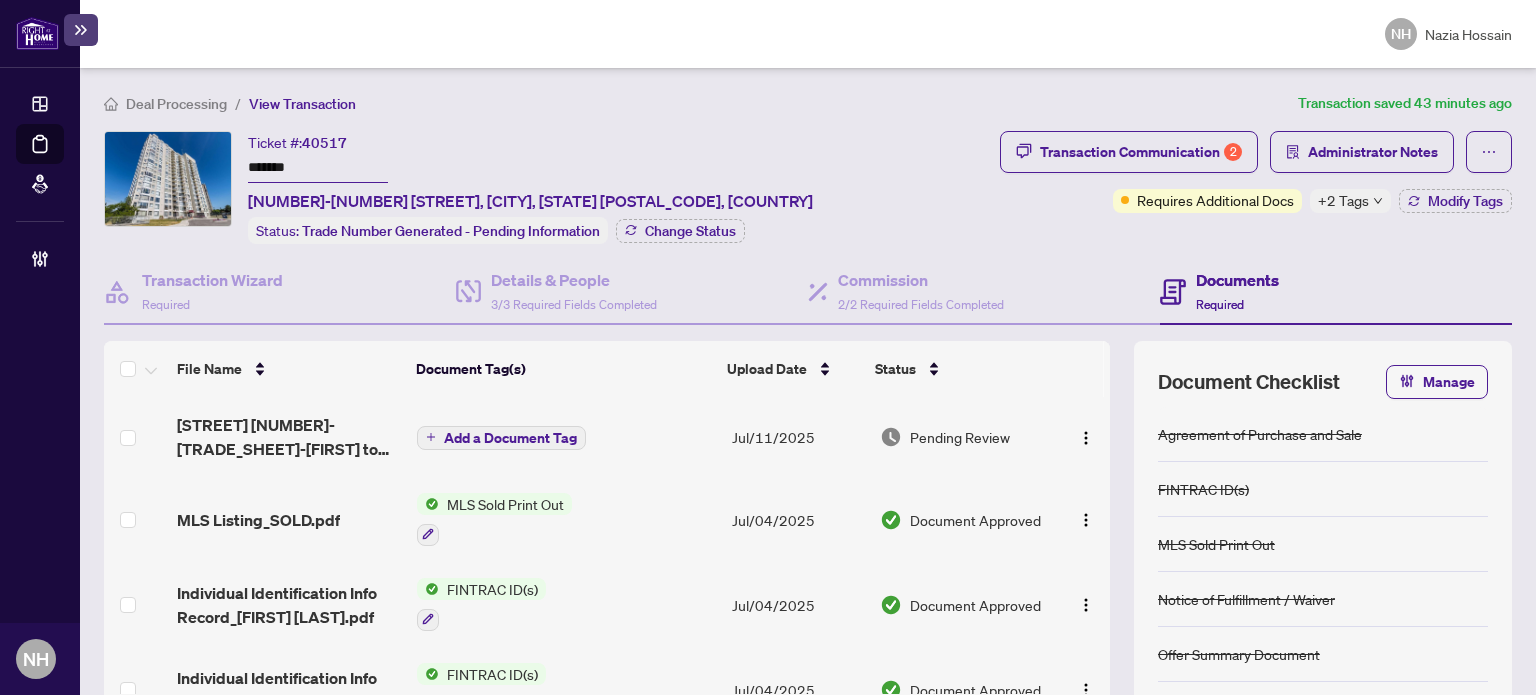 scroll, scrollTop: 0, scrollLeft: 0, axis: both 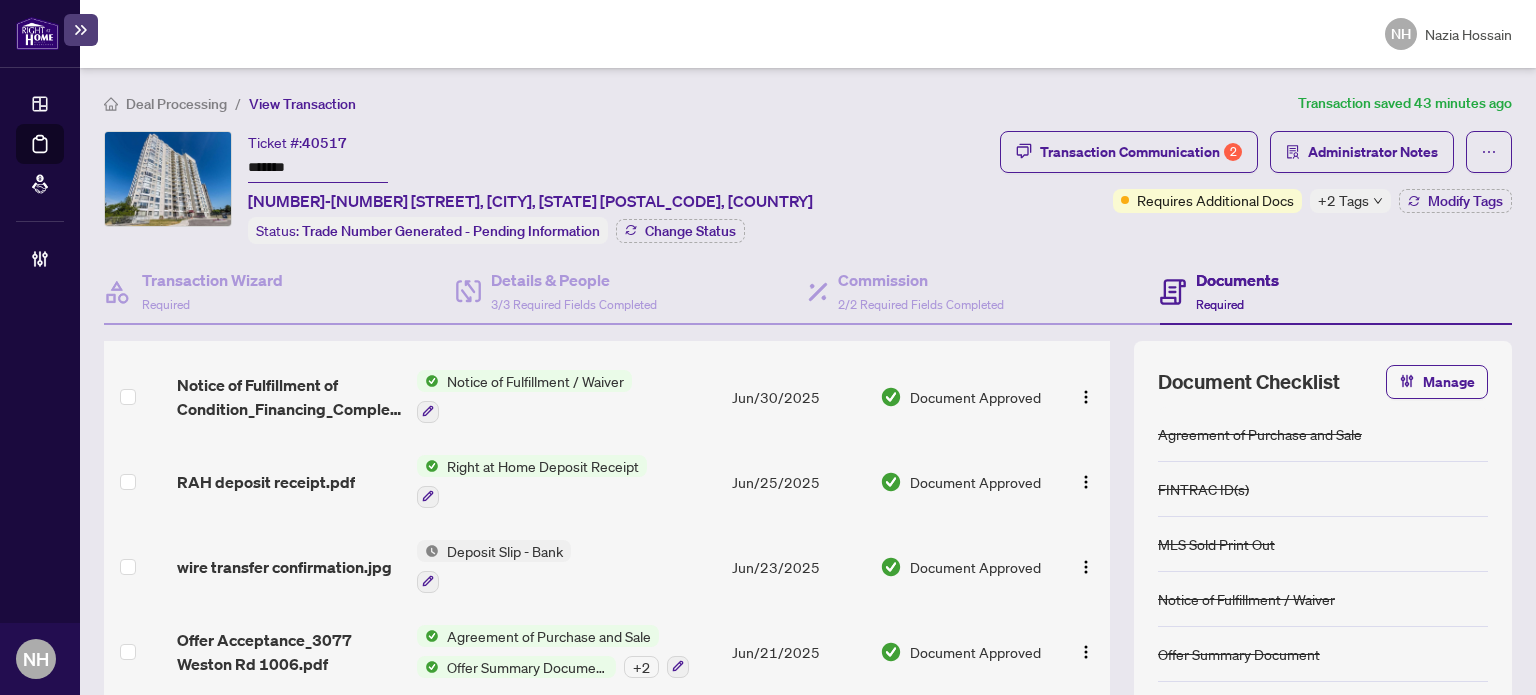 click on "Deal Processing" at bounding box center [176, 104] 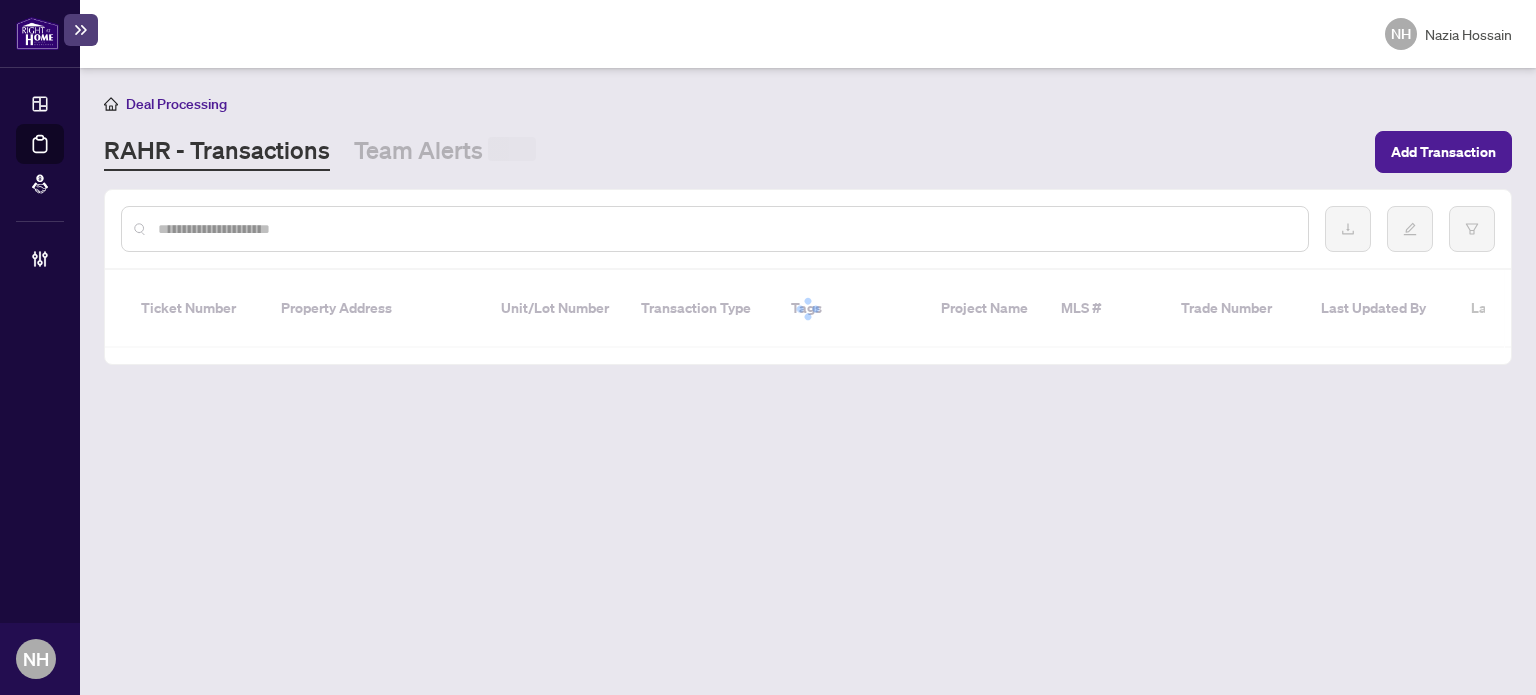 click at bounding box center (725, 229) 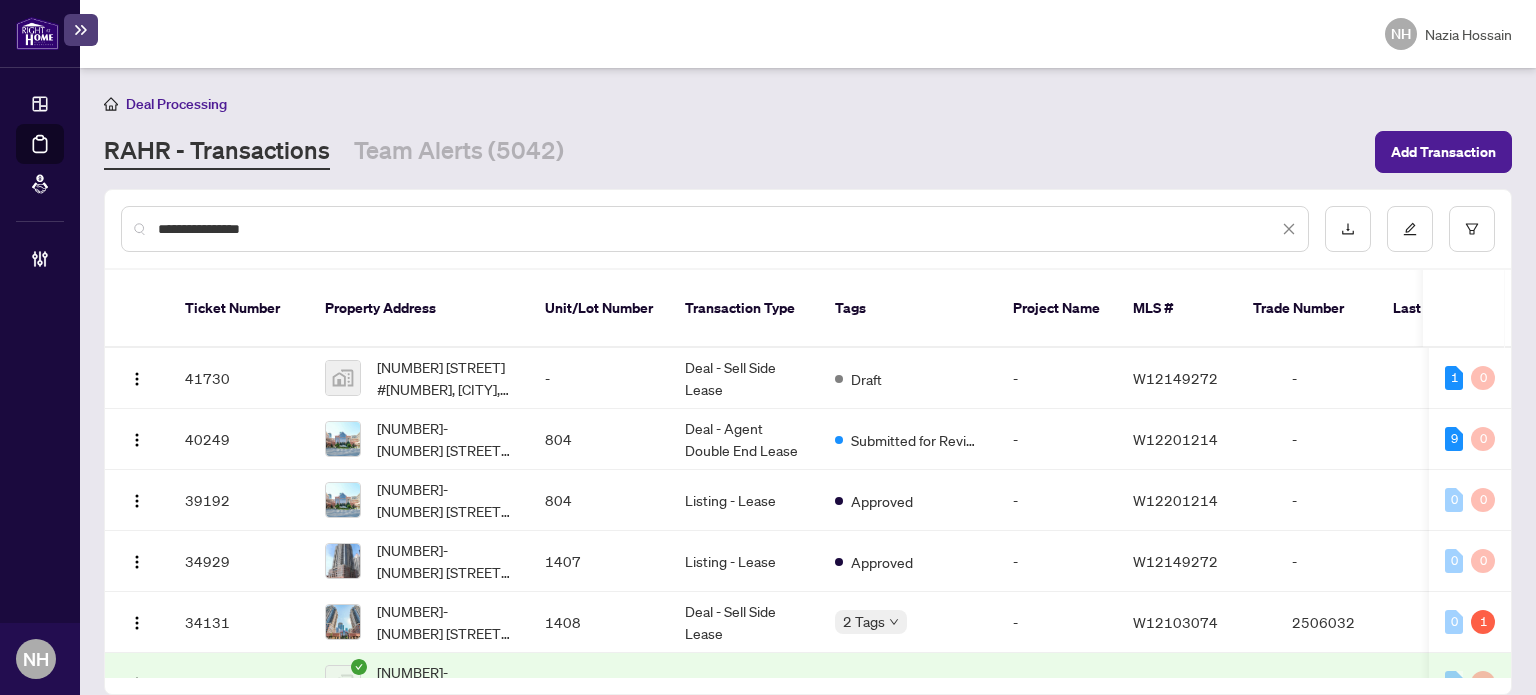 type on "**********" 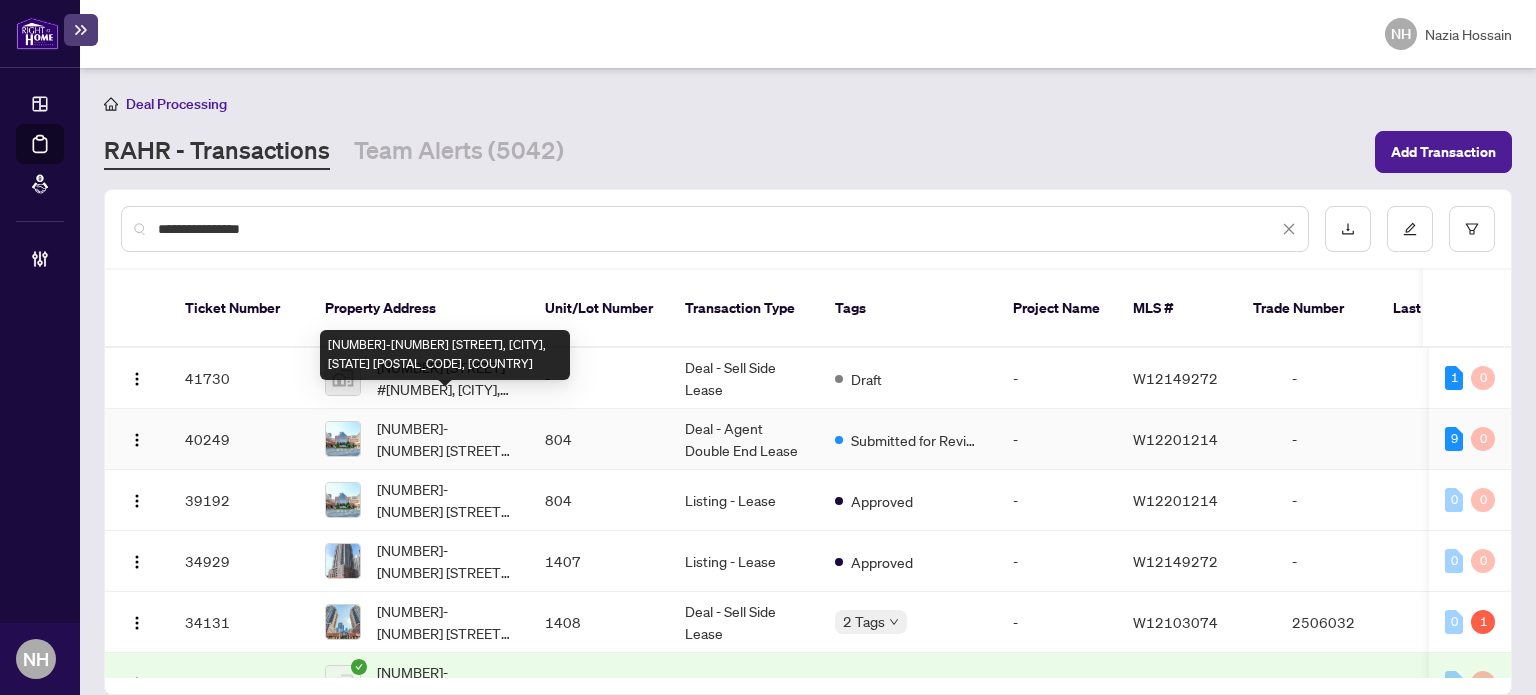 click on "[NUMBER]-[NUMBER] [STREET], [CITY], [STATE] [POSTAL_CODE], [COUNTRY]" at bounding box center (445, 439) 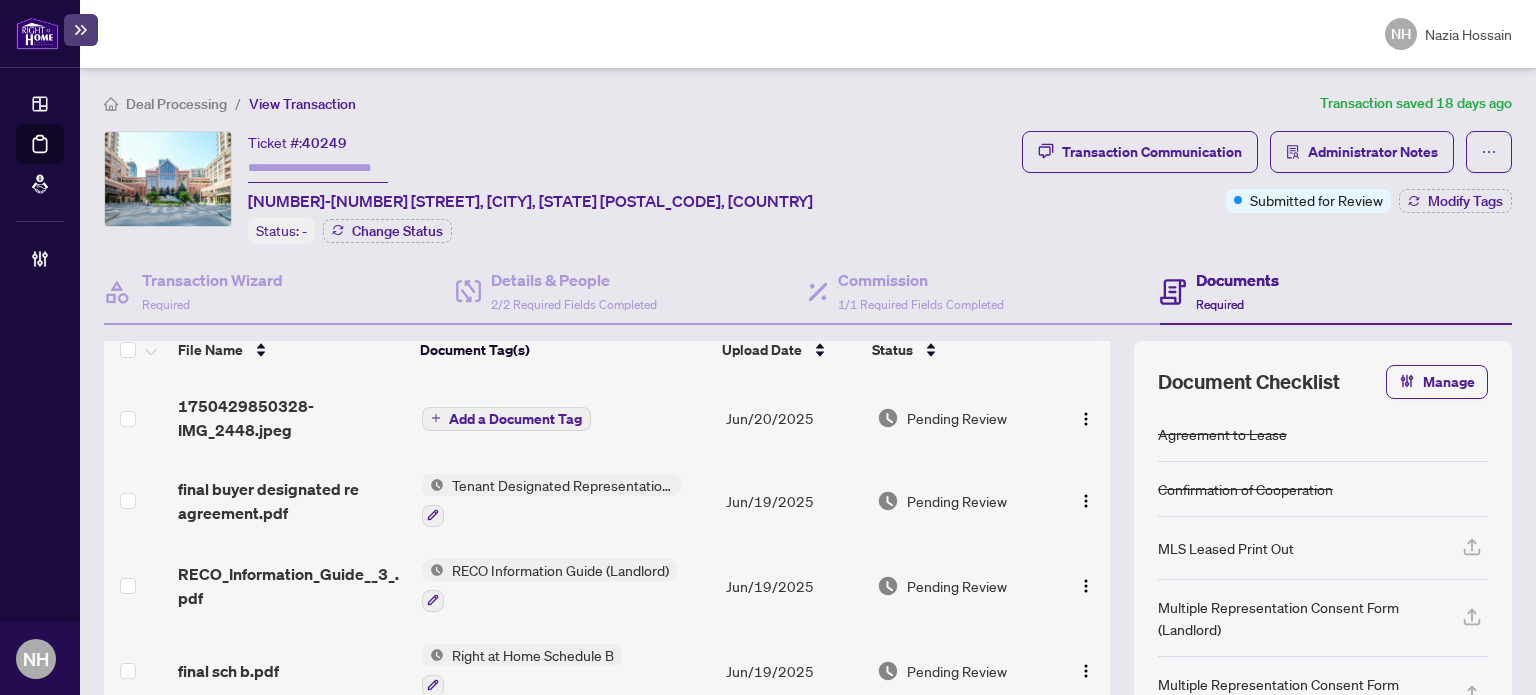 scroll, scrollTop: 0, scrollLeft: 0, axis: both 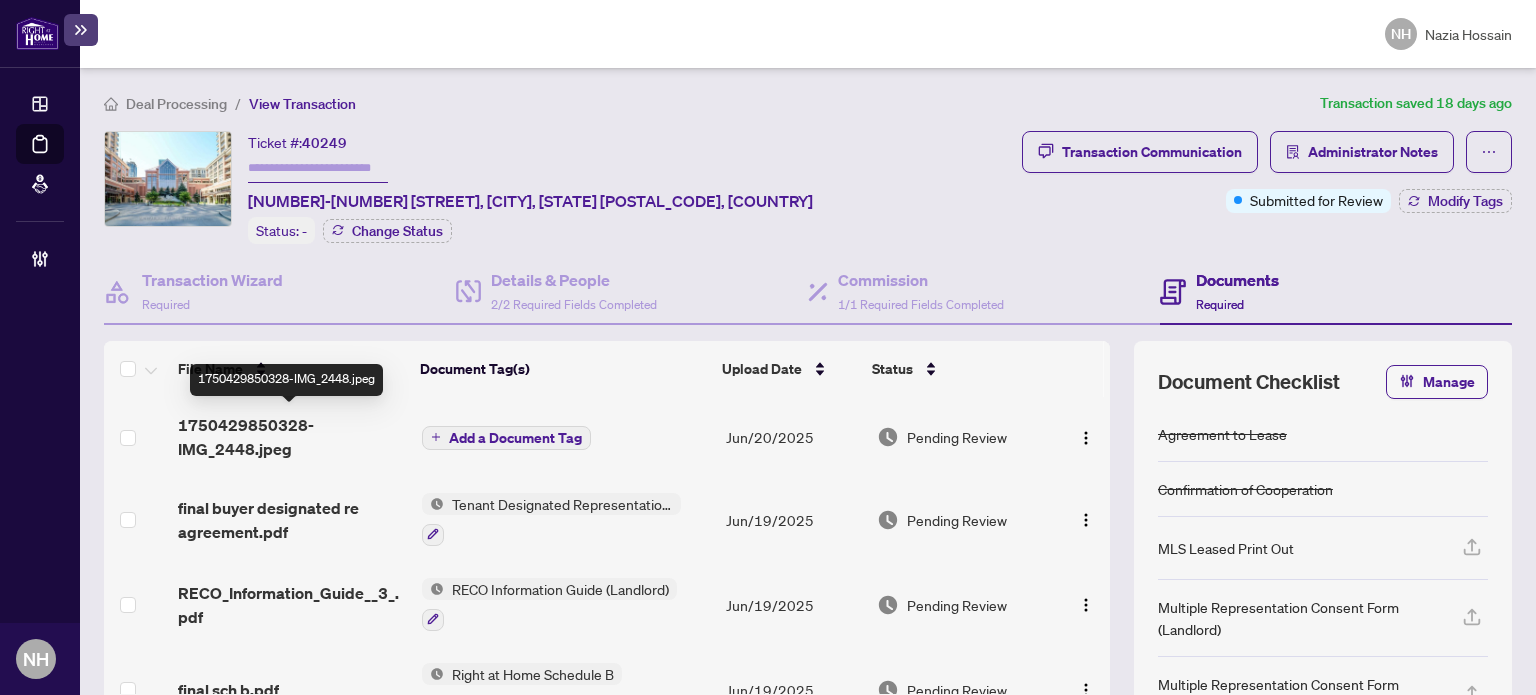 click on "1750429850328-IMG_2448.jpeg" at bounding box center (291, 437) 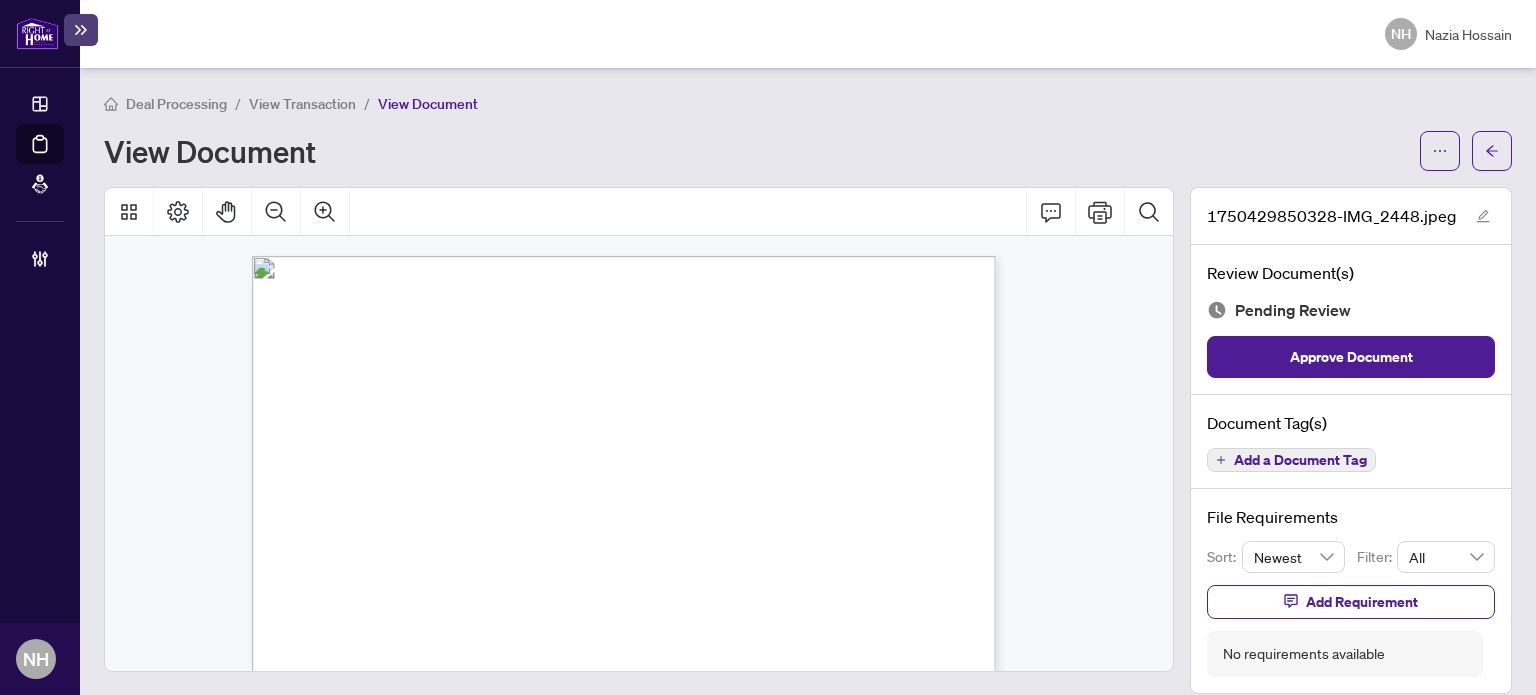 click on "Deal Processing" at bounding box center (176, 104) 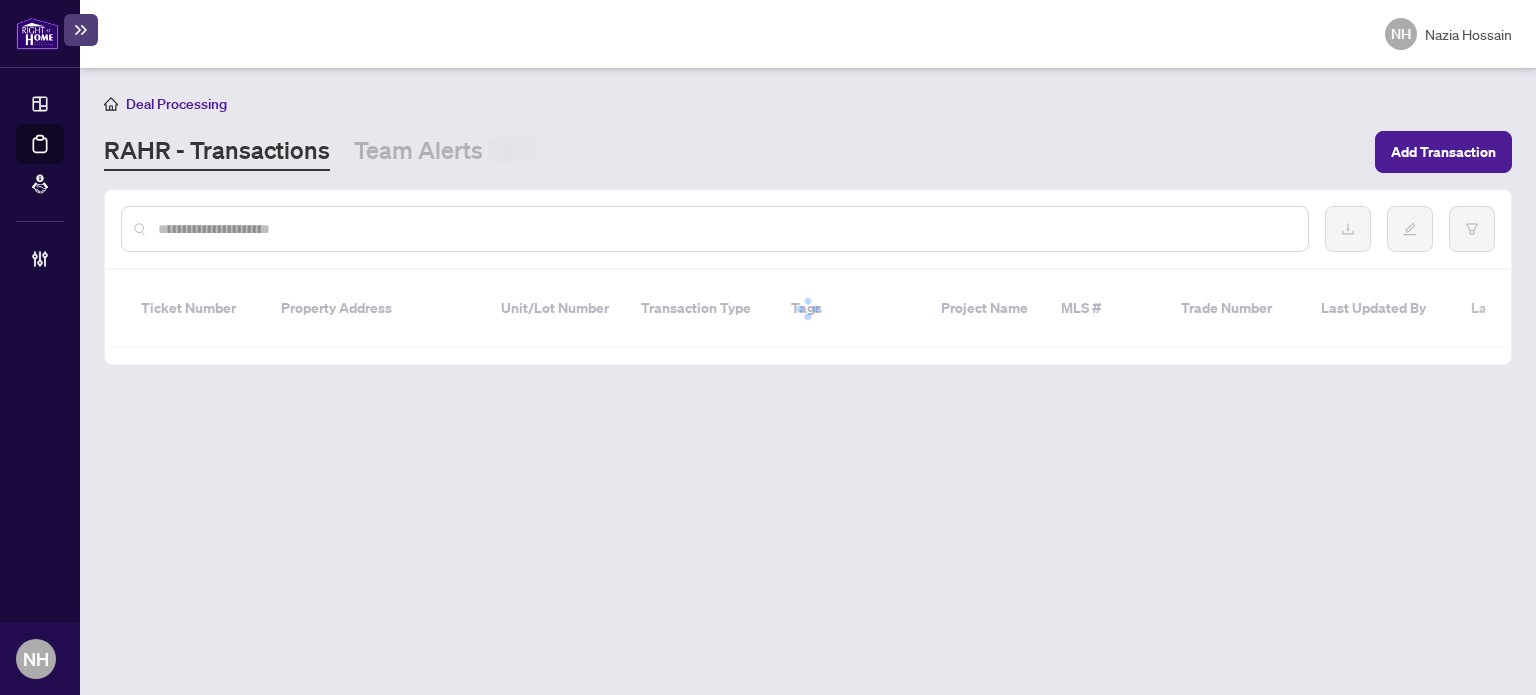 click at bounding box center [725, 229] 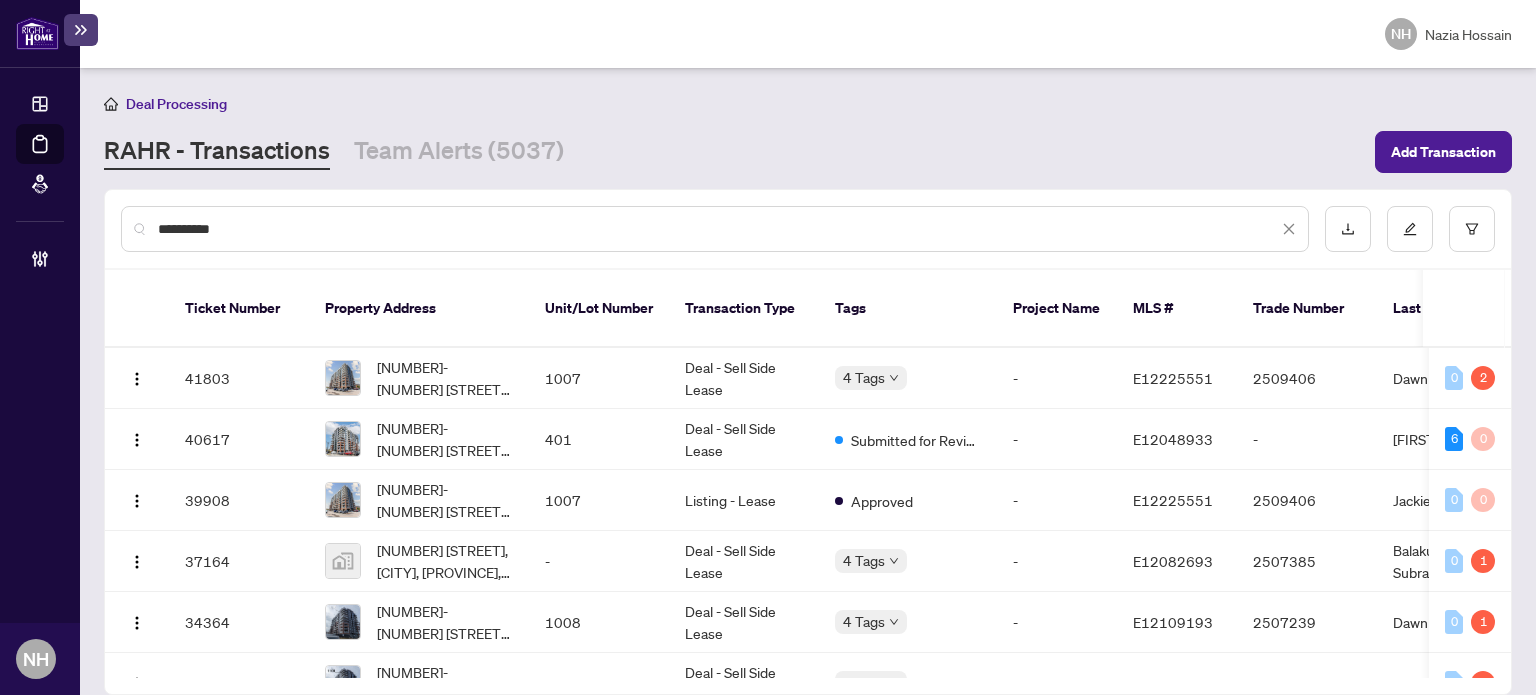 type on "**********" 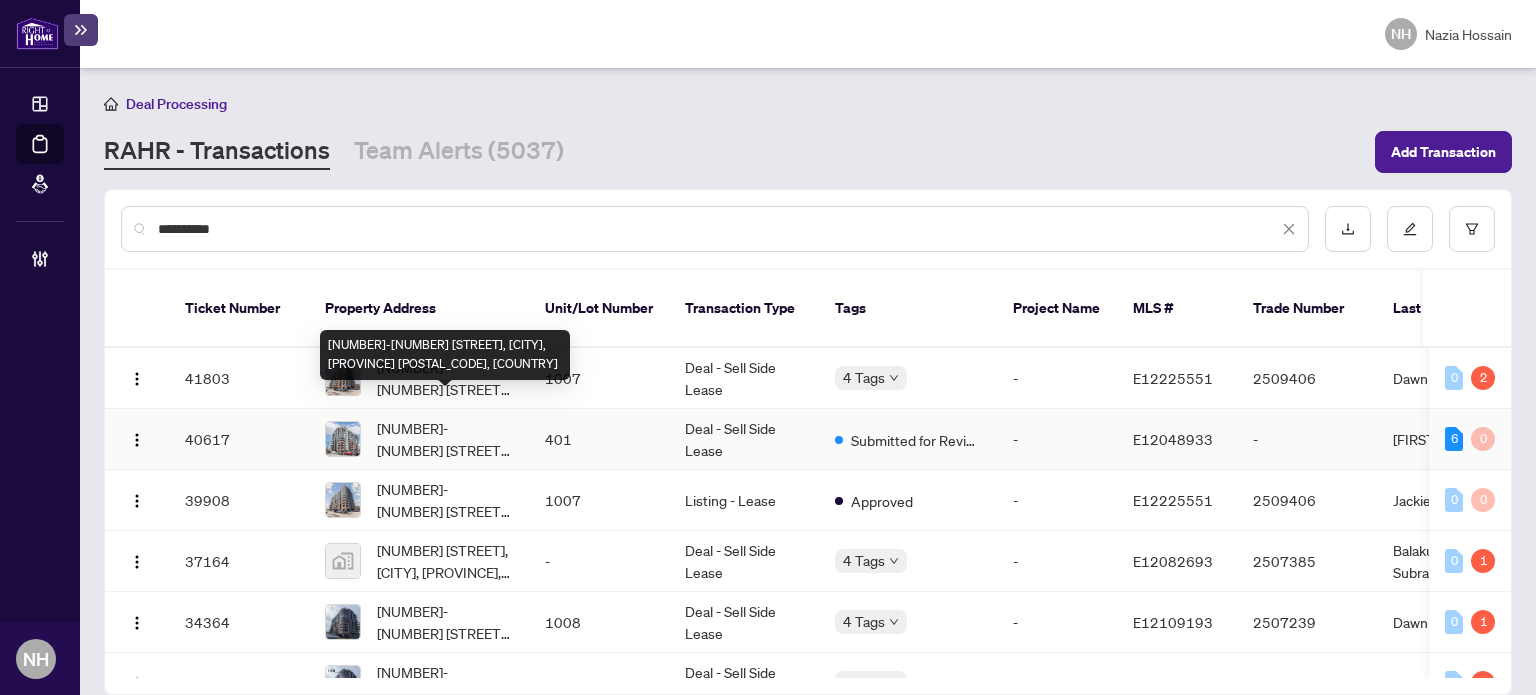 click on "[NUMBER]-[NUMBER] [STREET], [CITY], [PROVINCE] [POSTAL_CODE], [COUNTRY]" at bounding box center (445, 439) 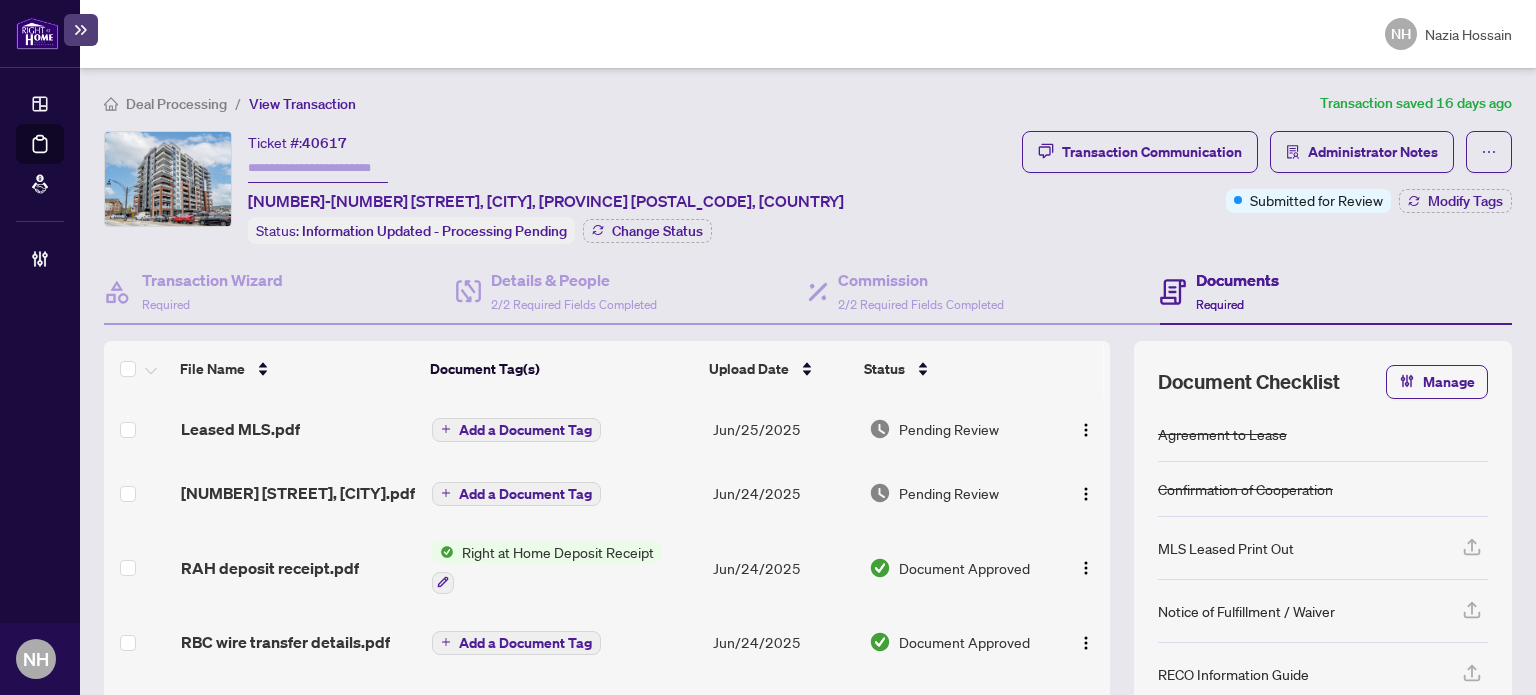 scroll, scrollTop: 100, scrollLeft: 0, axis: vertical 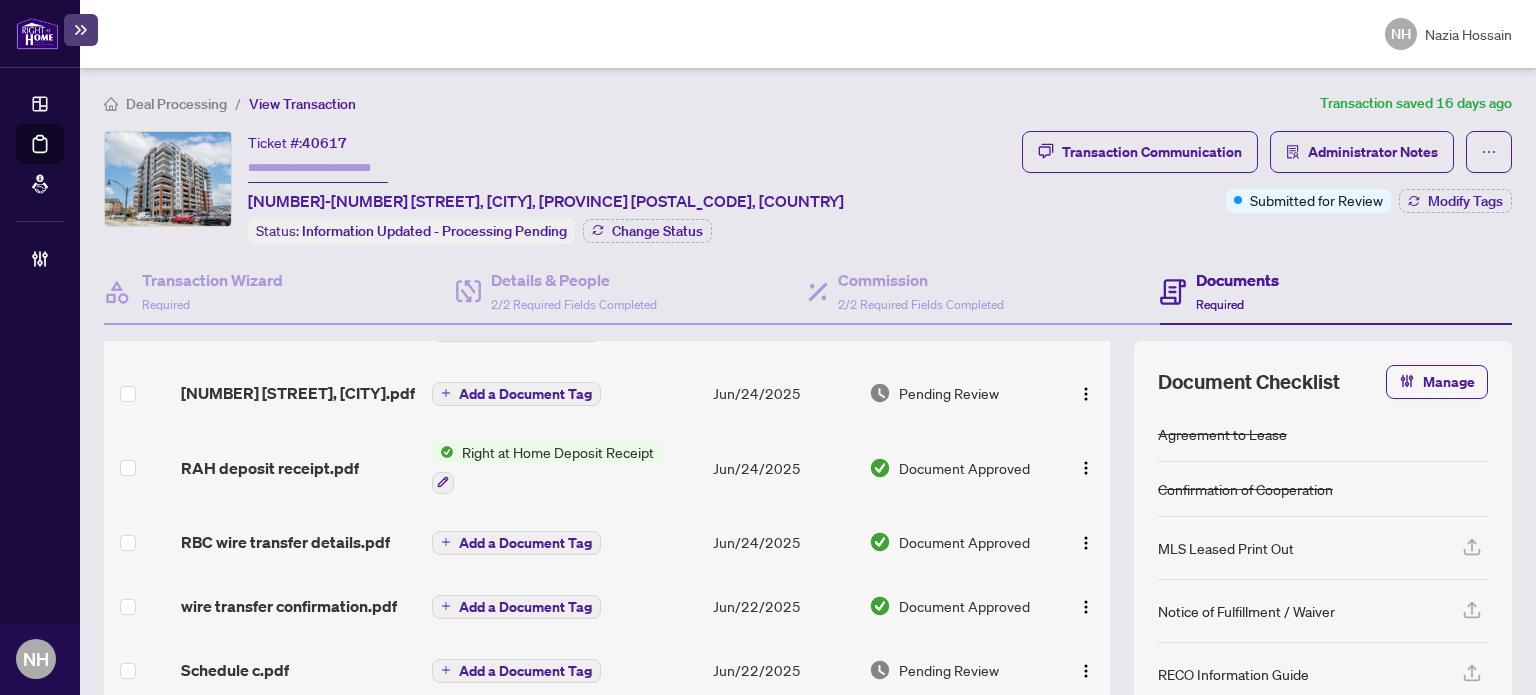 click on "RAH deposit receipt.pdf" at bounding box center [270, 468] 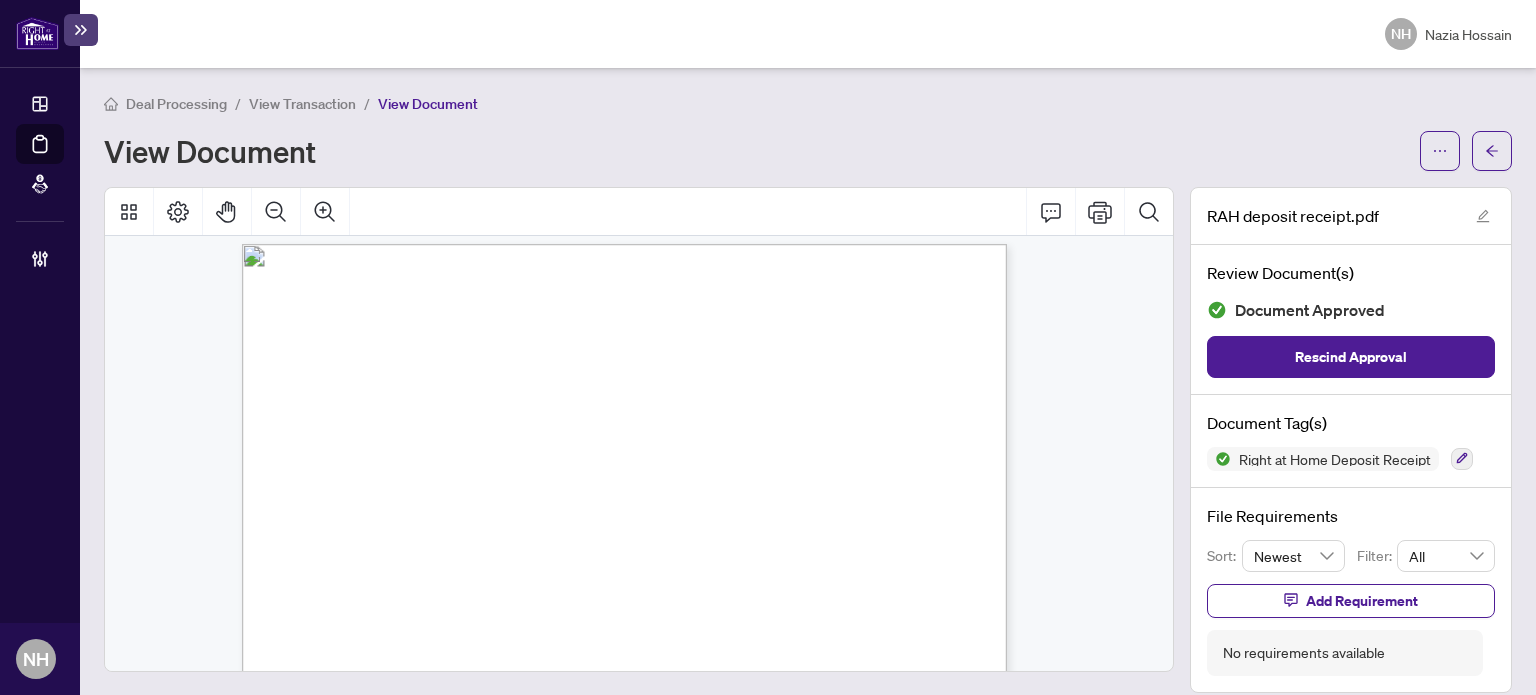 scroll, scrollTop: 0, scrollLeft: 0, axis: both 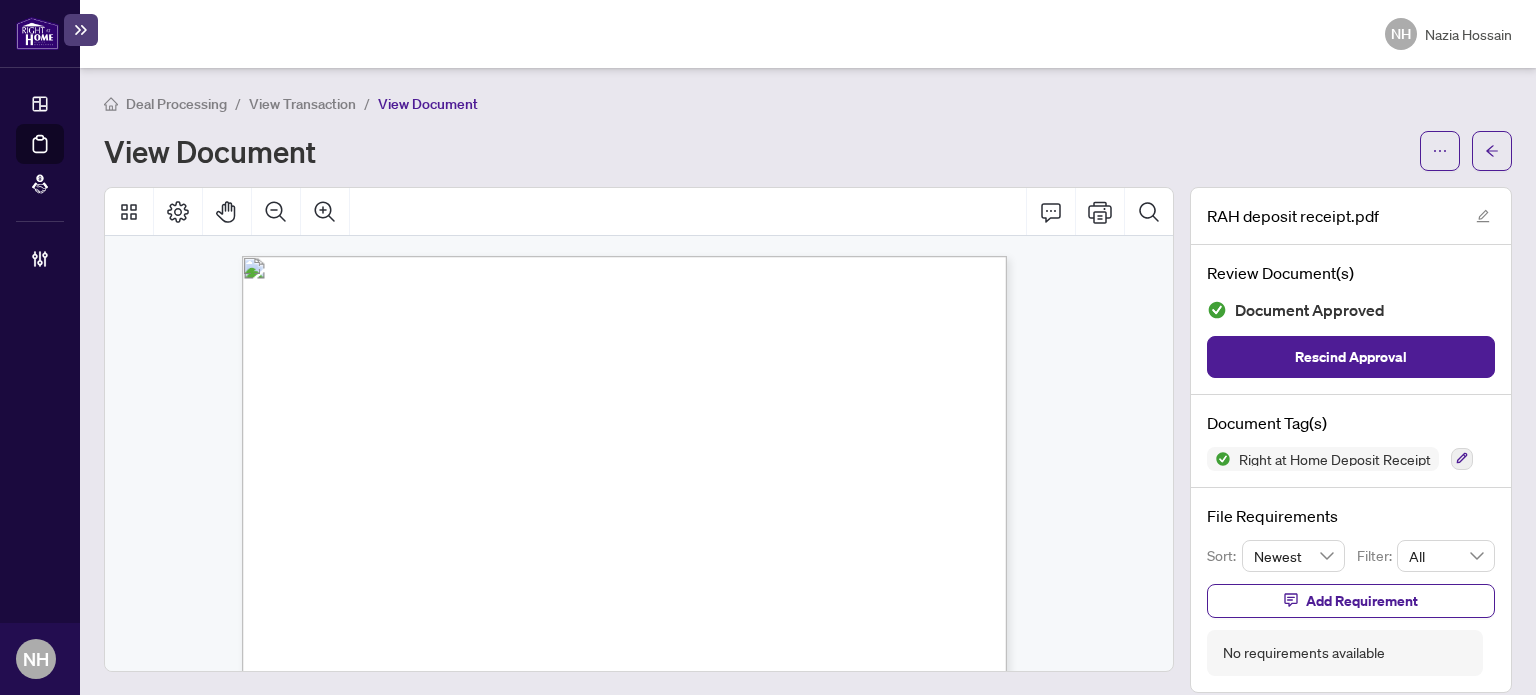 click on "View Transaction" at bounding box center [302, 104] 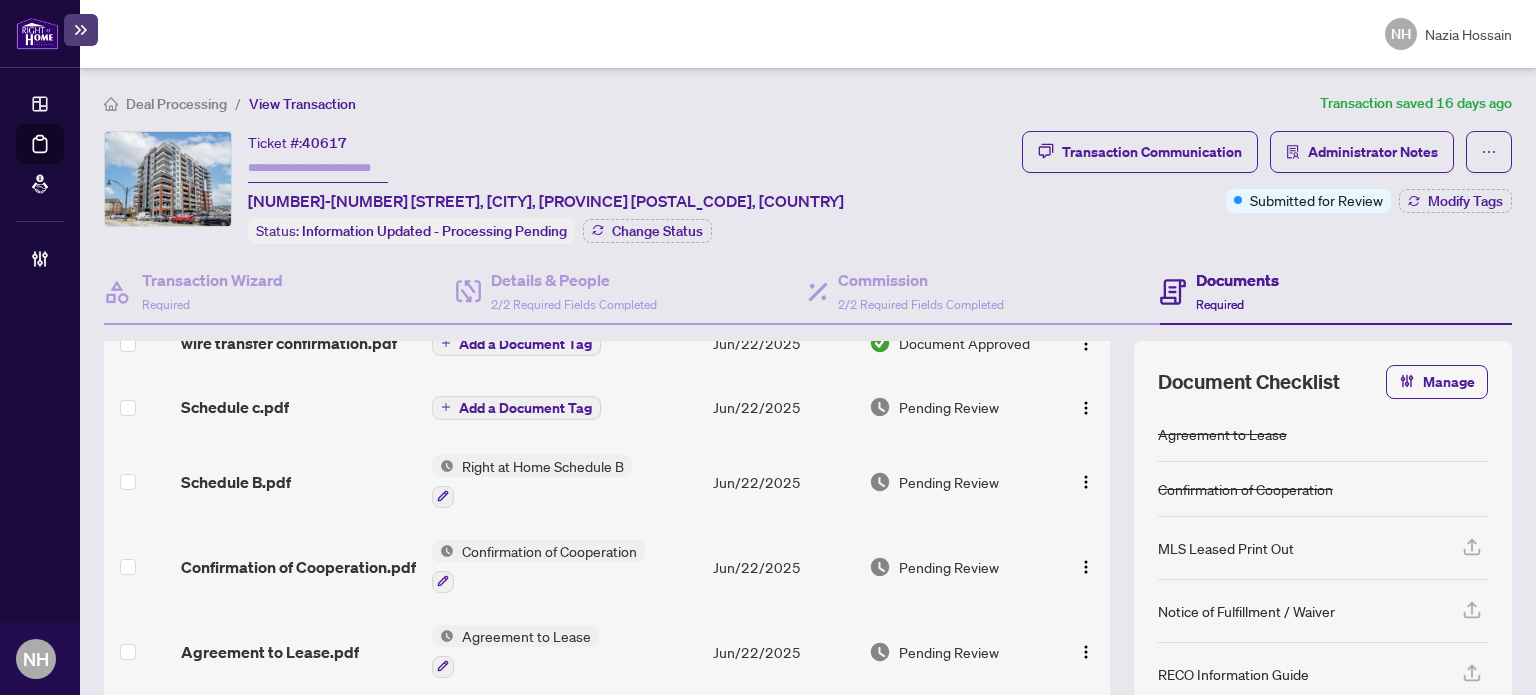scroll, scrollTop: 382, scrollLeft: 0, axis: vertical 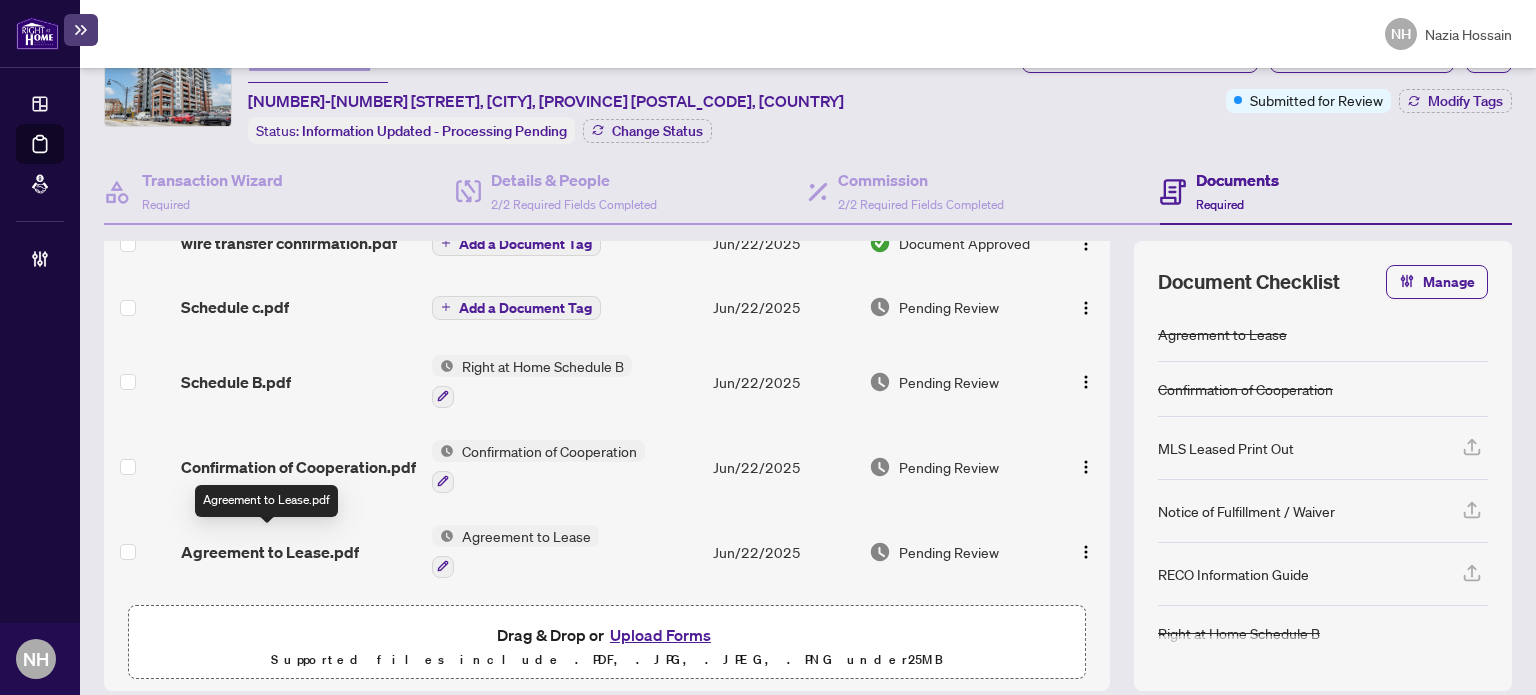 click on "Agreement to Lease.pdf" at bounding box center (270, 552) 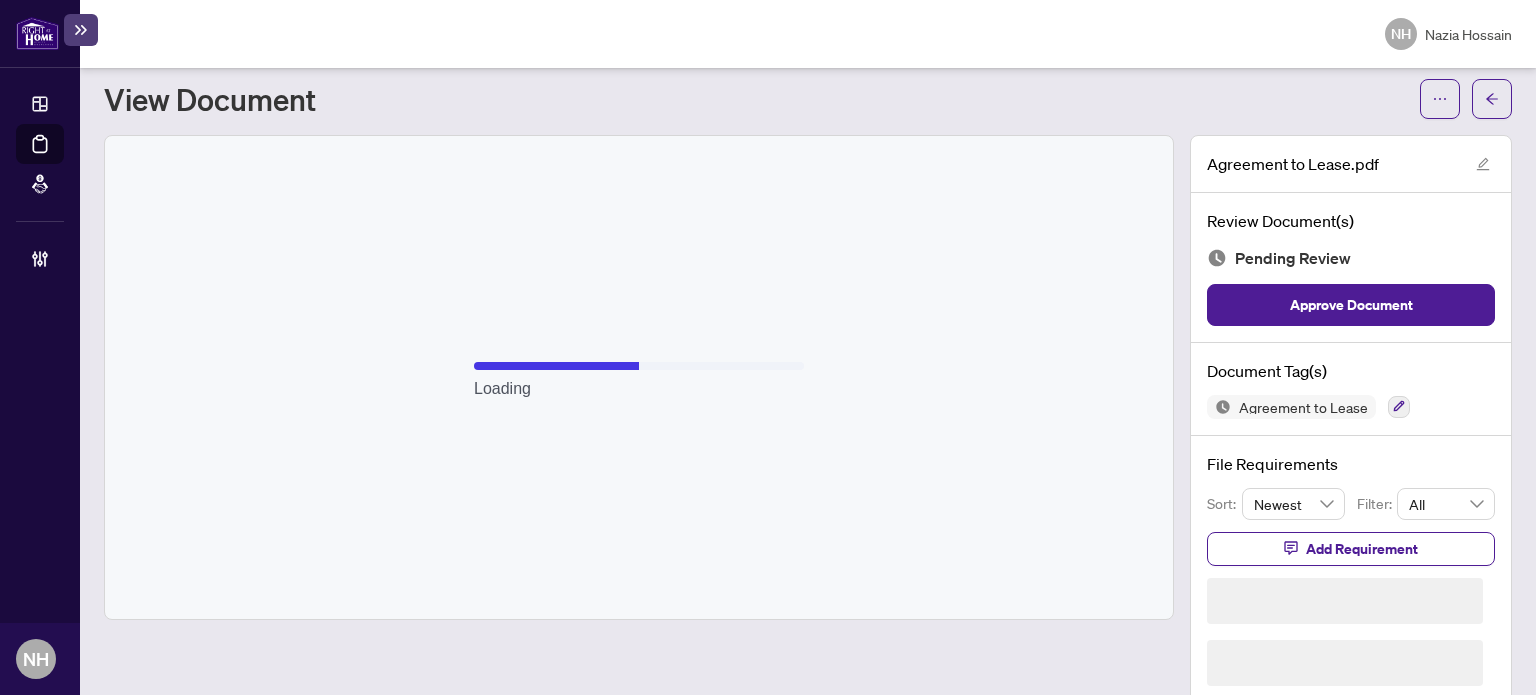 scroll, scrollTop: 18, scrollLeft: 0, axis: vertical 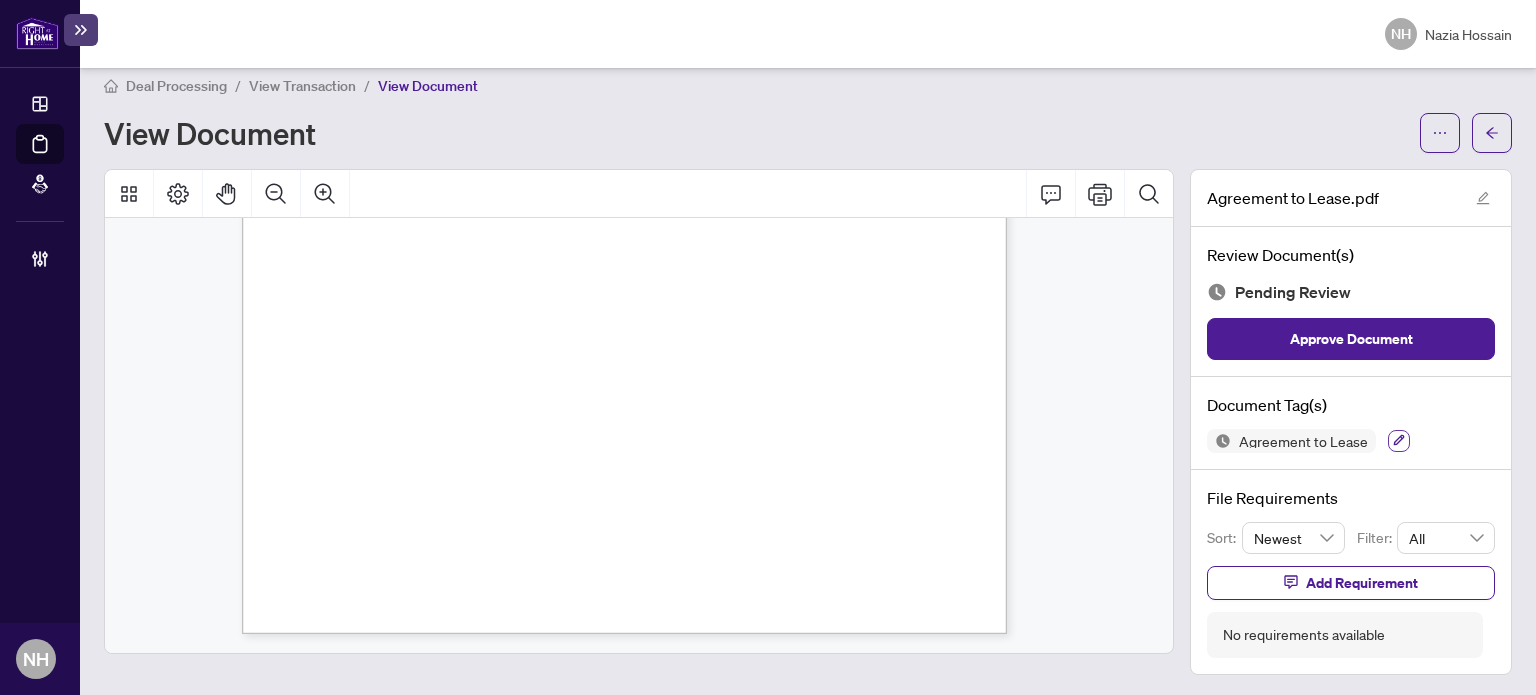click on "Agreement to Lease" at bounding box center (1351, 441) 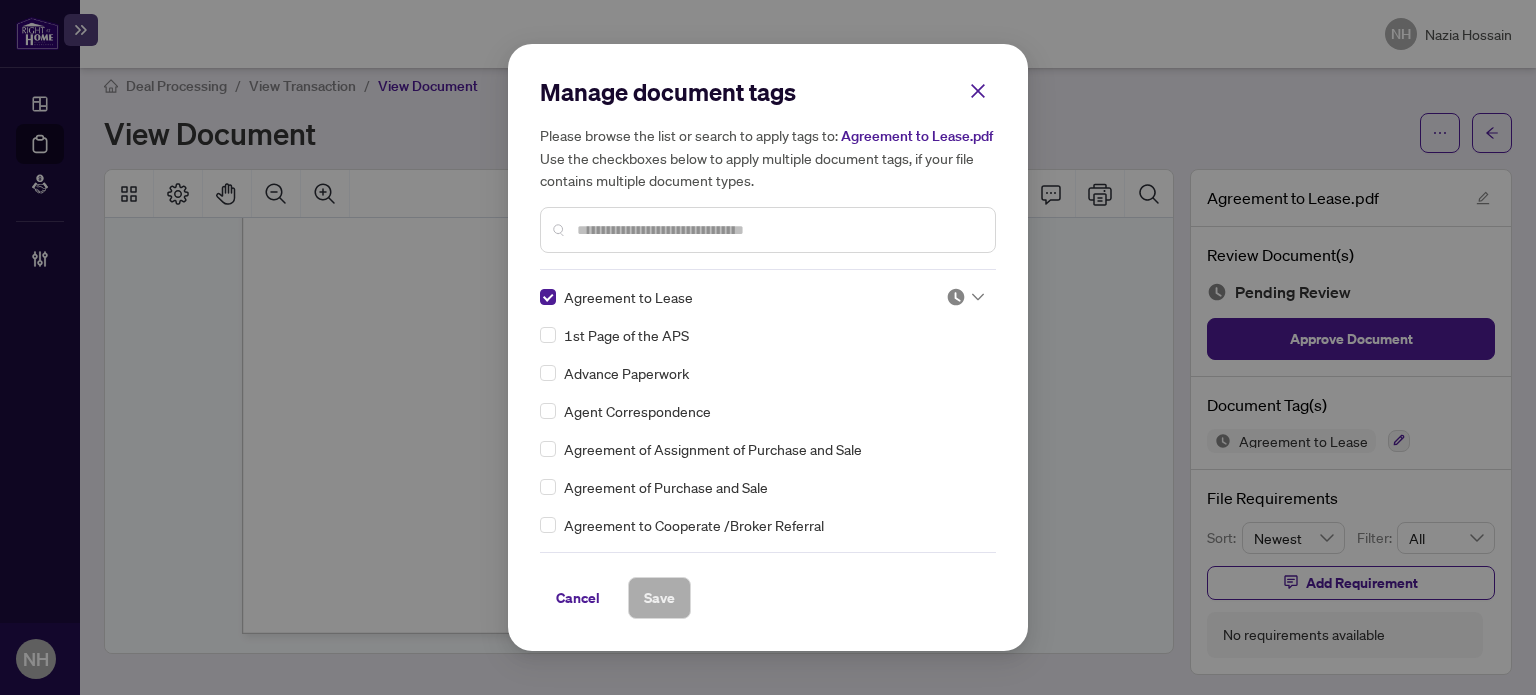 click on "Agreement to Lease 1st Page of the APS Advance Paperwork Agent Correspondence Agreement of Assignment of Purchase and Sale Agreement of Purchase and Sale Agreement to Cooperate /Broker Referral Articles of Incorporation Back to Vendor Letter Belongs to Another Transaction Builder's Consent Buyer Designated Representation Agreement Buyer Designated Representation Agreement Buyers Lawyer Information Certificate of Estate Trustee(s) Client Refused to Sign Closing Date Change Co-op Brokerage Commission Statement Co-op EFT Co-operating Indemnity Agreement Commission Adjustment Commission Agreement Commission Calculation Commission Statement Sent Commission Statement Sent to Landlord Commission Statement Sent to Lawyer Commission Statement Sent to Listing Brokerage Commission Statement Sent to Vendor Commission Waiver Letter Confirmation of Closing Confirmation of Co-operation and Representation—Buyer/Seller Confirmation of Cooperation Copy of Commission Payment Copy of Deposit Type Corporation Documents EFT" at bounding box center [768, 411] 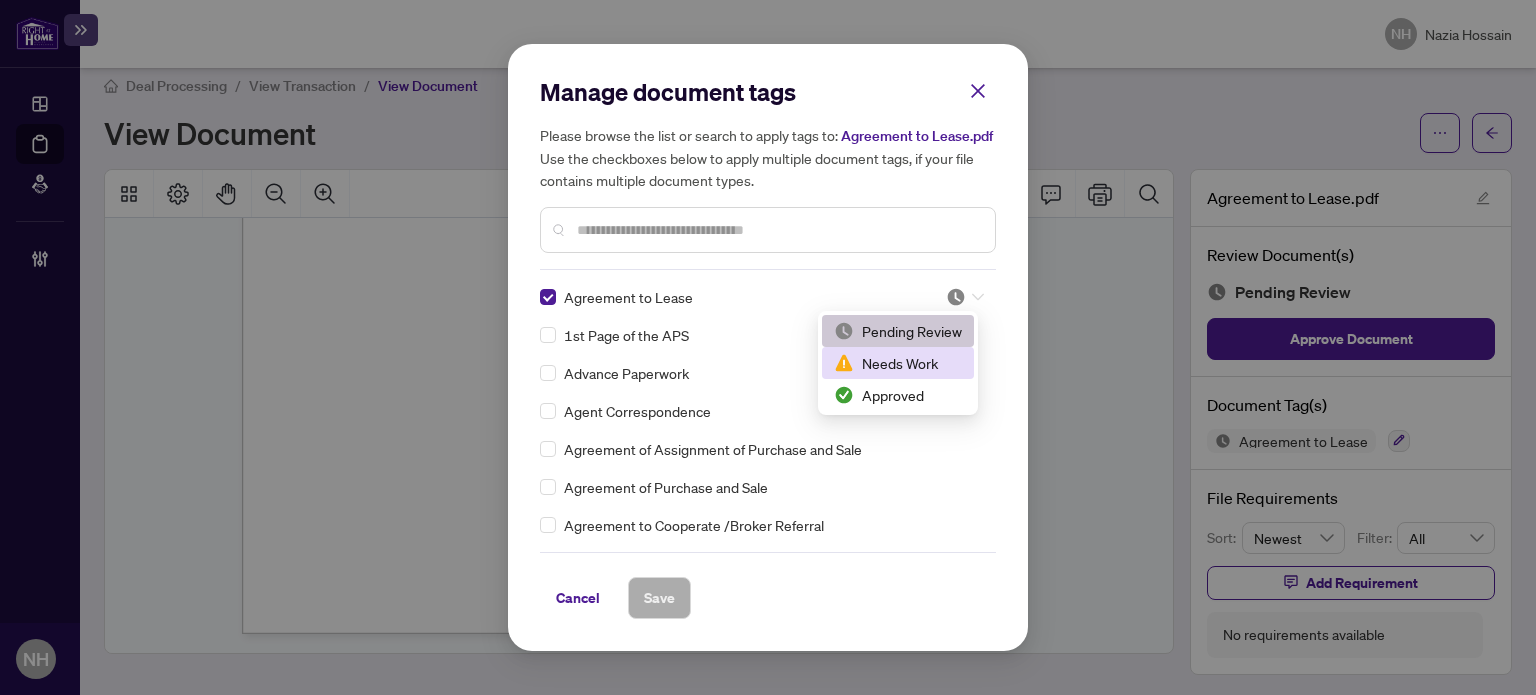 click on "Needs Work" at bounding box center [898, 363] 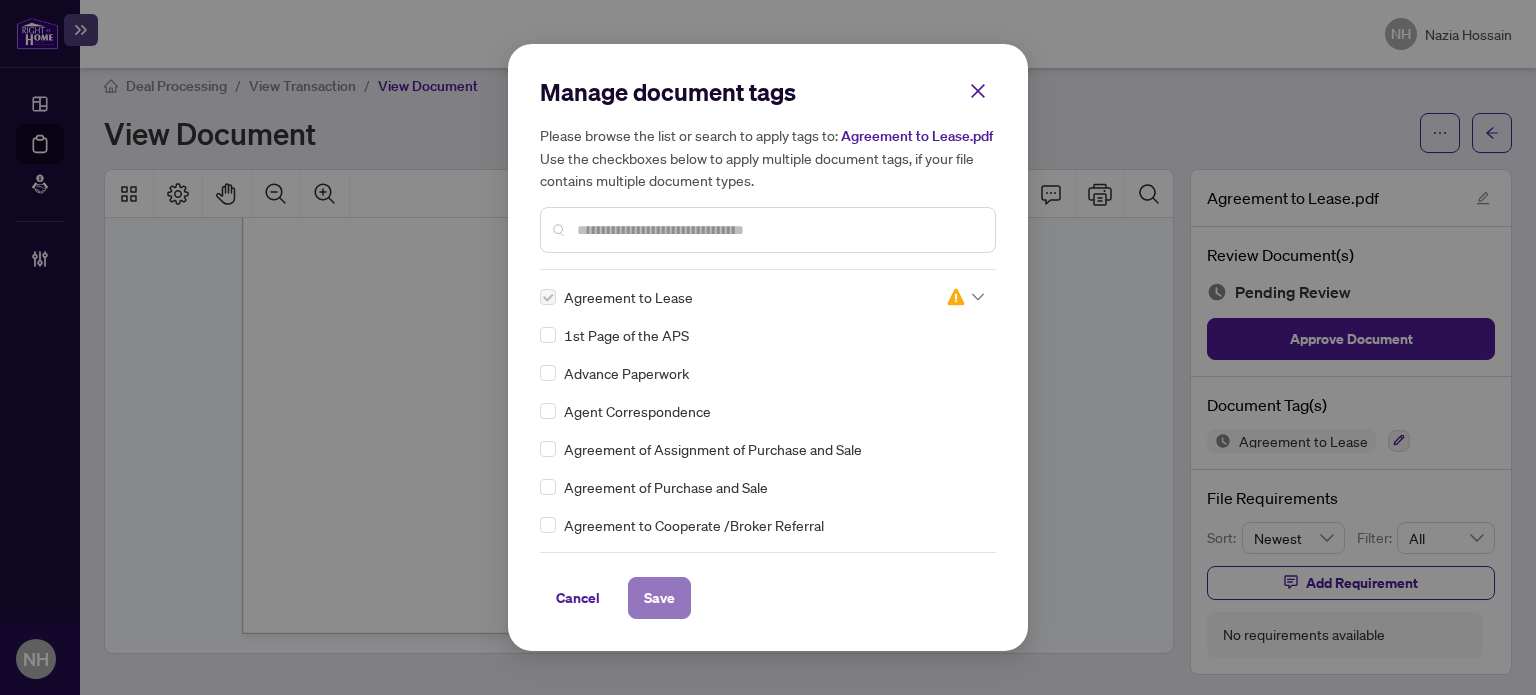 click on "Save" at bounding box center [659, 598] 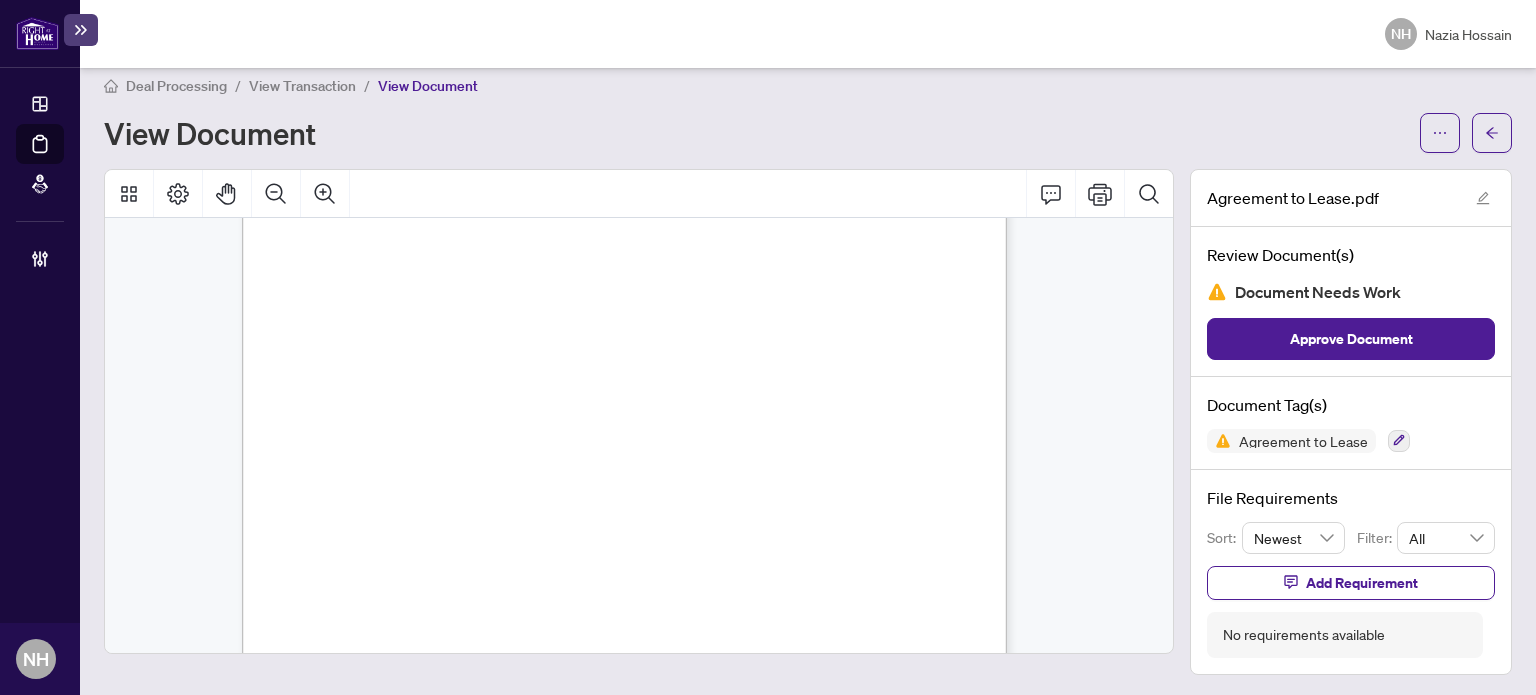scroll, scrollTop: 2484, scrollLeft: 0, axis: vertical 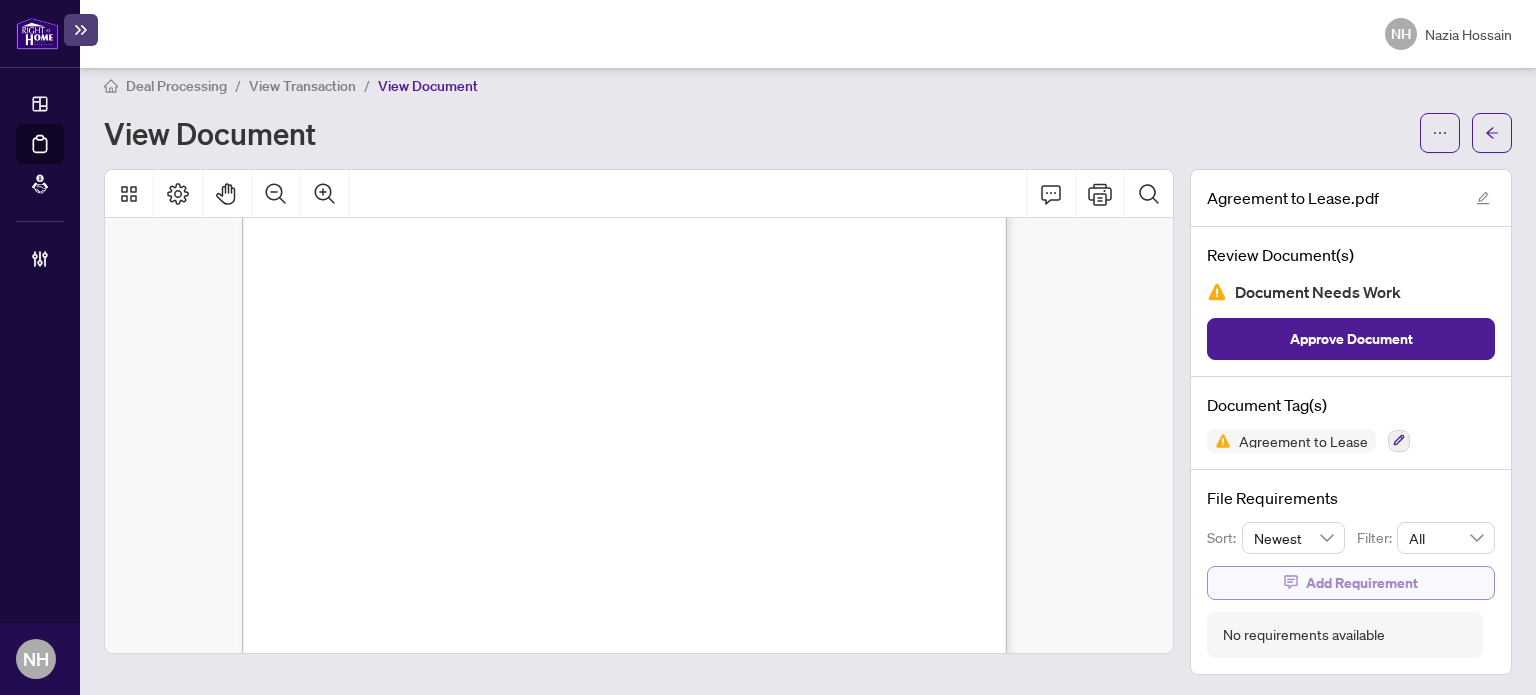 click on "Add Requirement" at bounding box center (1362, 583) 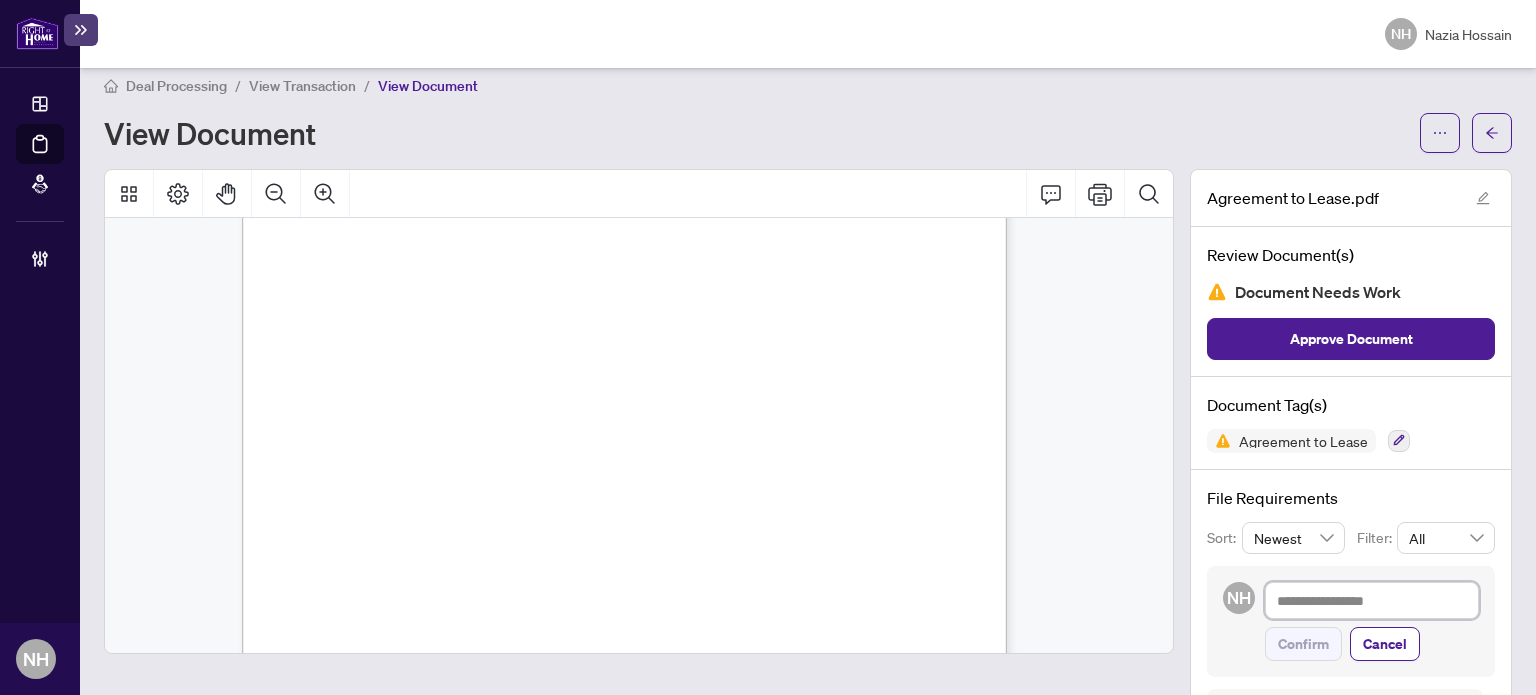 click at bounding box center [1372, 601] 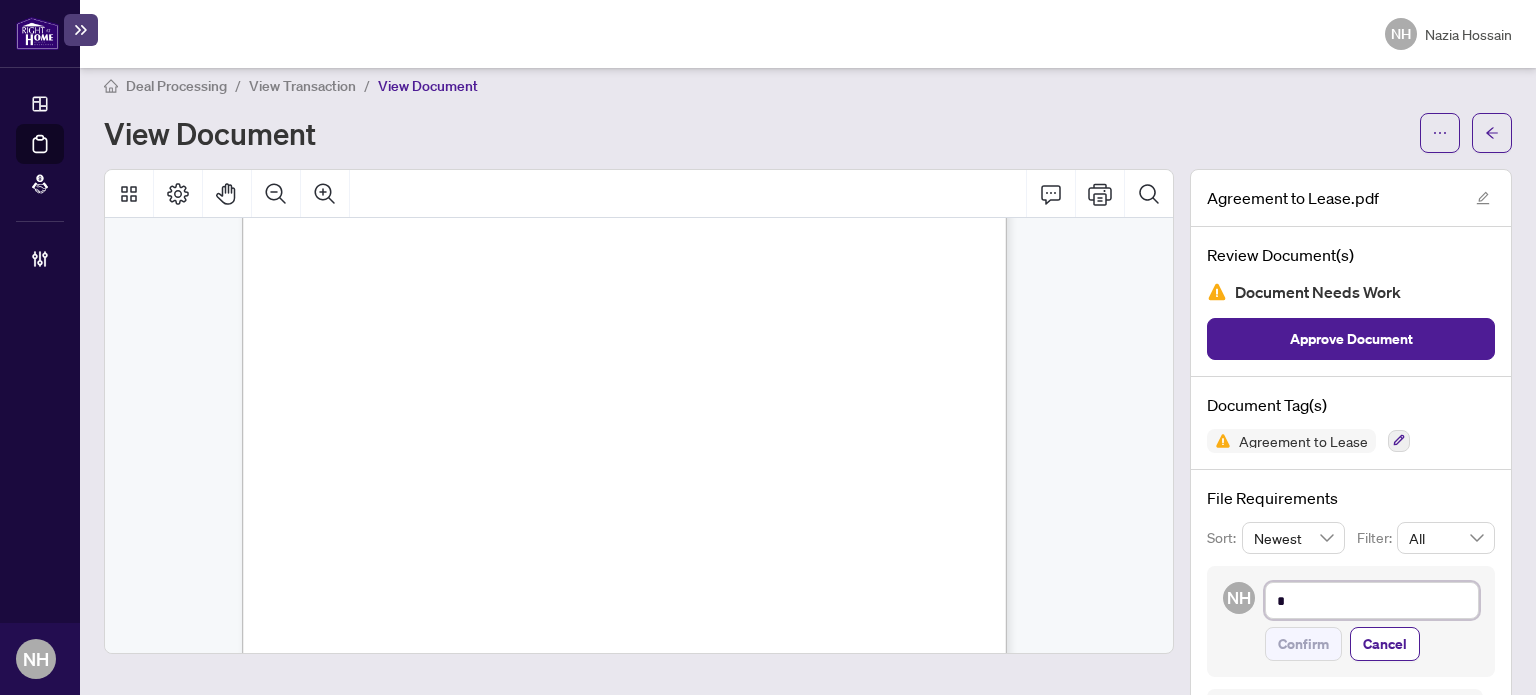 type on "**" 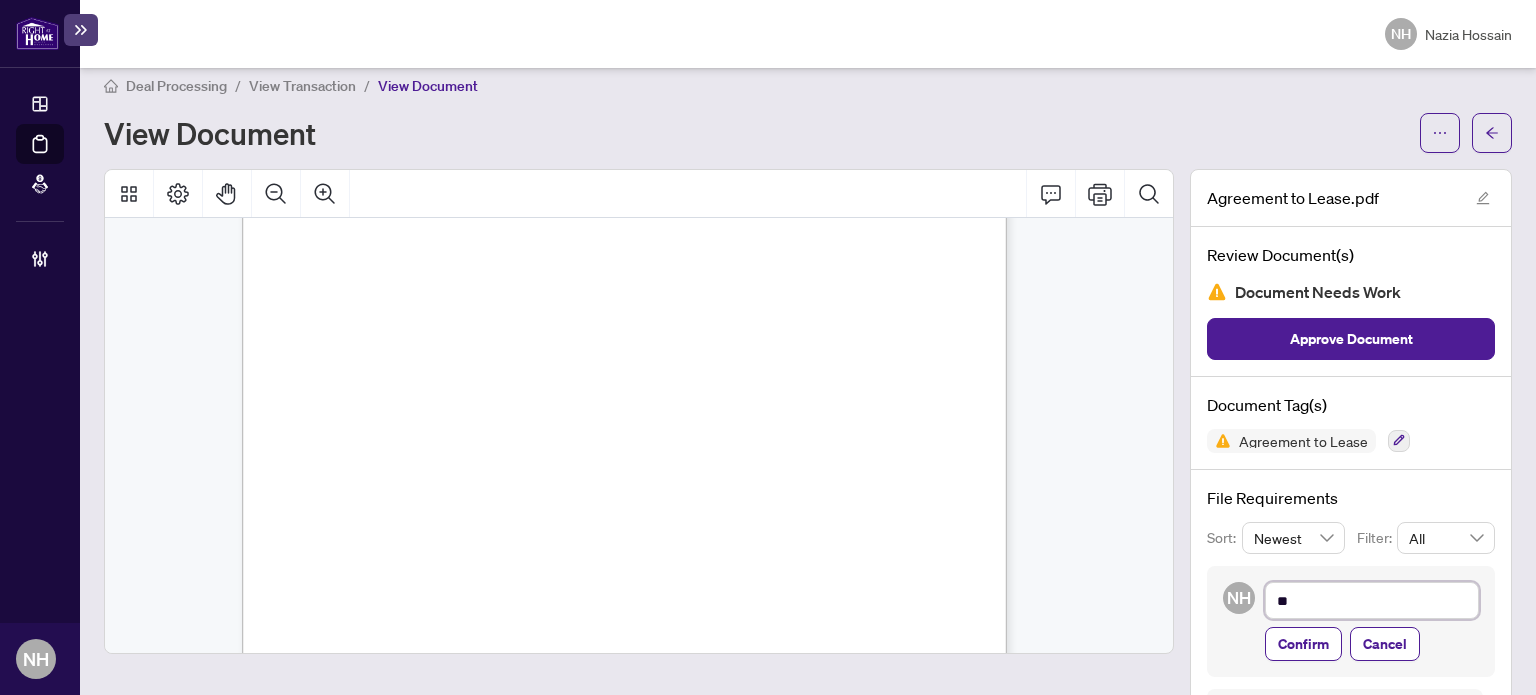 type on "***" 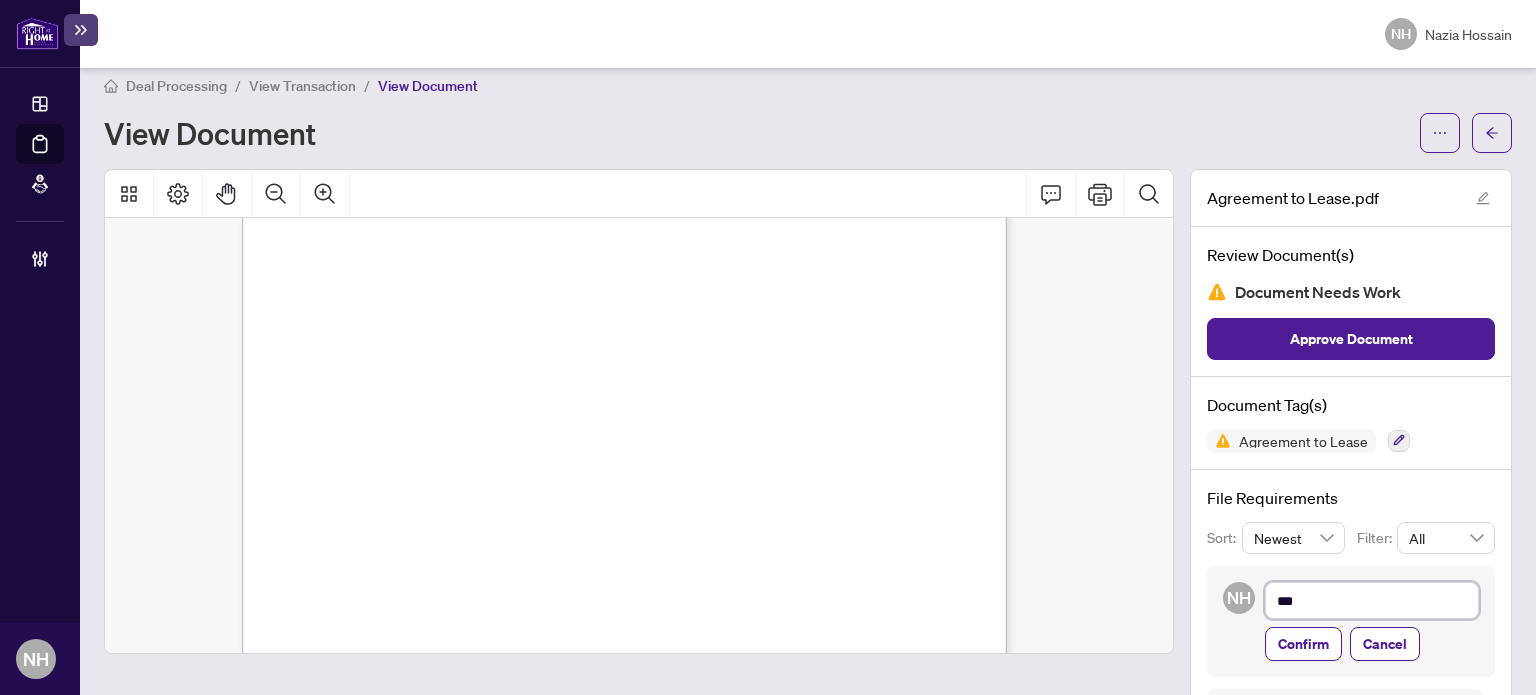 type on "****" 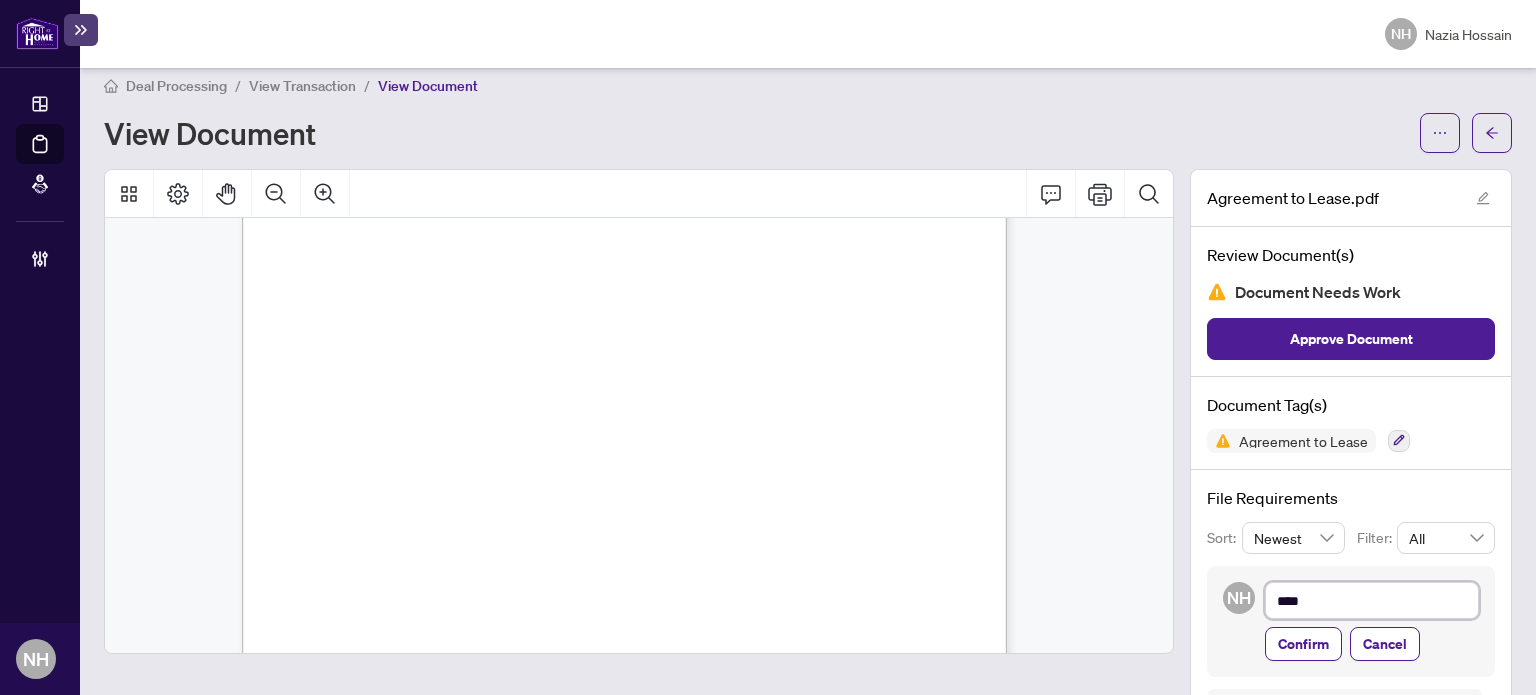 type on "*****" 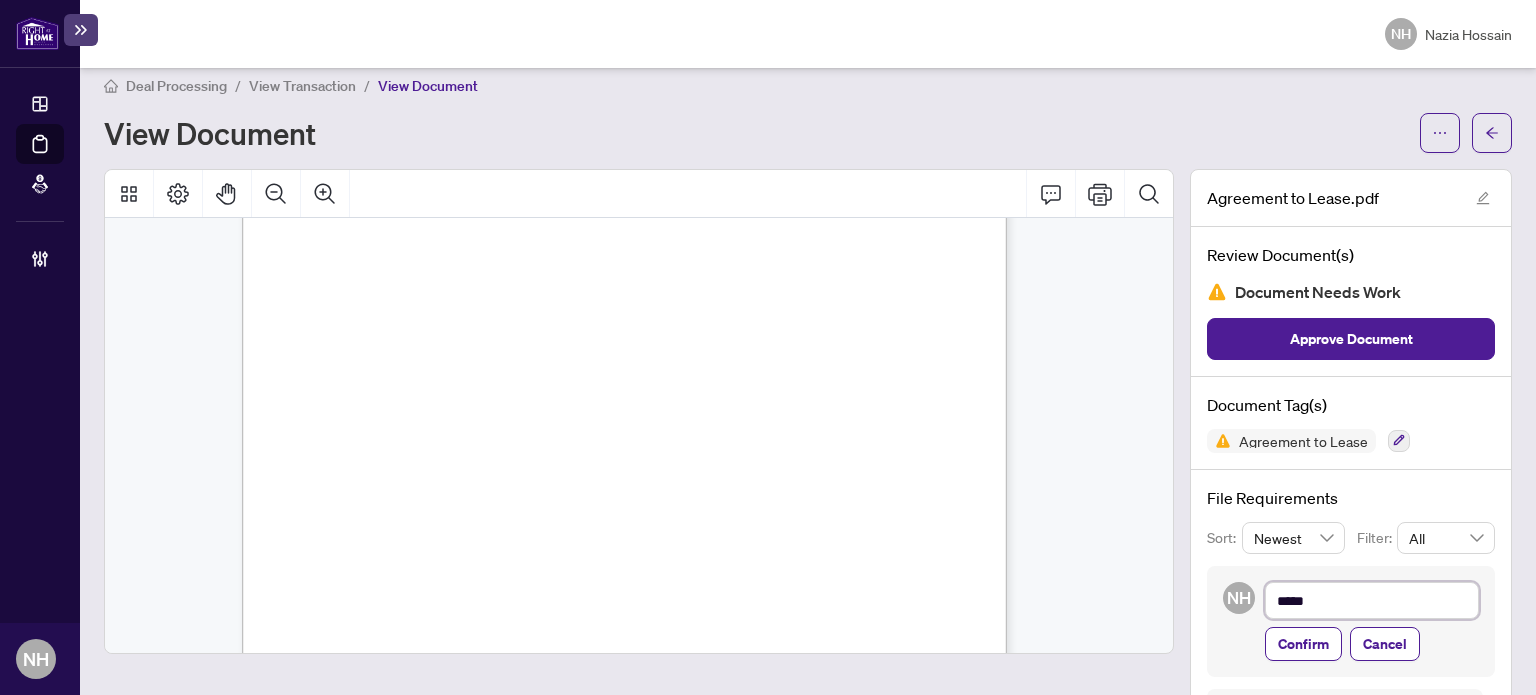 type on "******" 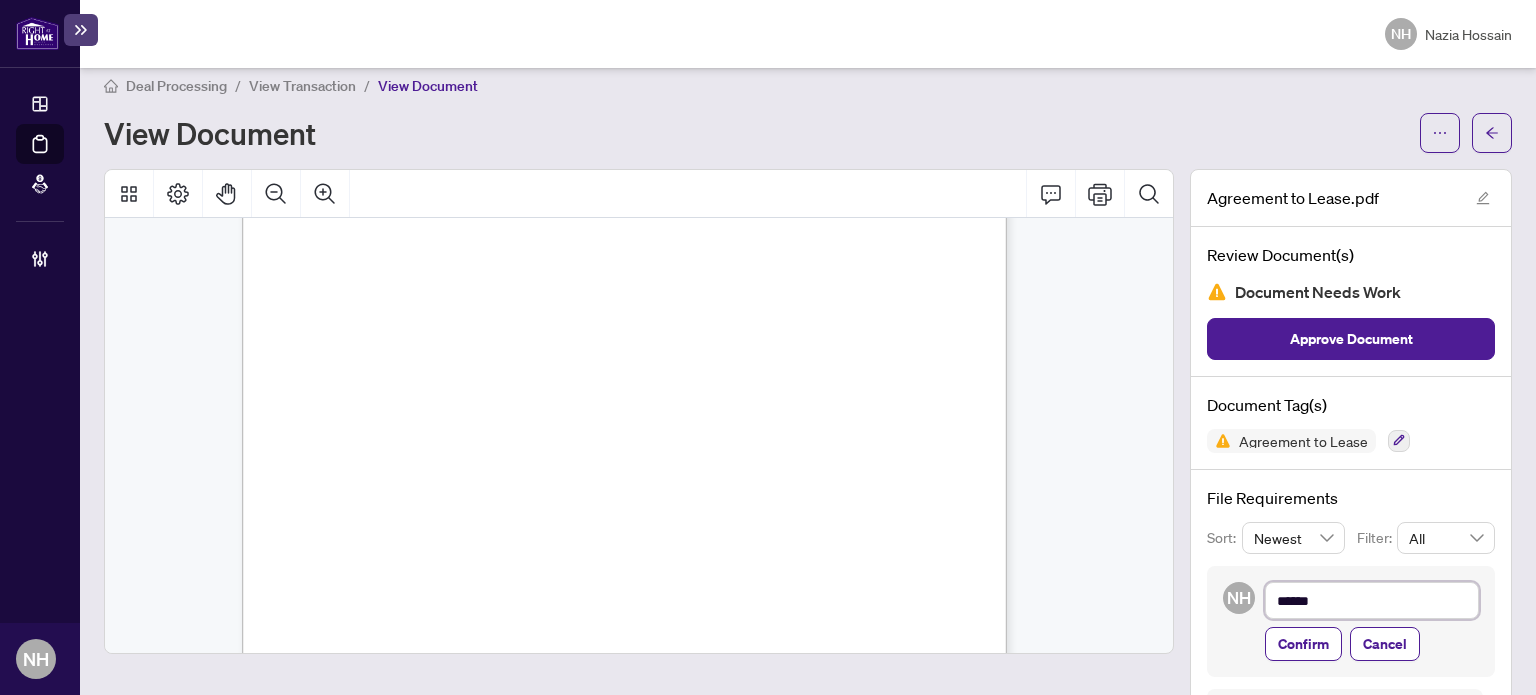 type on "*******" 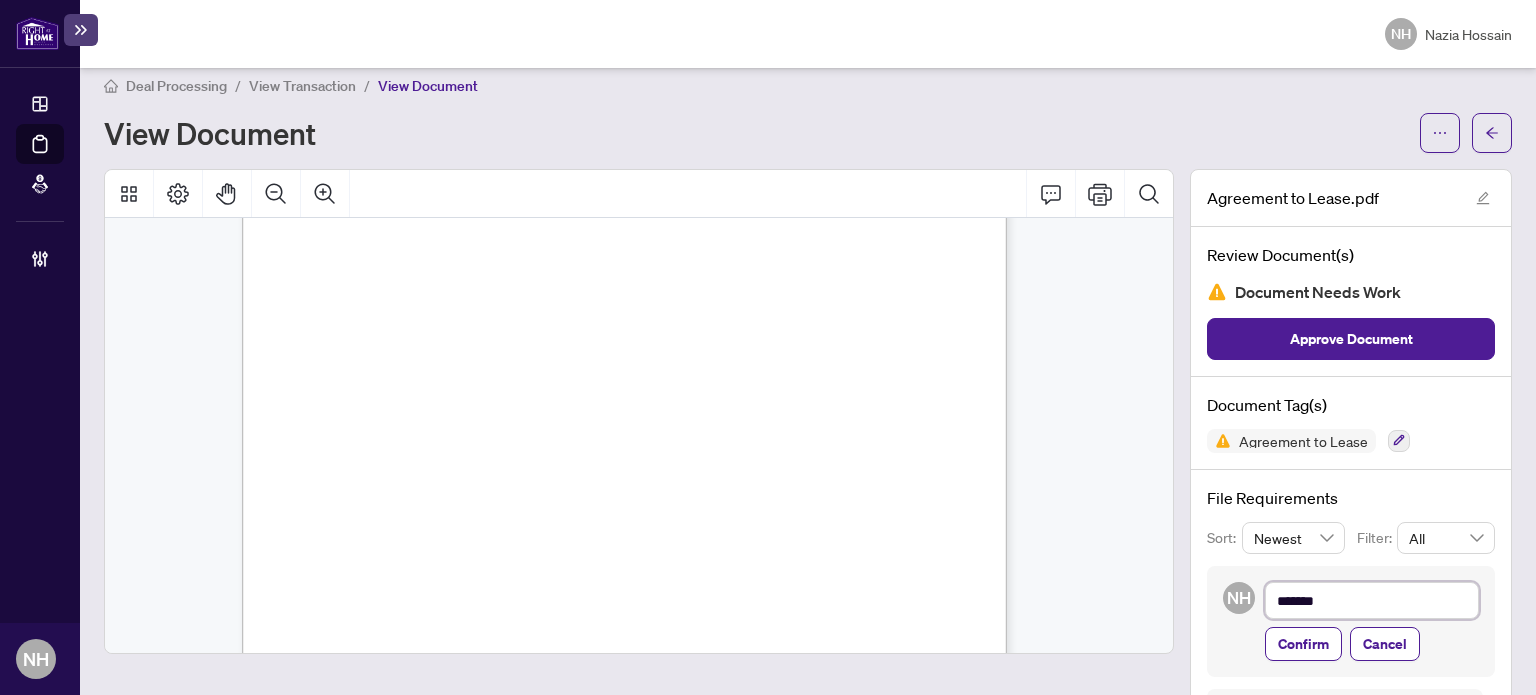 type on "********" 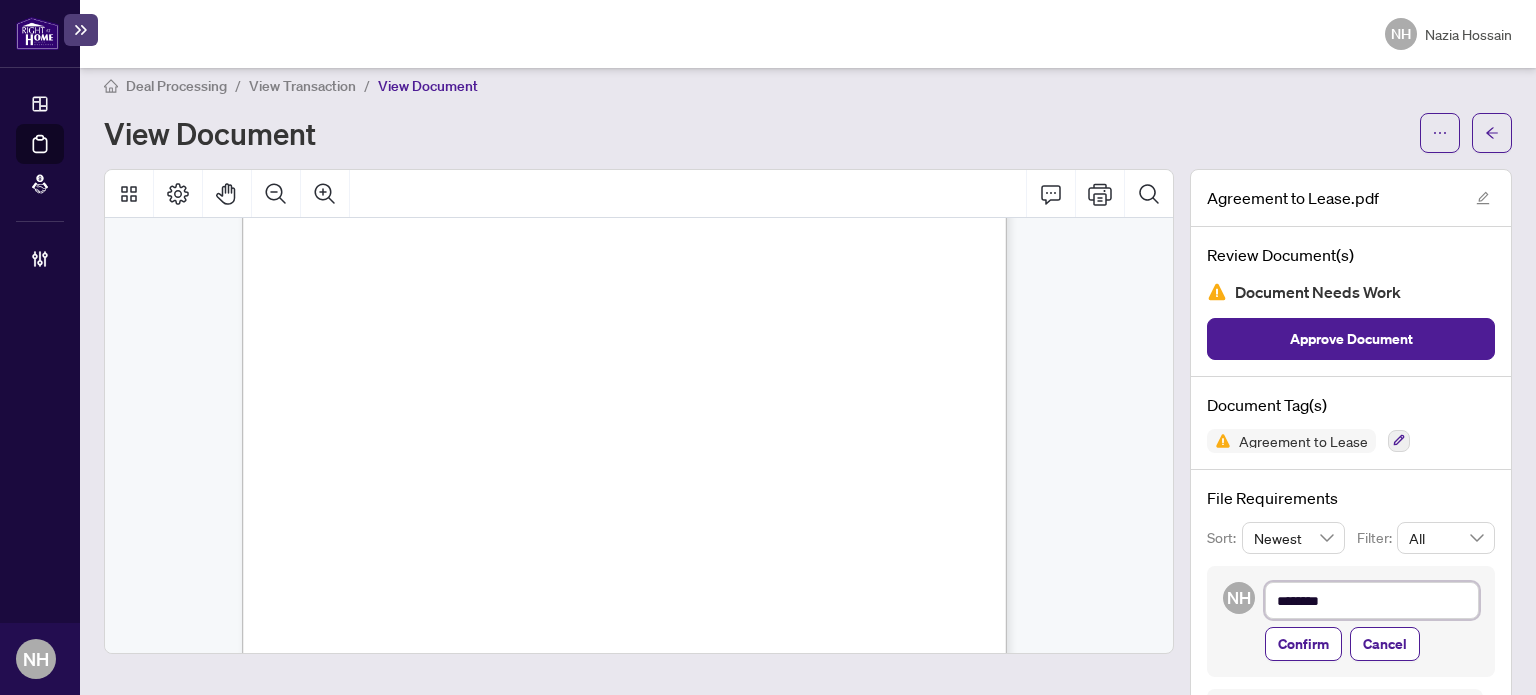 type on "*********" 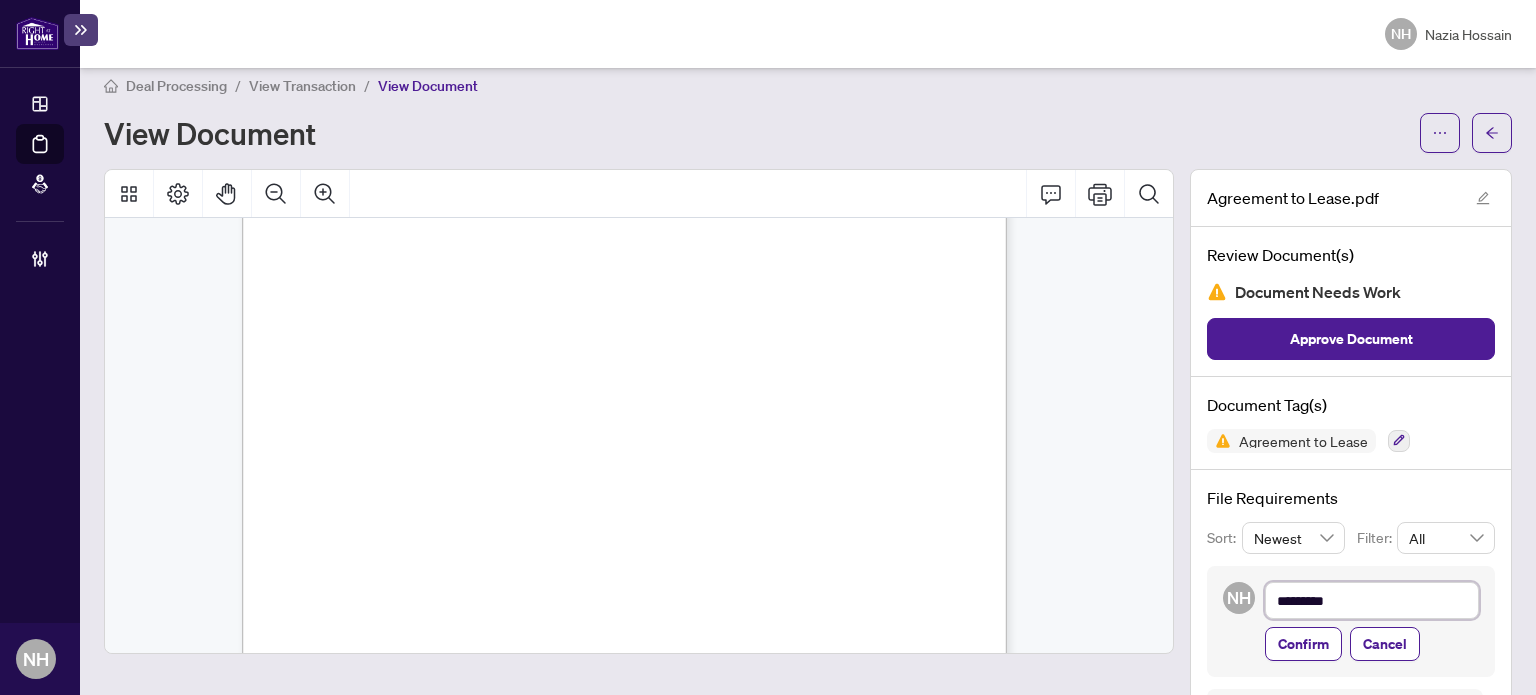 type on "*********" 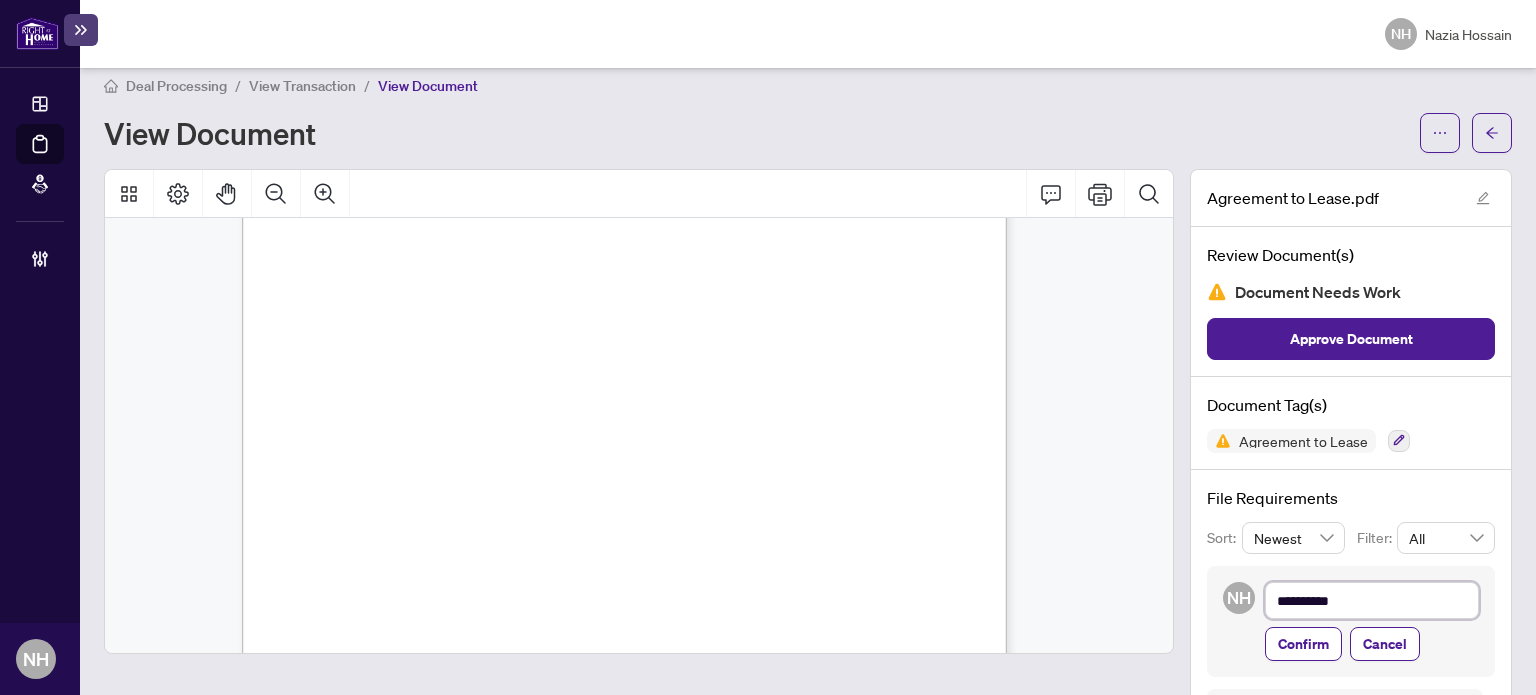 type on "**********" 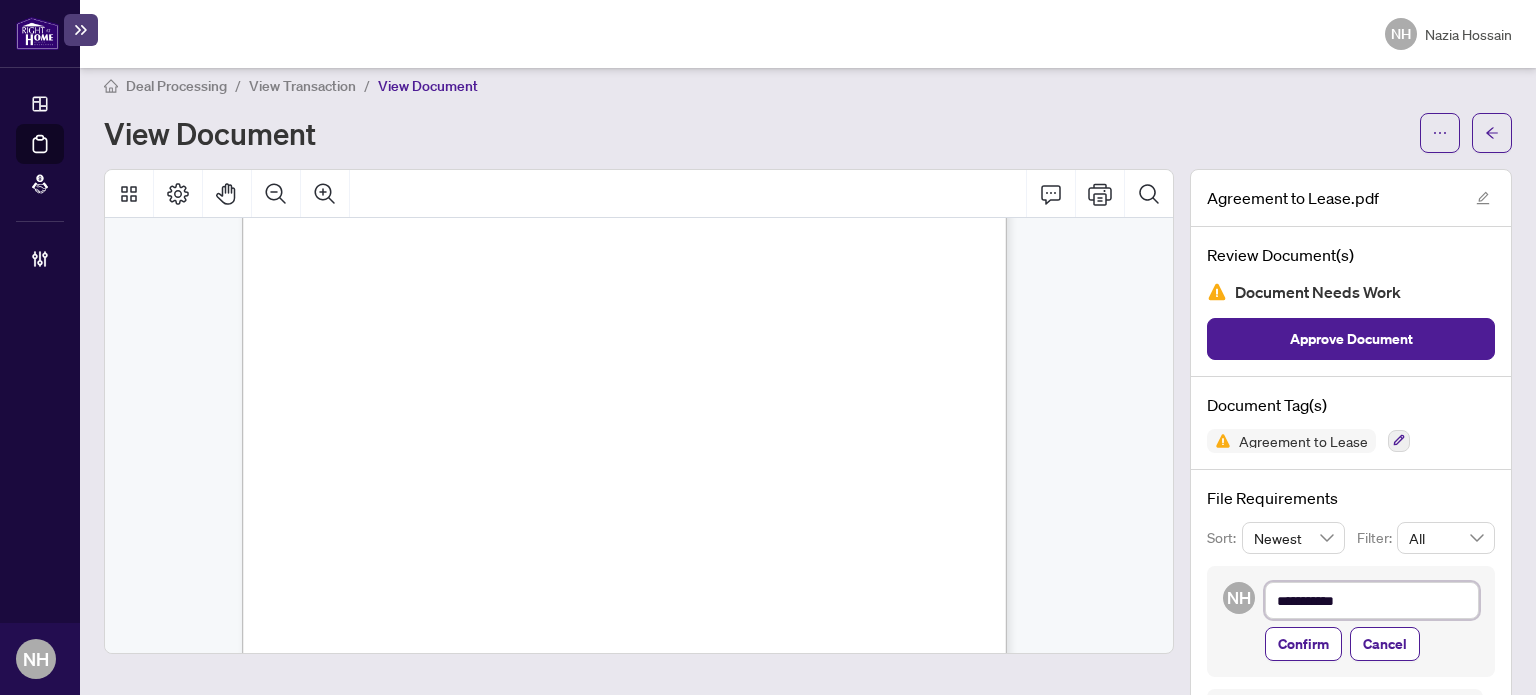 type on "**********" 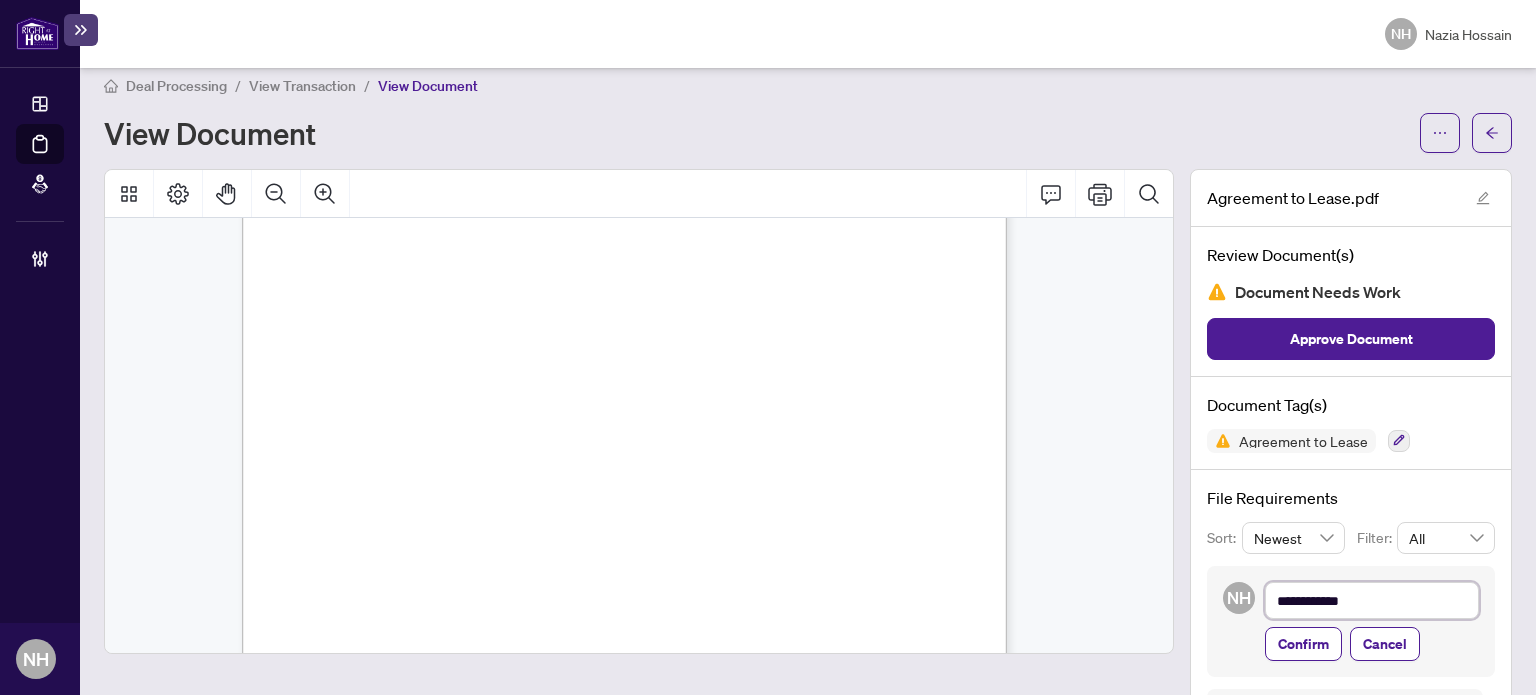 type on "**********" 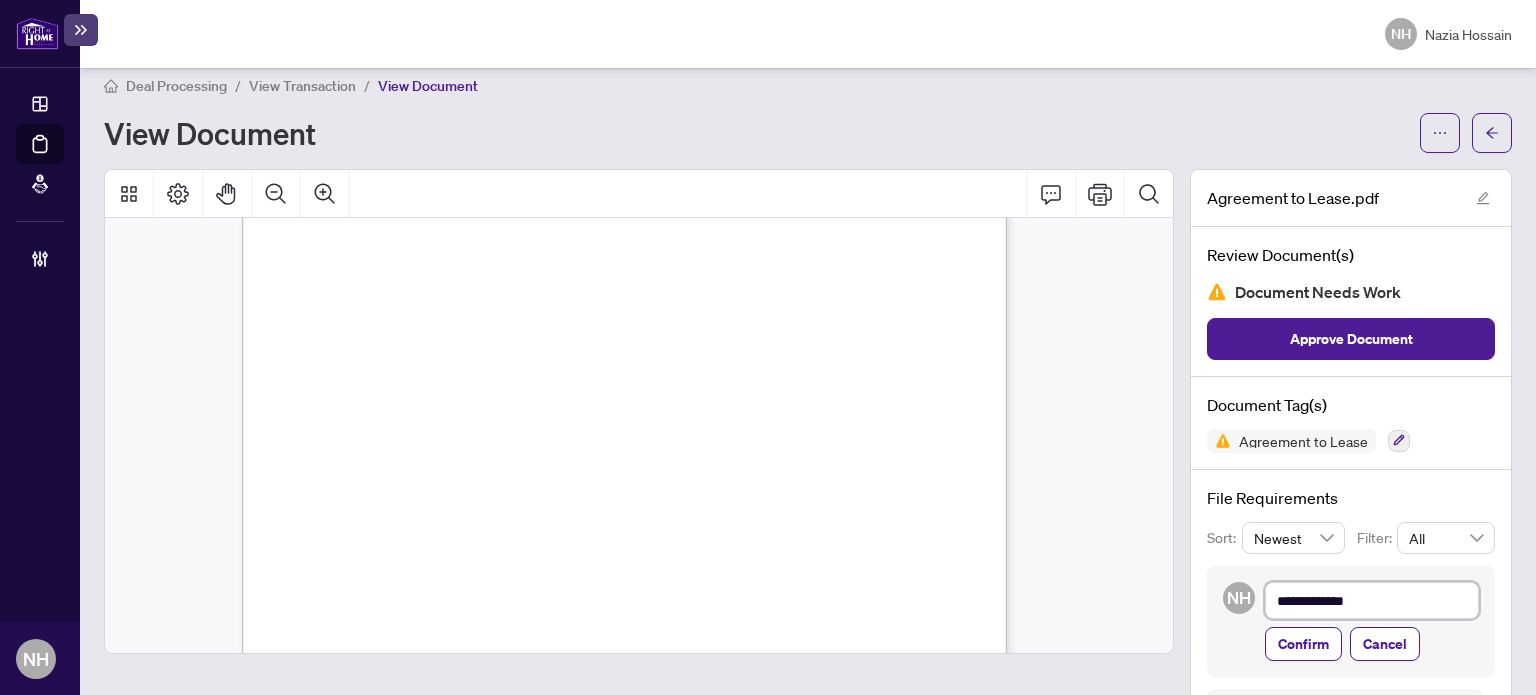 type on "**********" 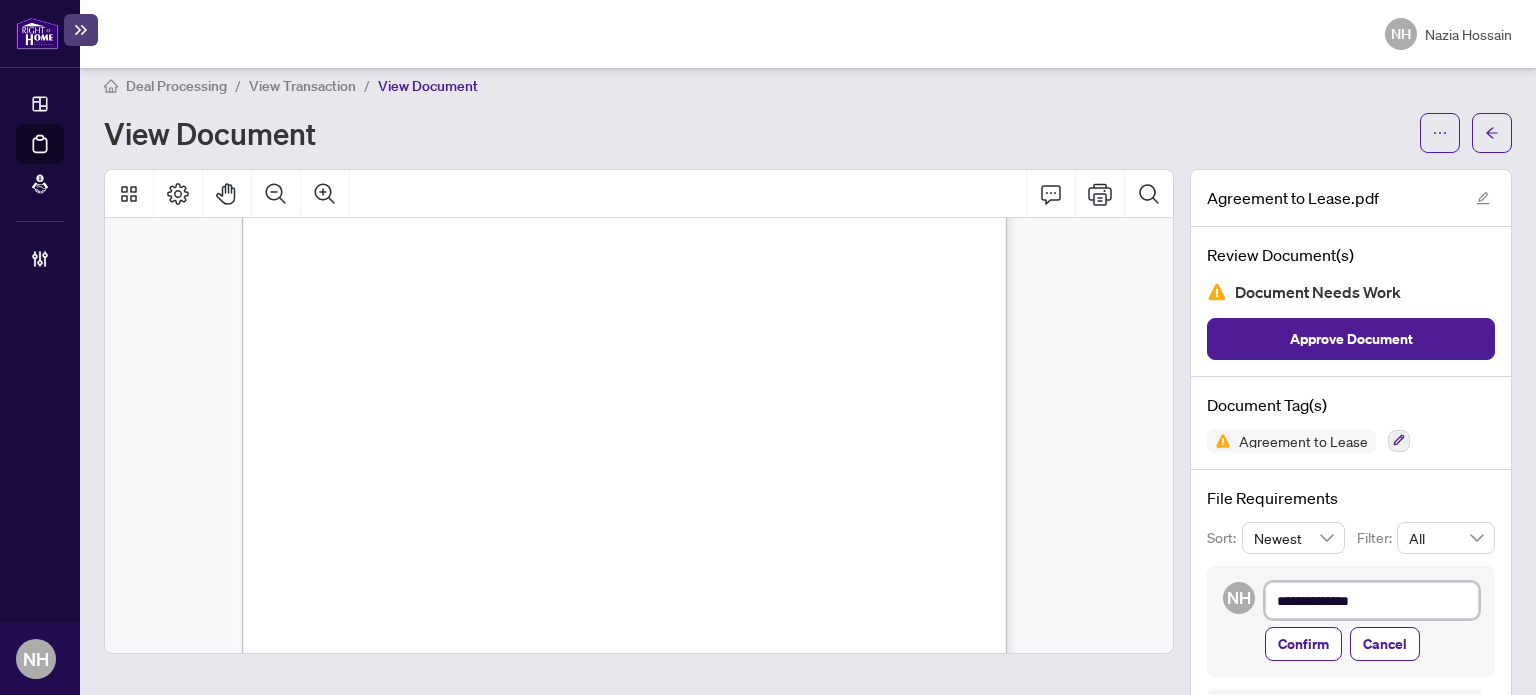 type on "**********" 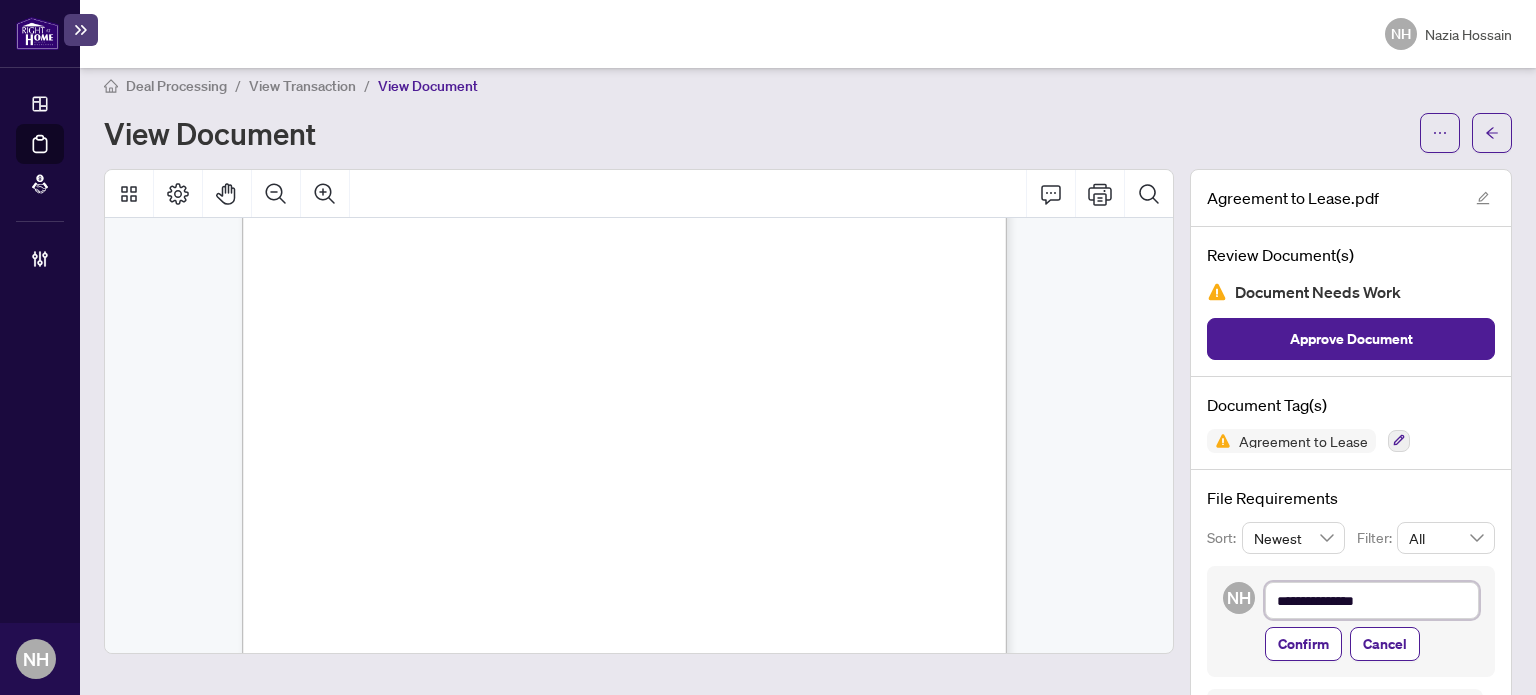 type on "**********" 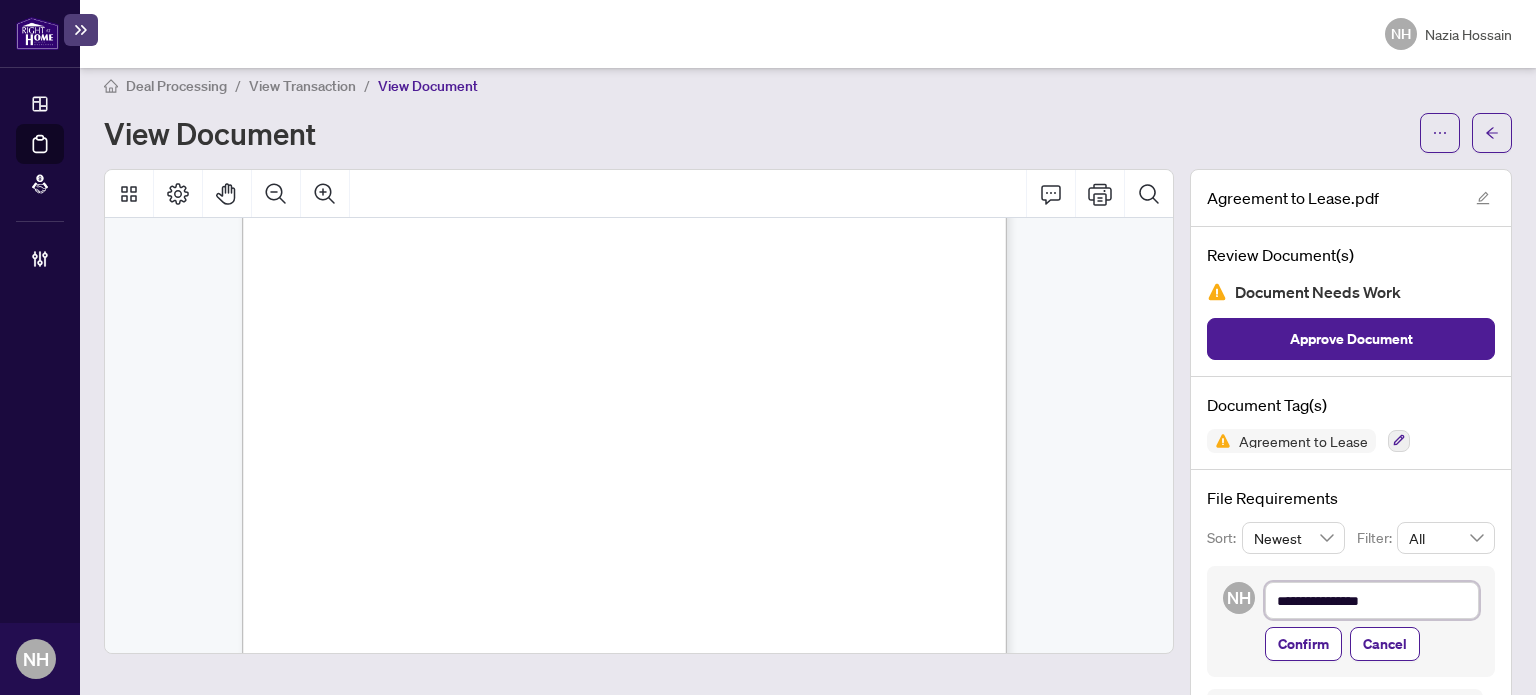 type on "**********" 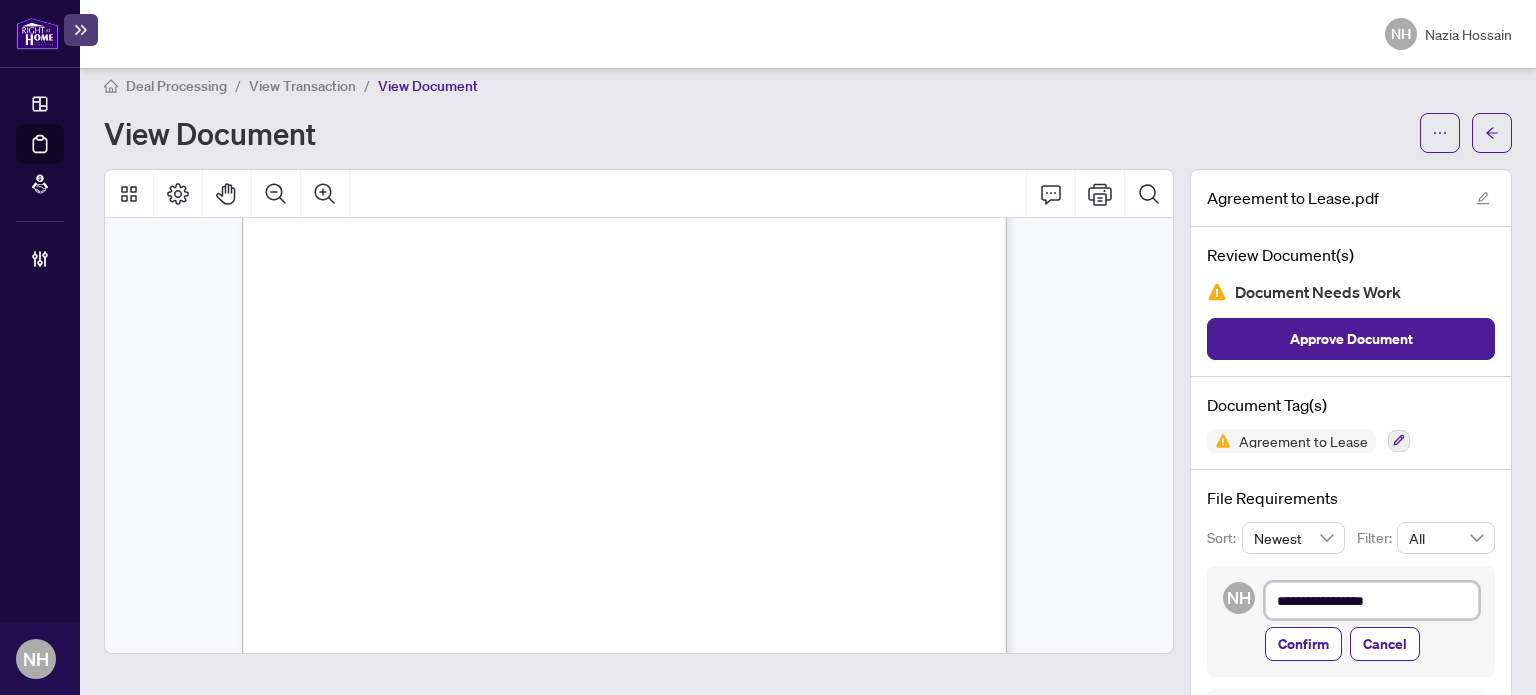 type on "**********" 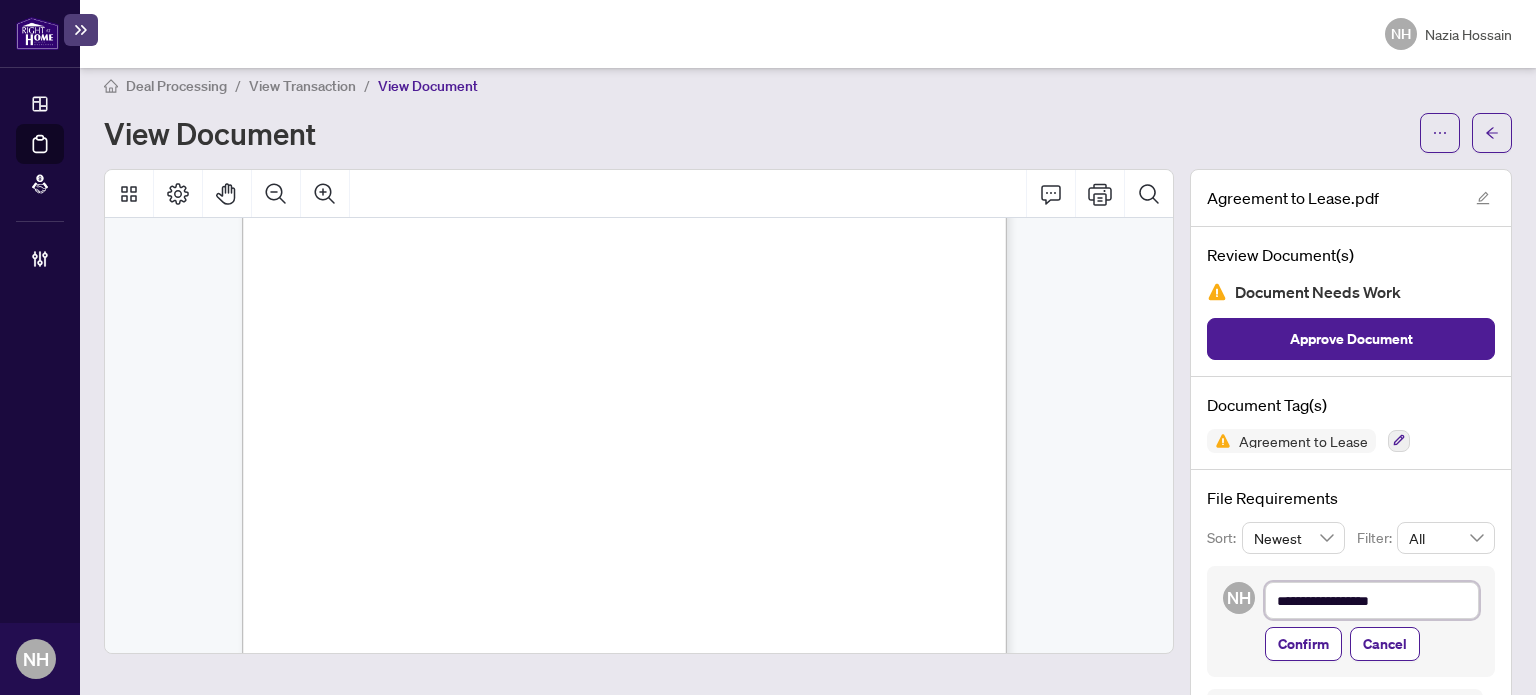 type on "**********" 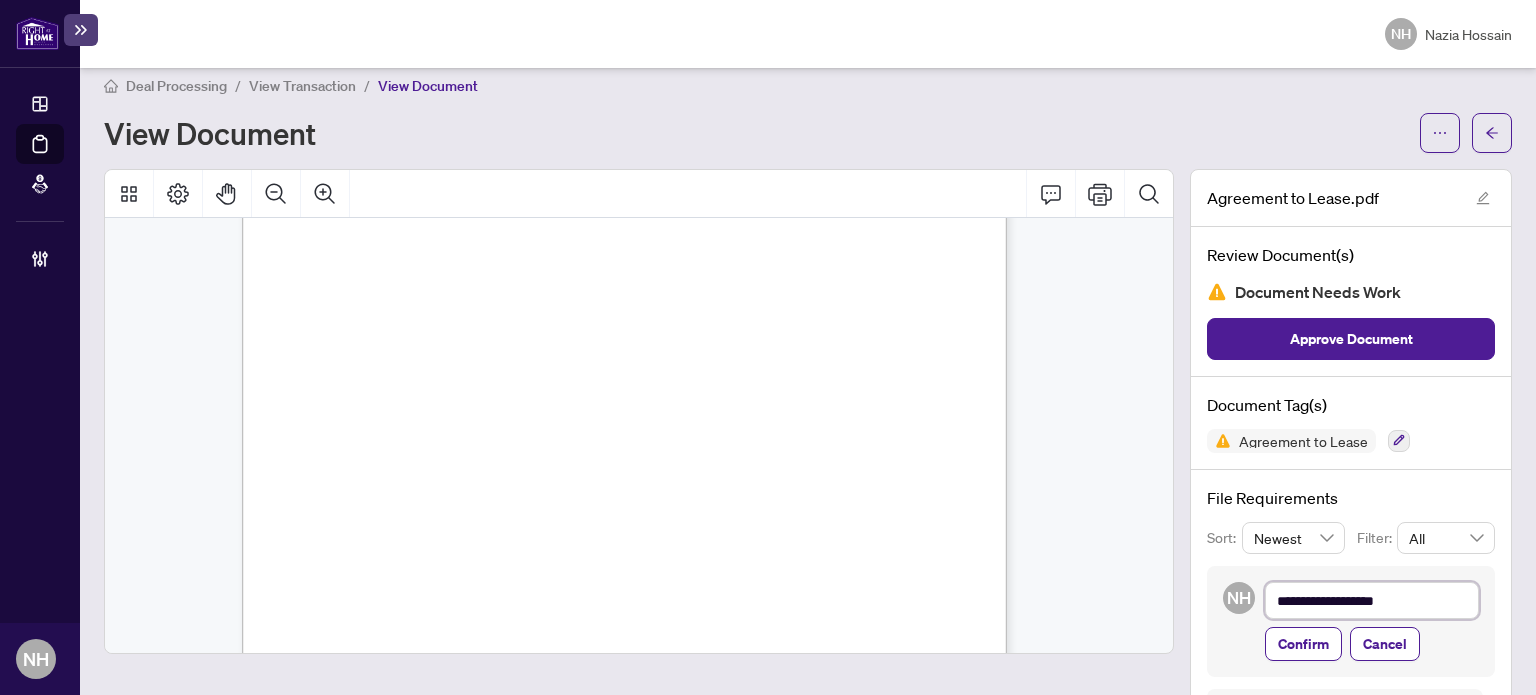type on "**********" 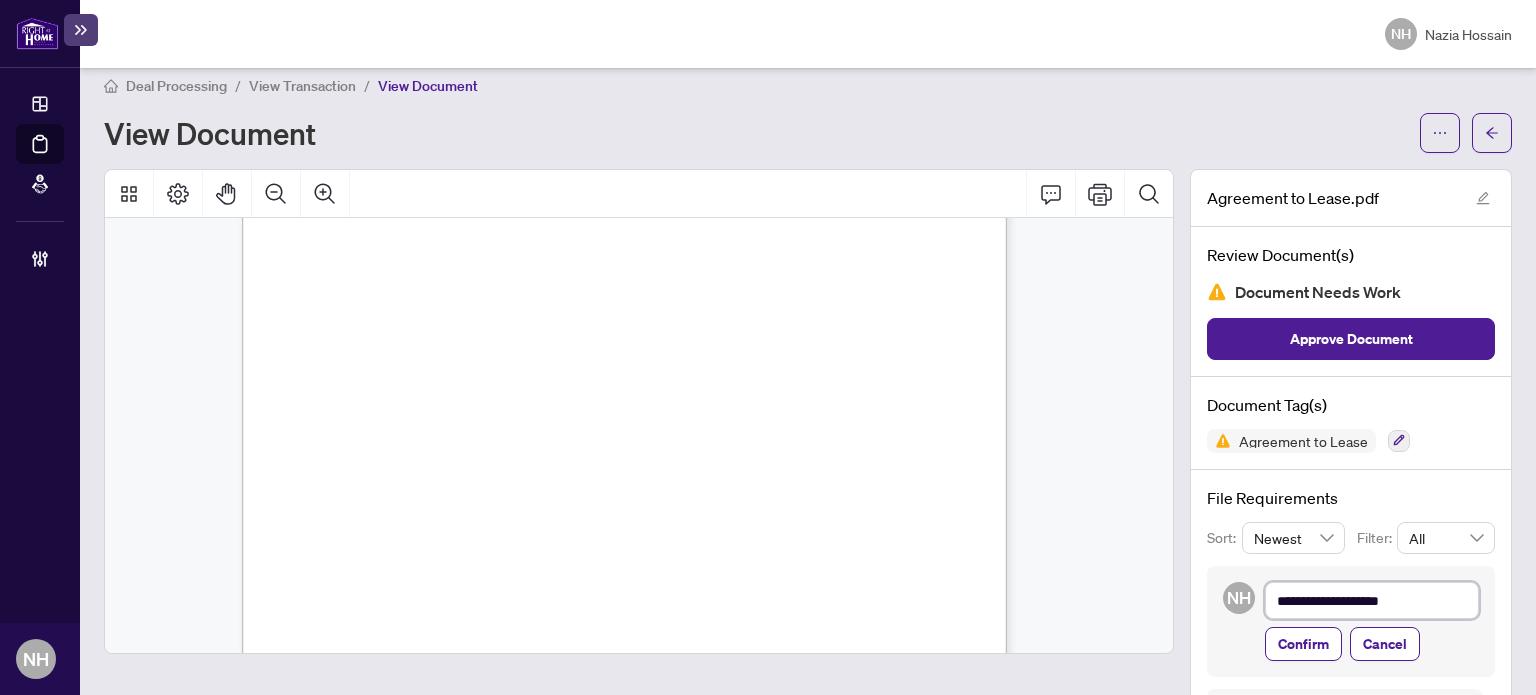 type on "**********" 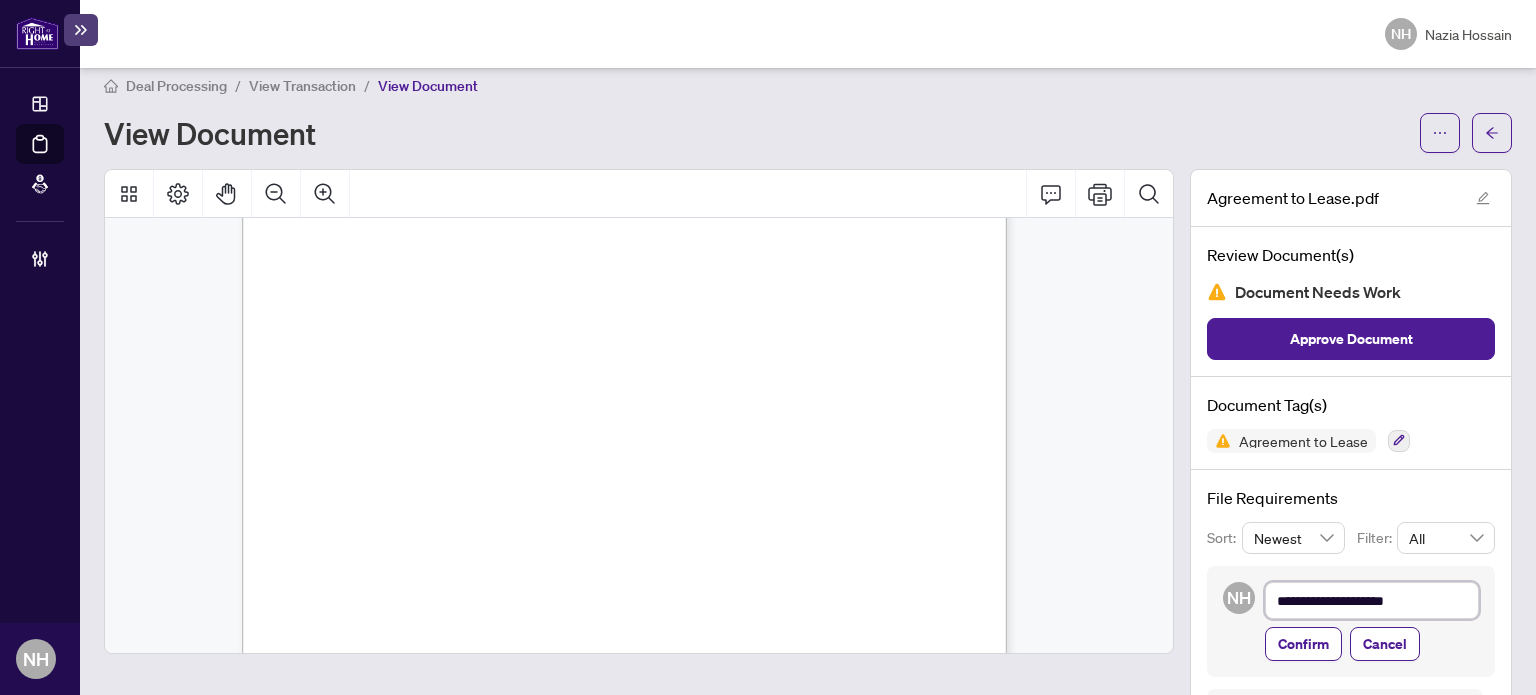 type on "**********" 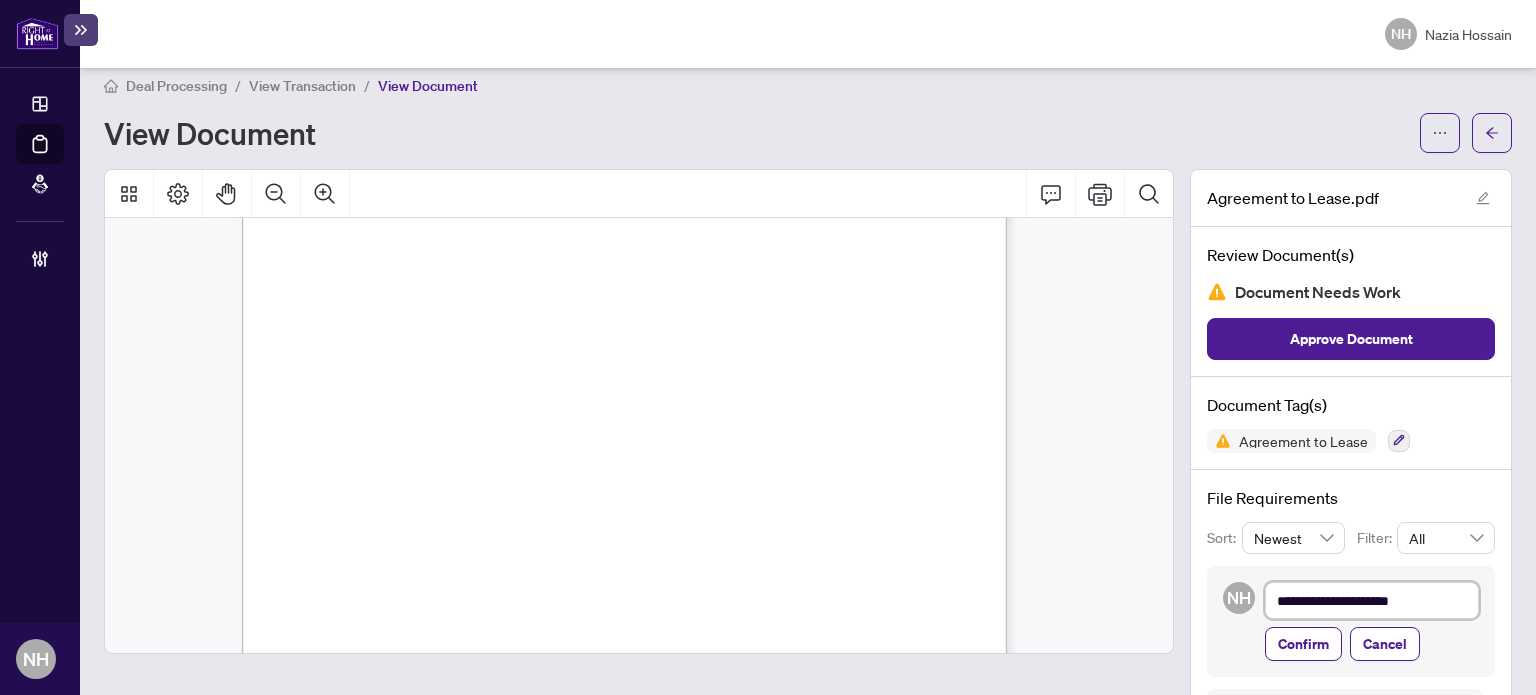 type on "**********" 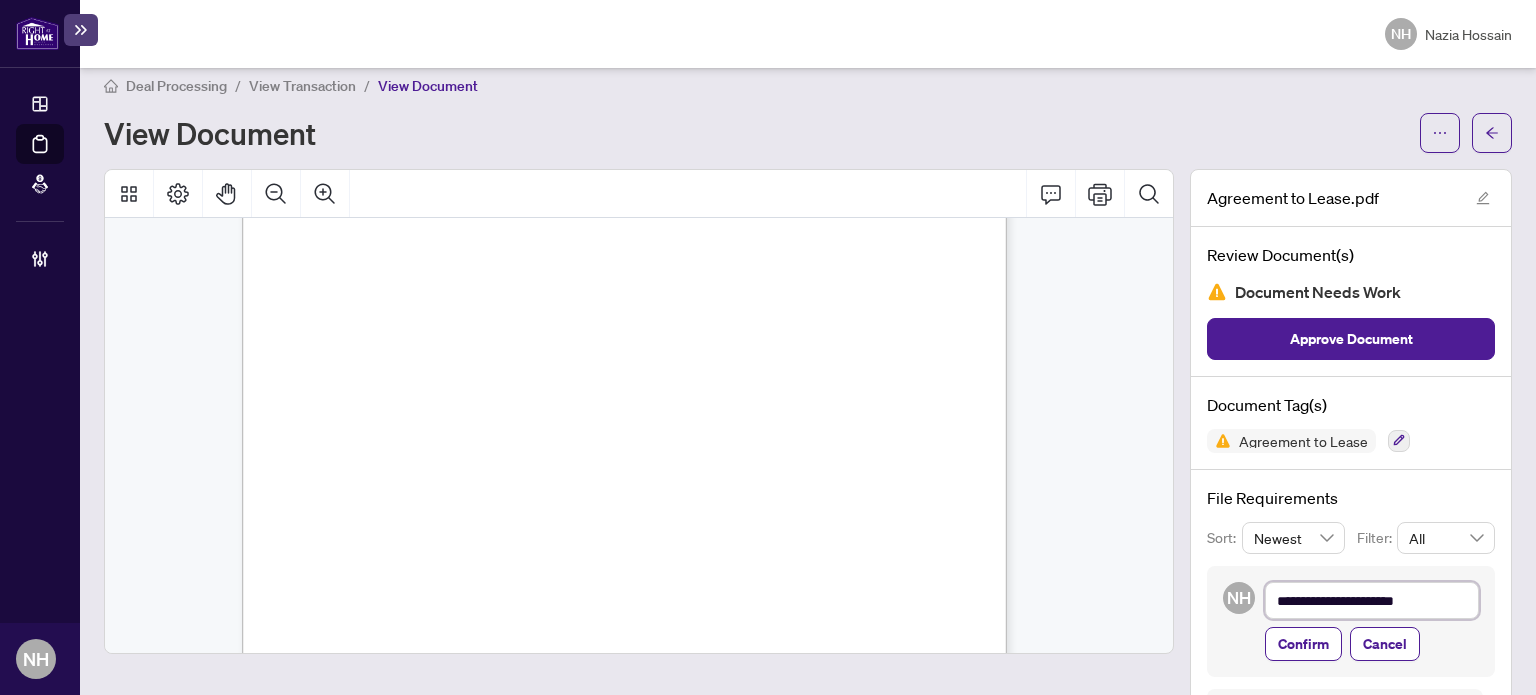 type on "**********" 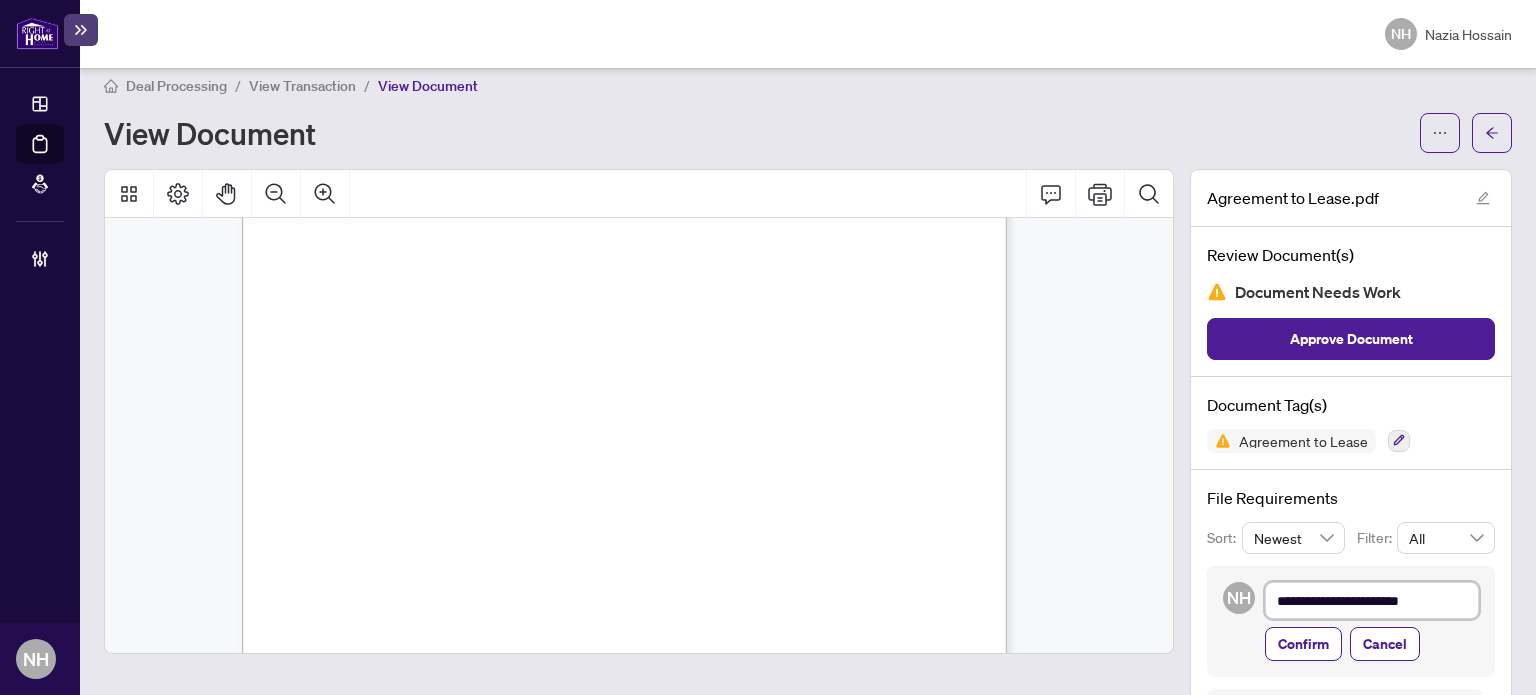 type on "**********" 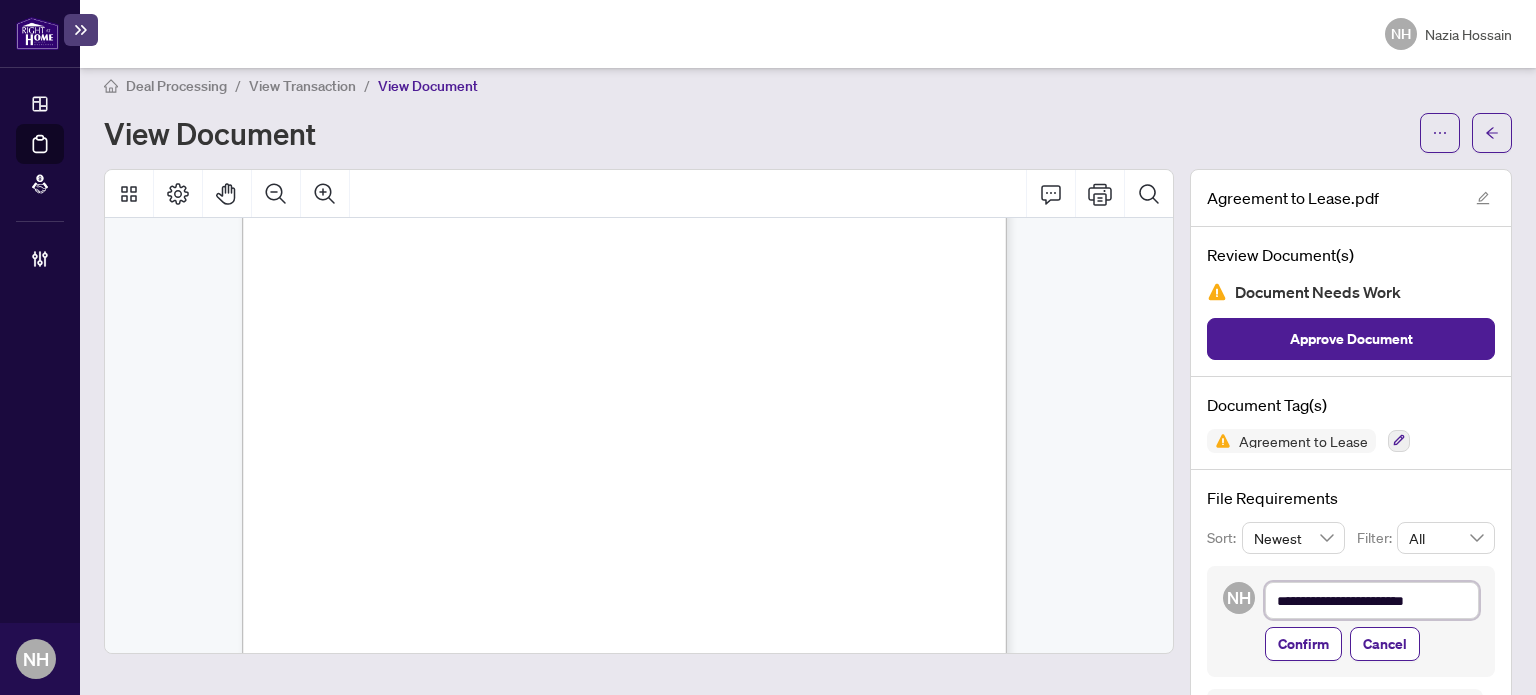 type on "**********" 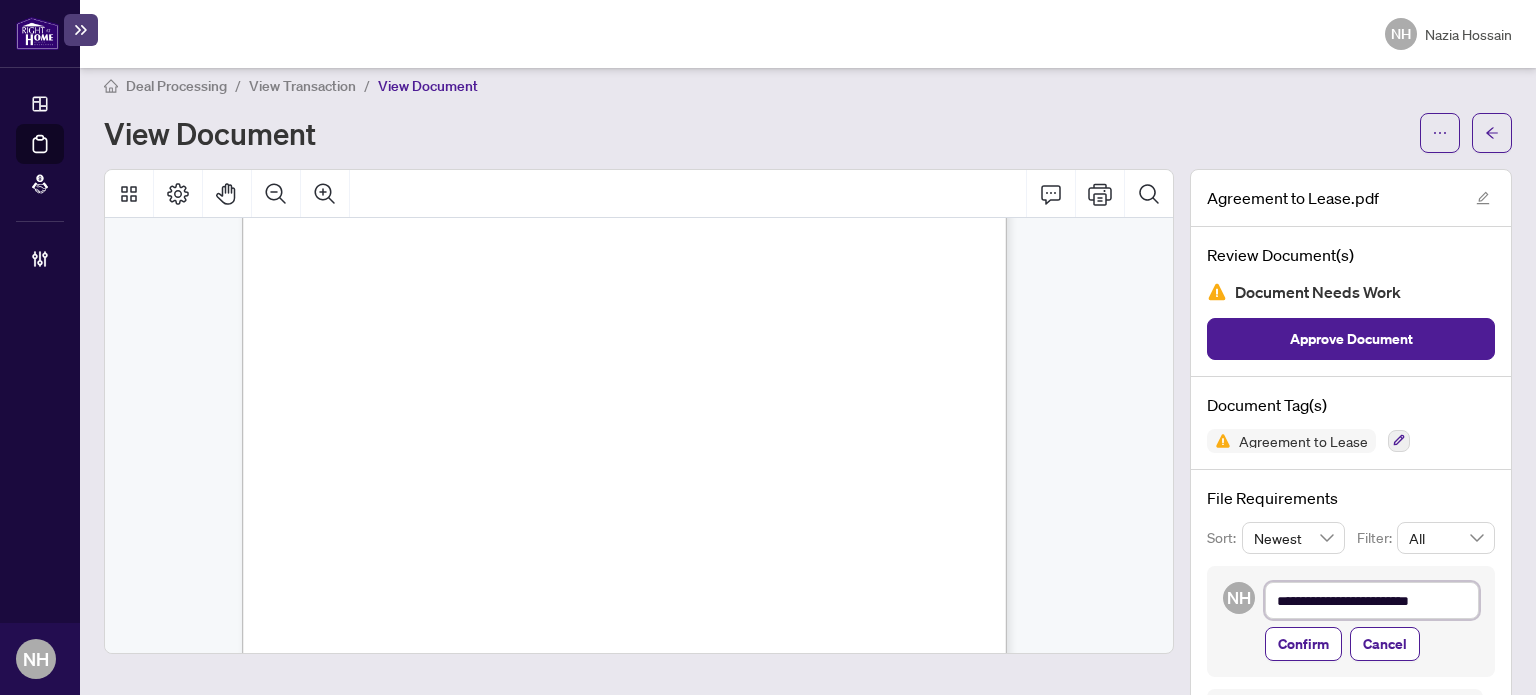 type on "**********" 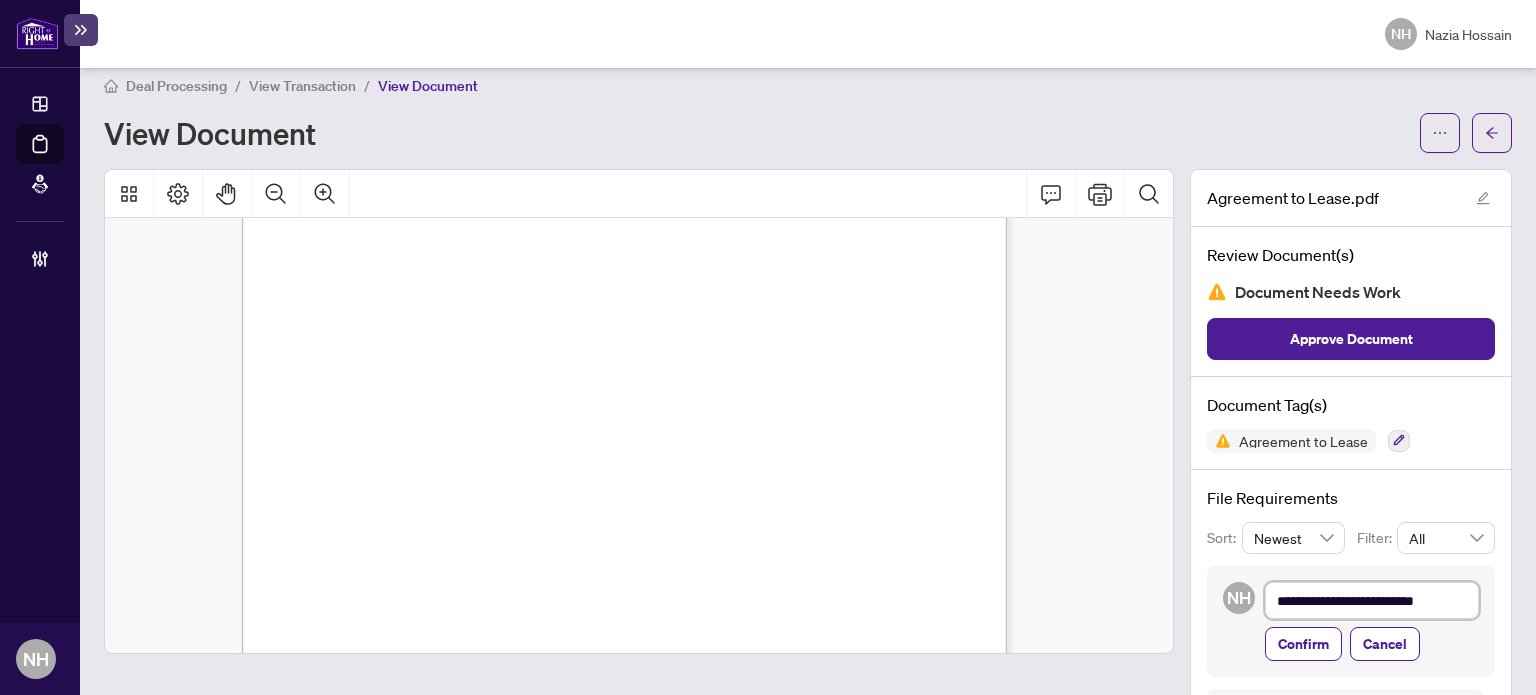 type on "**********" 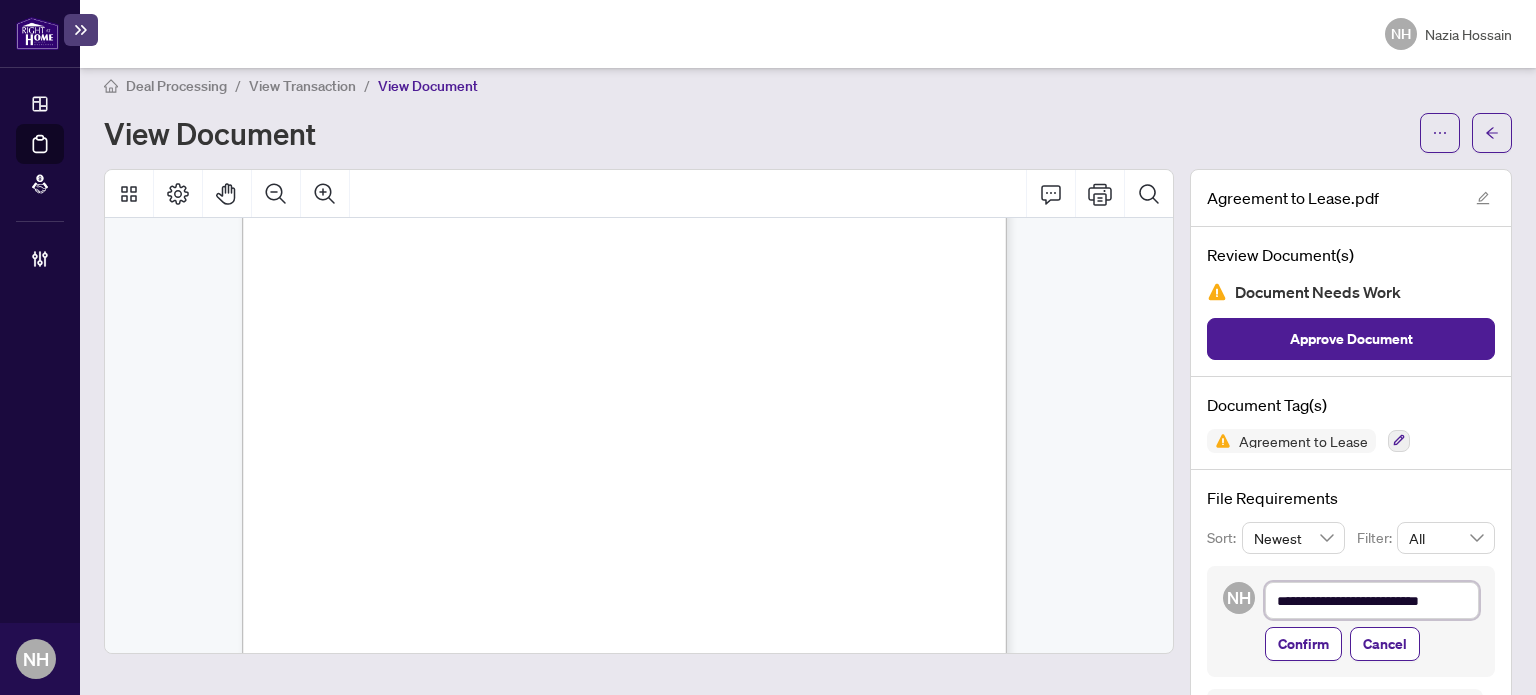 type on "**********" 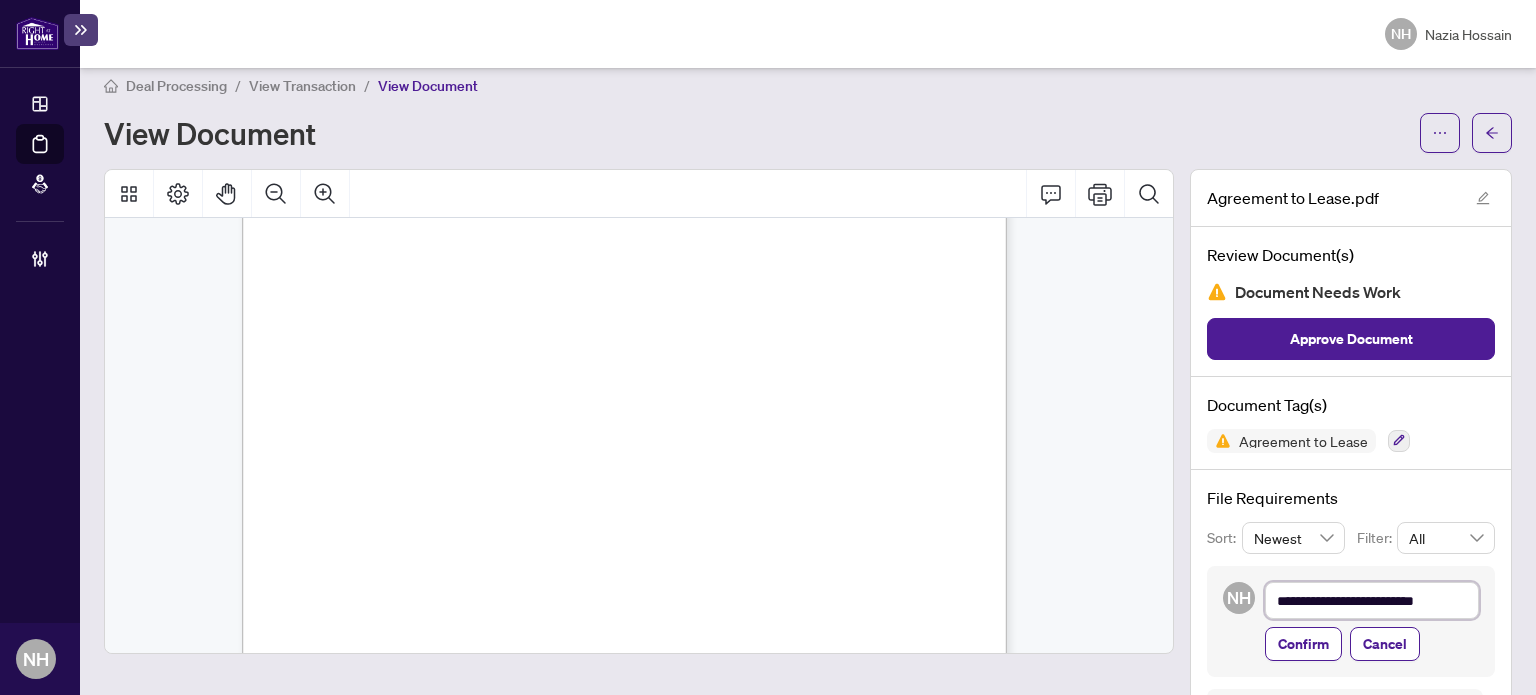 type on "**********" 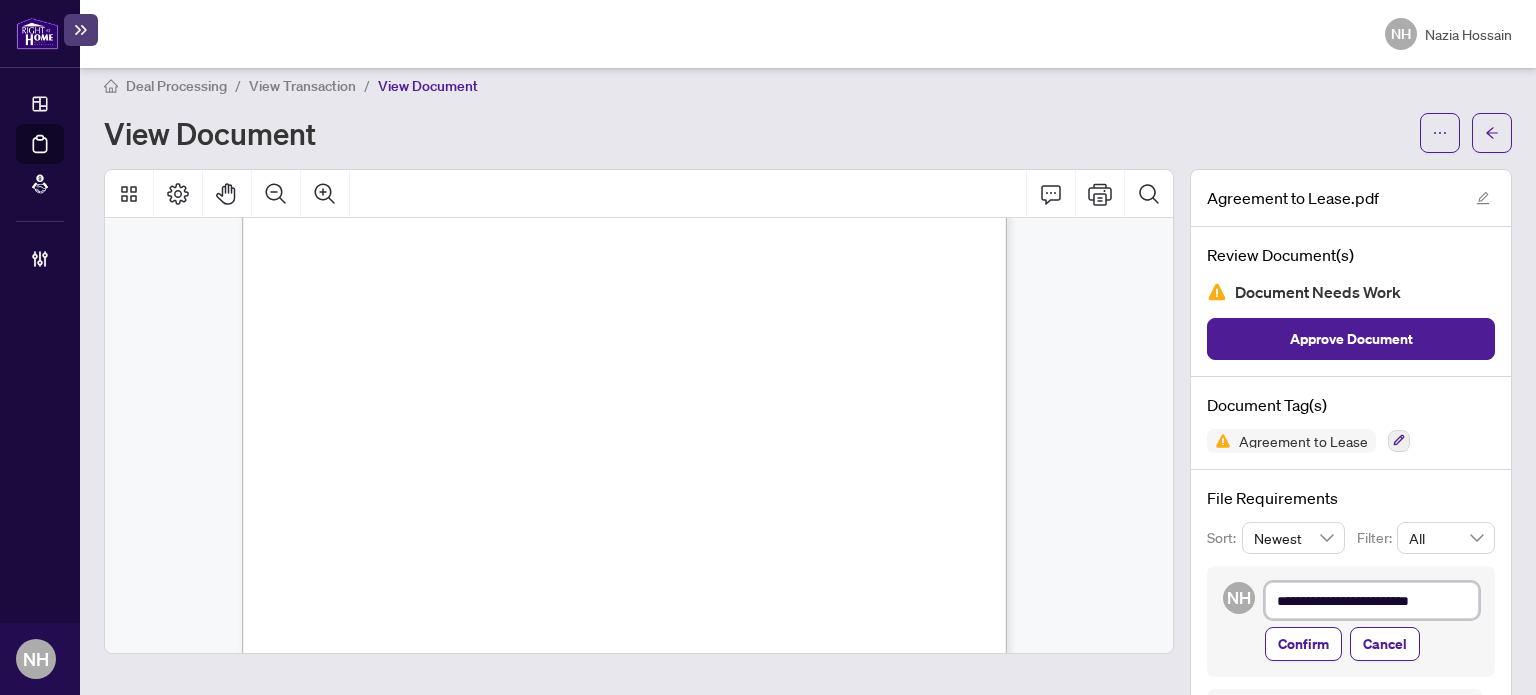 type on "**********" 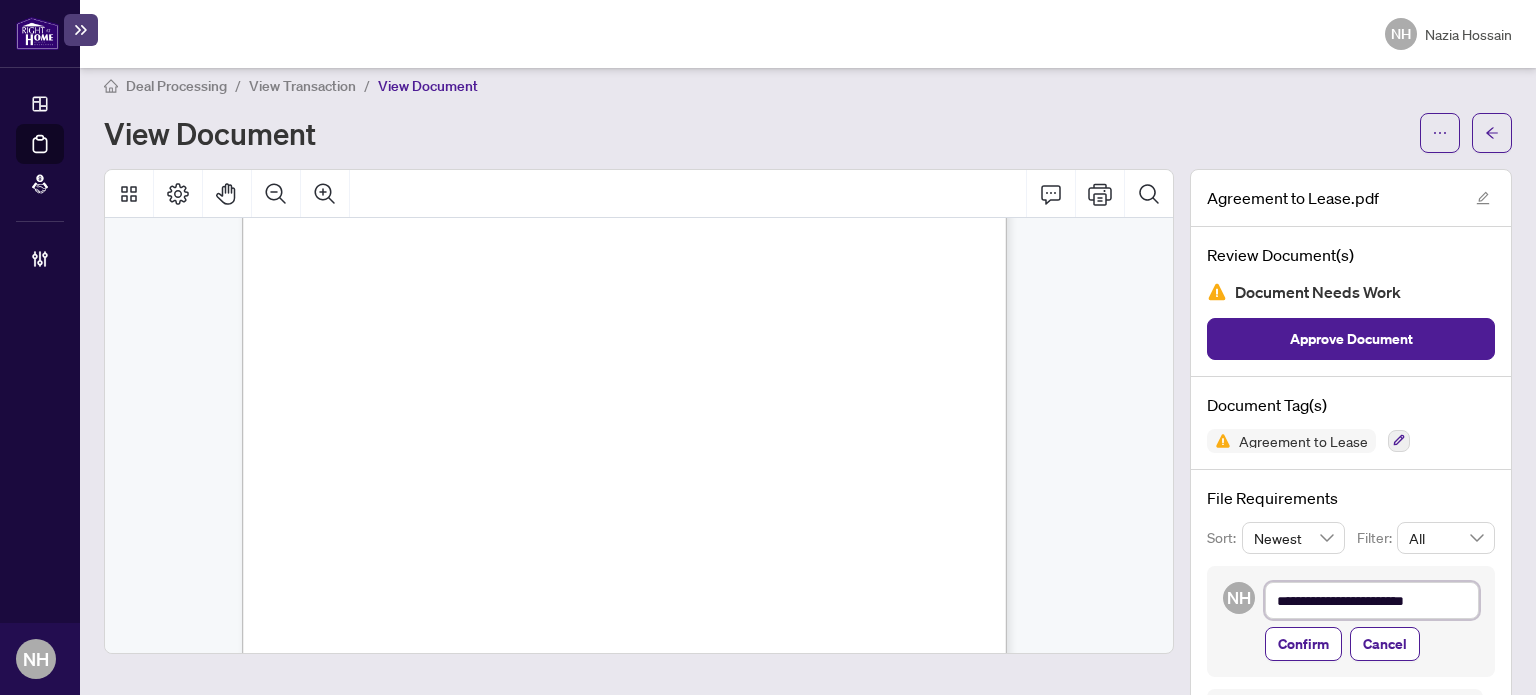 type on "**********" 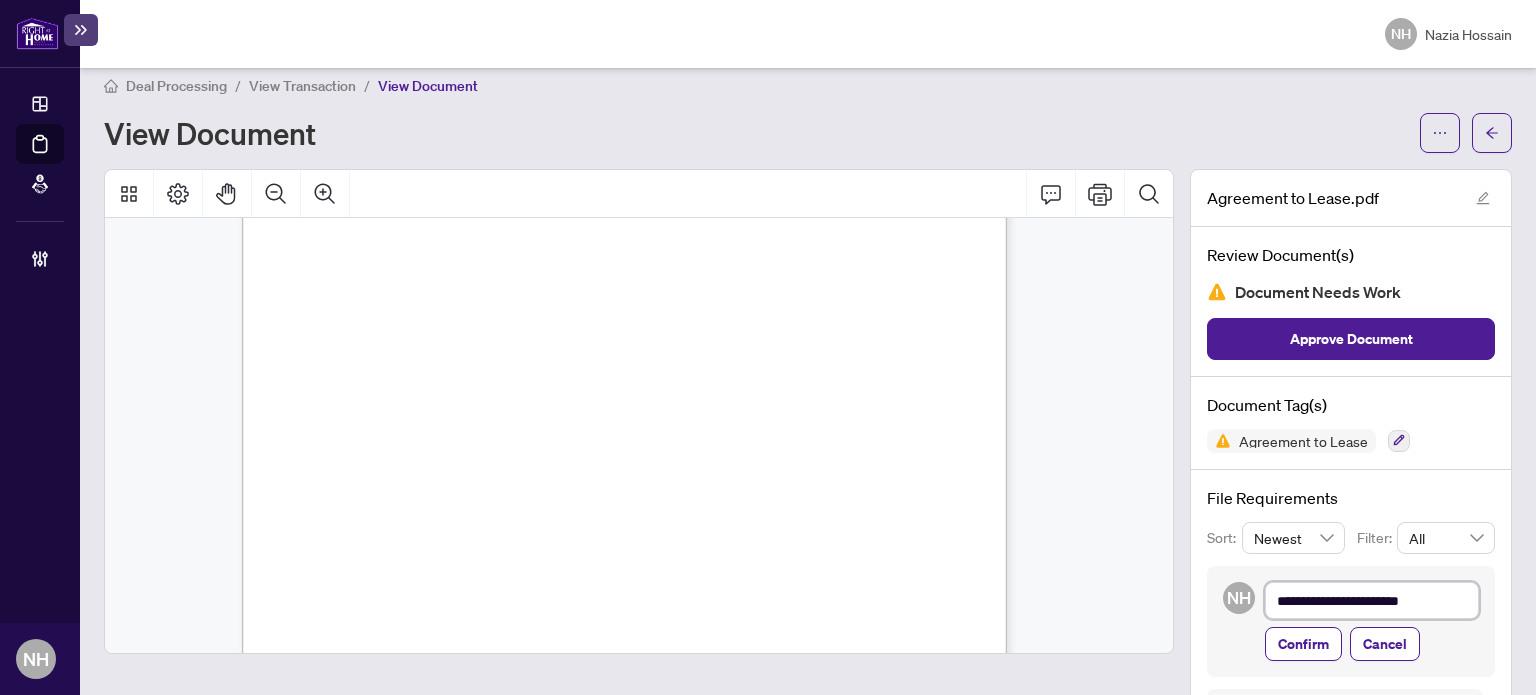 type on "**********" 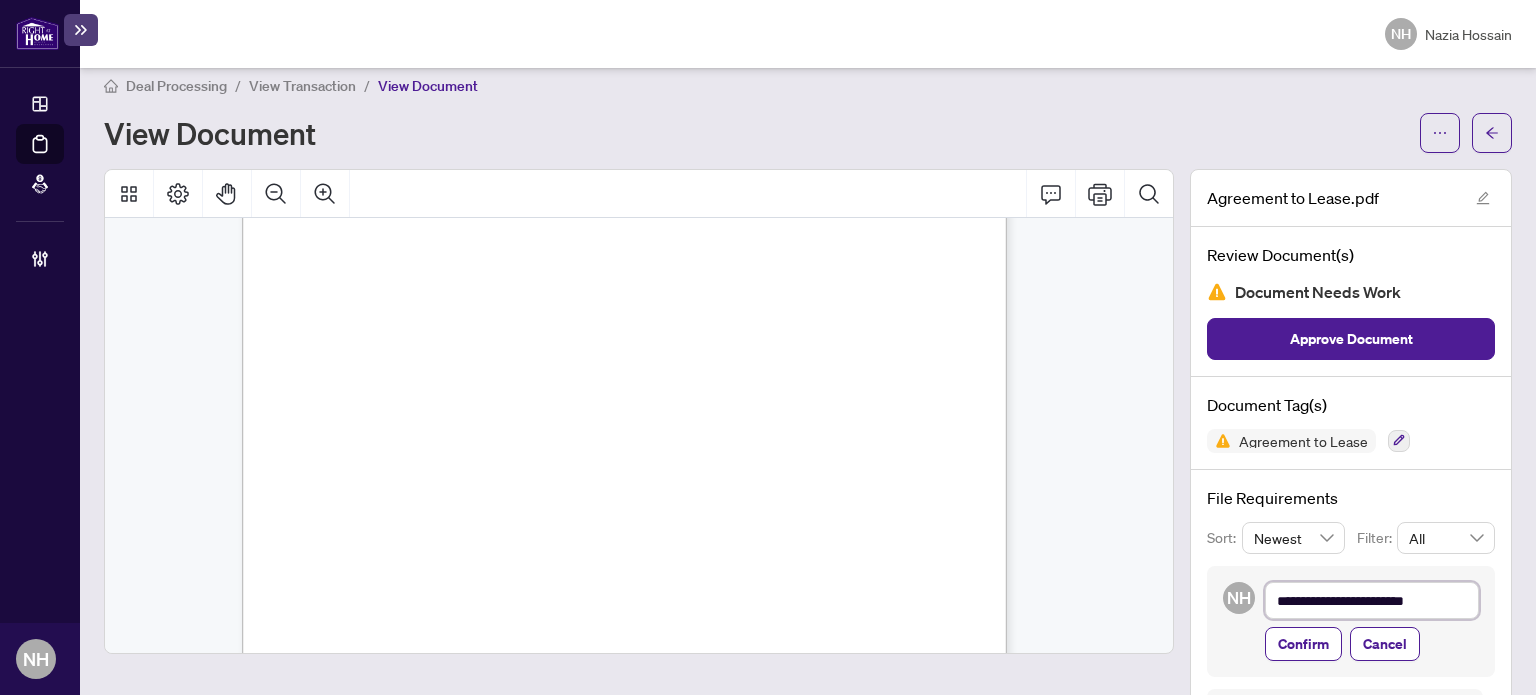 type on "**********" 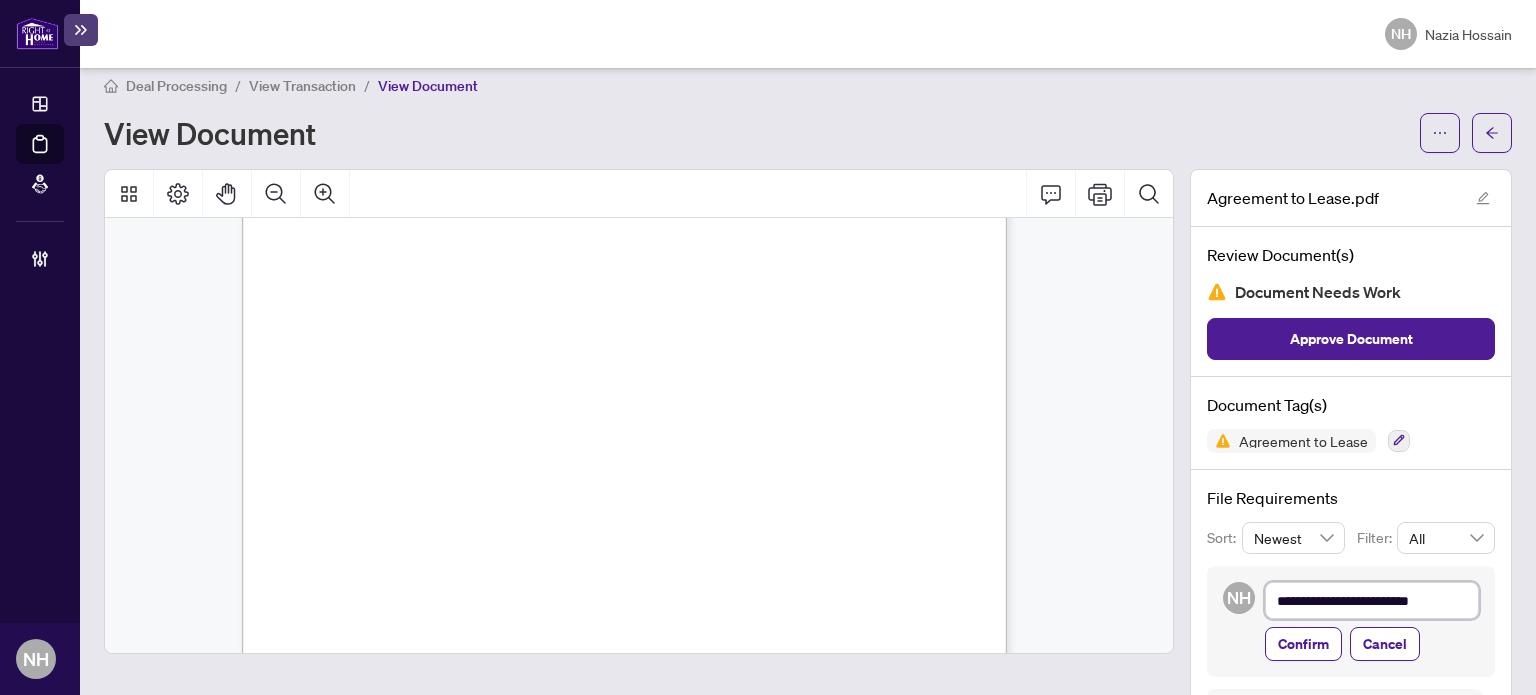 type on "**********" 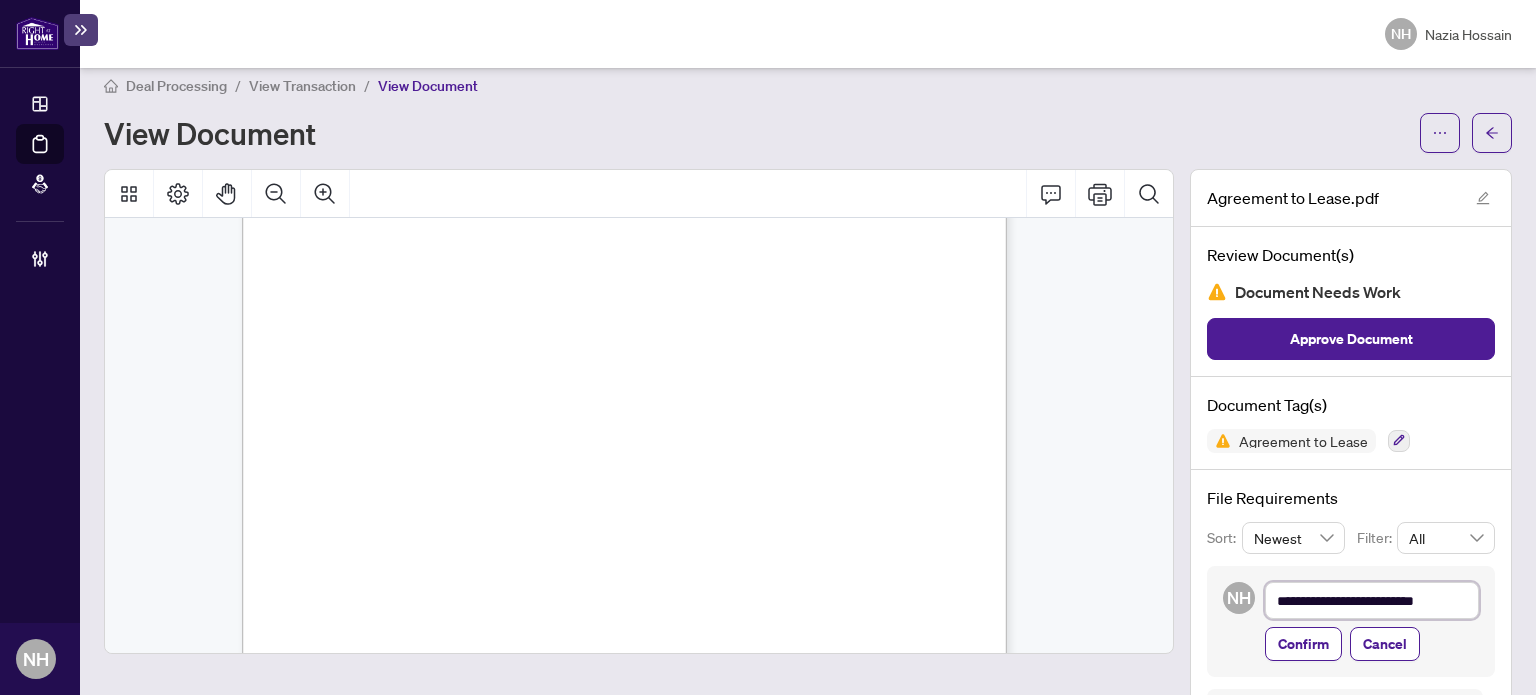 type on "**********" 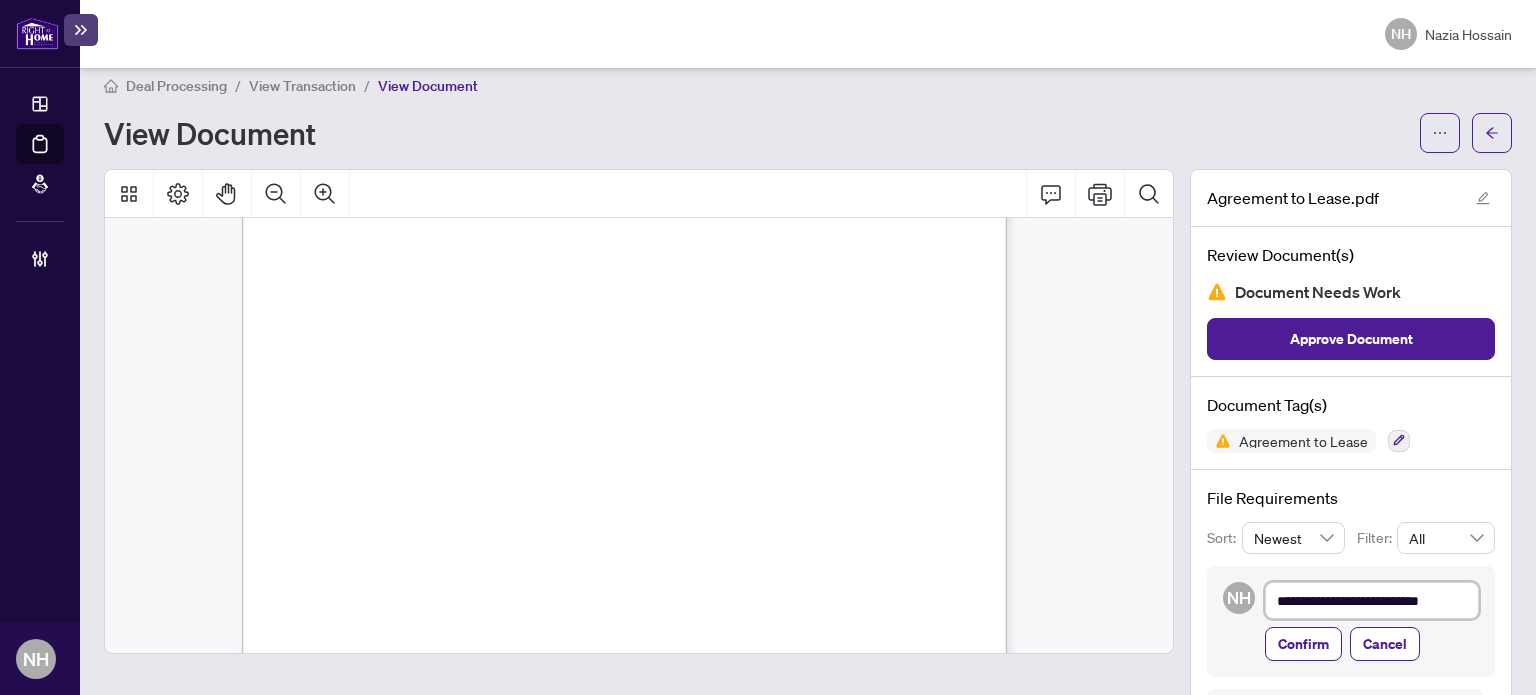 type on "**********" 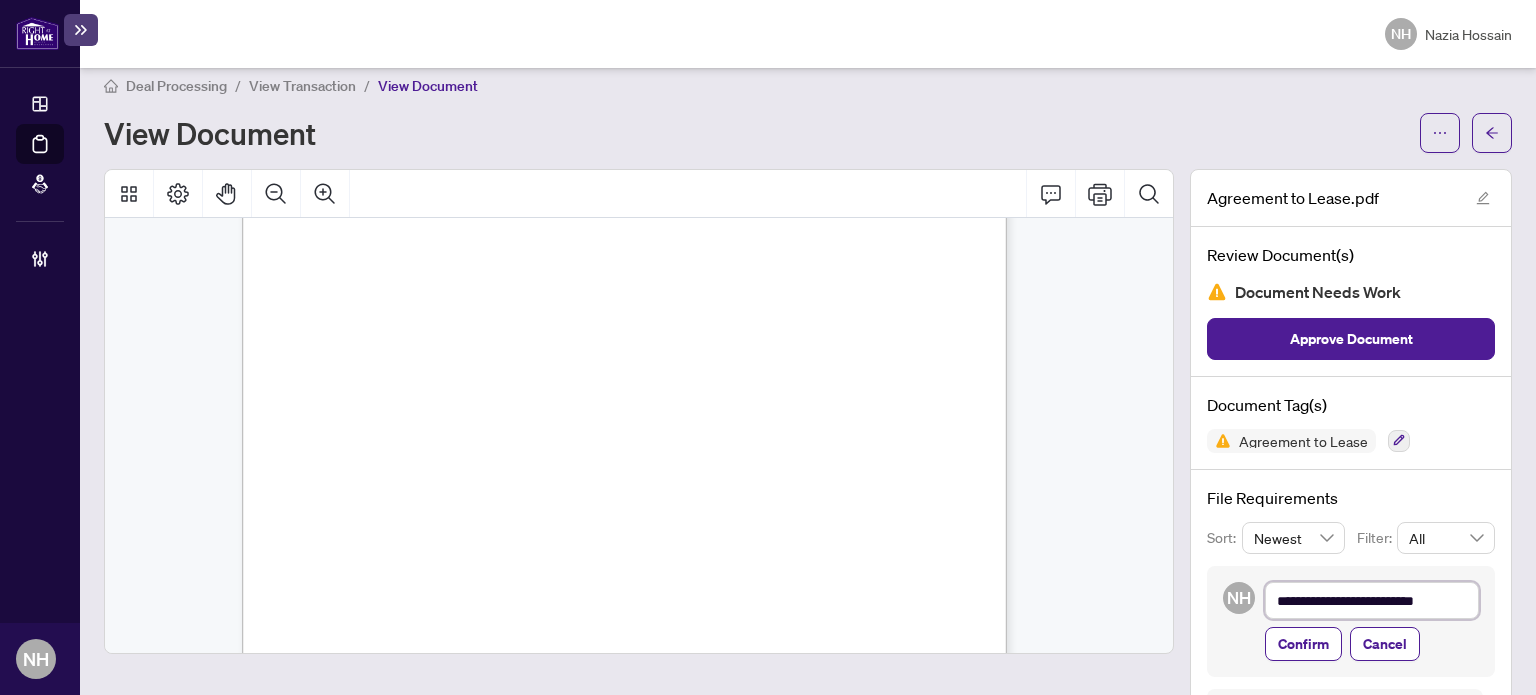 type on "**********" 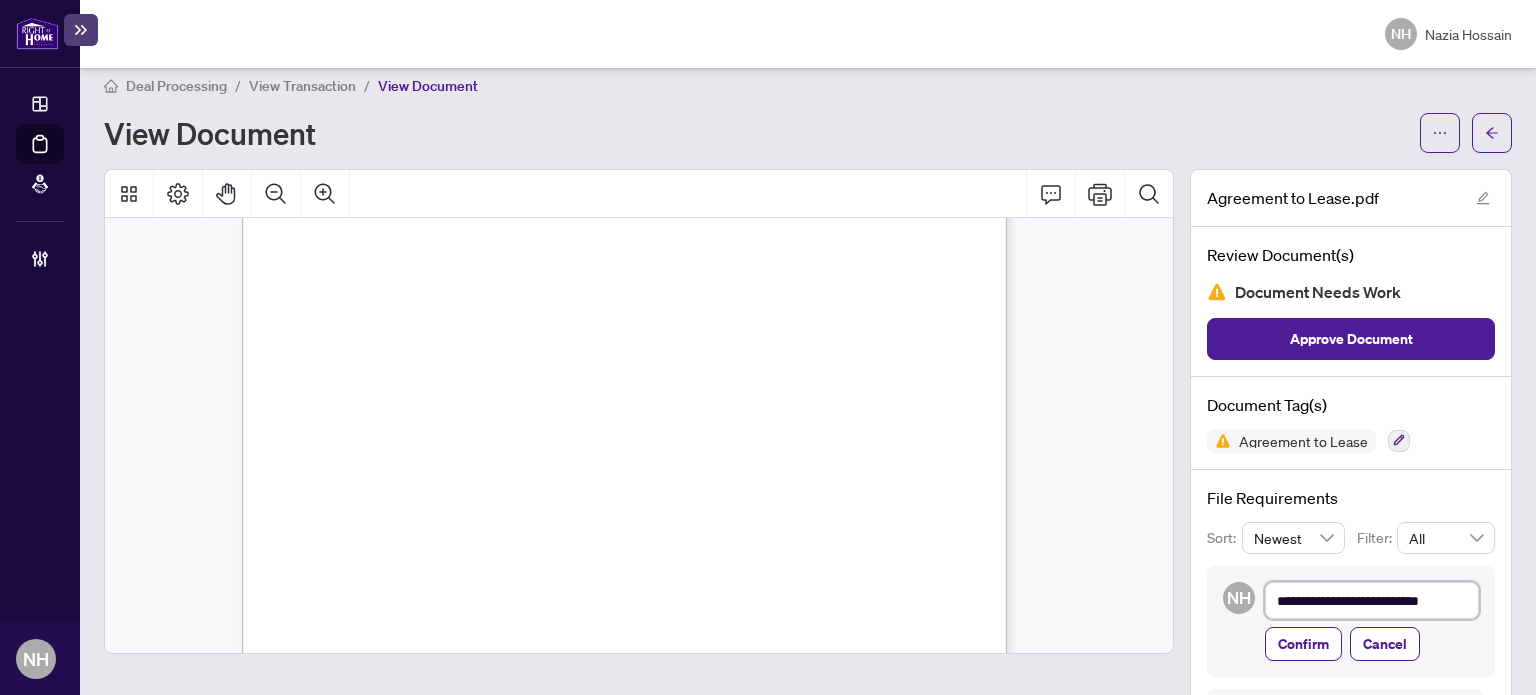 type on "**********" 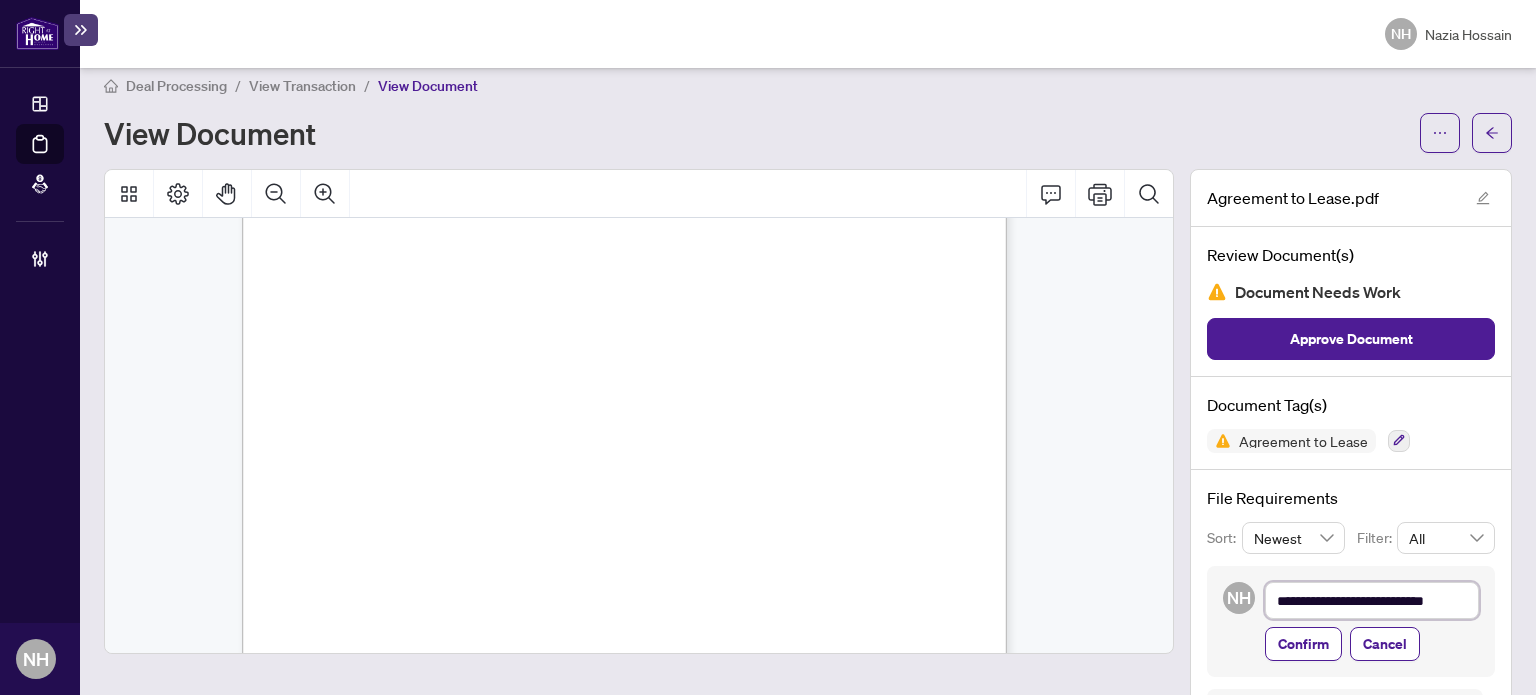 type on "**********" 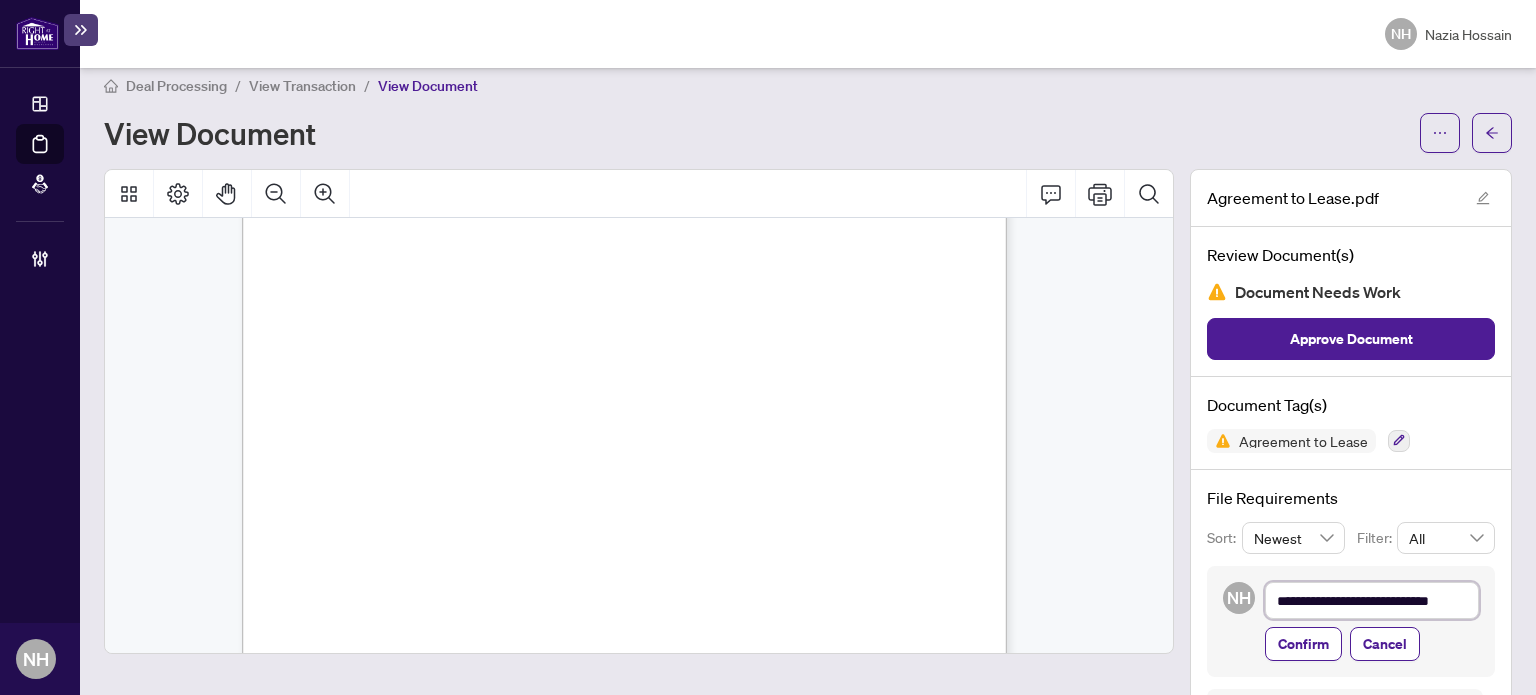 type on "**********" 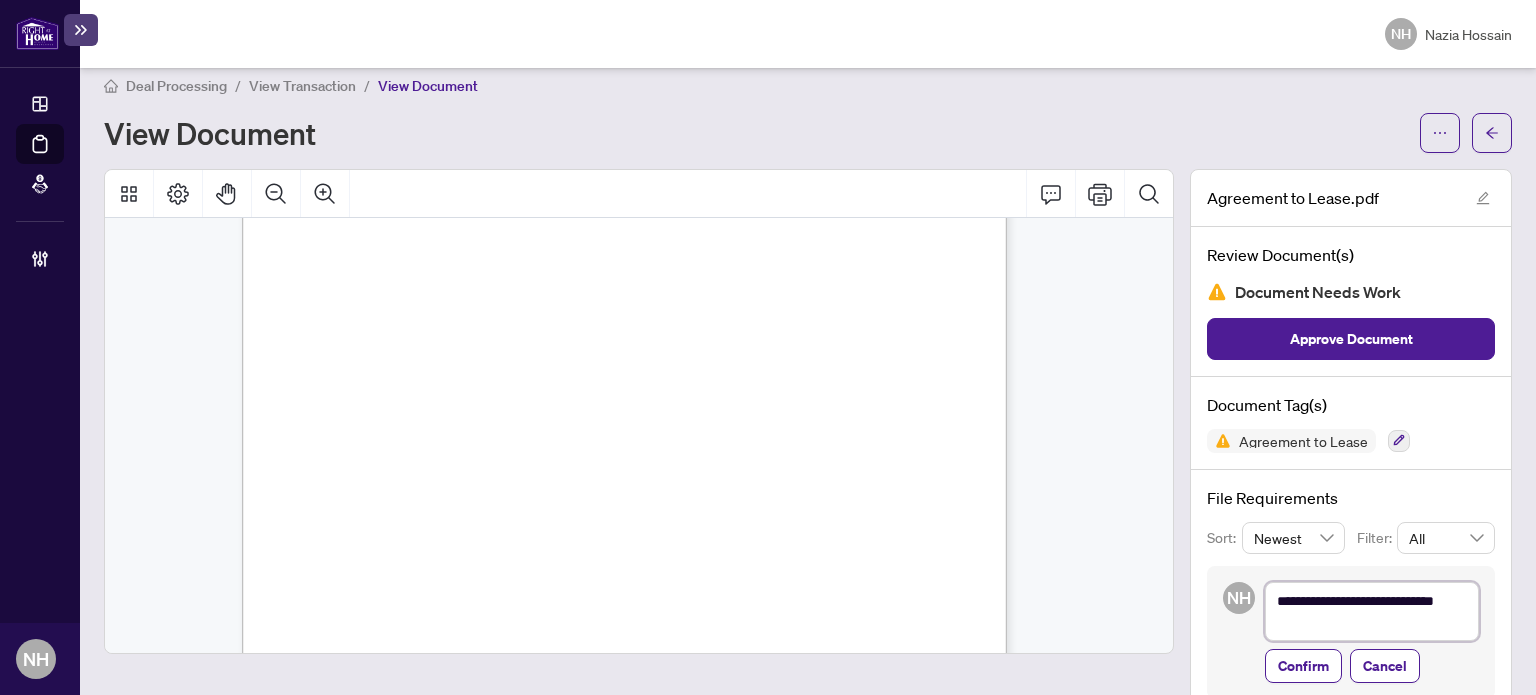 type on "**********" 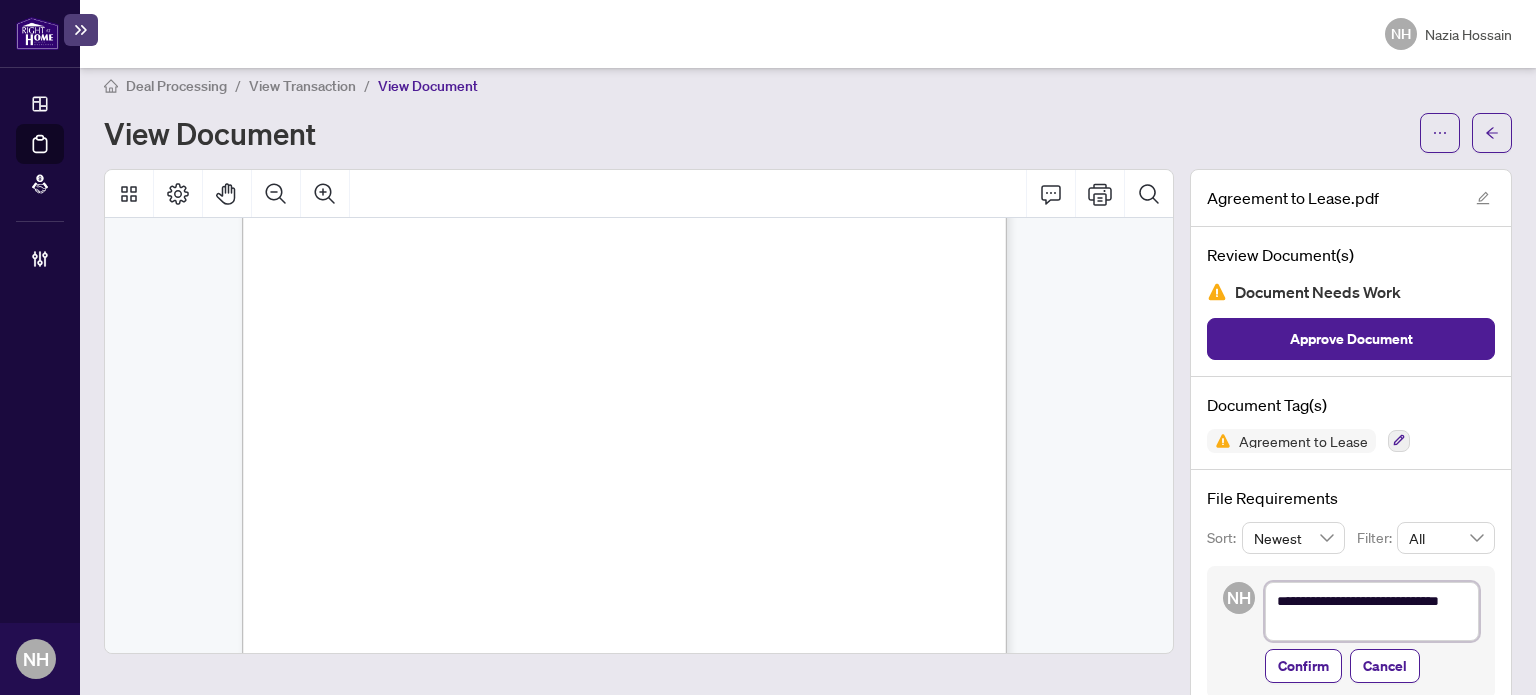 type on "**********" 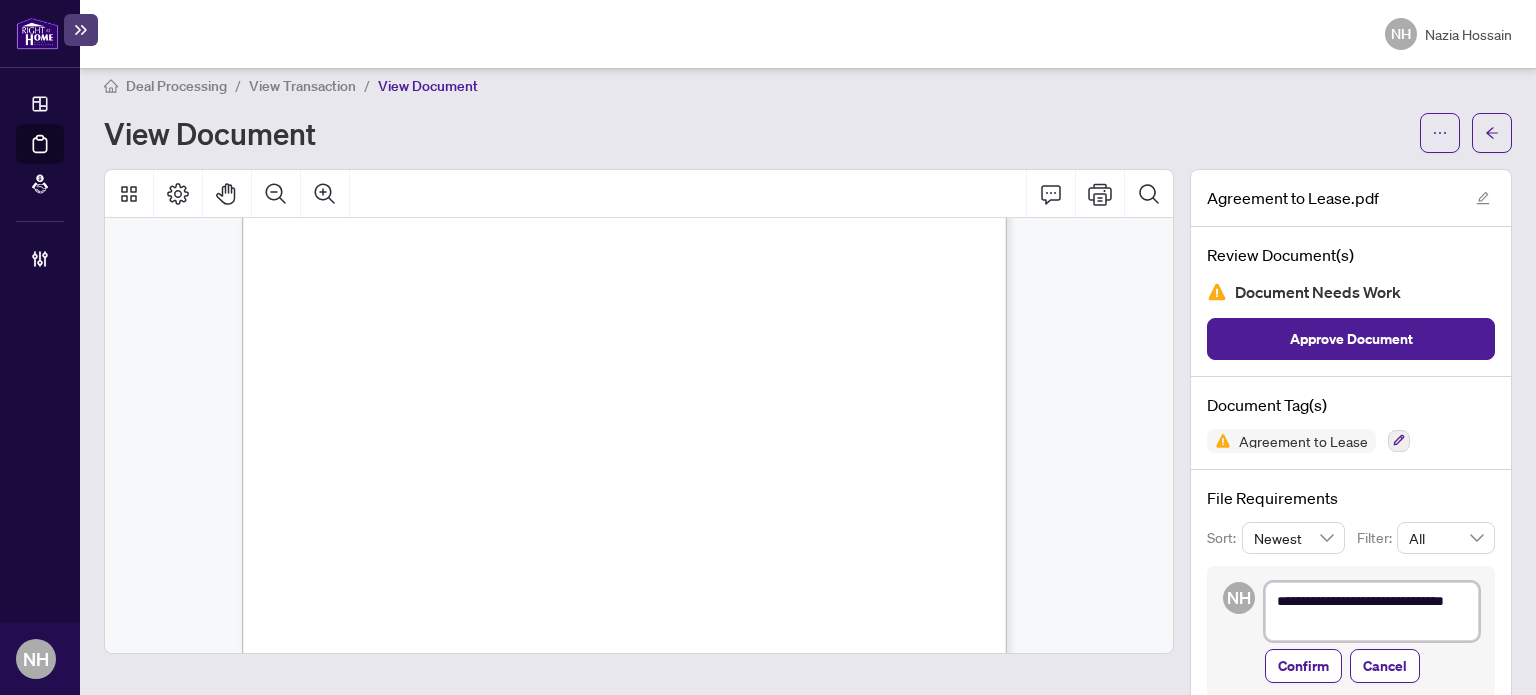 type on "**********" 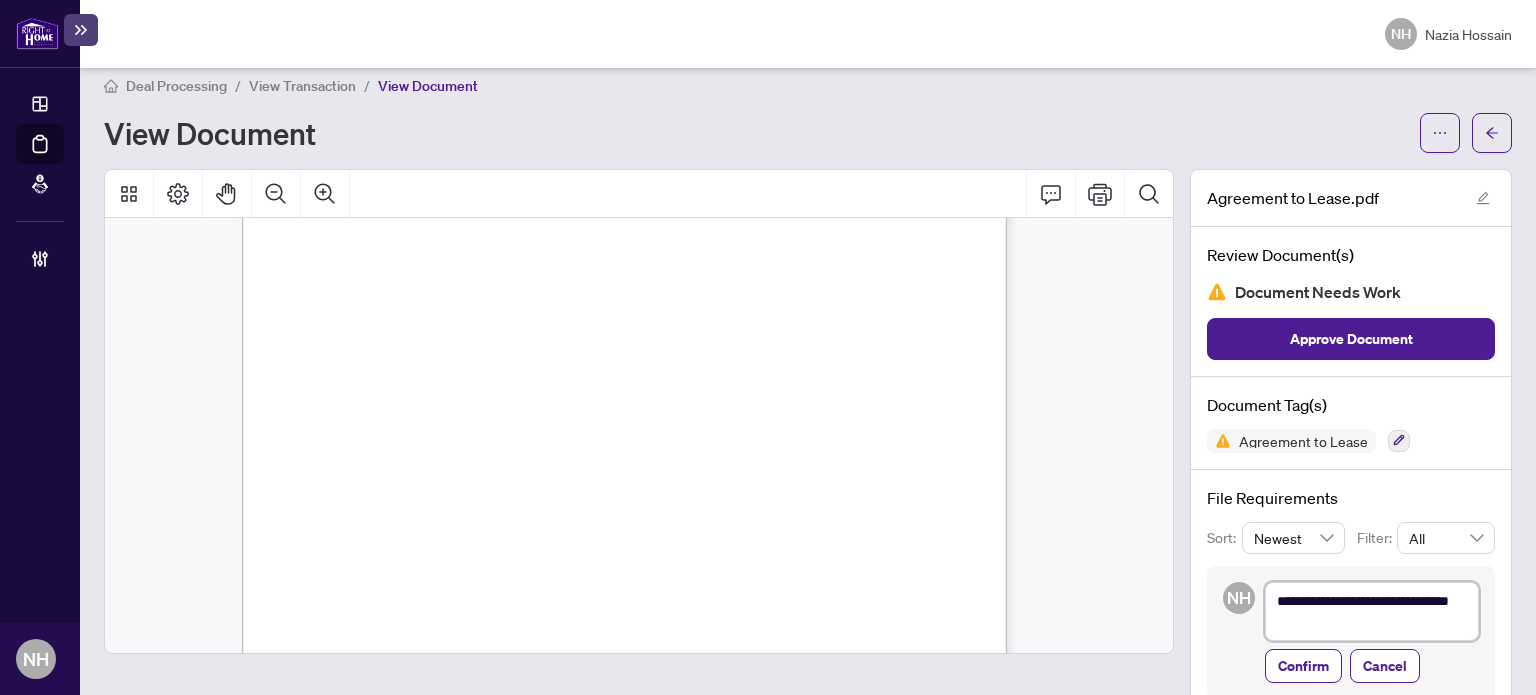 type on "**********" 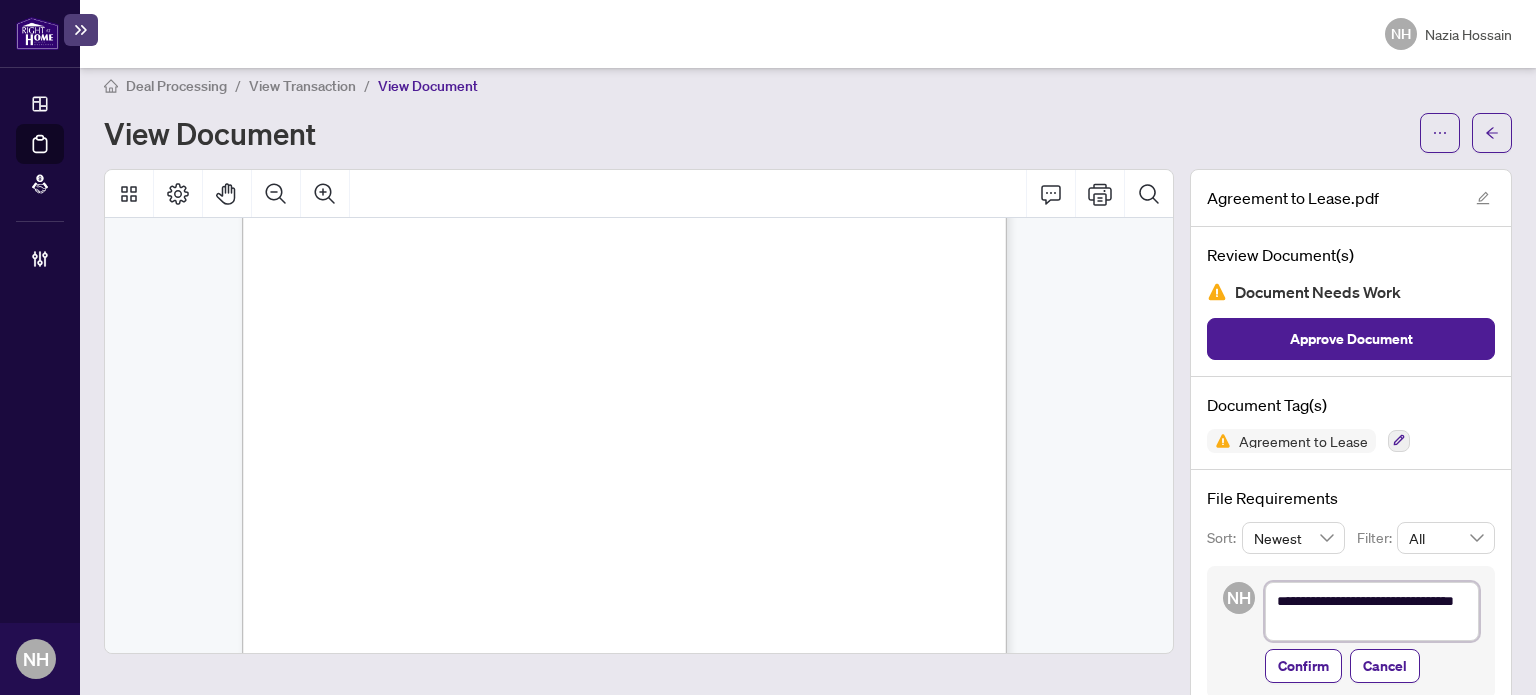 type on "**********" 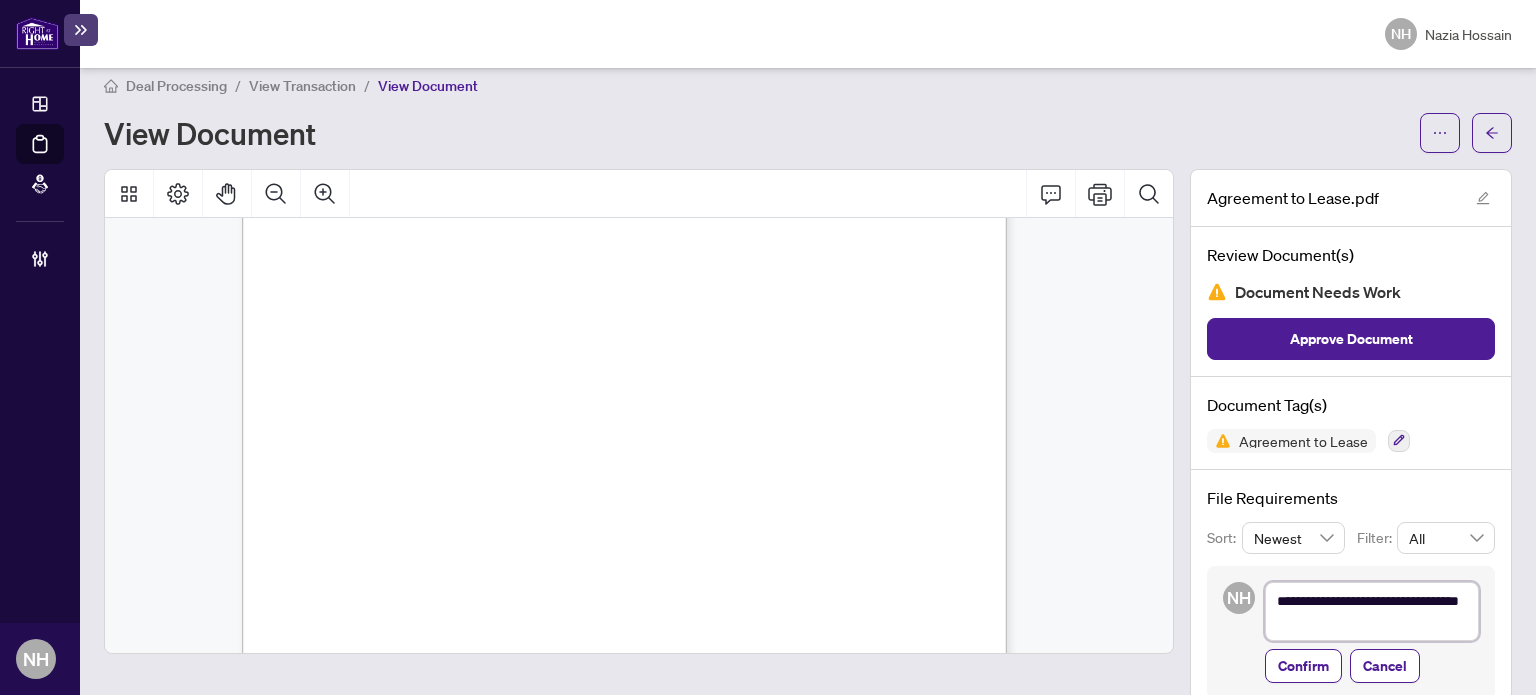 type on "**********" 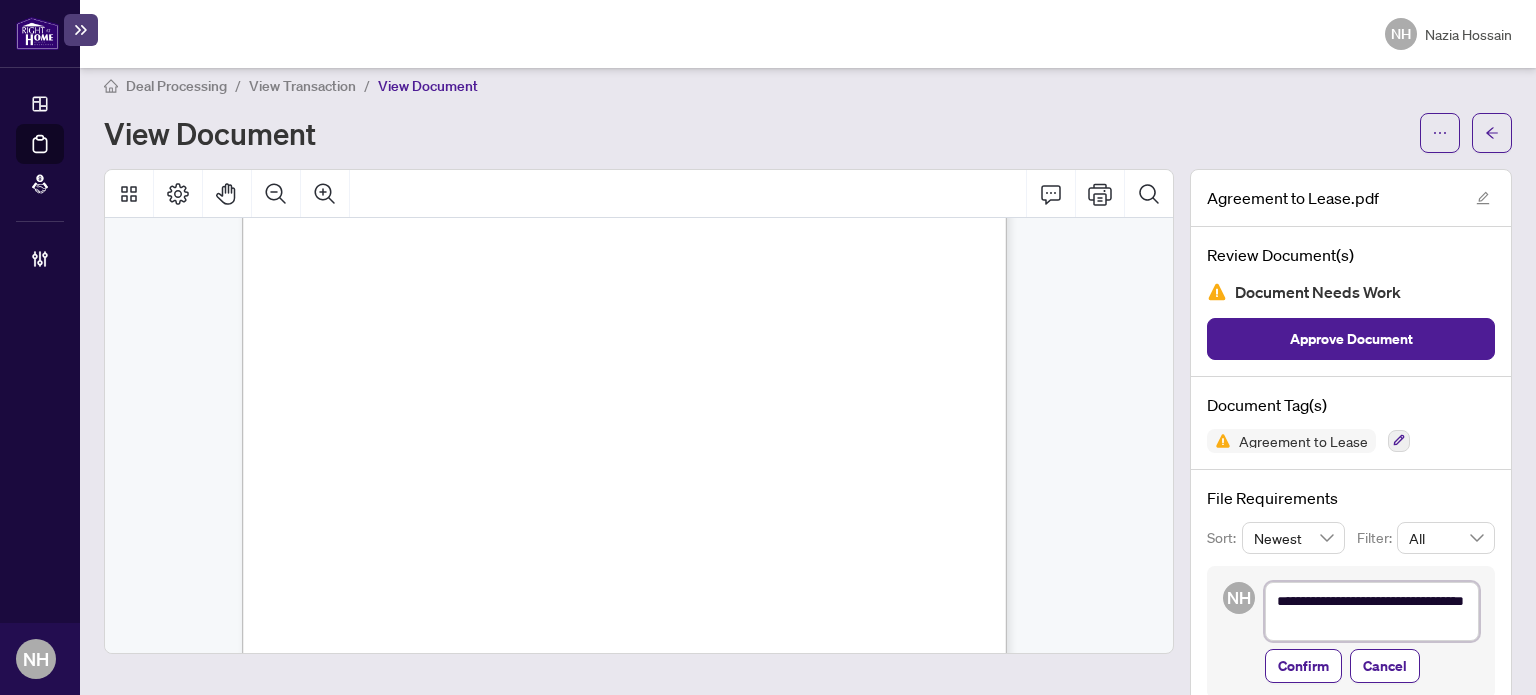 type on "**********" 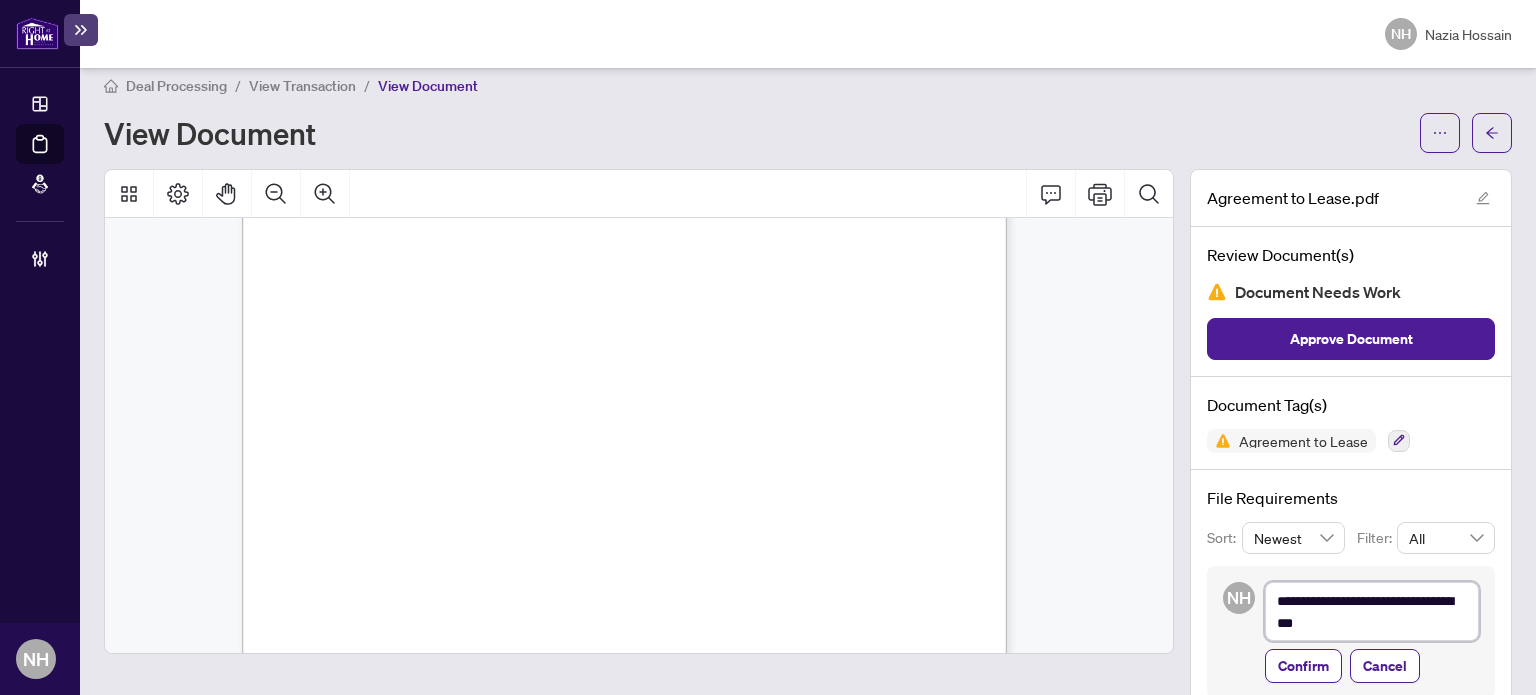 type on "**********" 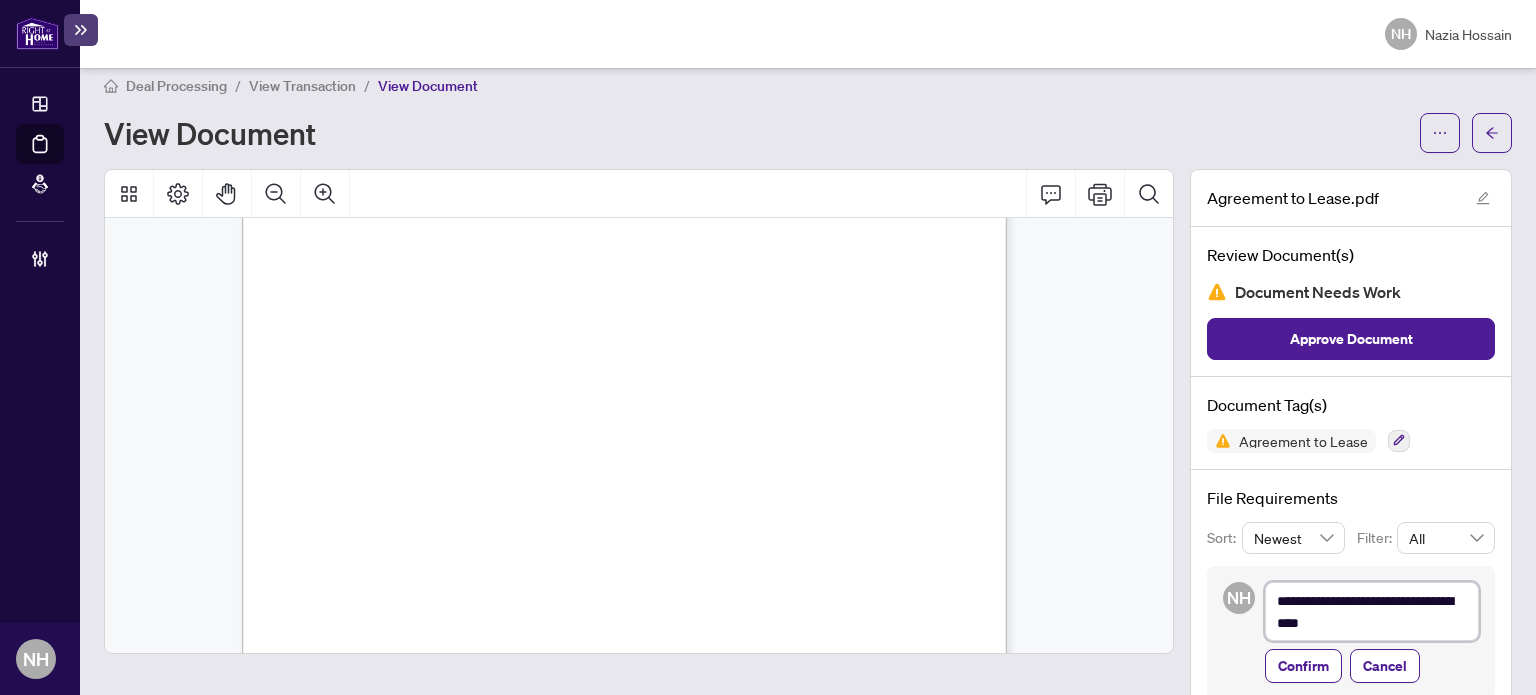 type on "**********" 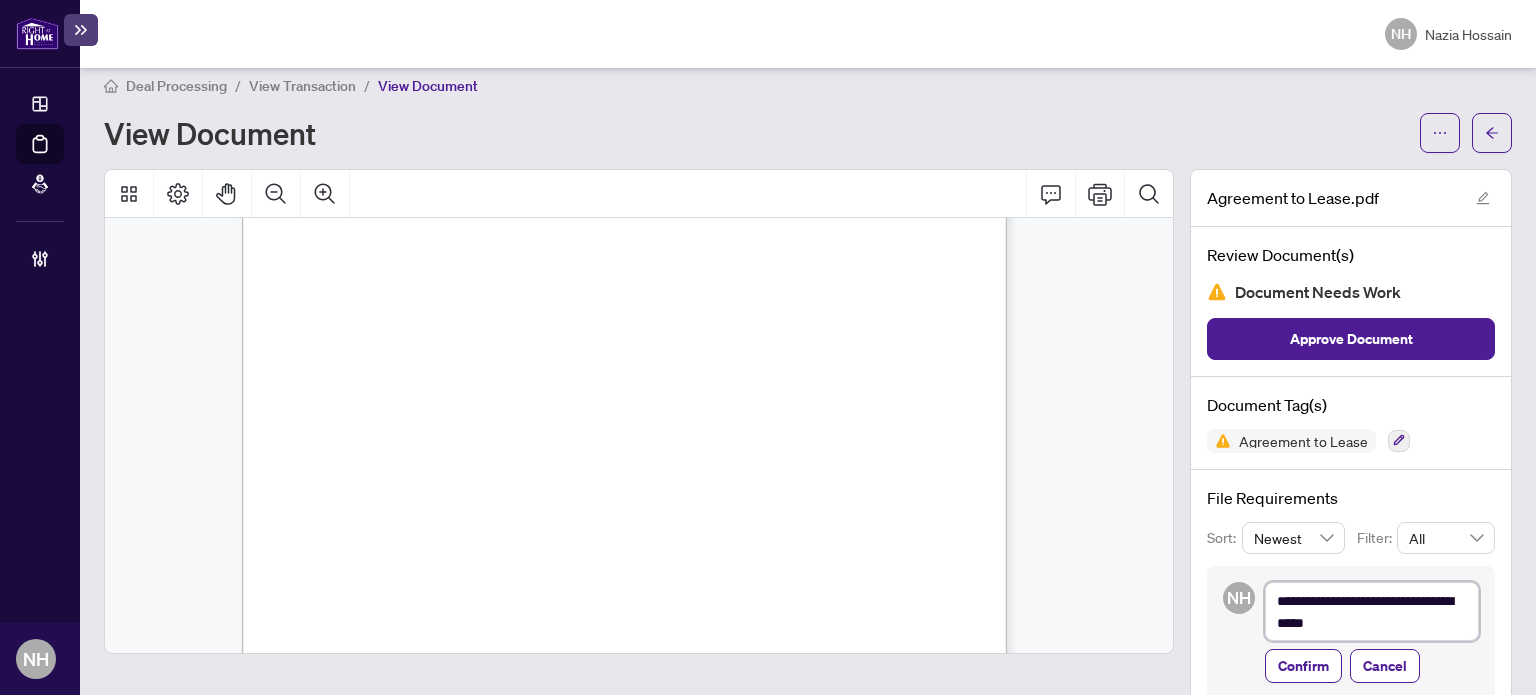 type on "**********" 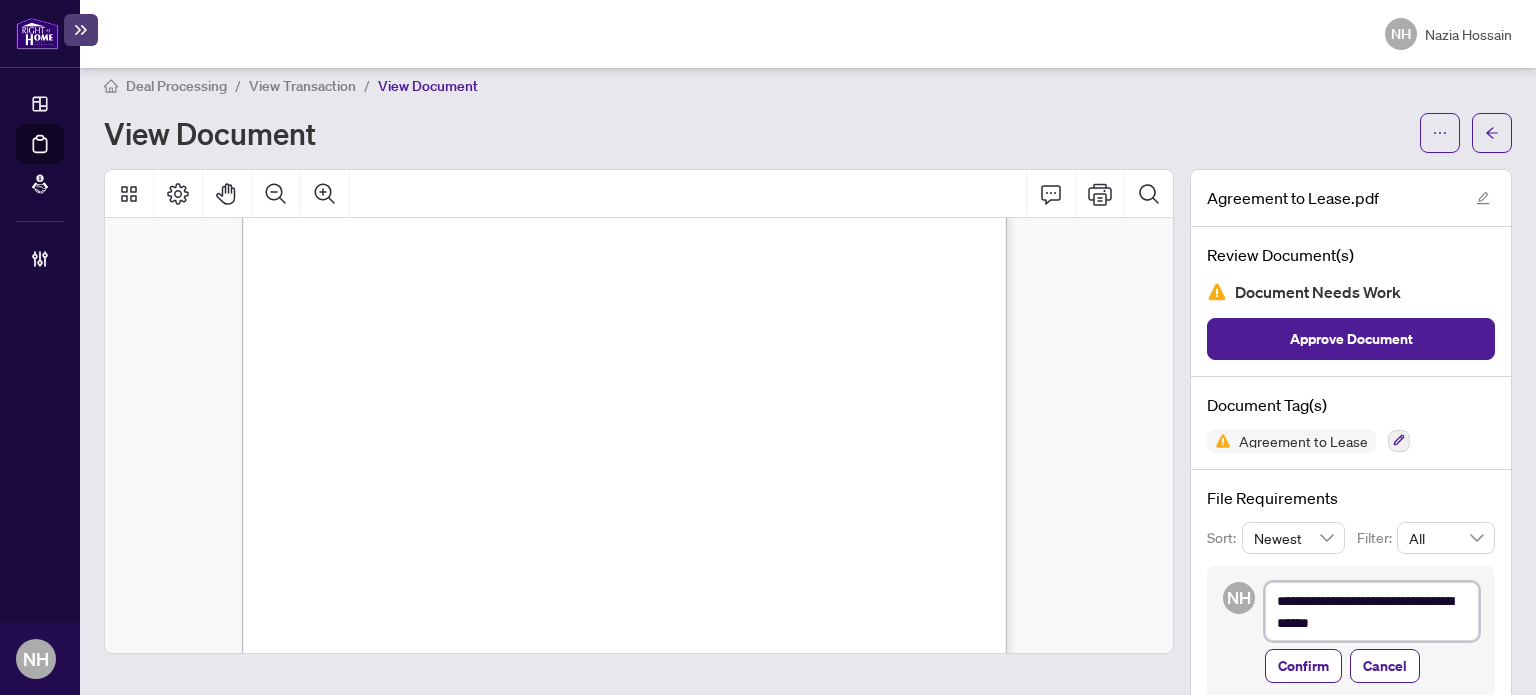 type on "**********" 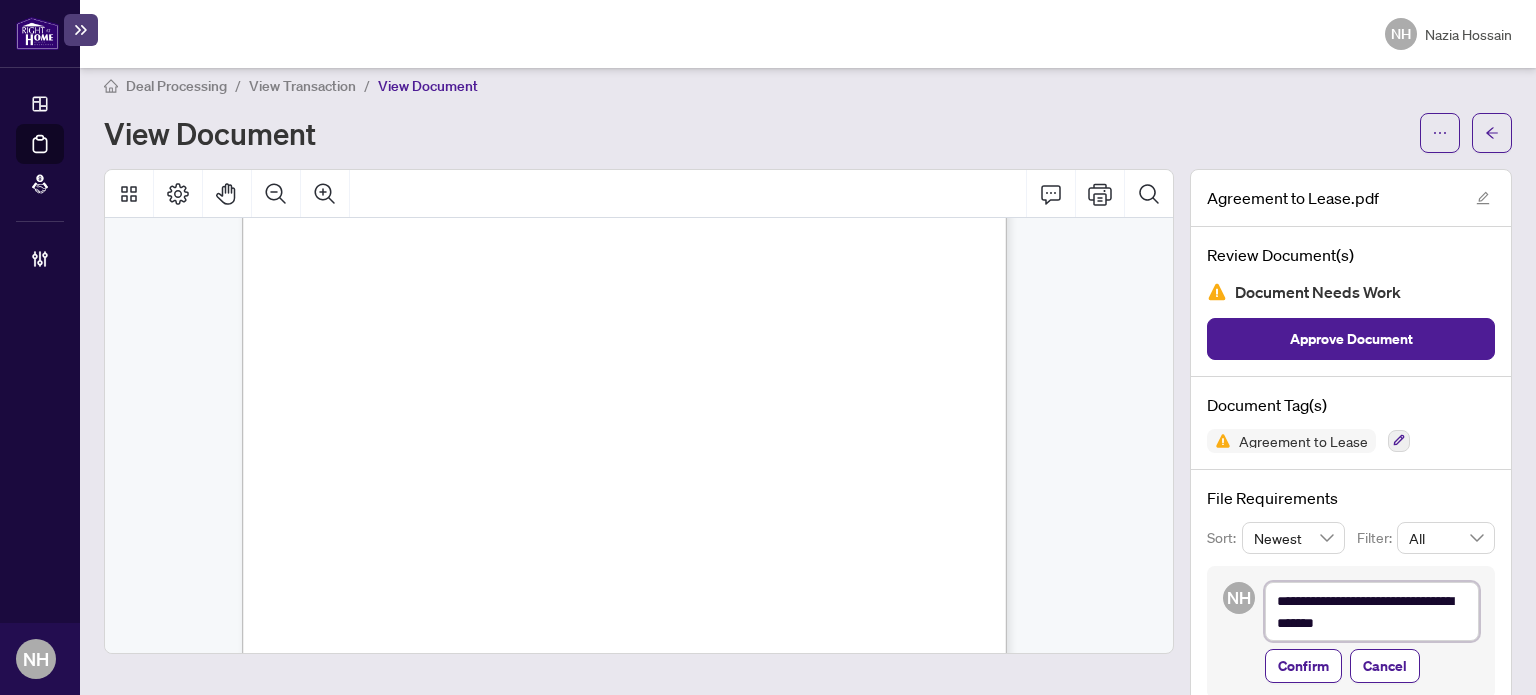 type on "**********" 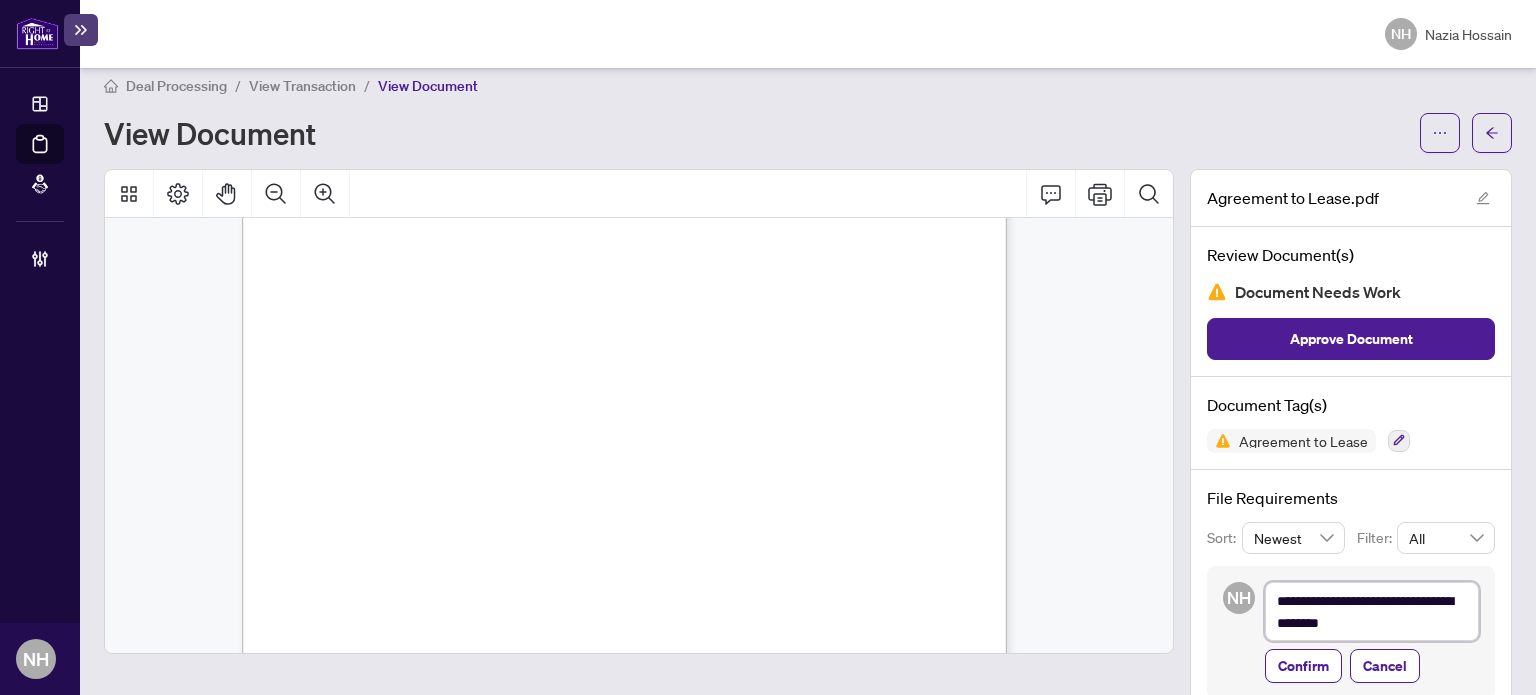 type on "**********" 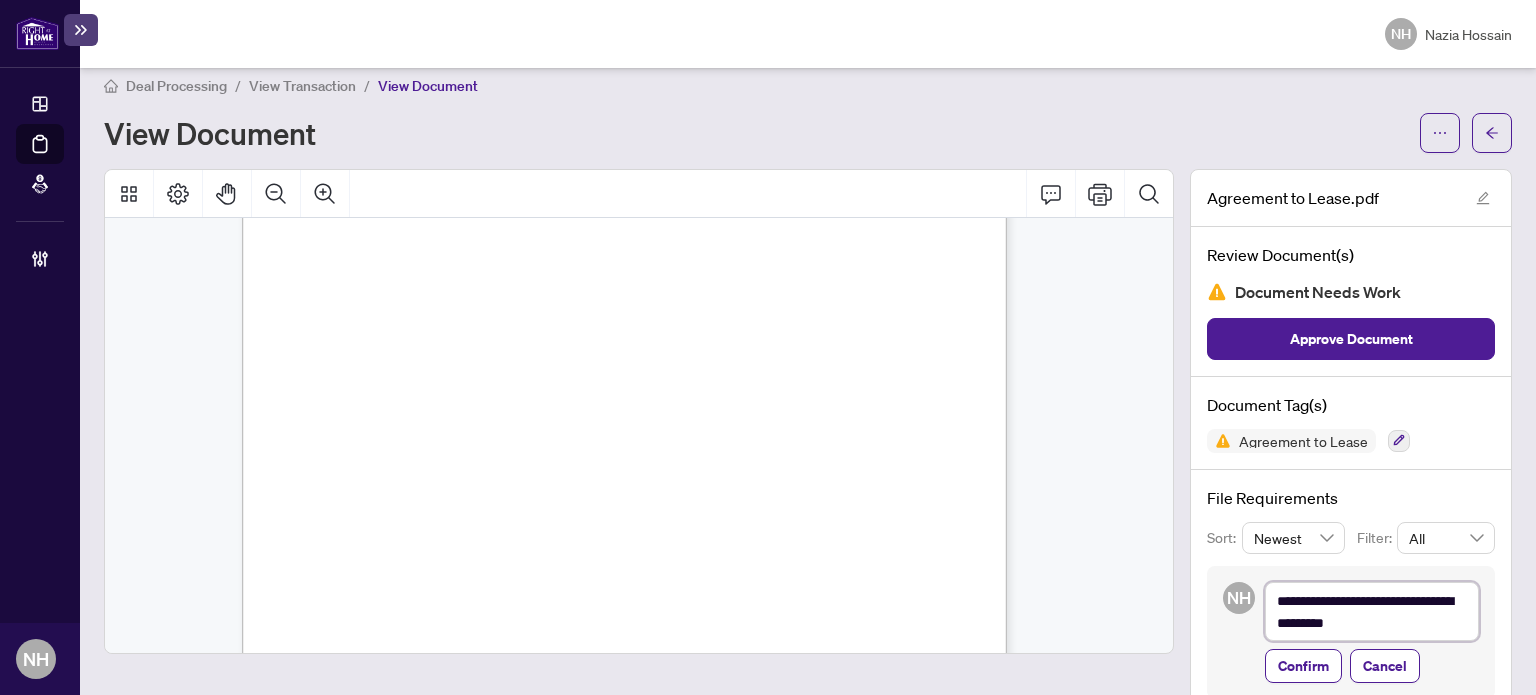 type on "**********" 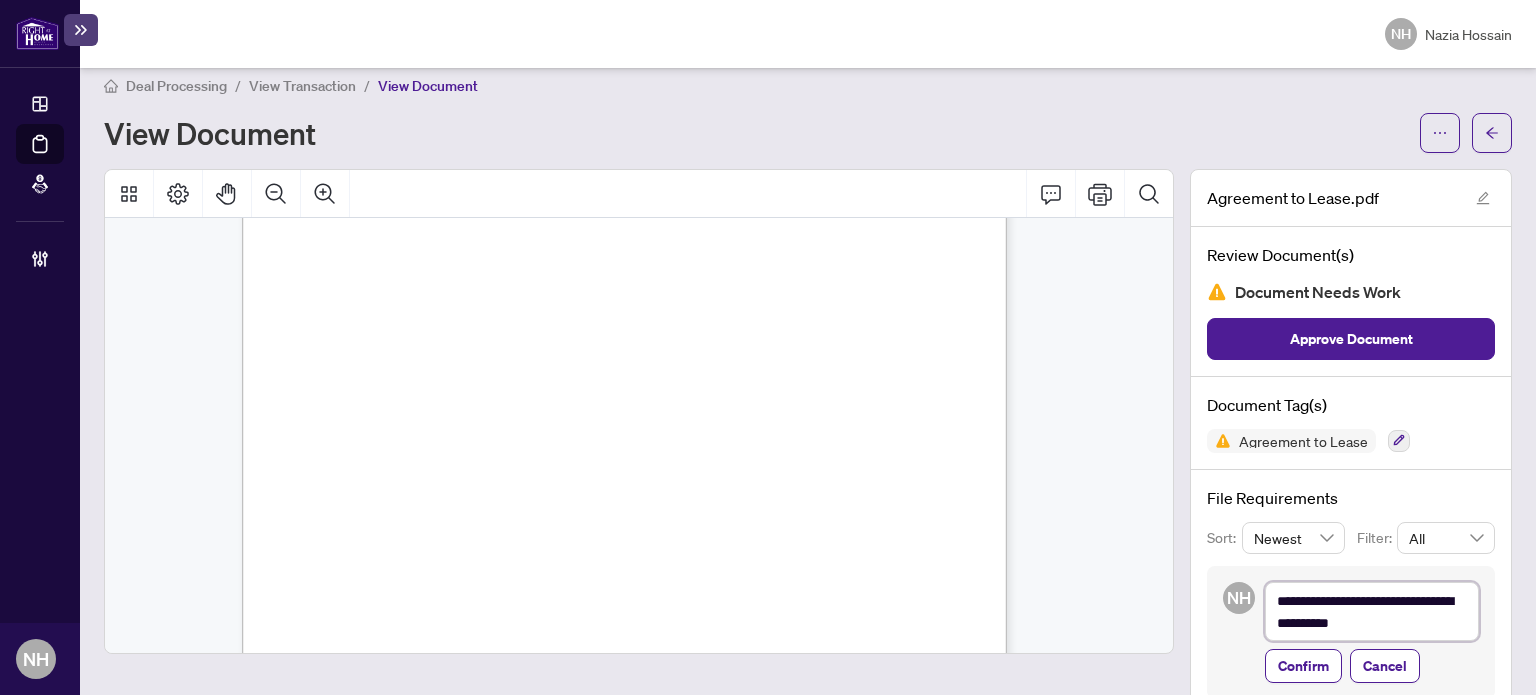 type on "**********" 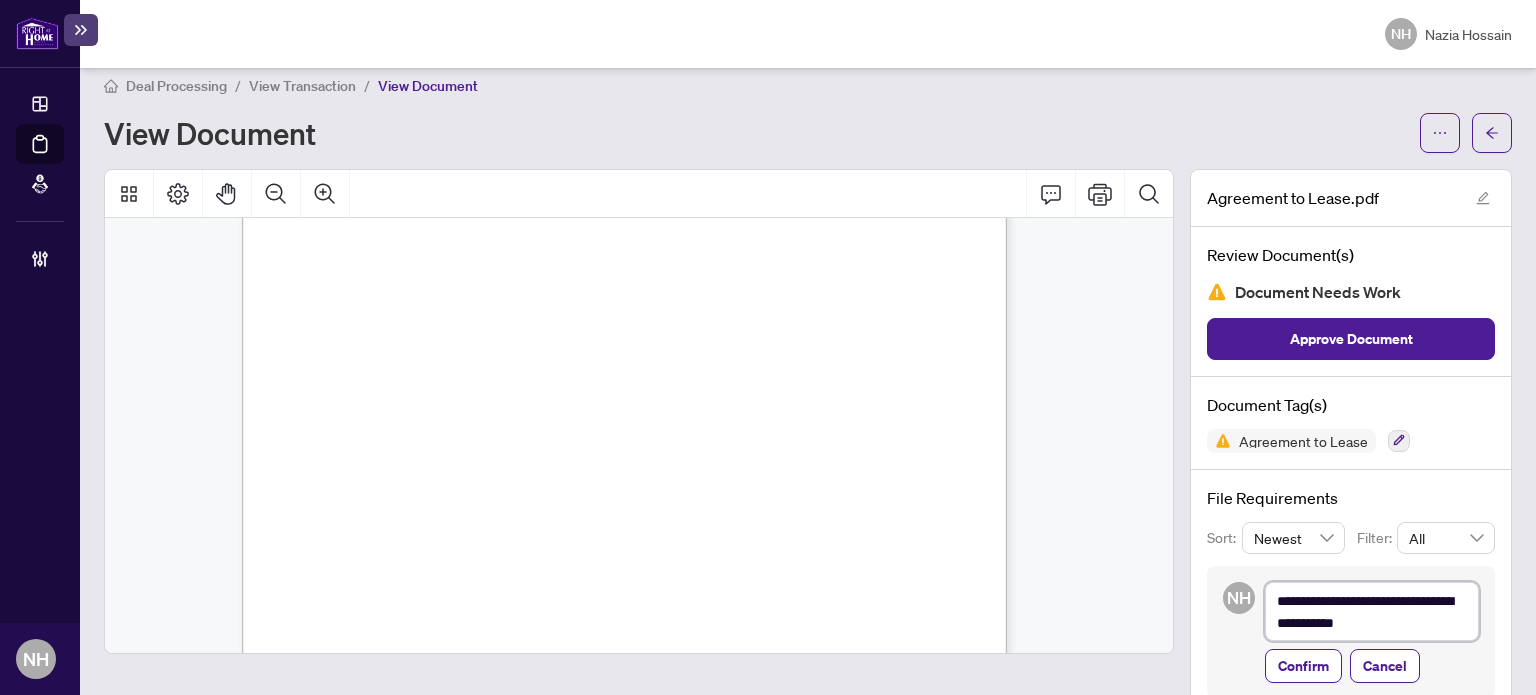 type on "**********" 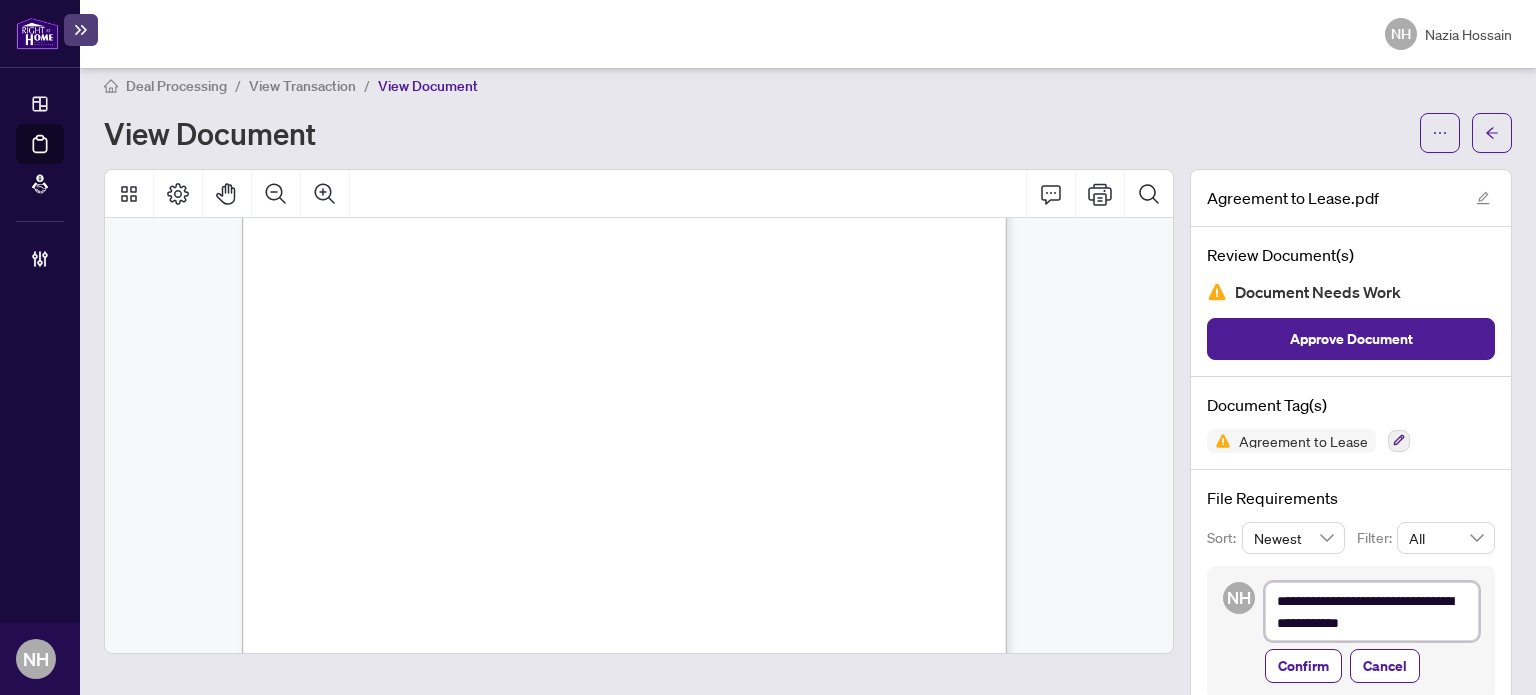 type on "**********" 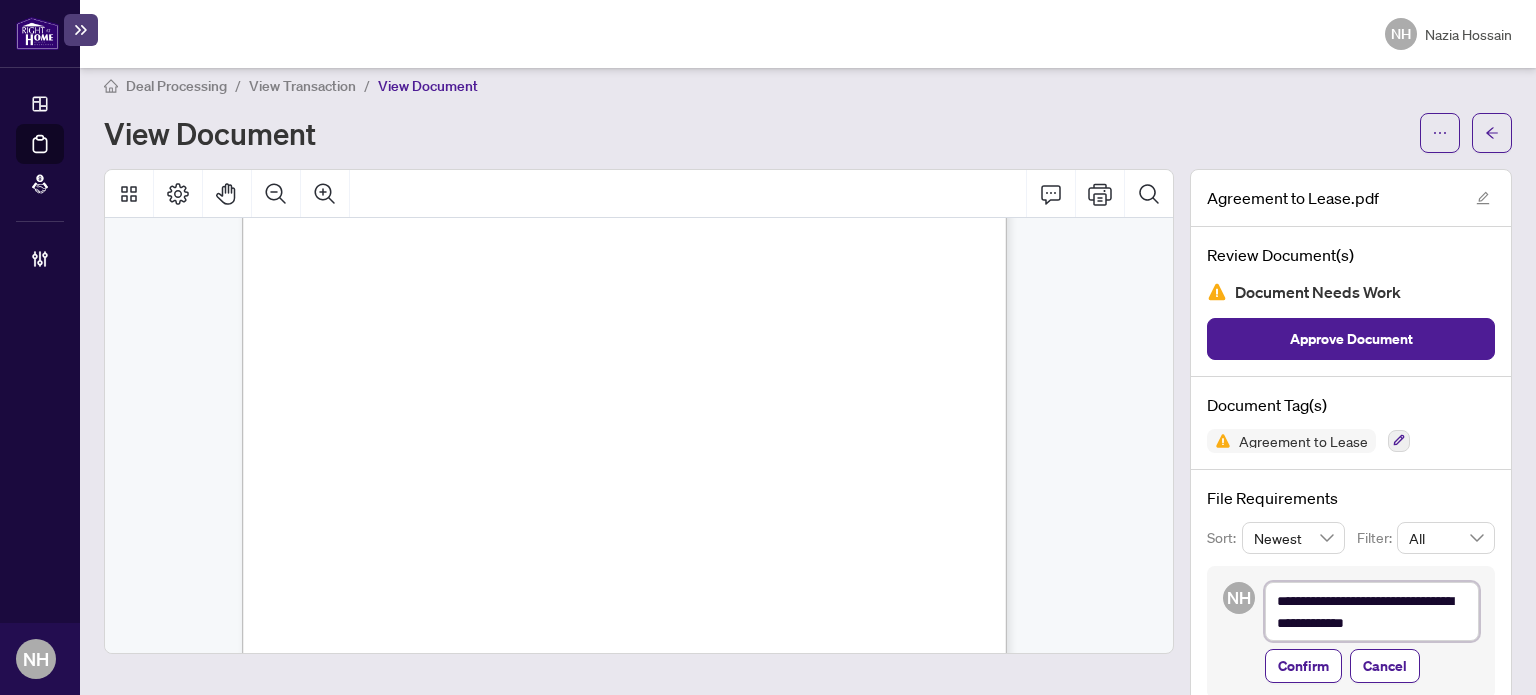type on "**********" 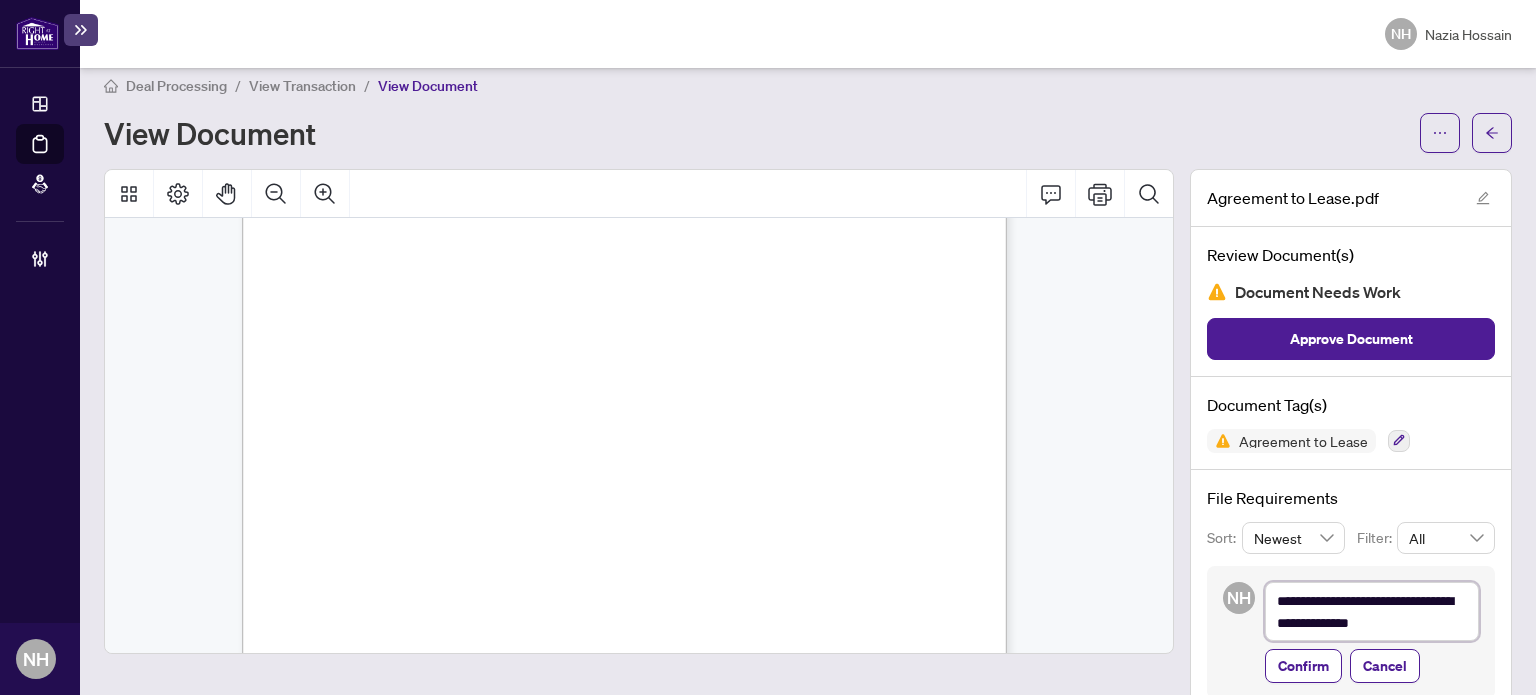 type on "**********" 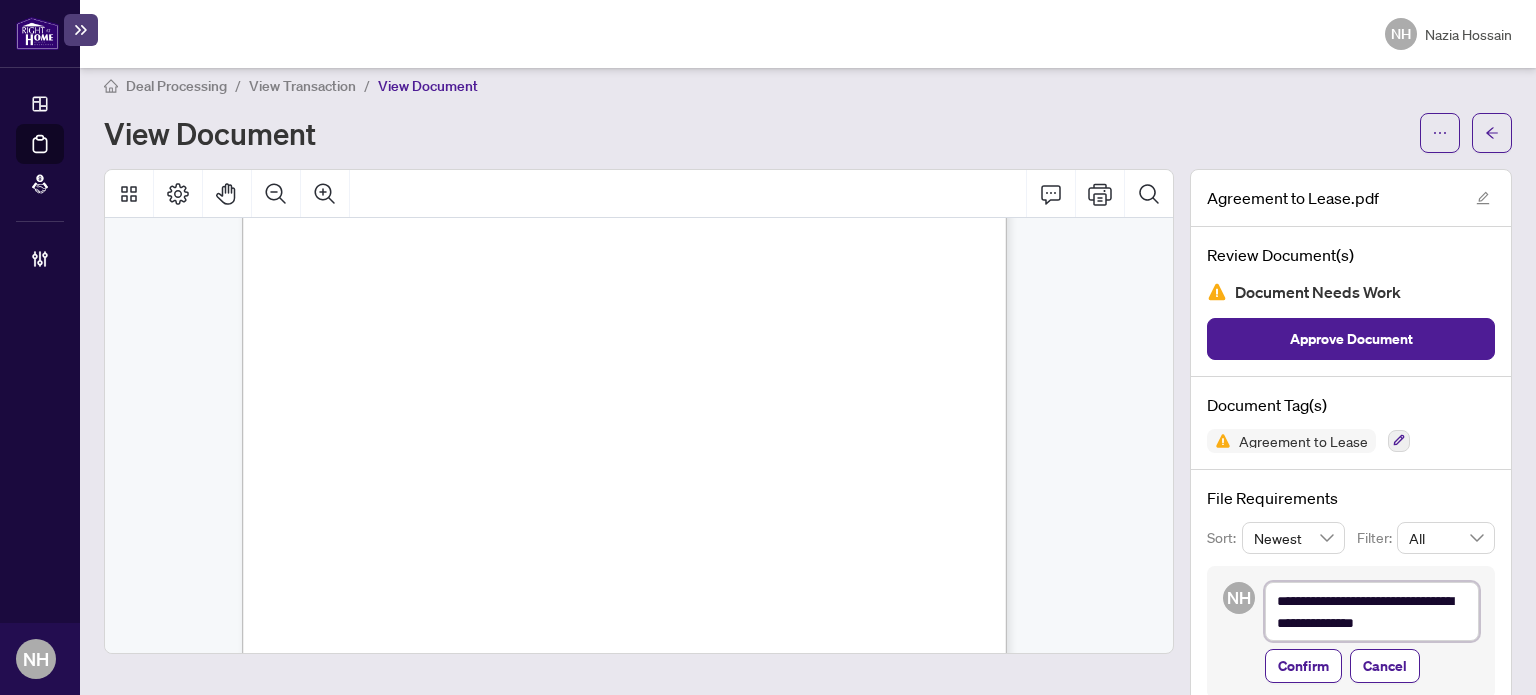 type on "**********" 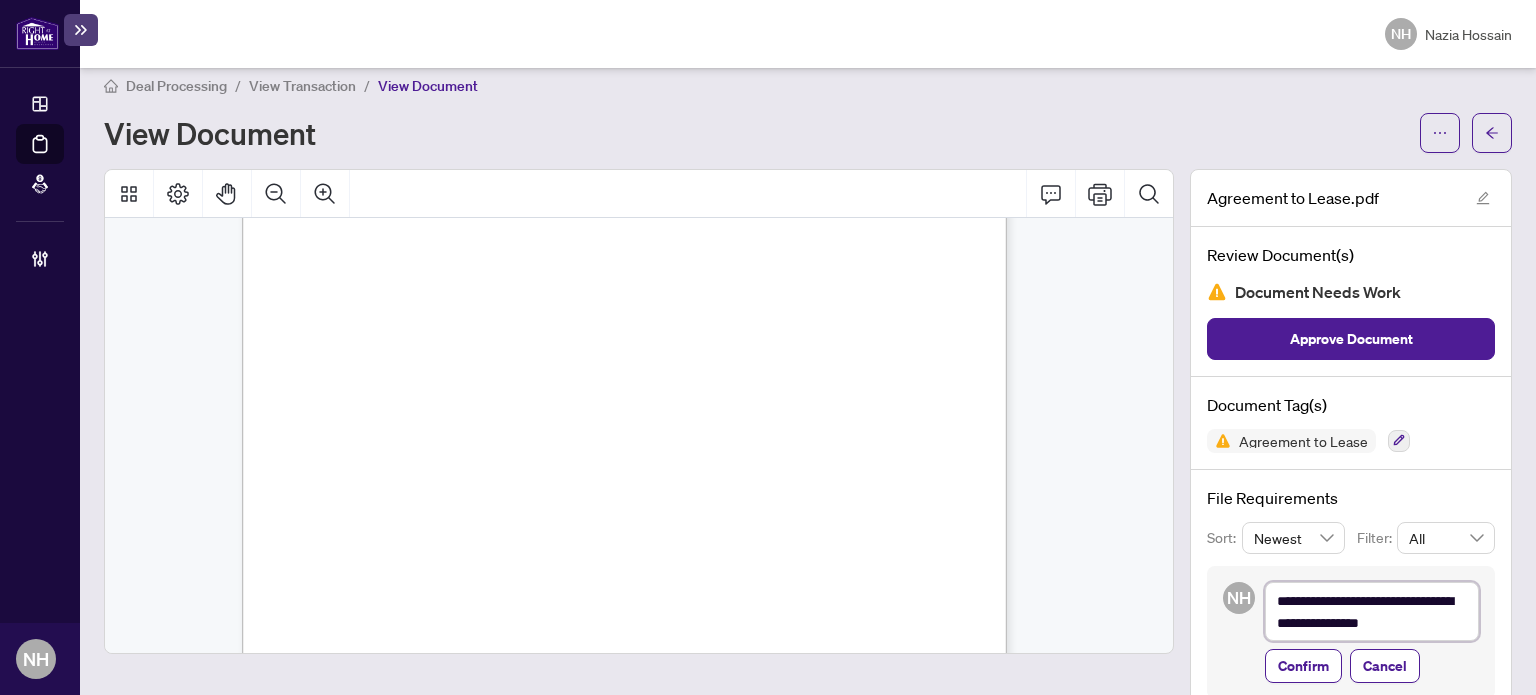 type on "**********" 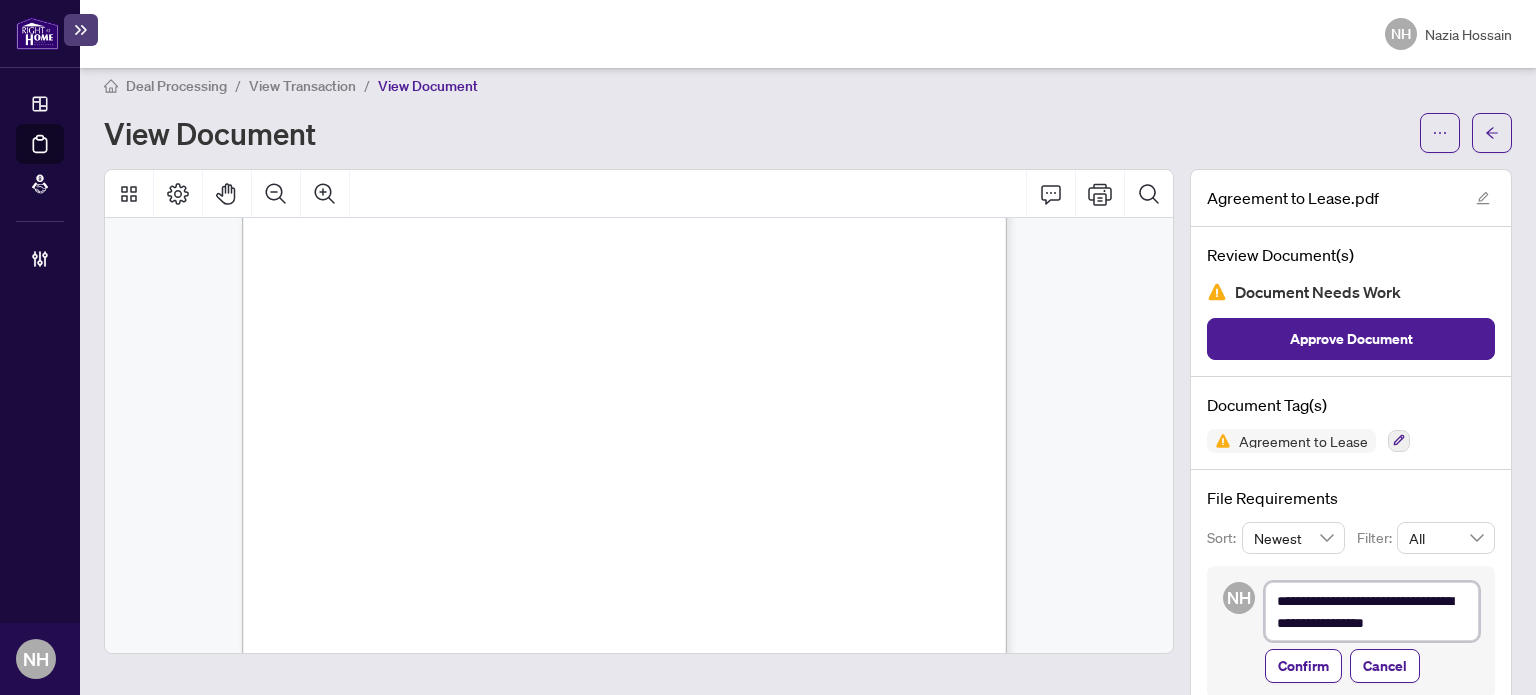 type on "**********" 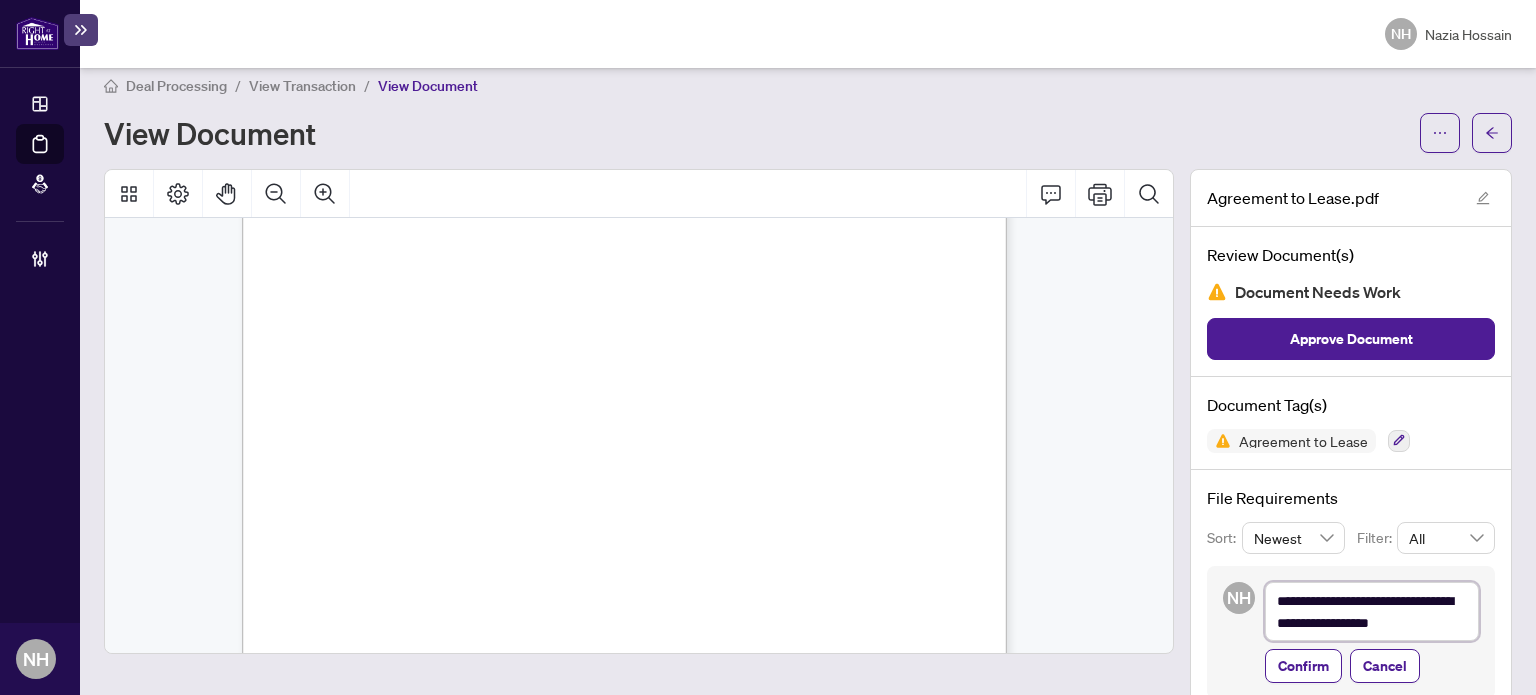 type on "**********" 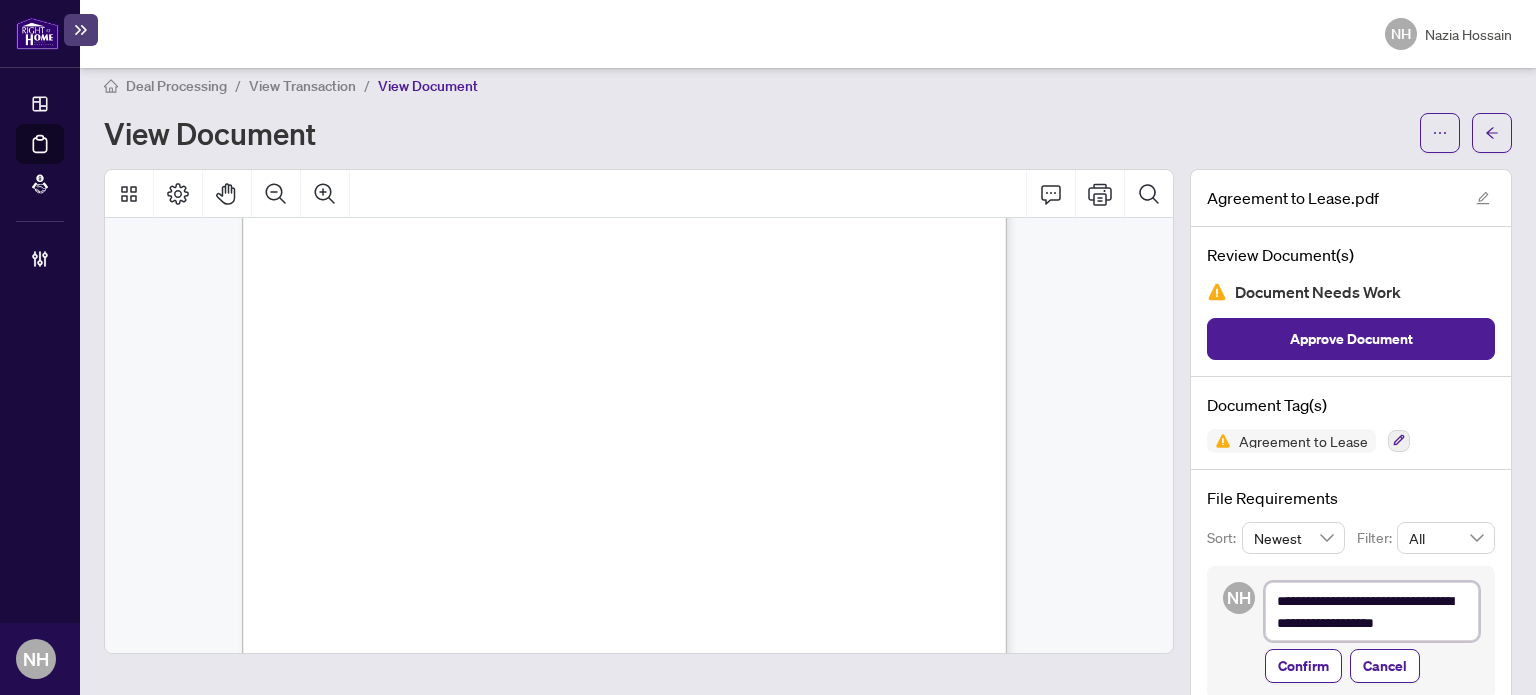 type on "**********" 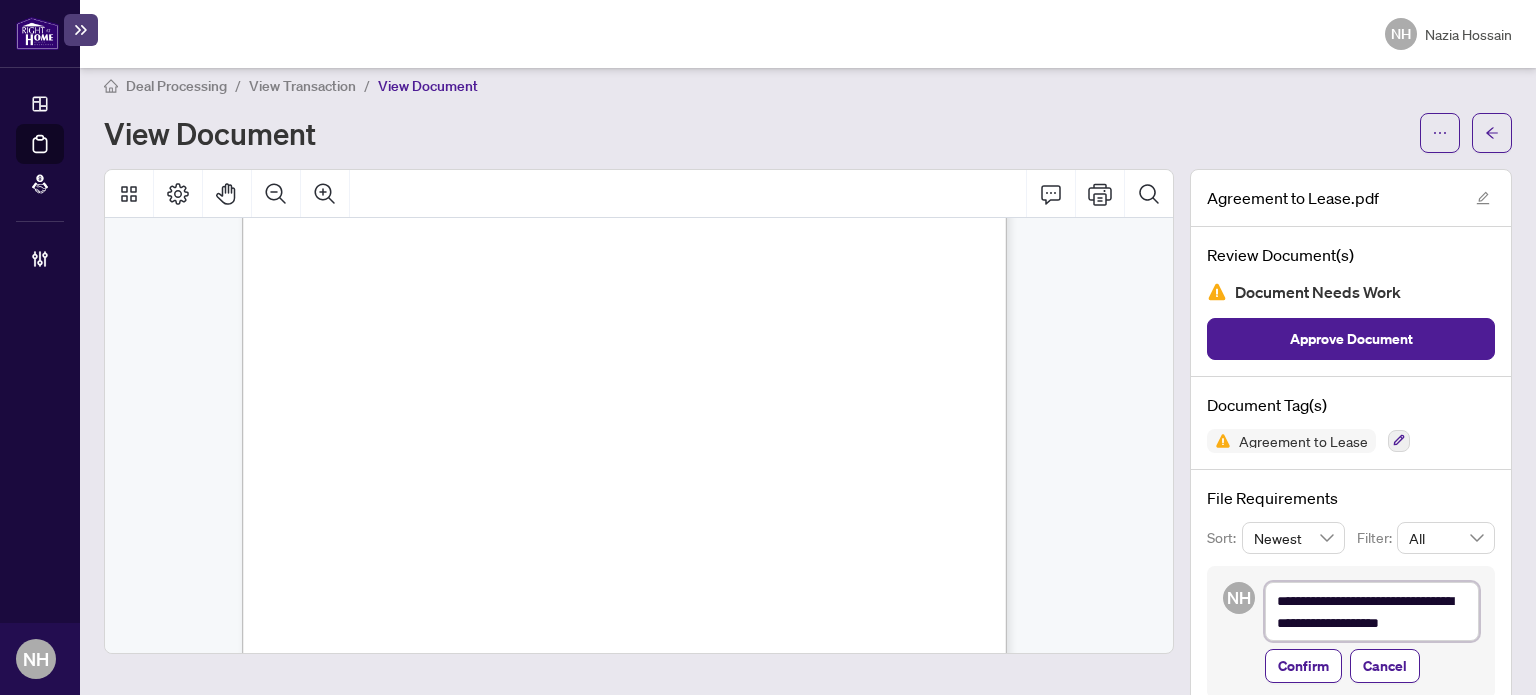 type on "**********" 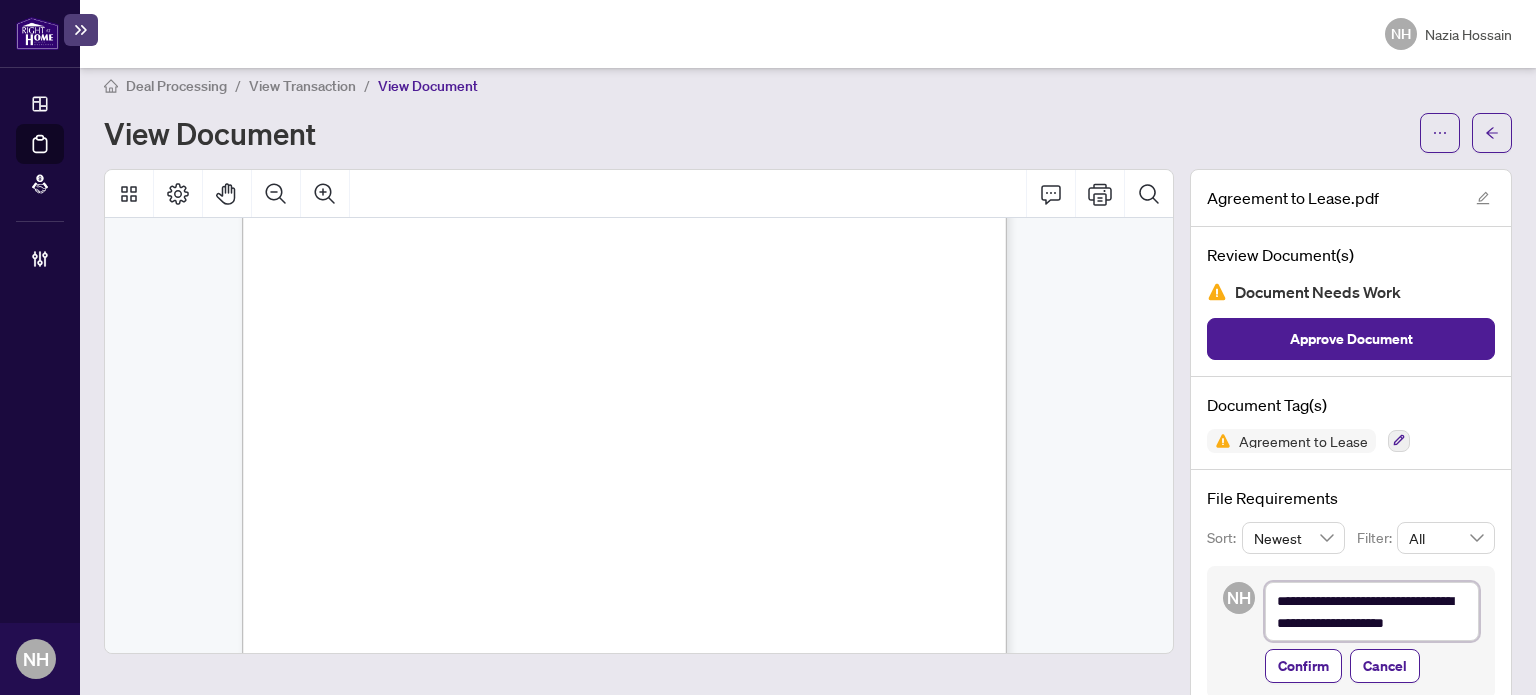 type on "**********" 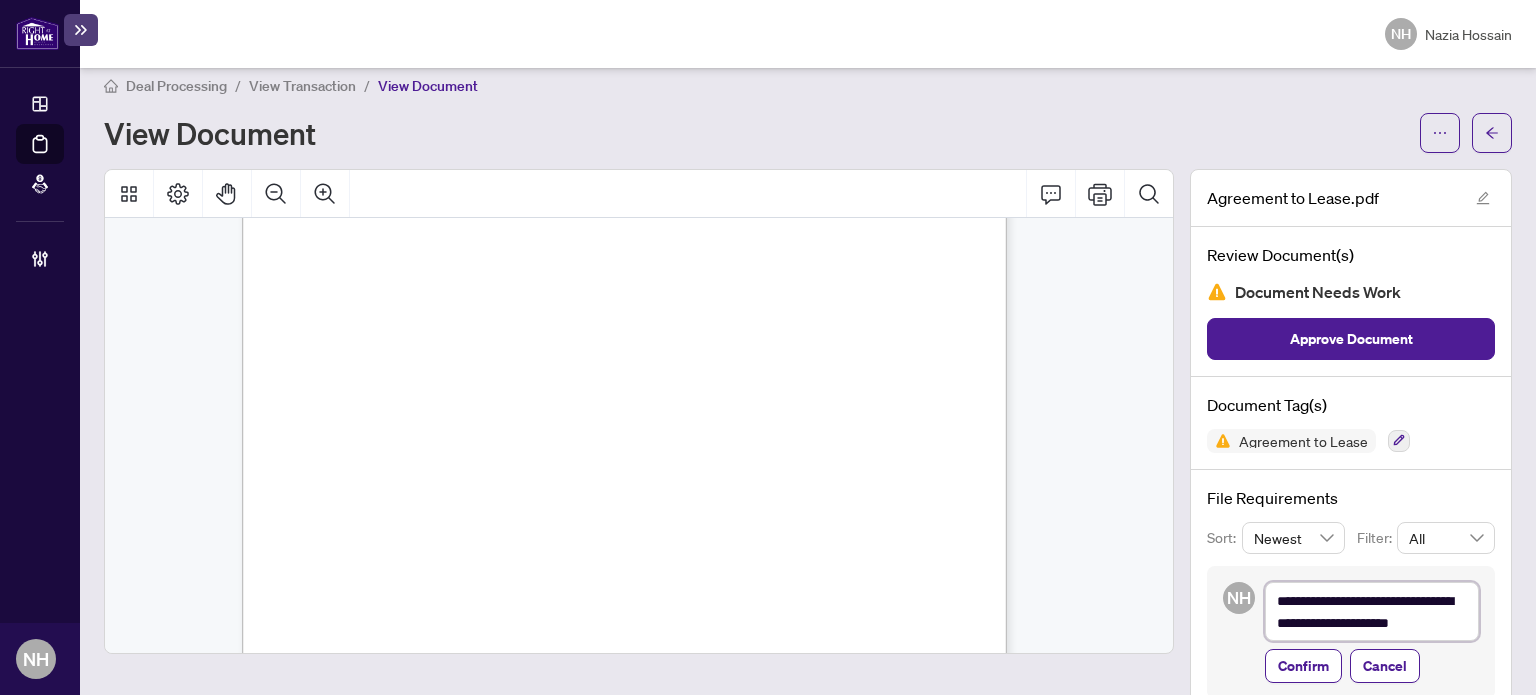 type on "**********" 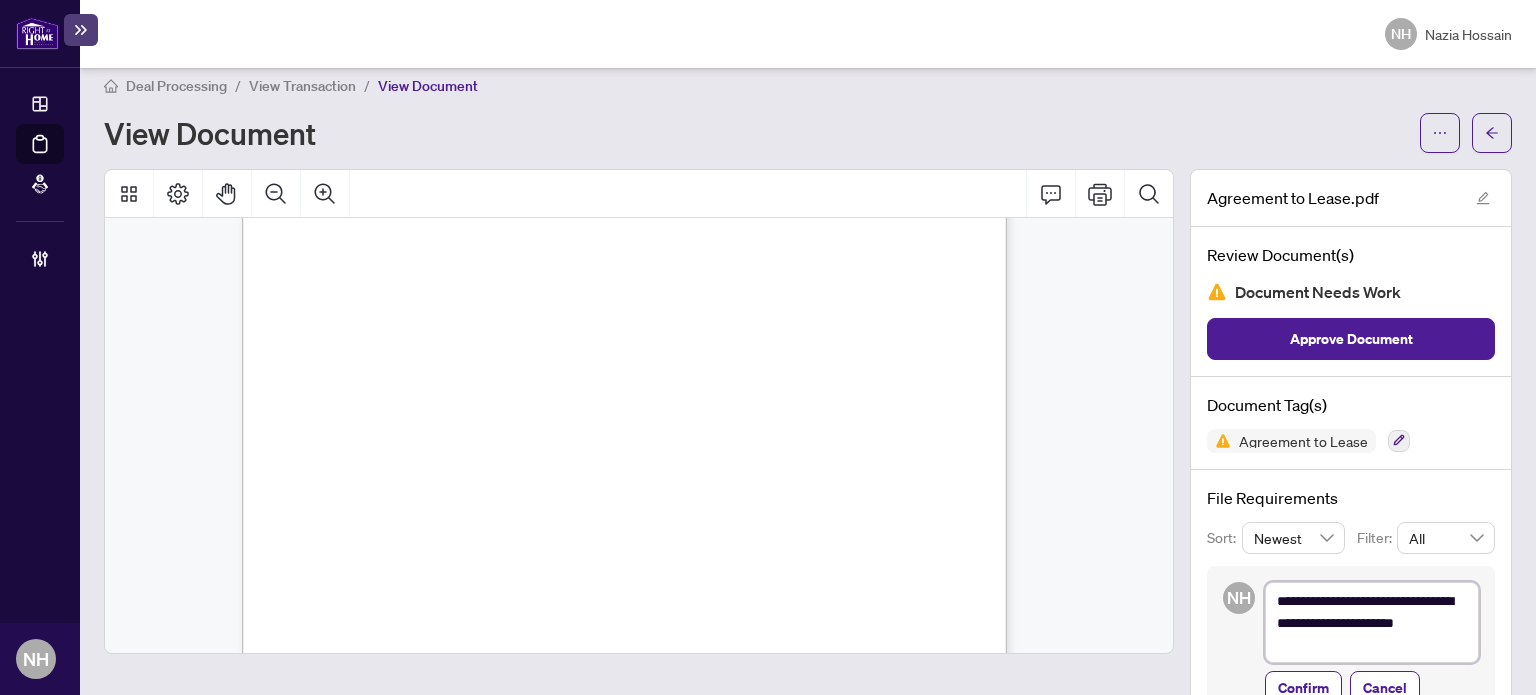 type on "**********" 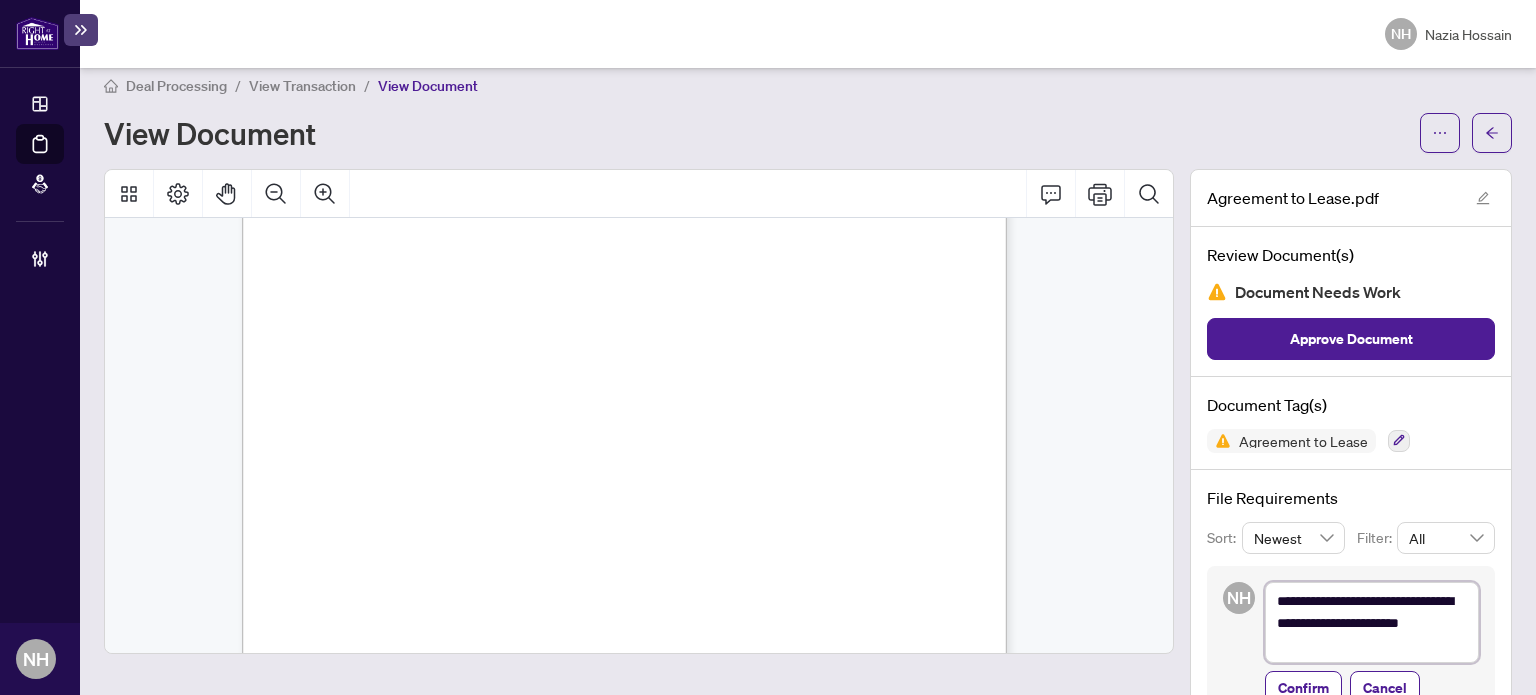 type on "**********" 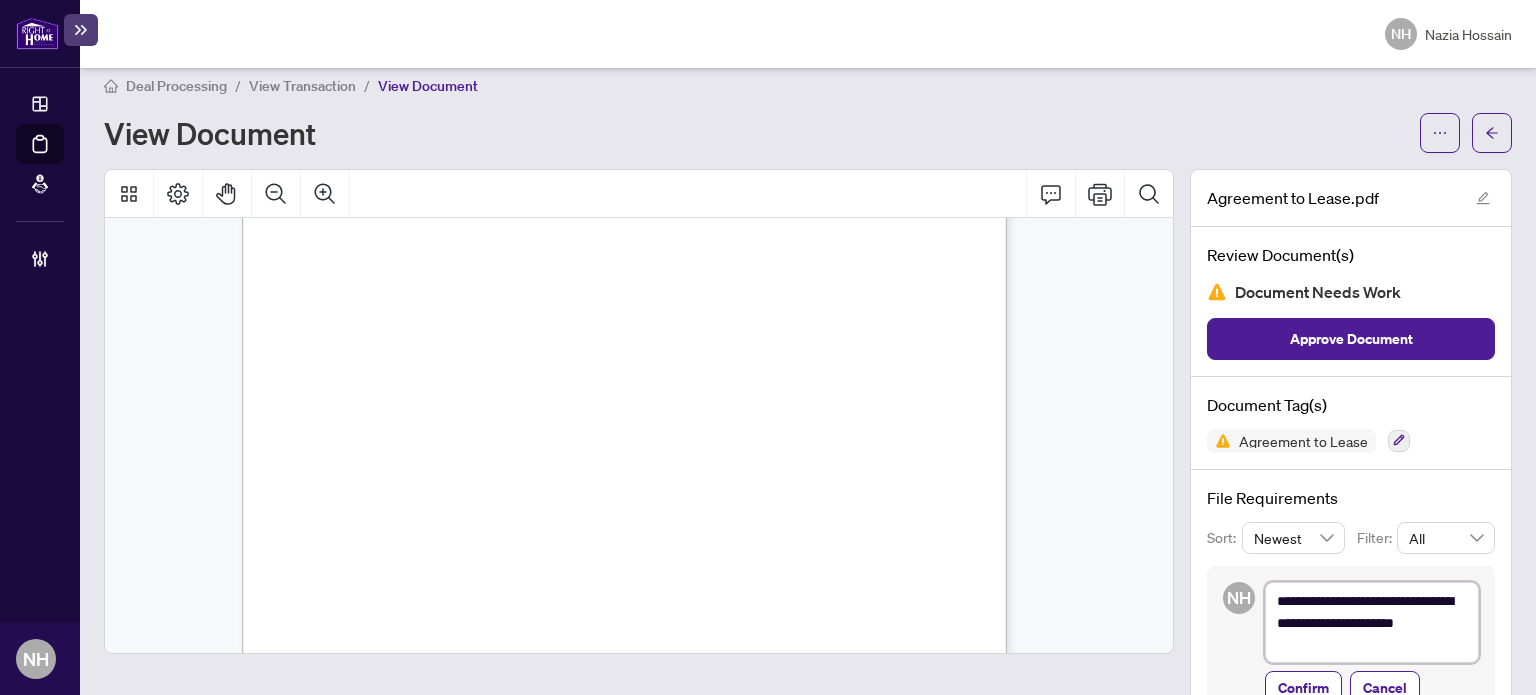 type on "**********" 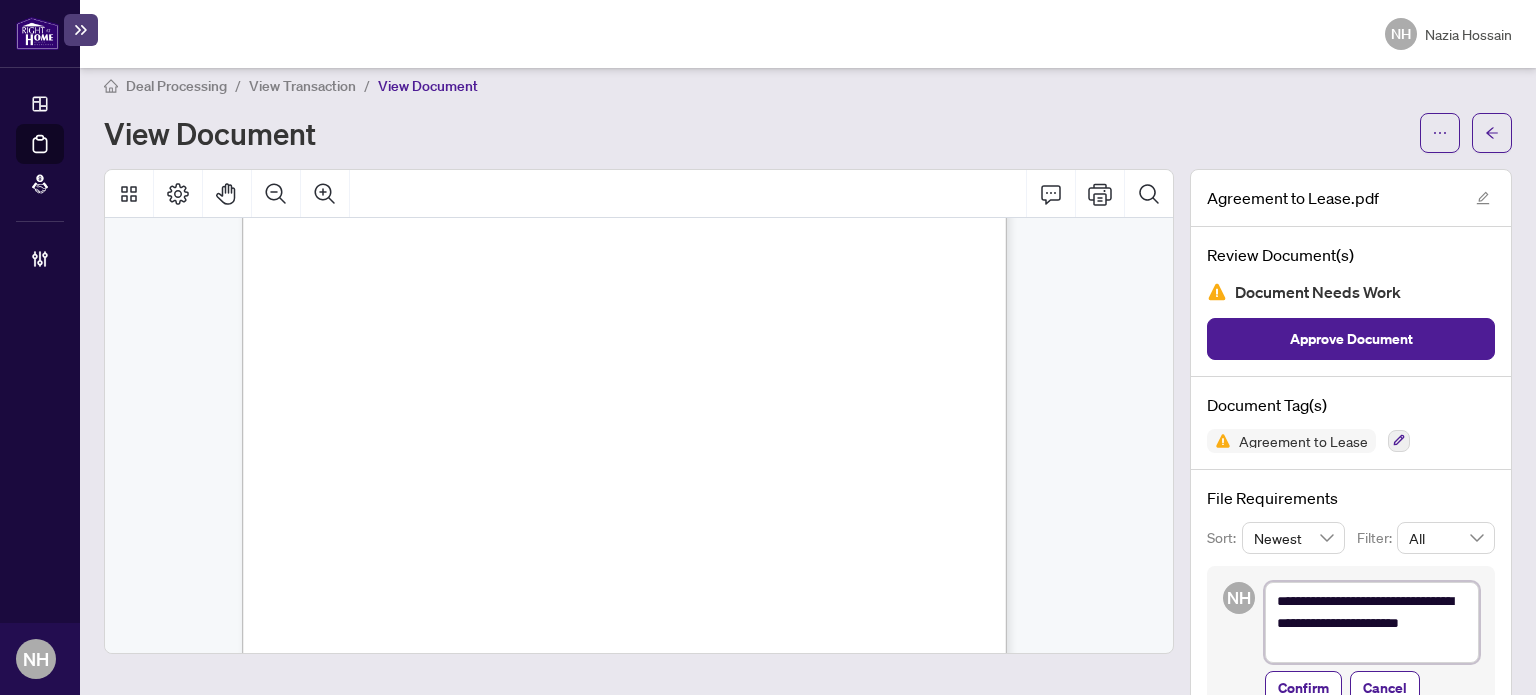 type on "**********" 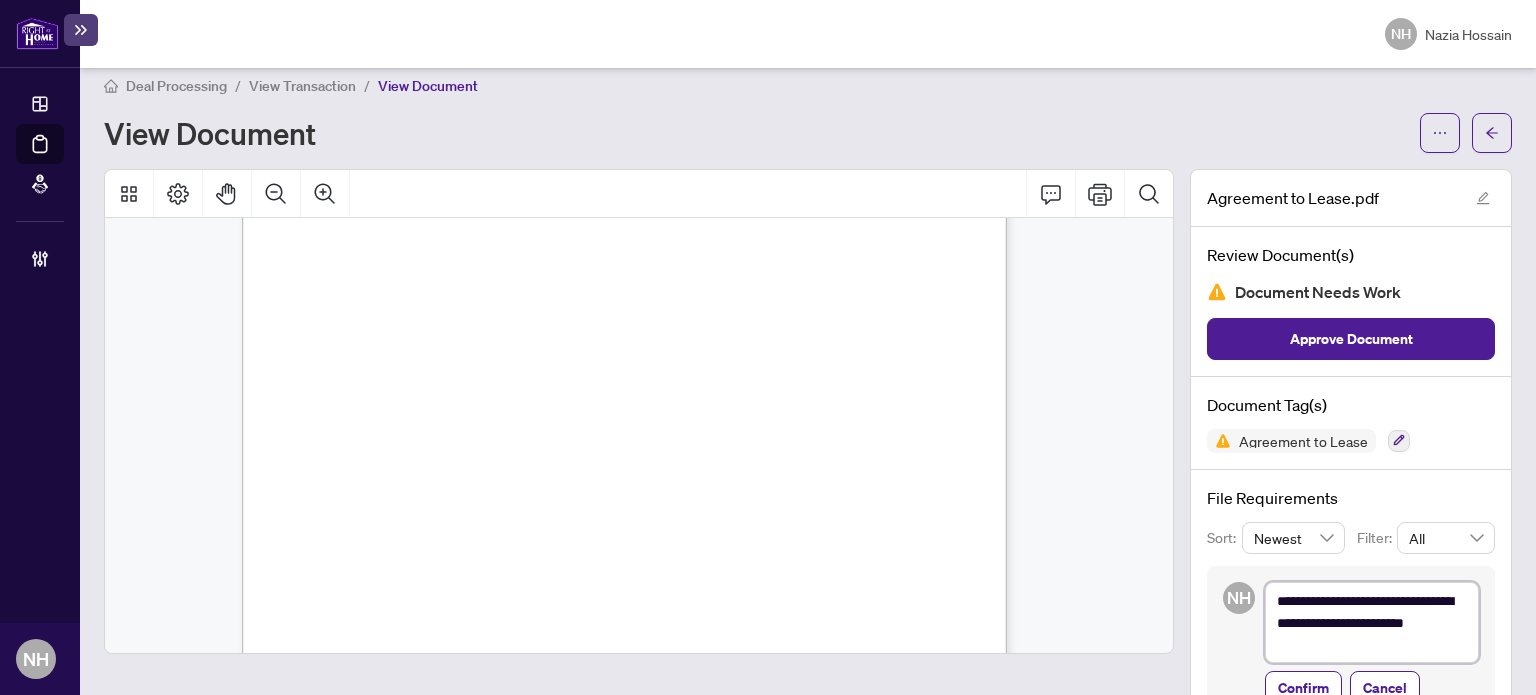 type on "**********" 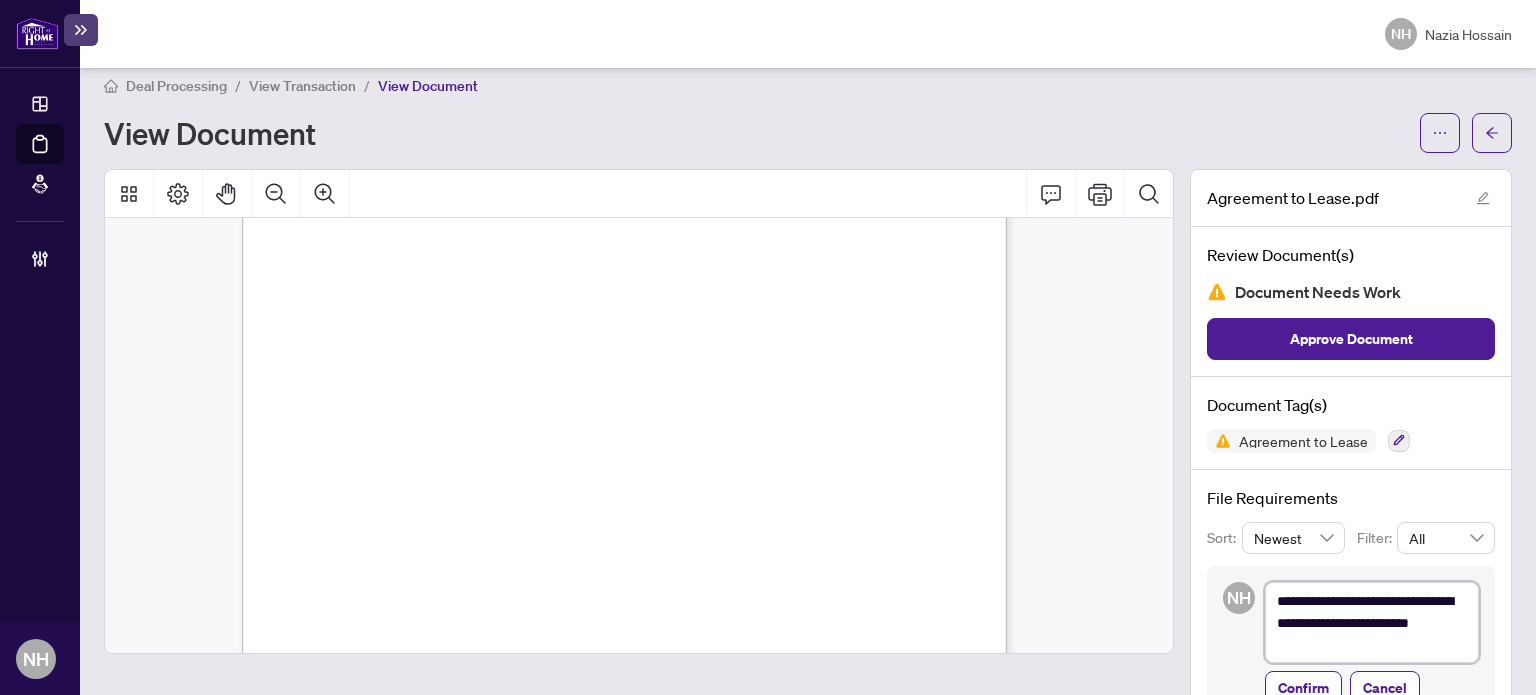 type on "**********" 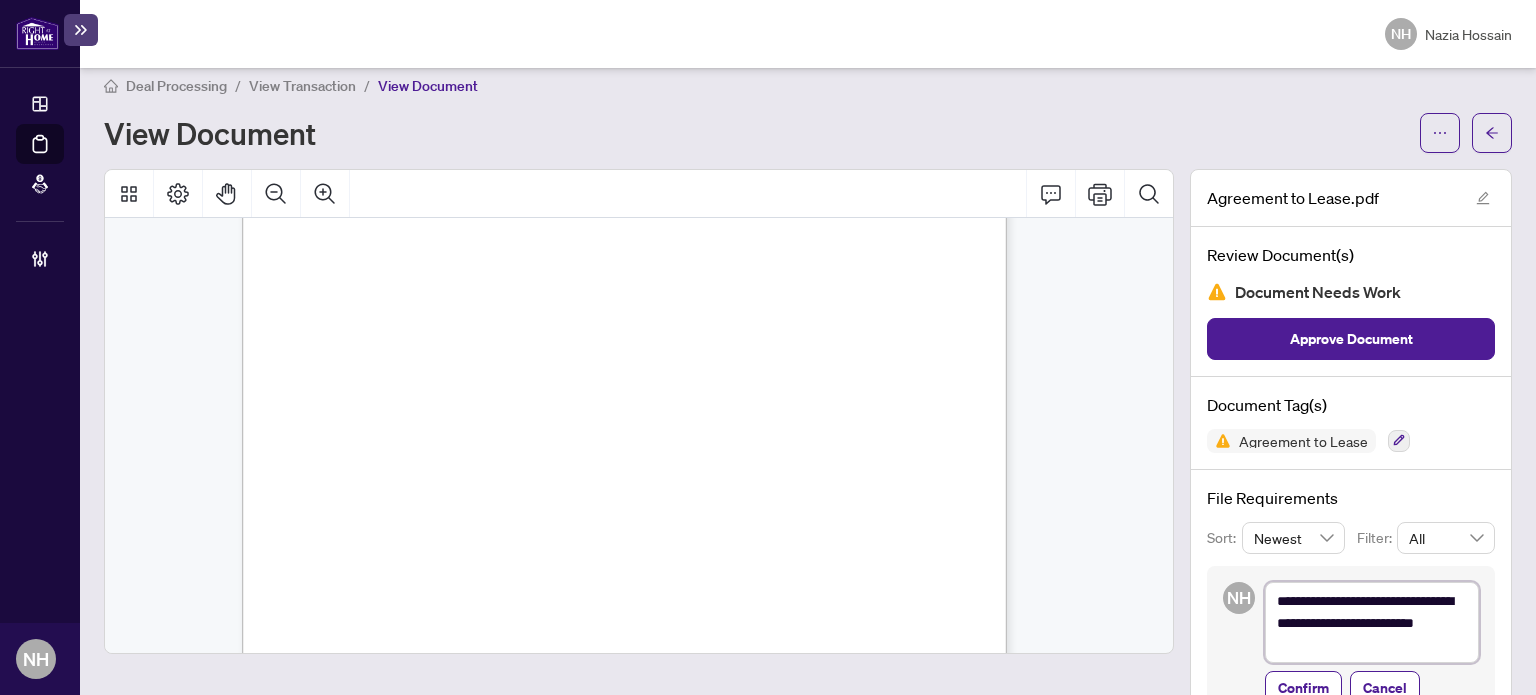 type on "**********" 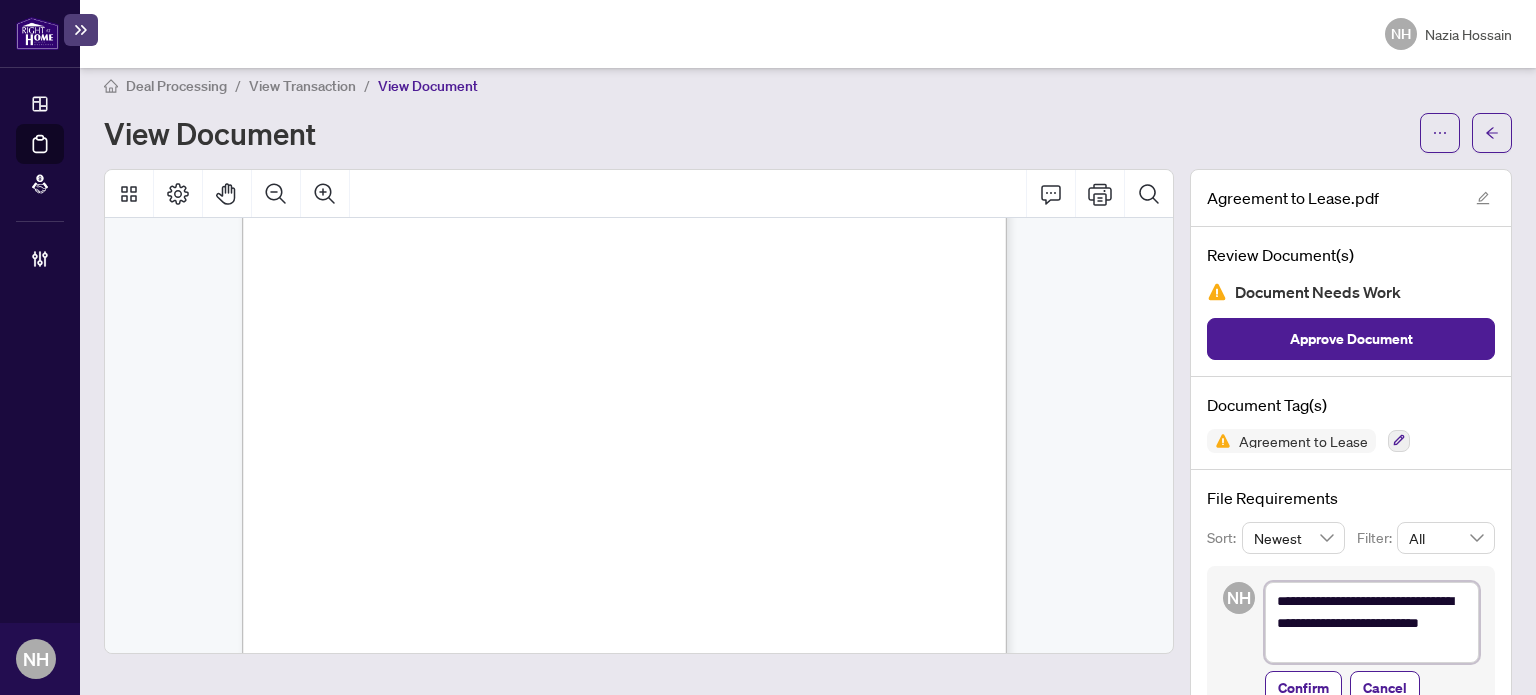 type on "**********" 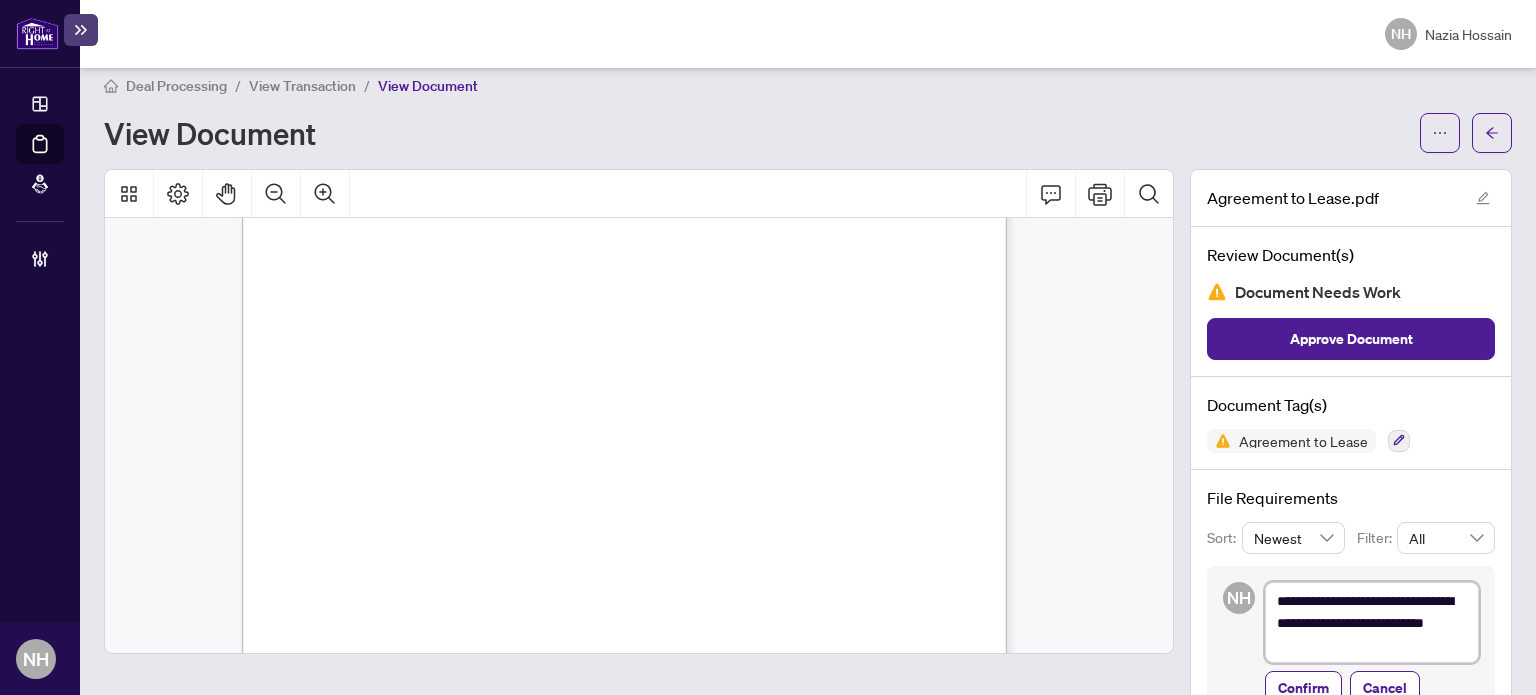 type on "**********" 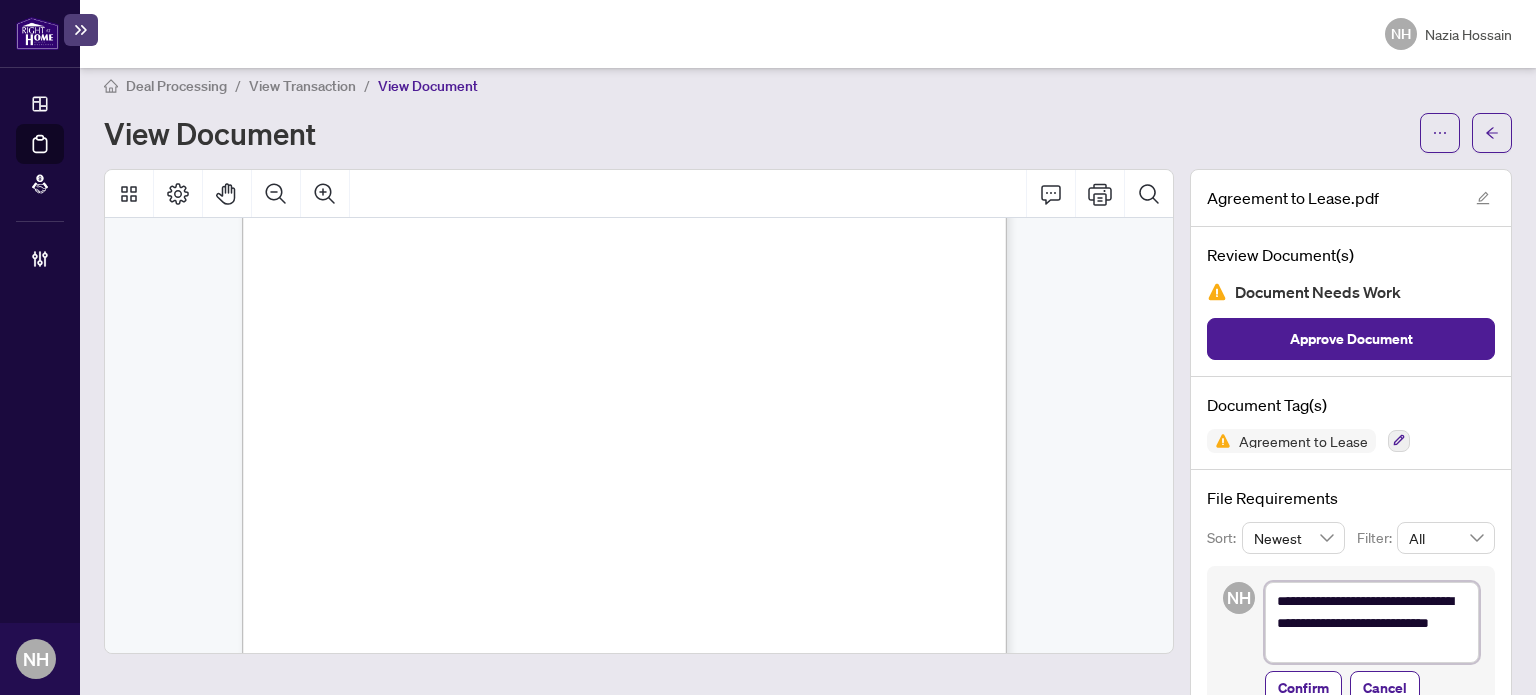 type on "**********" 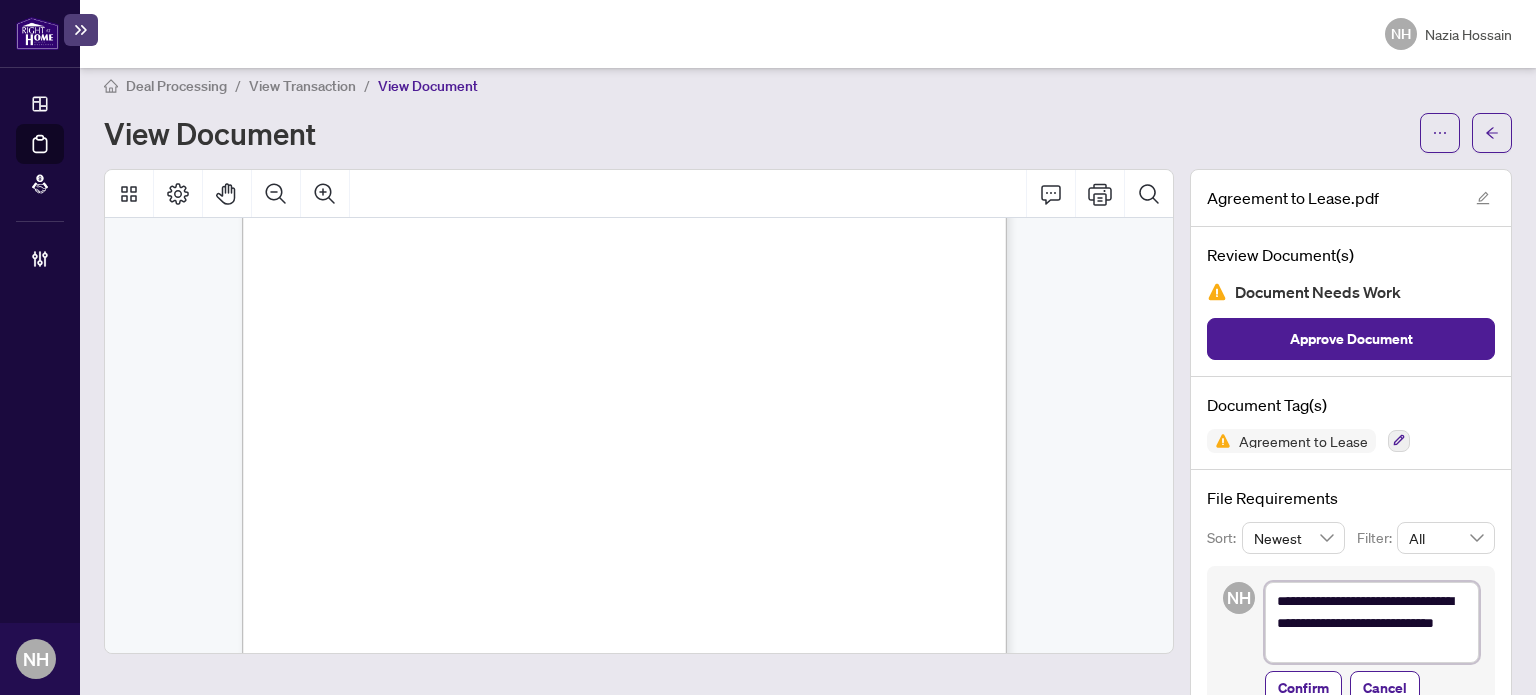 type on "**********" 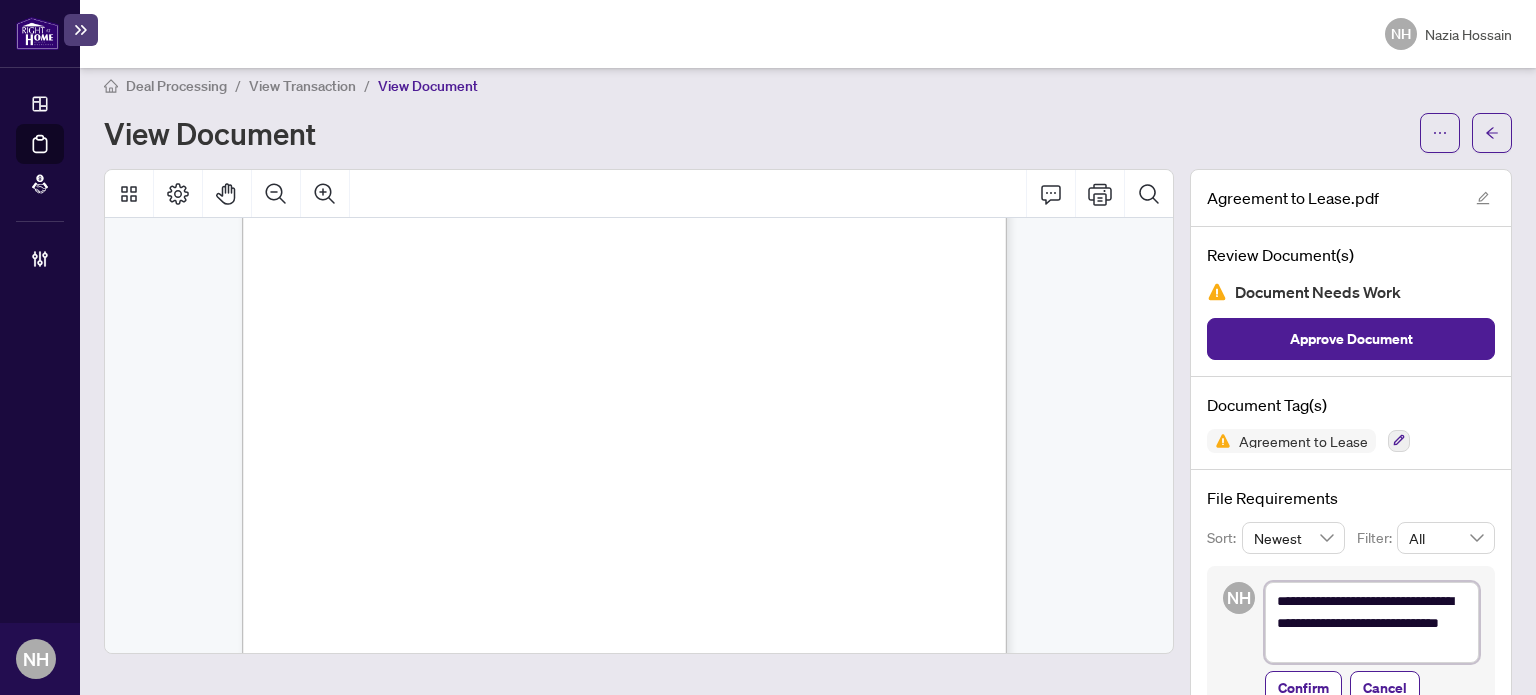 type on "**********" 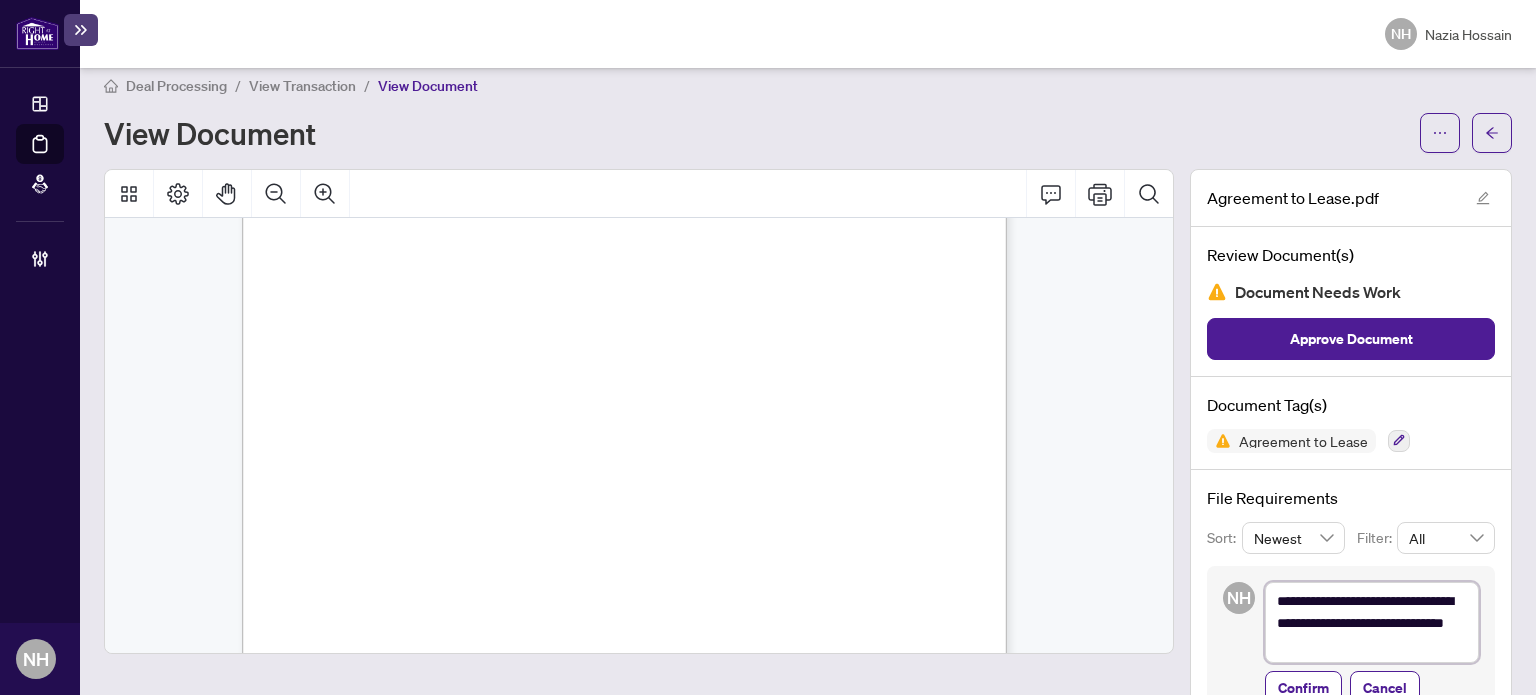 type on "**********" 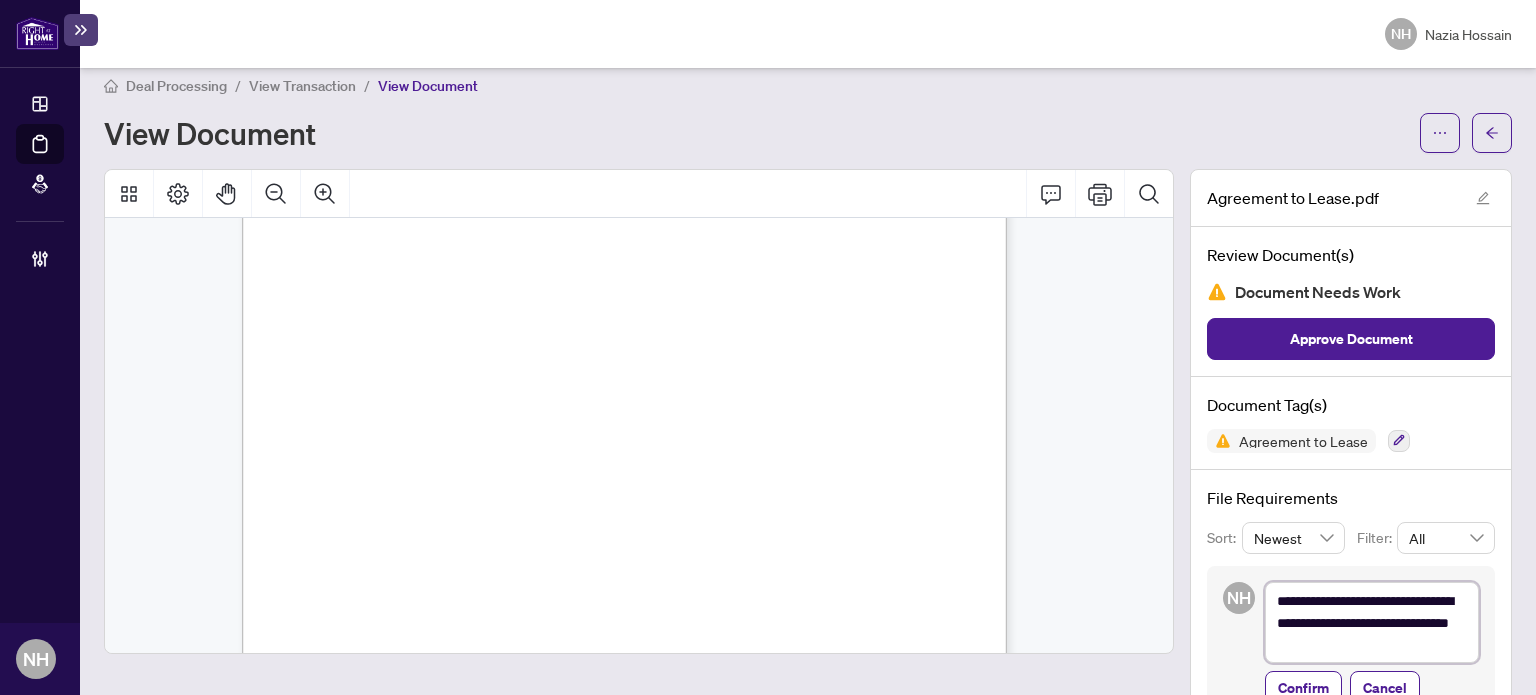type on "**********" 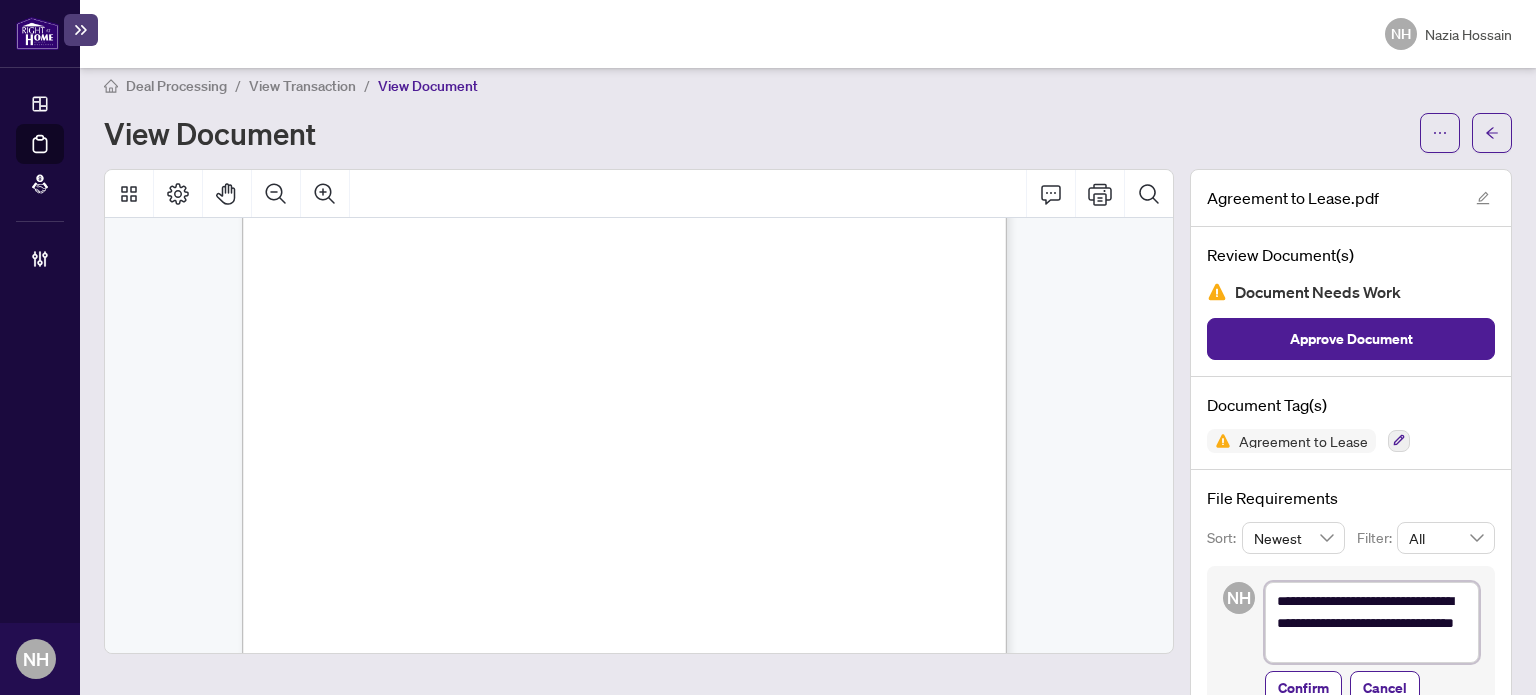 type on "**********" 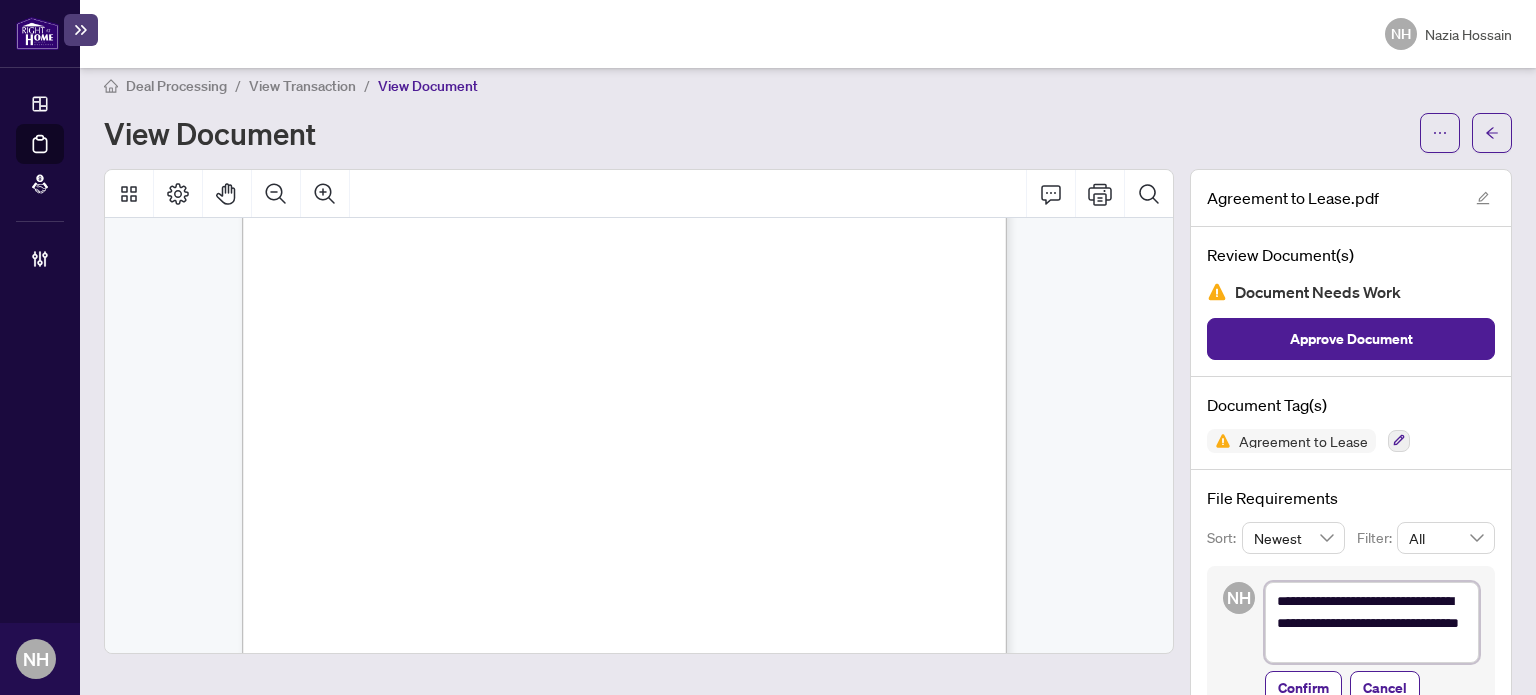 type on "**********" 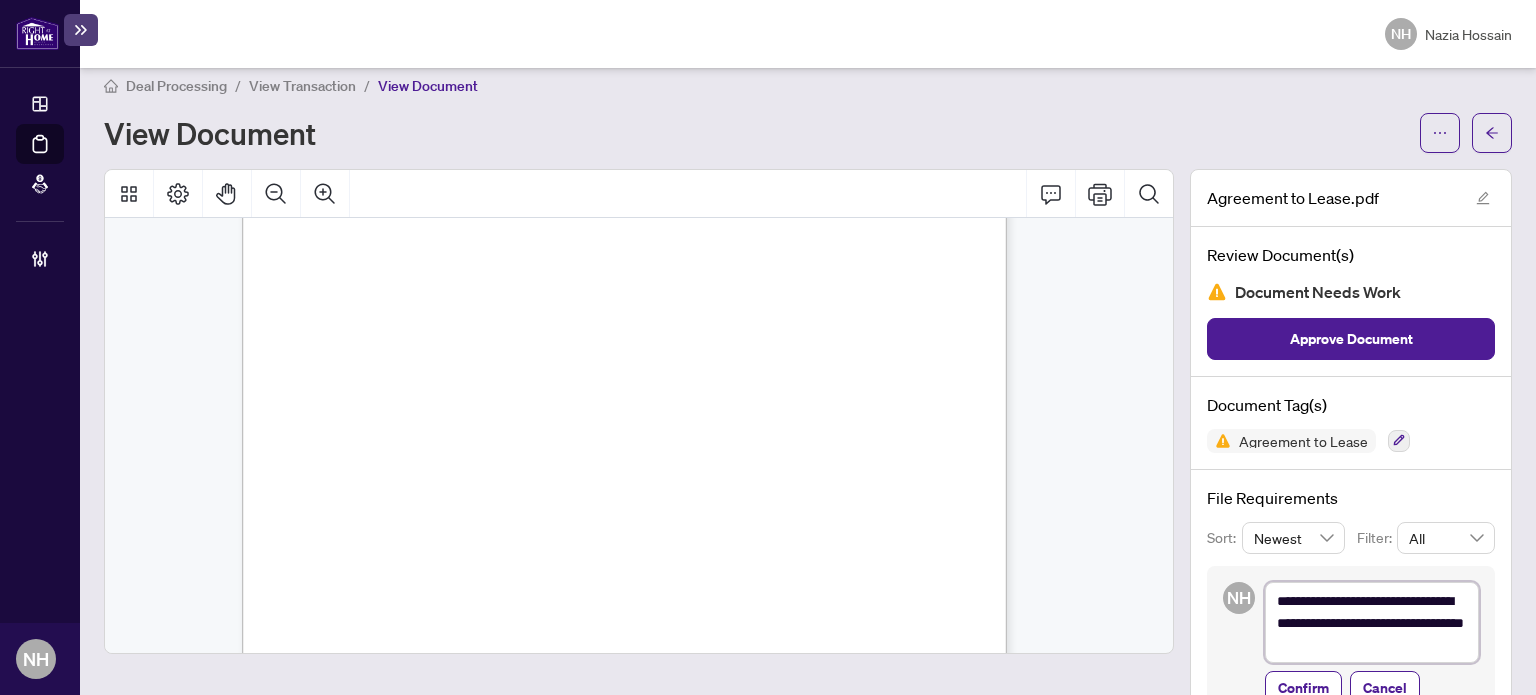 type on "**********" 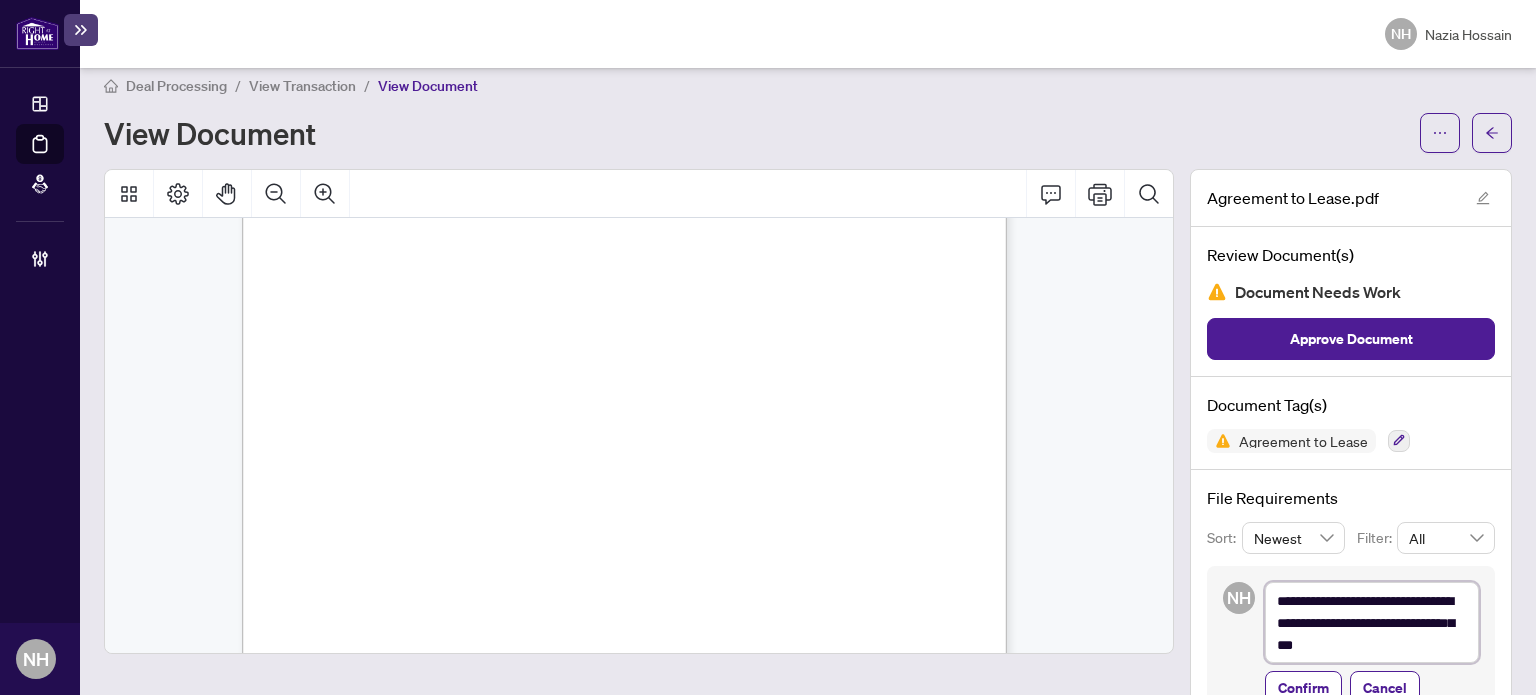 type on "**********" 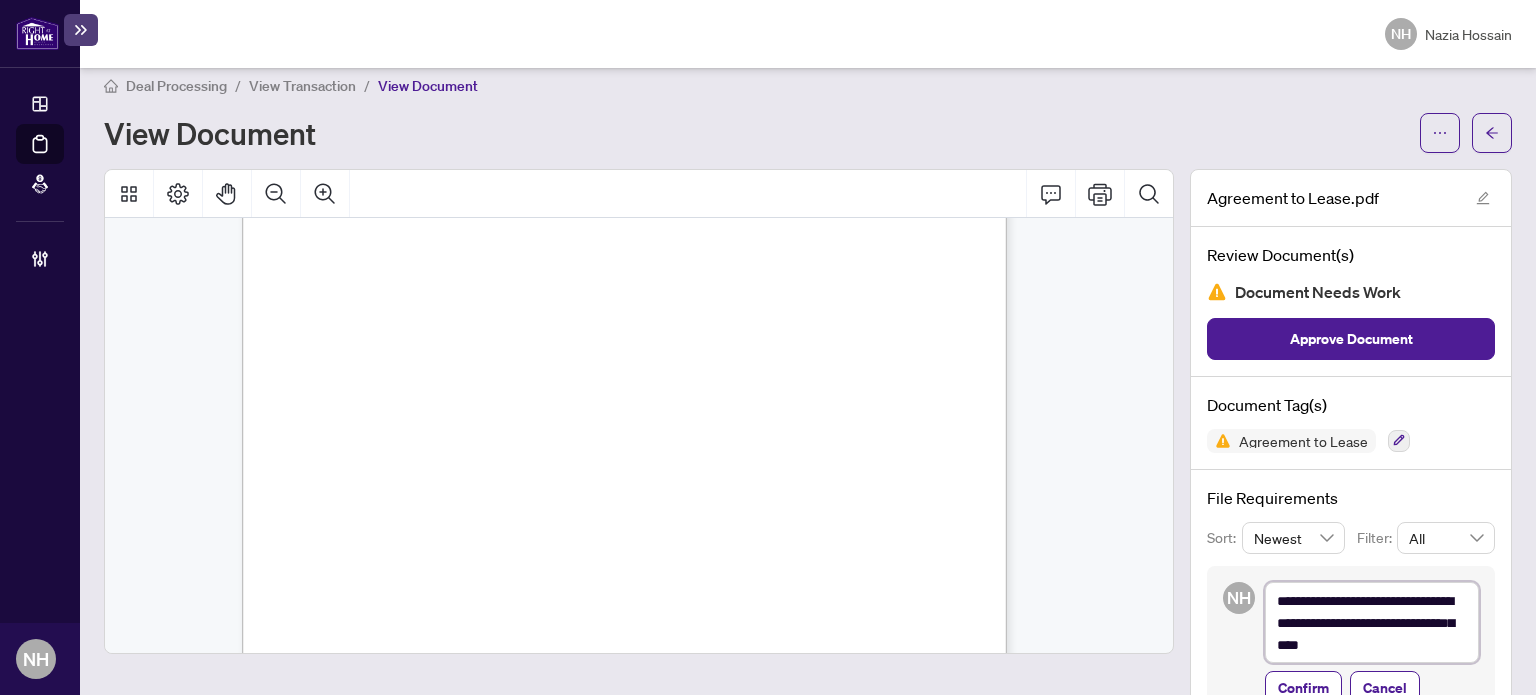 type on "**********" 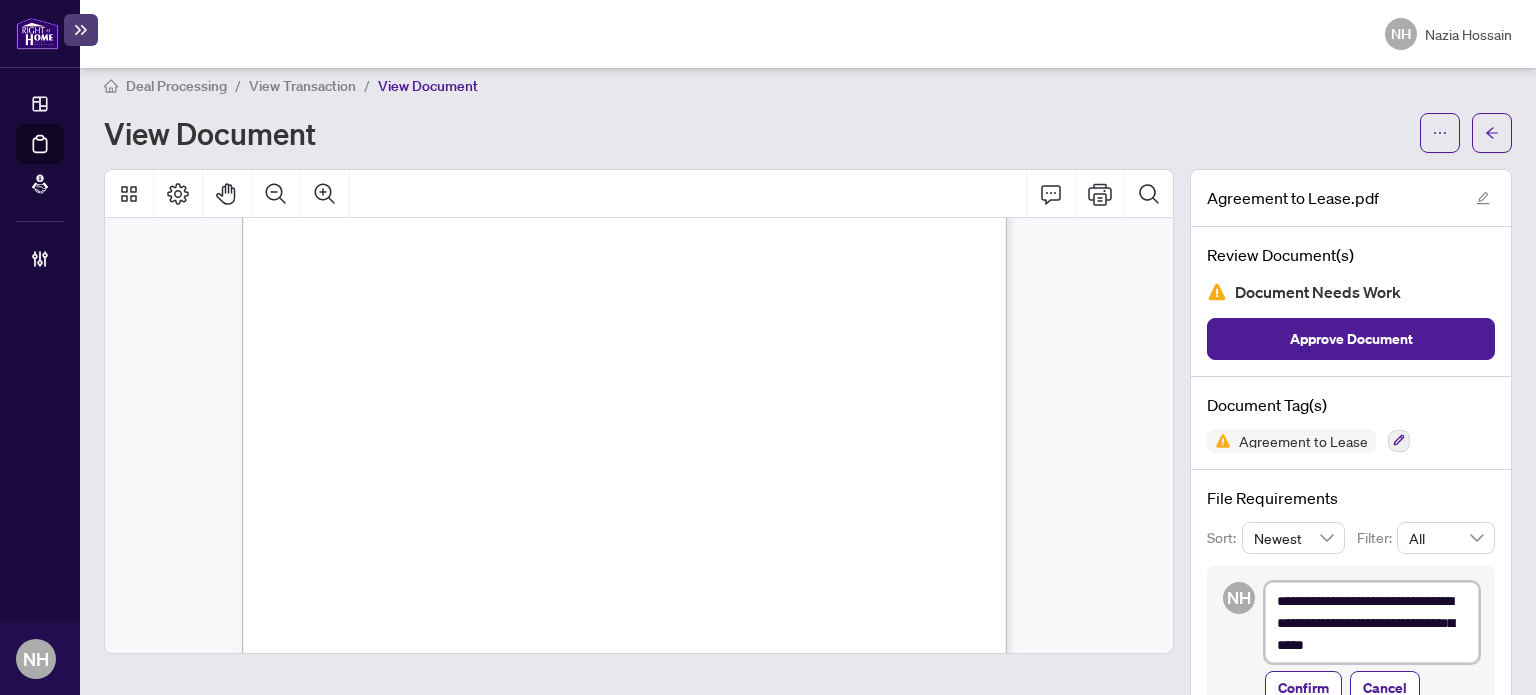 type on "**********" 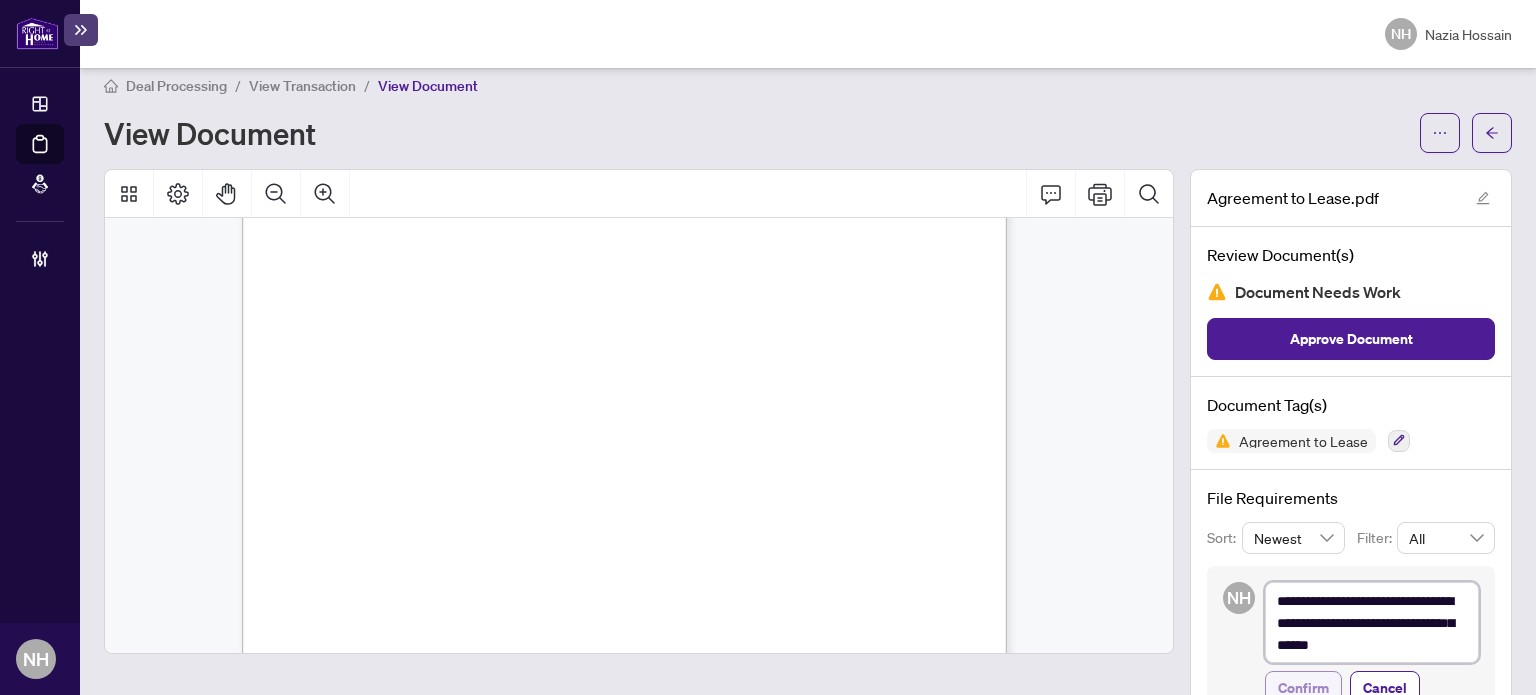 type on "**********" 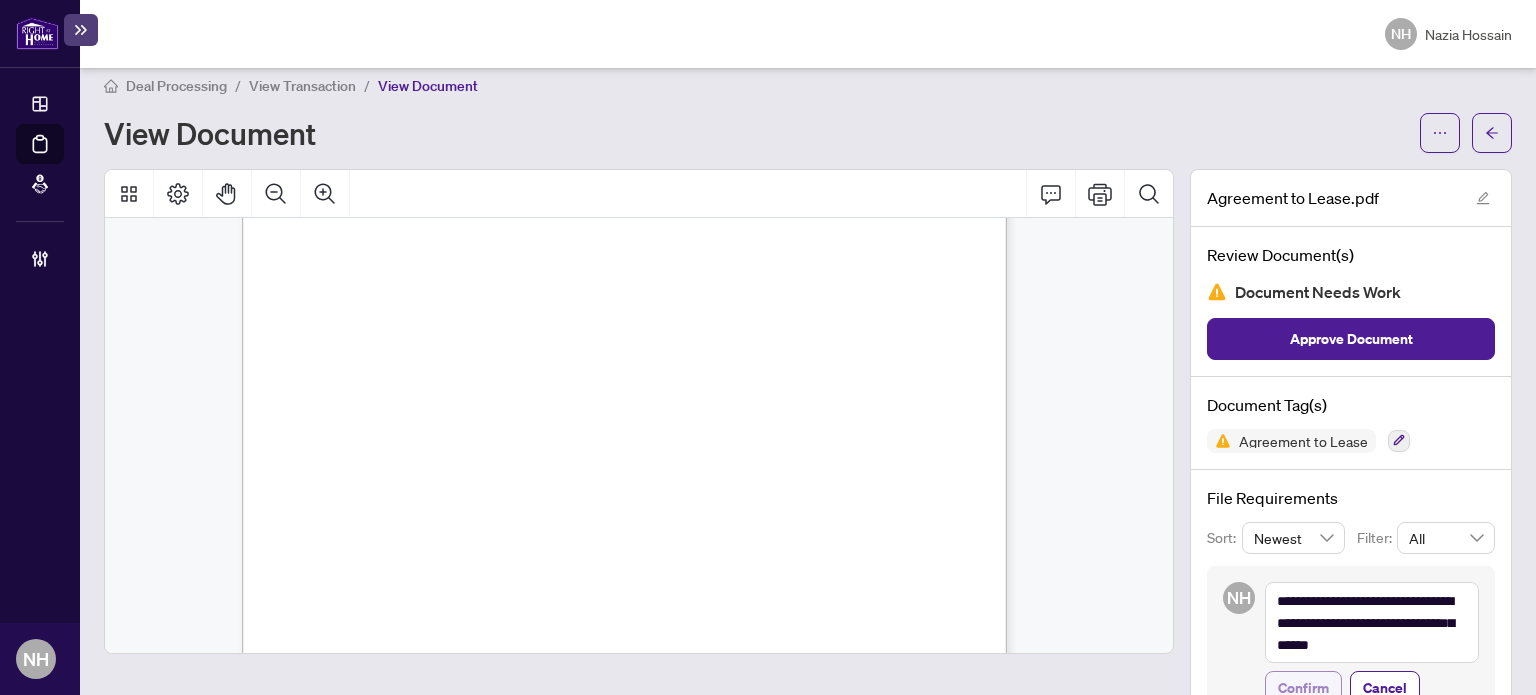 click on "Confirm" at bounding box center (1303, 688) 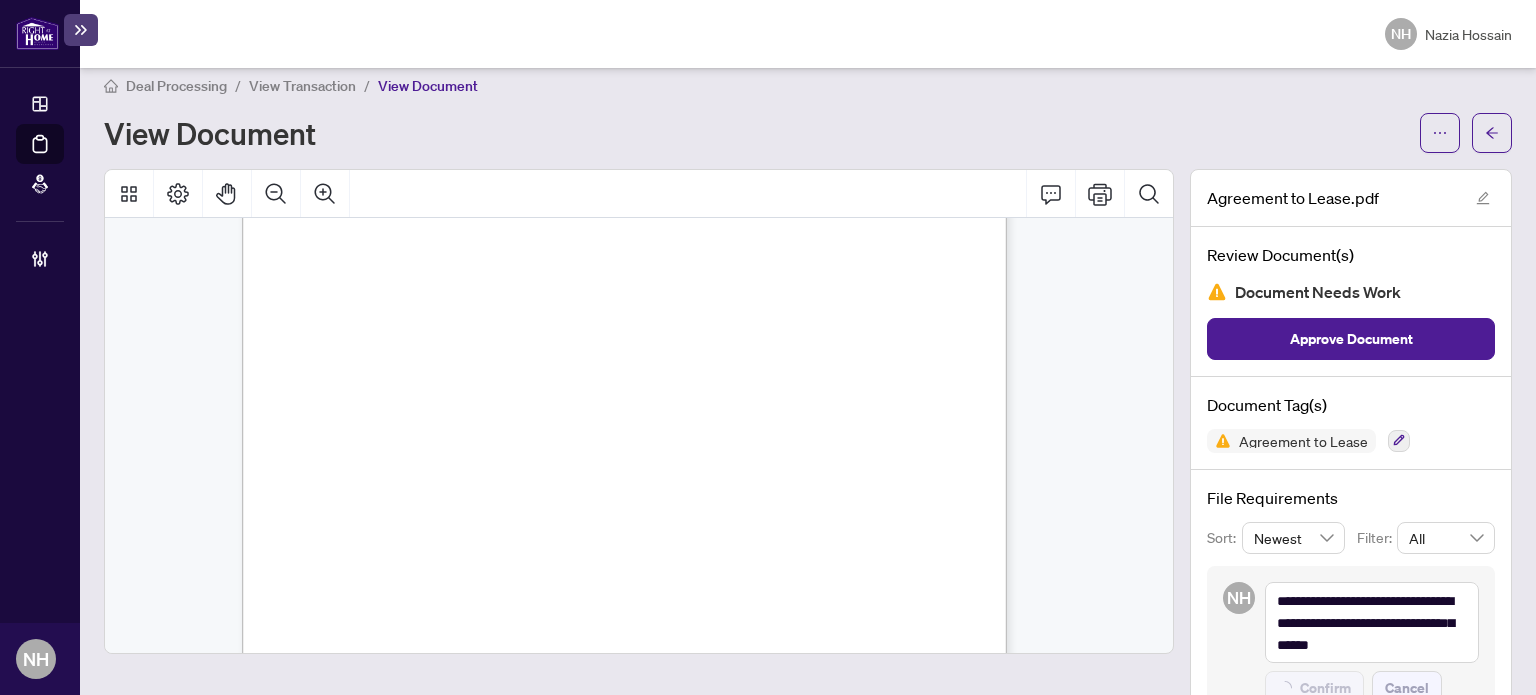 type on "**********" 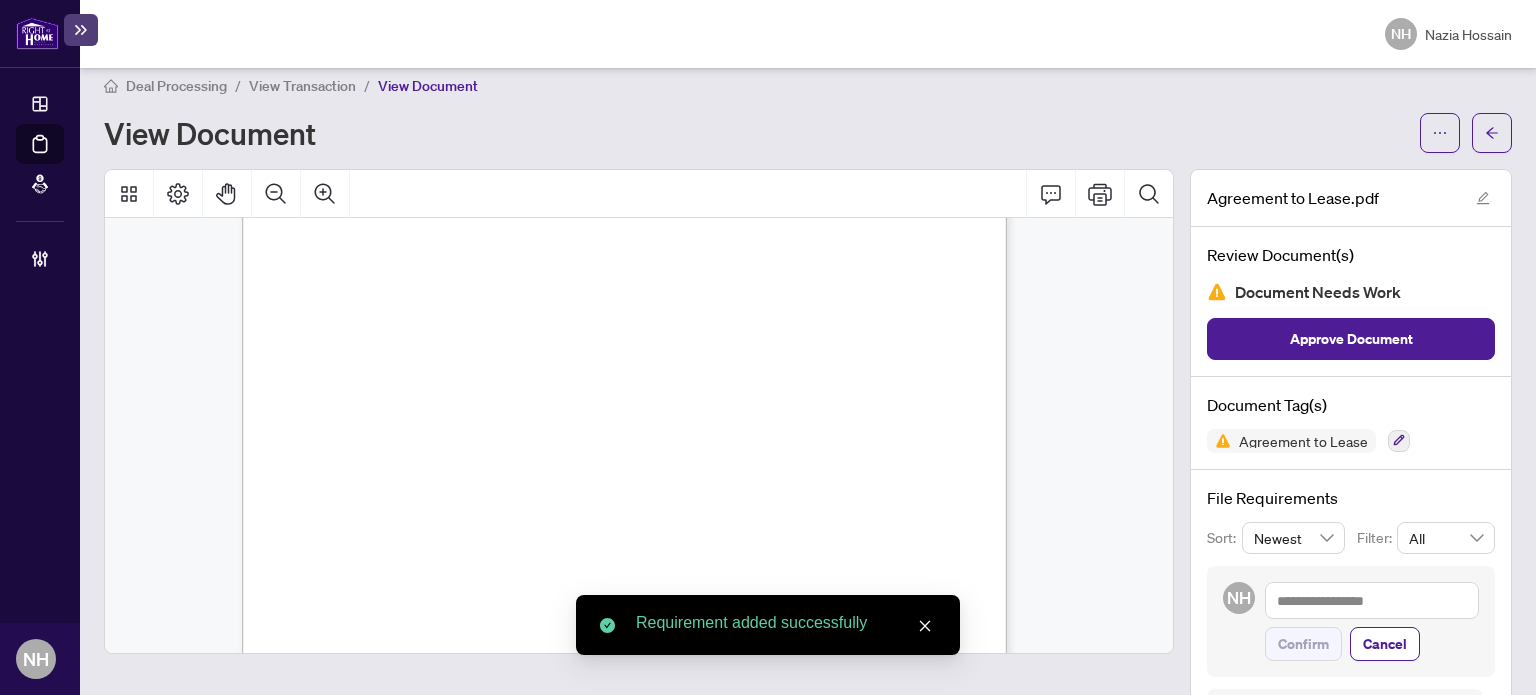 click on "View Transaction" at bounding box center [302, 86] 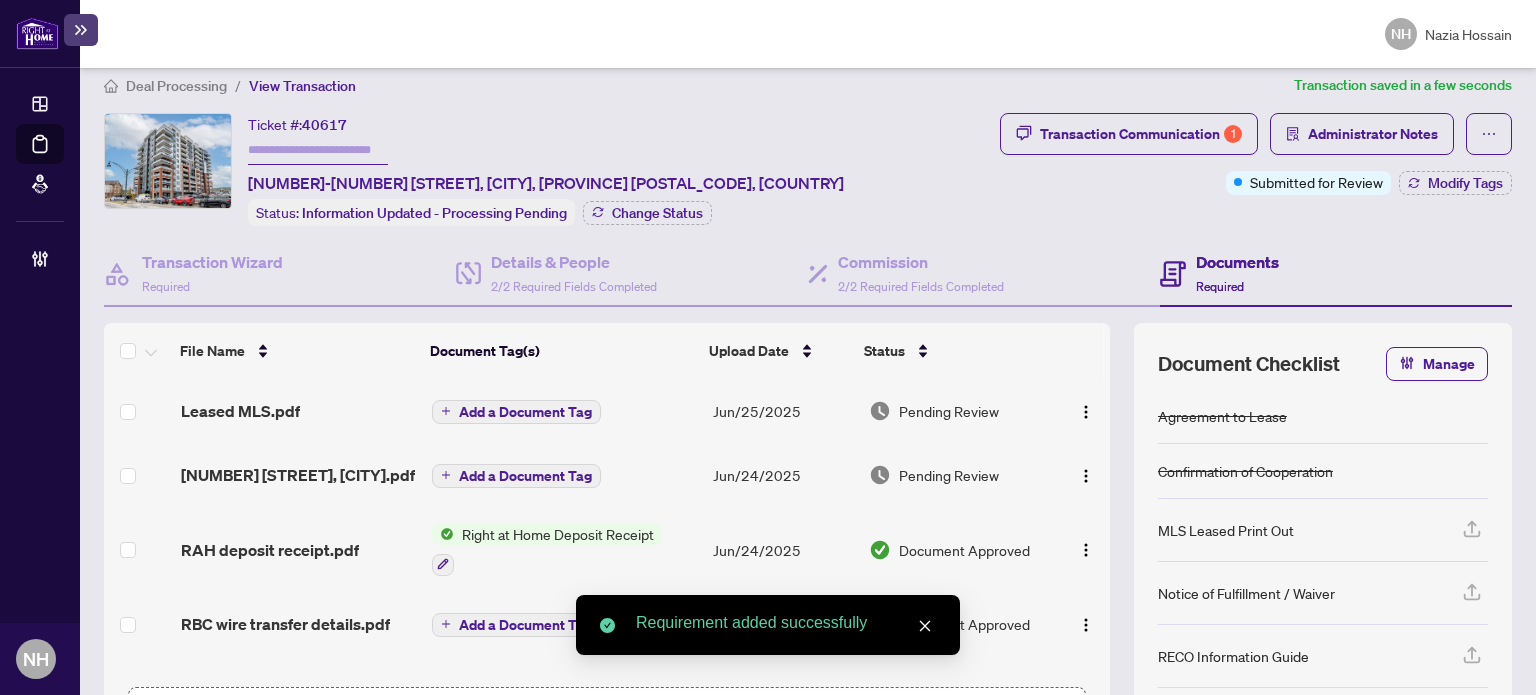 click on "Leased MLS.pdf" at bounding box center [240, 411] 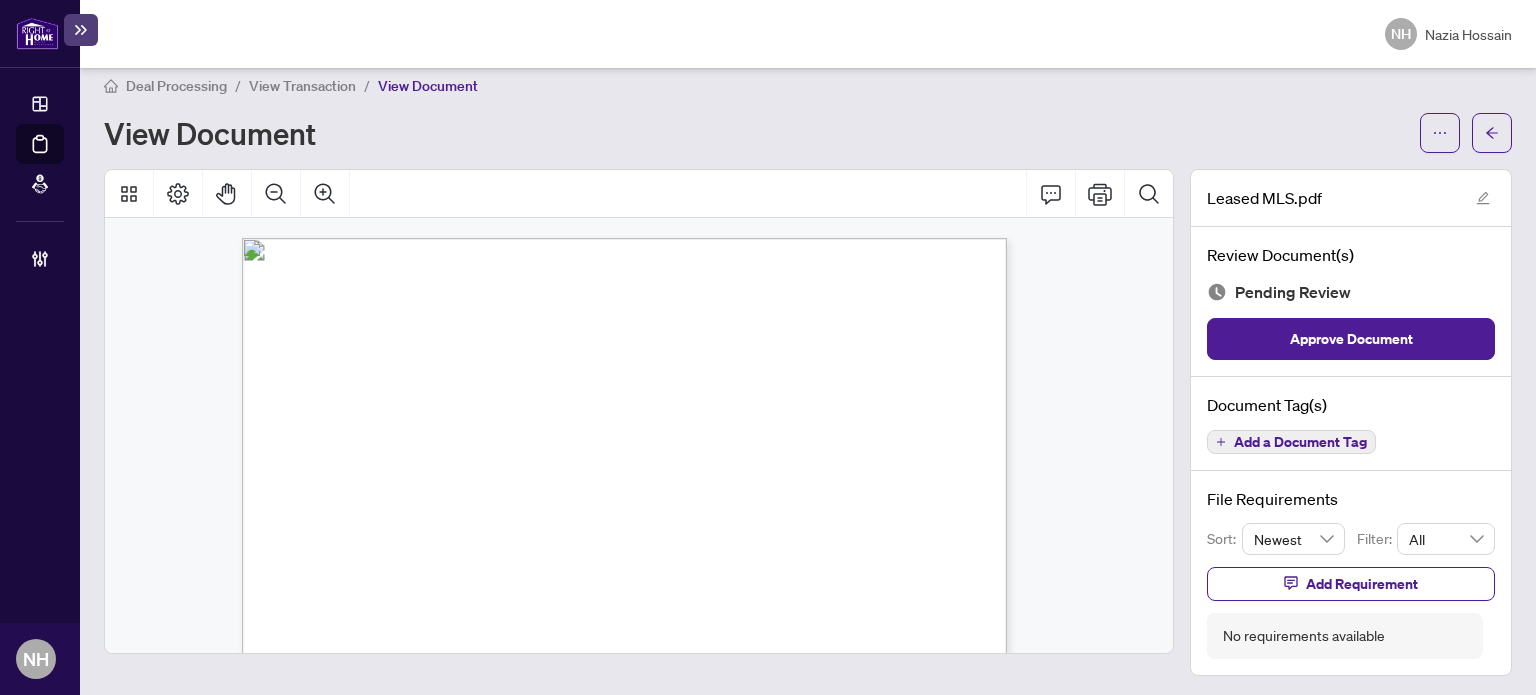 click on "Add a Document Tag" at bounding box center (1291, 442) 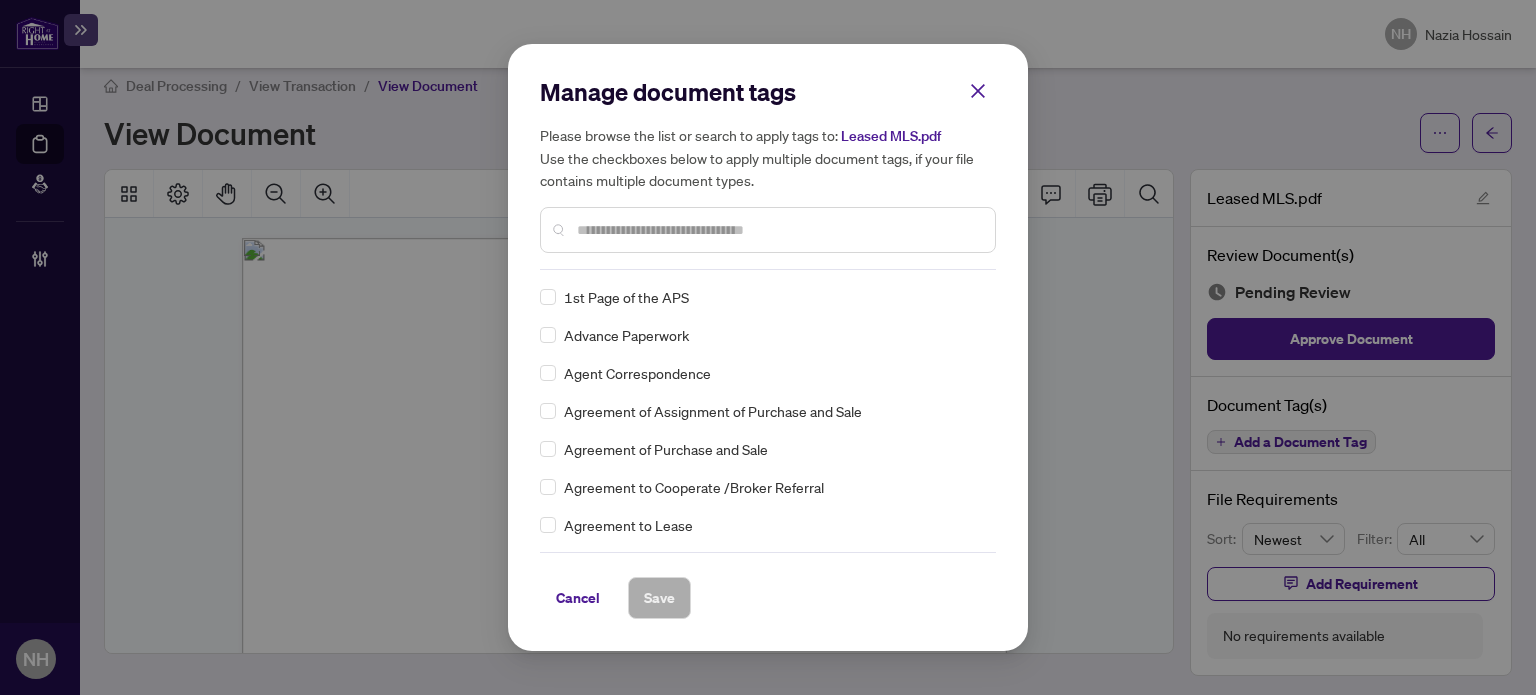 click at bounding box center (778, 230) 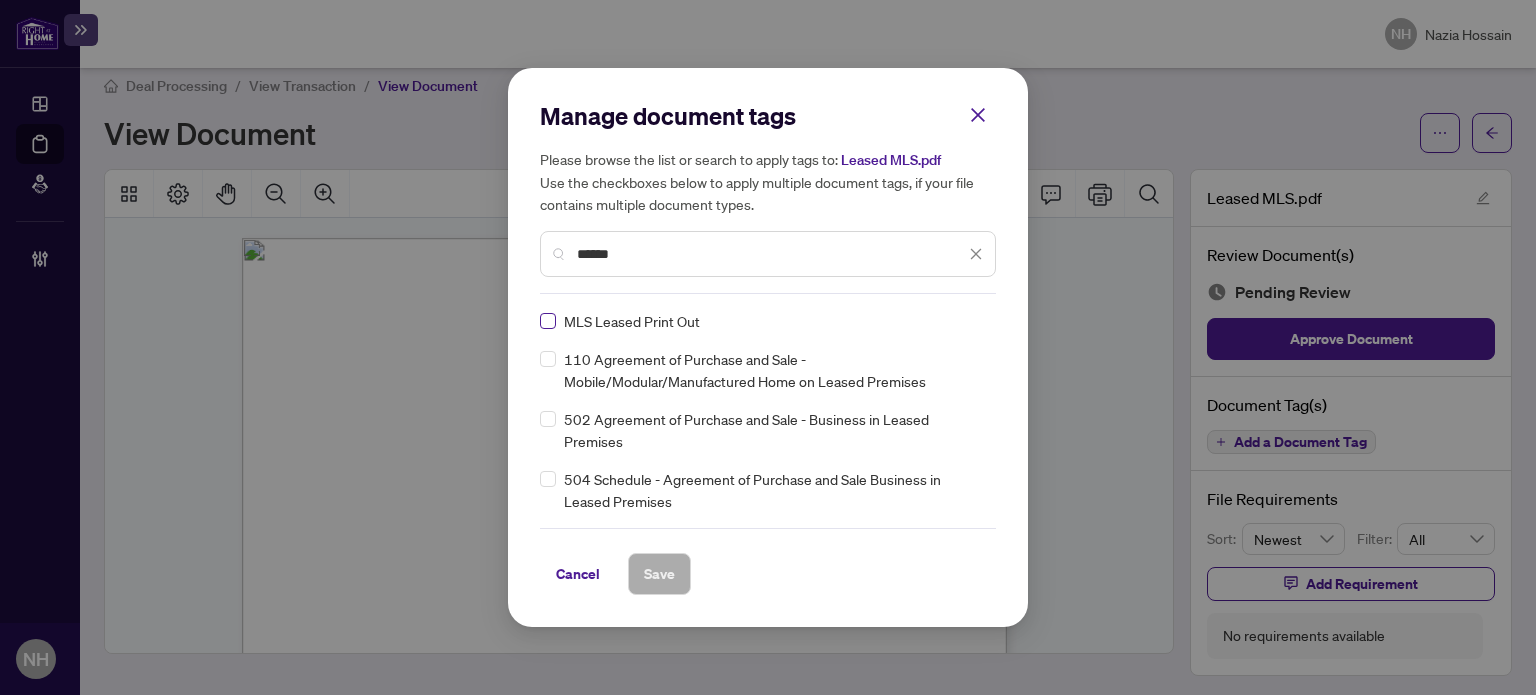 type on "******" 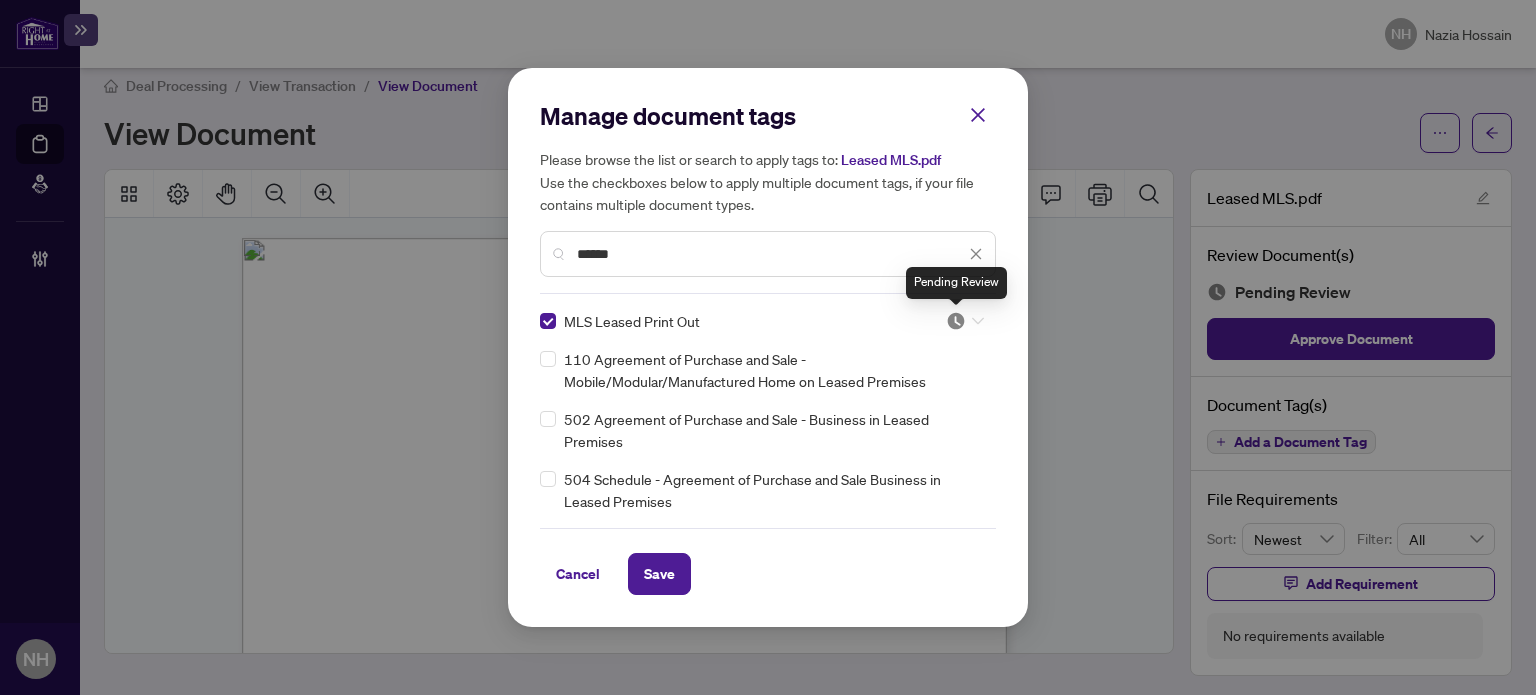 click at bounding box center (956, 321) 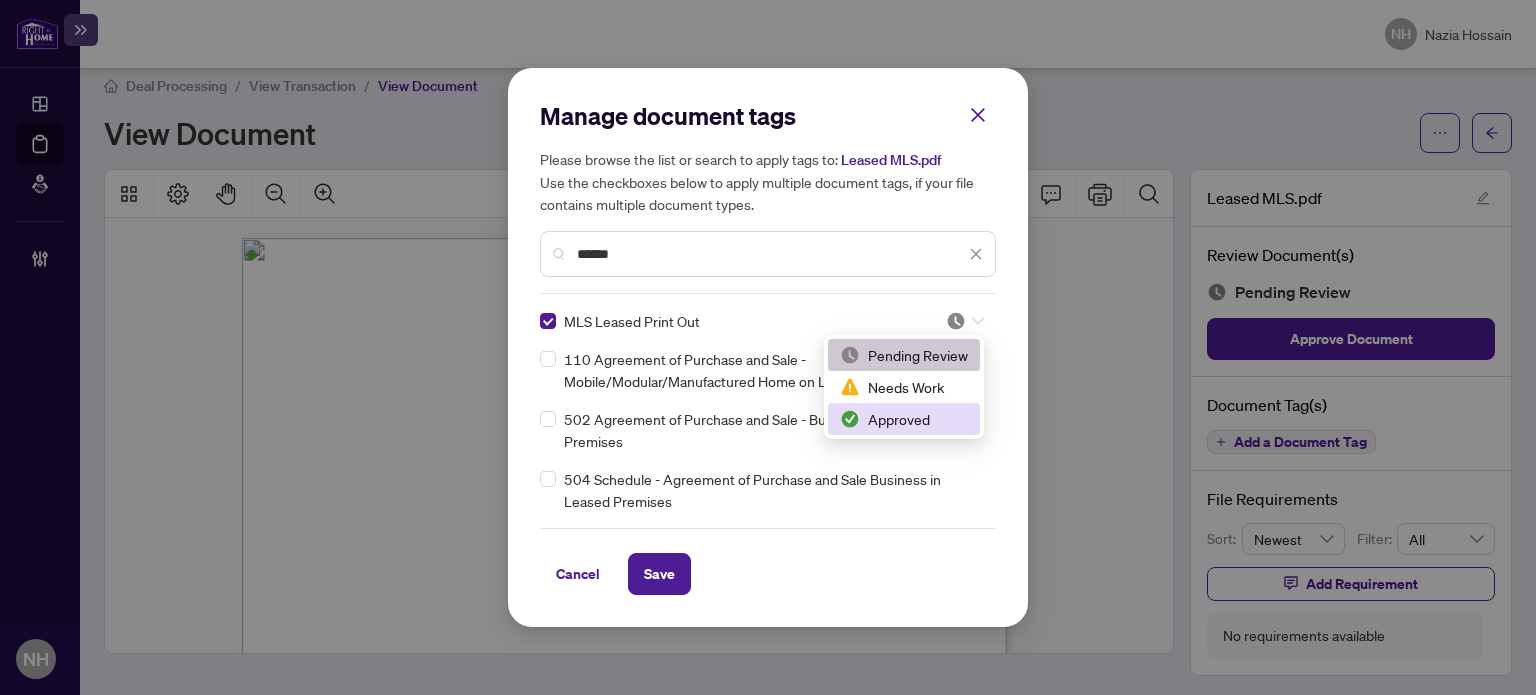 click on "Approved" at bounding box center (904, 419) 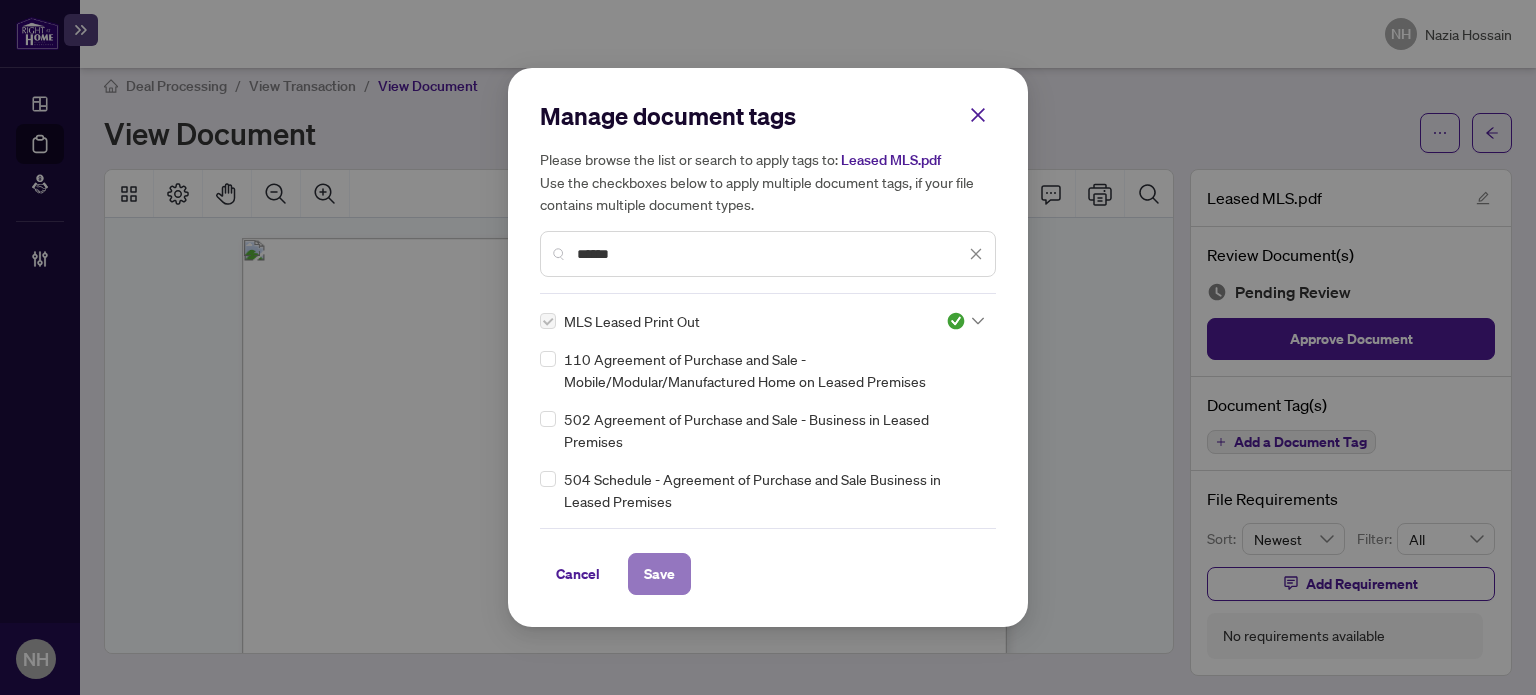 click on "Save" at bounding box center (659, 574) 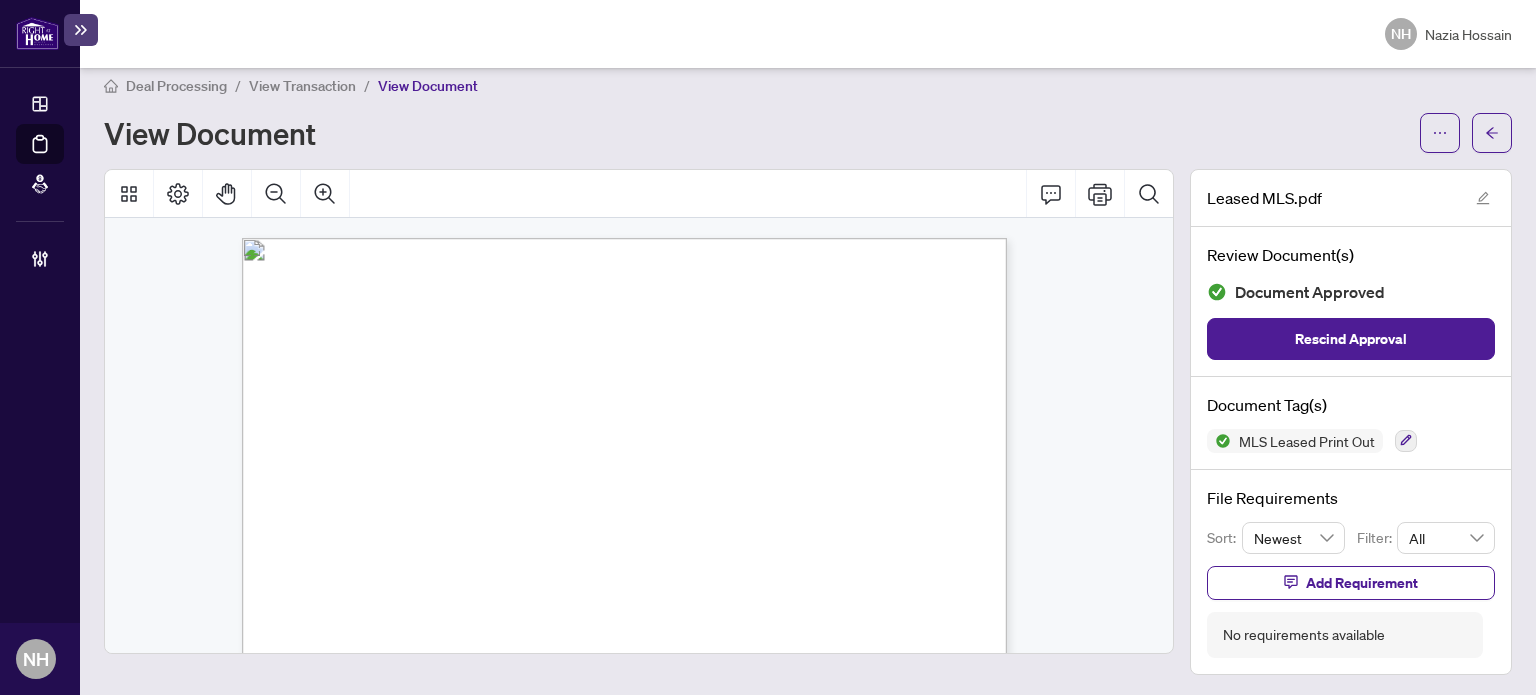 click on "View Transaction" at bounding box center (302, 86) 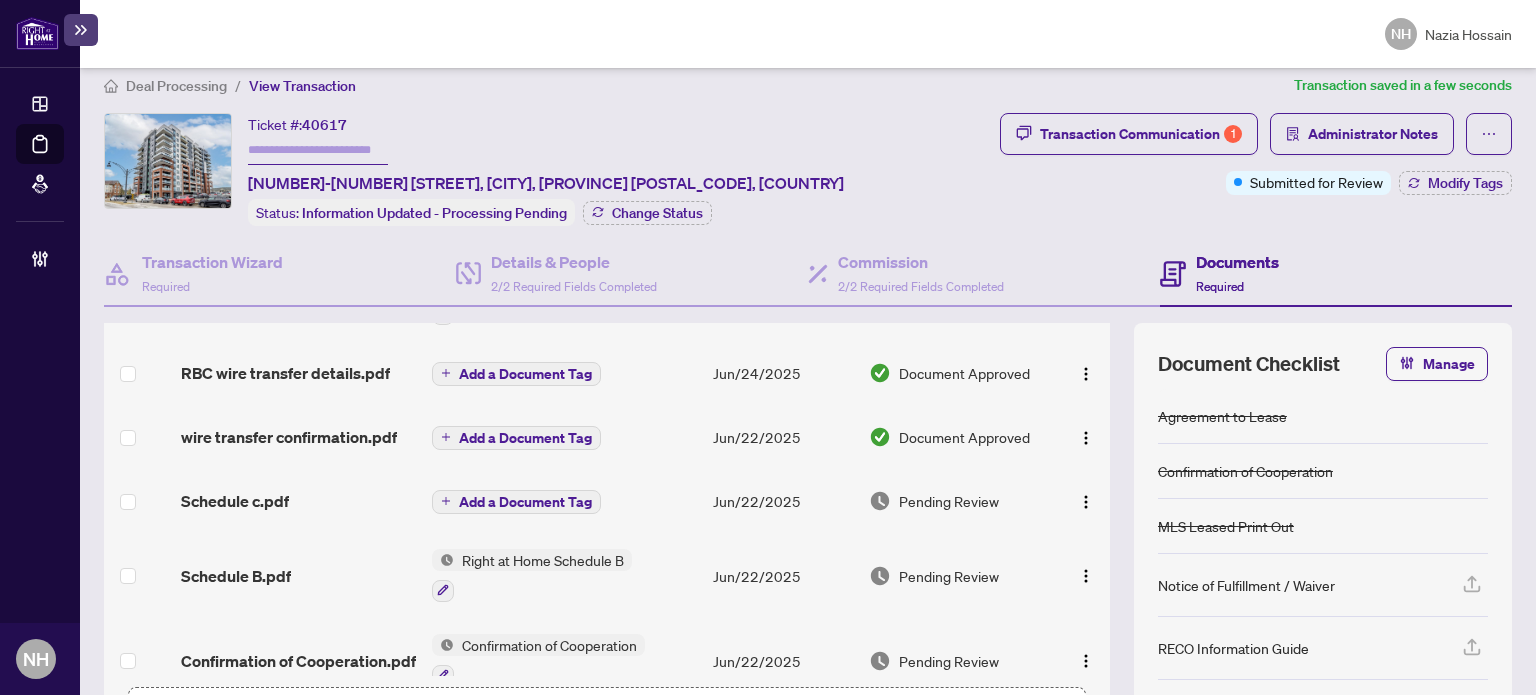 scroll, scrollTop: 300, scrollLeft: 0, axis: vertical 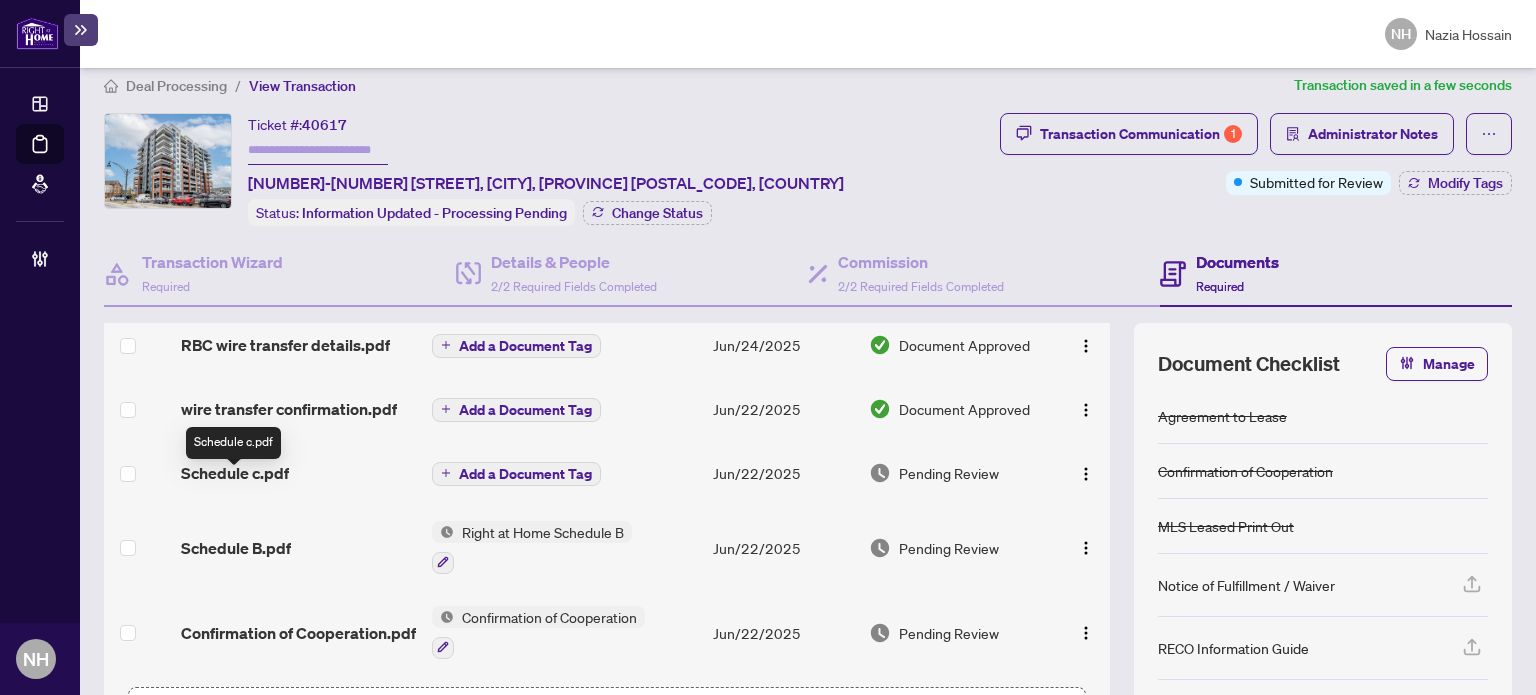 click on "Schedule c.pdf" at bounding box center (235, 473) 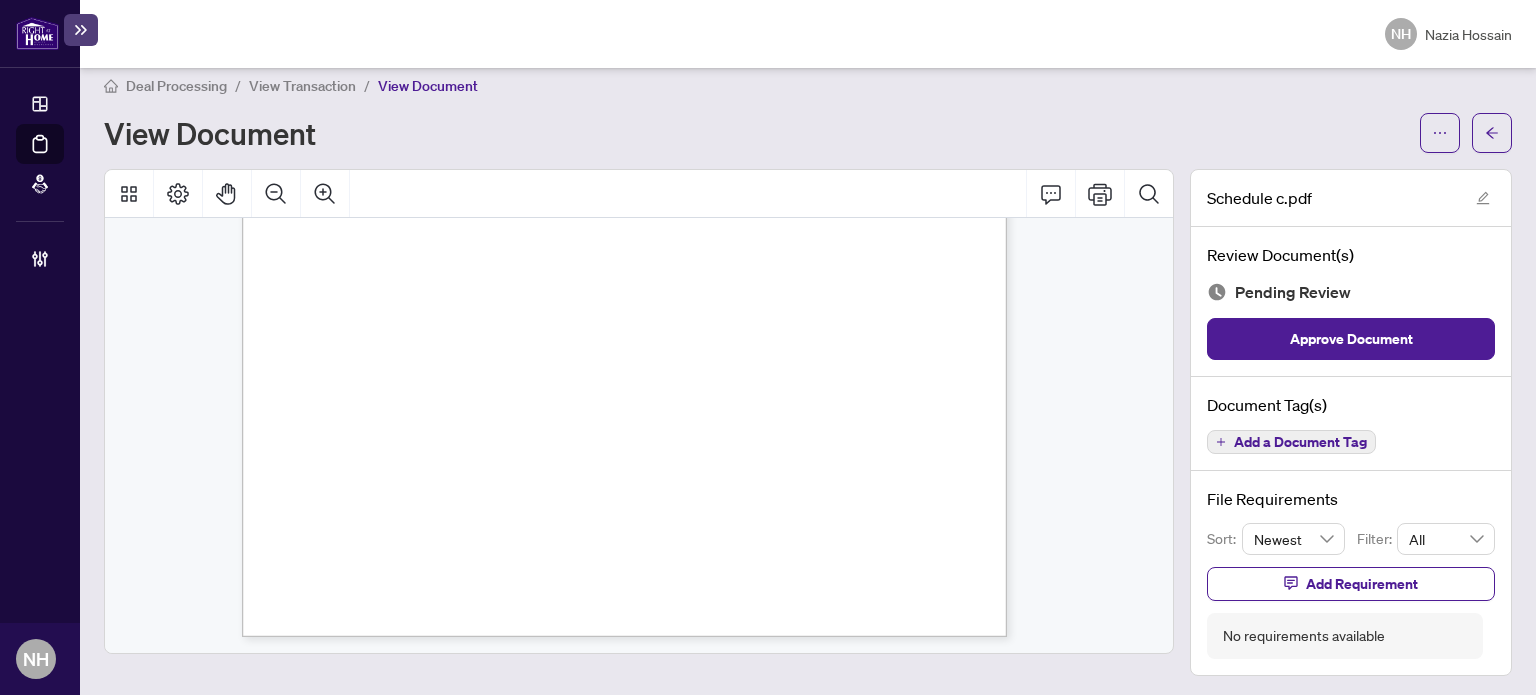 scroll, scrollTop: 1608, scrollLeft: 0, axis: vertical 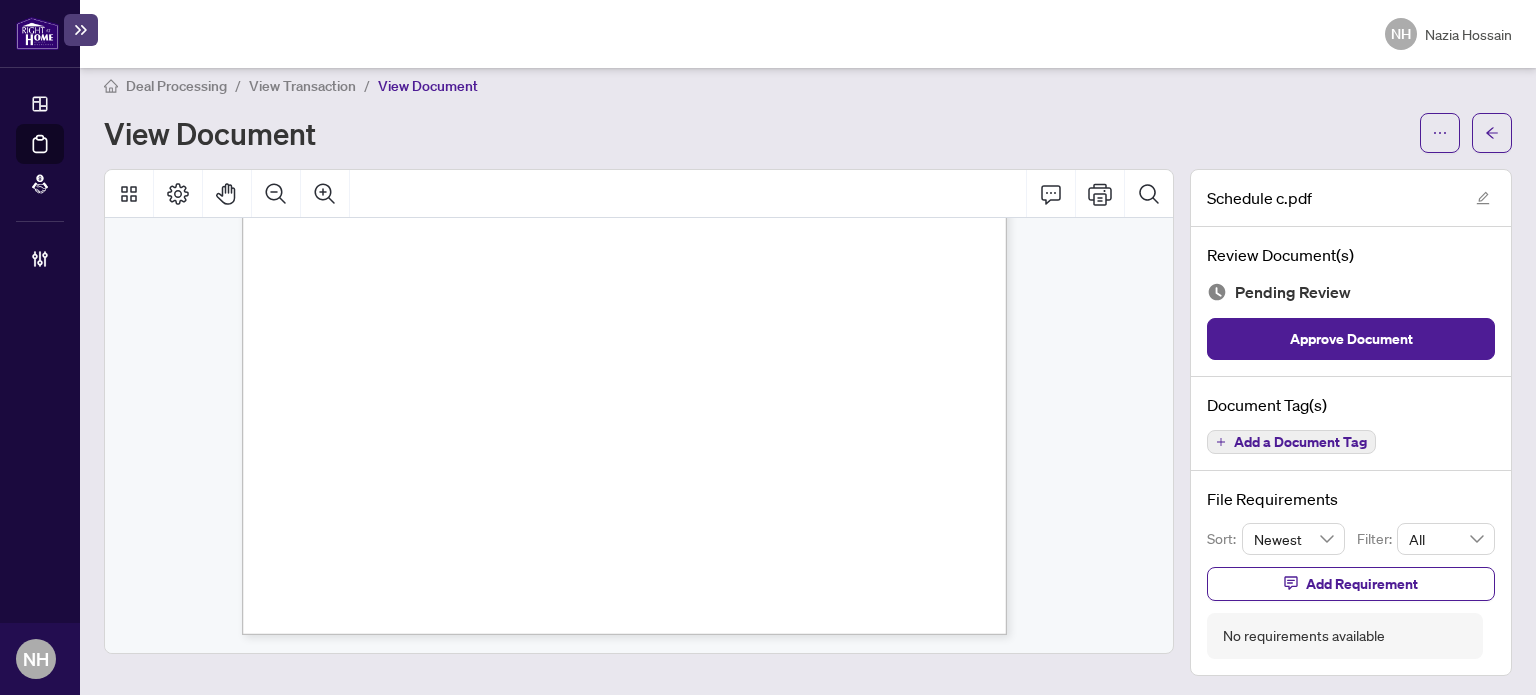 click on "Add a Document Tag" at bounding box center (1300, 442) 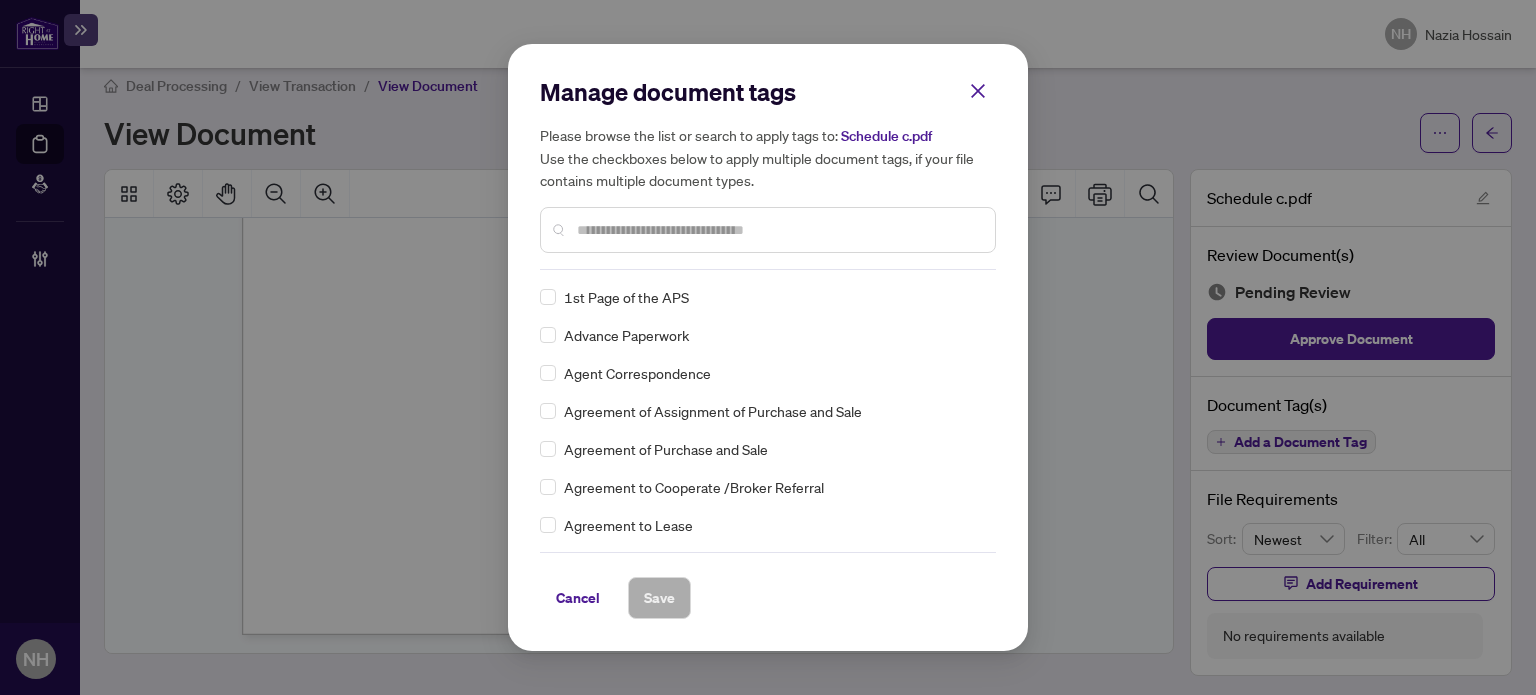 click at bounding box center [778, 230] 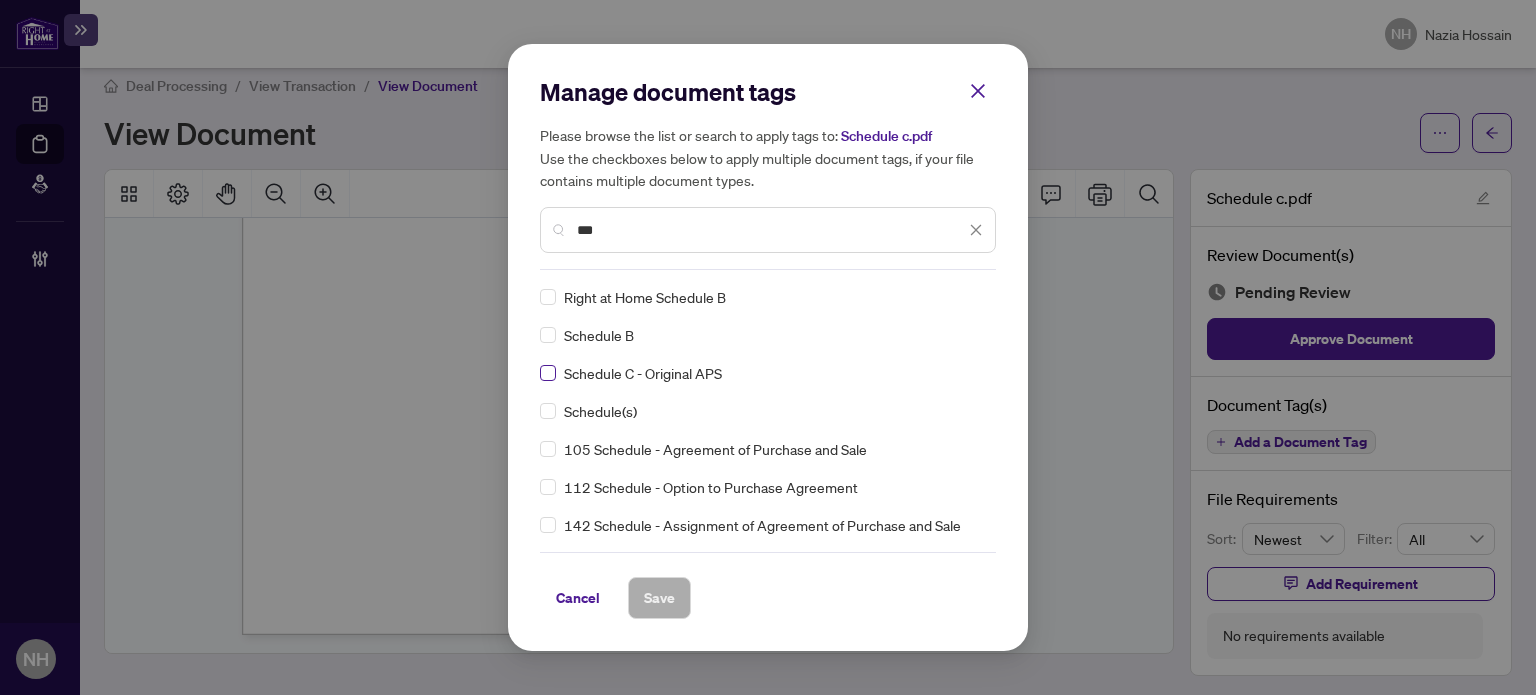 type on "***" 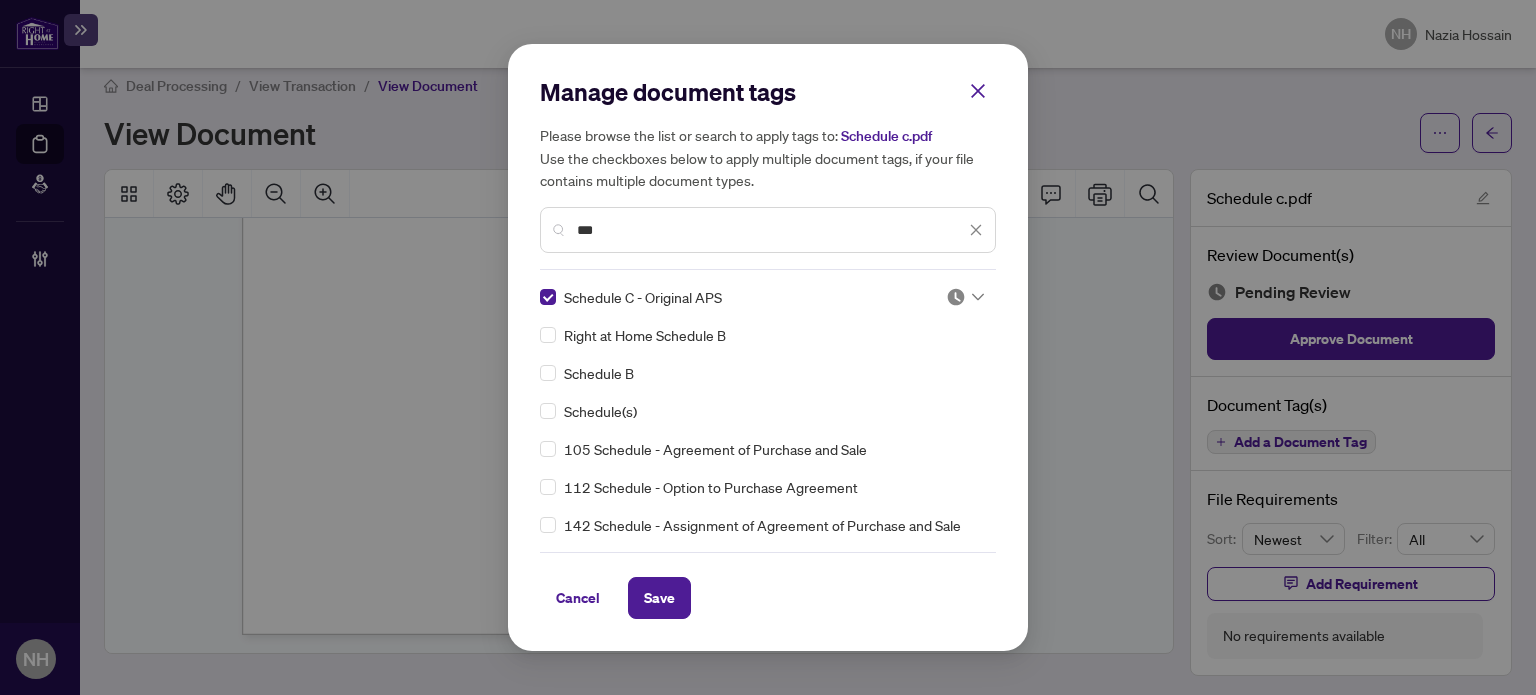 click at bounding box center (956, 297) 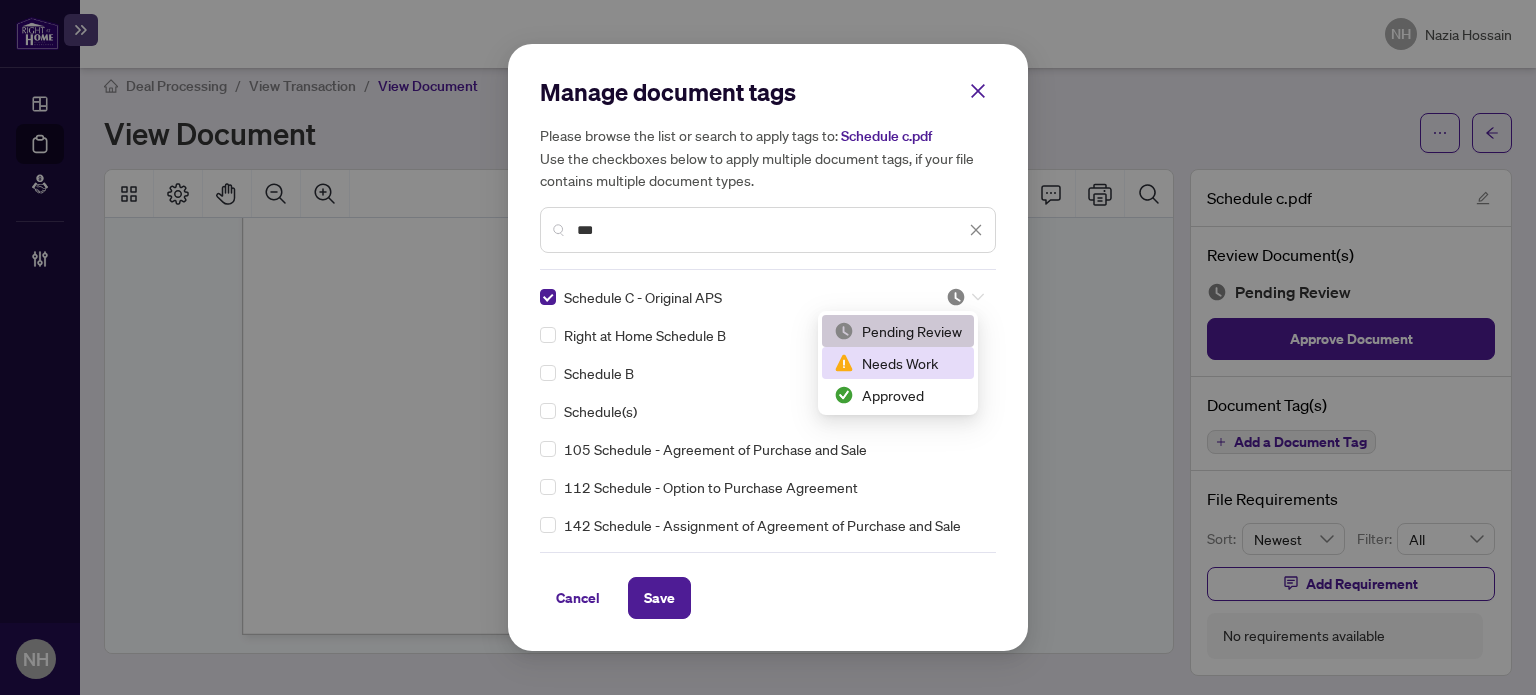 click on "Approved" at bounding box center [898, 395] 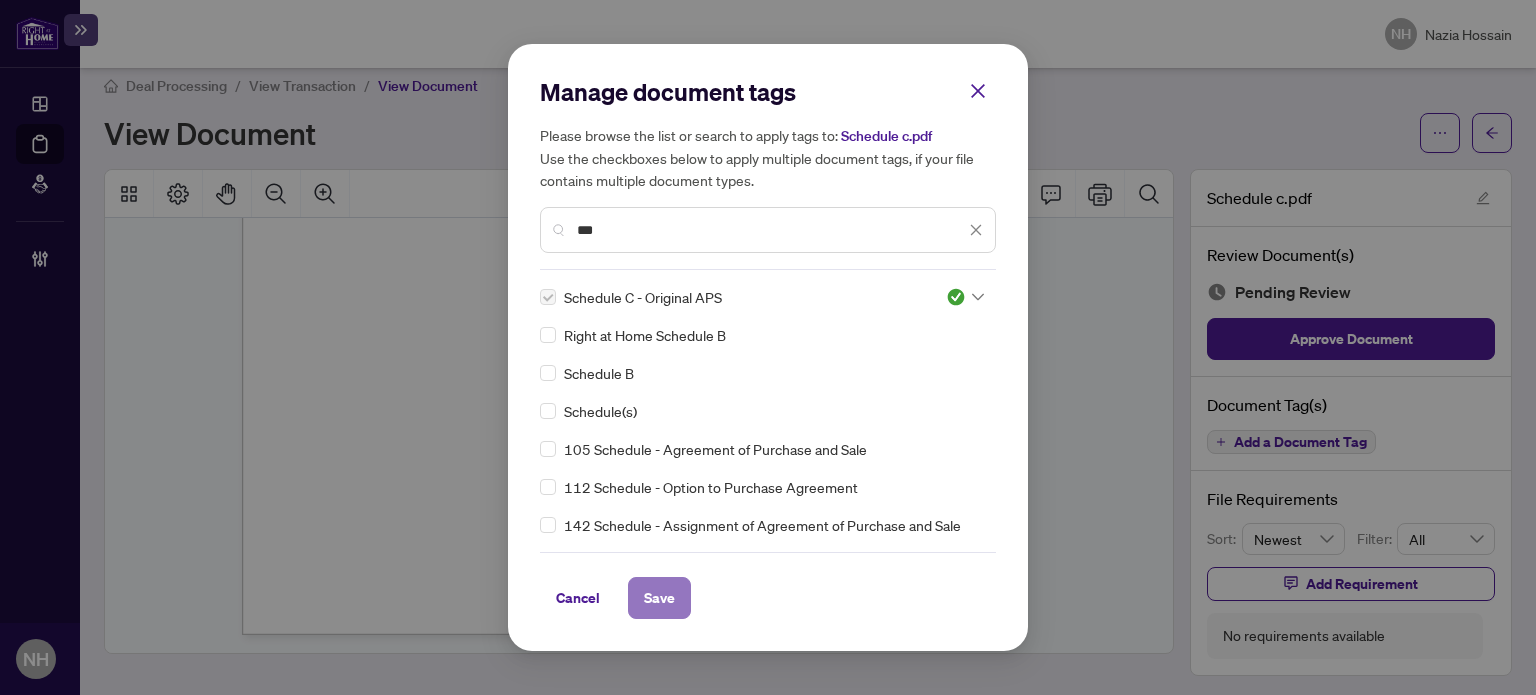 click on "Save" at bounding box center (659, 598) 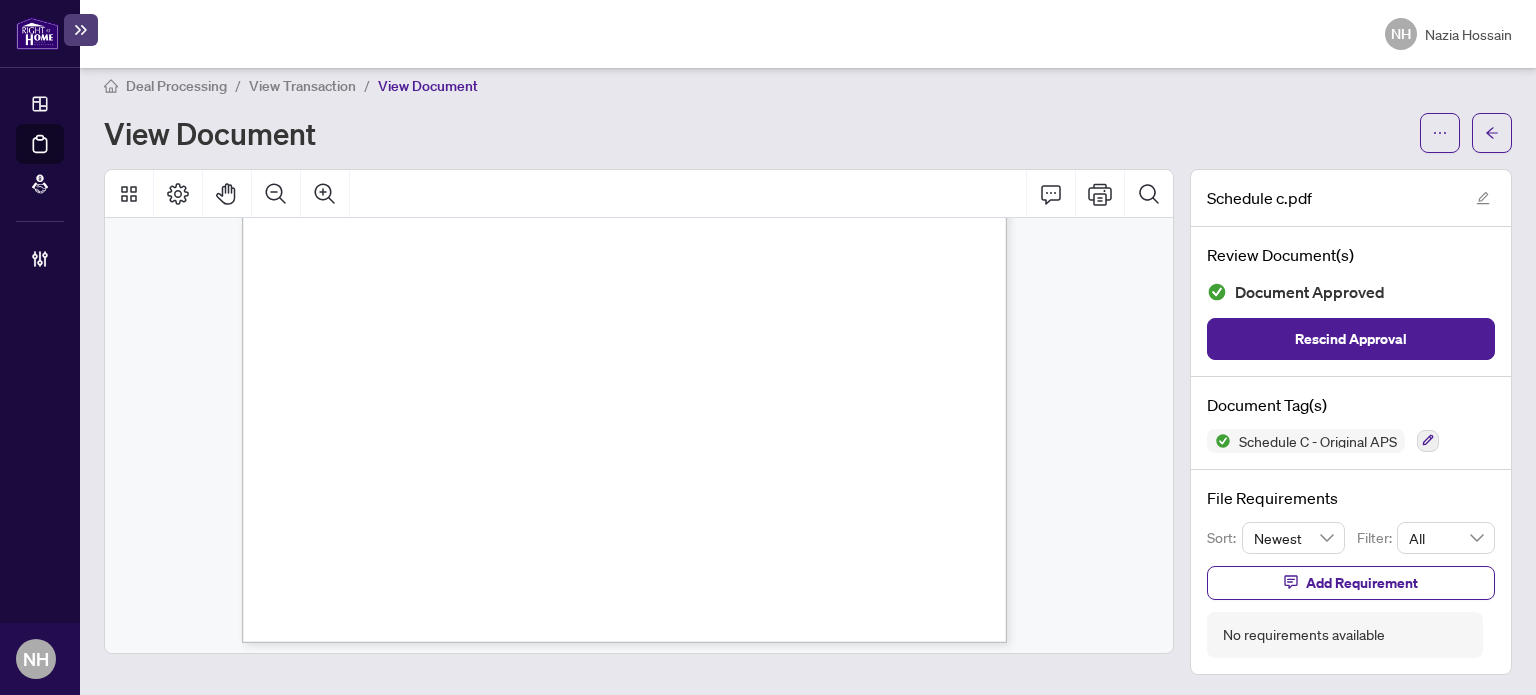 scroll, scrollTop: 1608, scrollLeft: 0, axis: vertical 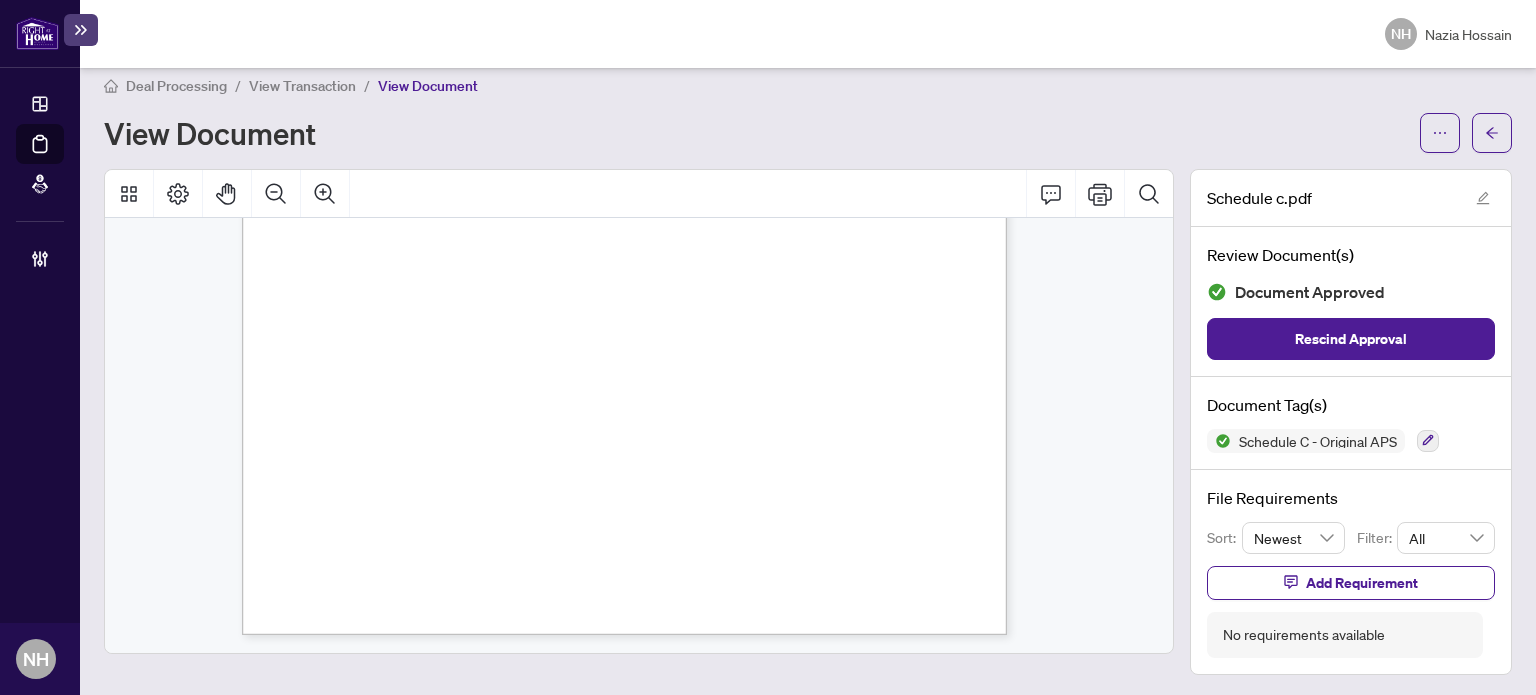 click on "View Transaction" at bounding box center (302, 86) 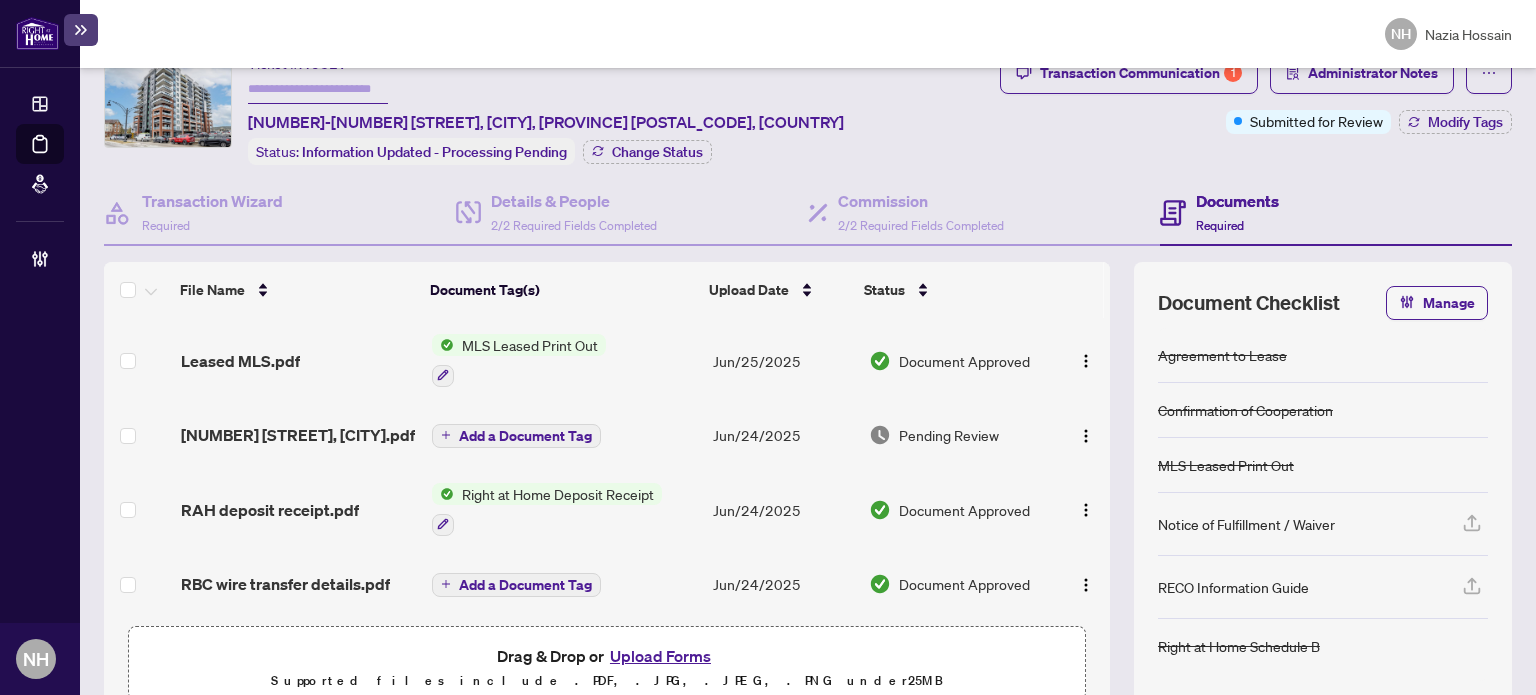scroll, scrollTop: 172, scrollLeft: 0, axis: vertical 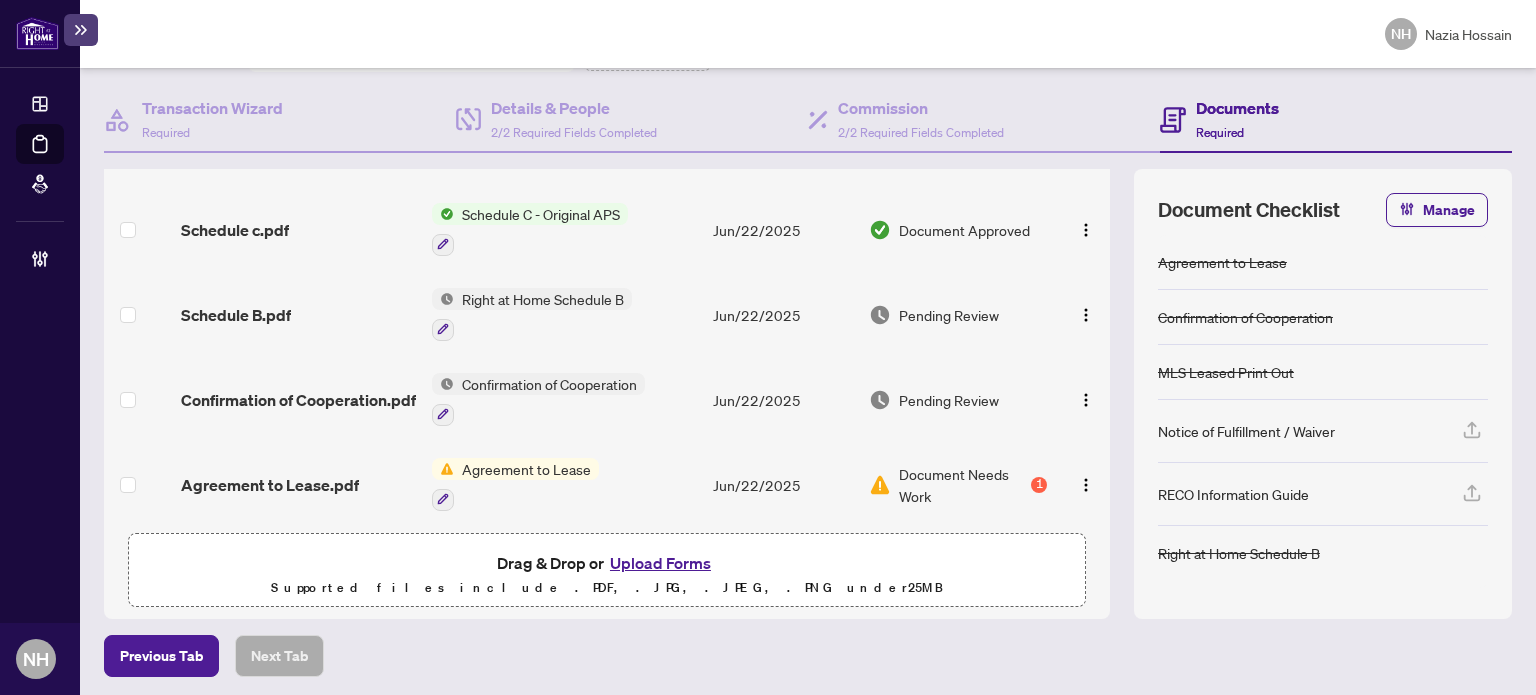 click on "Schedule B.pdf" at bounding box center [236, 315] 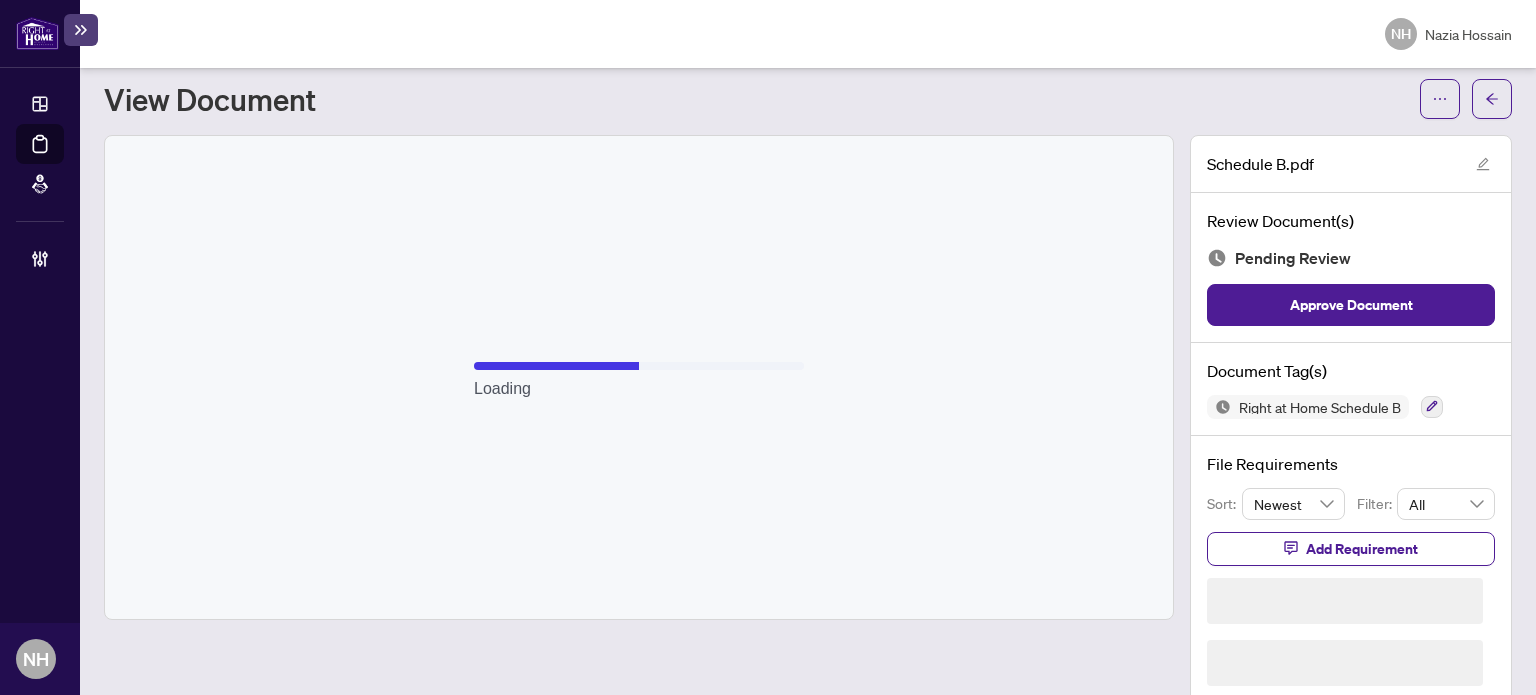 scroll, scrollTop: 18, scrollLeft: 0, axis: vertical 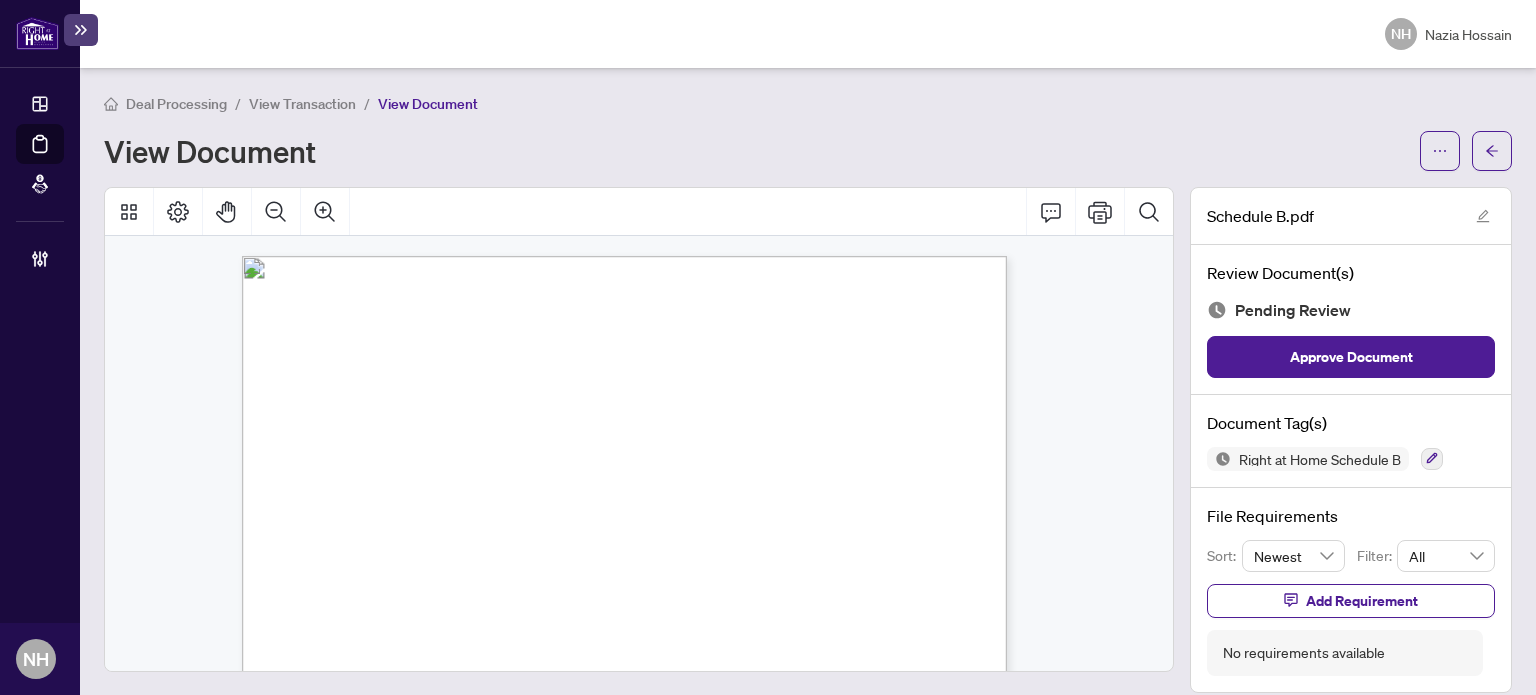 click on "Right at Home Schedule B" at bounding box center [1351, 459] 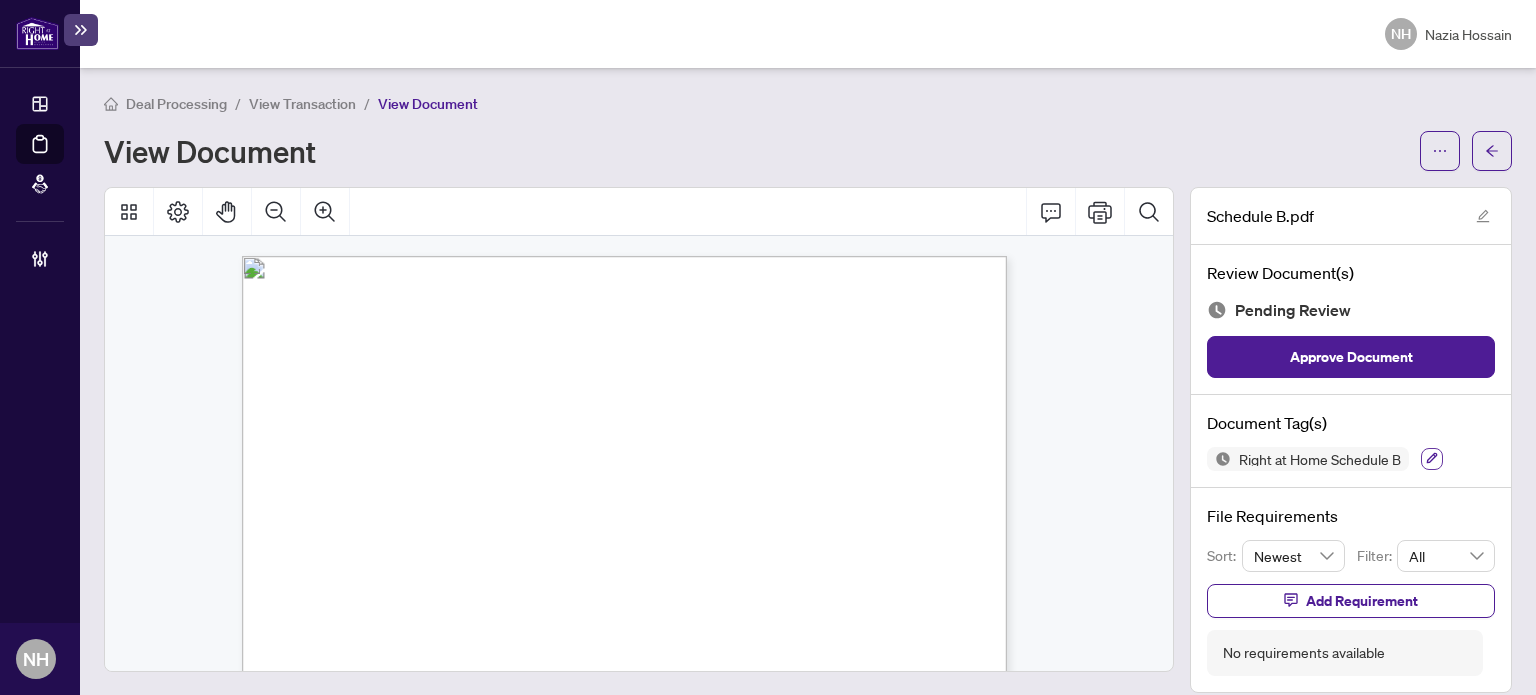 click at bounding box center (1432, 459) 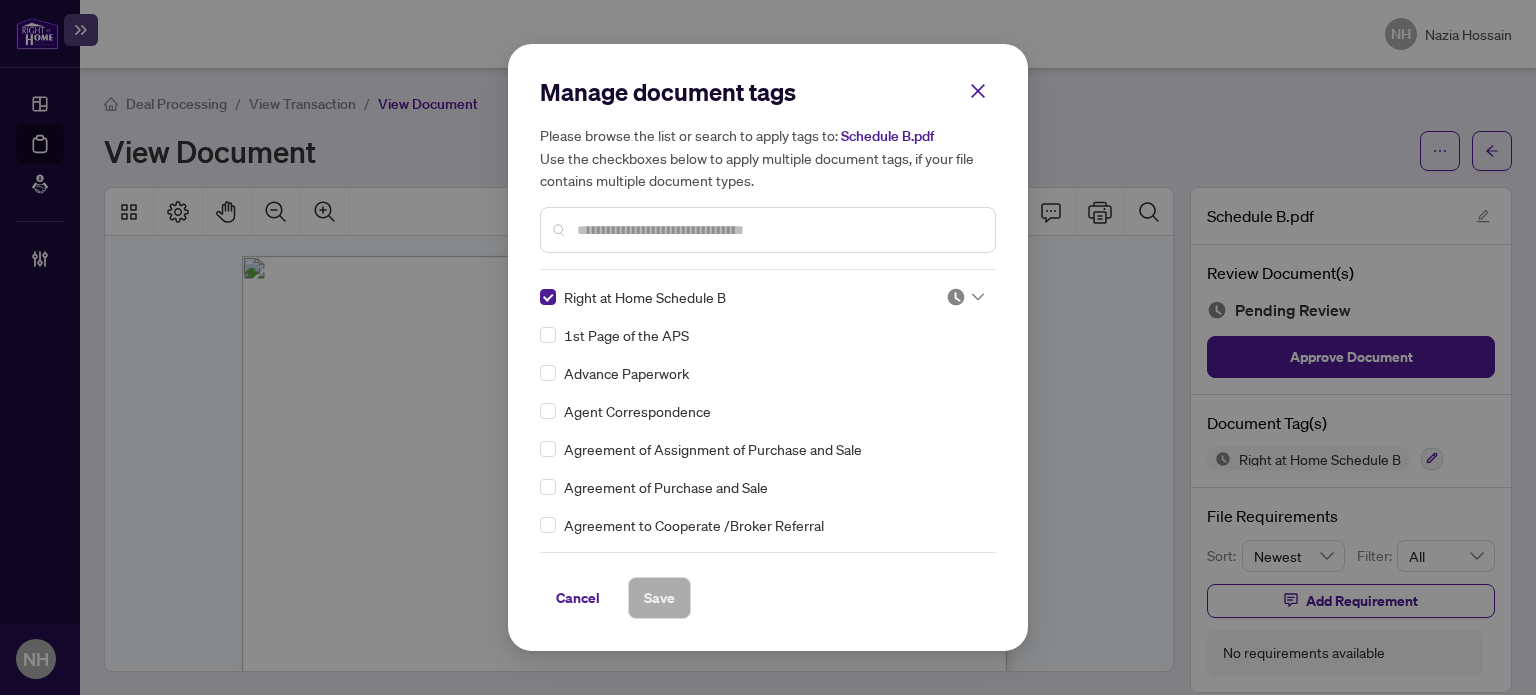 click at bounding box center [965, 297] 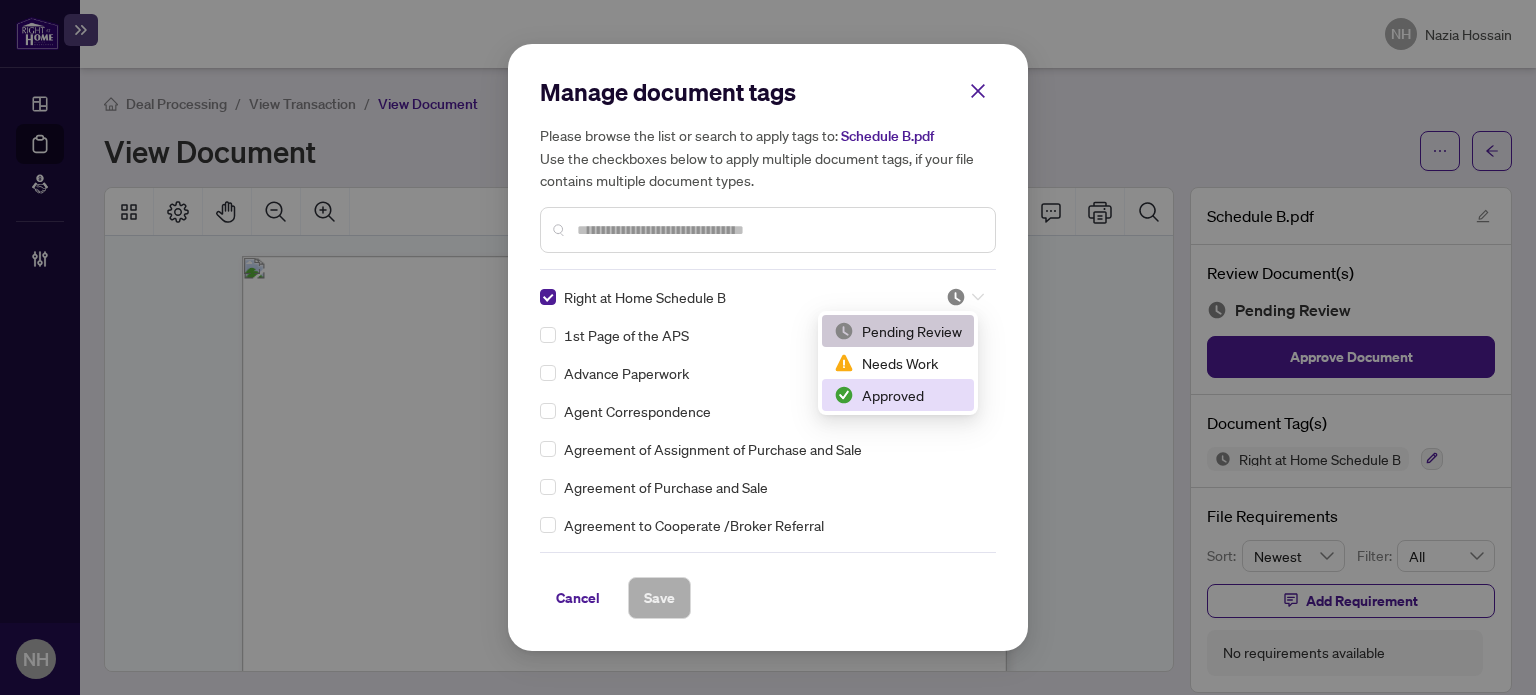 click on "Approved" at bounding box center [898, 395] 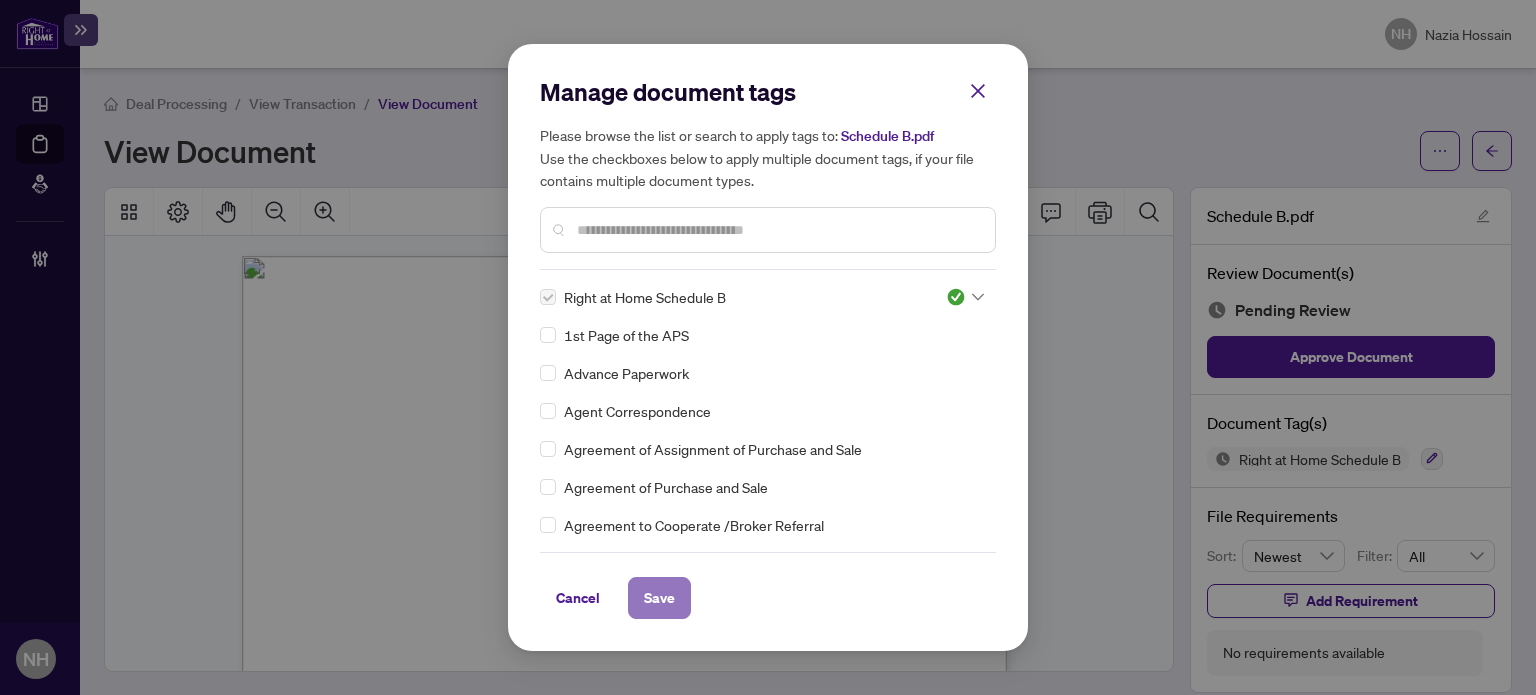 click on "Save" at bounding box center (659, 598) 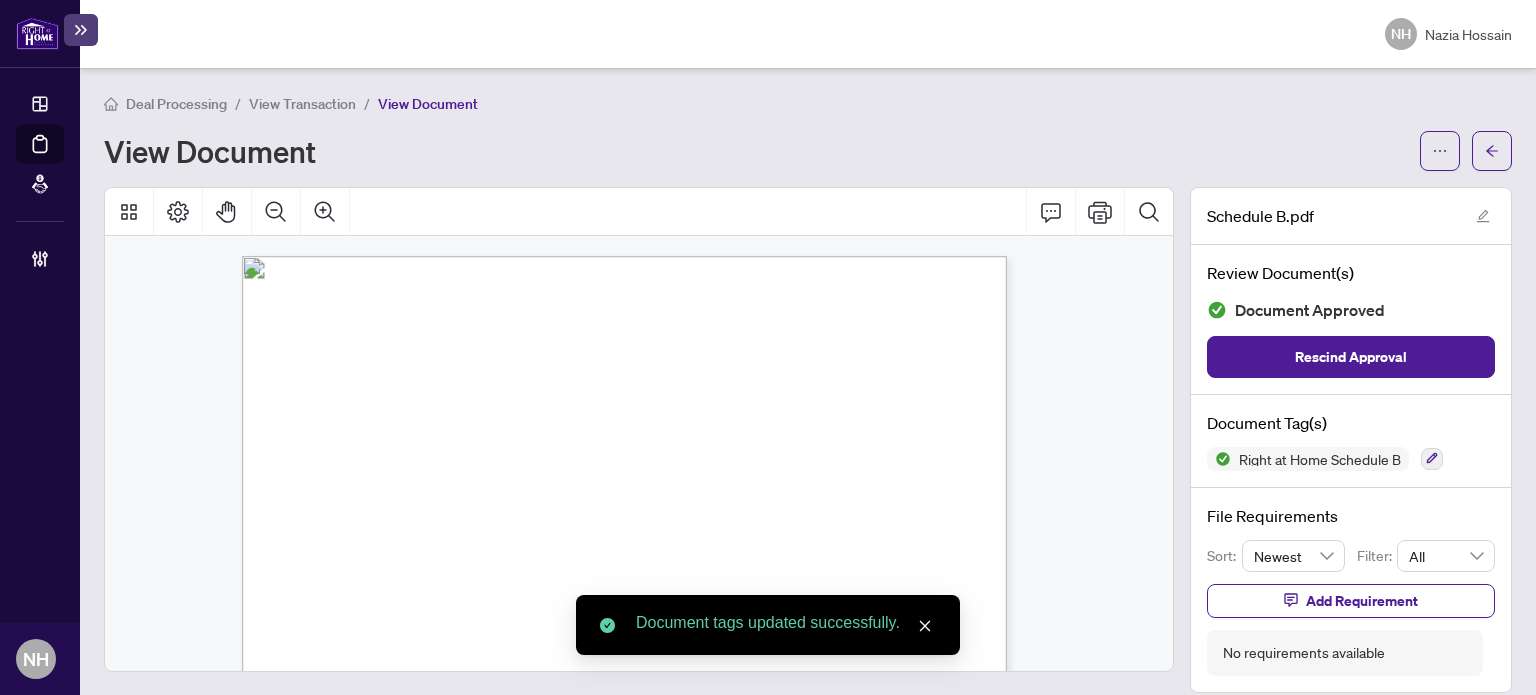 click on "View Transaction" at bounding box center (302, 104) 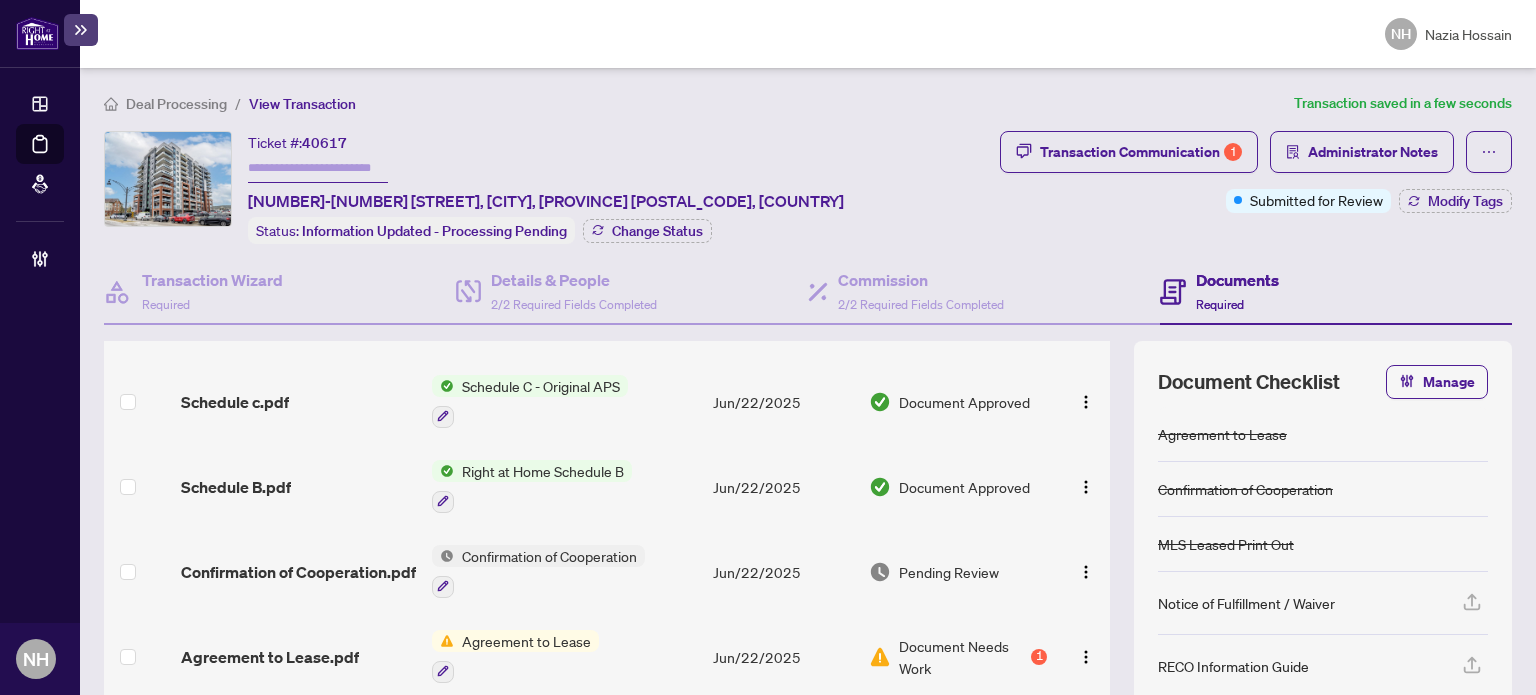 scroll, scrollTop: 423, scrollLeft: 0, axis: vertical 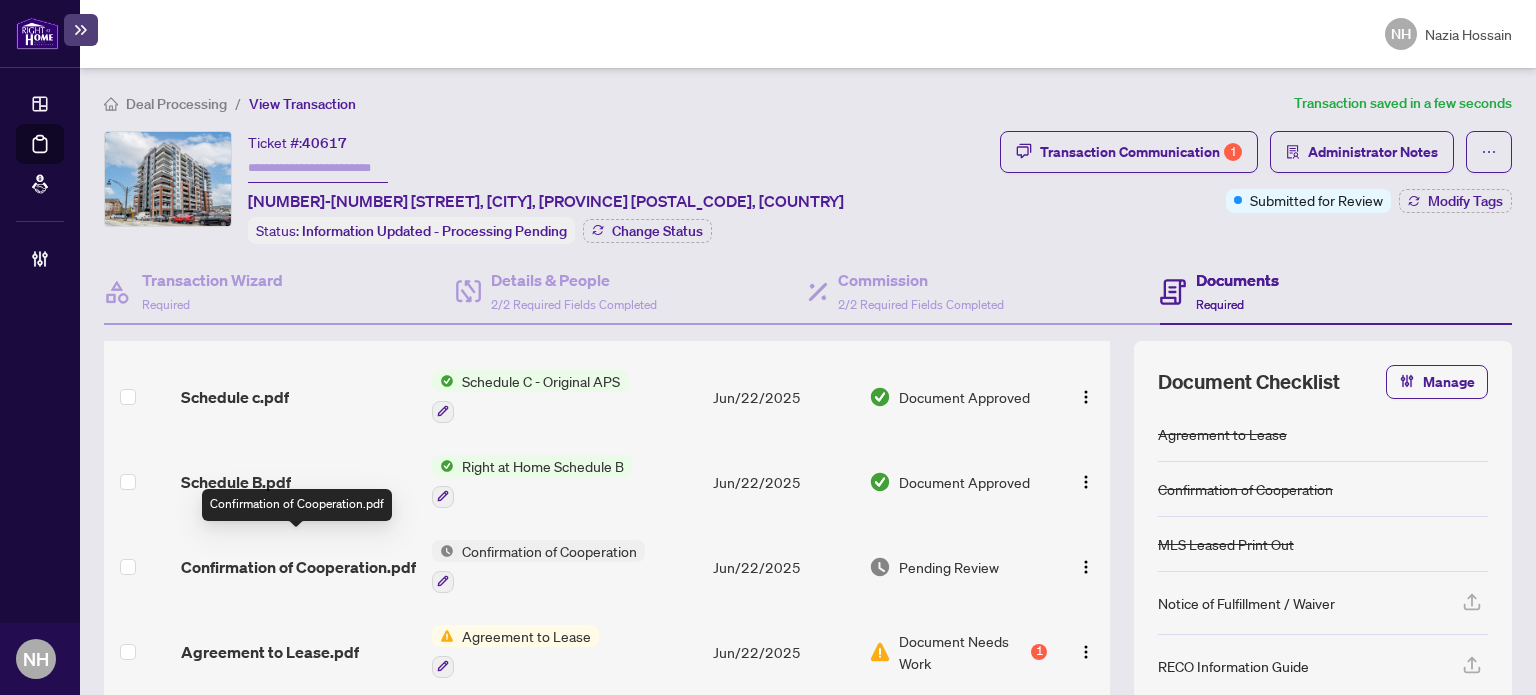 click on "Confirmation of Cooperation.pdf" at bounding box center (298, 567) 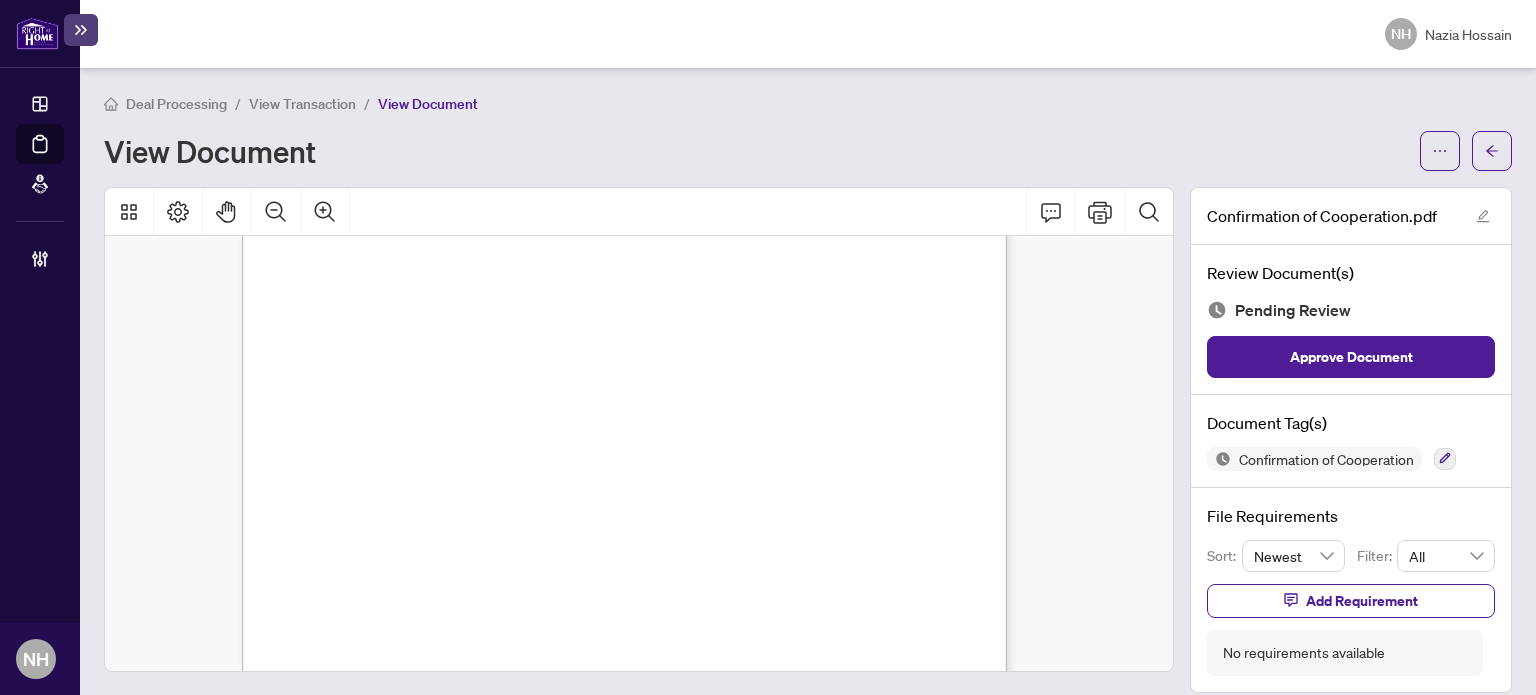 scroll, scrollTop: 1608, scrollLeft: 0, axis: vertical 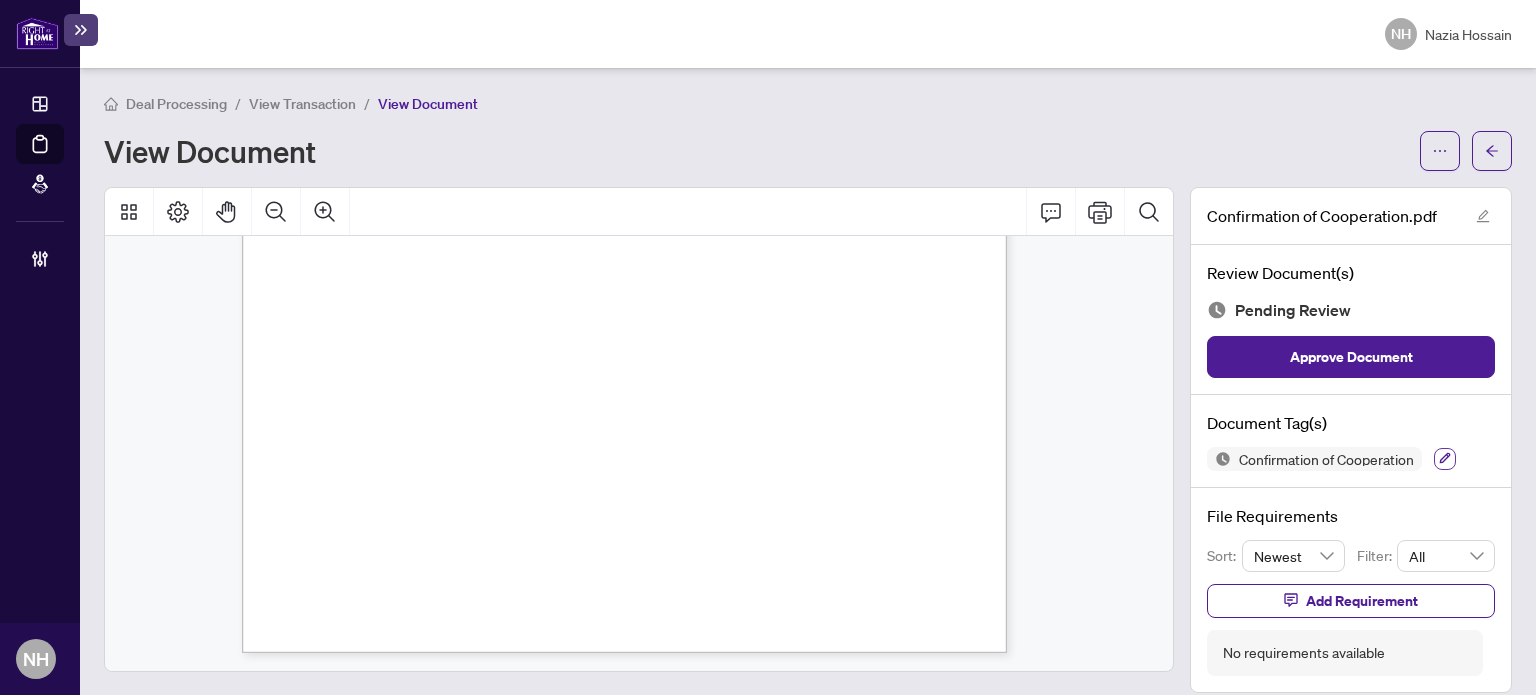 click at bounding box center (1445, 459) 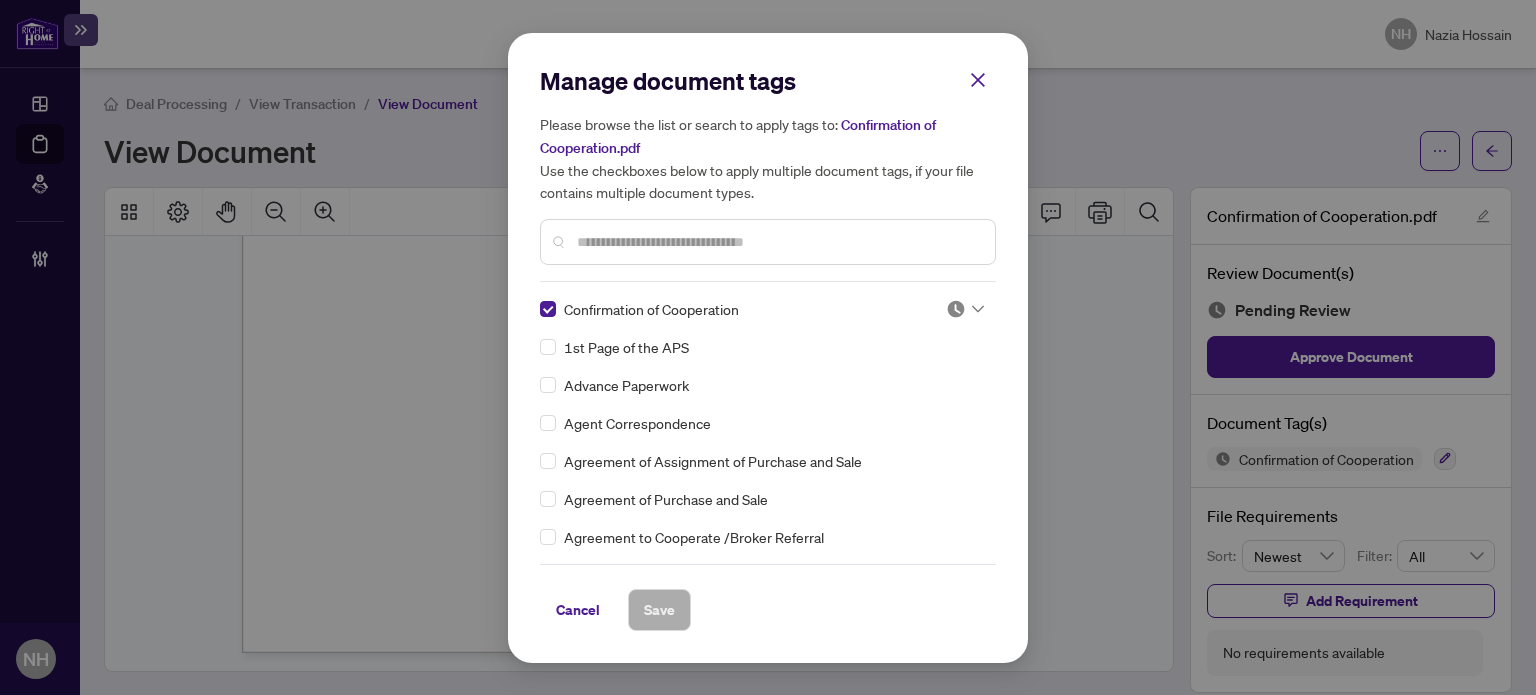 click at bounding box center [956, 309] 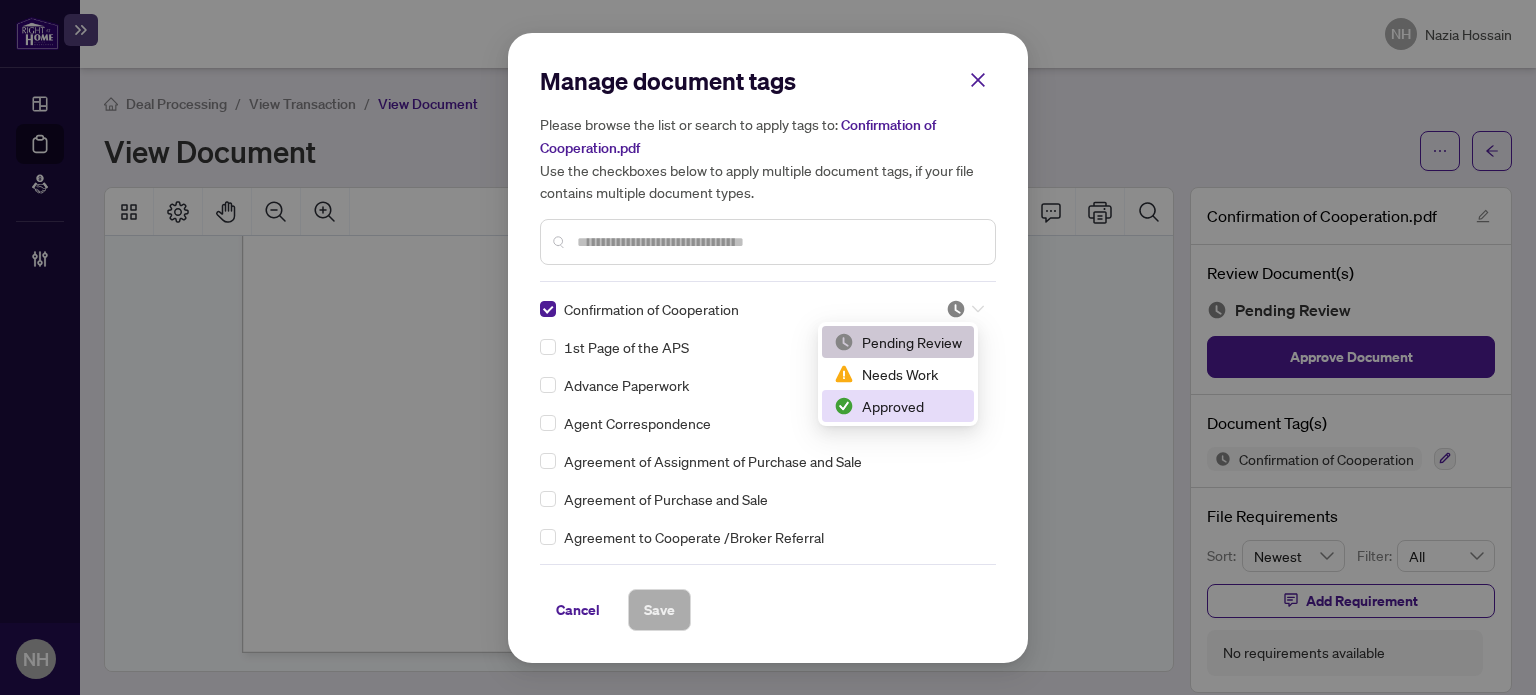 click on "Approved" at bounding box center (898, 406) 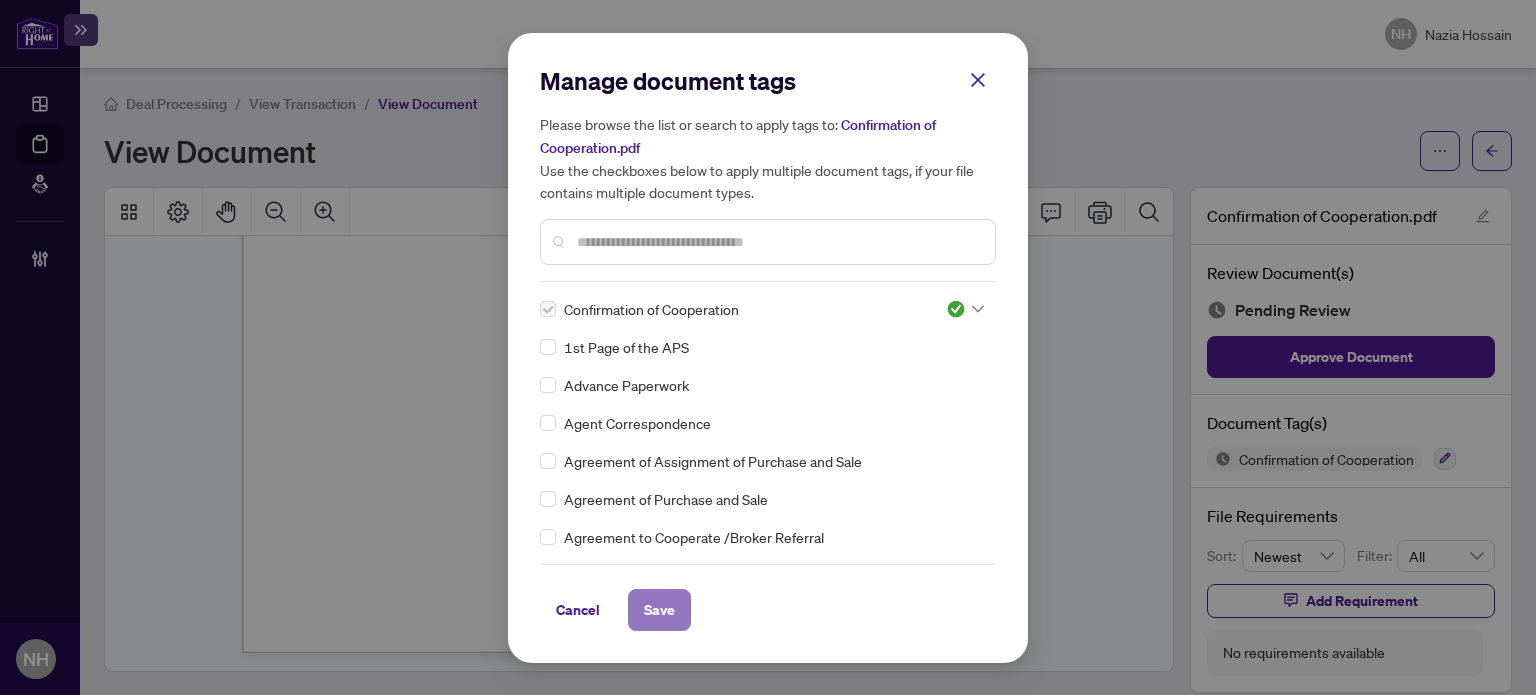 click on "Save" at bounding box center (659, 610) 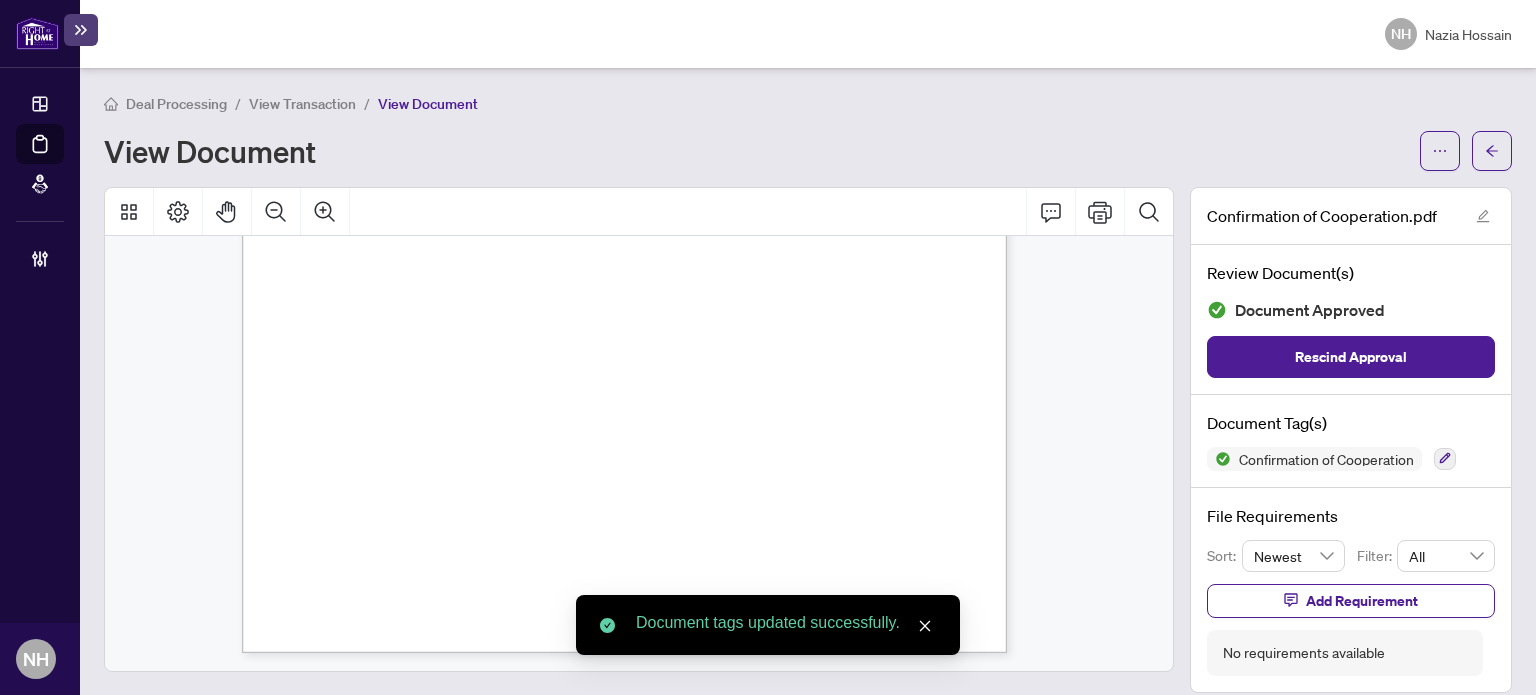 click on "View Transaction" at bounding box center (302, 104) 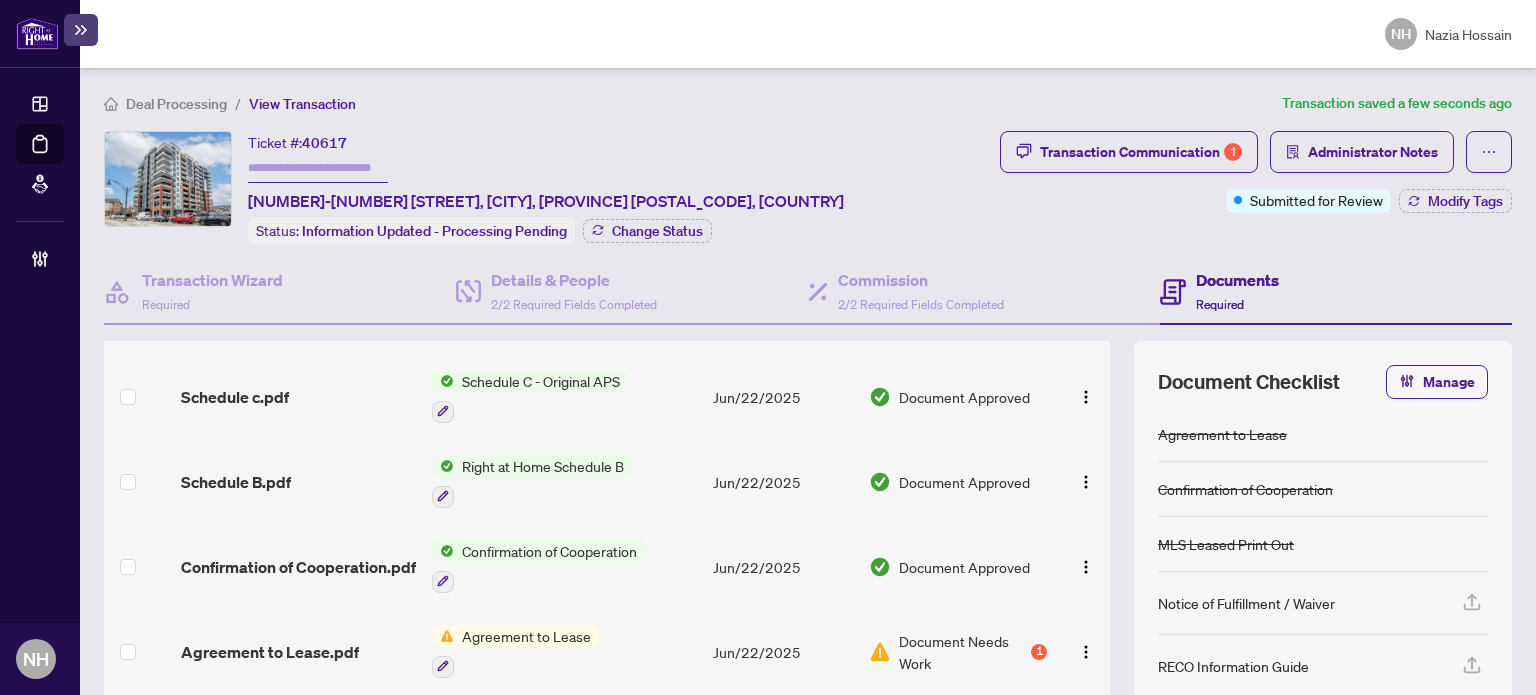 scroll, scrollTop: 423, scrollLeft: 0, axis: vertical 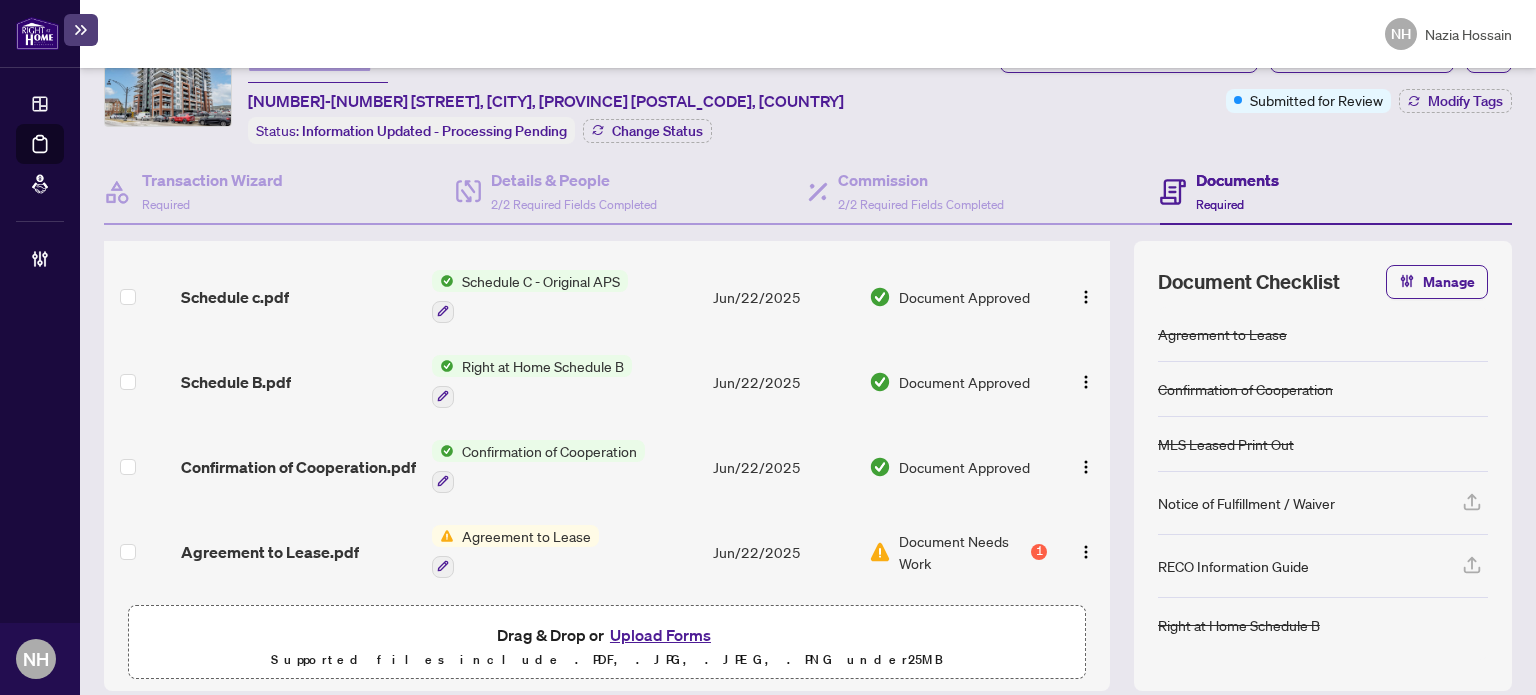 click on "Agreement to Lease.pdf" at bounding box center (298, 551) 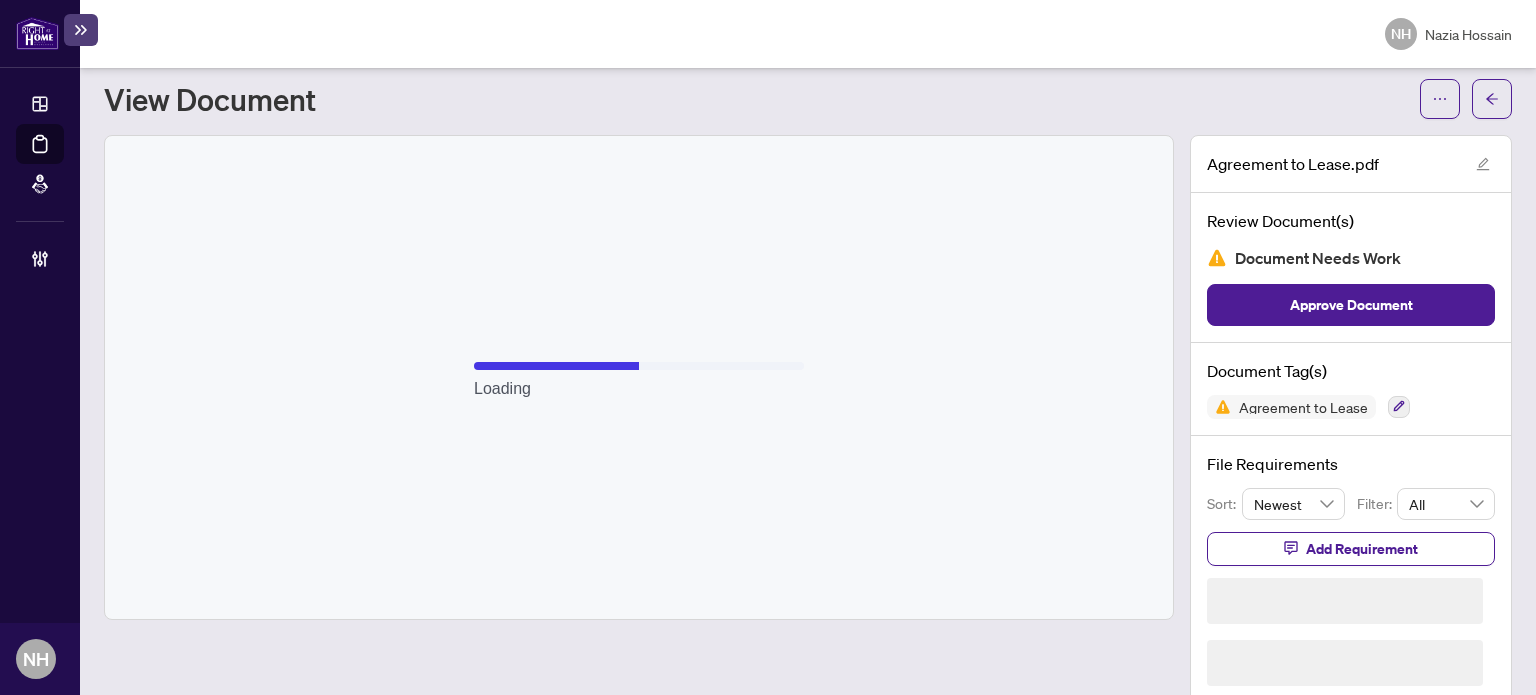 scroll, scrollTop: 52, scrollLeft: 0, axis: vertical 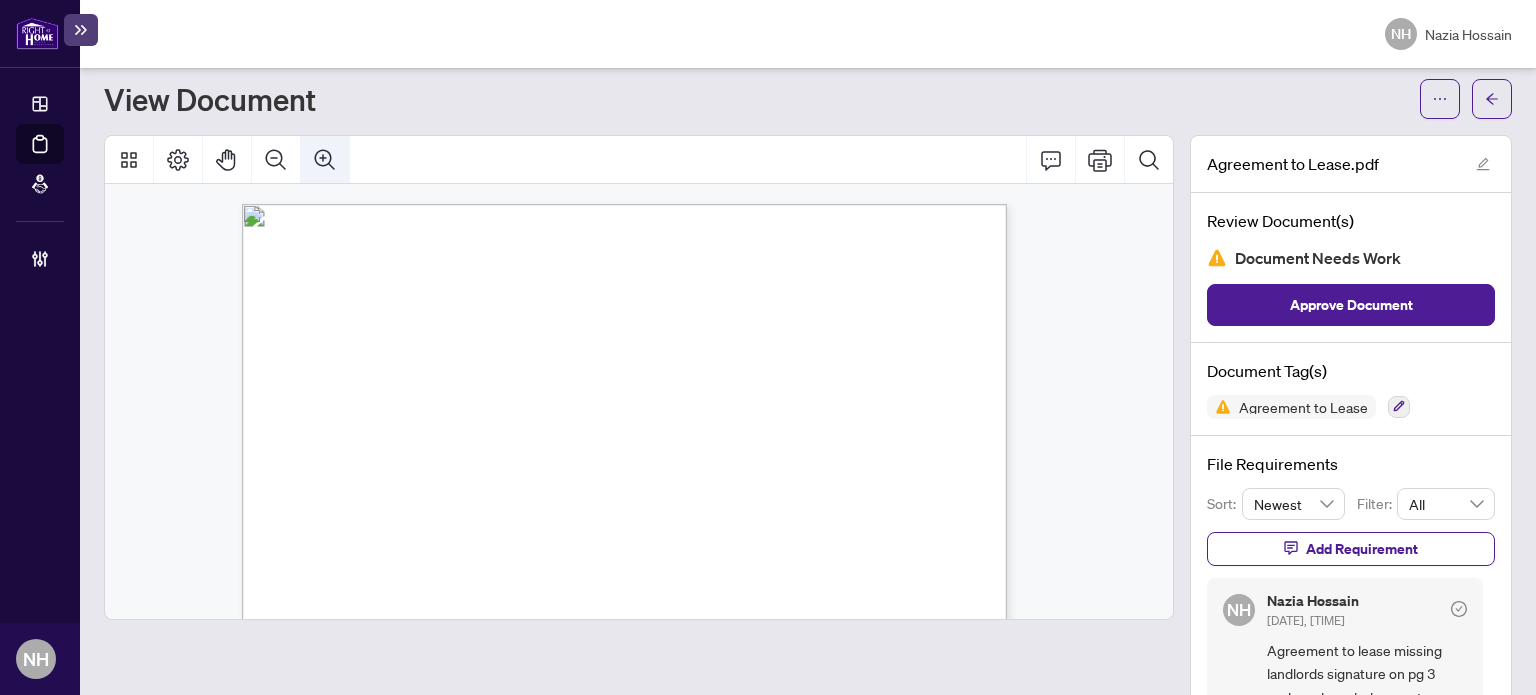 click 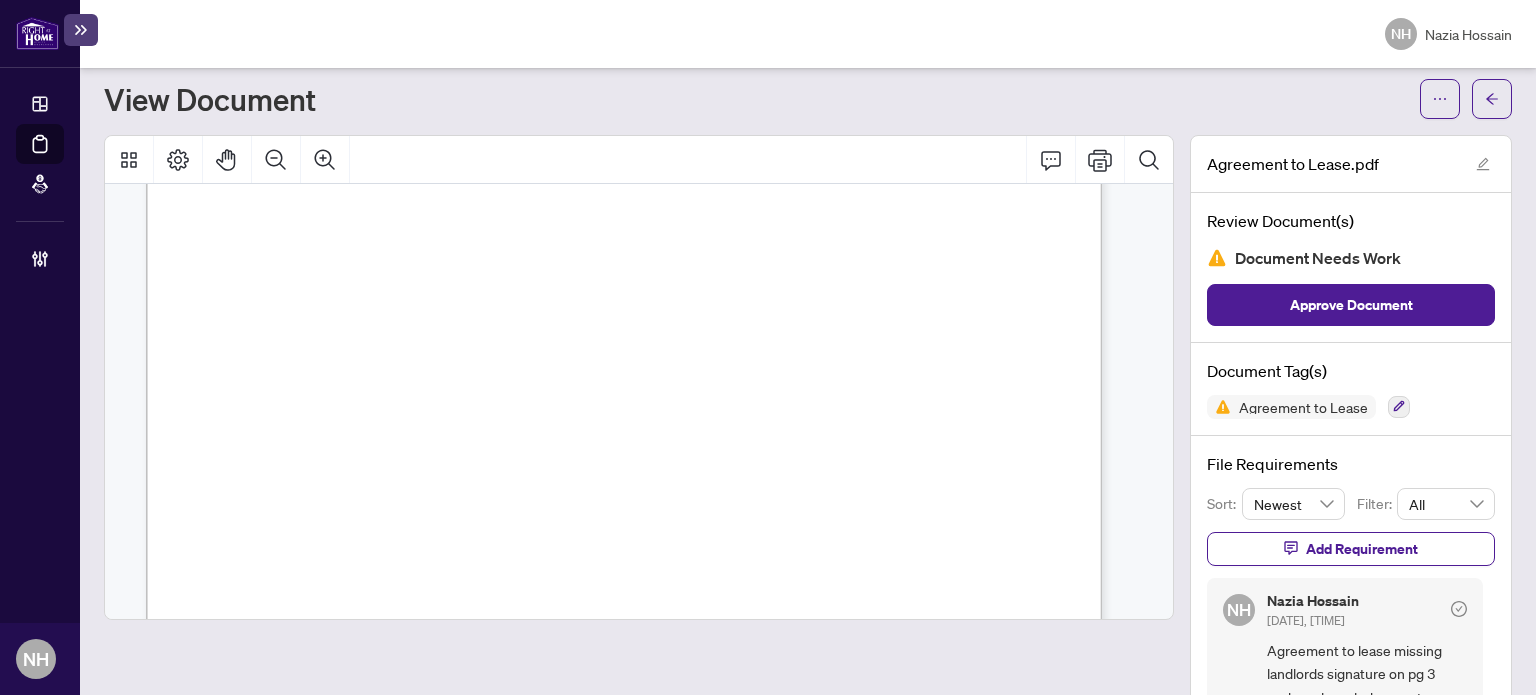 scroll, scrollTop: 200, scrollLeft: 0, axis: vertical 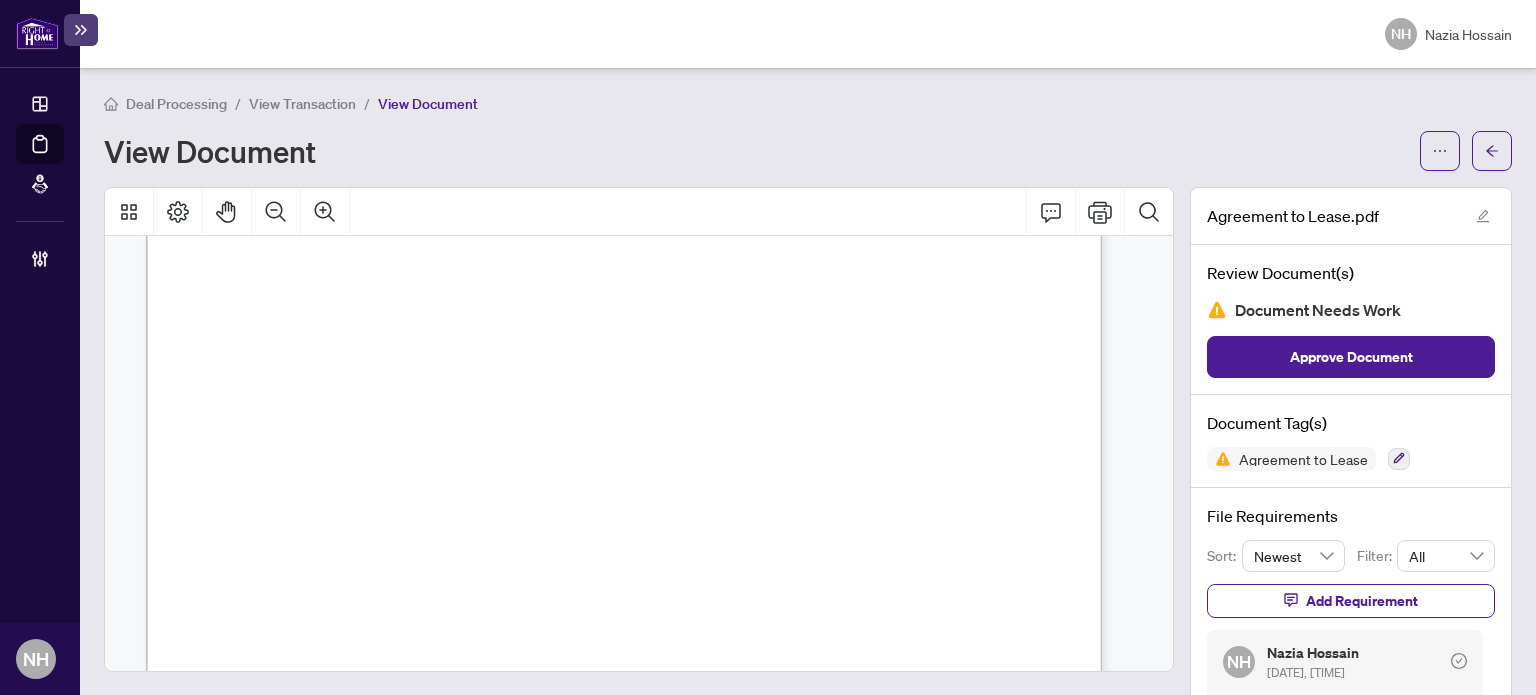 click on "View Transaction" at bounding box center (302, 104) 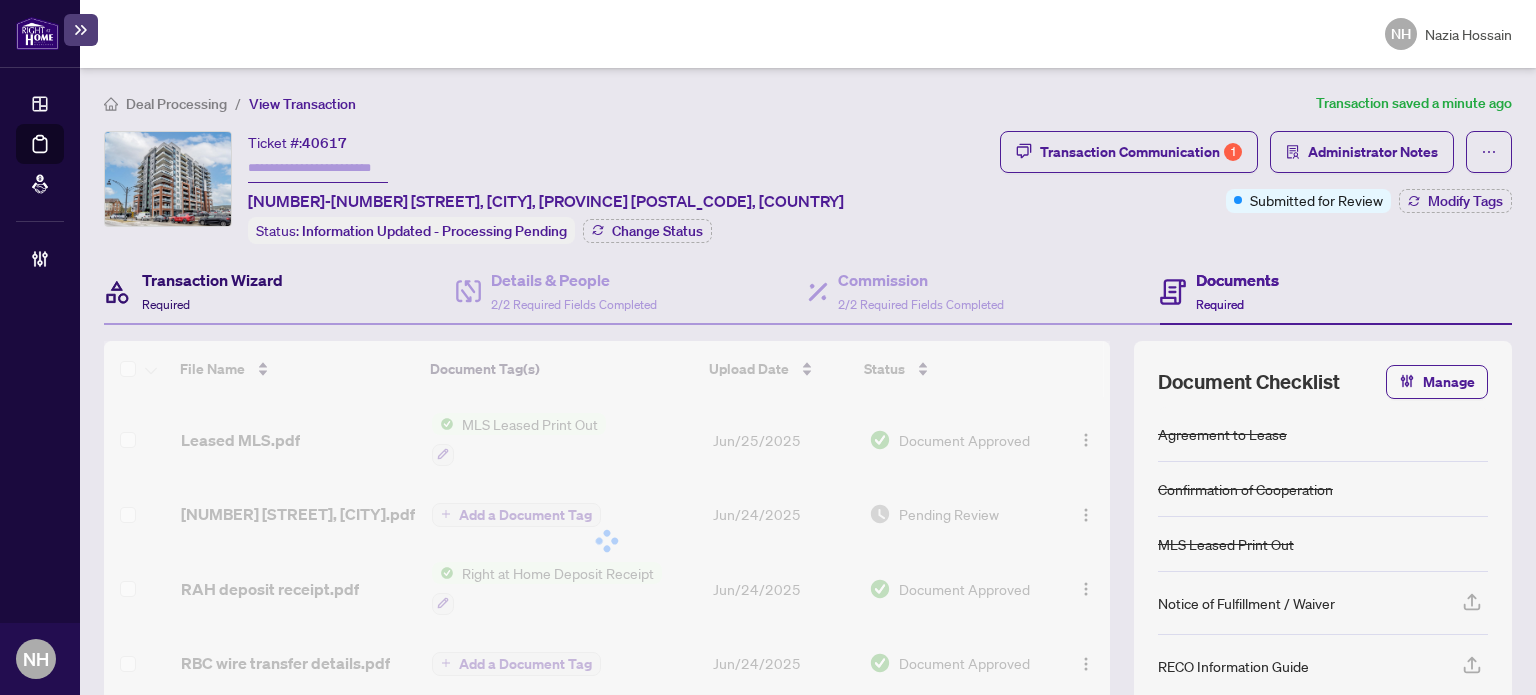 click on "Transaction Wizard" at bounding box center (212, 280) 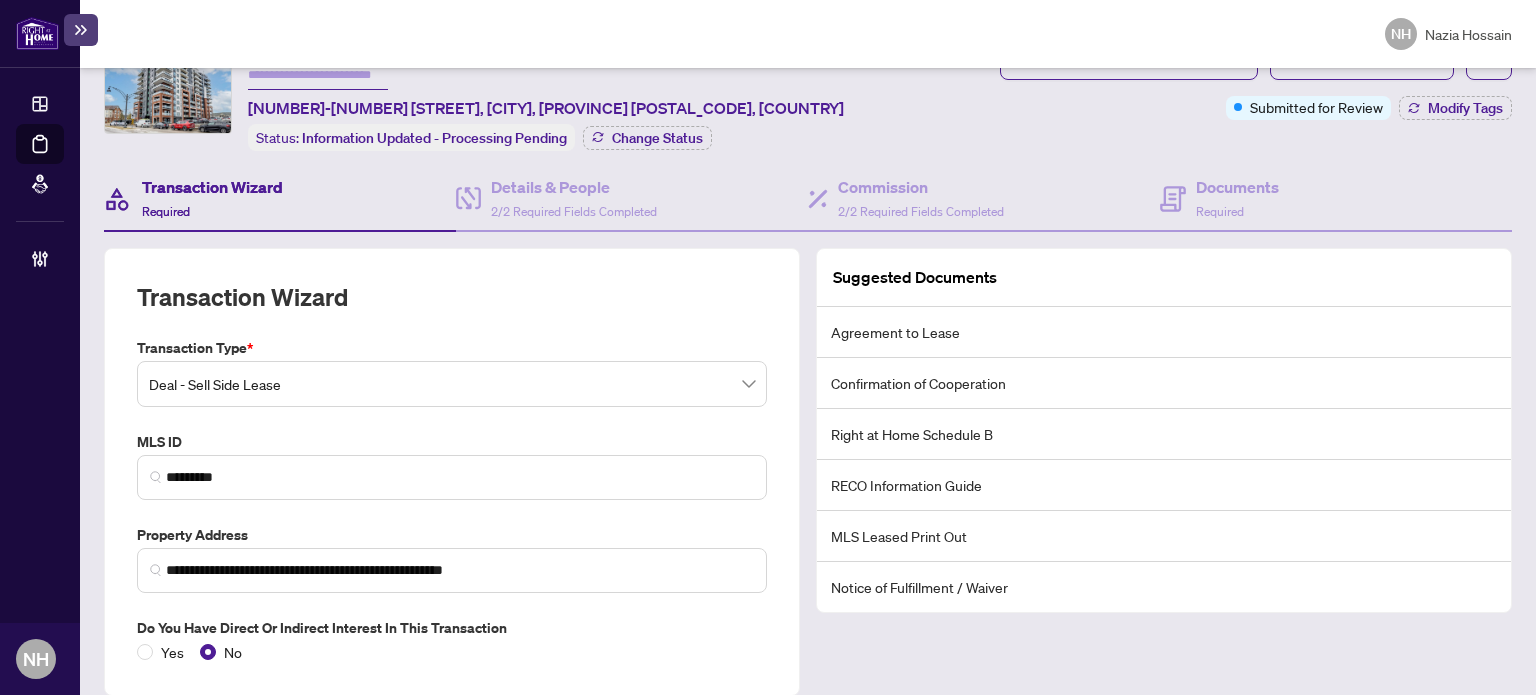 scroll, scrollTop: 169, scrollLeft: 0, axis: vertical 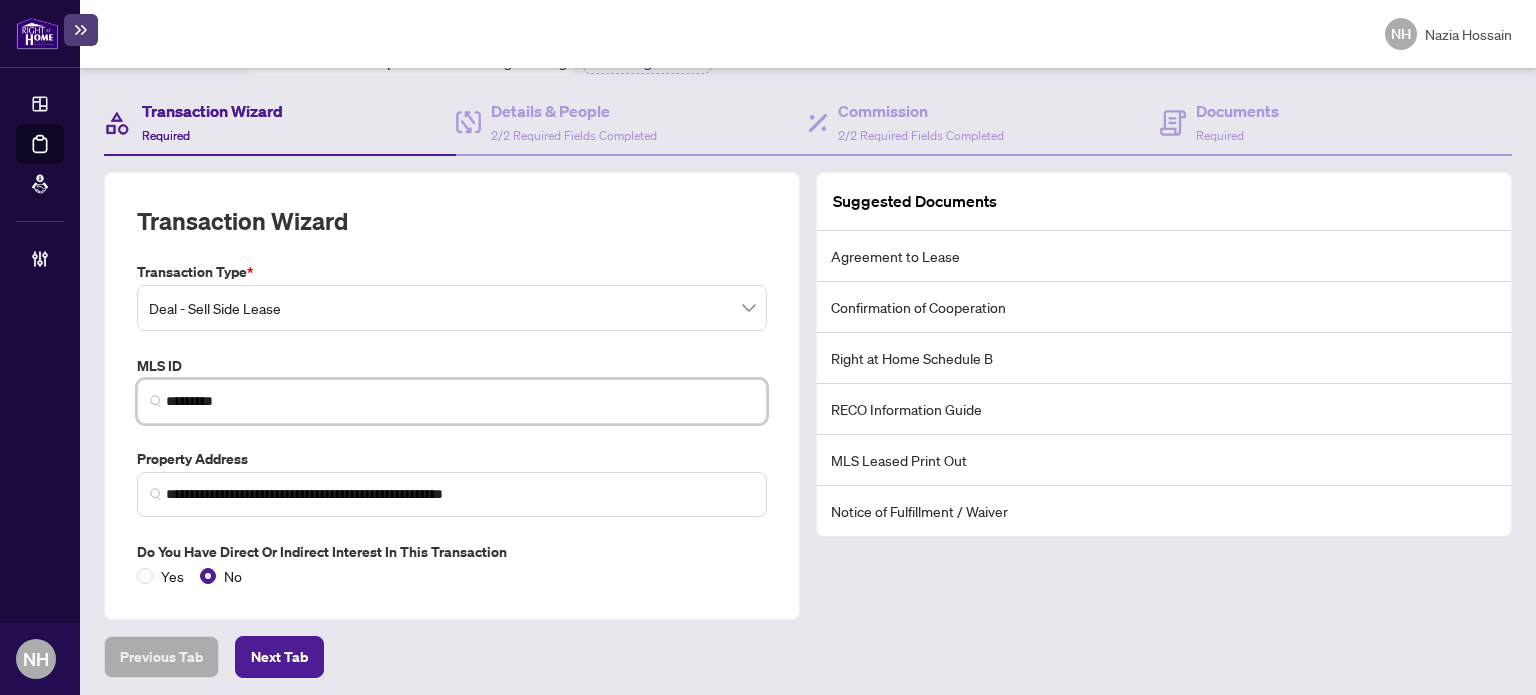 drag, startPoint x: 283, startPoint y: 399, endPoint x: 22, endPoint y: 368, distance: 262.83453 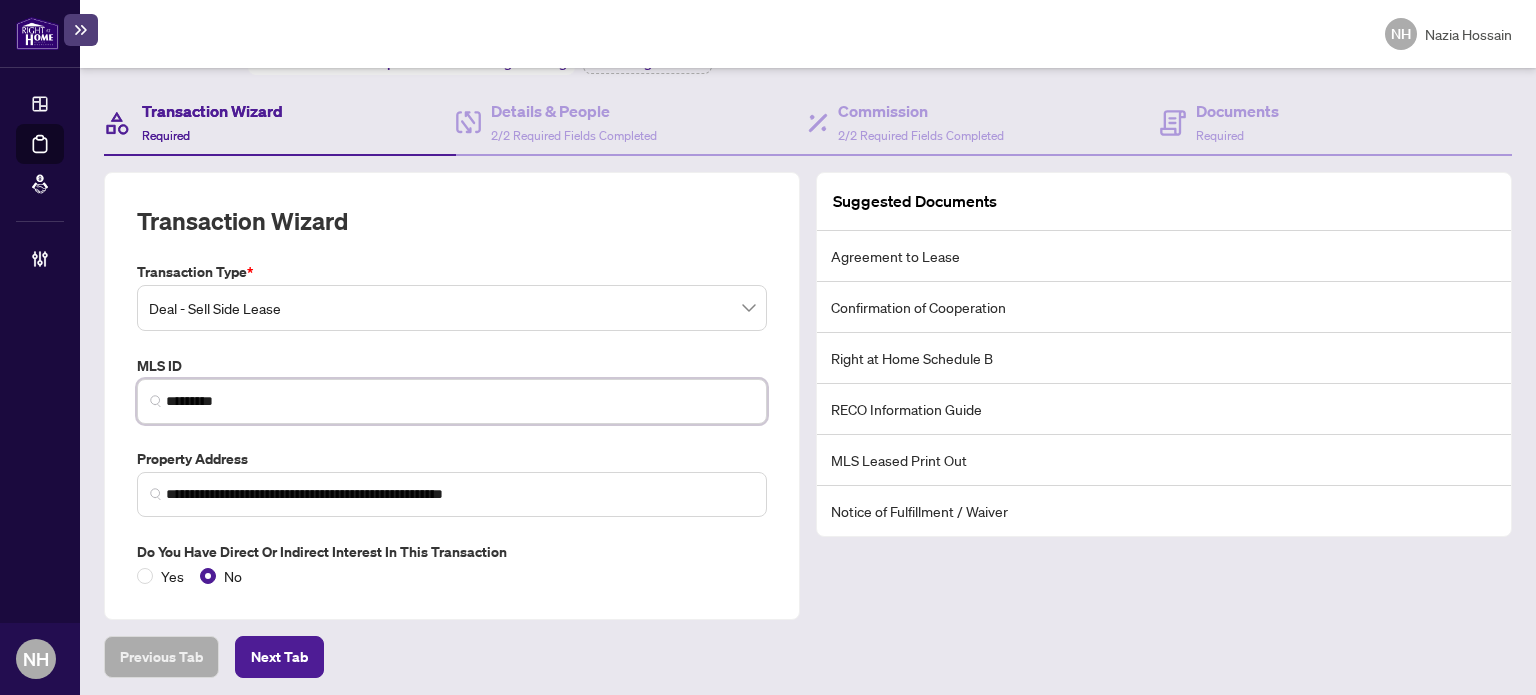 scroll, scrollTop: 0, scrollLeft: 0, axis: both 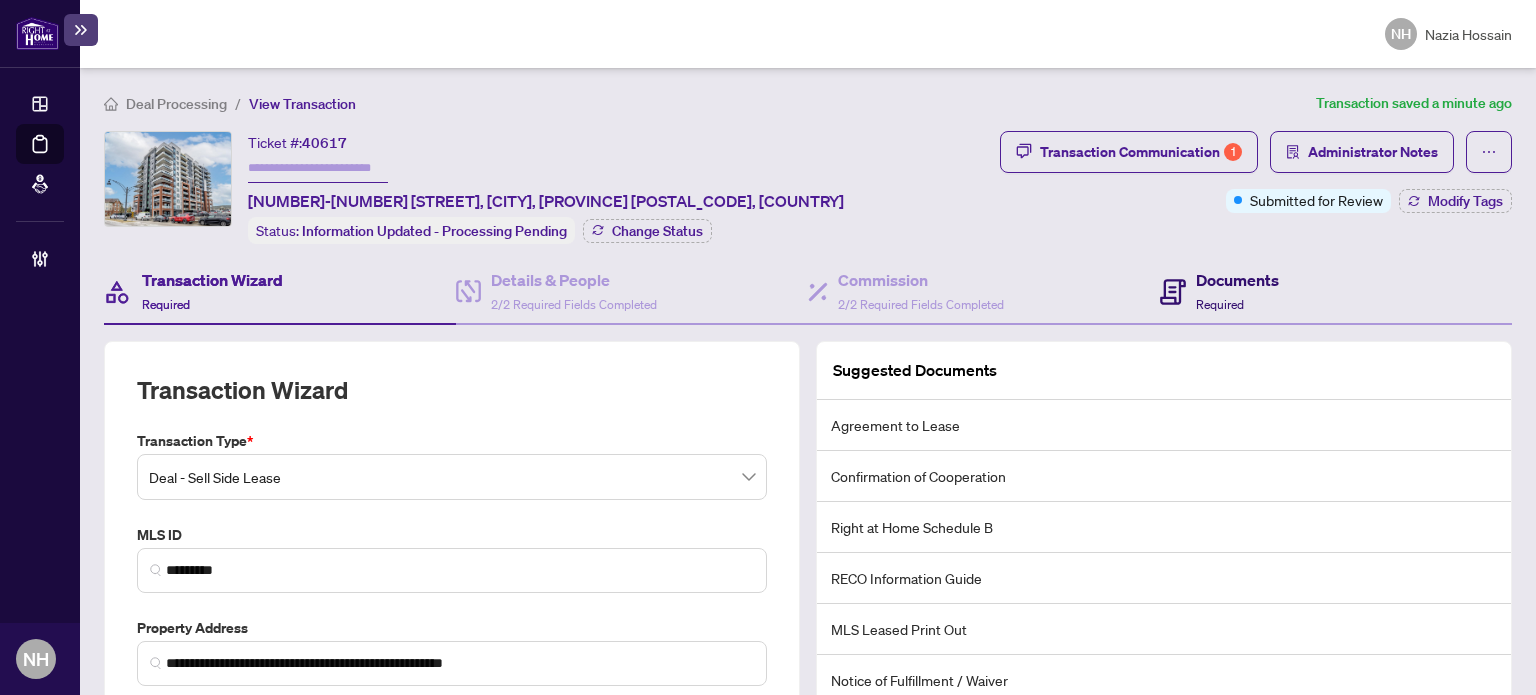 click on "Required" at bounding box center (1220, 304) 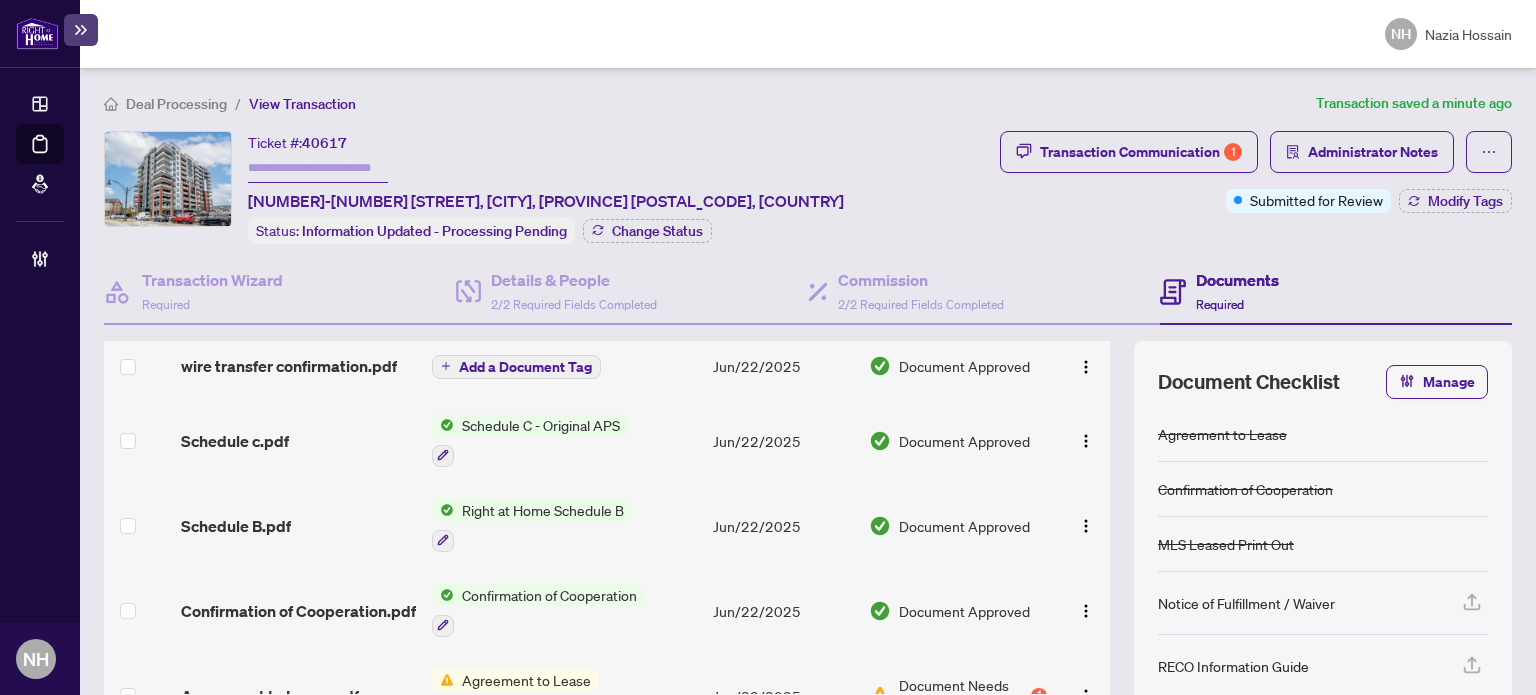 scroll, scrollTop: 423, scrollLeft: 0, axis: vertical 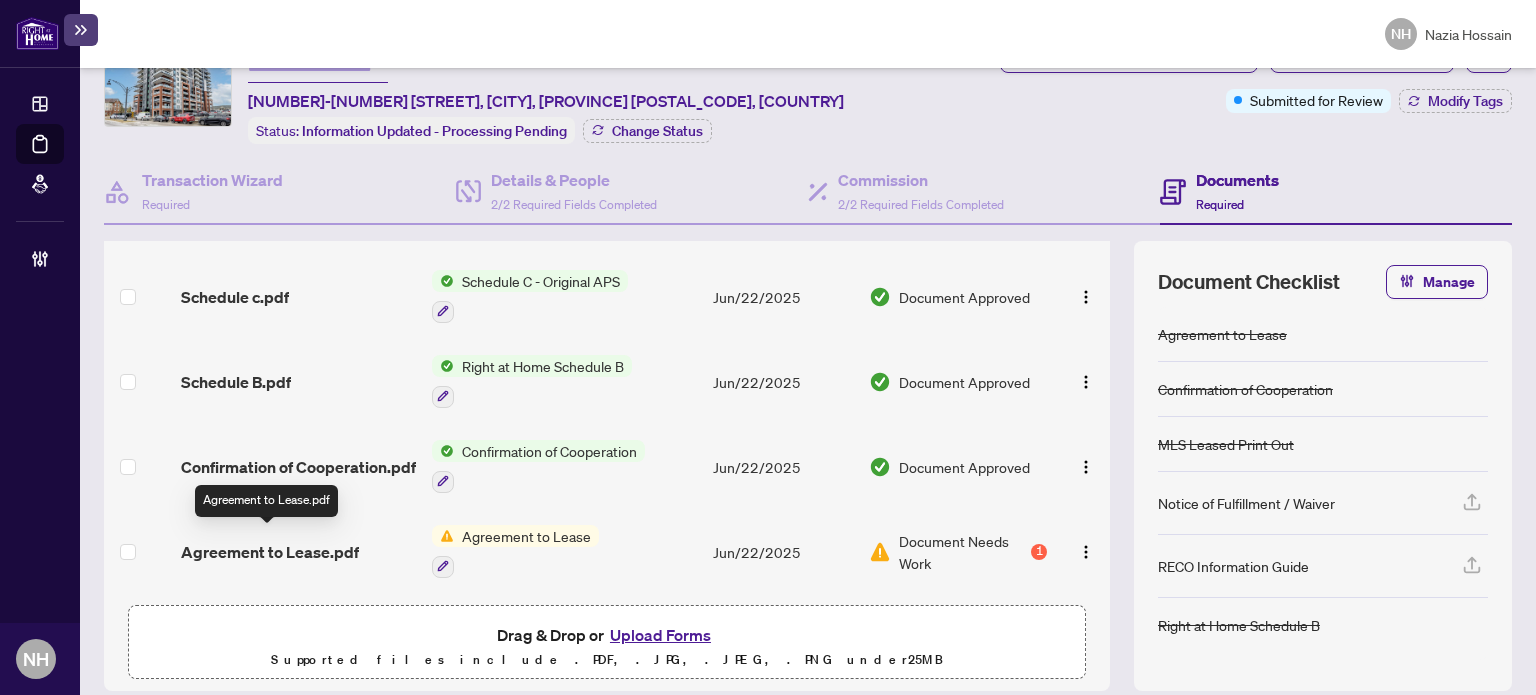 click on "Agreement to Lease.pdf" at bounding box center (270, 552) 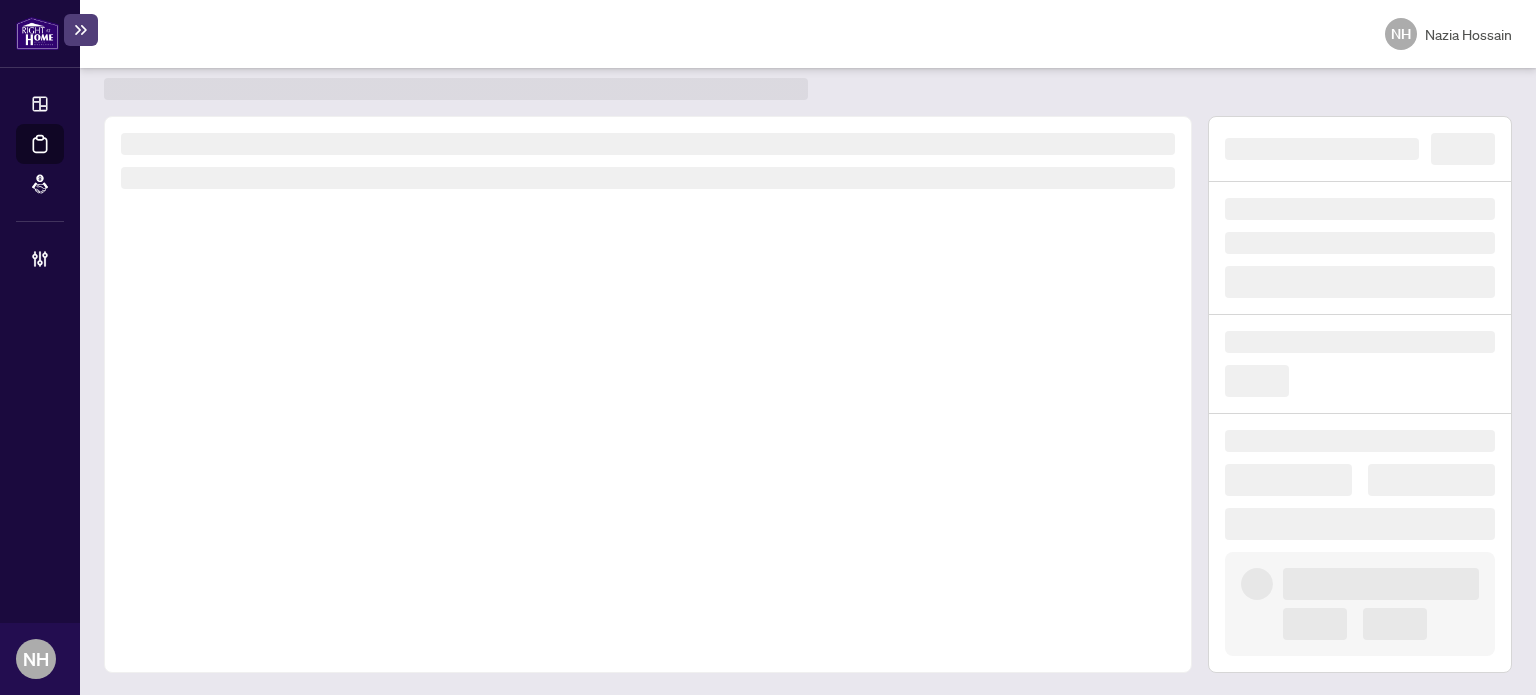 scroll, scrollTop: 52, scrollLeft: 0, axis: vertical 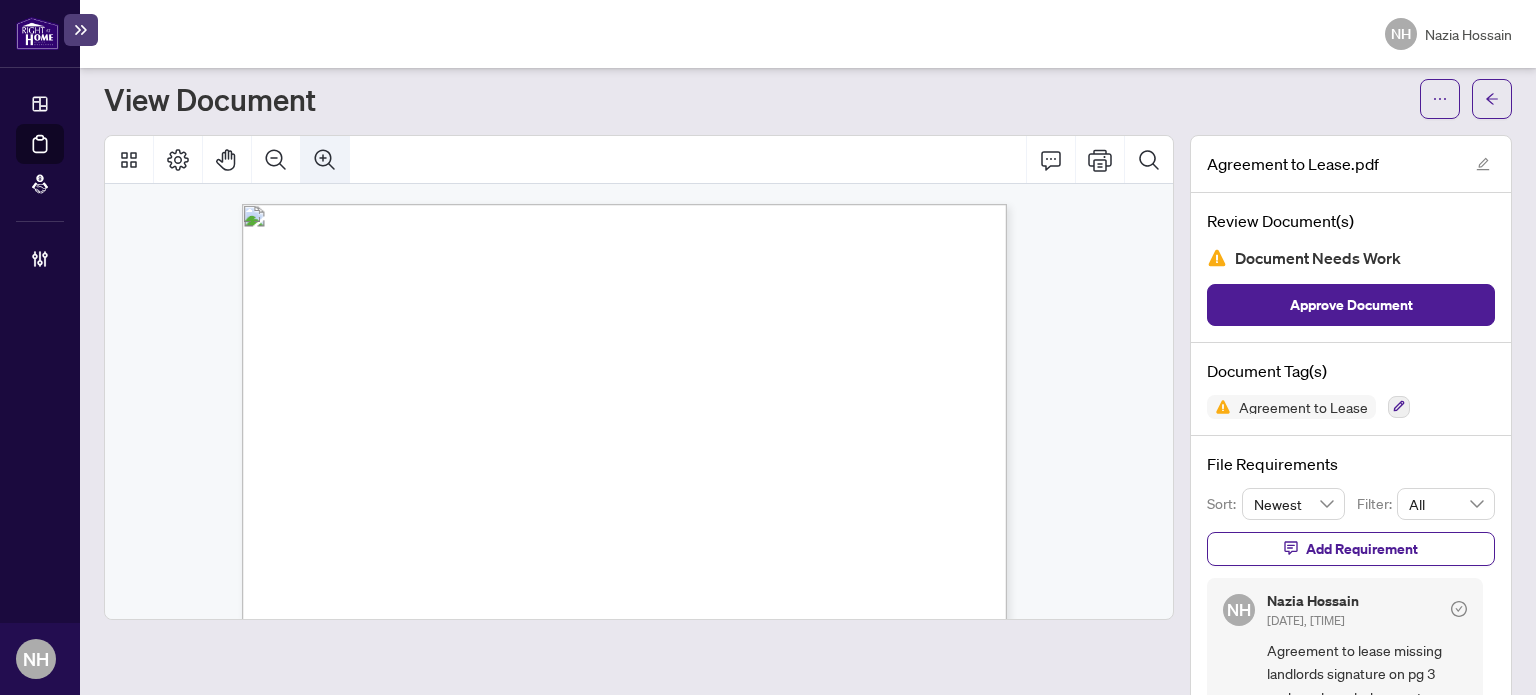 click 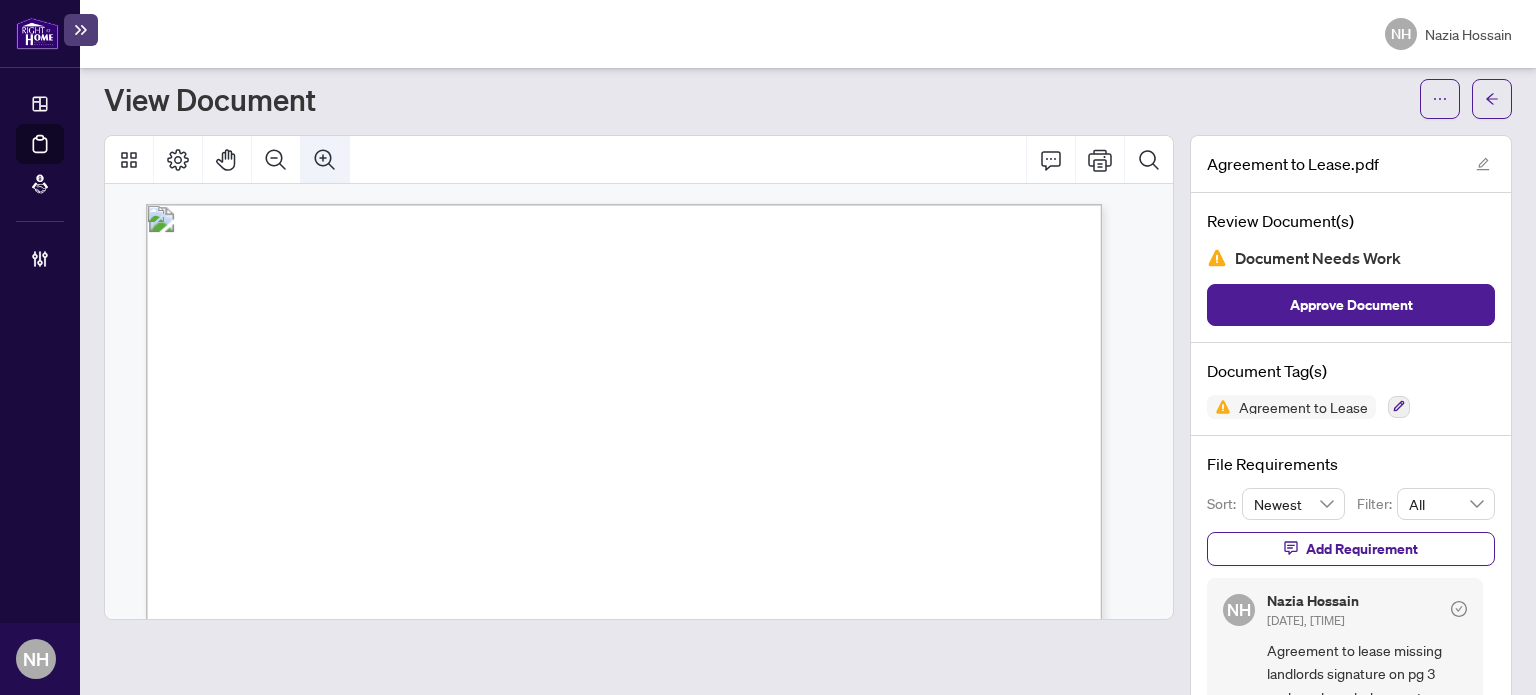 scroll, scrollTop: 6, scrollLeft: 0, axis: vertical 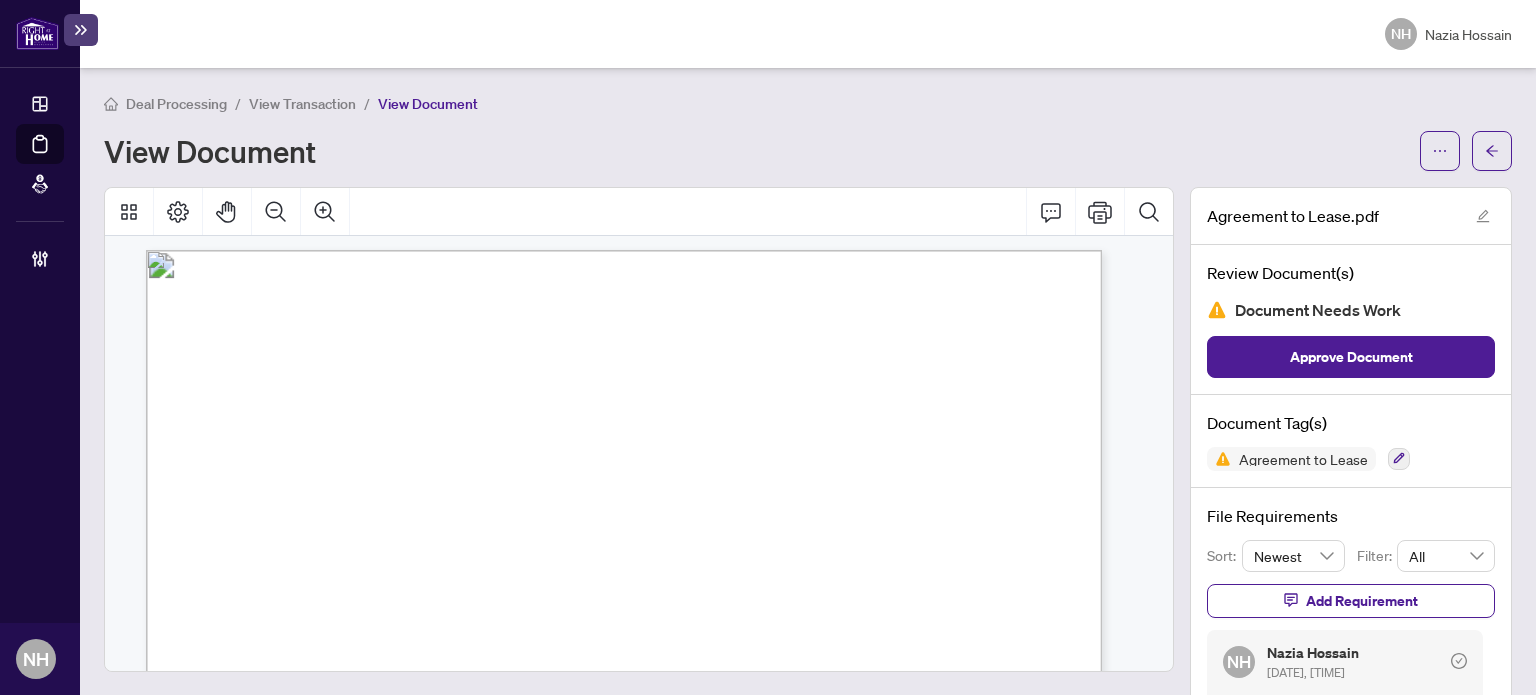 click on "View Transaction" at bounding box center (302, 104) 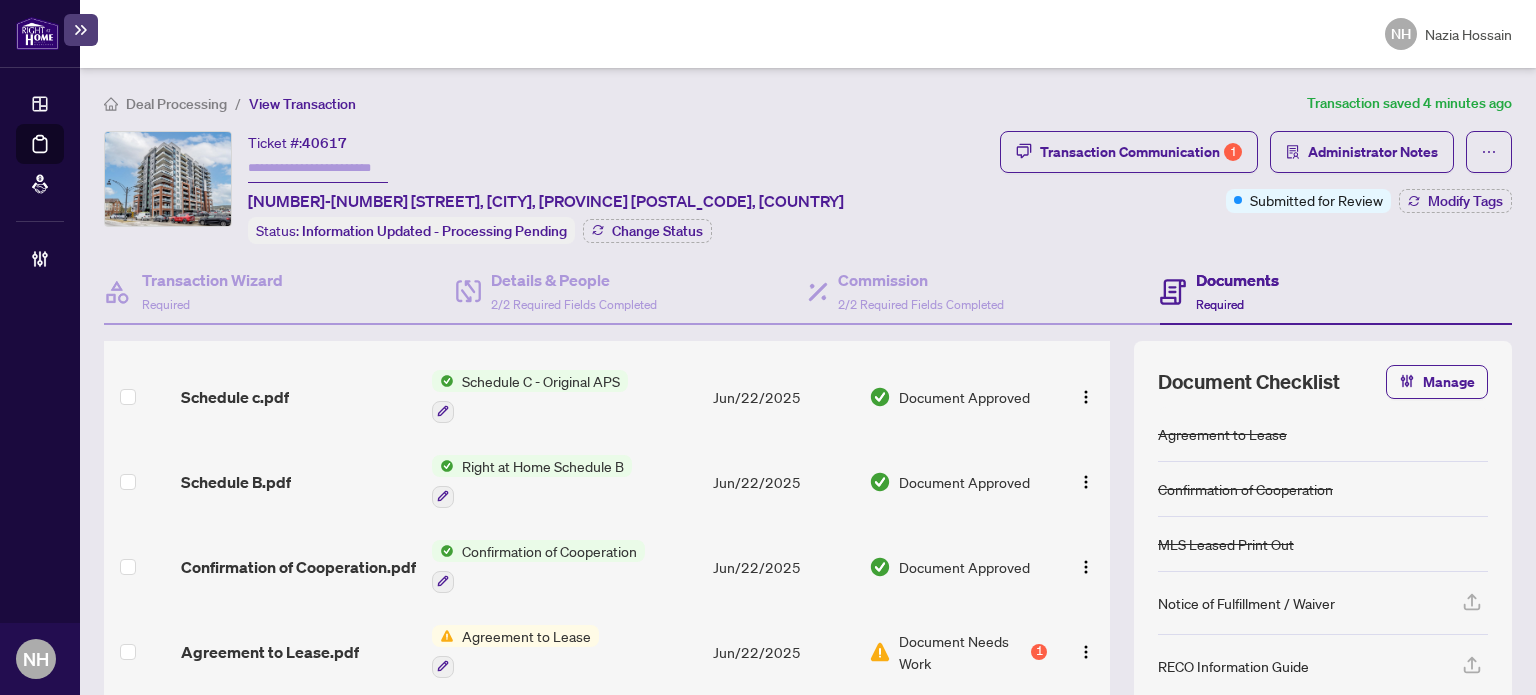 scroll, scrollTop: 423, scrollLeft: 0, axis: vertical 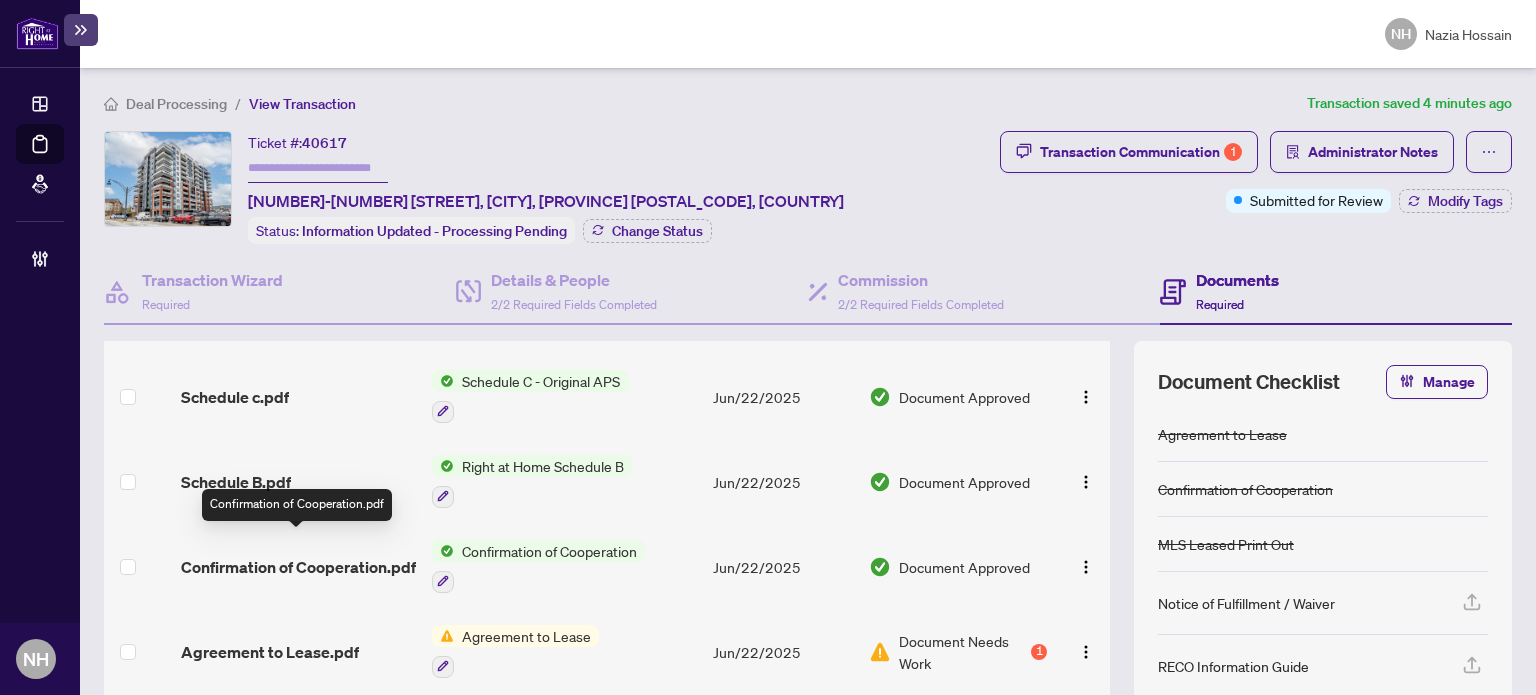 click on "Confirmation of Cooperation.pdf" at bounding box center (298, 567) 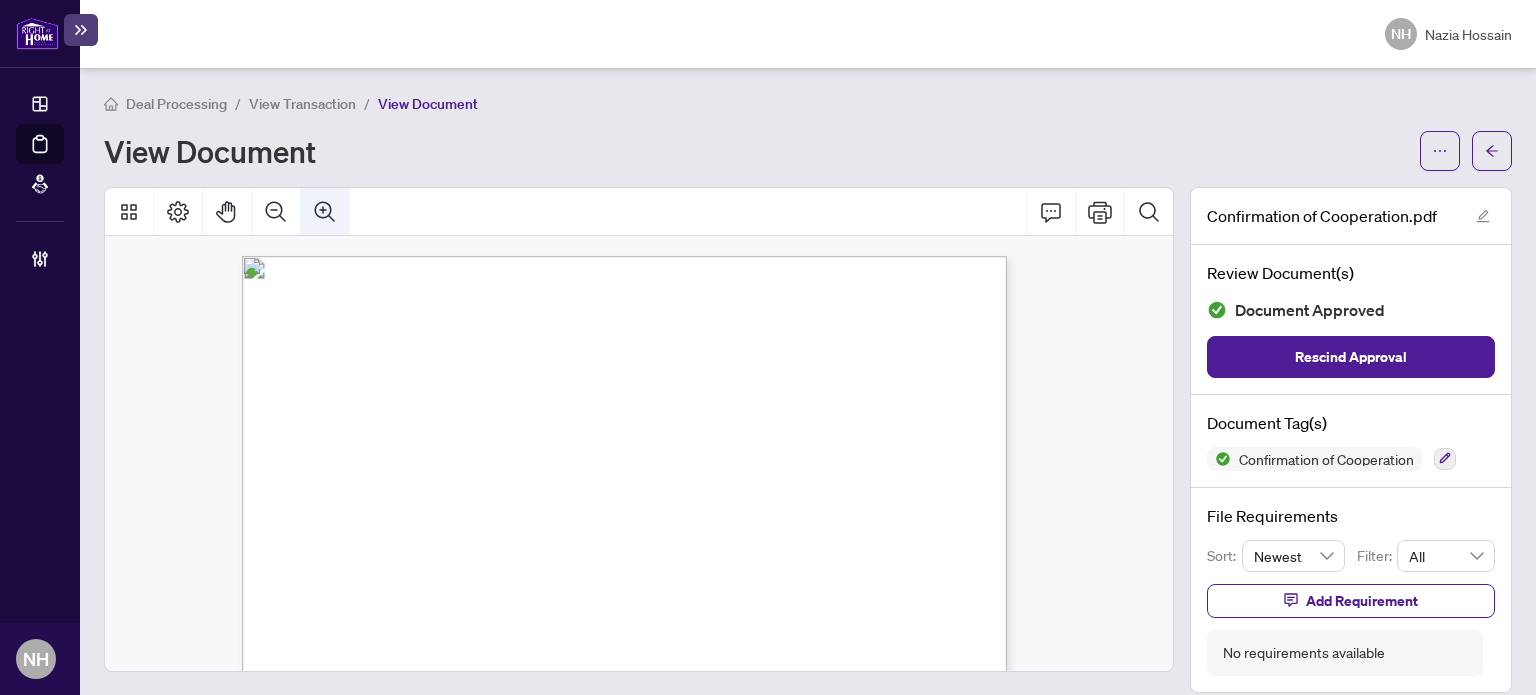 click 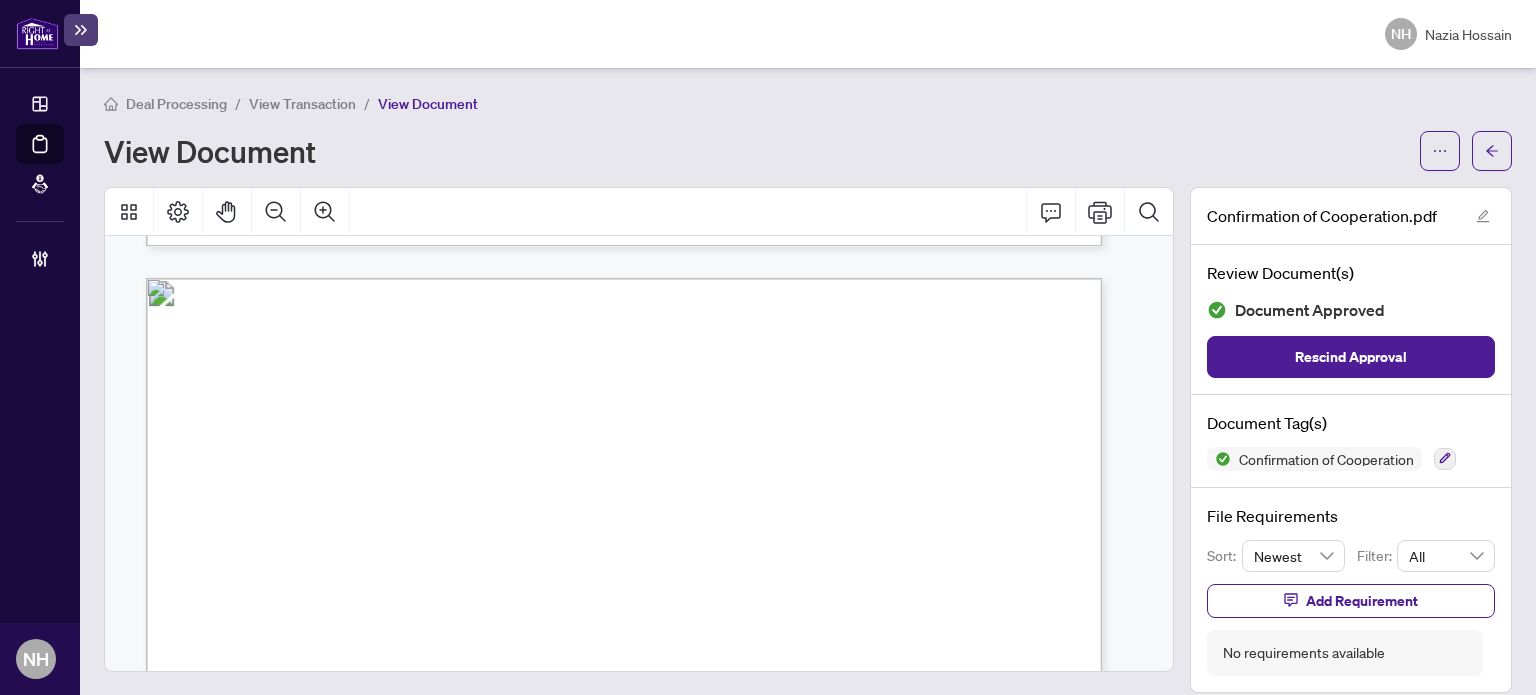 scroll, scrollTop: 1106, scrollLeft: 0, axis: vertical 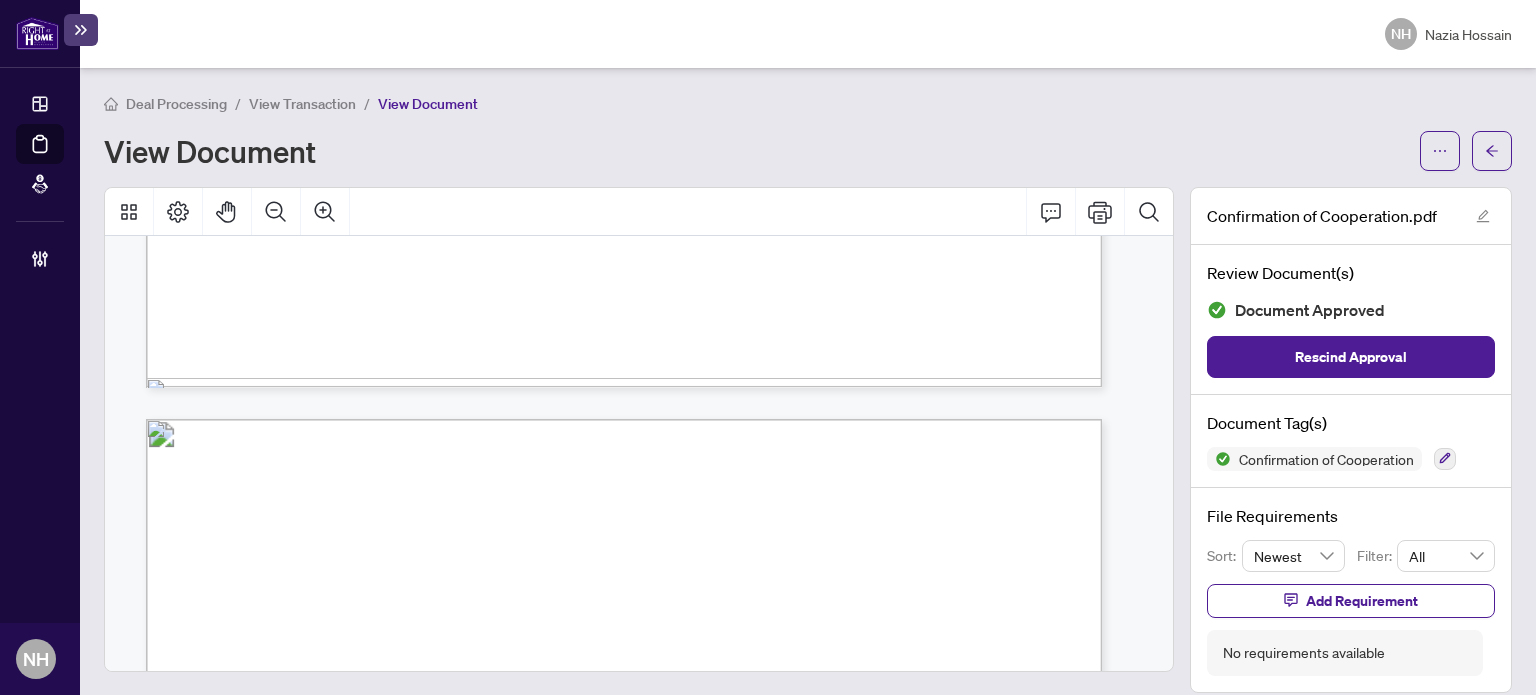 click on "View Transaction" at bounding box center (302, 104) 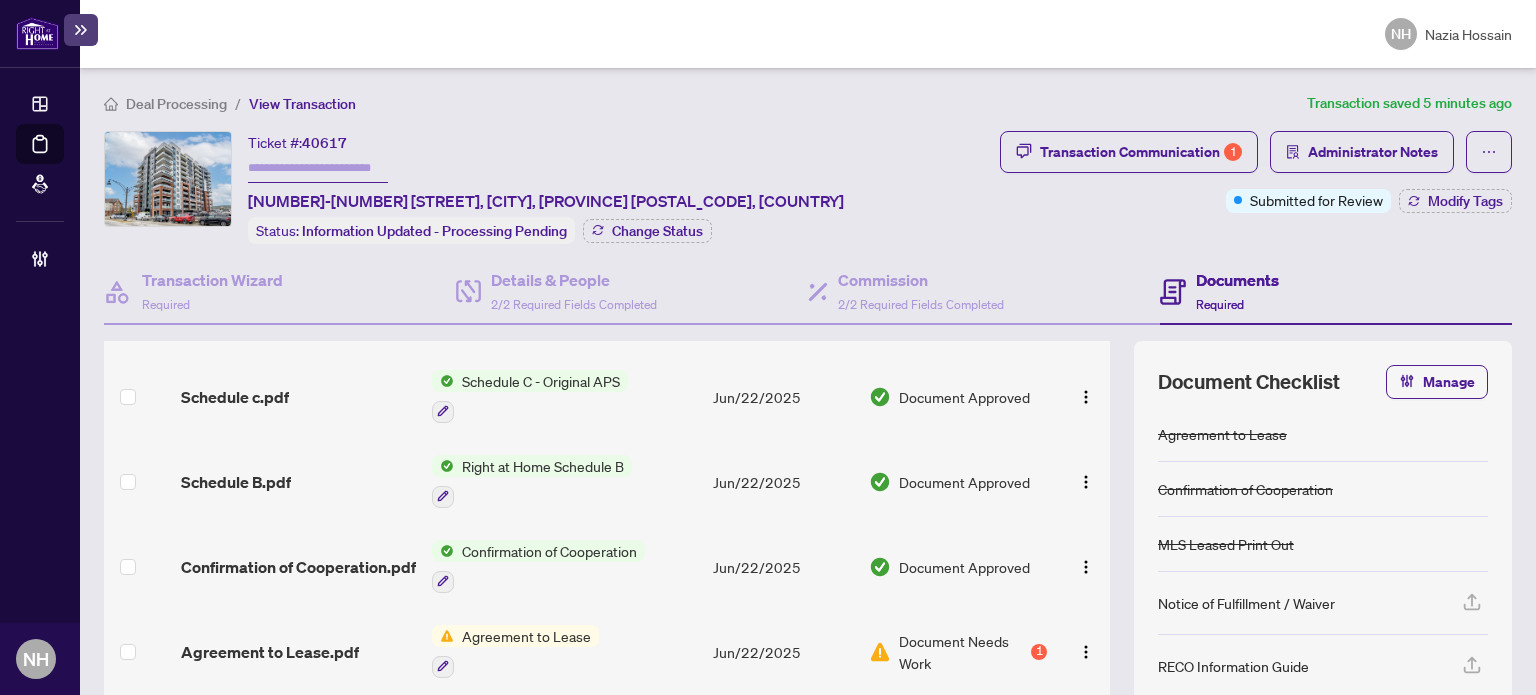 scroll, scrollTop: 423, scrollLeft: 0, axis: vertical 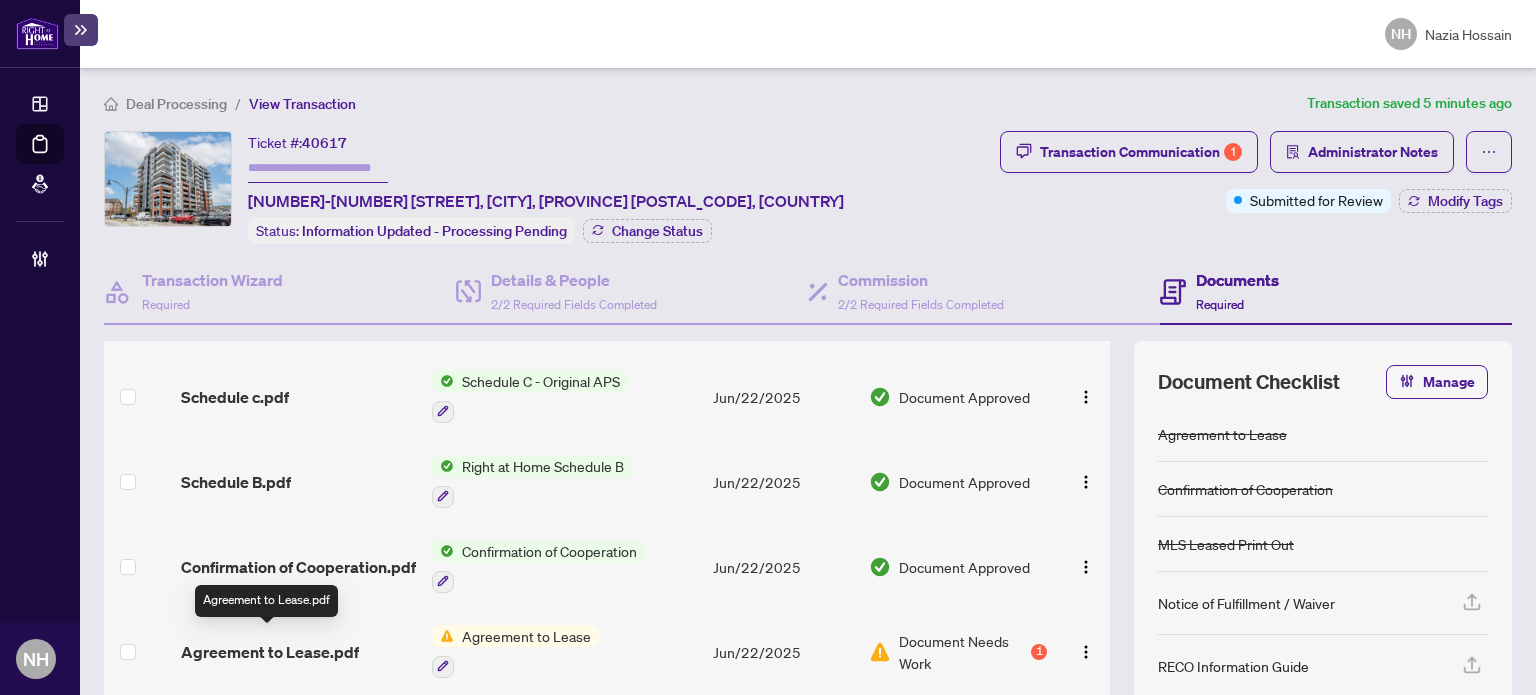 click on "Agreement to Lease.pdf" at bounding box center (270, 652) 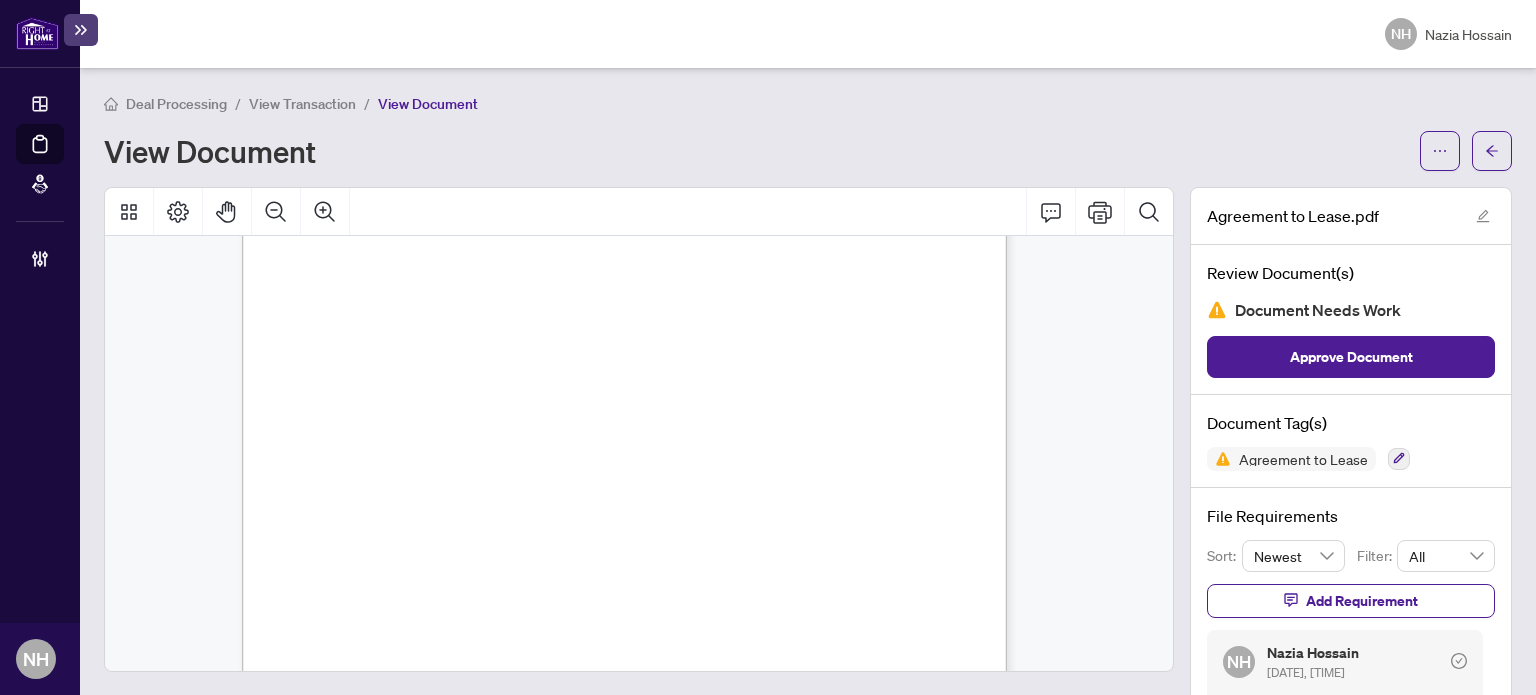 scroll, scrollTop: 3000, scrollLeft: 0, axis: vertical 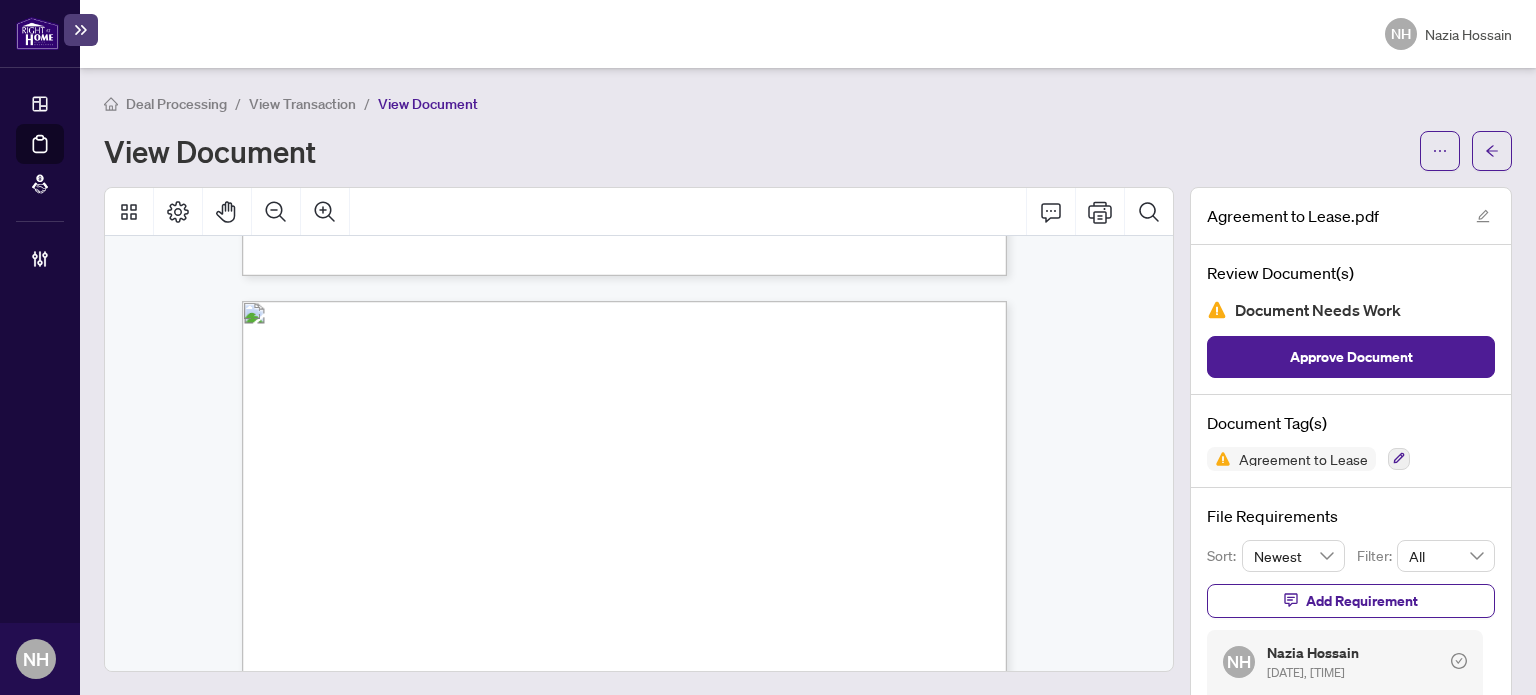 click on "View Transaction" at bounding box center [302, 104] 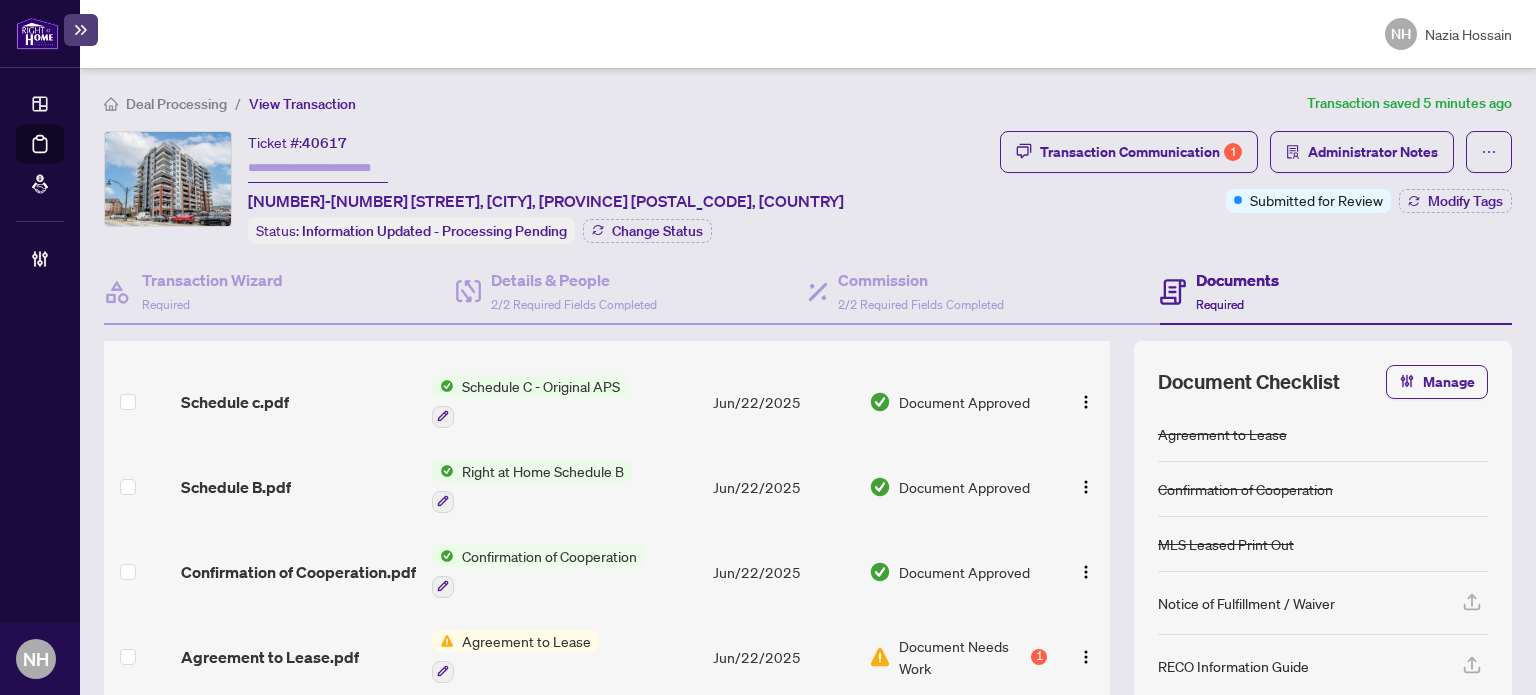 scroll, scrollTop: 423, scrollLeft: 0, axis: vertical 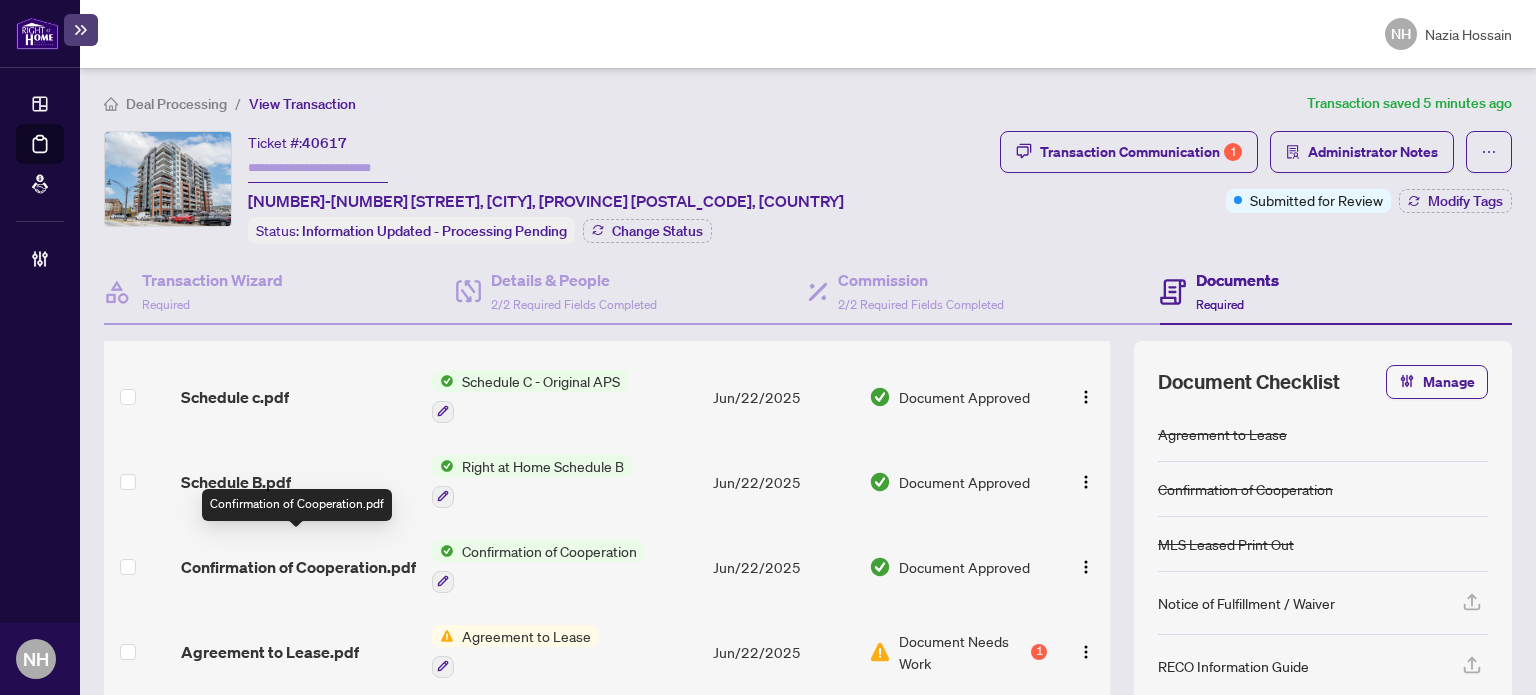 click on "Confirmation of Cooperation.pdf" at bounding box center (298, 567) 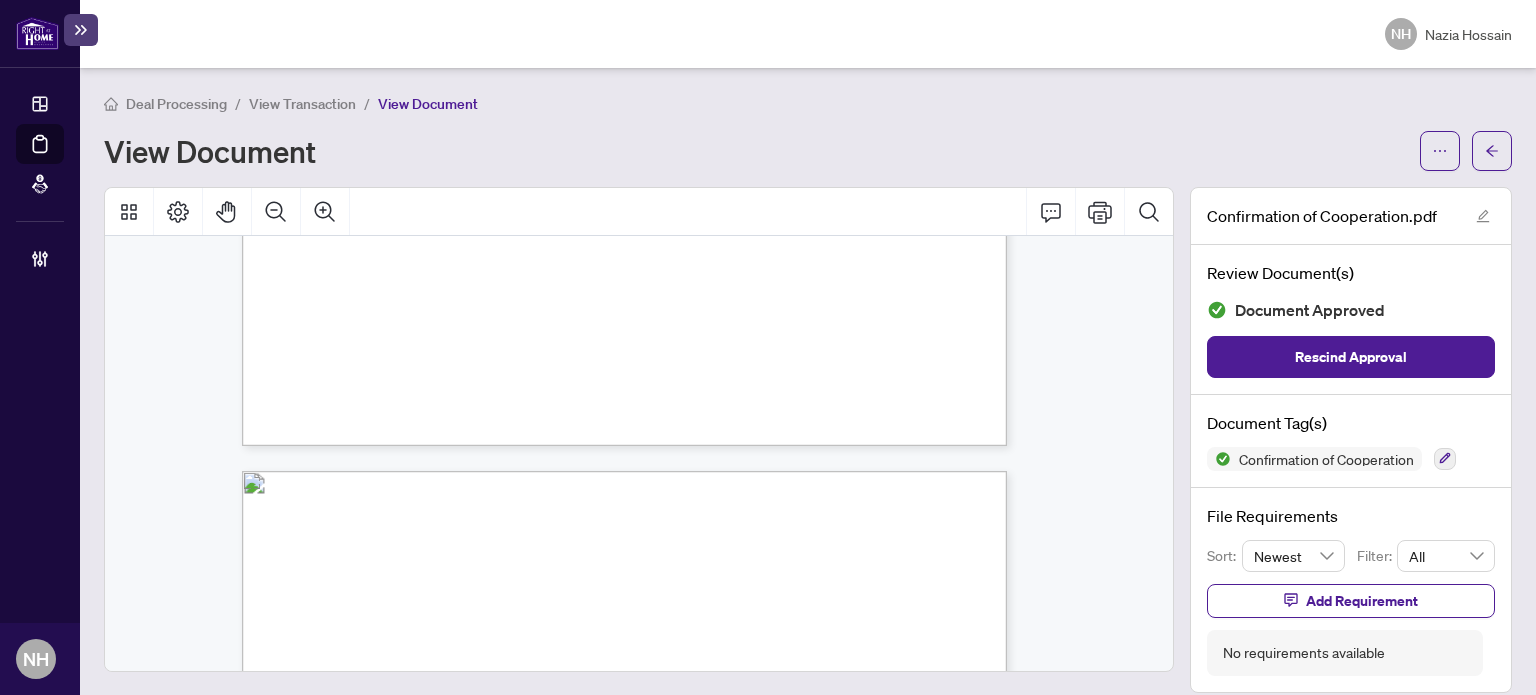 scroll, scrollTop: 600, scrollLeft: 0, axis: vertical 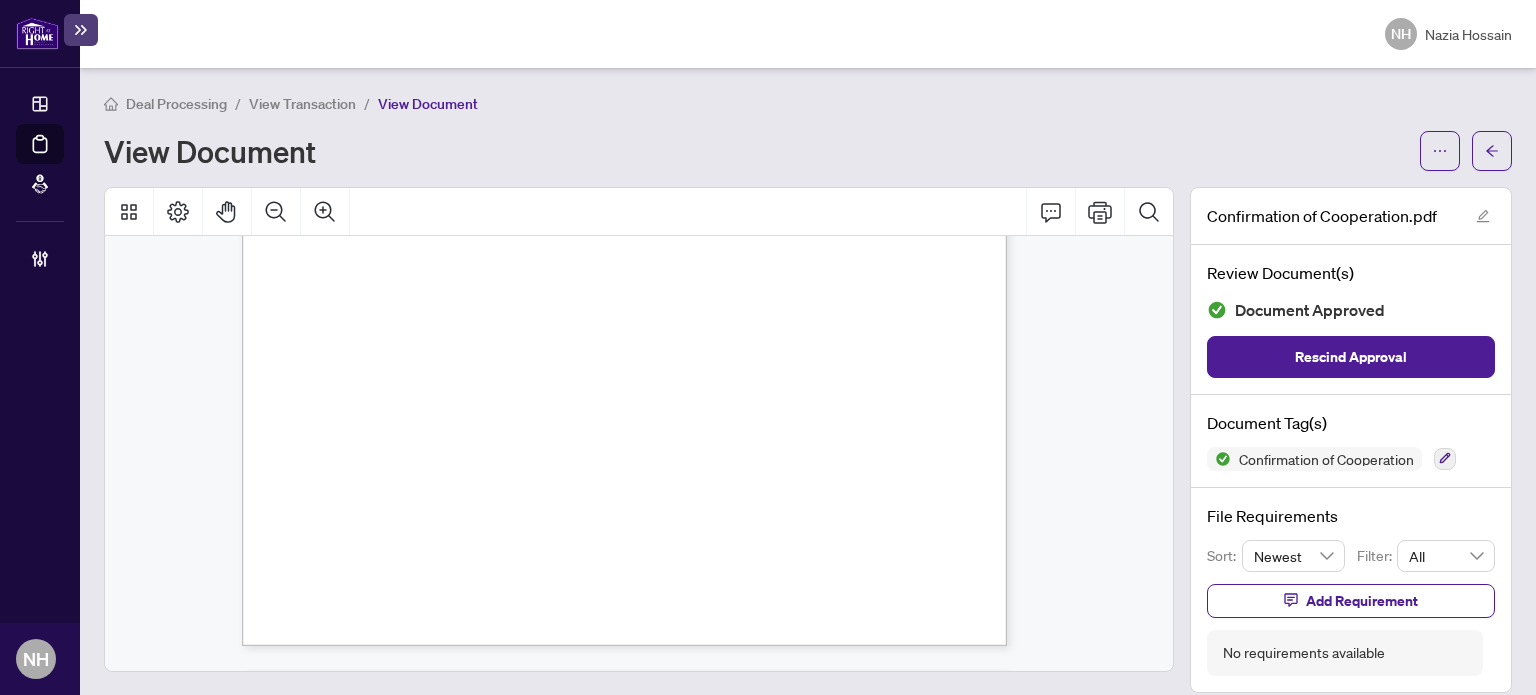 click on "Deal Processing / View Transaction / View Document View Document" at bounding box center (808, 131) 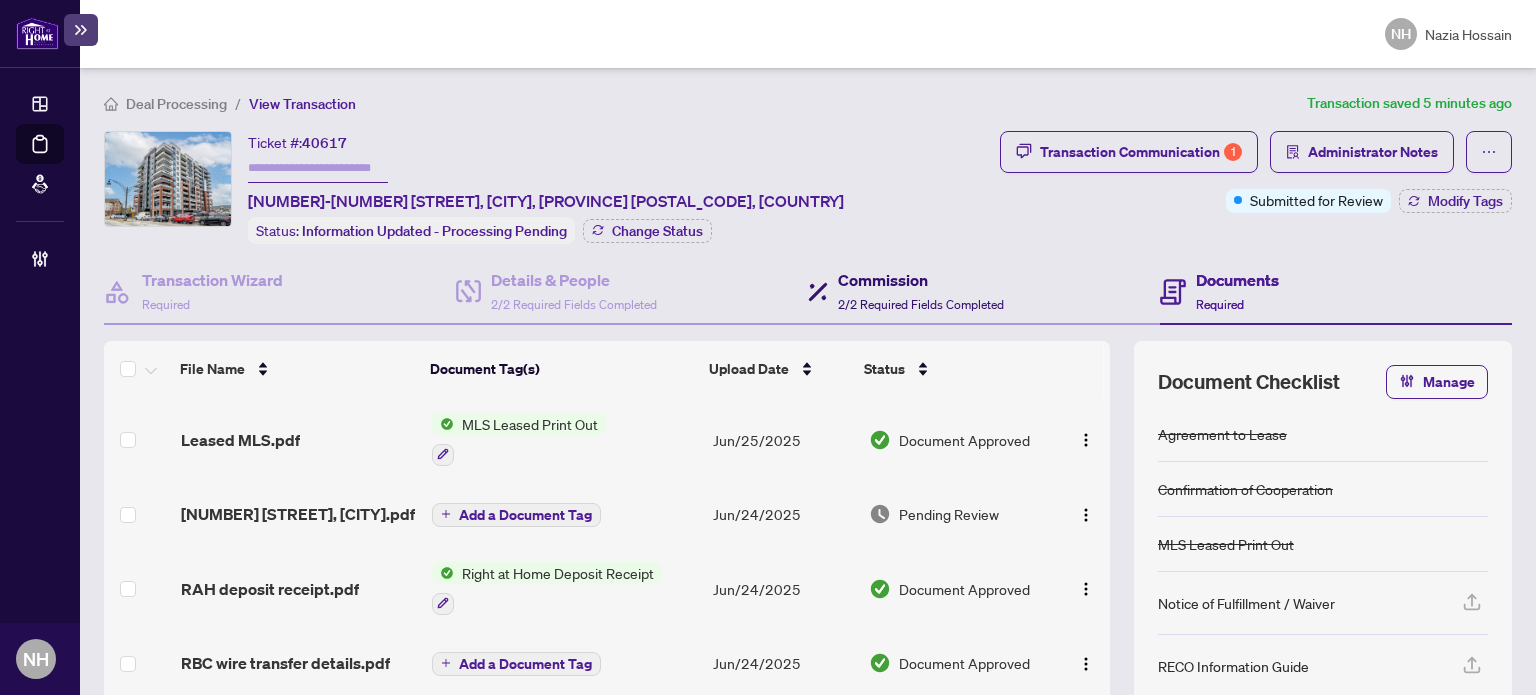 click on "Commission" at bounding box center [921, 280] 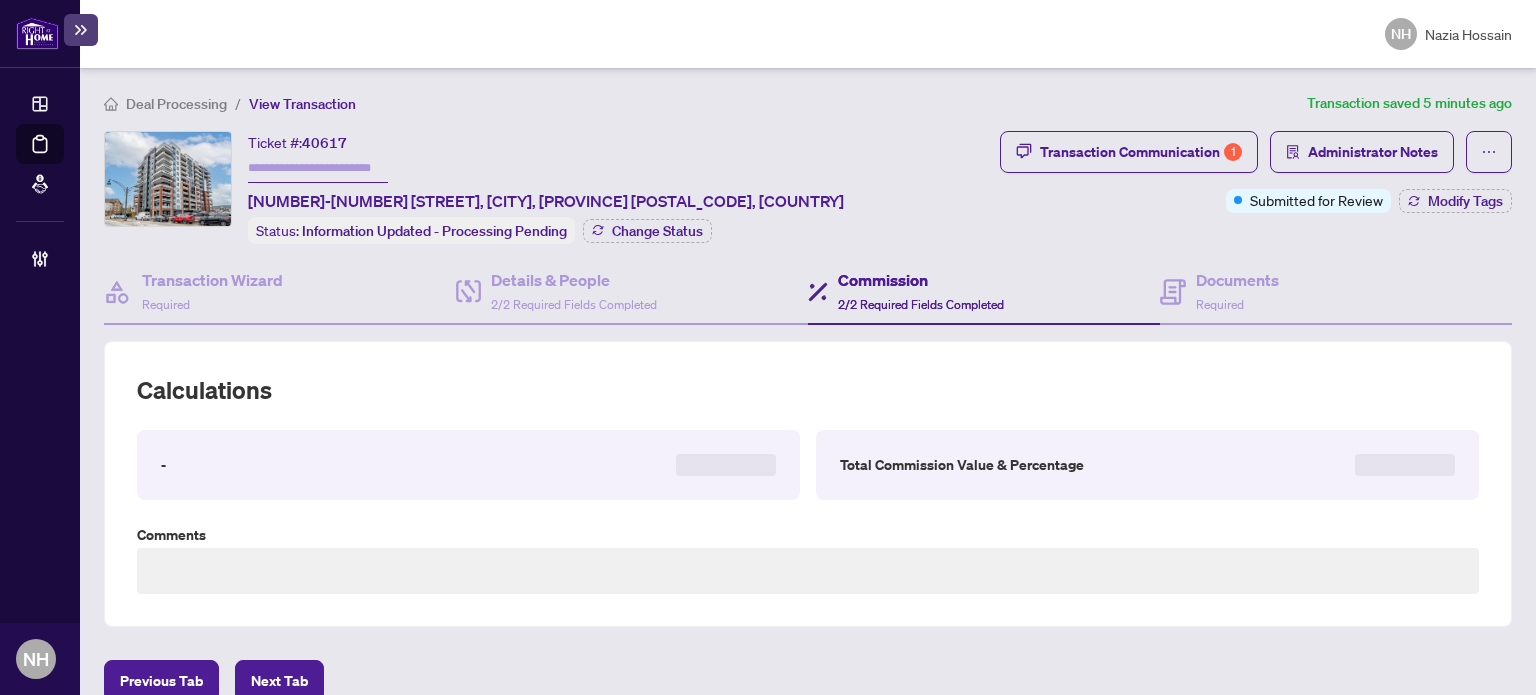 type on "**********" 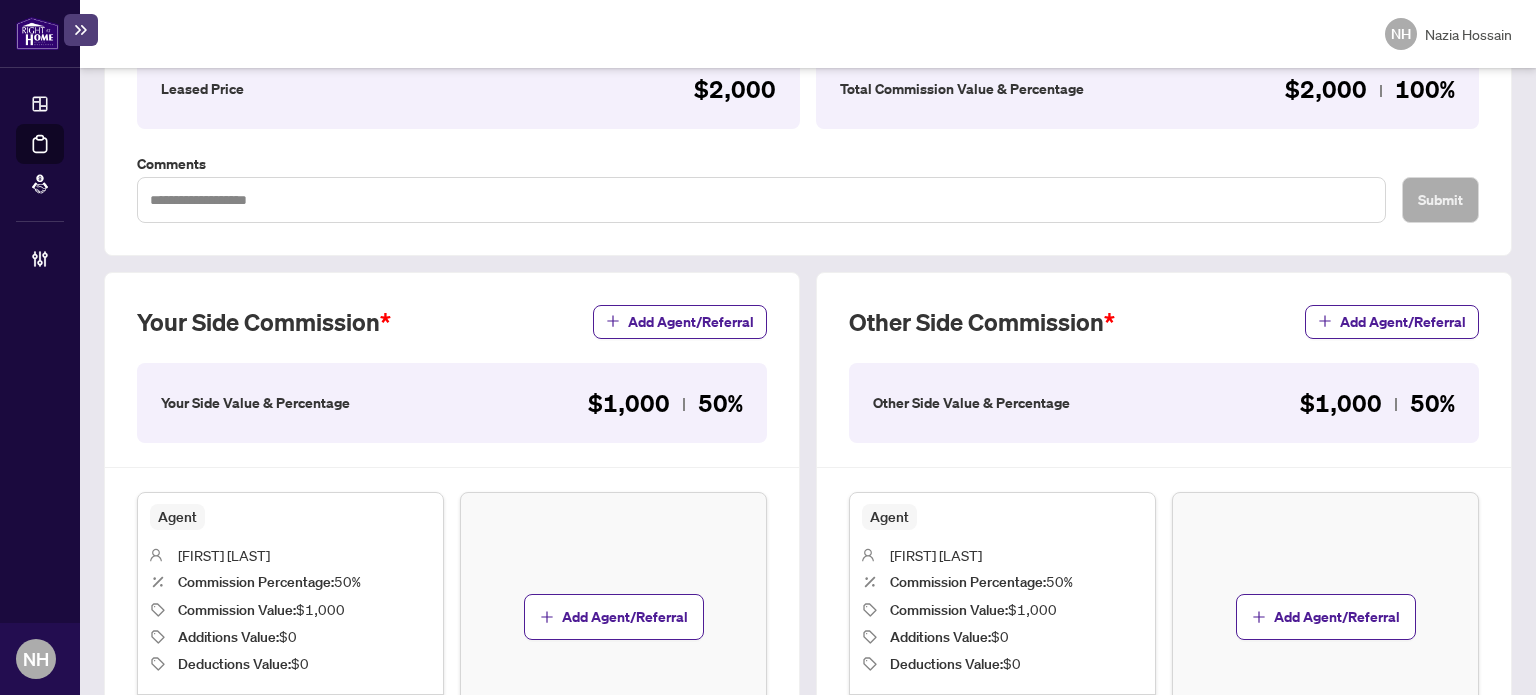 scroll, scrollTop: 500, scrollLeft: 0, axis: vertical 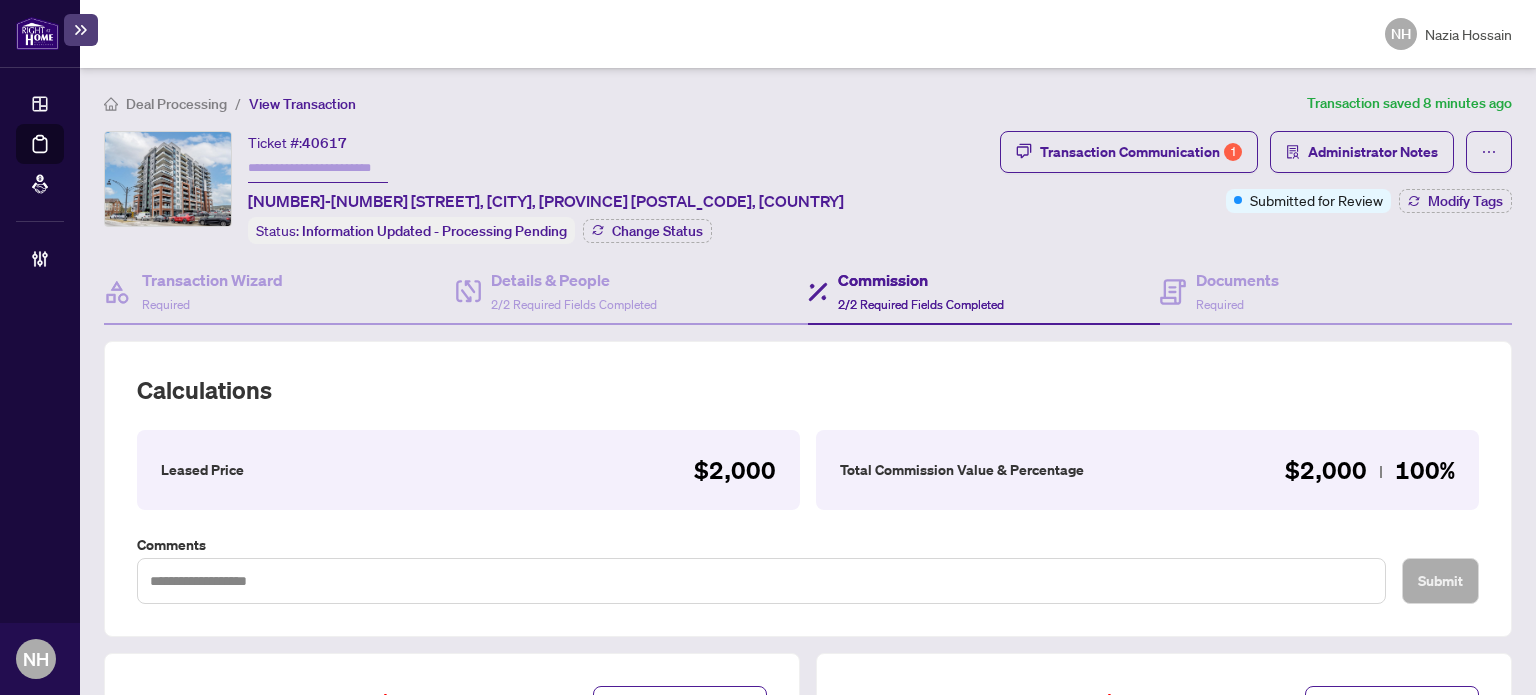 click at bounding box center (318, 168) 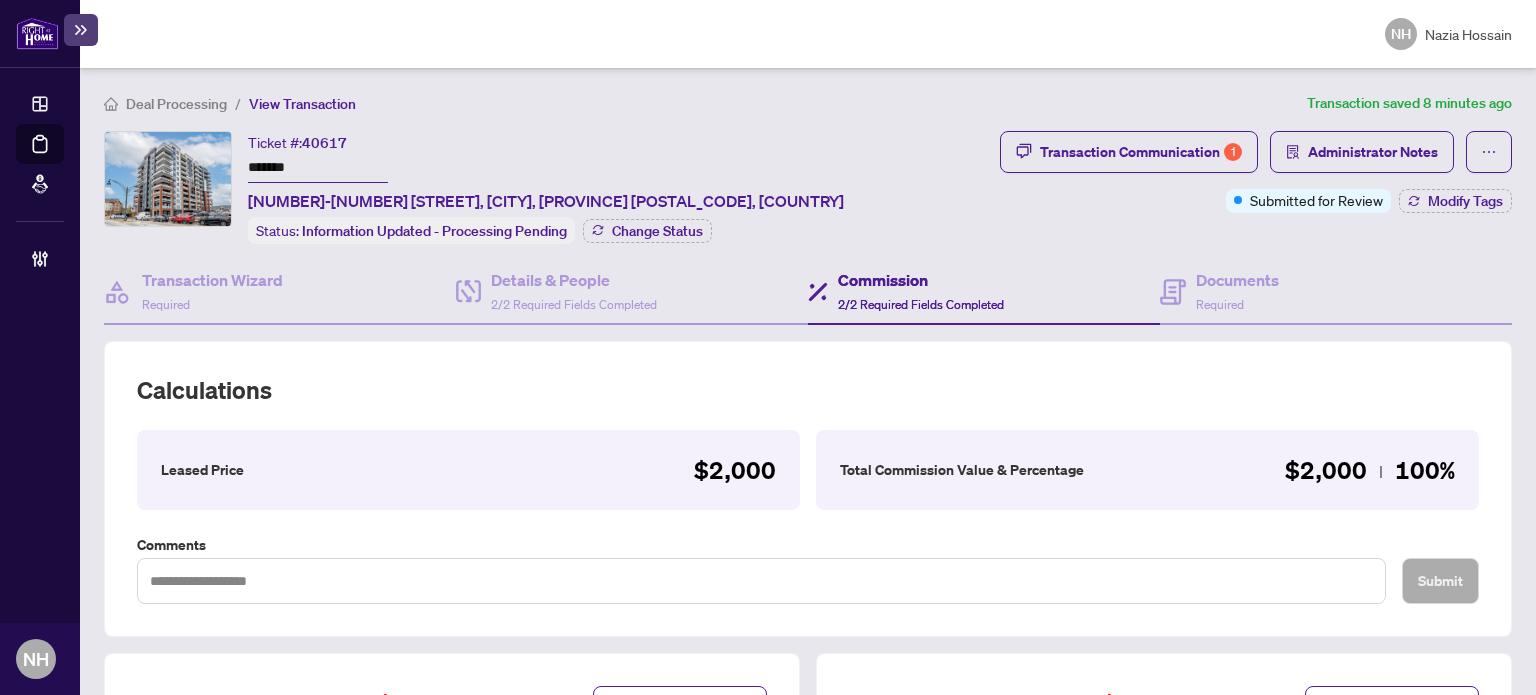 type on "*******" 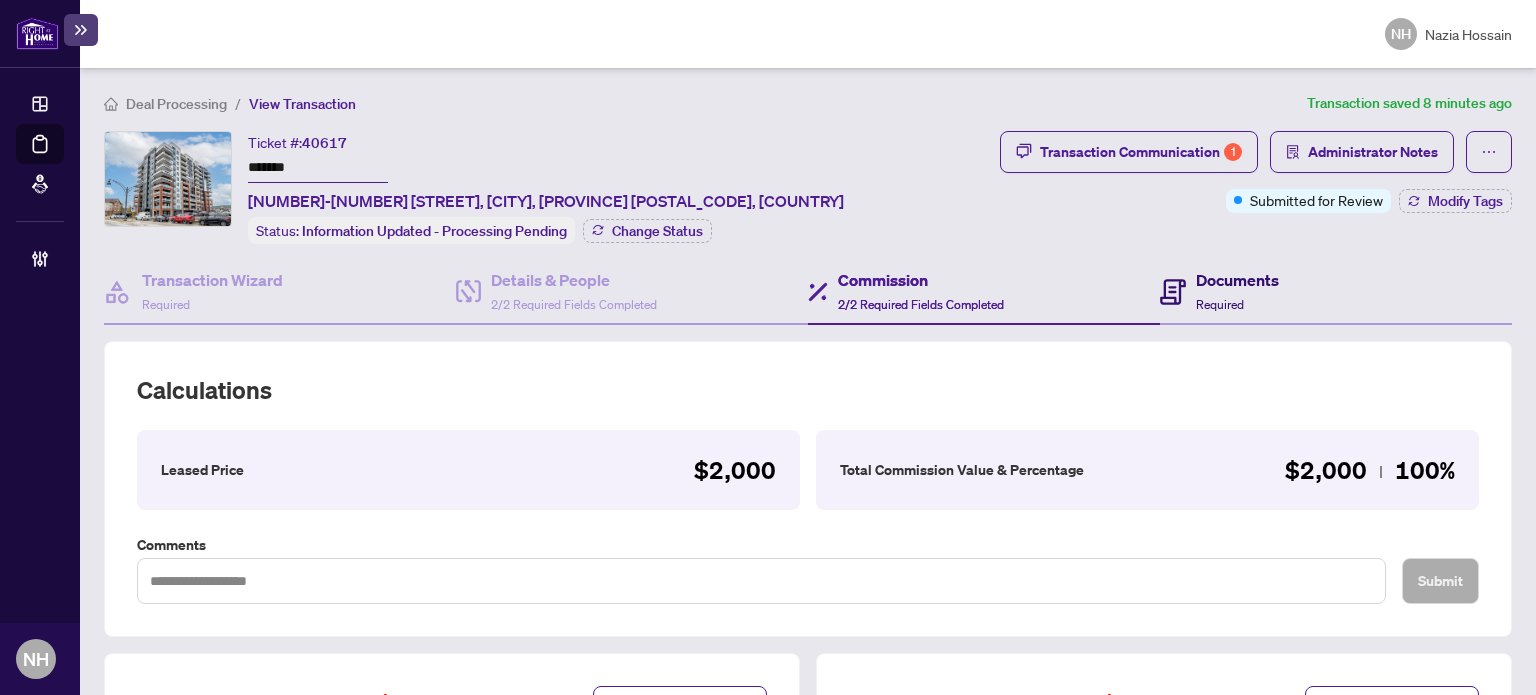 click on "Documents" at bounding box center [1237, 280] 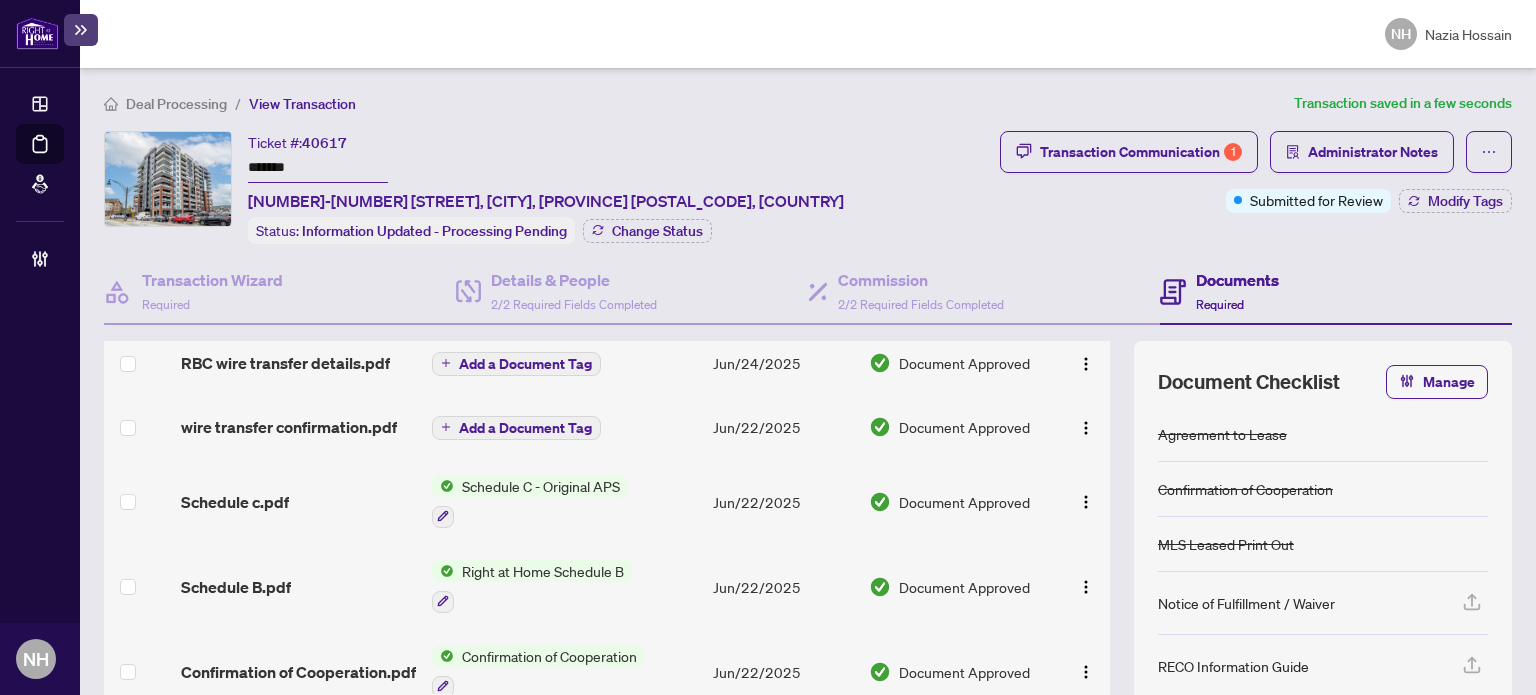 scroll, scrollTop: 423, scrollLeft: 0, axis: vertical 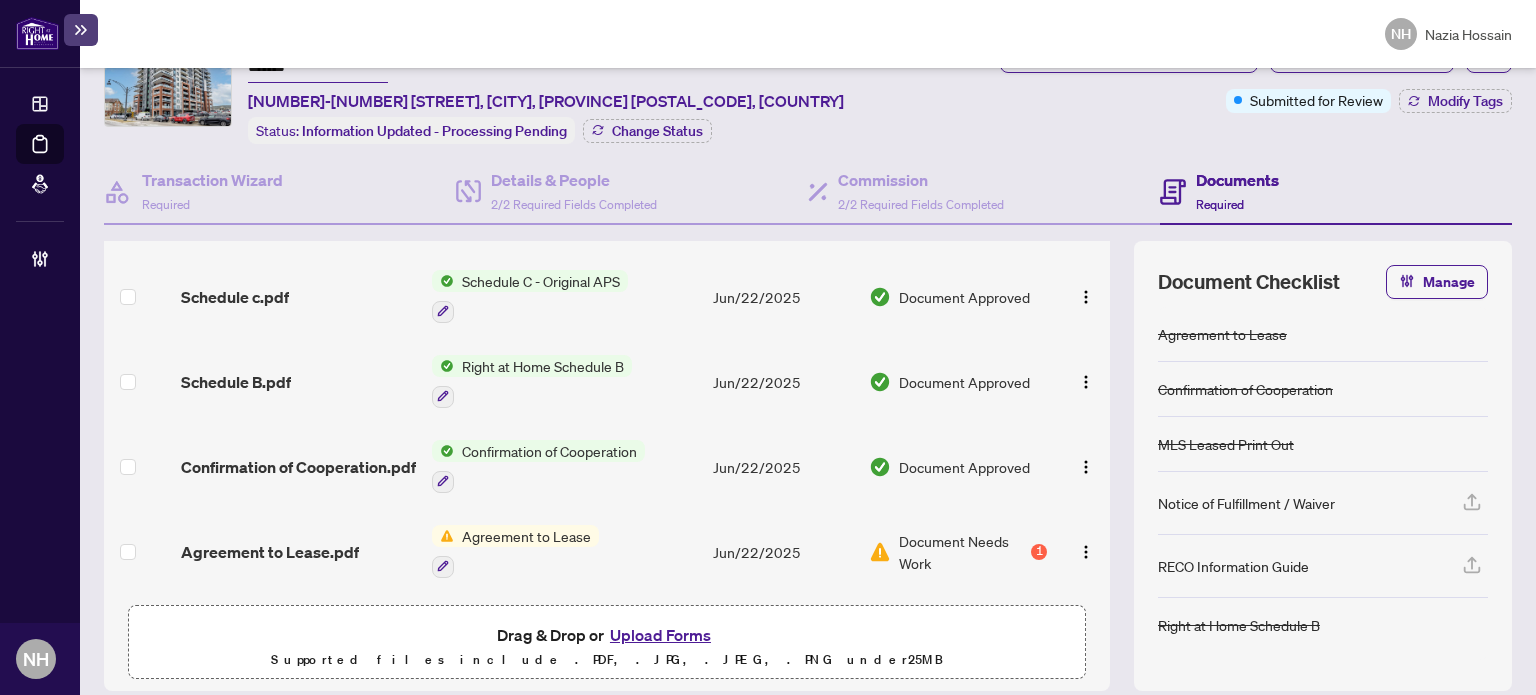 click on "Upload Forms" at bounding box center (660, 635) 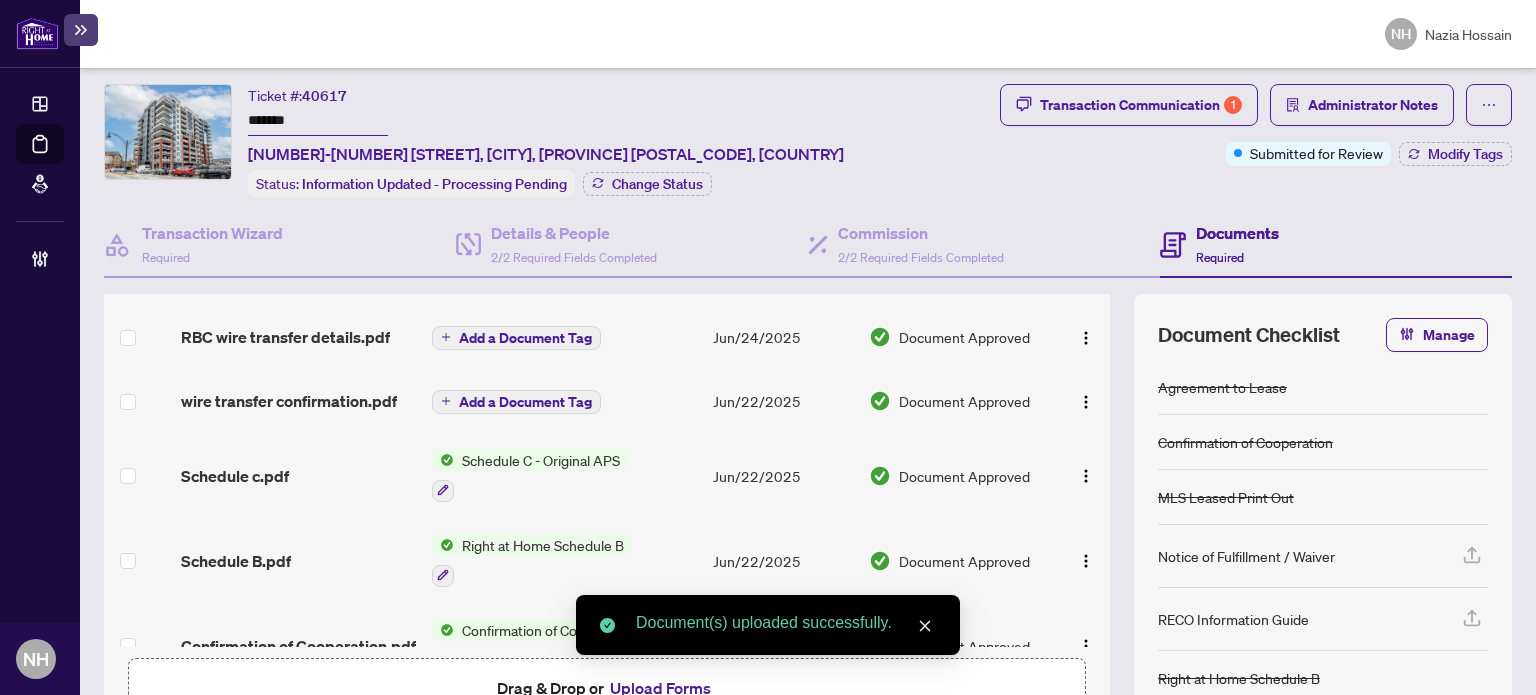 scroll, scrollTop: 0, scrollLeft: 0, axis: both 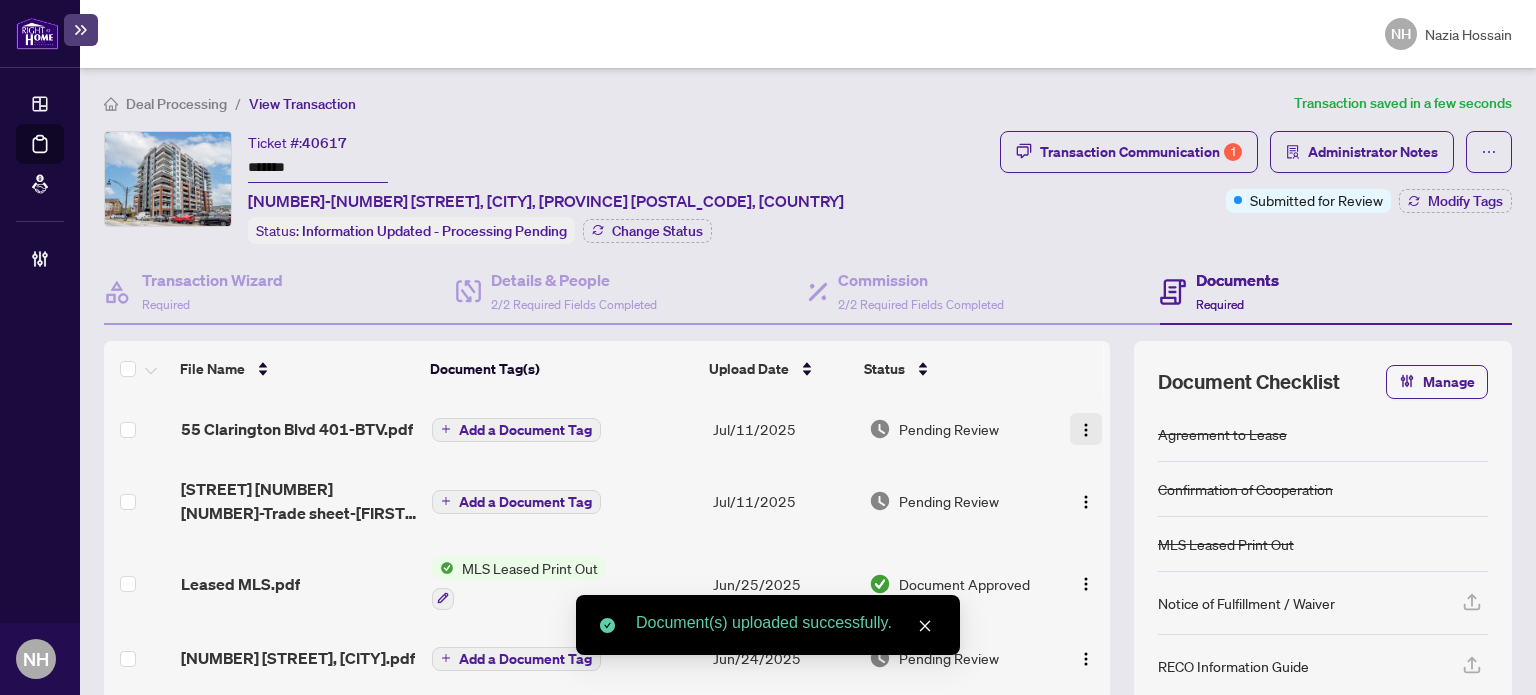 click at bounding box center [1086, 429] 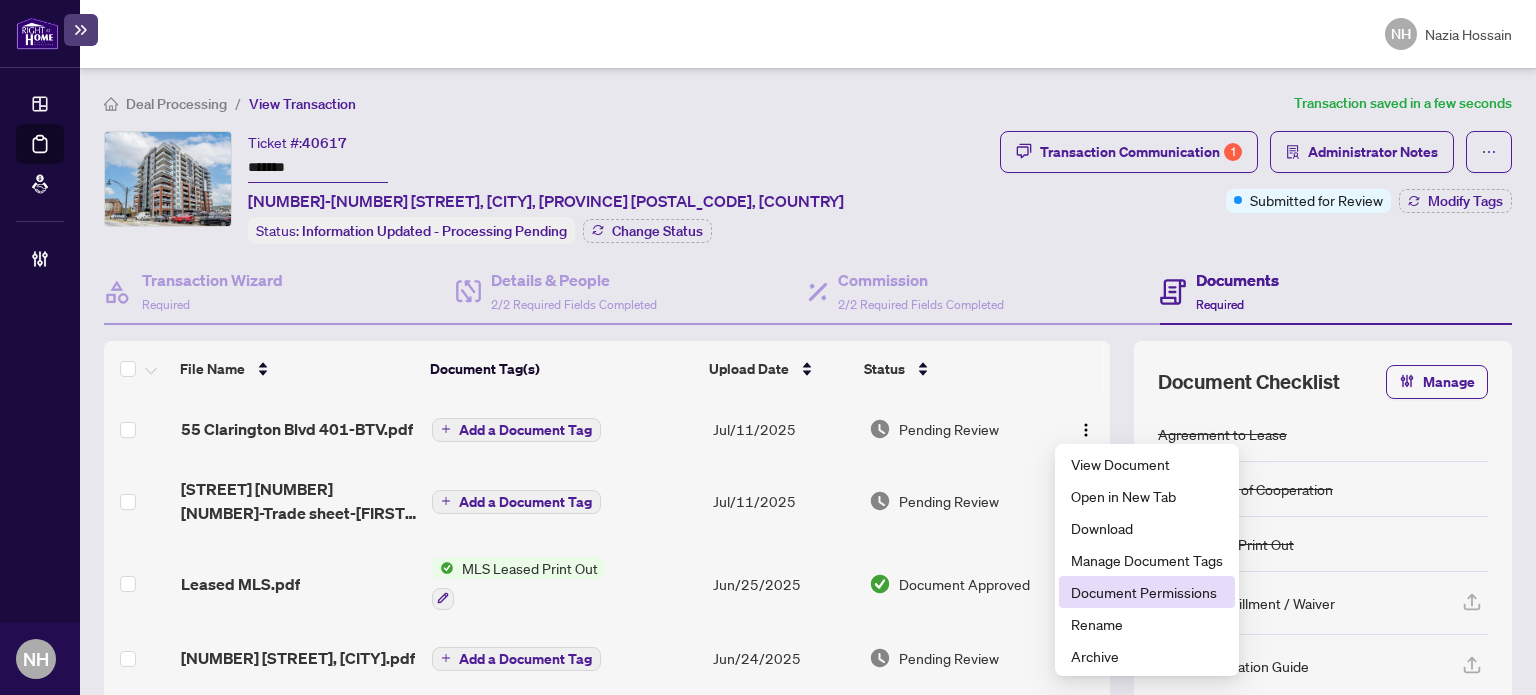 click on "Document Permissions" at bounding box center (1147, 592) 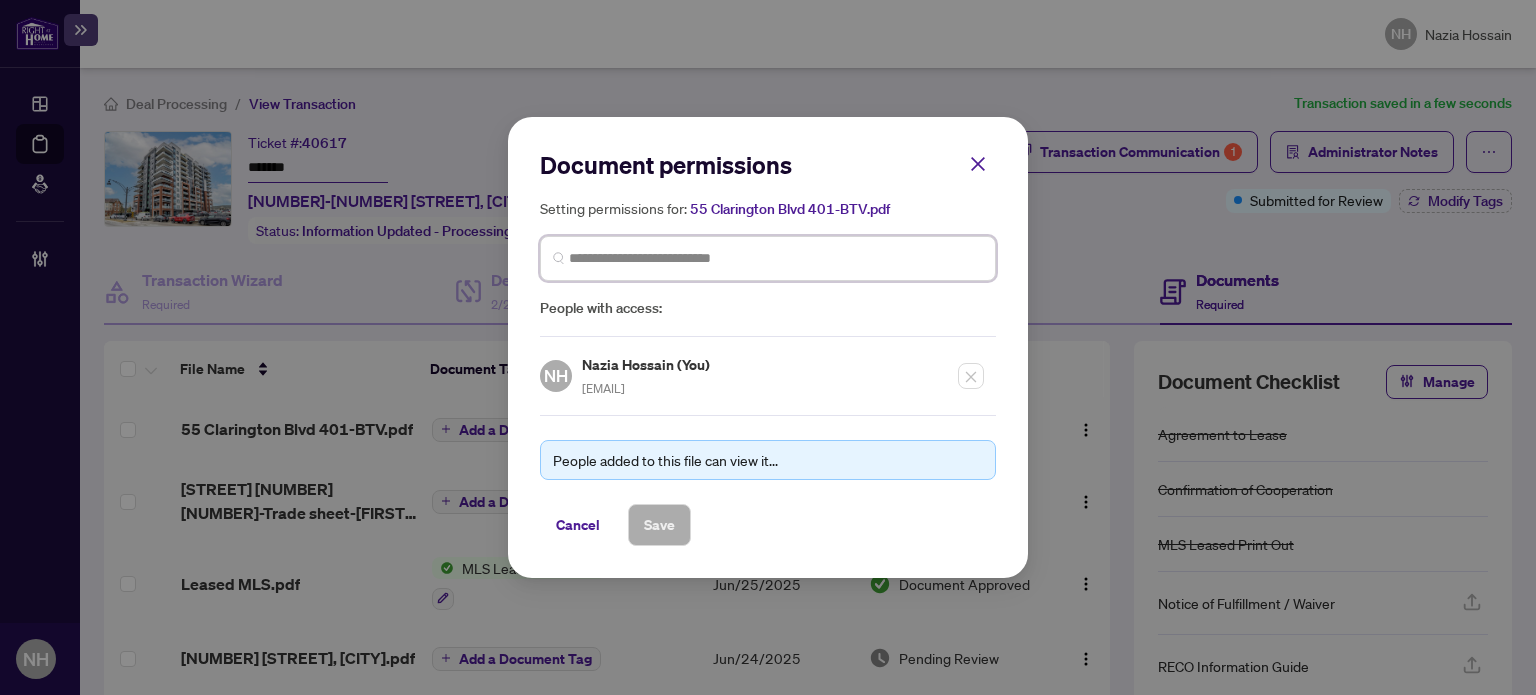 click at bounding box center (776, 258) 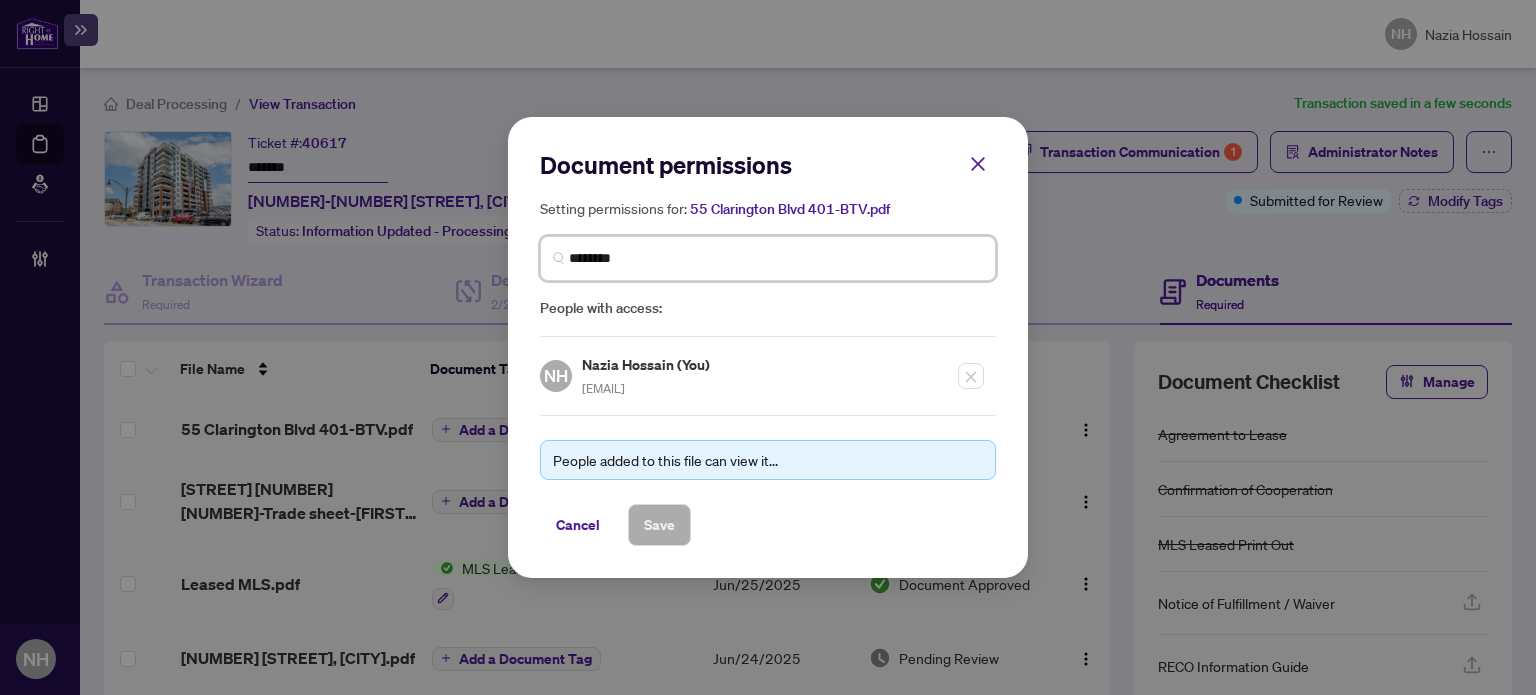 type on "*********" 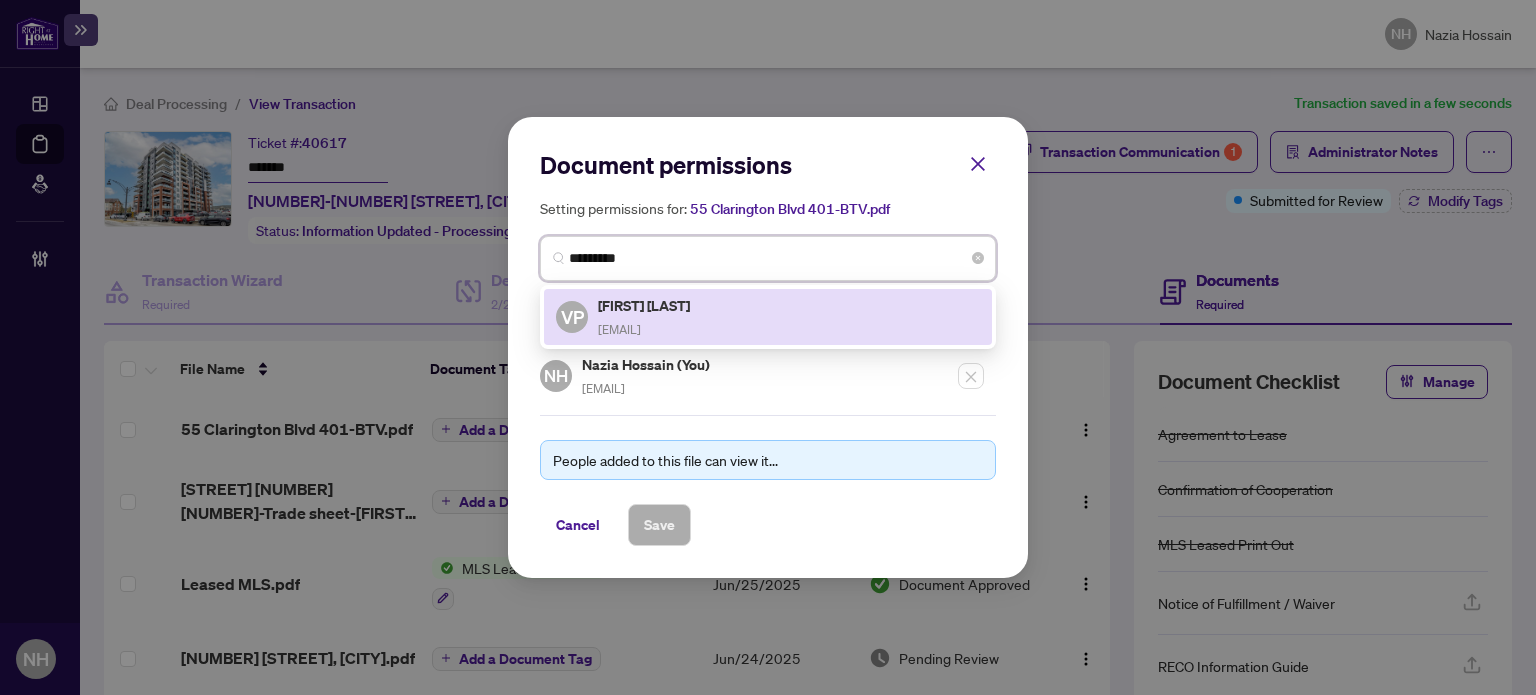 click on "Vanessa Pereira" at bounding box center [645, 305] 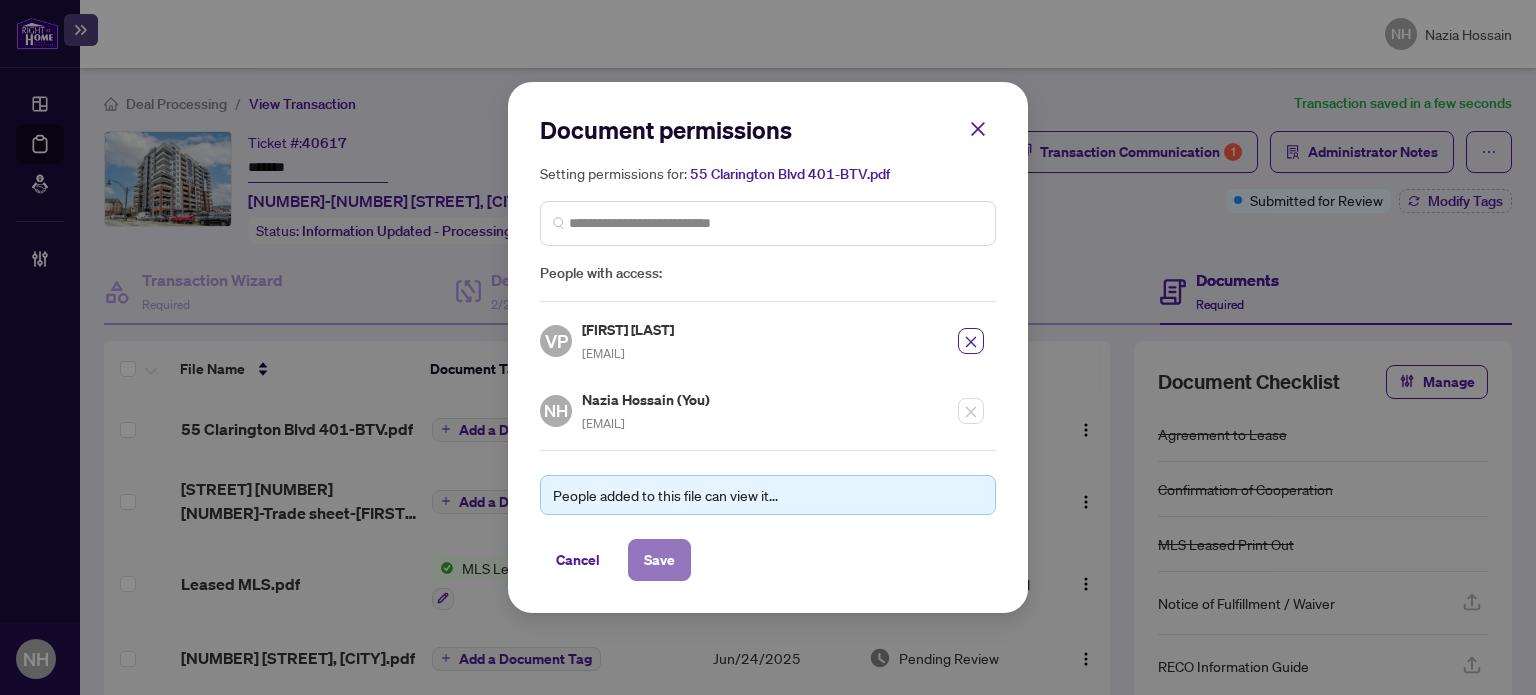 click on "Save" at bounding box center (659, 560) 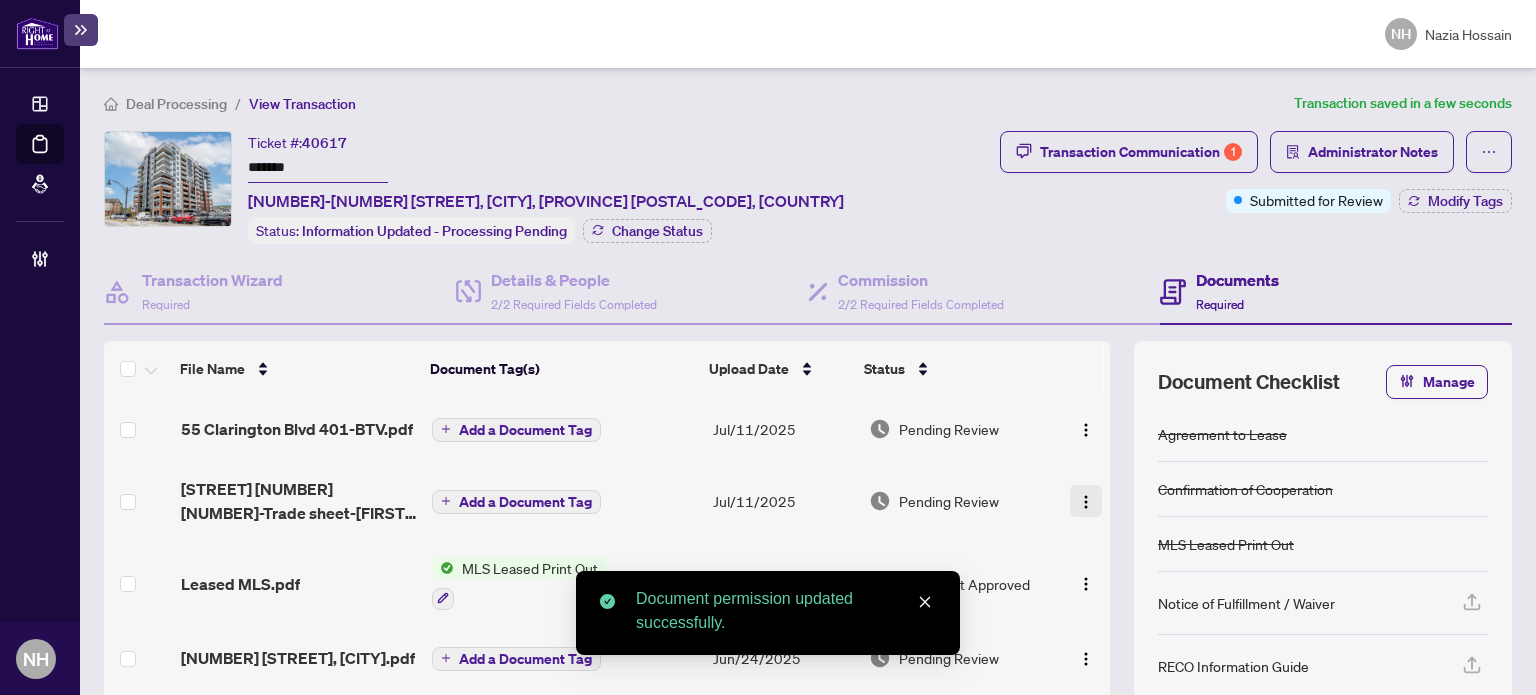 click at bounding box center [1086, 501] 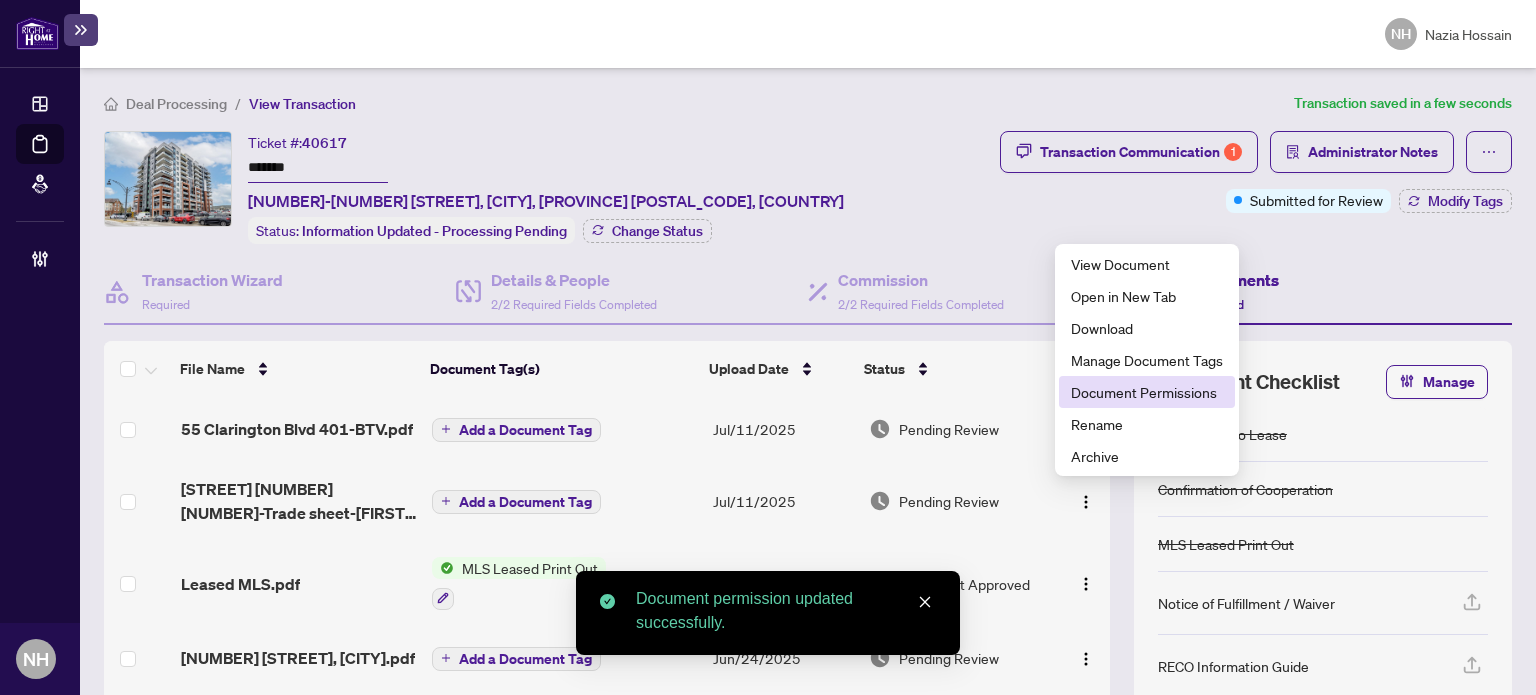 click on "Document Permissions" at bounding box center [1147, 392] 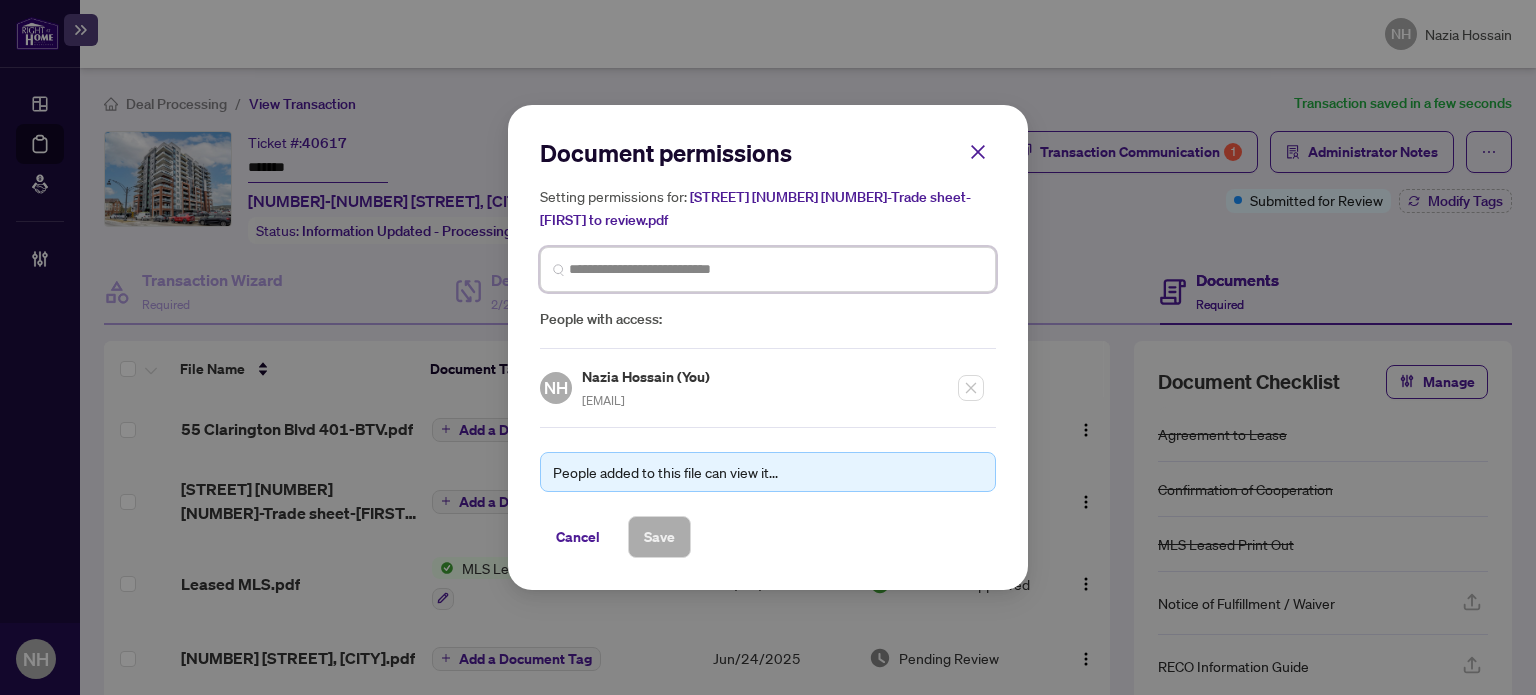 click at bounding box center [776, 269] 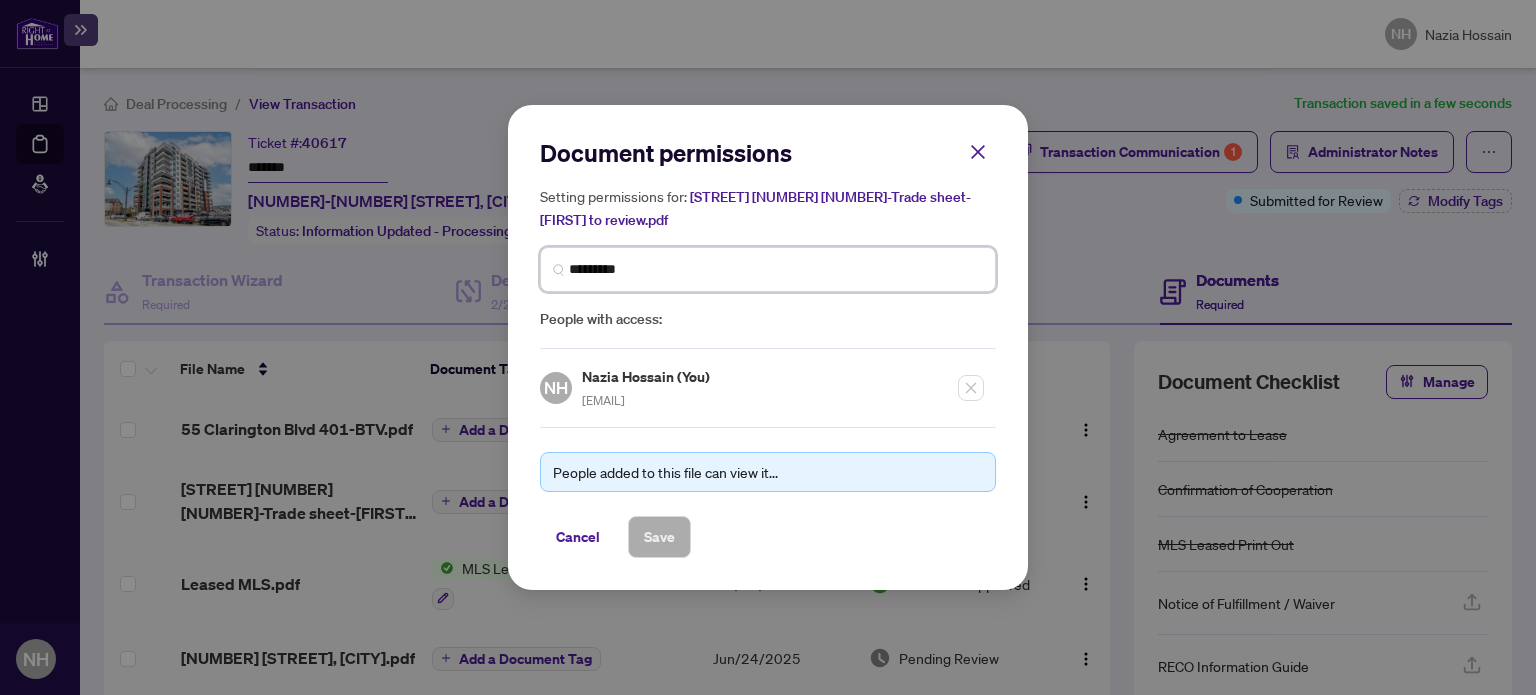 type on "**********" 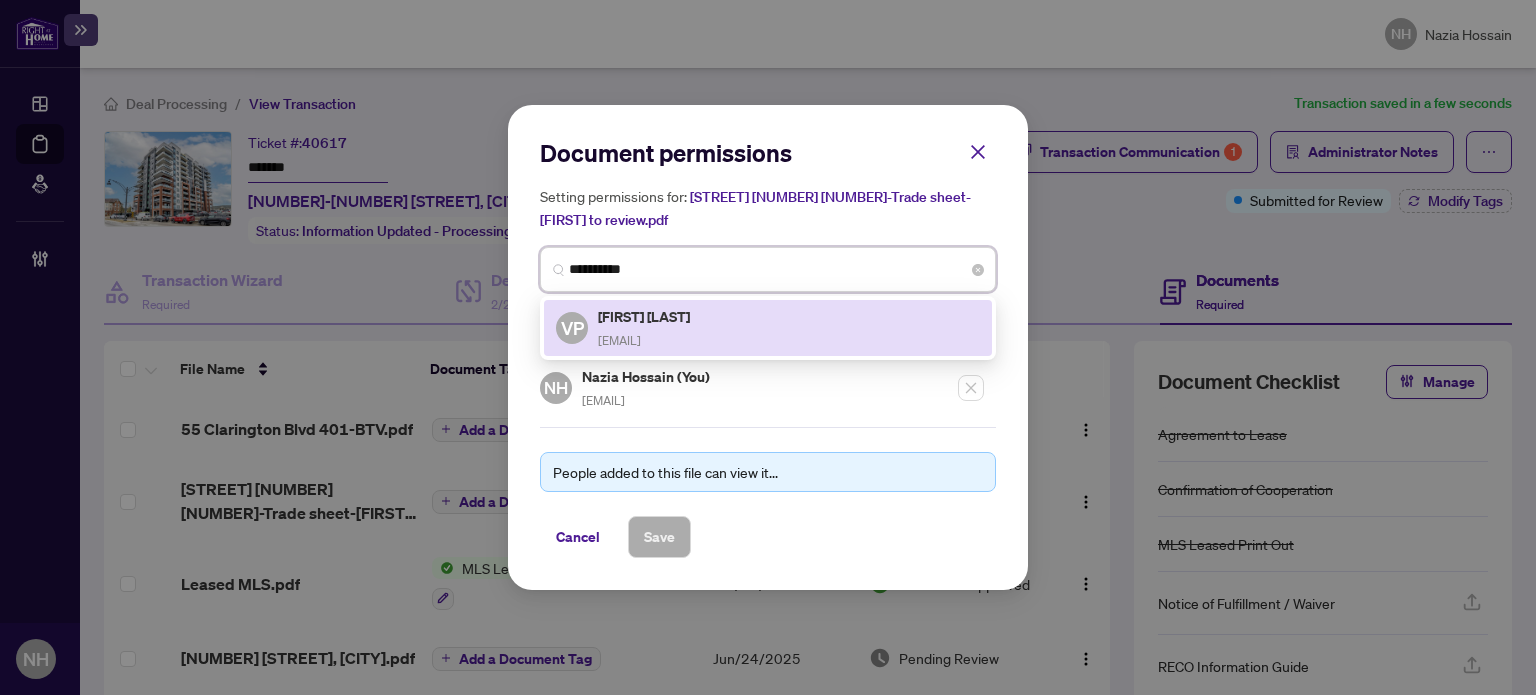 click on "Vanessa Pereira" at bounding box center (645, 316) 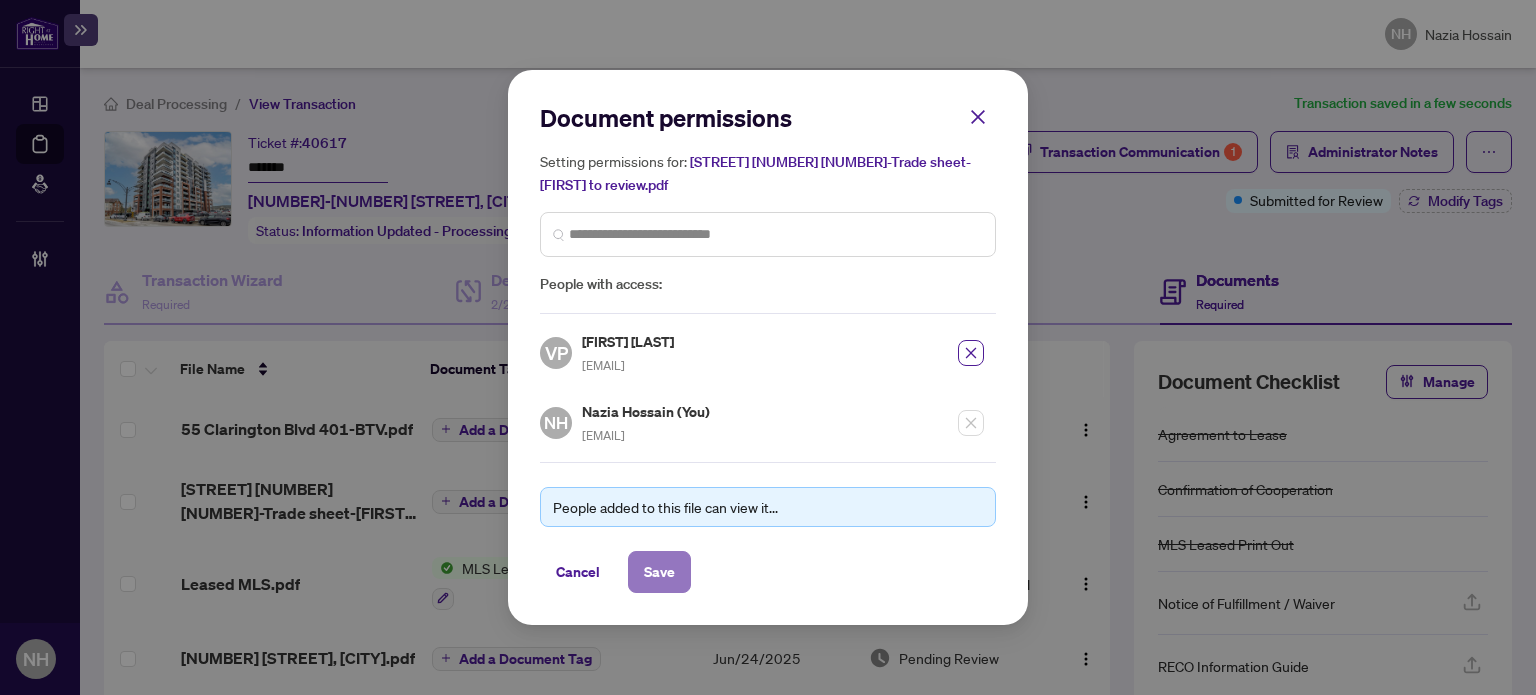 click on "Save" at bounding box center (659, 572) 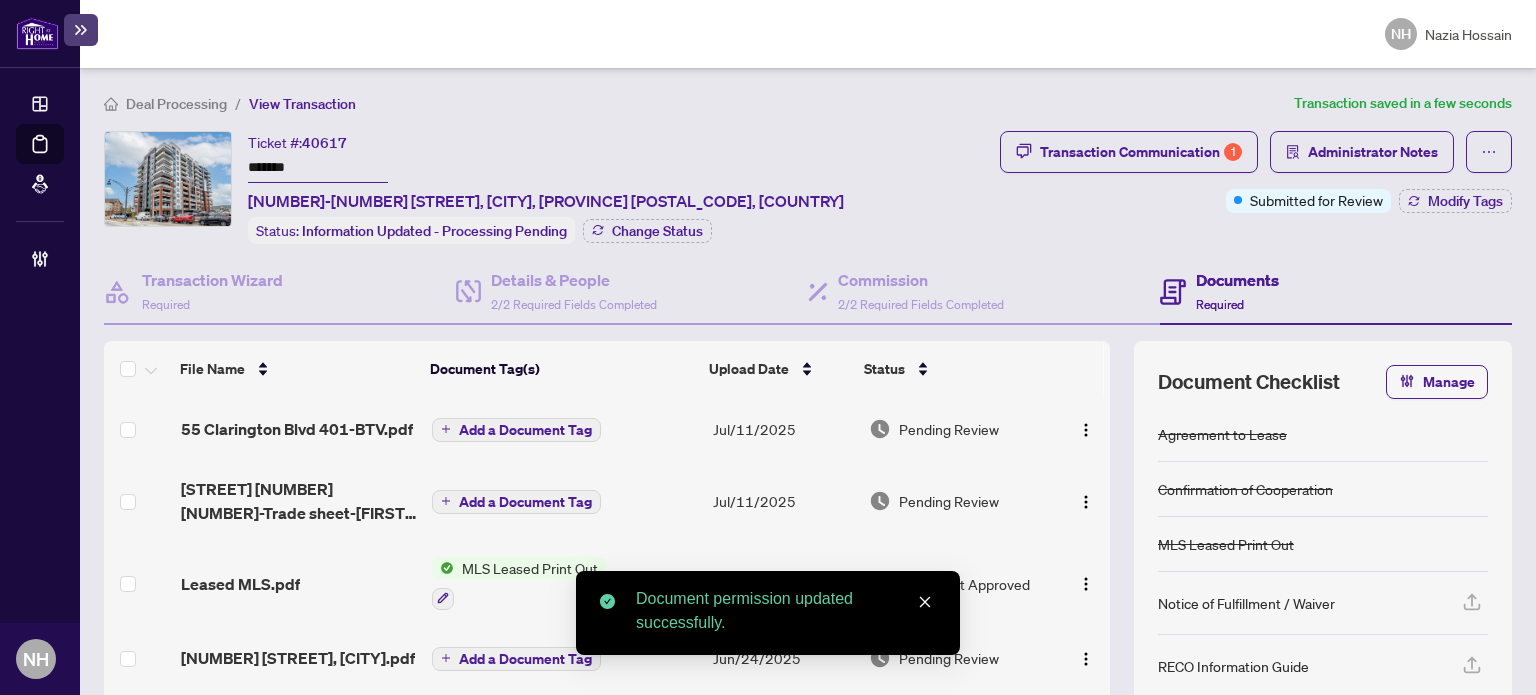 click on "Add a Document Tag" at bounding box center (525, 430) 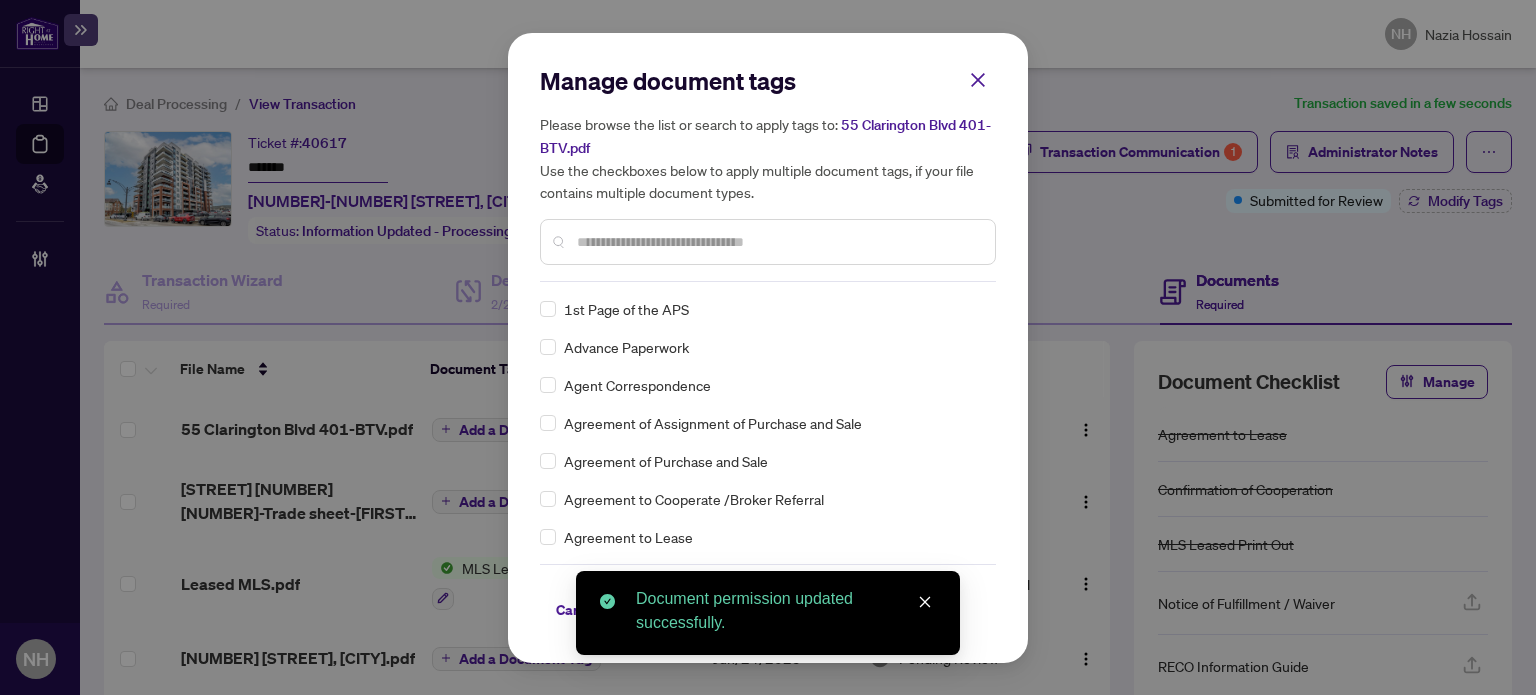 click at bounding box center (778, 242) 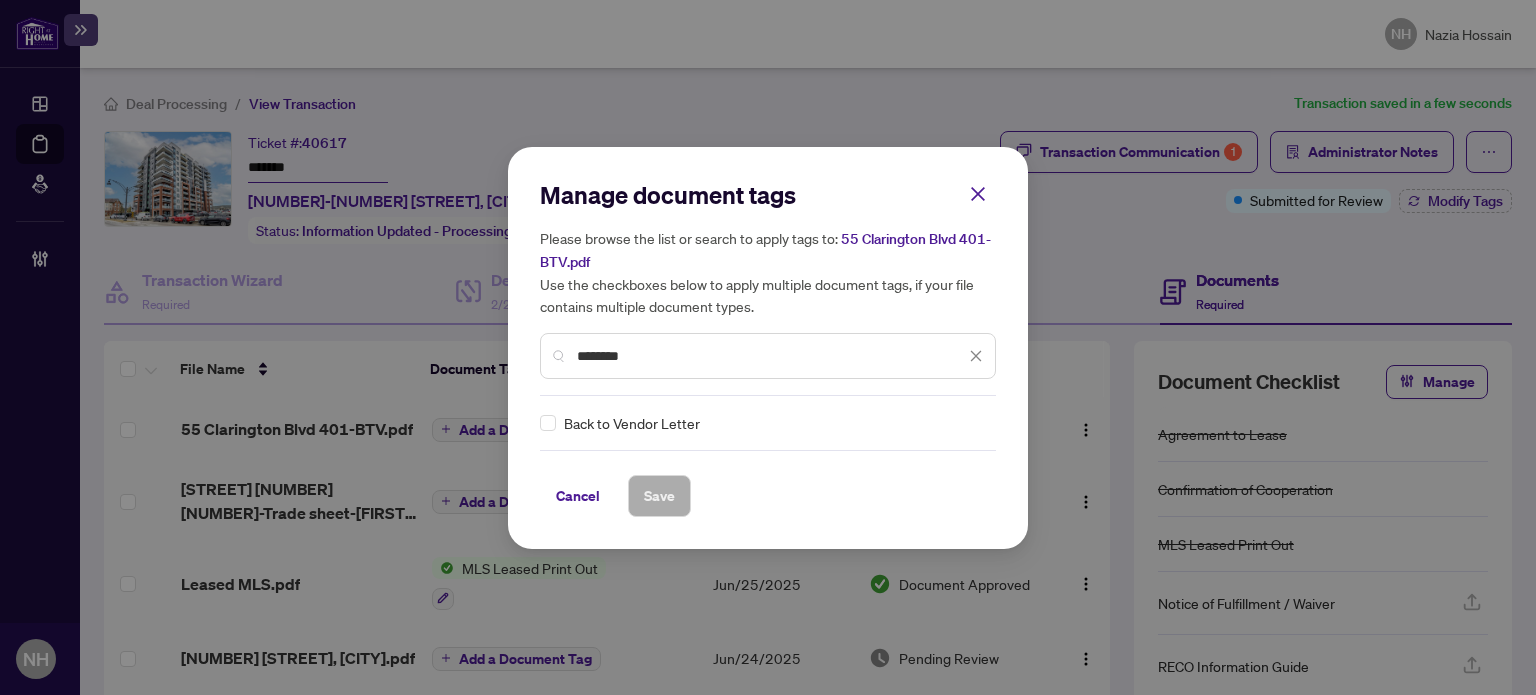 type on "*******" 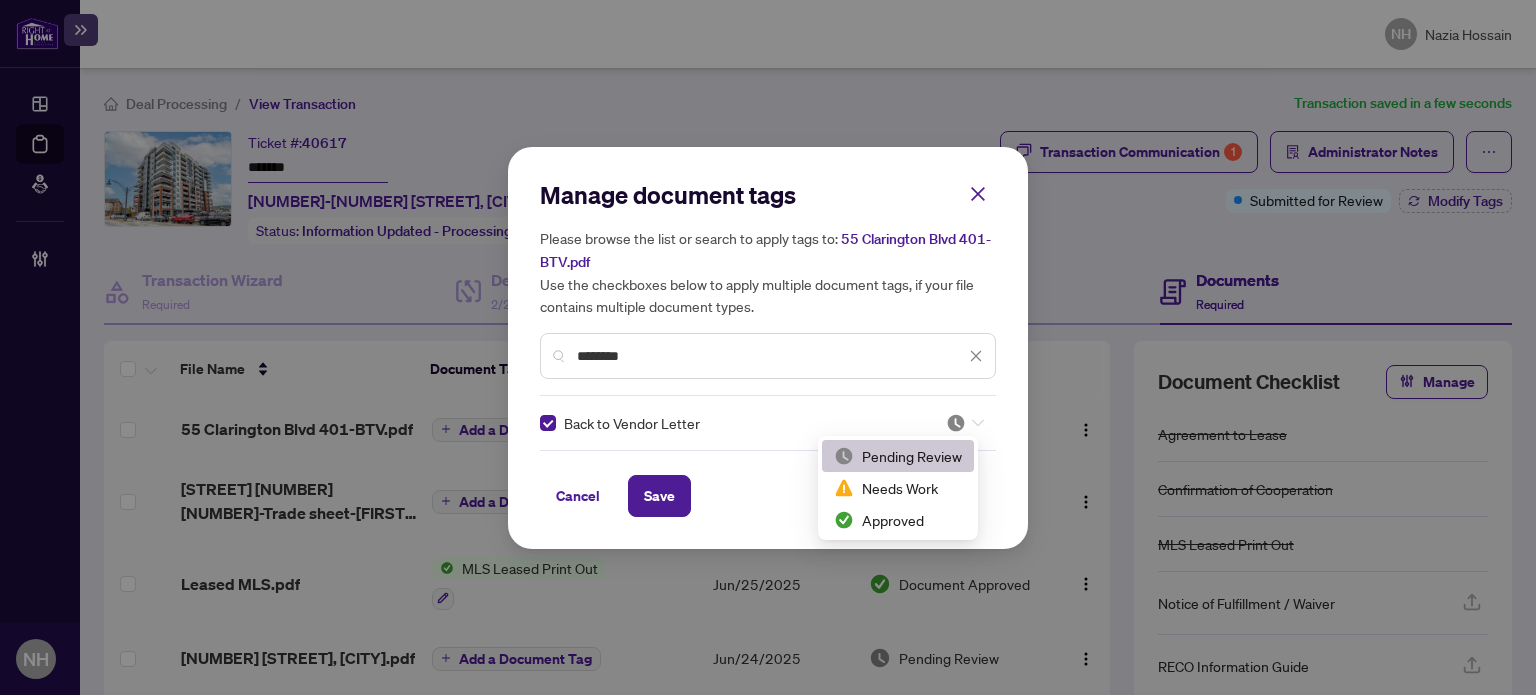 click at bounding box center [965, 423] 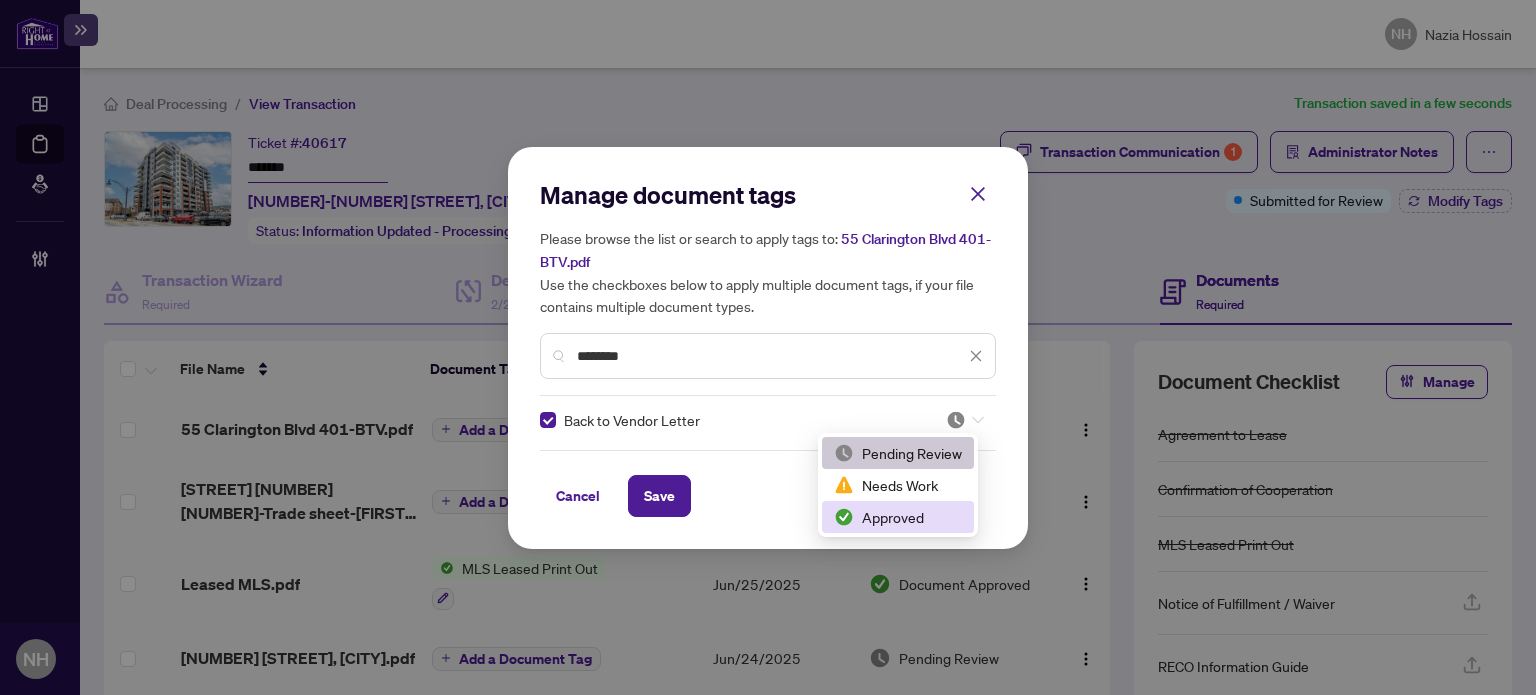 click on "Approved" at bounding box center (898, 517) 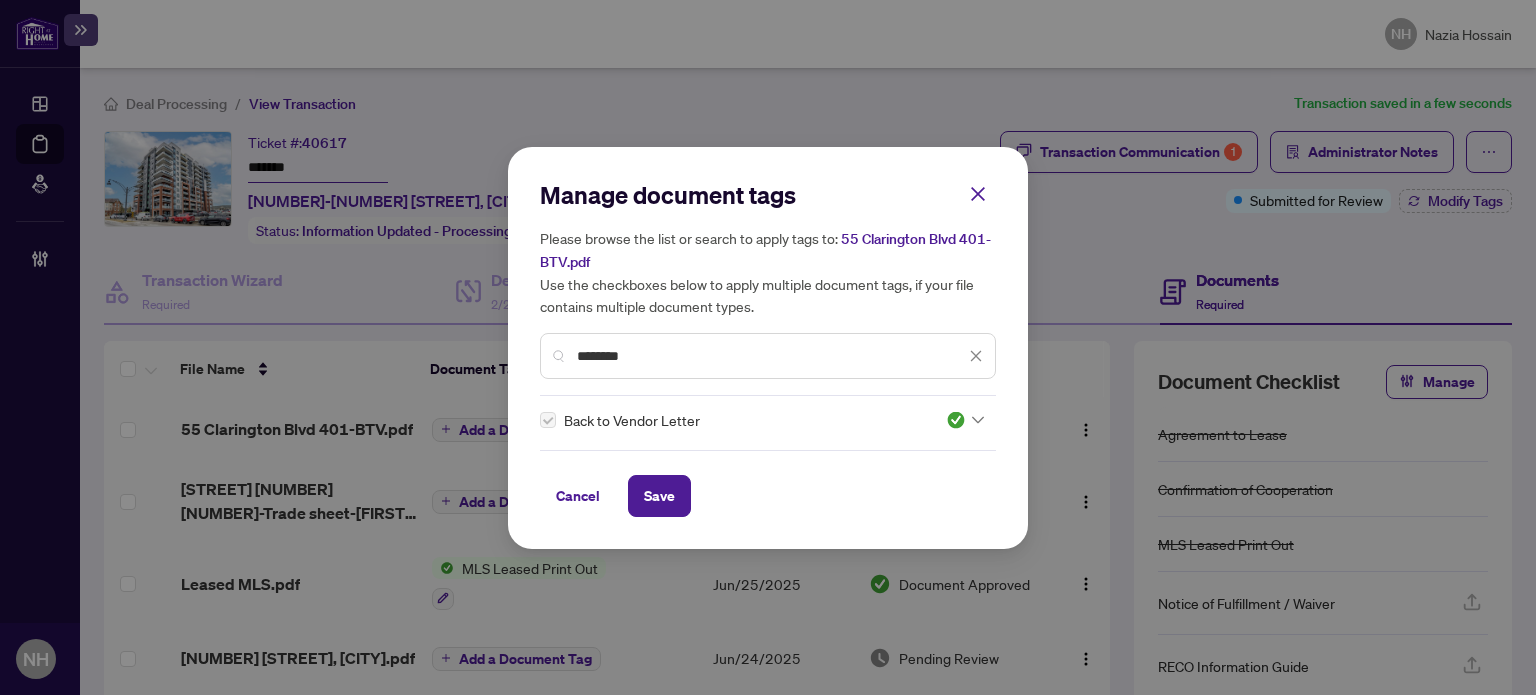 click on "Cancel Save" at bounding box center (768, 496) 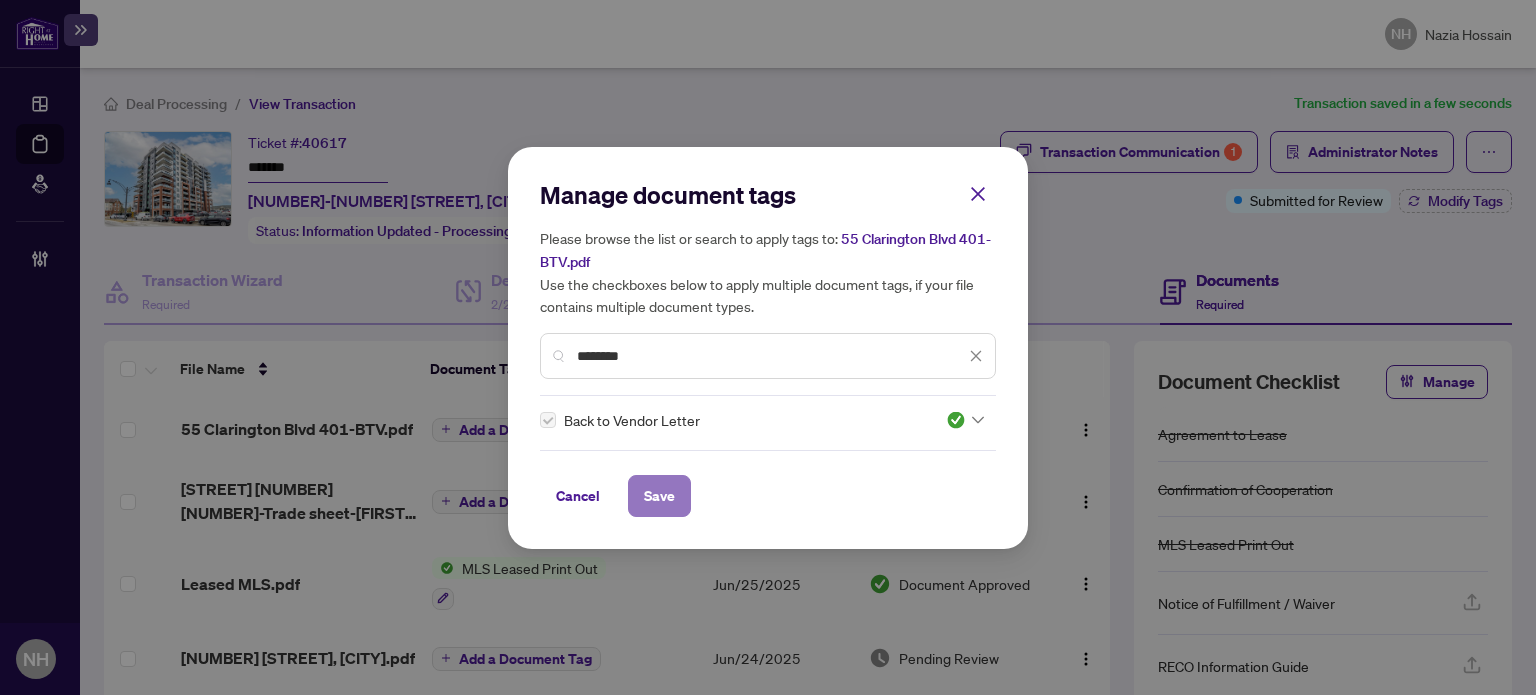 click on "Save" at bounding box center [659, 496] 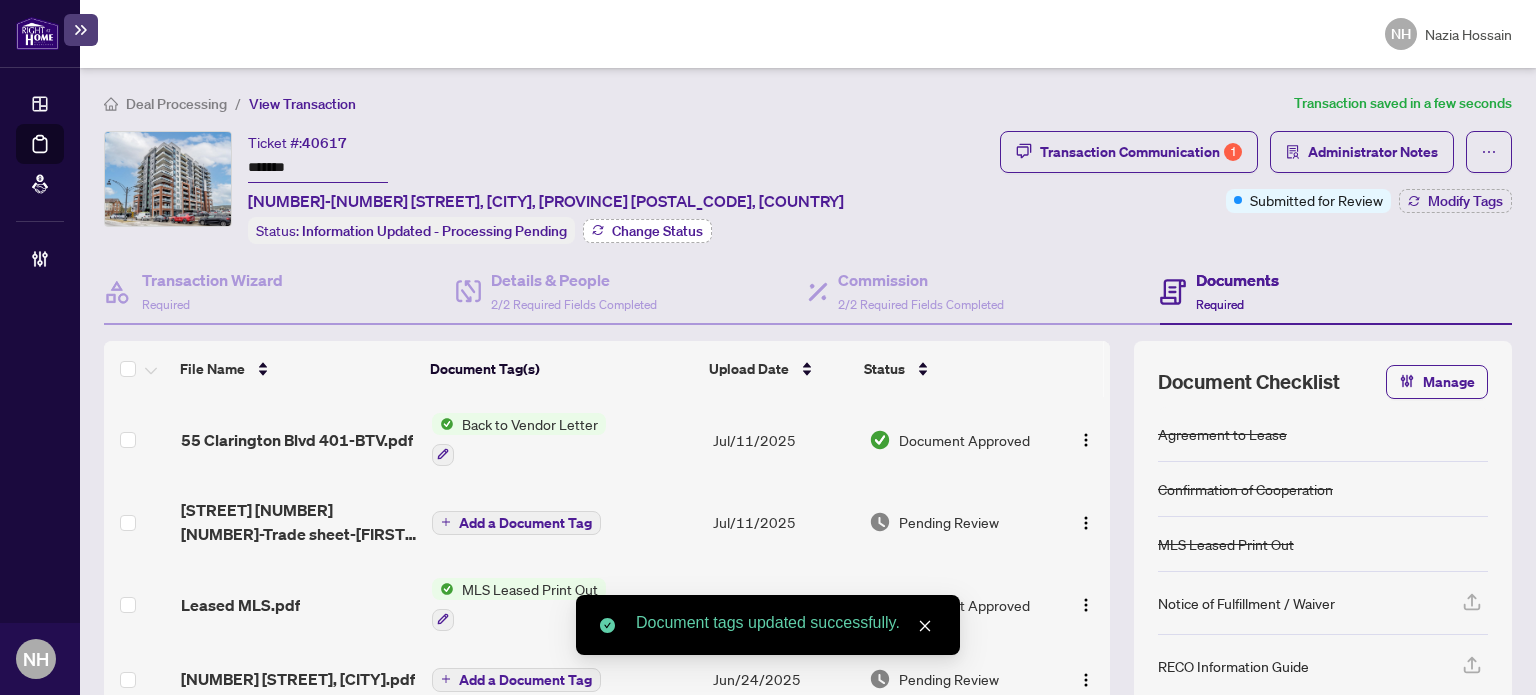 click on "Change Status" at bounding box center (657, 231) 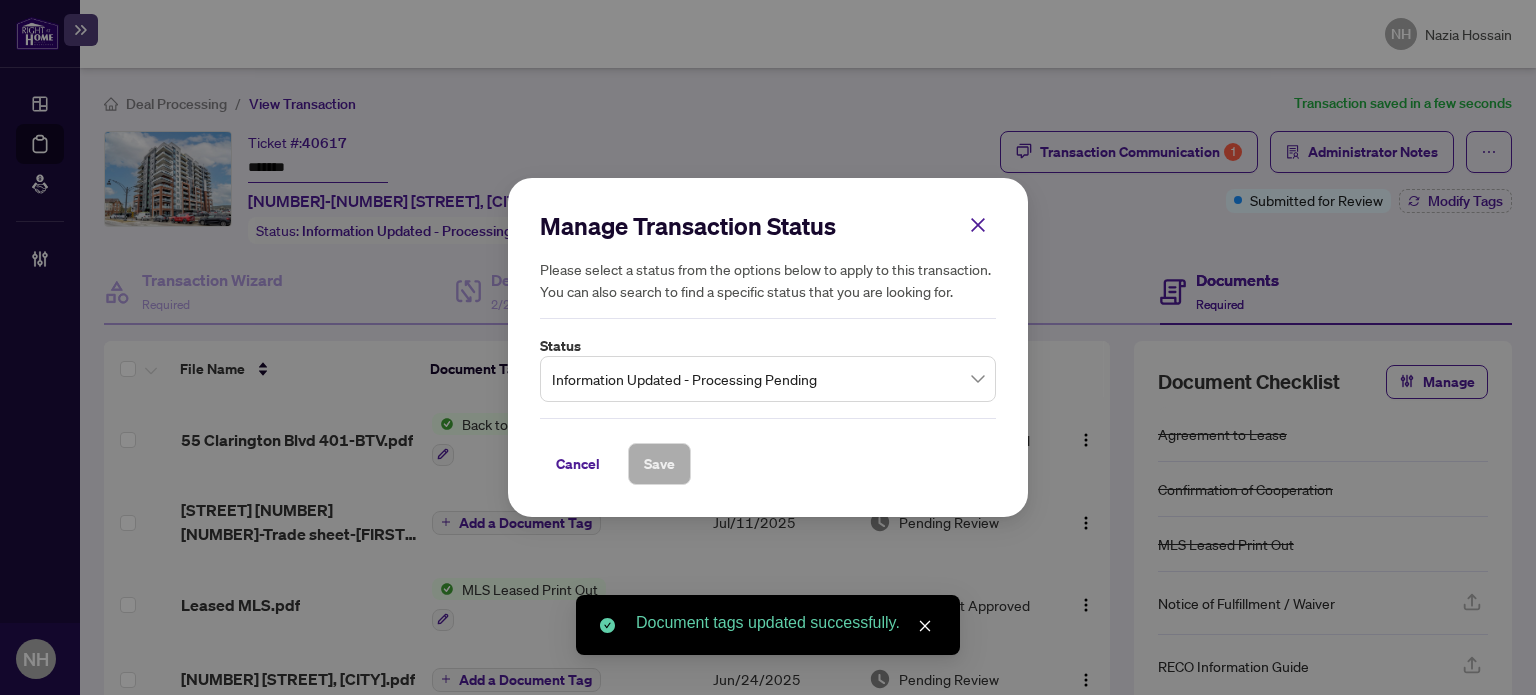 click on "Information Updated - Processing Pending" at bounding box center (768, 379) 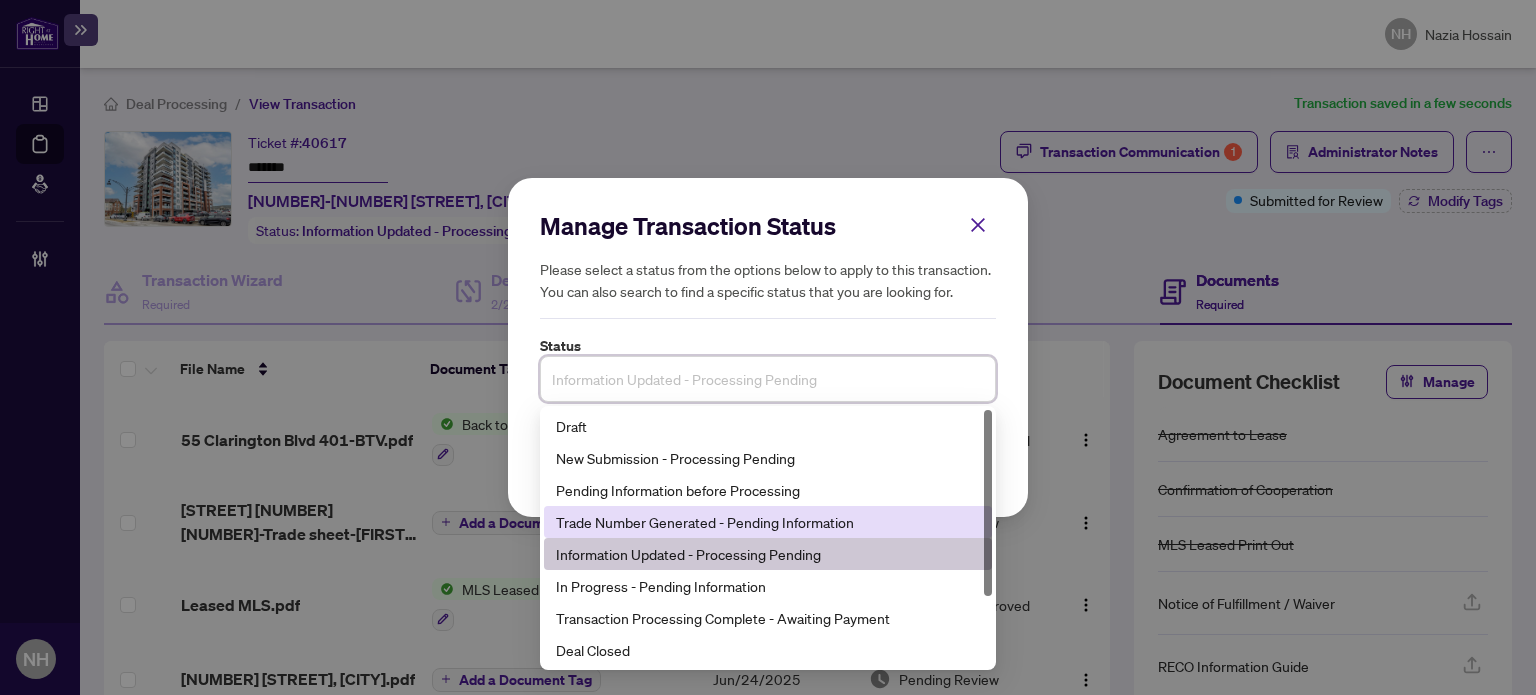 click on "Trade Number Generated - Pending Information" at bounding box center [768, 522] 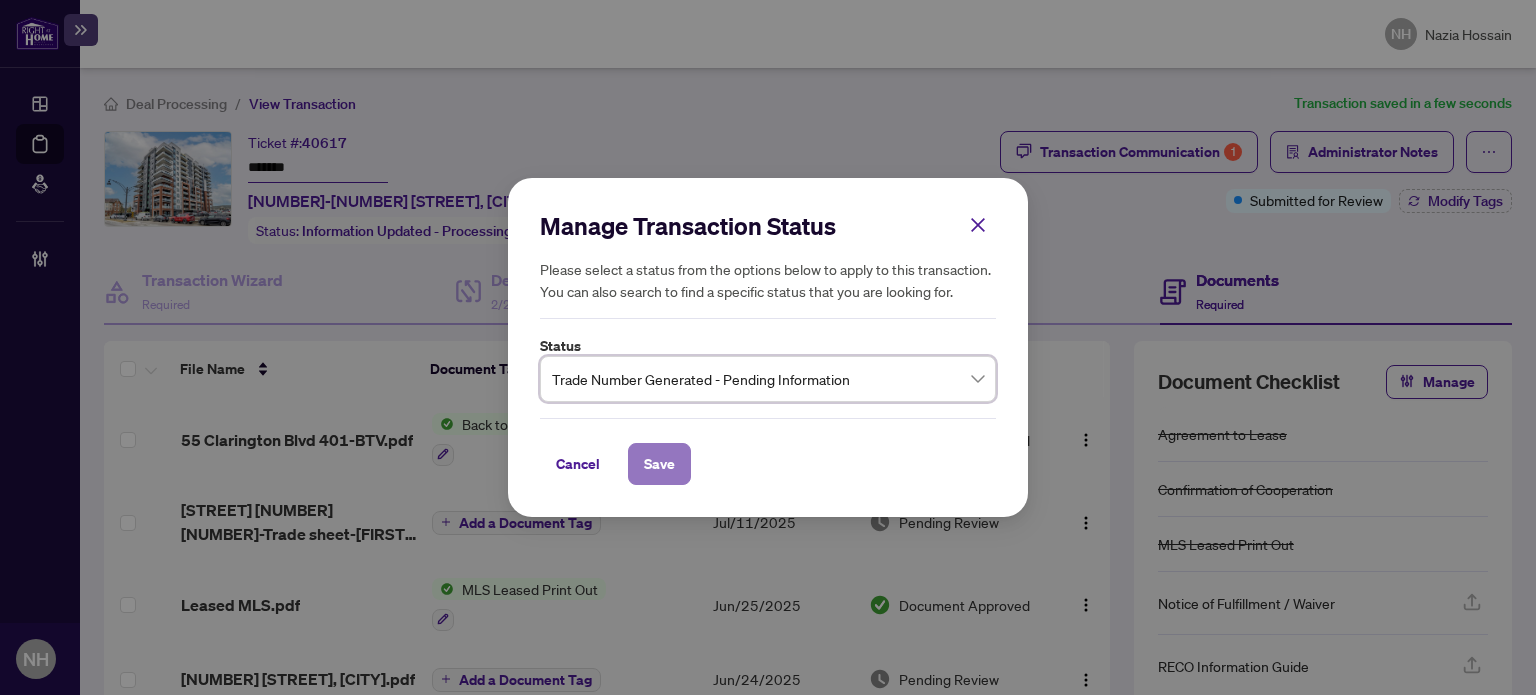 click on "Save" at bounding box center (659, 464) 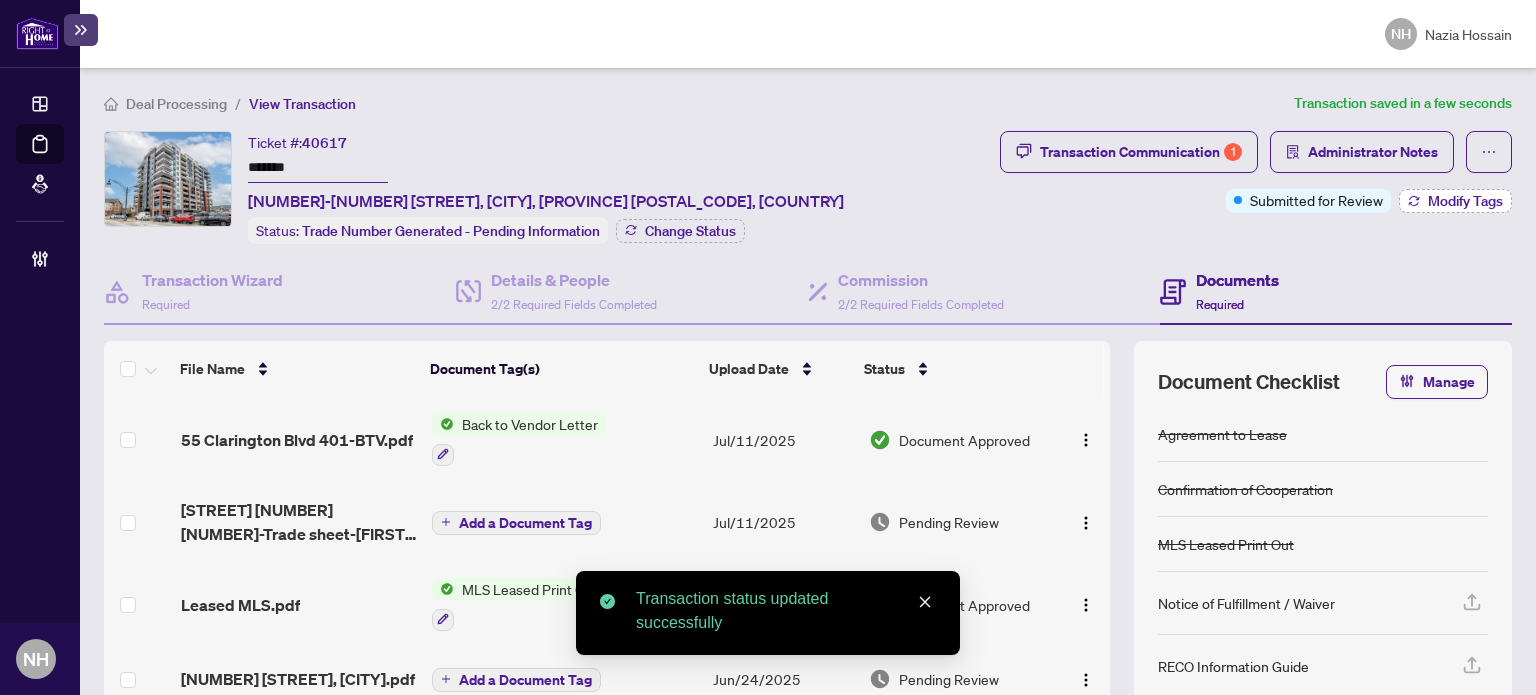 click on "Modify Tags" at bounding box center [1455, 201] 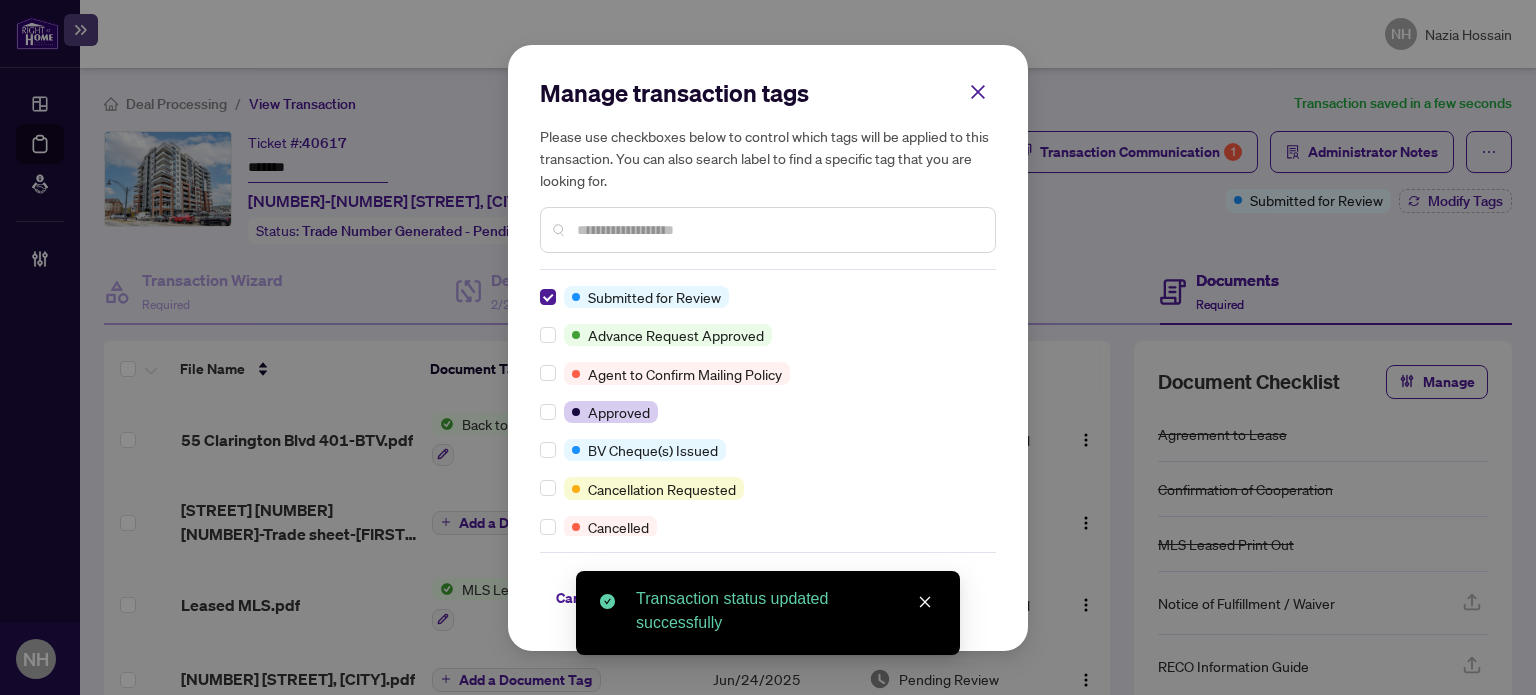scroll, scrollTop: 0, scrollLeft: 0, axis: both 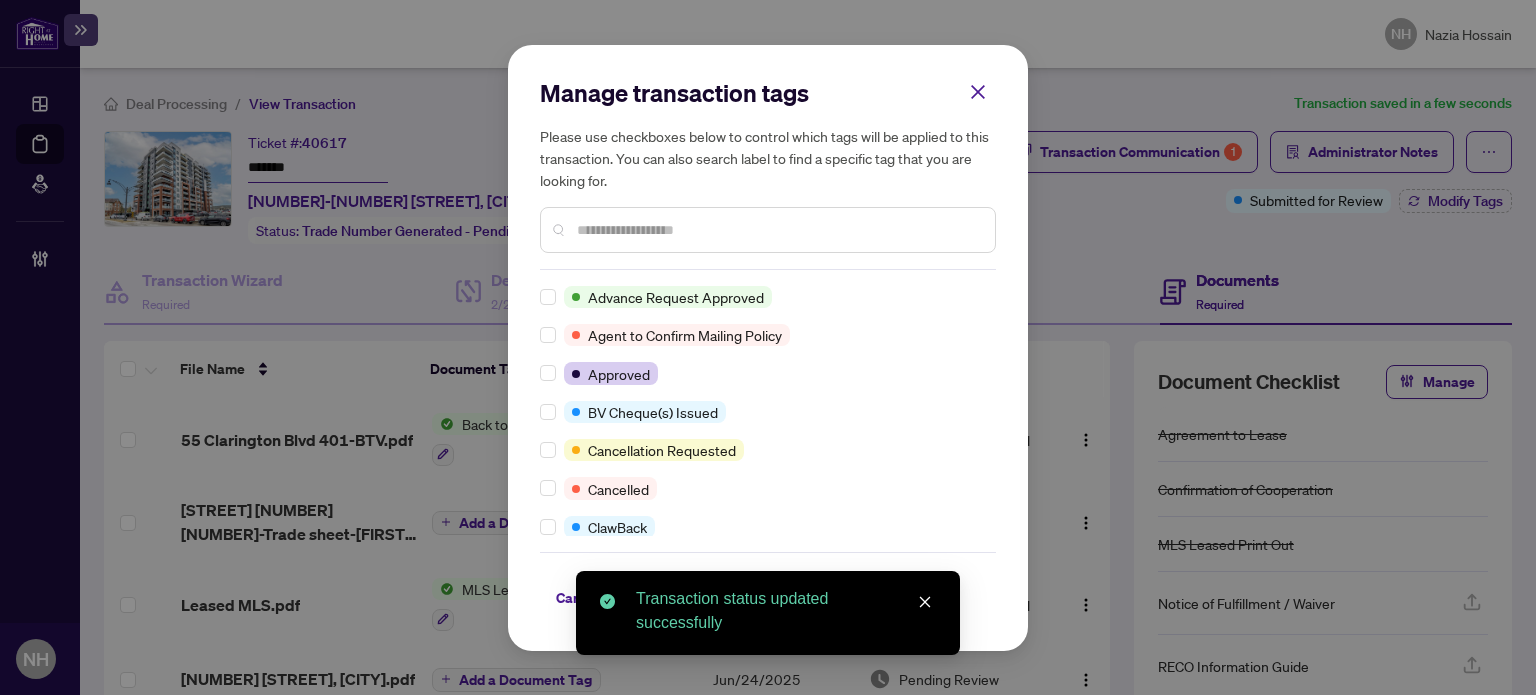click at bounding box center [778, 230] 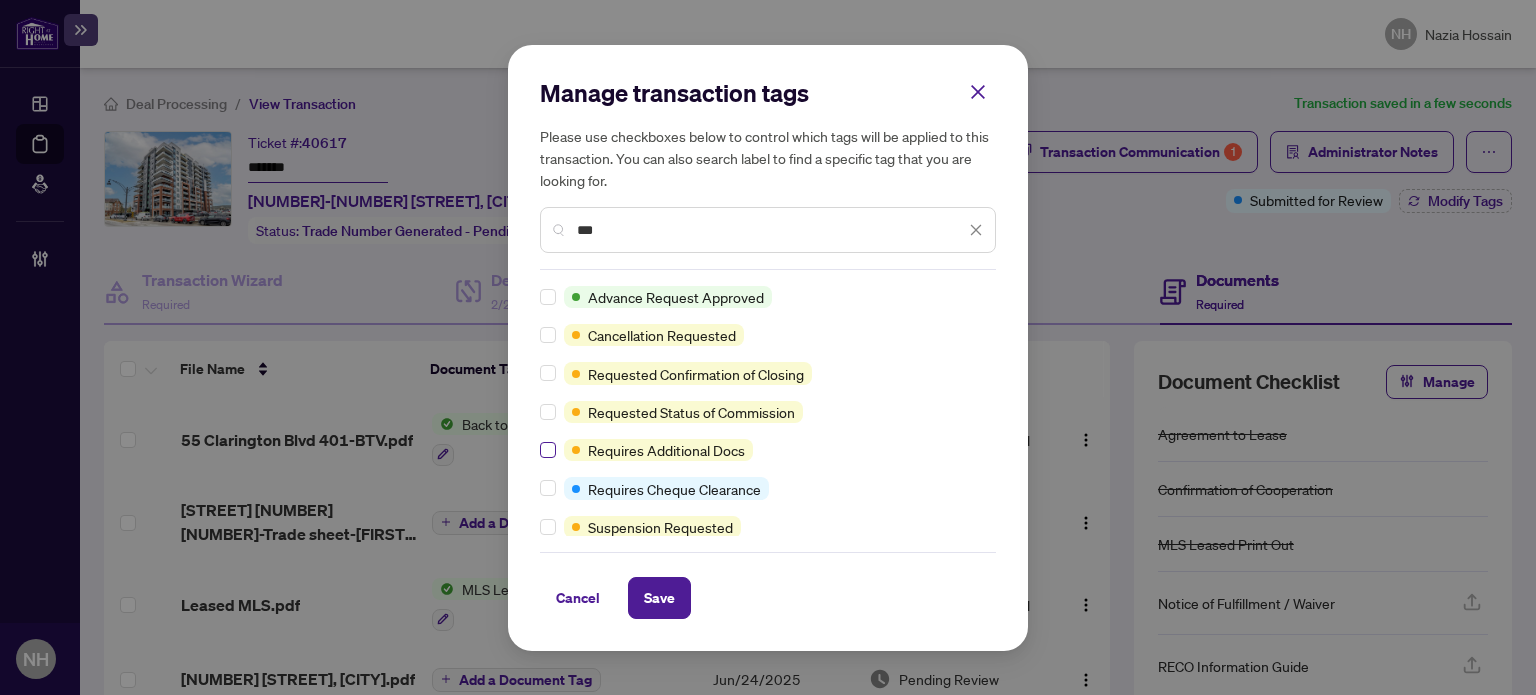 type on "***" 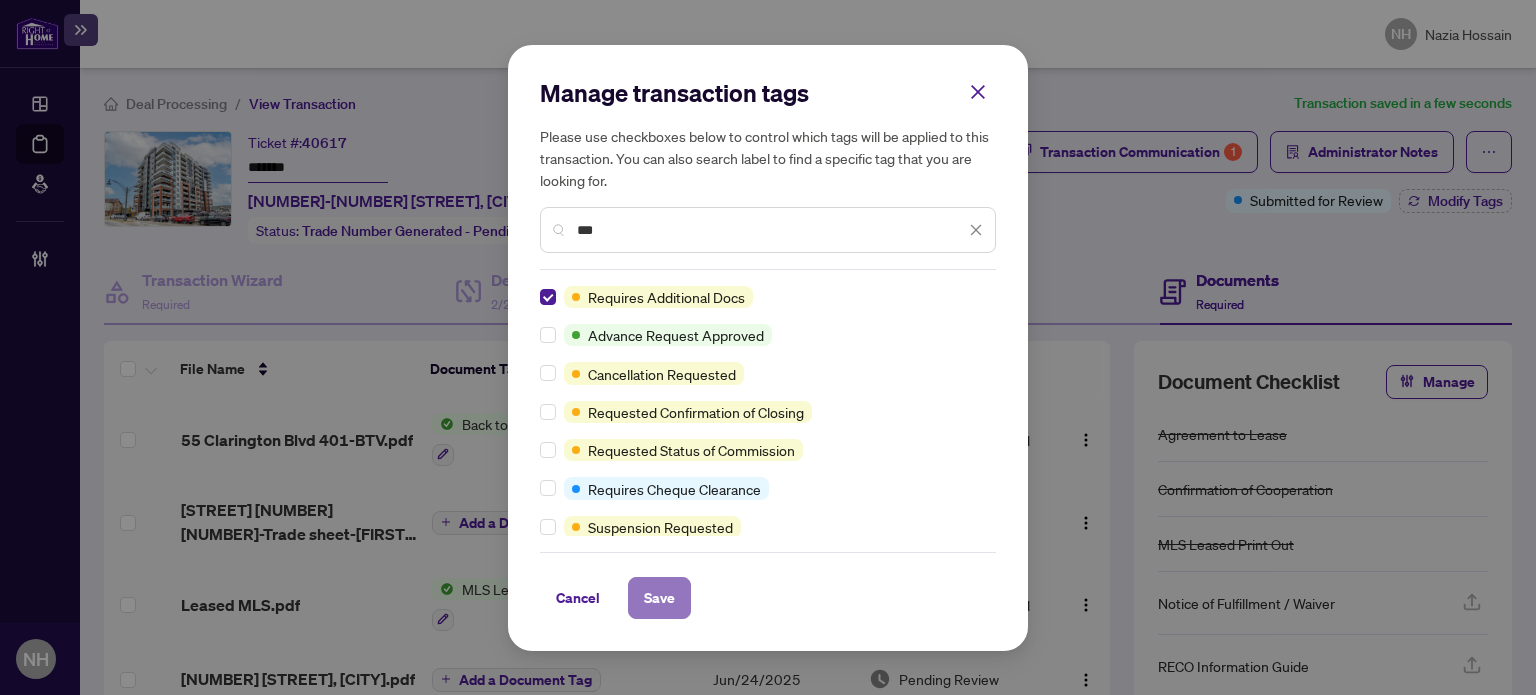 click on "Save" at bounding box center [659, 598] 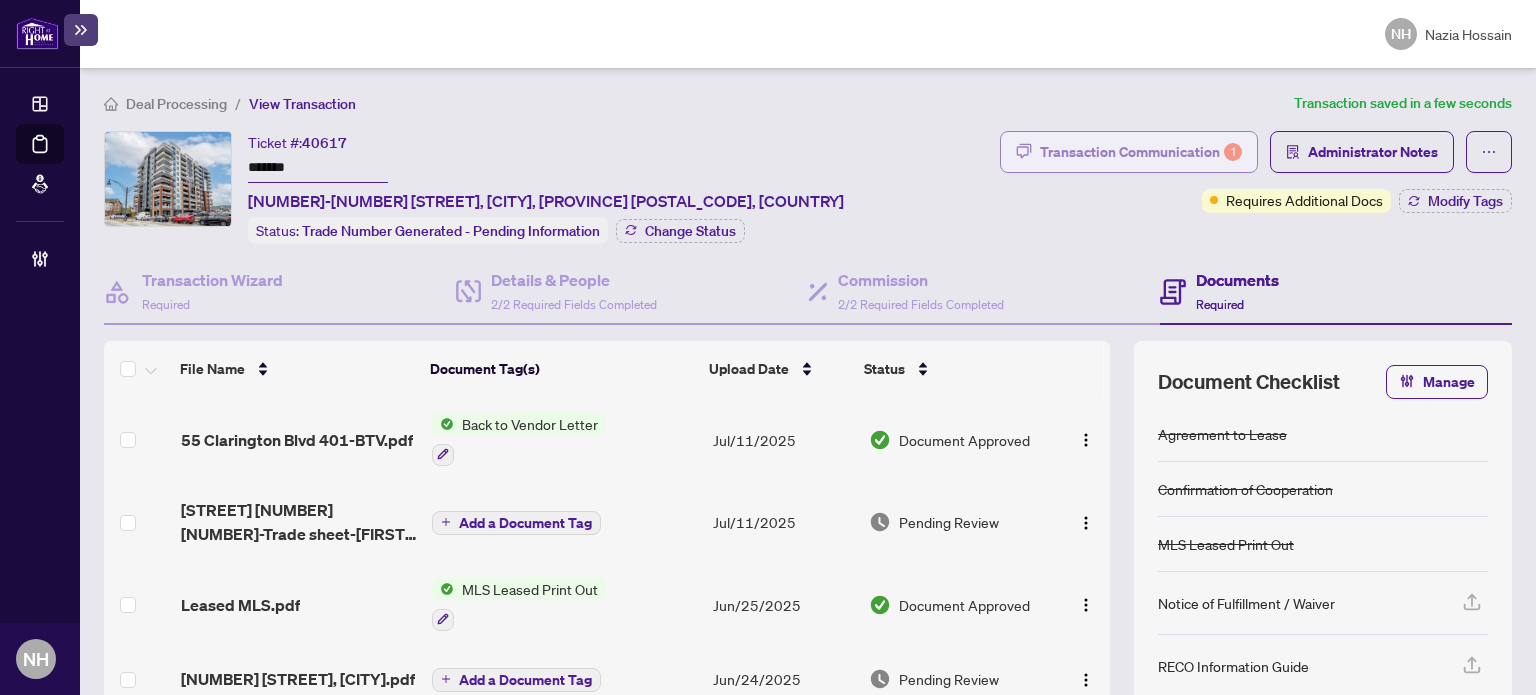 click on "Transaction Communication 1" at bounding box center (1141, 152) 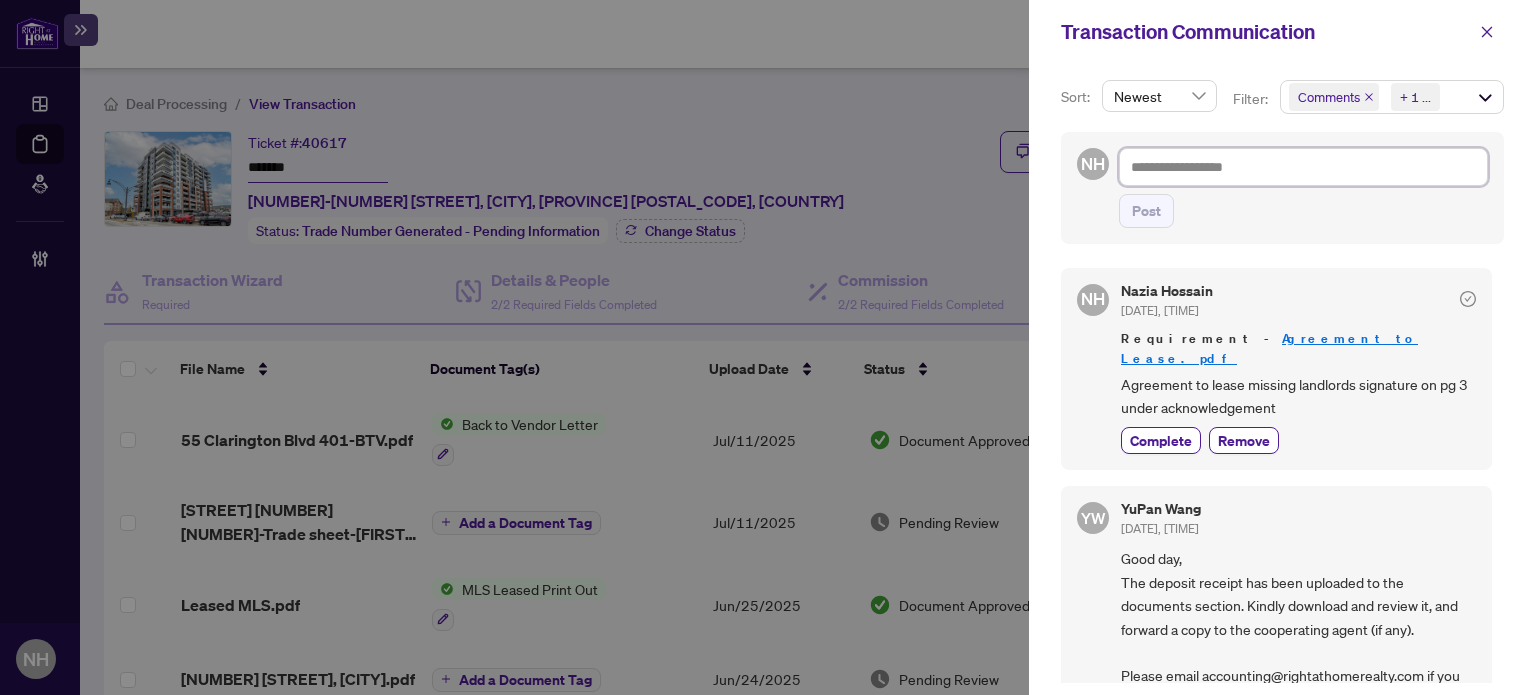 click at bounding box center (1303, 167) 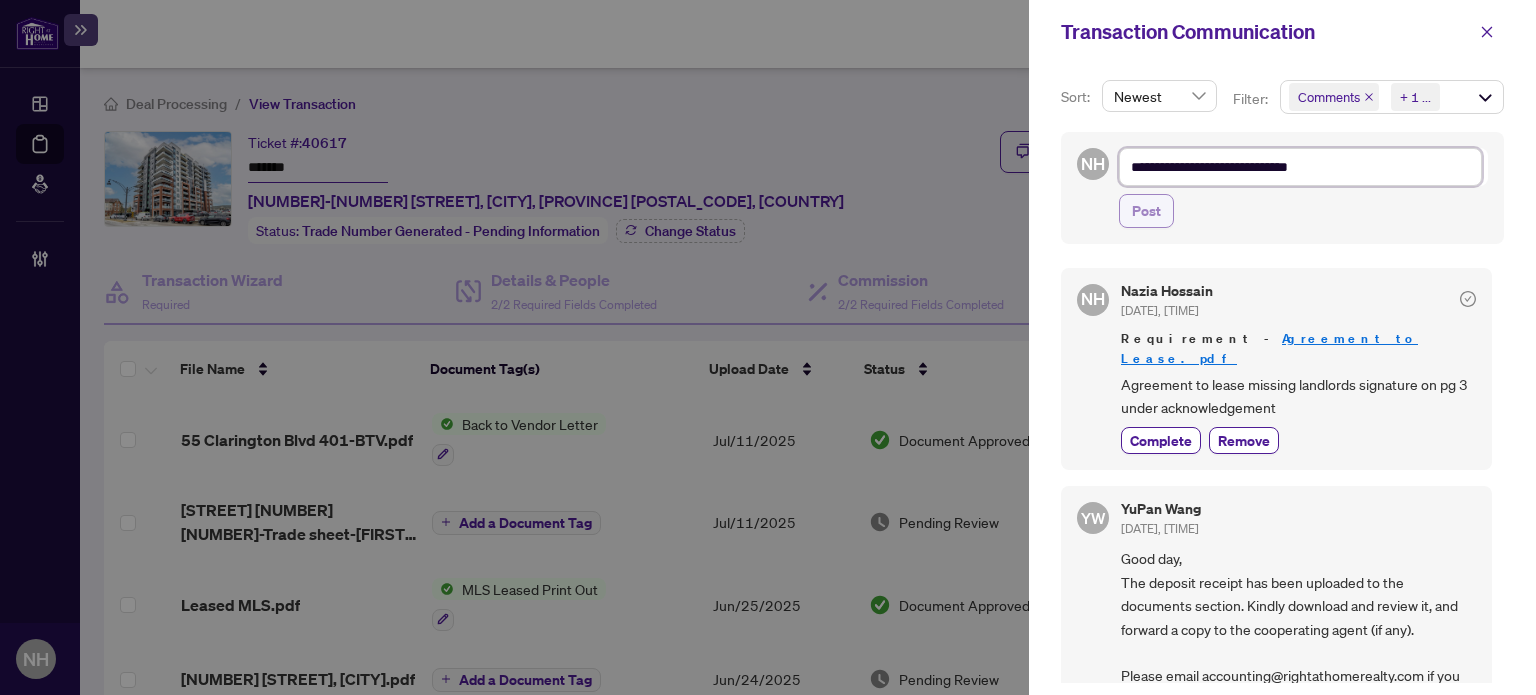 type on "**********" 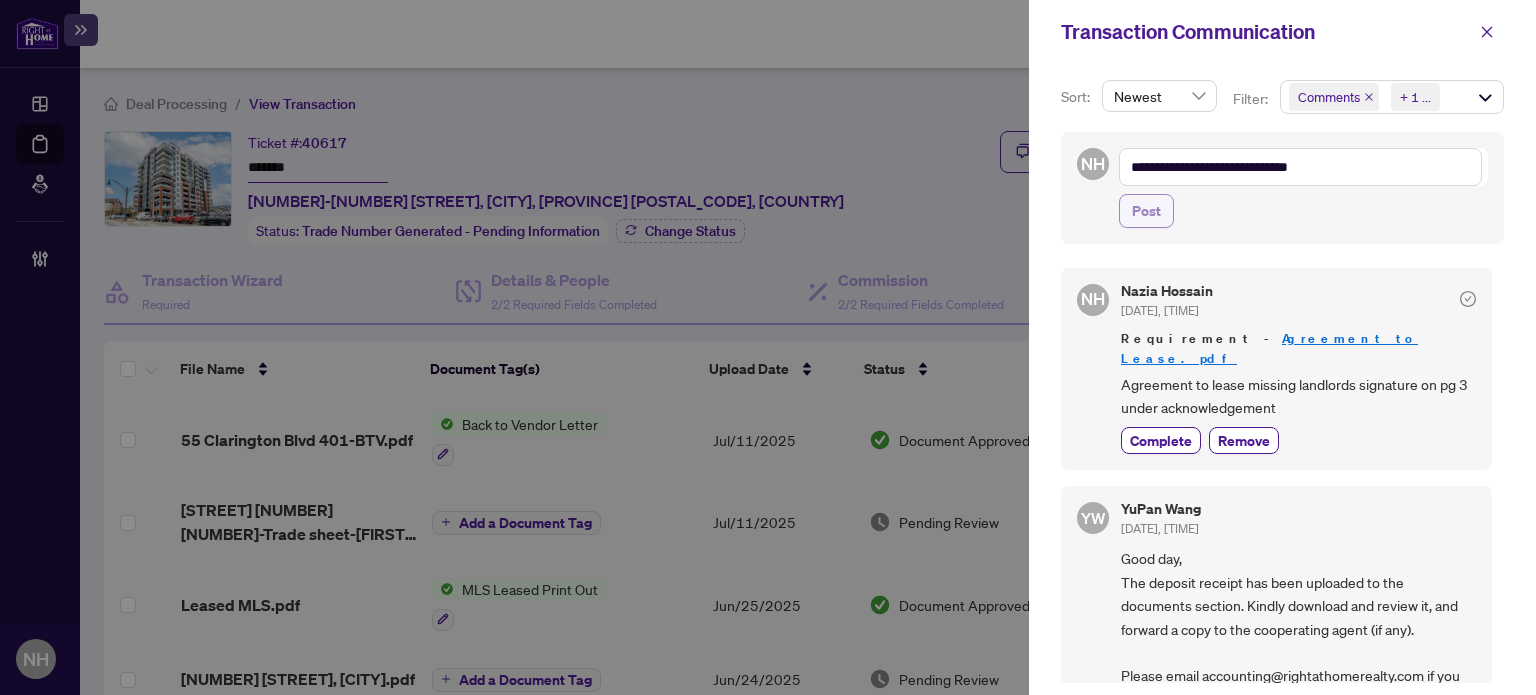 click on "Post" at bounding box center (1146, 211) 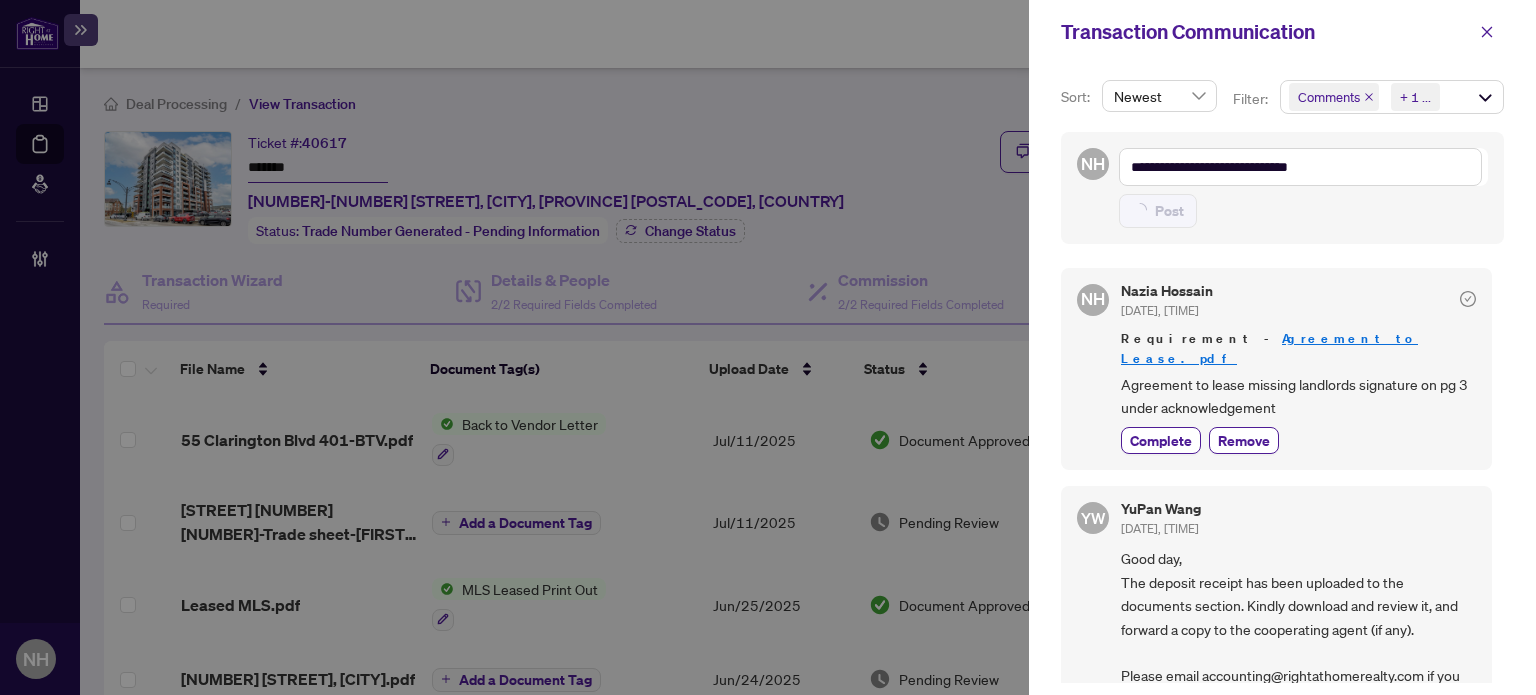 type on "**********" 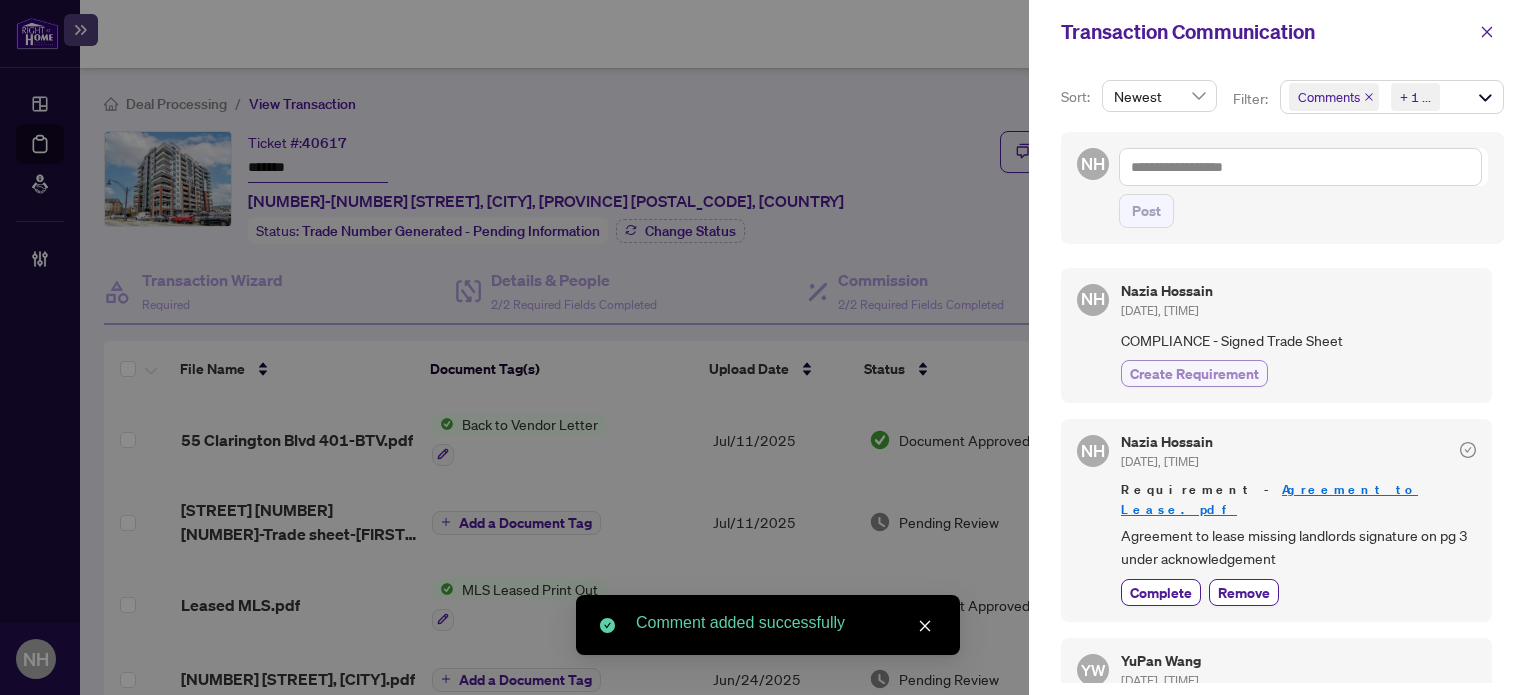 click on "Create Requirement" at bounding box center [1194, 373] 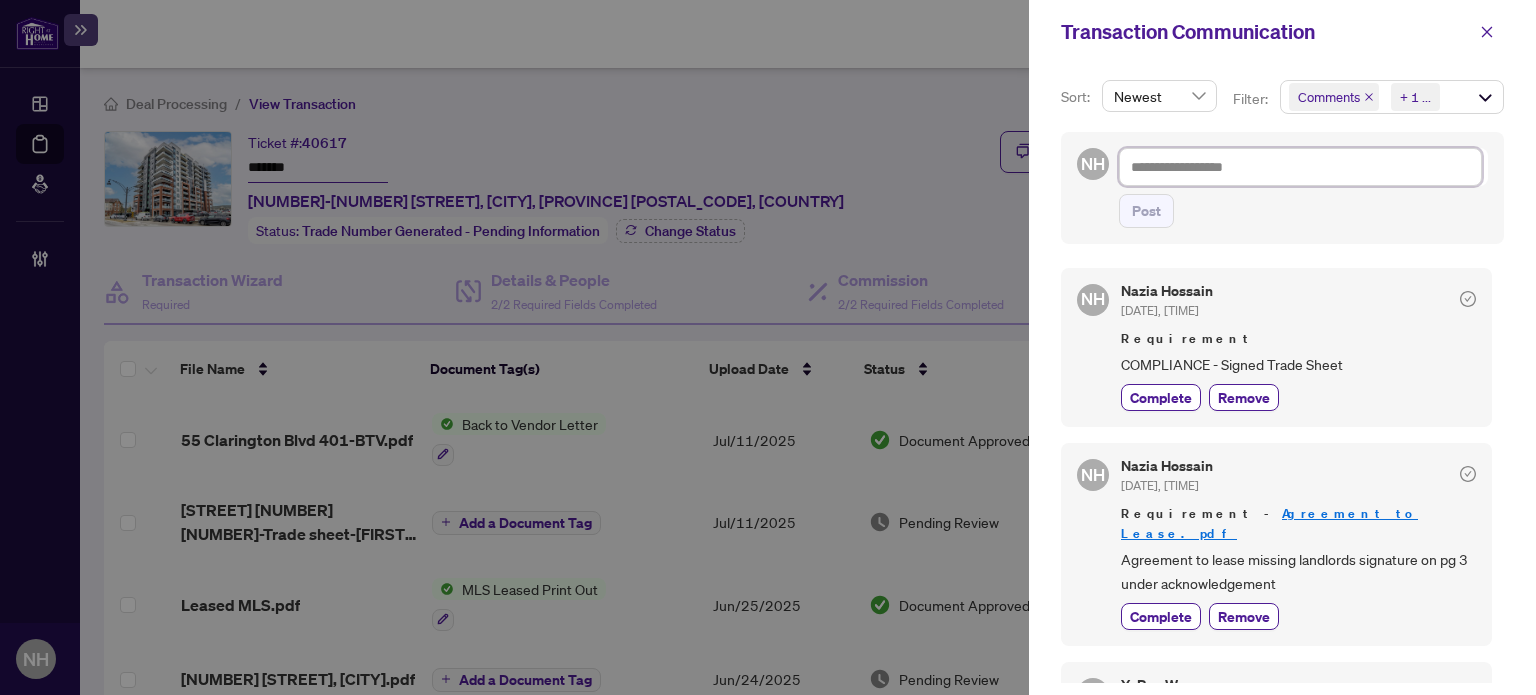 click at bounding box center (1300, 167) 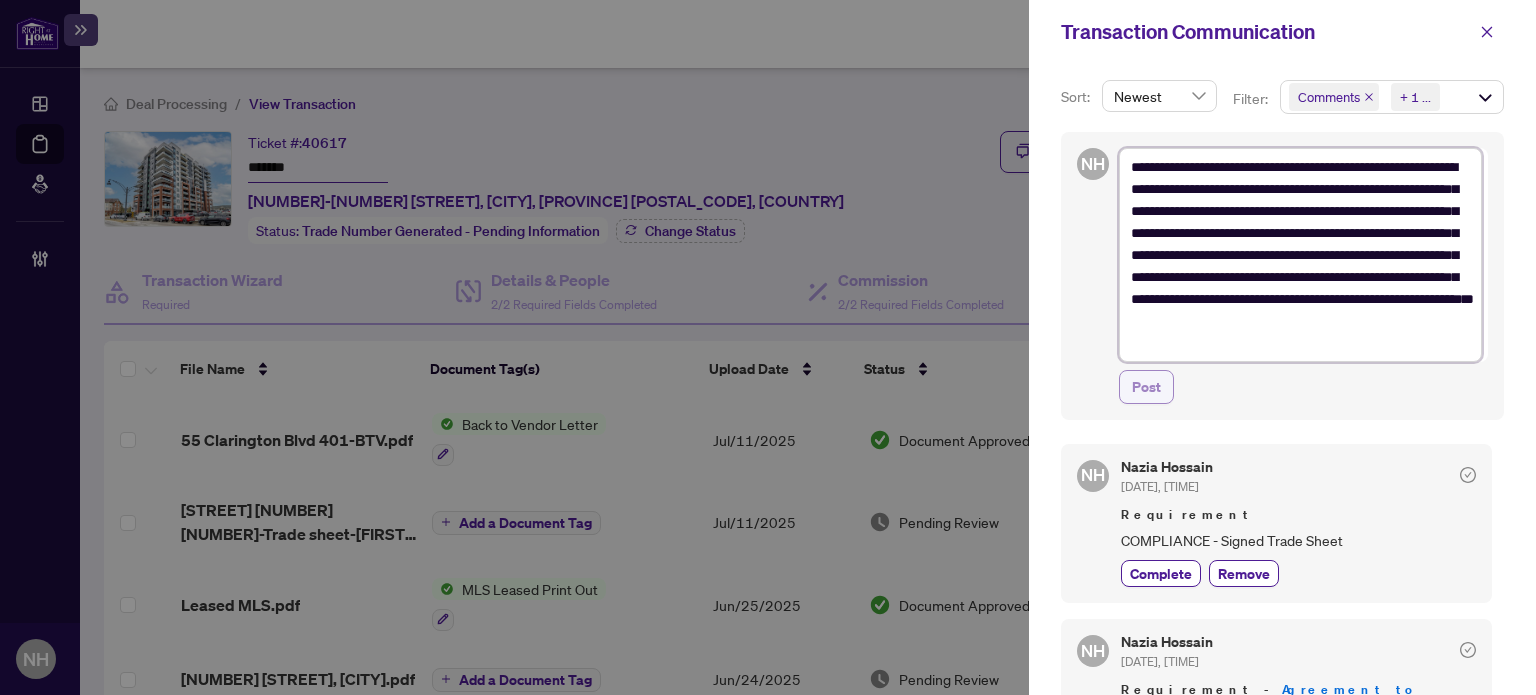 type on "**********" 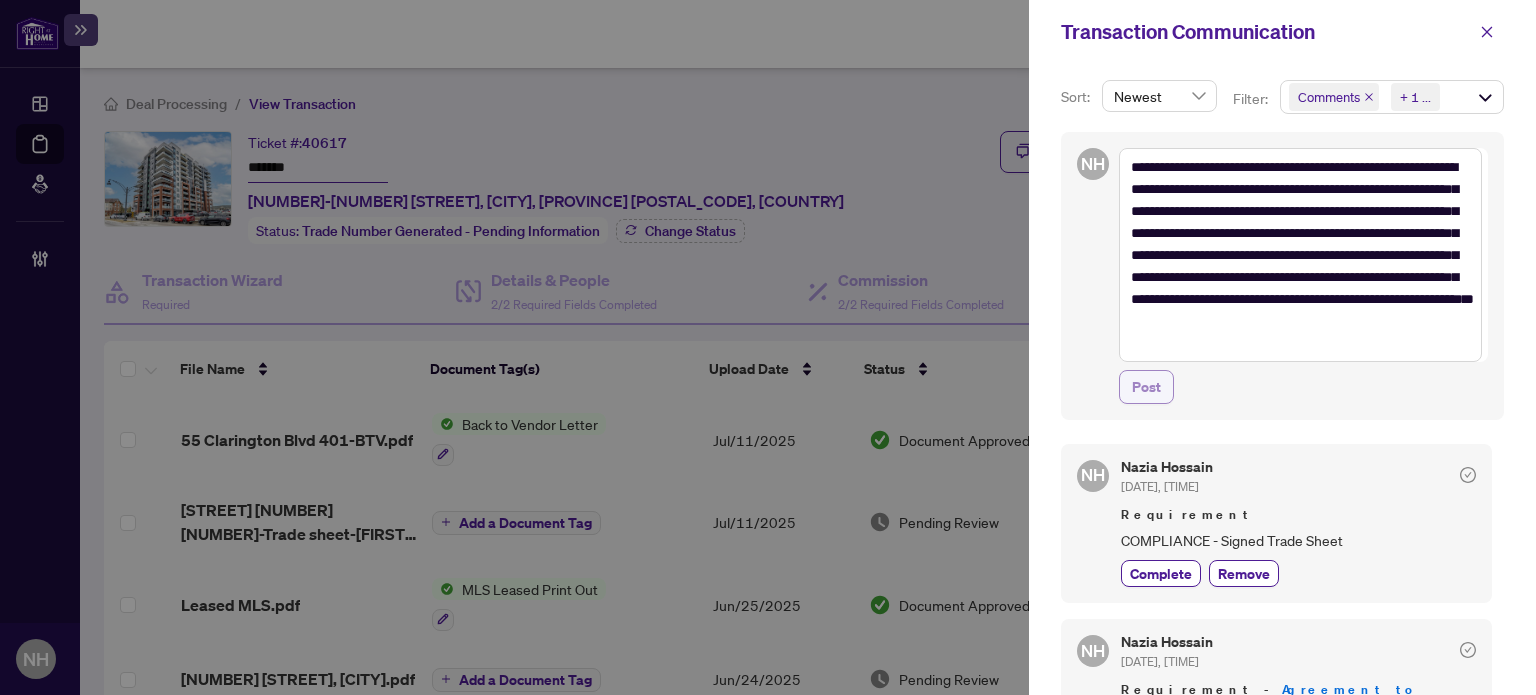 click on "Post" at bounding box center (1146, 387) 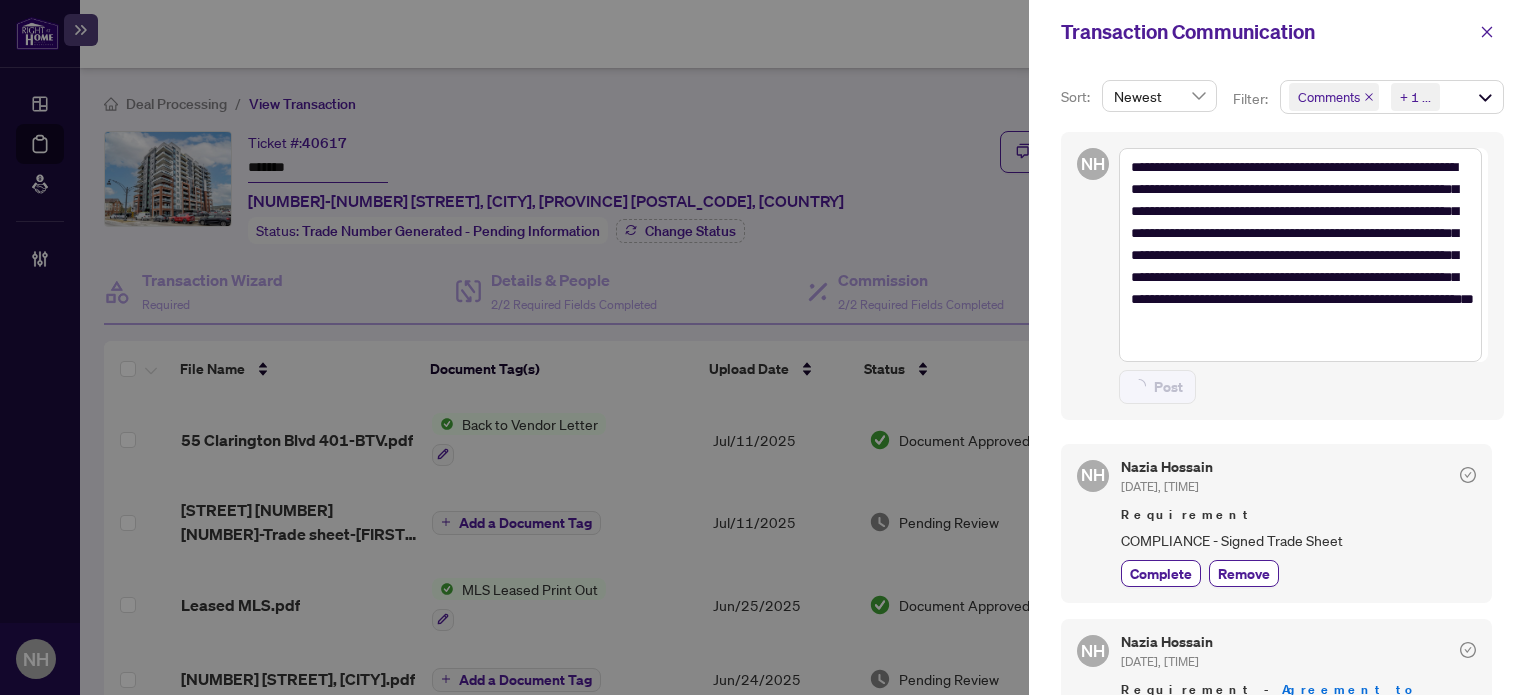 type on "**********" 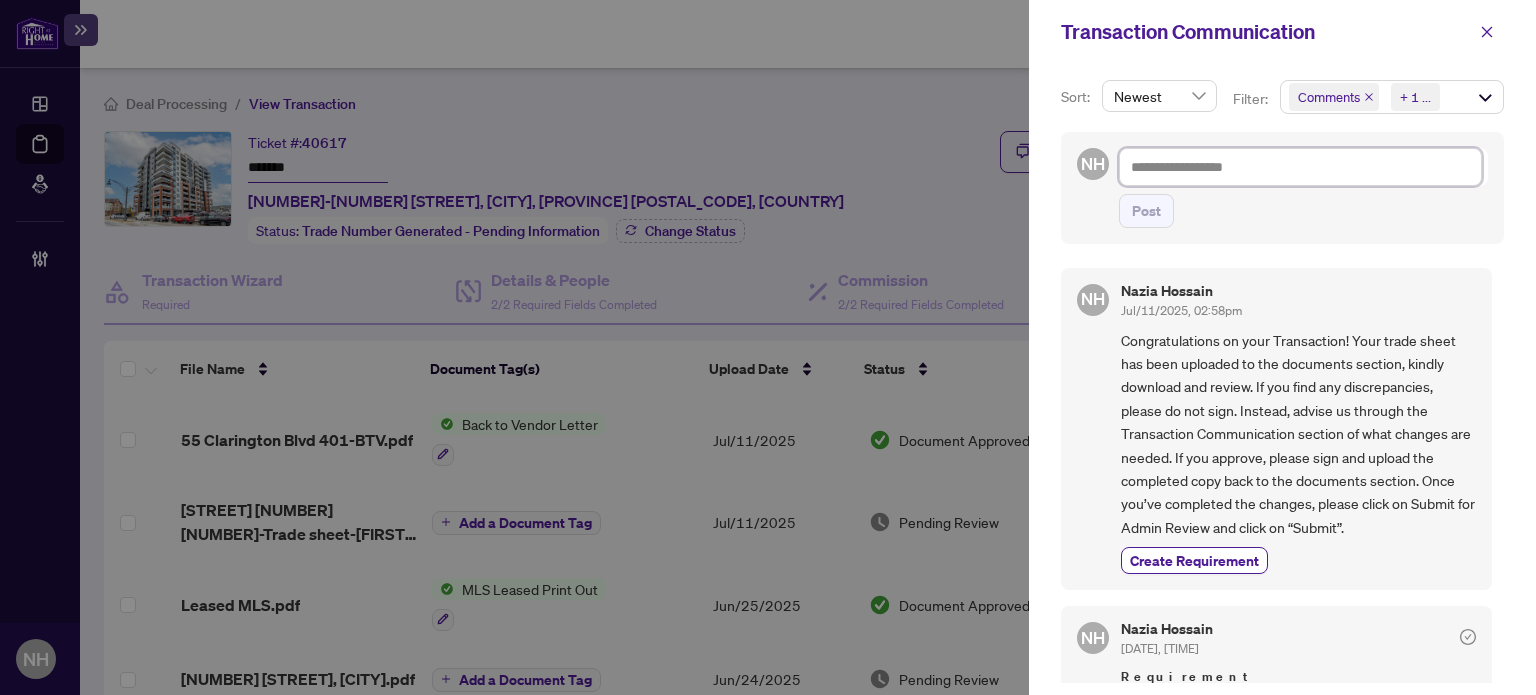 click at bounding box center [1300, 167] 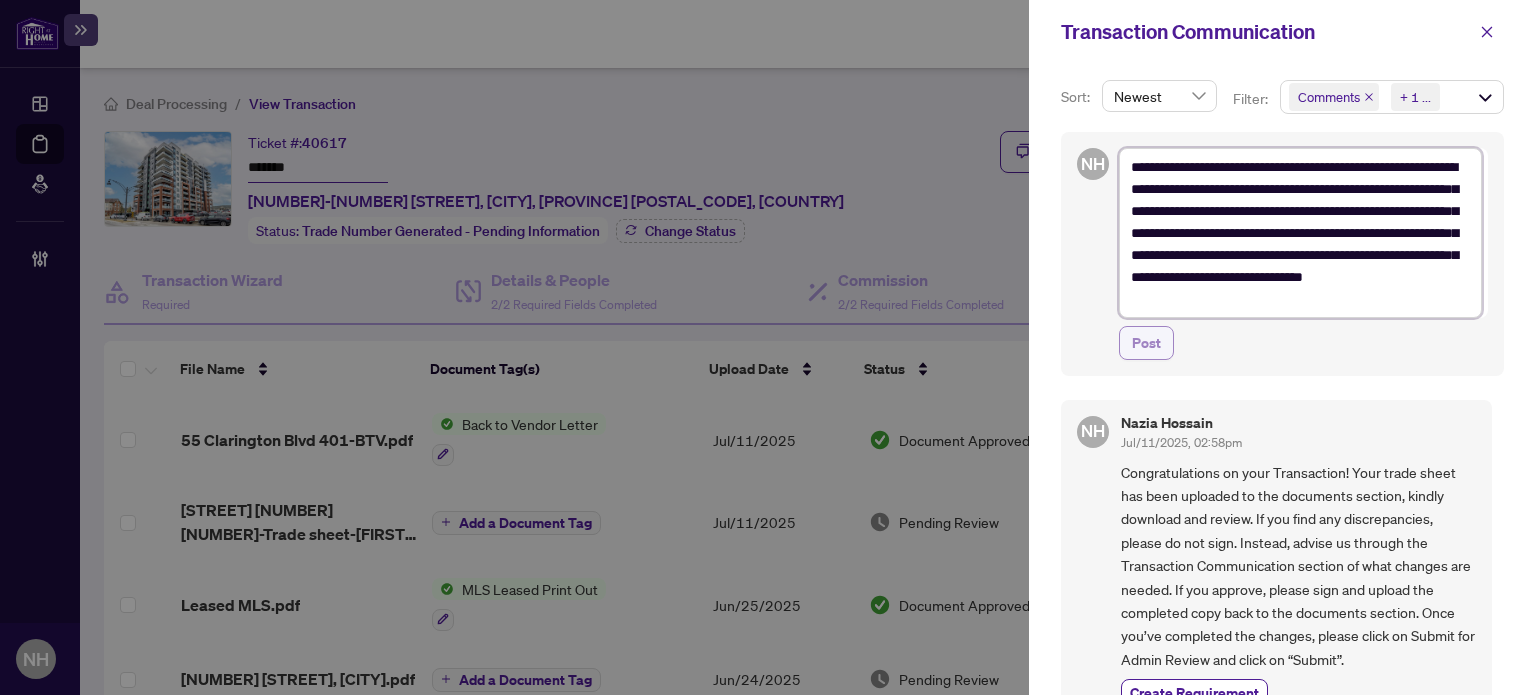 type on "**********" 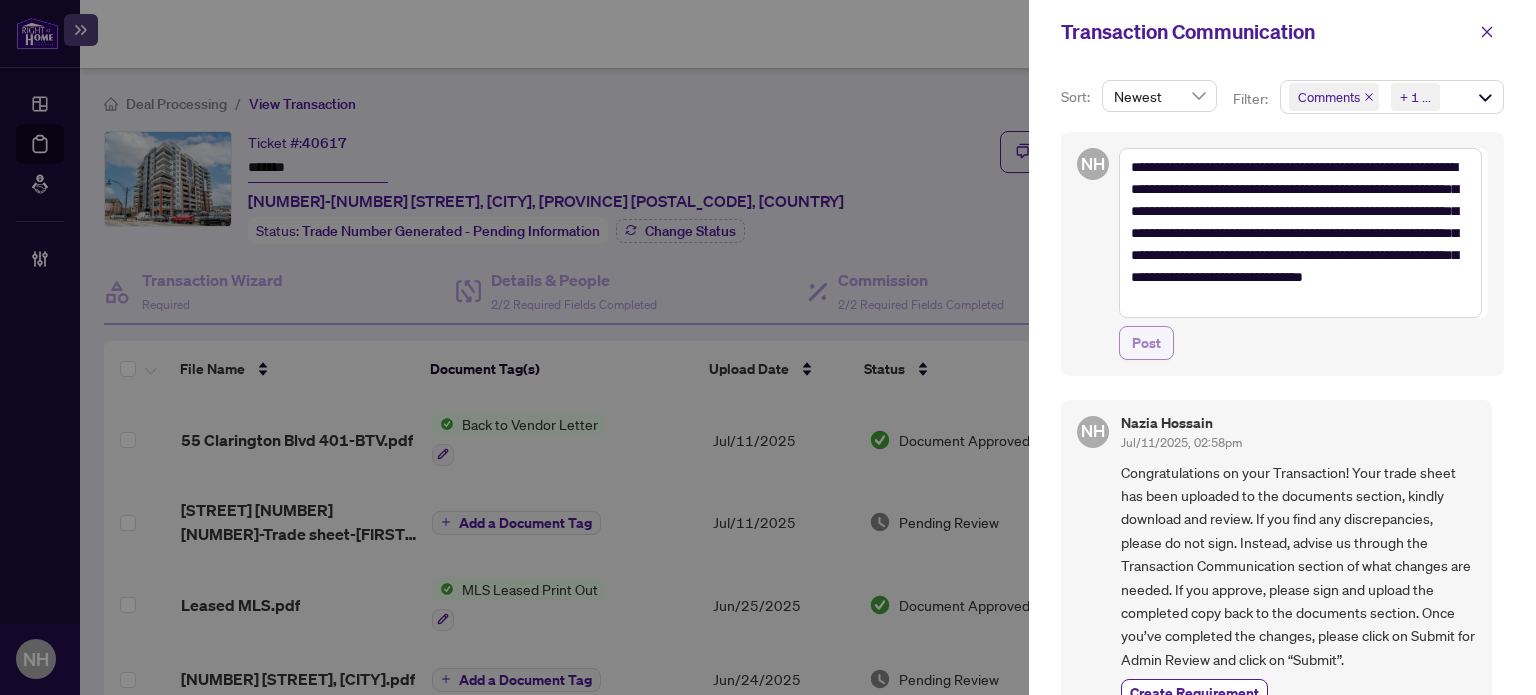 click on "Post" at bounding box center [1146, 343] 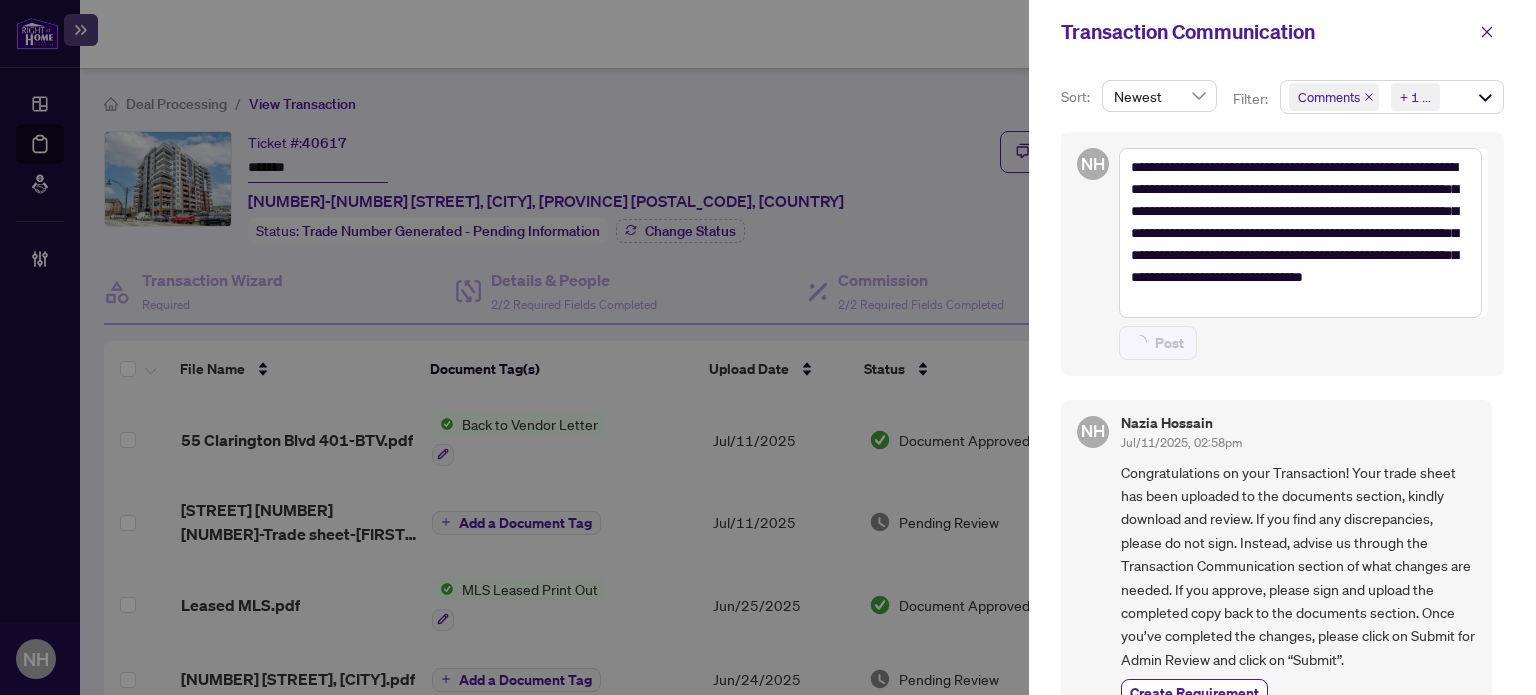type on "**********" 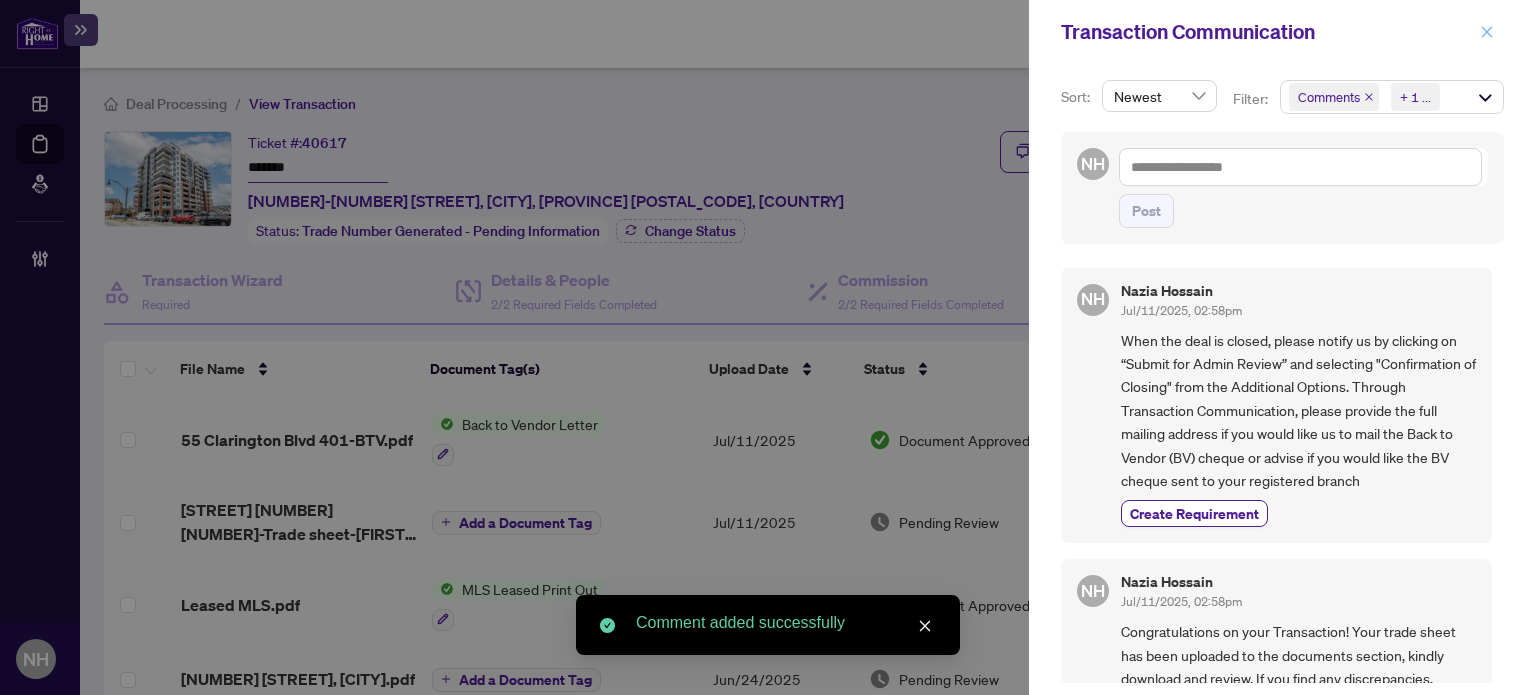 click 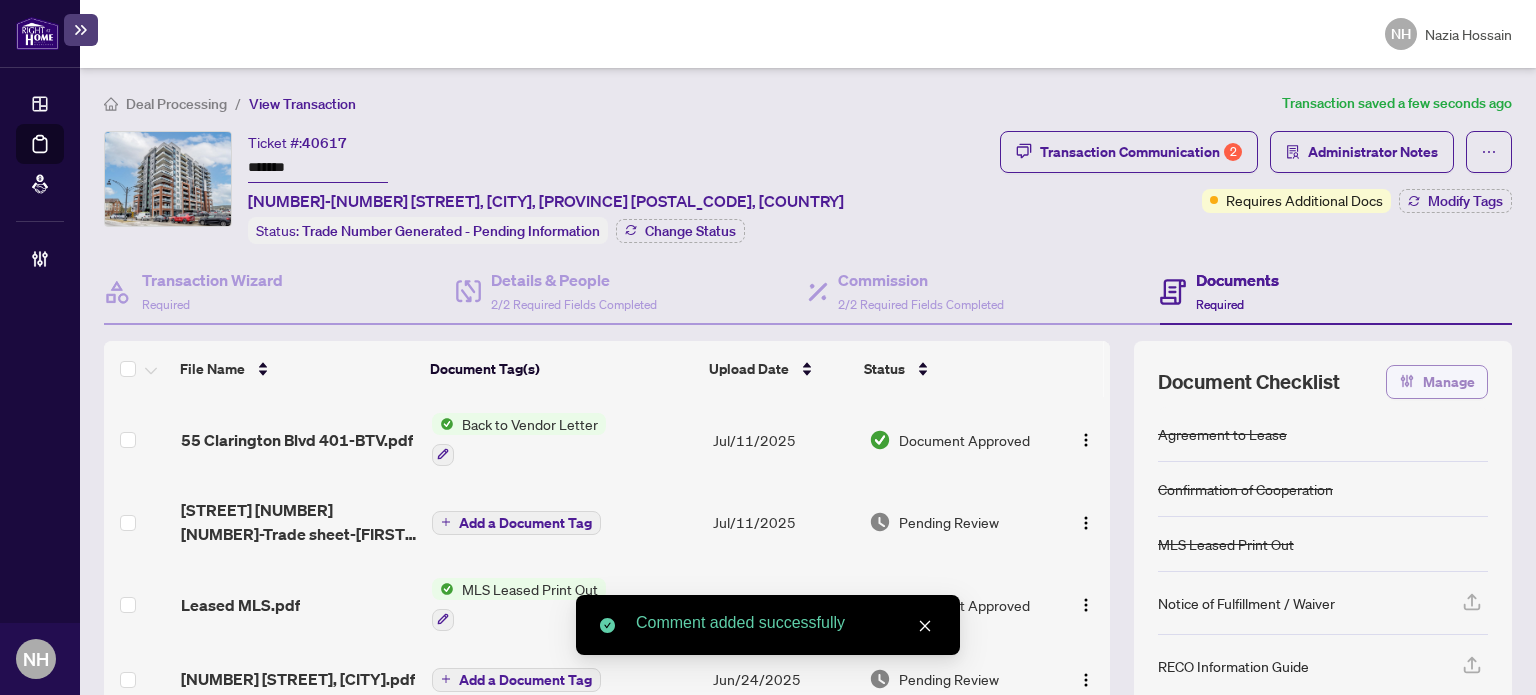 click 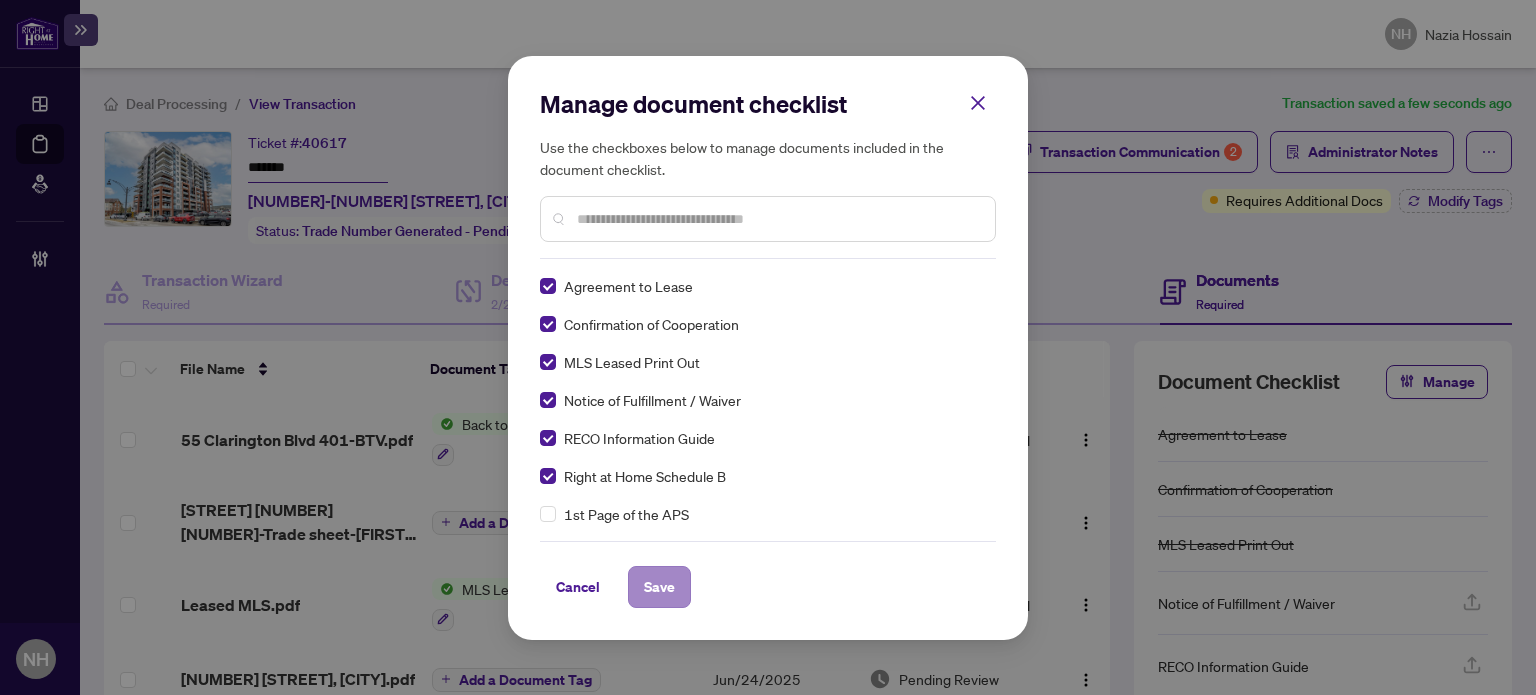 scroll, scrollTop: 0, scrollLeft: 0, axis: both 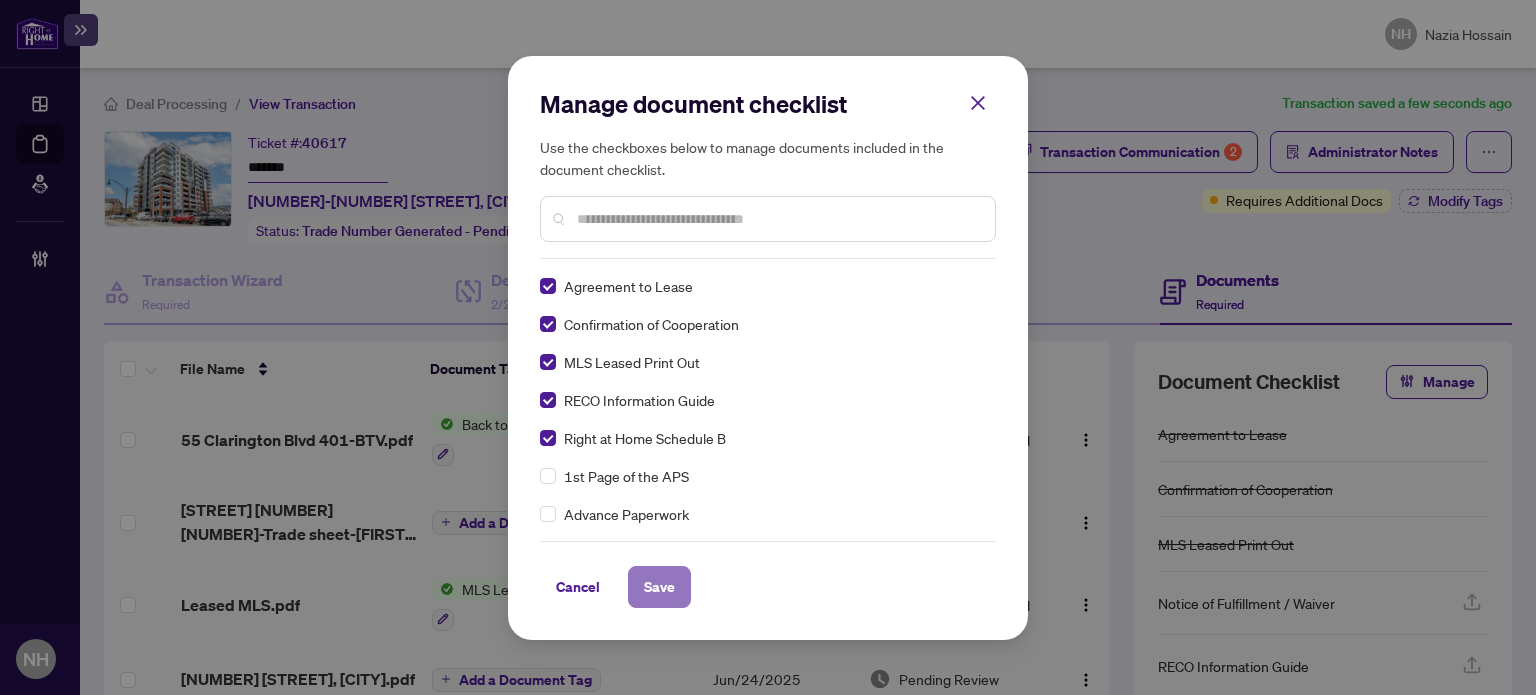 click on "Save" at bounding box center [659, 587] 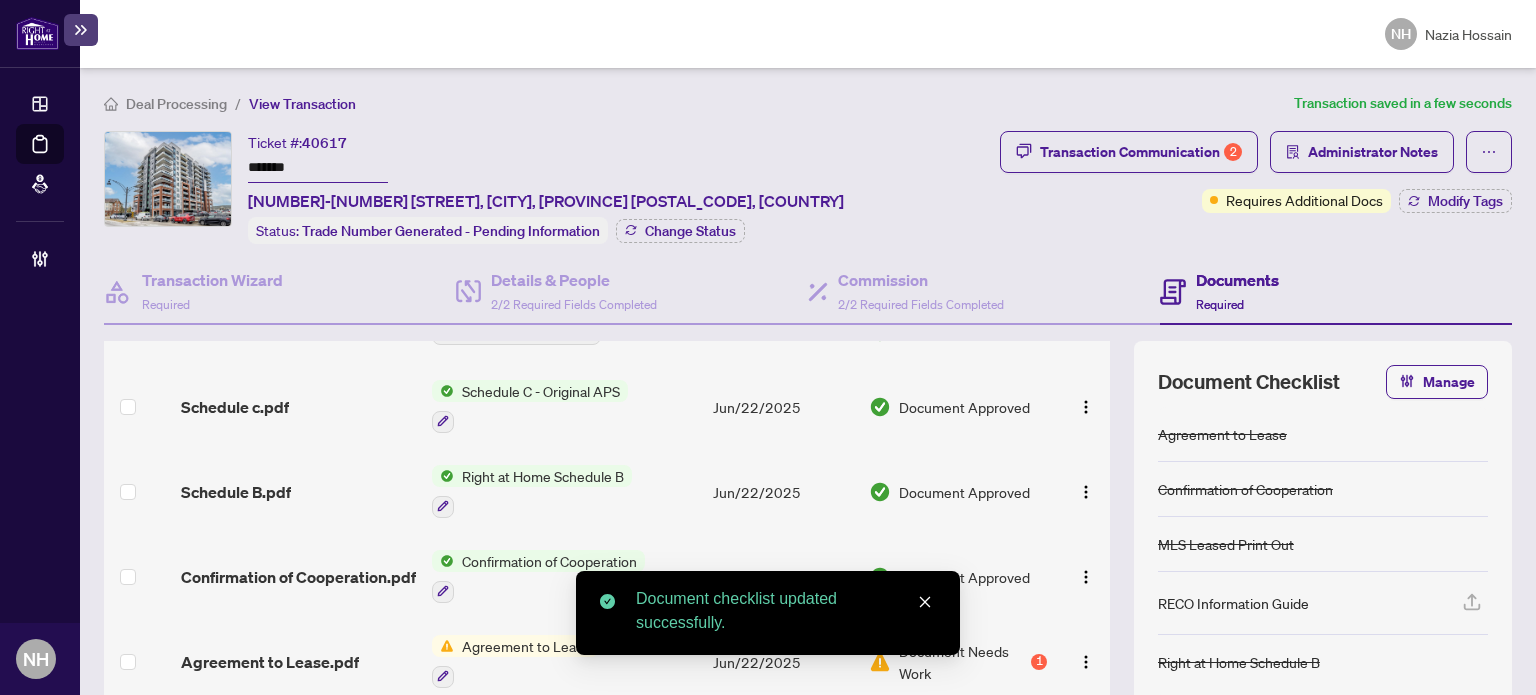 scroll, scrollTop: 587, scrollLeft: 0, axis: vertical 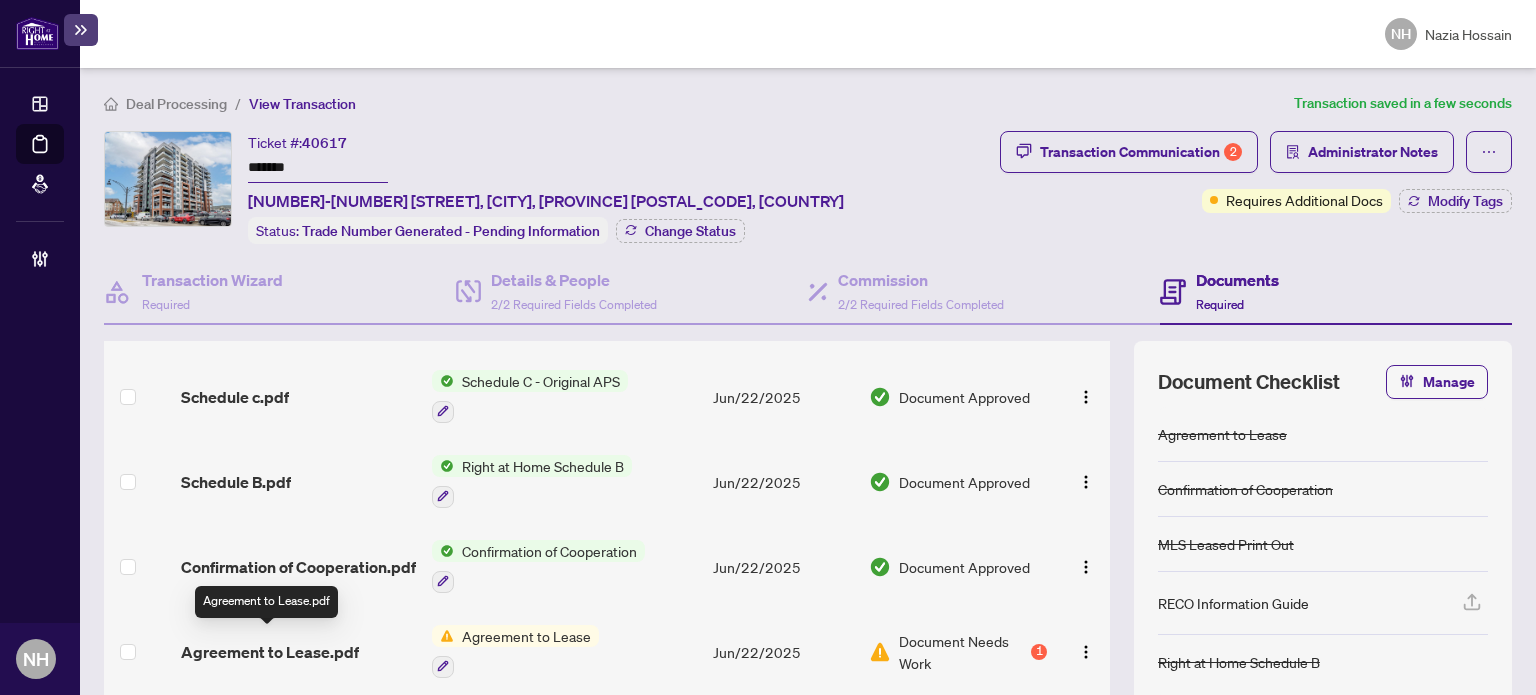 click on "Agreement to Lease.pdf" at bounding box center (270, 652) 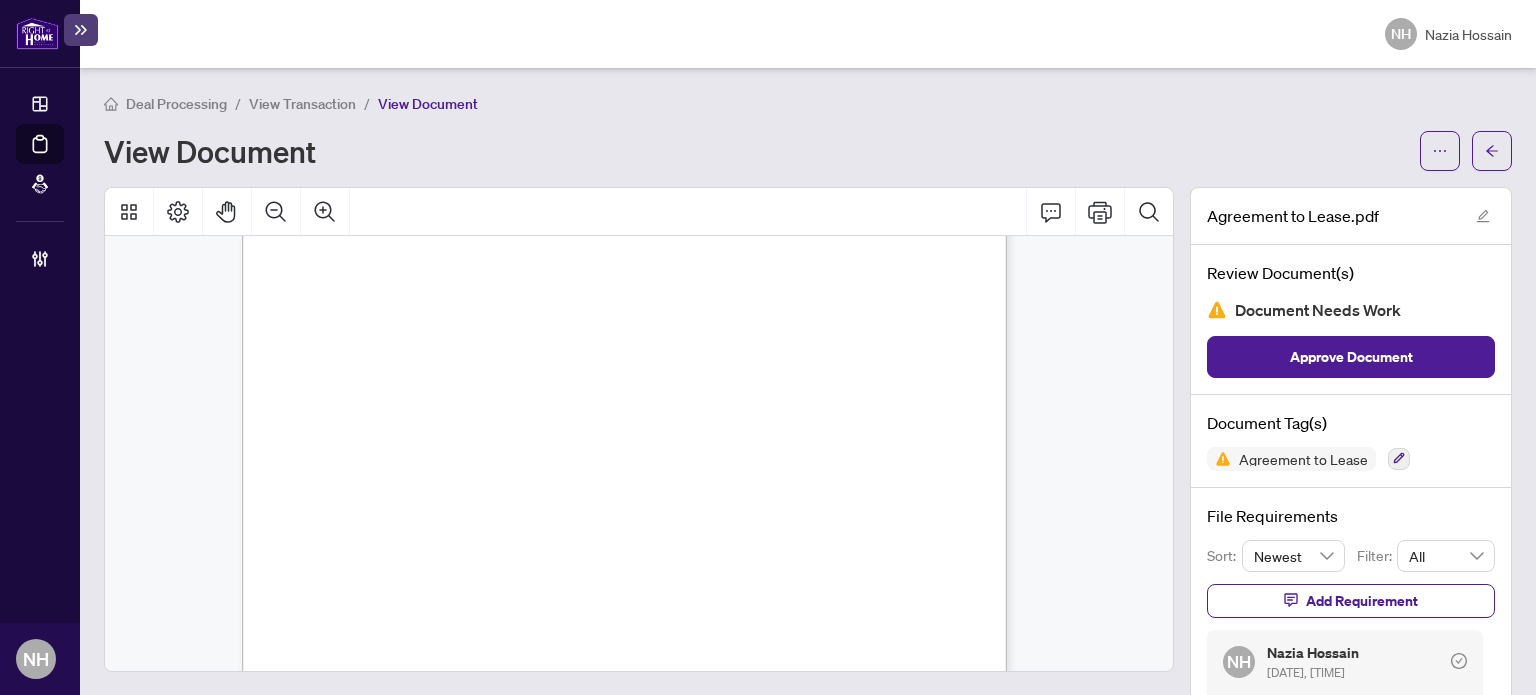 scroll, scrollTop: 6684, scrollLeft: 0, axis: vertical 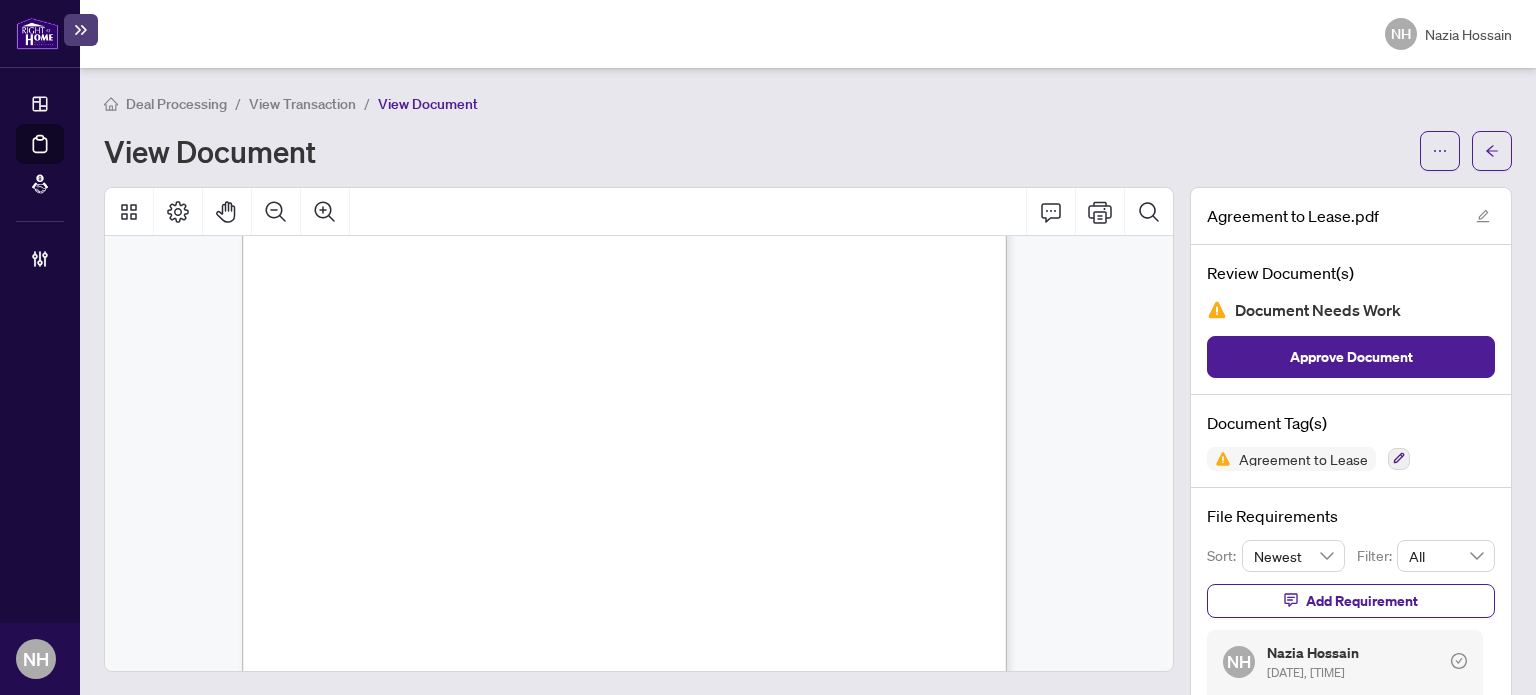 click on "View Transaction" at bounding box center (302, 104) 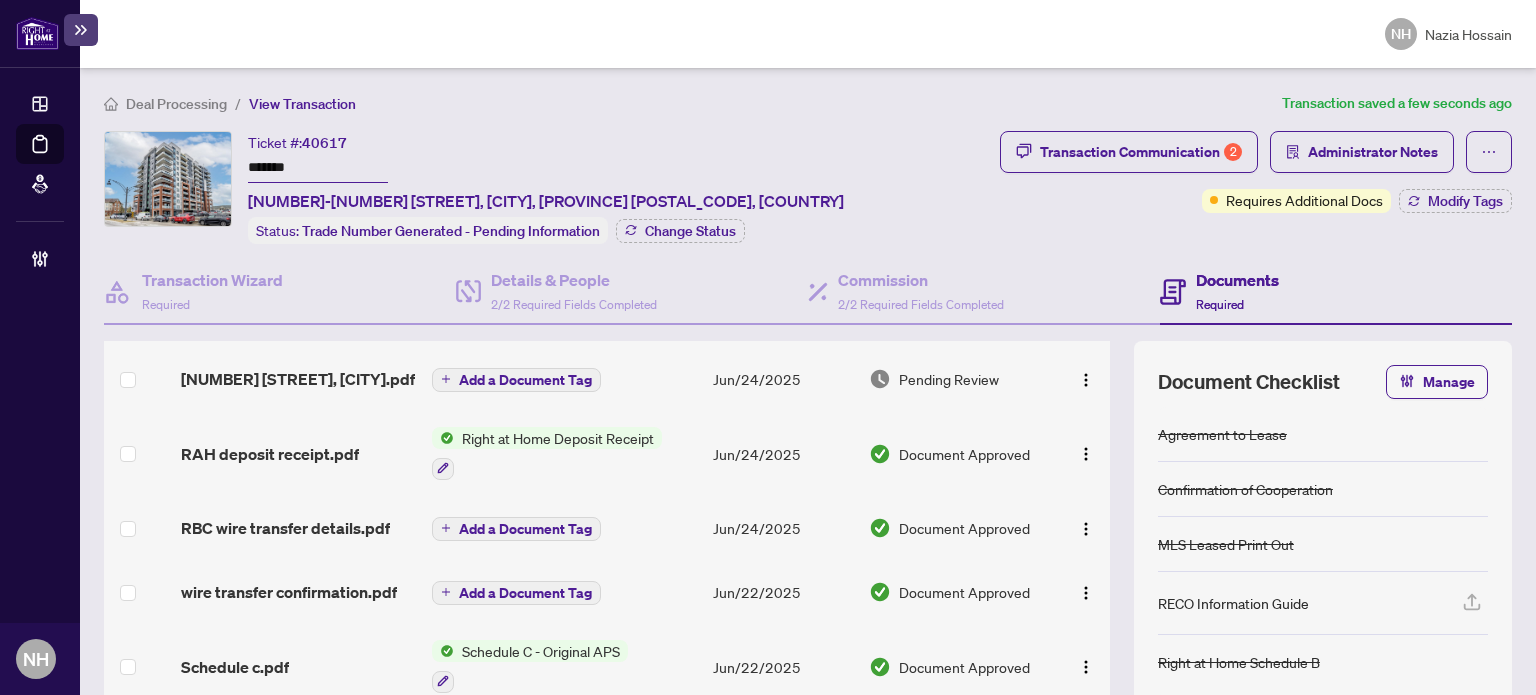 scroll, scrollTop: 400, scrollLeft: 0, axis: vertical 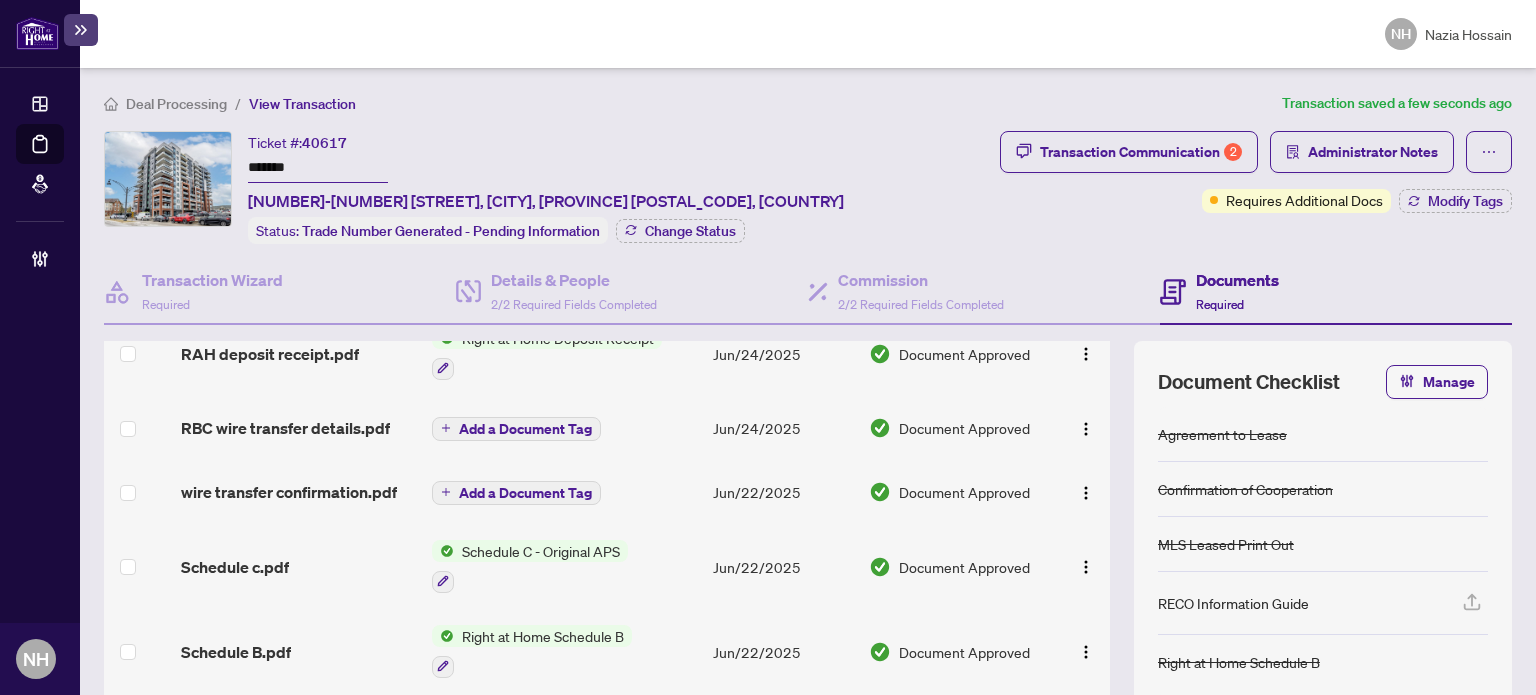 click on "Schedule c.pdf" at bounding box center [298, 566] 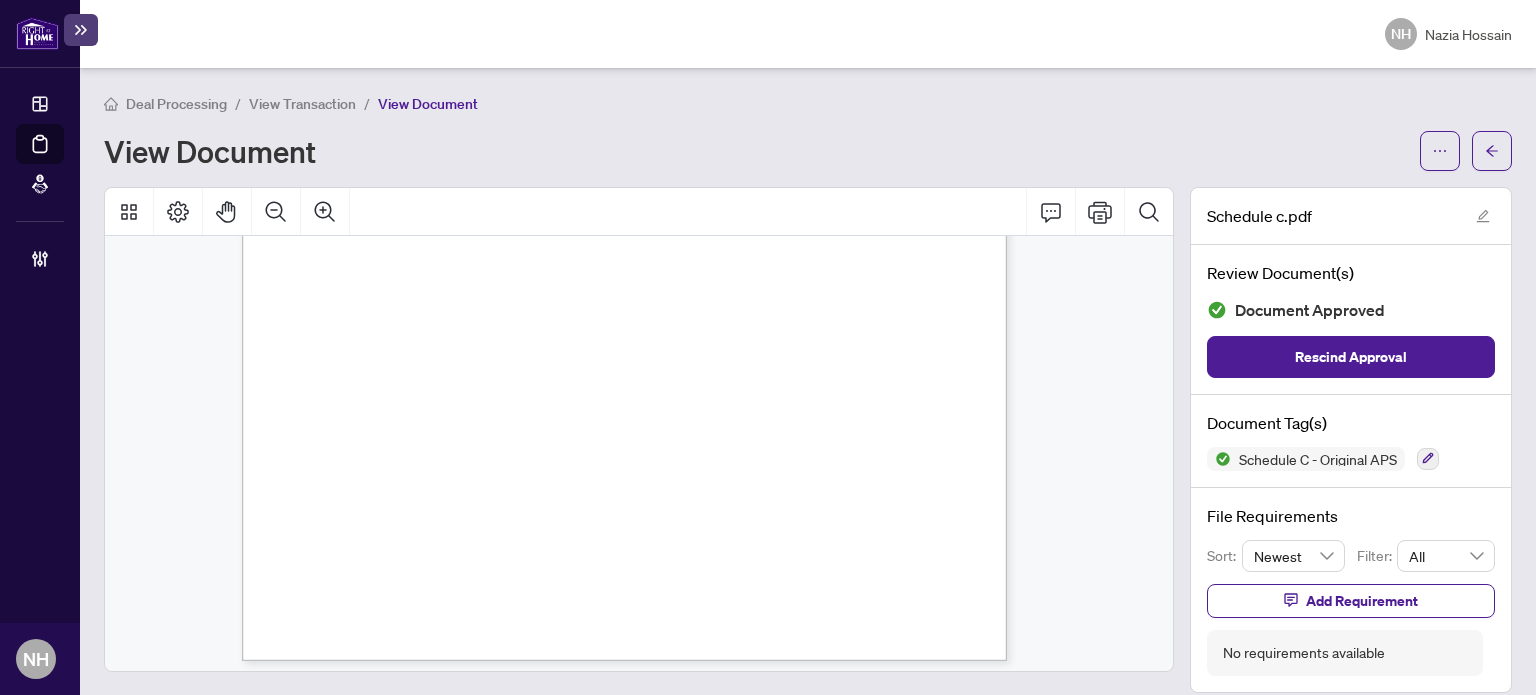 scroll, scrollTop: 1608, scrollLeft: 0, axis: vertical 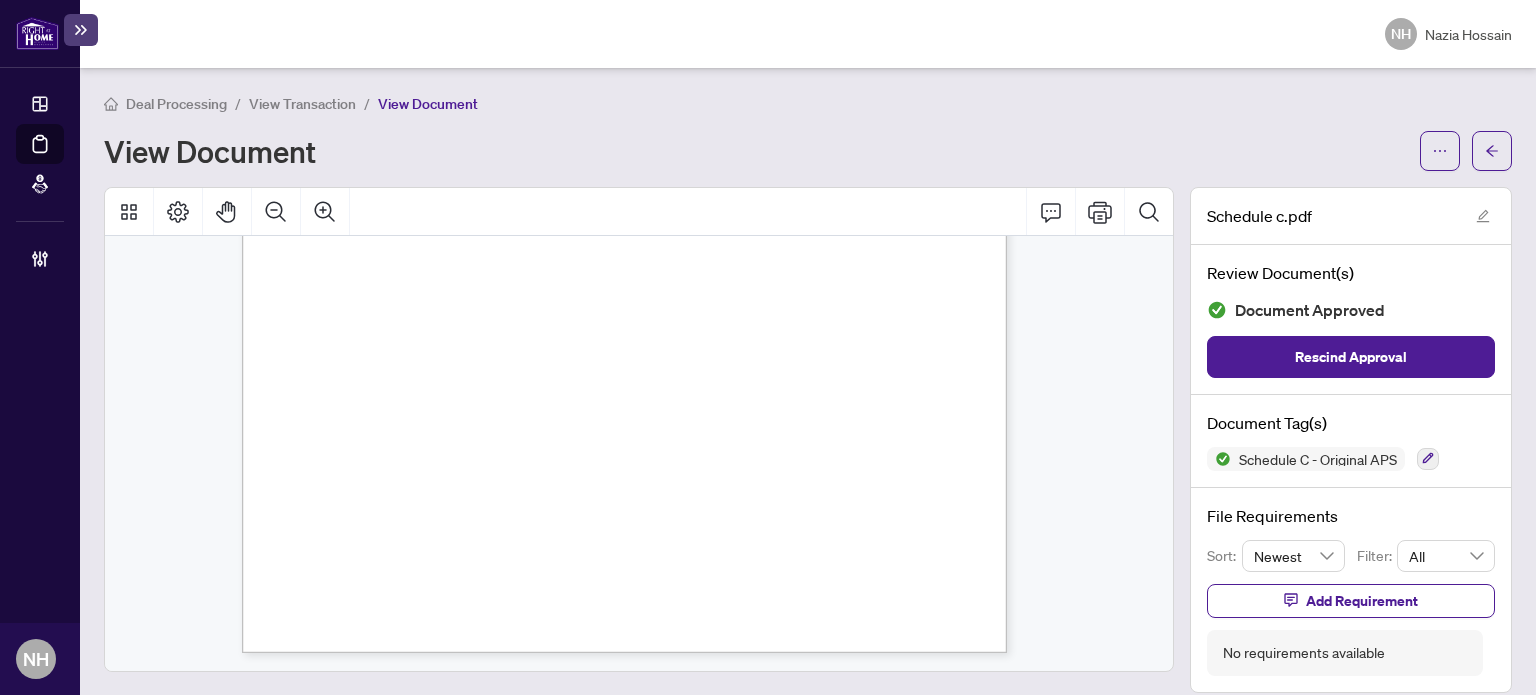 click on "View Transaction" at bounding box center [302, 104] 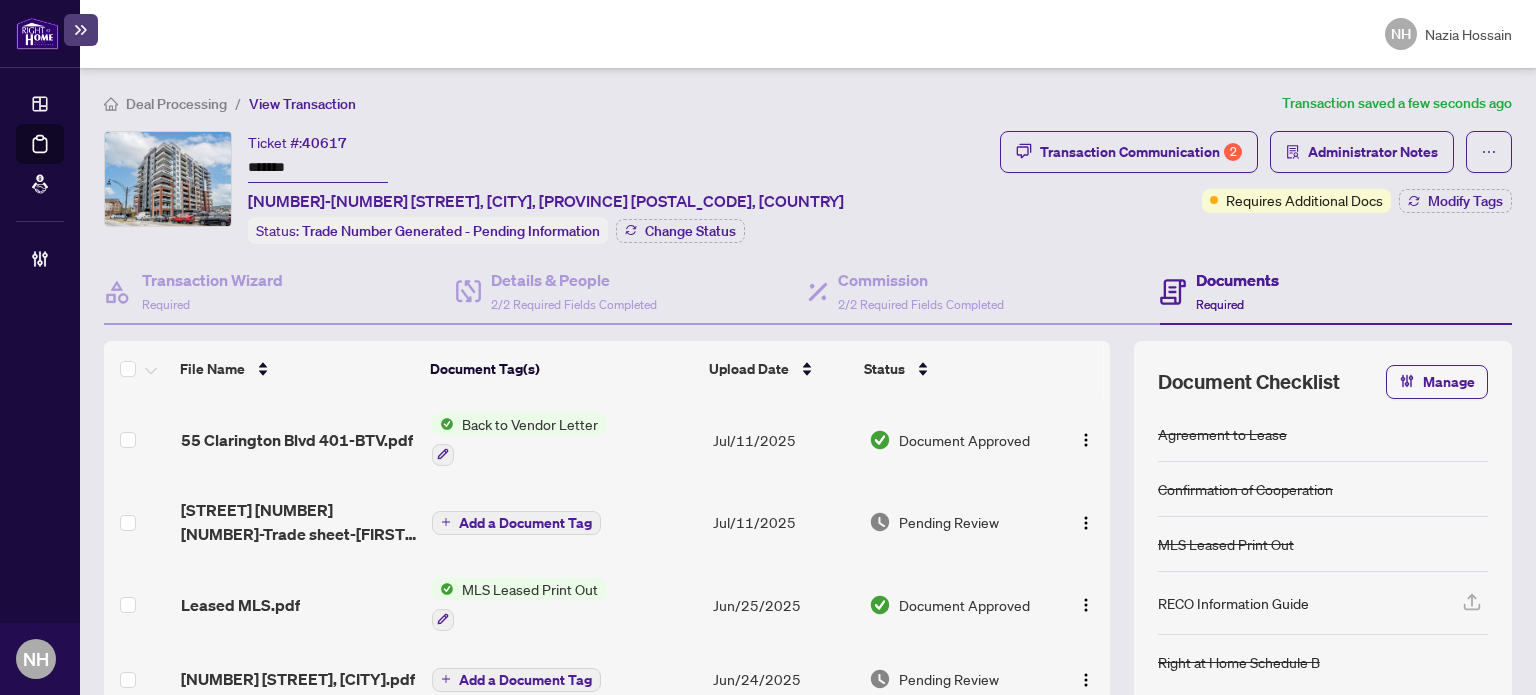 drag, startPoint x: 180, startPoint y: 145, endPoint x: 167, endPoint y: 141, distance: 13.601471 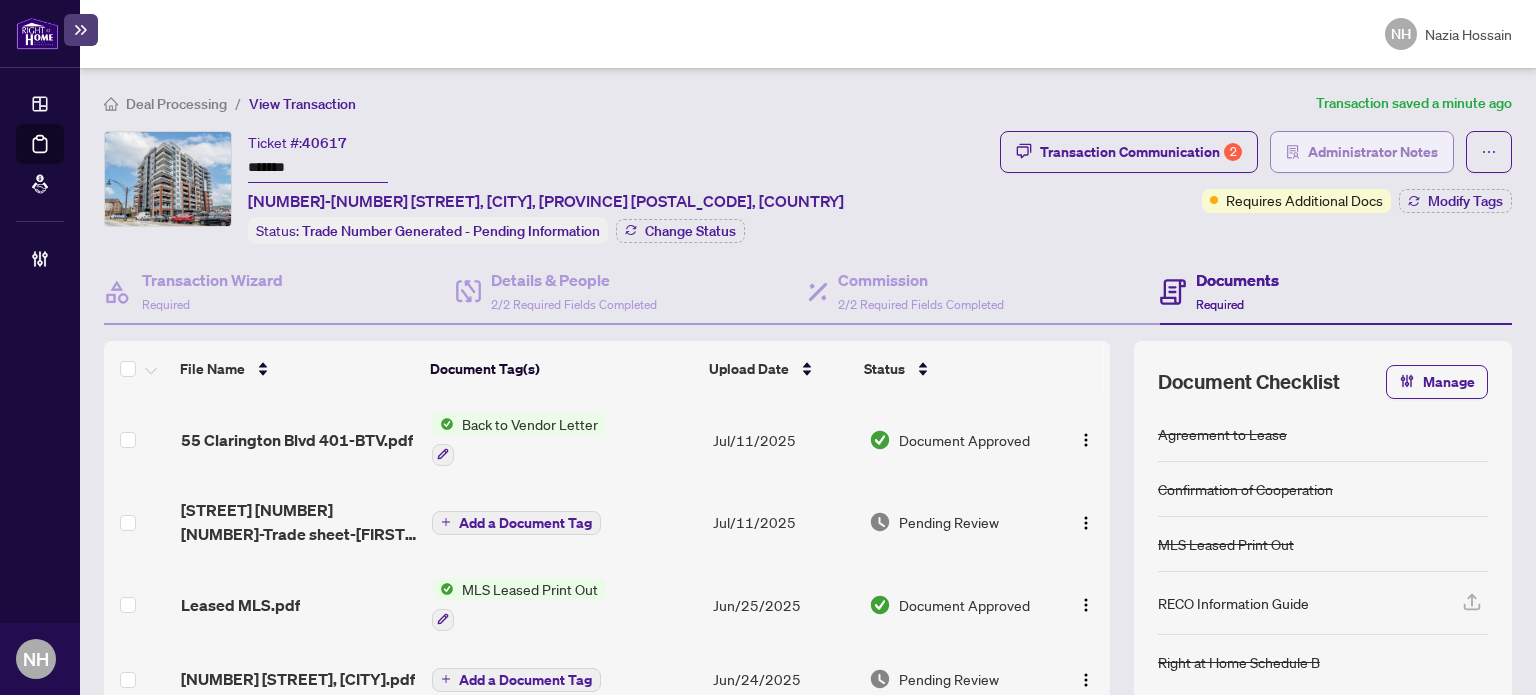 click on "Administrator Notes" at bounding box center [1373, 152] 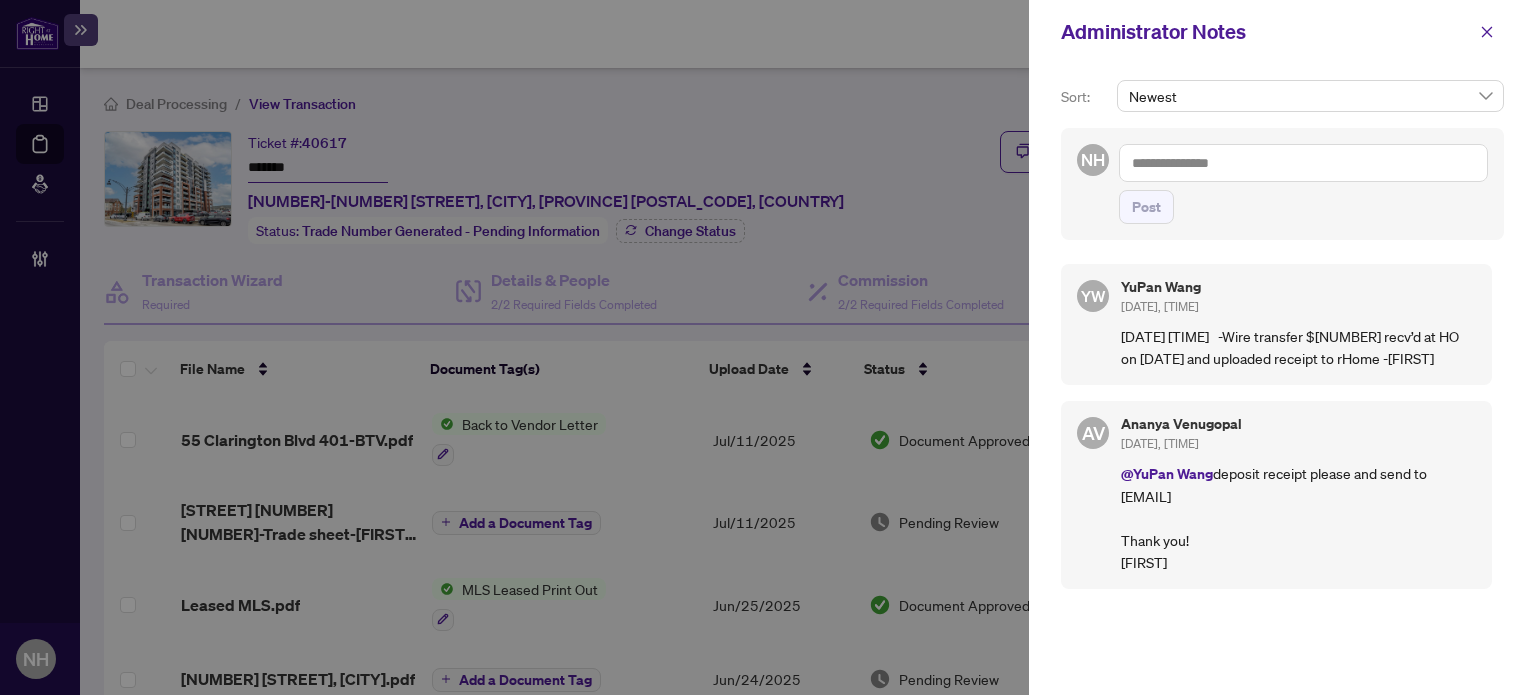 drag, startPoint x: 1280, startPoint y: 170, endPoint x: 1068, endPoint y: 166, distance: 212.03773 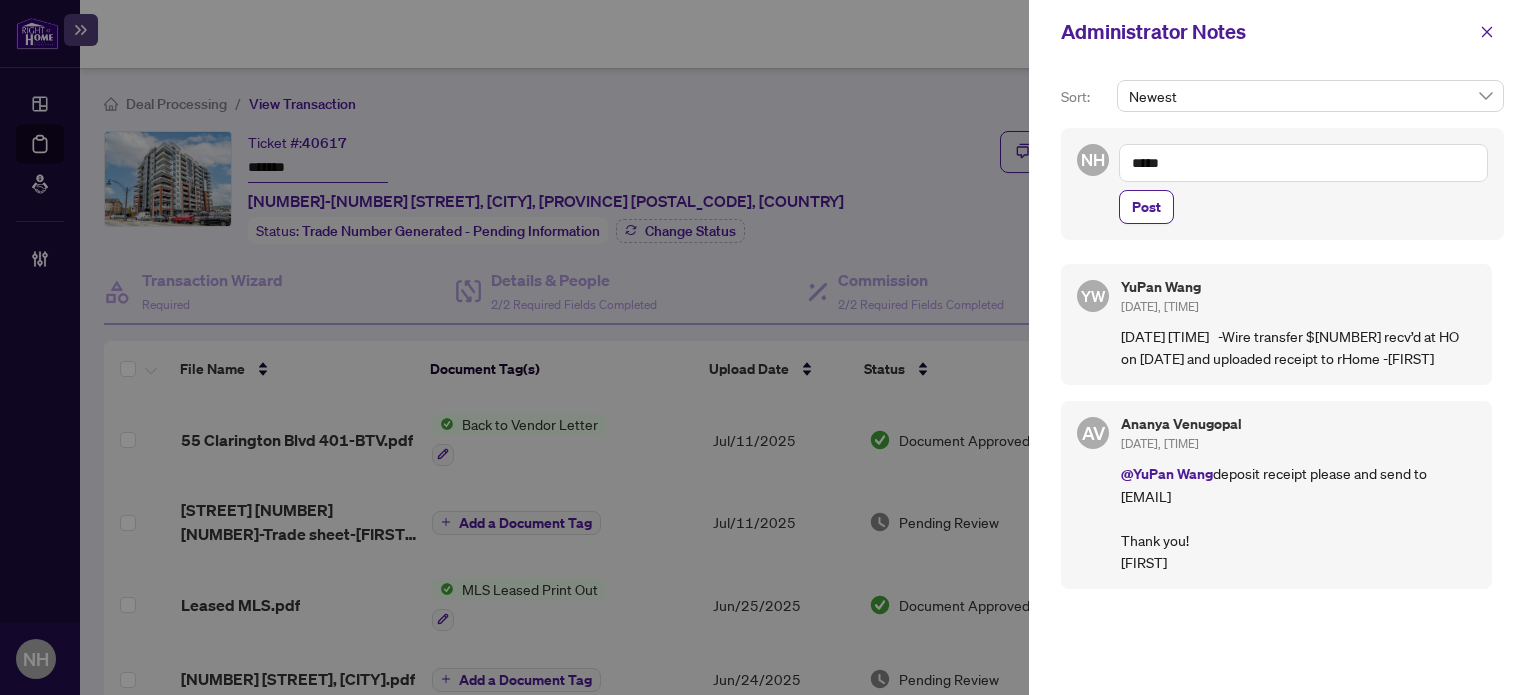 click on "*****" at bounding box center [1303, 163] 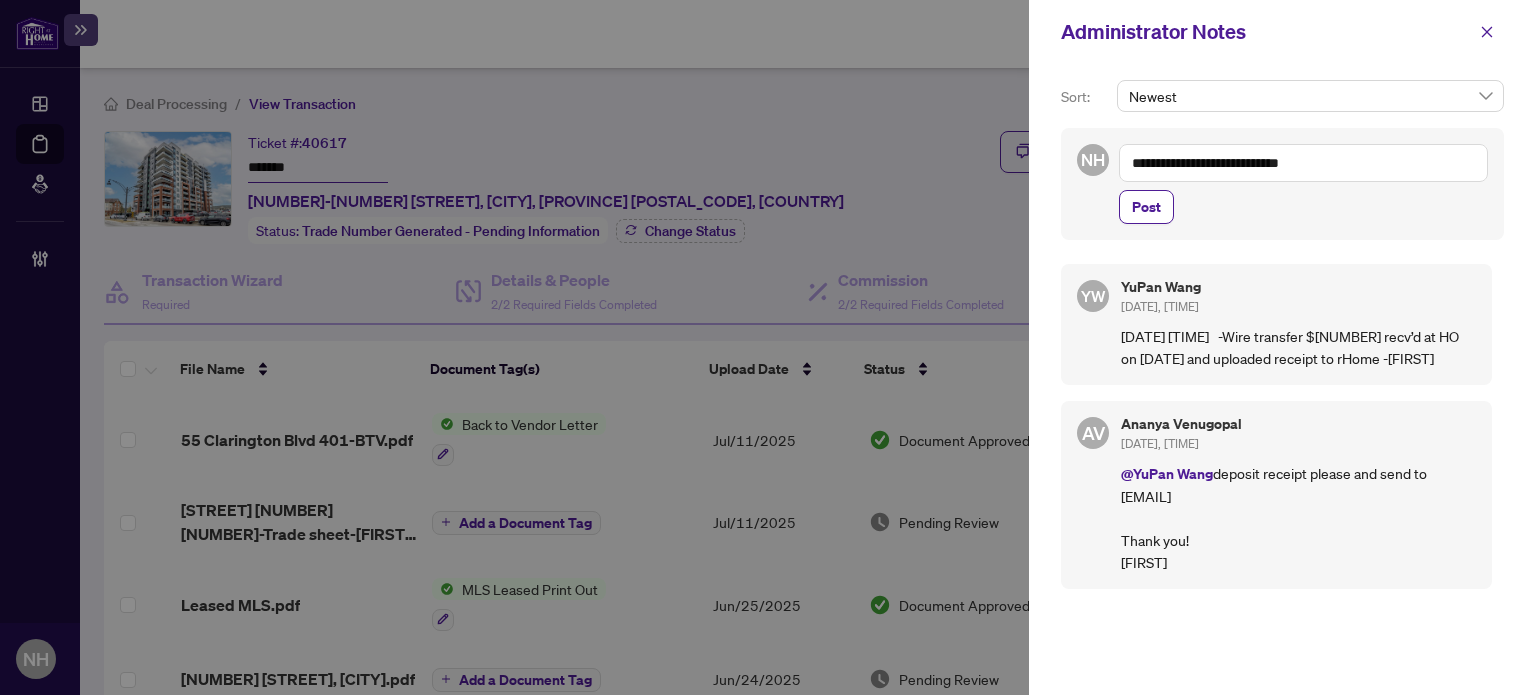 type on "**********" 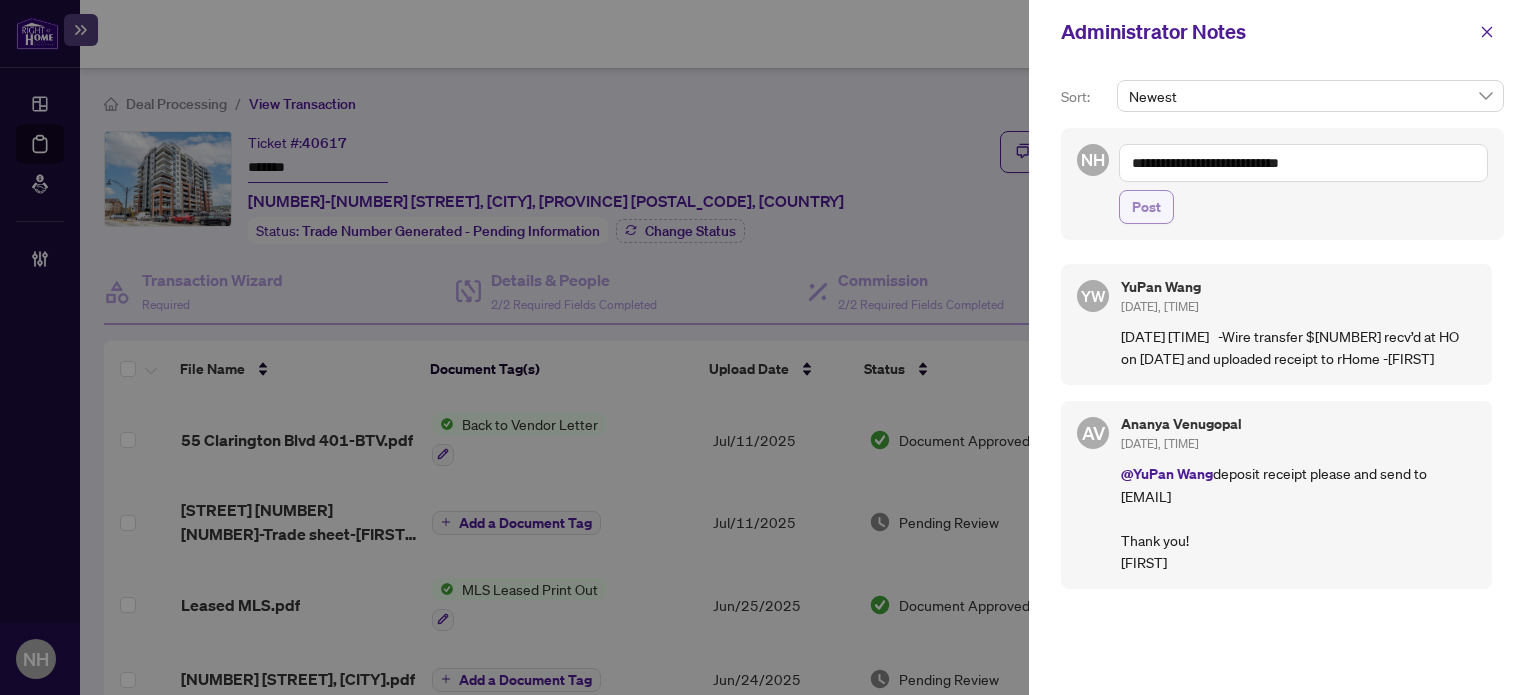 click on "Post" at bounding box center [1146, 207] 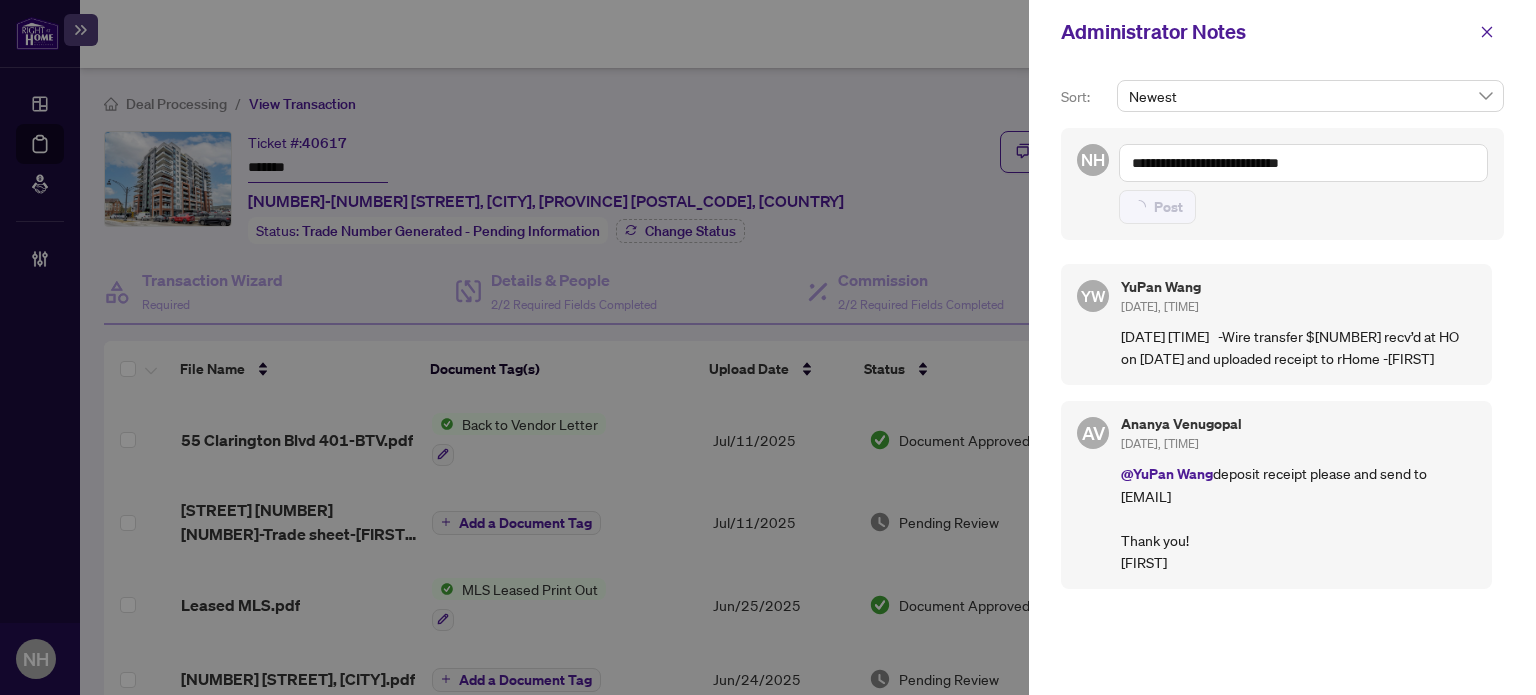 type 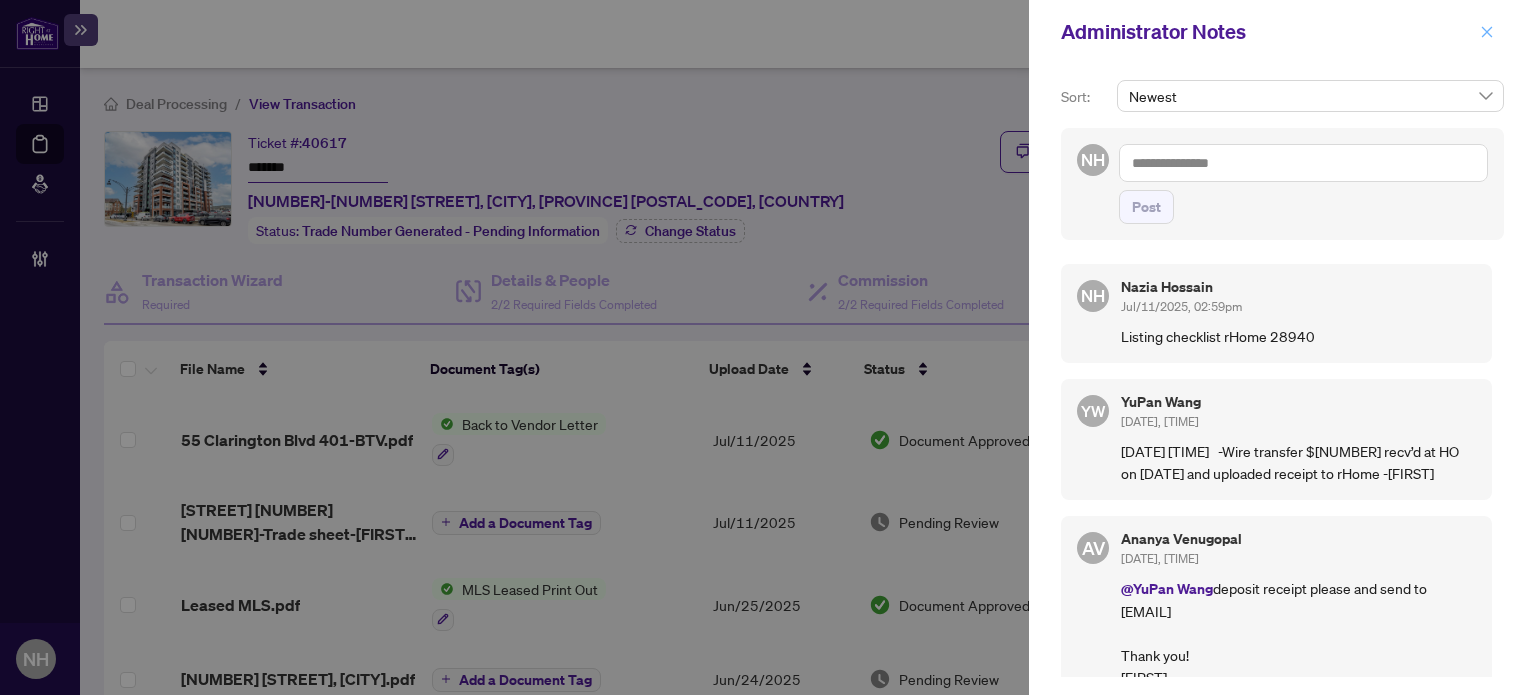 click 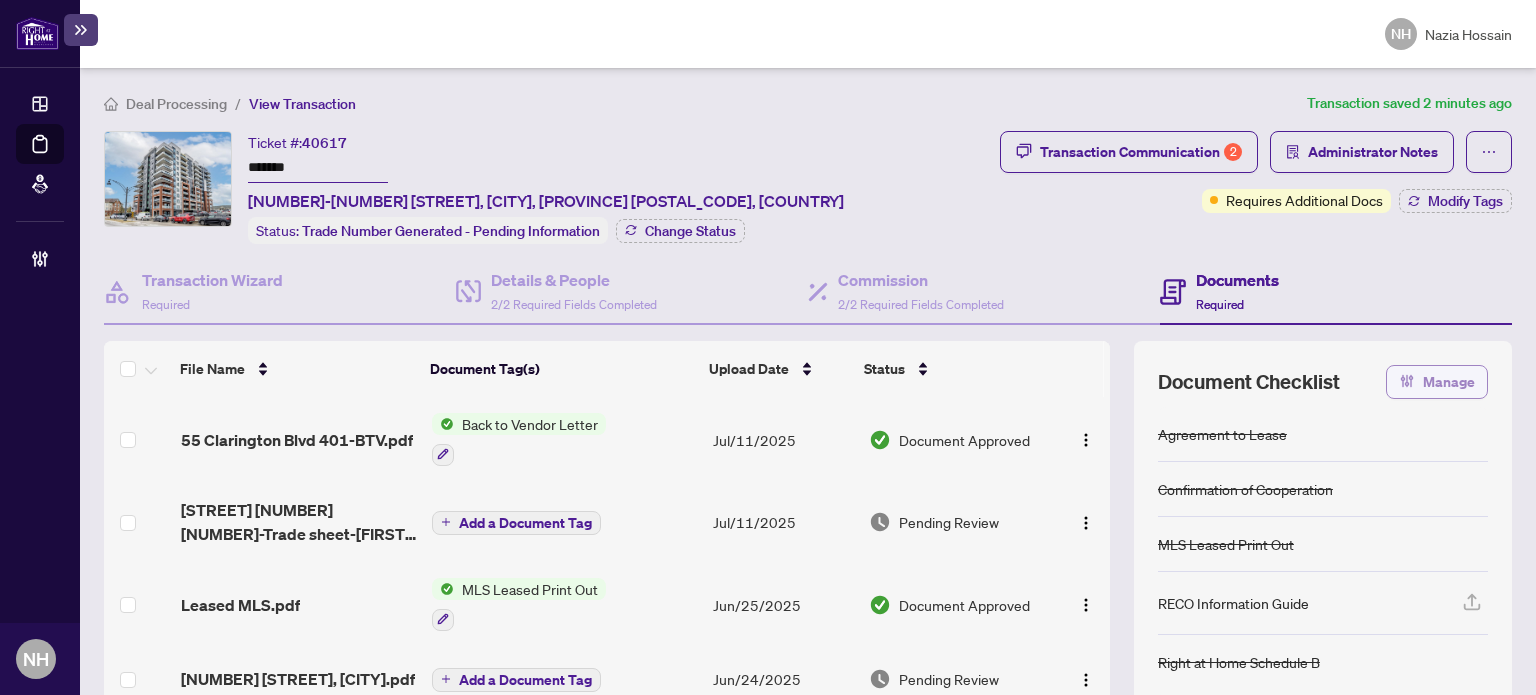 click on "Manage" at bounding box center [1449, 382] 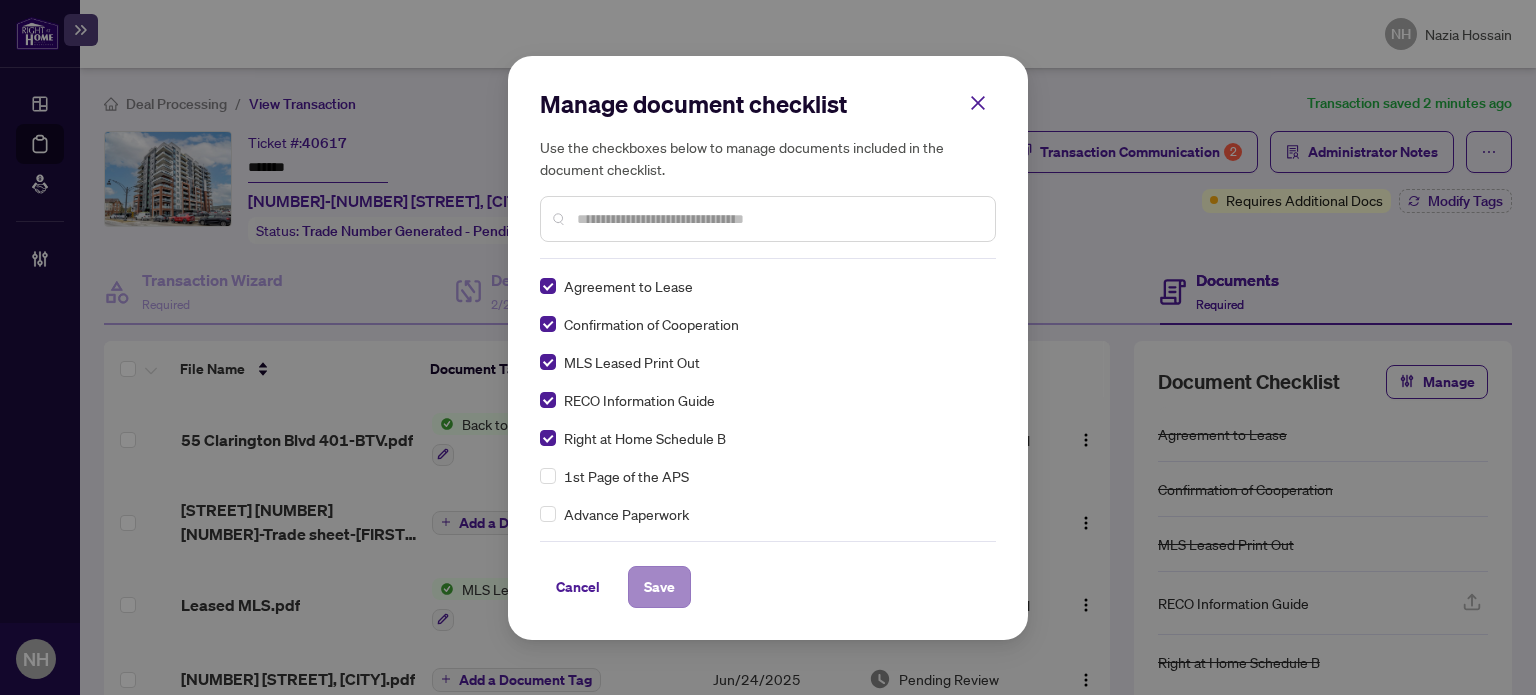 scroll, scrollTop: 0, scrollLeft: 0, axis: both 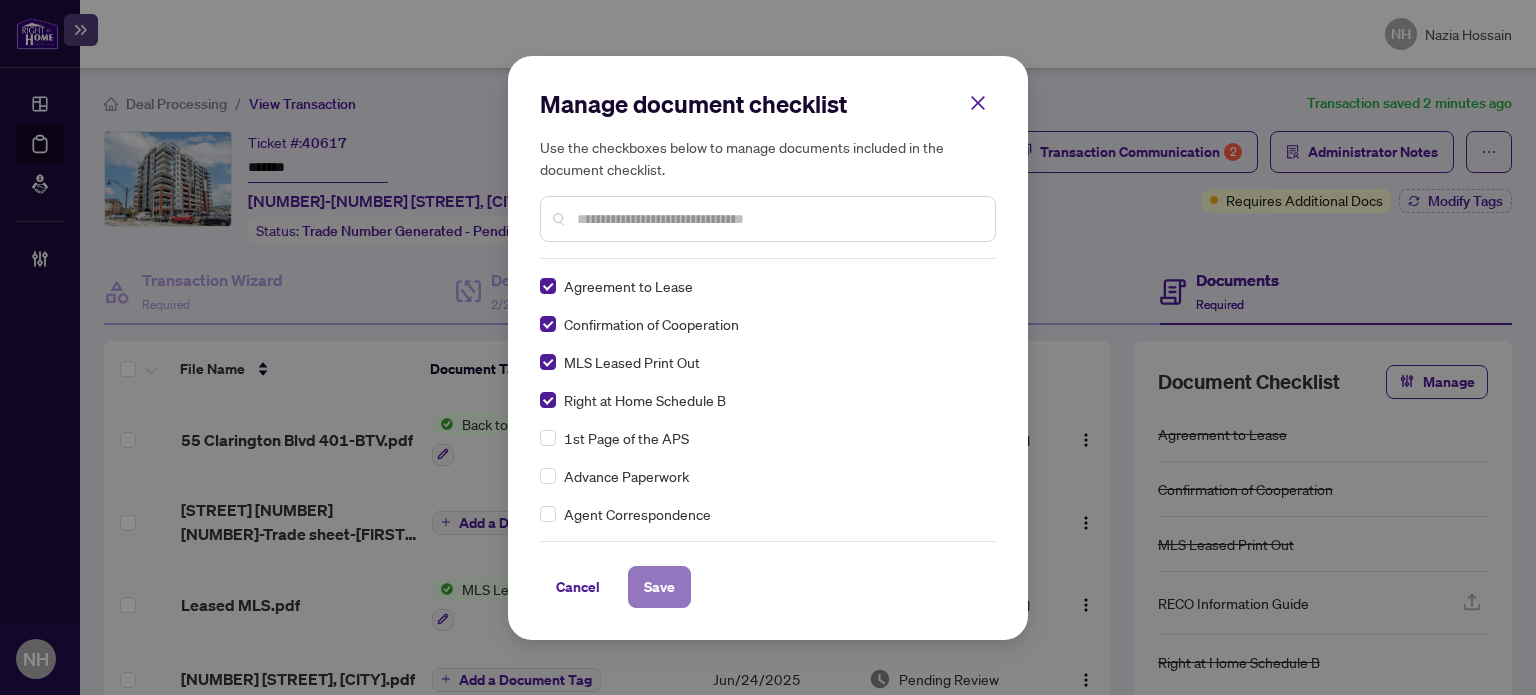 click on "Save" at bounding box center [659, 587] 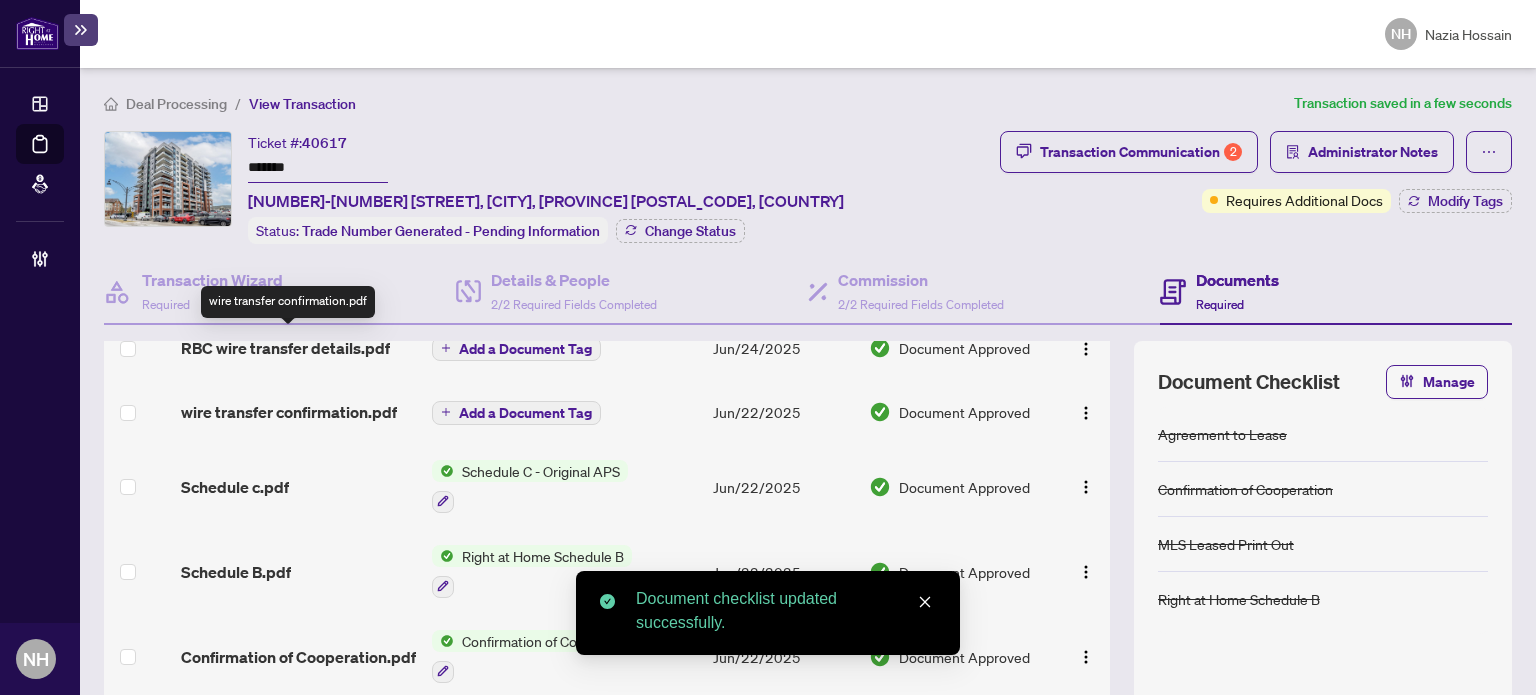 scroll, scrollTop: 587, scrollLeft: 0, axis: vertical 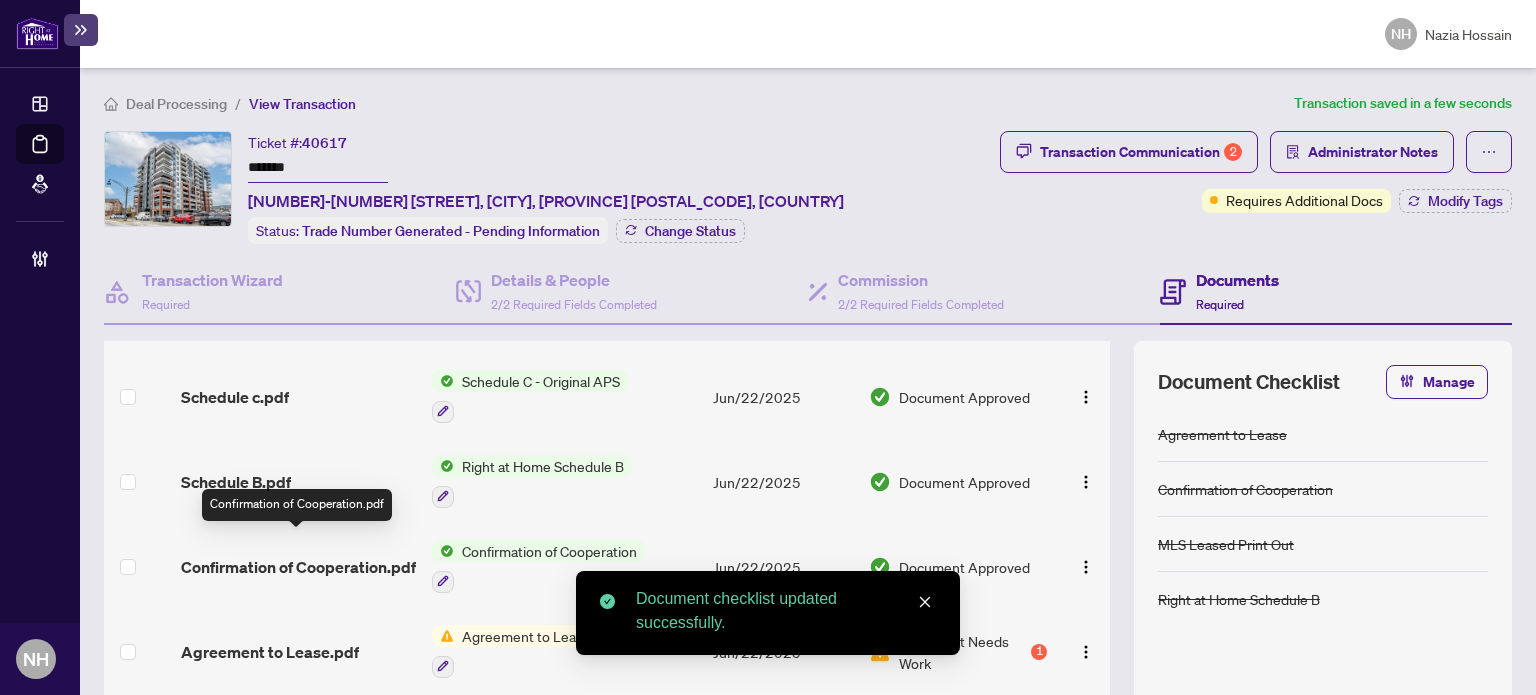 click on "Confirmation of Cooperation.pdf" at bounding box center [298, 567] 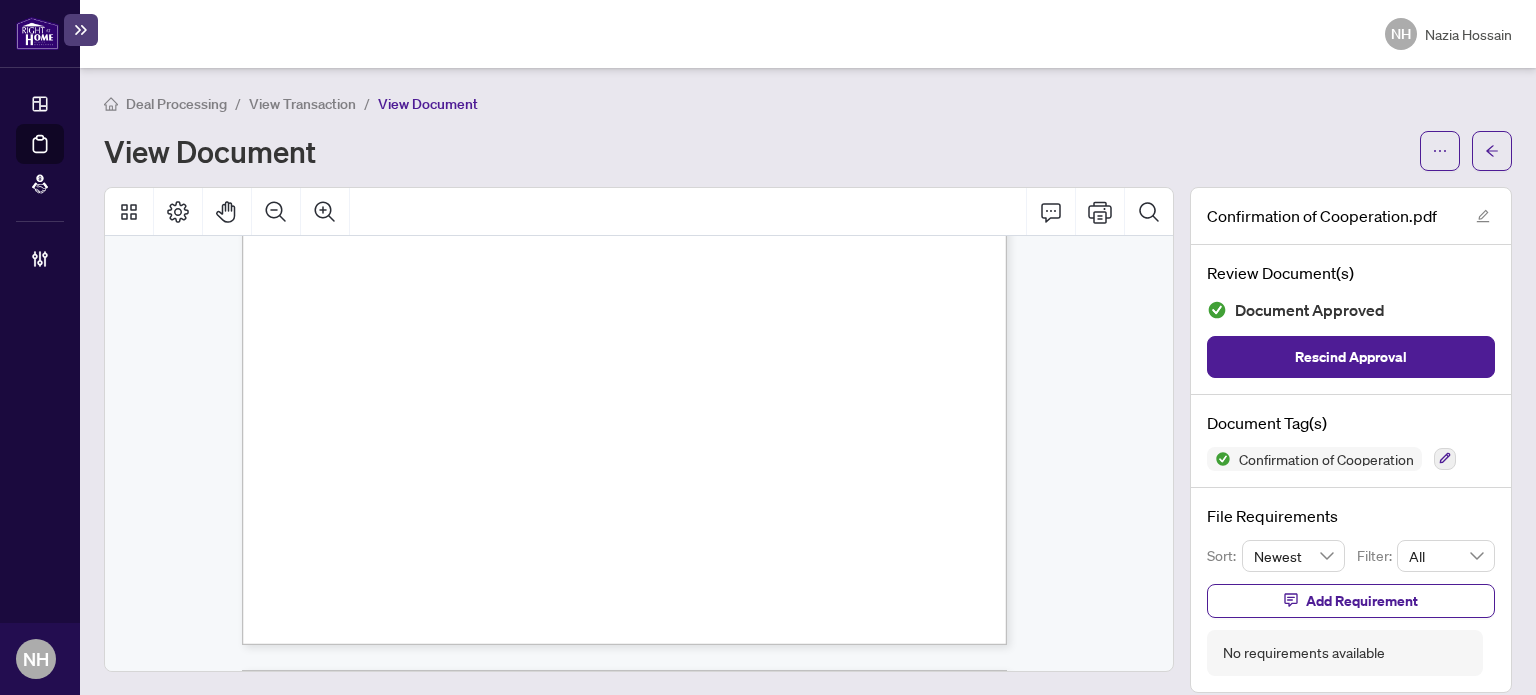 scroll, scrollTop: 500, scrollLeft: 0, axis: vertical 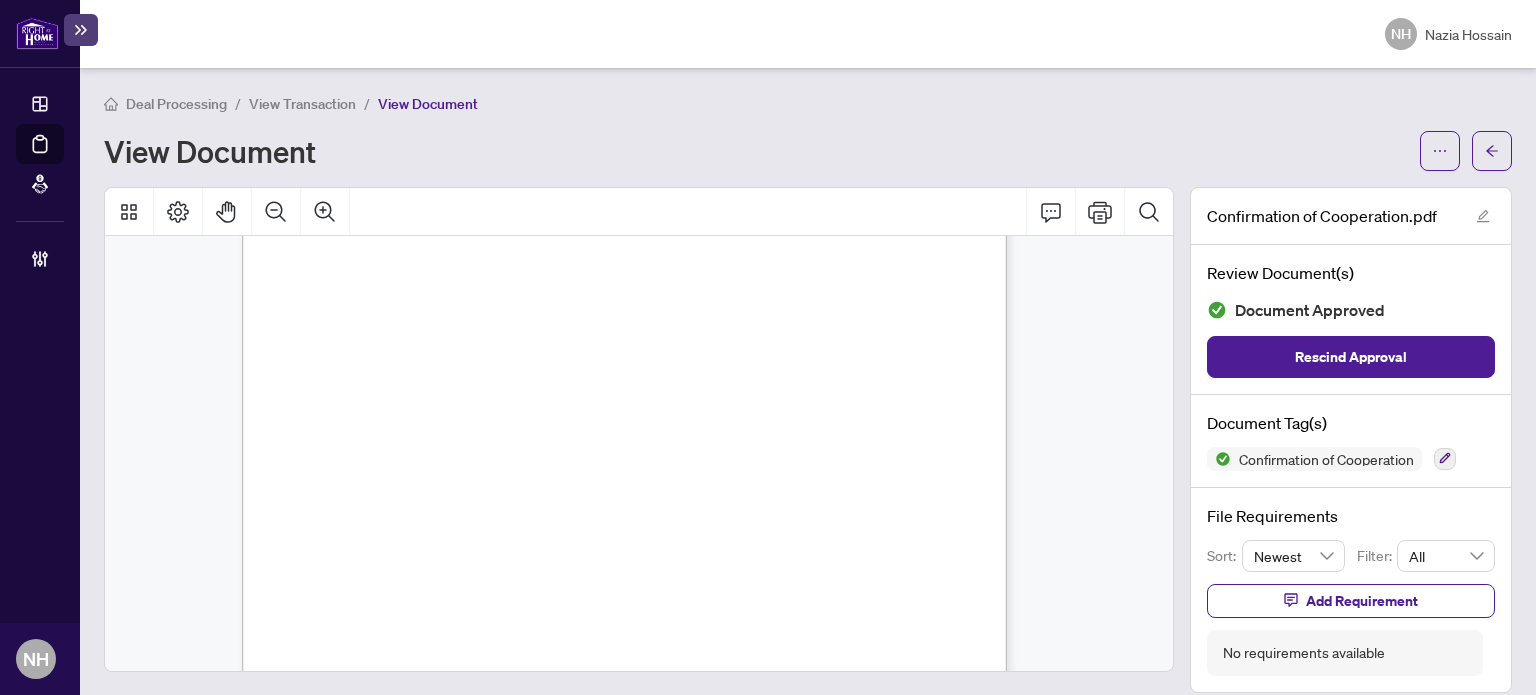 click on "View Transaction" at bounding box center [302, 104] 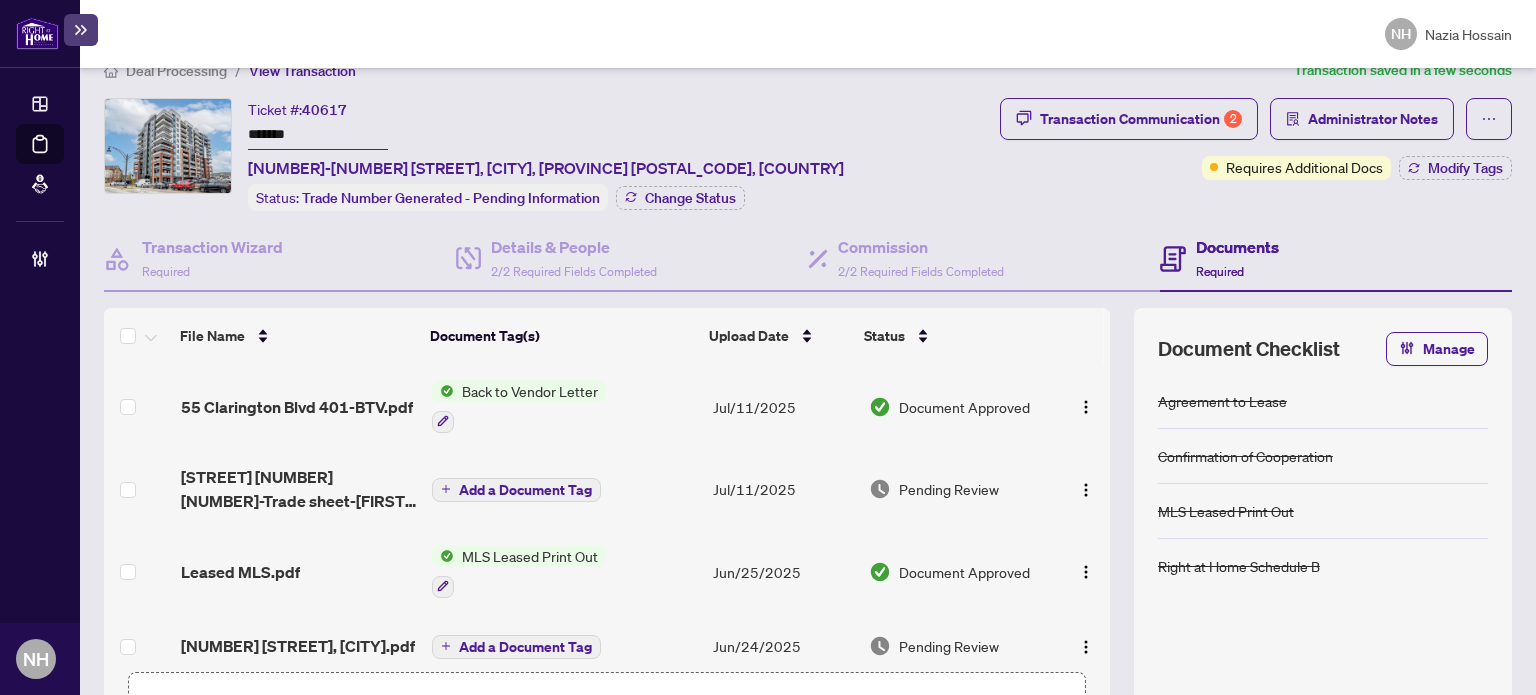 scroll, scrollTop: 0, scrollLeft: 0, axis: both 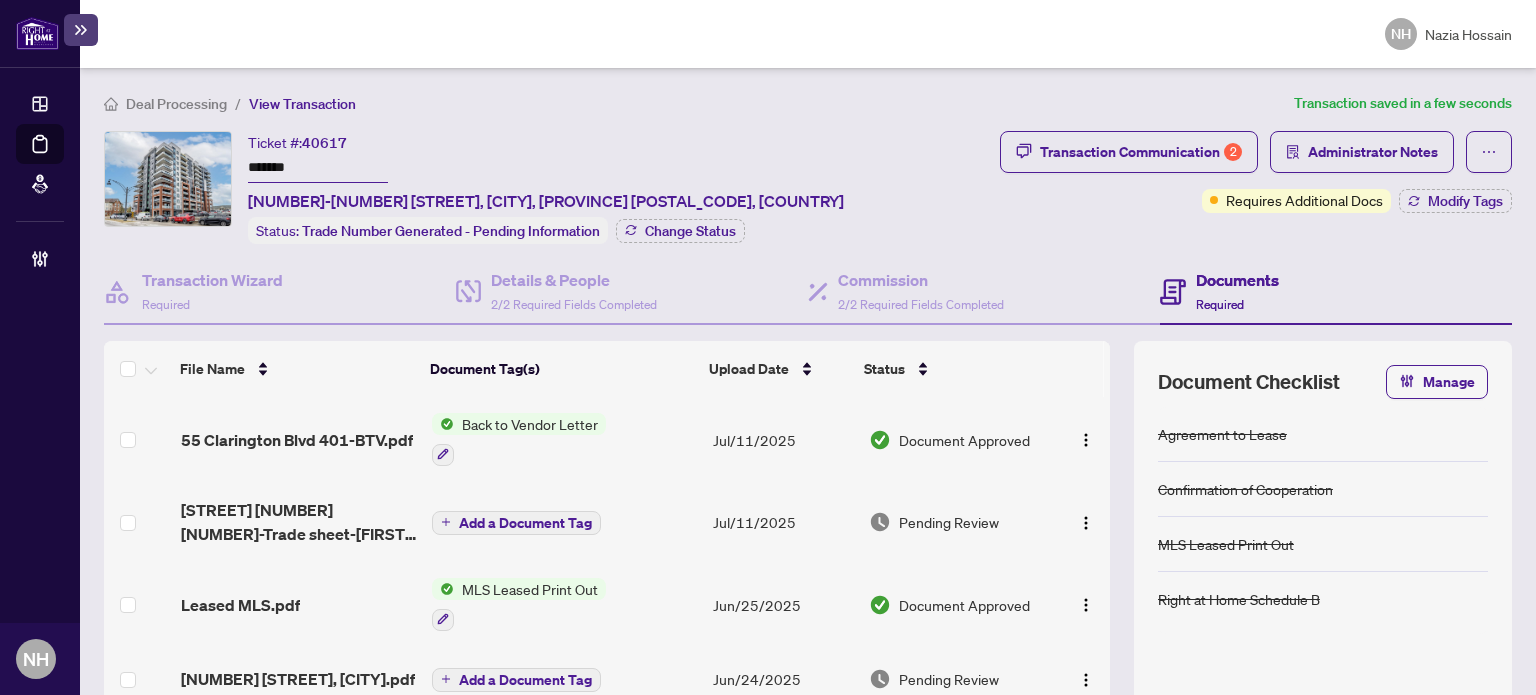 click on "Transaction Communication 2 Administrator Notes Requires Additional Docs Modify Tags" at bounding box center [1256, 172] 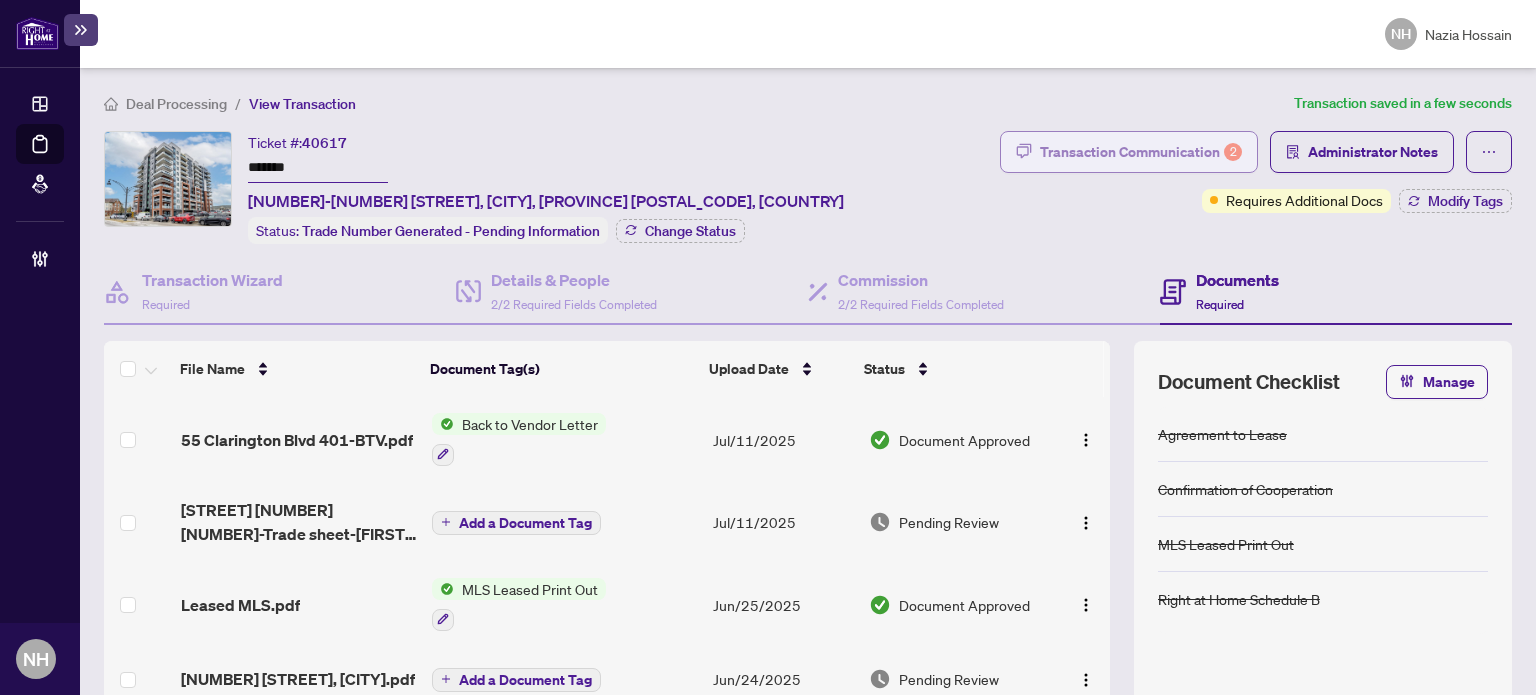 click on "Transaction Communication 2" at bounding box center (1141, 152) 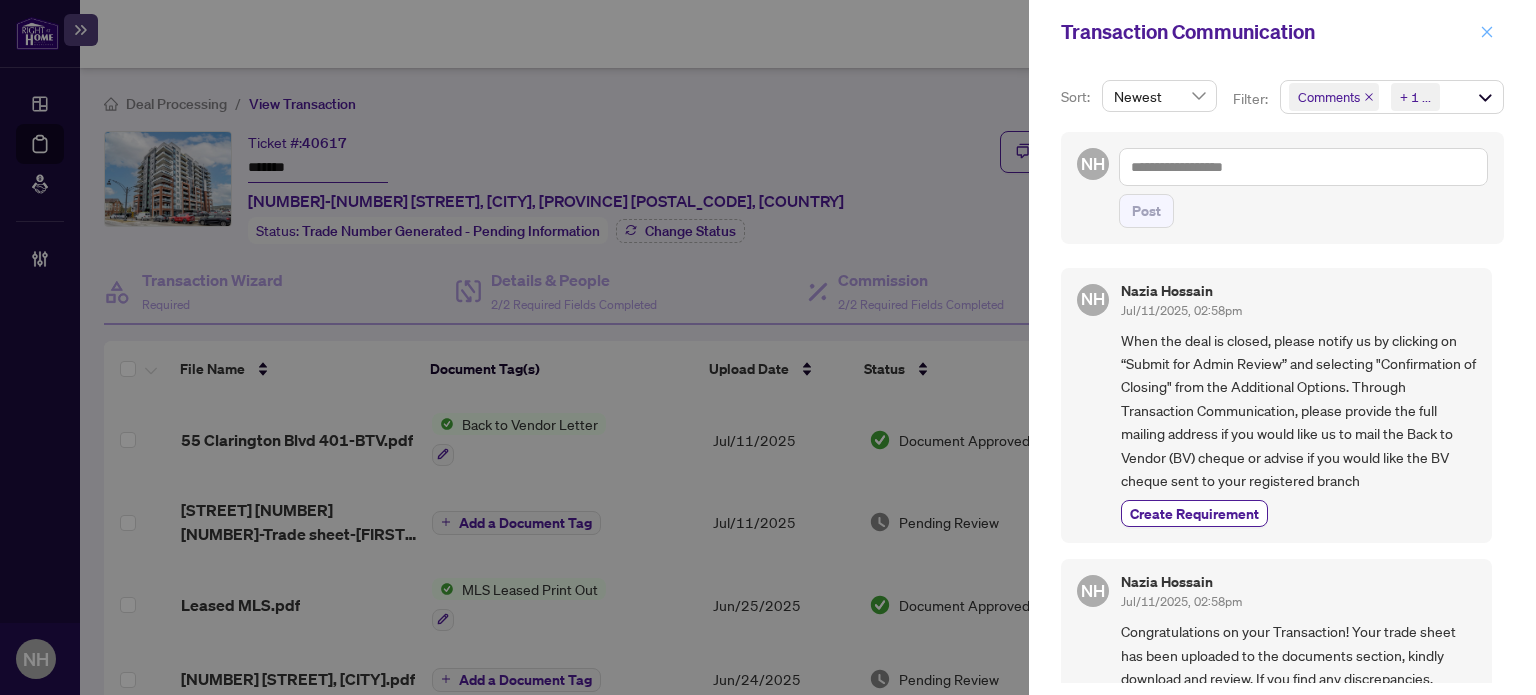 click at bounding box center (1487, 32) 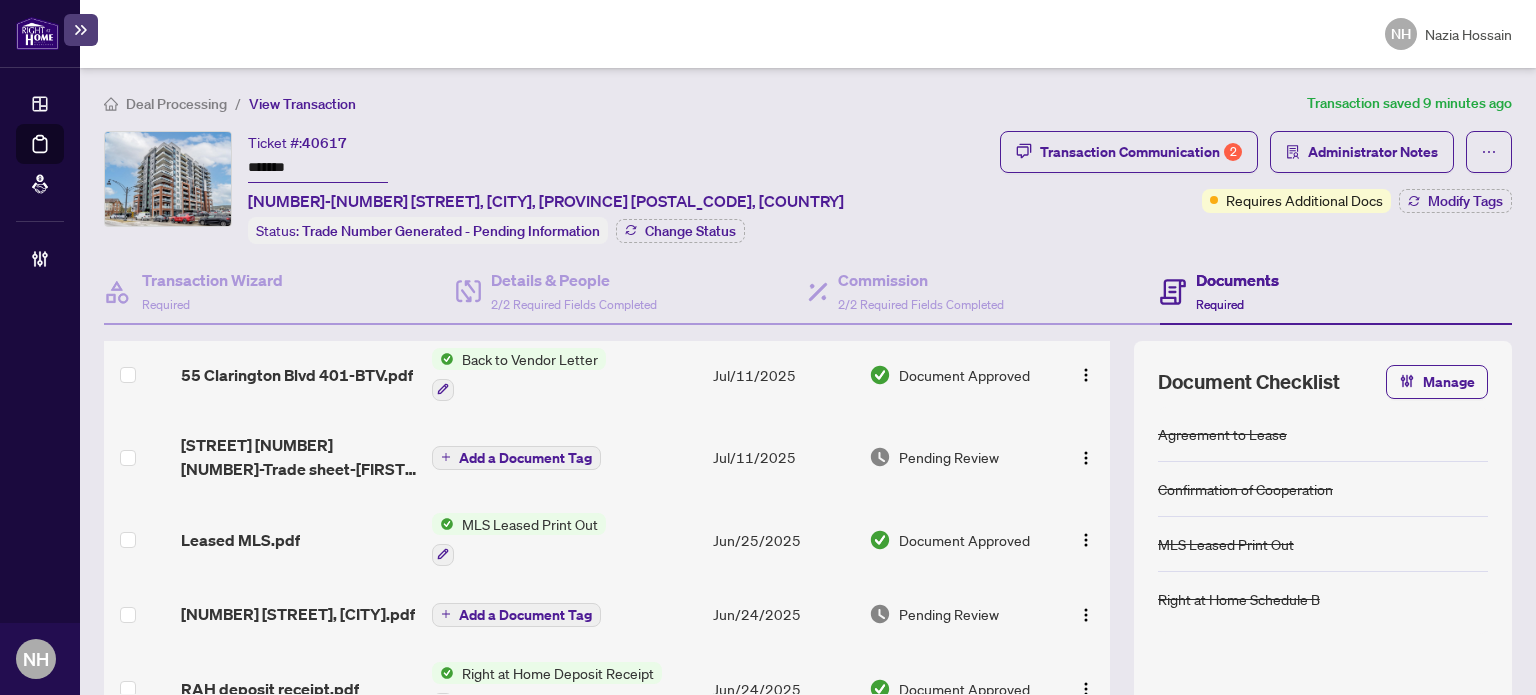 scroll, scrollTop: 0, scrollLeft: 0, axis: both 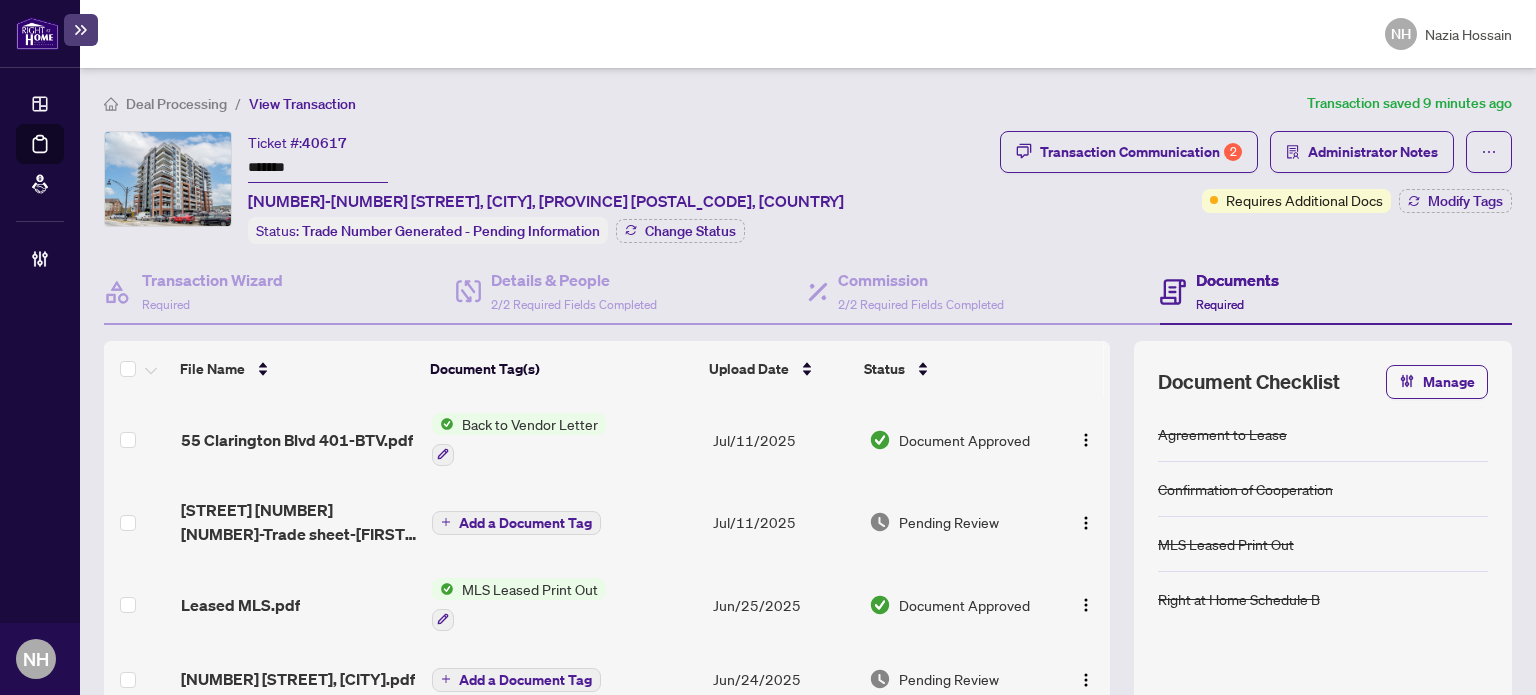 drag, startPoint x: 309, startPoint y: 163, endPoint x: 132, endPoint y: 151, distance: 177.40631 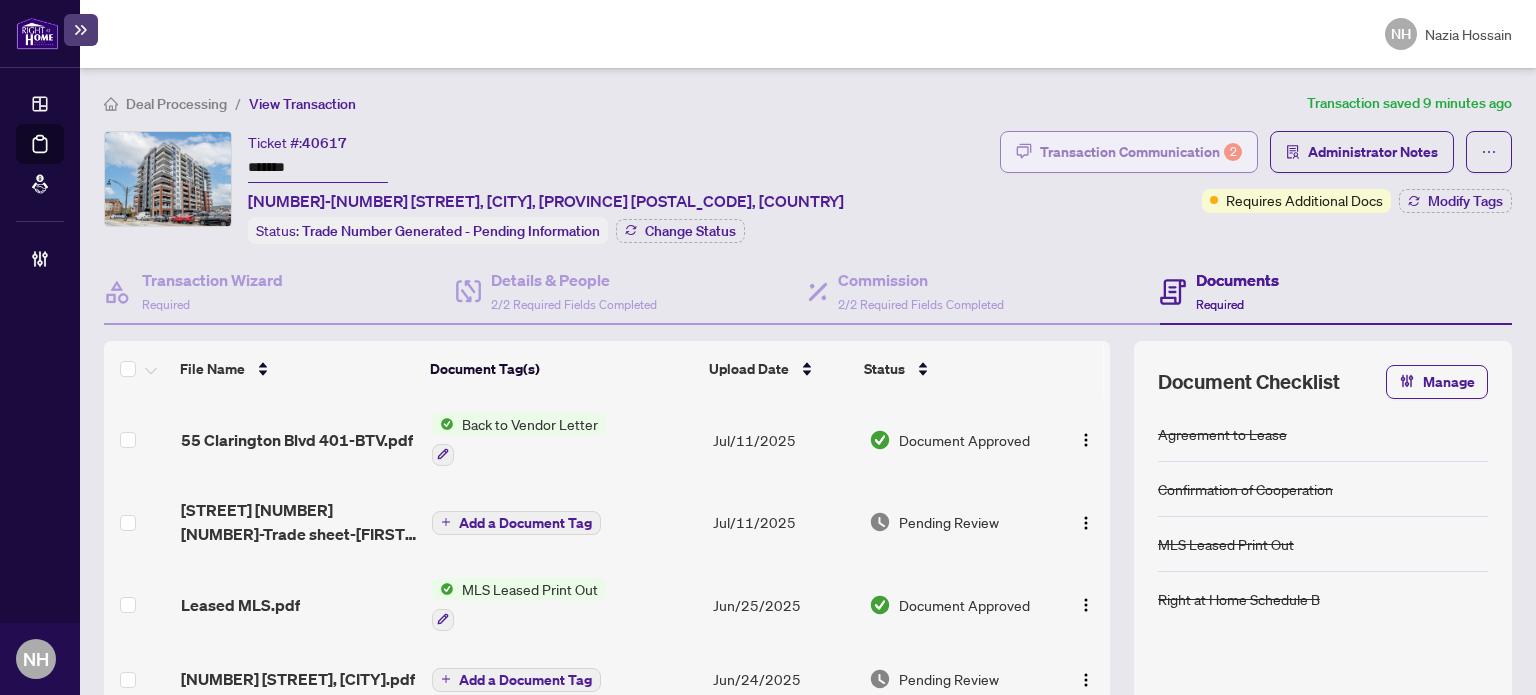 click on "Transaction Communication 2" at bounding box center (1141, 152) 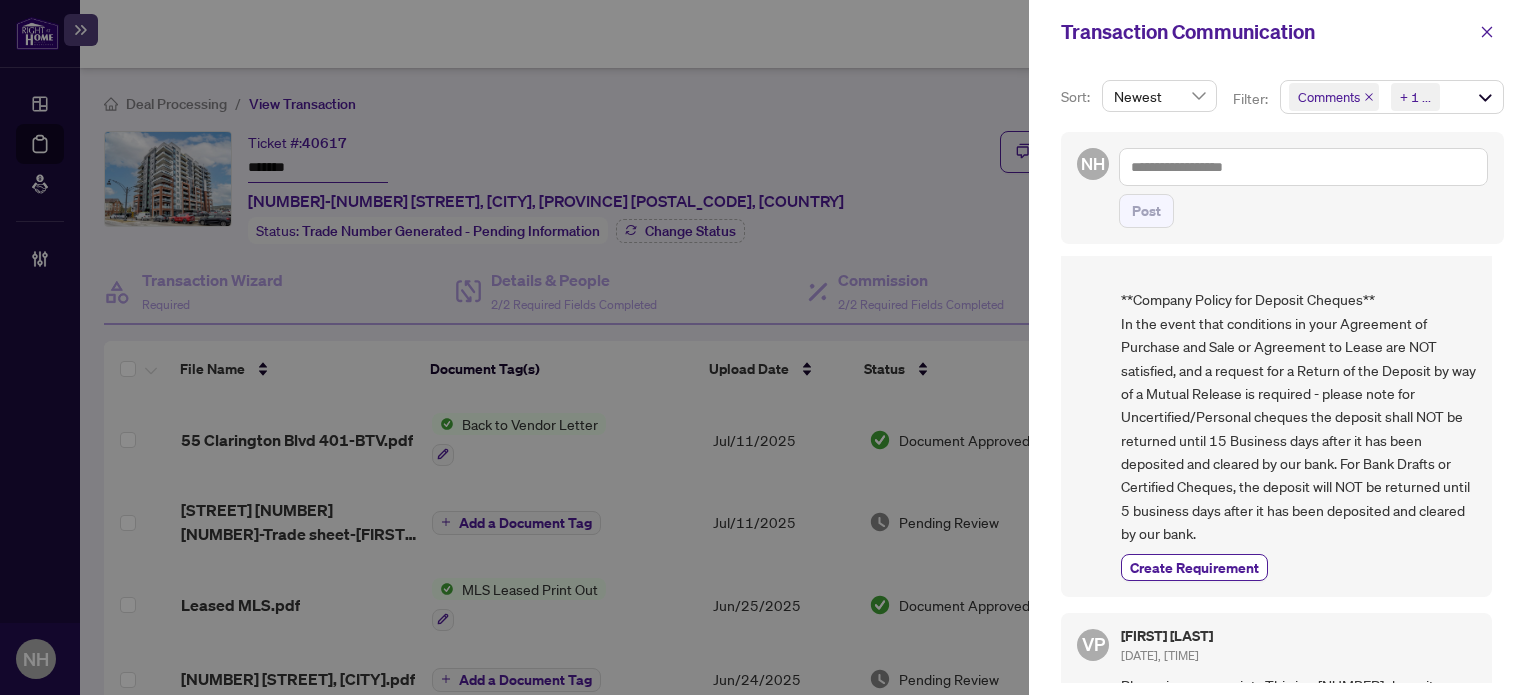scroll, scrollTop: 1404, scrollLeft: 0, axis: vertical 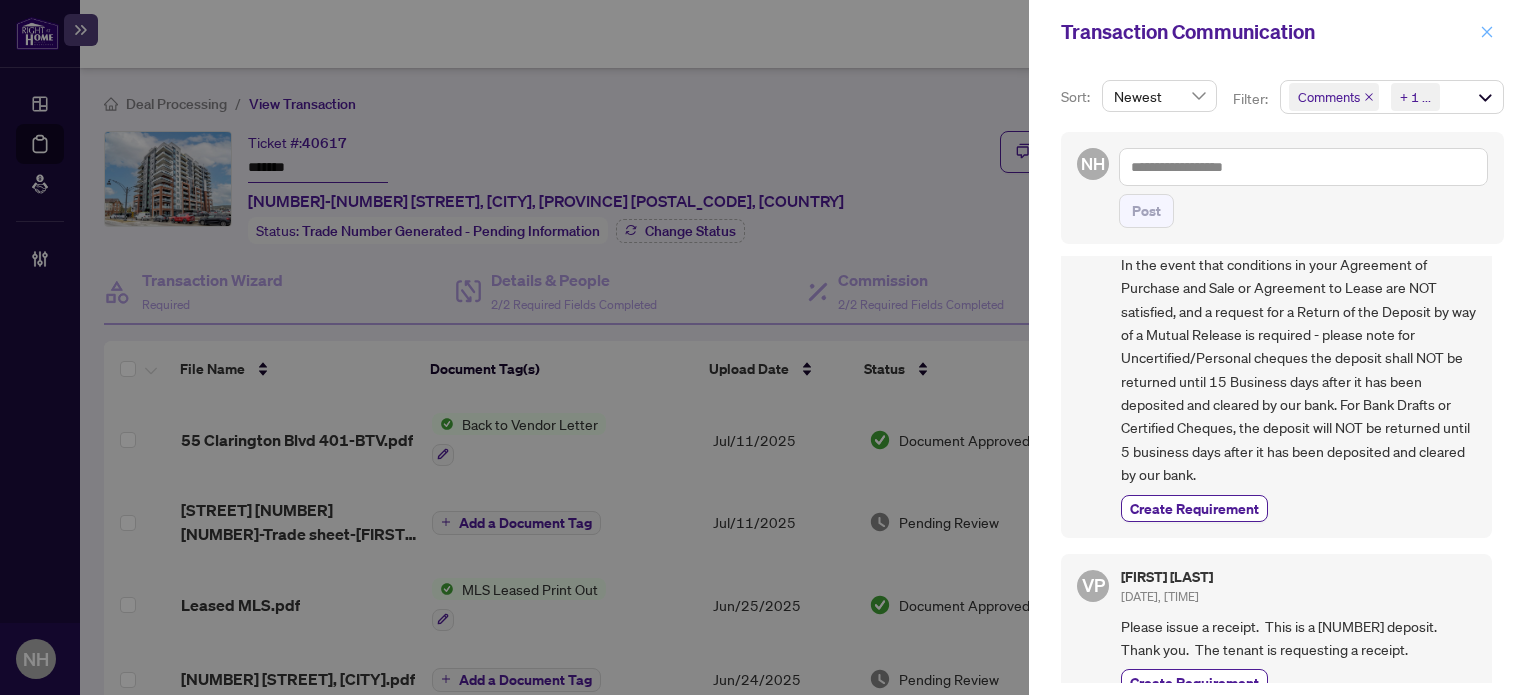 click at bounding box center [1487, 32] 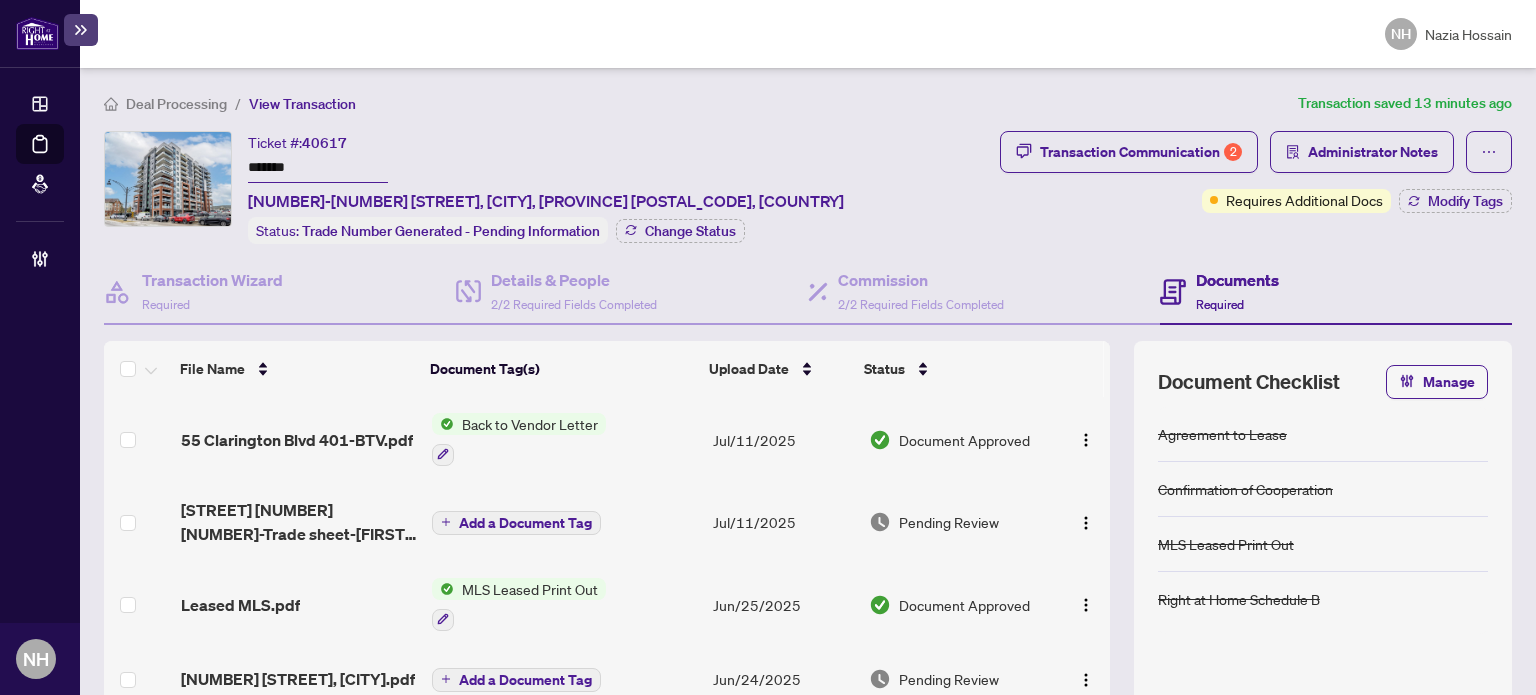 click on "Deal Processing" at bounding box center (176, 104) 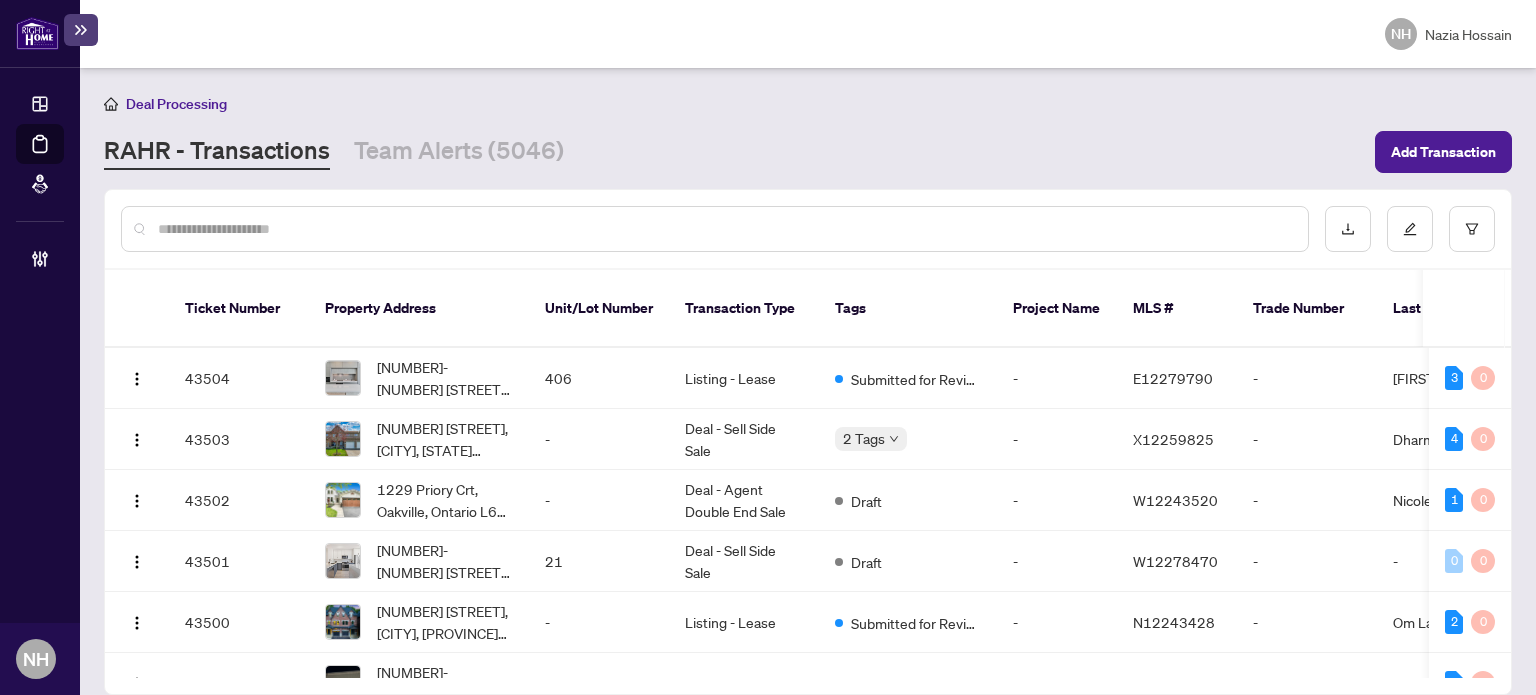 drag, startPoint x: 327, startPoint y: 231, endPoint x: 316, endPoint y: 240, distance: 14.21267 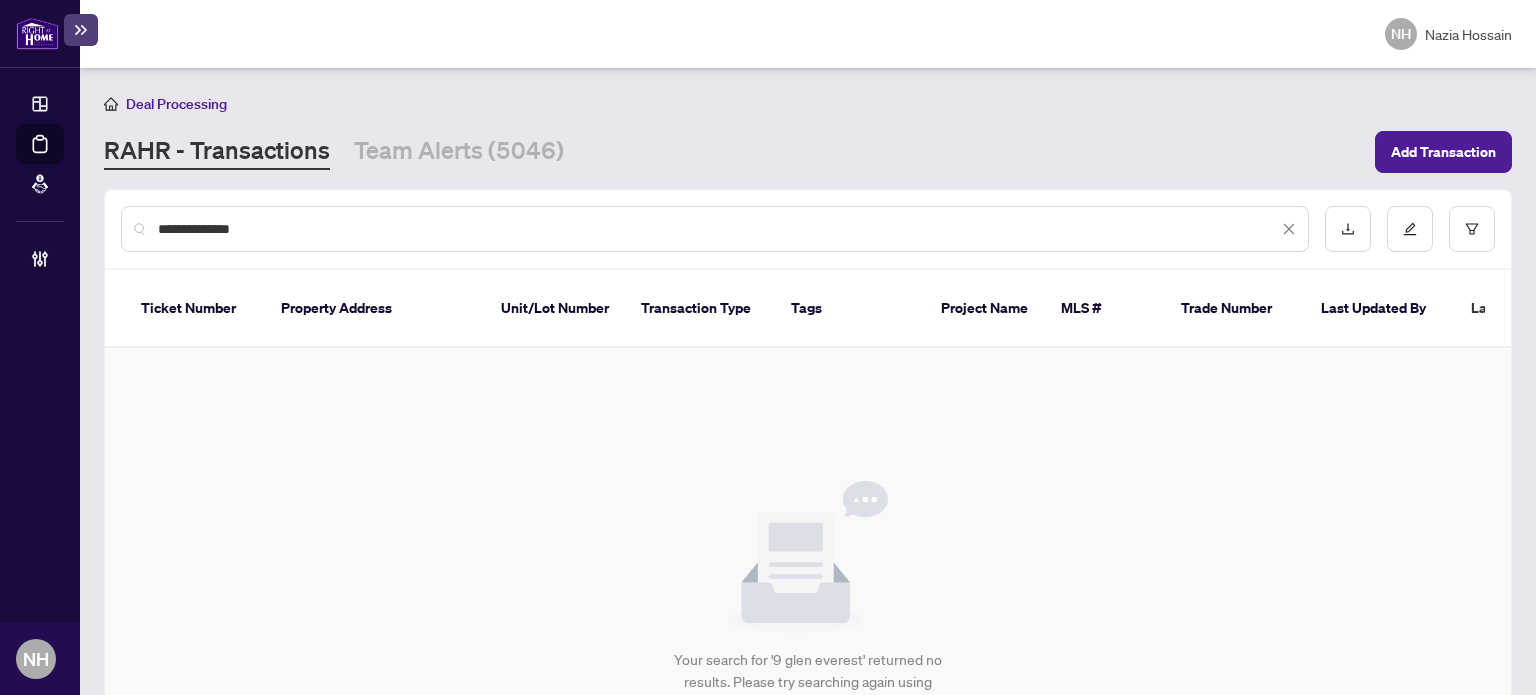 click on "**********" at bounding box center (718, 229) 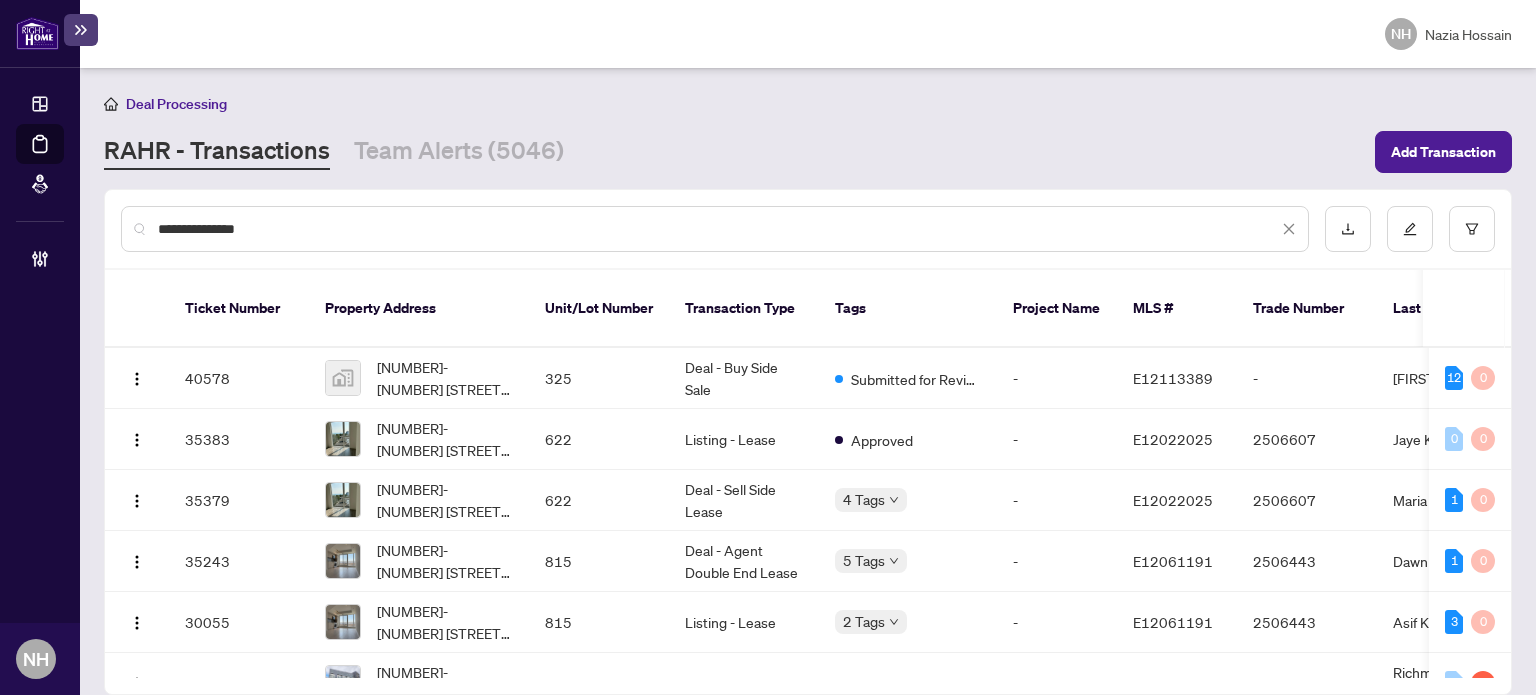 type on "**********" 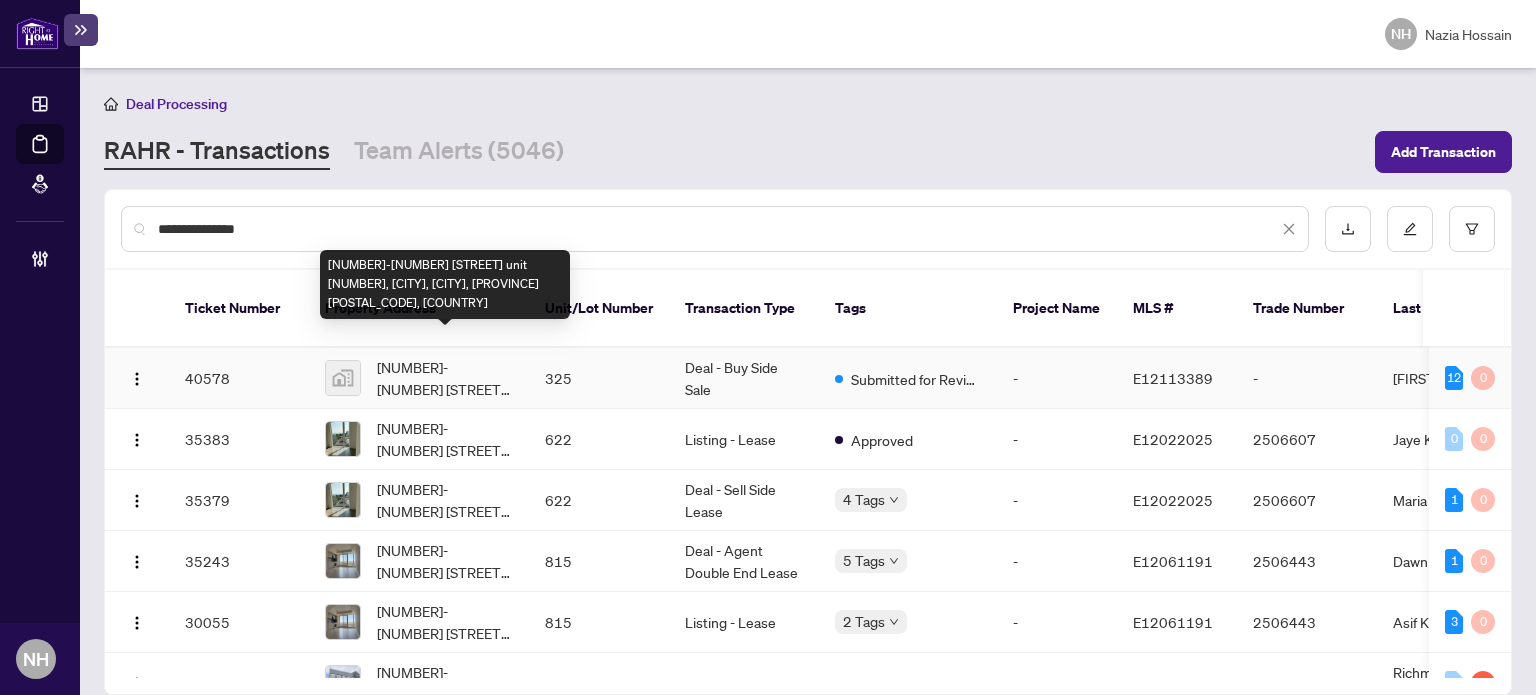 click on "325-90 Glen Everest Rd unit 325, Scarborough, Toronto, Ontario M1N 0C3, Canada" at bounding box center [445, 378] 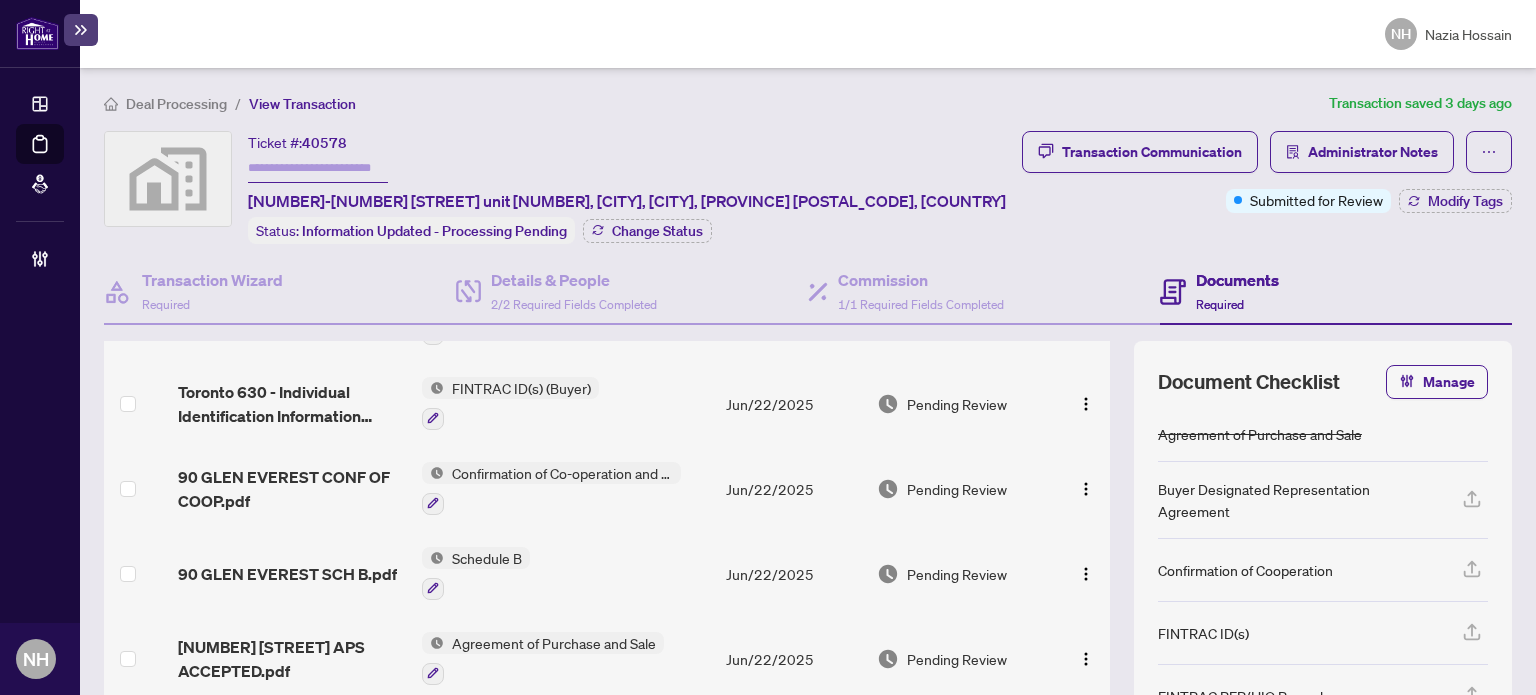 scroll, scrollTop: 721, scrollLeft: 0, axis: vertical 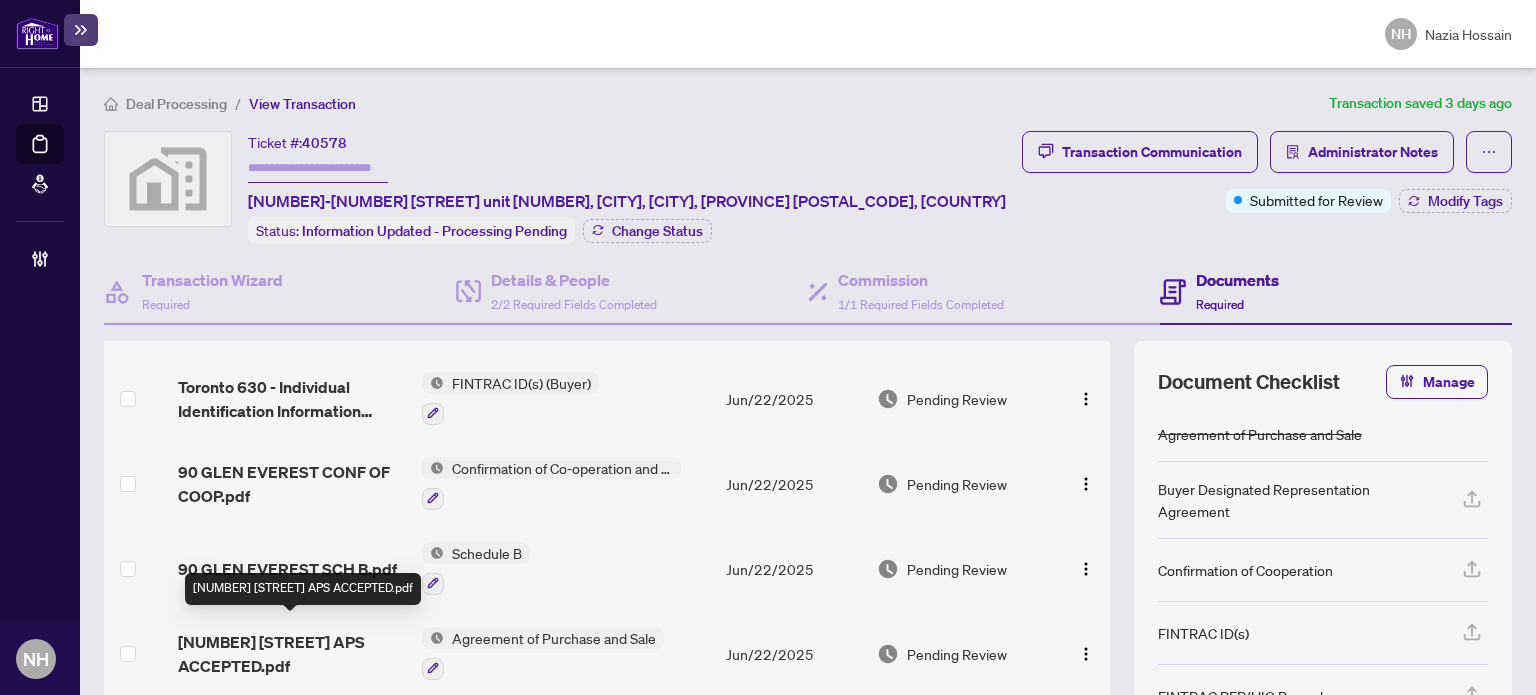 click on "90 Glen Everest APS ACCEPTED.pdf" at bounding box center (291, 654) 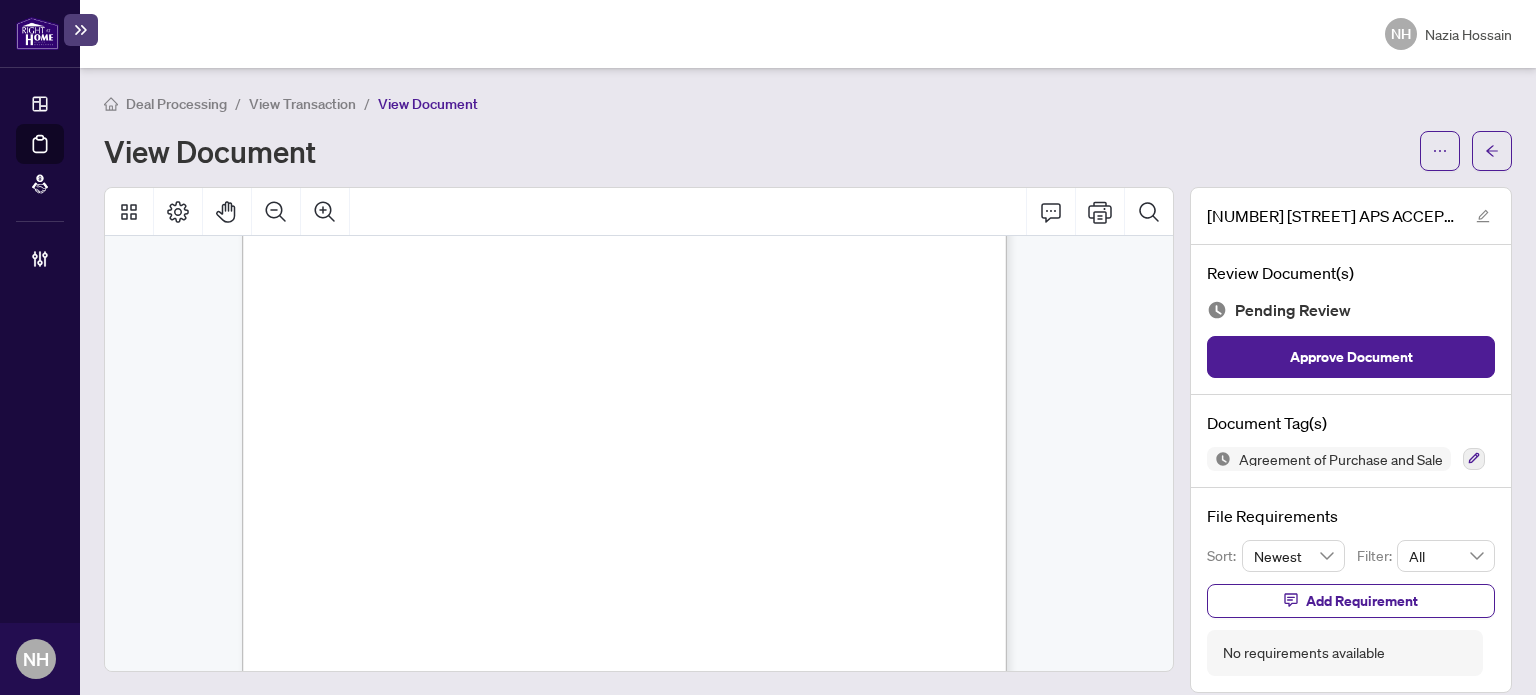 scroll, scrollTop: 6684, scrollLeft: 0, axis: vertical 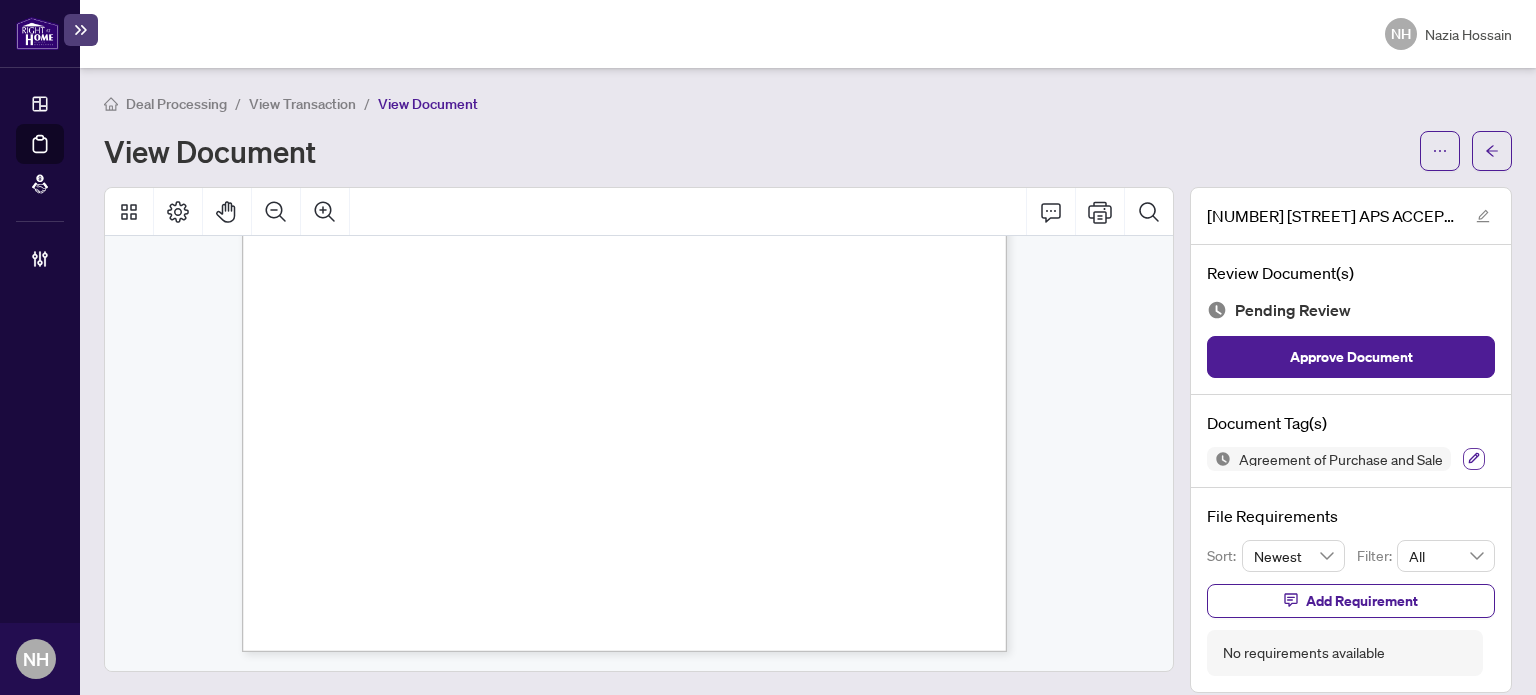 click 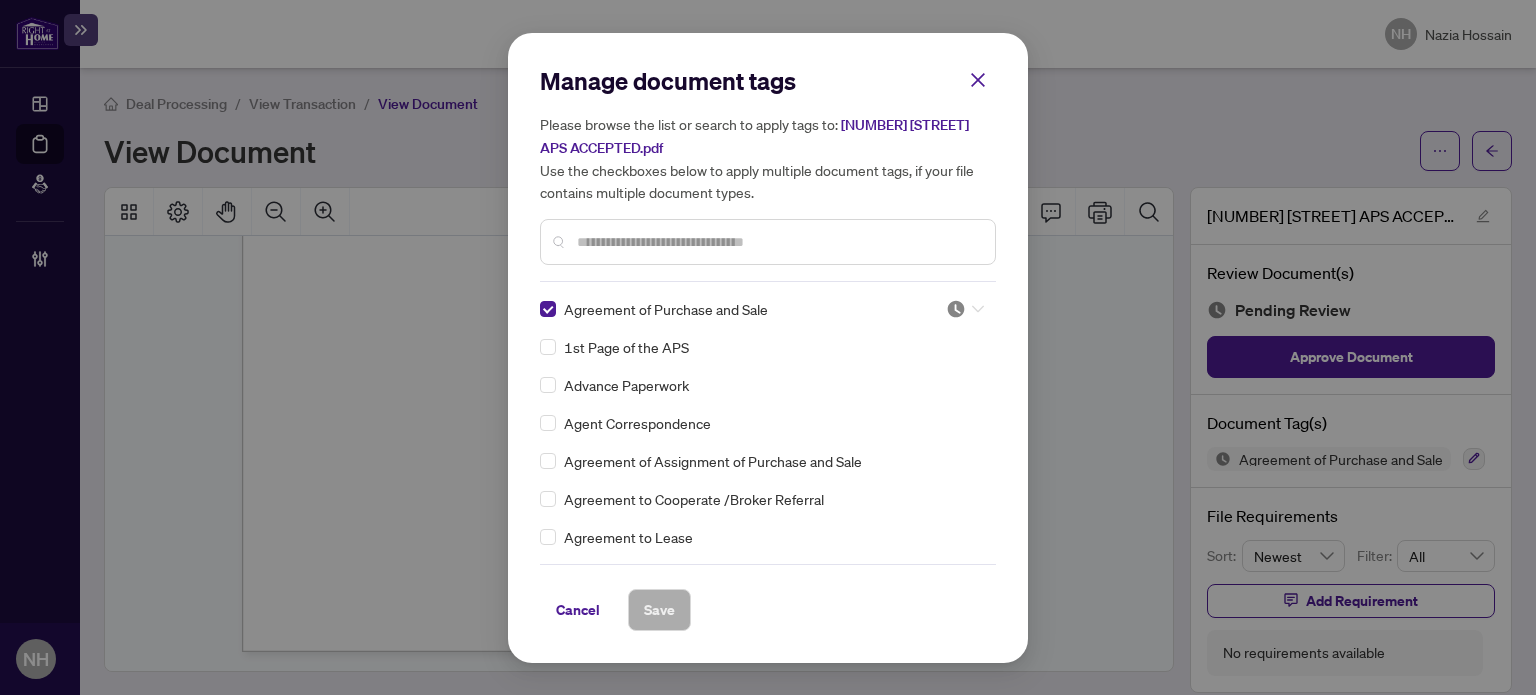 click at bounding box center [965, 309] 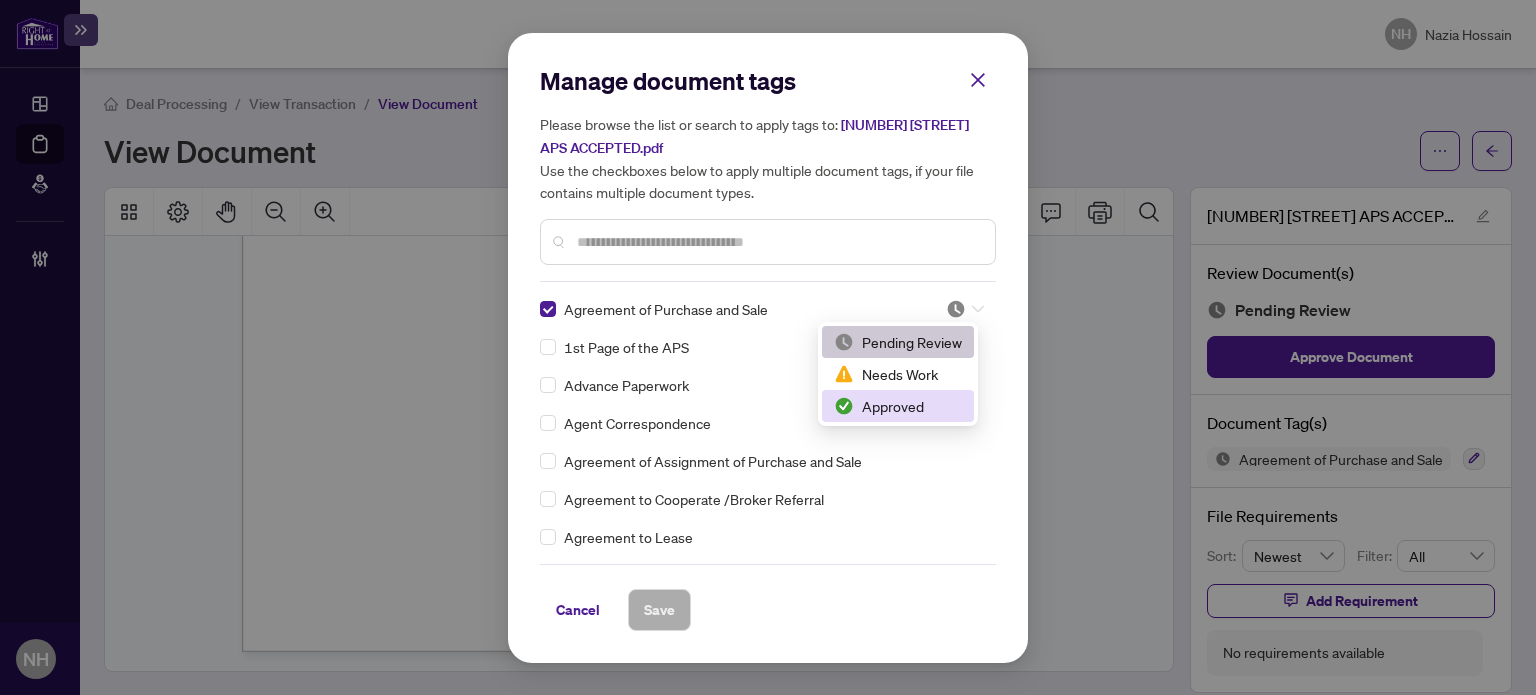 click on "Approved" at bounding box center [898, 406] 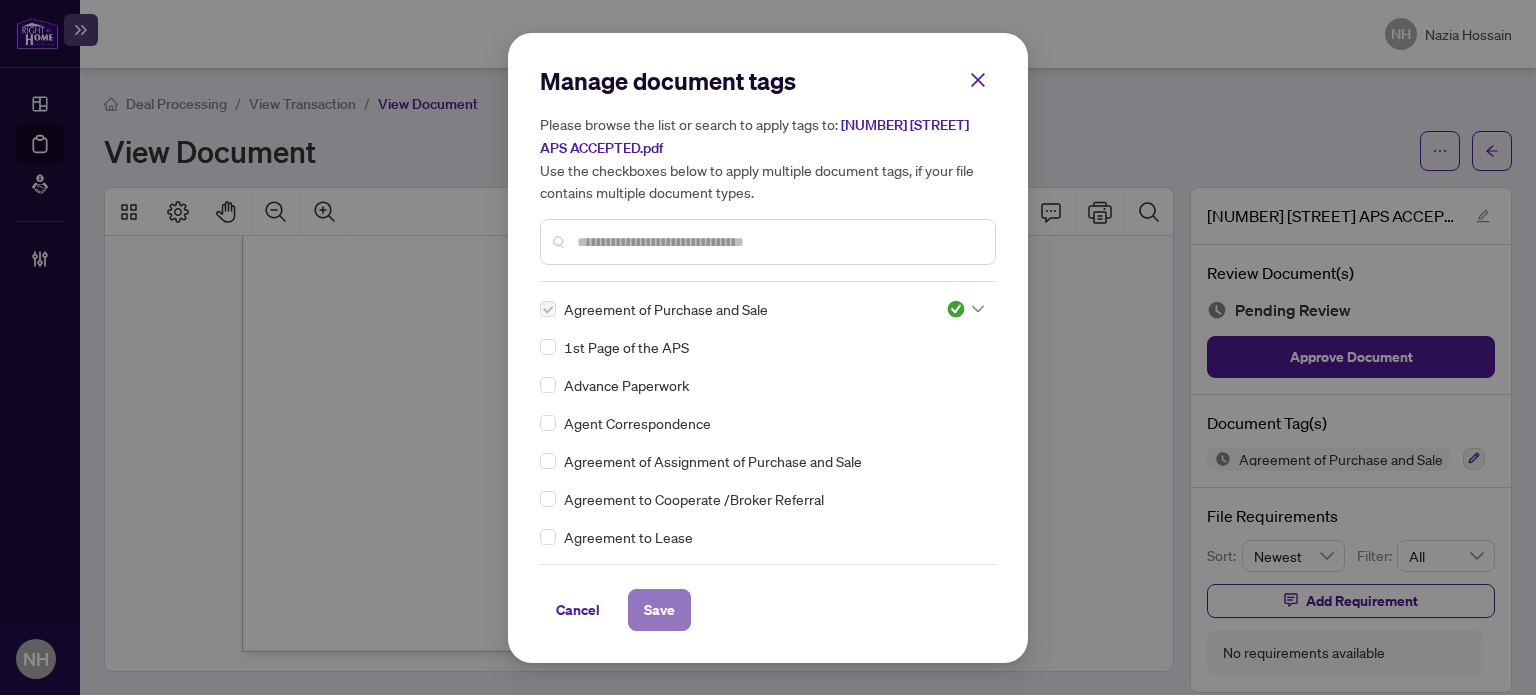 click on "Save" at bounding box center (659, 610) 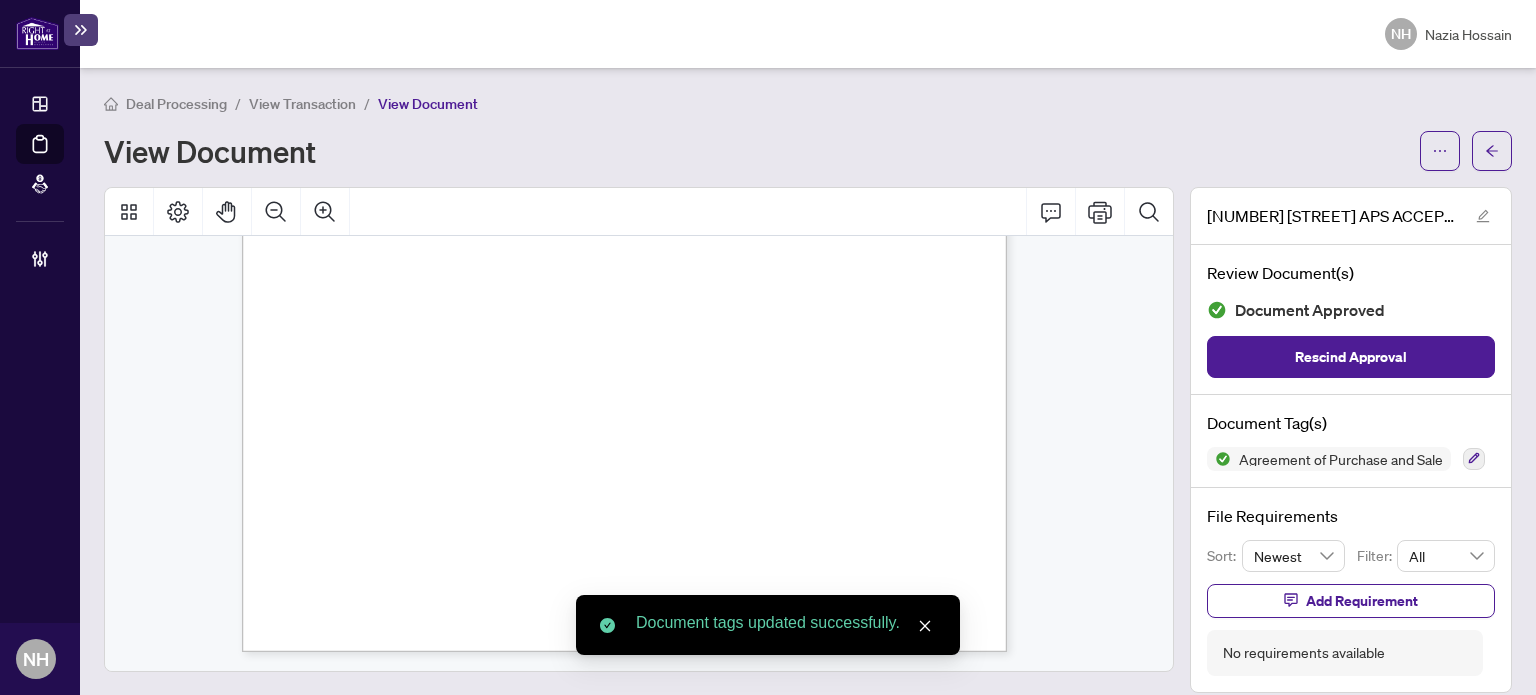 click on "View Transaction" at bounding box center [302, 104] 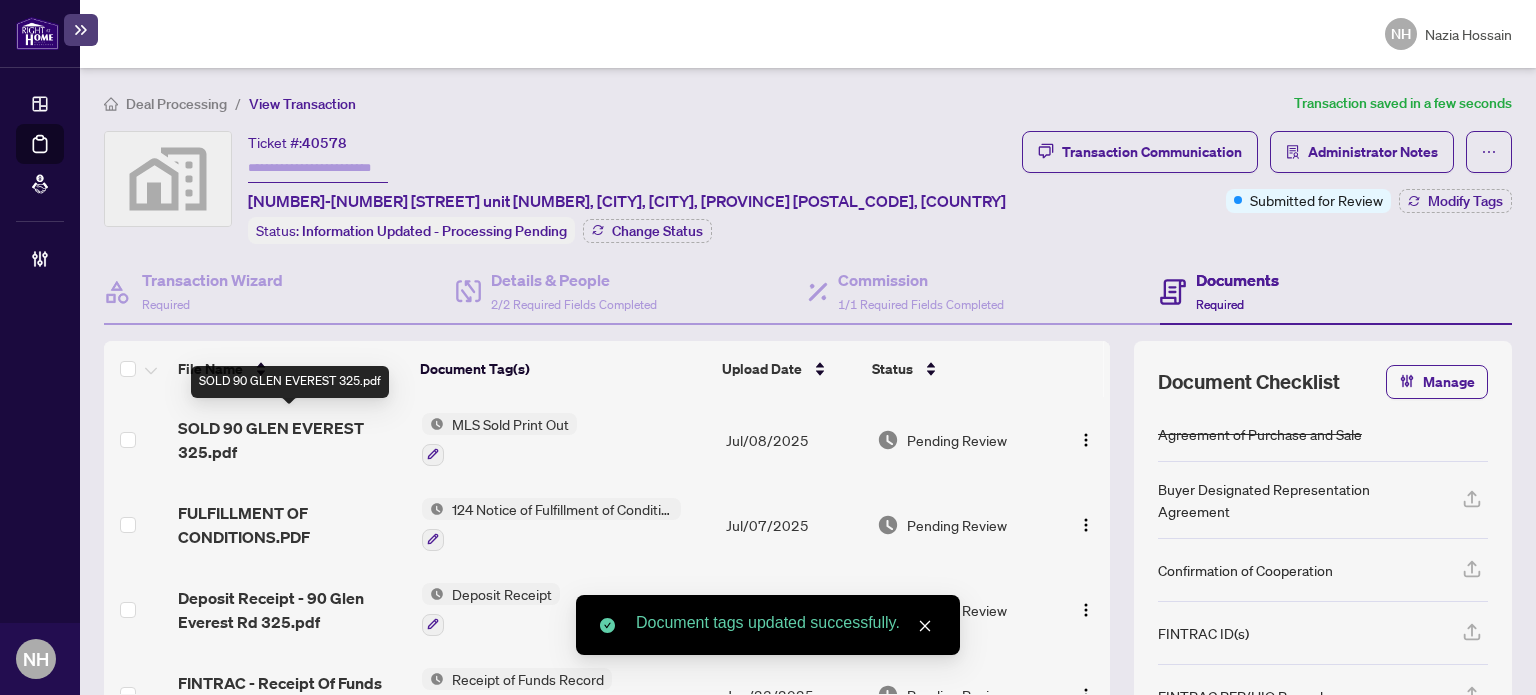 click on "SOLD 90 GLEN EVEREST 325.pdf" at bounding box center [291, 440] 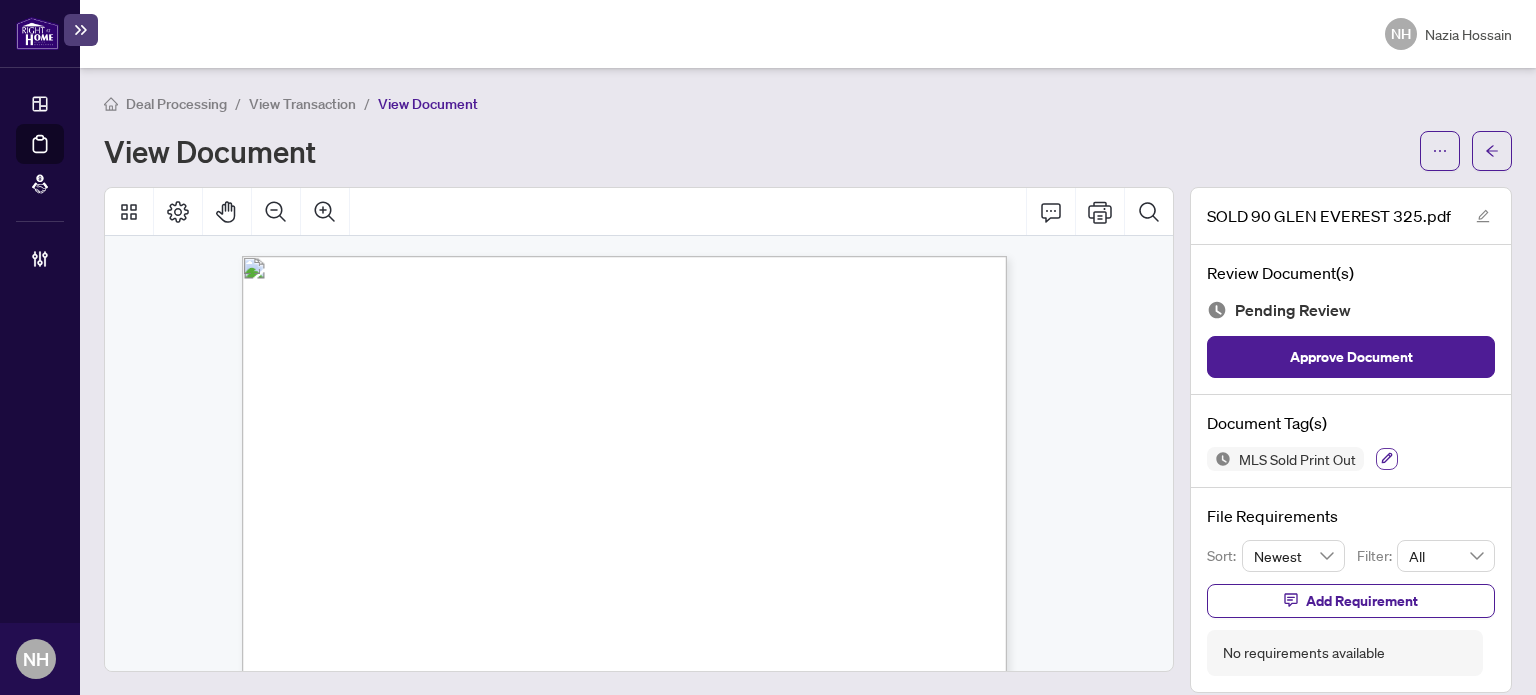 click 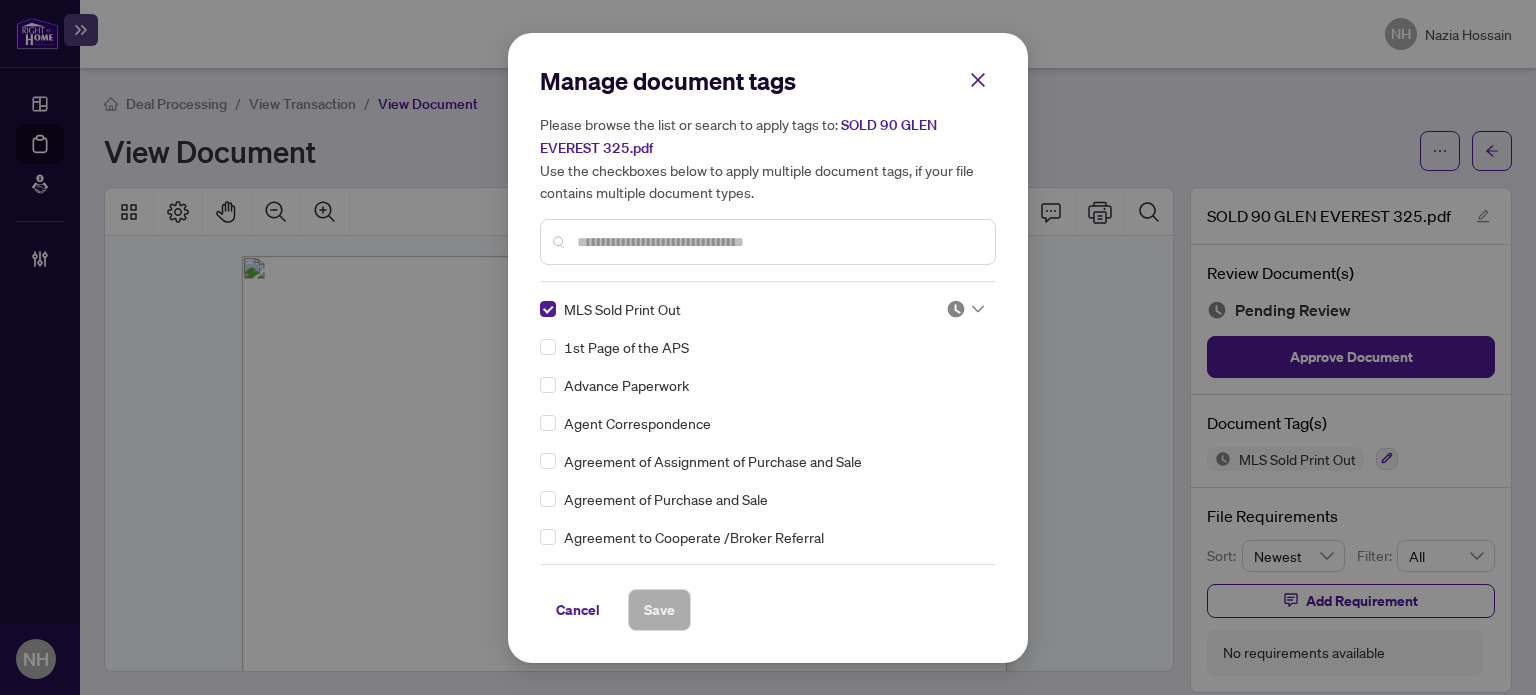 click at bounding box center (965, 309) 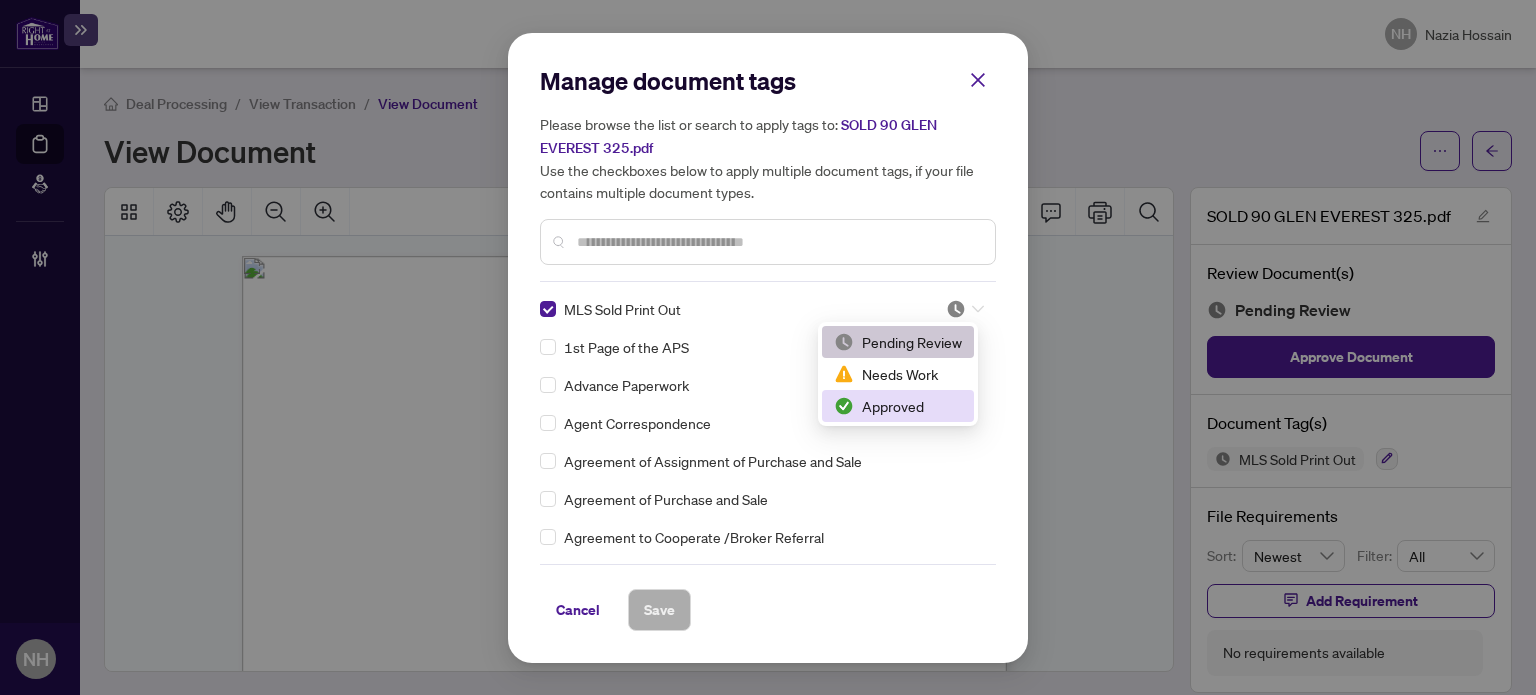 click on "Approved" at bounding box center [898, 406] 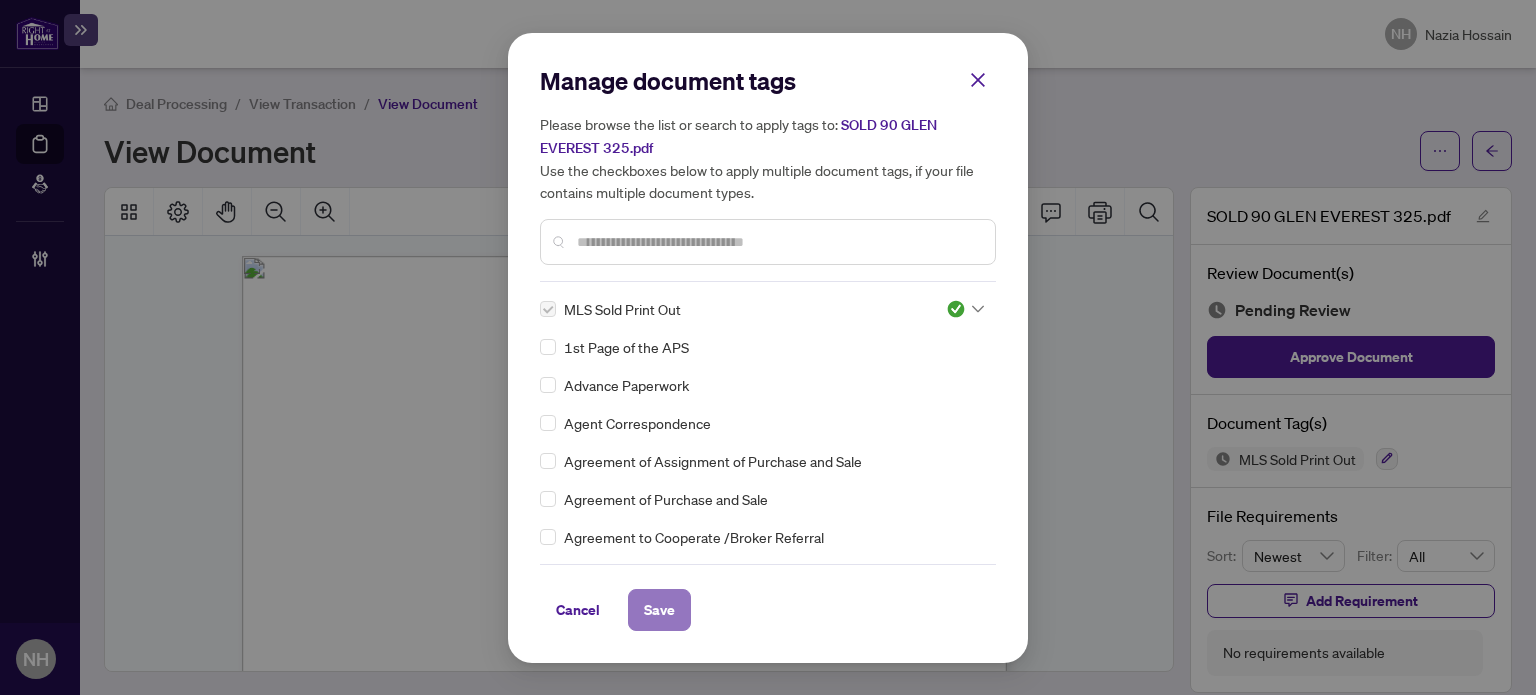 click on "Save" at bounding box center [659, 610] 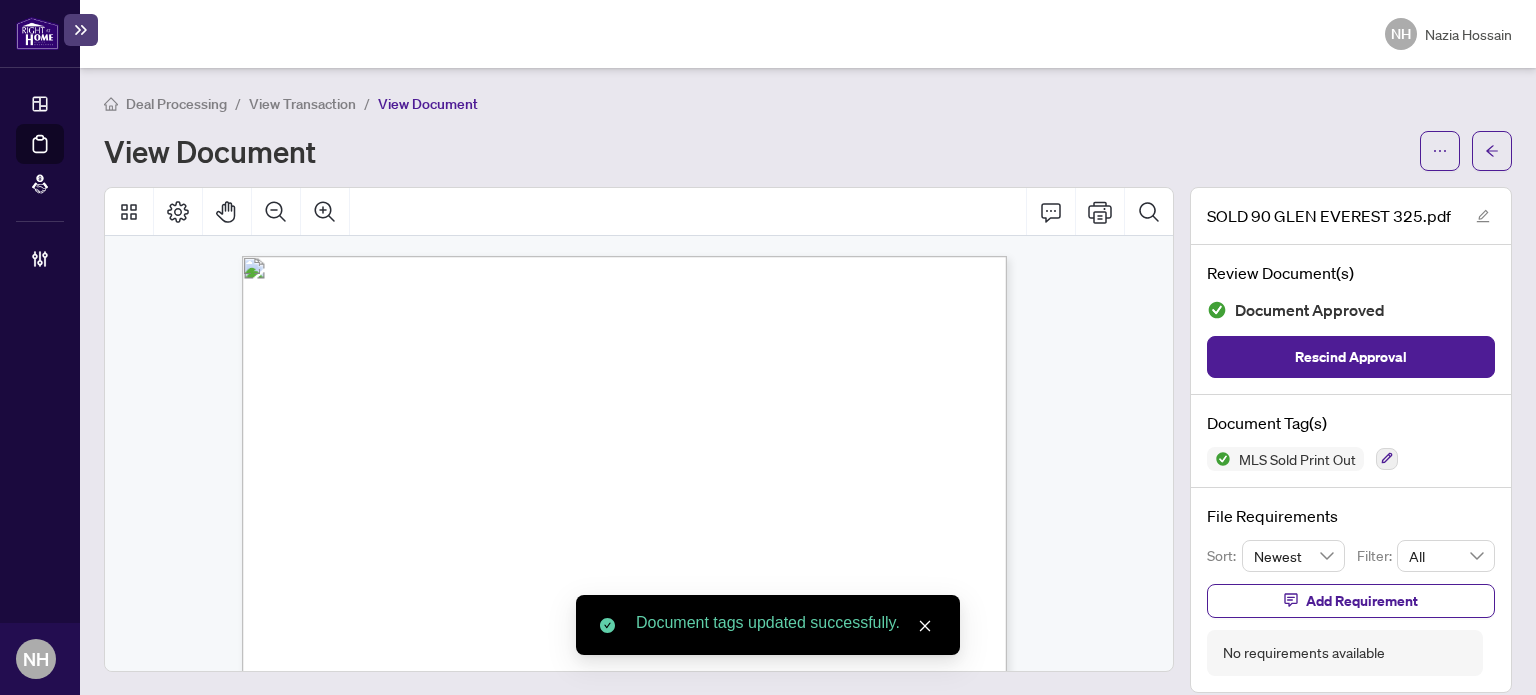 click on "View Transaction" at bounding box center (302, 104) 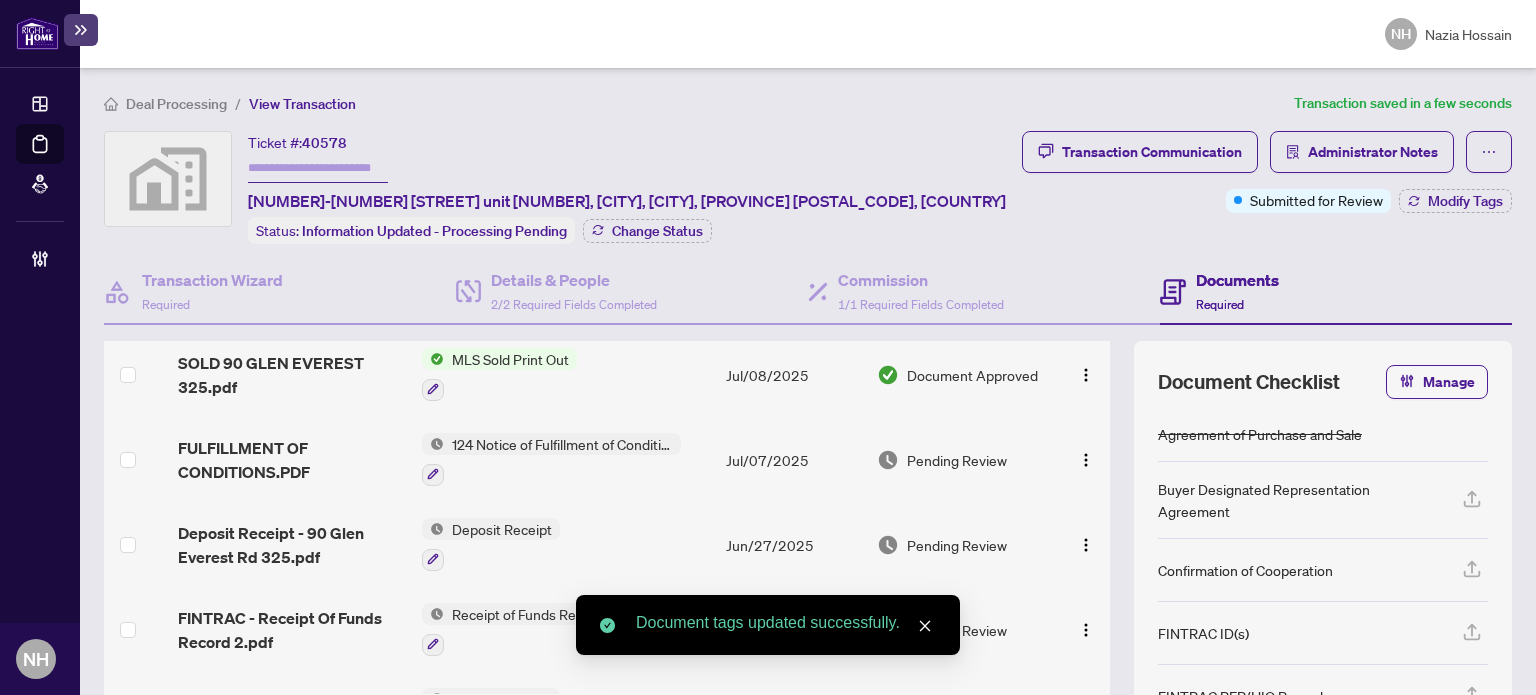 scroll, scrollTop: 0, scrollLeft: 0, axis: both 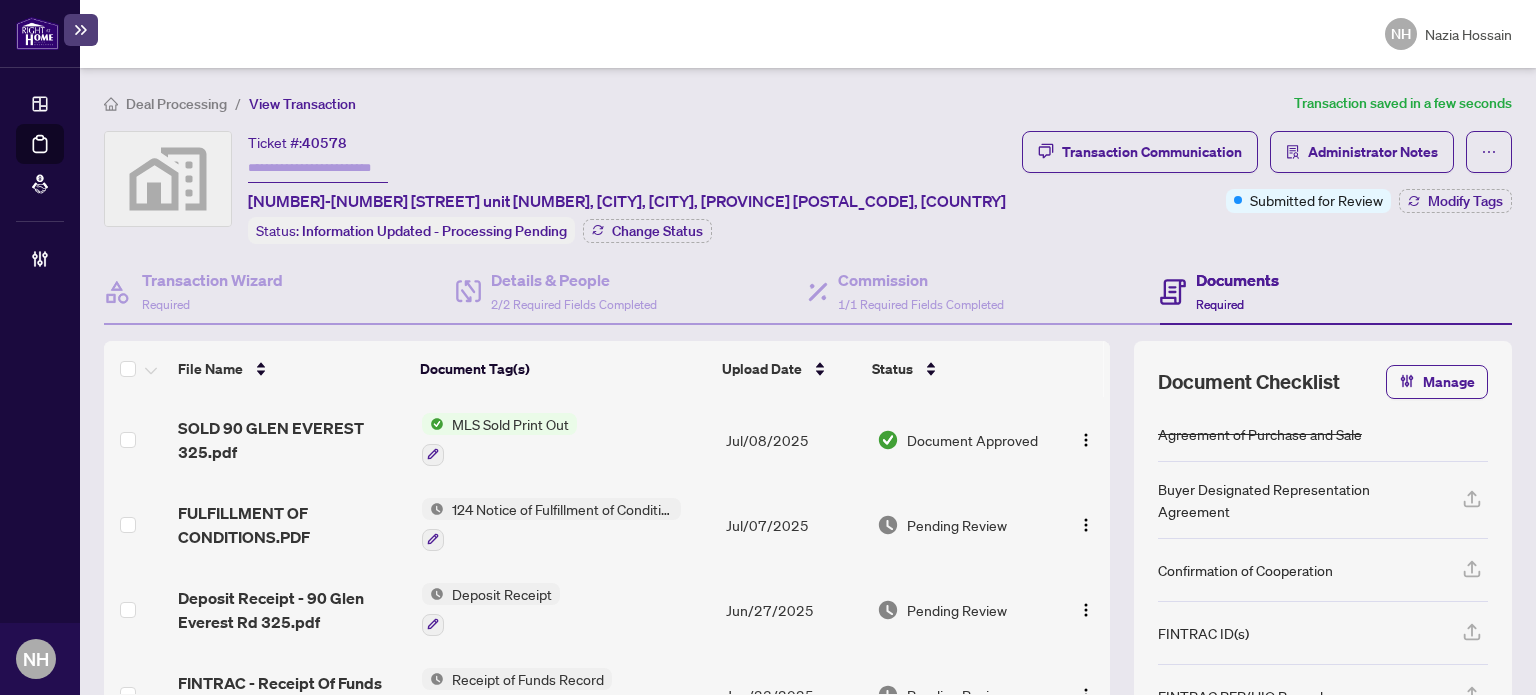 click on "FULFILLMENT OF CONDITIONS.PDF" at bounding box center [291, 524] 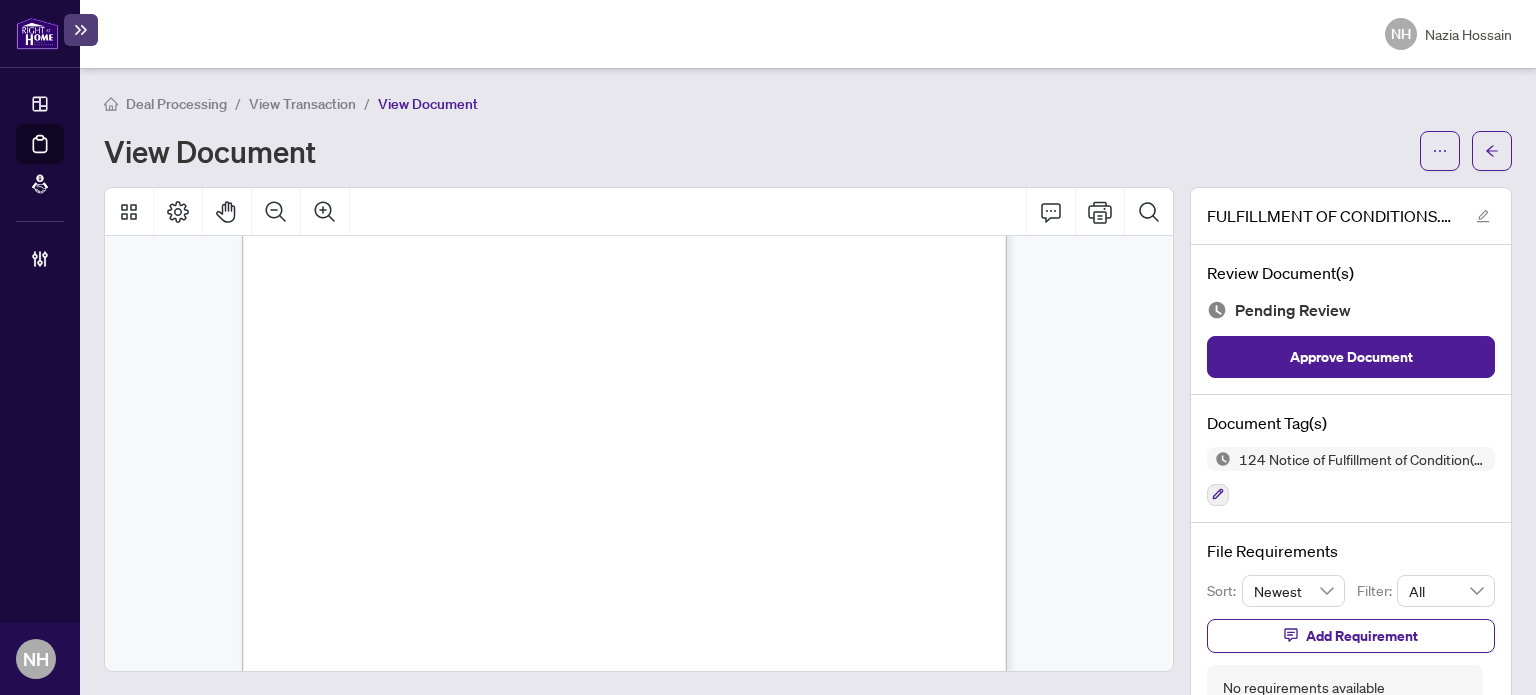 scroll, scrollTop: 594, scrollLeft: 0, axis: vertical 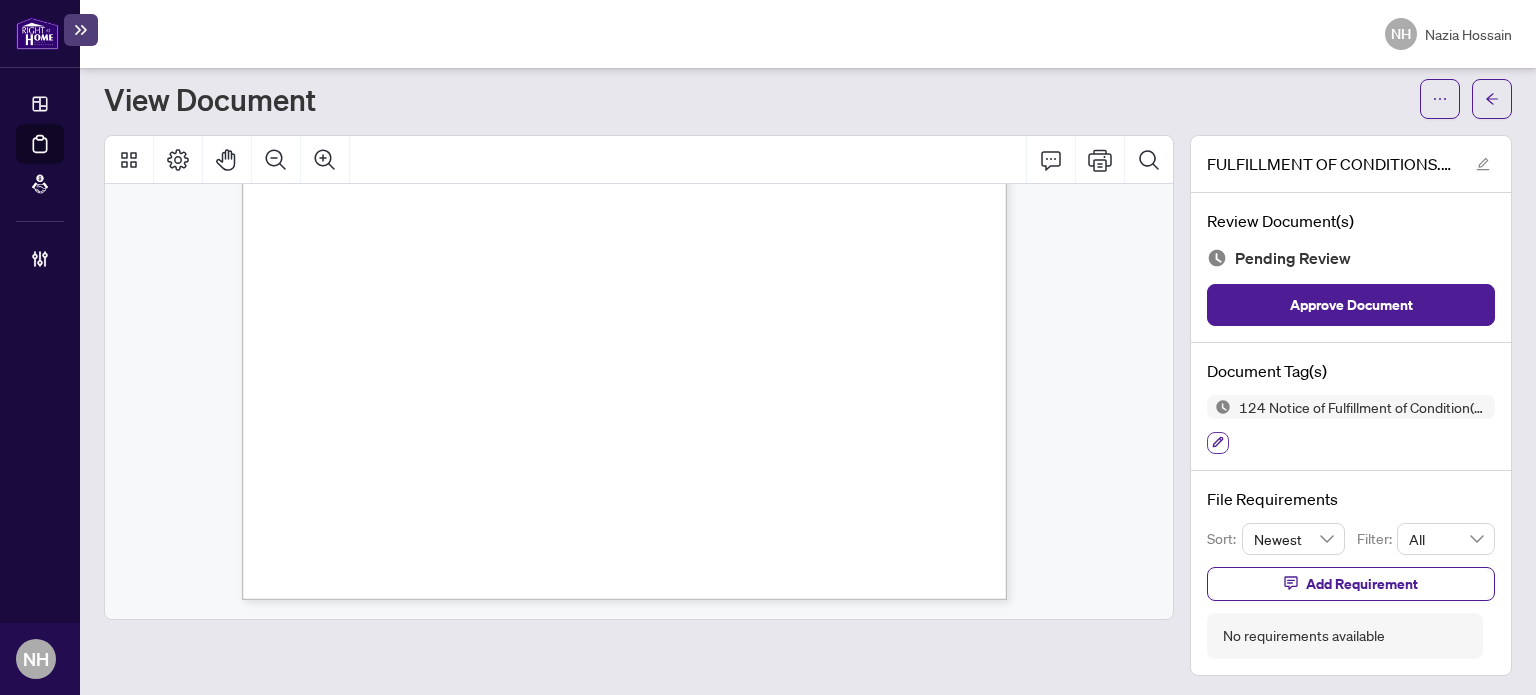 click at bounding box center (1218, 443) 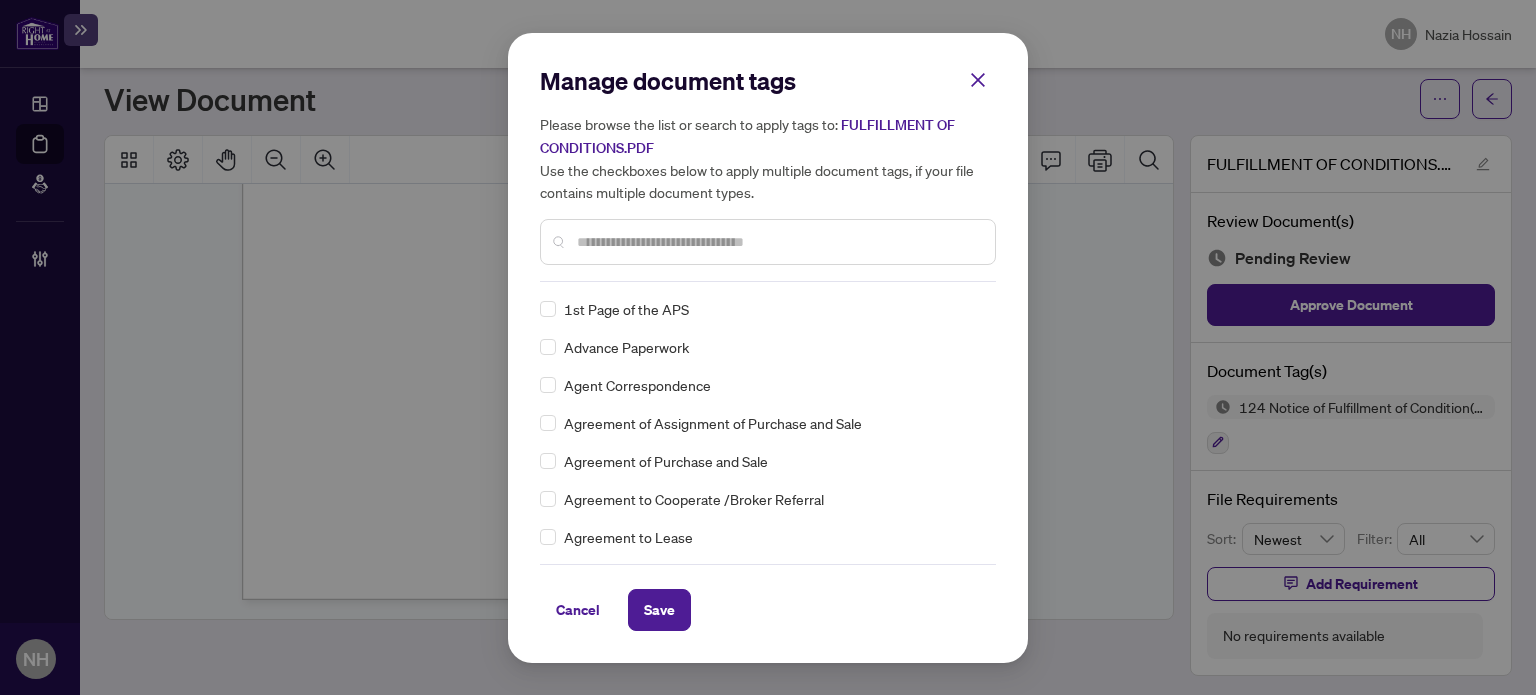 scroll, scrollTop: 0, scrollLeft: 0, axis: both 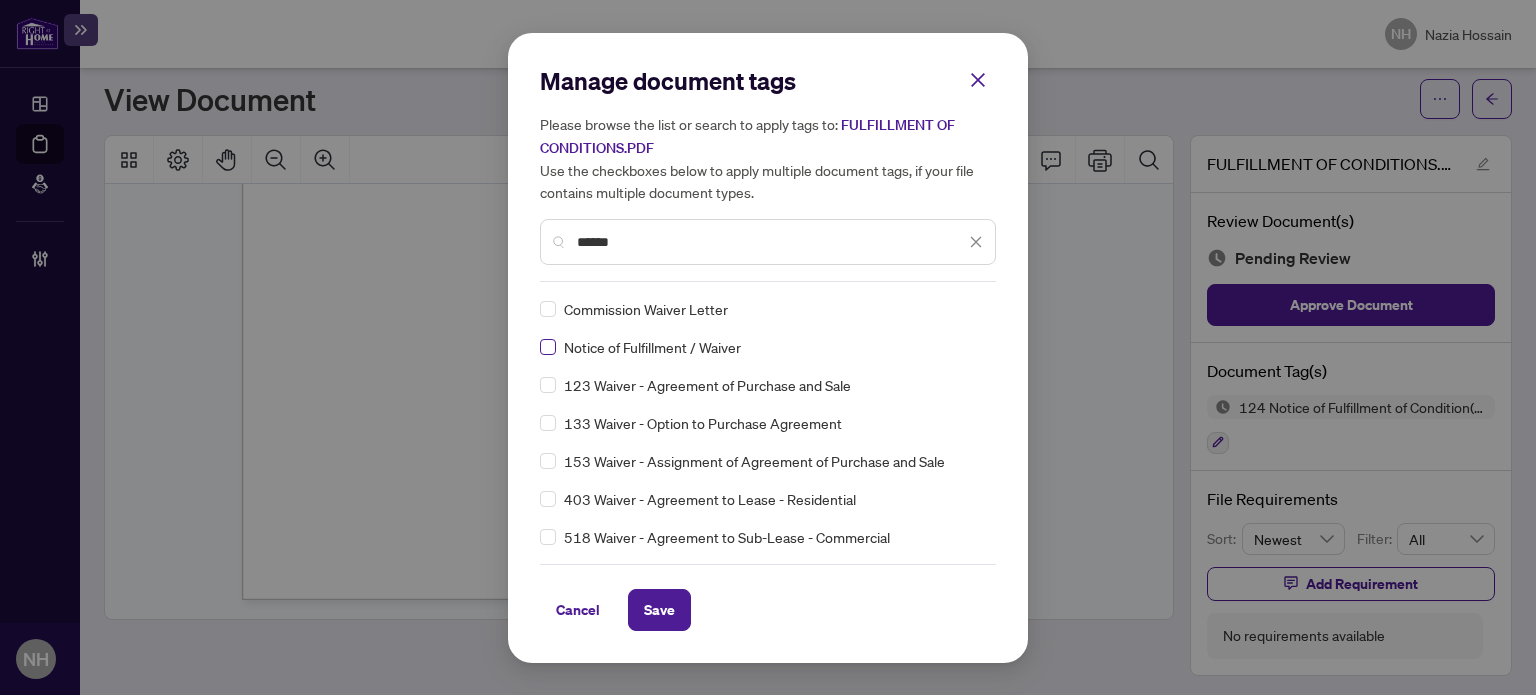 type on "******" 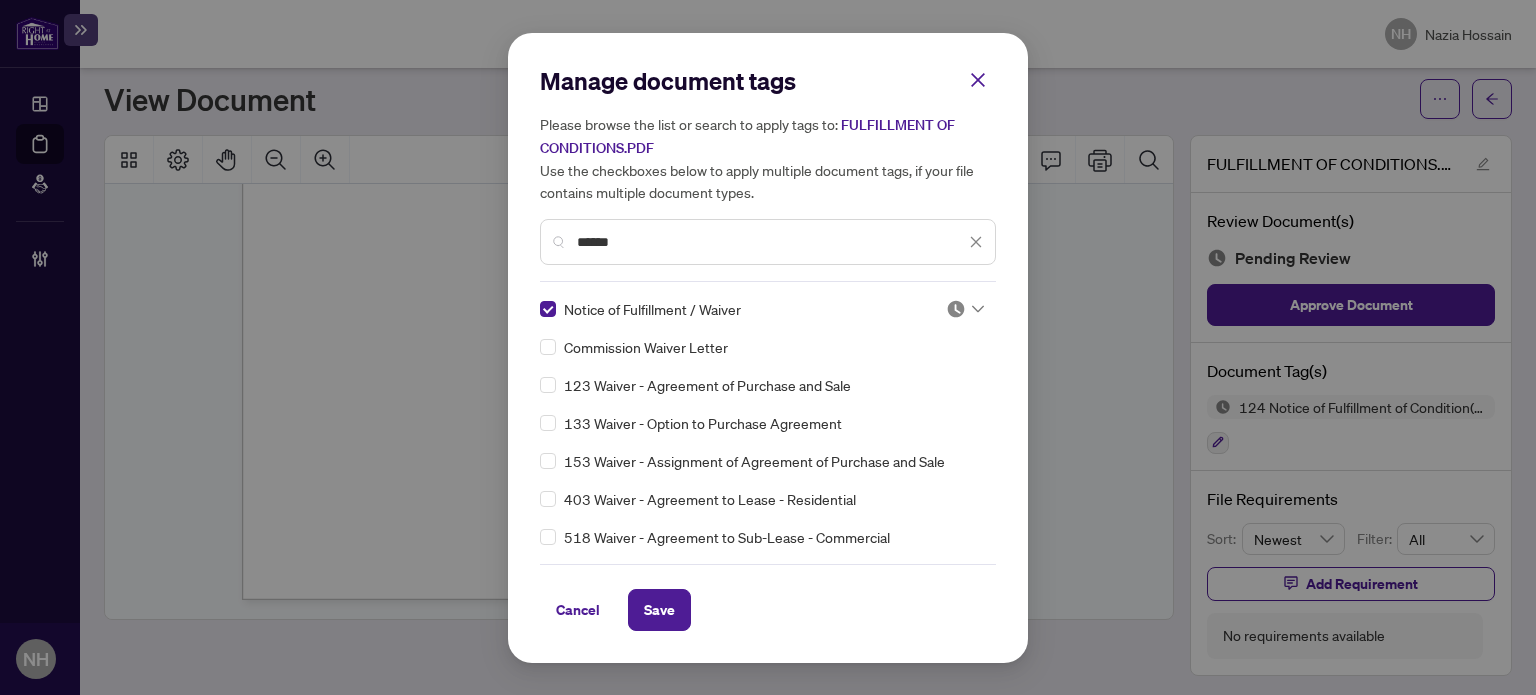 click at bounding box center (956, 309) 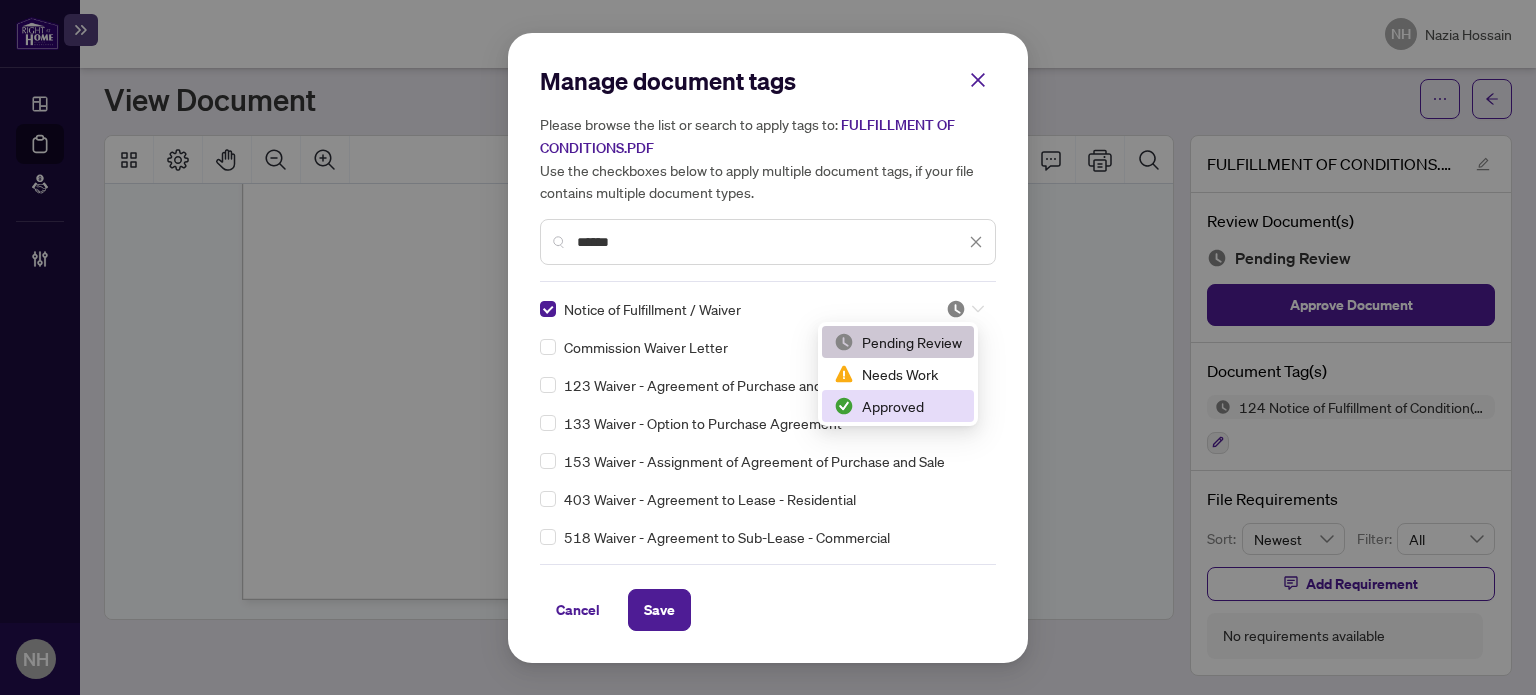 click on "Approved" at bounding box center [898, 406] 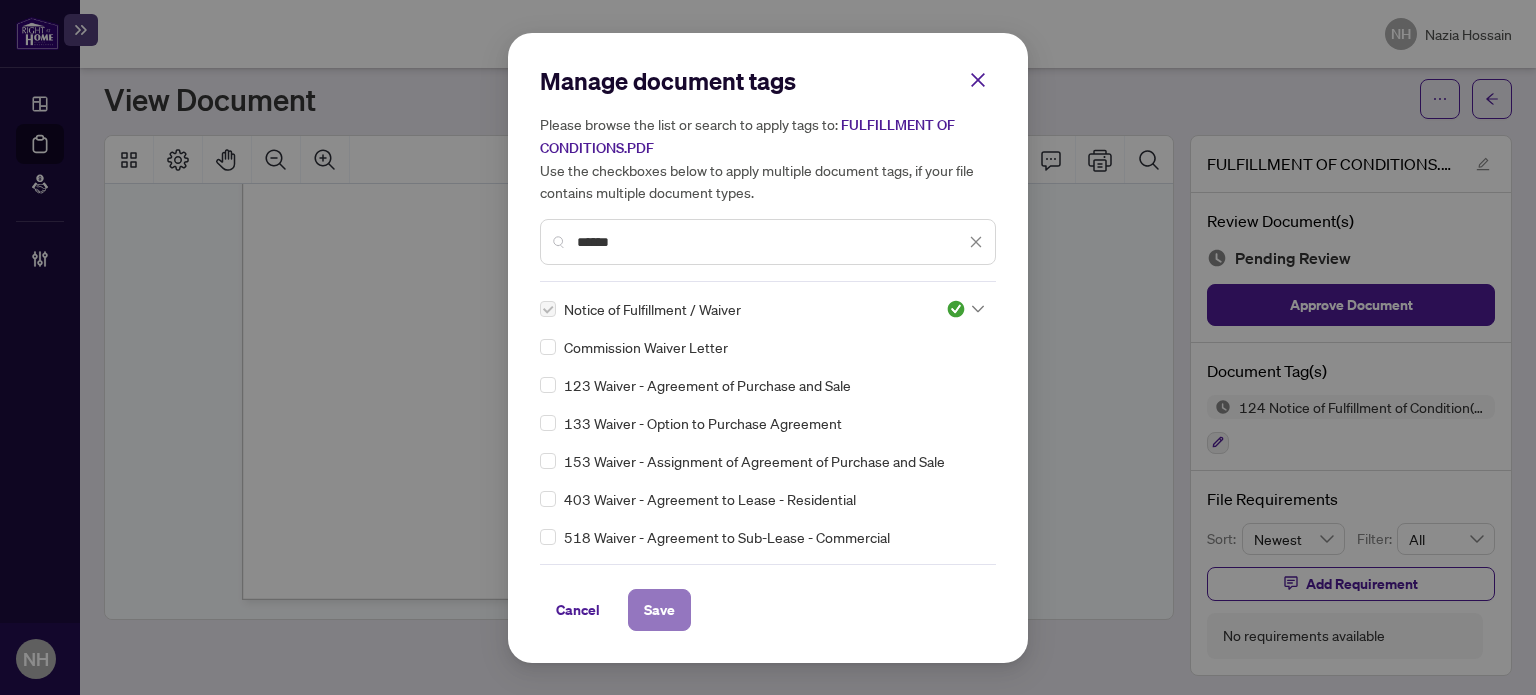 click on "Save" at bounding box center (659, 610) 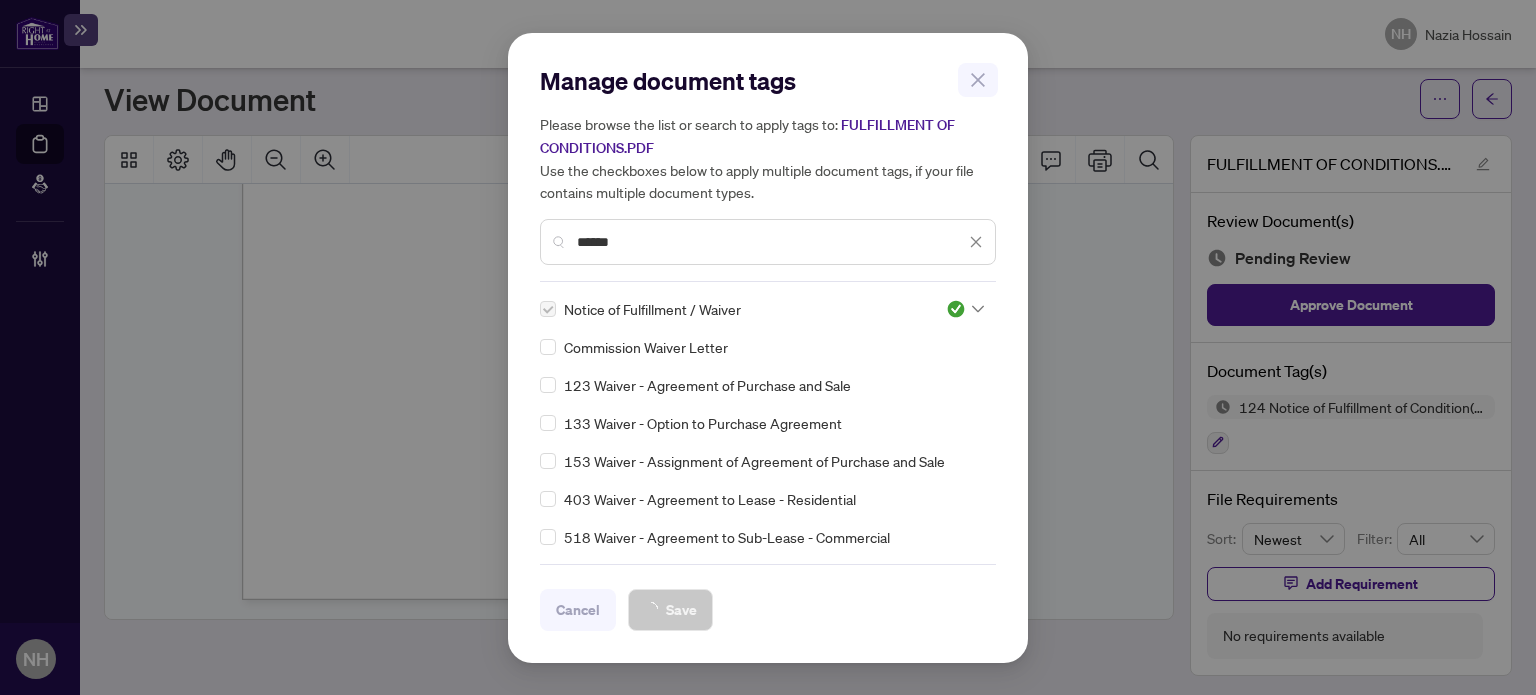 scroll, scrollTop: 18, scrollLeft: 0, axis: vertical 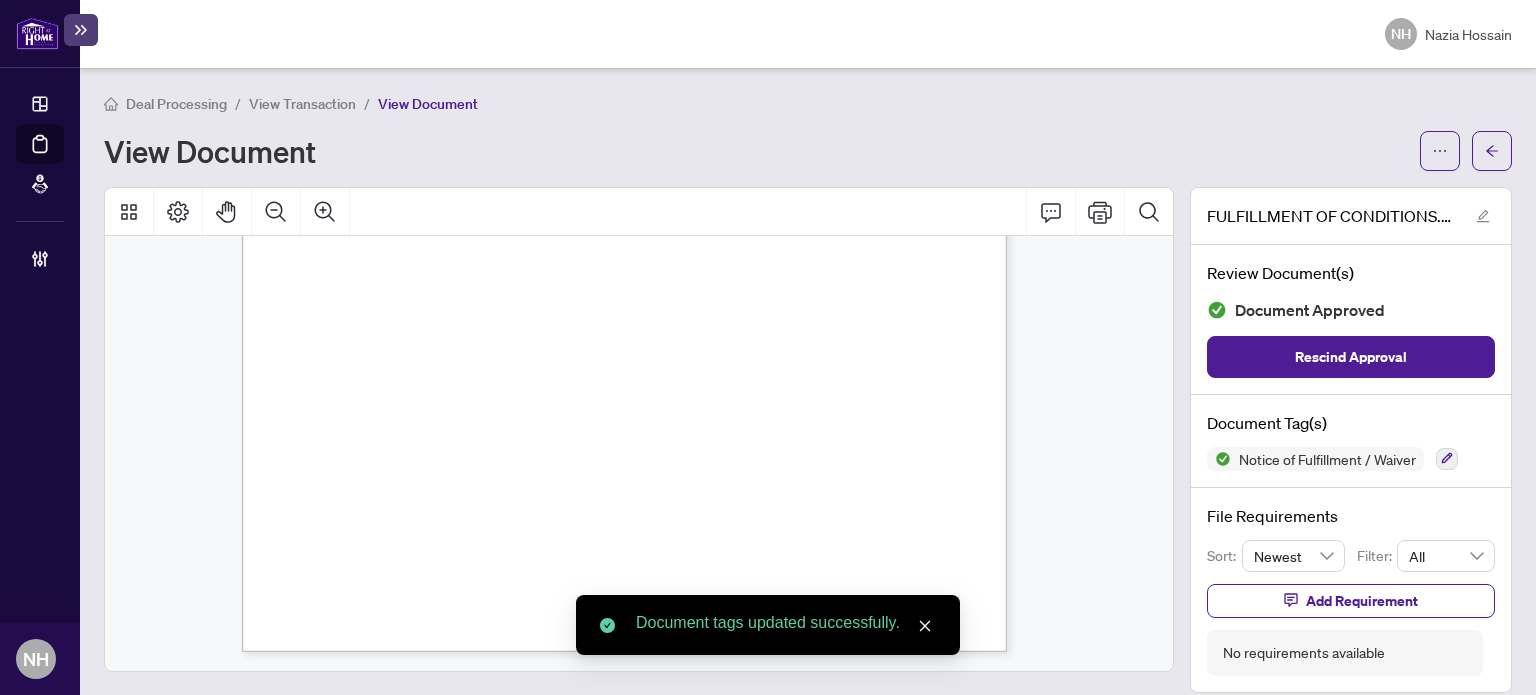 click on "View Transaction" at bounding box center [302, 104] 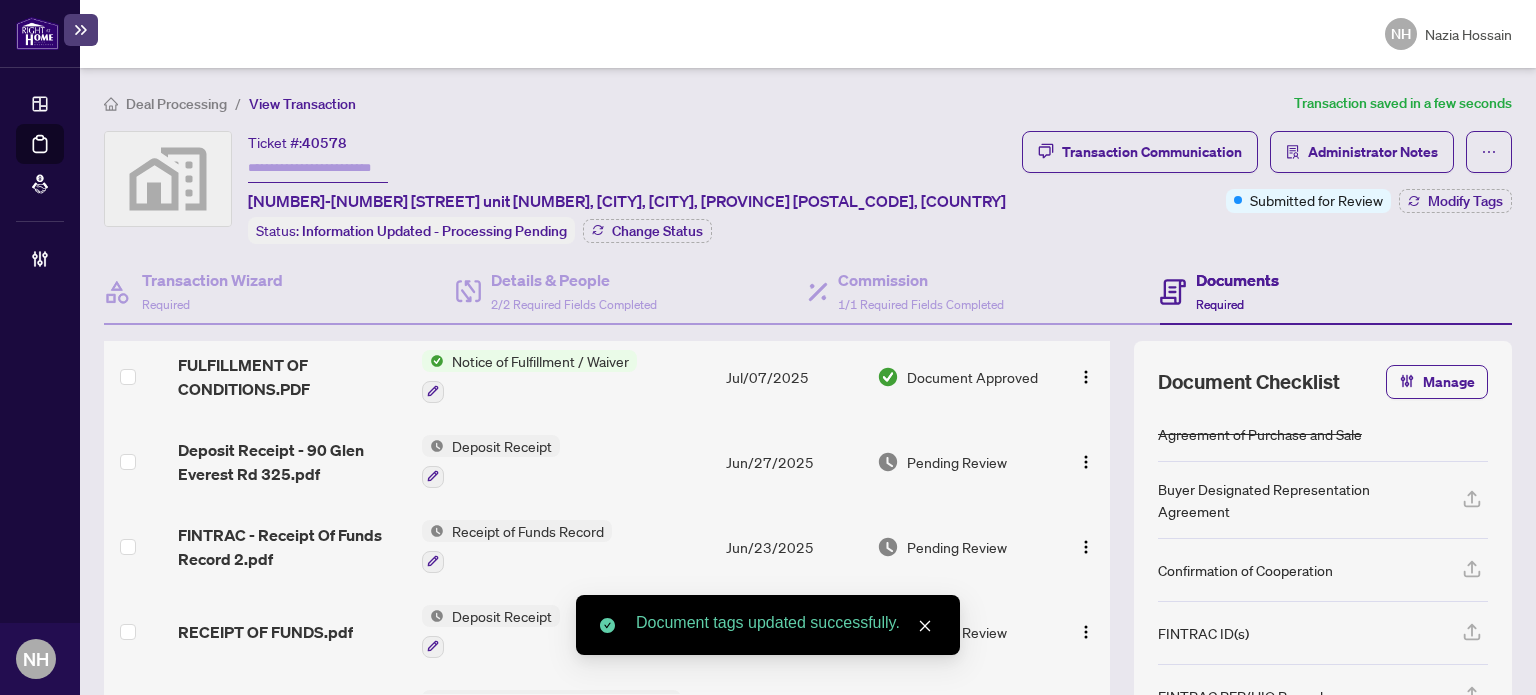 scroll, scrollTop: 200, scrollLeft: 0, axis: vertical 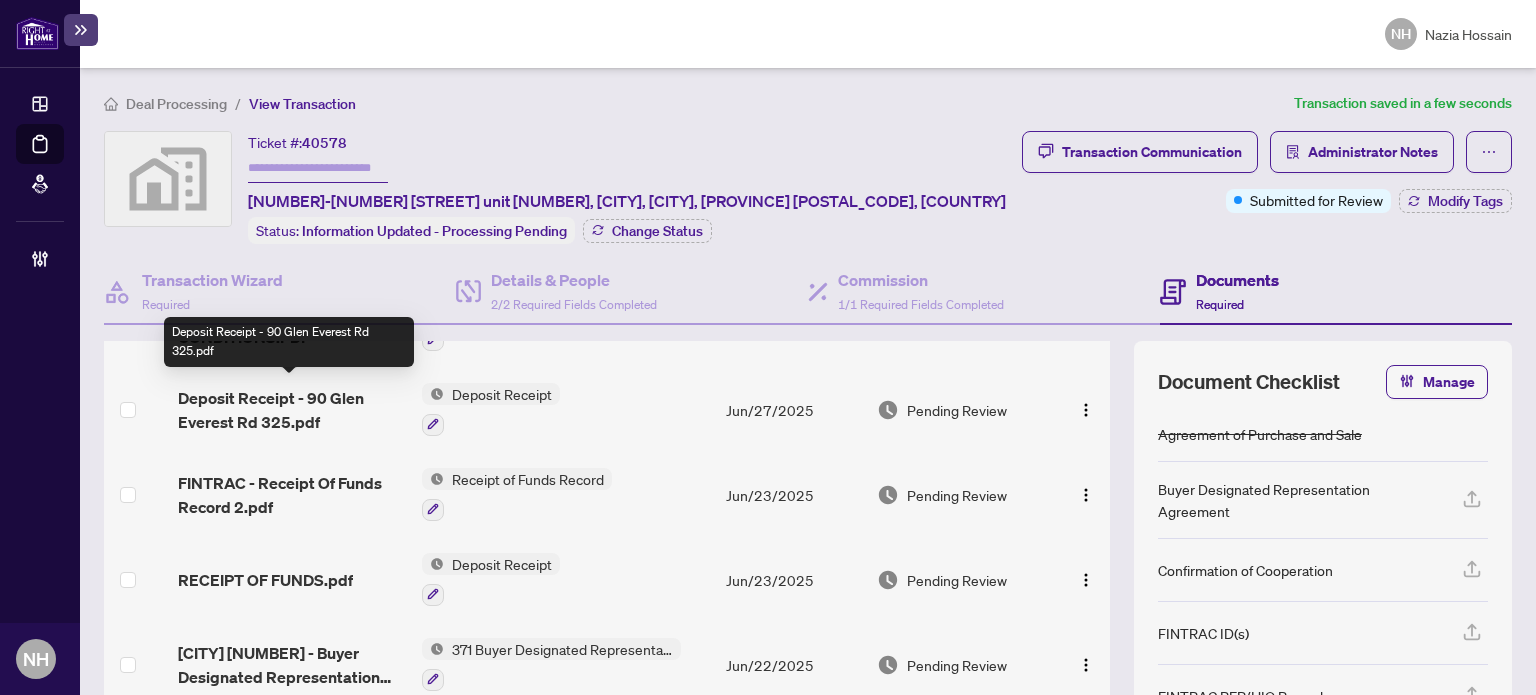 click on "Deposit Receipt - 90 Glen Everest Rd 325.pdf" at bounding box center (291, 410) 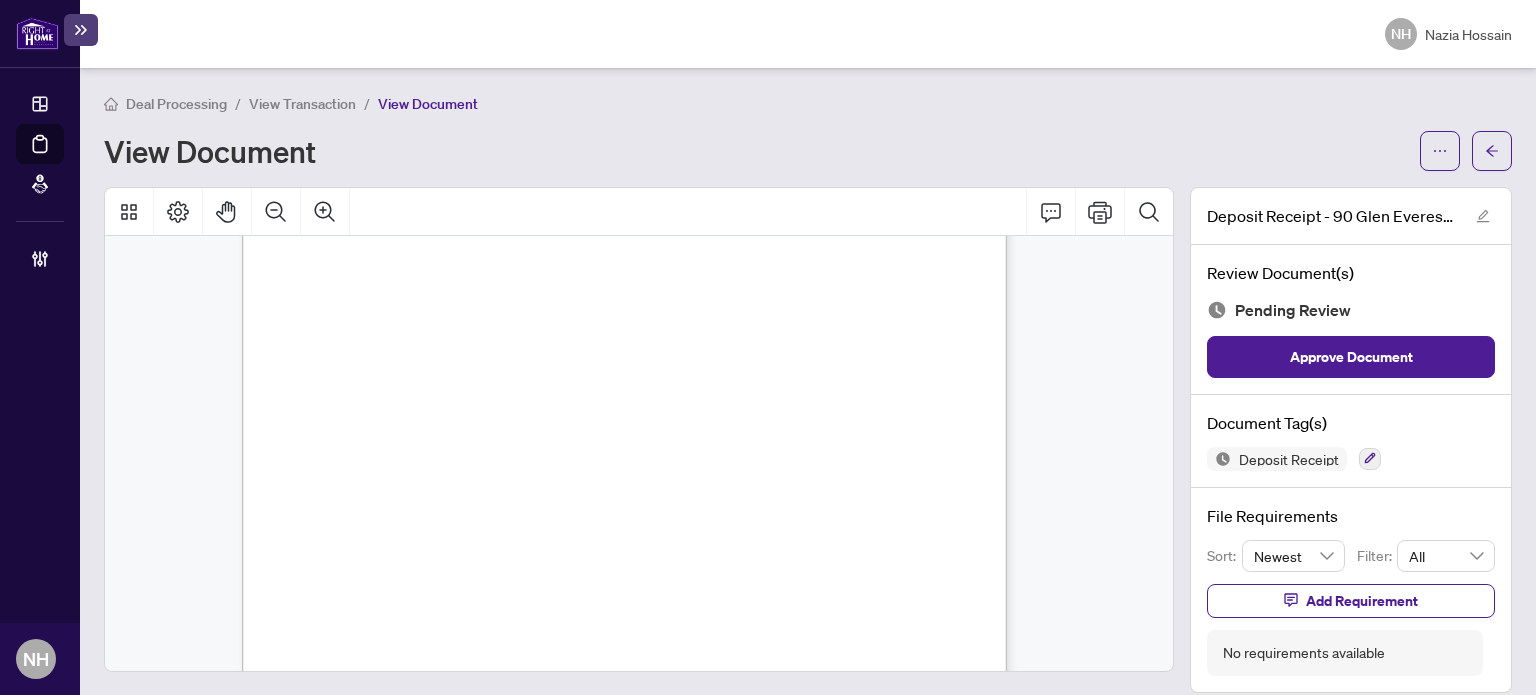 scroll, scrollTop: 594, scrollLeft: 0, axis: vertical 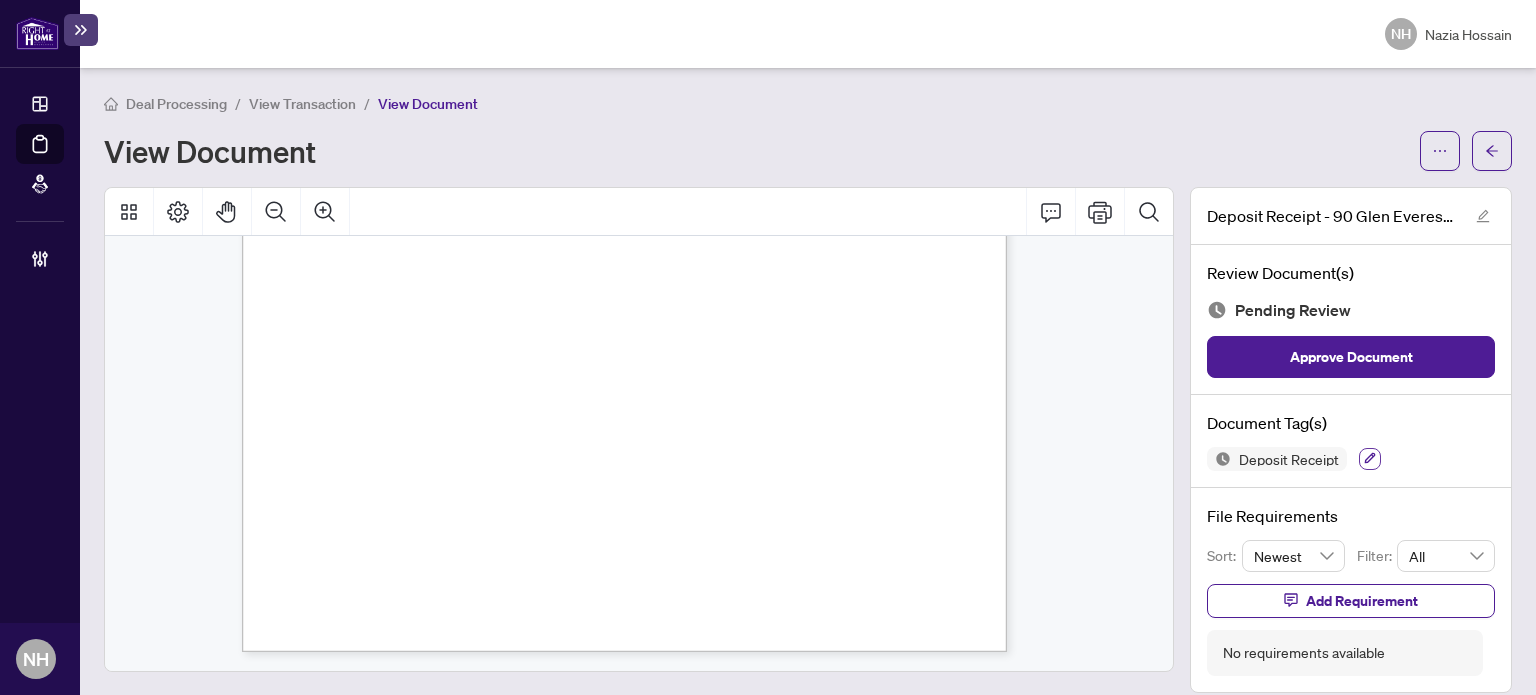 click at bounding box center (1370, 459) 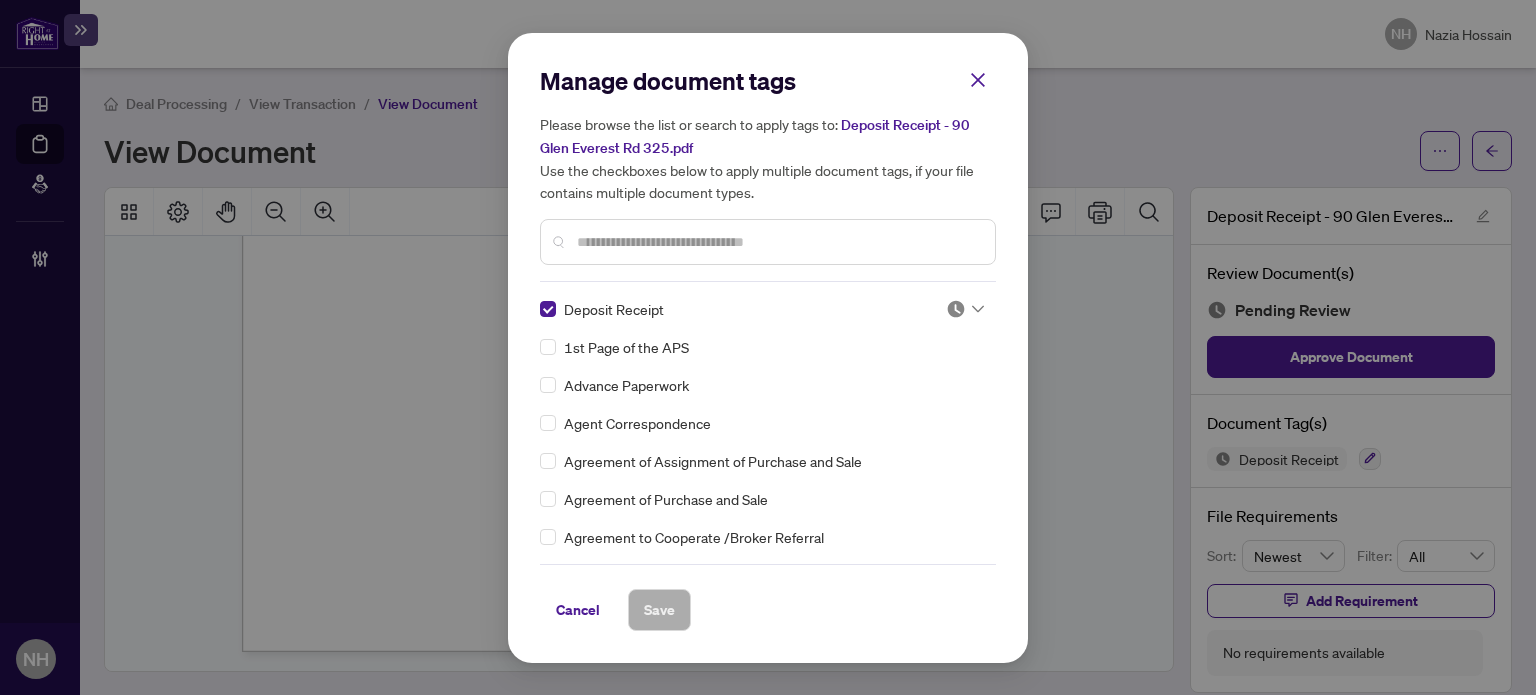 click at bounding box center (965, 309) 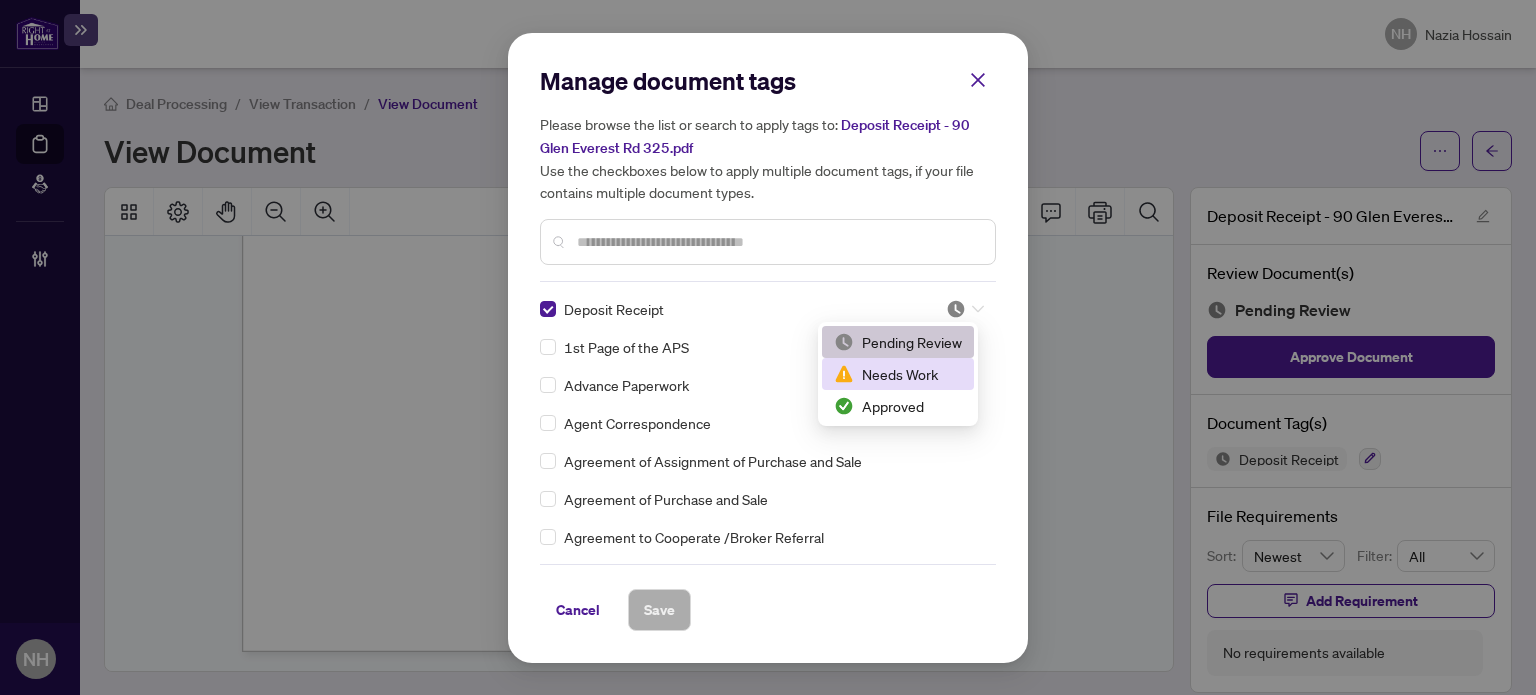 click on "Approved" at bounding box center (898, 406) 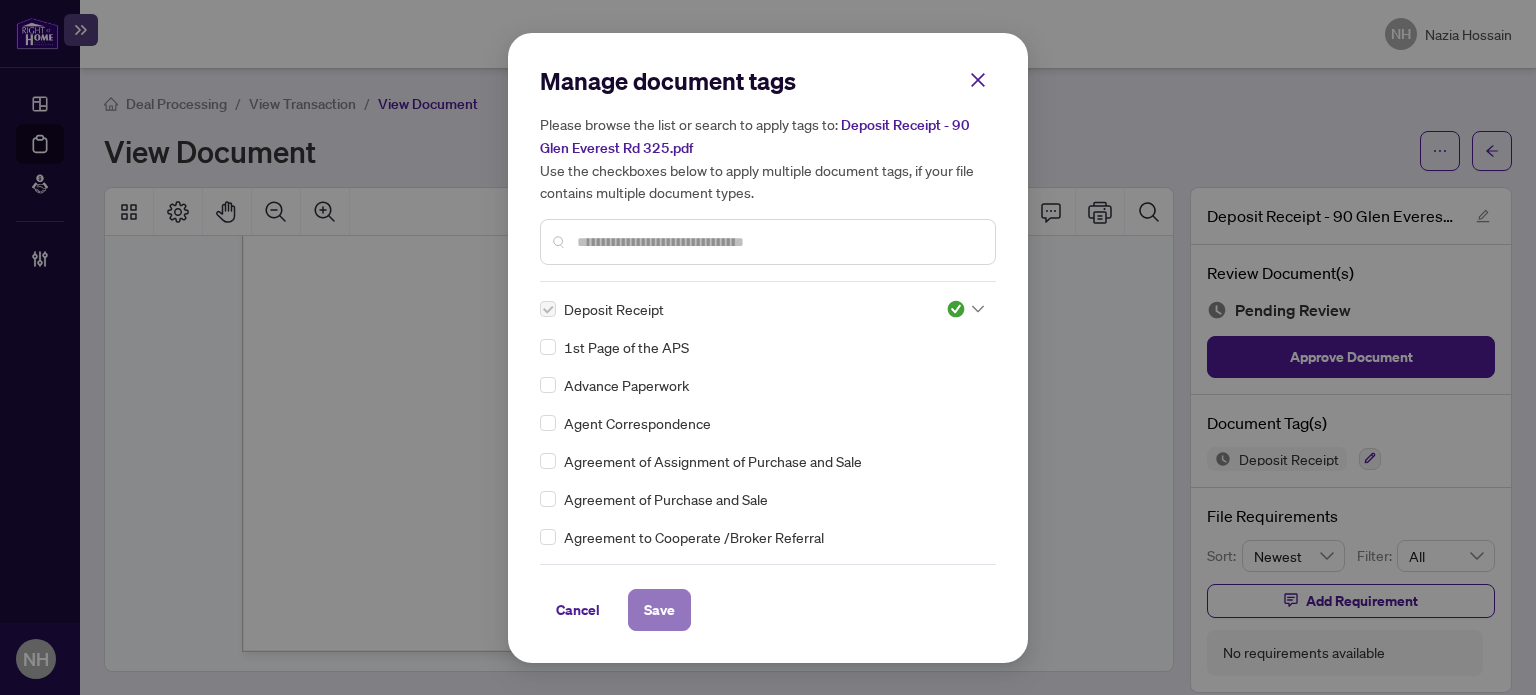 click on "Save" at bounding box center [659, 610] 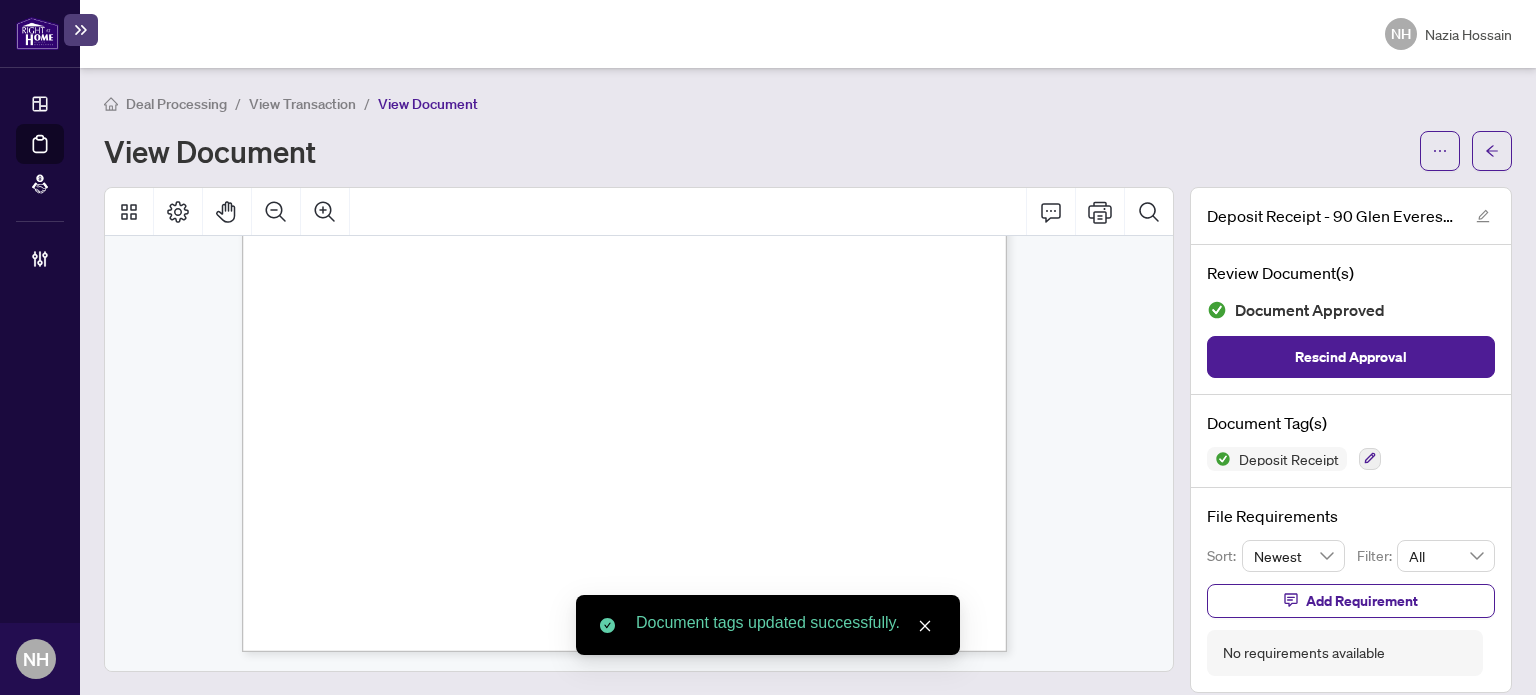 click on "View Transaction" at bounding box center [302, 104] 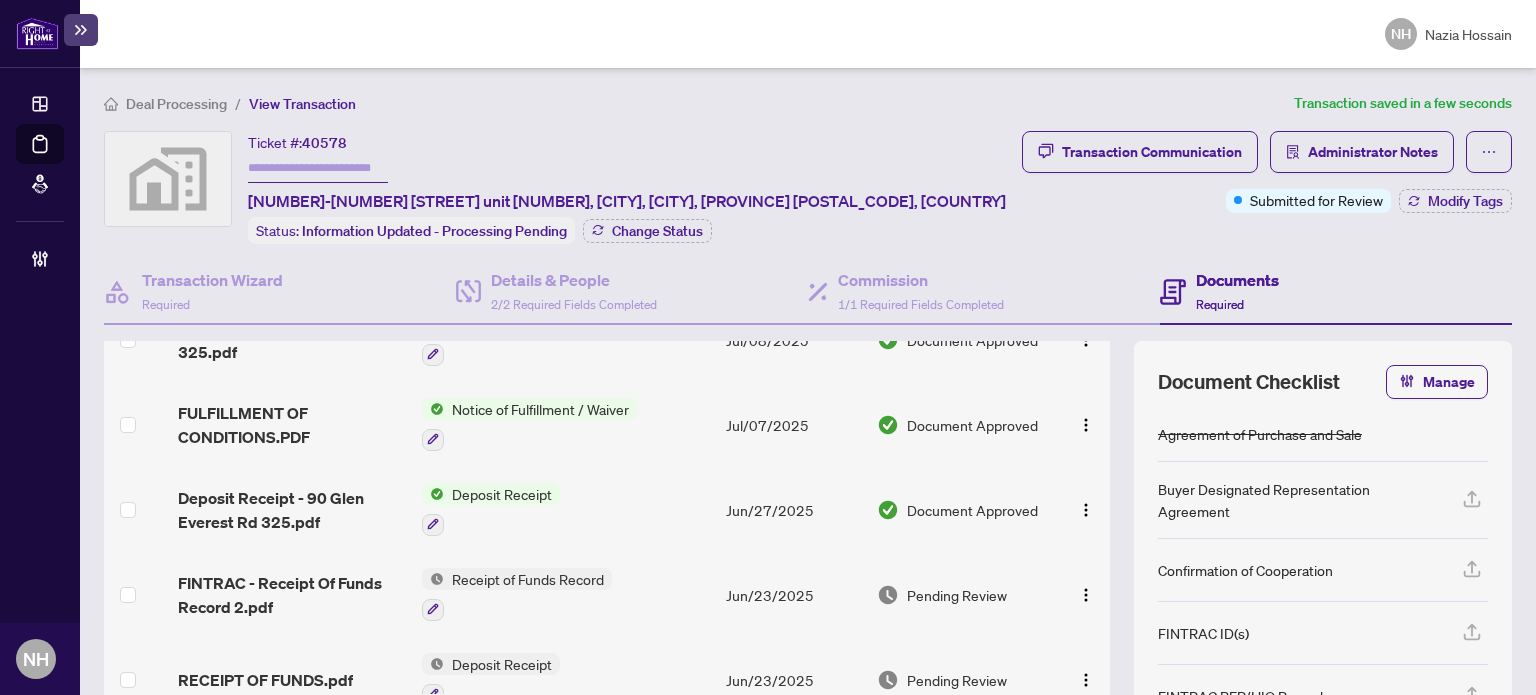 scroll, scrollTop: 300, scrollLeft: 0, axis: vertical 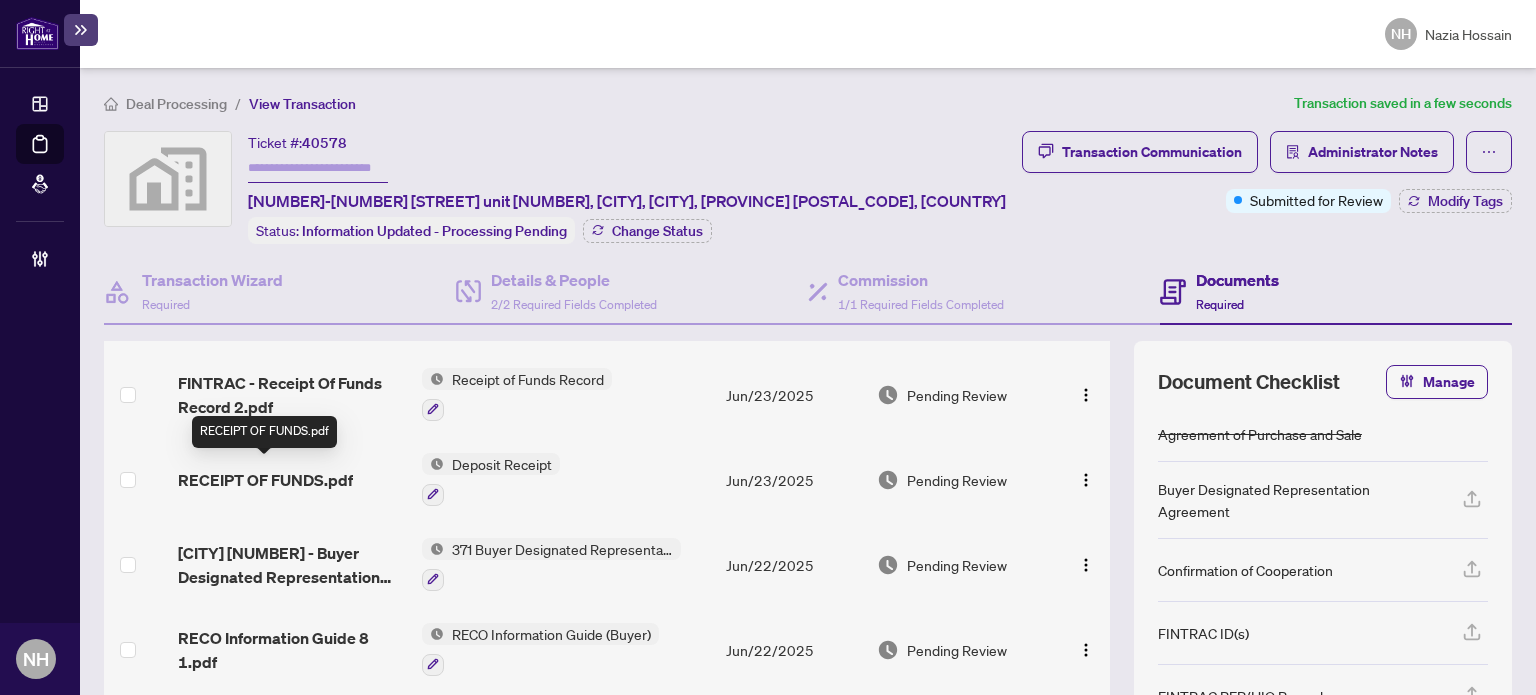 click on "RECEIPT OF FUNDS.pdf" at bounding box center [265, 480] 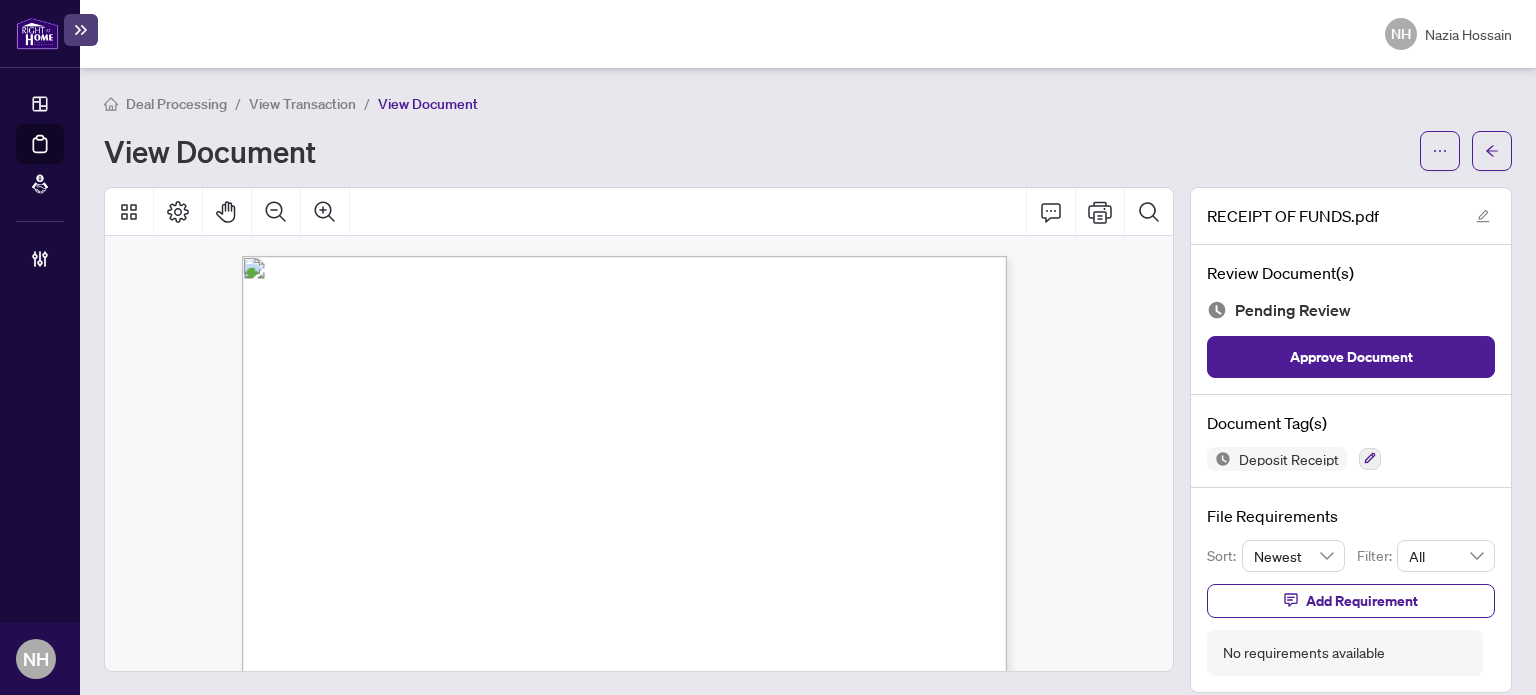 click on "View Transaction" at bounding box center (302, 103) 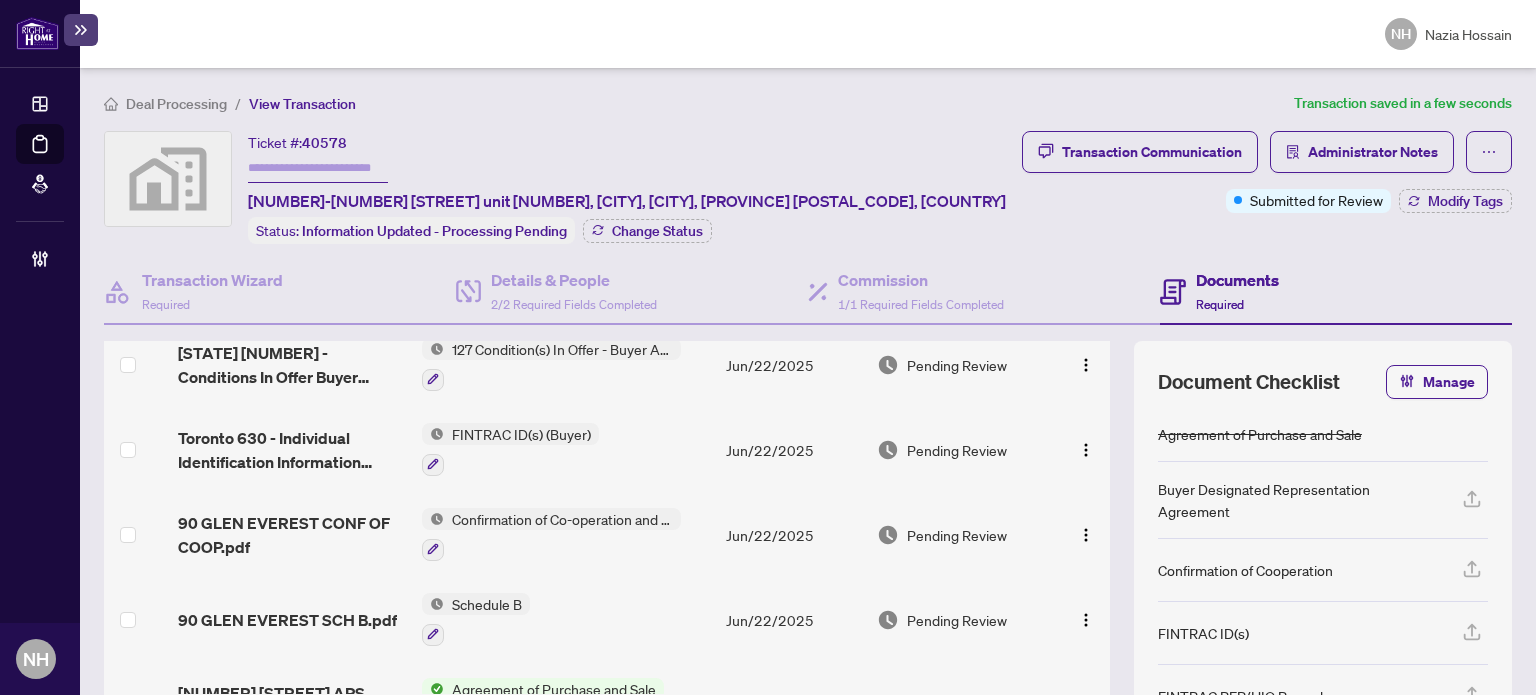 scroll, scrollTop: 700, scrollLeft: 0, axis: vertical 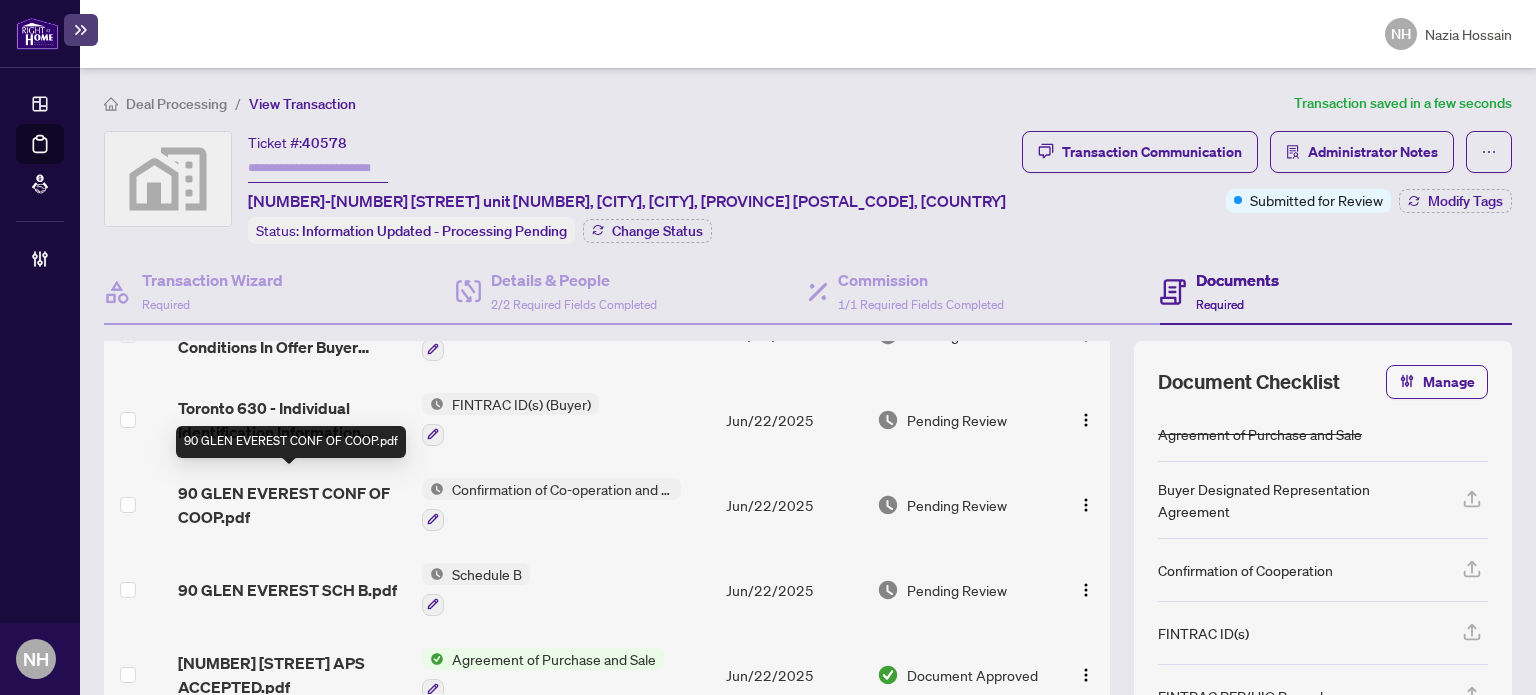 click on "90 GLEN EVEREST CONF OF COOP.pdf" at bounding box center [291, 505] 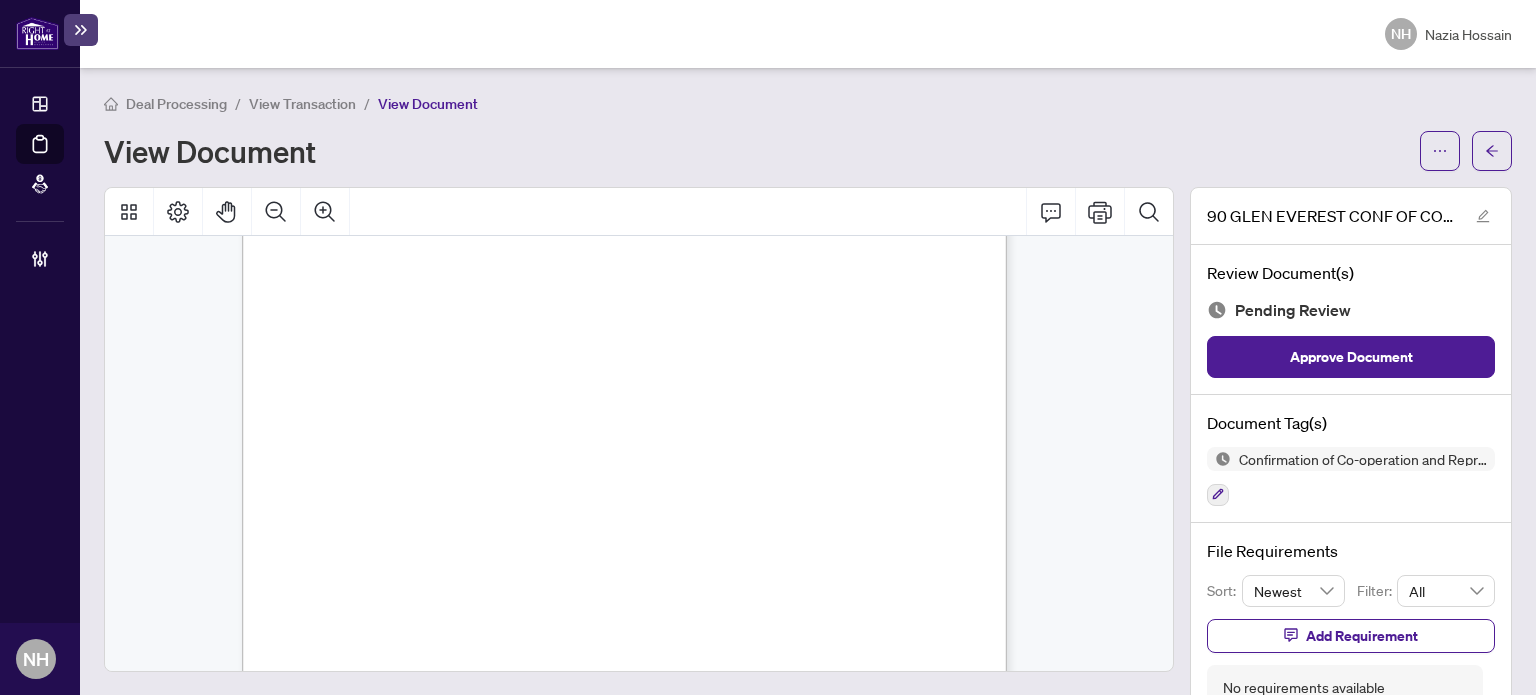 scroll, scrollTop: 1608, scrollLeft: 0, axis: vertical 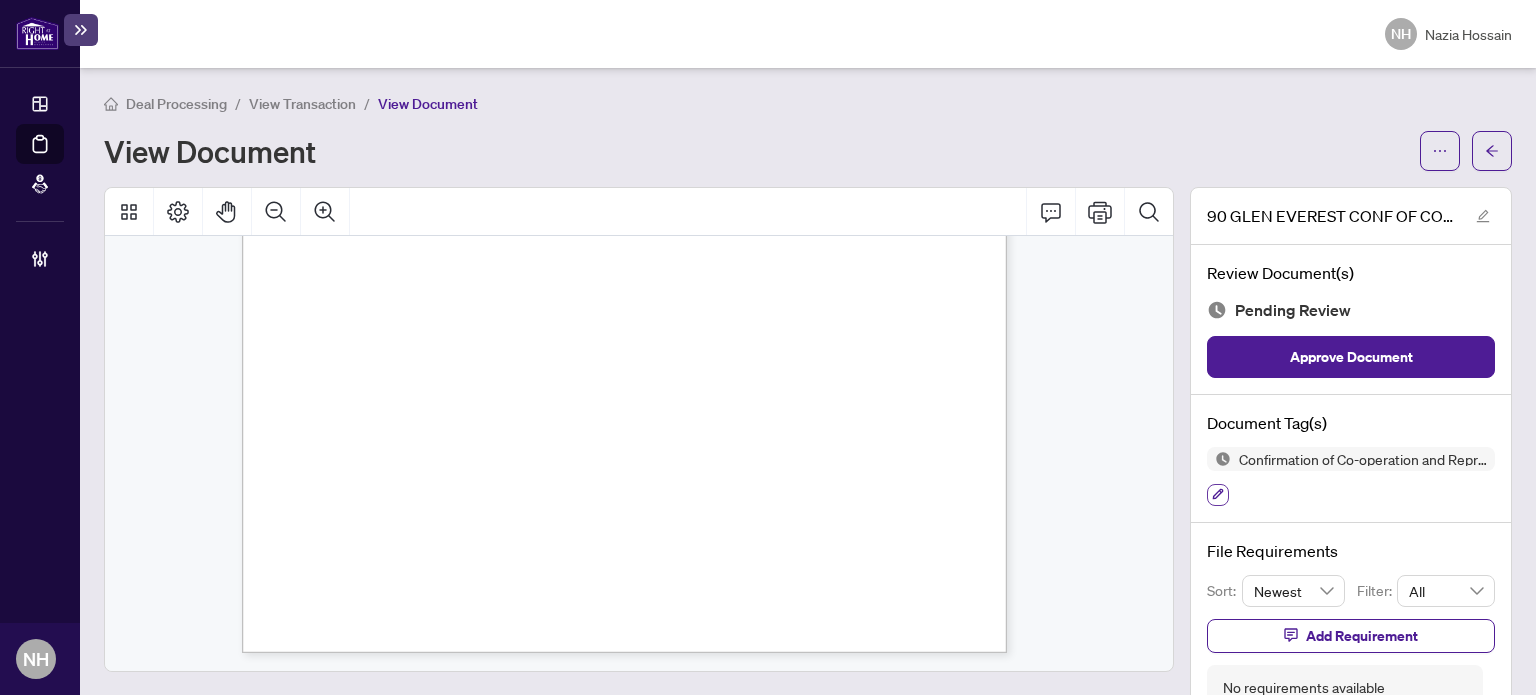 click at bounding box center [1218, 495] 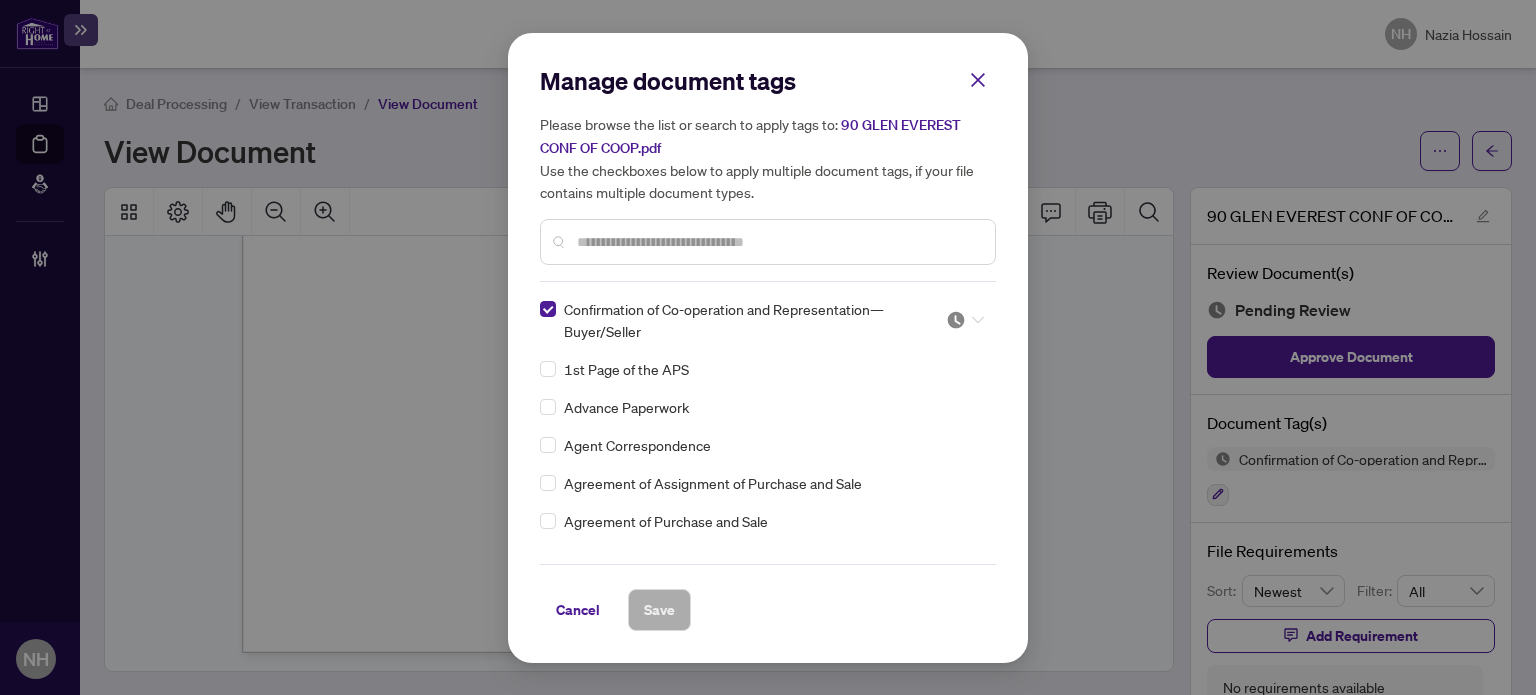 click at bounding box center [965, 320] 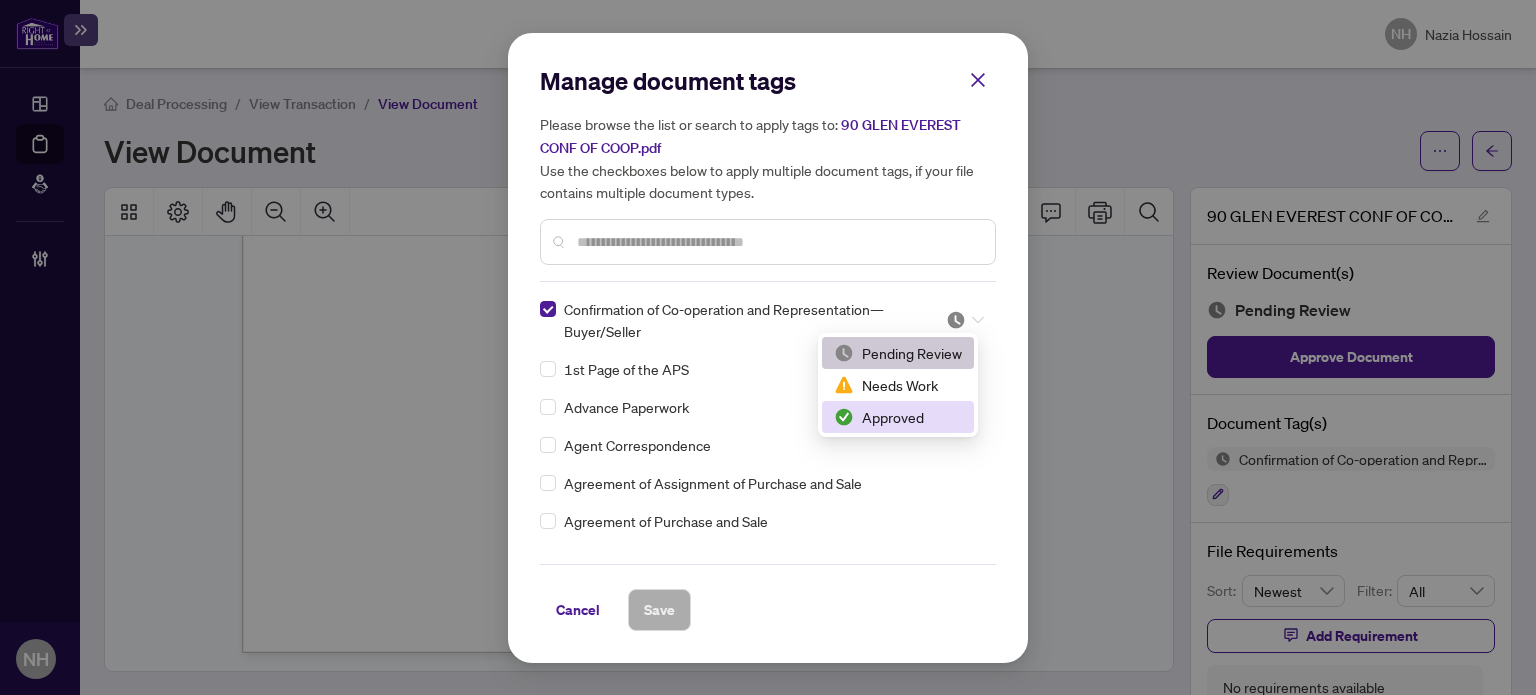 click on "Approved" at bounding box center [898, 417] 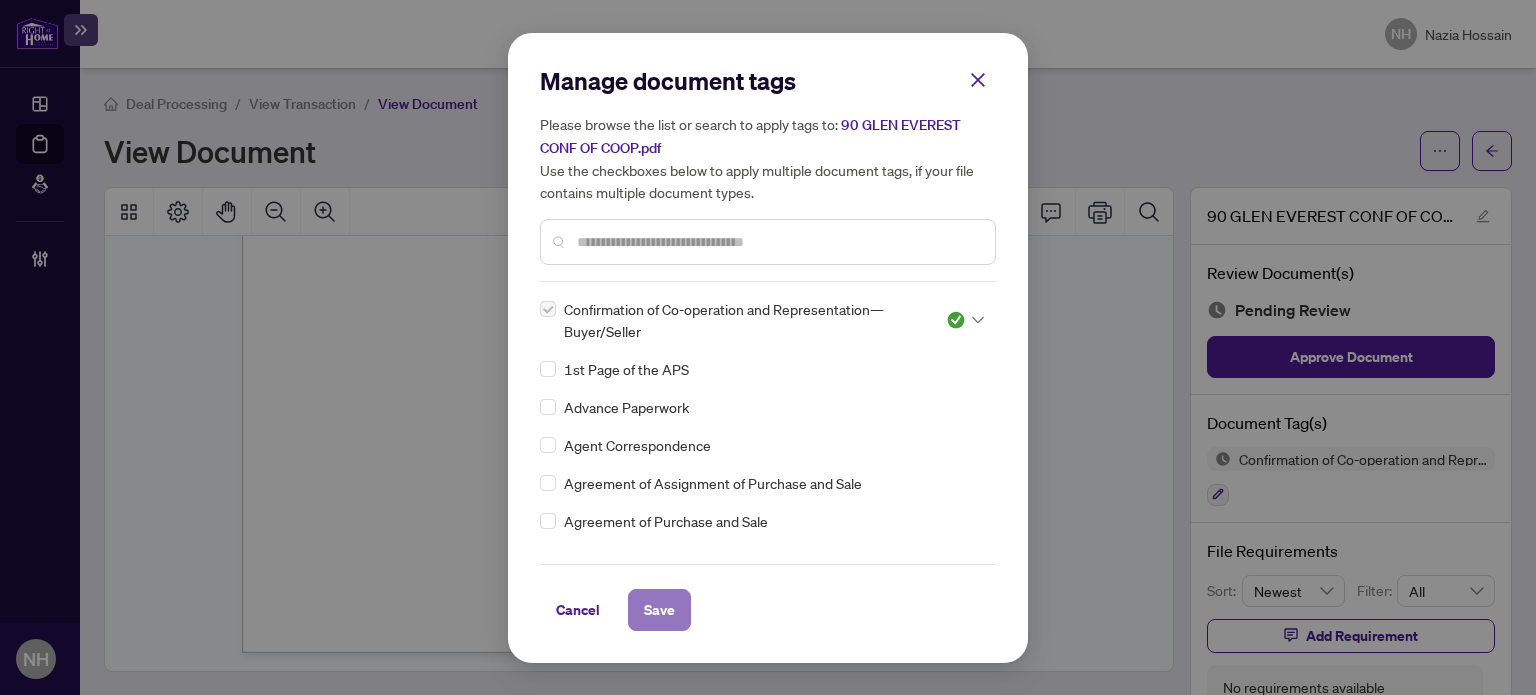 click on "Save" at bounding box center [659, 610] 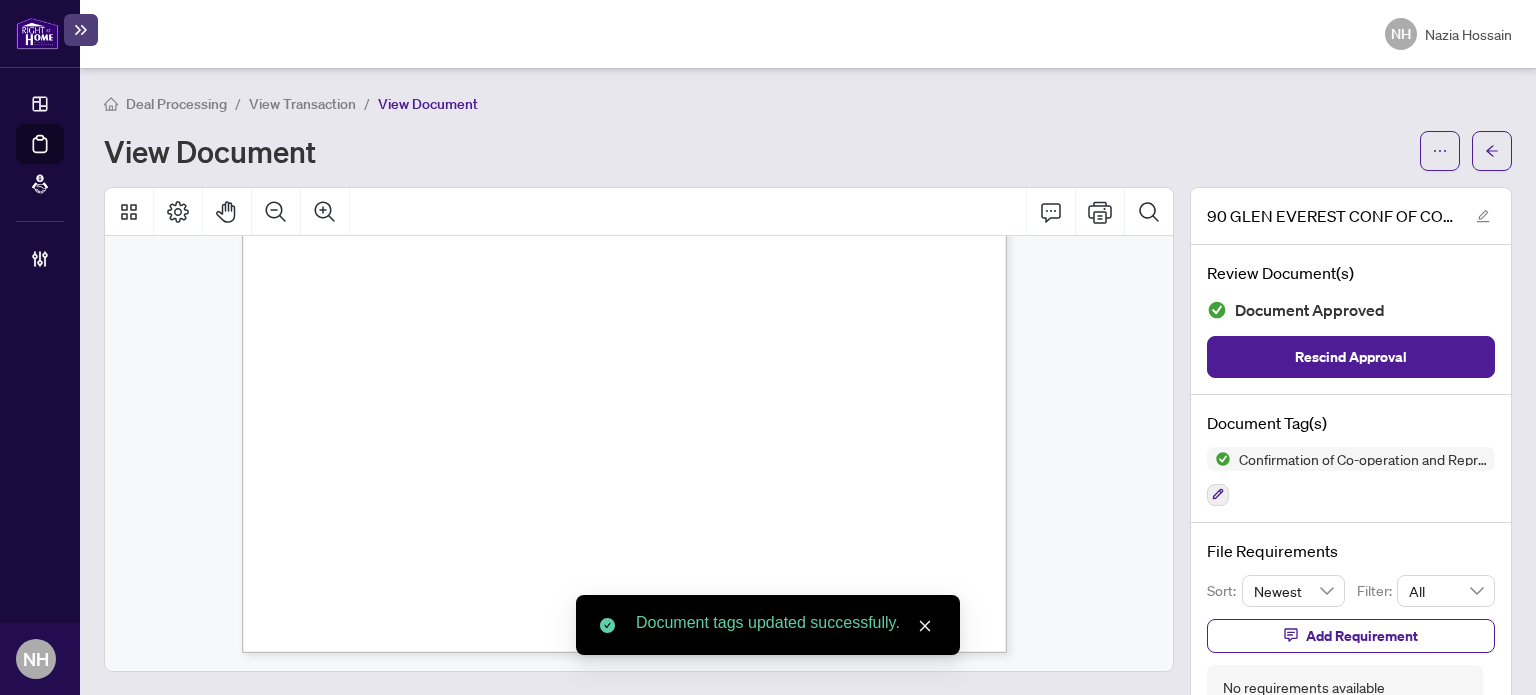 click on "View Transaction" at bounding box center (302, 104) 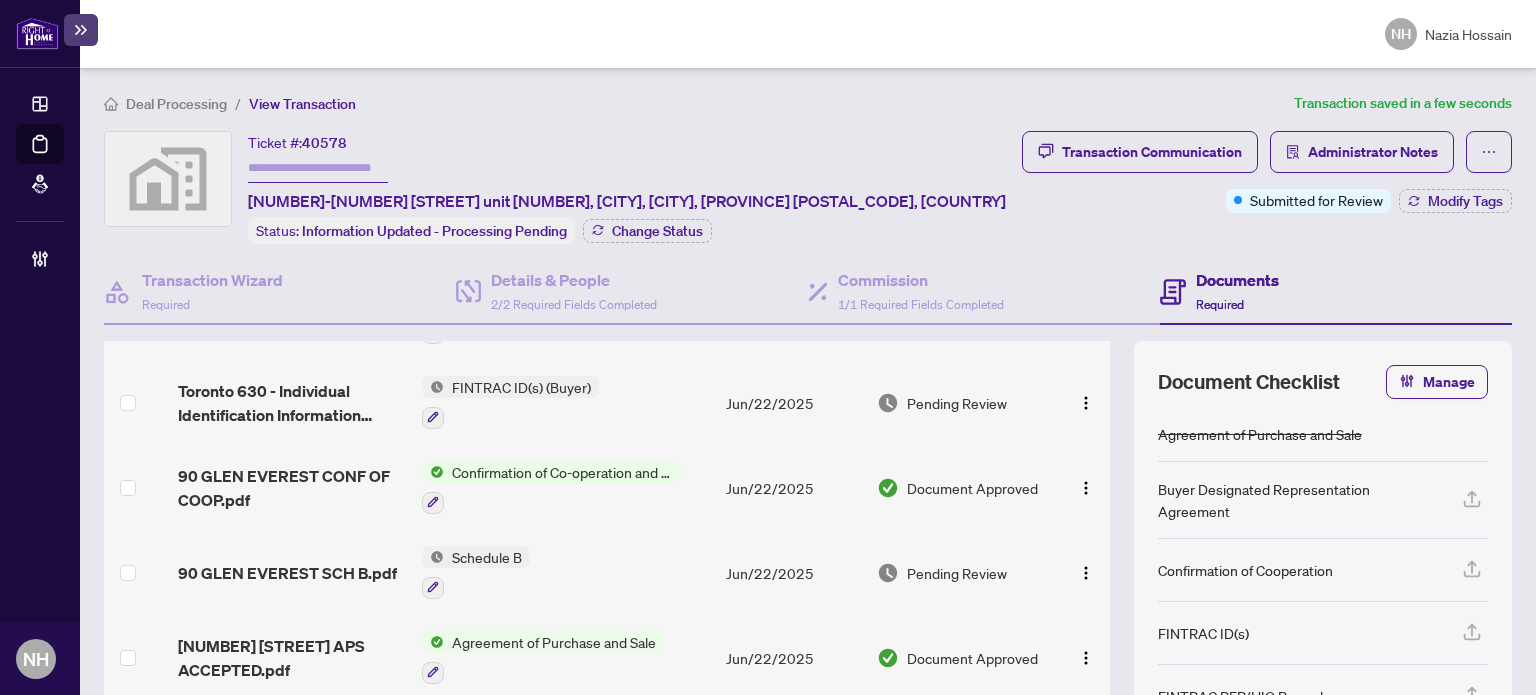 scroll, scrollTop: 721, scrollLeft: 0, axis: vertical 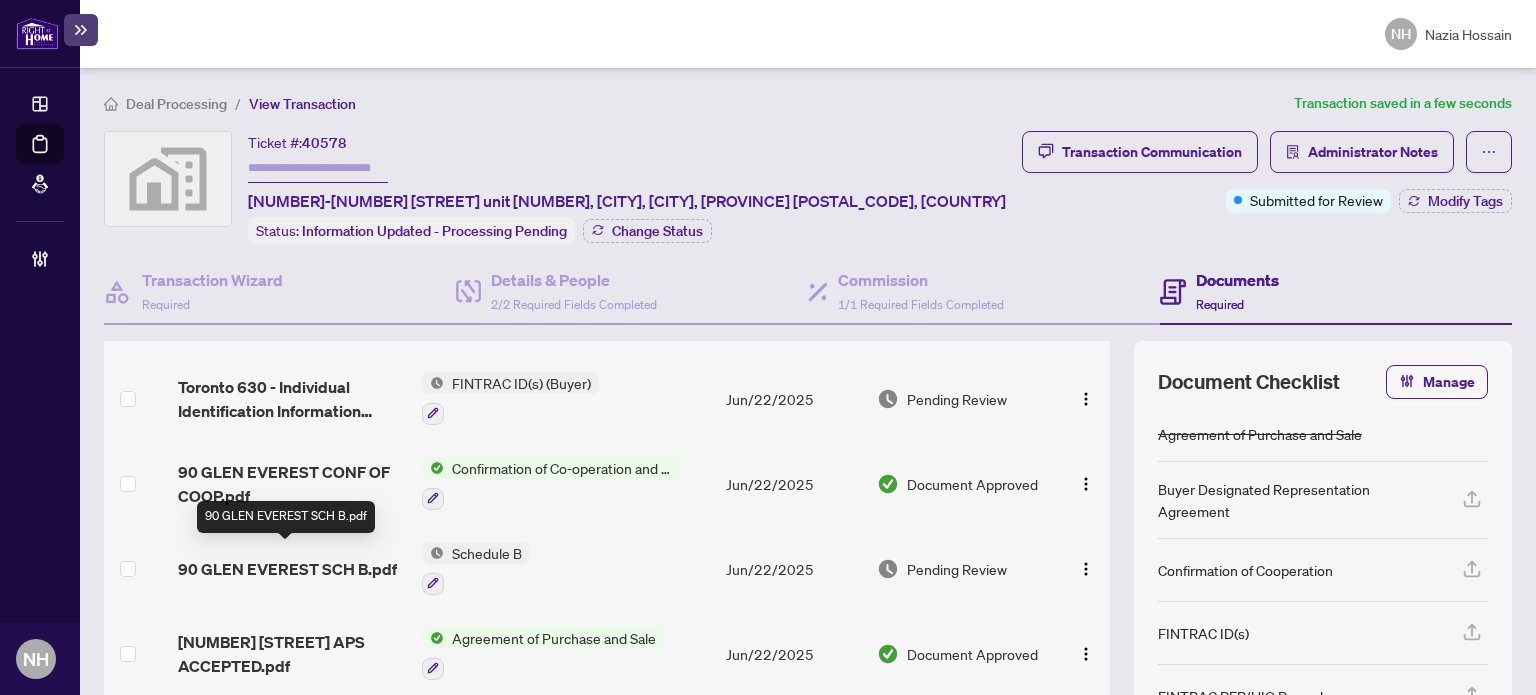 click on "90 GLEN EVEREST SCH B.pdf" at bounding box center [287, 569] 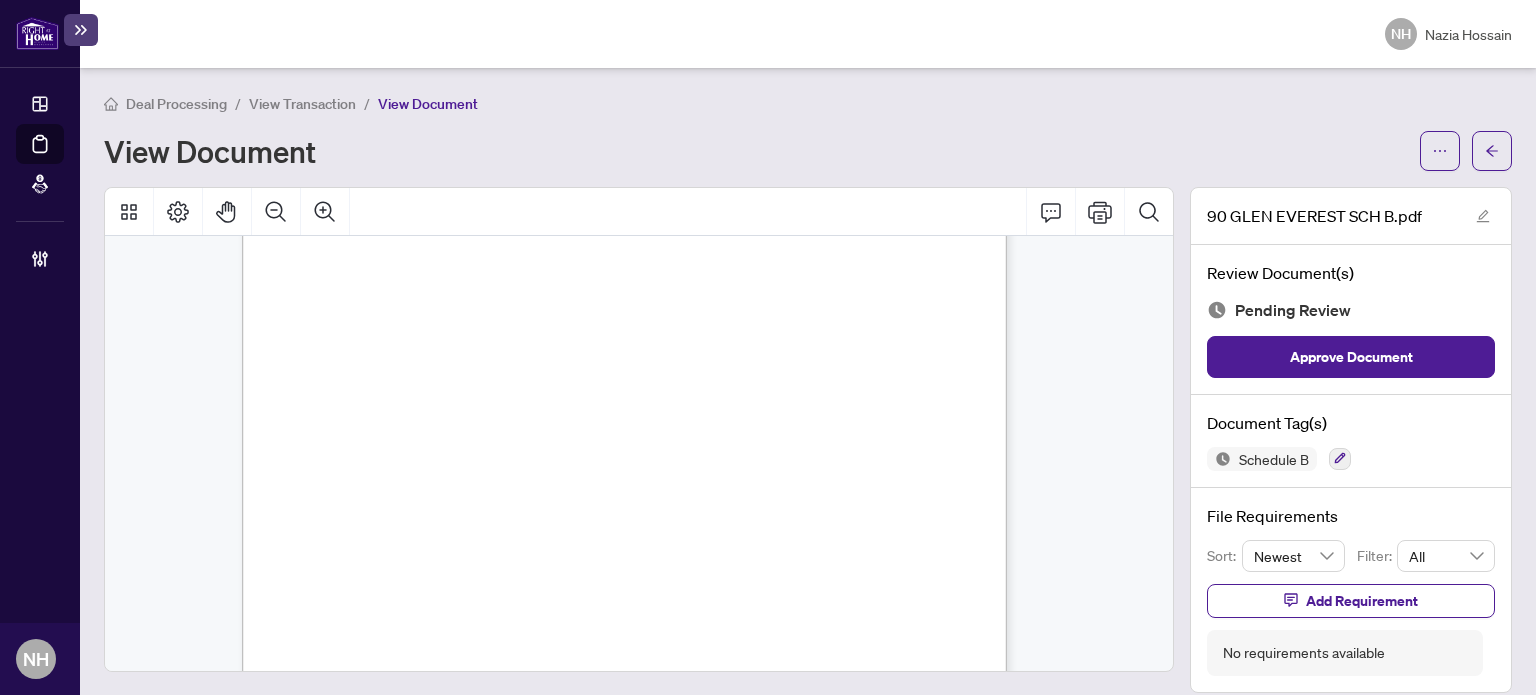 scroll, scrollTop: 594, scrollLeft: 0, axis: vertical 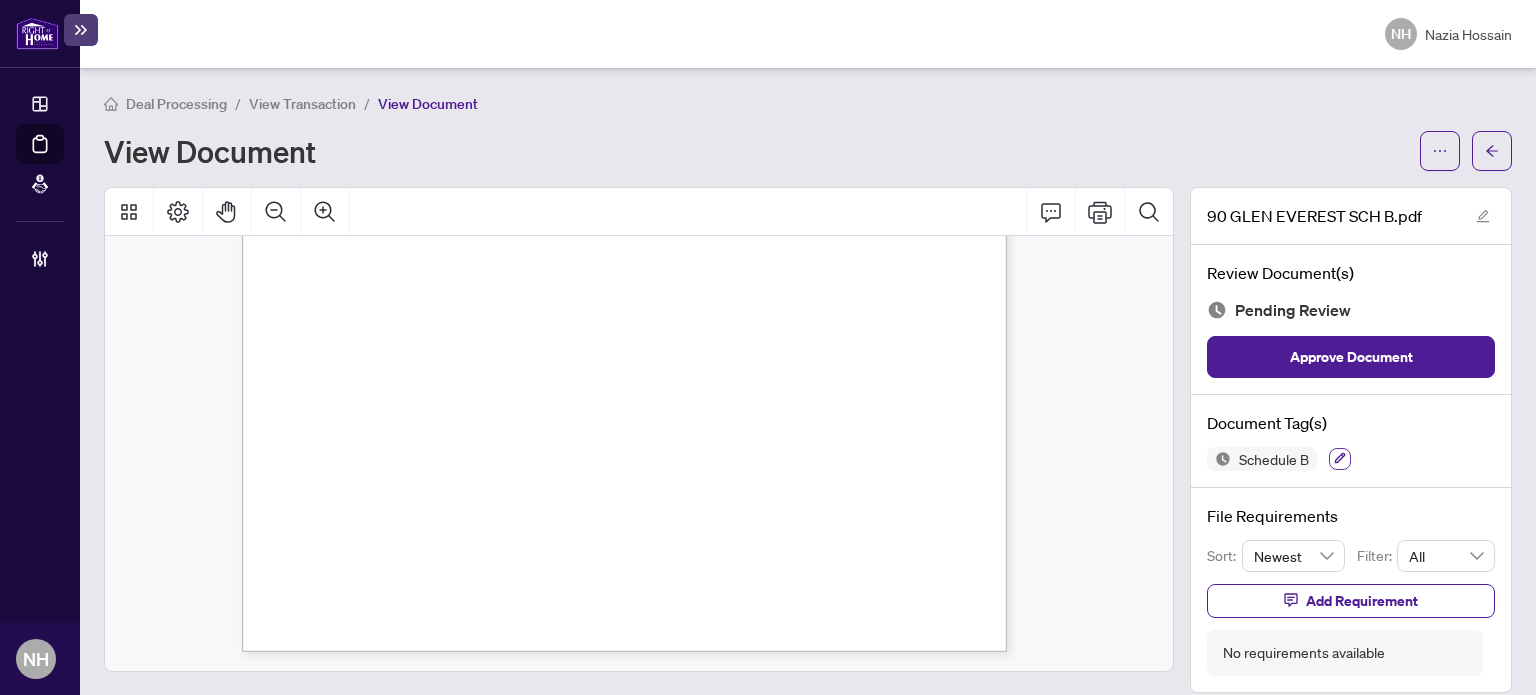 click 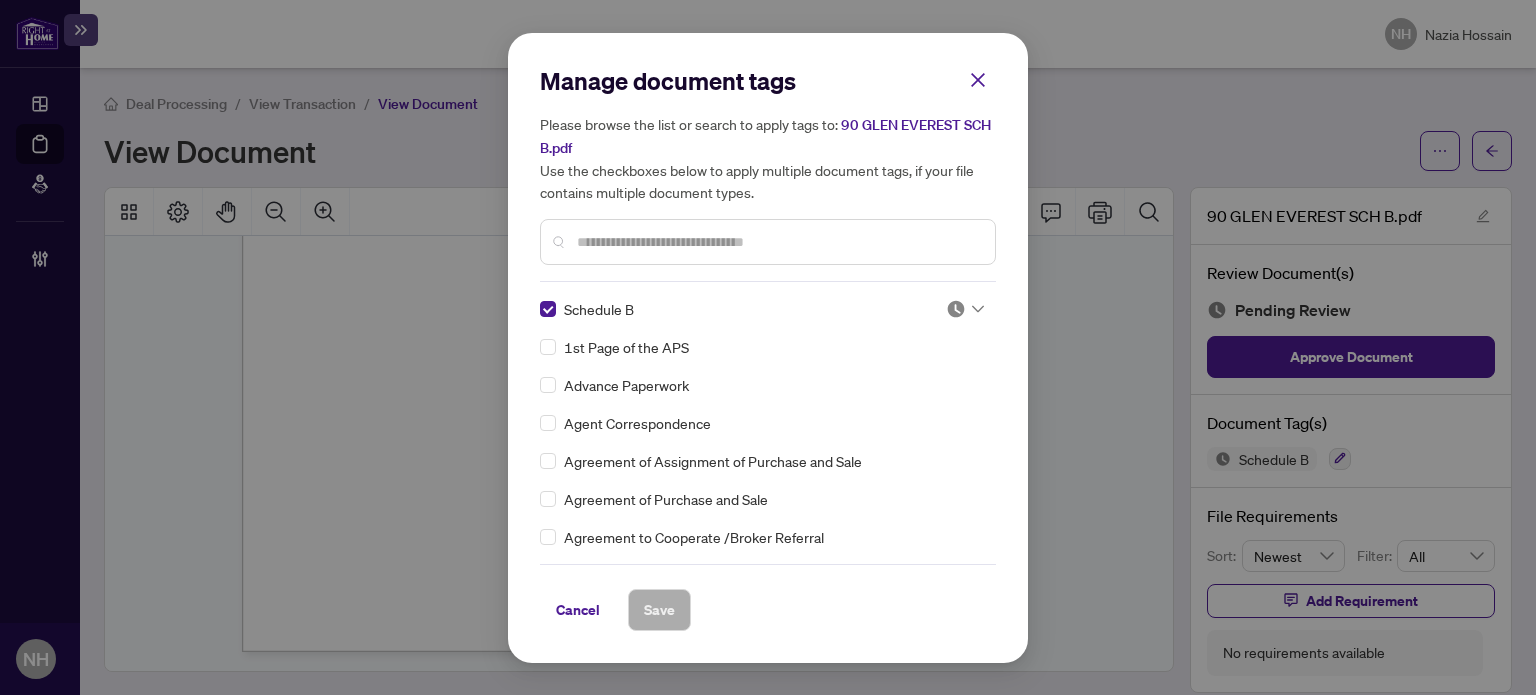 click at bounding box center [965, 309] 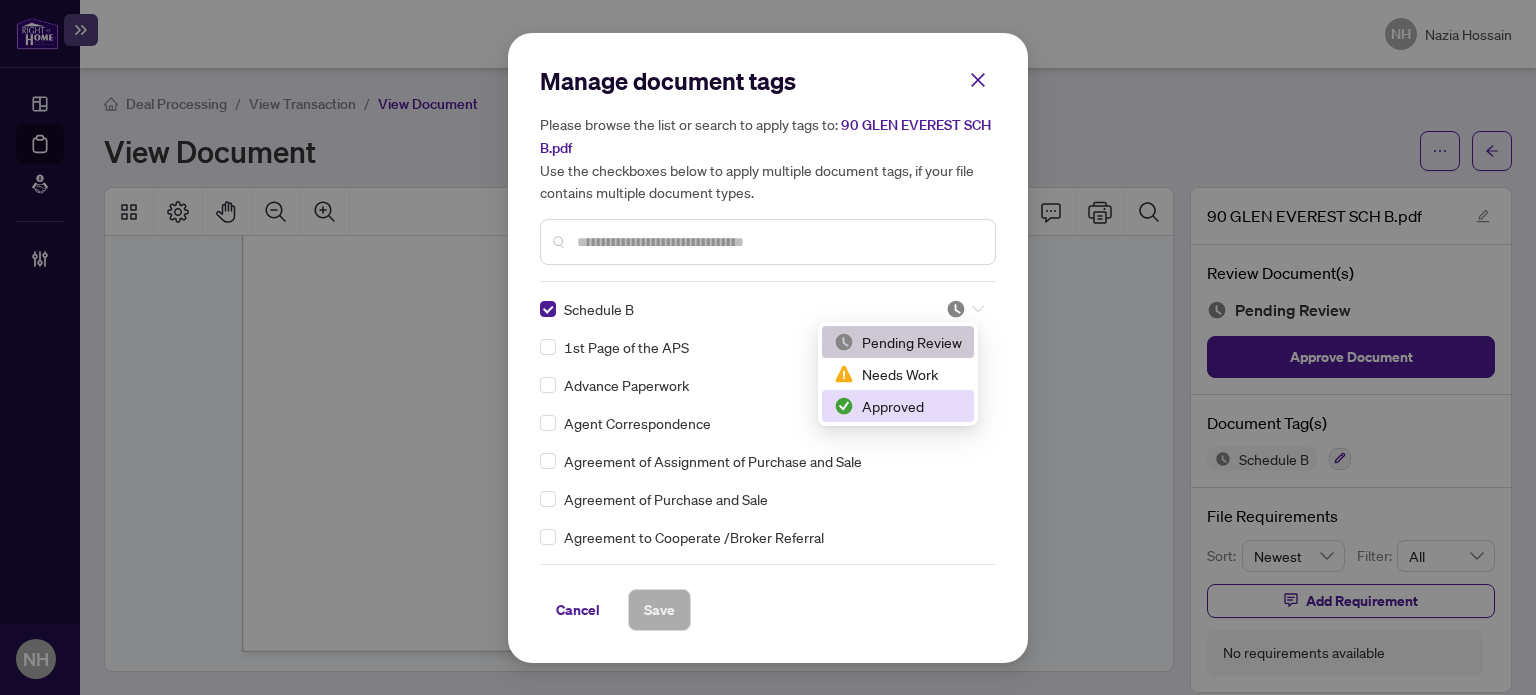 click on "Approved" at bounding box center [898, 406] 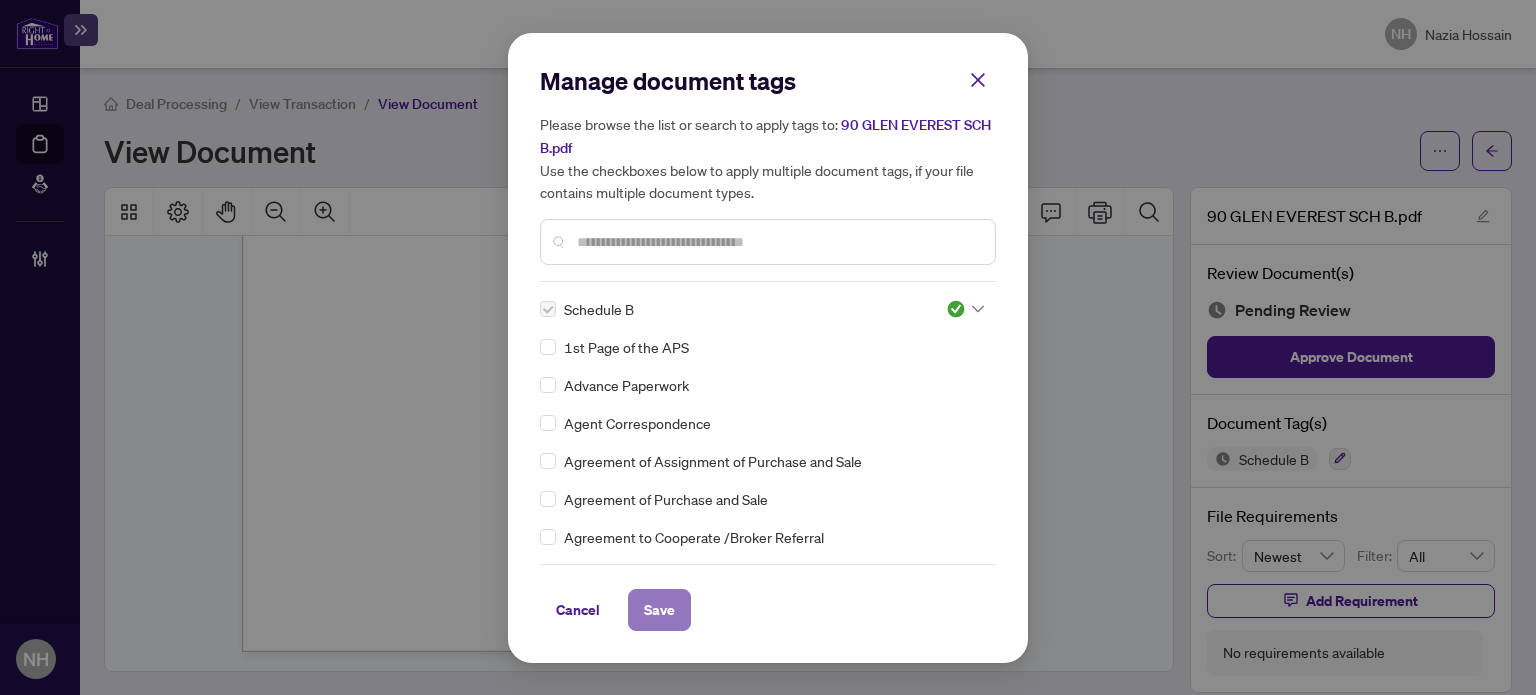 click on "Save" at bounding box center (659, 610) 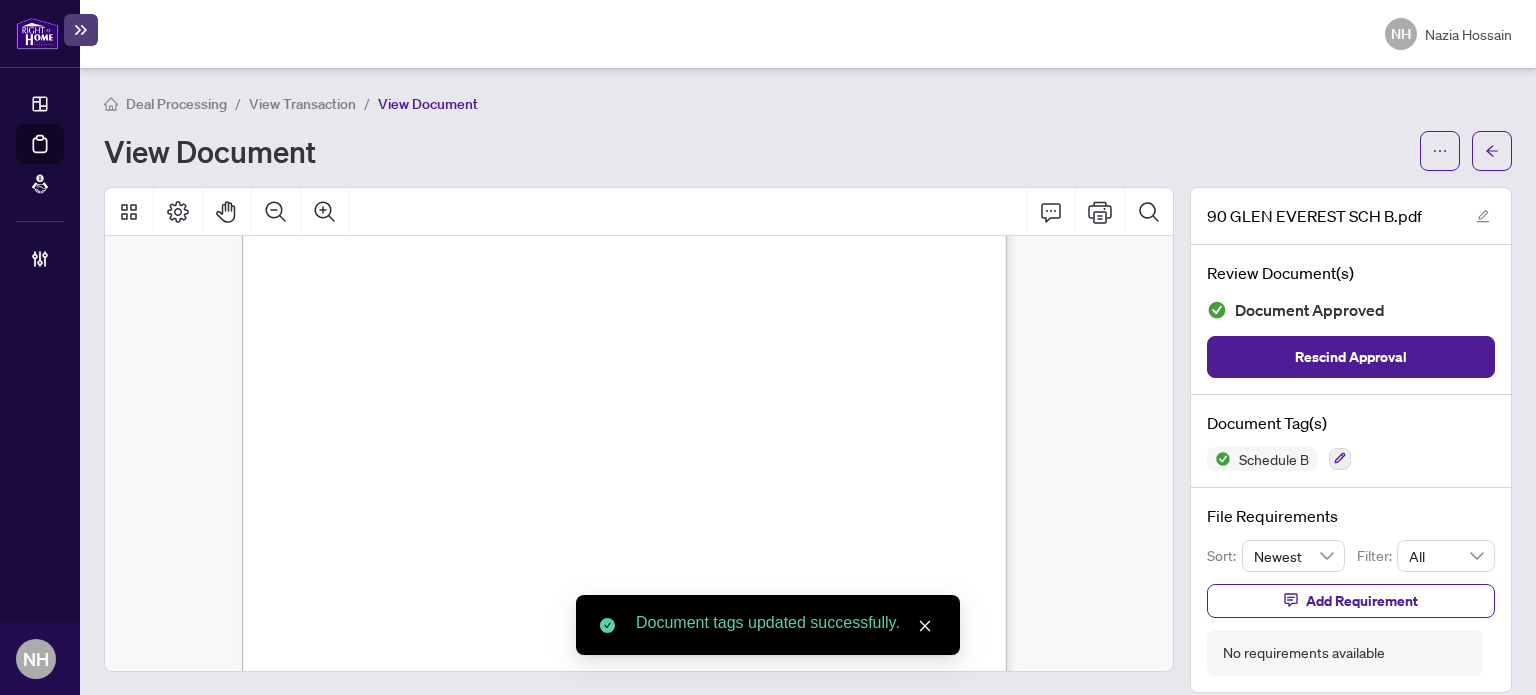 scroll, scrollTop: 0, scrollLeft: 0, axis: both 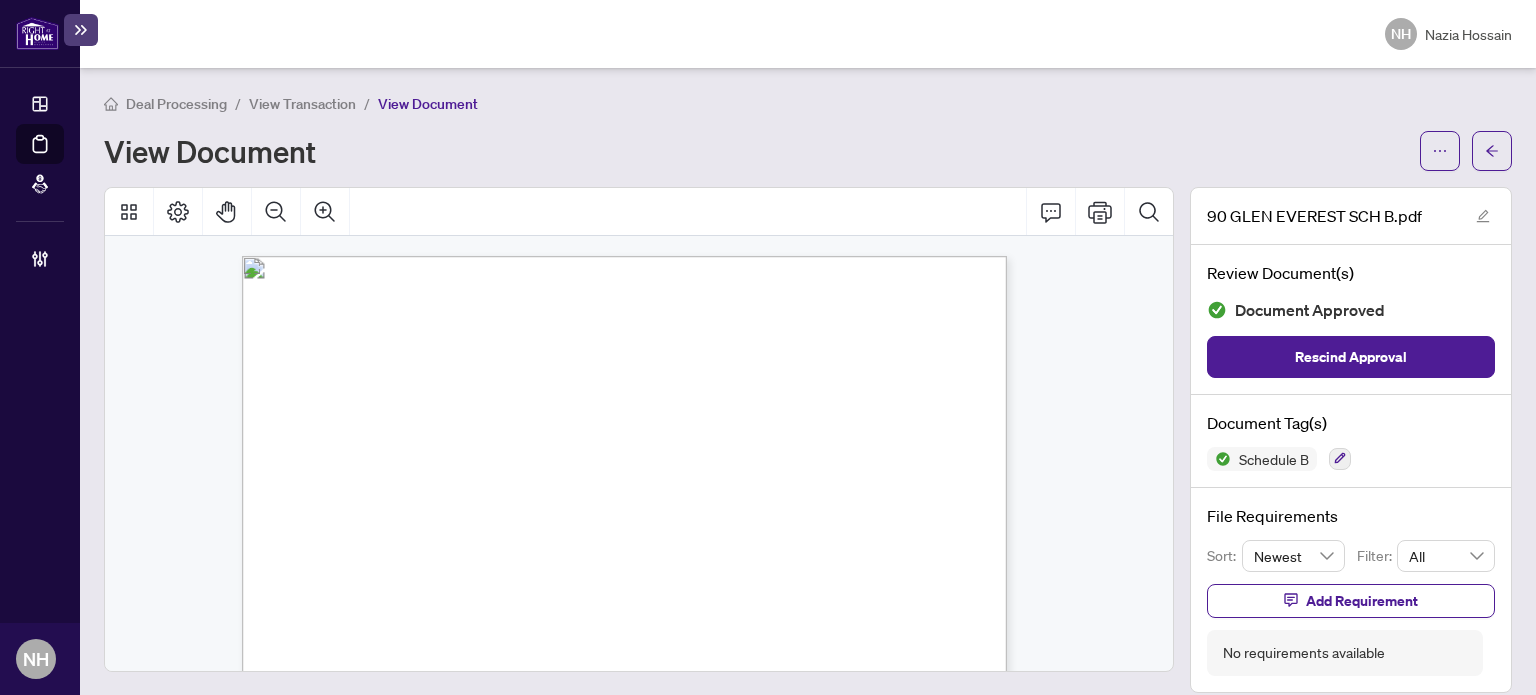 click on "Deal Processing / View Transaction / View Document View Document 90 GLEN EVEREST SCH B.pdf Review Document(s) Document Approved Rescind Approval Document Tag(s) Schedule B File Requirements Sort: Newest Filter: All Add Requirement No requirements available" at bounding box center (808, 381) 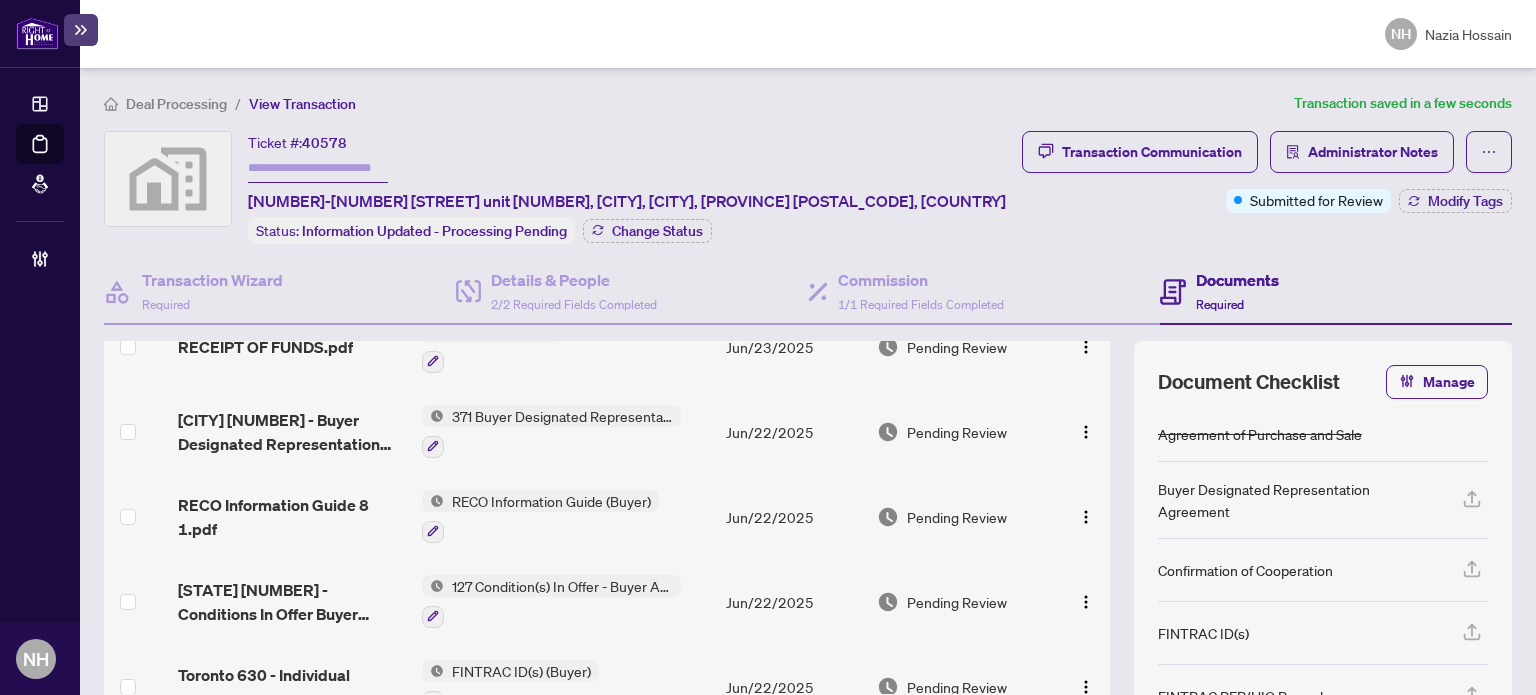 scroll, scrollTop: 500, scrollLeft: 0, axis: vertical 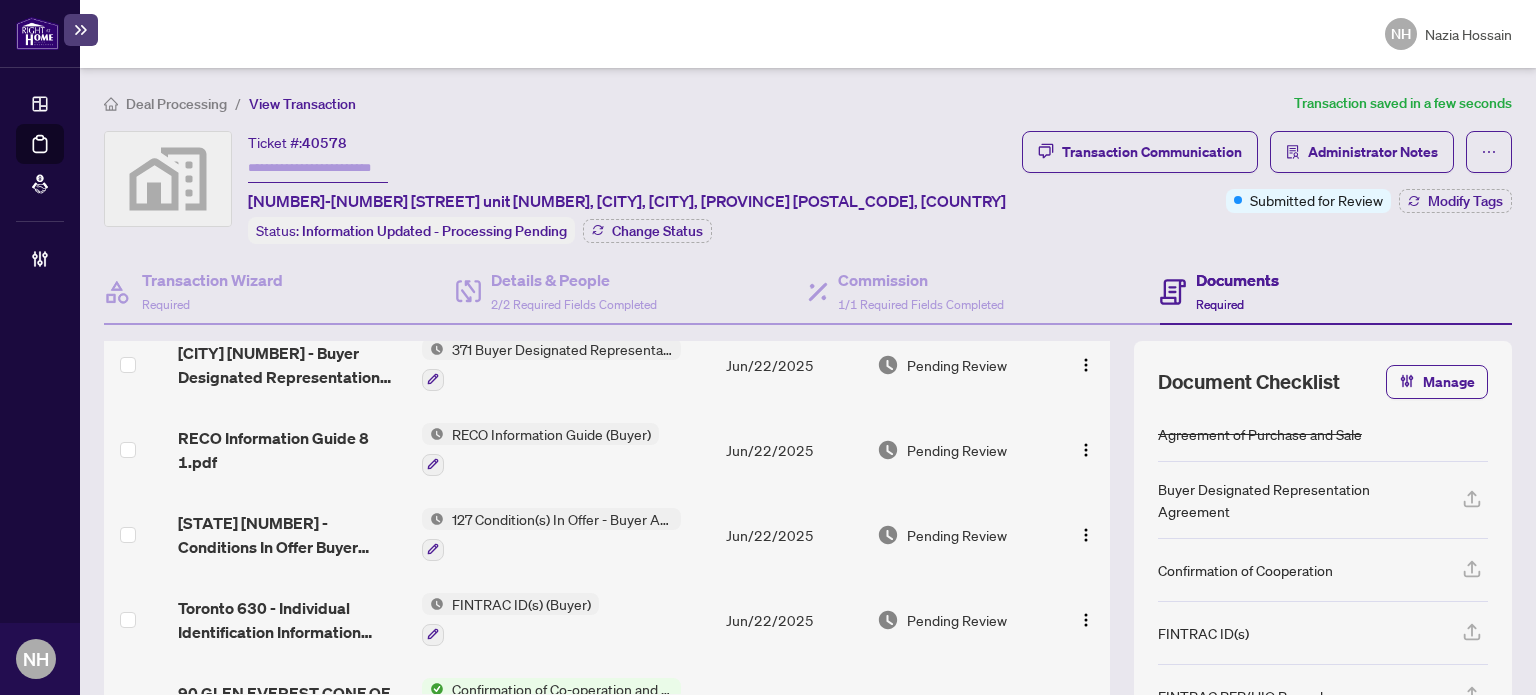 click on "Toronto 371 - Buyer Designated Representation Agreement - Authority for Purchase or Lease 1.pdf" at bounding box center [291, 365] 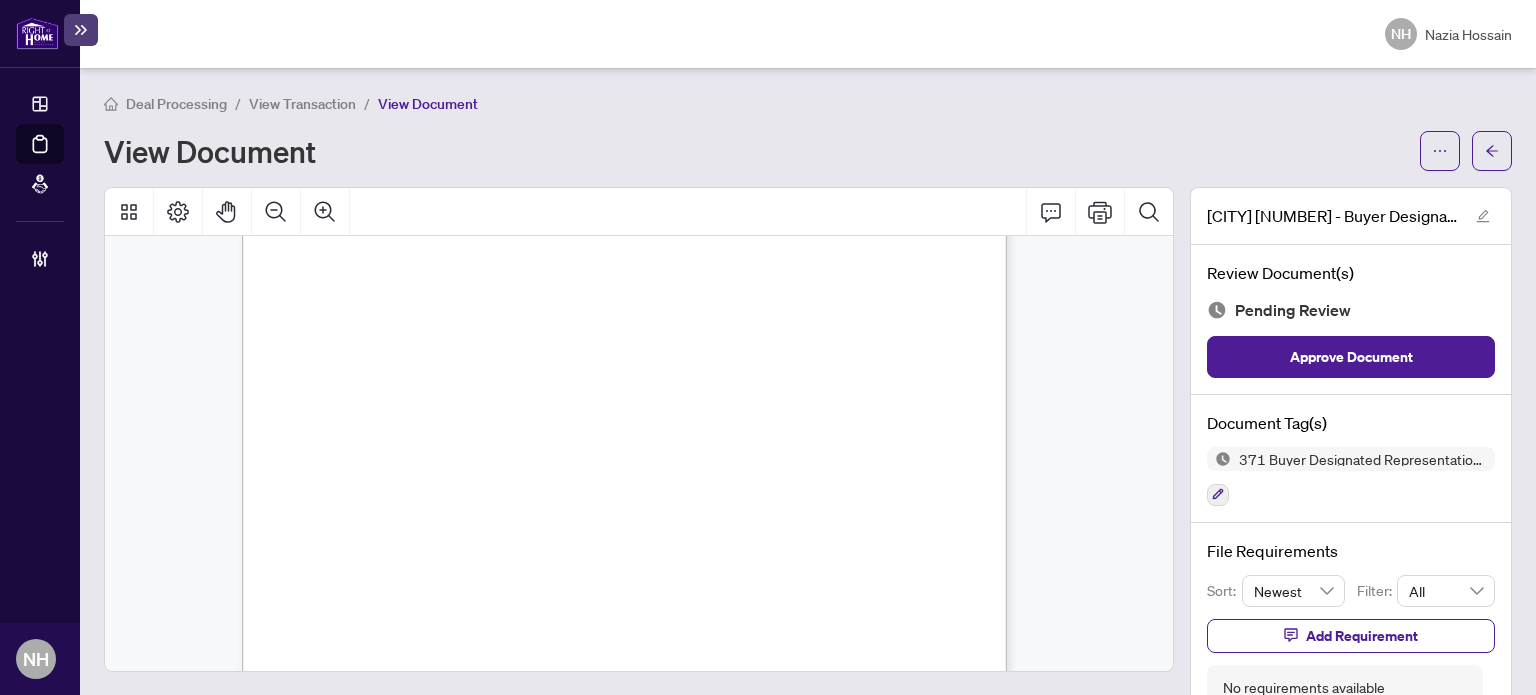 scroll, scrollTop: 3639, scrollLeft: 0, axis: vertical 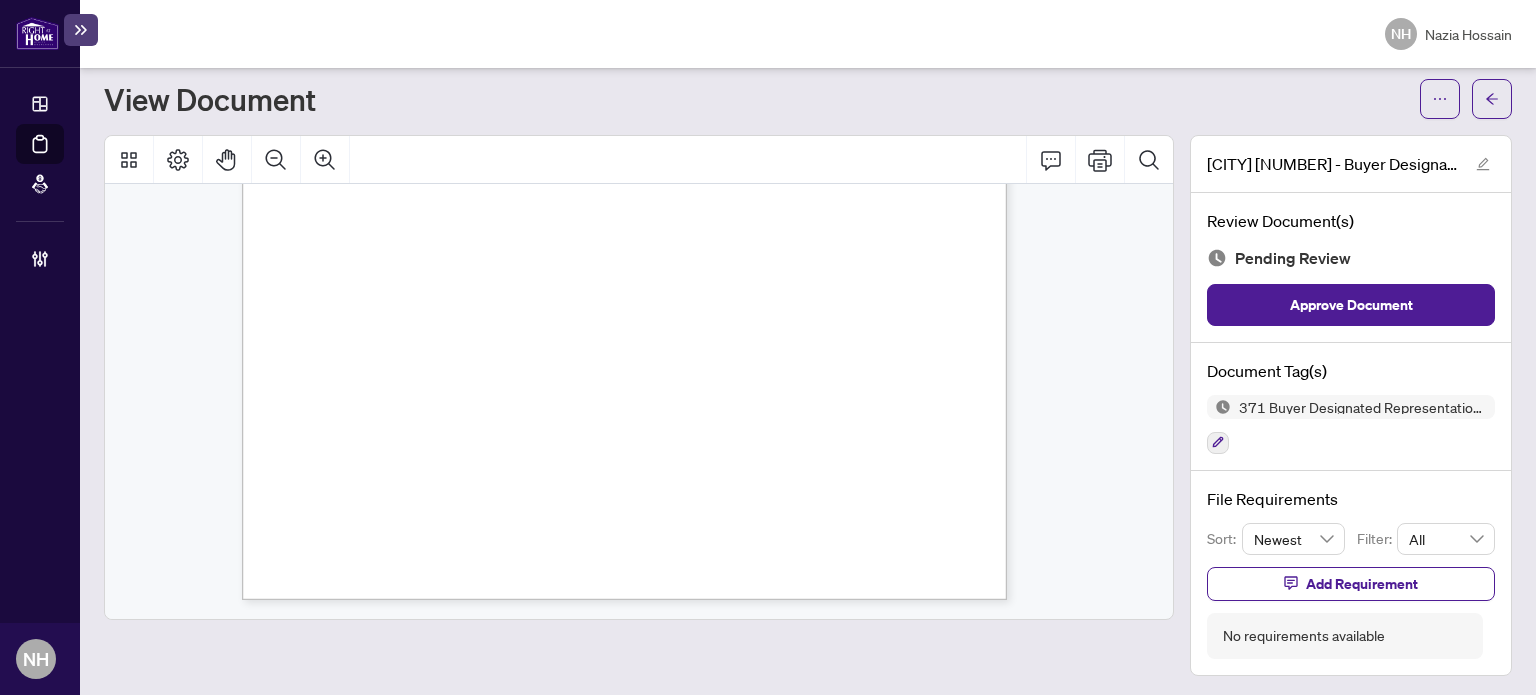 click on "371 Buyer Designated Representation Agreement - Authority for Purchase or Lease" at bounding box center (1351, 424) 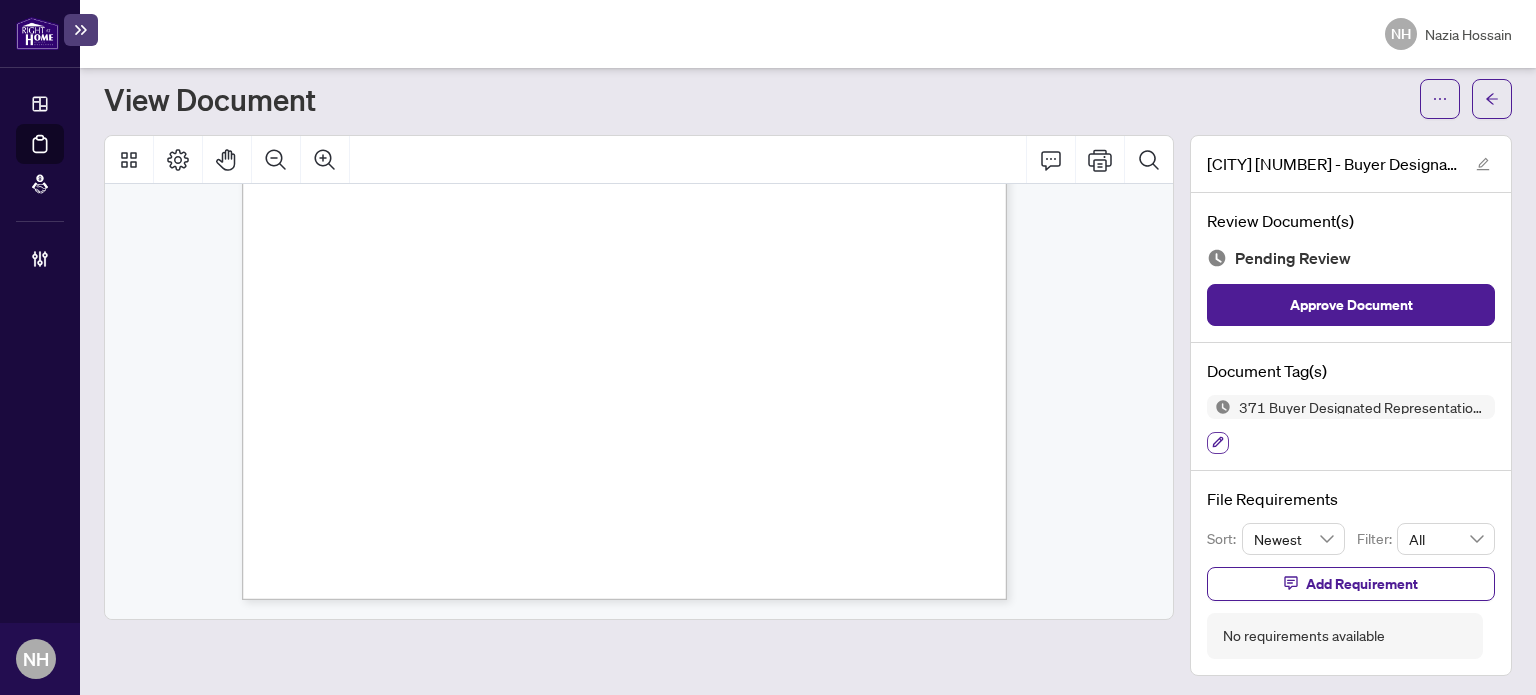 click 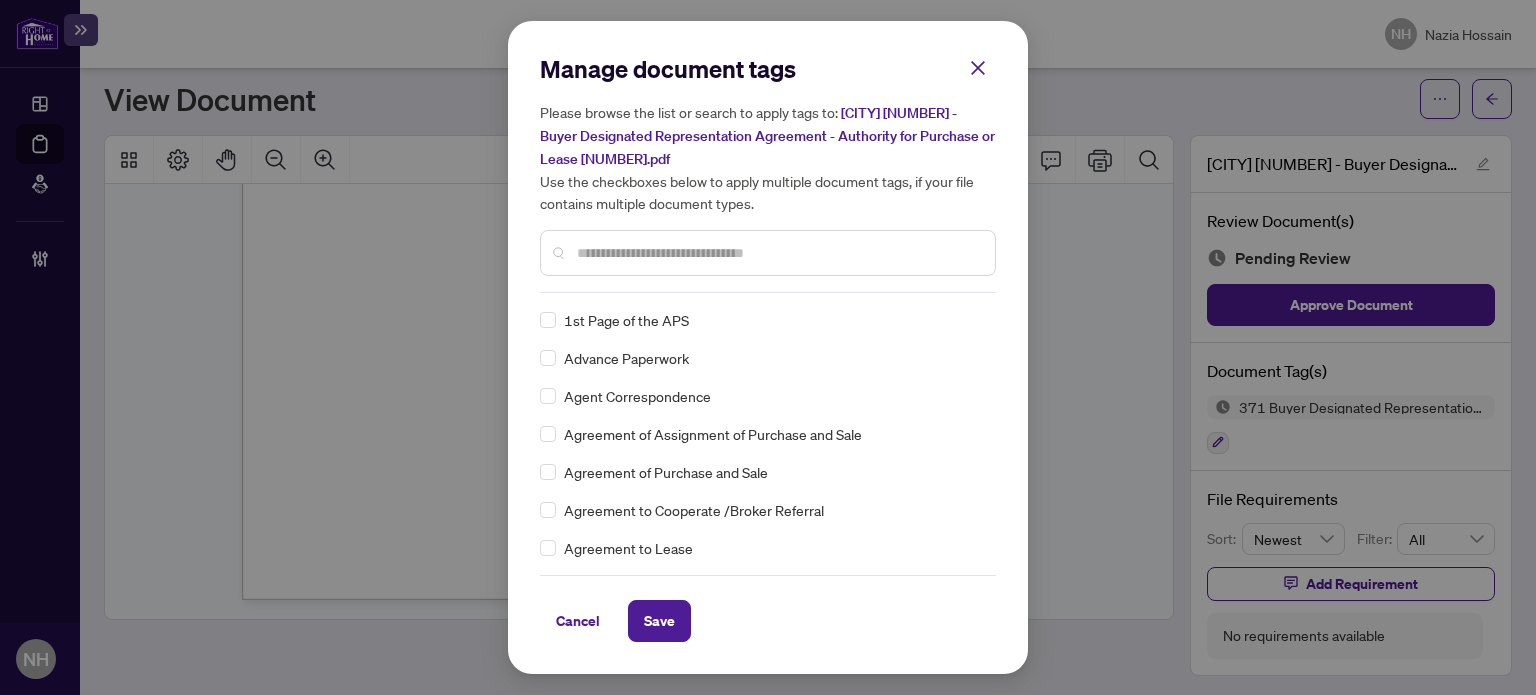 scroll, scrollTop: 0, scrollLeft: 0, axis: both 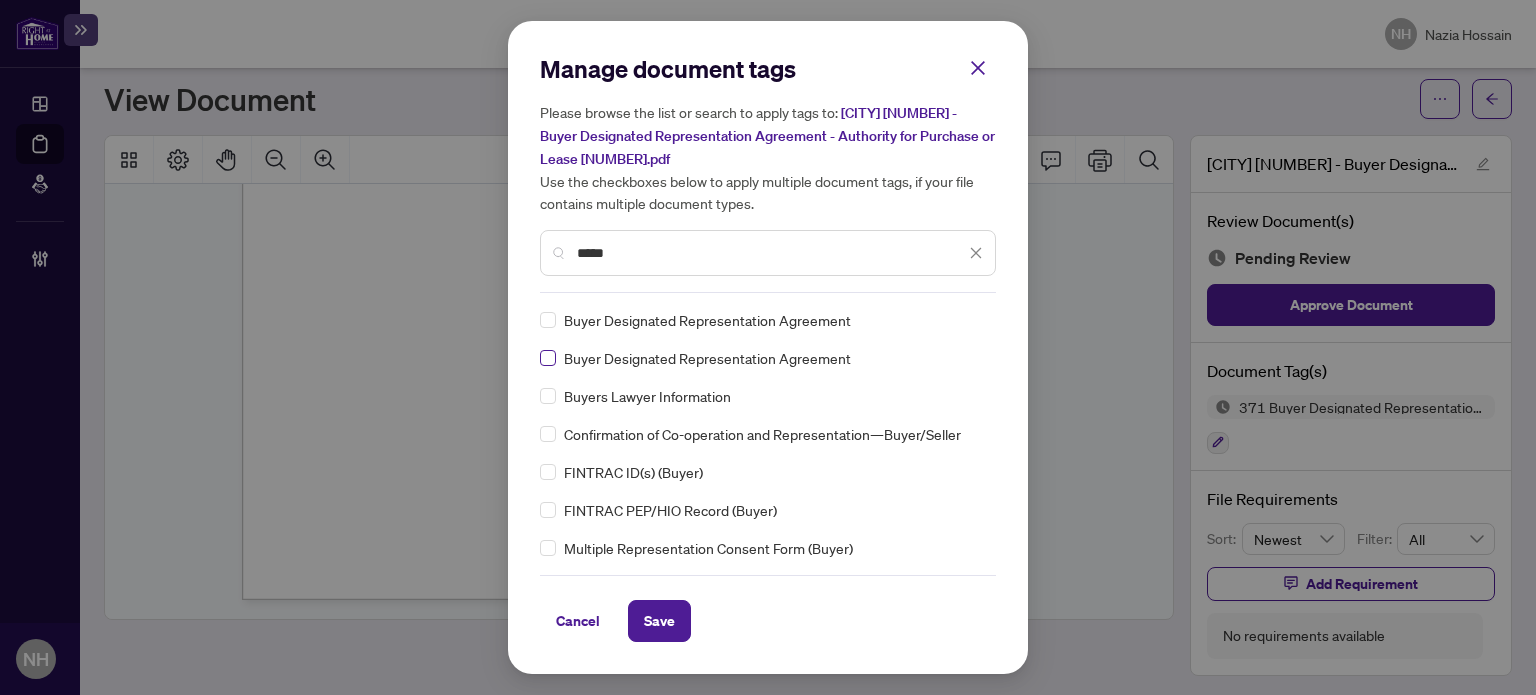type on "*****" 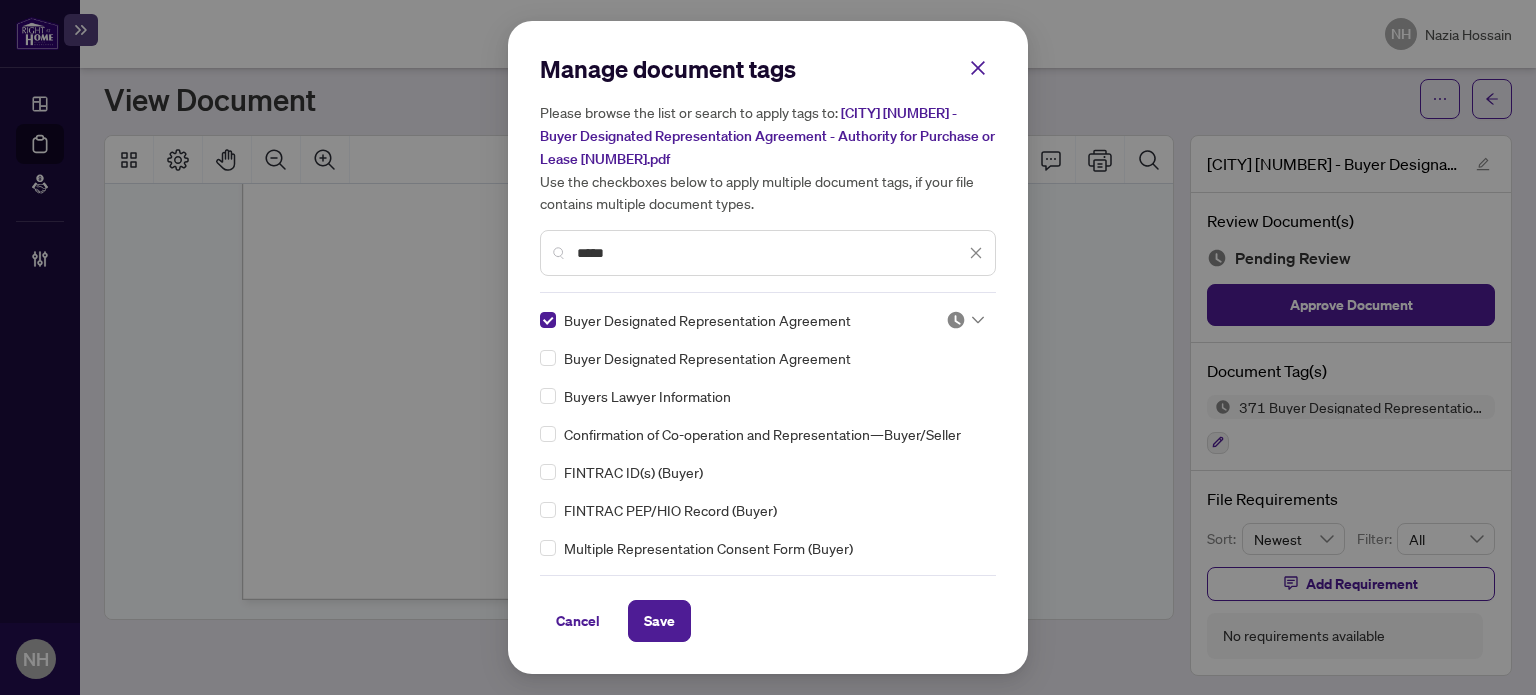 click on "Manage document tags Please browse the list or search to apply tags to:   Toronto 371 - Buyer Designated Representation Agreement - Authority for Purchase or Lease 1.pdf   Use the checkboxes below to apply multiple document tags, if your file contains multiple document types.   ***** Buyer Designated Representation Agreement Buyer Designated Representation Agreement Buyers Lawyer Information Confirmation of Co-operation and Representation—Buyer/Seller FINTRAC ID(s) (Buyer) FINTRAC PEP/HIO Record (Buyer) Multiple Representation Consent Form (Buyer) RECO Information Guide (Buyer) 125 Termination of Agreement by Buyer - Agreement of Purchase and Sale 127 Condition(s) In Offer - Buyer Acknowledgement 300 Buyer Representation Agreement - Authority for Purchase or Lease 301 Cancellation of Buyer Representation Agreement 302 Assignment of Buyer Representation Agreement 303 Schedule - Buyer Representation Agreement 304 Suspension of Buyer Representation Agreement 305 Amendment to Buyer Representation Agreement Save" at bounding box center [768, 347] 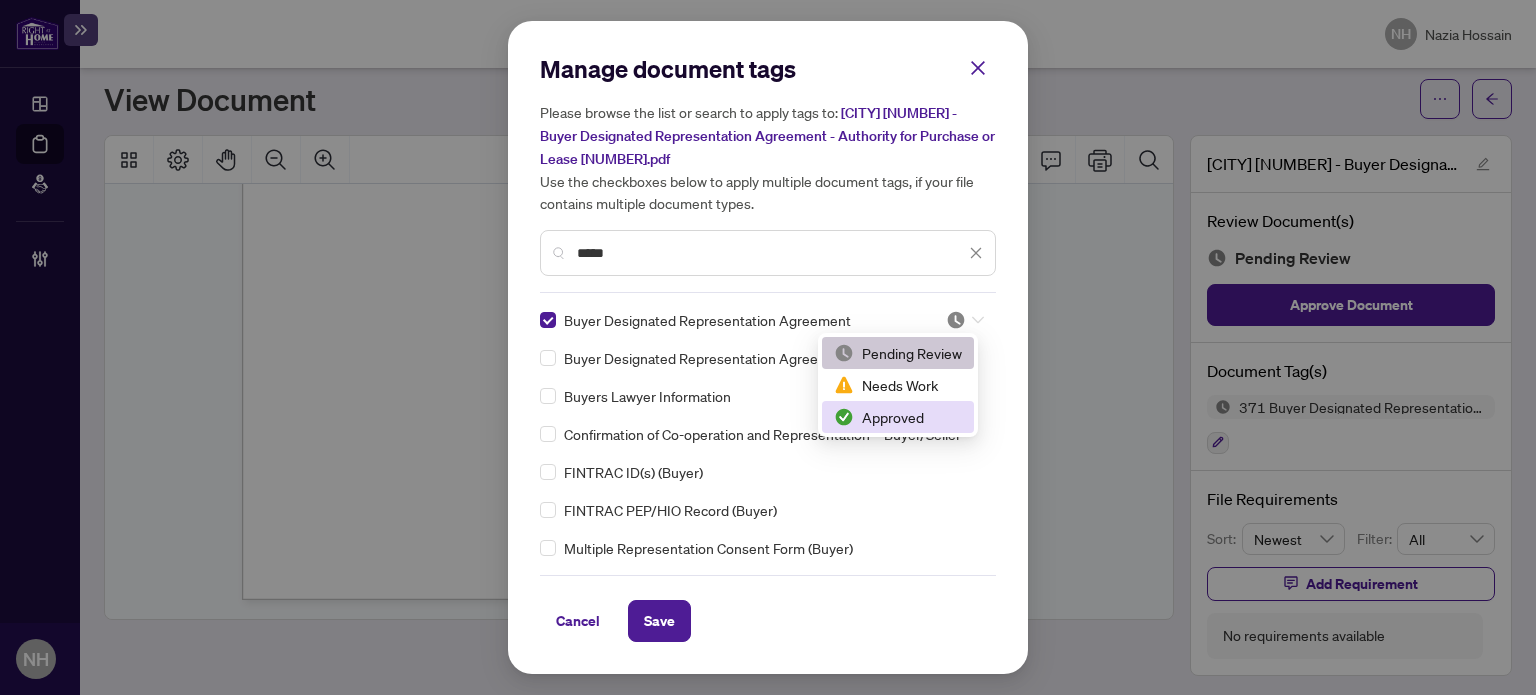 click on "Approved" at bounding box center (898, 417) 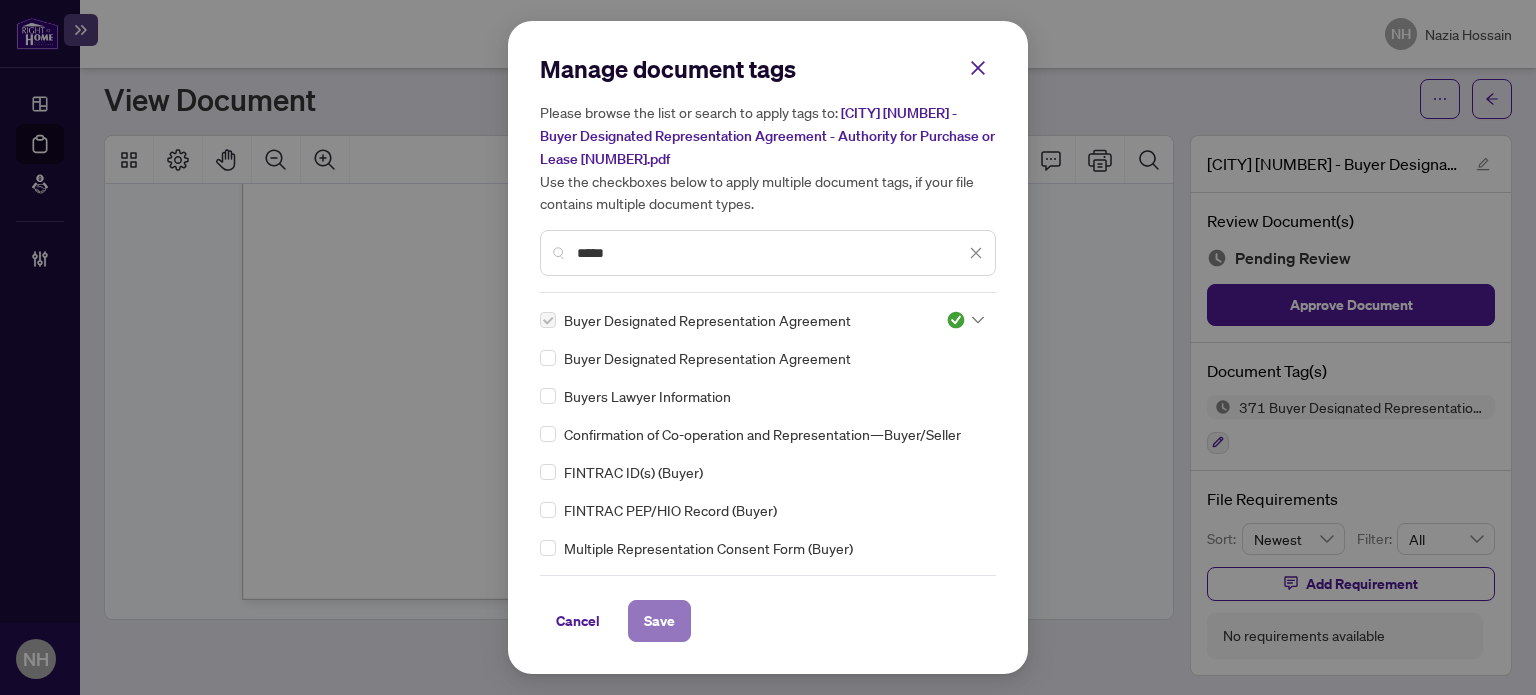 click on "Save" at bounding box center [659, 621] 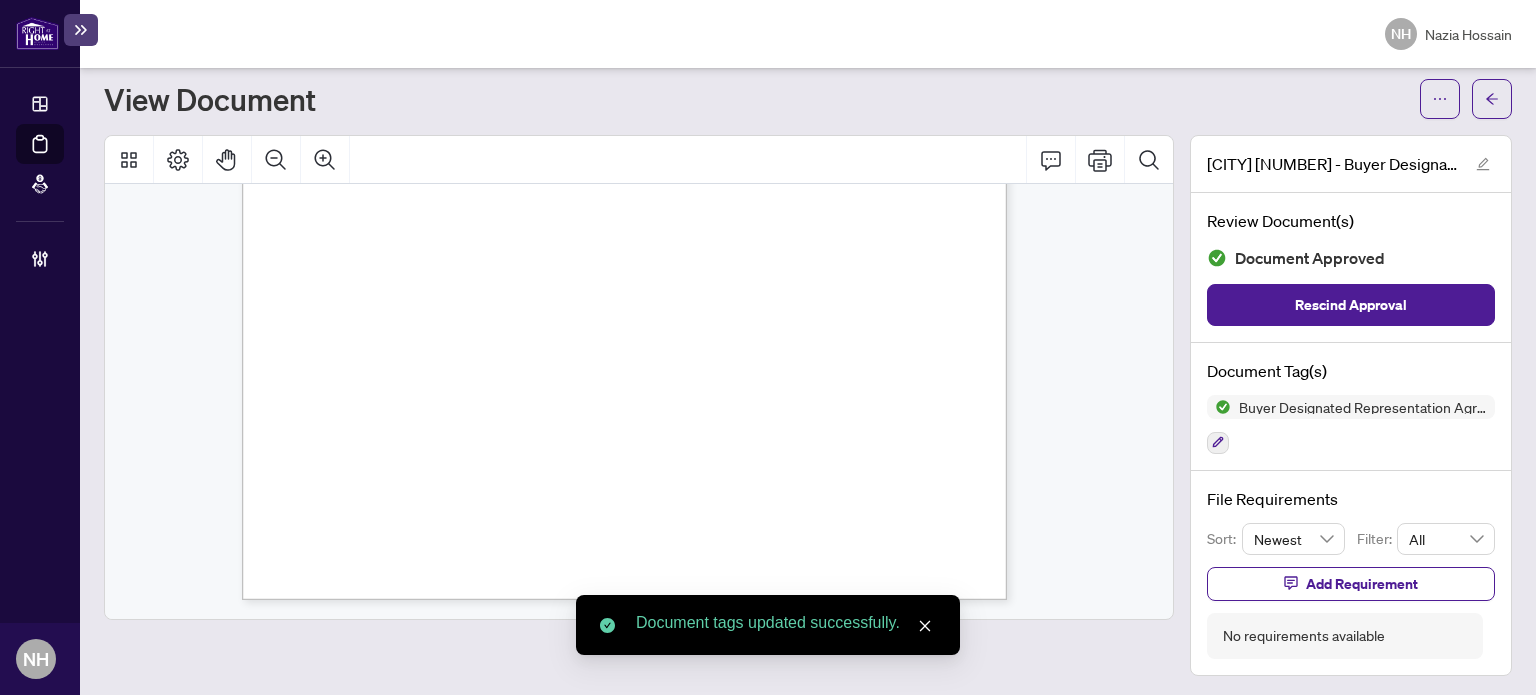 scroll, scrollTop: 3239, scrollLeft: 0, axis: vertical 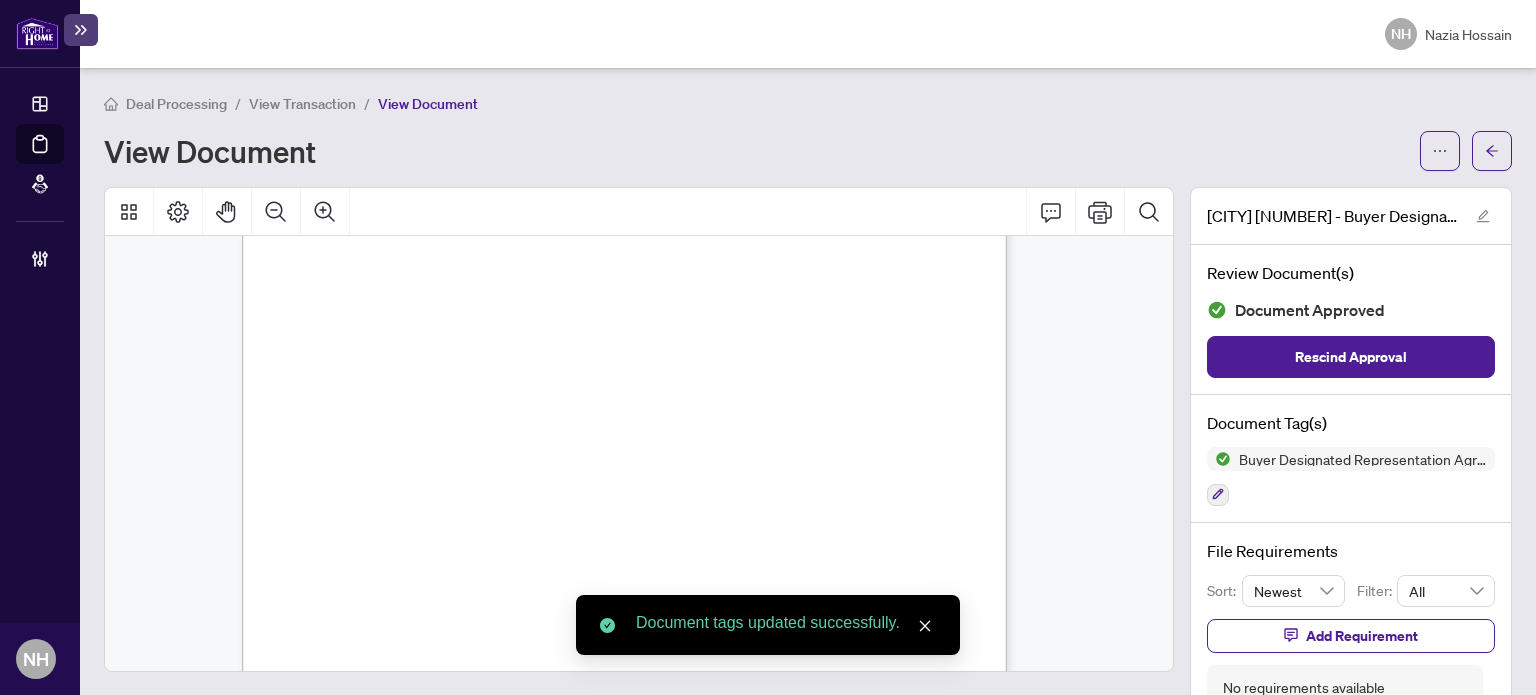 click on "Deal Processing / View Transaction / View Document View Document Toronto 371 - Buyer Designated Representation Agreement - Authority for Purchase or Lease 1.pdf Review Document(s) Document Approved Rescind Approval Document Tag(s) Buyer Designated Representation Agreement File Requirements Sort: Newest Filter: All Add Requirement No requirements available" at bounding box center (808, 381) 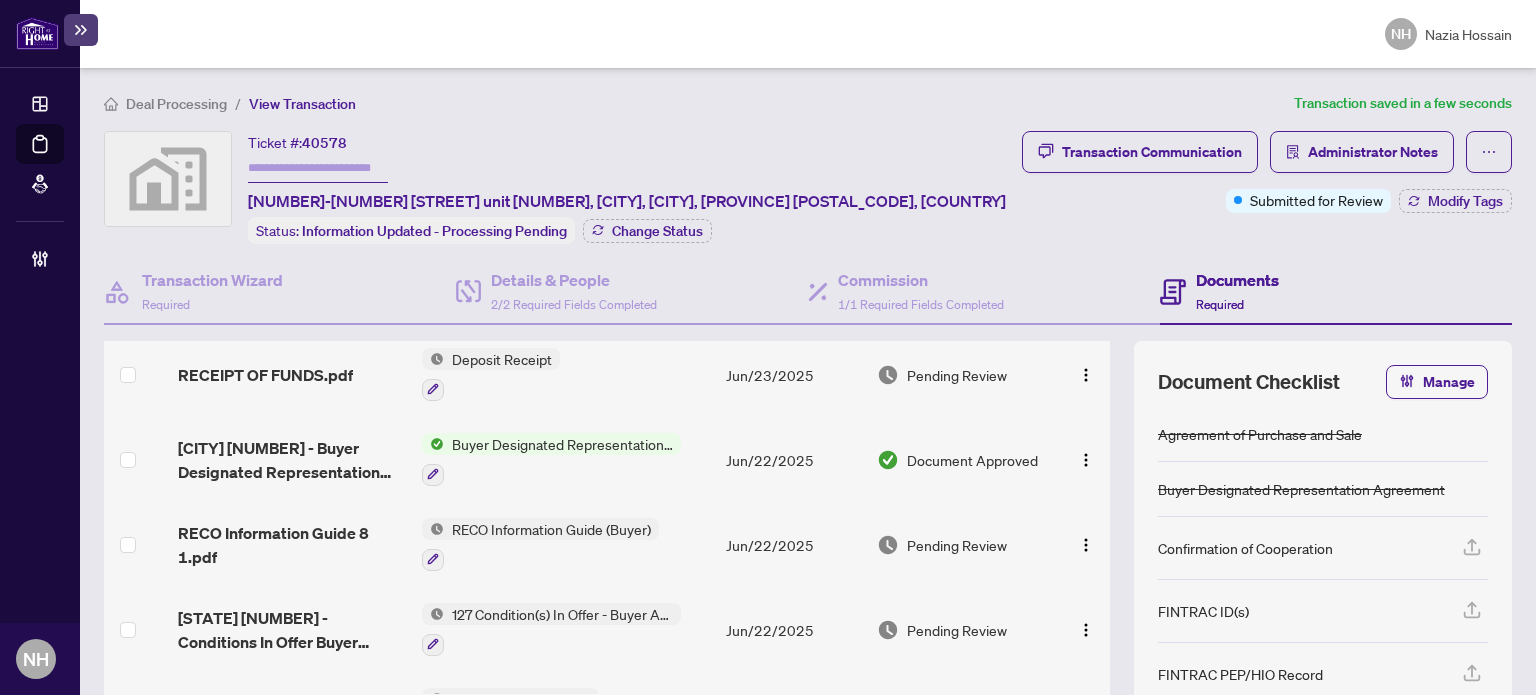 scroll, scrollTop: 500, scrollLeft: 0, axis: vertical 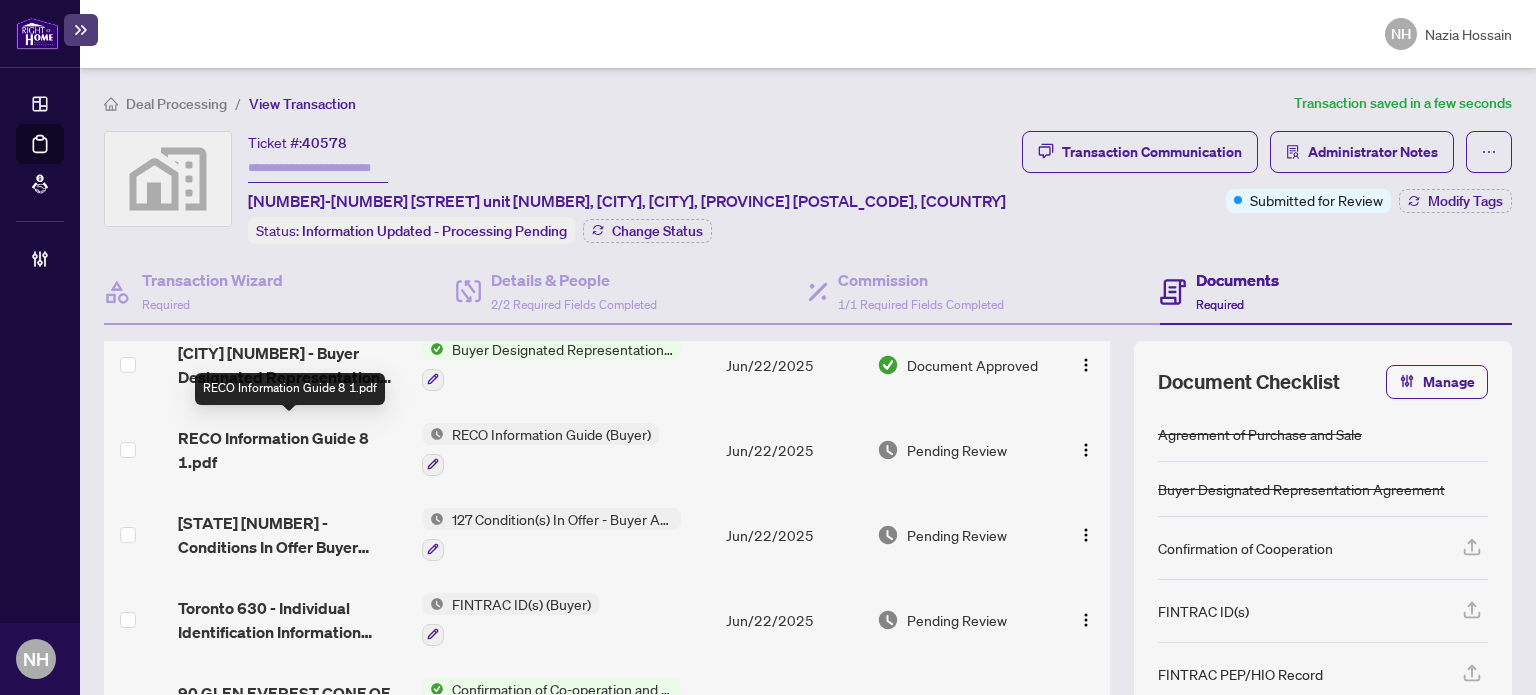 click on "RECO Information Guide 8 1.pdf" at bounding box center [291, 450] 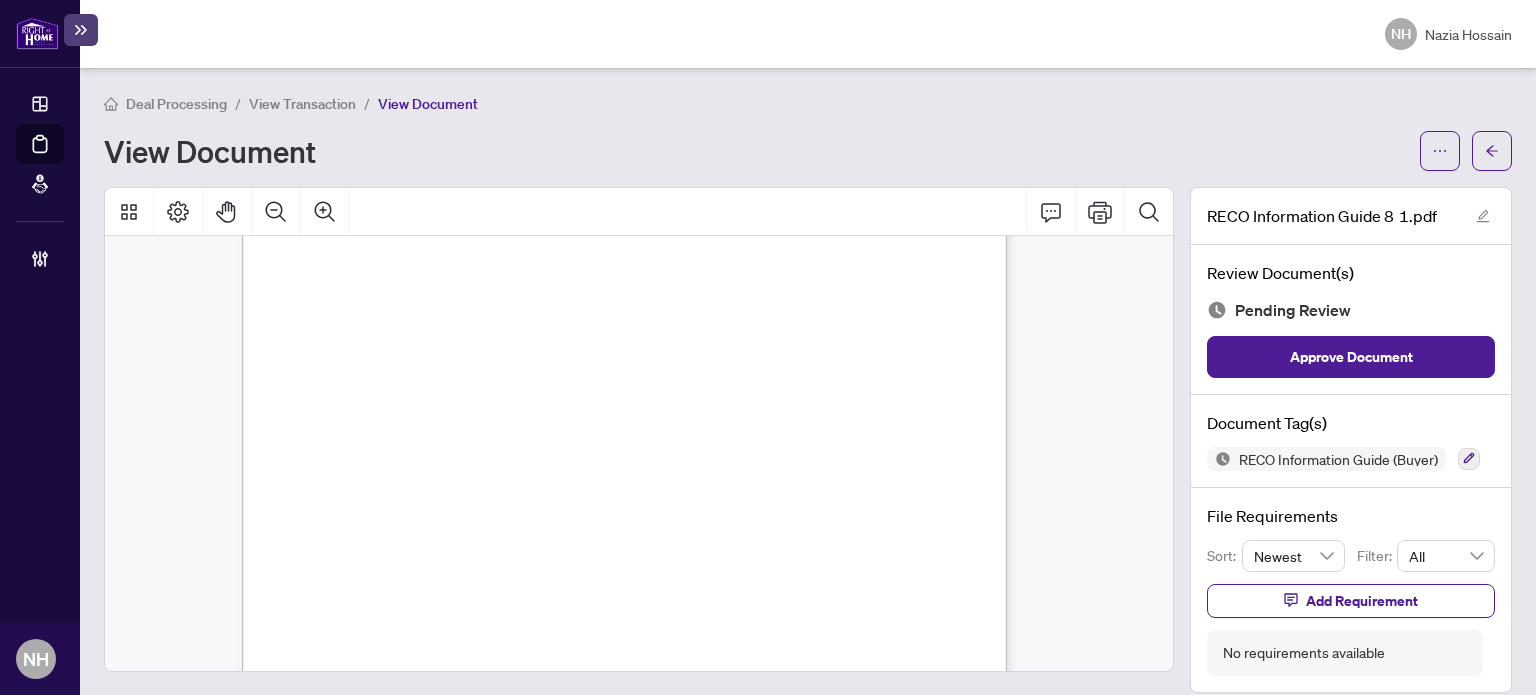 scroll, scrollTop: 12774, scrollLeft: 0, axis: vertical 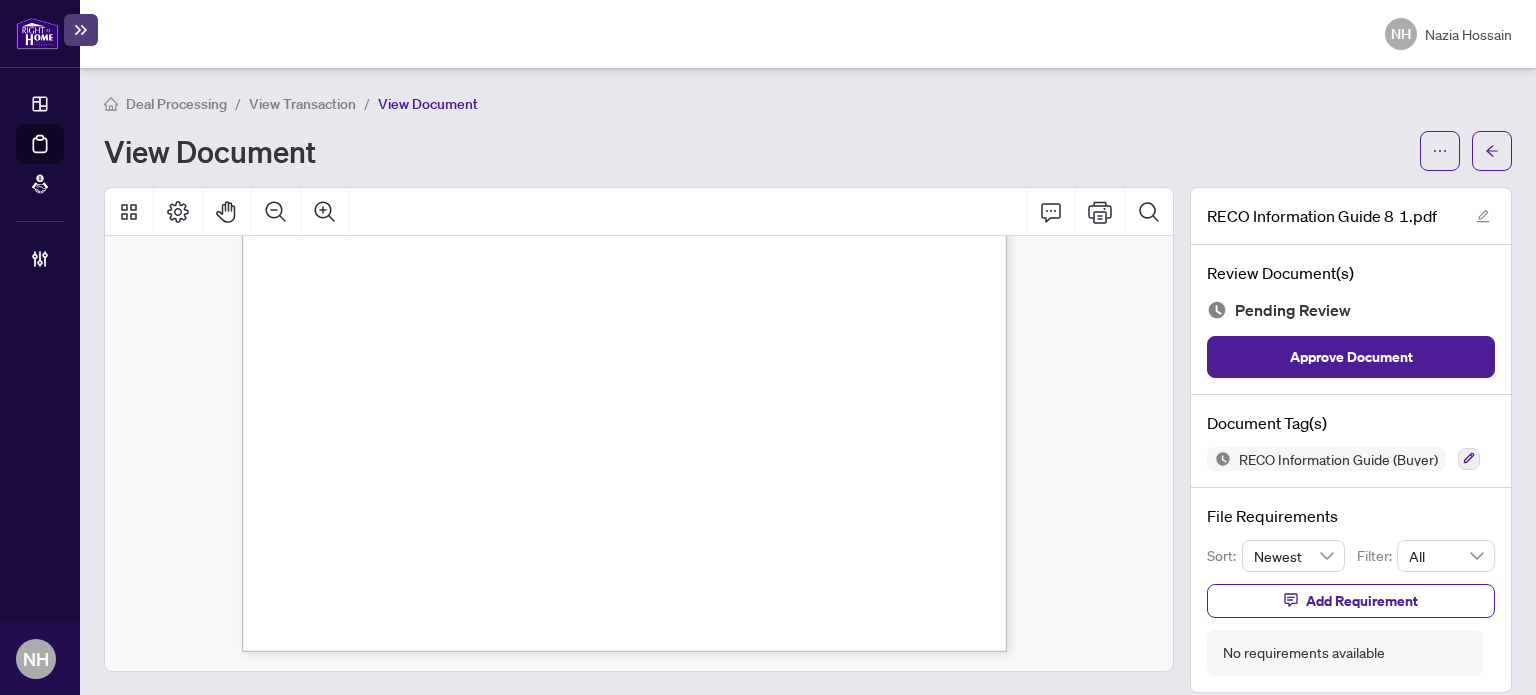 click on "RECO Information Guide (Buyer)" at bounding box center [1351, 459] 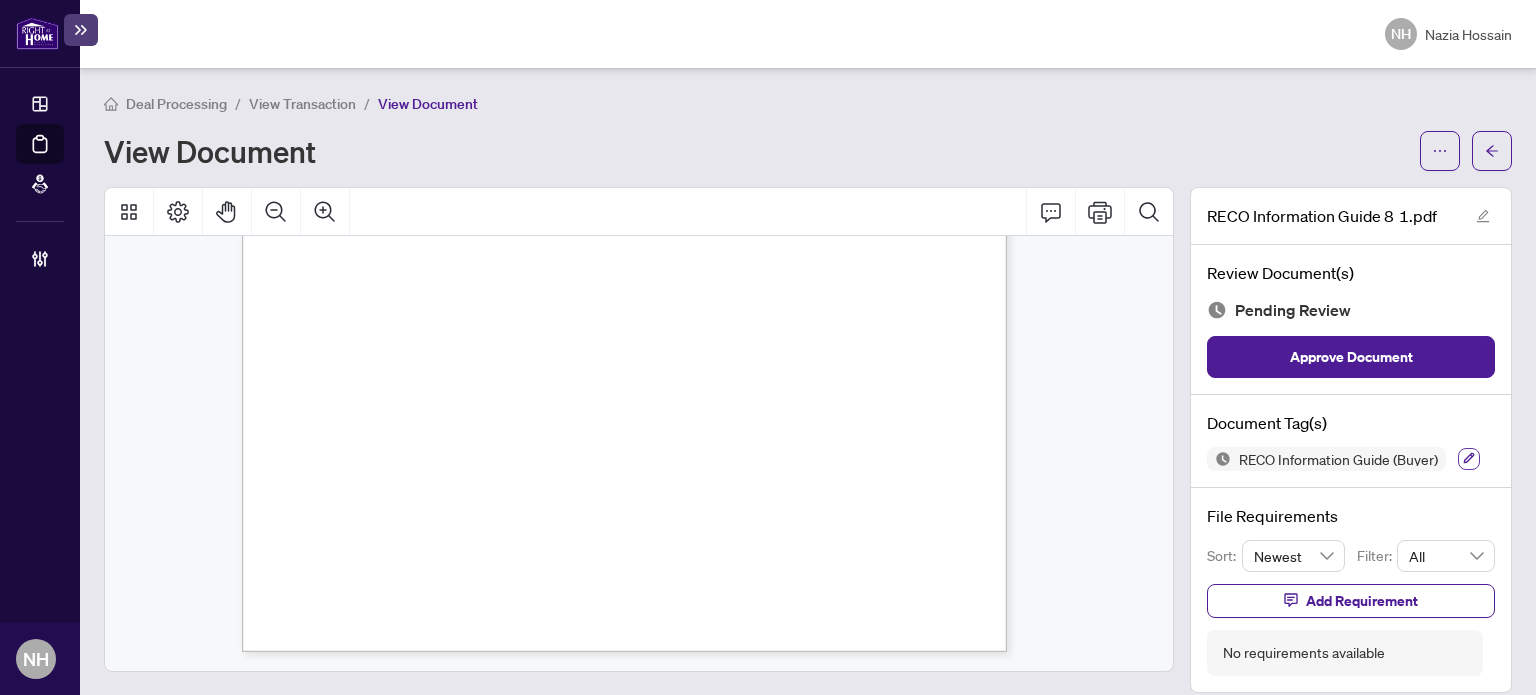 click at bounding box center (1469, 459) 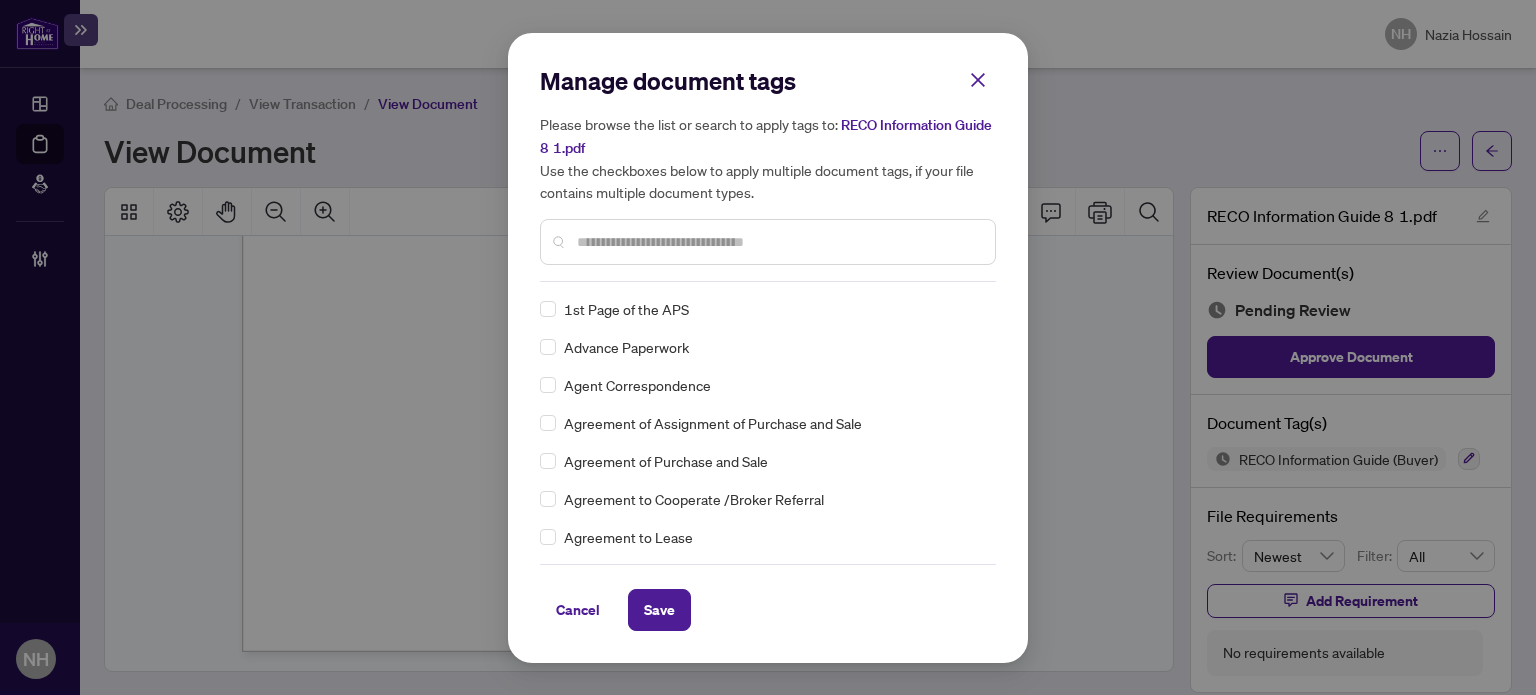 scroll, scrollTop: 0, scrollLeft: 0, axis: both 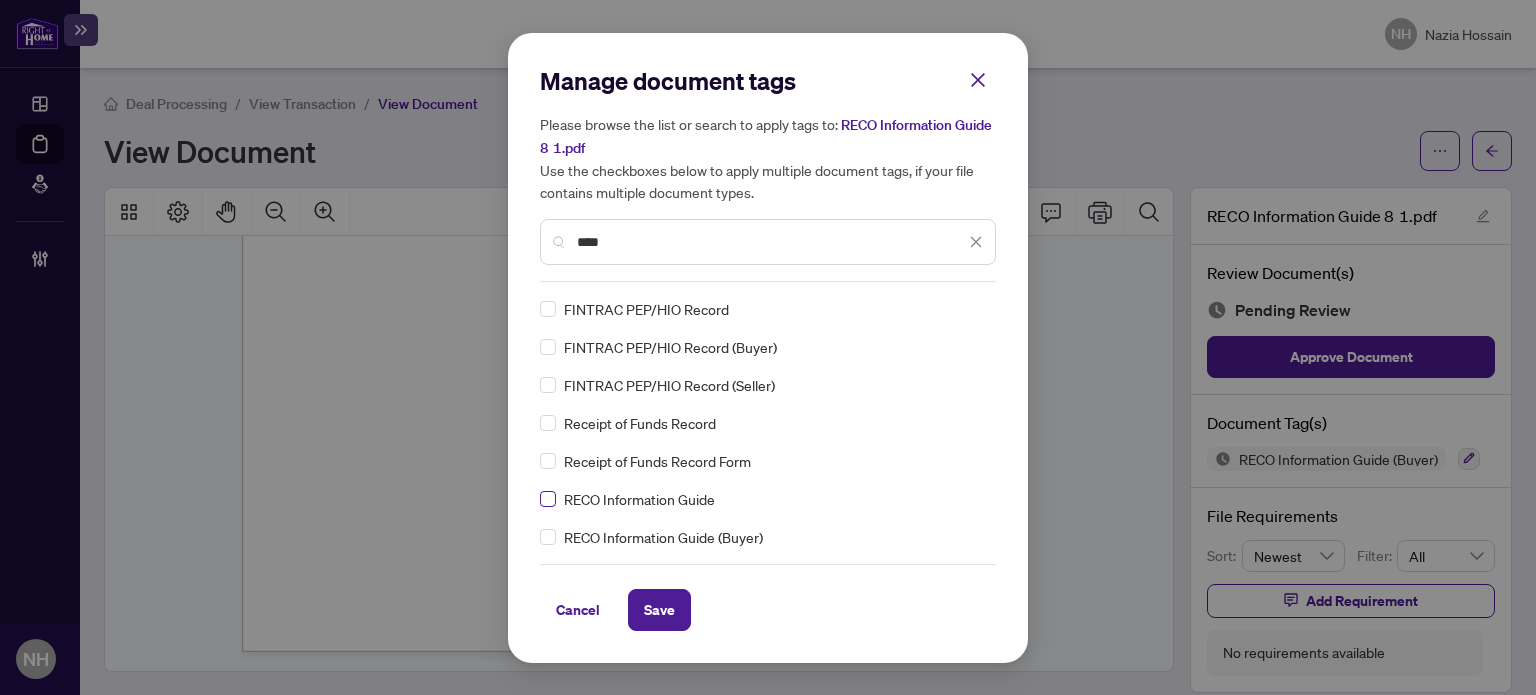 type on "****" 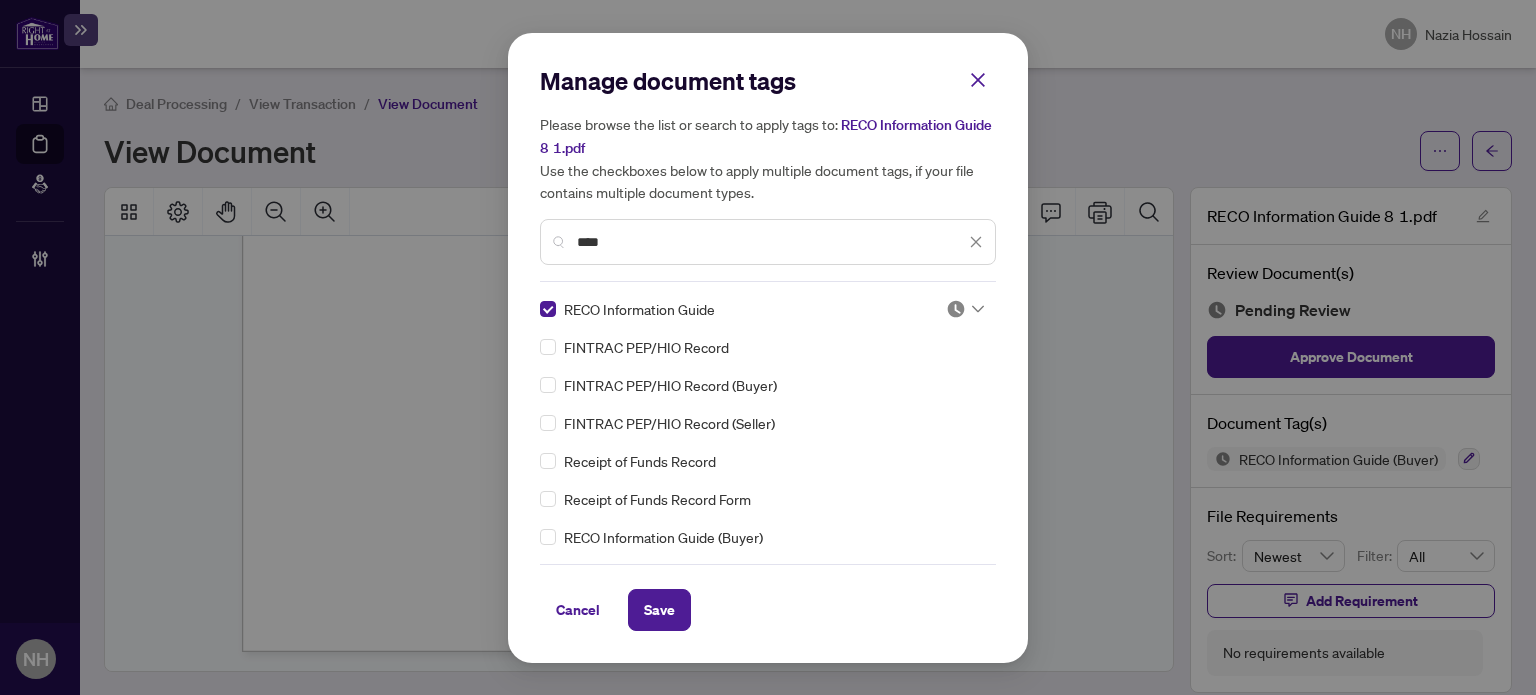 click at bounding box center (959, 309) 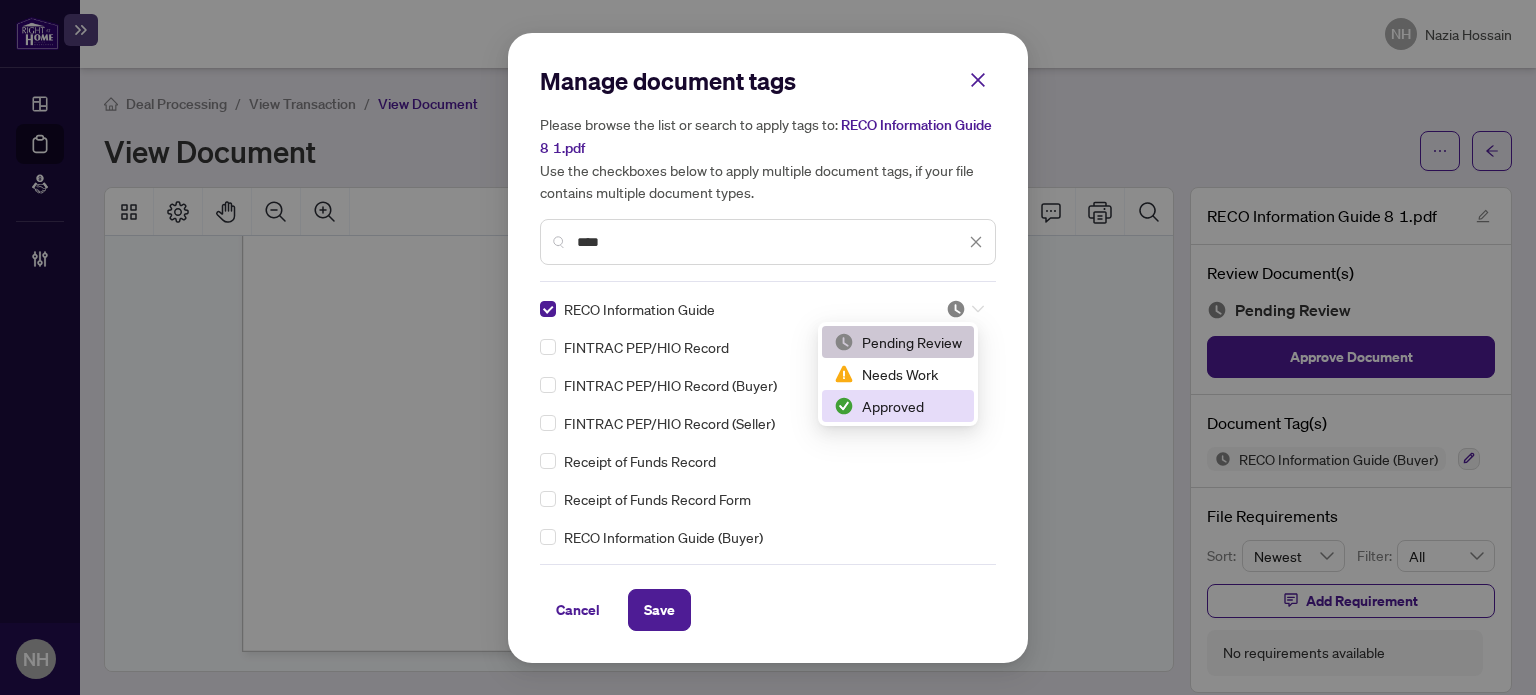 click on "Approved" at bounding box center [898, 406] 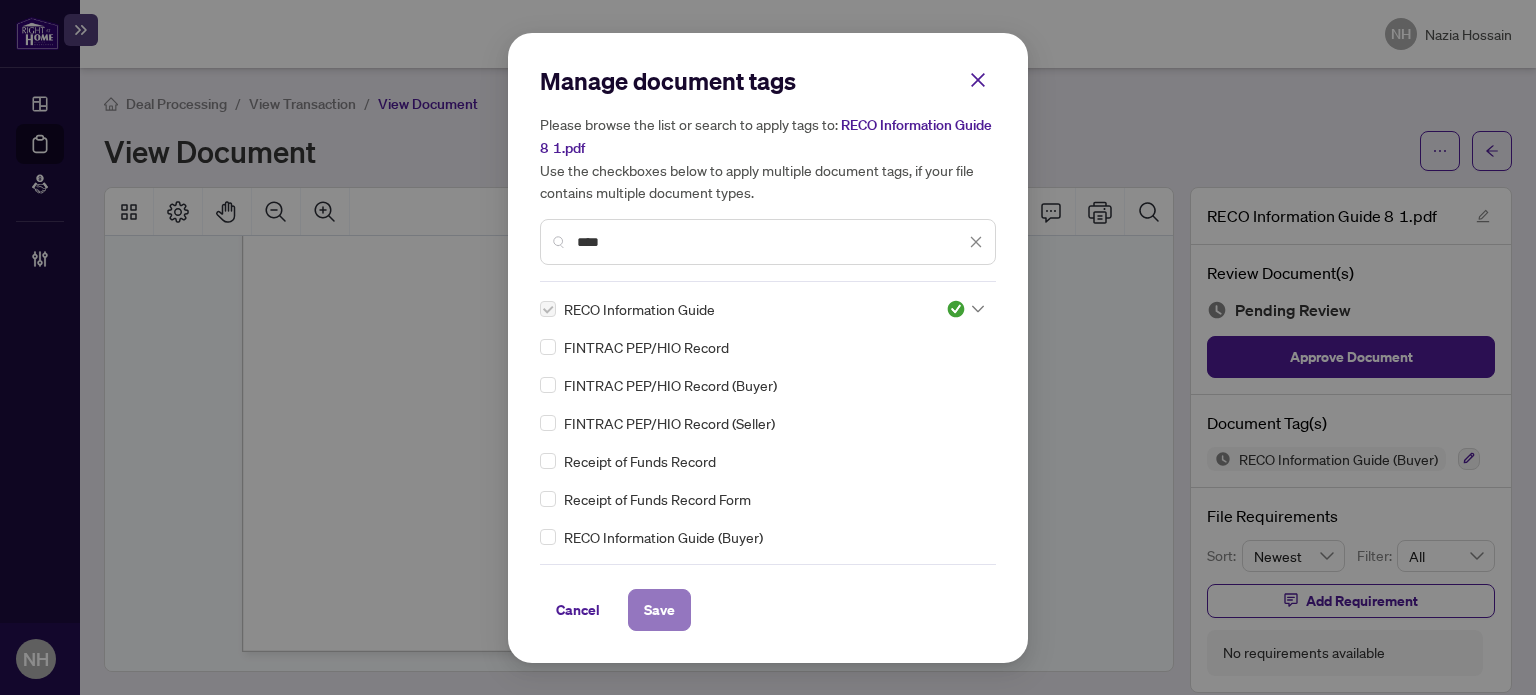 click on "Save" at bounding box center (659, 610) 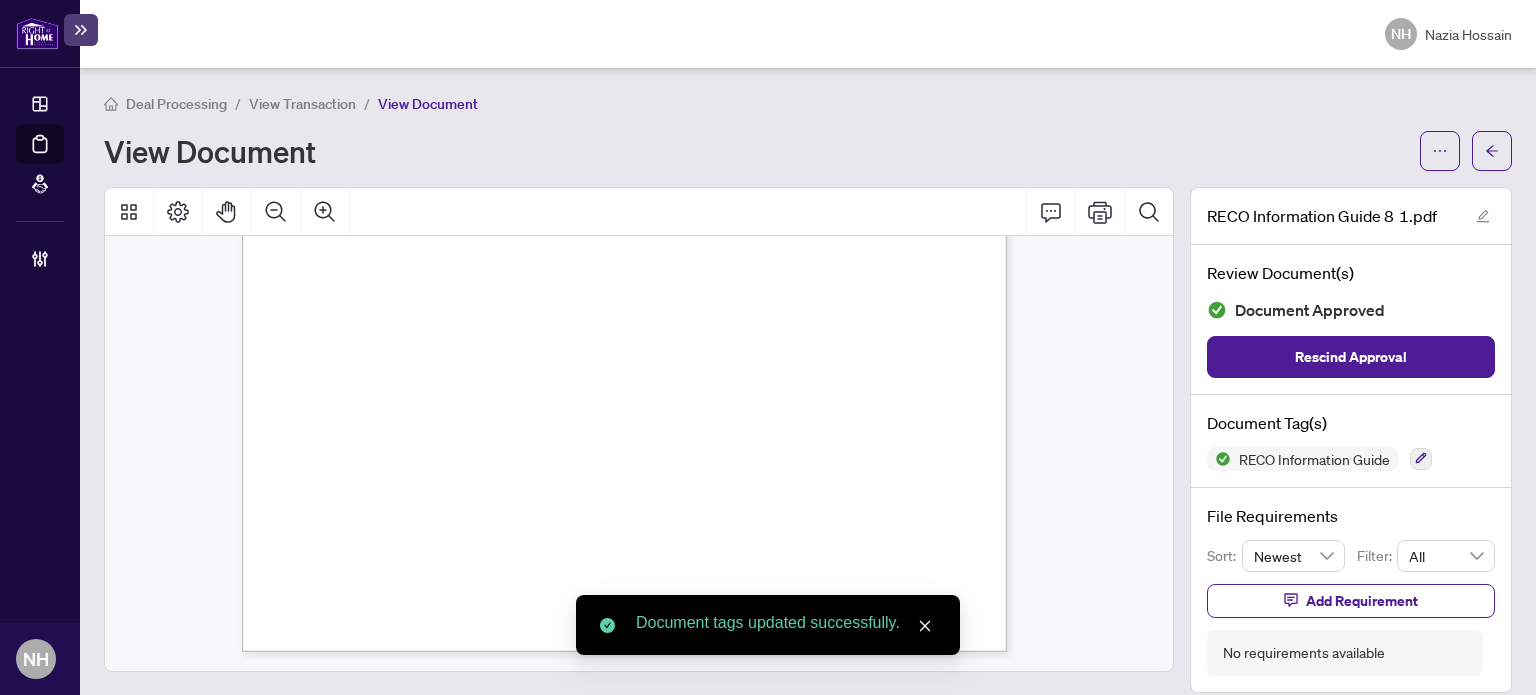 click on "View Transaction" at bounding box center (302, 104) 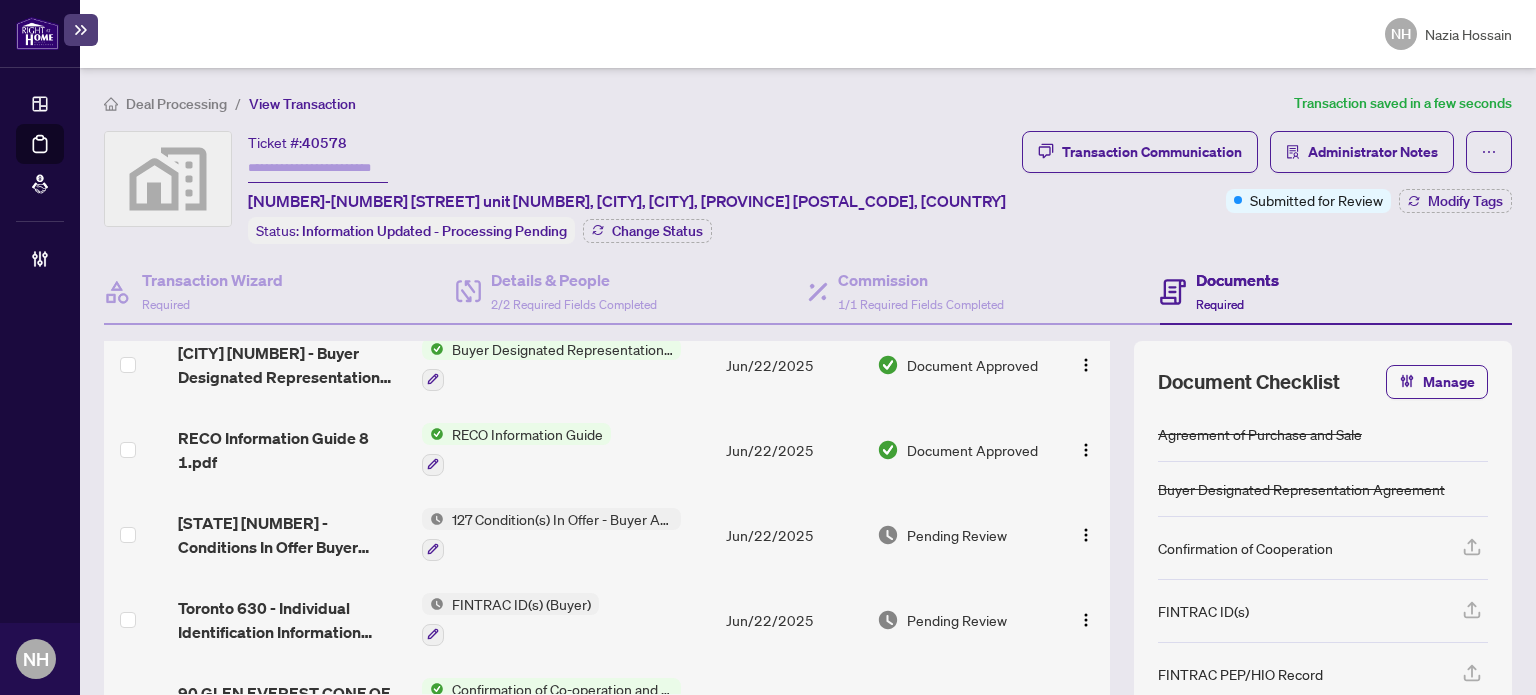 scroll, scrollTop: 600, scrollLeft: 0, axis: vertical 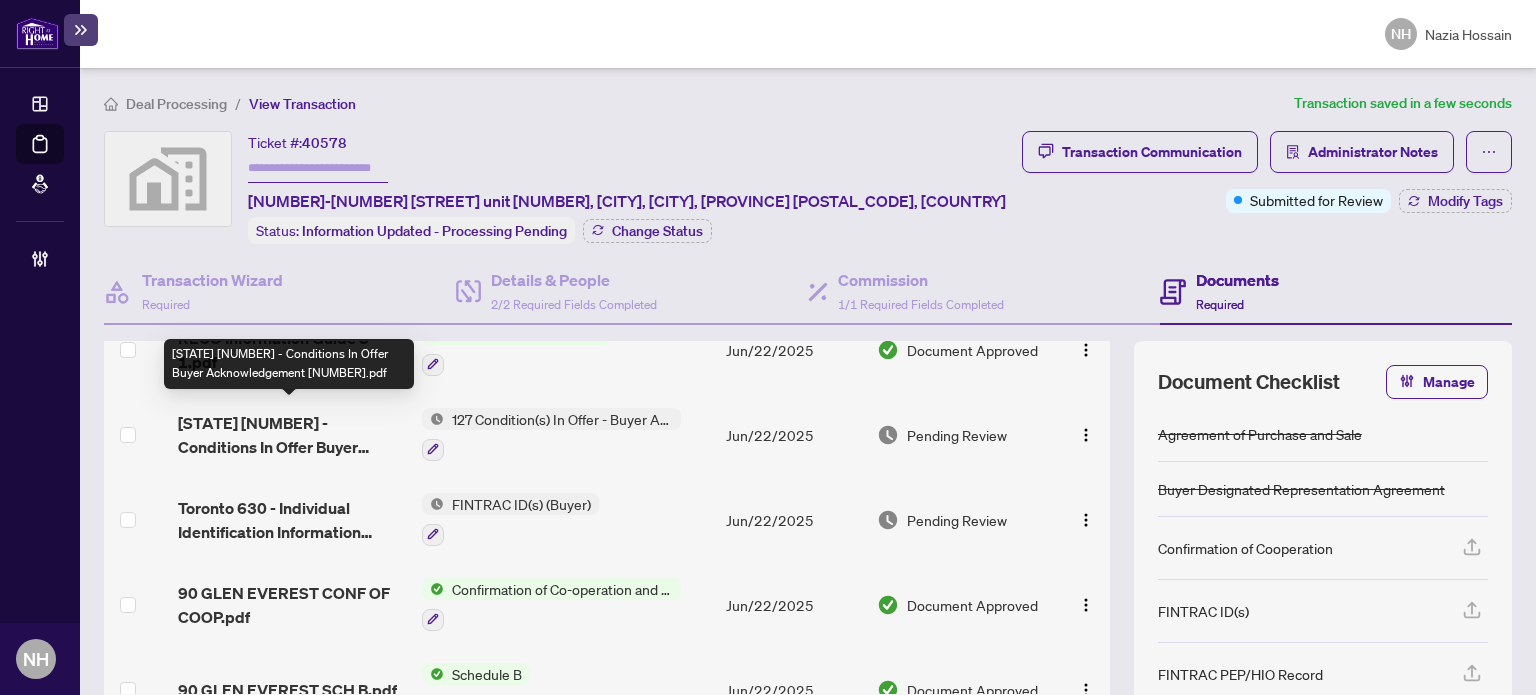 click on "Ontario 127 - Conditions In Offer  Buyer Acknowledgement 1.pdf" at bounding box center (291, 435) 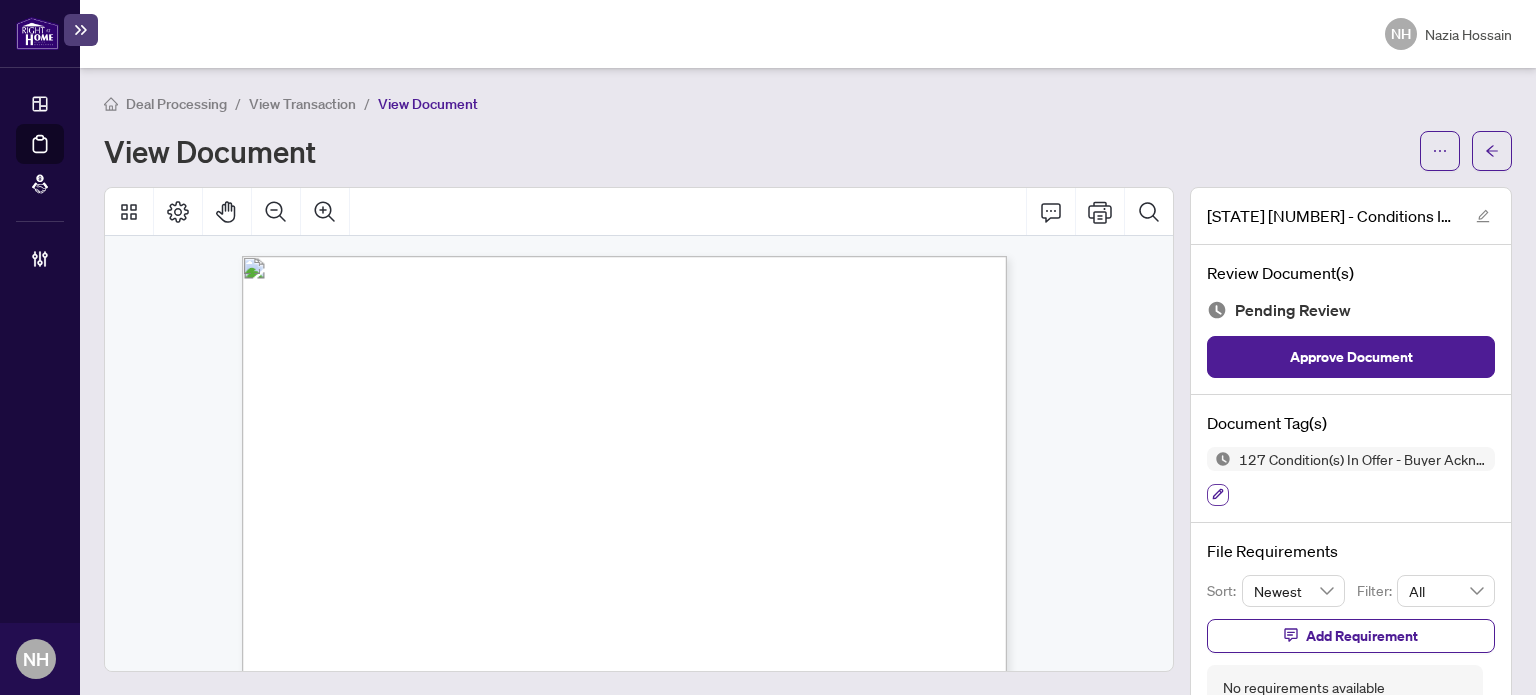 click 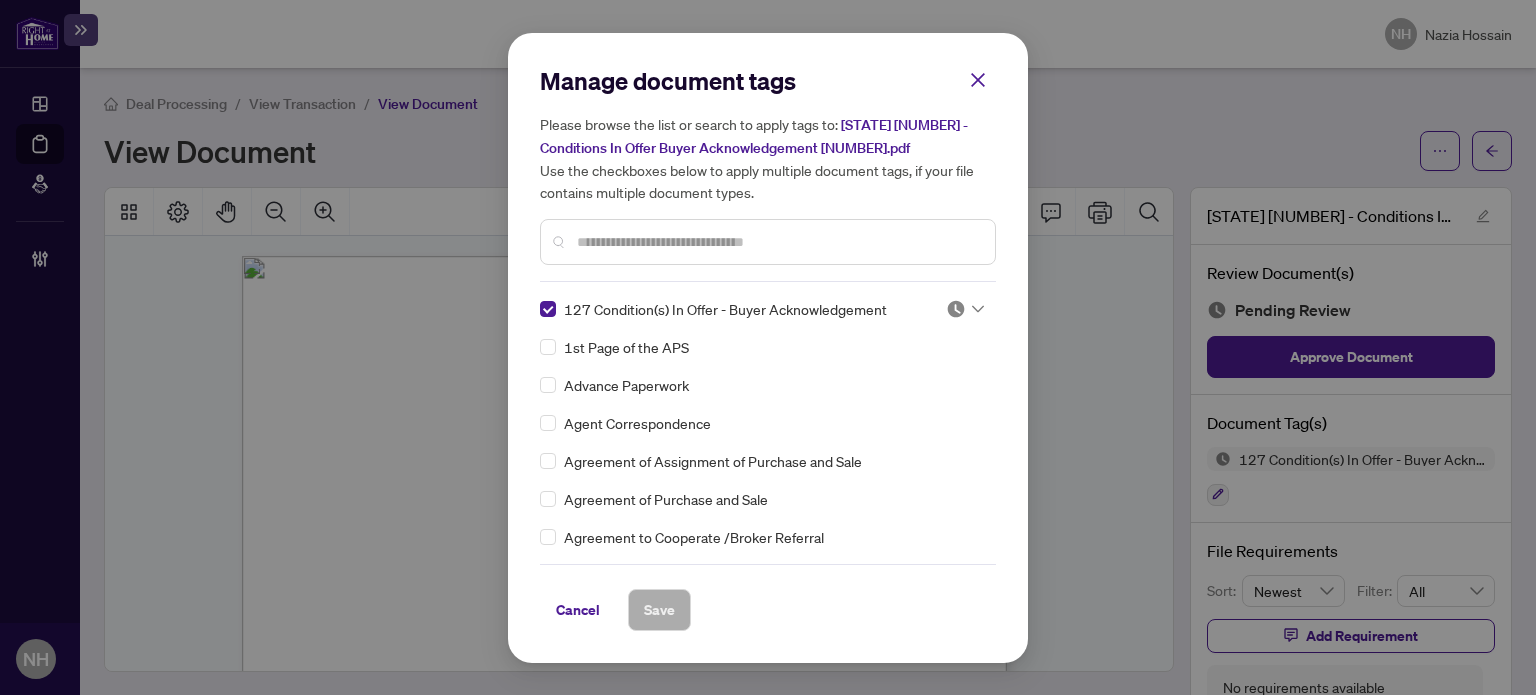 click at bounding box center [965, 309] 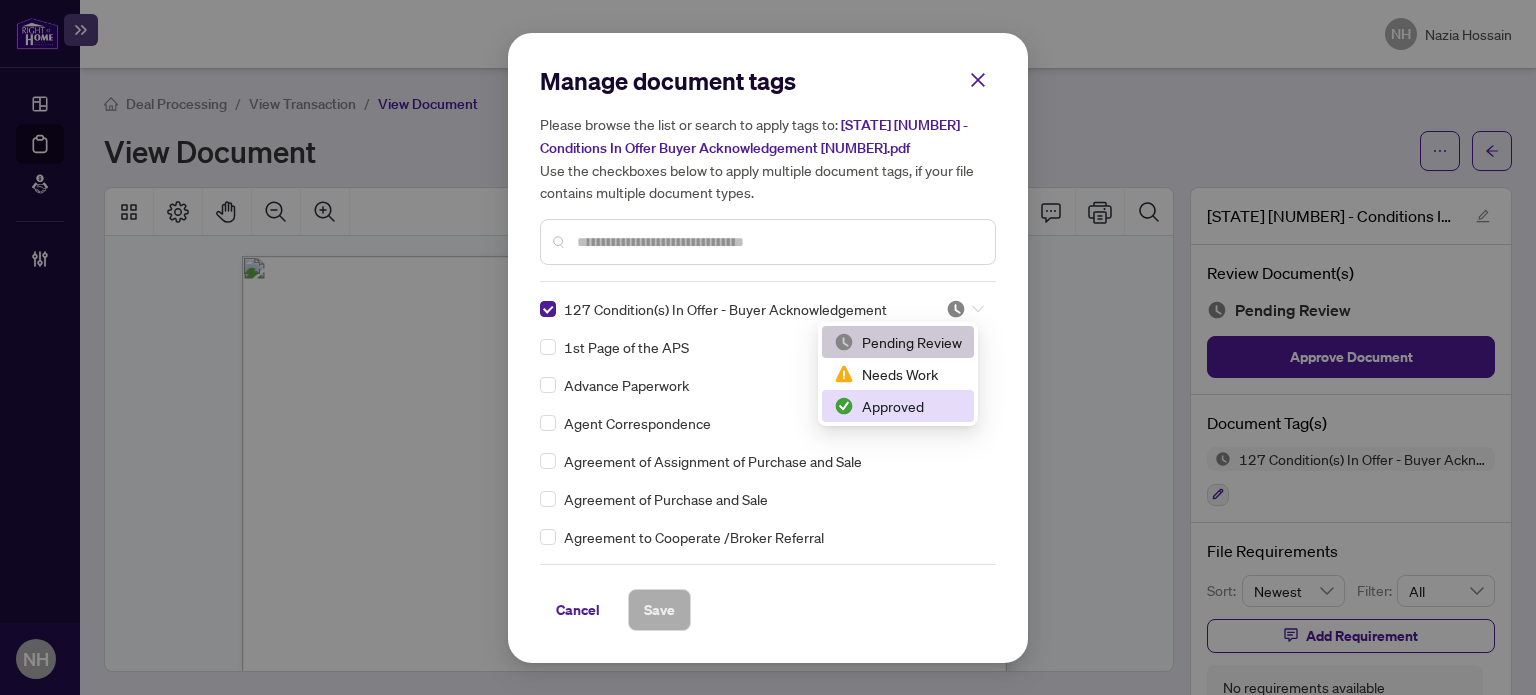 click on "Approved" at bounding box center (898, 406) 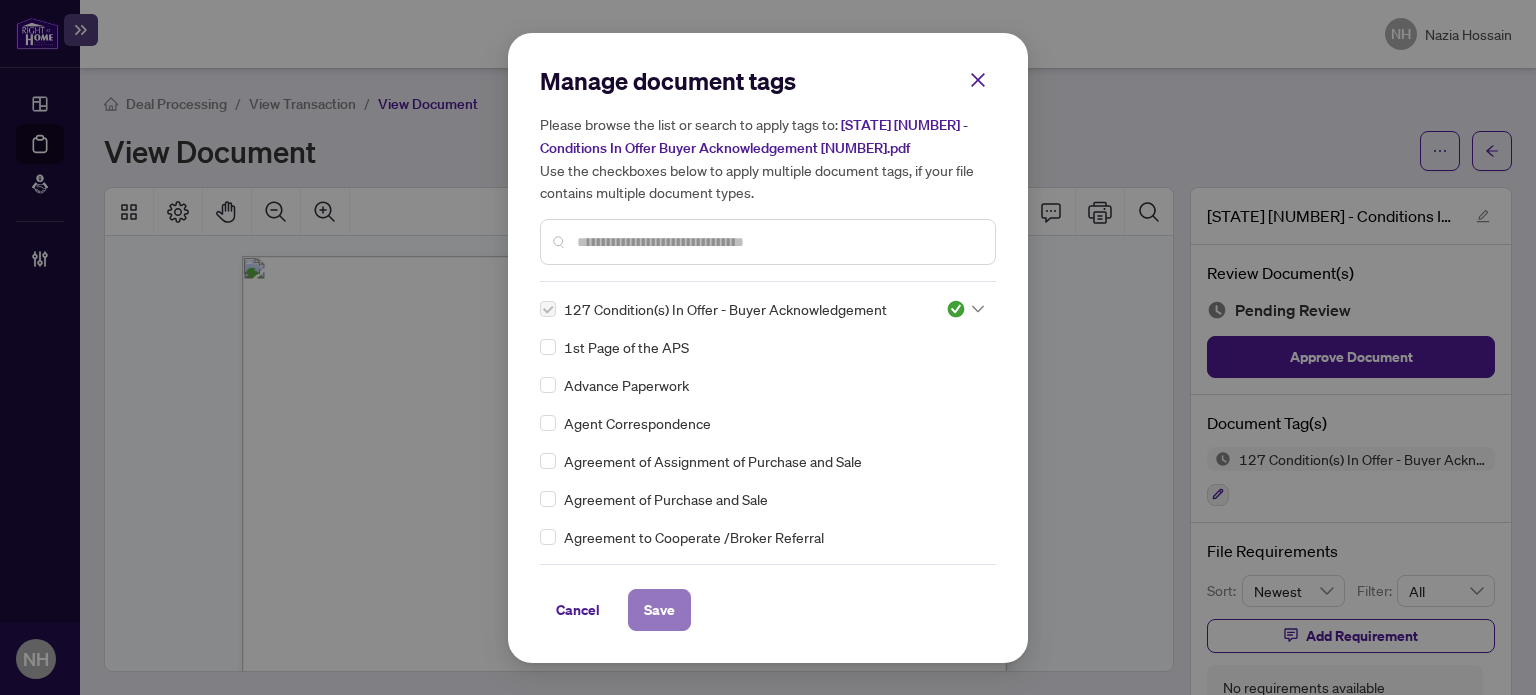click on "Save" at bounding box center [659, 610] 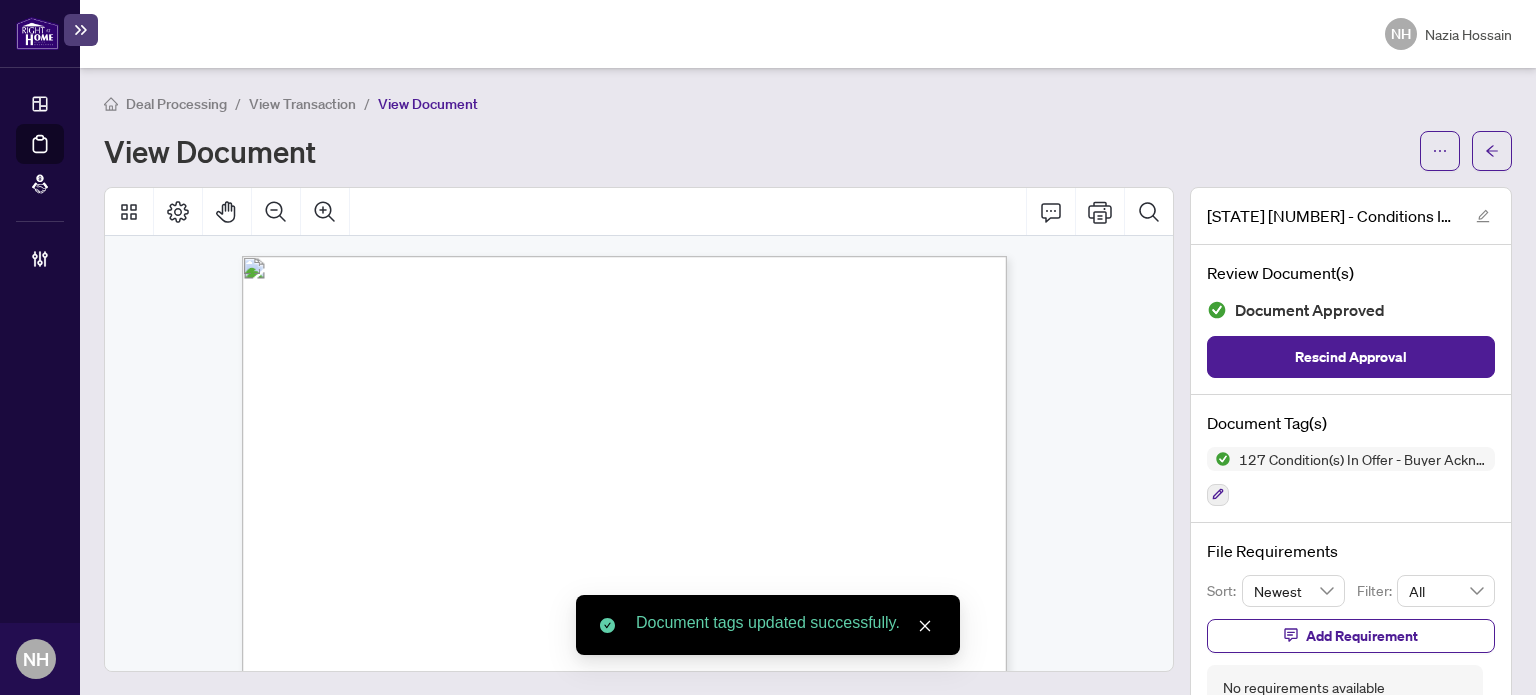 click on "View Transaction" at bounding box center (302, 104) 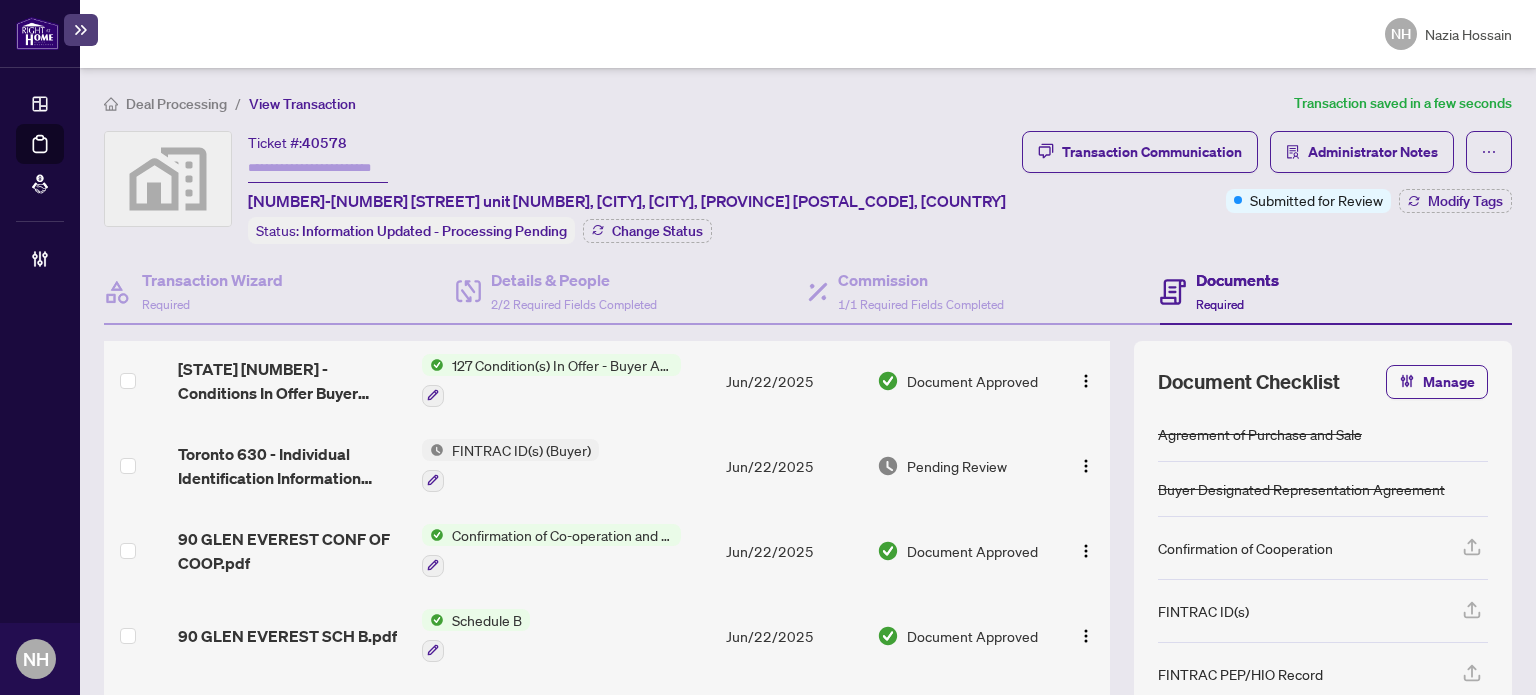 scroll, scrollTop: 621, scrollLeft: 0, axis: vertical 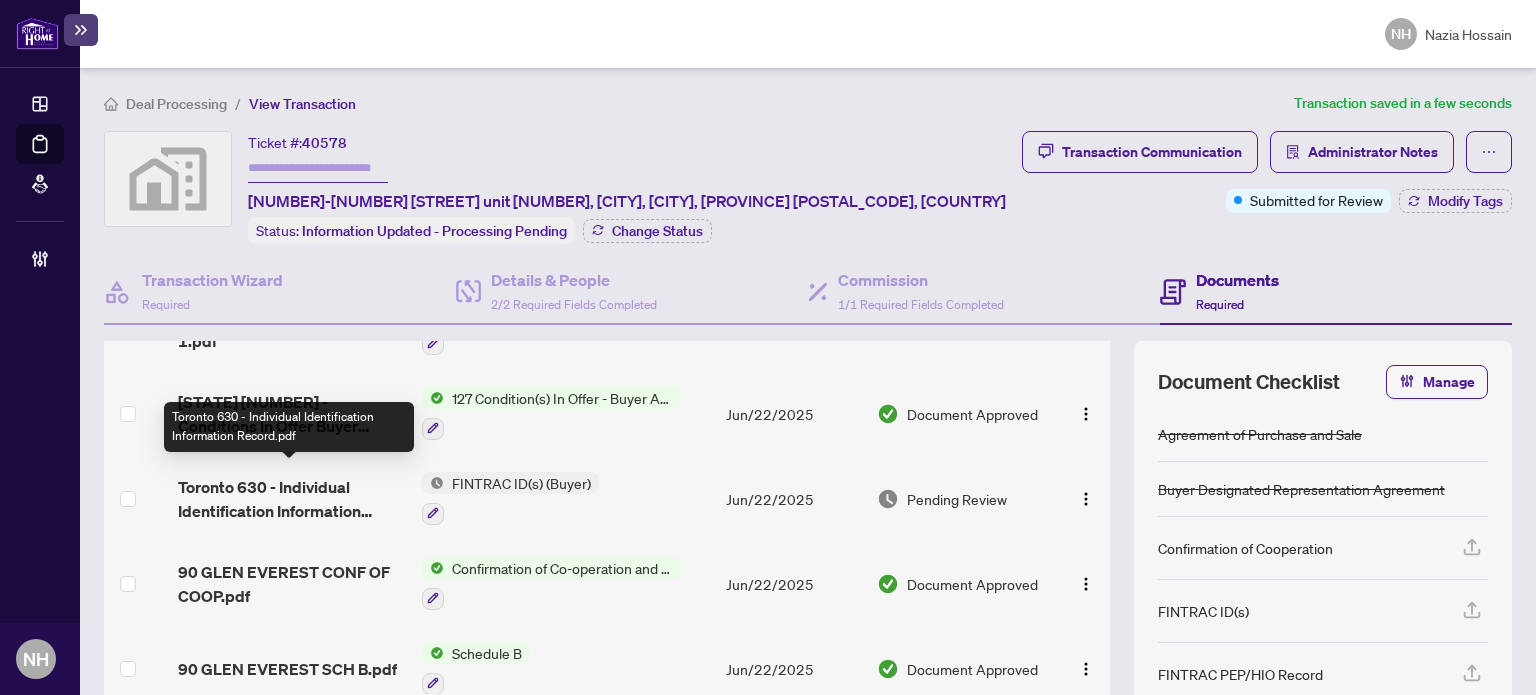 click on "Toronto 630 - Individual Identification Information Record.pdf" at bounding box center (291, 499) 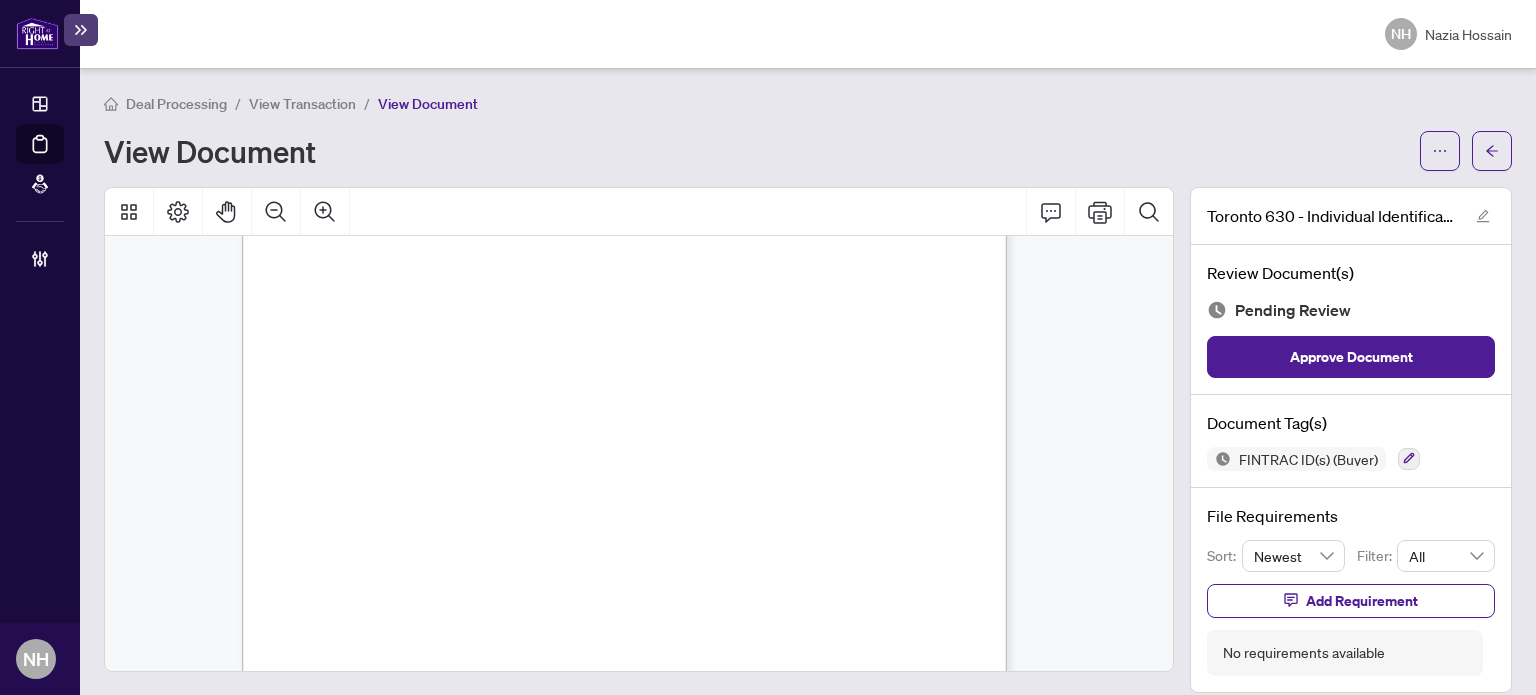 scroll, scrollTop: 3639, scrollLeft: 0, axis: vertical 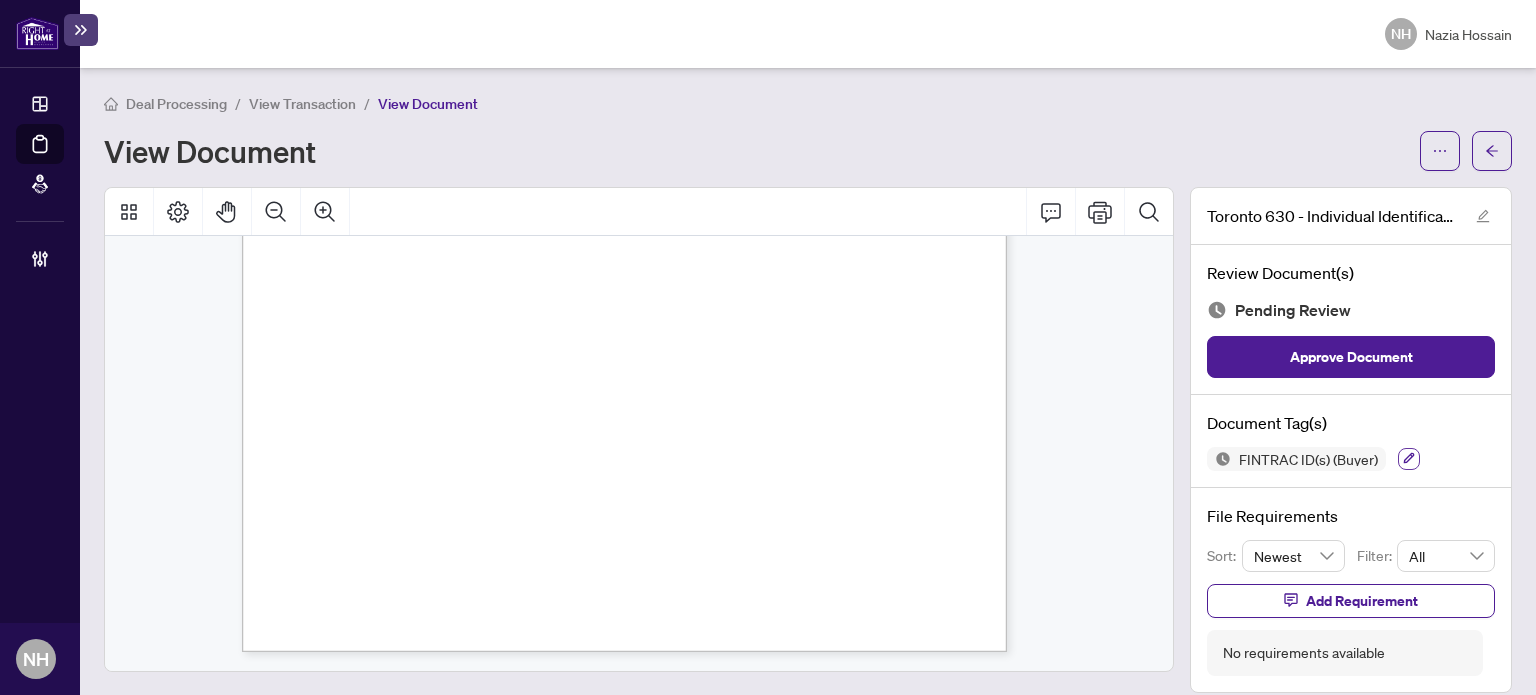 click 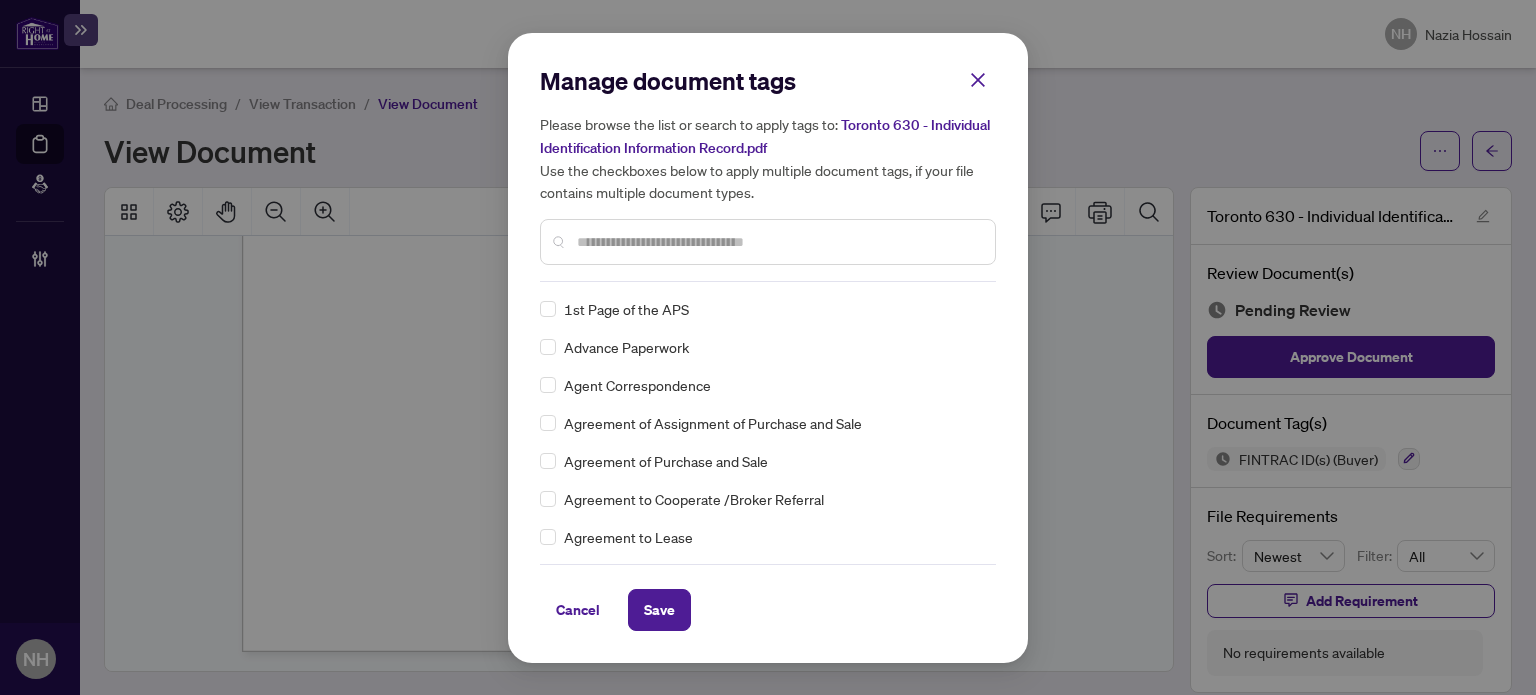 scroll, scrollTop: 0, scrollLeft: 0, axis: both 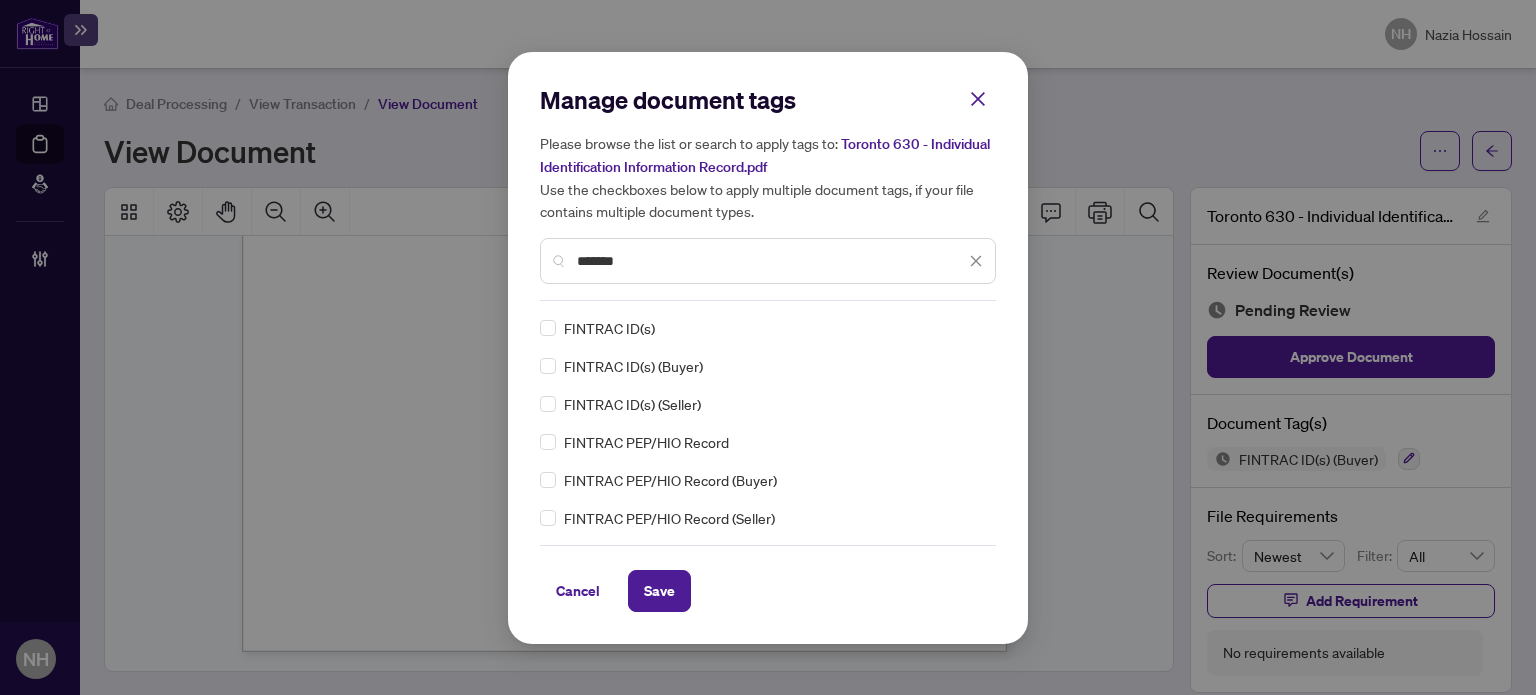 type on "*******" 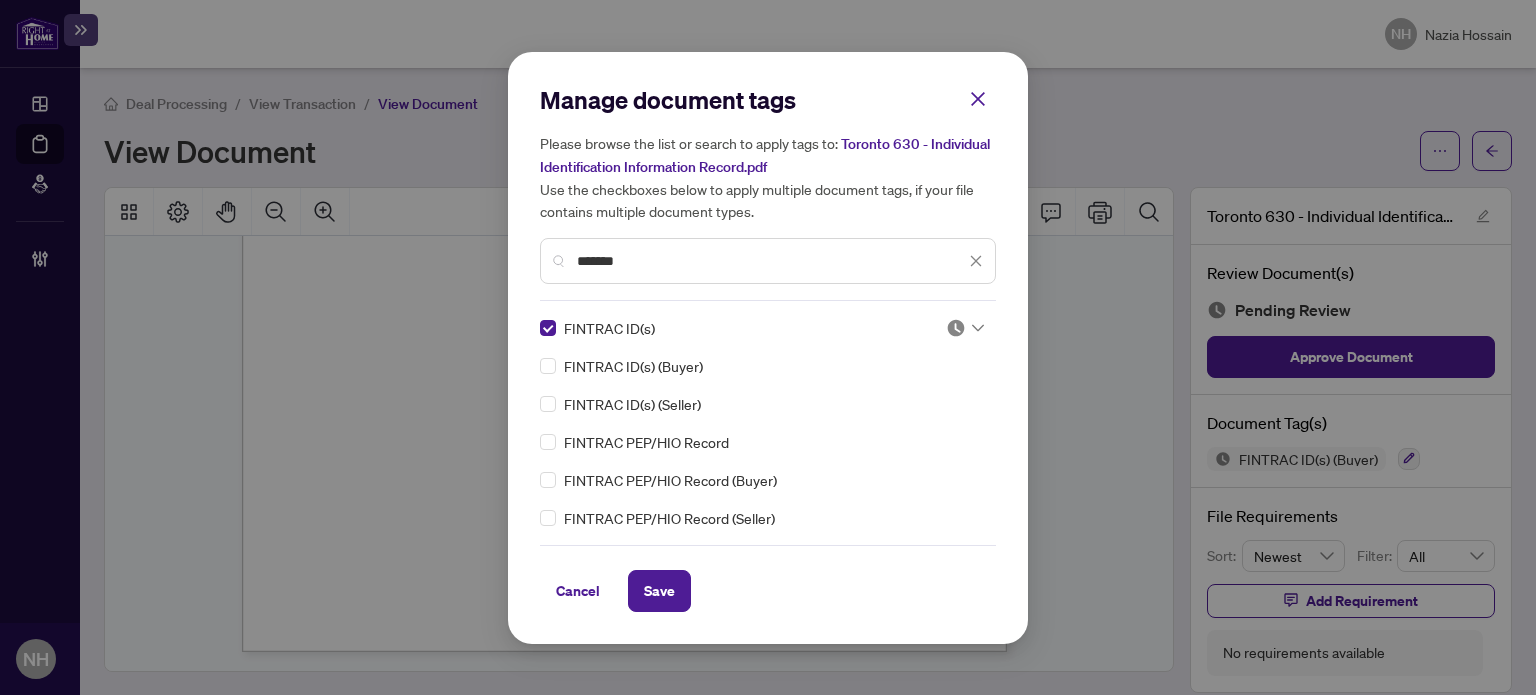 click at bounding box center [965, 328] 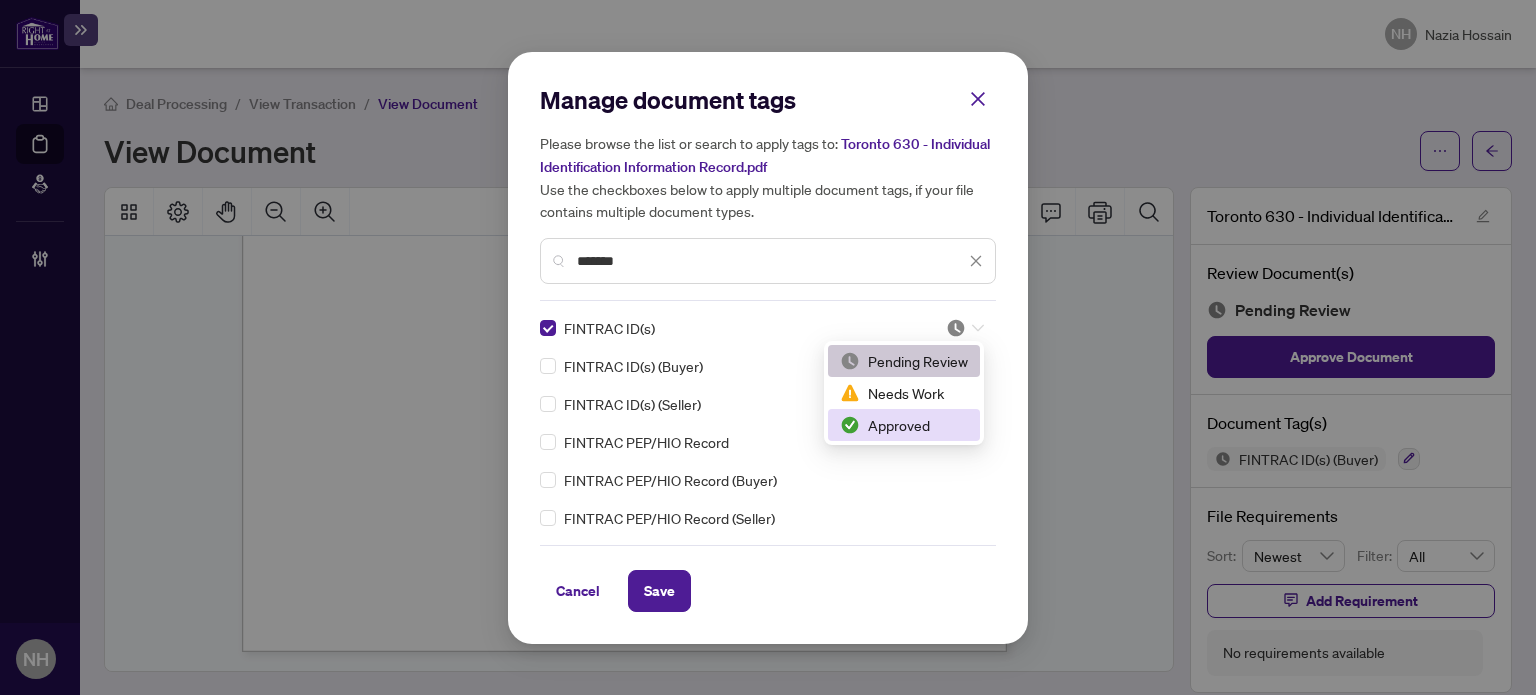 click on "Approved" at bounding box center (904, 425) 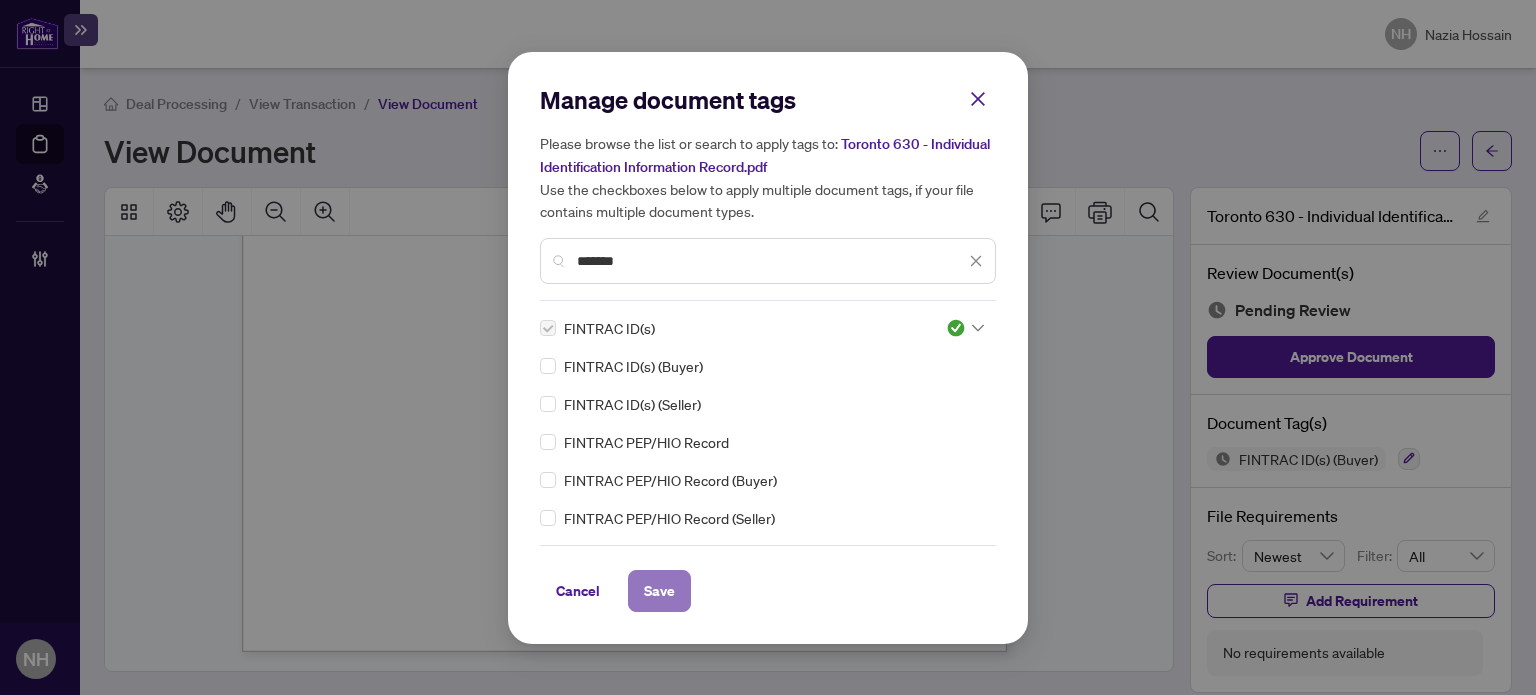click on "Save" at bounding box center (659, 591) 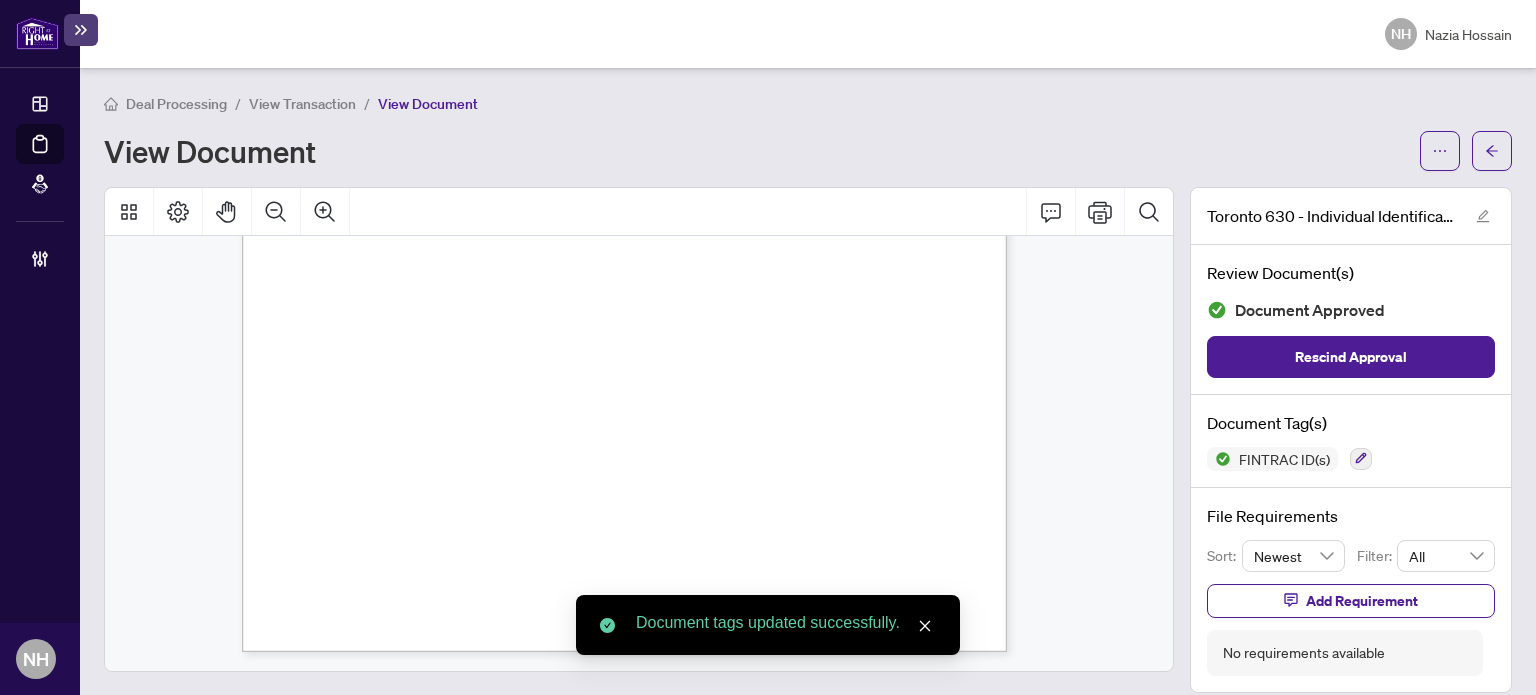 click on "View Transaction" at bounding box center [302, 104] 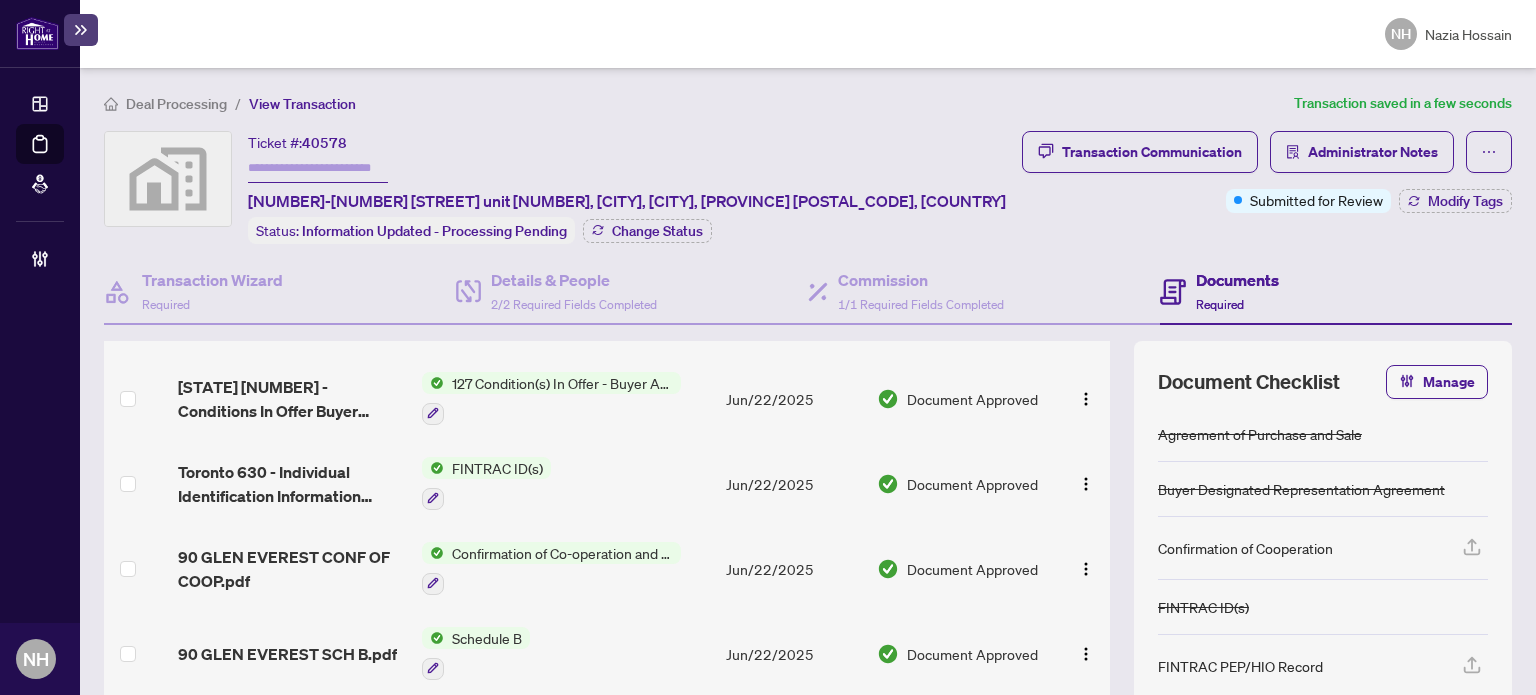 scroll, scrollTop: 721, scrollLeft: 0, axis: vertical 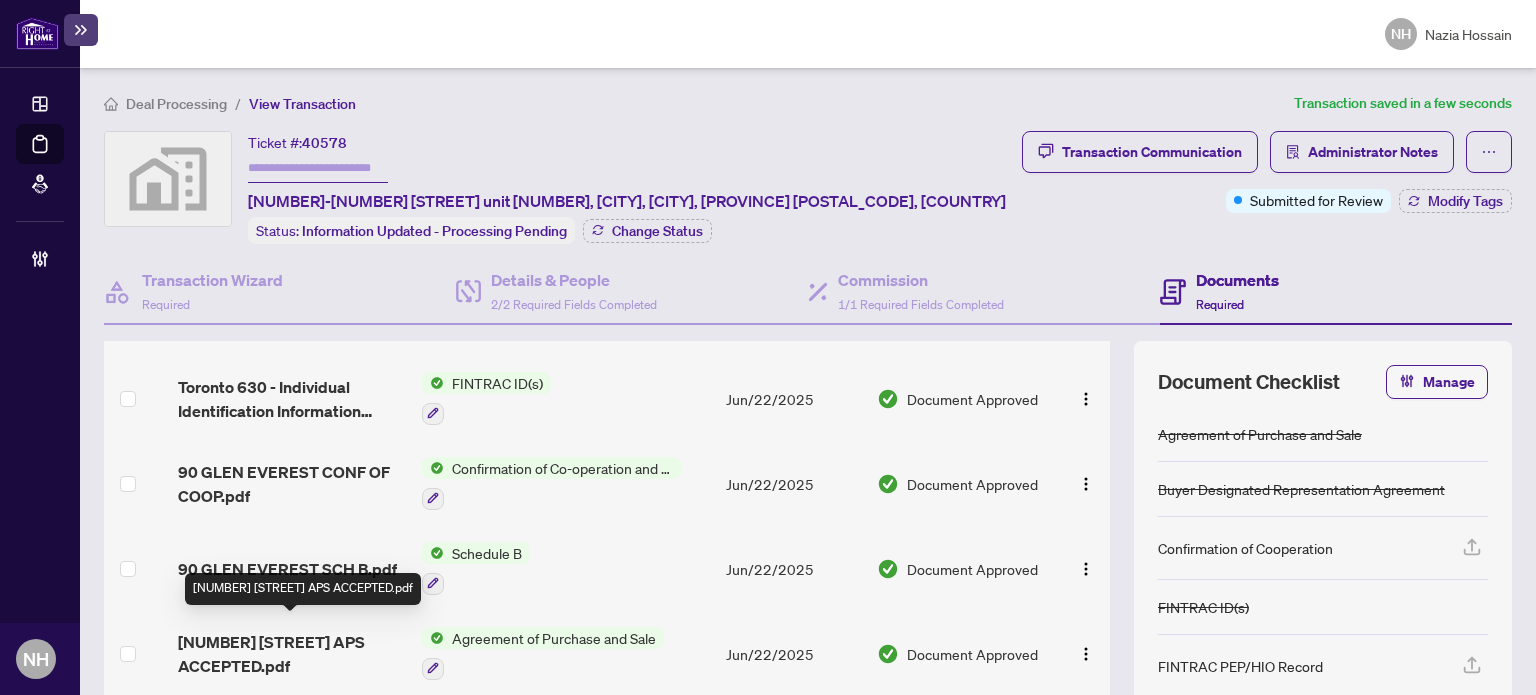 click on "90 Glen Everest APS ACCEPTED.pdf" at bounding box center [291, 654] 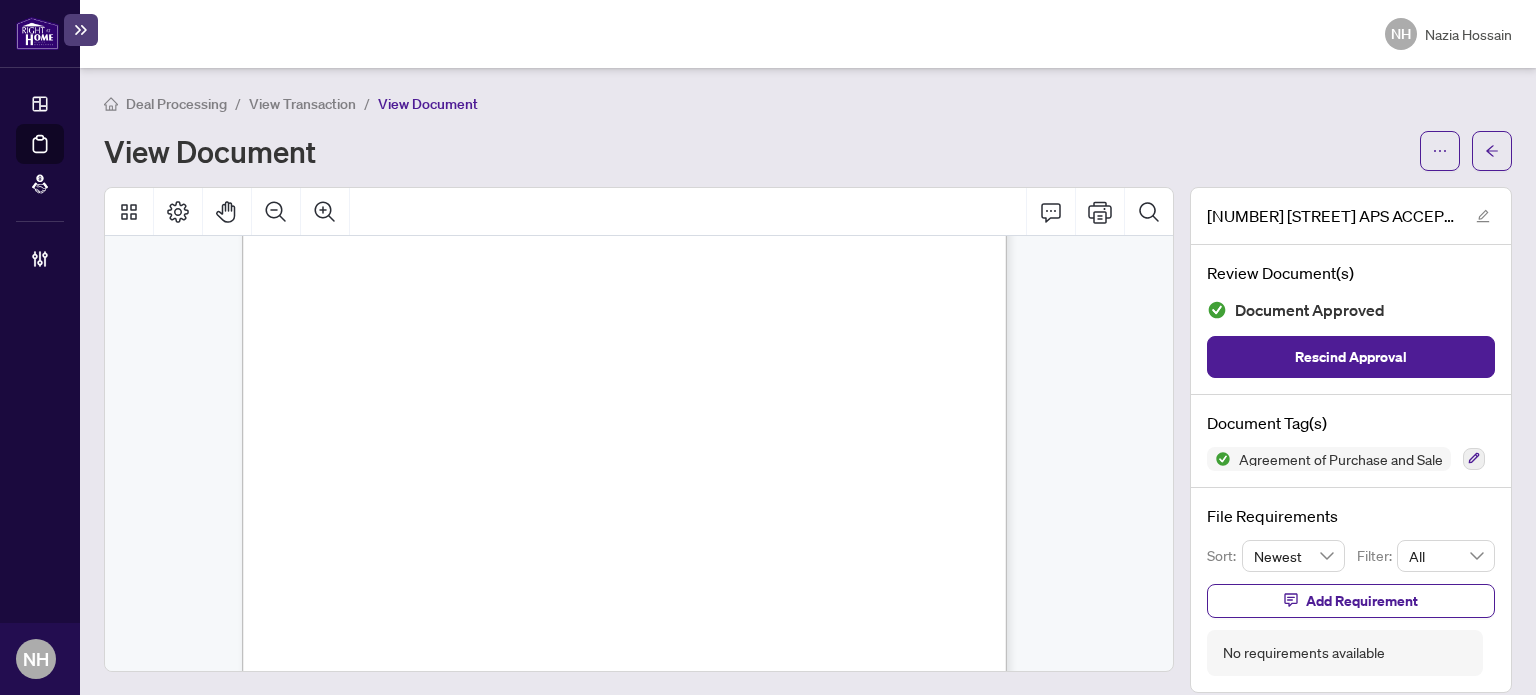 scroll, scrollTop: 400, scrollLeft: 0, axis: vertical 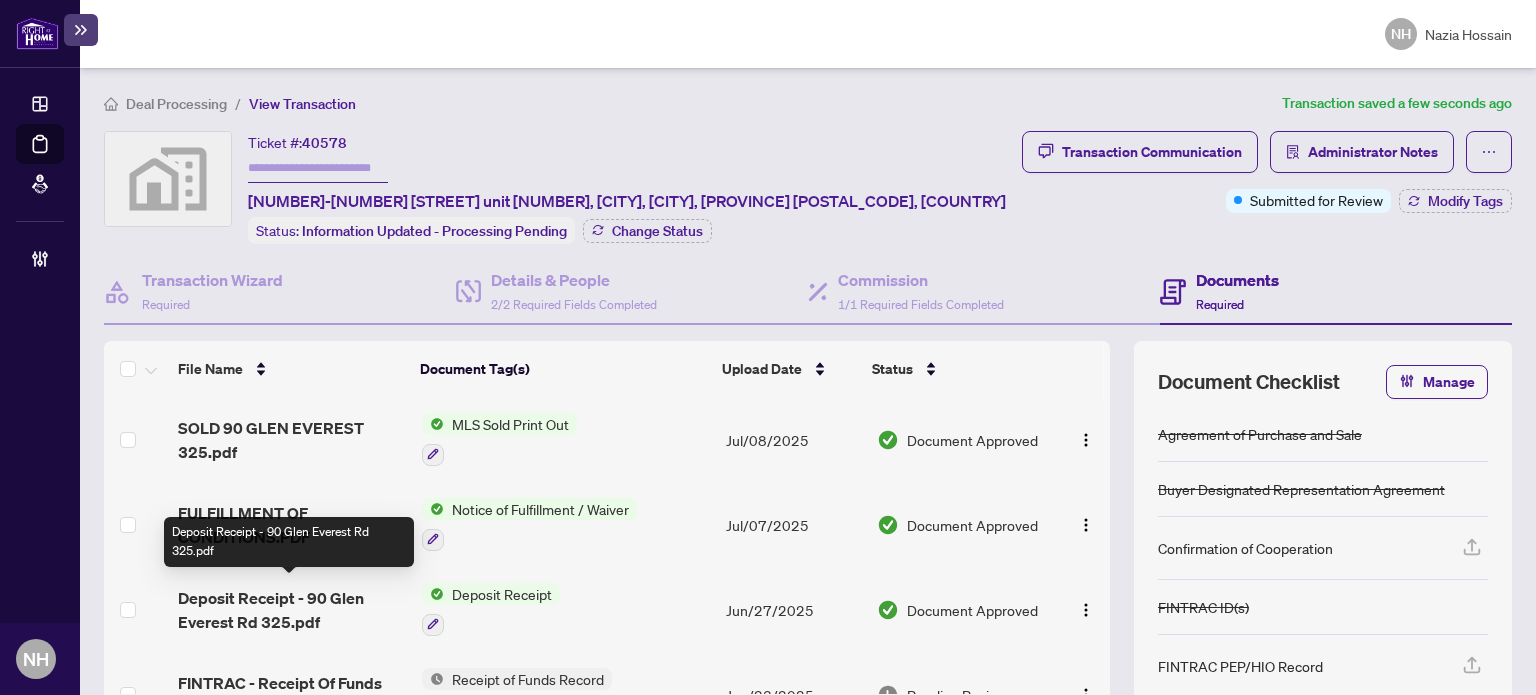 click on "Deposit Receipt - 90 Glen Everest Rd 325.pdf" at bounding box center (291, 610) 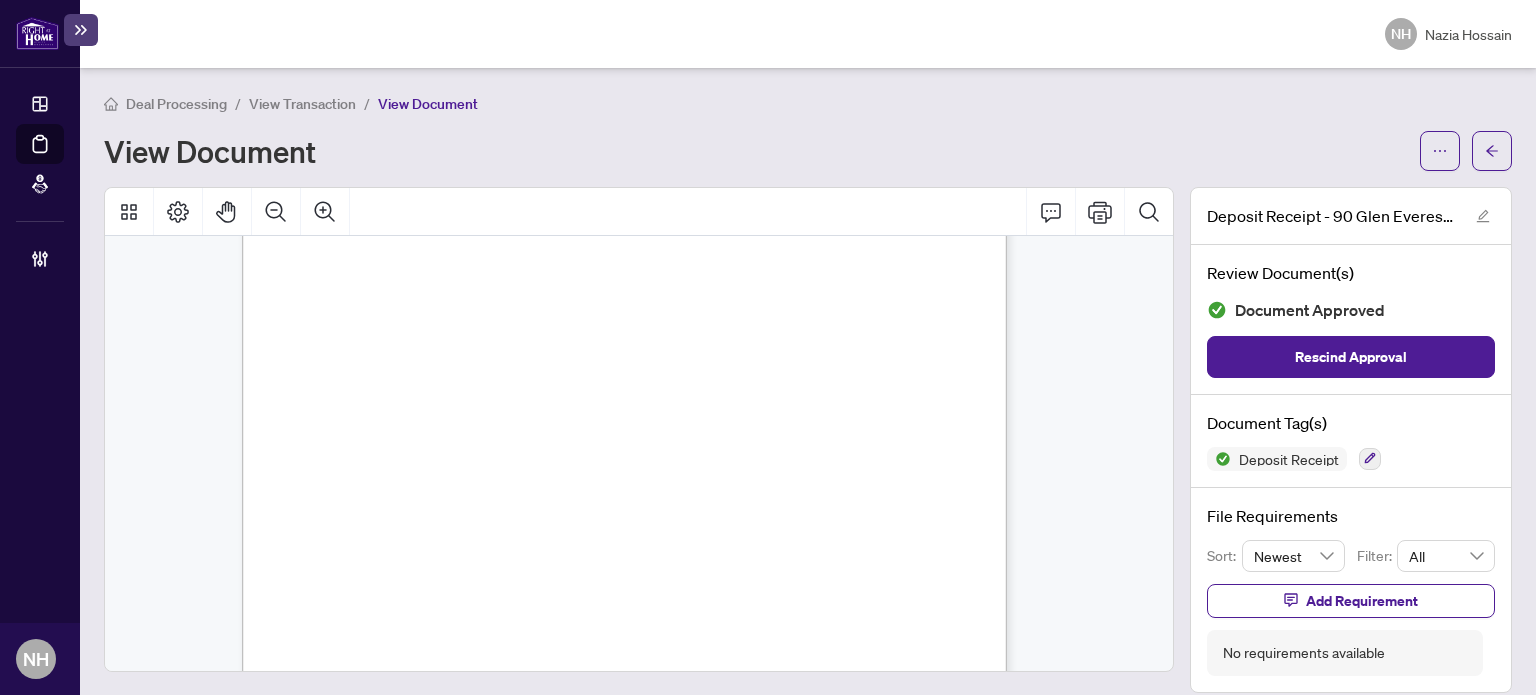 scroll, scrollTop: 0, scrollLeft: 0, axis: both 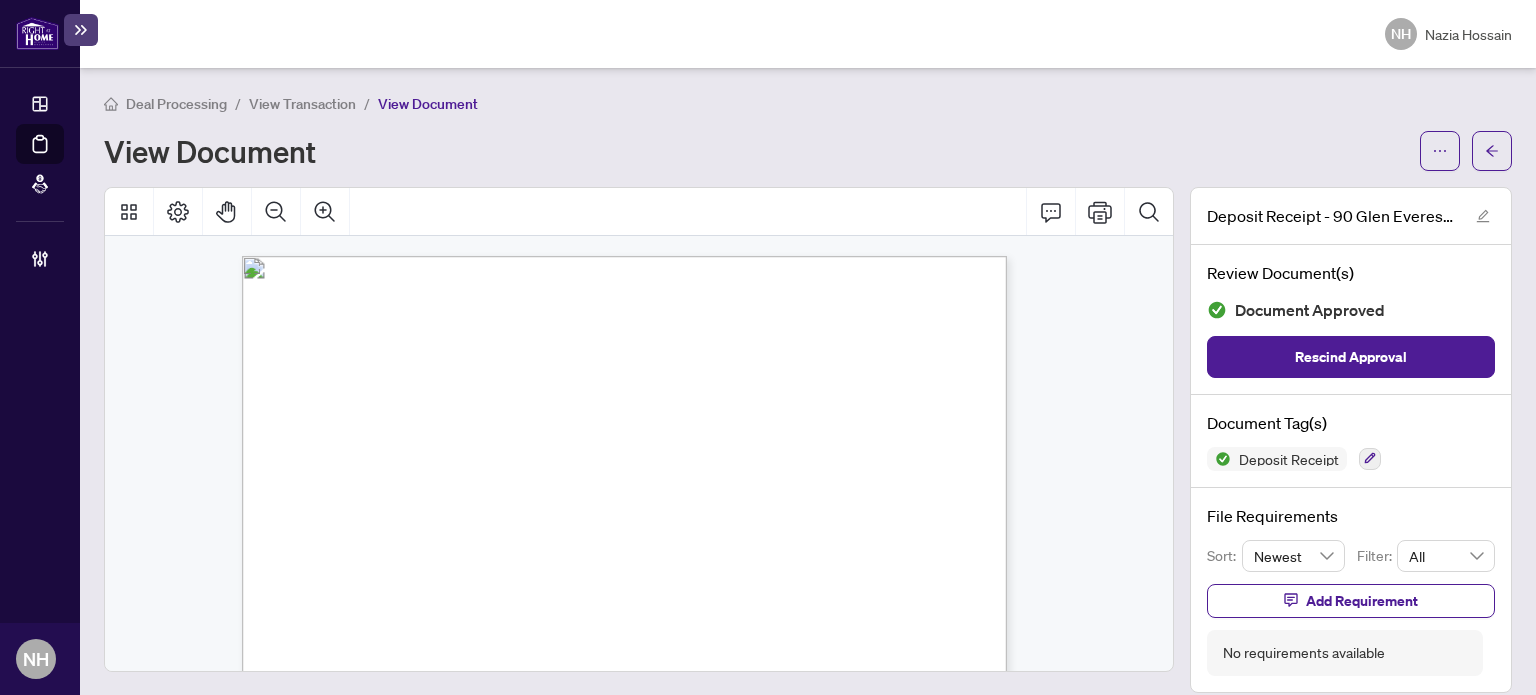 click on "View Transaction" at bounding box center [302, 104] 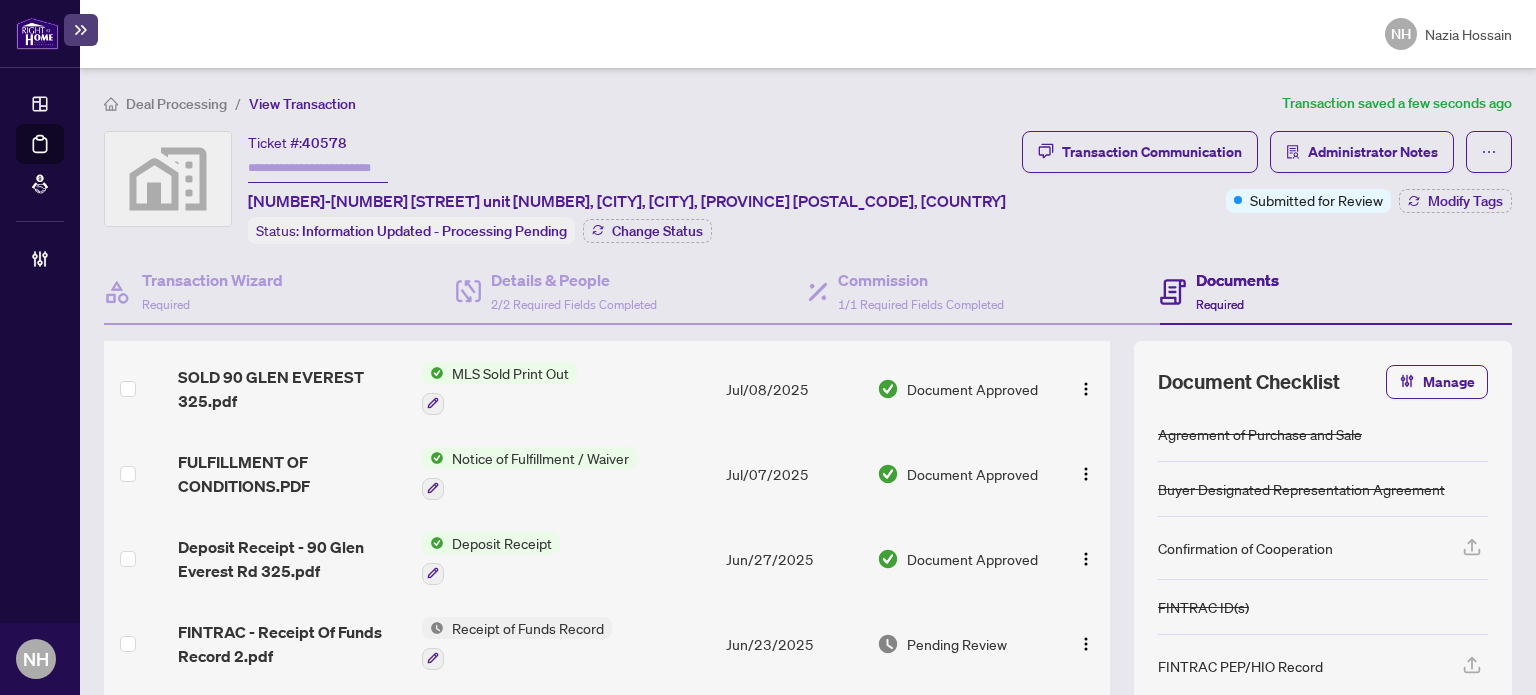 scroll, scrollTop: 100, scrollLeft: 0, axis: vertical 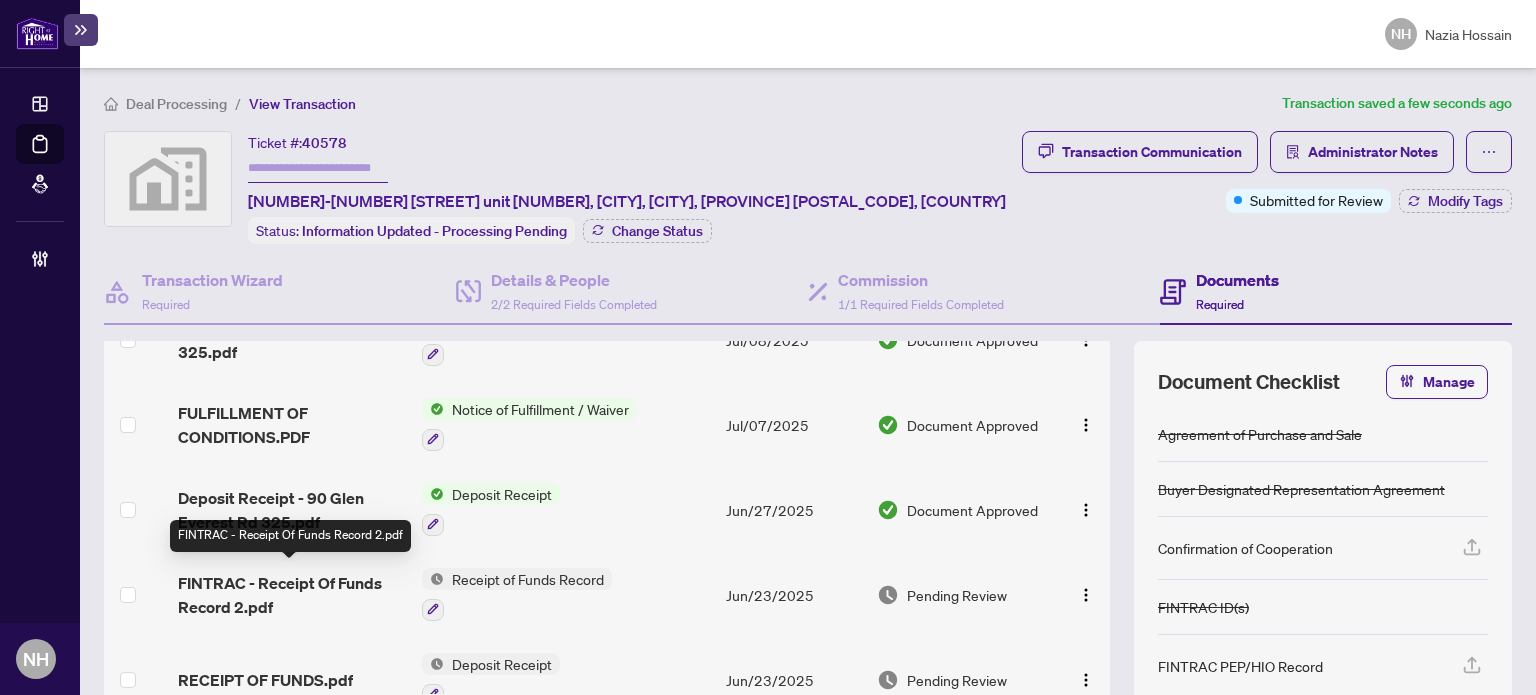 click on "FINTRAC - Receipt Of Funds Record 2.pdf" at bounding box center (291, 595) 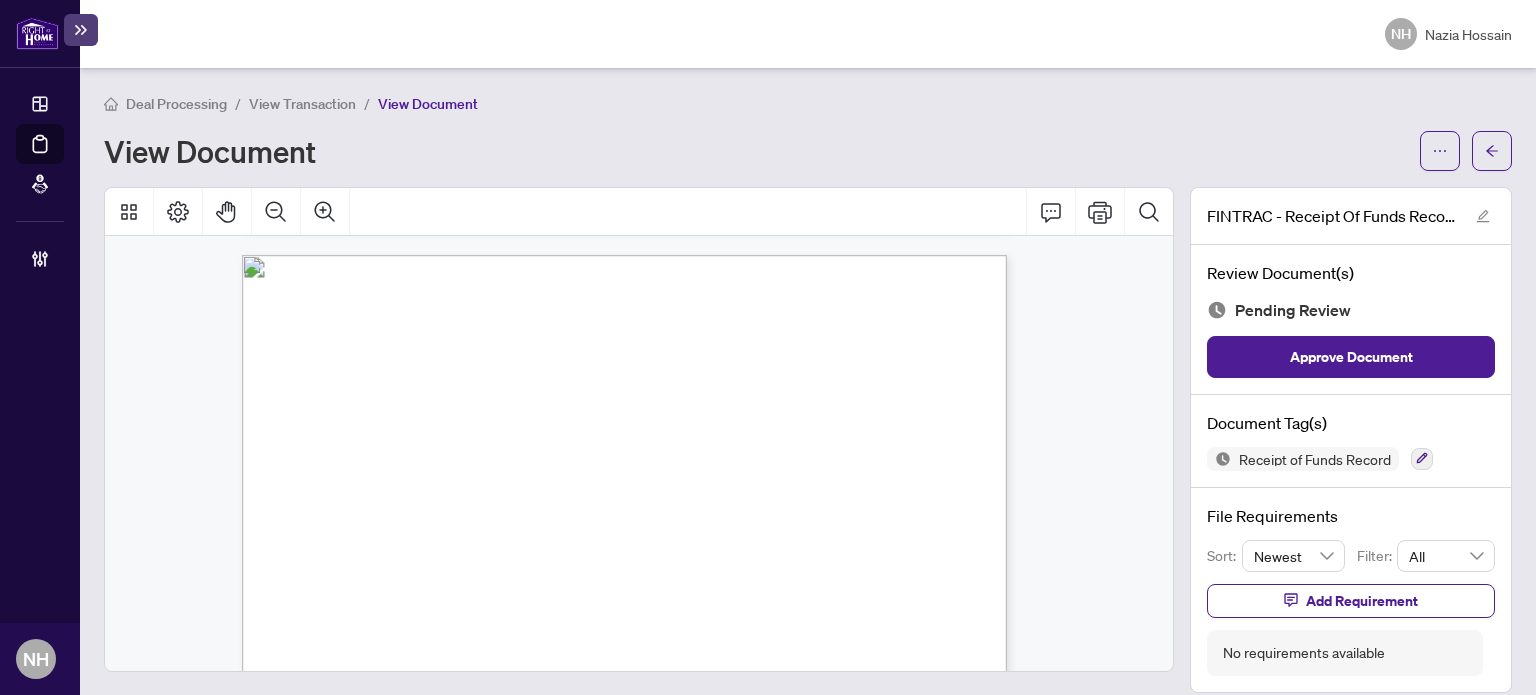 scroll, scrollTop: 1100, scrollLeft: 0, axis: vertical 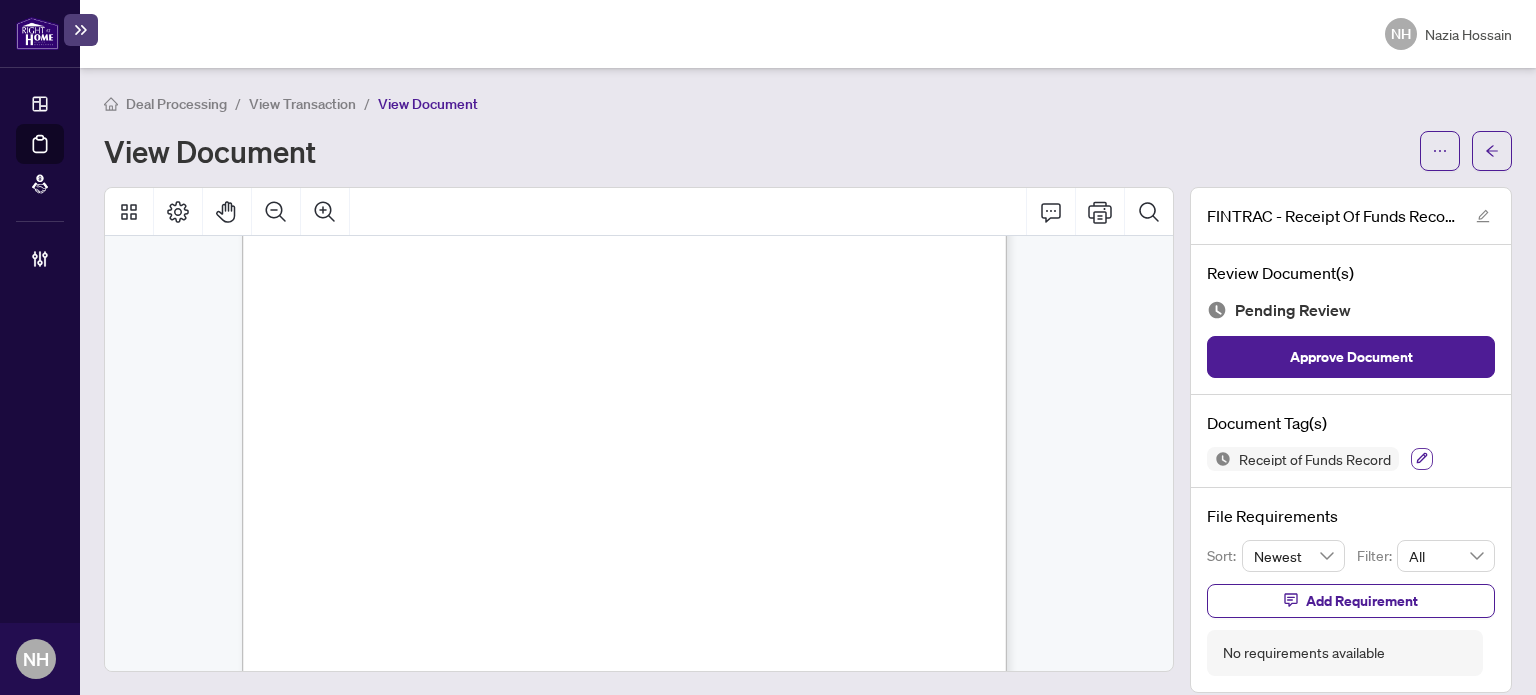 click 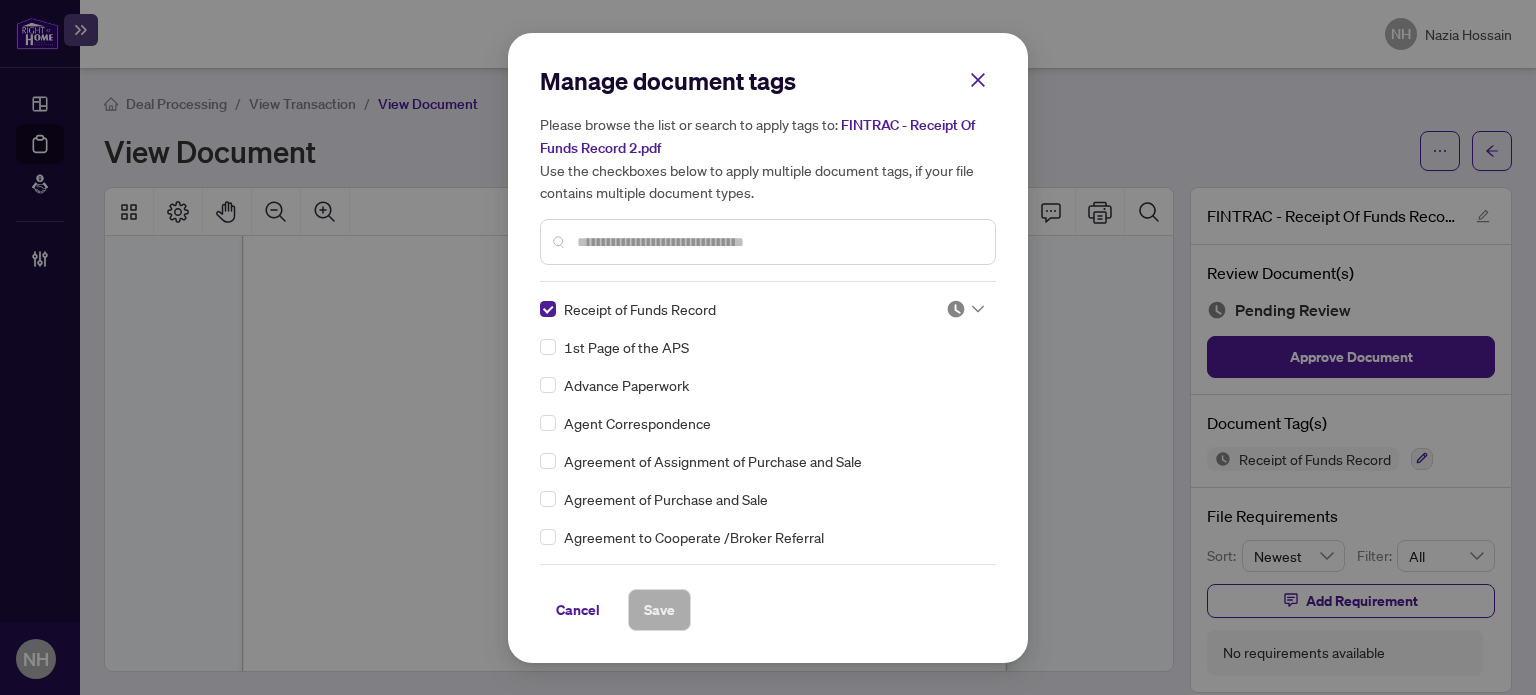 click at bounding box center [965, 309] 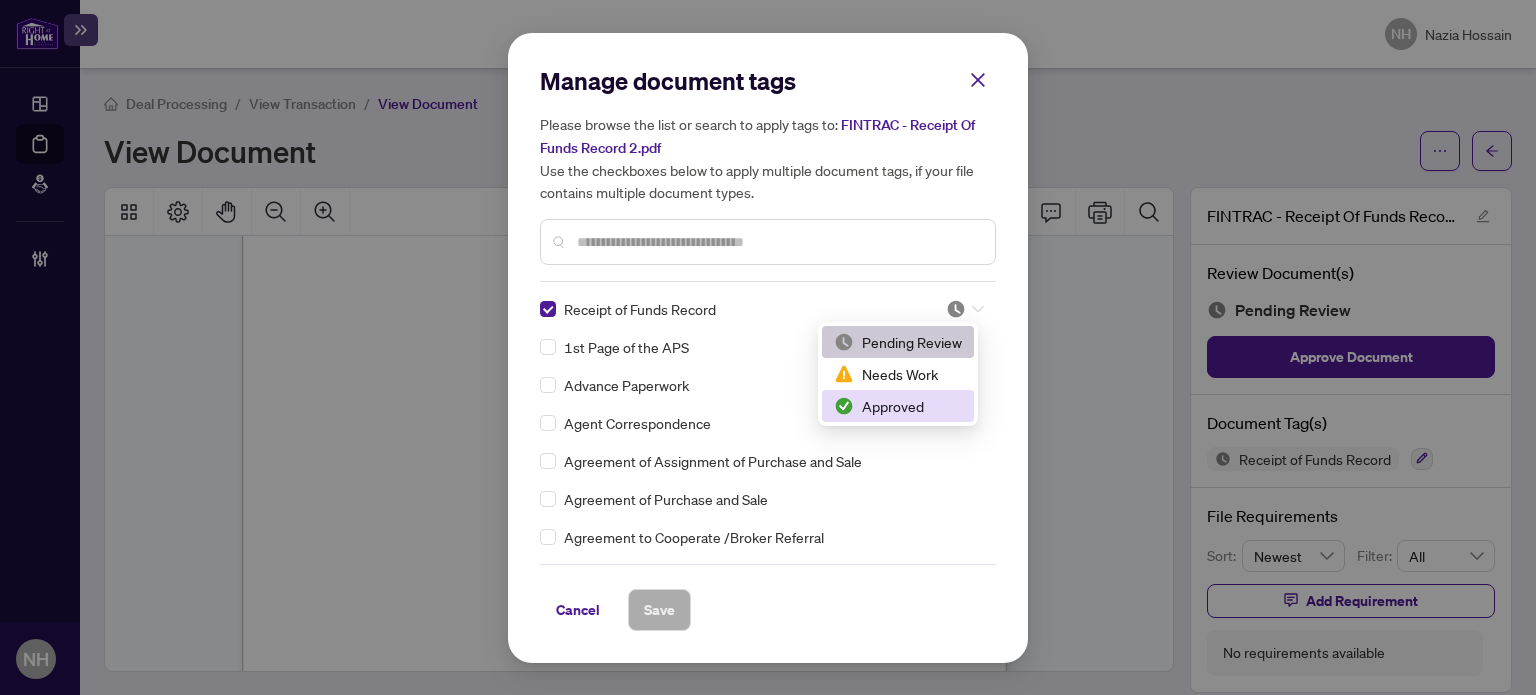 click on "Approved" at bounding box center [898, 406] 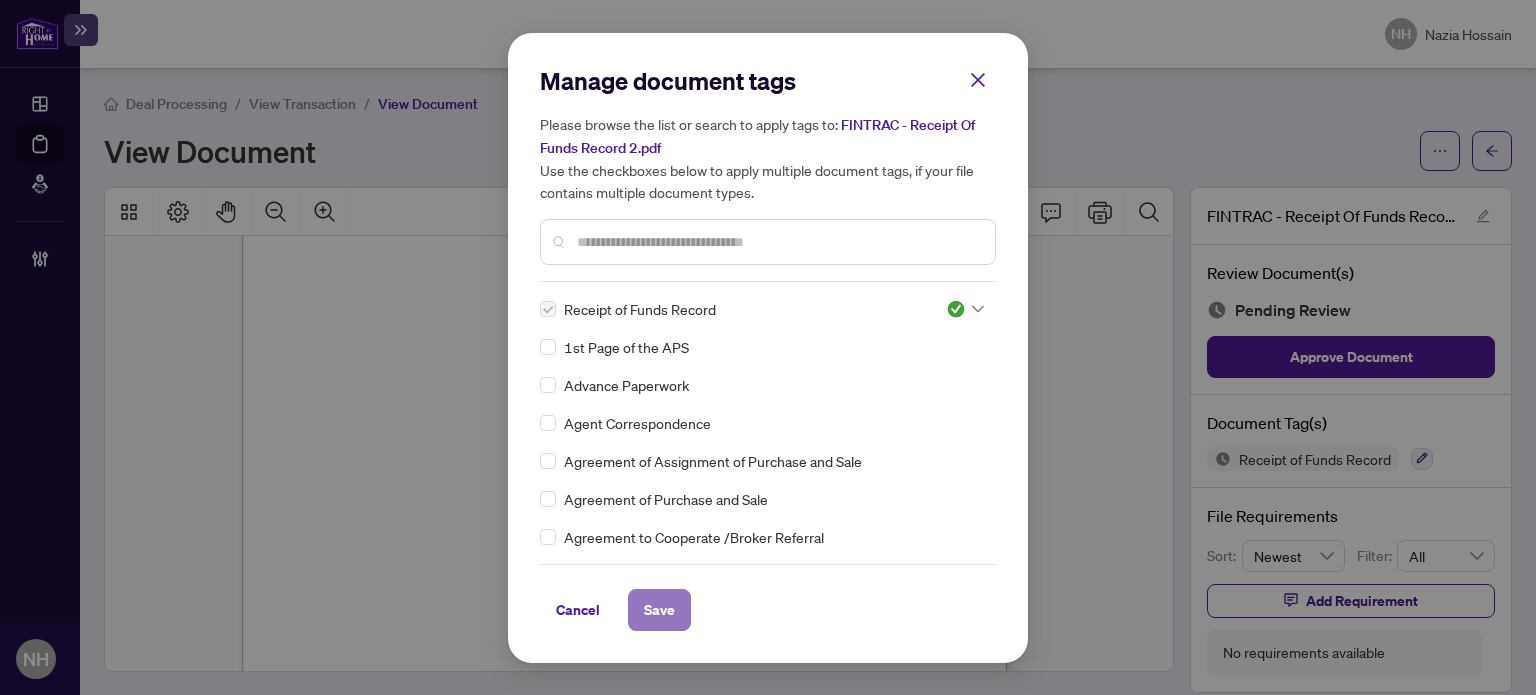 click on "Save" at bounding box center (659, 610) 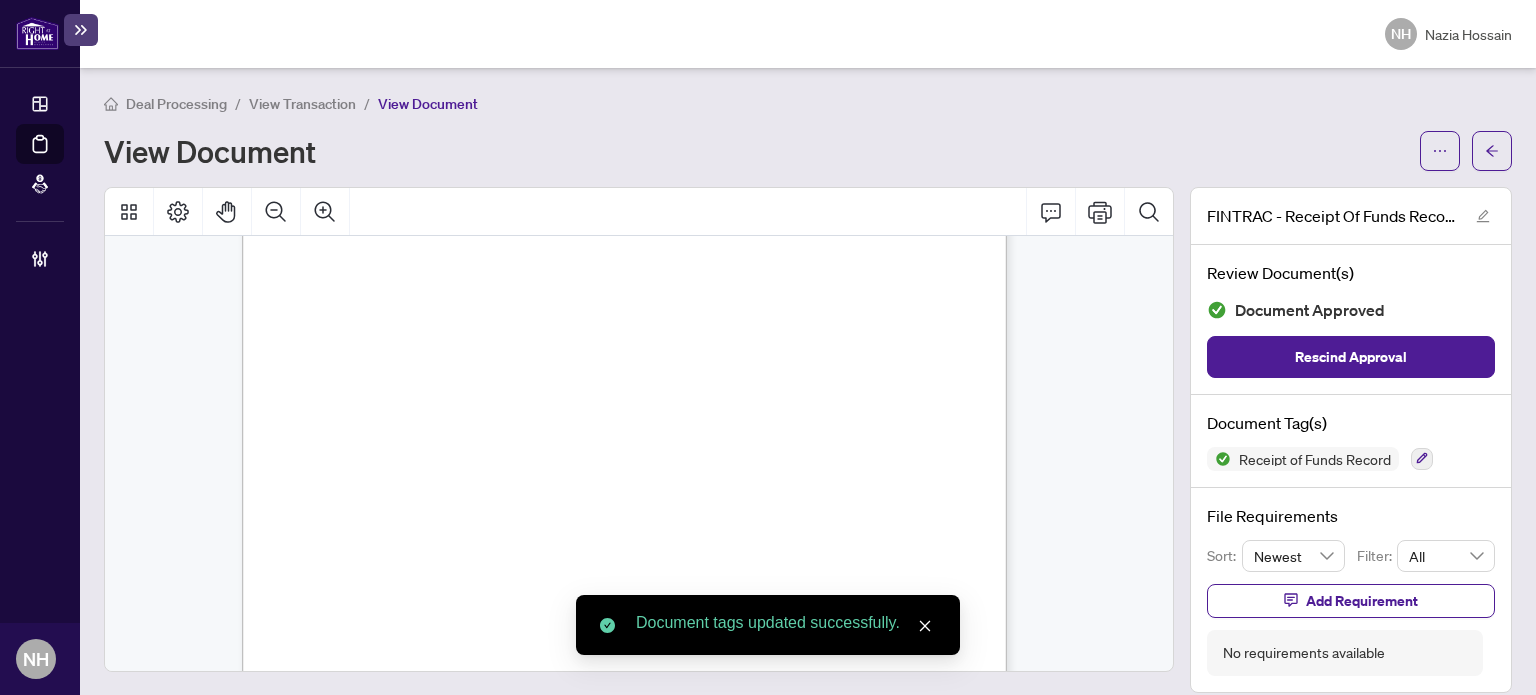 click on "View Transaction" at bounding box center (302, 104) 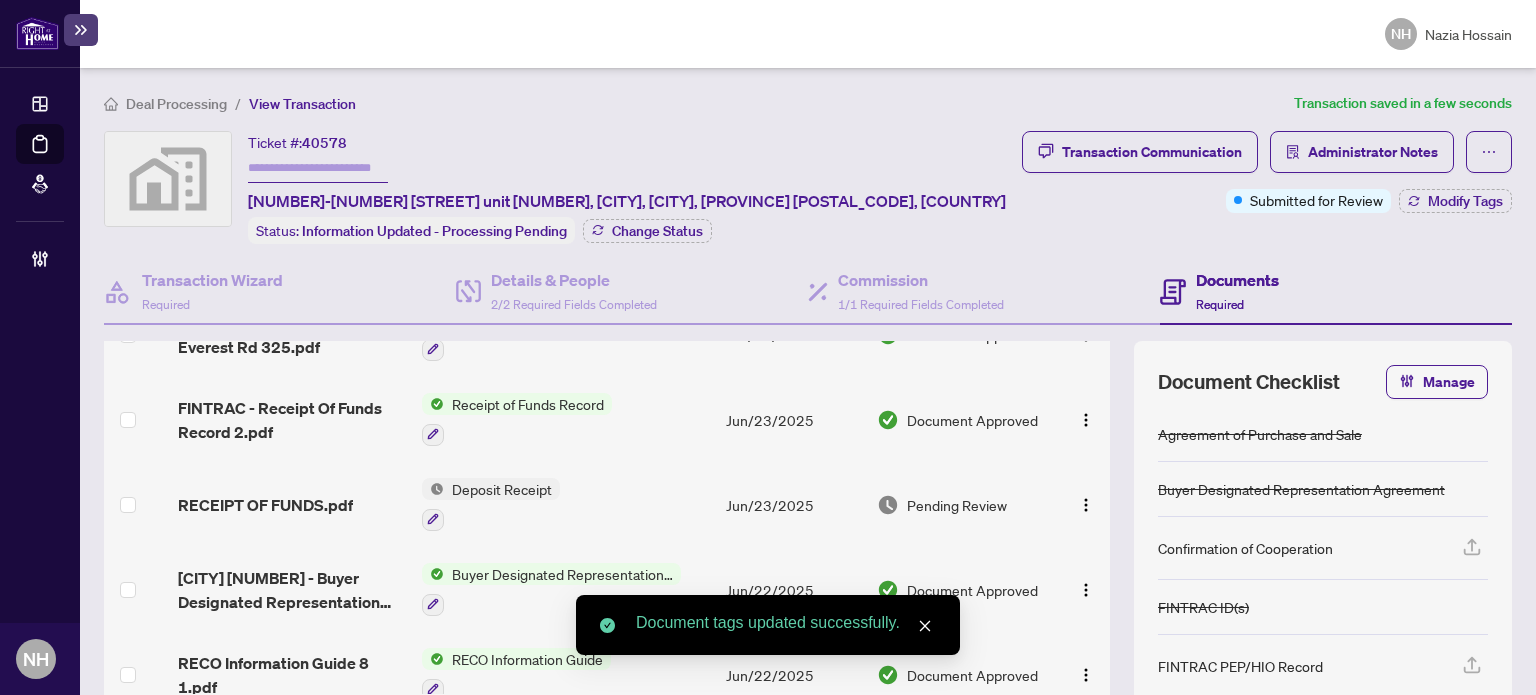 scroll, scrollTop: 400, scrollLeft: 0, axis: vertical 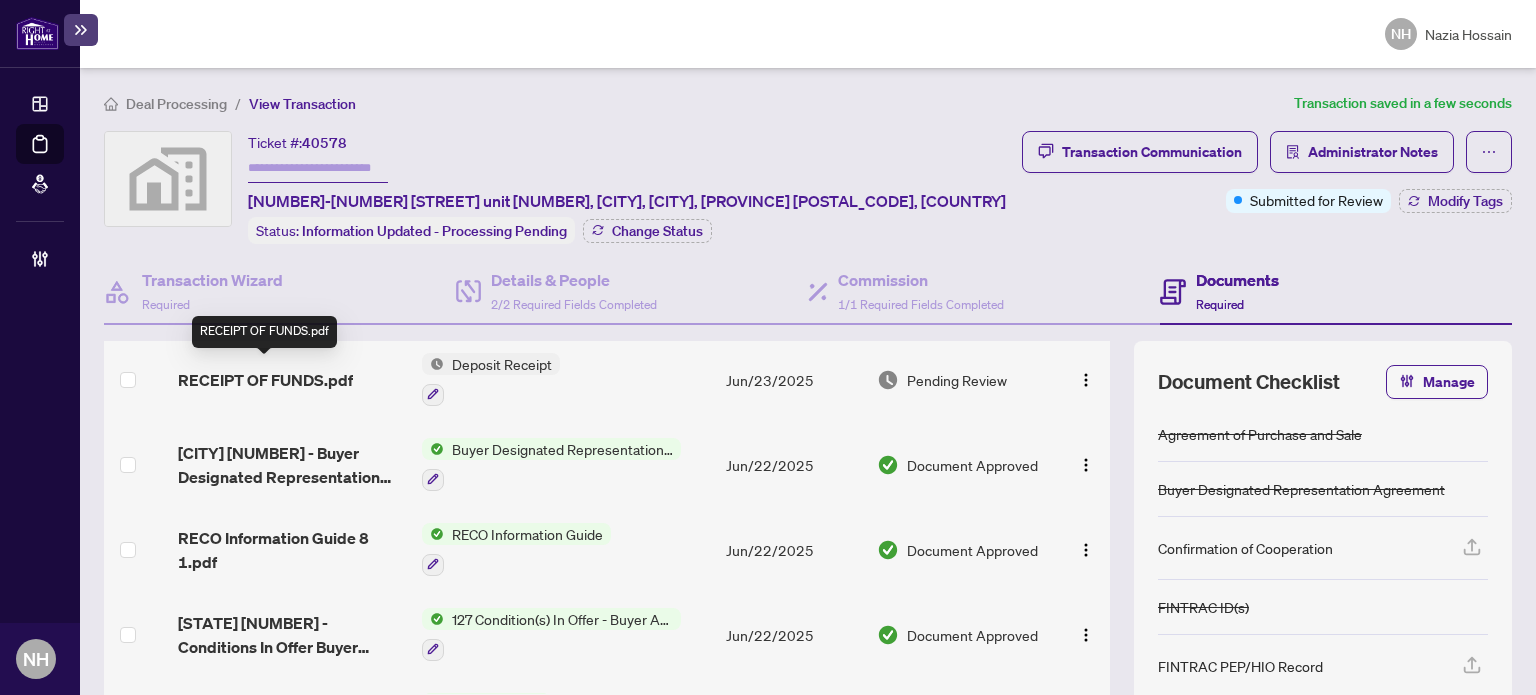 click on "RECEIPT OF FUNDS.pdf" at bounding box center [265, 380] 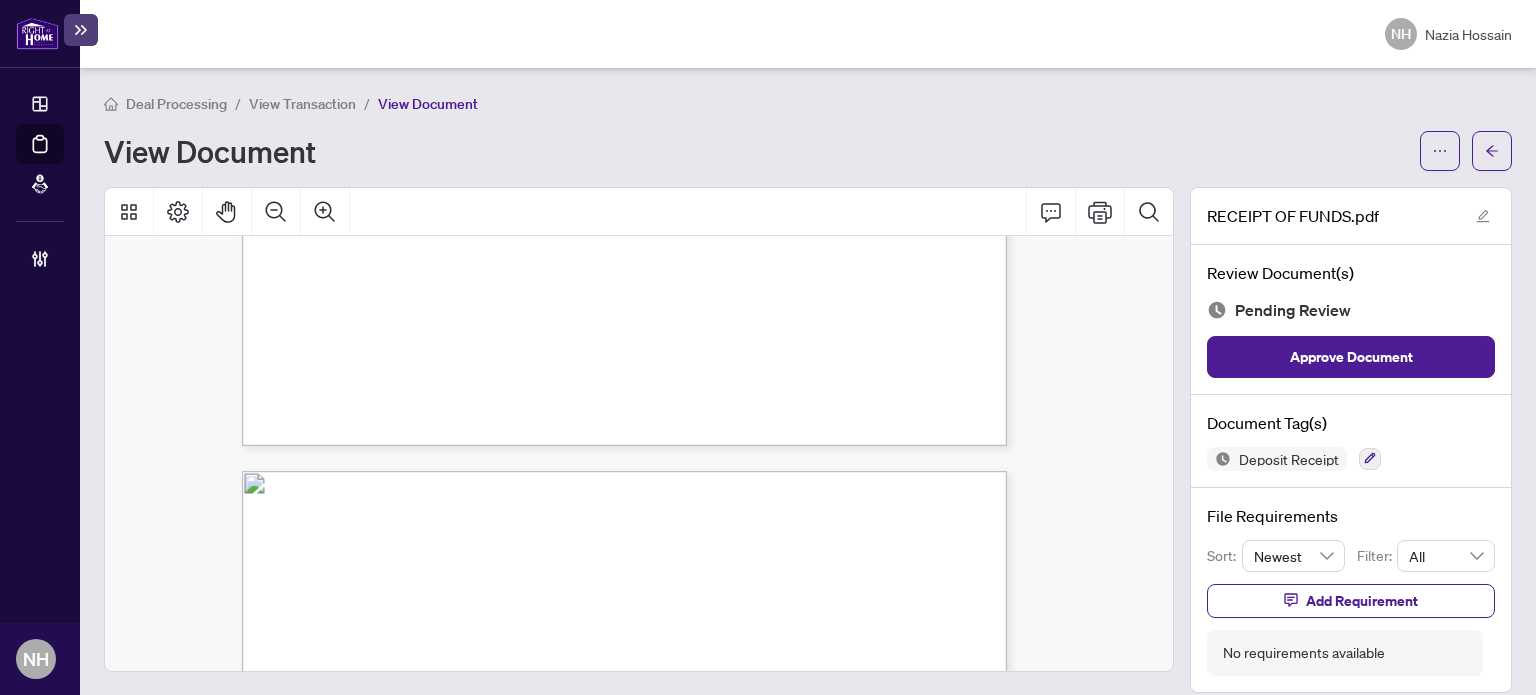 scroll, scrollTop: 1000, scrollLeft: 0, axis: vertical 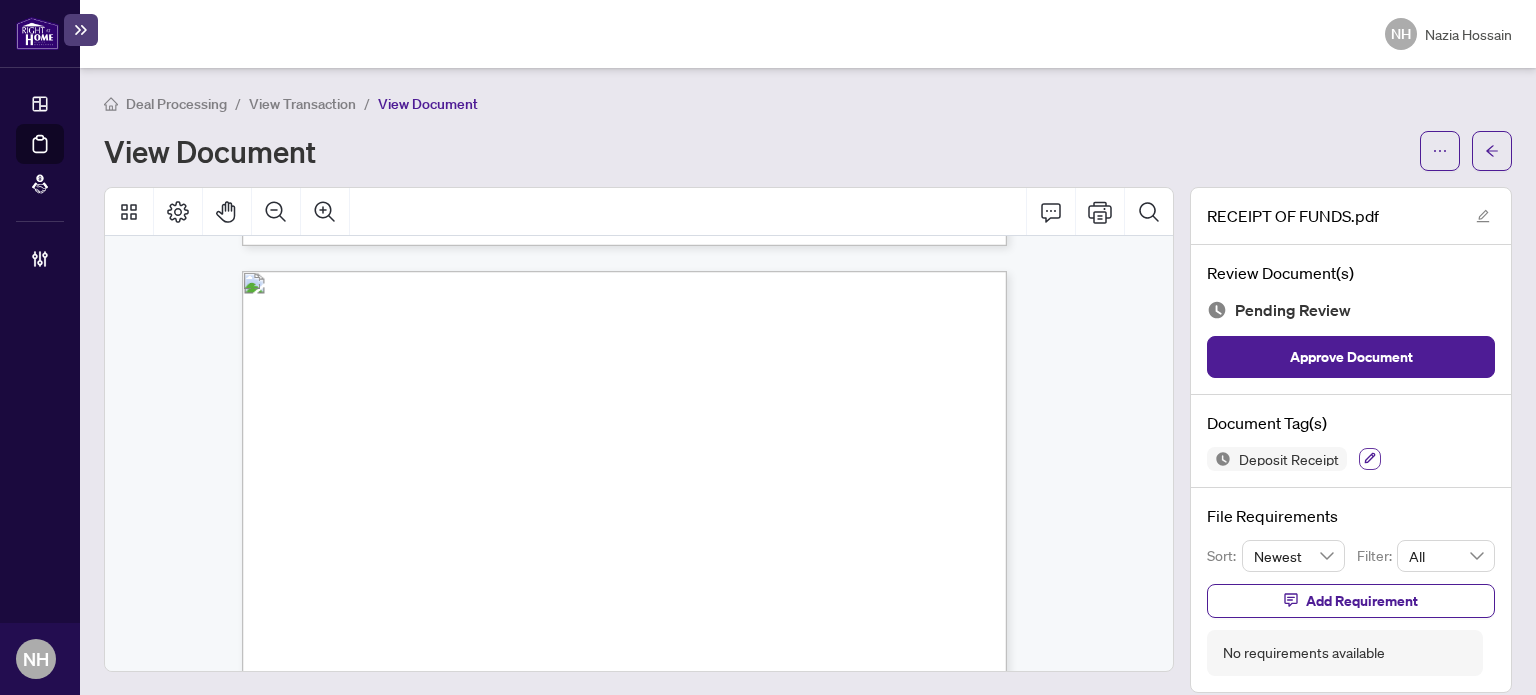 click 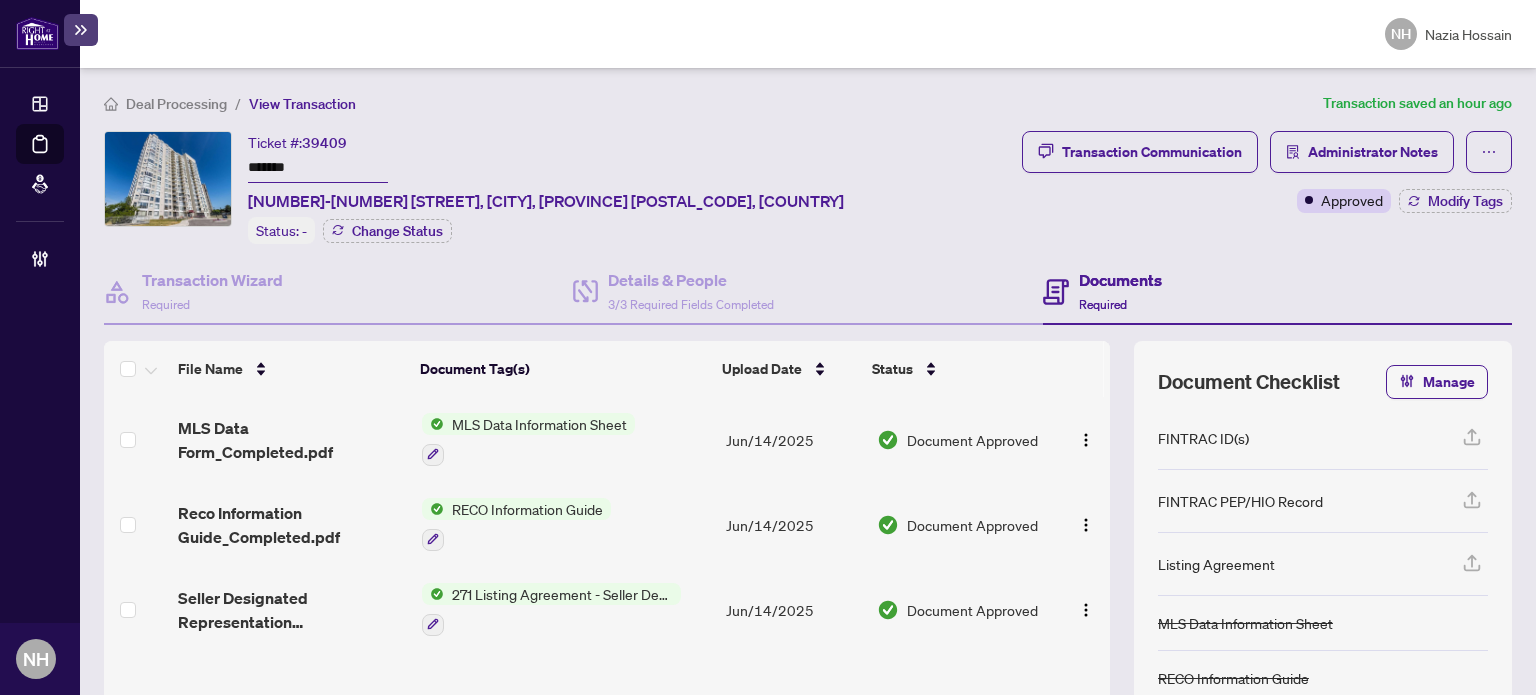 scroll, scrollTop: 0, scrollLeft: 0, axis: both 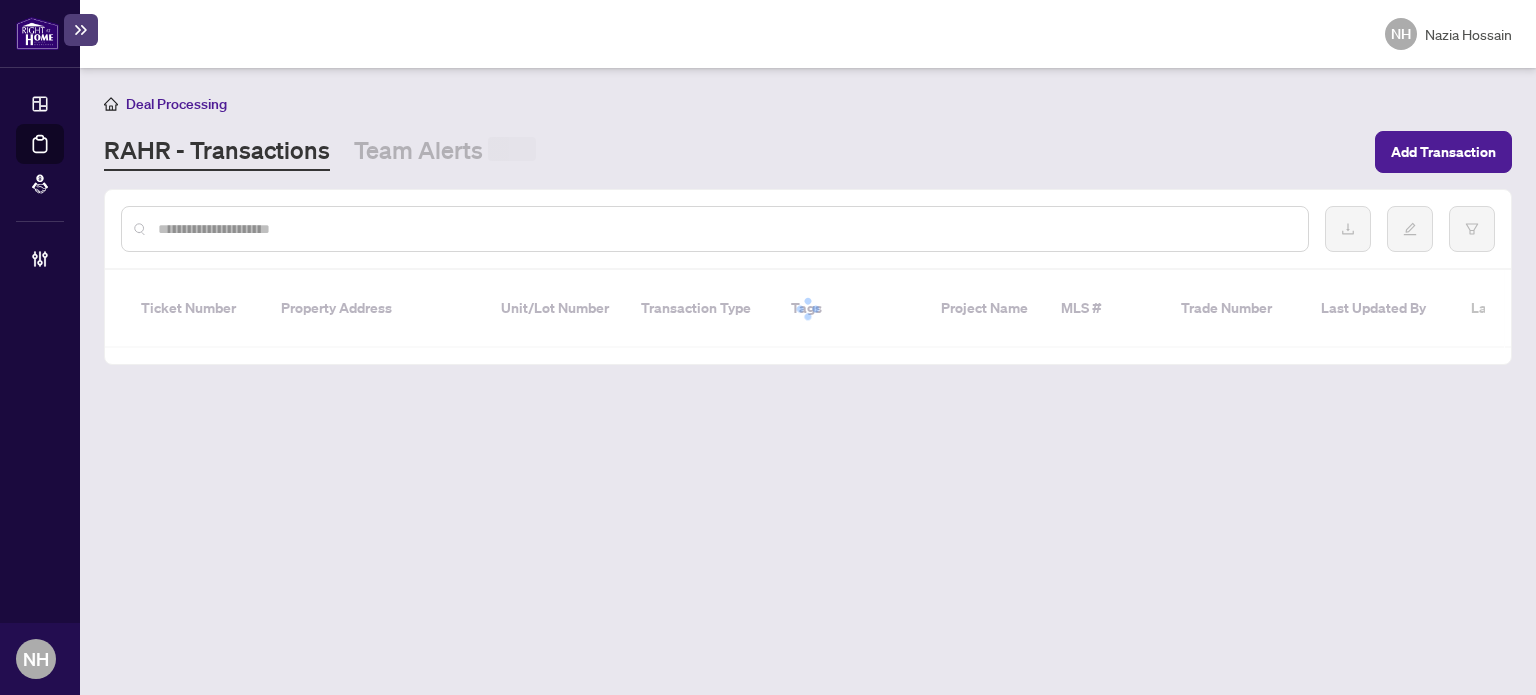 click at bounding box center [725, 229] 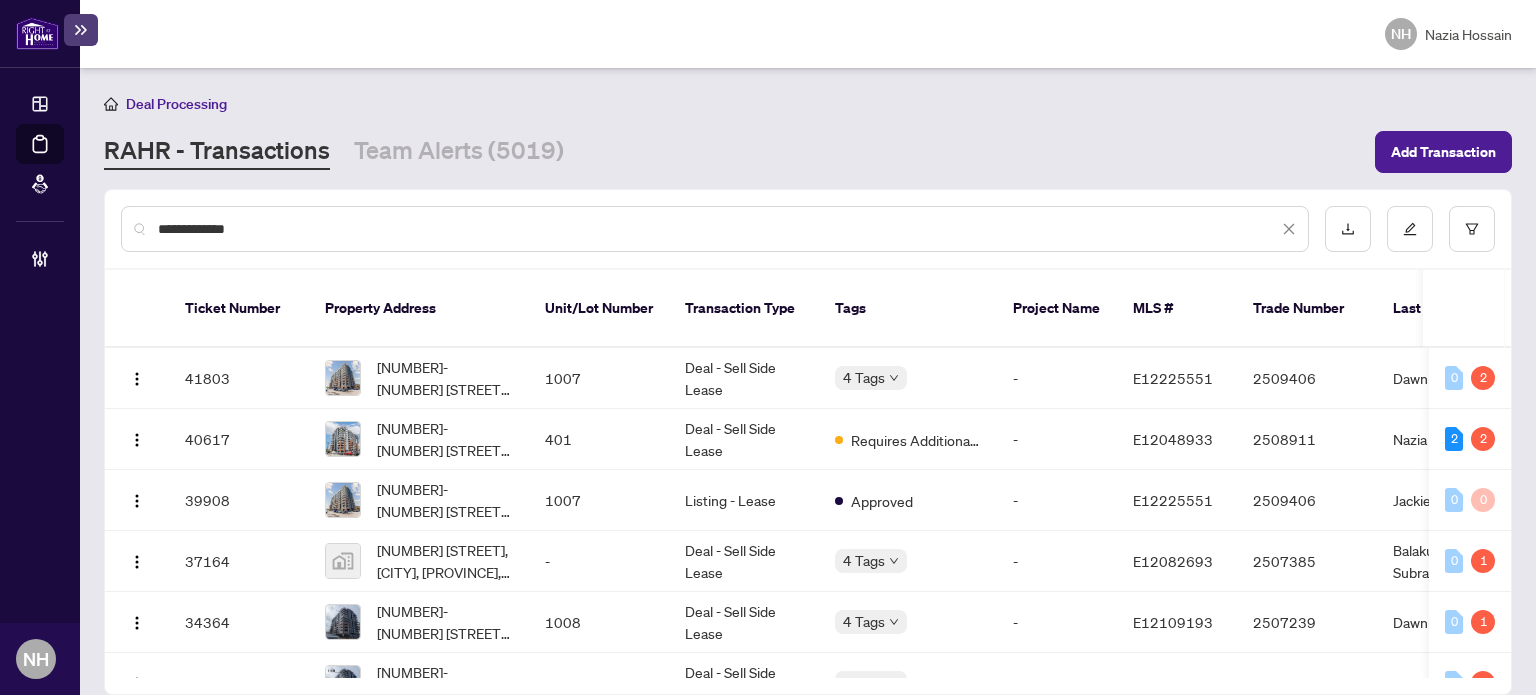 type on "**********" 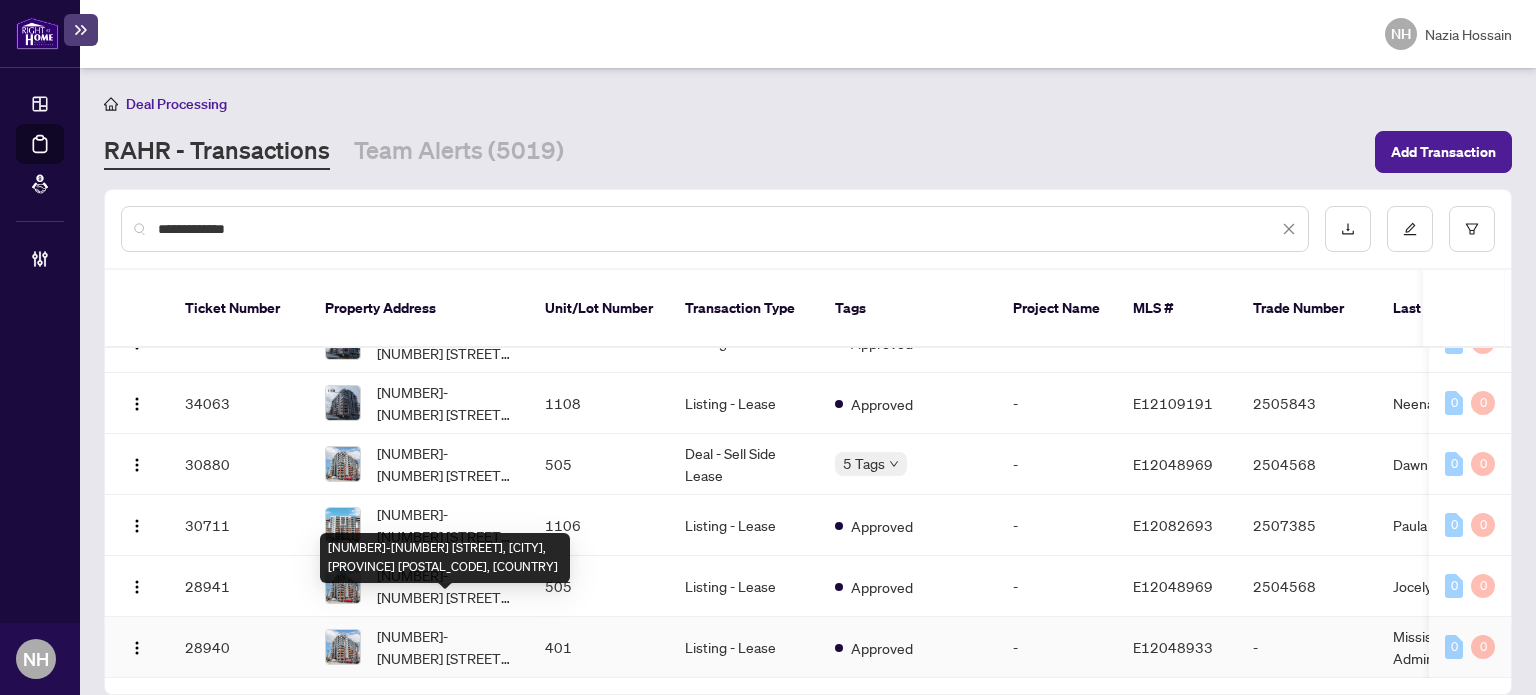 scroll, scrollTop: 404, scrollLeft: 0, axis: vertical 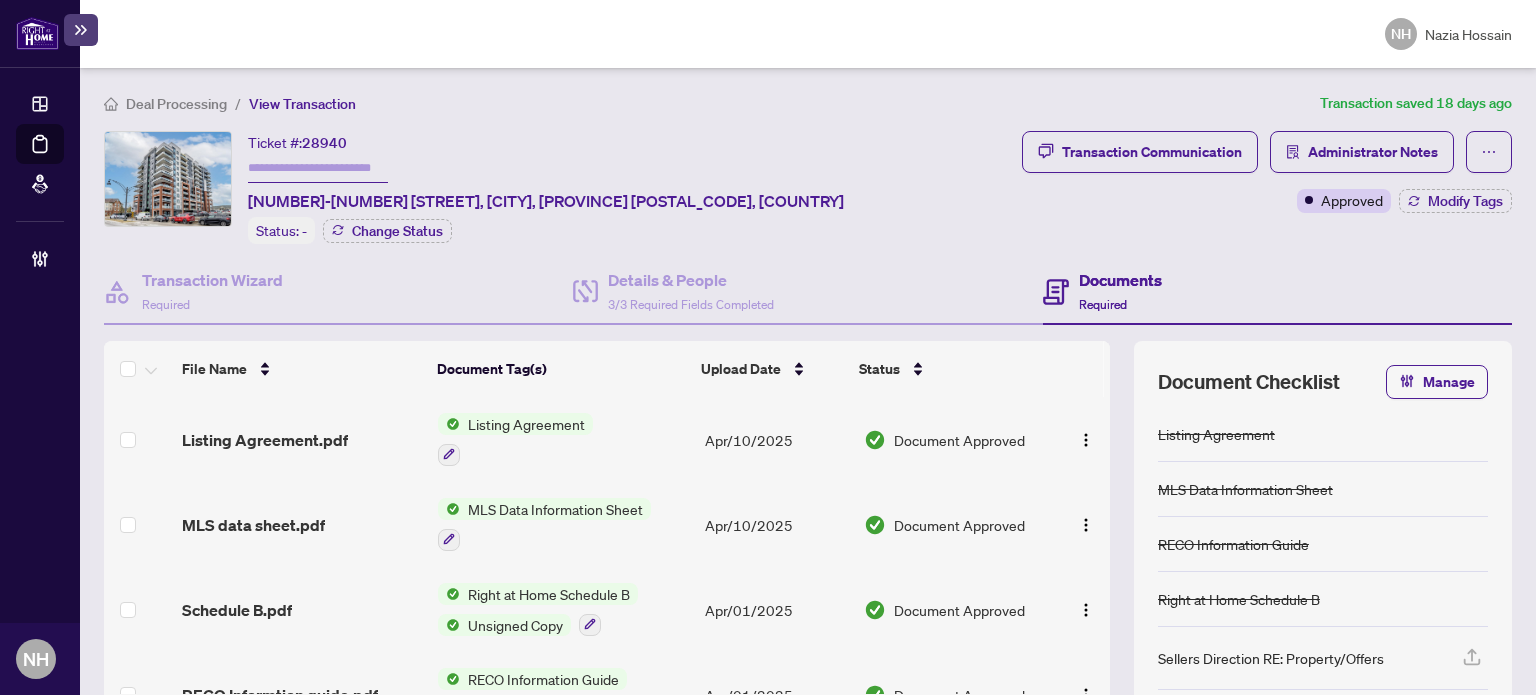 click on "Listing Agreement" at bounding box center [515, 439] 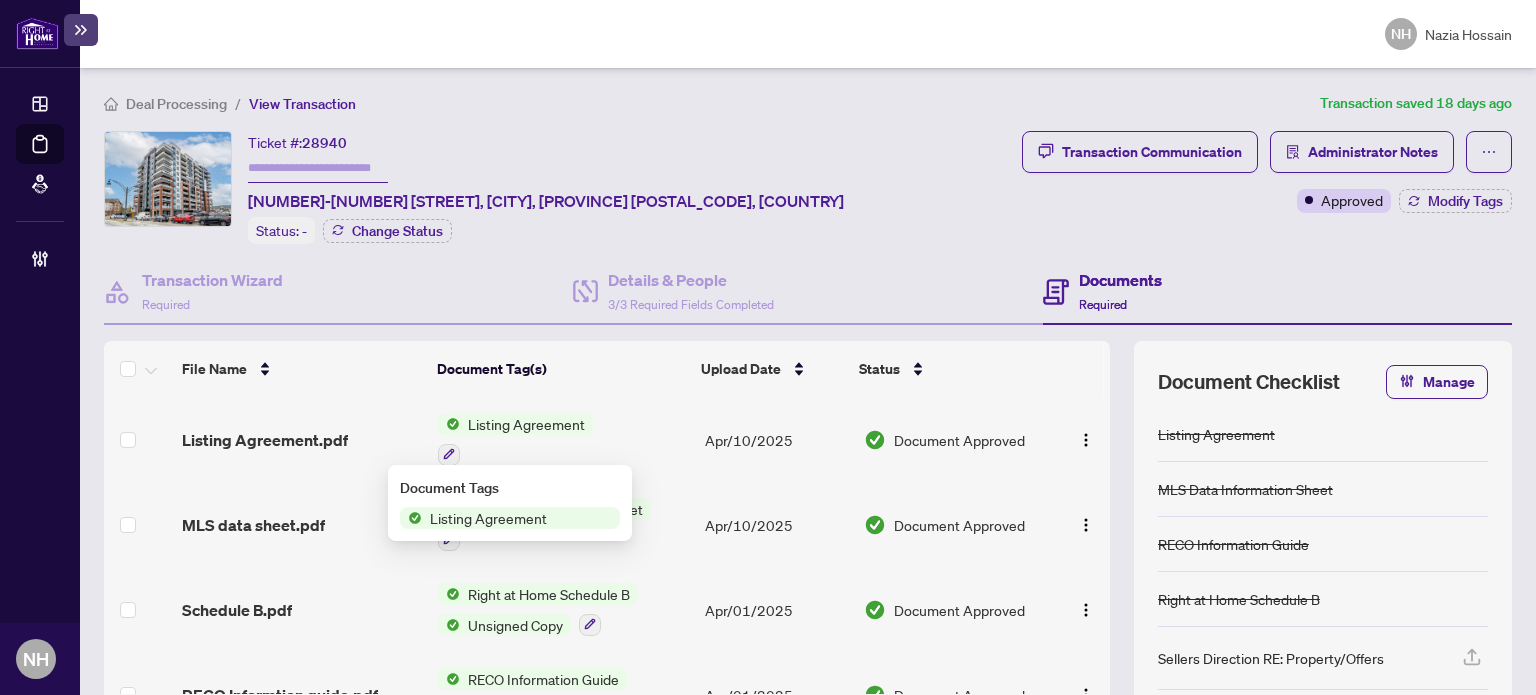 click on "Listing Agreement" at bounding box center [526, 424] 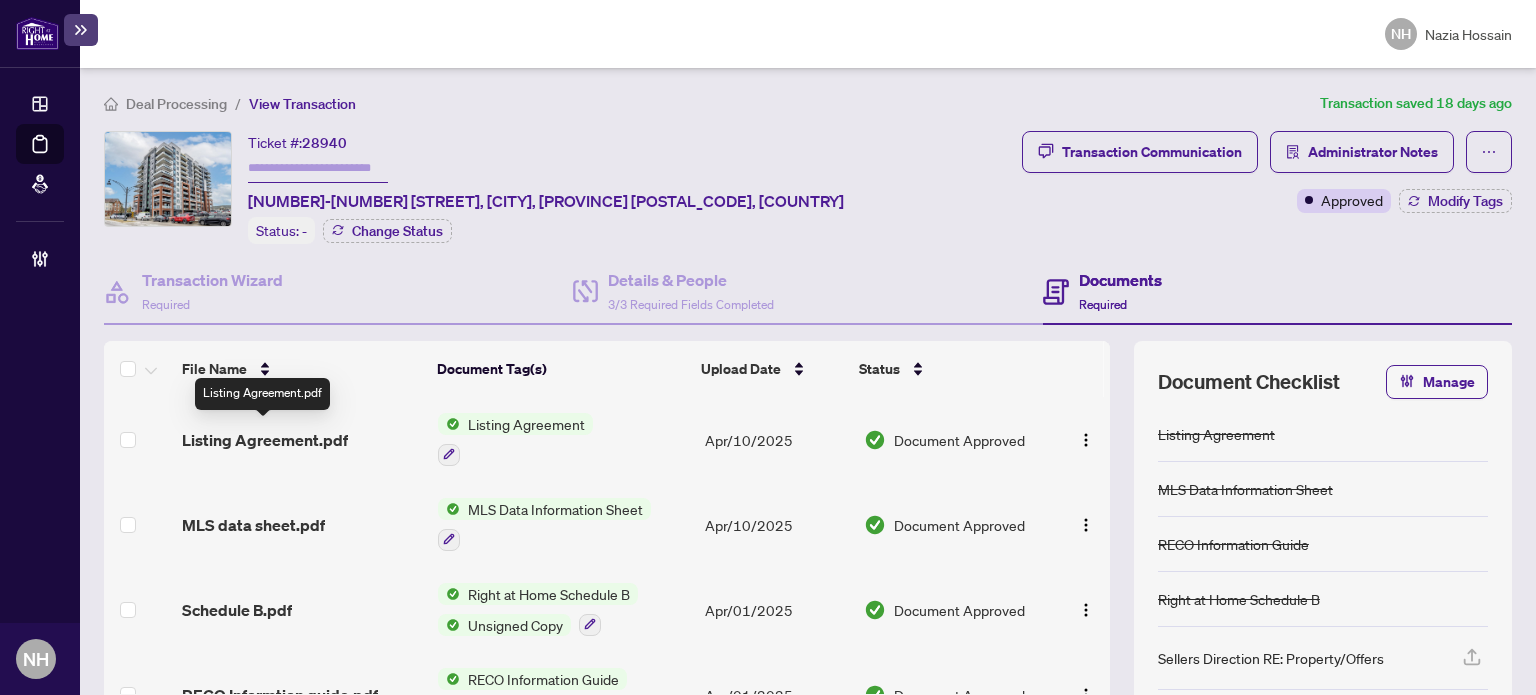 click on "Listing Agreement.pdf" at bounding box center [265, 440] 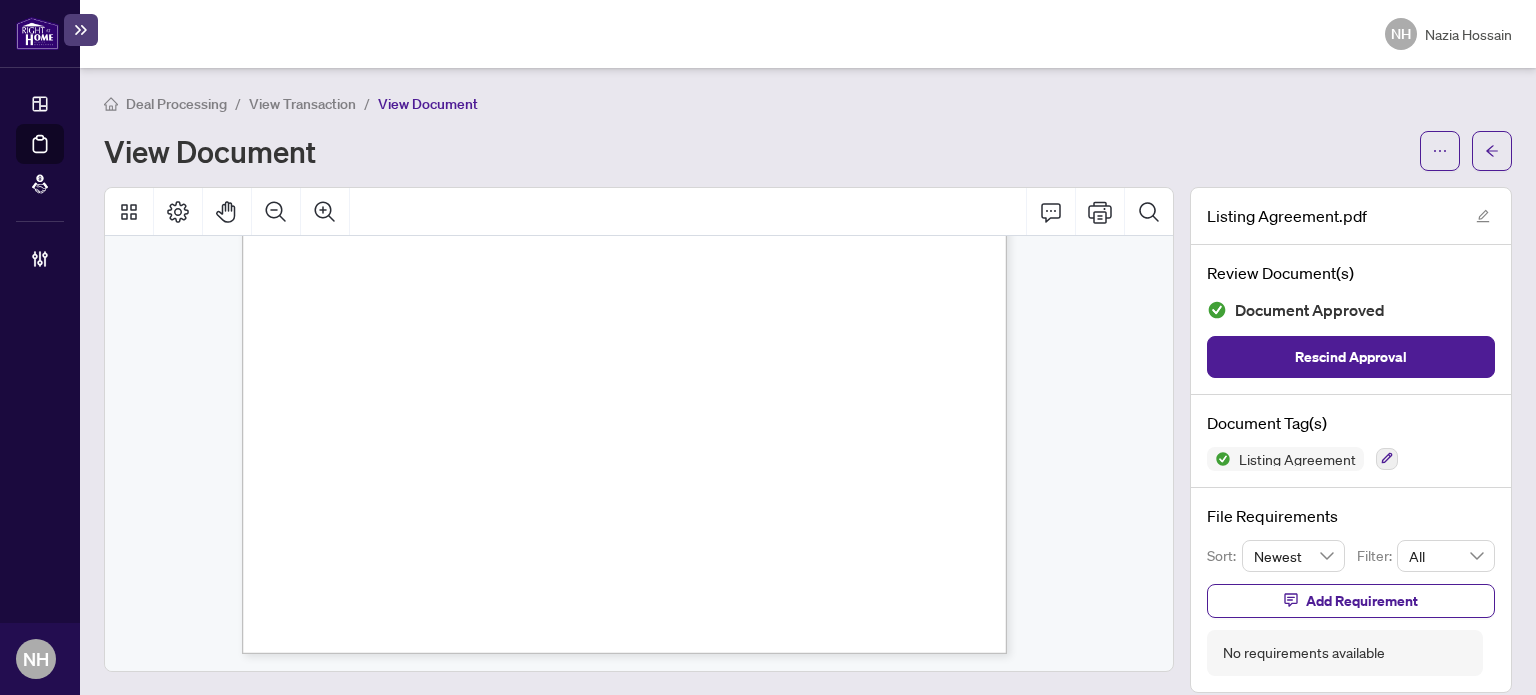 scroll, scrollTop: 600, scrollLeft: 0, axis: vertical 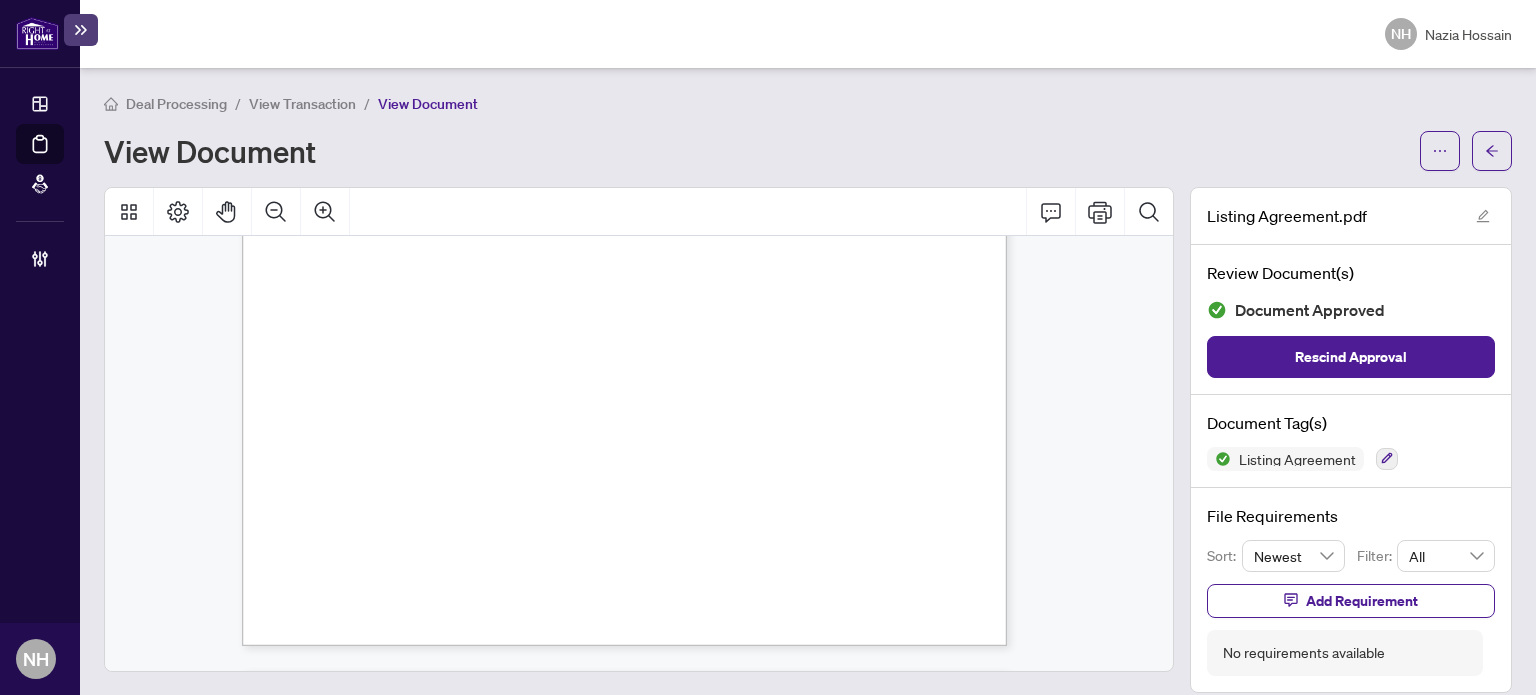 click on "View Transaction" at bounding box center (302, 104) 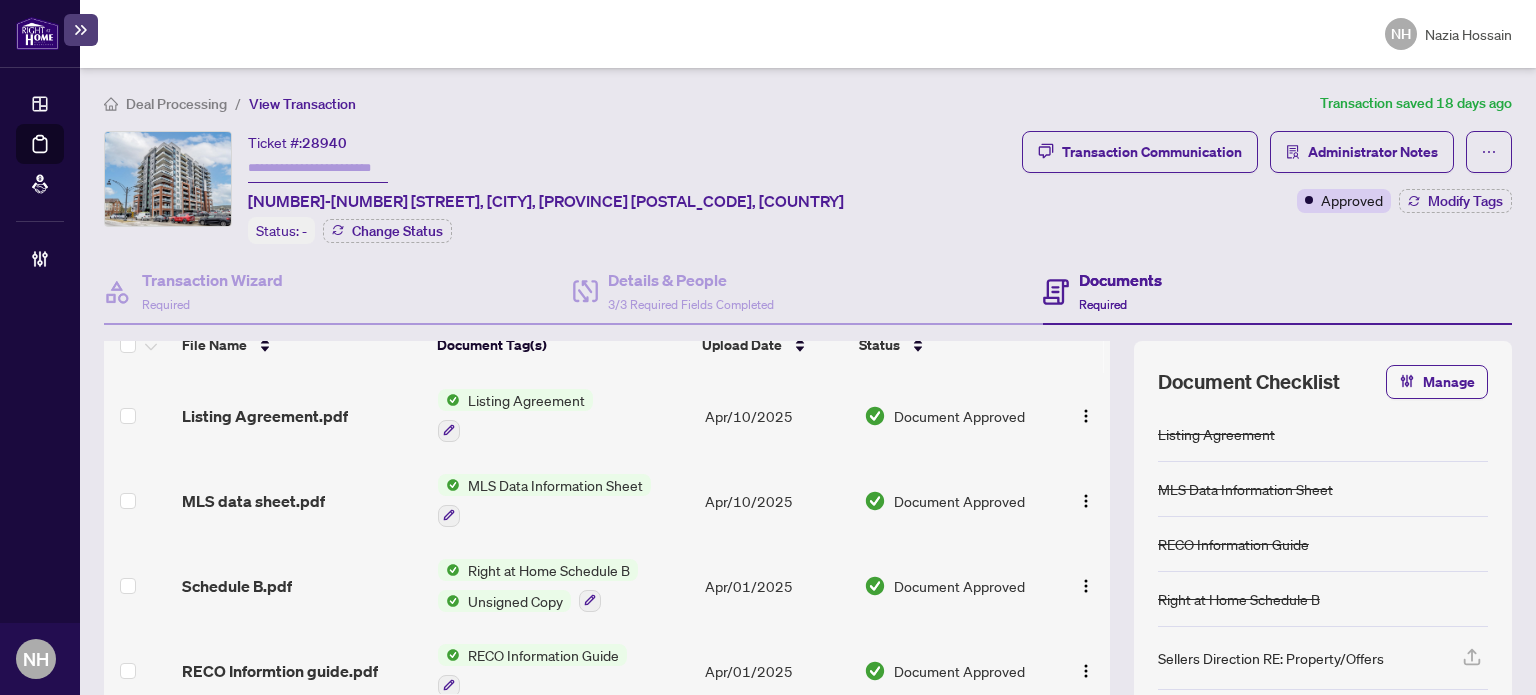 scroll, scrollTop: 46, scrollLeft: 0, axis: vertical 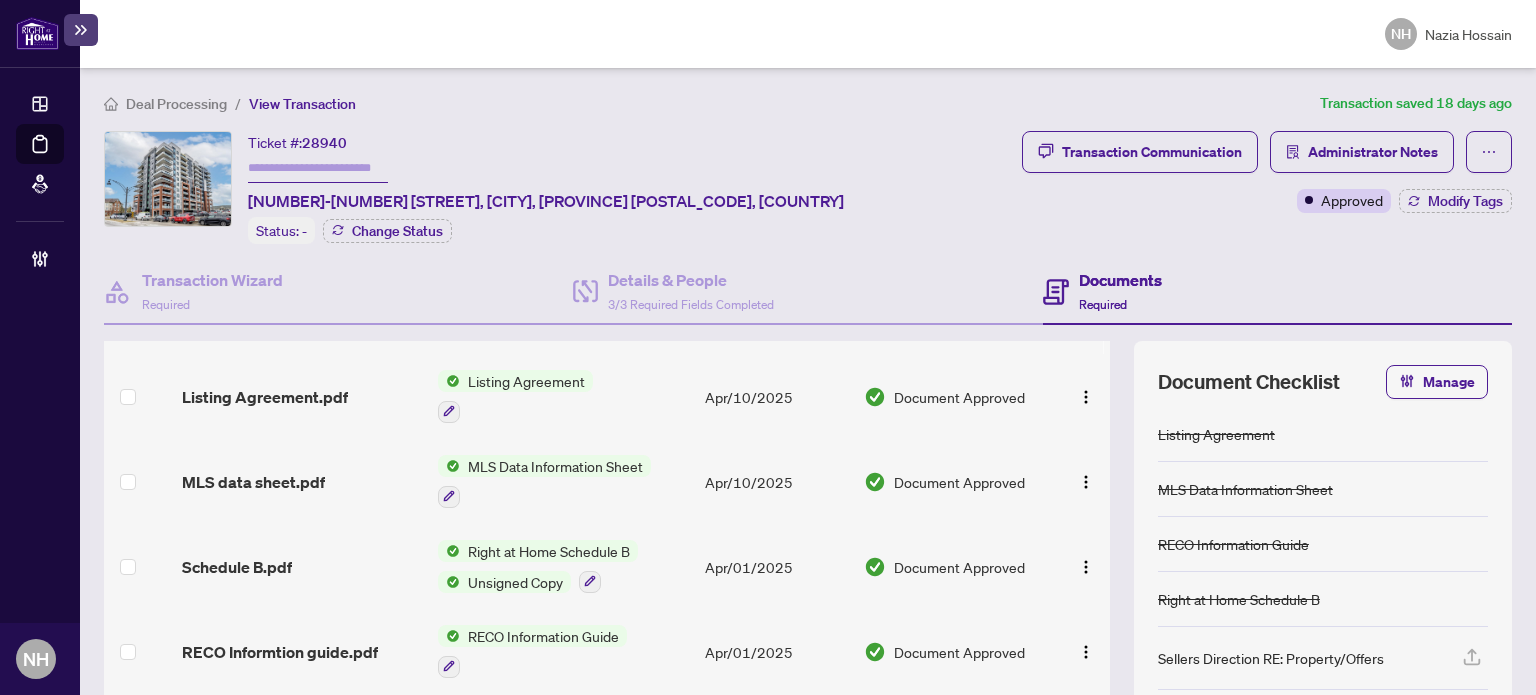 click on "RECO Informtion guide.pdf" at bounding box center (280, 652) 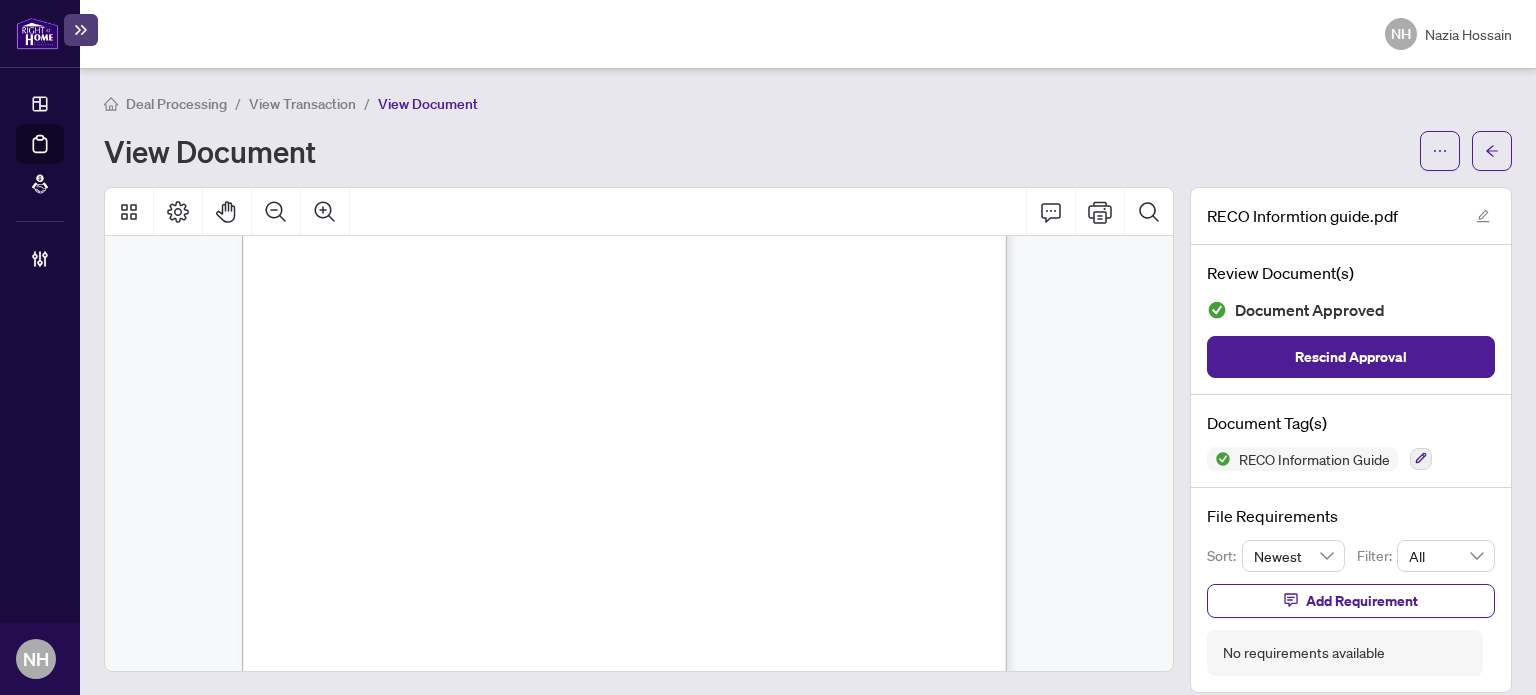 scroll, scrollTop: 12400, scrollLeft: 0, axis: vertical 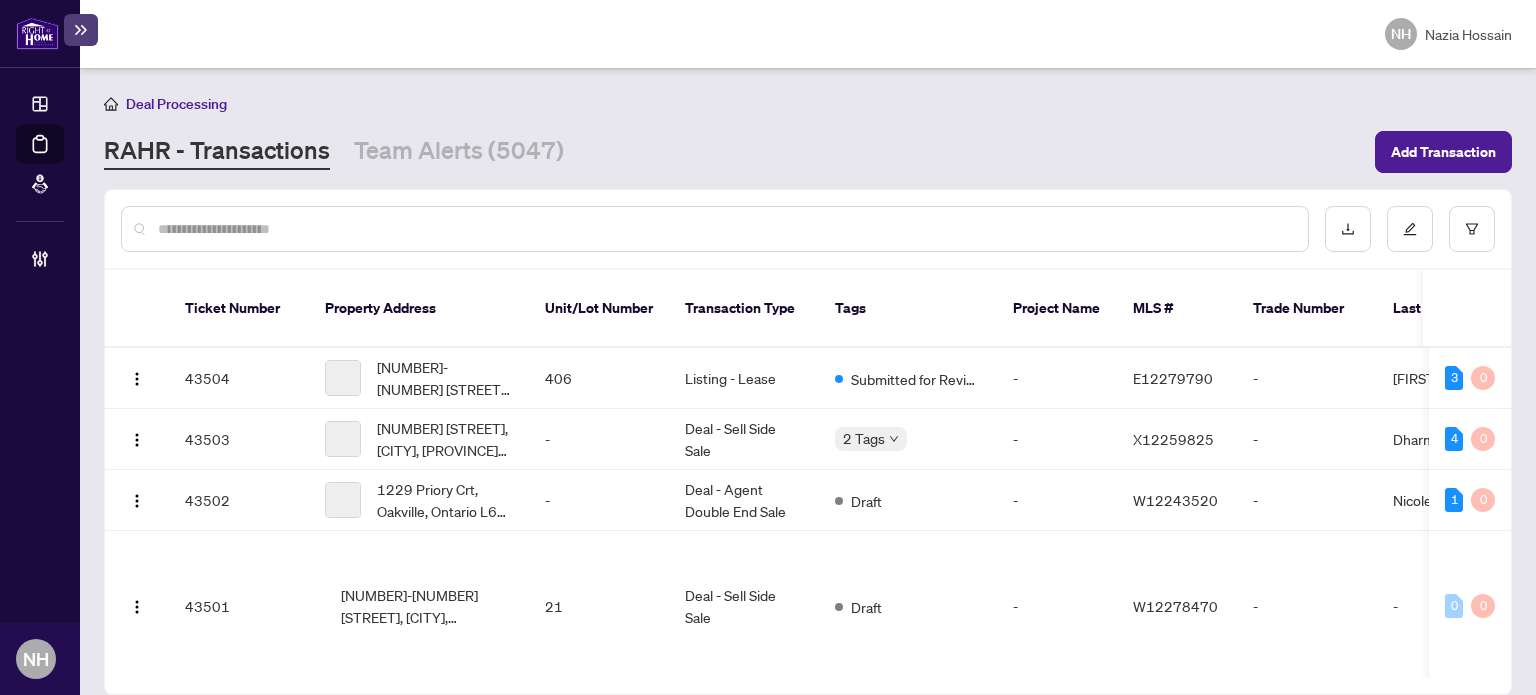 click at bounding box center (725, 229) 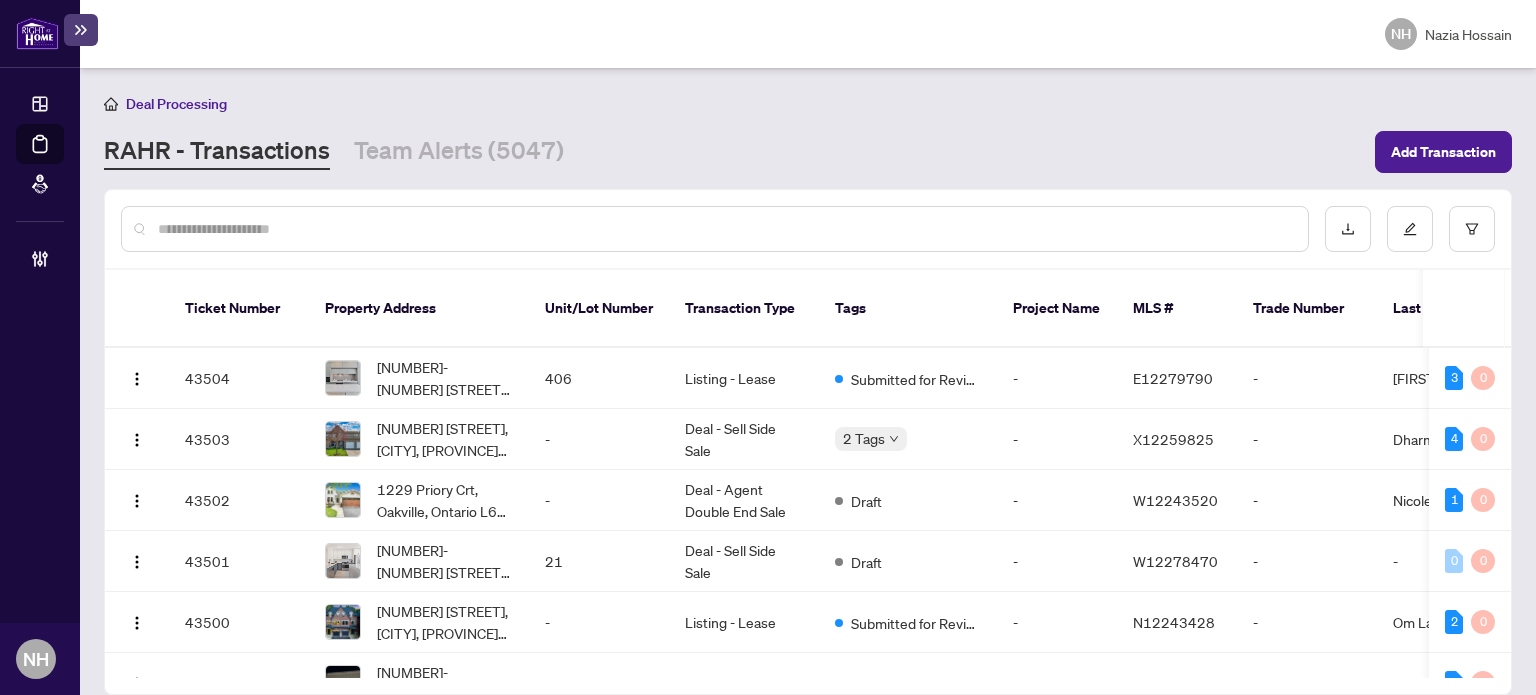 paste on "*******" 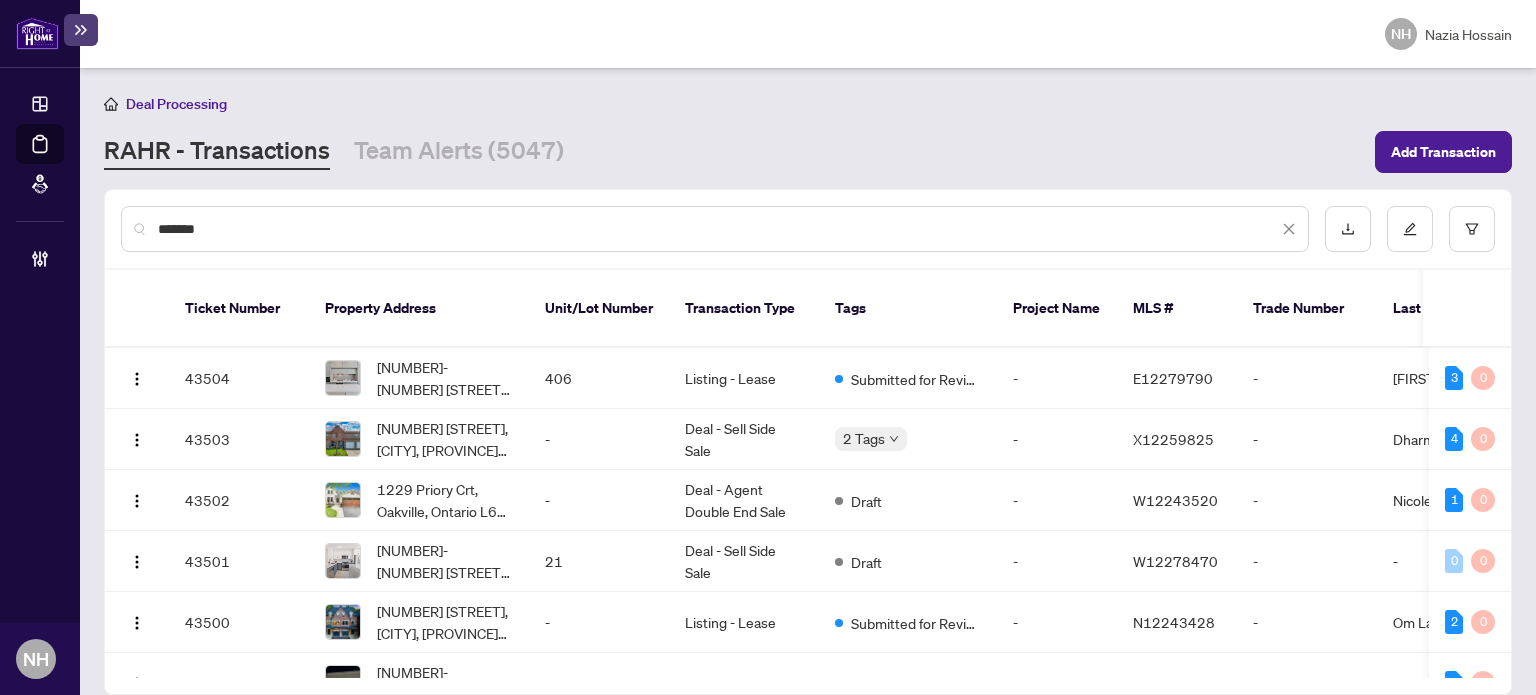 type on "*******" 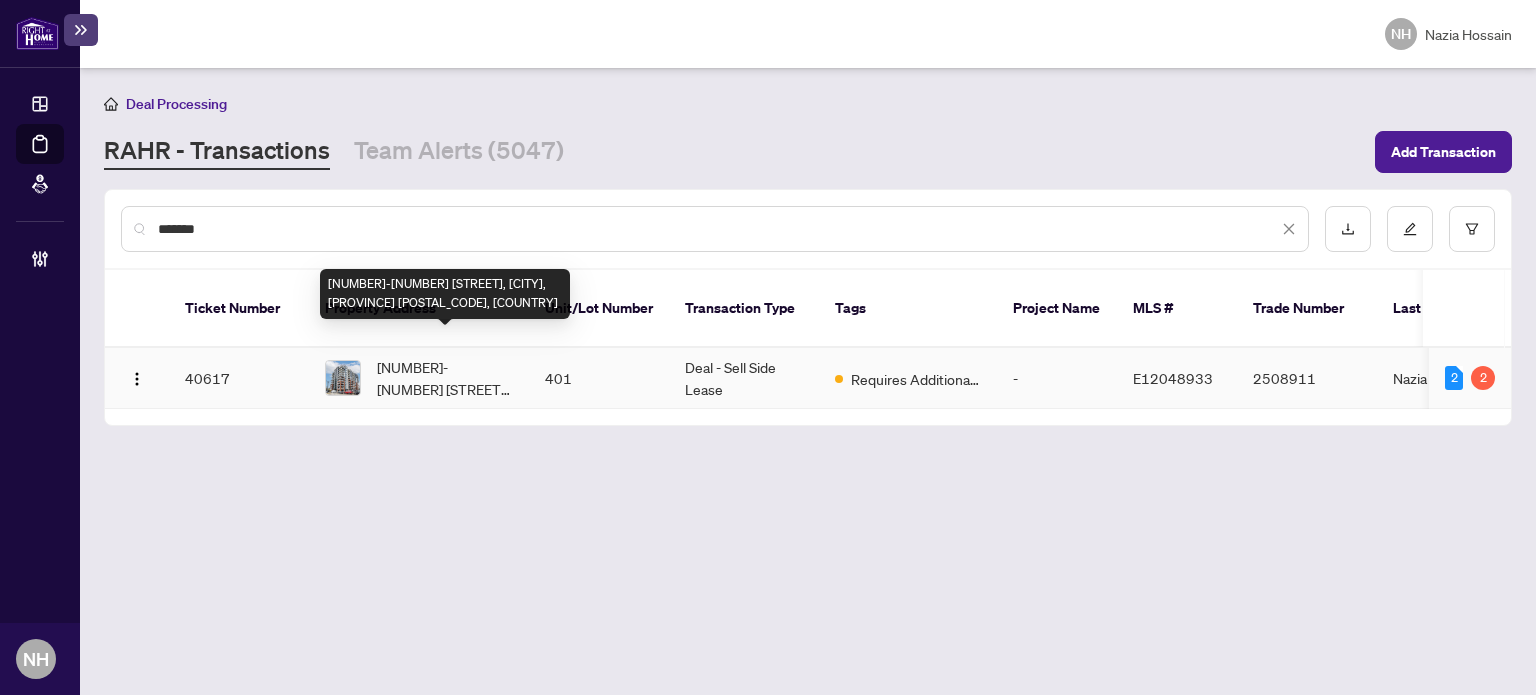 click on "[NUMBER]-[NUMBER] [STREET], [CITY], [PROVINCE] [POSTAL_CODE], [COUNTRY]" at bounding box center (445, 378) 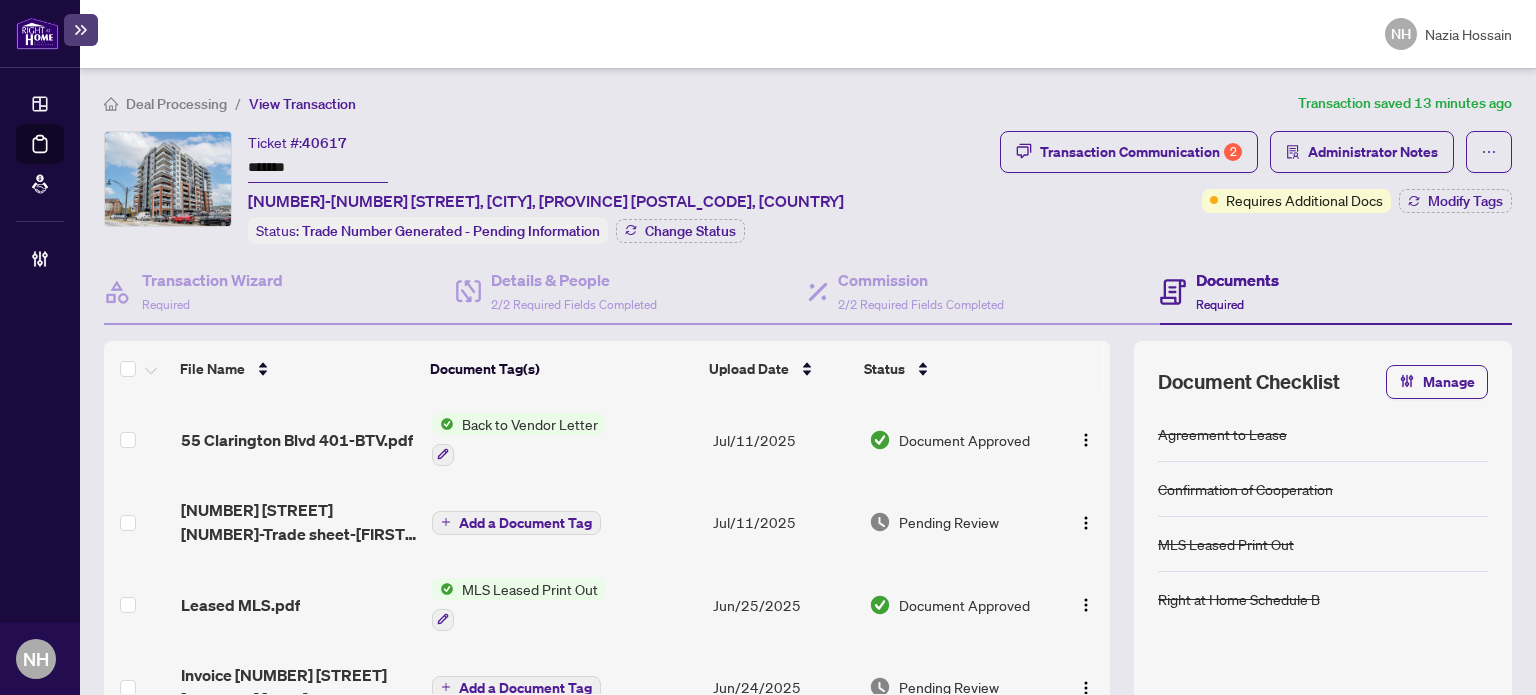 click on "Deal Processing" at bounding box center (176, 104) 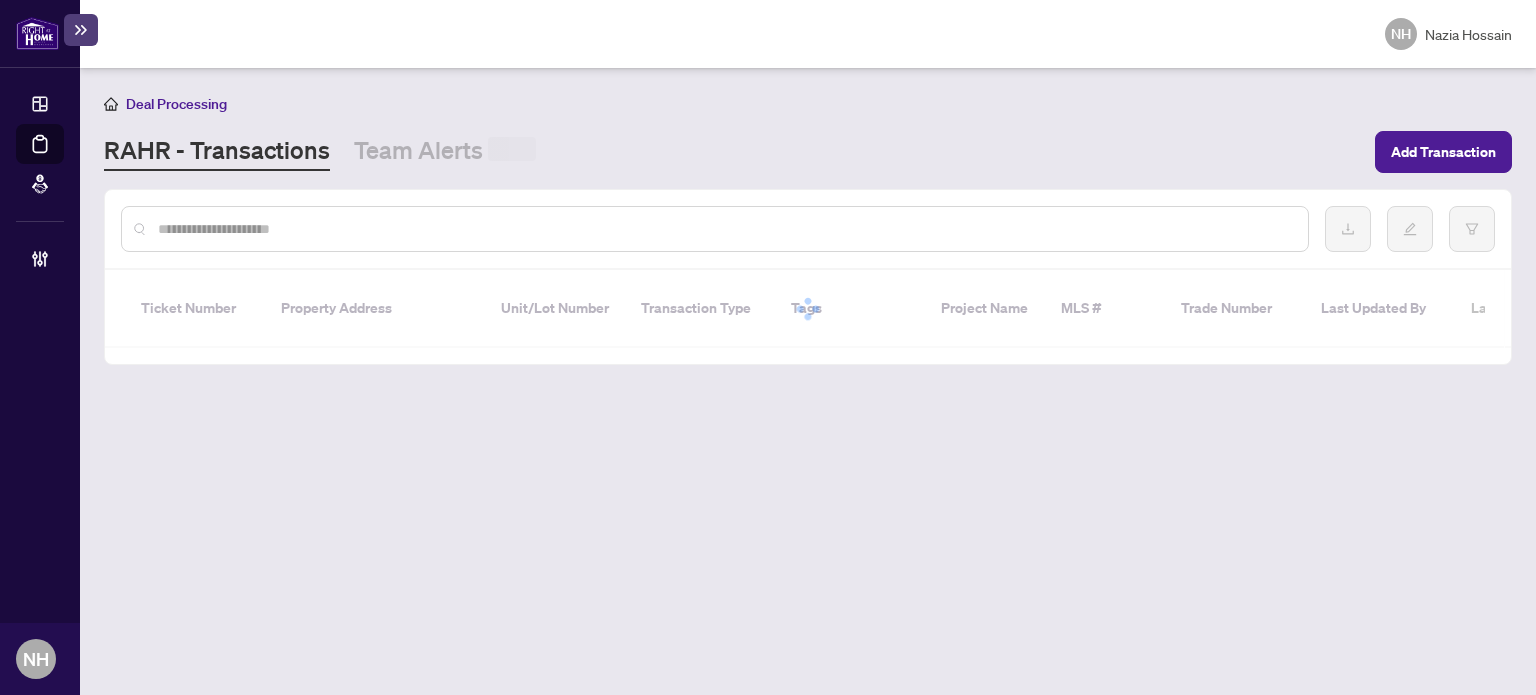 click at bounding box center [715, 229] 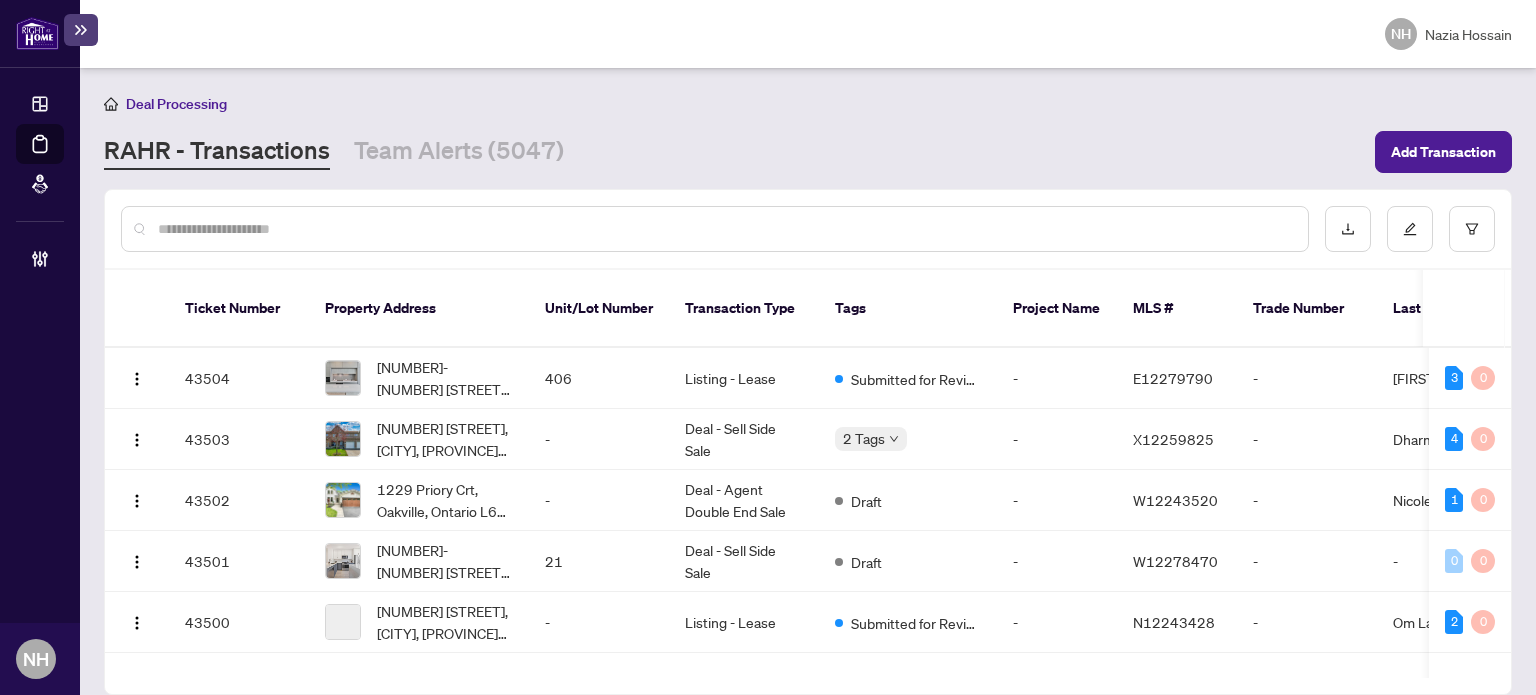 click at bounding box center (725, 229) 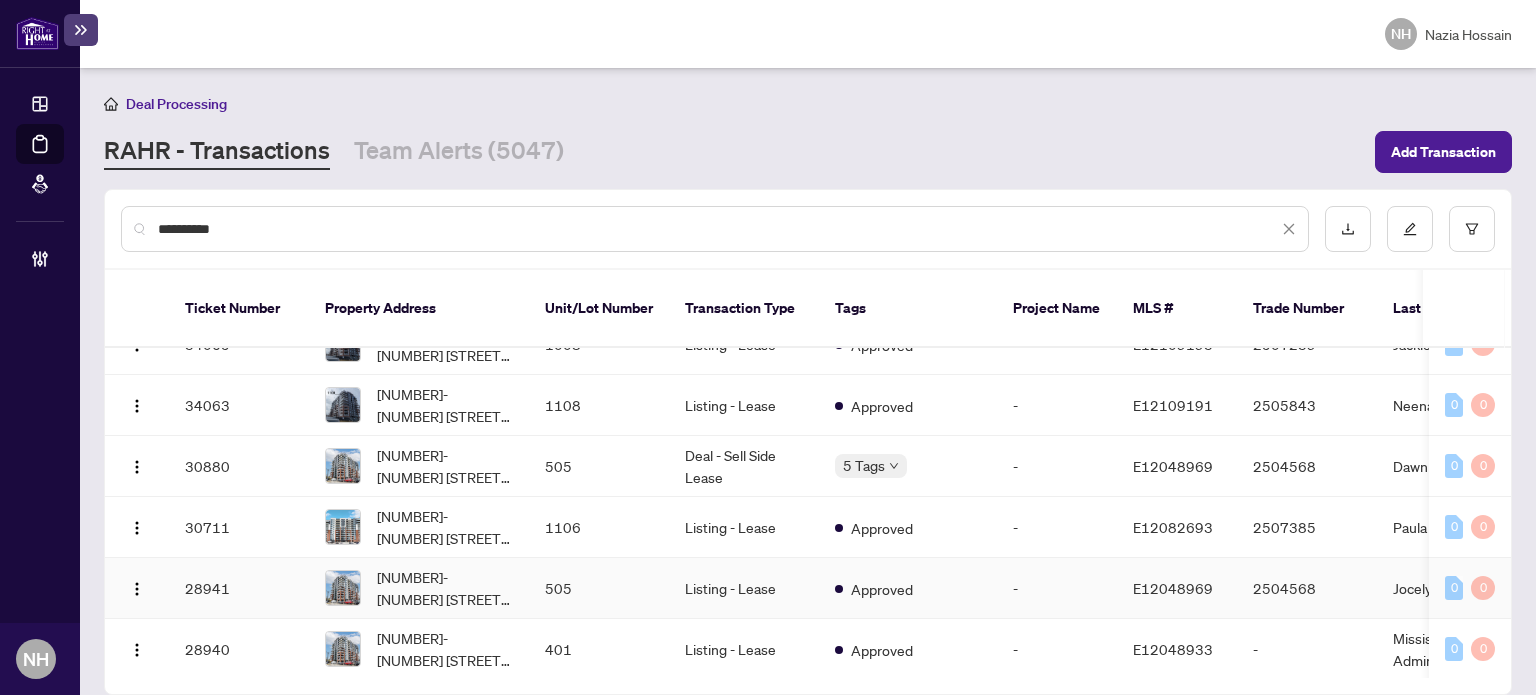 scroll, scrollTop: 404, scrollLeft: 0, axis: vertical 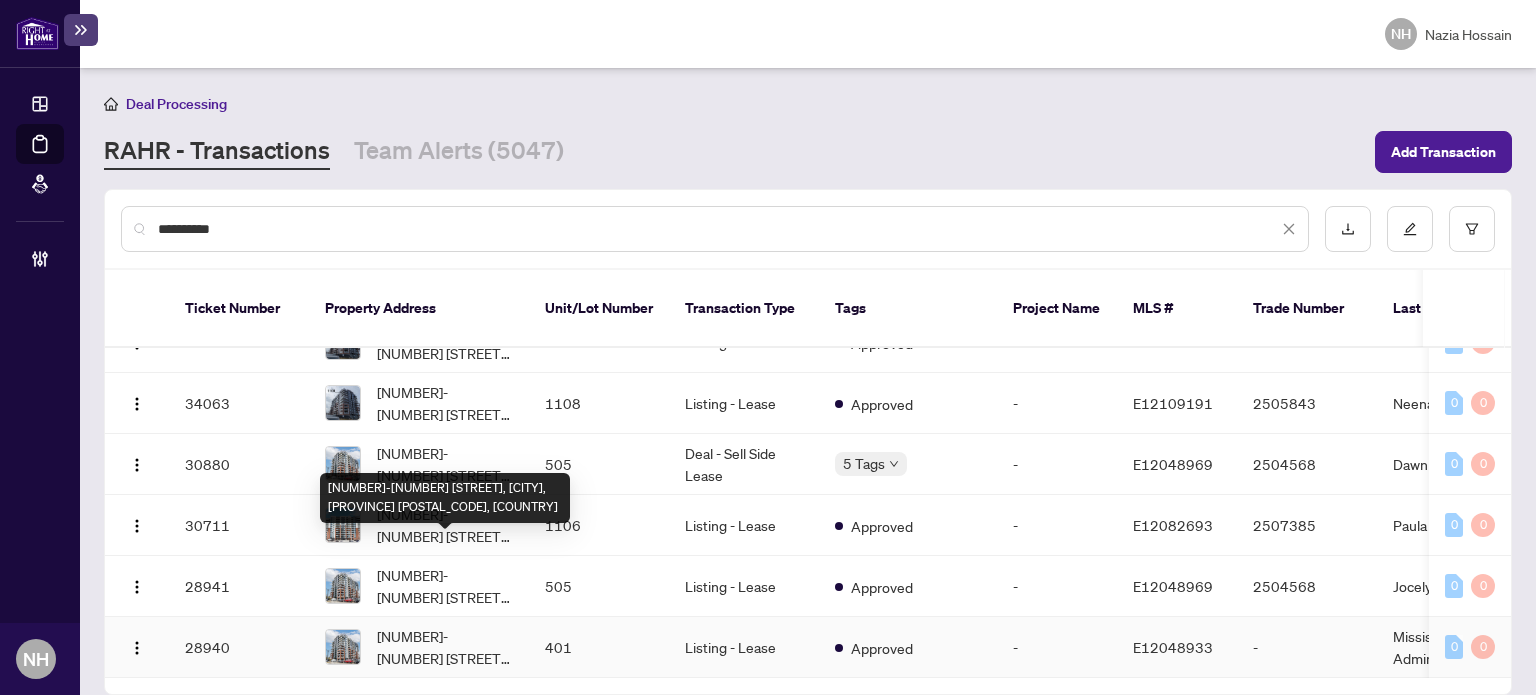type on "**********" 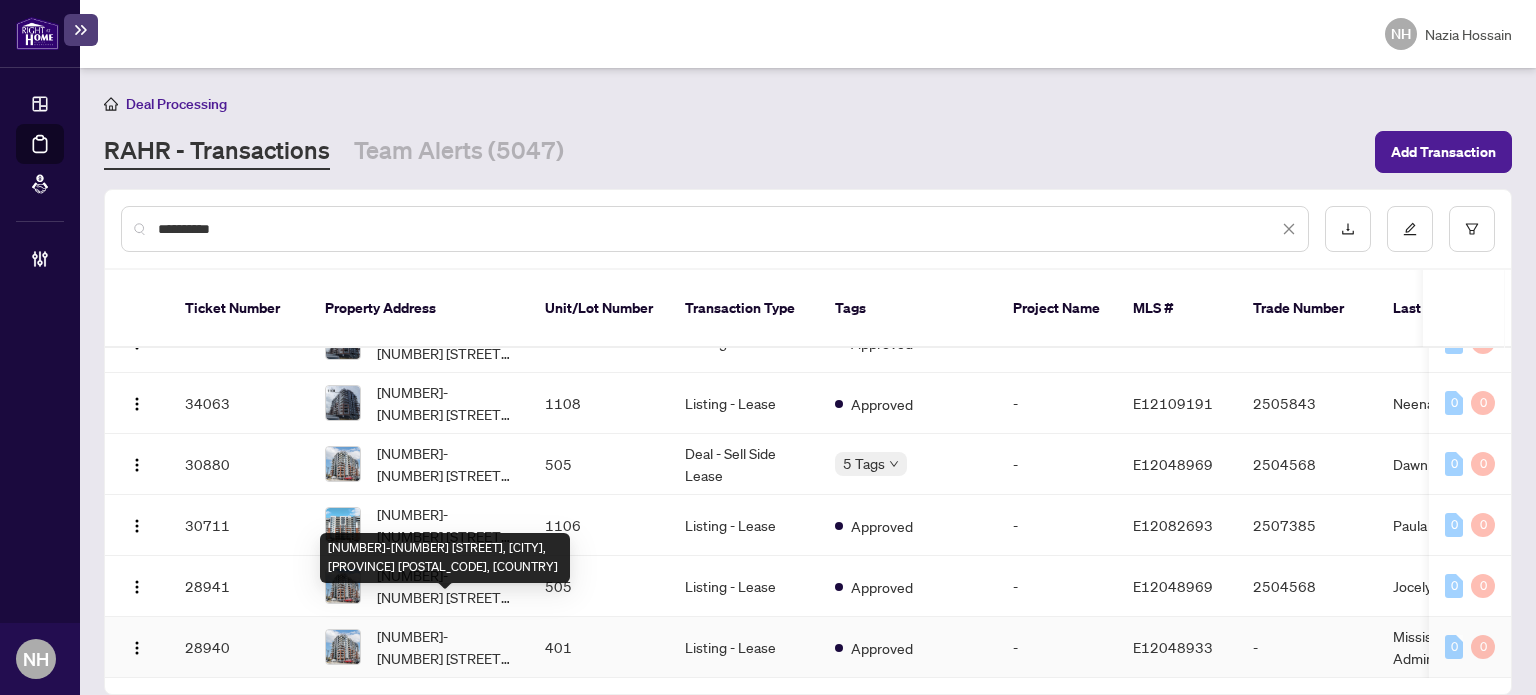 click on "[NUMBER]-[NUMBER] [STREET], [CITY], [PROVINCE] [POSTAL_CODE], [COUNTRY]" at bounding box center [445, 647] 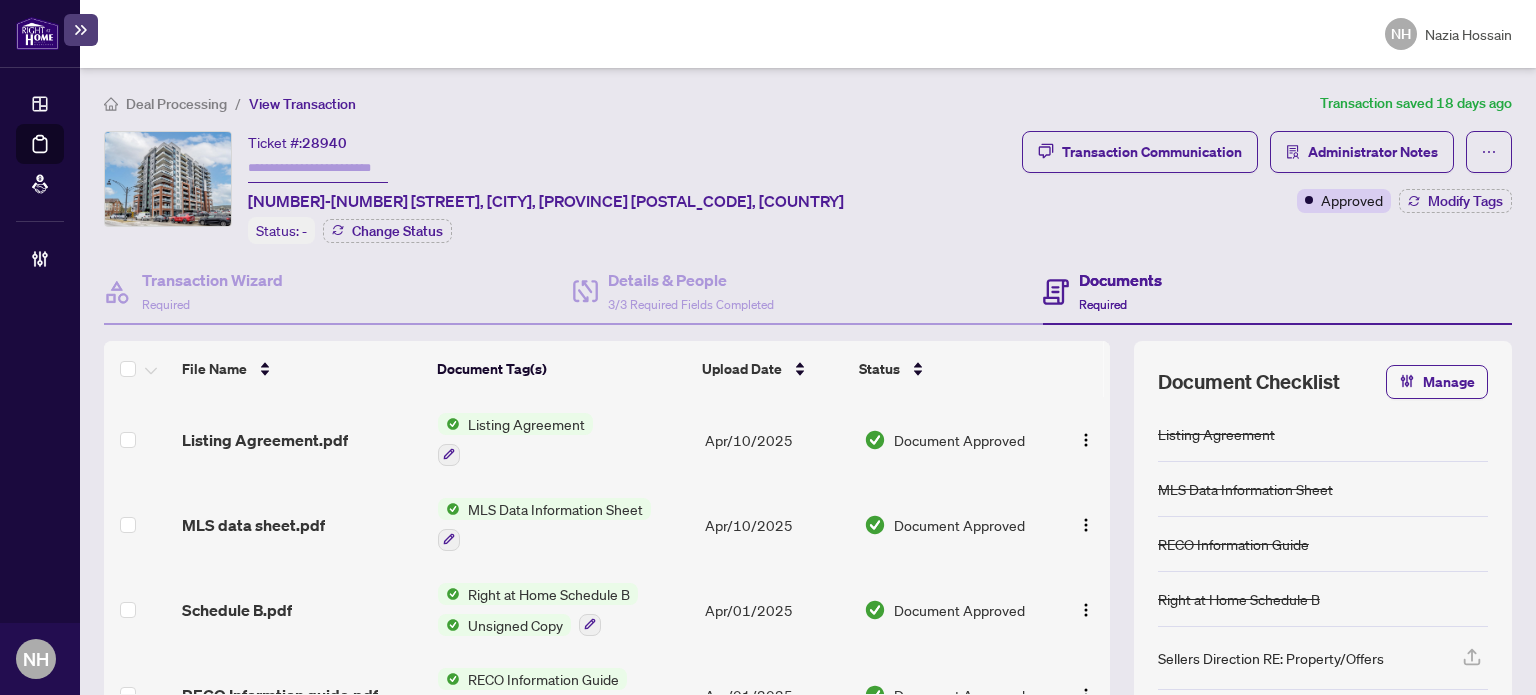 click at bounding box center [318, 168] 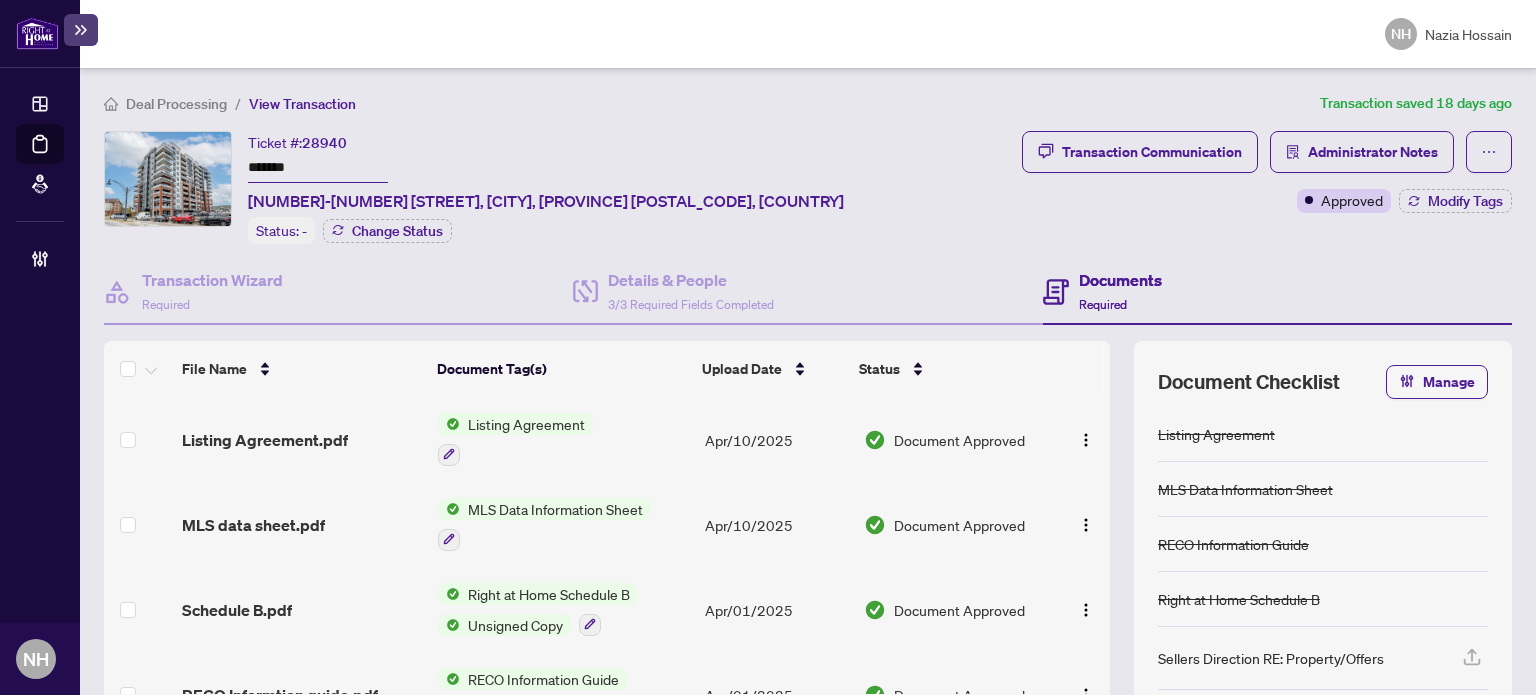 type on "*******" 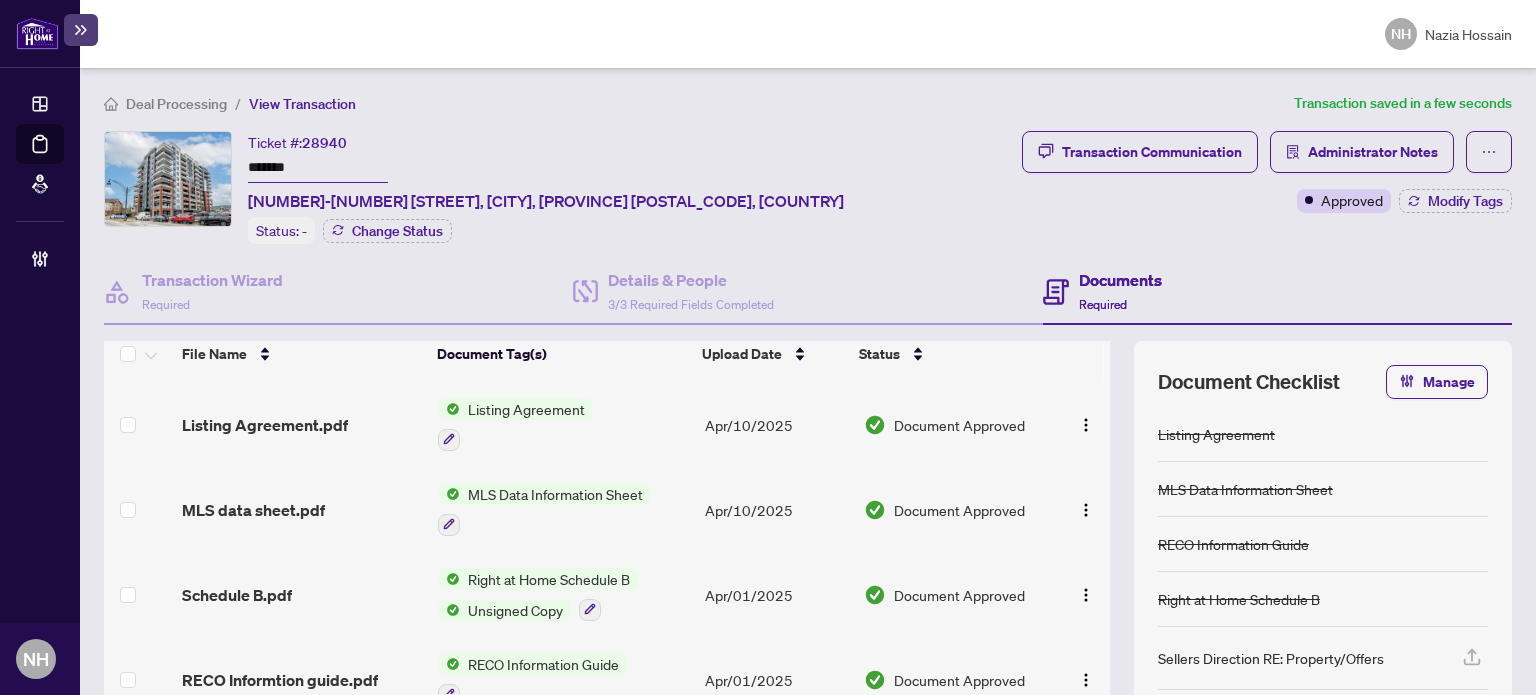 scroll, scrollTop: 0, scrollLeft: 0, axis: both 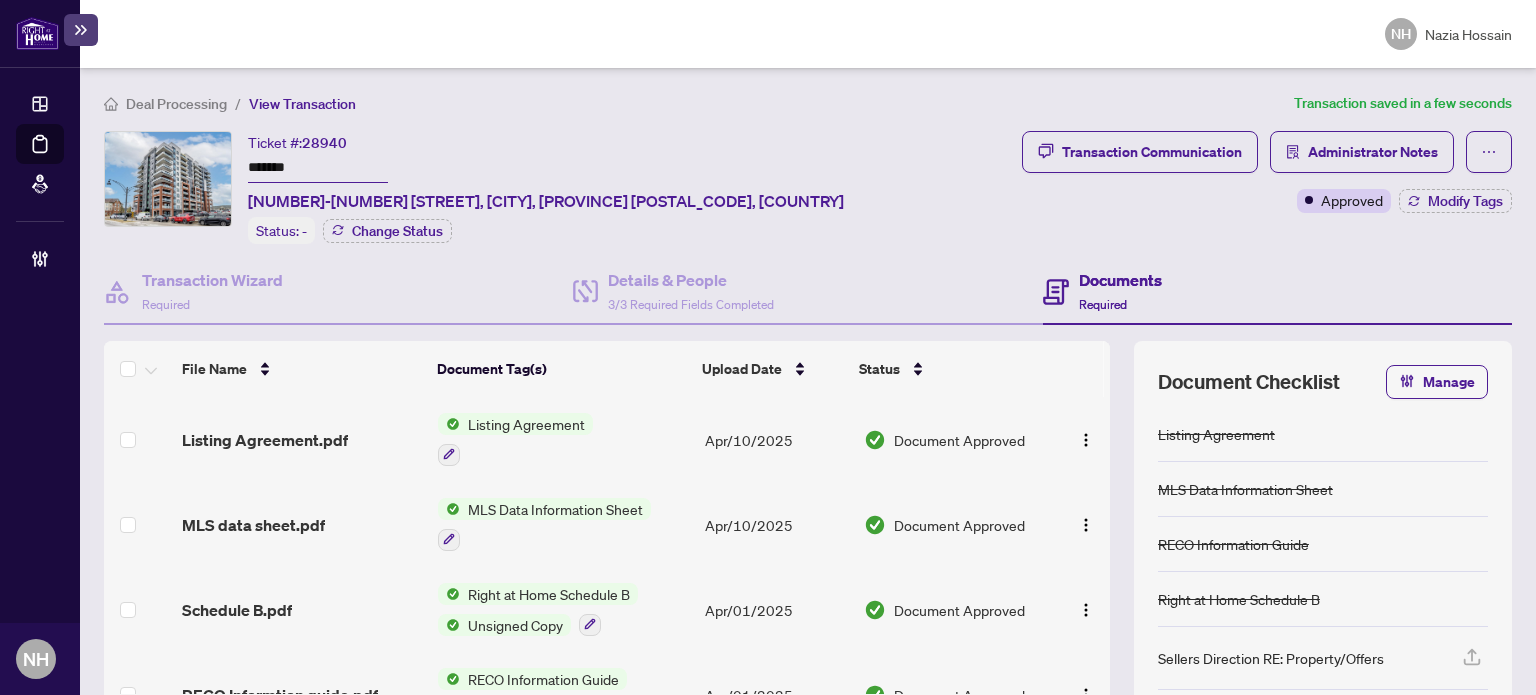 click on "Deal Processing" at bounding box center [176, 104] 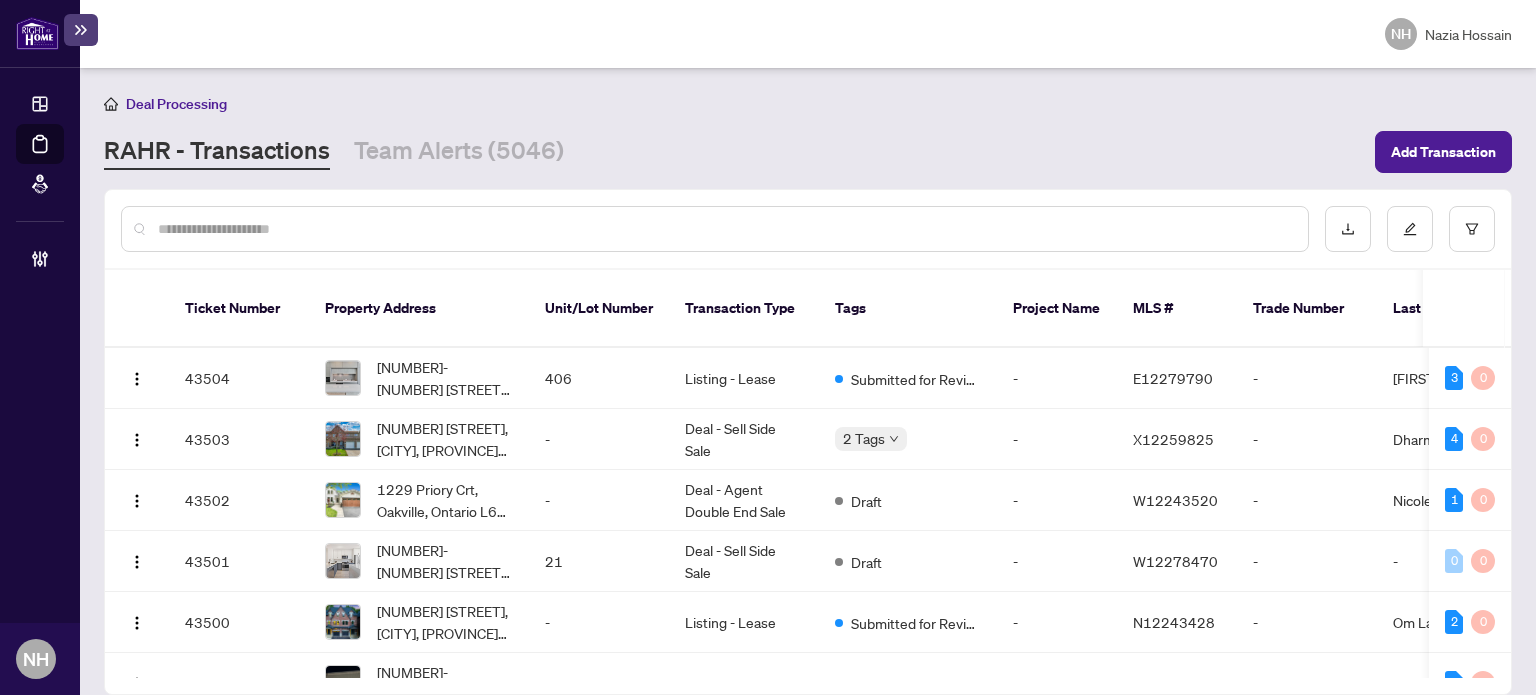click at bounding box center (725, 229) 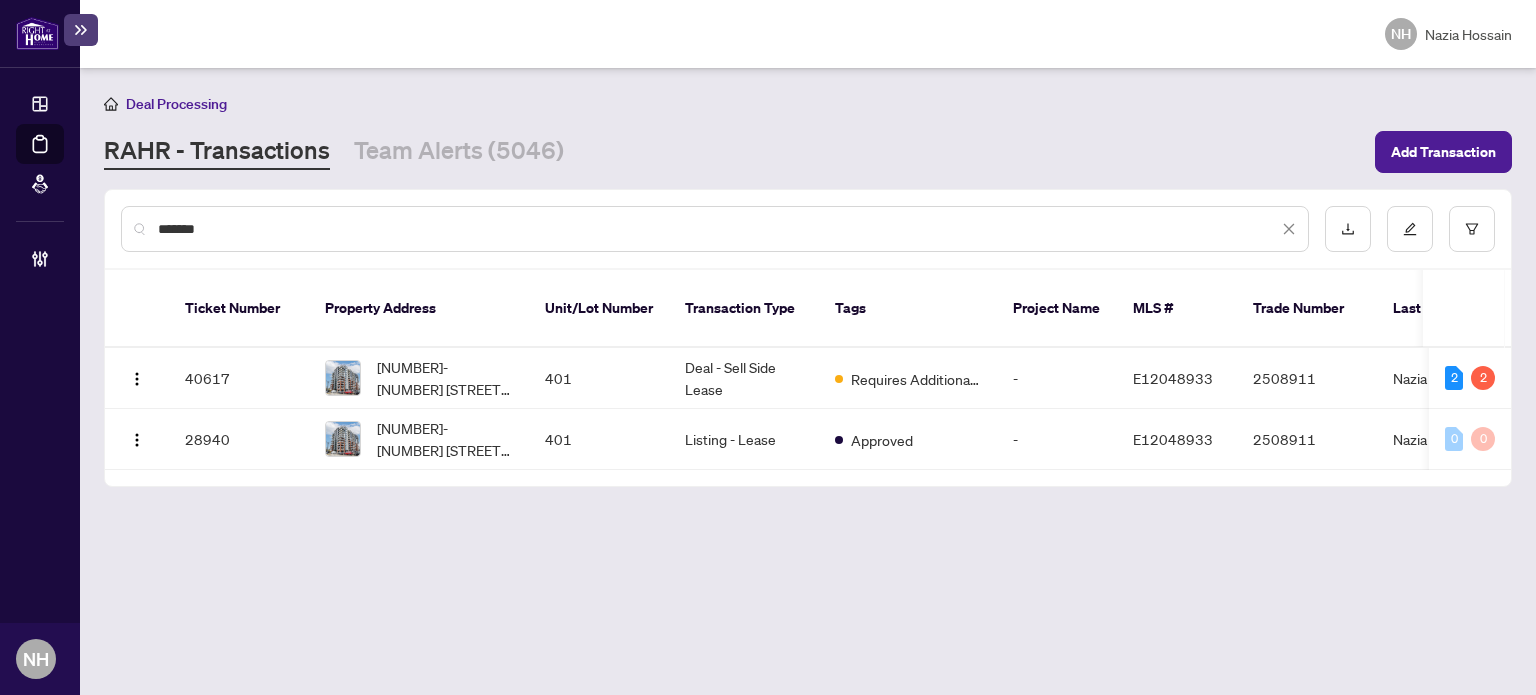 drag, startPoint x: 196, startPoint y: 228, endPoint x: 31, endPoint y: 207, distance: 166.331 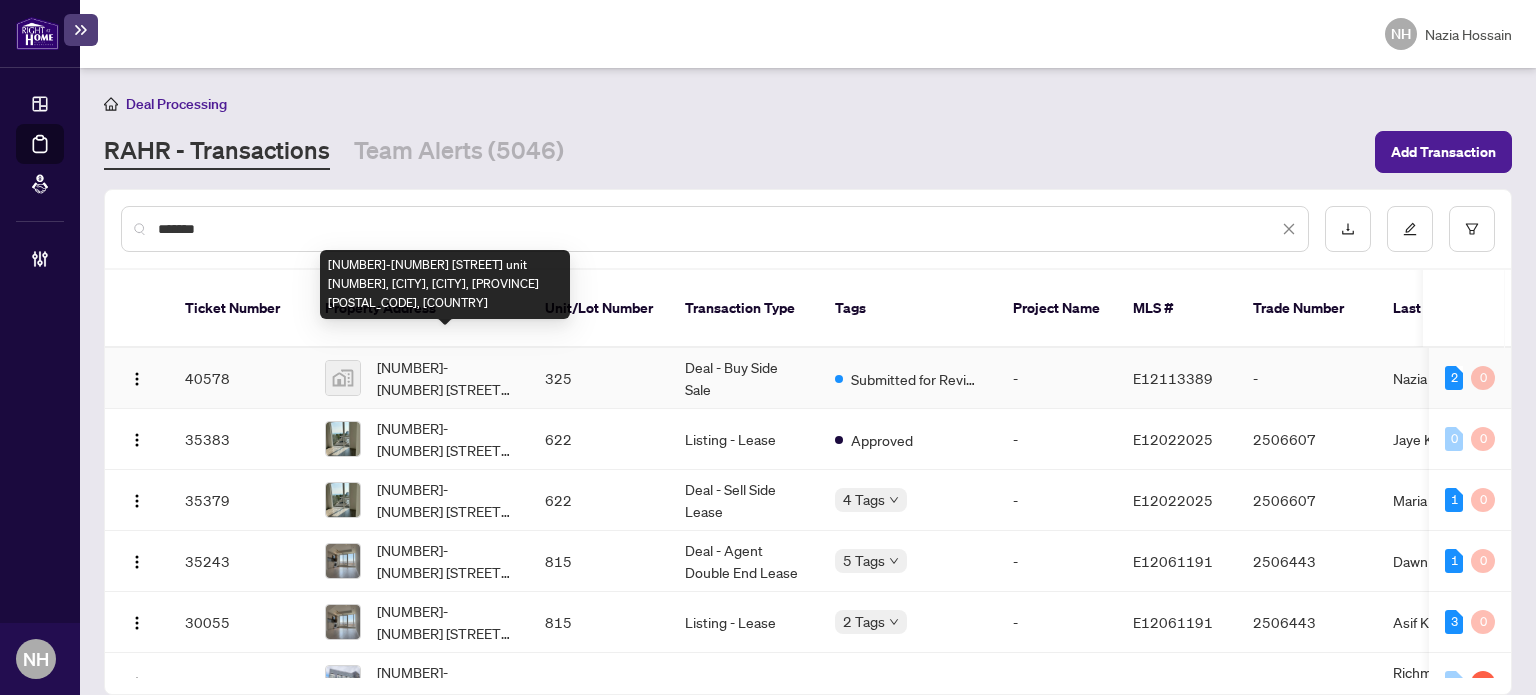 type on "*******" 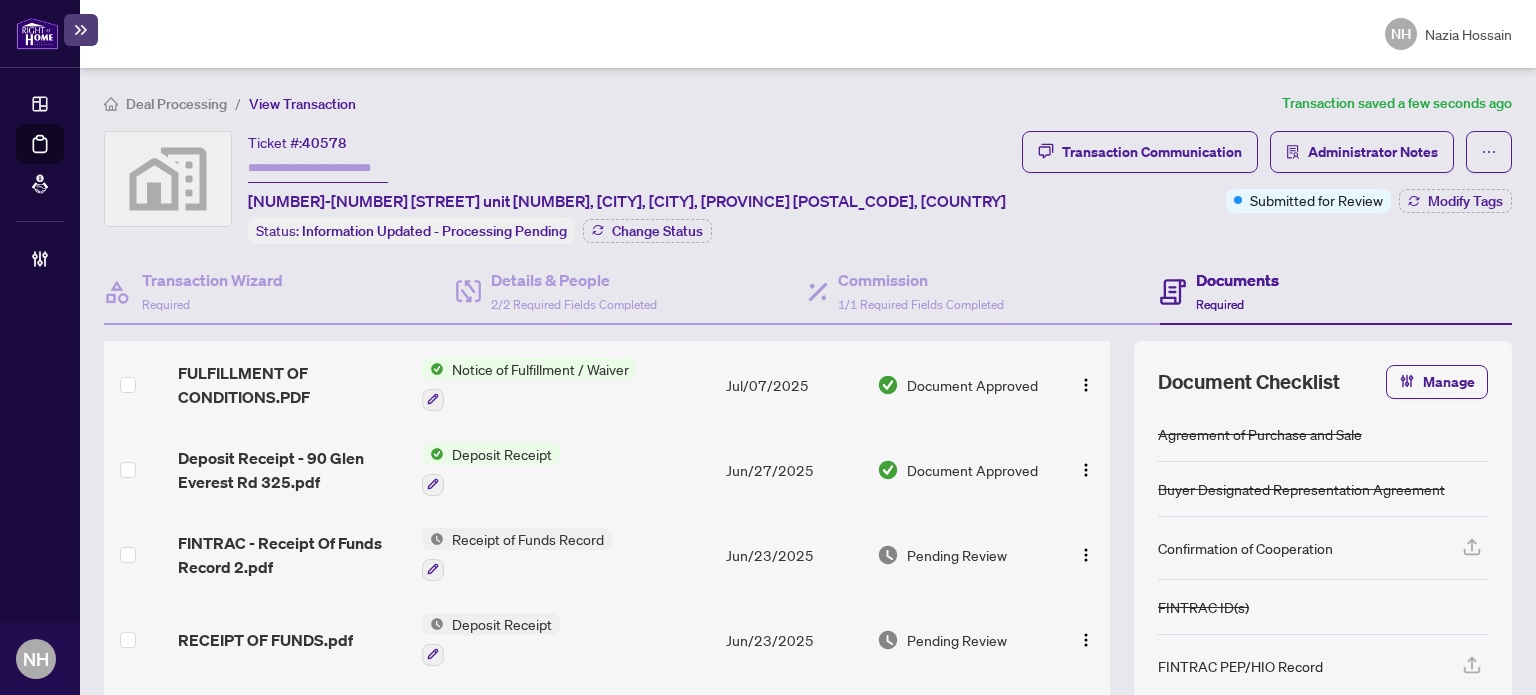 scroll, scrollTop: 200, scrollLeft: 0, axis: vertical 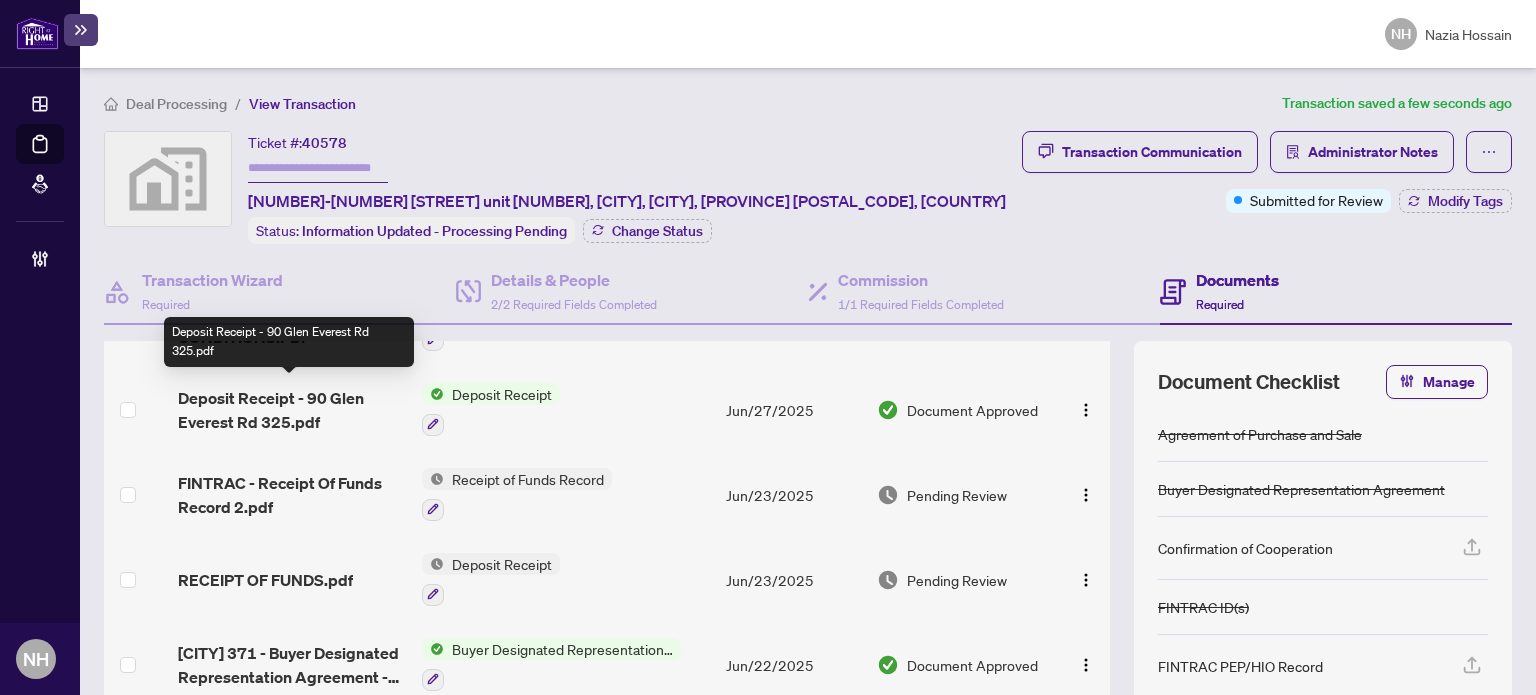 click on "Deposit Receipt - 90 Glen Everest Rd 325.pdf" at bounding box center [291, 410] 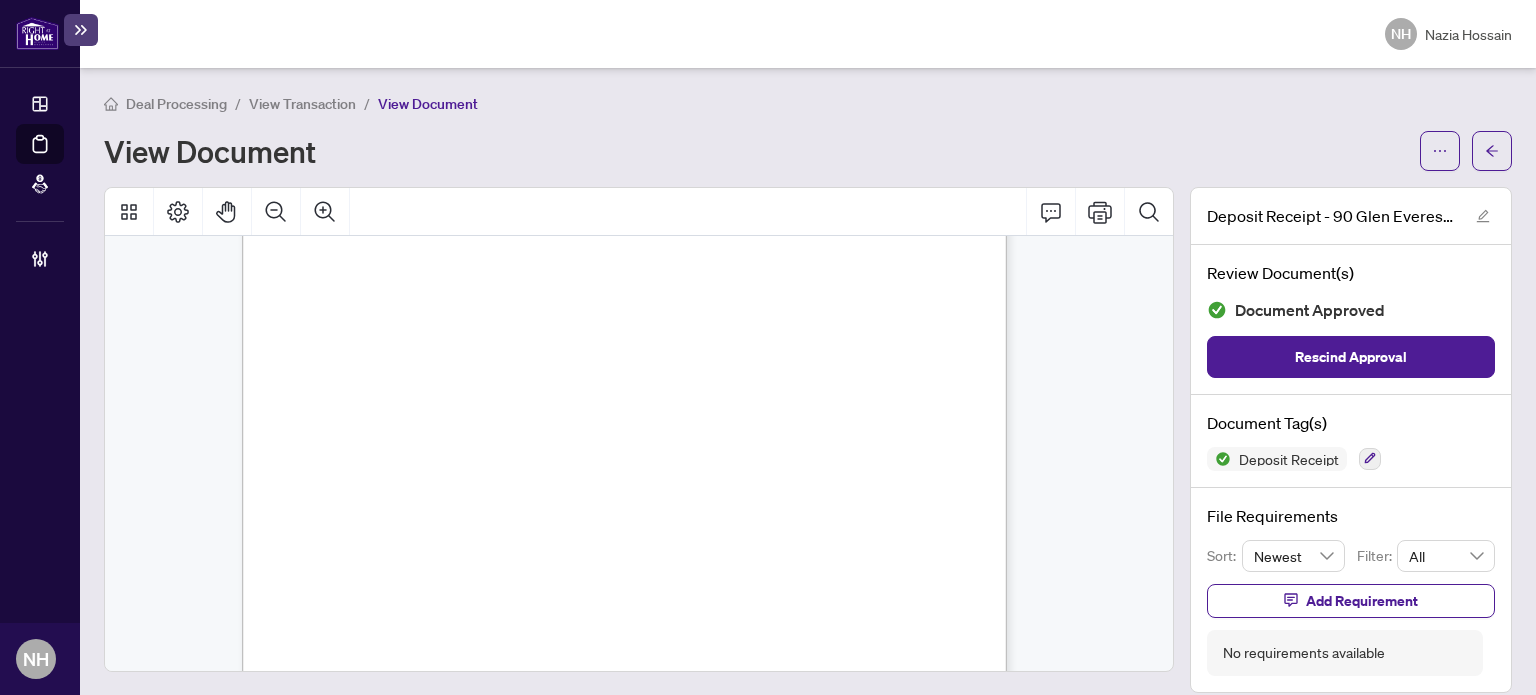 scroll, scrollTop: 400, scrollLeft: 0, axis: vertical 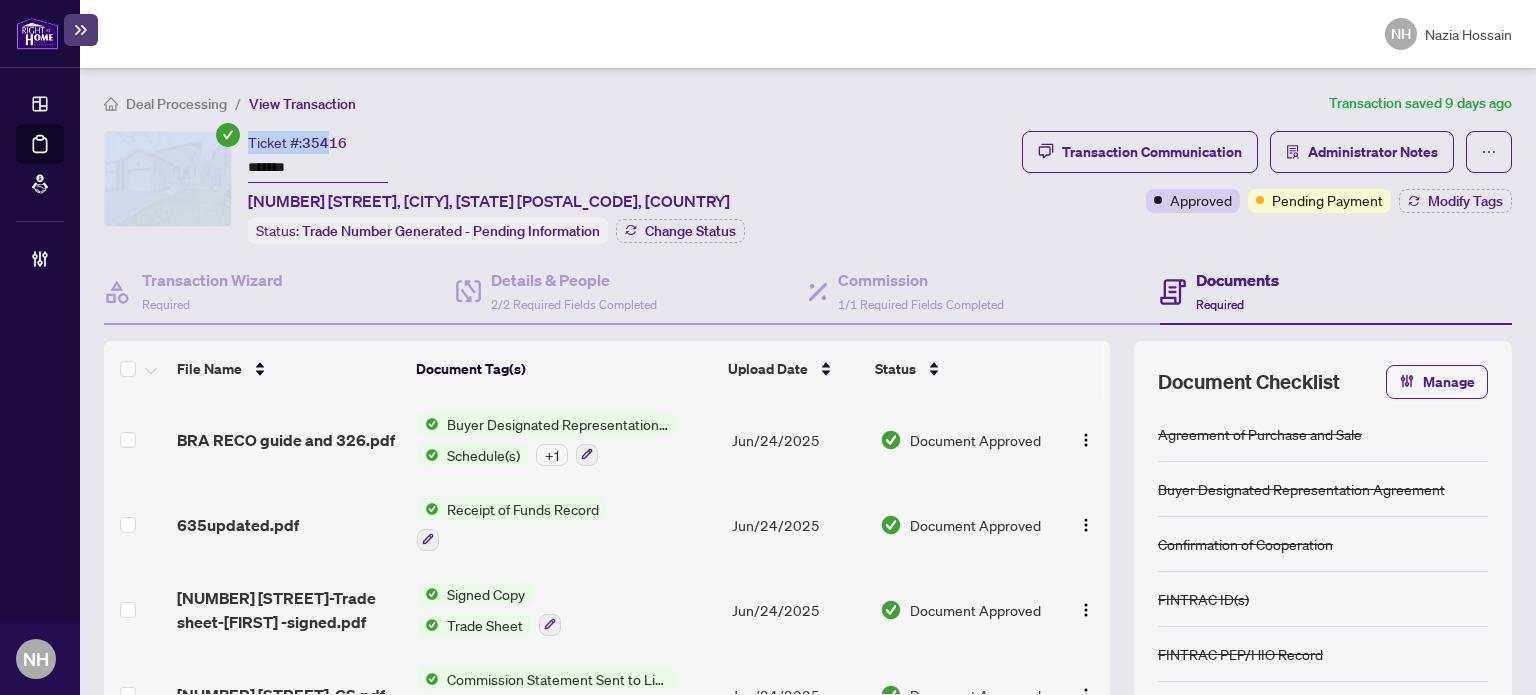 drag, startPoint x: 324, startPoint y: 150, endPoint x: 141, endPoint y: 142, distance: 183.17477 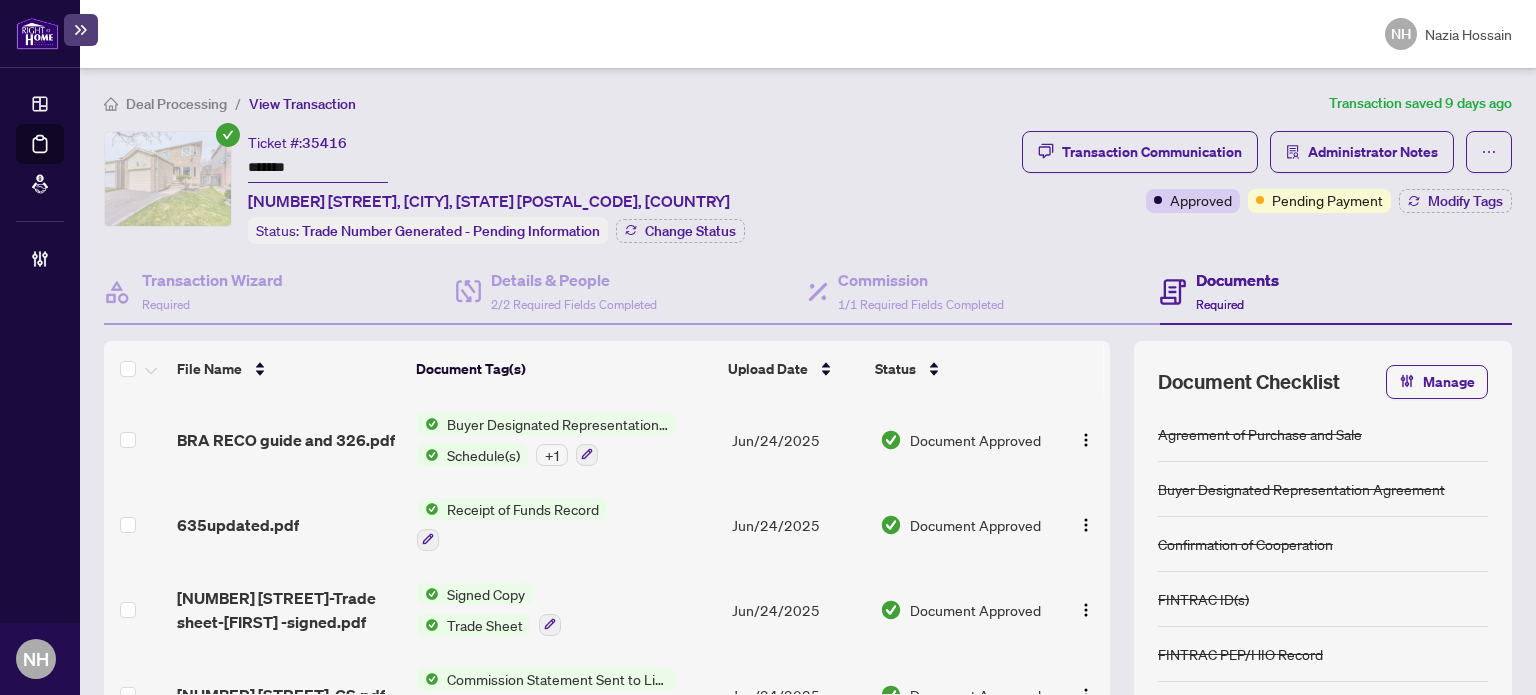click on "*******" at bounding box center [318, 168] 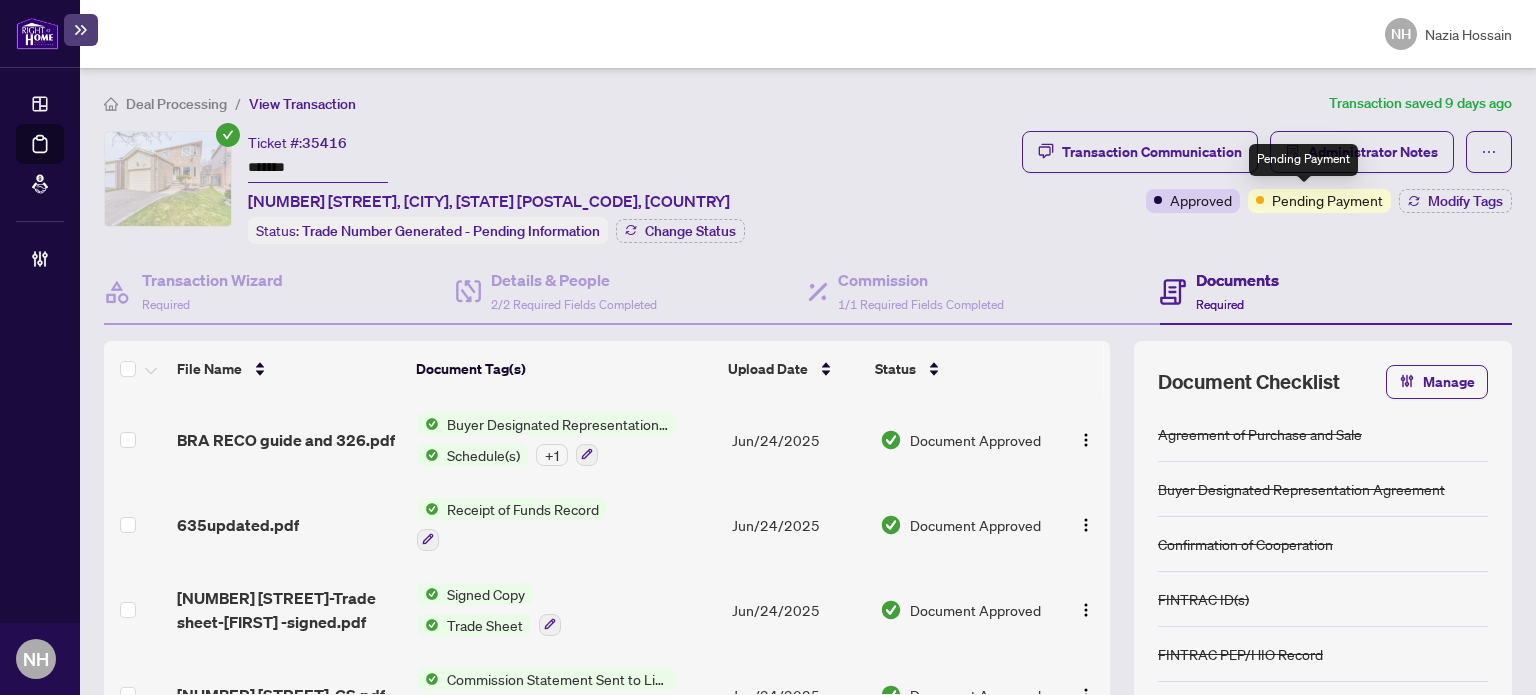 click on "Pending Payment" at bounding box center [1303, 160] 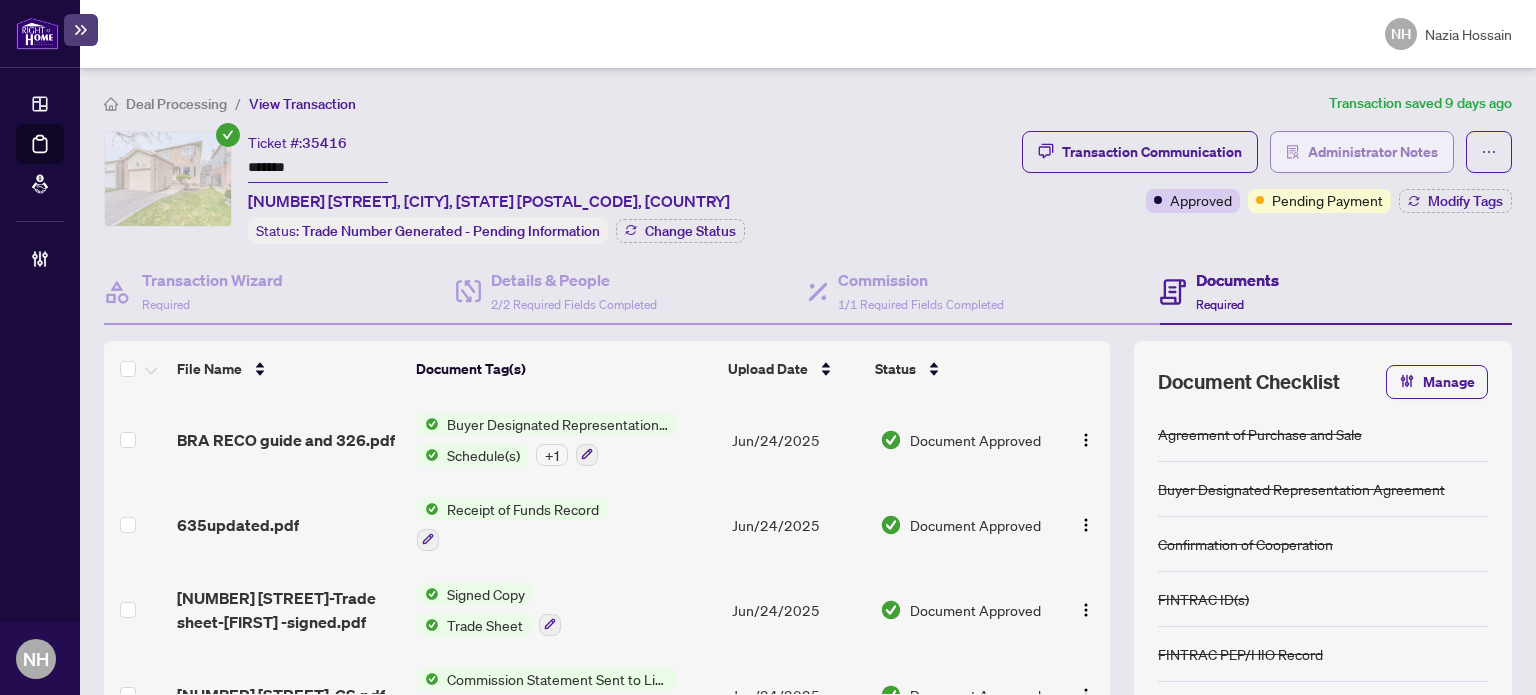click on "Administrator Notes" at bounding box center [1373, 152] 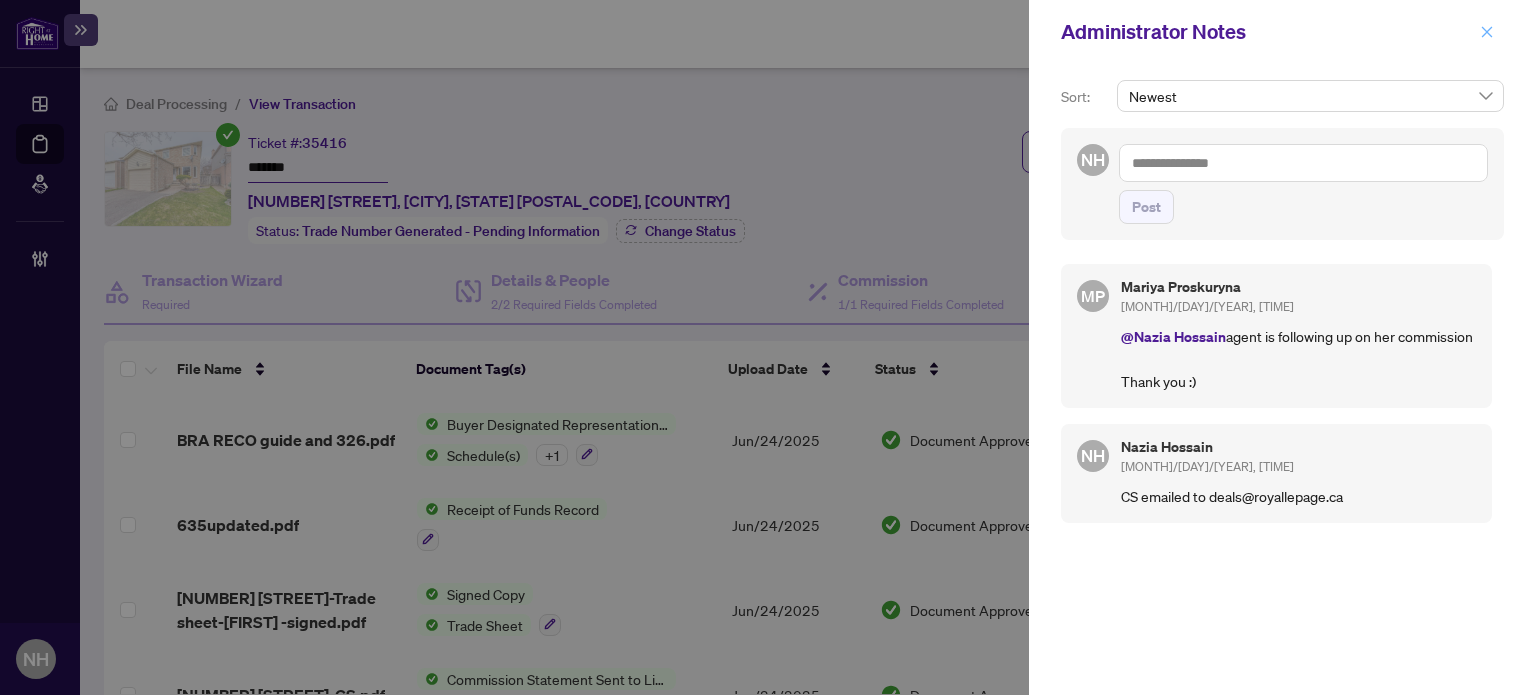 click 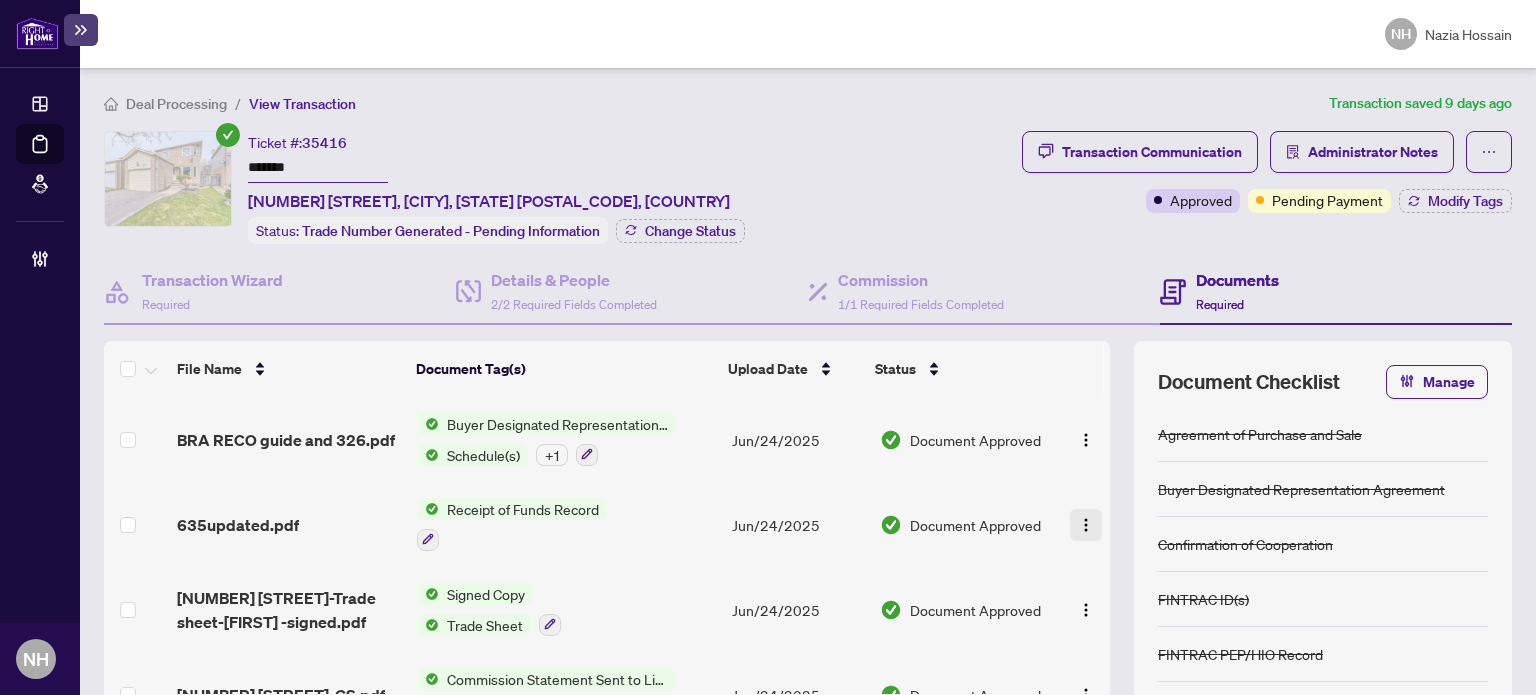 click at bounding box center [1086, 525] 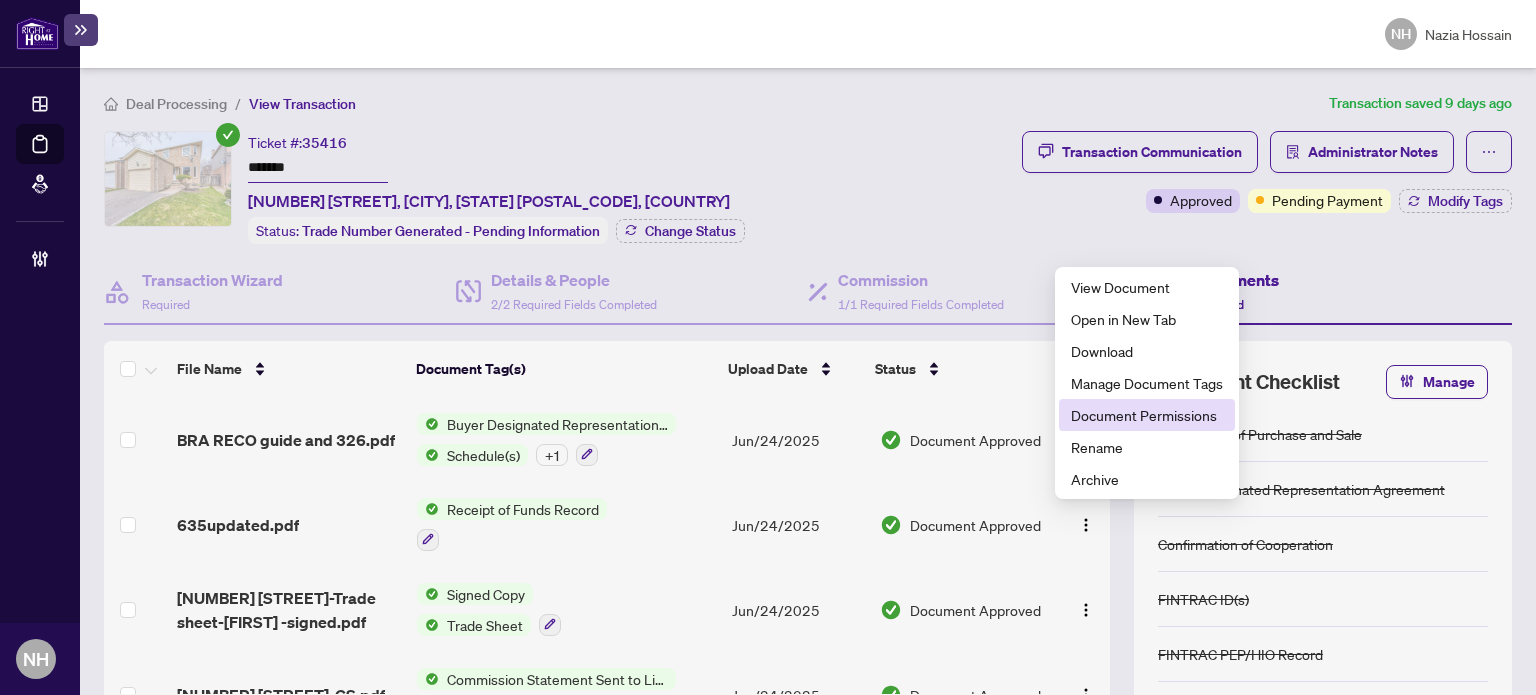 click on "Document Permissions" at bounding box center [1147, 415] 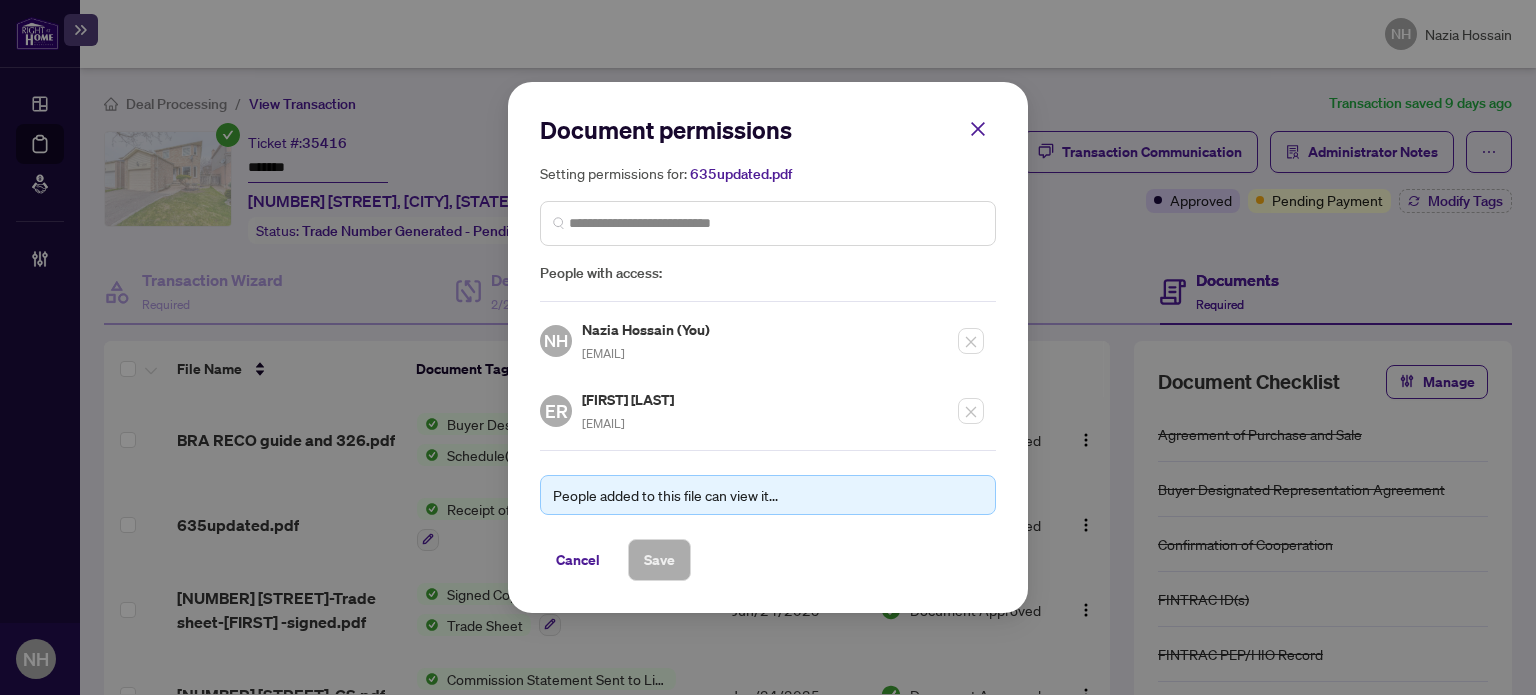 drag, startPoint x: 724, startPoint y: 423, endPoint x: 579, endPoint y: 428, distance: 145.08618 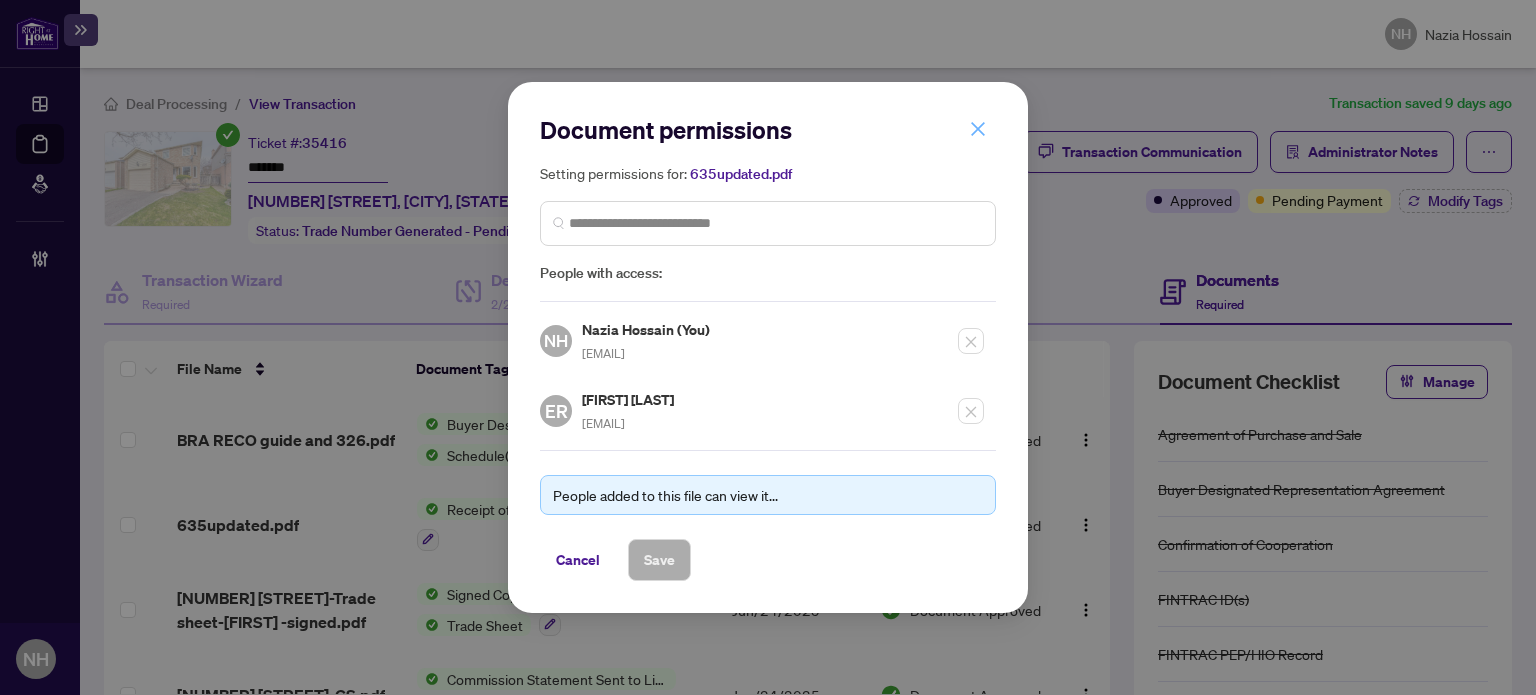 click 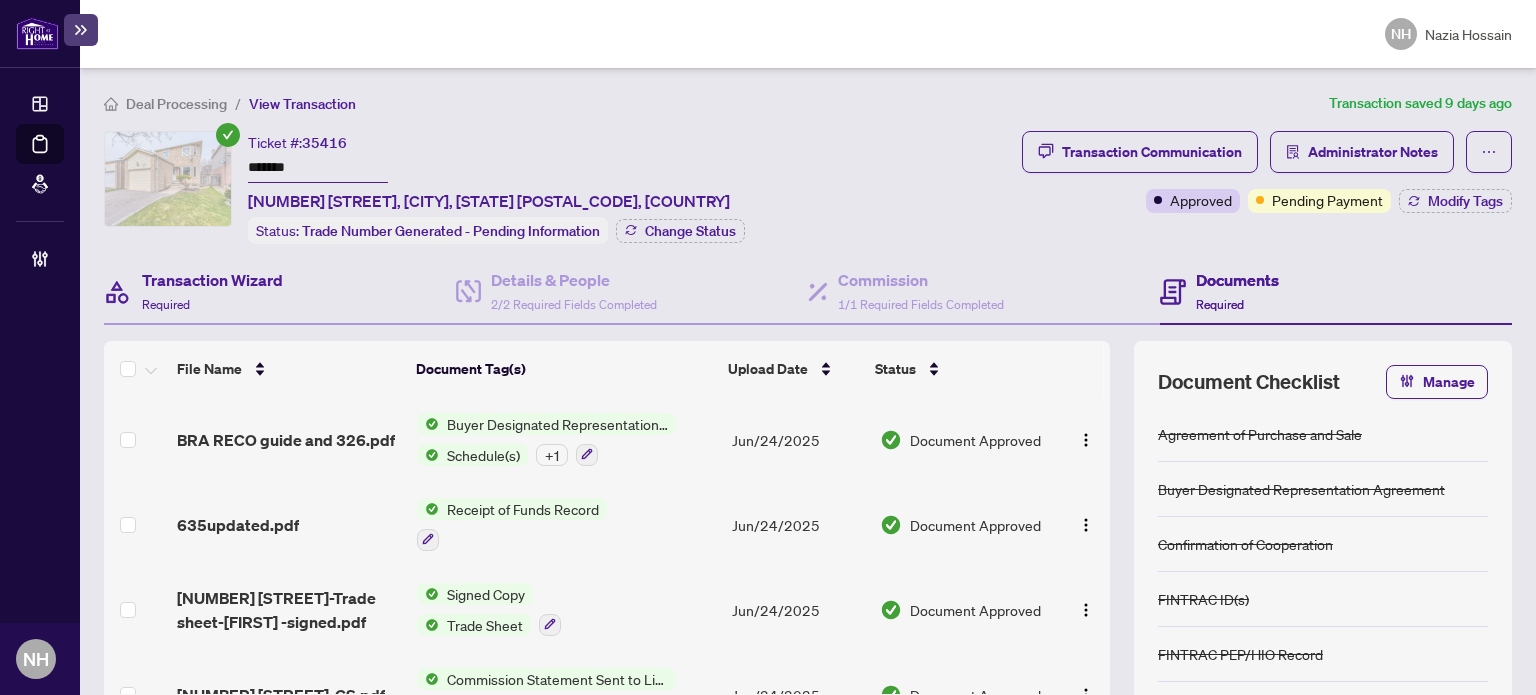 click on "Transaction Wizard Required" at bounding box center (280, 292) 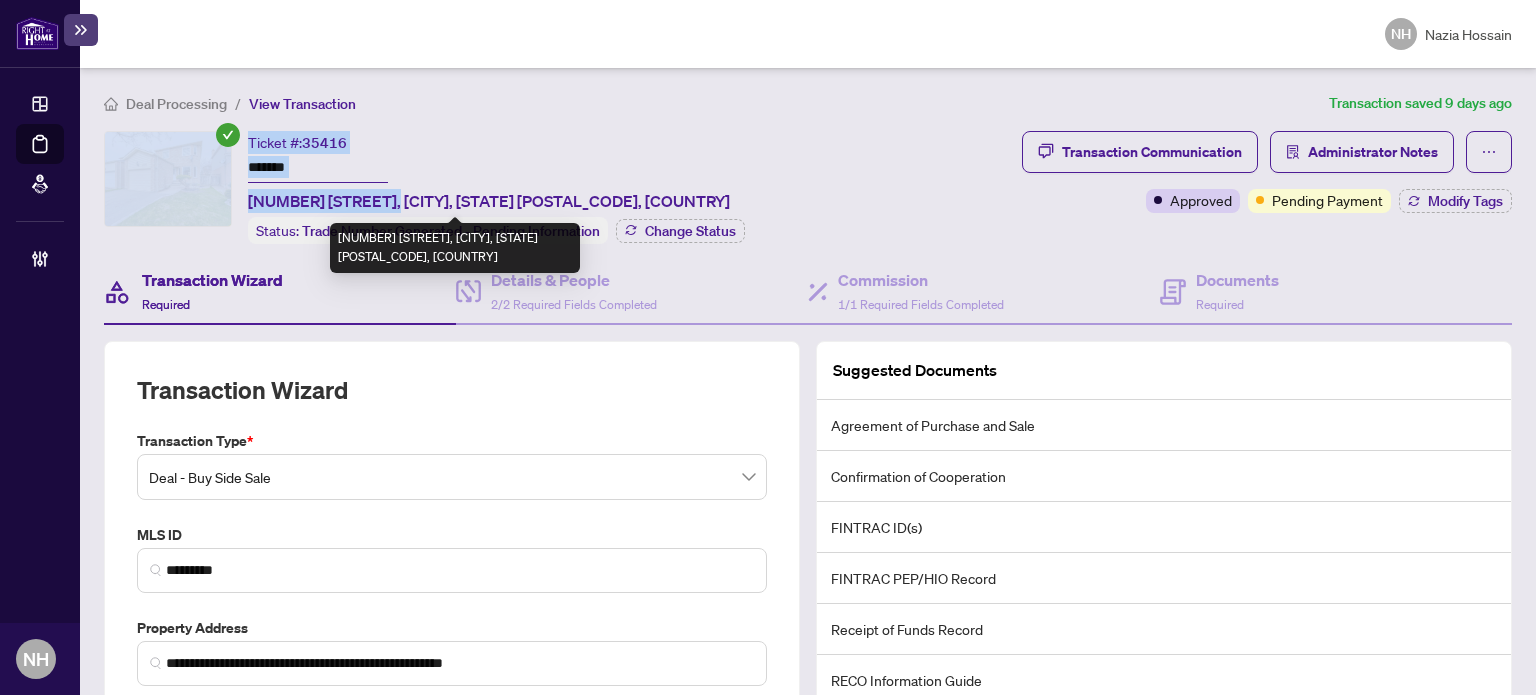 drag, startPoint x: 378, startPoint y: 197, endPoint x: 230, endPoint y: 213, distance: 148.86235 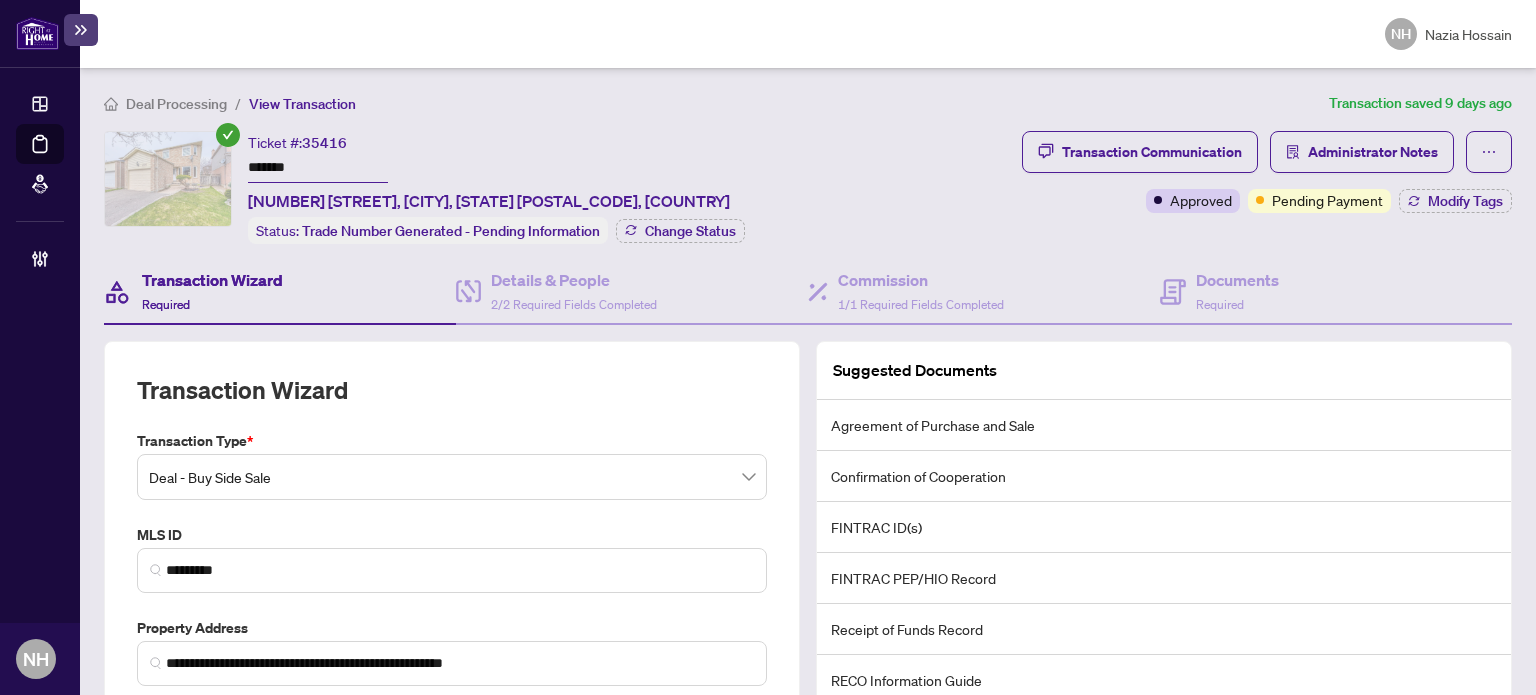 drag, startPoint x: 250, startPoint y: 215, endPoint x: 288, endPoint y: 211, distance: 38.209946 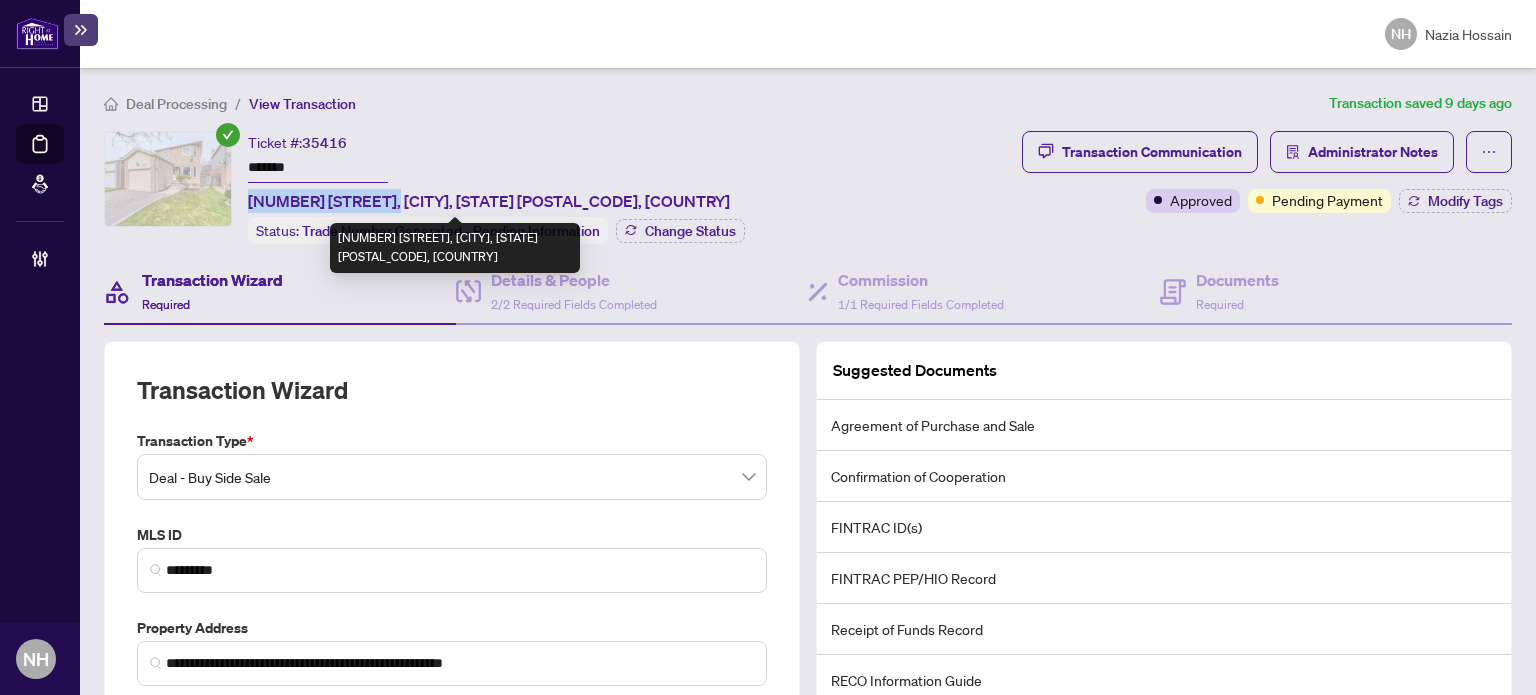 drag, startPoint x: 376, startPoint y: 199, endPoint x: 245, endPoint y: 198, distance: 131.00381 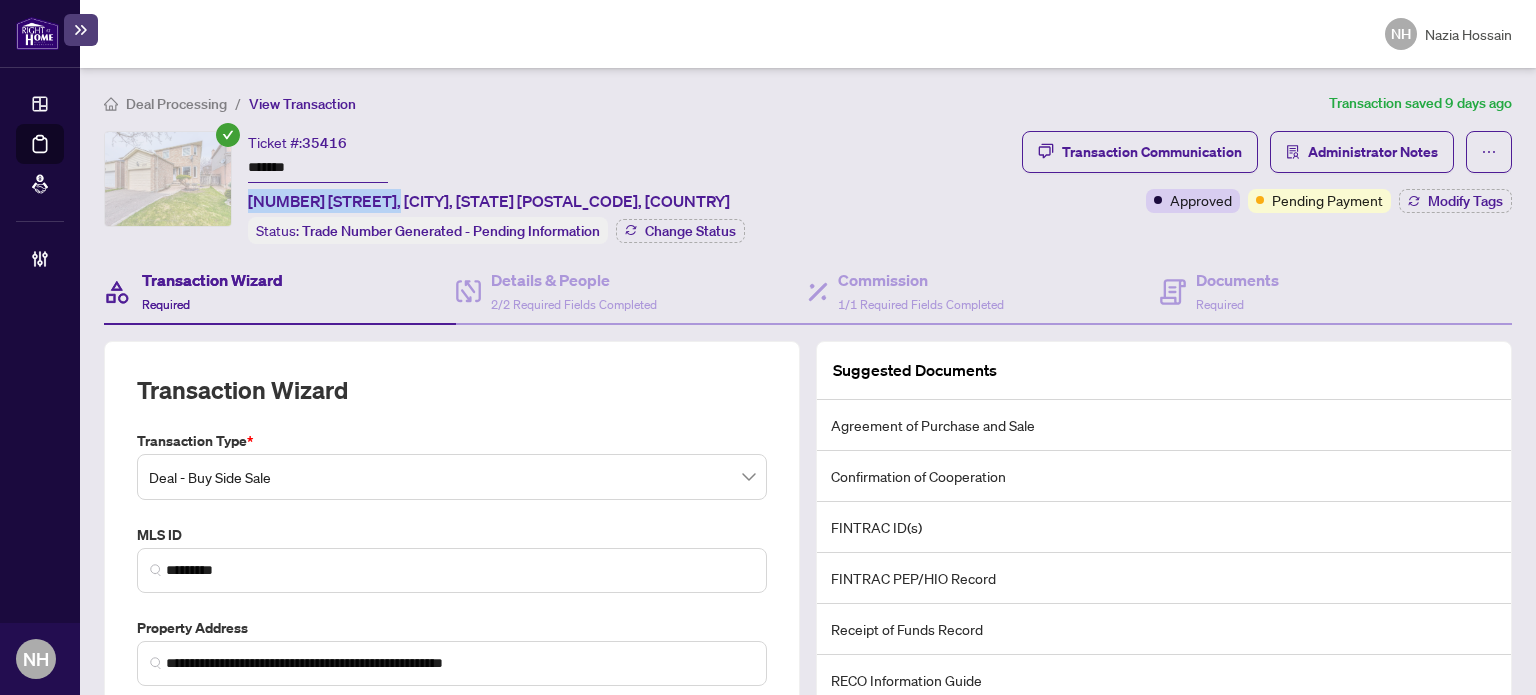copy on "1808 Princelea Pl," 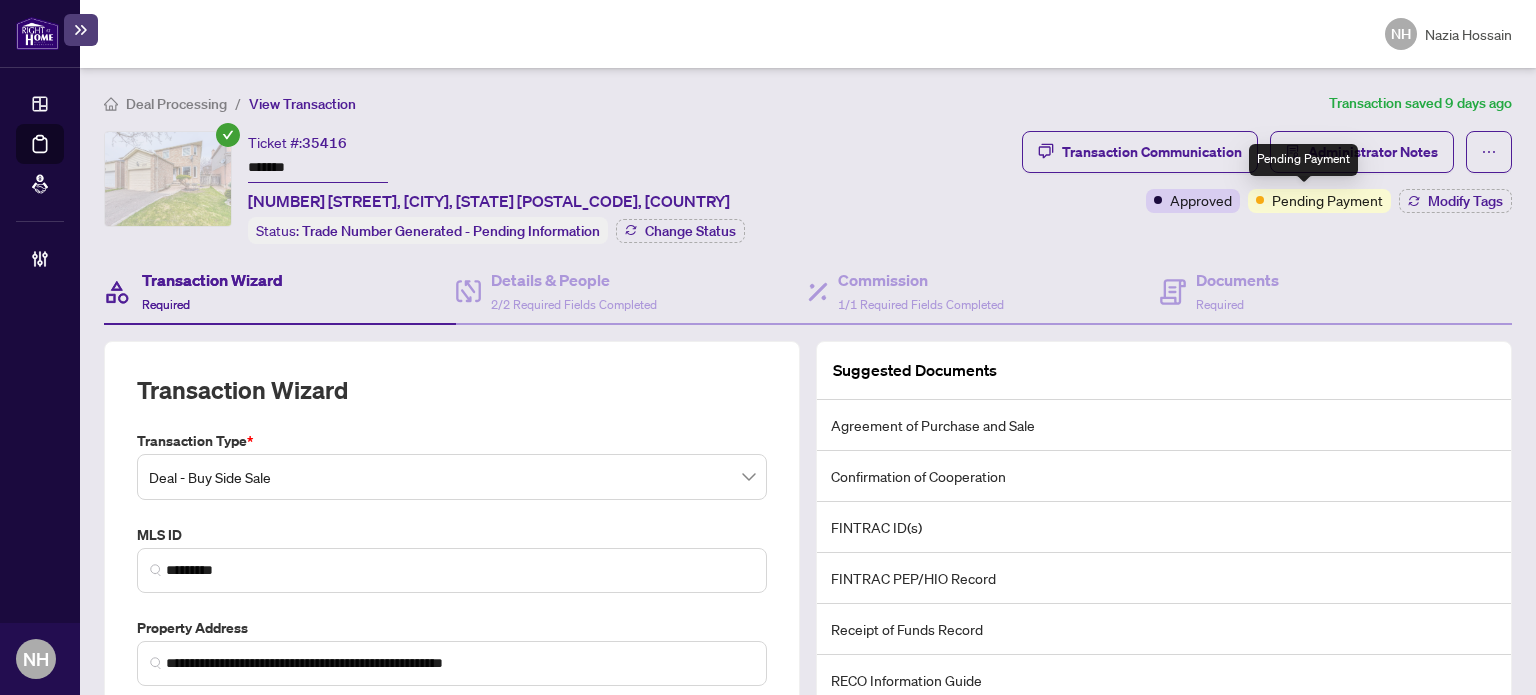 click on "Pending Payment" at bounding box center [1303, 160] 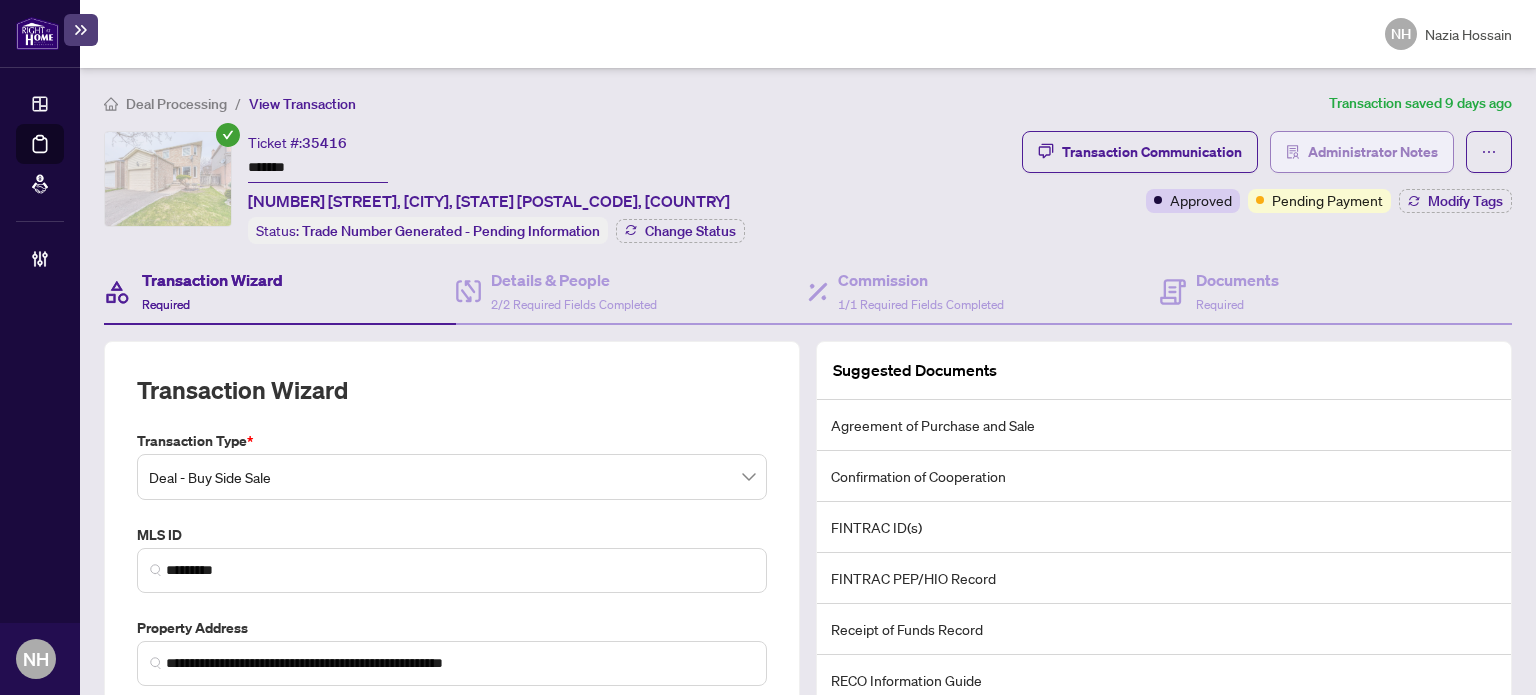 click on "Administrator Notes" at bounding box center (1373, 152) 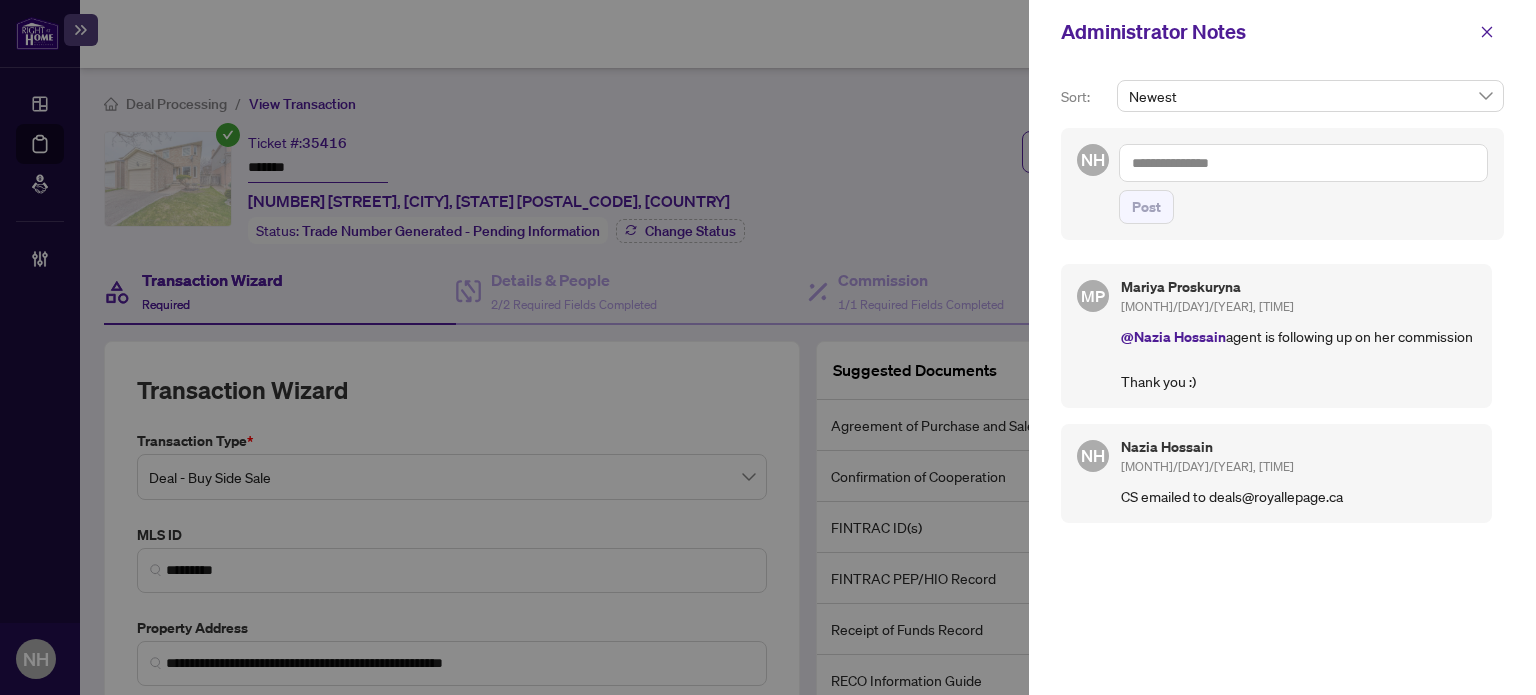 click at bounding box center (1303, 163) 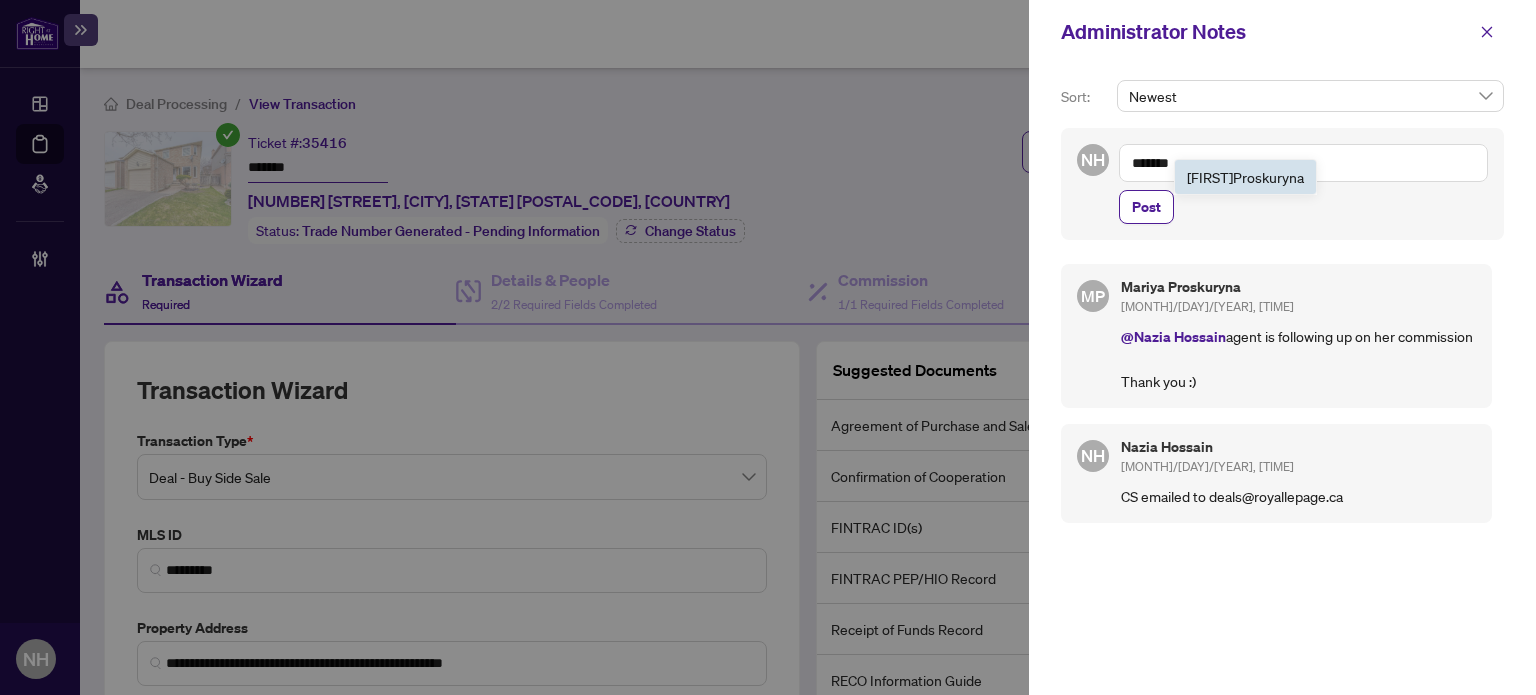 click on "Mariya  Proskuryna" at bounding box center (1245, 177) 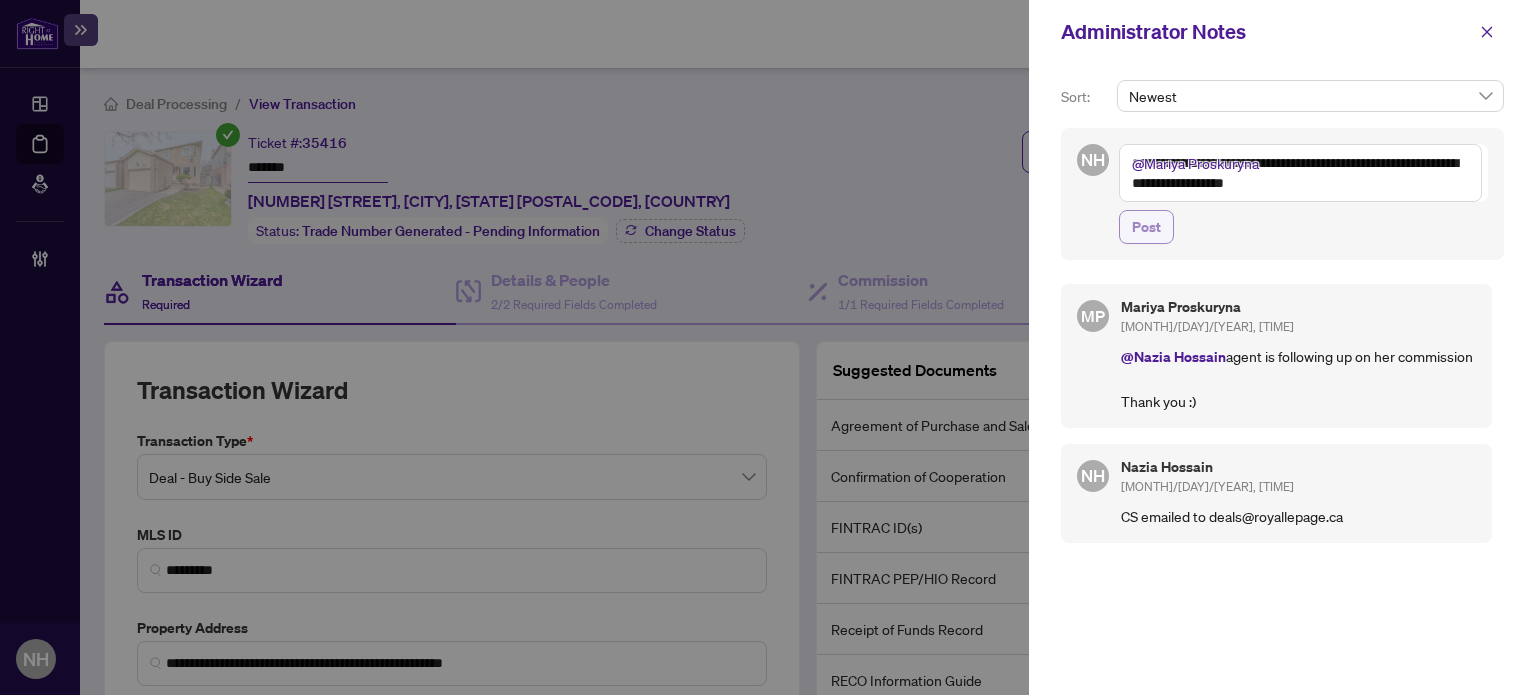 type on "**********" 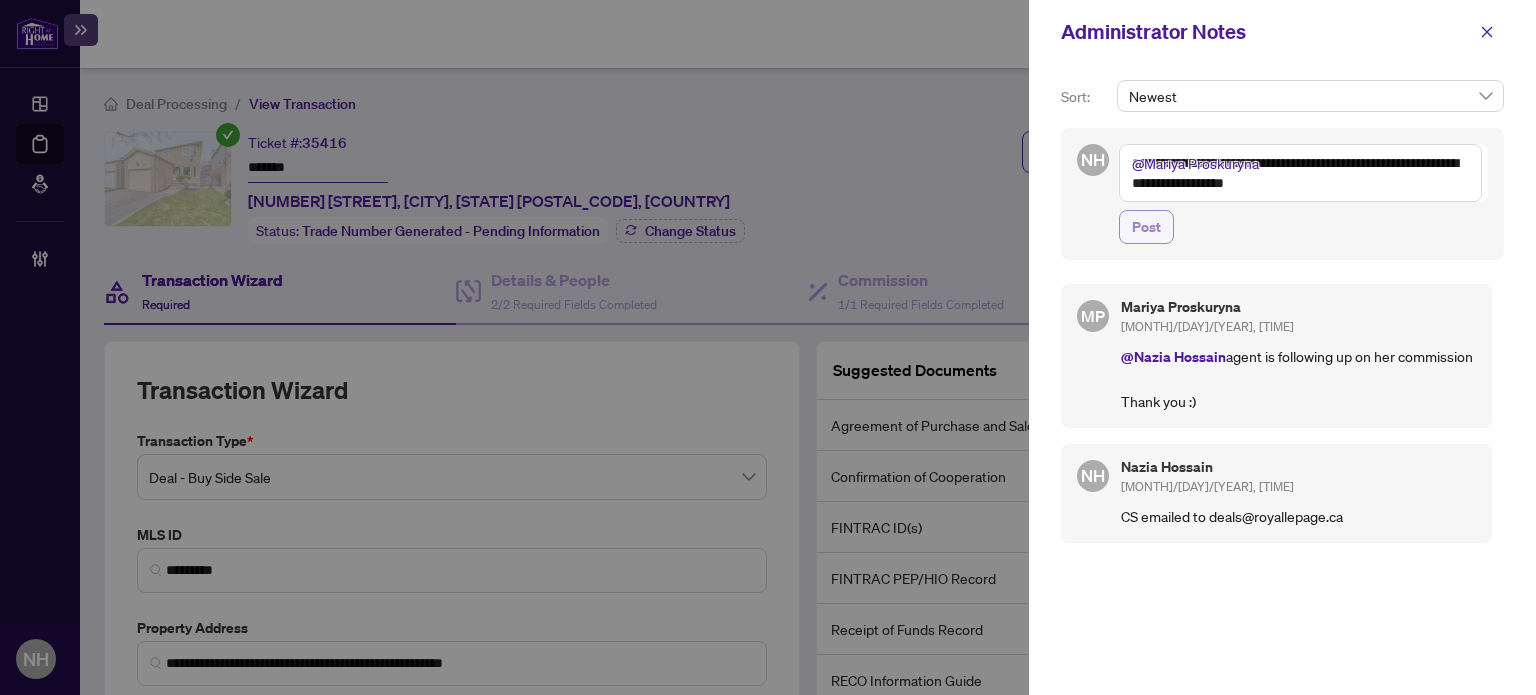 click on "Post" at bounding box center (1146, 227) 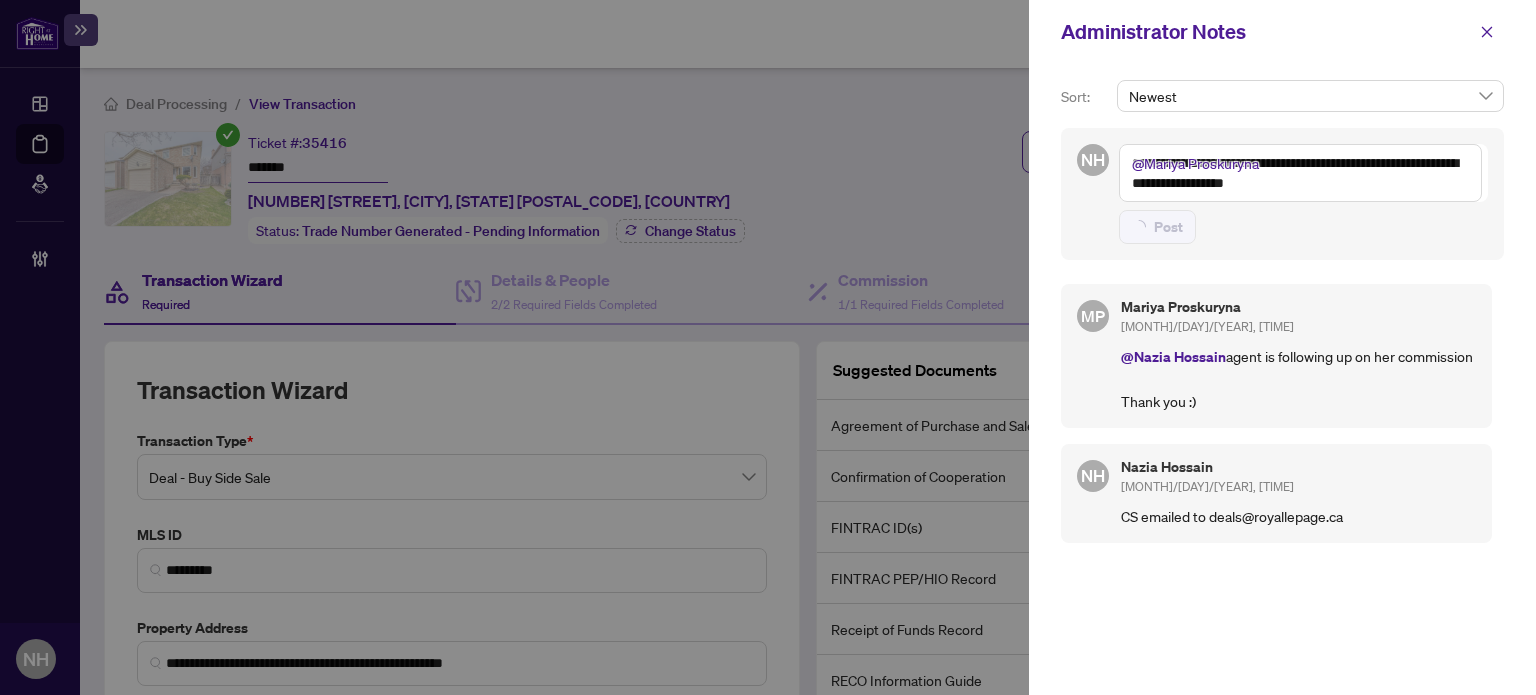 type 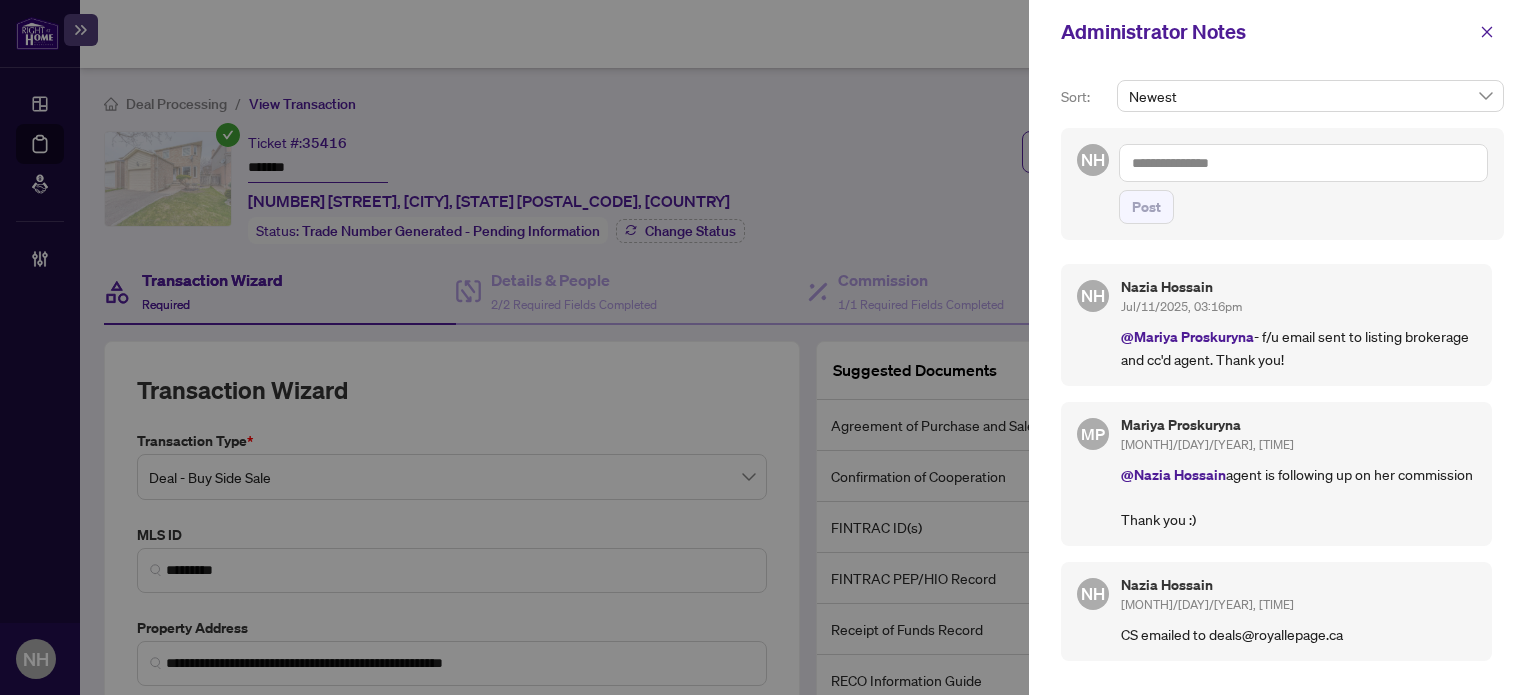 drag, startPoint x: 1492, startPoint y: 31, endPoint x: 1203, endPoint y: 111, distance: 299.86832 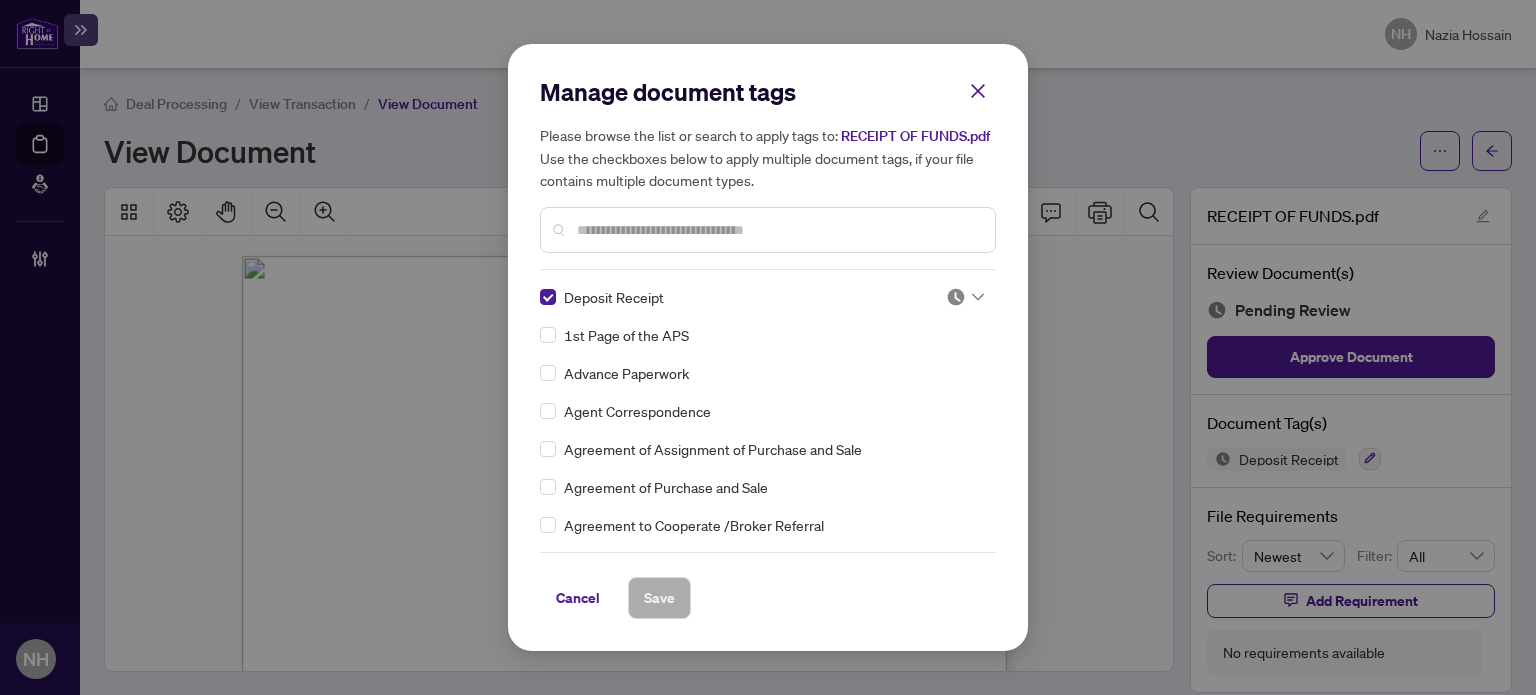 scroll, scrollTop: 0, scrollLeft: 0, axis: both 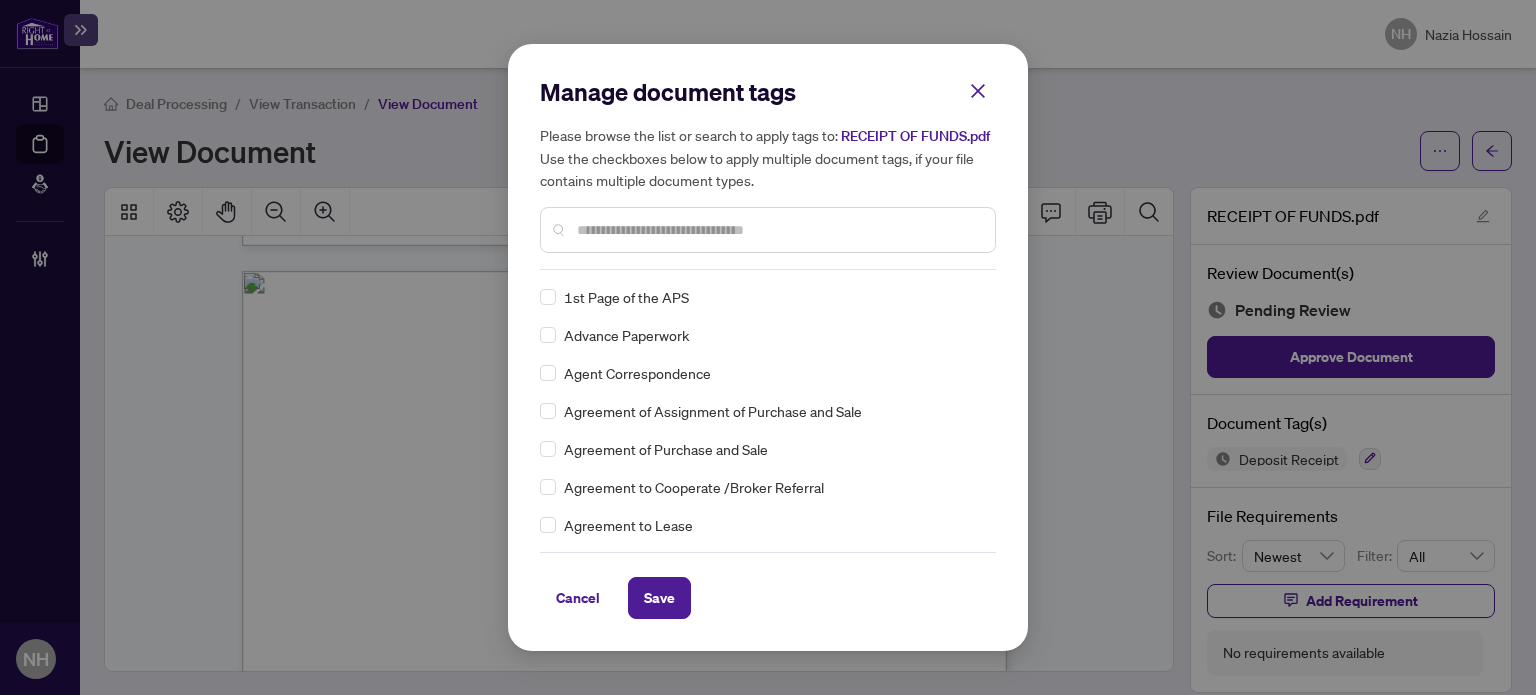 click at bounding box center [778, 230] 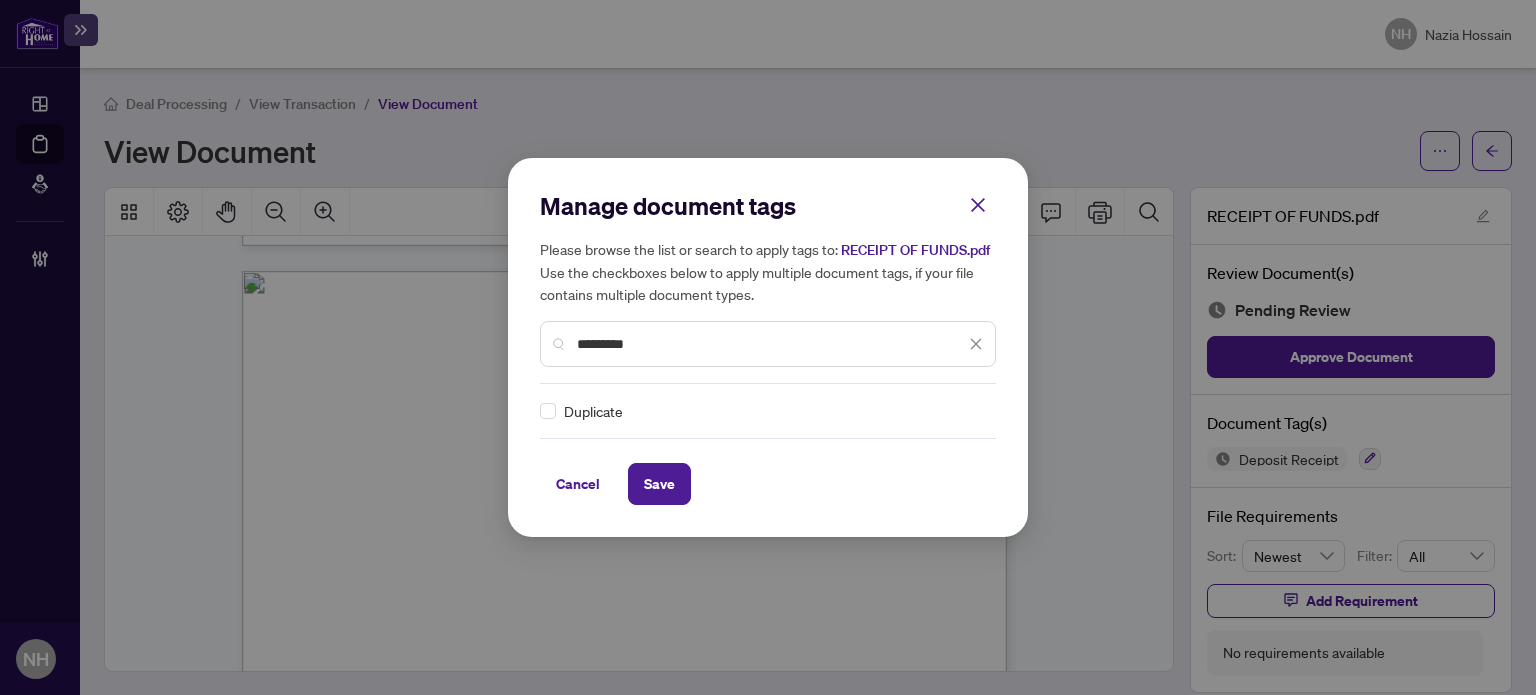 type on "*********" 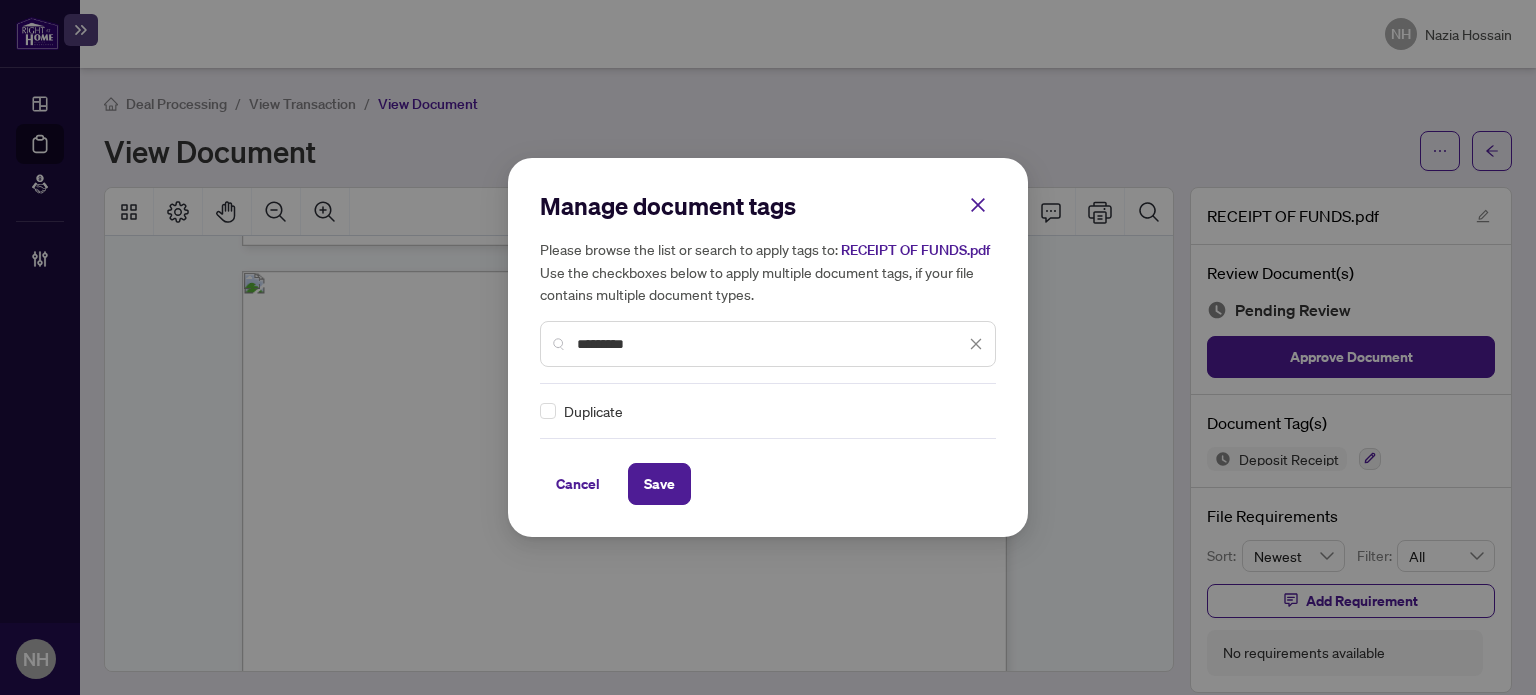 click on "Manage document tags Please browse the list or search to apply tags to:   RECEIPT OF FUNDS.pdf   Use the checkboxes below to apply multiple document tags, if your file contains multiple document types.   ********* Duplicate Cancel Save Cancel OK" at bounding box center [768, 347] 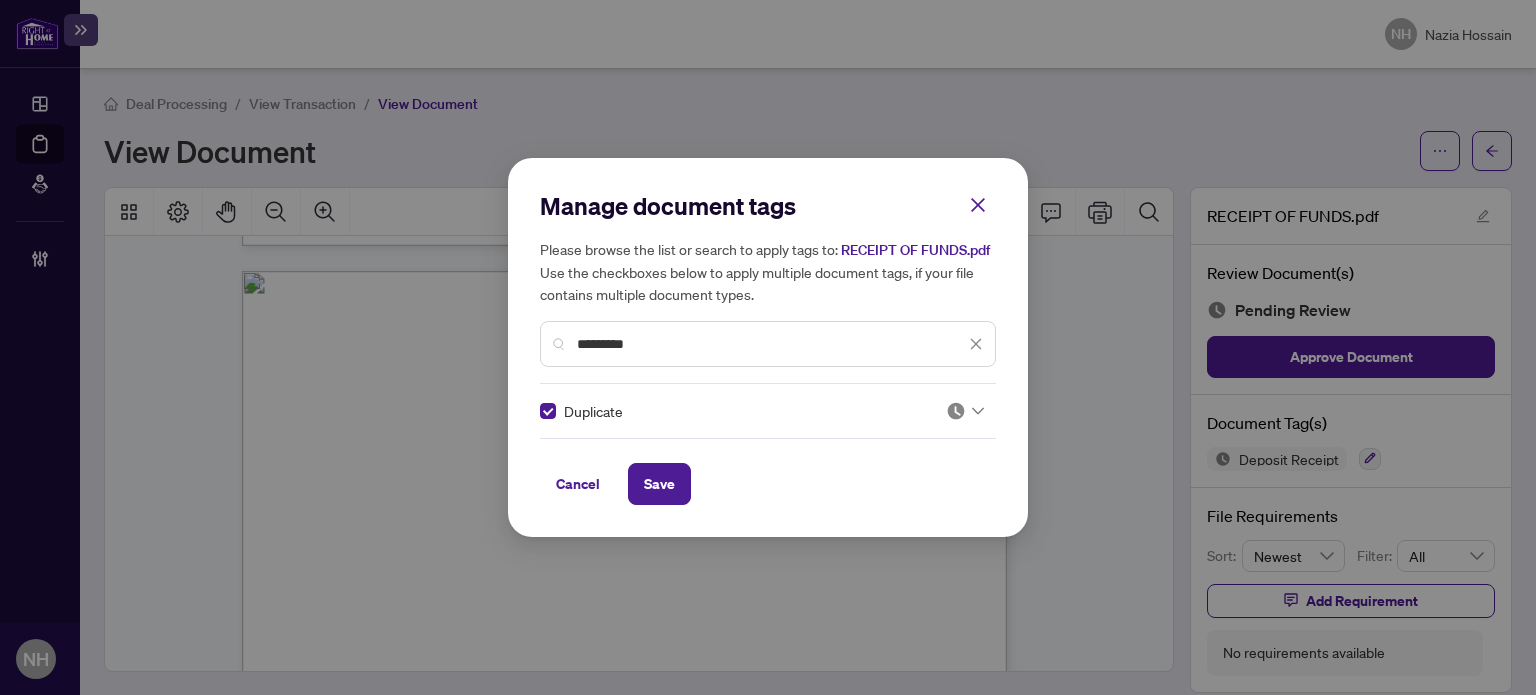 click at bounding box center (956, 411) 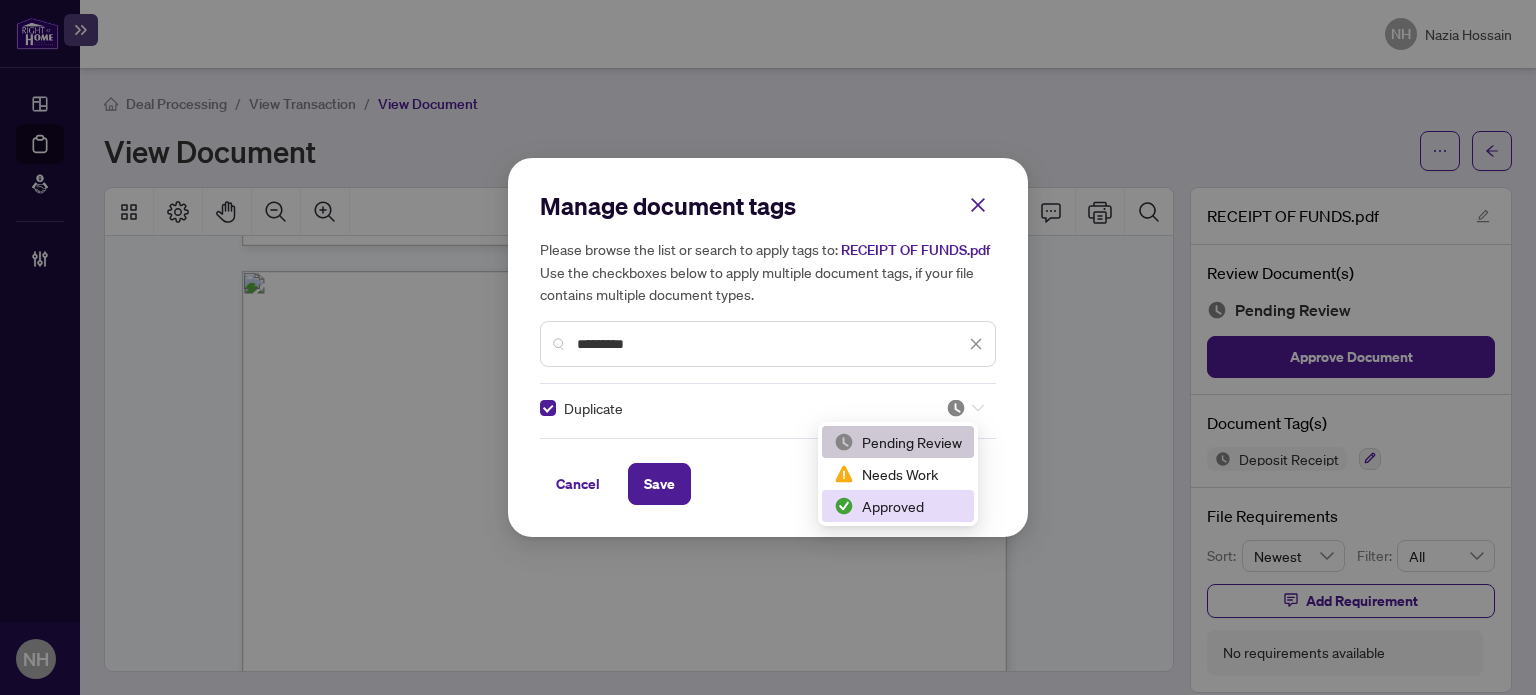 click on "Approved" at bounding box center (898, 506) 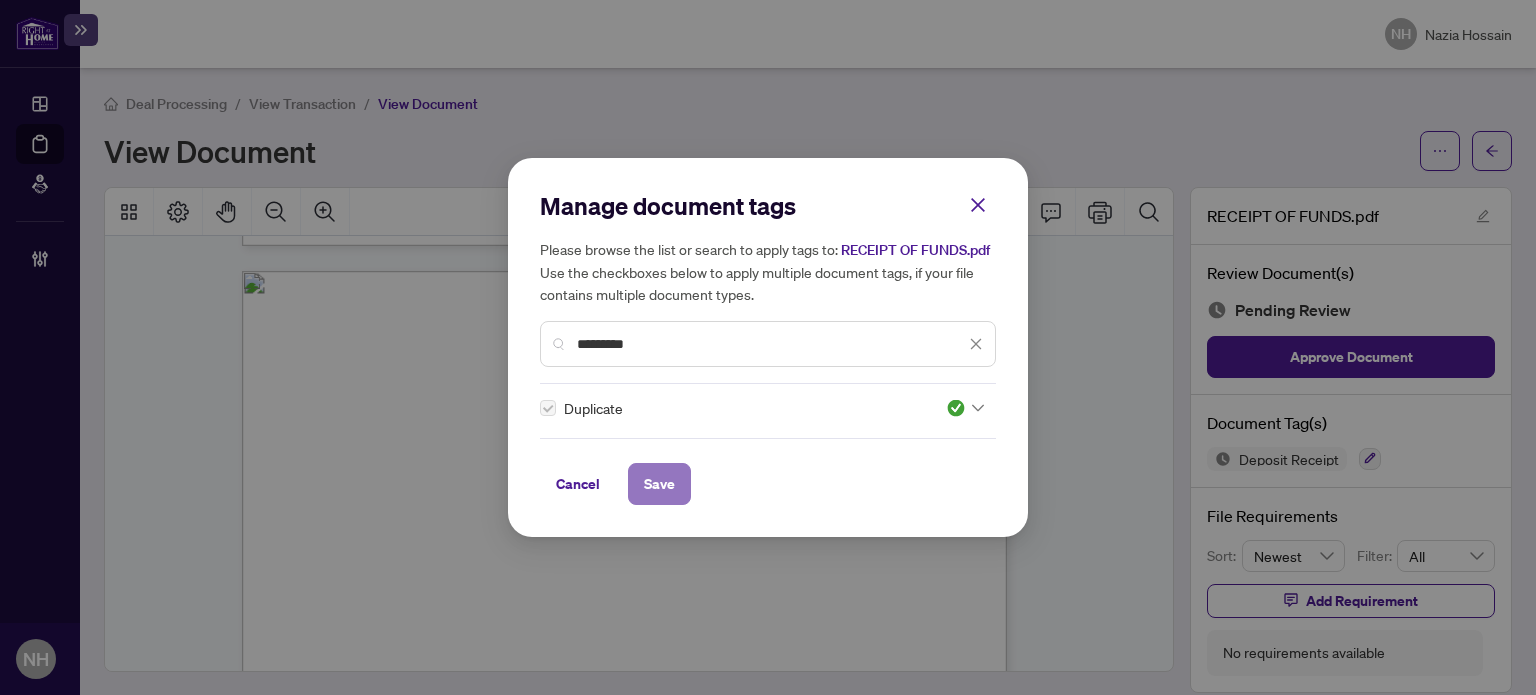 click on "Save" at bounding box center (659, 484) 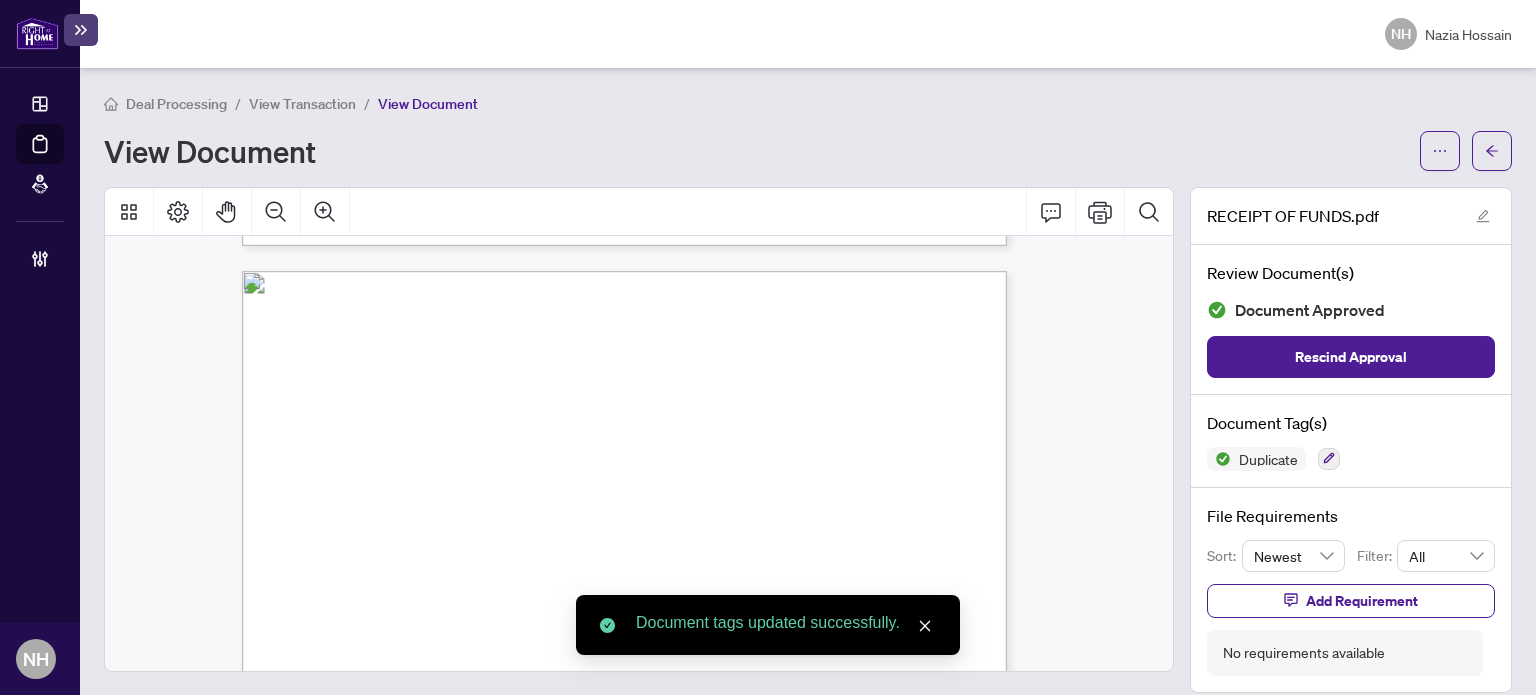 click on "View Transaction" at bounding box center (302, 104) 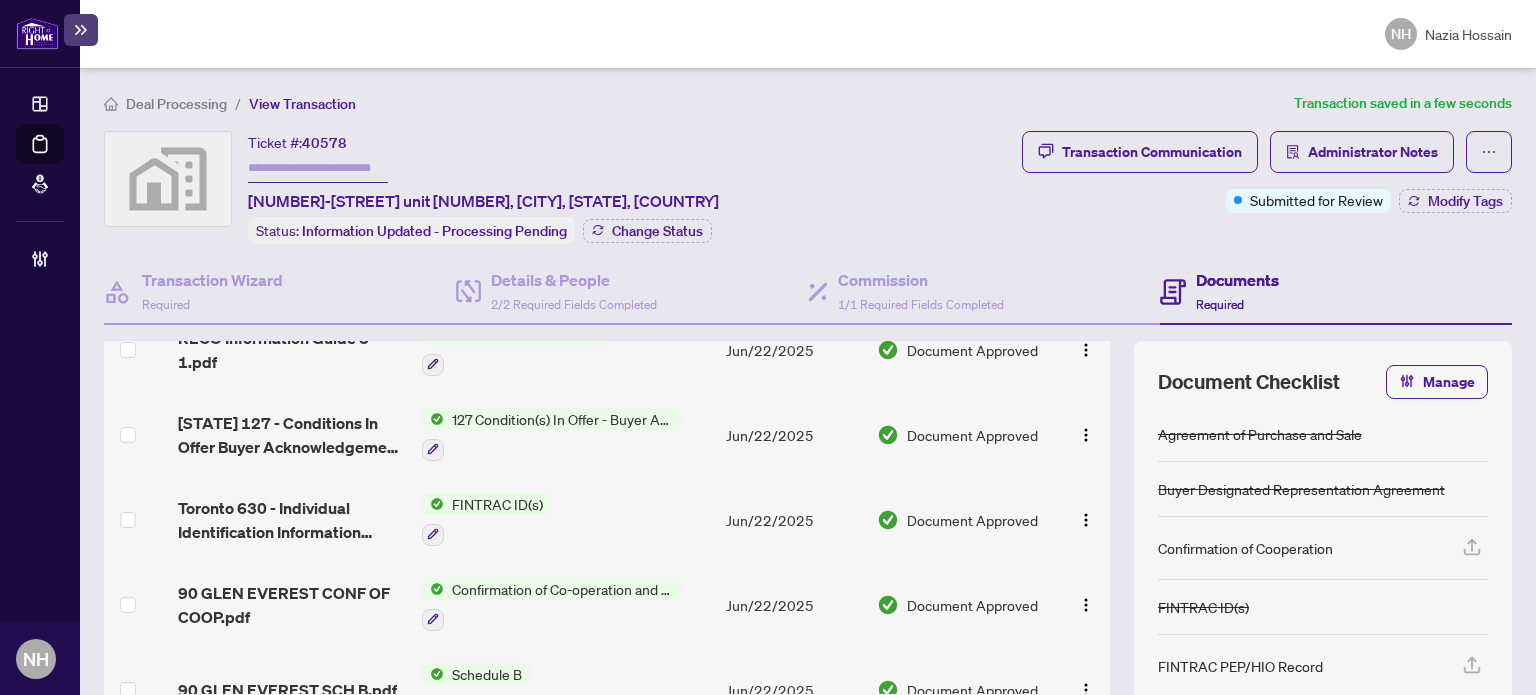 scroll, scrollTop: 721, scrollLeft: 0, axis: vertical 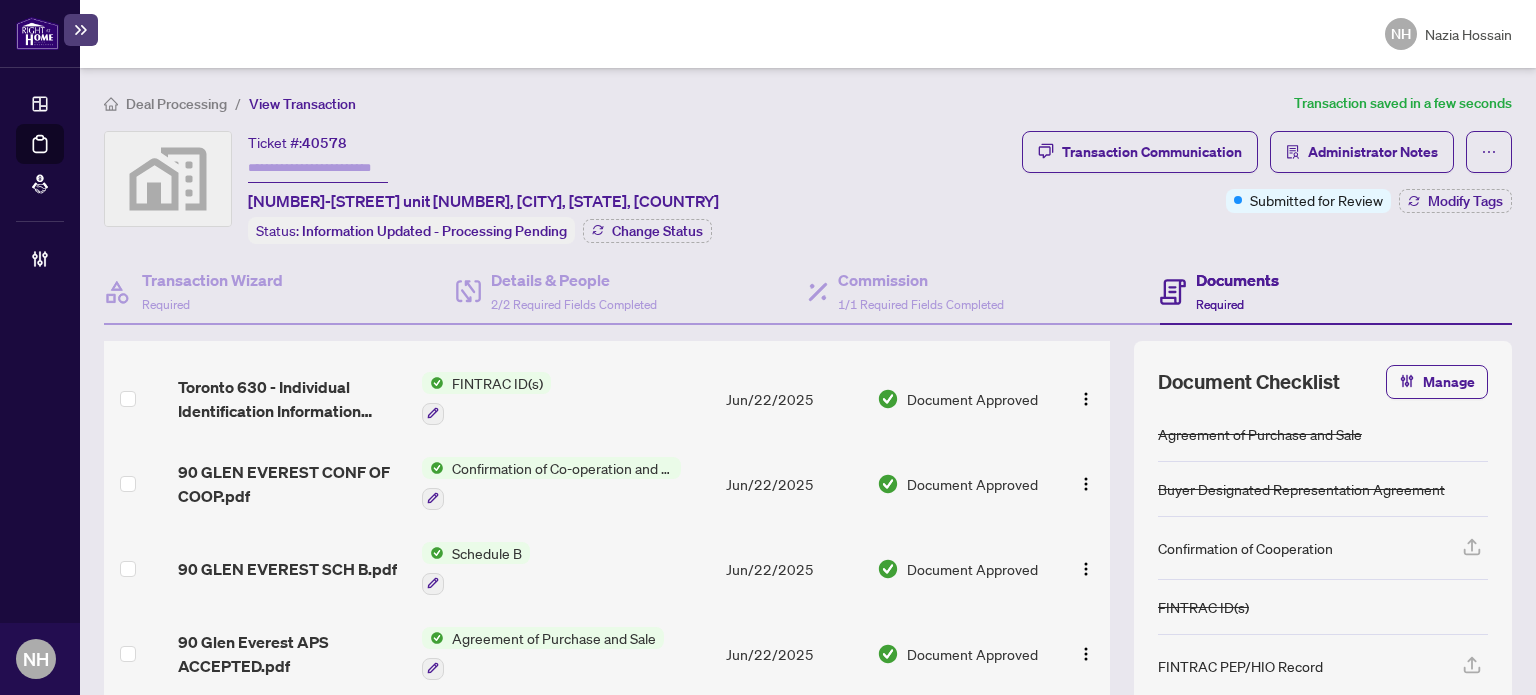 click on "[NUMBER] [STREET] APS ACCEPTED.pdf" at bounding box center [291, 654] 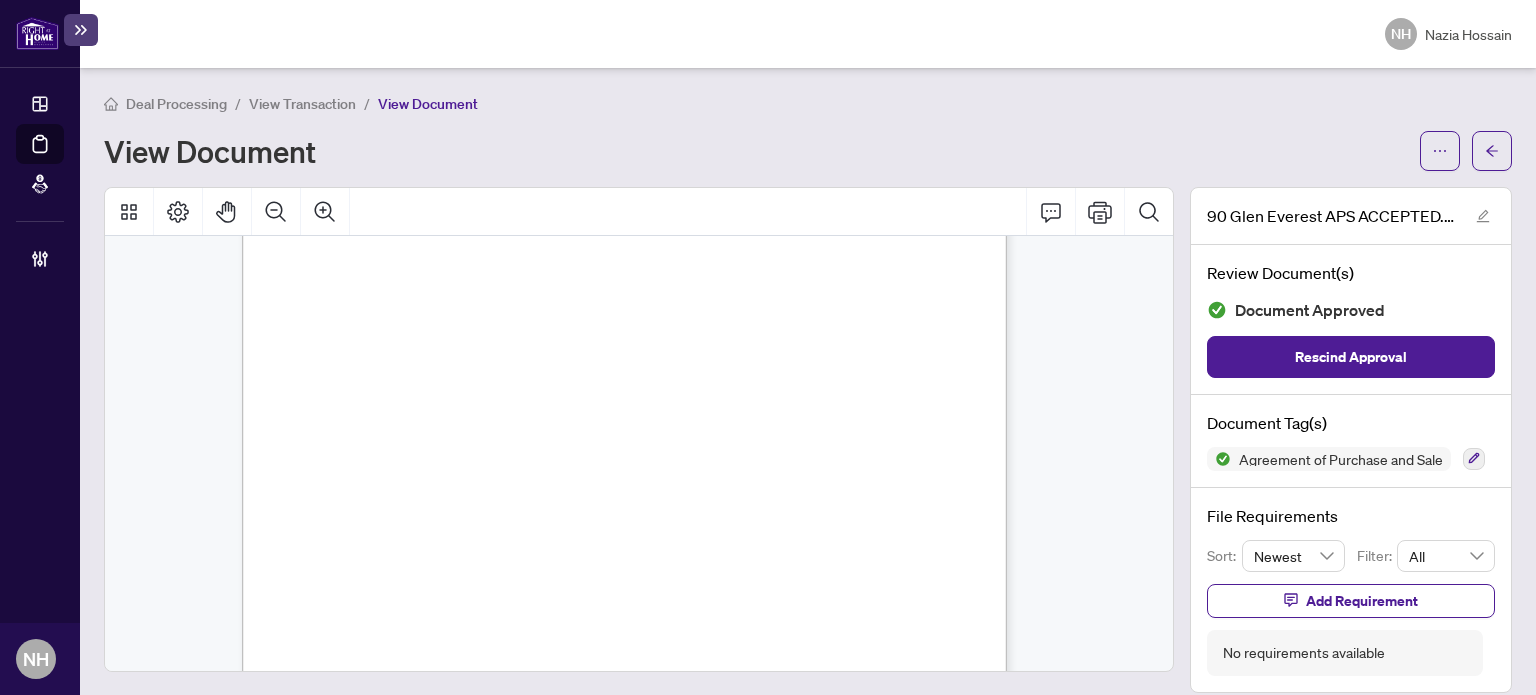 scroll, scrollTop: 200, scrollLeft: 0, axis: vertical 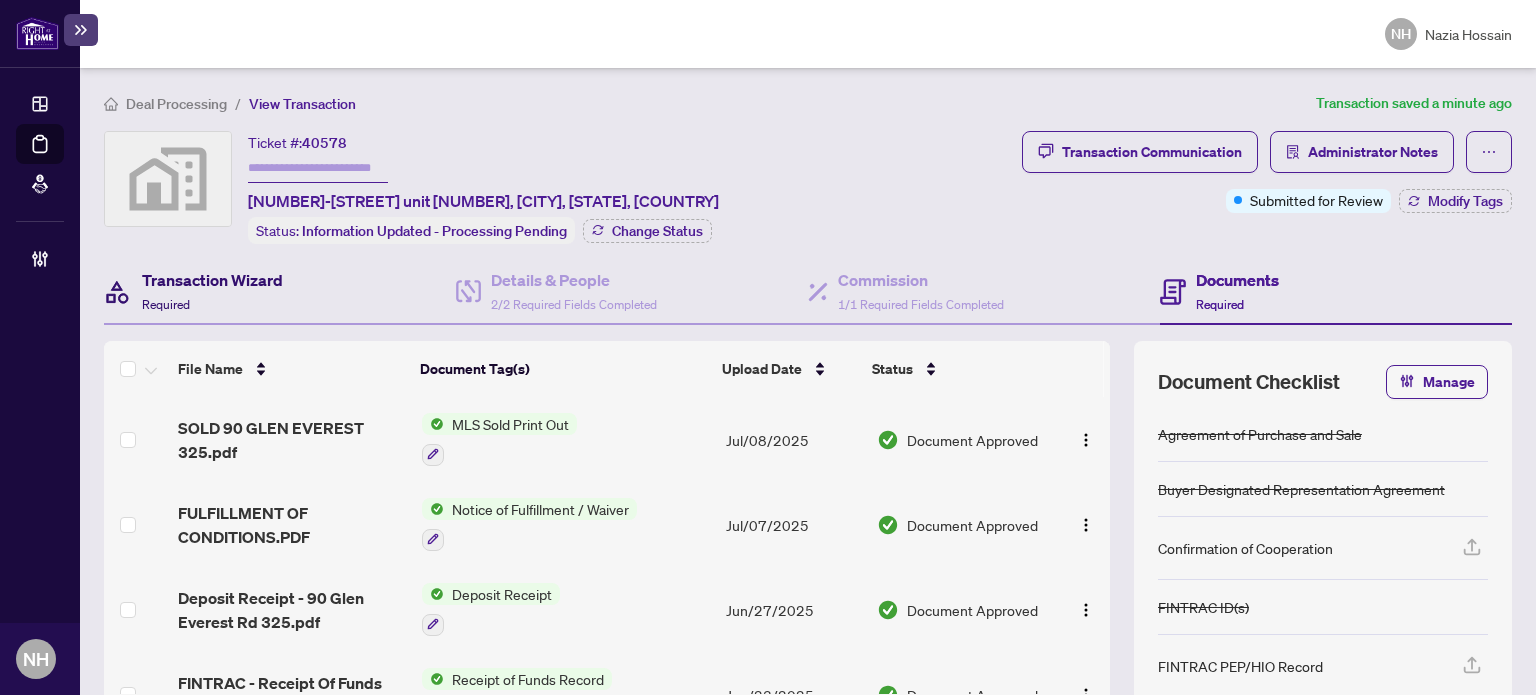 click on "Transaction Wizard Required" at bounding box center [212, 291] 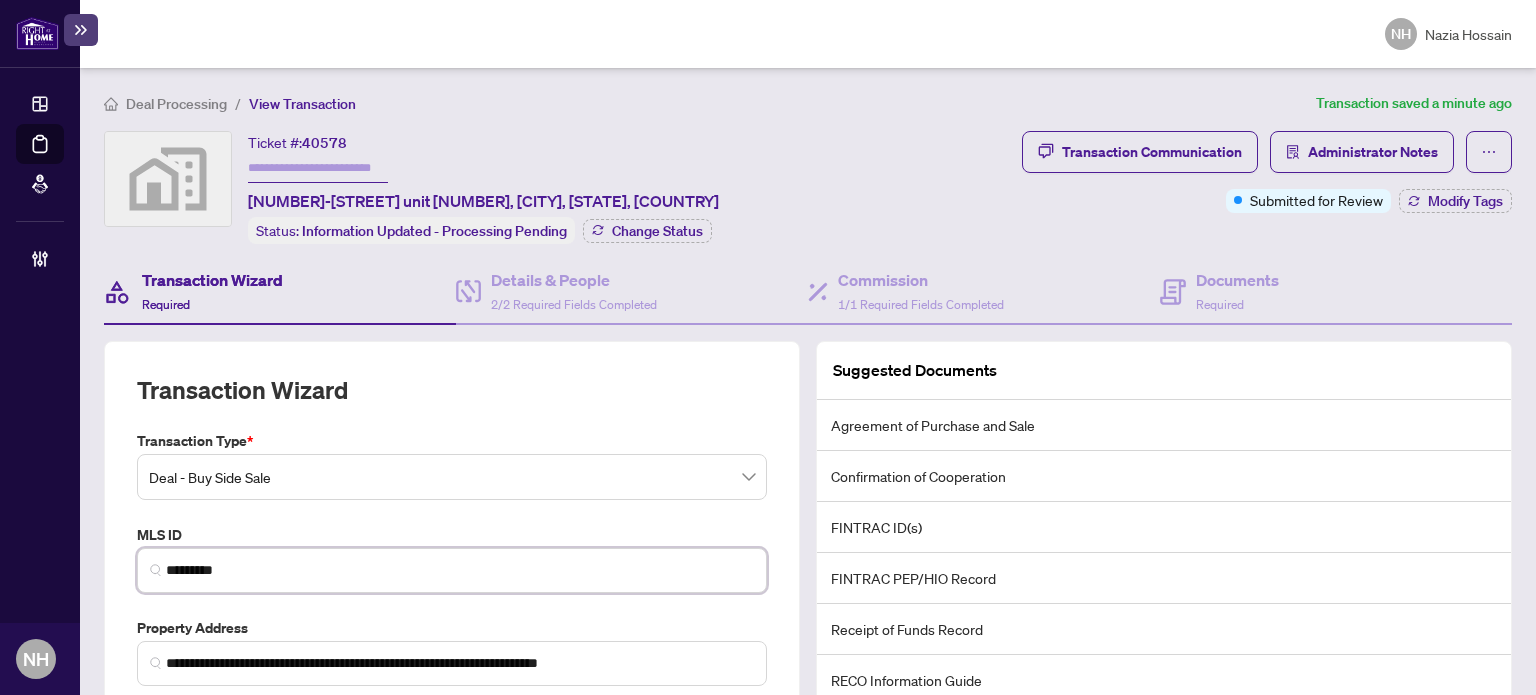 drag, startPoint x: 132, startPoint y: 534, endPoint x: 97, endPoint y: 527, distance: 35.69314 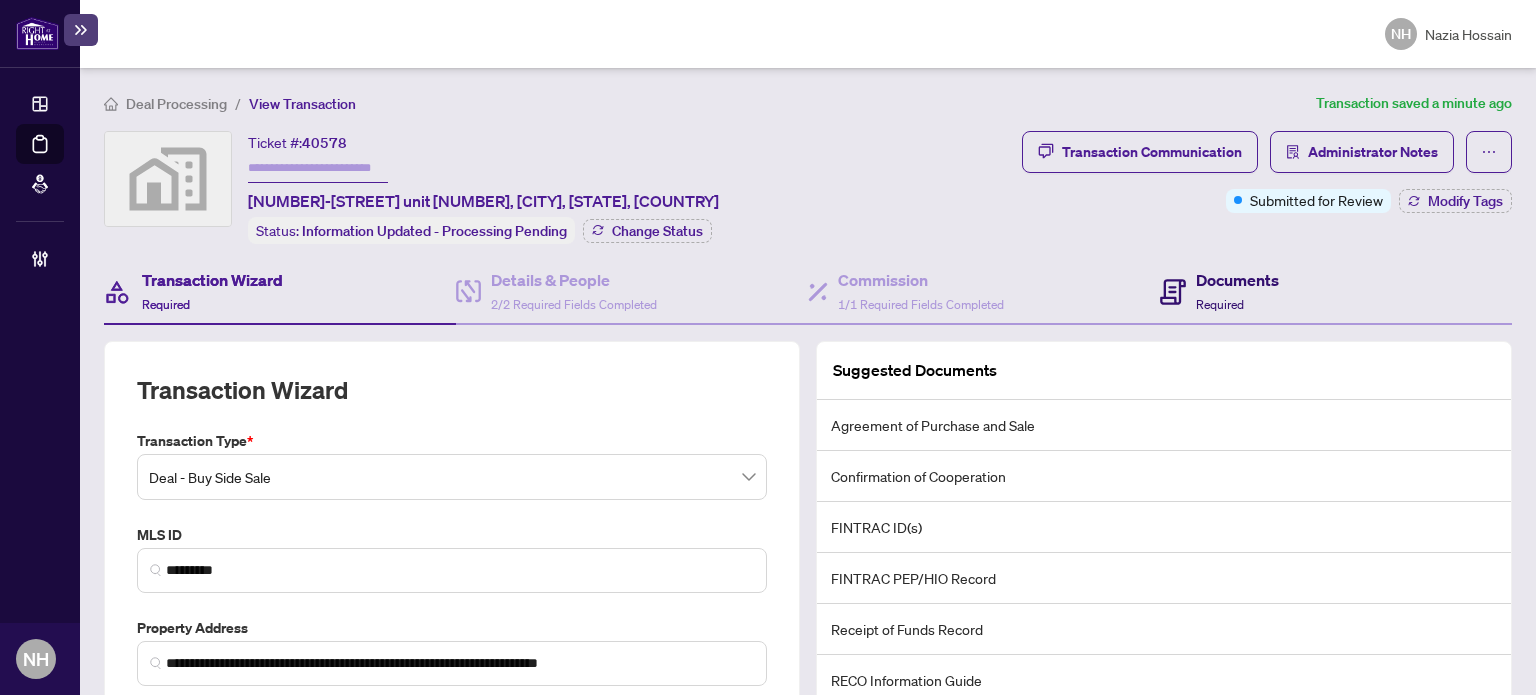 click on "Documents" at bounding box center (1237, 280) 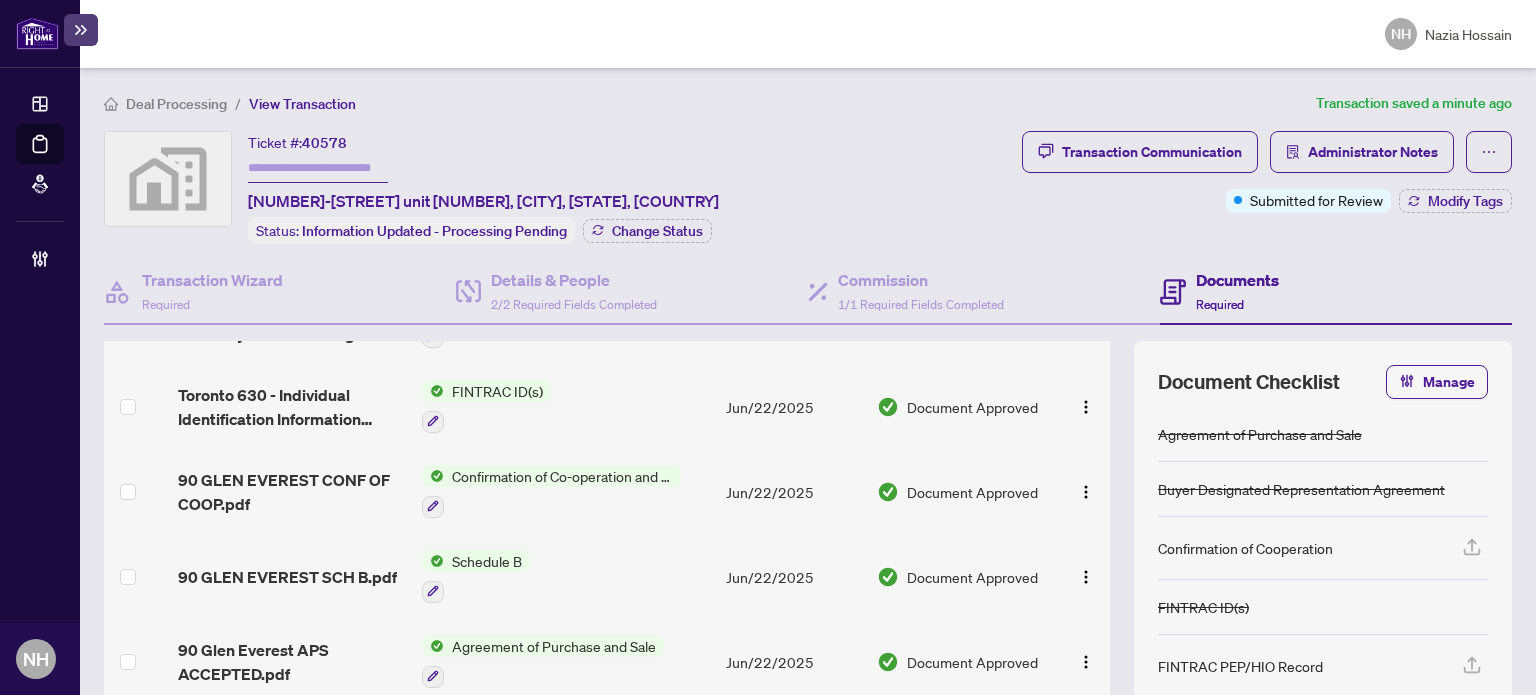 scroll, scrollTop: 721, scrollLeft: 0, axis: vertical 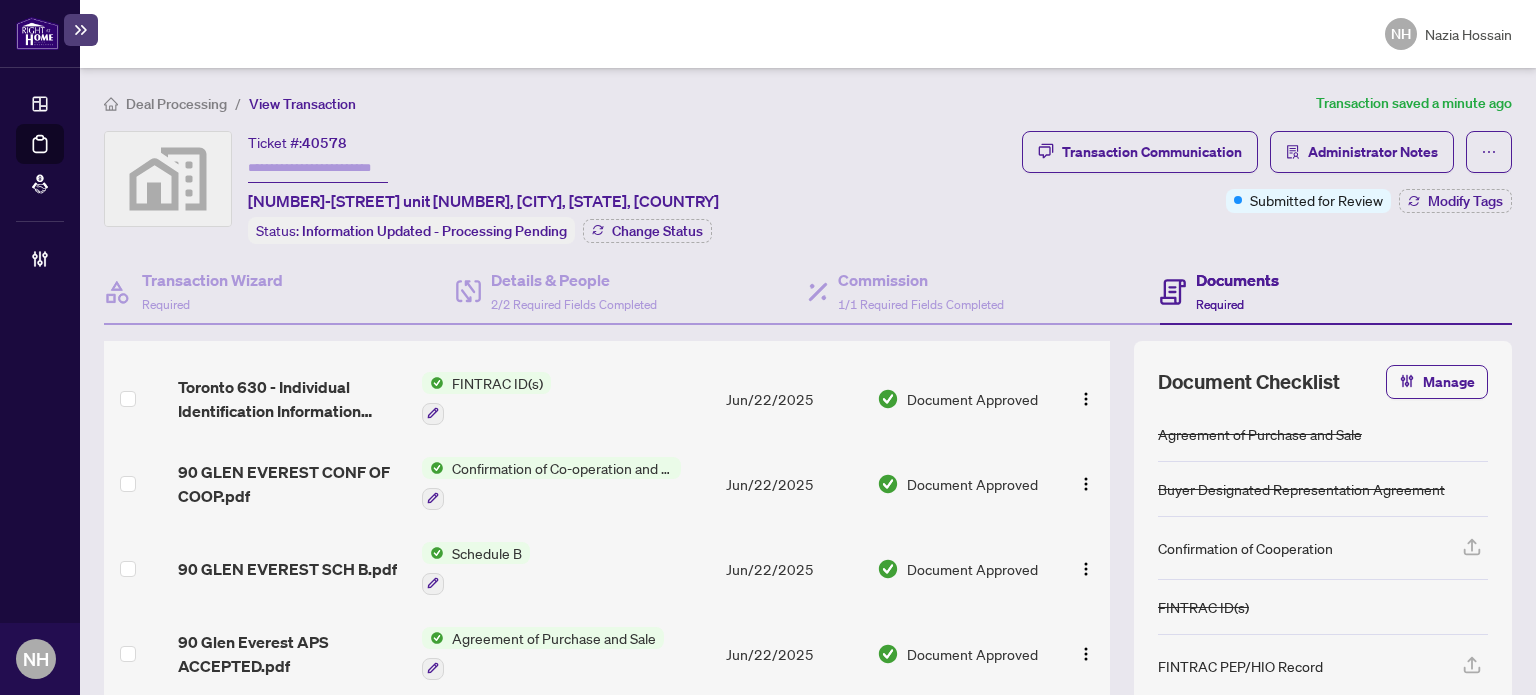 click on "90 GLEN EVEREST CONF OF COOP.pdf" at bounding box center (291, 484) 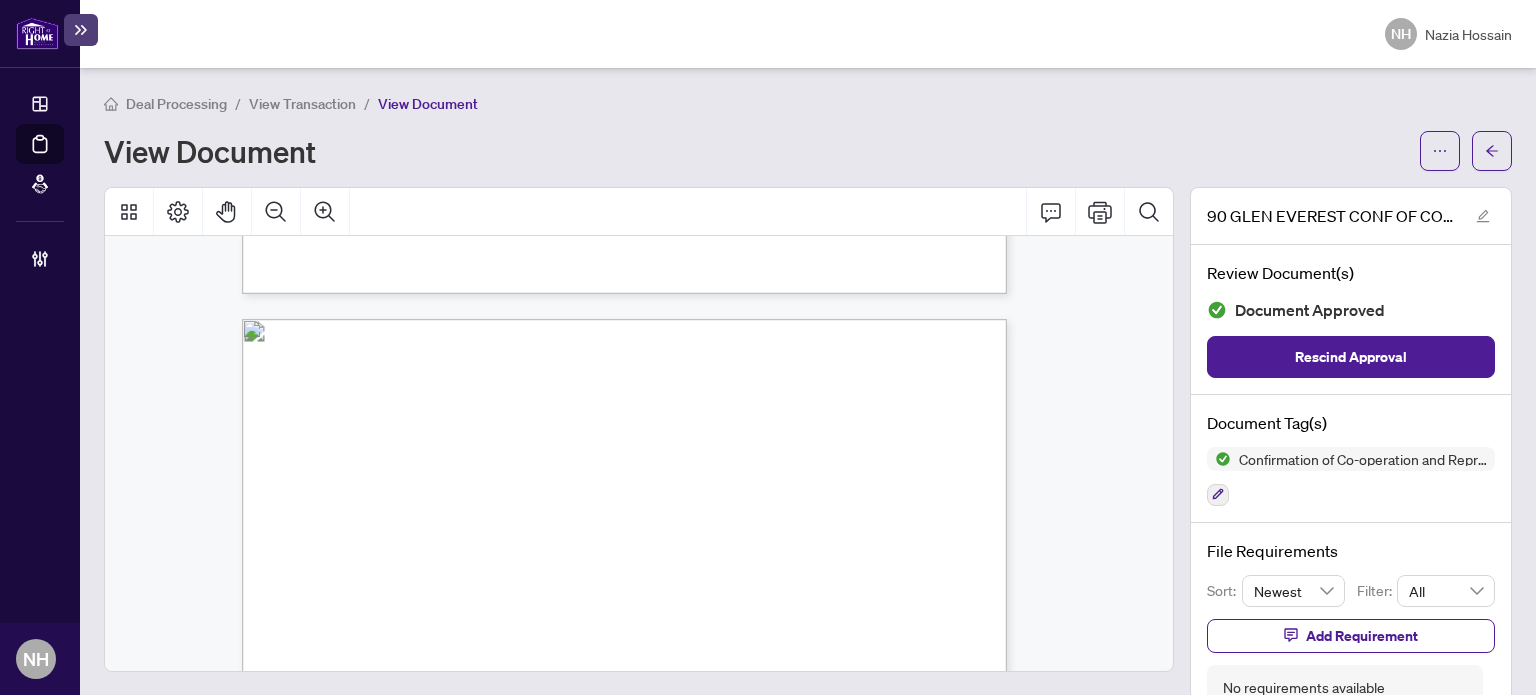 scroll, scrollTop: 800, scrollLeft: 0, axis: vertical 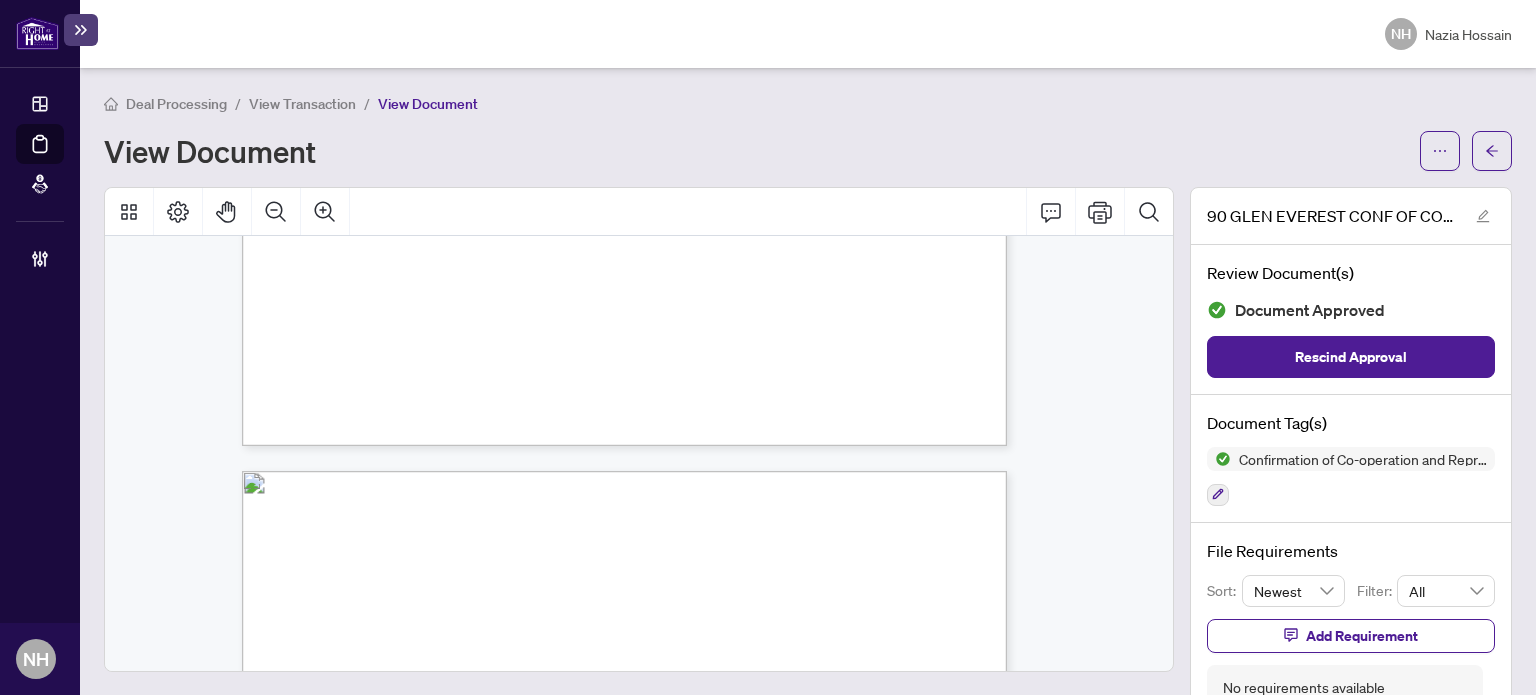 click on "View Transaction" at bounding box center [302, 104] 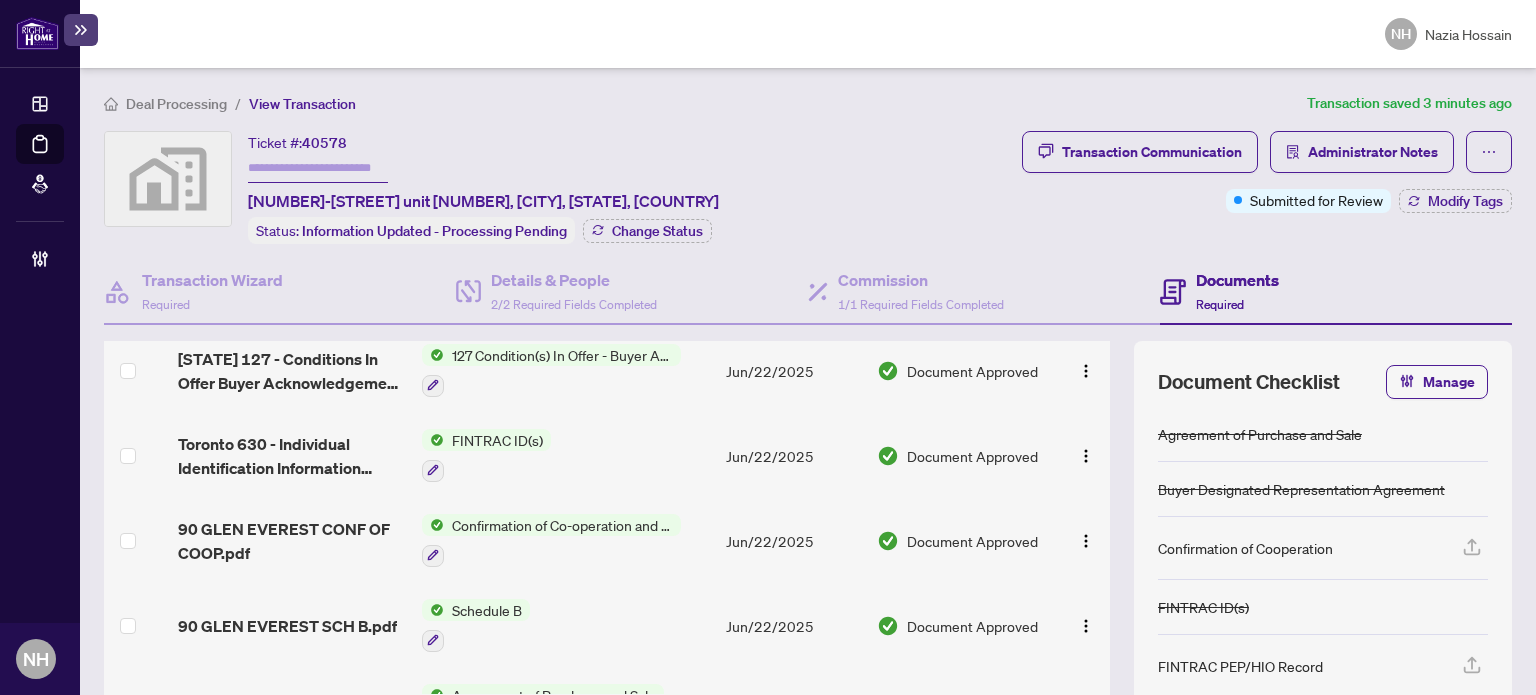 scroll, scrollTop: 721, scrollLeft: 0, axis: vertical 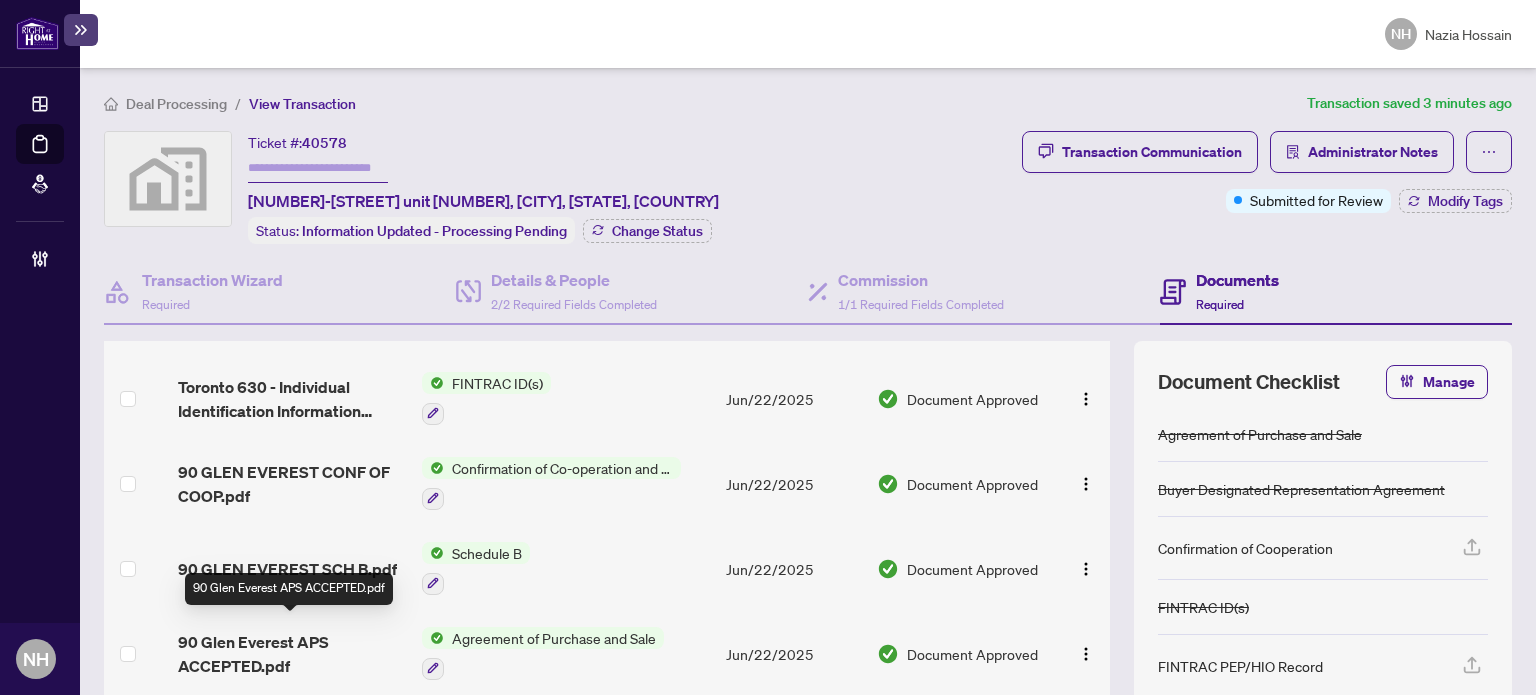 click on "[NUMBER] [STREET] APS ACCEPTED.pdf" at bounding box center [291, 654] 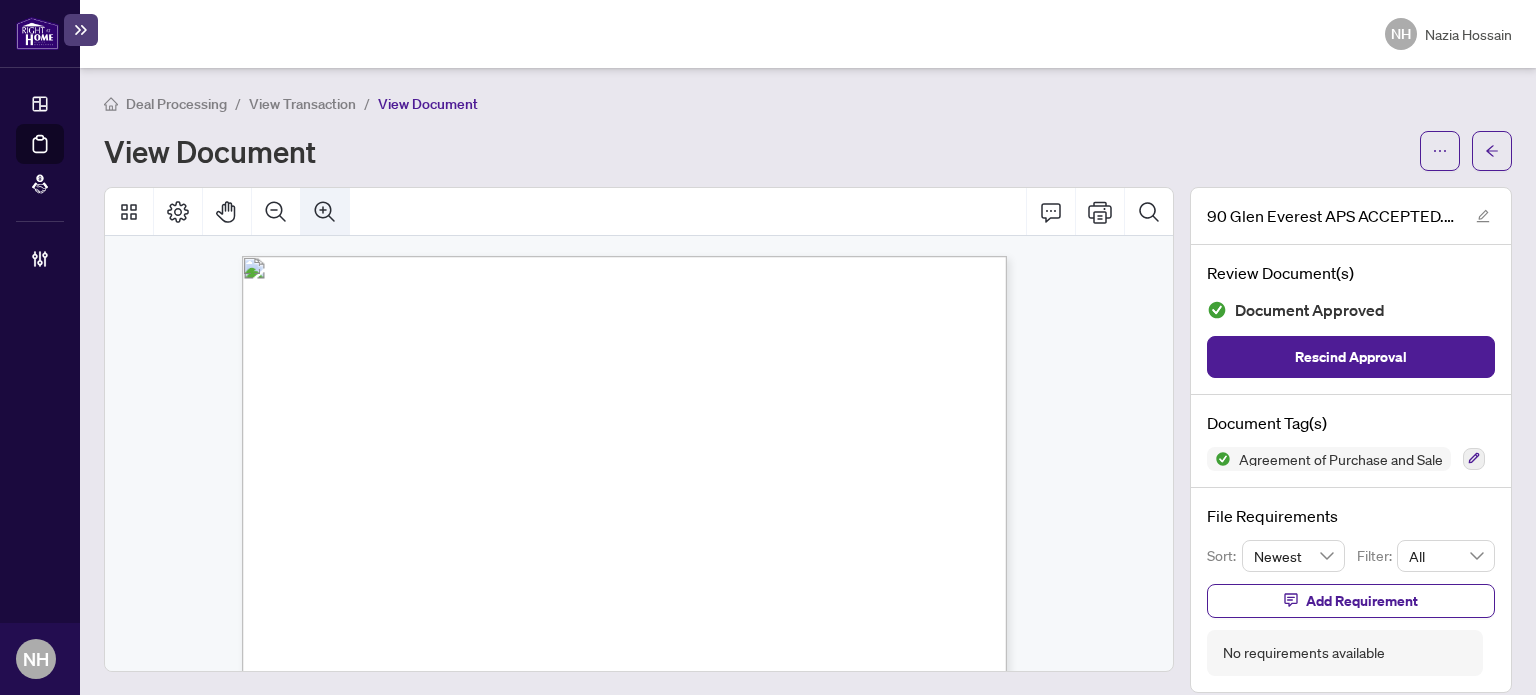 click 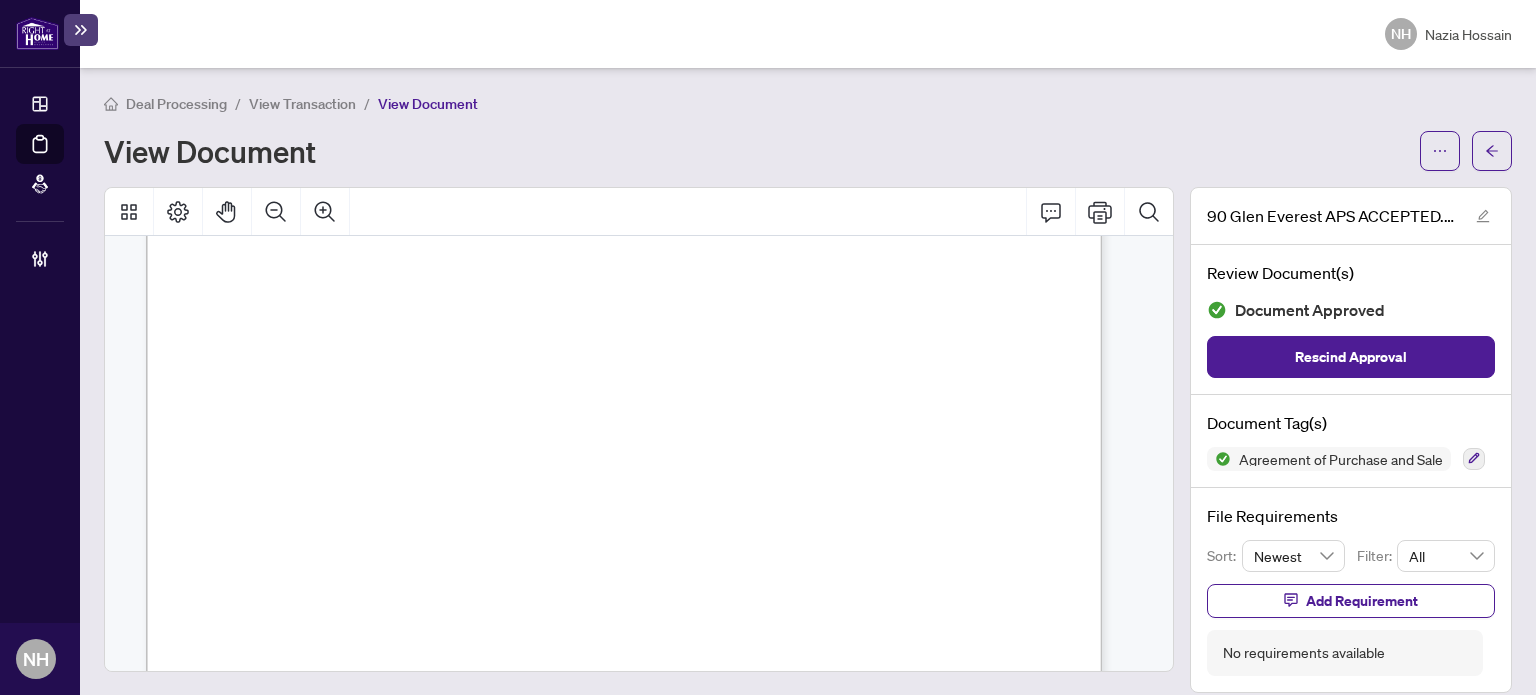 scroll, scrollTop: 5706, scrollLeft: 0, axis: vertical 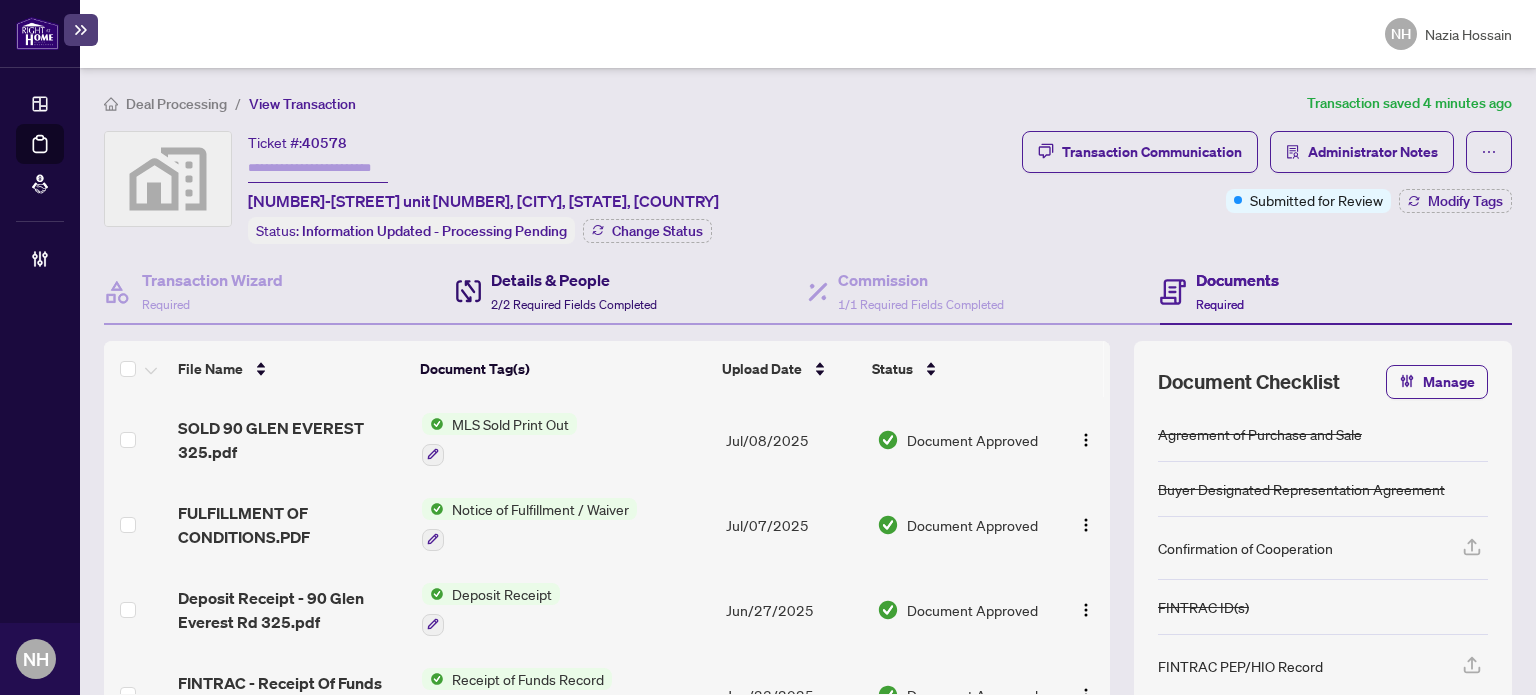 click on "2/2 Required Fields Completed" at bounding box center [574, 304] 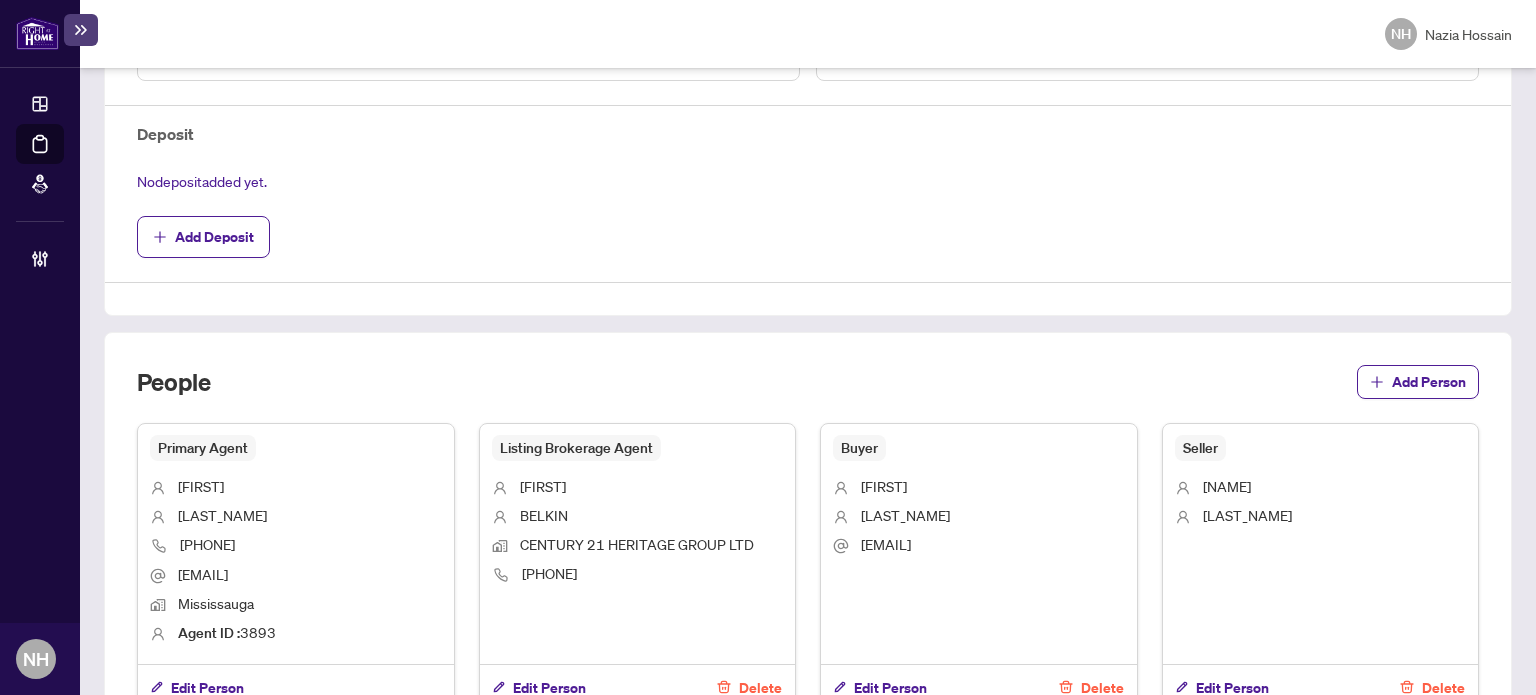 scroll, scrollTop: 1000, scrollLeft: 0, axis: vertical 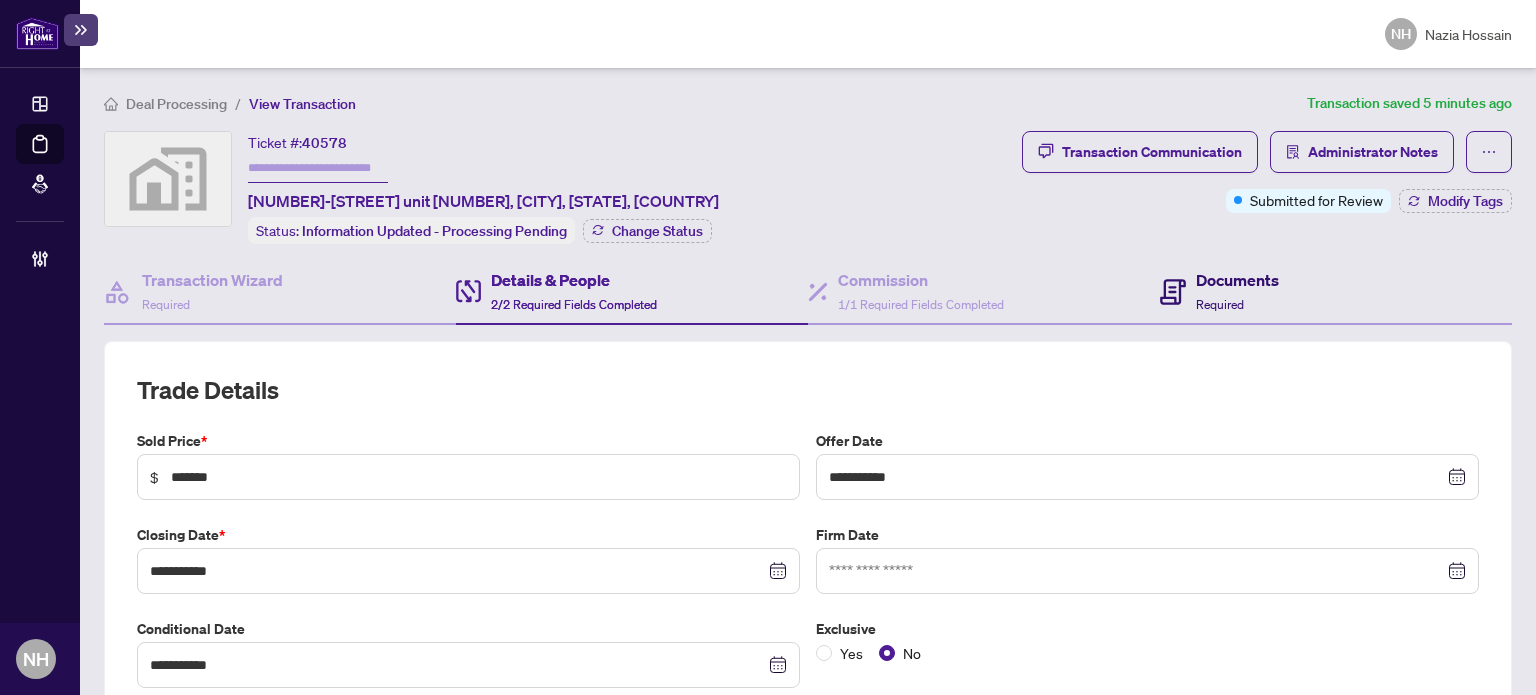 click on "Documents Required" at bounding box center (1237, 291) 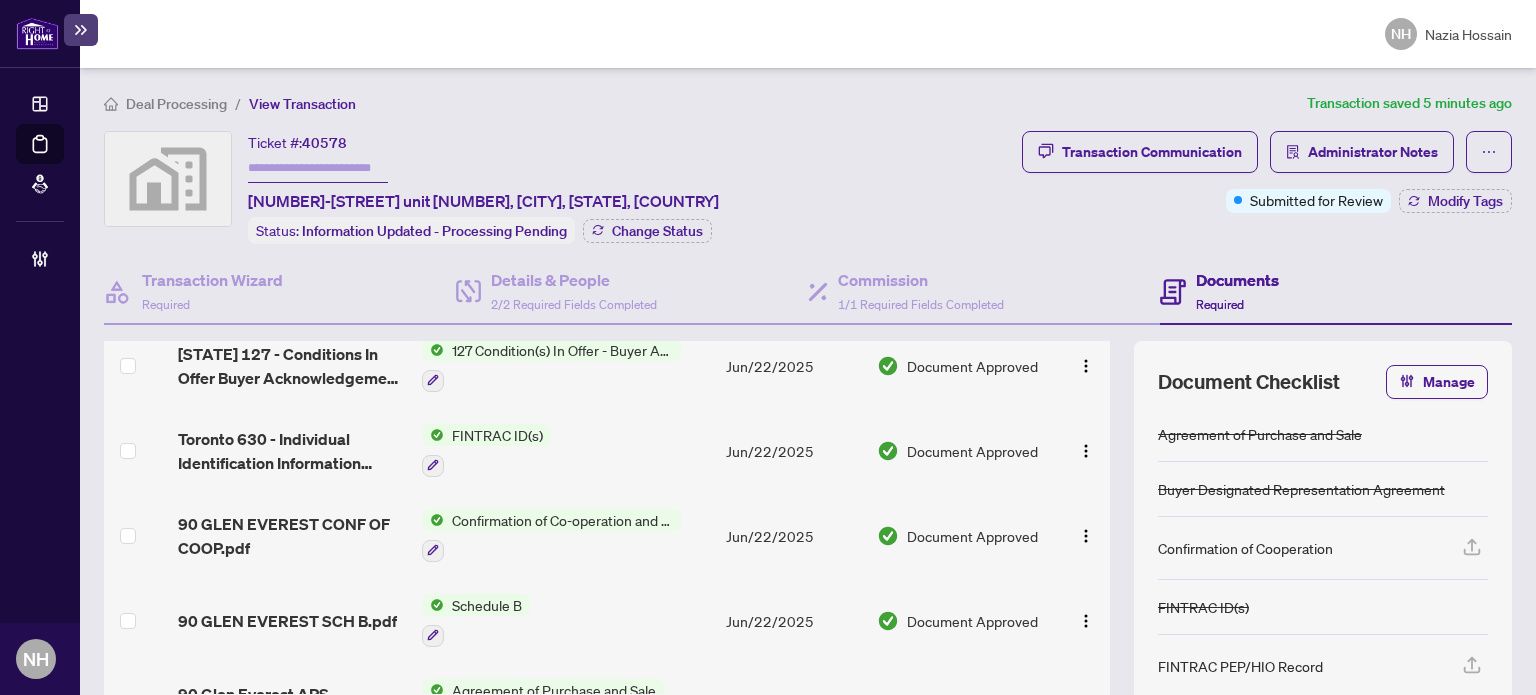 scroll, scrollTop: 700, scrollLeft: 0, axis: vertical 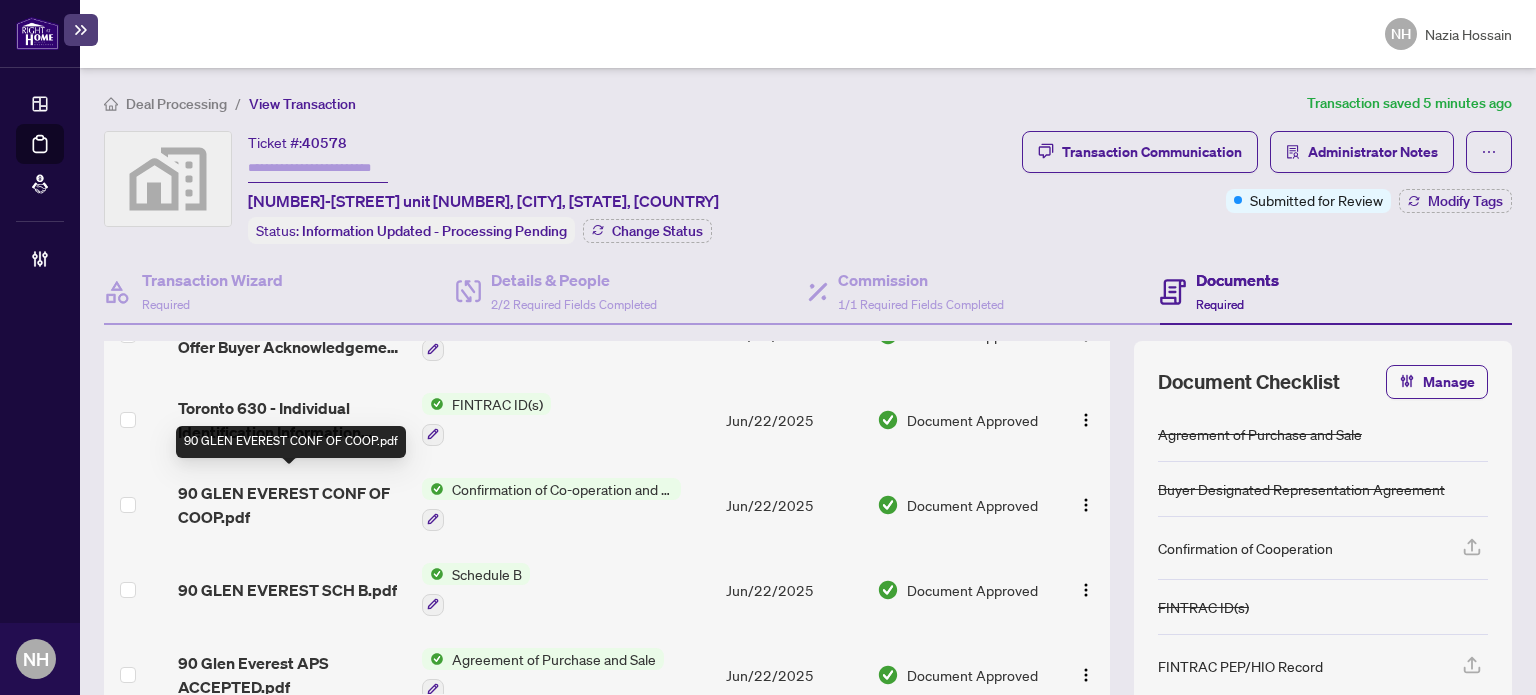 click on "90 GLEN EVEREST CONF OF COOP.pdf" at bounding box center (291, 505) 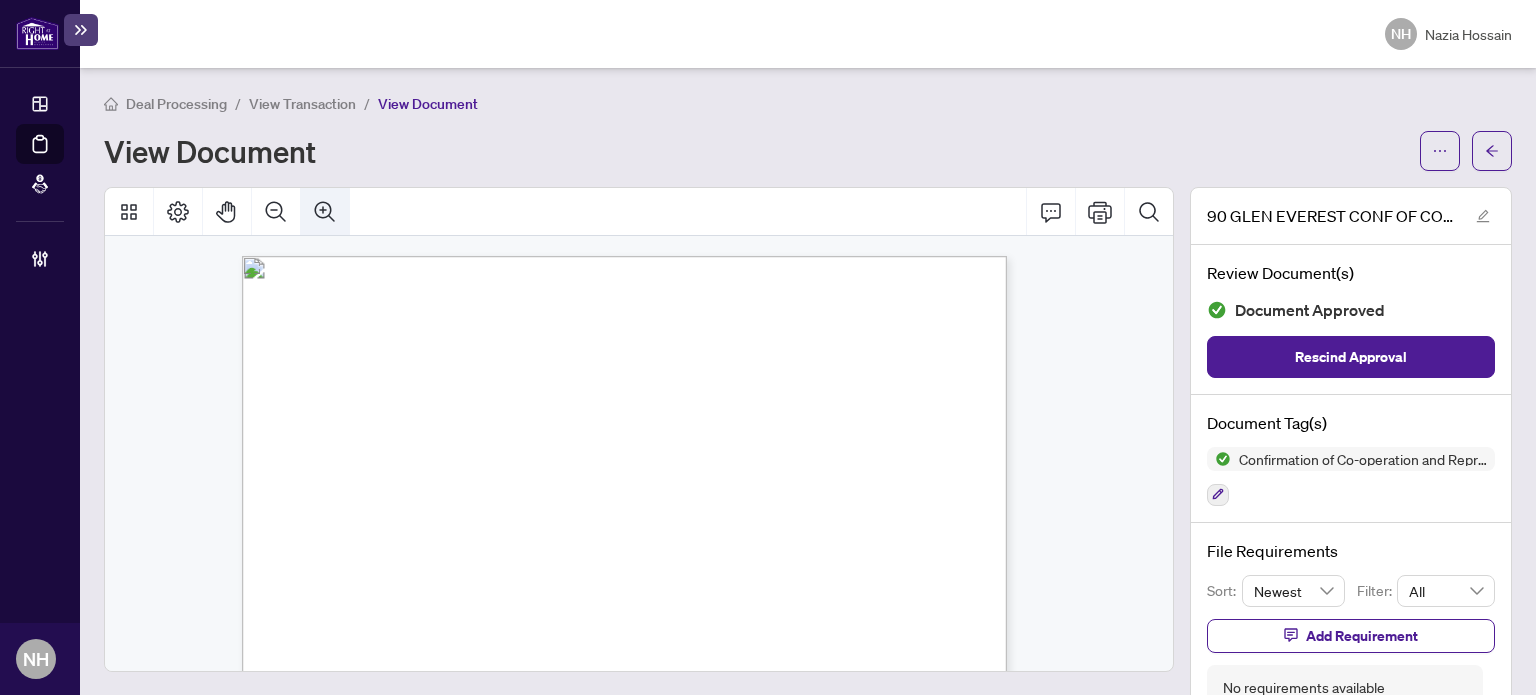 click 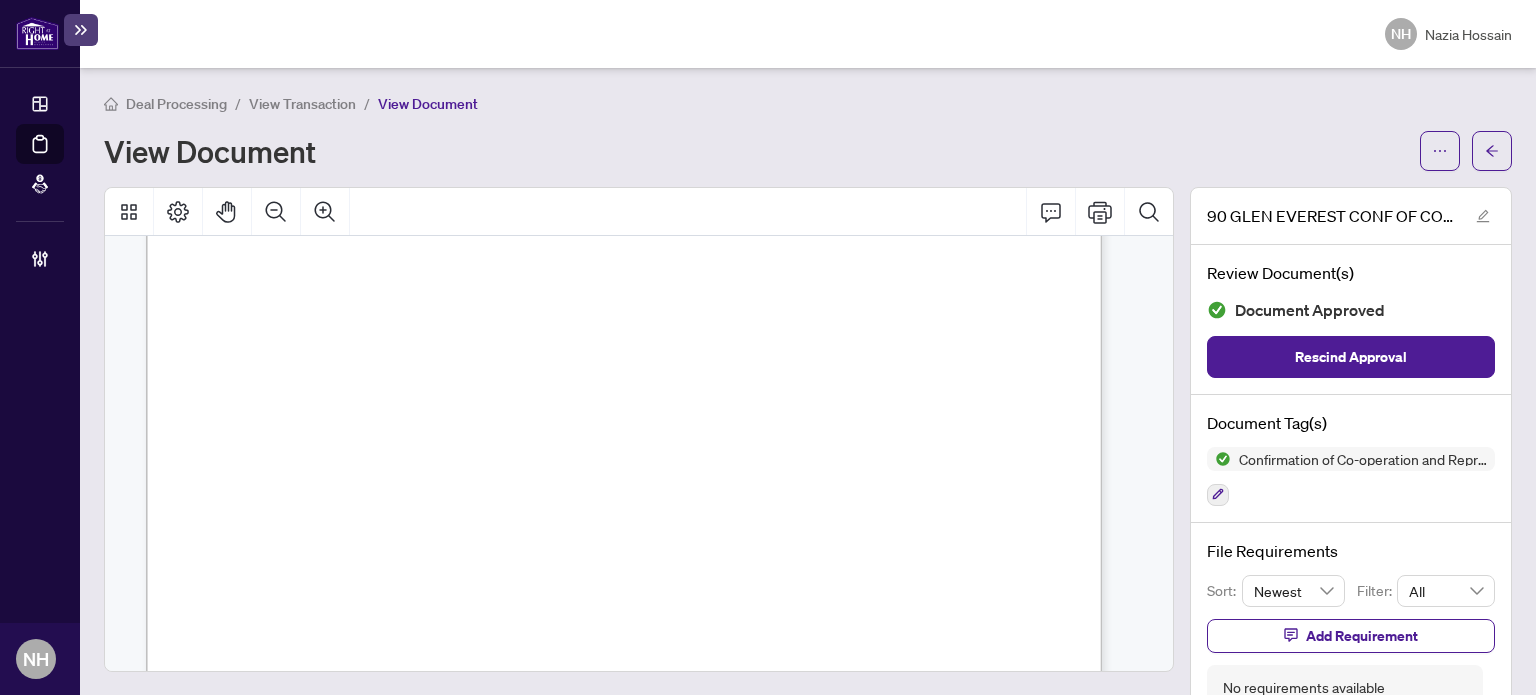 scroll, scrollTop: 1406, scrollLeft: 0, axis: vertical 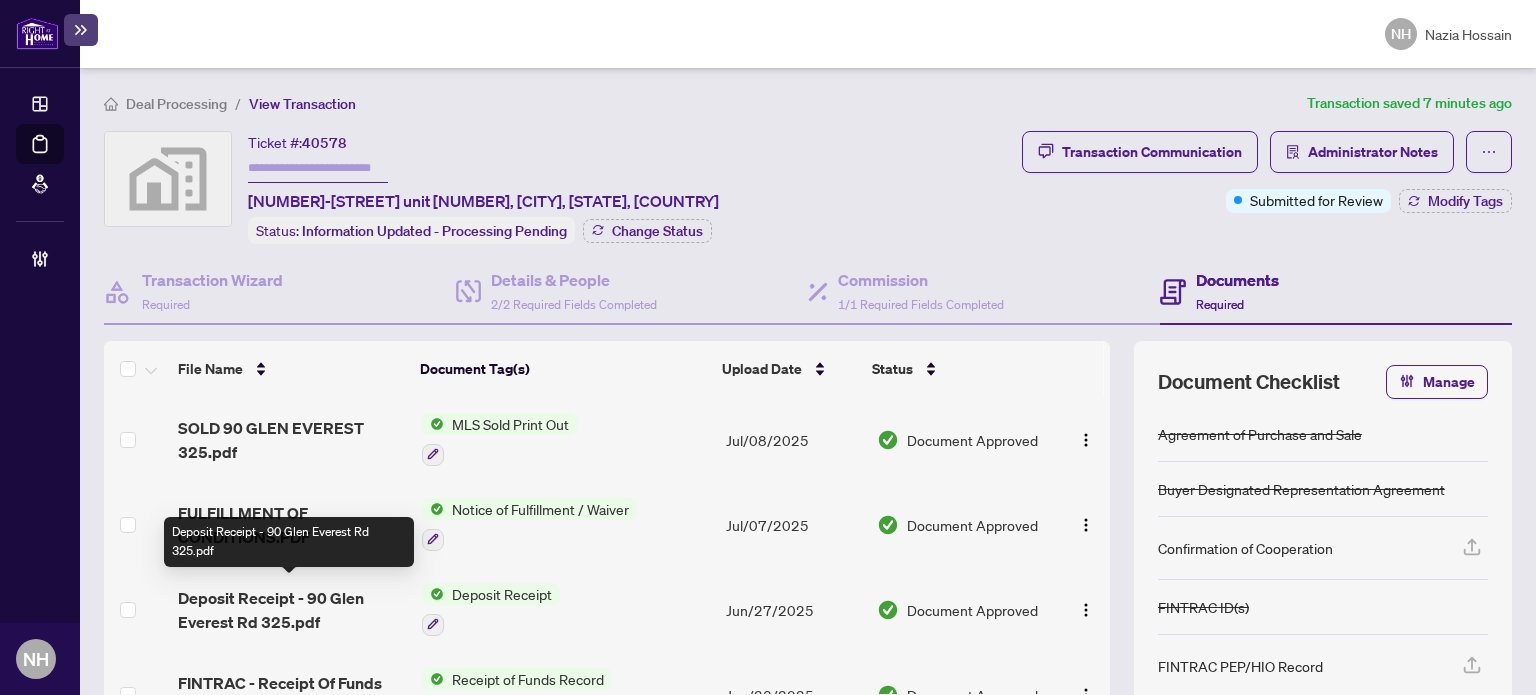 click on "Deposit Receipt - 90 Glen Everest Rd 325.pdf" at bounding box center [291, 610] 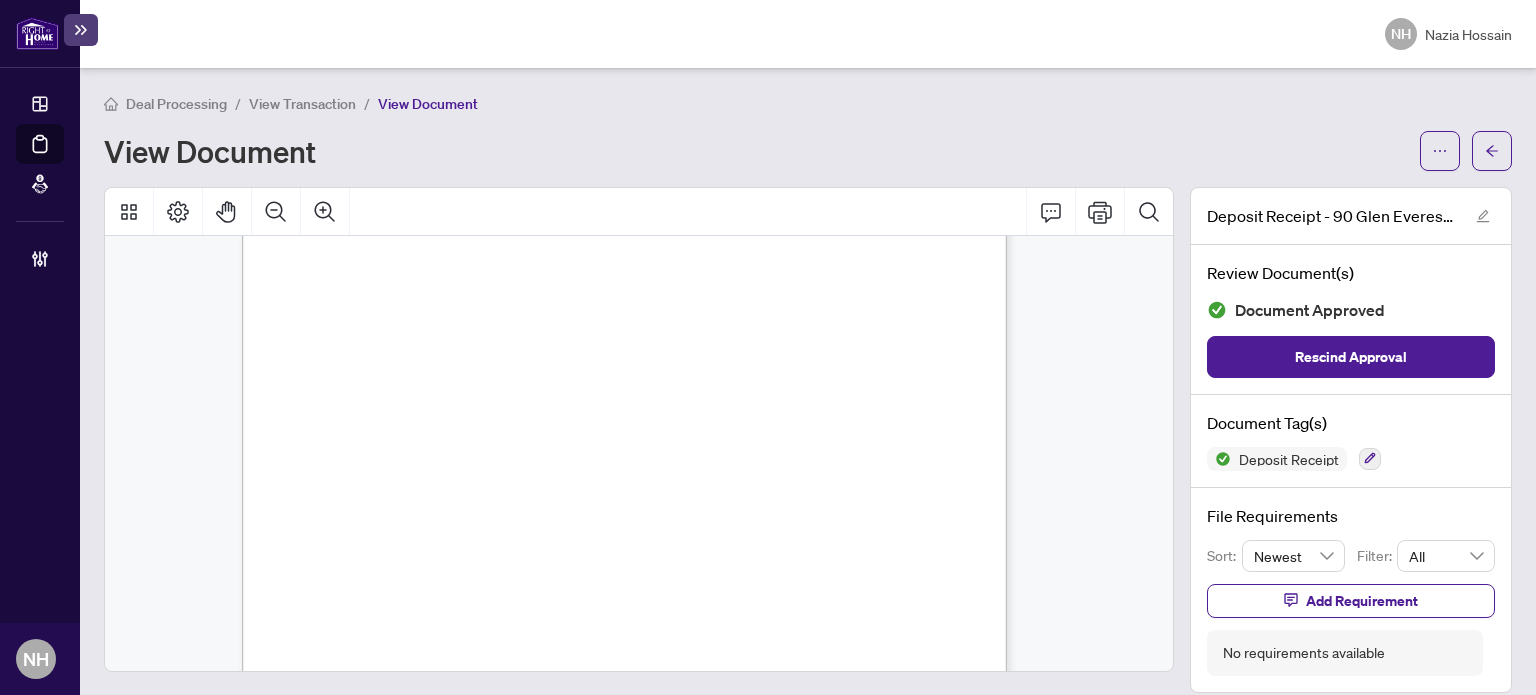 scroll, scrollTop: 100, scrollLeft: 0, axis: vertical 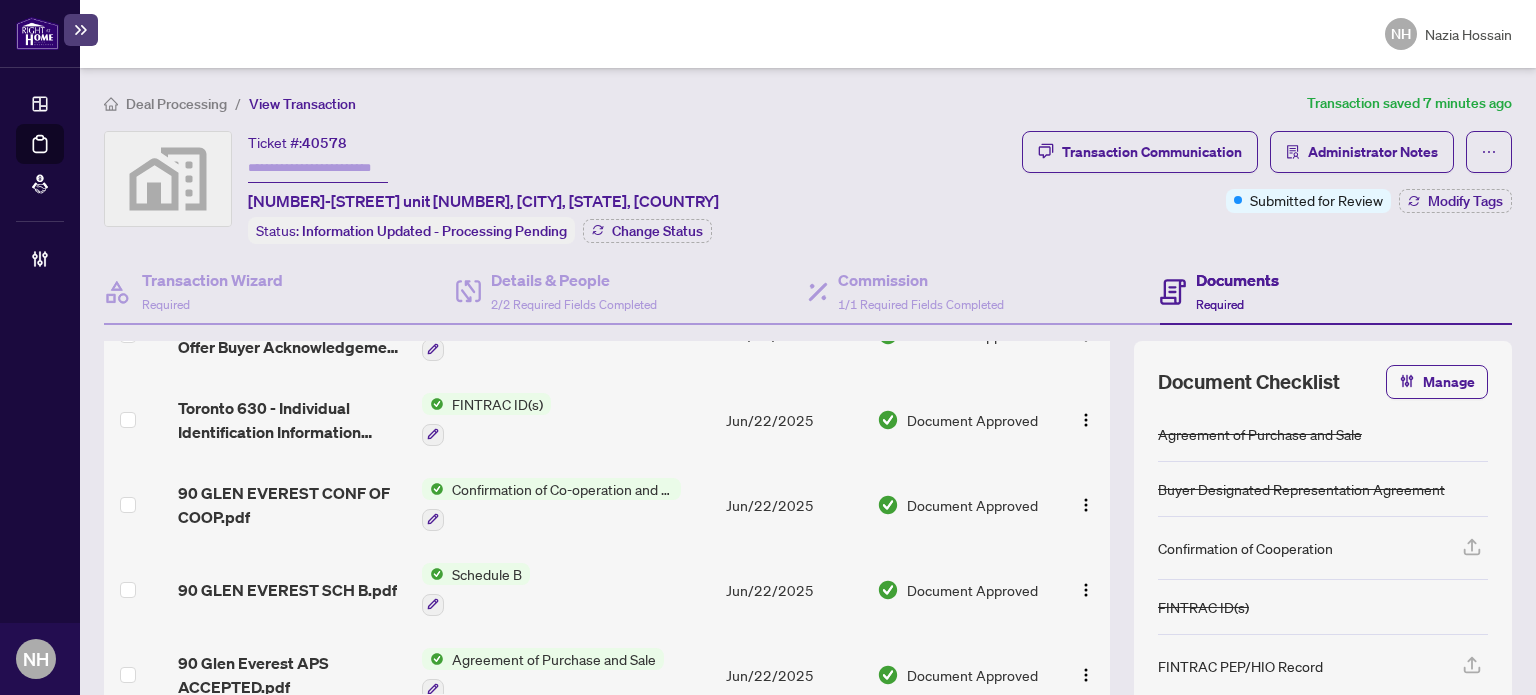 click on "90 GLEN EVEREST CONF OF COOP.pdf" at bounding box center [291, 505] 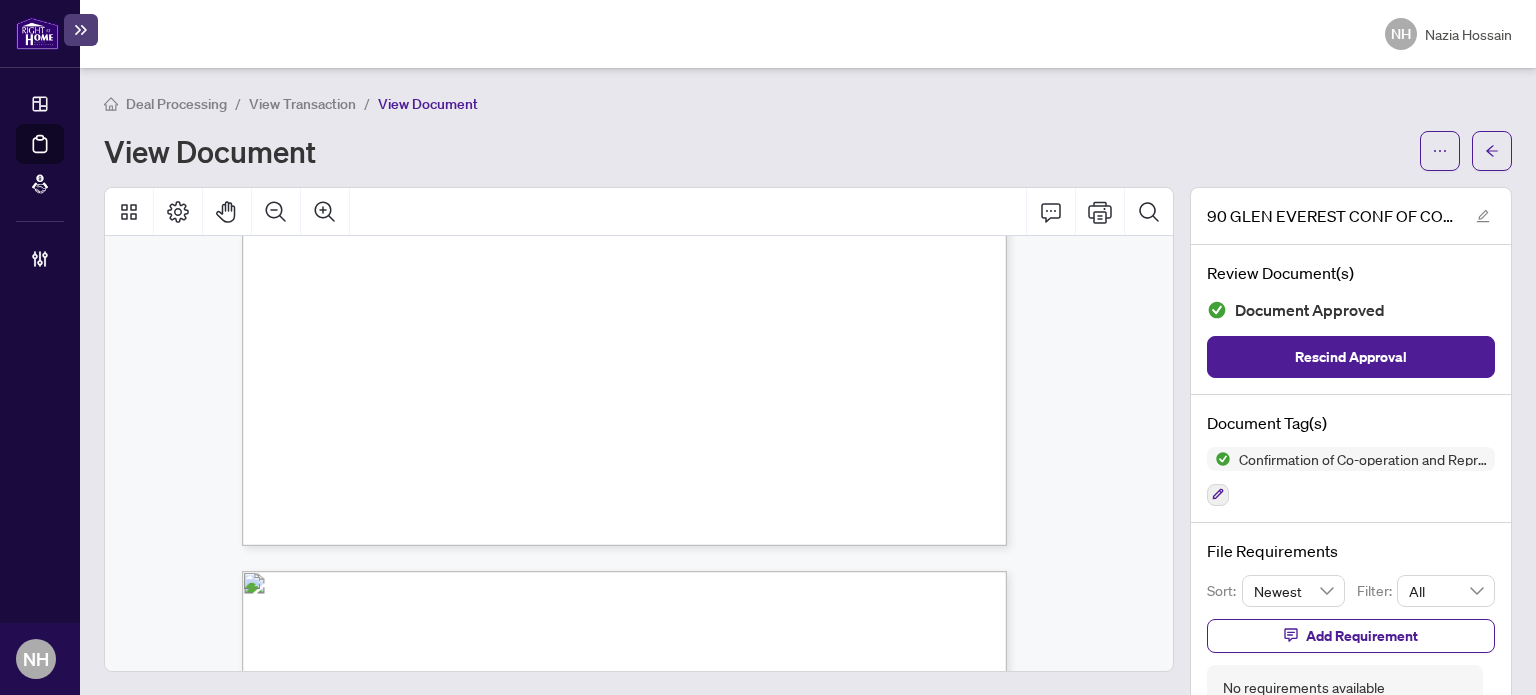 scroll, scrollTop: 500, scrollLeft: 0, axis: vertical 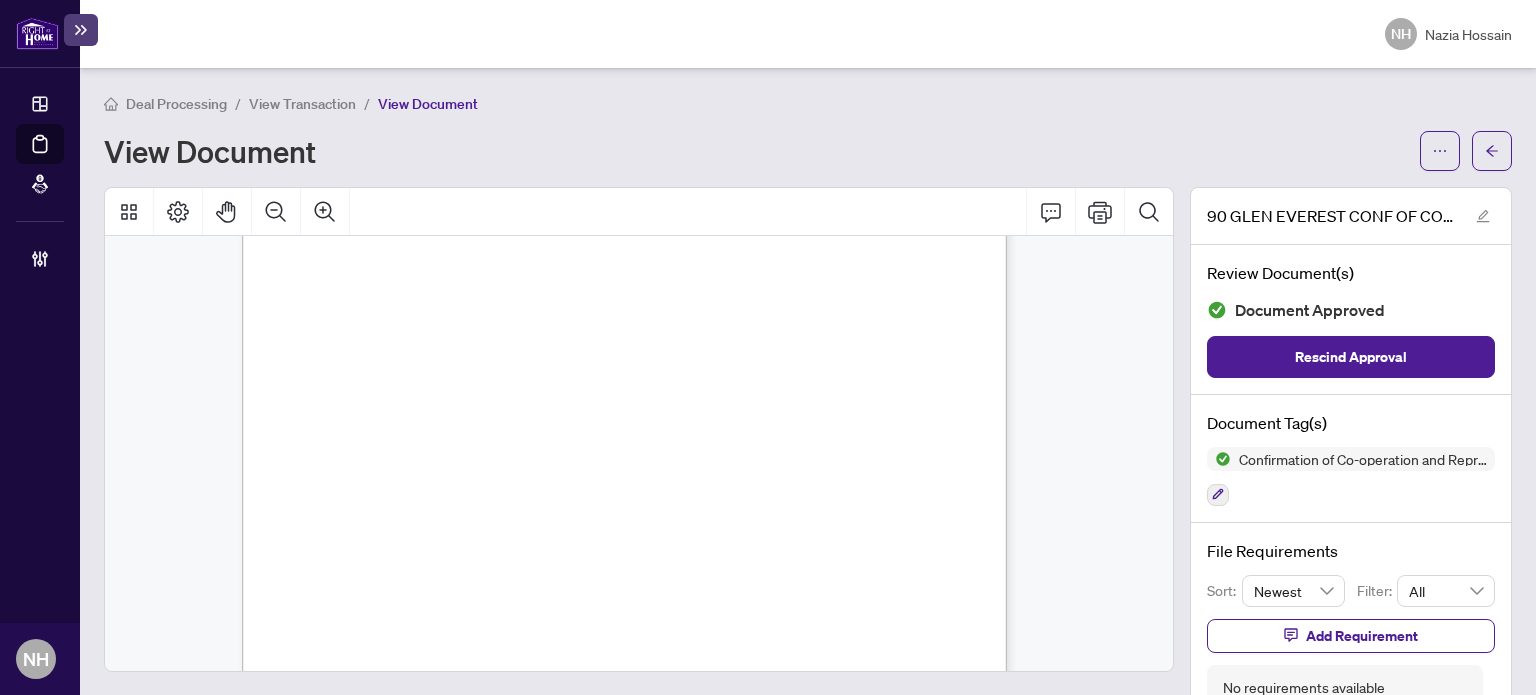 click on "Deal Processing / View Transaction / View Document View Document 90 GLEN EVEREST CONF OF COOP.pdf Review Document(s) Document Approved Rescind Approval Document Tag(s) Confirmation of Co-operation and Representation—Buyer/Seller File Requirements Sort: Newest Filter: All Add Requirement No requirements available" at bounding box center (808, 381) 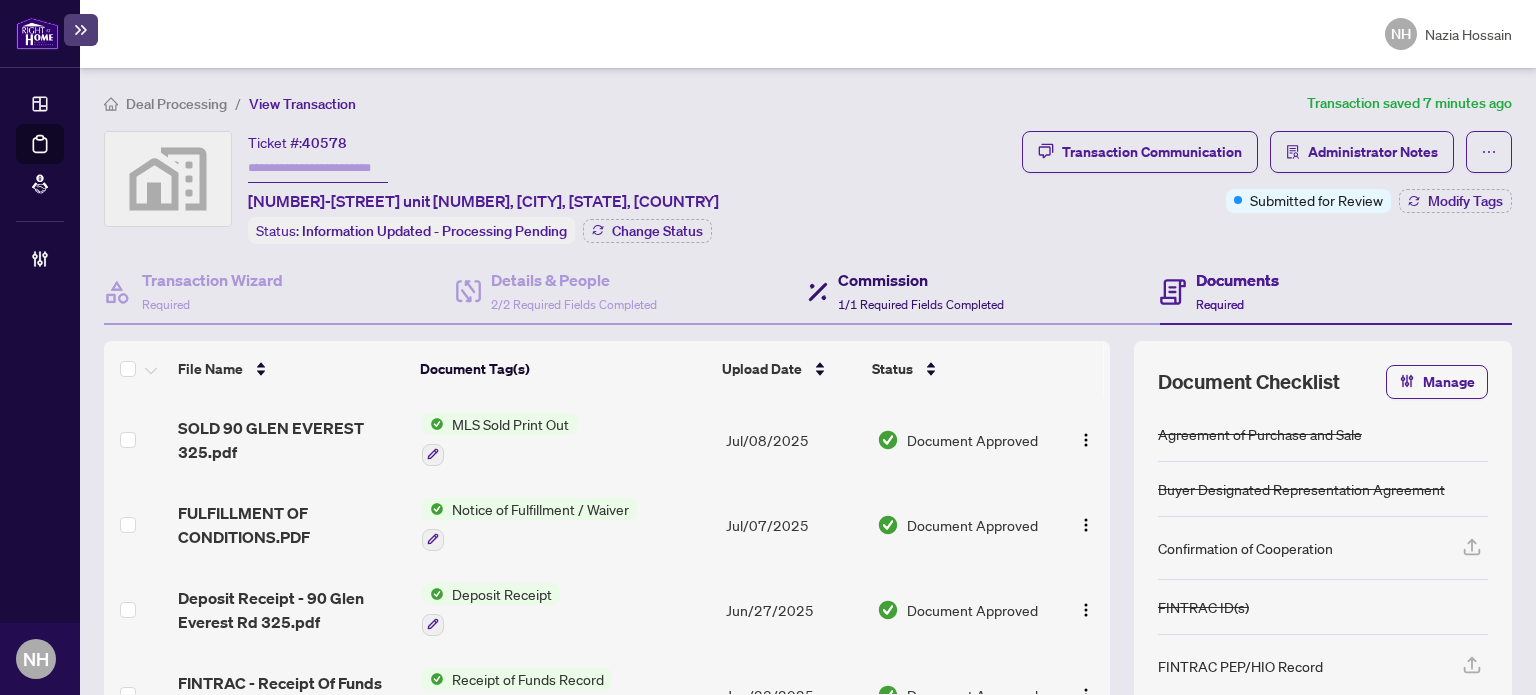 click on "1/1 Required Fields Completed" at bounding box center [921, 304] 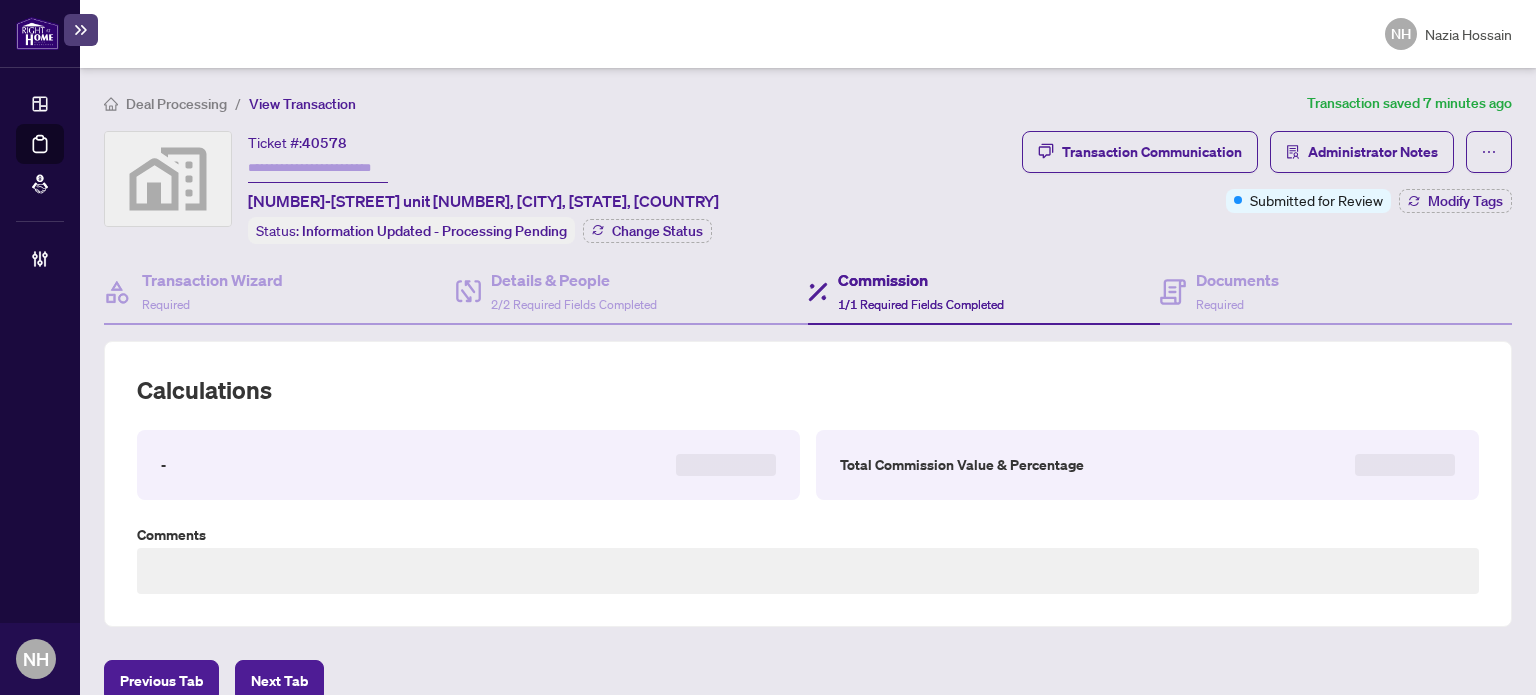 type on "**********" 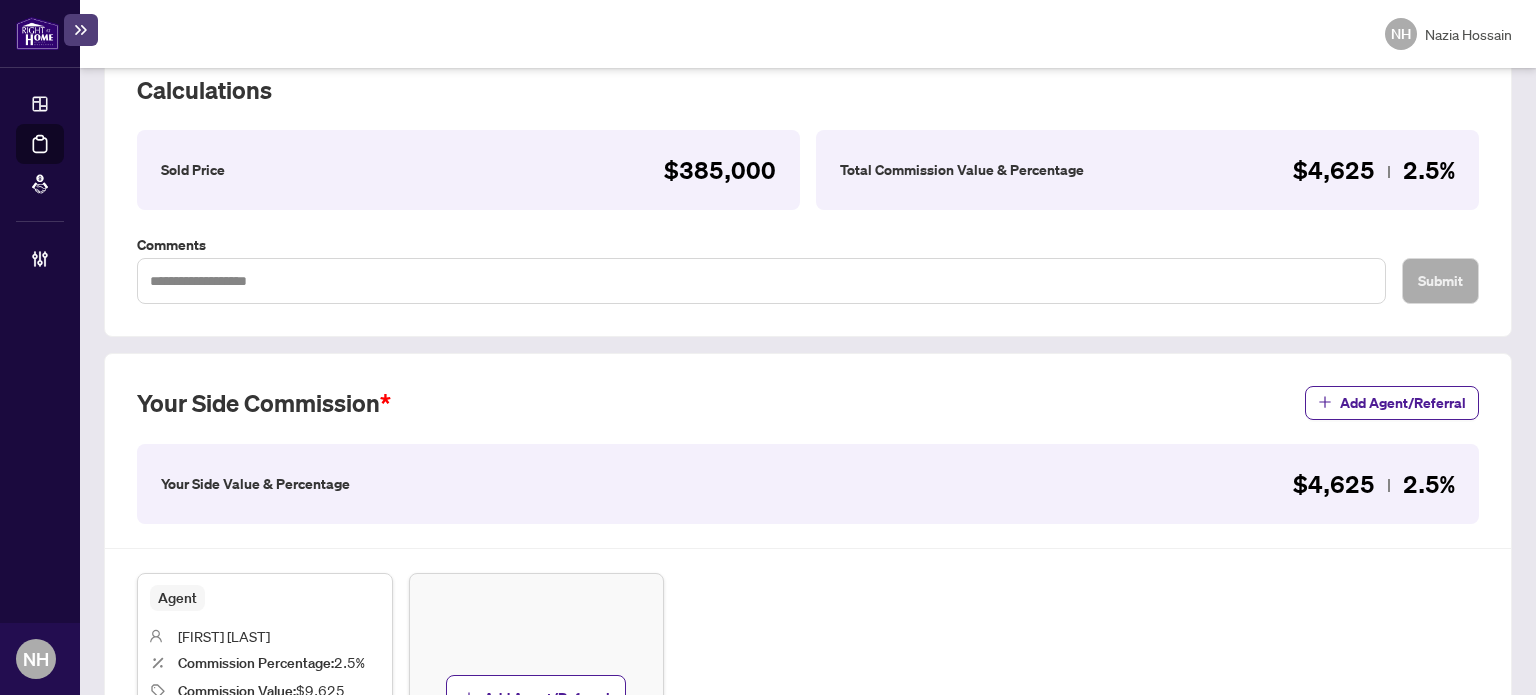 scroll, scrollTop: 500, scrollLeft: 0, axis: vertical 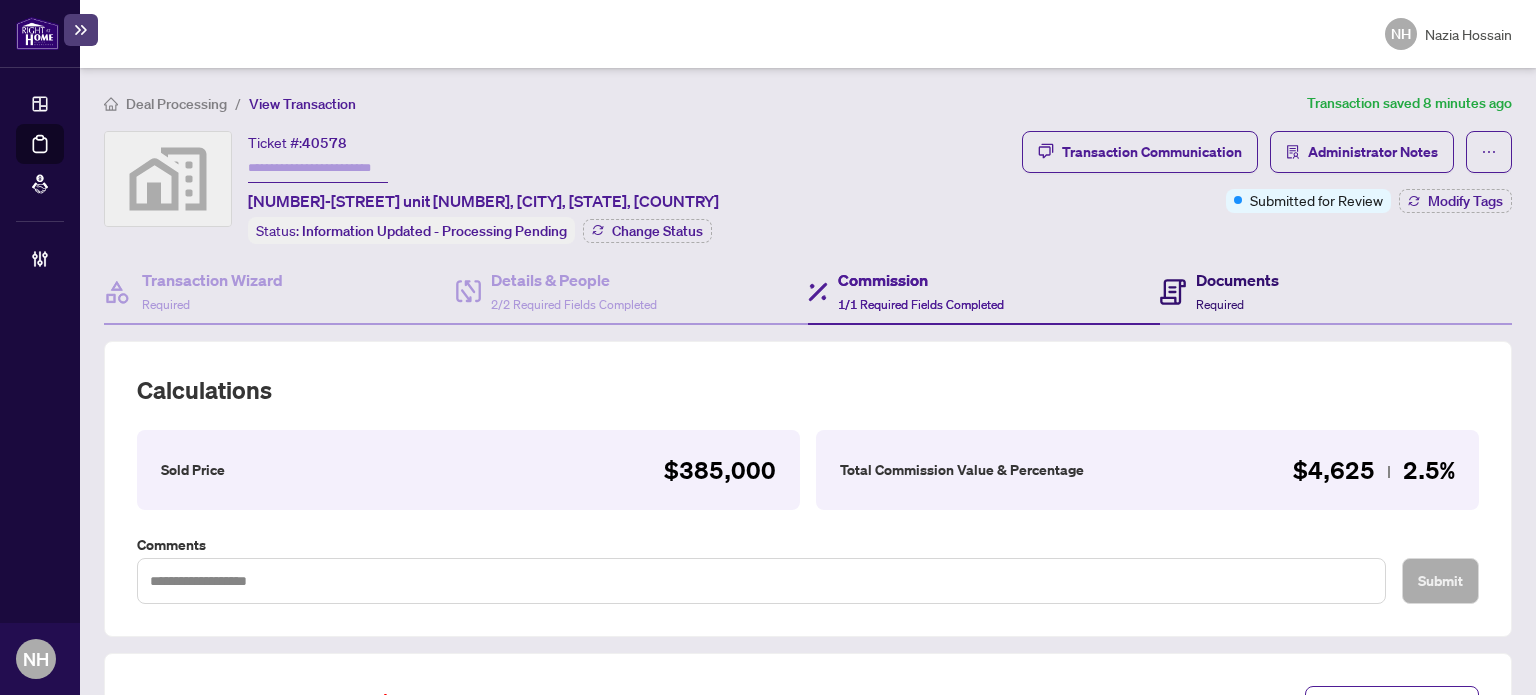 click on "Required" at bounding box center [1220, 304] 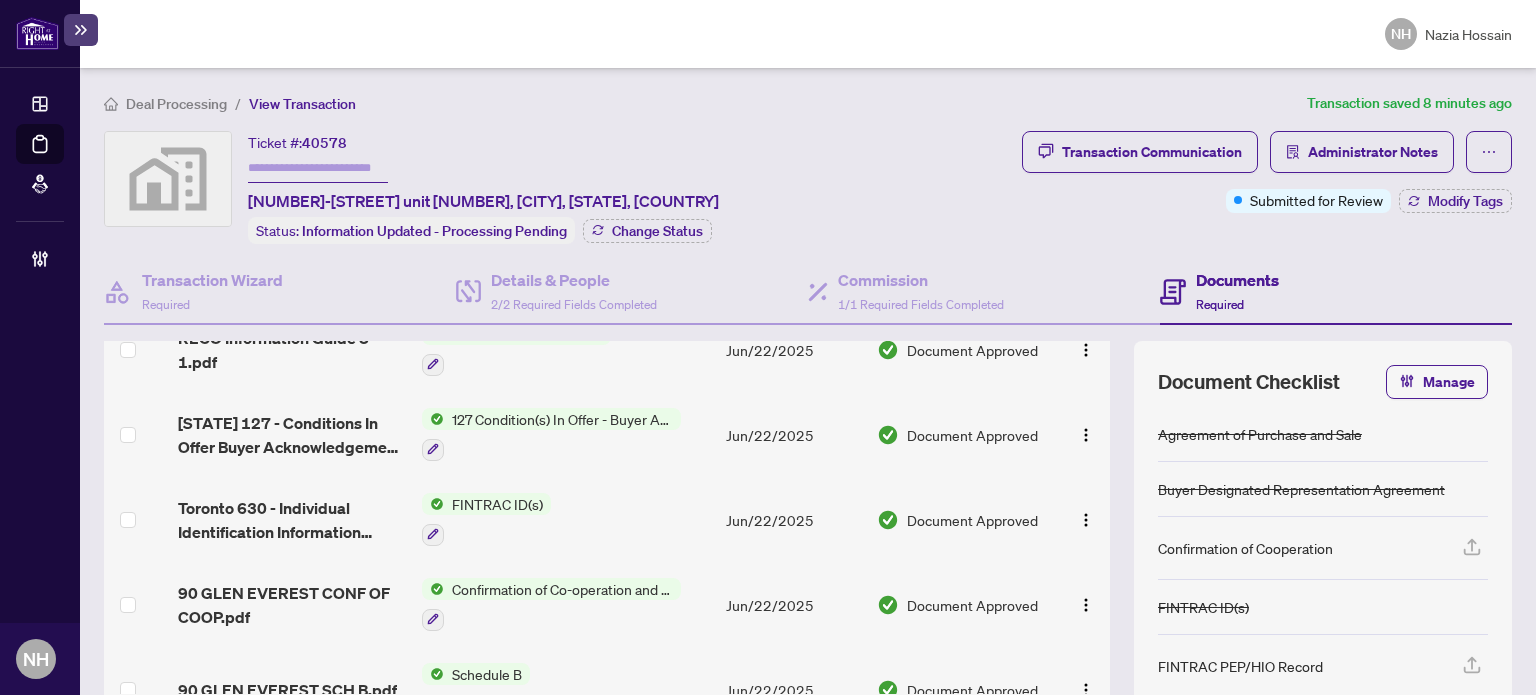 scroll, scrollTop: 700, scrollLeft: 0, axis: vertical 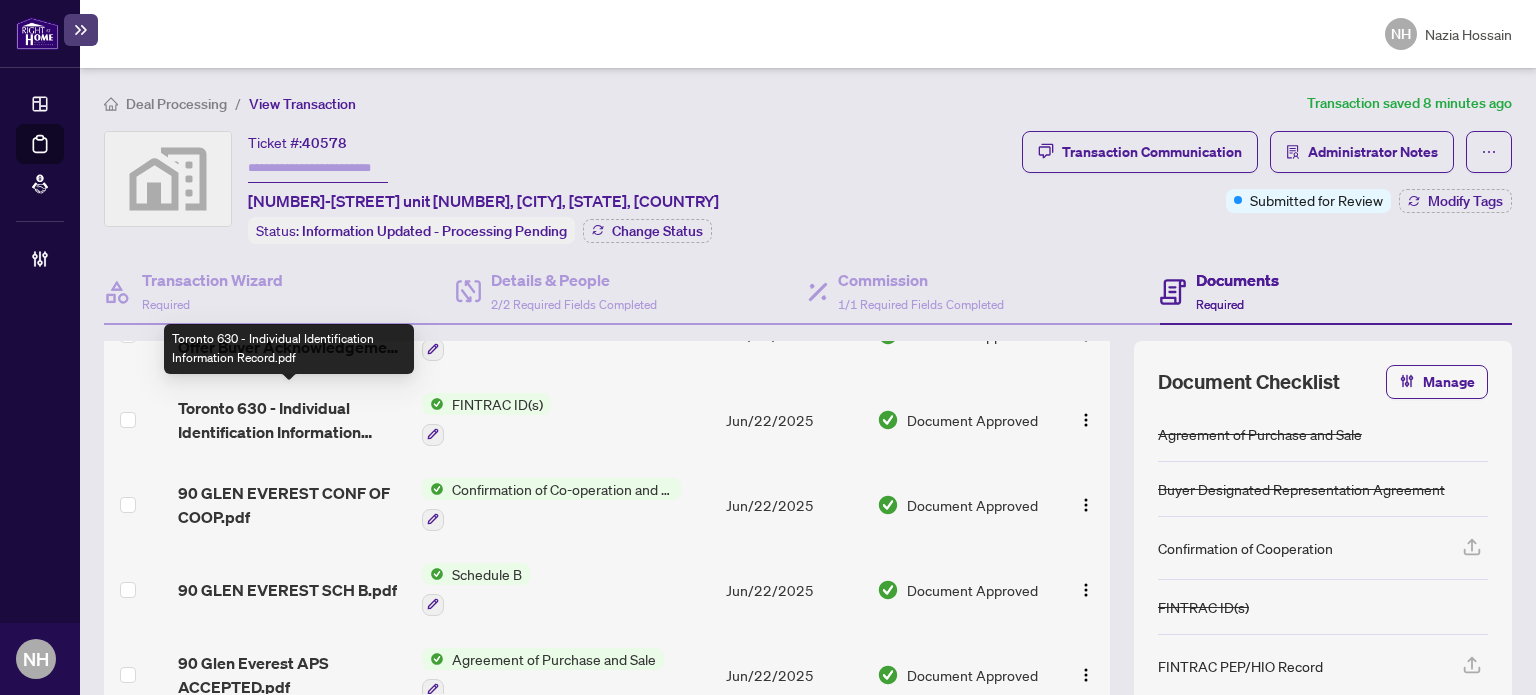 click on "Toronto 630 - Individual Identification Information Record.pdf" at bounding box center [291, 420] 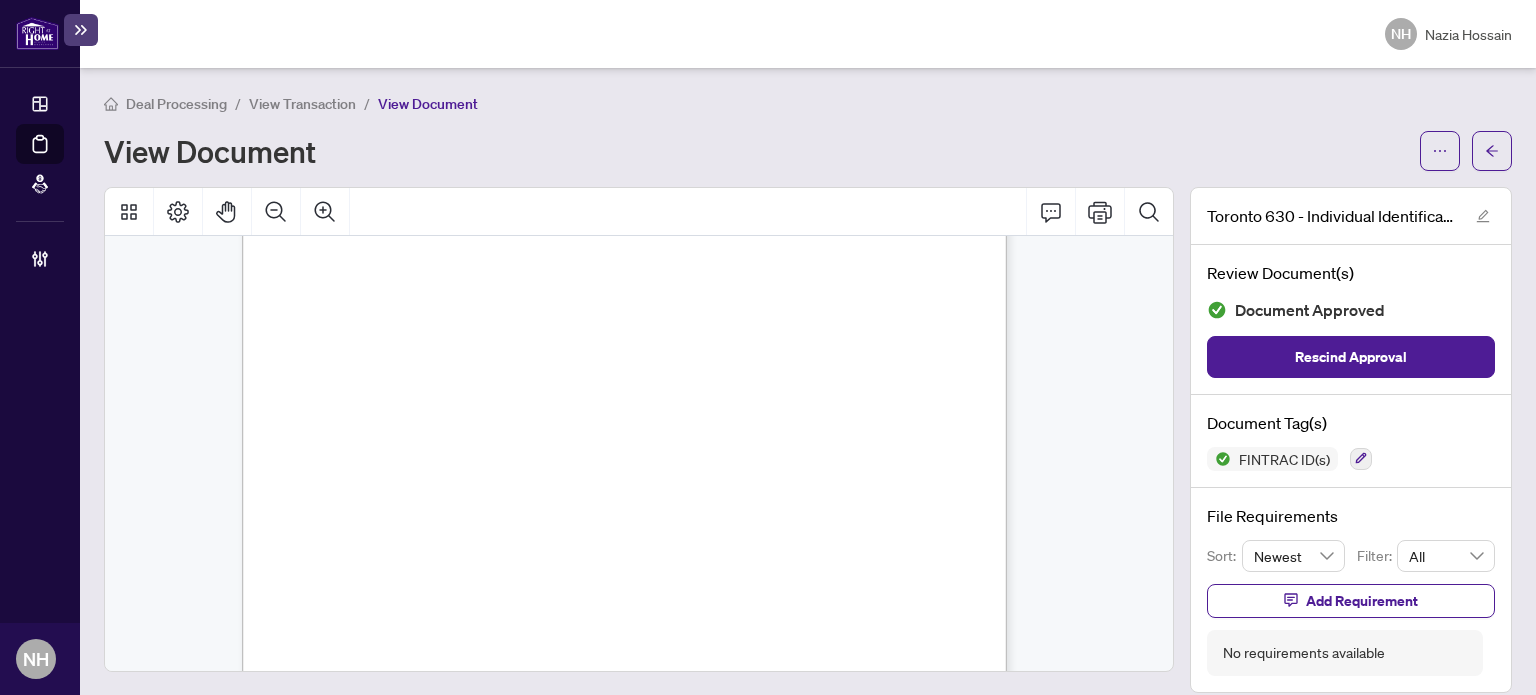 scroll, scrollTop: 3639, scrollLeft: 0, axis: vertical 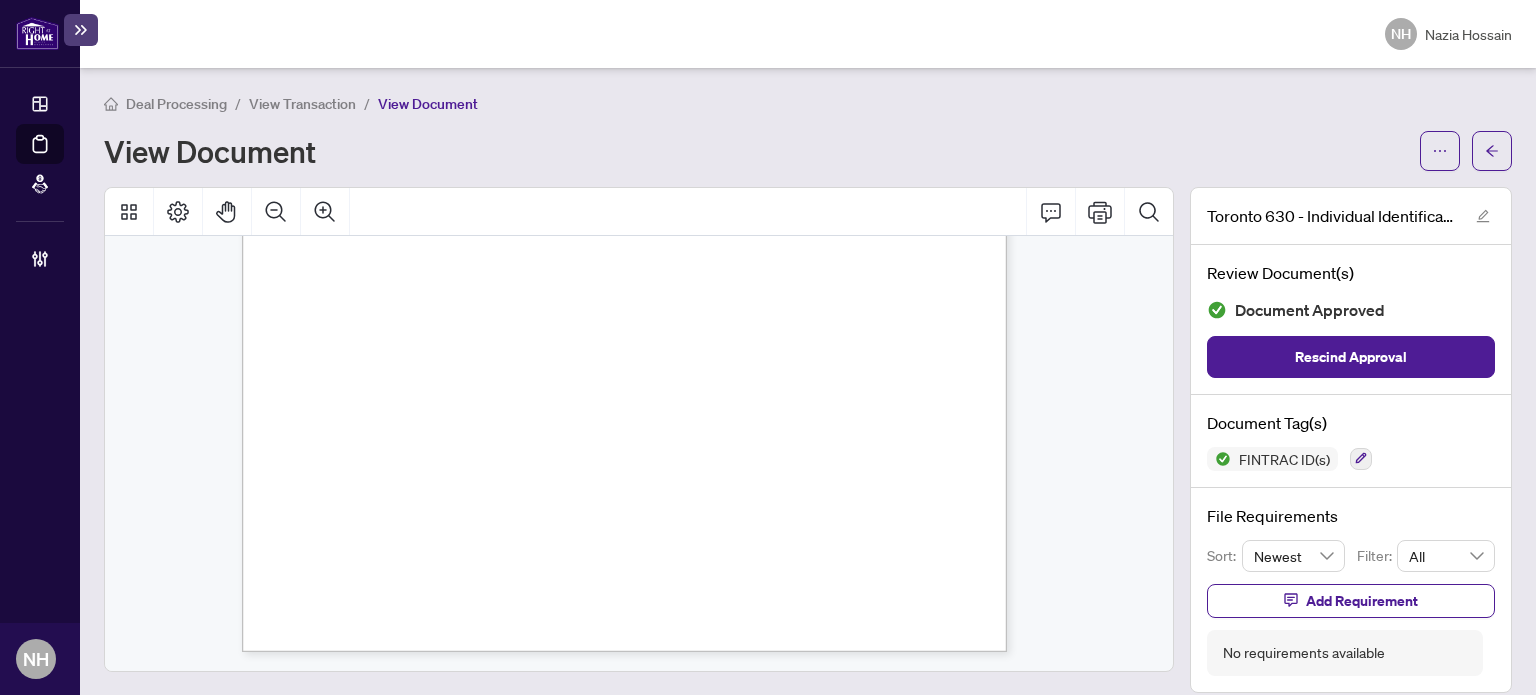 click on "View Transaction" at bounding box center [302, 104] 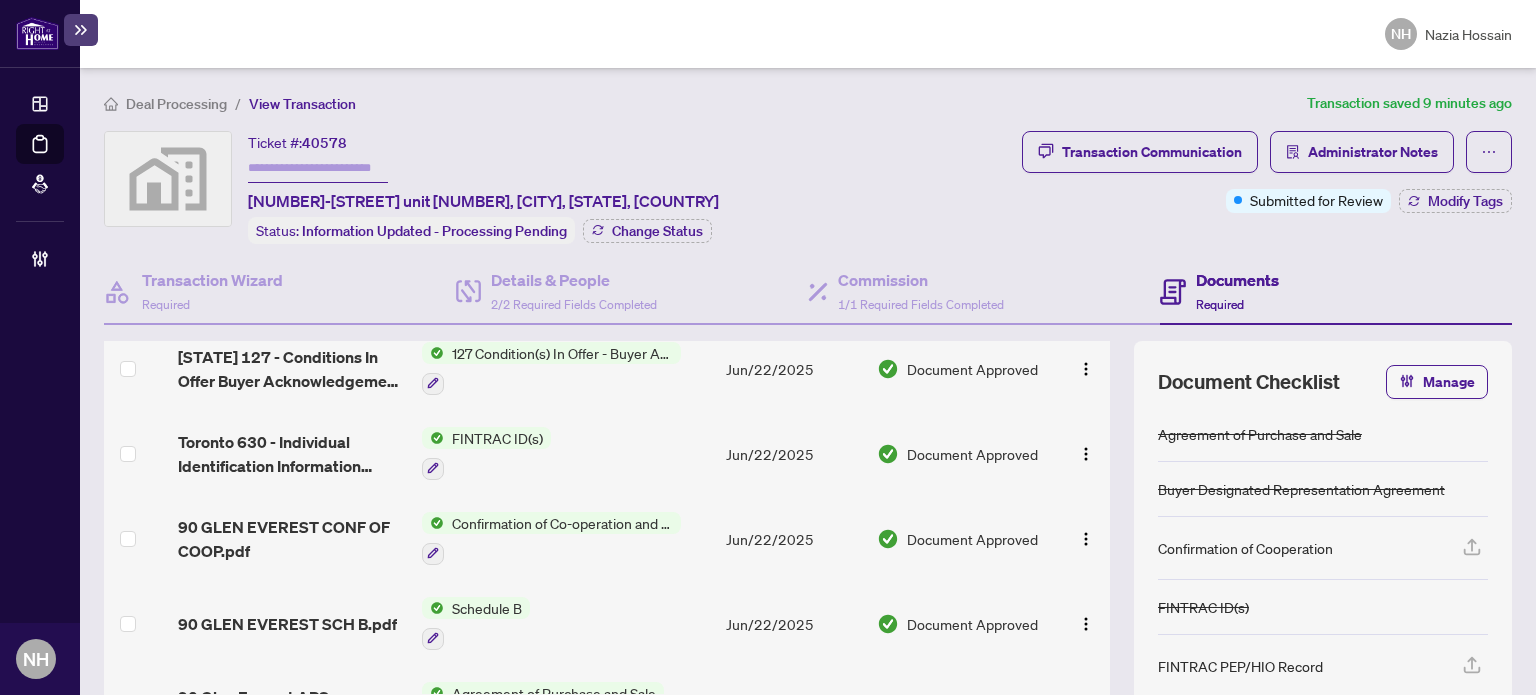 scroll, scrollTop: 721, scrollLeft: 0, axis: vertical 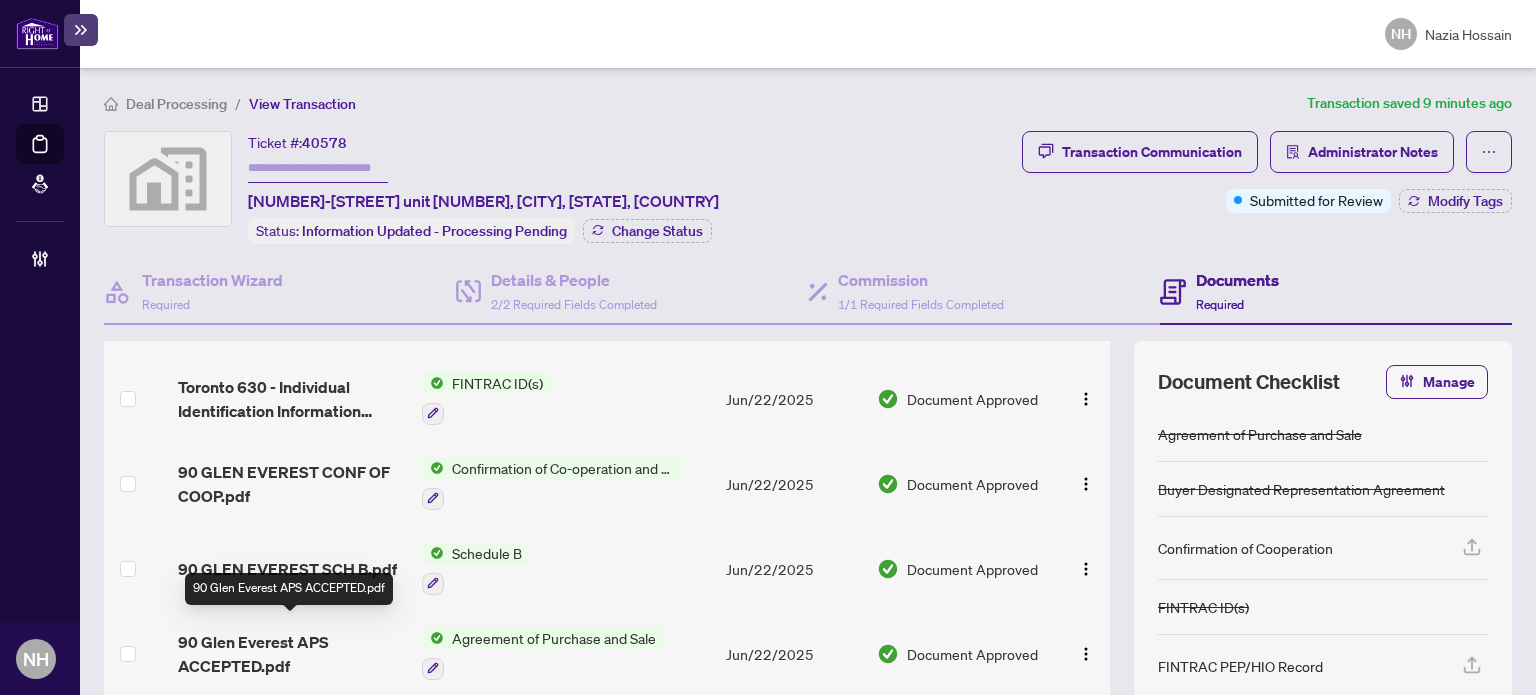 click on "90 Glen Everest APS ACCEPTED.pdf" at bounding box center (291, 654) 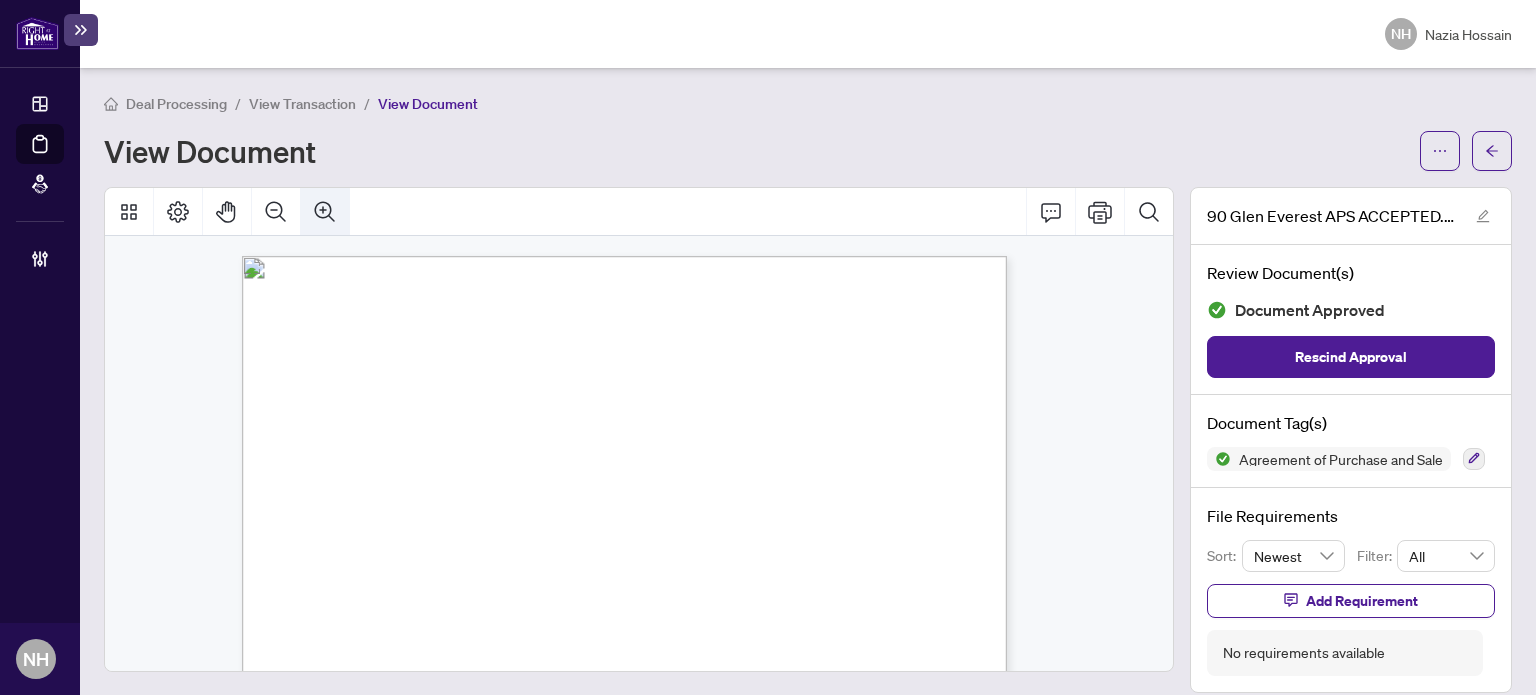 click at bounding box center [325, 212] 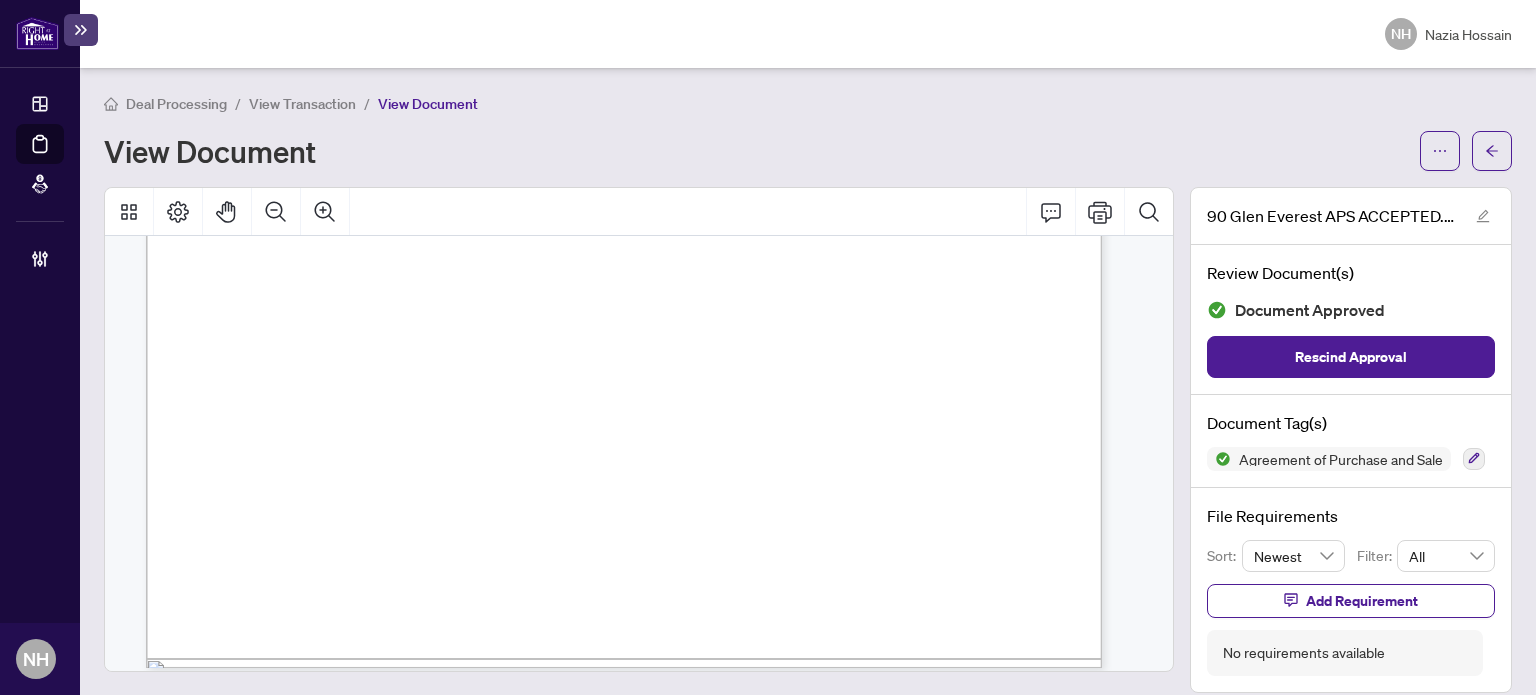 scroll, scrollTop: 8454, scrollLeft: 0, axis: vertical 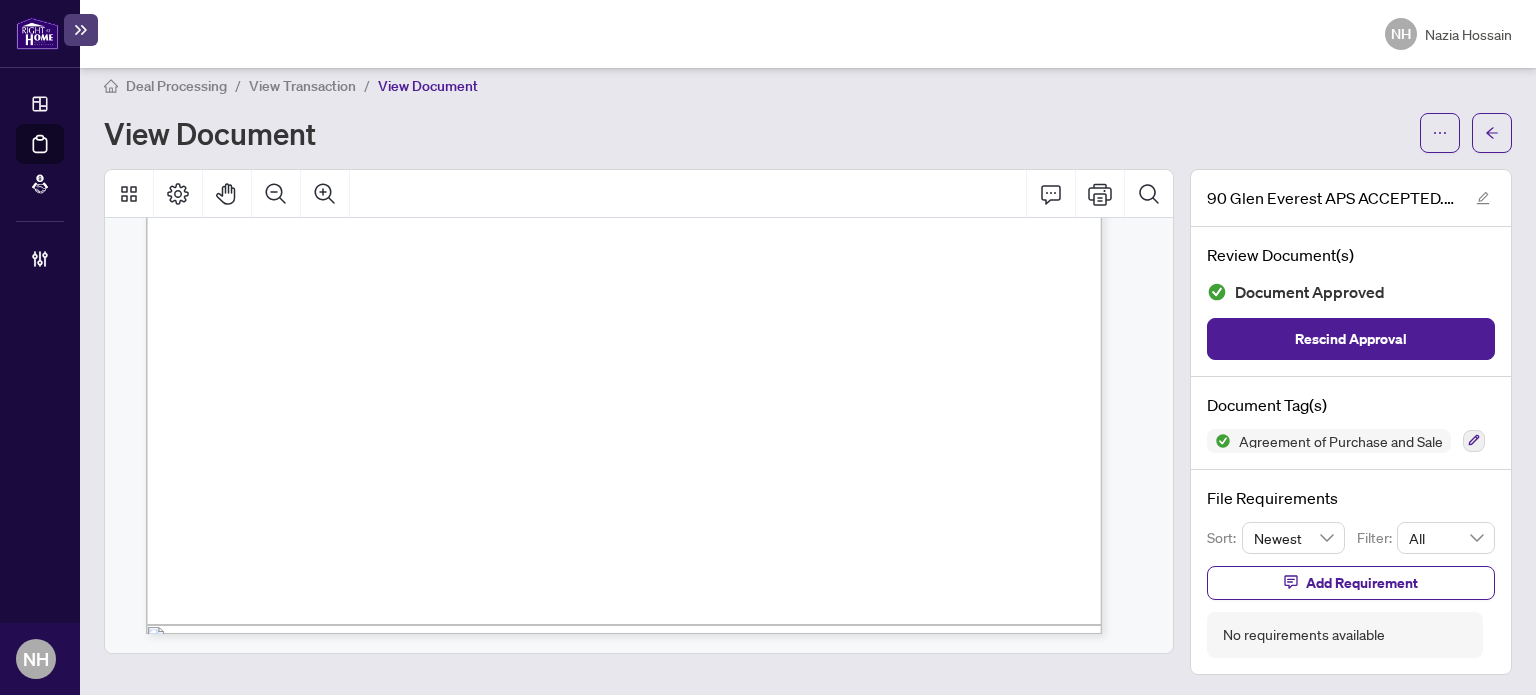 click on "View Transaction" at bounding box center [302, 86] 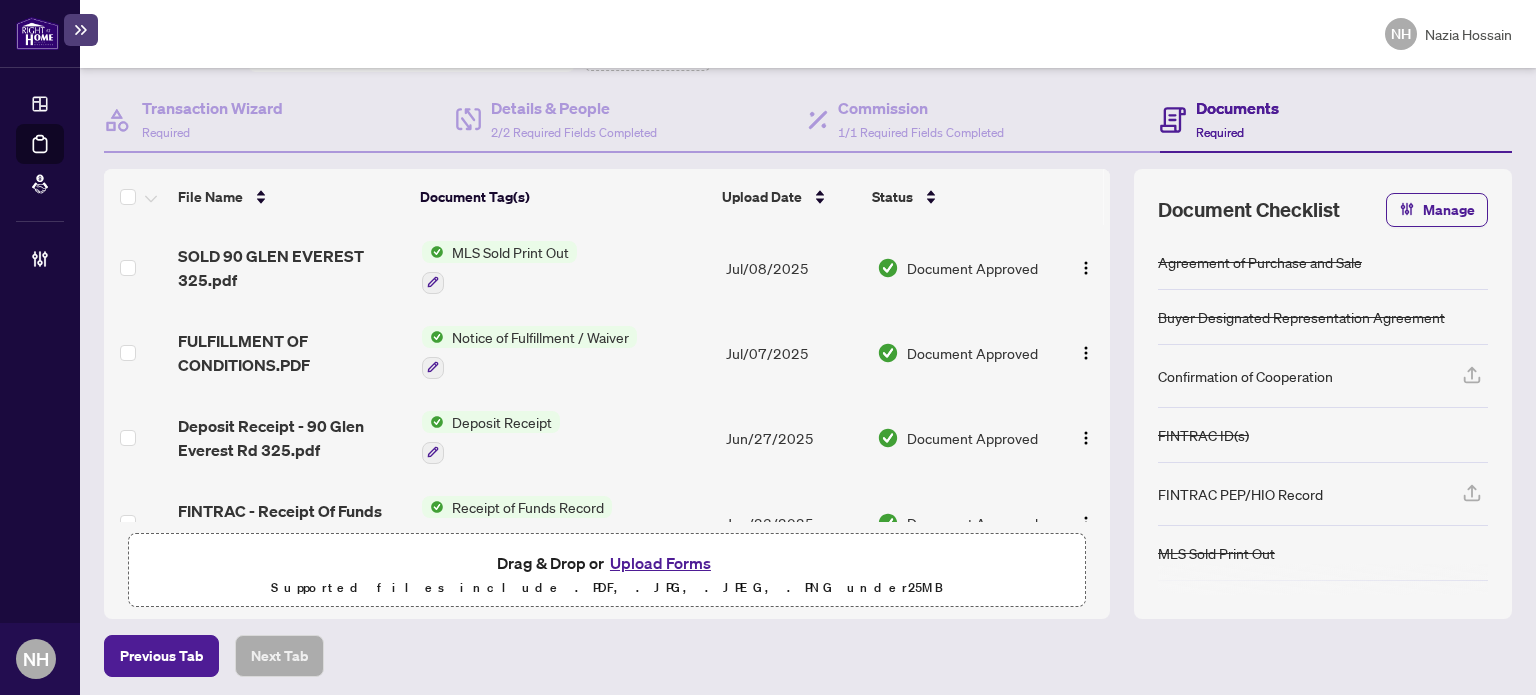 scroll, scrollTop: 72, scrollLeft: 0, axis: vertical 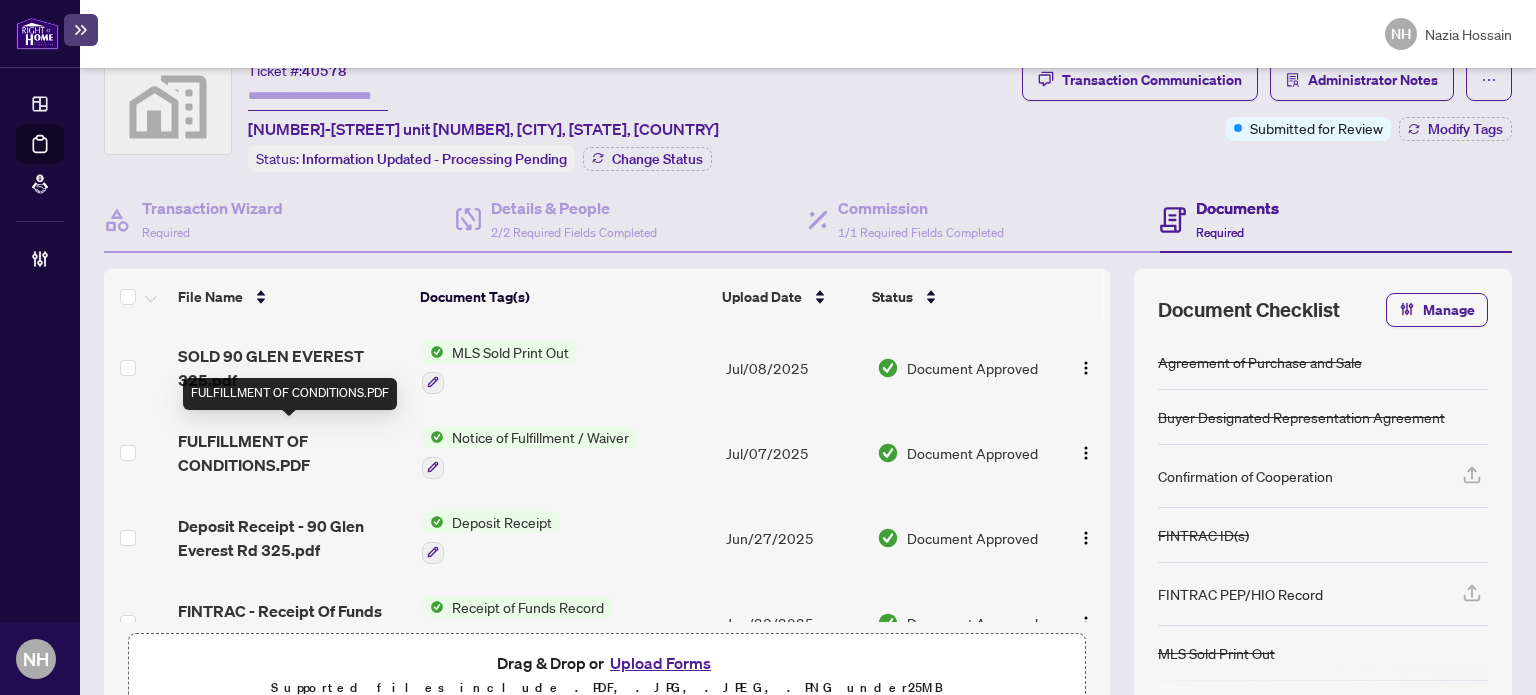 click on "FULFILLMENT OF CONDITIONS.PDF" at bounding box center [291, 453] 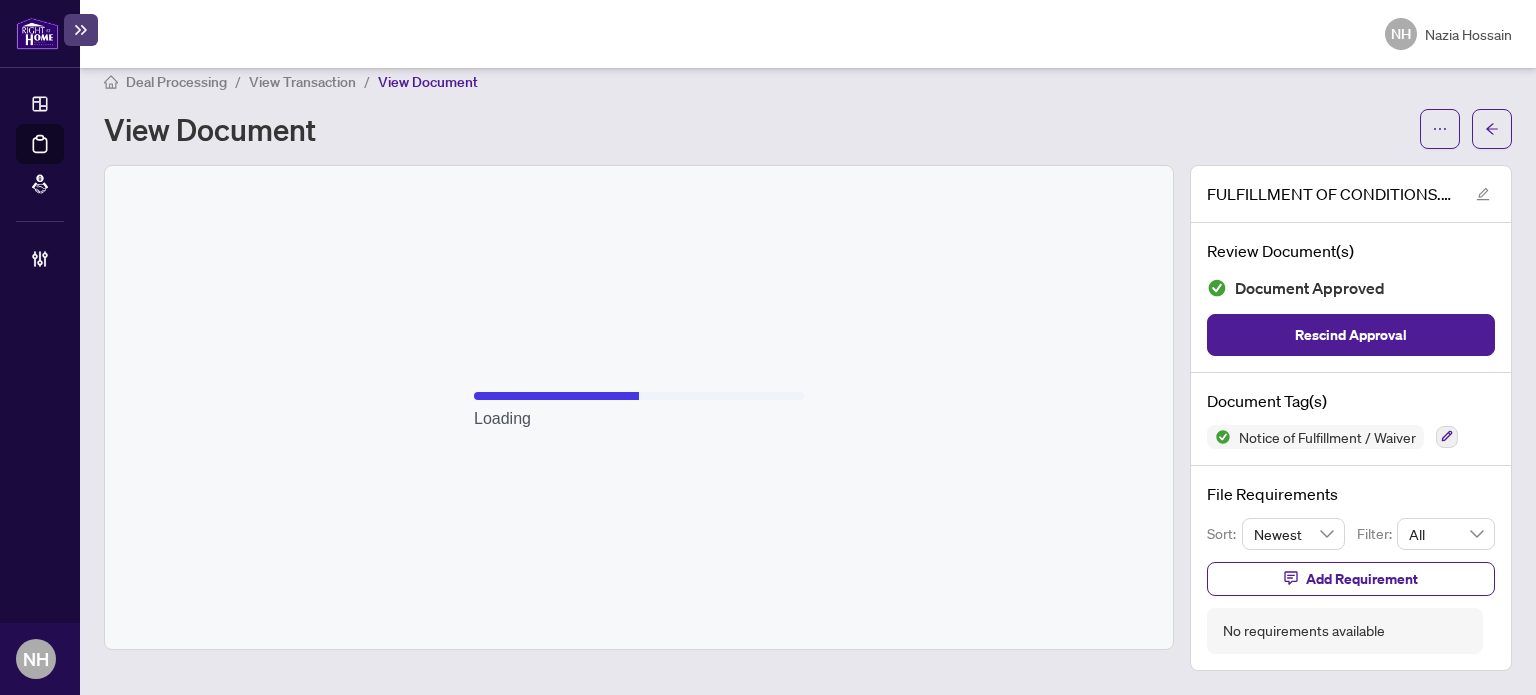 scroll, scrollTop: 18, scrollLeft: 0, axis: vertical 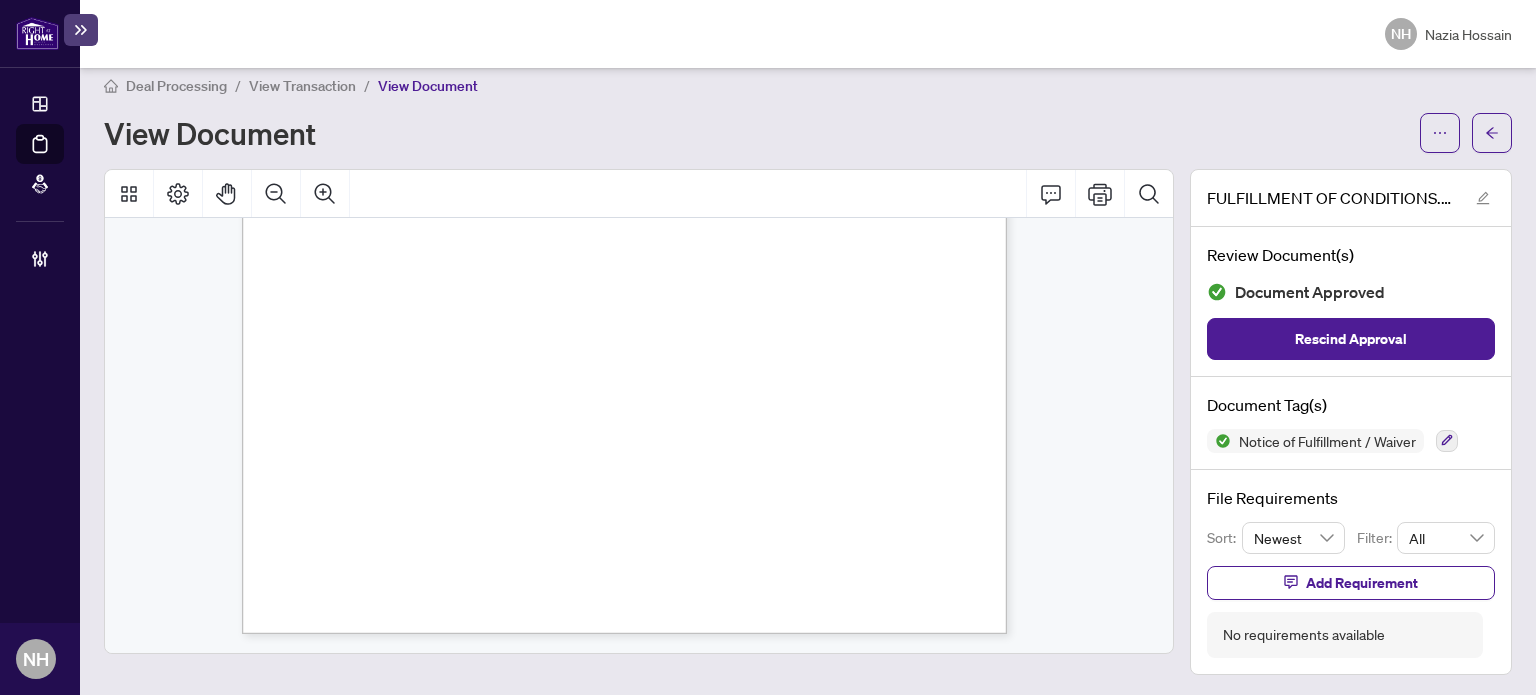 click on "View Transaction" at bounding box center [302, 86] 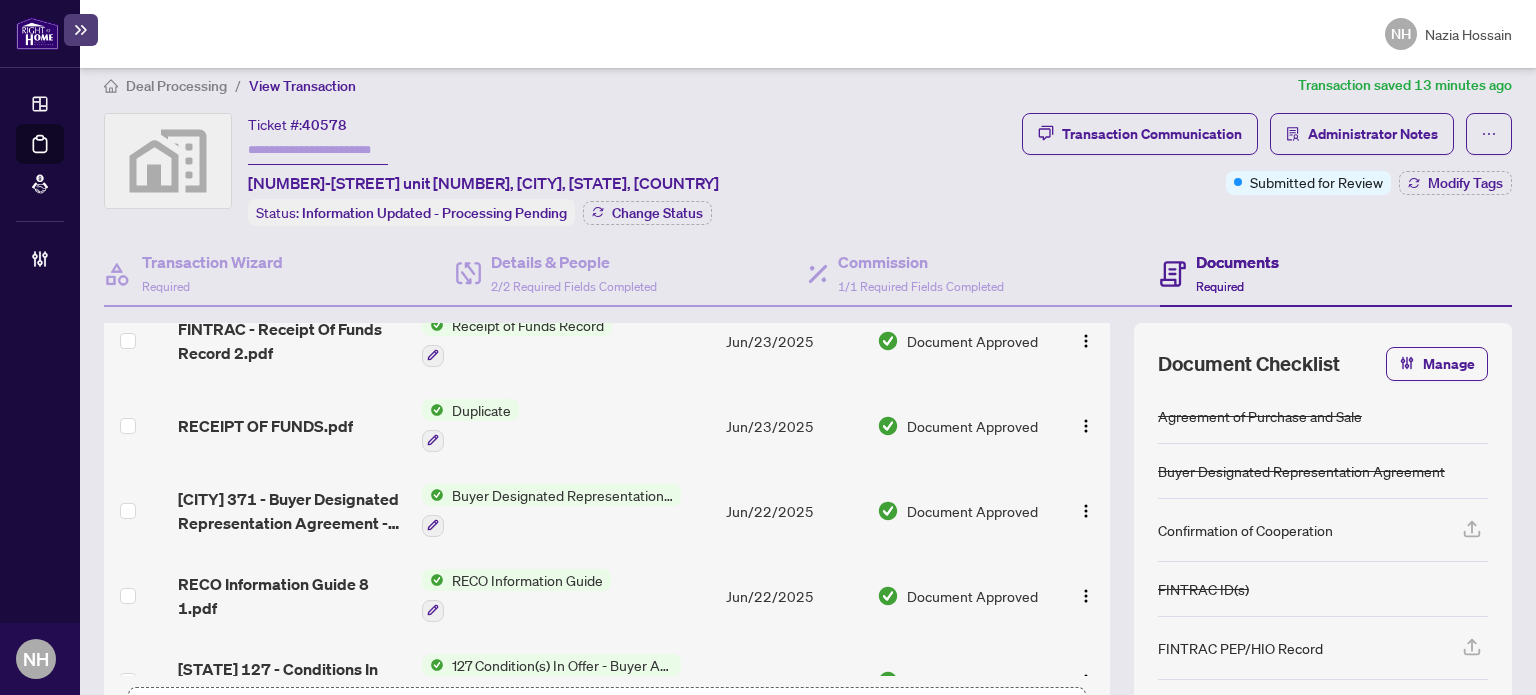 scroll, scrollTop: 500, scrollLeft: 0, axis: vertical 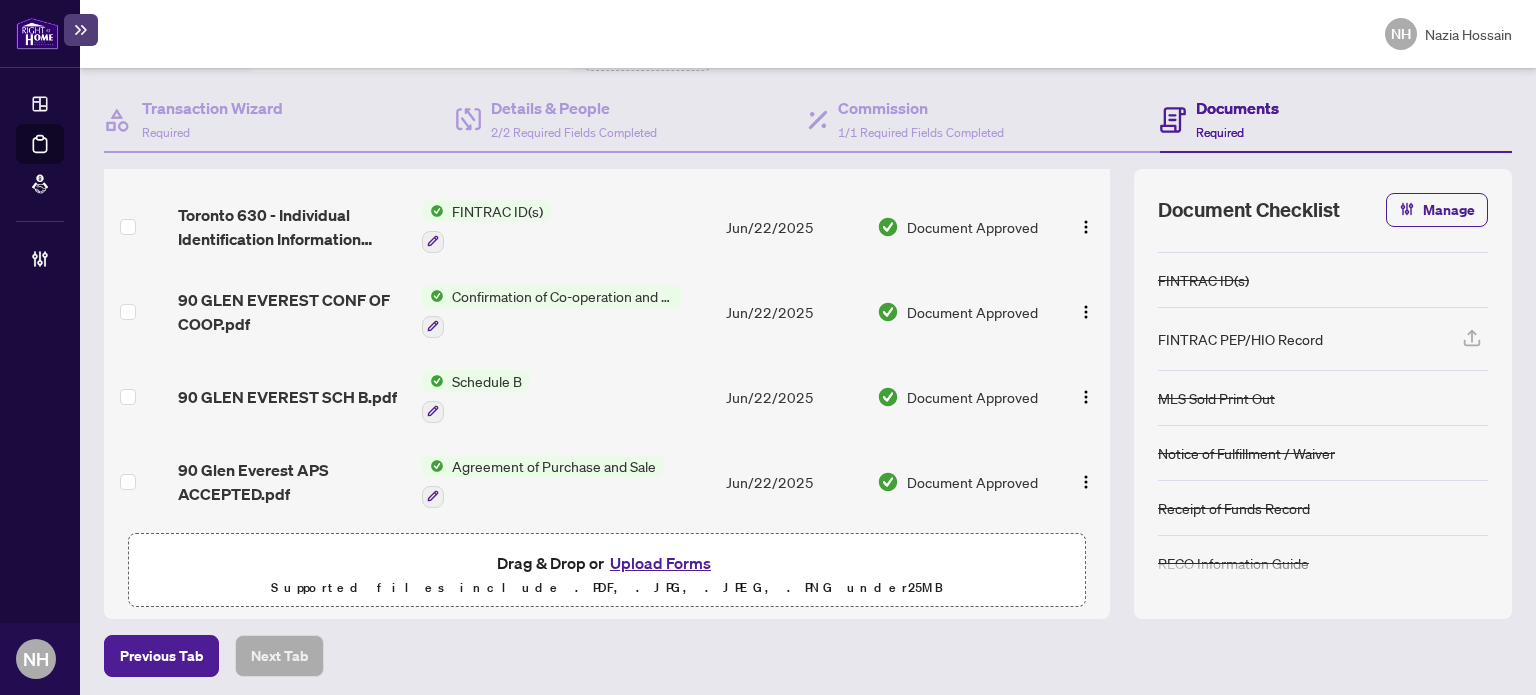 click on "Upload Forms" at bounding box center [660, 563] 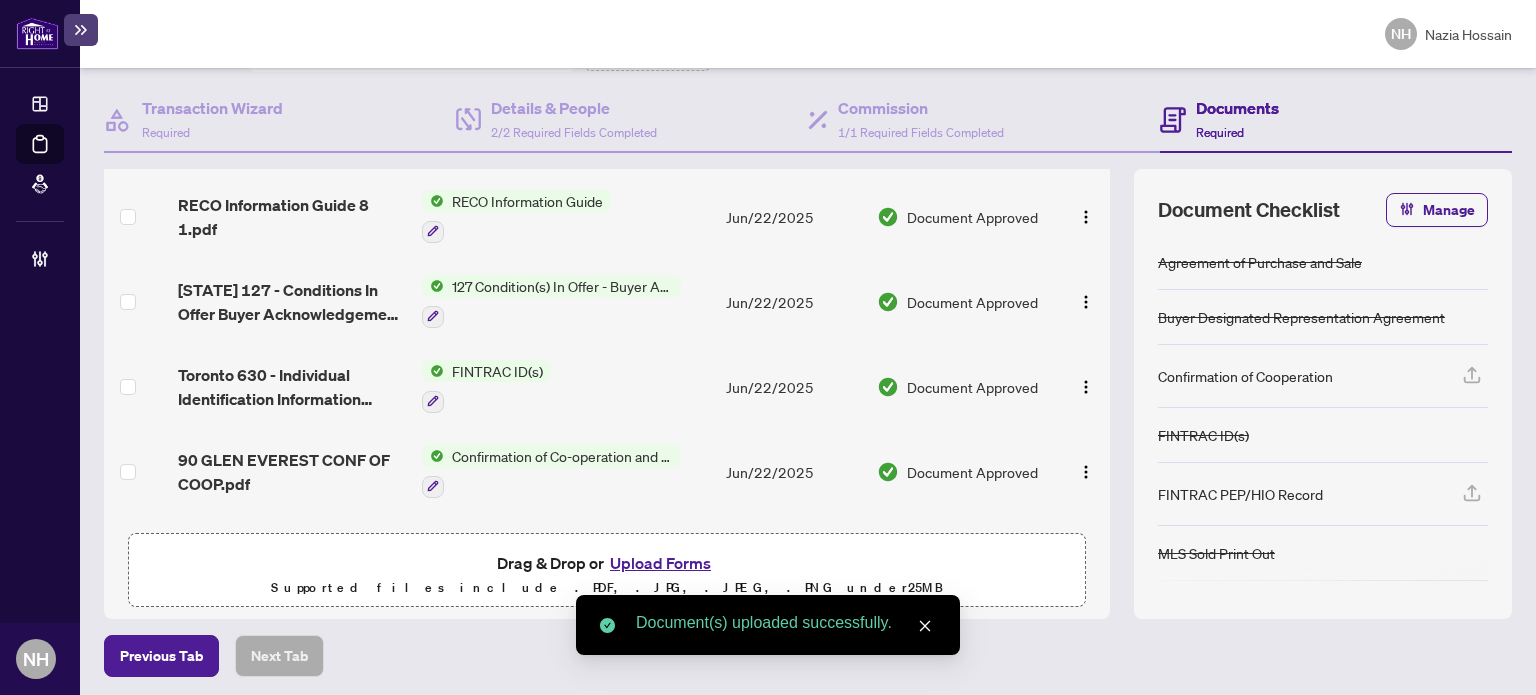 scroll, scrollTop: 0, scrollLeft: 0, axis: both 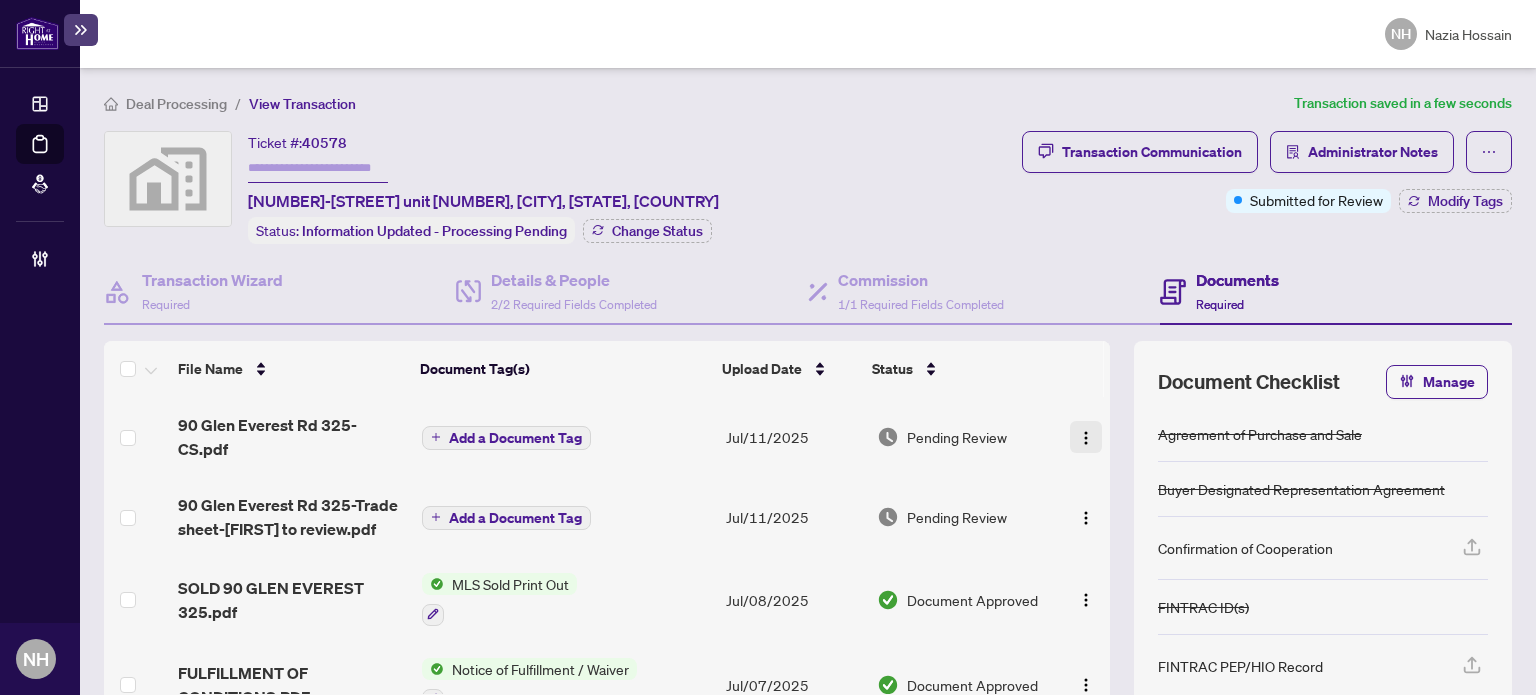 click at bounding box center [1086, 438] 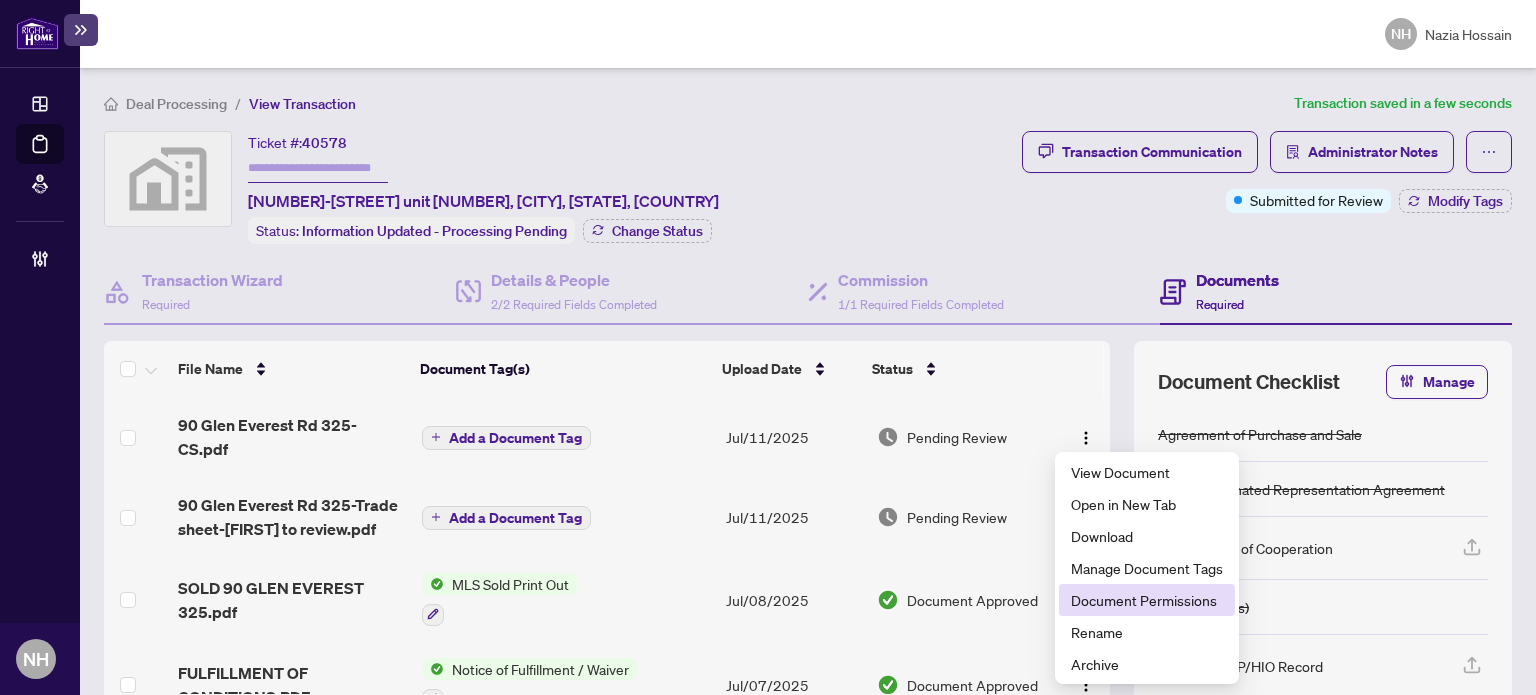 click on "Document Permissions" at bounding box center (1147, 600) 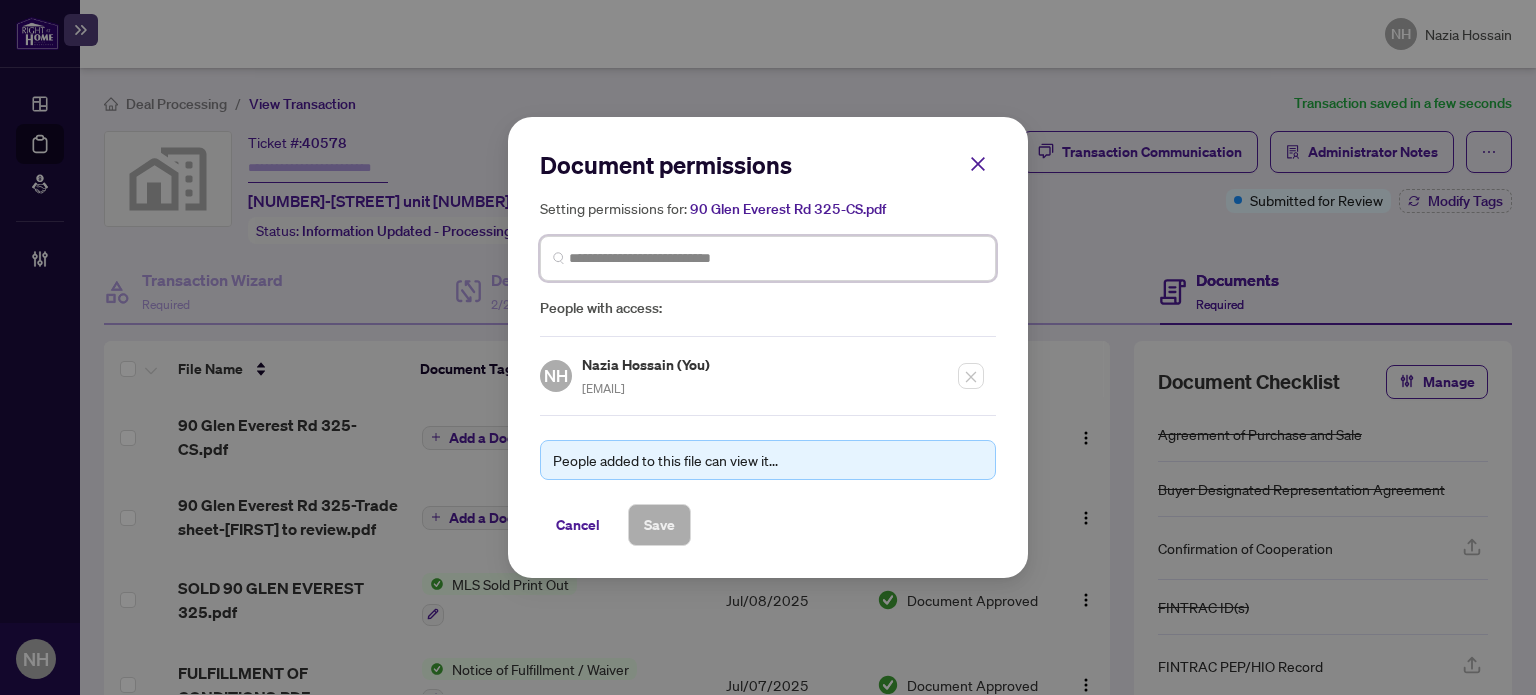 click at bounding box center [776, 258] 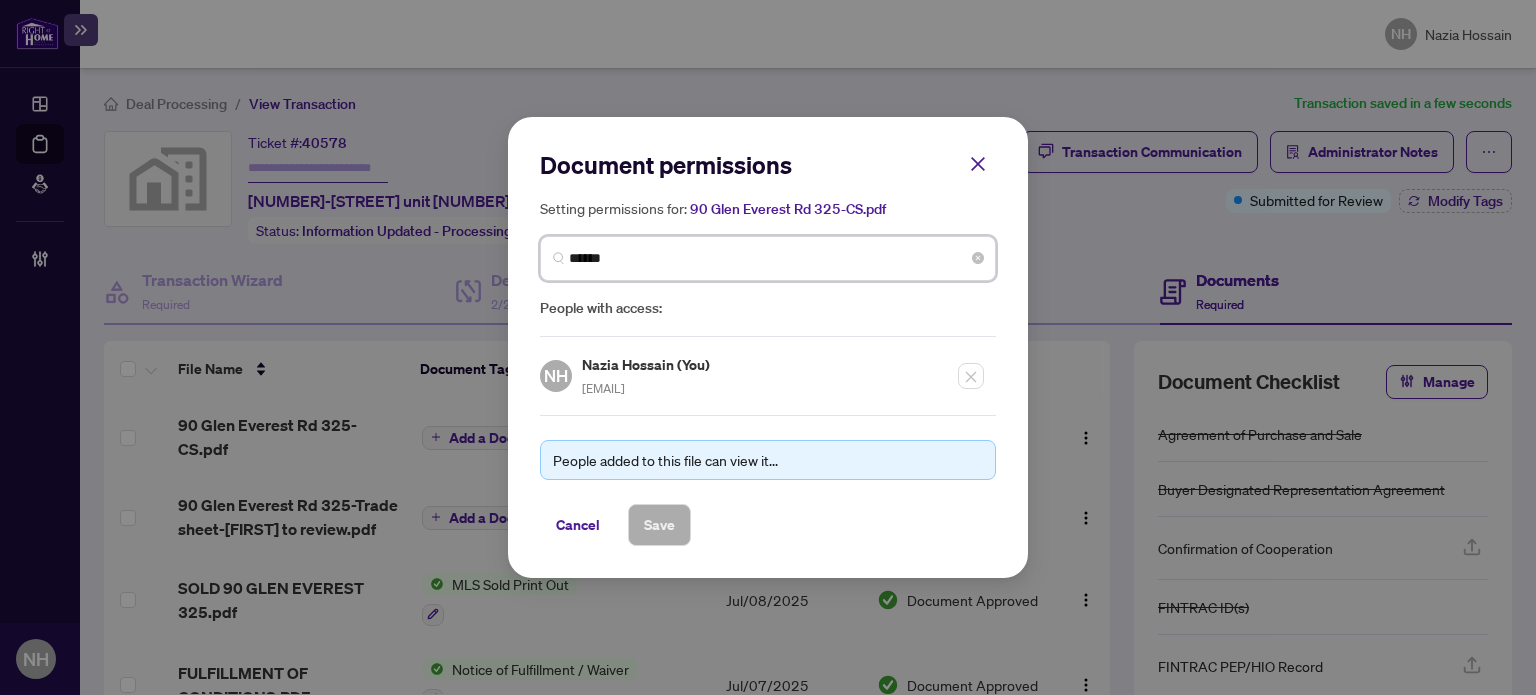 type on "*******" 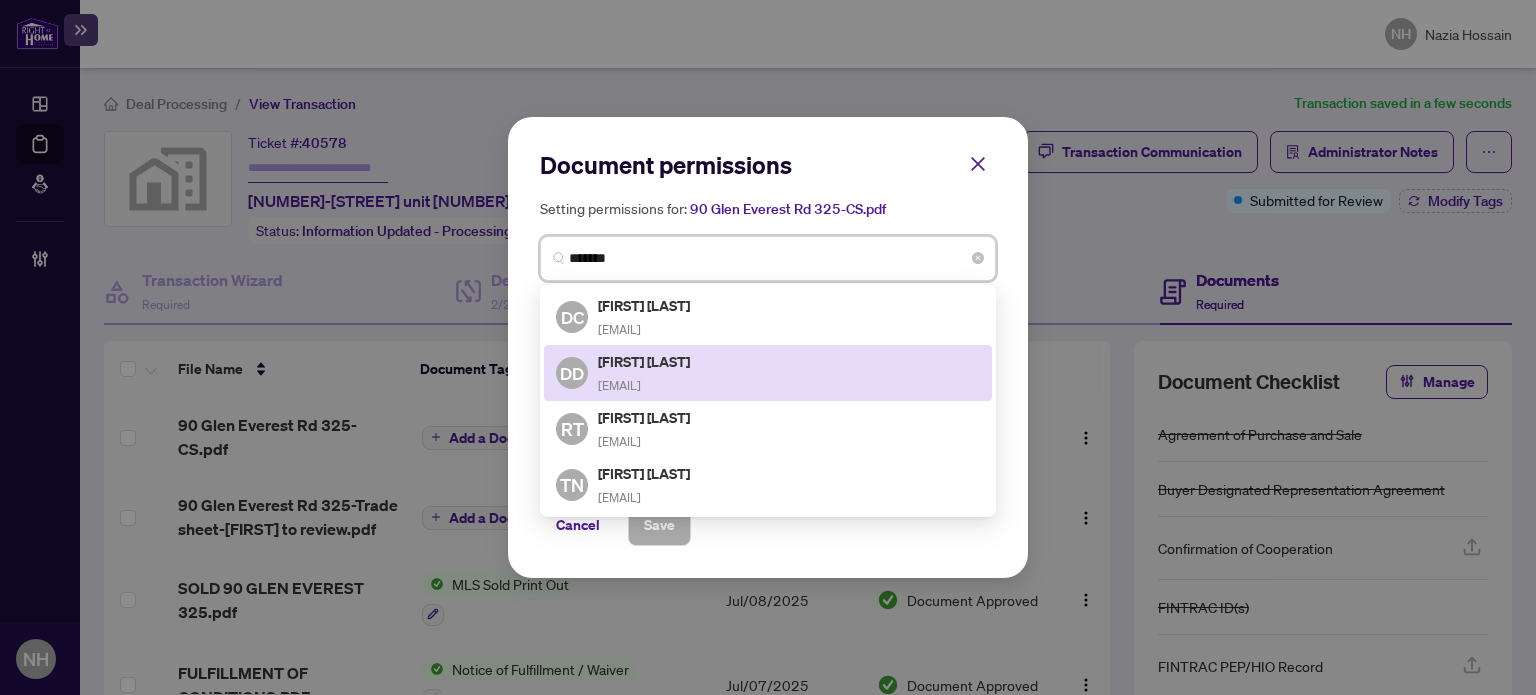 click on "Dominic Defilippis" at bounding box center (645, 361) 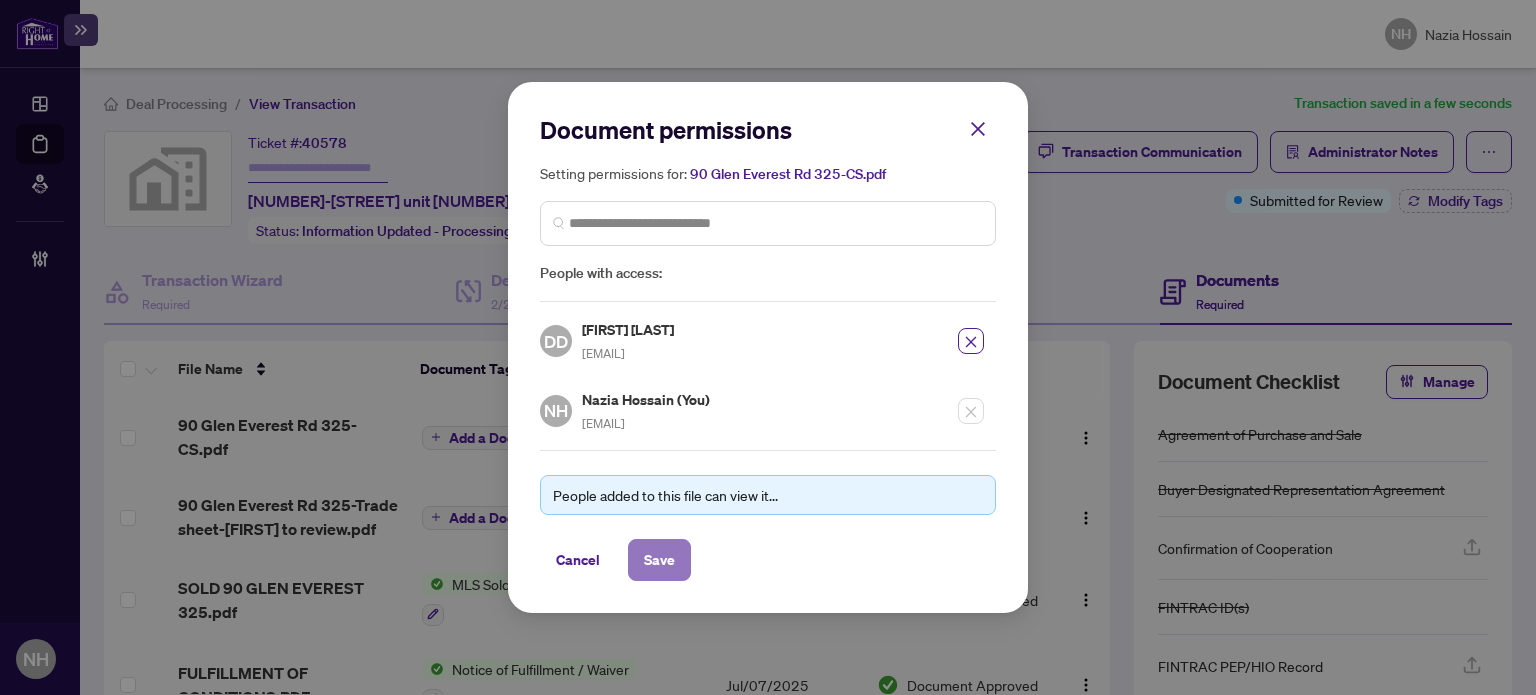 click on "Save" at bounding box center [659, 560] 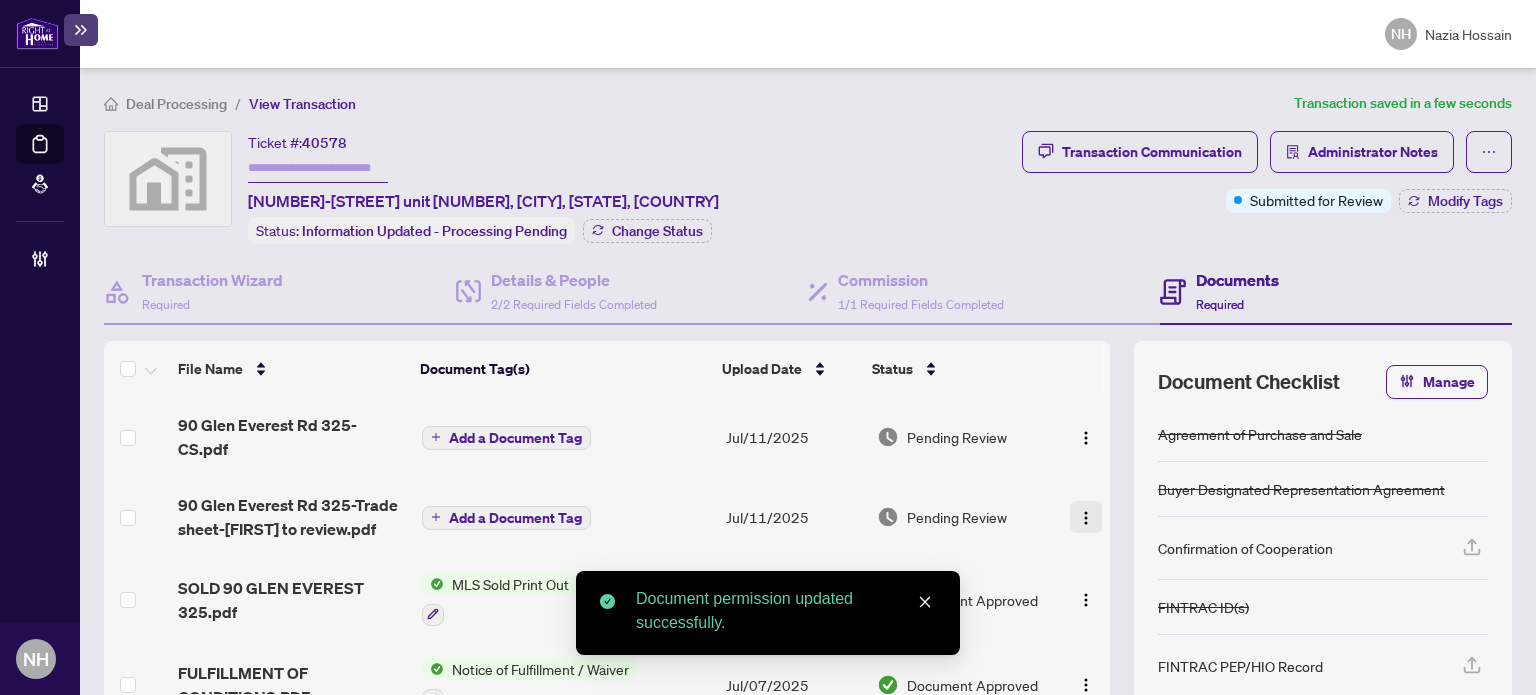 click at bounding box center [1086, 518] 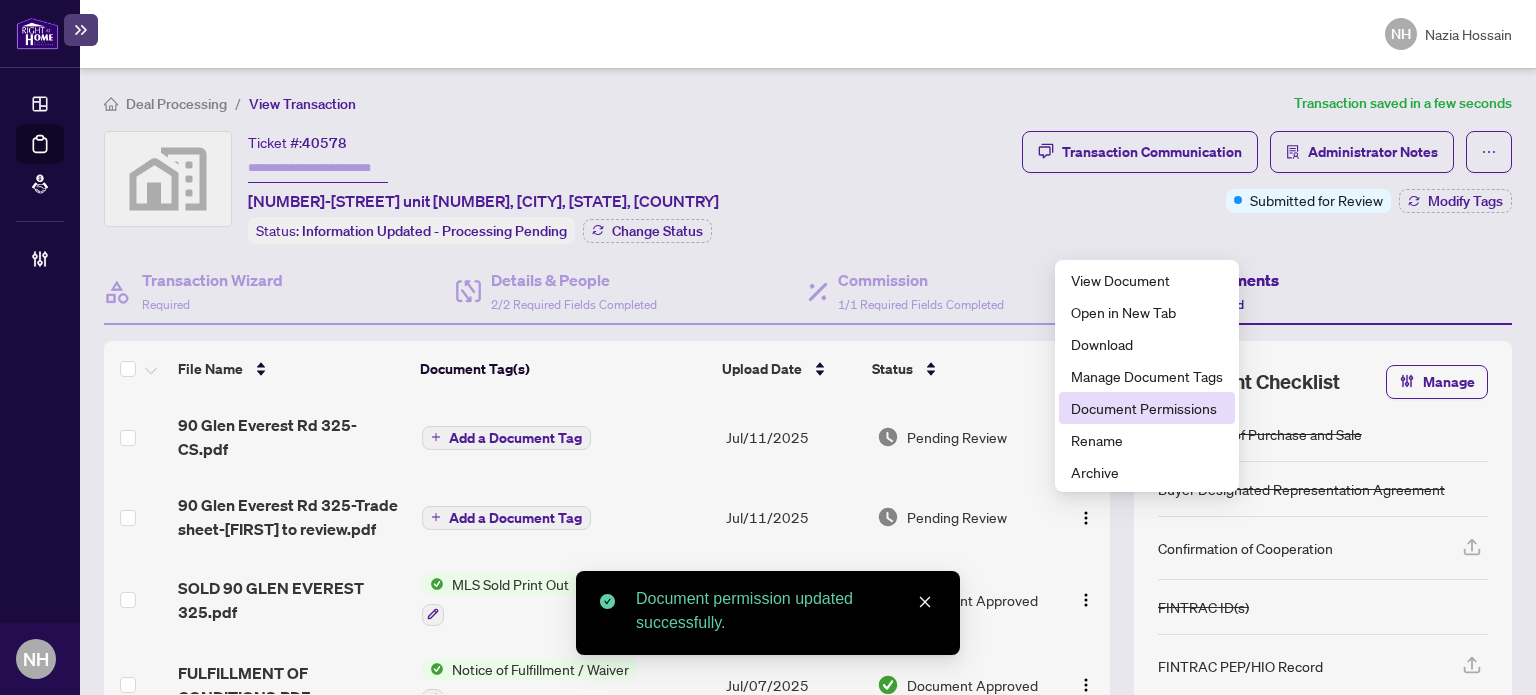 click on "Document Permissions" at bounding box center [1147, 408] 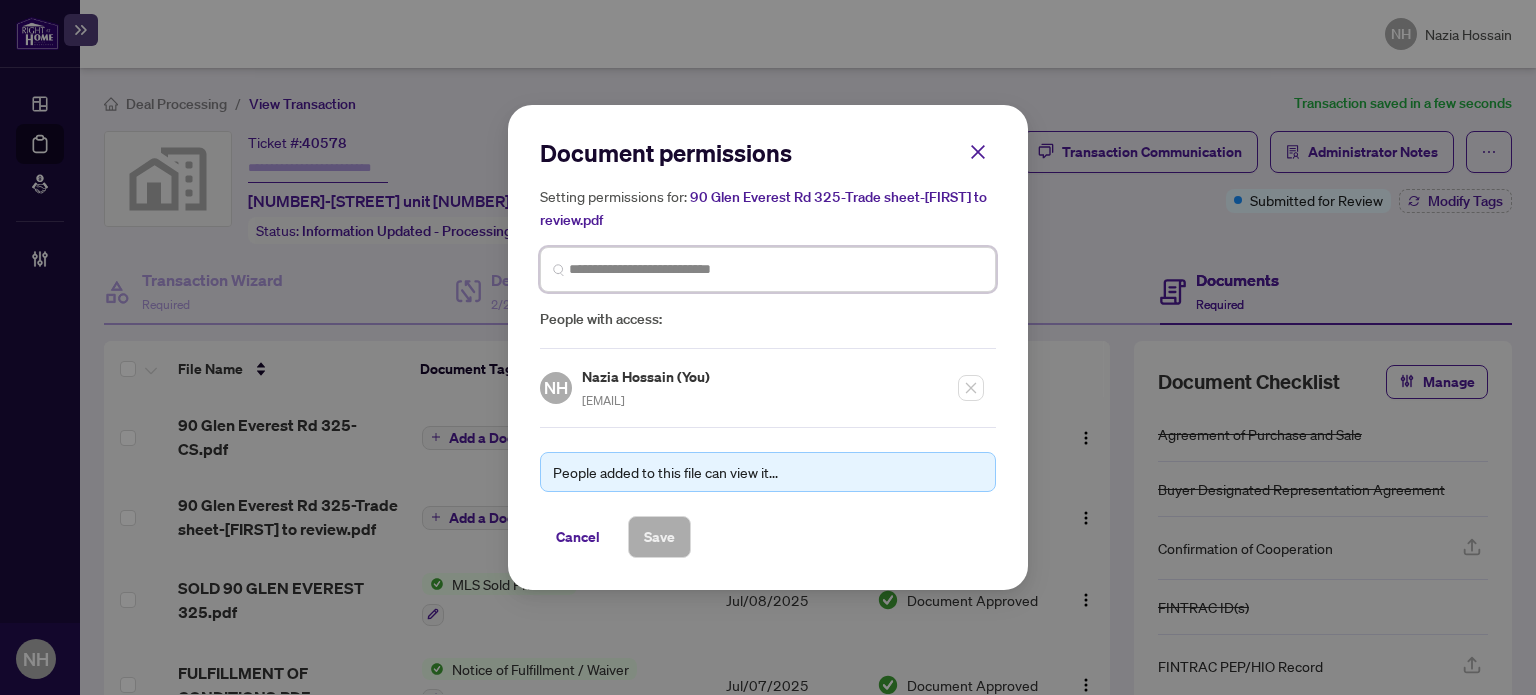 click at bounding box center [0, 0] 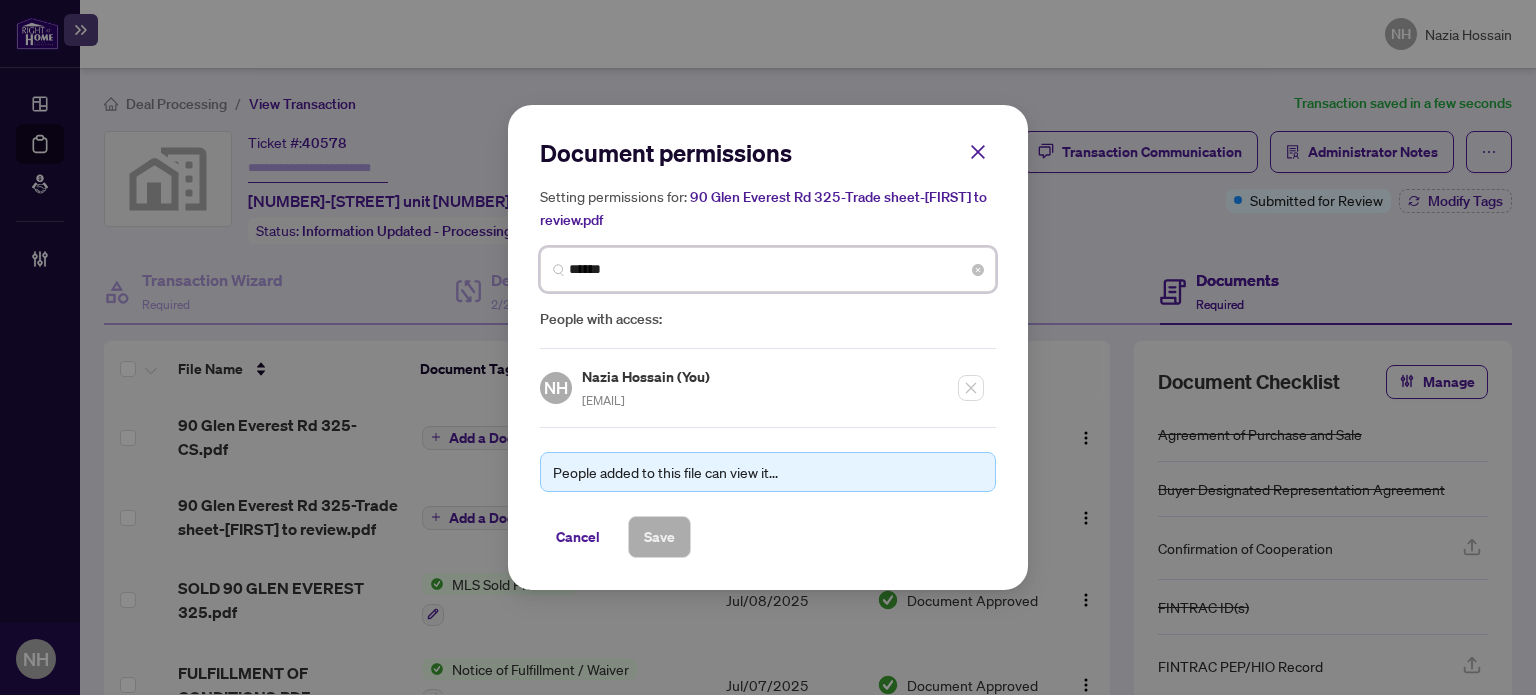type on "*******" 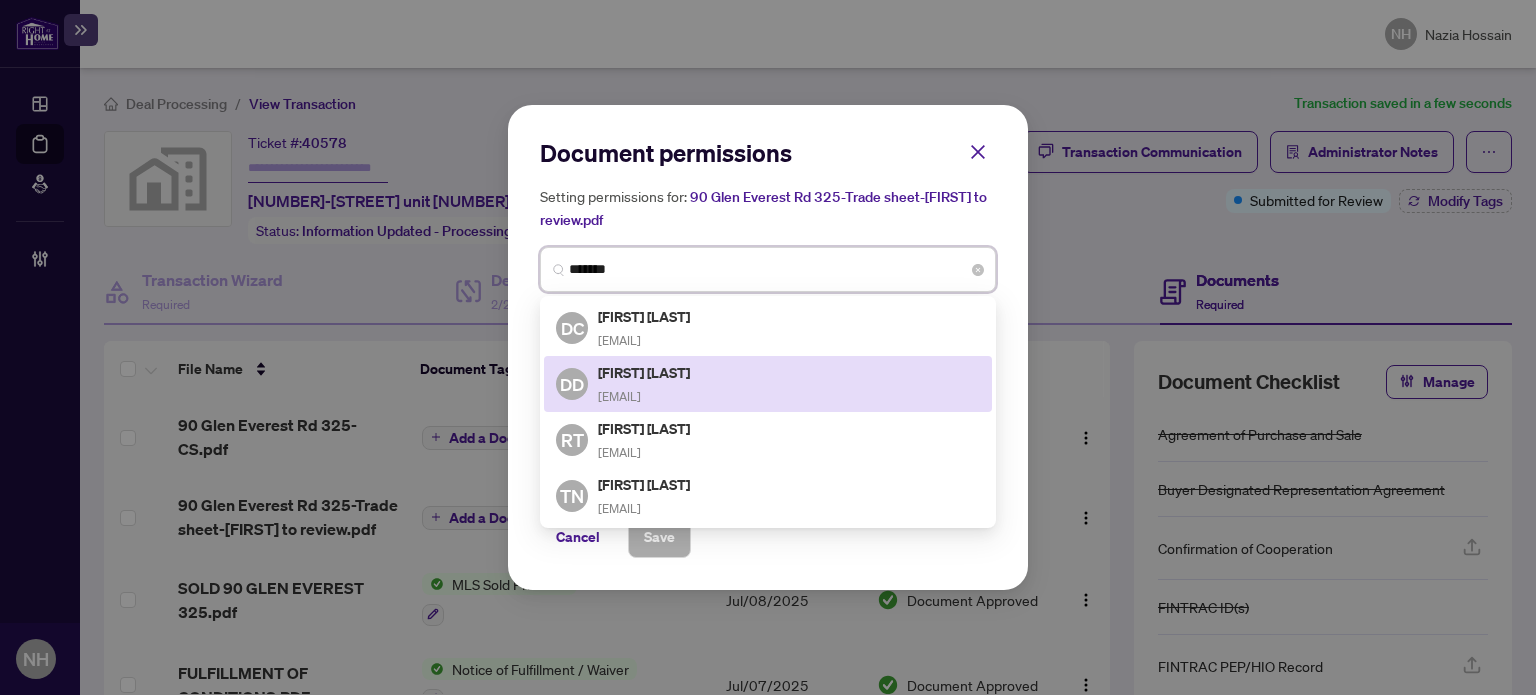 click on "Dominic Defilippis" at bounding box center [645, 372] 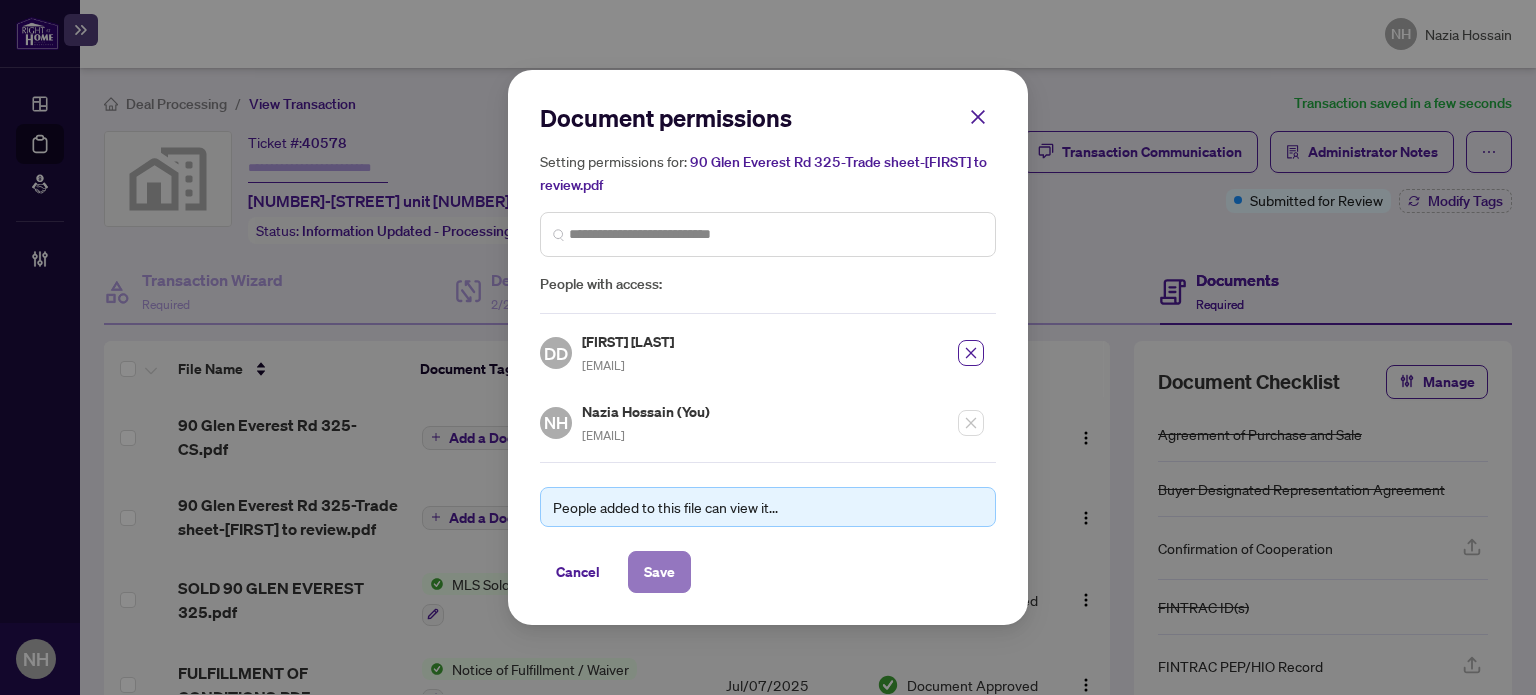 click on "Save" at bounding box center (659, 572) 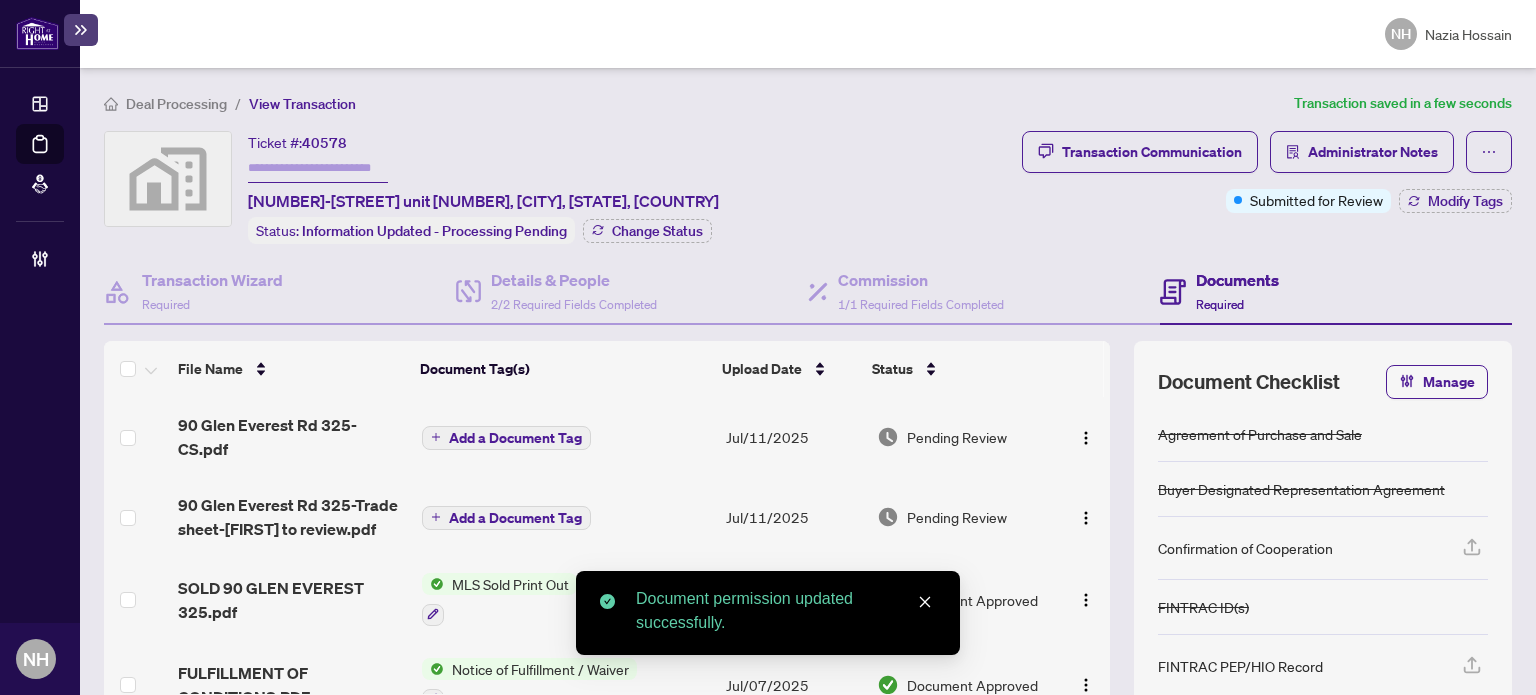 click on "Add a Document Tag" at bounding box center (515, 438) 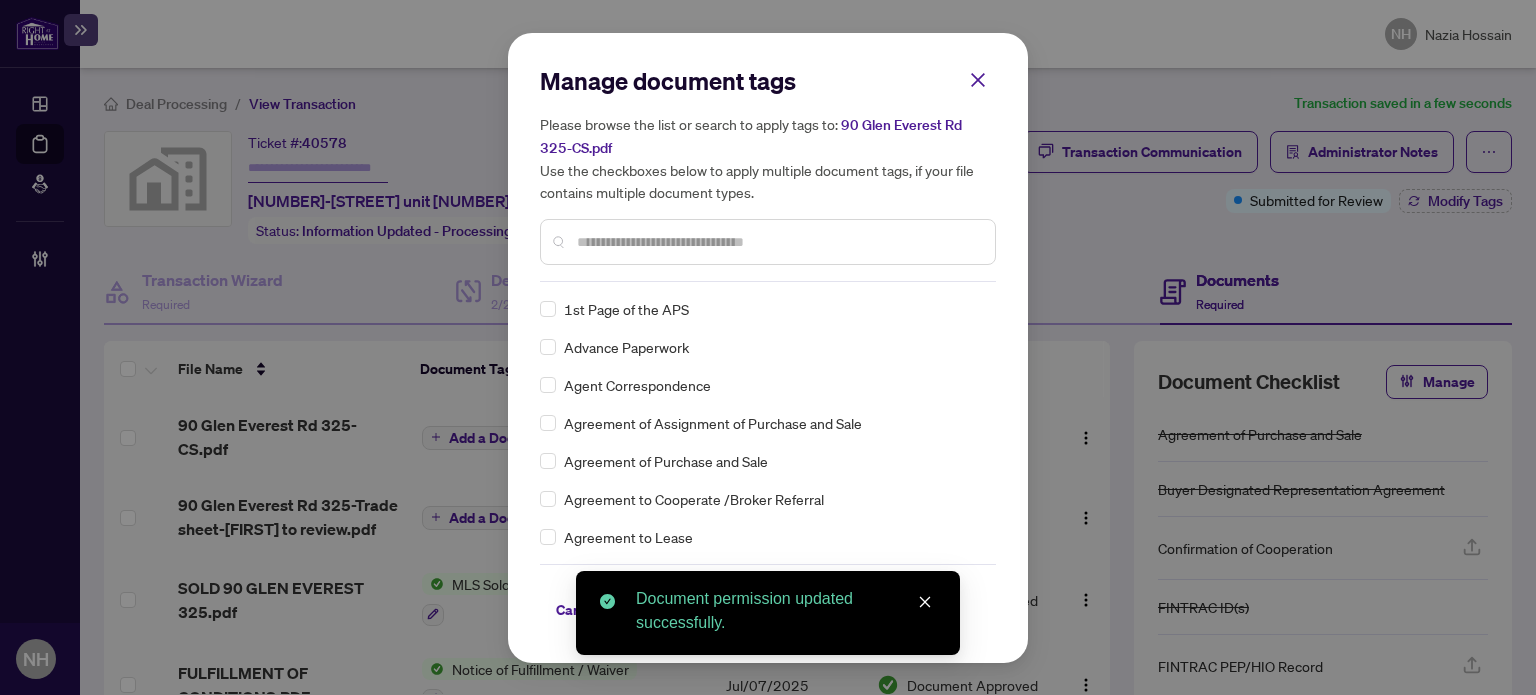 click at bounding box center (778, 242) 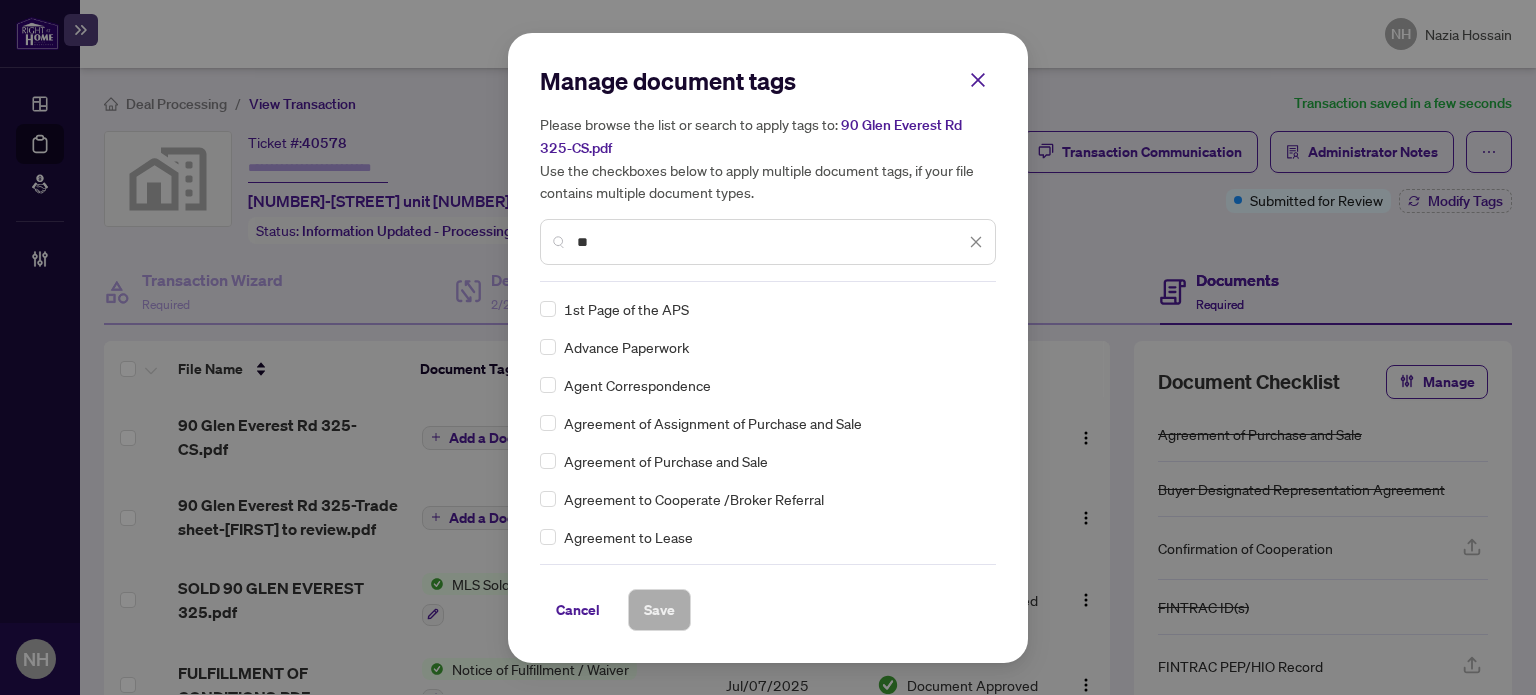 type on "*" 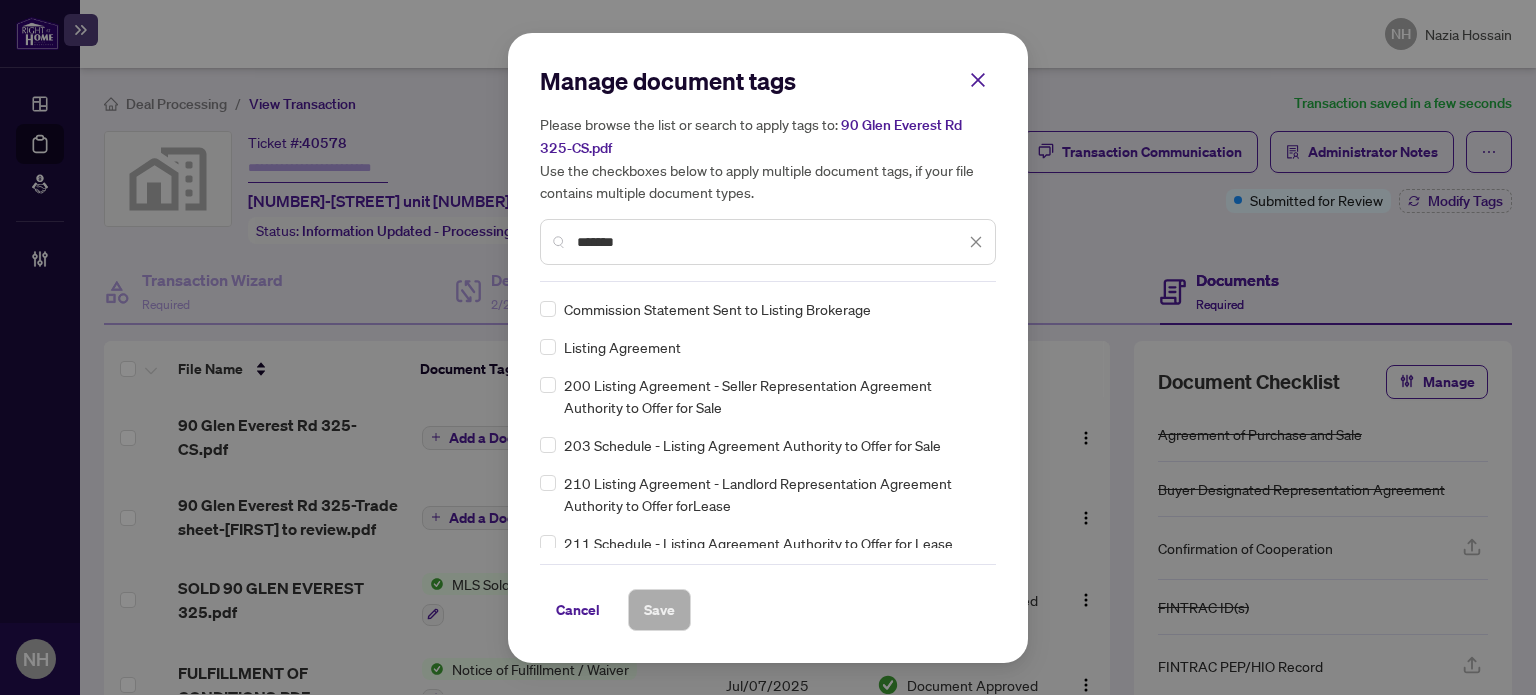 type on "*******" 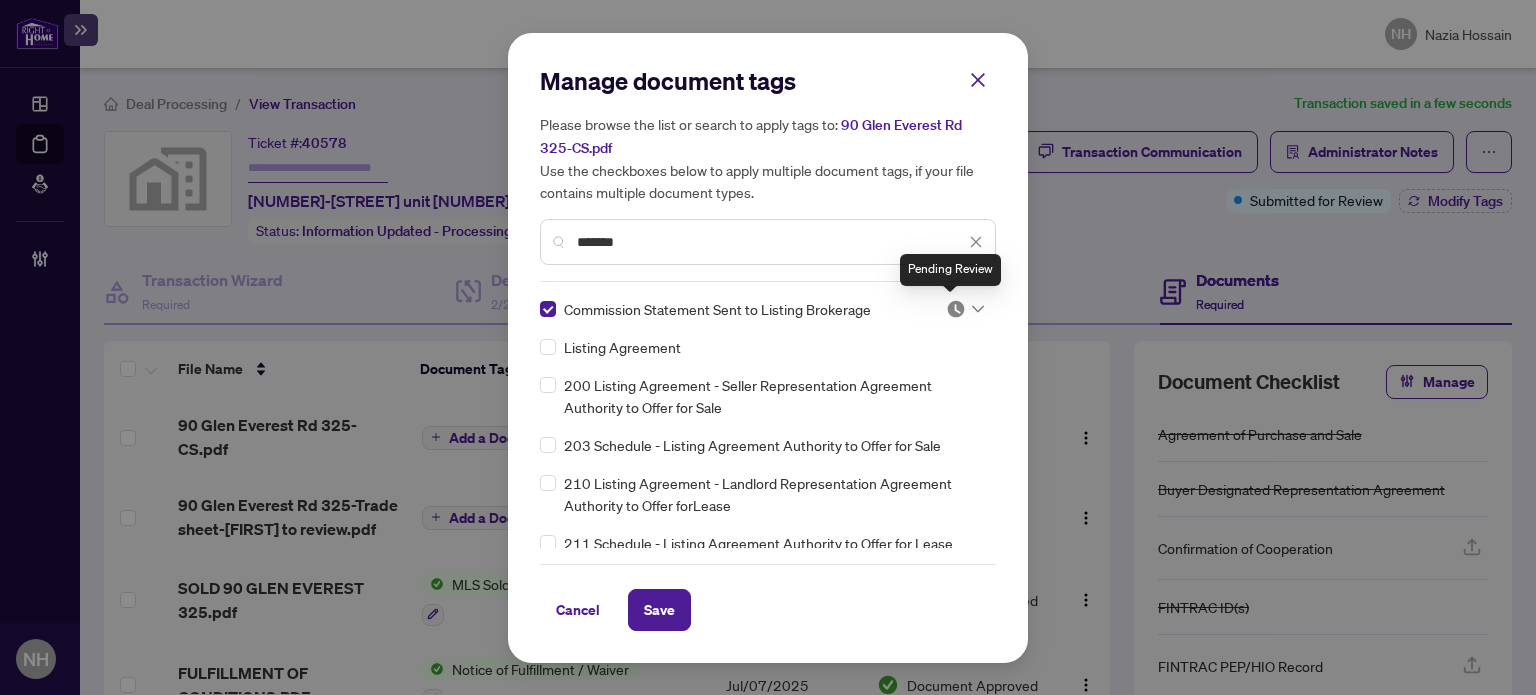 click at bounding box center [965, 309] 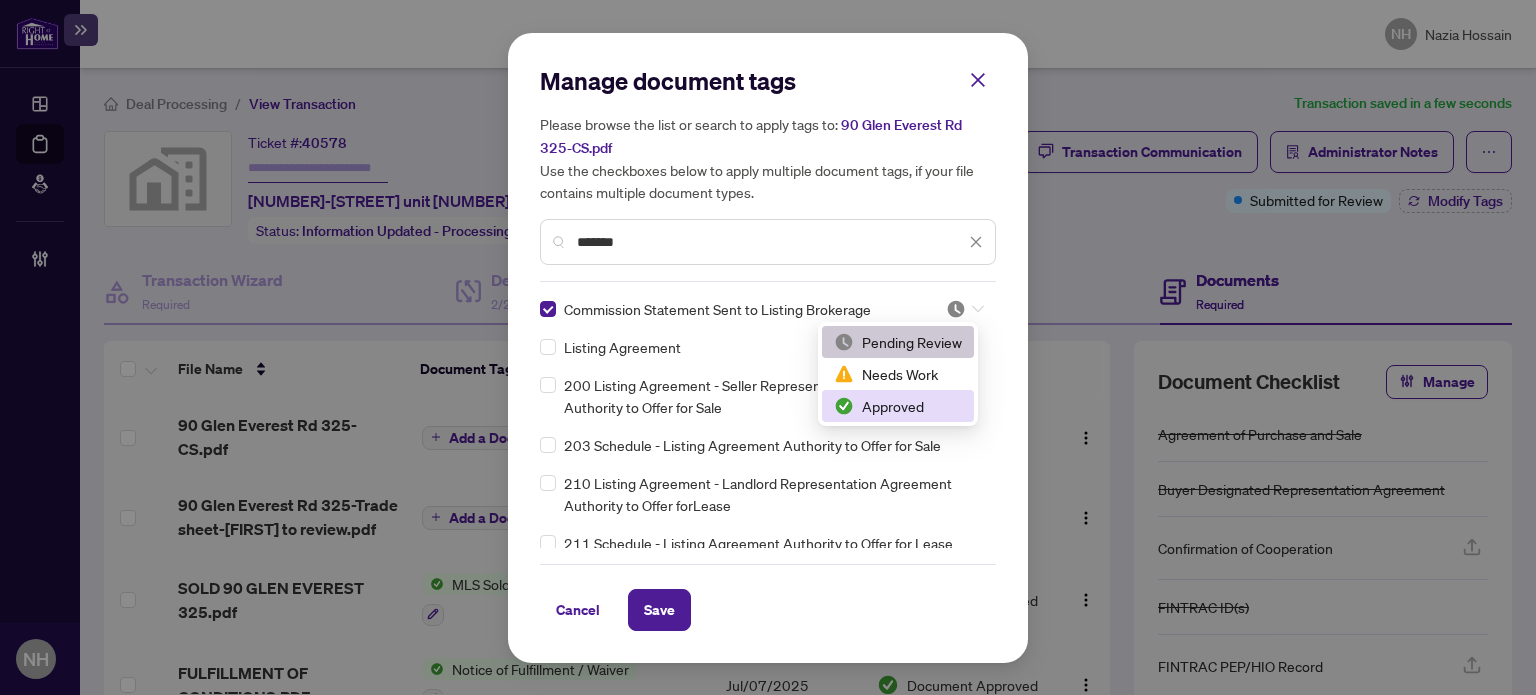 click on "Approved" at bounding box center (898, 406) 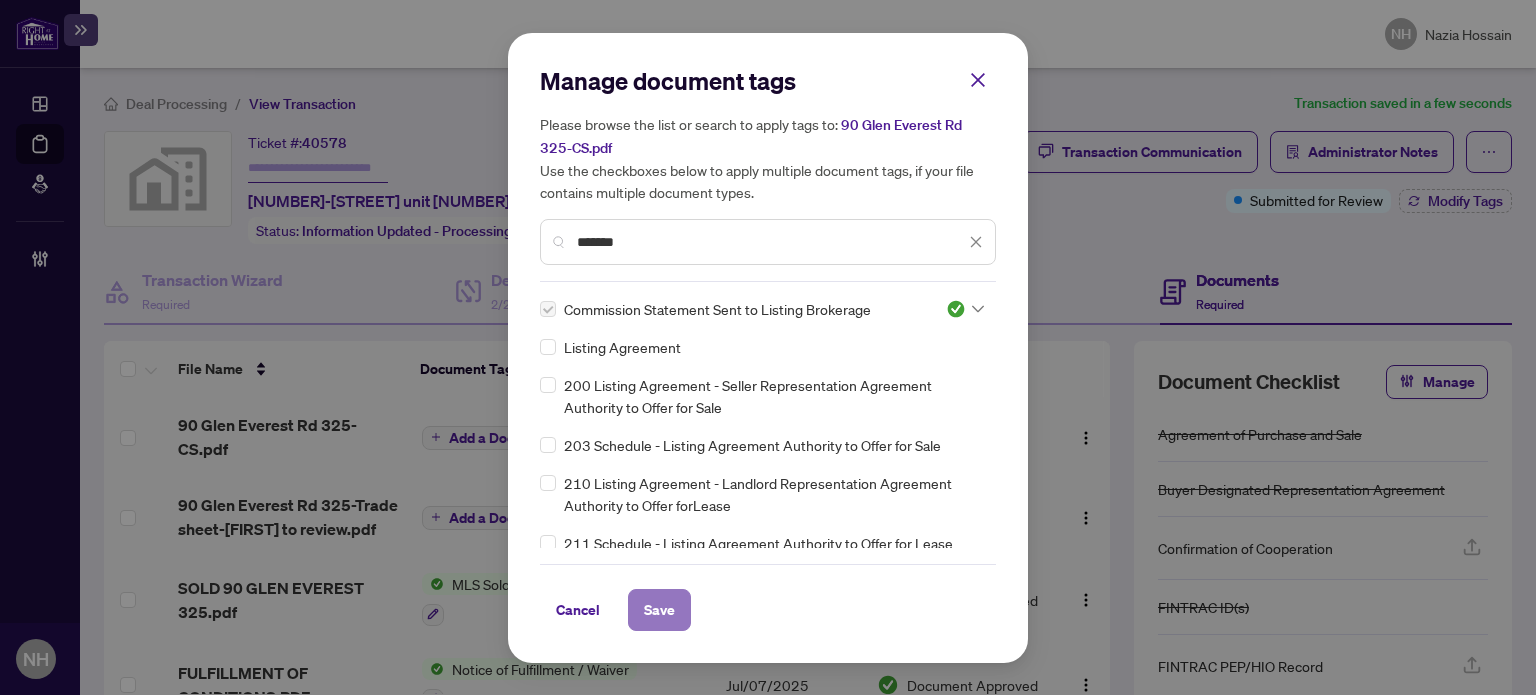 click on "Save" at bounding box center [659, 610] 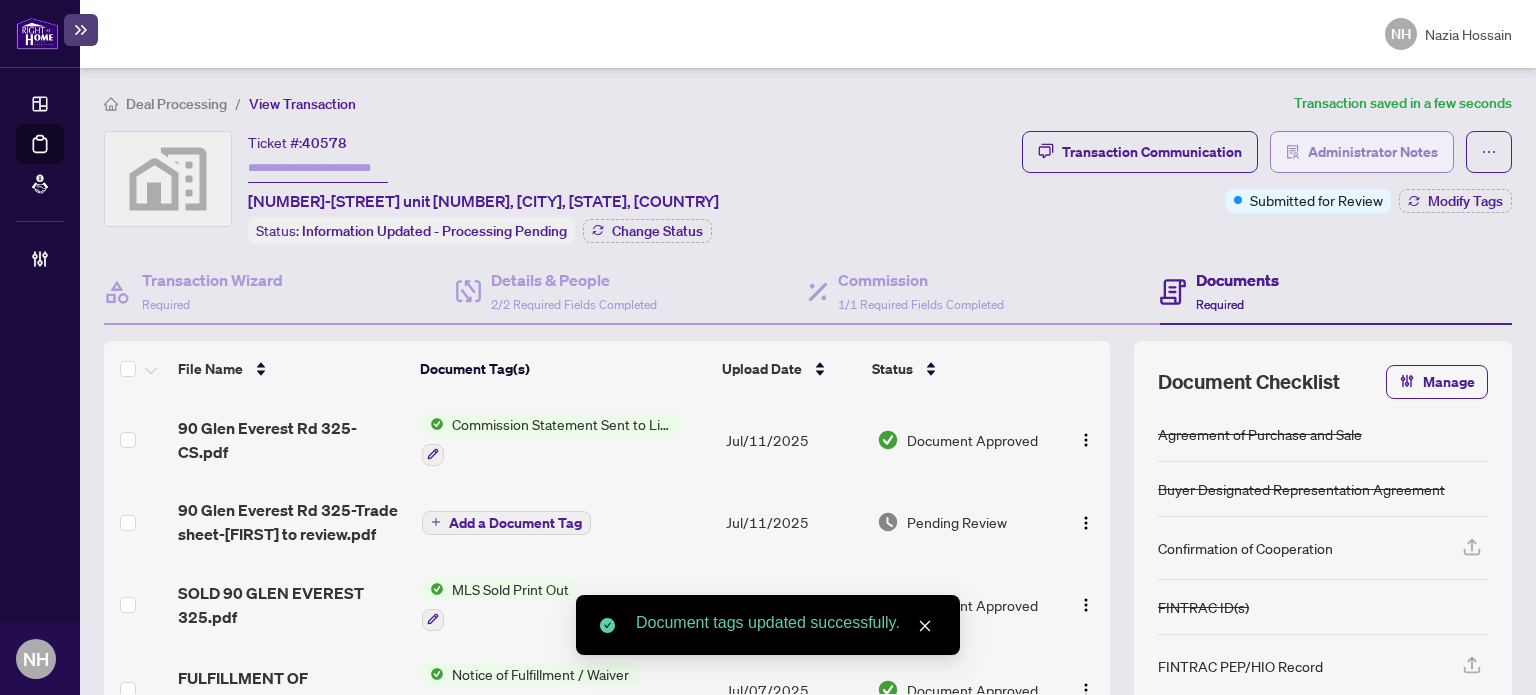 click on "Administrator Notes" at bounding box center (1373, 152) 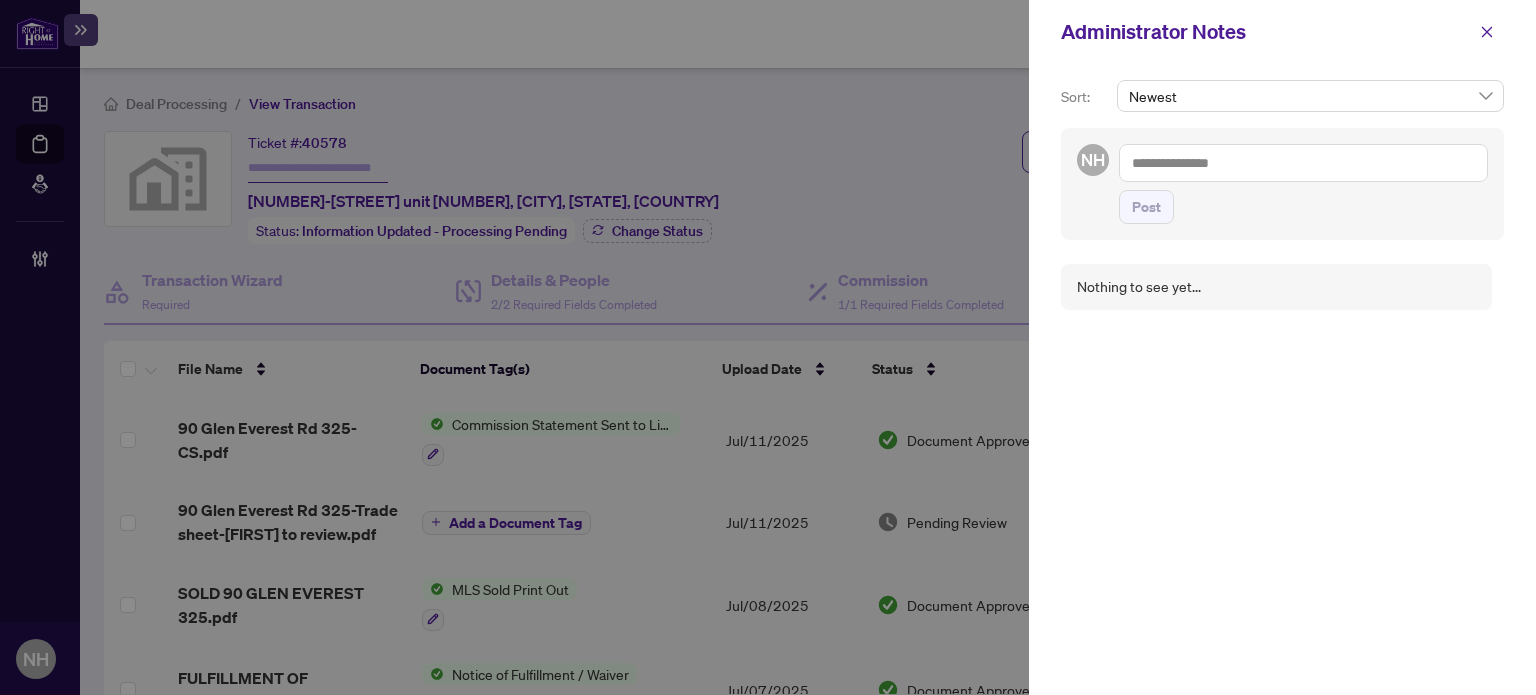 click at bounding box center [1303, 163] 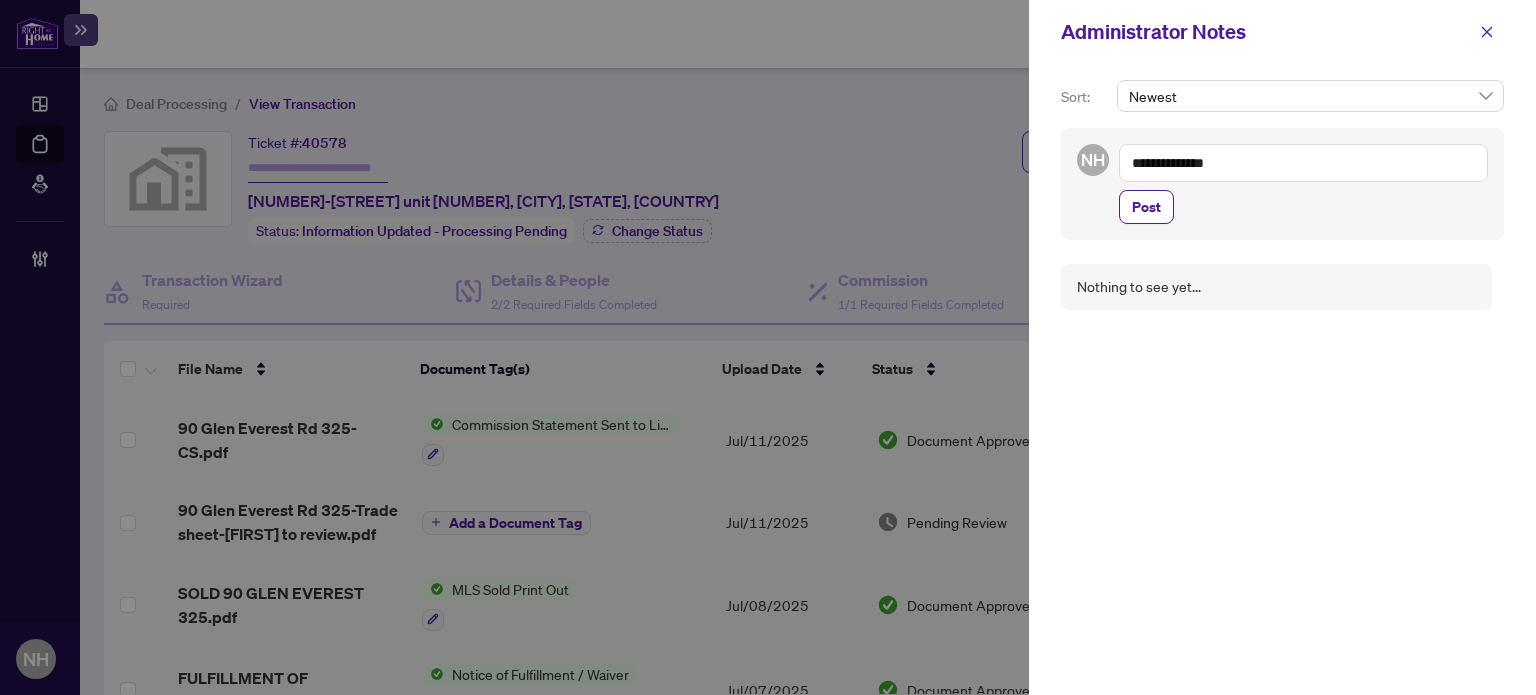 paste on "**********" 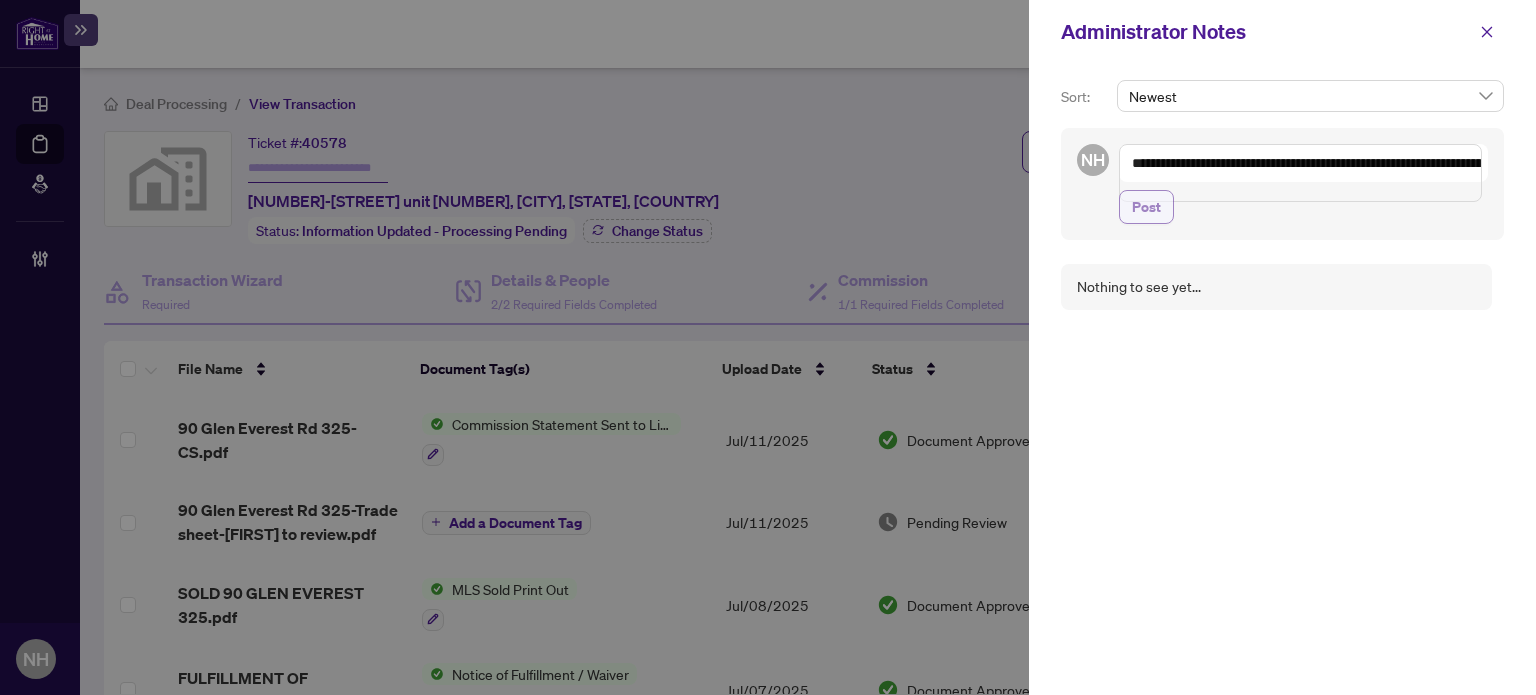 type on "**********" 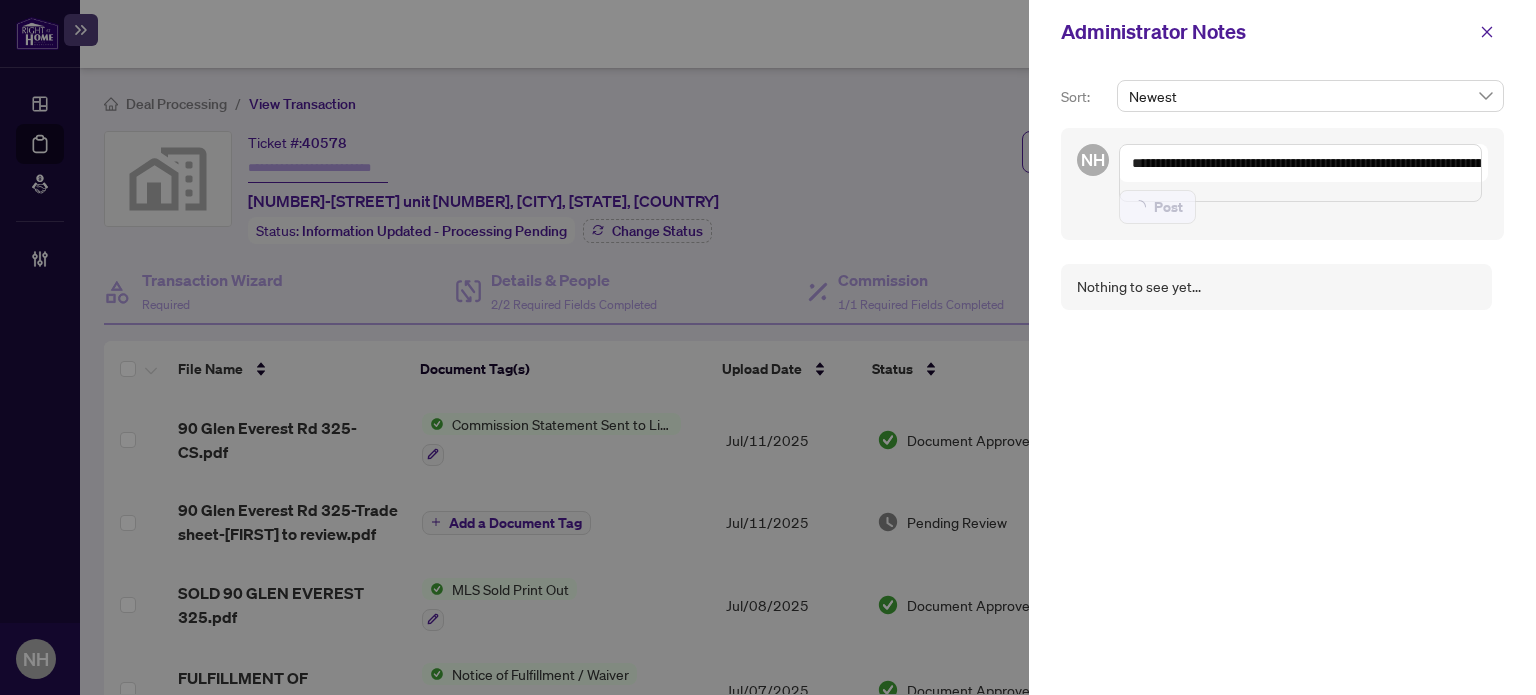type 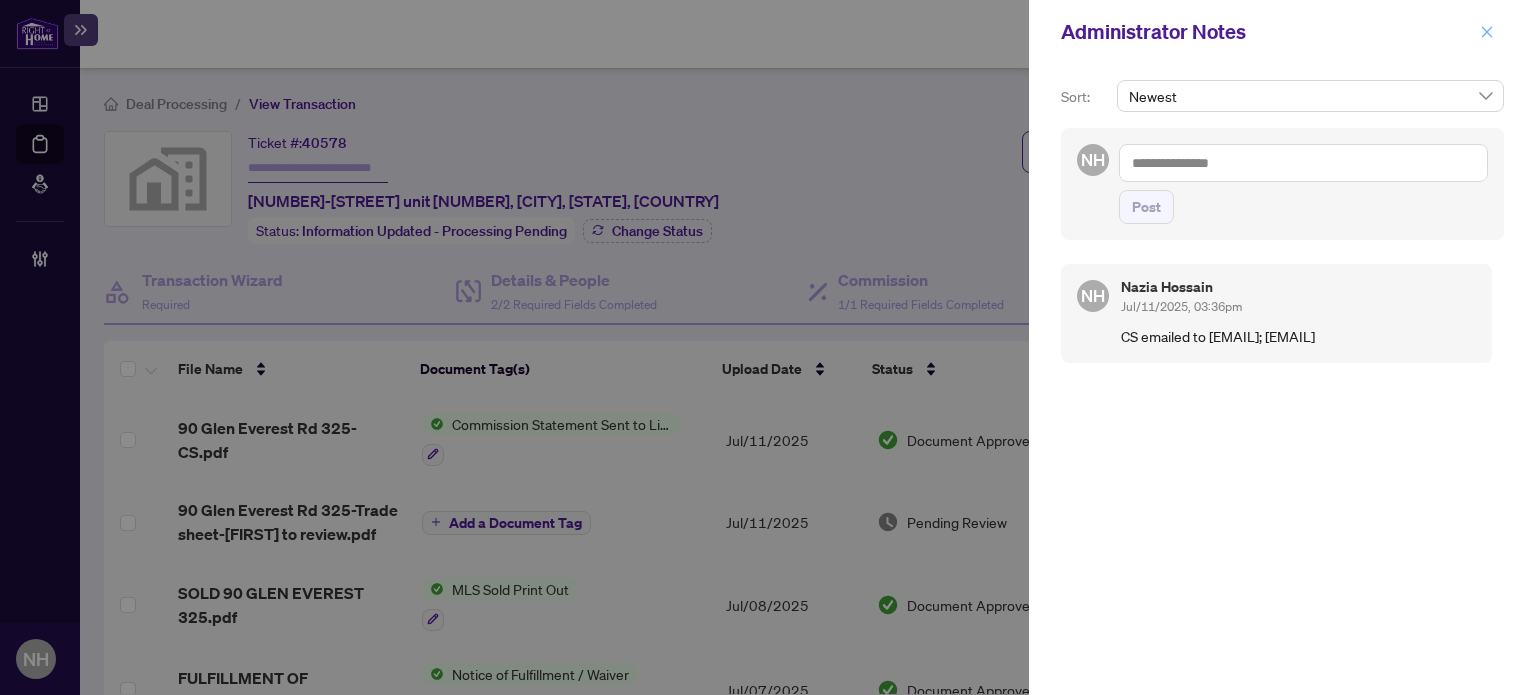click 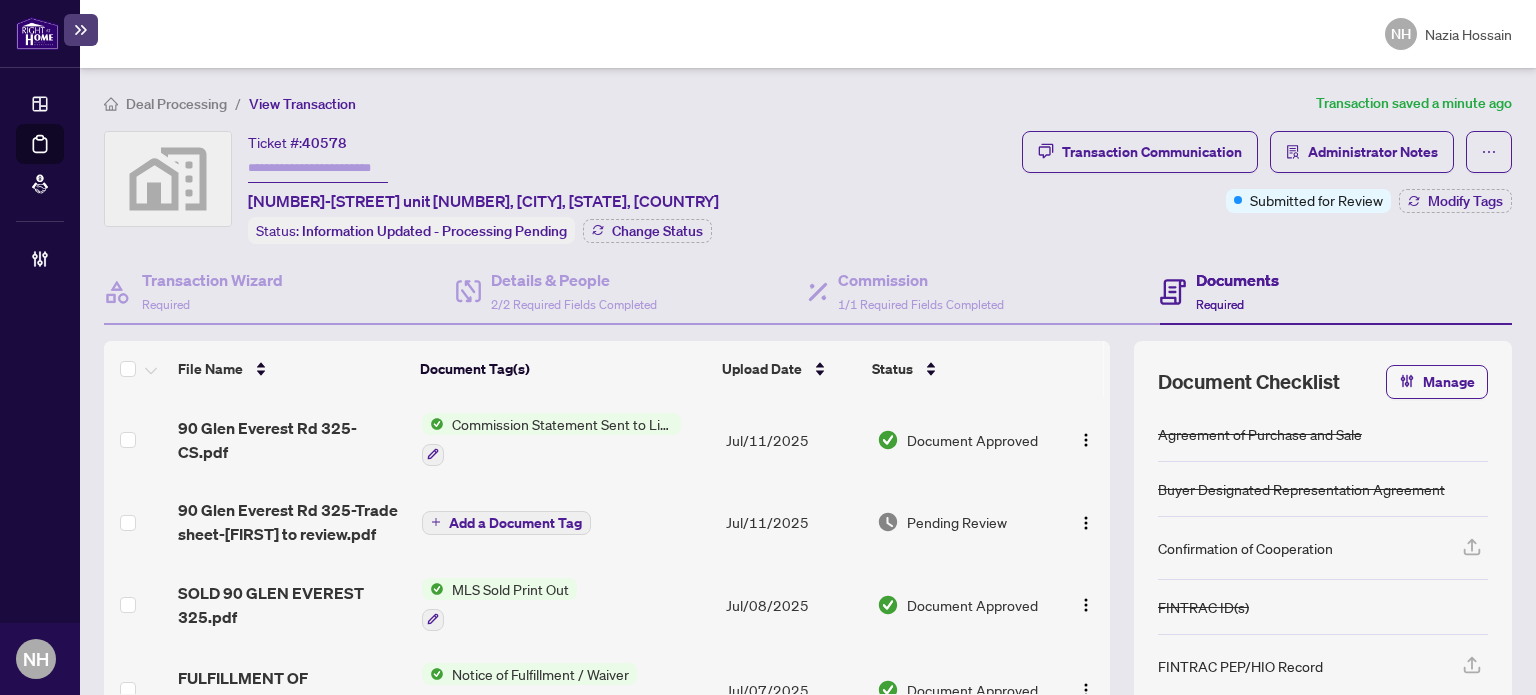 click at bounding box center [318, 168] 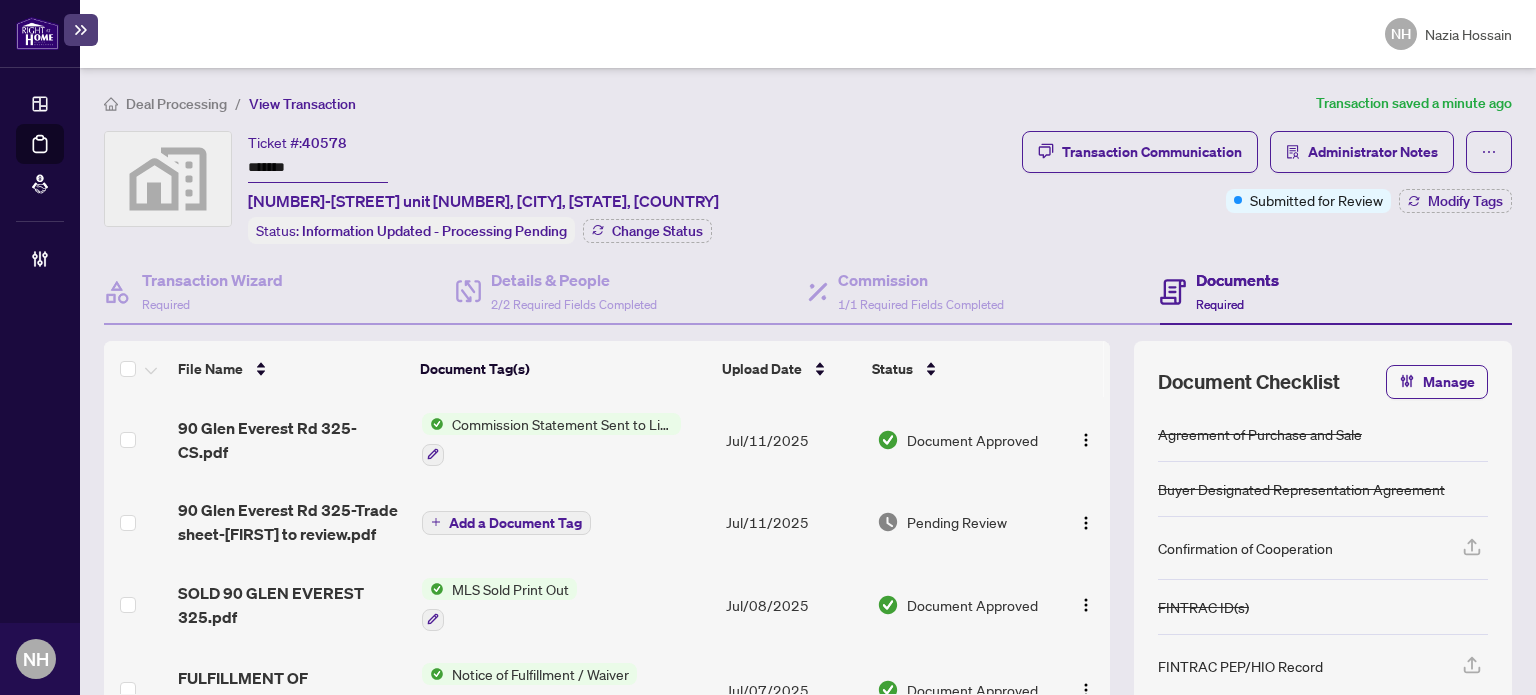 type on "*******" 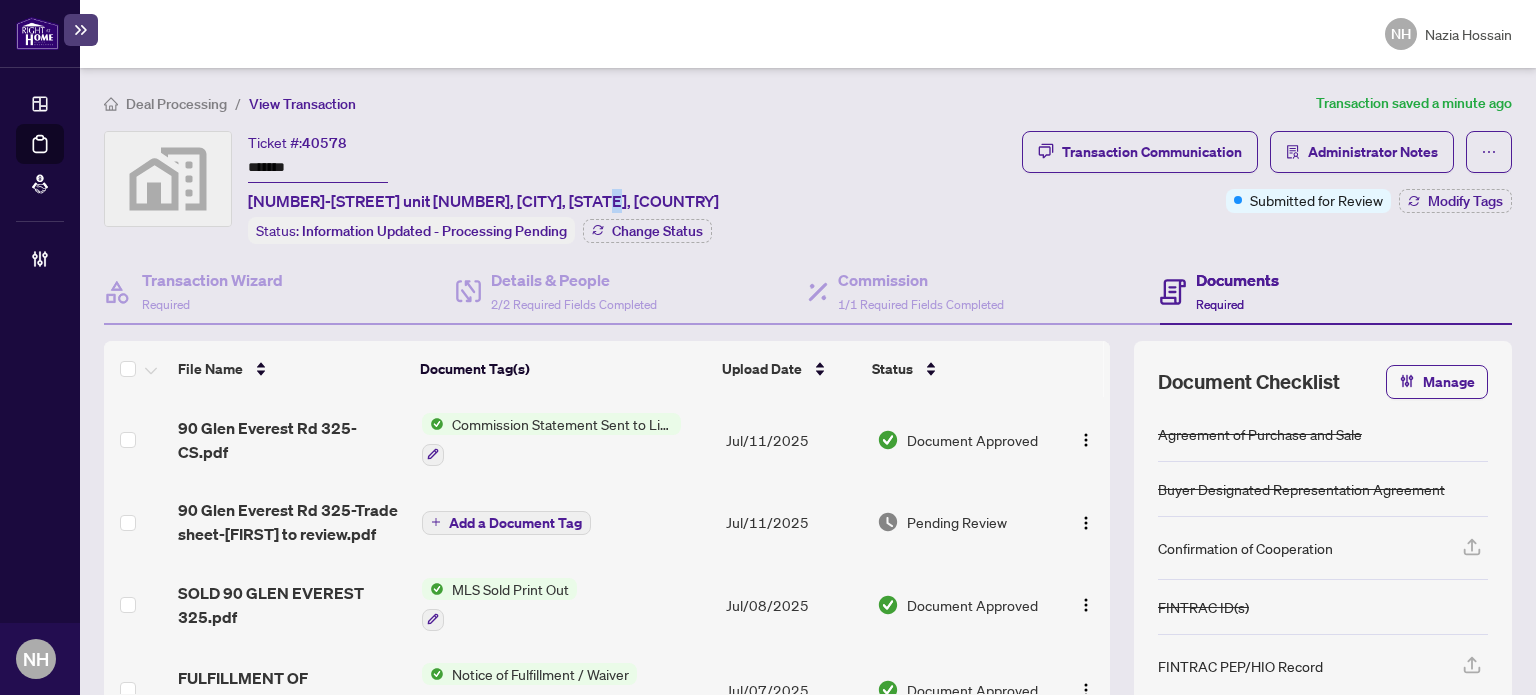 drag, startPoint x: 596, startPoint y: 127, endPoint x: 648, endPoint y: 181, distance: 74.96666 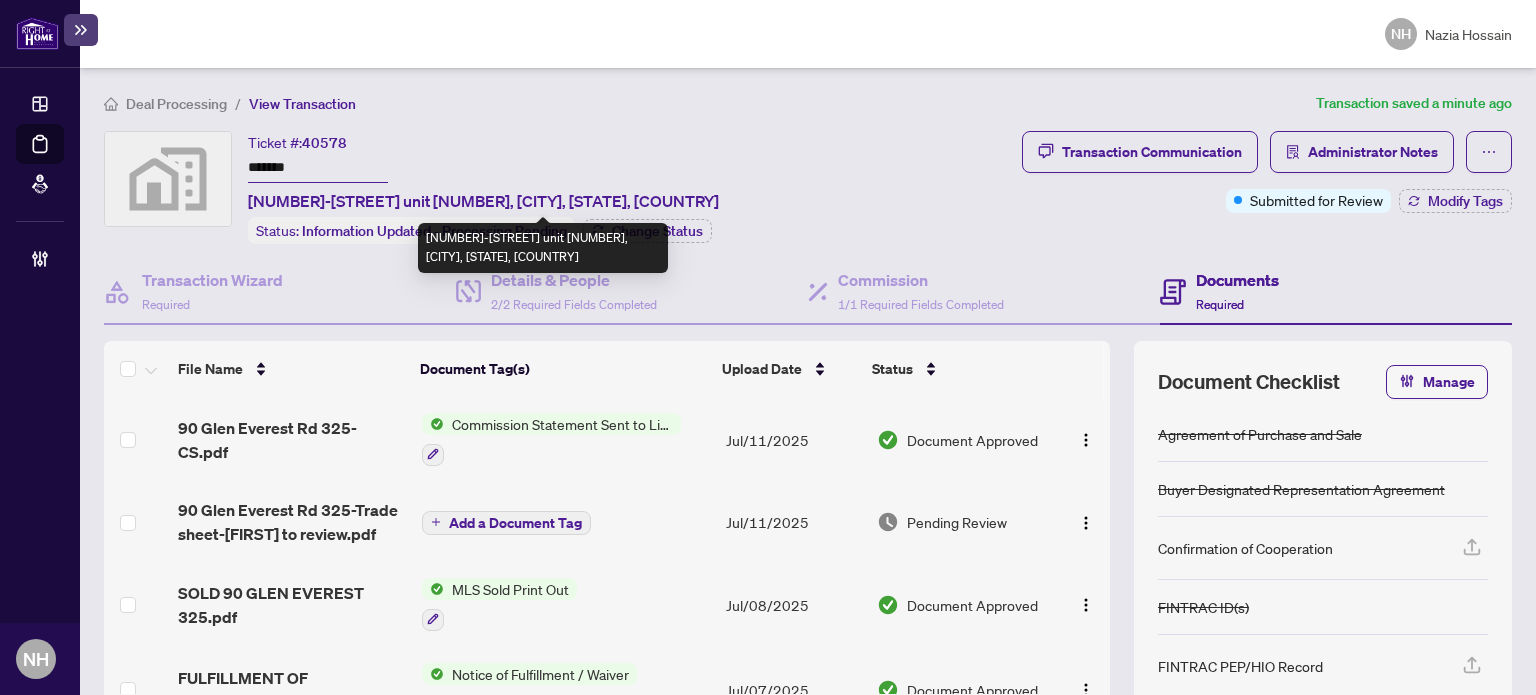 click on "325-90 Glen Everest Rd unit 325, Scarborough, Toronto, Ontario M1N 0C3, Canada" at bounding box center (543, 248) 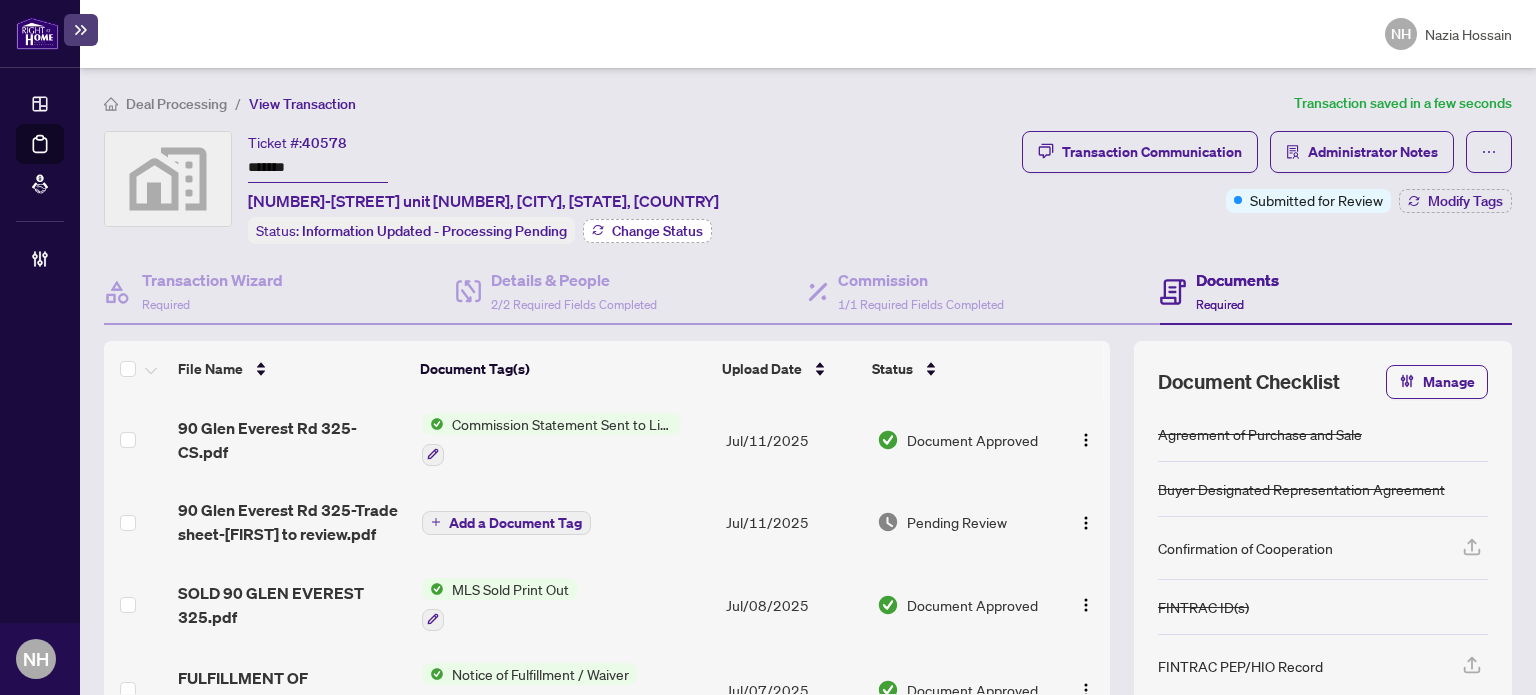 click on "Change Status" at bounding box center [657, 231] 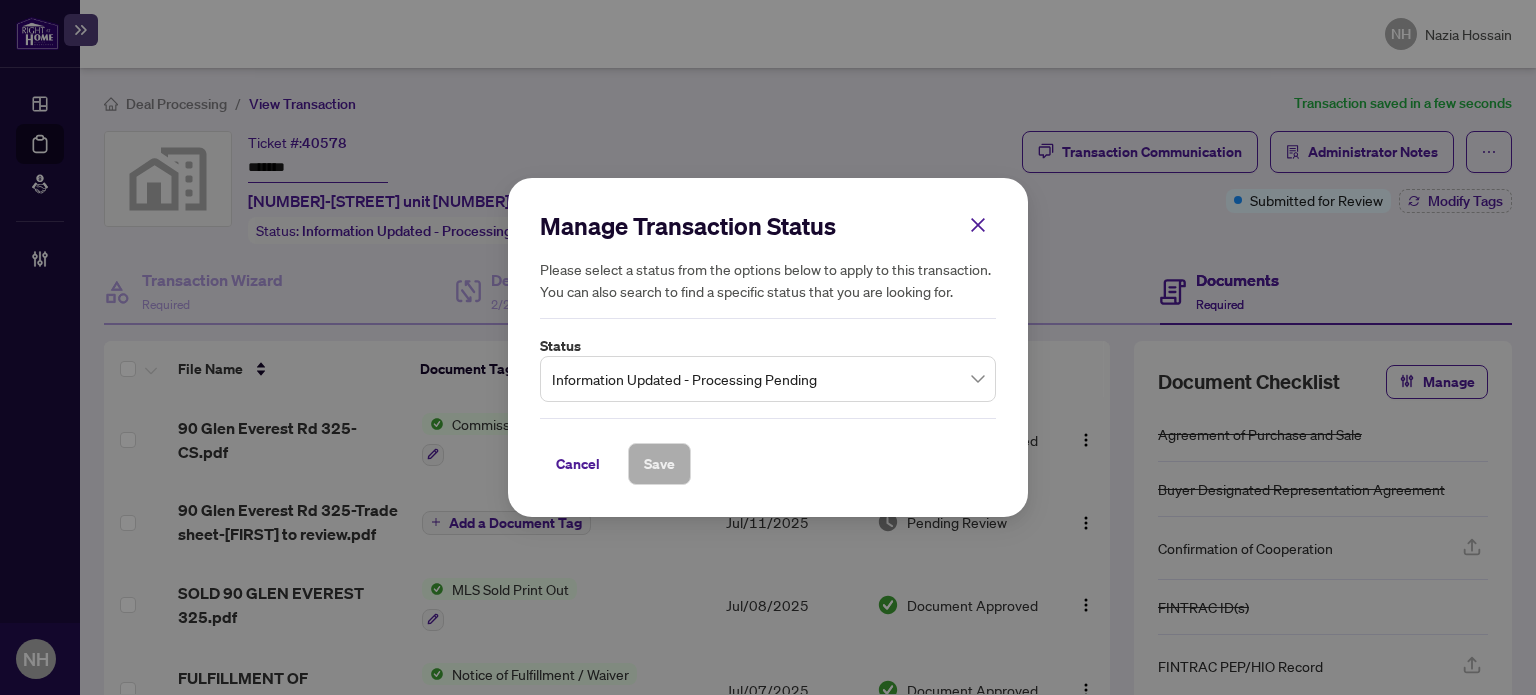 click on "Information Updated - Processing Pending" at bounding box center [768, 379] 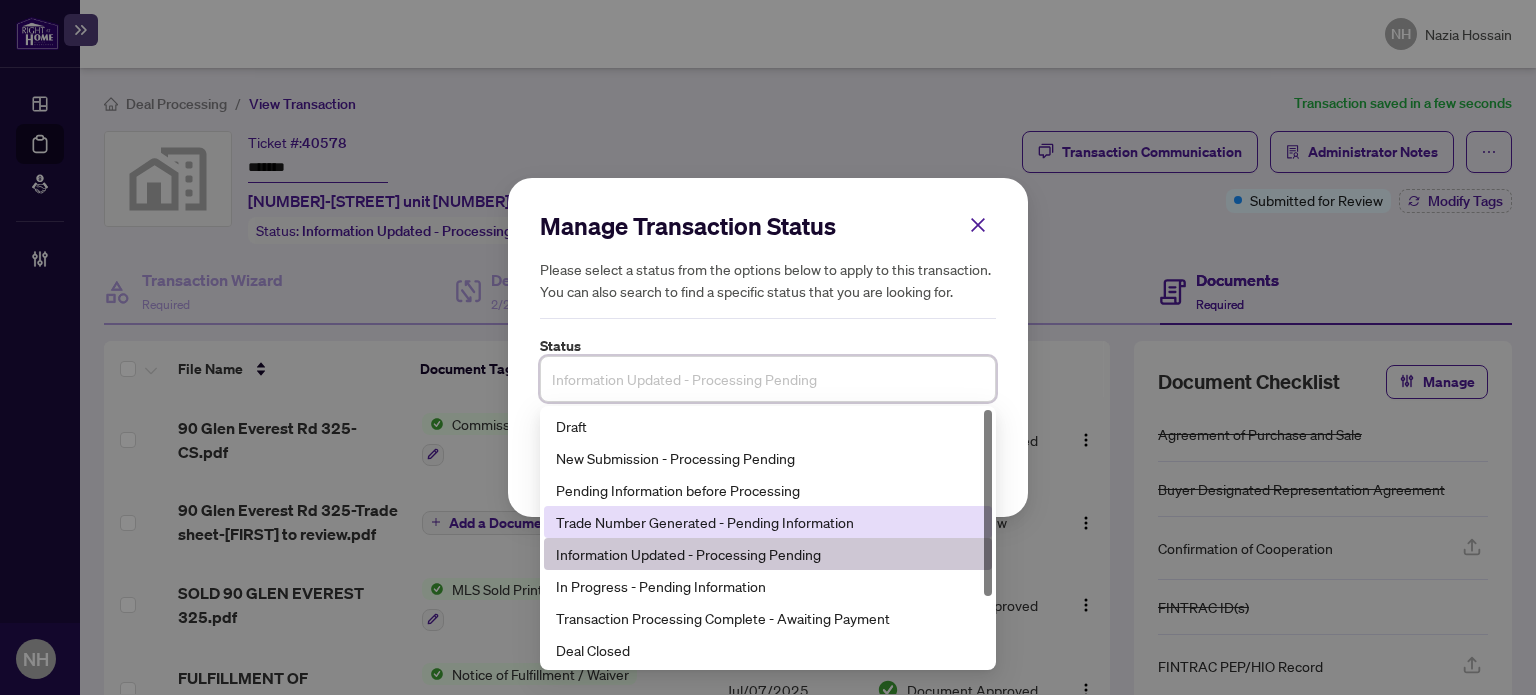 click on "Trade Number Generated - Pending Information" at bounding box center (768, 522) 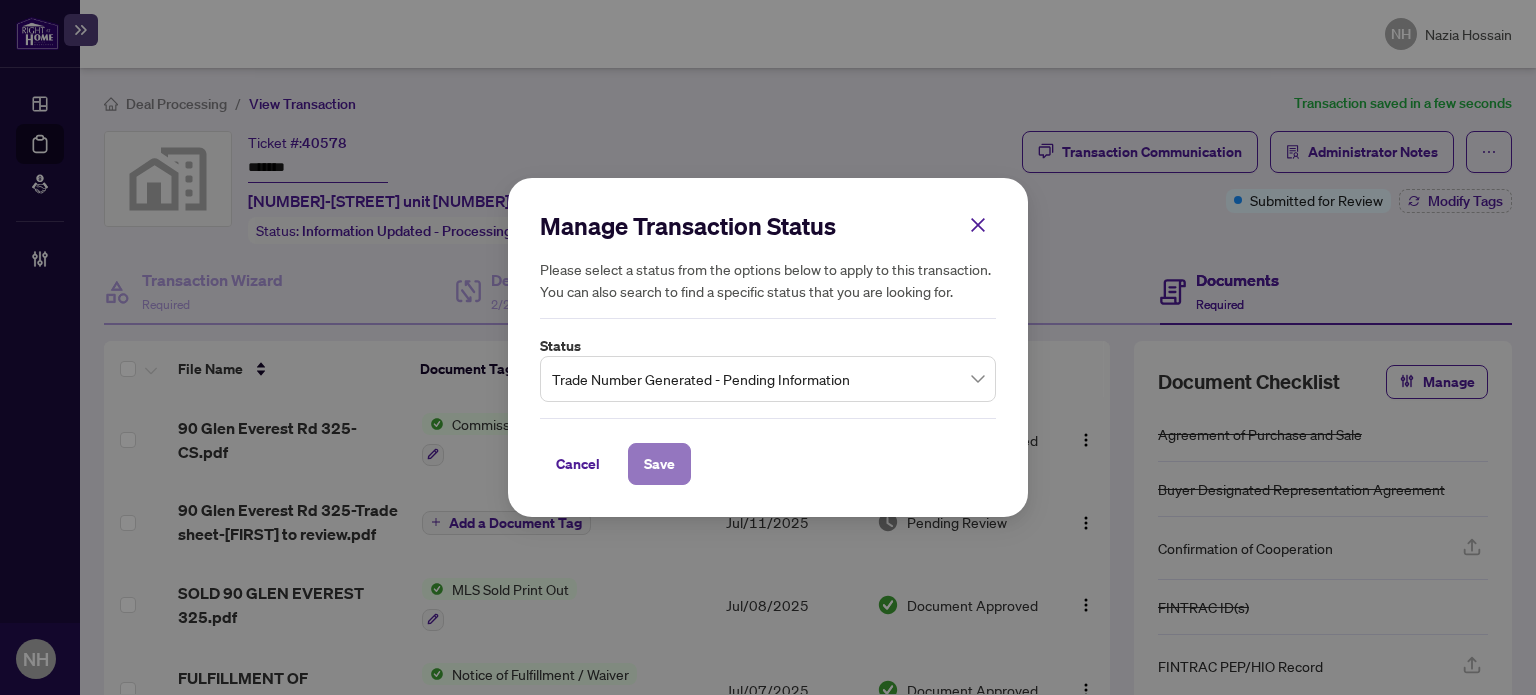 click on "Save" at bounding box center [659, 464] 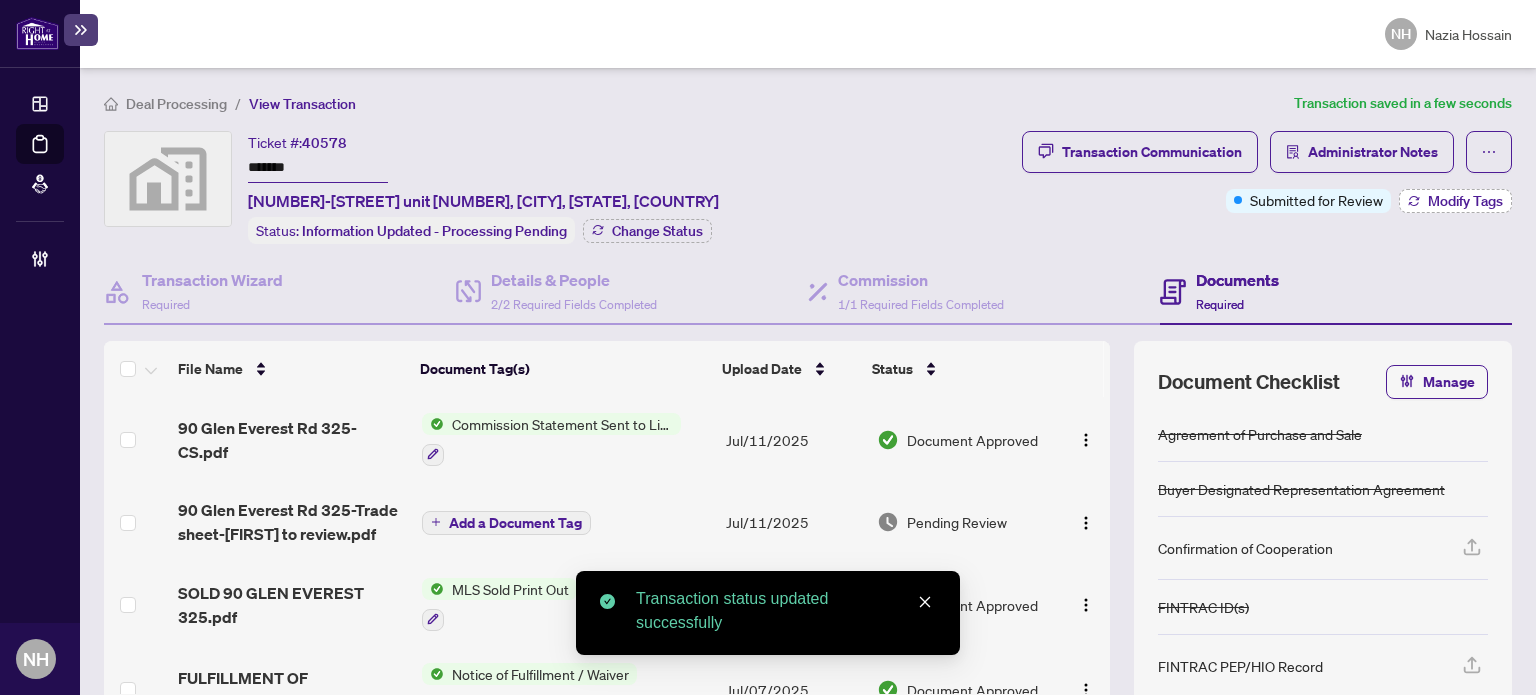 click on "Modify Tags" at bounding box center (1465, 201) 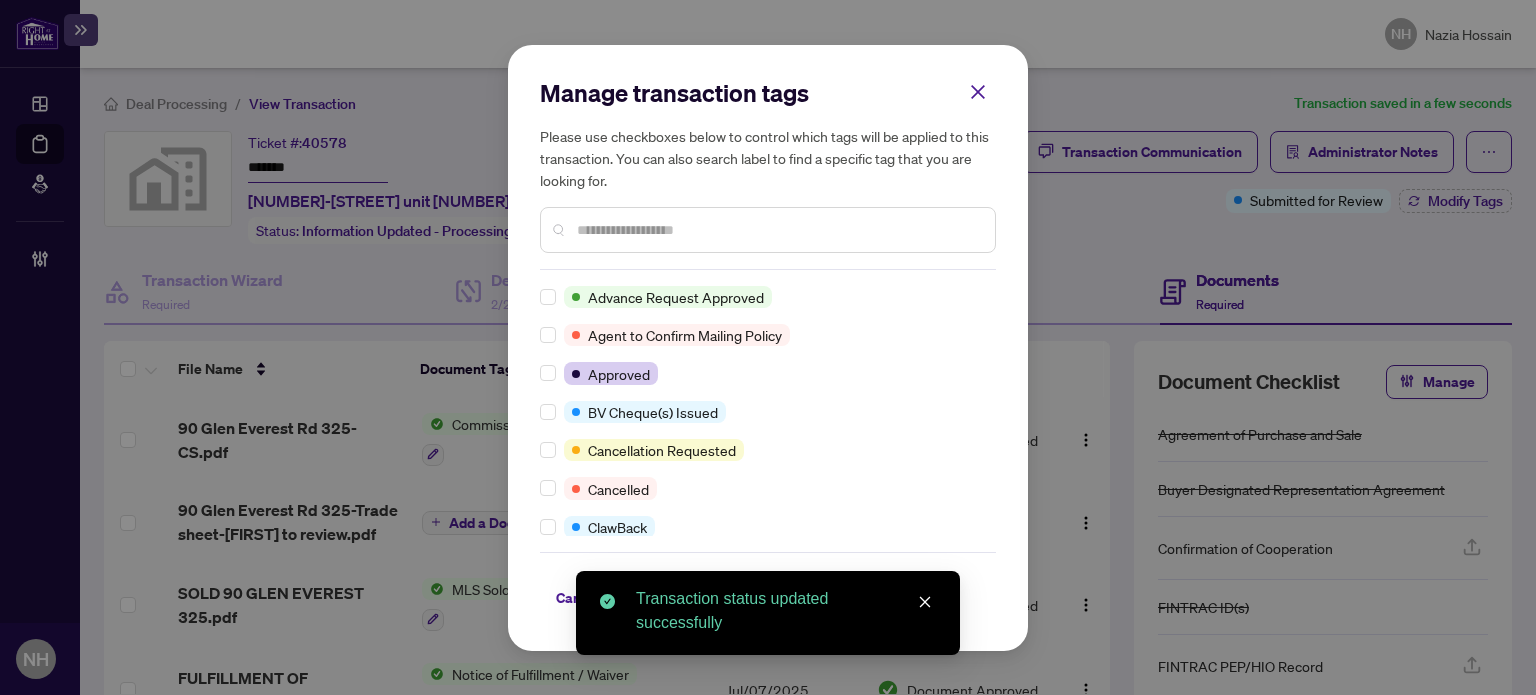 scroll, scrollTop: 0, scrollLeft: 0, axis: both 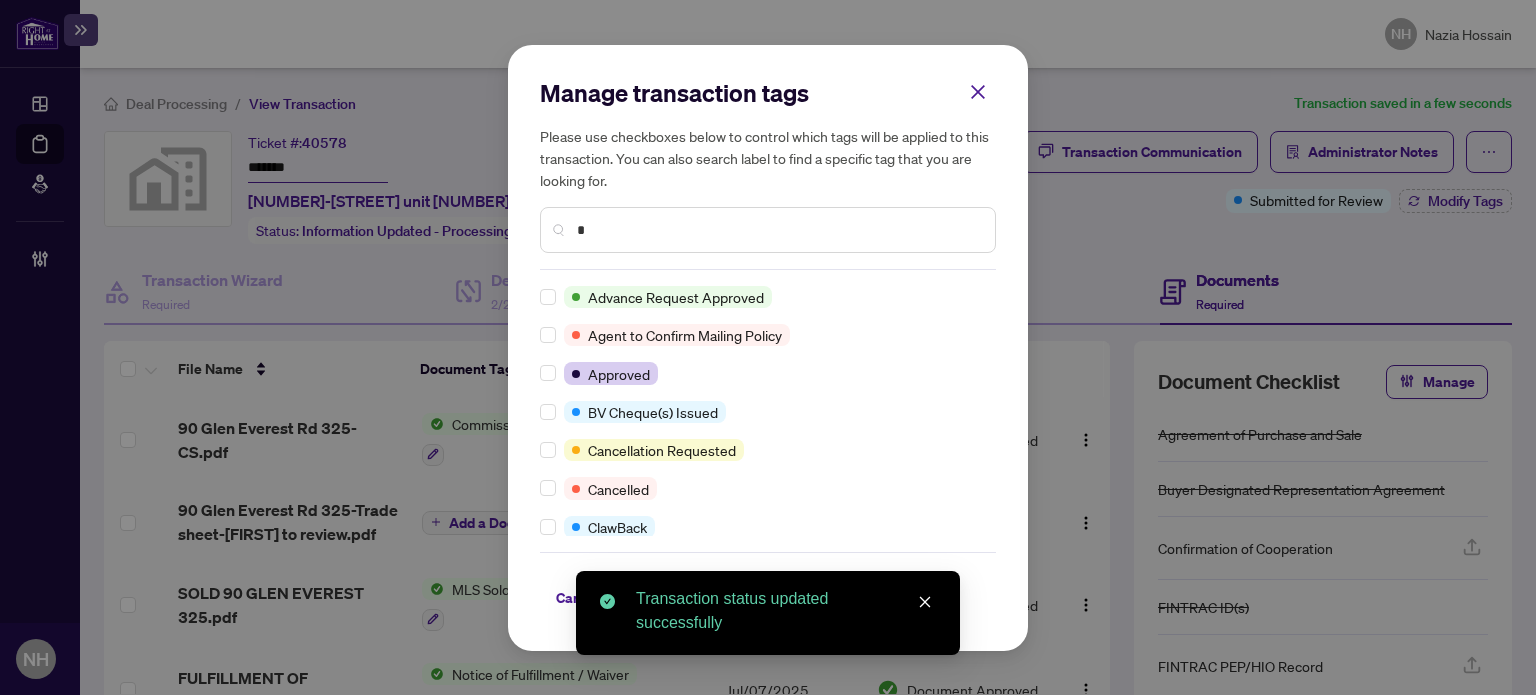 click on "*" at bounding box center (778, 230) 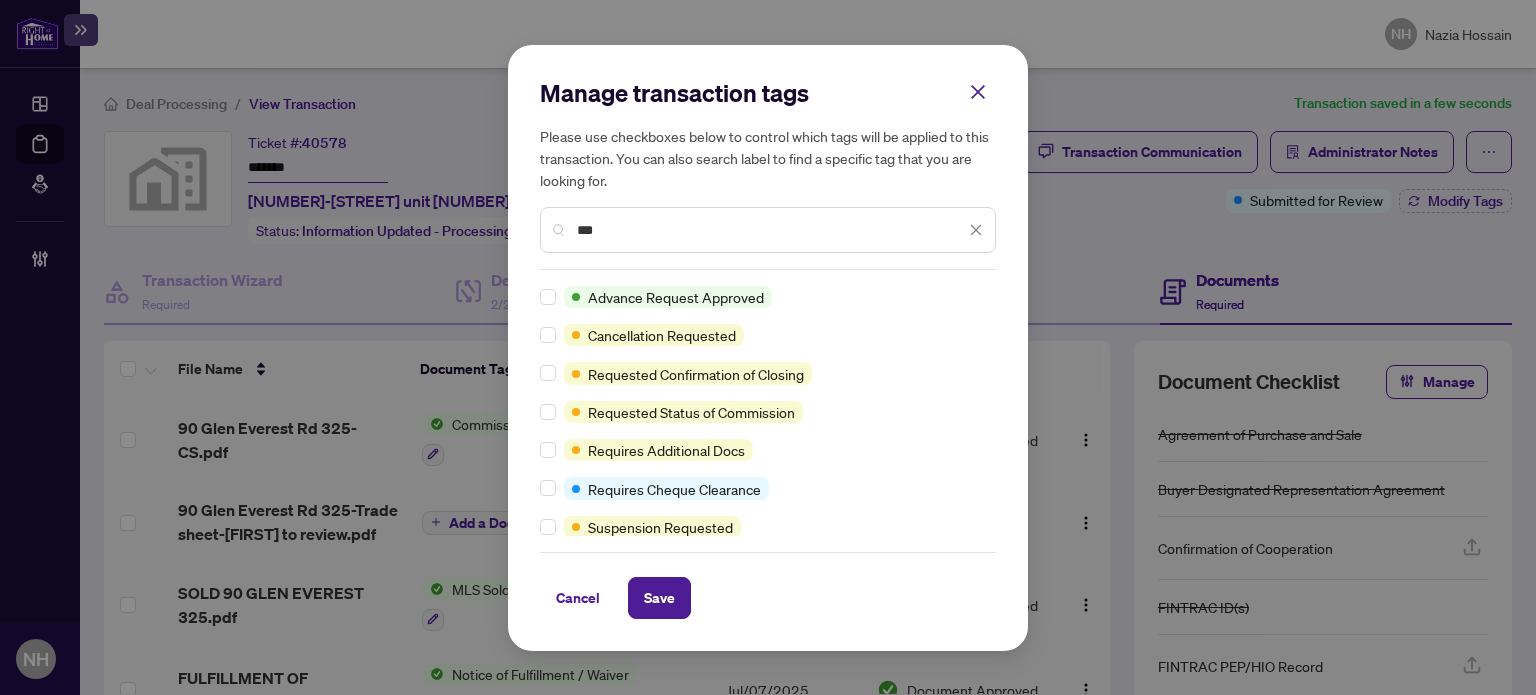 type on "***" 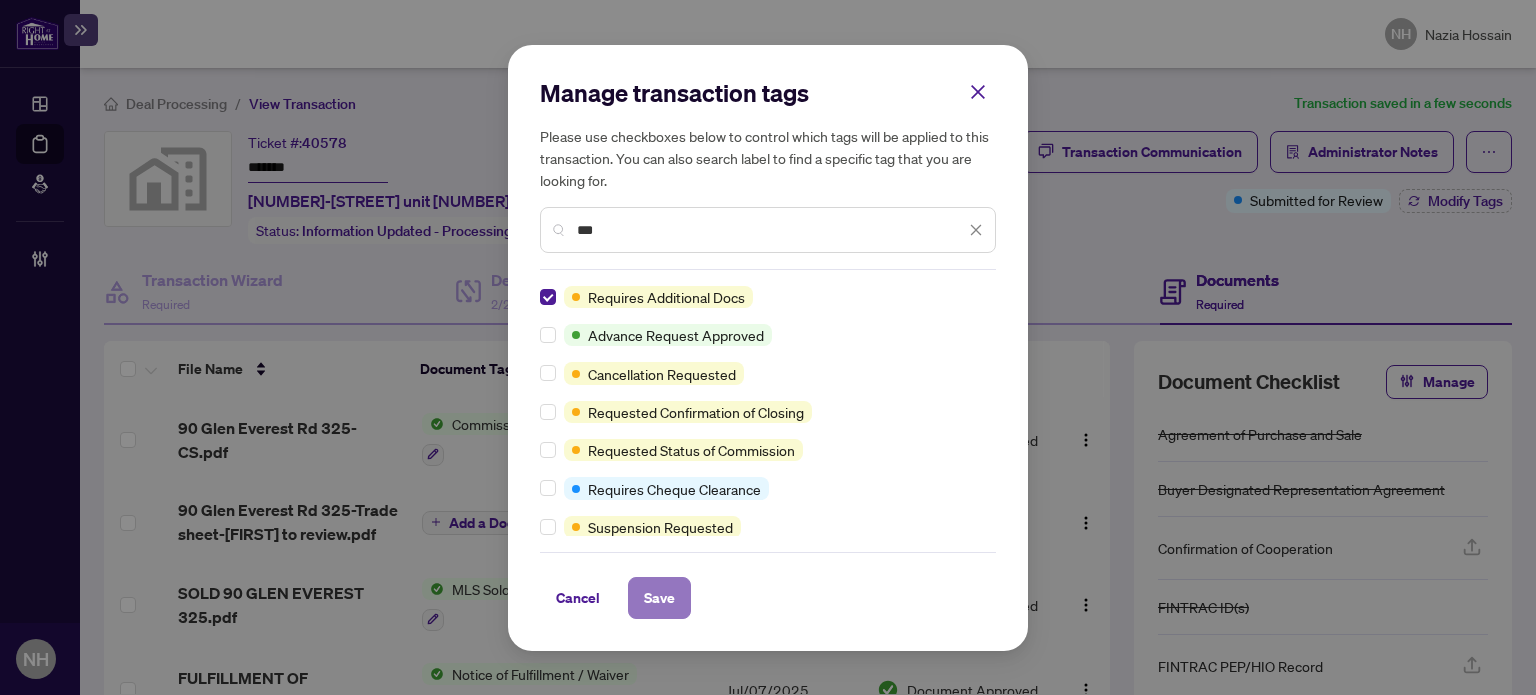 click on "Save" at bounding box center (659, 598) 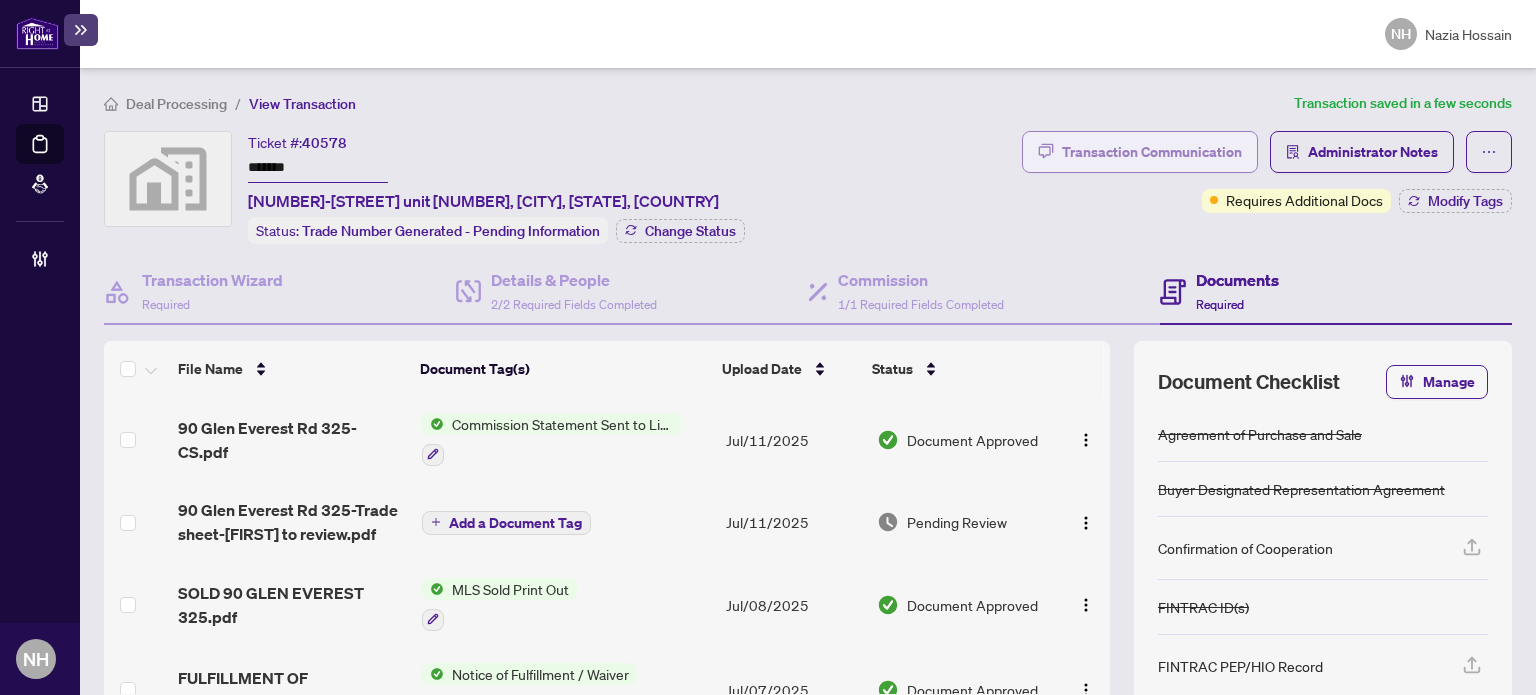 click on "Transaction Communication" at bounding box center [1140, 152] 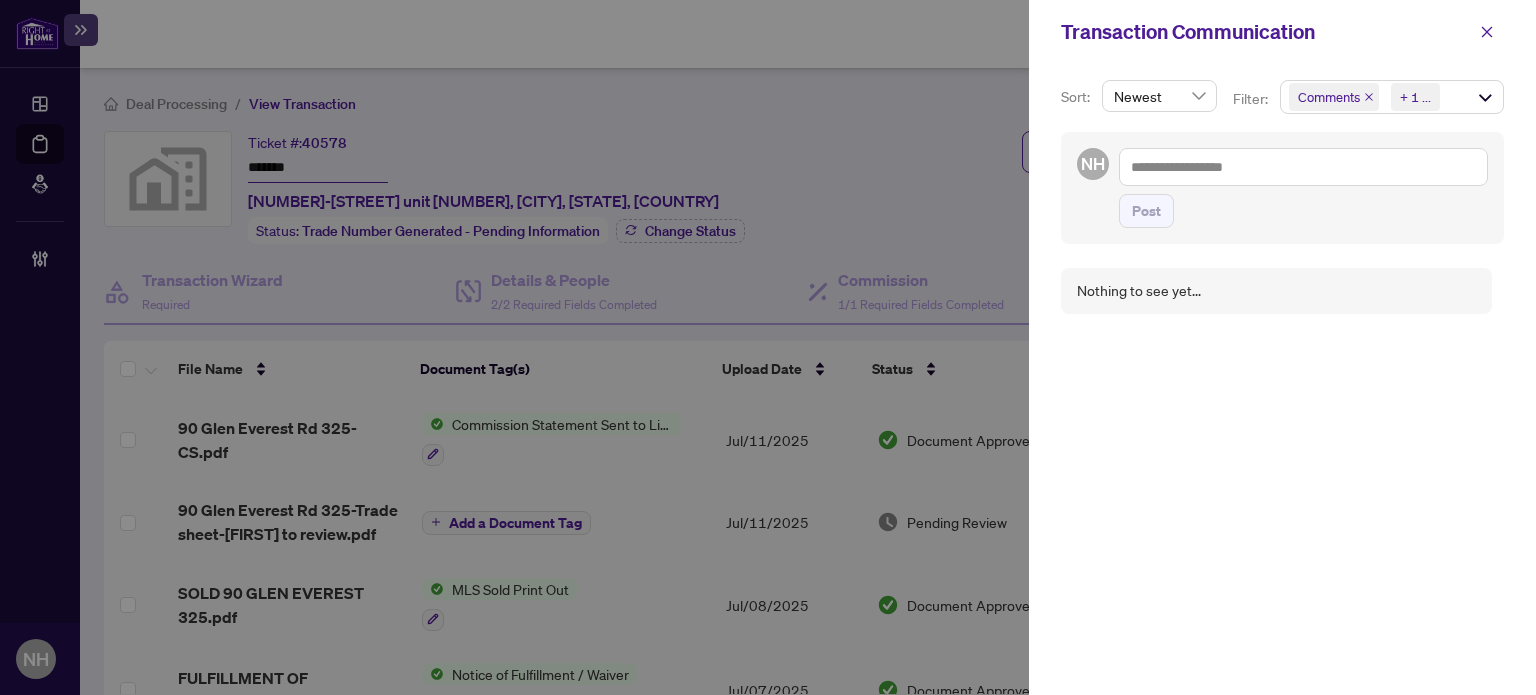 click on "NH Post" at bounding box center (1282, 188) 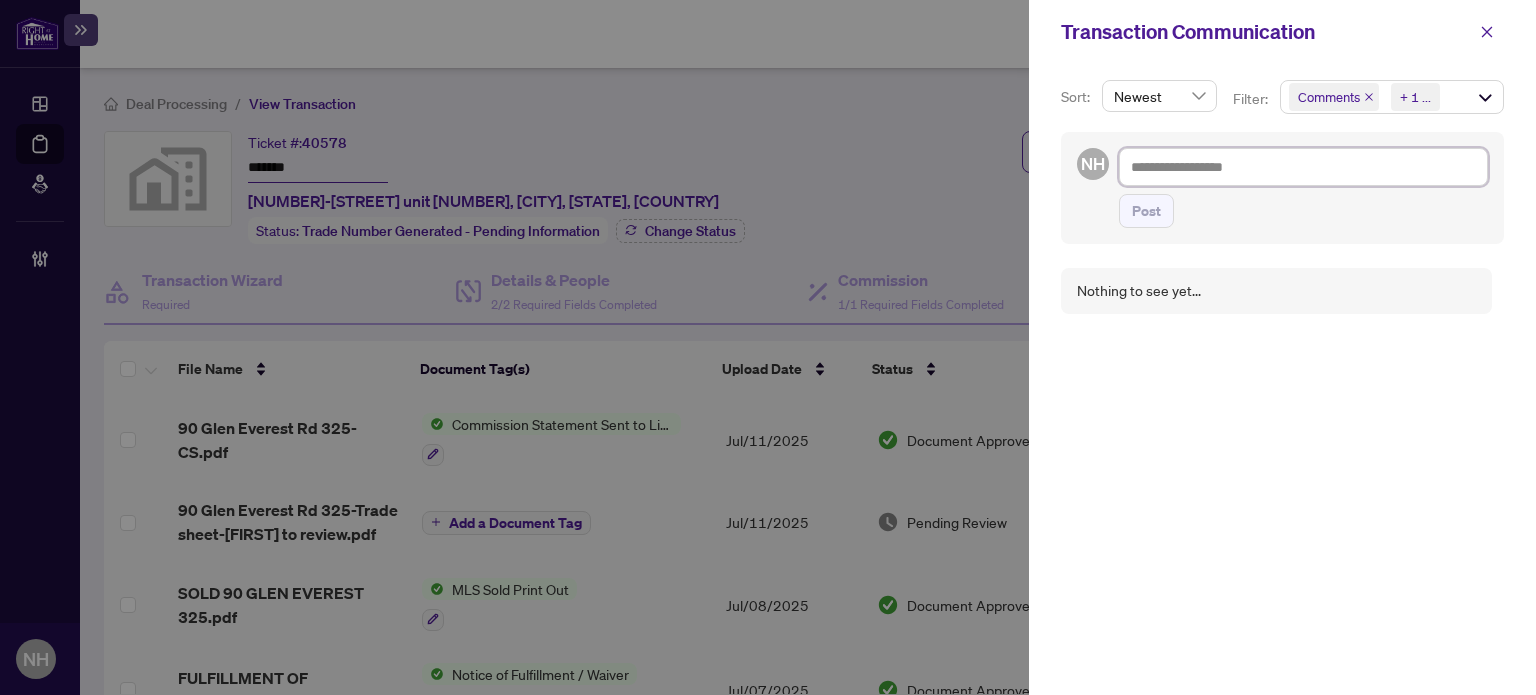 click at bounding box center [1303, 167] 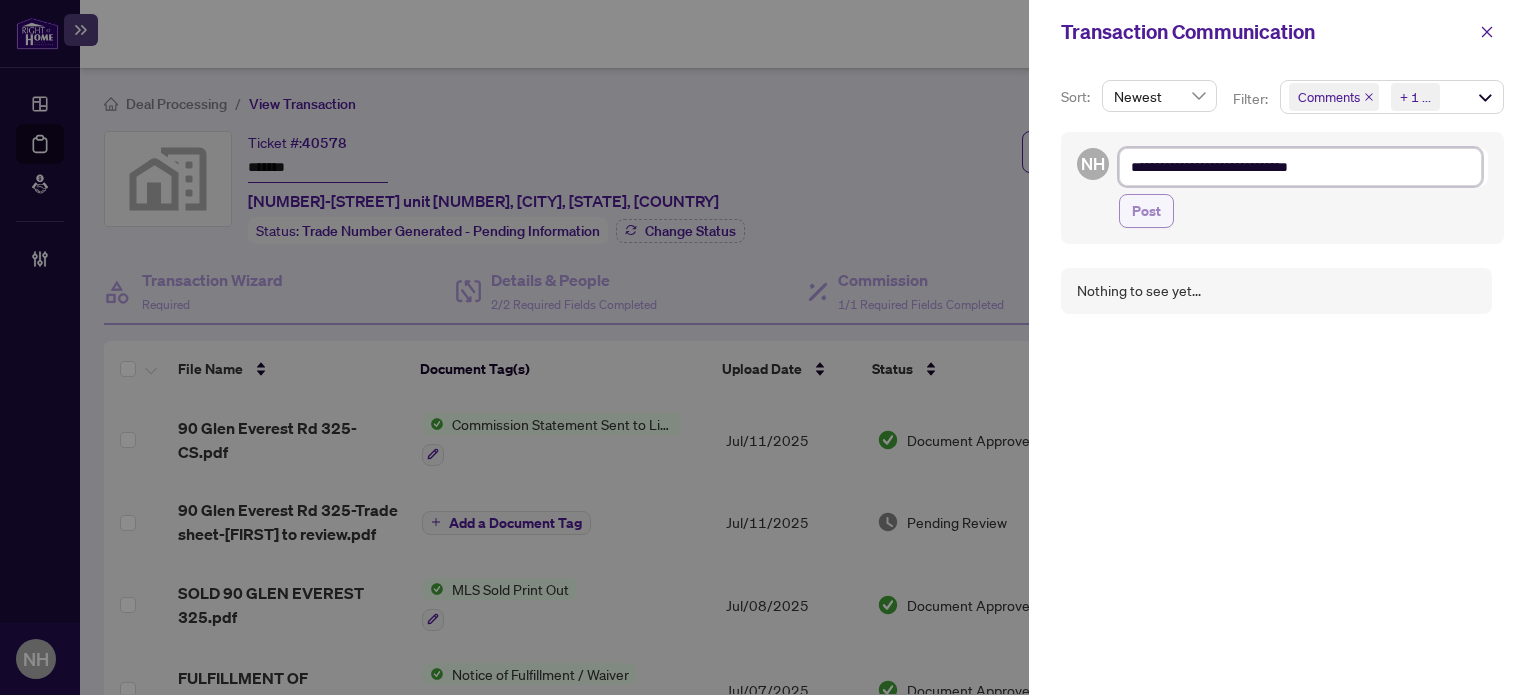 type on "**********" 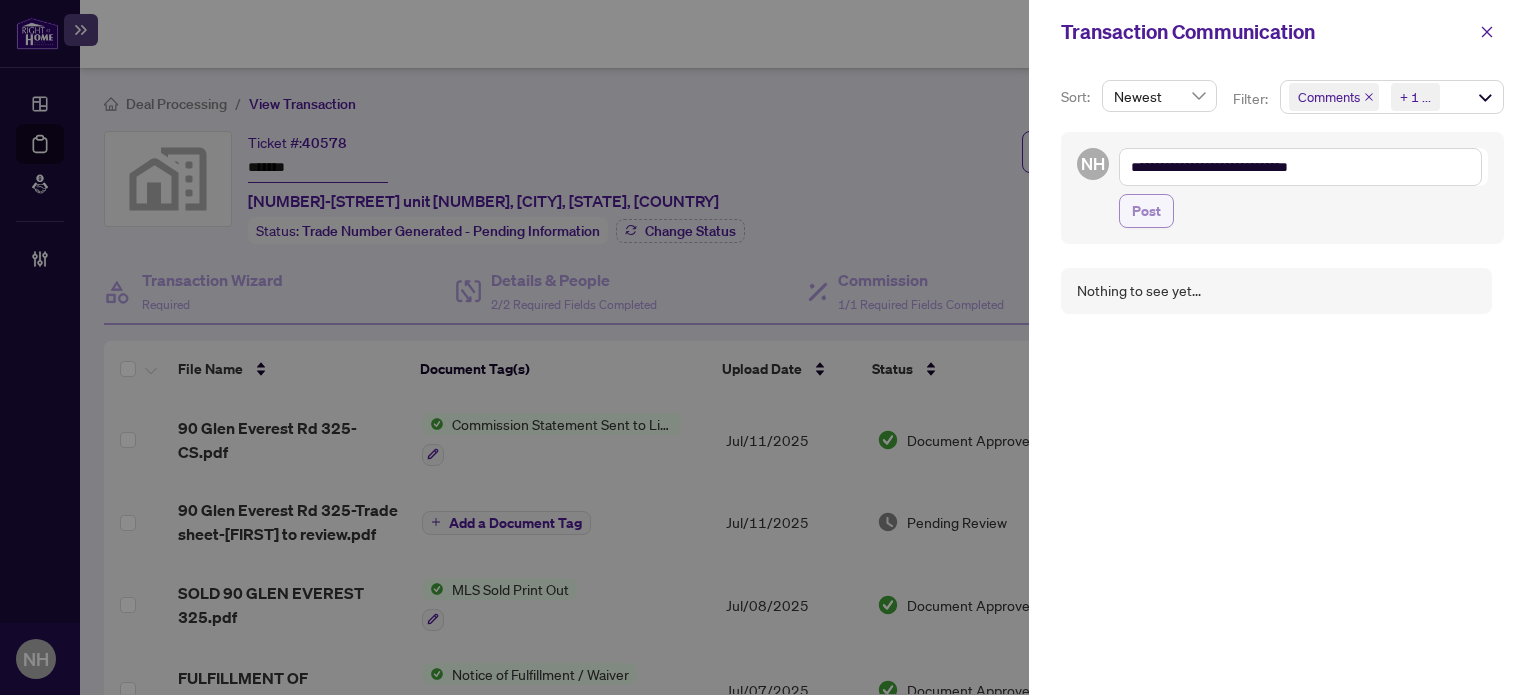 click on "Post" at bounding box center [1146, 211] 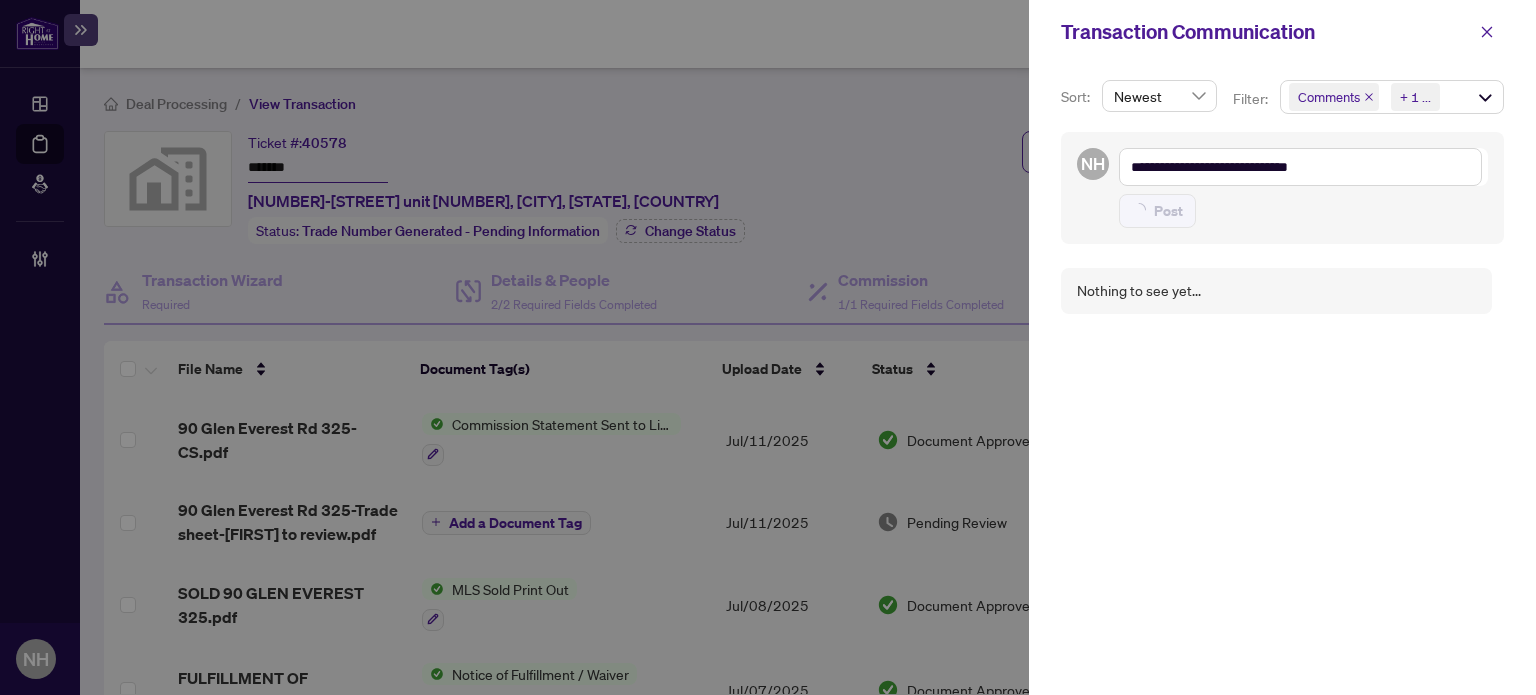 type on "**********" 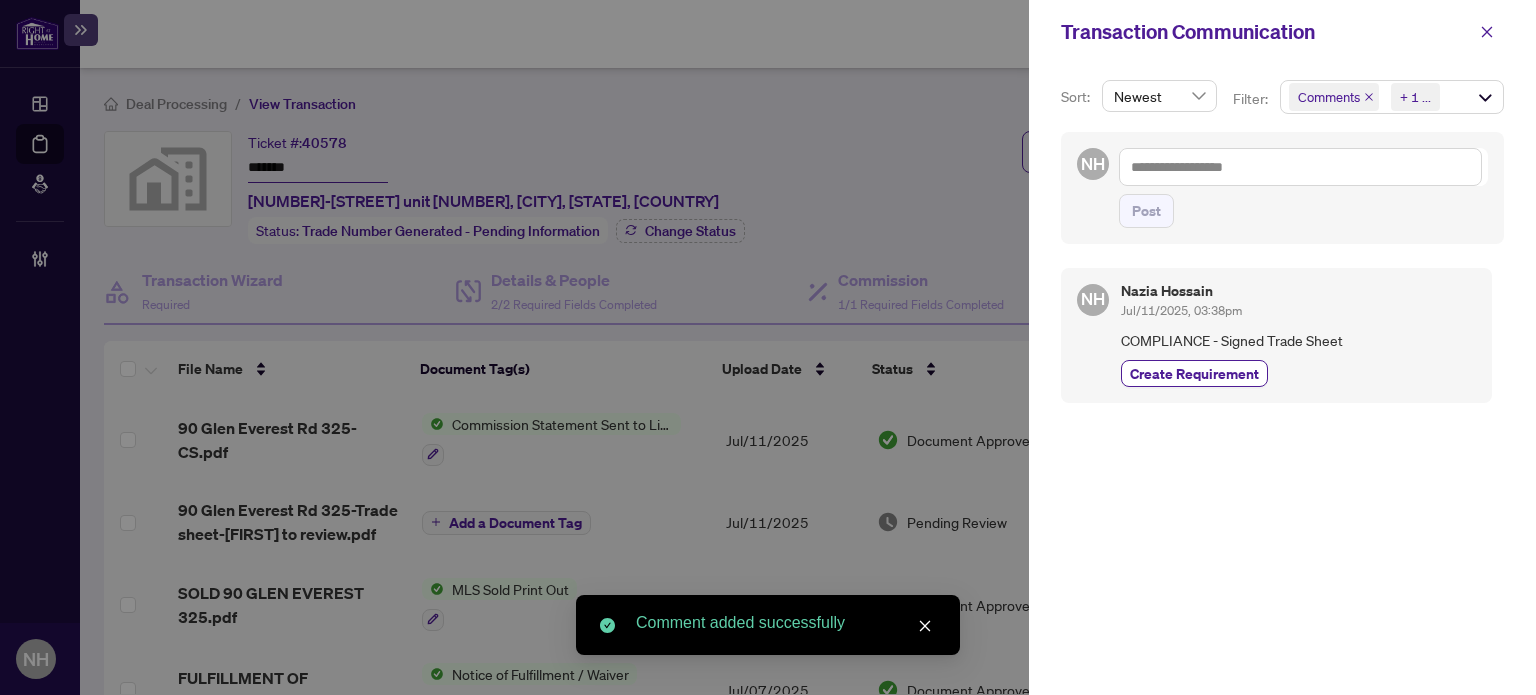 click on "Nazia Hossain   Jul/11/2025, 03:38pm COMPLIANCE - Signed Trade Sheet Create Requirement" at bounding box center (1298, 335) 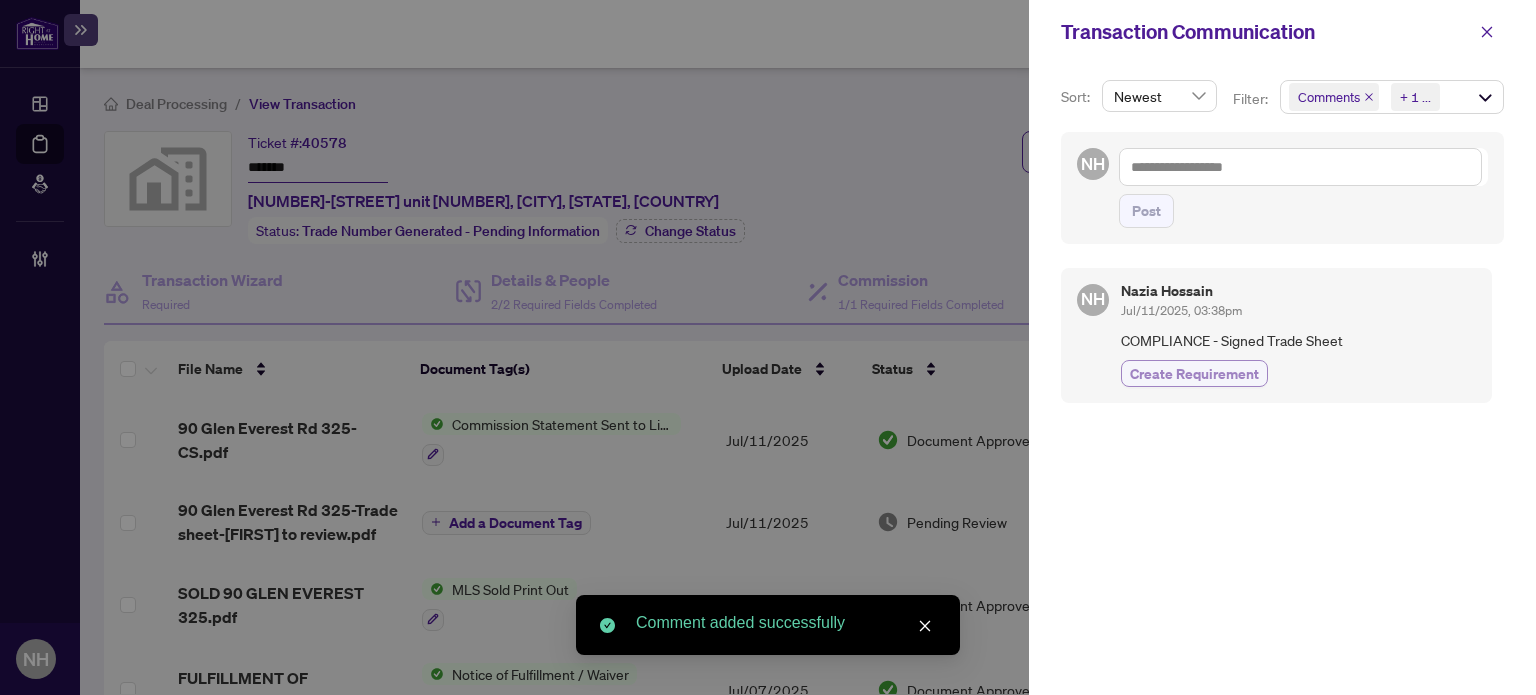 click on "Create Requirement" at bounding box center [1194, 373] 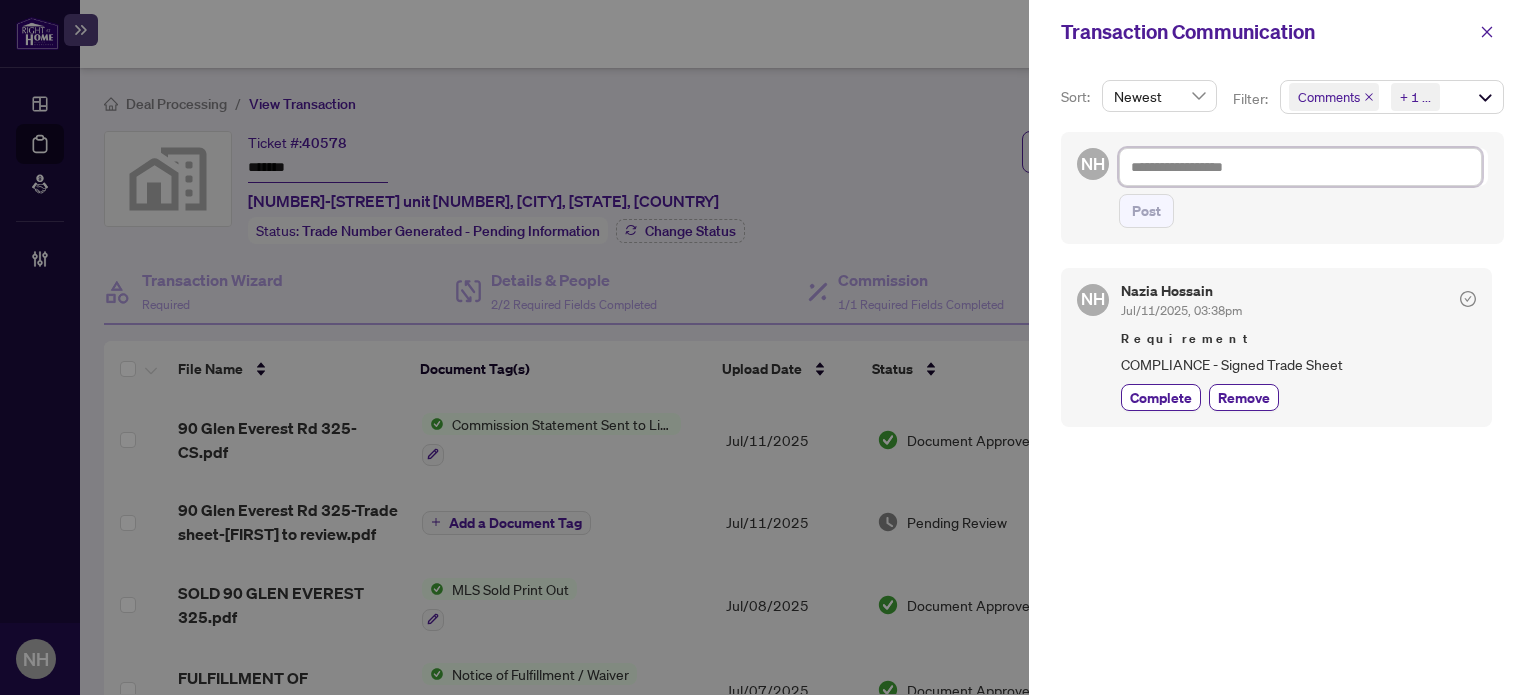 click at bounding box center [1300, 167] 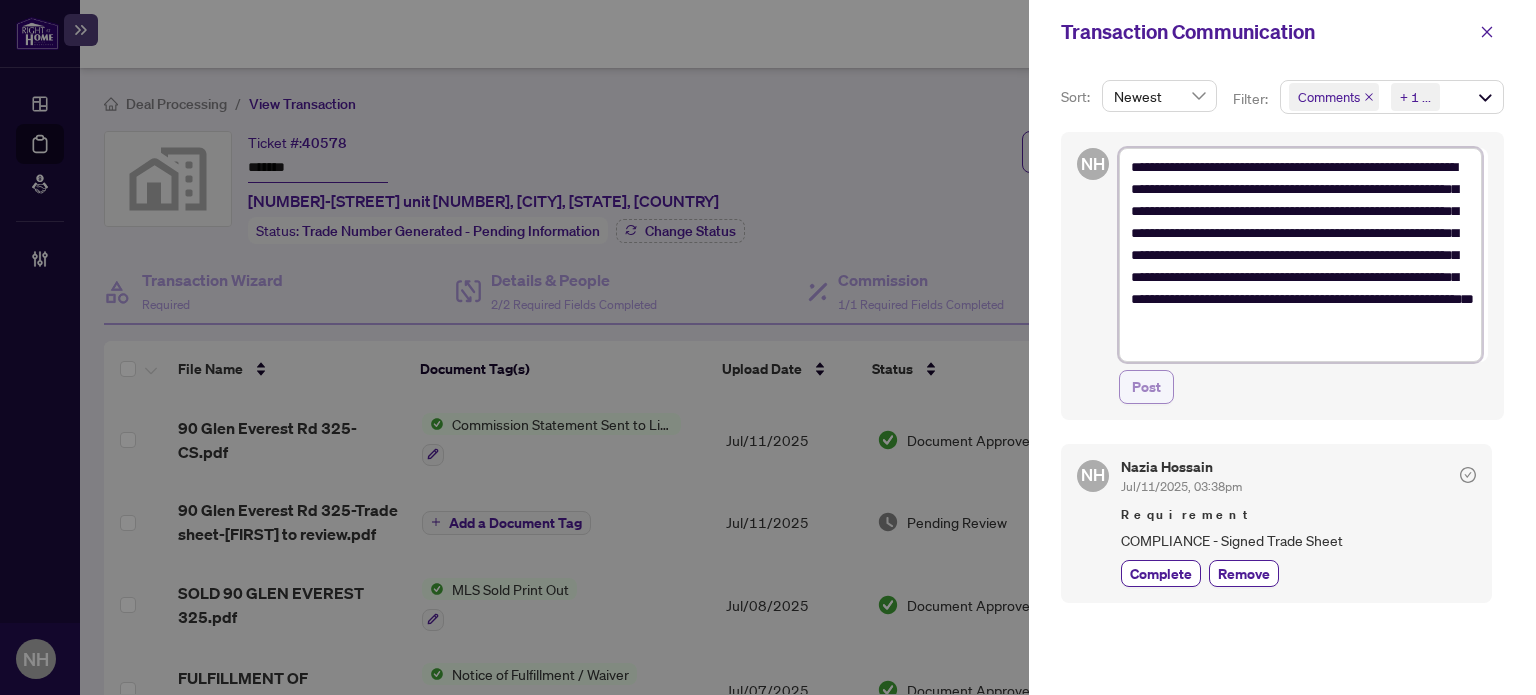 type on "**********" 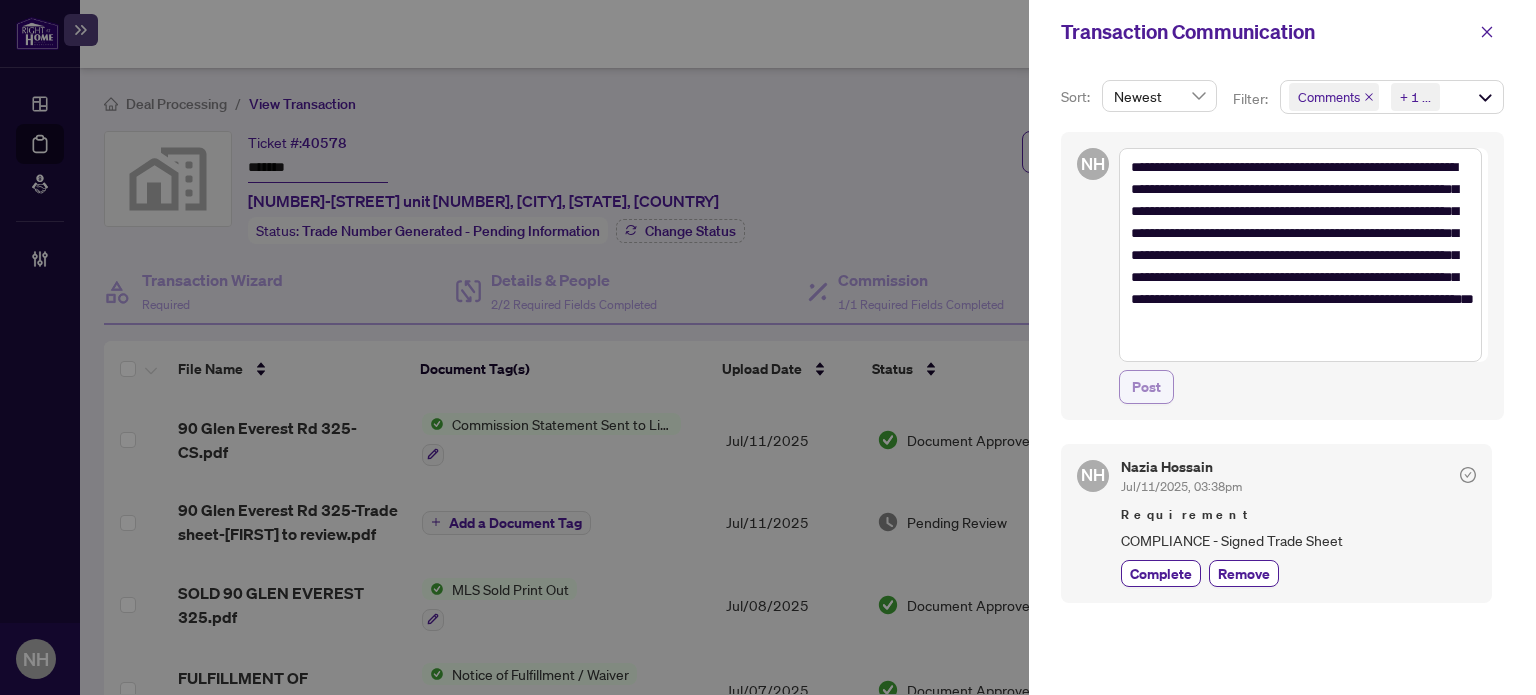 click on "Post" at bounding box center [1146, 387] 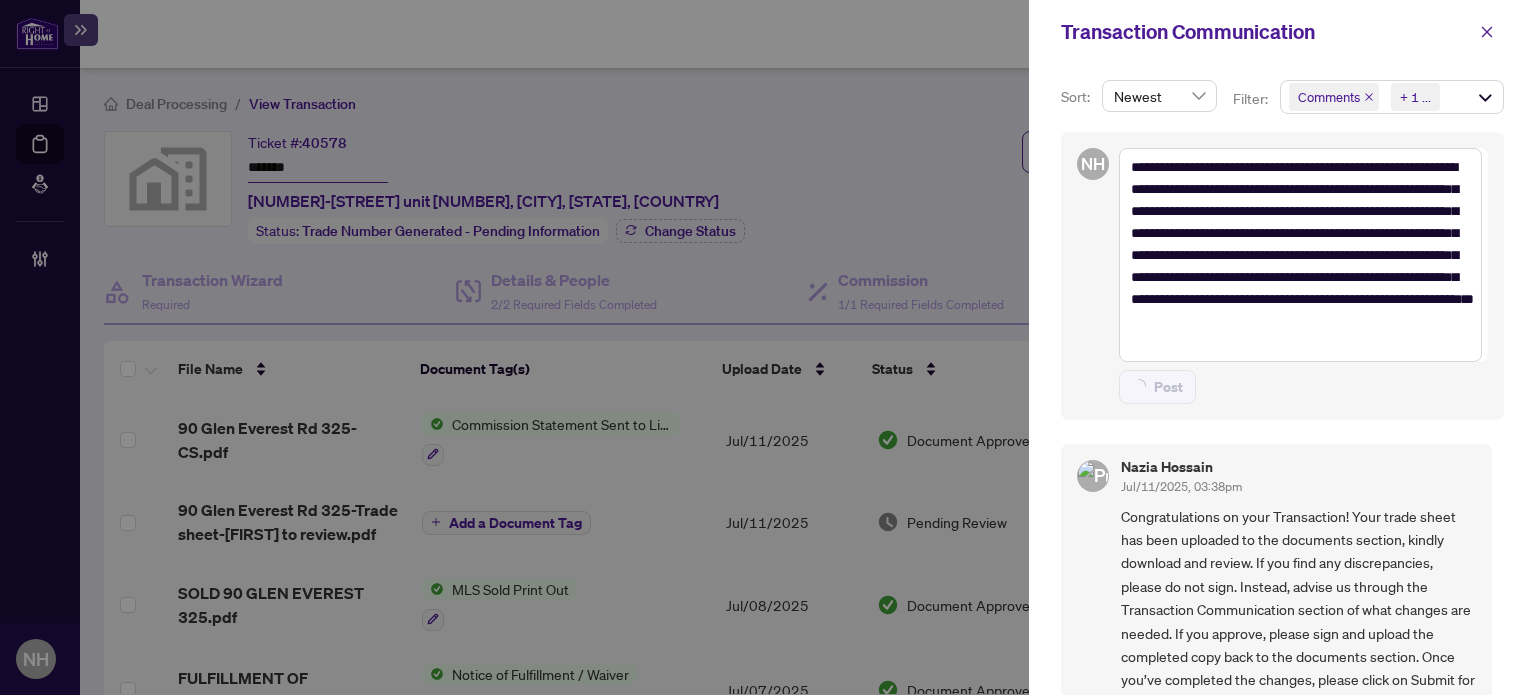 type on "**********" 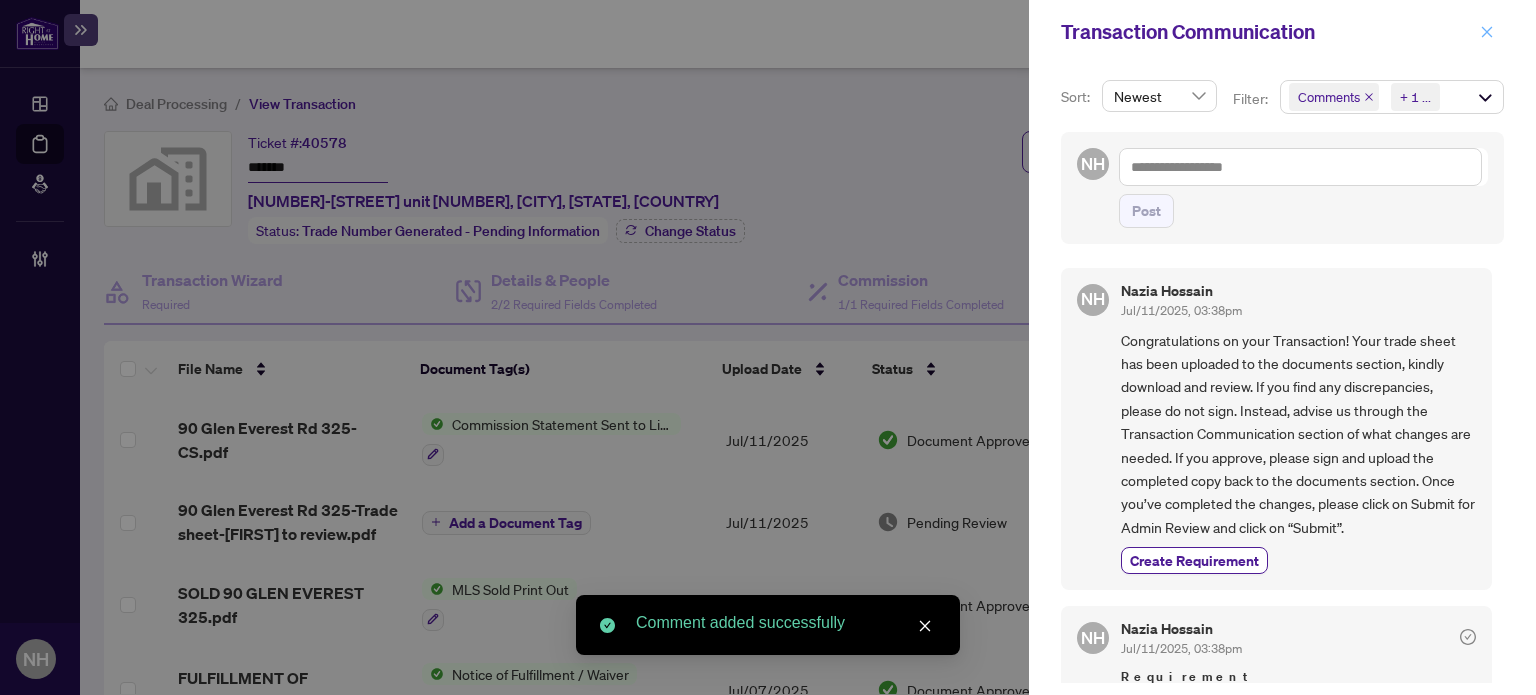 click 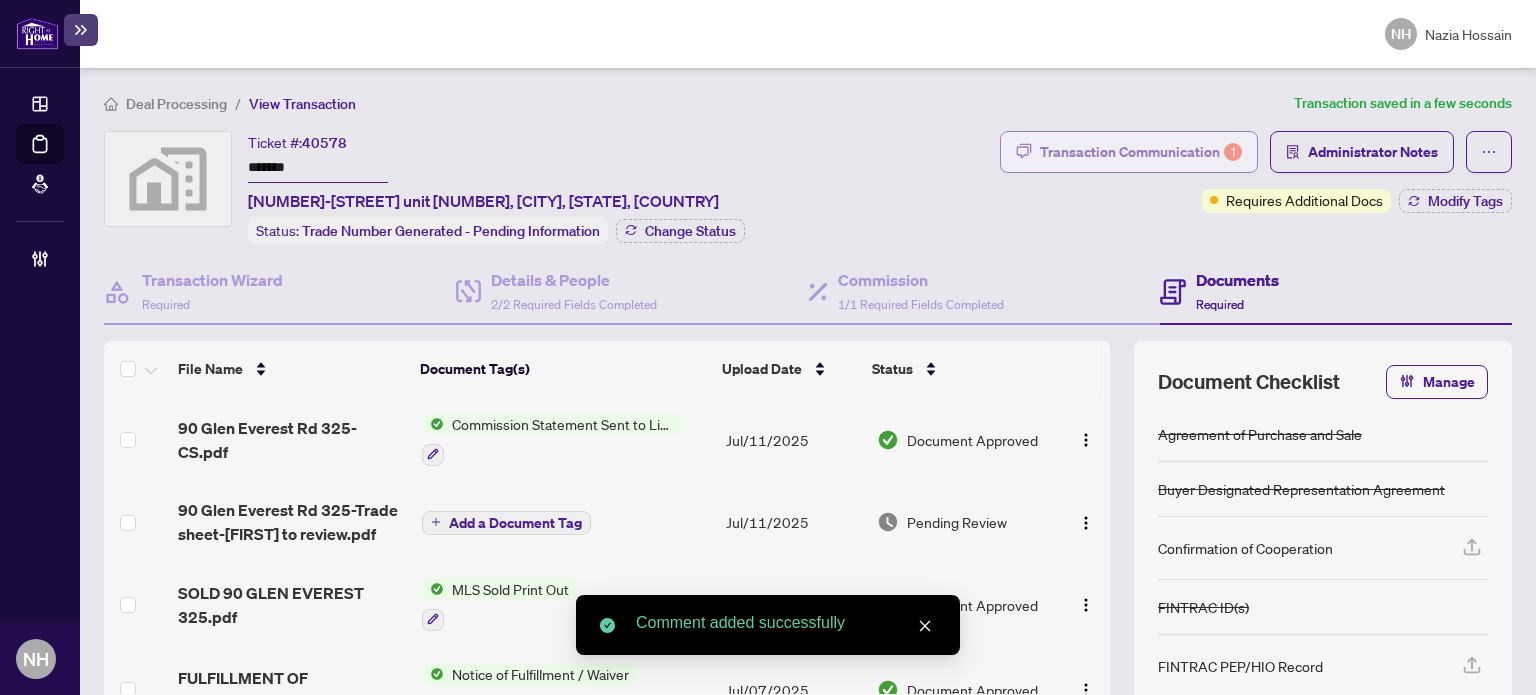click on "Transaction Communication 1" at bounding box center [1141, 152] 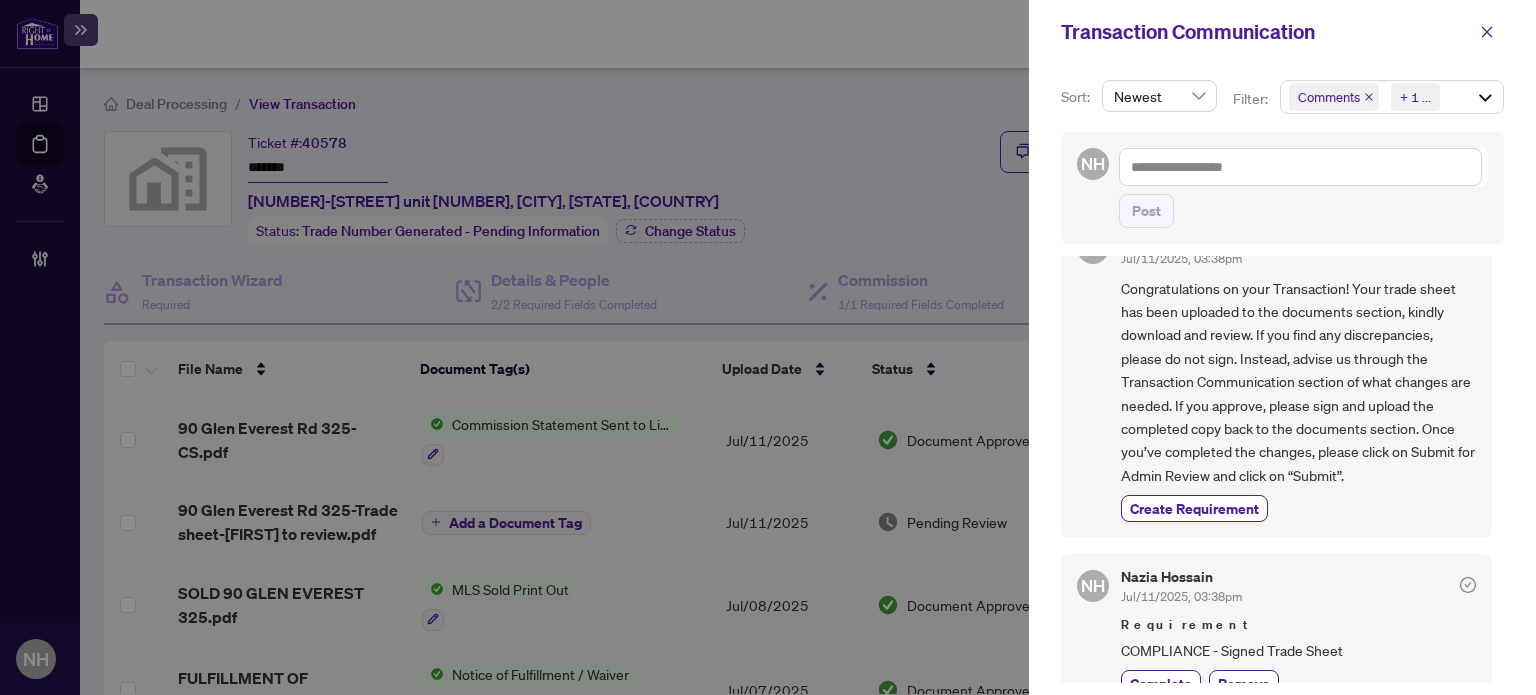 scroll, scrollTop: 79, scrollLeft: 0, axis: vertical 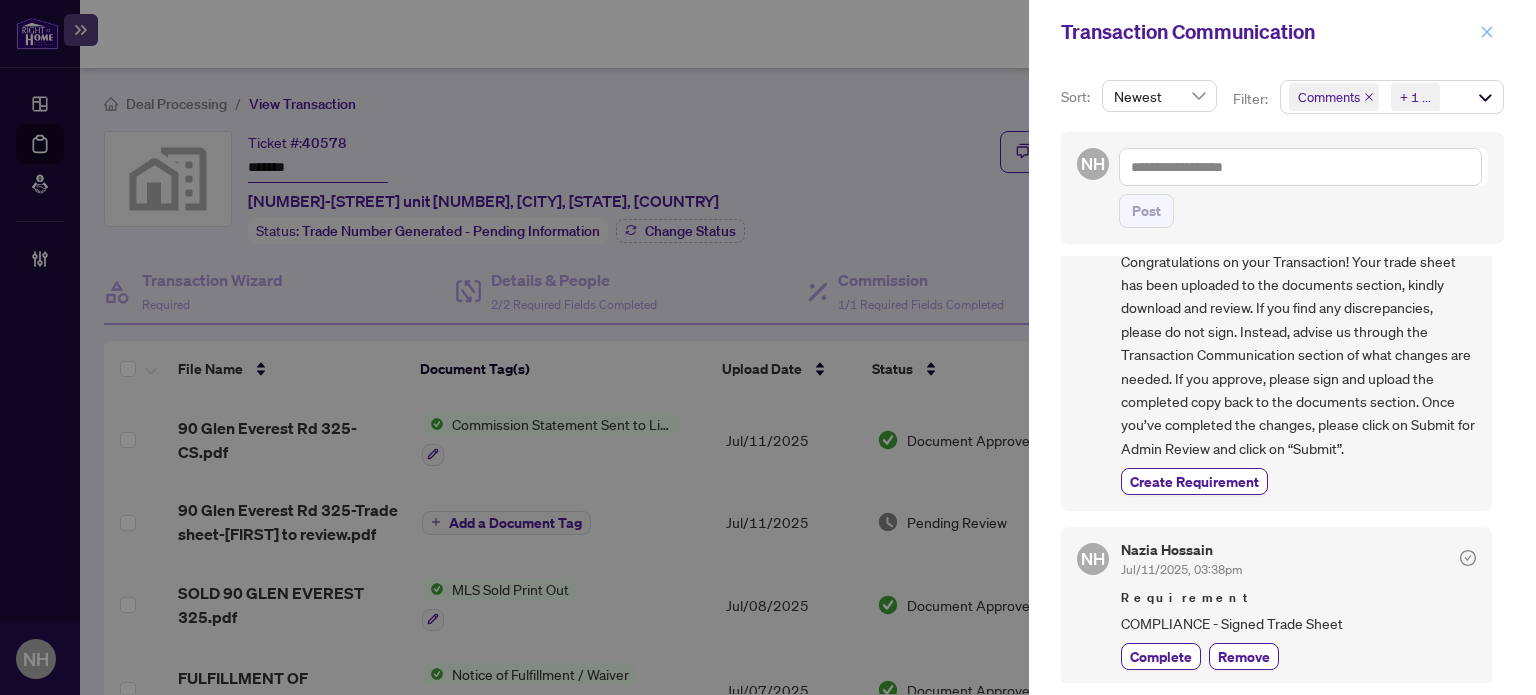 click 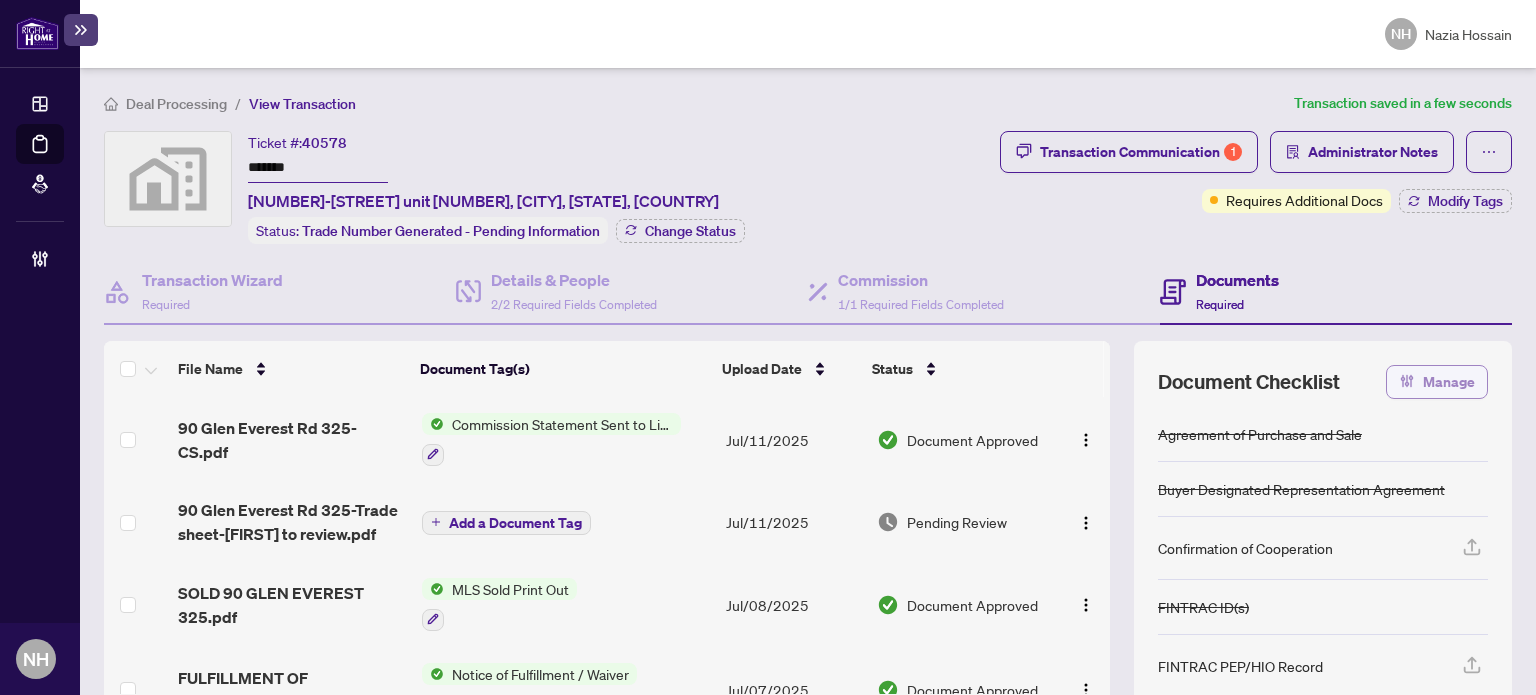 click 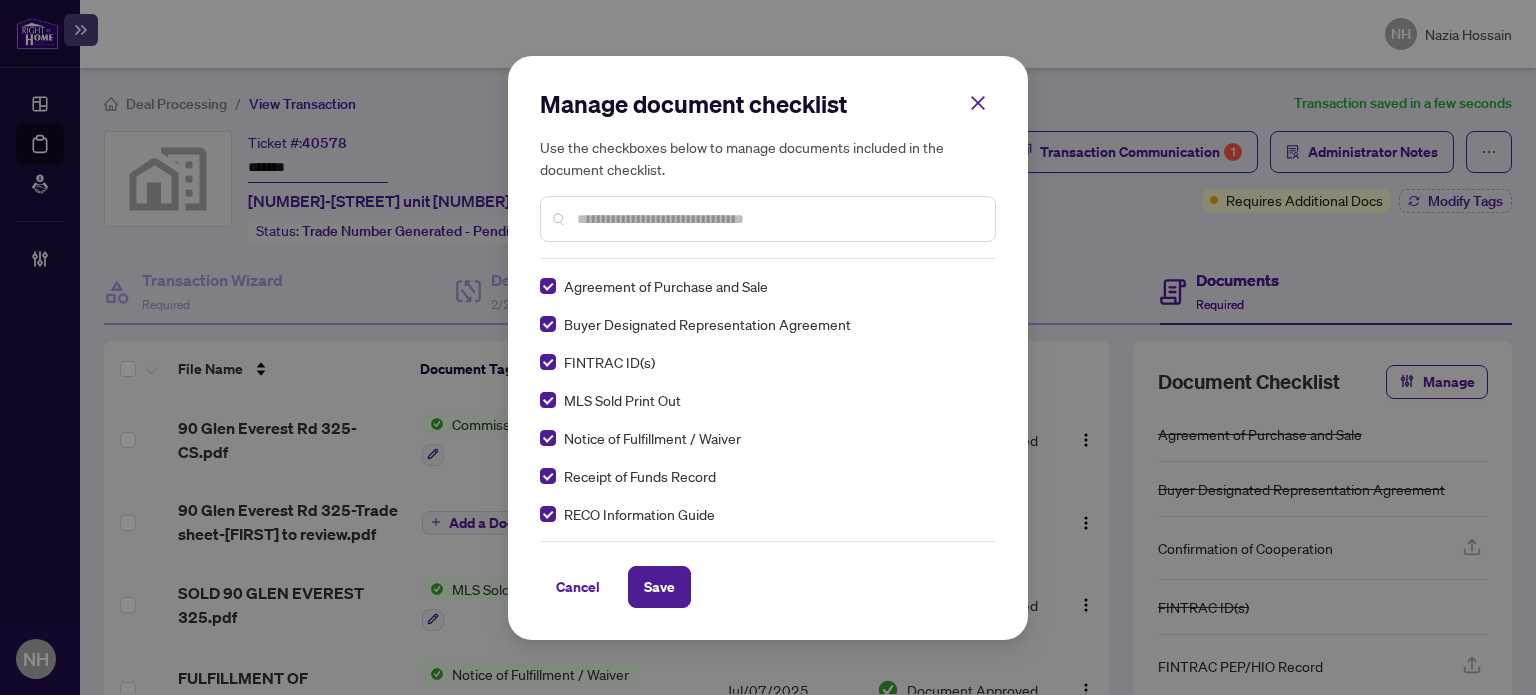 scroll, scrollTop: 0, scrollLeft: 0, axis: both 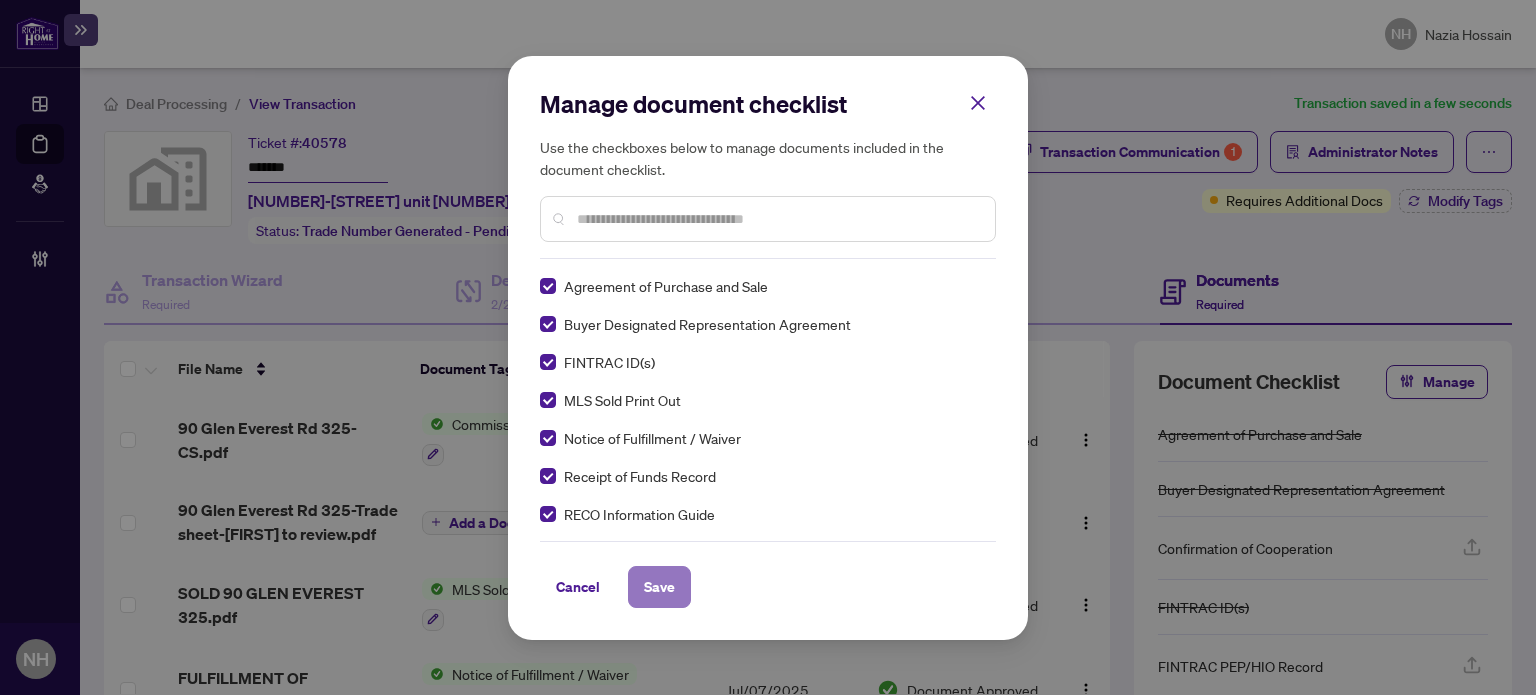 click on "Save" at bounding box center [659, 587] 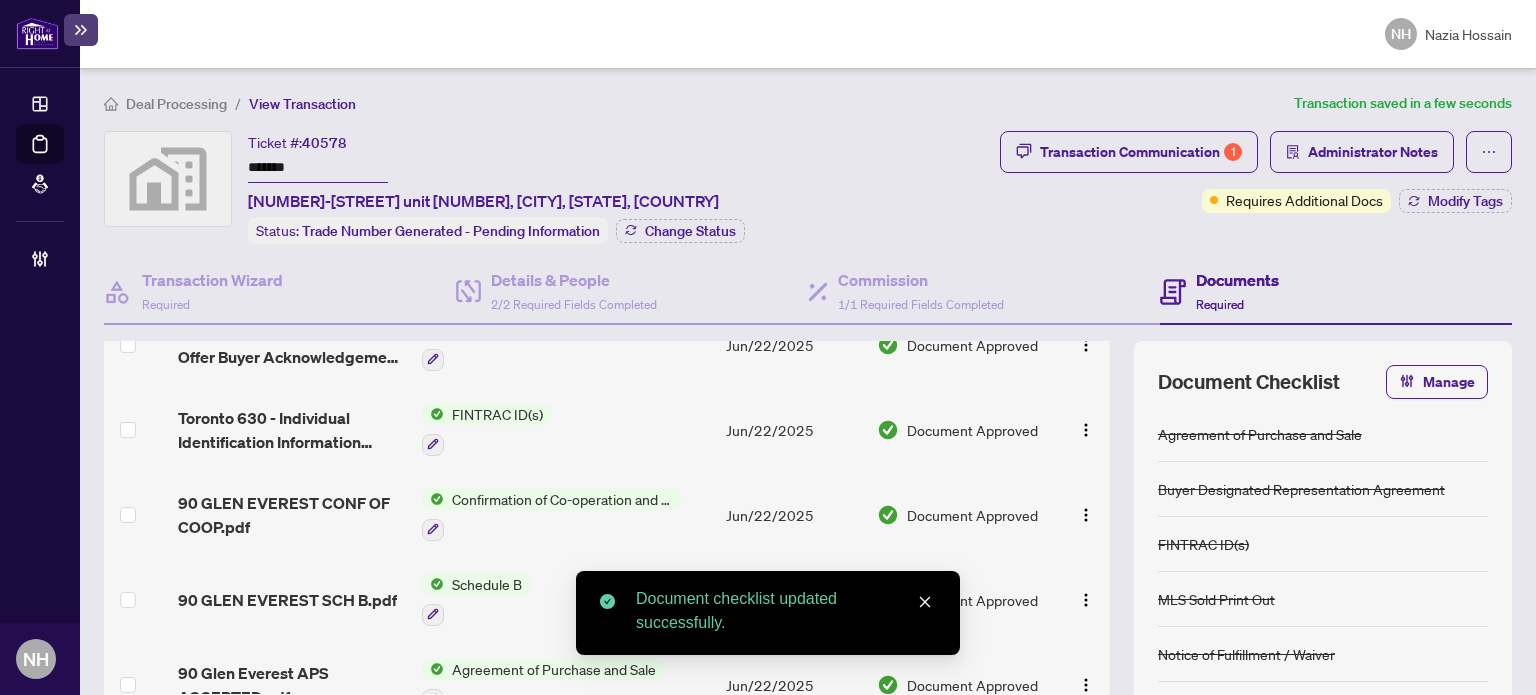 scroll, scrollTop: 885, scrollLeft: 0, axis: vertical 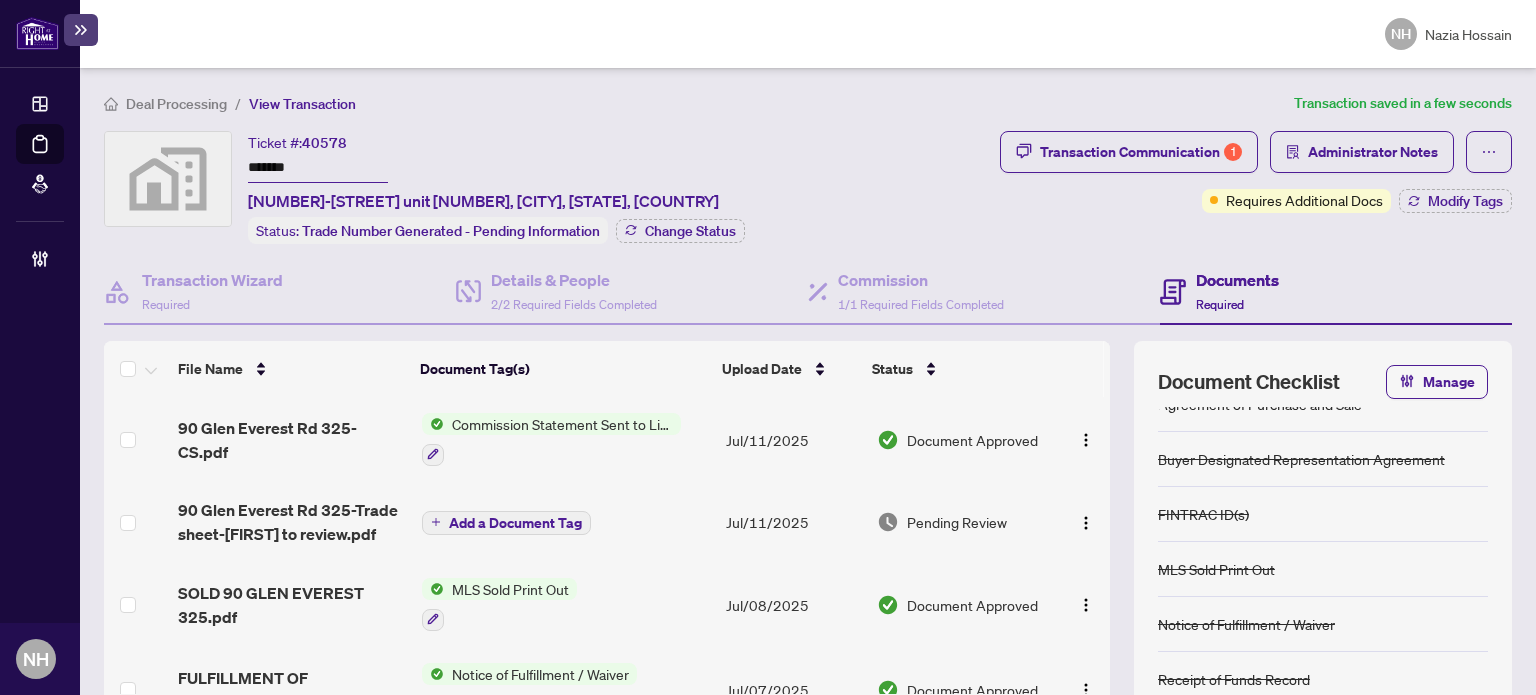 drag, startPoint x: 303, startPoint y: 159, endPoint x: 222, endPoint y: 163, distance: 81.09871 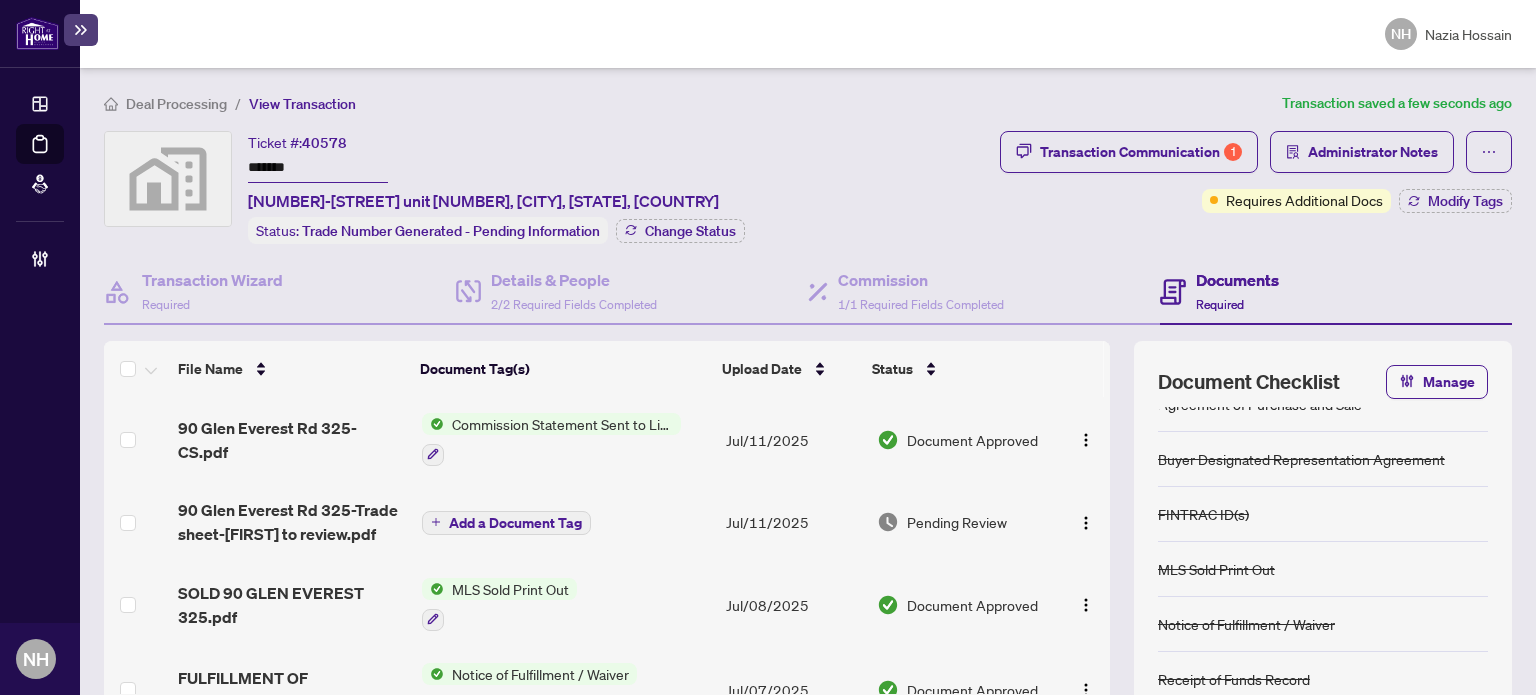 click on "Deal Processing" at bounding box center (176, 104) 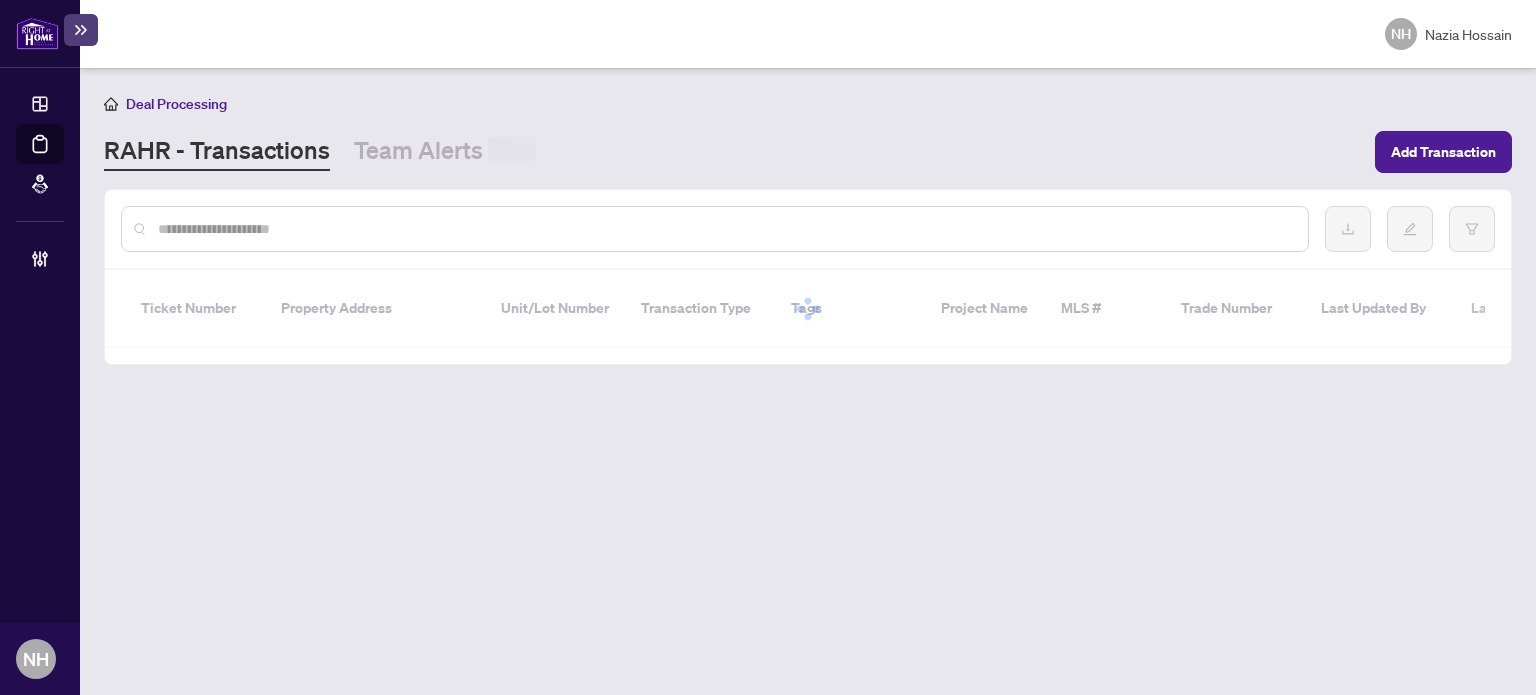 click at bounding box center [725, 229] 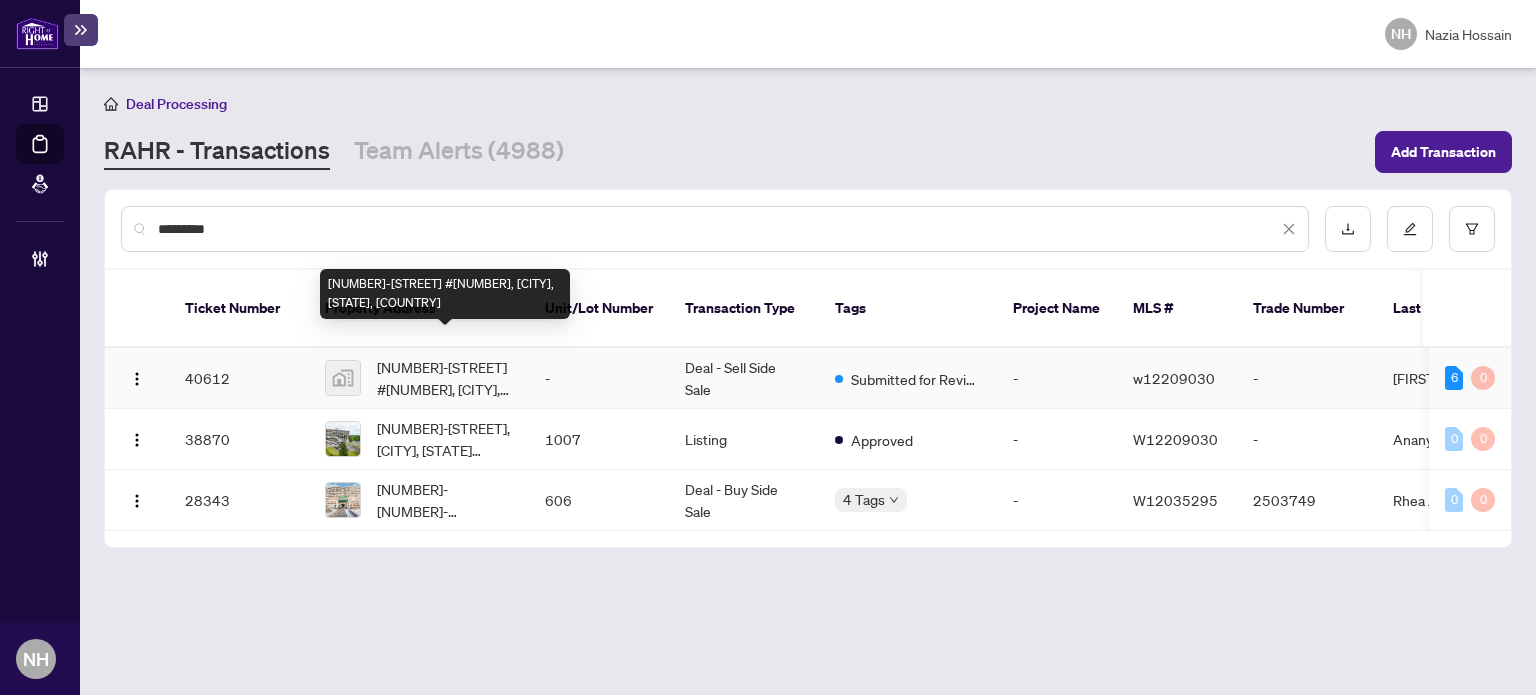 type on "********" 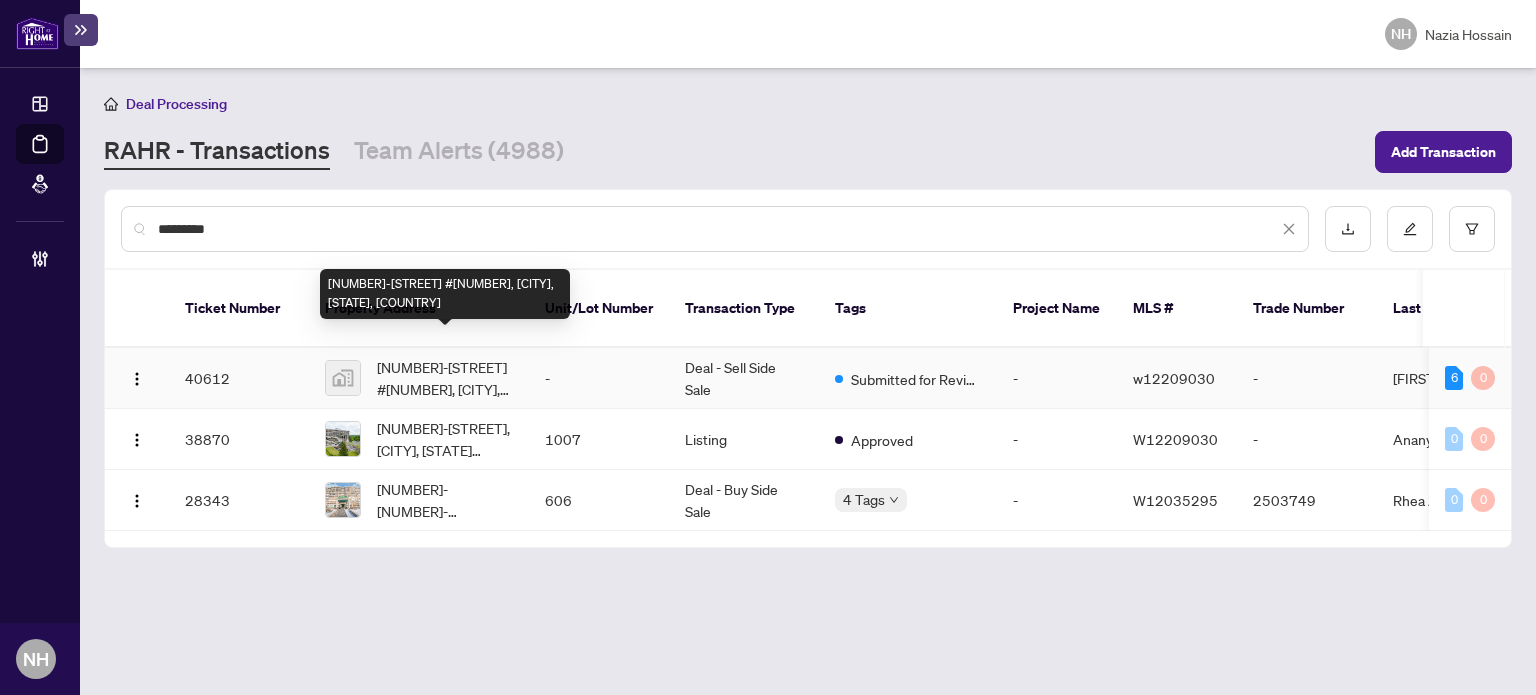 click on "[NUMBER] [STREET] [UNIT], [CITY], [STATE], [COUNTRY]" at bounding box center [445, 378] 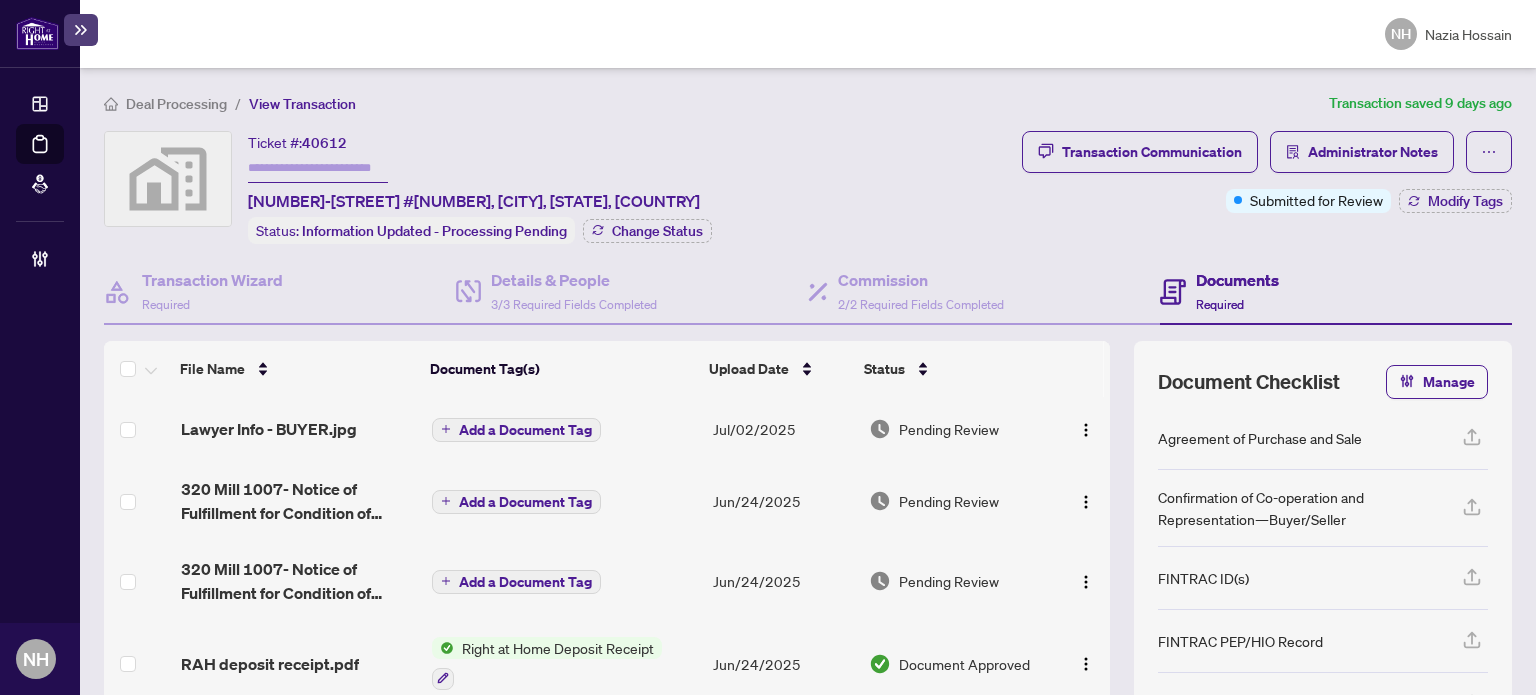 click on "RAH deposit receipt.pdf" at bounding box center (270, 664) 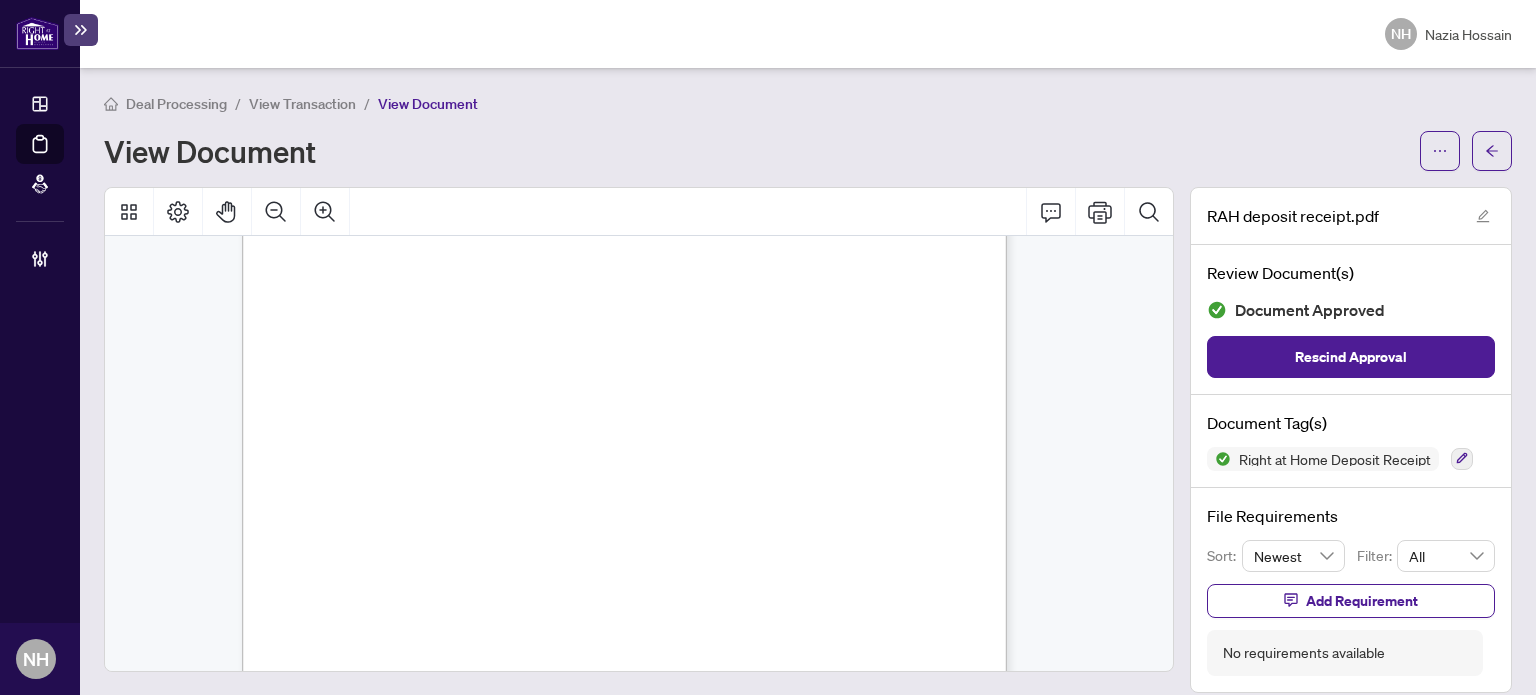 scroll, scrollTop: 400, scrollLeft: 0, axis: vertical 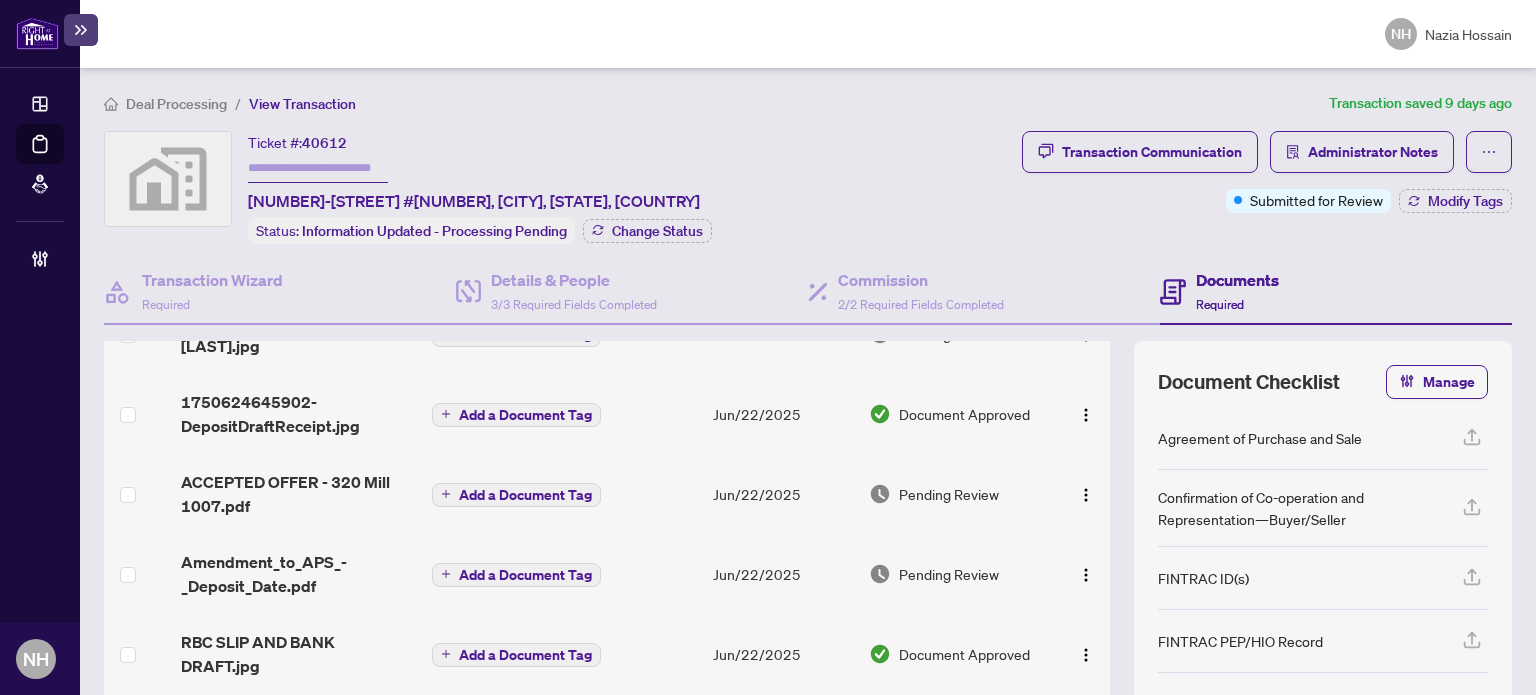 click on "ACCEPTED OFFER - 320 Mill 1007.pdf" at bounding box center [298, 494] 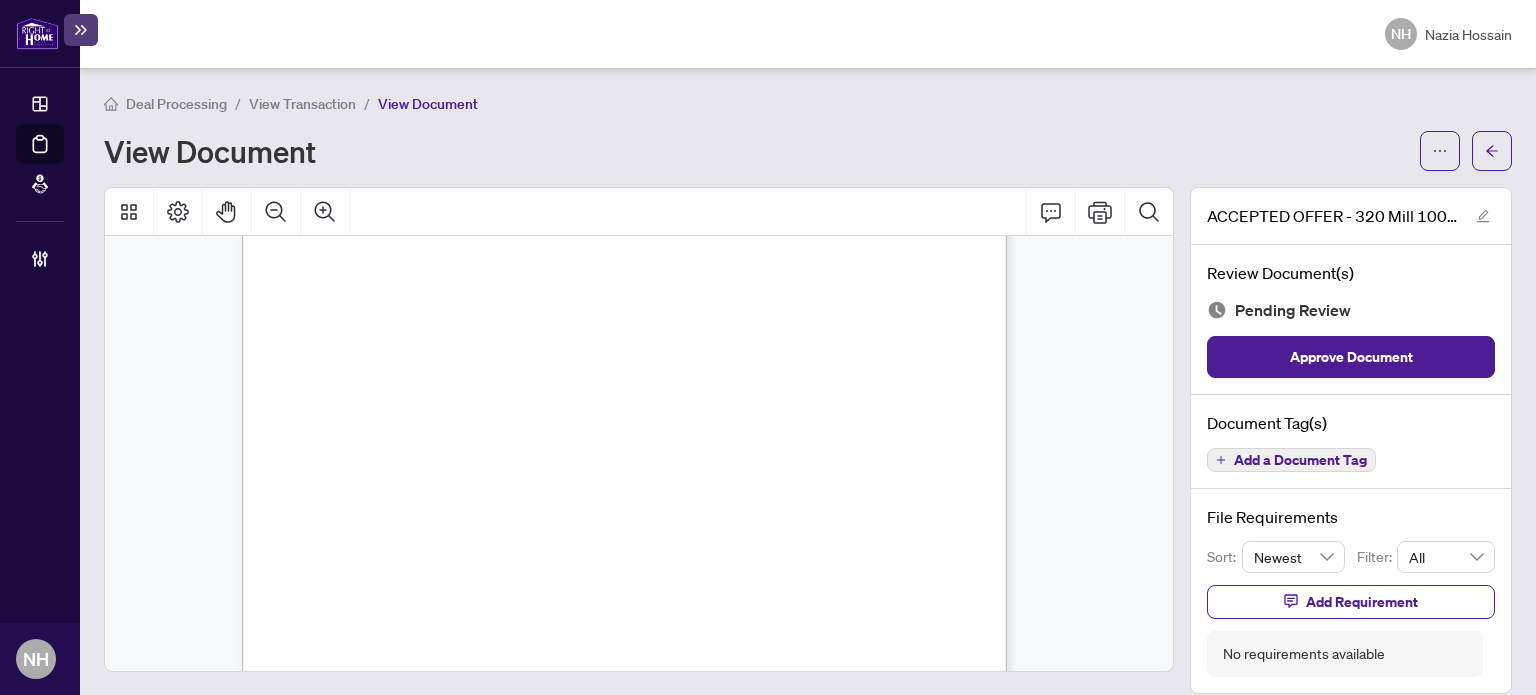 scroll, scrollTop: 2300, scrollLeft: 0, axis: vertical 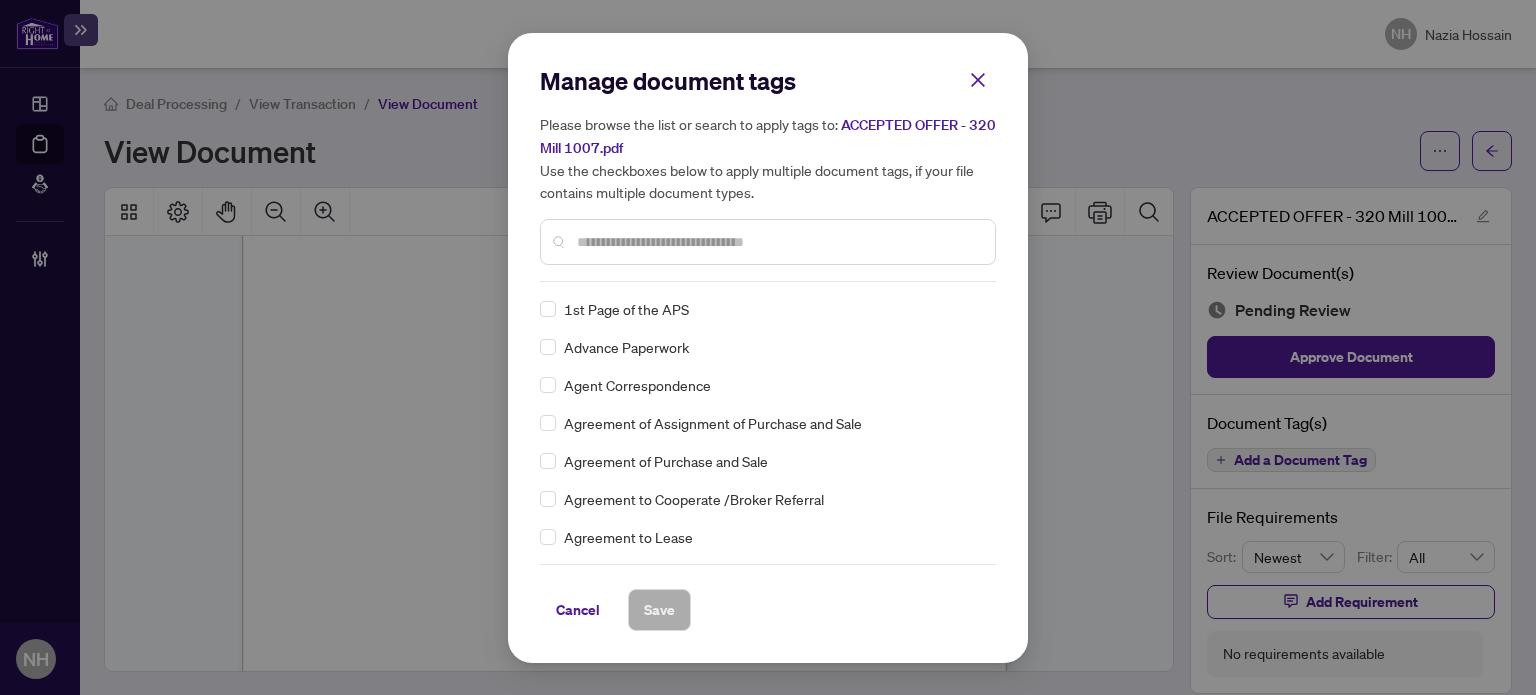 drag, startPoint x: 668, startPoint y: 242, endPoint x: 644, endPoint y: 215, distance: 36.124783 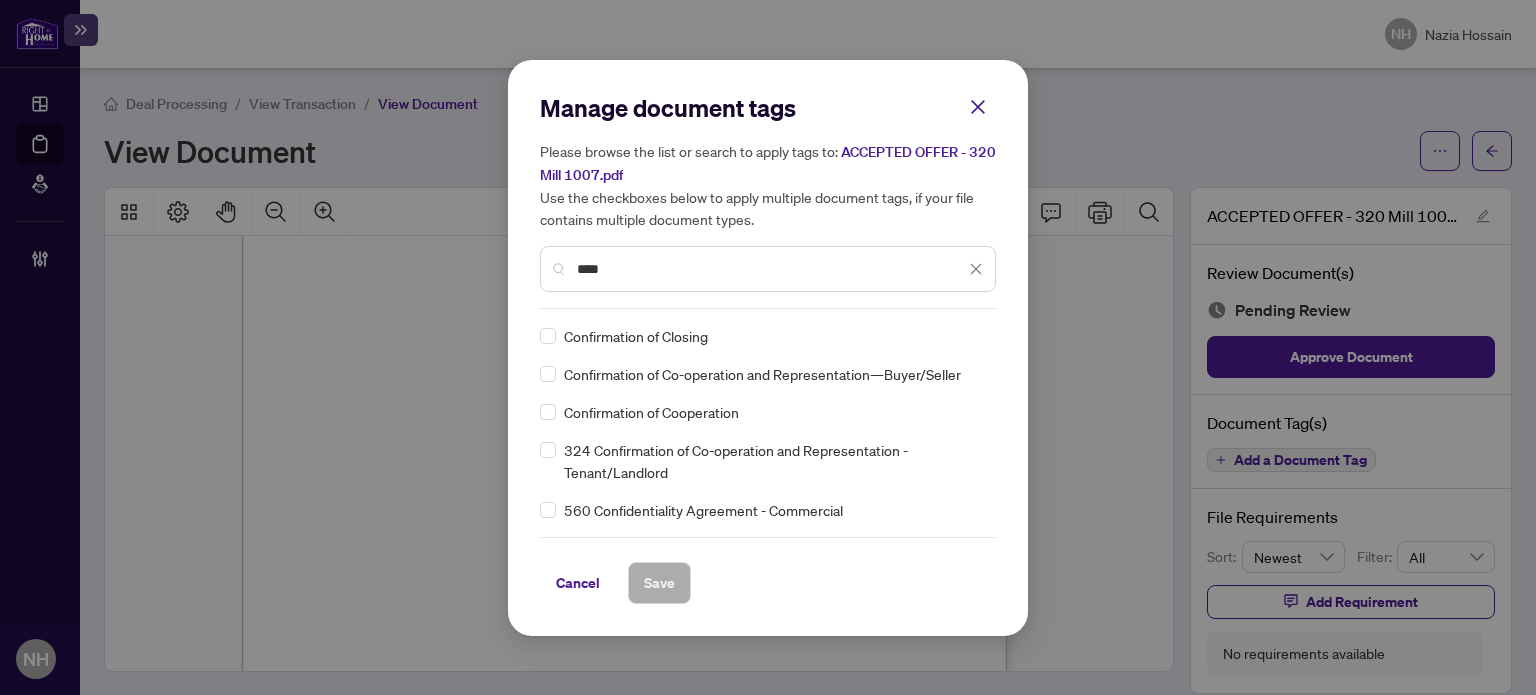 type on "****" 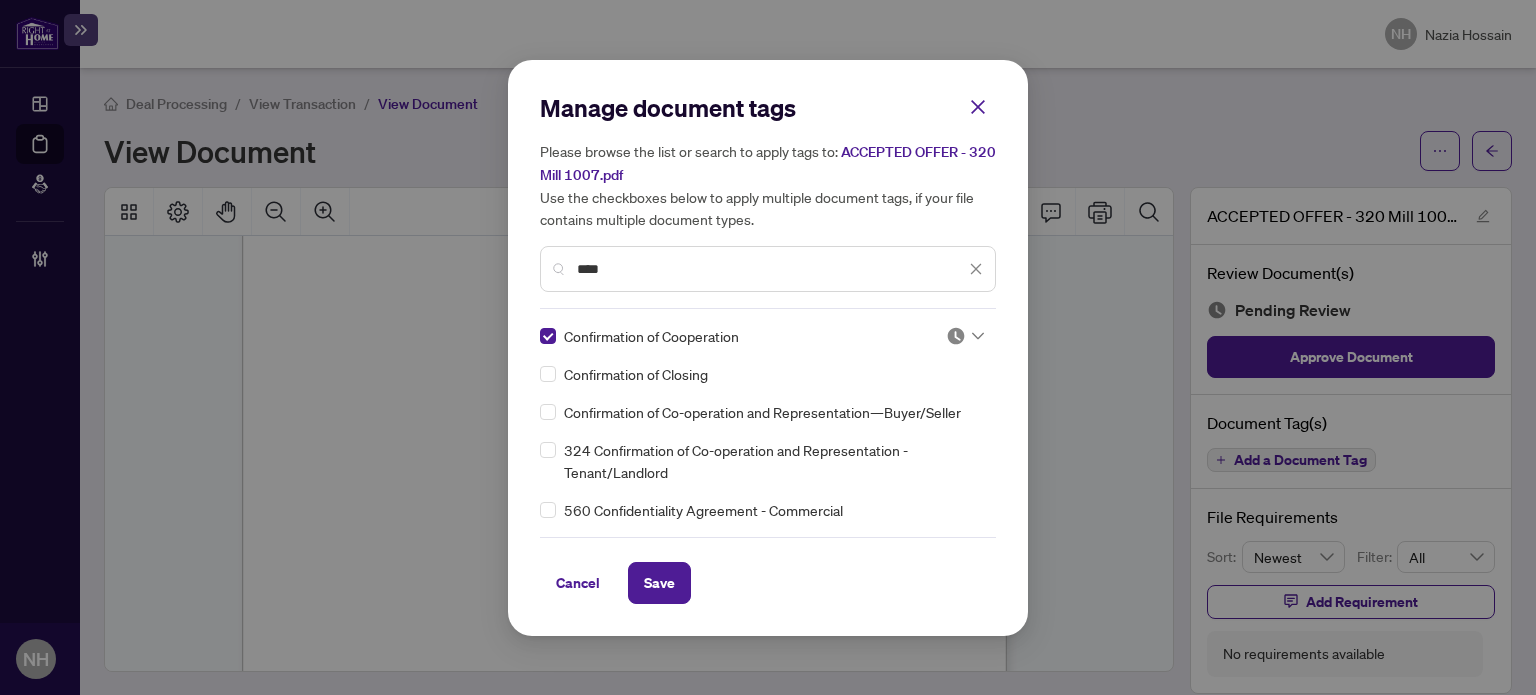 click 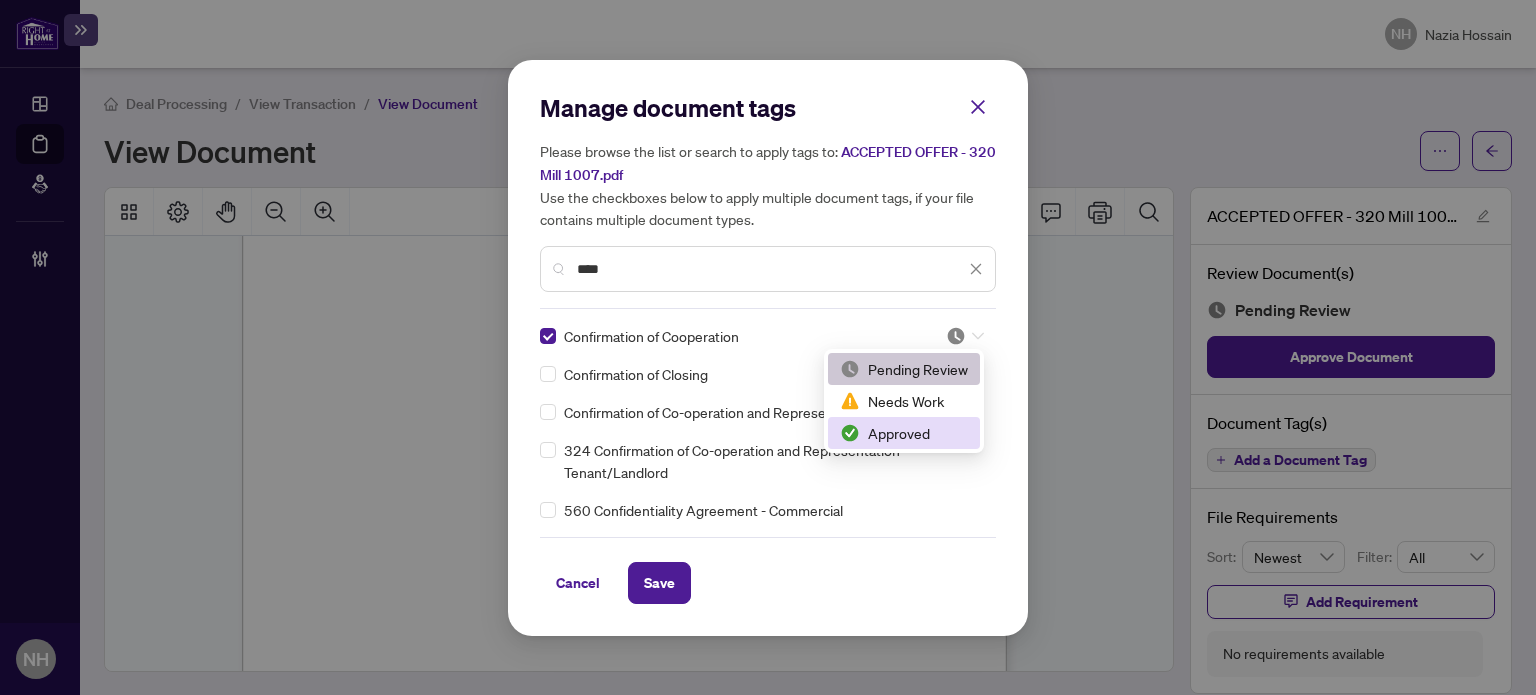 drag, startPoint x: 882, startPoint y: 427, endPoint x: 823, endPoint y: 473, distance: 74.8131 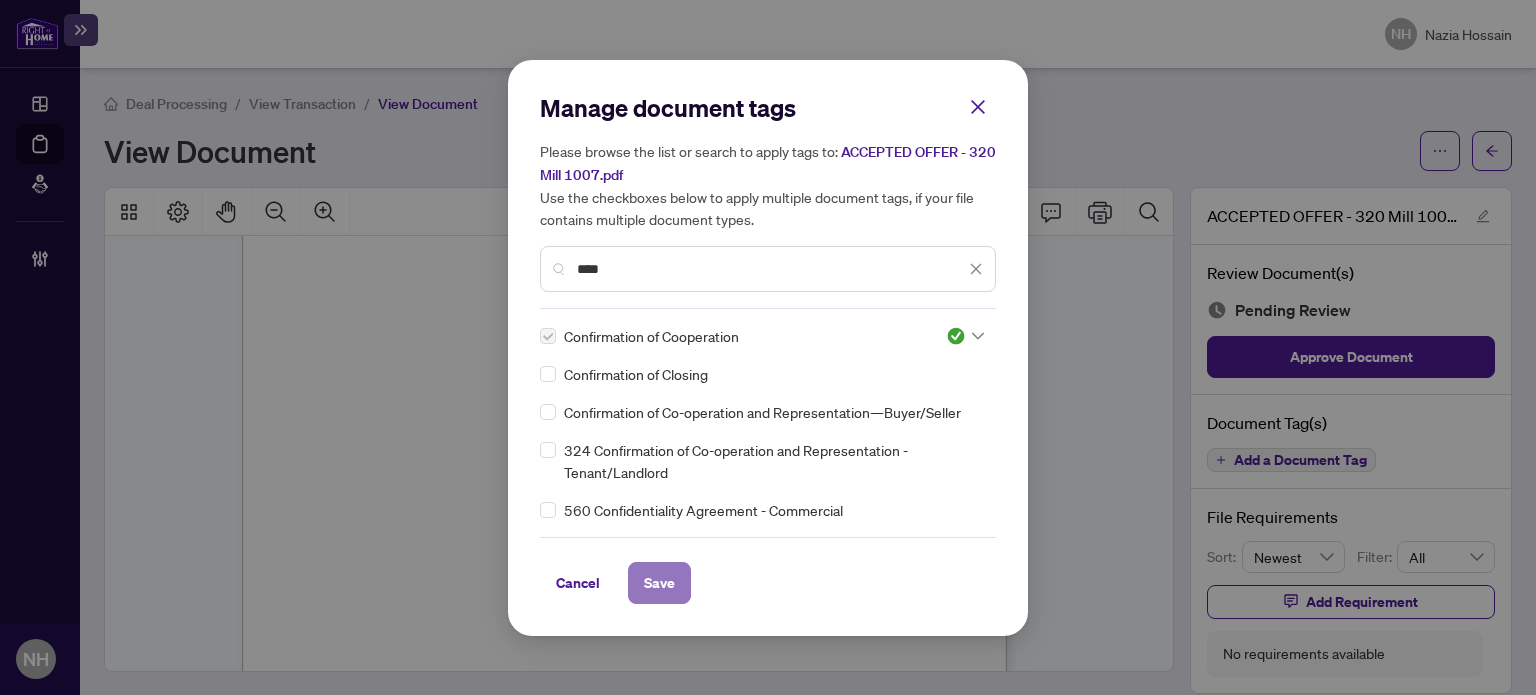 click on "Save" at bounding box center [659, 583] 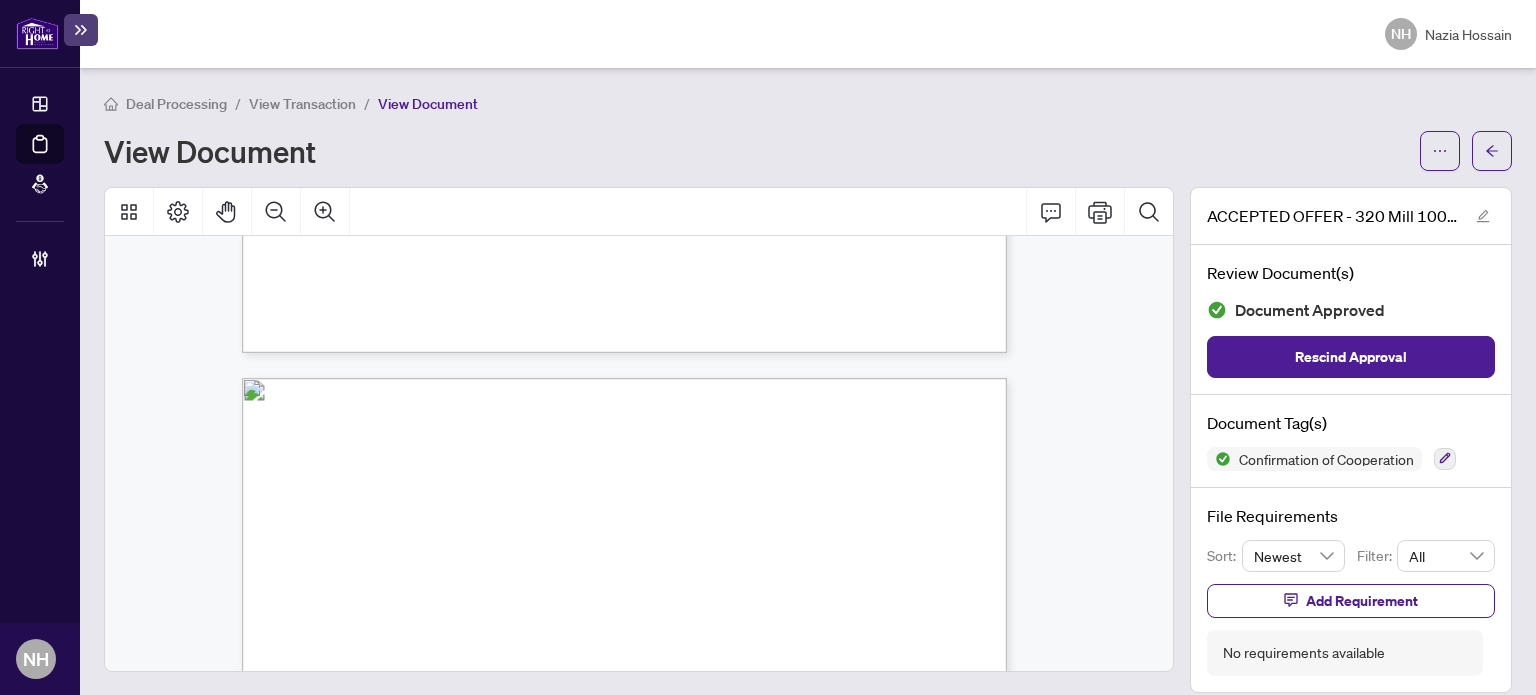 scroll, scrollTop: 9100, scrollLeft: 0, axis: vertical 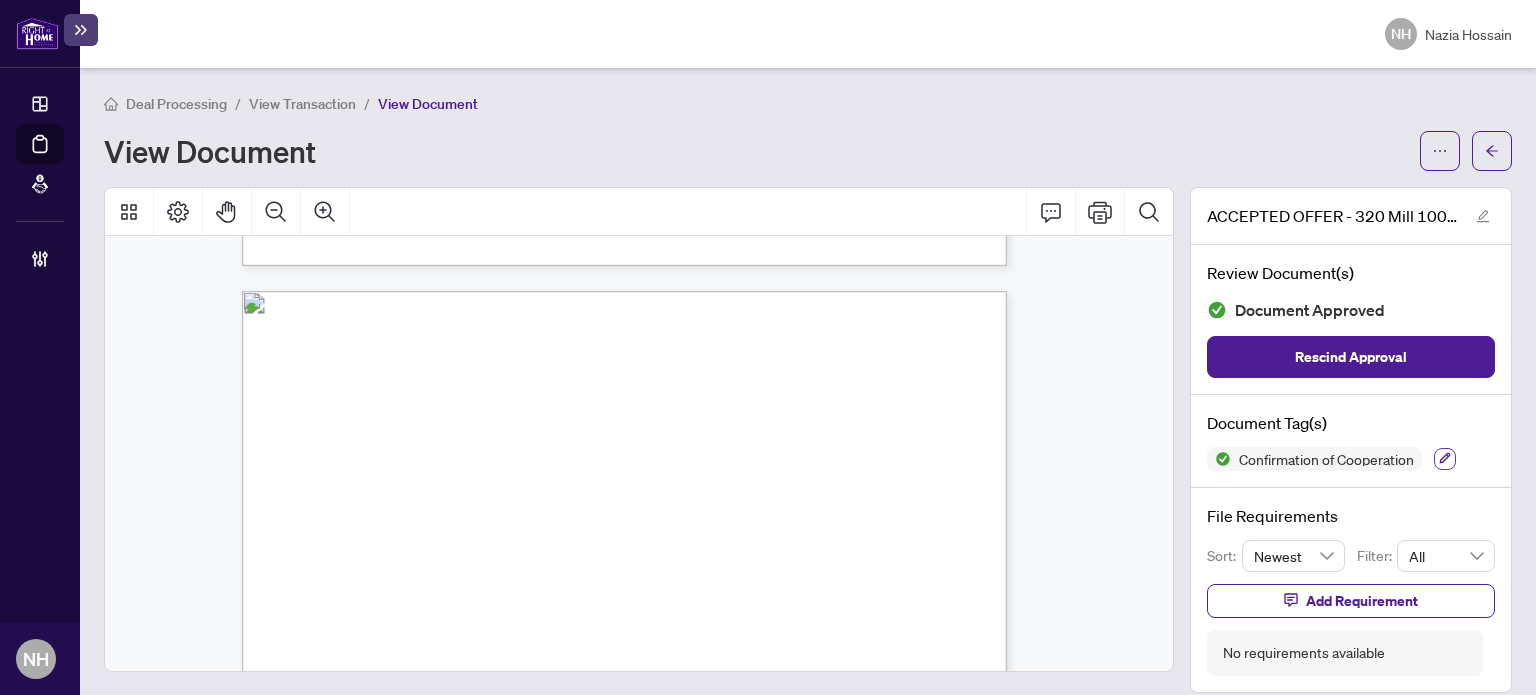 click at bounding box center (1445, 459) 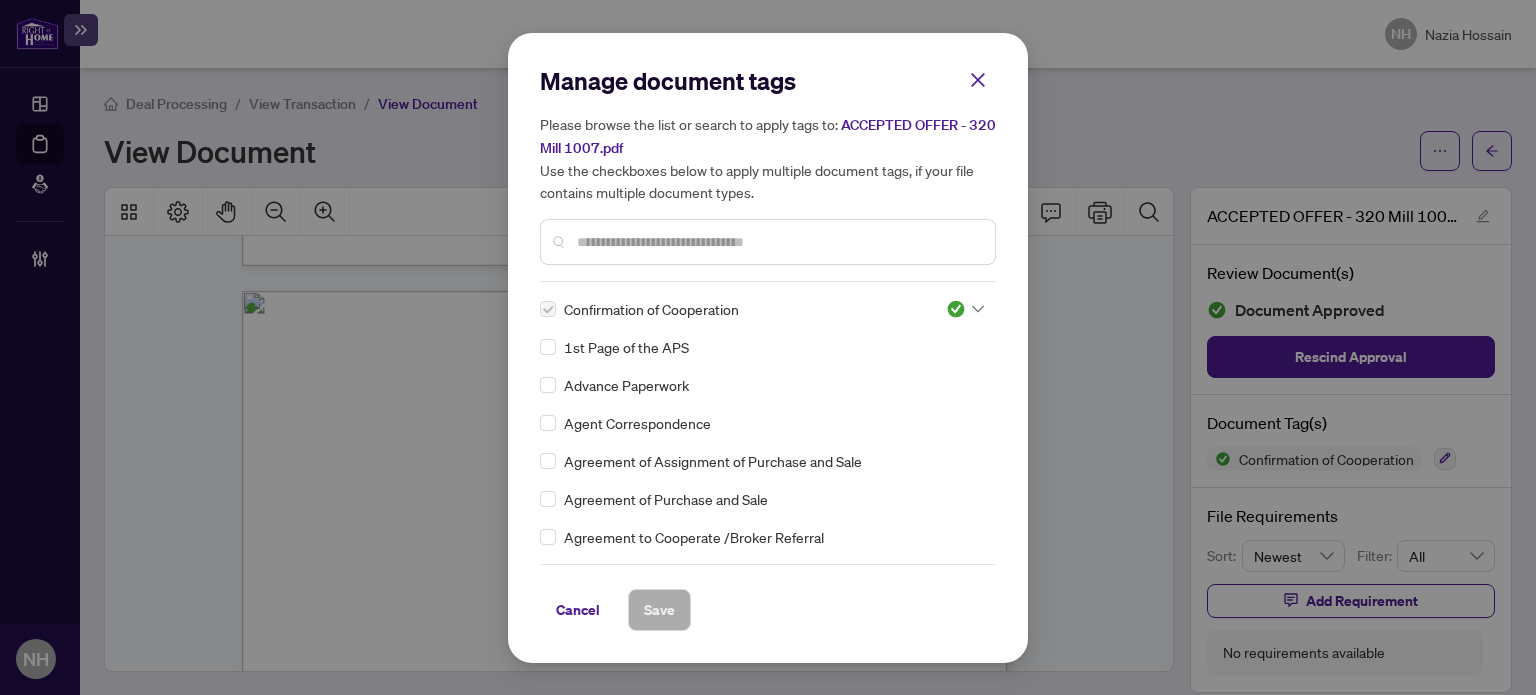click at bounding box center (778, 242) 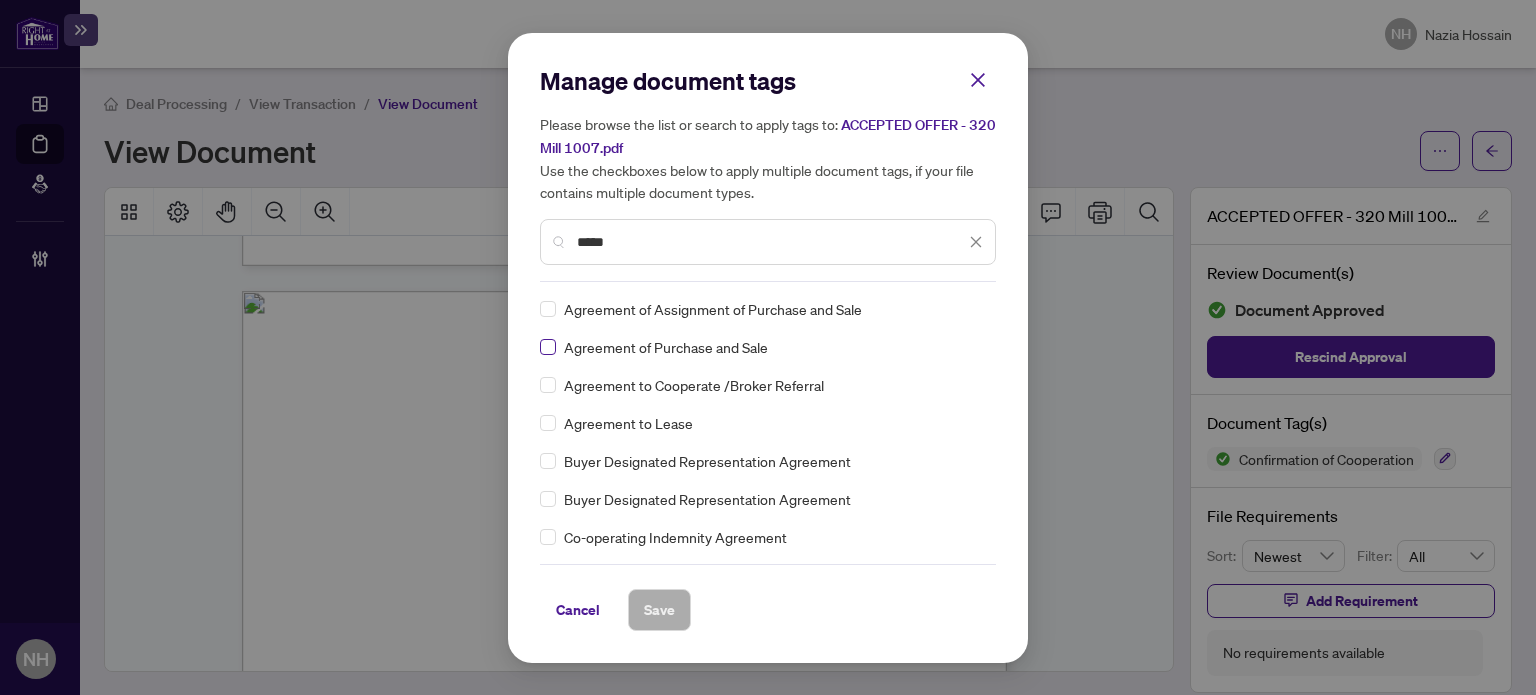 type on "*****" 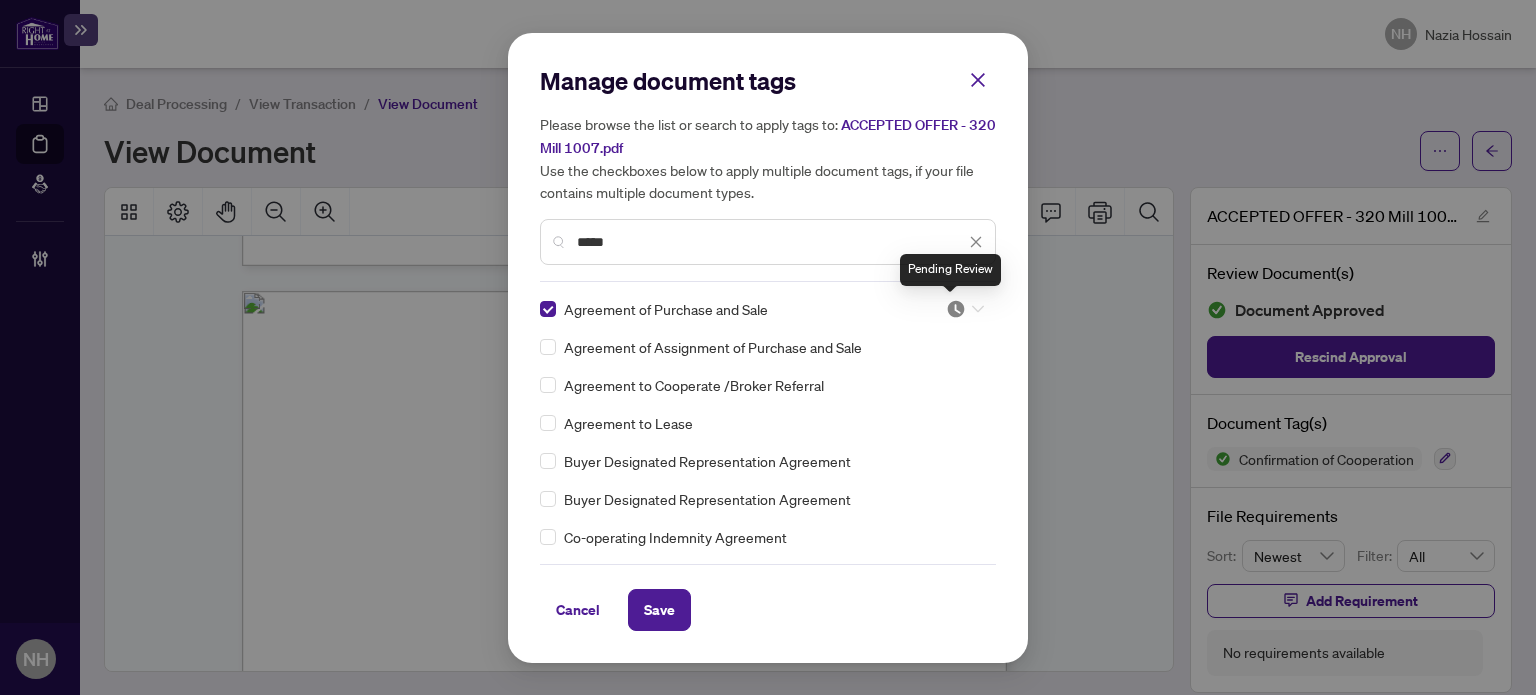 click at bounding box center [956, 309] 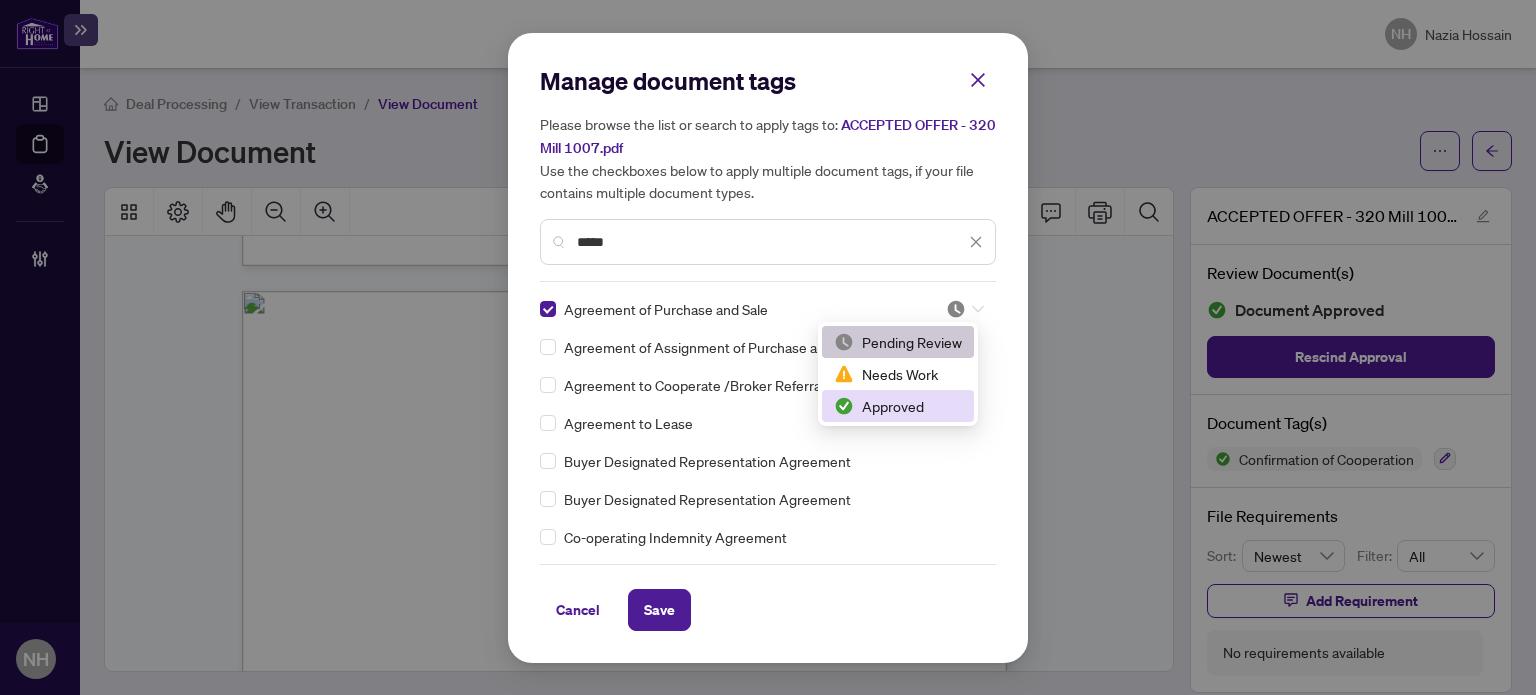 drag, startPoint x: 916, startPoint y: 397, endPoint x: 874, endPoint y: 421, distance: 48.373547 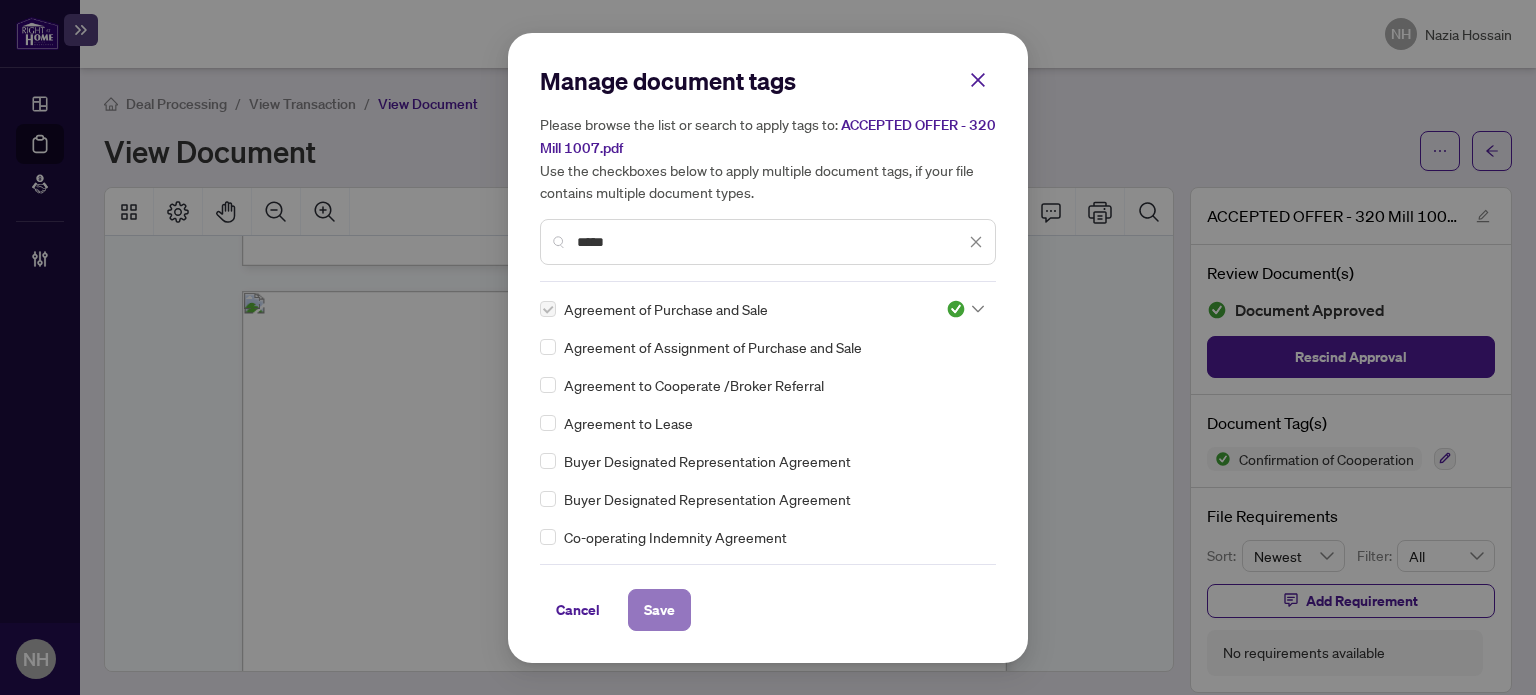 click on "Save" at bounding box center [659, 610] 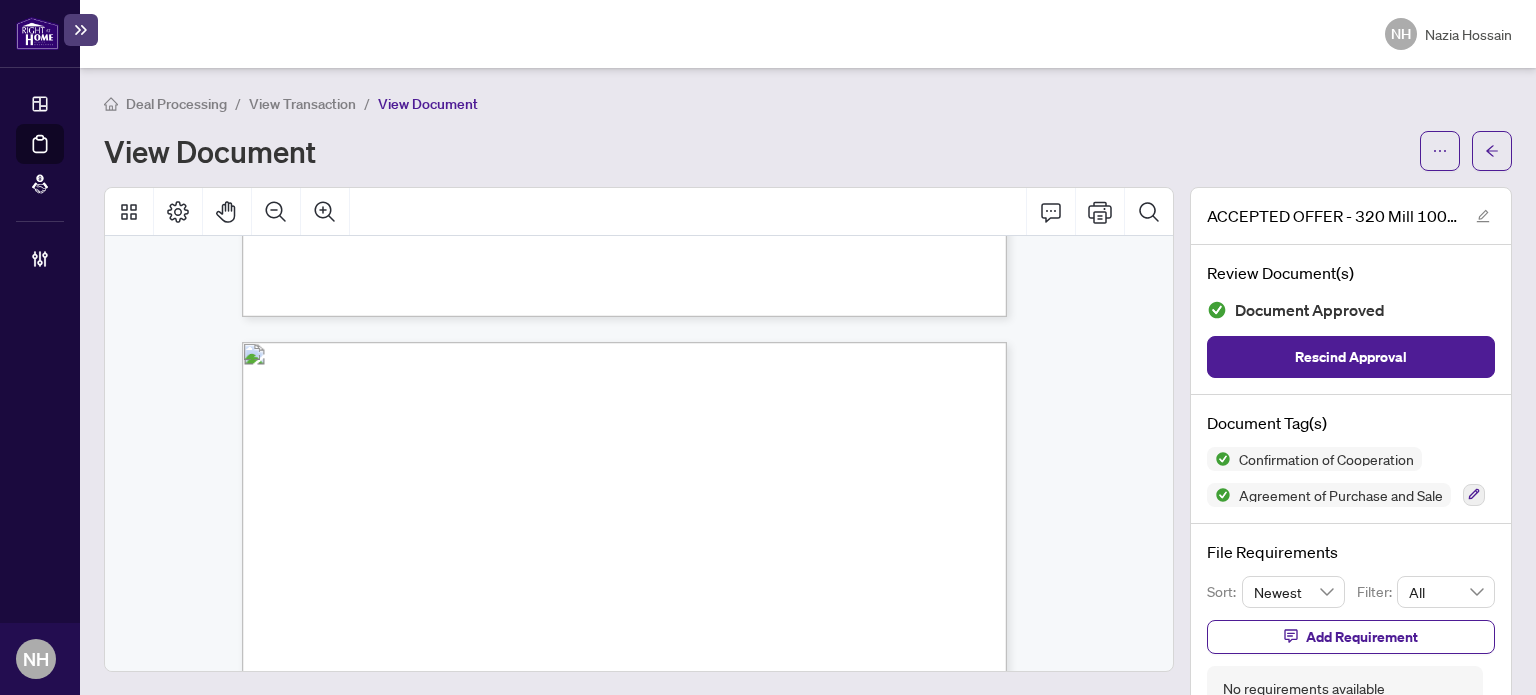 scroll, scrollTop: 10100, scrollLeft: 0, axis: vertical 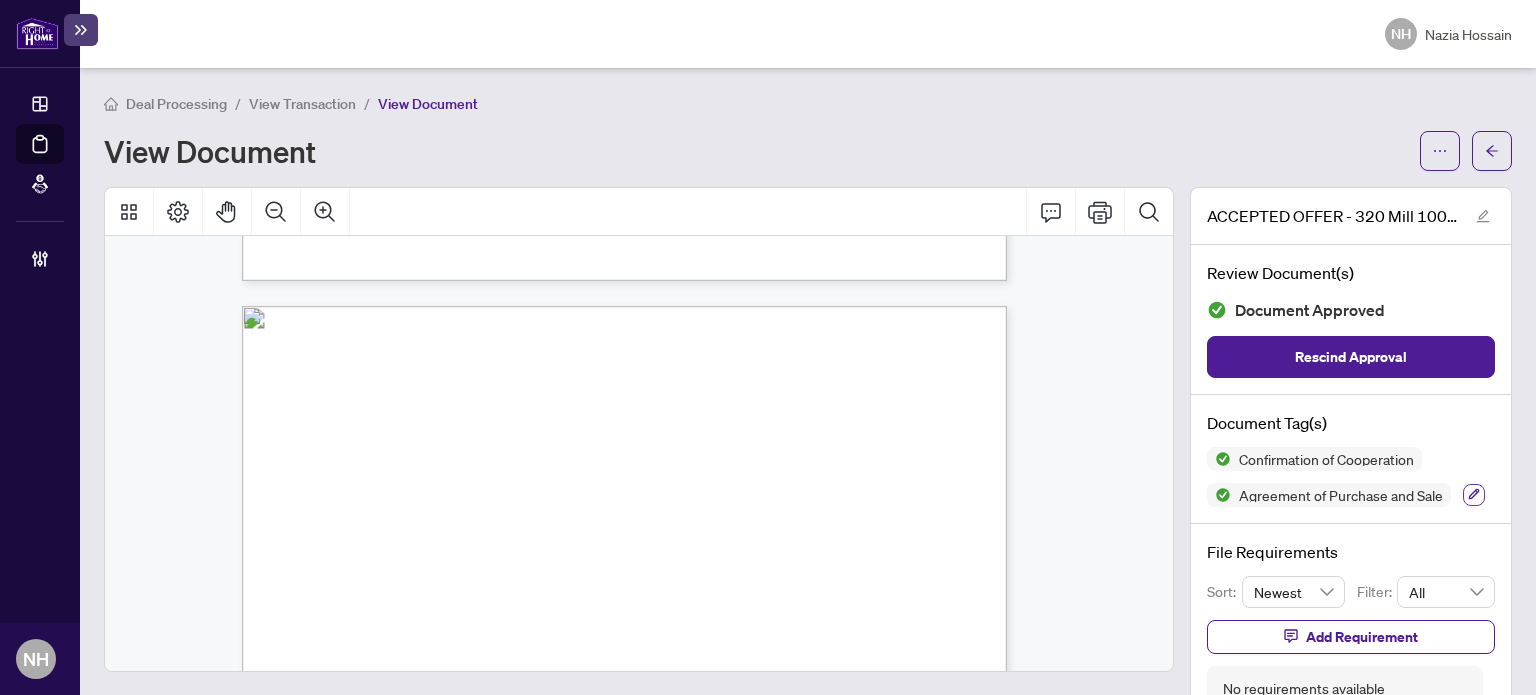 click at bounding box center (1474, 495) 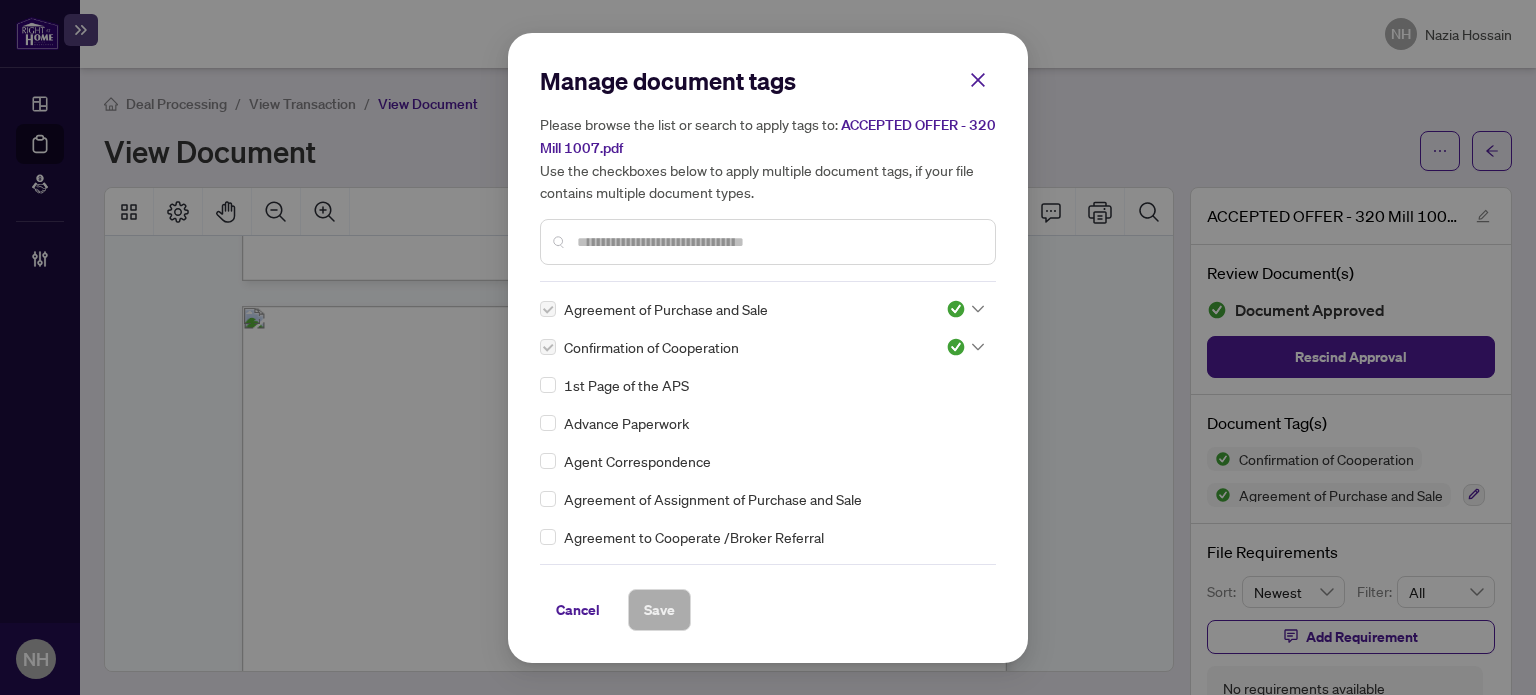 click at bounding box center [778, 242] 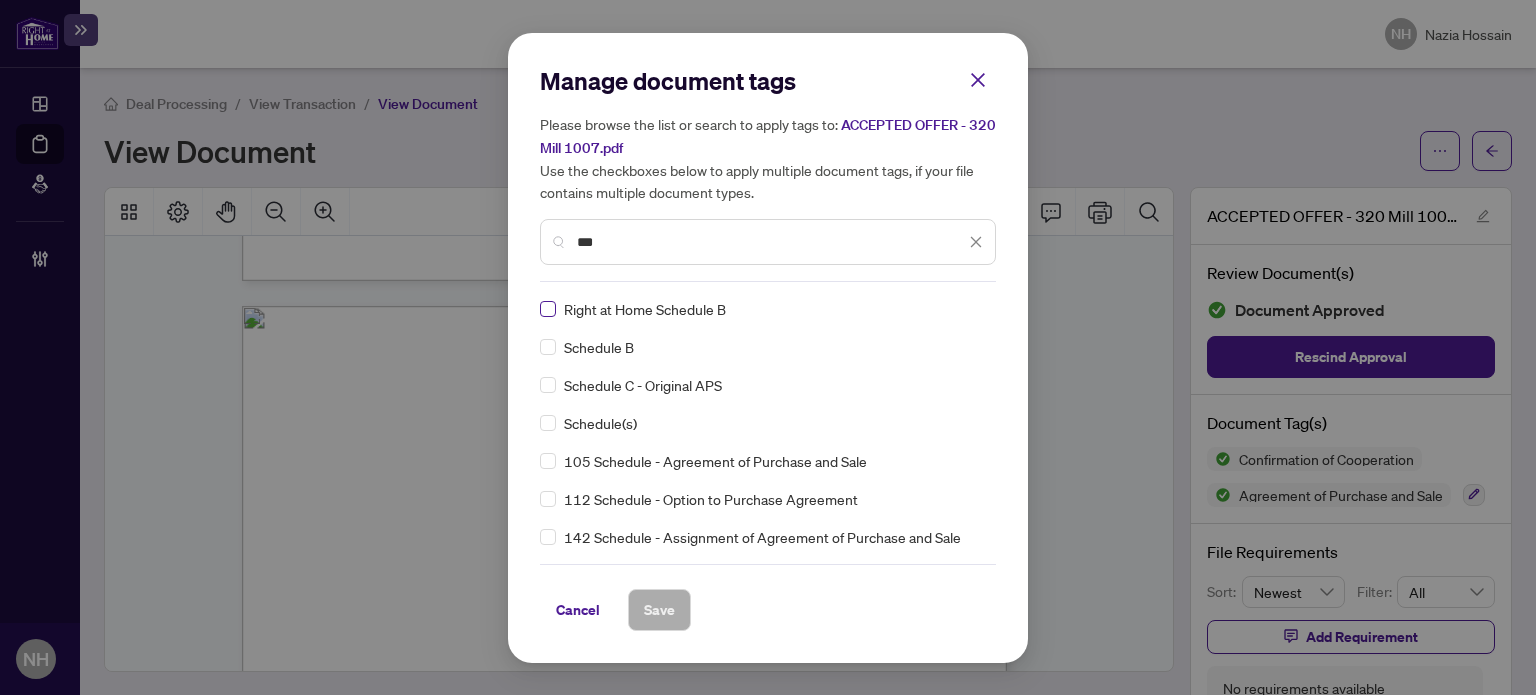 type on "***" 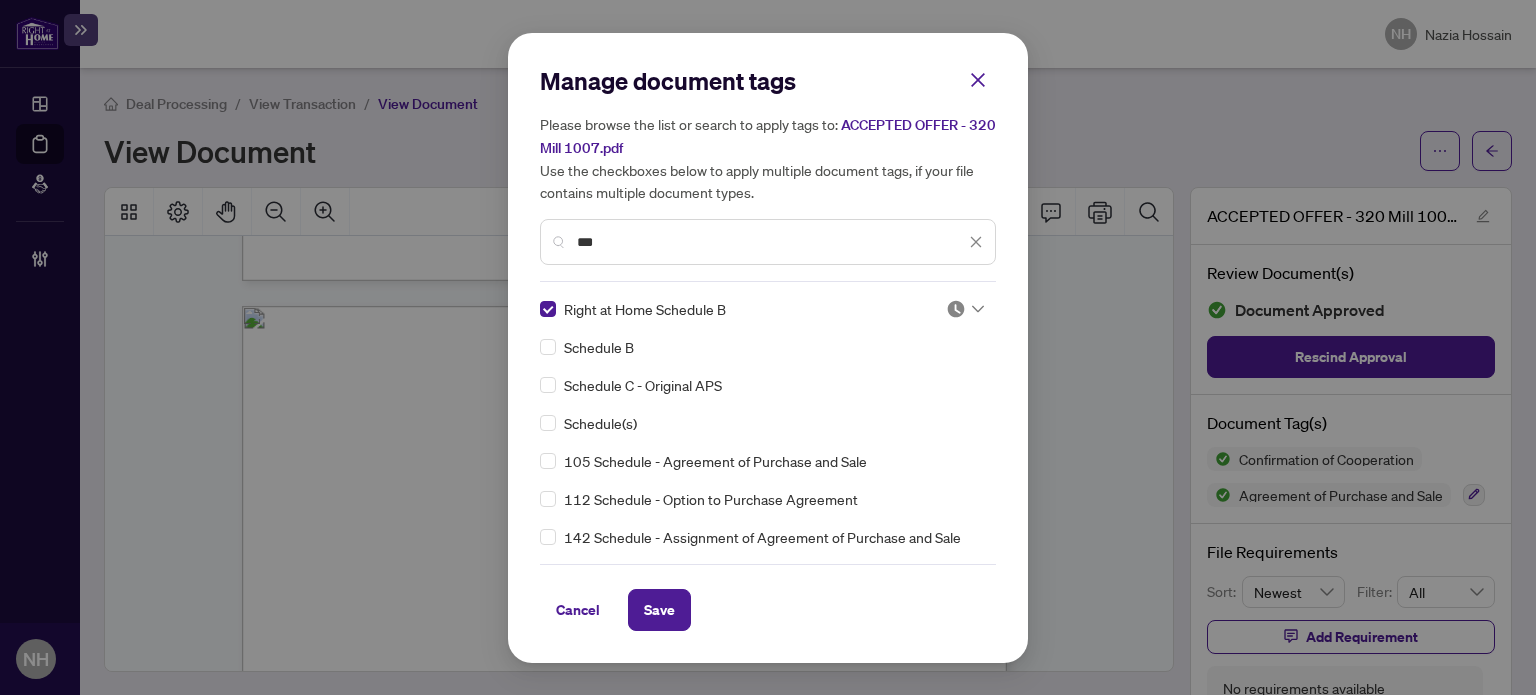 click at bounding box center (956, 309) 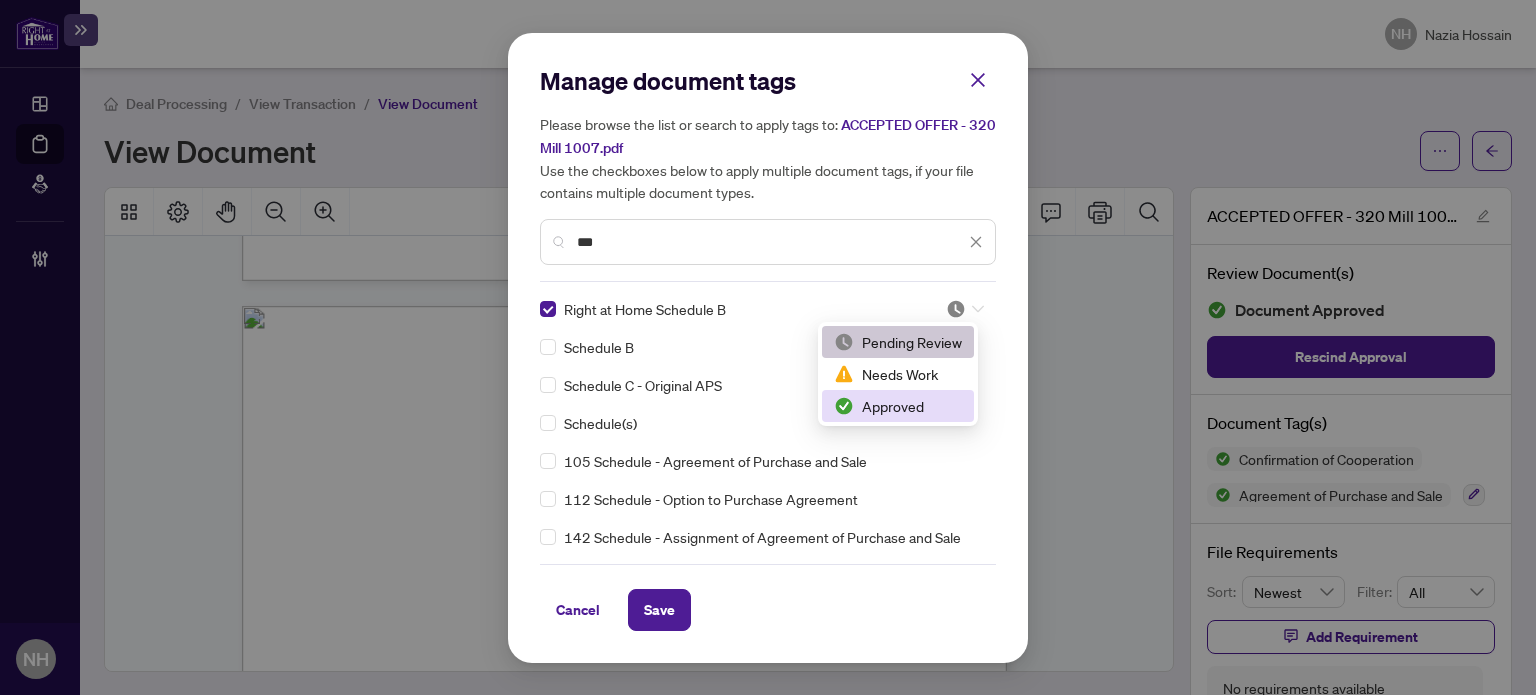 click on "Approved" at bounding box center (898, 406) 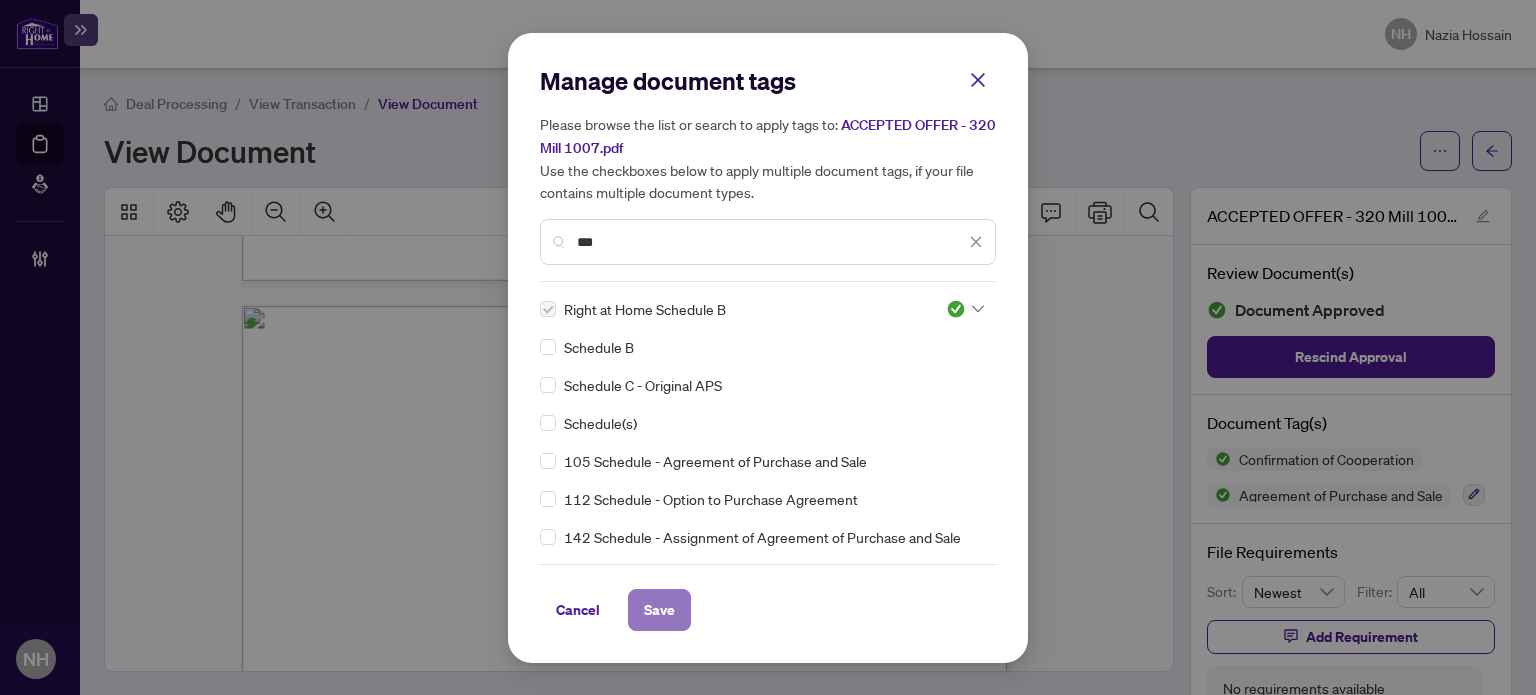 click on "Save" at bounding box center [659, 610] 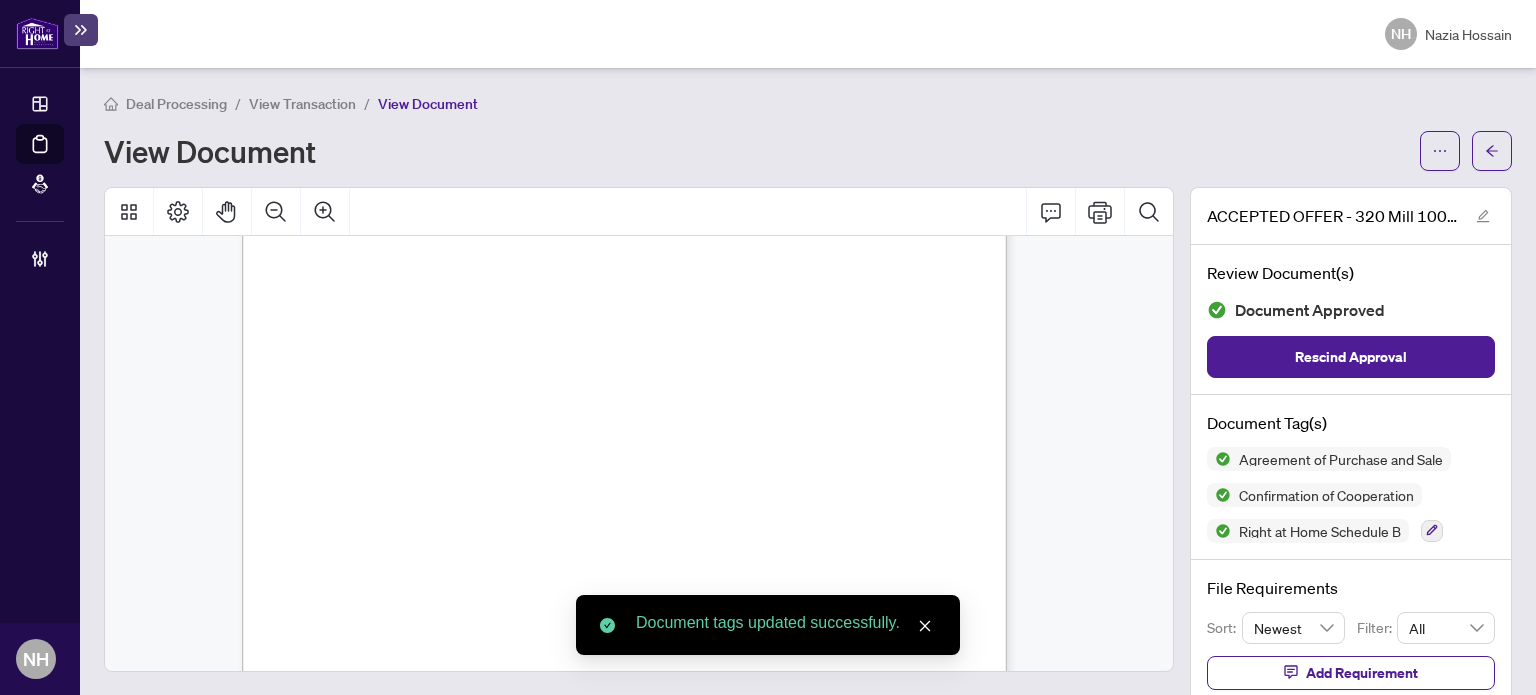 scroll, scrollTop: 10744, scrollLeft: 0, axis: vertical 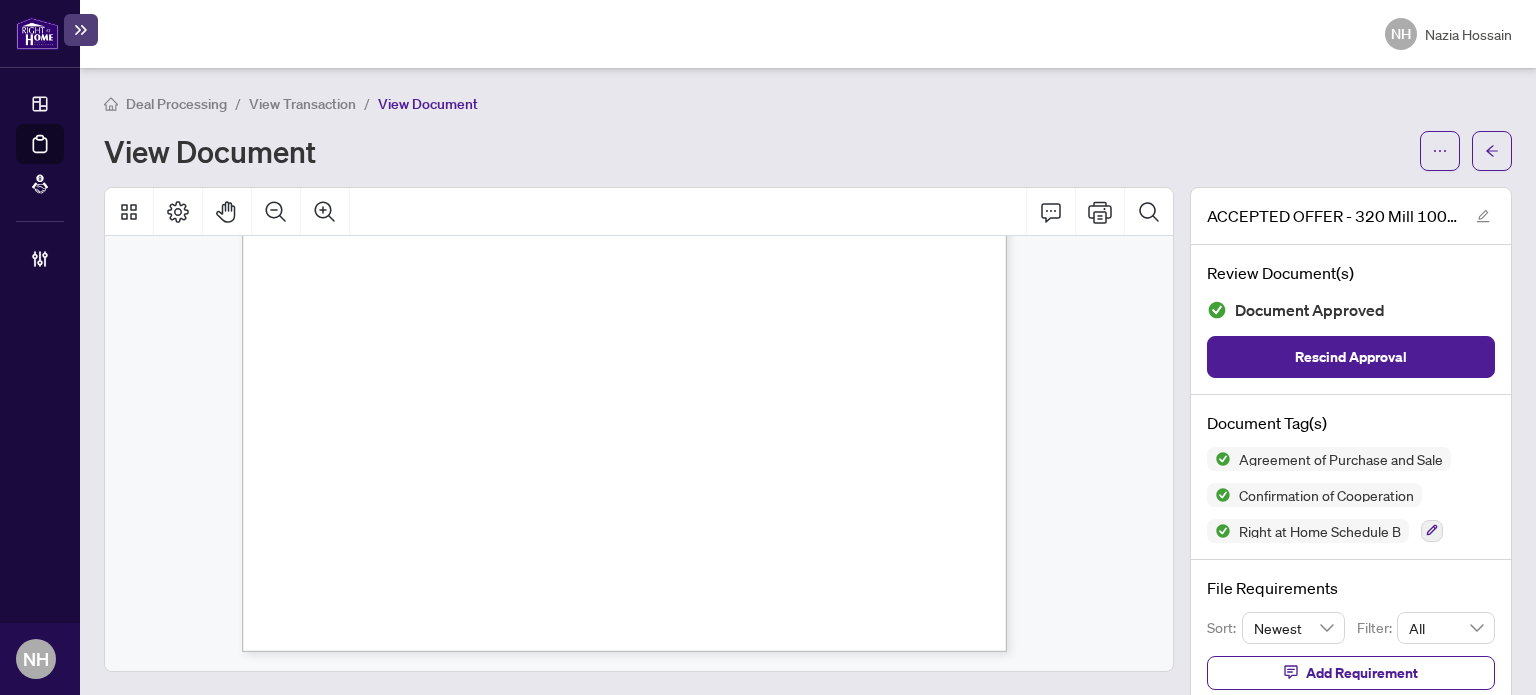click on "Agreement of Purchase and Sale Confirmation of Cooperation Right at Home Schedule B" at bounding box center [1351, 495] 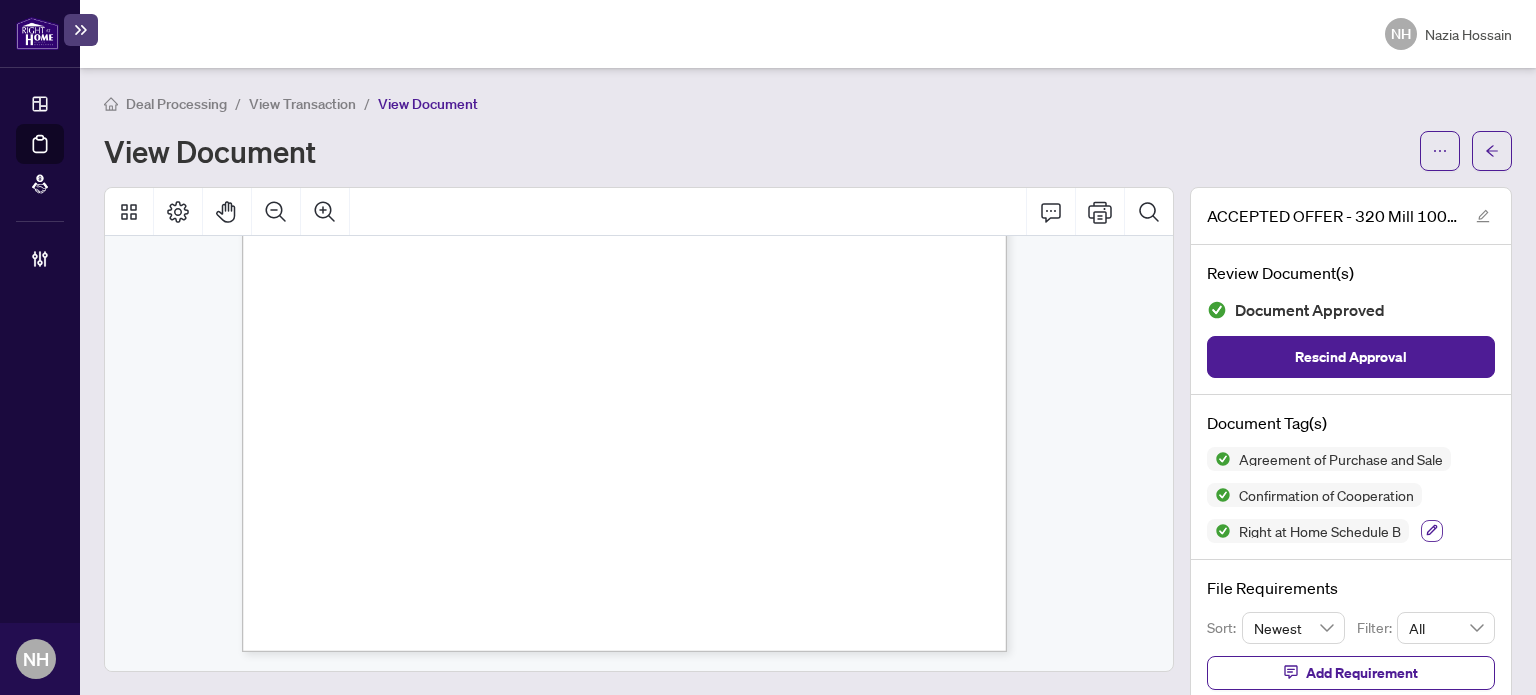 click at bounding box center (1432, 531) 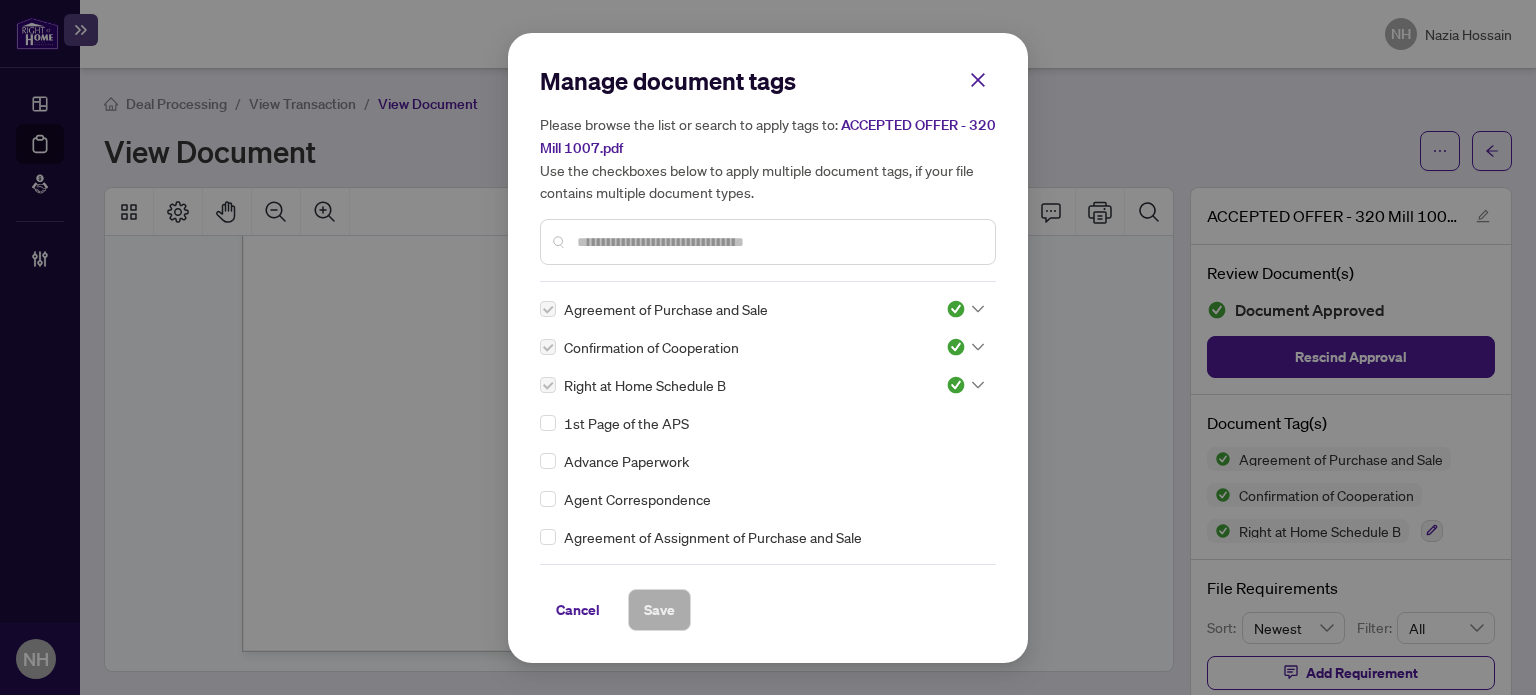 click at bounding box center [778, 242] 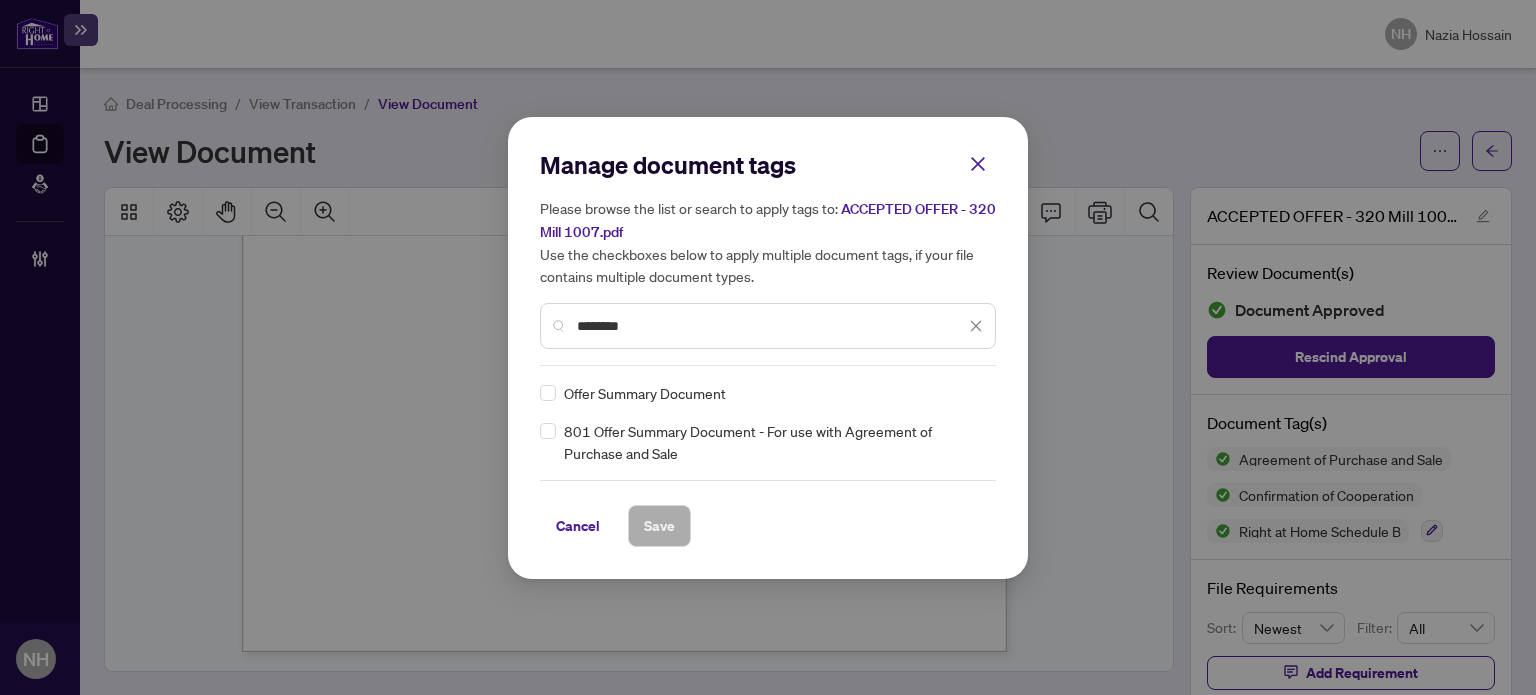 type on "********" 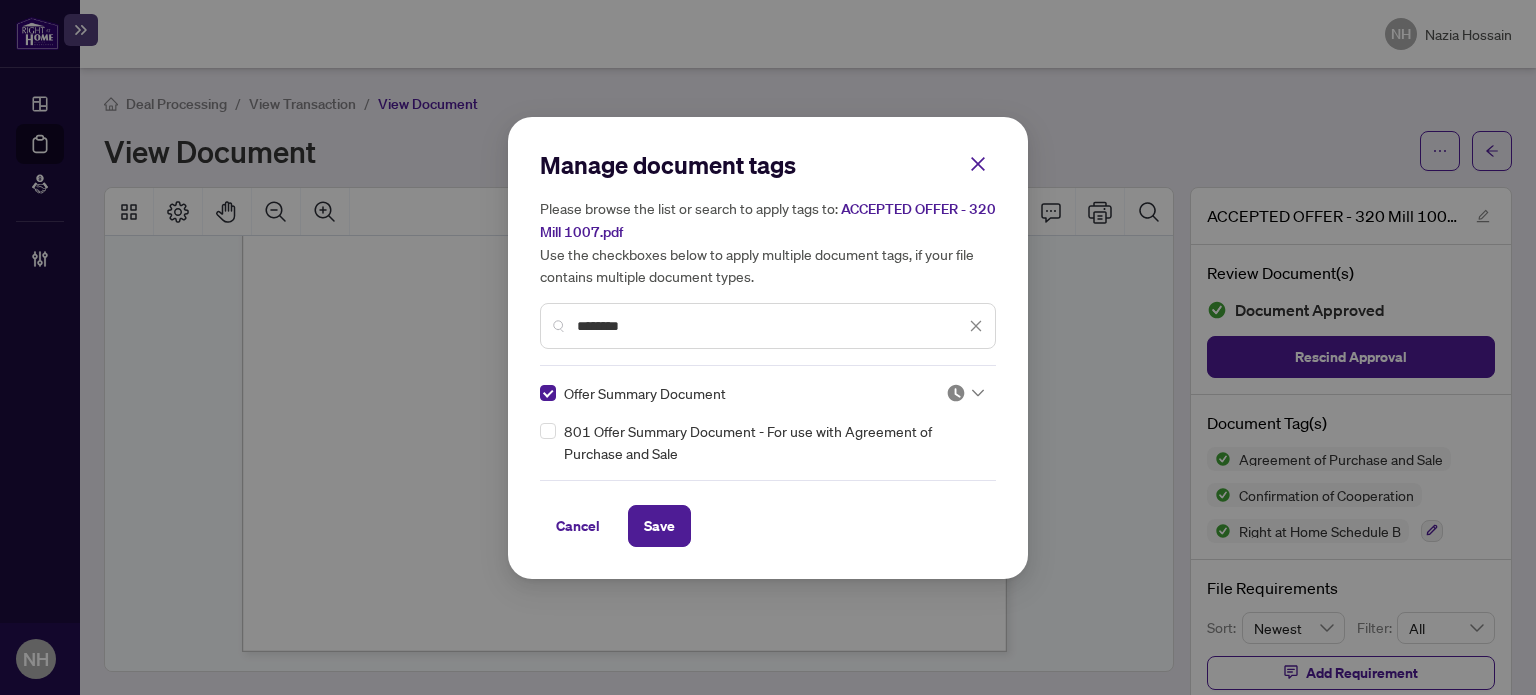 click at bounding box center [956, 393] 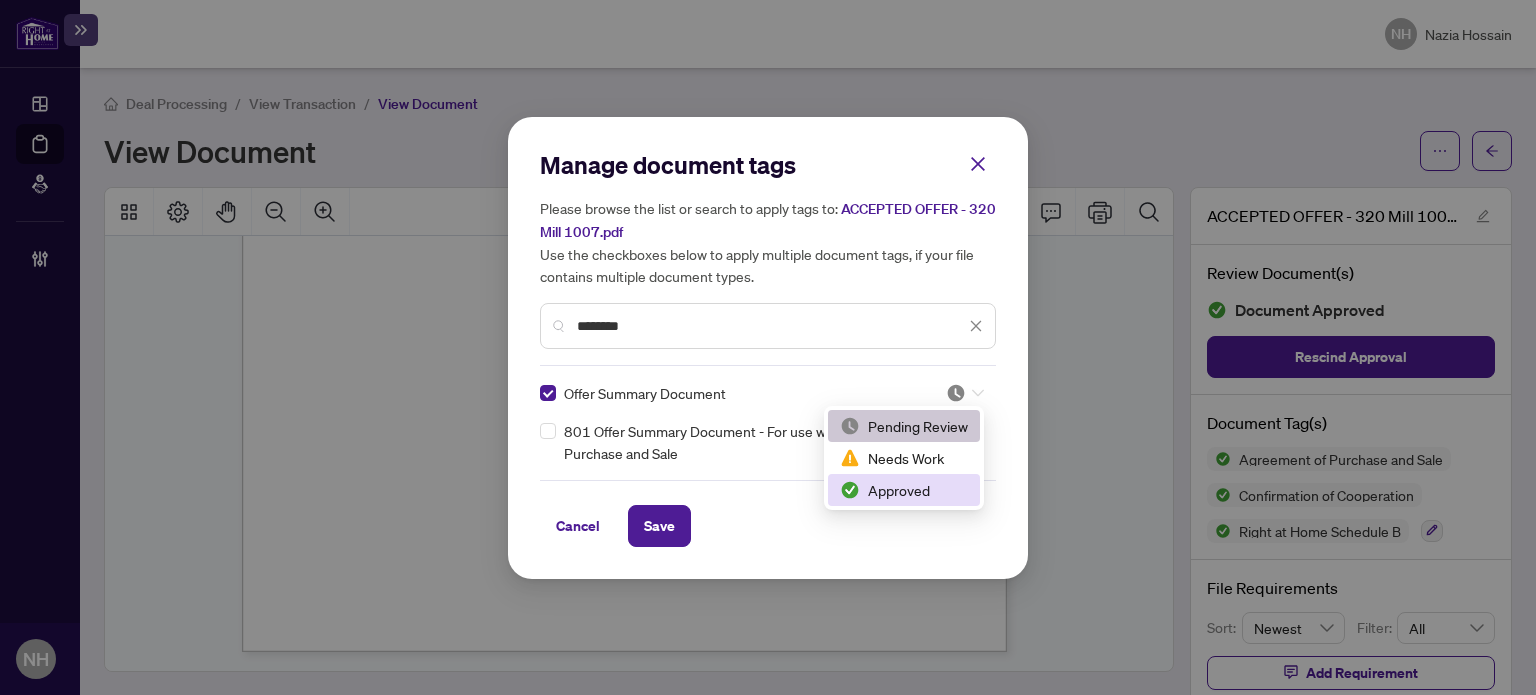 click on "Approved" at bounding box center [904, 490] 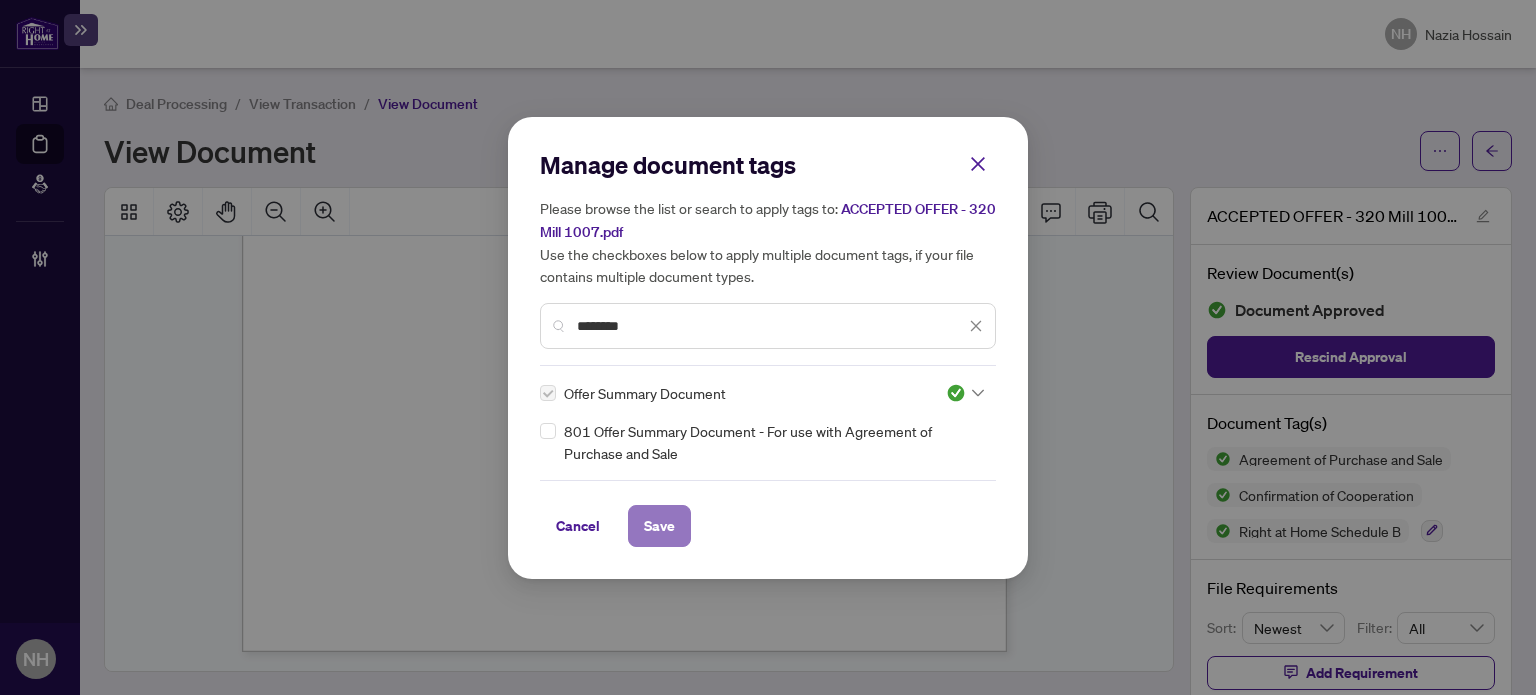 click on "Save" at bounding box center (659, 526) 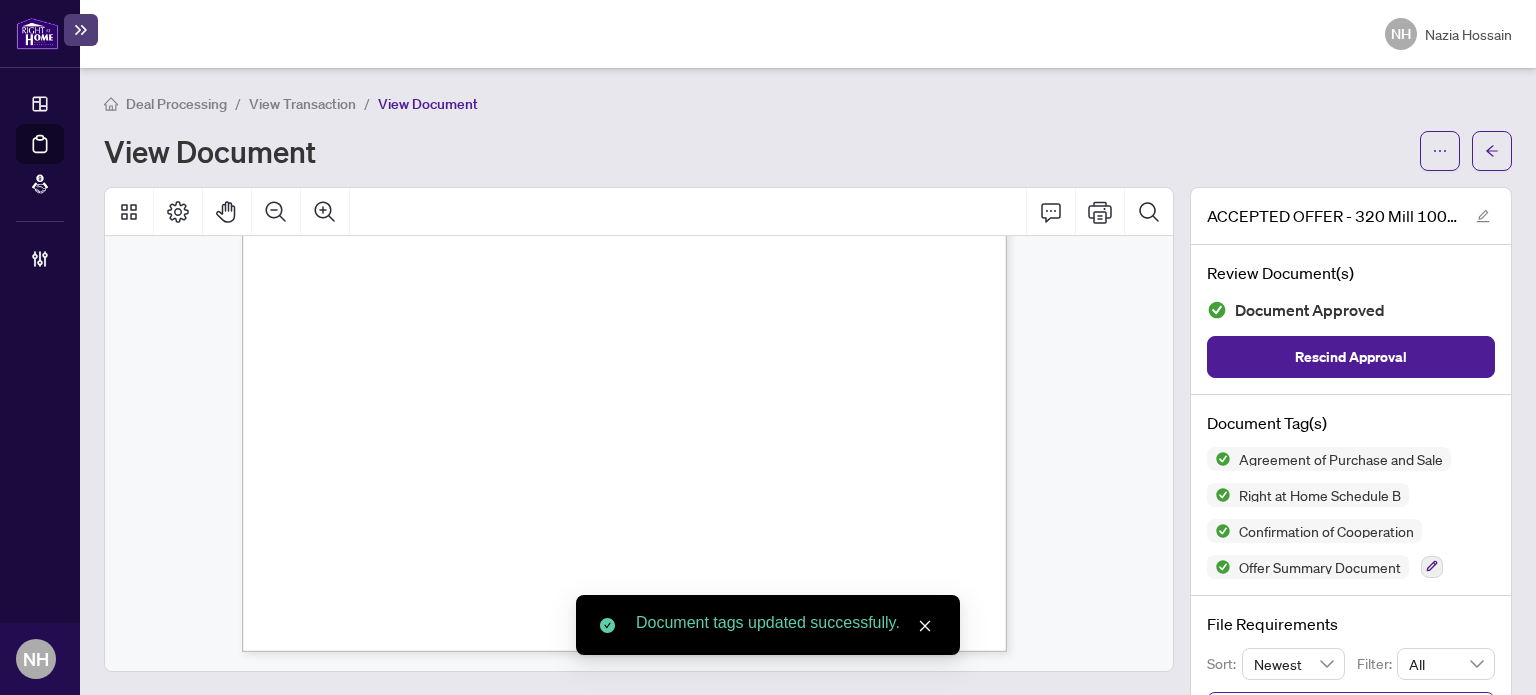 click on "View Transaction" at bounding box center [302, 104] 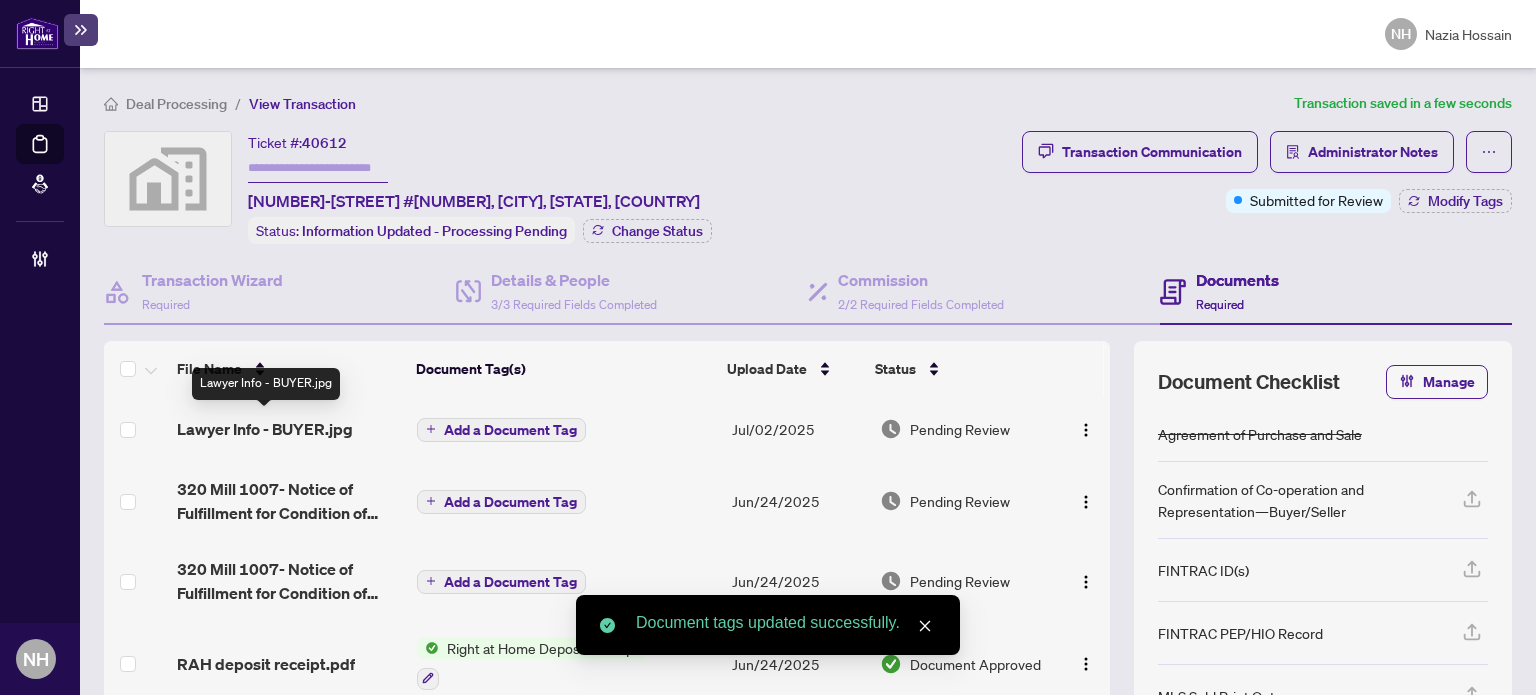click on "Lawyer Info - BUYER.jpg" at bounding box center (289, 429) 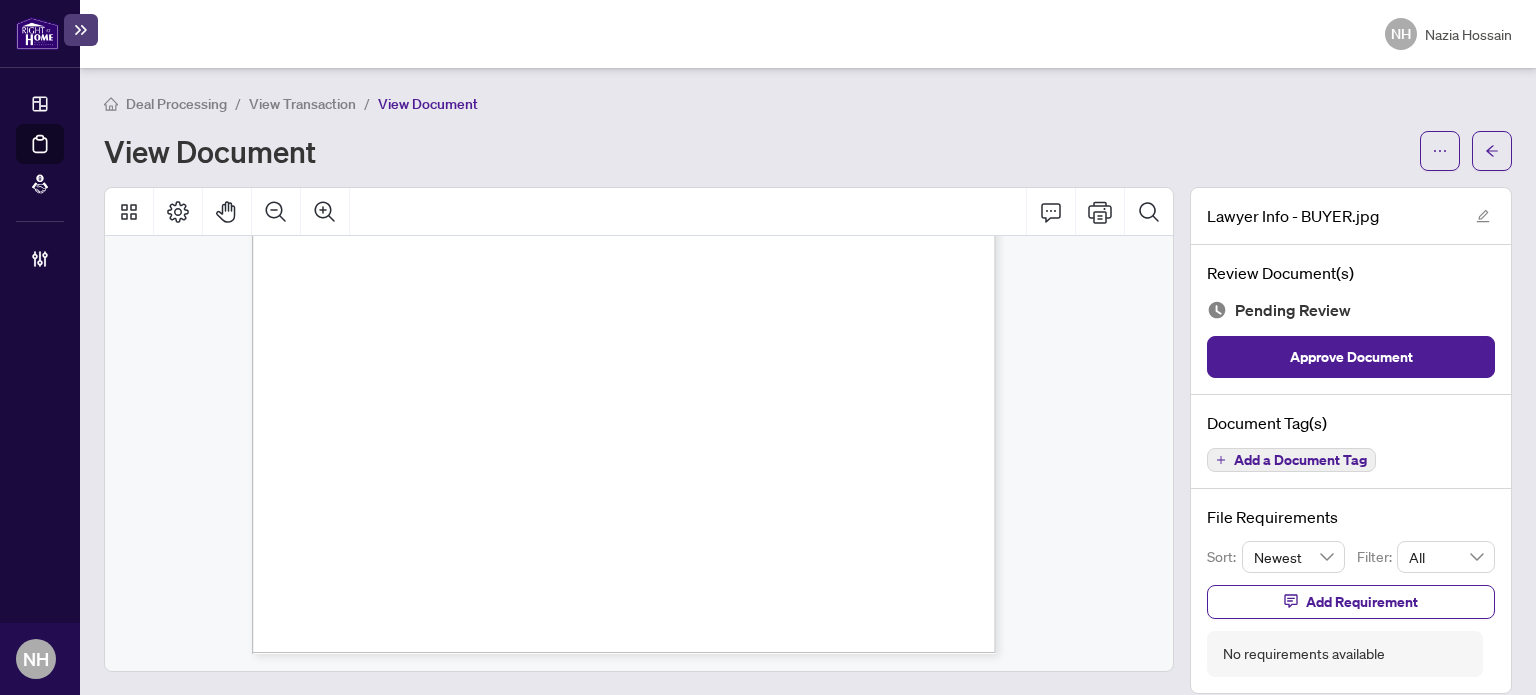 scroll, scrollTop: 656, scrollLeft: 0, axis: vertical 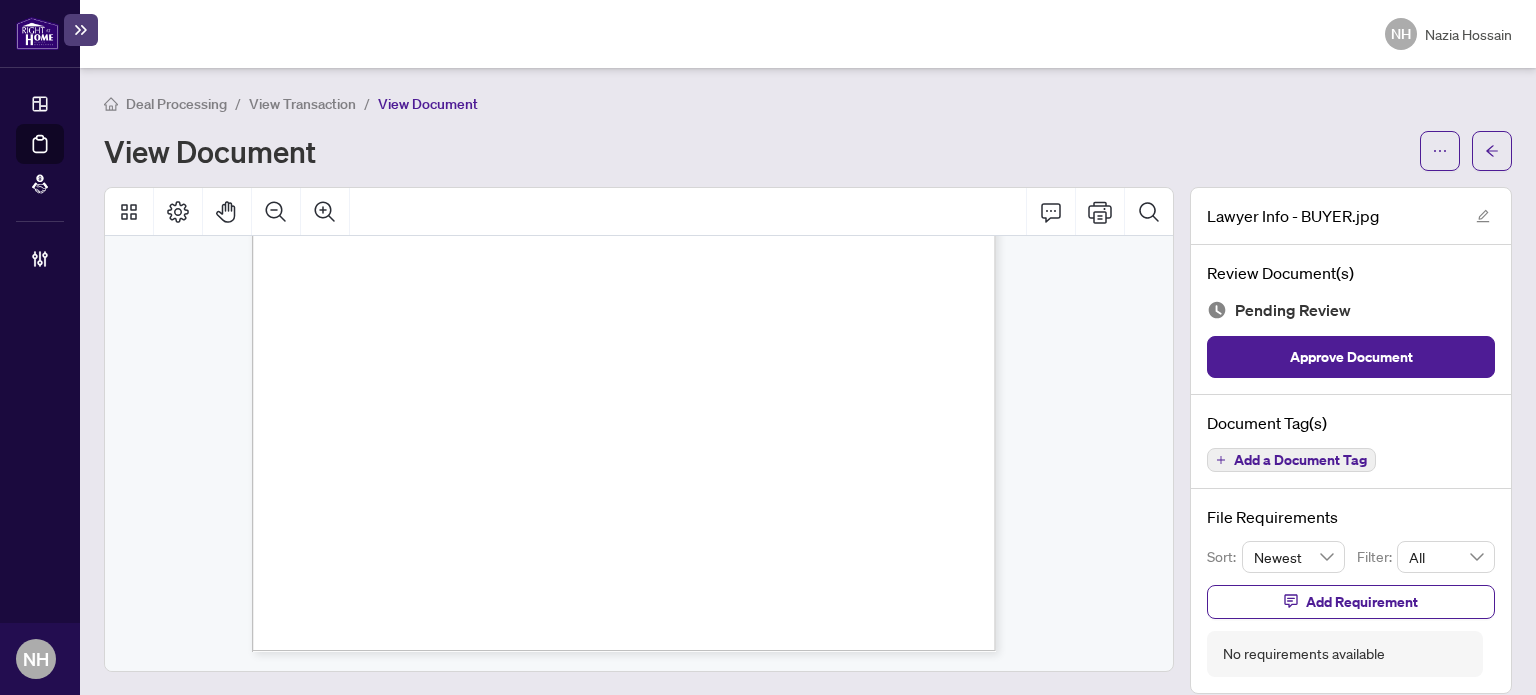click on "Add a Document Tag" at bounding box center [1300, 460] 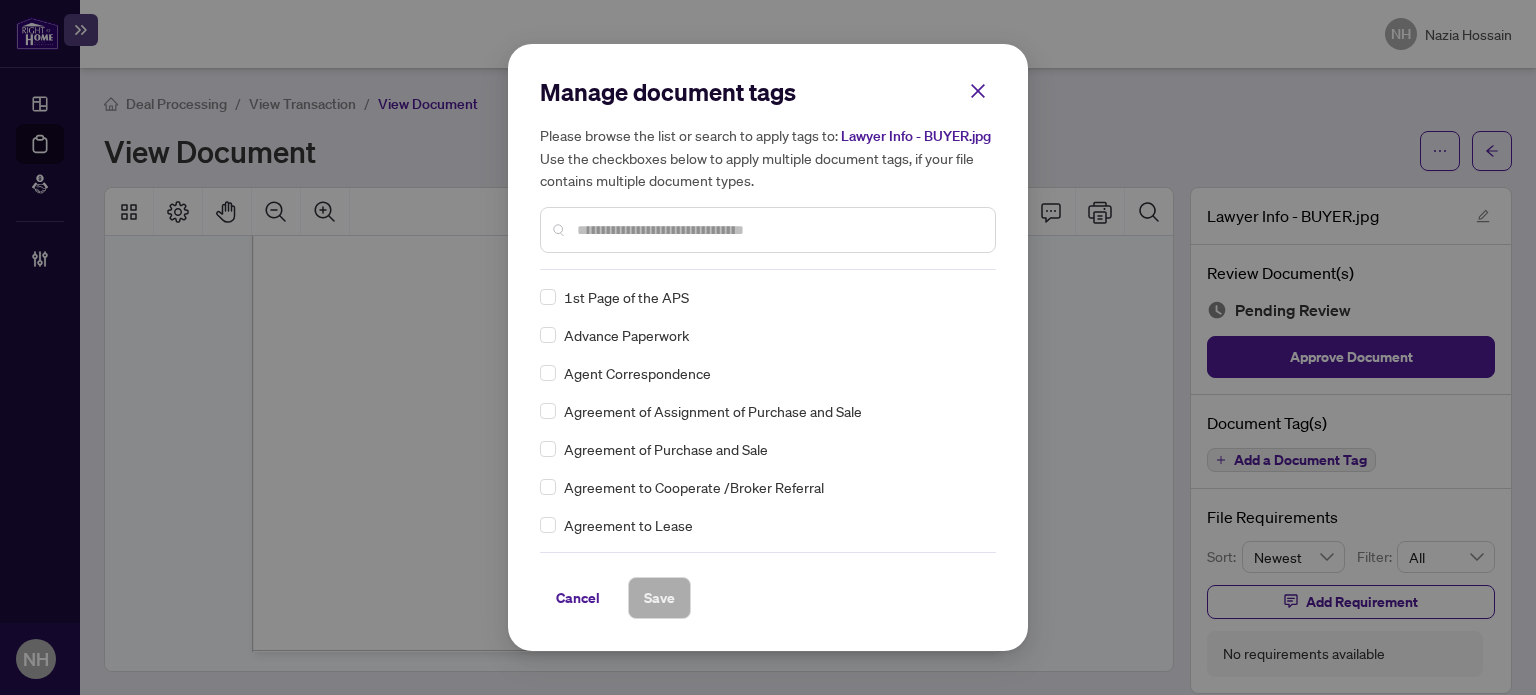 drag, startPoint x: 704, startPoint y: 226, endPoint x: 693, endPoint y: 205, distance: 23.70654 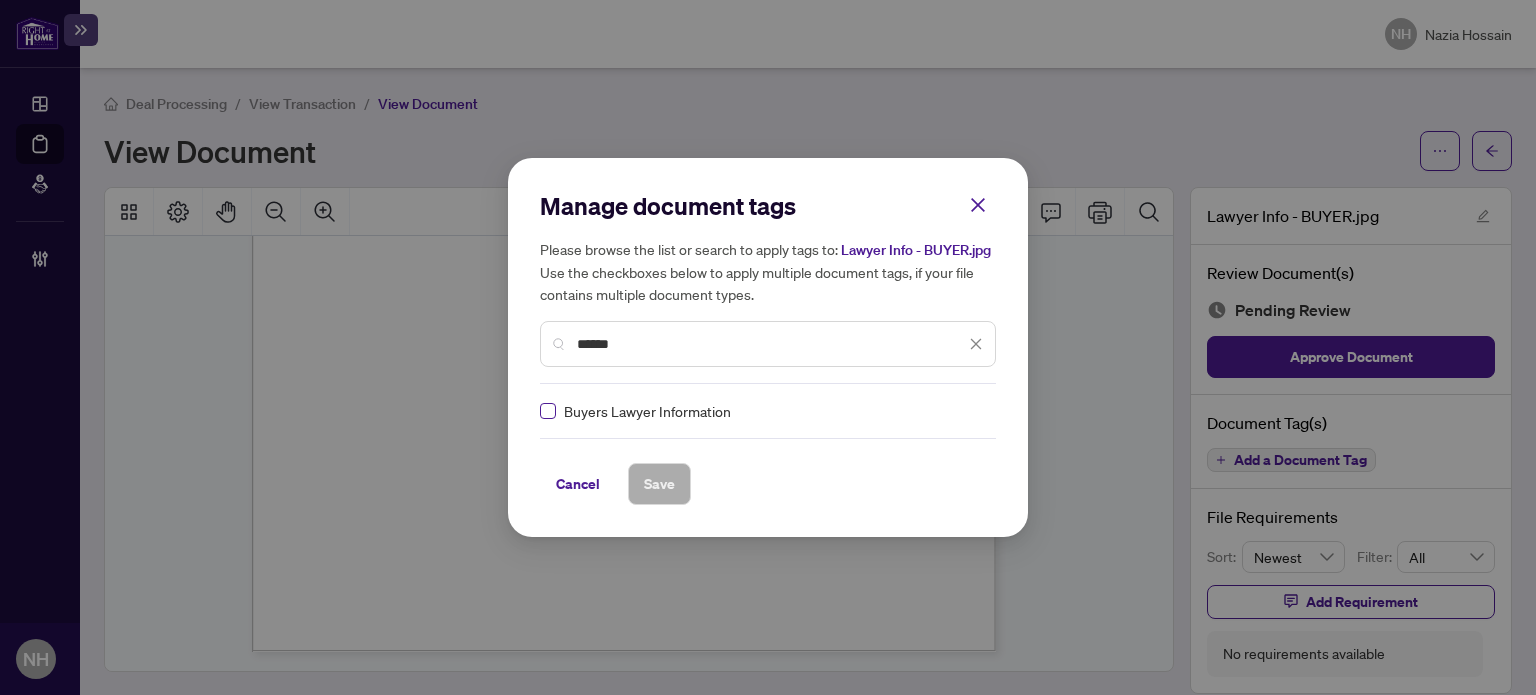 type on "******" 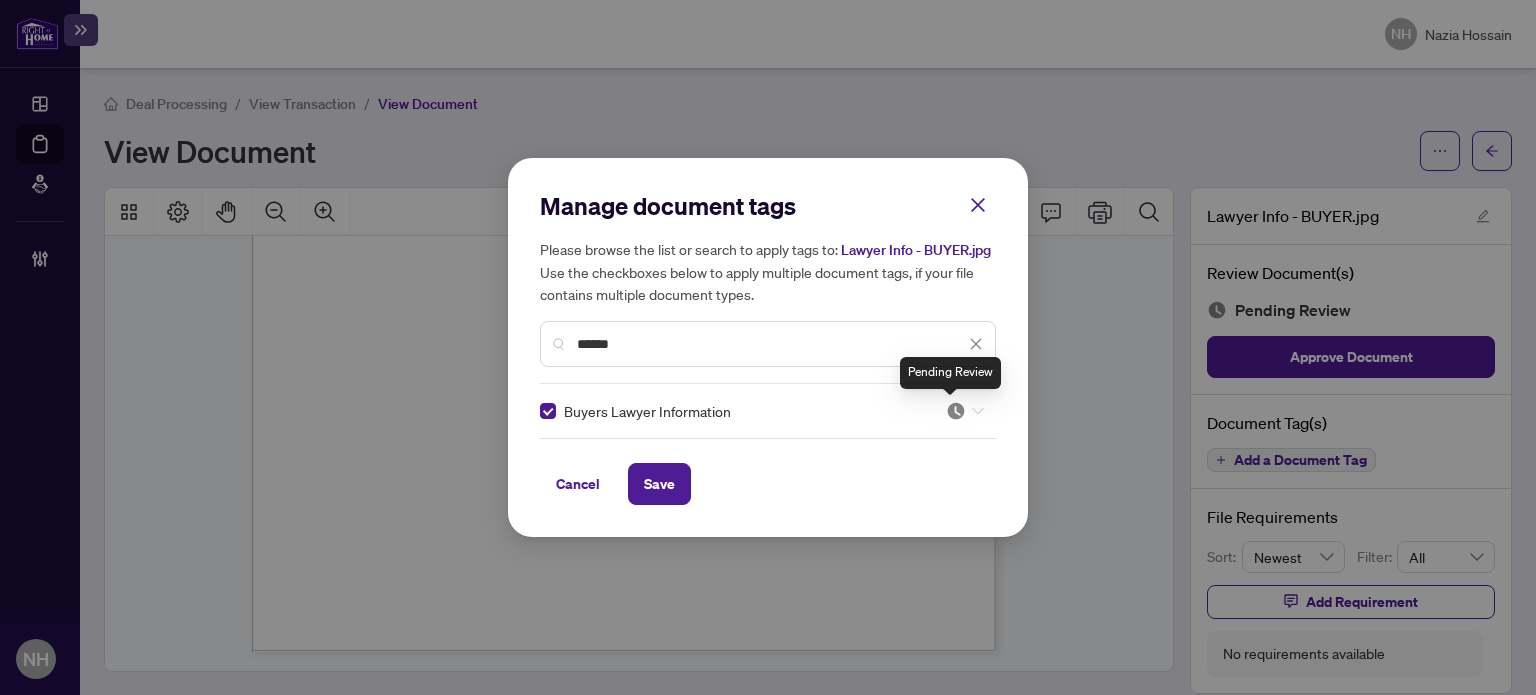 click at bounding box center (956, 411) 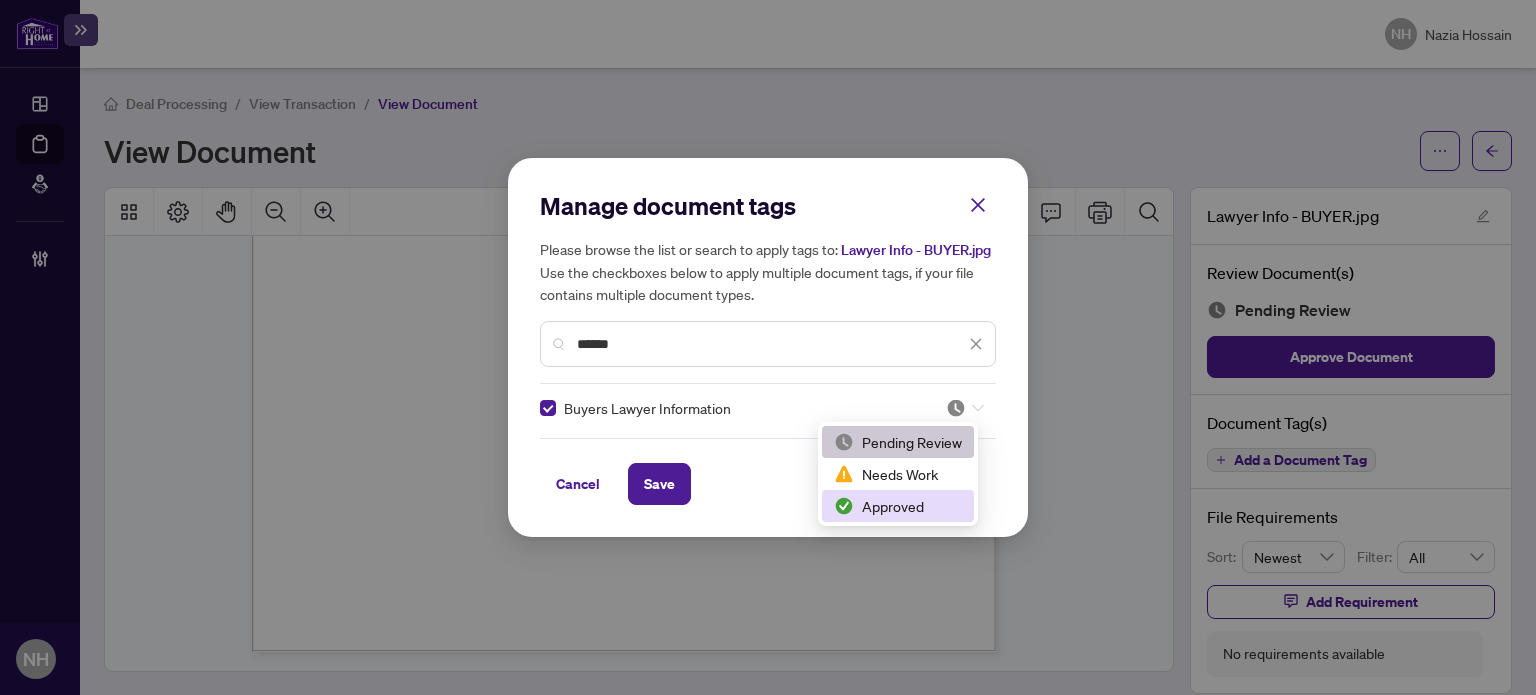 click on "Approved" at bounding box center (898, 506) 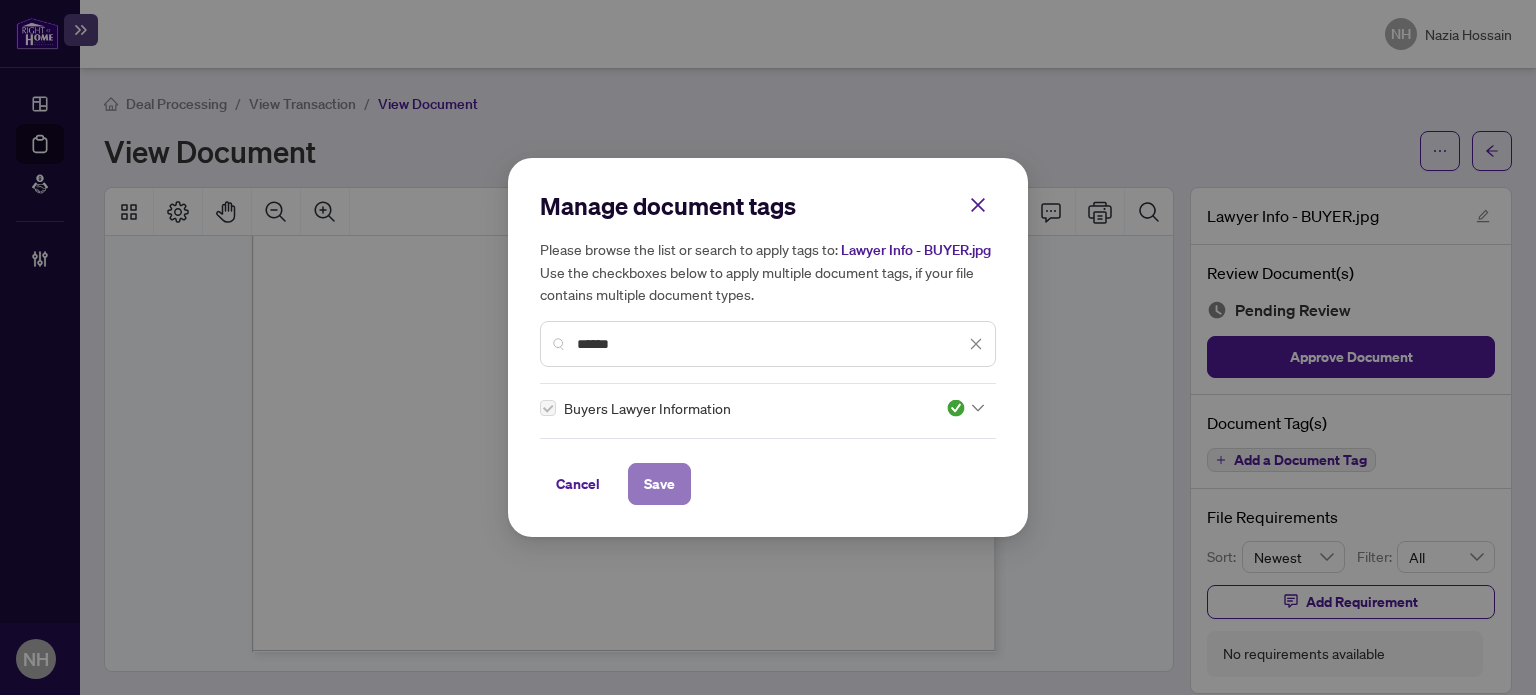 click on "Save" at bounding box center (659, 484) 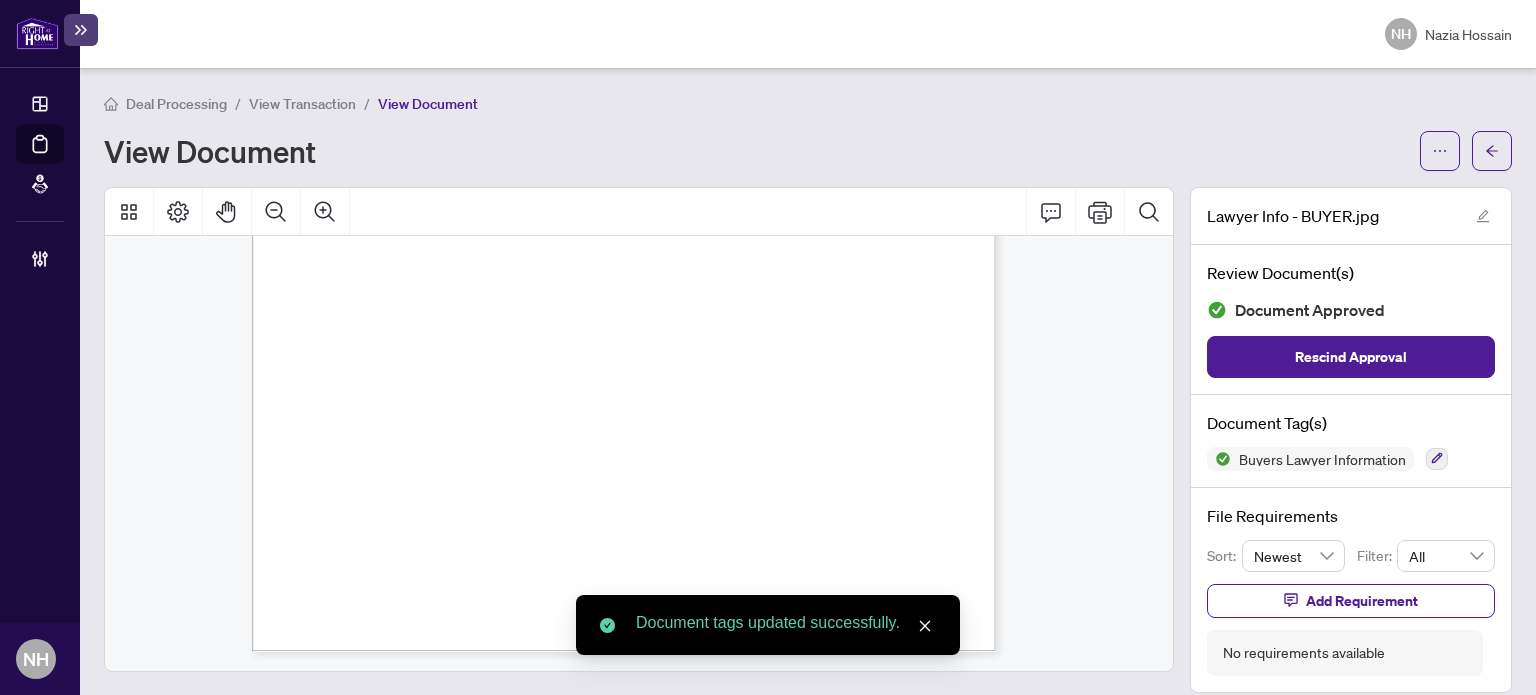 click on "View Transaction" at bounding box center (302, 104) 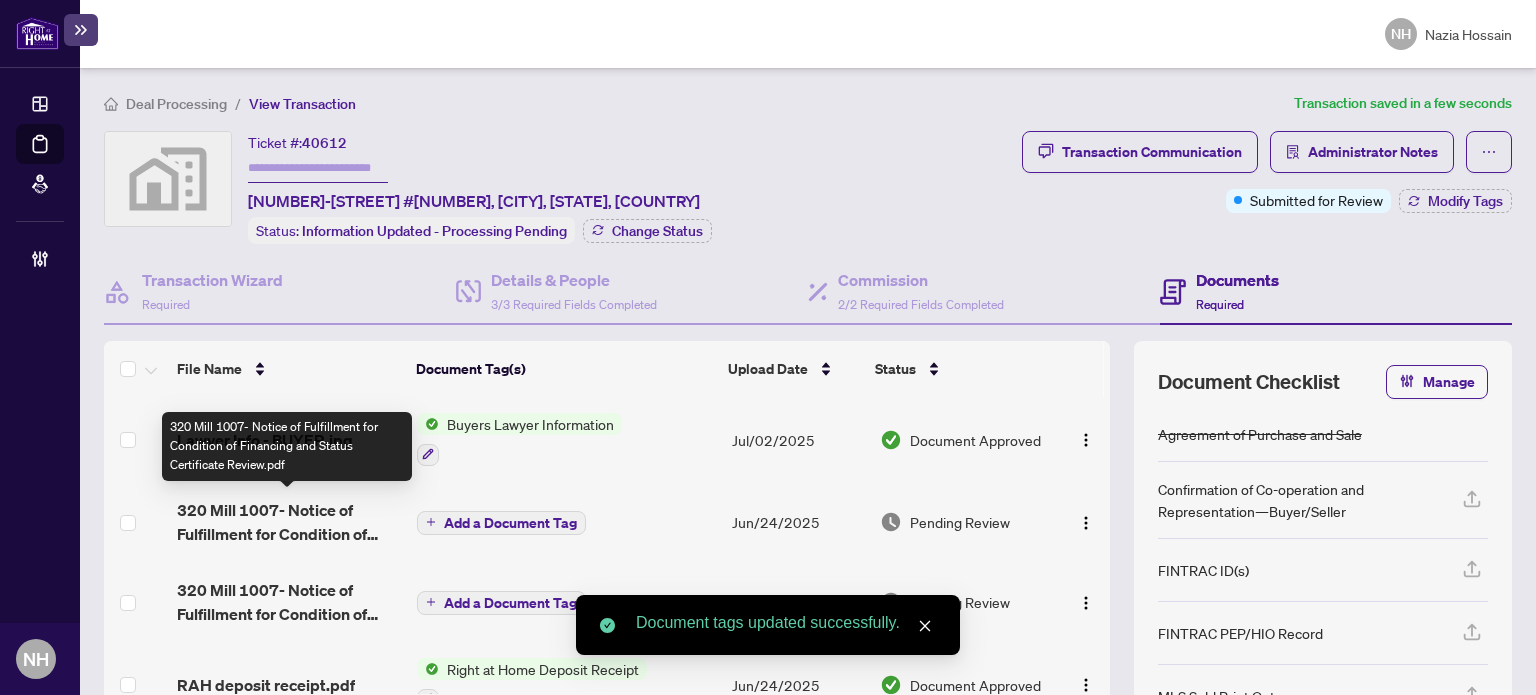 click on "320 Mill 1007- Notice of Fulfillment for Condition of Financing and Status Certificate Review.pdf" at bounding box center (289, 522) 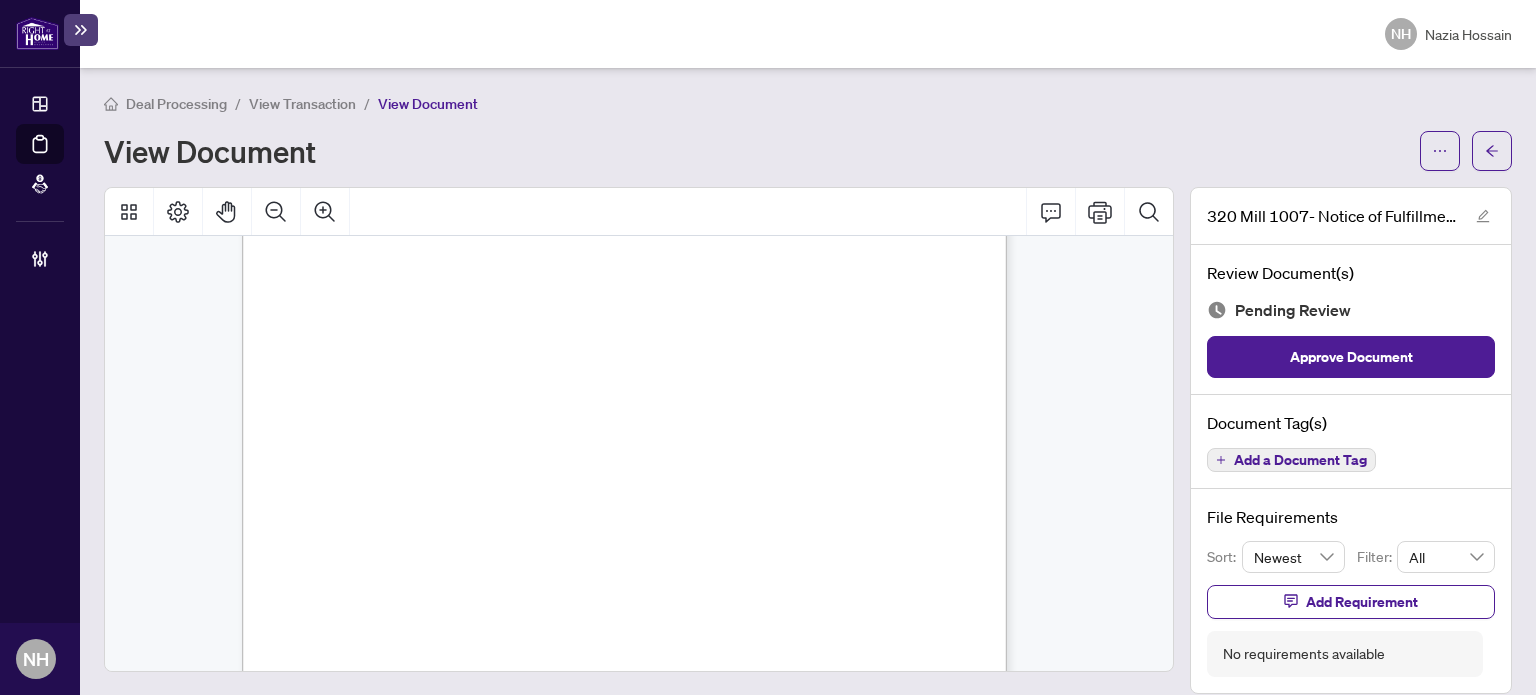 scroll, scrollTop: 594, scrollLeft: 0, axis: vertical 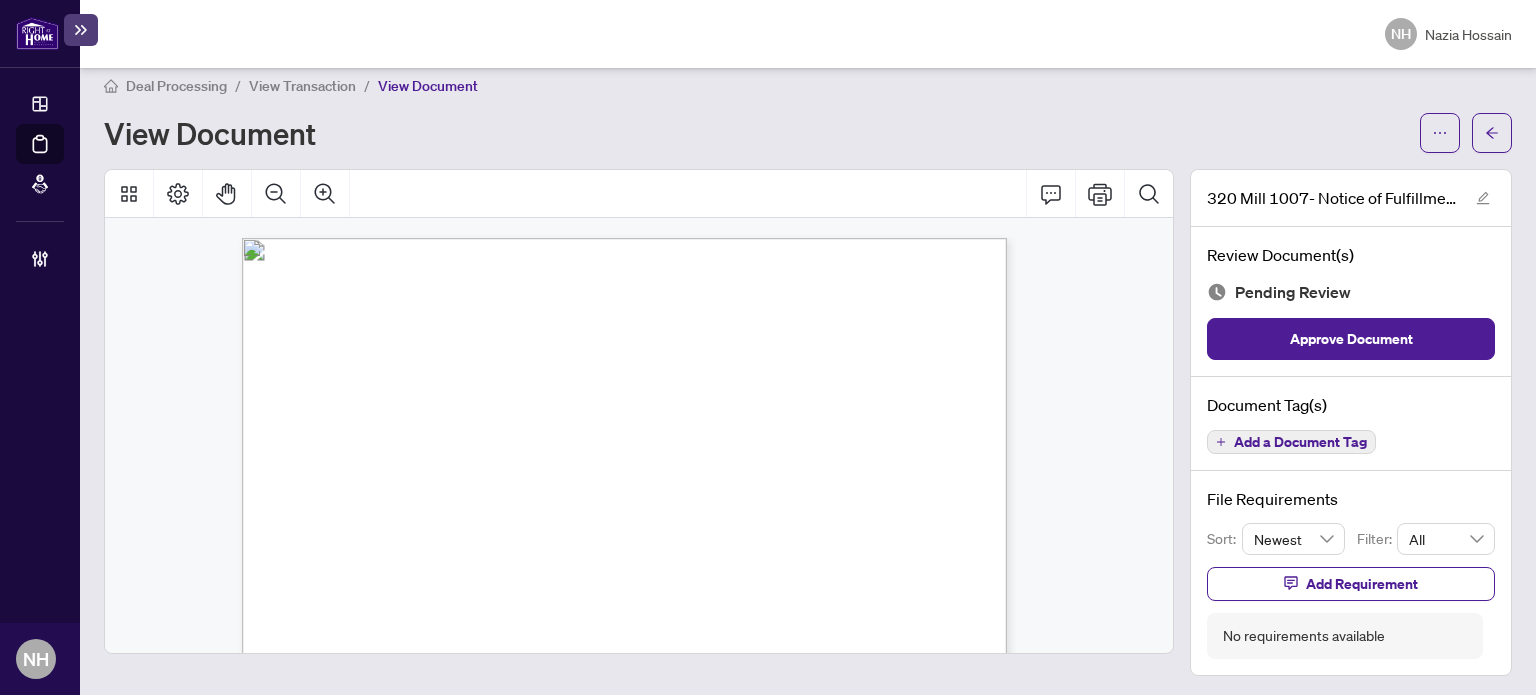 click on "Add a Document Tag" at bounding box center [1300, 442] 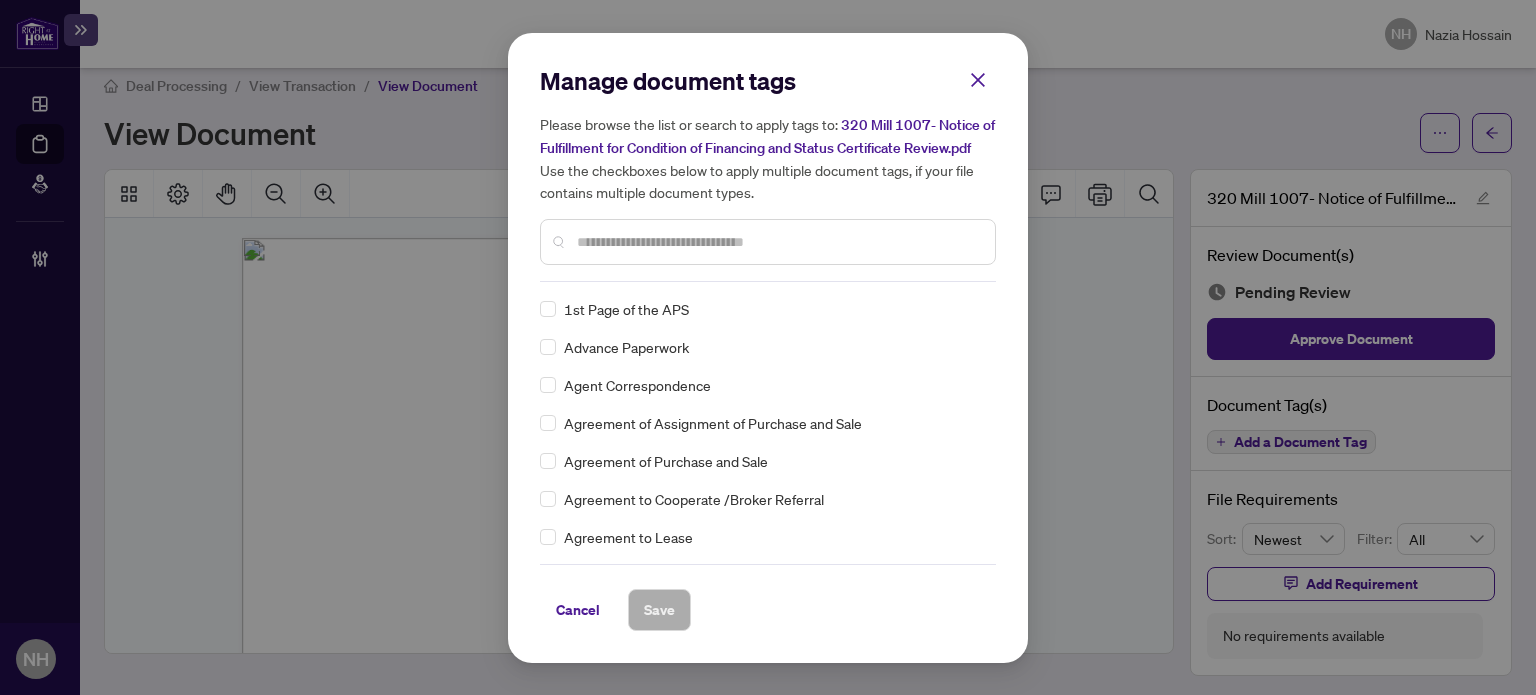 click at bounding box center (778, 242) 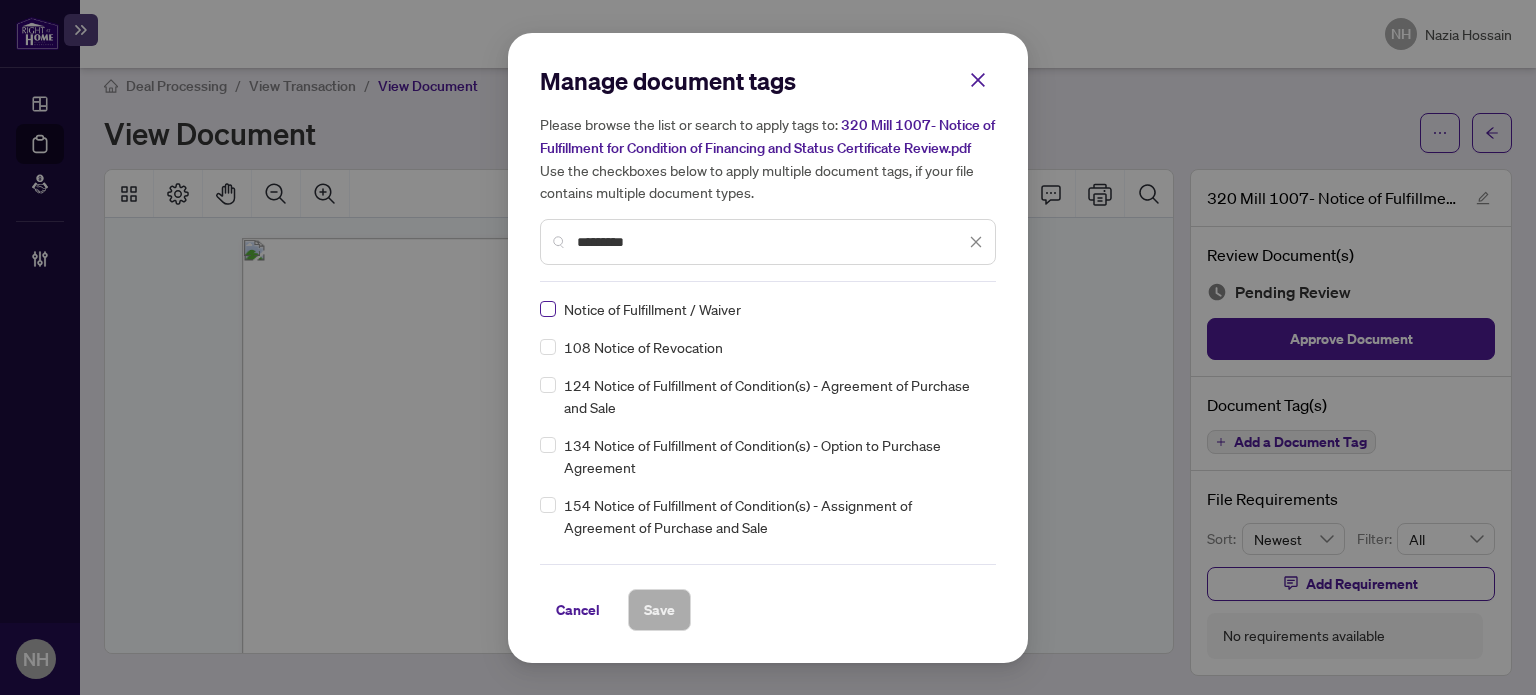 type on "*********" 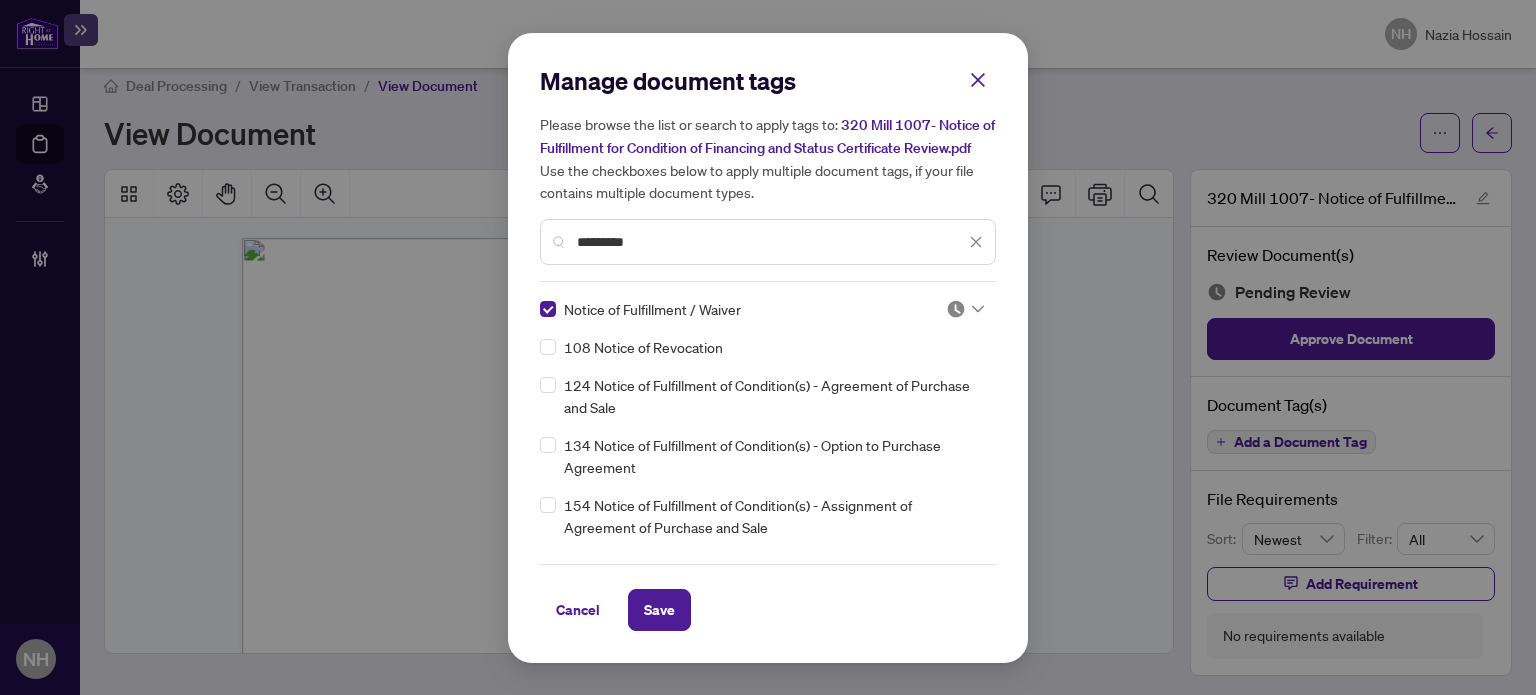 click at bounding box center [956, 309] 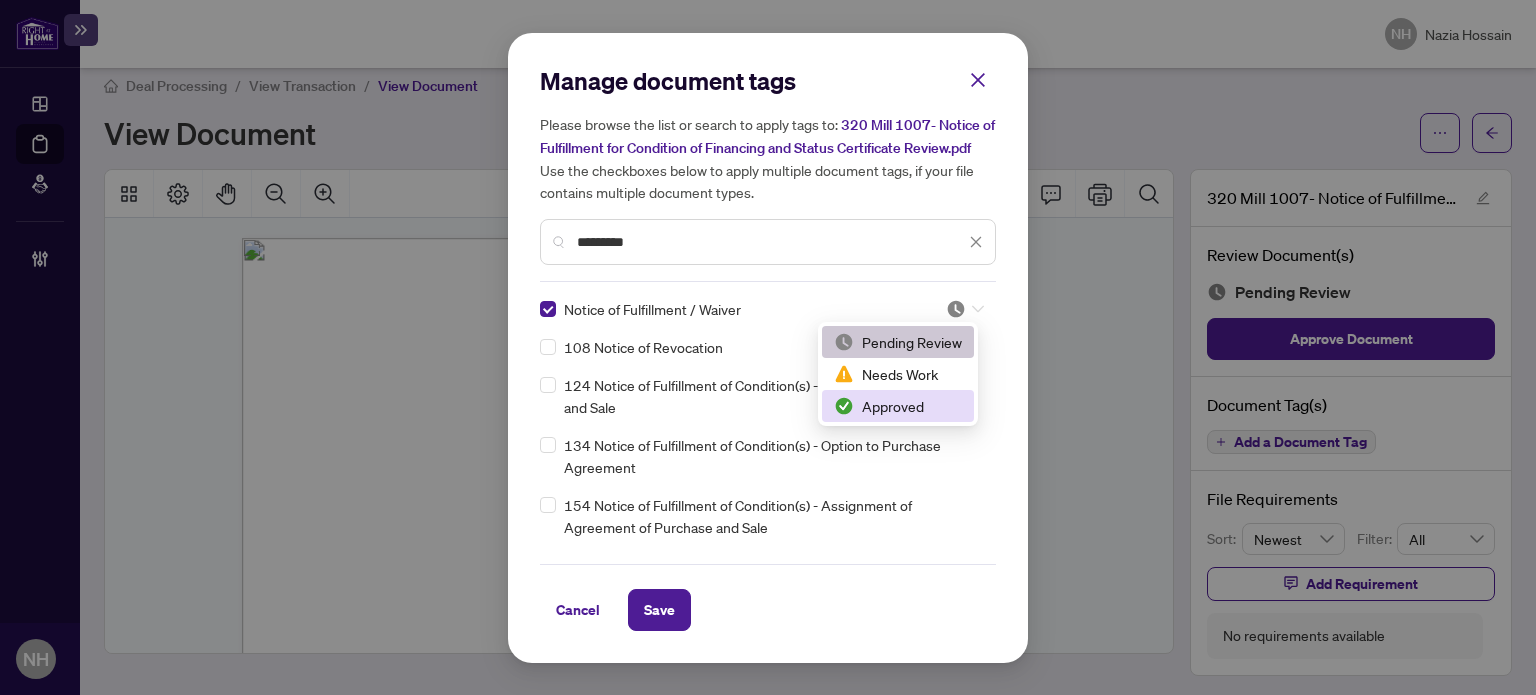 click on "Approved" at bounding box center [898, 406] 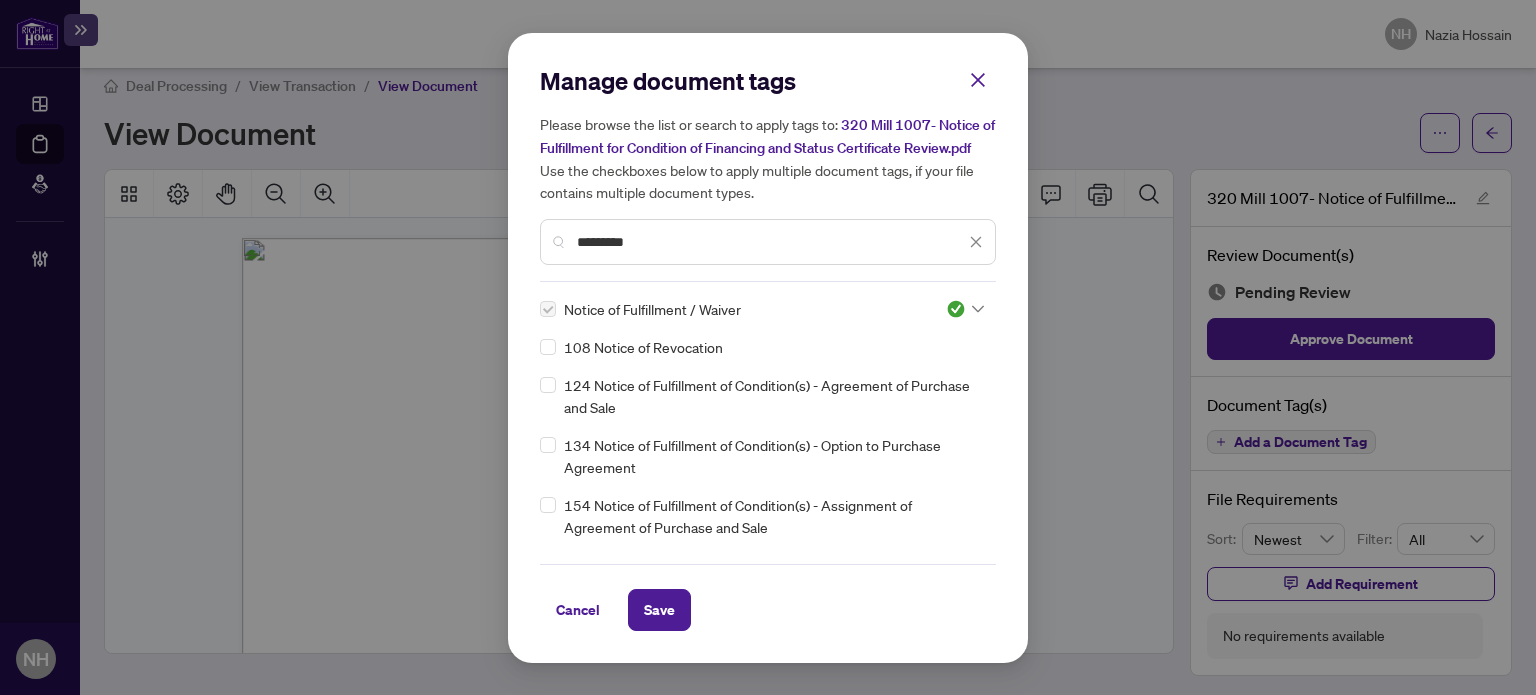 drag, startPoint x: 657, startPoint y: 615, endPoint x: 641, endPoint y: 576, distance: 42.154476 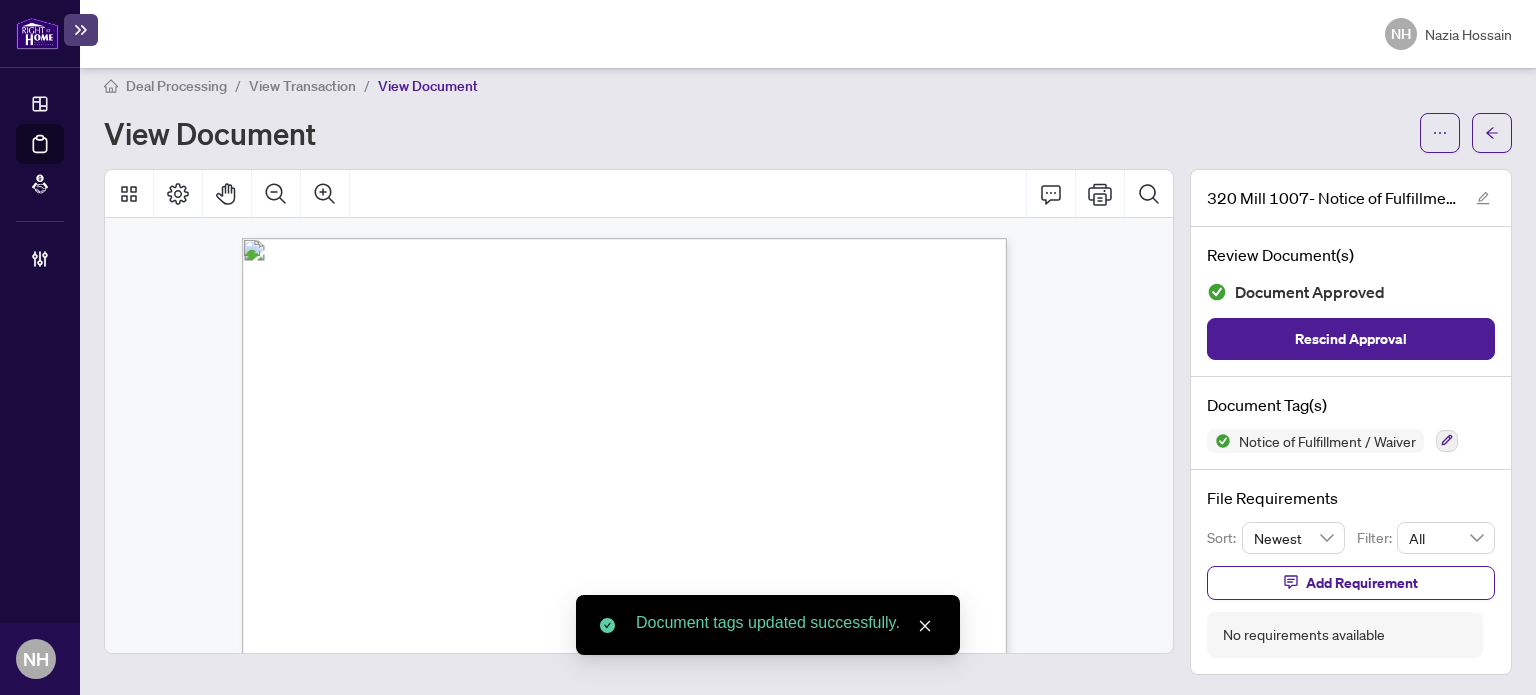 click on "View Transaction" at bounding box center [302, 86] 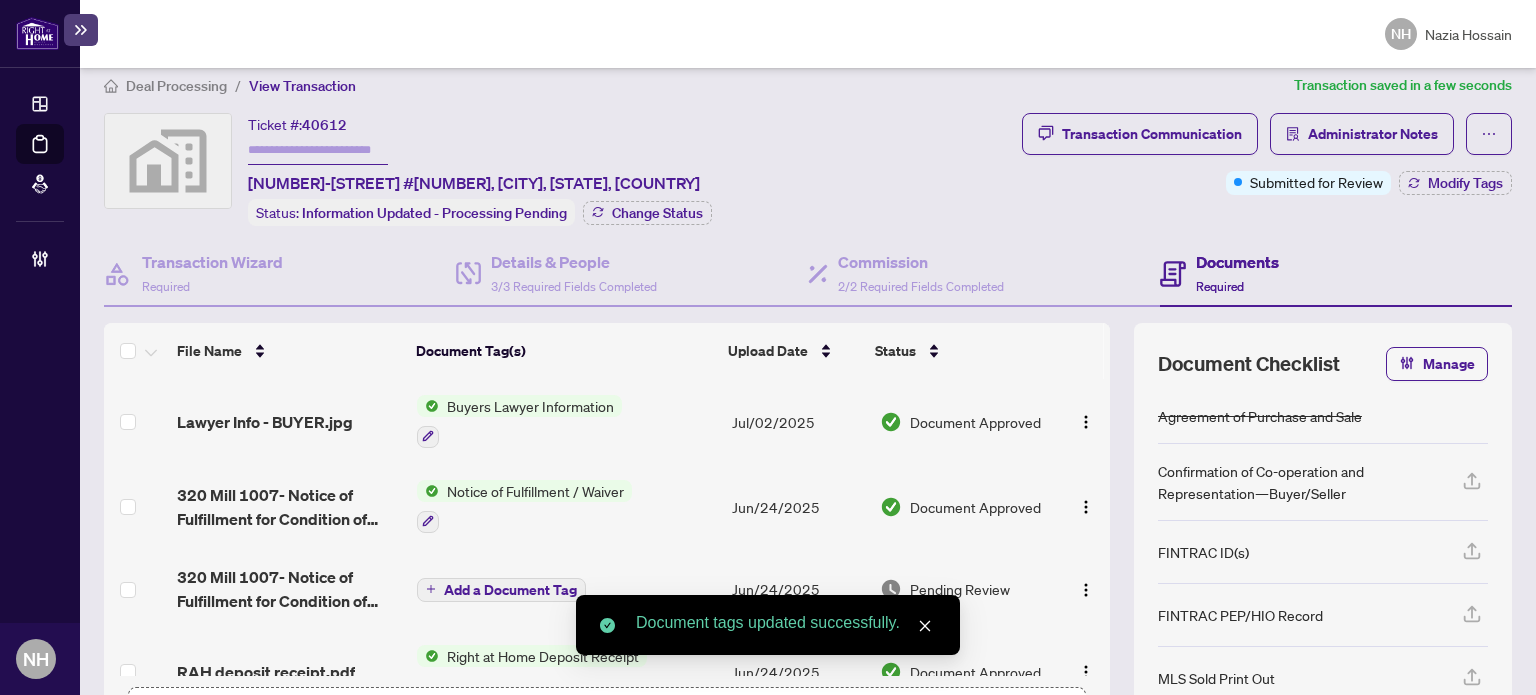 scroll, scrollTop: 100, scrollLeft: 0, axis: vertical 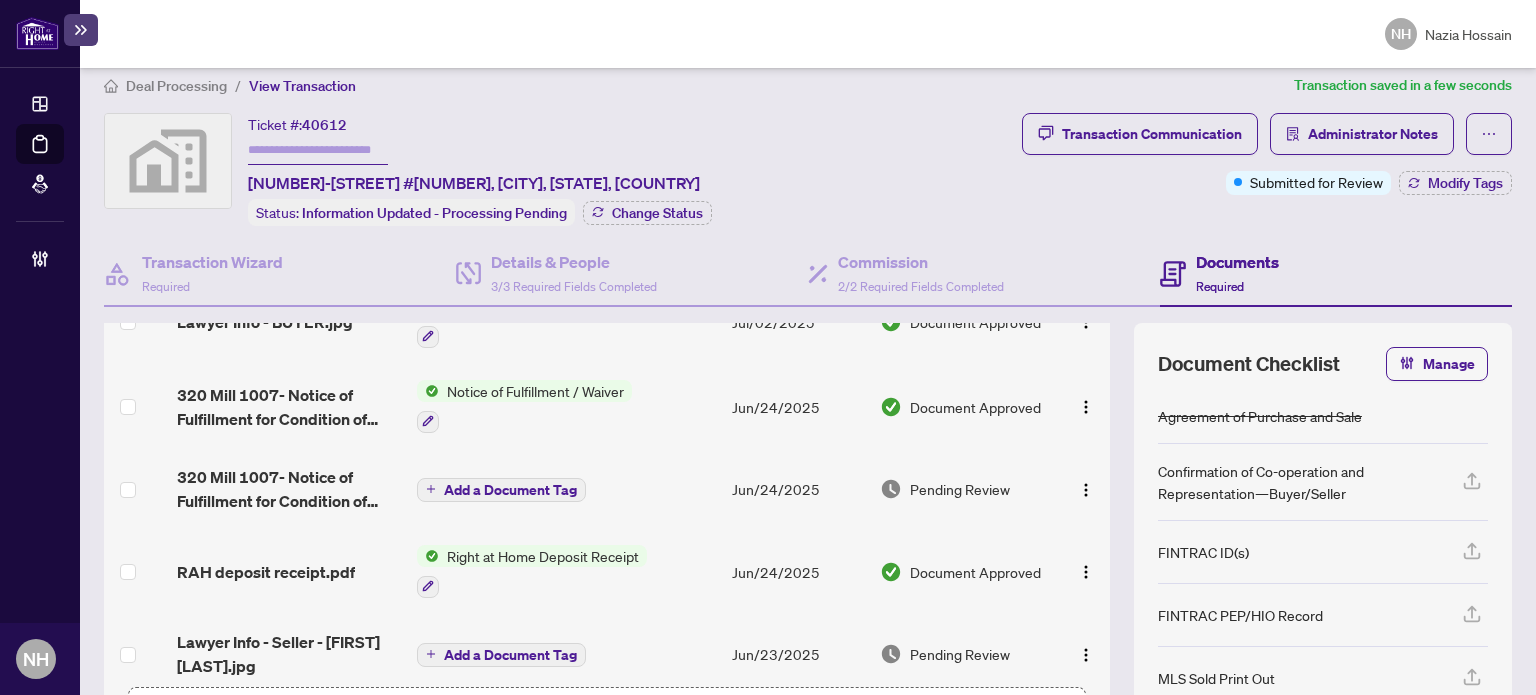 click on "320 Mill 1007- Notice of Fulfillment for Condition of Home Inspection.pdf" at bounding box center [289, 489] 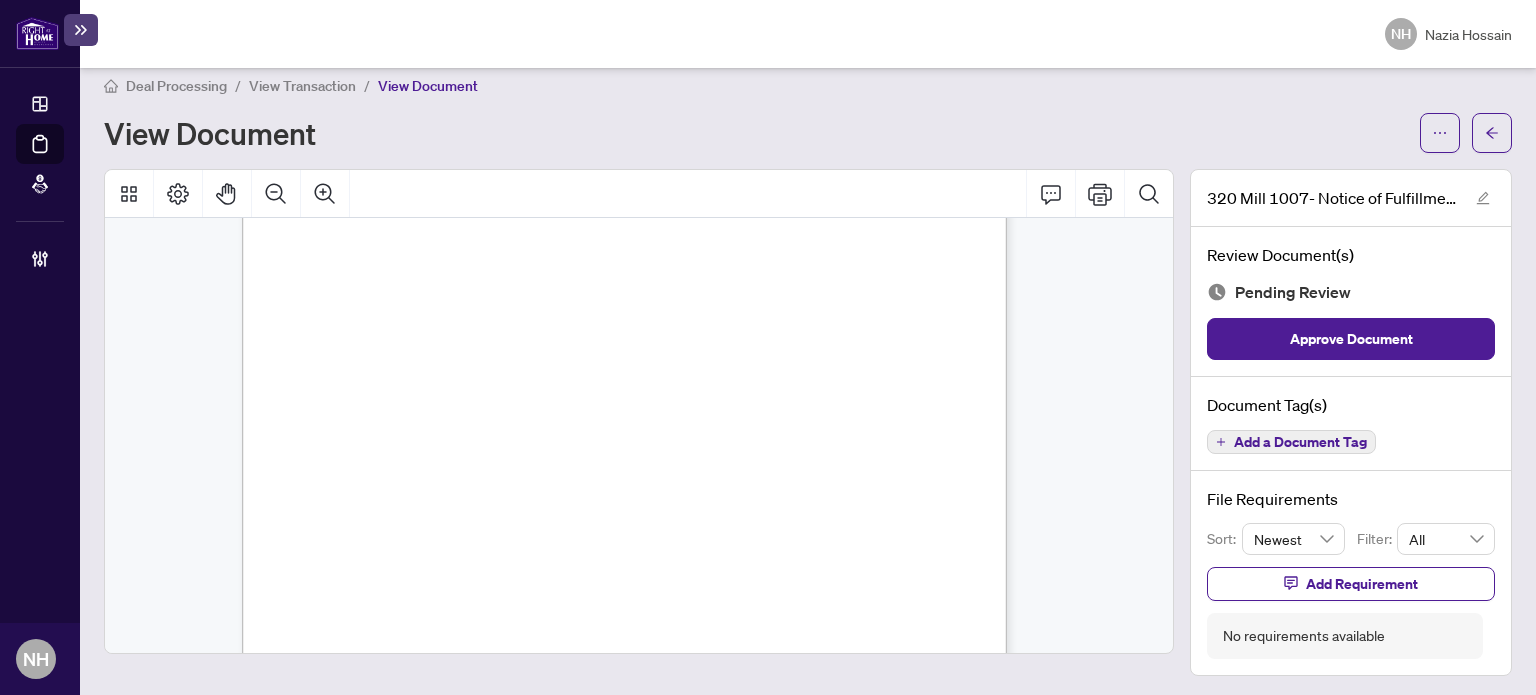scroll, scrollTop: 594, scrollLeft: 0, axis: vertical 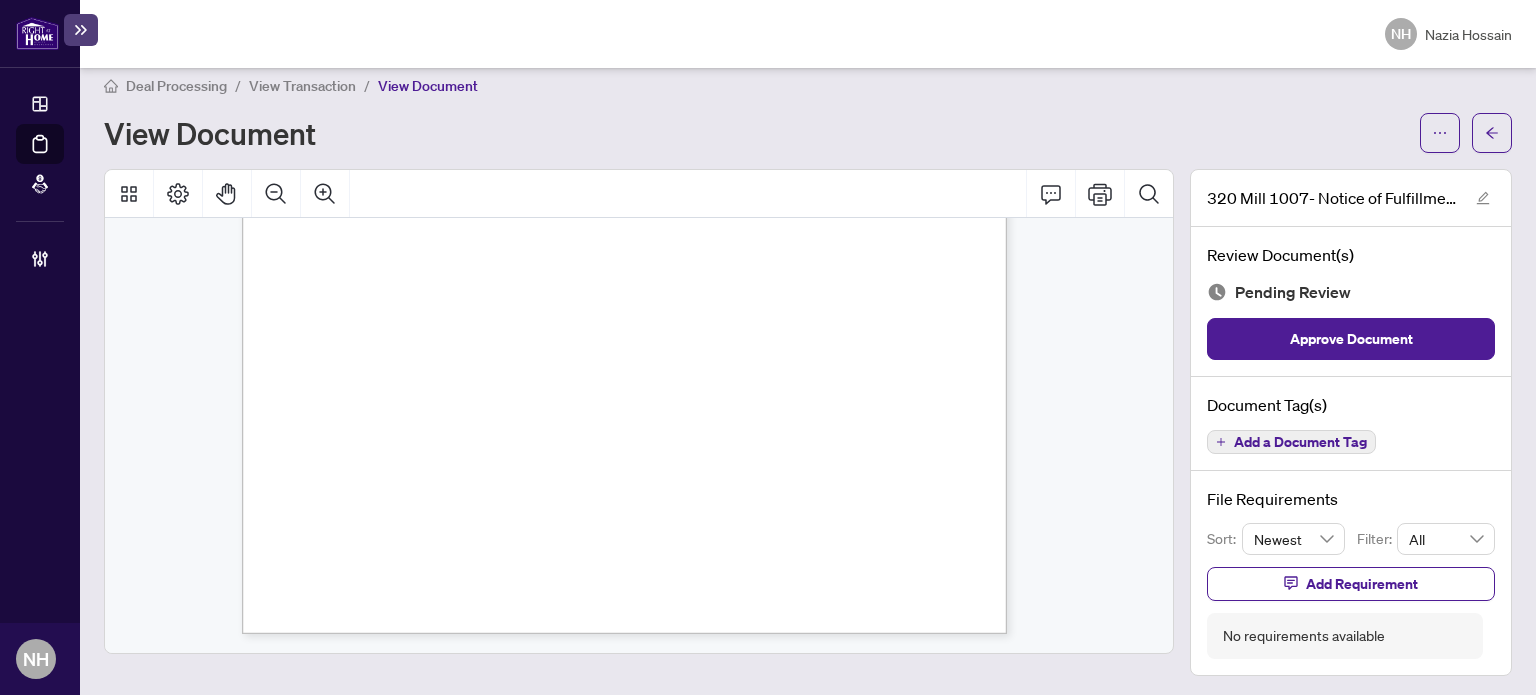 click on "Add a Document Tag" at bounding box center [1300, 442] 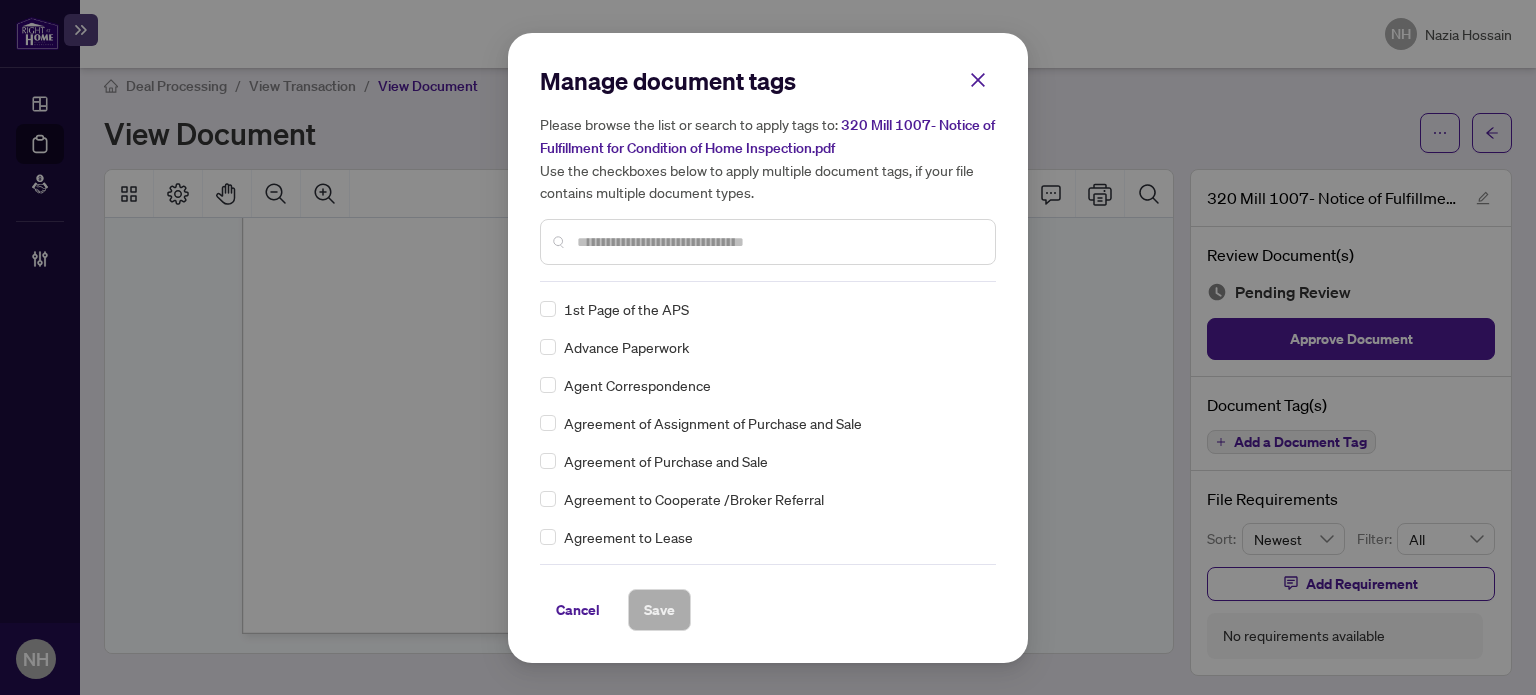 click at bounding box center (778, 242) 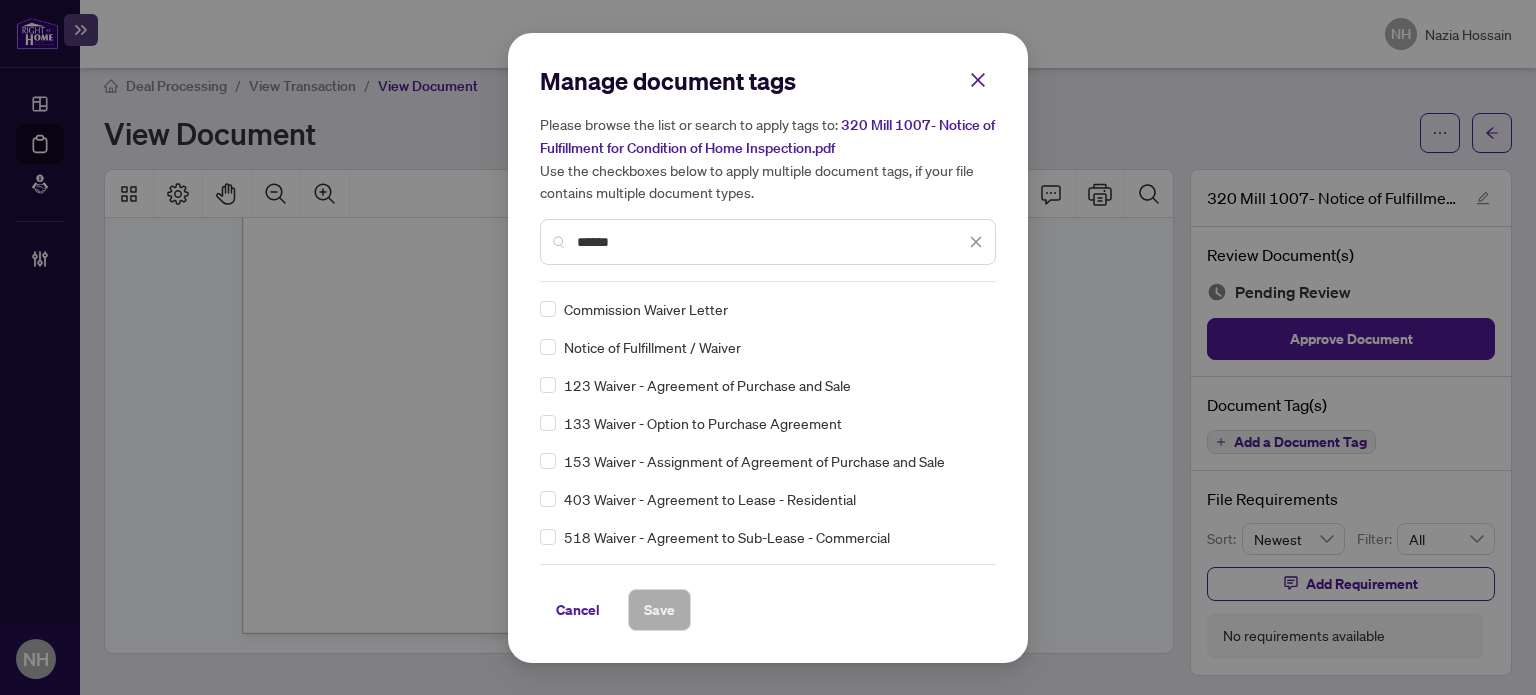 type on "******" 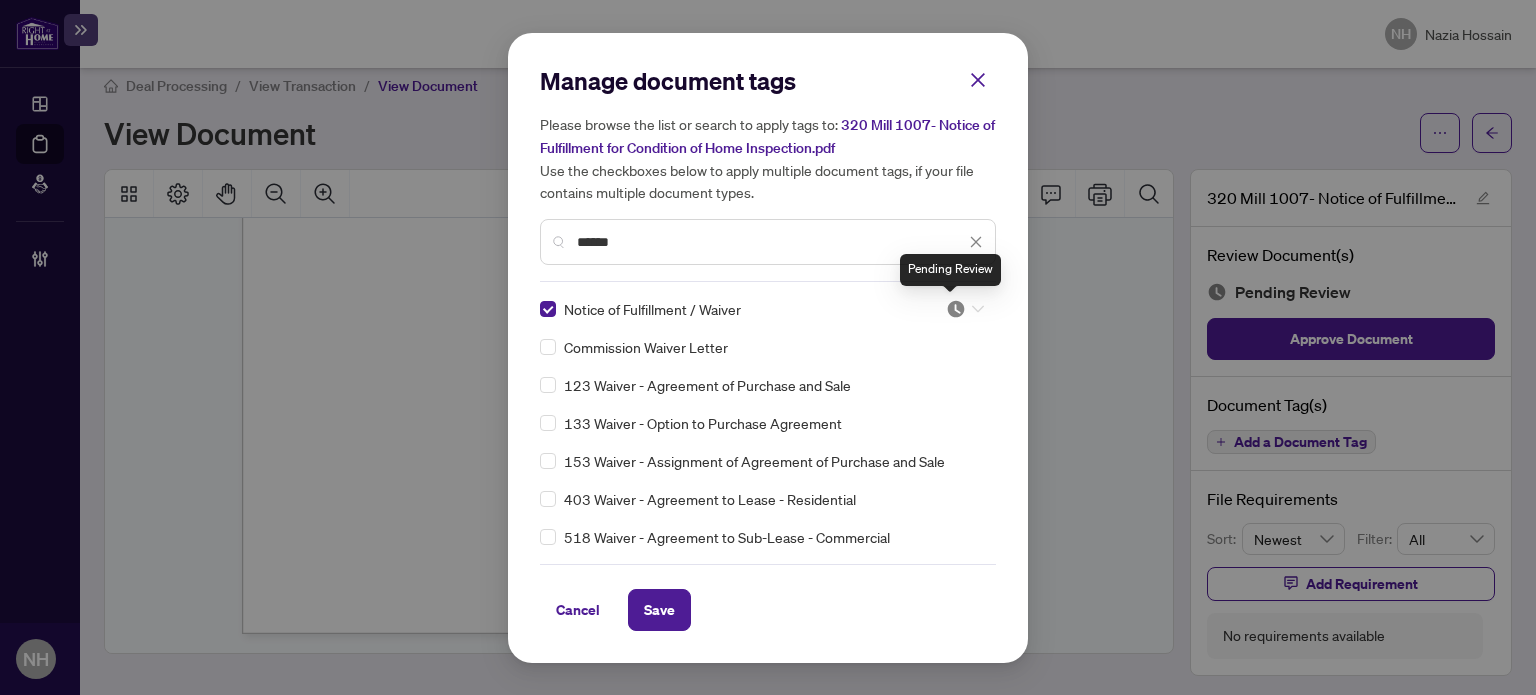 click at bounding box center (956, 309) 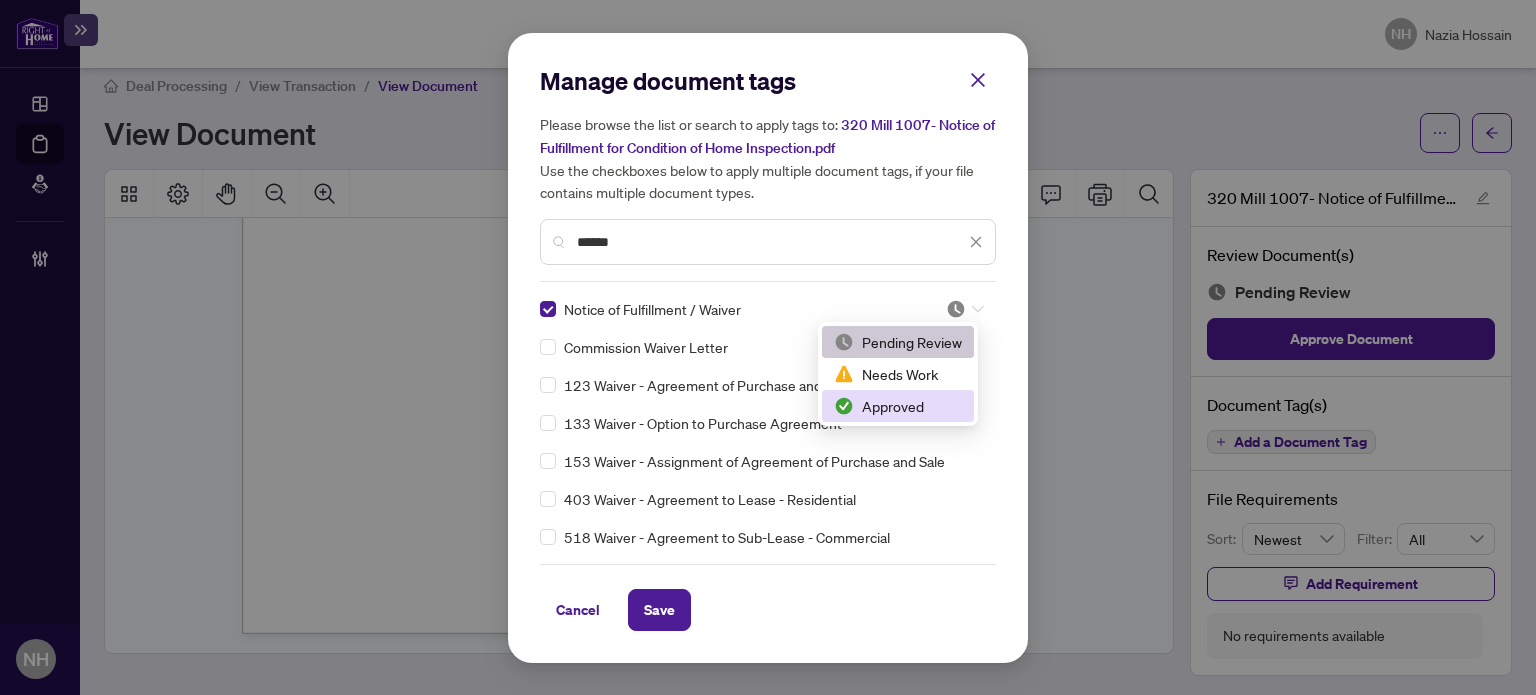click on "Approved" at bounding box center [898, 406] 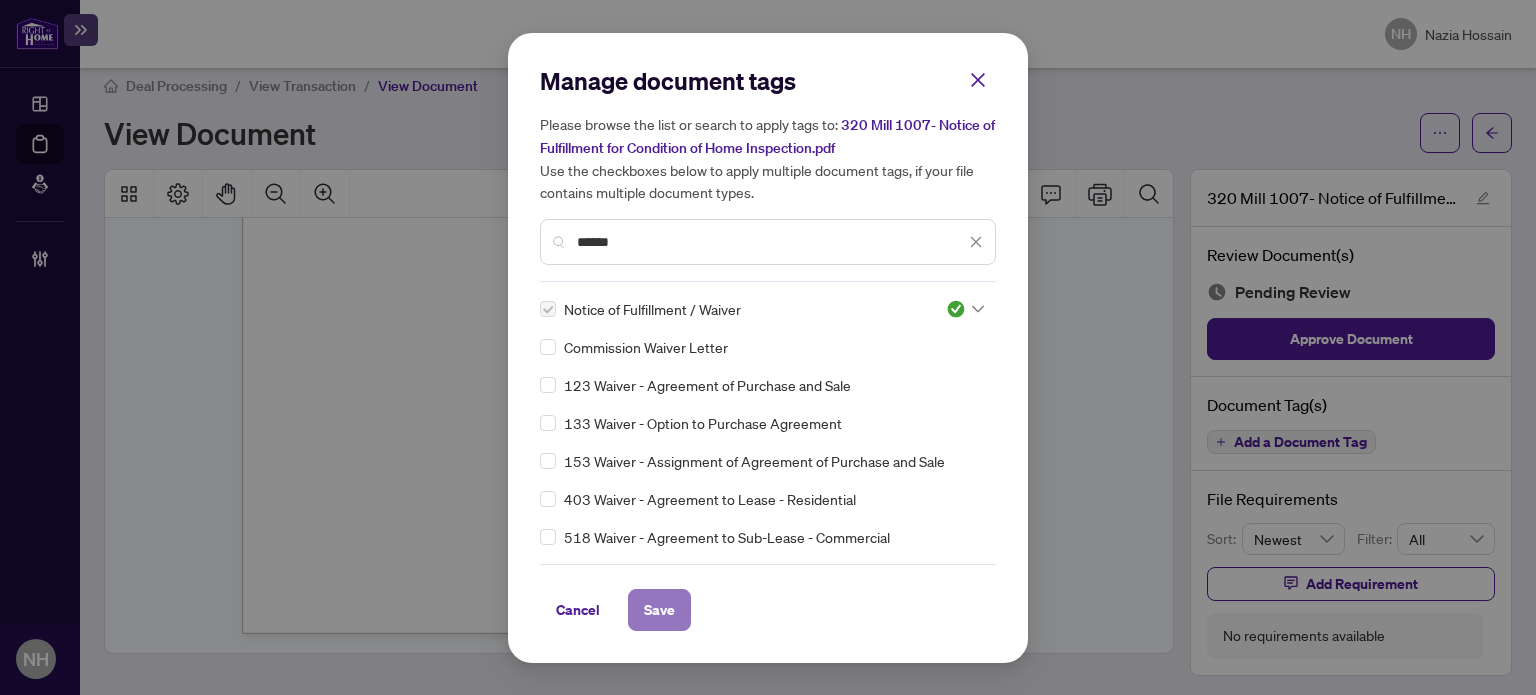 click on "Save" at bounding box center (659, 610) 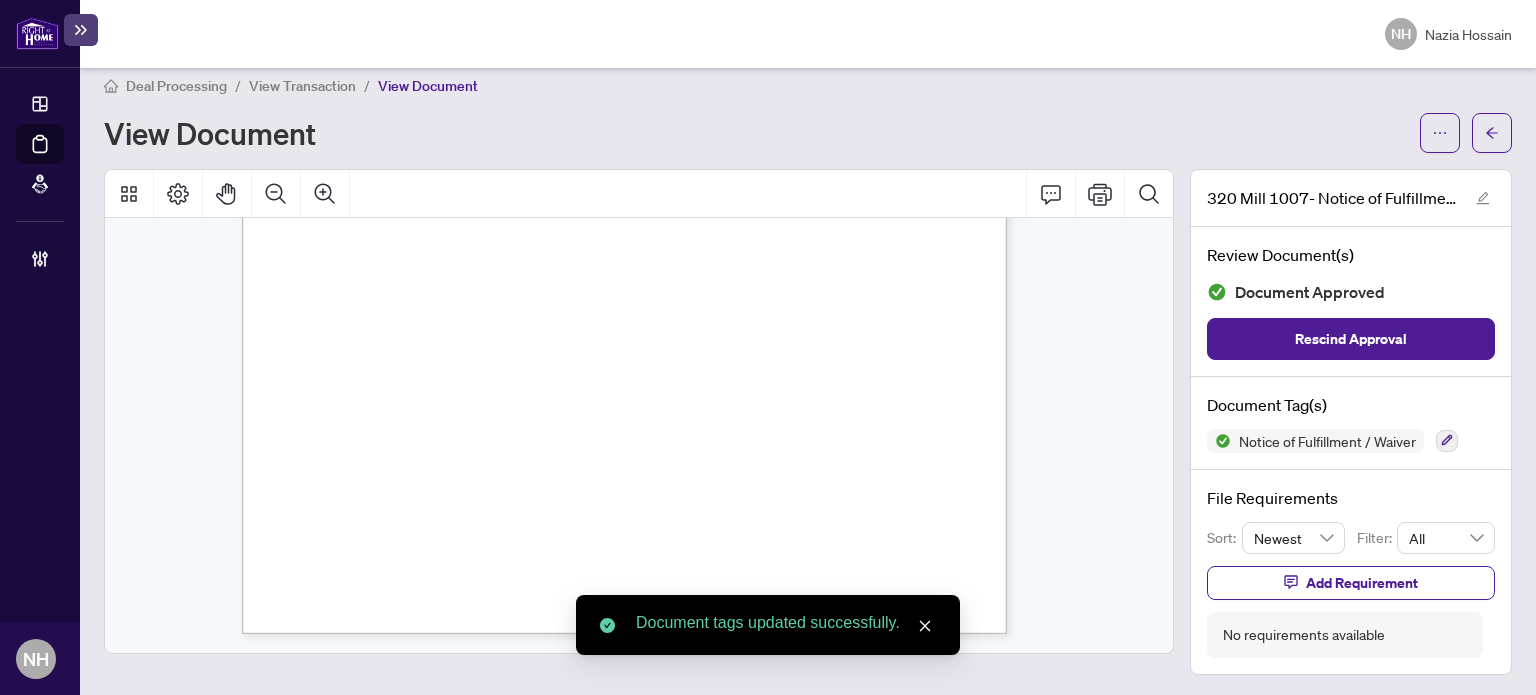 click on "View Transaction" at bounding box center [302, 86] 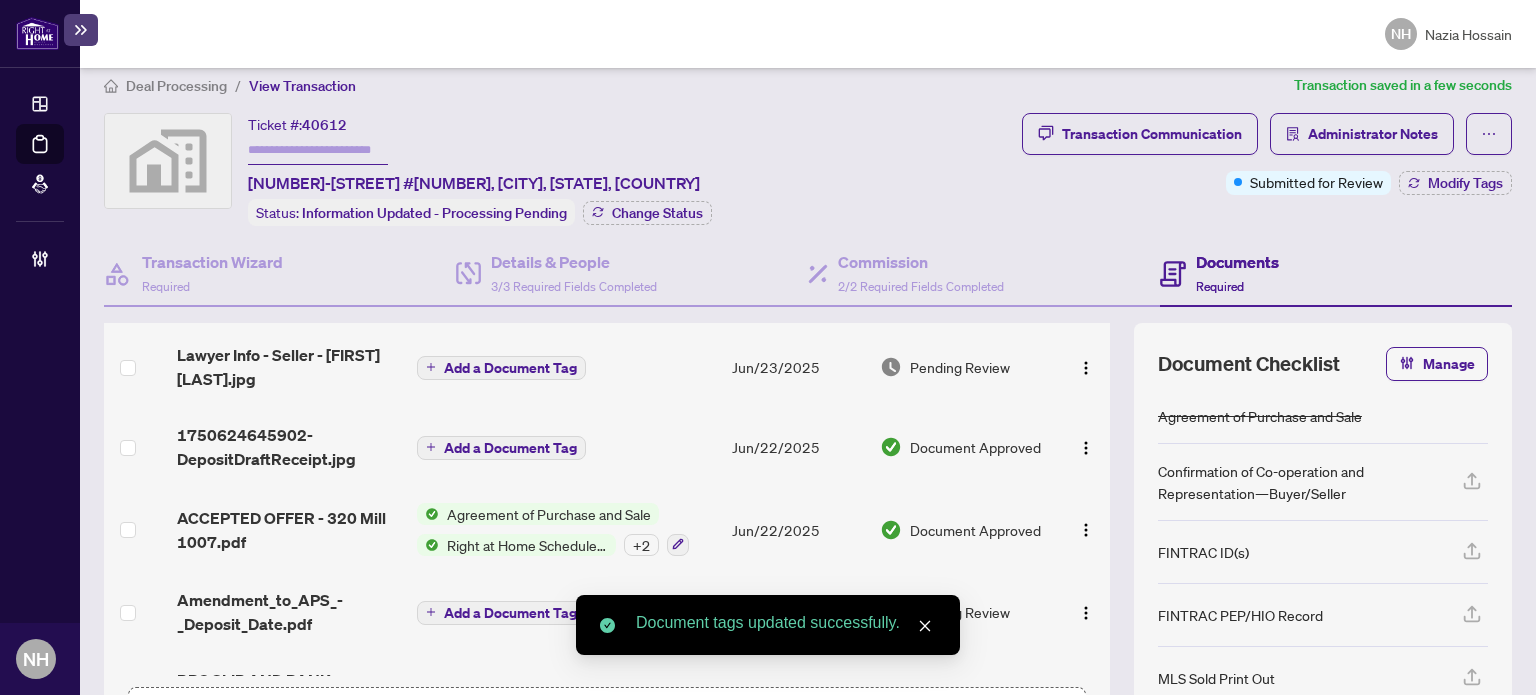 scroll, scrollTop: 400, scrollLeft: 0, axis: vertical 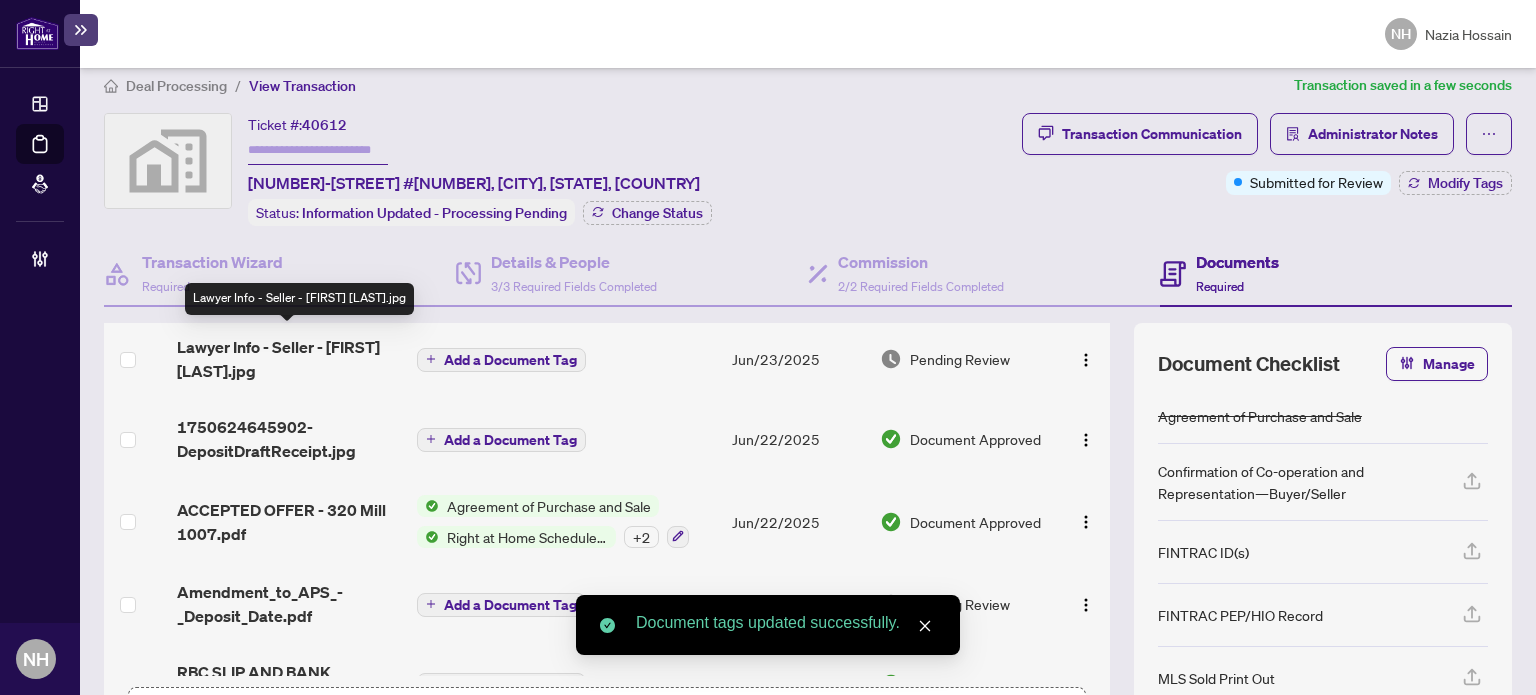 click on "Lawyer Info - Seller - Lucas Toth.jpg" at bounding box center (289, 359) 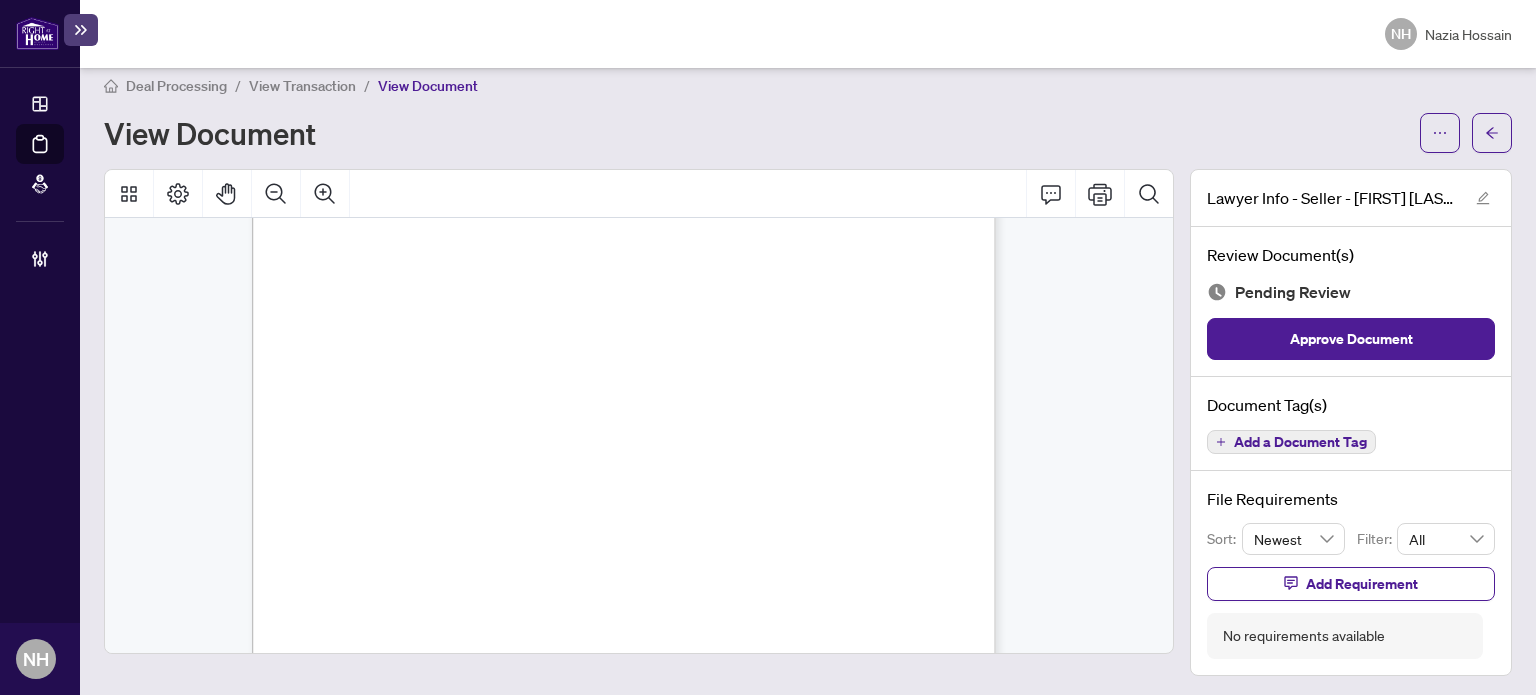 scroll, scrollTop: 0, scrollLeft: 0, axis: both 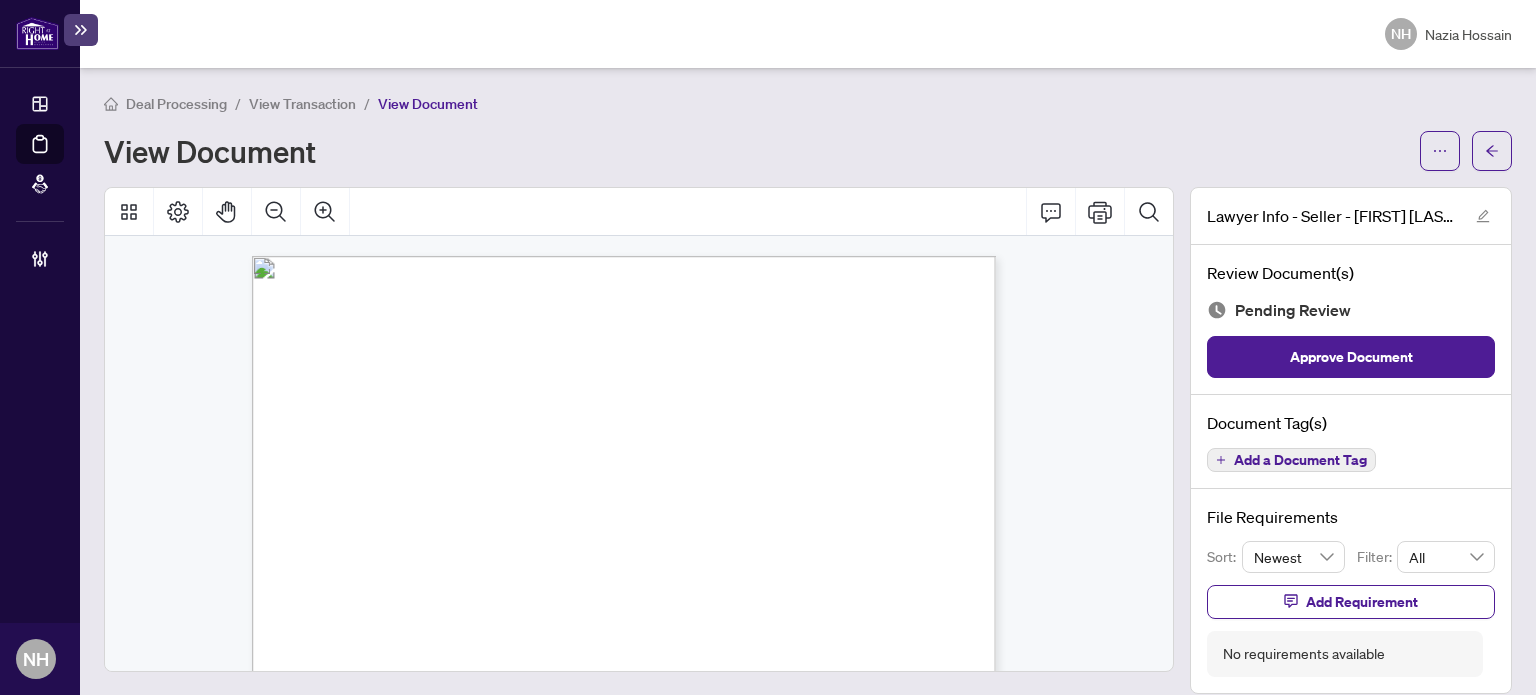 click on "Add a Document Tag" at bounding box center (1300, 460) 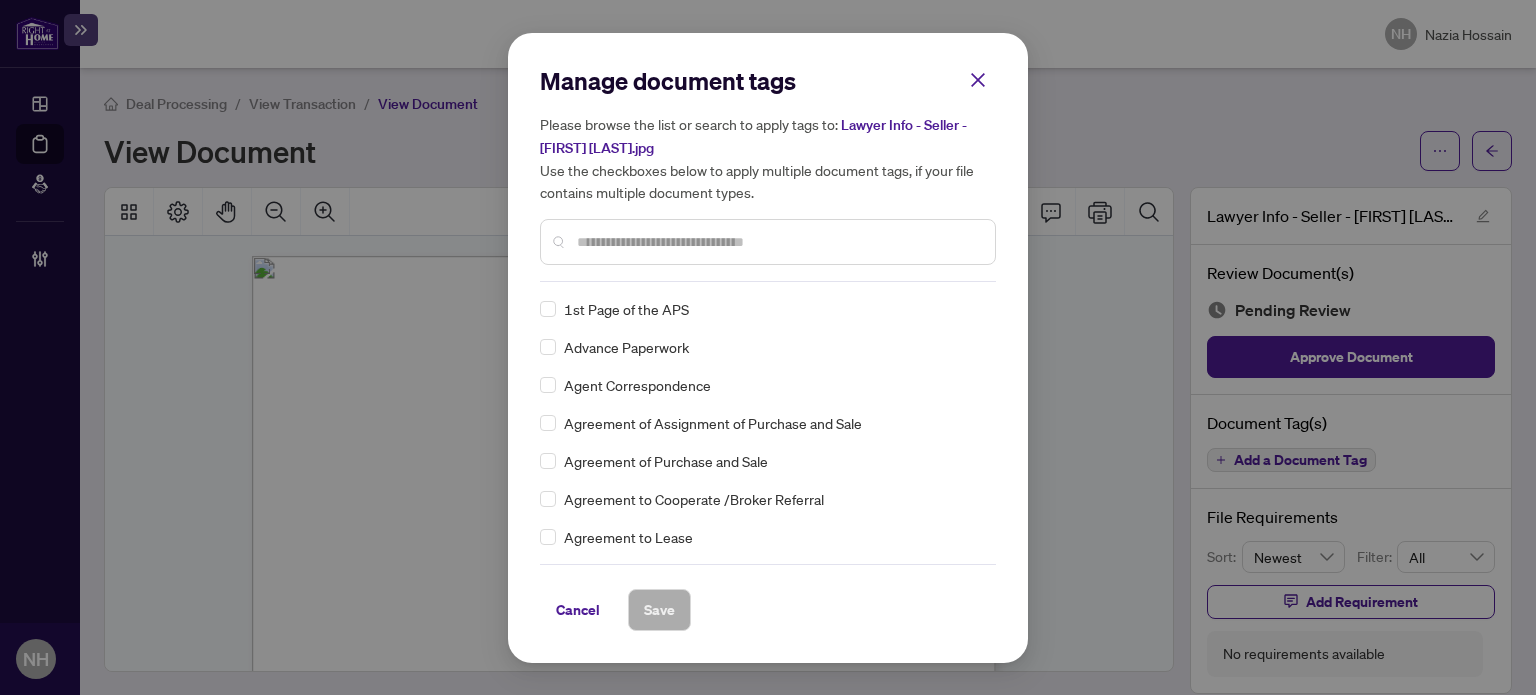 click at bounding box center [778, 242] 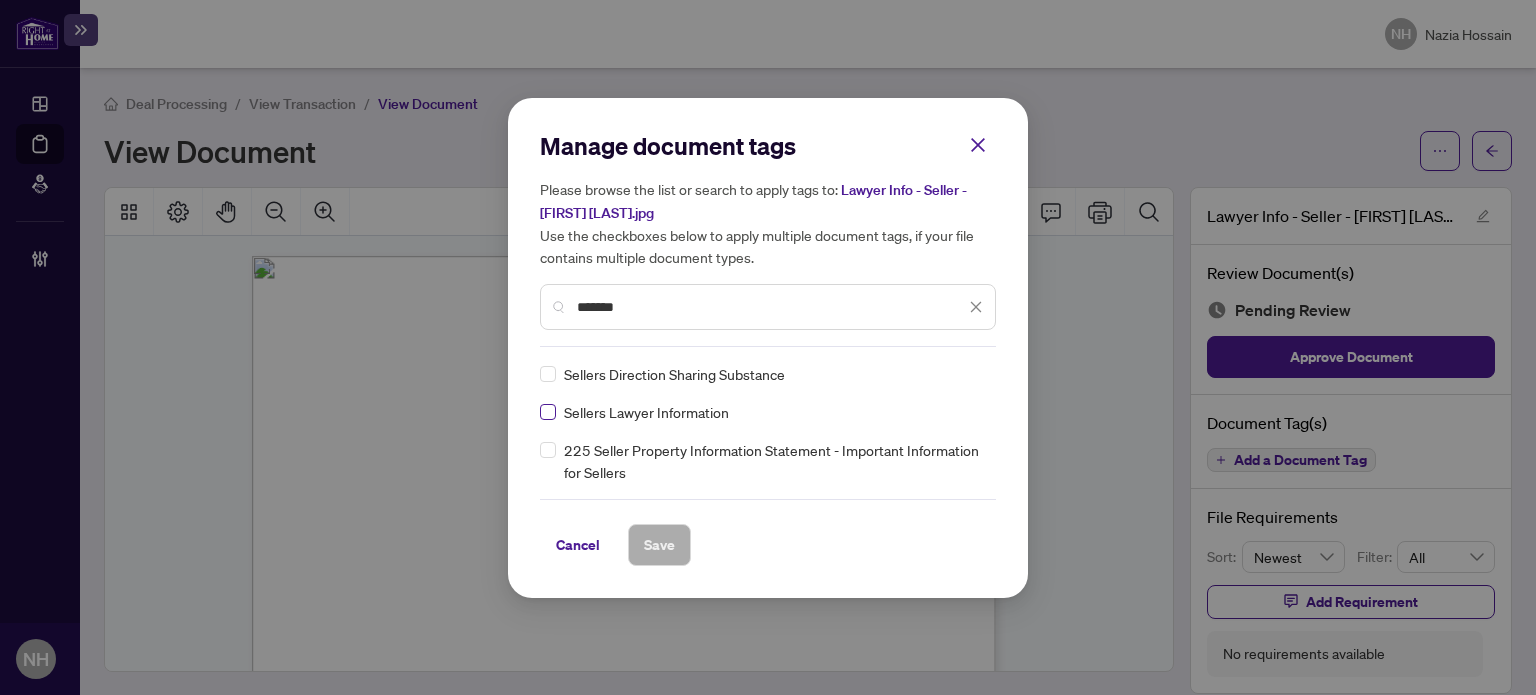 type on "*******" 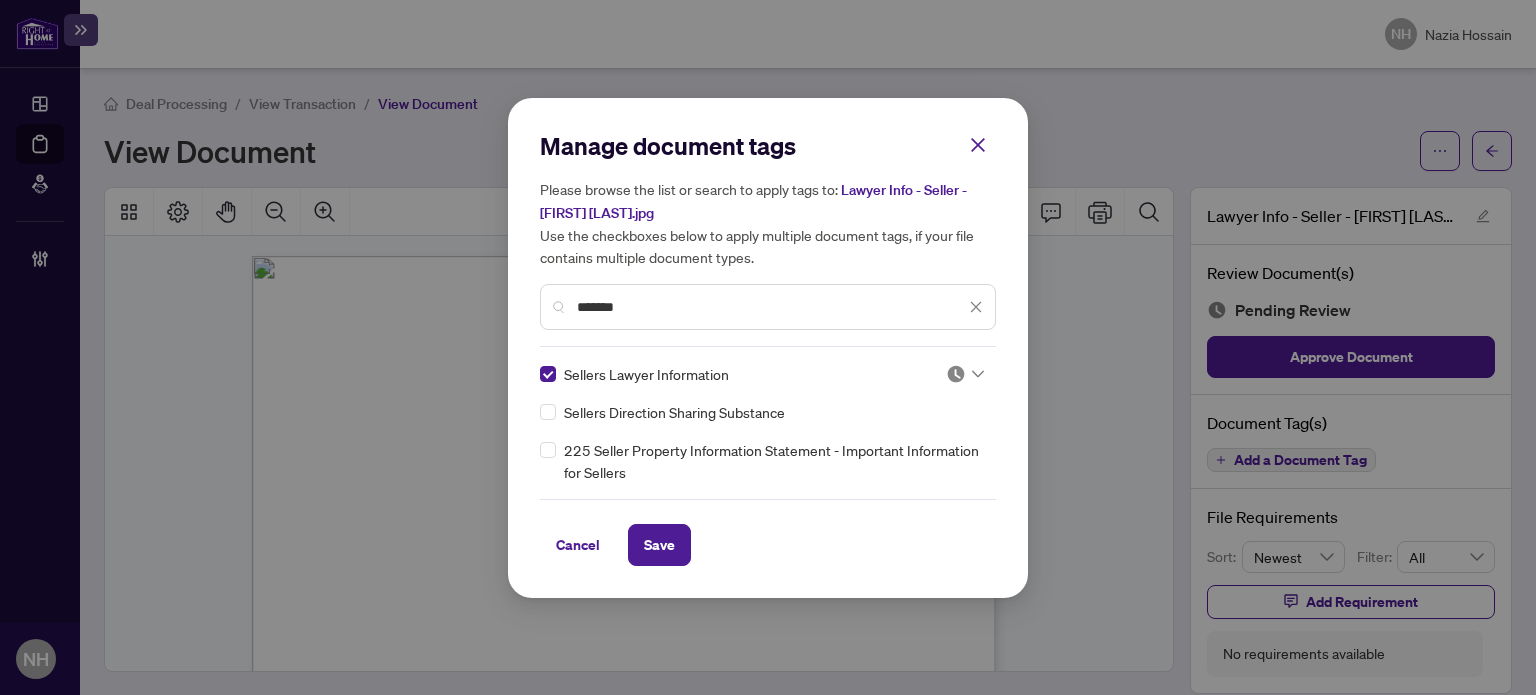 click at bounding box center (956, 374) 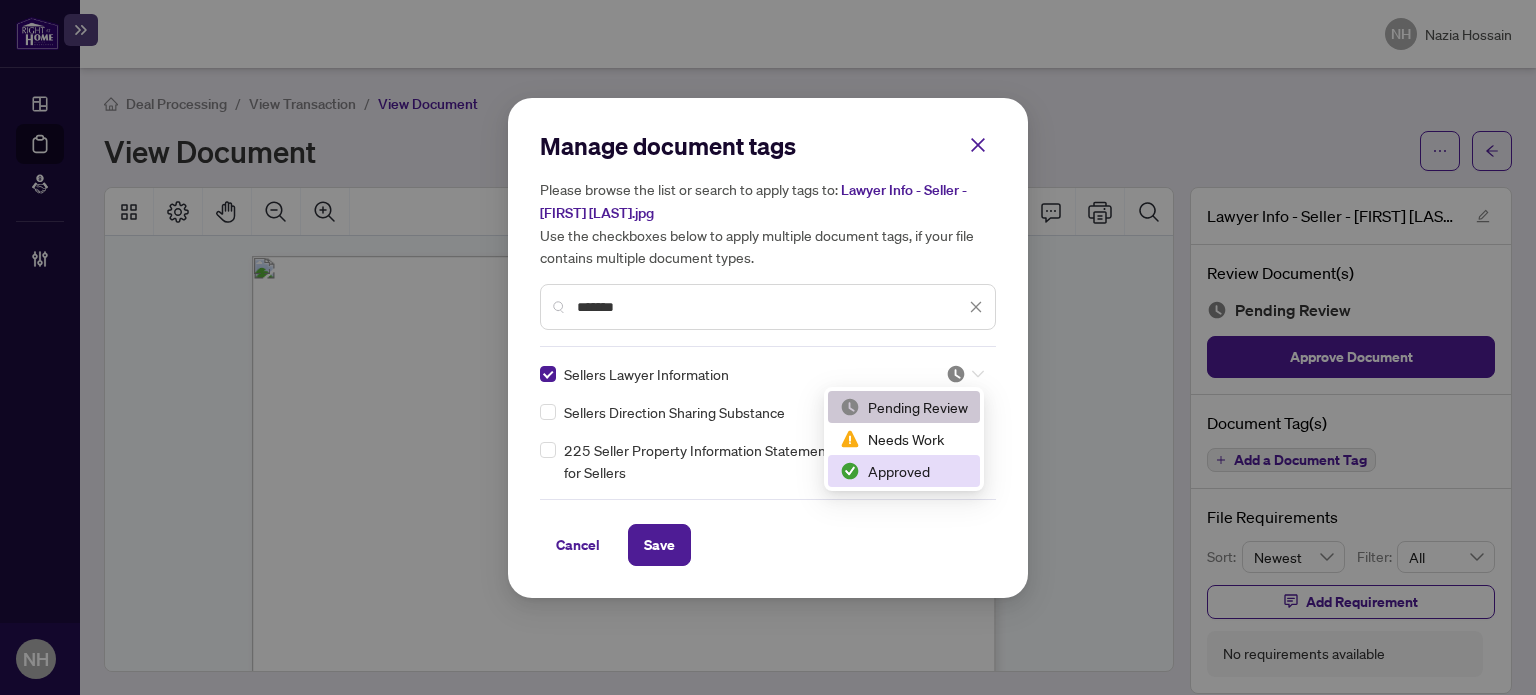 click on "Approved" at bounding box center [904, 471] 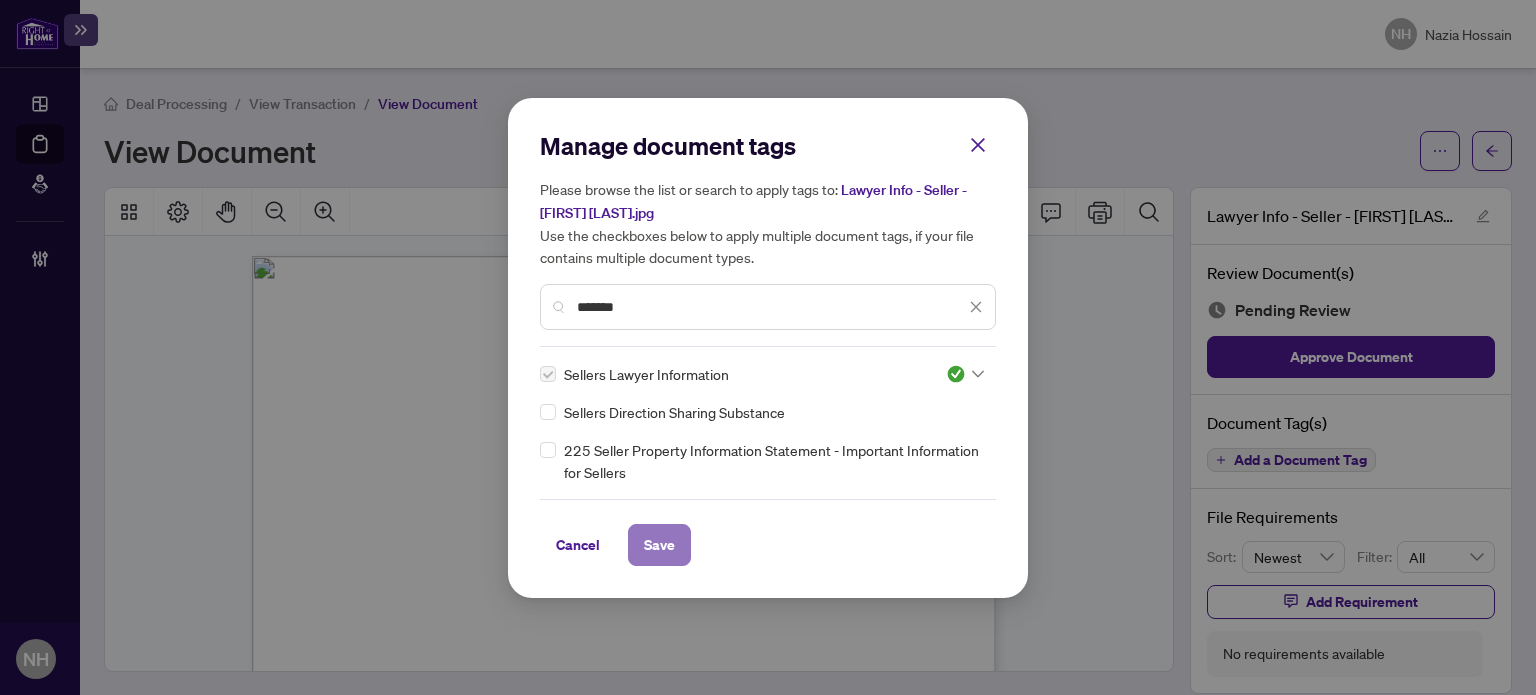 click on "Save" at bounding box center (659, 545) 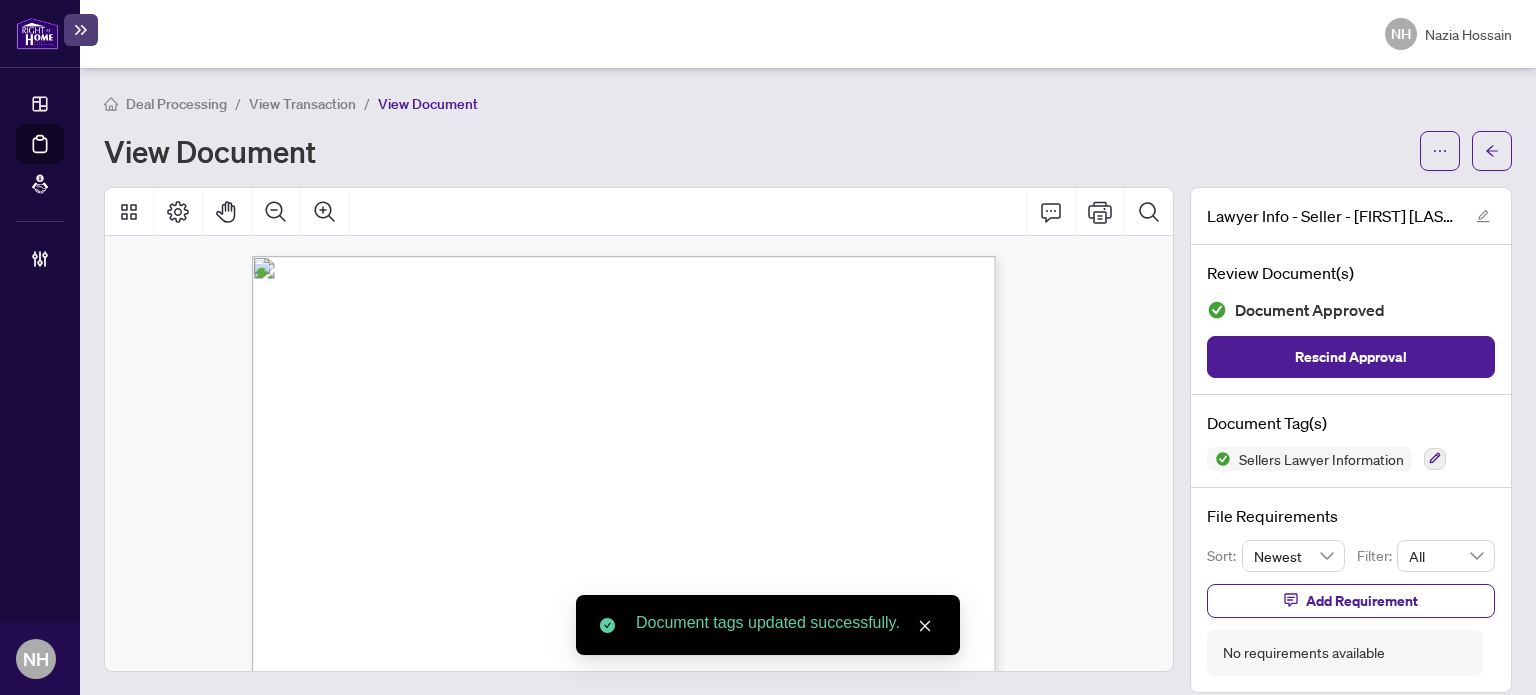 click on "Deal Processing / View Transaction / View Document View Document" at bounding box center [808, 131] 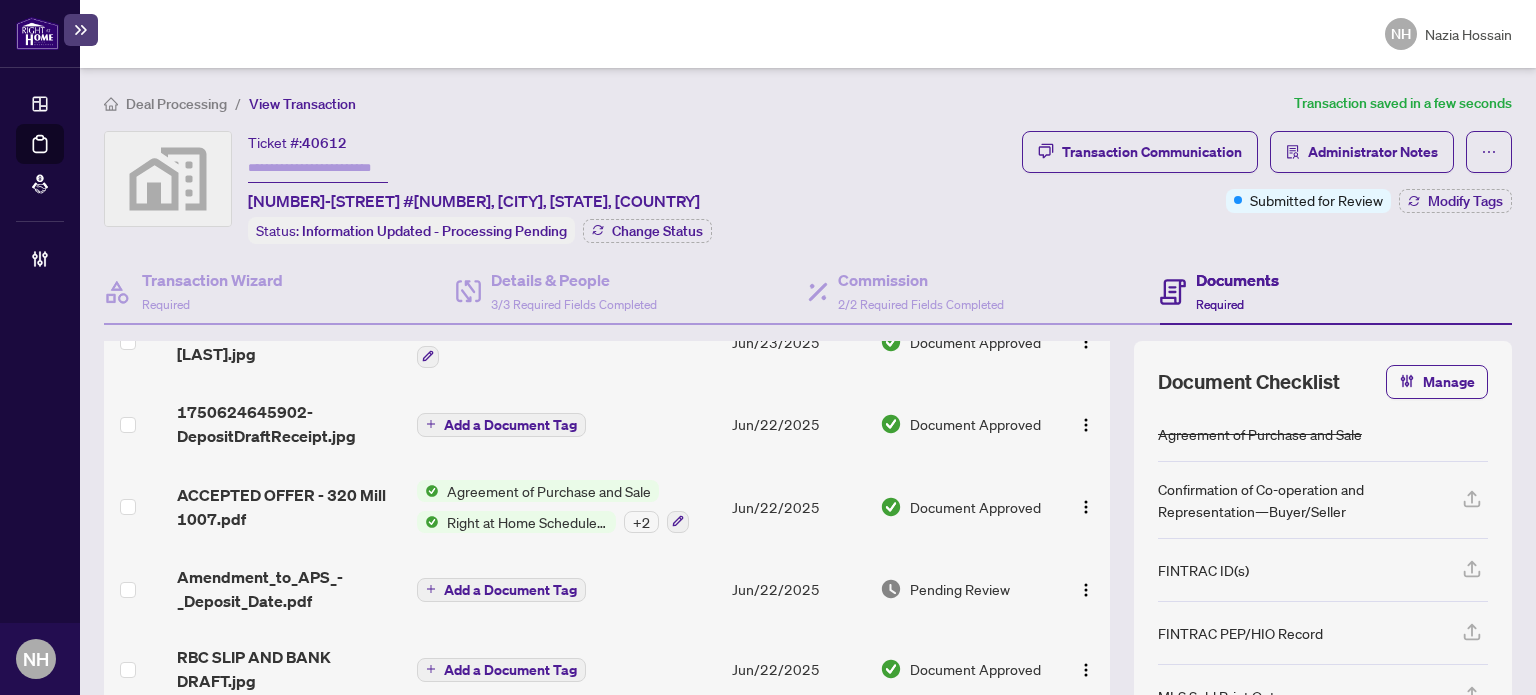 scroll, scrollTop: 455, scrollLeft: 0, axis: vertical 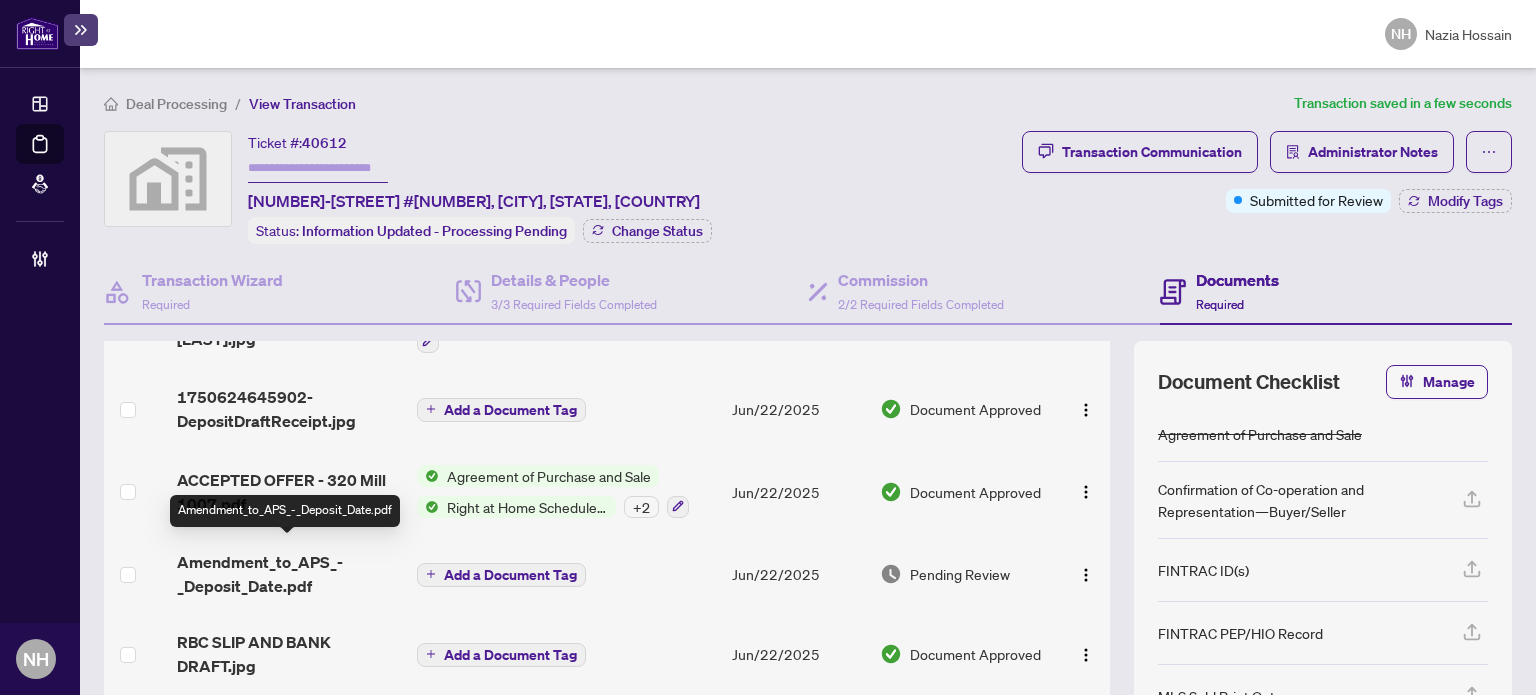 click on "Amendment_to_APS_-_Deposit_Date.pdf" at bounding box center (289, 574) 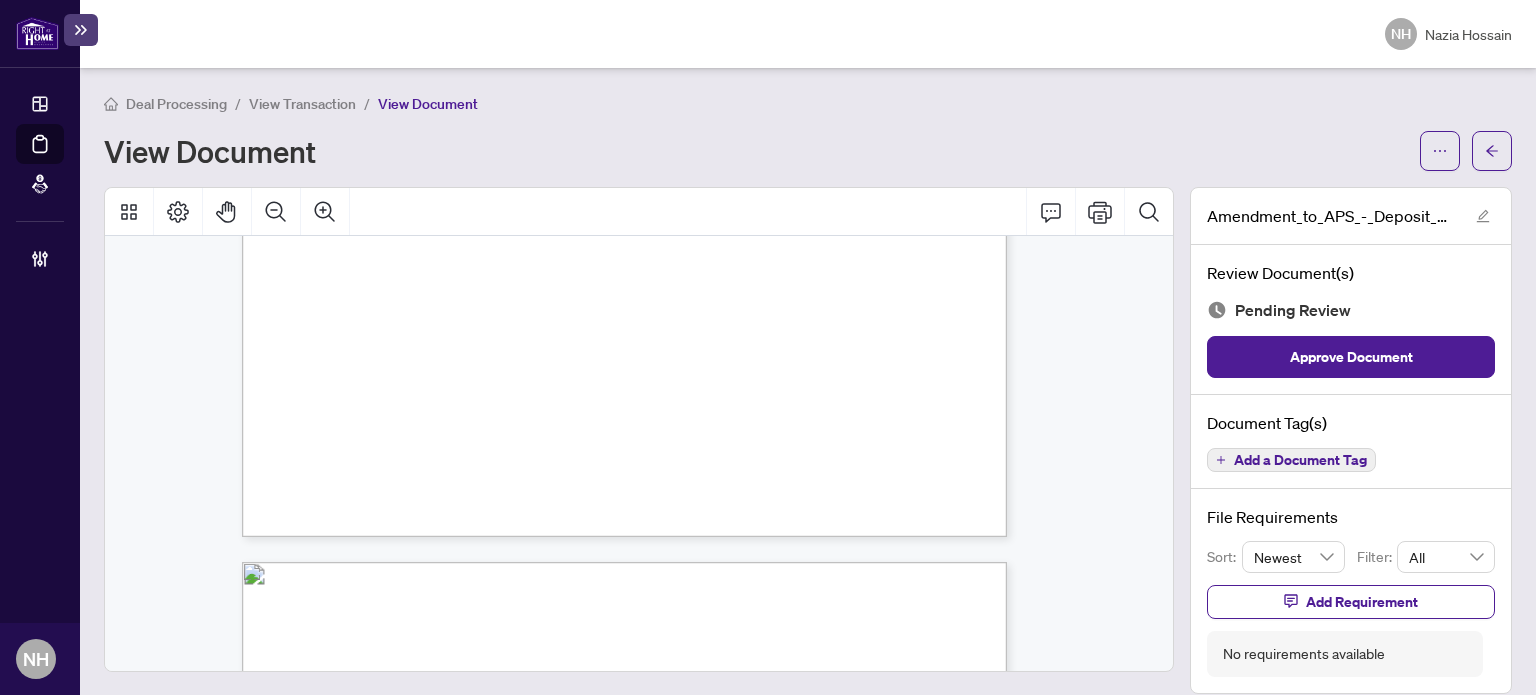 scroll, scrollTop: 409, scrollLeft: 0, axis: vertical 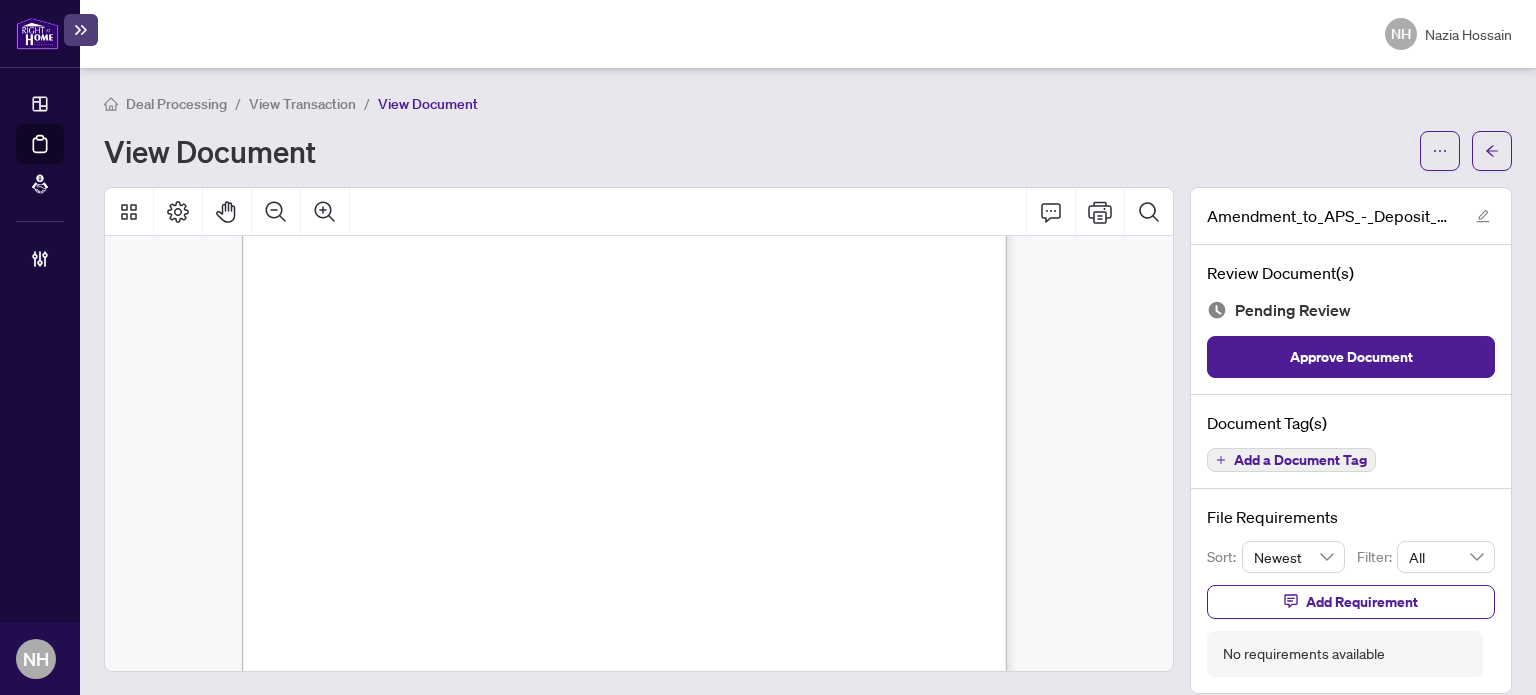 click on "Add a Document Tag" at bounding box center (1300, 460) 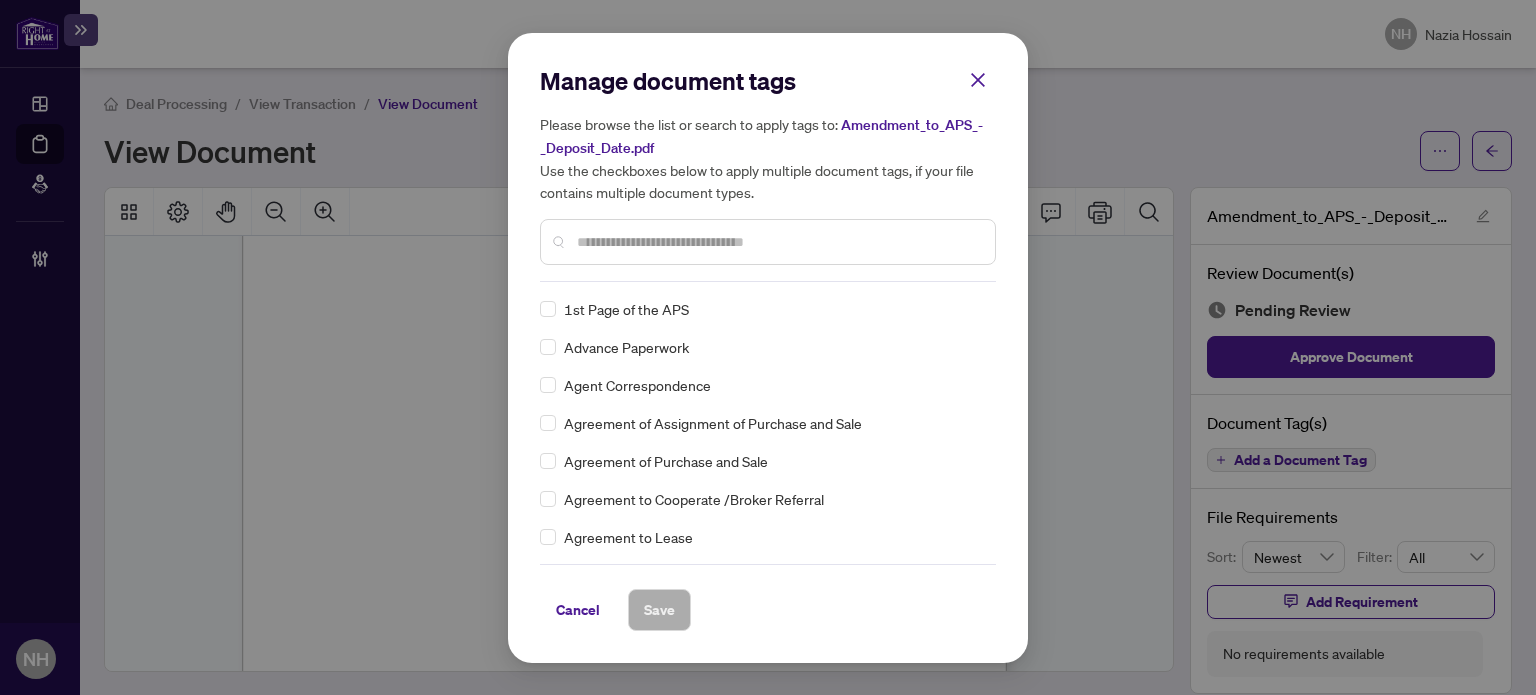 click at bounding box center [778, 242] 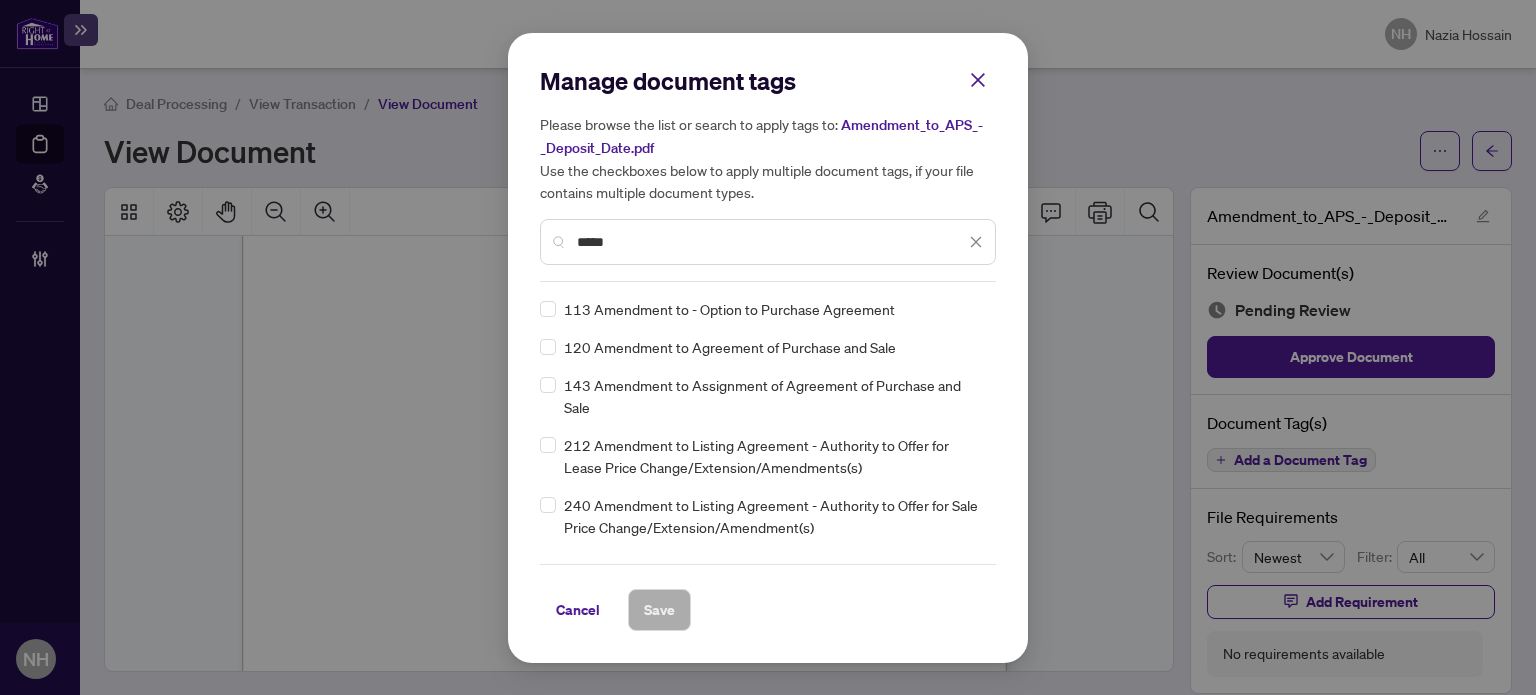 type on "*****" 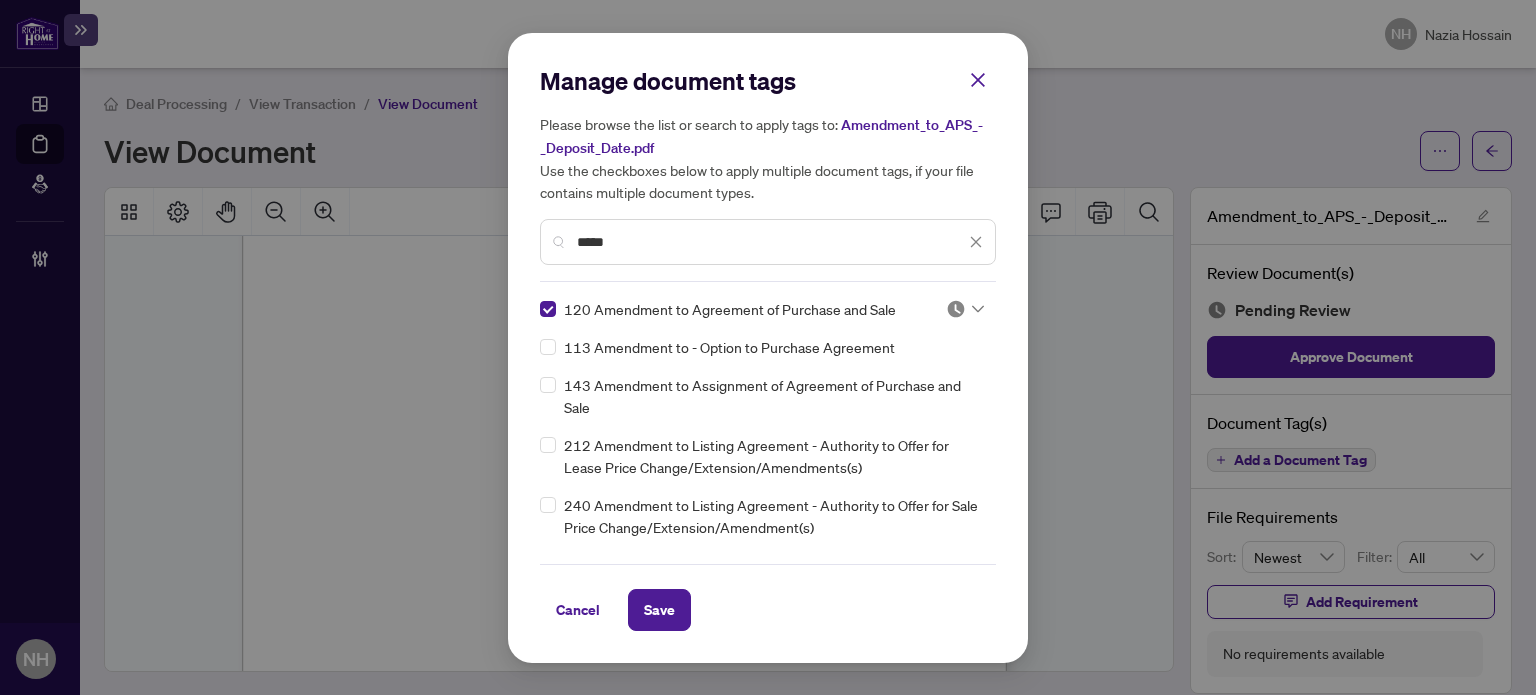 click at bounding box center [956, 309] 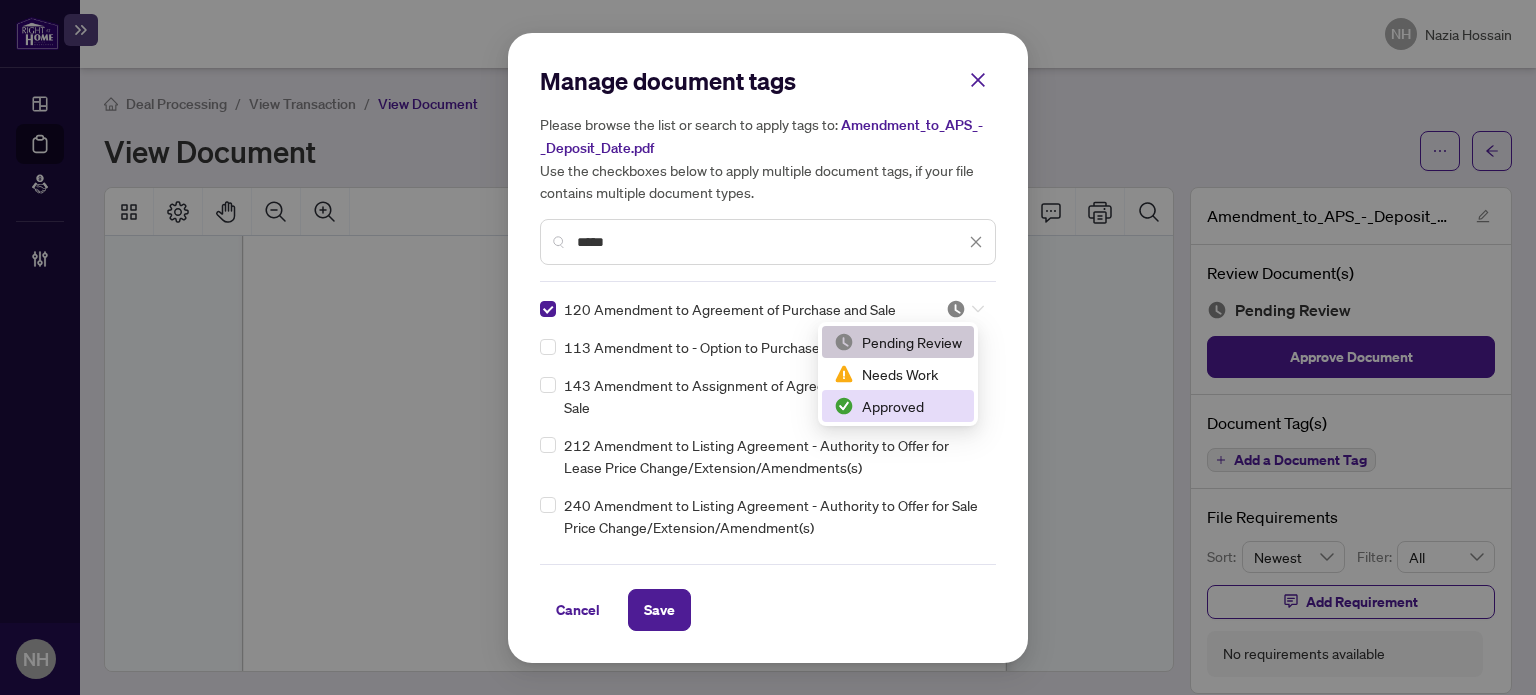 click on "Approved" at bounding box center (898, 406) 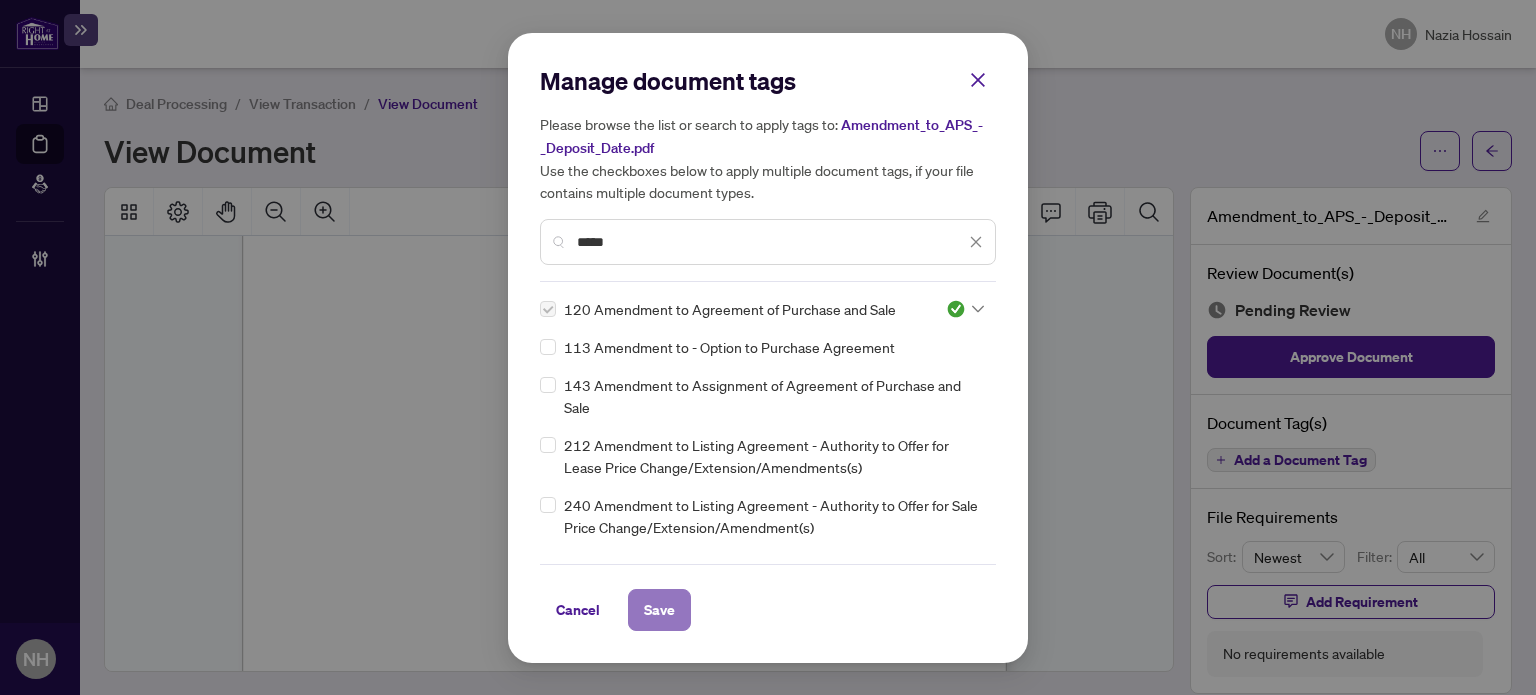 click on "Save" at bounding box center [659, 610] 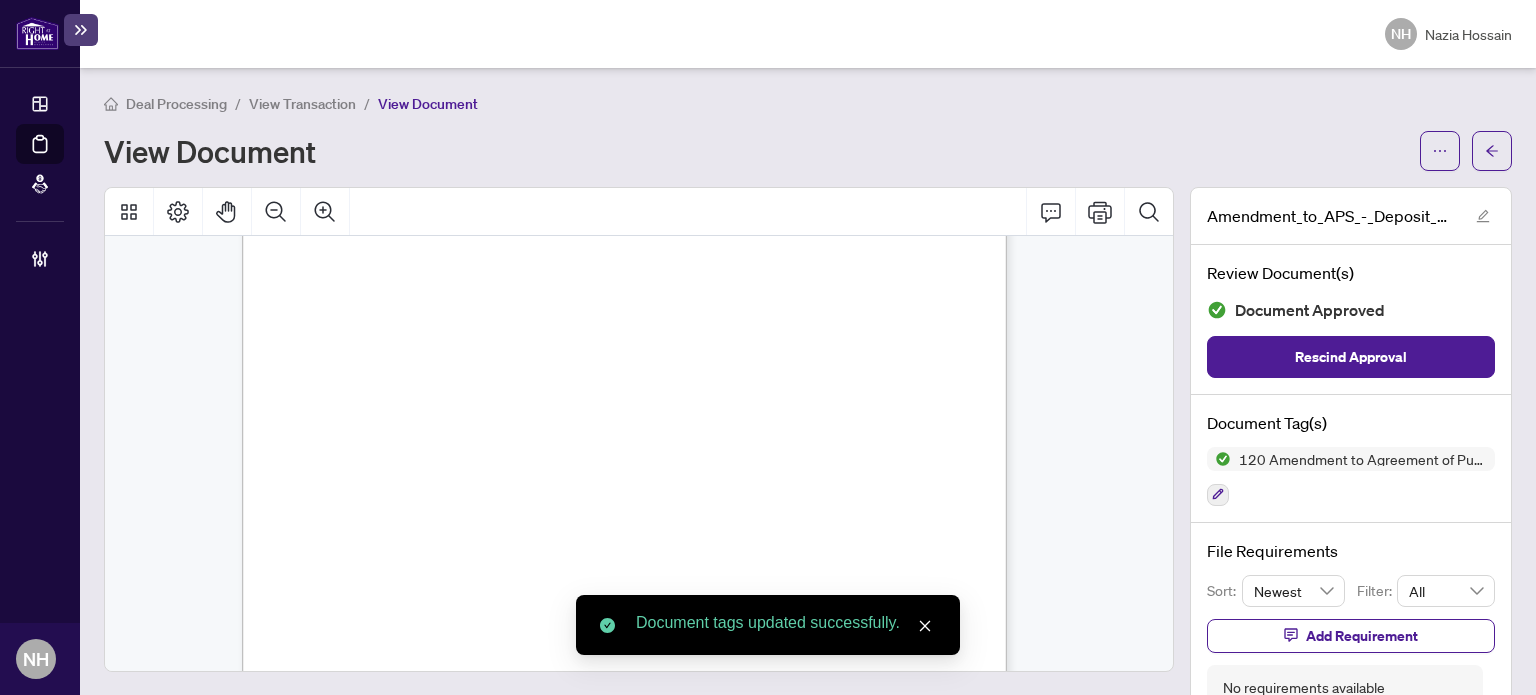 click on "View Transaction" at bounding box center (302, 104) 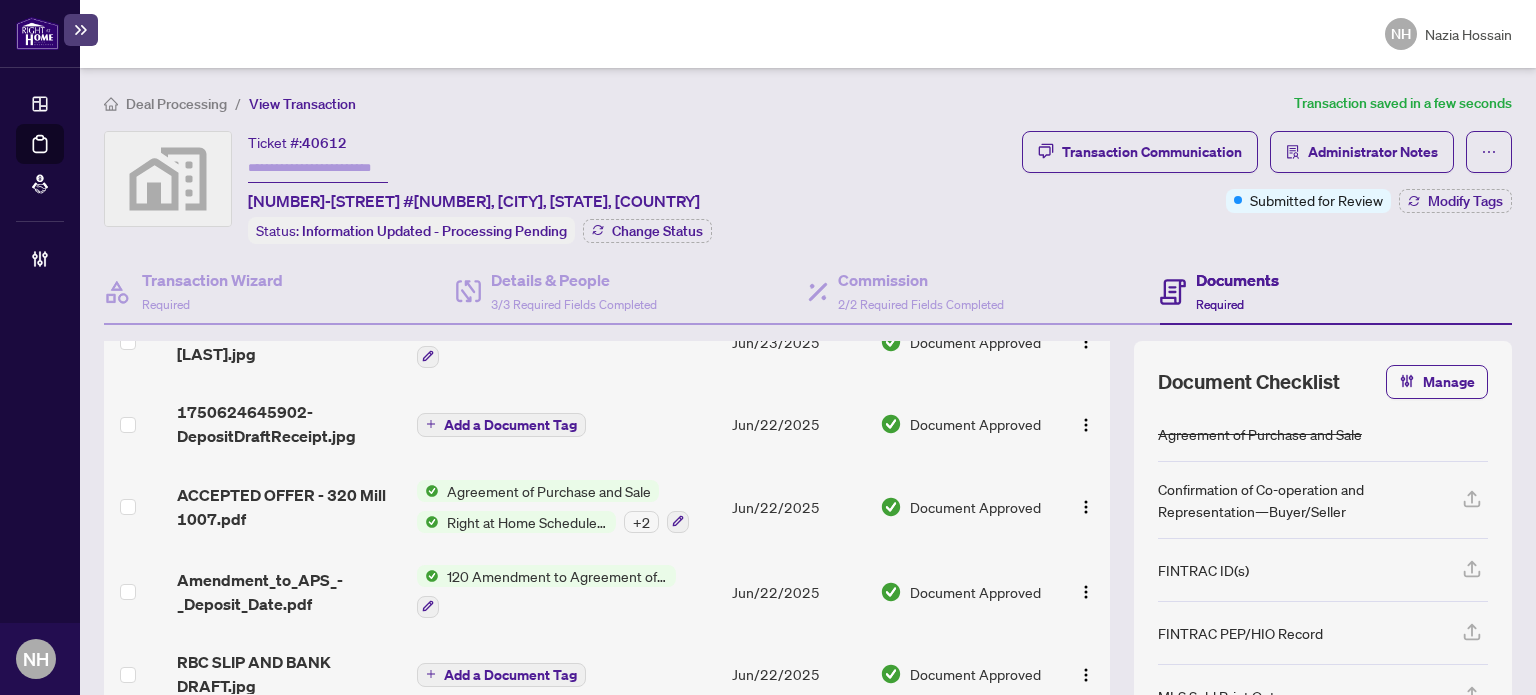 scroll, scrollTop: 459, scrollLeft: 0, axis: vertical 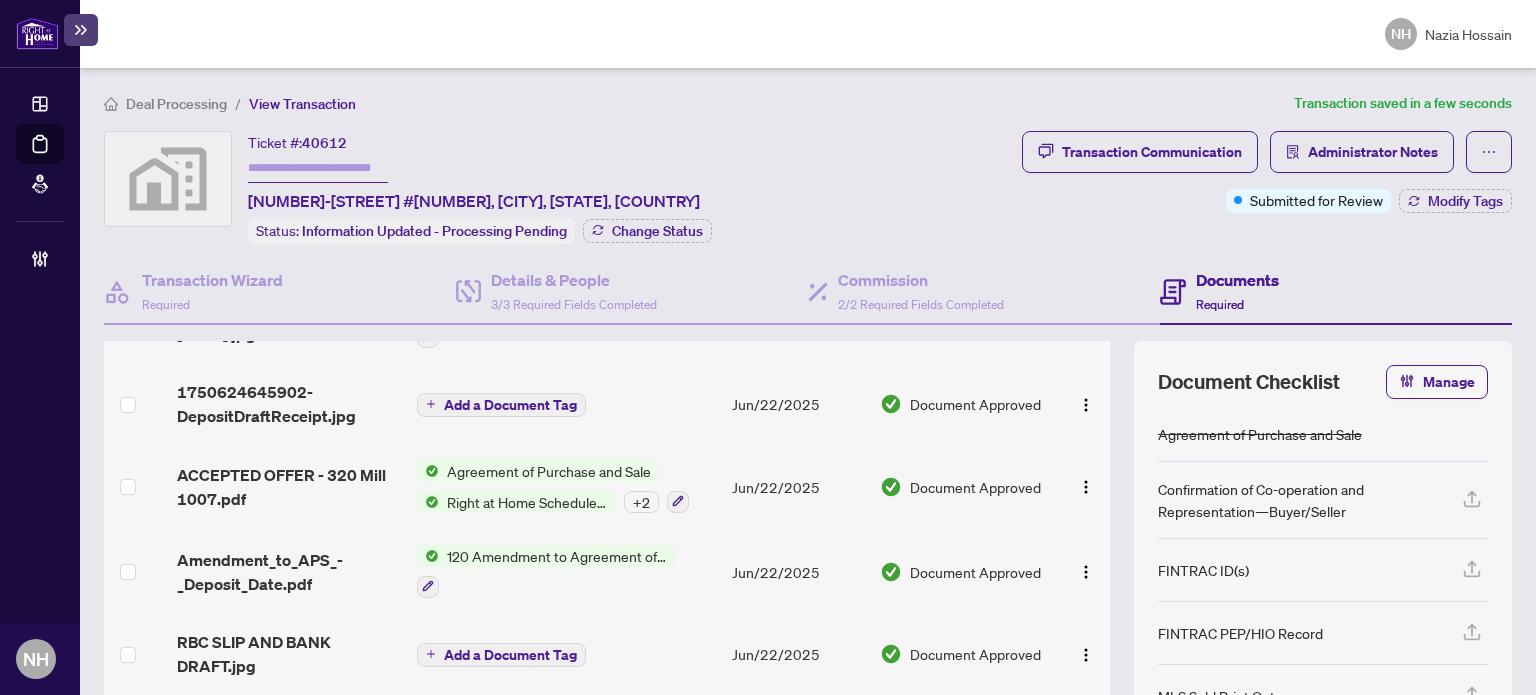 click on "ACCEPTED OFFER - 320 Mill 1007.pdf" at bounding box center (289, 487) 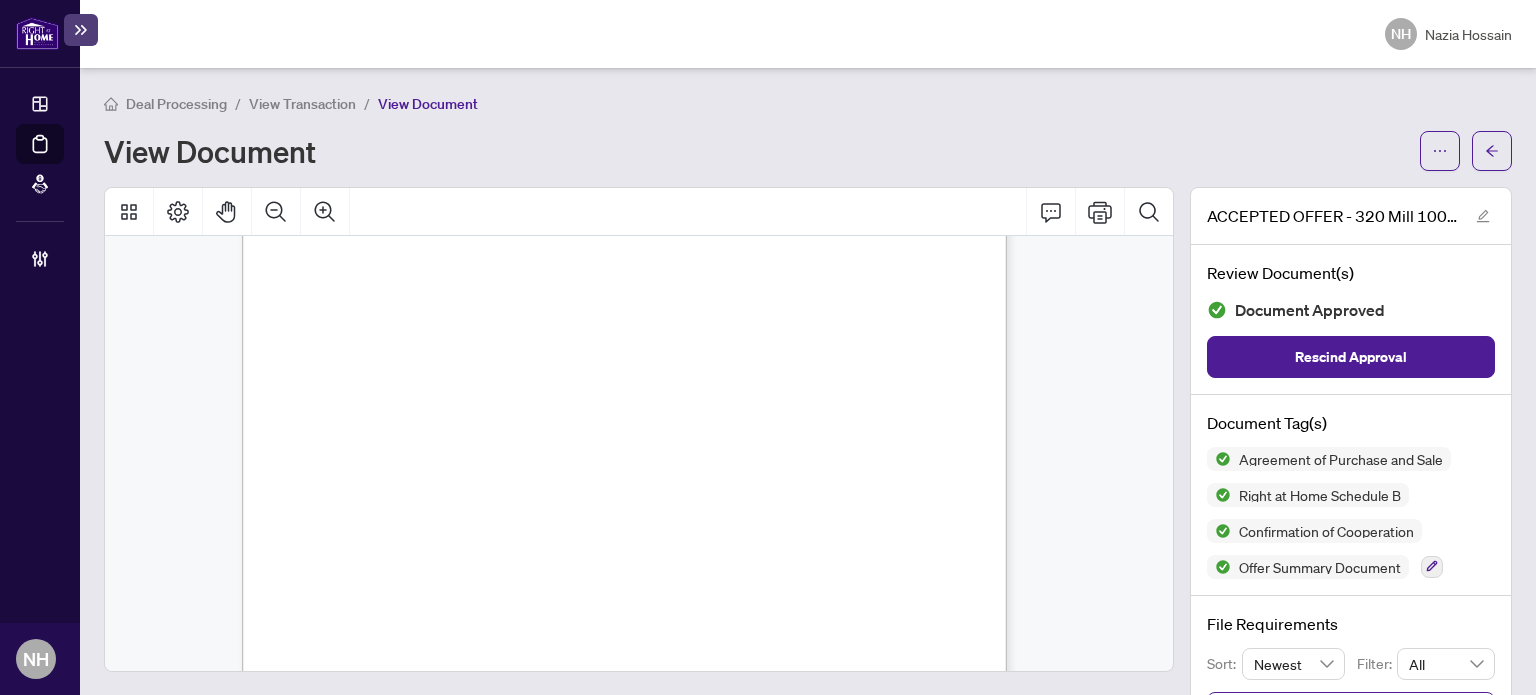 scroll, scrollTop: 2200, scrollLeft: 0, axis: vertical 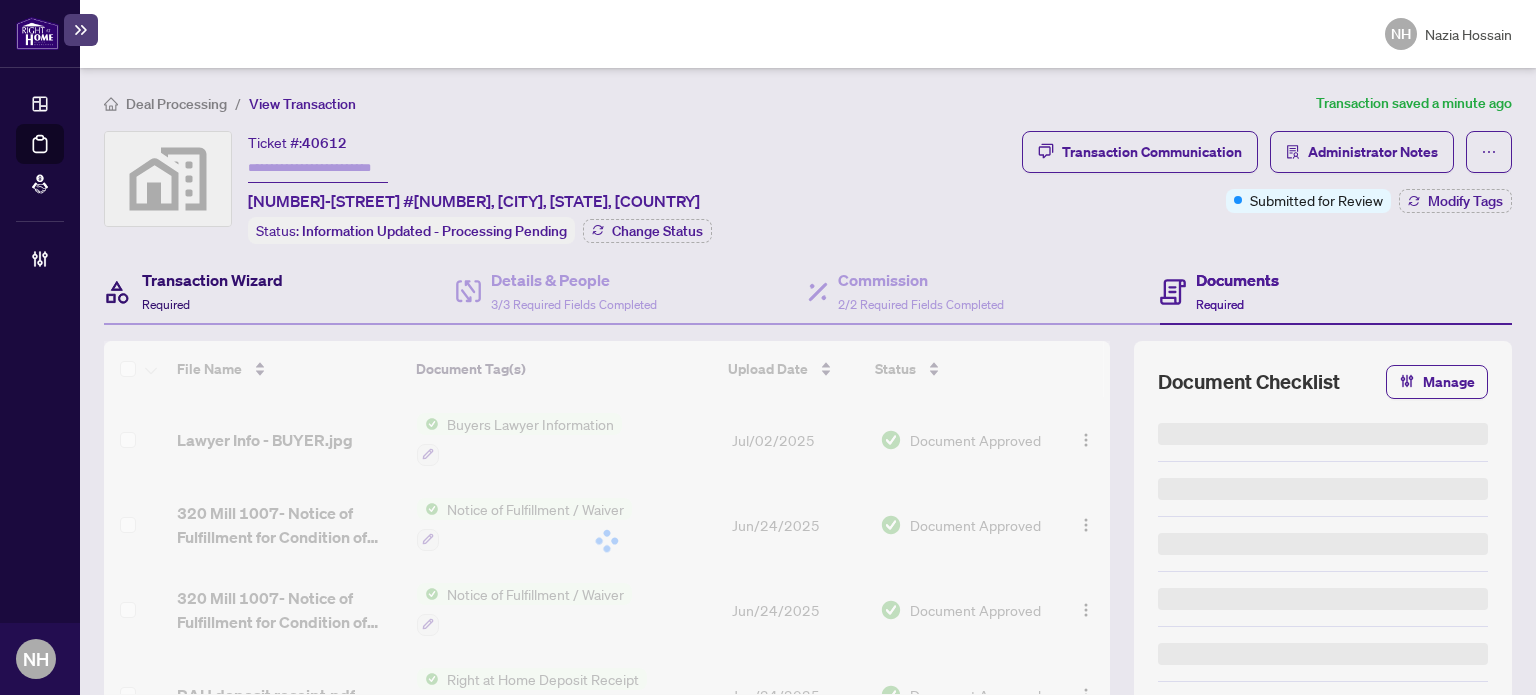 click on "Transaction Wizard" at bounding box center (212, 280) 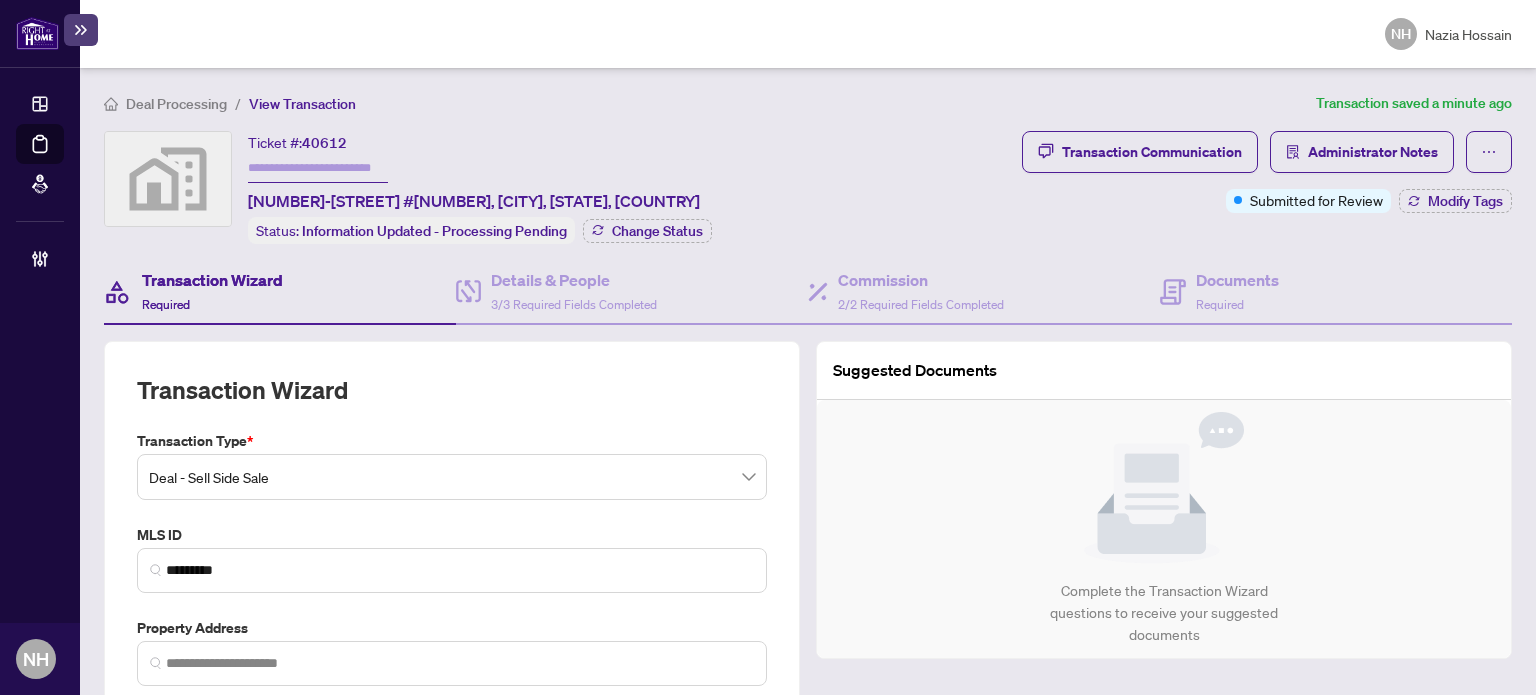 type on "**********" 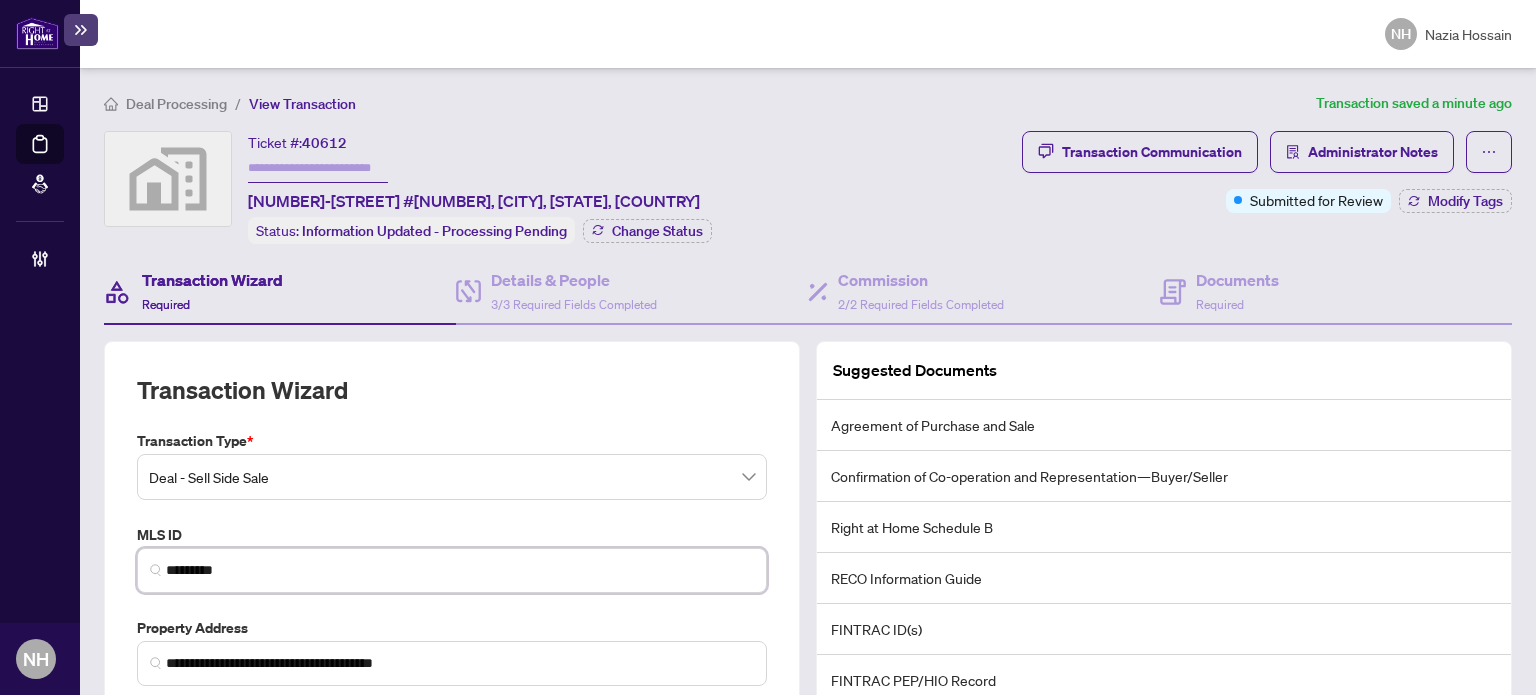 drag, startPoint x: 190, startPoint y: 551, endPoint x: 0, endPoint y: 514, distance: 193.5691 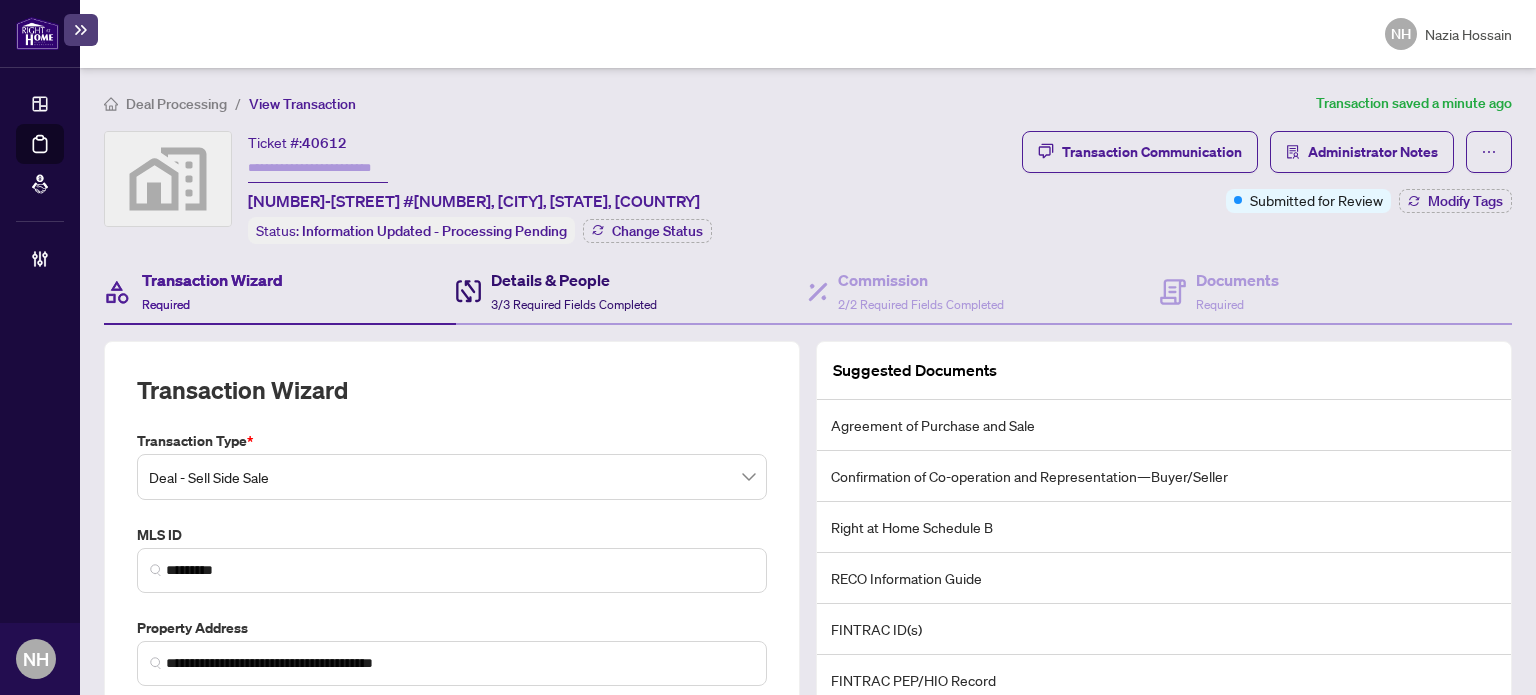 click on "Details & People" at bounding box center (574, 280) 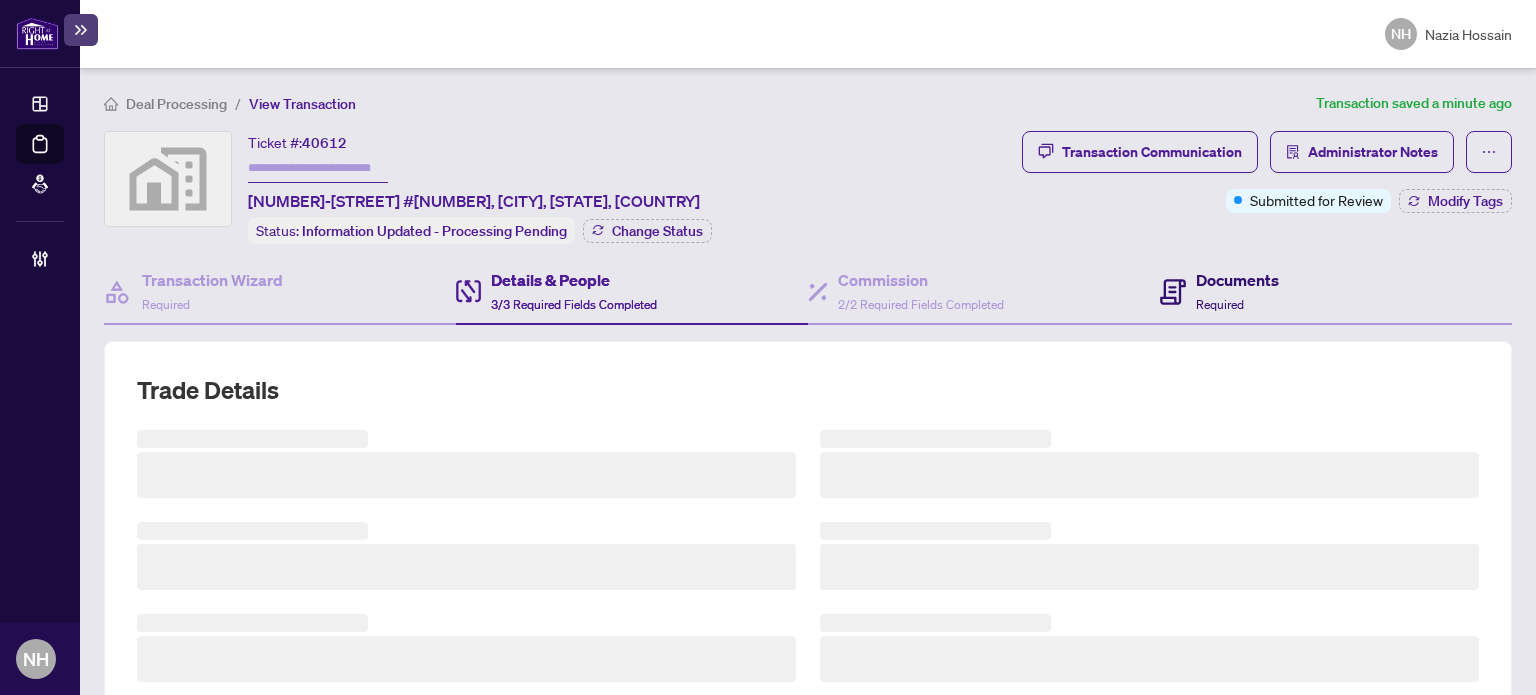 click on "Documents" at bounding box center [1237, 280] 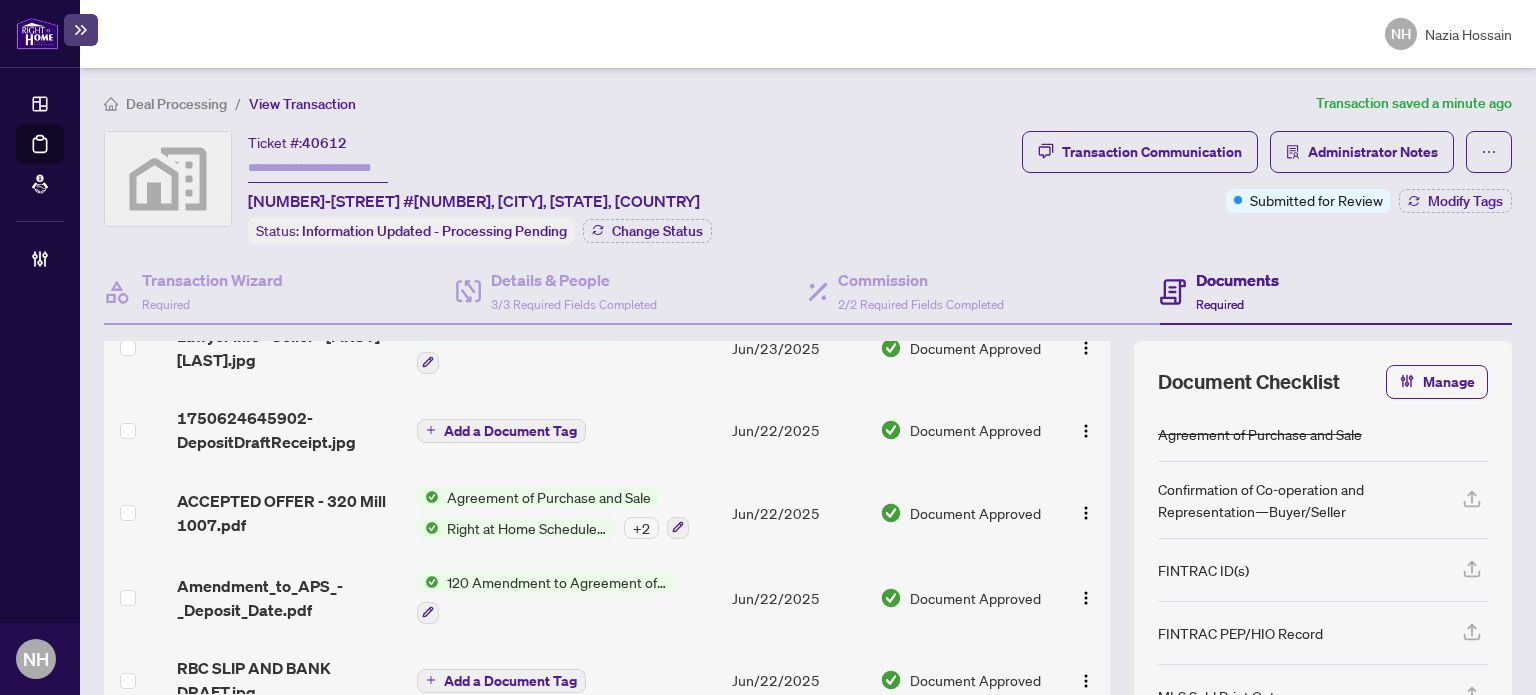 scroll, scrollTop: 459, scrollLeft: 0, axis: vertical 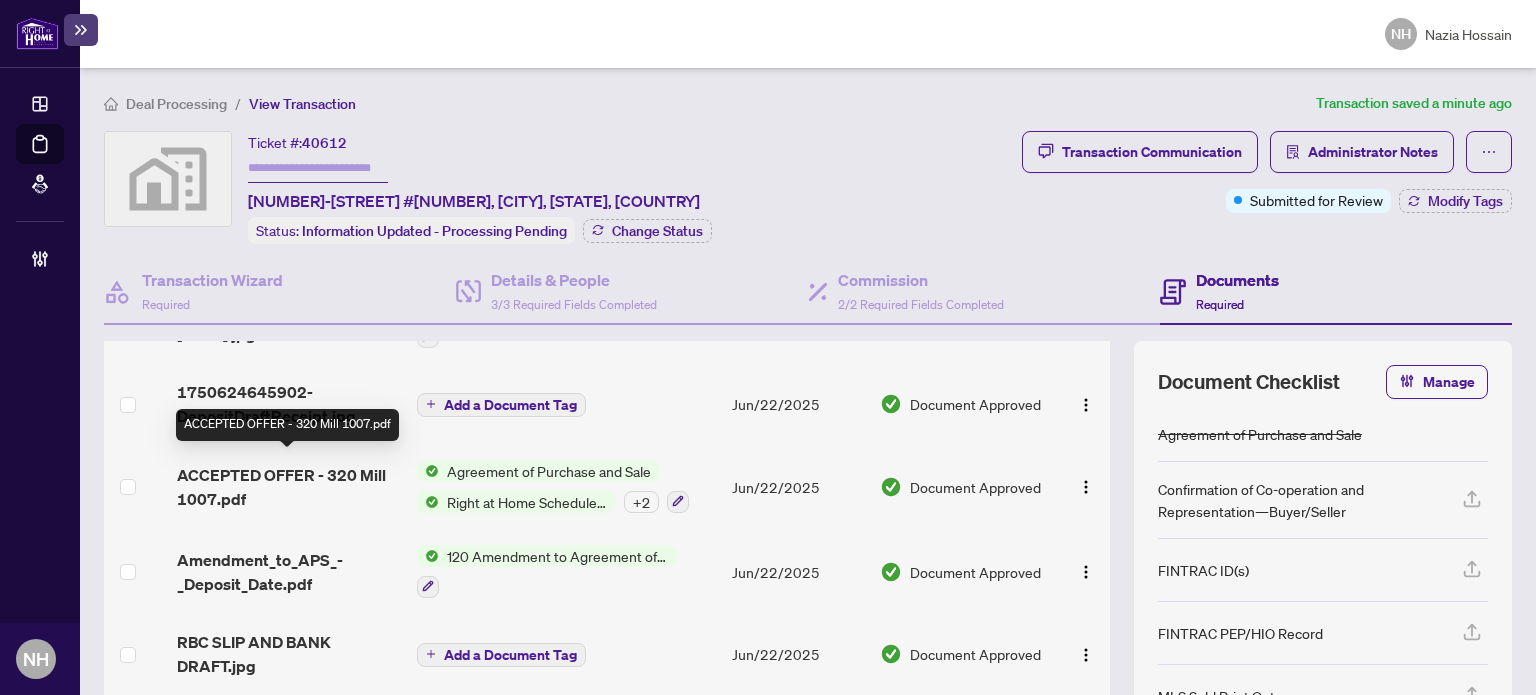 click on "ACCEPTED OFFER - 320 Mill 1007.pdf" at bounding box center [289, 487] 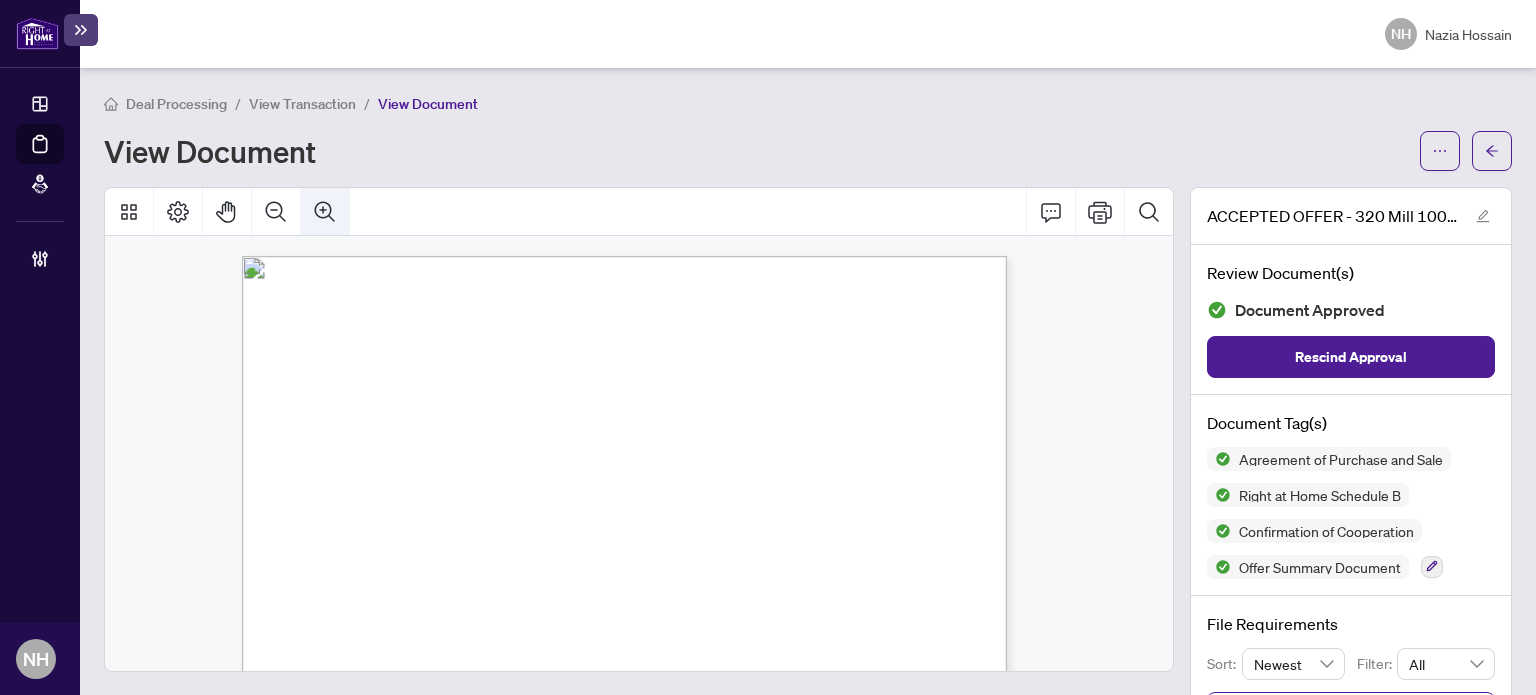 click at bounding box center [325, 212] 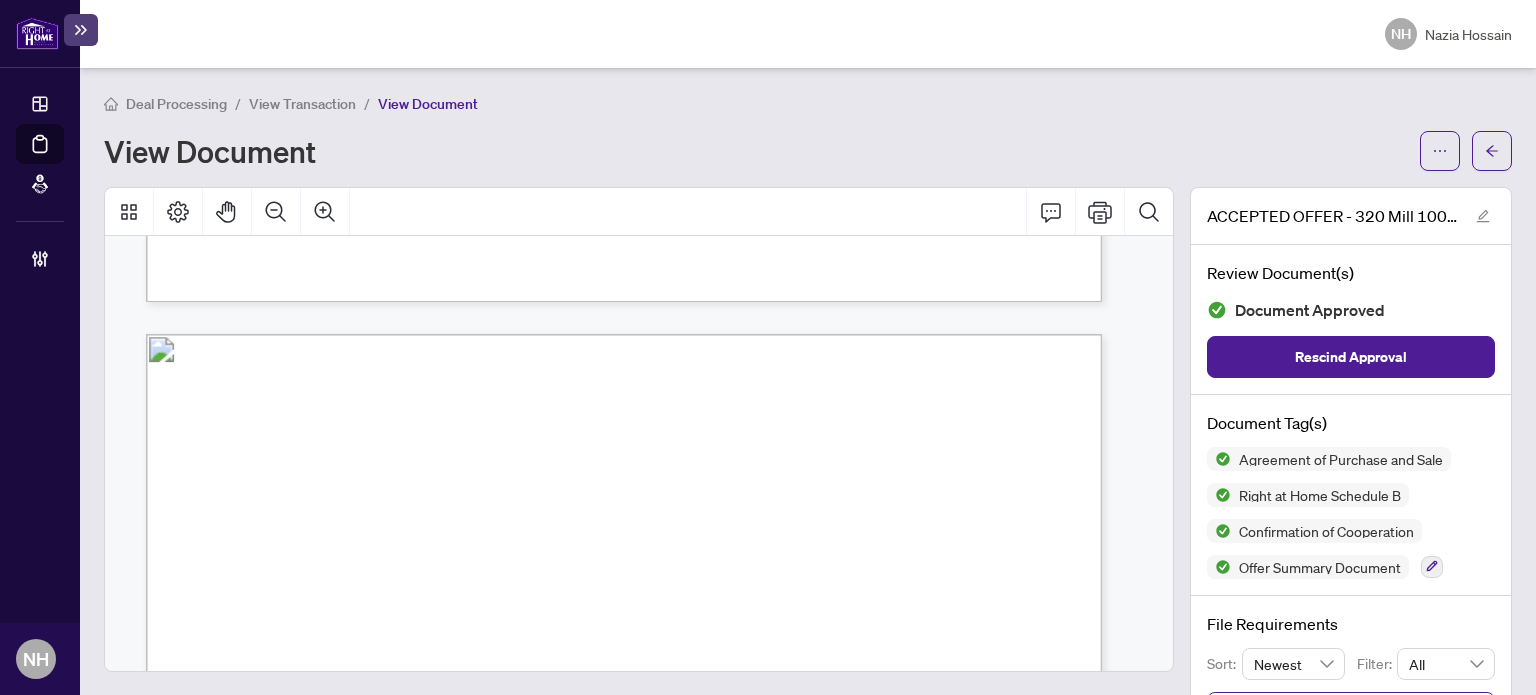 scroll, scrollTop: 2606, scrollLeft: 0, axis: vertical 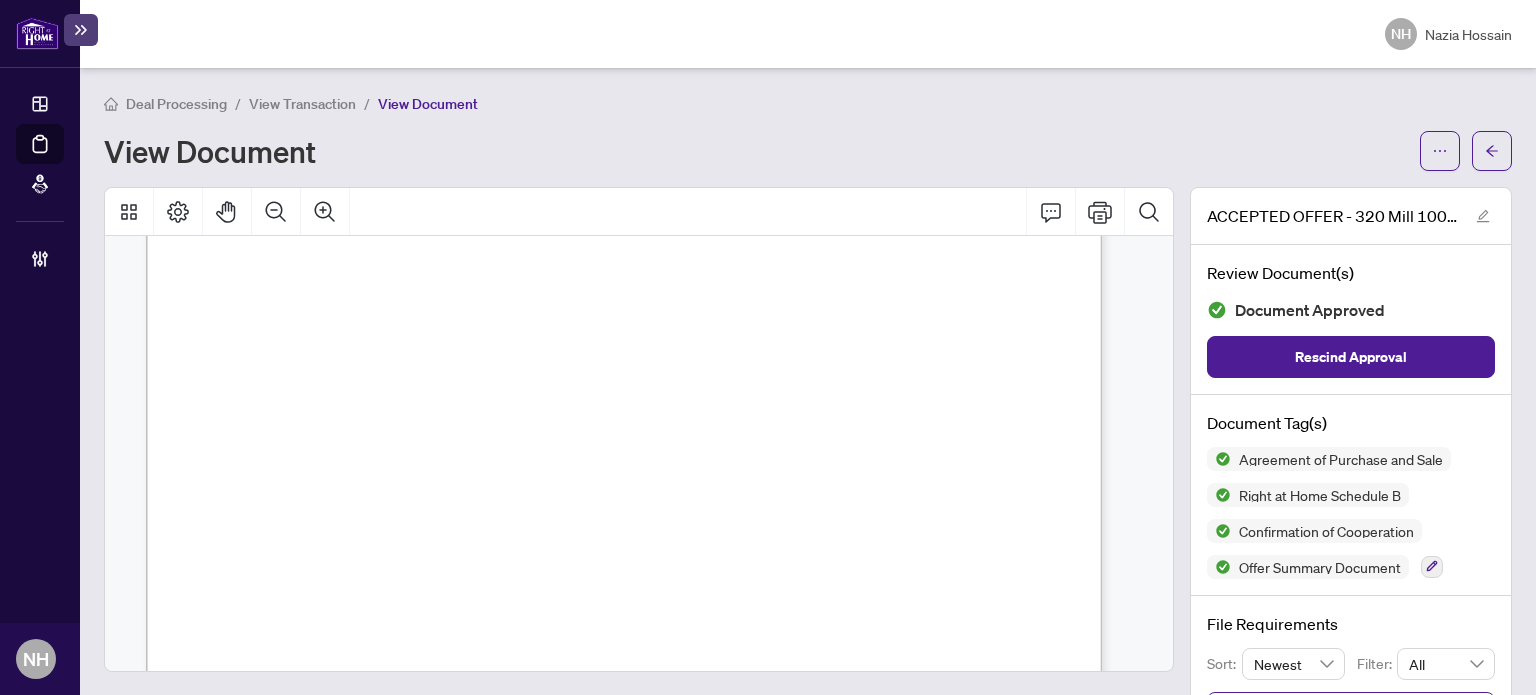 click on "View Transaction" at bounding box center (302, 104) 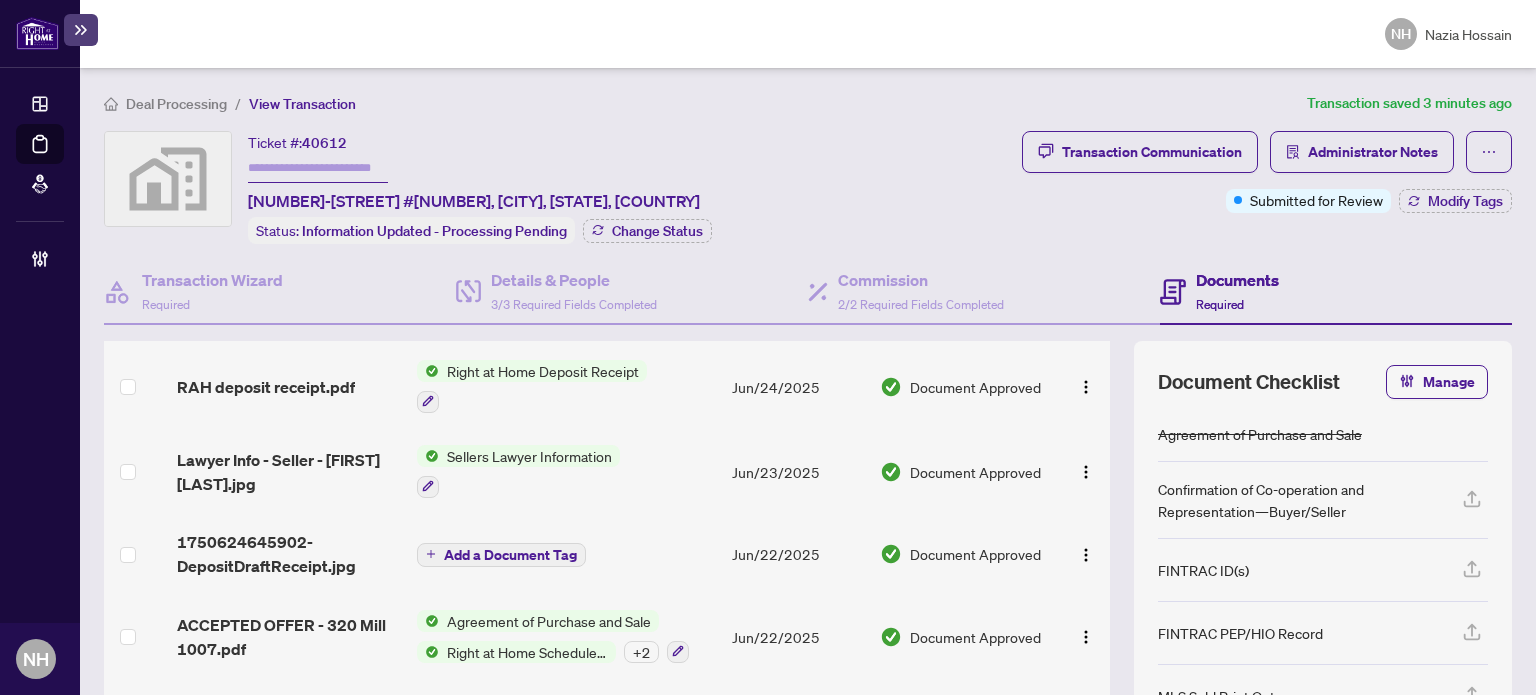 scroll, scrollTop: 400, scrollLeft: 0, axis: vertical 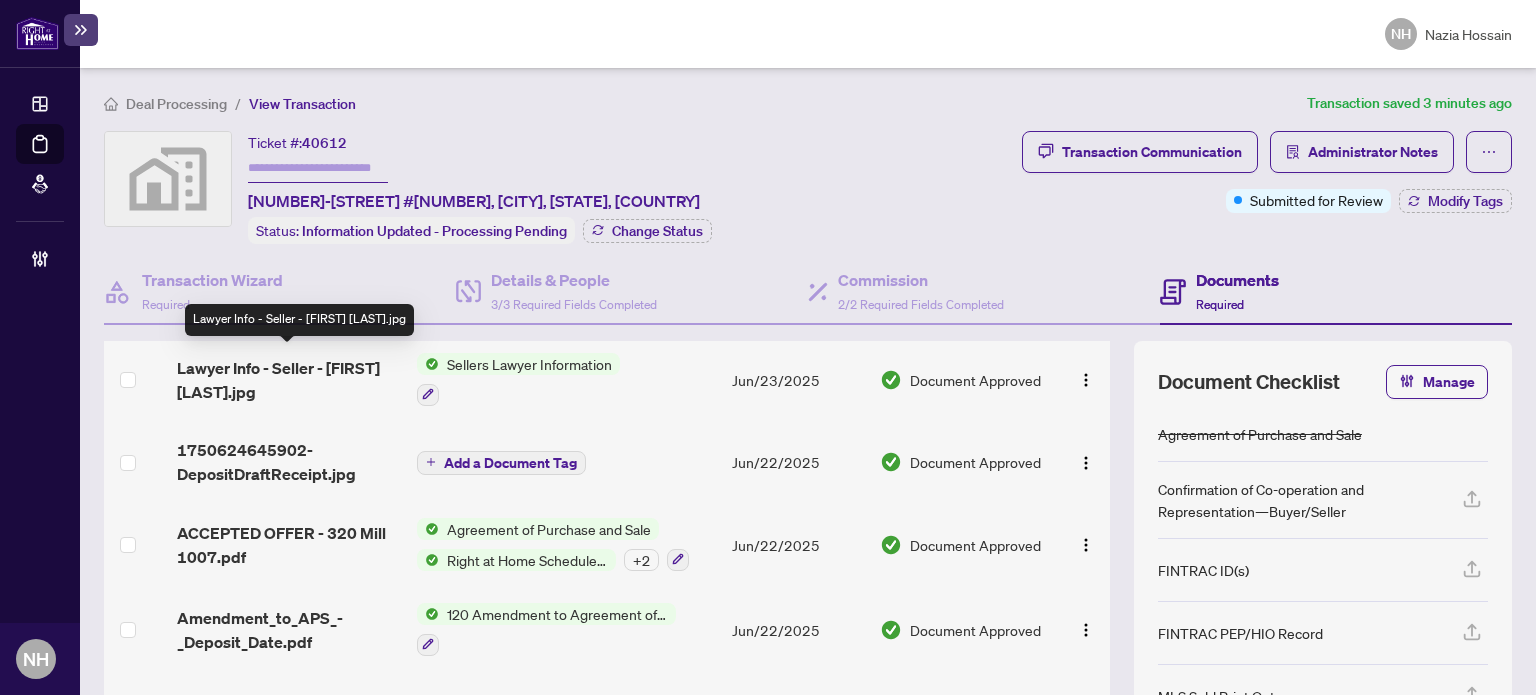 click on "Lawyer Info - Seller - Lucas Toth.jpg" at bounding box center [289, 380] 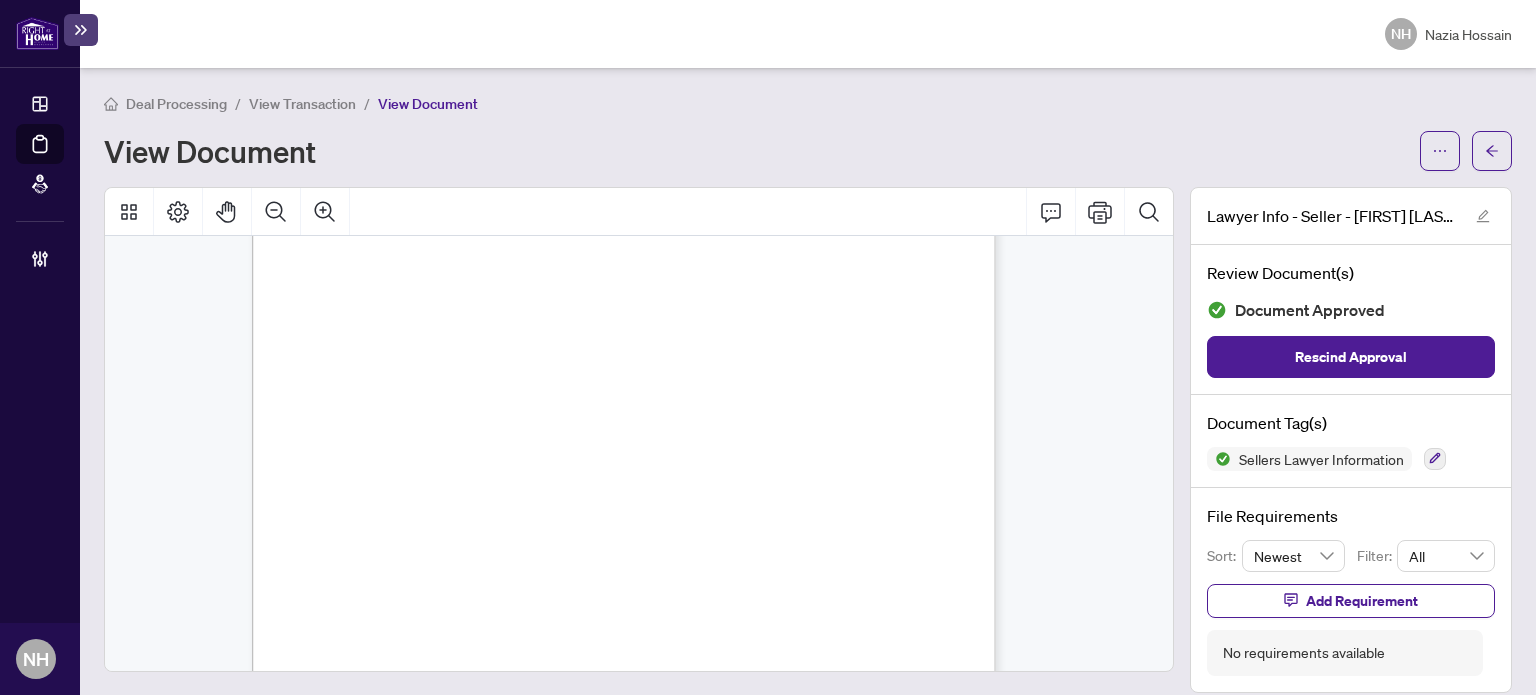 scroll, scrollTop: 0, scrollLeft: 0, axis: both 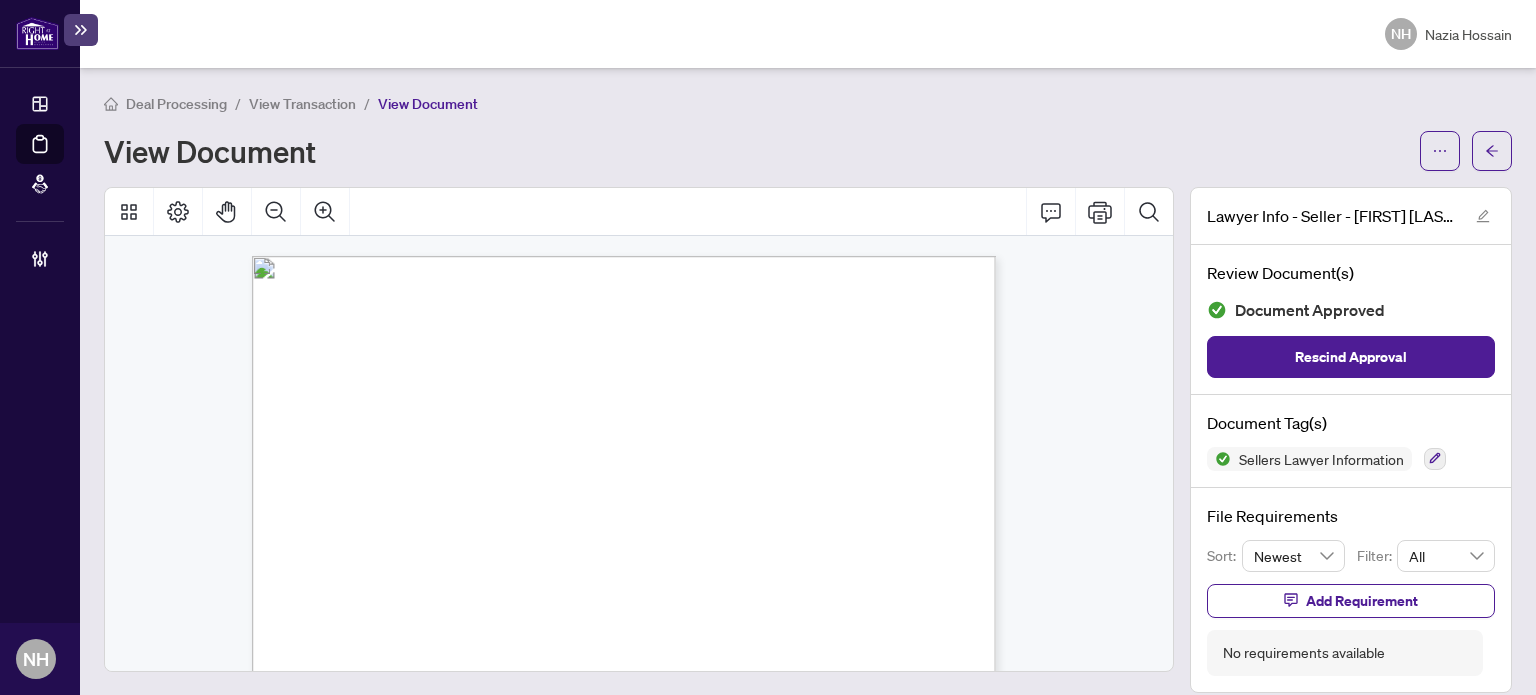 click on "View Transaction" at bounding box center [302, 104] 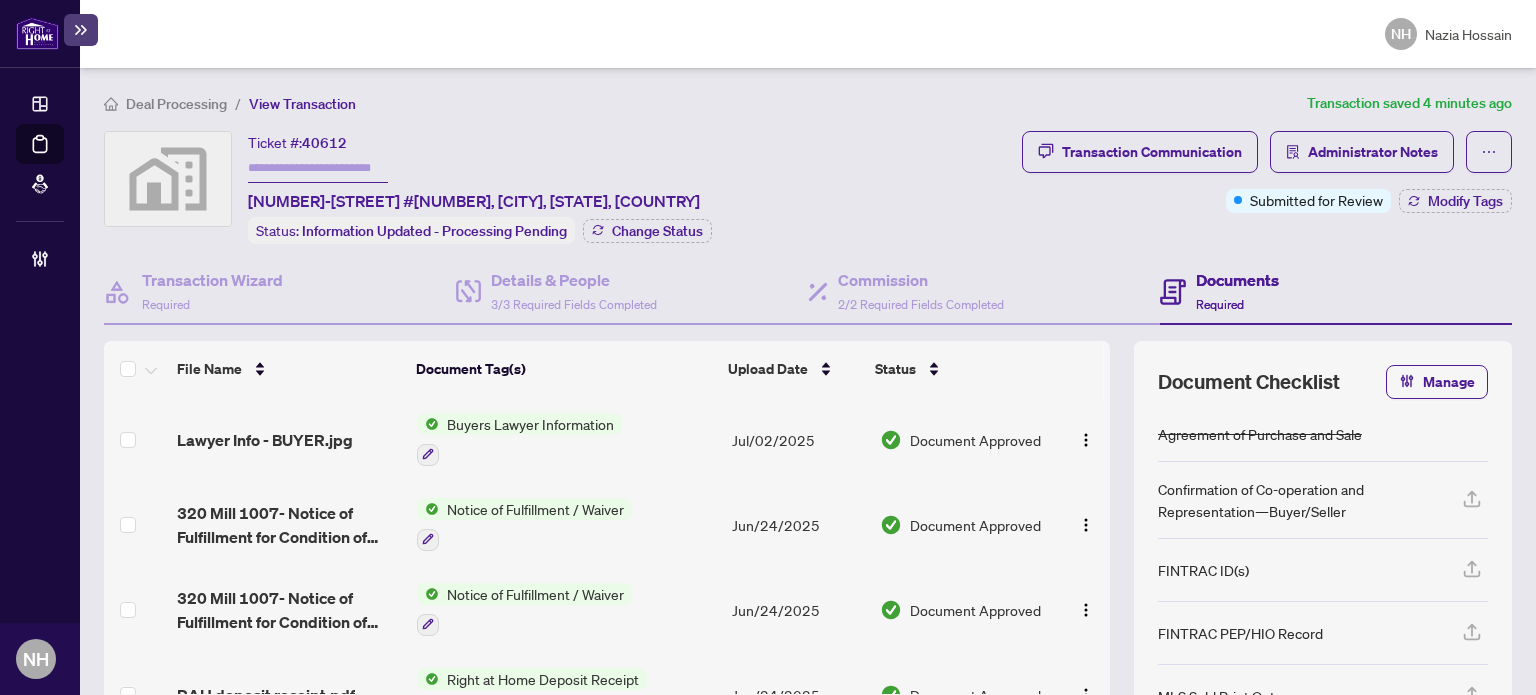 click on "Lawyer Info - BUYER.jpg" at bounding box center (265, 440) 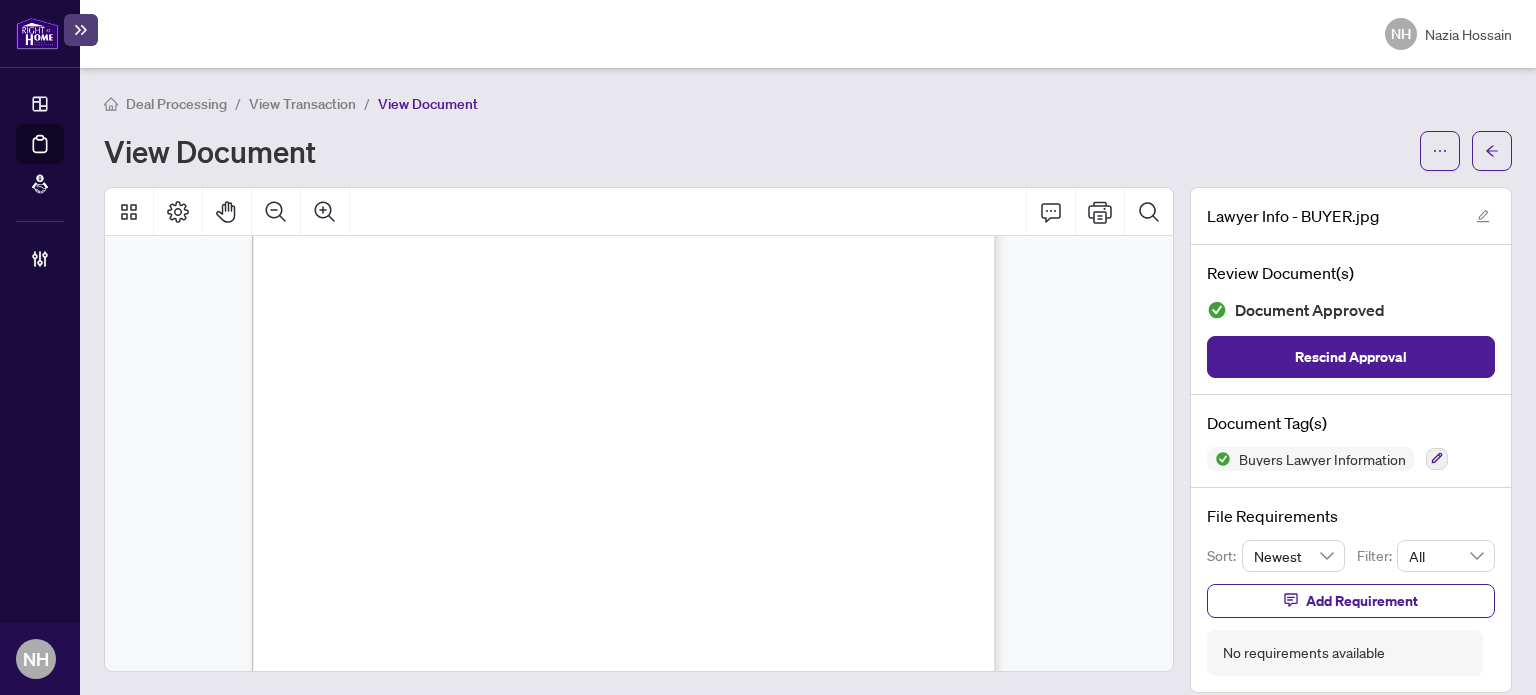 scroll, scrollTop: 400, scrollLeft: 0, axis: vertical 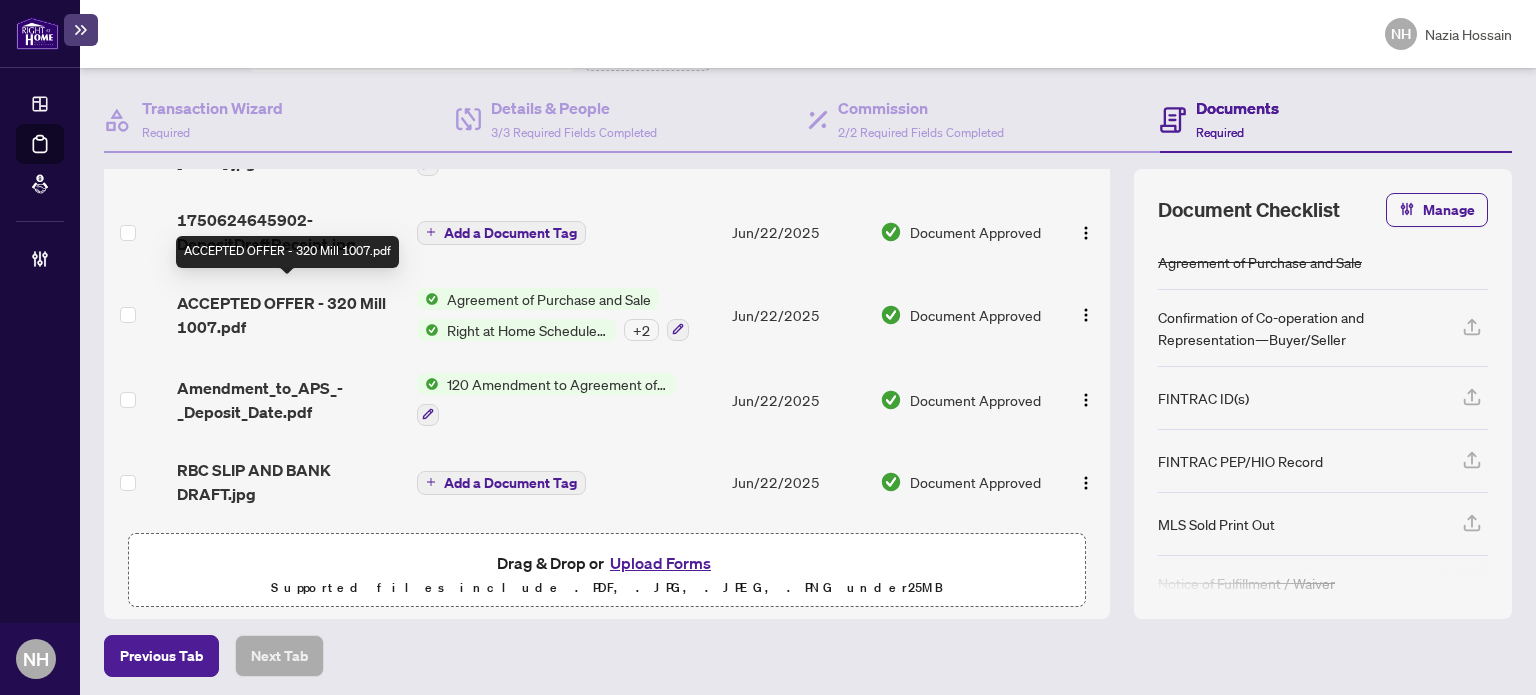 click on "ACCEPTED OFFER - 320 Mill 1007.pdf" at bounding box center (289, 315) 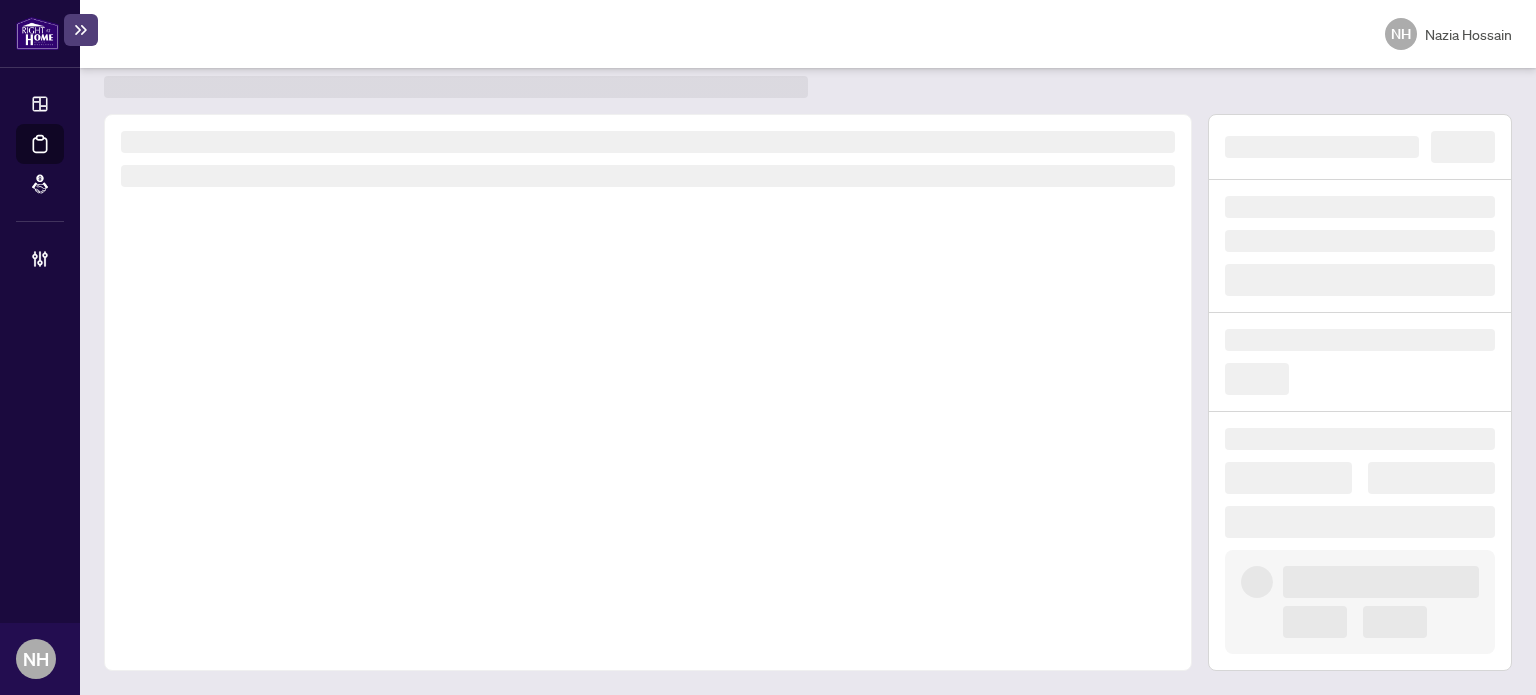 scroll, scrollTop: 52, scrollLeft: 0, axis: vertical 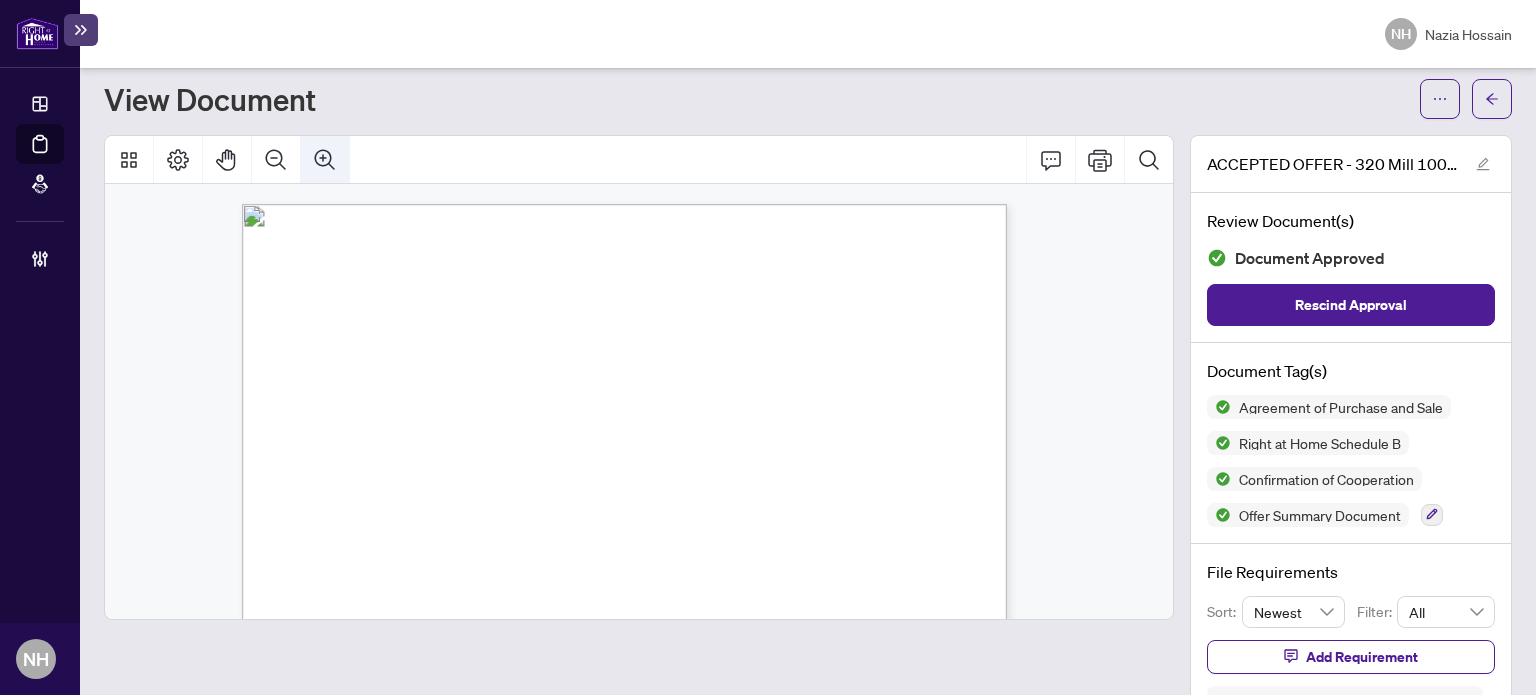 click 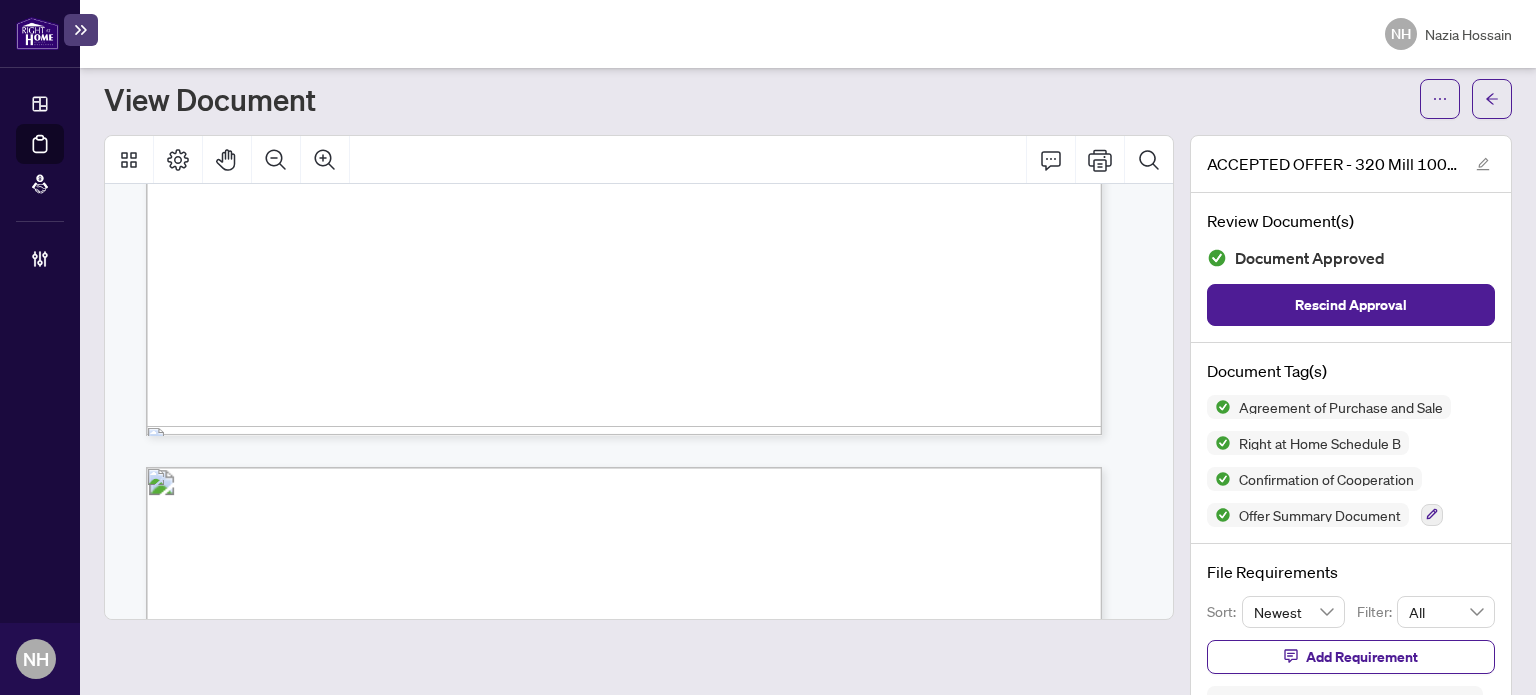 scroll, scrollTop: 806, scrollLeft: 0, axis: vertical 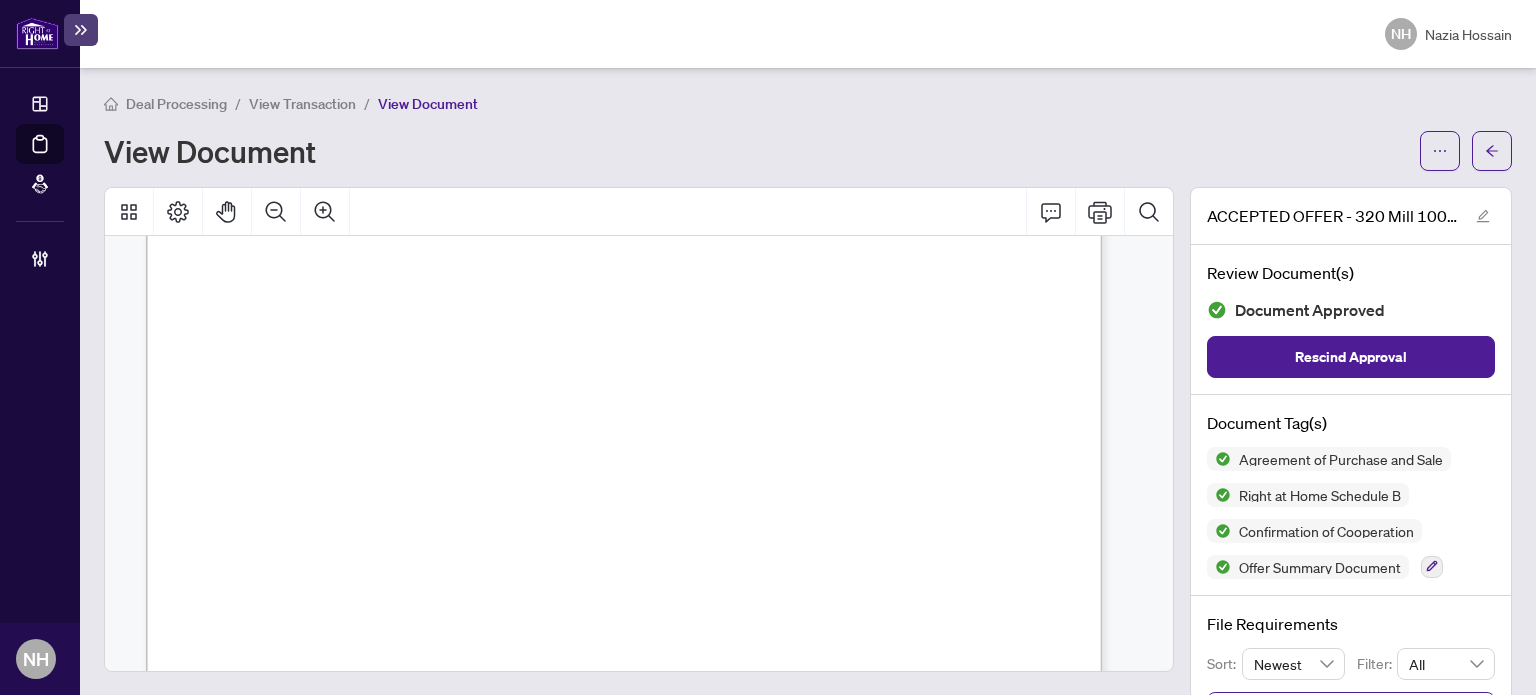 click on "View Transaction" at bounding box center (302, 104) 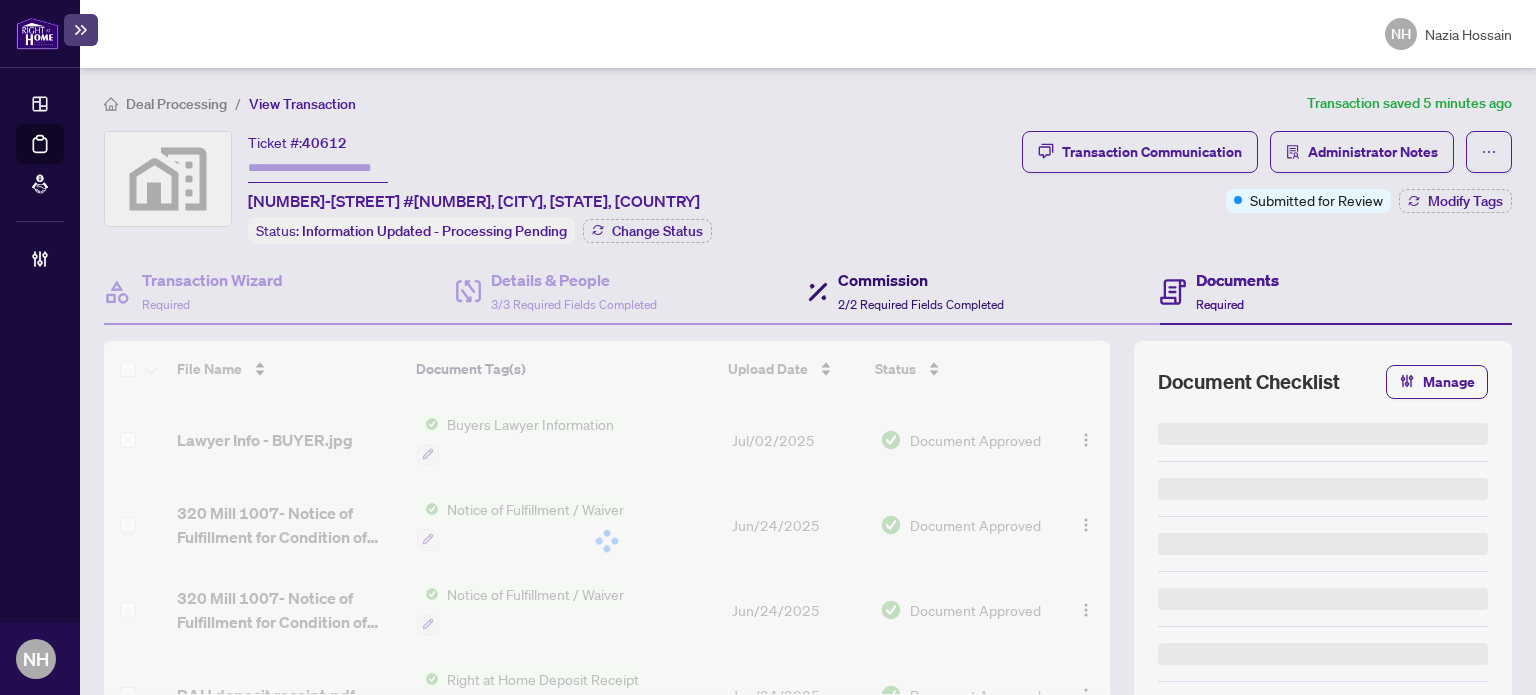 click on "Commission" at bounding box center [921, 280] 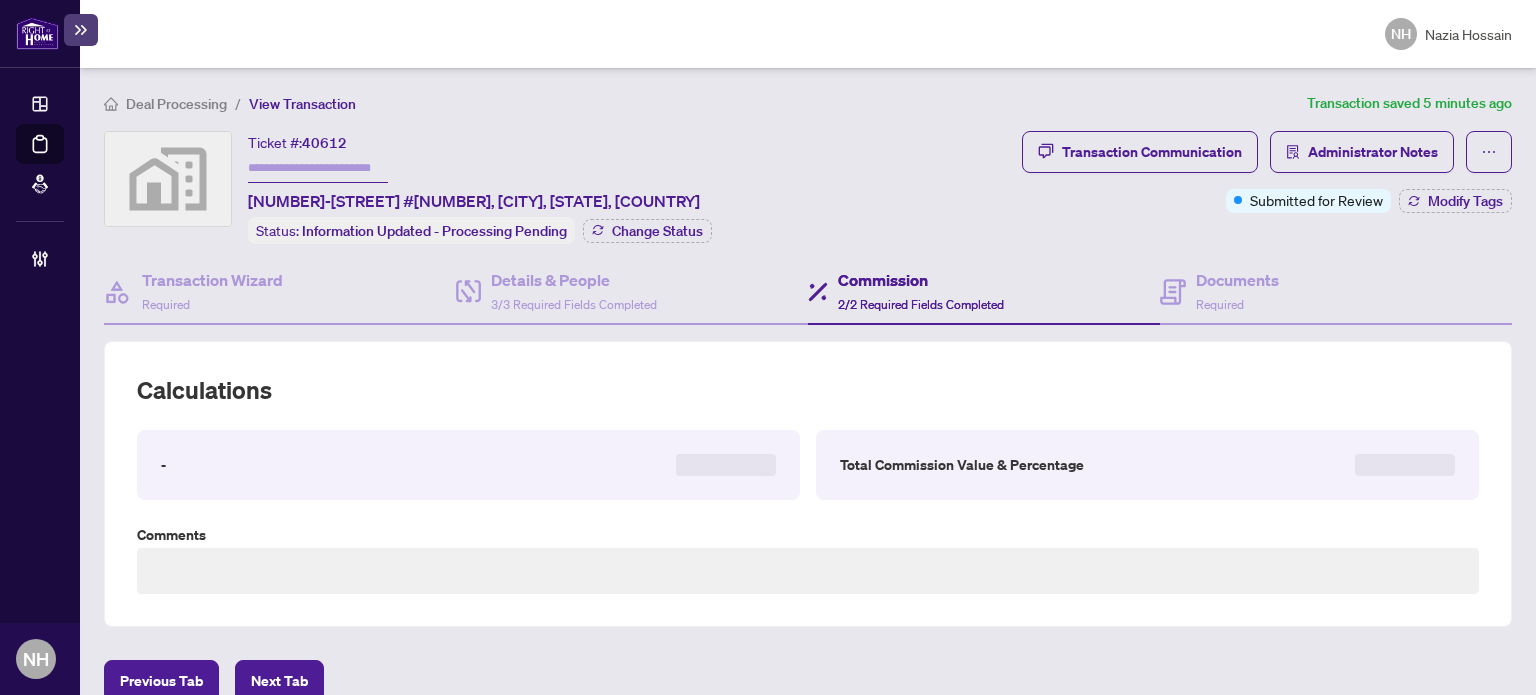type on "**********" 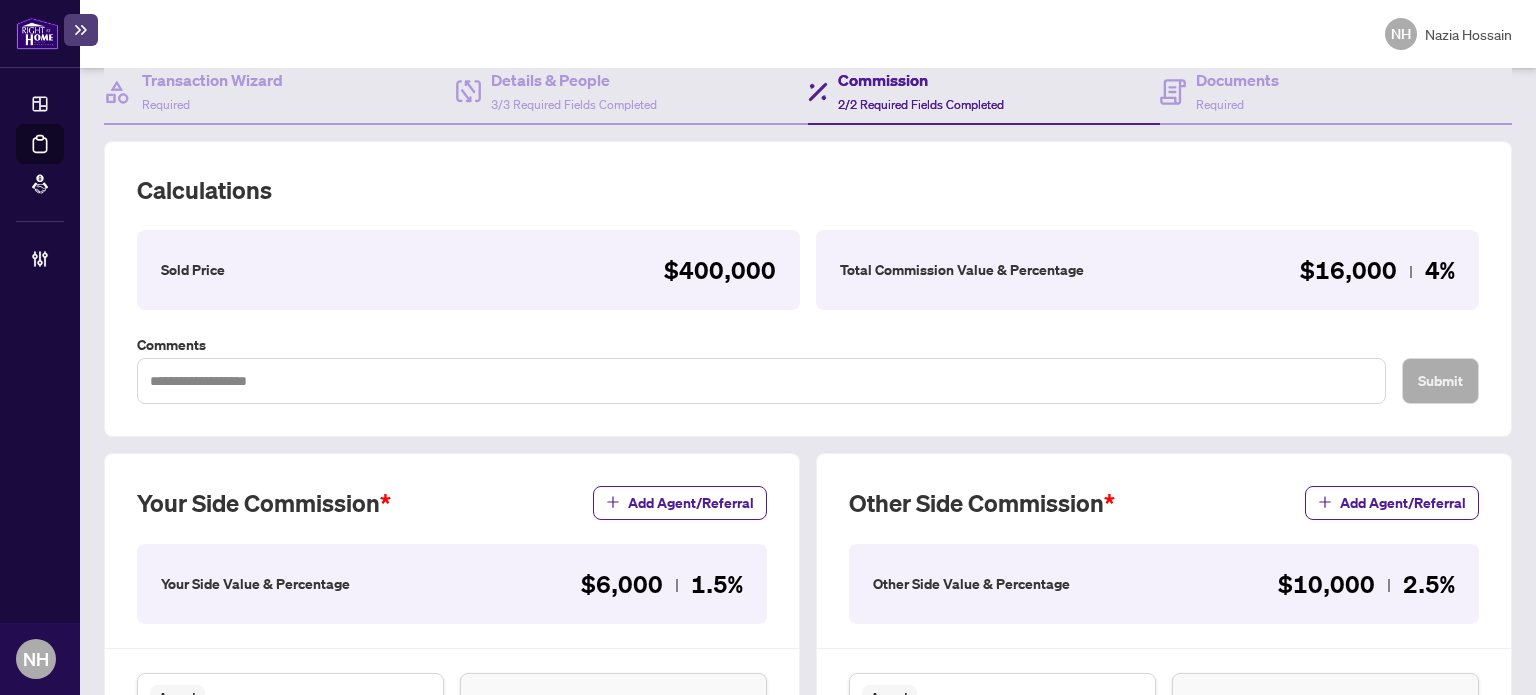 scroll, scrollTop: 300, scrollLeft: 0, axis: vertical 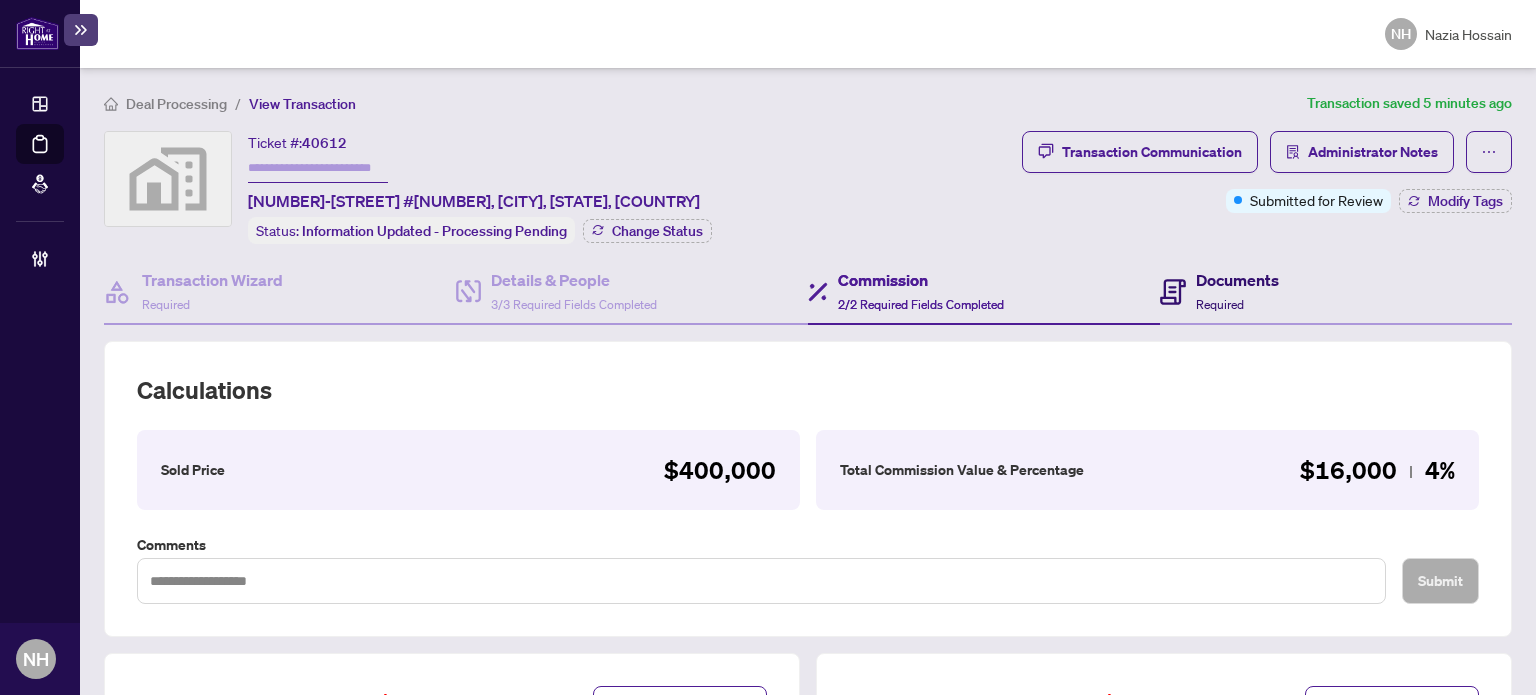 click on "Documents" at bounding box center [1237, 280] 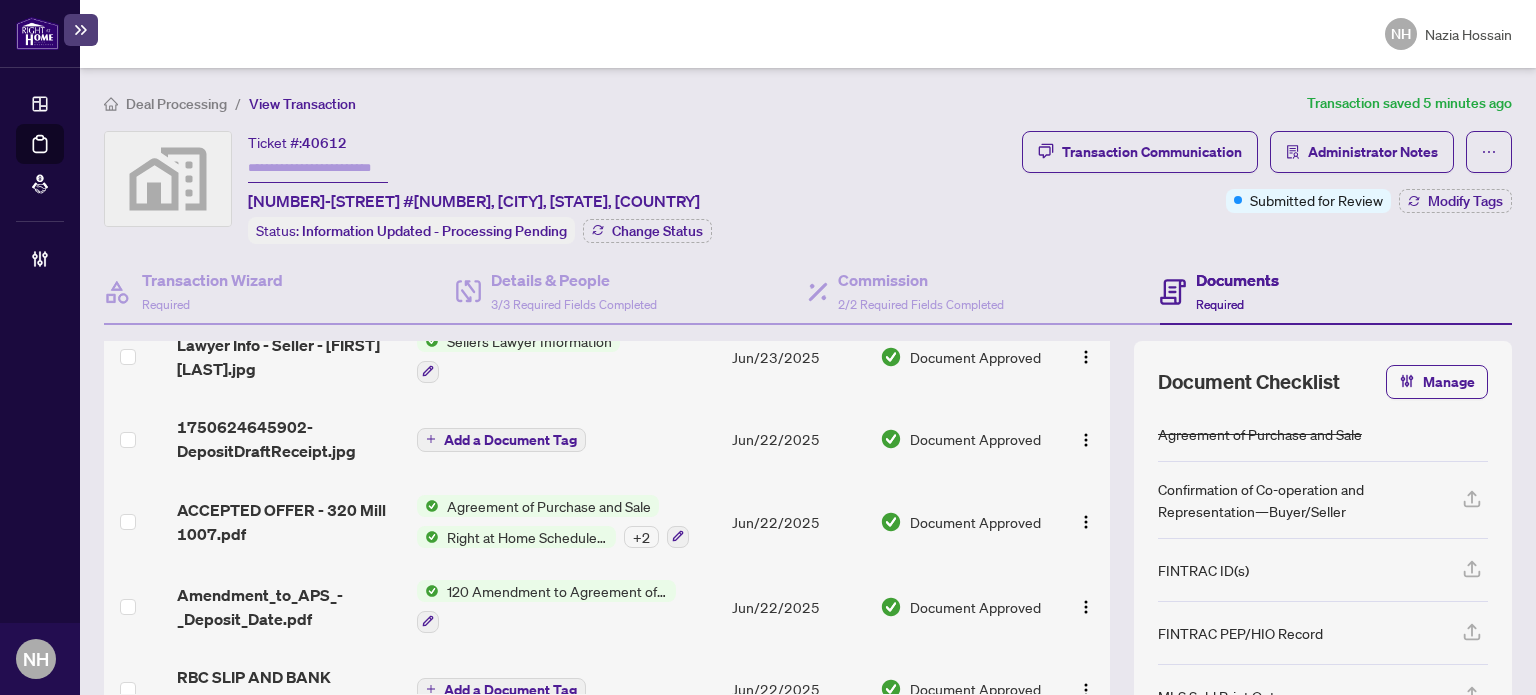 scroll, scrollTop: 459, scrollLeft: 0, axis: vertical 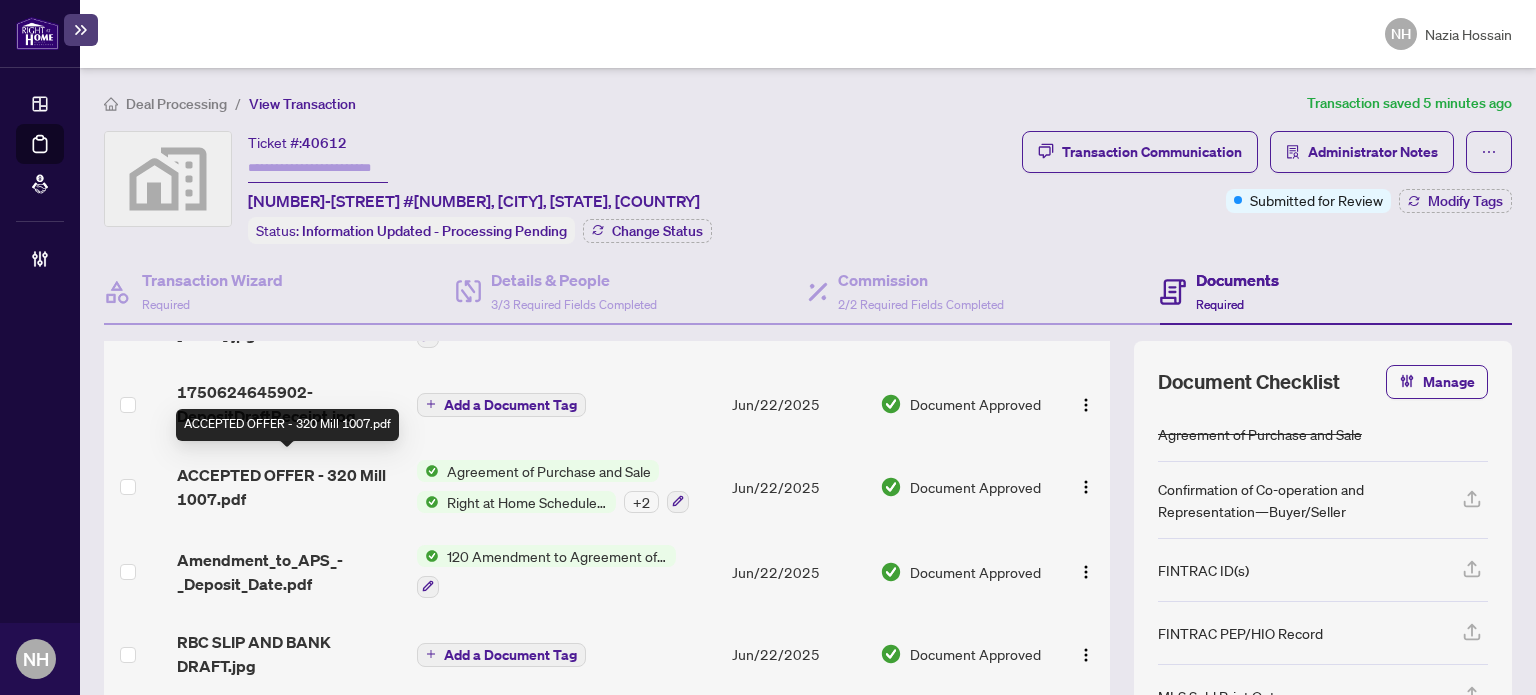 click on "ACCEPTED OFFER - 320 Mill 1007.pdf" at bounding box center [289, 487] 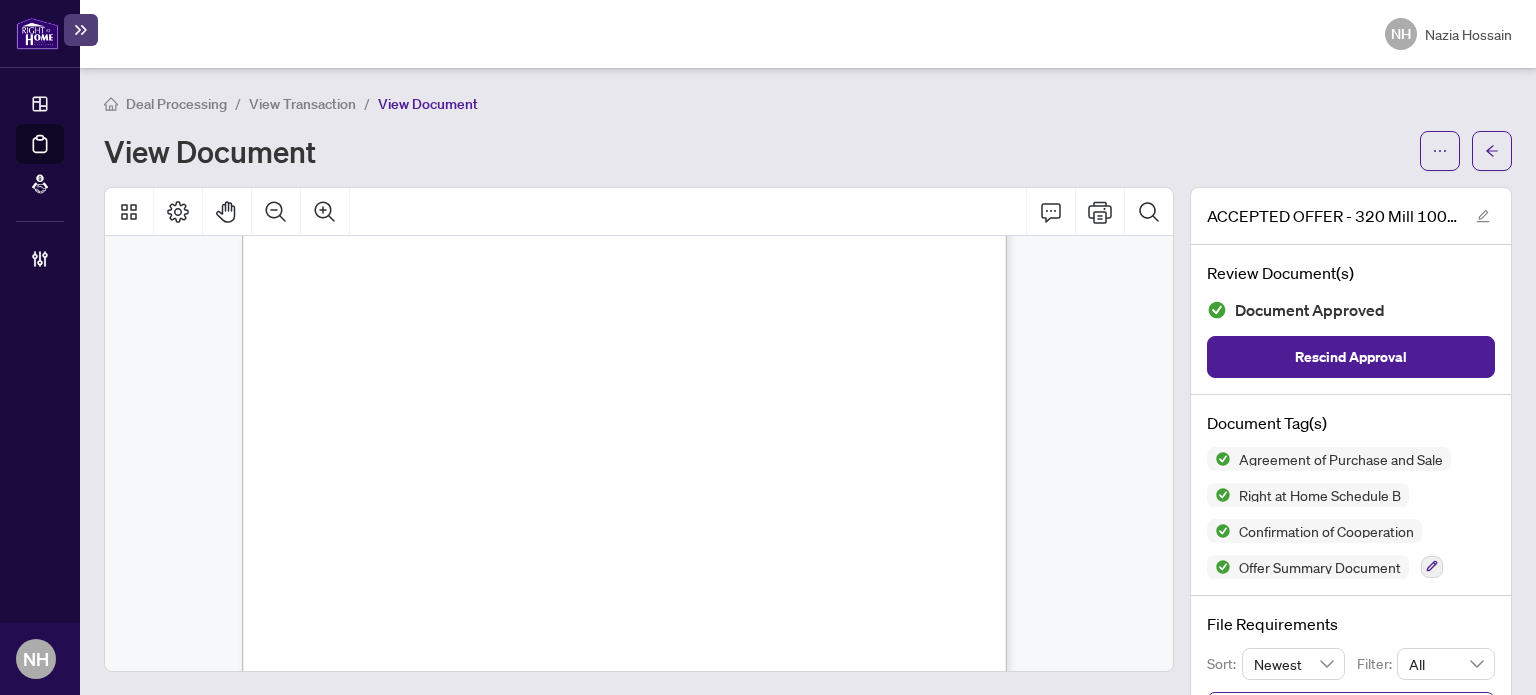 scroll, scrollTop: 8300, scrollLeft: 0, axis: vertical 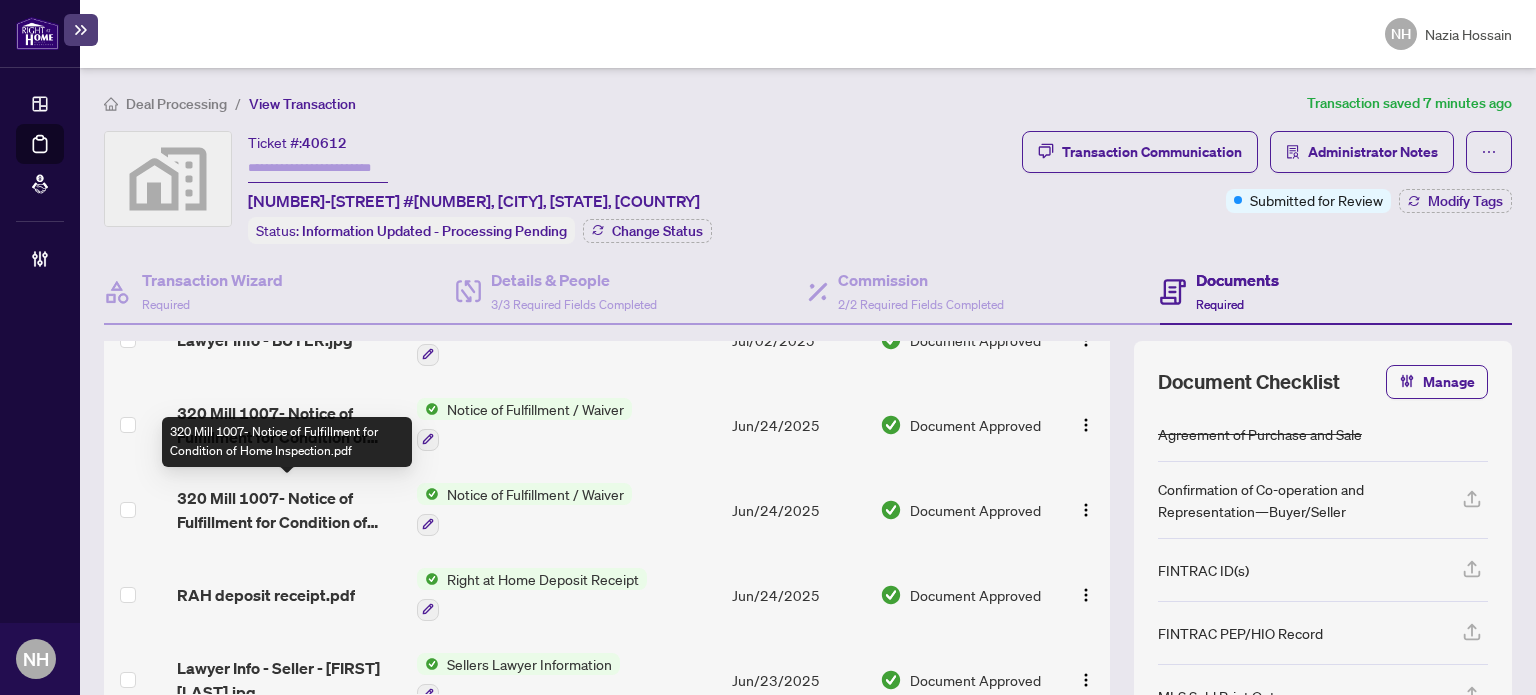 click on "320 Mill 1007- Notice of Fulfillment for Condition of Home Inspection.pdf" at bounding box center (289, 510) 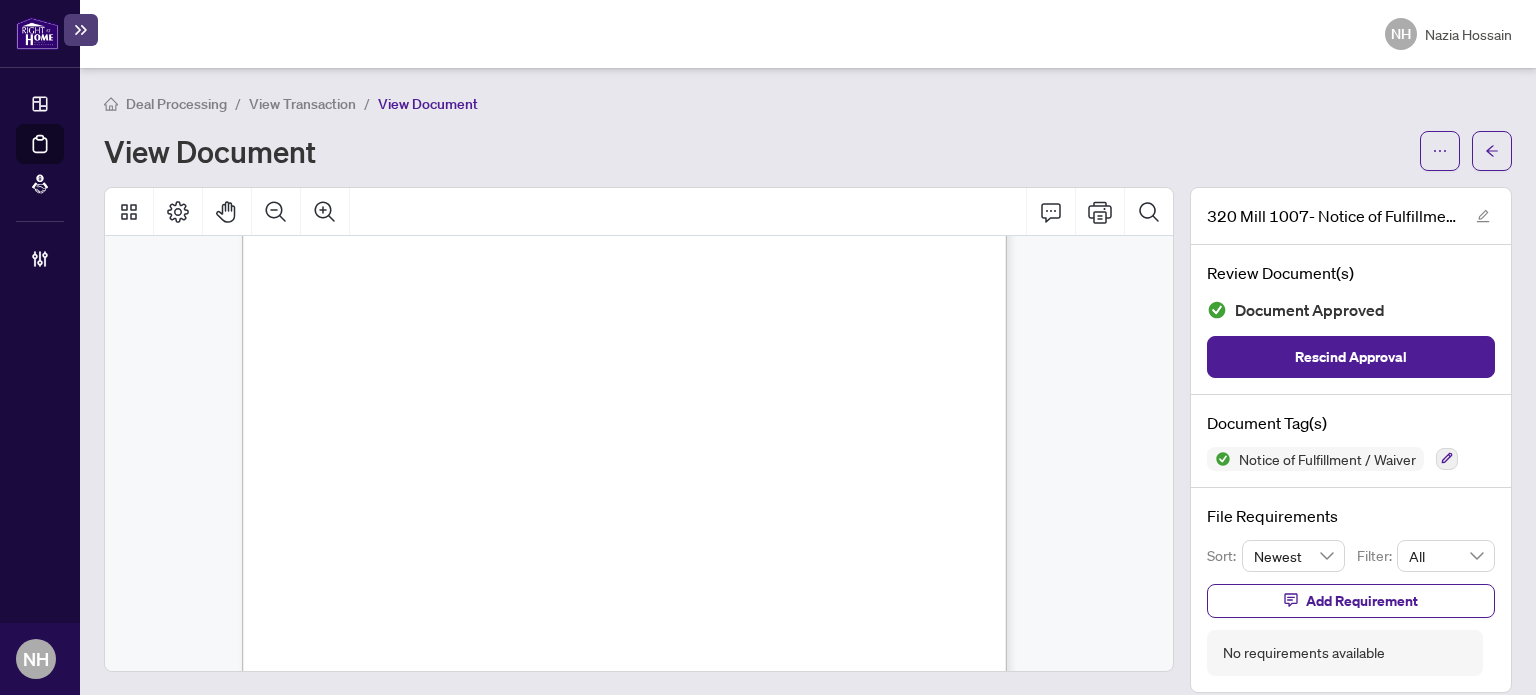 scroll, scrollTop: 594, scrollLeft: 0, axis: vertical 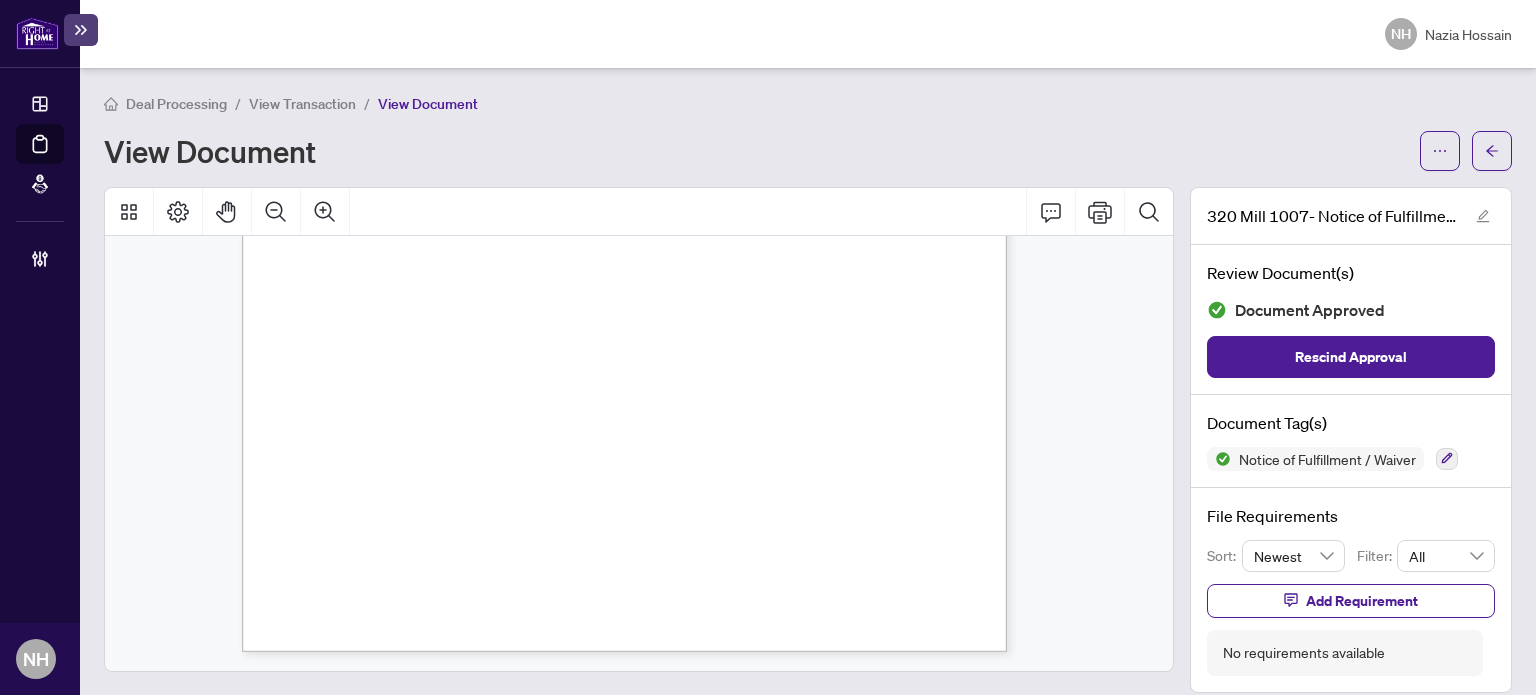 click on "Deal Processing / View Transaction / View Document" at bounding box center (291, 103) 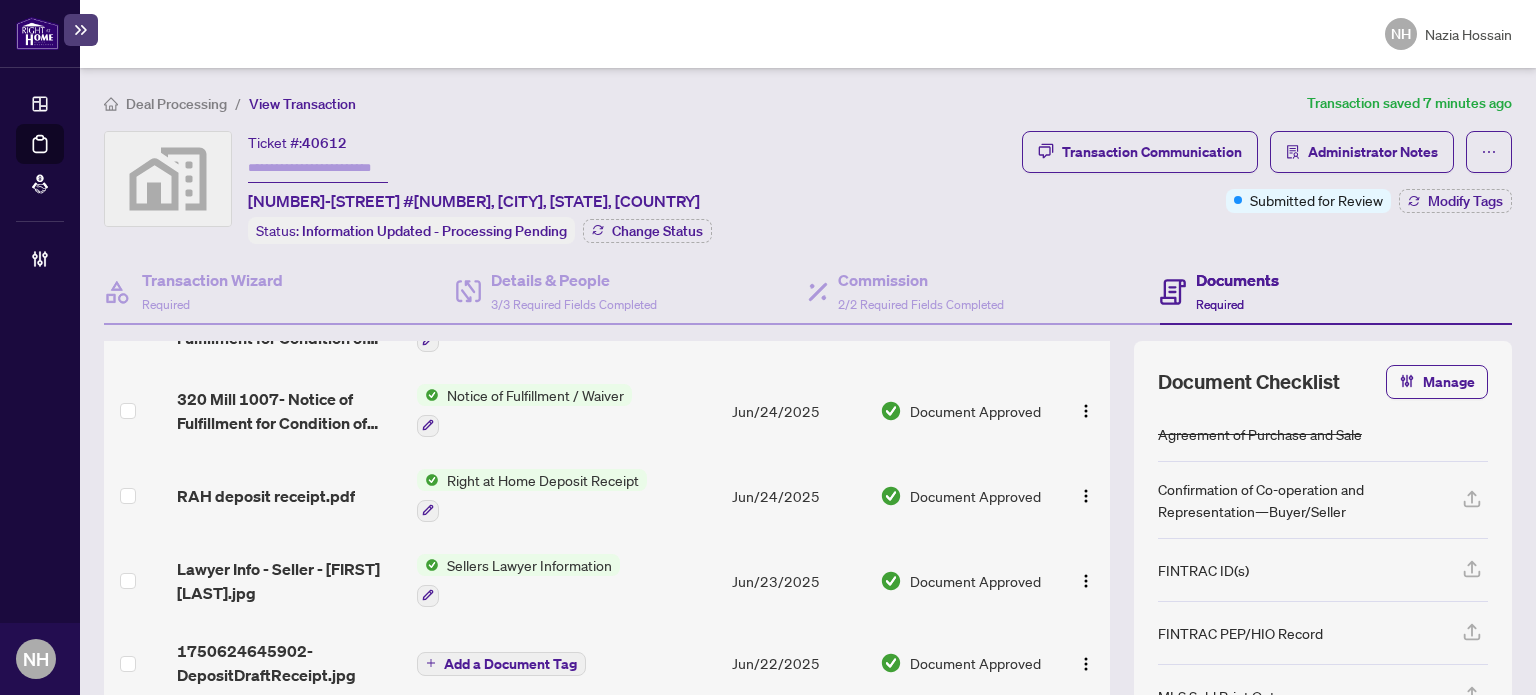 scroll, scrollTop: 200, scrollLeft: 0, axis: vertical 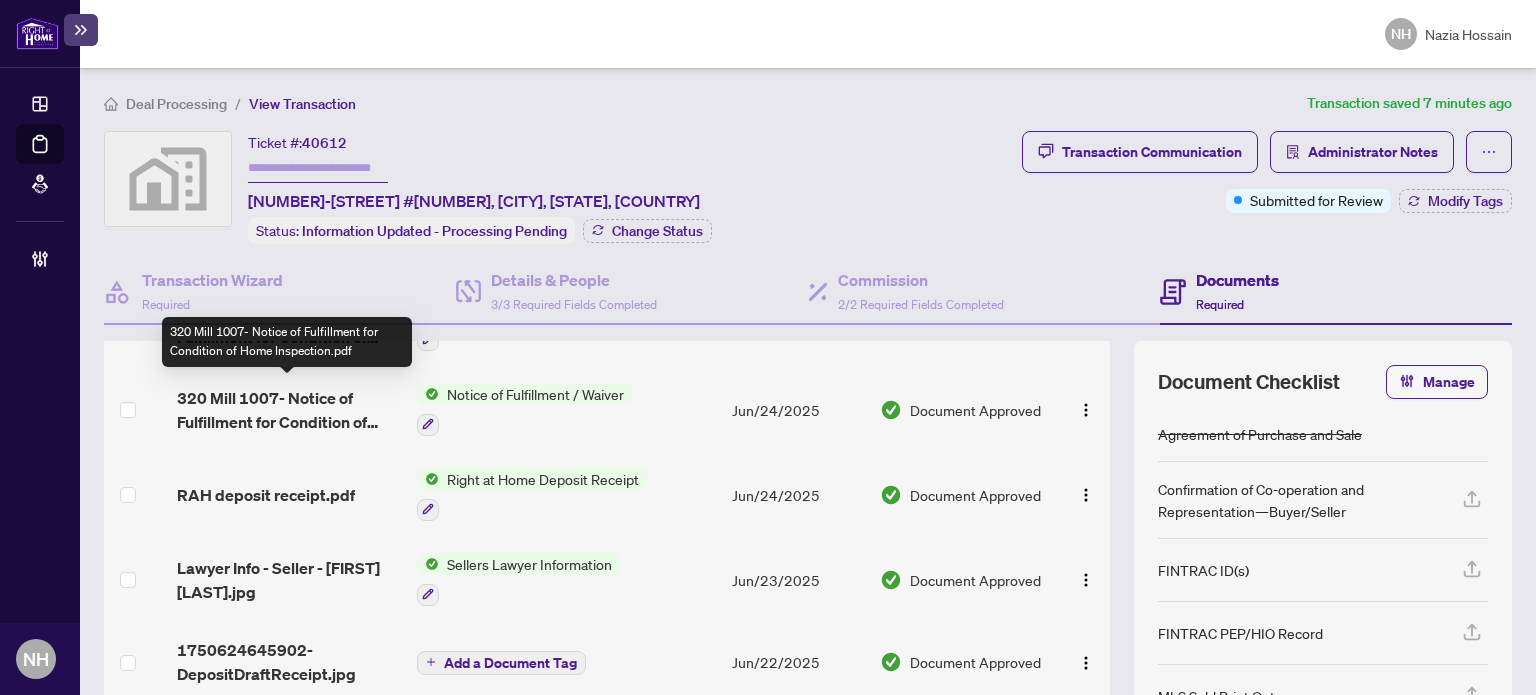 click on "320 Mill 1007- Notice of Fulfillment for Condition of Home Inspection.pdf" at bounding box center [289, 410] 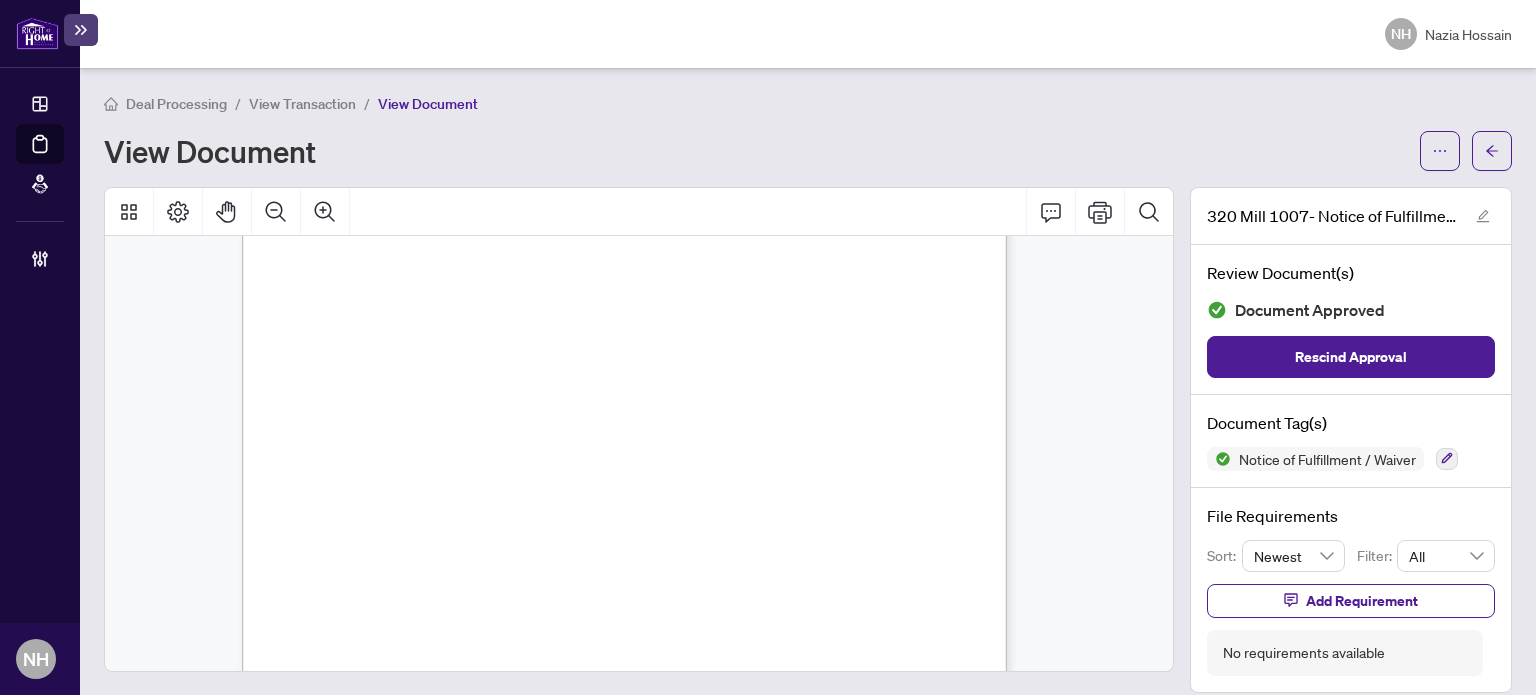 scroll, scrollTop: 594, scrollLeft: 0, axis: vertical 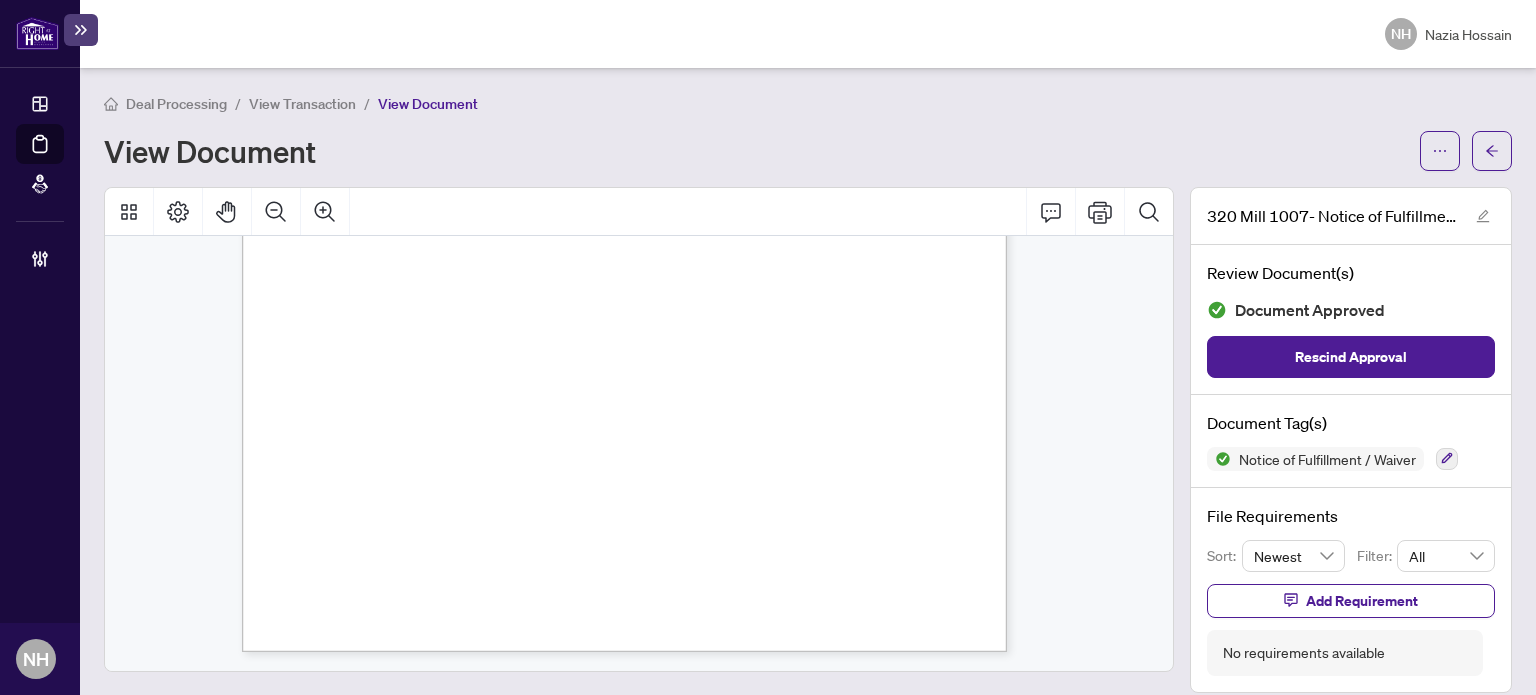 click on "View Transaction" at bounding box center [302, 104] 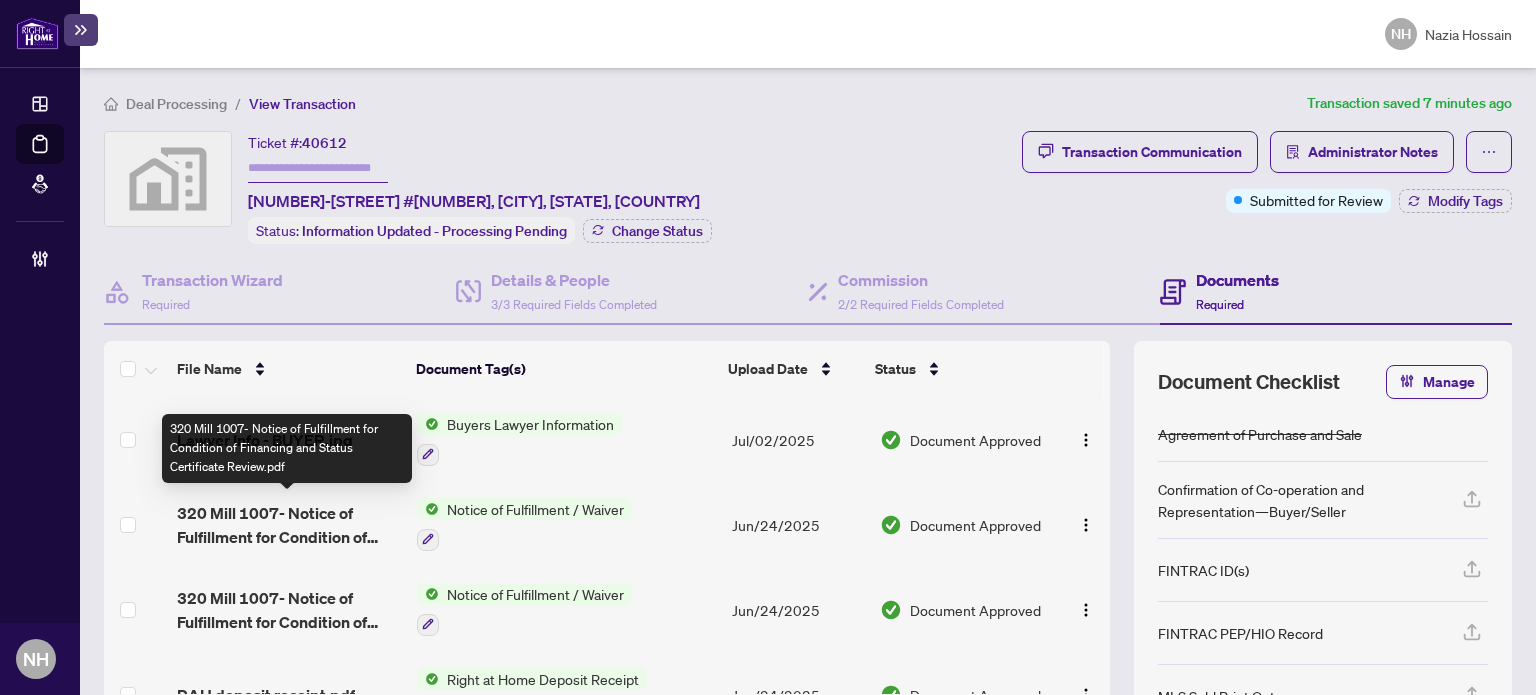 click on "320 Mill 1007- Notice of Fulfillment for Condition of Financing and Status Certificate Review.pdf" at bounding box center (289, 525) 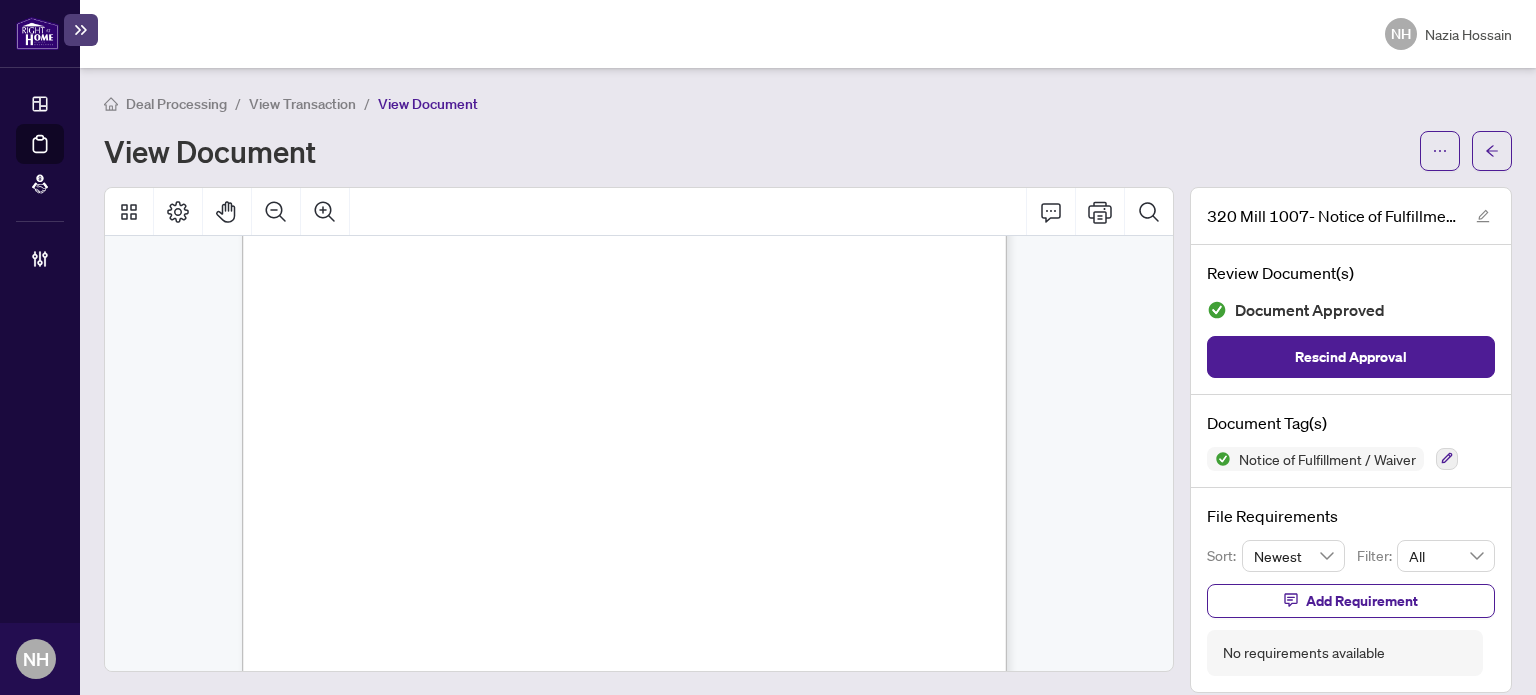scroll, scrollTop: 594, scrollLeft: 0, axis: vertical 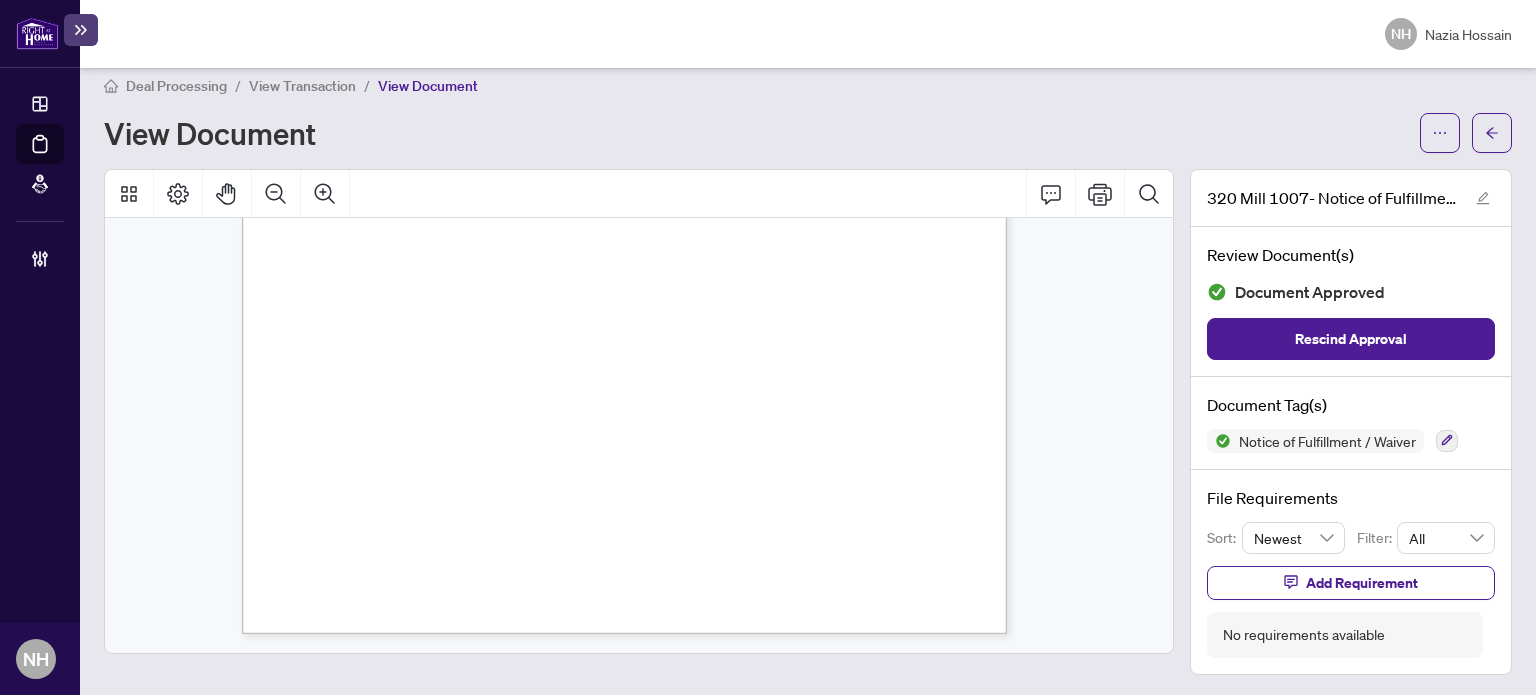 click on "View Transaction" at bounding box center [302, 86] 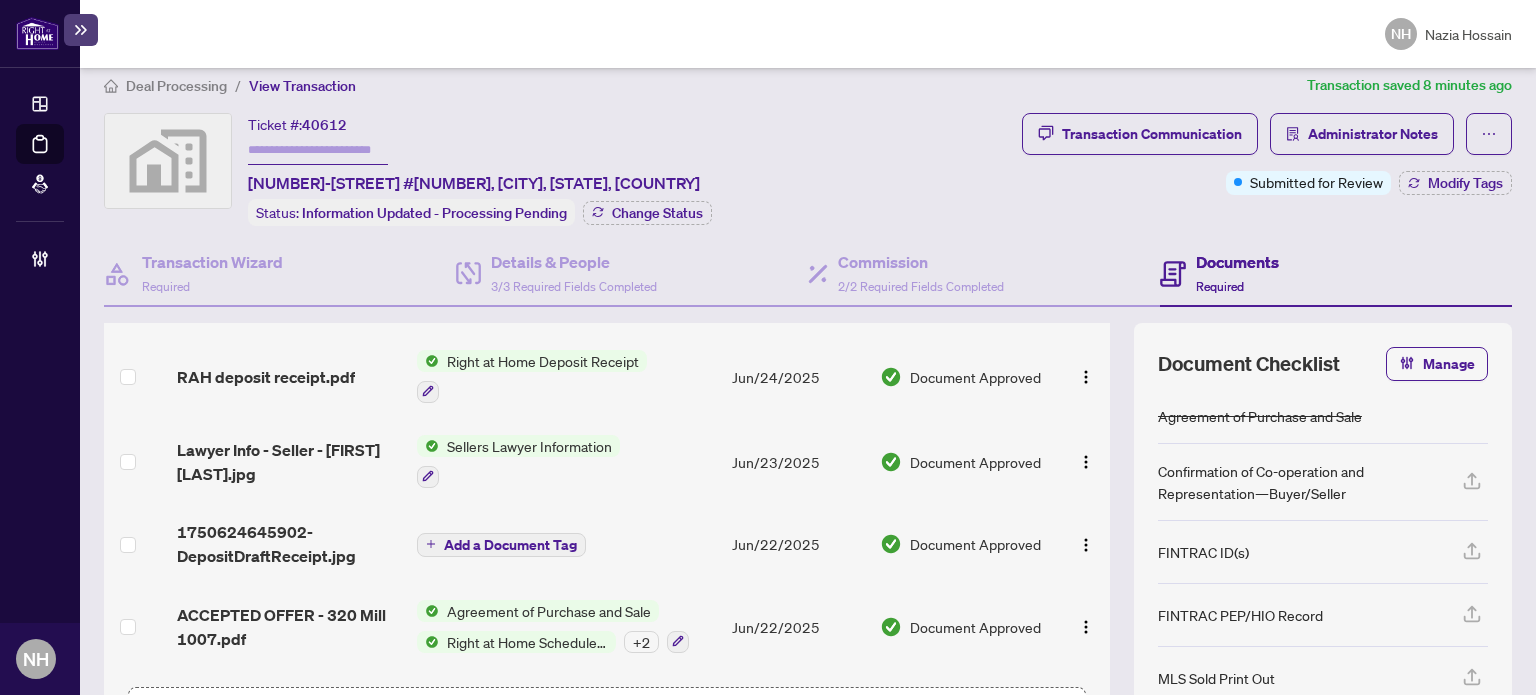 scroll, scrollTop: 459, scrollLeft: 0, axis: vertical 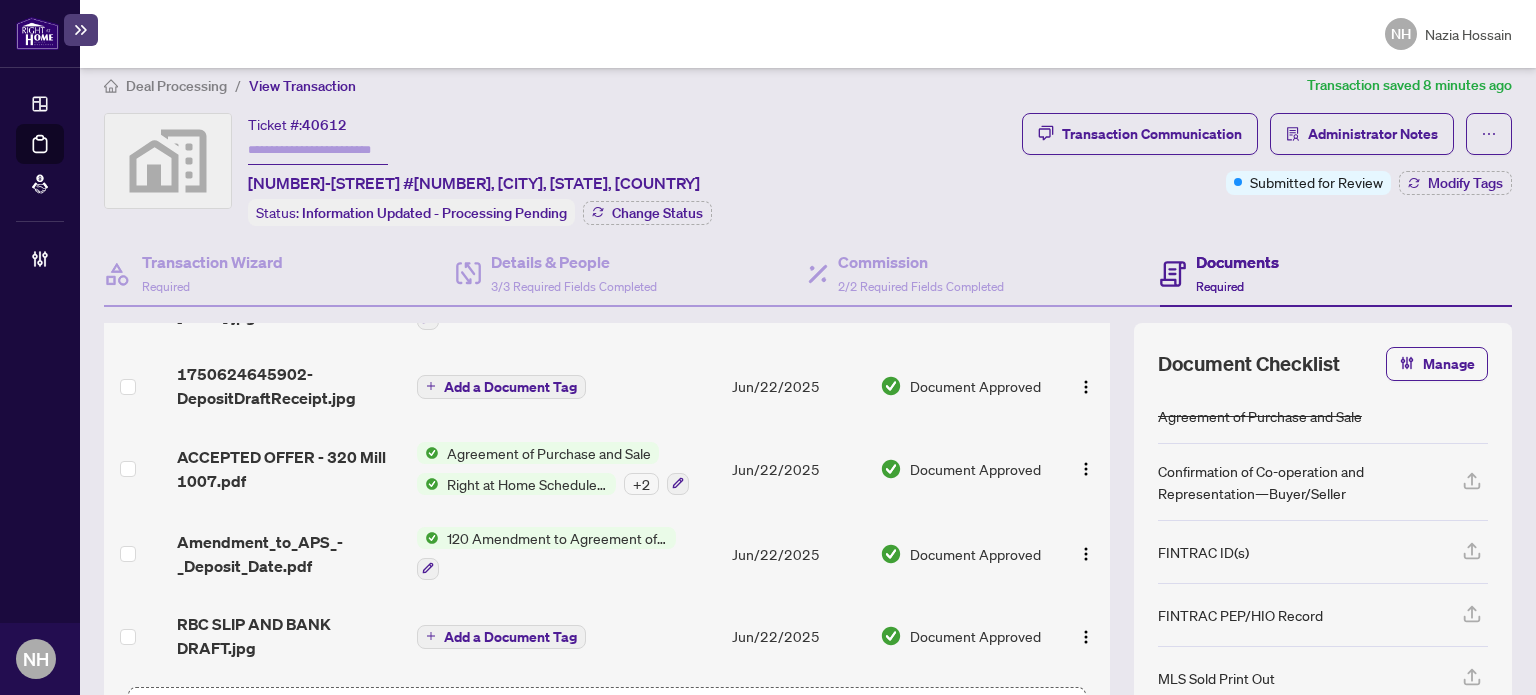 click on "Deal Processing / View Transaction Transaction saved   8 minutes ago Ticket #:  40612 320 Mill St S #1007, Brampton, ON, Canada Status:   Information Updated - Processing Pending Change Status Transaction Communication Administrator Notes Submitted for Review Modify Tags Transaction Wizard Required Details & People 3/3 Required Fields Completed Commission 2/2 Required Fields Completed Documents Required File Name Document Tag(s) Upload Date Status             Lawyer Info - BUYER.jpg Buyers Lawyer Information Jul/02/2025 Document Approved 320 Mill 1007- Notice of Fulfillment for Condition of Financing and Status Certificate Review.pdf Notice of Fulfillment / Waiver Jun/24/2025 Document Approved 320 Mill 1007- Notice of Fulfillment for Condition of Home Inspection.pdf Notice of Fulfillment / Waiver Jun/24/2025 Document Approved RAH deposit receipt.pdf Right at Home Deposit Receipt Jun/24/2025 Document Approved Lawyer Info - Seller - Lucas Toth.jpg Sellers Lawyer Information Jun/23/2025 Document Approved +" at bounding box center [808, 452] 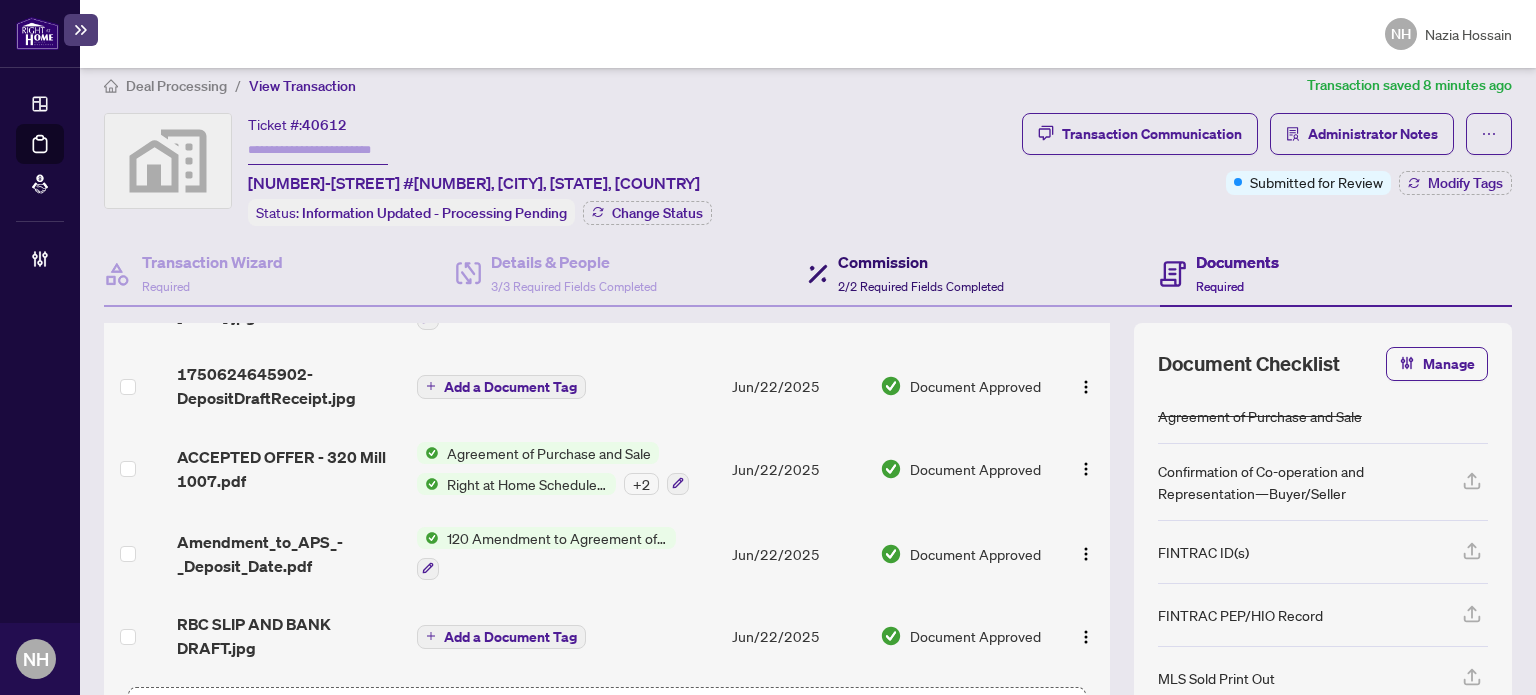 click on "Commission" at bounding box center (921, 262) 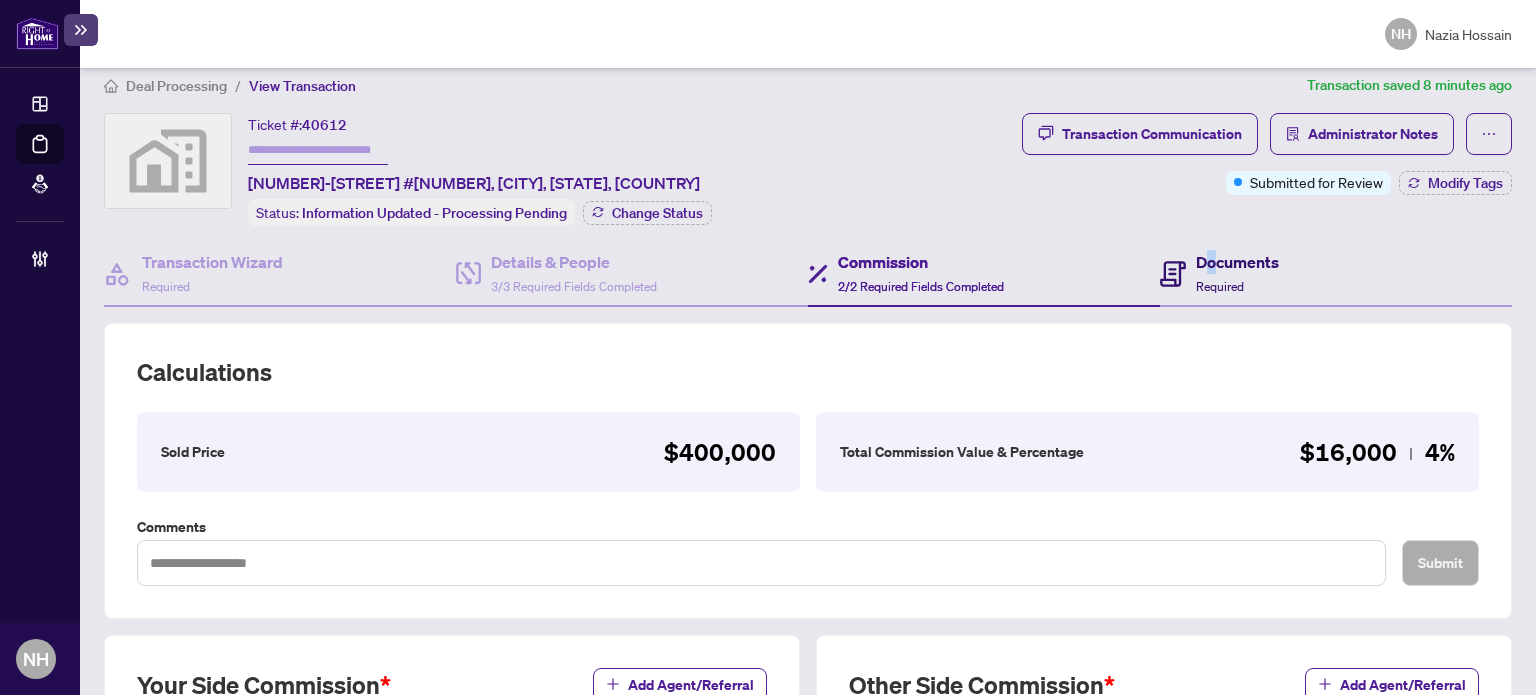 click on "Documents" at bounding box center [1237, 262] 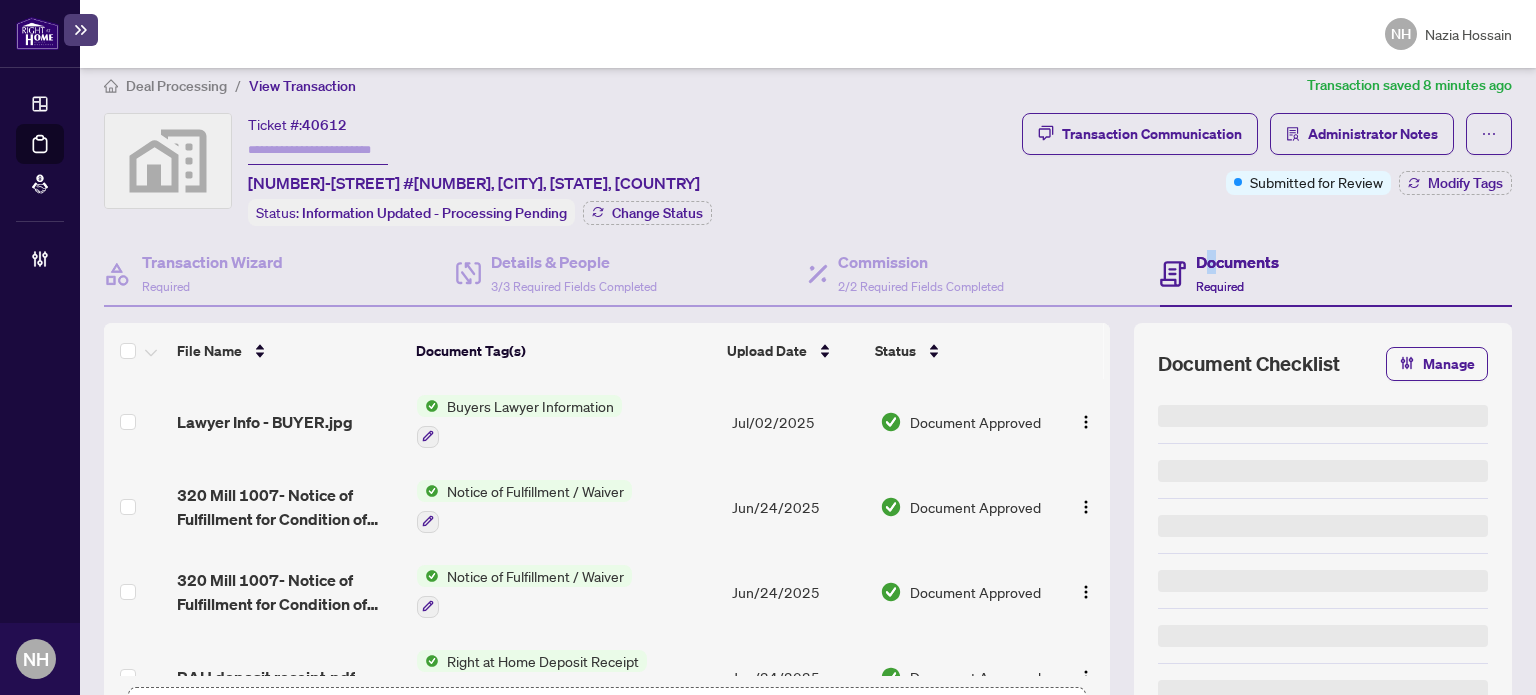 scroll, scrollTop: 0, scrollLeft: 0, axis: both 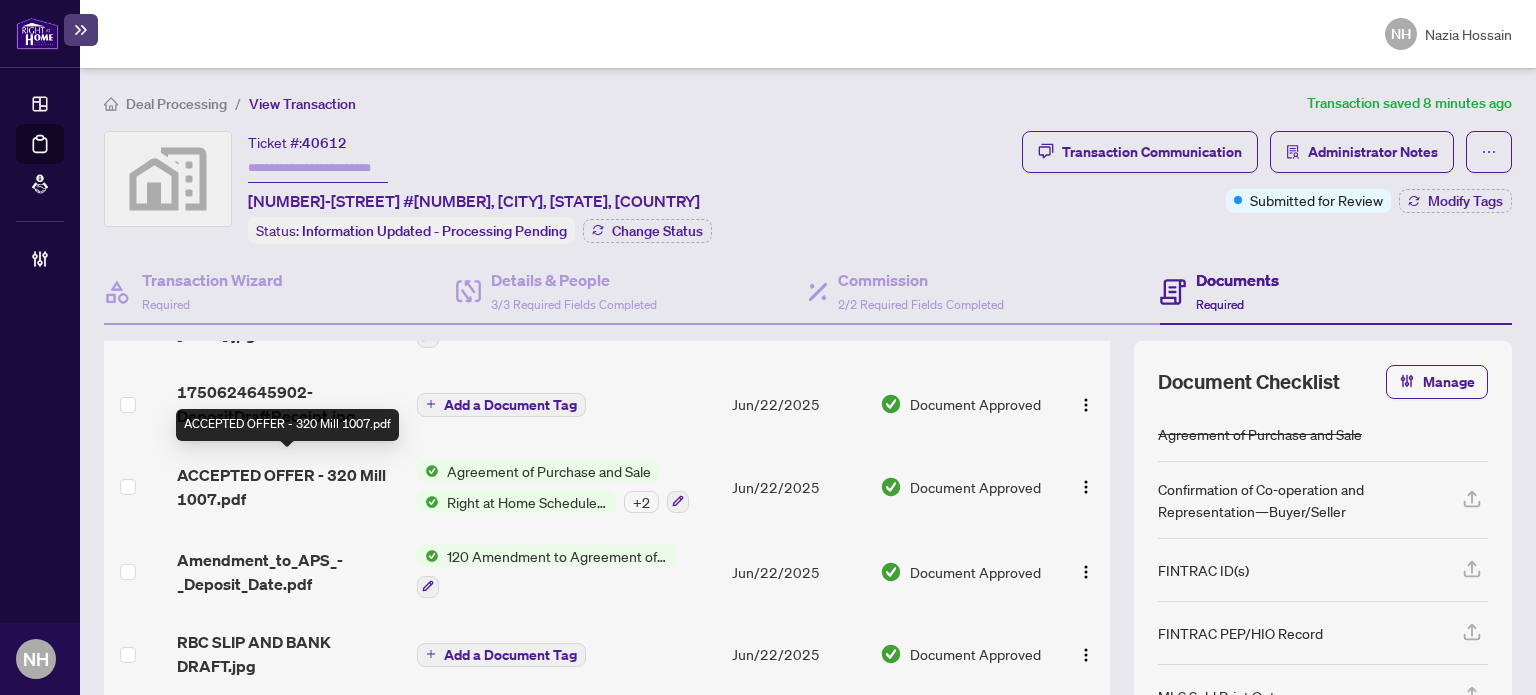 click on "ACCEPTED OFFER - 320 Mill 1007.pdf" at bounding box center (289, 487) 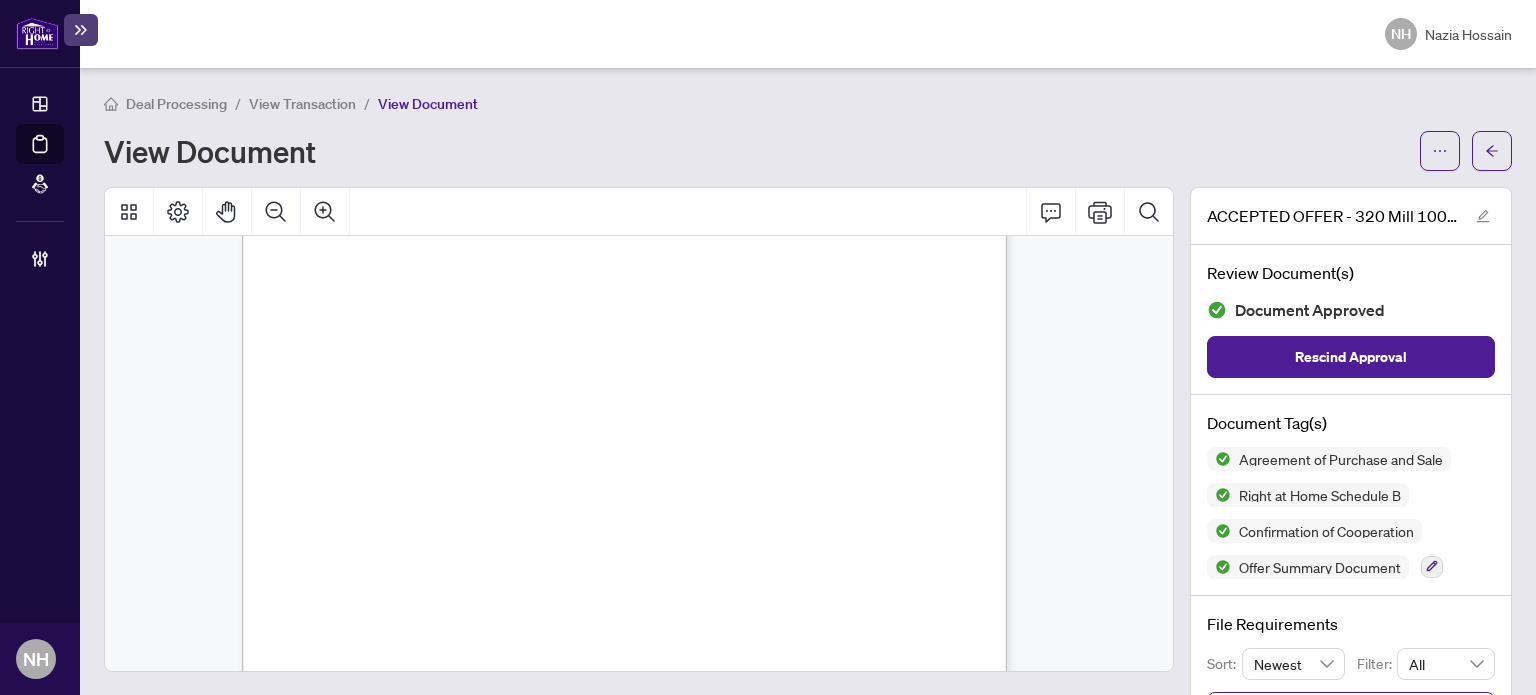 scroll, scrollTop: 2200, scrollLeft: 0, axis: vertical 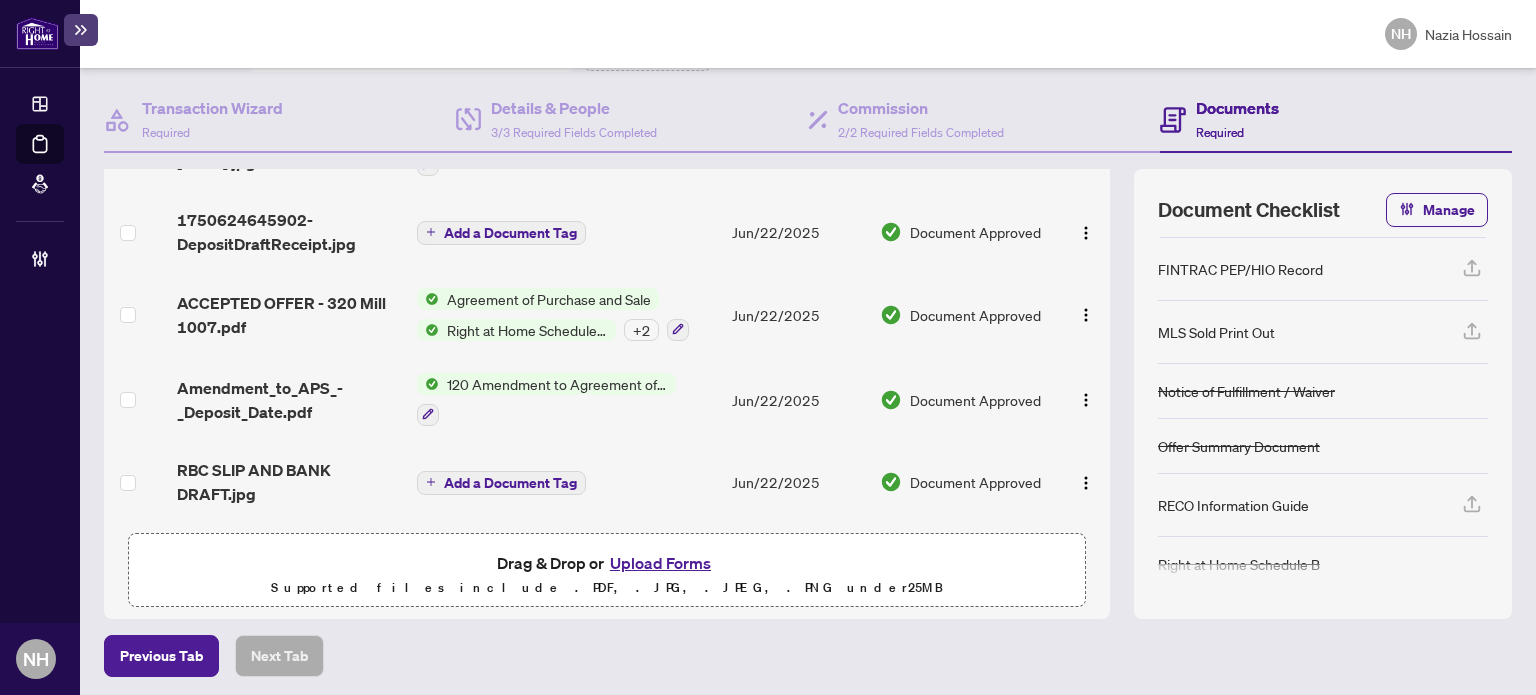 click on "Upload Forms" at bounding box center (660, 563) 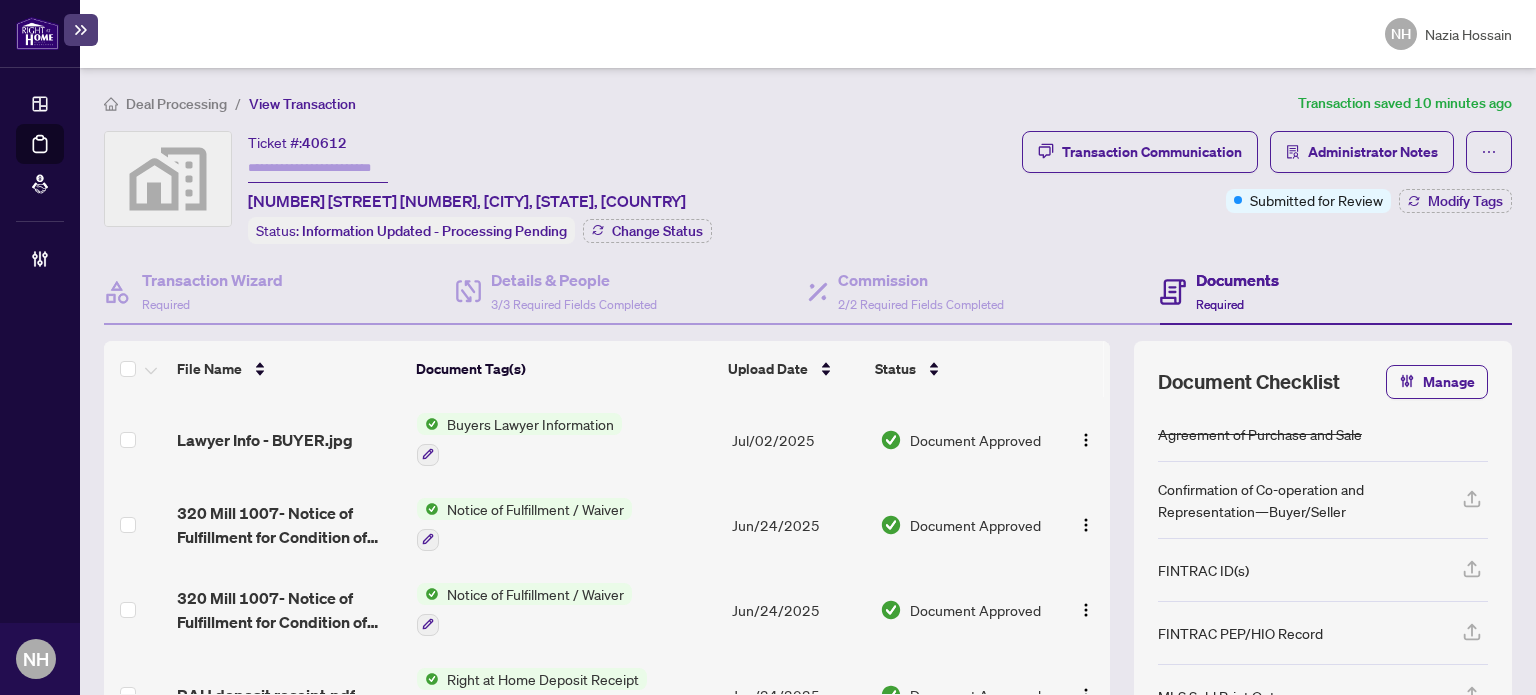 scroll, scrollTop: 0, scrollLeft: 0, axis: both 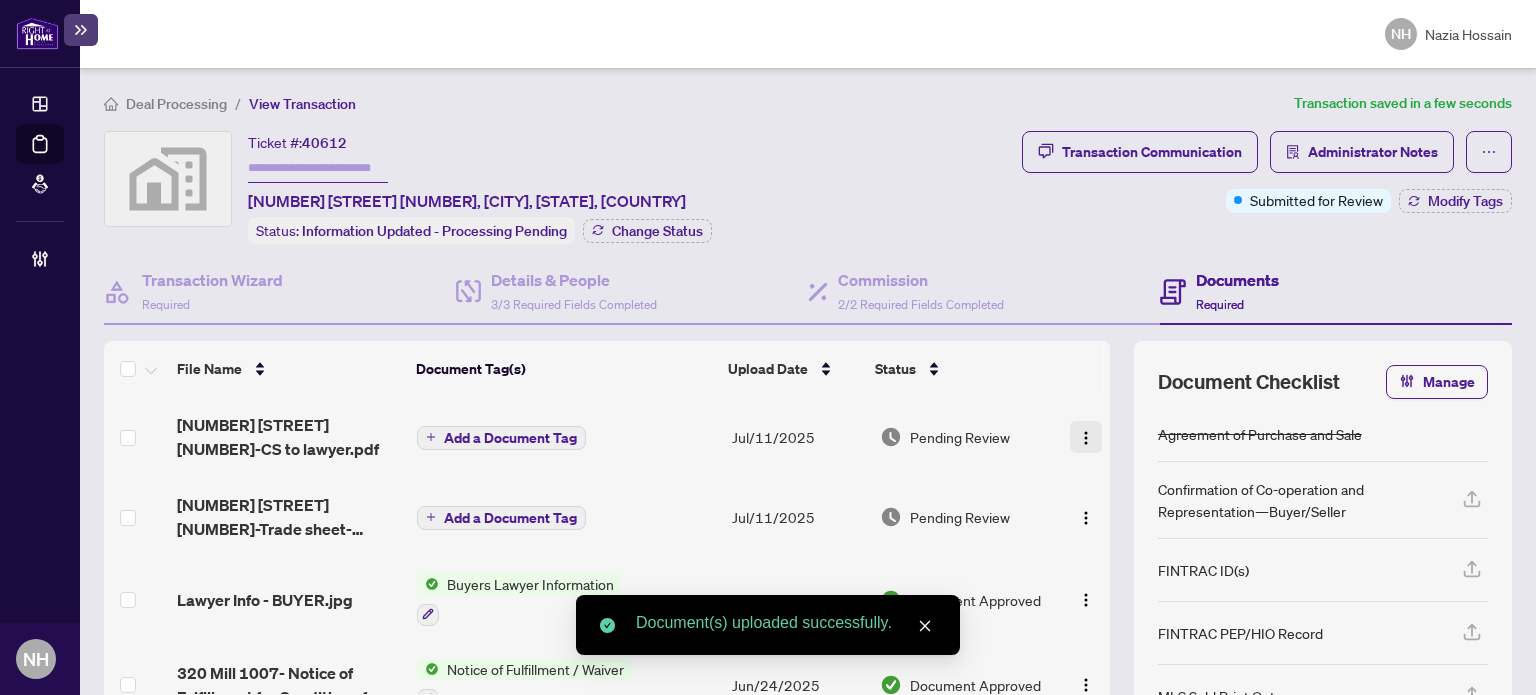 click at bounding box center [1086, 438] 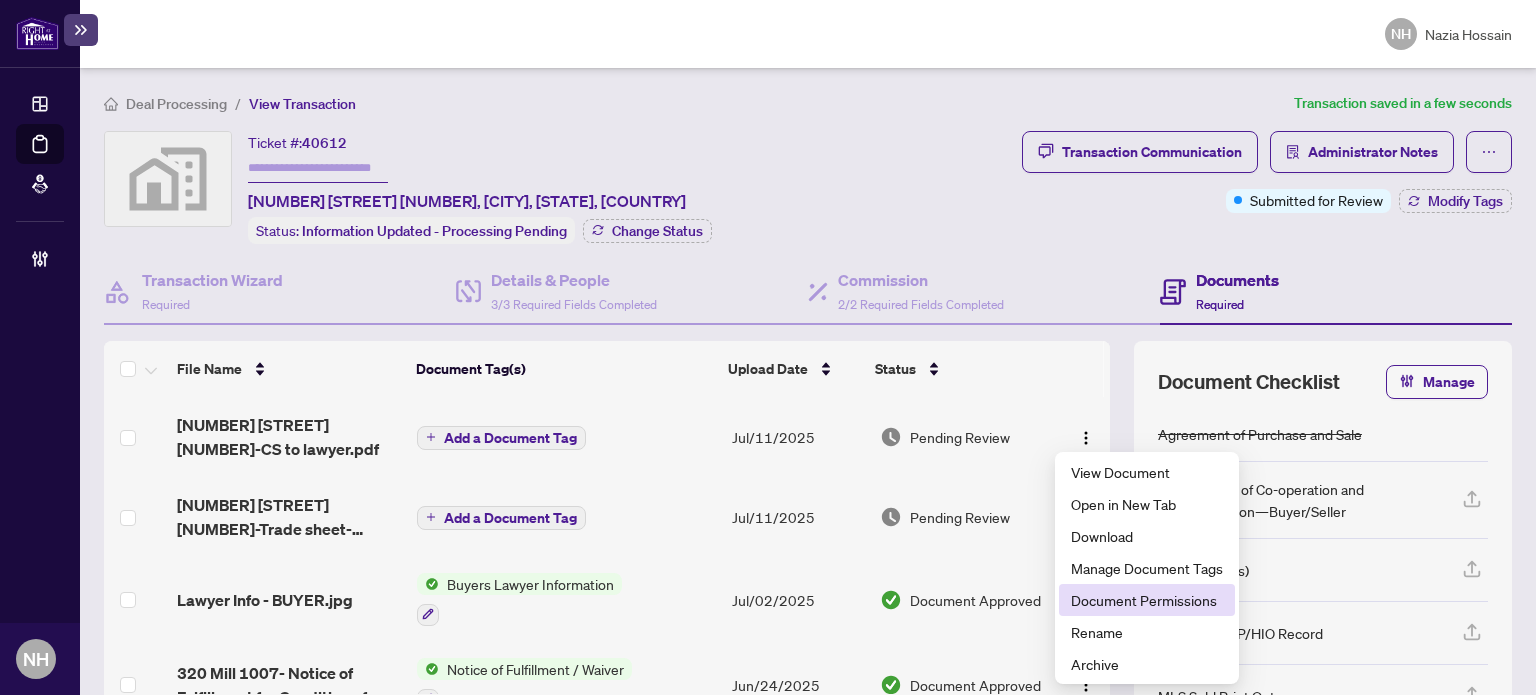 click on "Document Permissions" at bounding box center (1147, 600) 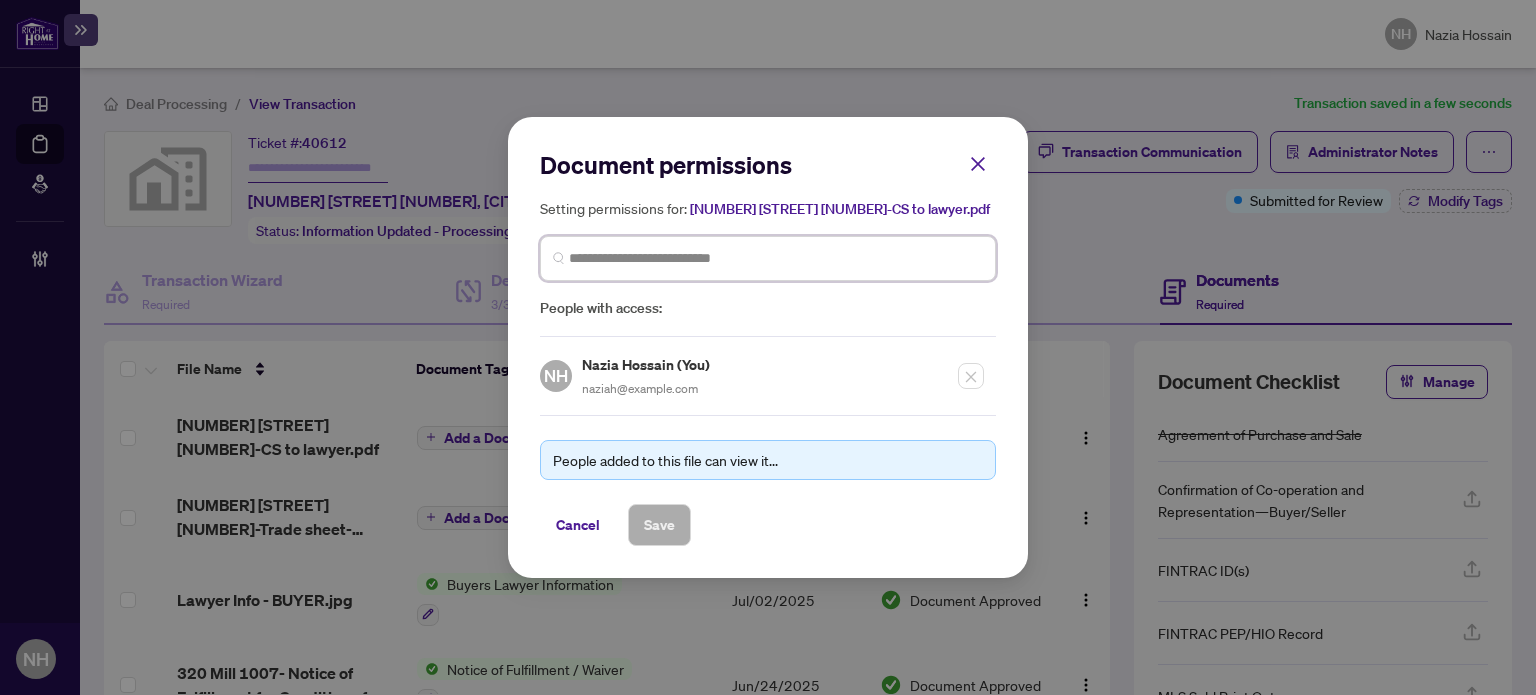 click at bounding box center [776, 258] 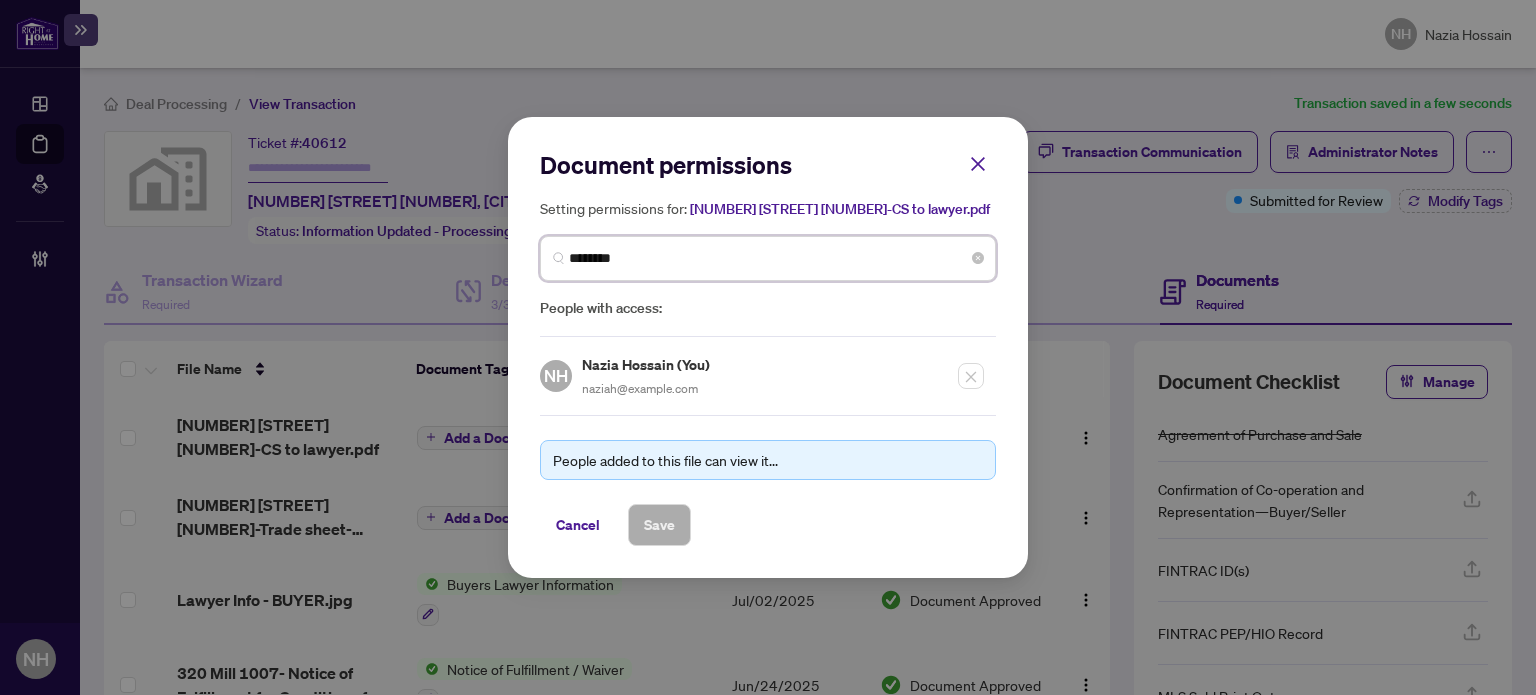 type on "*********" 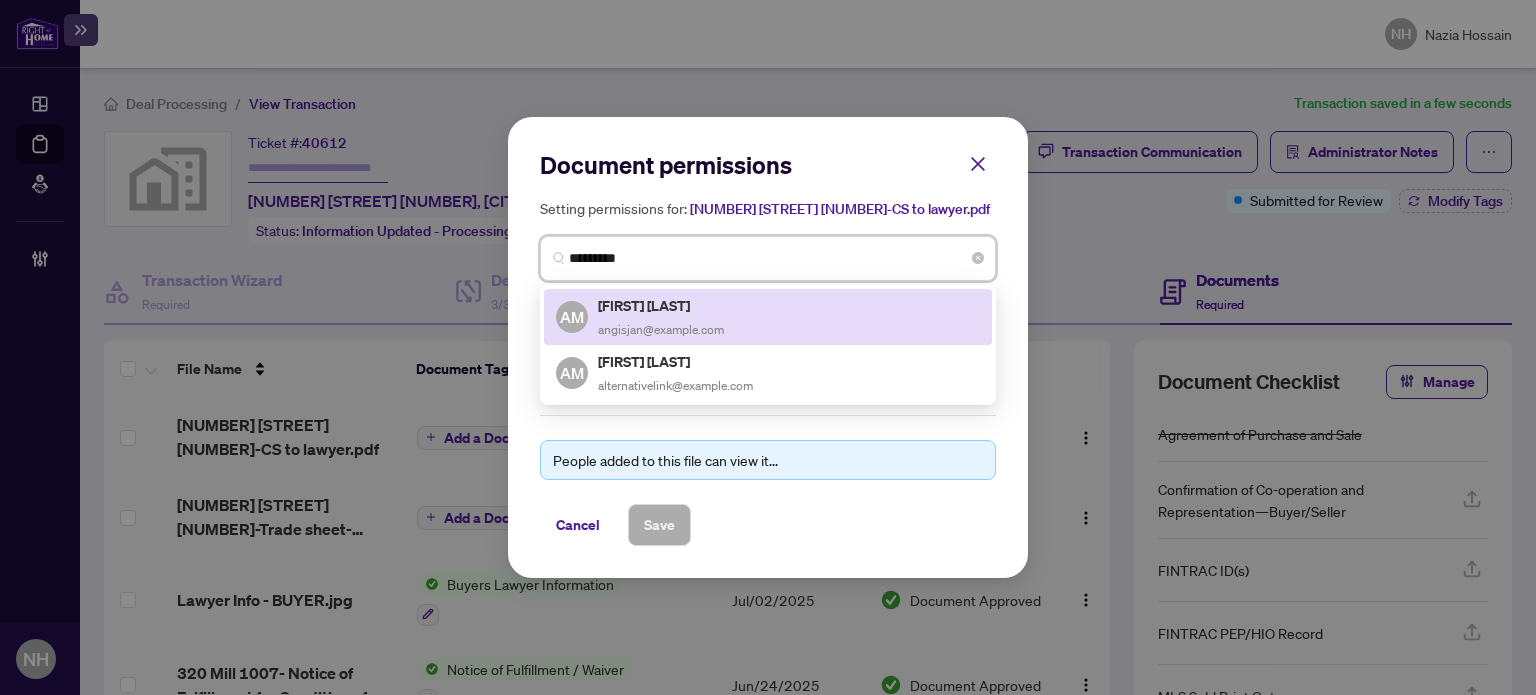 click on "[FIRST] [LAST]" at bounding box center (661, 305) 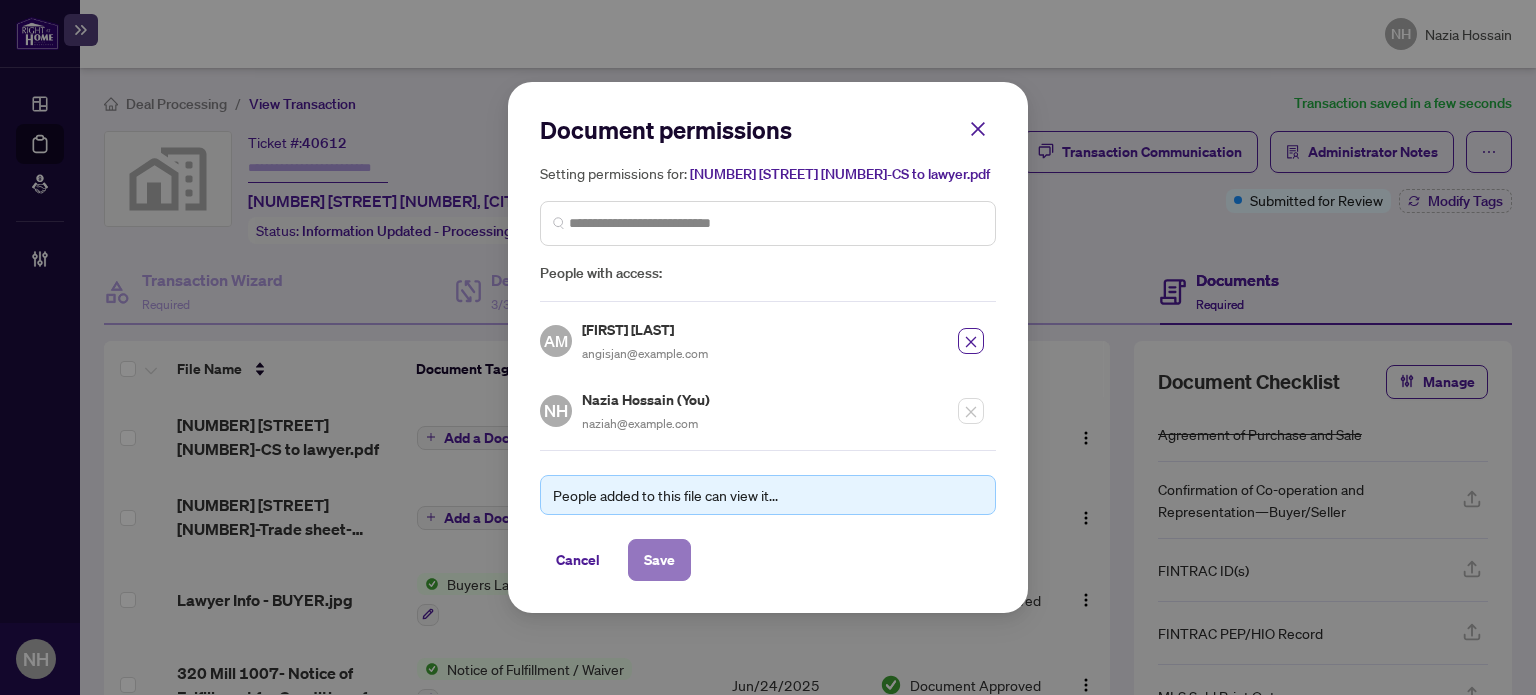 click on "Save" at bounding box center (659, 560) 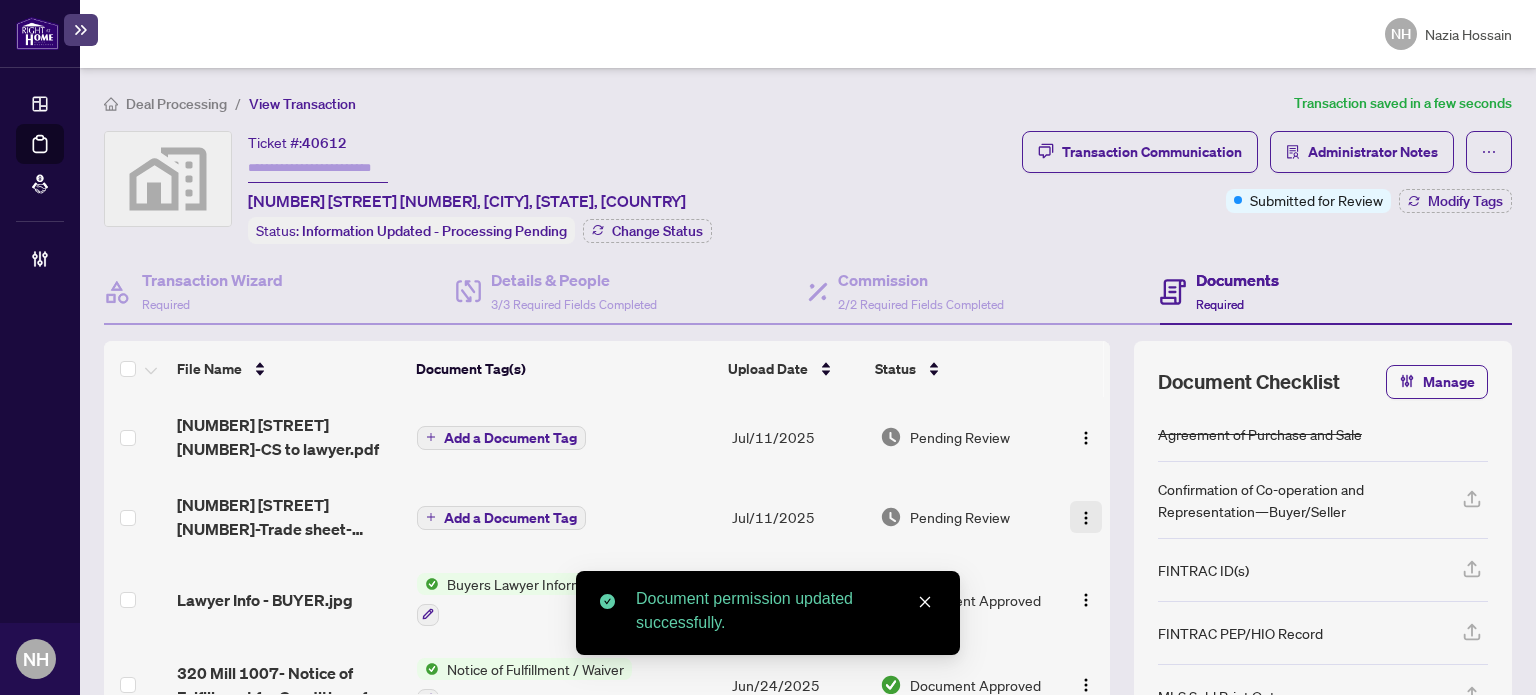 click at bounding box center [1086, 518] 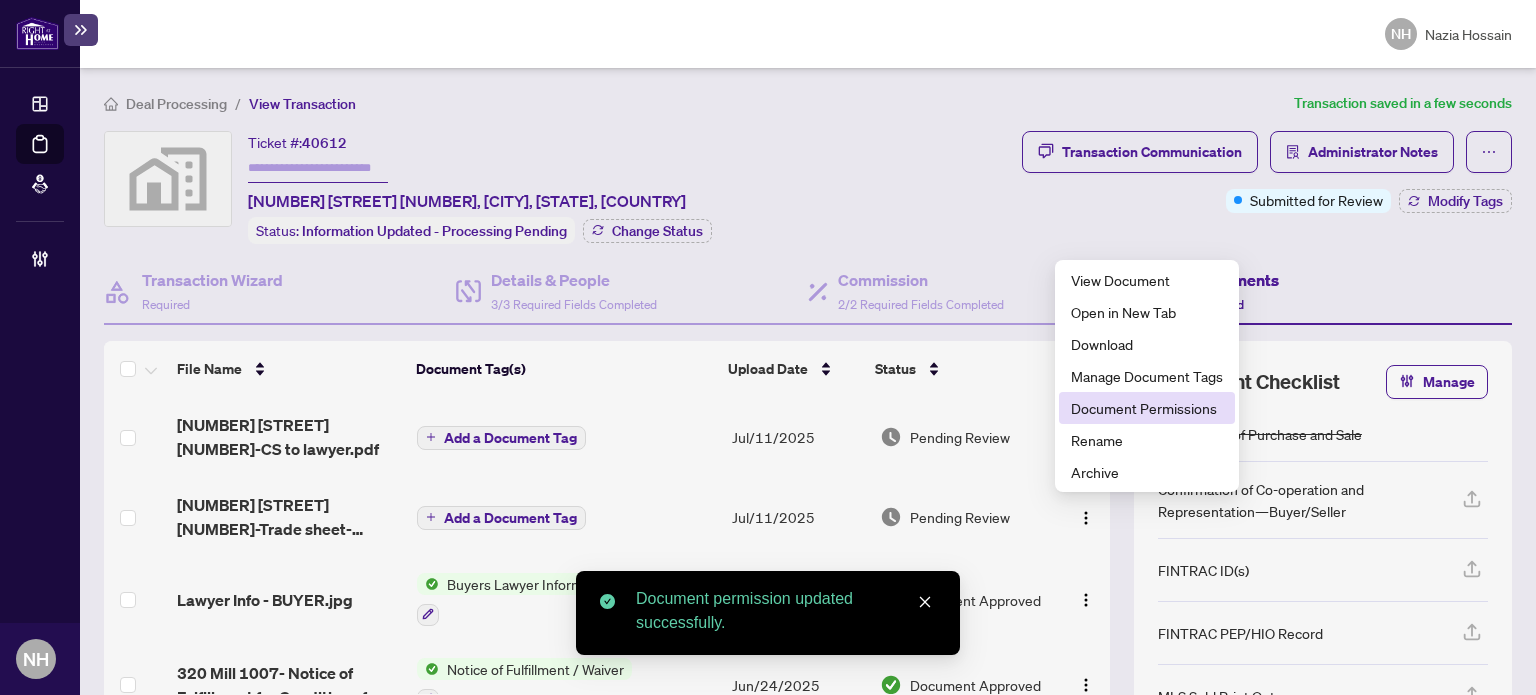 click on "Document Permissions" at bounding box center [1147, 408] 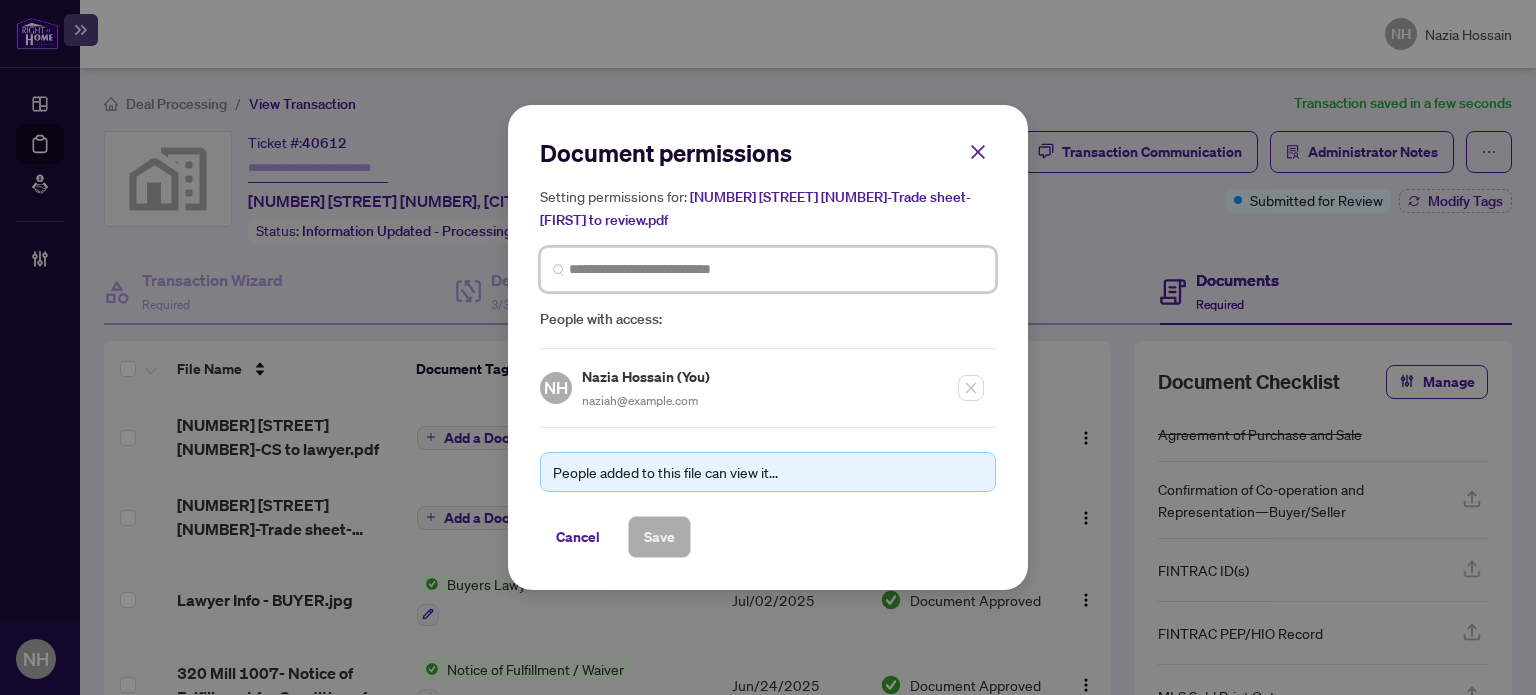 click at bounding box center [0, 0] 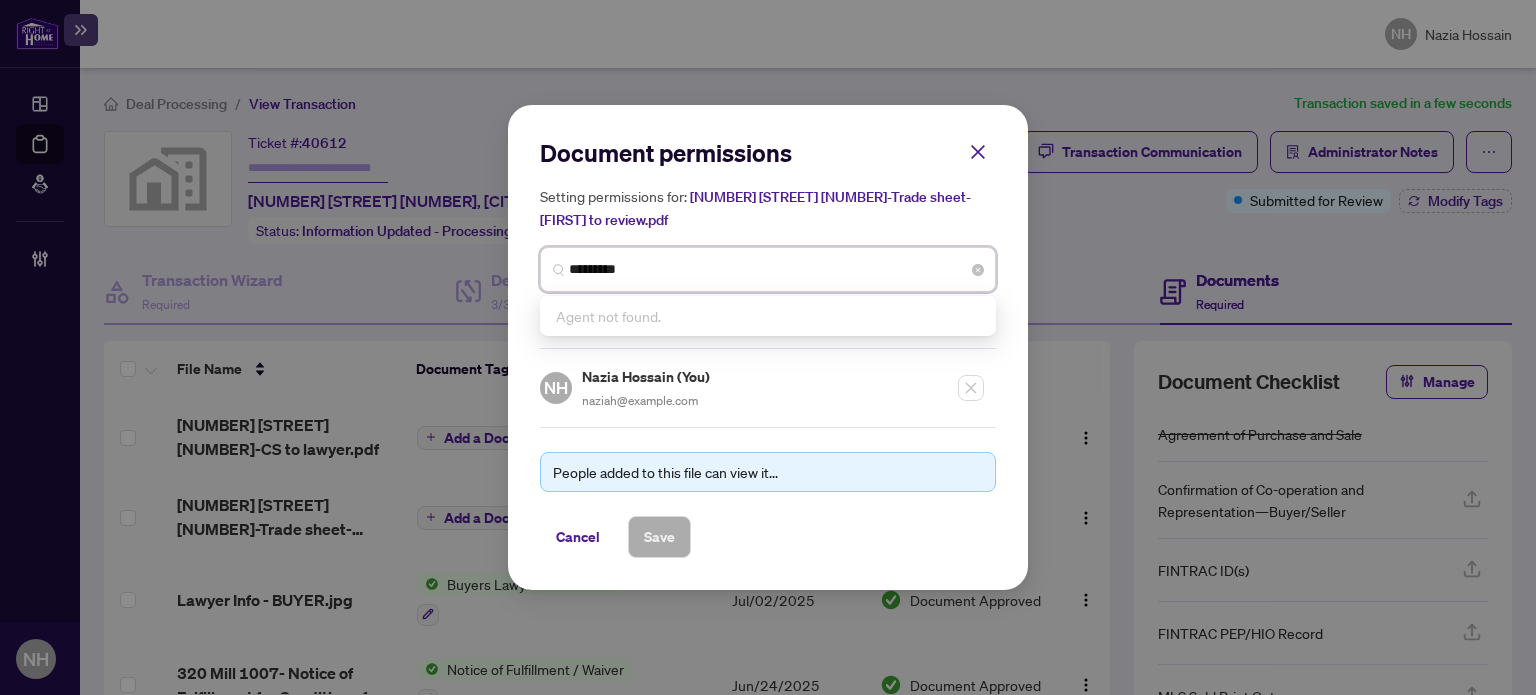 type on "**********" 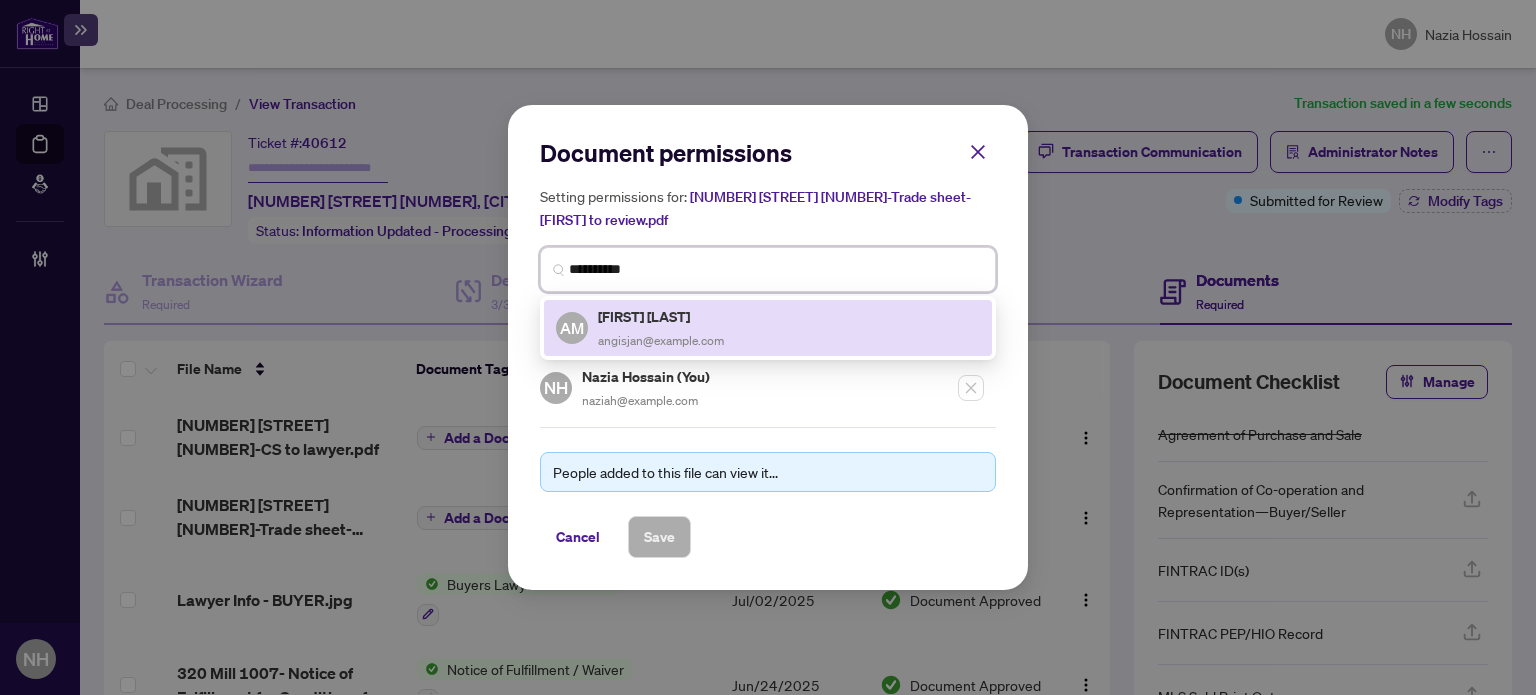 click on "[FIRST] [LAST]   [EMAIL]" at bounding box center (768, 328) 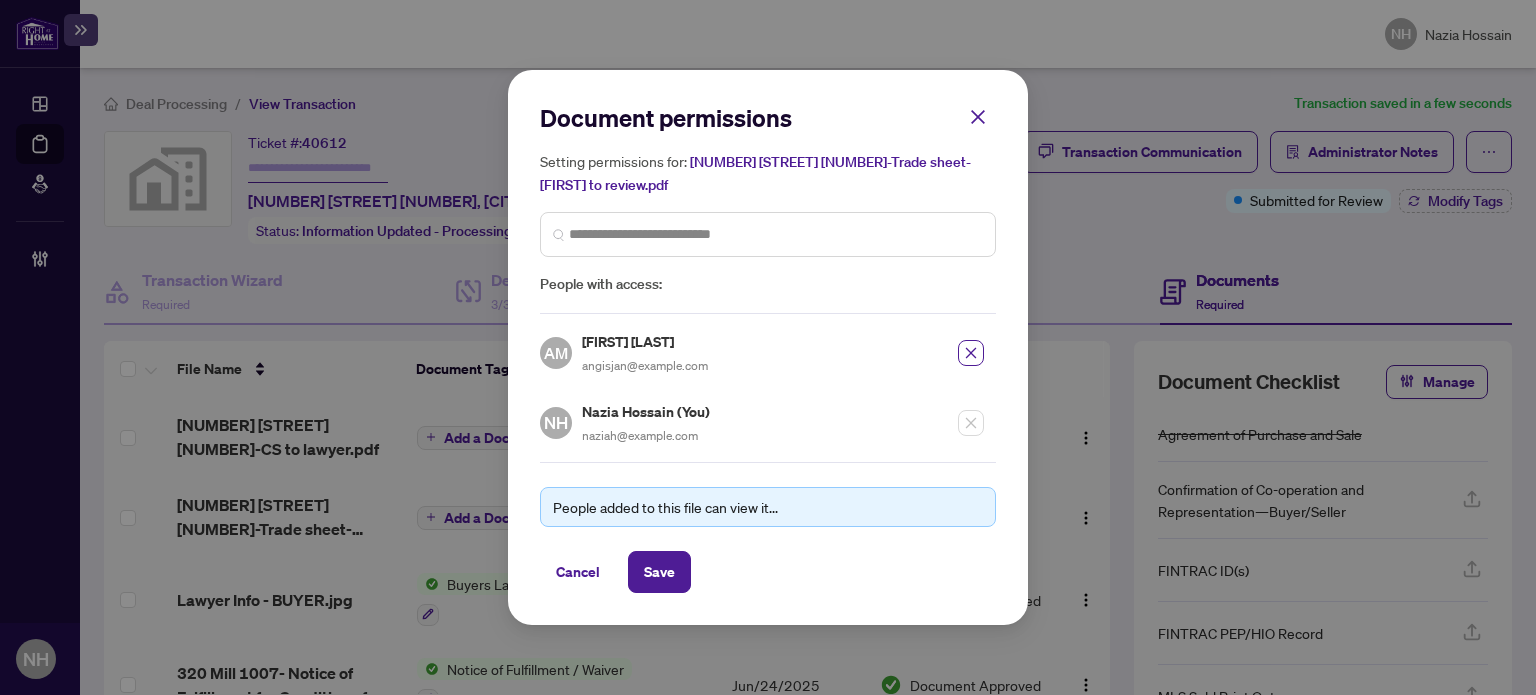 drag, startPoint x: 660, startPoint y: 568, endPoint x: 715, endPoint y: 543, distance: 60.41523 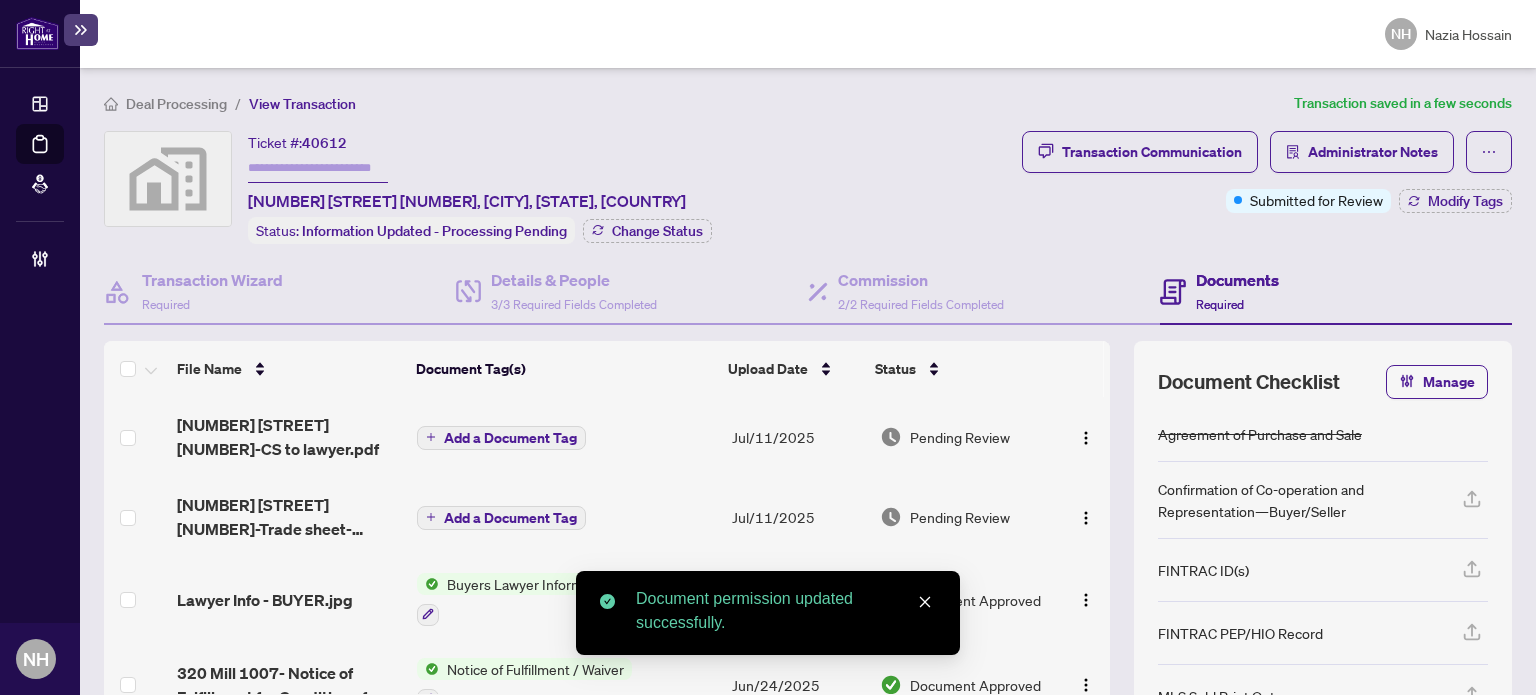 click on "Add a Document Tag" at bounding box center [510, 438] 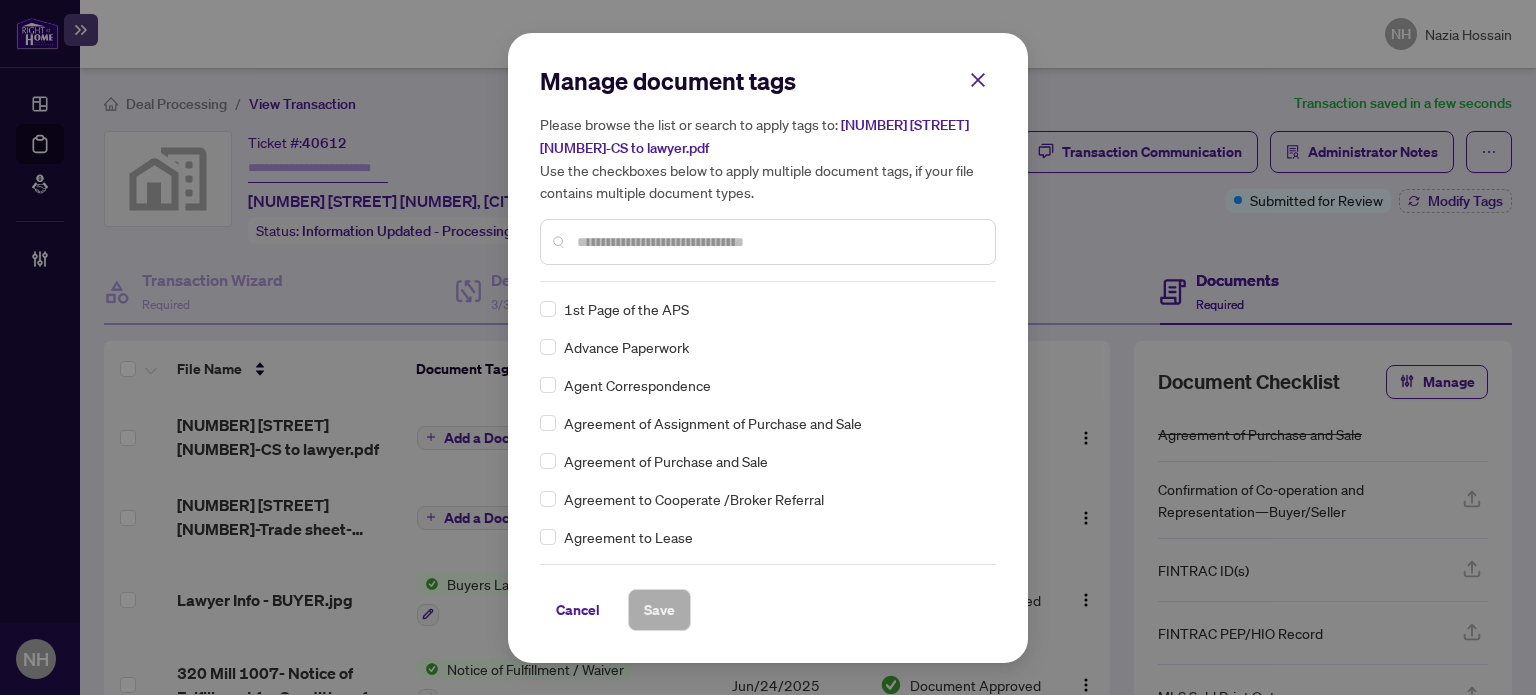 click at bounding box center (778, 242) 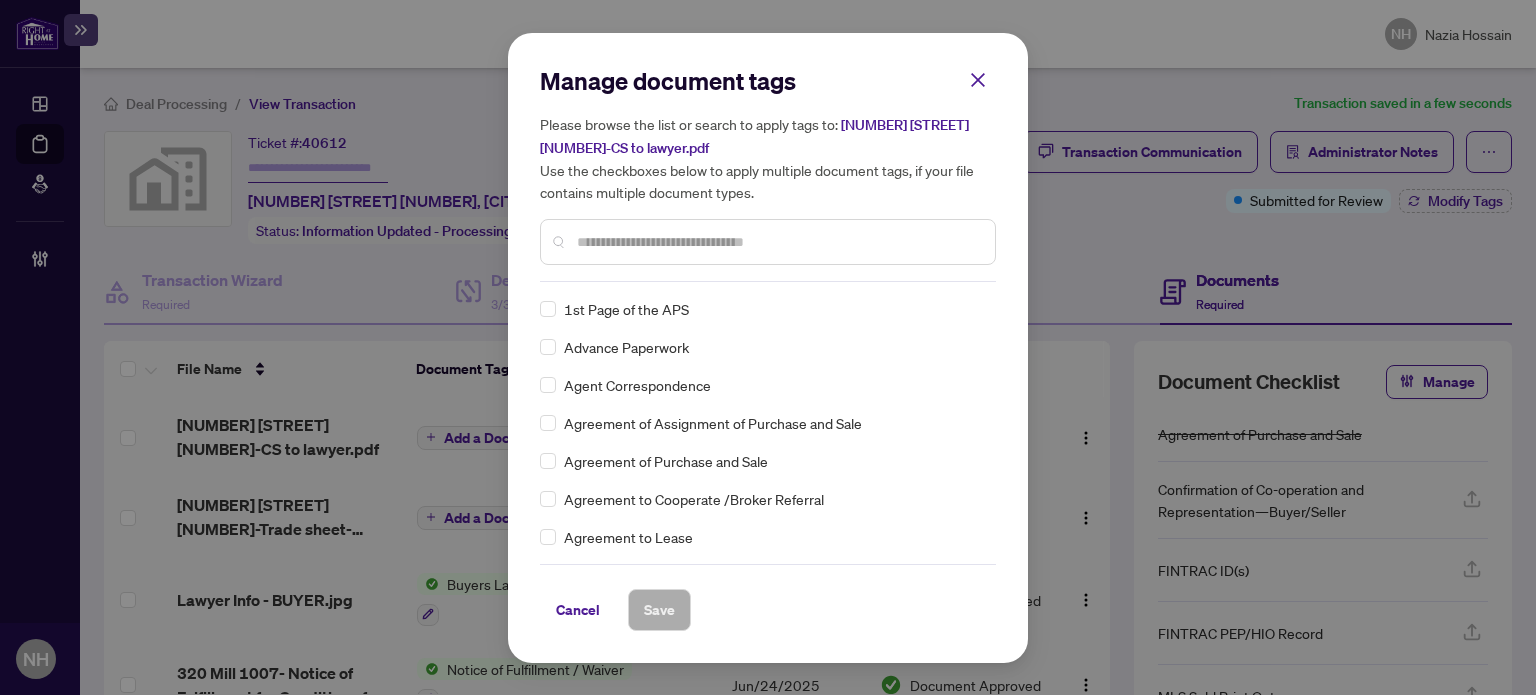 type on "*" 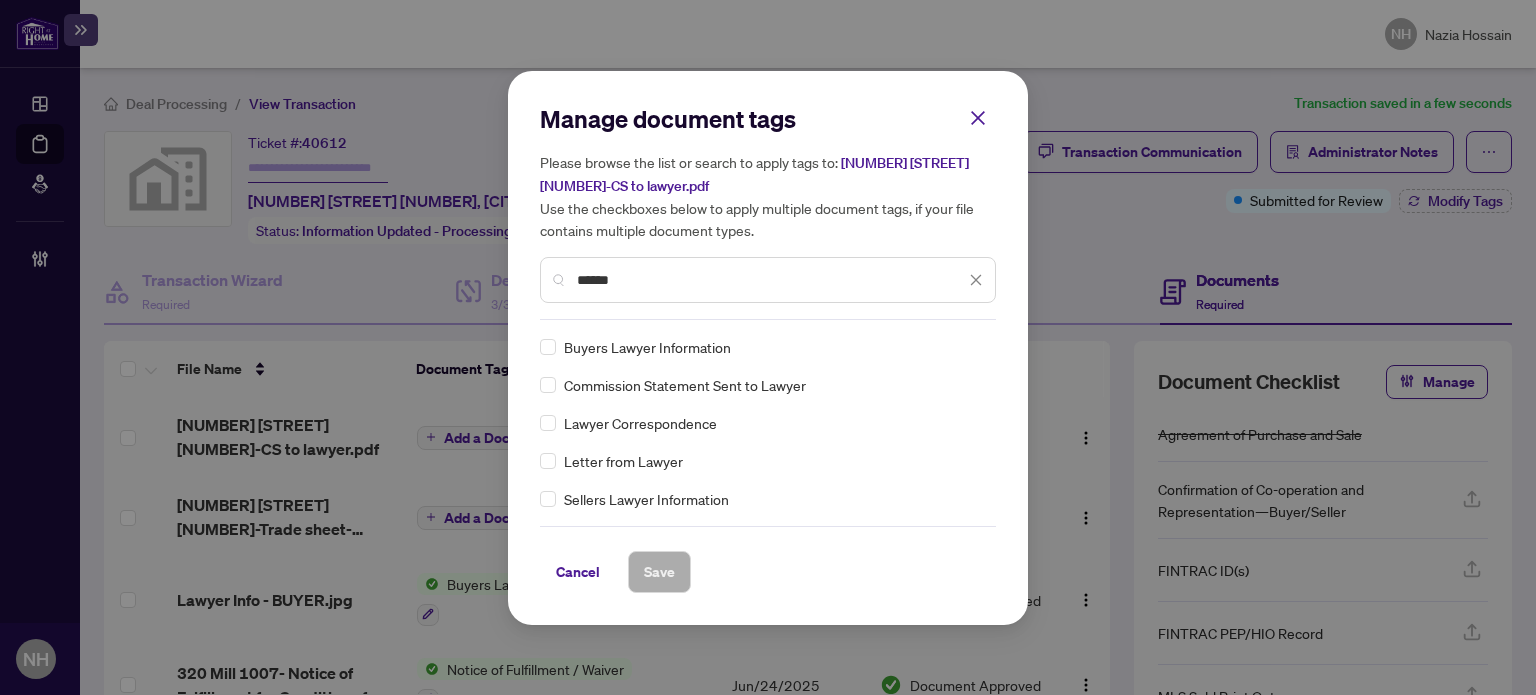 type on "******" 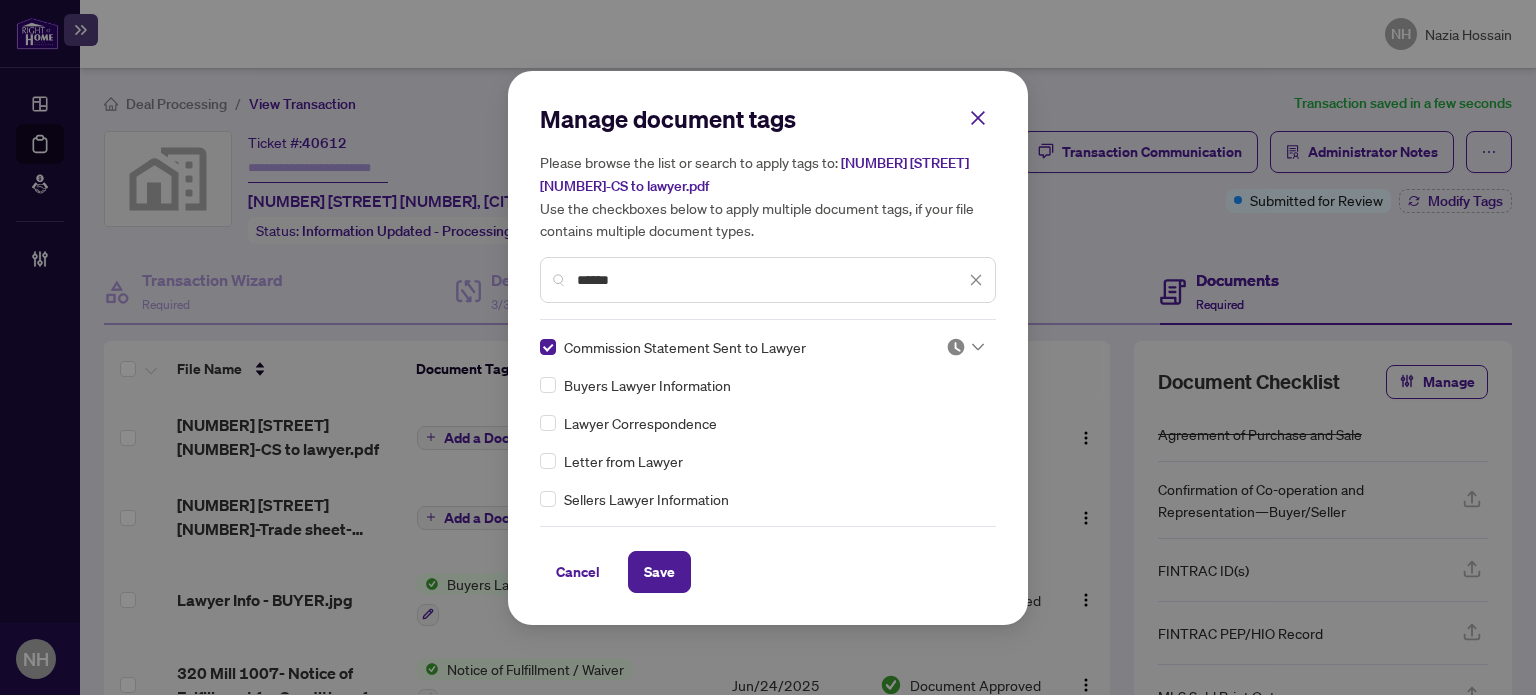 click at bounding box center [956, 347] 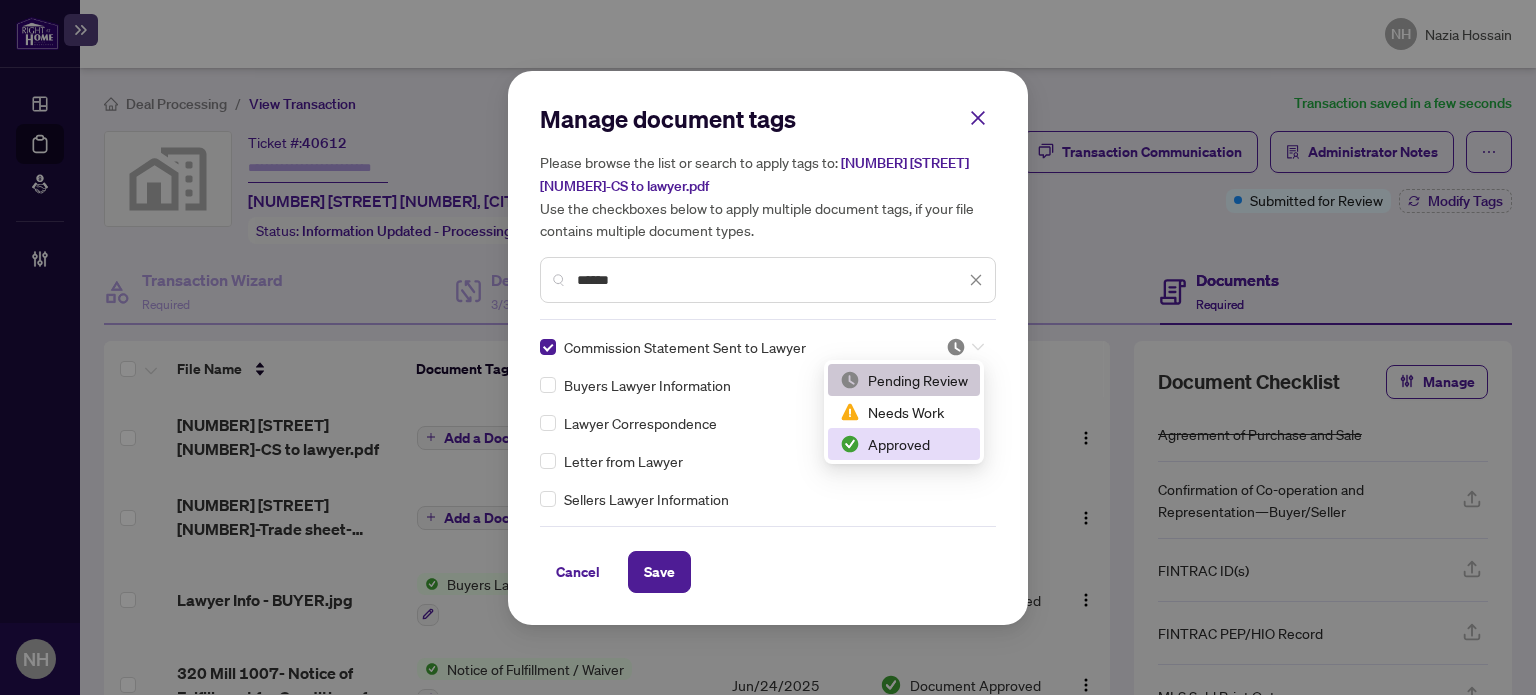 click on "Approved" at bounding box center [904, 444] 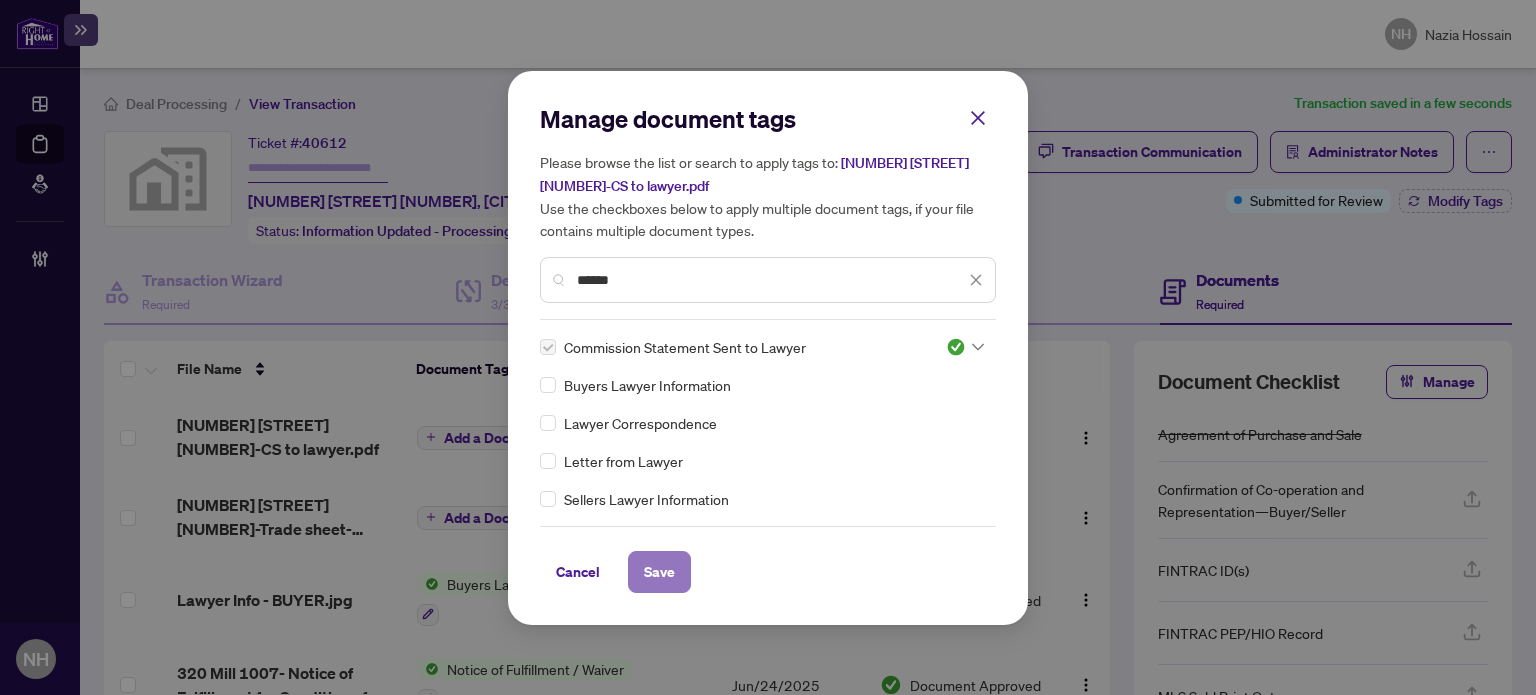 click on "Save" at bounding box center (659, 572) 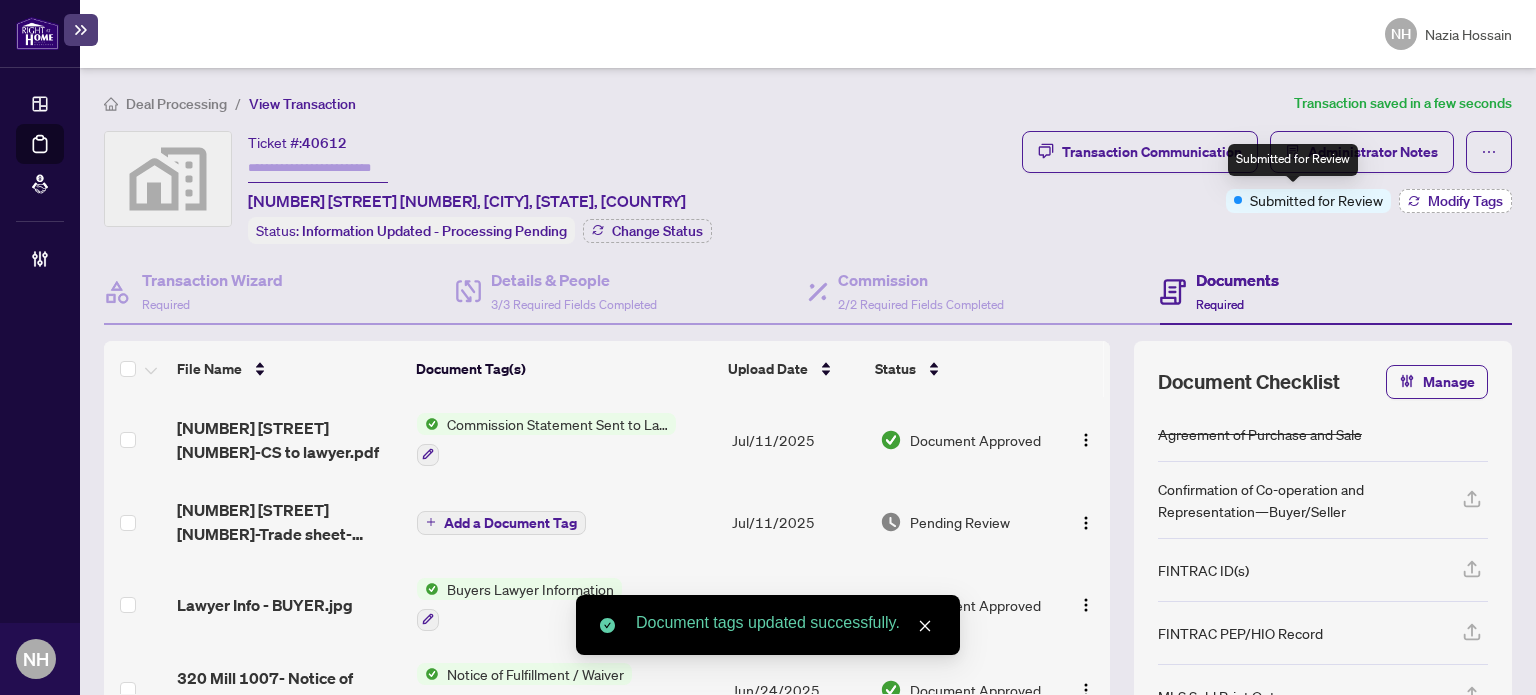 click on "Modify Tags" at bounding box center [1465, 201] 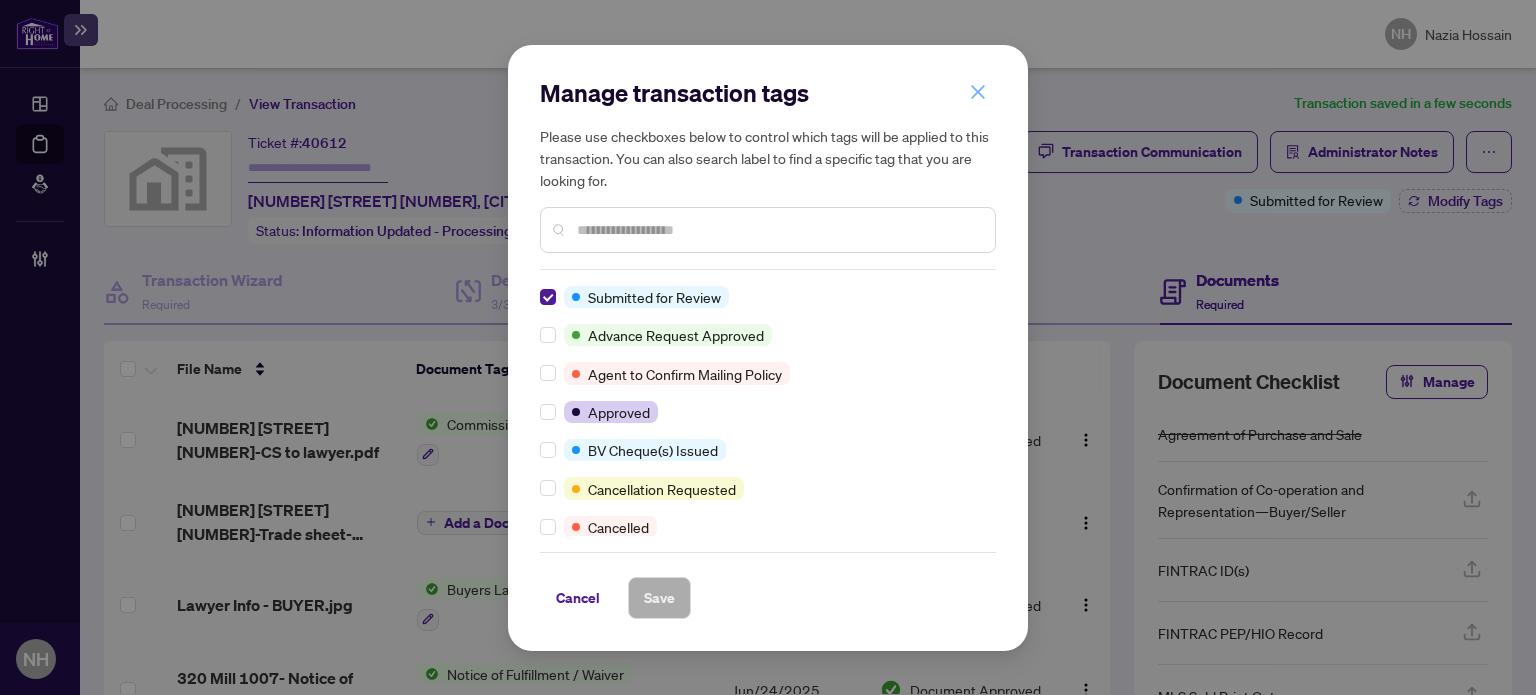click at bounding box center (978, 92) 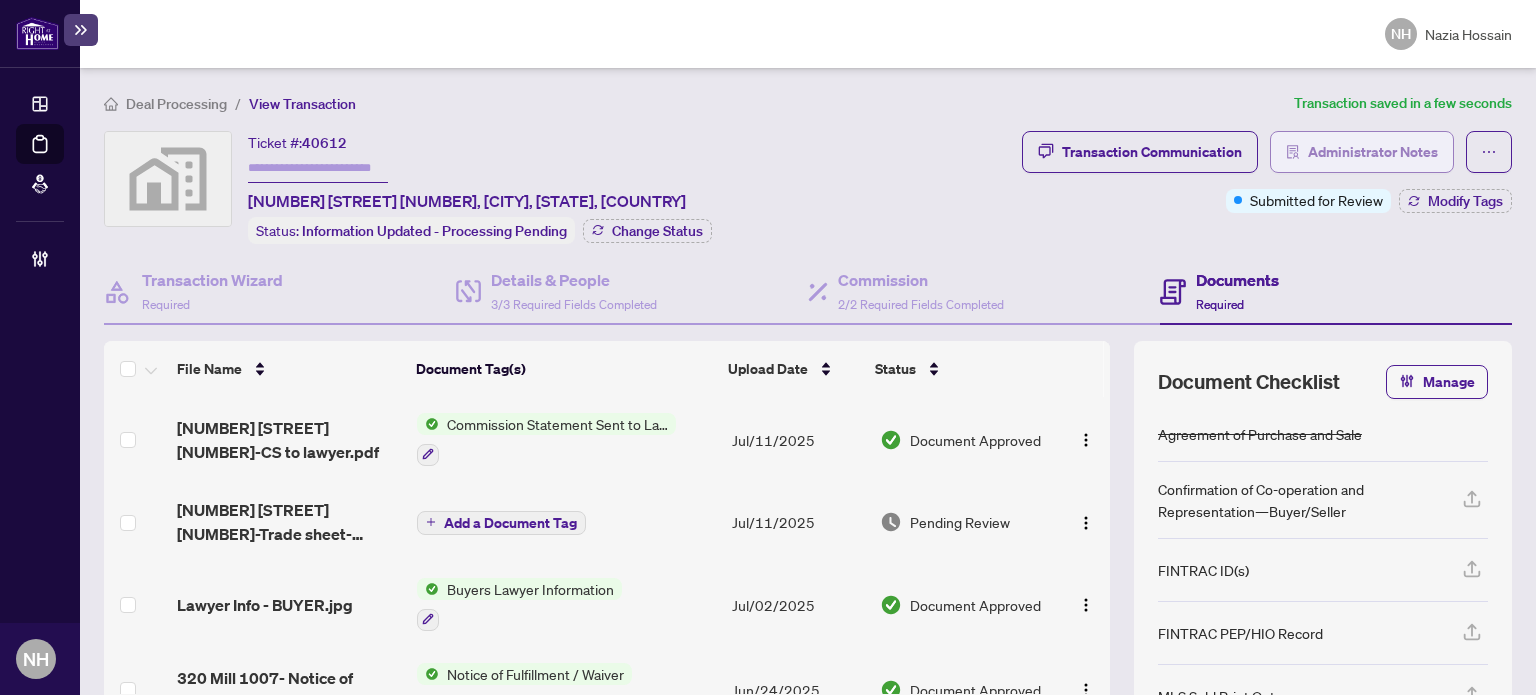 click on "Administrator Notes" at bounding box center [1373, 152] 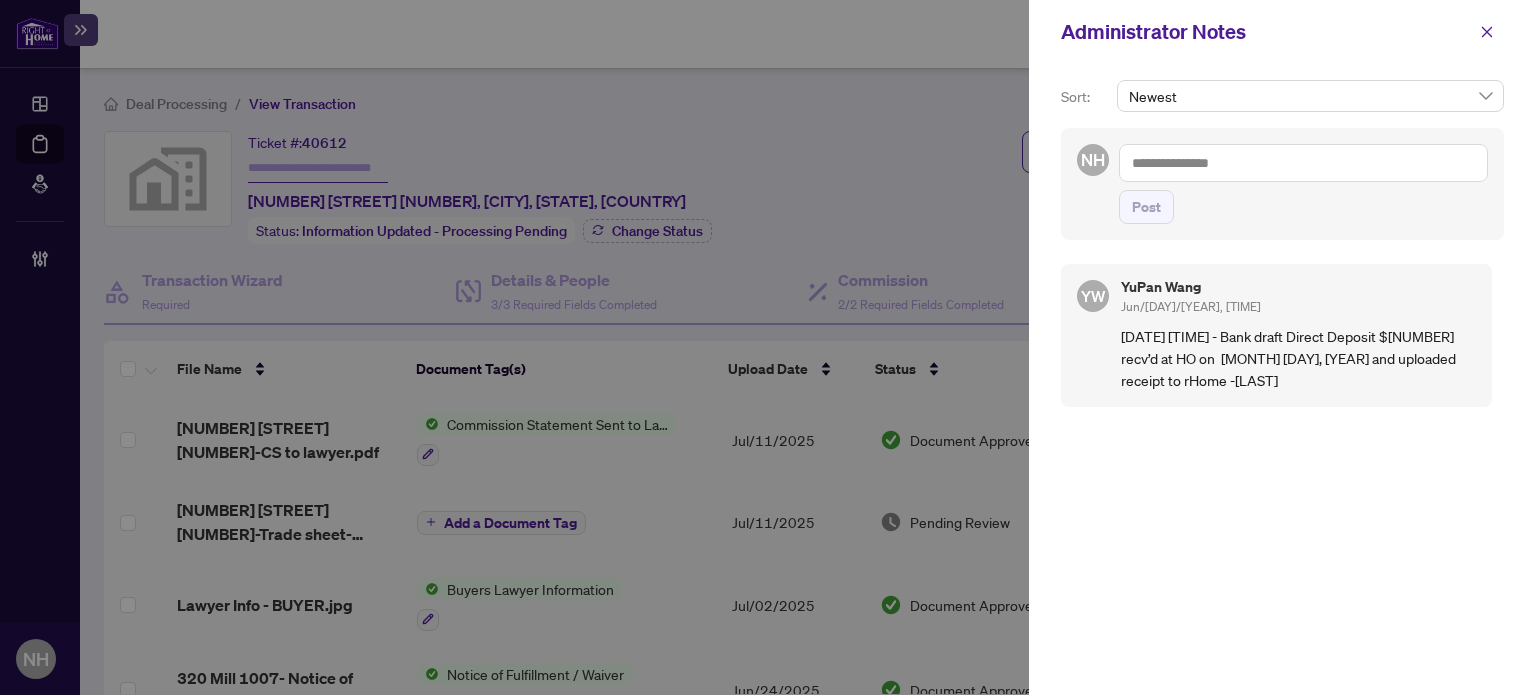 click at bounding box center (1303, 163) 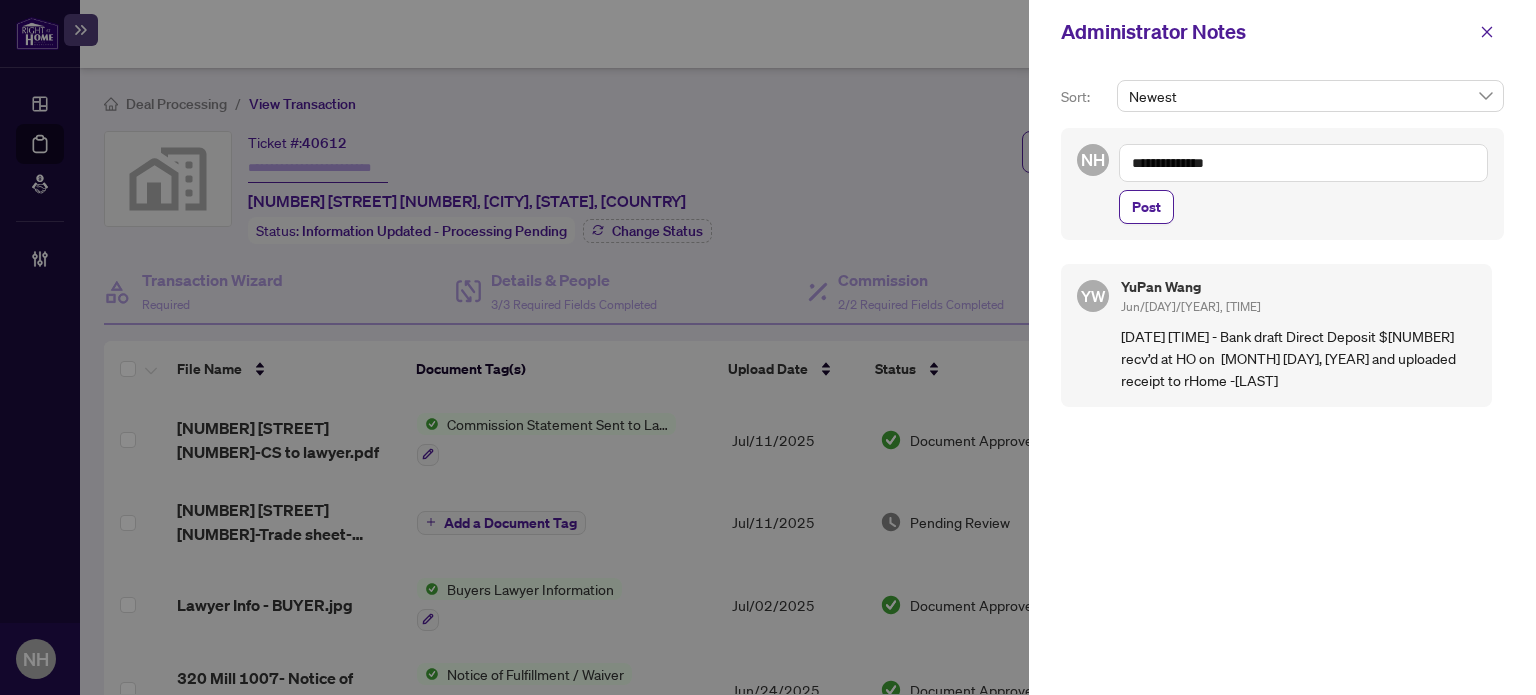 paste on "**********" 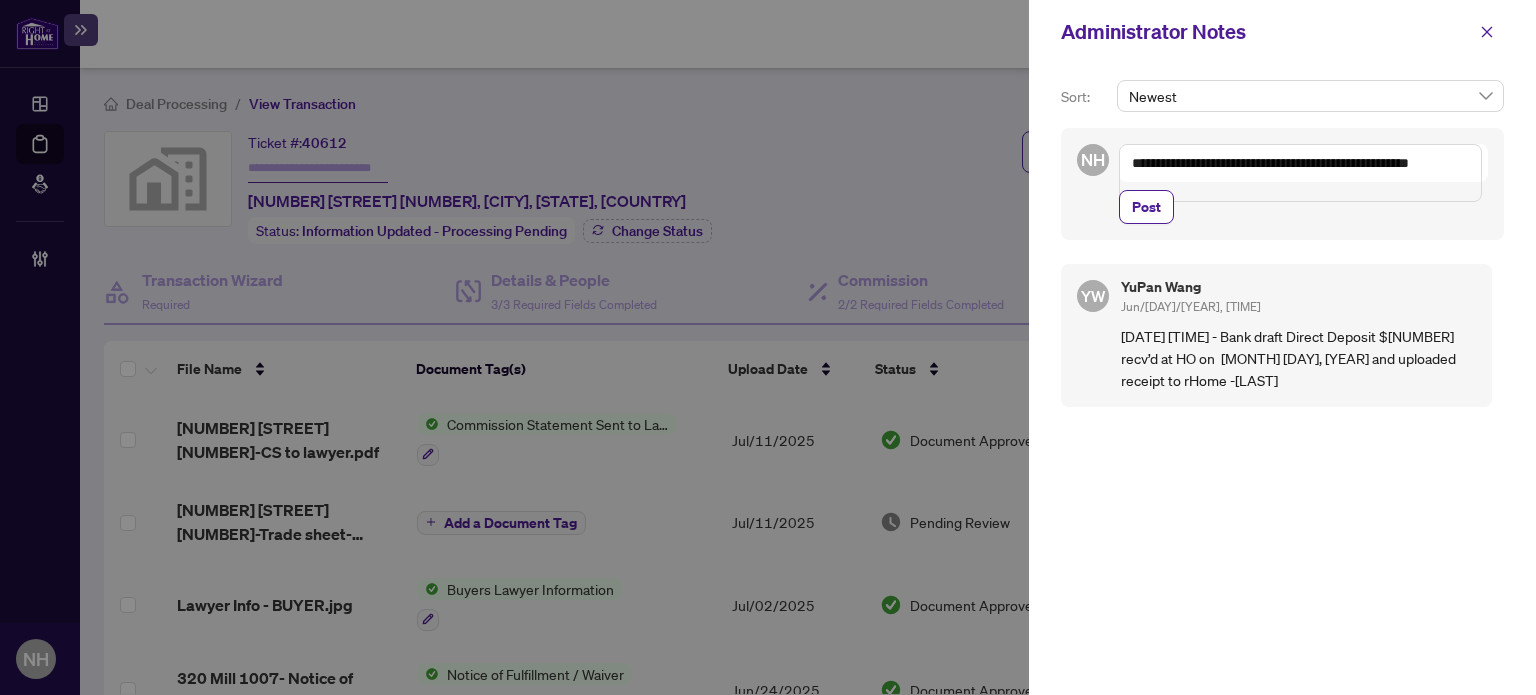 paste on "**********" 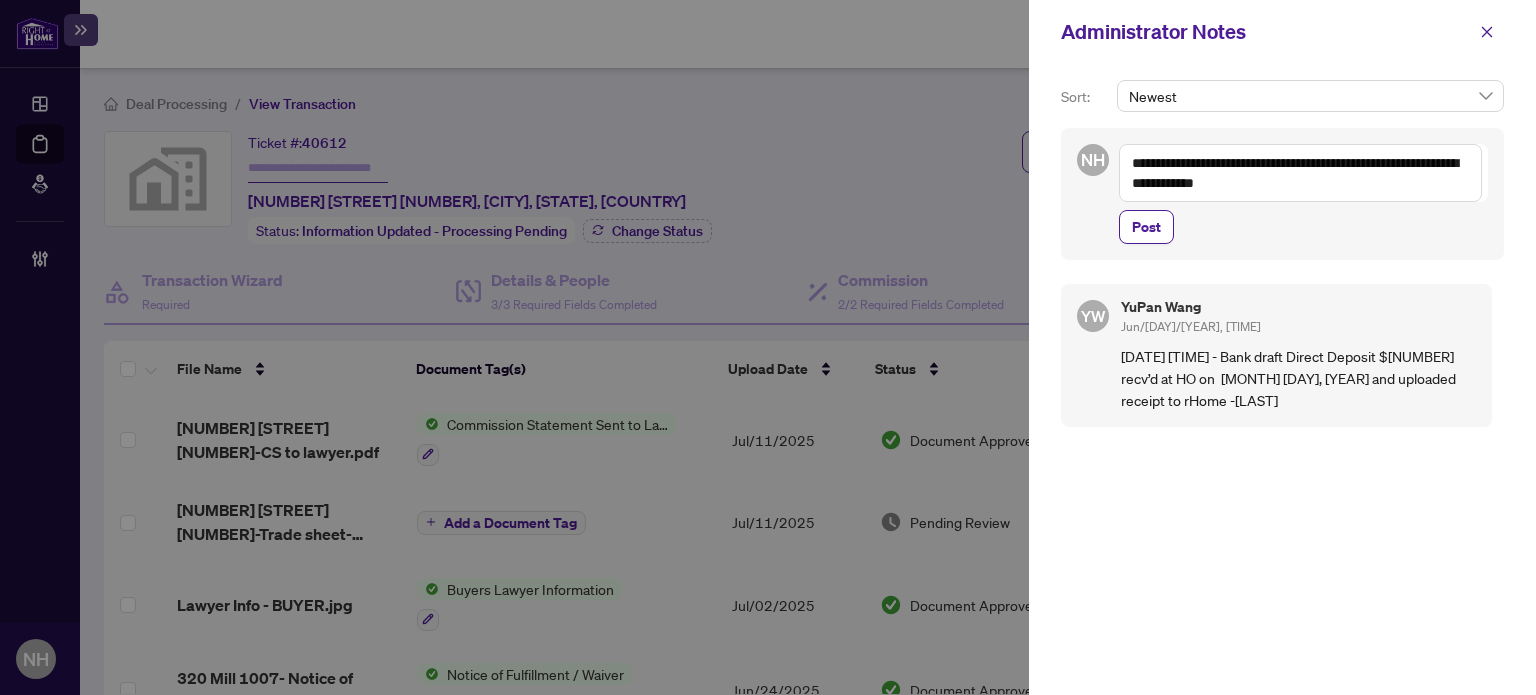 drag, startPoint x: 1220, startPoint y: 158, endPoint x: 1364, endPoint y: 187, distance: 146.89111 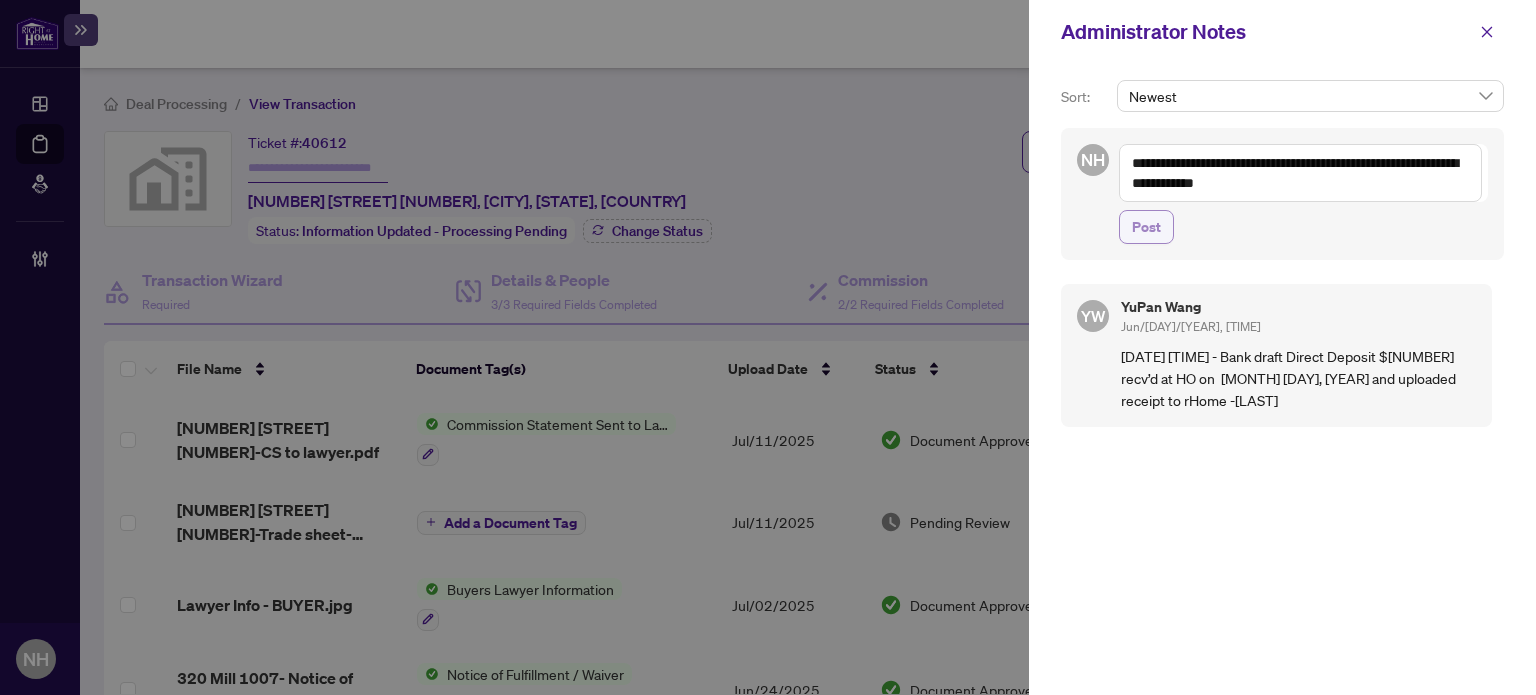 click on "Post" at bounding box center (1146, 227) 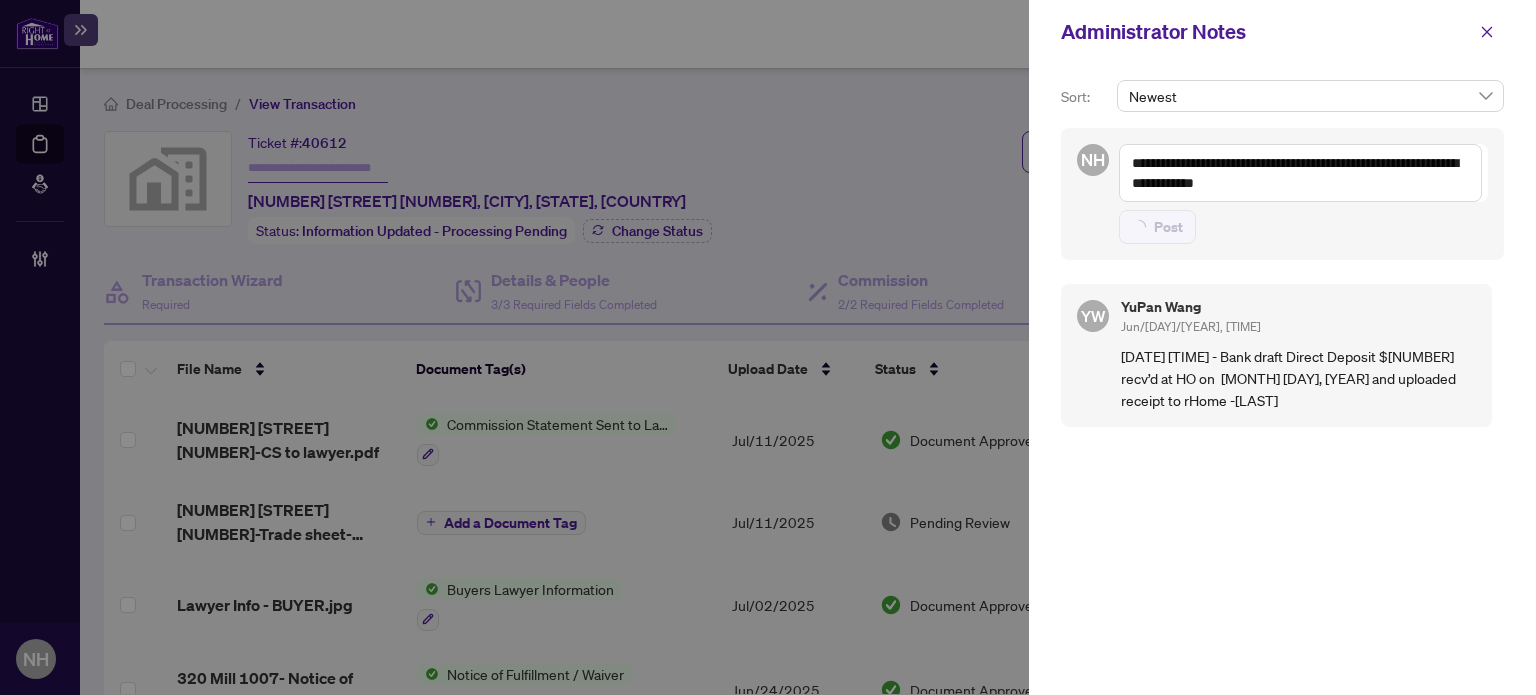 type 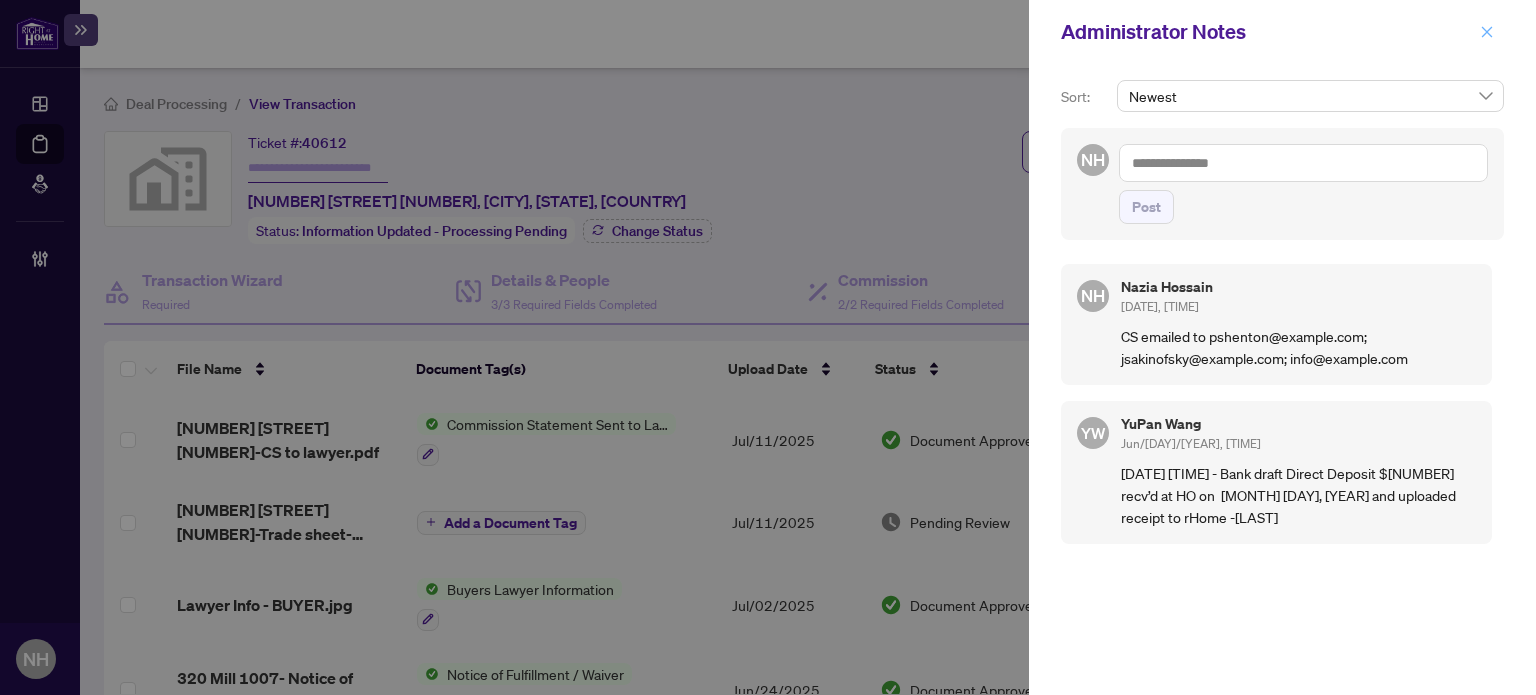 click at bounding box center (1487, 32) 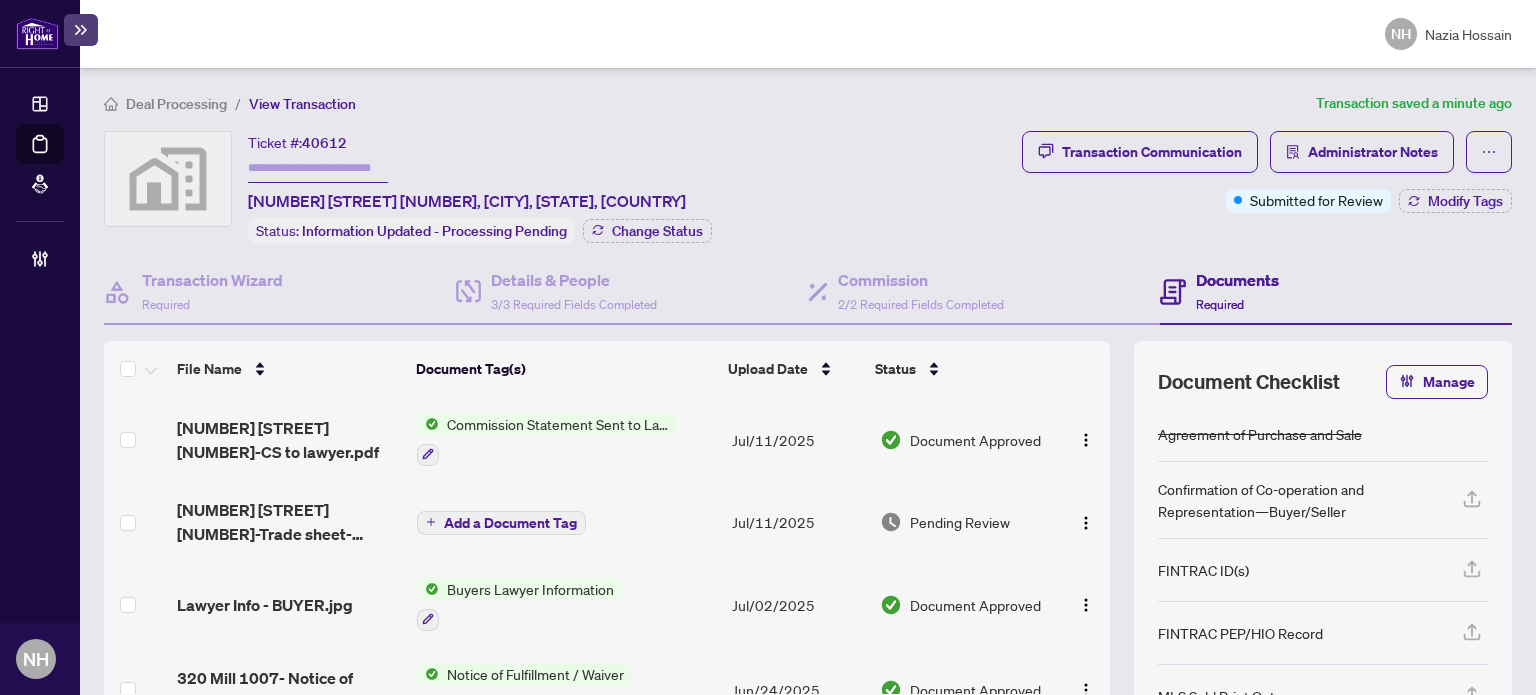 click at bounding box center [318, 168] 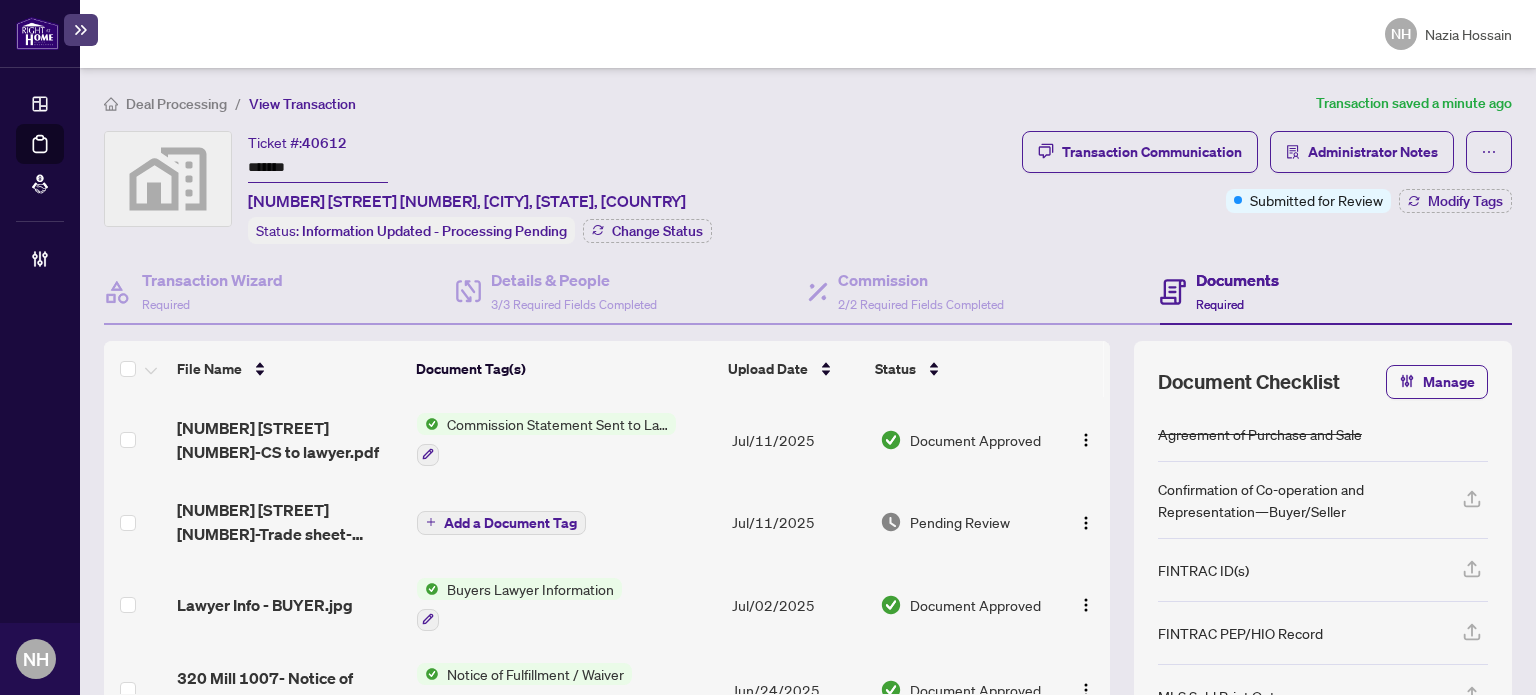 type on "*******" 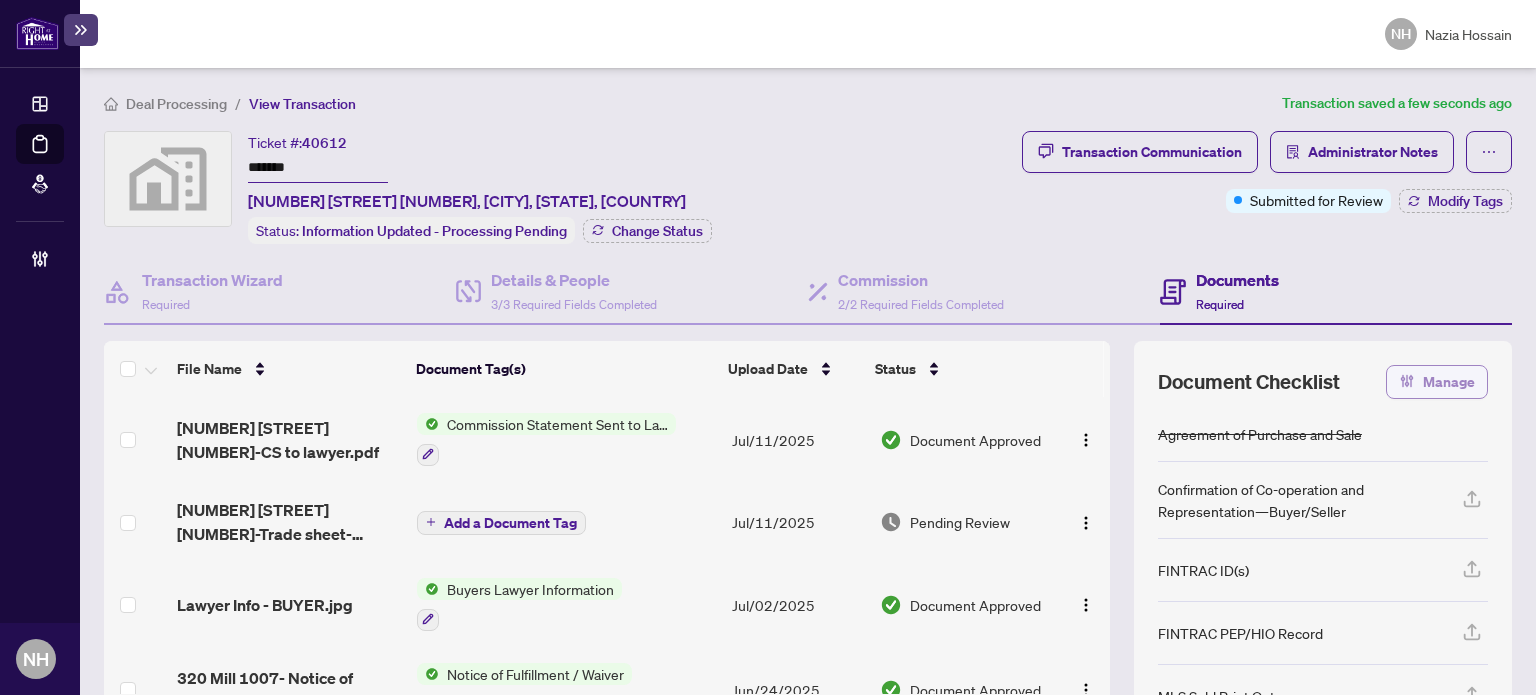 click 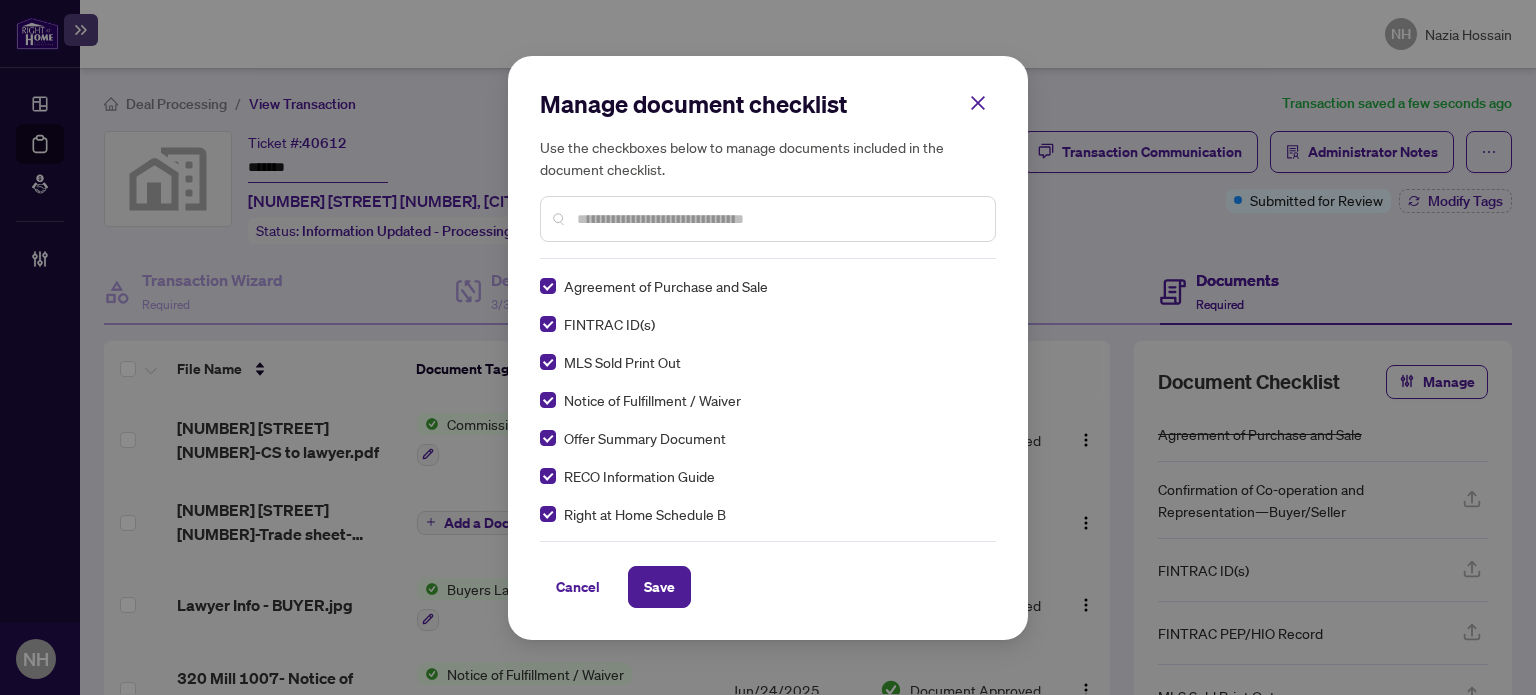 scroll, scrollTop: 0, scrollLeft: 0, axis: both 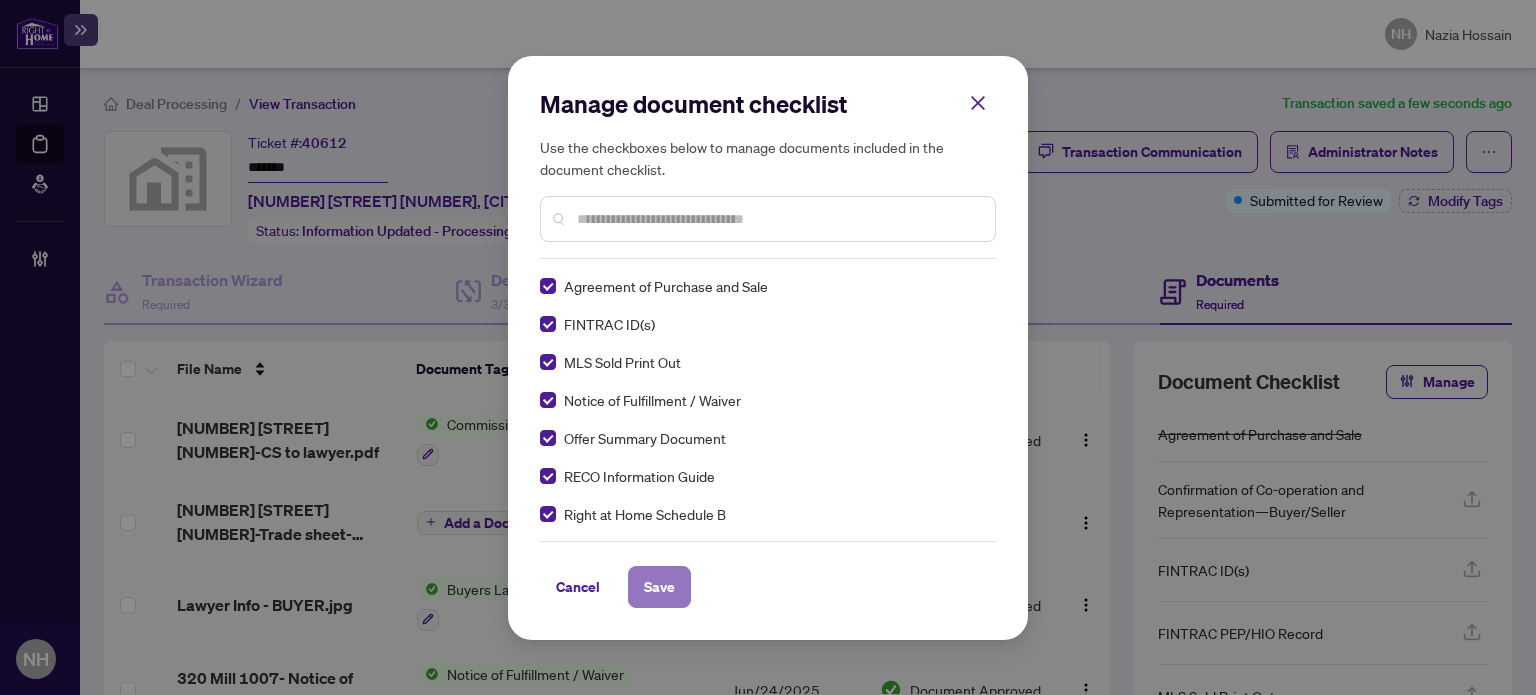 click on "Save" at bounding box center (659, 587) 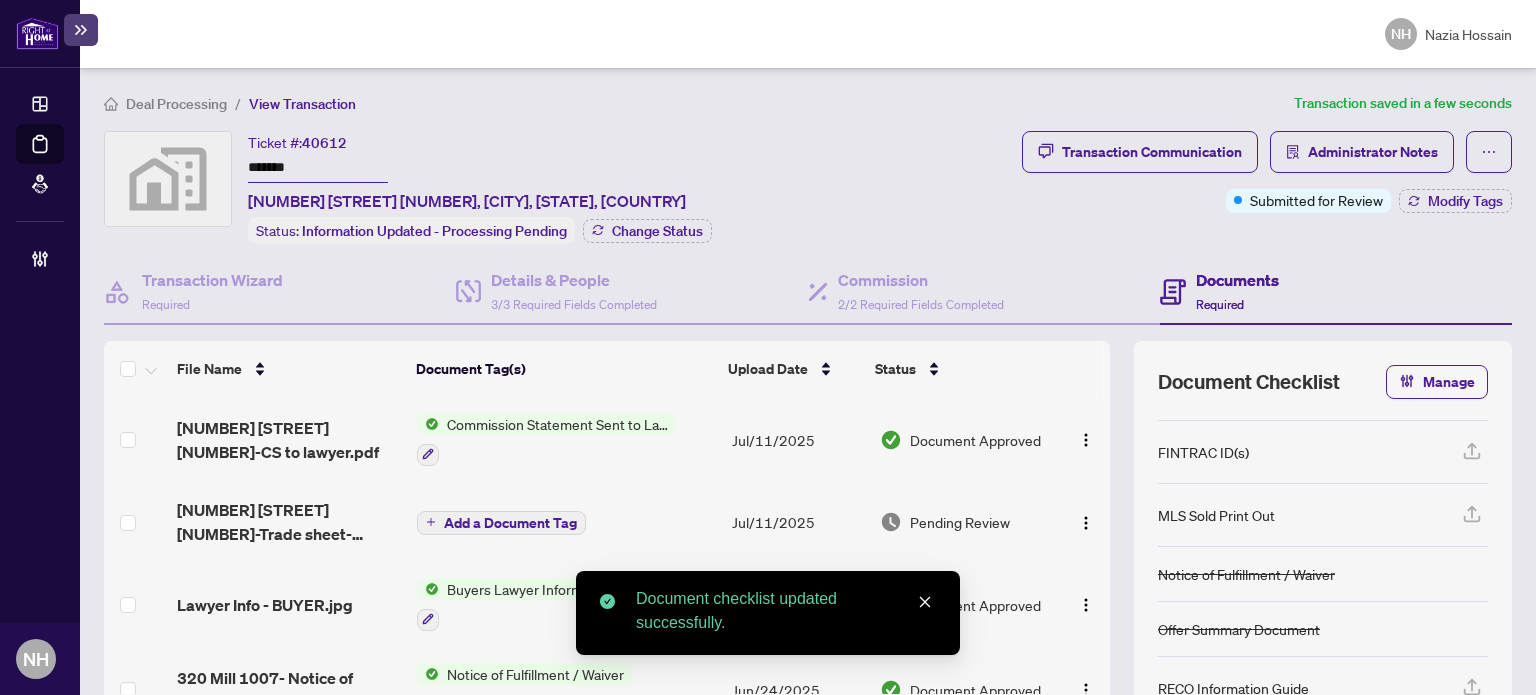 scroll, scrollTop: 52, scrollLeft: 0, axis: vertical 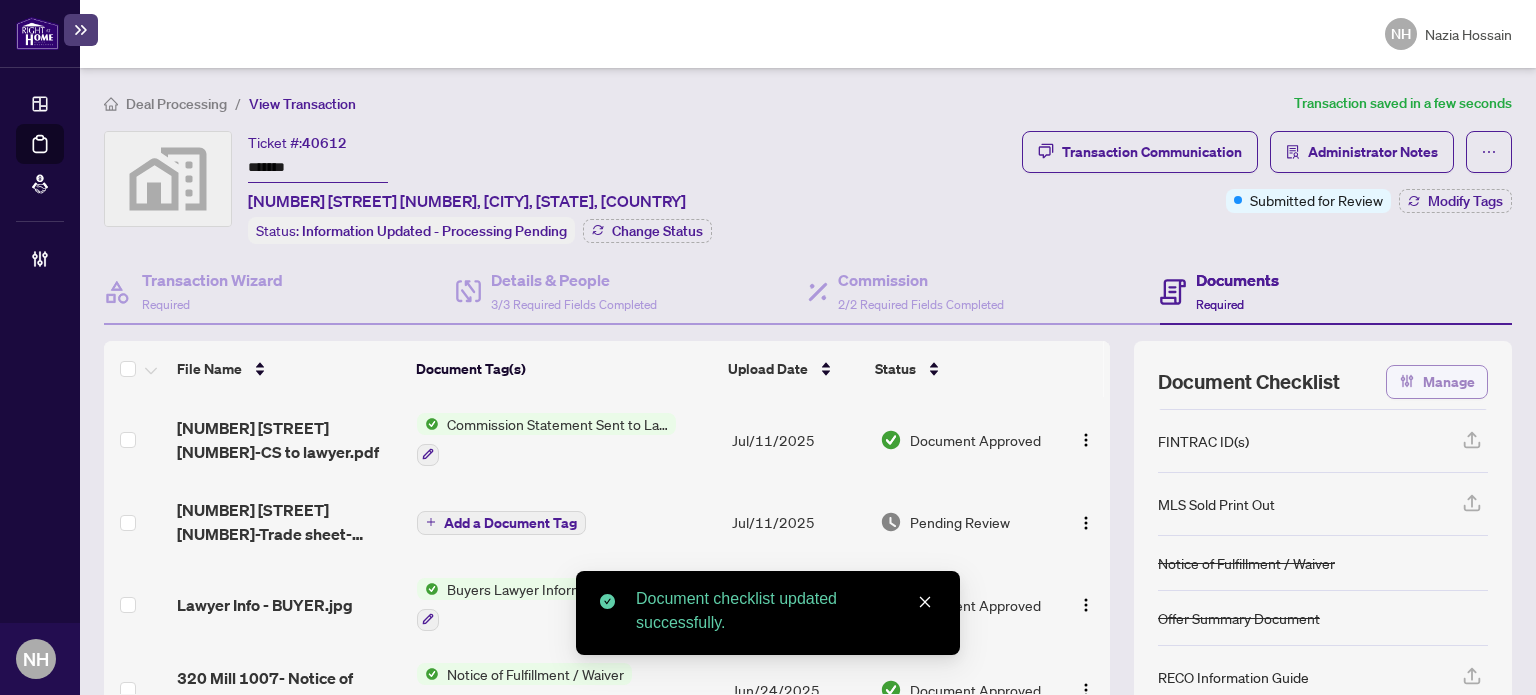 click on "Manage" at bounding box center (1449, 382) 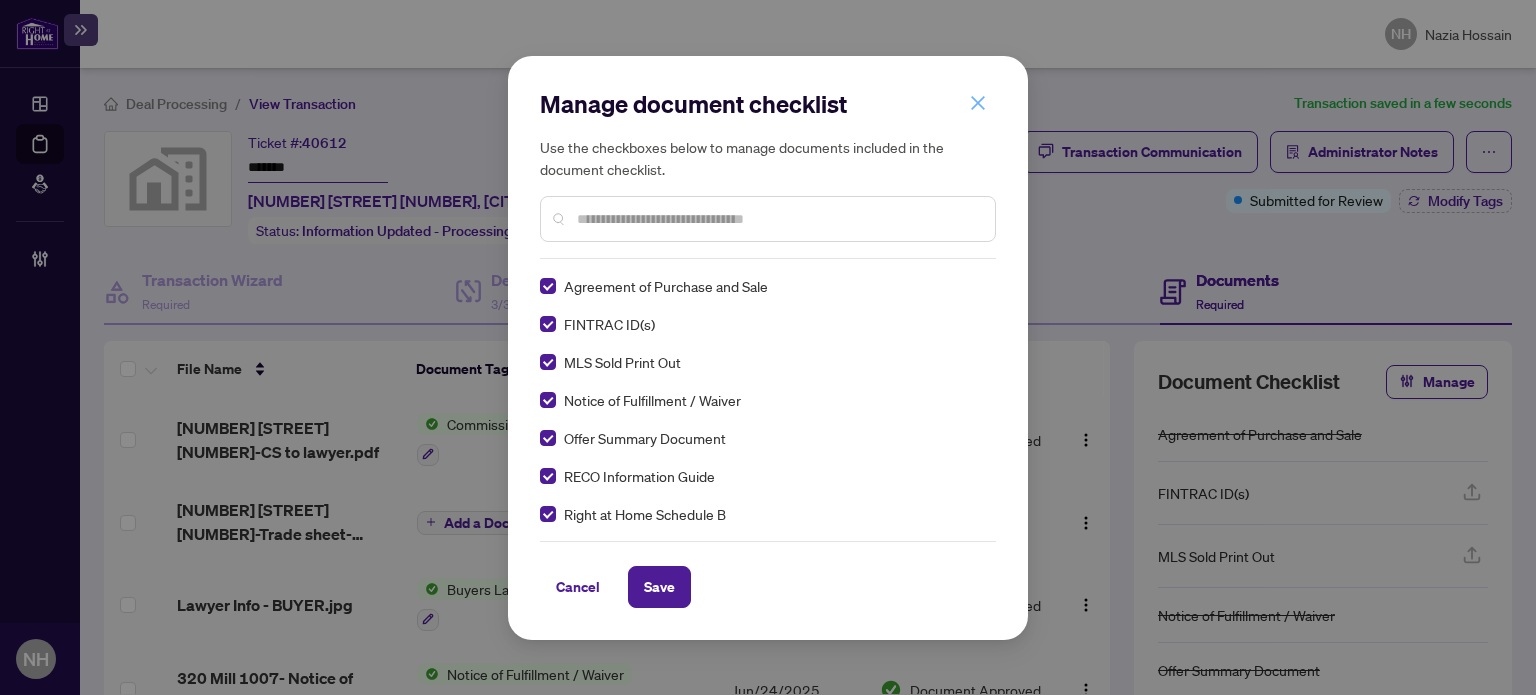 click at bounding box center (978, 103) 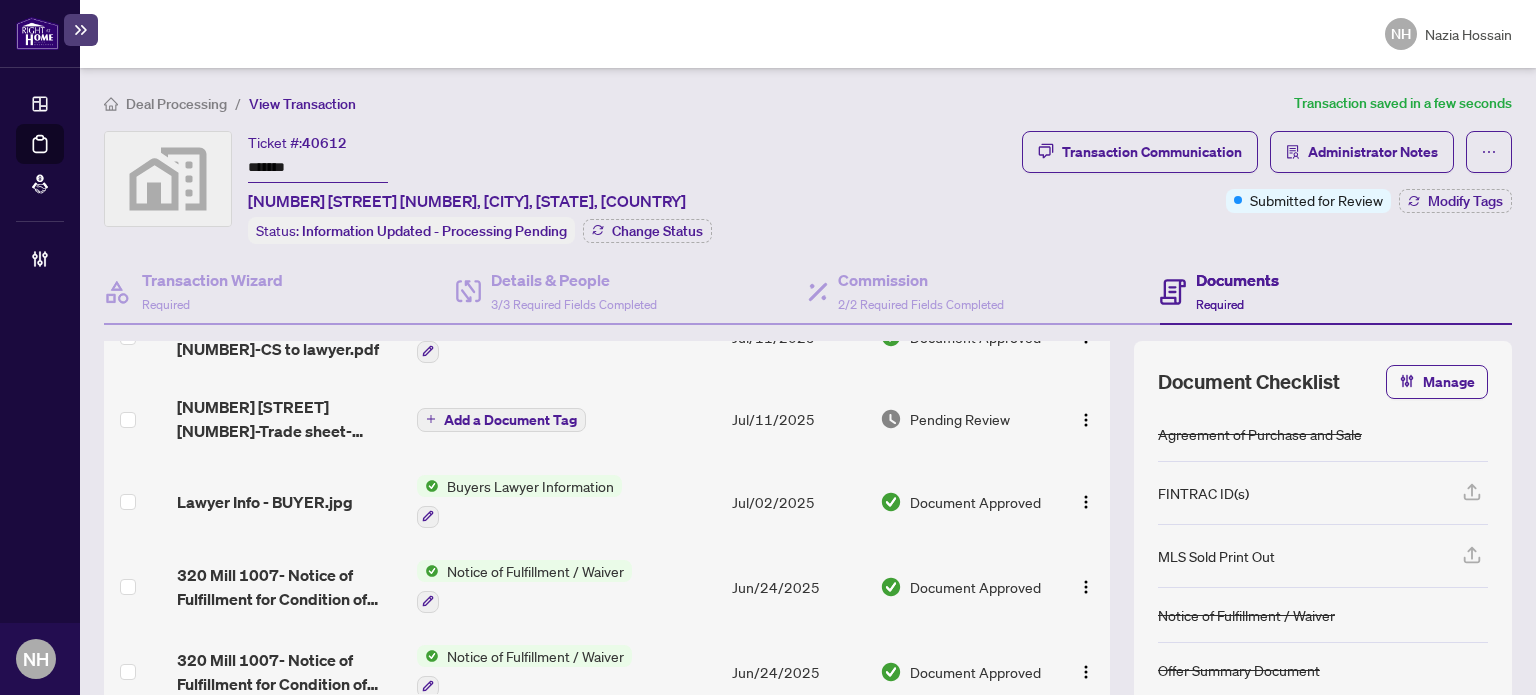 scroll, scrollTop: 0, scrollLeft: 0, axis: both 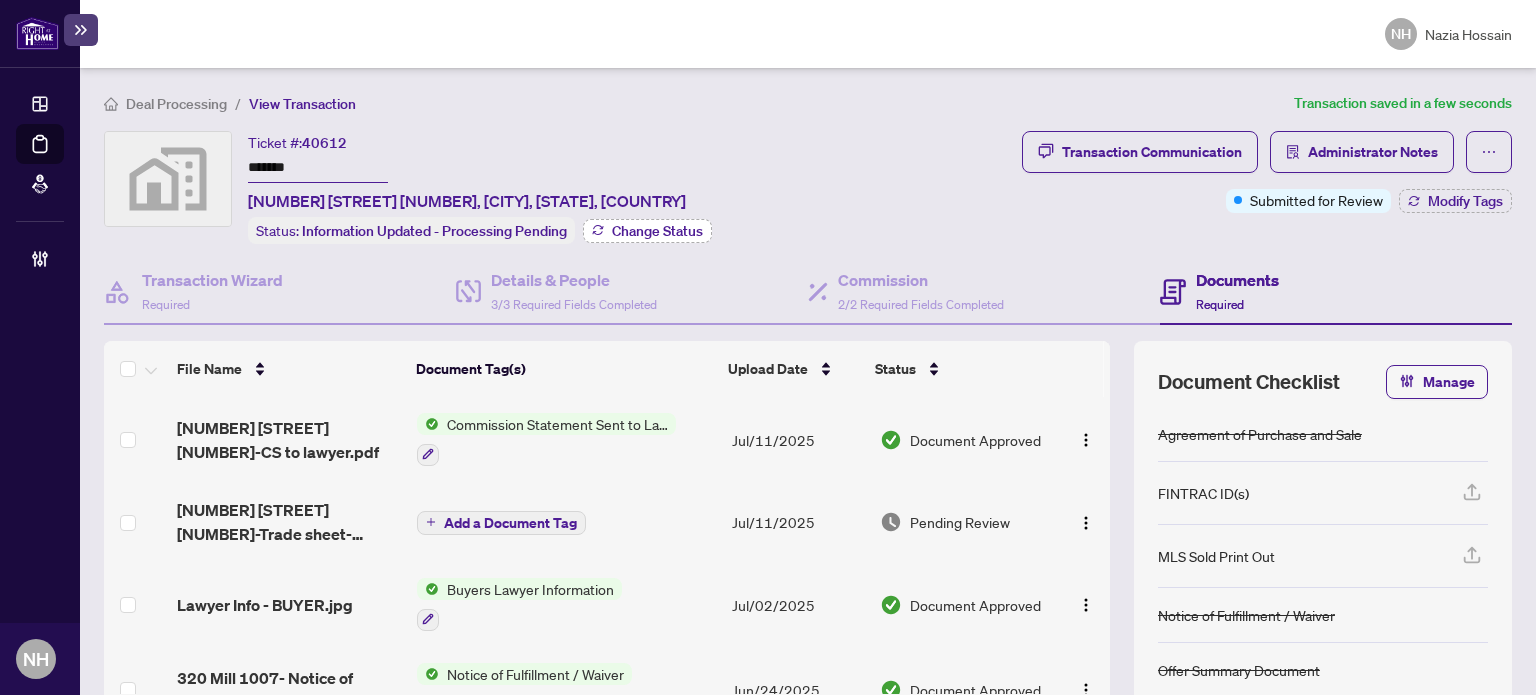 click on "Change Status" at bounding box center (657, 231) 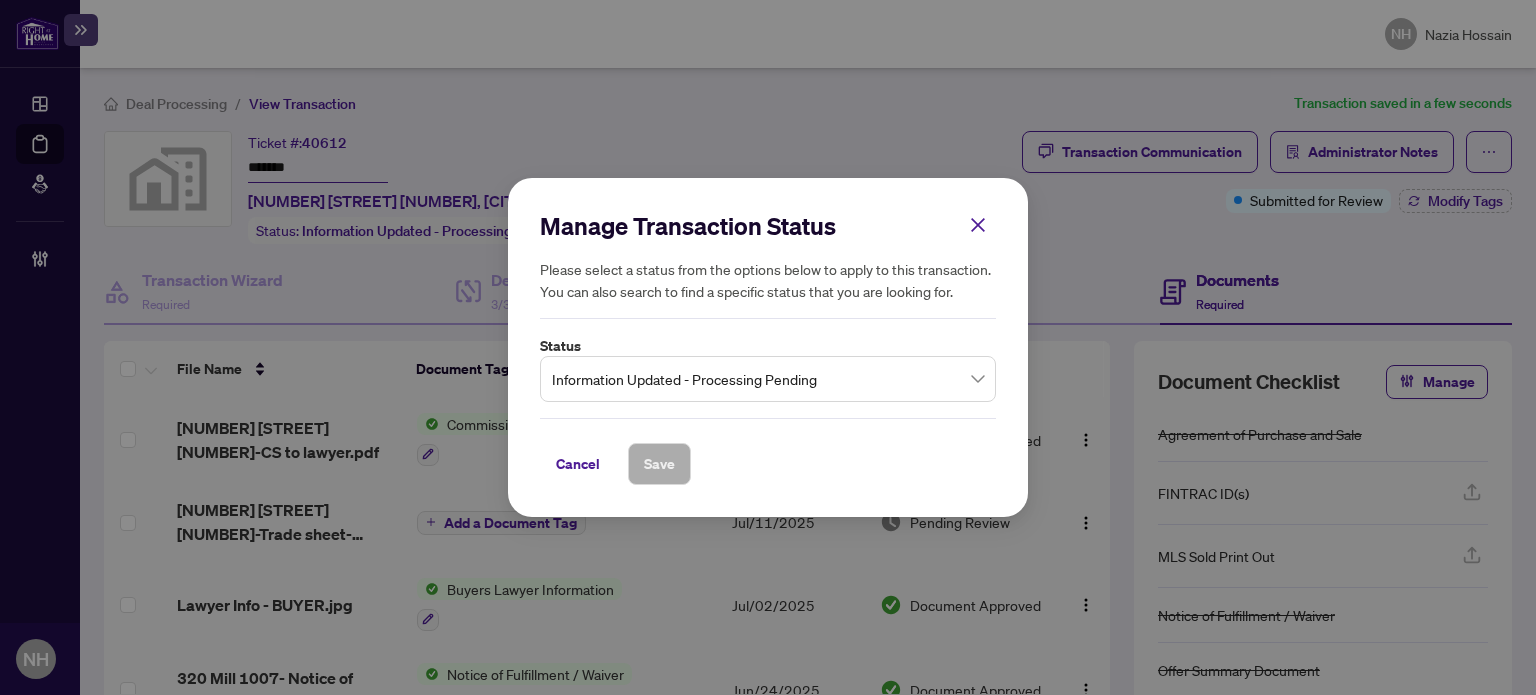 click on "Information Updated - Processing Pending" at bounding box center (768, 379) 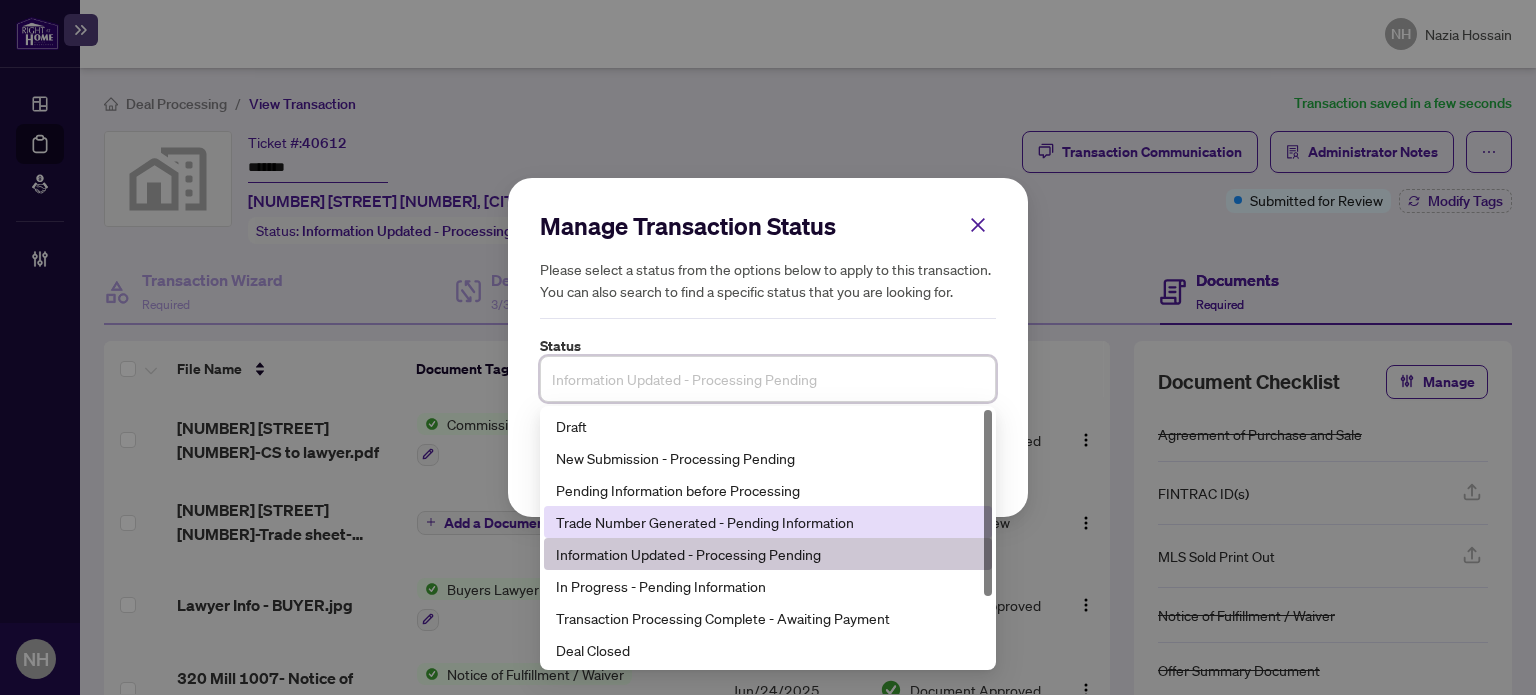 click on "Trade Number Generated - Pending Information" at bounding box center (768, 522) 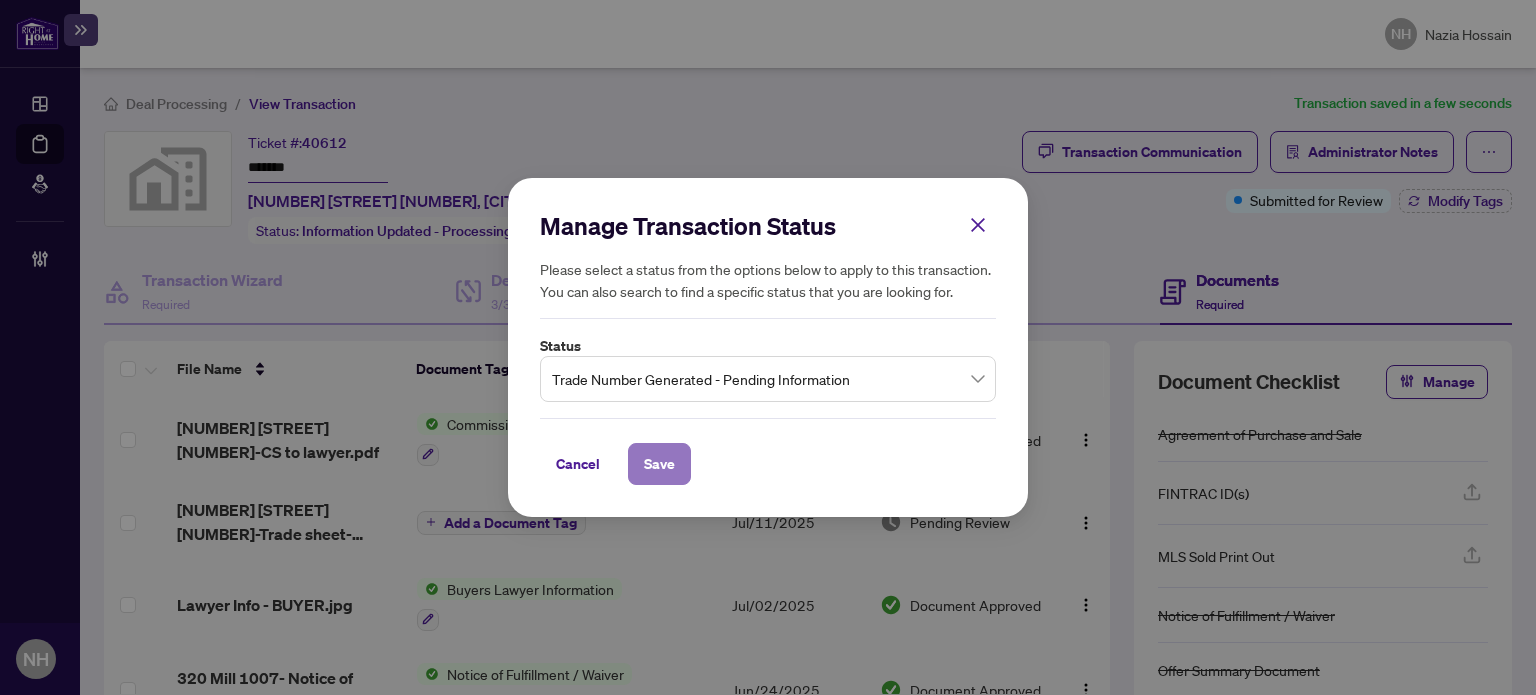 click on "Save" at bounding box center [659, 464] 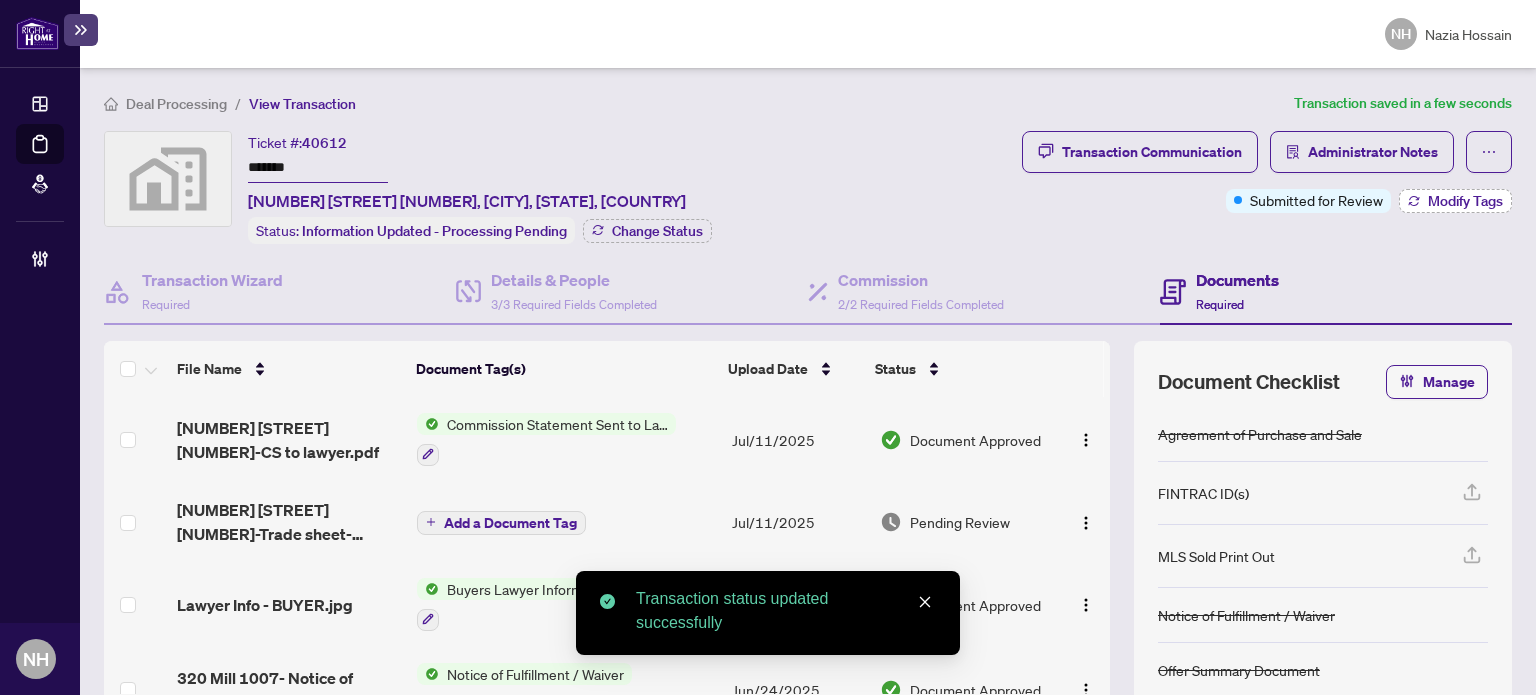 click on "Modify Tags" at bounding box center (1465, 201) 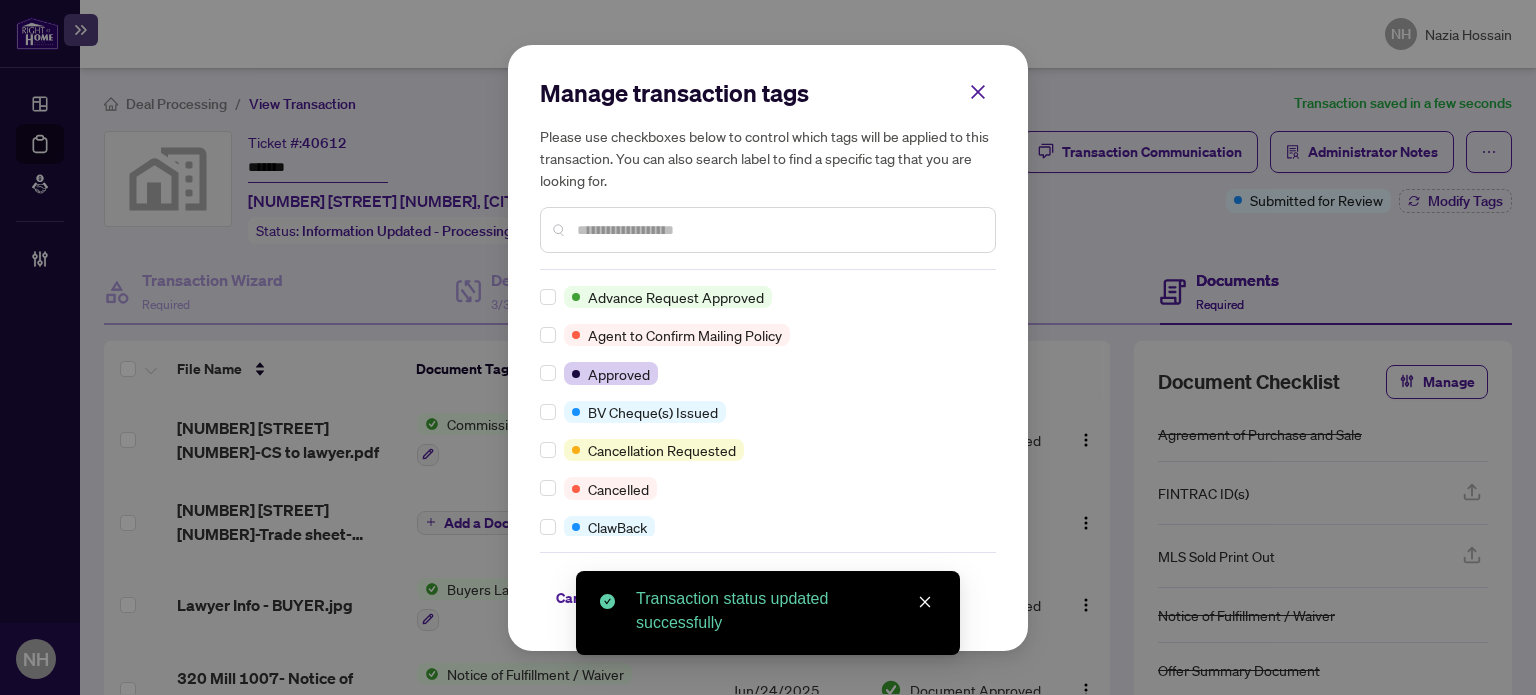 scroll, scrollTop: 0, scrollLeft: 0, axis: both 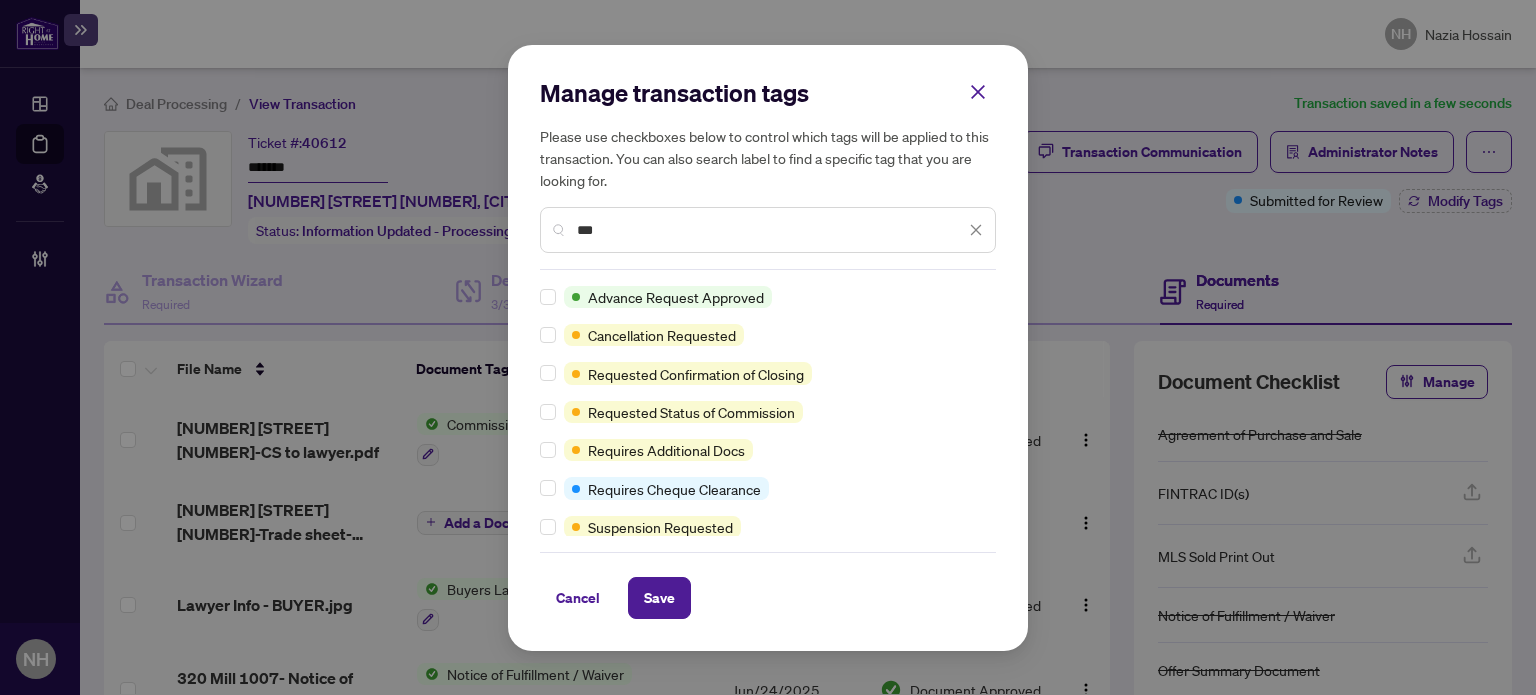 type on "***" 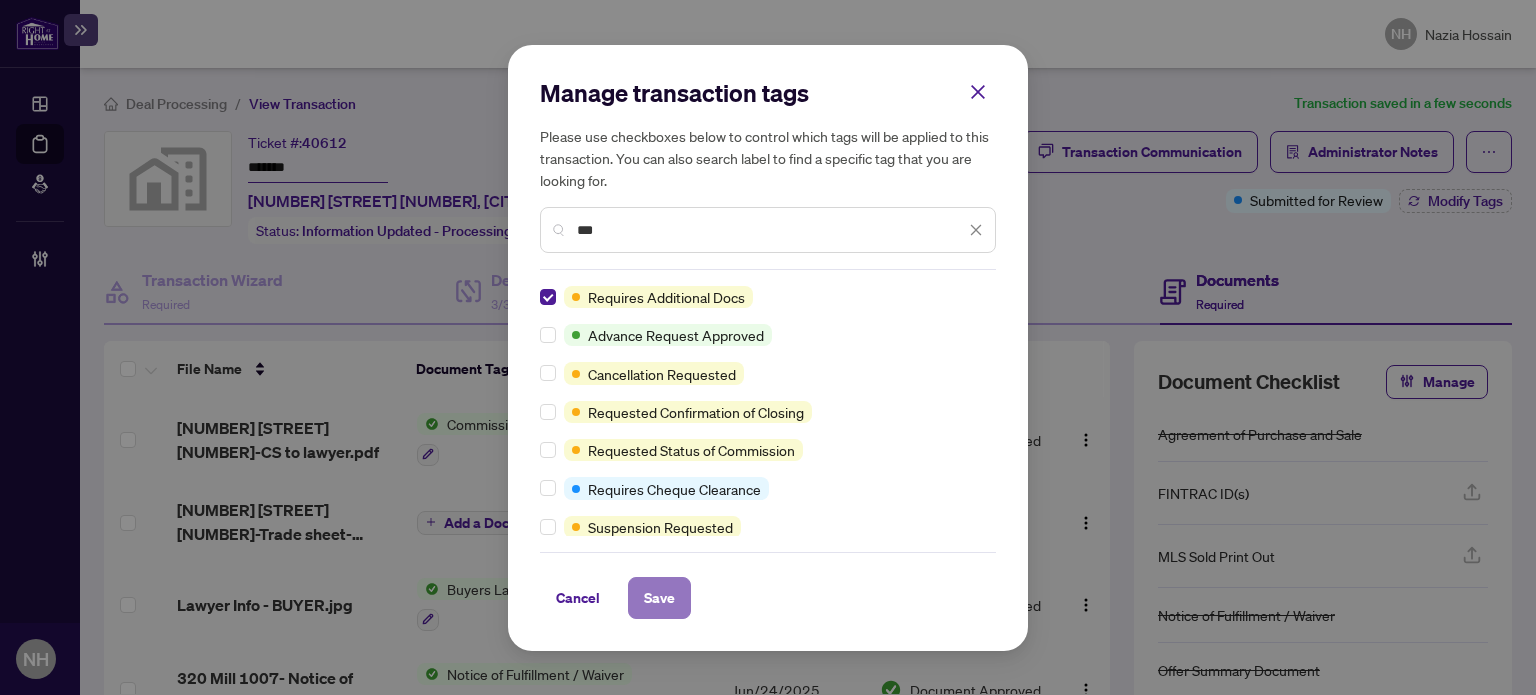 click on "Save" at bounding box center [659, 598] 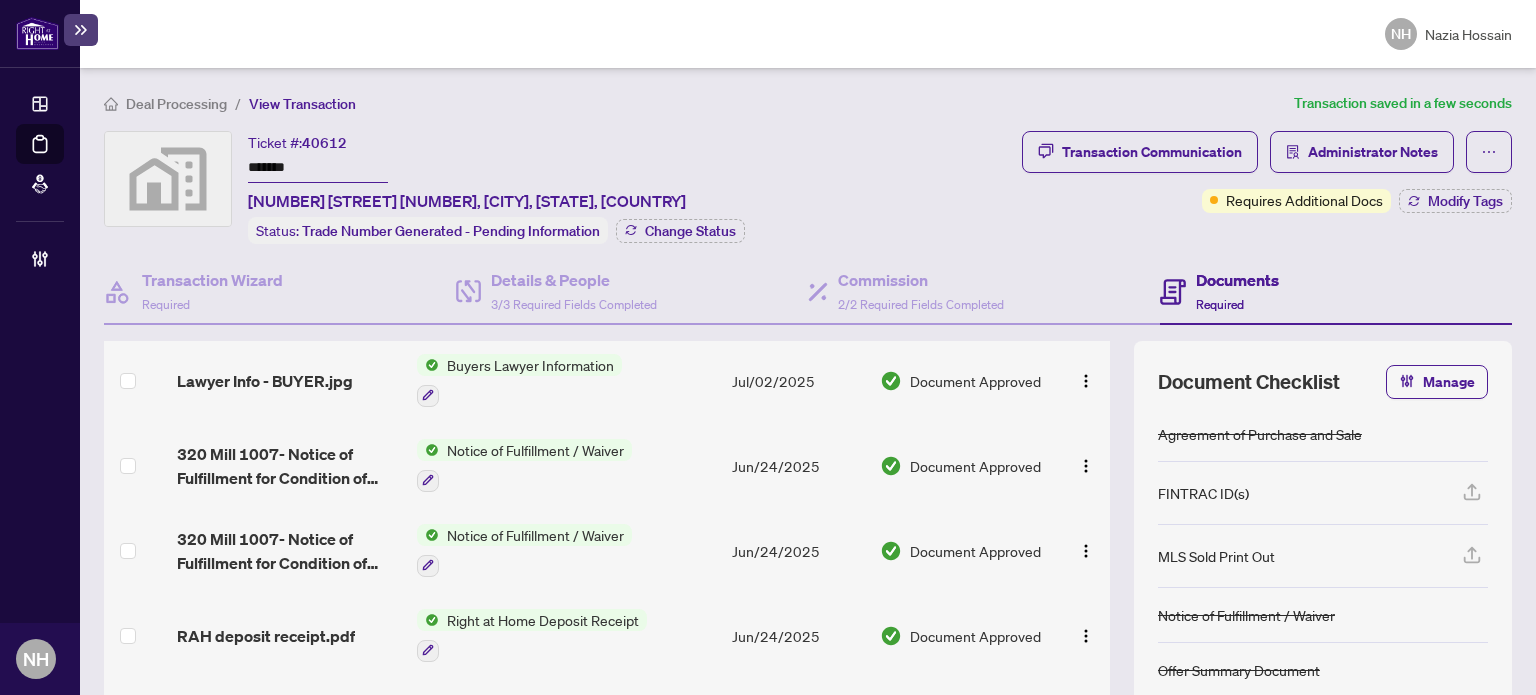 scroll, scrollTop: 0, scrollLeft: 0, axis: both 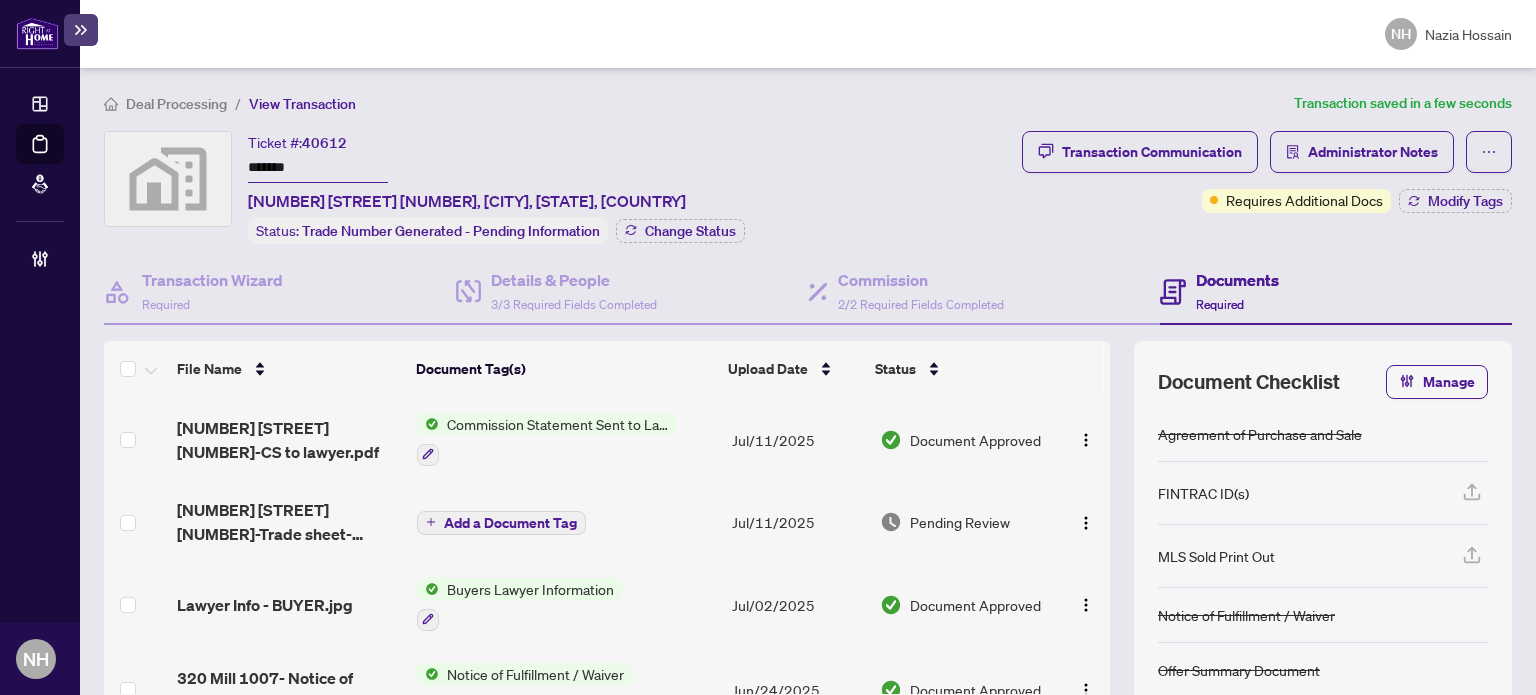 drag, startPoint x: 320, startPoint y: 177, endPoint x: 187, endPoint y: 144, distance: 137.03284 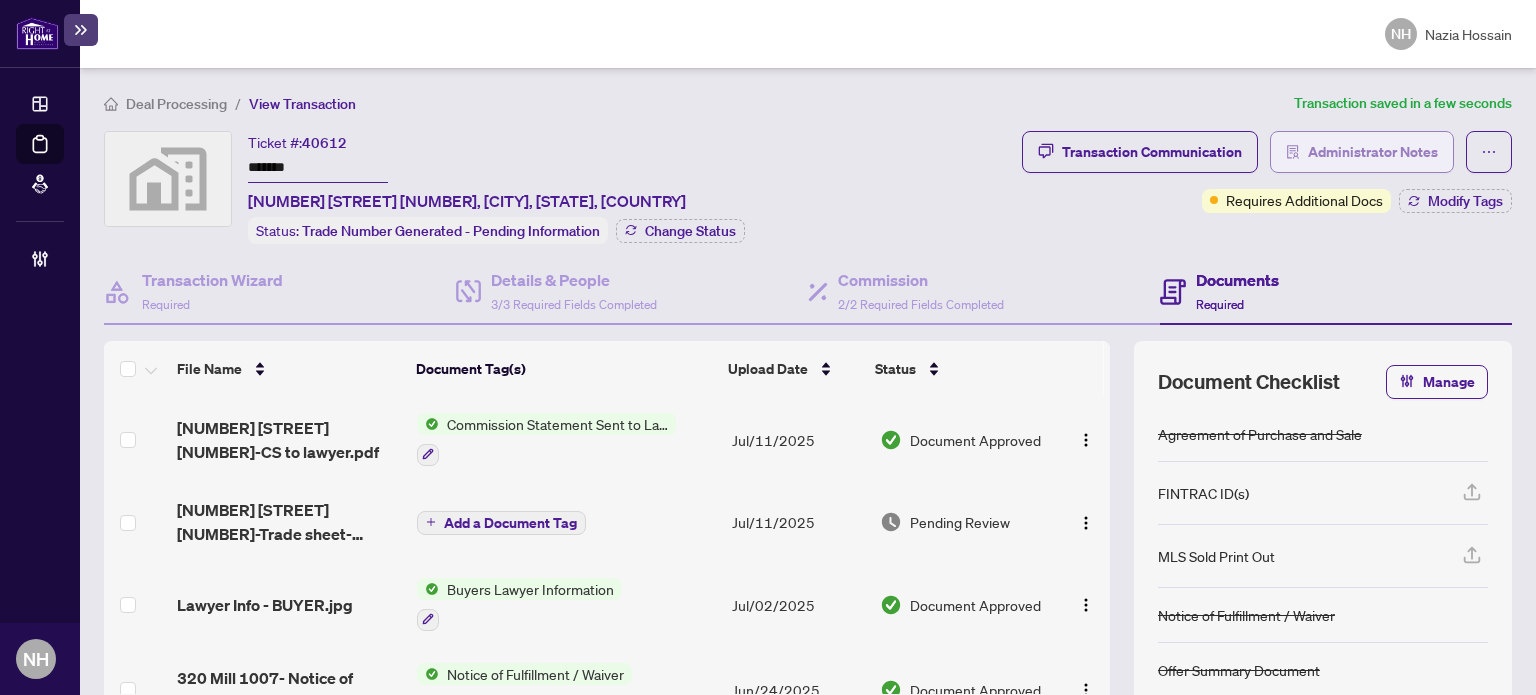click on "Administrator Notes" at bounding box center (1373, 152) 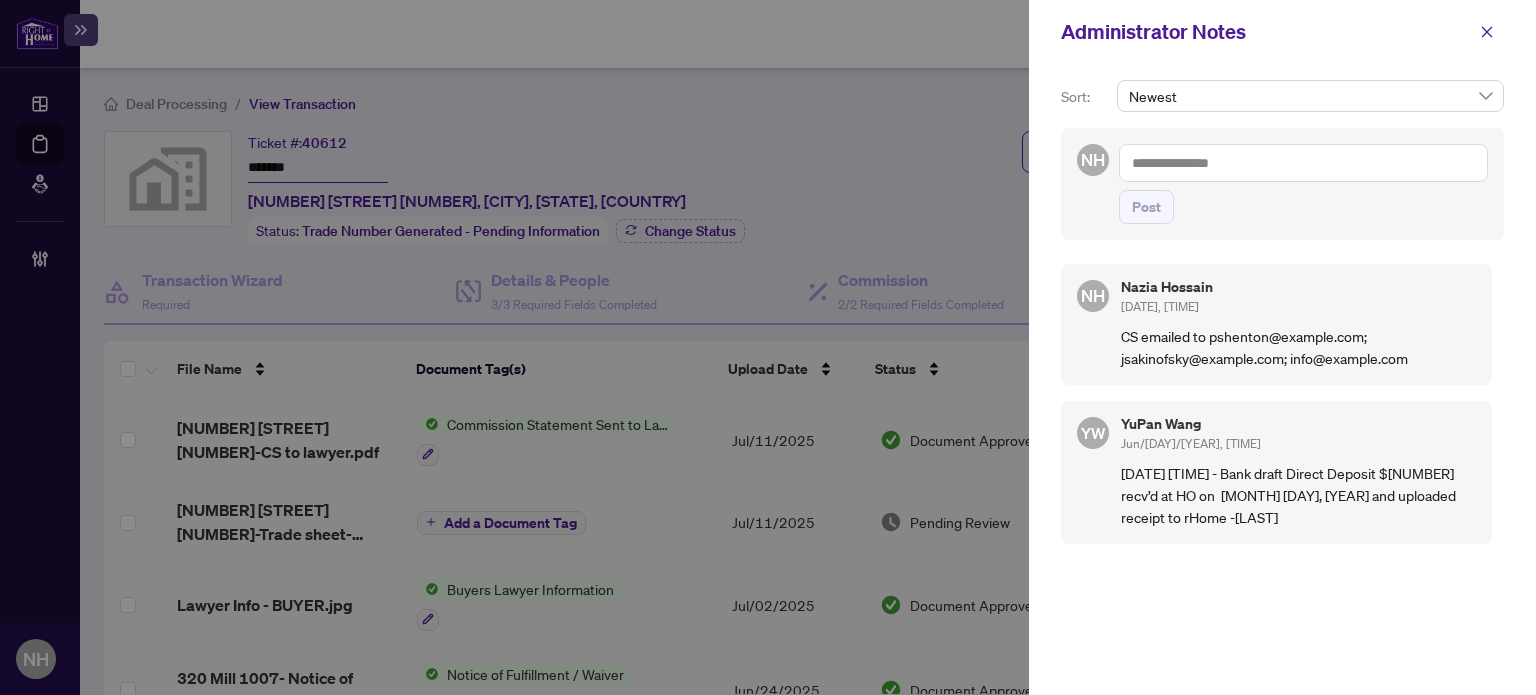 click at bounding box center (1303, 163) 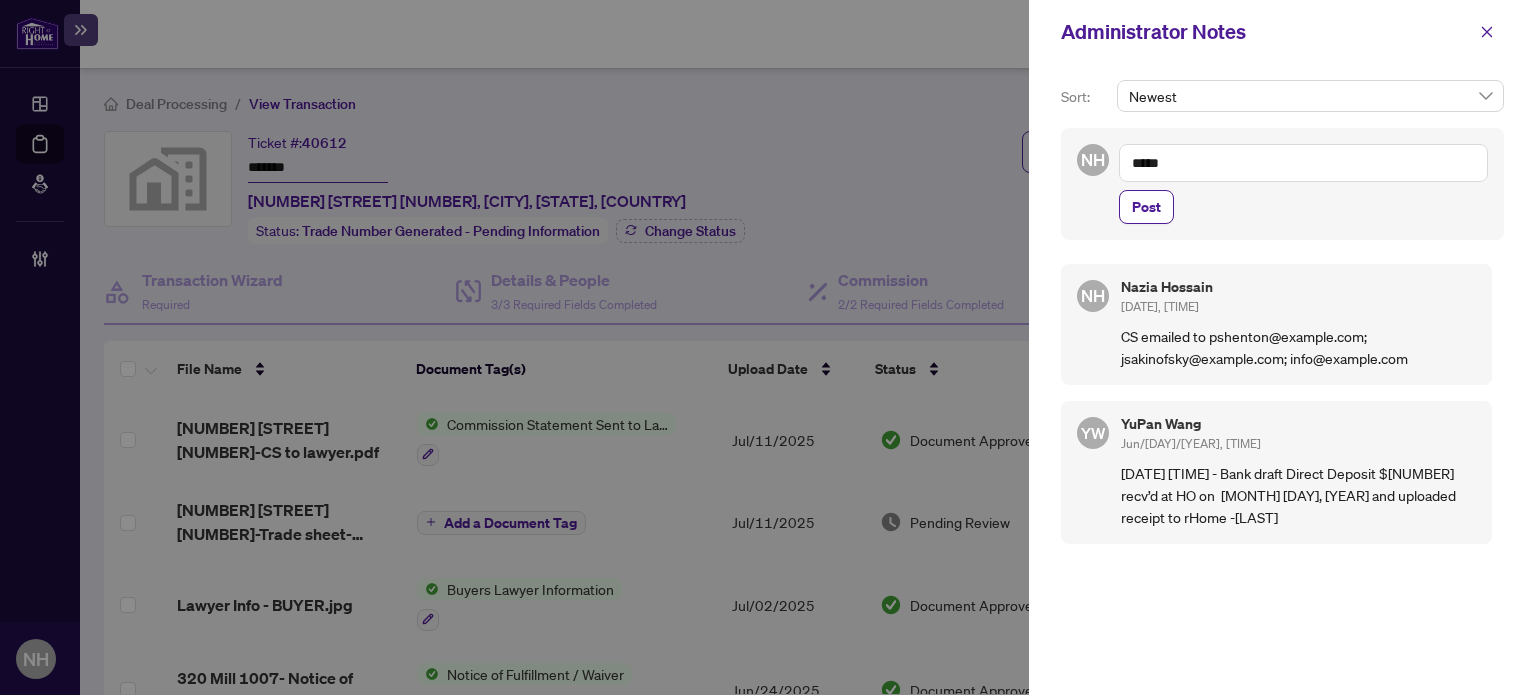 click on "*****" at bounding box center (1303, 163) 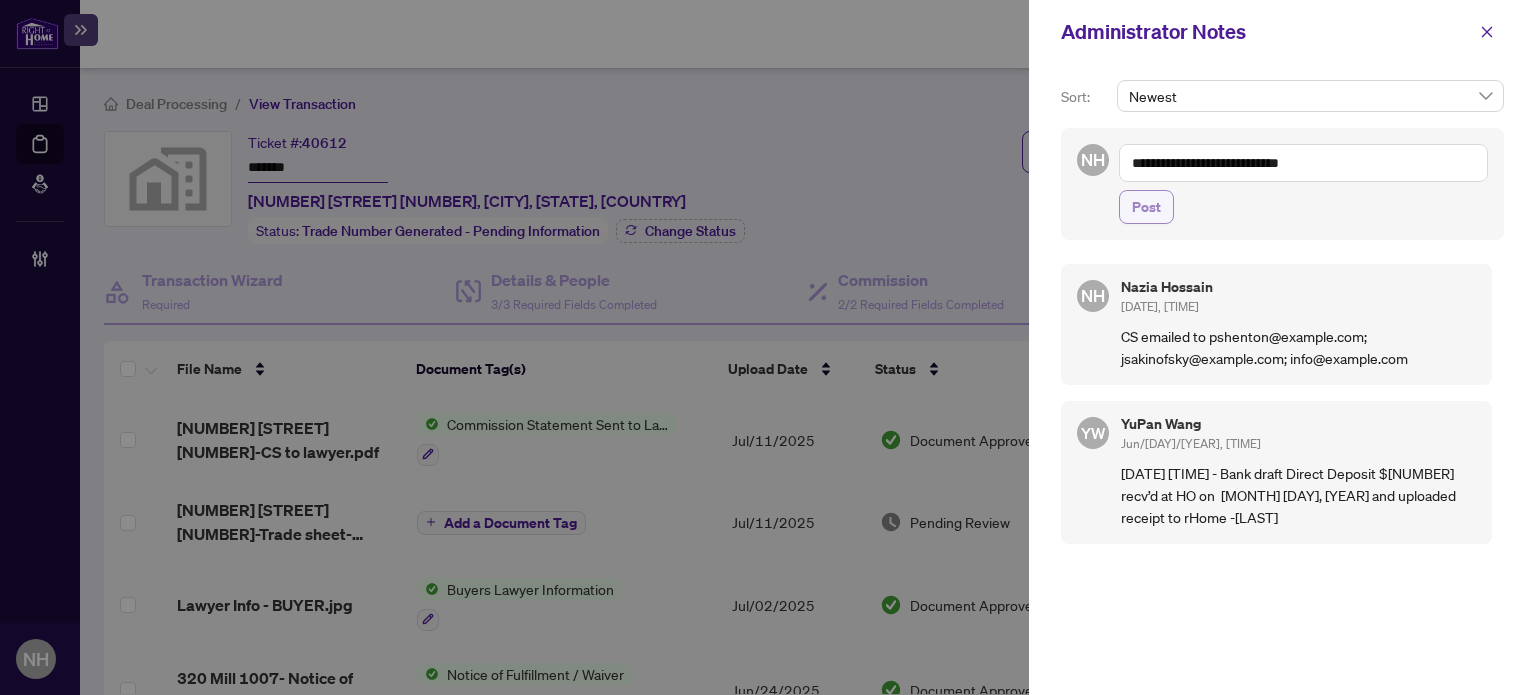 type on "**********" 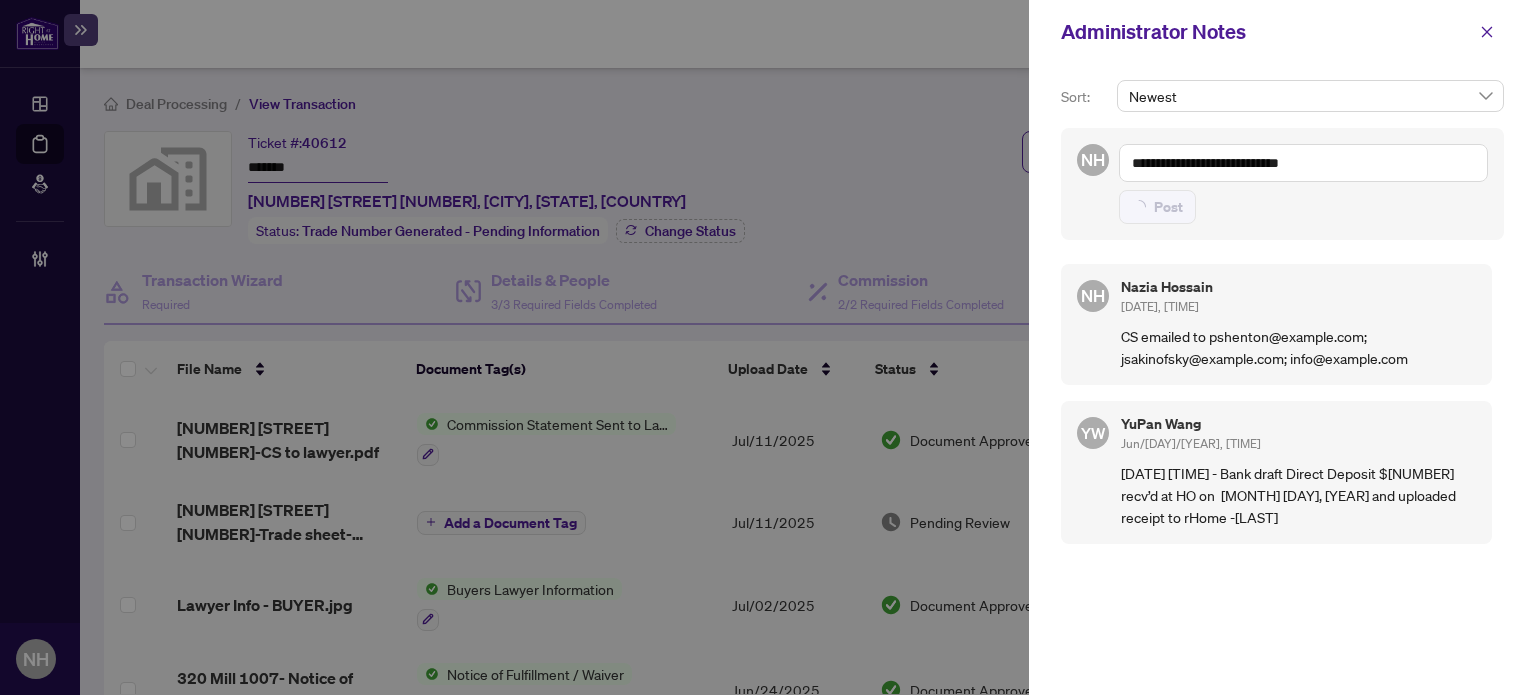 type 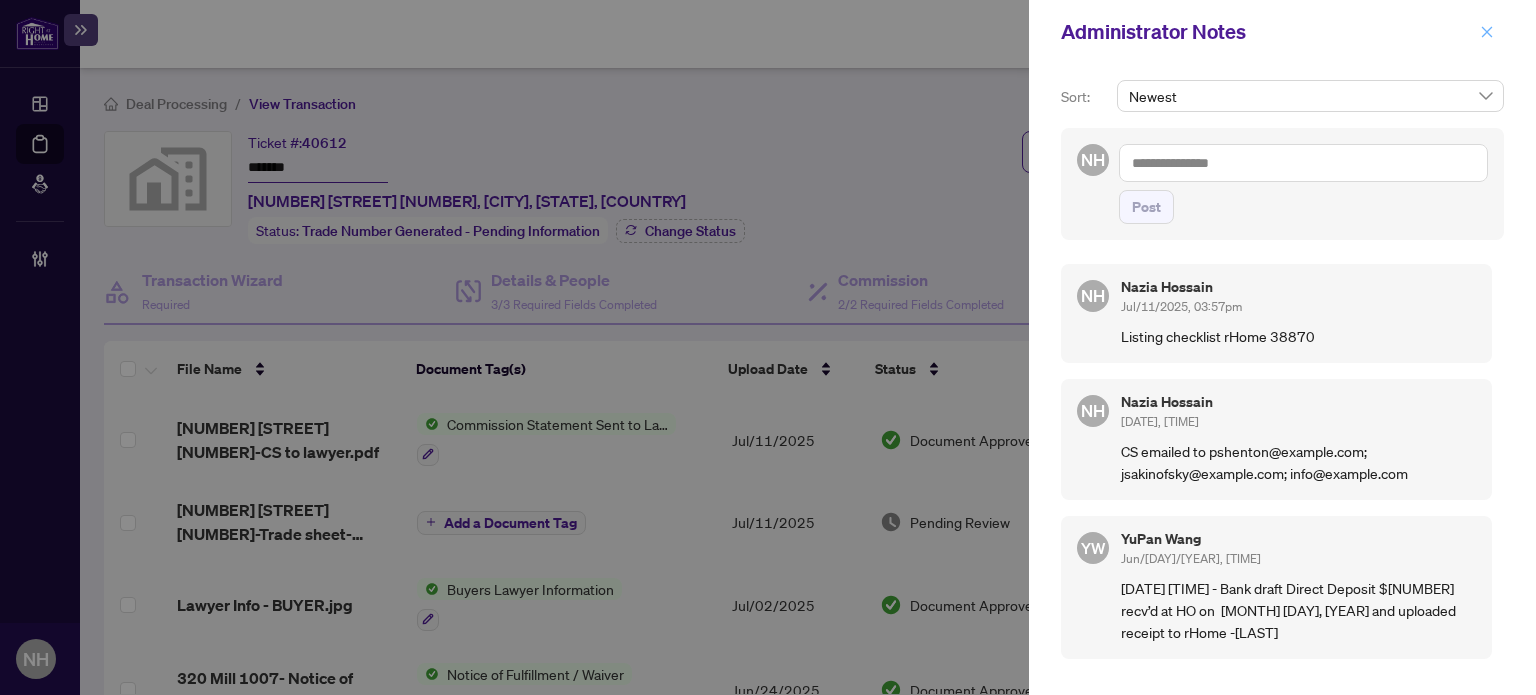 click 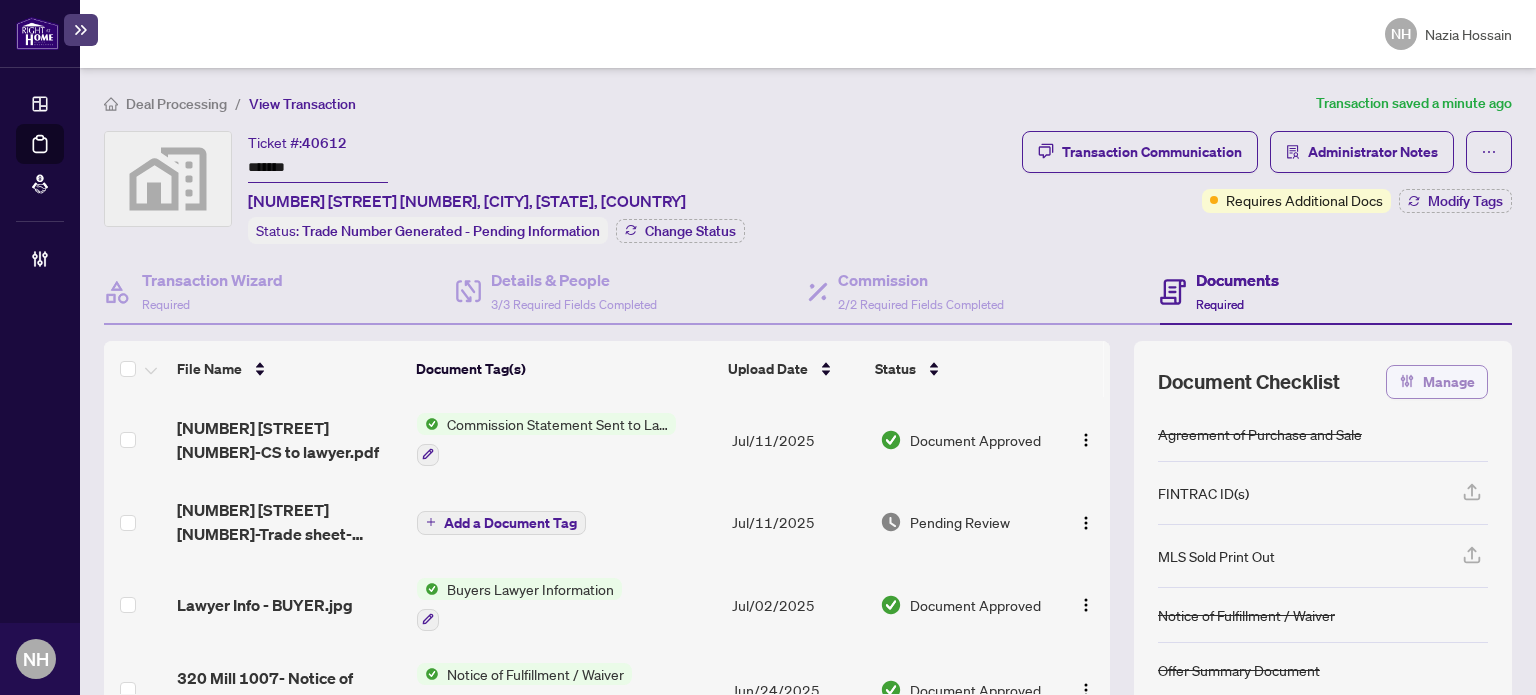 click on "Manage" at bounding box center (1449, 382) 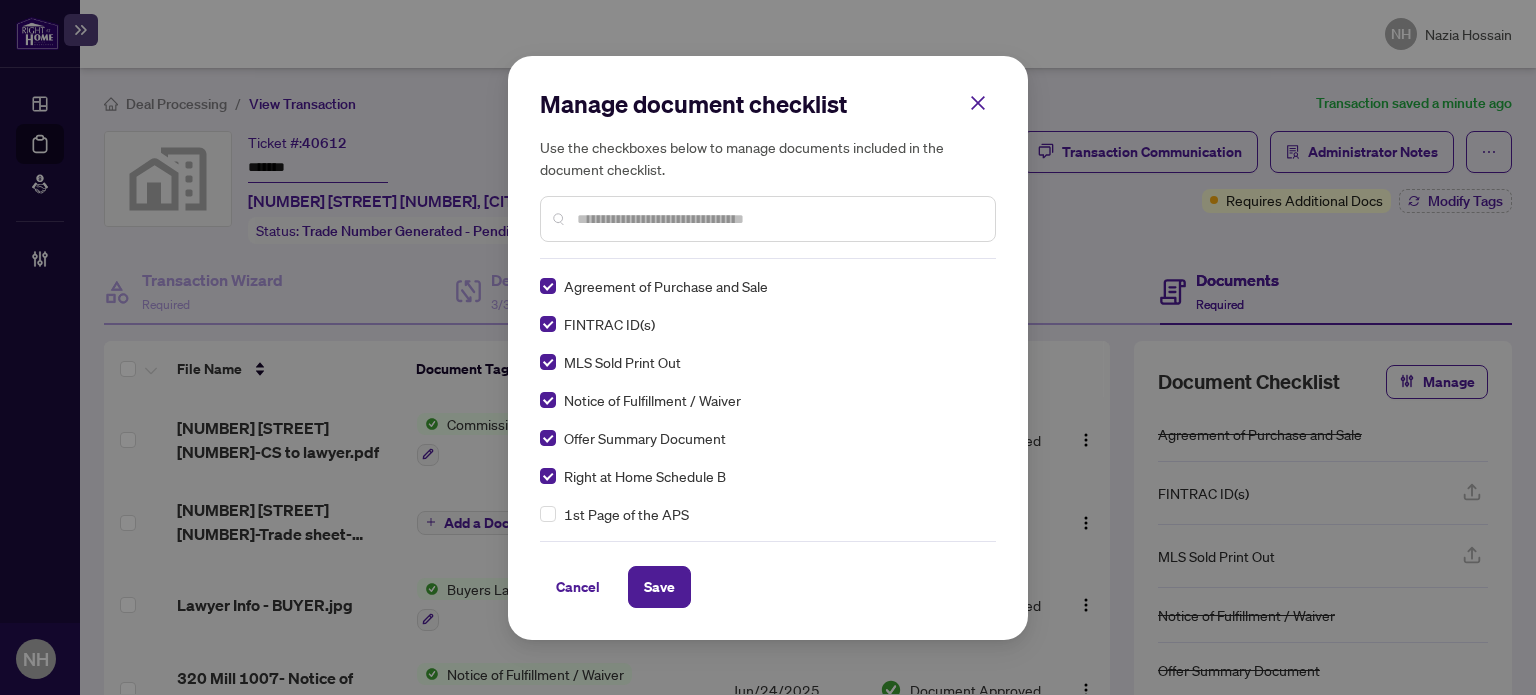 scroll, scrollTop: 0, scrollLeft: 0, axis: both 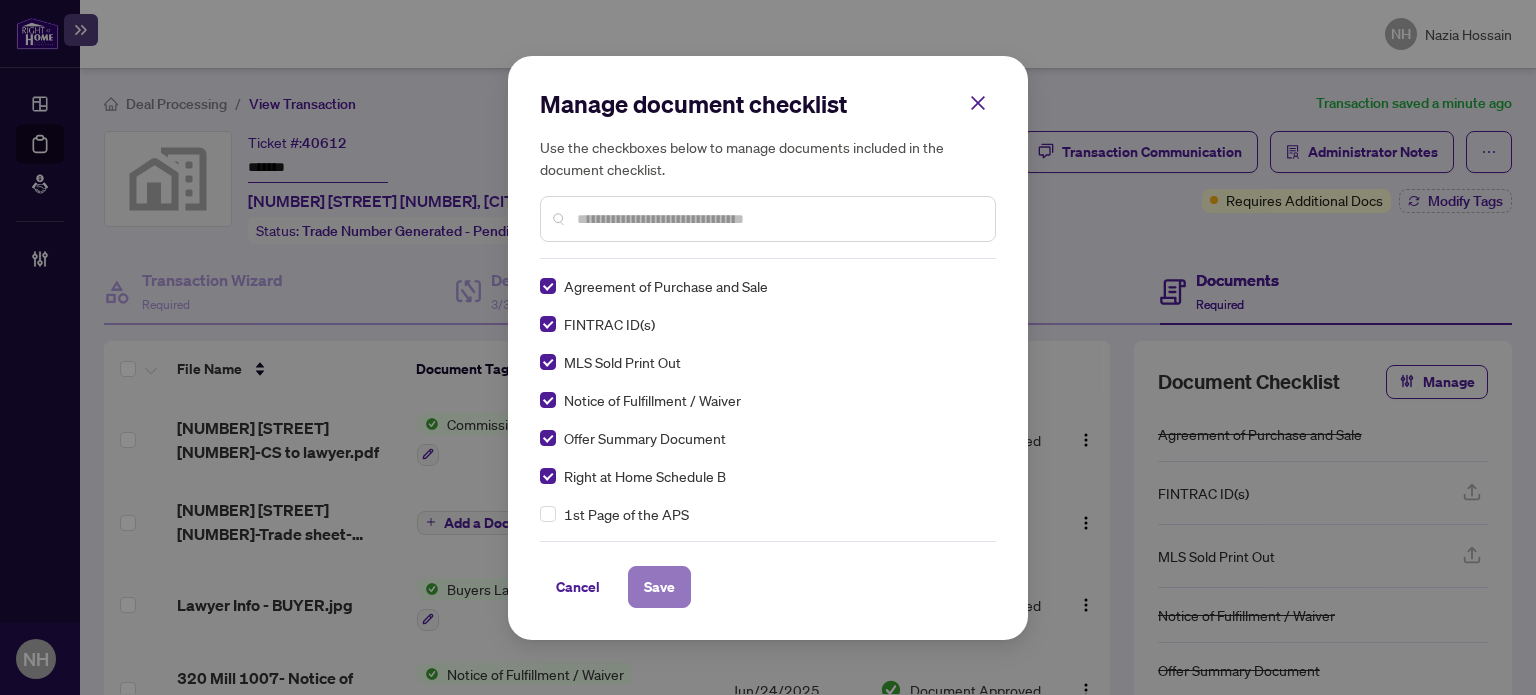 click on "Save" at bounding box center (659, 587) 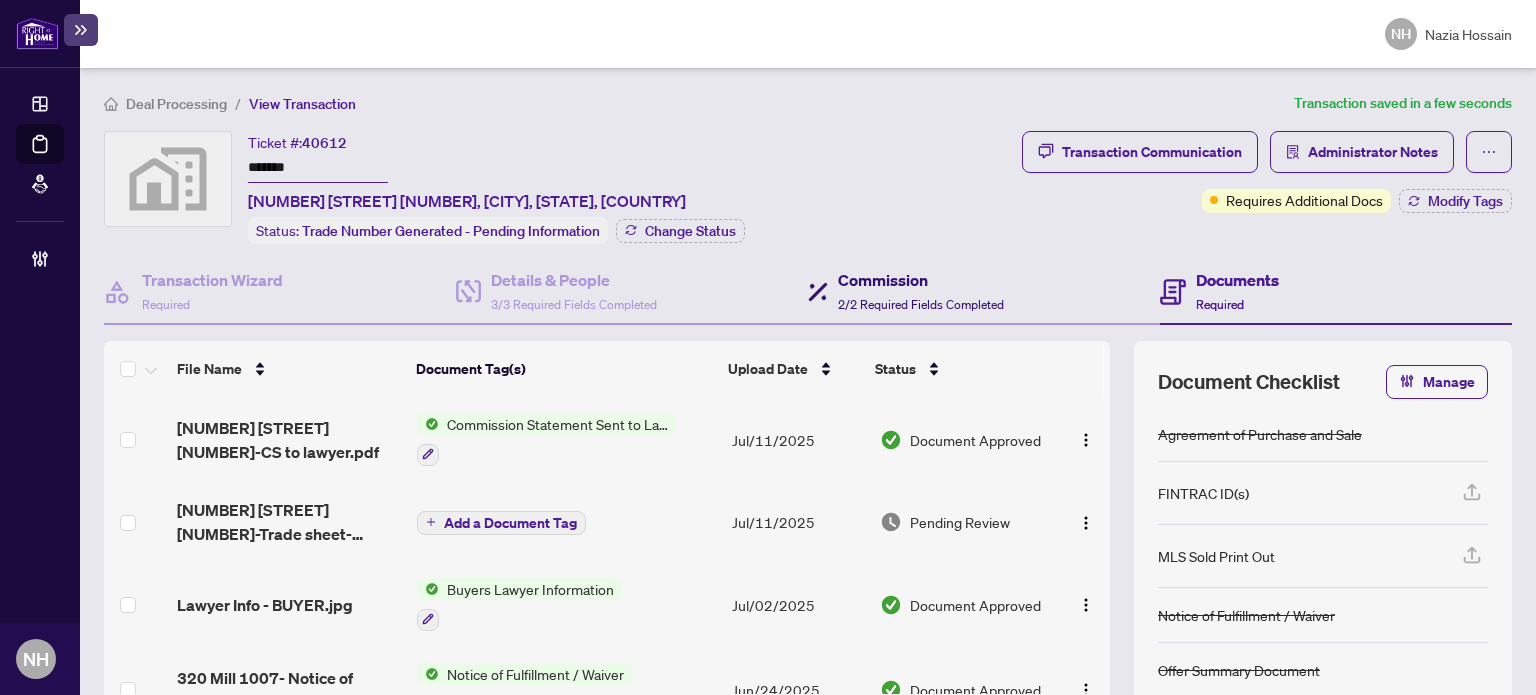 click on "2/2 Required Fields Completed" at bounding box center [921, 304] 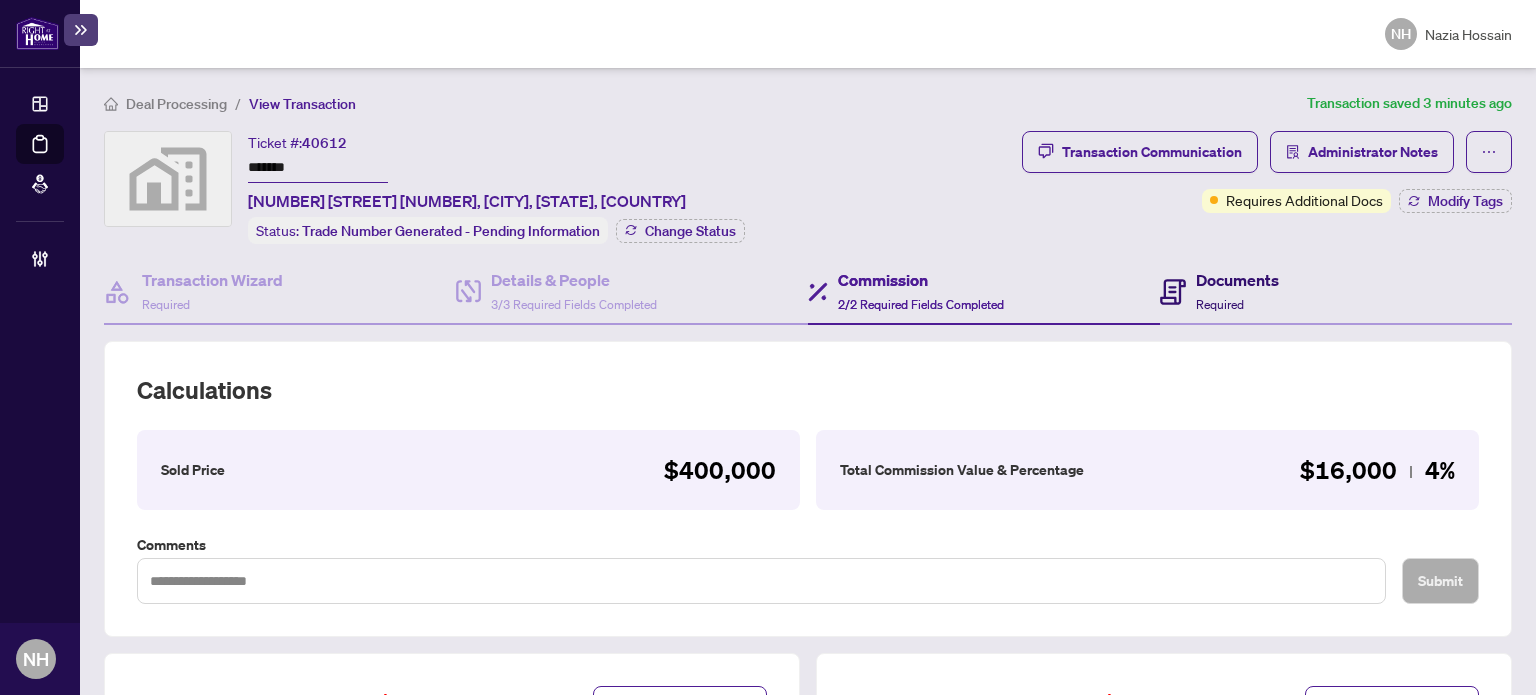 click on "Documents" at bounding box center (1237, 280) 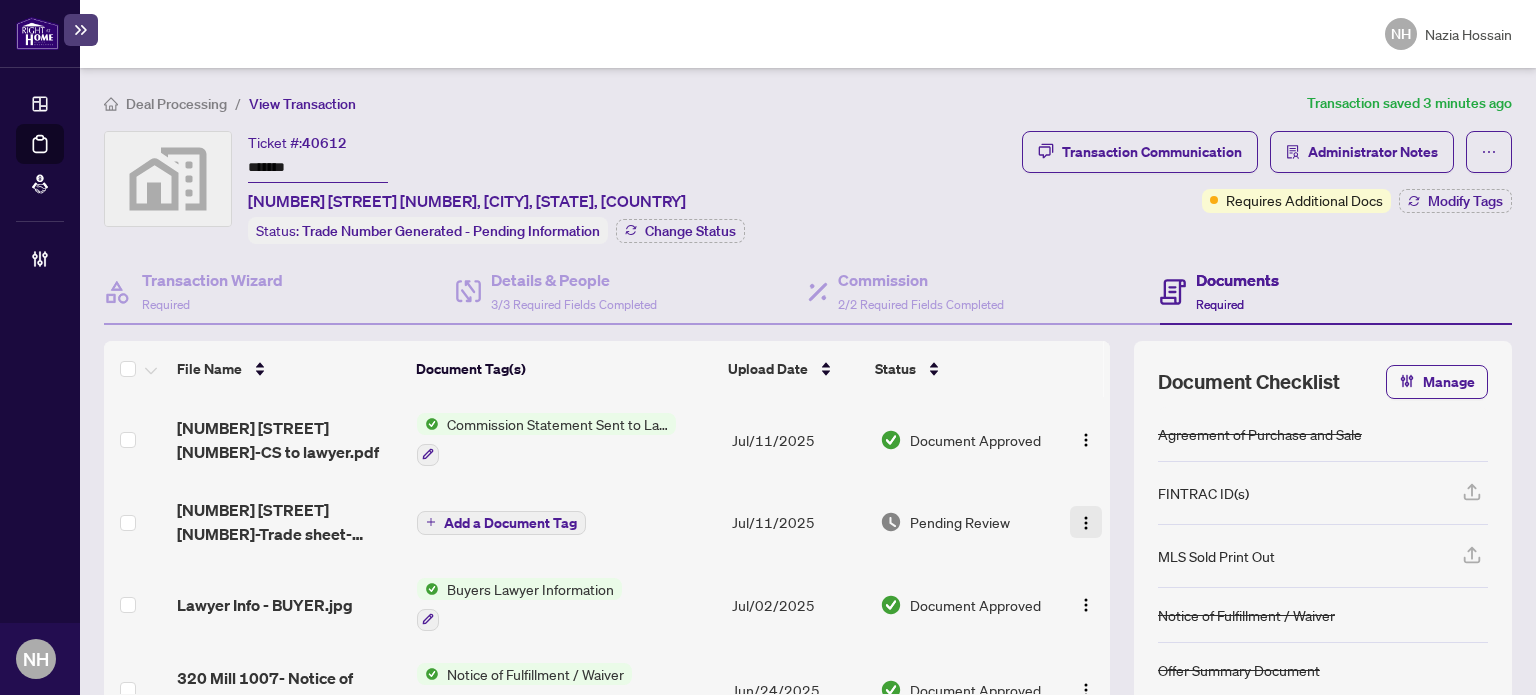 click at bounding box center (1086, 523) 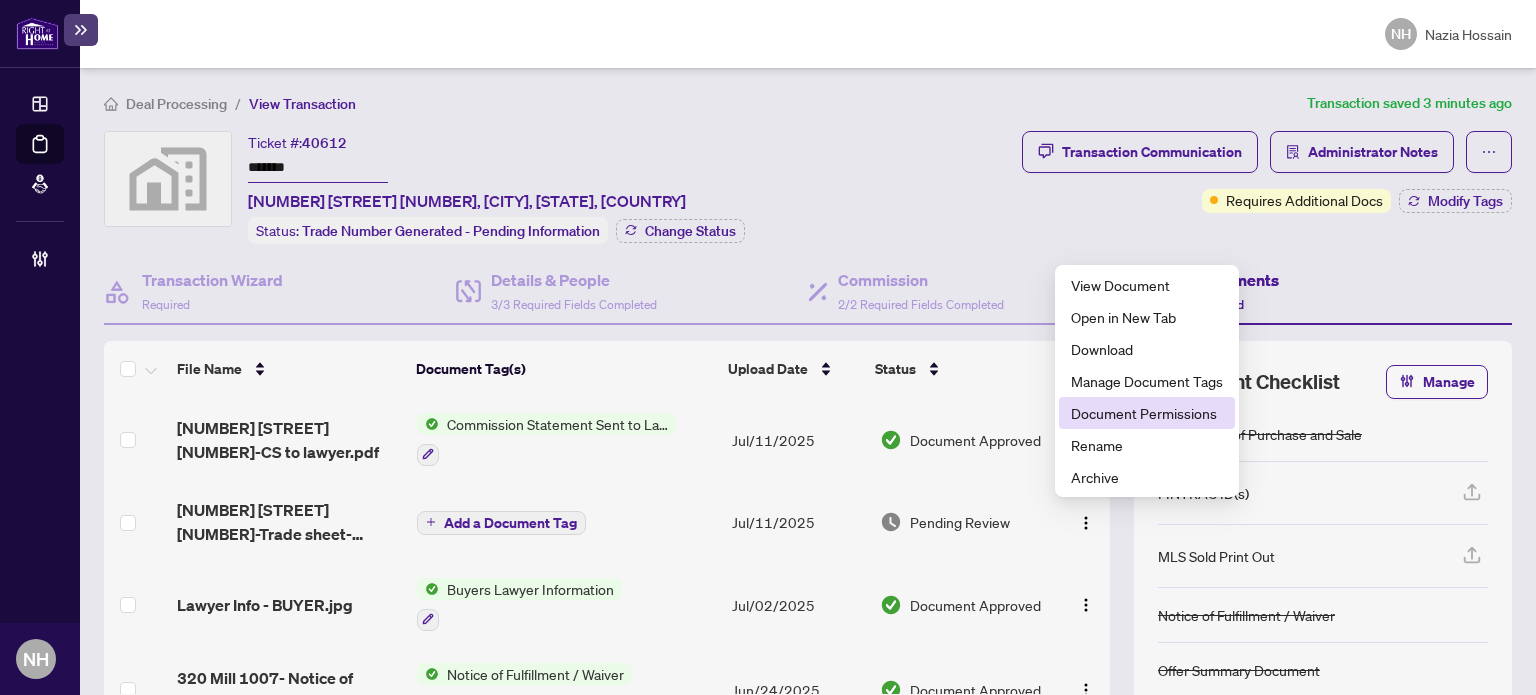 click on "Document Permissions" at bounding box center [1147, 413] 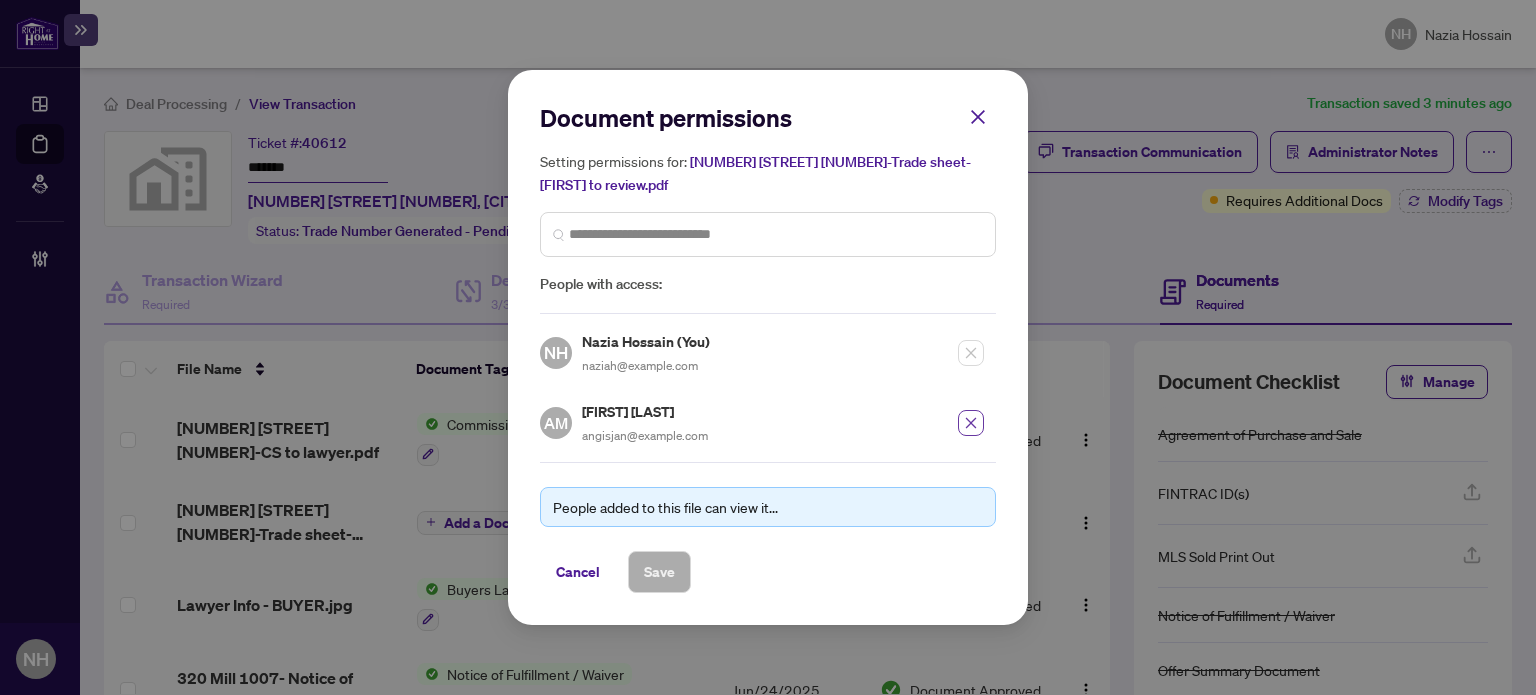 click 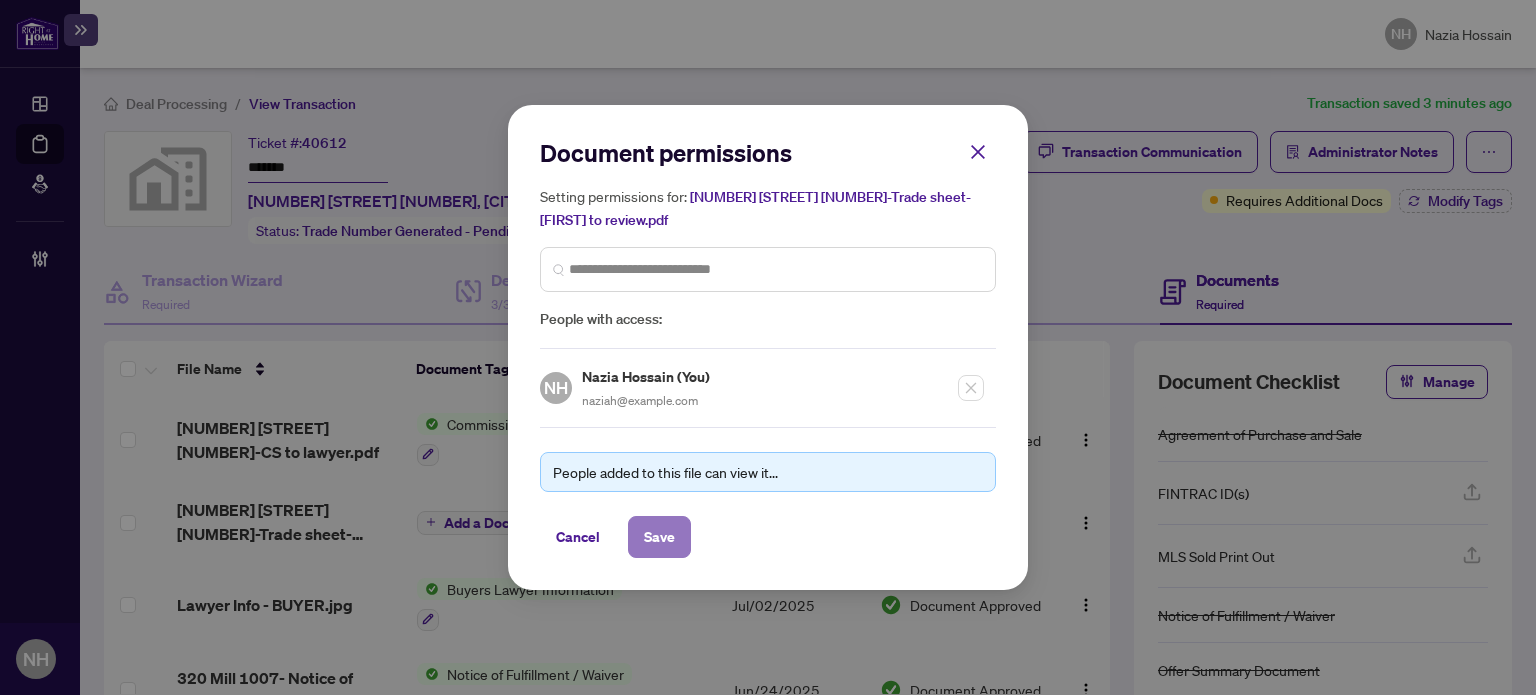 click on "Save" at bounding box center [659, 537] 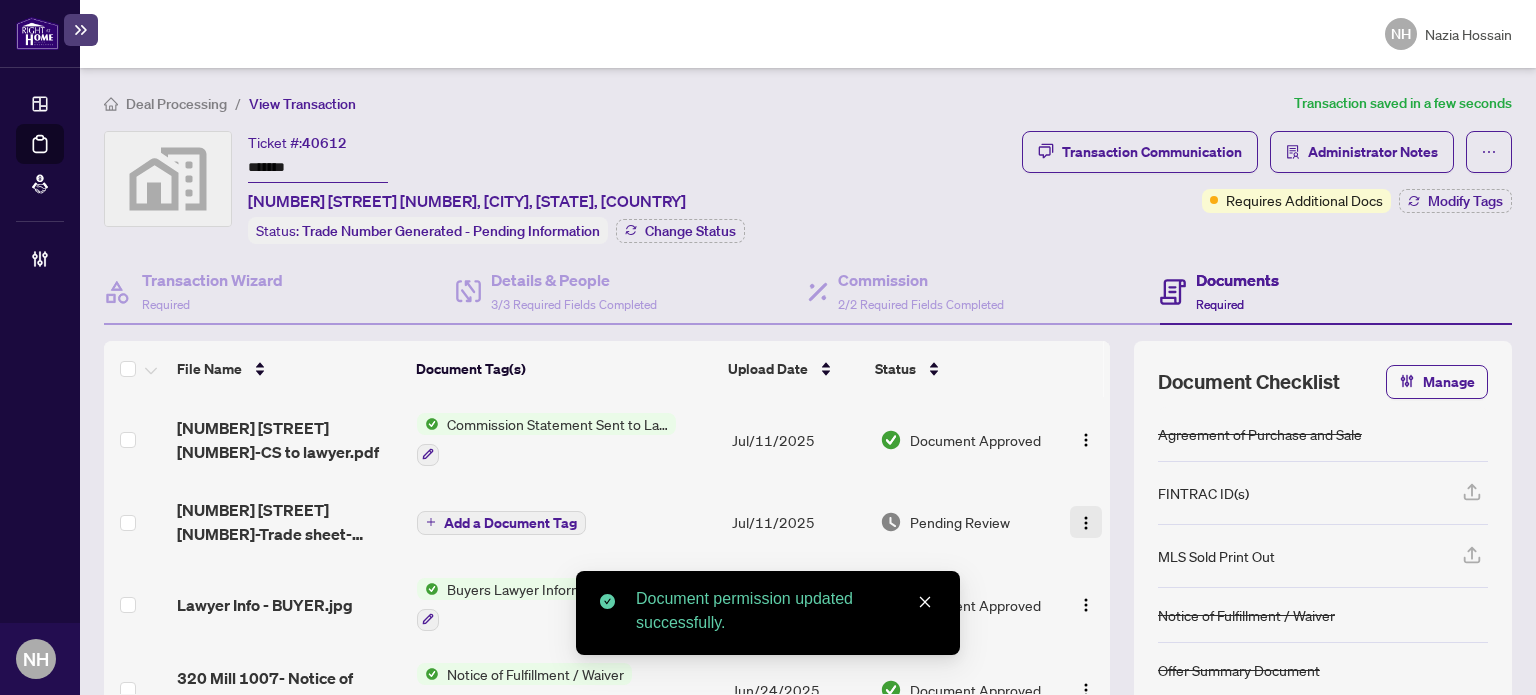 click at bounding box center [1086, 523] 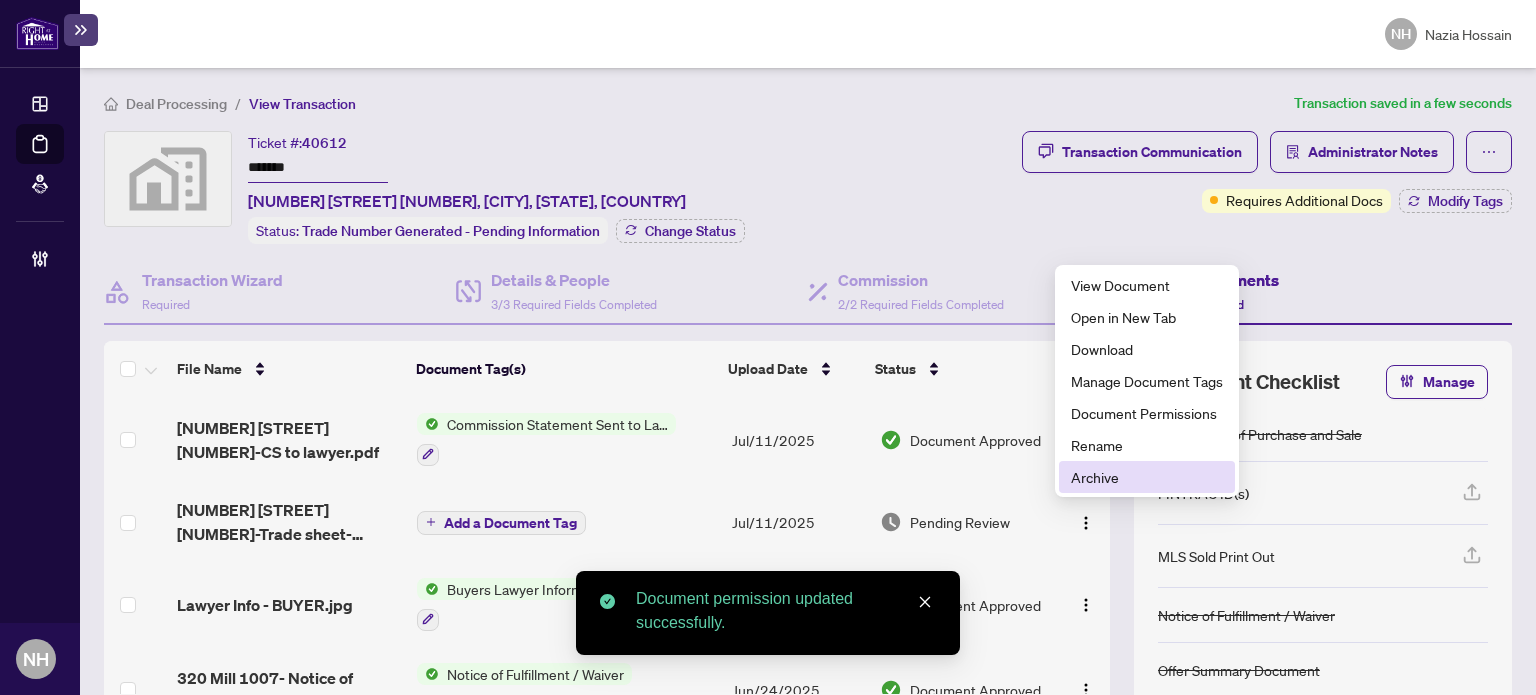 click on "Archive" at bounding box center [1147, 477] 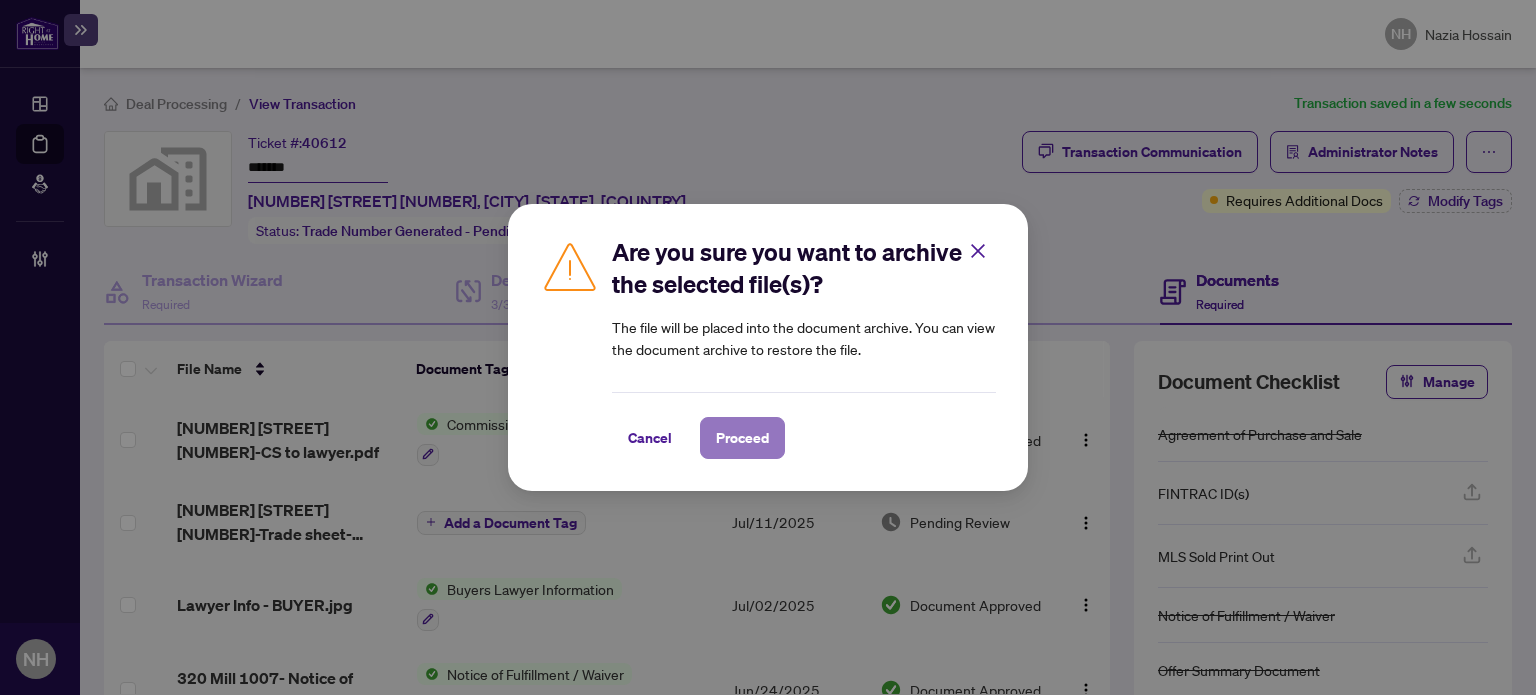 click on "Proceed" at bounding box center (742, 438) 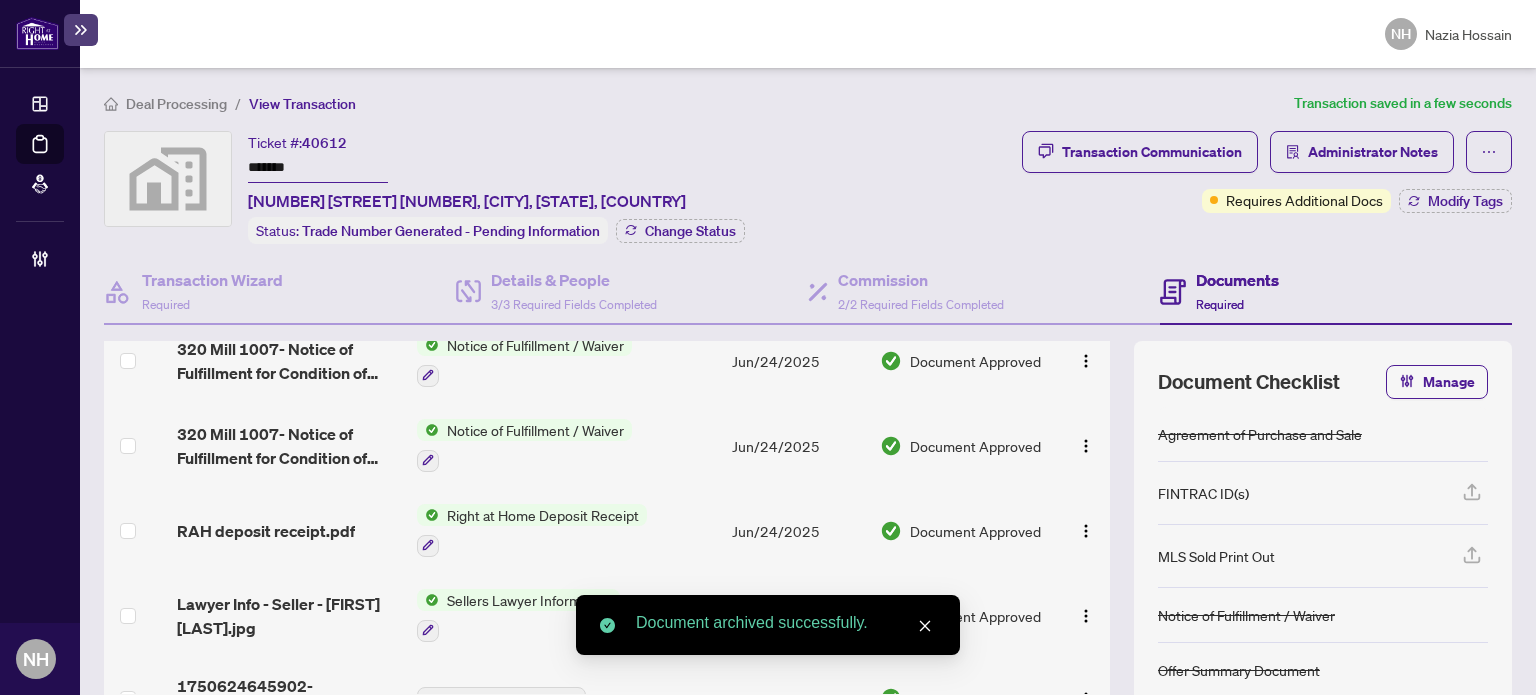 scroll, scrollTop: 400, scrollLeft: 0, axis: vertical 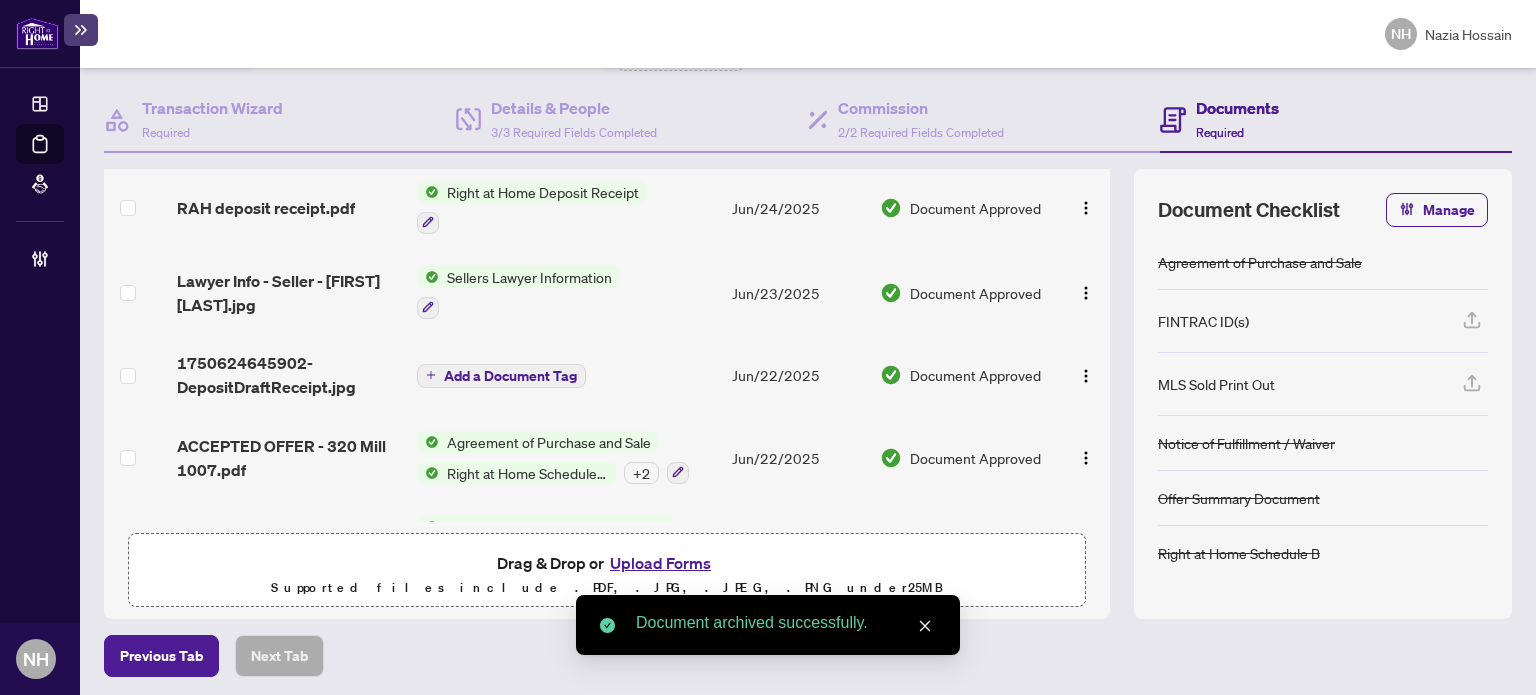 click on "Upload Forms" at bounding box center [660, 563] 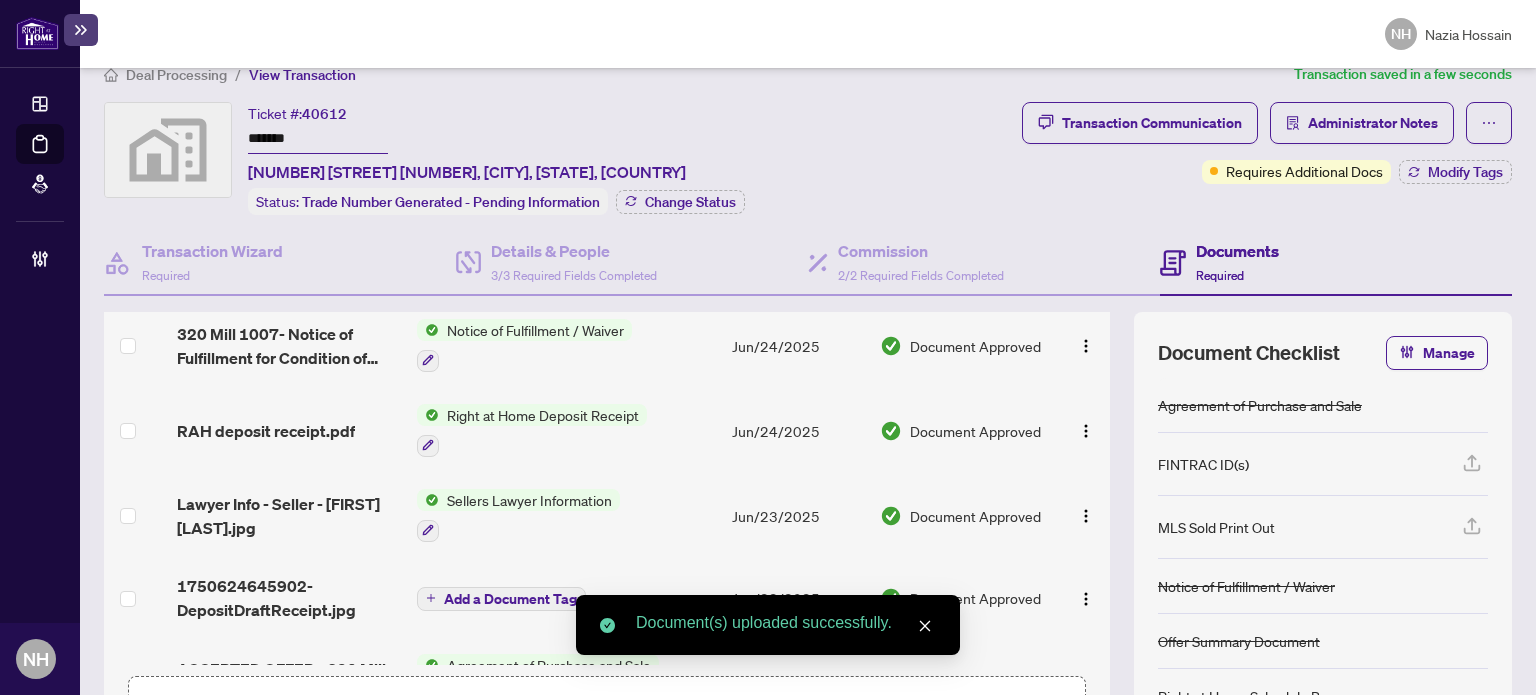 scroll, scrollTop: 0, scrollLeft: 0, axis: both 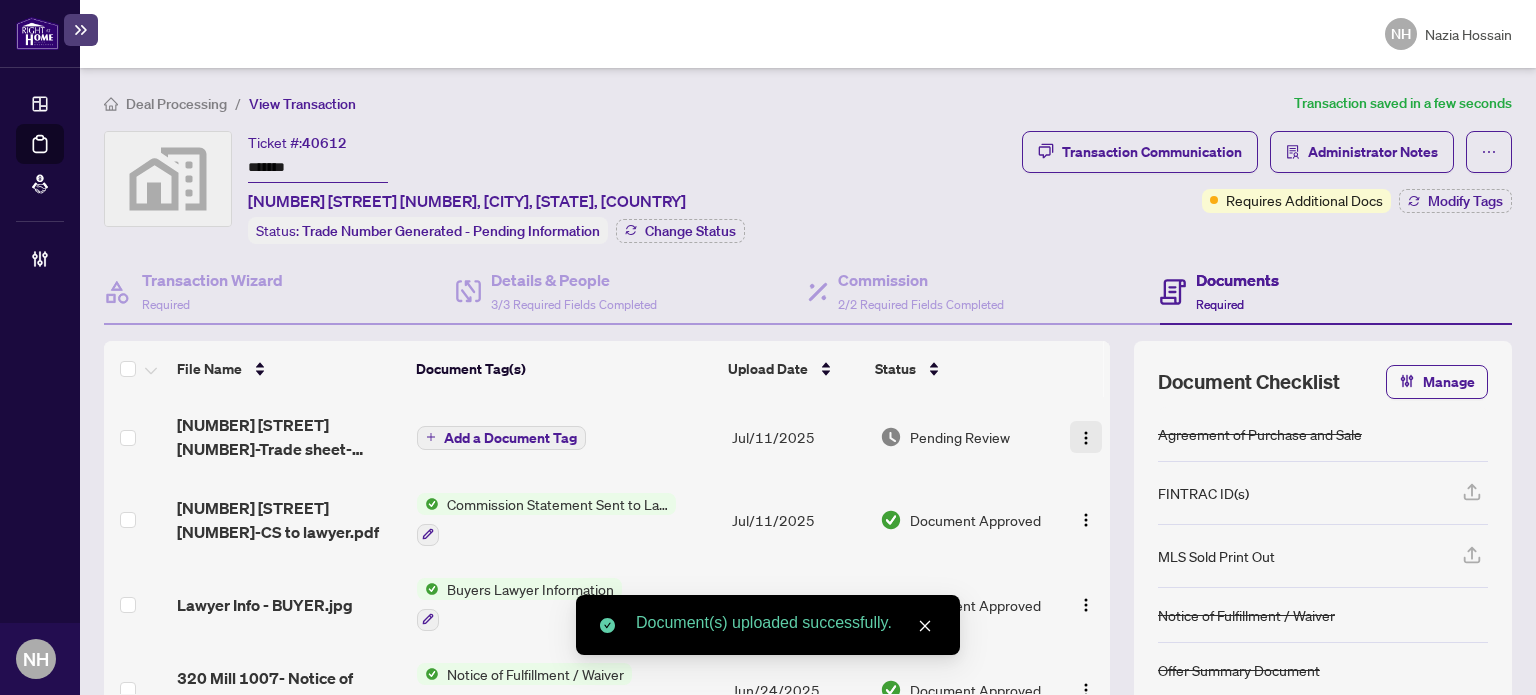 click at bounding box center [1086, 438] 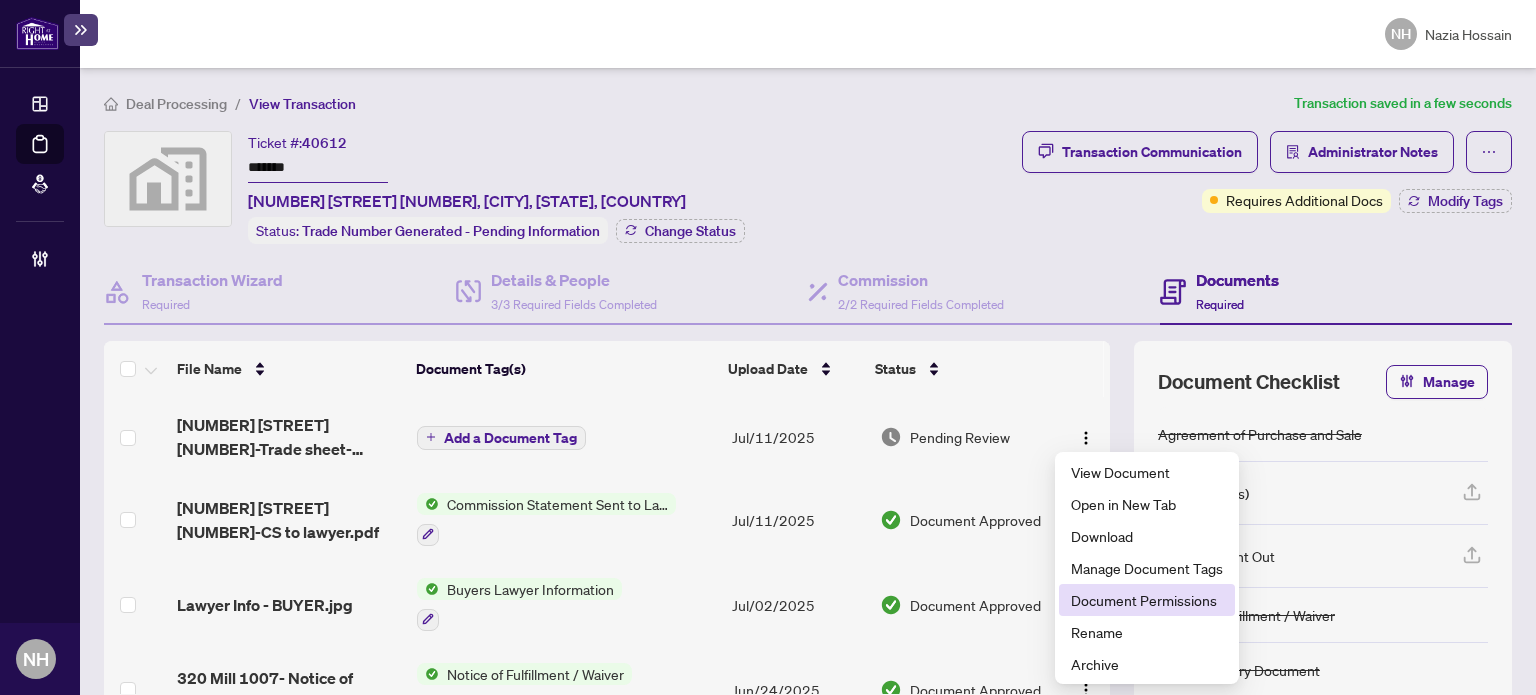 click on "Document Permissions" at bounding box center (1147, 600) 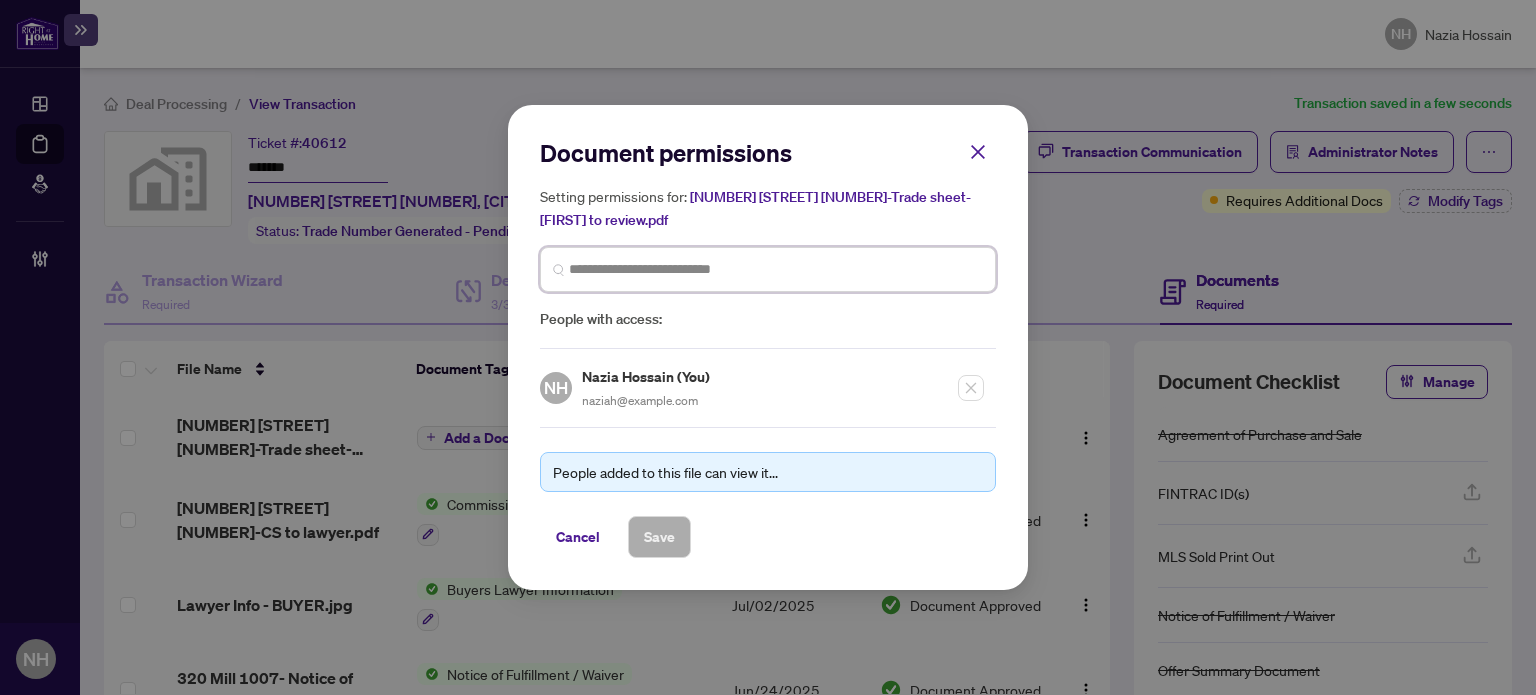 click at bounding box center (776, 269) 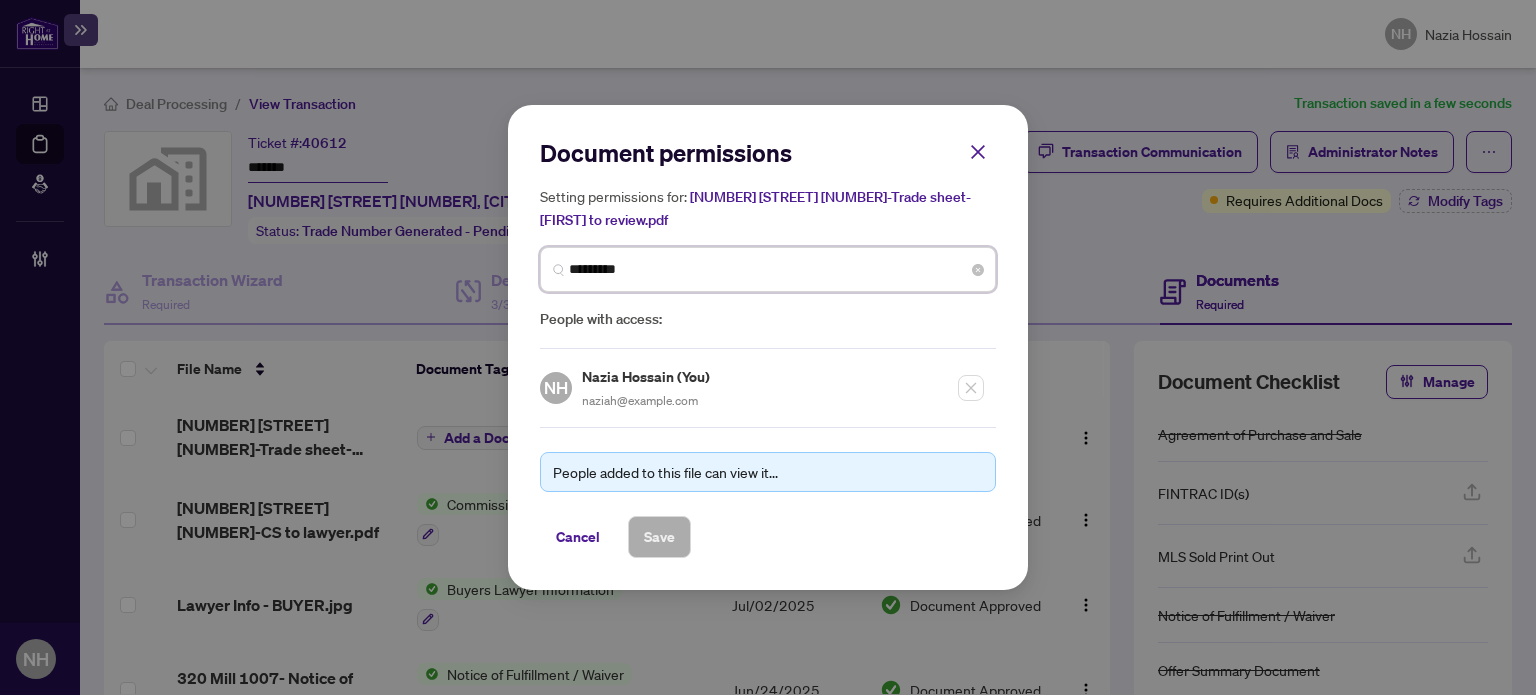 type on "**********" 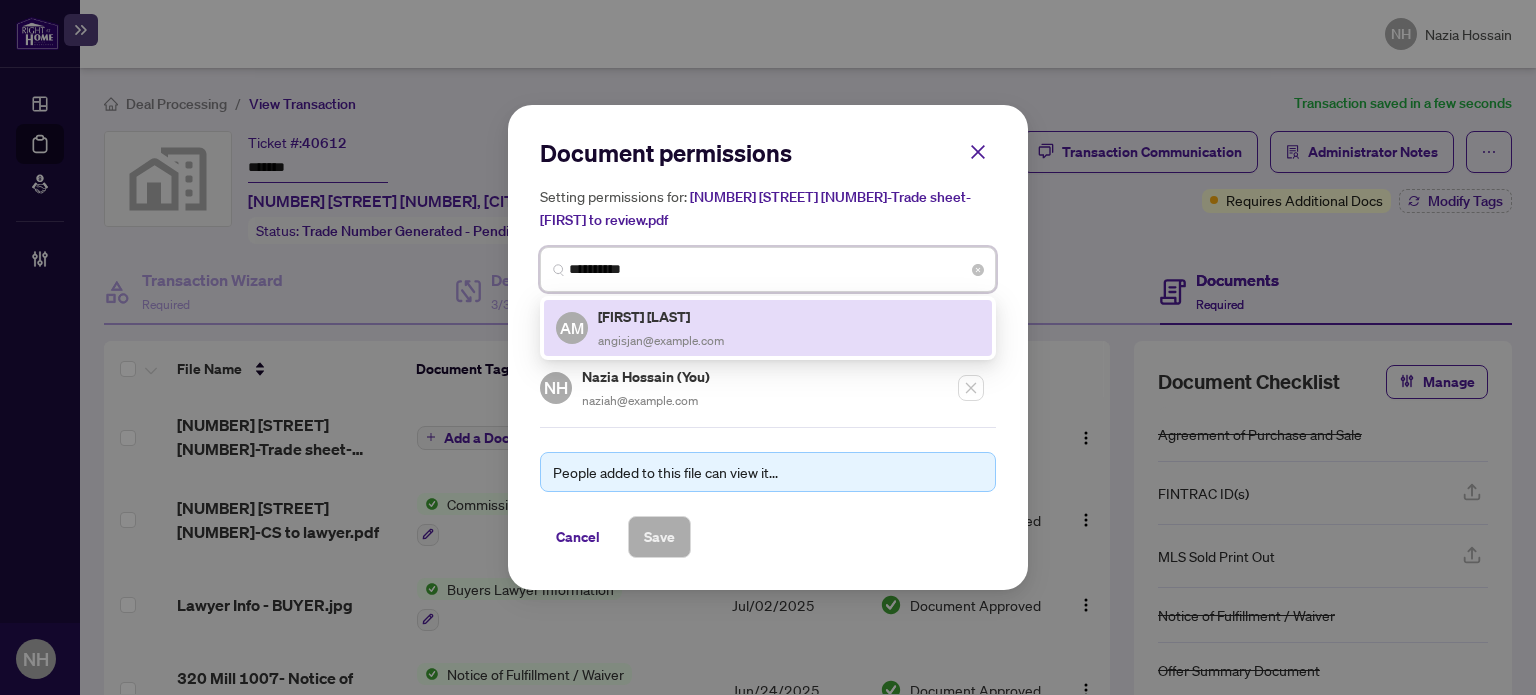 click on "AM Angela Marshall   angisjan@yahoo.ca" at bounding box center [768, 328] 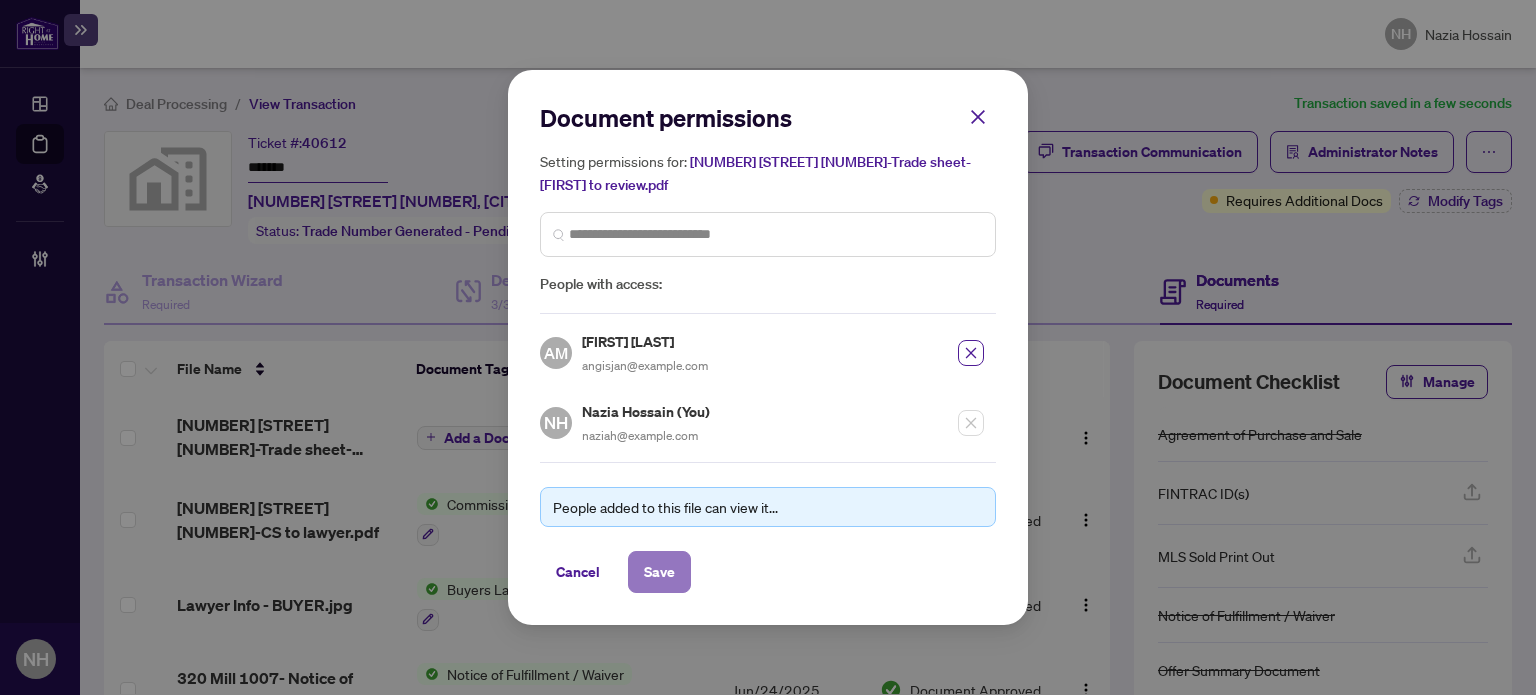 click on "Save" at bounding box center (659, 572) 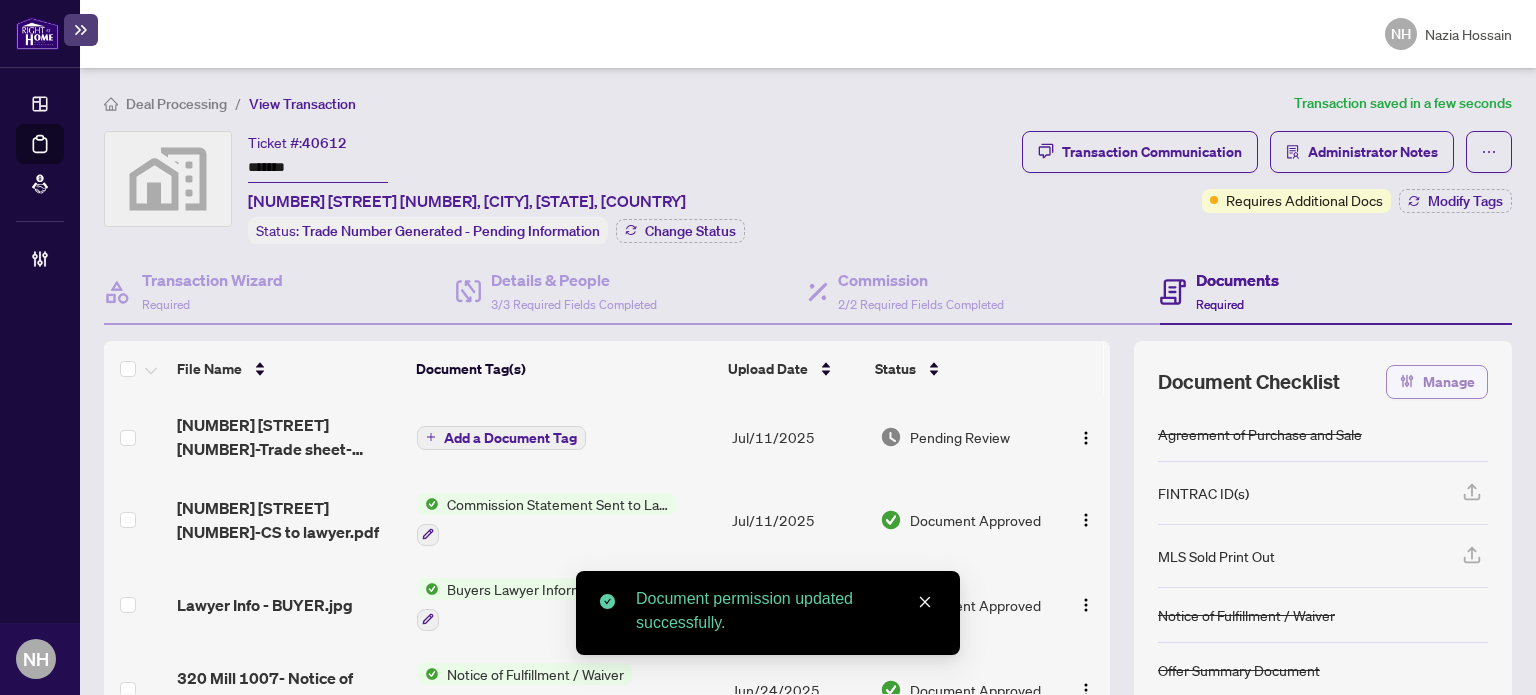 click on "Manage" at bounding box center [1437, 382] 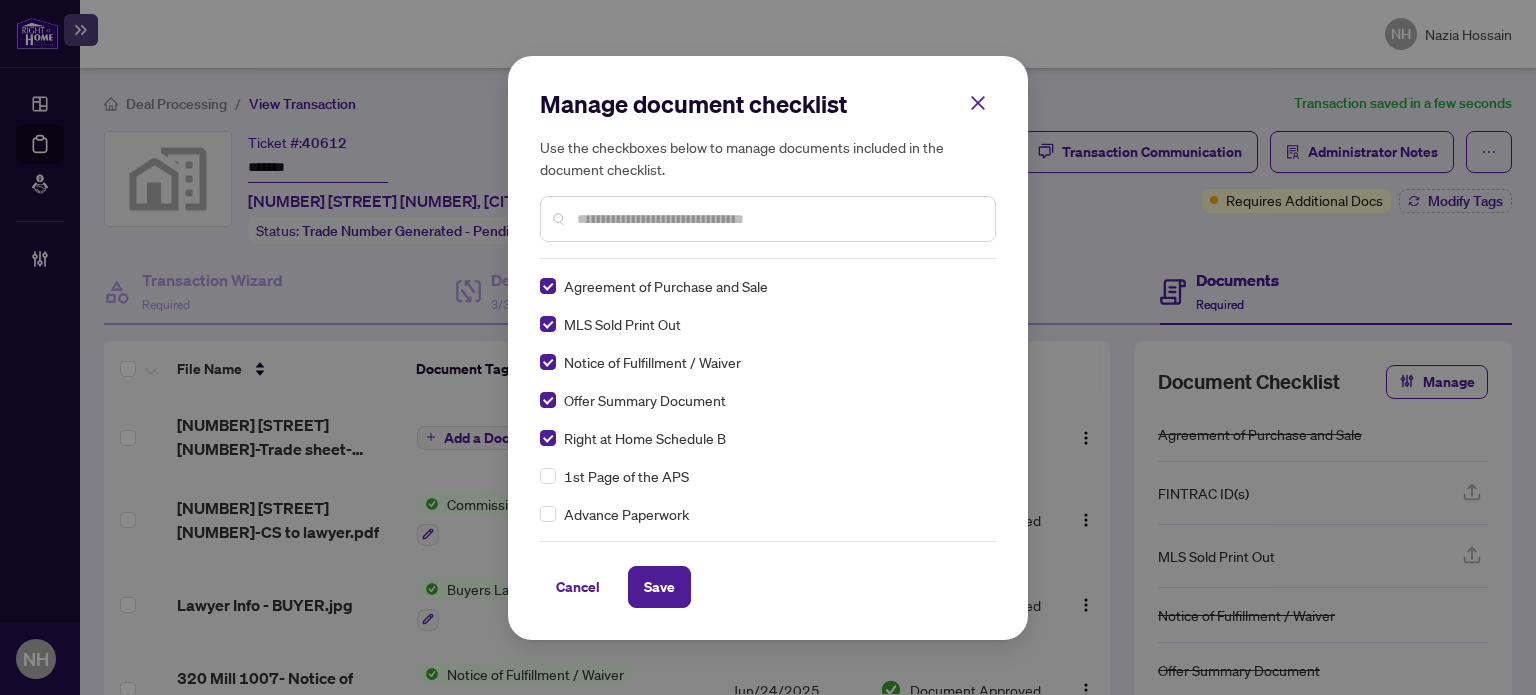 scroll, scrollTop: 0, scrollLeft: 0, axis: both 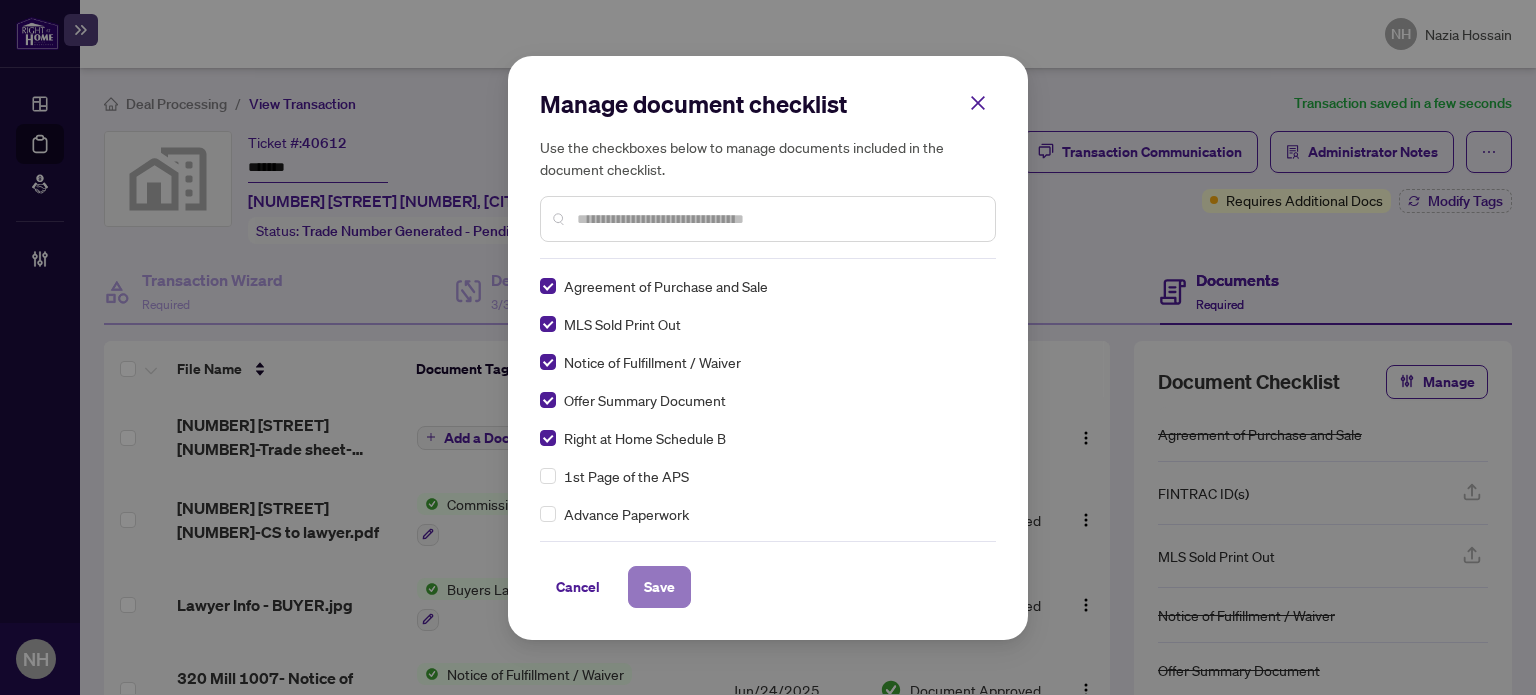 click on "Save" at bounding box center (659, 587) 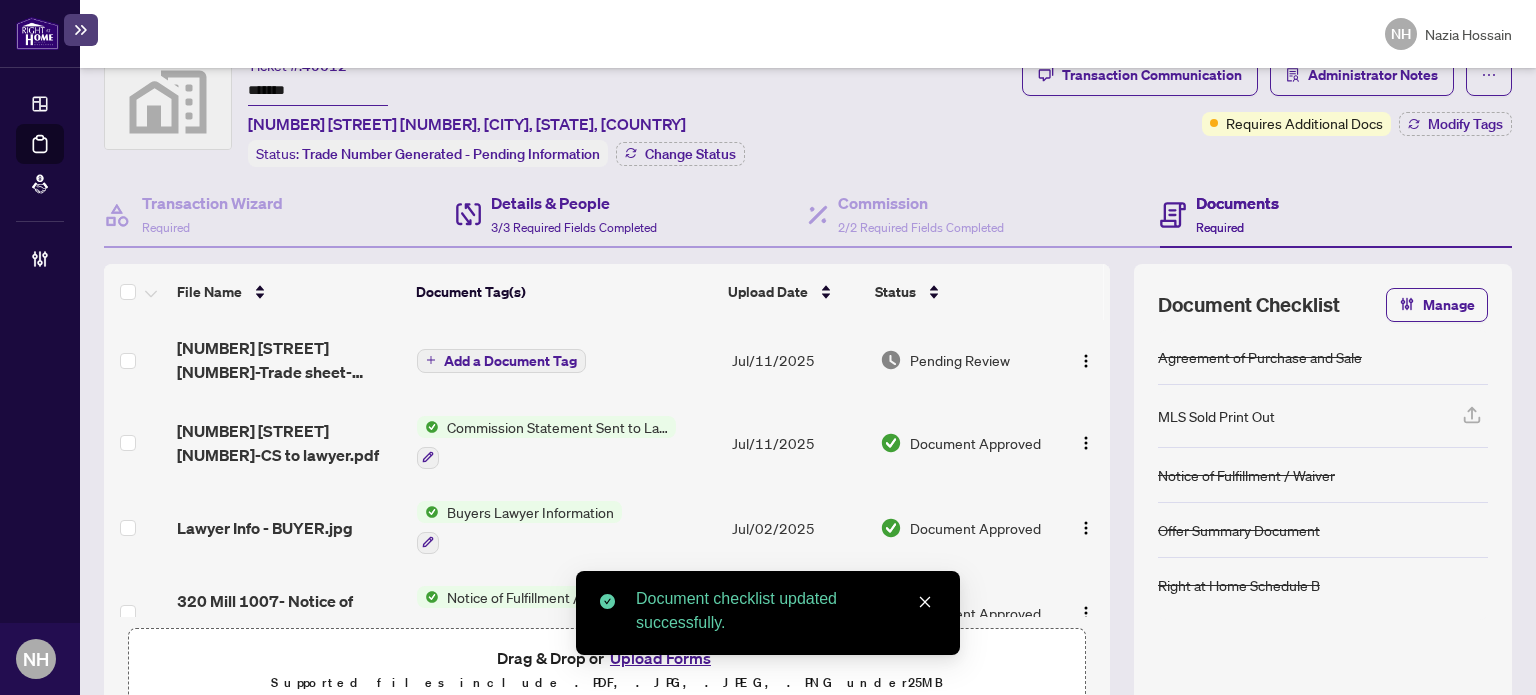 scroll, scrollTop: 0, scrollLeft: 0, axis: both 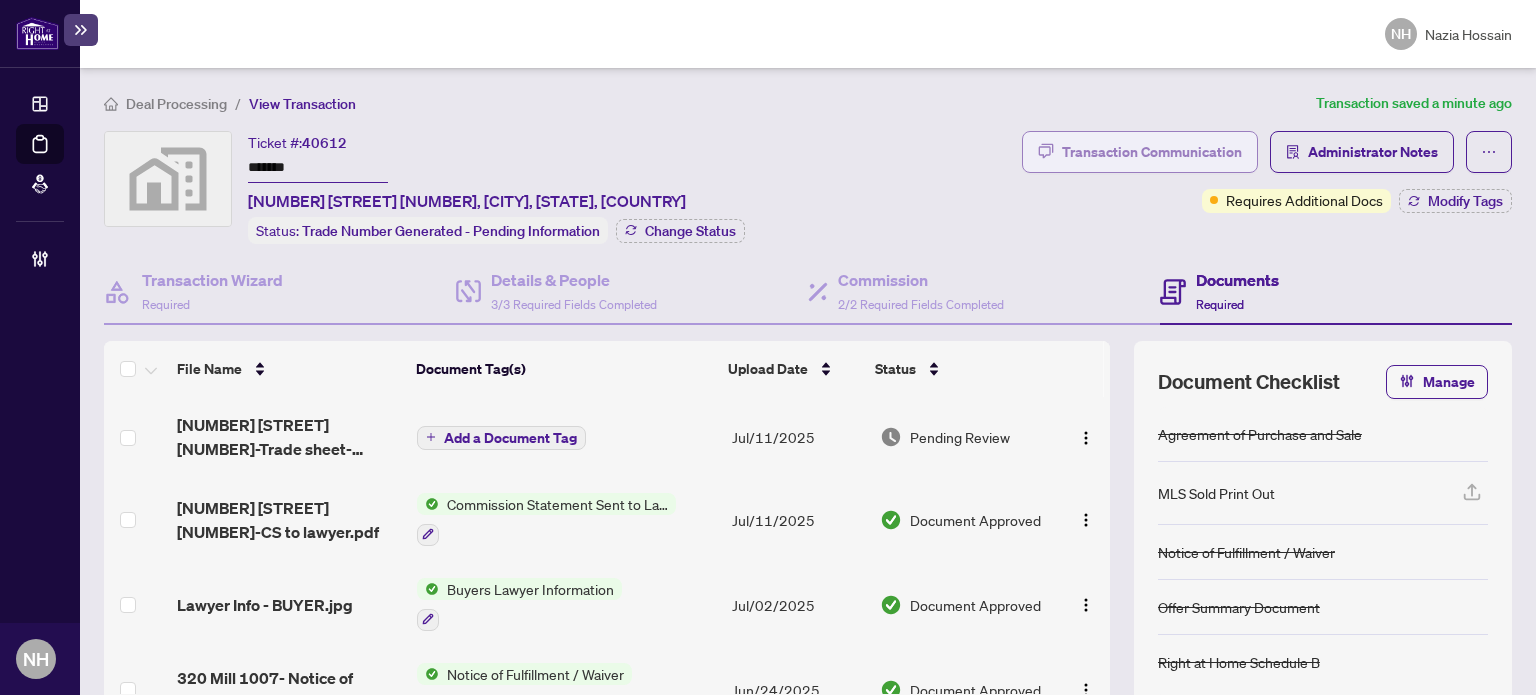 click on "Transaction Communication" at bounding box center [1140, 152] 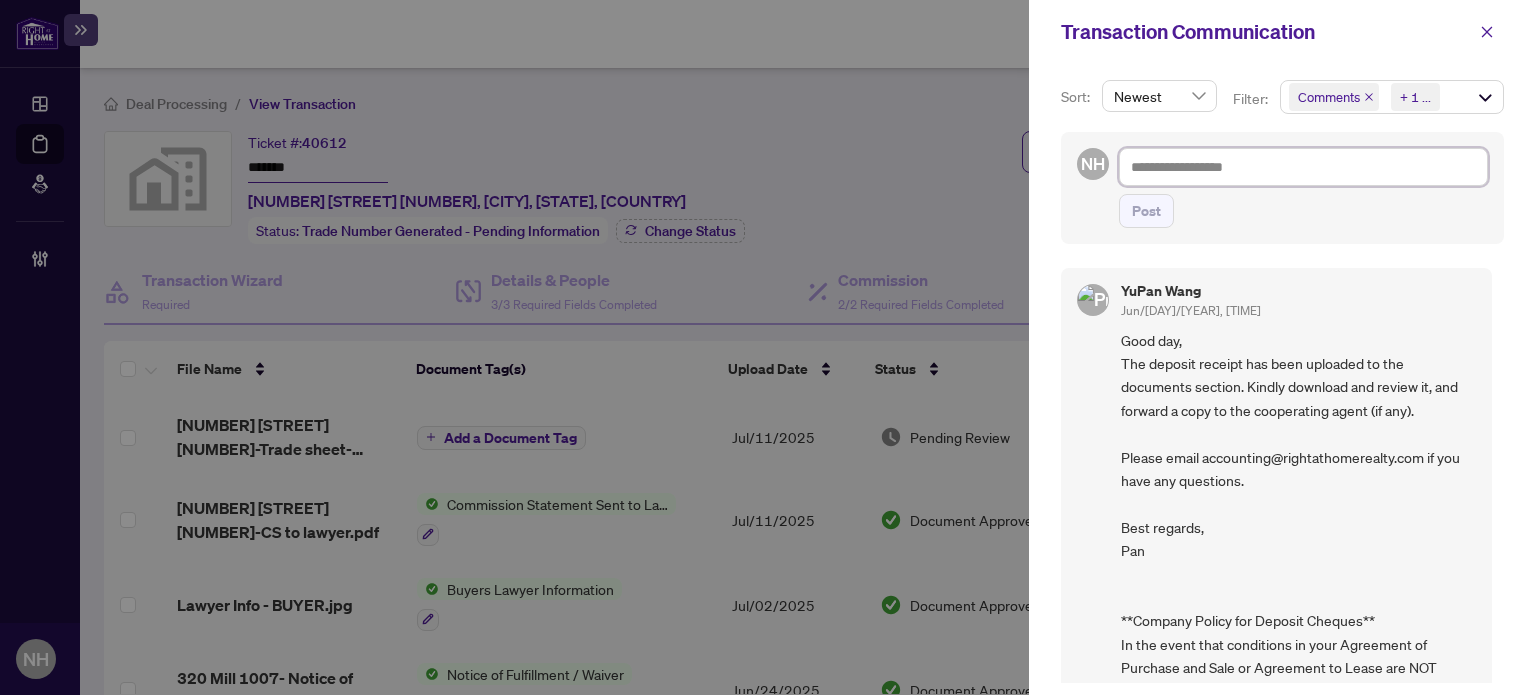 click at bounding box center [1303, 167] 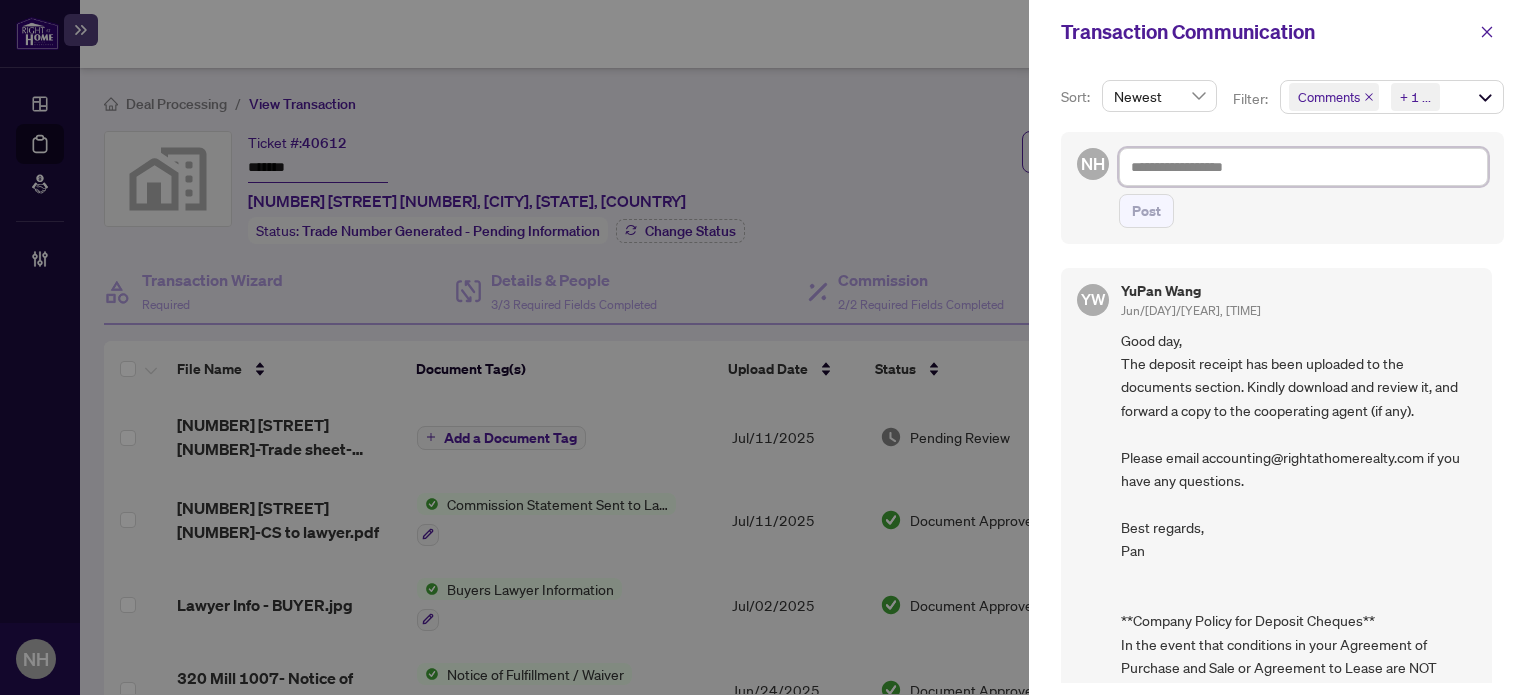 paste on "**********" 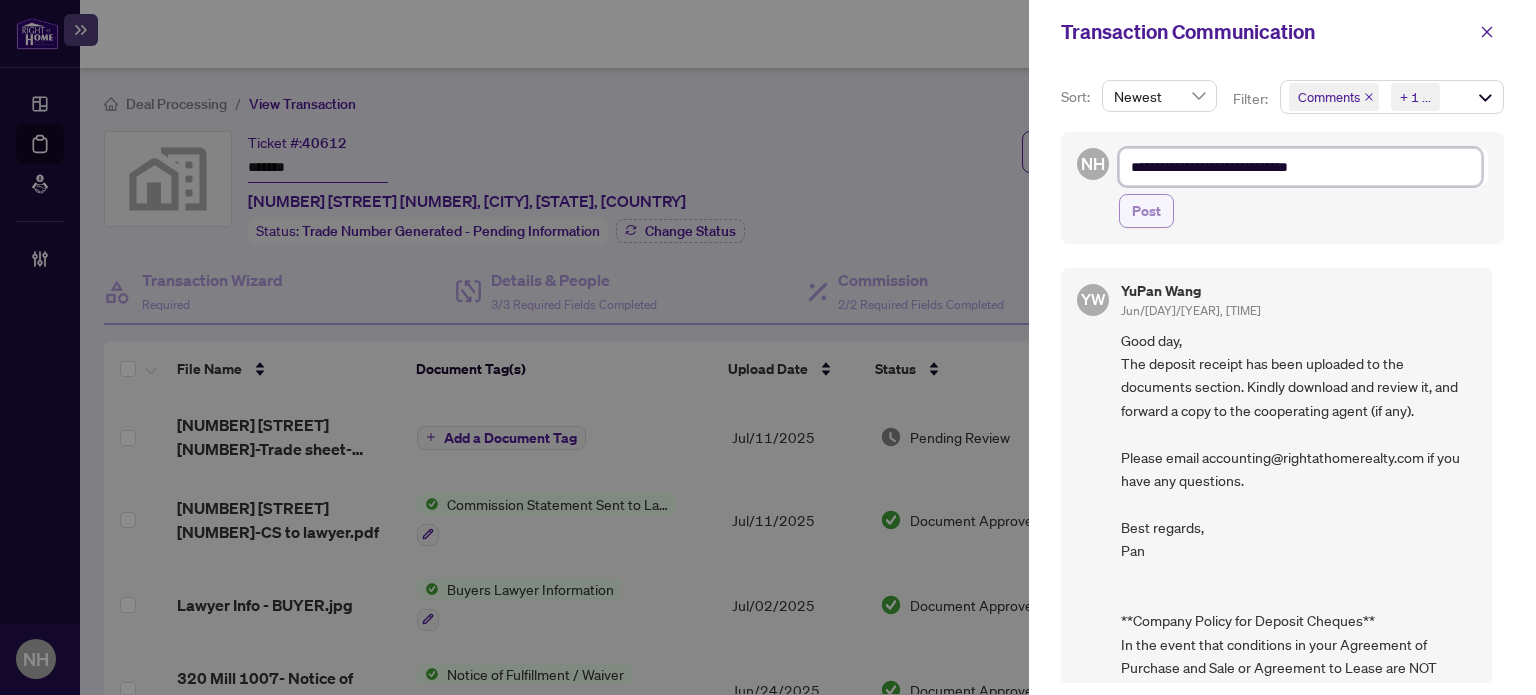 type on "**********" 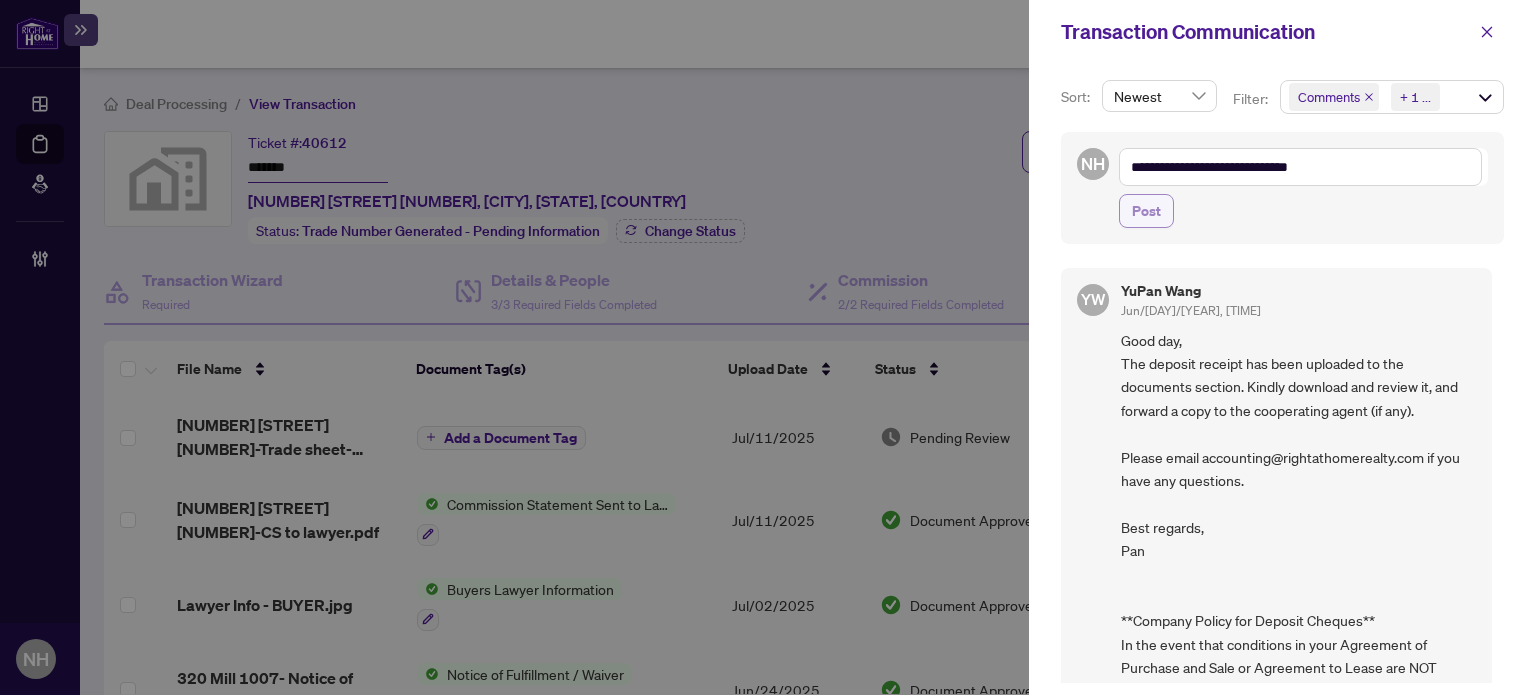 click on "Post" at bounding box center (1146, 211) 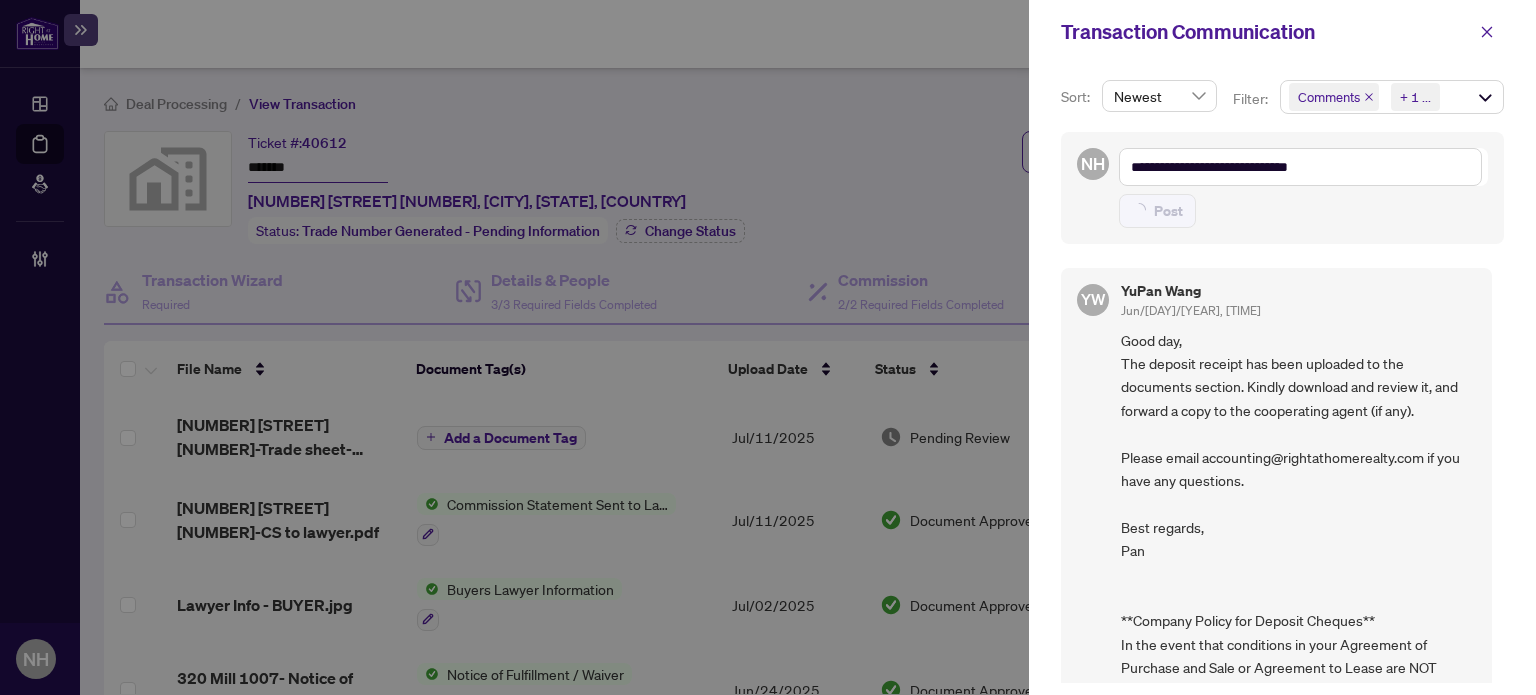 type on "**********" 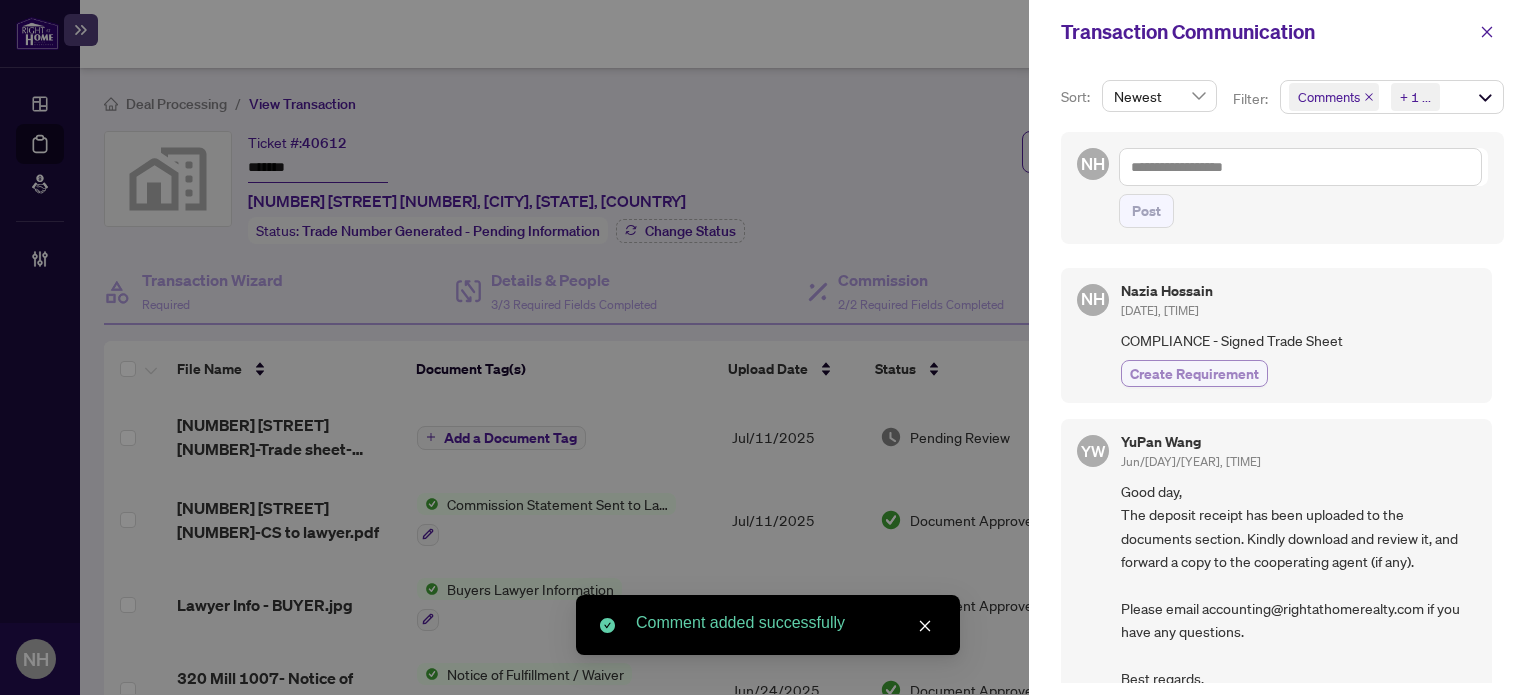 click on "Create Requirement" at bounding box center [1194, 373] 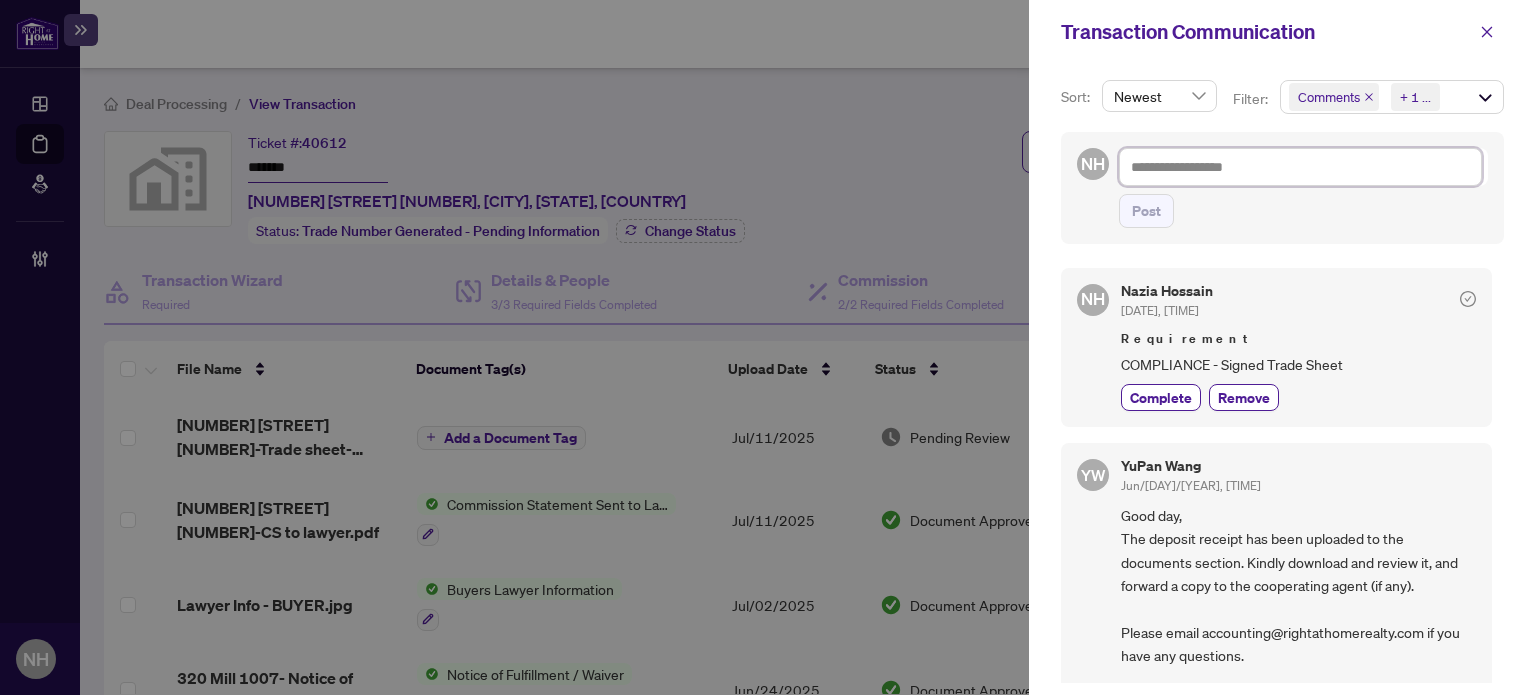 click at bounding box center [1300, 167] 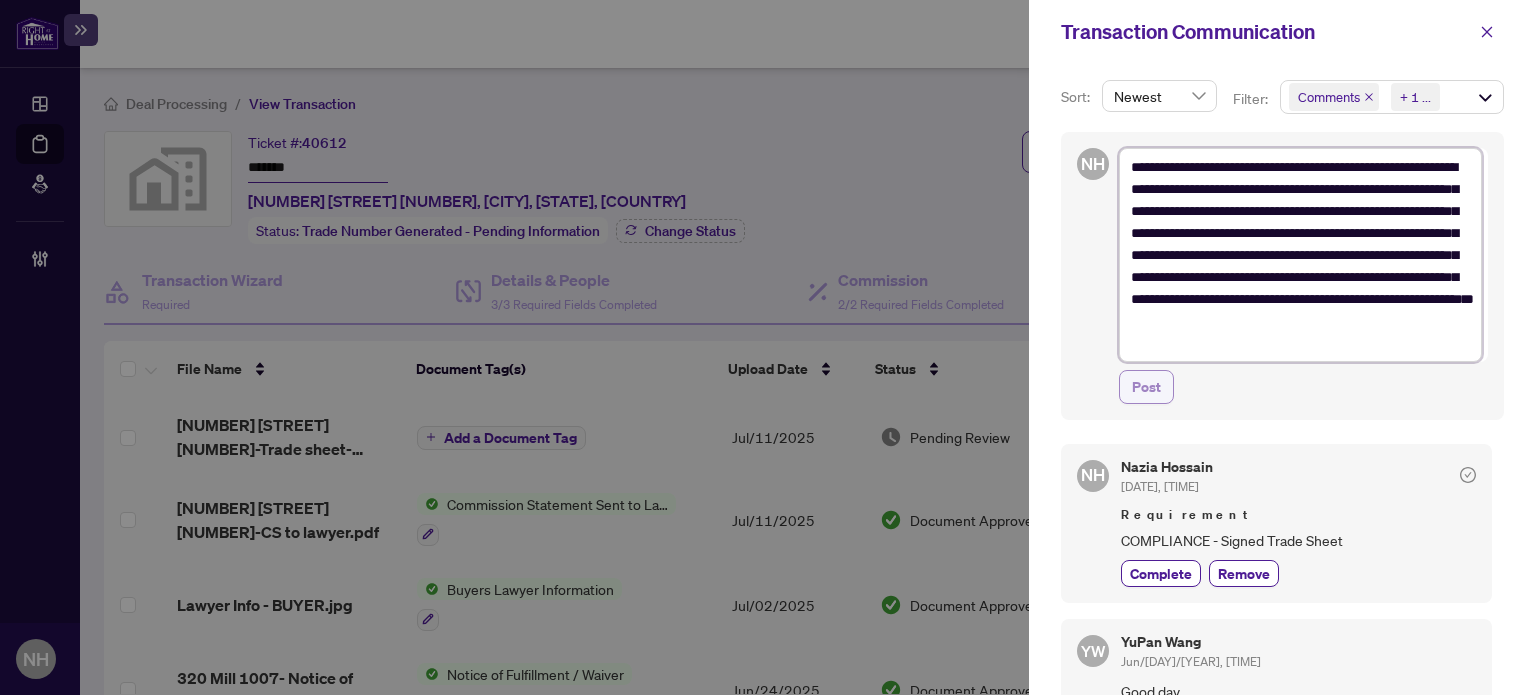 type on "**********" 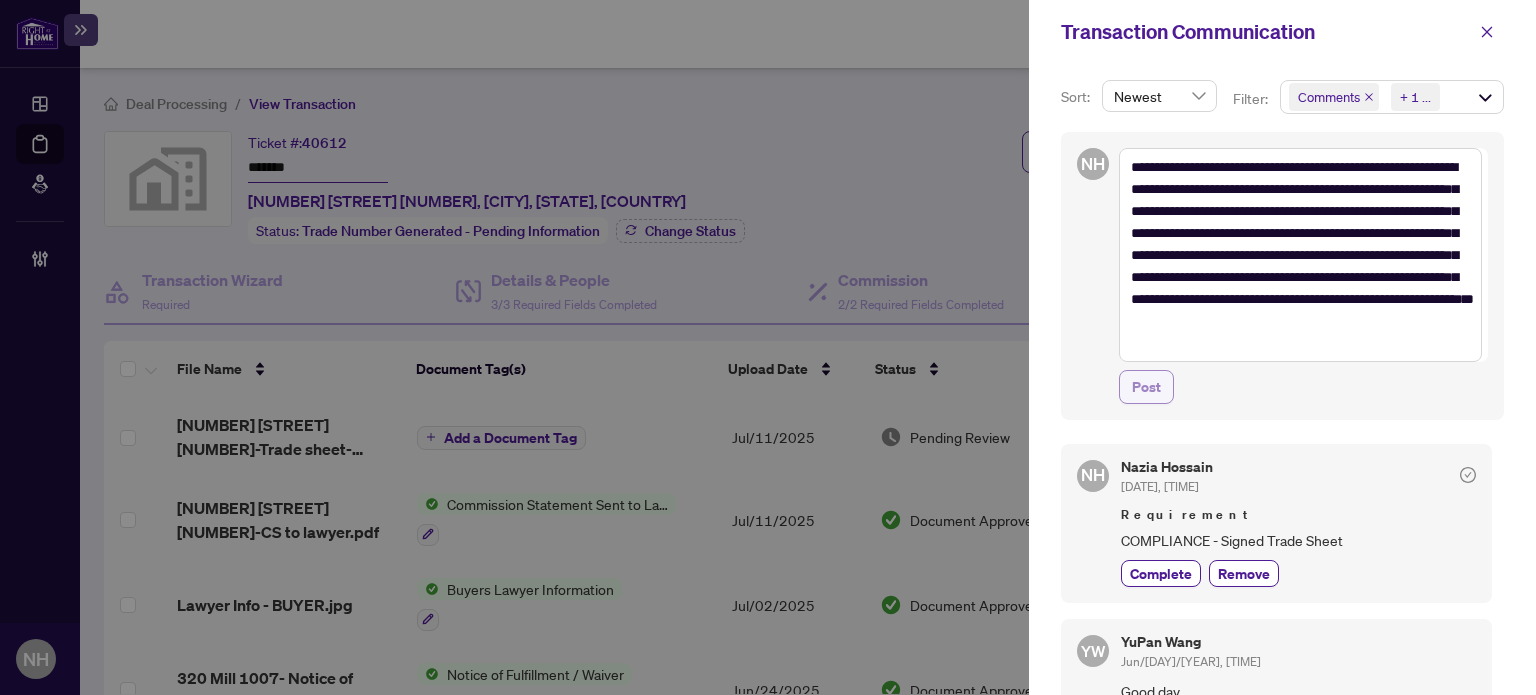 click on "Post" at bounding box center [1146, 387] 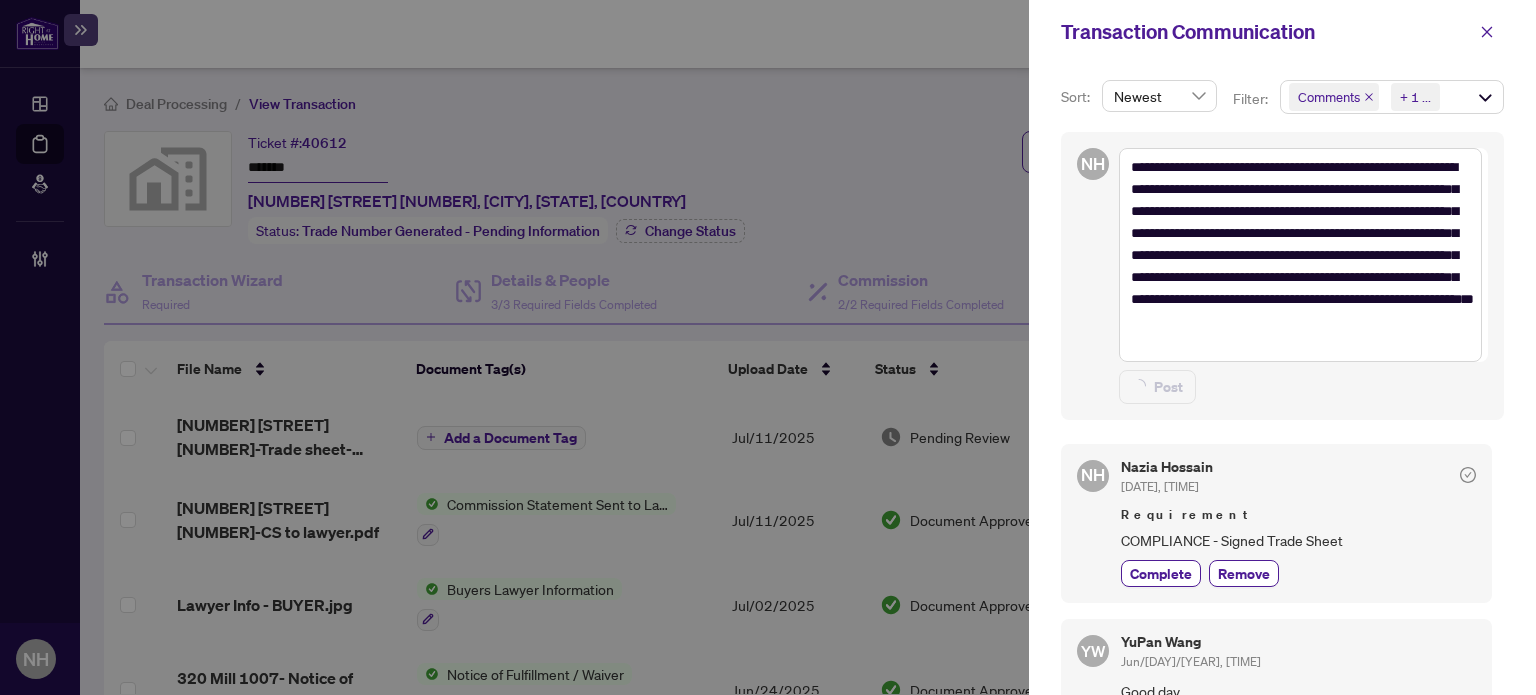 type on "**********" 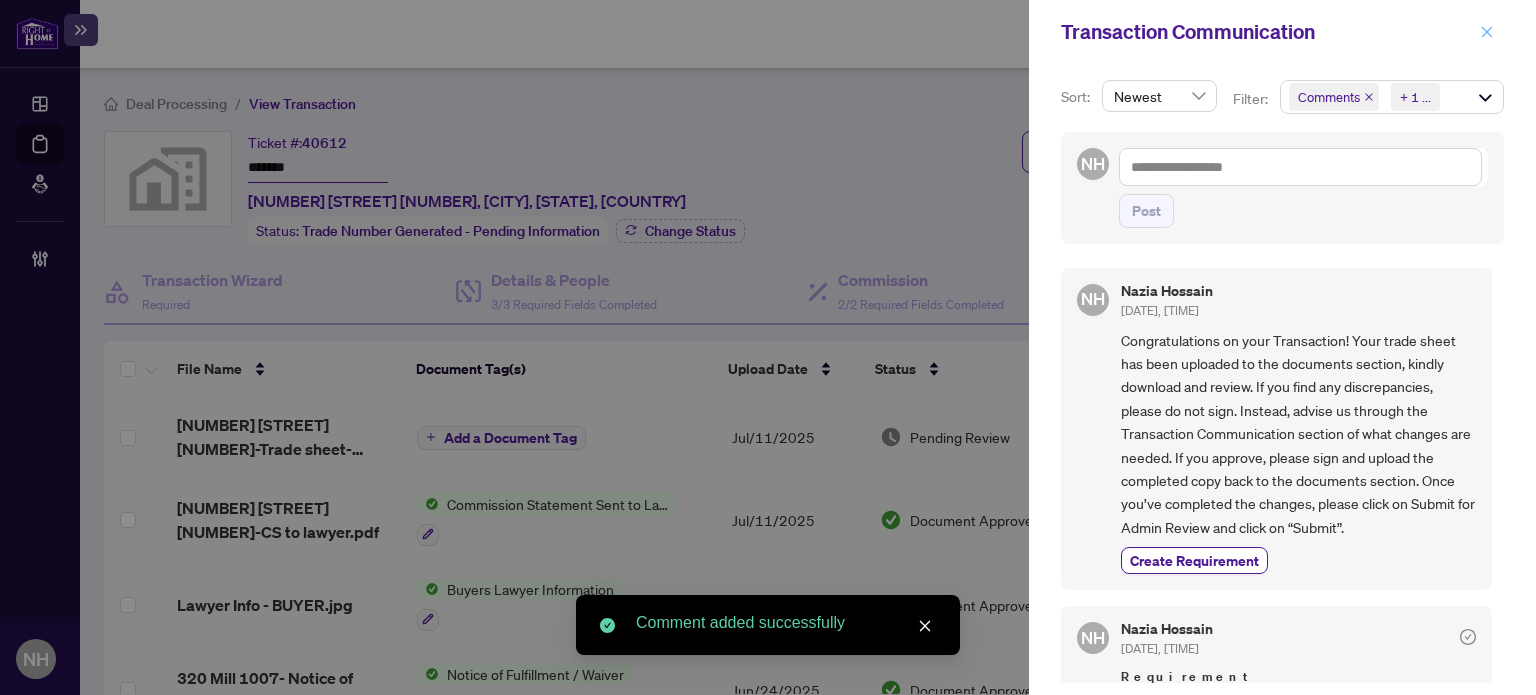 click at bounding box center (1487, 32) 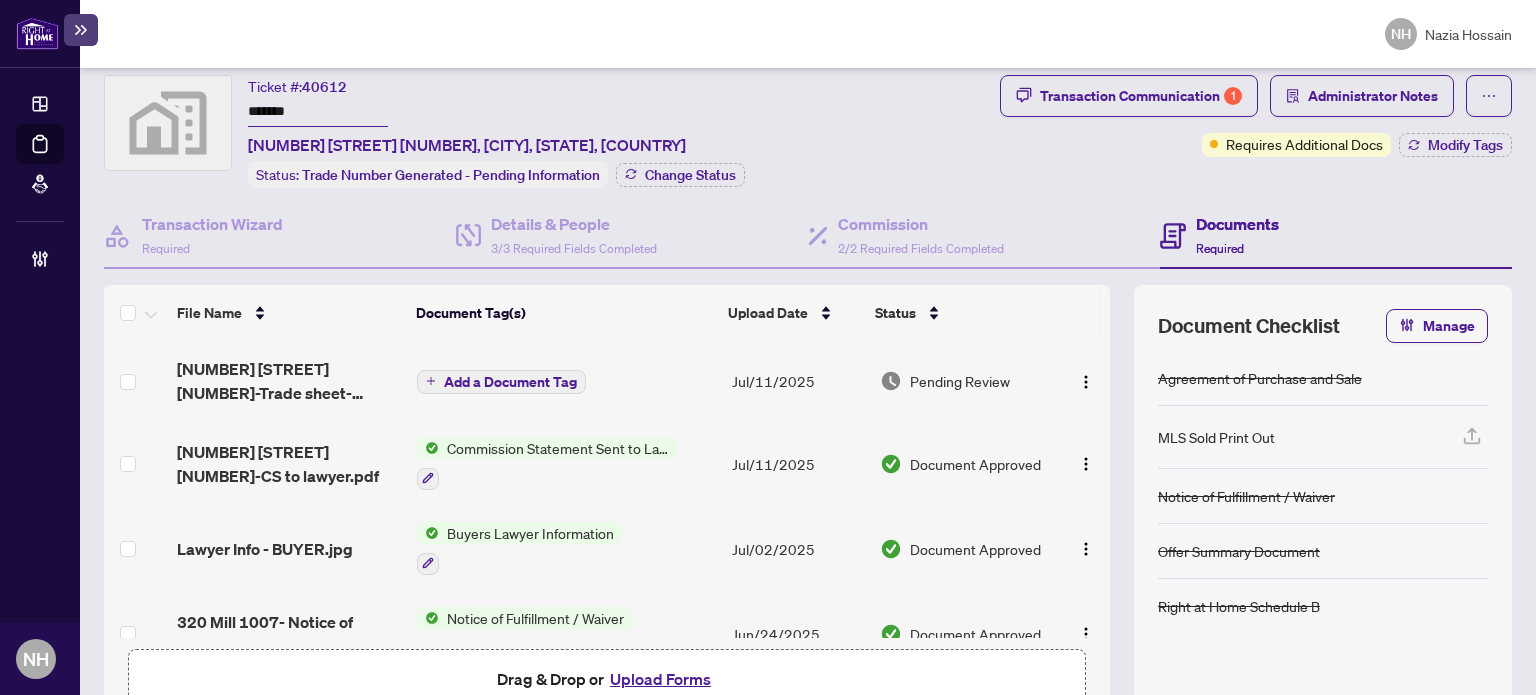 scroll, scrollTop: 0, scrollLeft: 0, axis: both 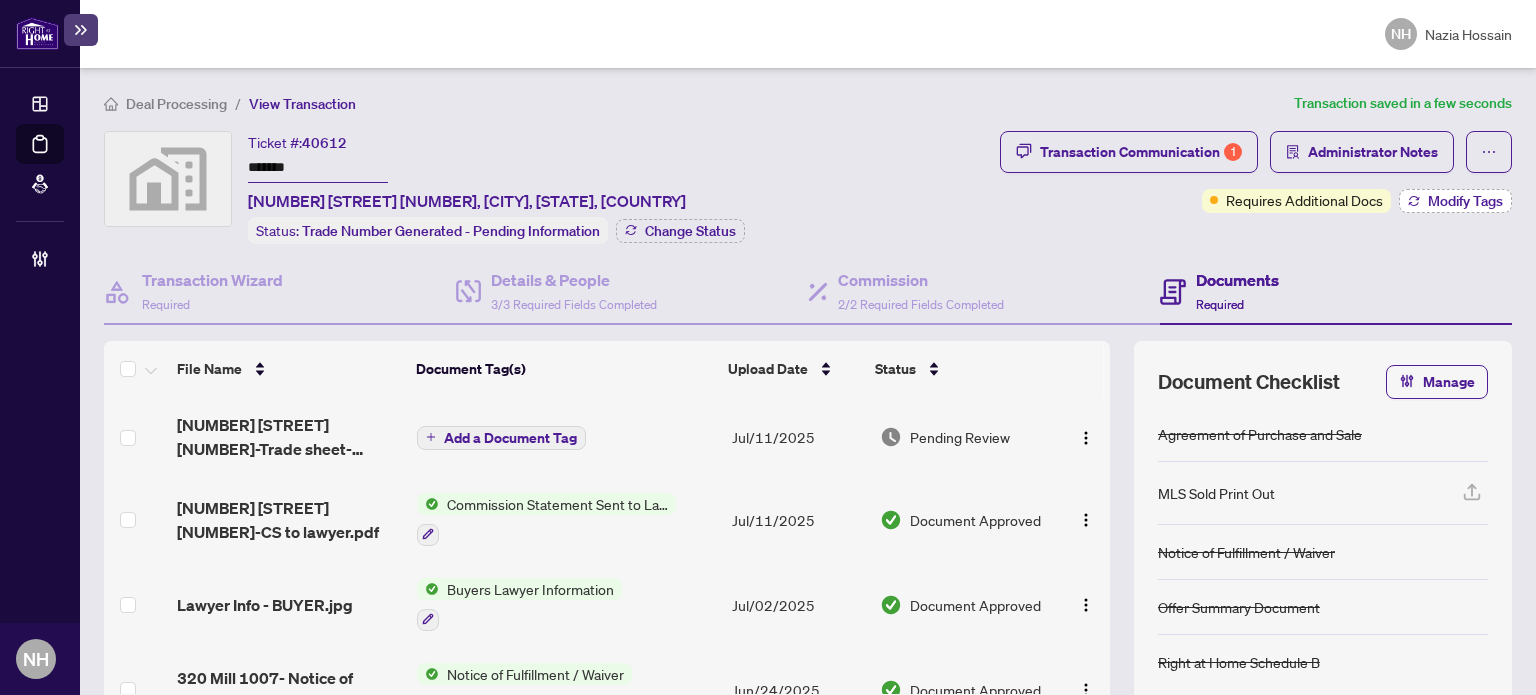 click on "Modify Tags" at bounding box center (1455, 201) 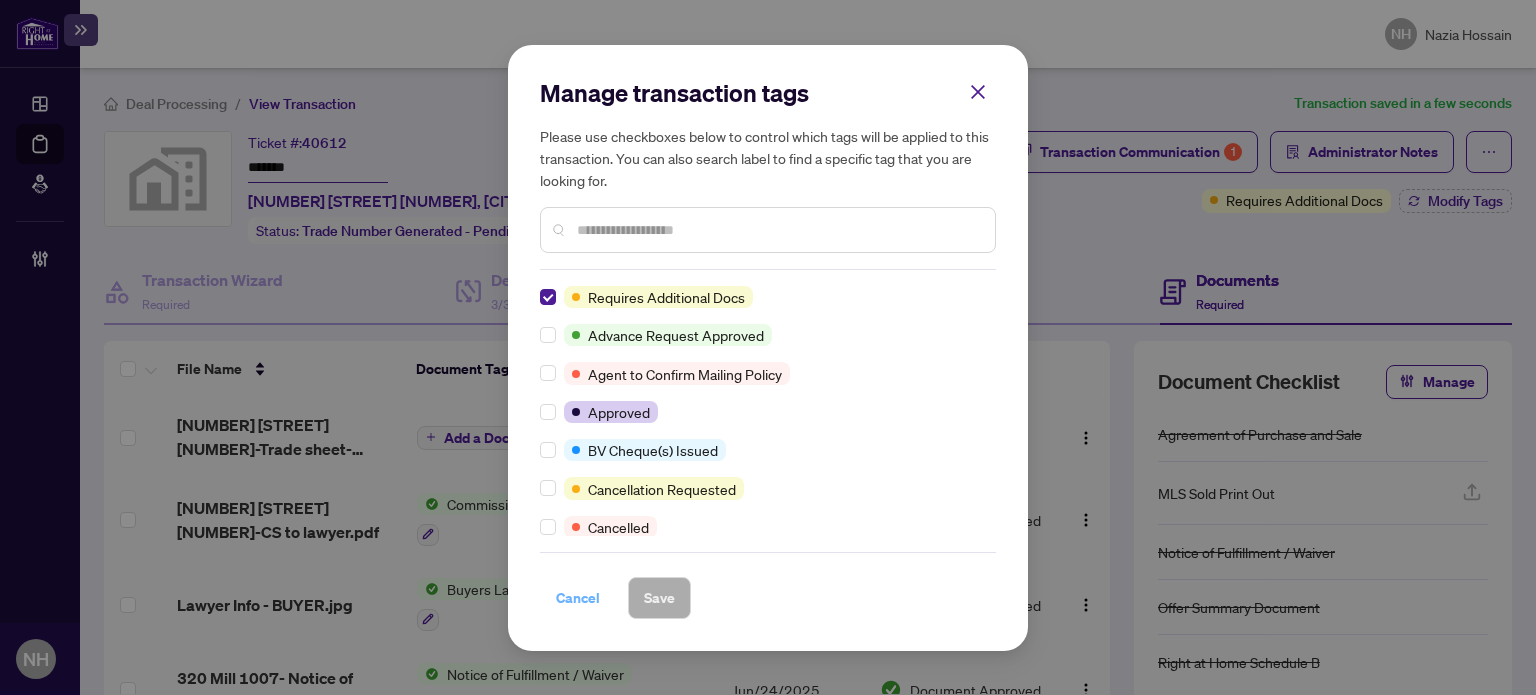 click on "Cancel" at bounding box center (578, 598) 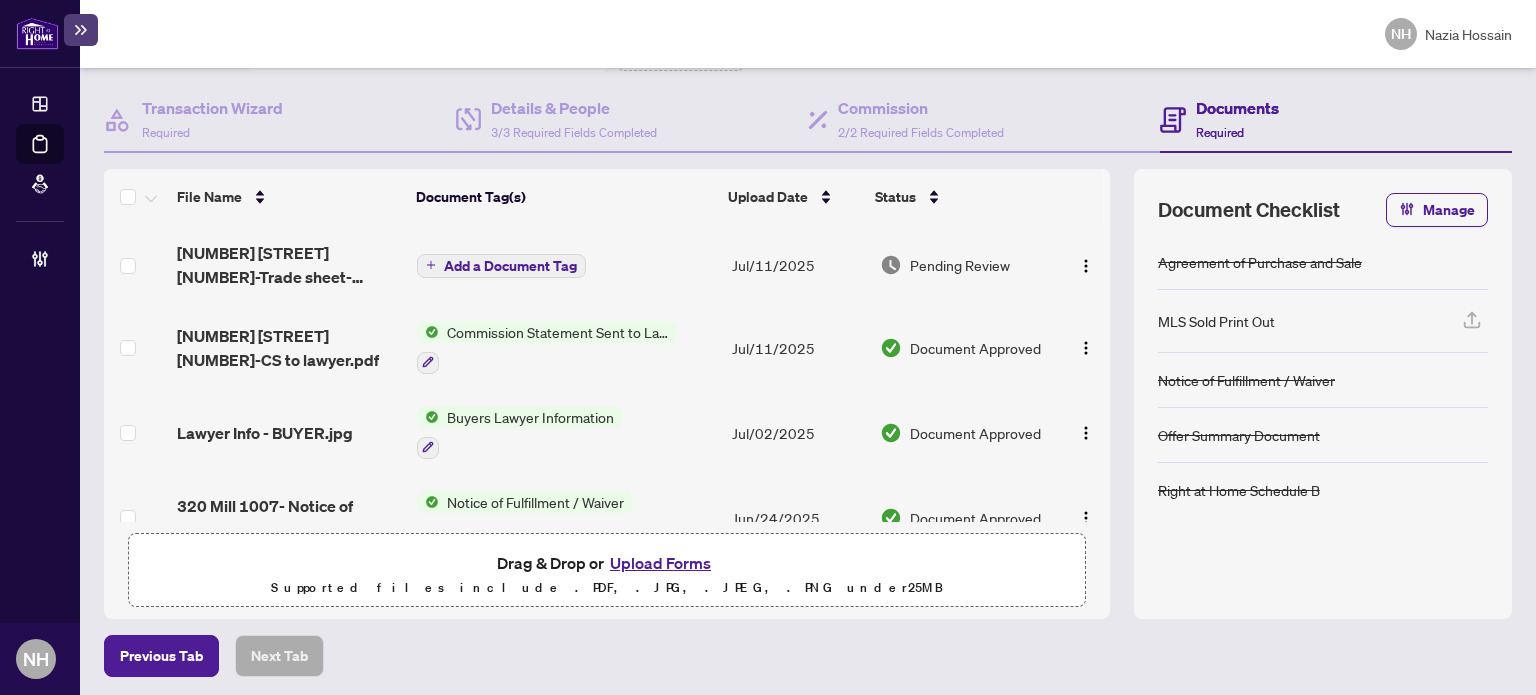scroll, scrollTop: 0, scrollLeft: 0, axis: both 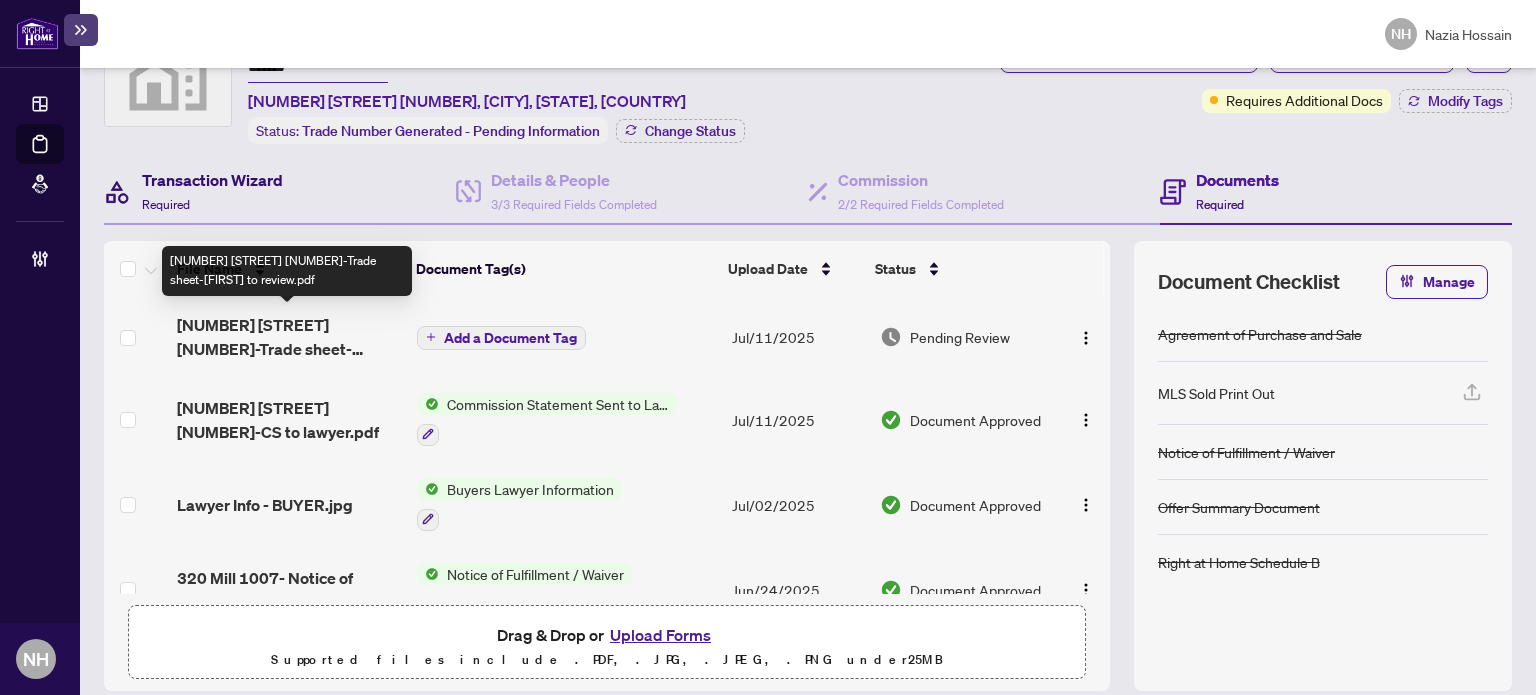 click on "Transaction Wizard" at bounding box center [212, 180] 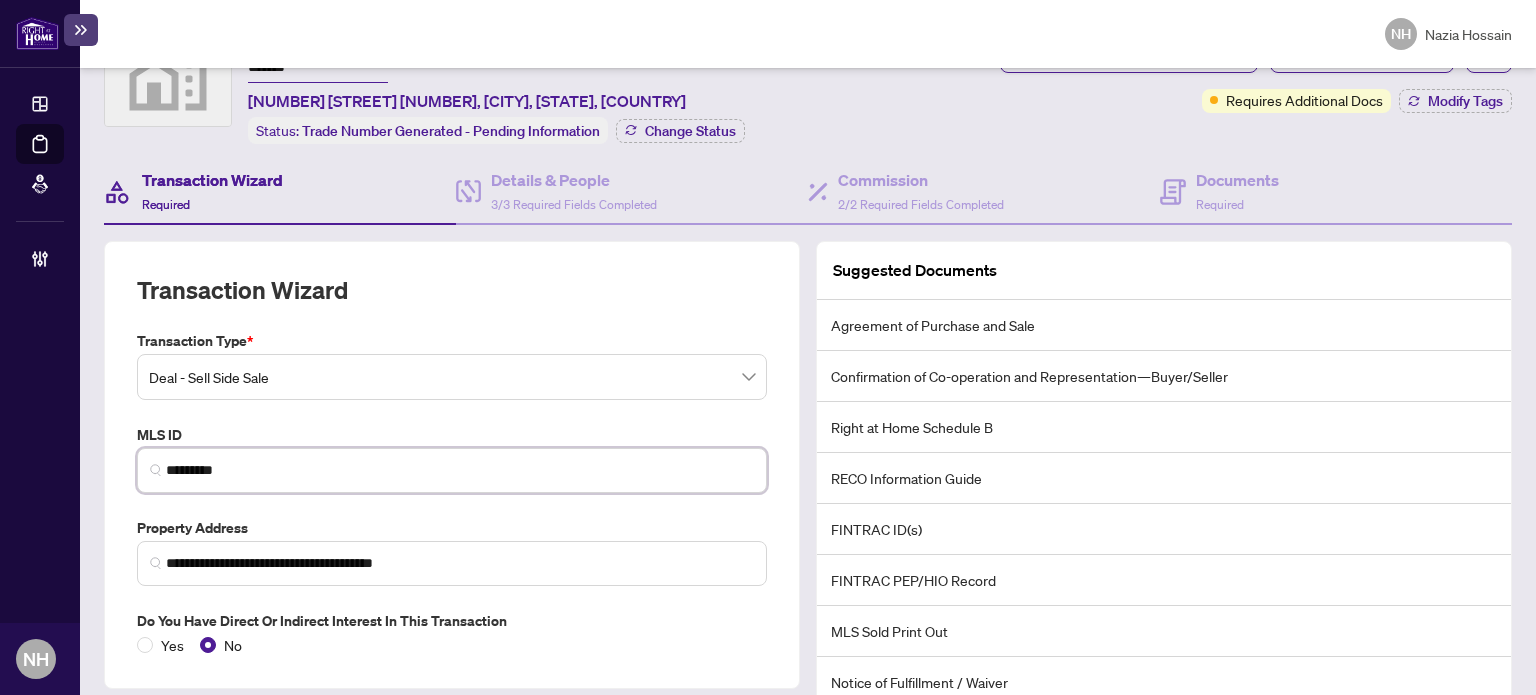 drag, startPoint x: 236, startPoint y: 464, endPoint x: 44, endPoint y: 414, distance: 198.40363 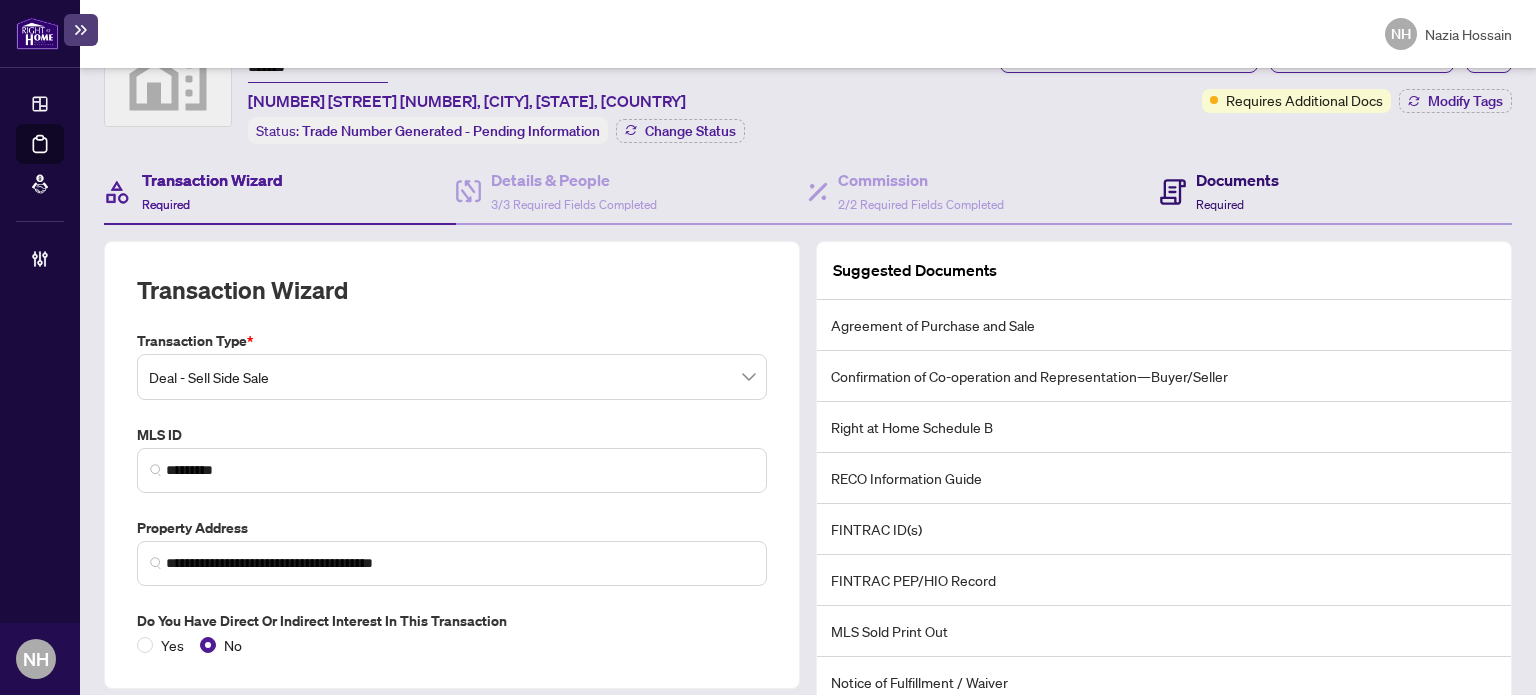 click on "Documents" at bounding box center (1237, 180) 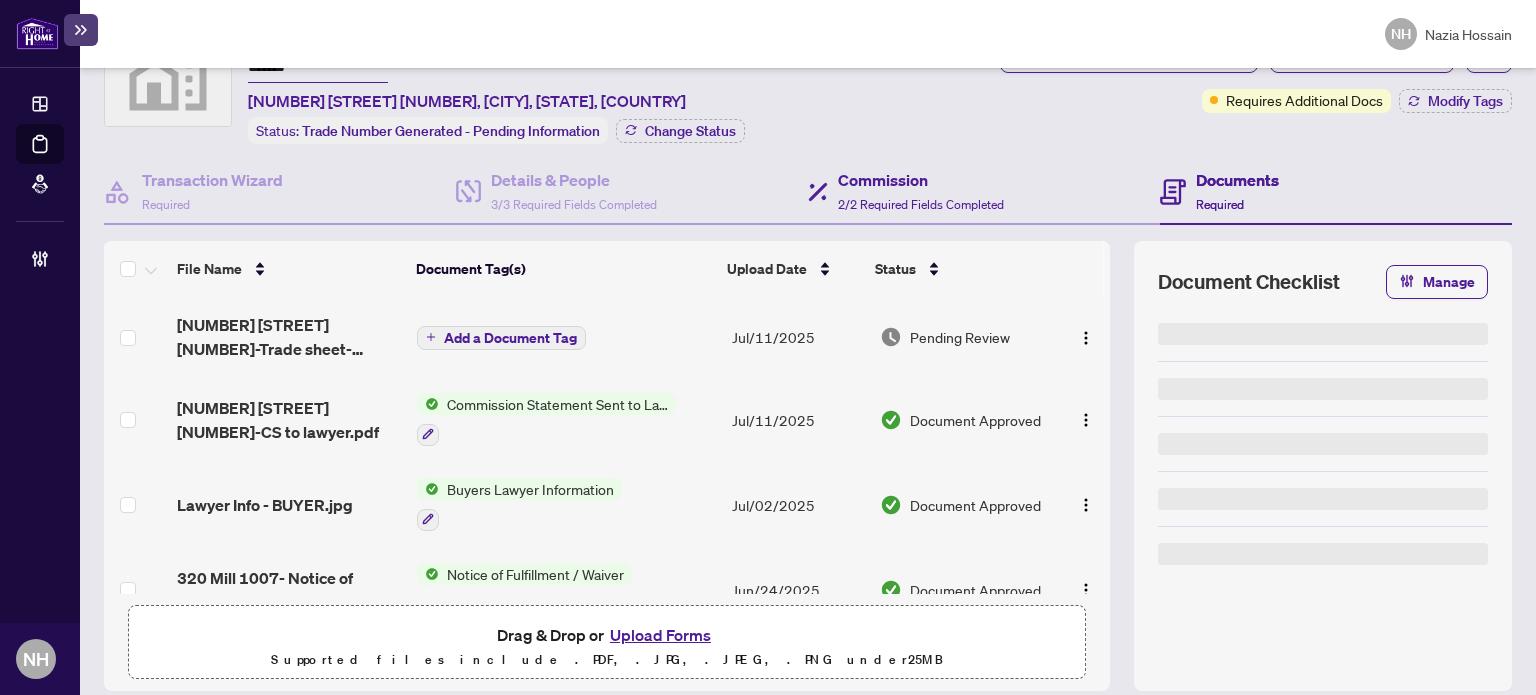 scroll, scrollTop: 0, scrollLeft: 0, axis: both 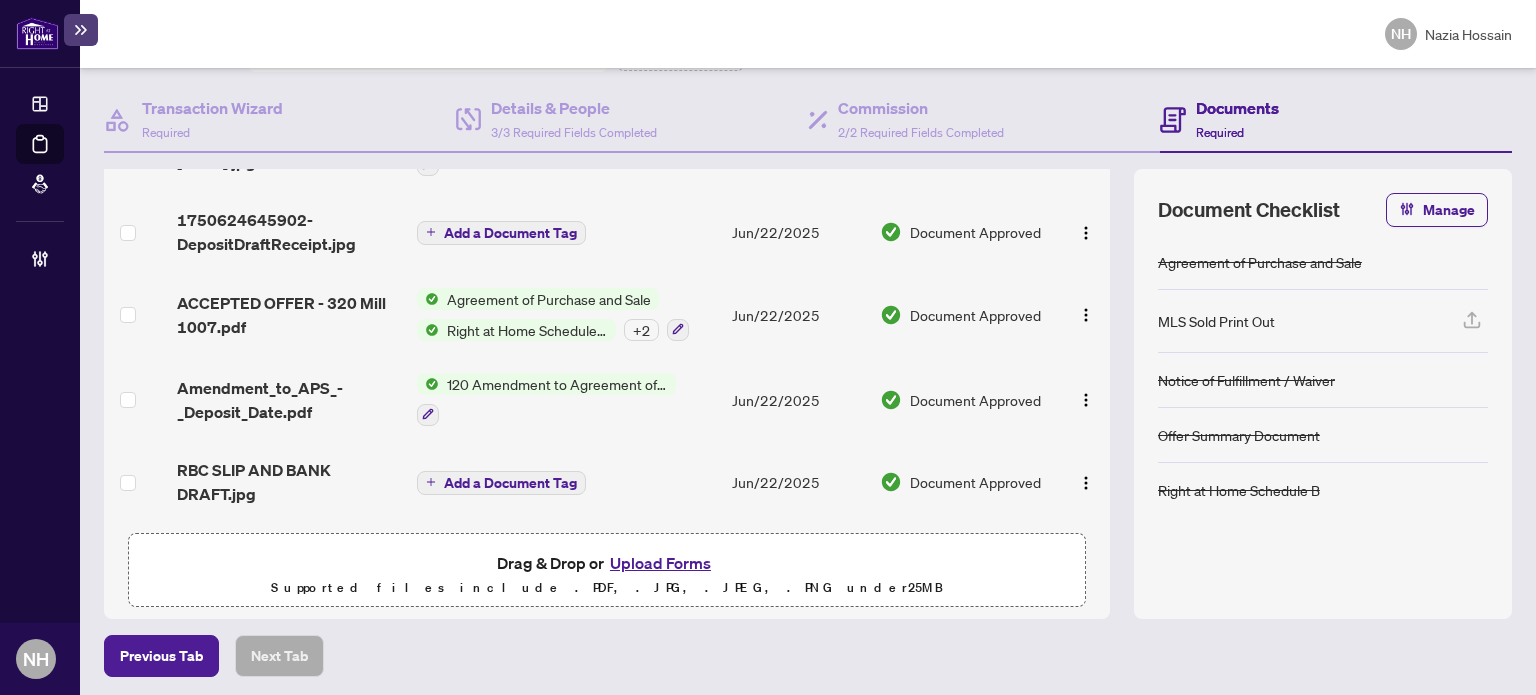 click on "Upload Forms" at bounding box center [660, 563] 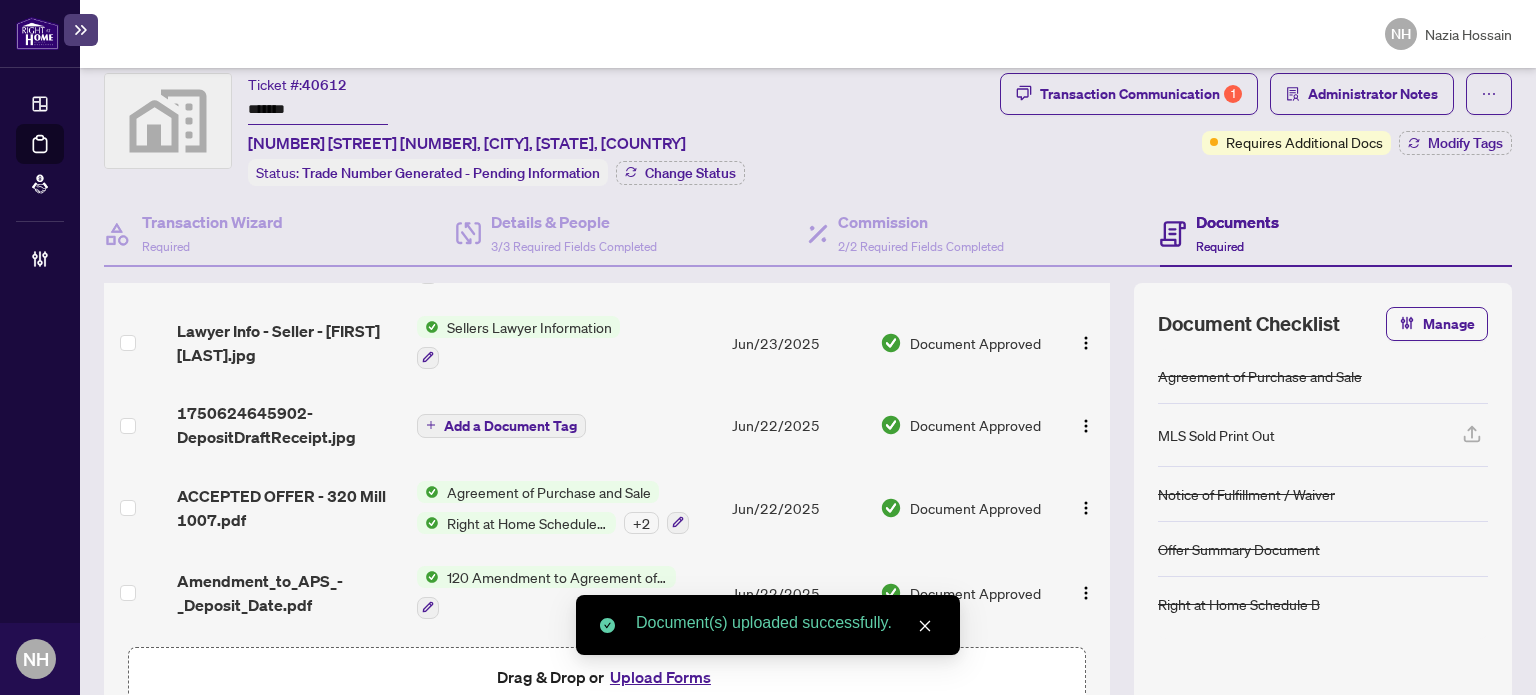 scroll, scrollTop: 0, scrollLeft: 0, axis: both 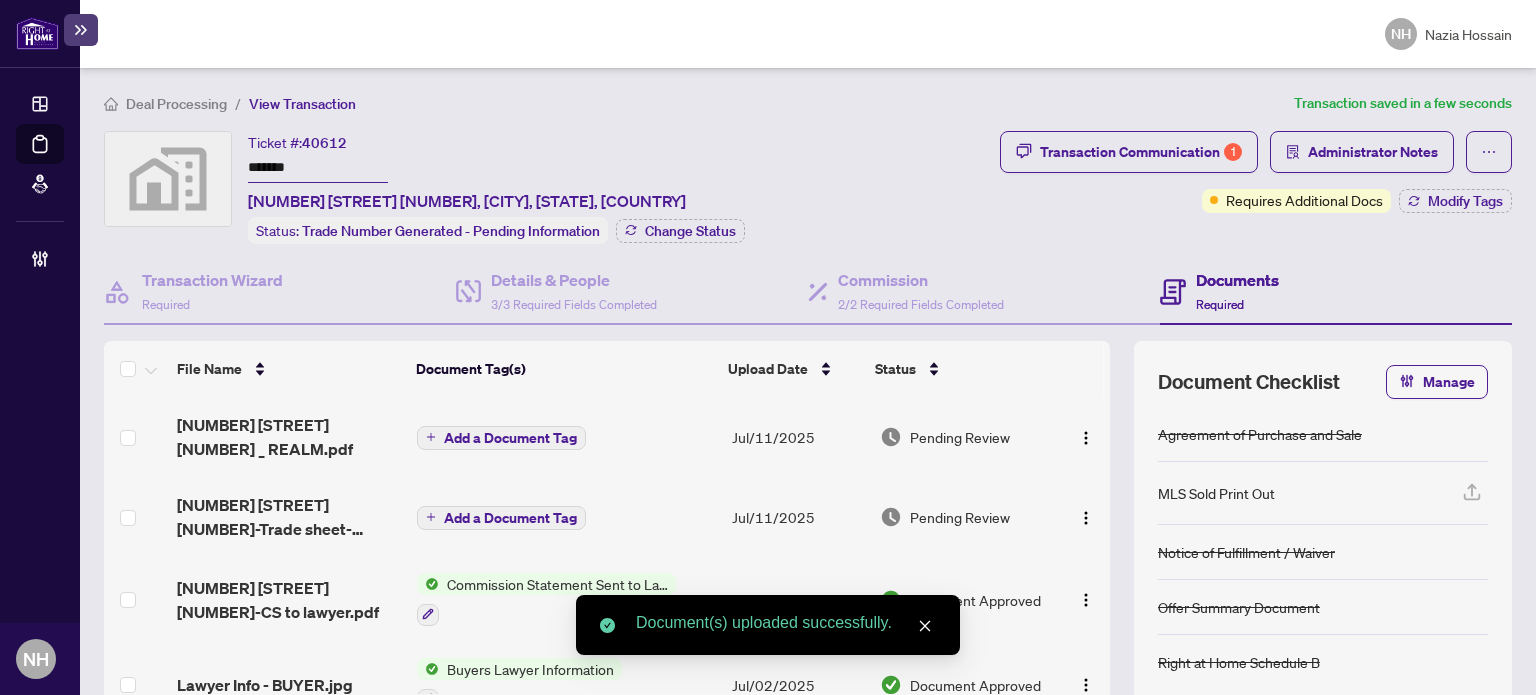 click on "Add a Document Tag" at bounding box center [510, 438] 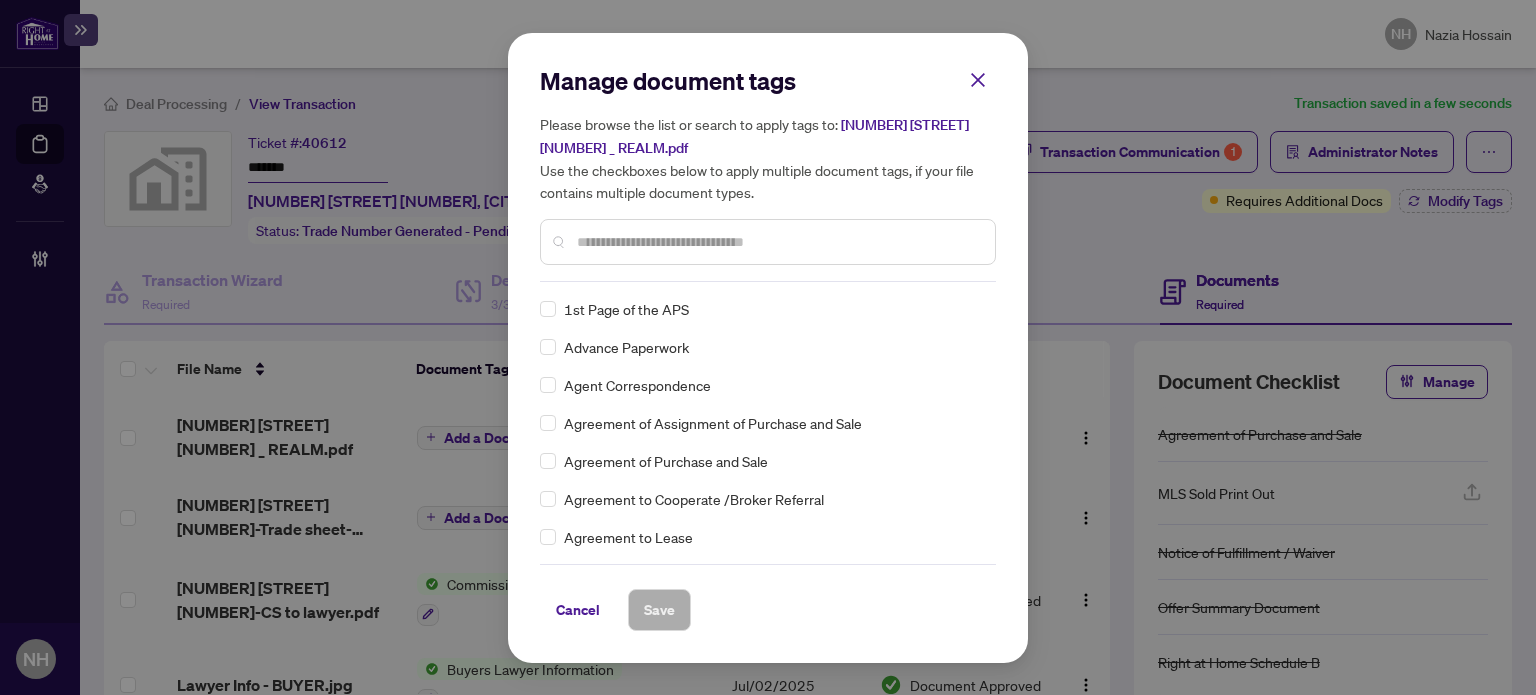 click at bounding box center [778, 242] 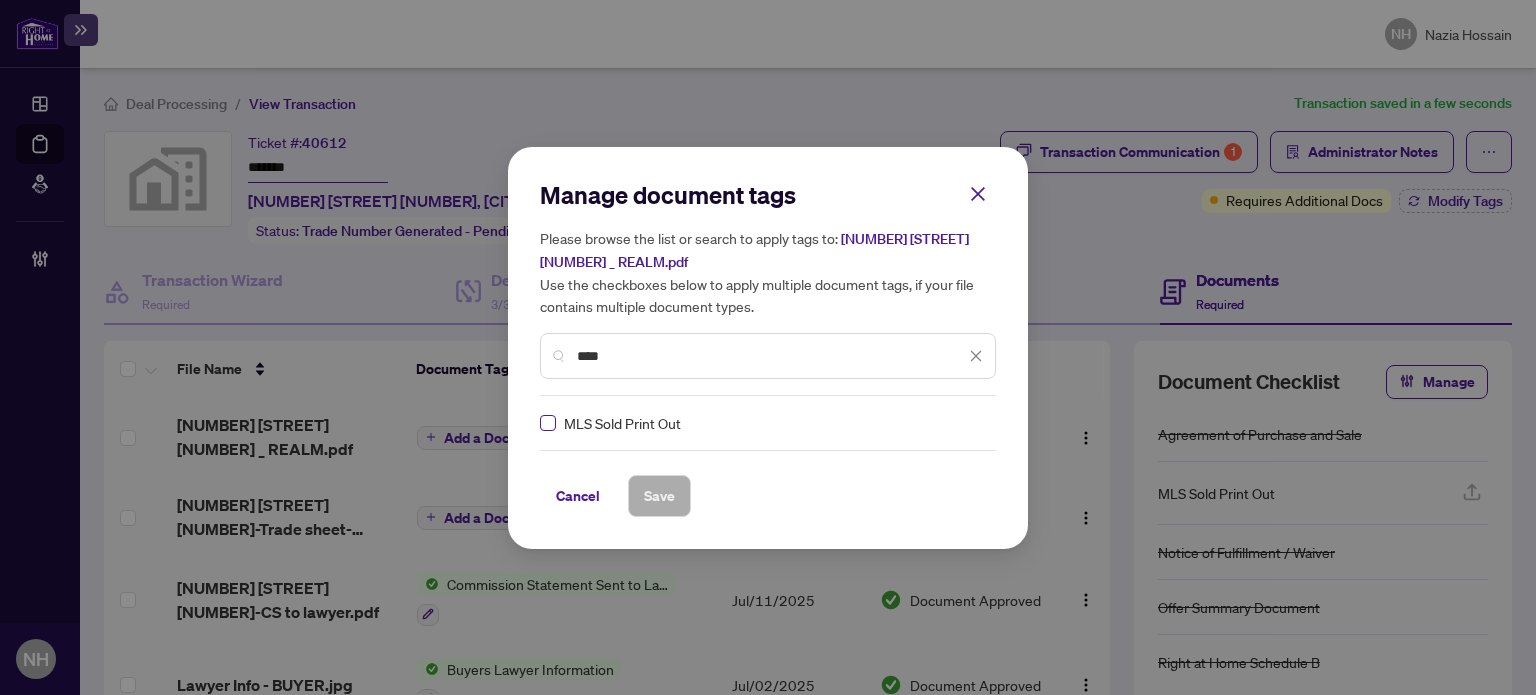 type on "****" 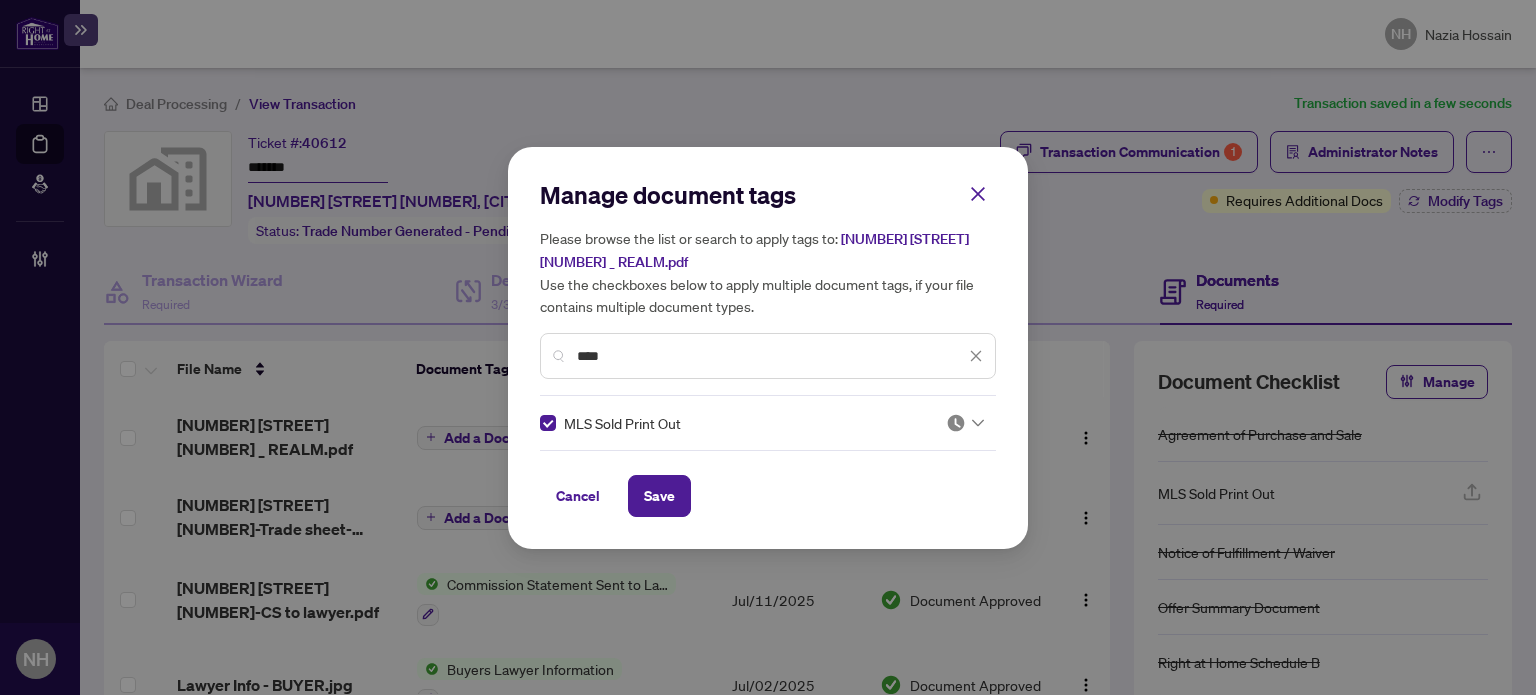 click at bounding box center (956, 423) 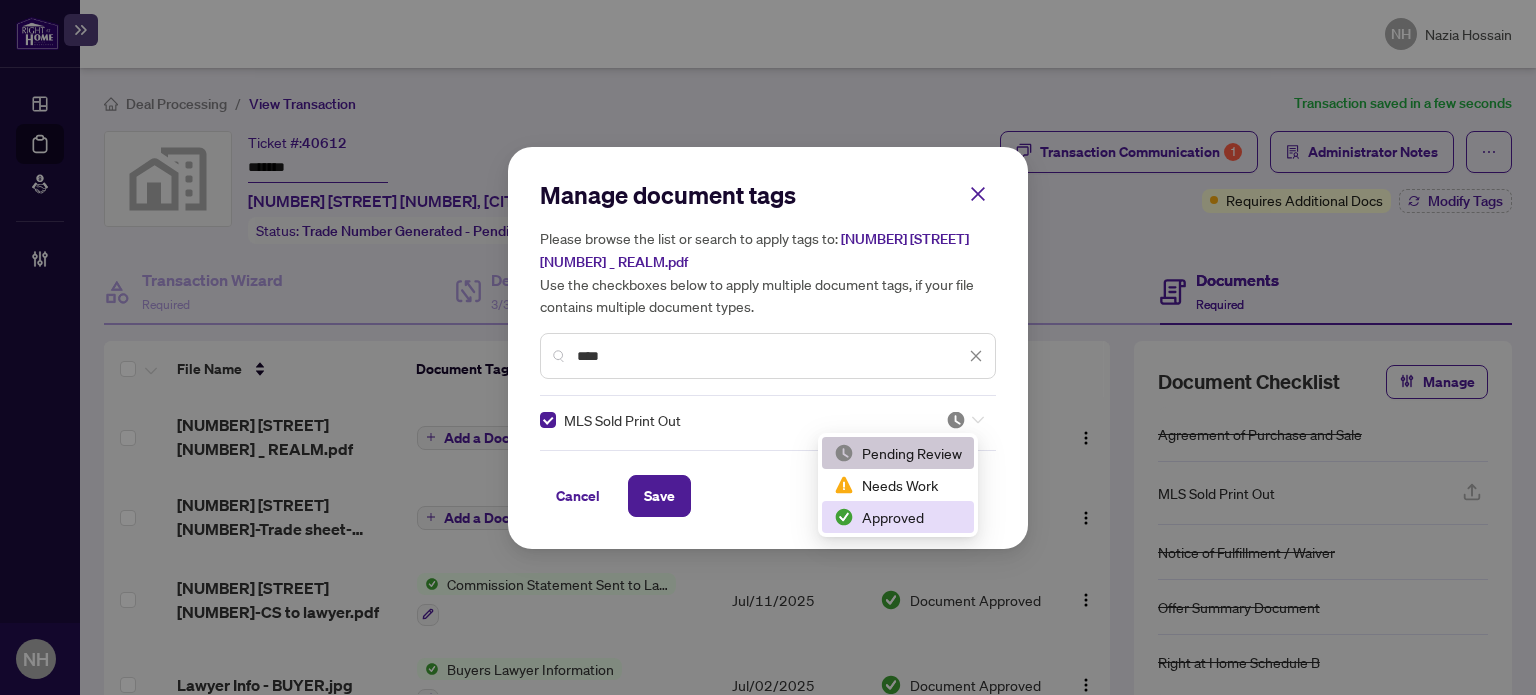 click on "Approved" at bounding box center [898, 517] 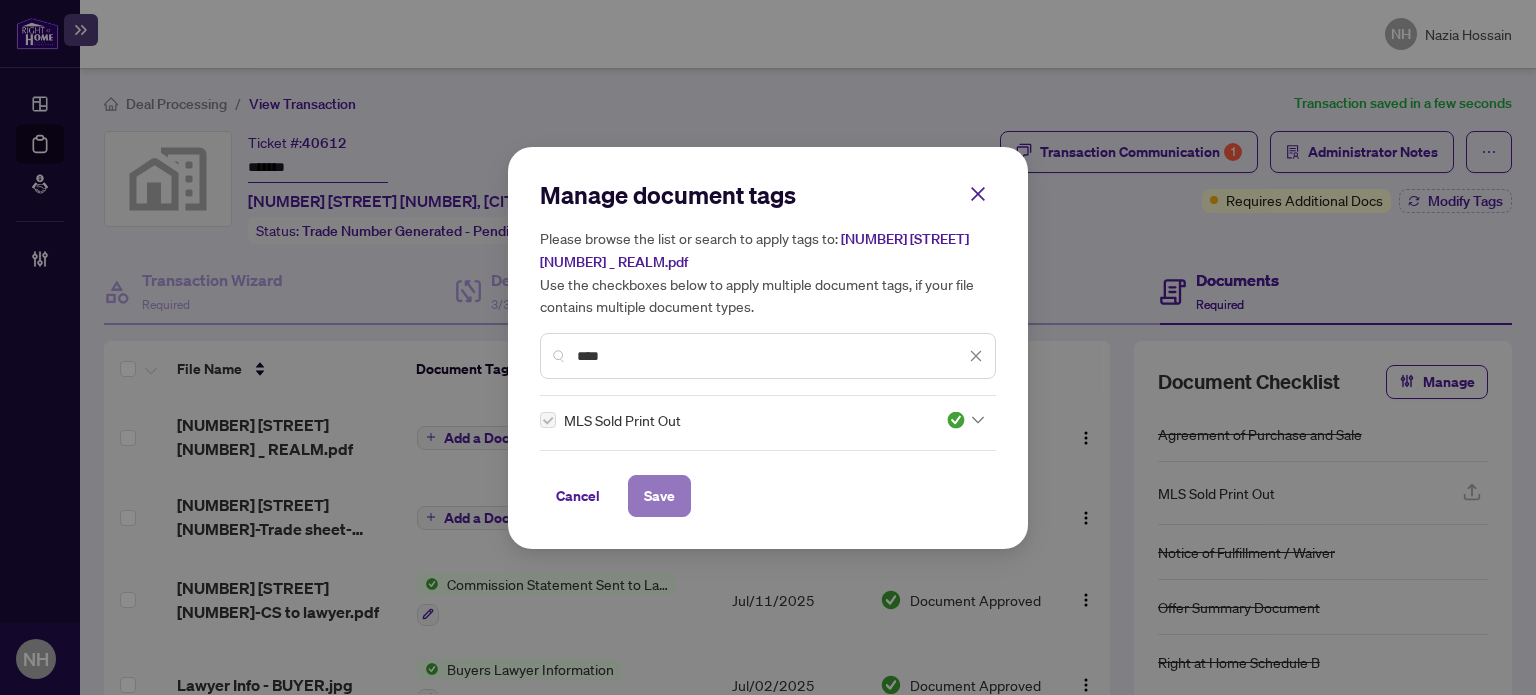 click on "Save" at bounding box center (659, 496) 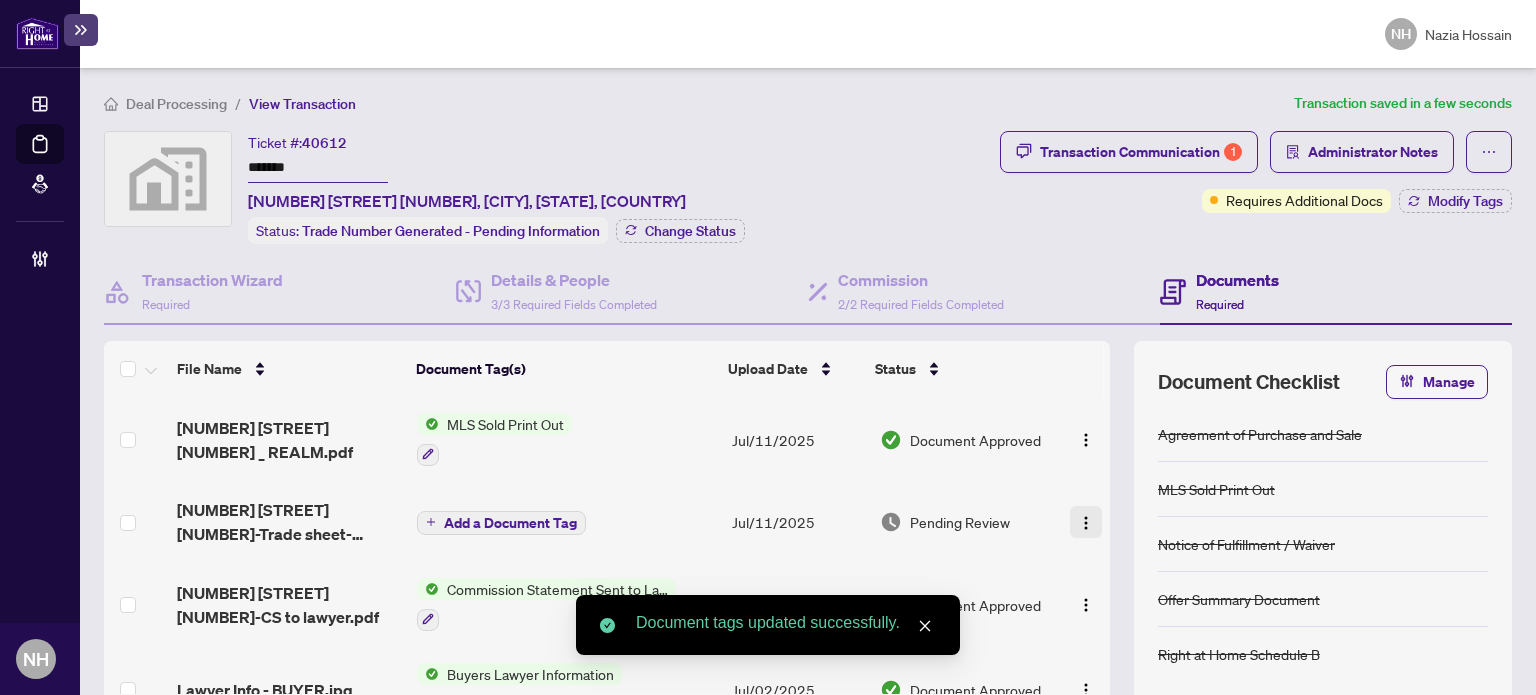 click at bounding box center (1086, 523) 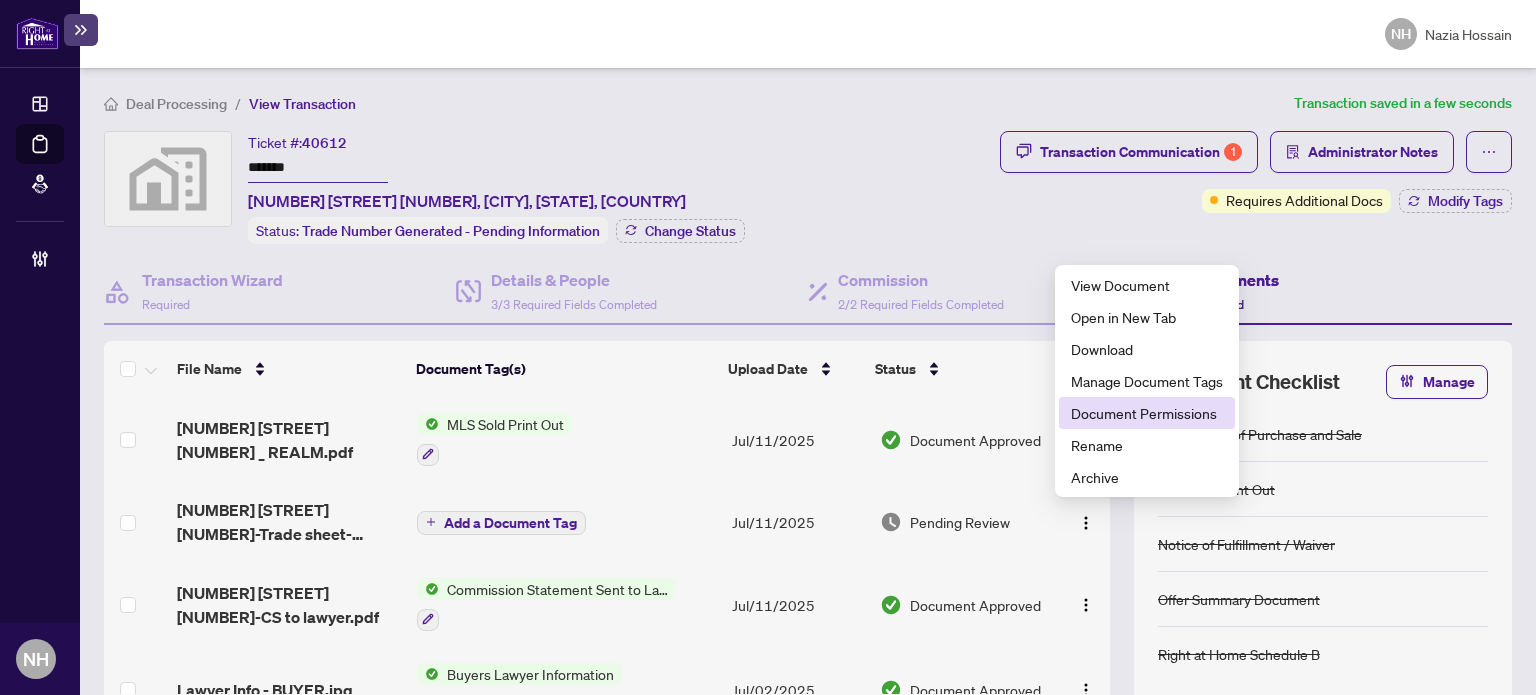 click on "Document Permissions" at bounding box center [1147, 413] 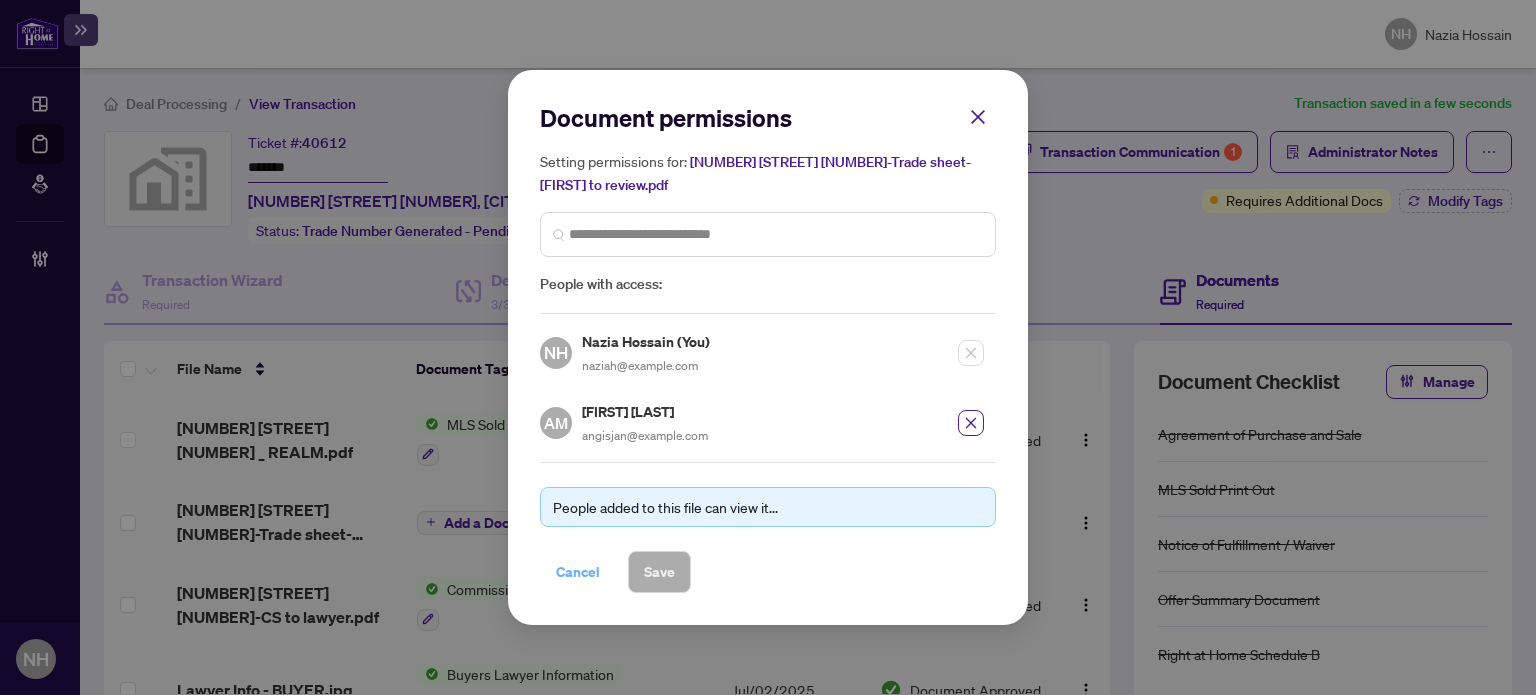 click on "Cancel" at bounding box center (578, 572) 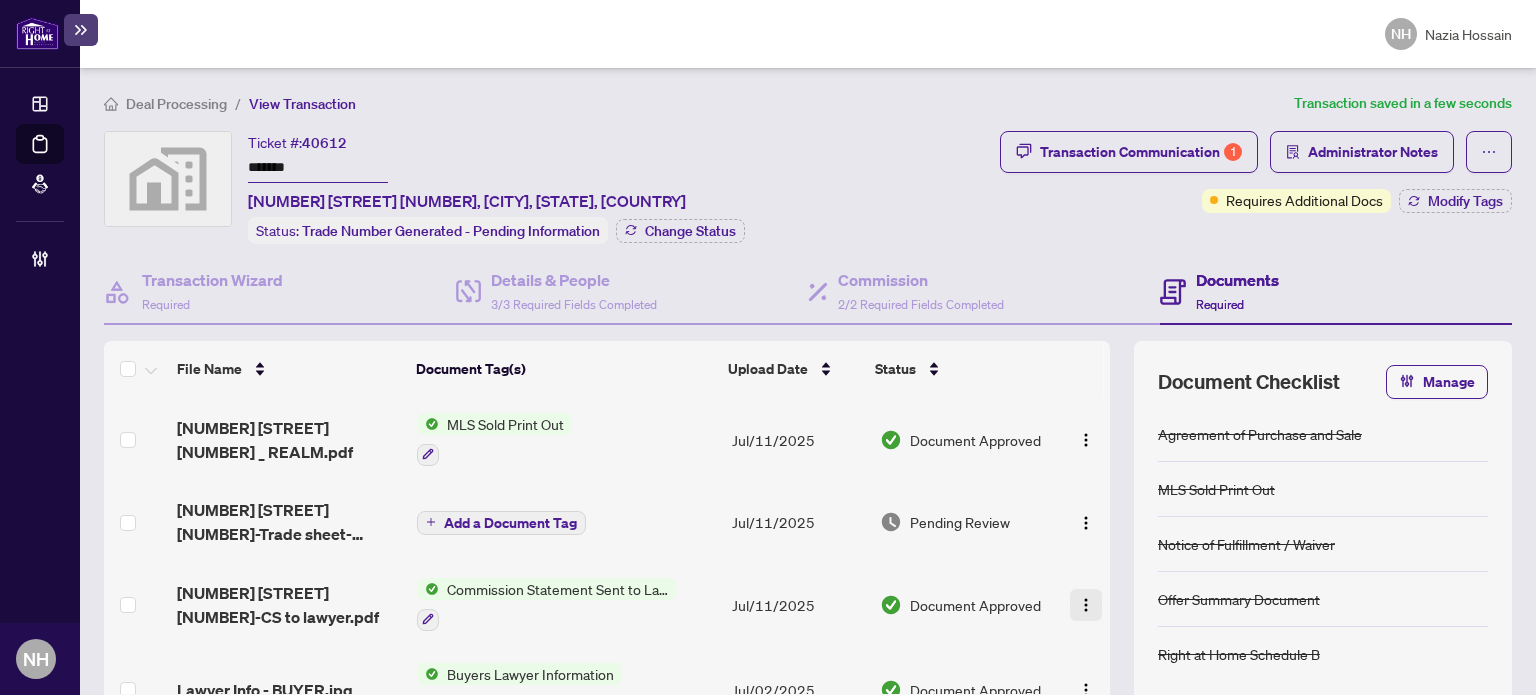 click at bounding box center (1086, 605) 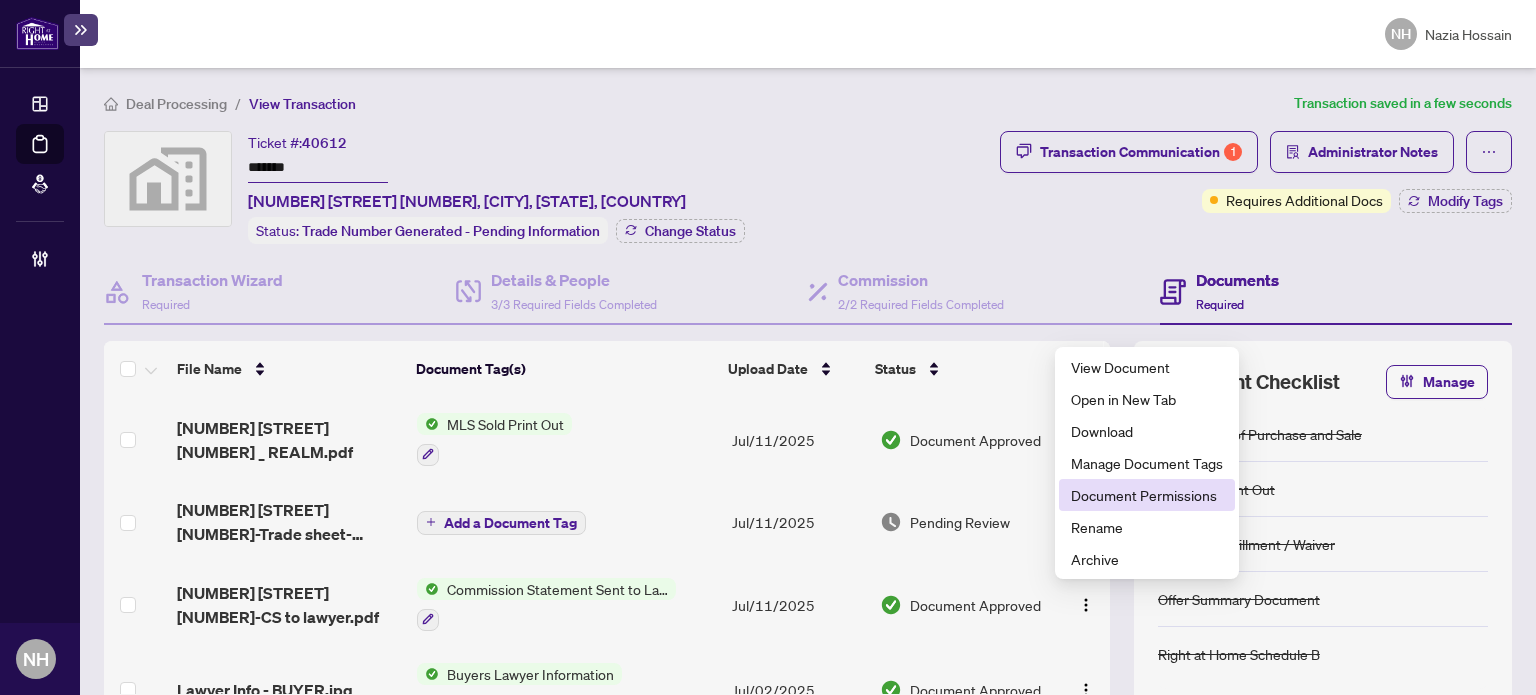 click on "Document Permissions" at bounding box center [1147, 495] 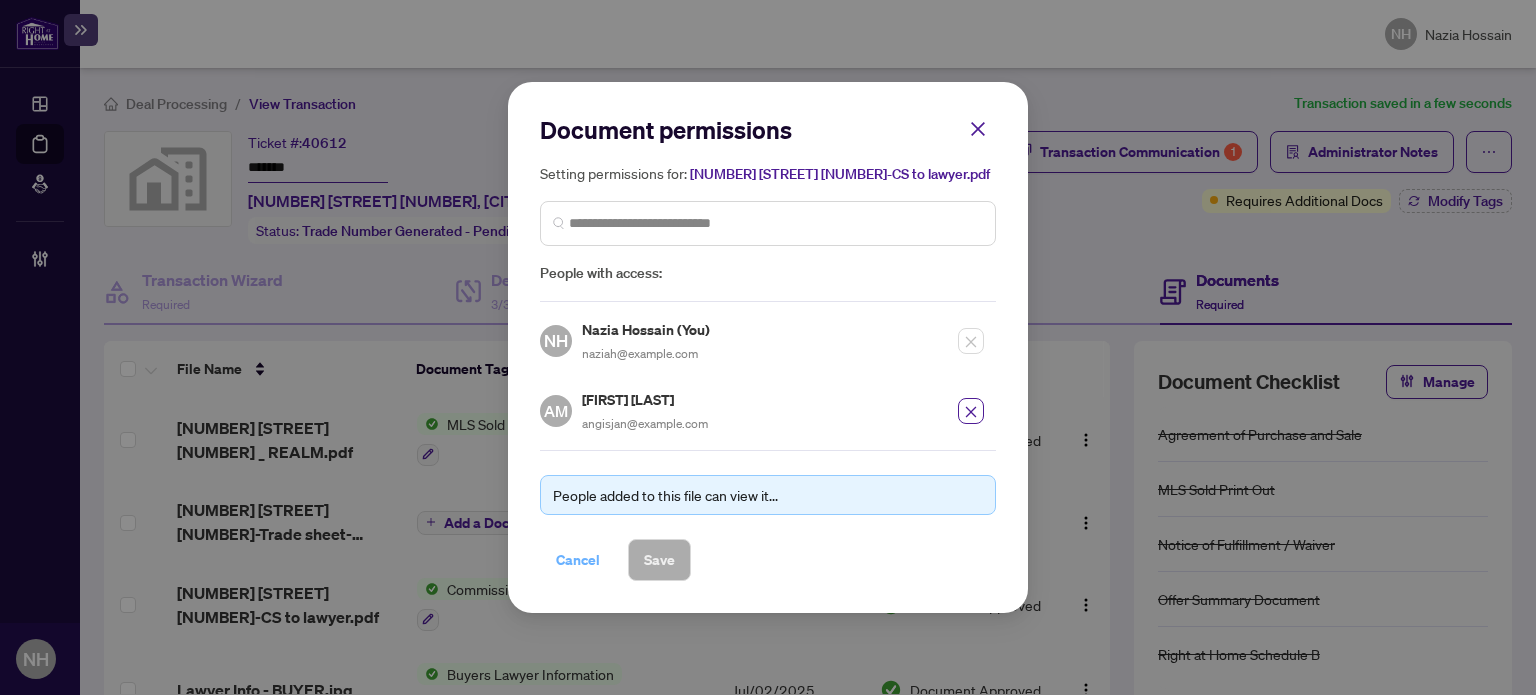 click on "Cancel" at bounding box center (578, 560) 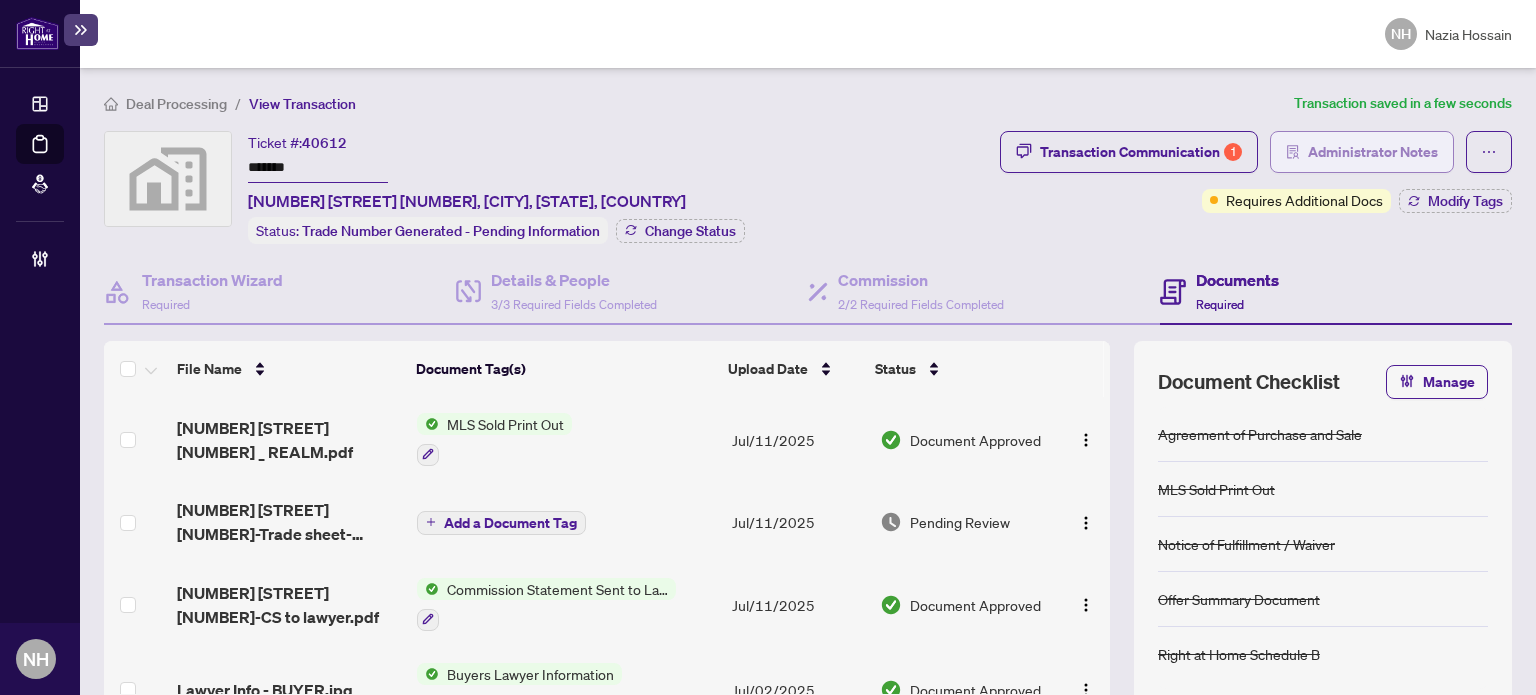 click on "Administrator Notes" at bounding box center (1362, 152) 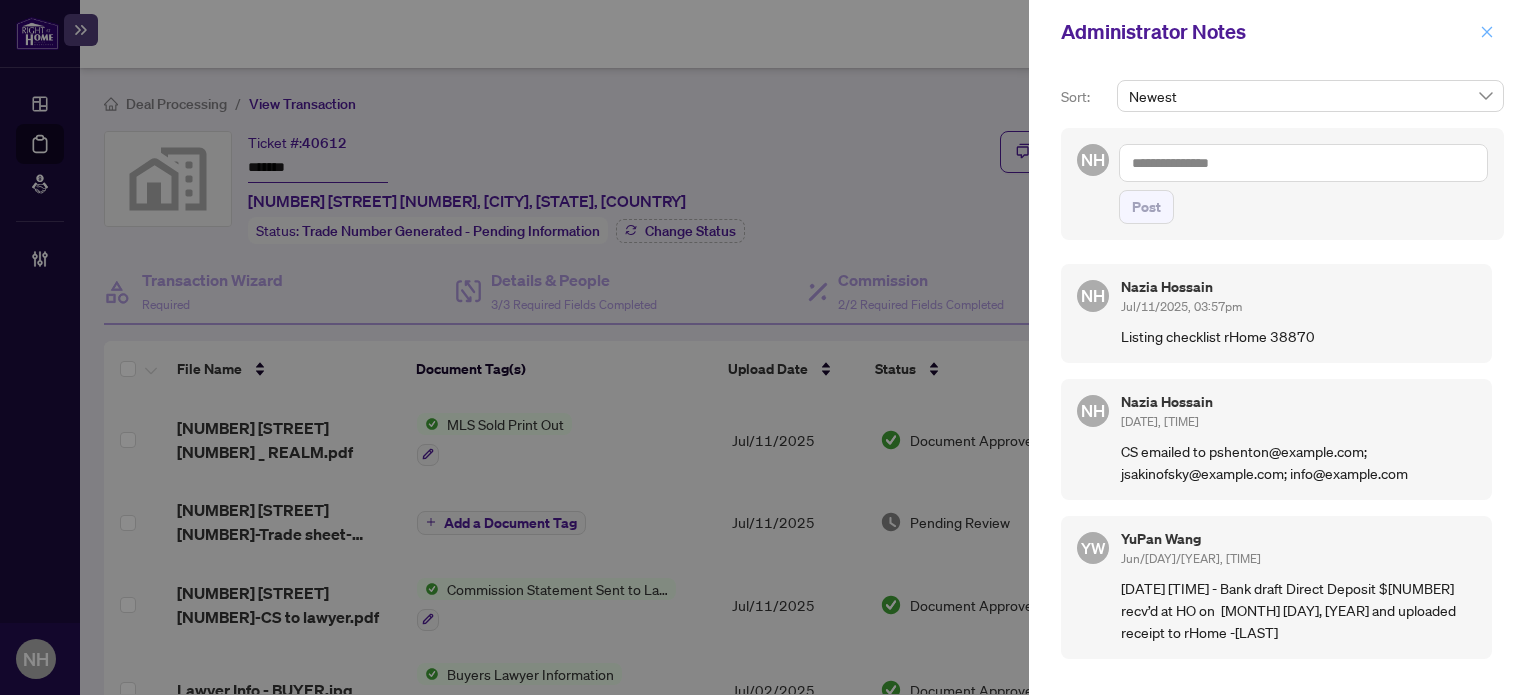 click at bounding box center (1487, 32) 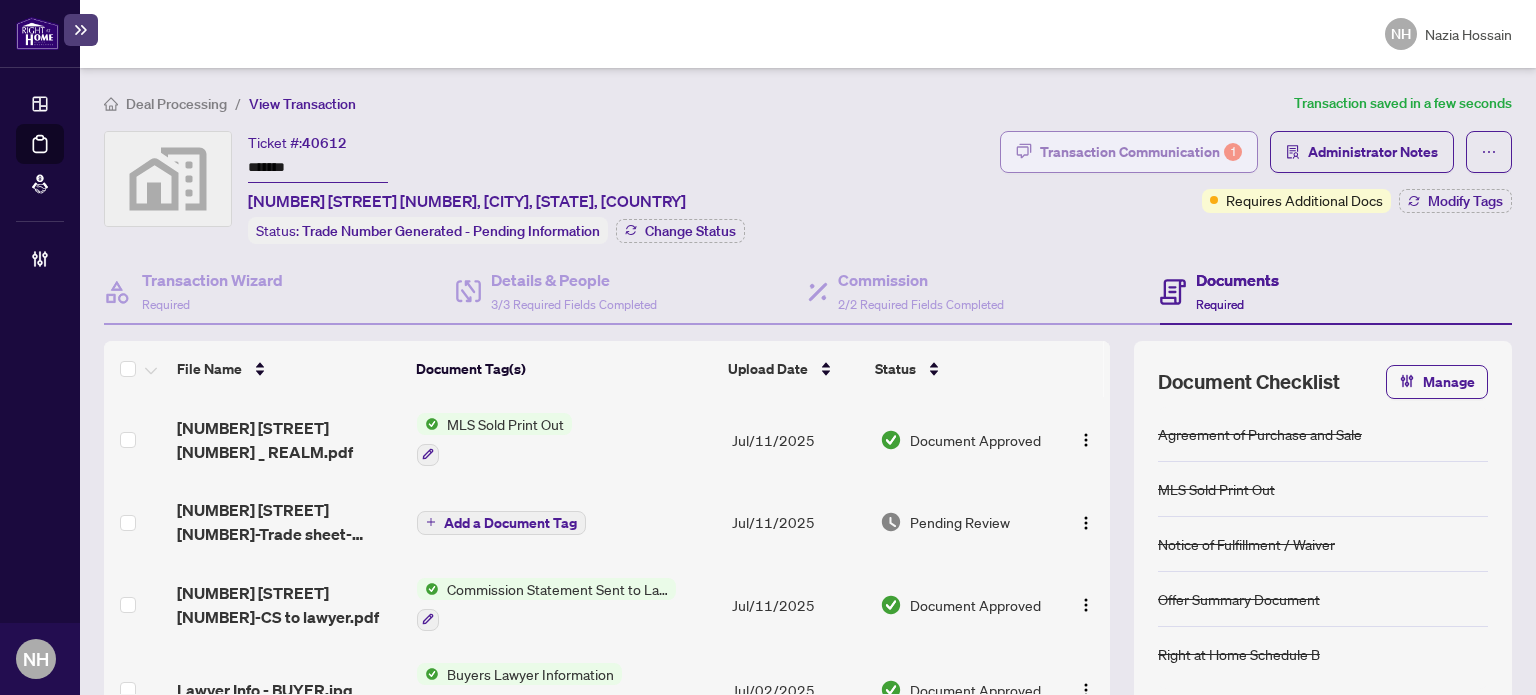 click on "Transaction Communication 1" at bounding box center [1141, 152] 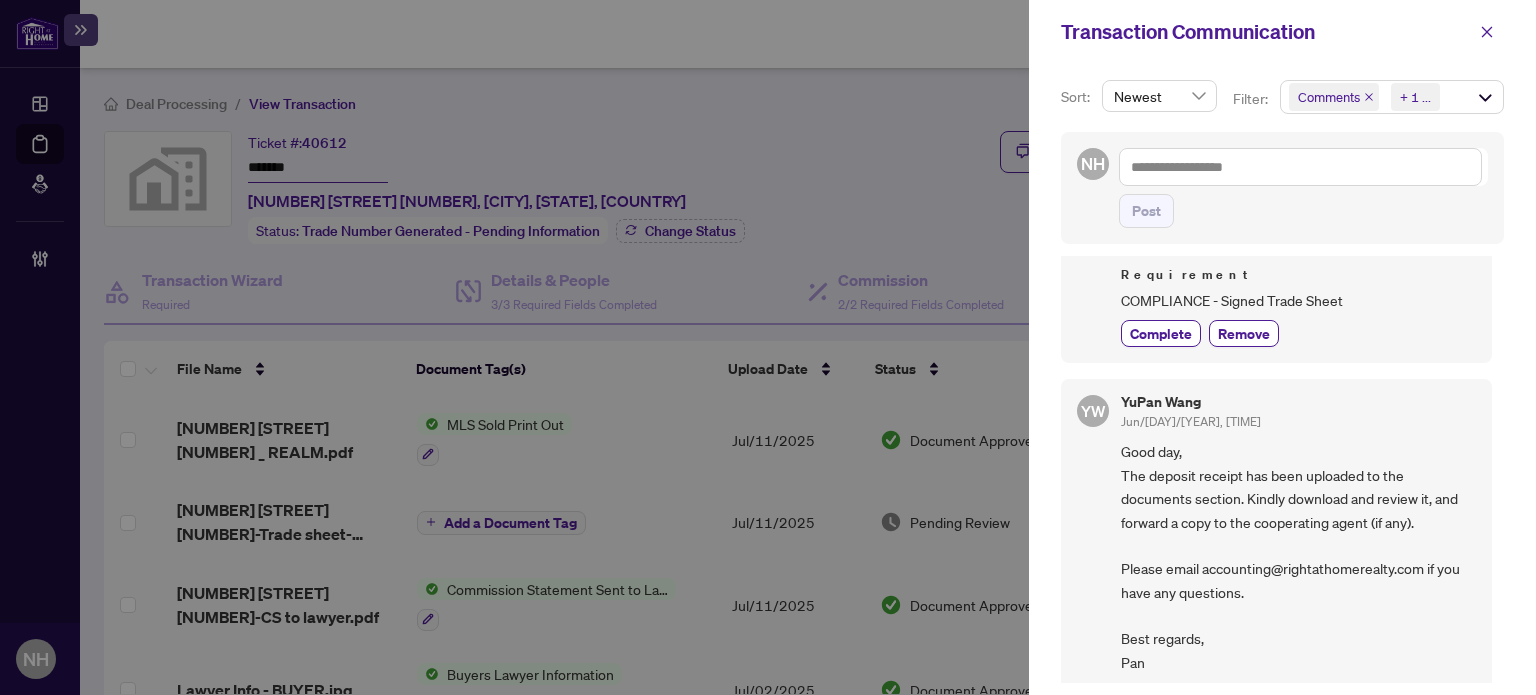 scroll, scrollTop: 500, scrollLeft: 0, axis: vertical 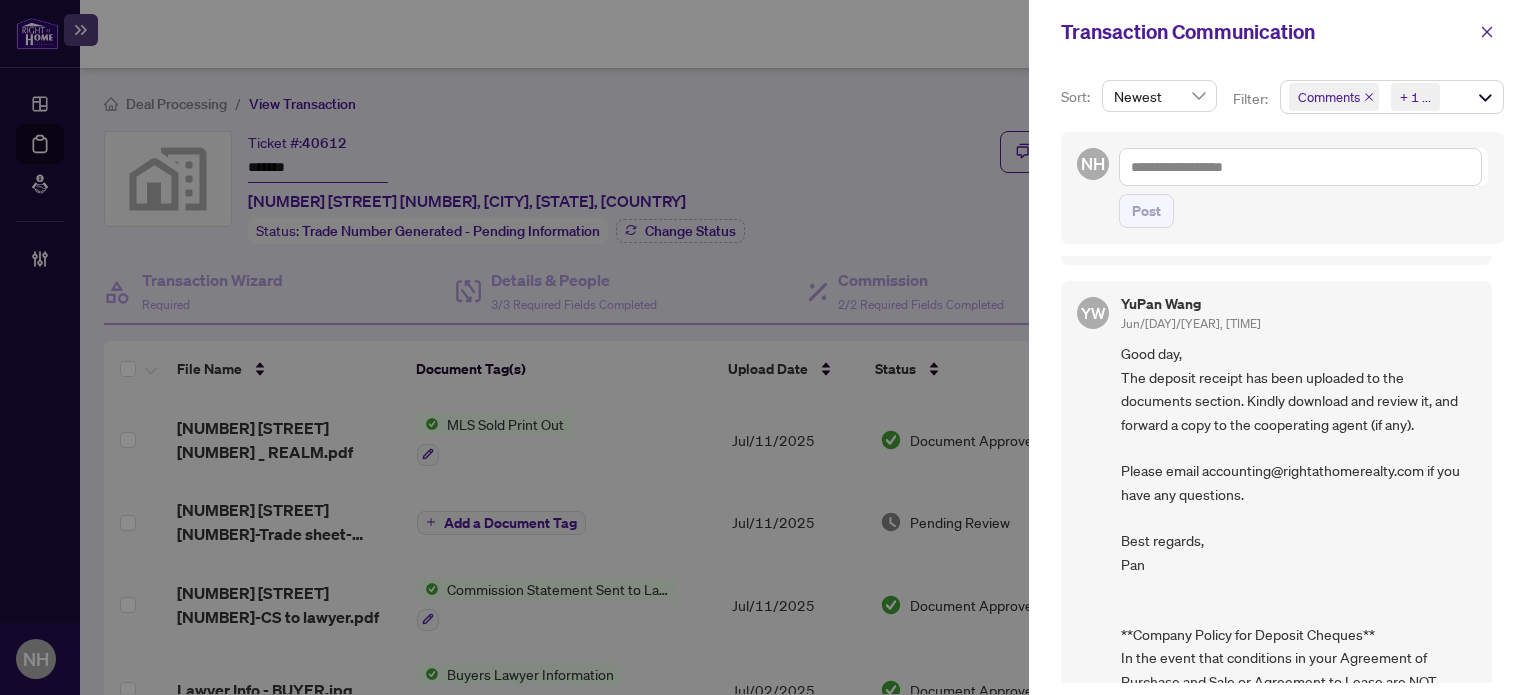 click on "Transaction Communication" at bounding box center [1282, 32] 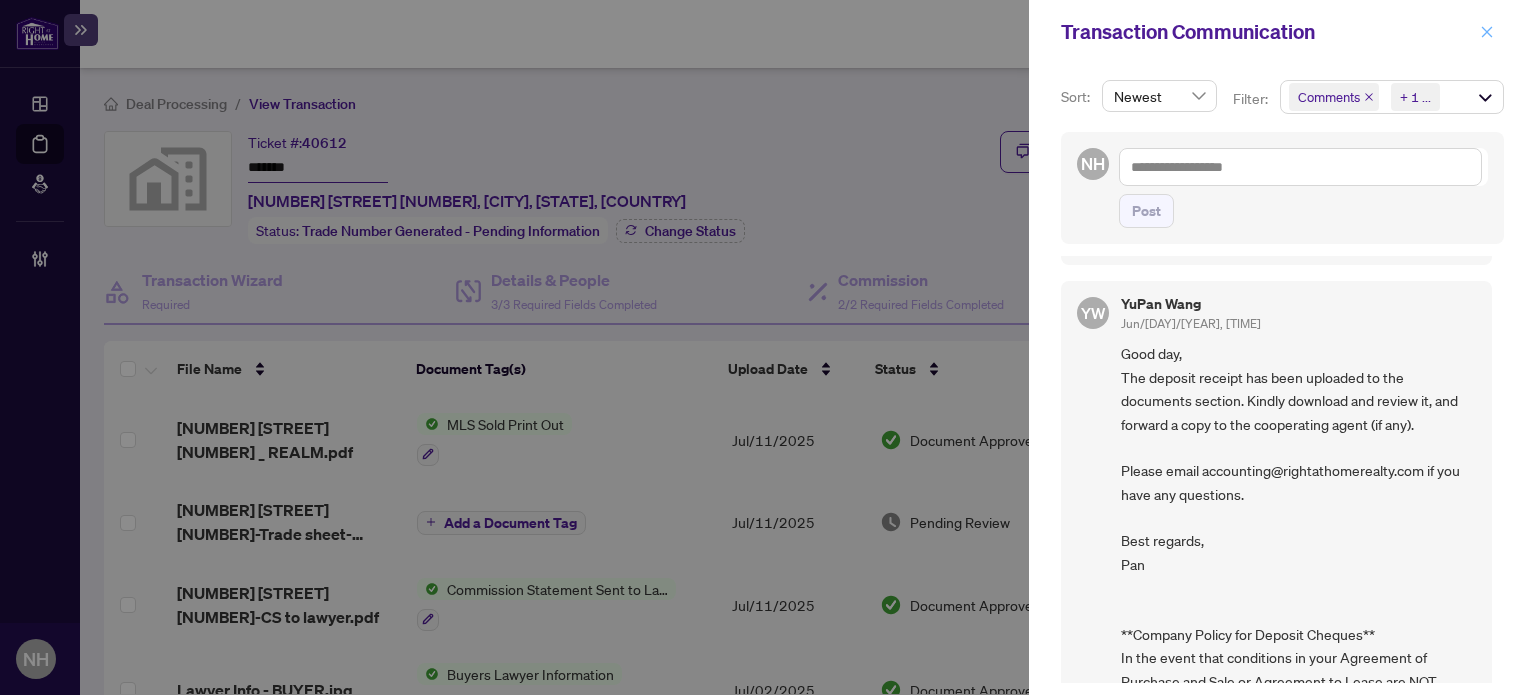 click at bounding box center (1487, 32) 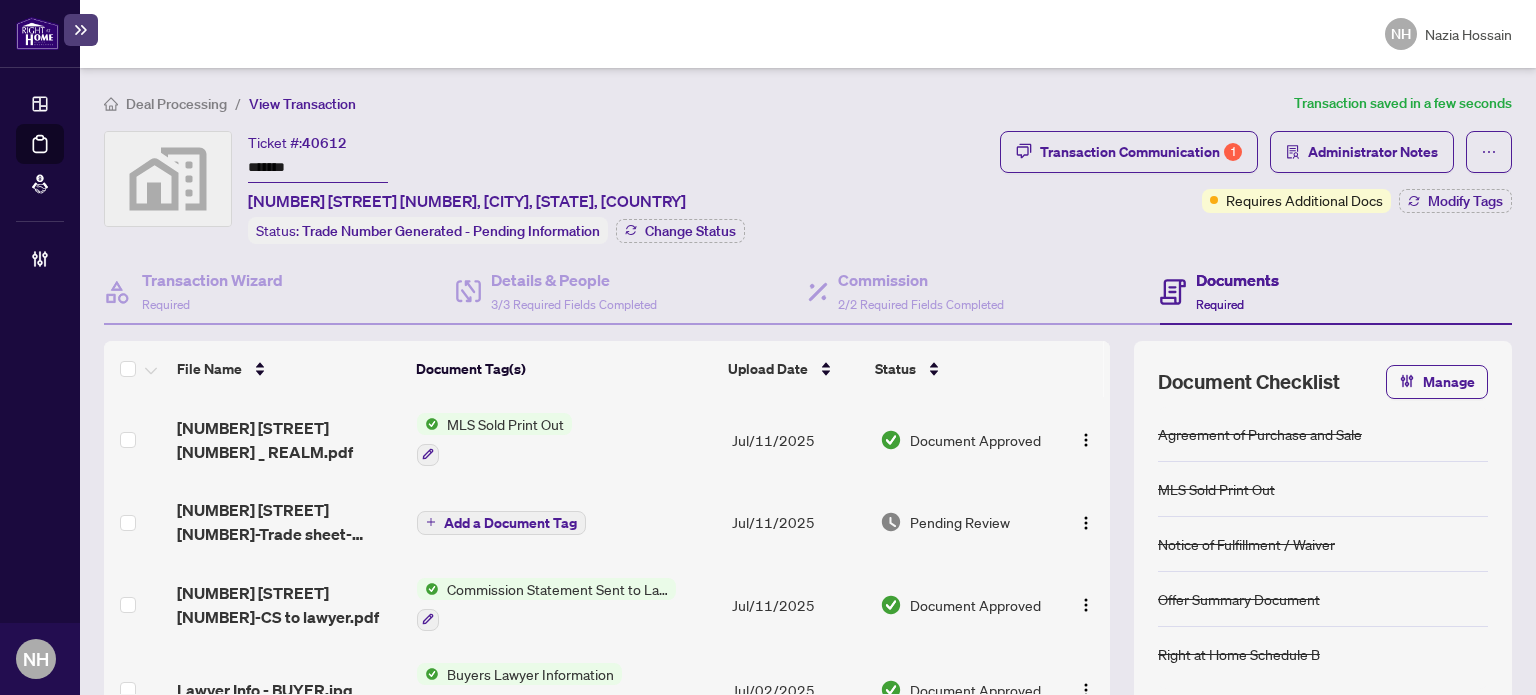 drag, startPoint x: 291, startPoint y: 154, endPoint x: 68, endPoint y: 113, distance: 226.73773 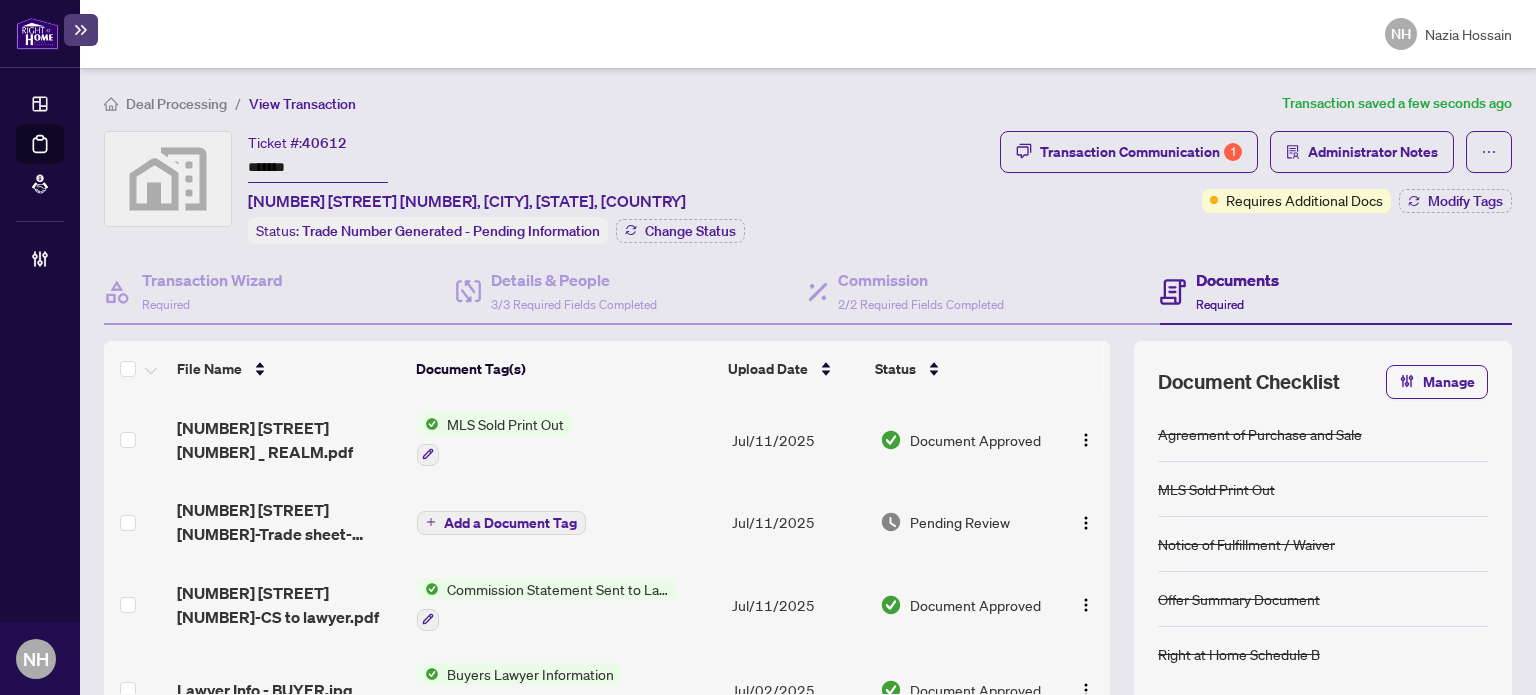 click on "Deal Processing" at bounding box center (176, 104) 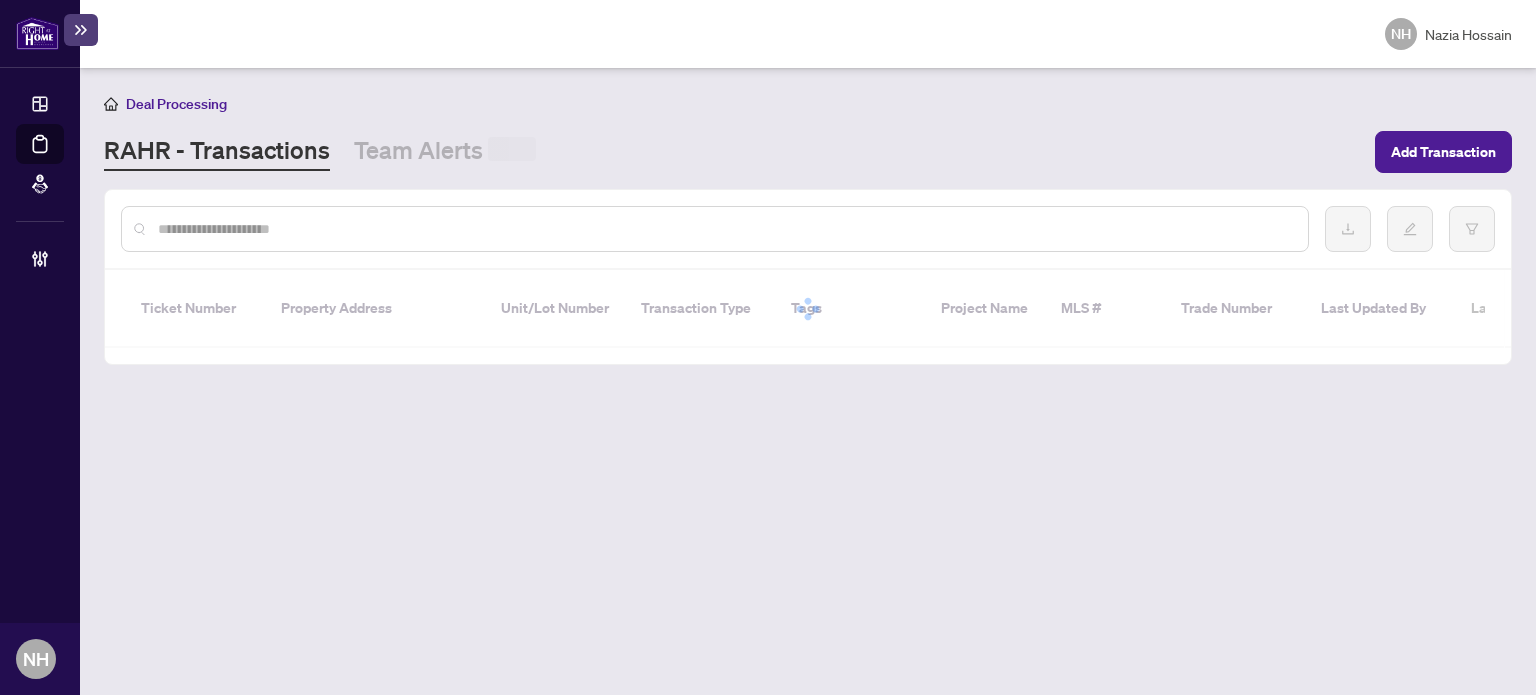 click at bounding box center (725, 229) 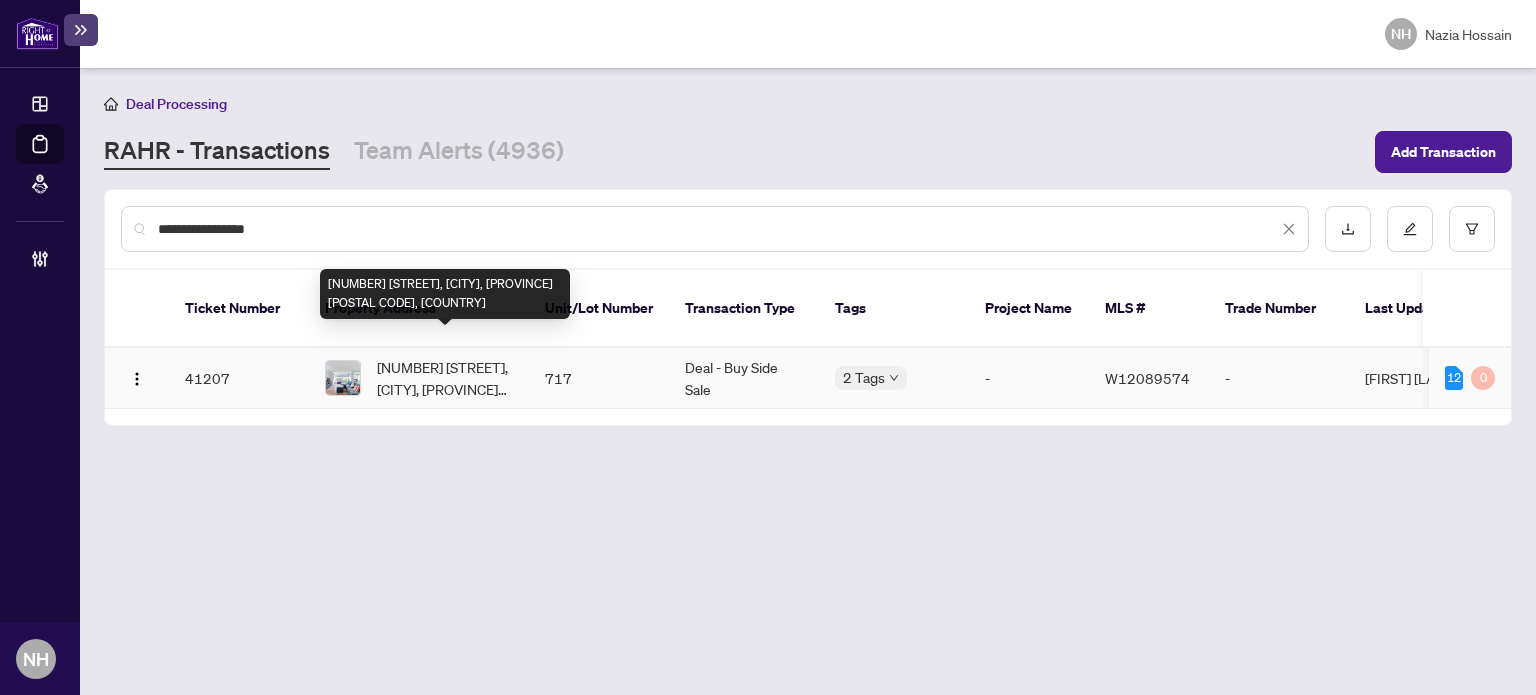 type on "**********" 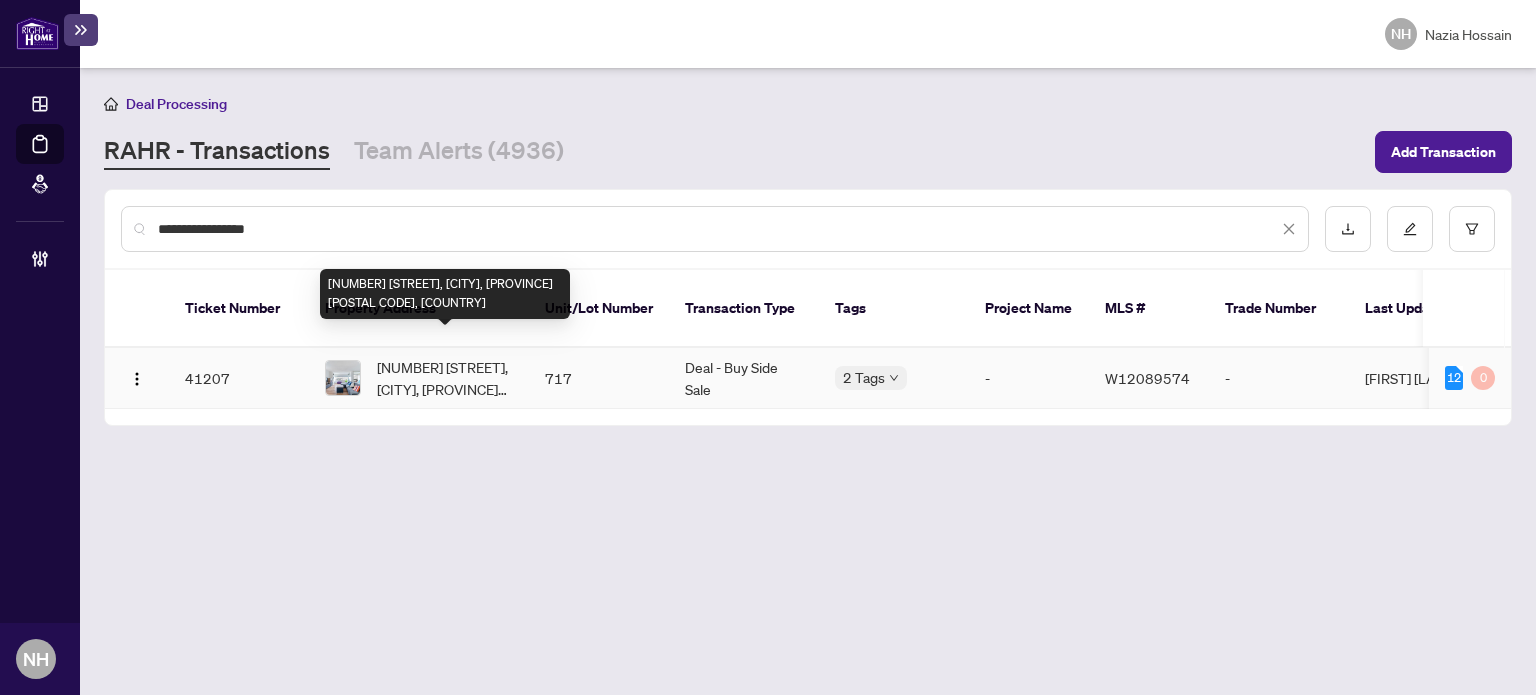 click on "717-475 The West Mall, Toronto, Ontario M9C 4Z3, Canada" at bounding box center [445, 378] 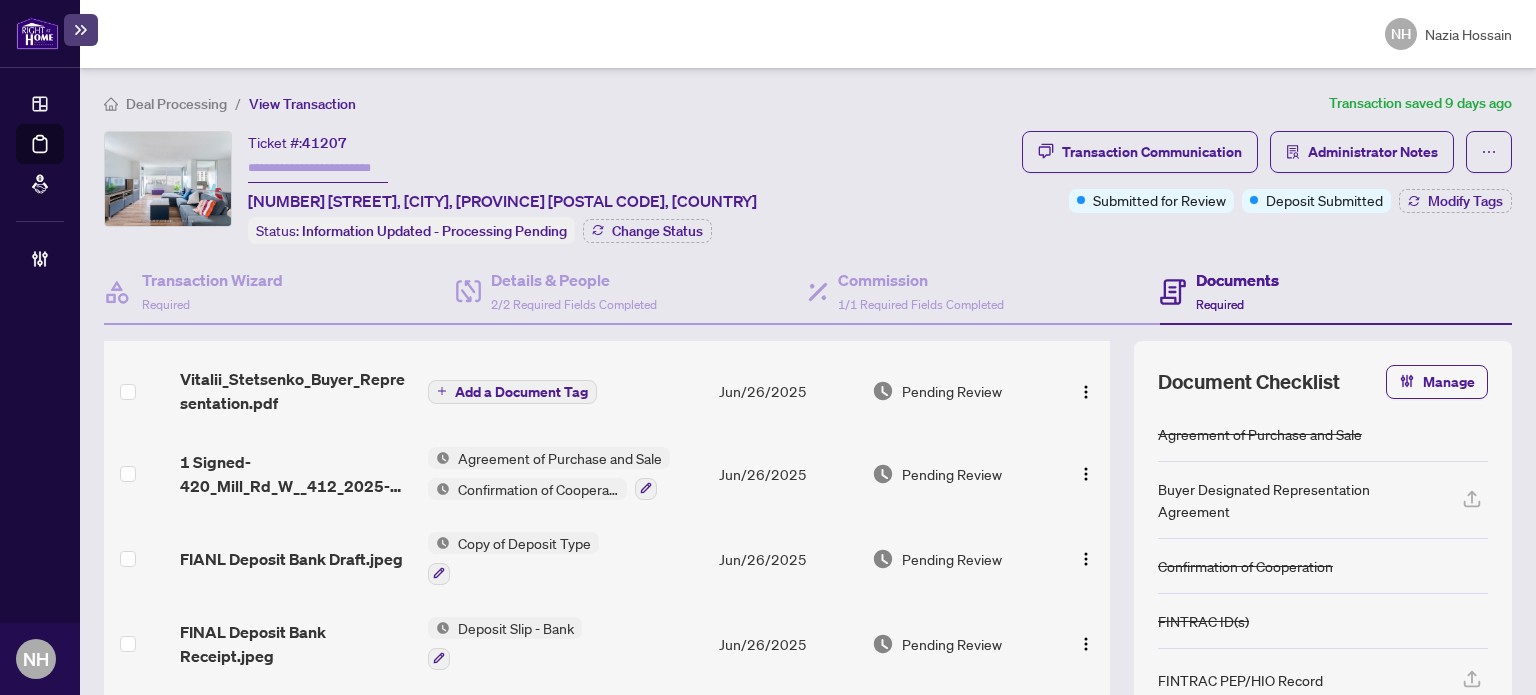 scroll, scrollTop: 316, scrollLeft: 0, axis: vertical 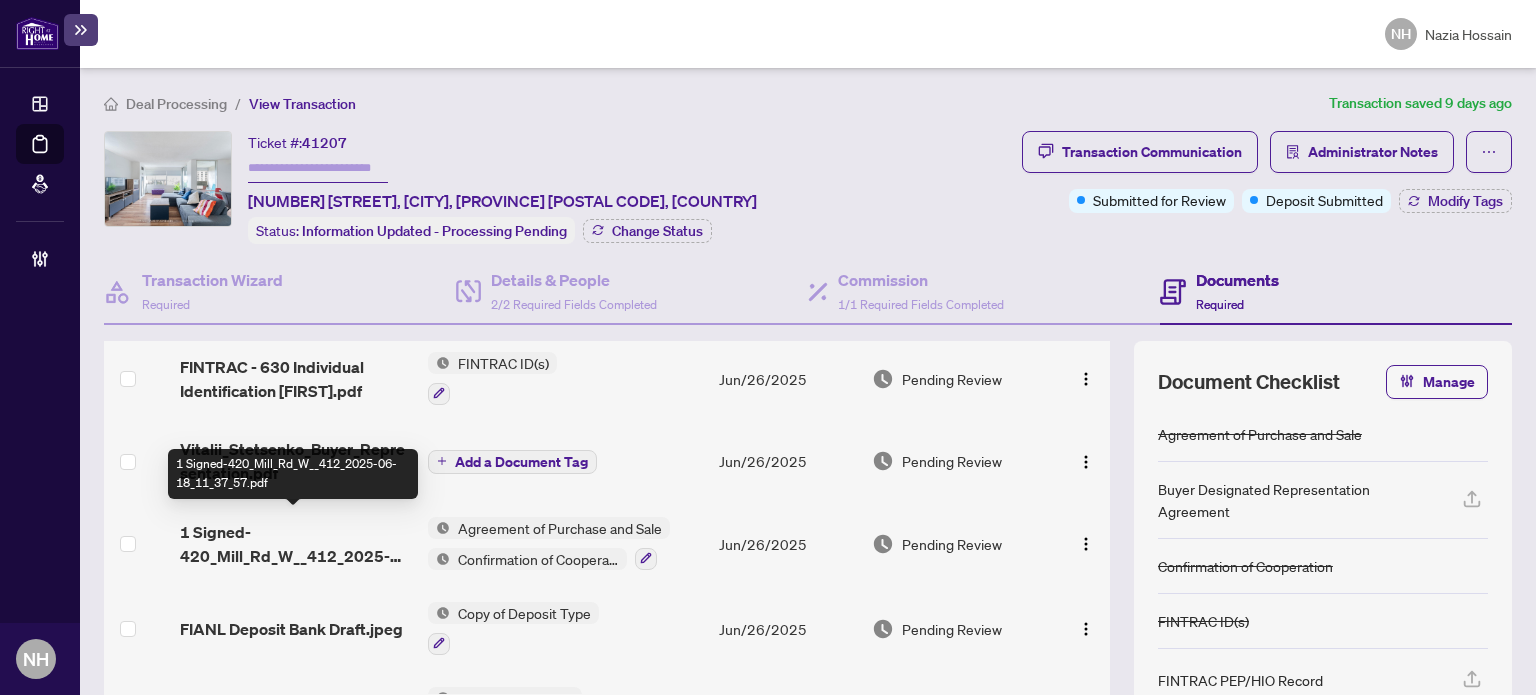 click on "1 Signed-420_Mill_Rd_W__412_2025-06-18_11_37_57.pdf" at bounding box center (296, 544) 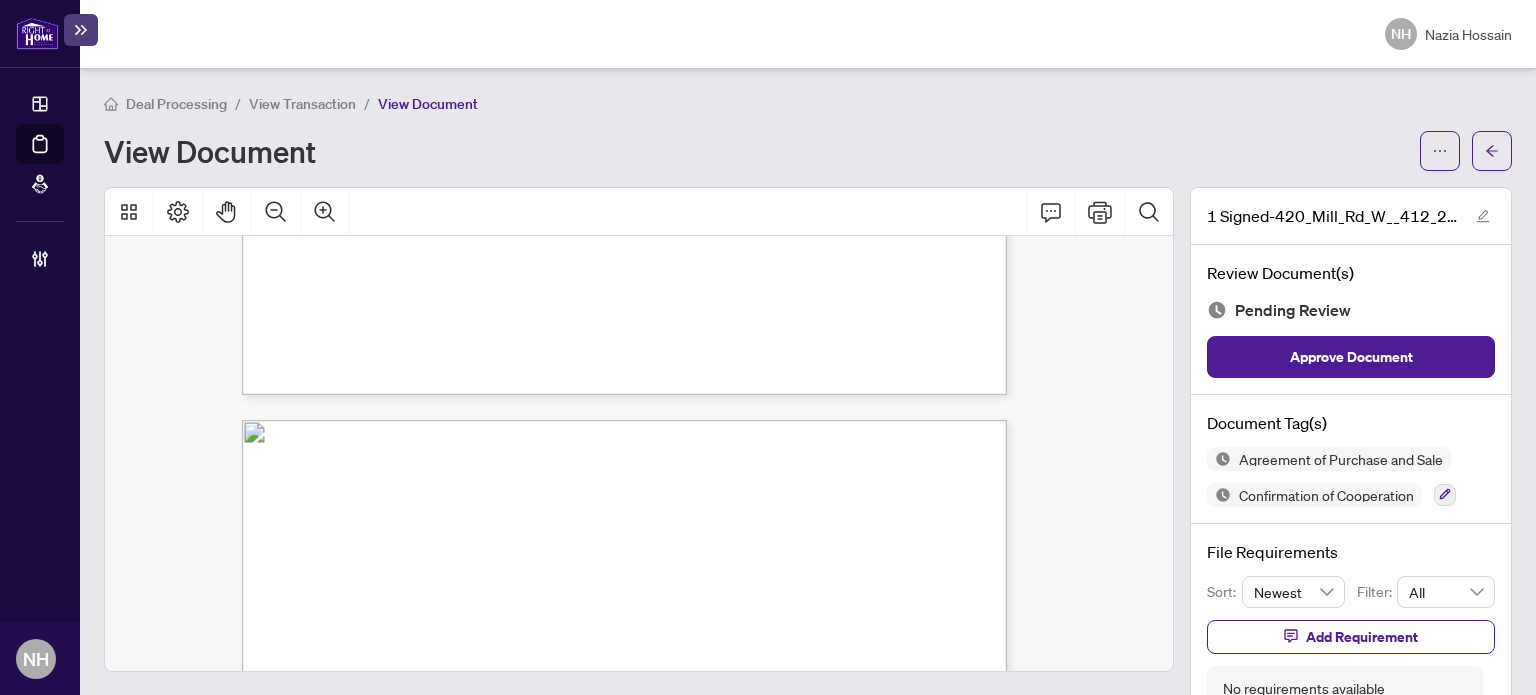 scroll, scrollTop: 900, scrollLeft: 0, axis: vertical 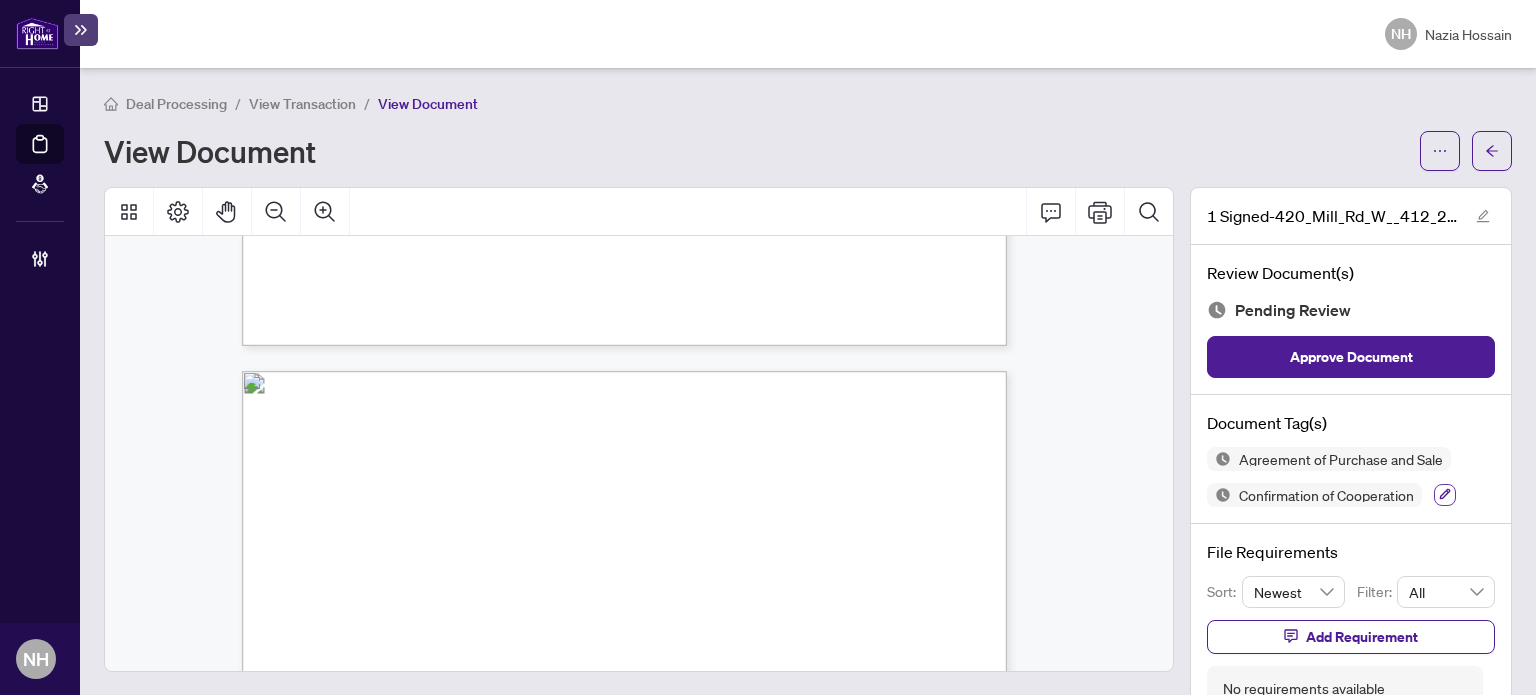 click at bounding box center (1445, 495) 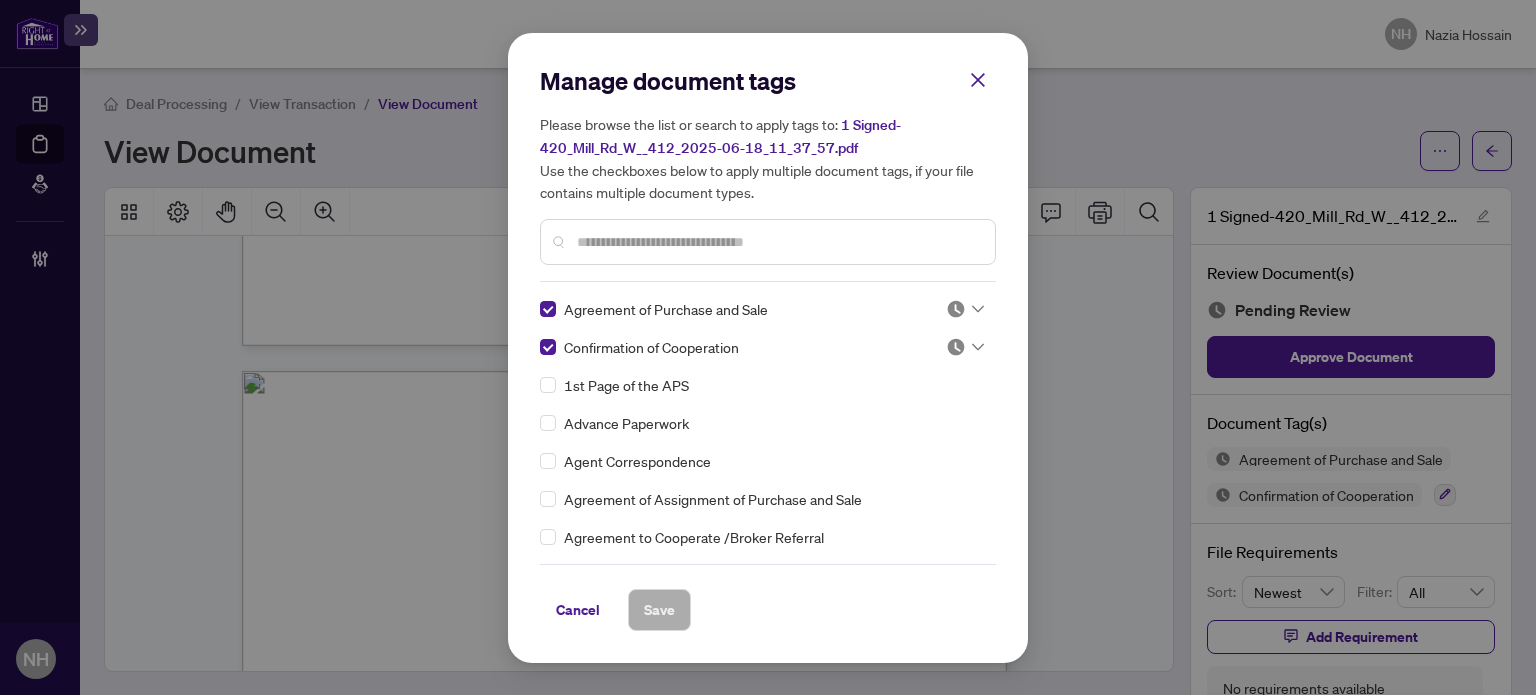 drag, startPoint x: 704, startPoint y: 247, endPoint x: 696, endPoint y: 239, distance: 11.313708 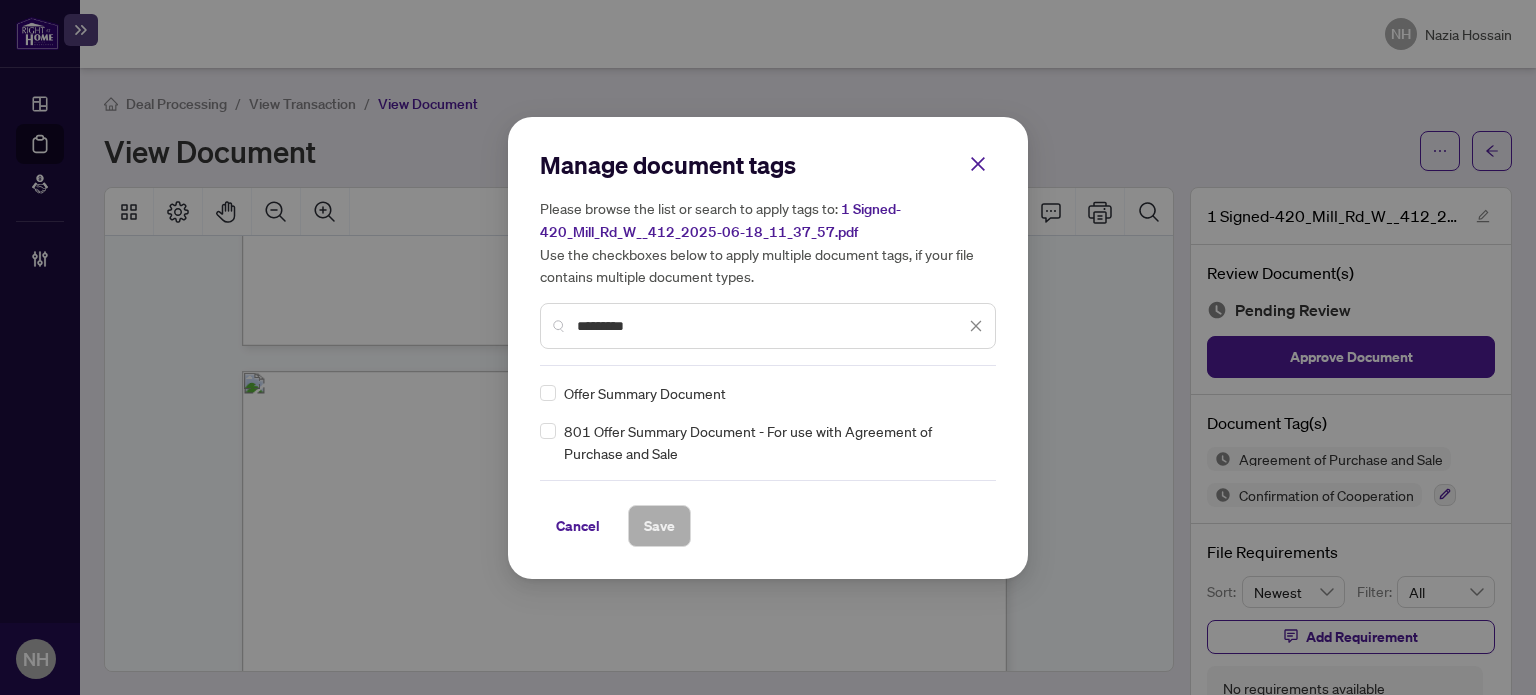 type on "*********" 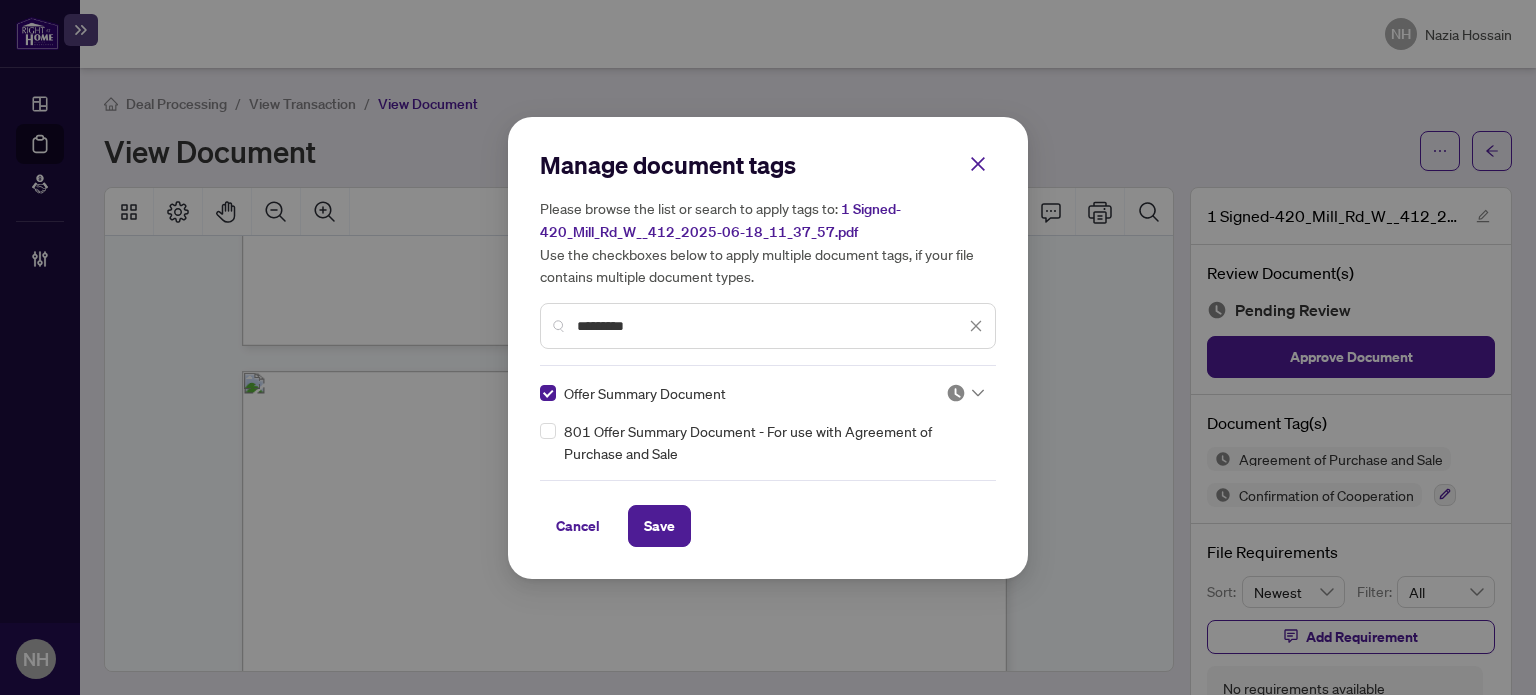 click on "Manage document tags Please browse the list or search to apply tags to:   1 Signed-420_Mill_Rd_W__412_2025-06-18_11_37_57.pdf   Use the checkboxes below to apply multiple document tags, if your file contains multiple document types.   ********* Offer Summary Document 801 Offer Summary Document - For use with Agreement of Purchase and Sale Cancel Save" at bounding box center [768, 348] 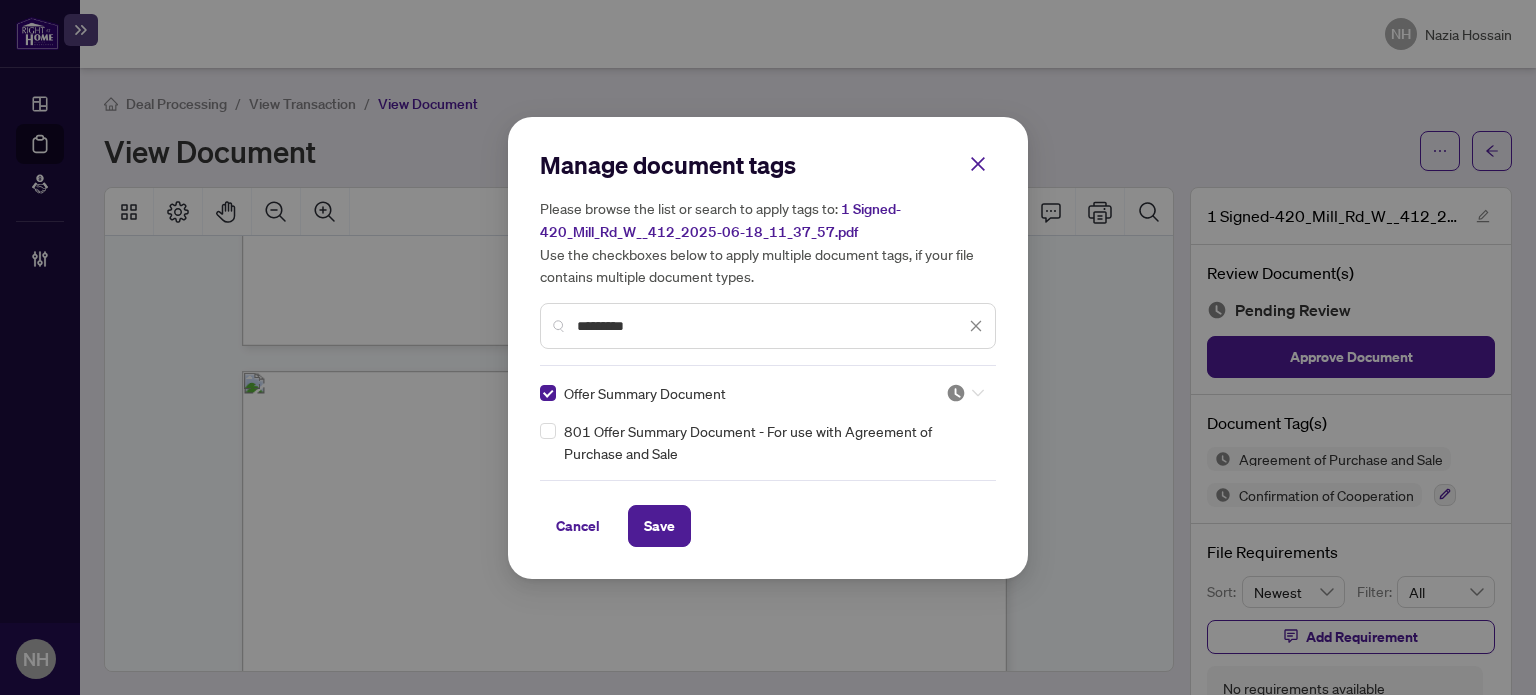 click at bounding box center [959, 398] 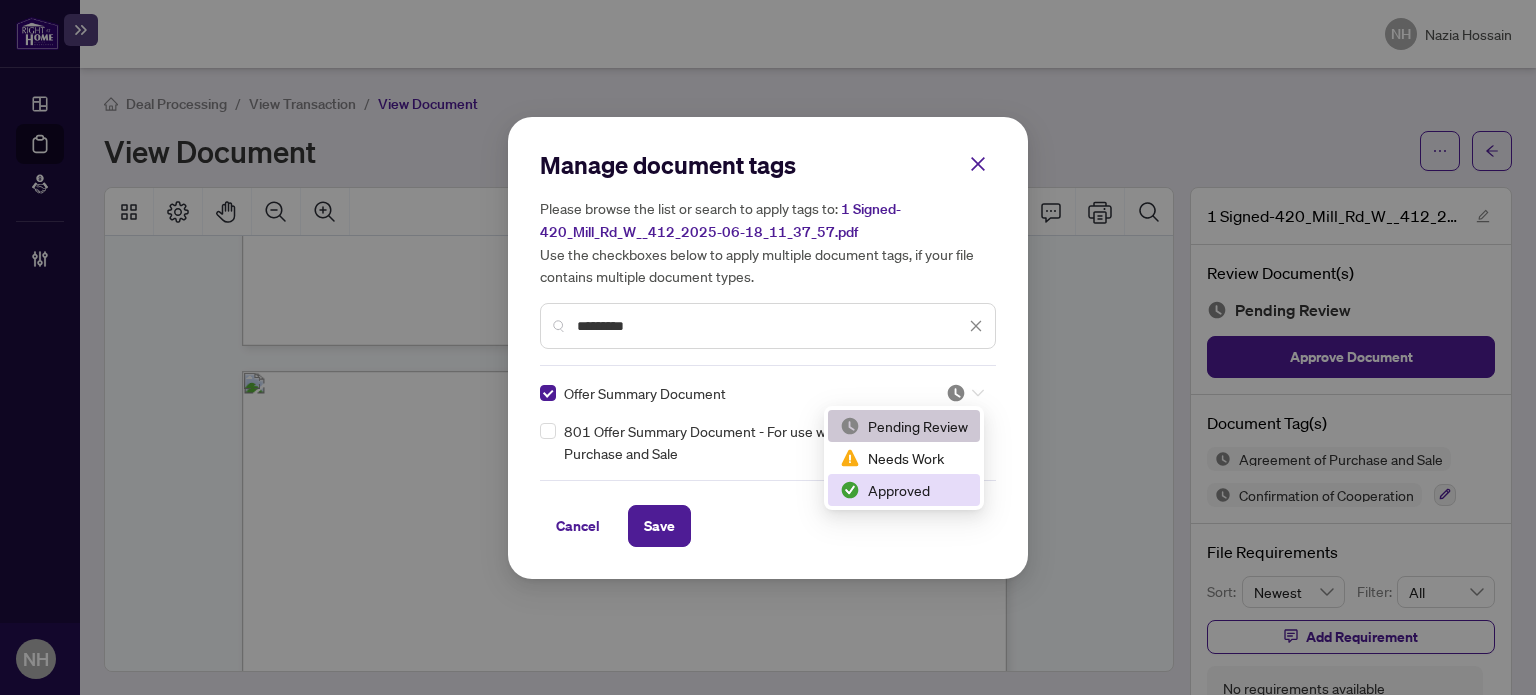 click on "Approved" at bounding box center [904, 490] 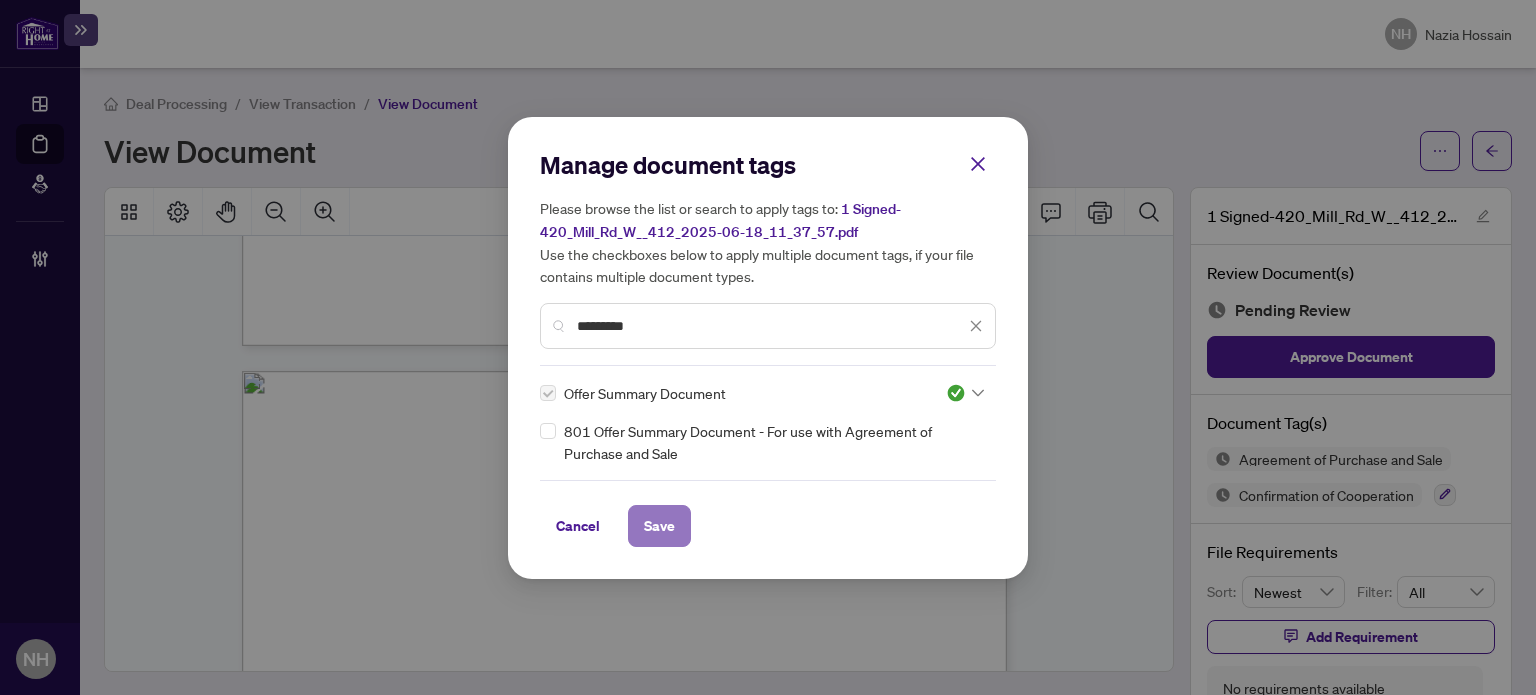 click on "Save" at bounding box center (659, 526) 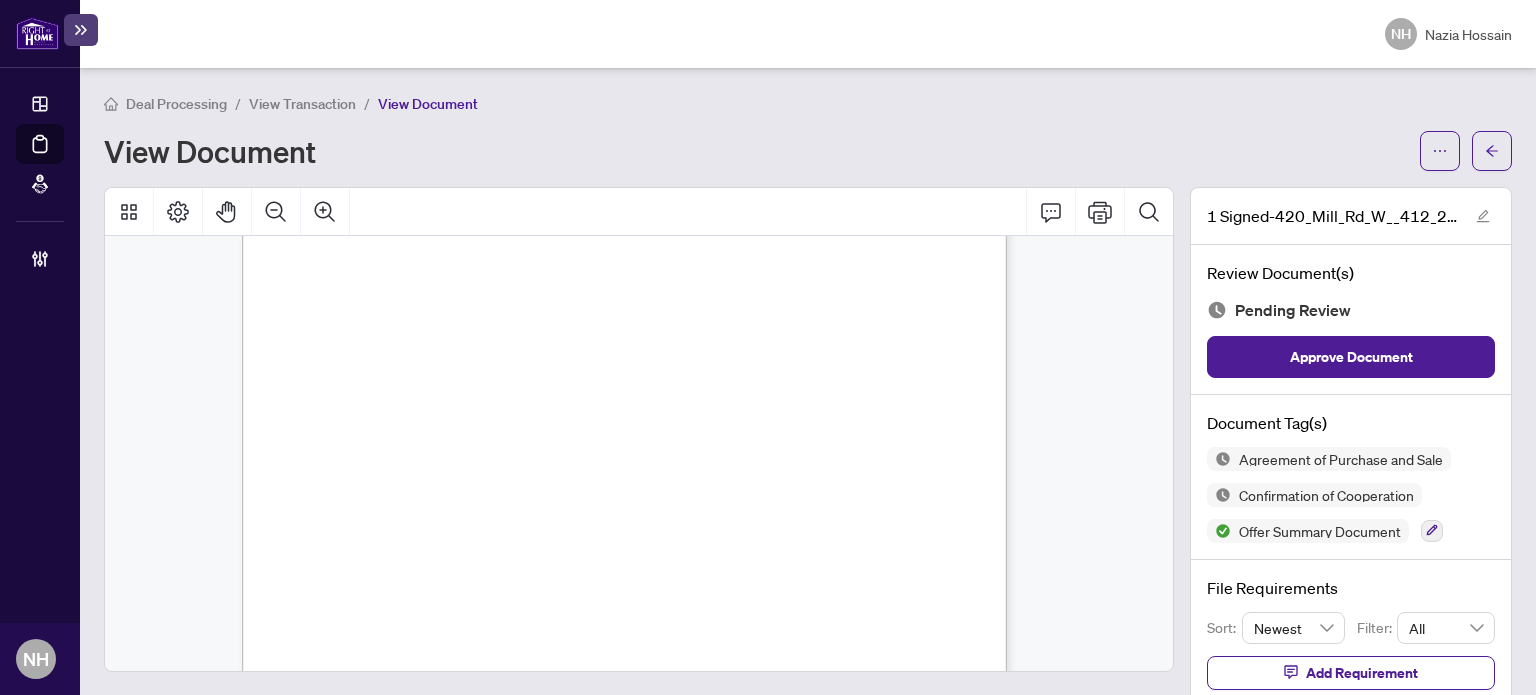 scroll, scrollTop: 5600, scrollLeft: 0, axis: vertical 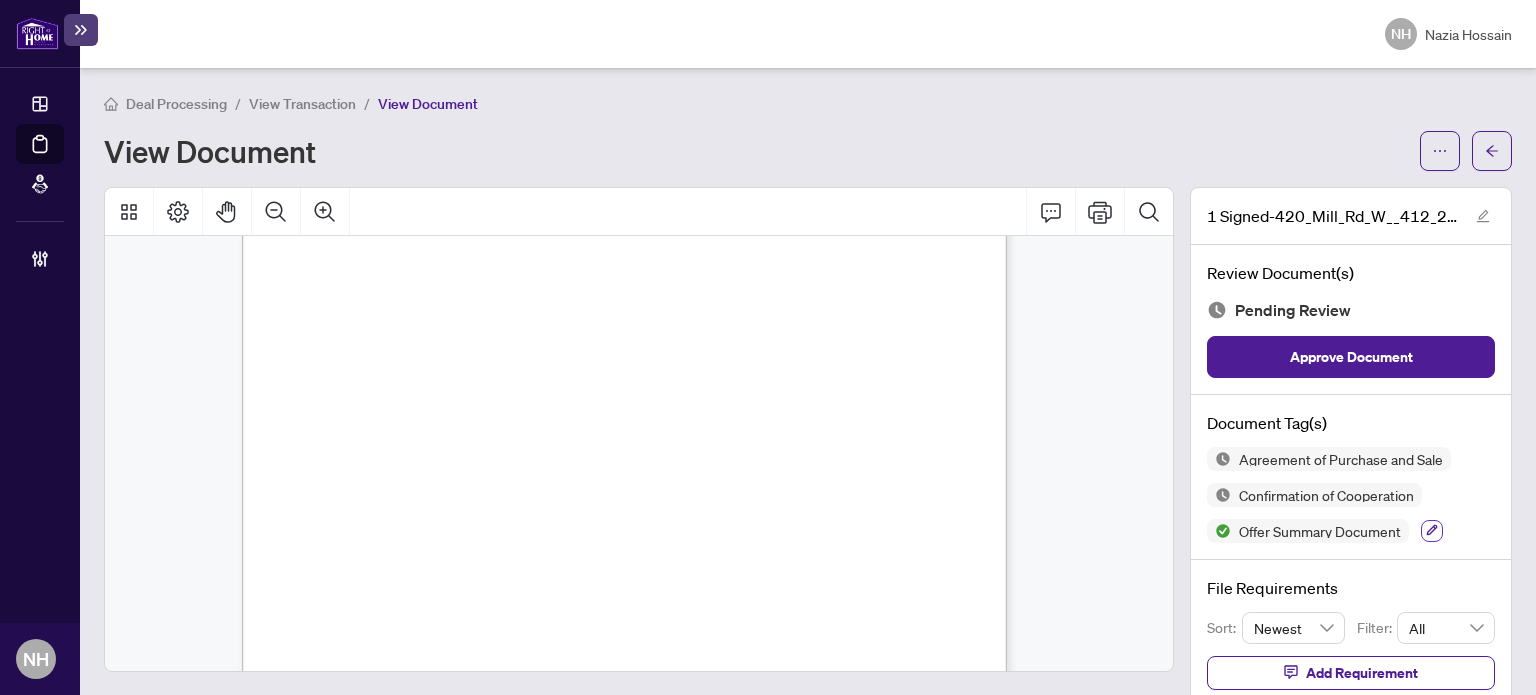 click 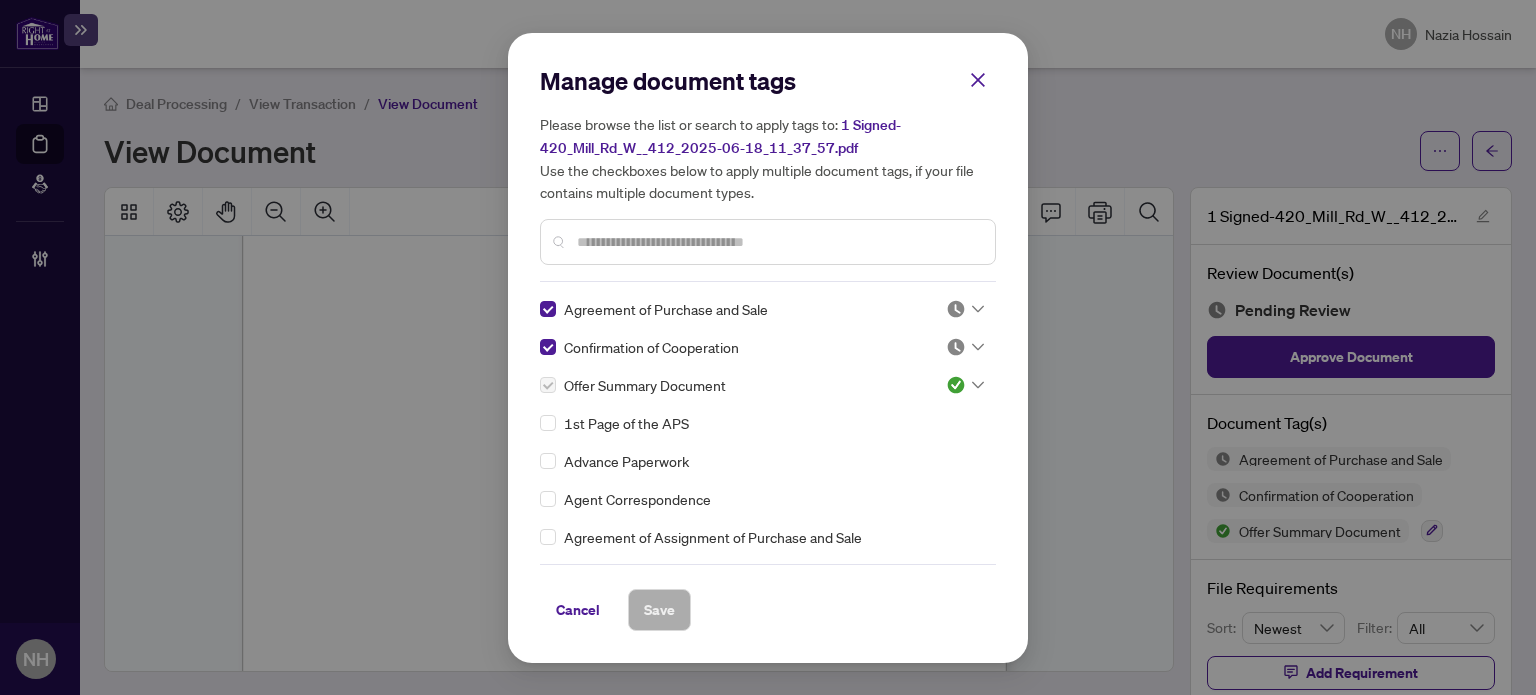 click at bounding box center [965, 309] 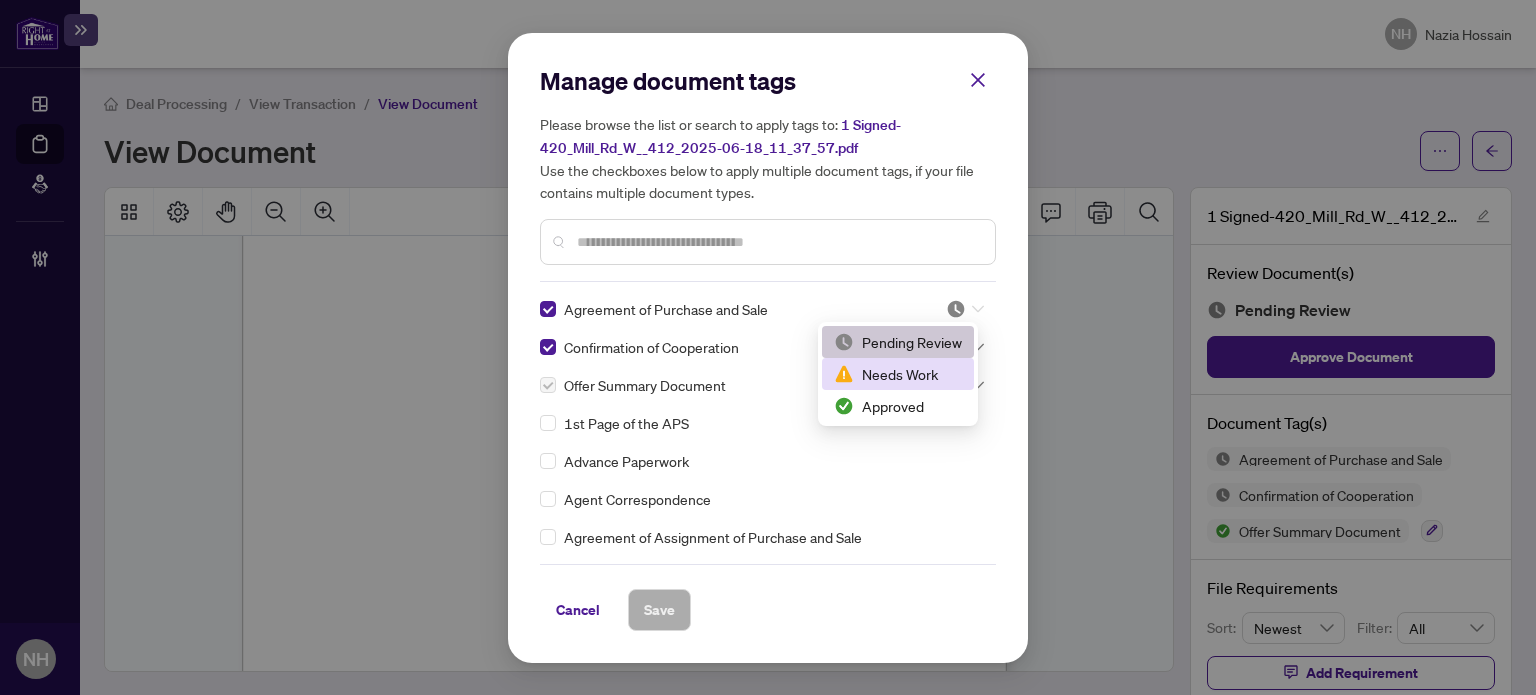 click on "Needs Work" at bounding box center [898, 374] 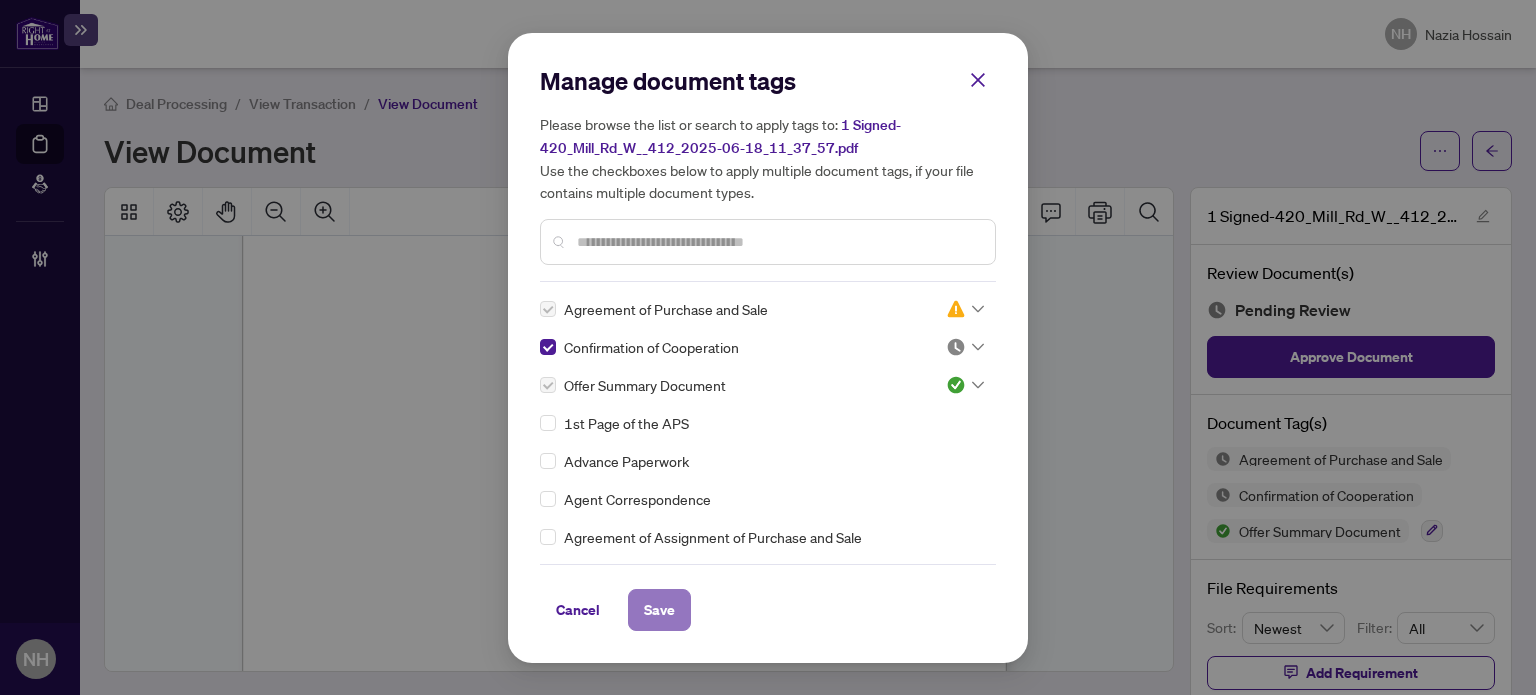 click on "Save" at bounding box center [659, 610] 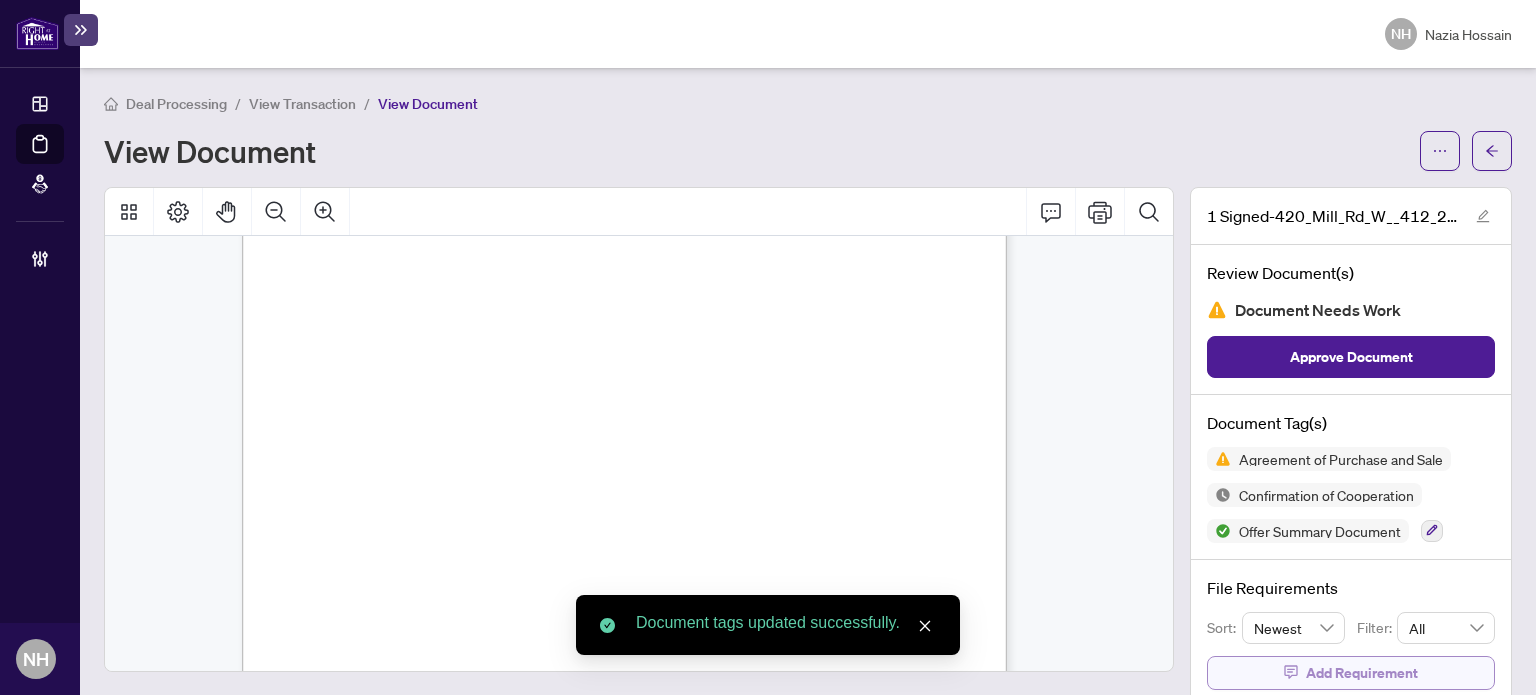 click on "Add Requirement" at bounding box center [1362, 673] 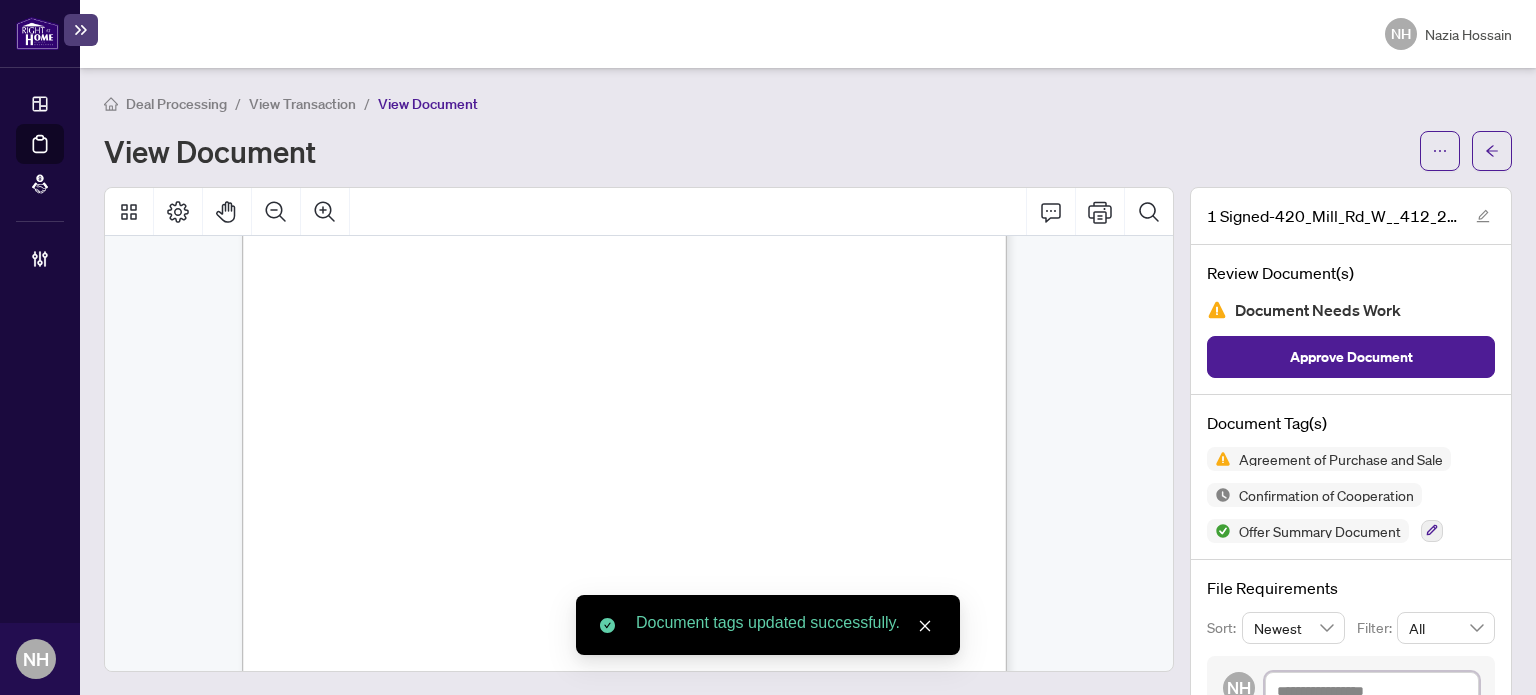 click at bounding box center [1372, 691] 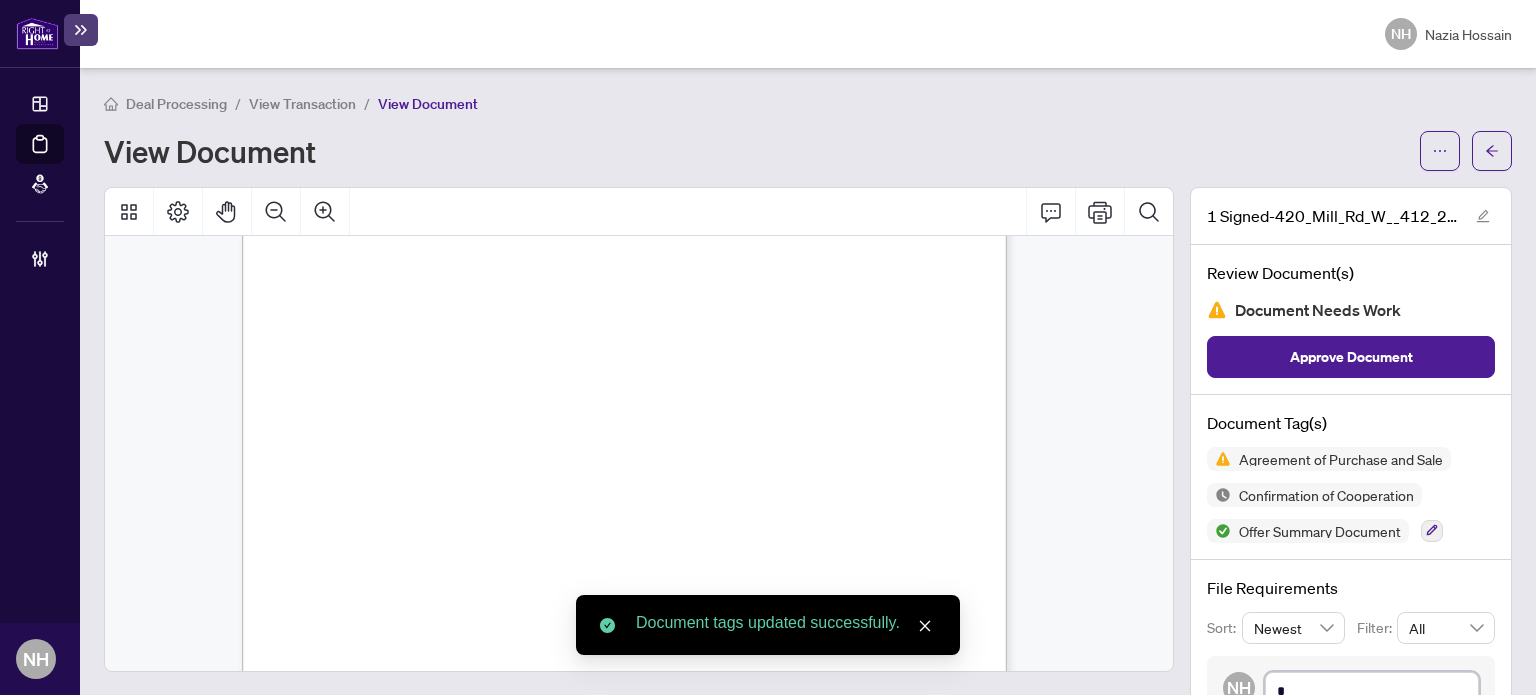 type on "*" 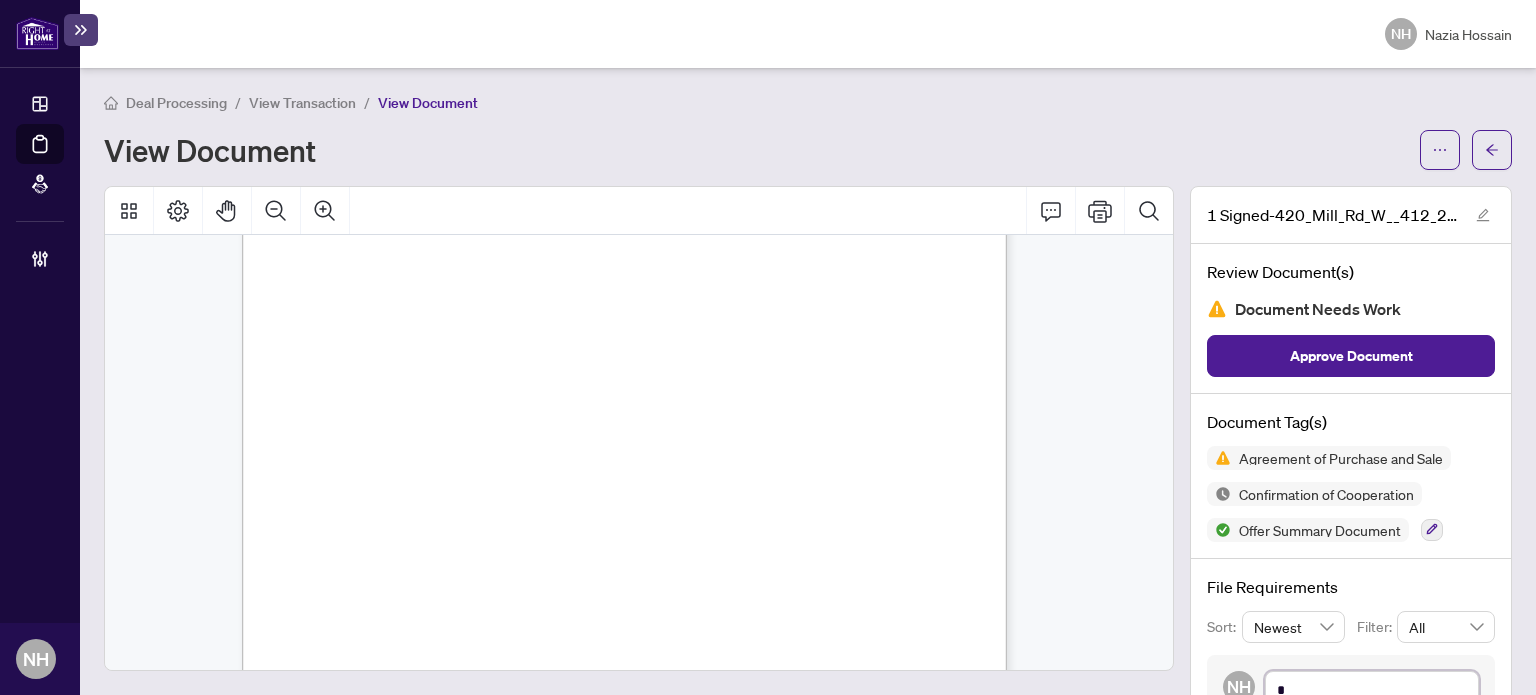 type on "**" 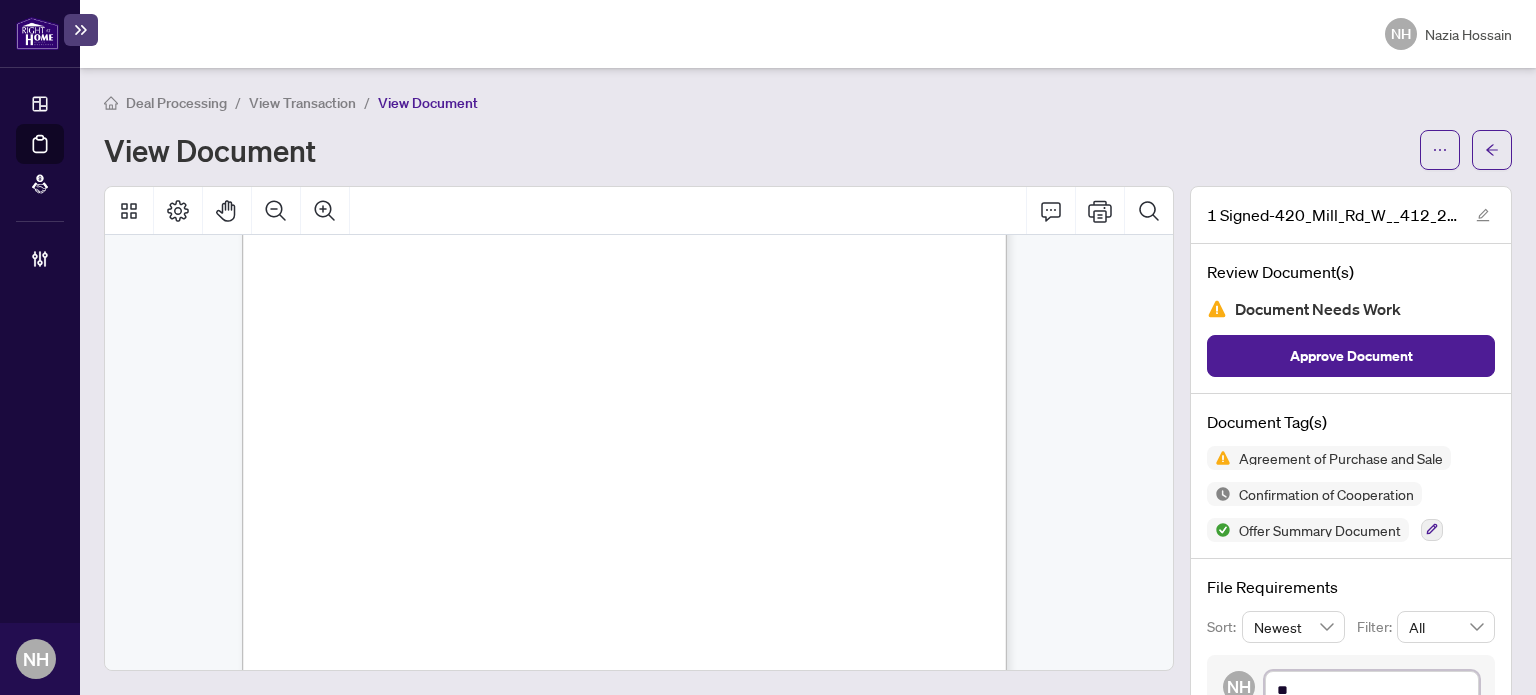 type on "*" 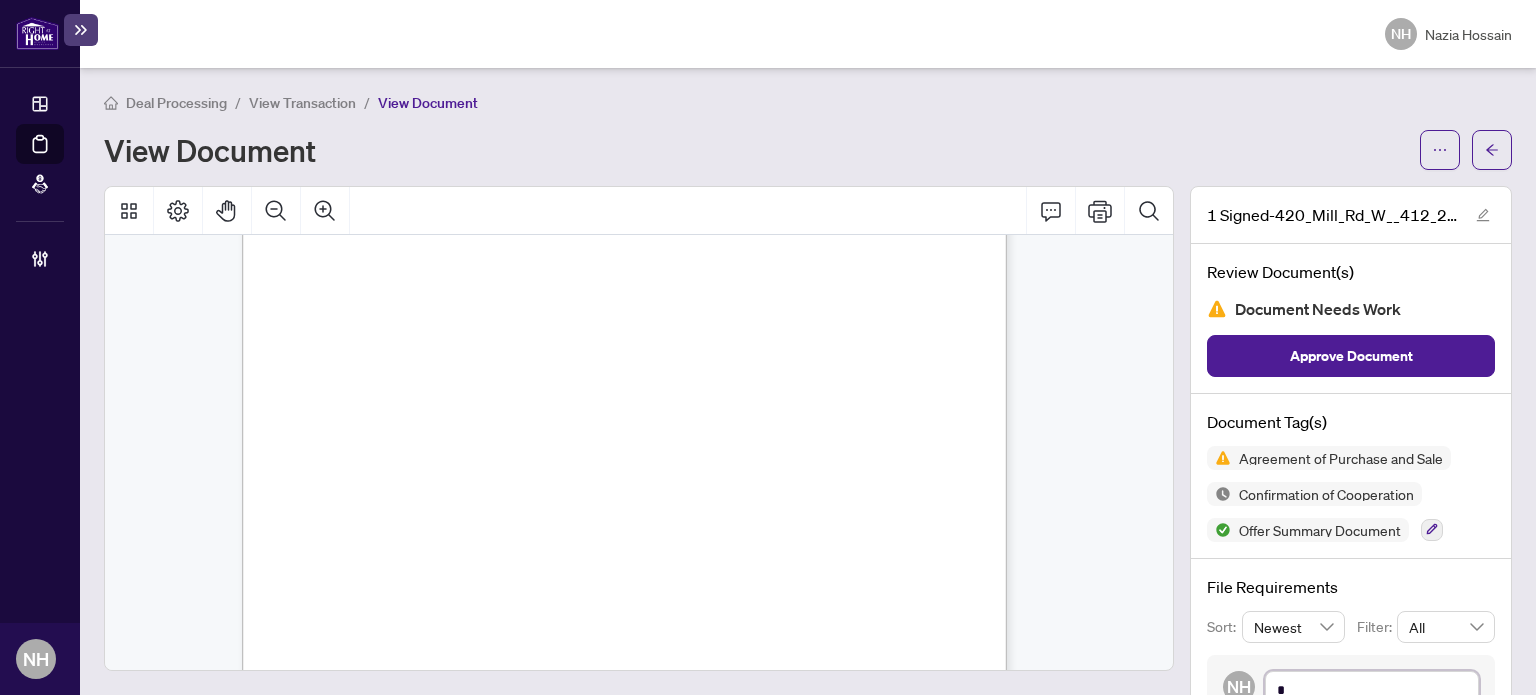 type on "**" 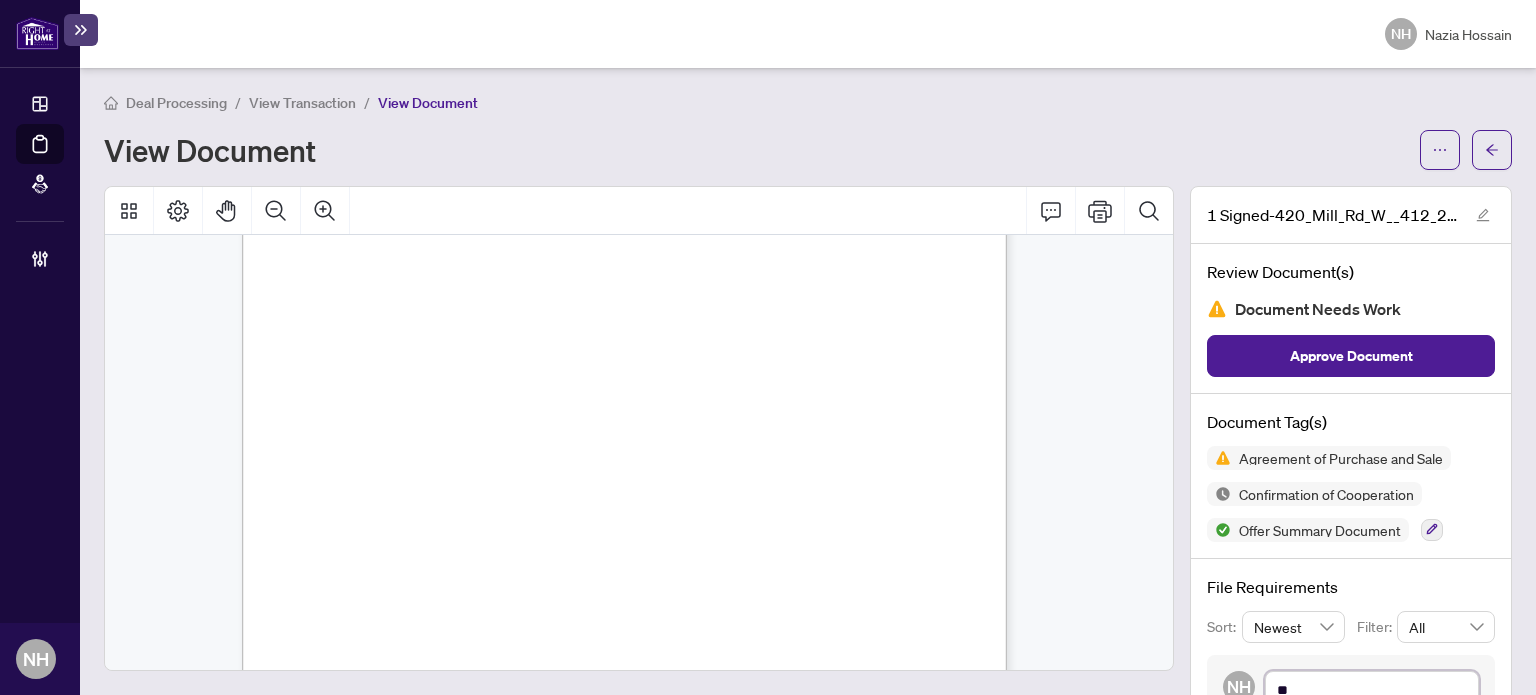 type on "***" 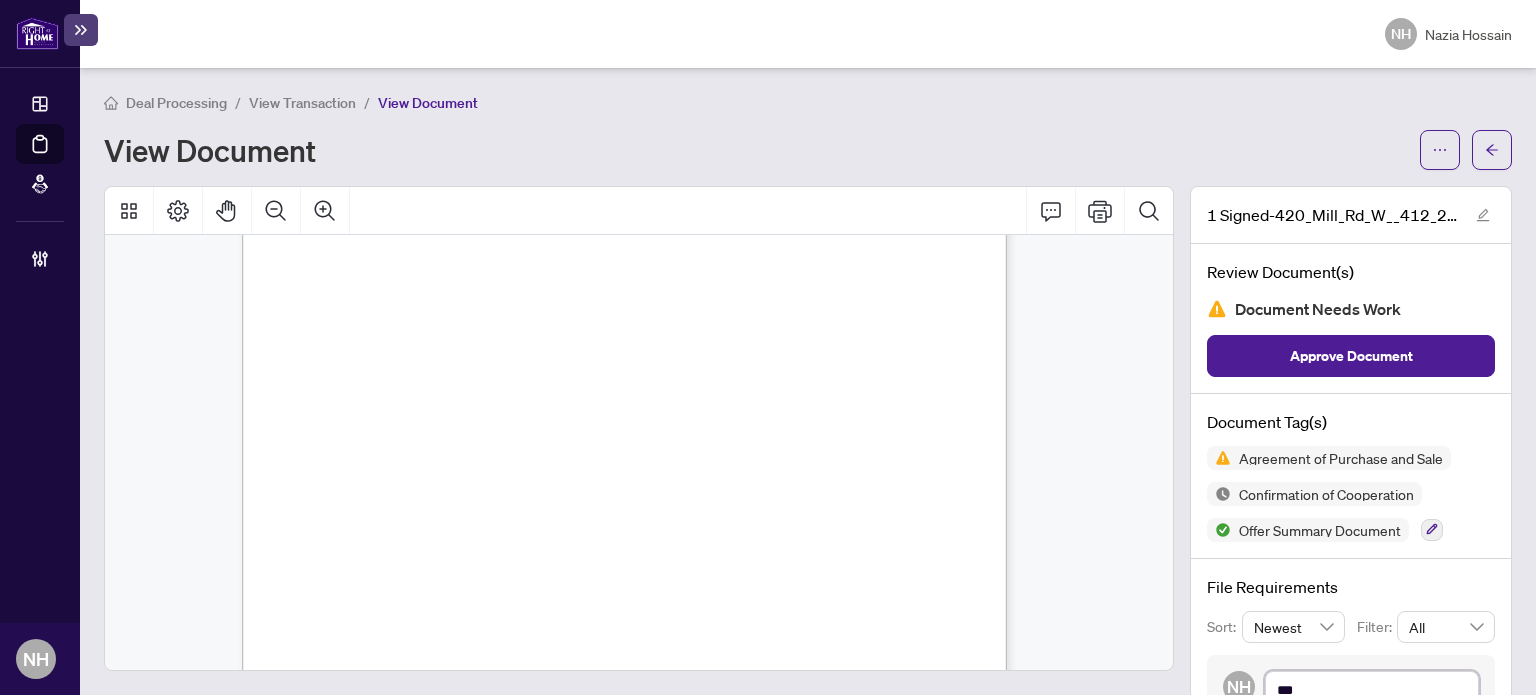 type on "****" 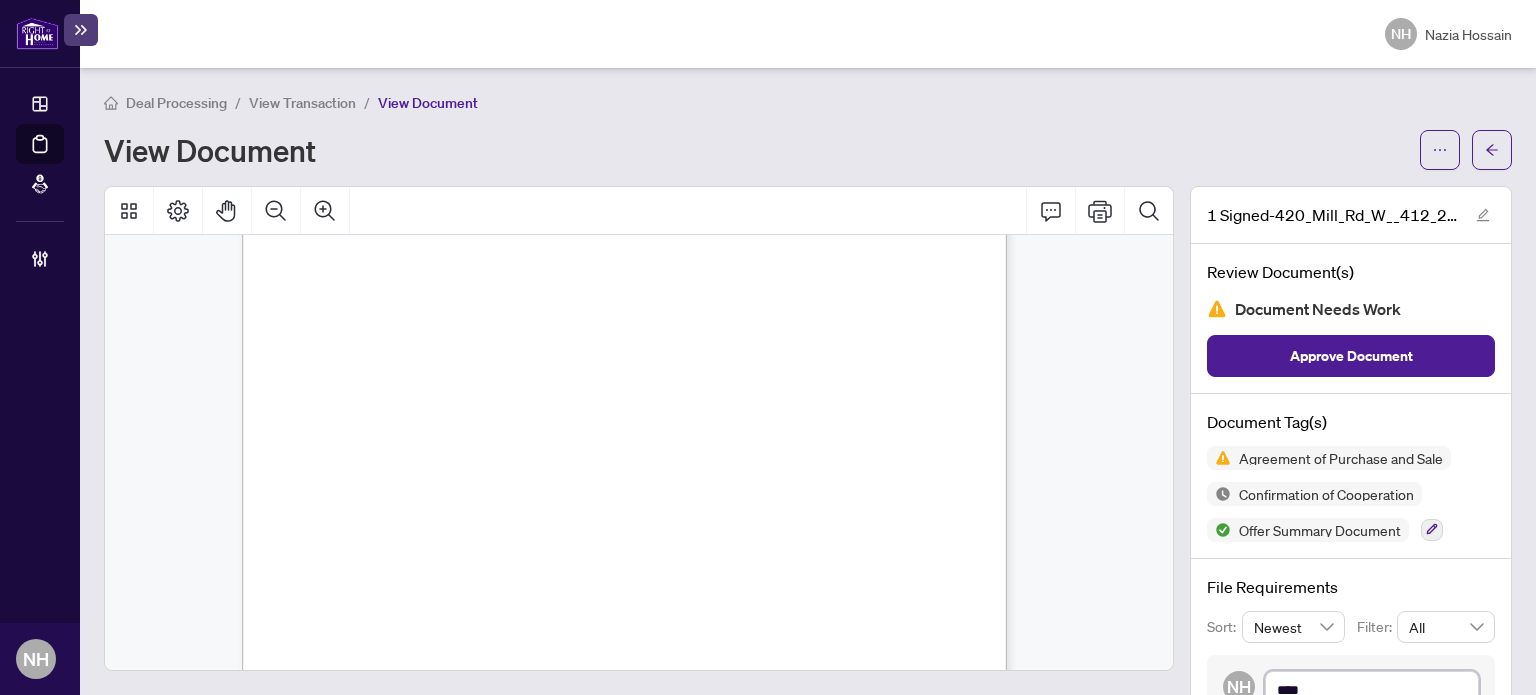 type on "*****" 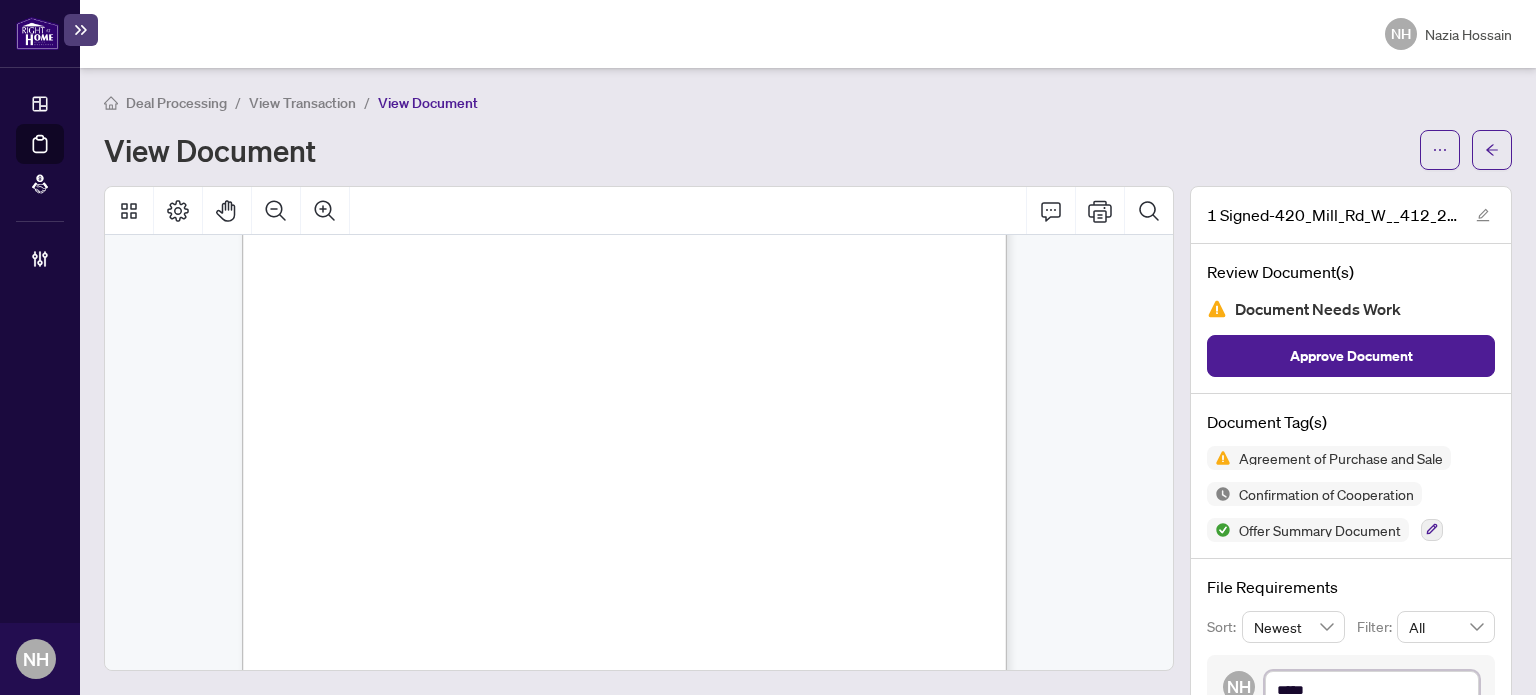 type on "******" 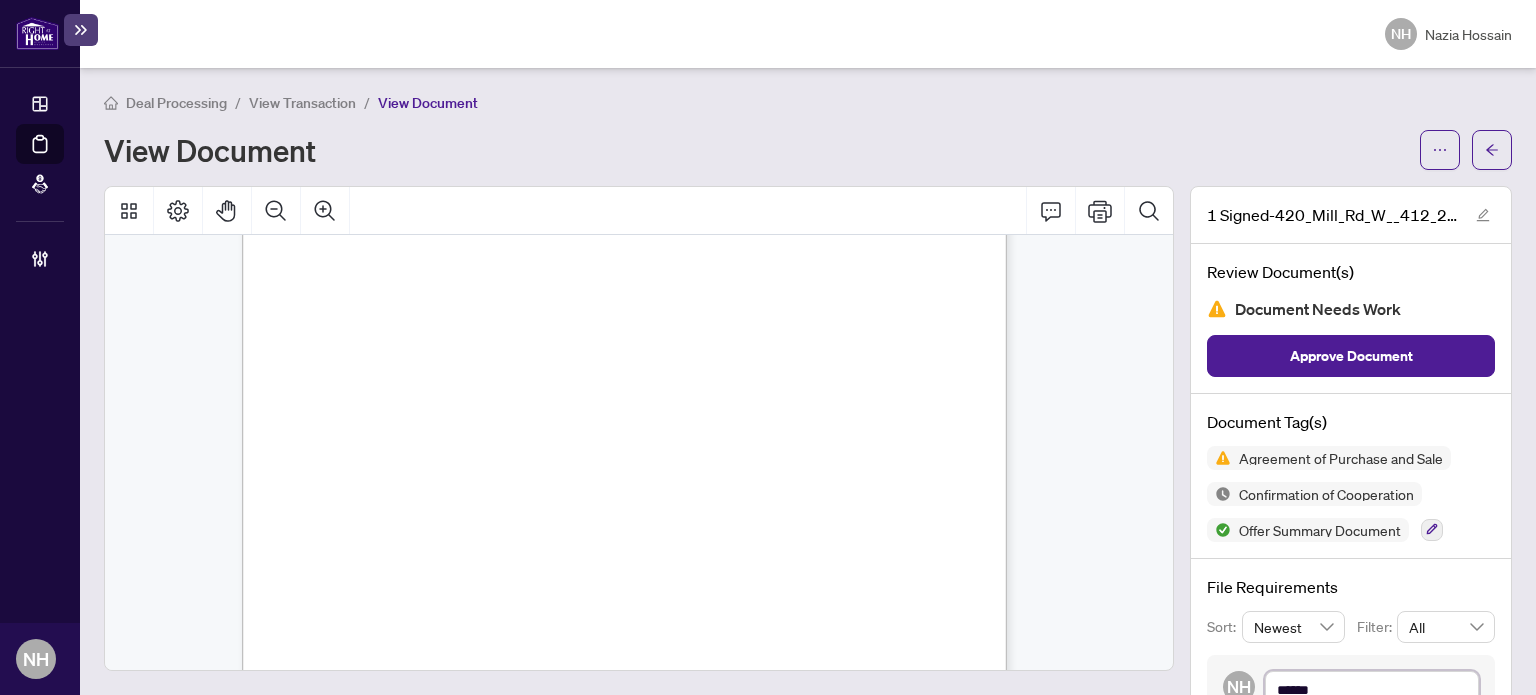 type on "*******" 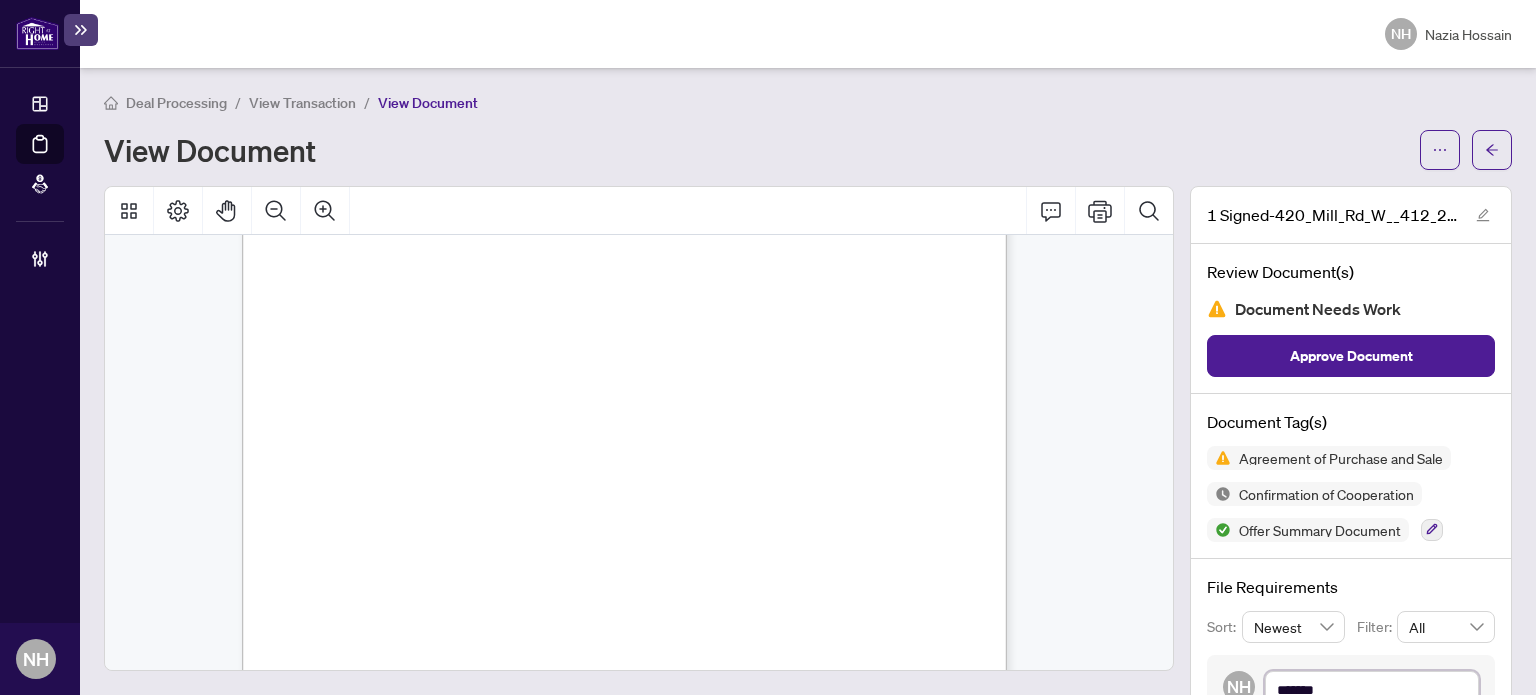 type on "********" 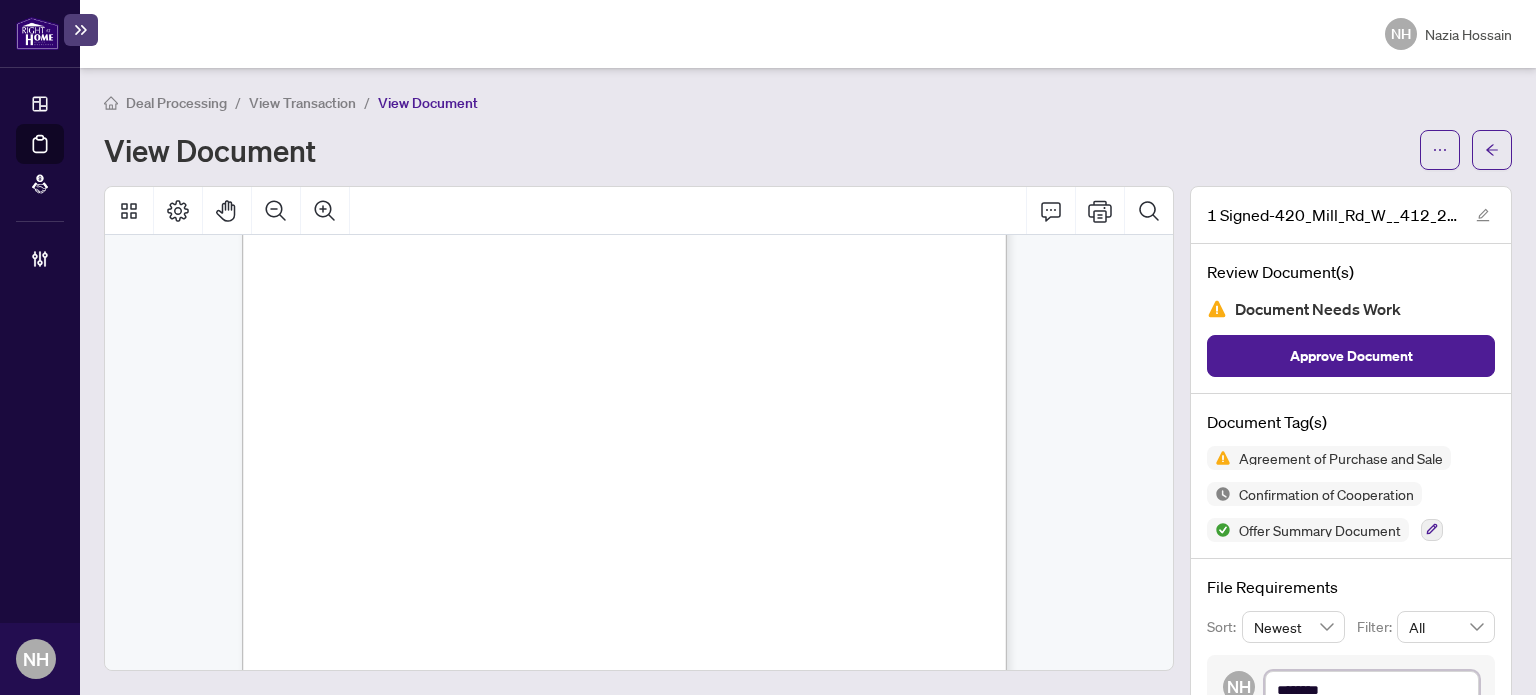 type on "*********" 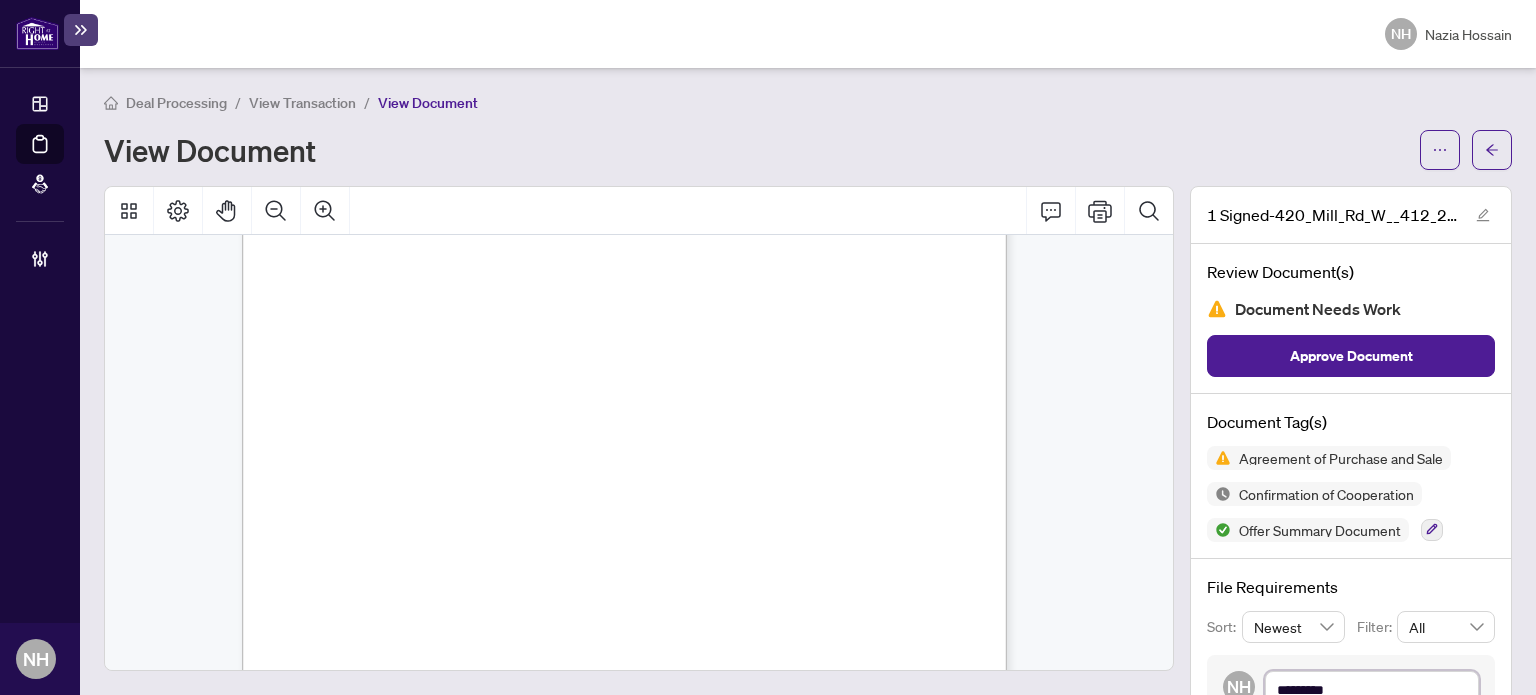 type on "*********" 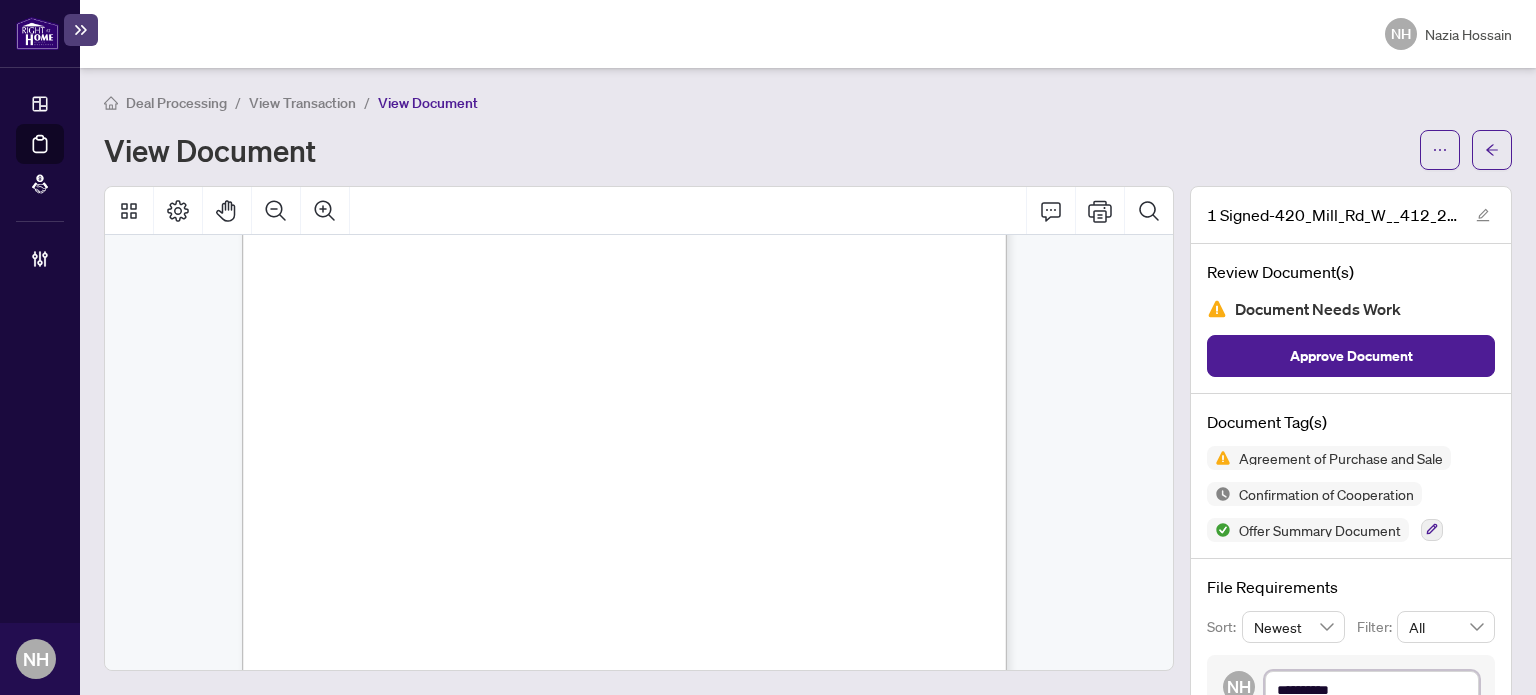 type on "**********" 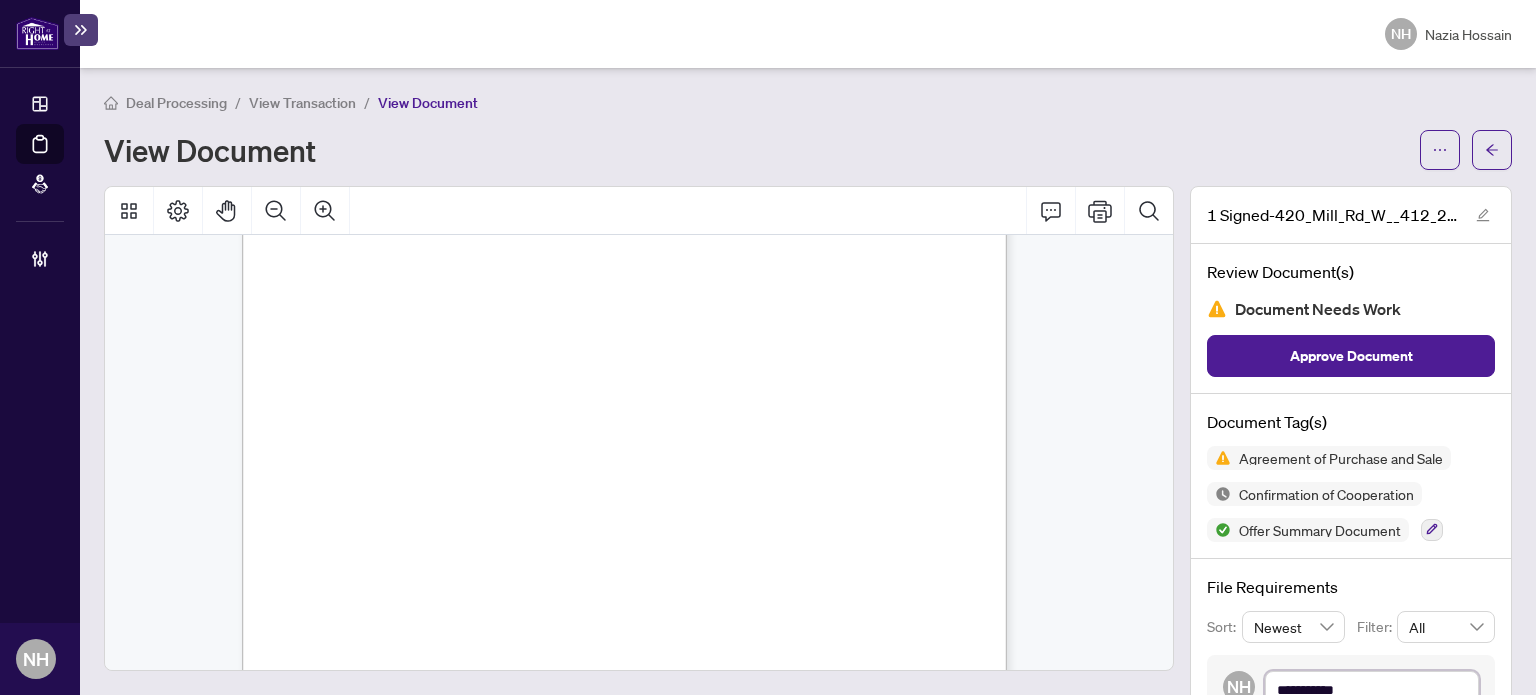 type on "**********" 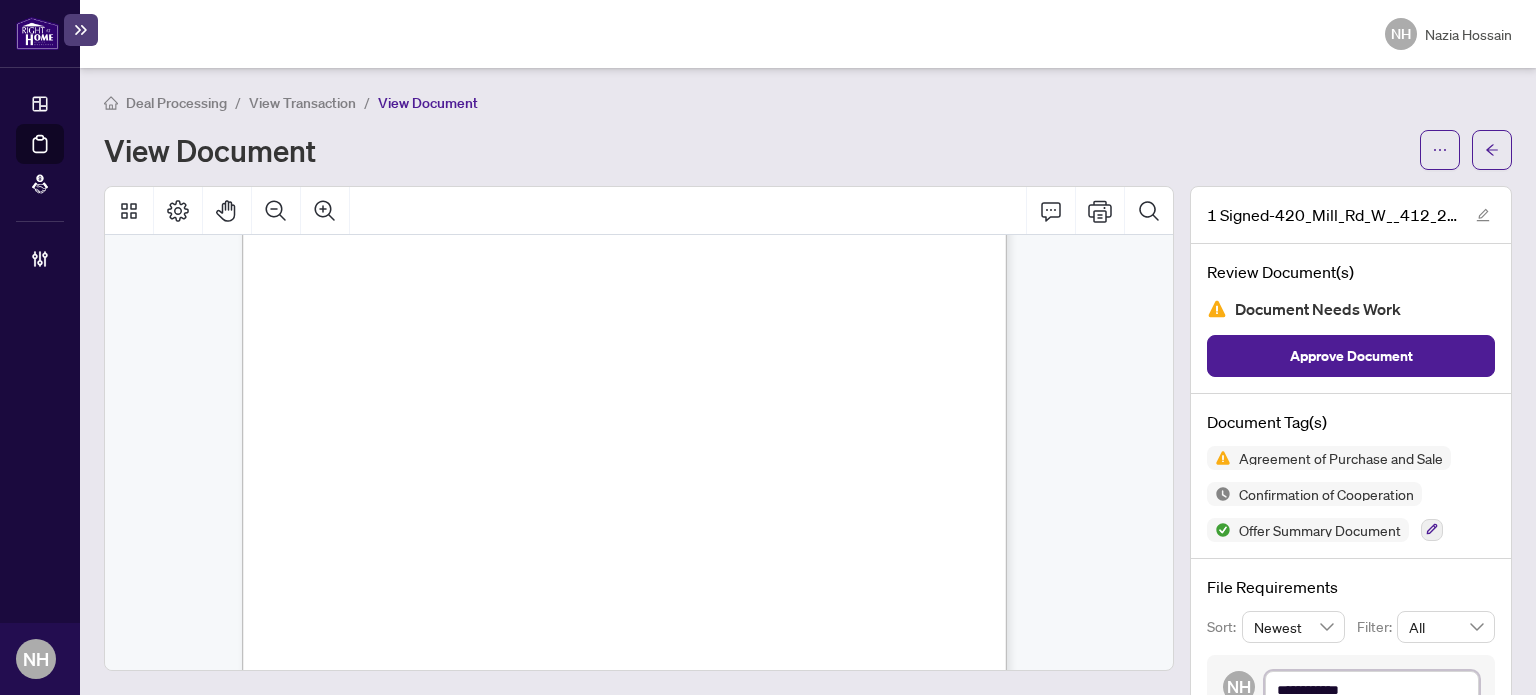 type on "**********" 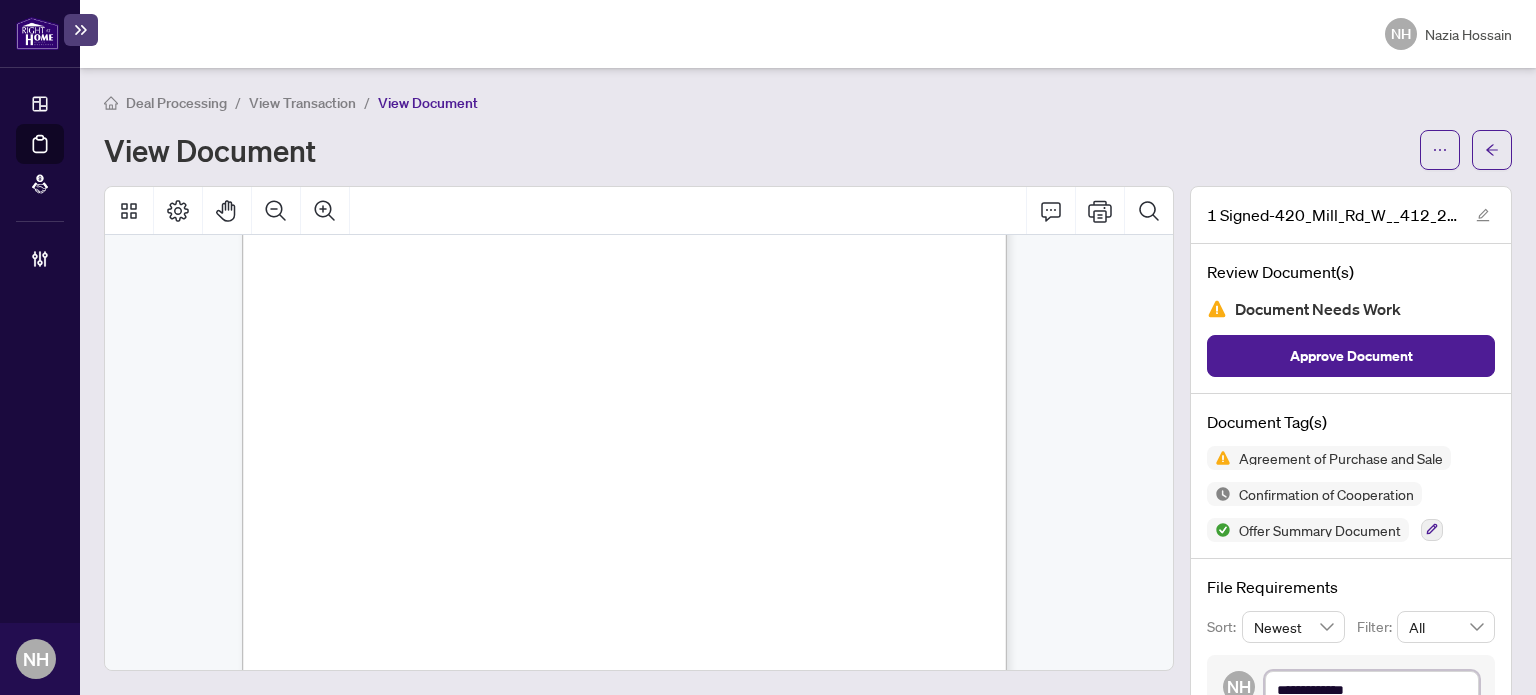type on "**********" 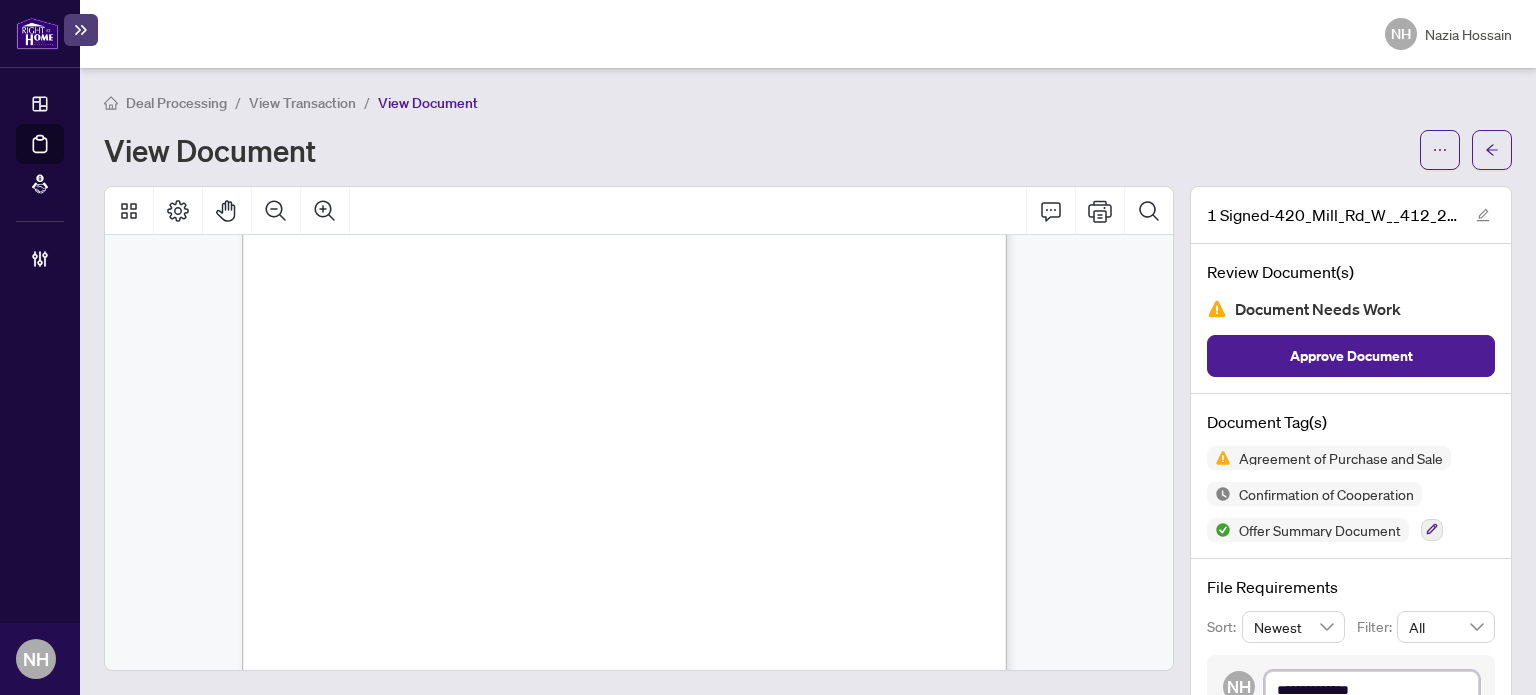 type on "**********" 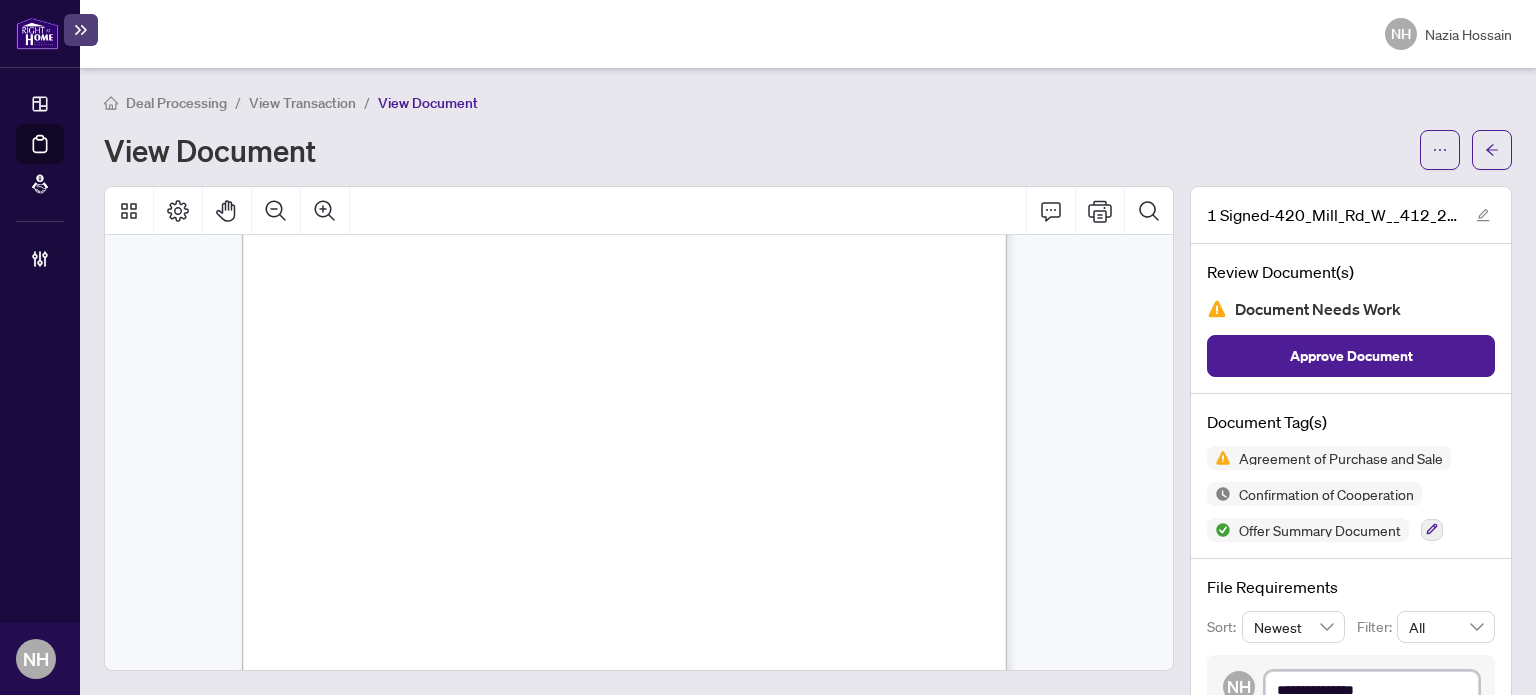 type on "**********" 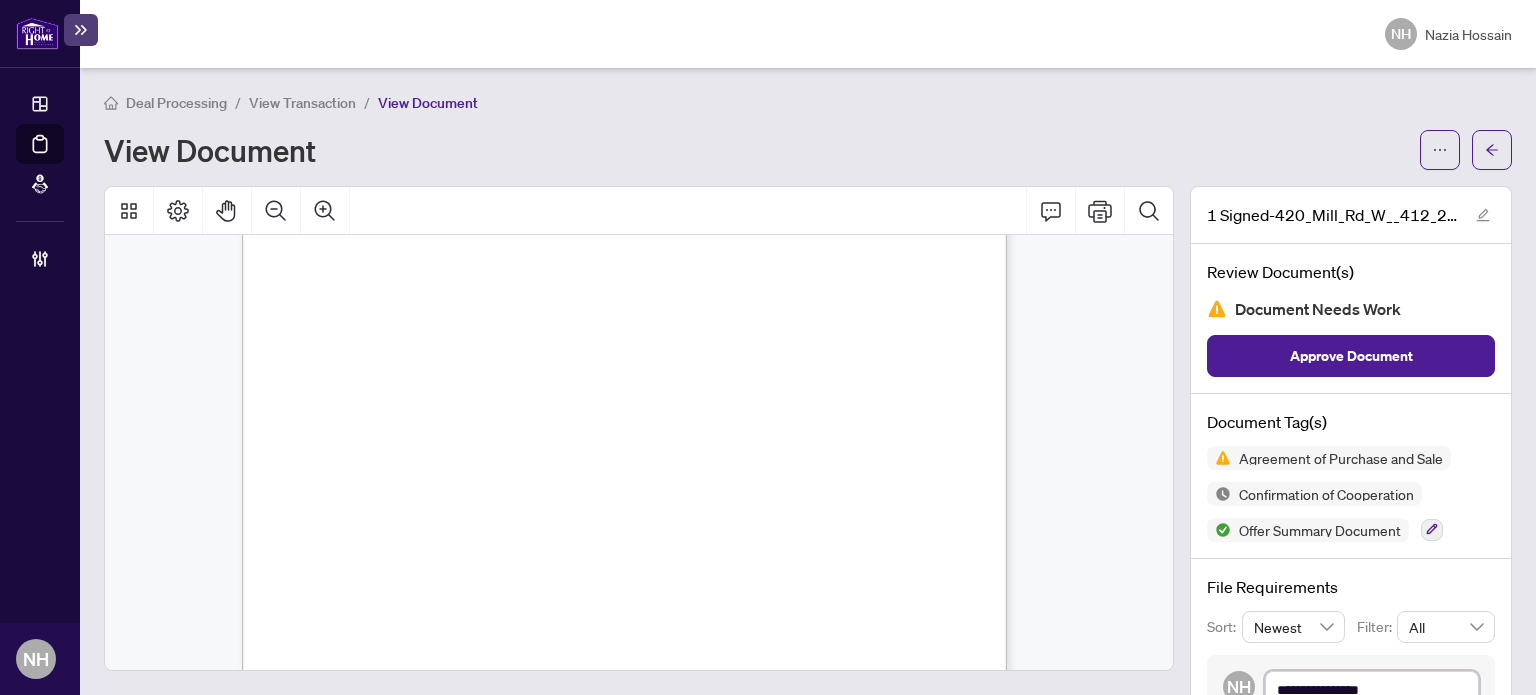 type on "**********" 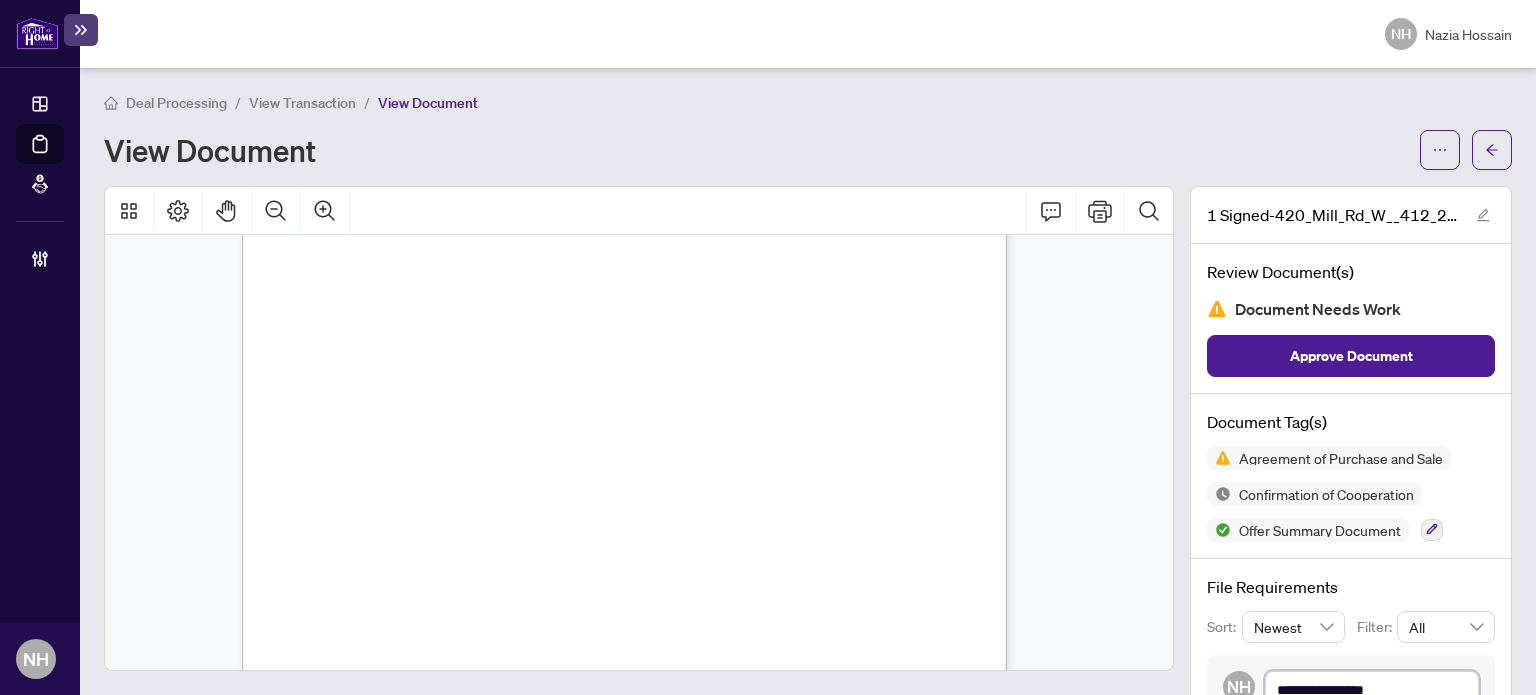 type on "**********" 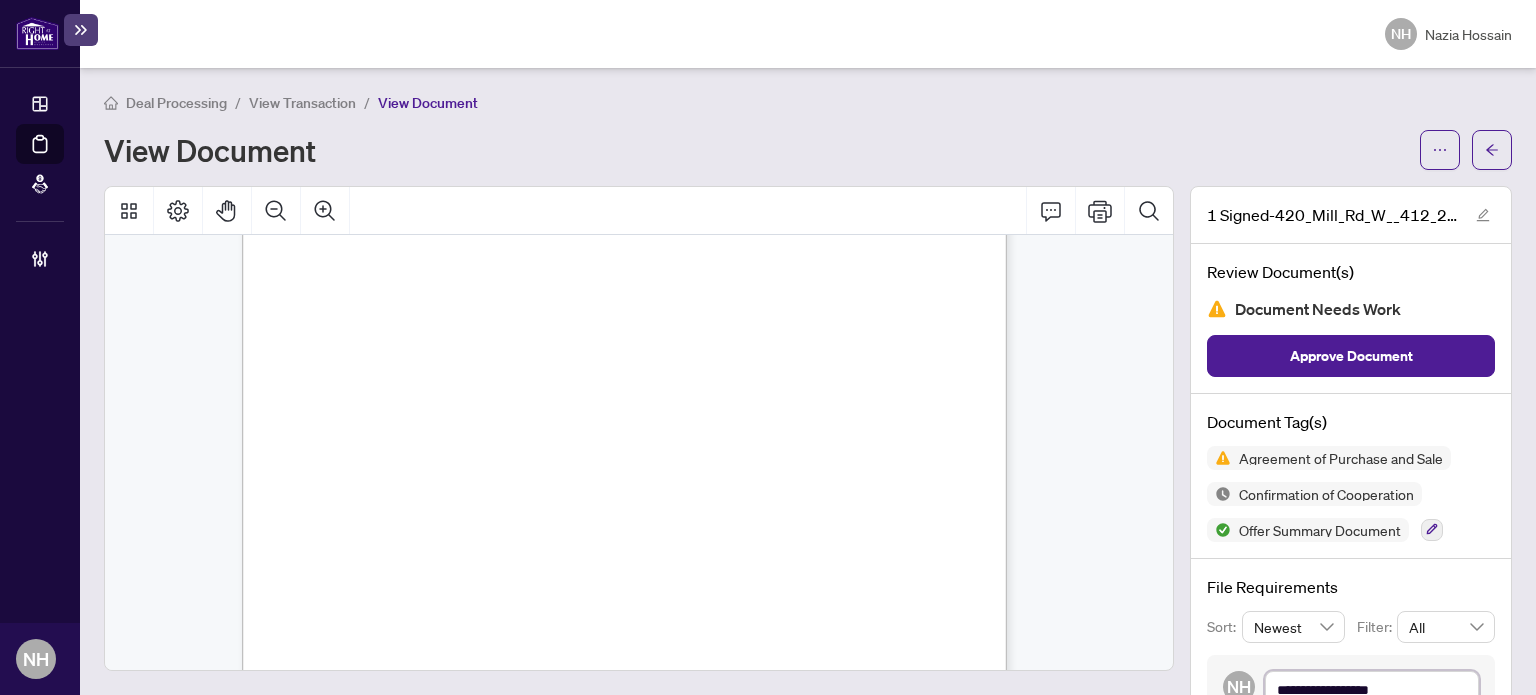 type on "**********" 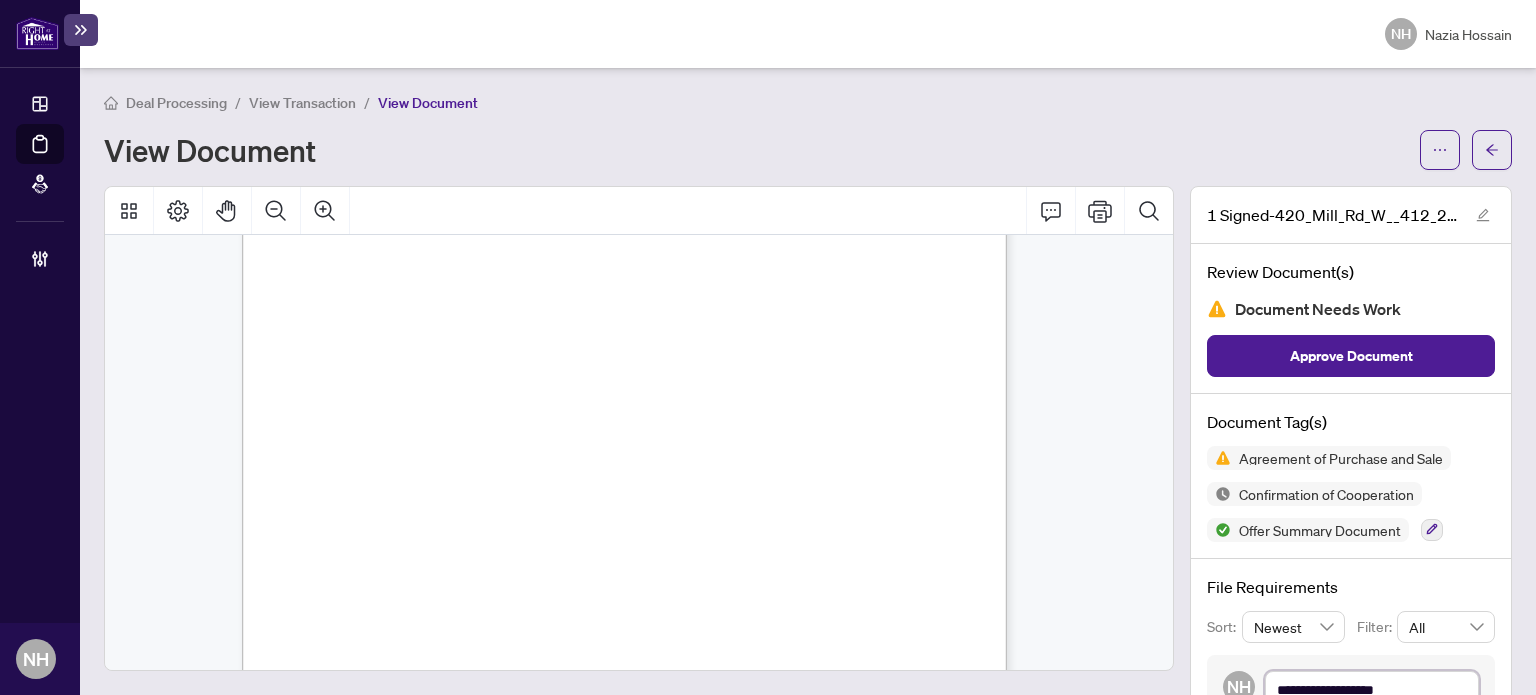 type on "**********" 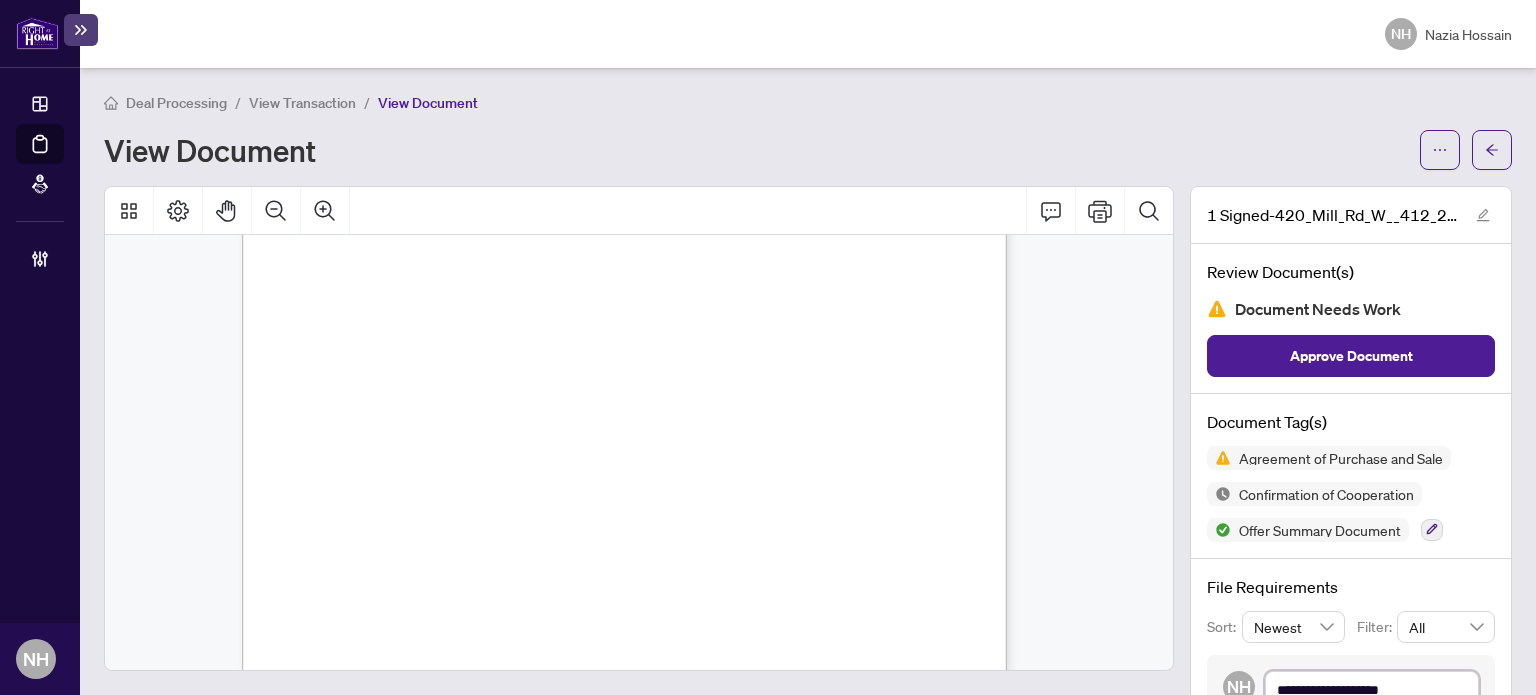 type on "**********" 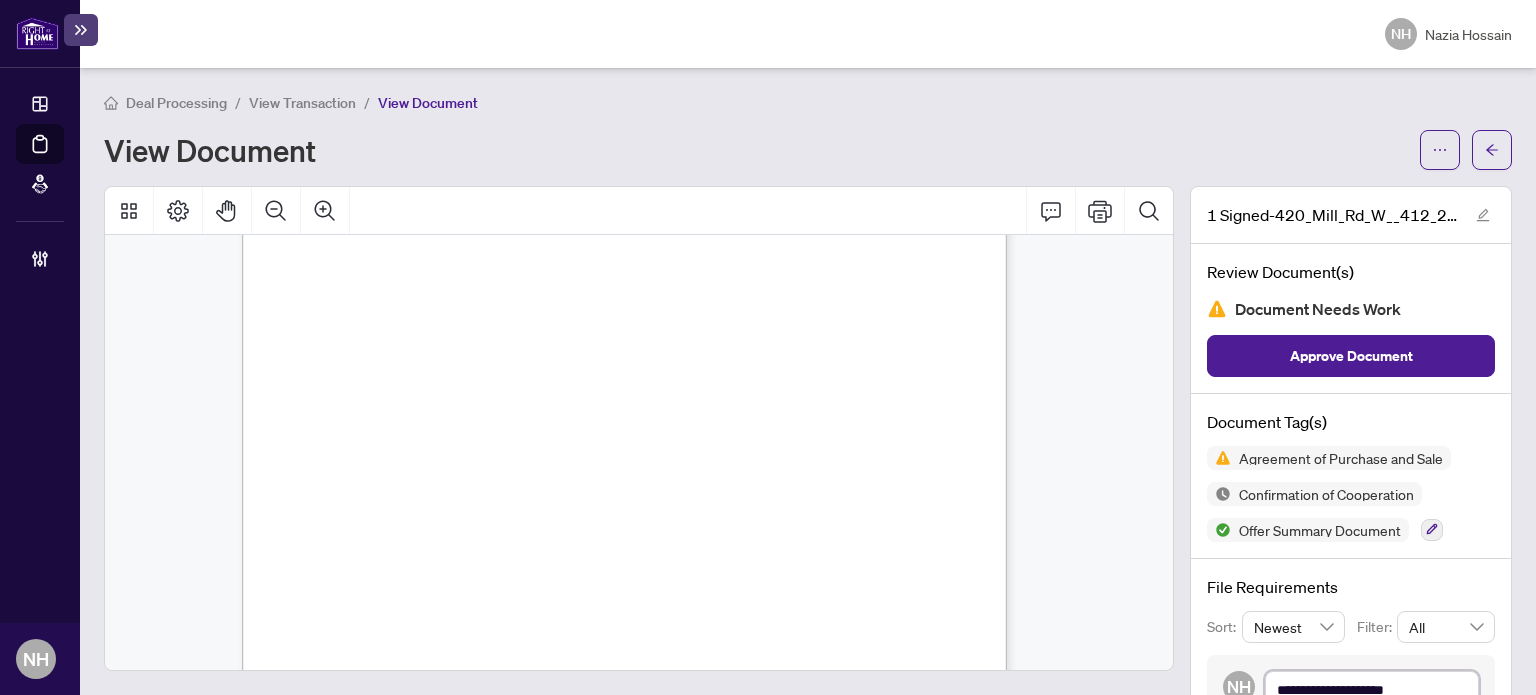 type on "**********" 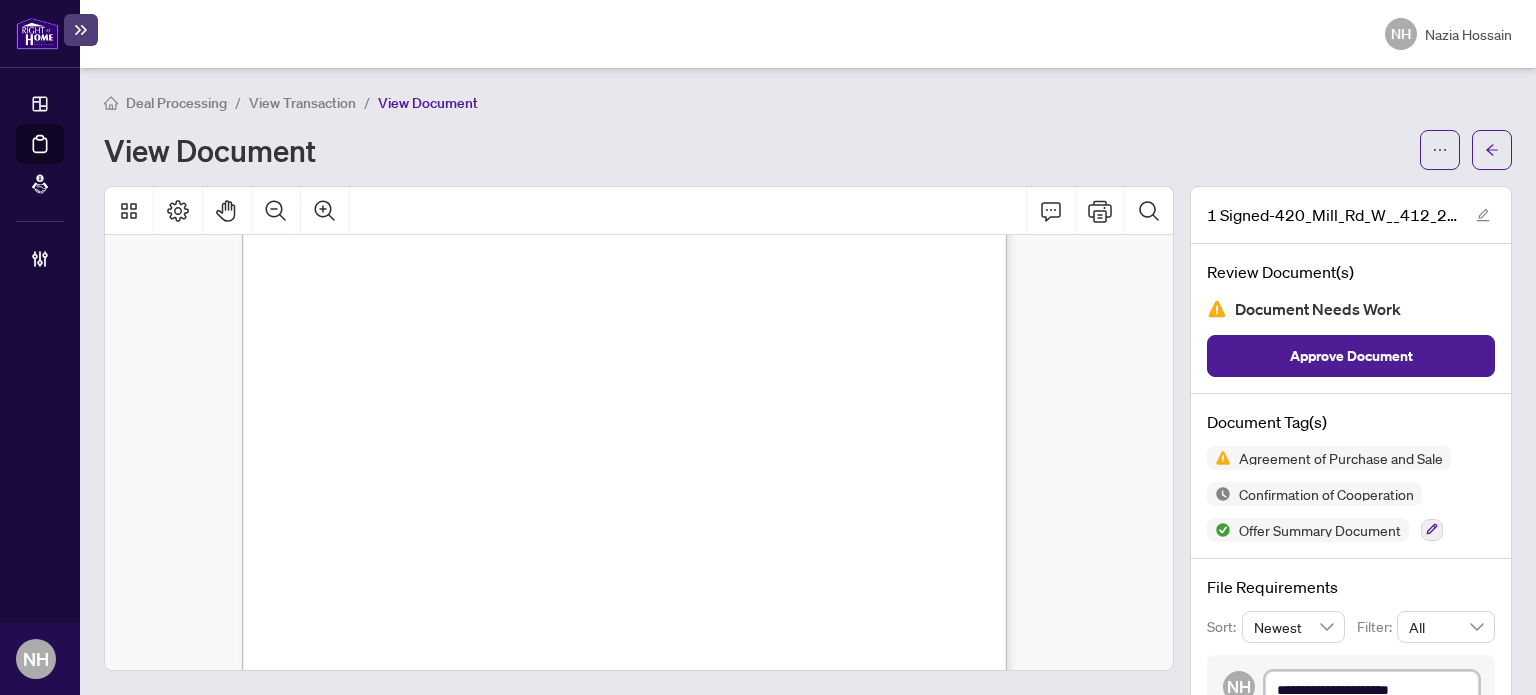 type on "**********" 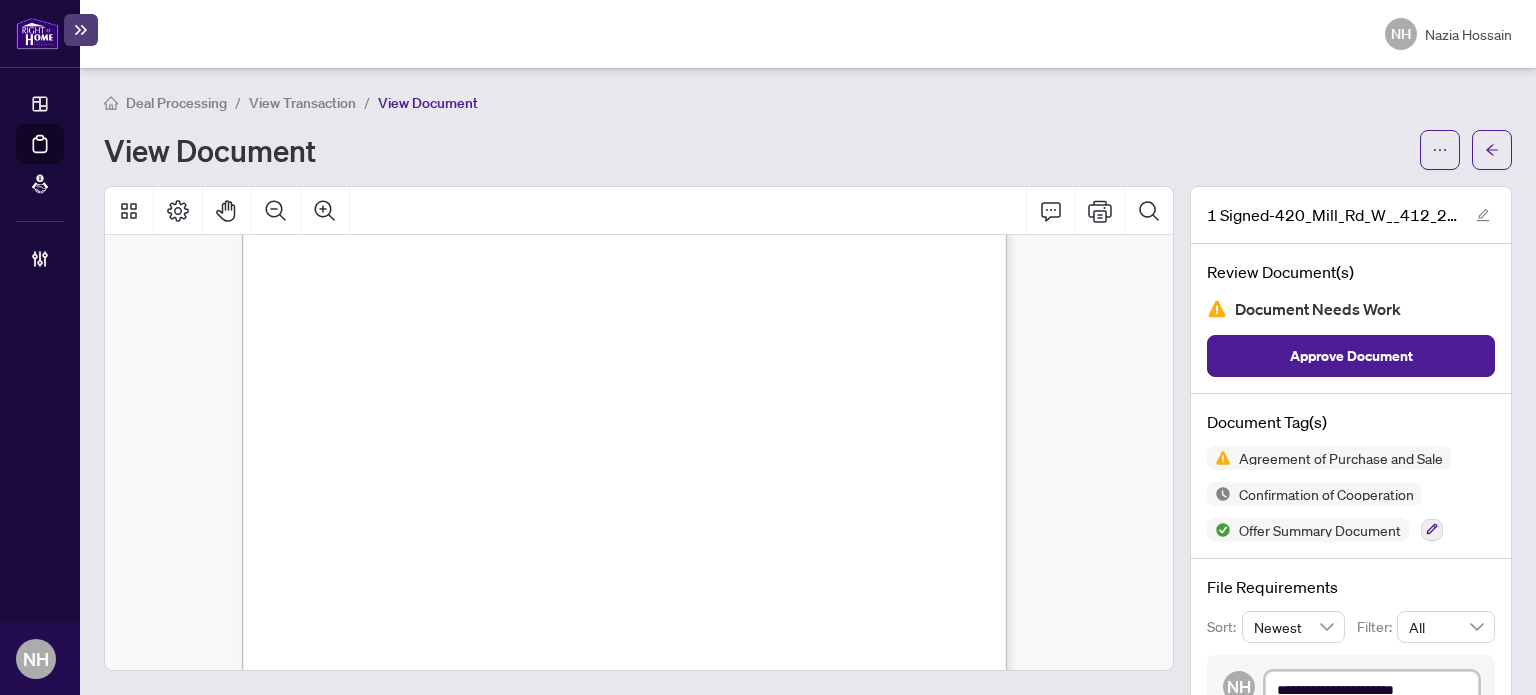 type on "**********" 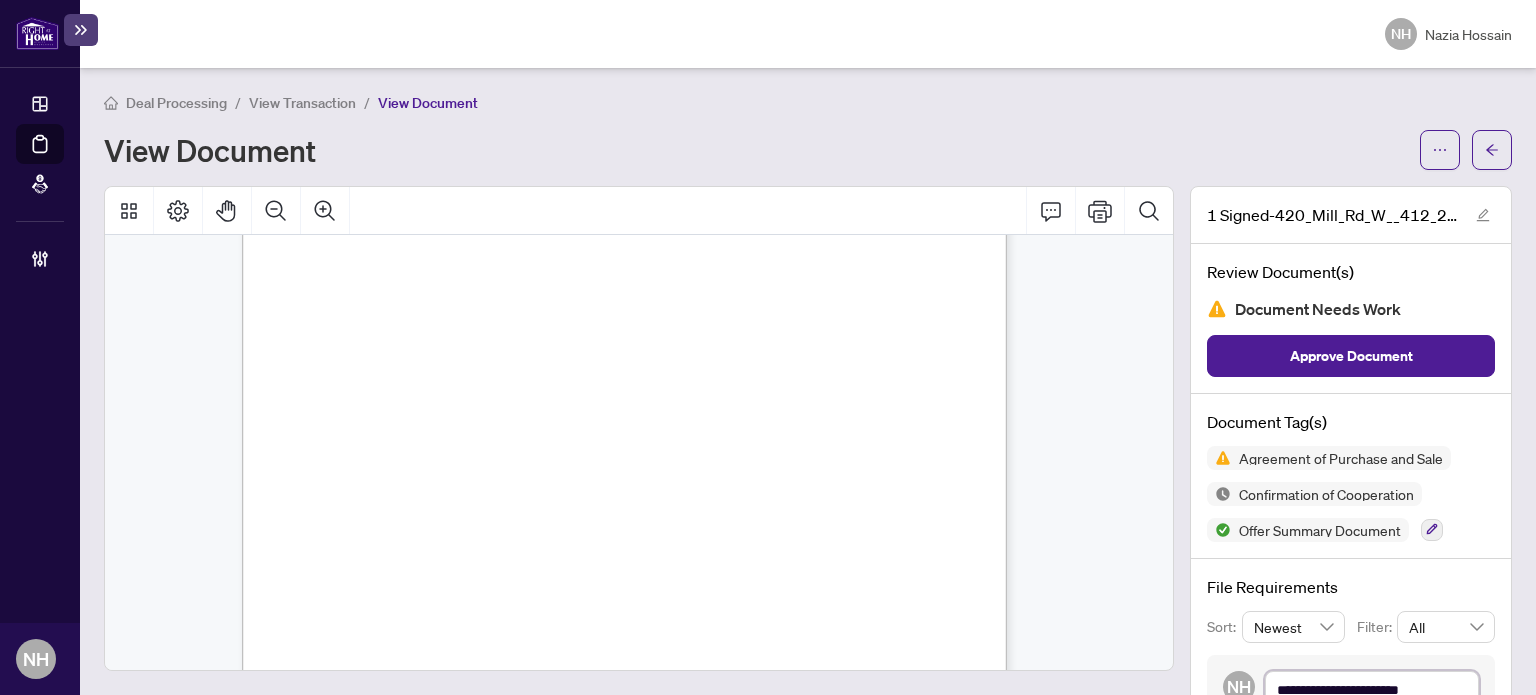 type on "**********" 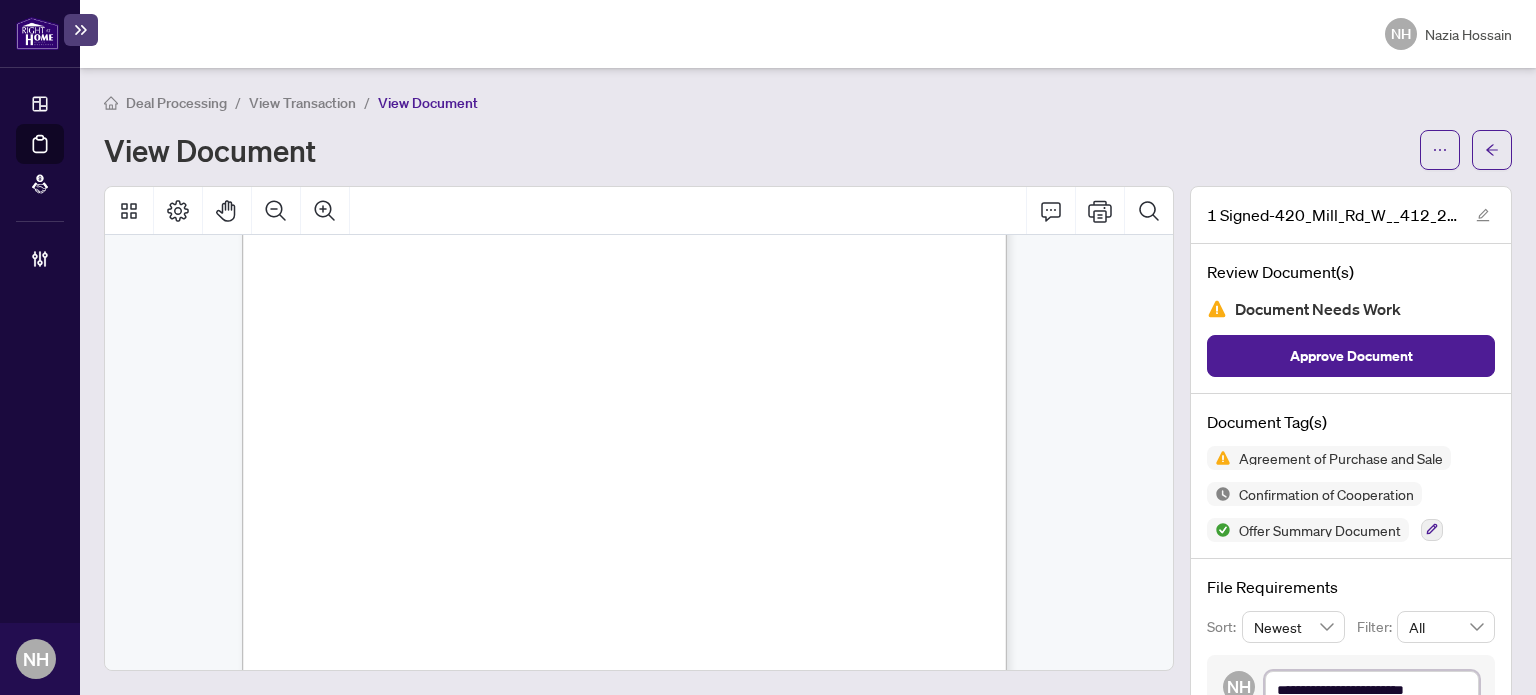 type on "**********" 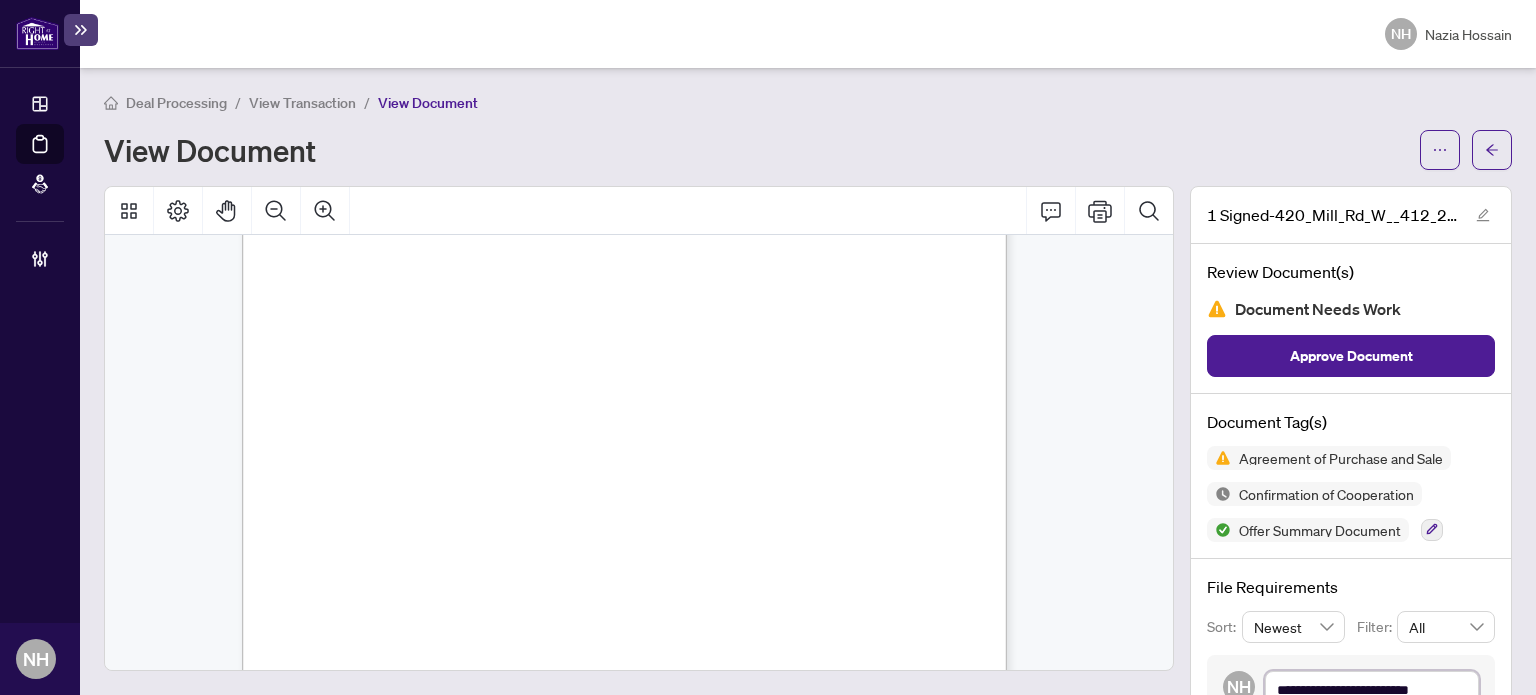type on "**********" 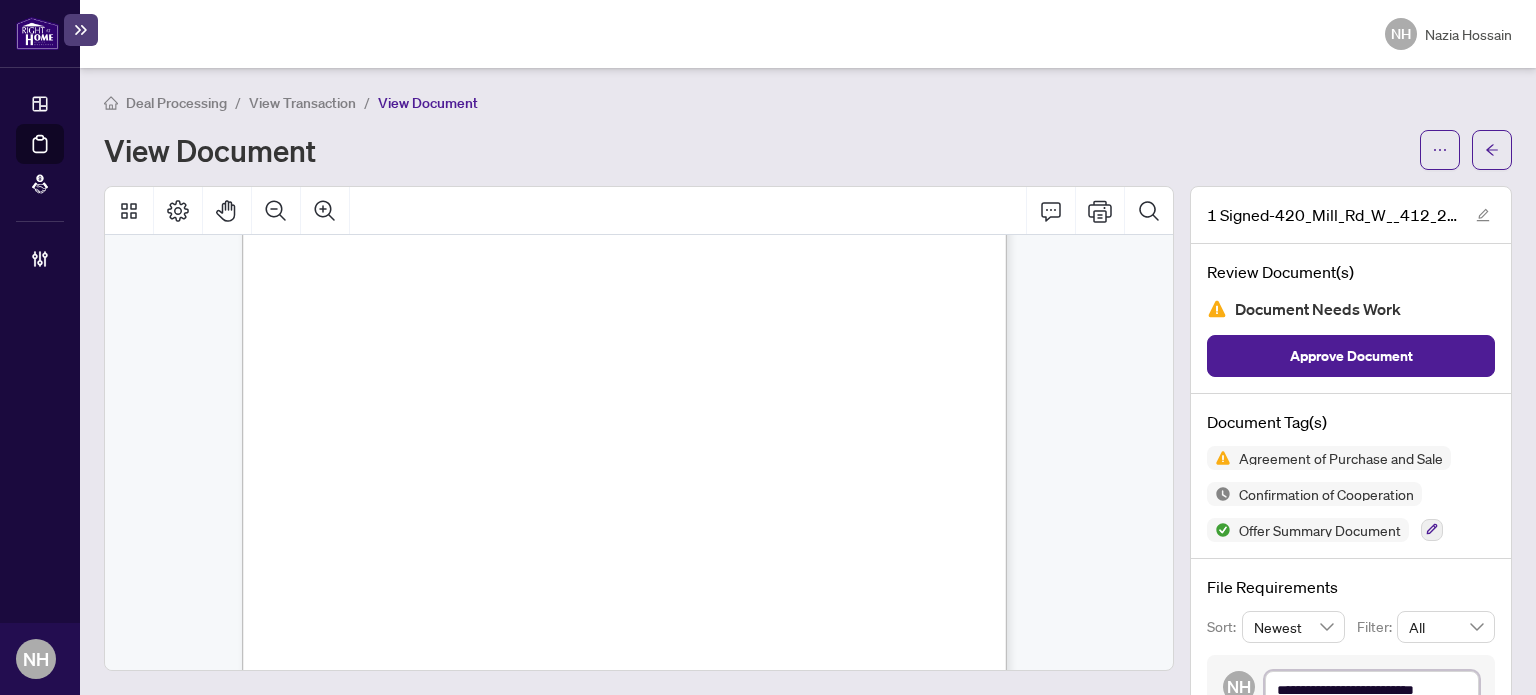 type on "**********" 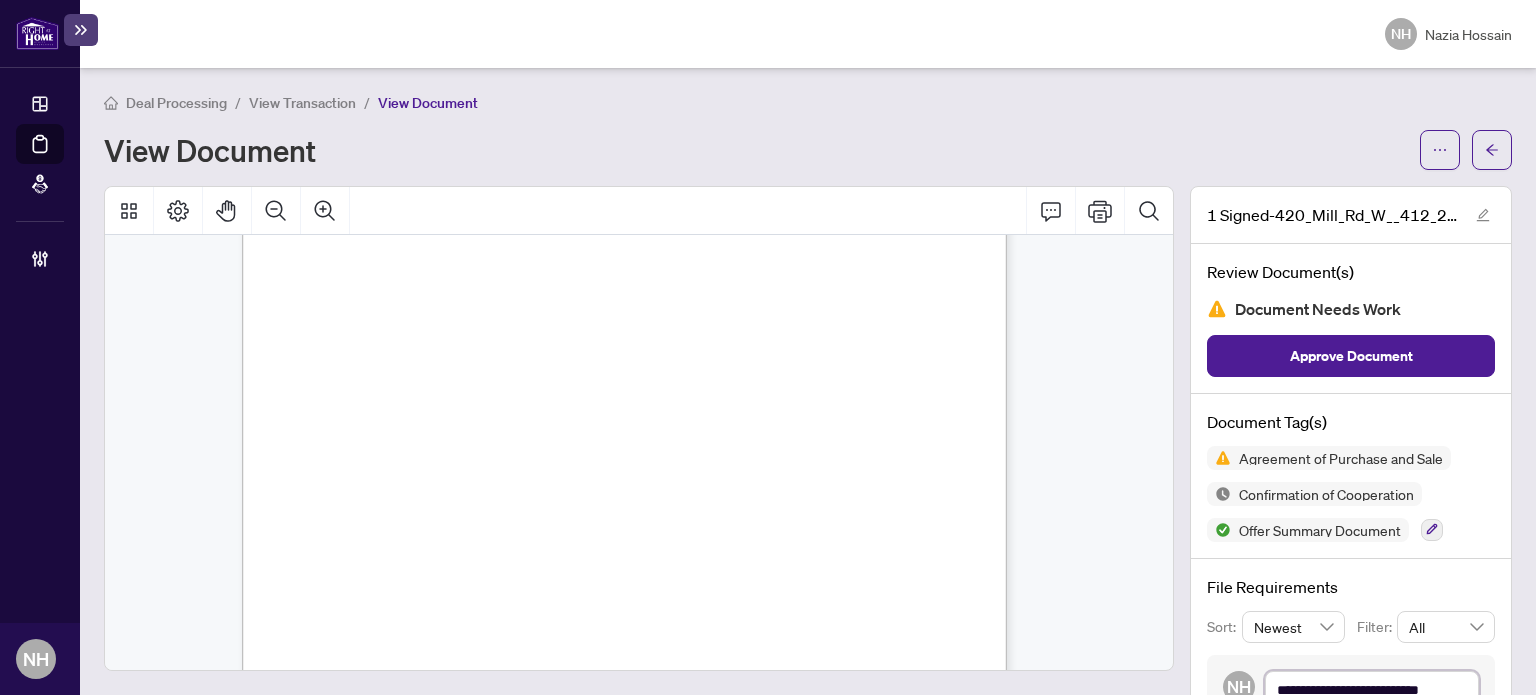 type on "**********" 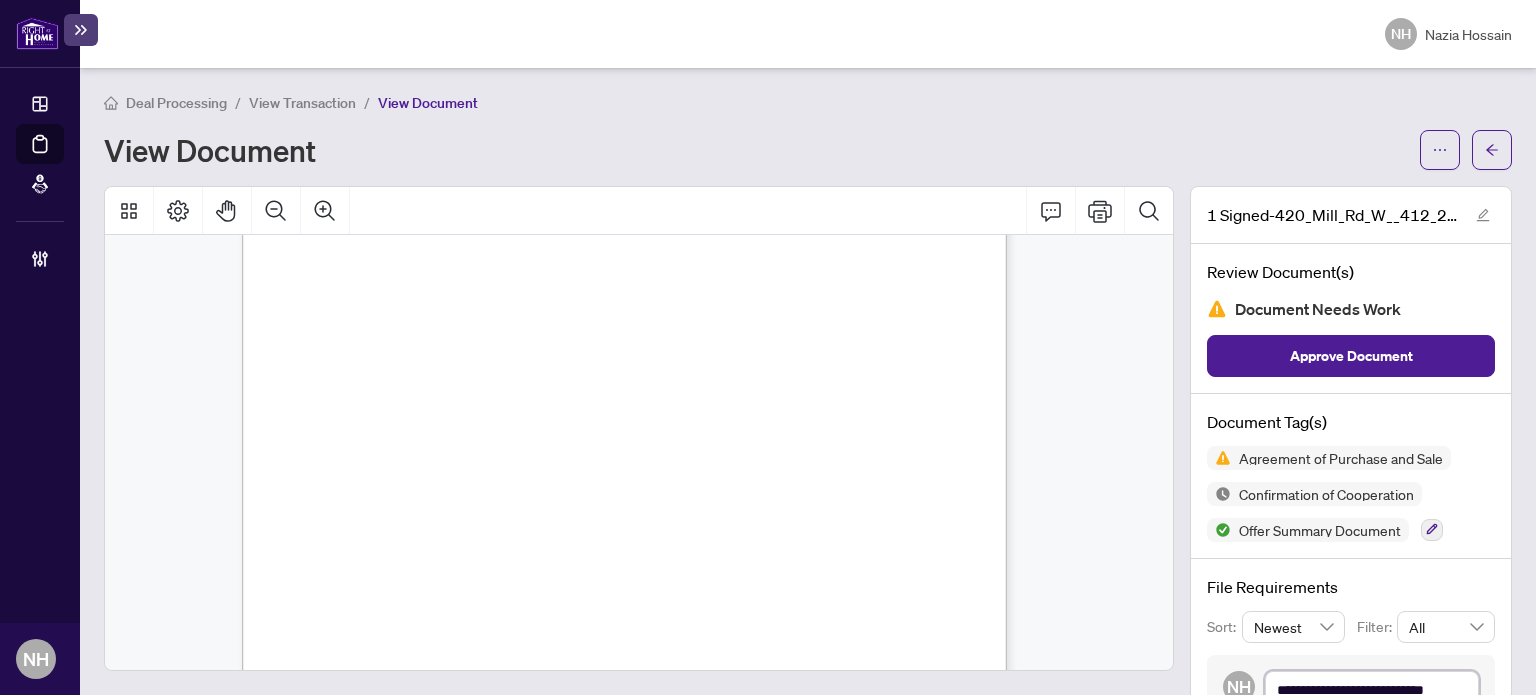 scroll, scrollTop: 23, scrollLeft: 0, axis: vertical 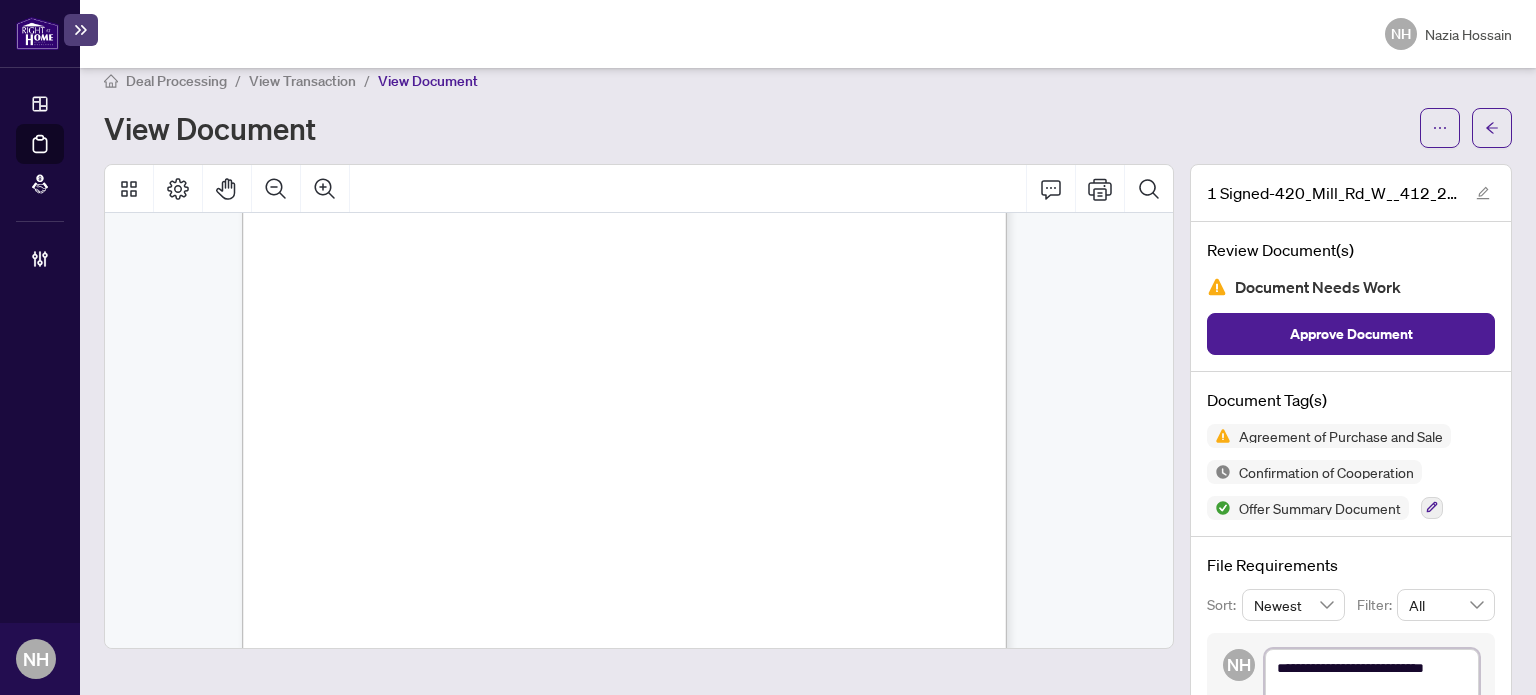 type on "**********" 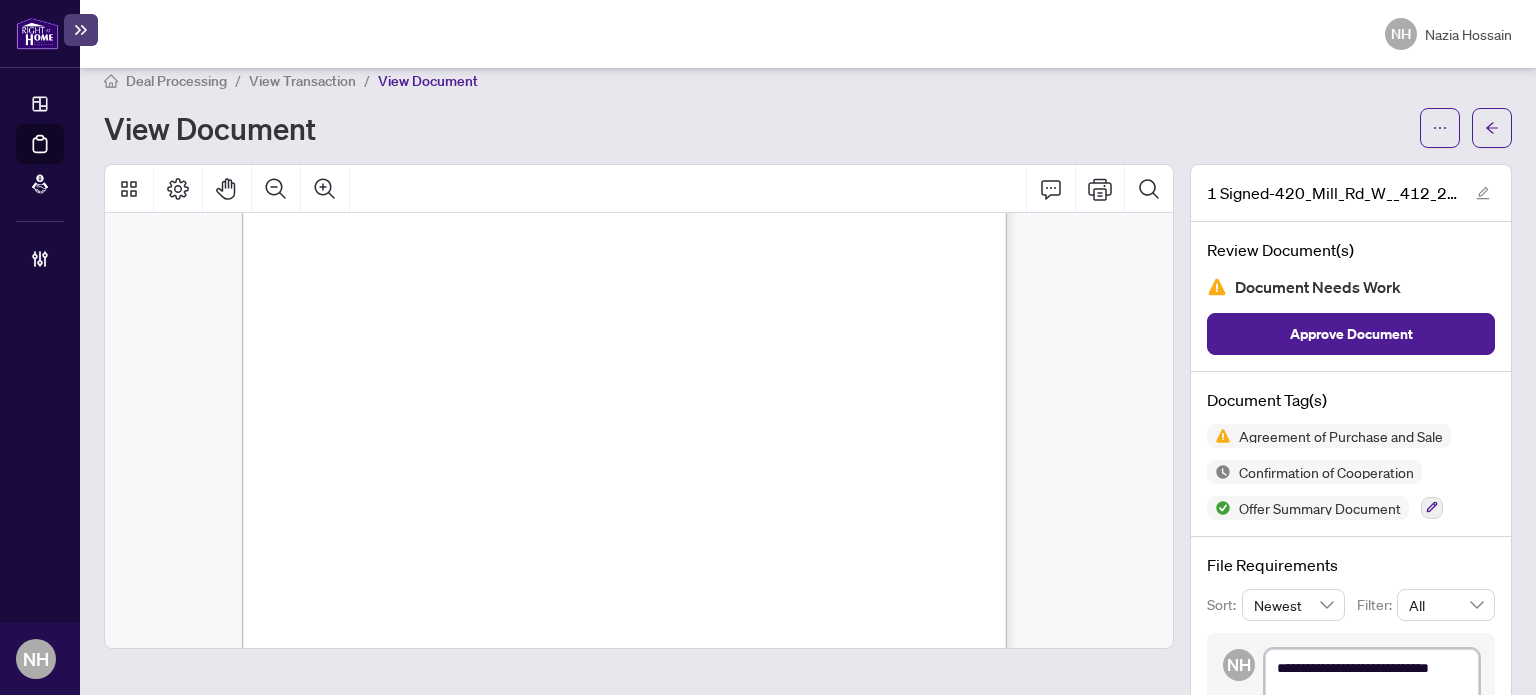 type on "**********" 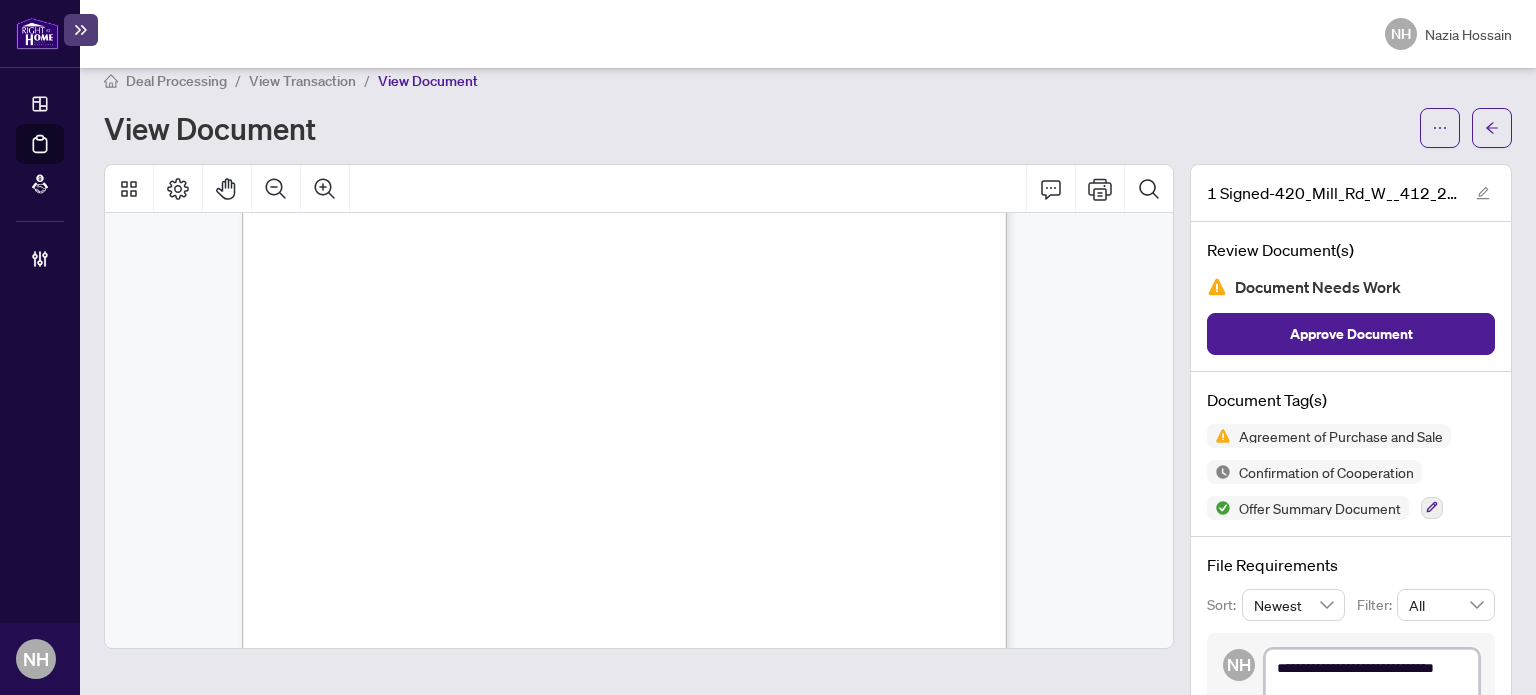 type on "**********" 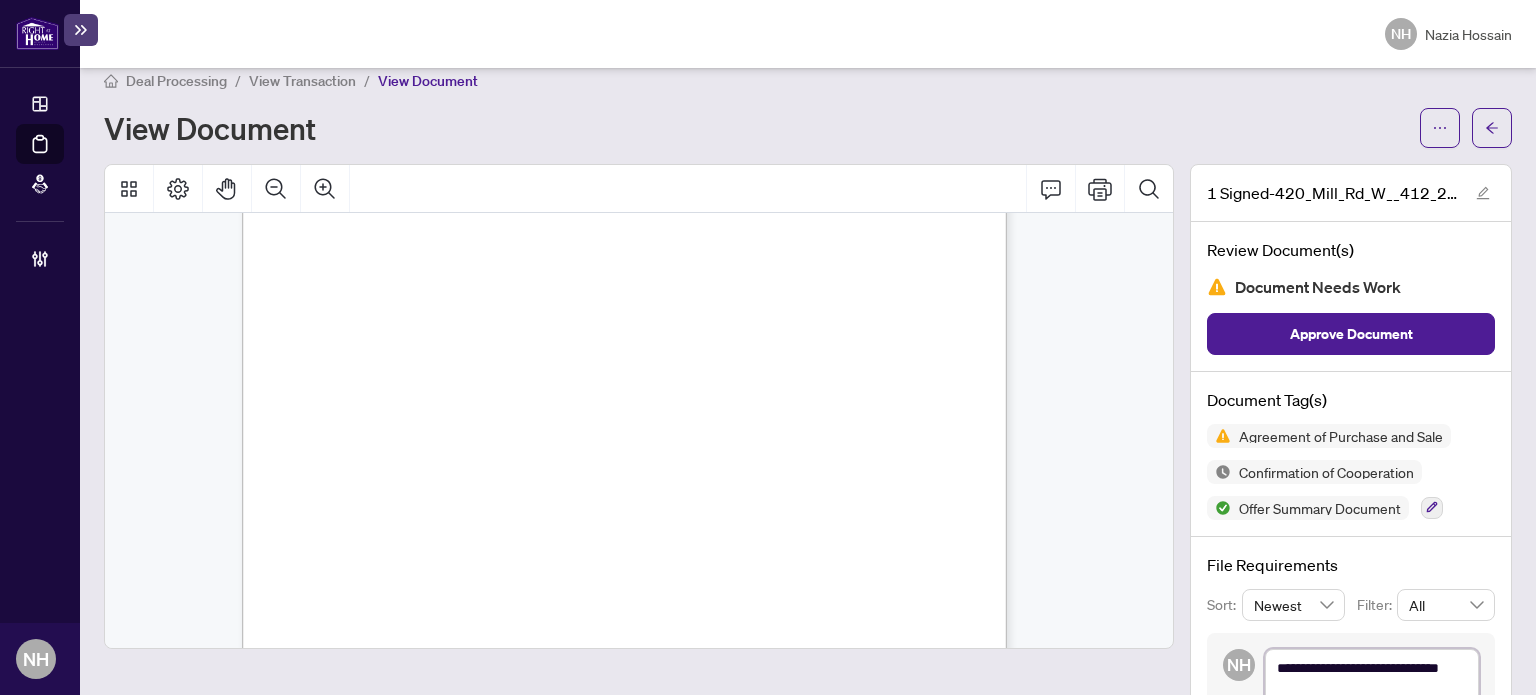 type on "**********" 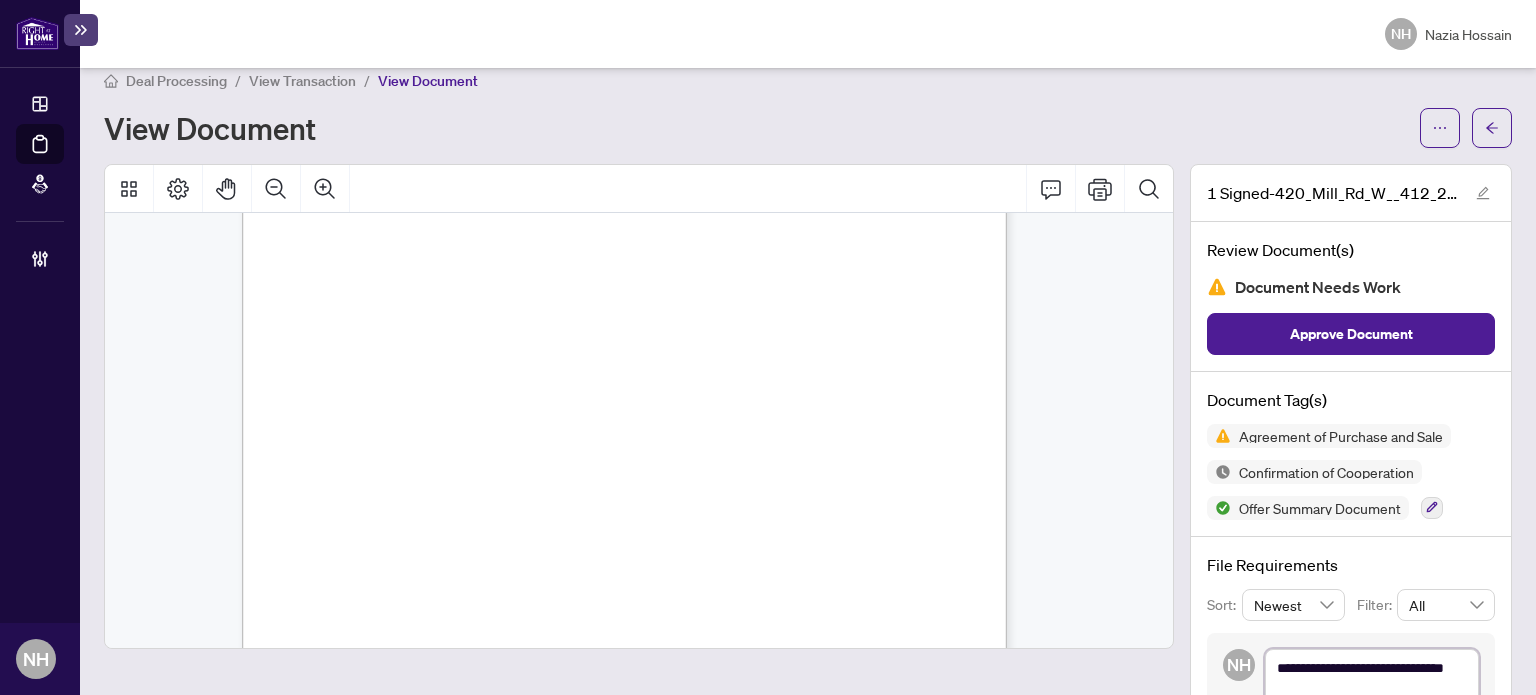 type on "**********" 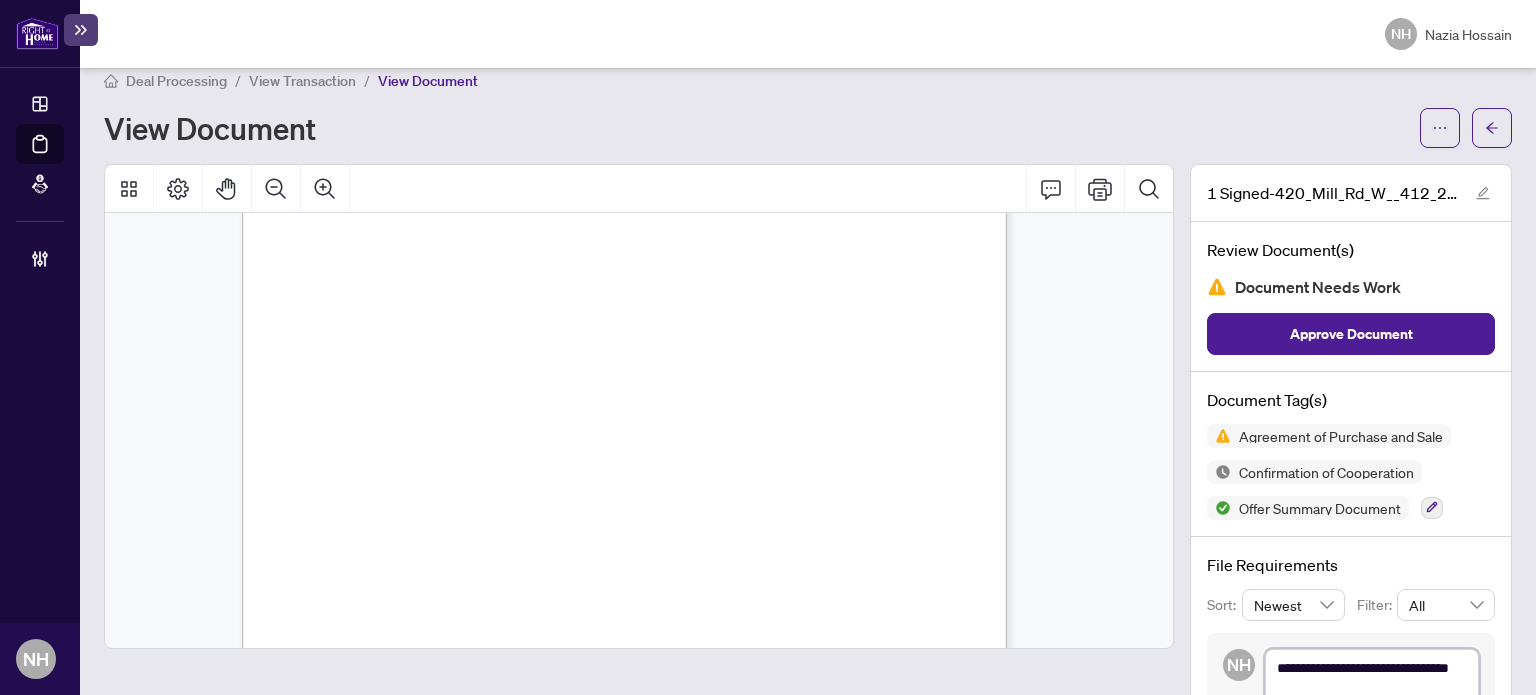 type on "**********" 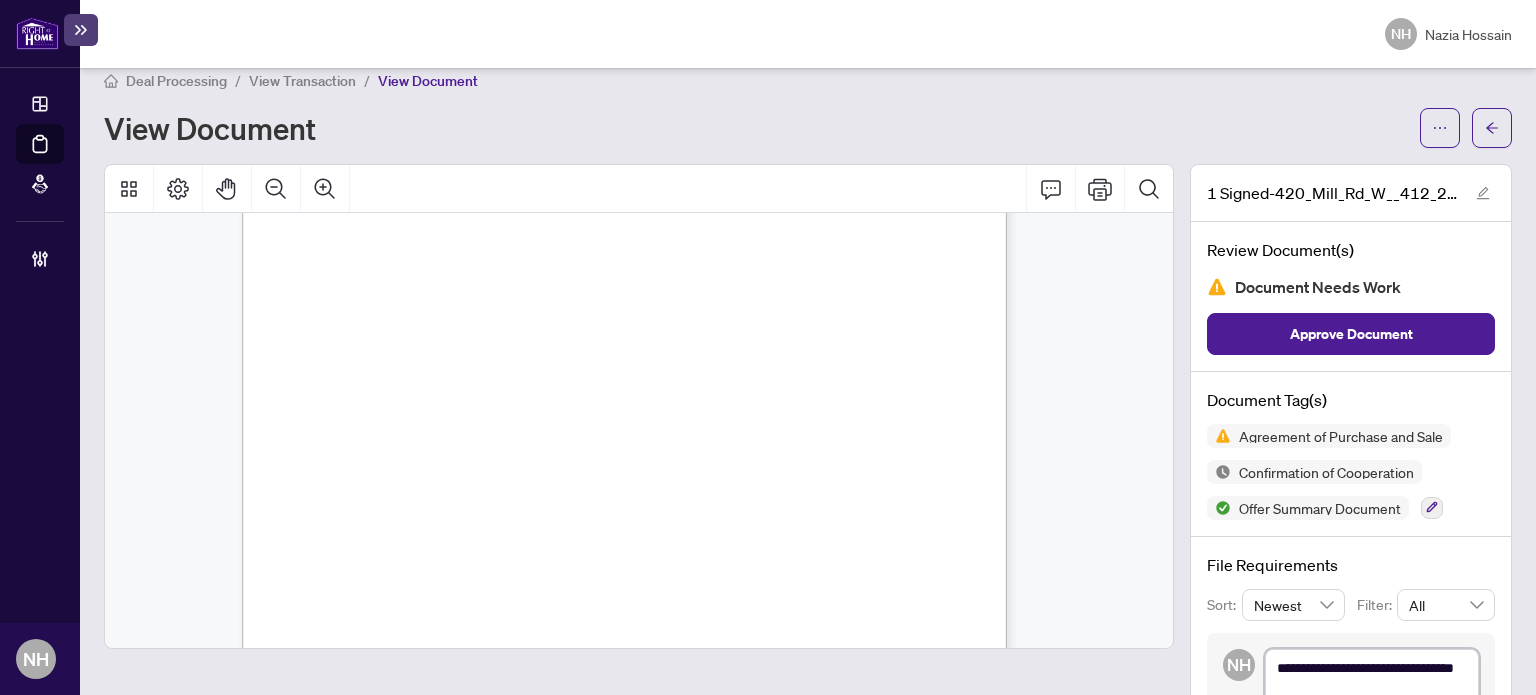 type on "**********" 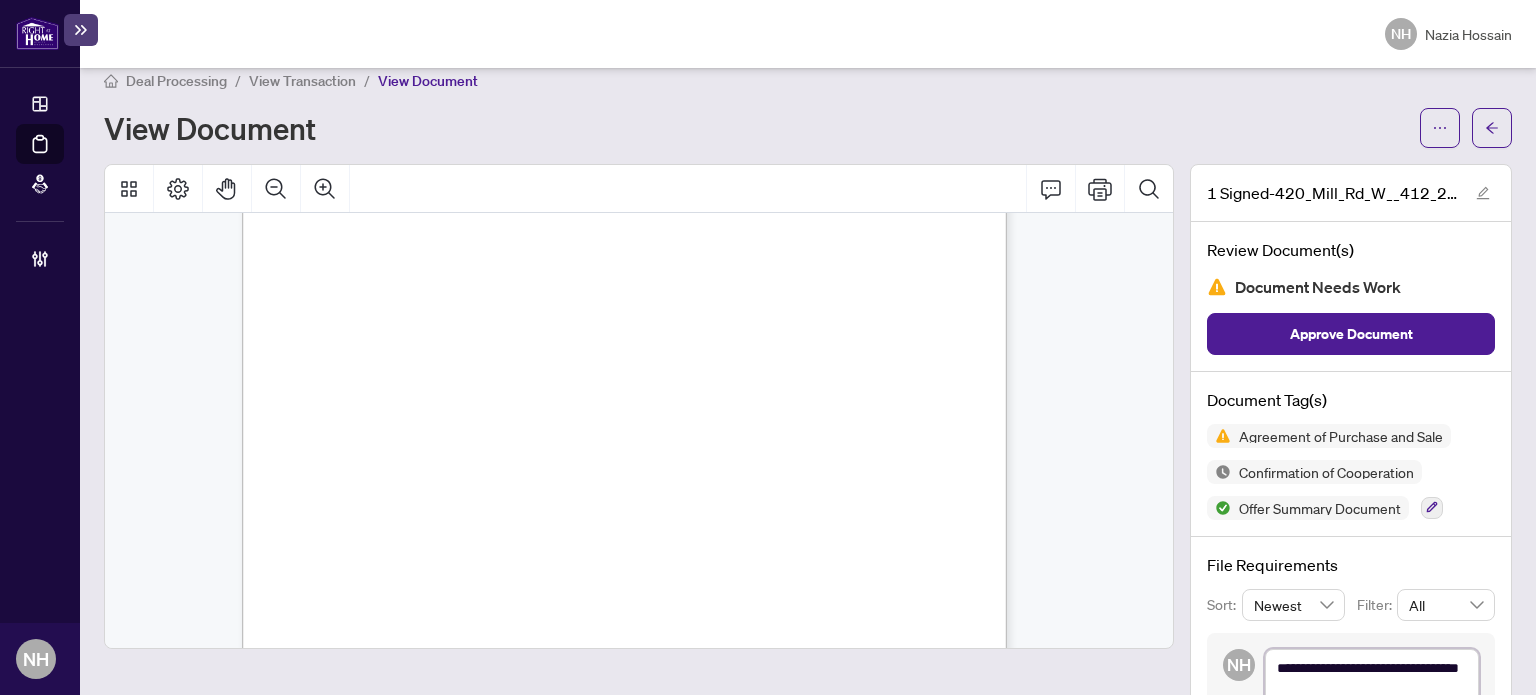 type on "**********" 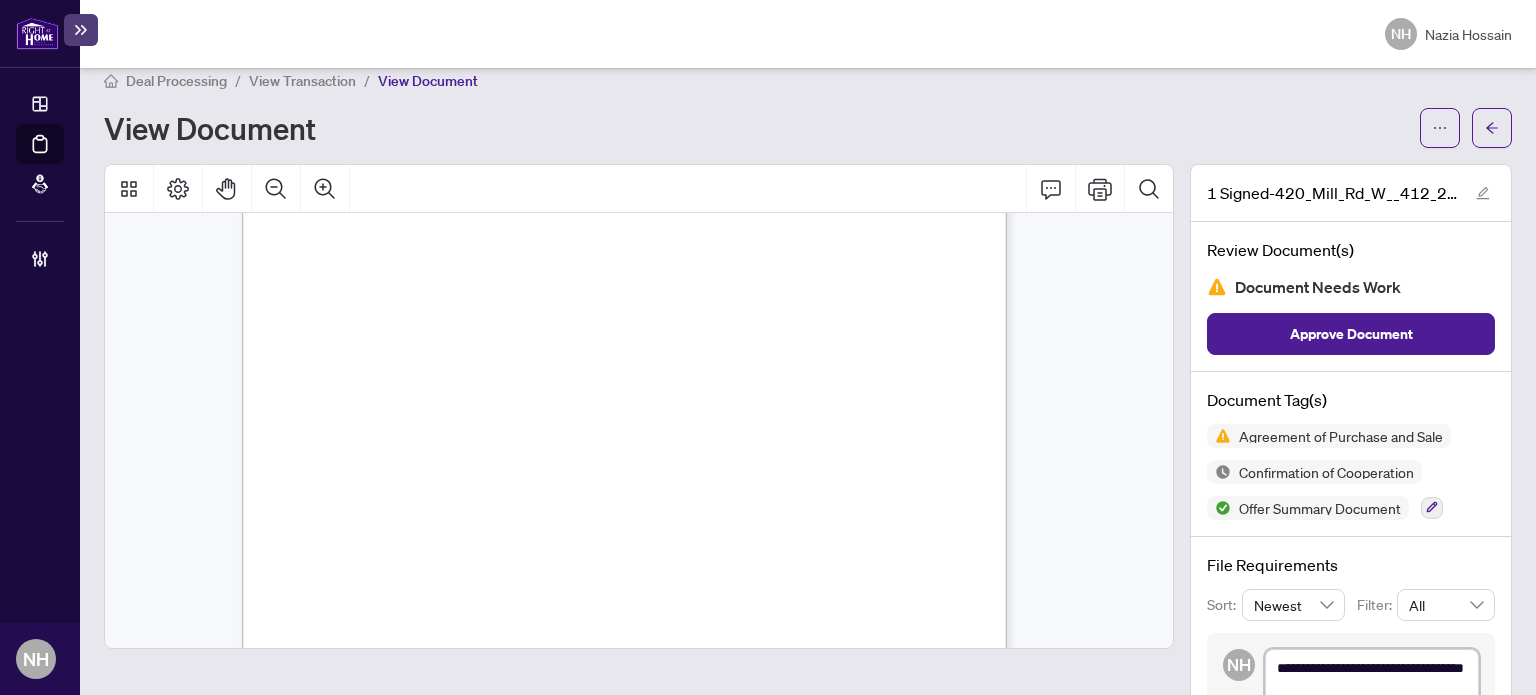 type on "**********" 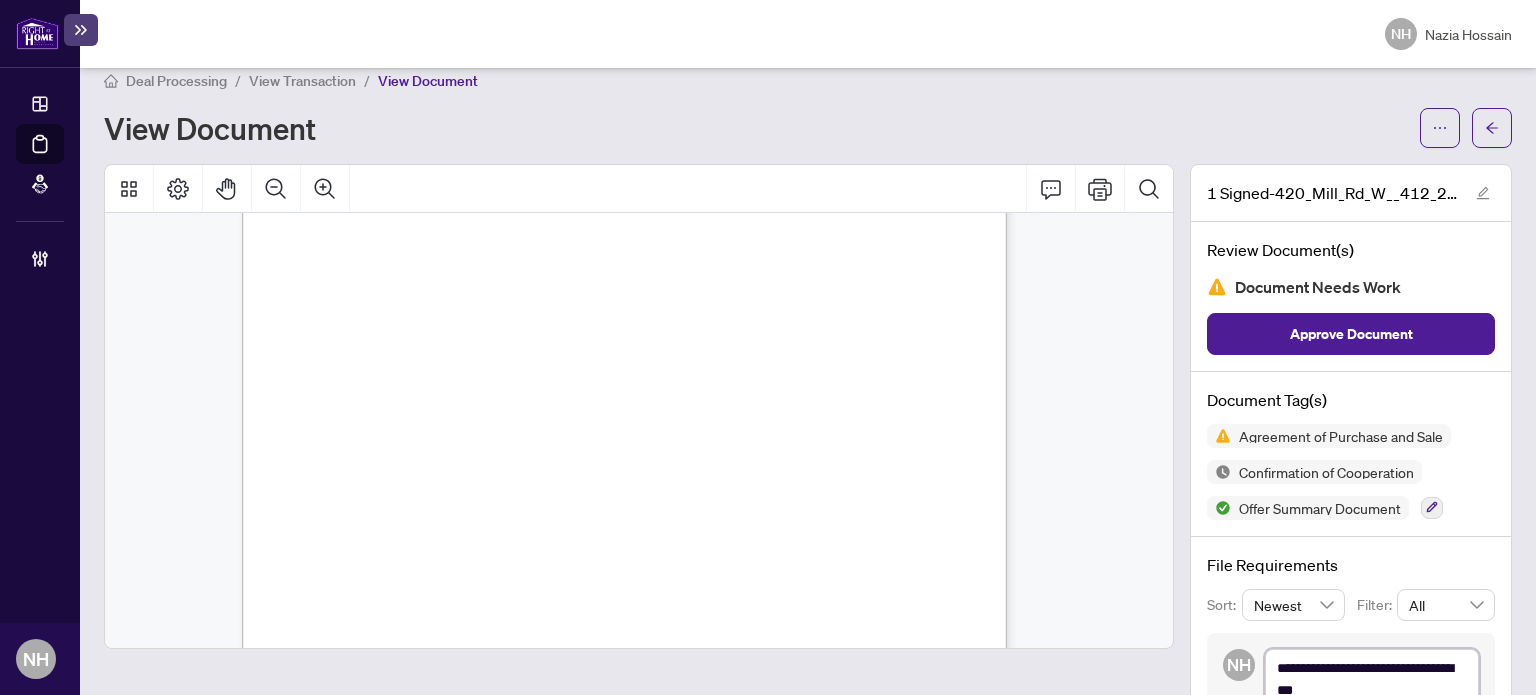 type on "**********" 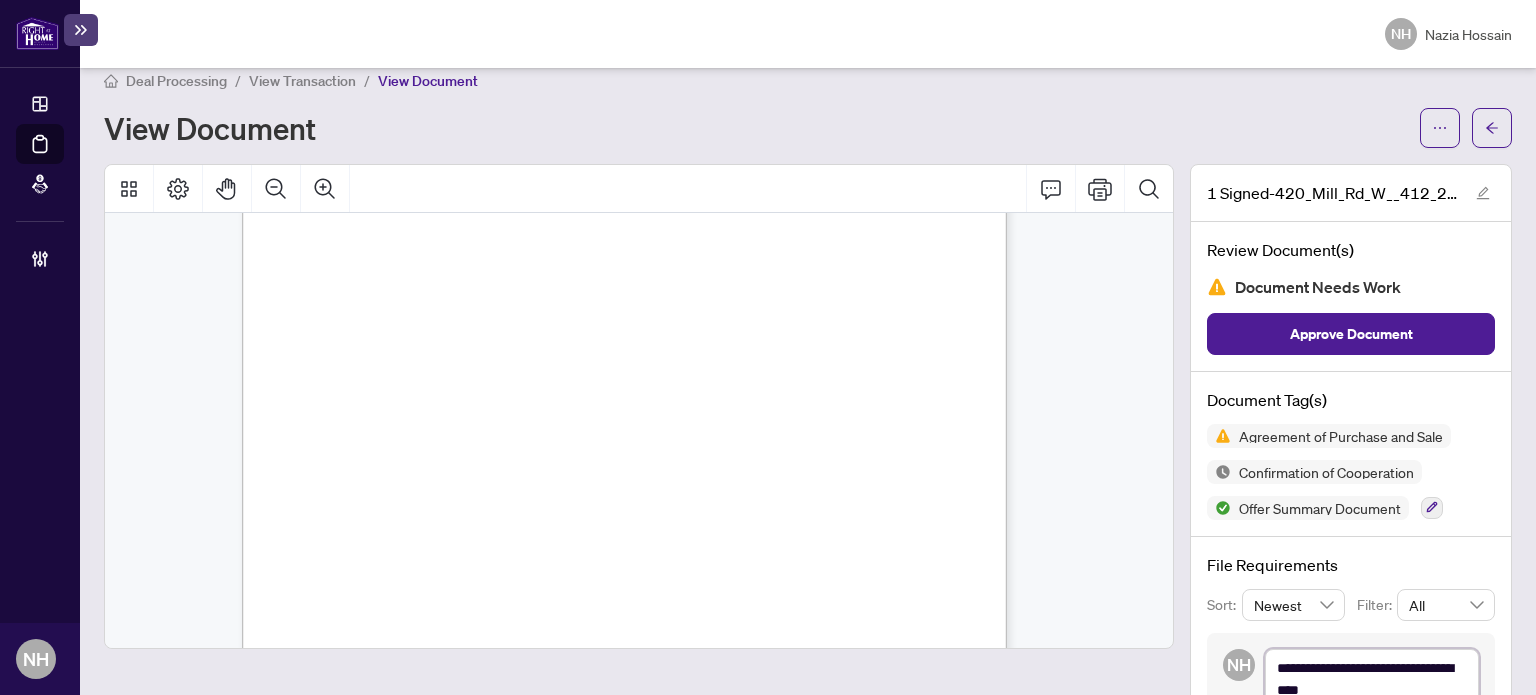 type on "**********" 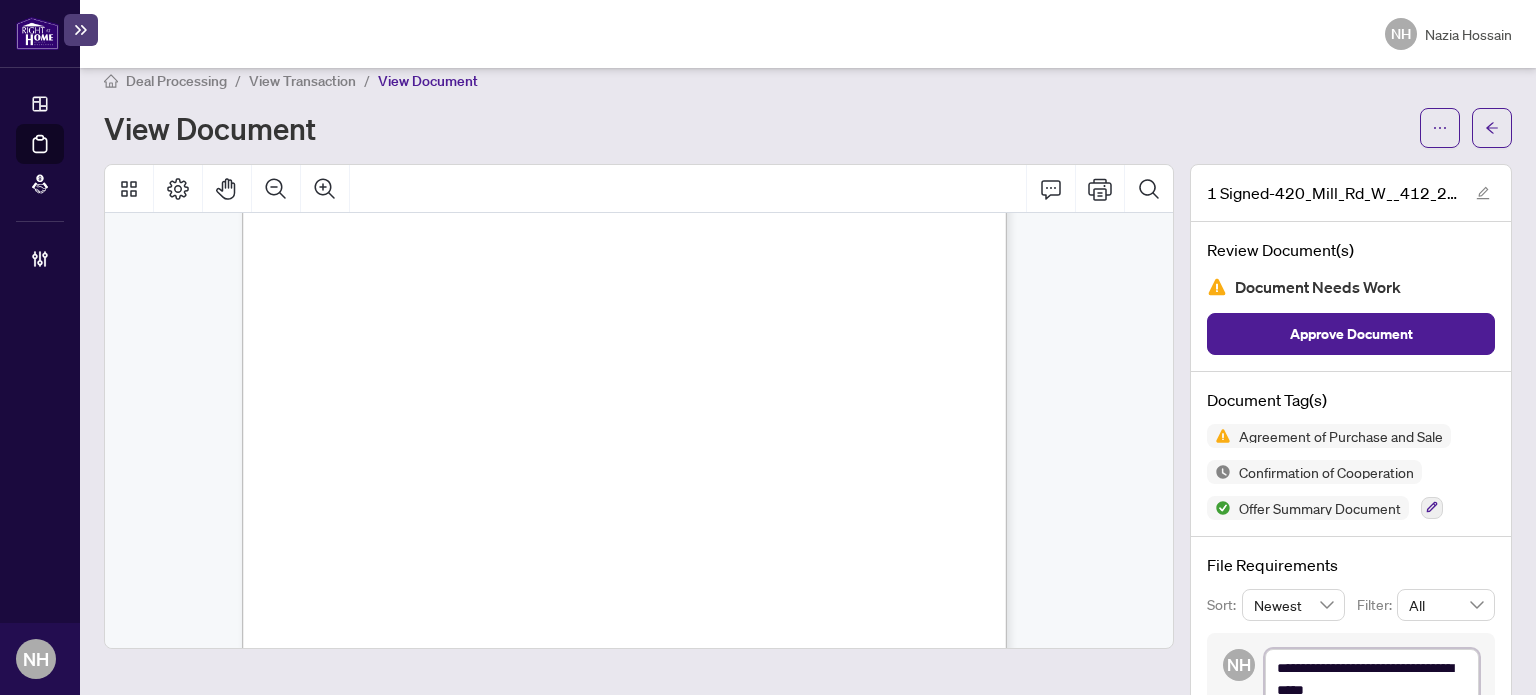 type on "**********" 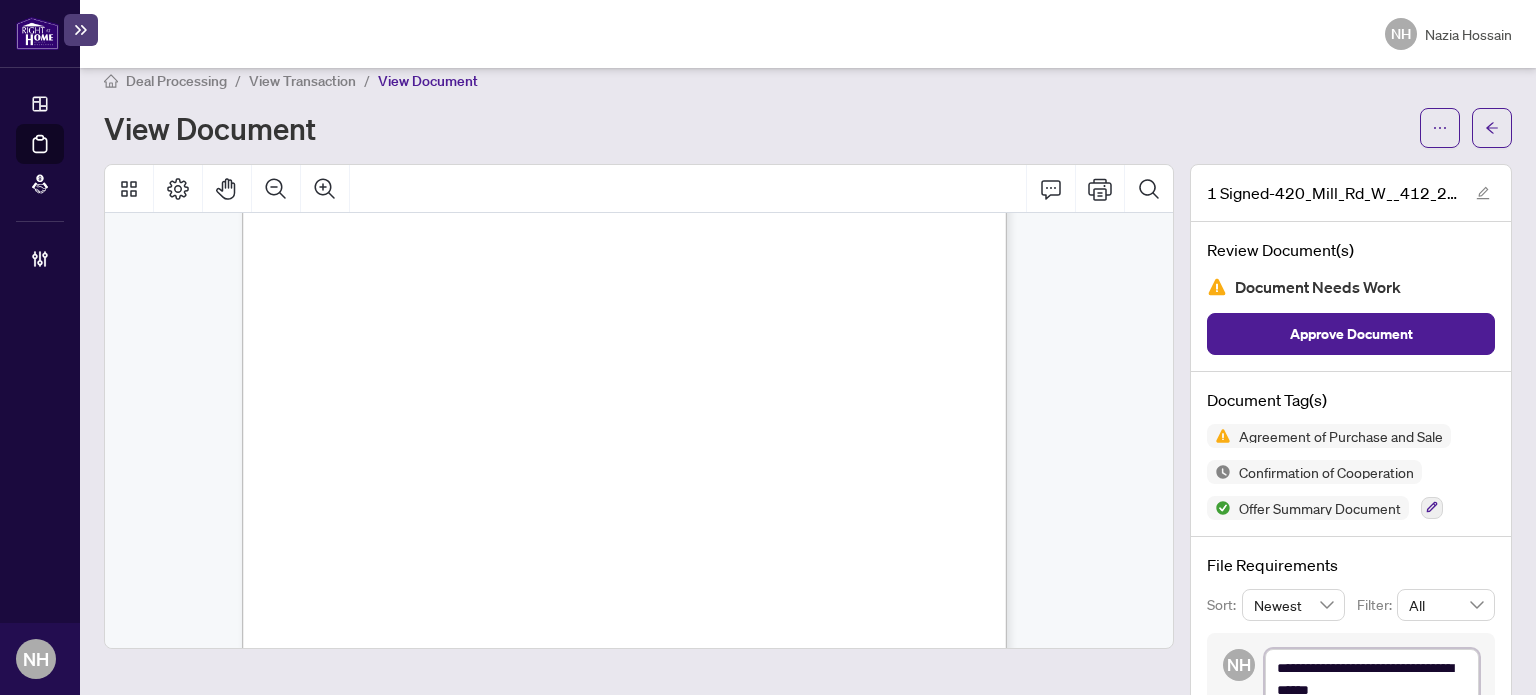 type on "**********" 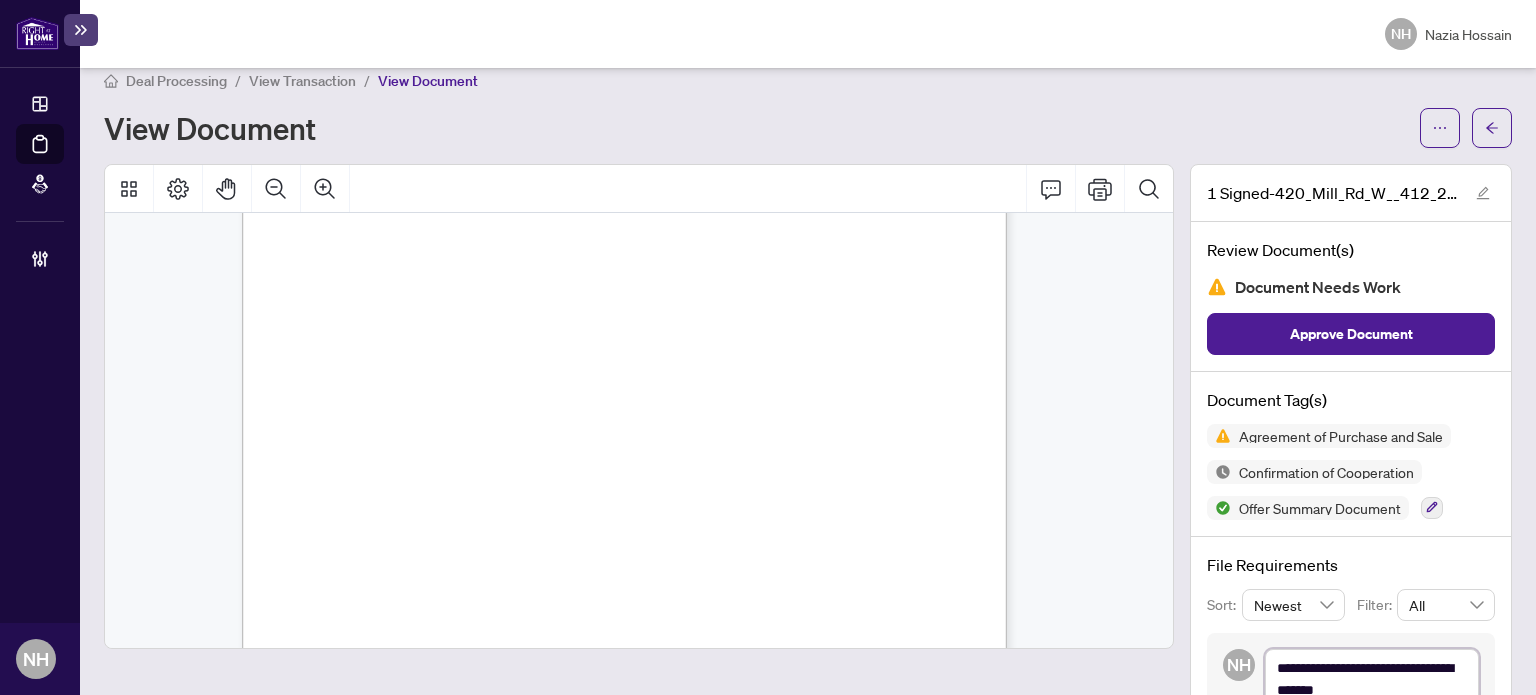 type on "**********" 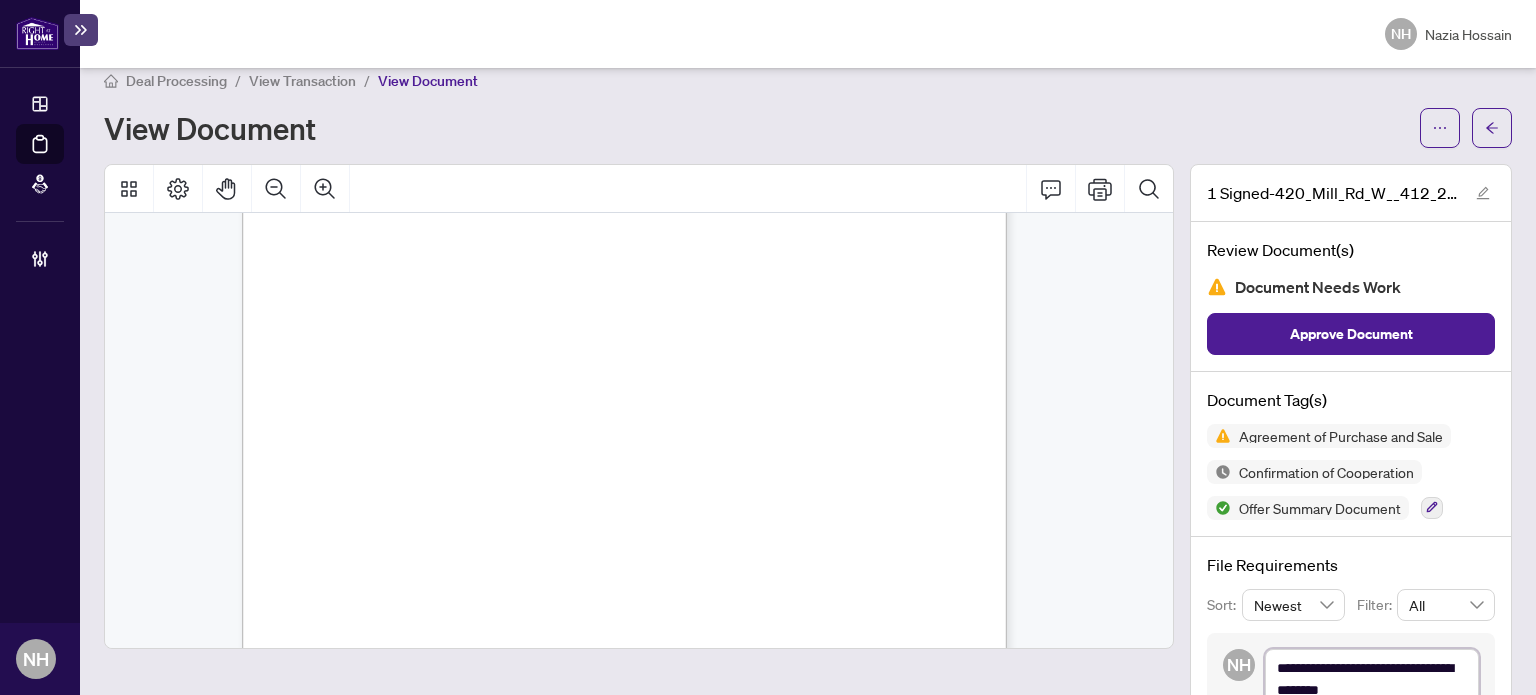 type on "**********" 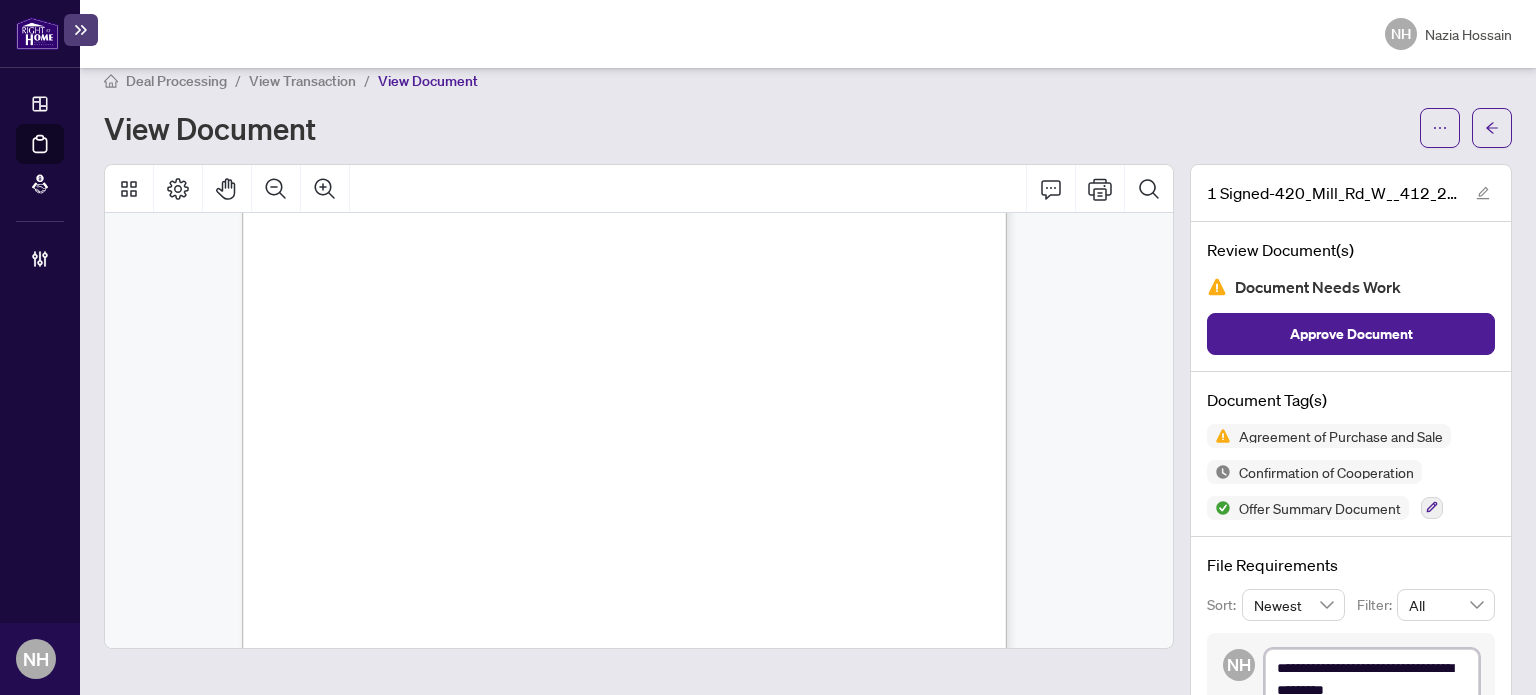 type on "**********" 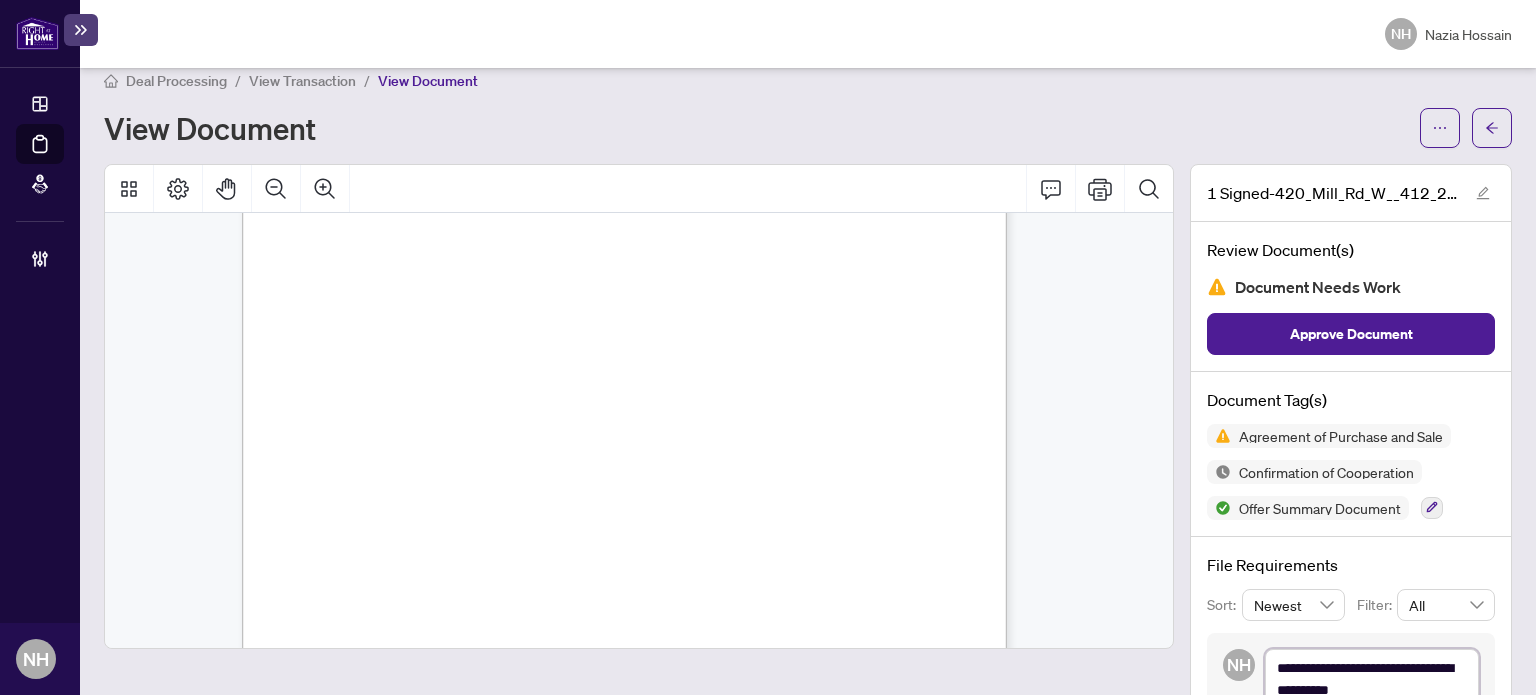 type on "**********" 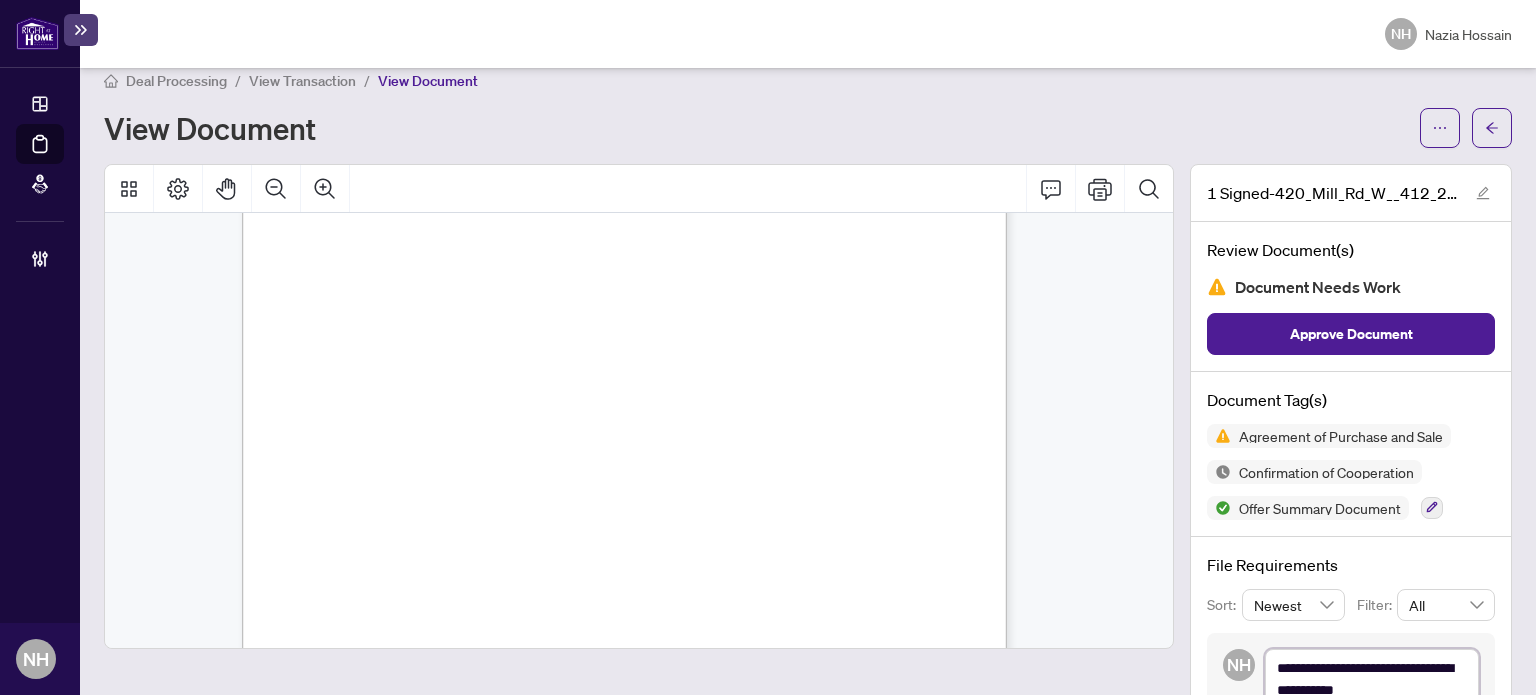 type on "**********" 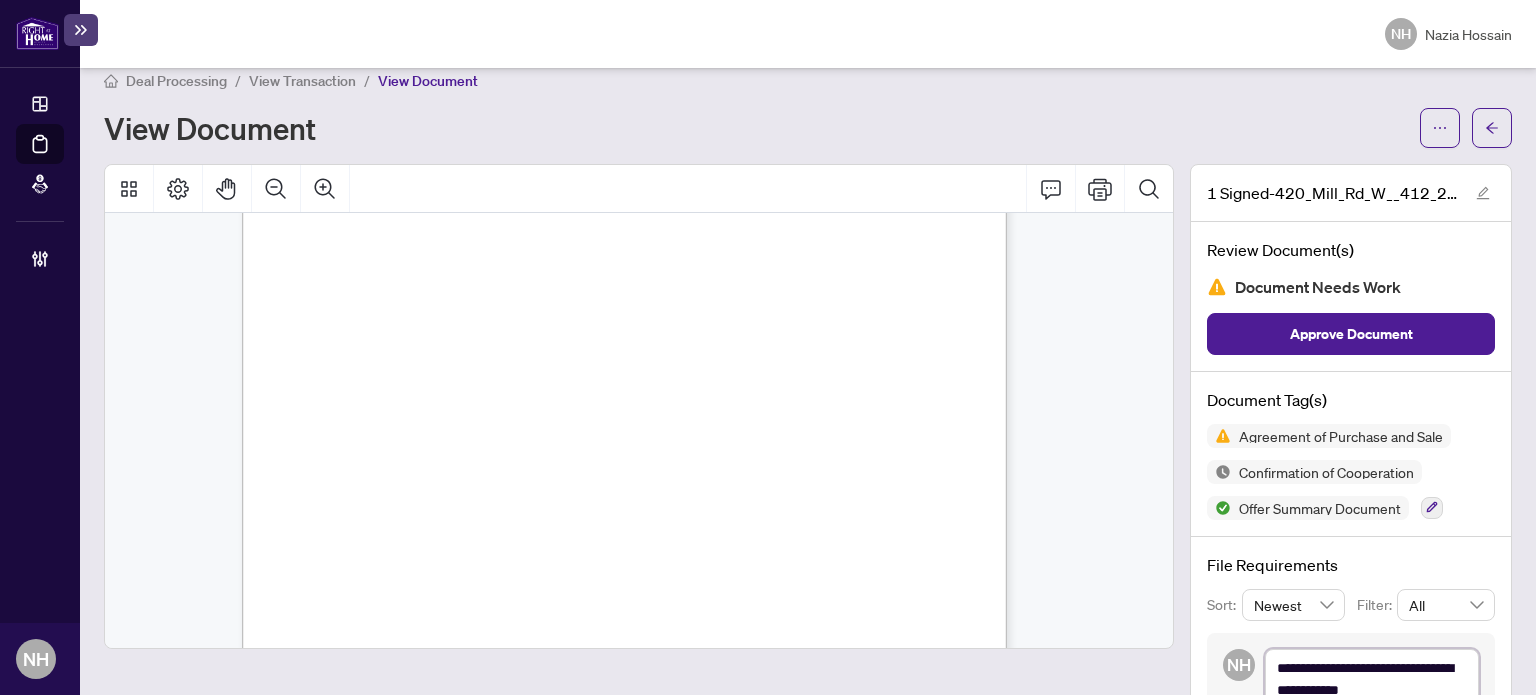 type on "**********" 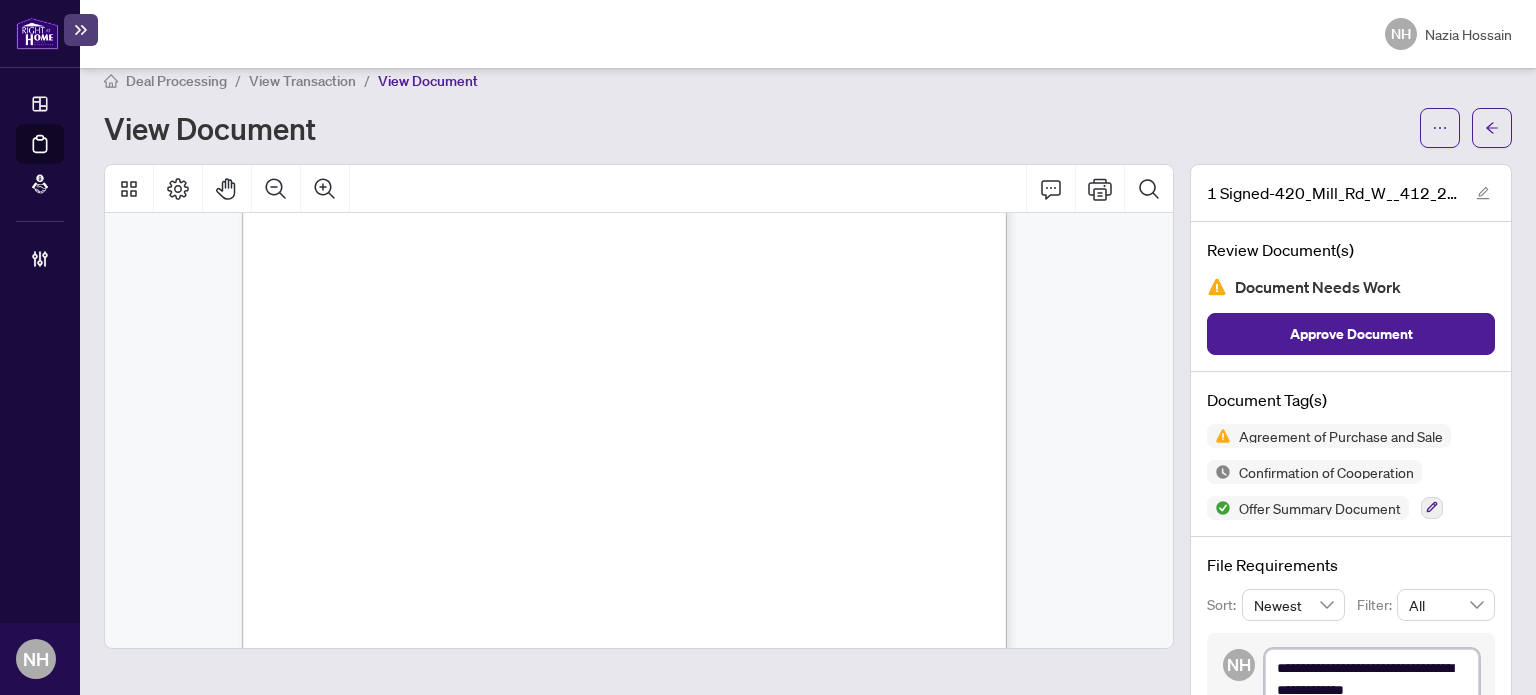 type on "**********" 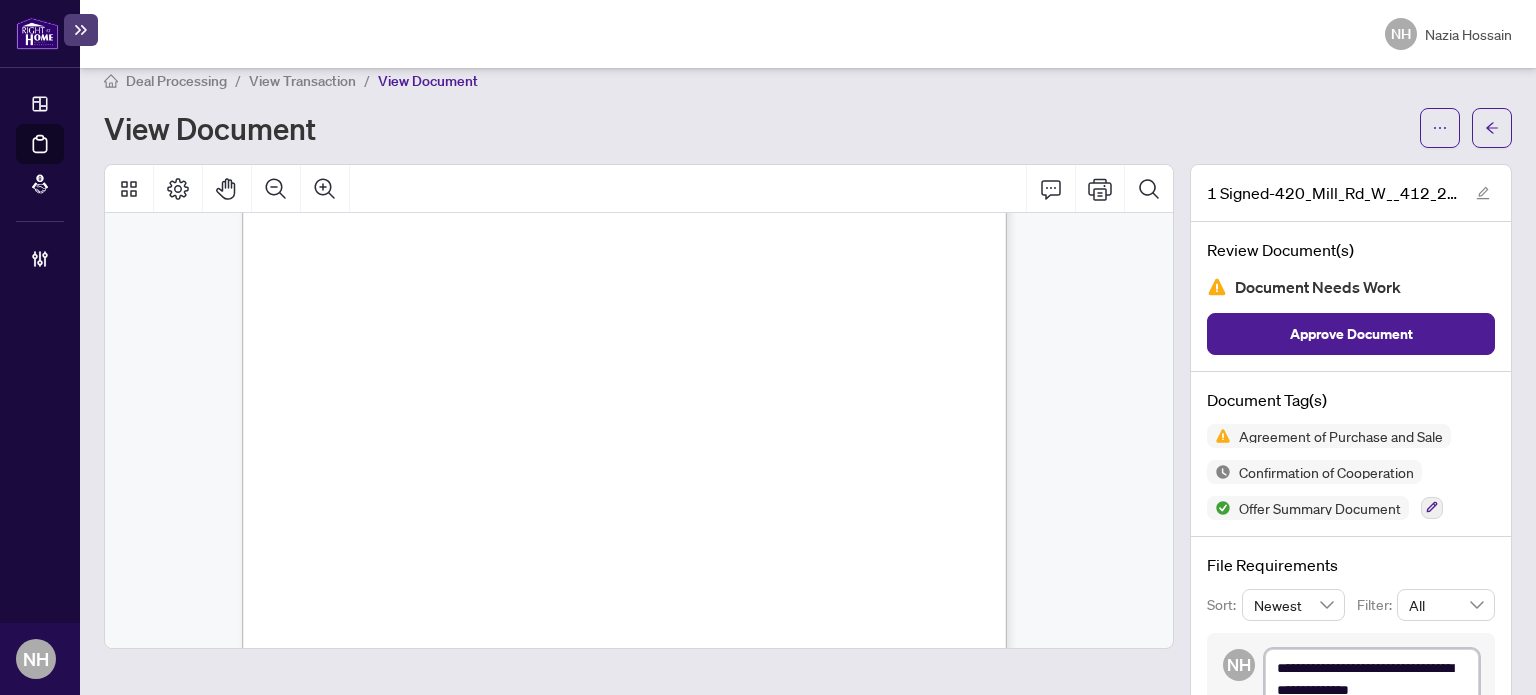 type on "**********" 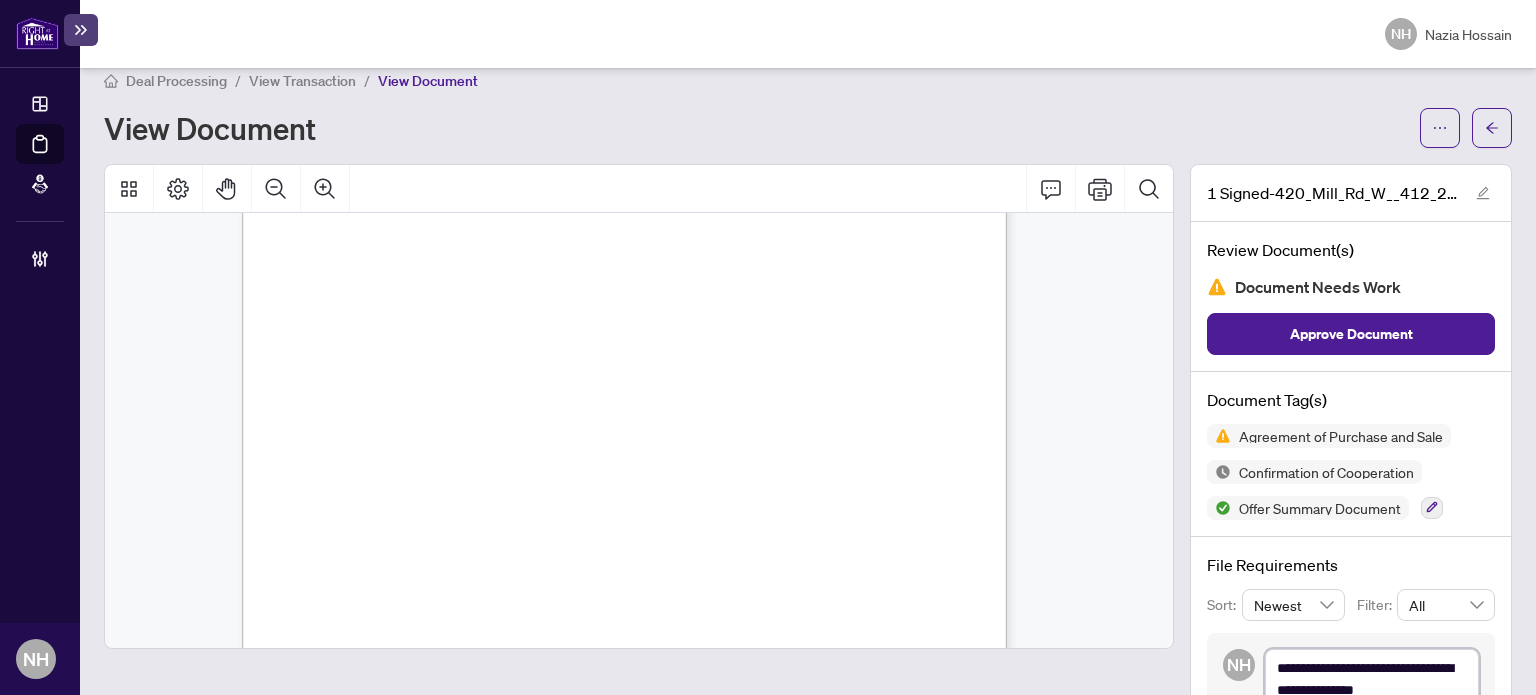 type on "**********" 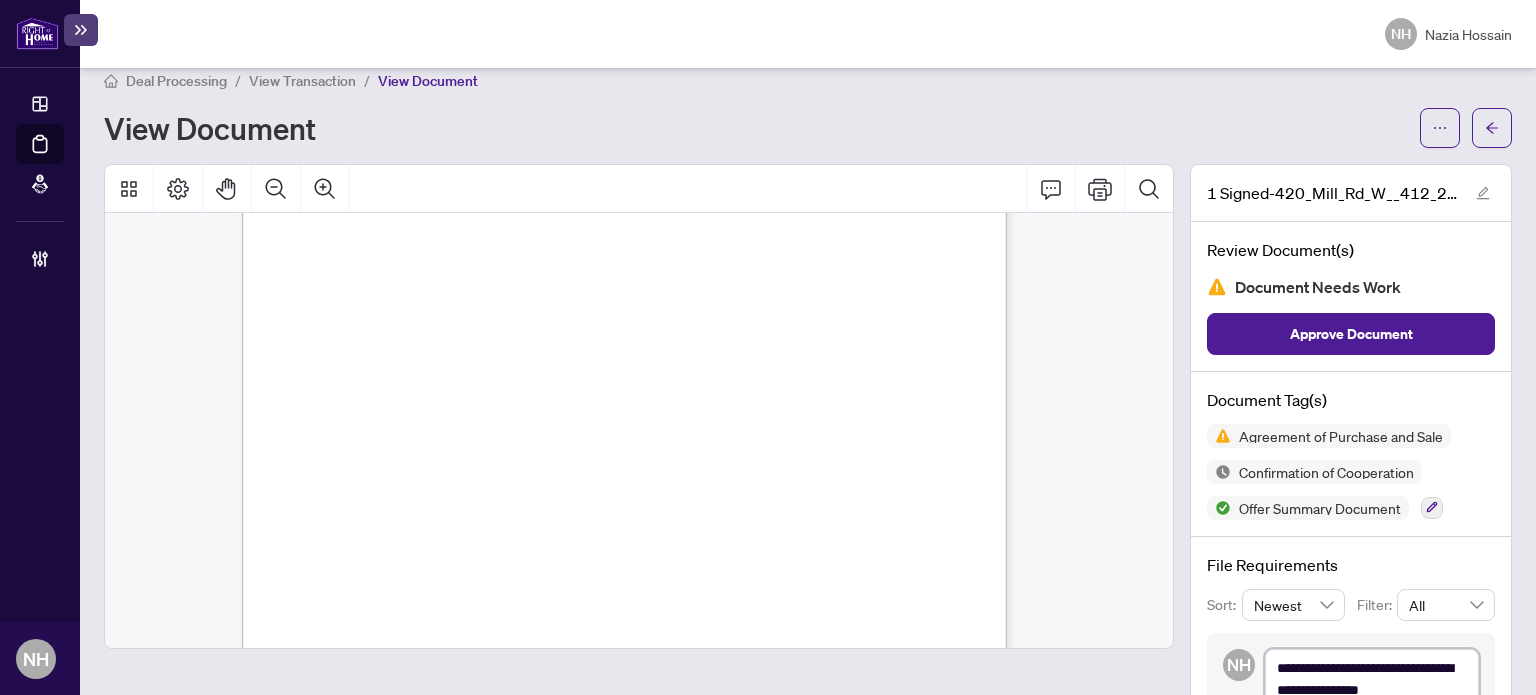 type on "**********" 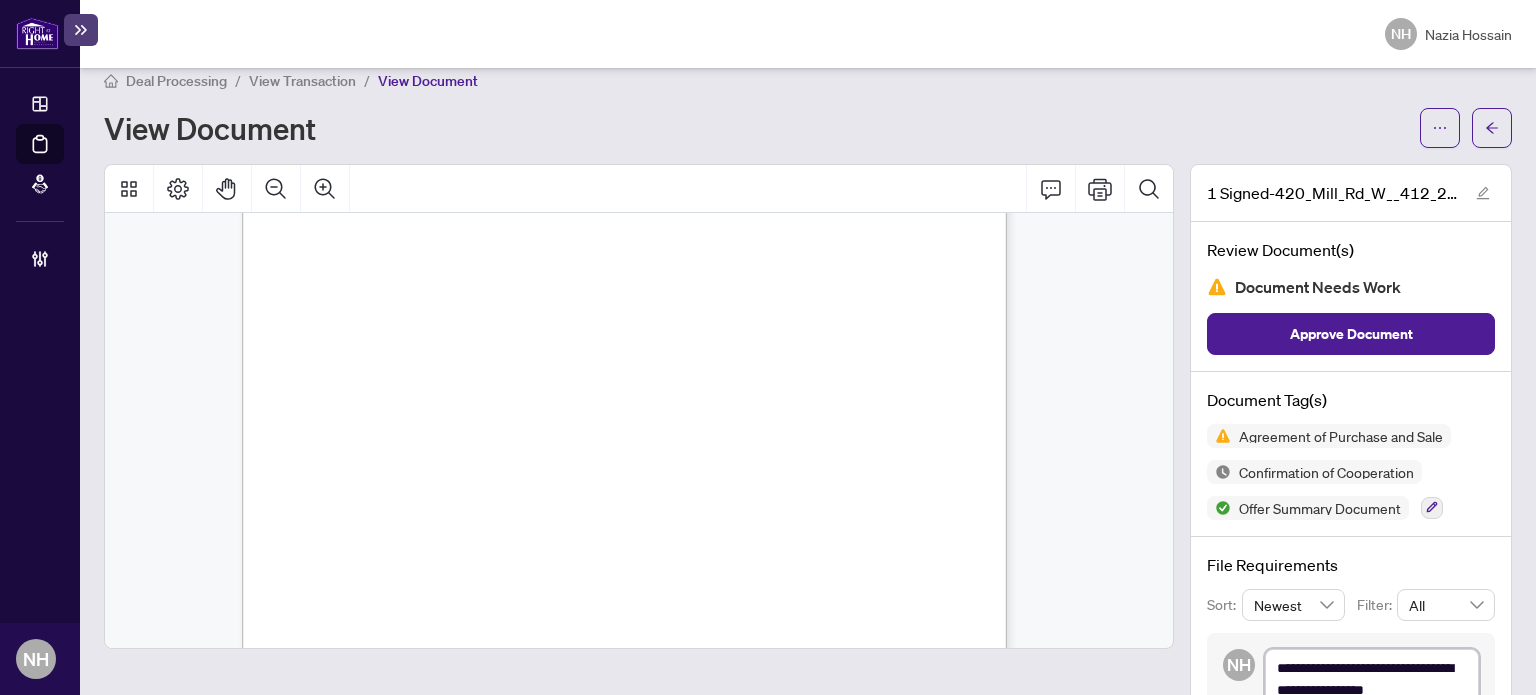 type on "**********" 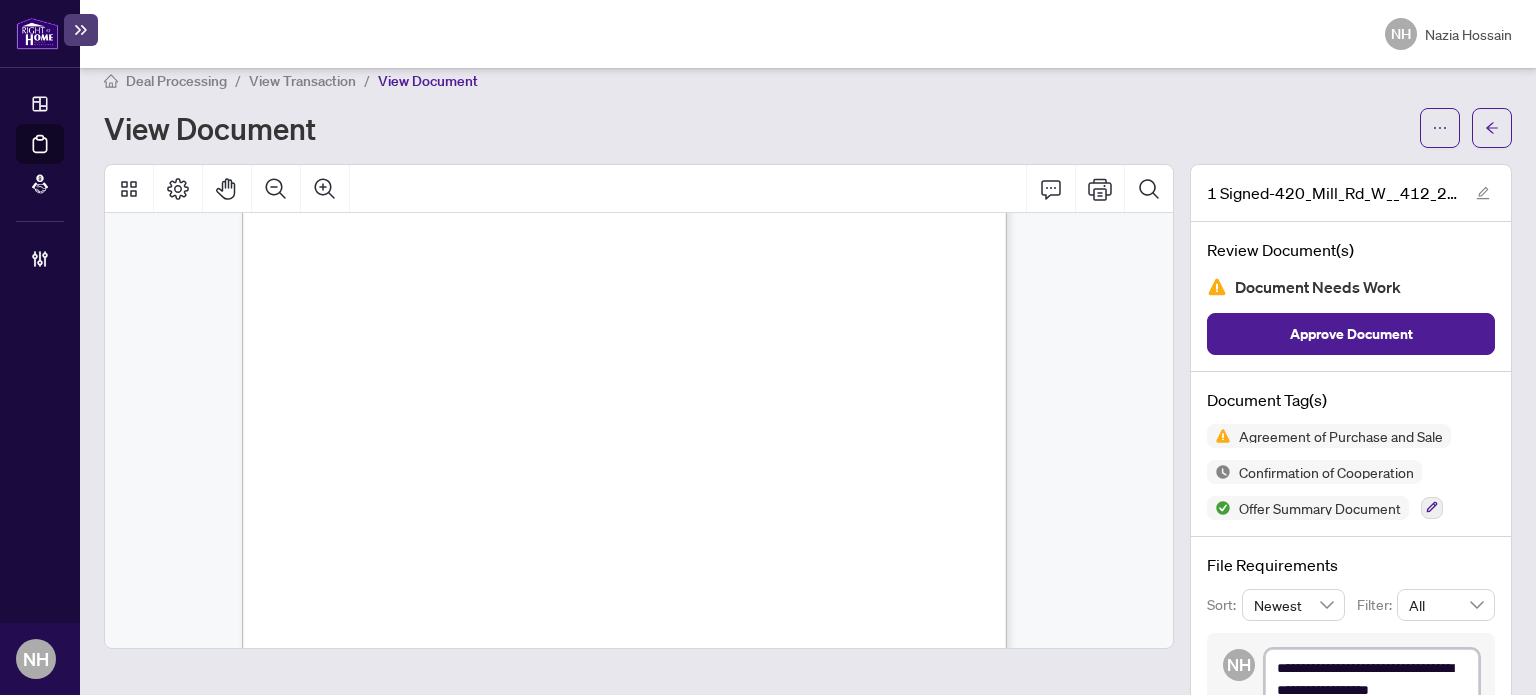 type on "**********" 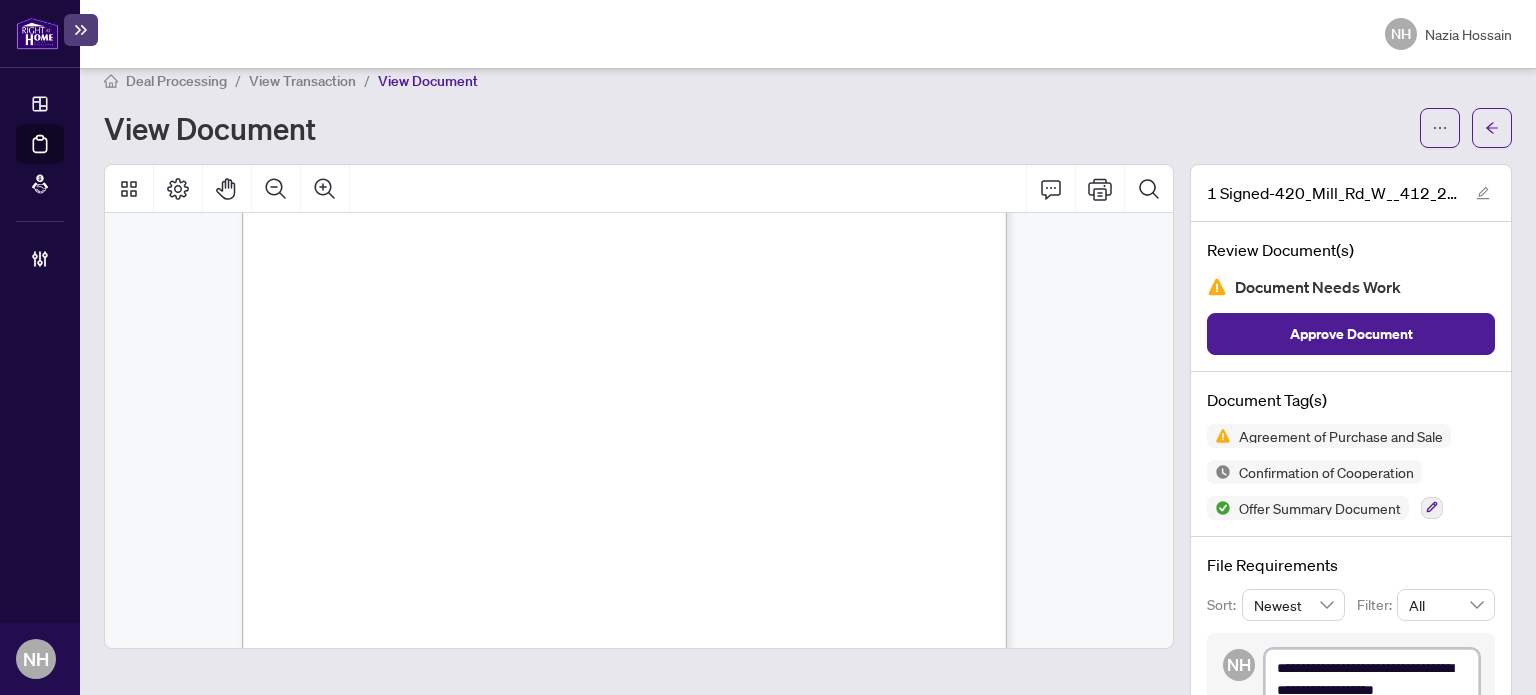 type on "**********" 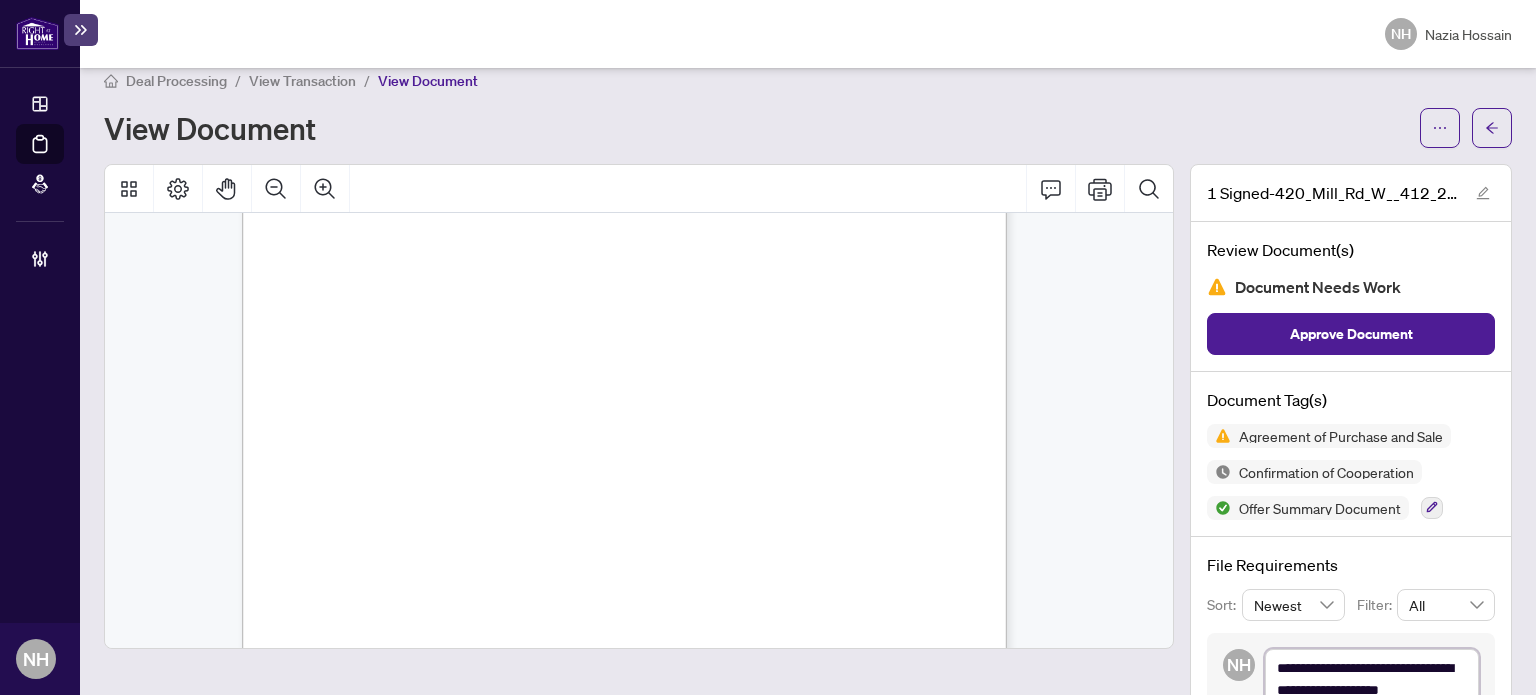 type on "**********" 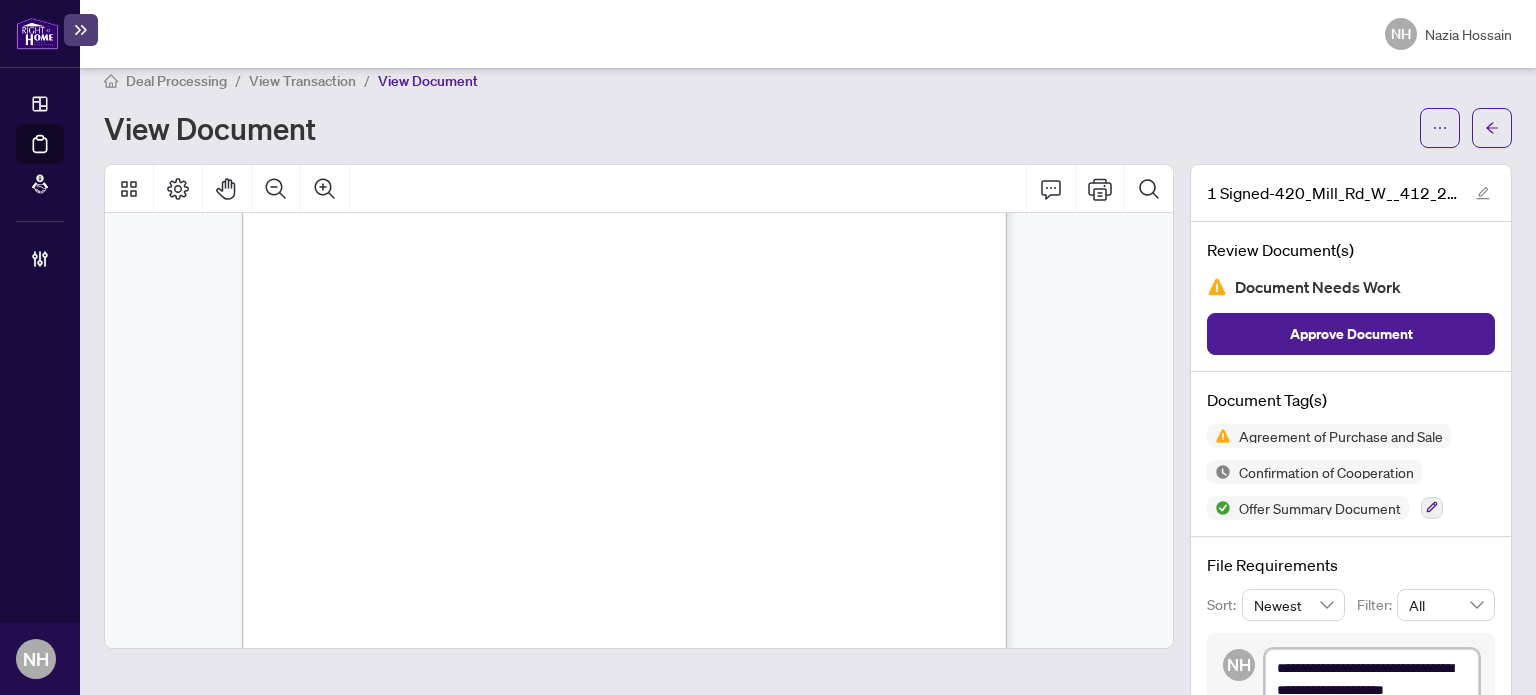 type on "**********" 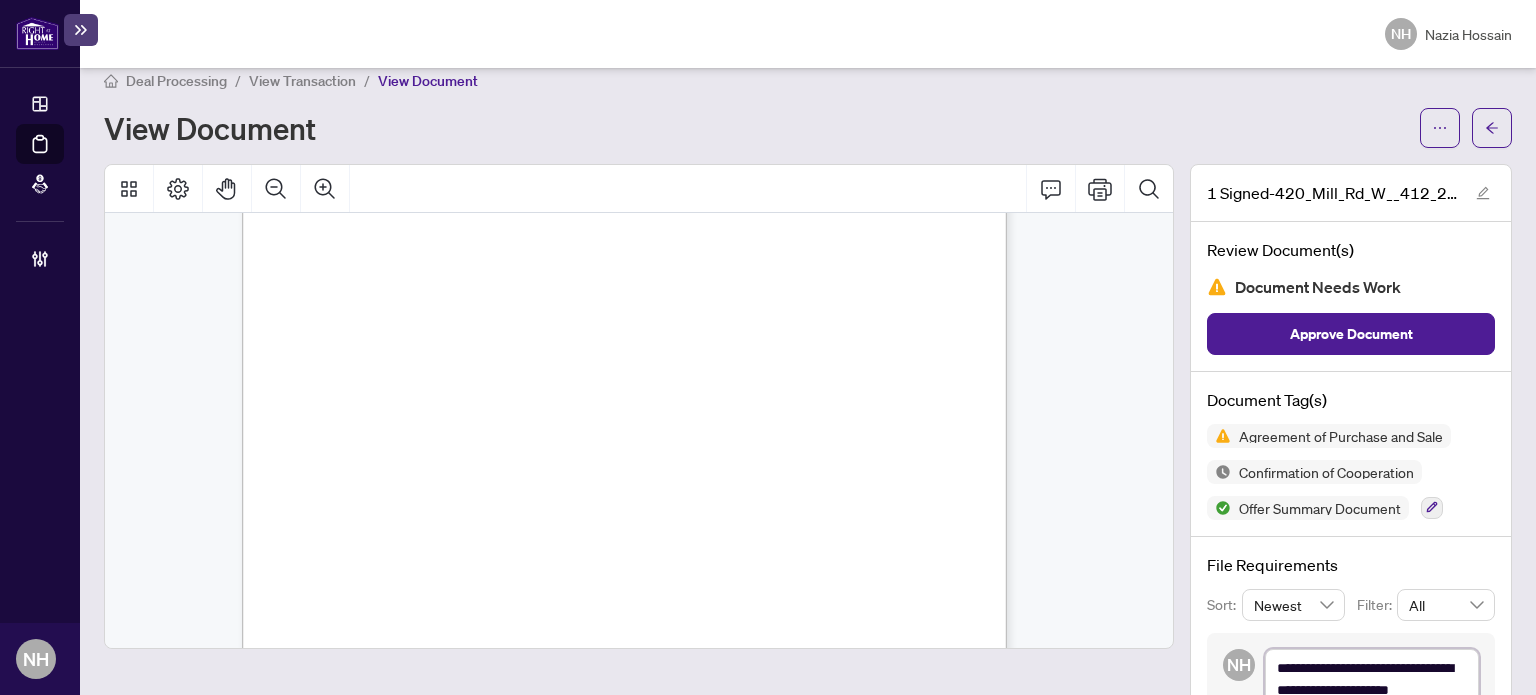 type on "**********" 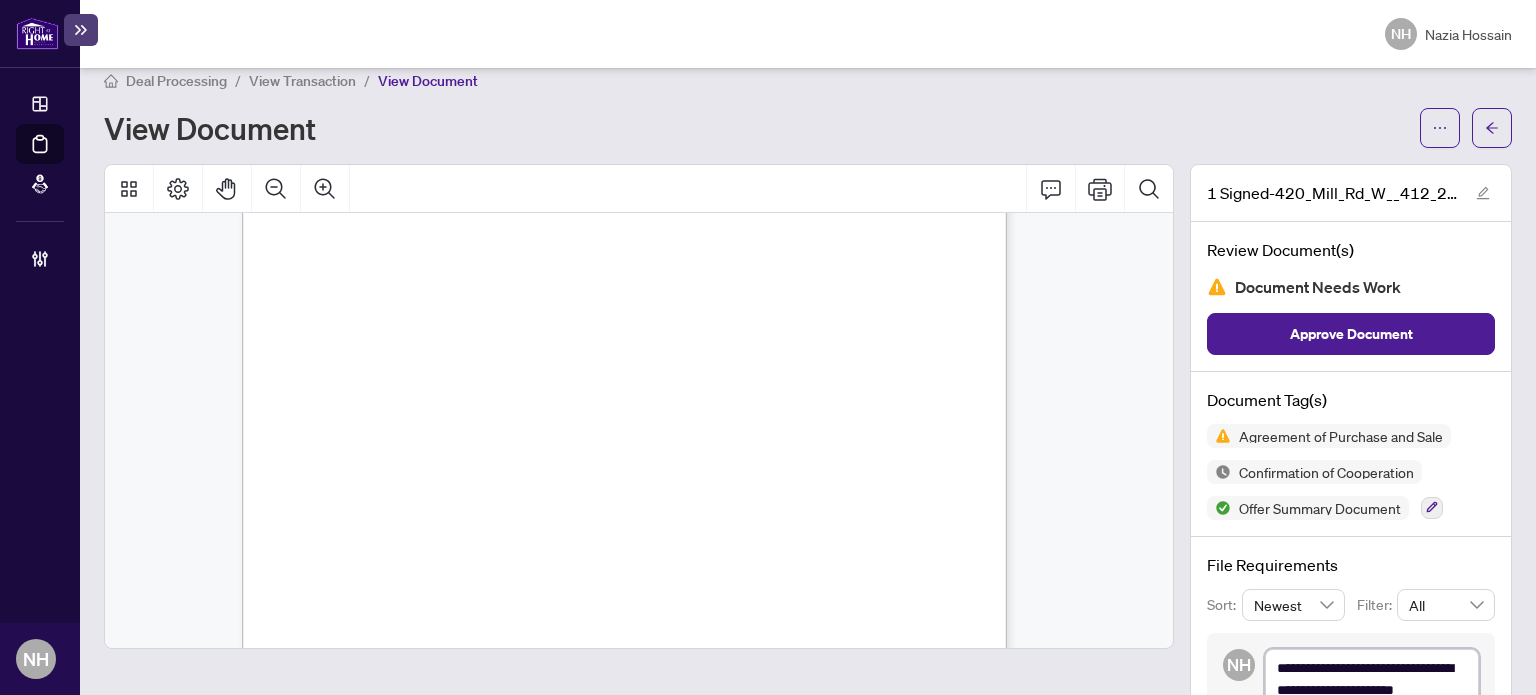 scroll, scrollTop: 45, scrollLeft: 0, axis: vertical 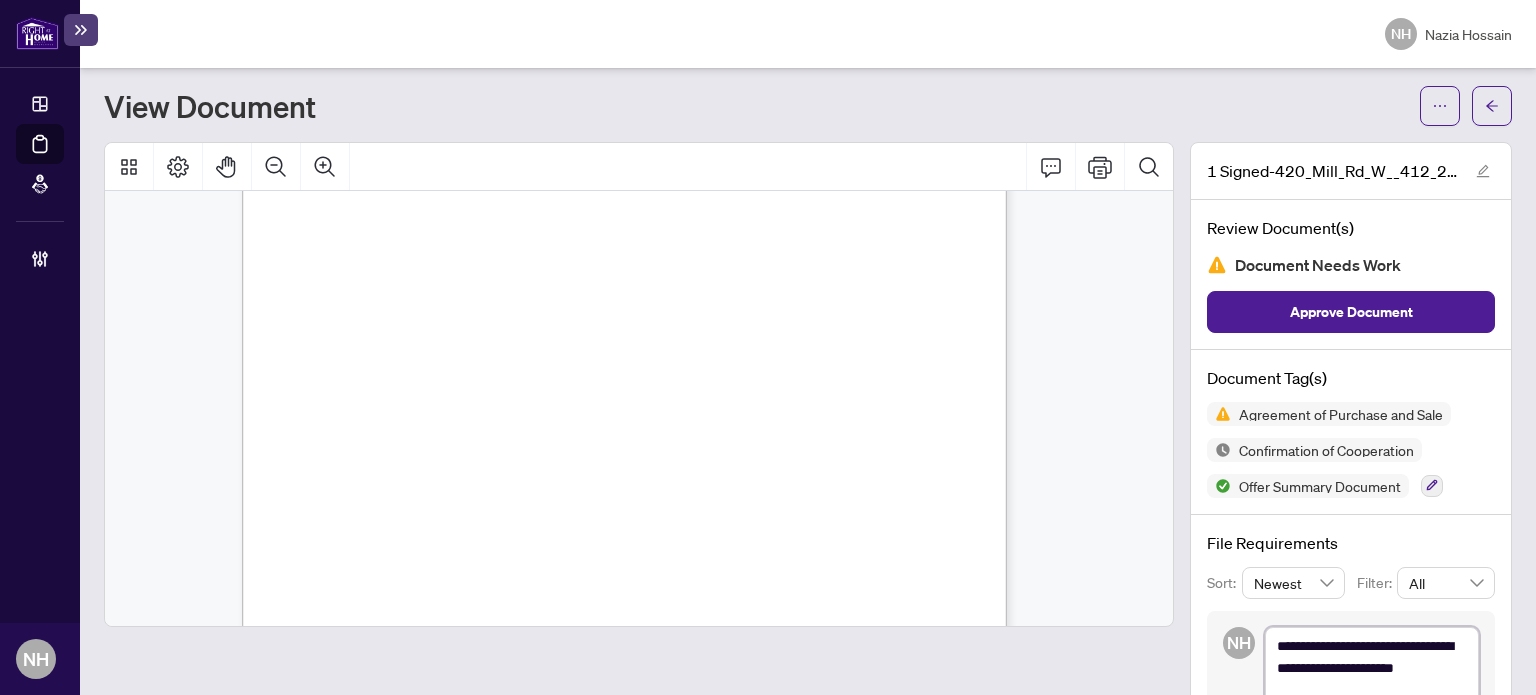 type on "**********" 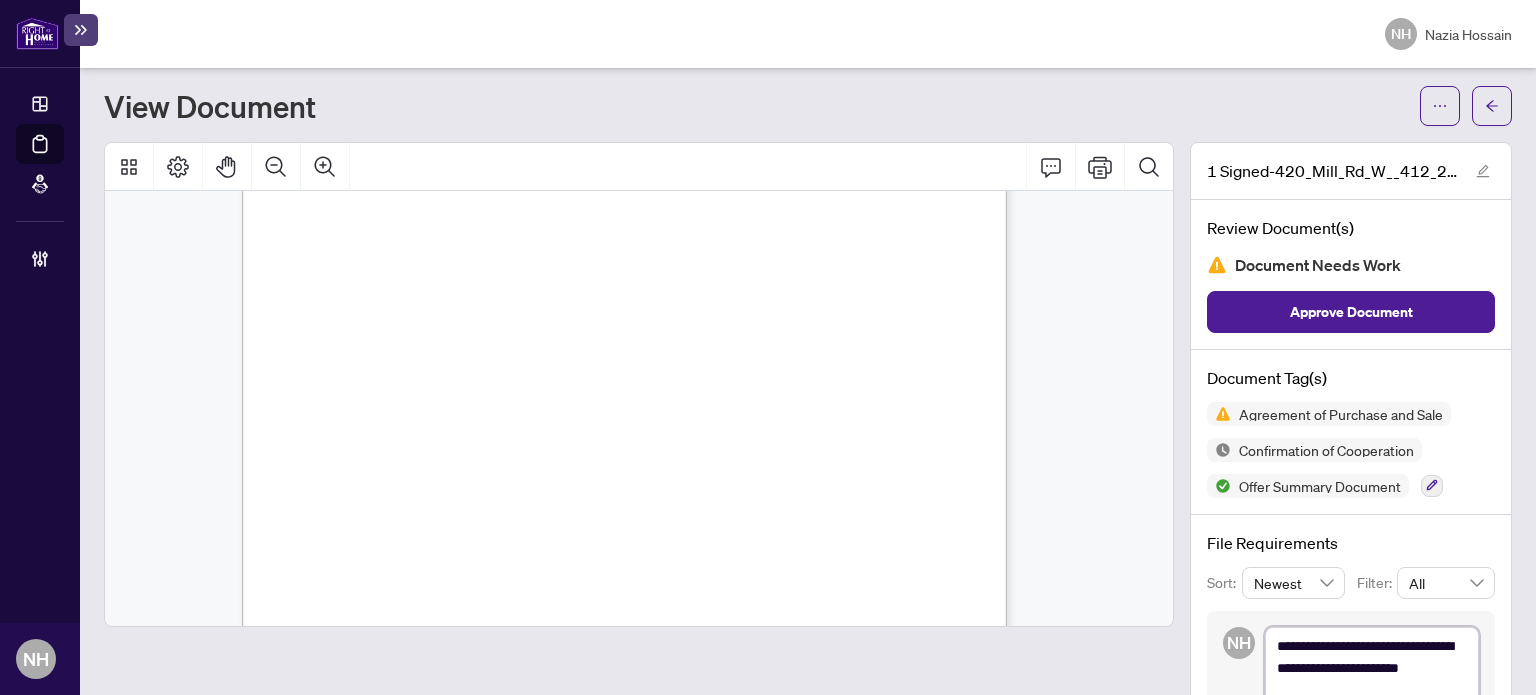 type on "**********" 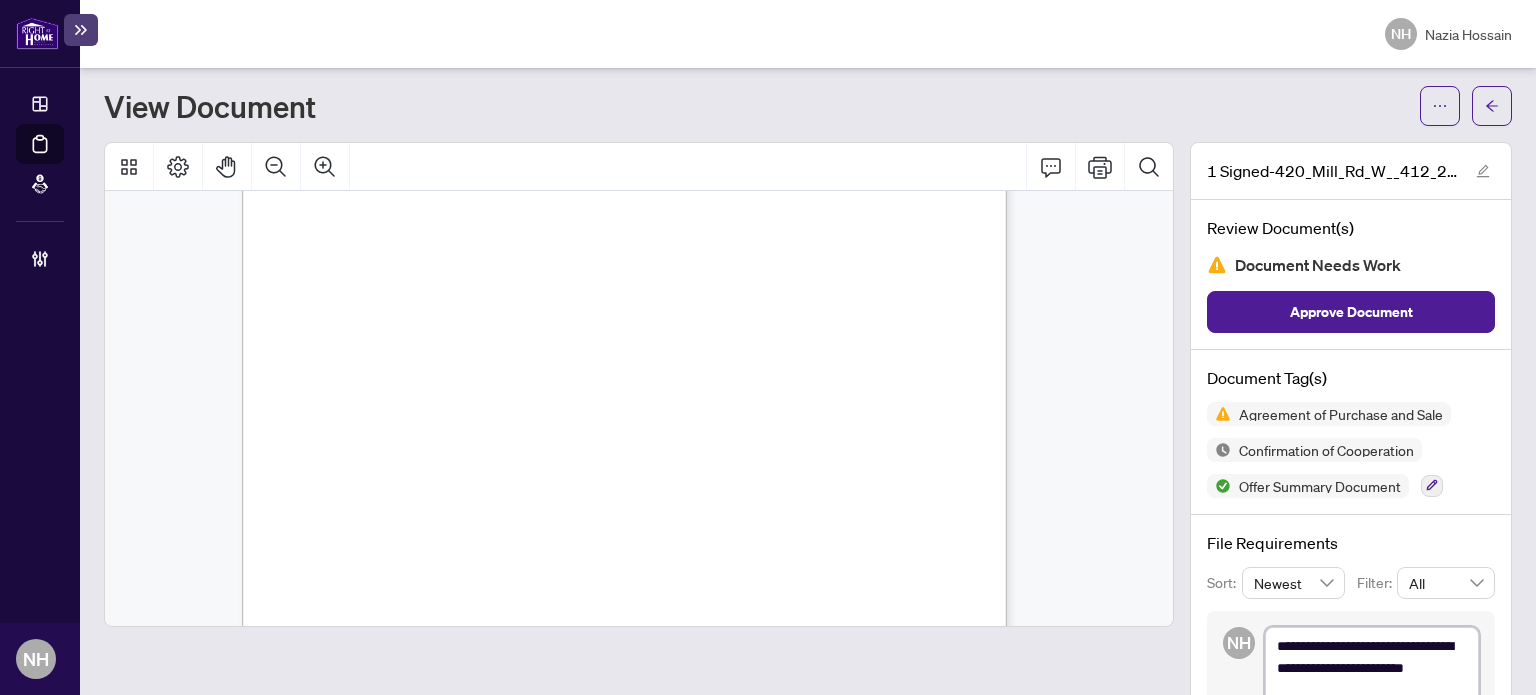 type on "**********" 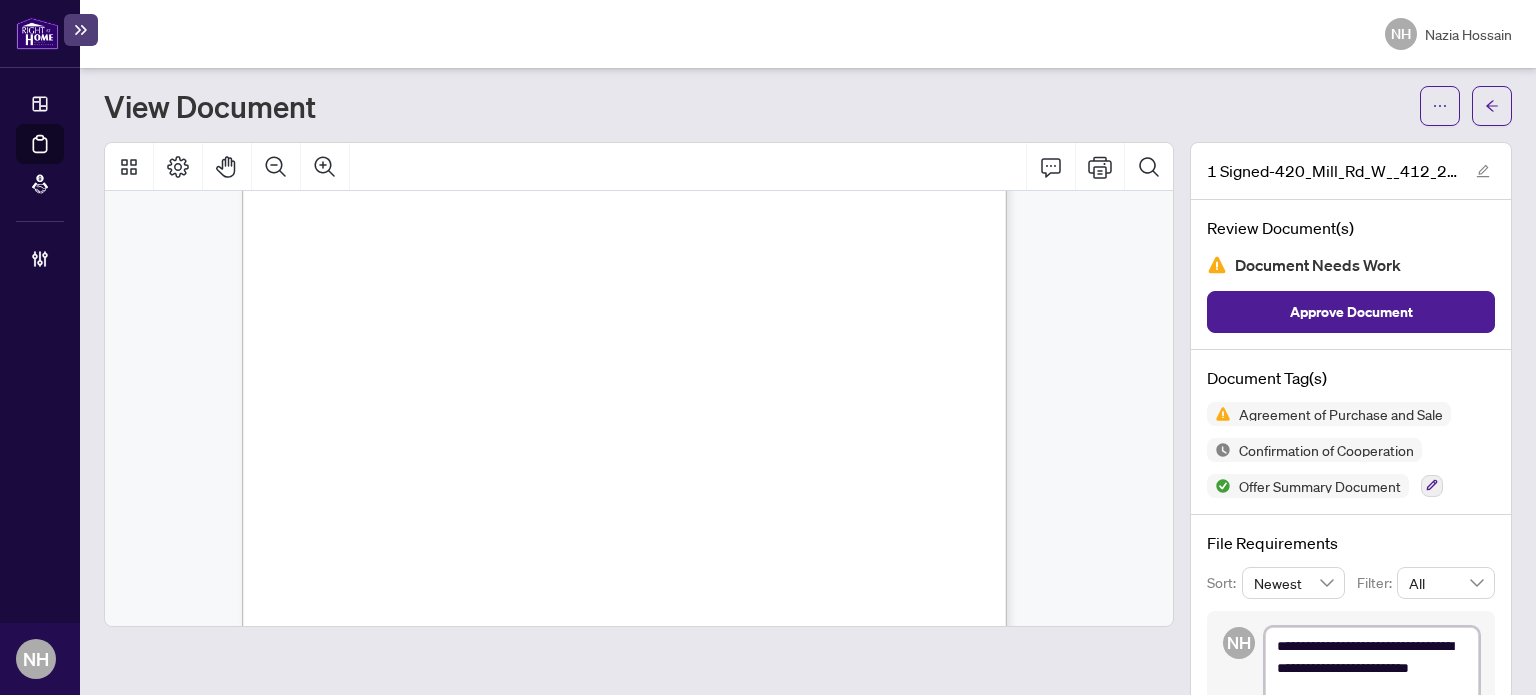 type on "**********" 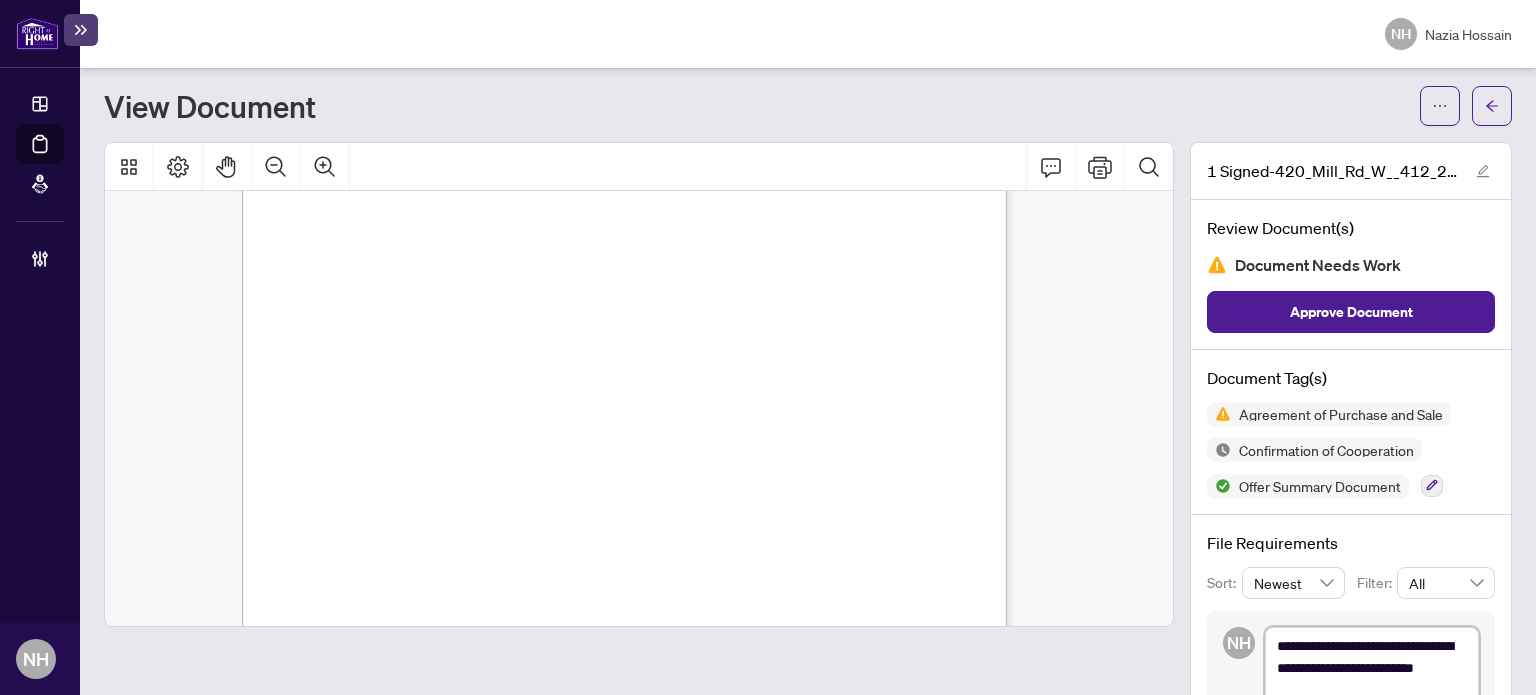 type on "**********" 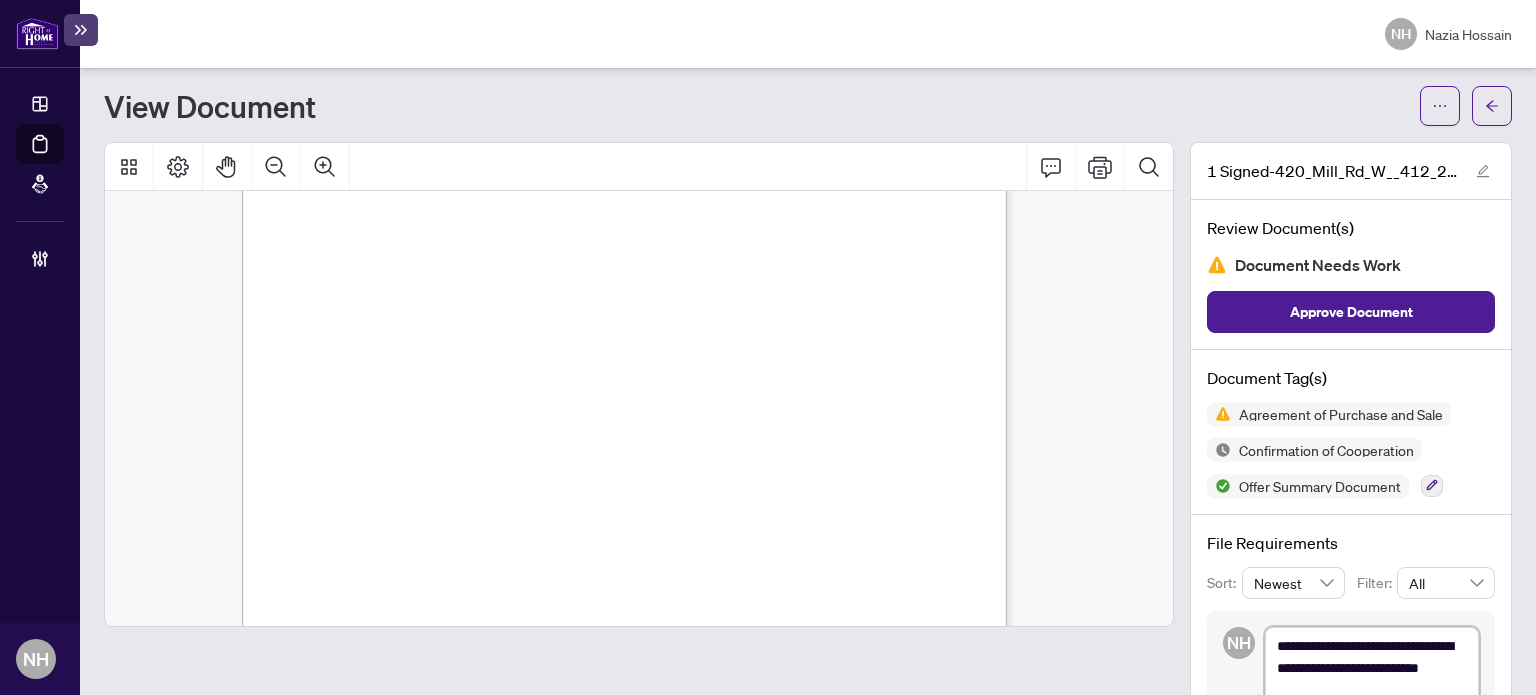 type on "**********" 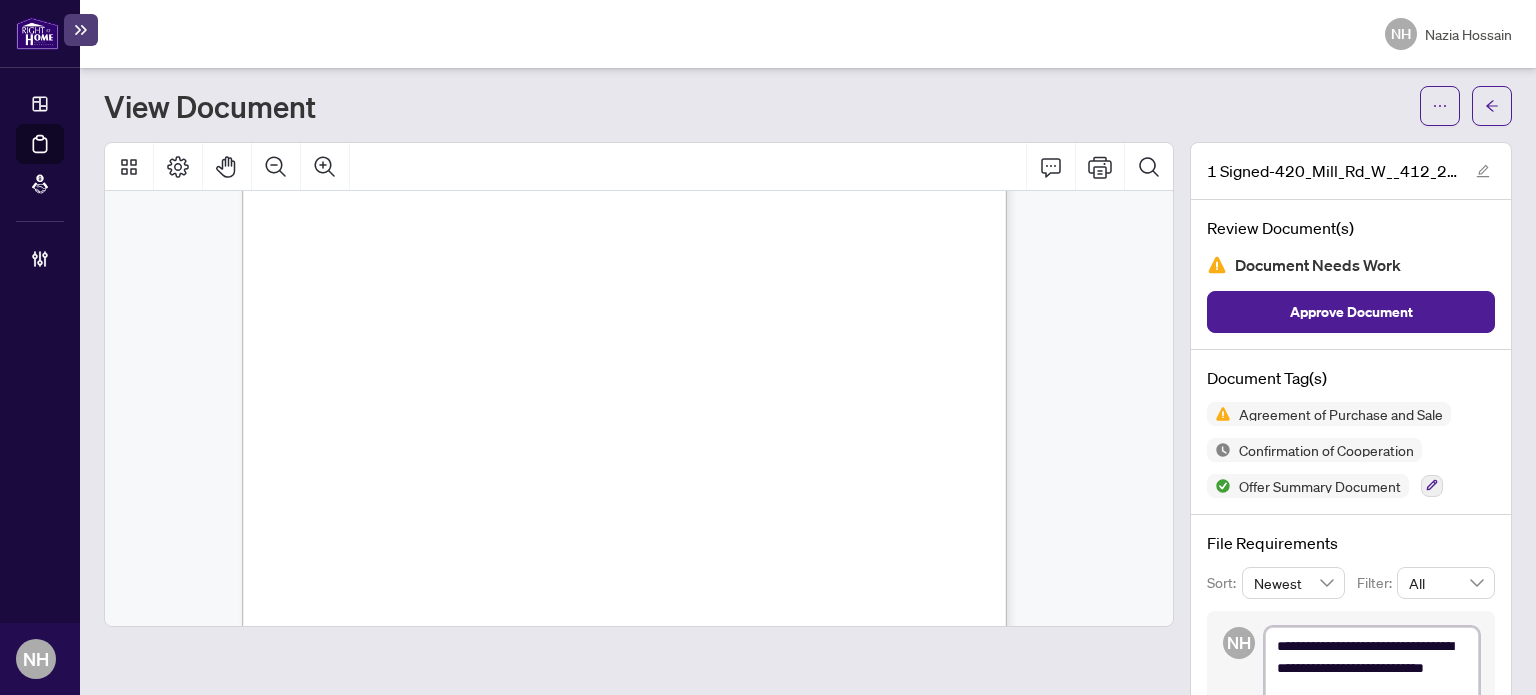 type on "**********" 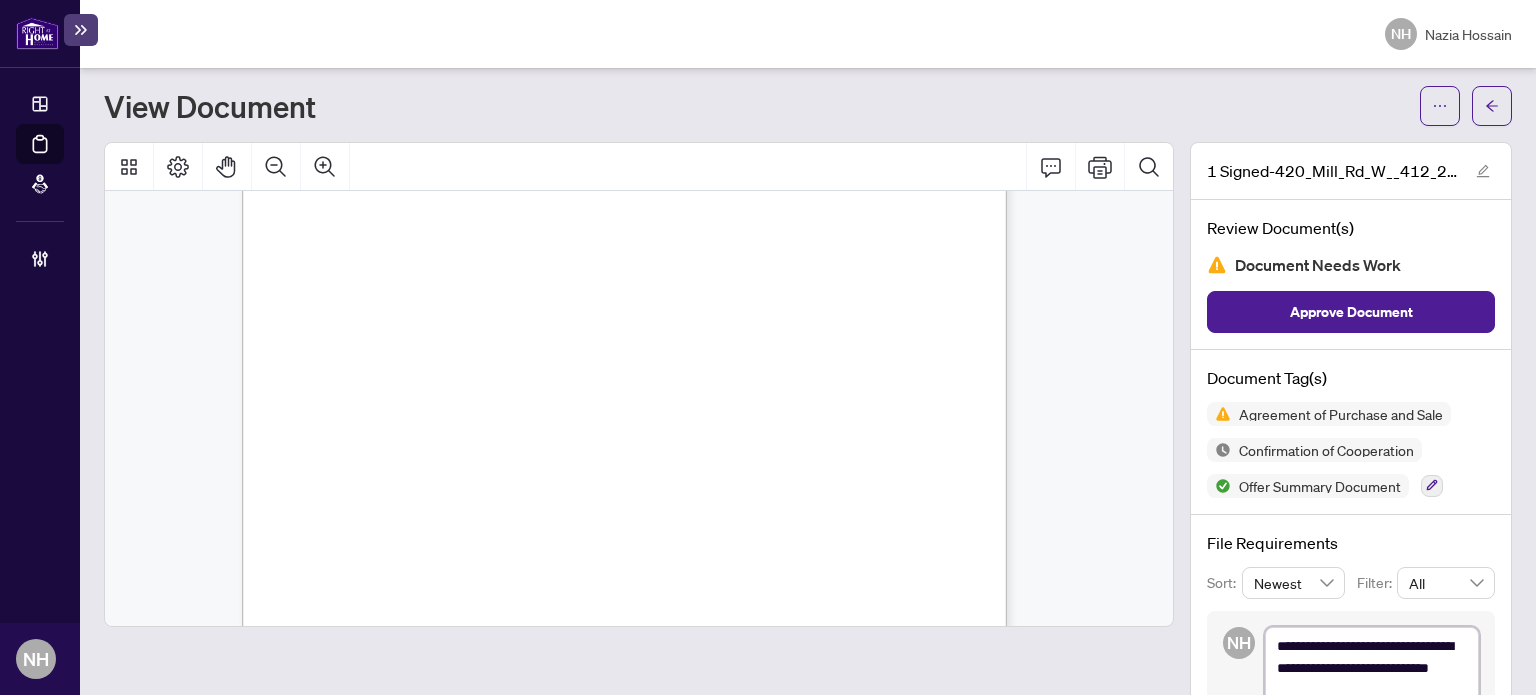 type on "**********" 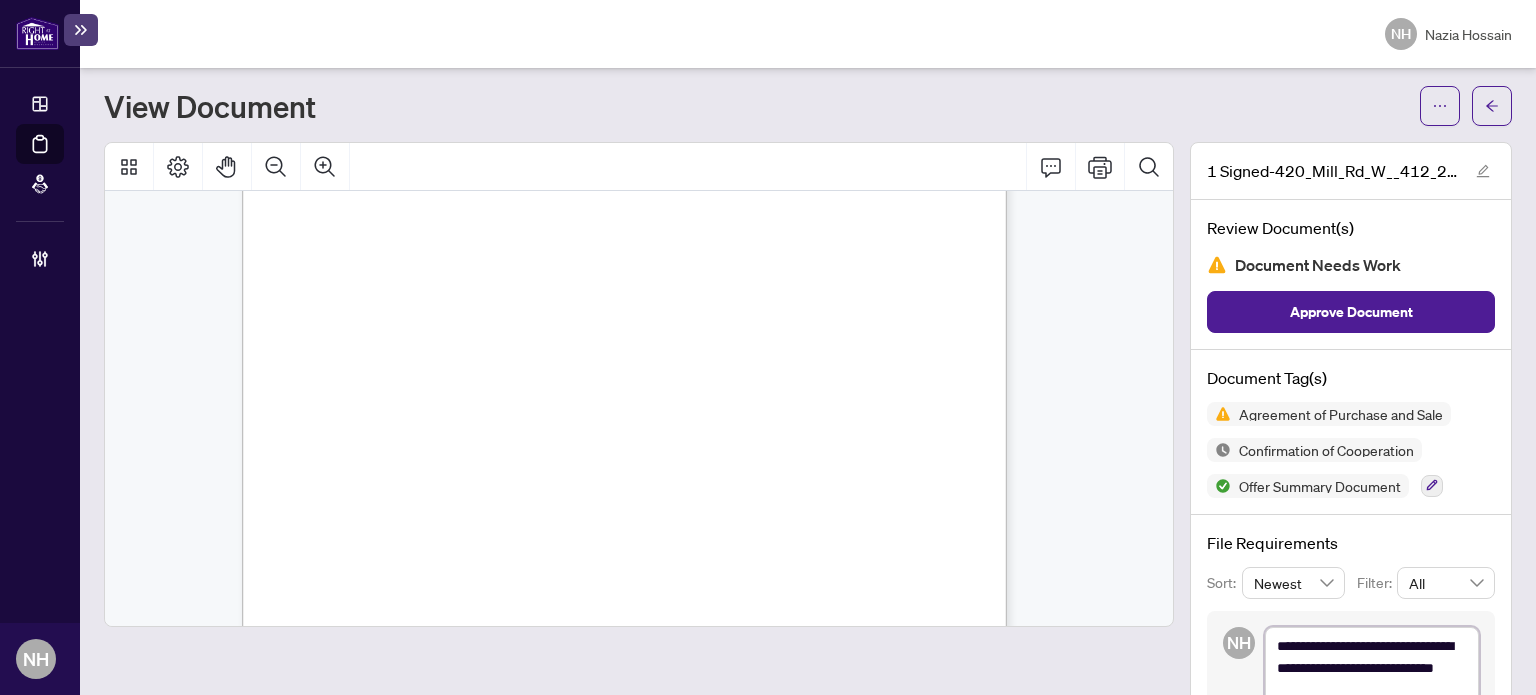 type on "**********" 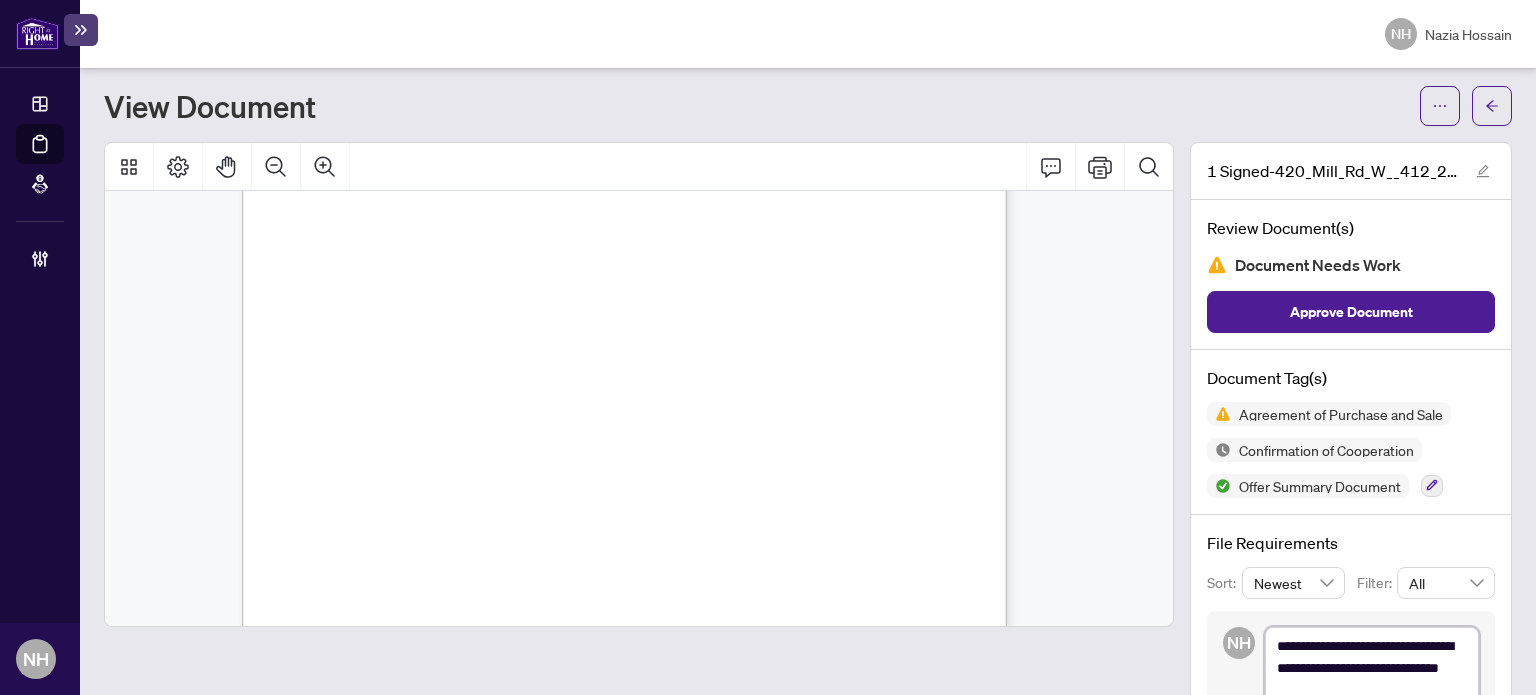 type on "**********" 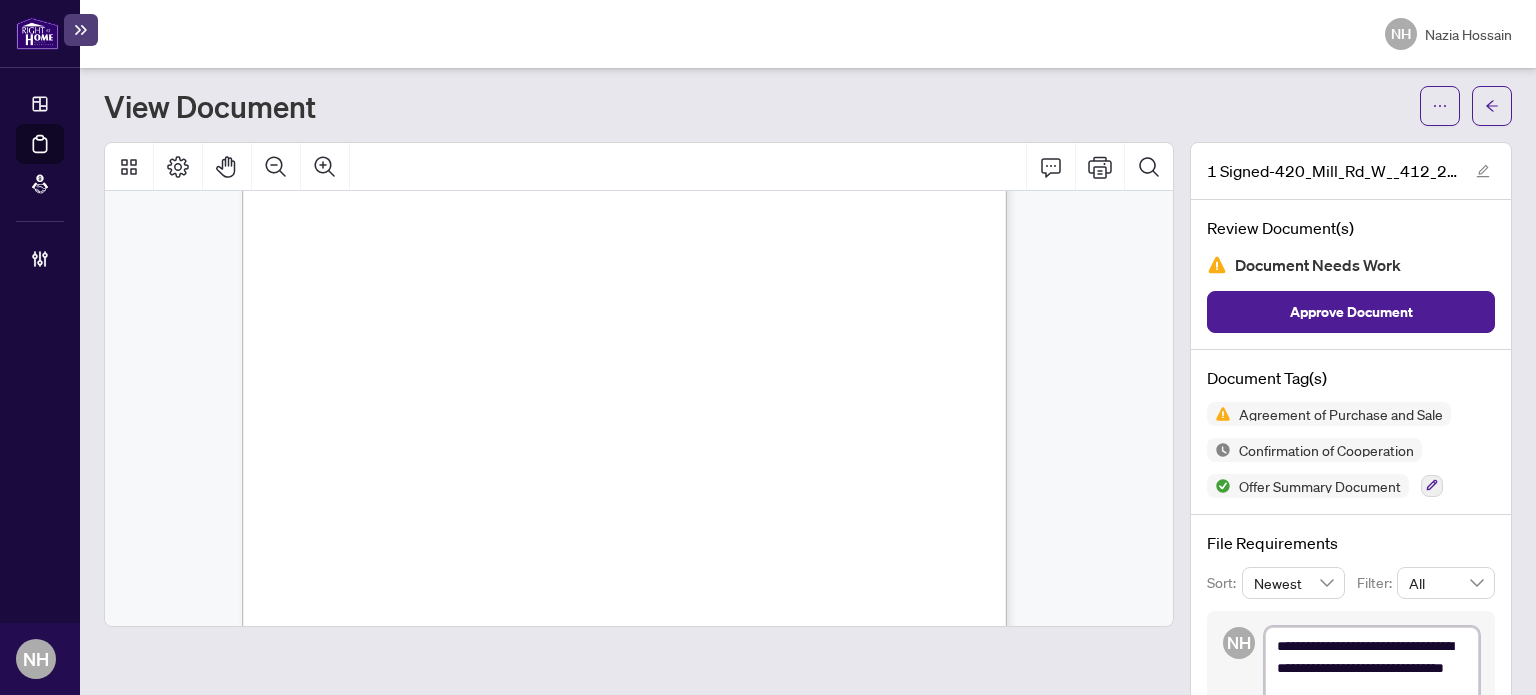 type on "**********" 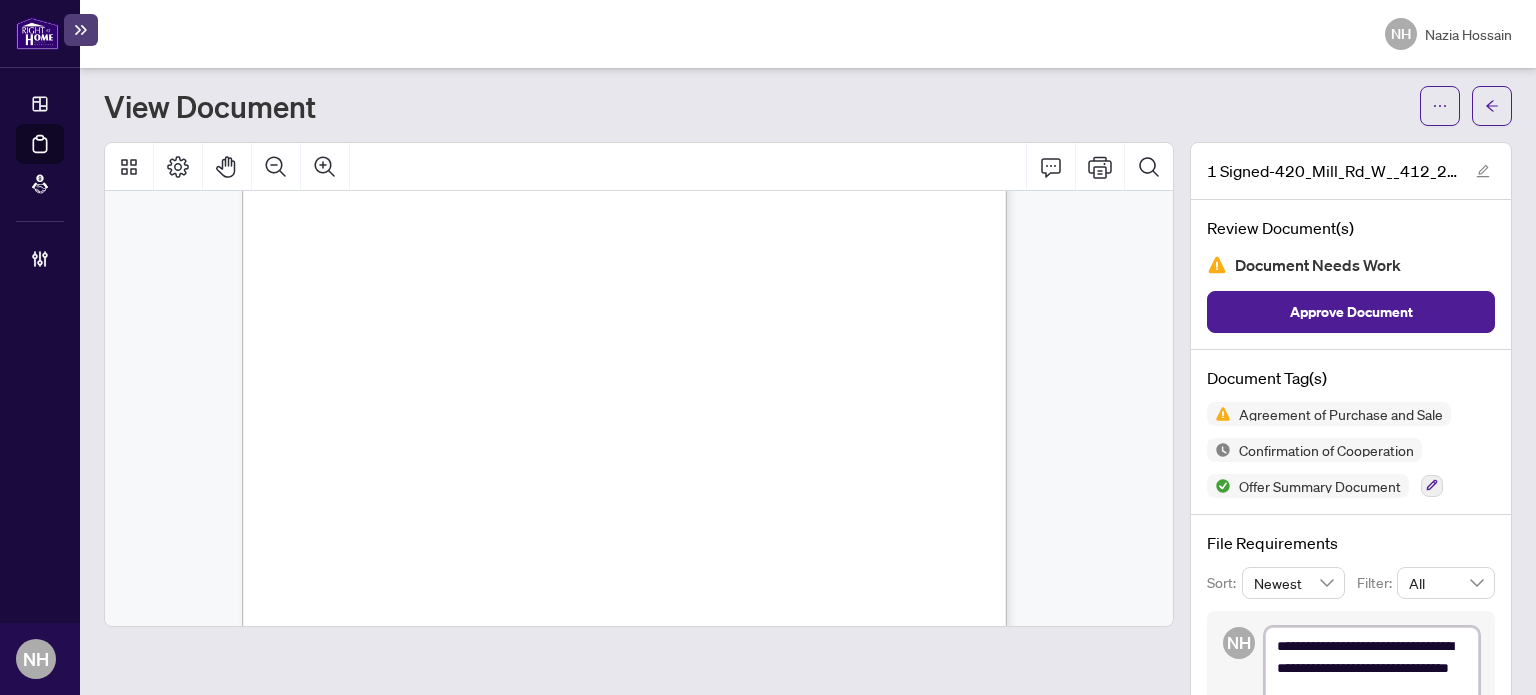 type on "**********" 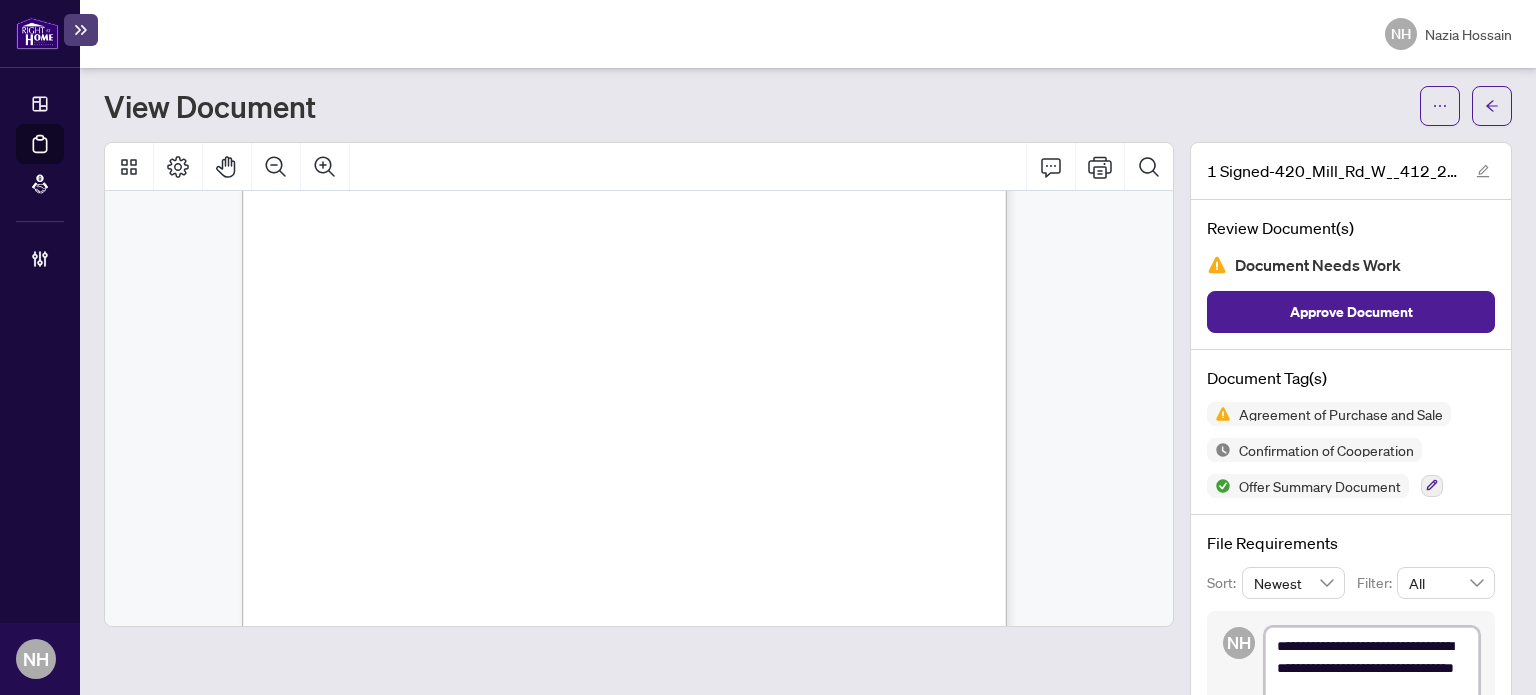 type on "**********" 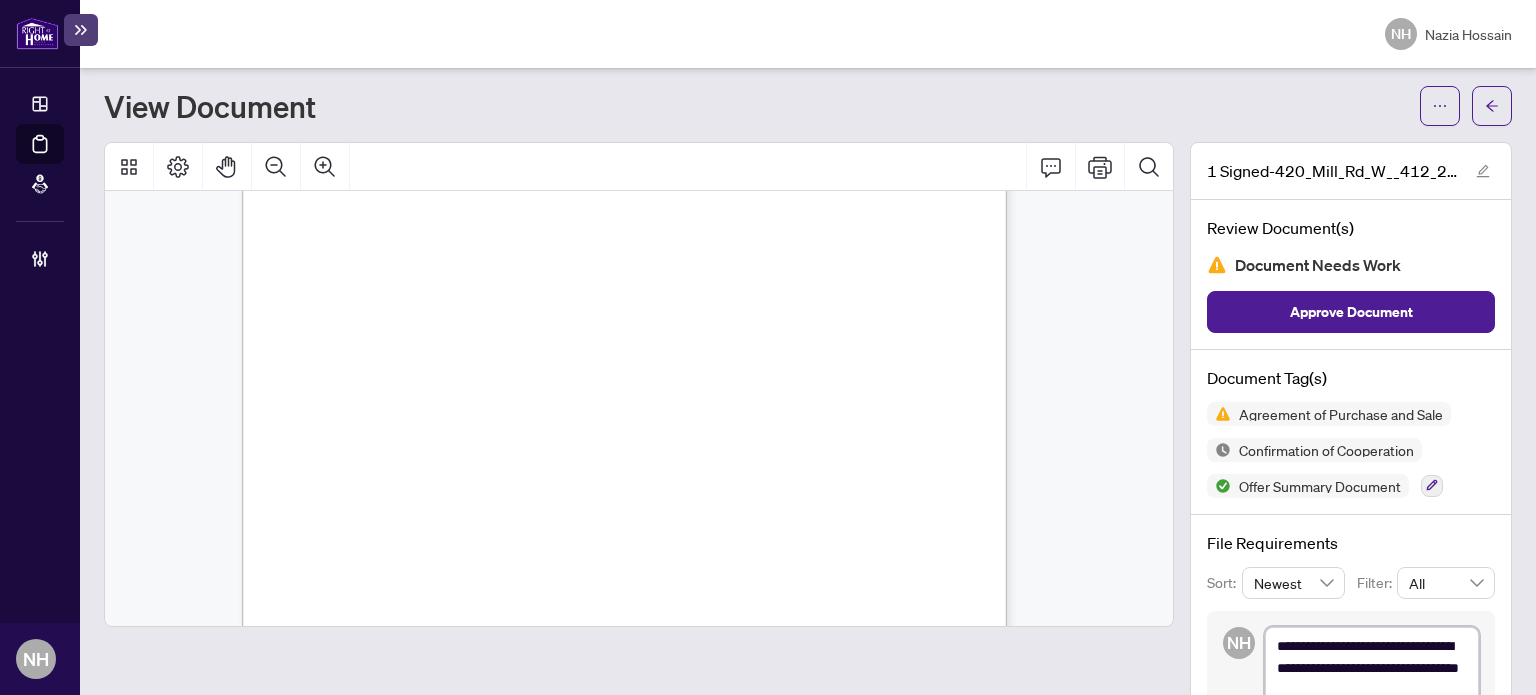 type on "**********" 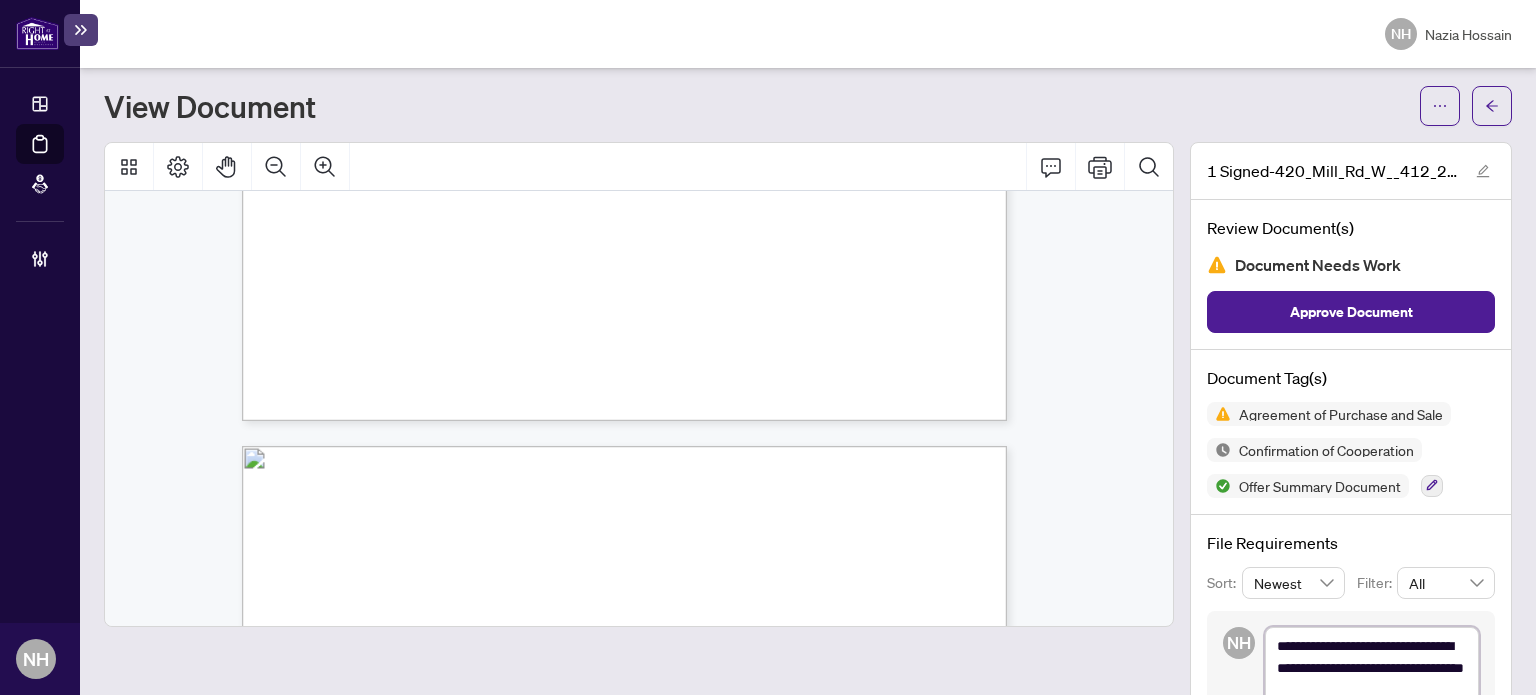 scroll, scrollTop: 9100, scrollLeft: 0, axis: vertical 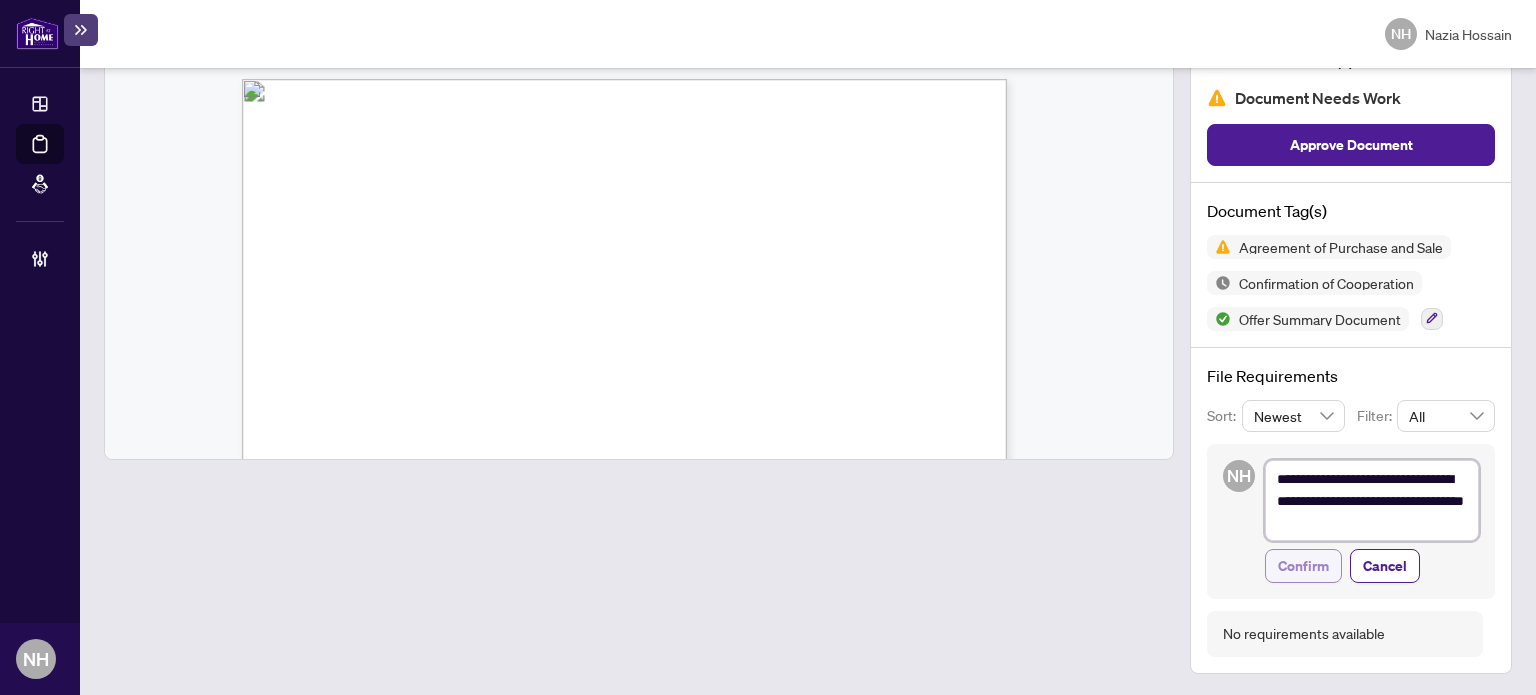 type on "**********" 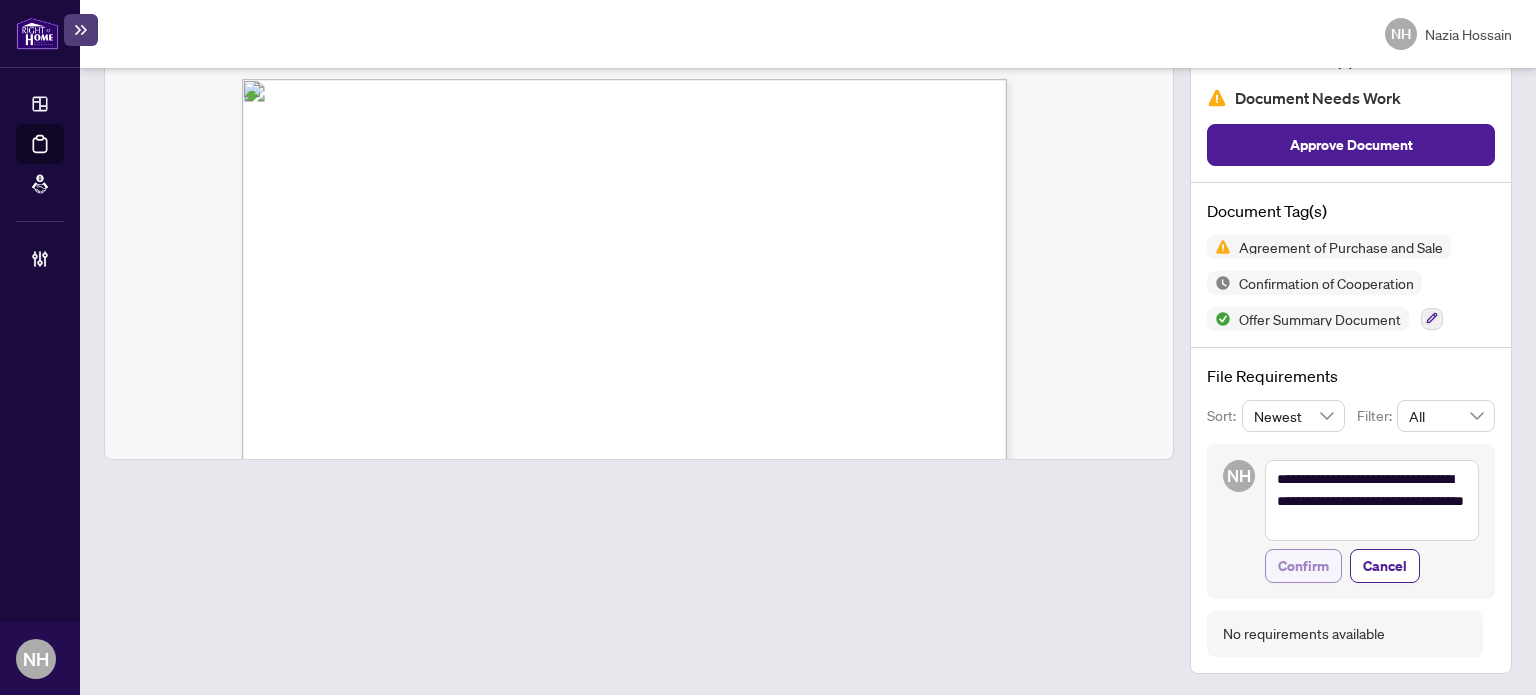 click on "Confirm" at bounding box center (1303, 566) 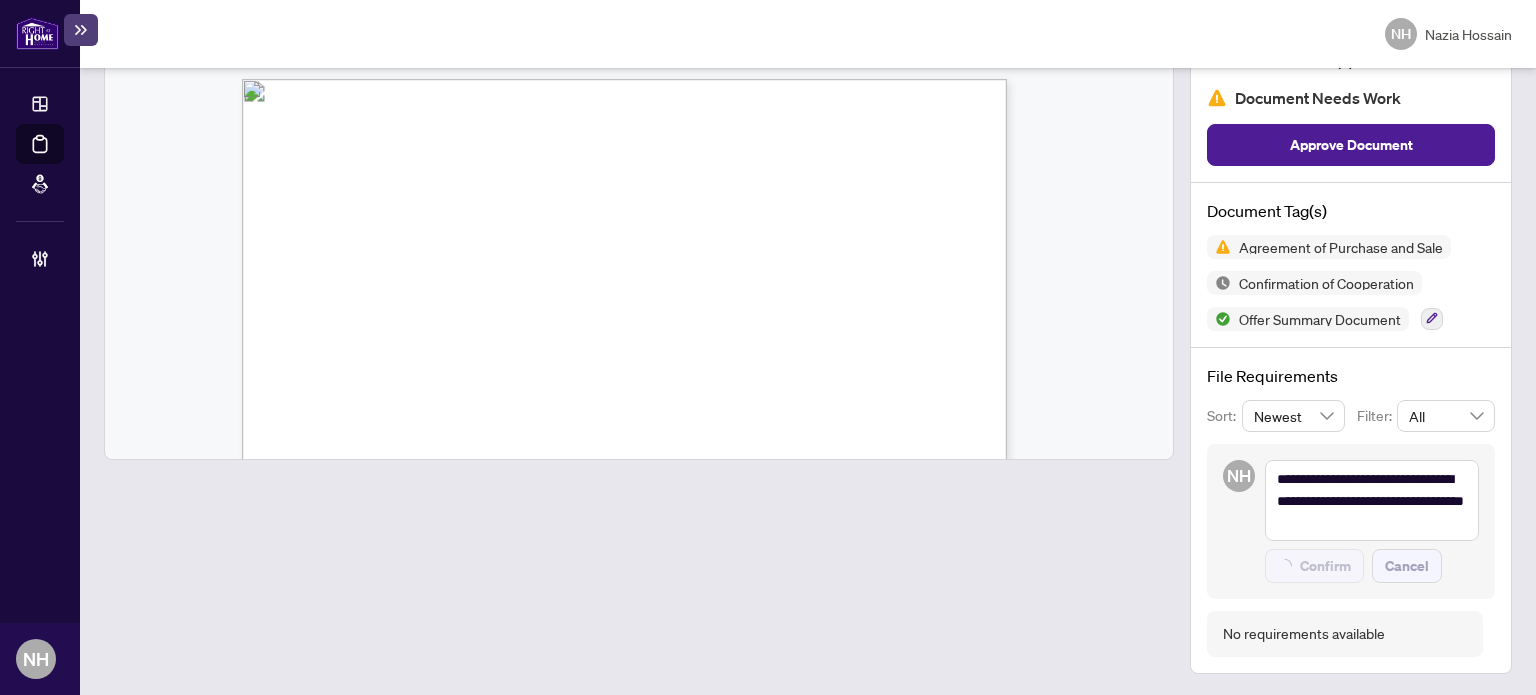 type on "**********" 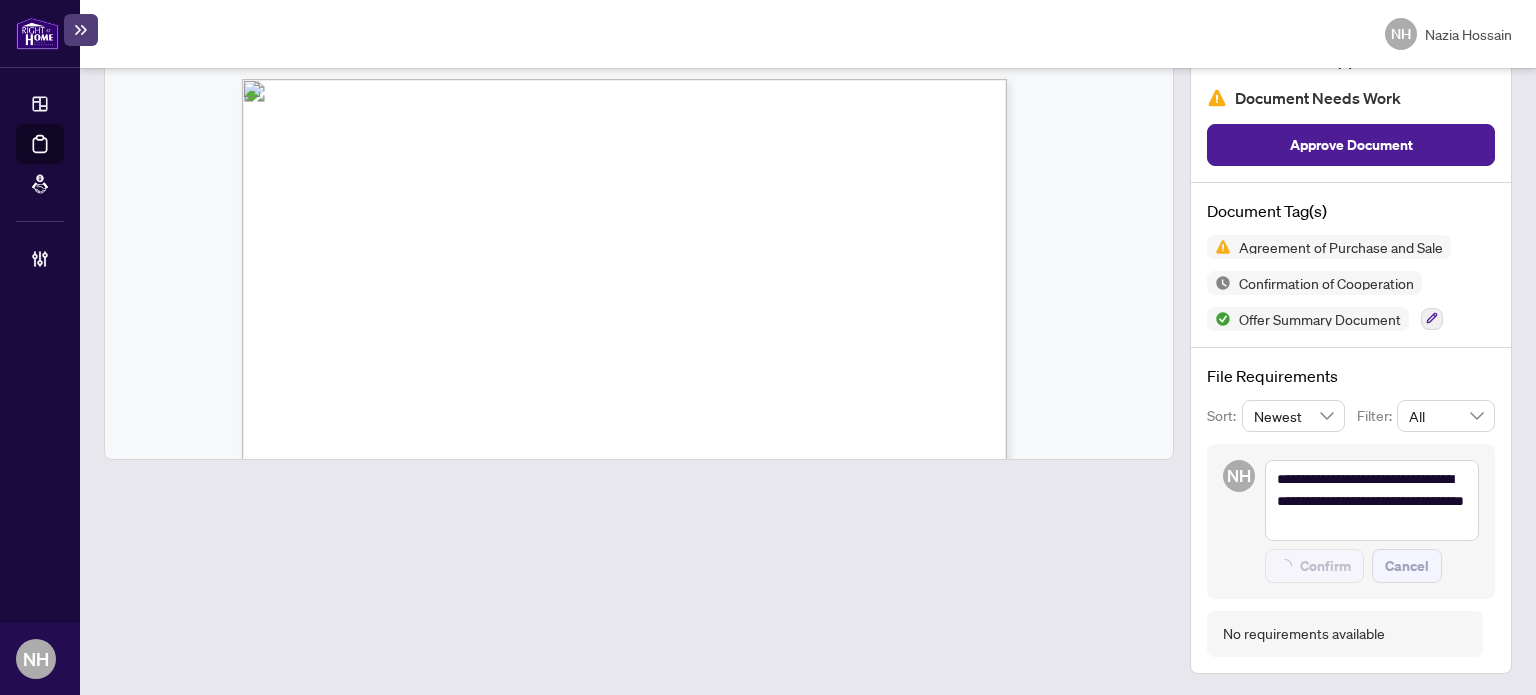 type 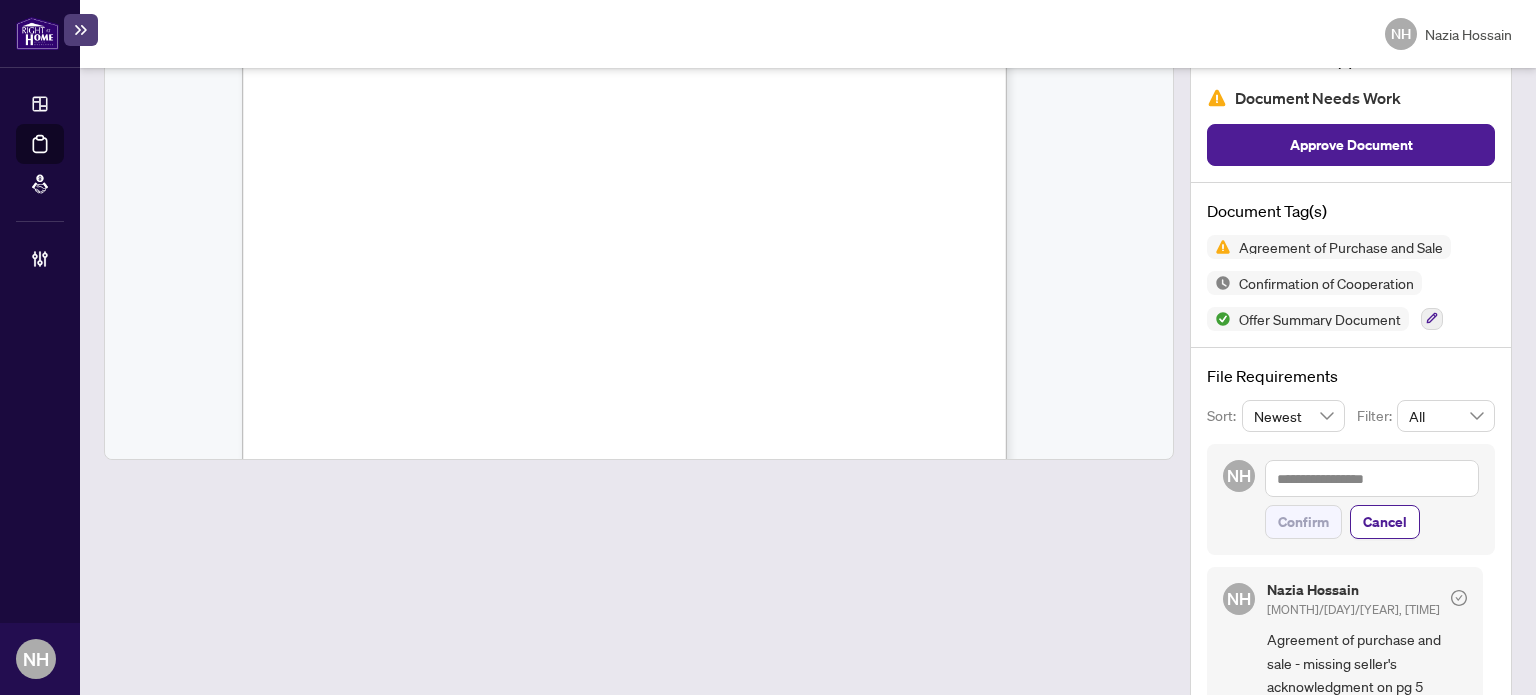 scroll, scrollTop: 10744, scrollLeft: 0, axis: vertical 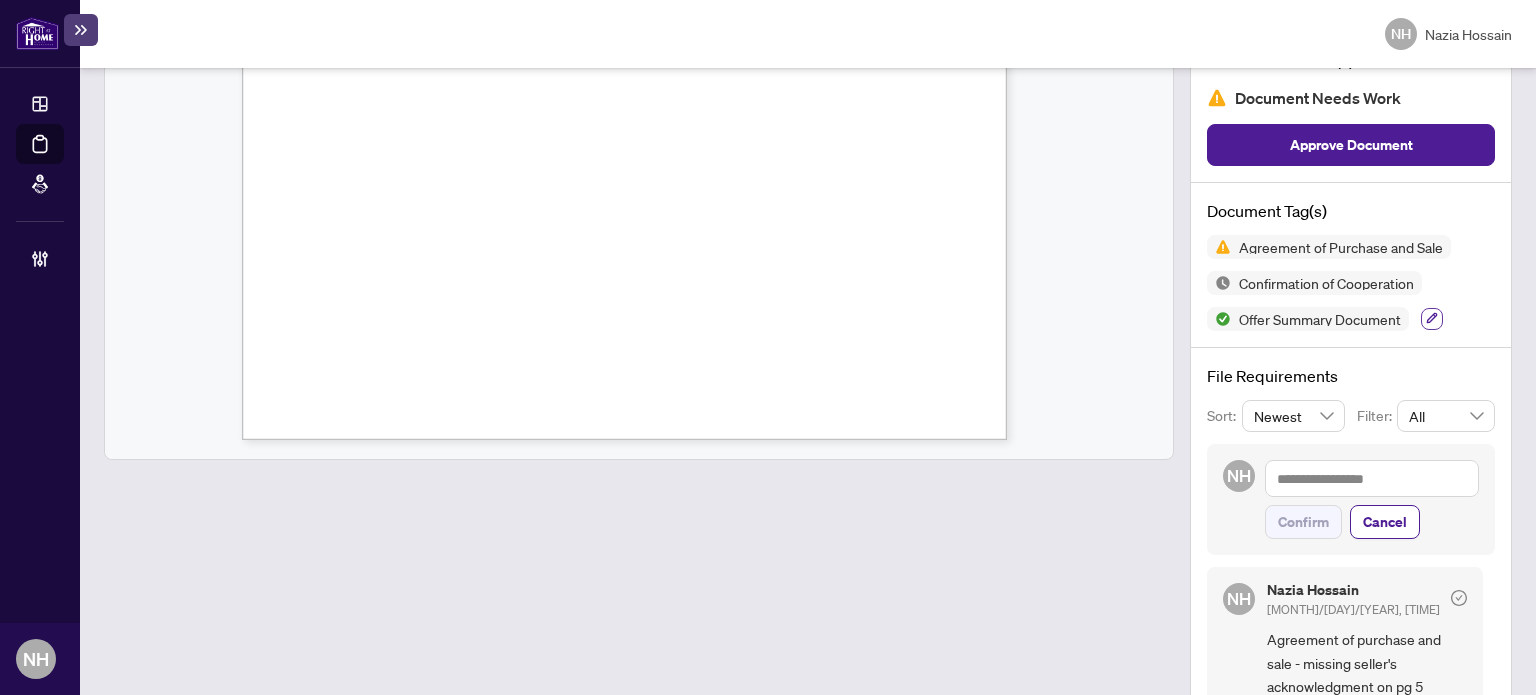 click 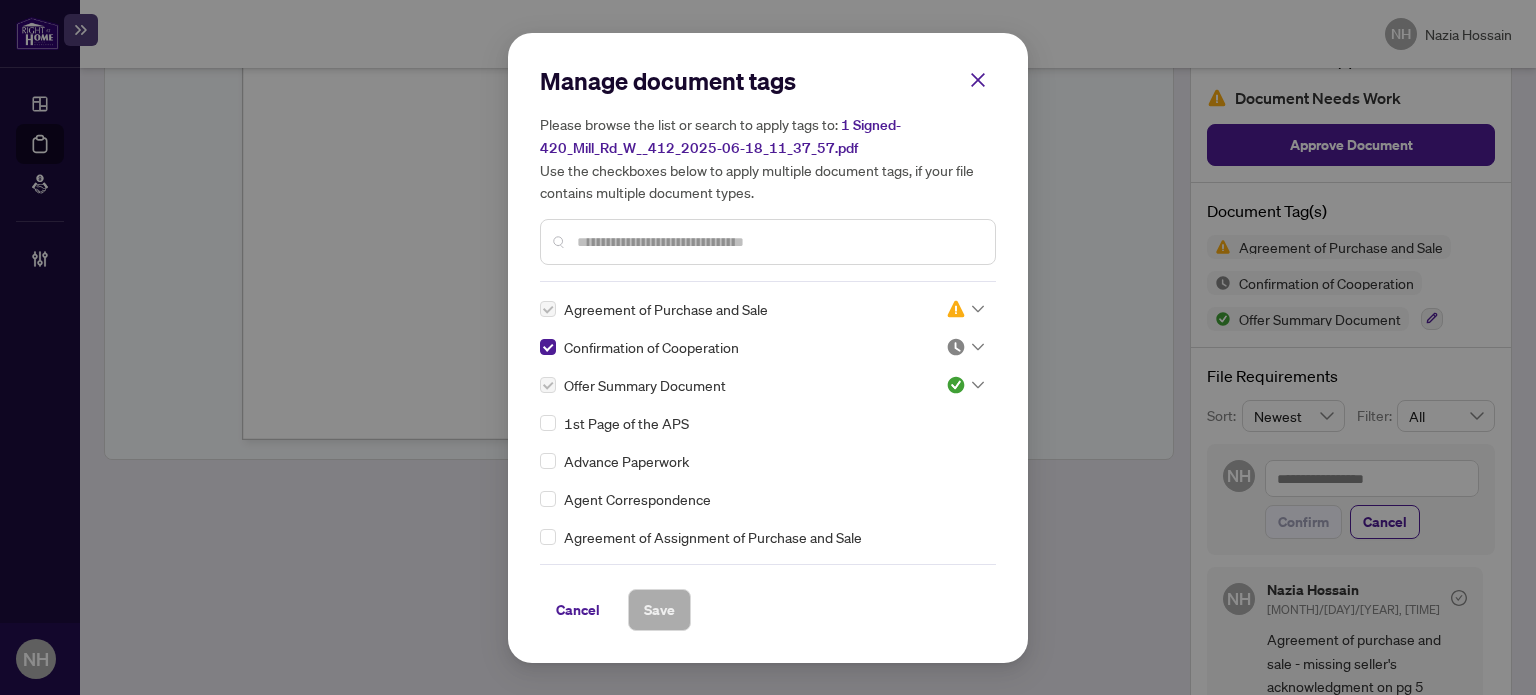 click at bounding box center (956, 347) 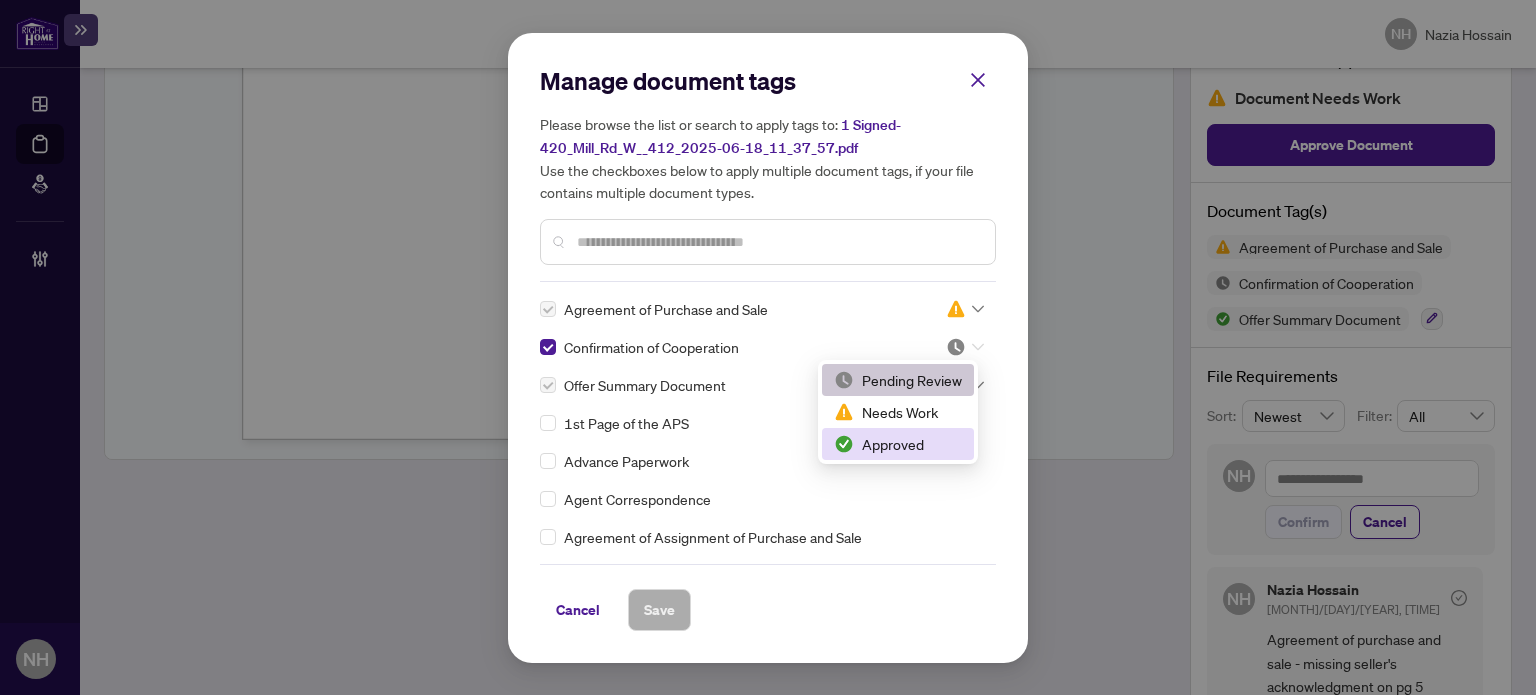 click on "Approved" at bounding box center (898, 444) 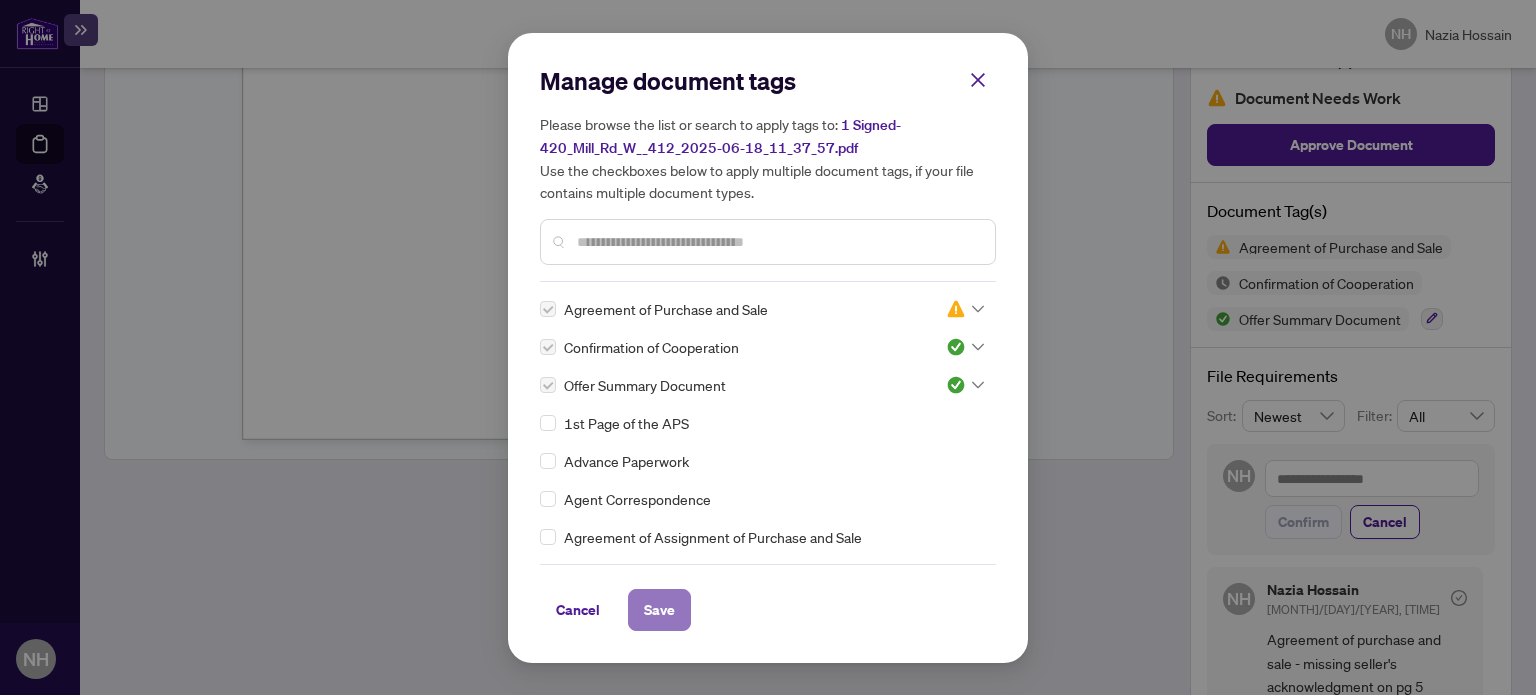 click on "Save" at bounding box center (659, 610) 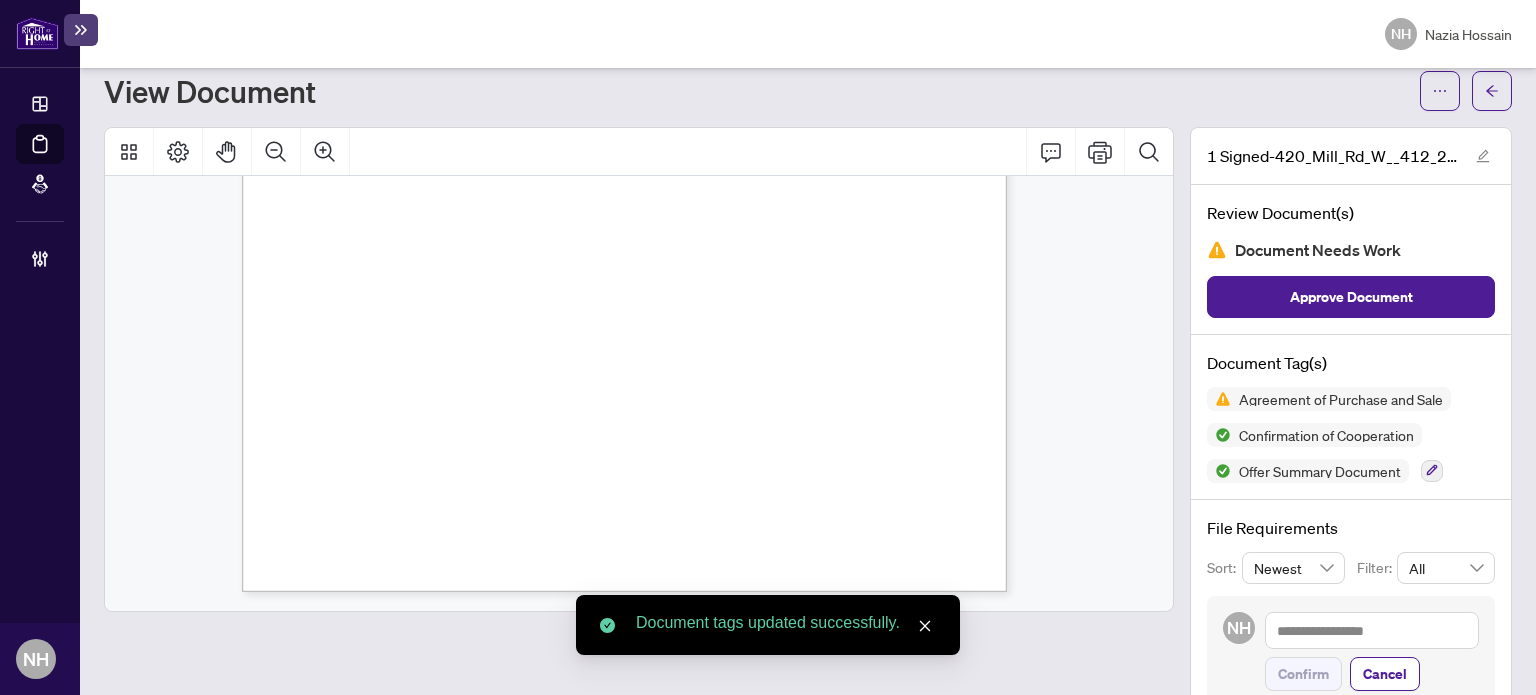 scroll, scrollTop: 0, scrollLeft: 0, axis: both 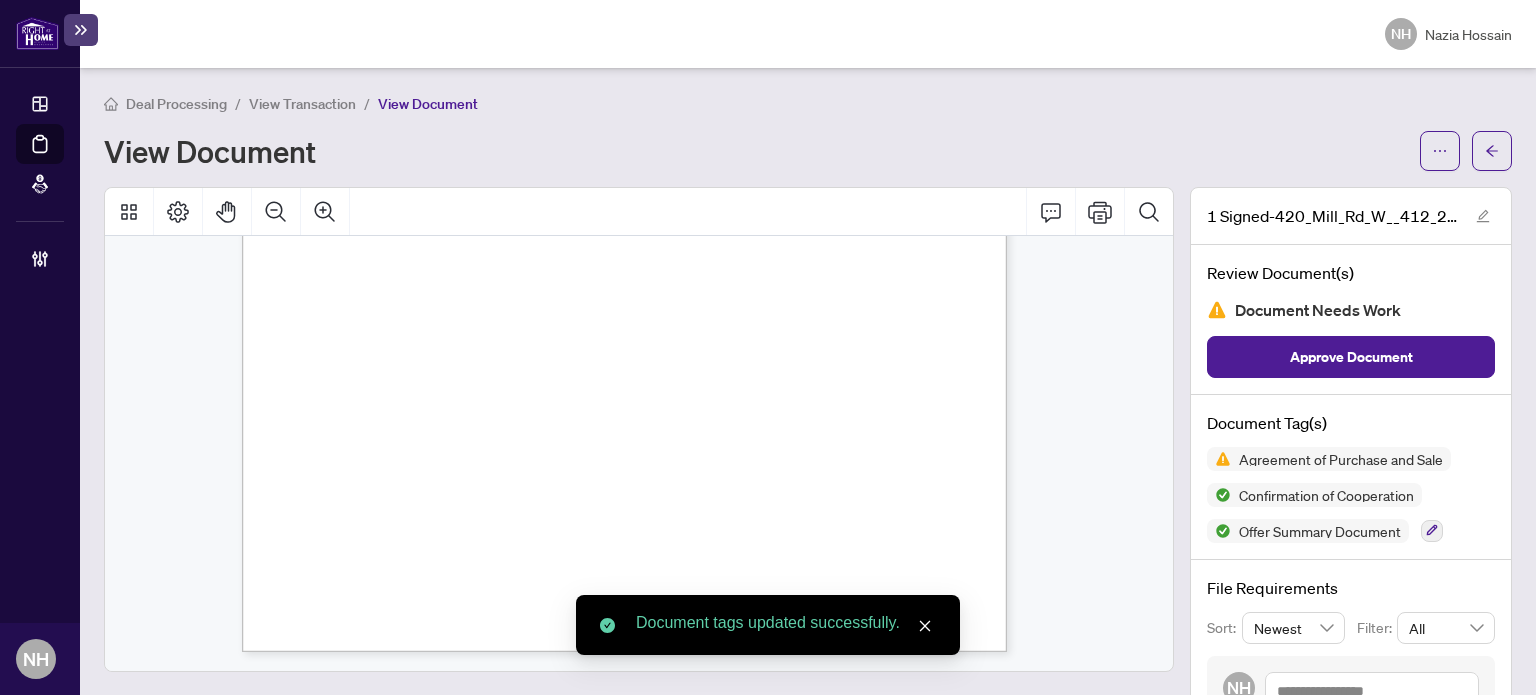 click on "View Transaction" at bounding box center [302, 104] 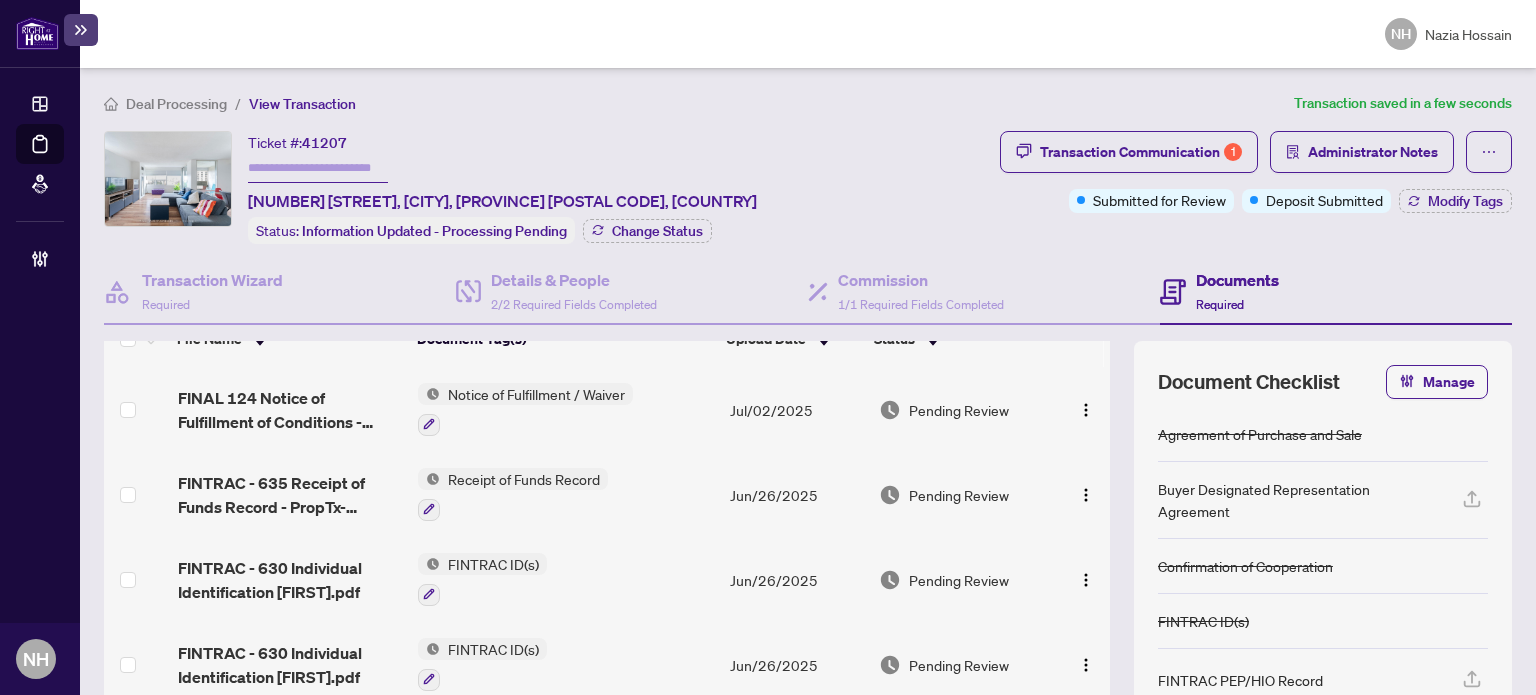 scroll, scrollTop: 0, scrollLeft: 0, axis: both 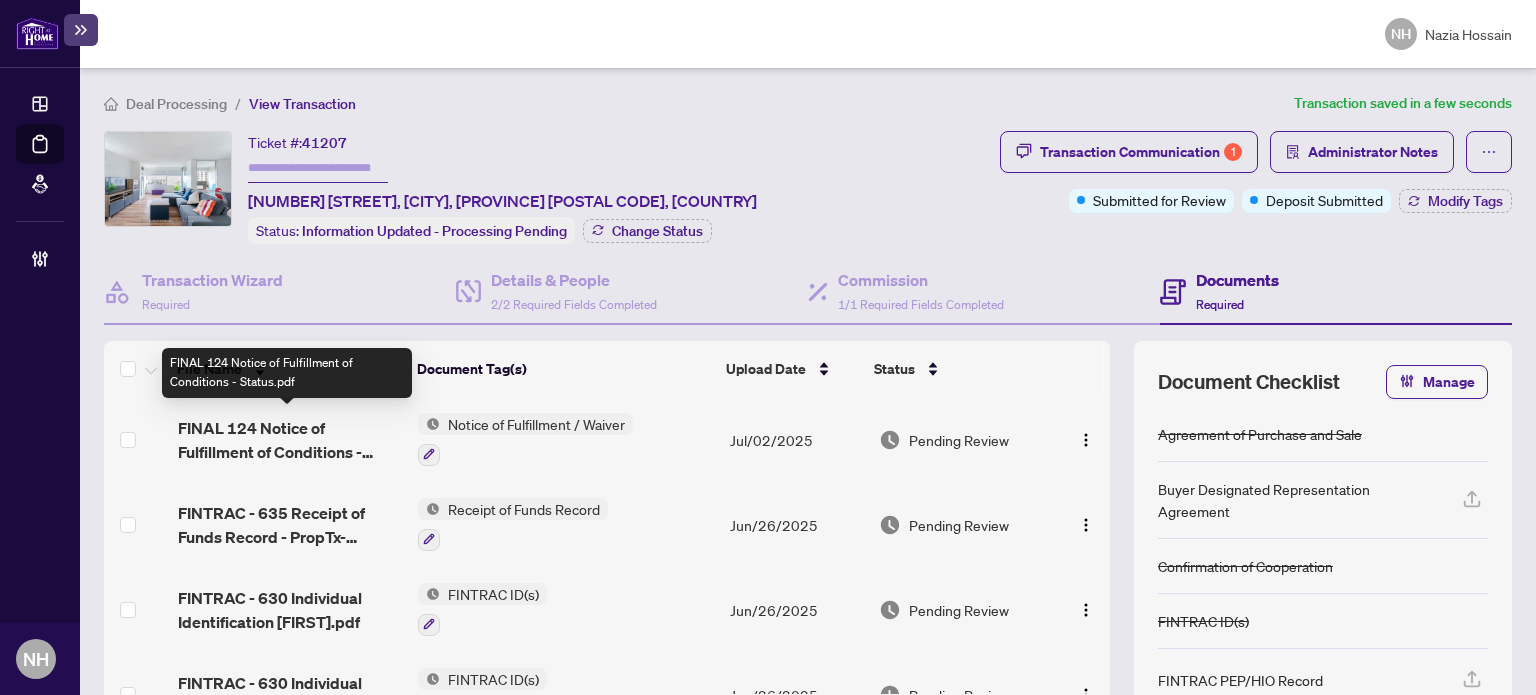 click on "FINAL 124 Notice of Fulfillment of Conditions - Status.pdf" at bounding box center [290, 440] 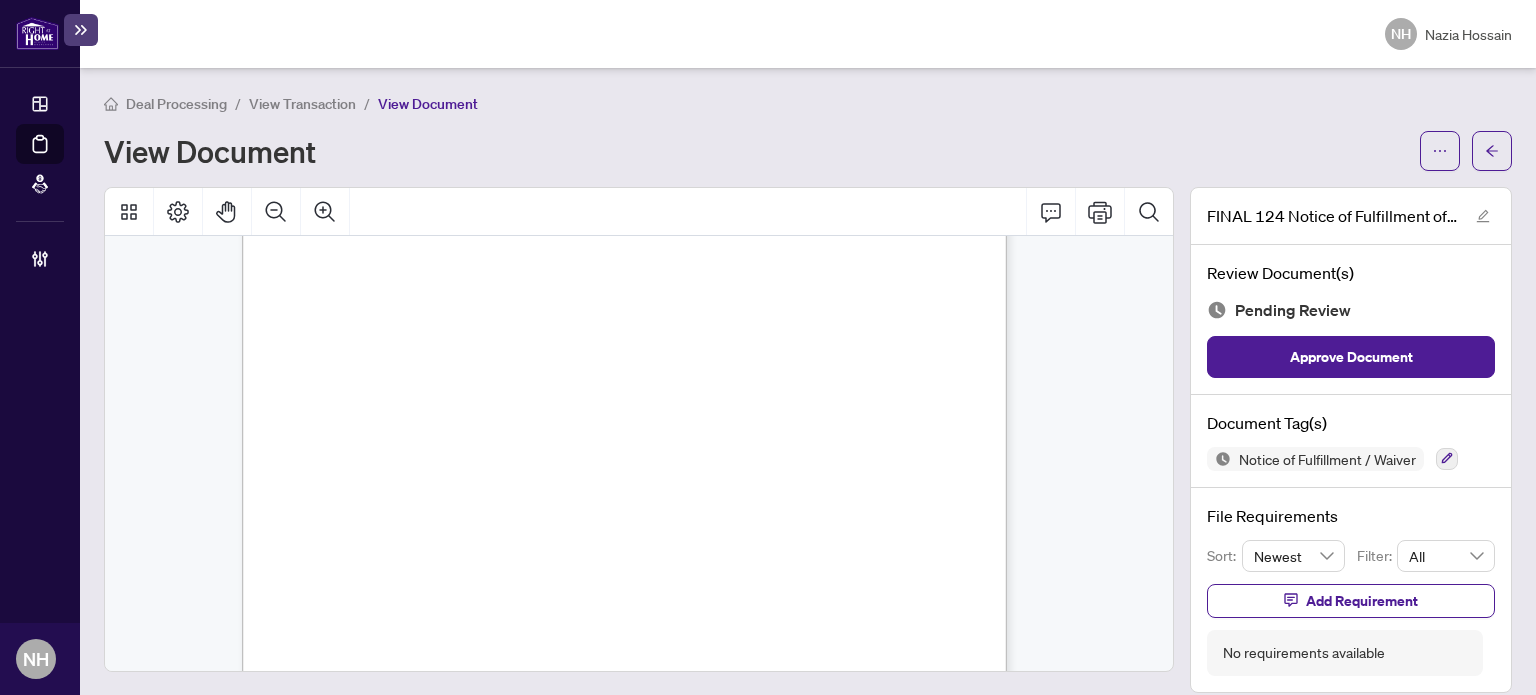 scroll, scrollTop: 594, scrollLeft: 0, axis: vertical 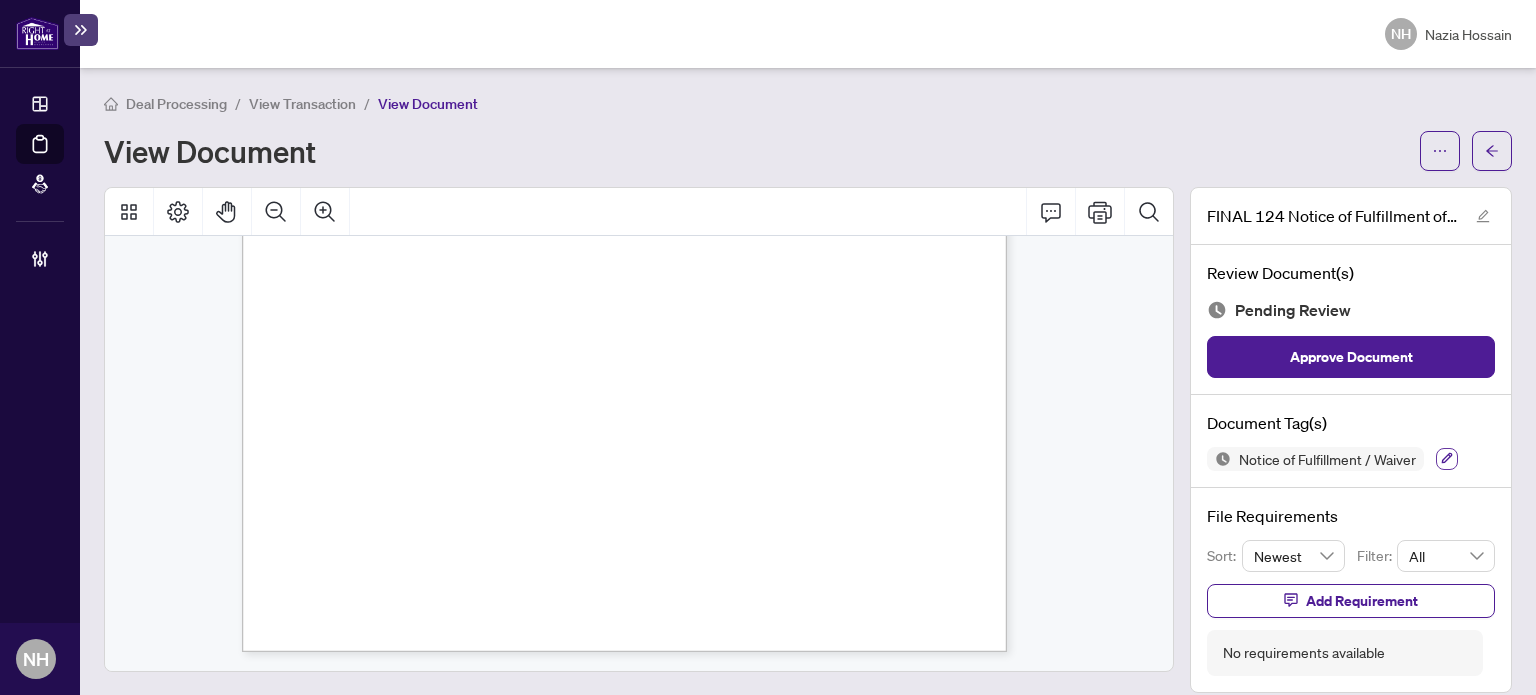 click 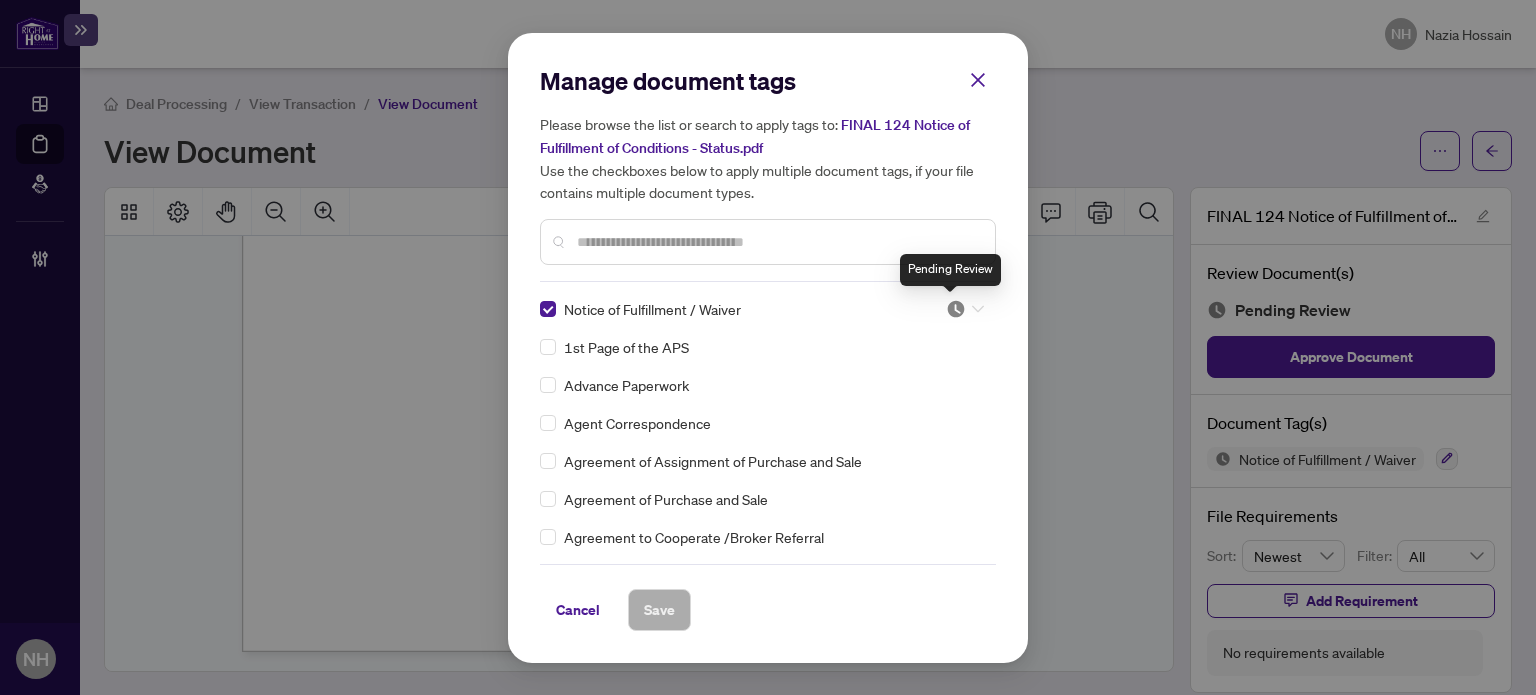 click at bounding box center (956, 309) 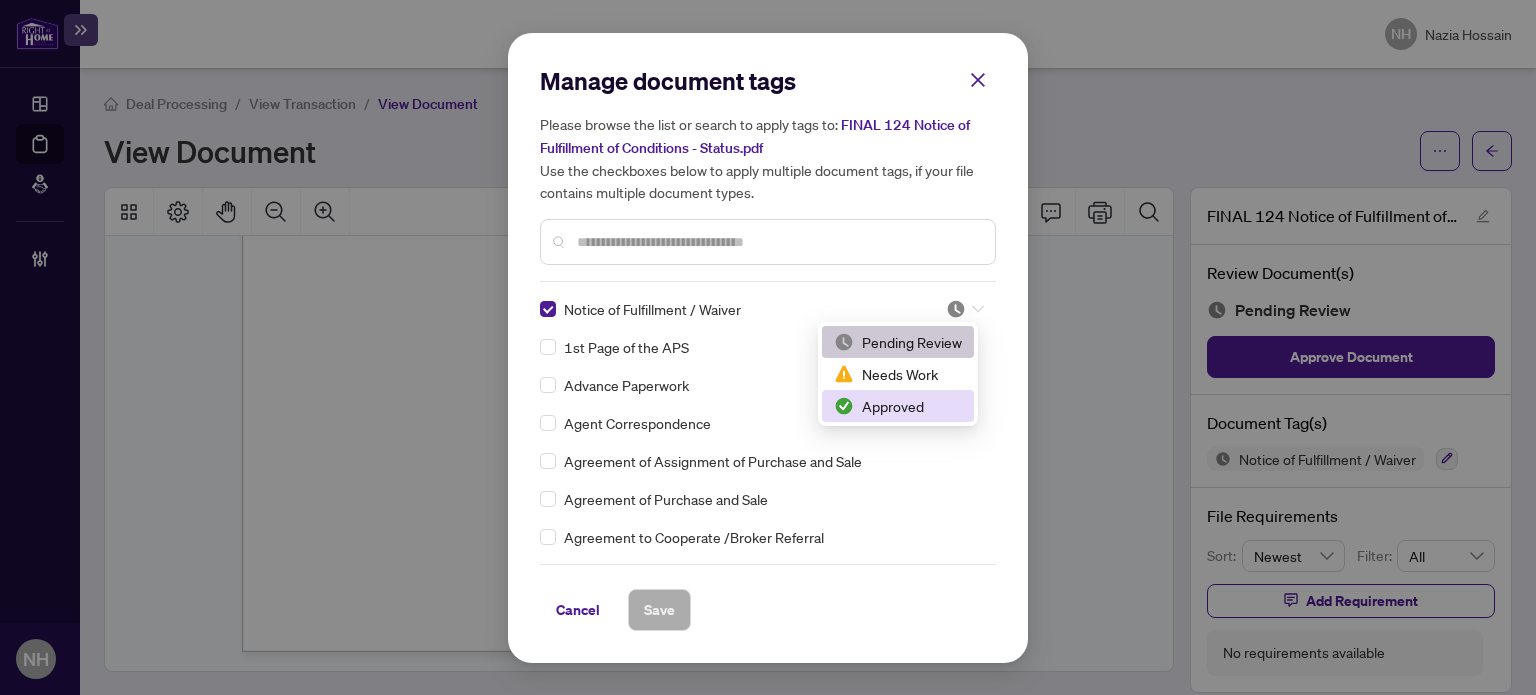 click on "Approved" at bounding box center (898, 406) 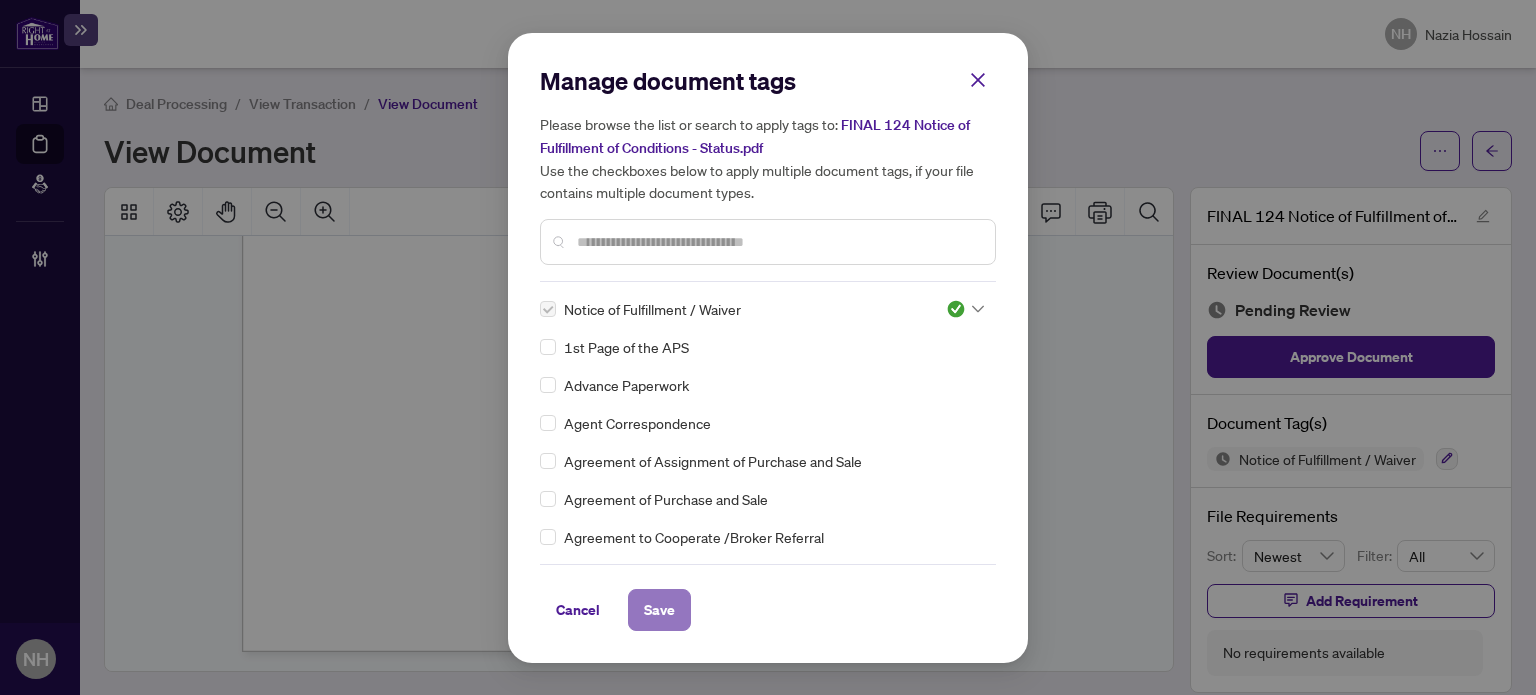 click on "Save" at bounding box center (659, 610) 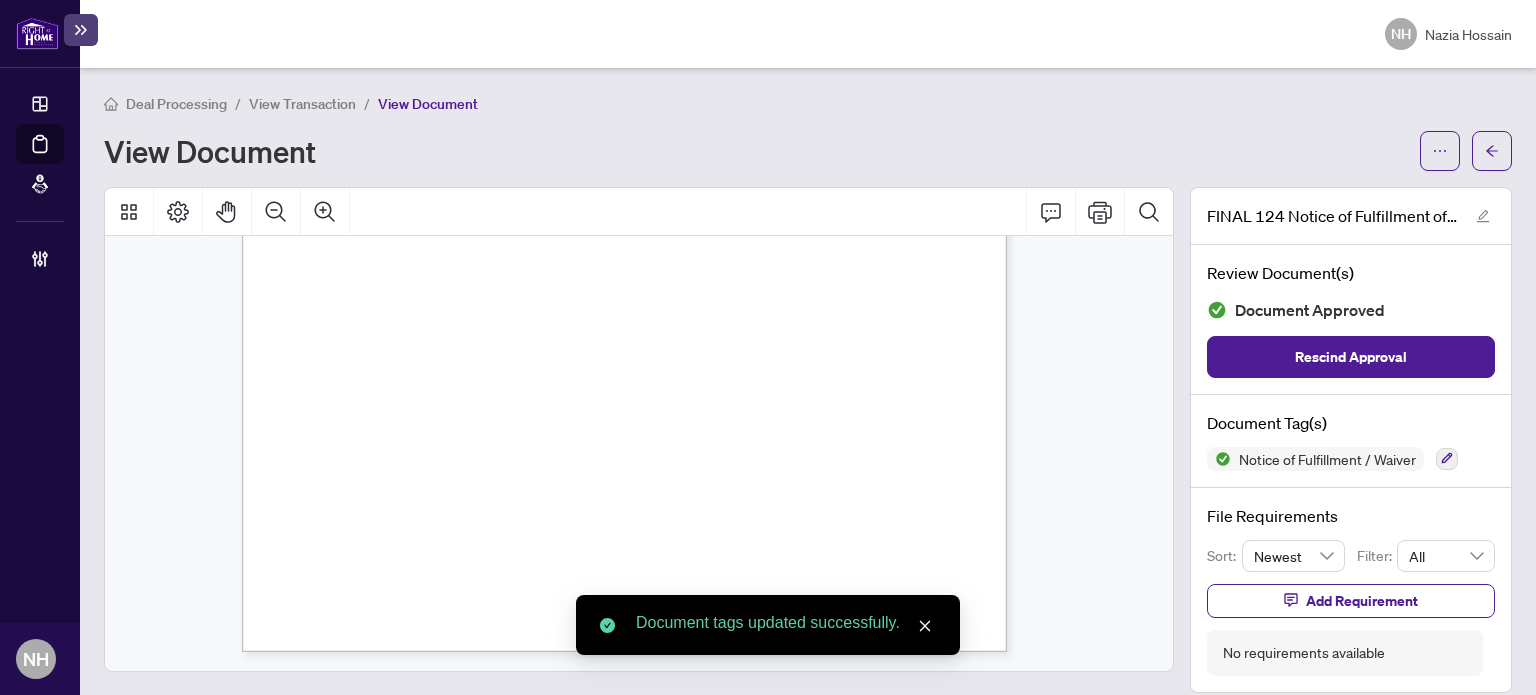 click on "View Transaction" at bounding box center [302, 104] 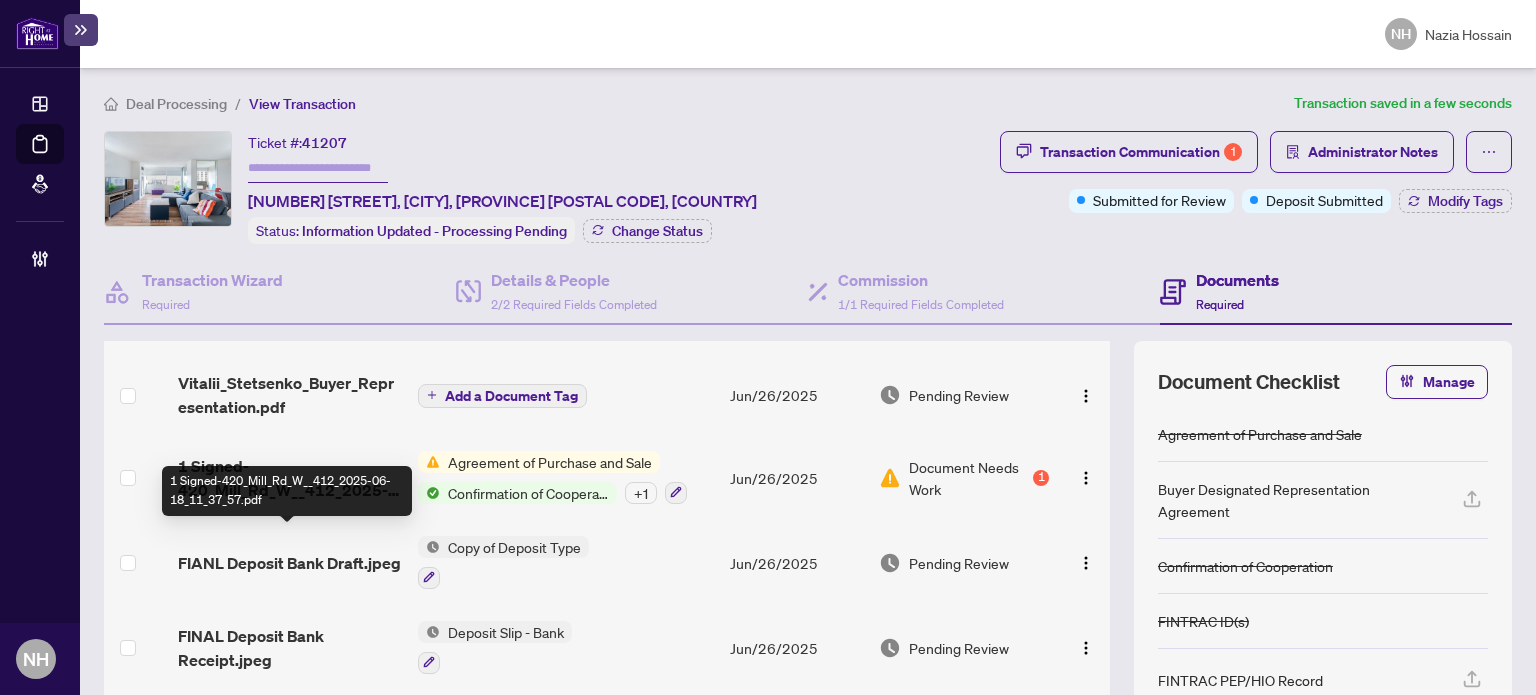 scroll, scrollTop: 500, scrollLeft: 0, axis: vertical 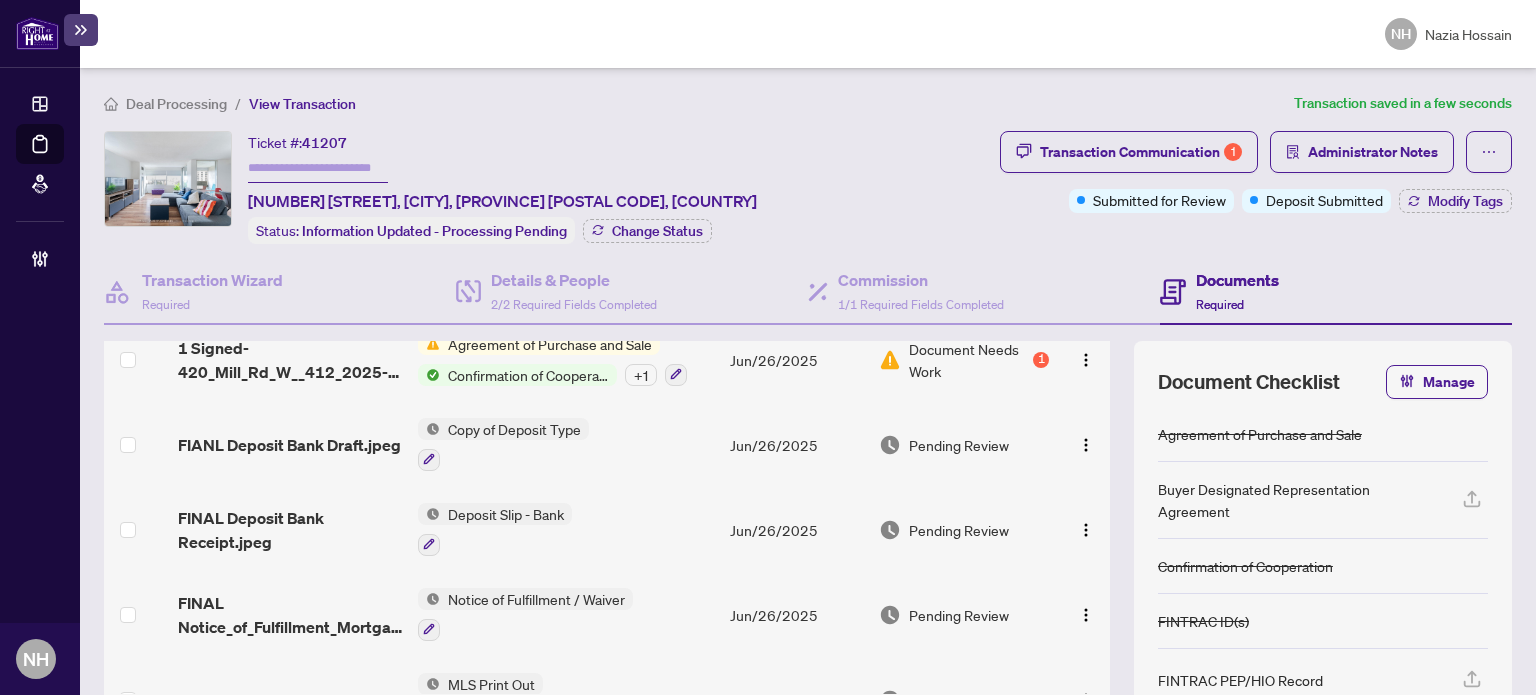 click on "FIANL Deposit Bank Draft.jpeg" at bounding box center [289, 445] 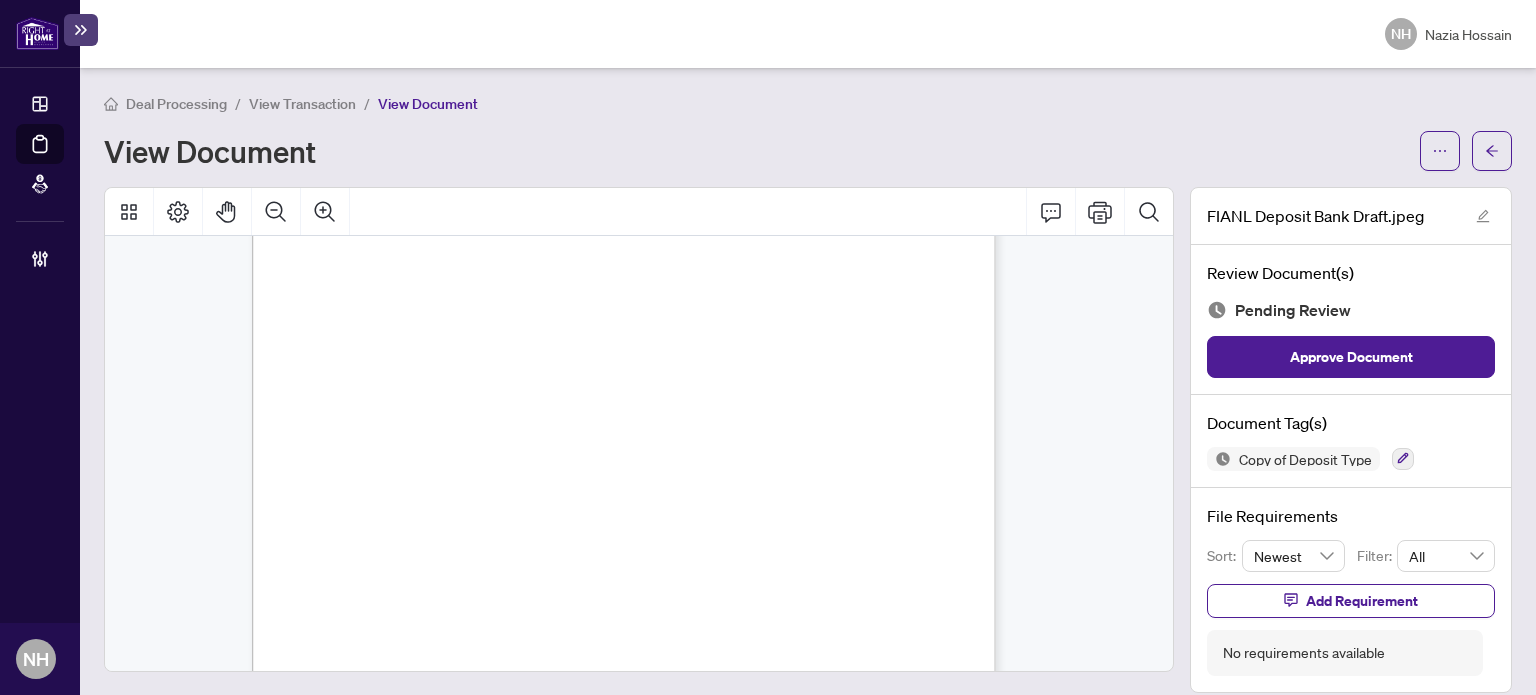 scroll, scrollTop: 656, scrollLeft: 0, axis: vertical 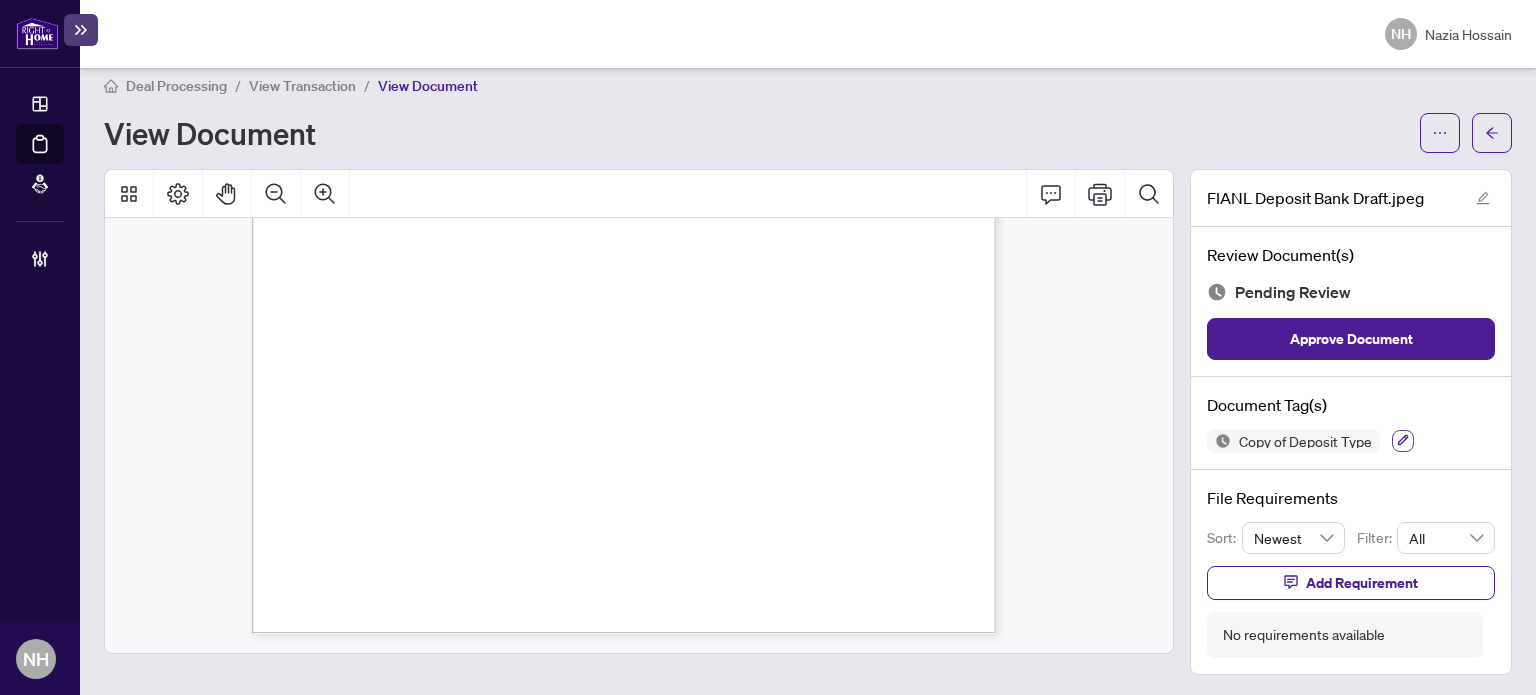 click at bounding box center (1403, 441) 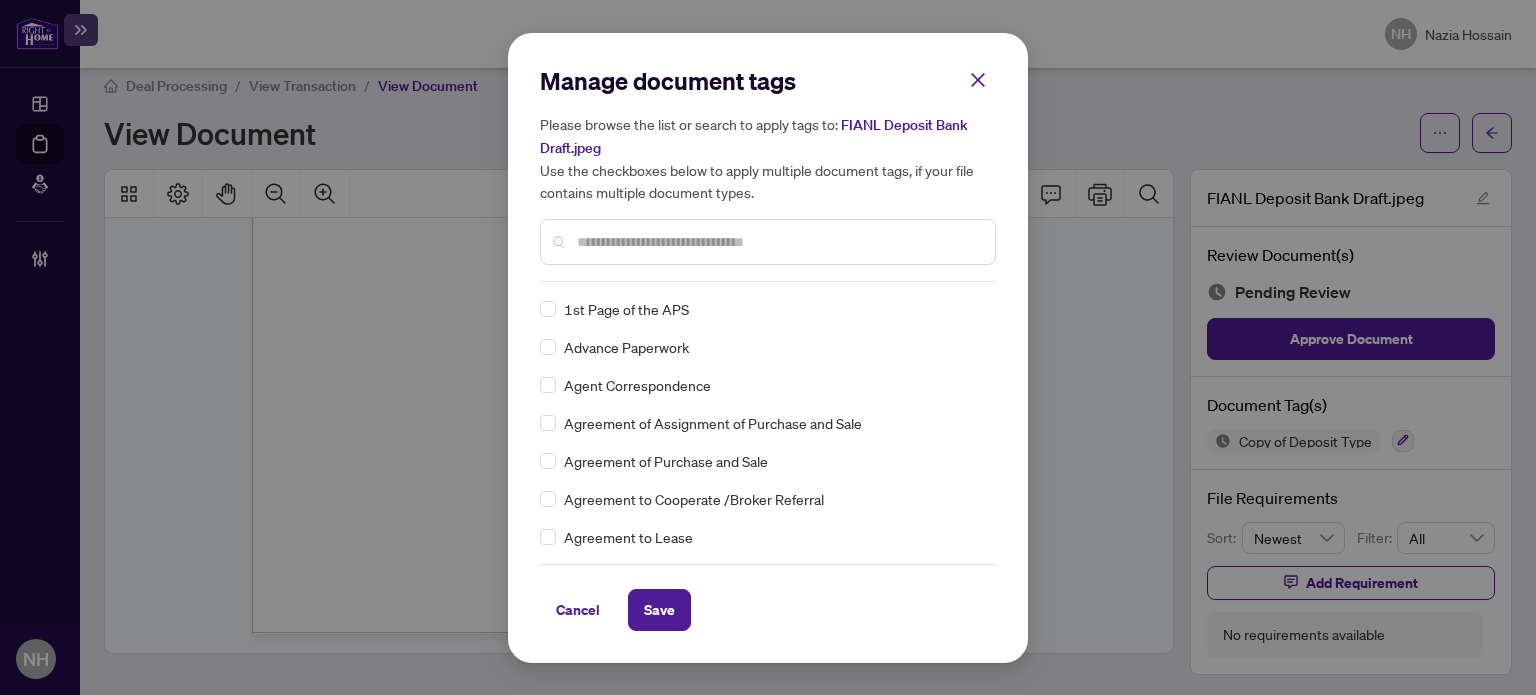 scroll, scrollTop: 0, scrollLeft: 0, axis: both 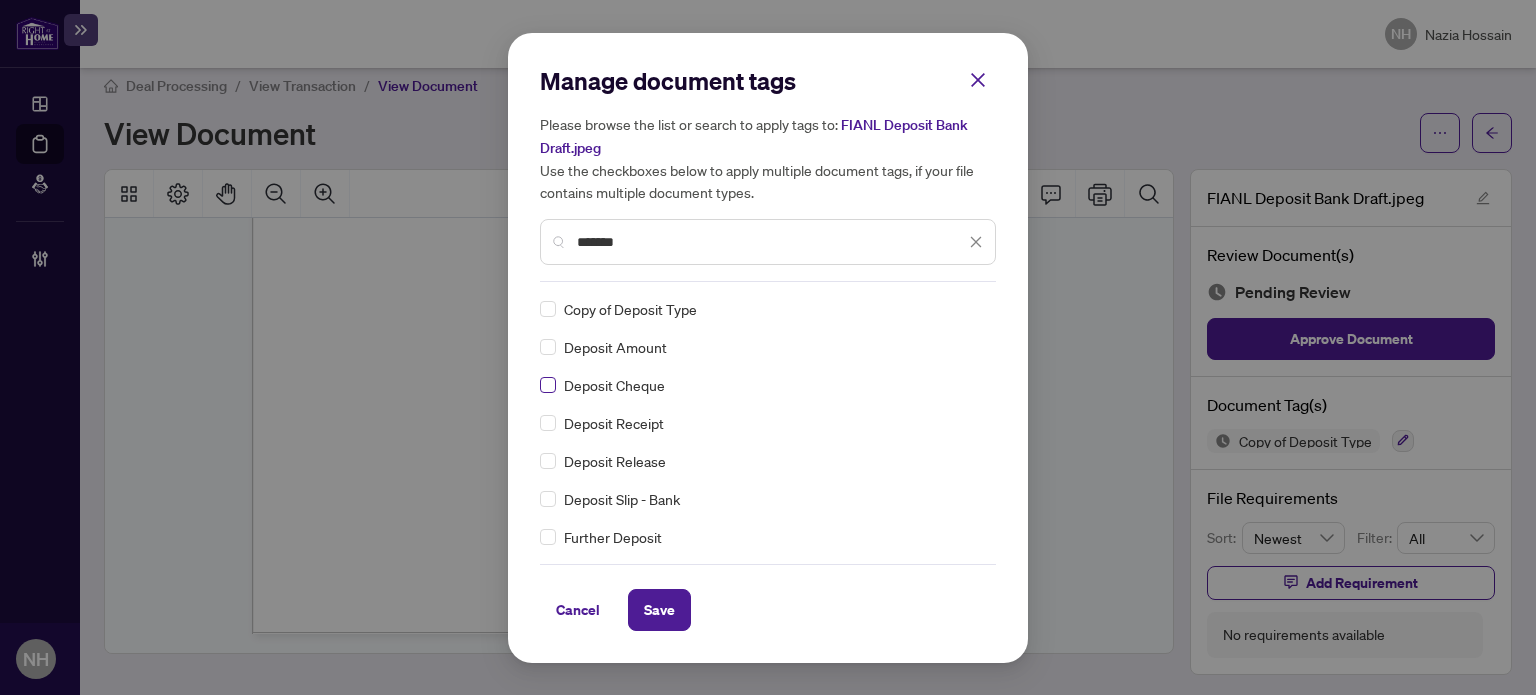 type on "*******" 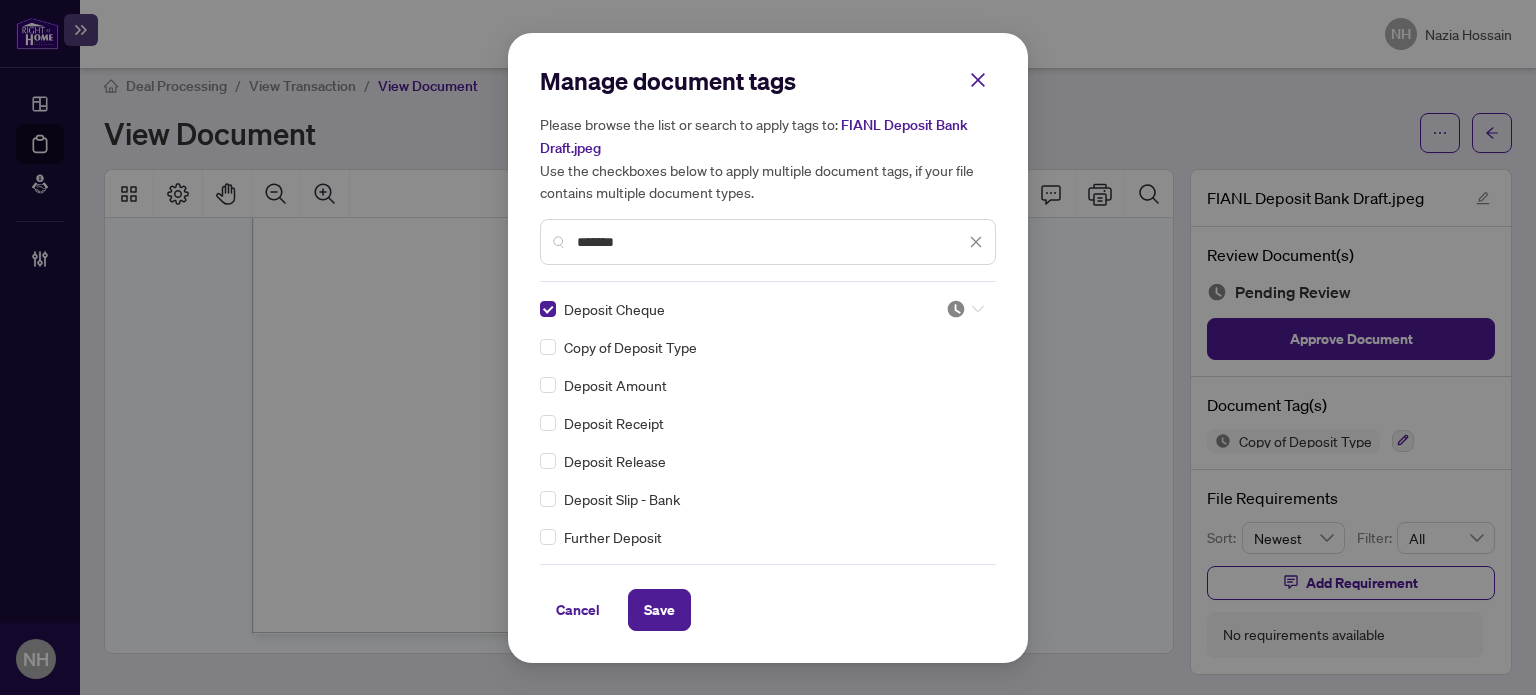 click at bounding box center (959, 309) 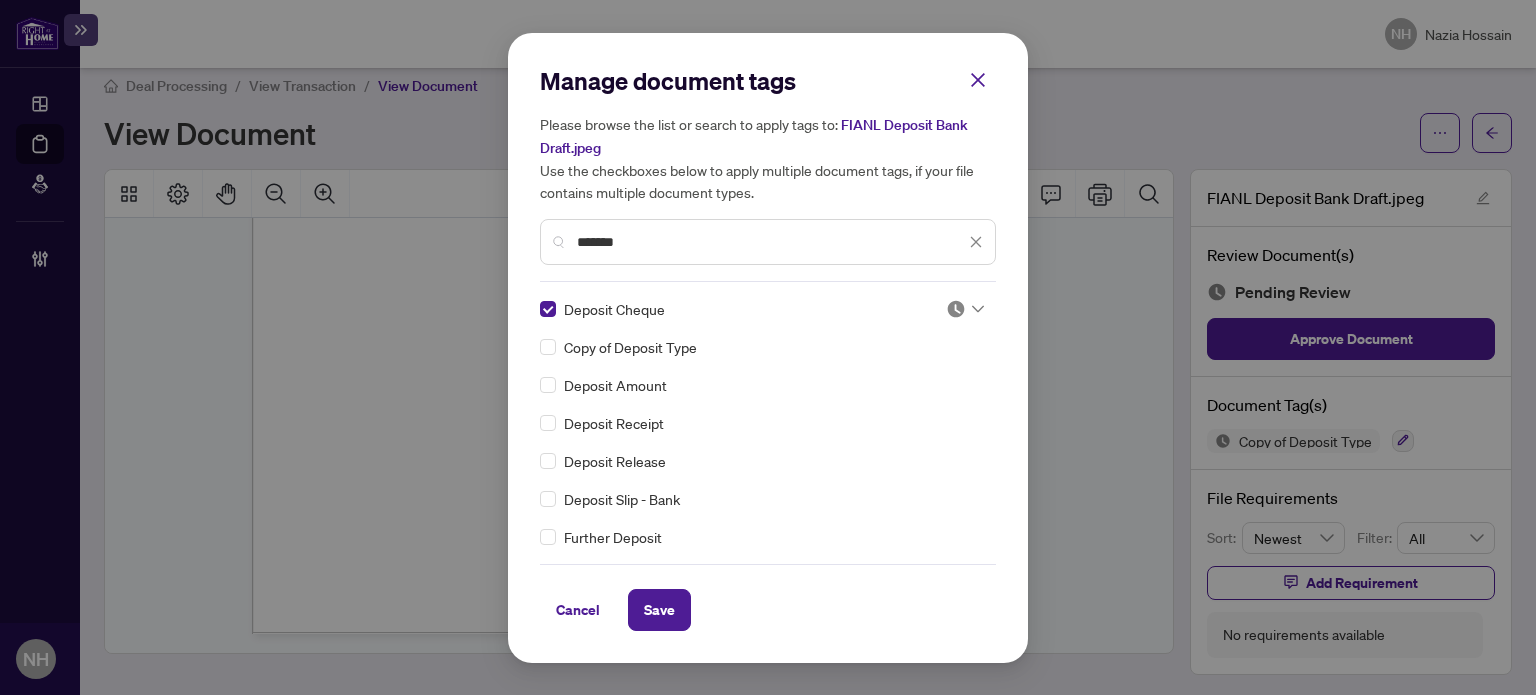 click on "Deposit Receipt" at bounding box center (762, 423) 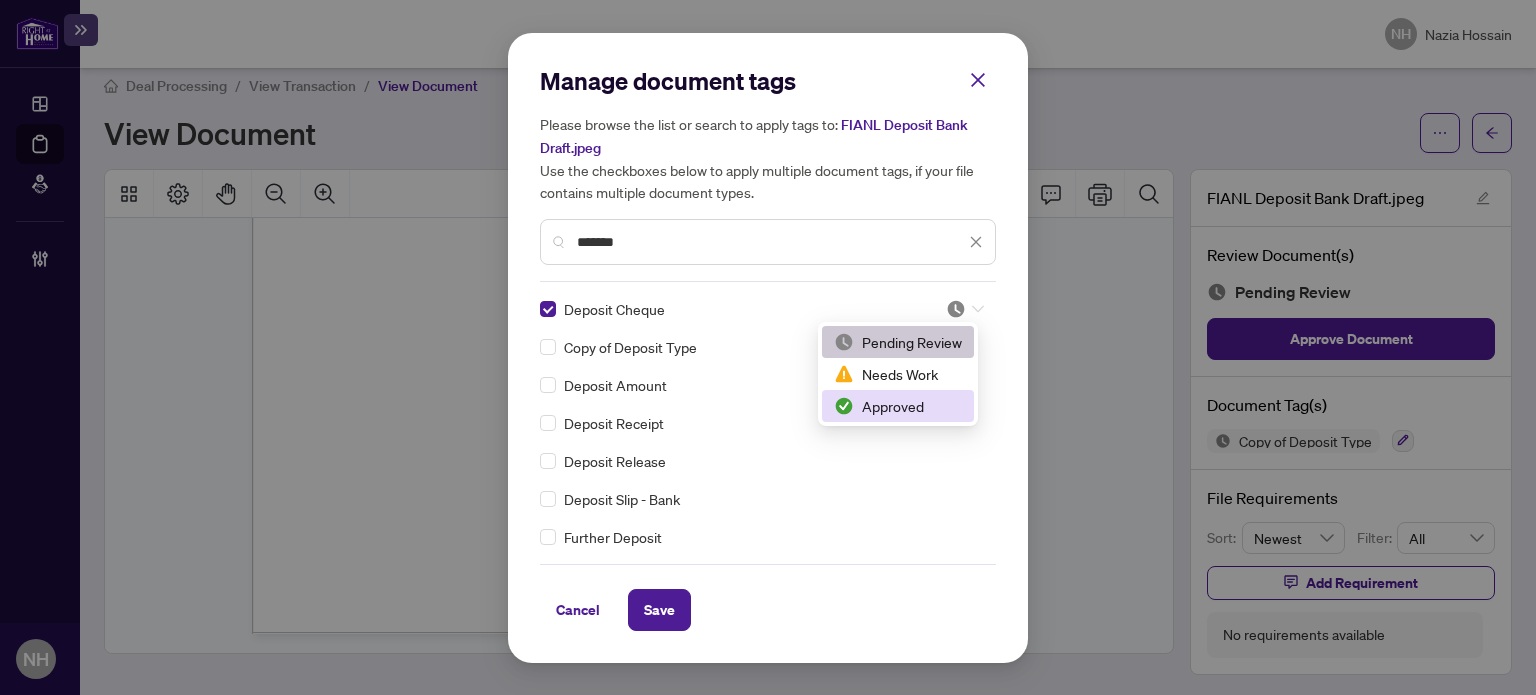 click on "Approved" at bounding box center (898, 406) 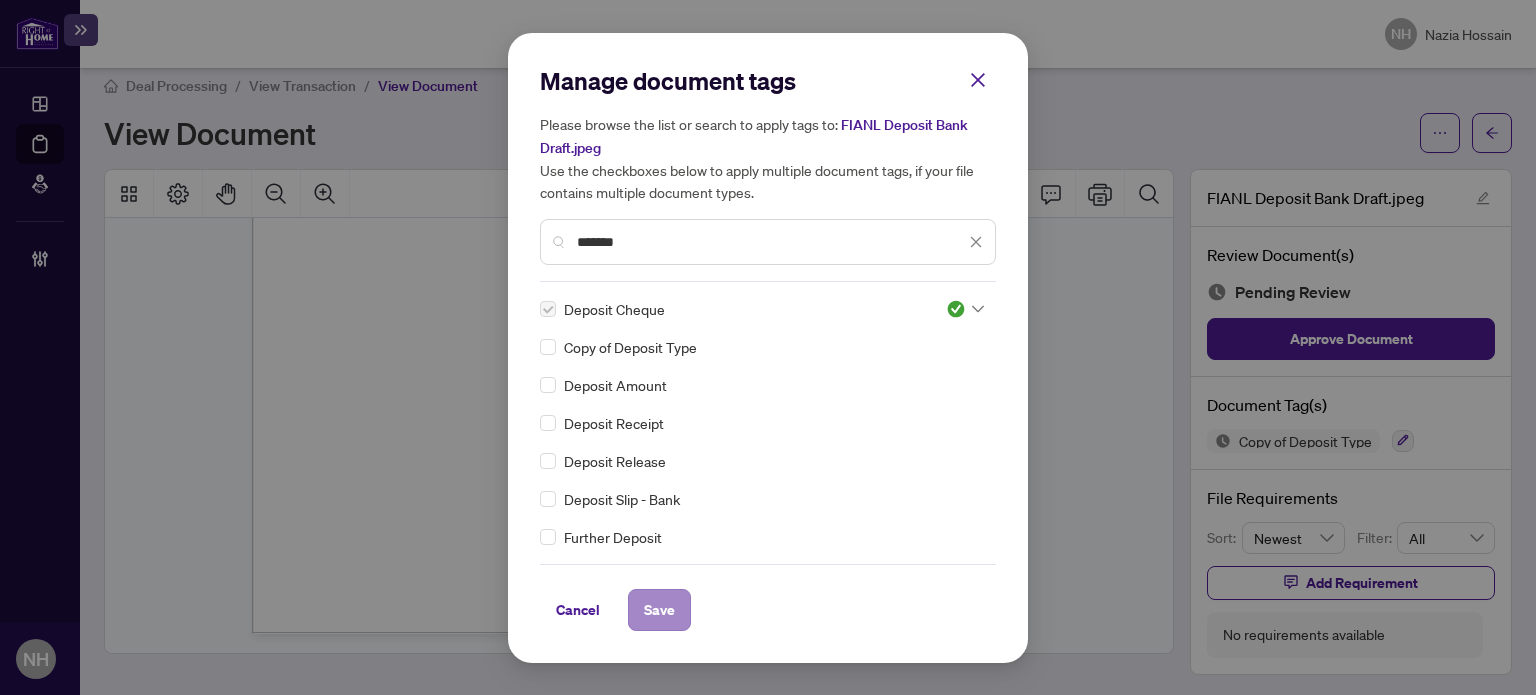 click on "Cancel Save" at bounding box center [768, 610] 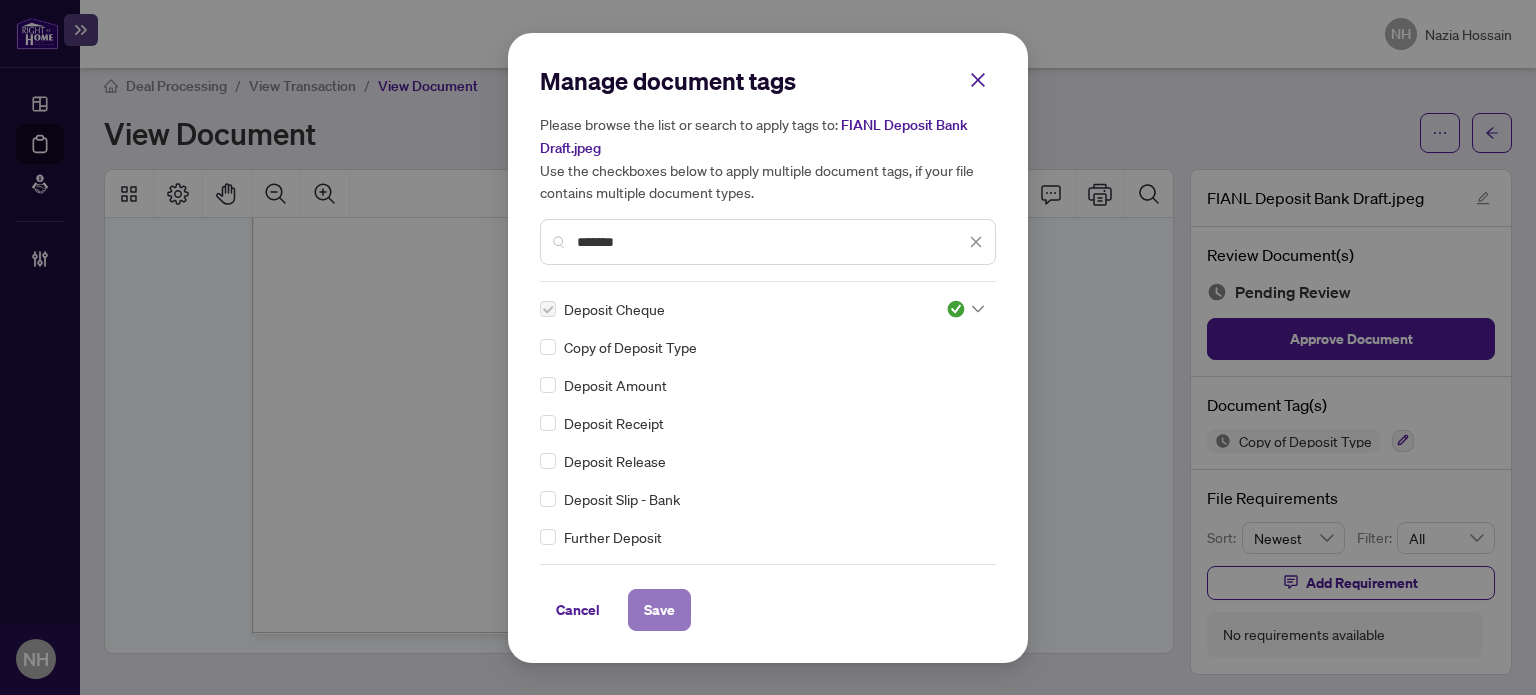 drag, startPoint x: 688, startPoint y: 607, endPoint x: 681, endPoint y: 622, distance: 16.552946 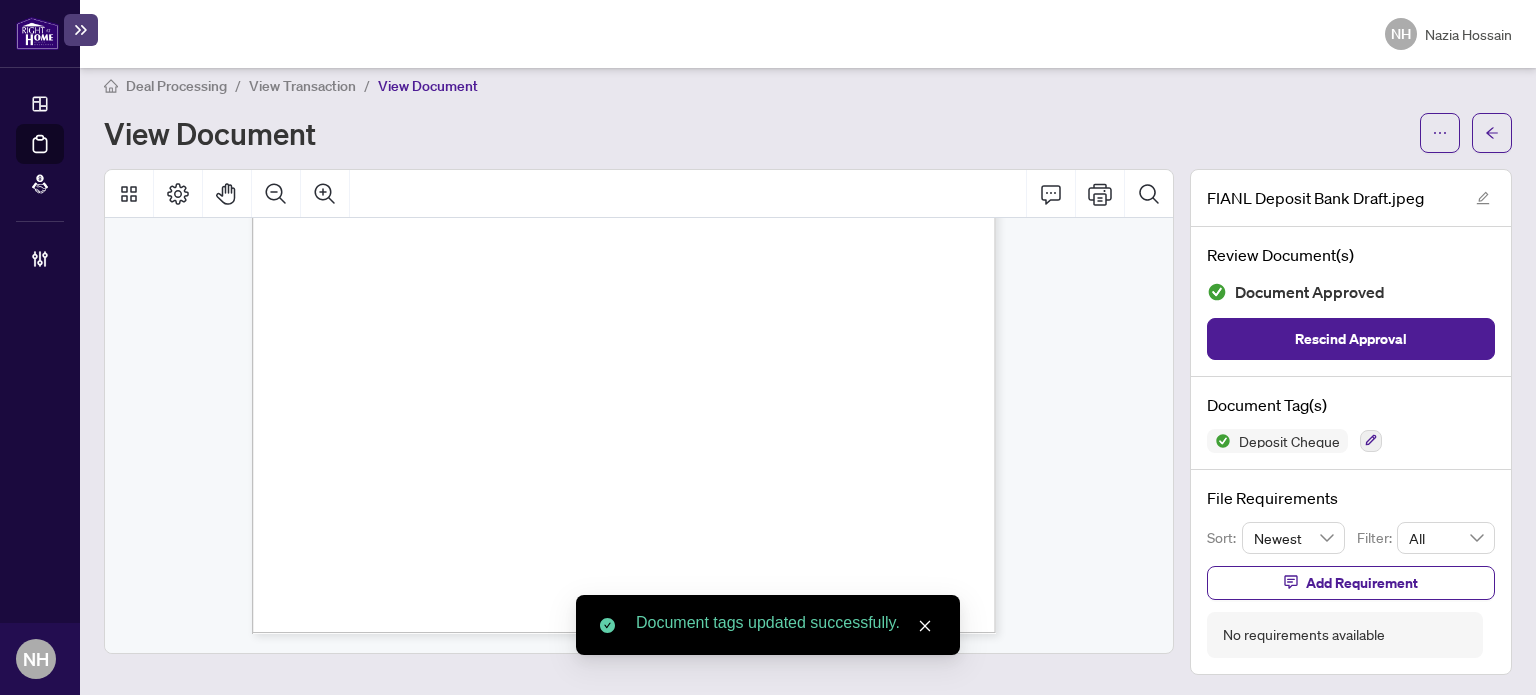 click on "View Transaction" at bounding box center (302, 86) 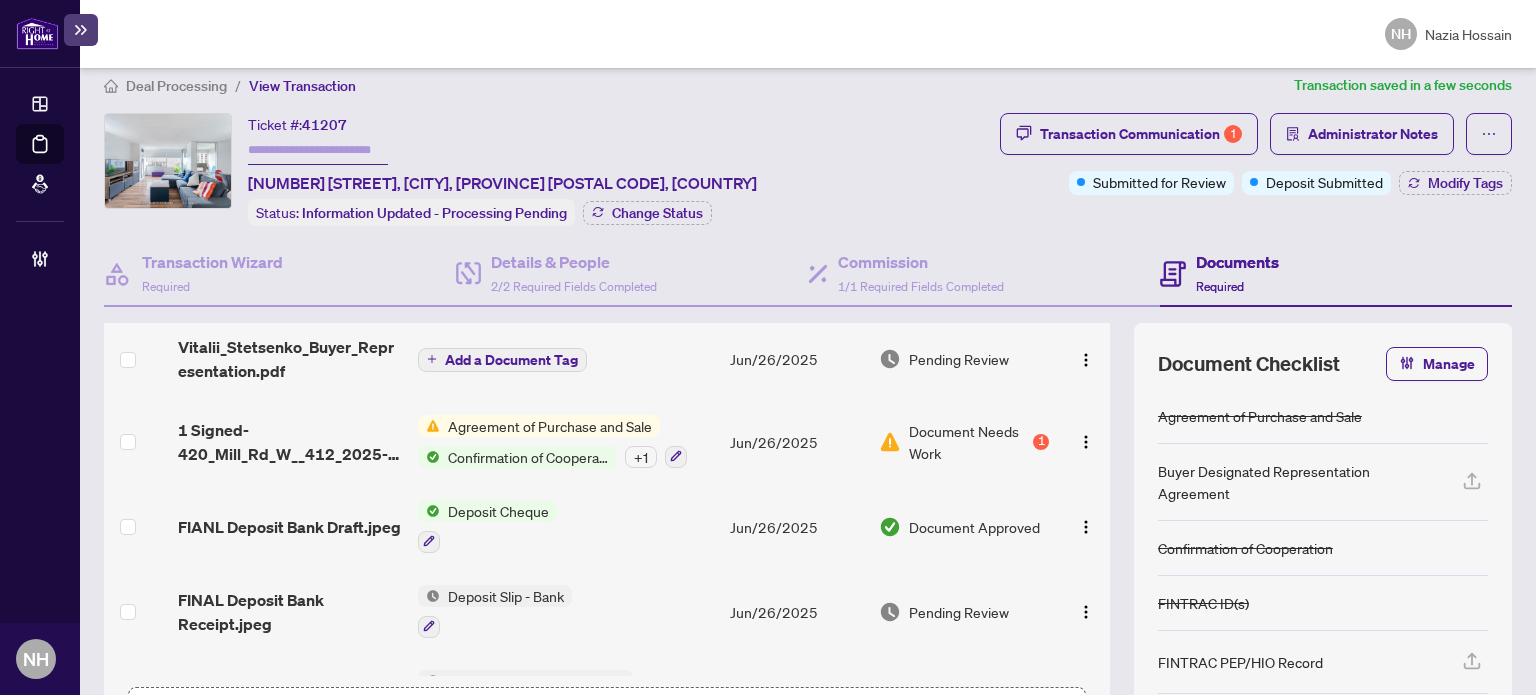 scroll, scrollTop: 600, scrollLeft: 0, axis: vertical 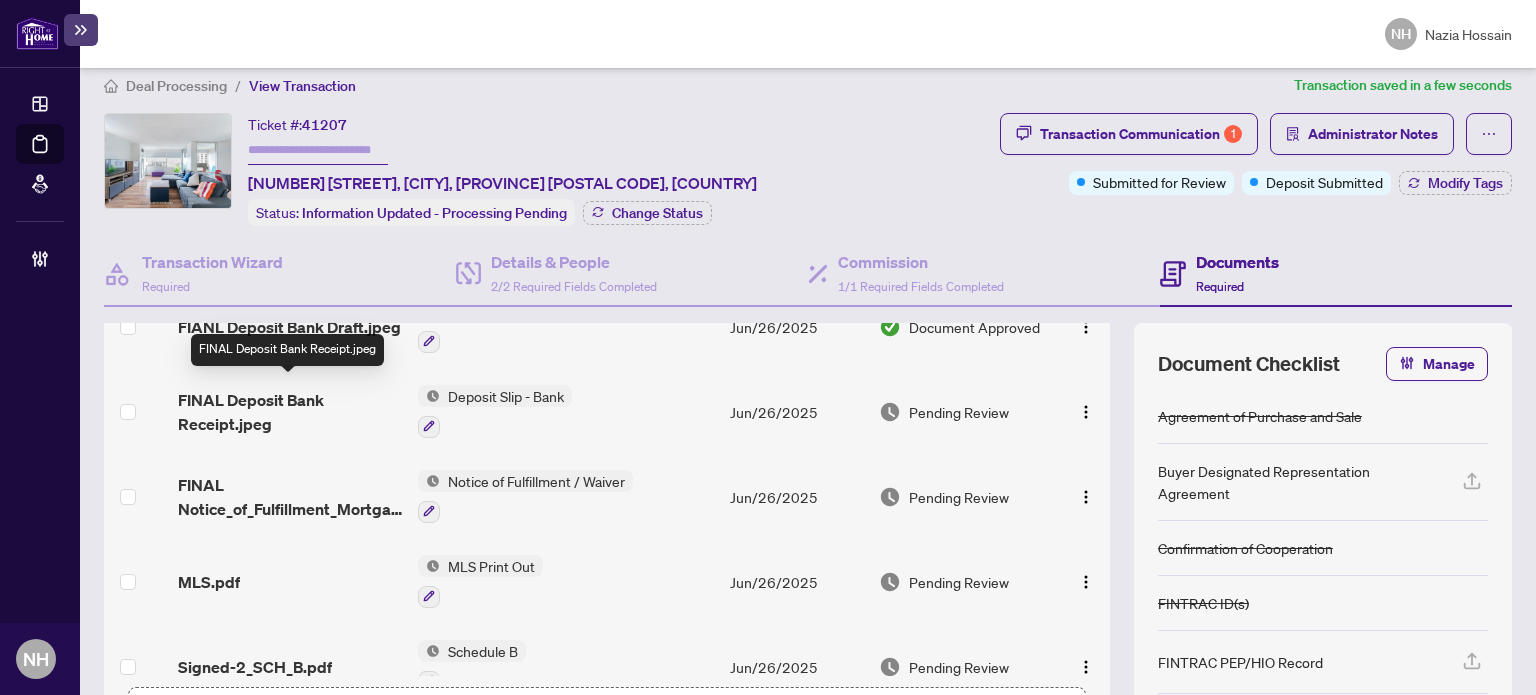 click on "FINAL Deposit Bank Receipt.jpeg" at bounding box center (290, 412) 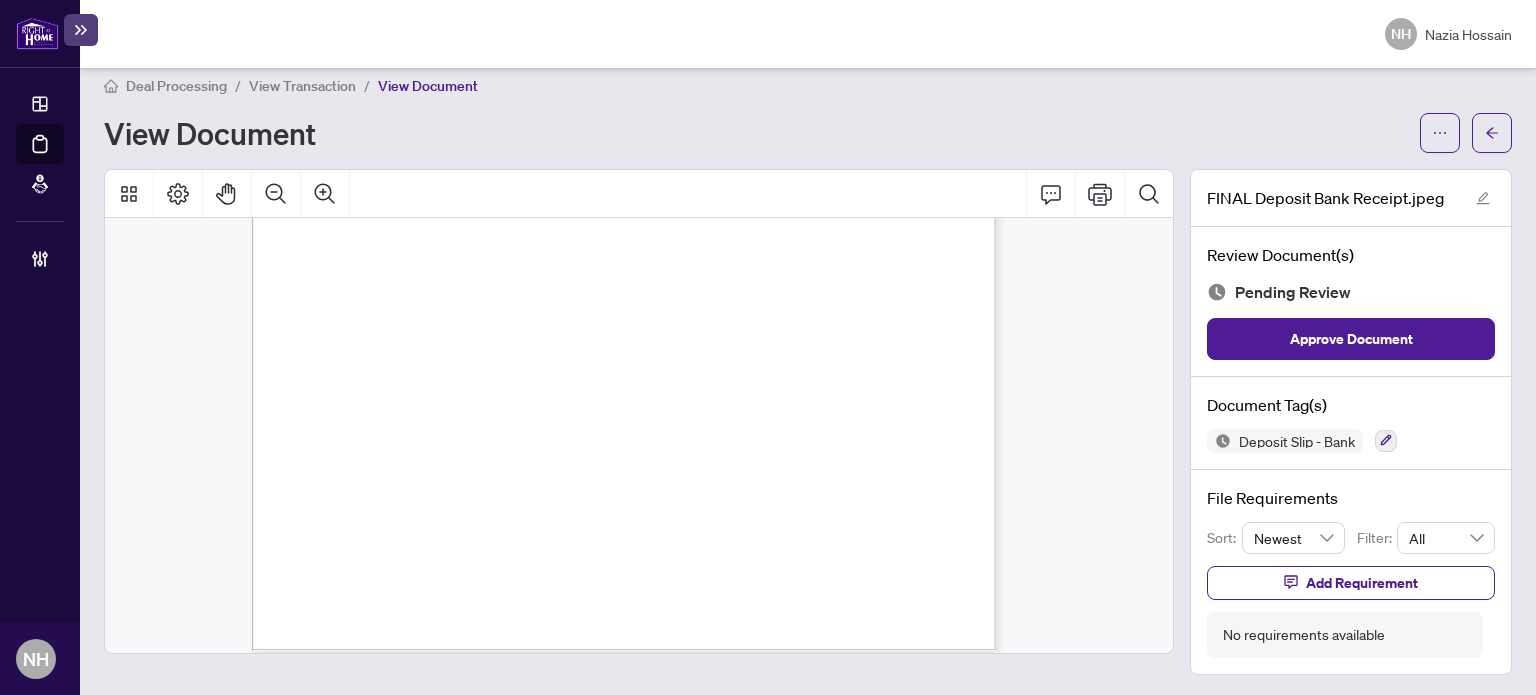 scroll, scrollTop: 656, scrollLeft: 0, axis: vertical 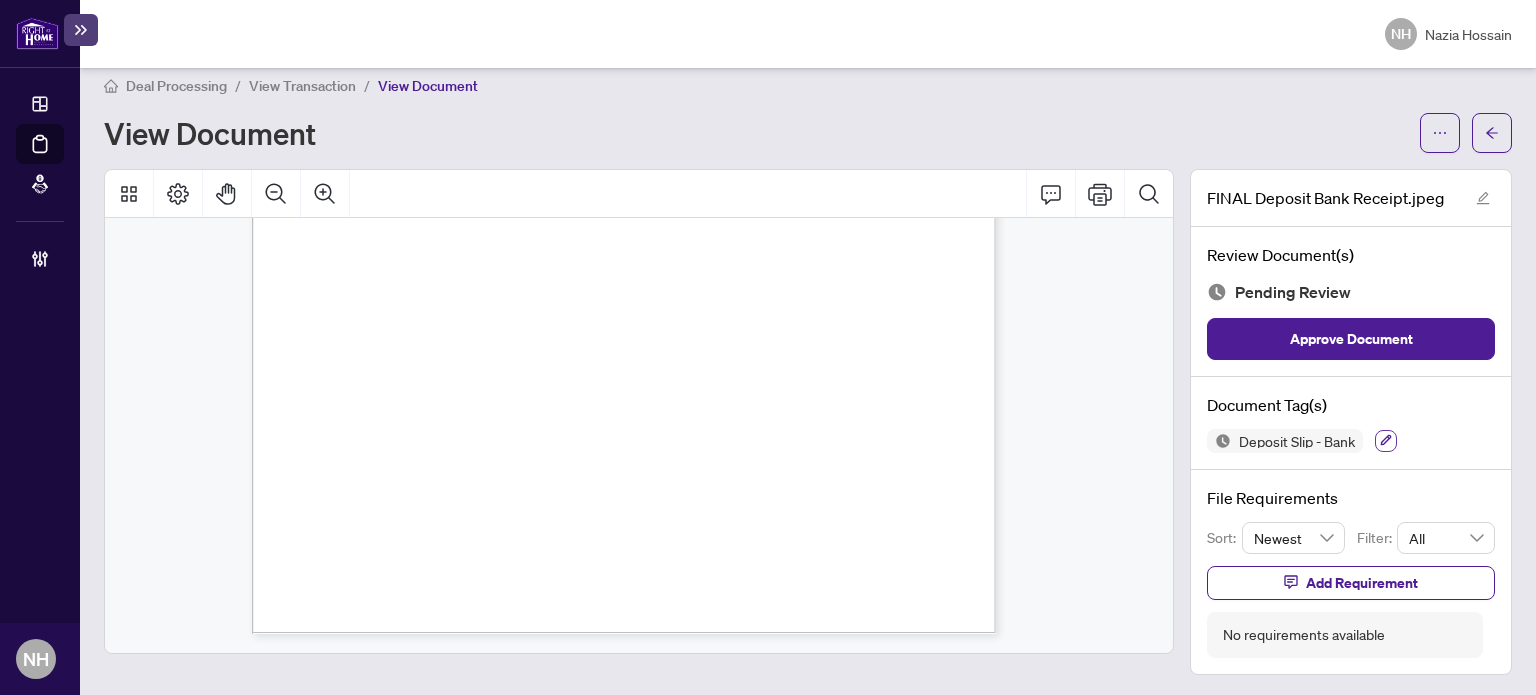 click at bounding box center (1386, 441) 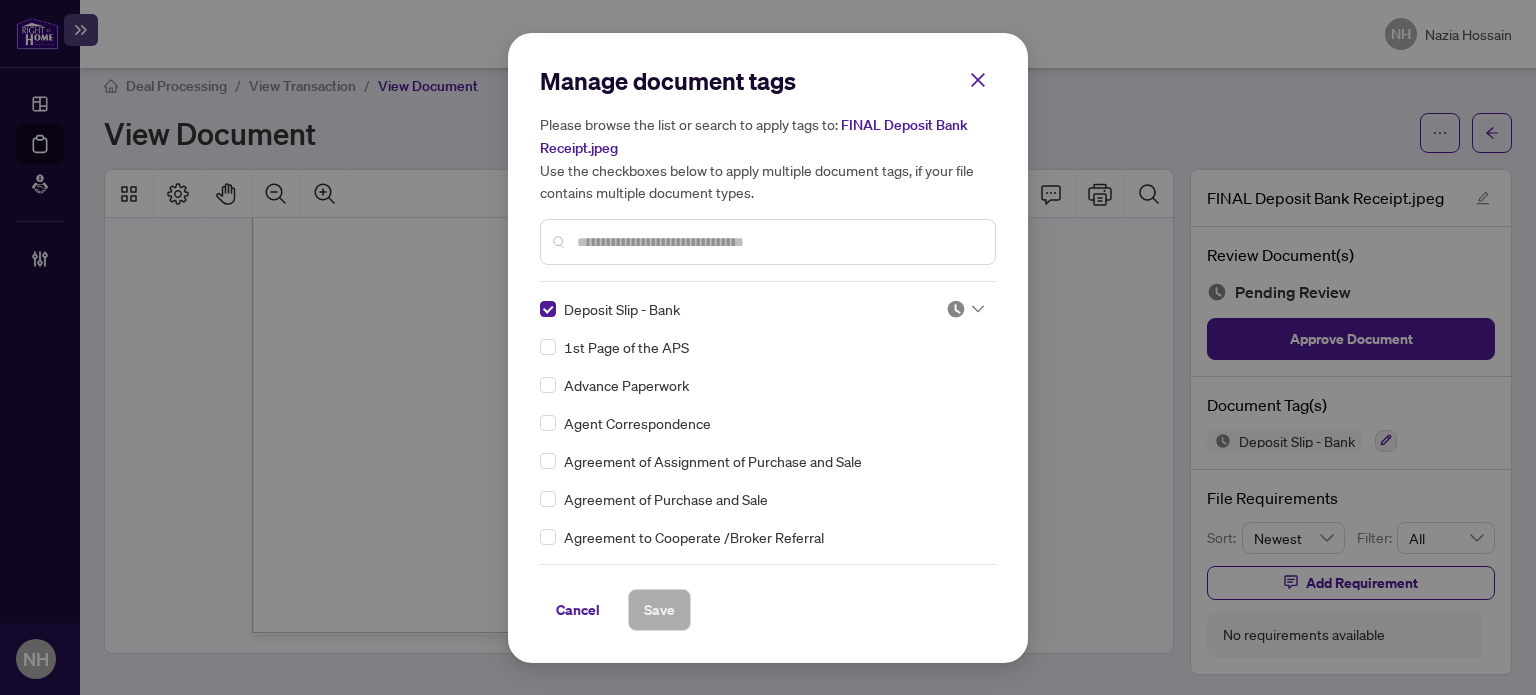 click at bounding box center [965, 309] 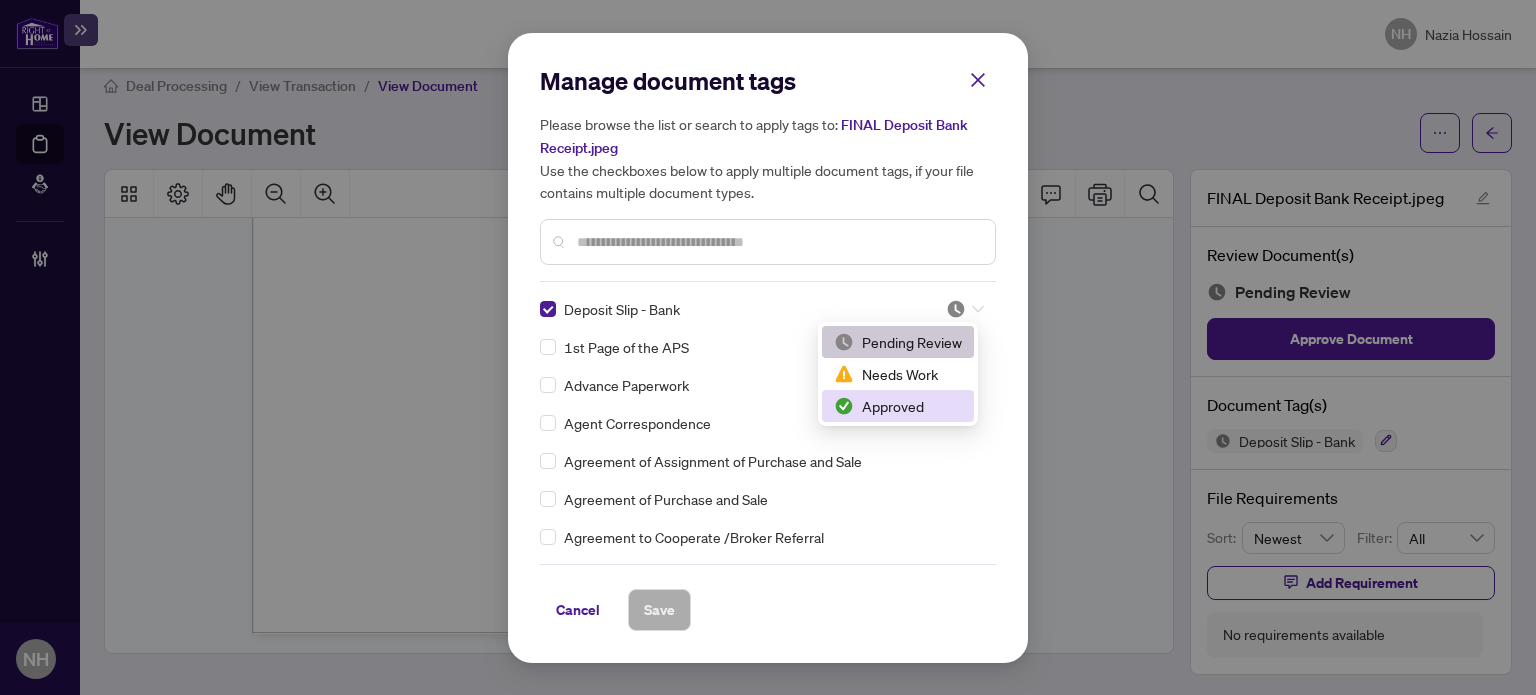 click on "Approved" at bounding box center [898, 406] 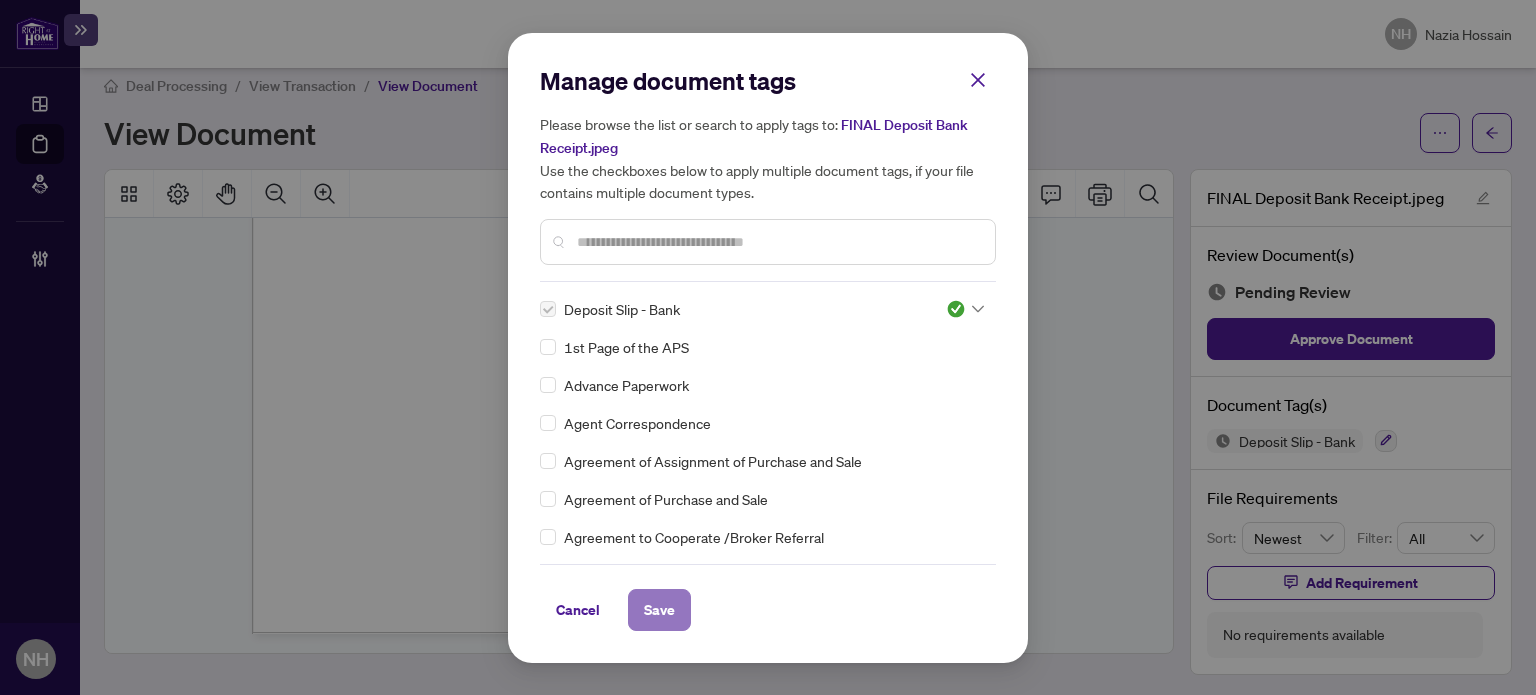 click on "Save" at bounding box center (659, 610) 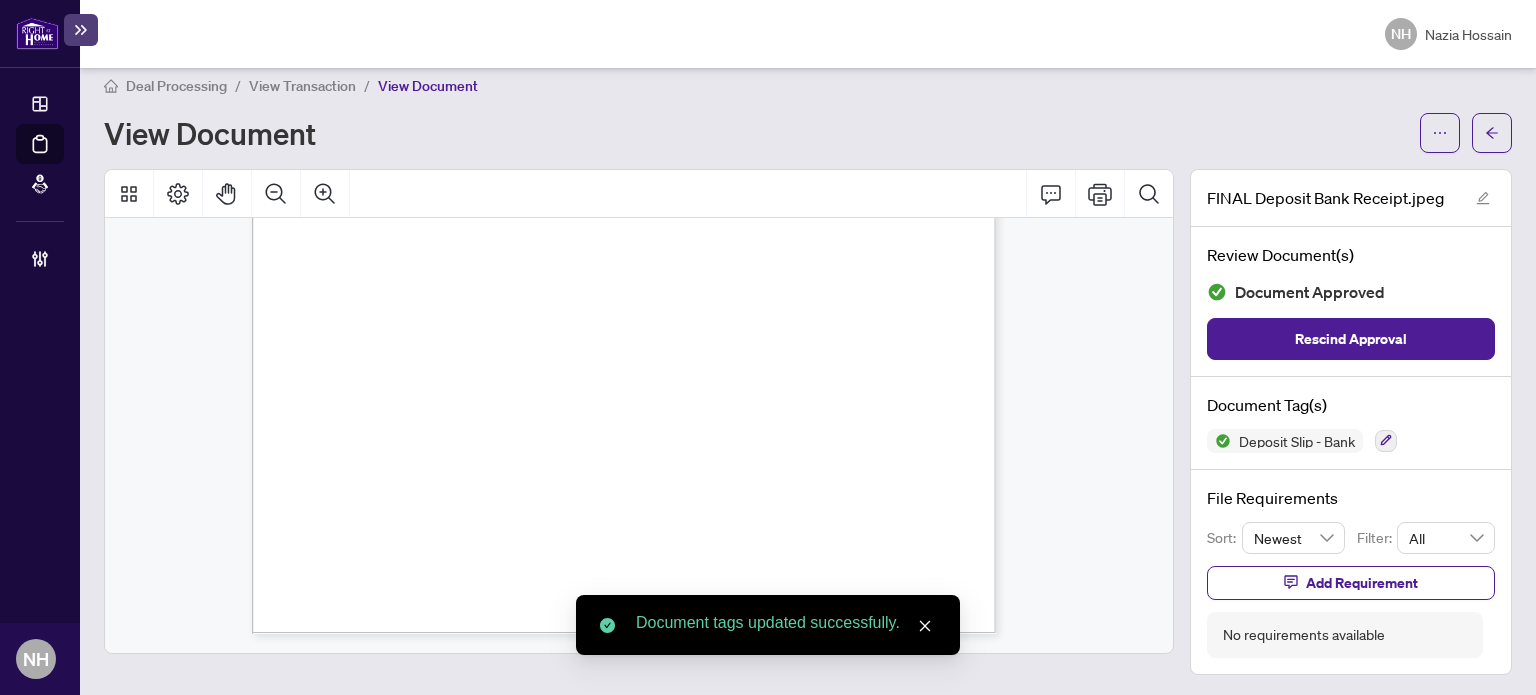 click on "View Transaction" at bounding box center (302, 86) 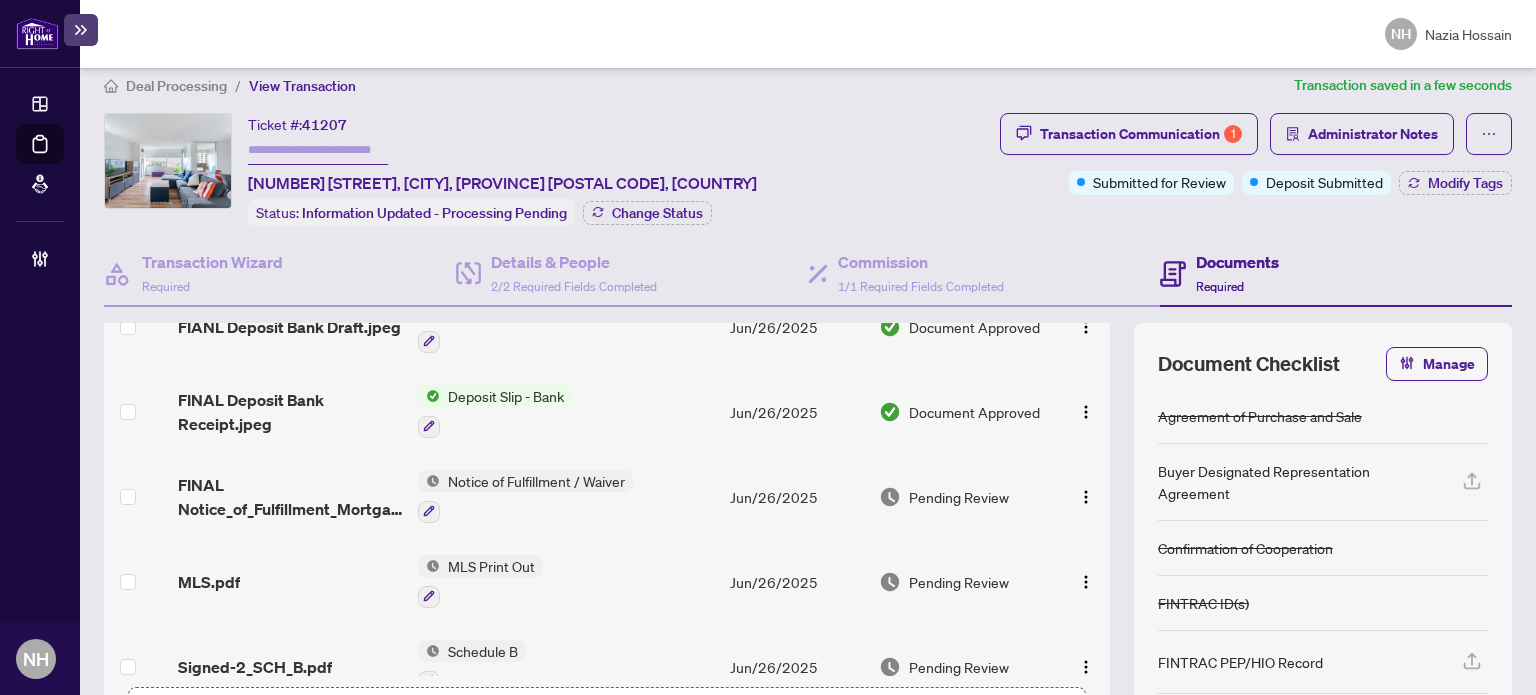 scroll, scrollTop: 700, scrollLeft: 0, axis: vertical 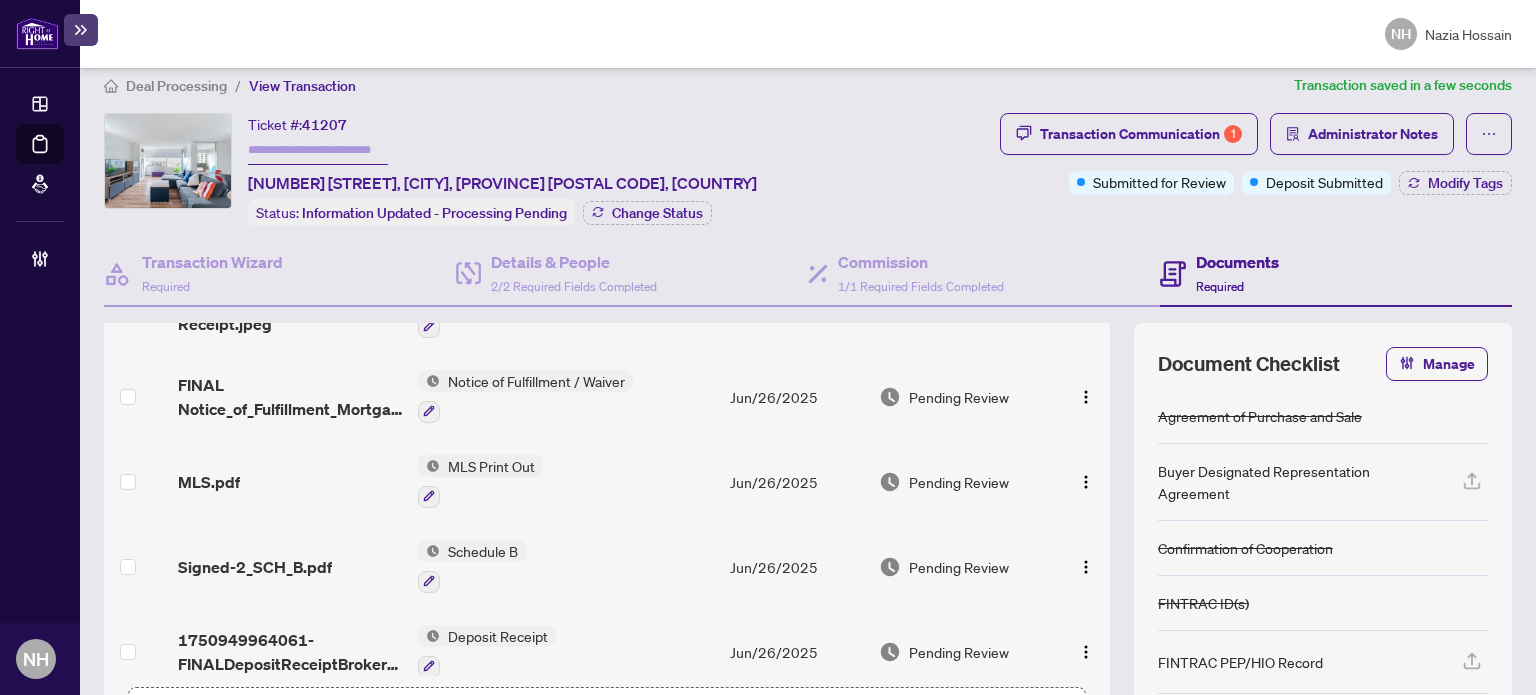 click on "FINAL Notice_of_Fulfillment_Mortgage and Status.pdf" at bounding box center (290, 397) 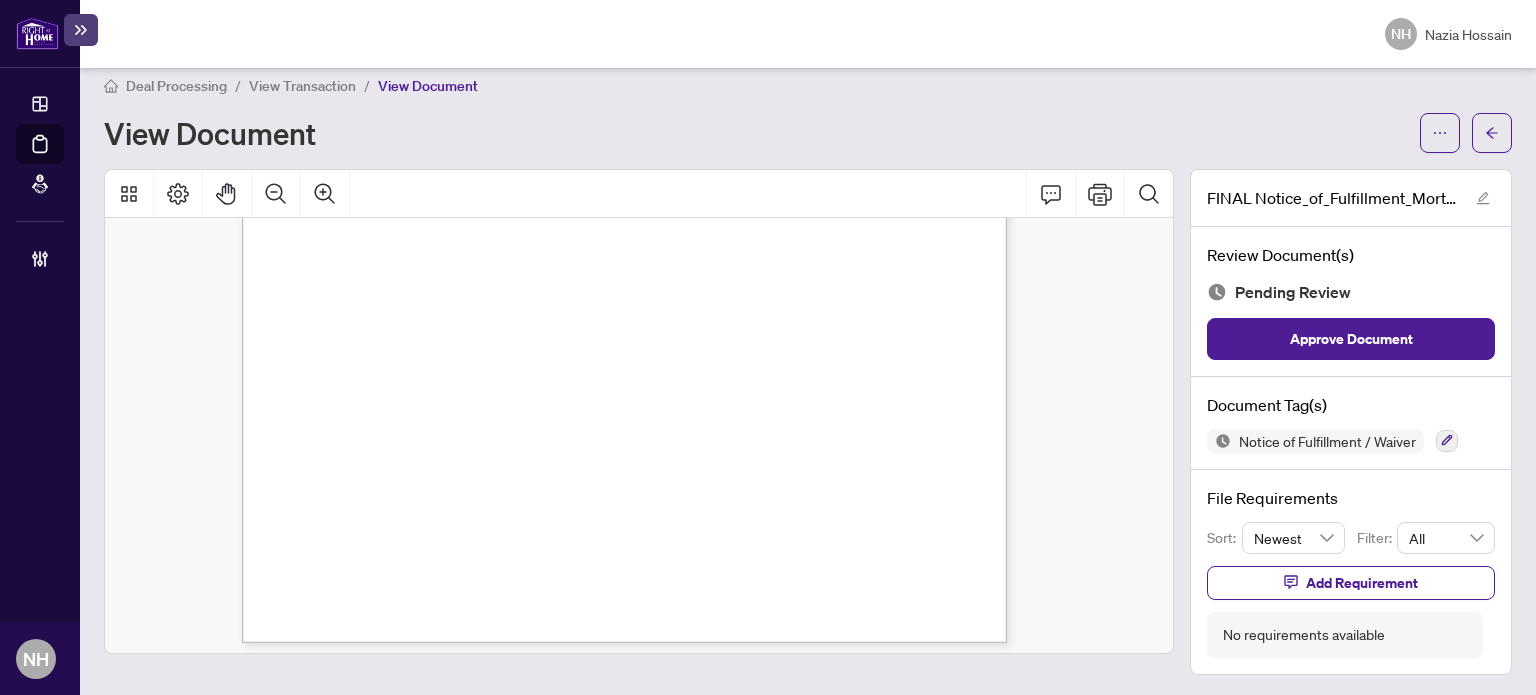 scroll, scrollTop: 1608, scrollLeft: 0, axis: vertical 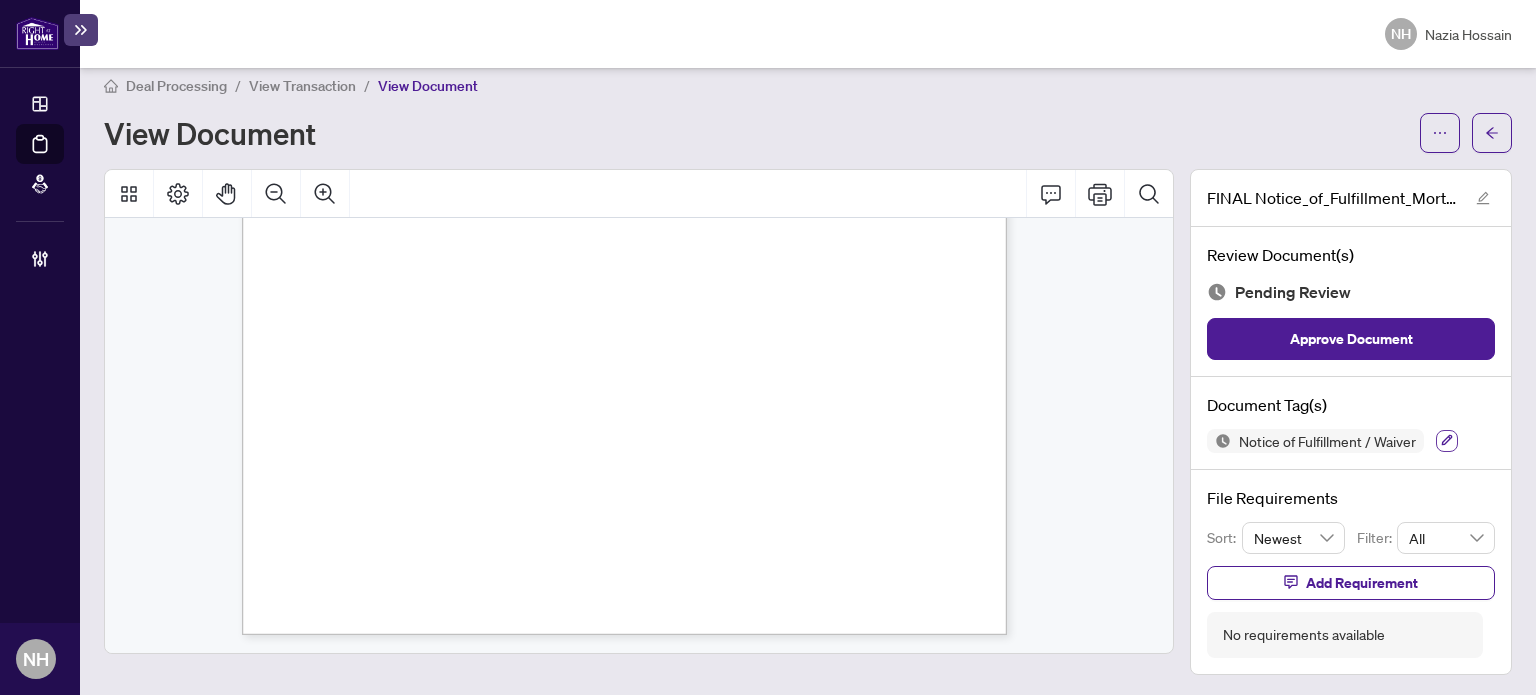 click 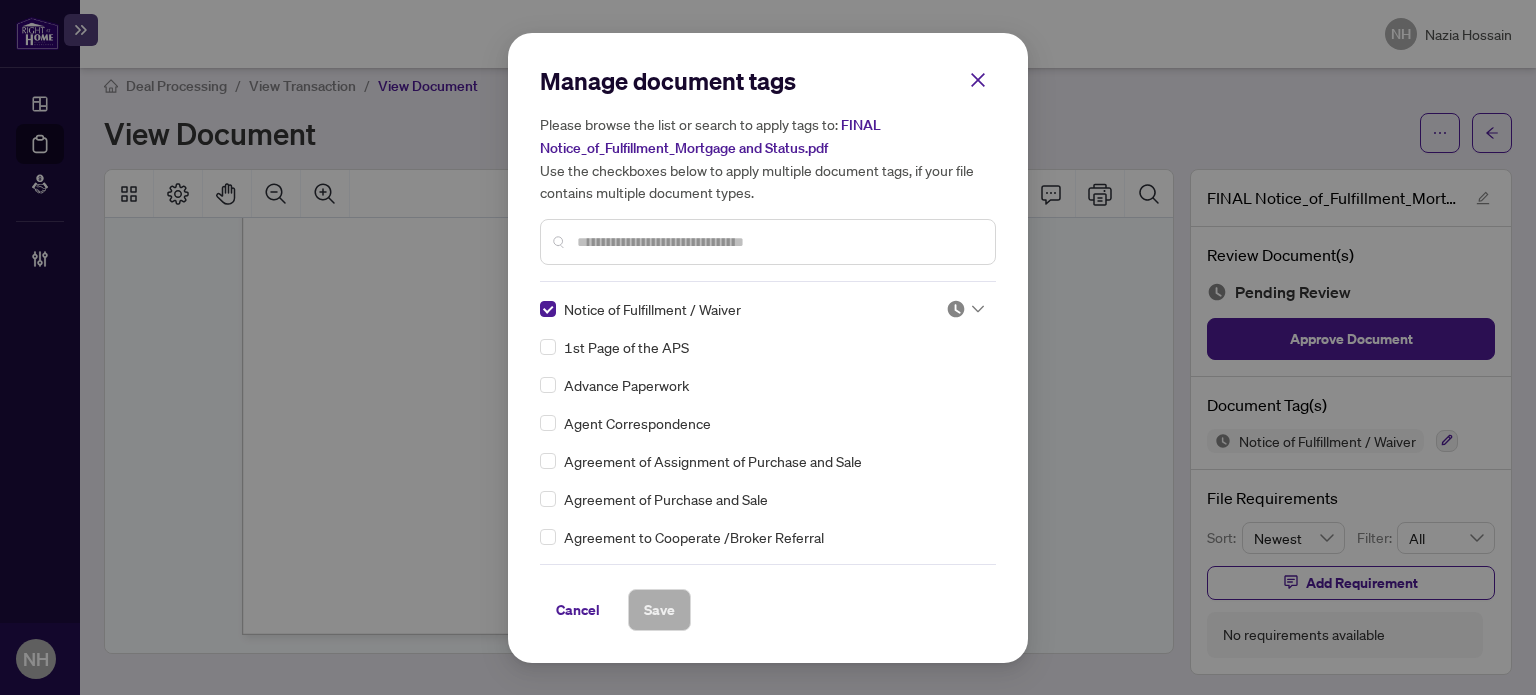 click at bounding box center (956, 309) 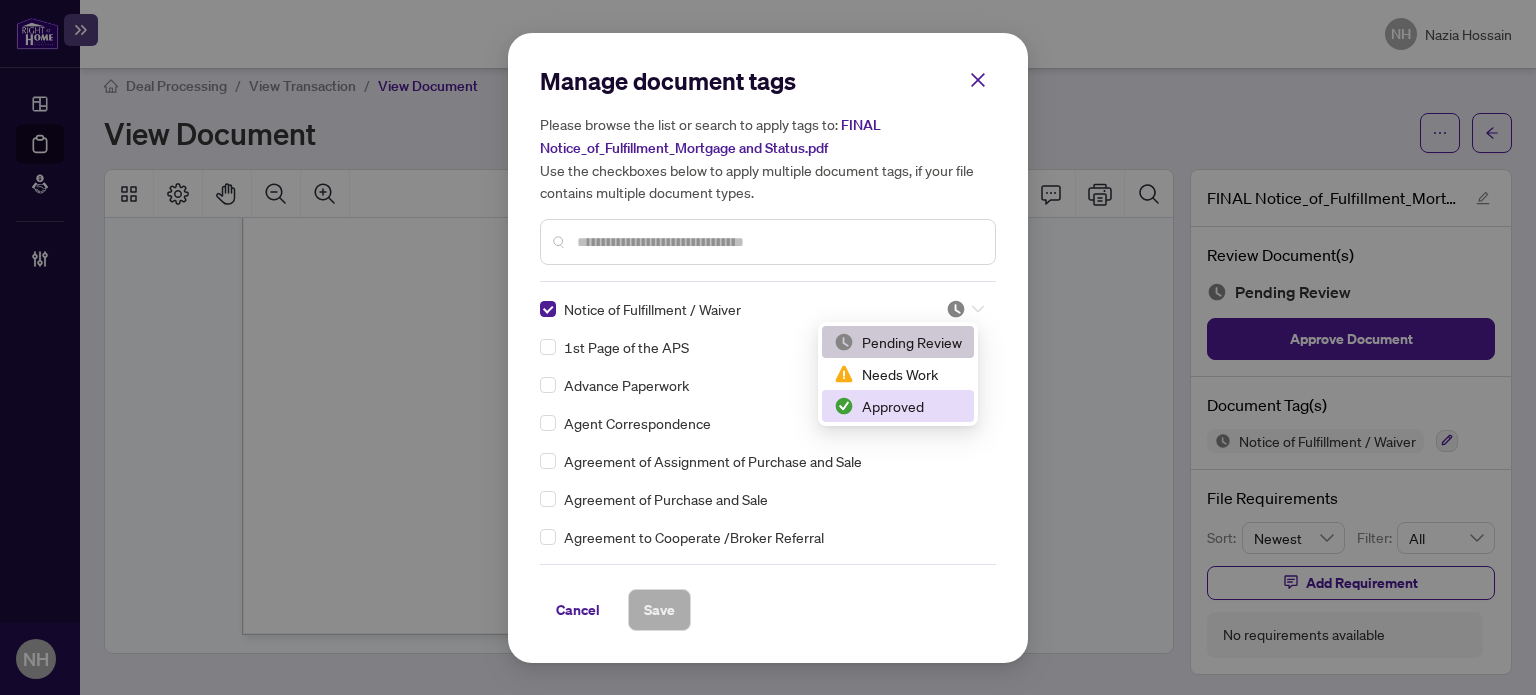 click on "Approved" at bounding box center [898, 406] 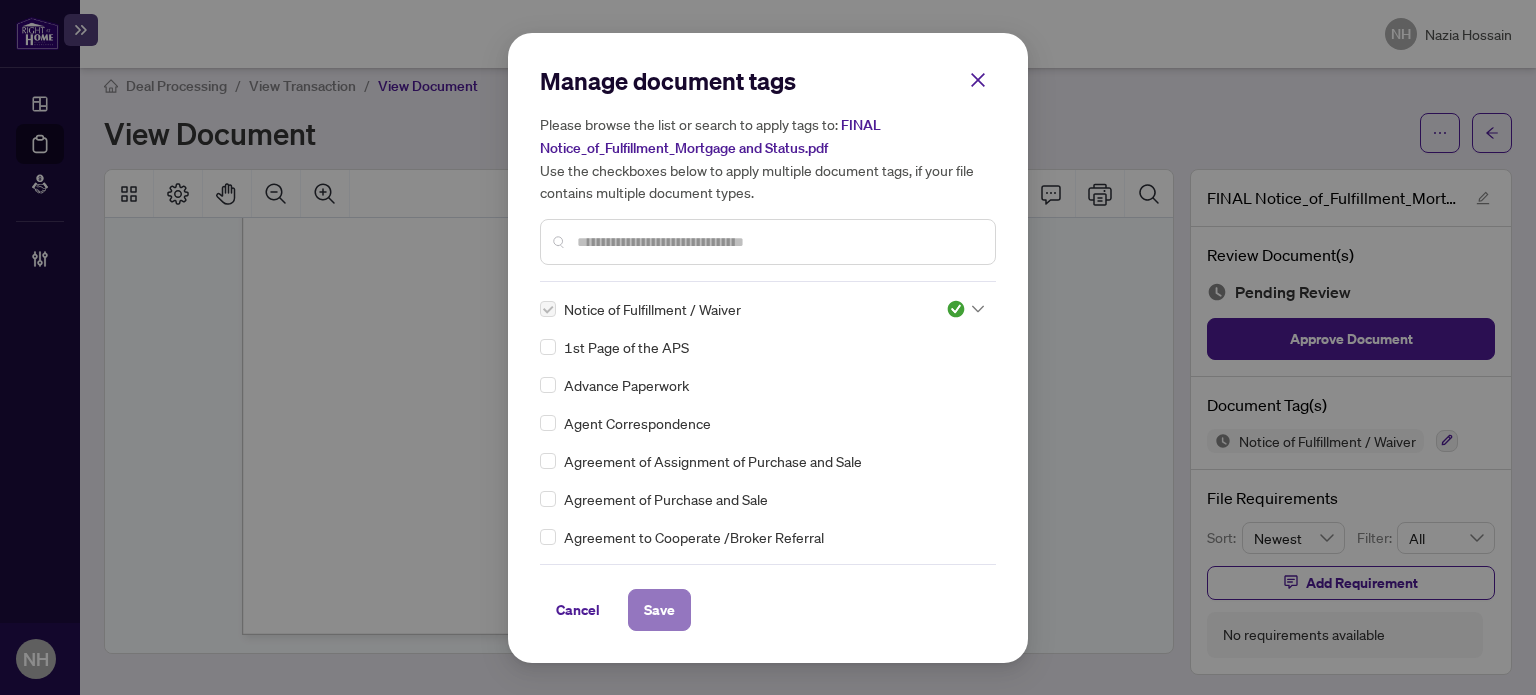click on "Save" at bounding box center [659, 610] 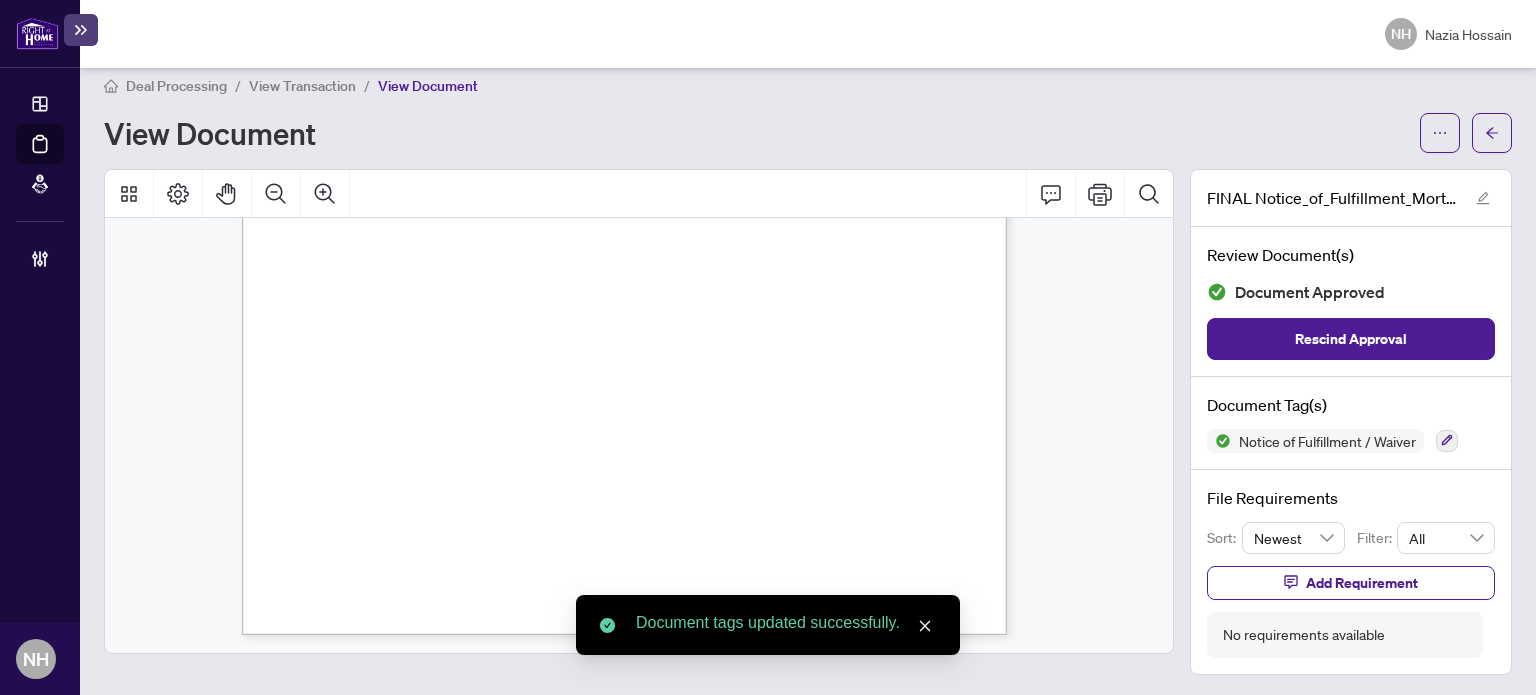 click on "View Transaction" at bounding box center [302, 86] 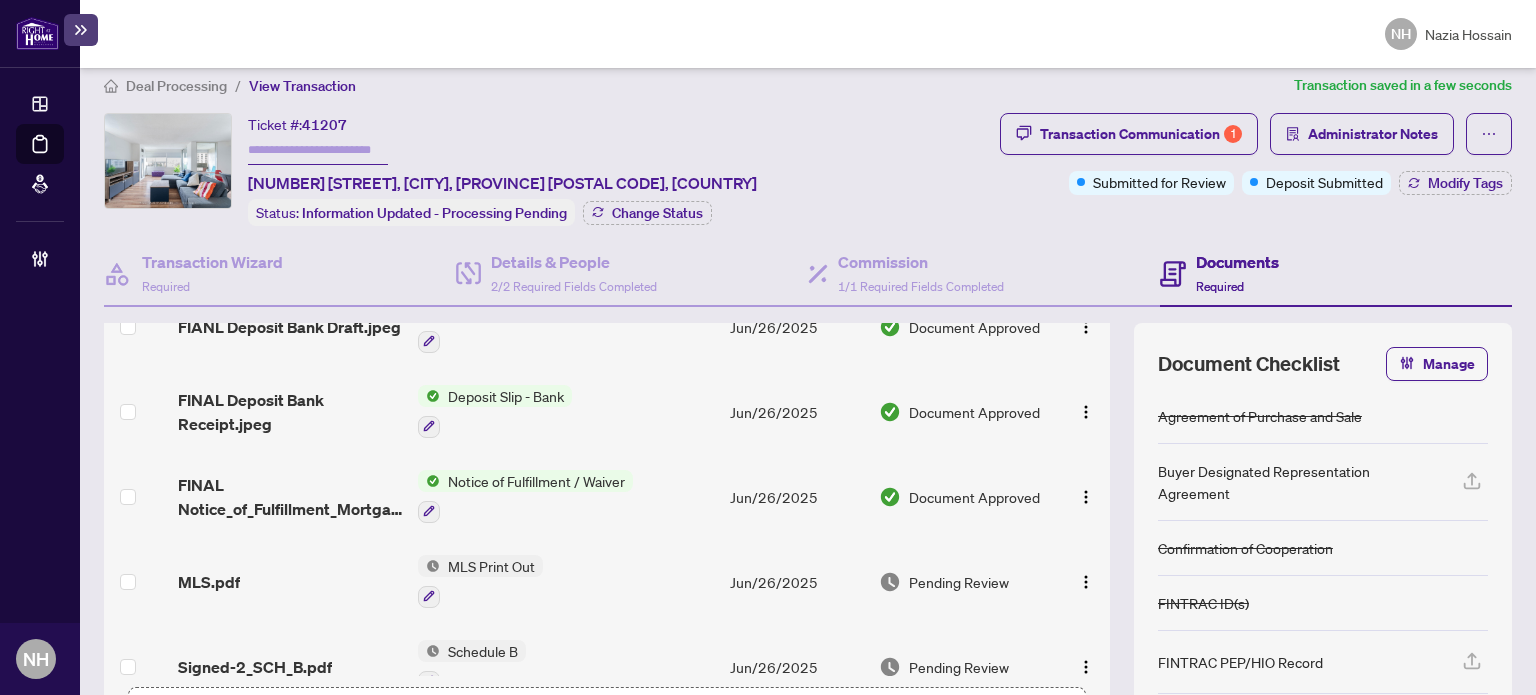scroll, scrollTop: 700, scrollLeft: 0, axis: vertical 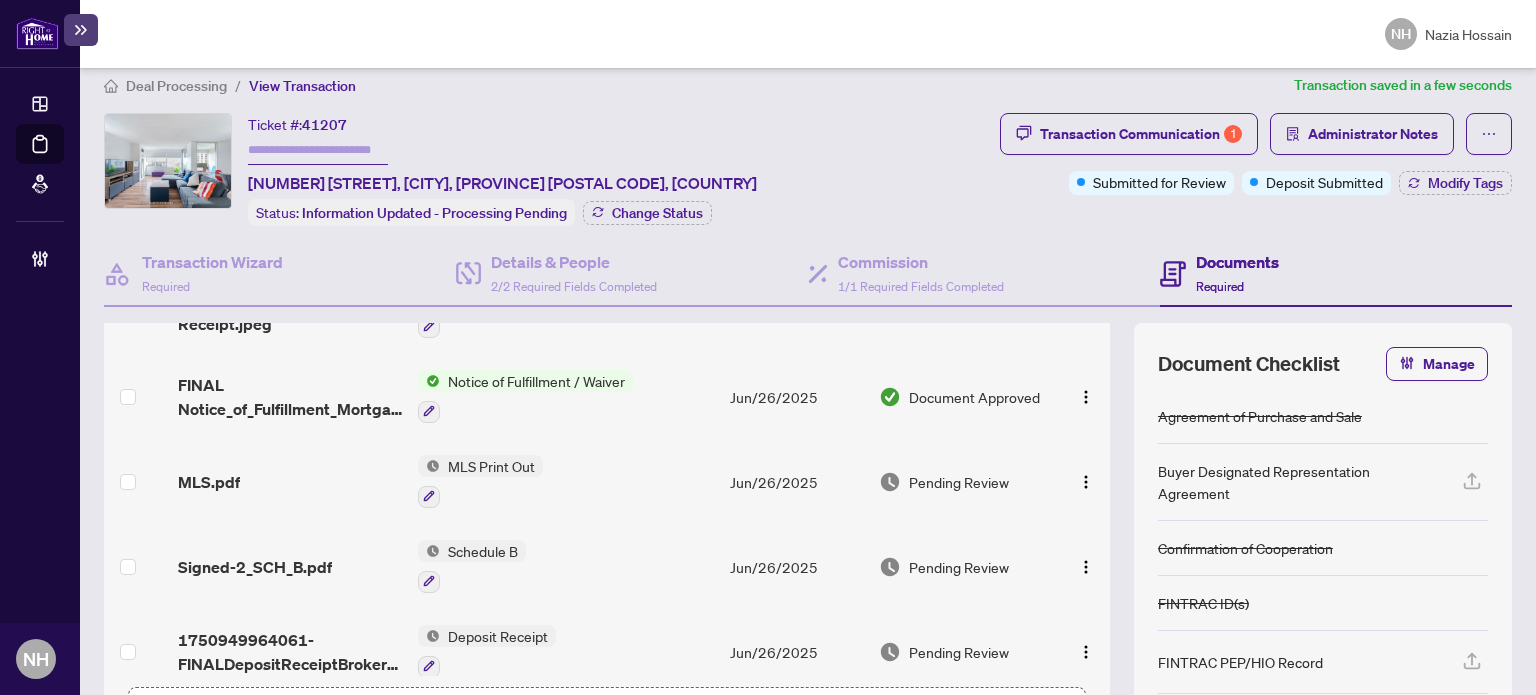 click on "MLS.pdf" at bounding box center [209, 482] 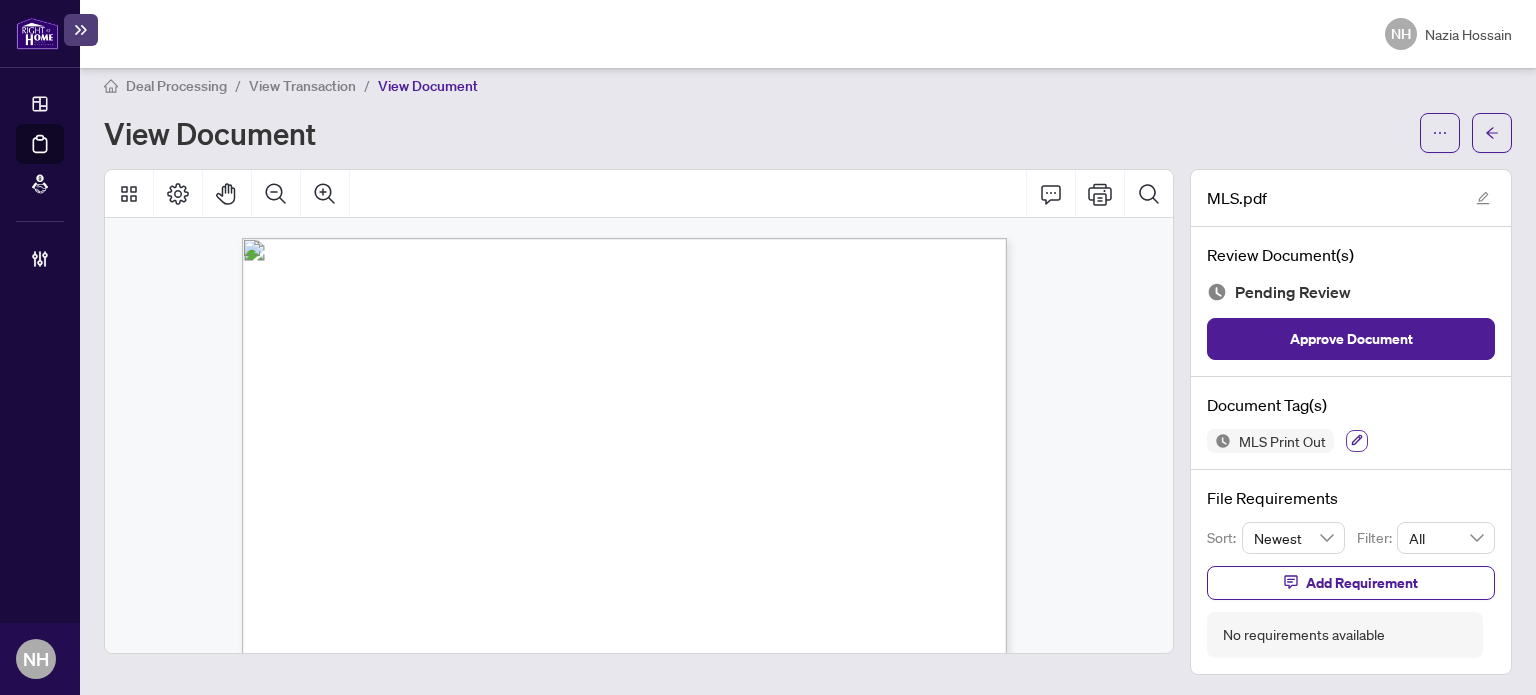 click 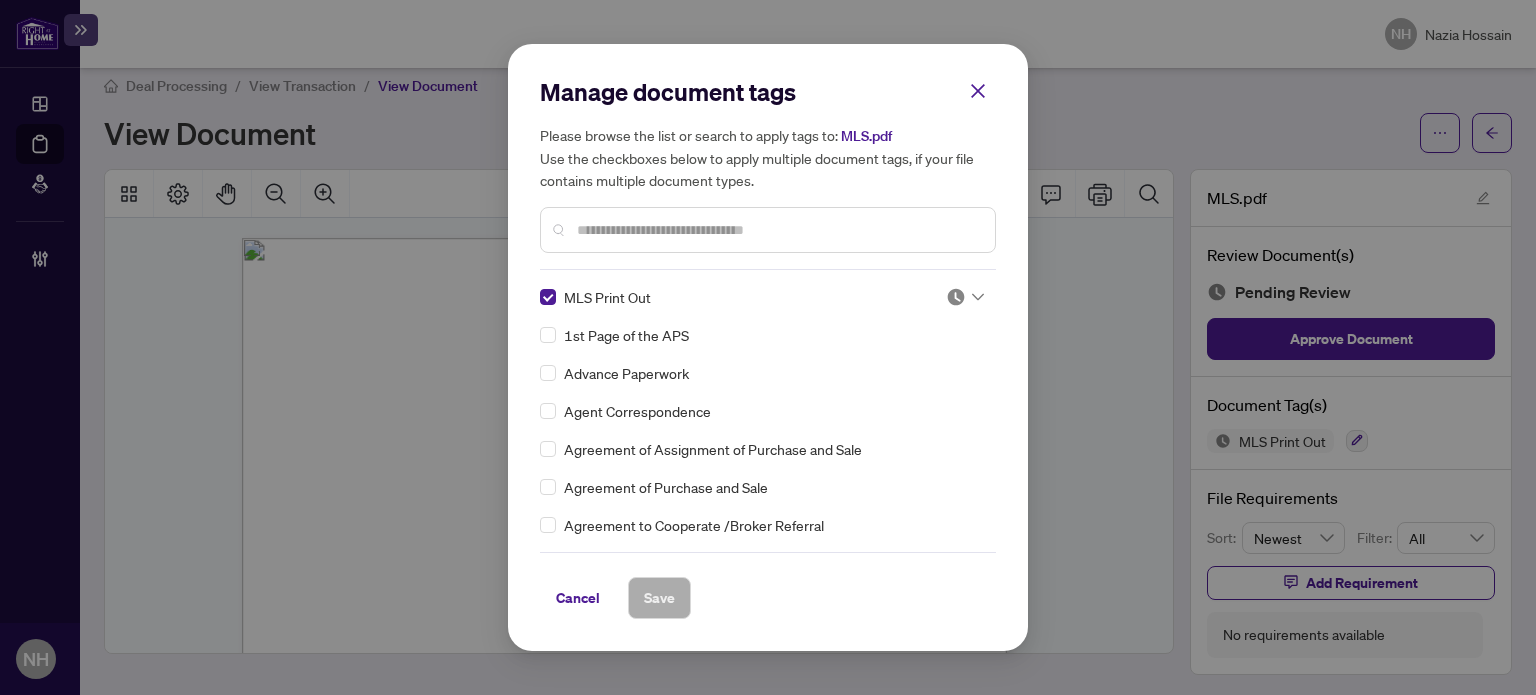 click 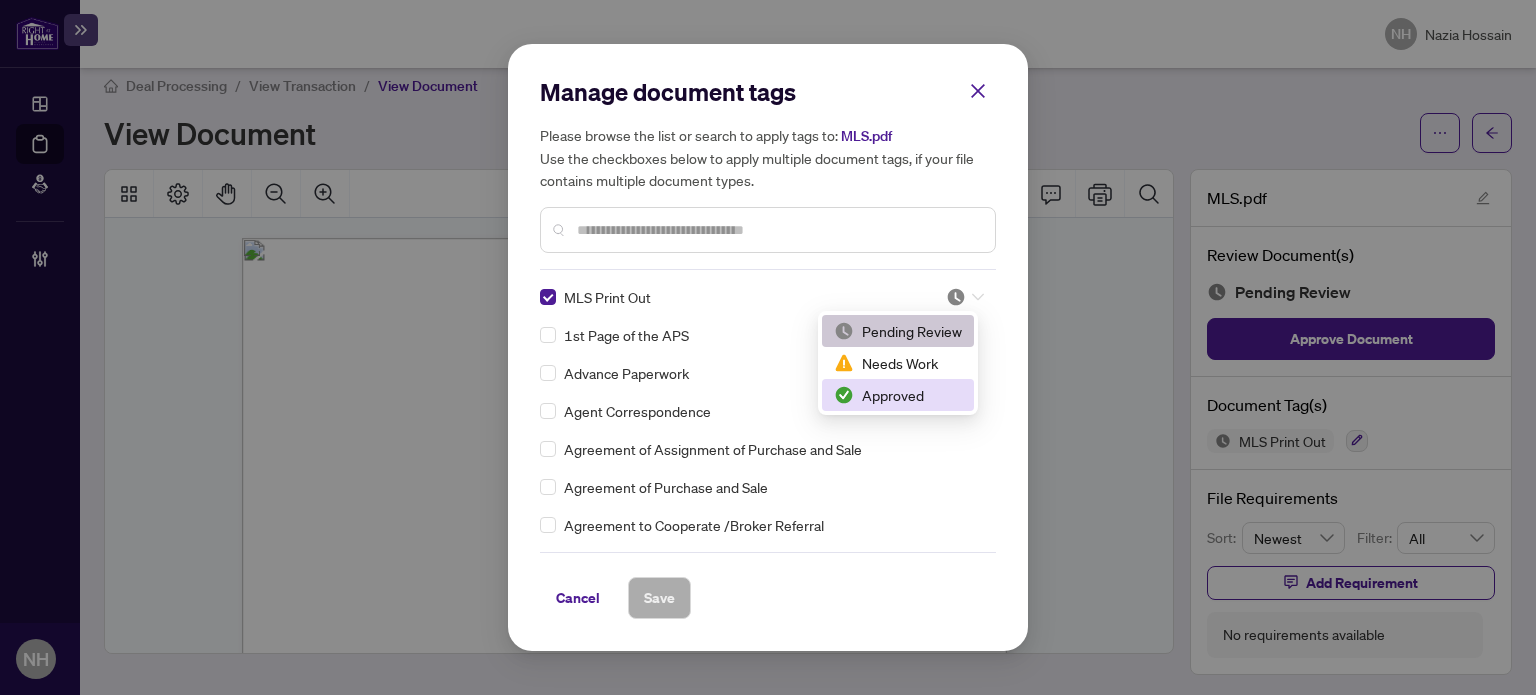 click on "Approved" at bounding box center [898, 395] 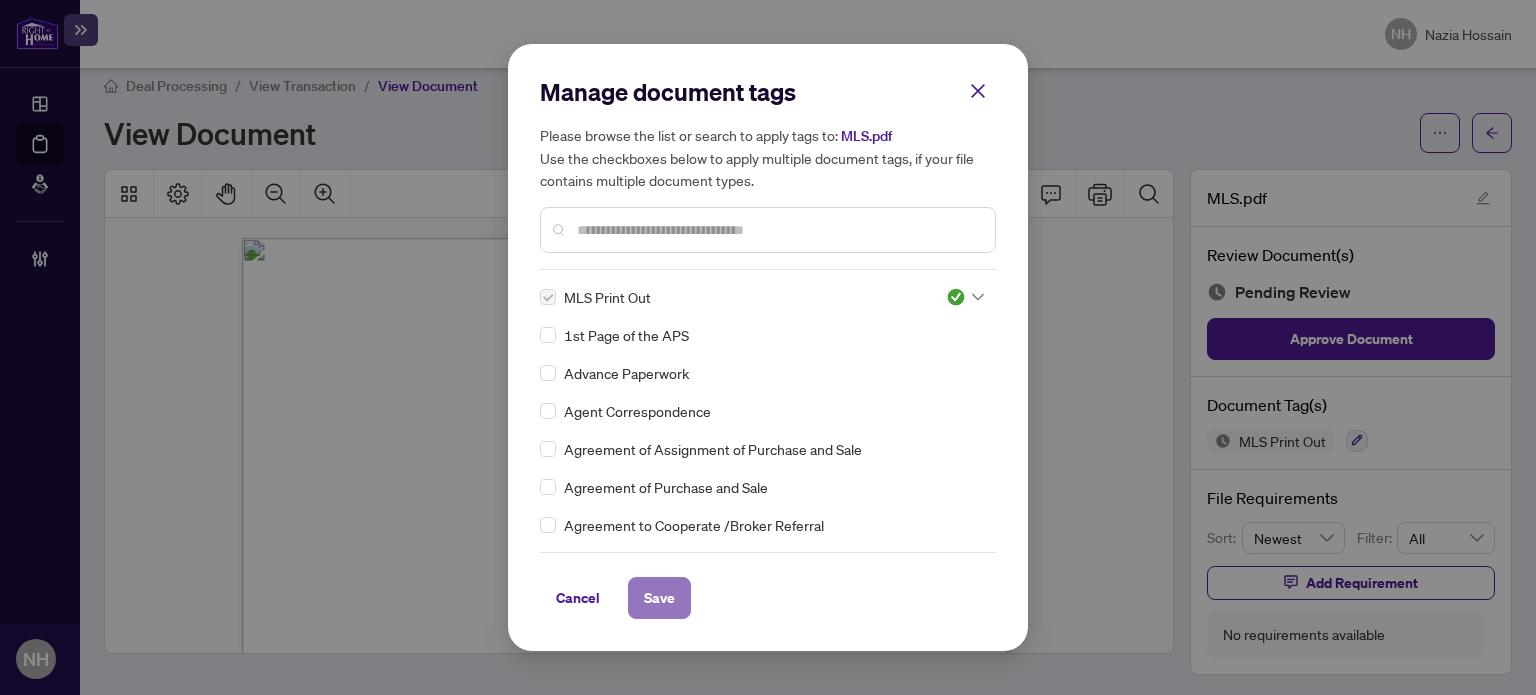 click on "Save" at bounding box center (659, 598) 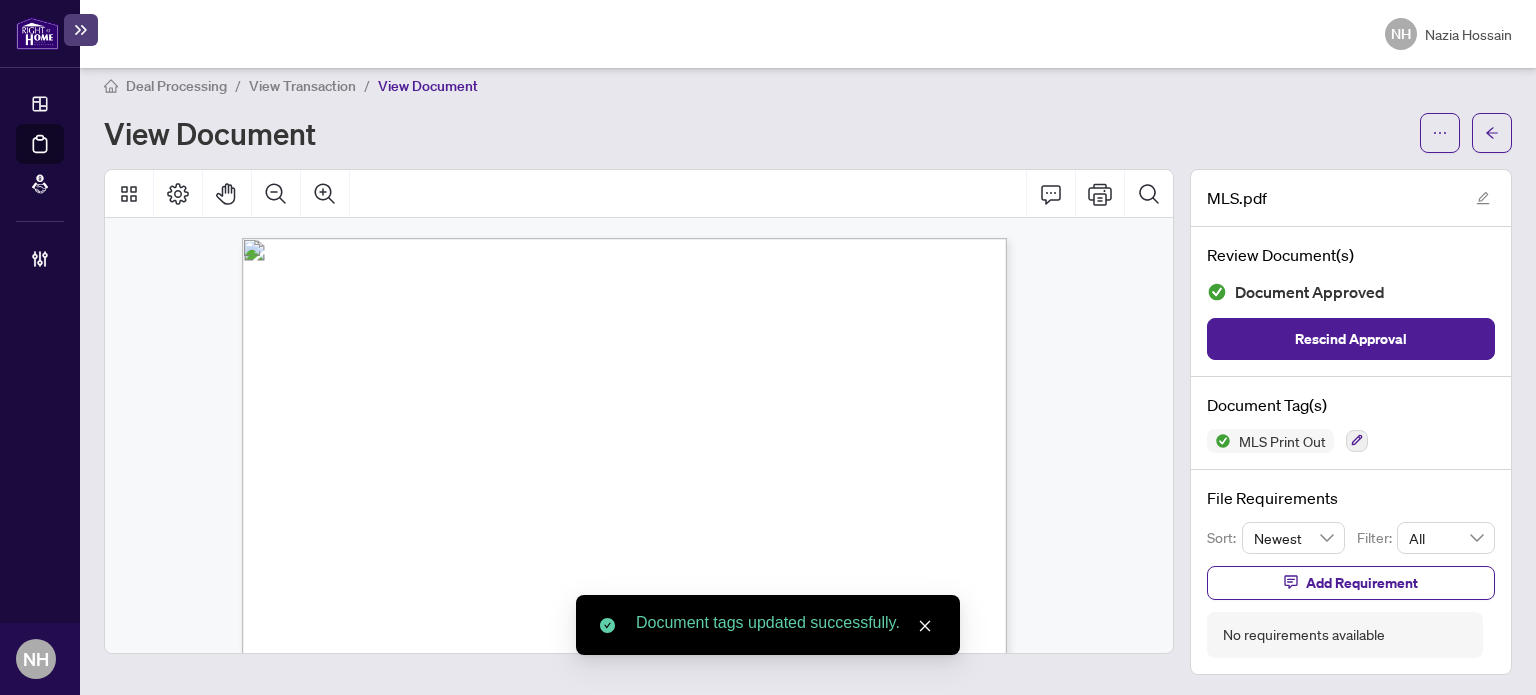 click on "View Transaction" at bounding box center [302, 86] 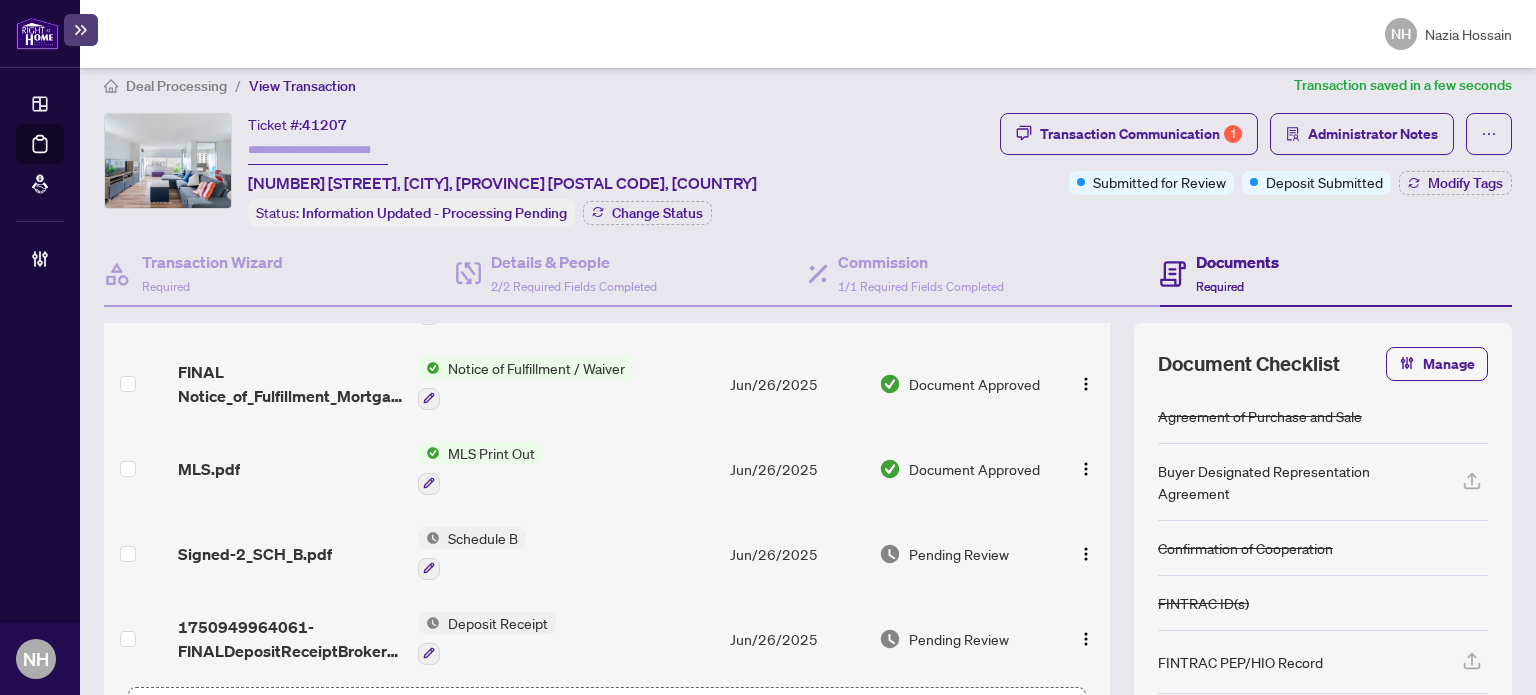 scroll, scrollTop: 716, scrollLeft: 0, axis: vertical 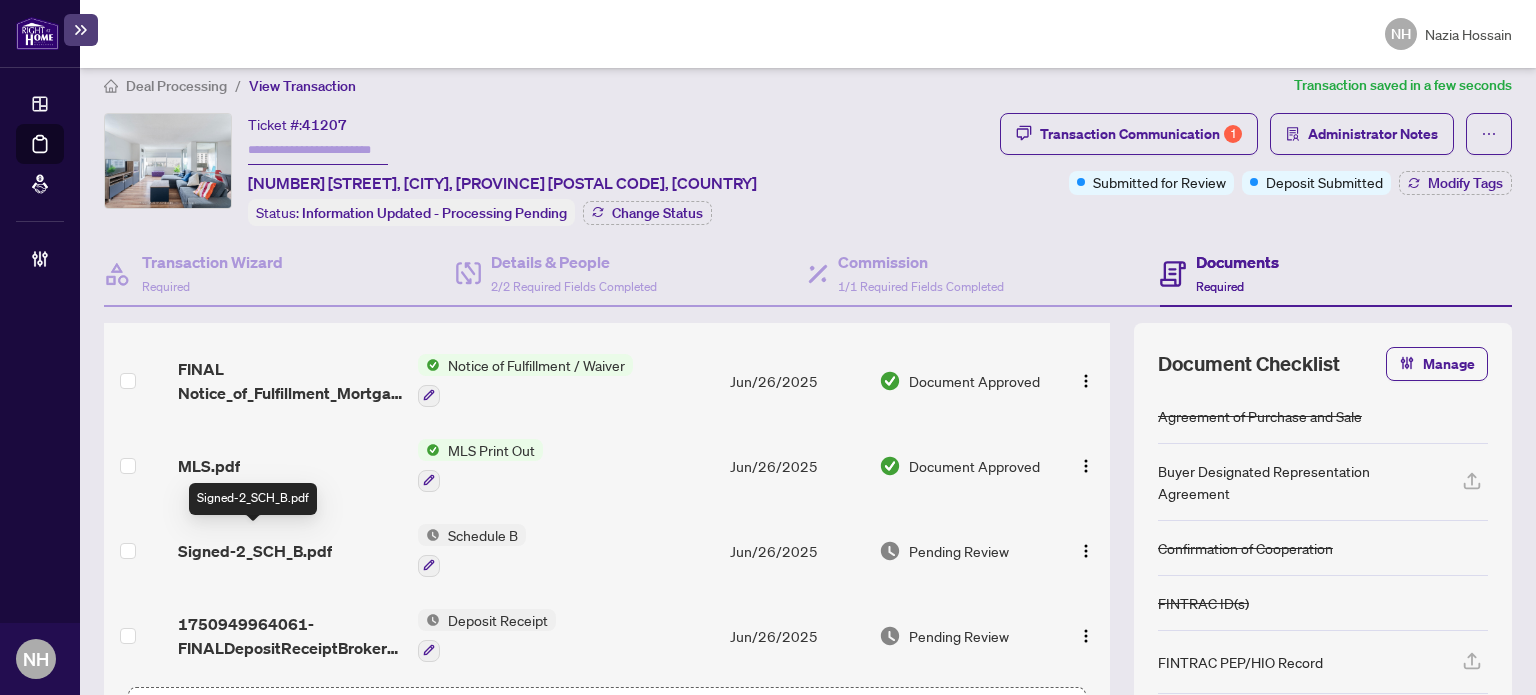 click on "Signed-2_SCH_B.pdf" at bounding box center [255, 551] 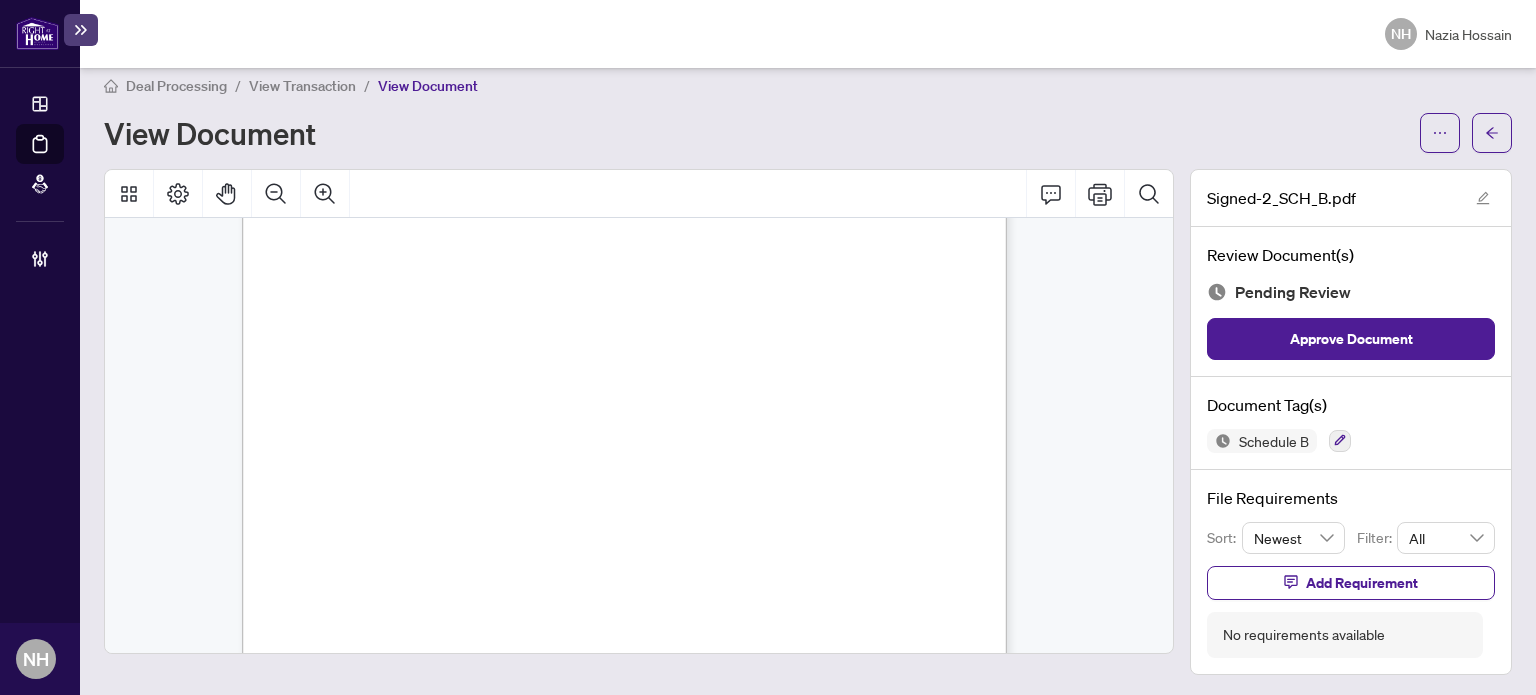 scroll, scrollTop: 594, scrollLeft: 0, axis: vertical 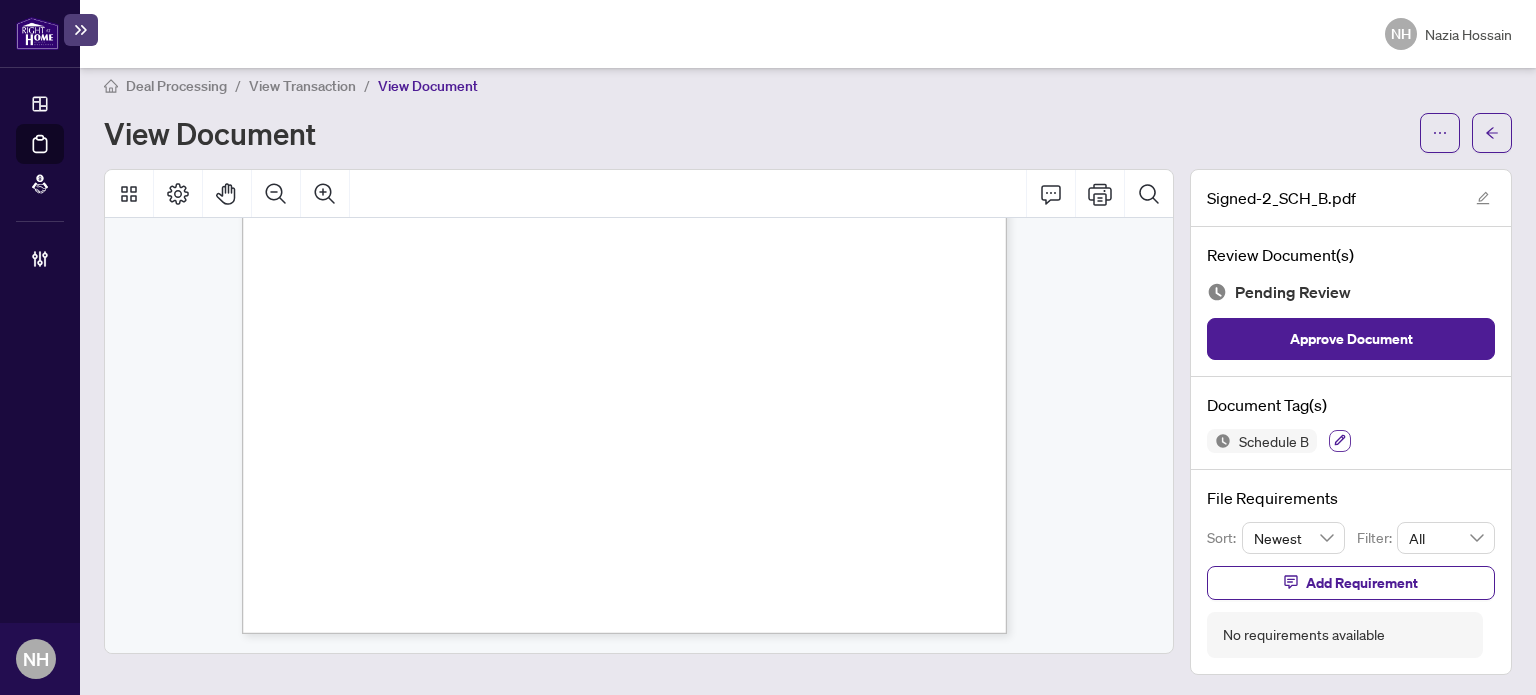 click 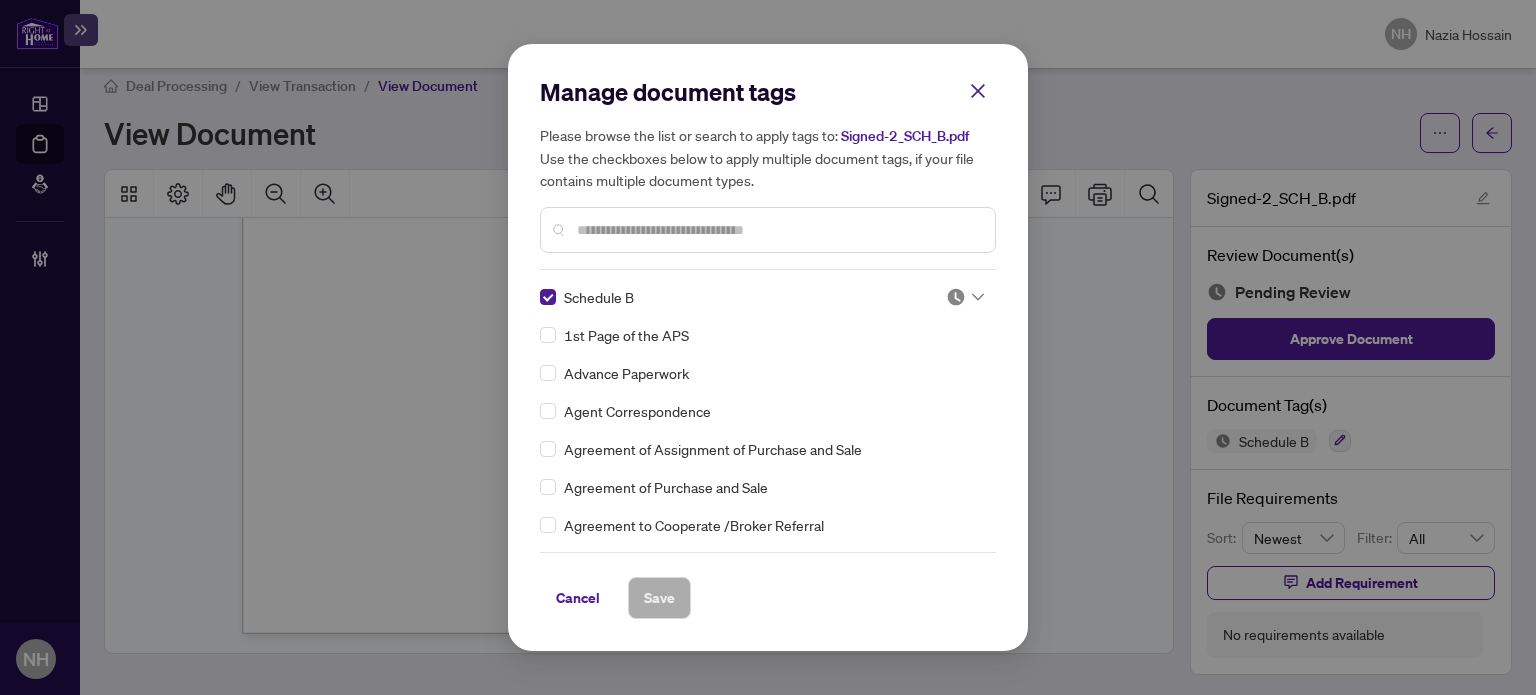 click at bounding box center (956, 297) 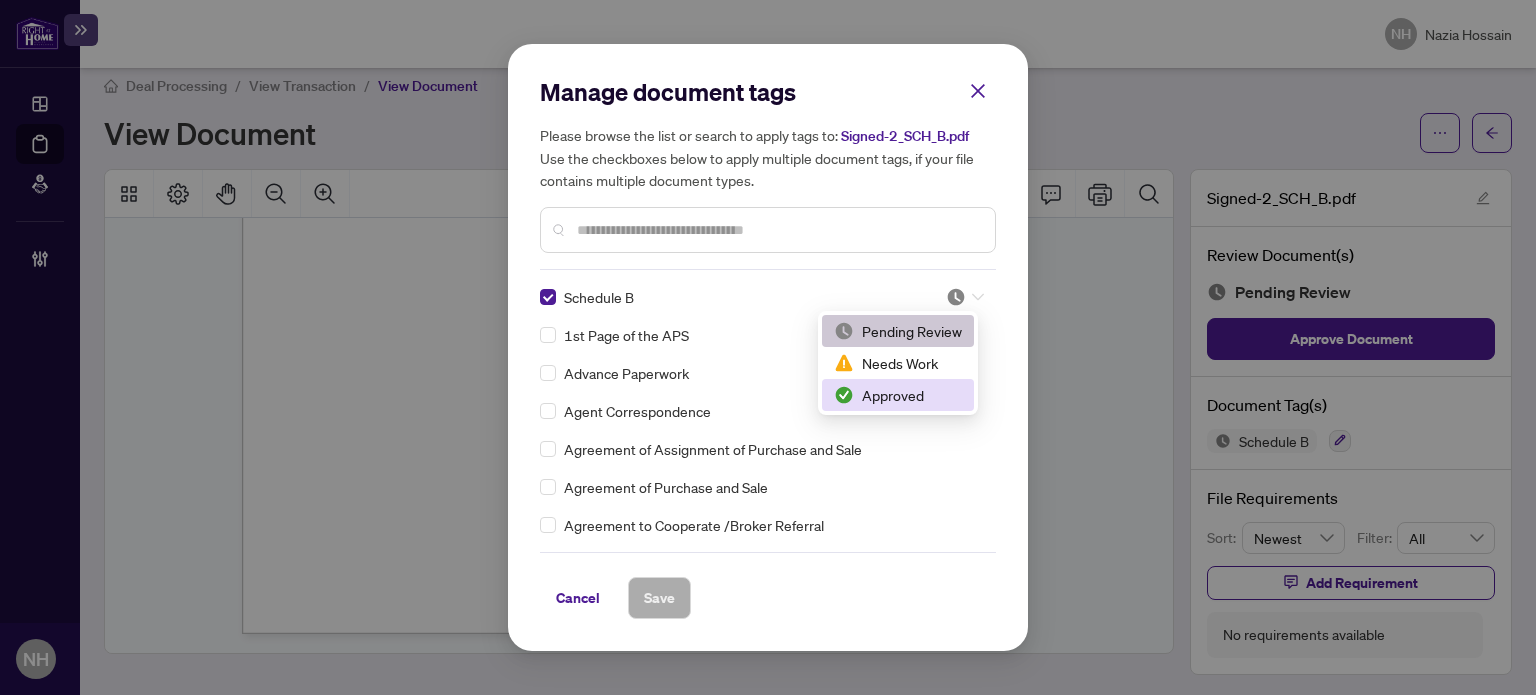 click on "Approved" at bounding box center [898, 395] 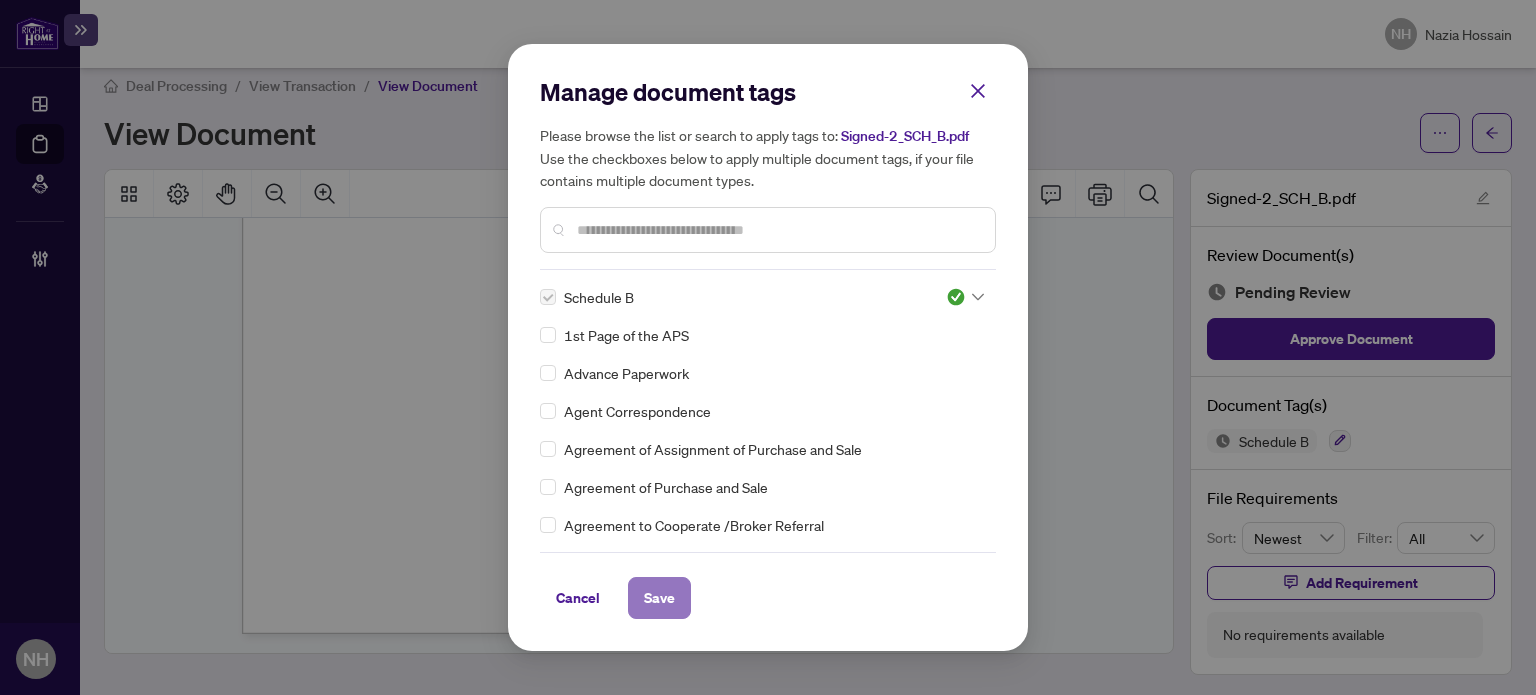 click on "Save" at bounding box center [659, 598] 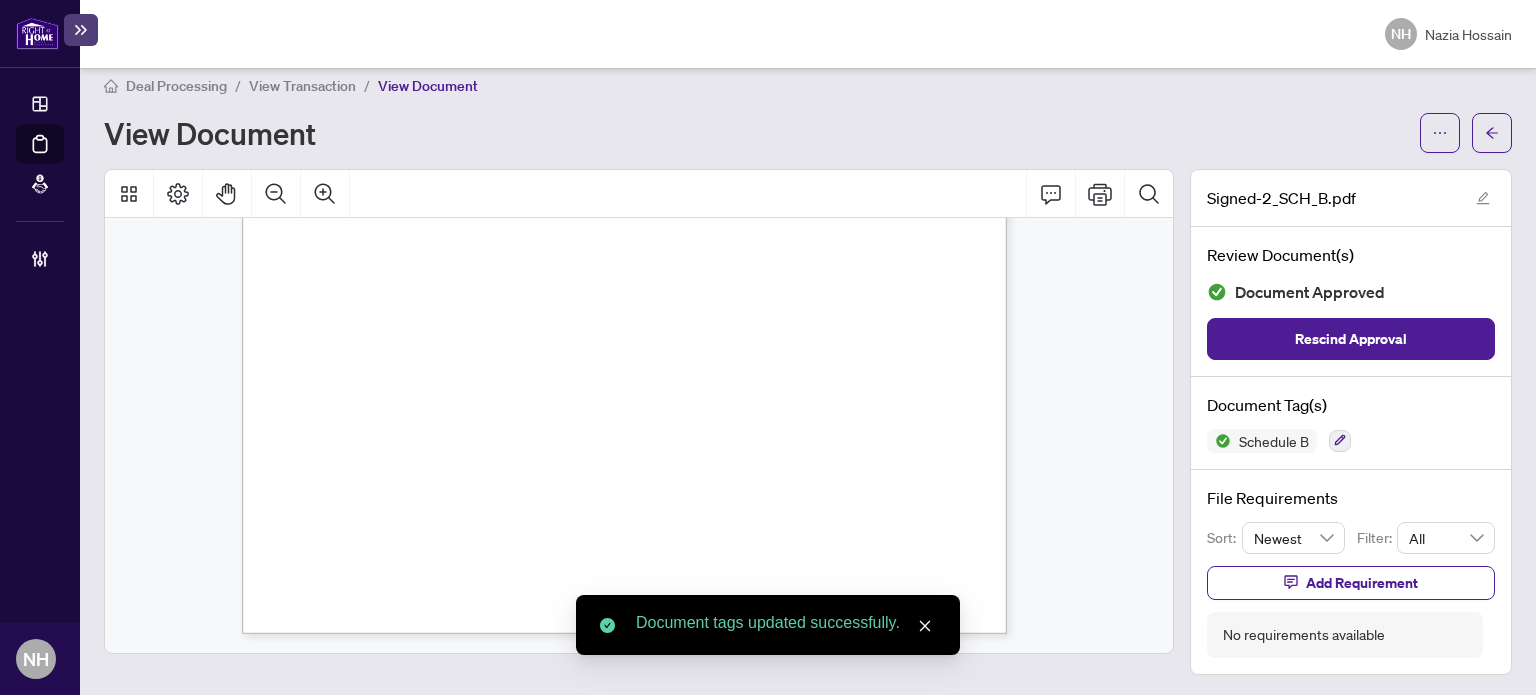 click on "View Transaction" at bounding box center [302, 86] 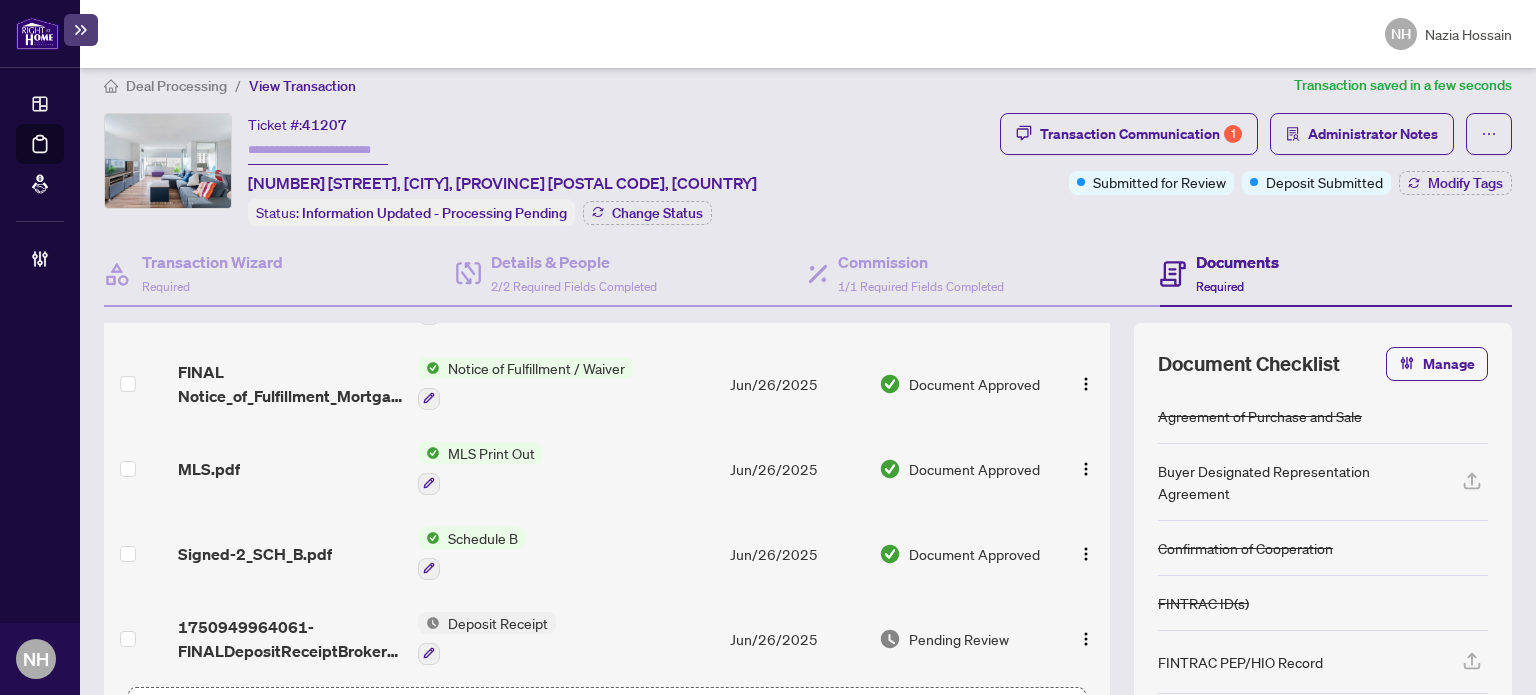 scroll, scrollTop: 716, scrollLeft: 0, axis: vertical 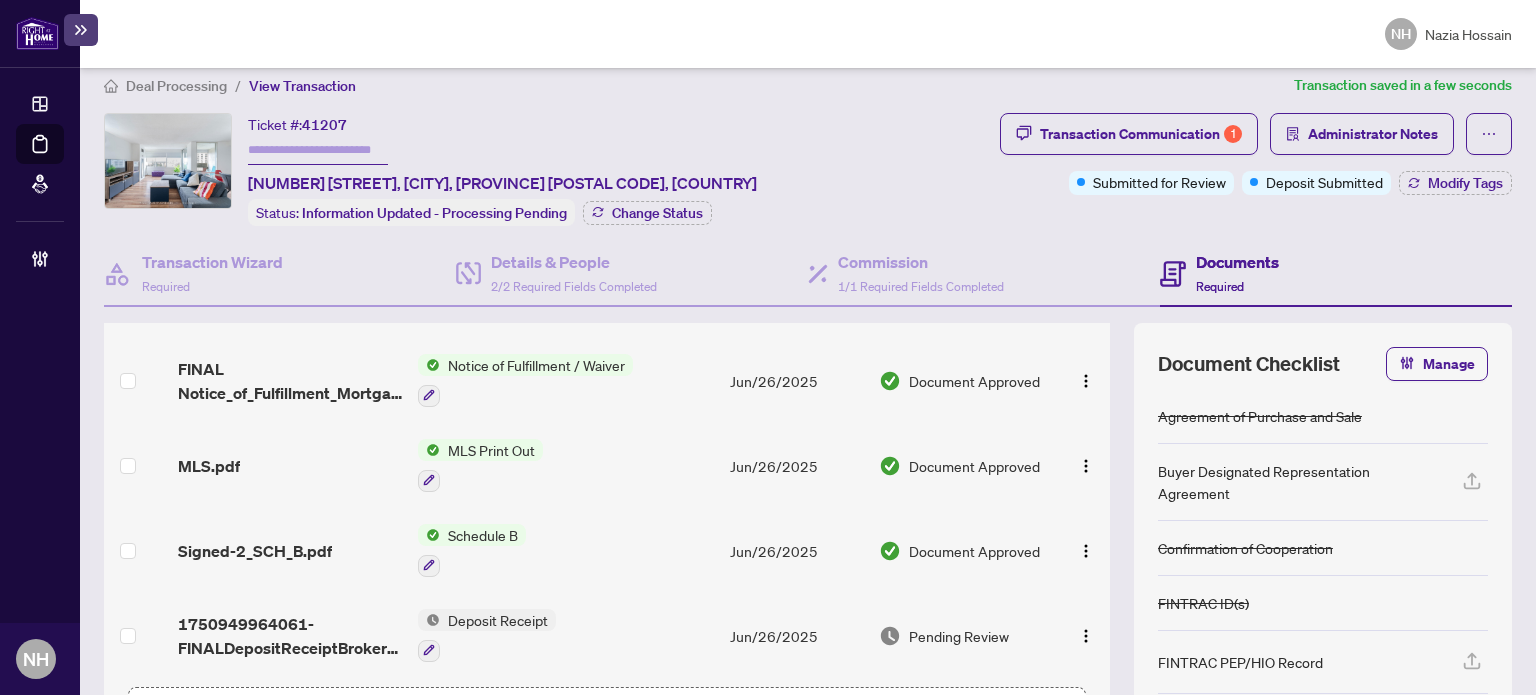 click on "1750949964061-FINALDepositReceiptBrokerage.pdf" at bounding box center [290, 636] 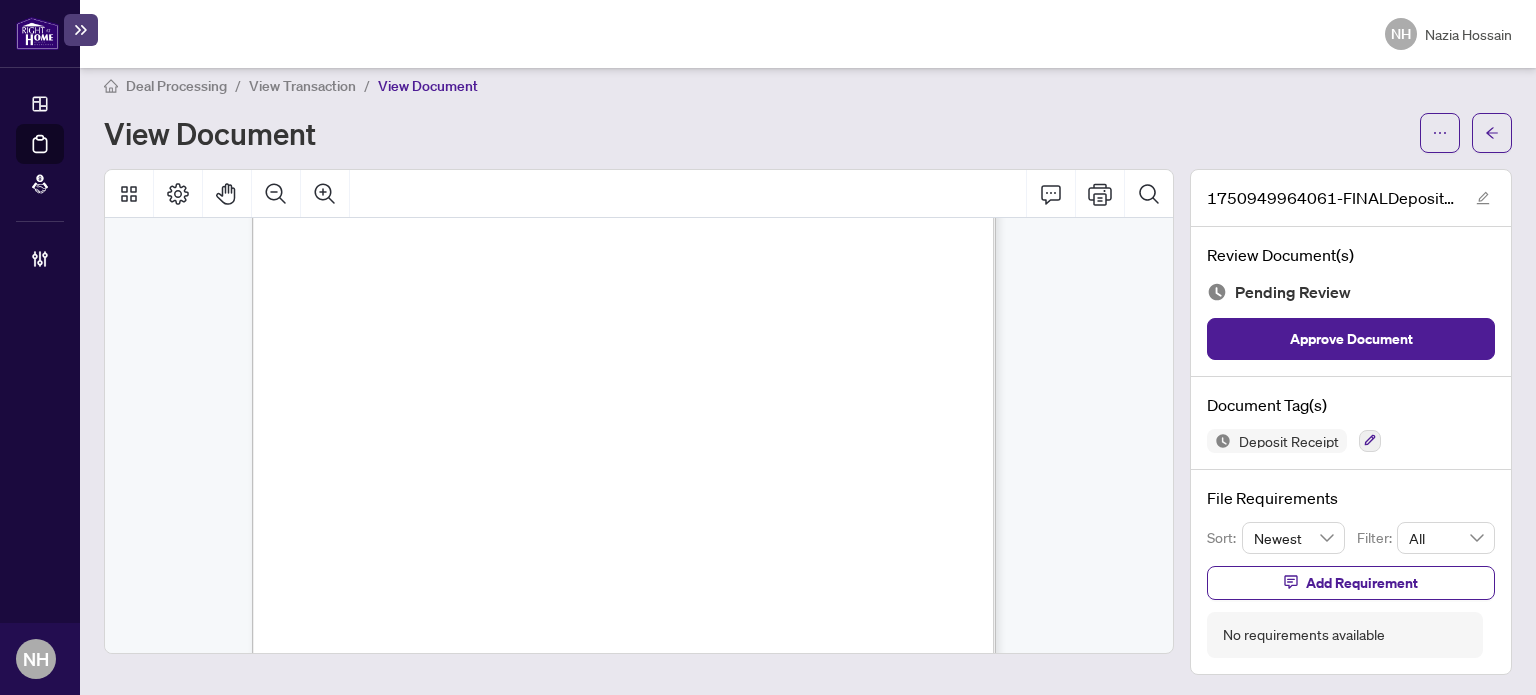 scroll, scrollTop: 400, scrollLeft: 0, axis: vertical 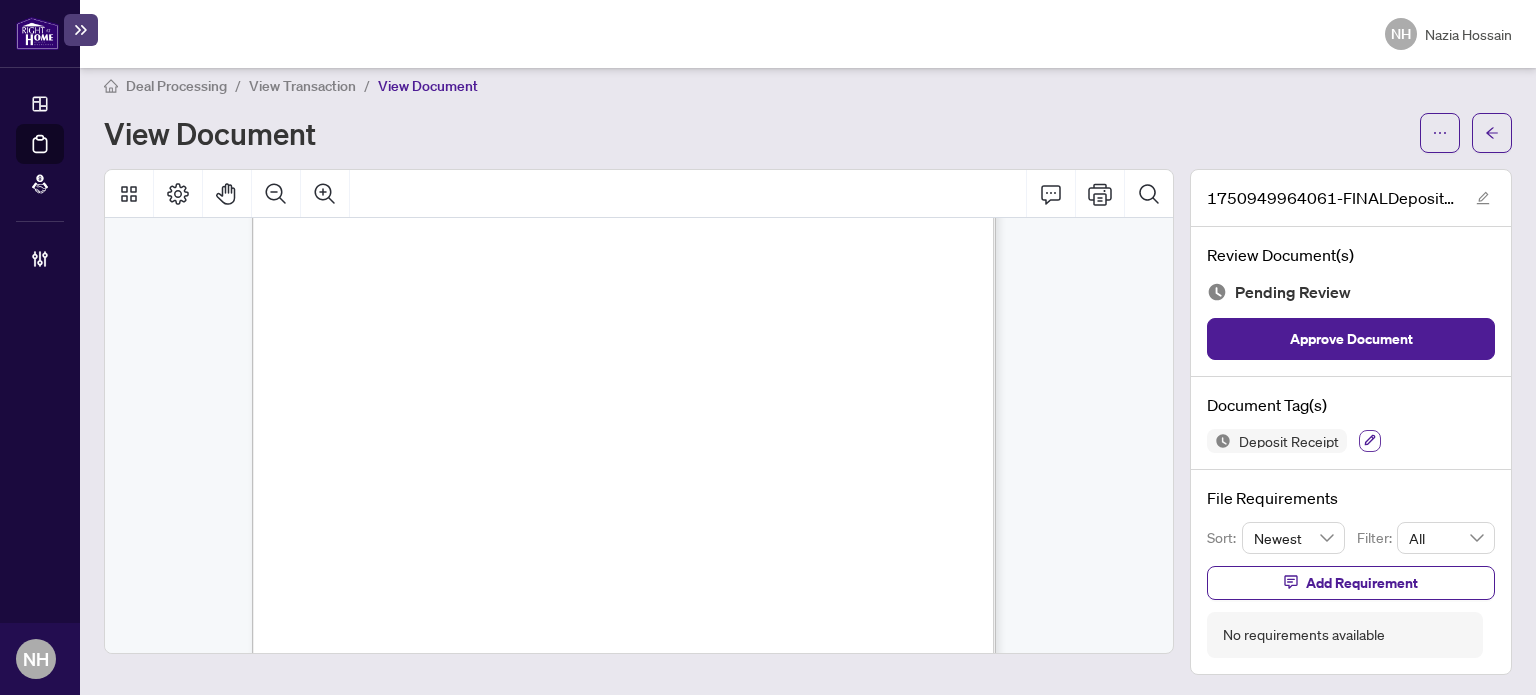 click 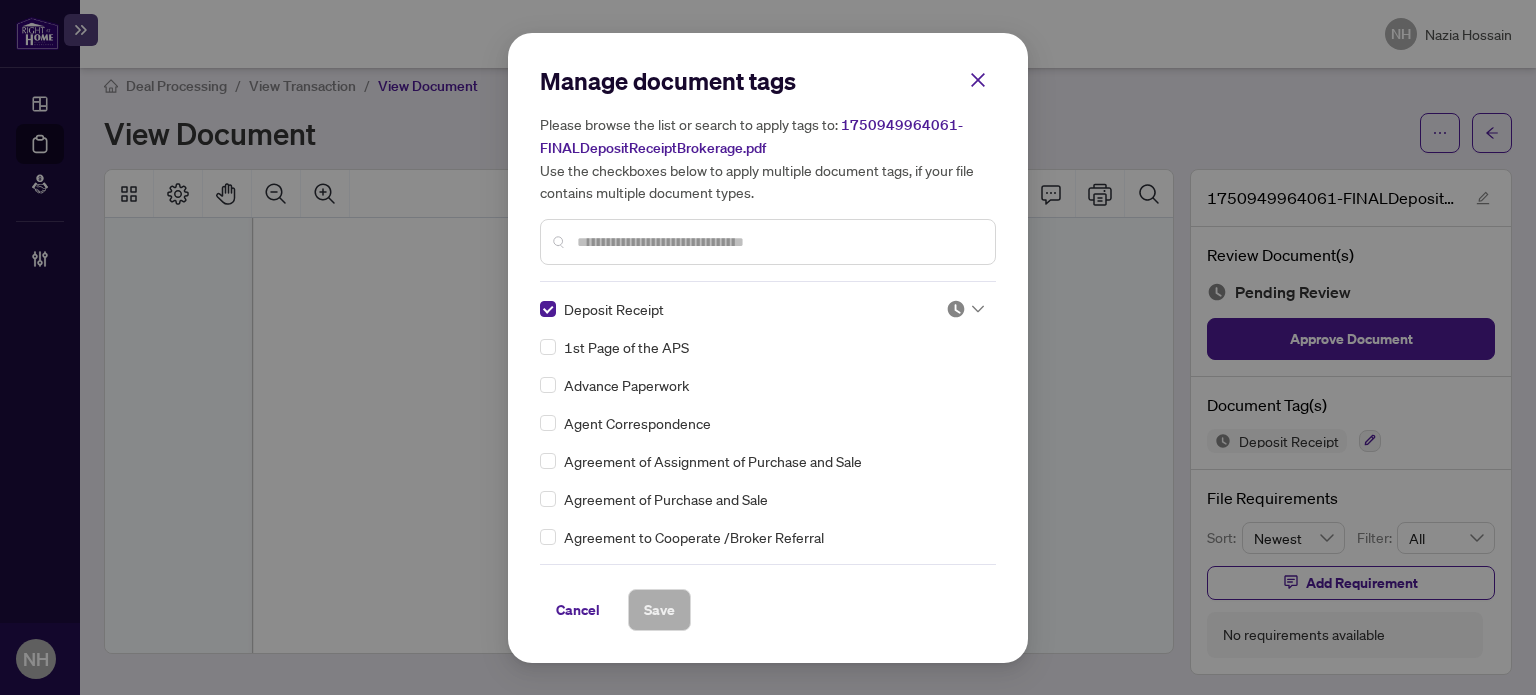click at bounding box center [778, 242] 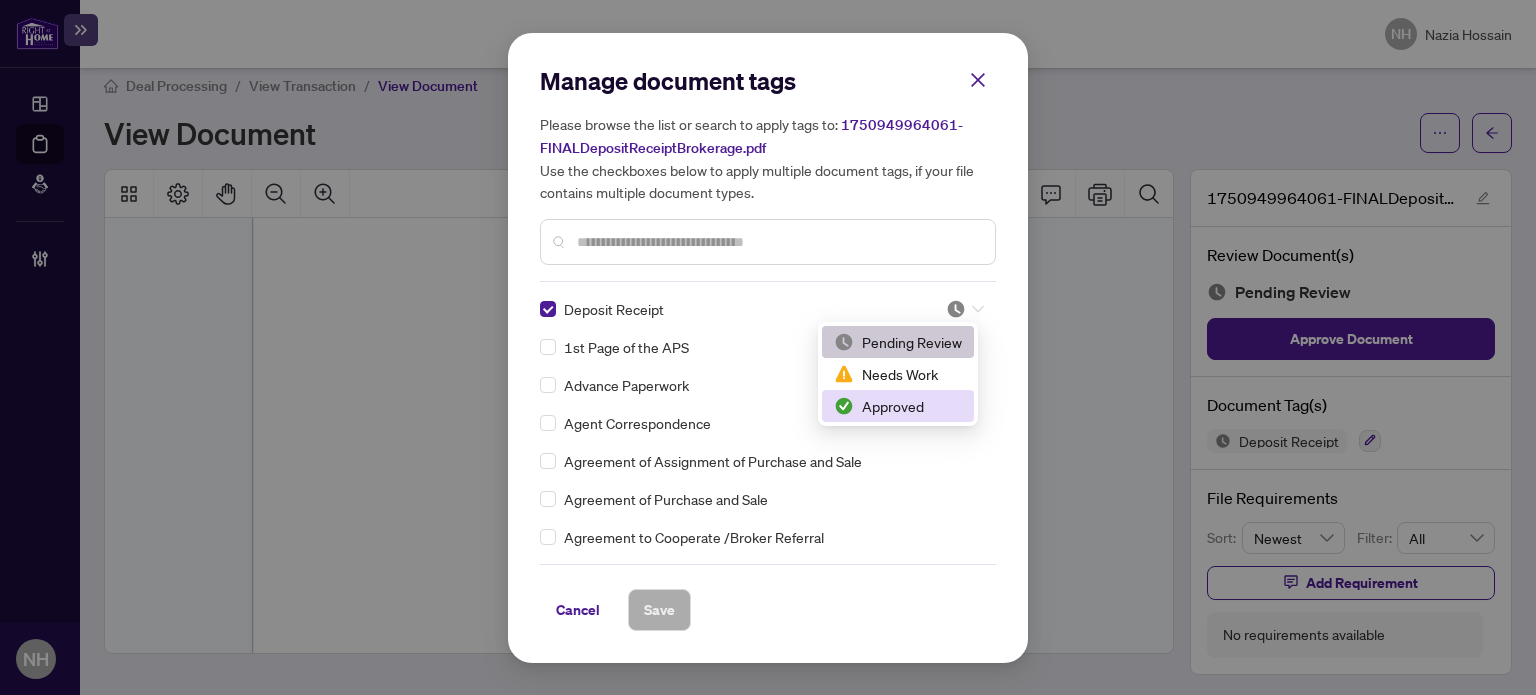 click on "Approved" at bounding box center (898, 406) 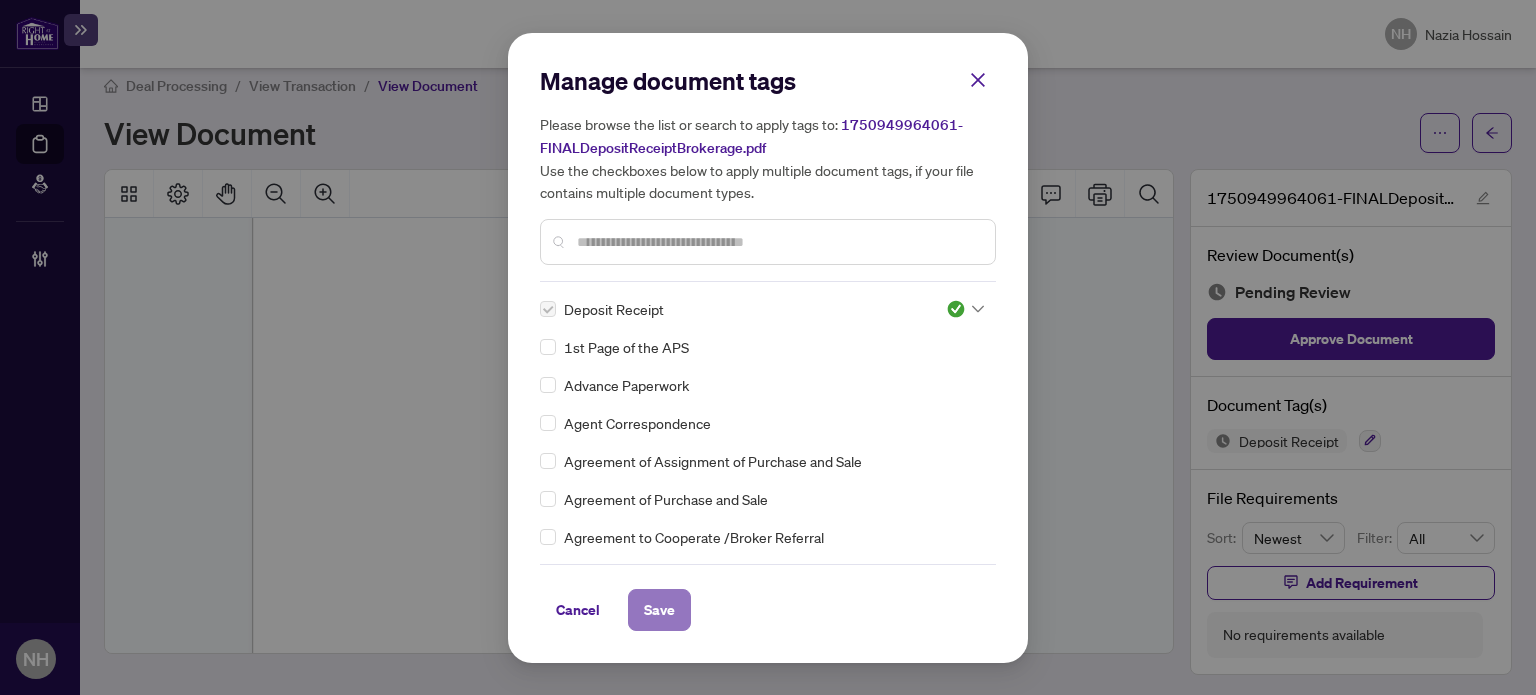 click on "Save" at bounding box center (659, 610) 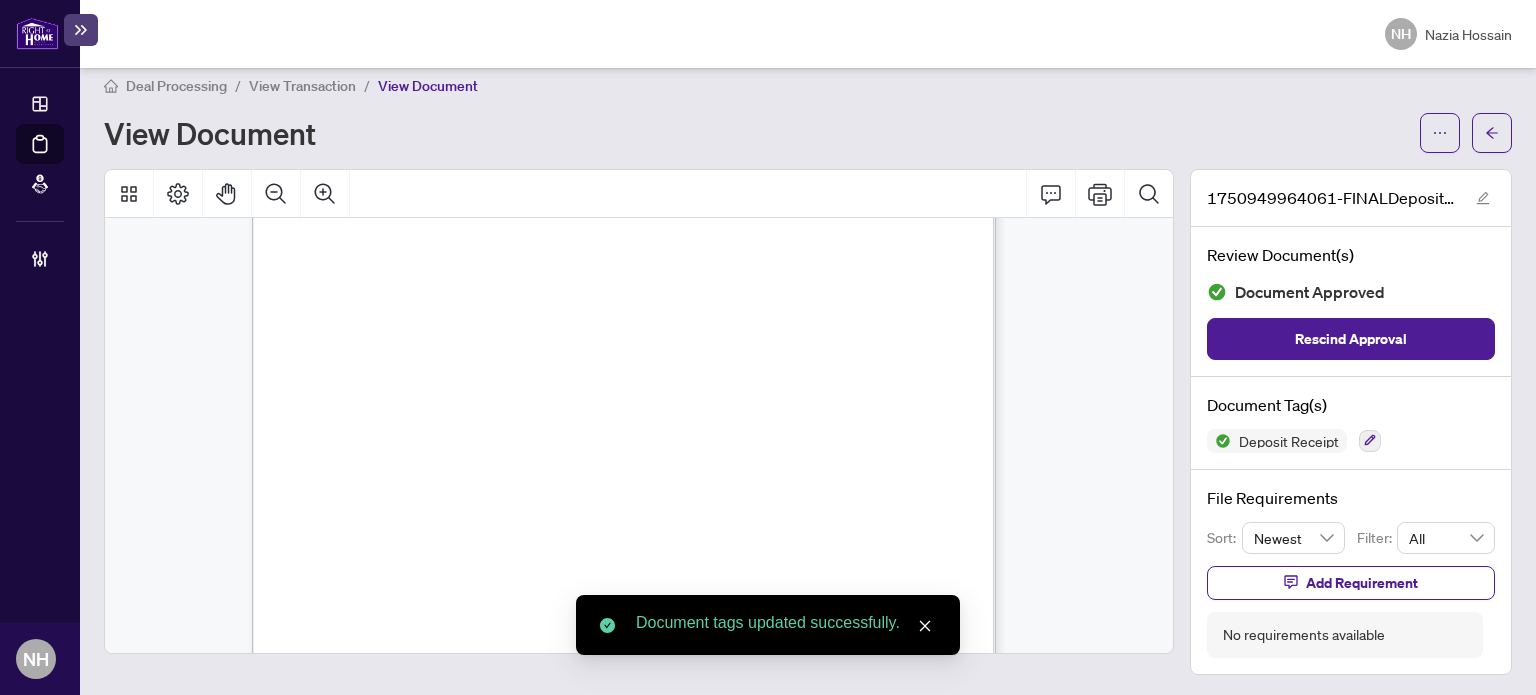 click on "View Transaction" at bounding box center (302, 86) 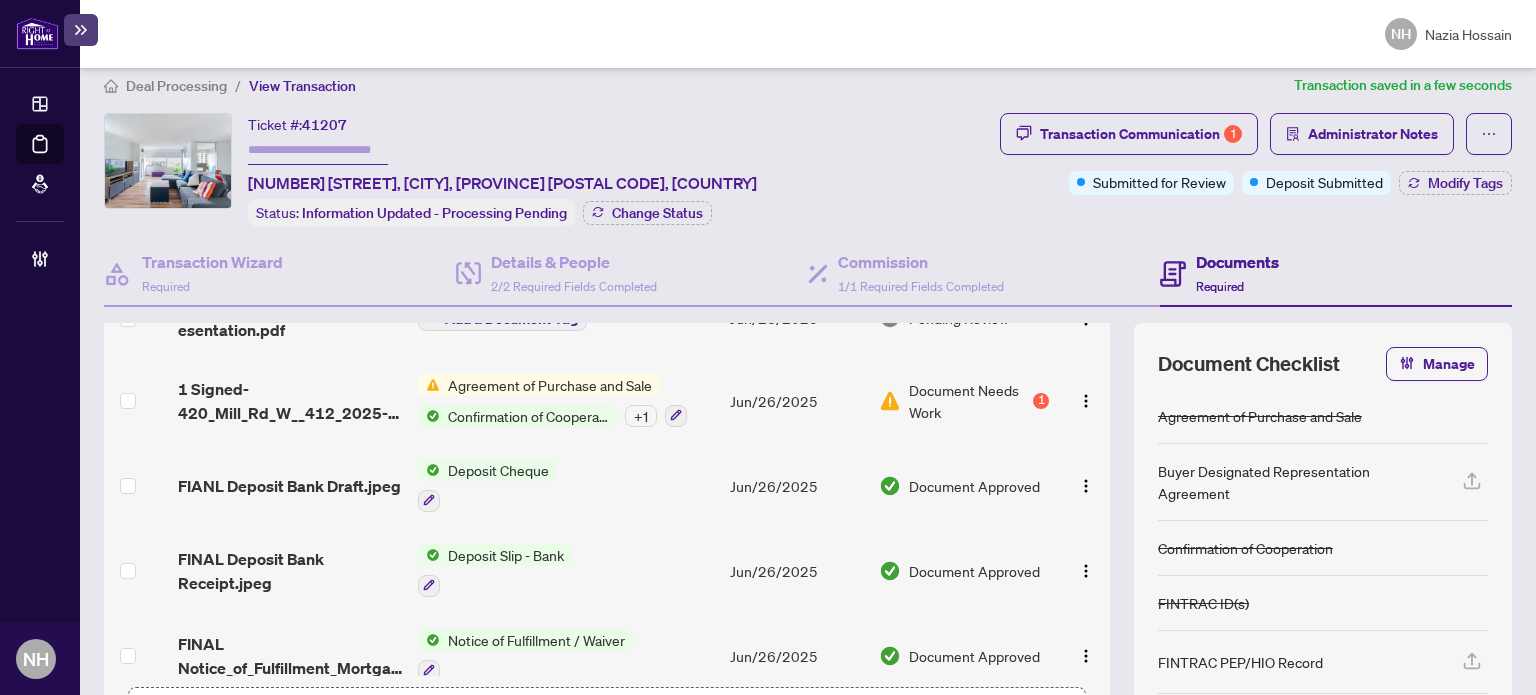 scroll, scrollTop: 416, scrollLeft: 0, axis: vertical 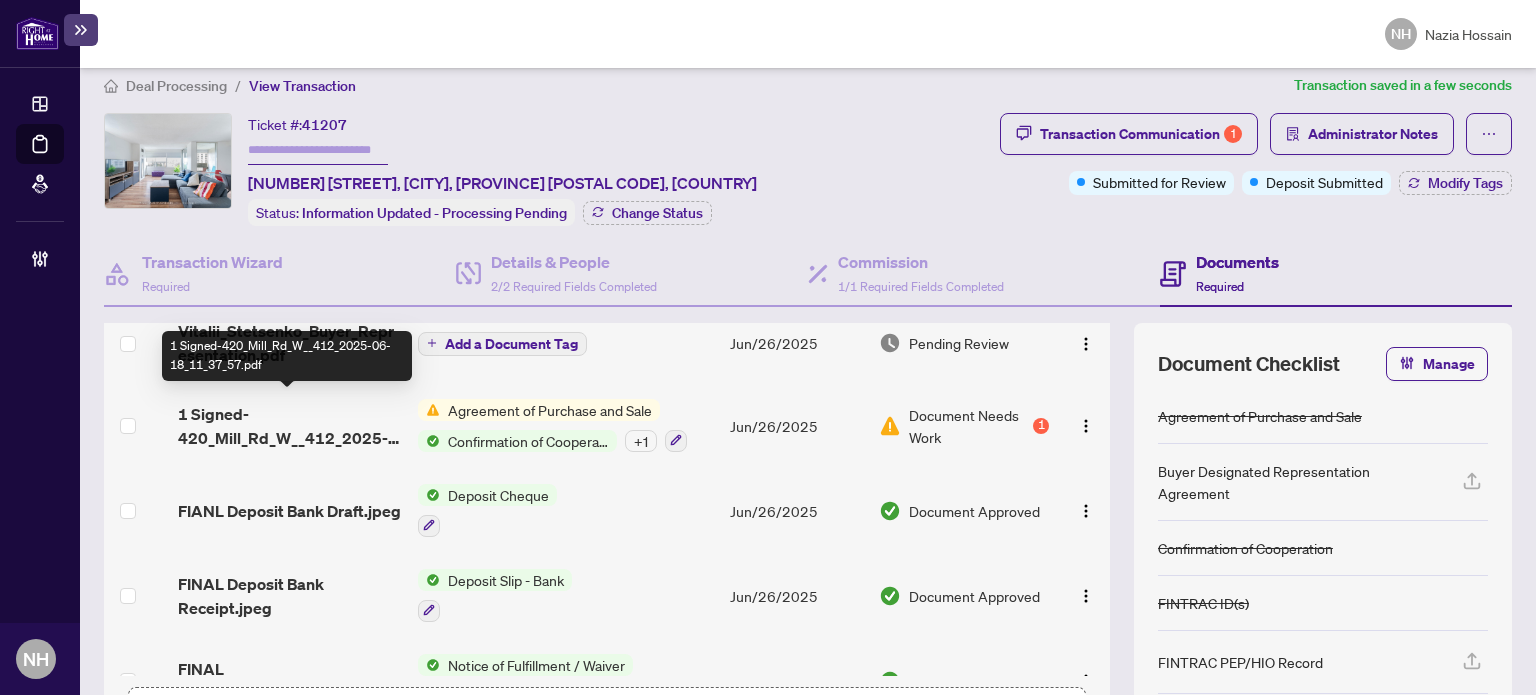 click on "1 Signed-420_Mill_Rd_W__412_2025-06-18_11_37_57.pdf" at bounding box center (290, 426) 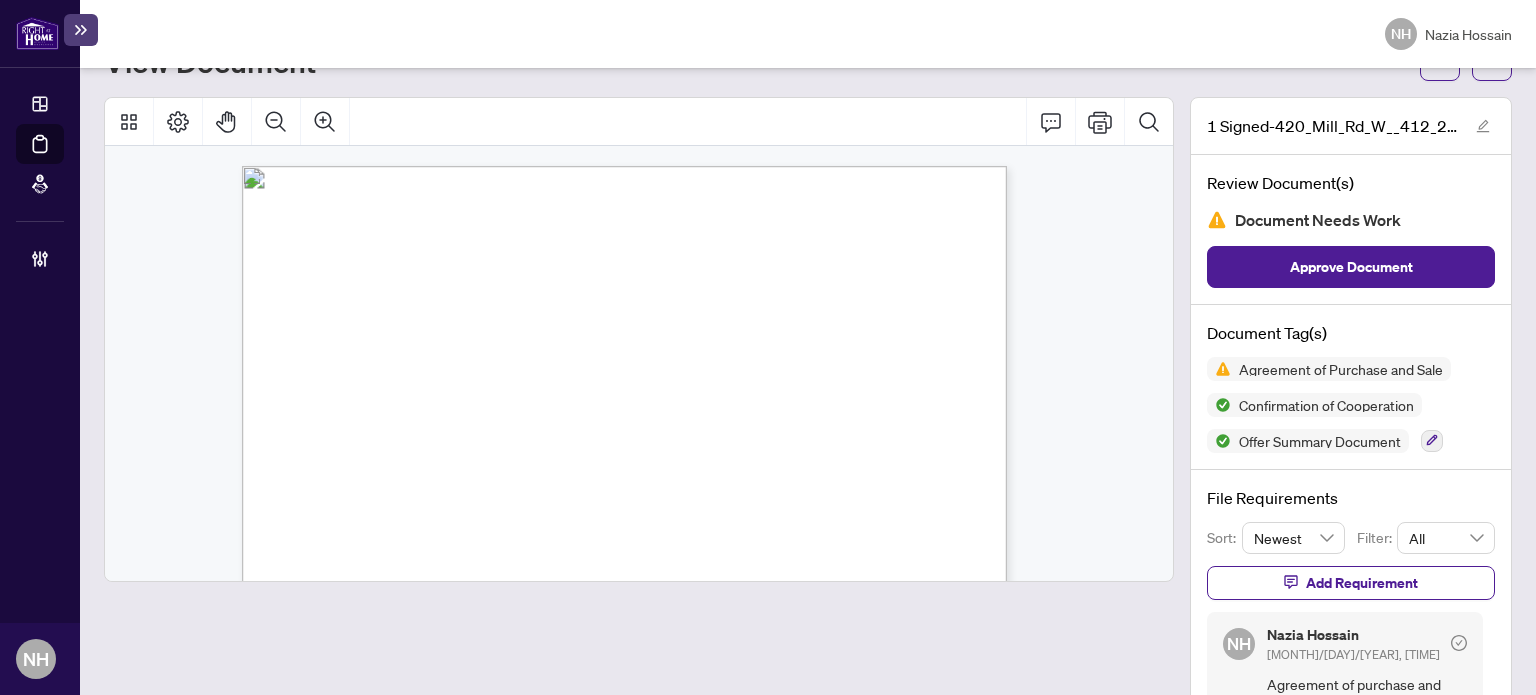 scroll, scrollTop: 224, scrollLeft: 0, axis: vertical 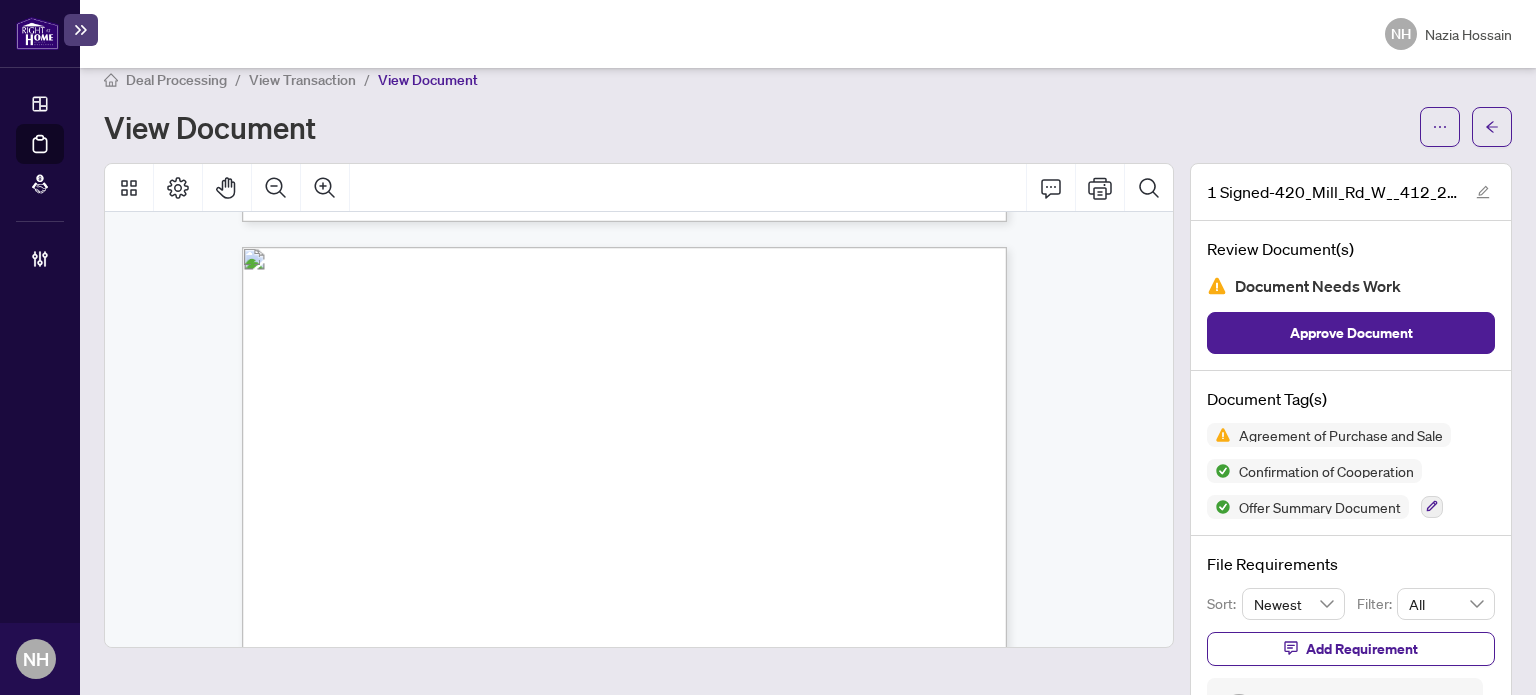 click on "View Transaction" at bounding box center [302, 80] 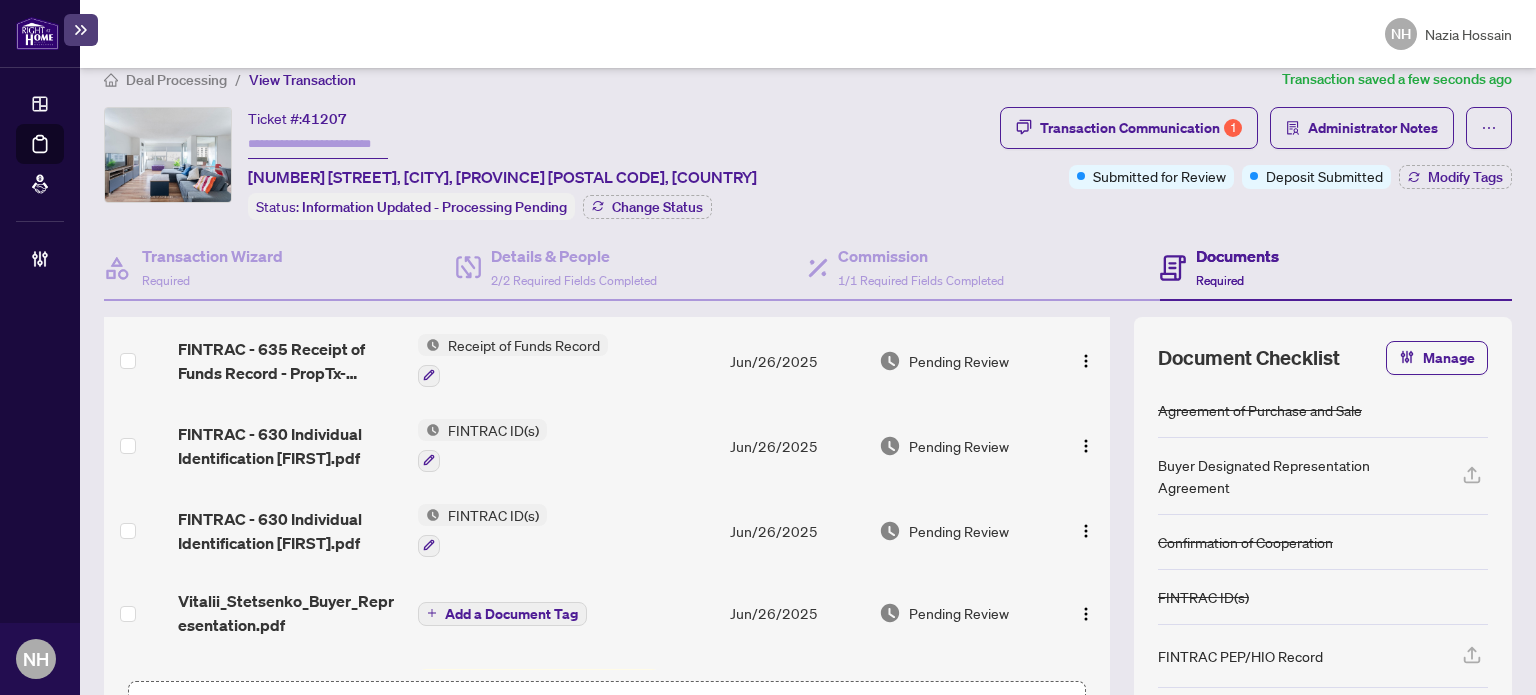 scroll, scrollTop: 200, scrollLeft: 0, axis: vertical 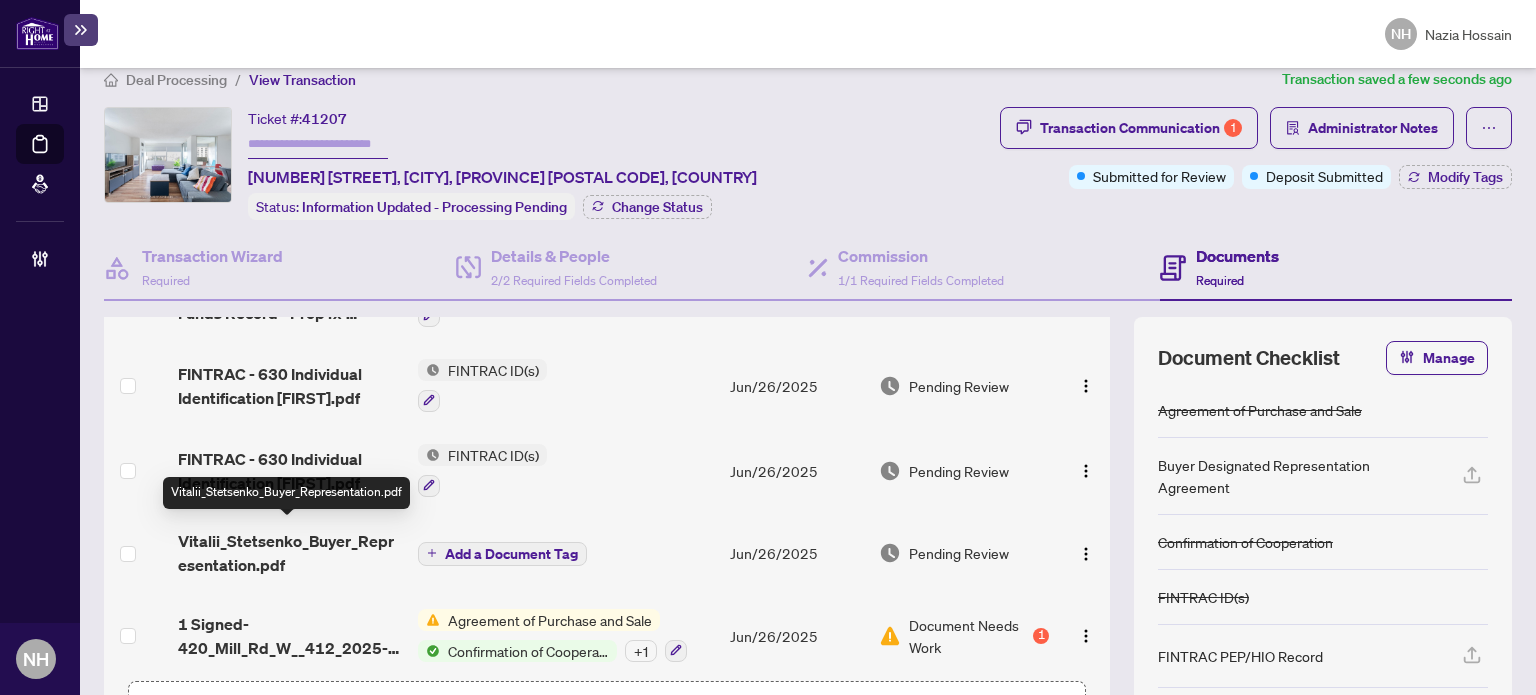 click on "Vitalii_Stetsenko_Buyer_Representation.pdf" at bounding box center (290, 553) 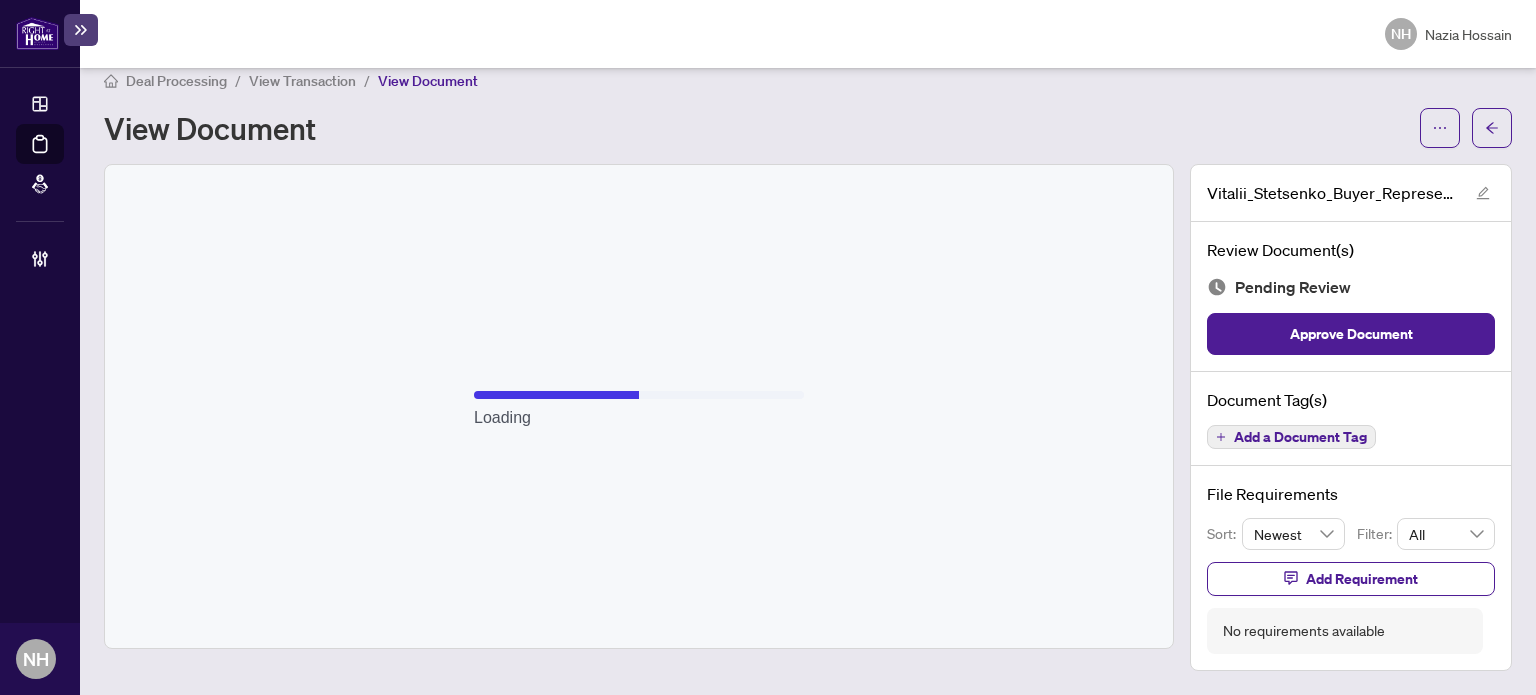 scroll, scrollTop: 18, scrollLeft: 0, axis: vertical 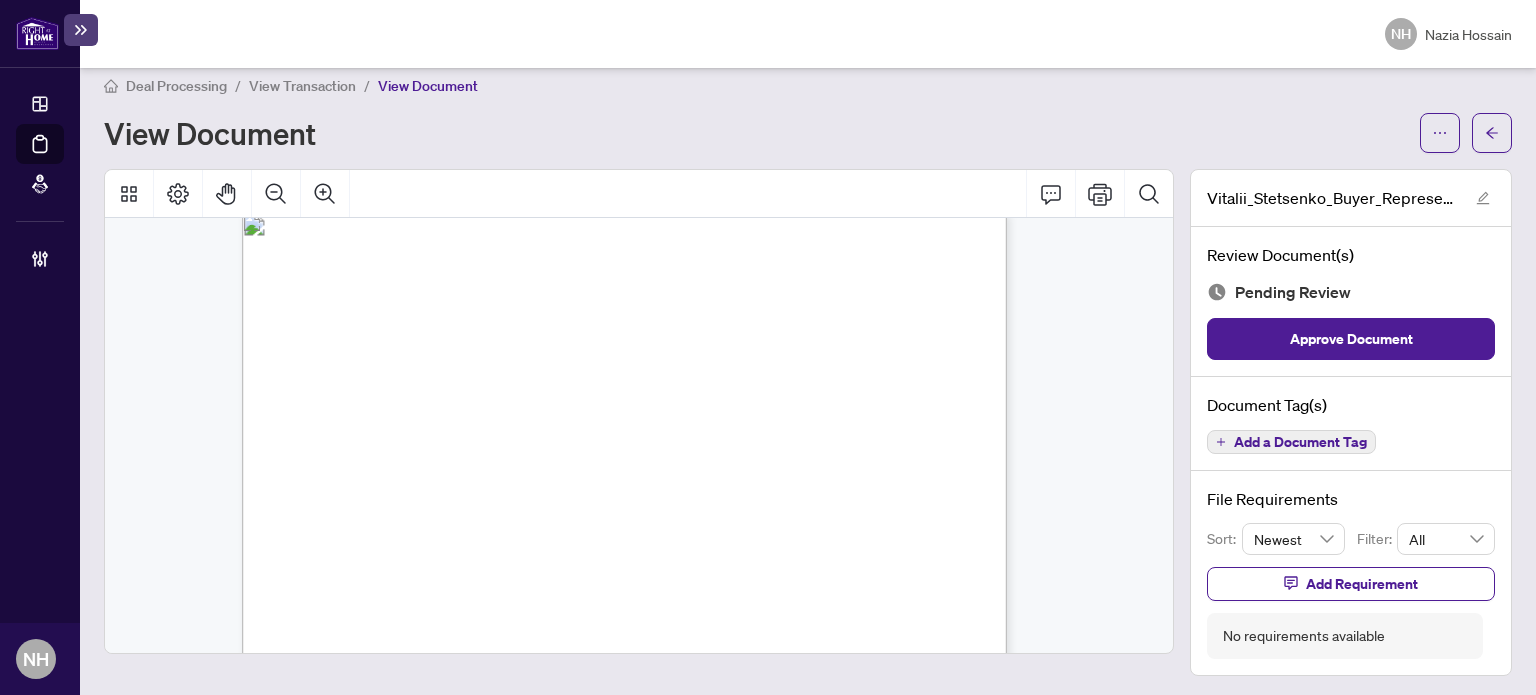 click on "Add a Document Tag" at bounding box center (1300, 442) 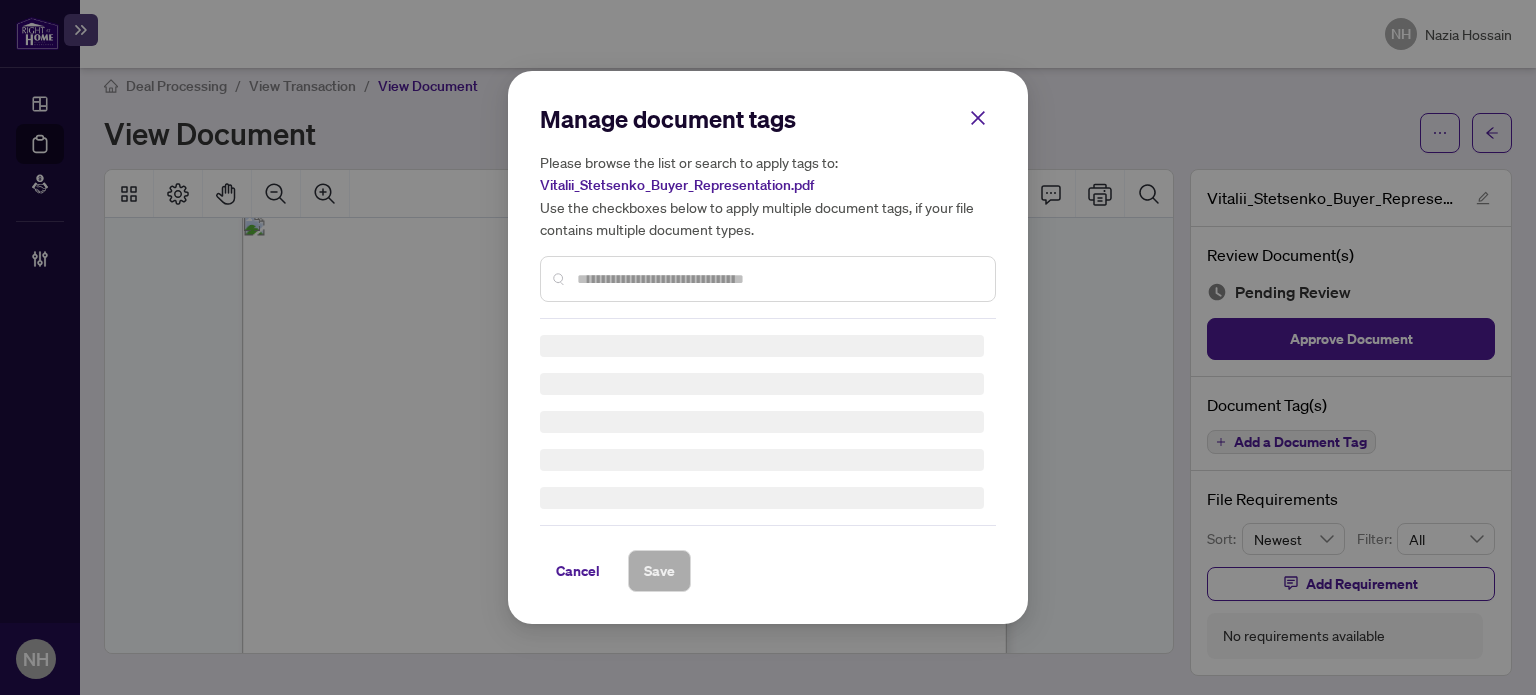 click on "Manage document tags Please browse the list or search to apply tags to:   Vitalii_Stetsenko_Buyer_Representation.pdf   Use the checkboxes below to apply multiple document tags, if your file contains multiple document types." at bounding box center [768, 211] 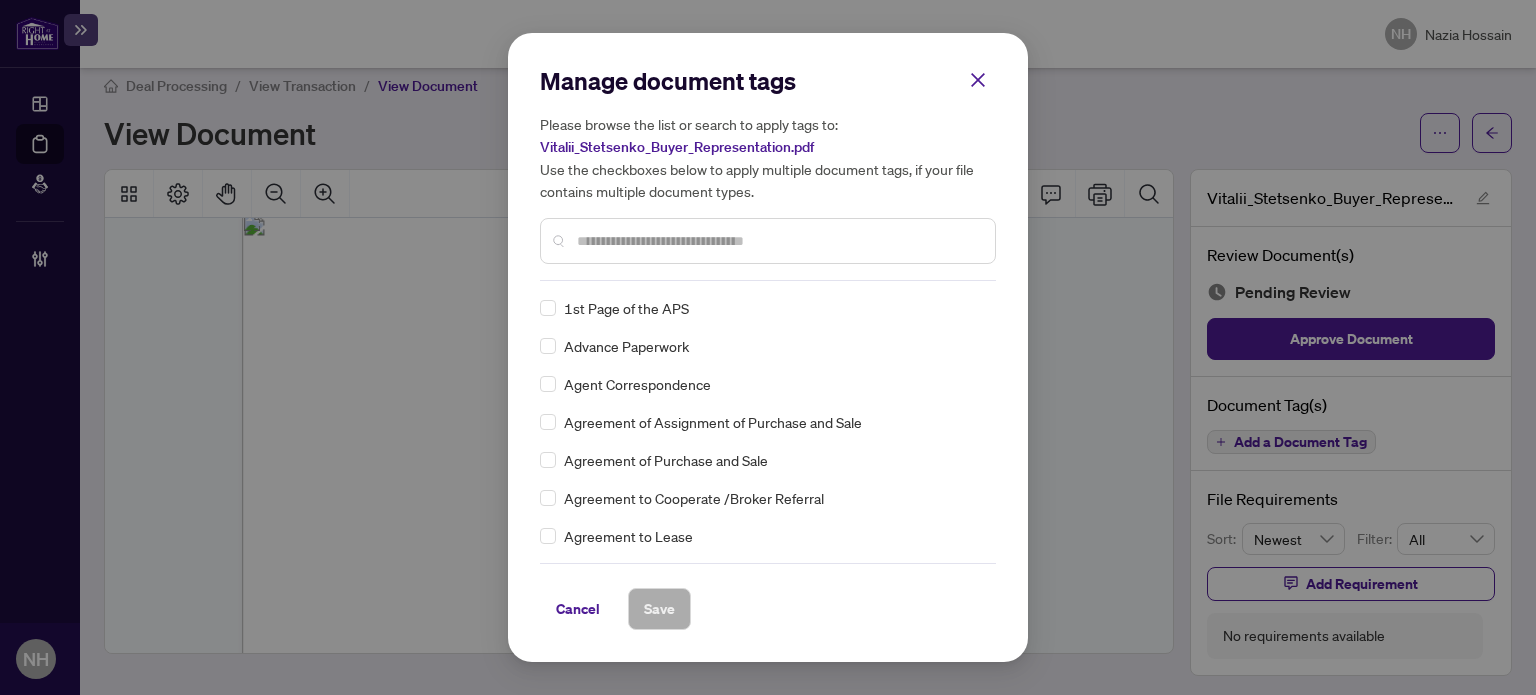 click at bounding box center (768, 241) 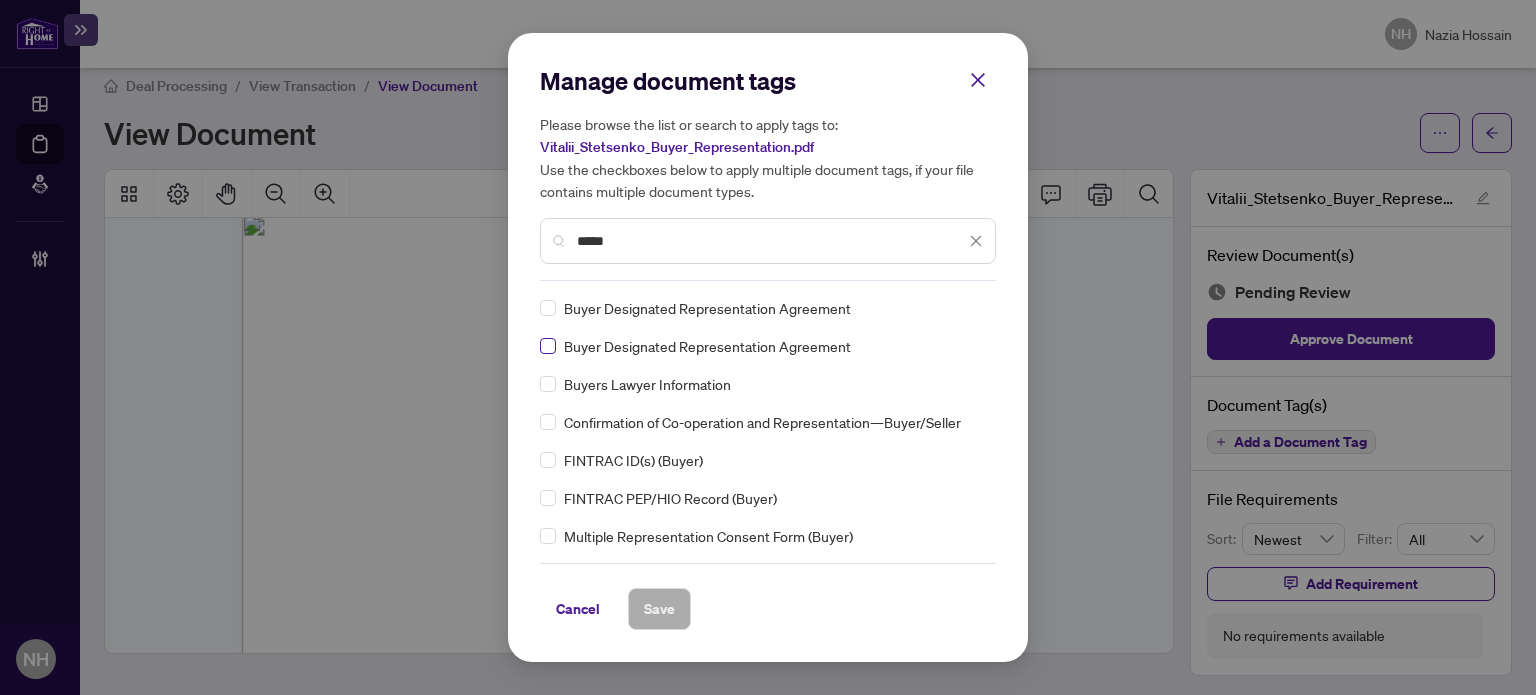 type on "*****" 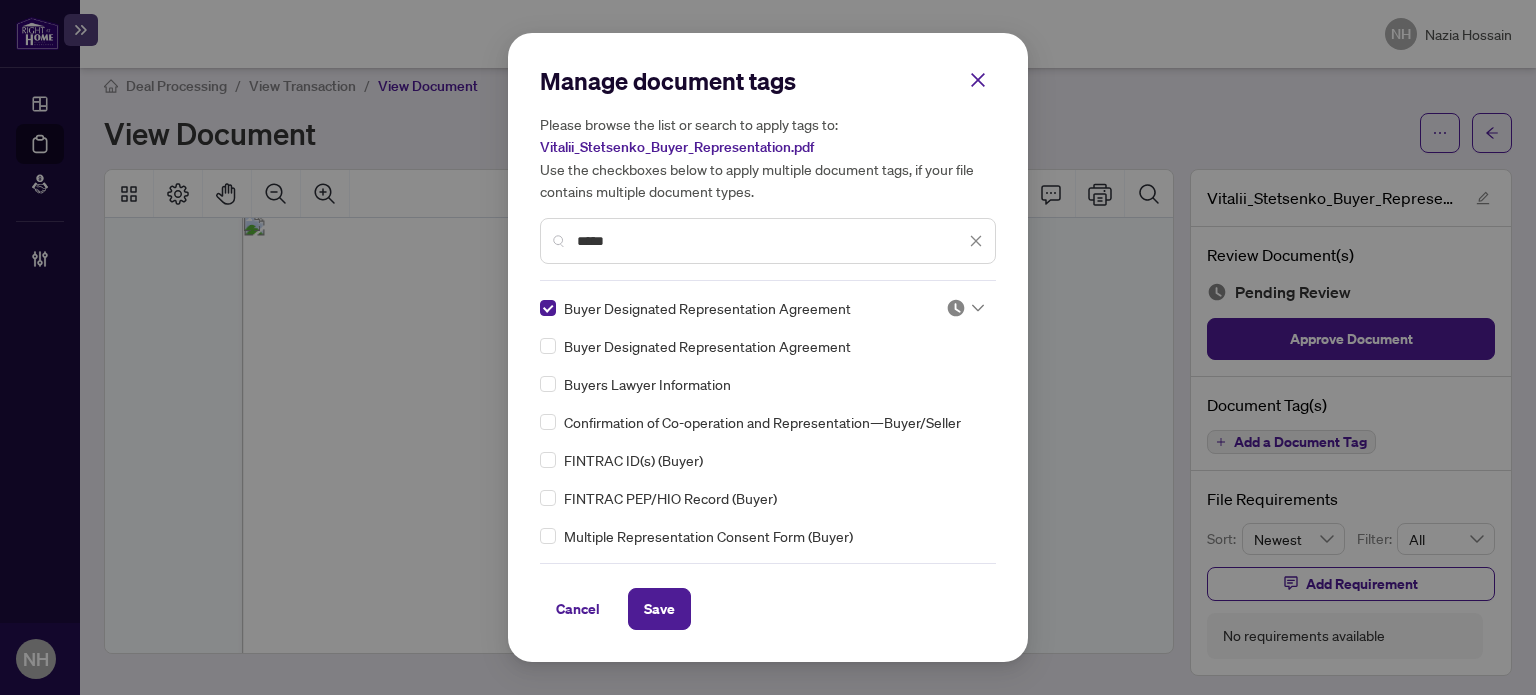 click at bounding box center (956, 308) 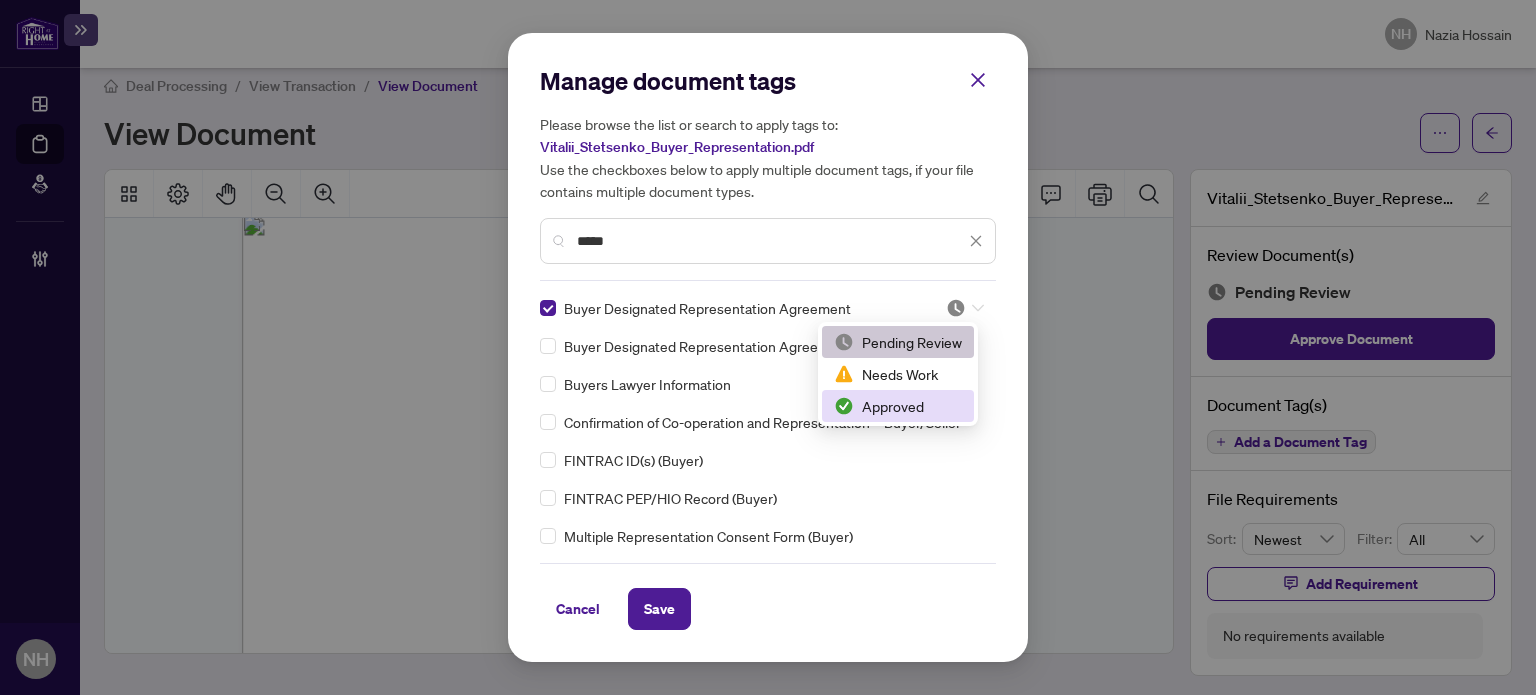drag, startPoint x: 896, startPoint y: 402, endPoint x: 796, endPoint y: 471, distance: 121.49486 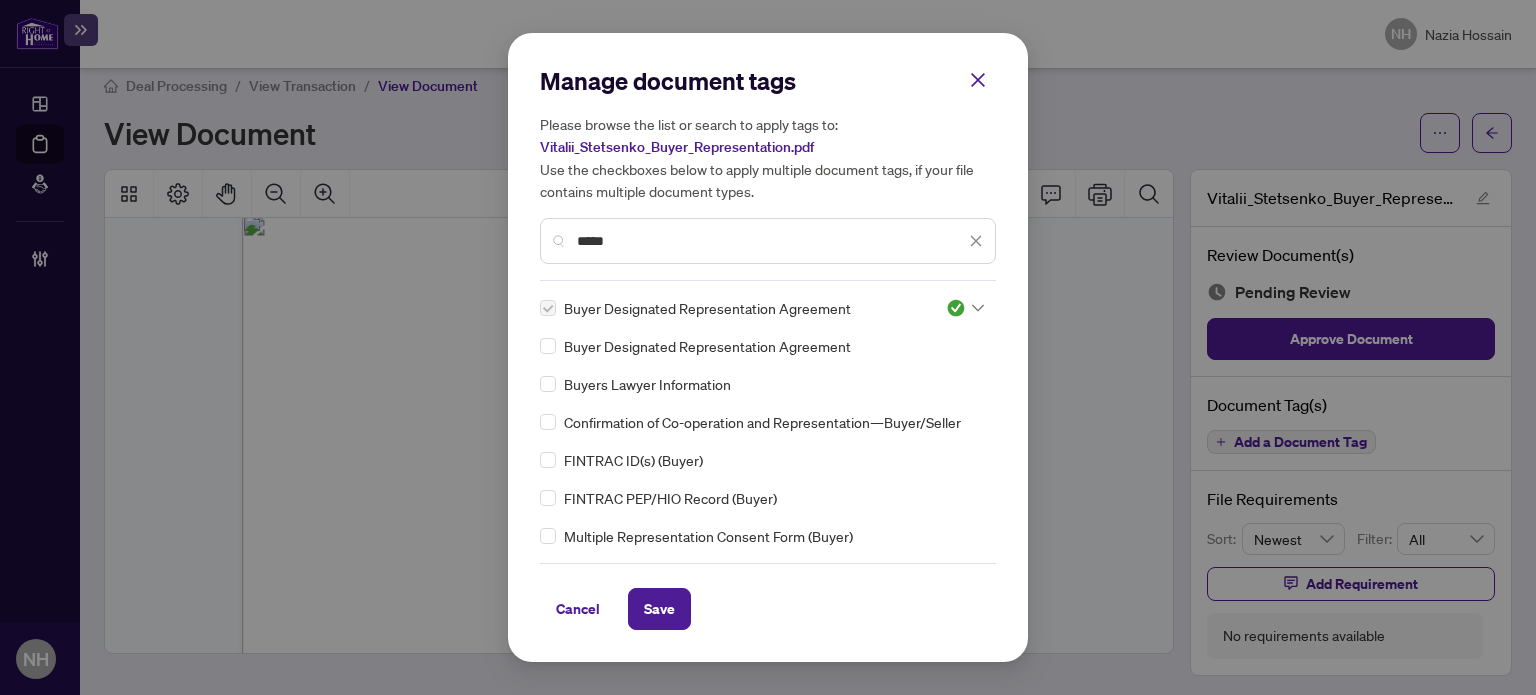click on "Save" at bounding box center [659, 609] 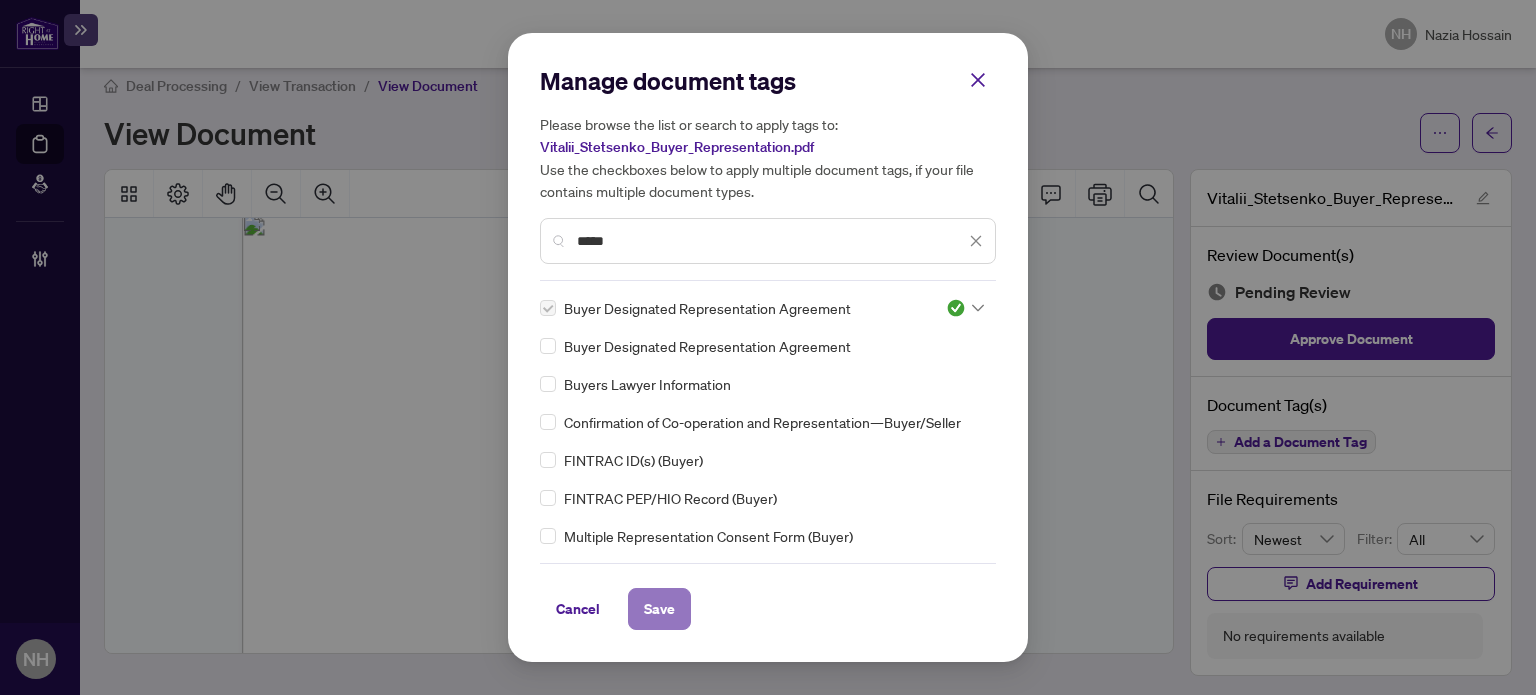 click on "Save" at bounding box center (659, 609) 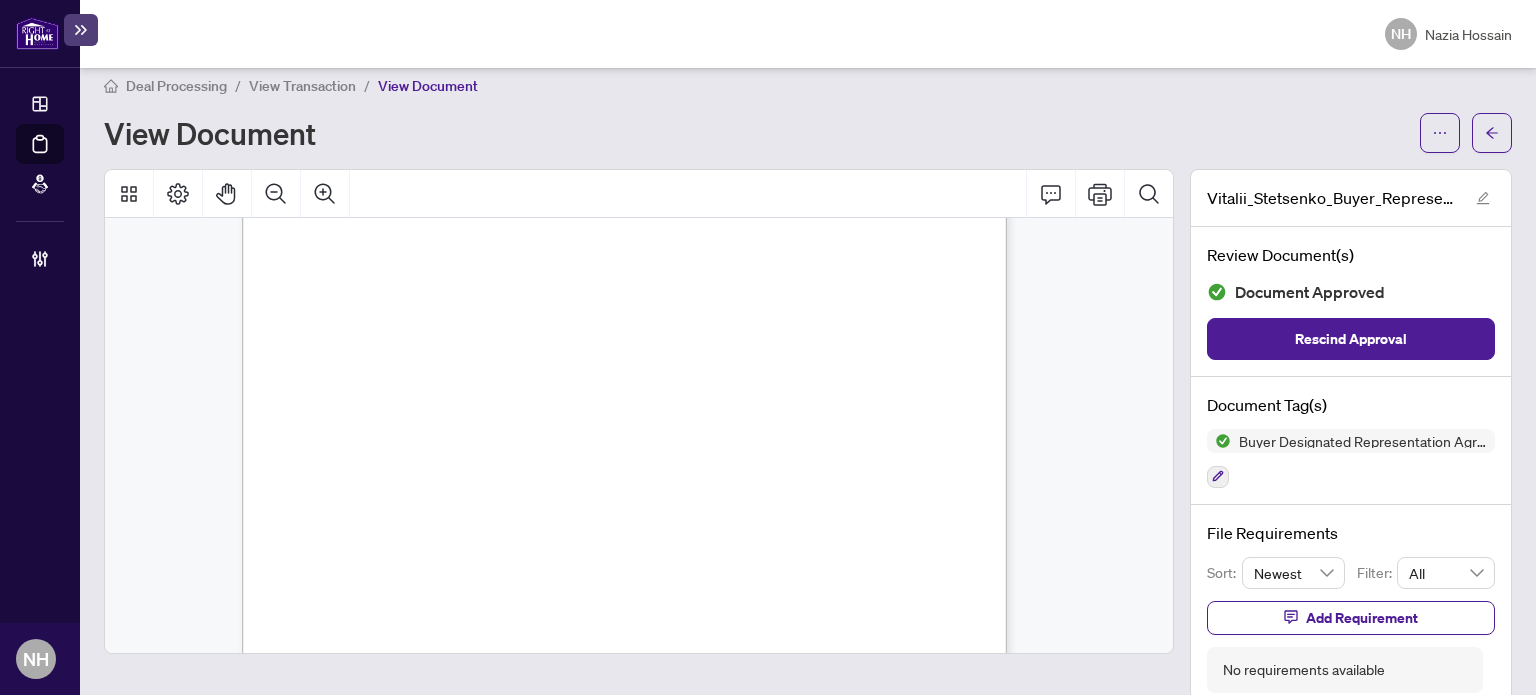 scroll, scrollTop: 17848, scrollLeft: 0, axis: vertical 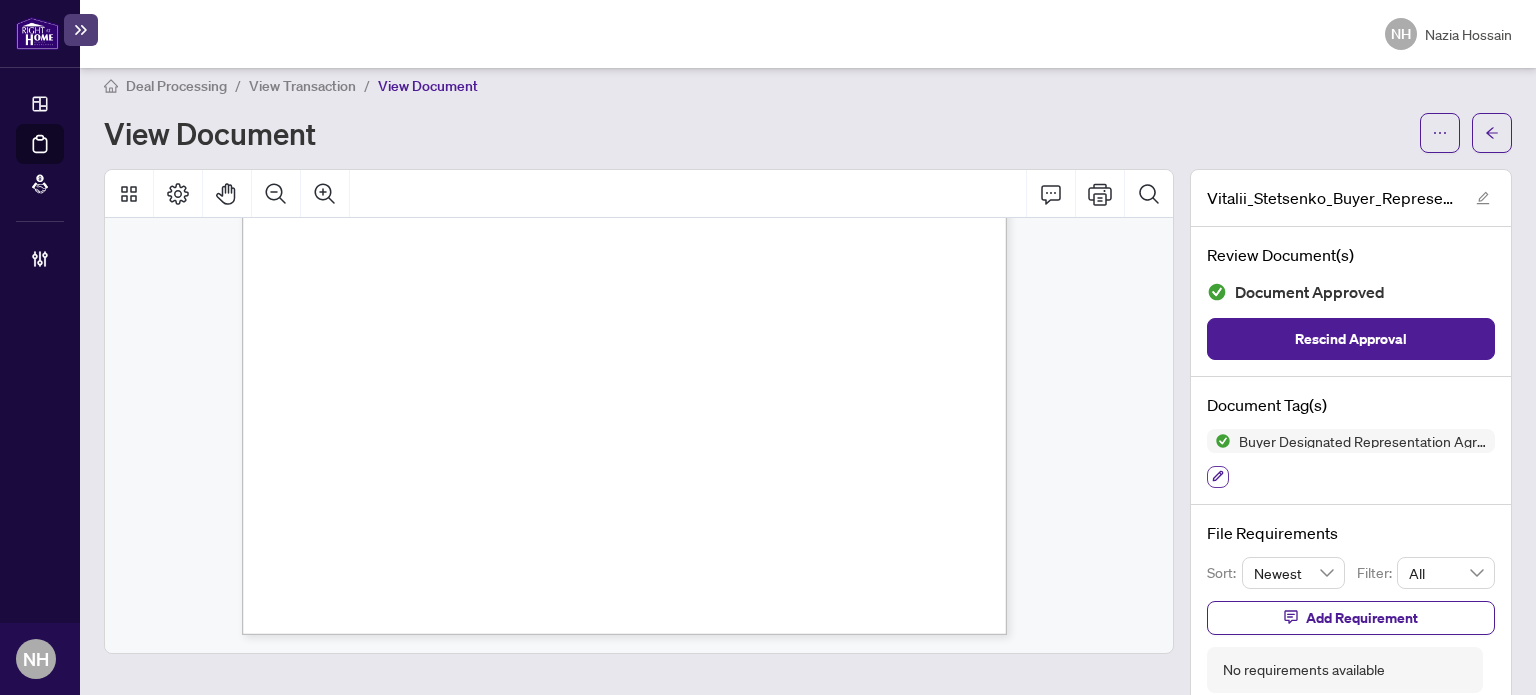 click at bounding box center (1218, 477) 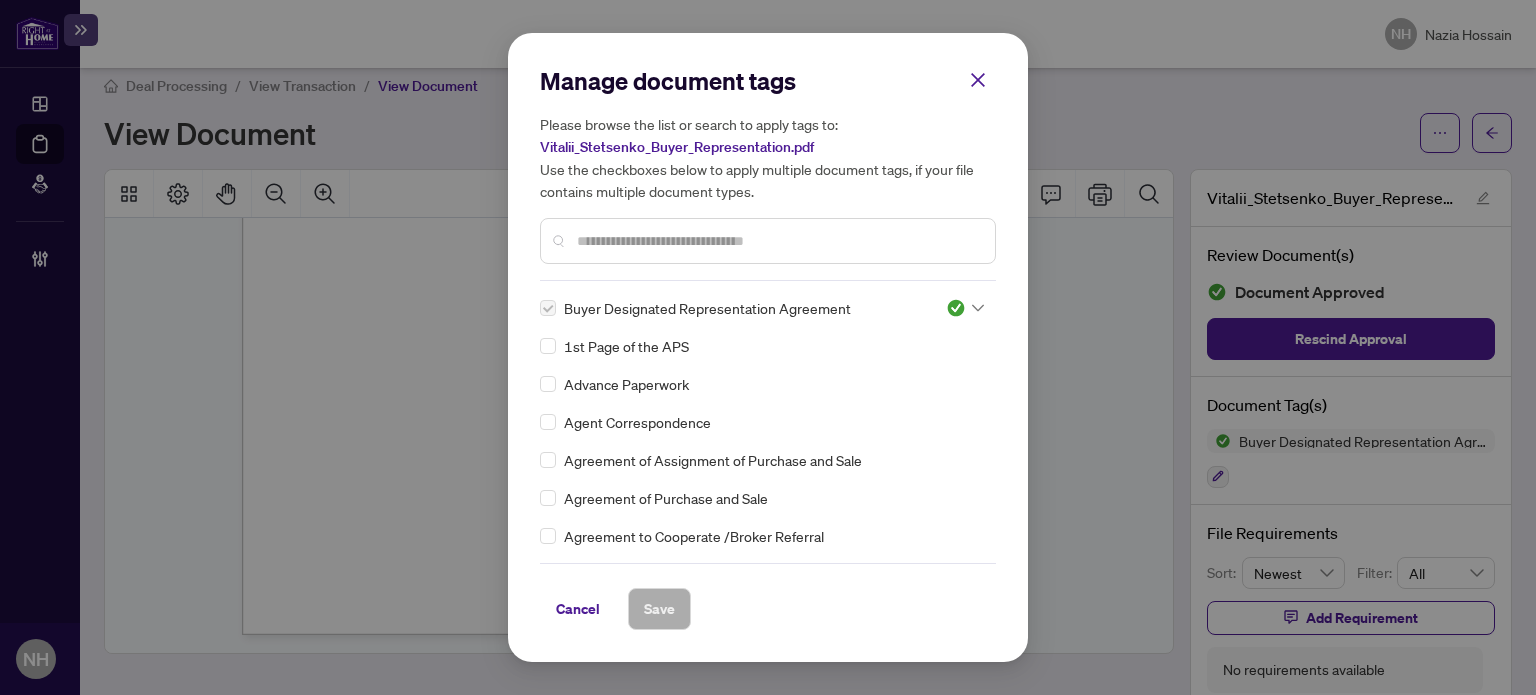 click at bounding box center [778, 241] 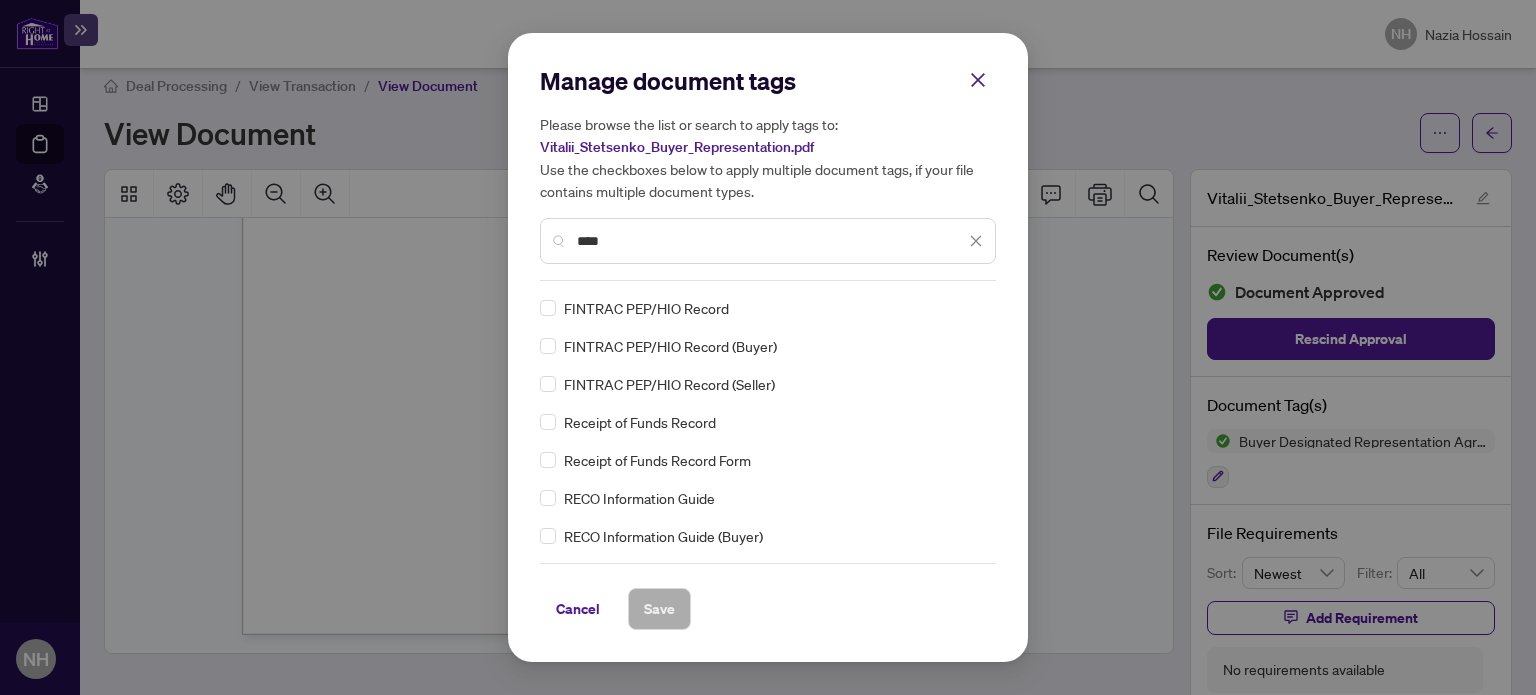 type on "****" 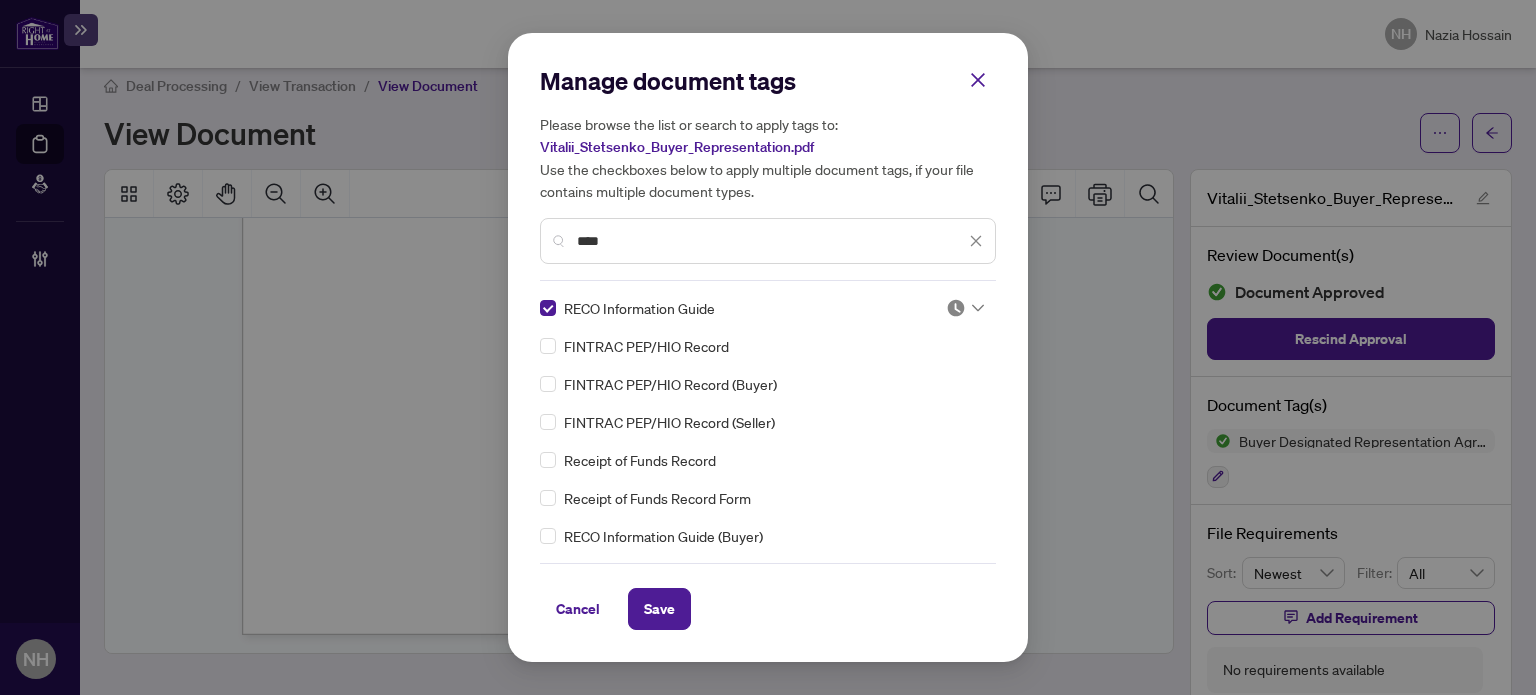 click 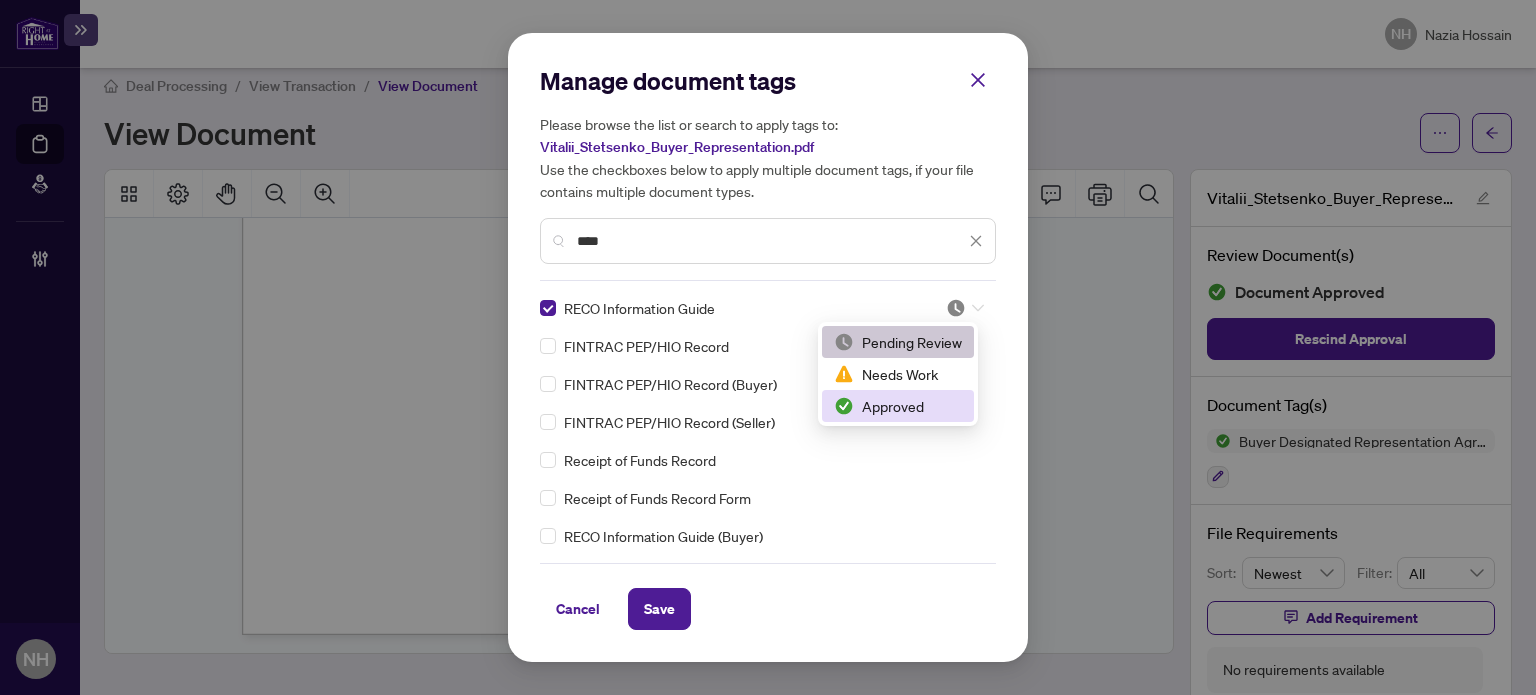 click on "Approved" at bounding box center [898, 406] 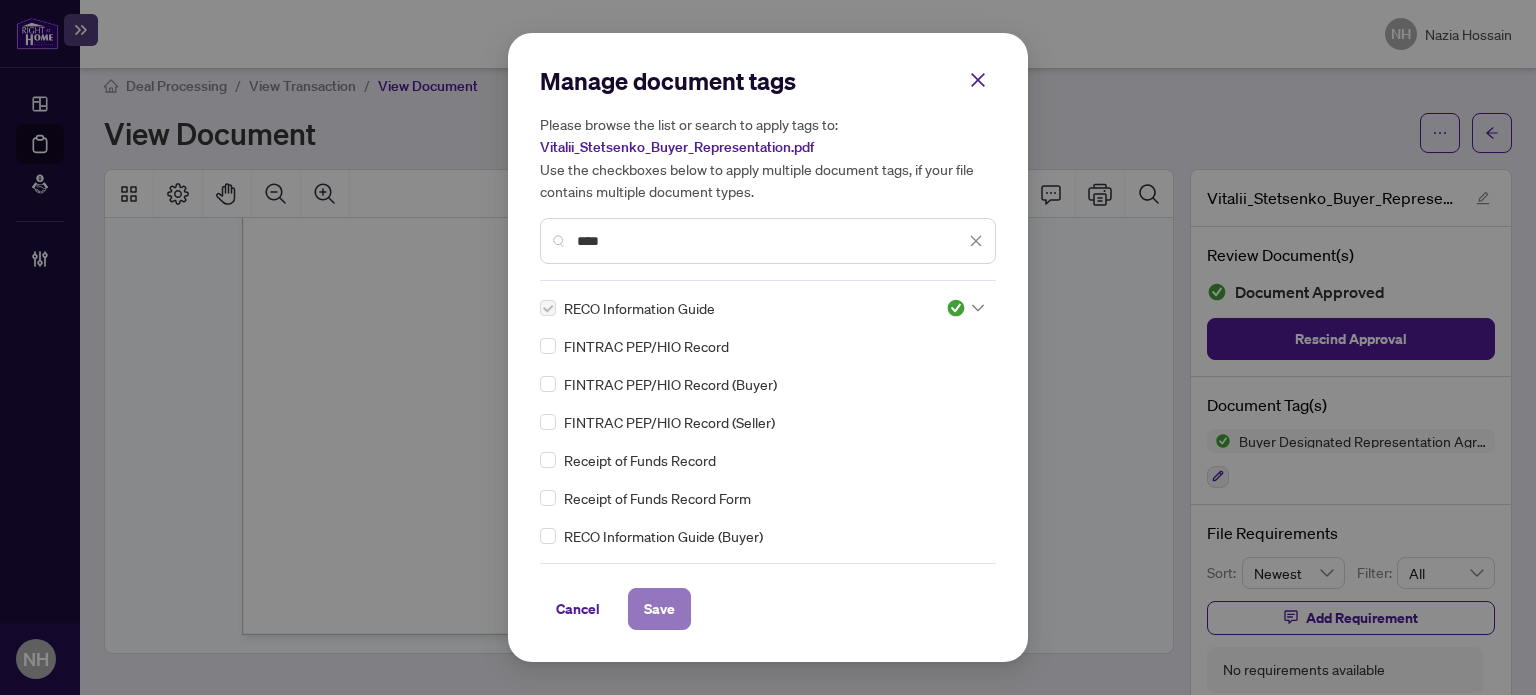 click on "Save" at bounding box center (659, 609) 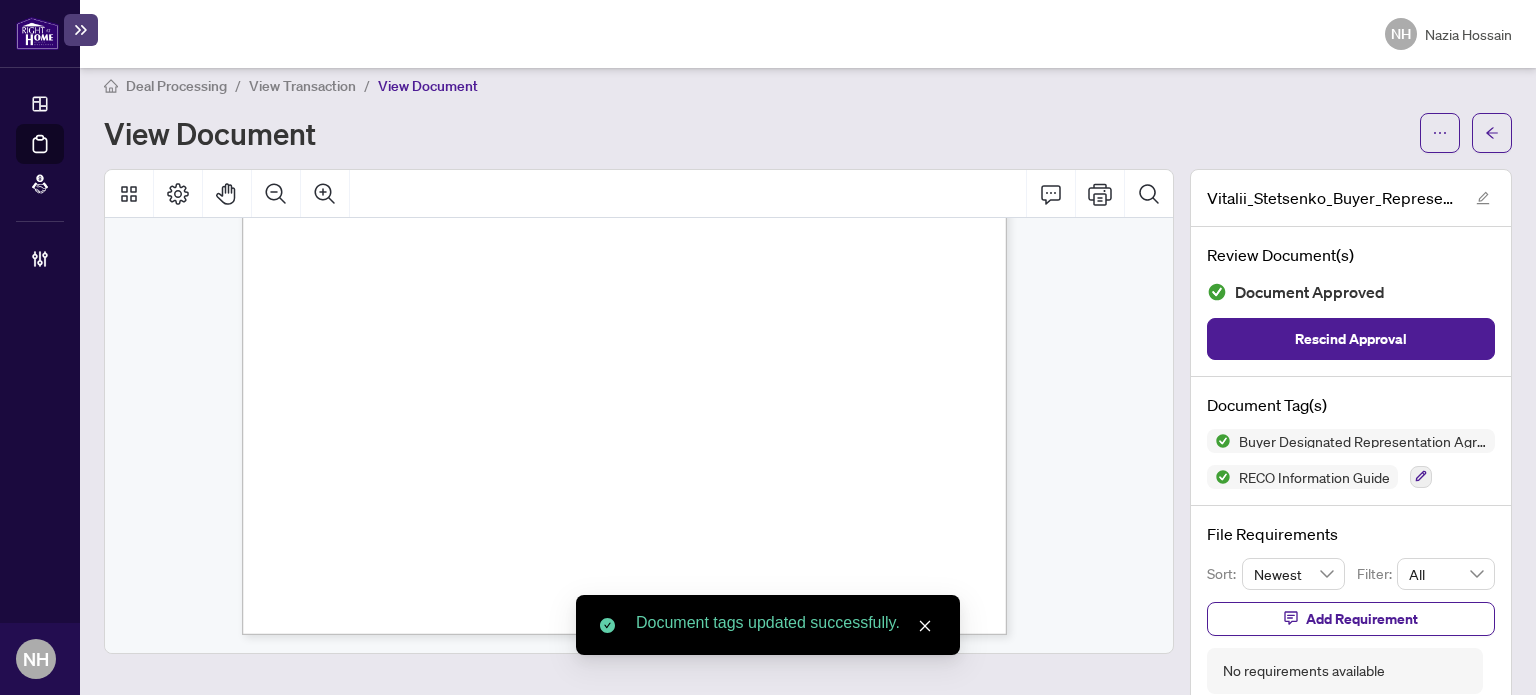 click on "View Transaction" at bounding box center [302, 86] 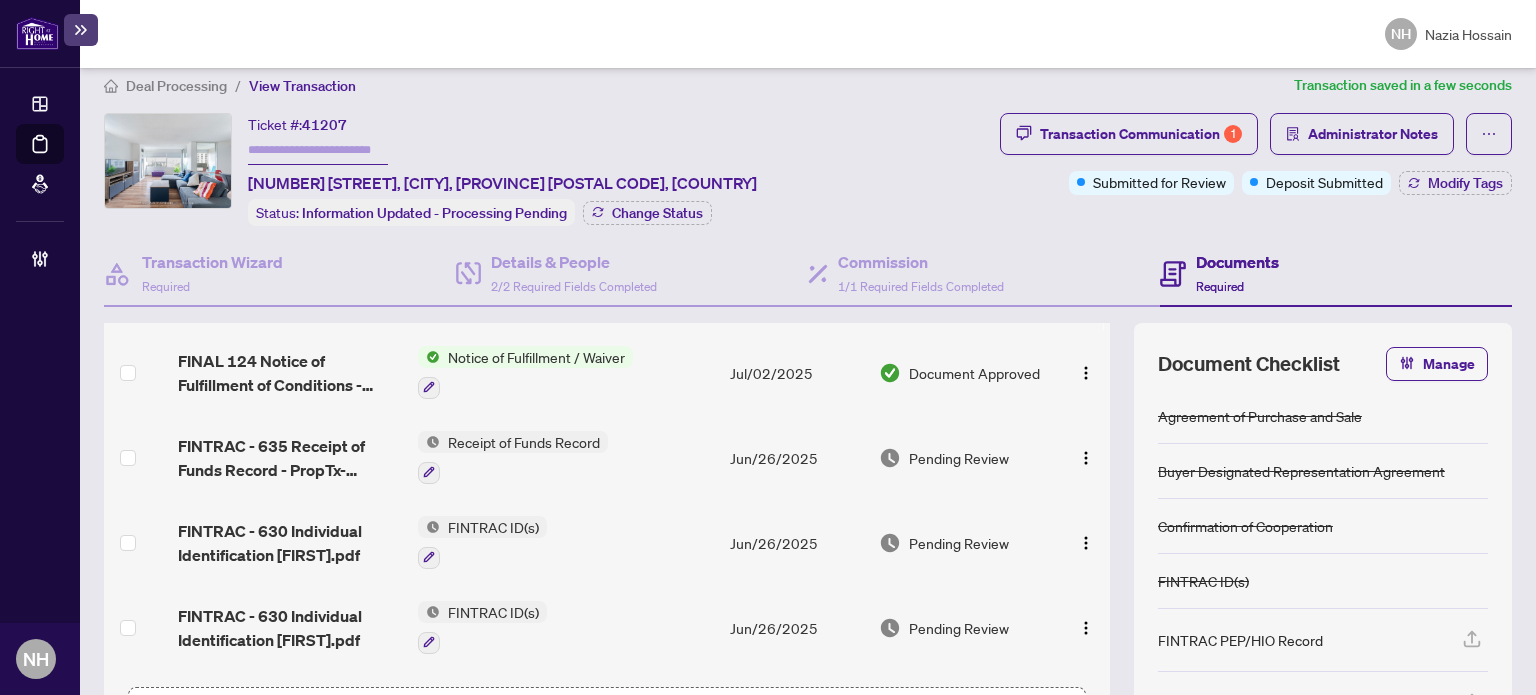 scroll, scrollTop: 21, scrollLeft: 0, axis: vertical 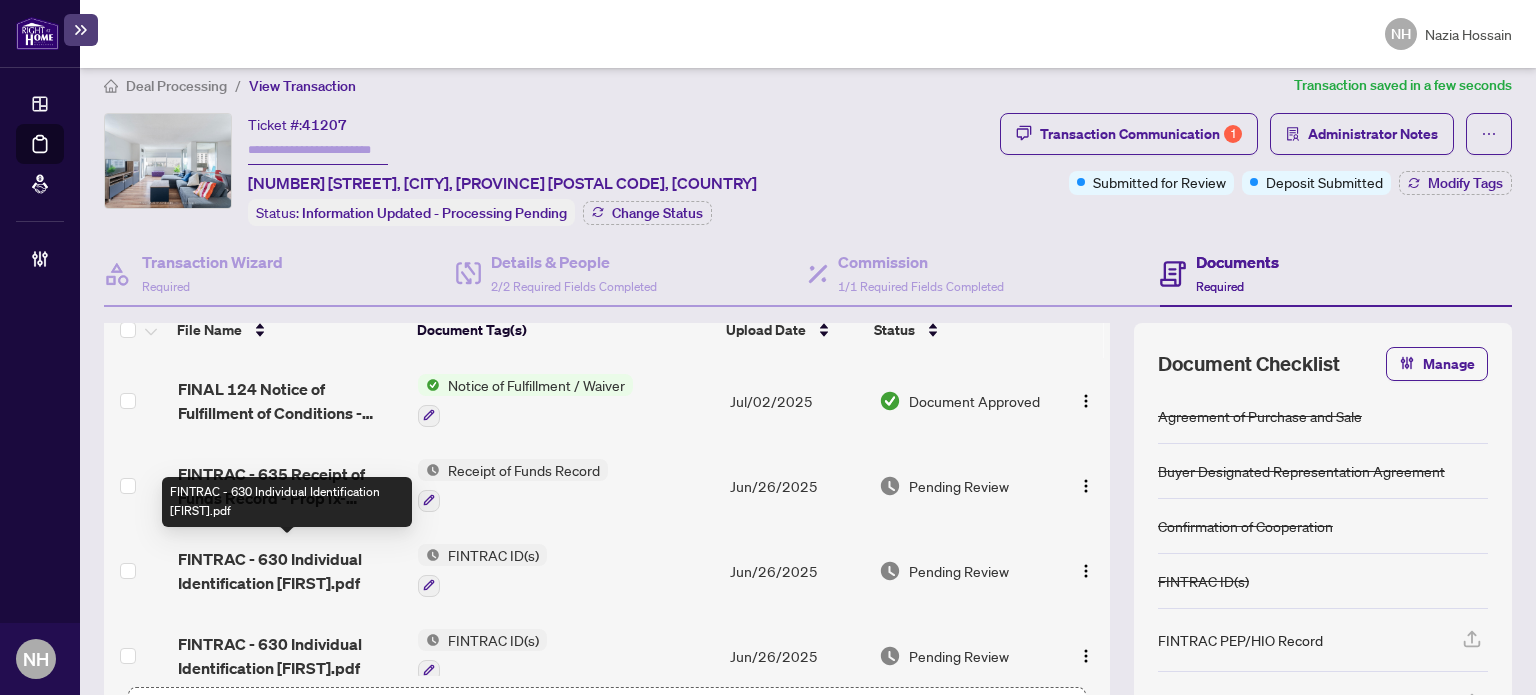 click on "FINTRAC - 630 Individual Identification Vitalii.pdf" at bounding box center (290, 571) 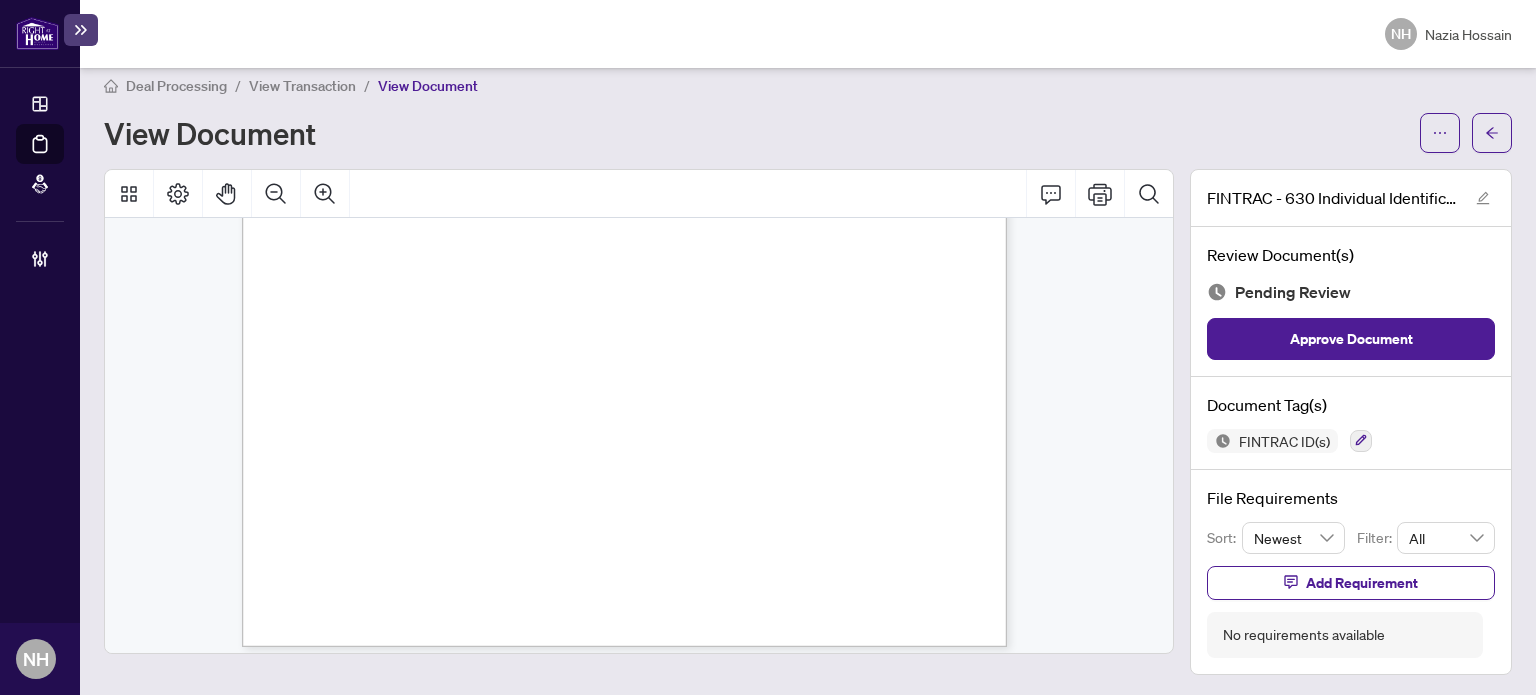 scroll, scrollTop: 3639, scrollLeft: 0, axis: vertical 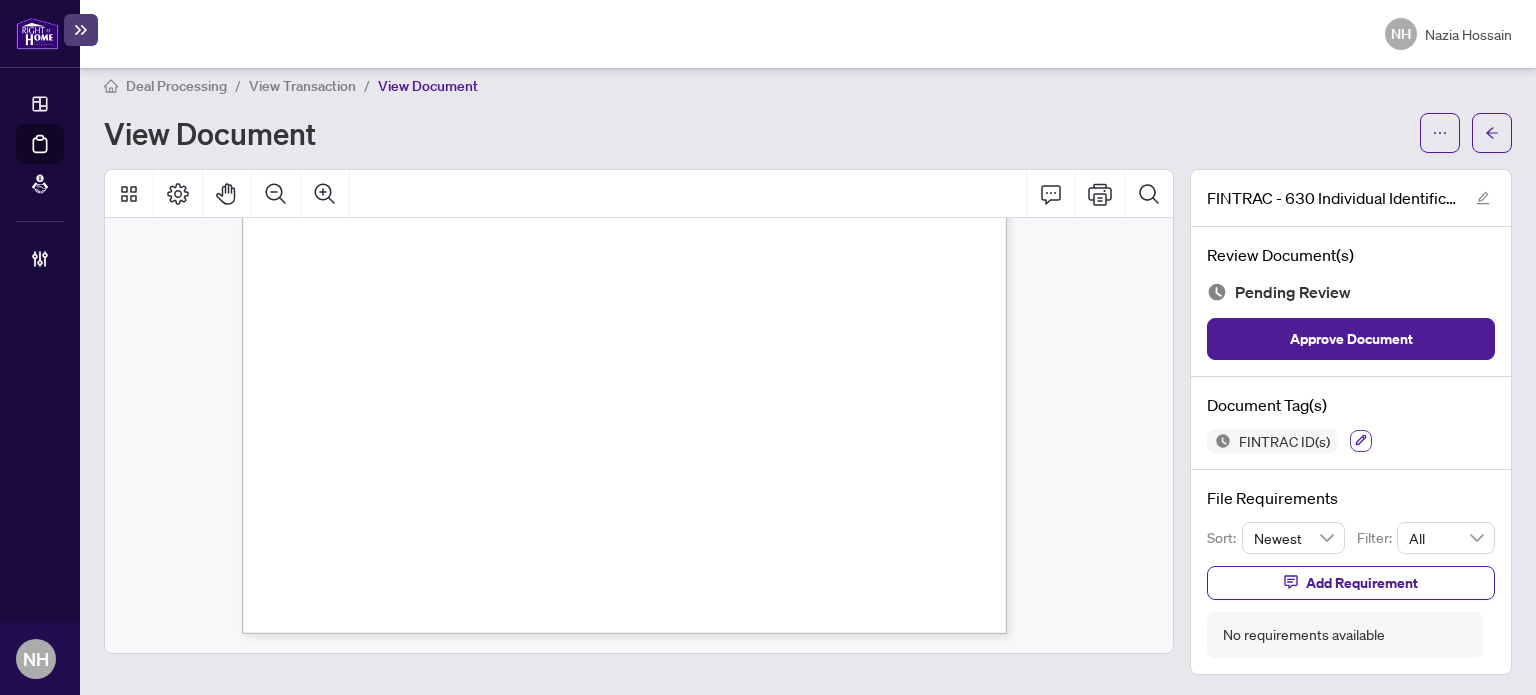 click 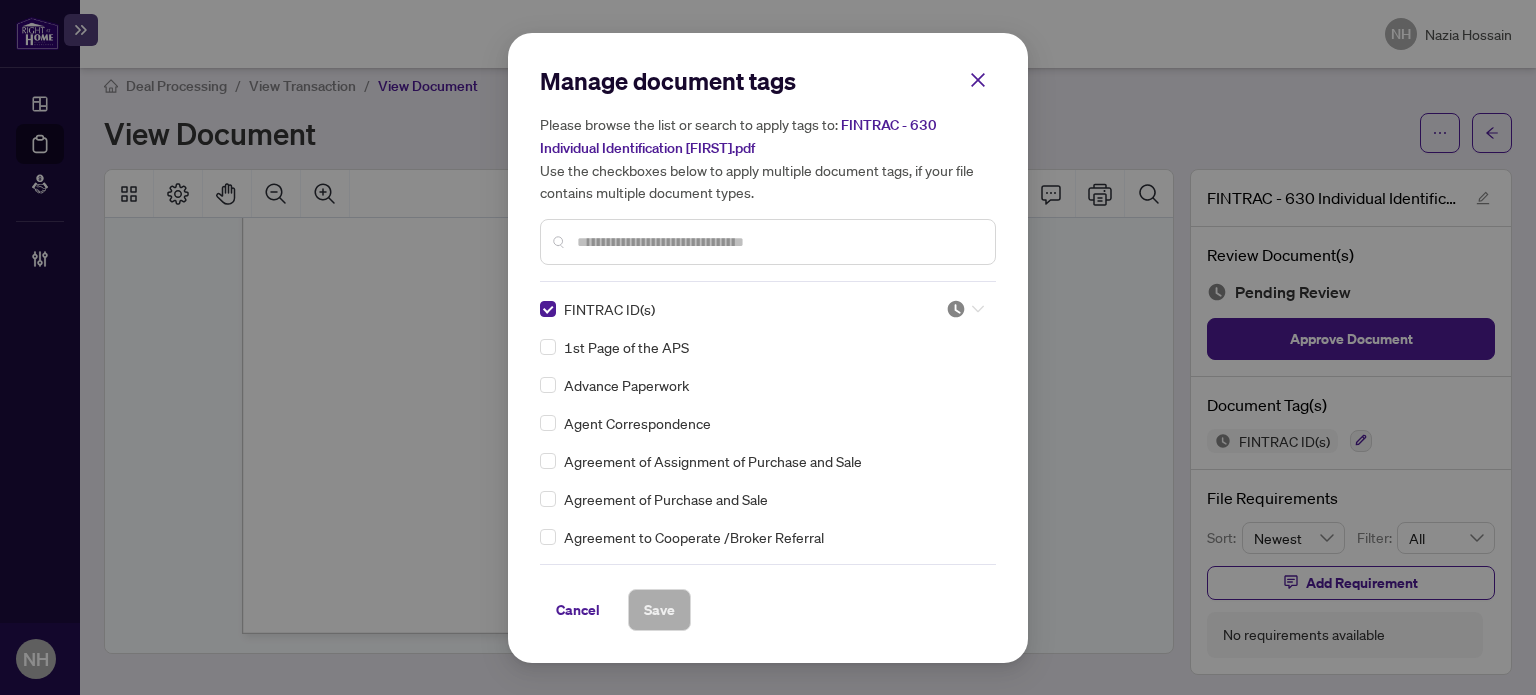 click at bounding box center (956, 309) 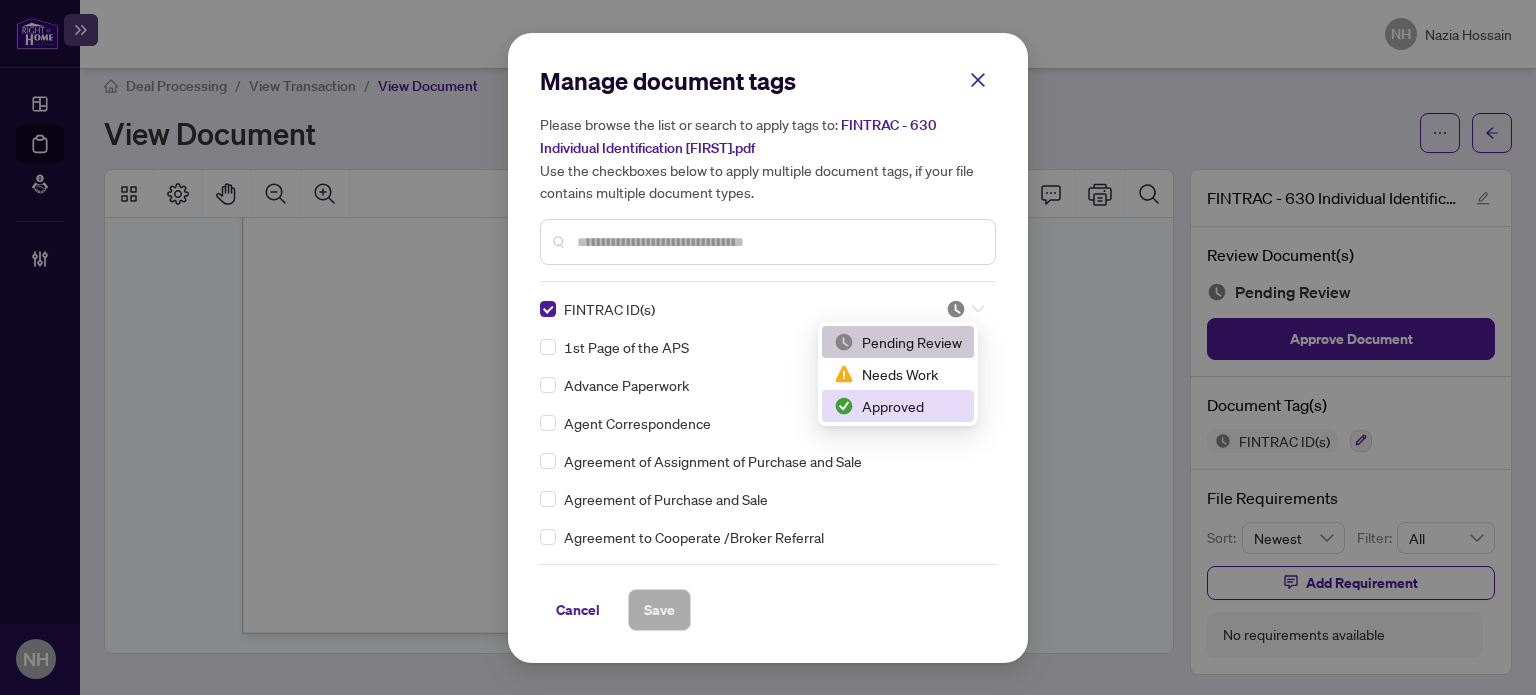 click on "Approved" at bounding box center [898, 406] 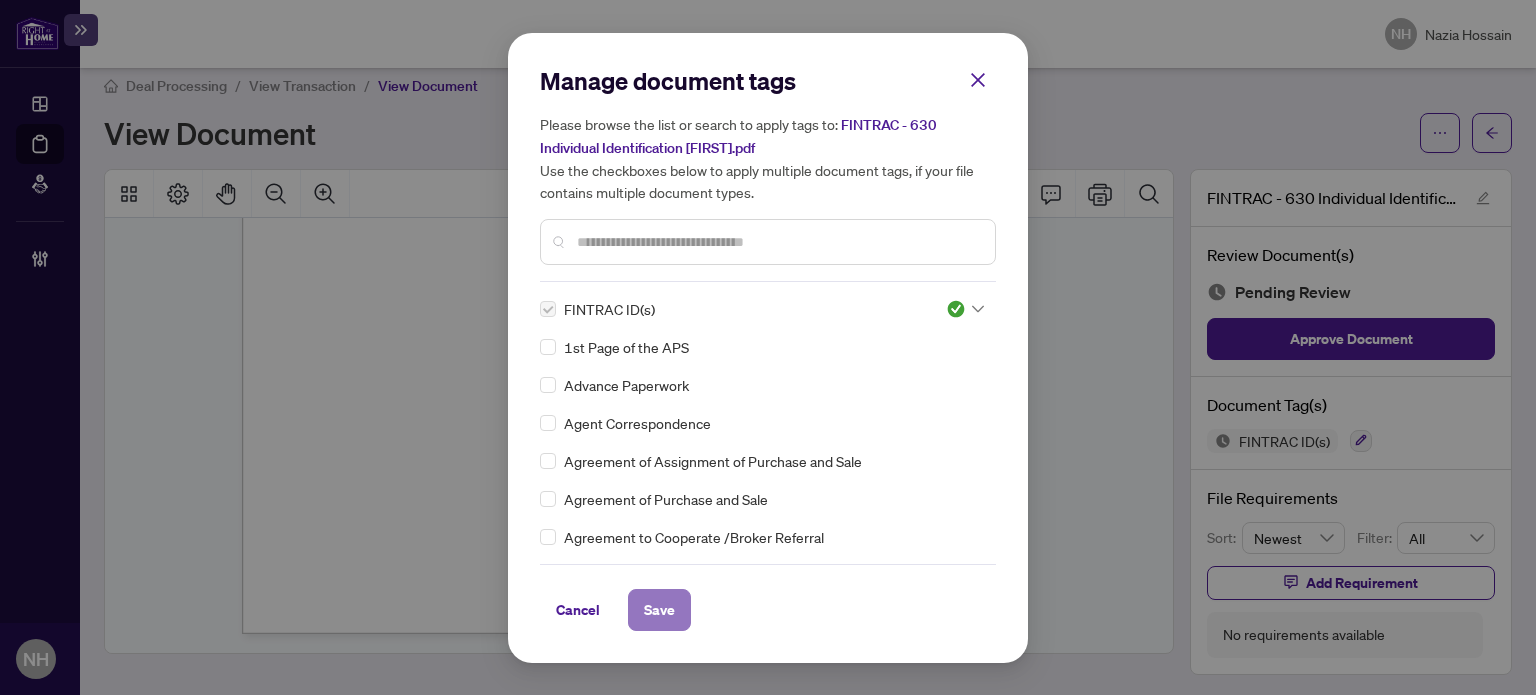 click on "Save" at bounding box center [659, 610] 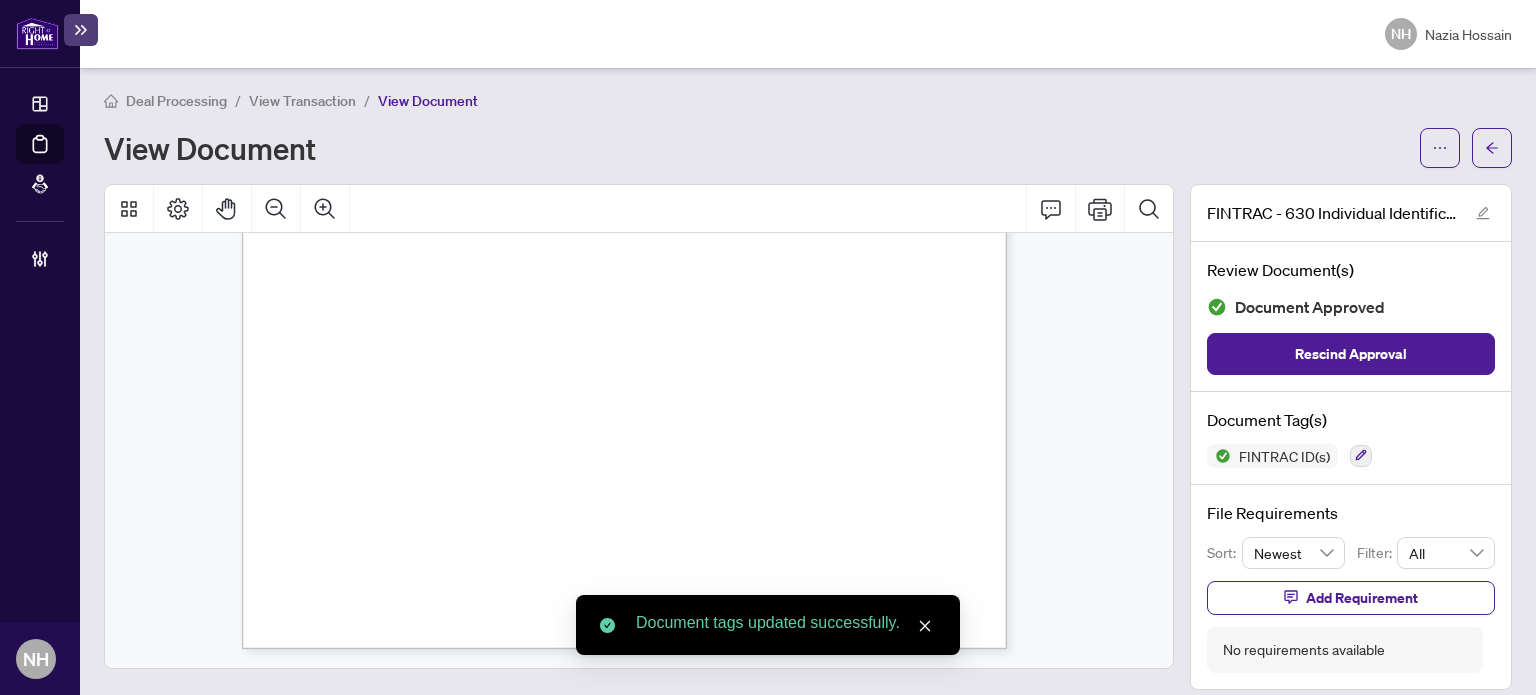 scroll, scrollTop: 0, scrollLeft: 0, axis: both 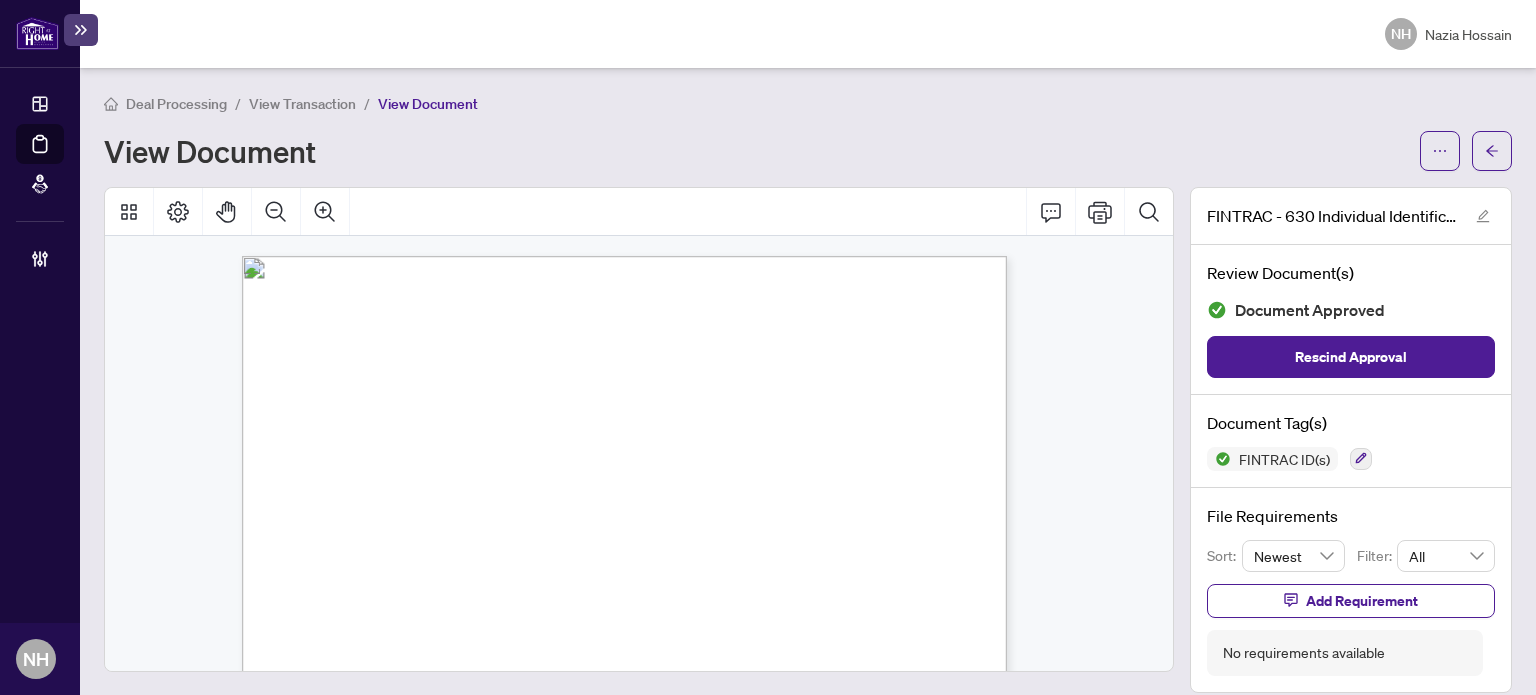 click on "View Transaction" at bounding box center [302, 104] 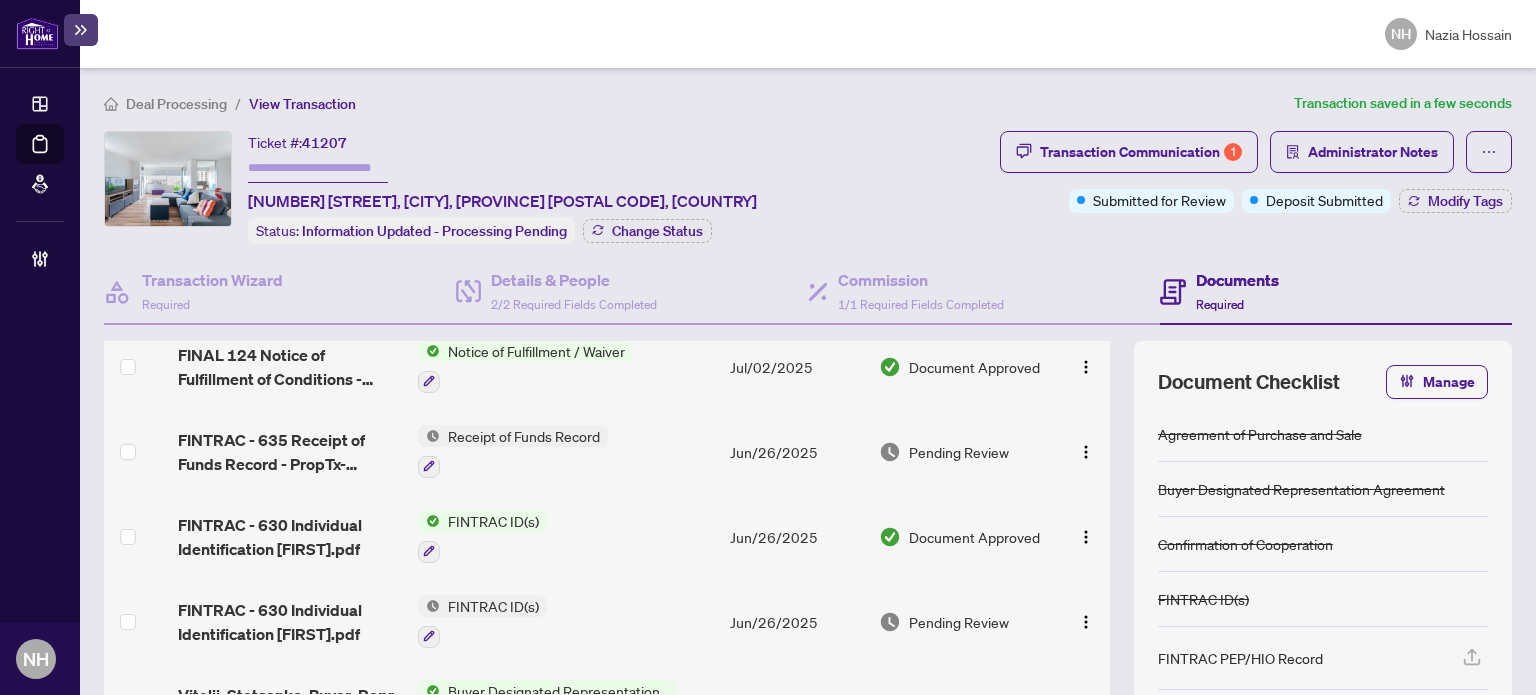 scroll, scrollTop: 100, scrollLeft: 0, axis: vertical 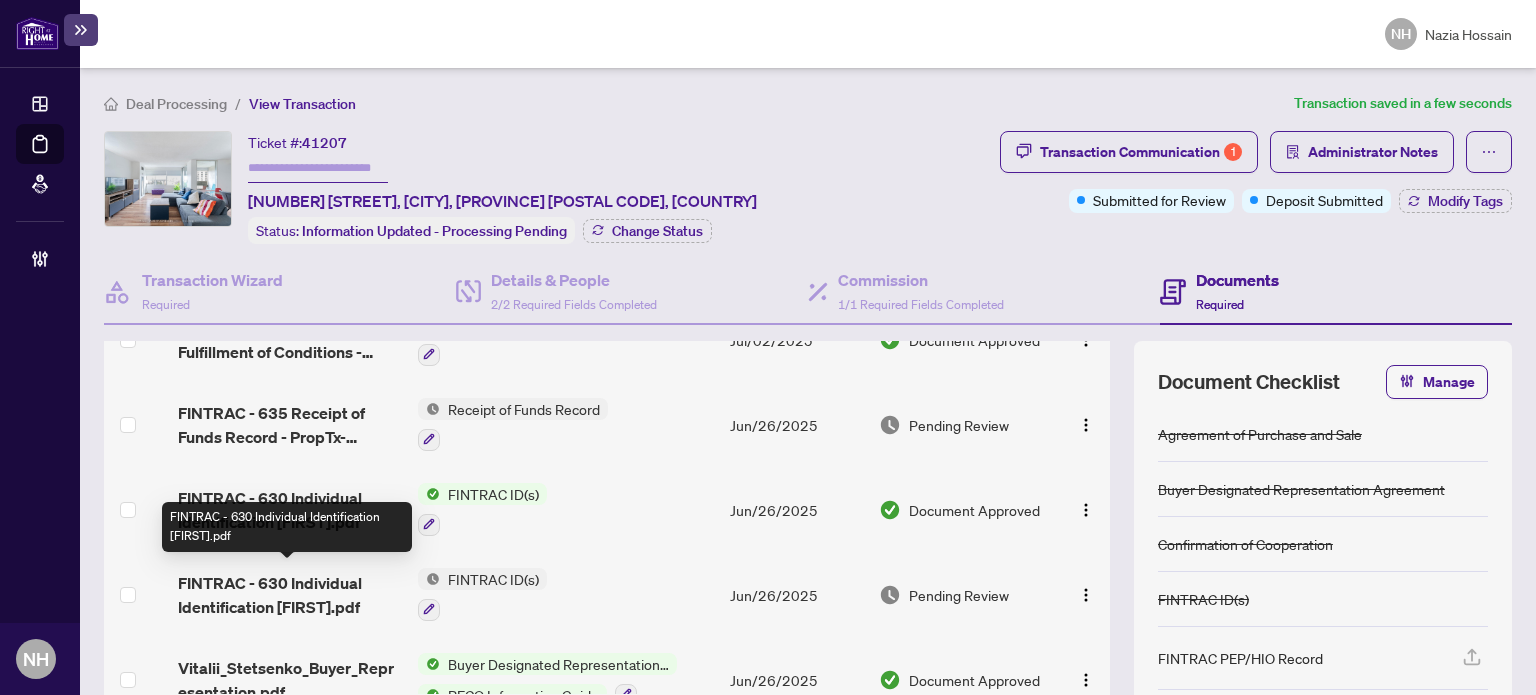 click on "FINTRAC - 630 Individual Identification Anastasiia.pdf" at bounding box center (290, 595) 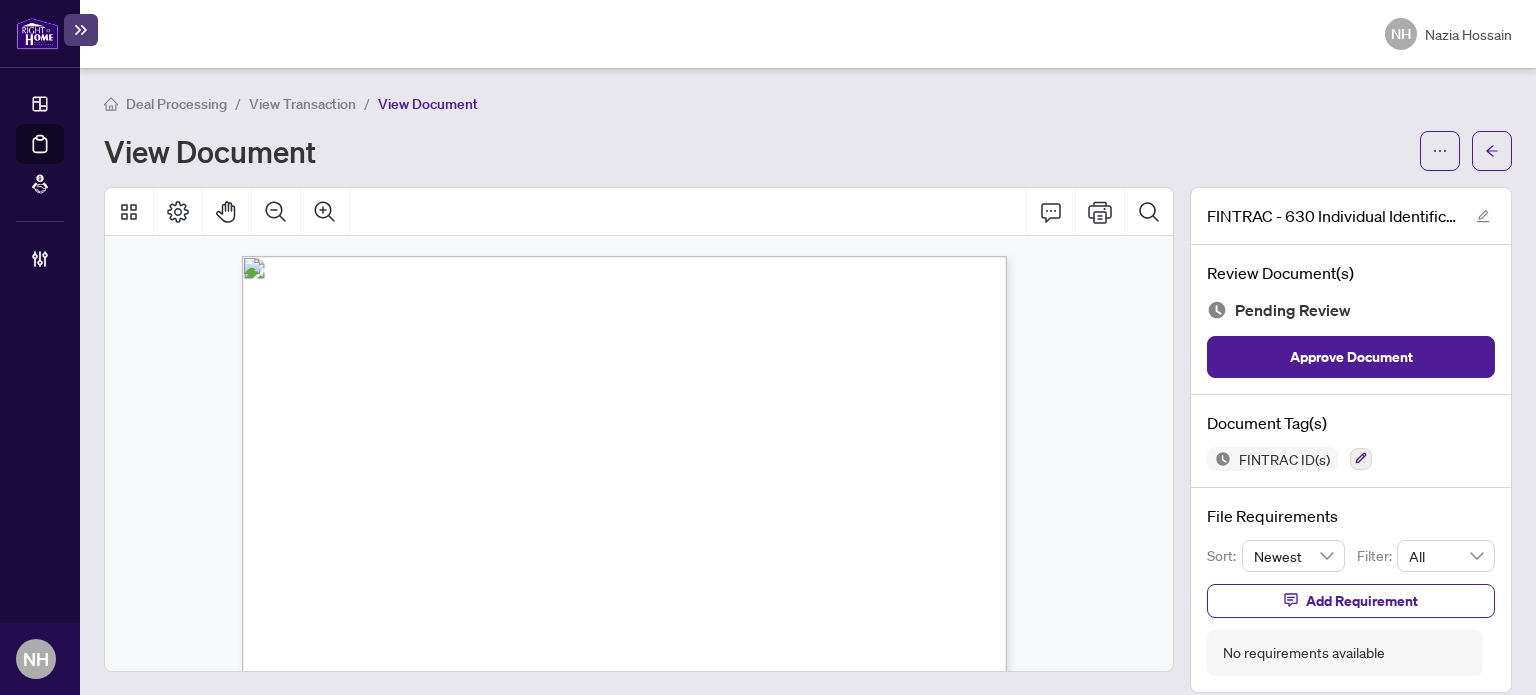 scroll, scrollTop: 100, scrollLeft: 0, axis: vertical 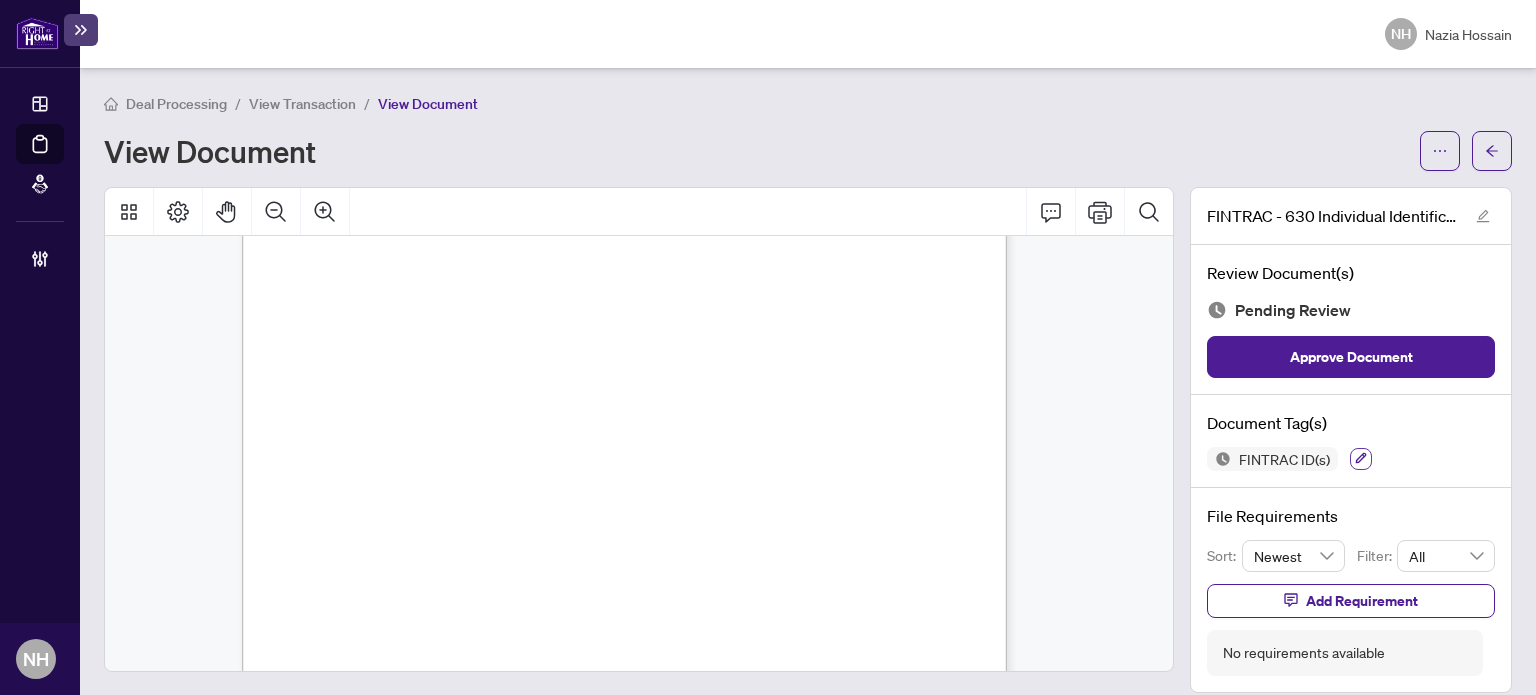 click 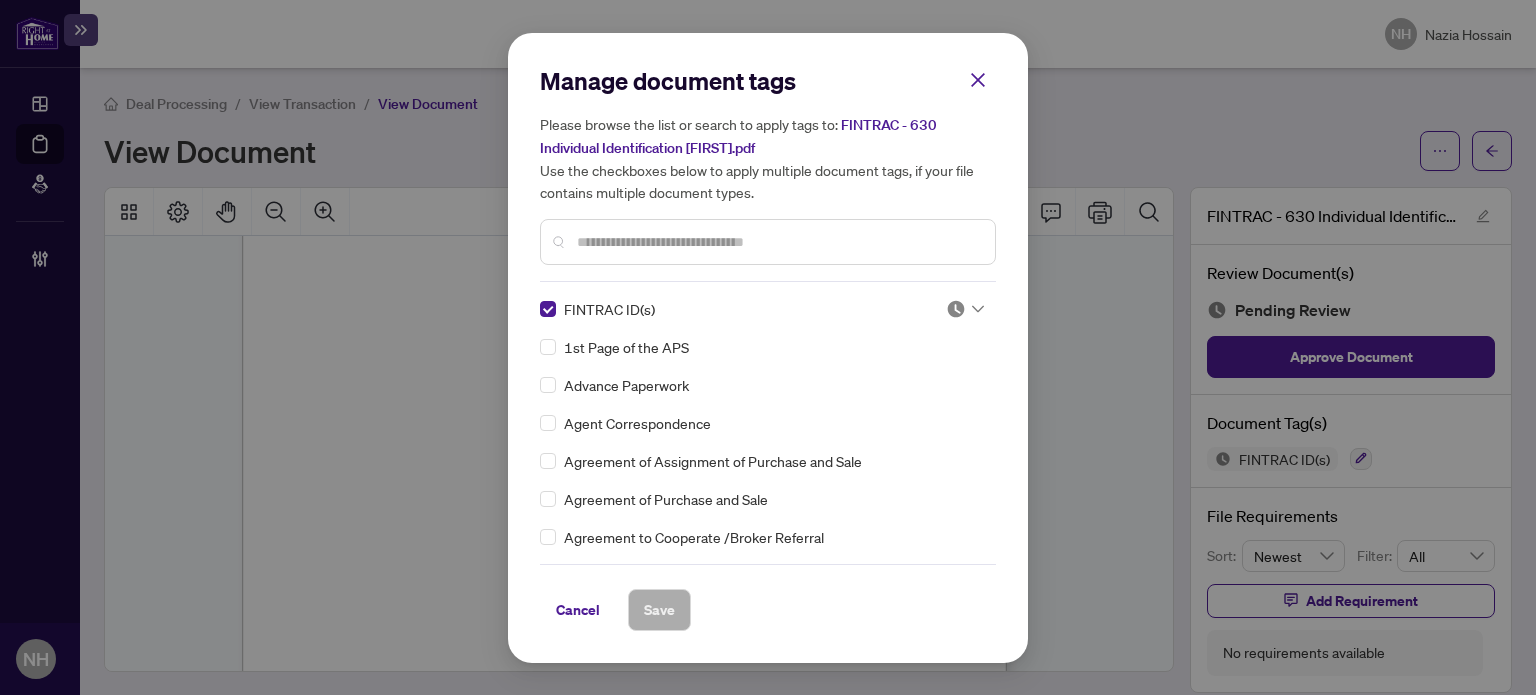click at bounding box center (956, 309) 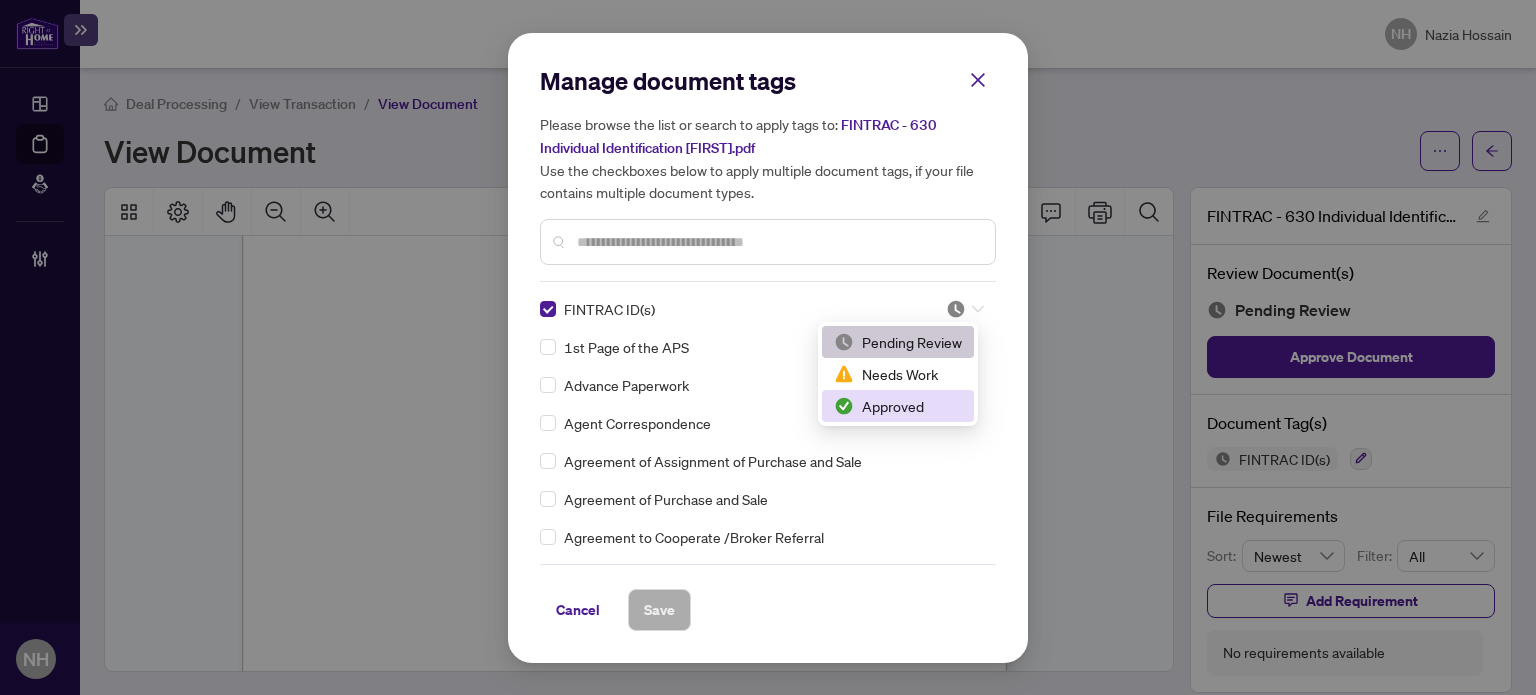 click on "Approved" at bounding box center (898, 406) 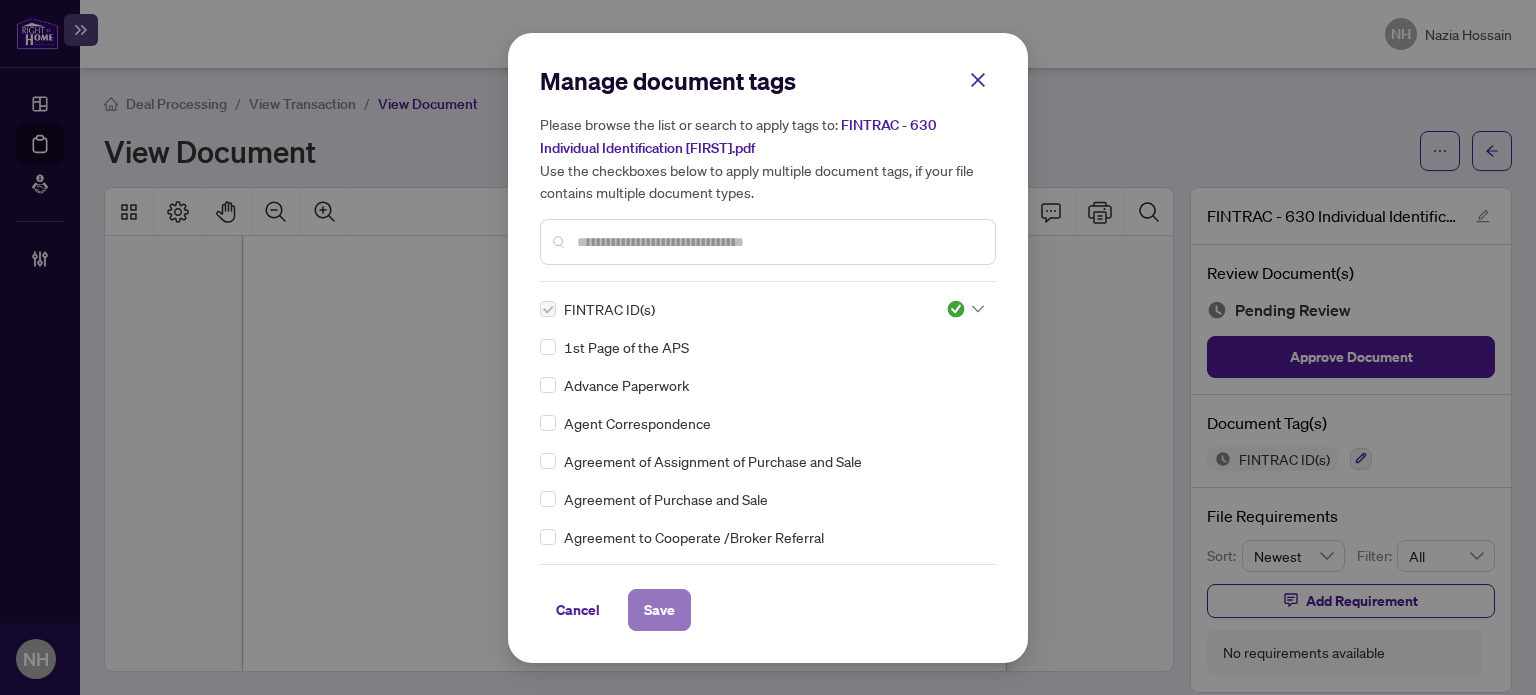 click on "Save" at bounding box center (659, 610) 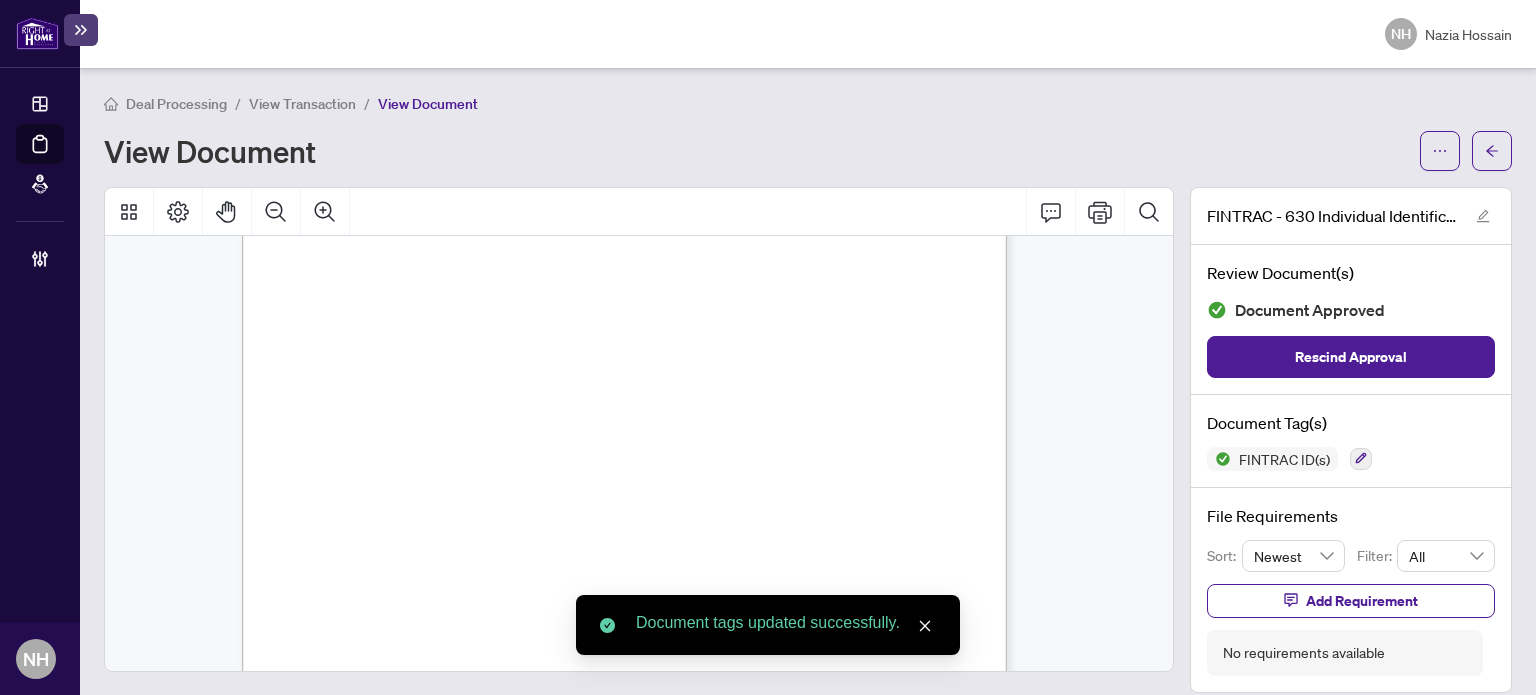 click on "View Transaction" at bounding box center [302, 104] 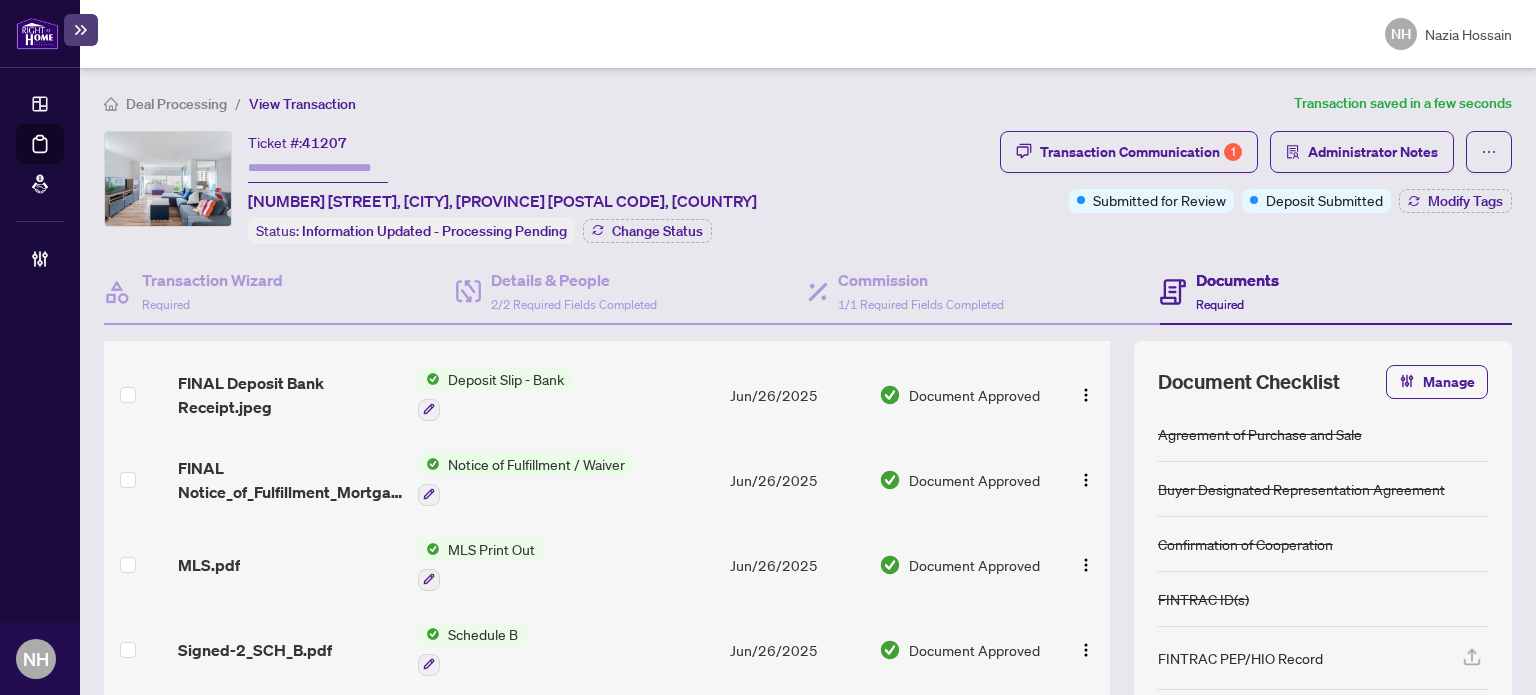 scroll, scrollTop: 721, scrollLeft: 0, axis: vertical 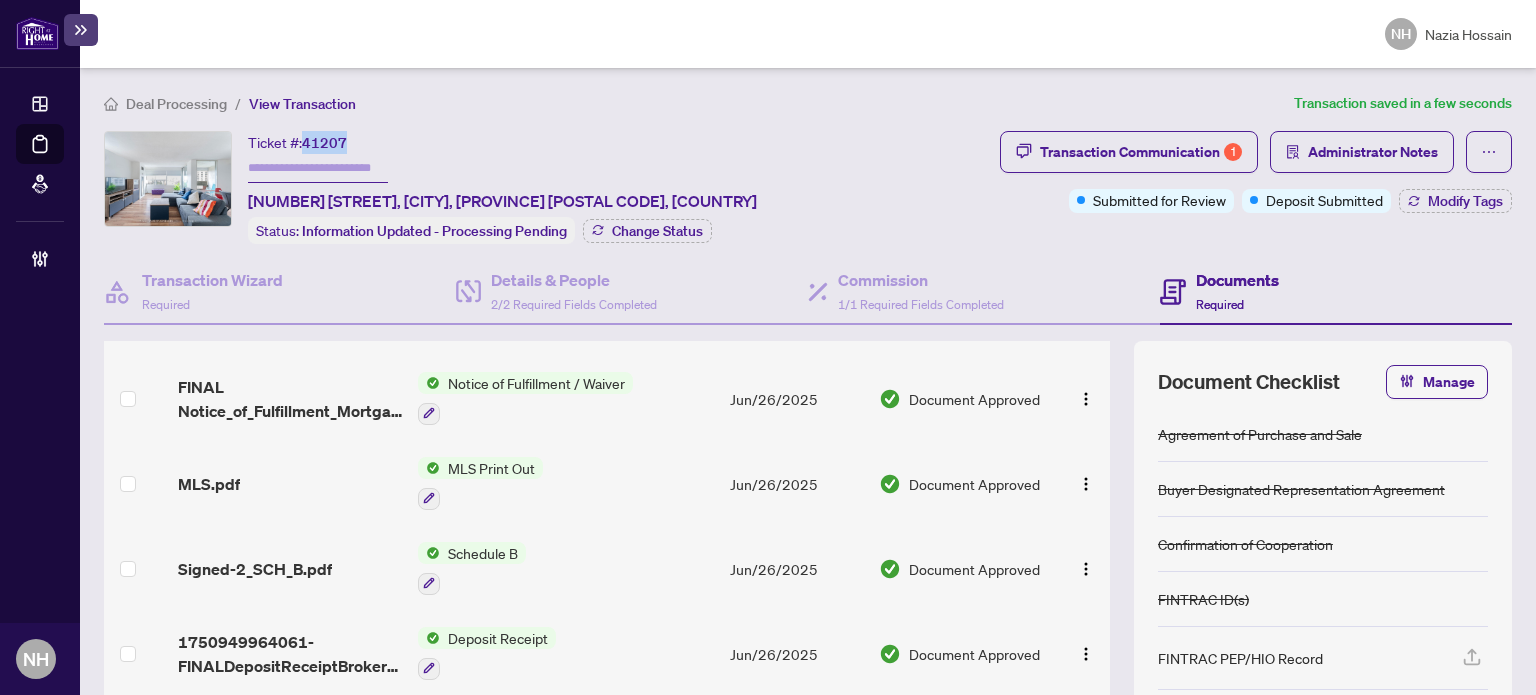 drag, startPoint x: 311, startPoint y: 142, endPoint x: 356, endPoint y: 141, distance: 45.01111 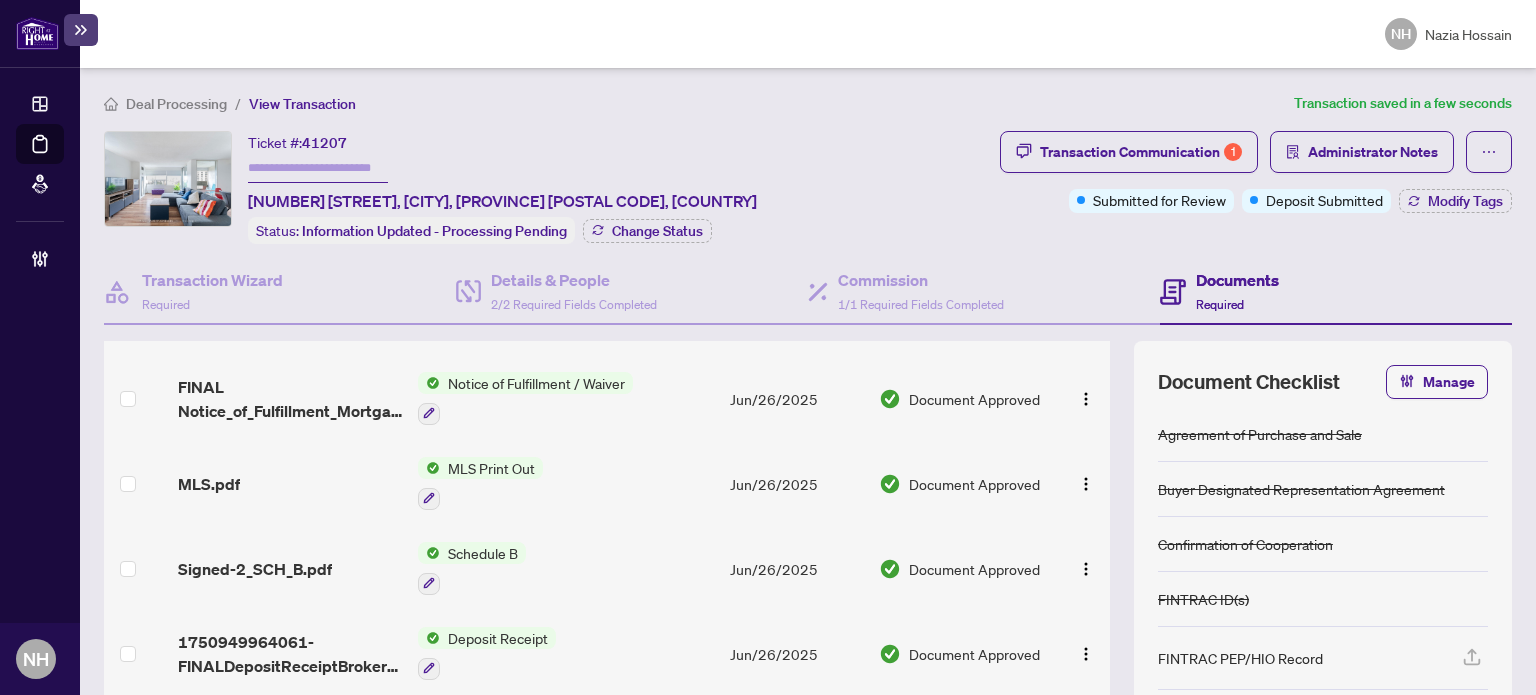 click on "Ticket #:  41207 717-475 The West Mall, Toronto, Ontario M9C 4Z3, Canada" at bounding box center (502, 172) 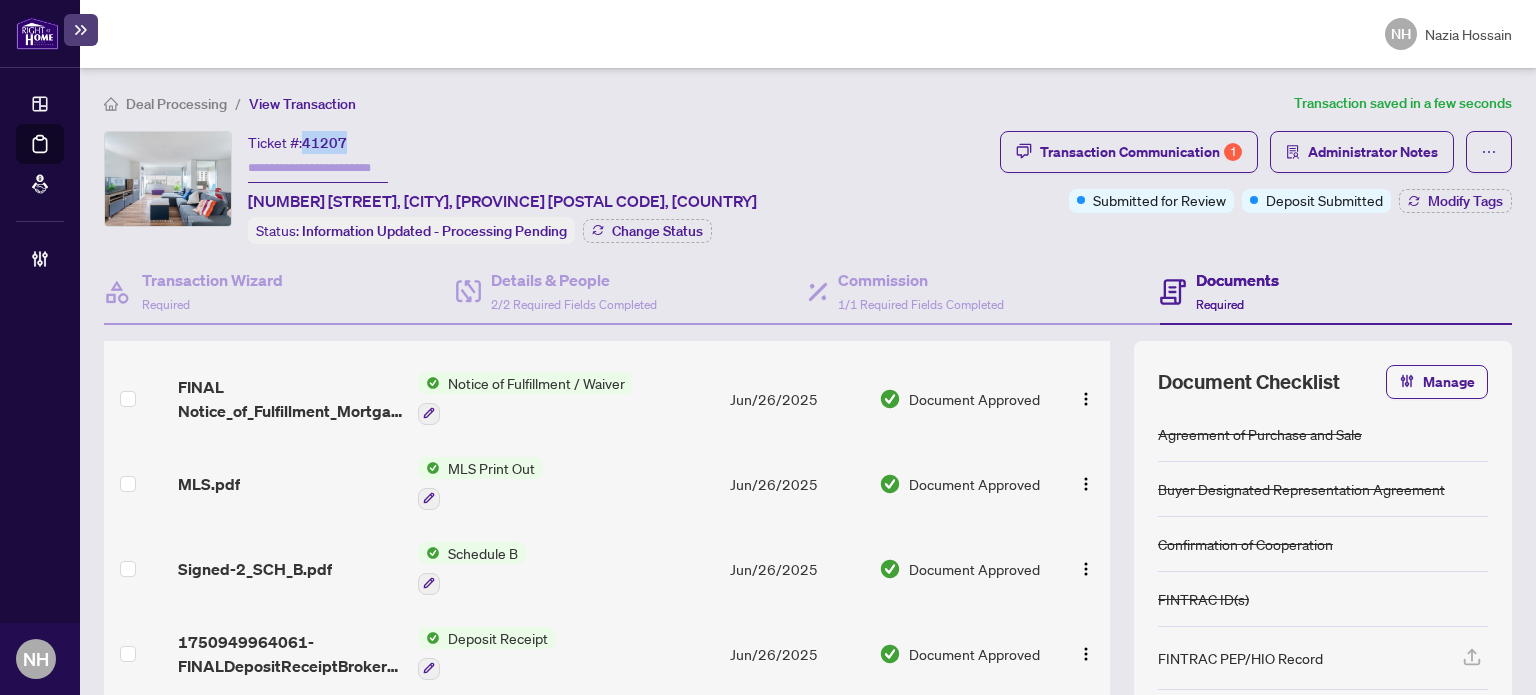 drag, startPoint x: 363, startPoint y: 138, endPoint x: 300, endPoint y: 138, distance: 63 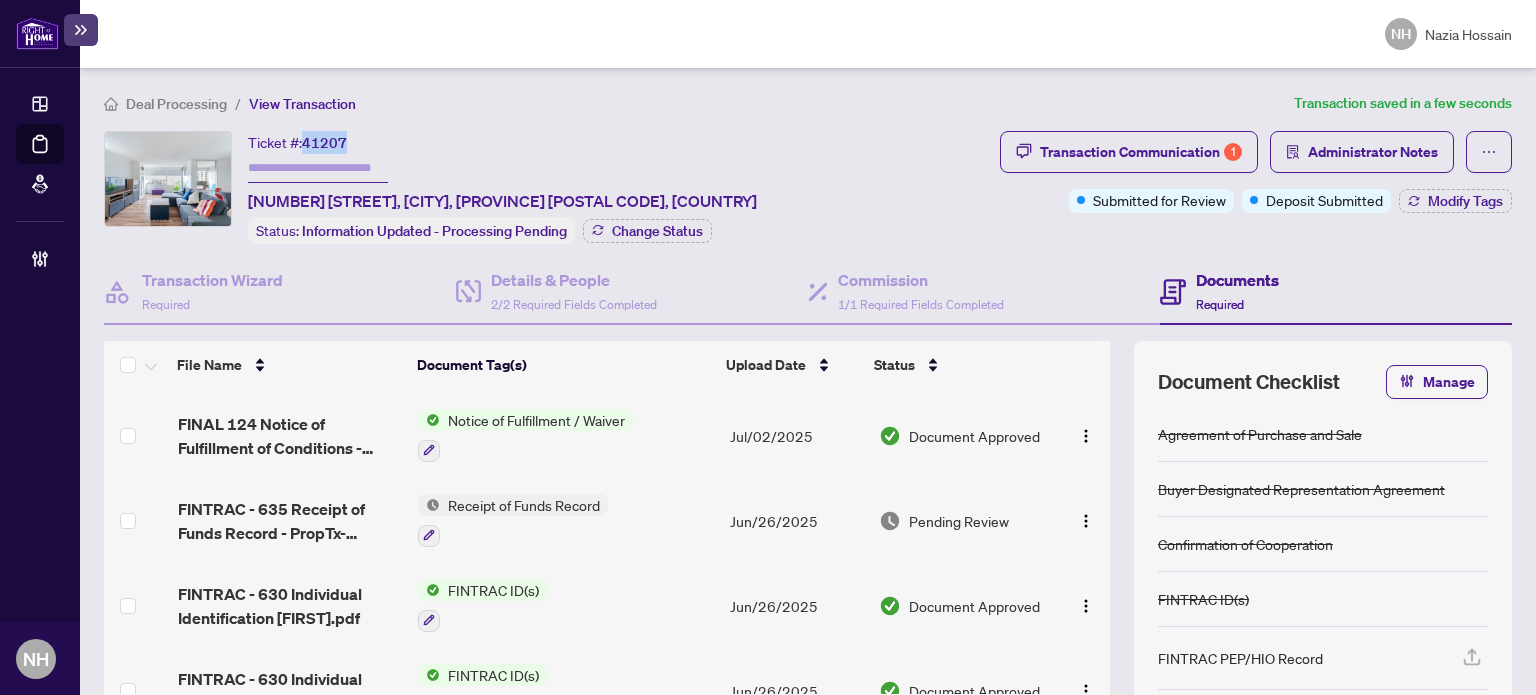 scroll, scrollTop: 0, scrollLeft: 0, axis: both 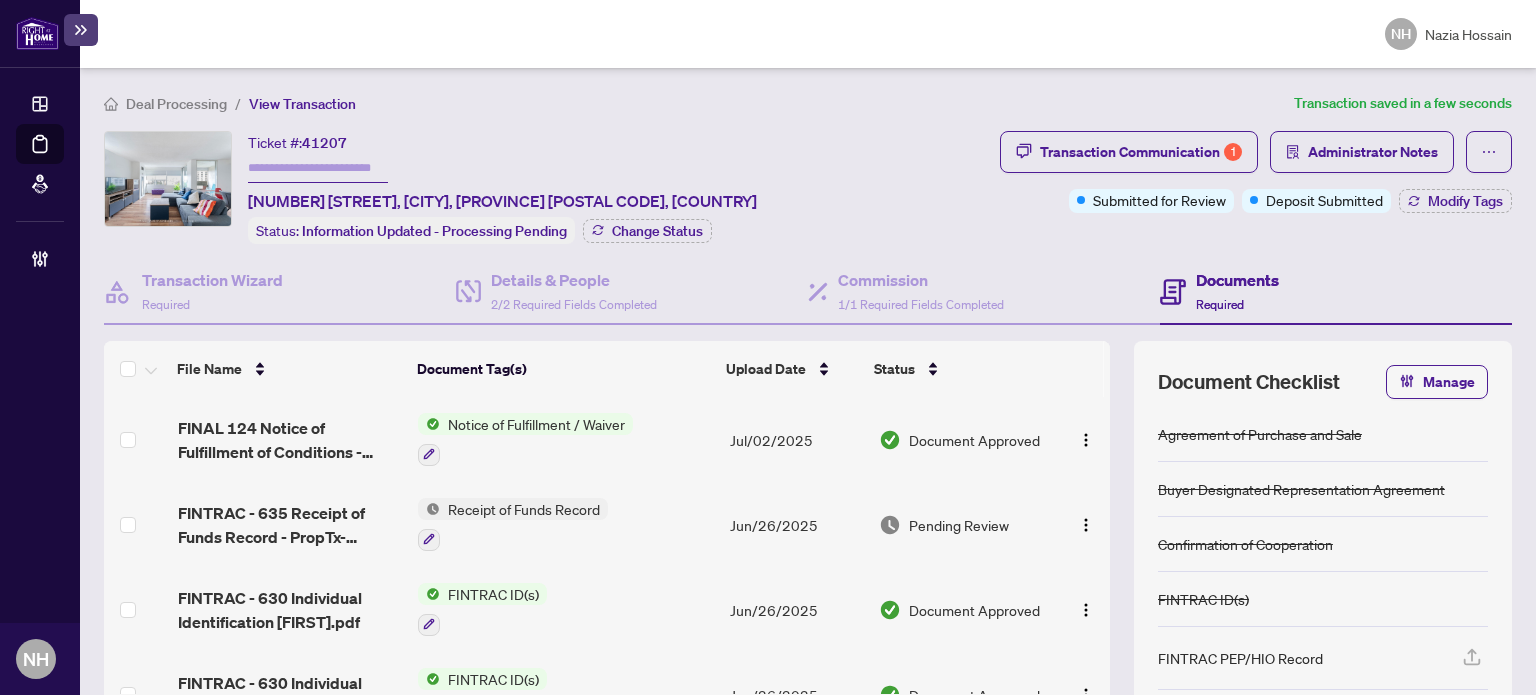 click on "FINTRAC - 635 Receipt of Funds Record - PropTx-OREA_2025-06-26 11_26_22.pdf" at bounding box center (290, 525) 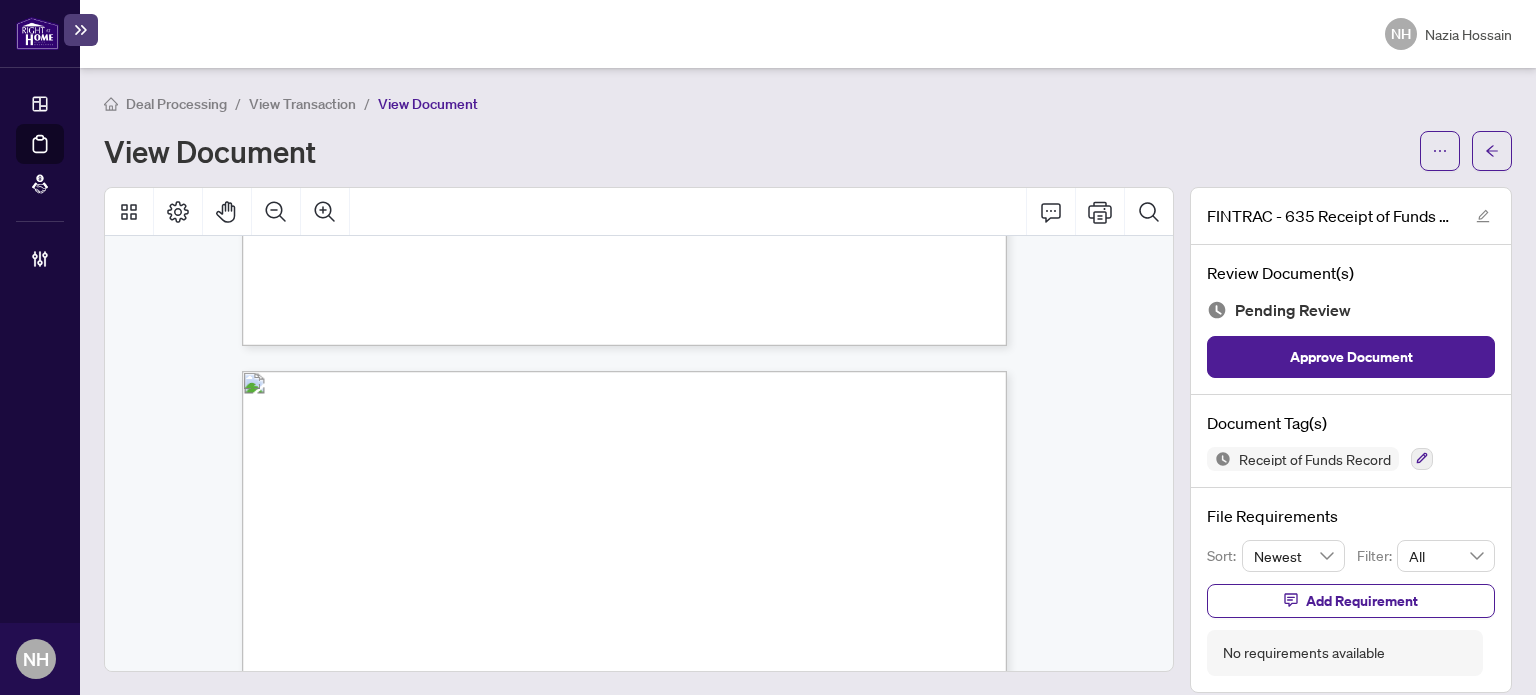 scroll, scrollTop: 1000, scrollLeft: 0, axis: vertical 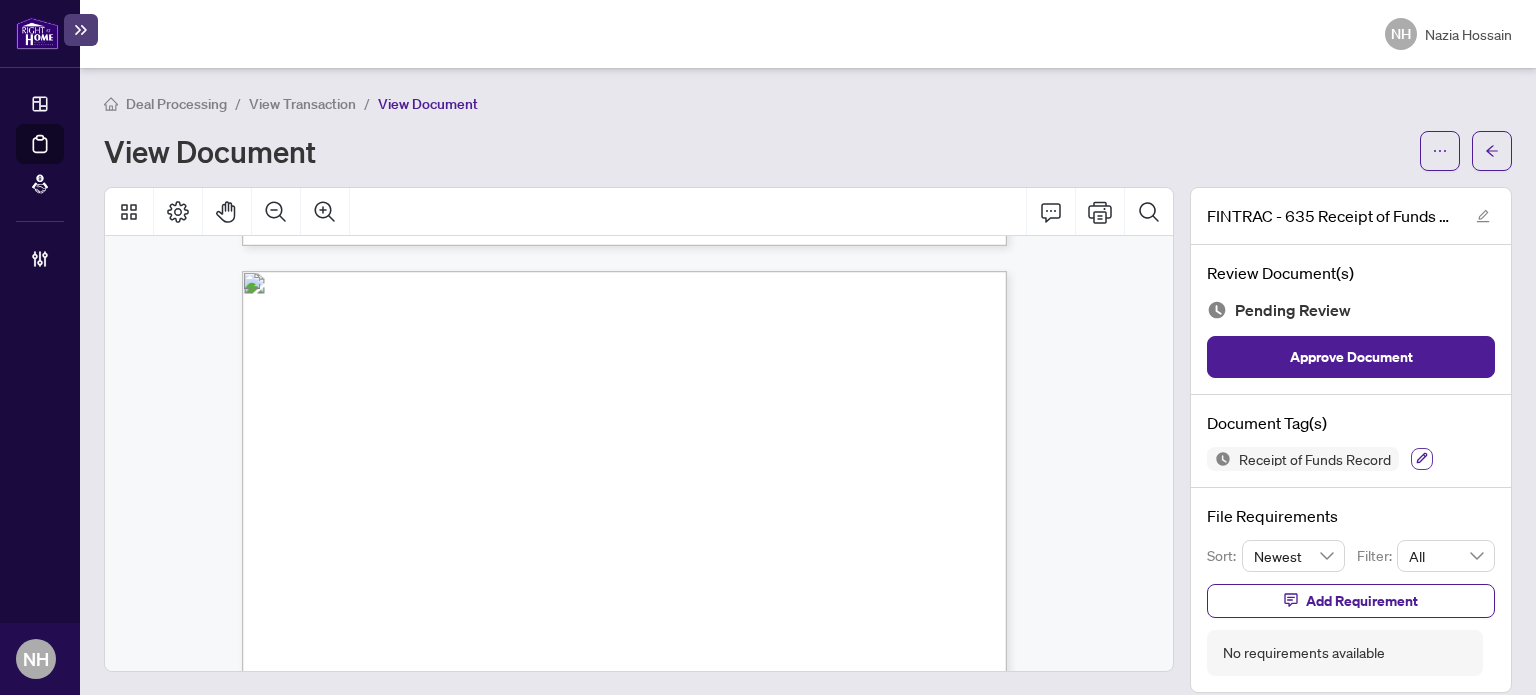 click 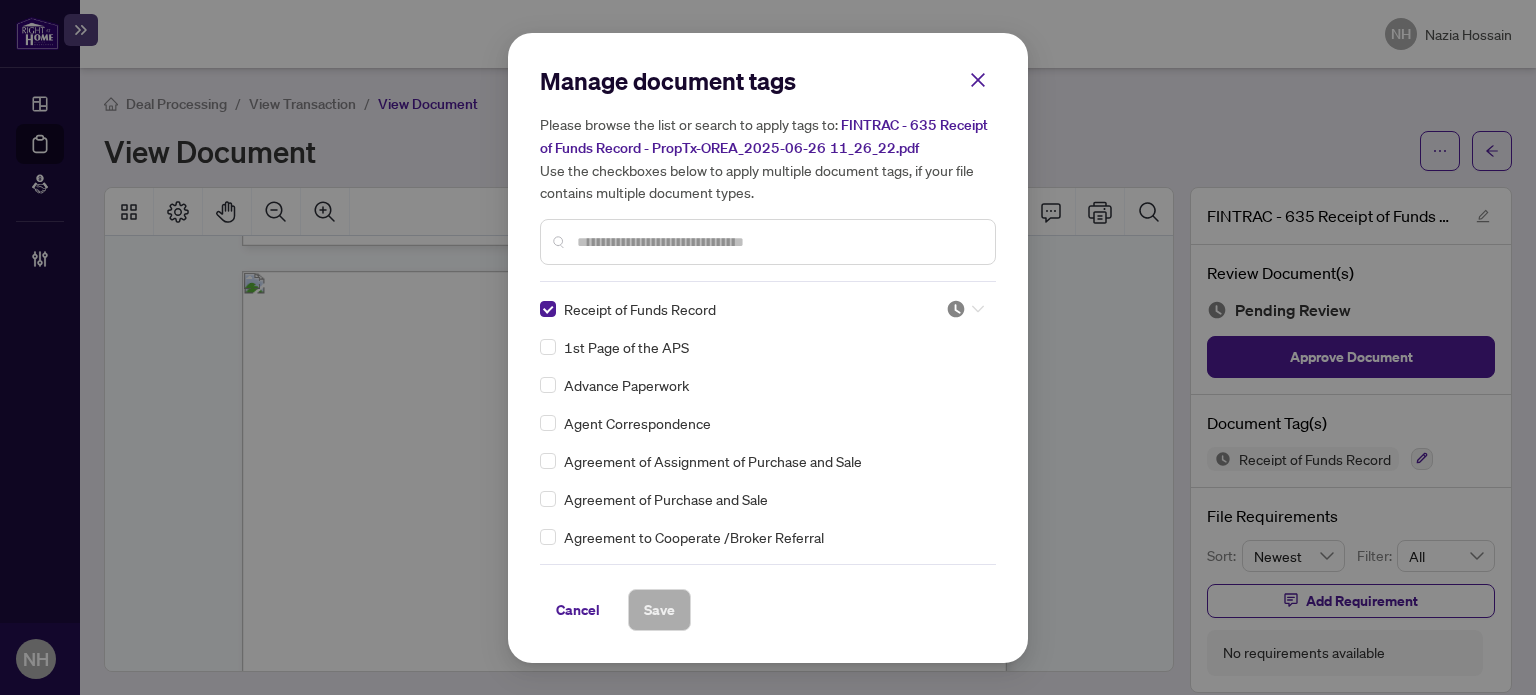 click at bounding box center [965, 309] 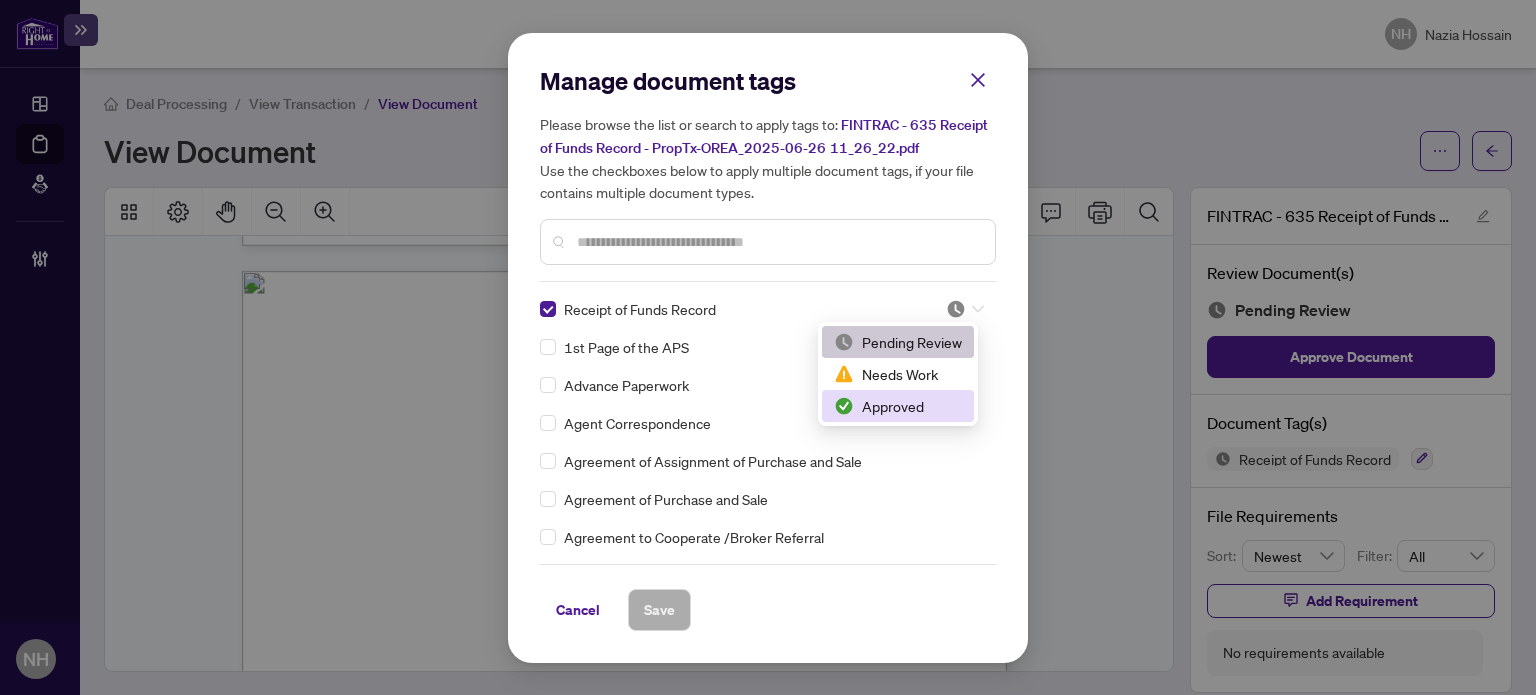 click on "Approved" at bounding box center (898, 406) 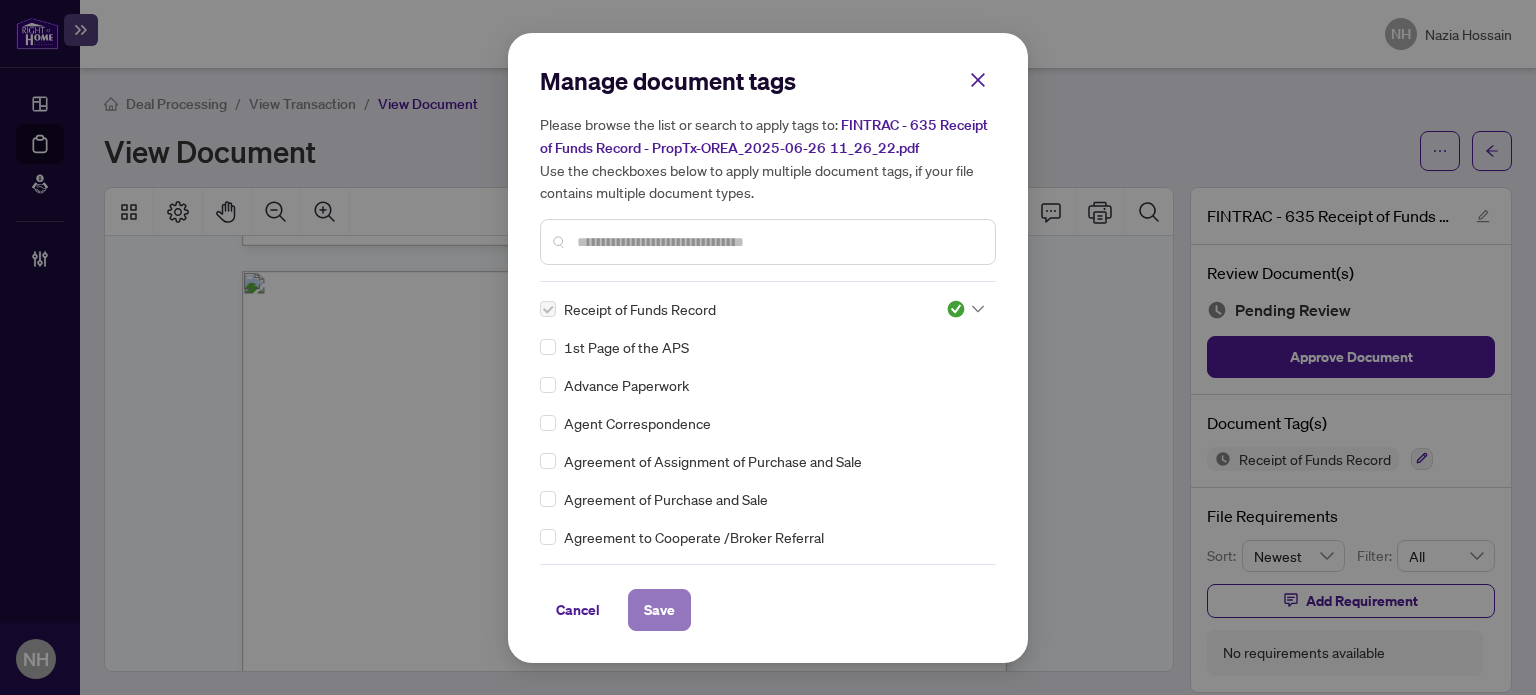 click on "Save" at bounding box center [659, 610] 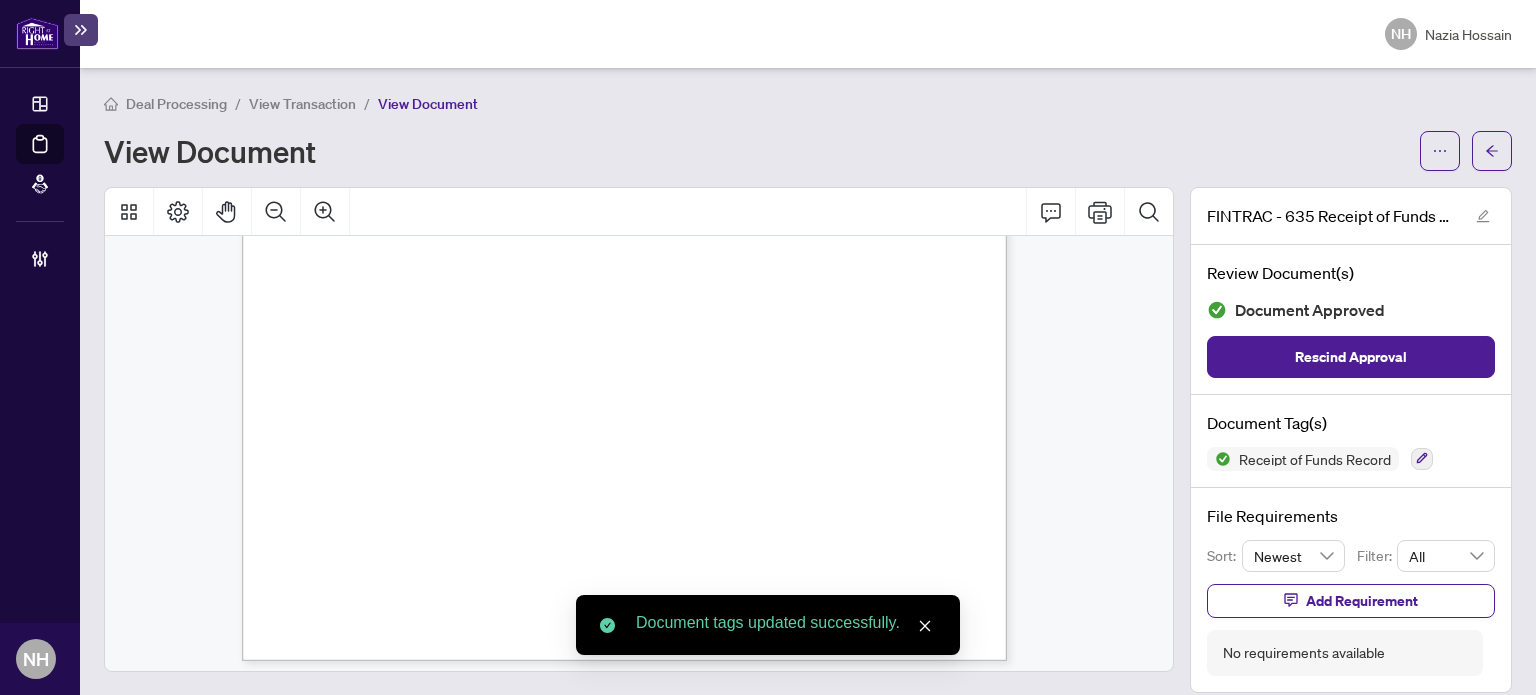scroll, scrollTop: 3639, scrollLeft: 0, axis: vertical 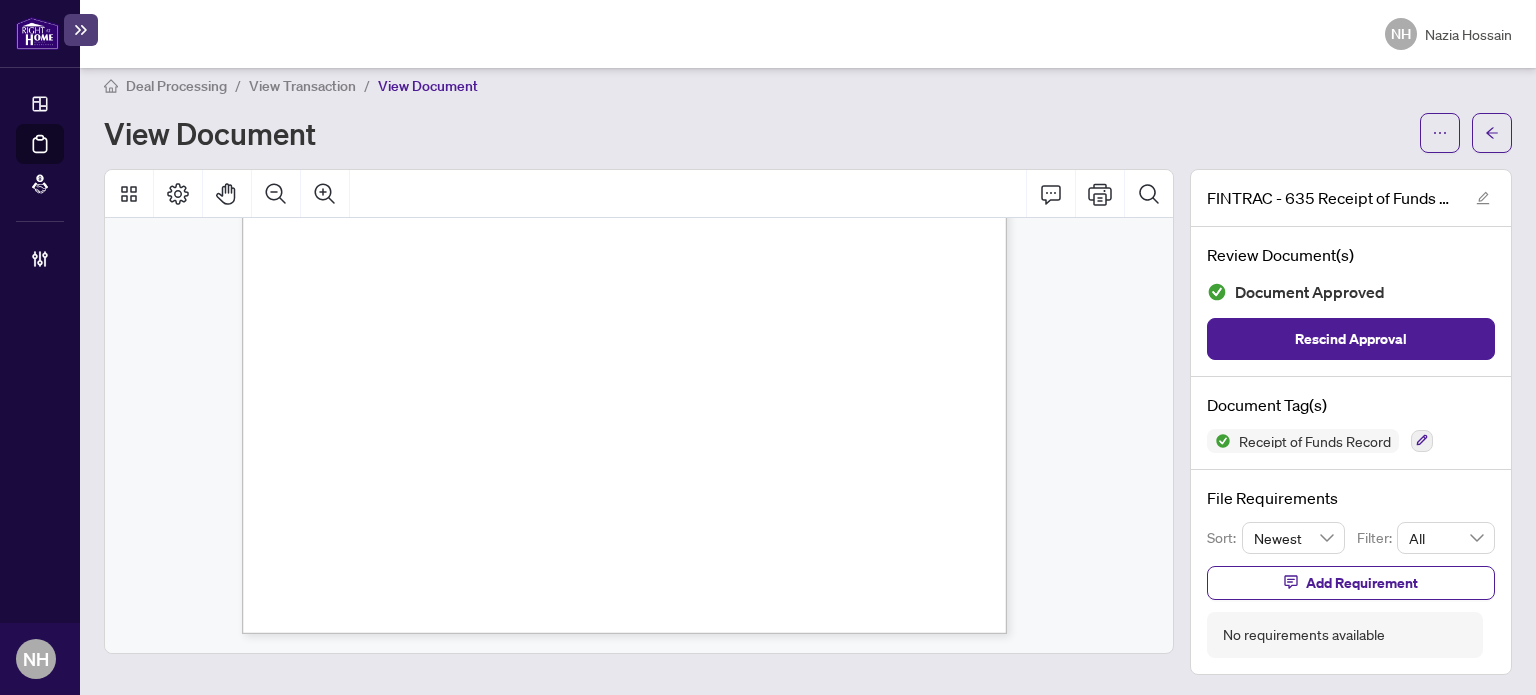 click on "View Transaction" at bounding box center (302, 86) 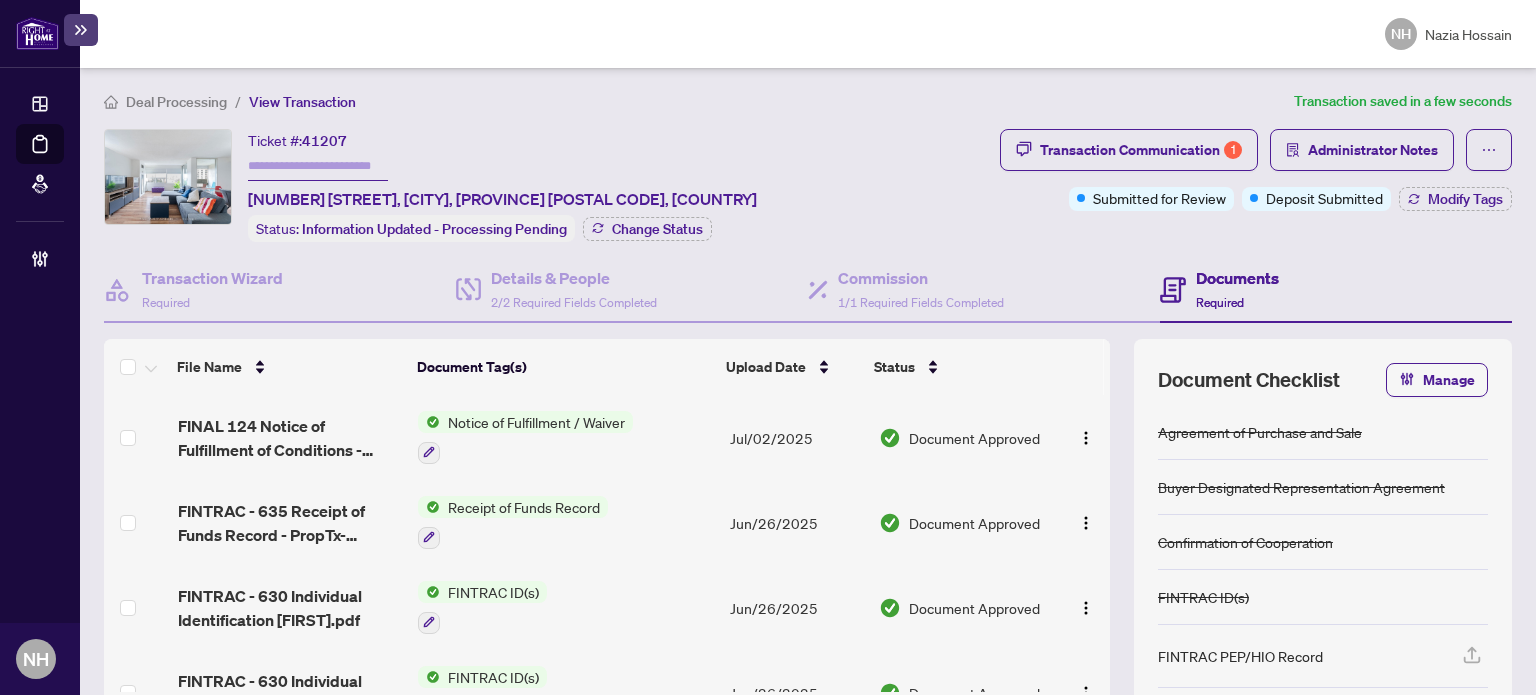 scroll, scrollTop: 0, scrollLeft: 0, axis: both 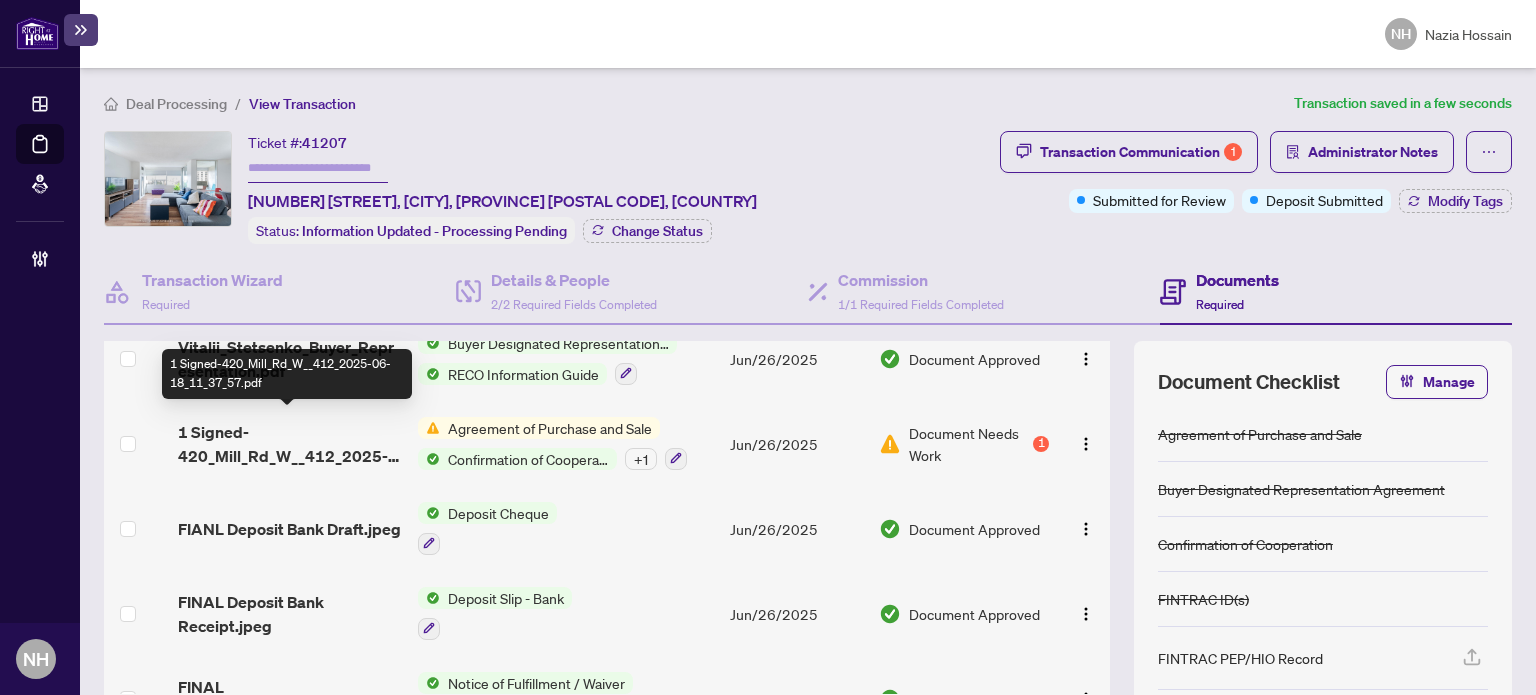 click on "1 Signed-420_Mill_Rd_W__412_2025-06-18_11_37_57.pdf" at bounding box center (290, 444) 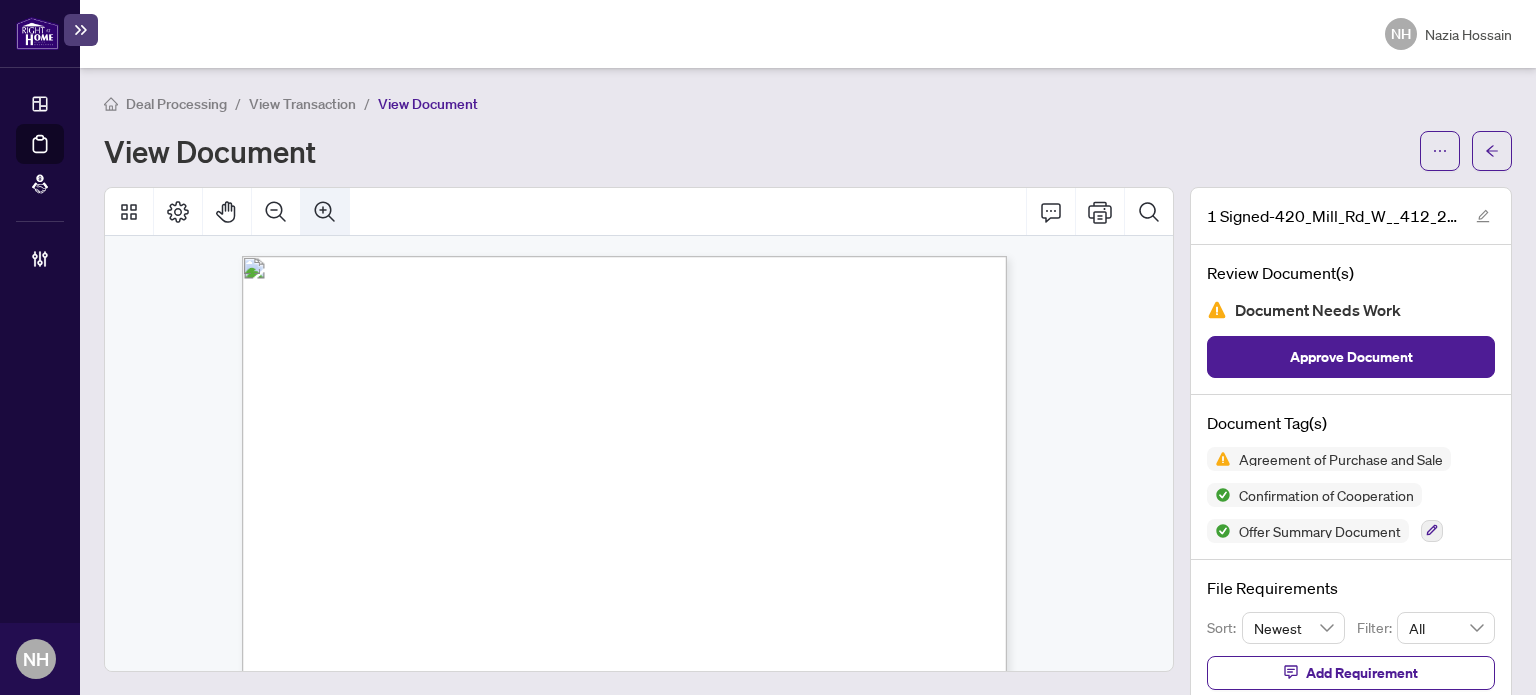 click 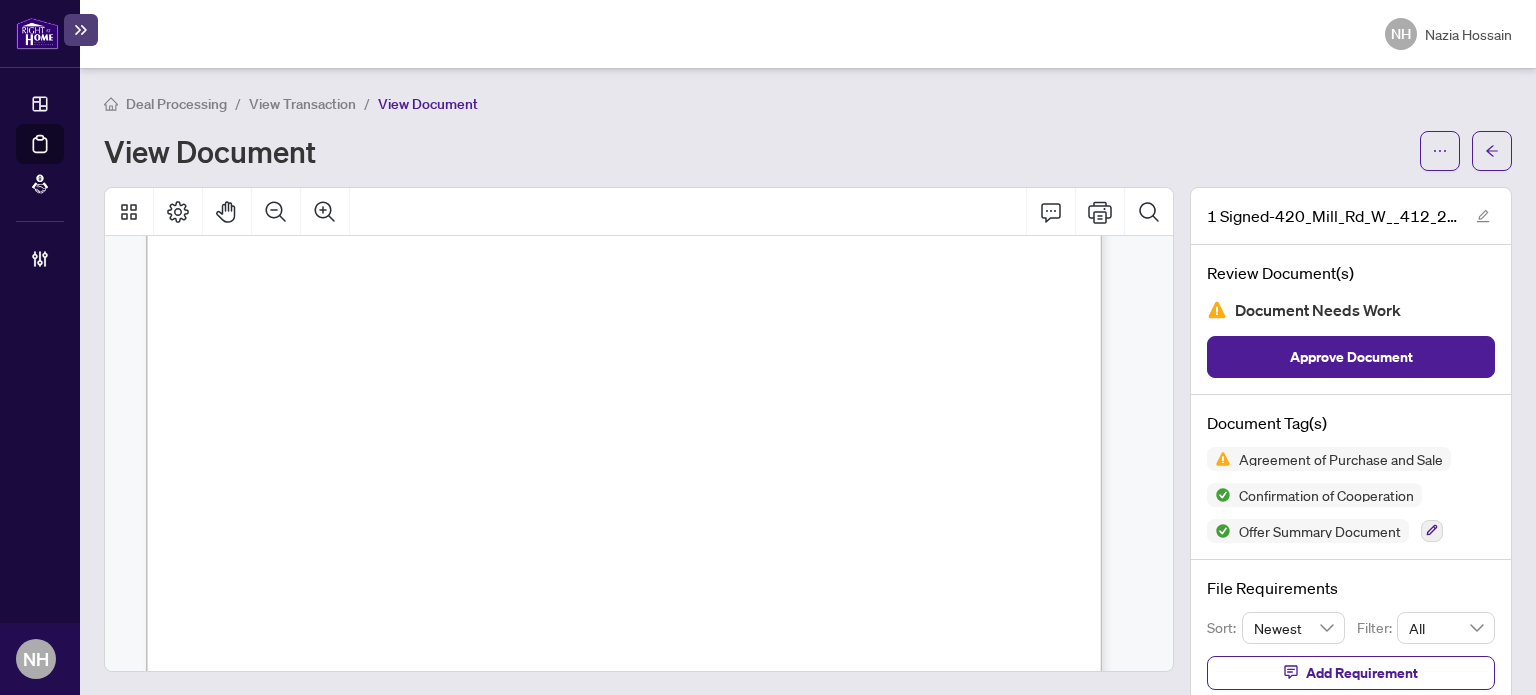 scroll, scrollTop: 1606, scrollLeft: 0, axis: vertical 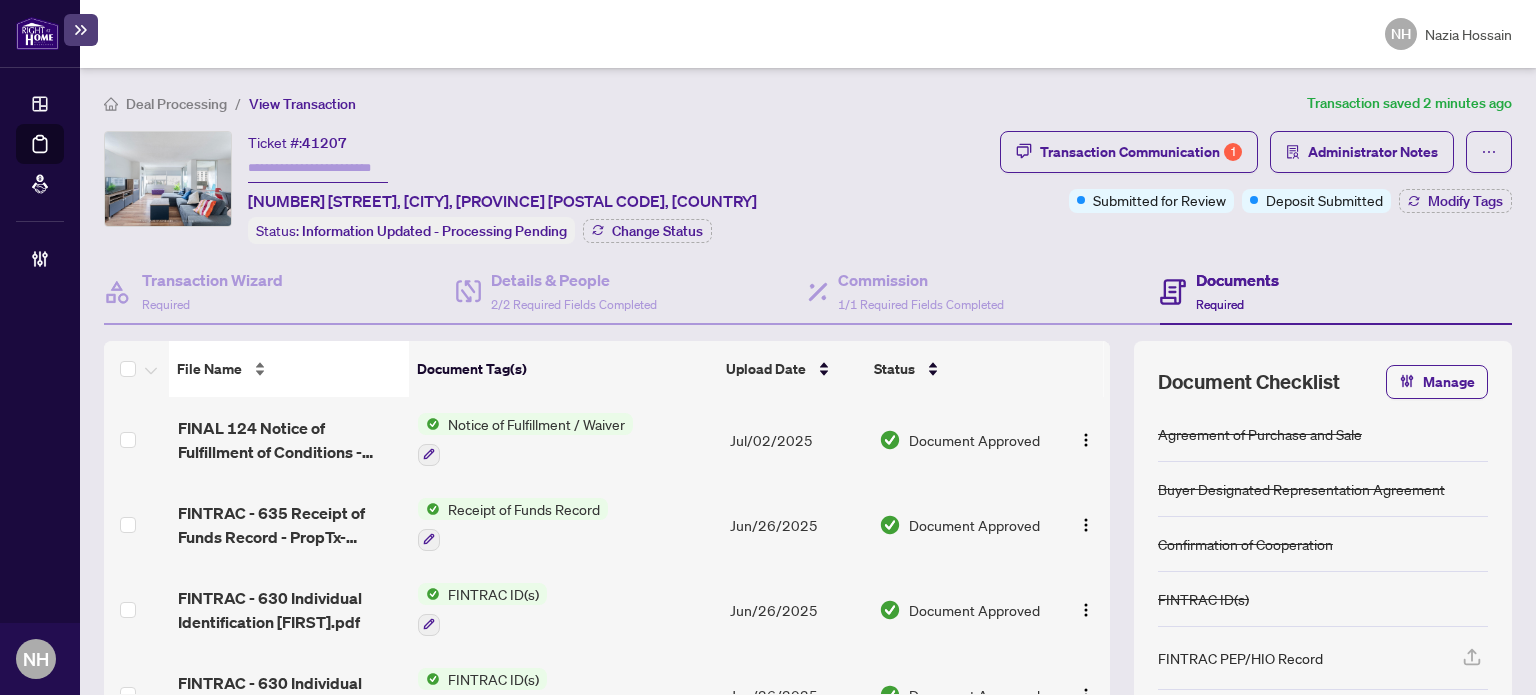 click on "File Name" at bounding box center [288, 369] 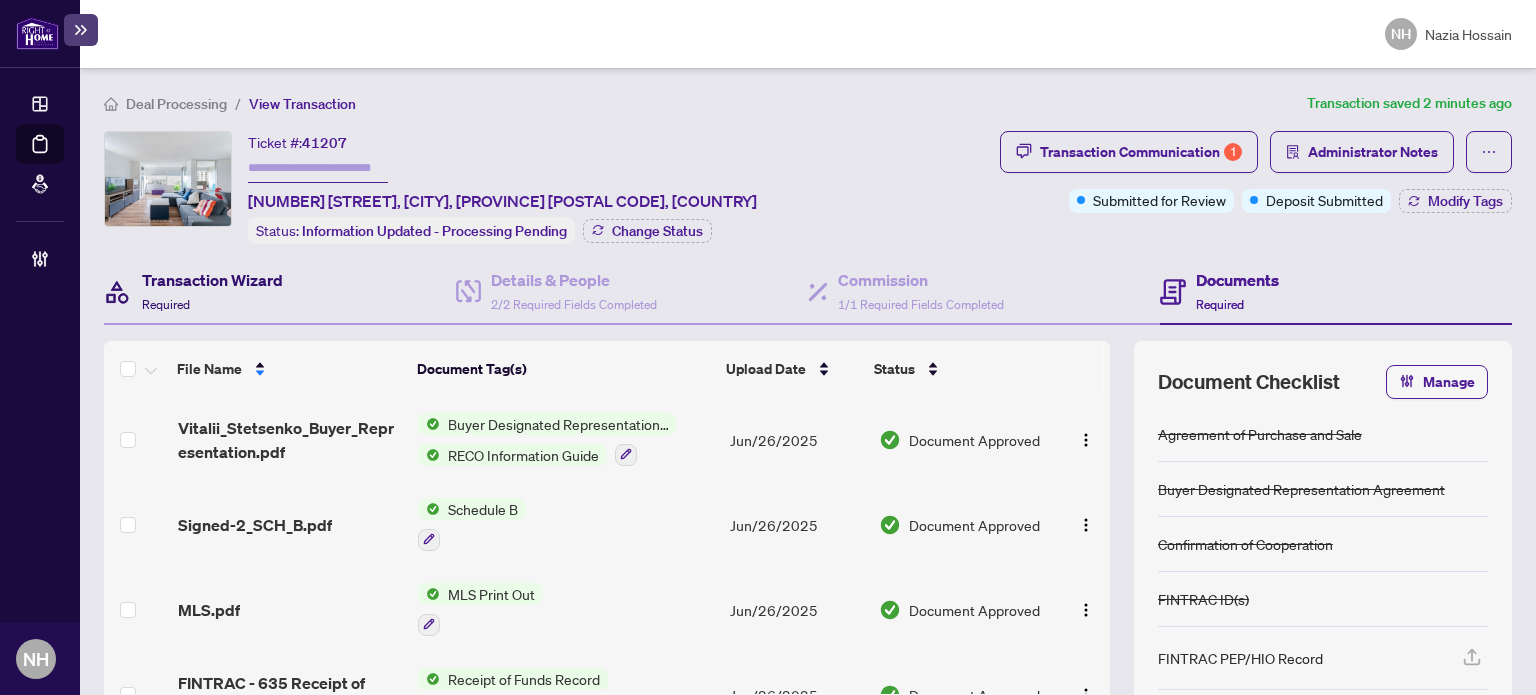 click on "Transaction Wizard" at bounding box center [212, 280] 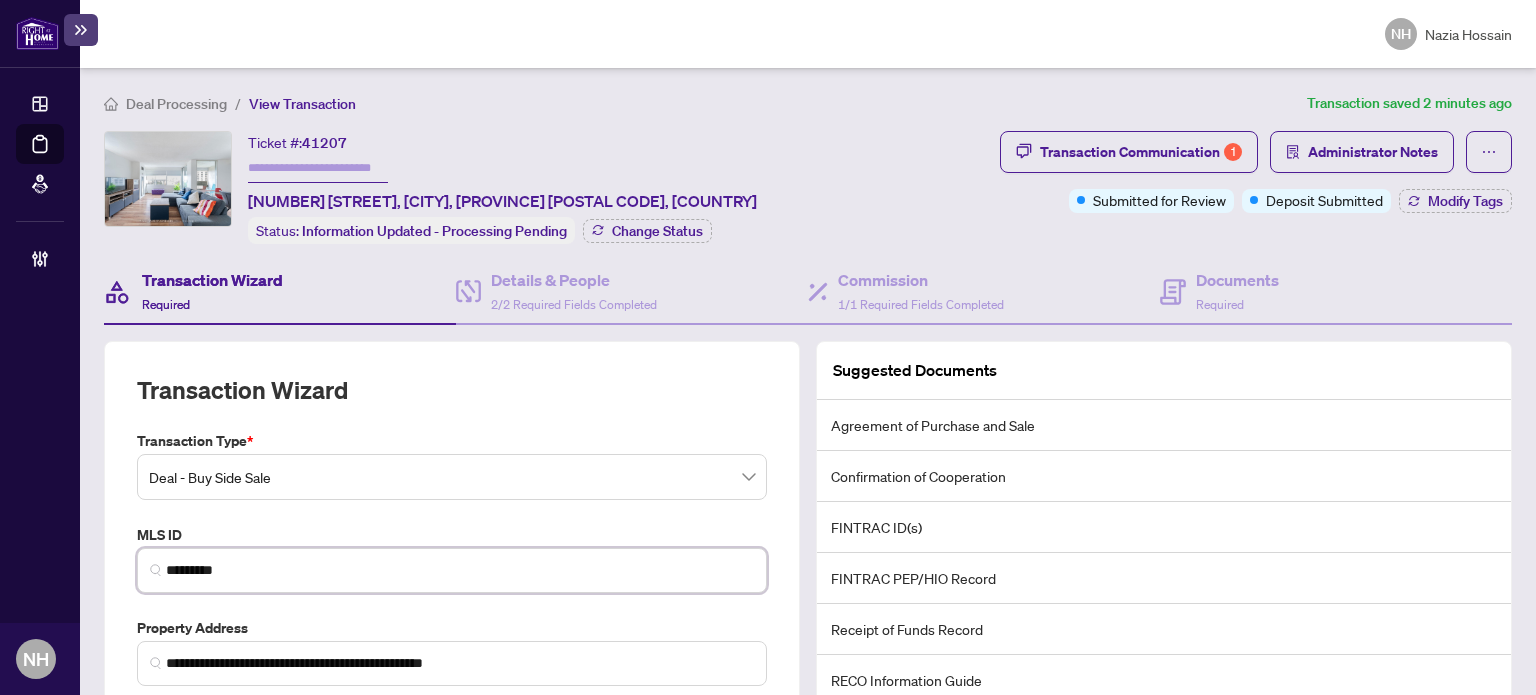 drag, startPoint x: 256, startPoint y: 563, endPoint x: 24, endPoint y: 555, distance: 232.1379 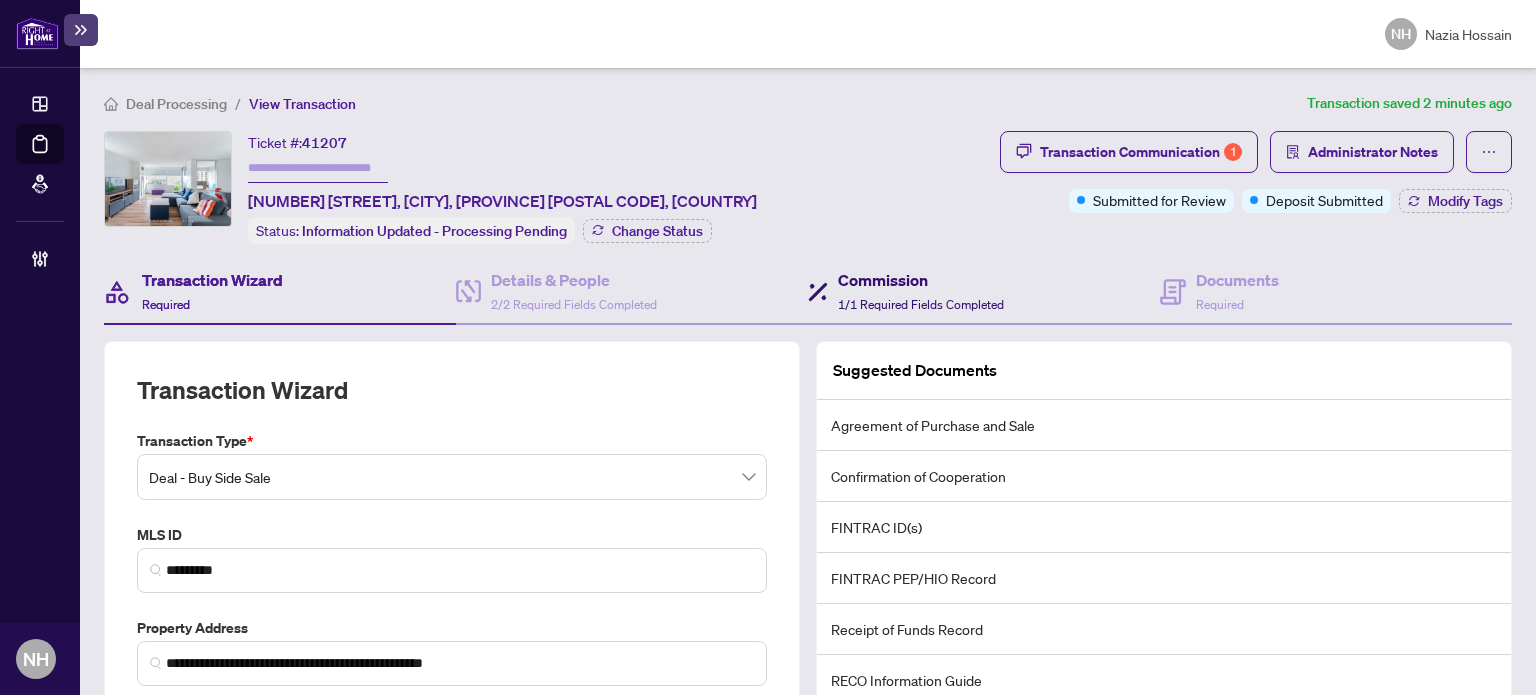 drag, startPoint x: 859, startPoint y: 281, endPoint x: 860, endPoint y: 267, distance: 14.035668 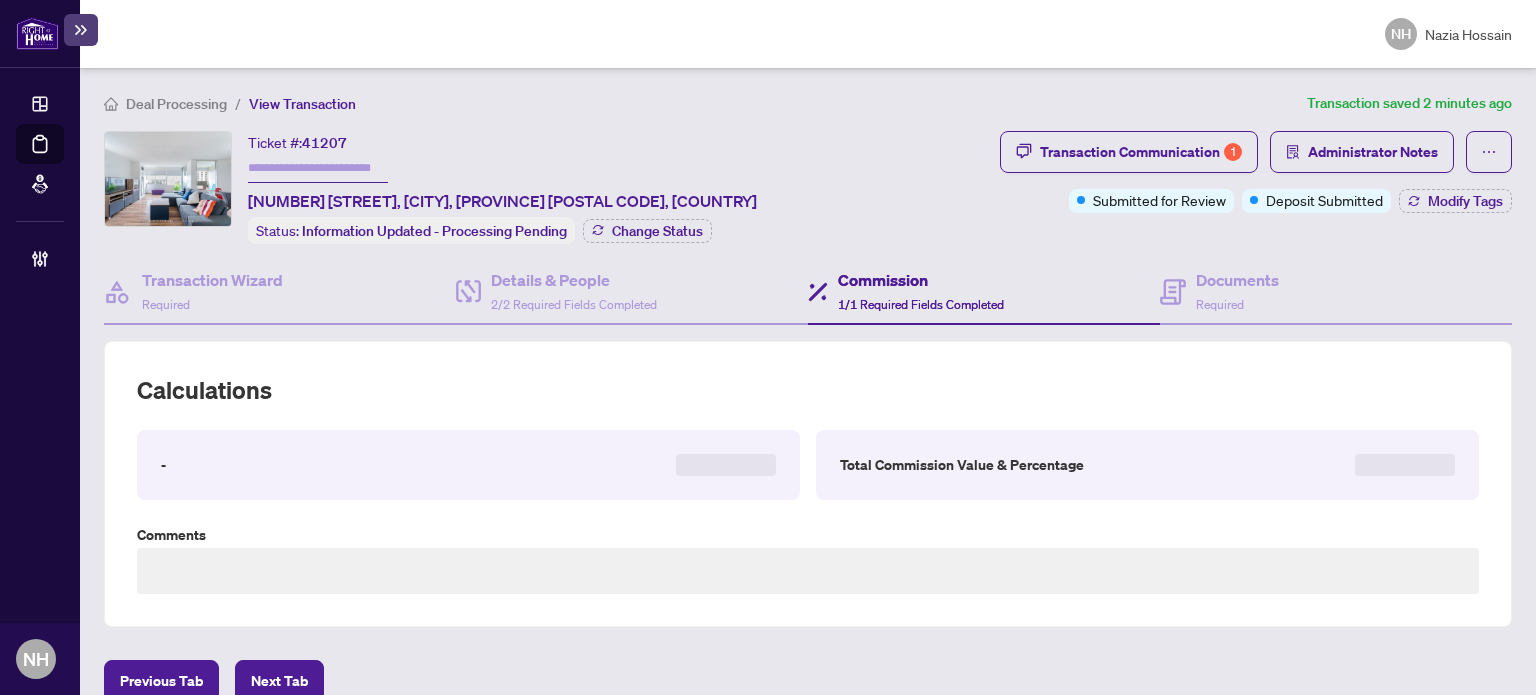 type on "**********" 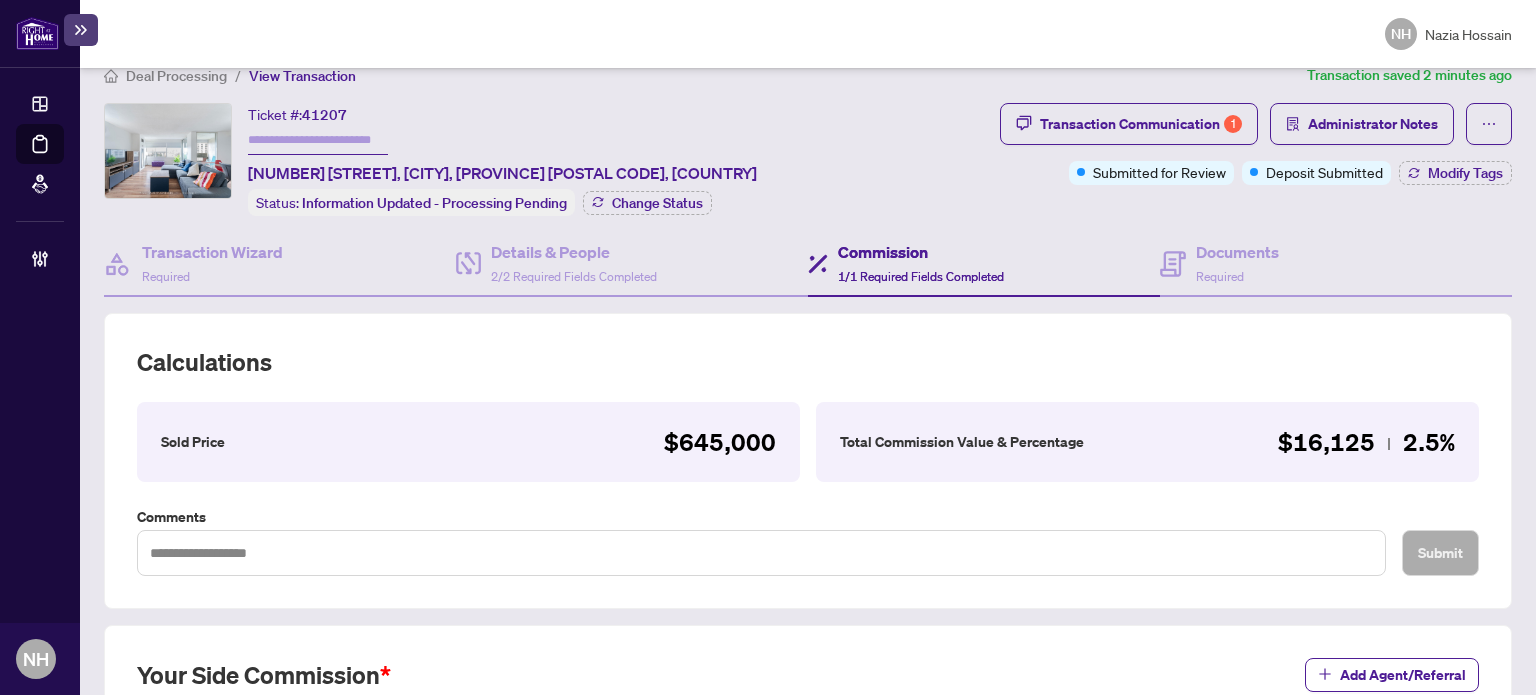 scroll, scrollTop: 0, scrollLeft: 0, axis: both 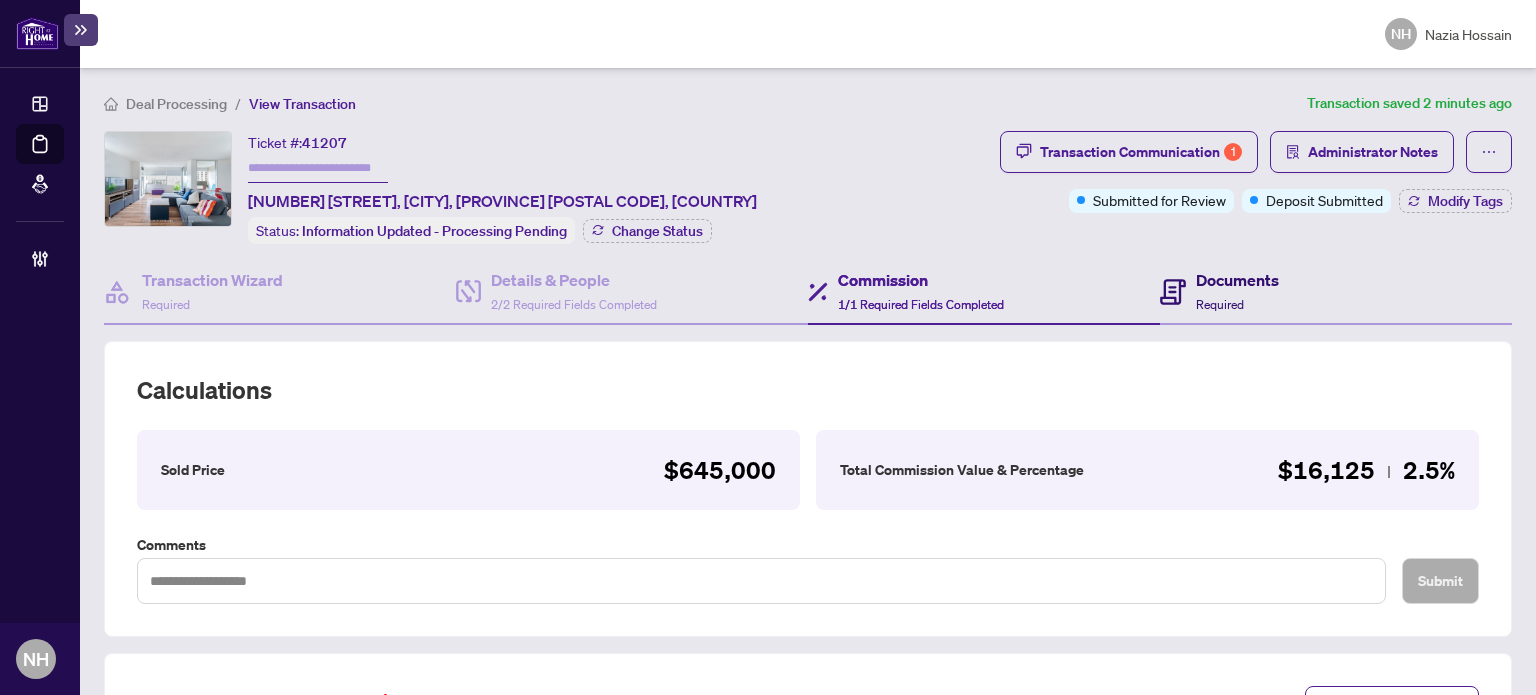 click on "Documents Required" at bounding box center (1219, 291) 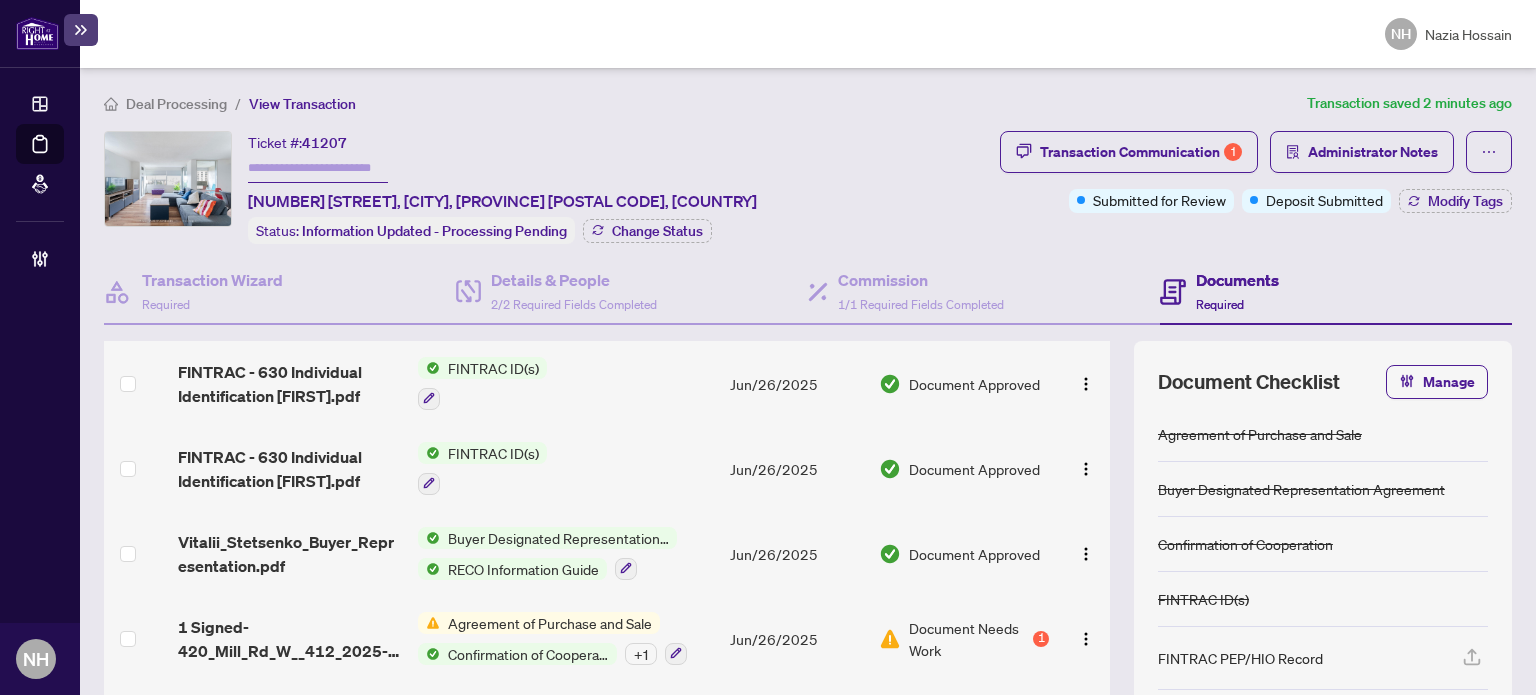 scroll, scrollTop: 221, scrollLeft: 0, axis: vertical 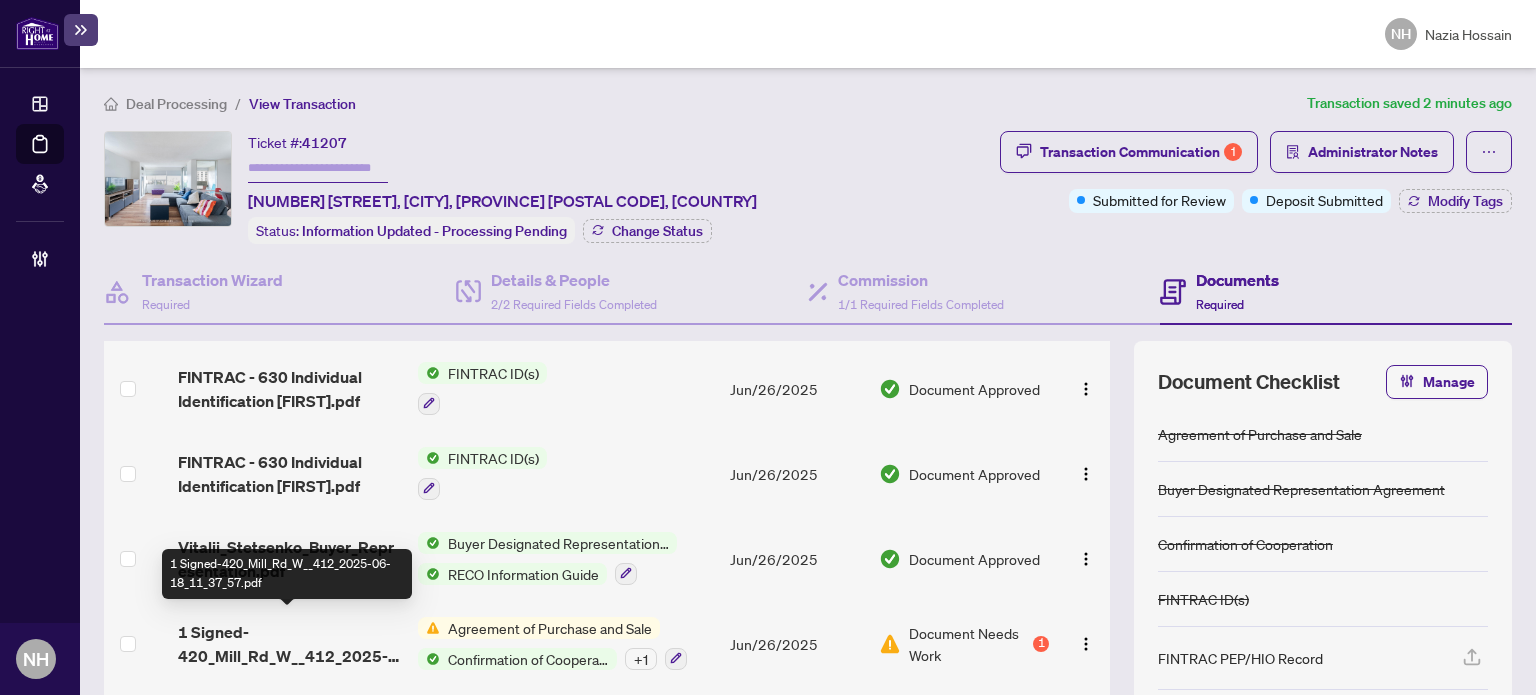 click on "1 Signed-420_Mill_Rd_W__412_2025-06-18_11_37_57.pdf" at bounding box center (290, 644) 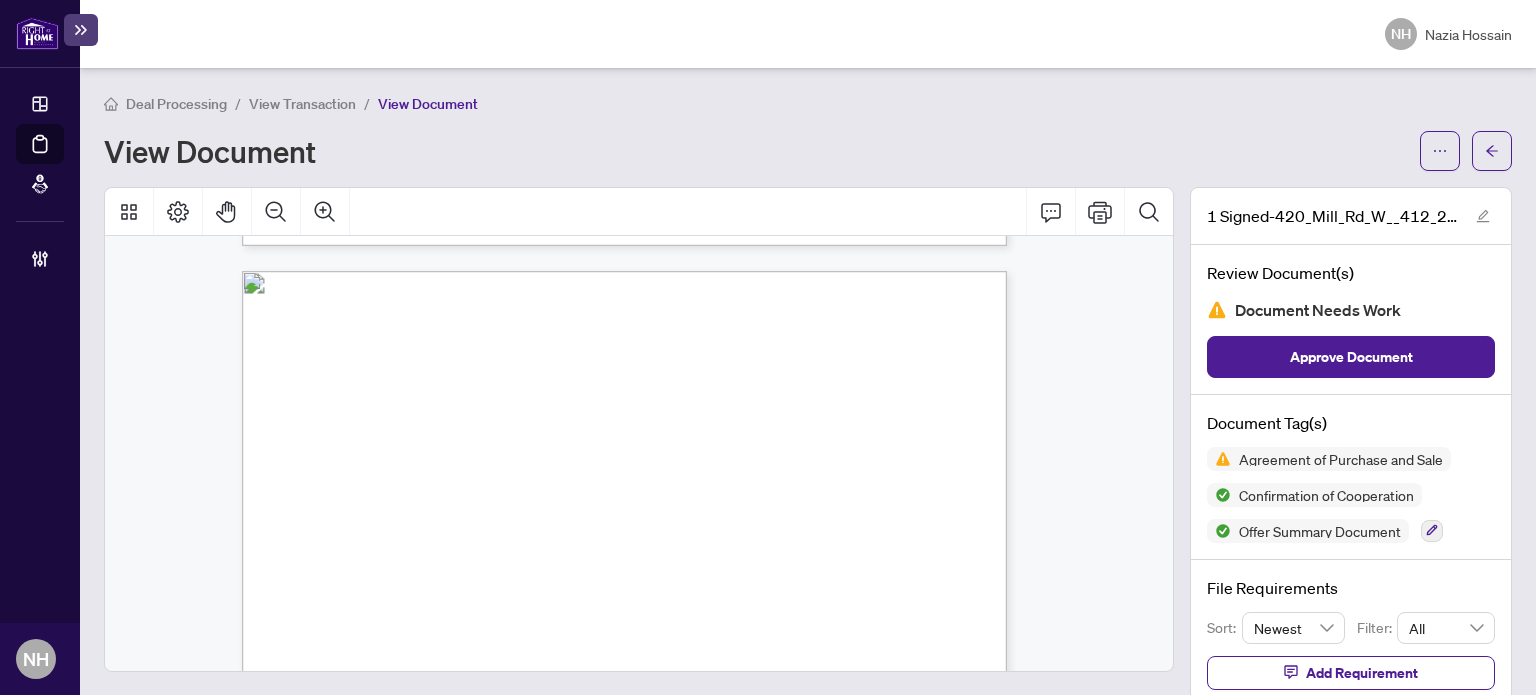 scroll, scrollTop: 1000, scrollLeft: 0, axis: vertical 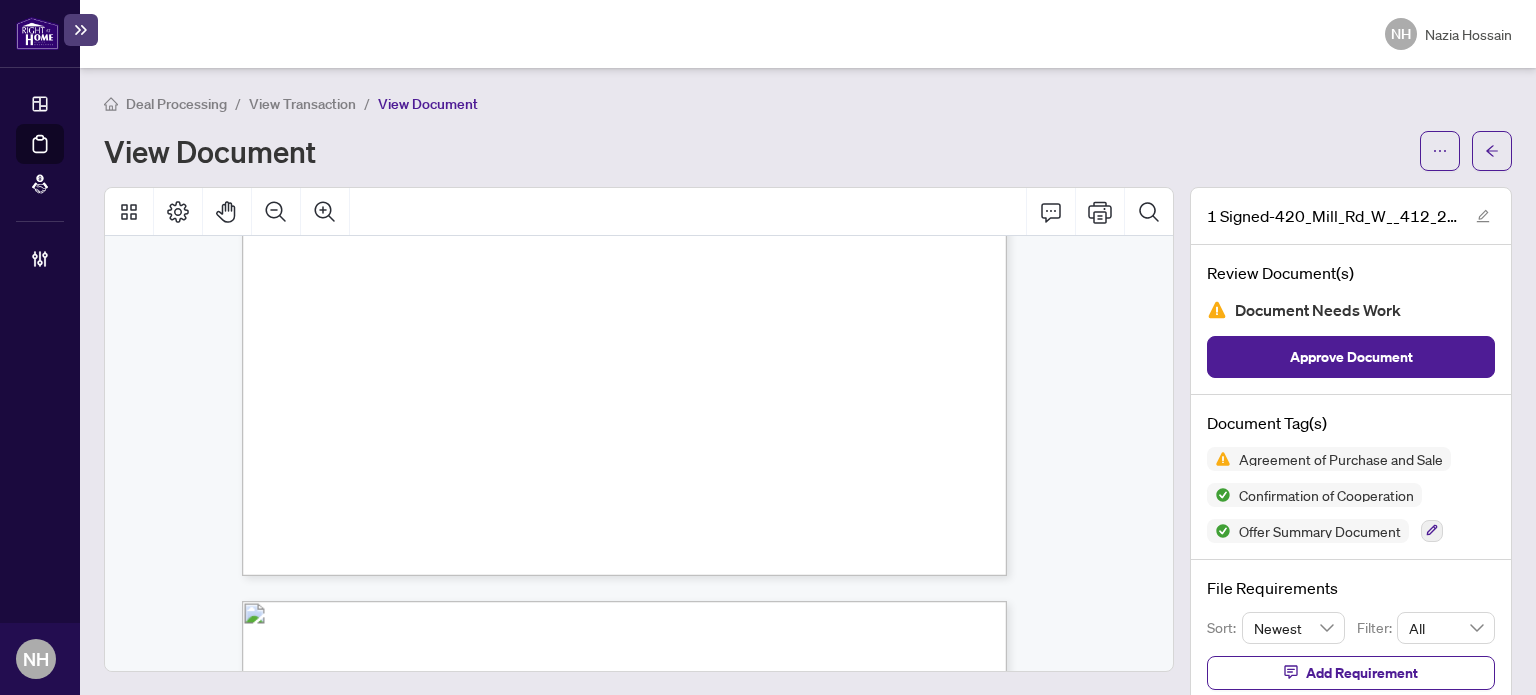 click on "Form 801 Revised 2024  Page 1 of 1
The trademarks REALTOR®, REALTORS®, MLS®, Multiple Listing Services® and associated logos are owned or controlled by  The Canadian Real Estate Association (CREA) and identify the real estate professionals who are members of CREA and the  quality of services they provide. Used under license.
© 2025, Ontario Real Estate Association (“OREA”). All rights reserved. This form was developed by OREA for the use and reproduction  by its members and licensees only. Any other use or reproduction is prohibited except with prior written consent of OREA. Do not alter  when printing or reproducing the standard pre-set portion. OREA bears no liability for your use of this form.
Offer Summary Document
For use with Agreement of Purchase and Sale  Form 801
for use in the Province of Ontario
This Form when completed may be utilized to comply with the provisions of the Trust in Real Estate Services Act, 2002 which
REAL PROPERTY ADDRESS:  BROKERAGE: SALES REPRESENTATIVE/BROKER: L" at bounding box center (632, 3116) 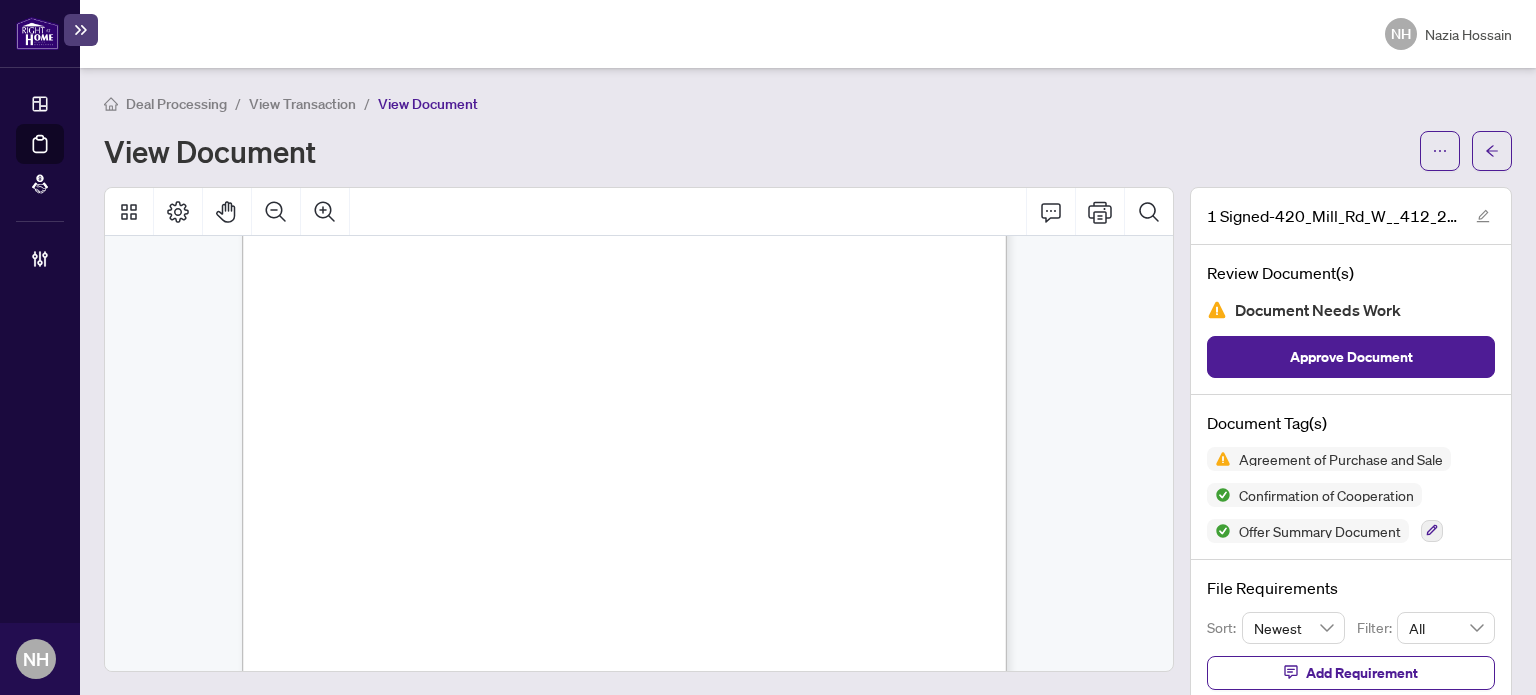 scroll, scrollTop: 5600, scrollLeft: 0, axis: vertical 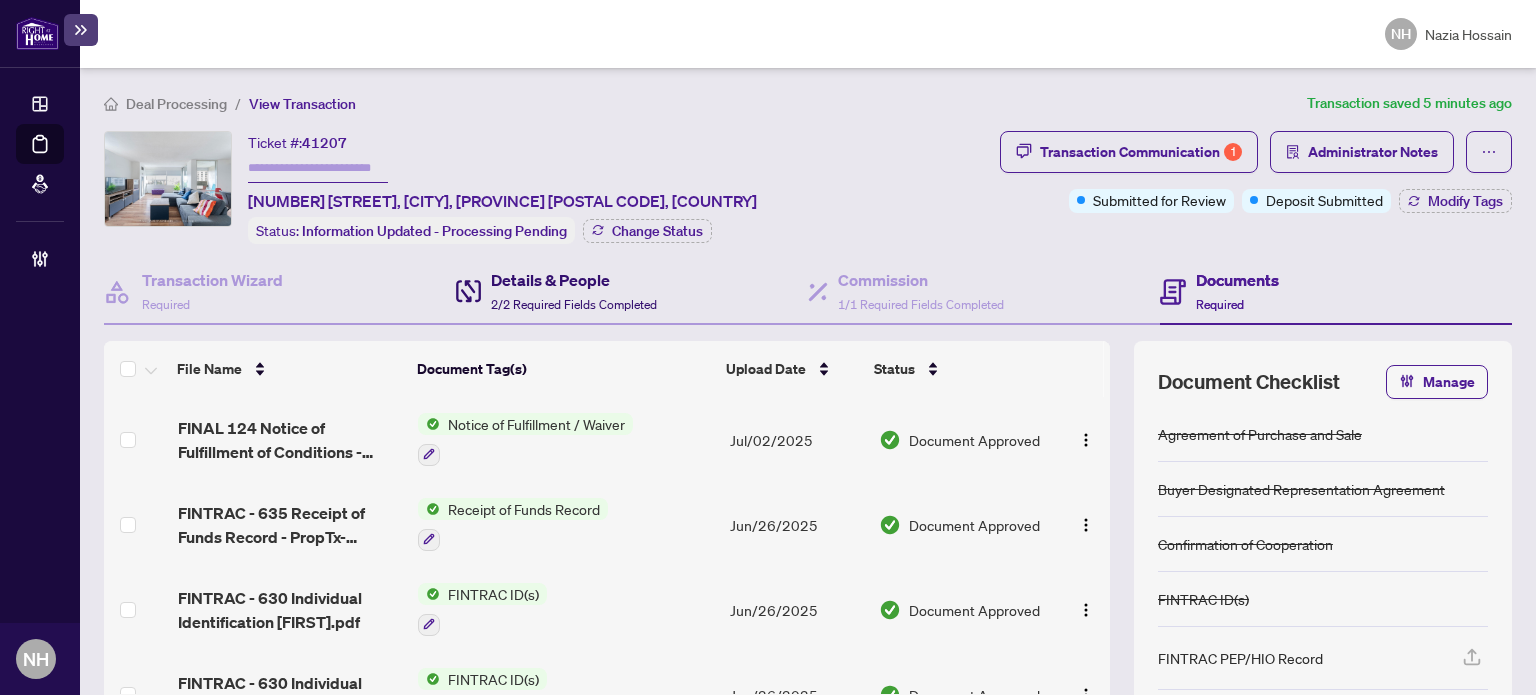click on "Details & People 2/2 Required Fields Completed" at bounding box center [574, 291] 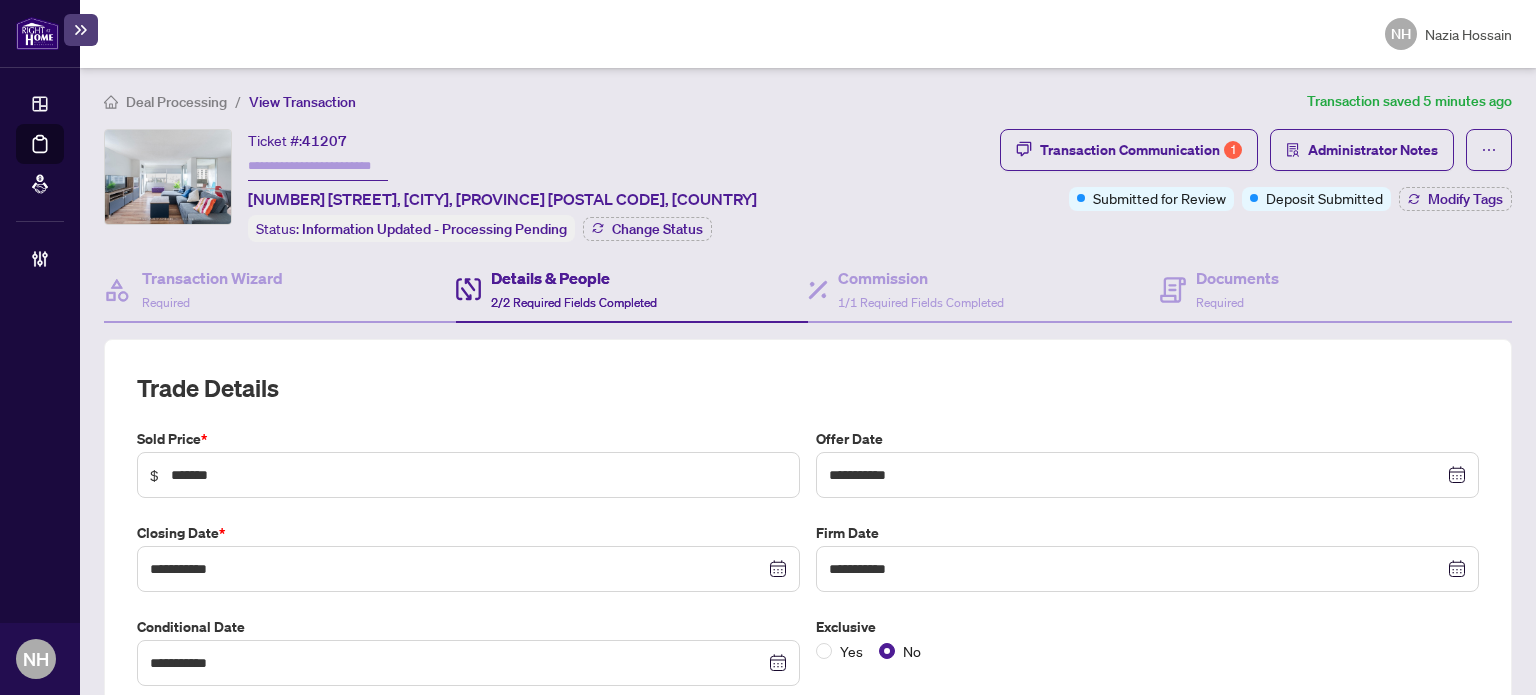 scroll, scrollTop: 0, scrollLeft: 0, axis: both 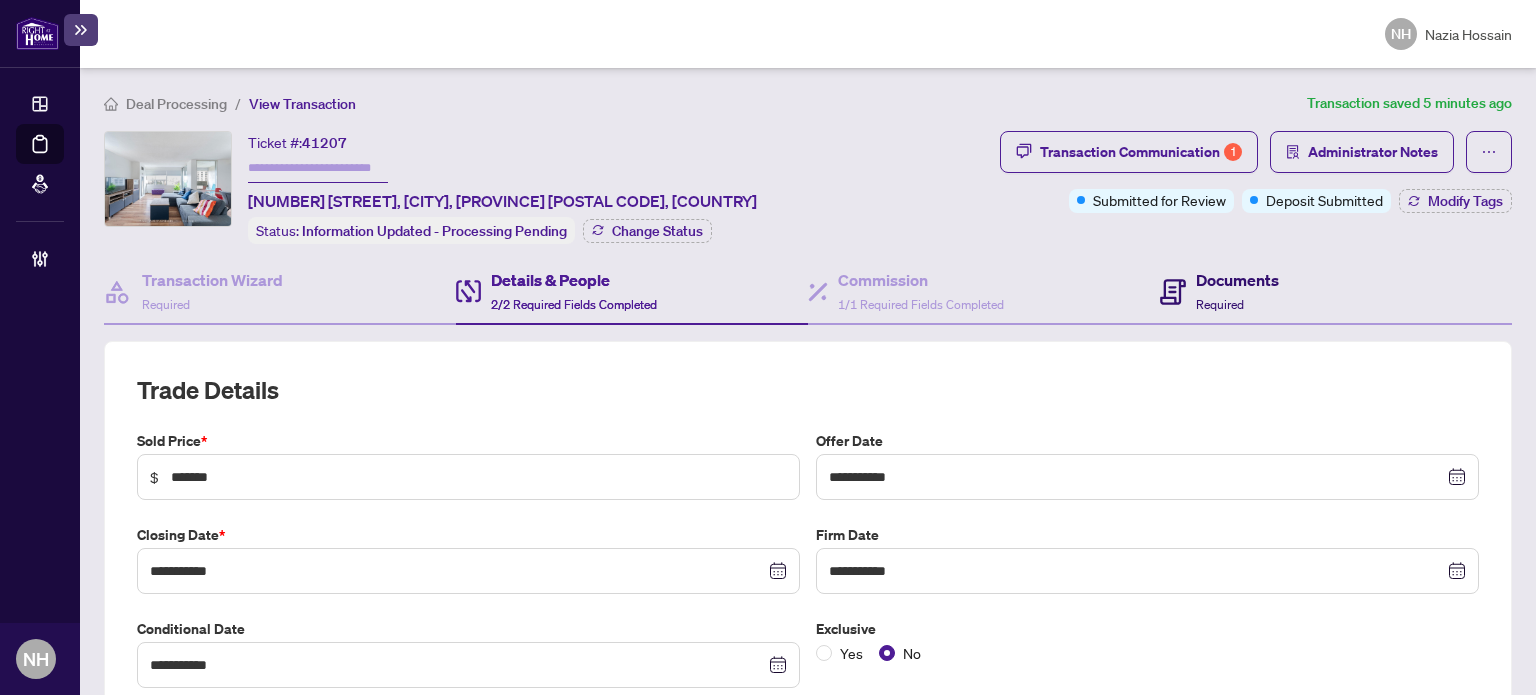 click on "Documents" at bounding box center [1237, 280] 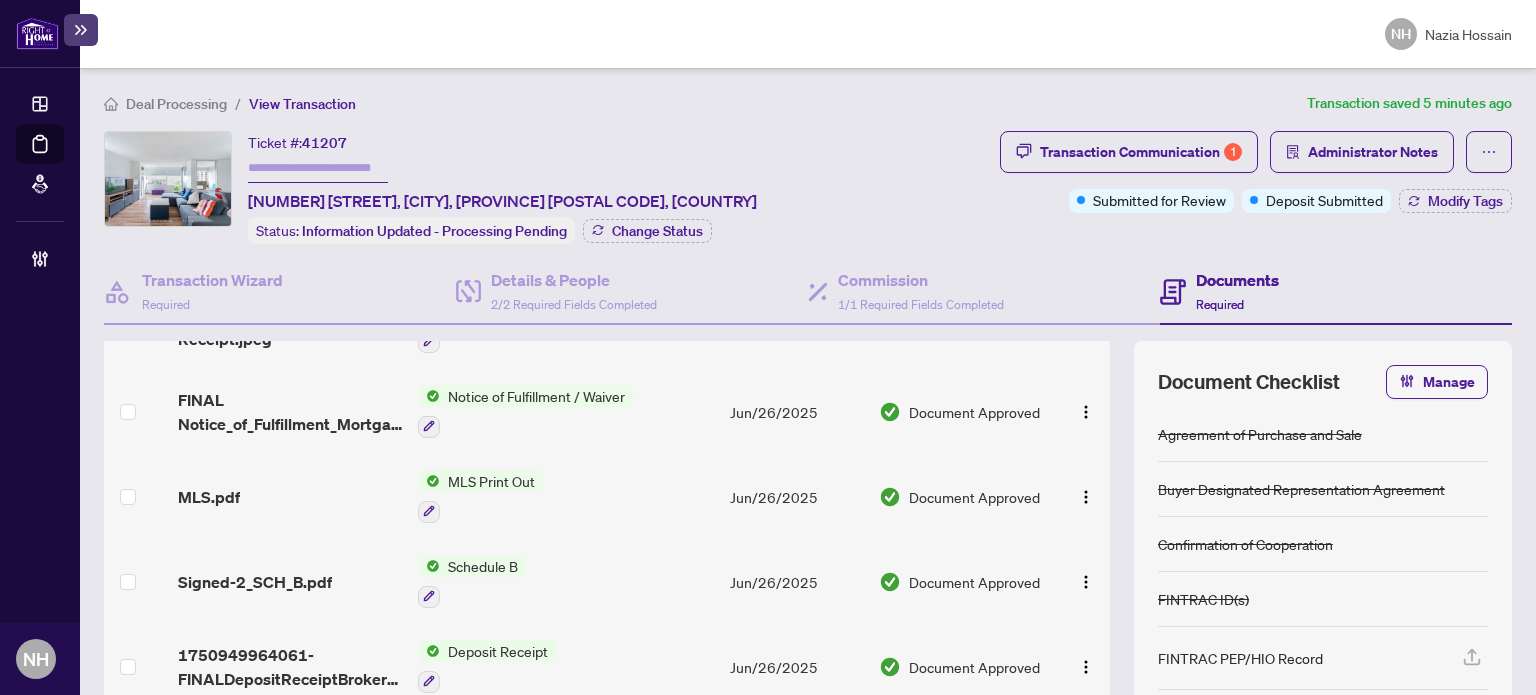 scroll, scrollTop: 721, scrollLeft: 0, axis: vertical 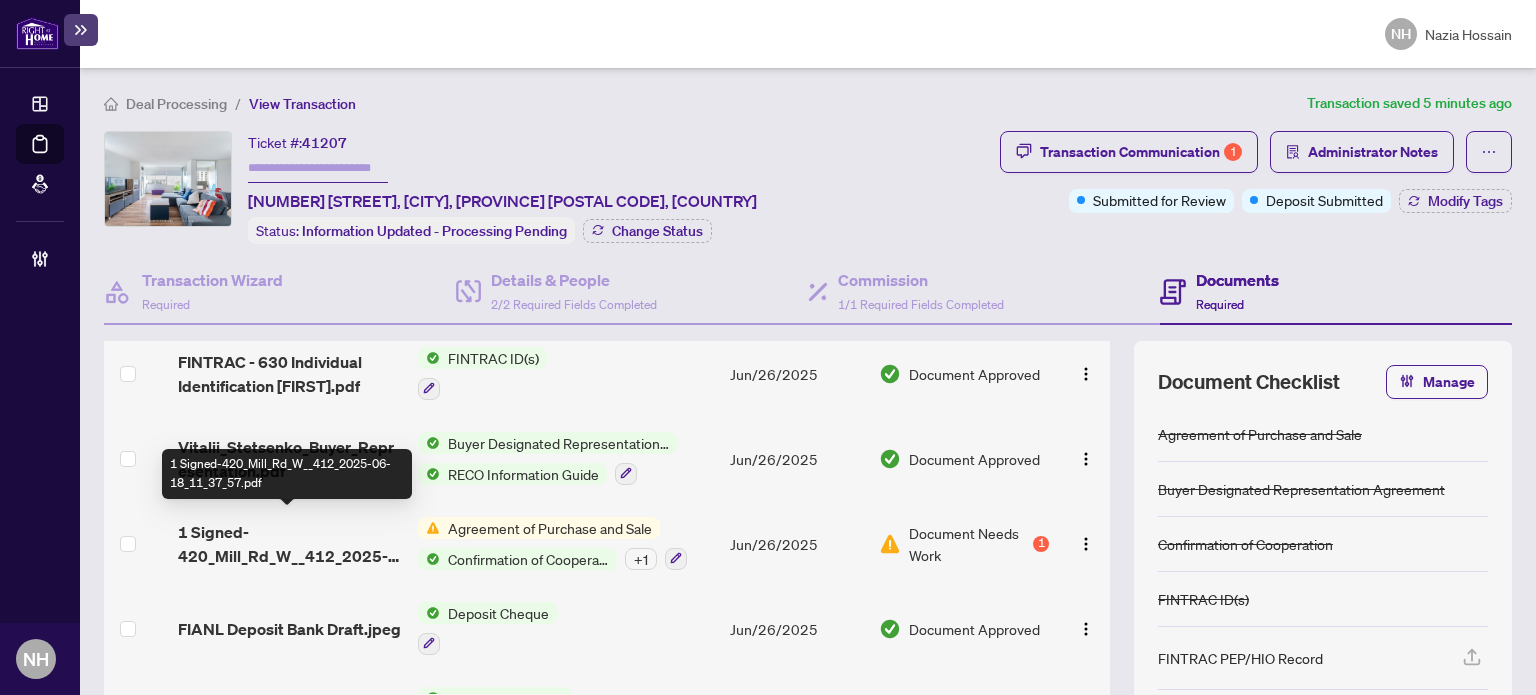 click on "1 Signed-420_Mill_Rd_W__412_2025-06-18_11_37_57.pdf" at bounding box center [290, 544] 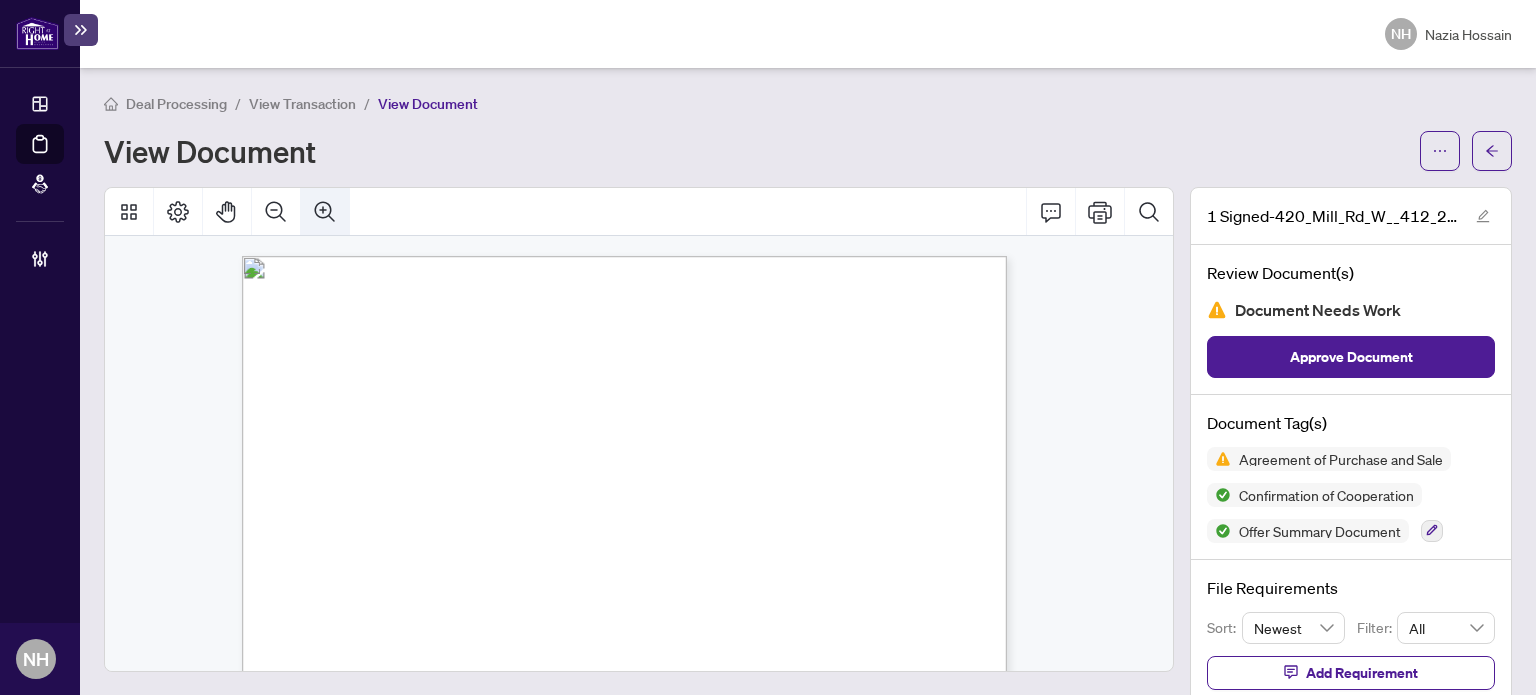 click 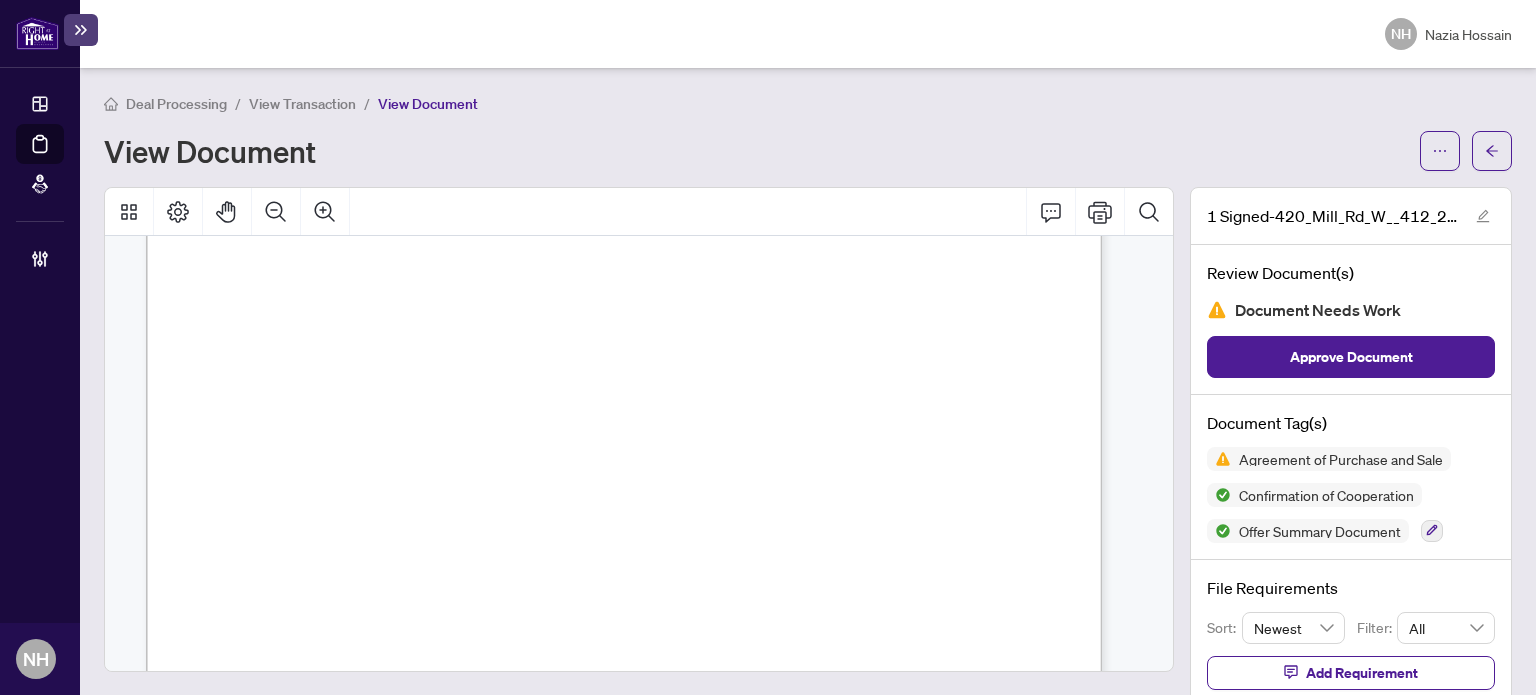 scroll, scrollTop: 306, scrollLeft: 0, axis: vertical 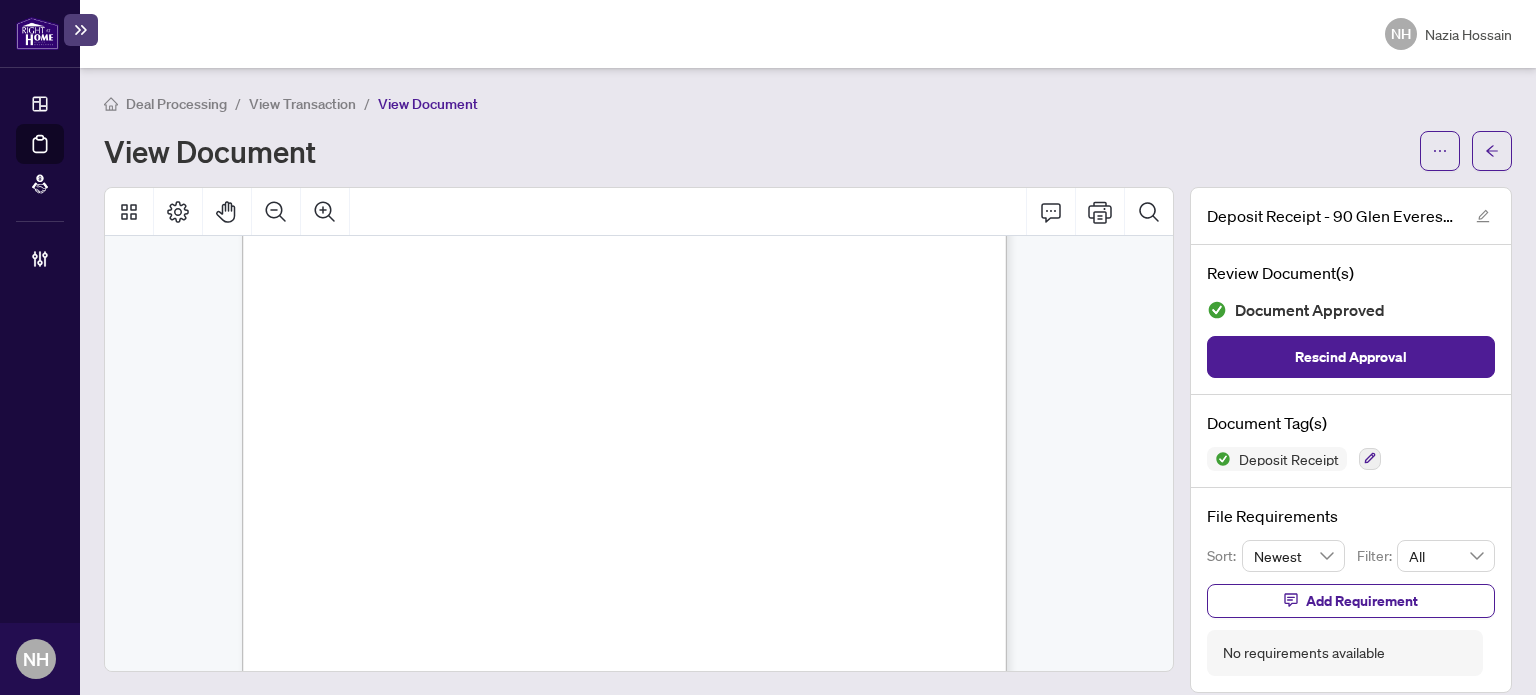 click on "Deal Processing / View Transaction / View Document View Document" at bounding box center (808, 131) 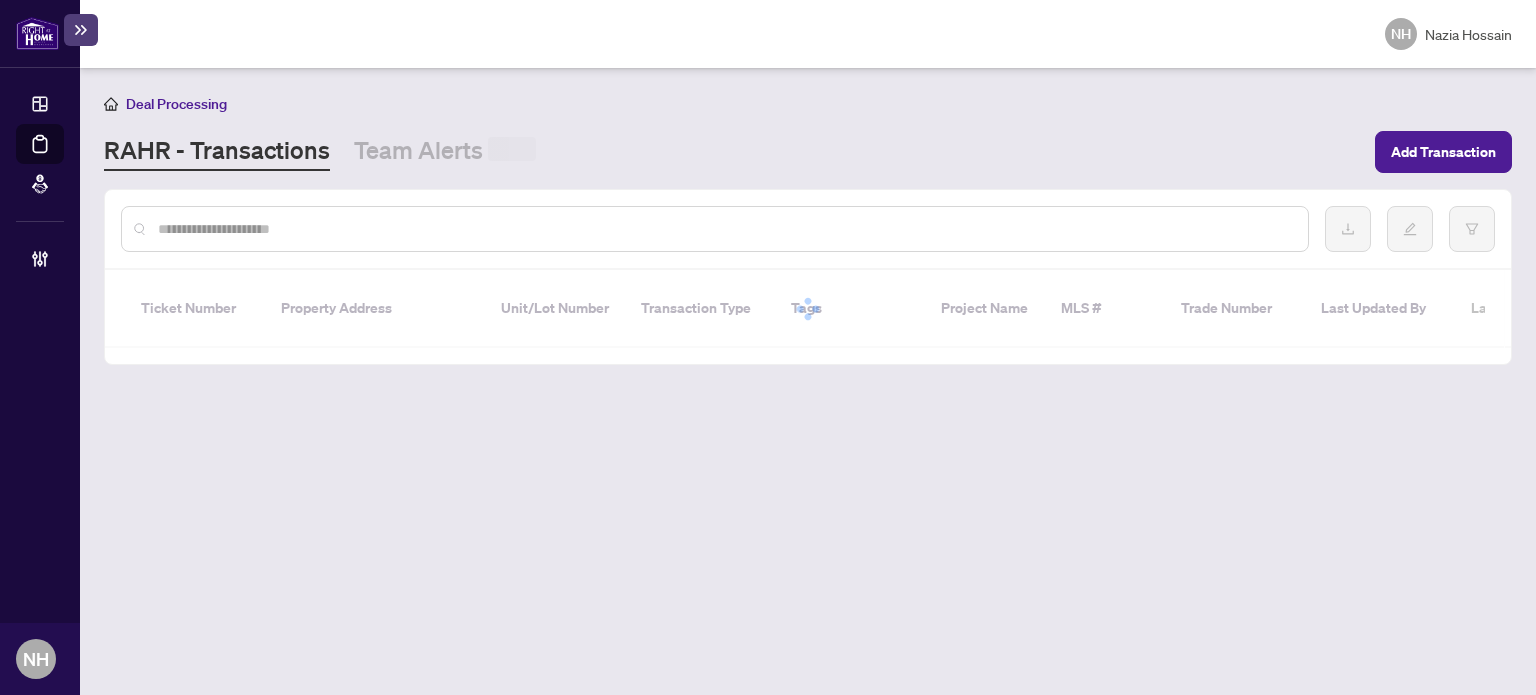 click at bounding box center (725, 229) 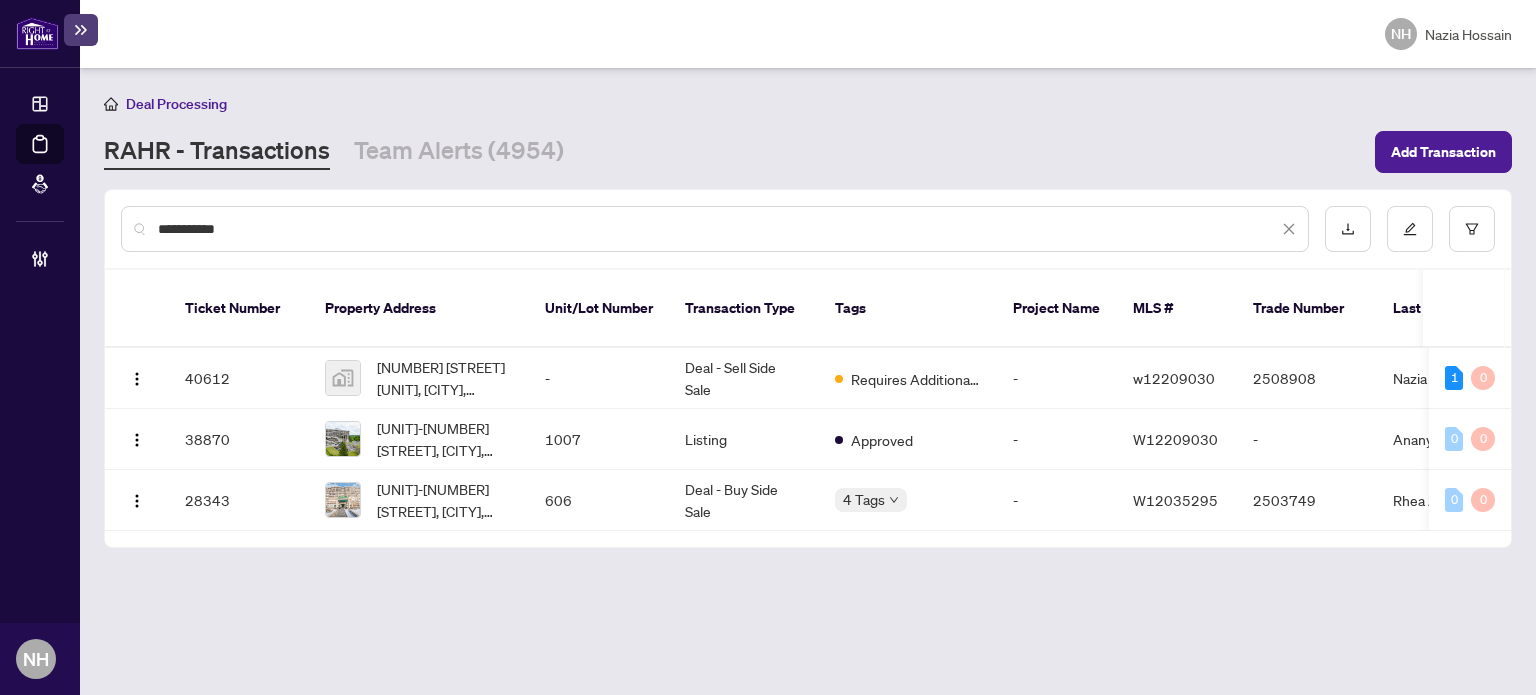type on "**********" 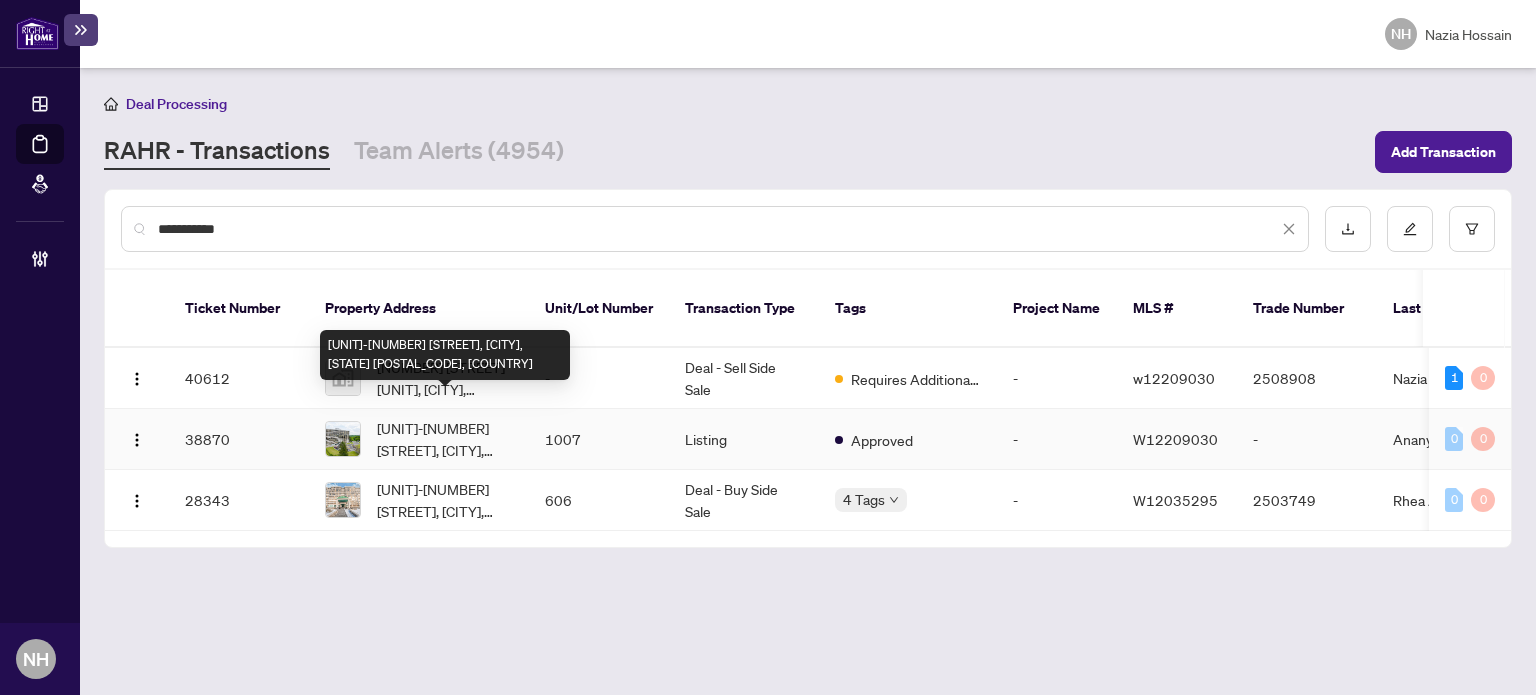 click on "[UNIT]-[NUMBER] [STREET], [CITY], [STATE] [POSTAL_CODE], [COUNTRY]" at bounding box center [445, 439] 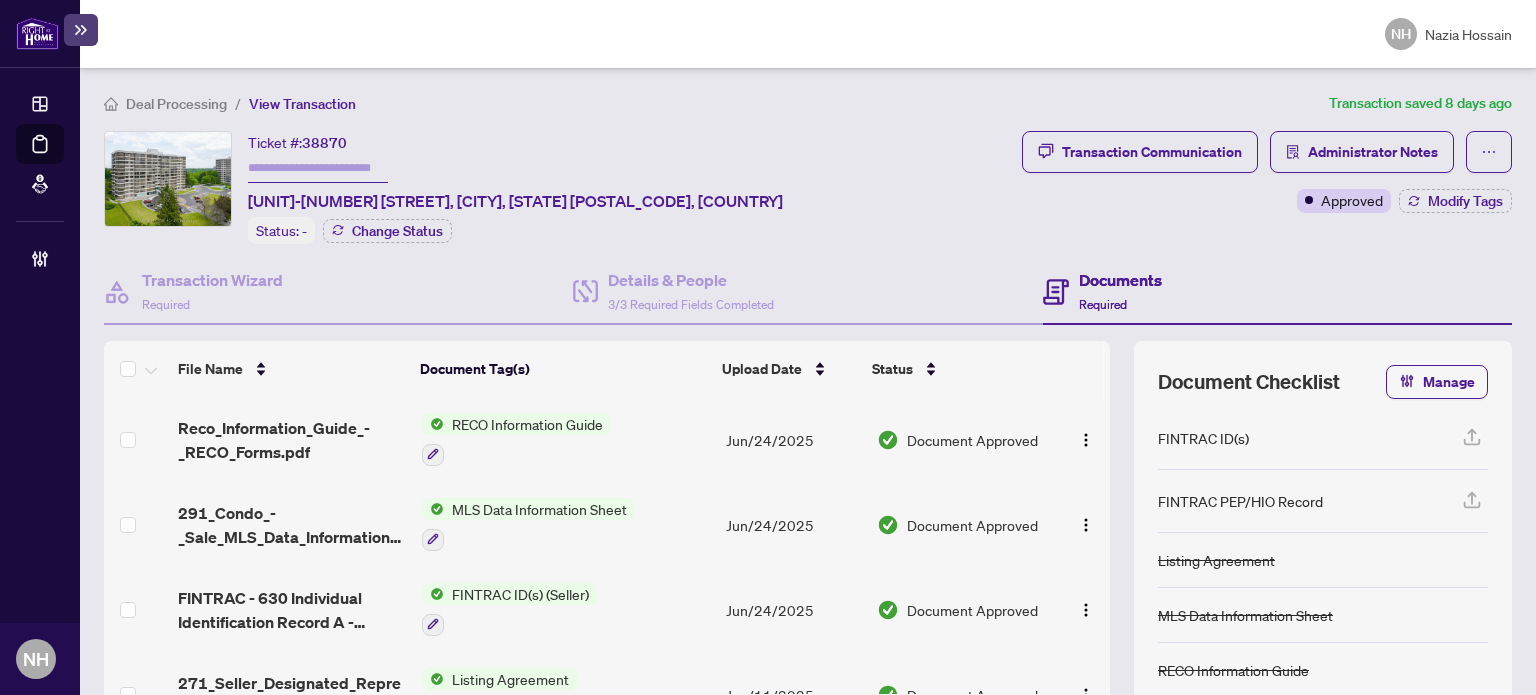 click at bounding box center [318, 168] 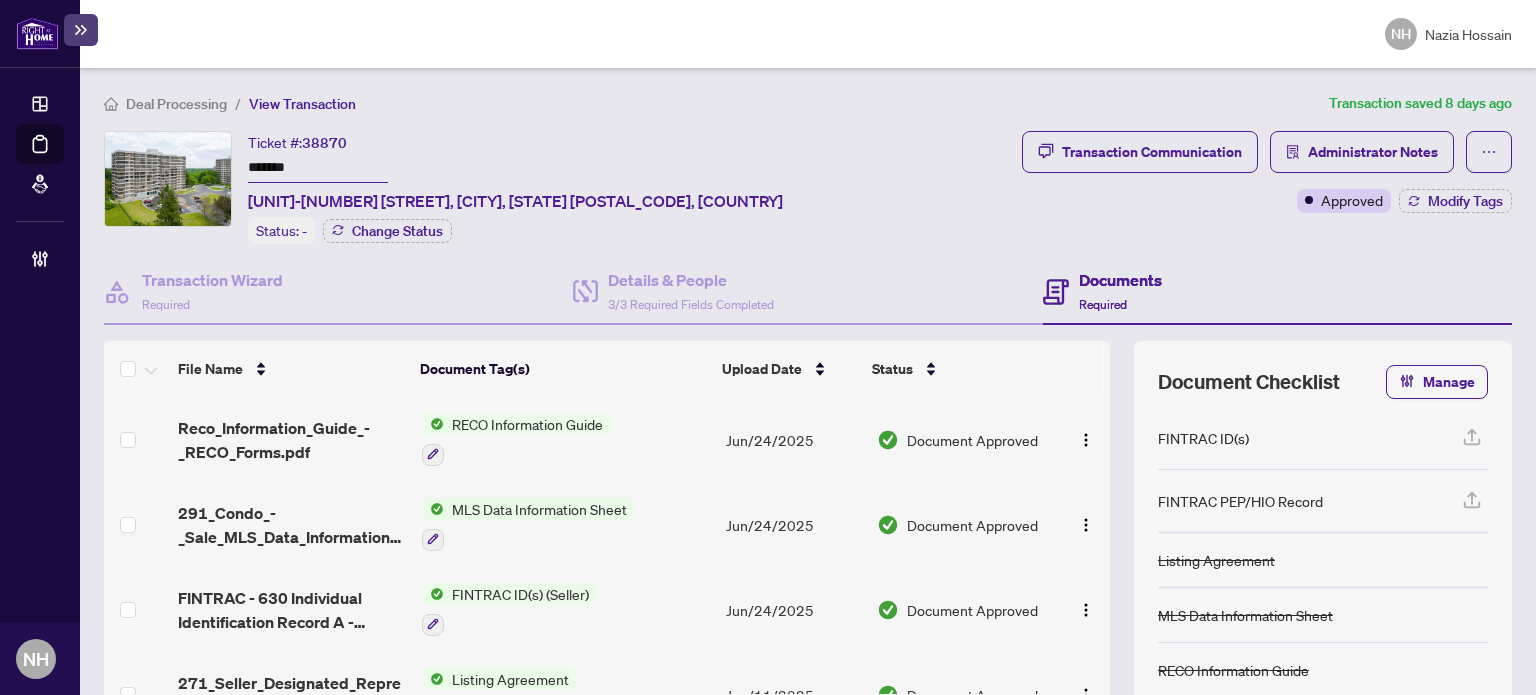 type on "*******" 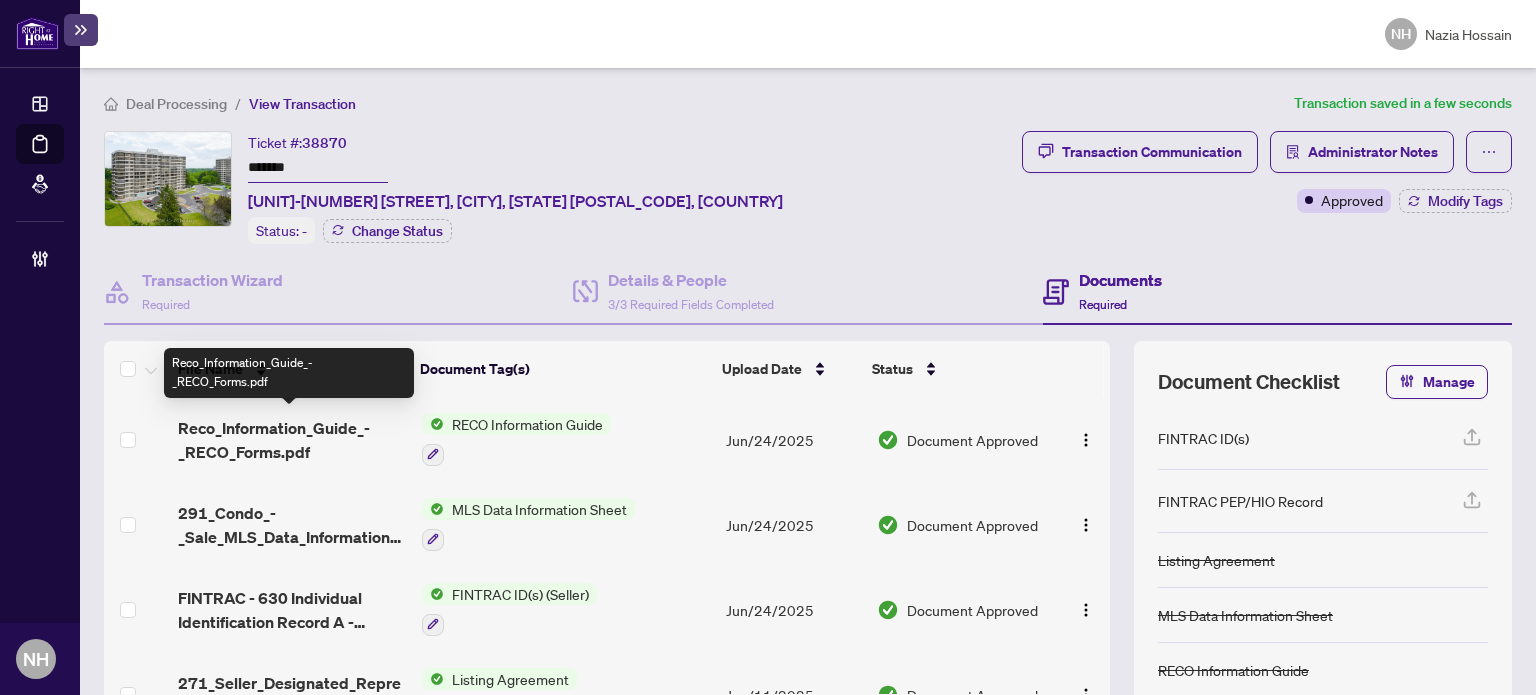 click on "Reco_Information_Guide_-_RECO_Forms.pdf" at bounding box center [291, 440] 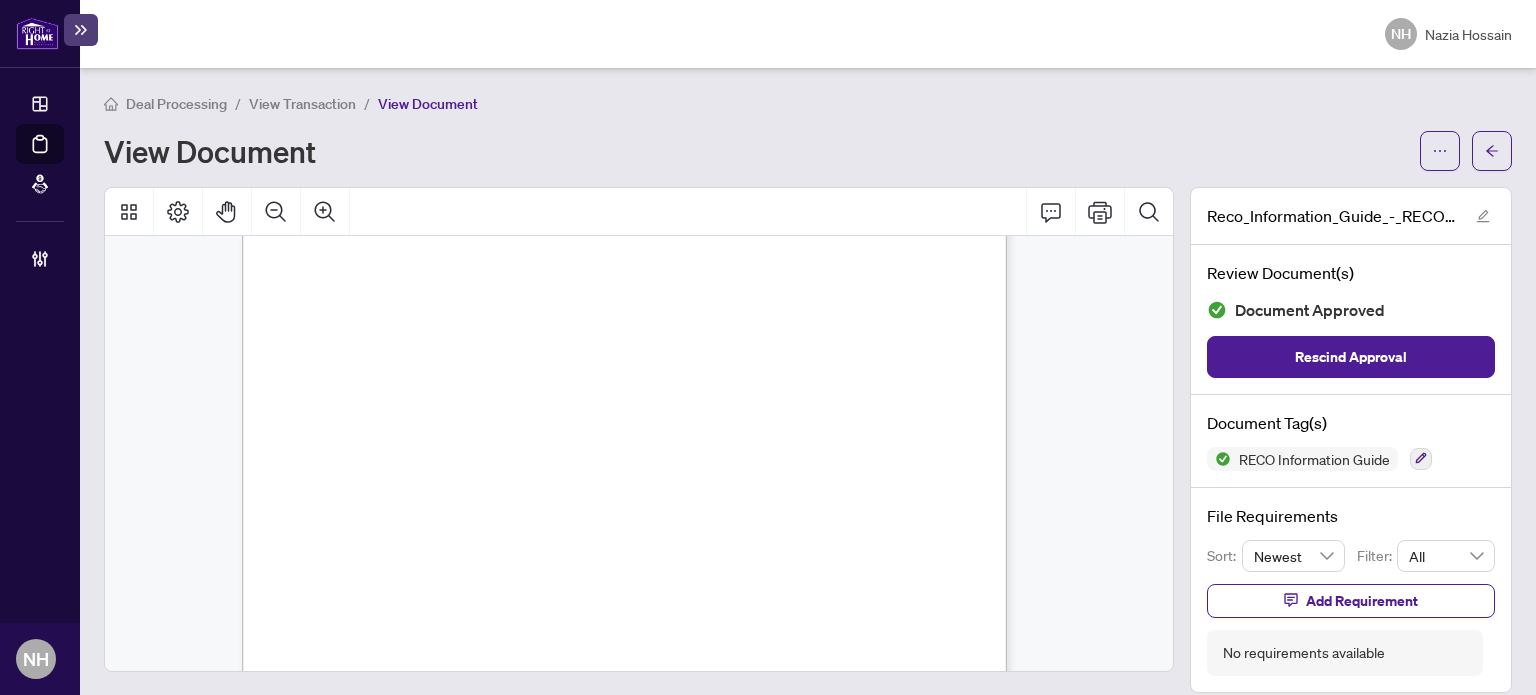 scroll, scrollTop: 12300, scrollLeft: 0, axis: vertical 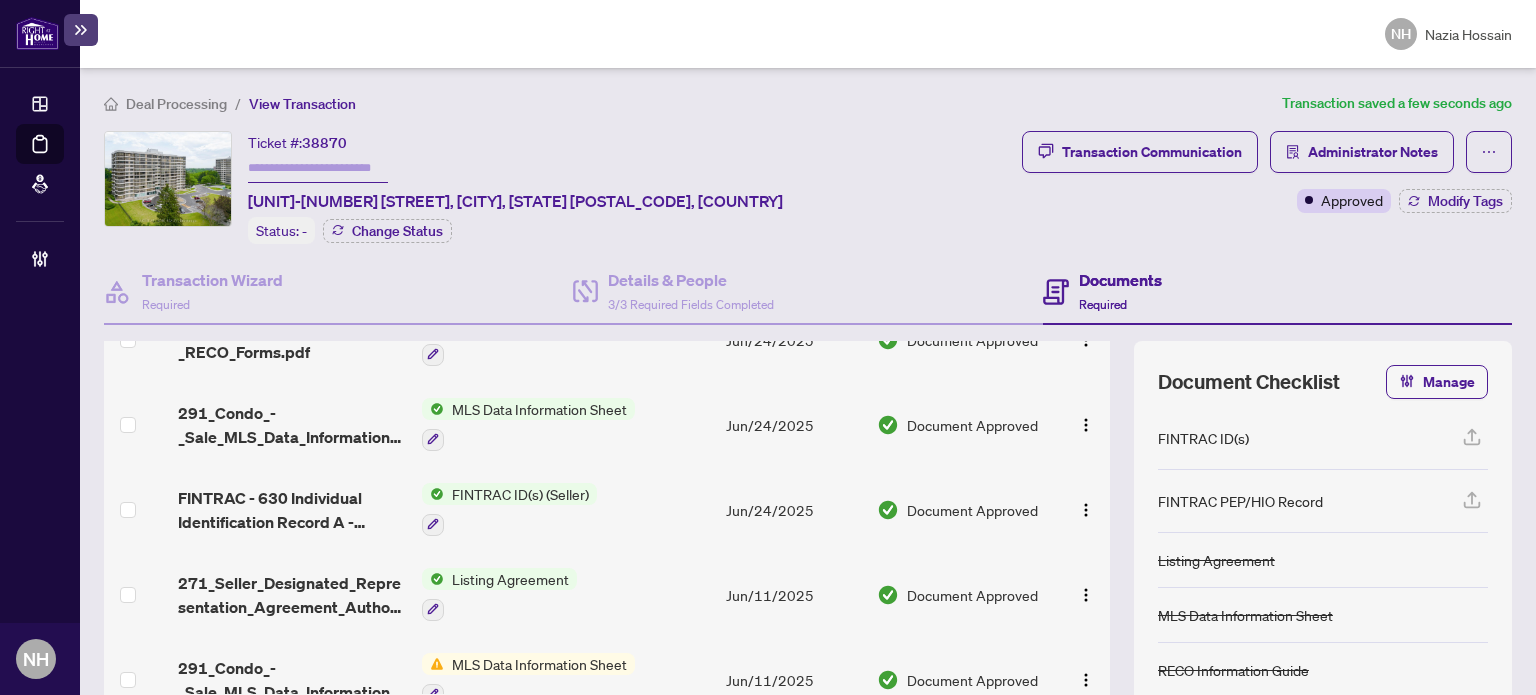 click on "271_Seller_Designated_Representation_Agreement_Authority_to_Offer_for_Sale_-_PropTx-OREA.pdf" at bounding box center [291, 595] 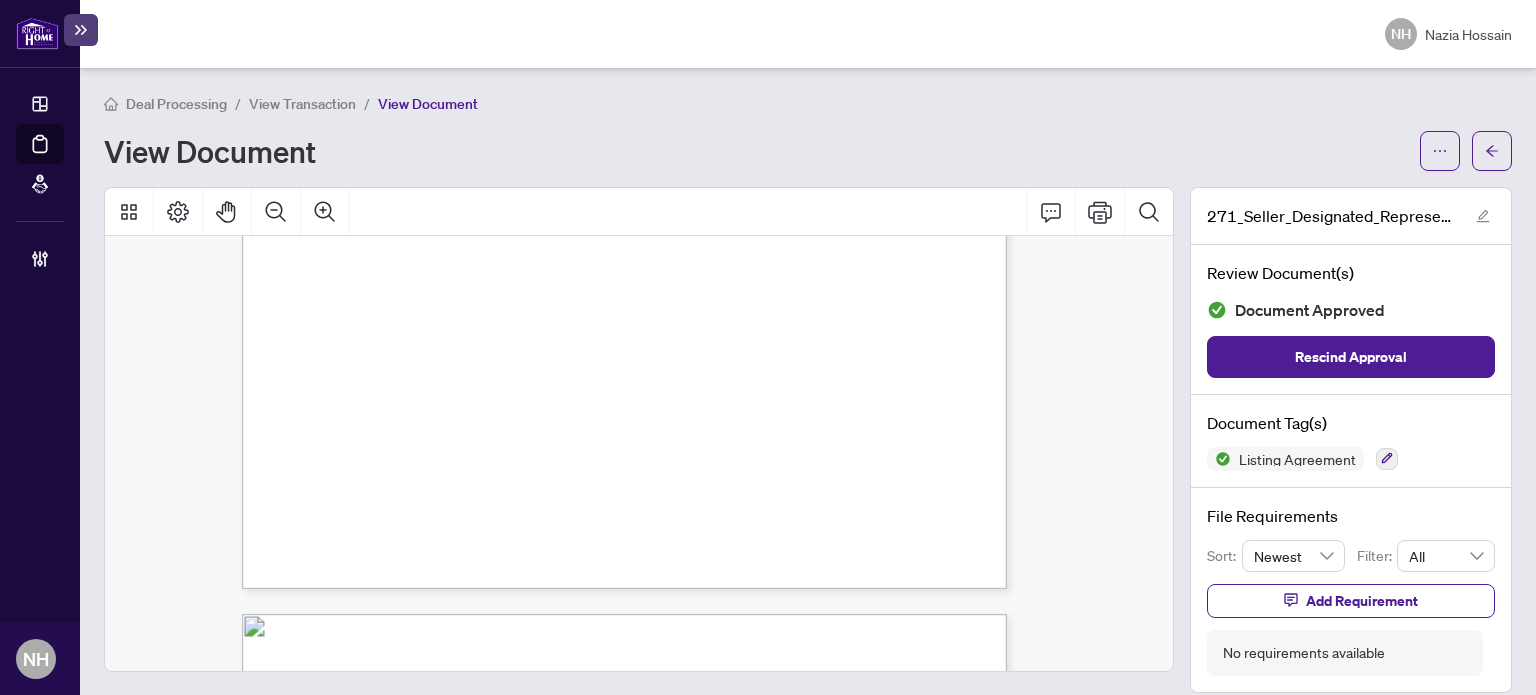 scroll, scrollTop: 700, scrollLeft: 0, axis: vertical 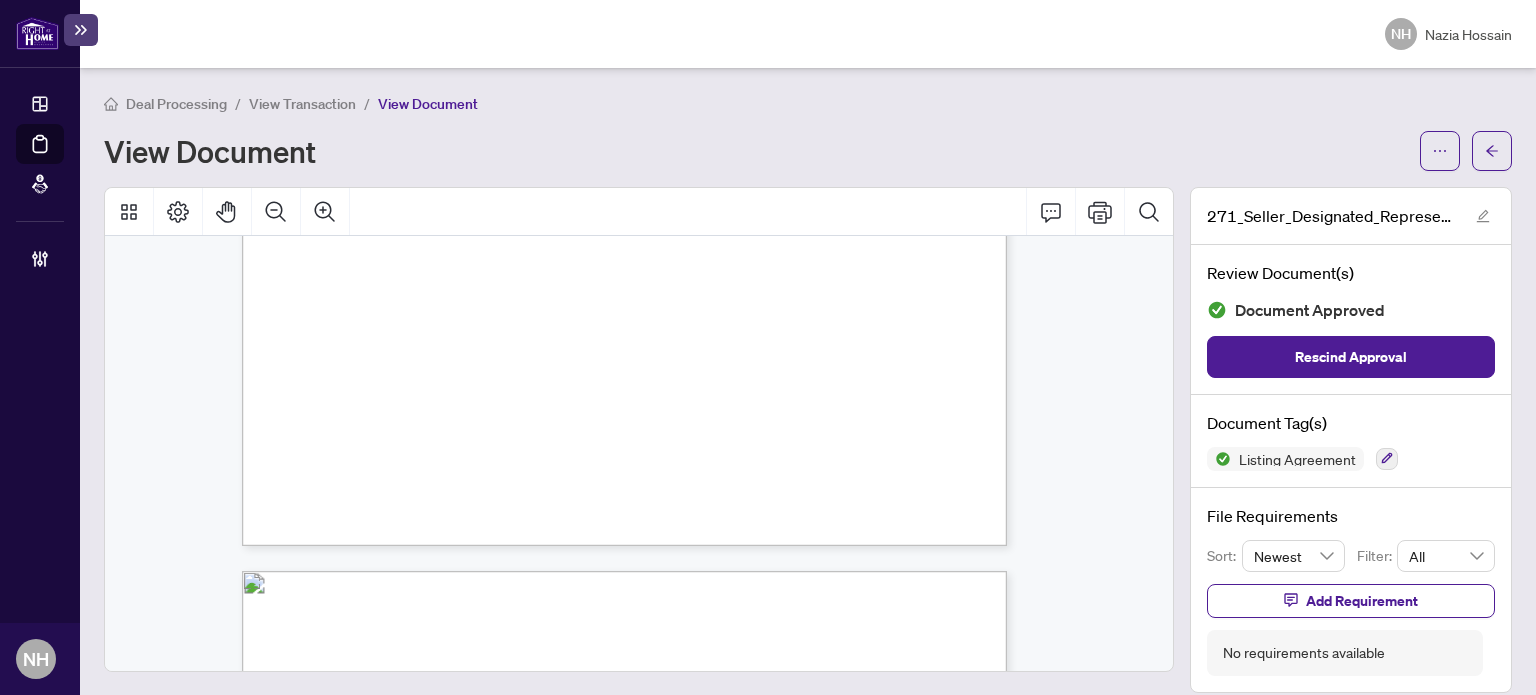 click on "View Transaction" at bounding box center [302, 104] 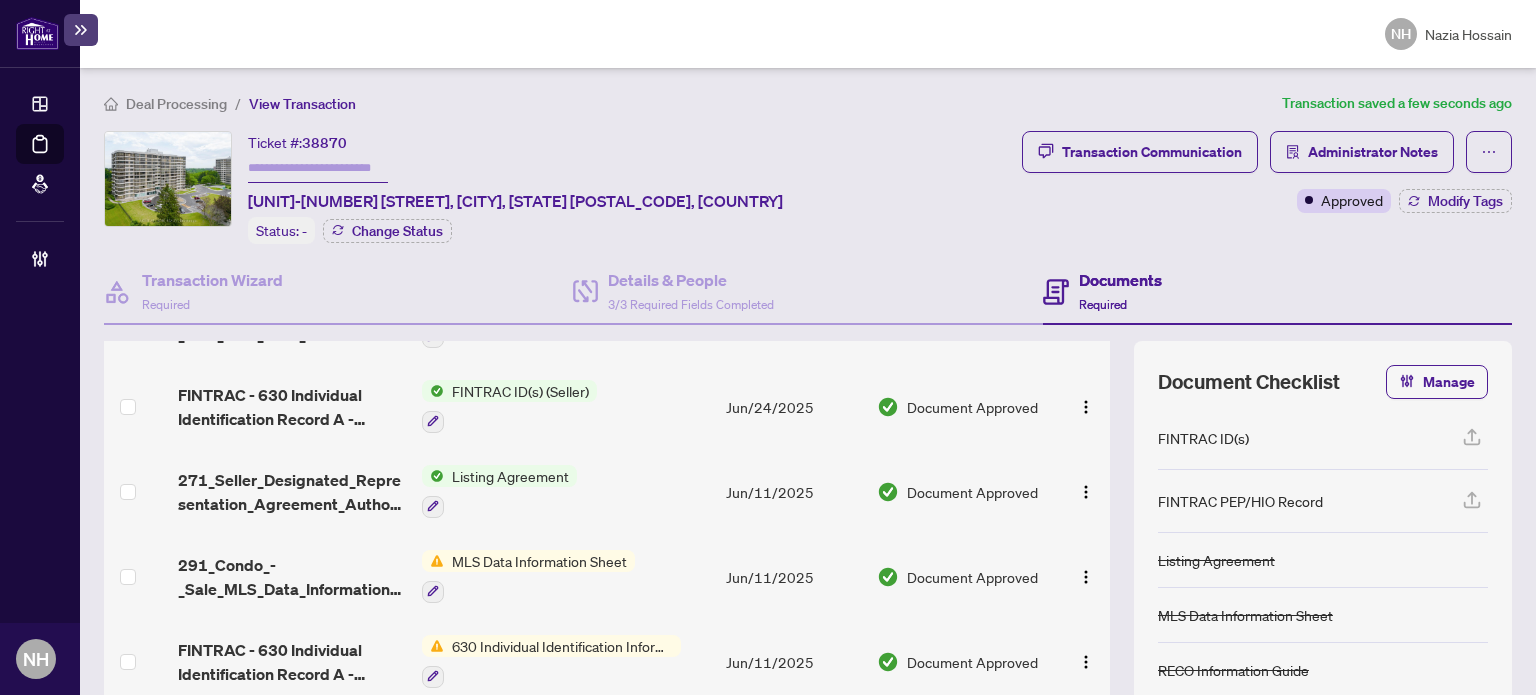 scroll, scrollTop: 99, scrollLeft: 0, axis: vertical 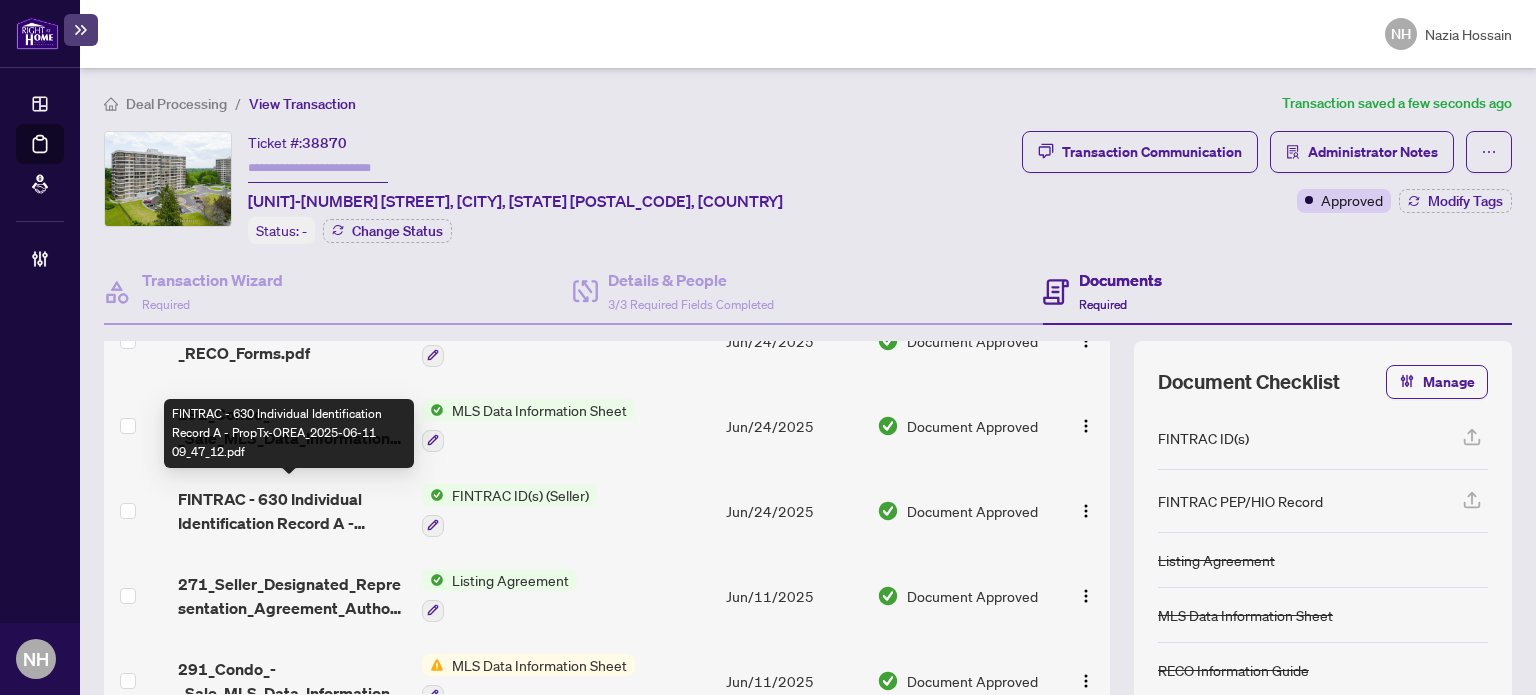 click on "FINTRAC - 630 Individual Identification Record A - PropTx-OREA_2025-06-11 09_47_12.pdf" at bounding box center [291, 511] 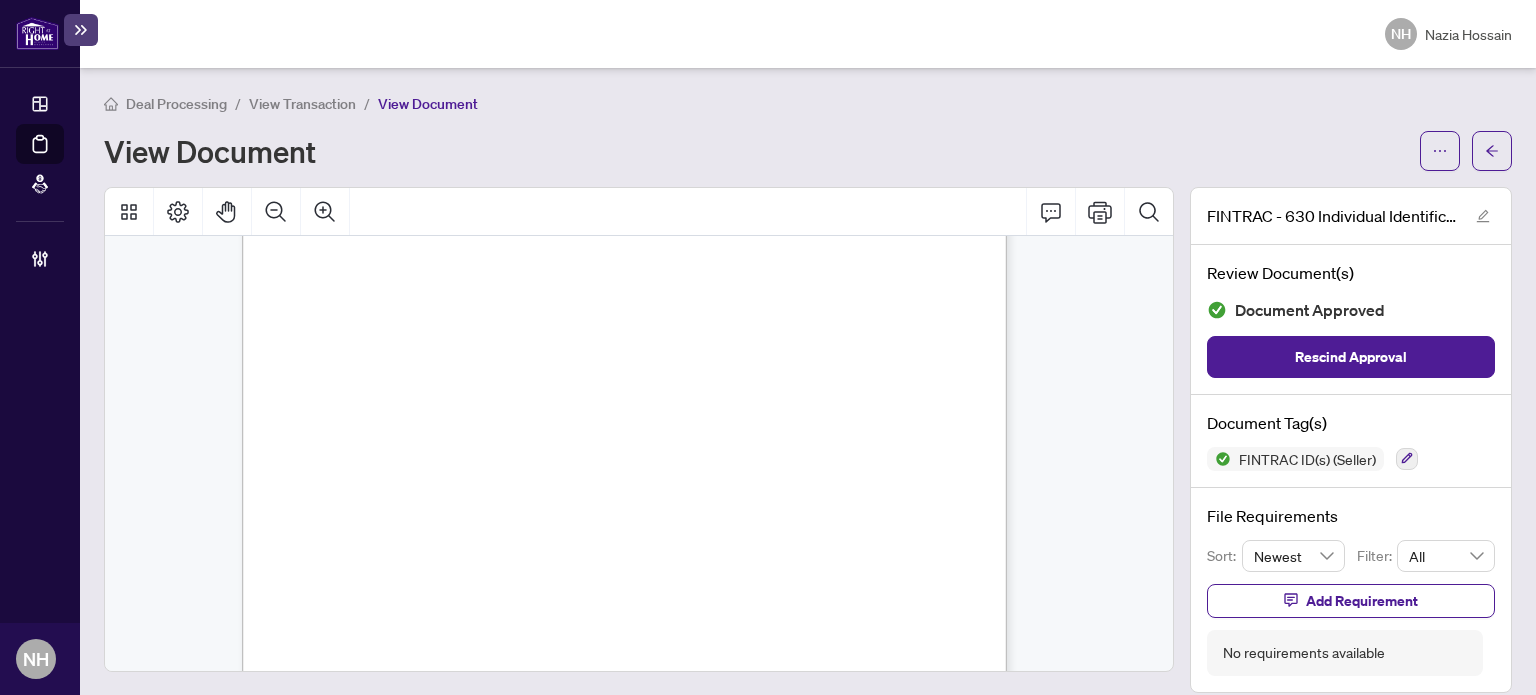 scroll, scrollTop: 3639, scrollLeft: 0, axis: vertical 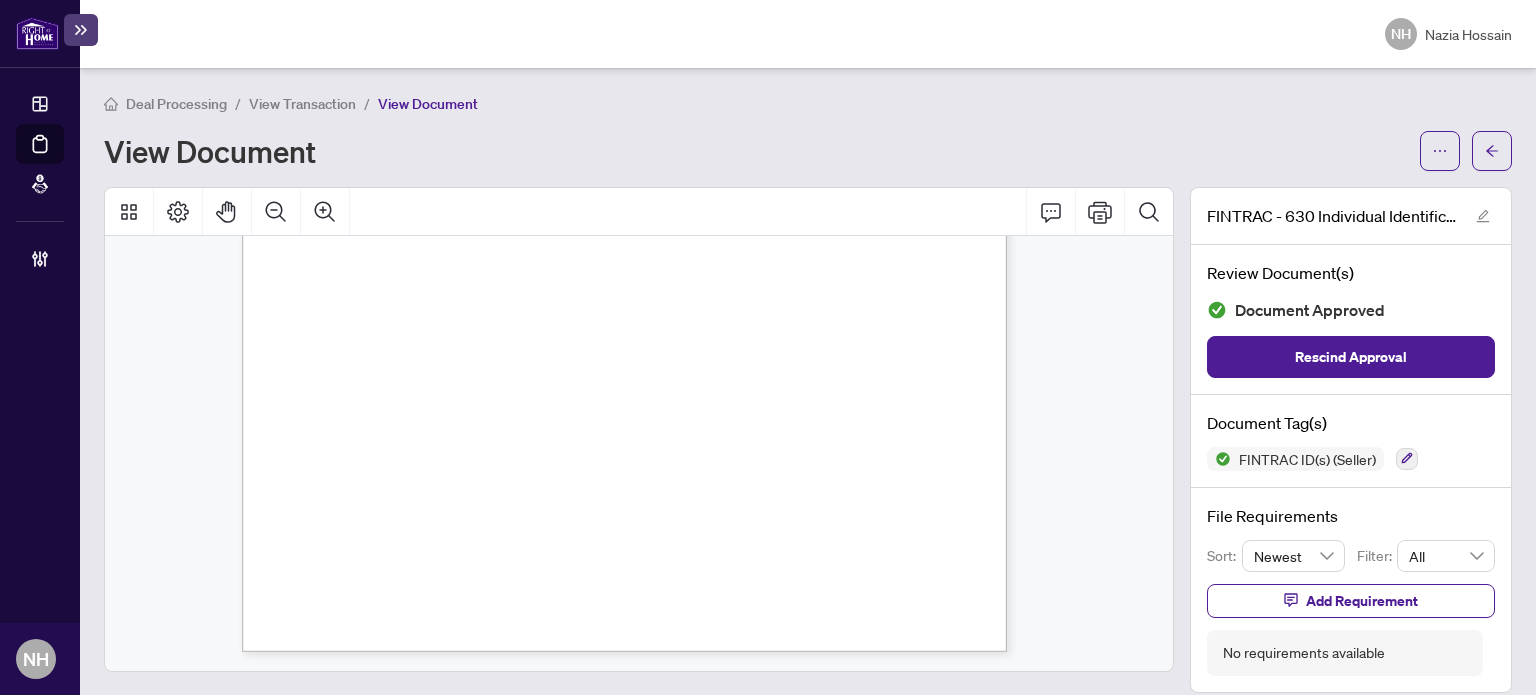 click on "View Transaction" at bounding box center [302, 104] 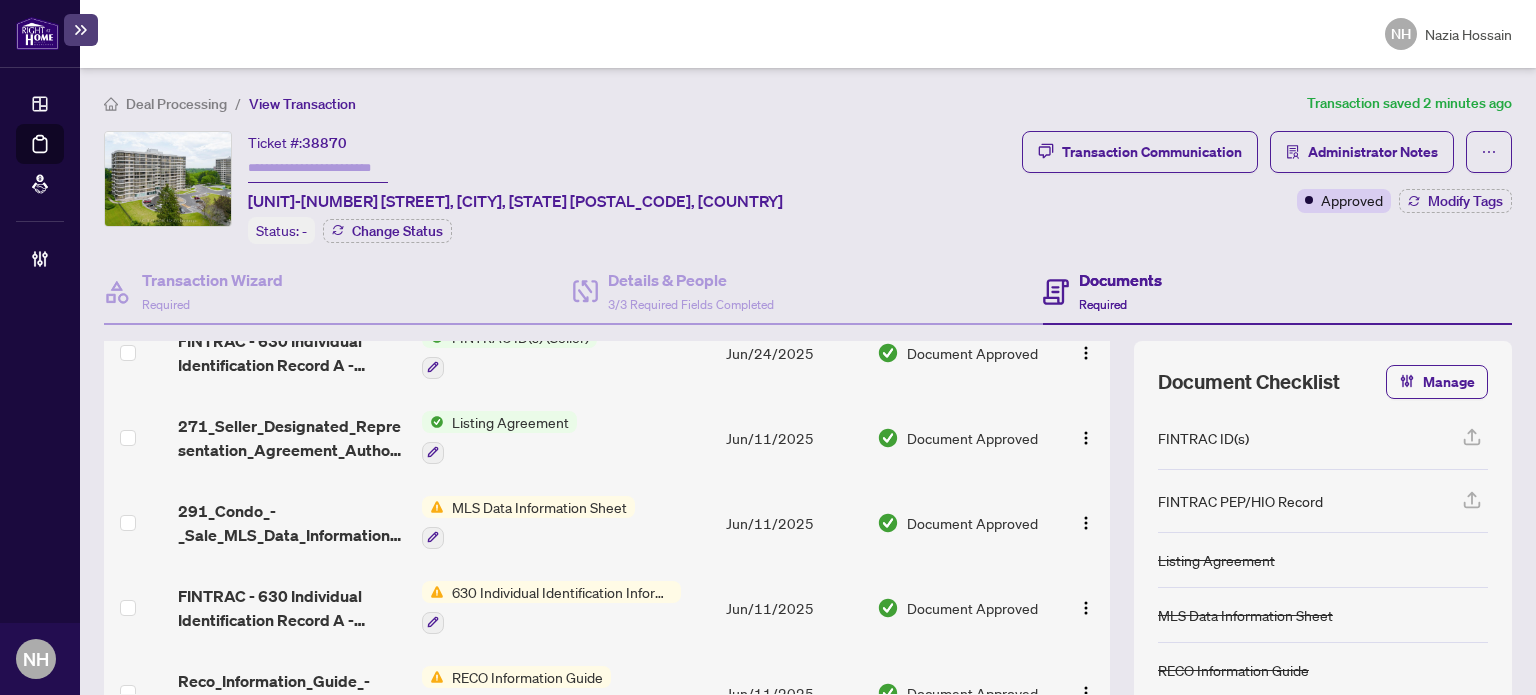 scroll, scrollTop: 299, scrollLeft: 0, axis: vertical 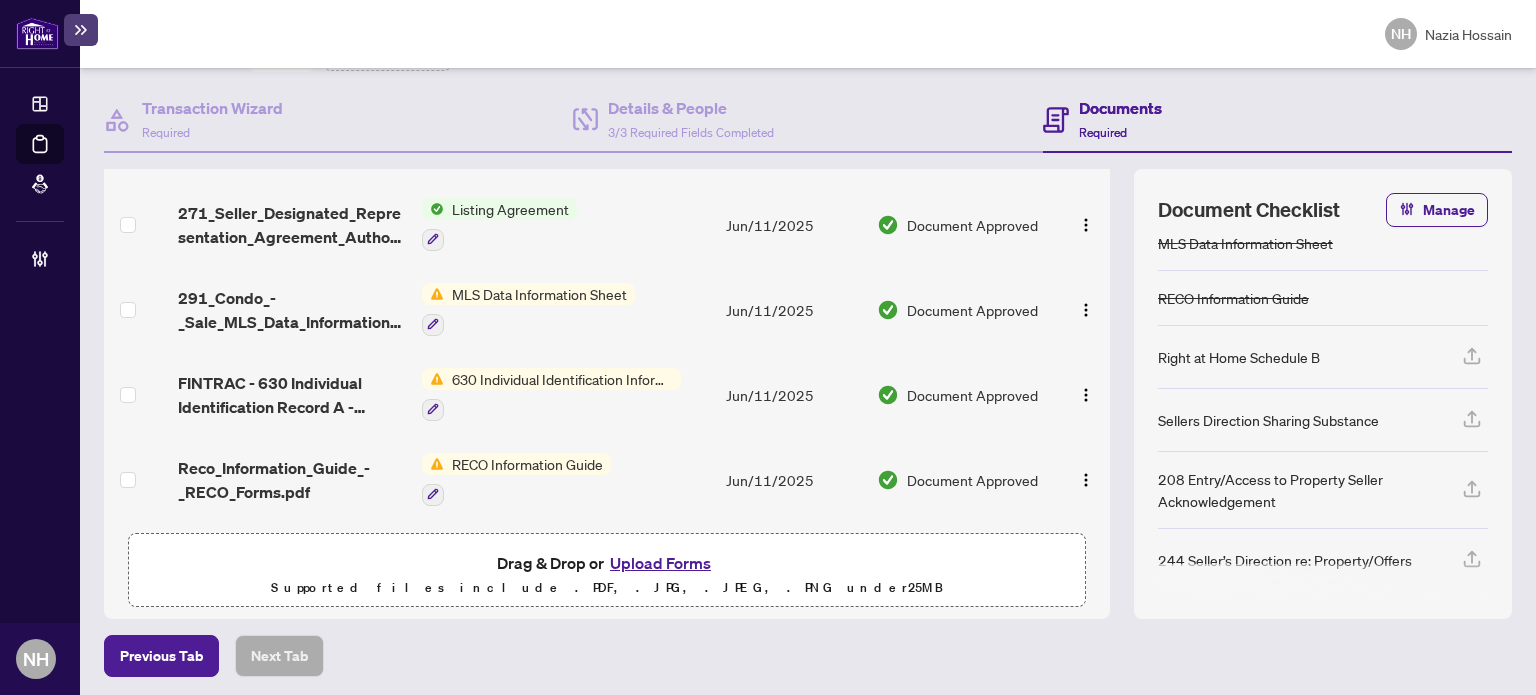 click on "Upload Forms" at bounding box center [660, 563] 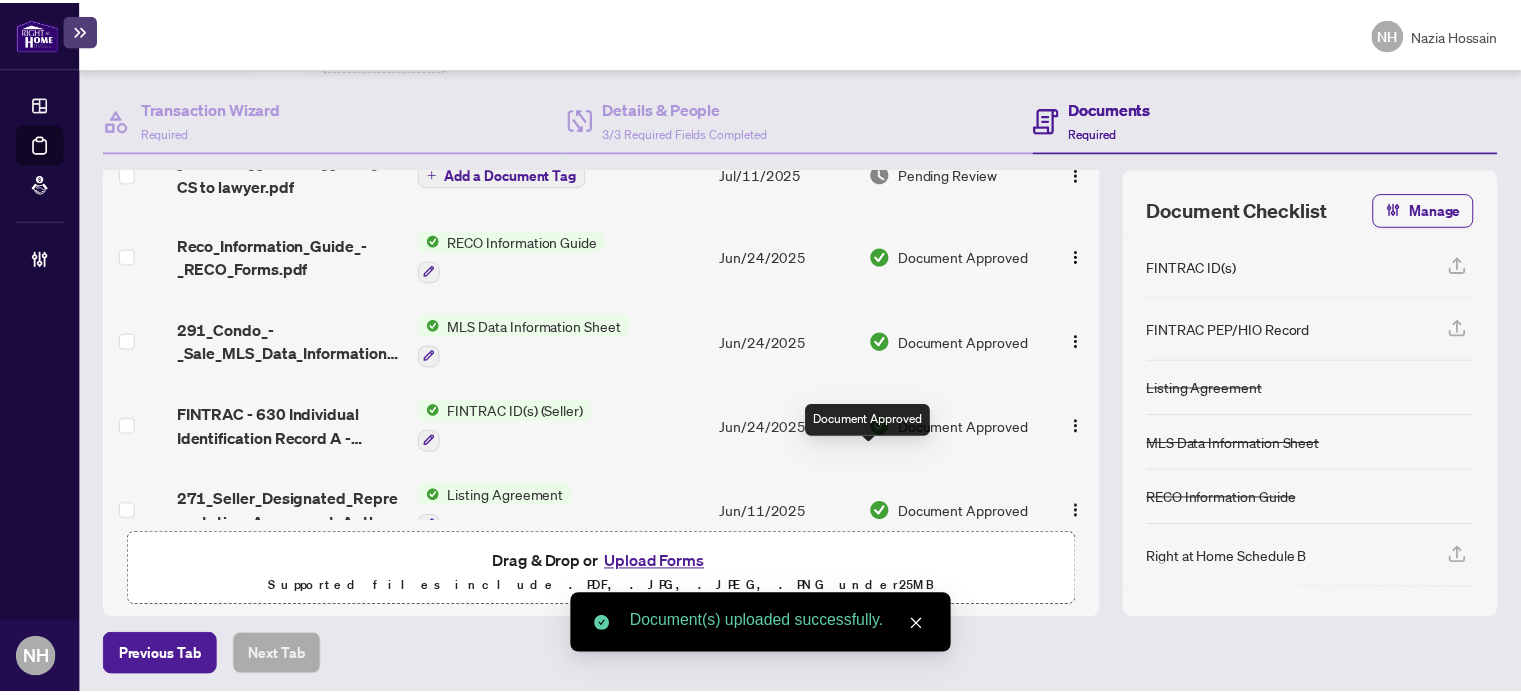 scroll, scrollTop: 0, scrollLeft: 0, axis: both 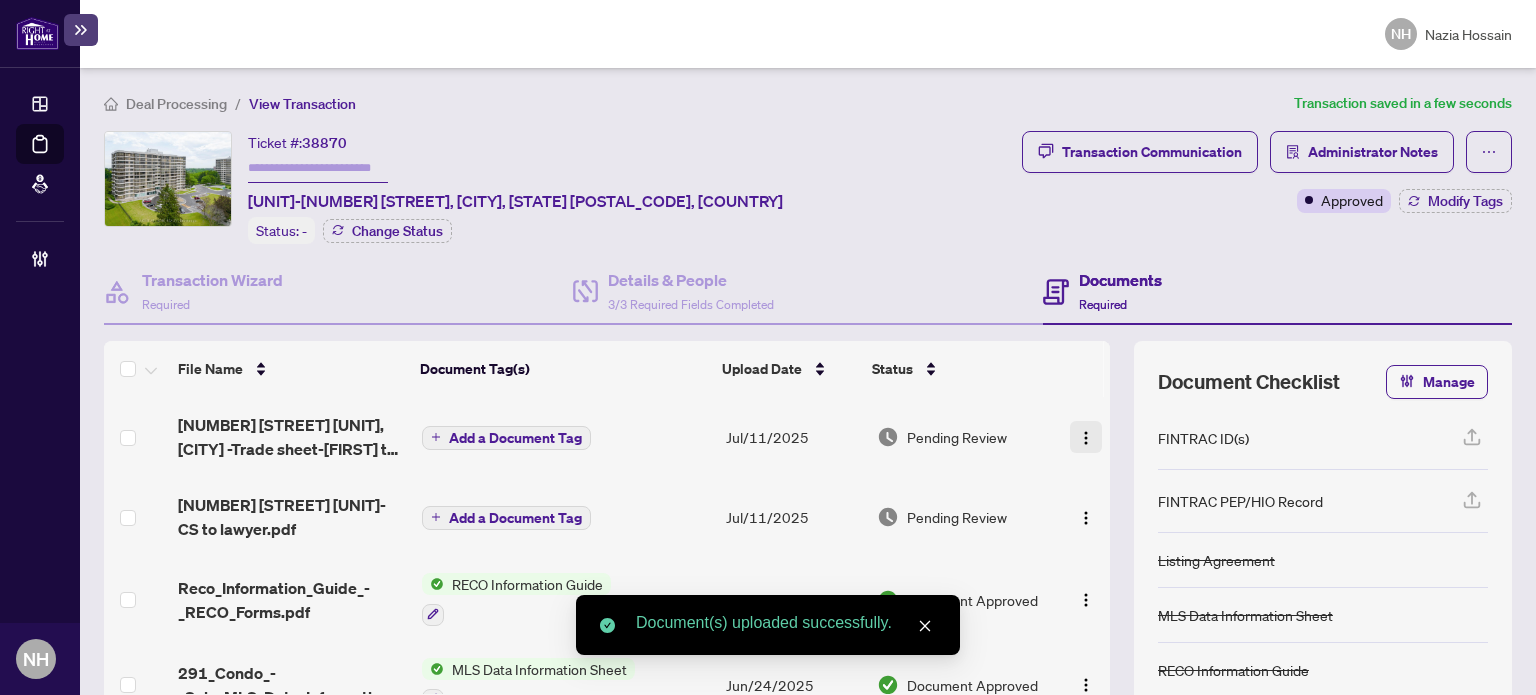 click at bounding box center (1086, 438) 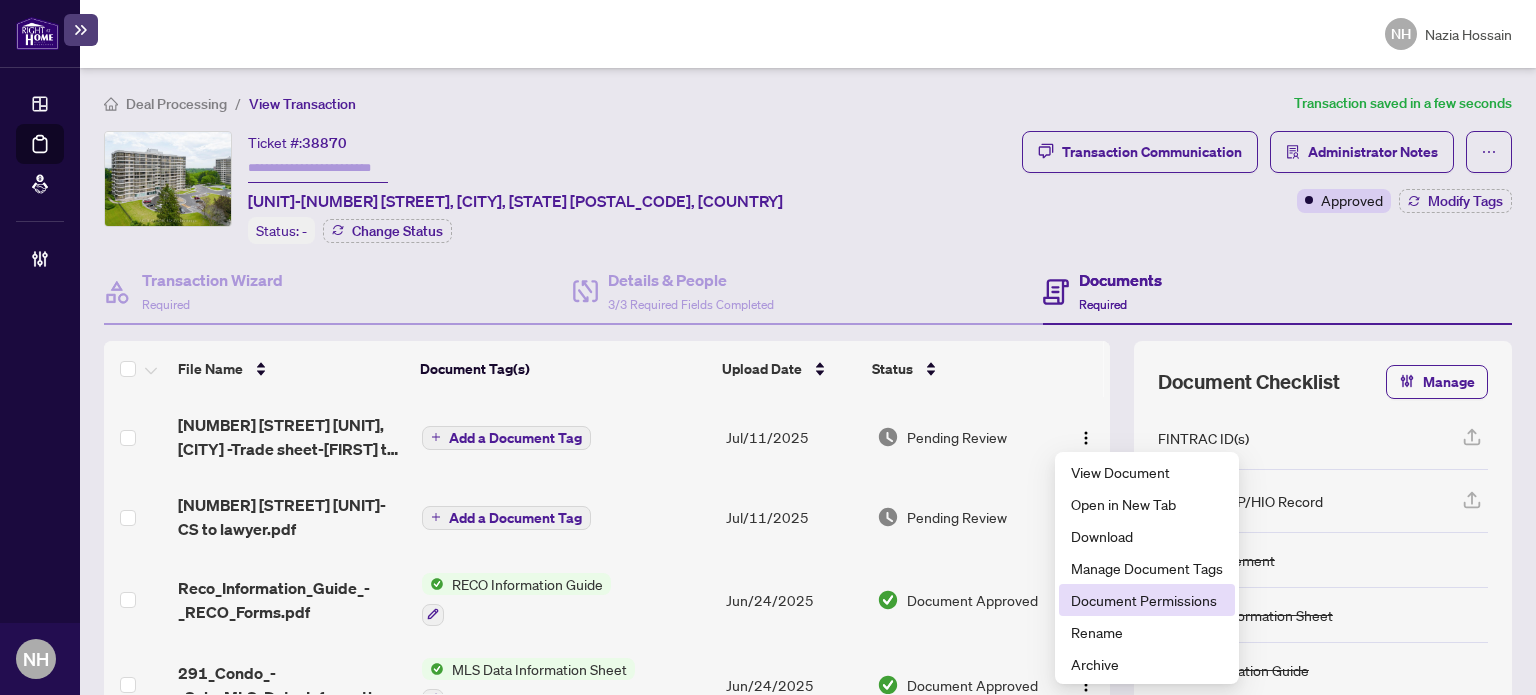 click on "Document Permissions" at bounding box center [1147, 600] 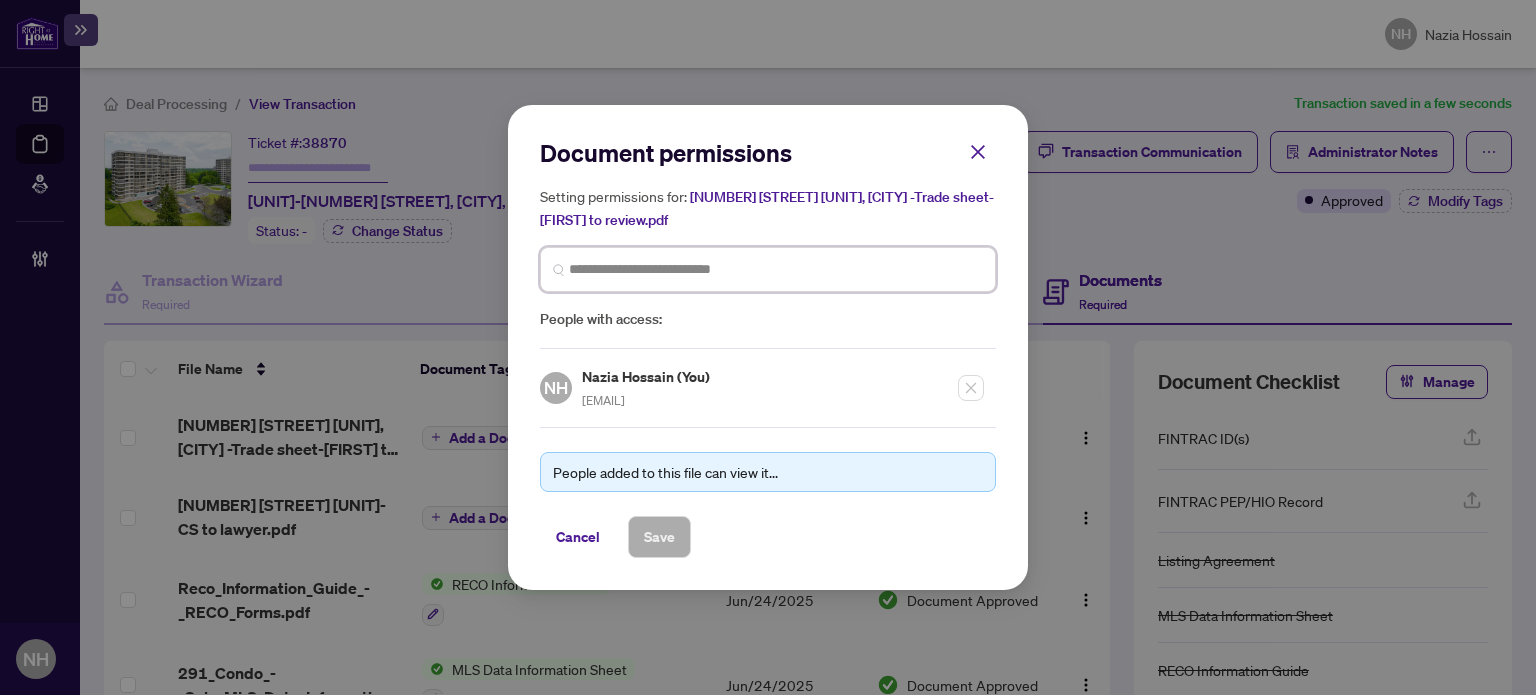 click at bounding box center (776, 269) 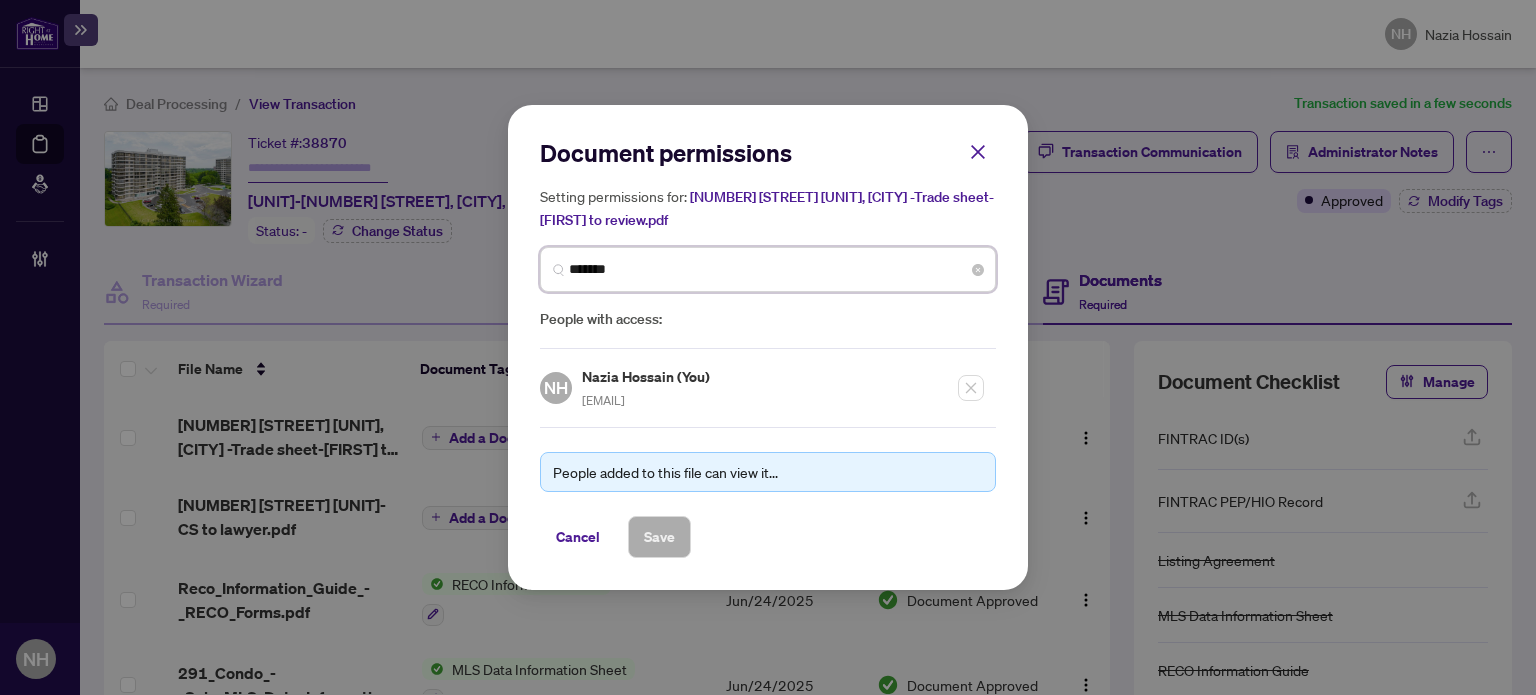 type on "********" 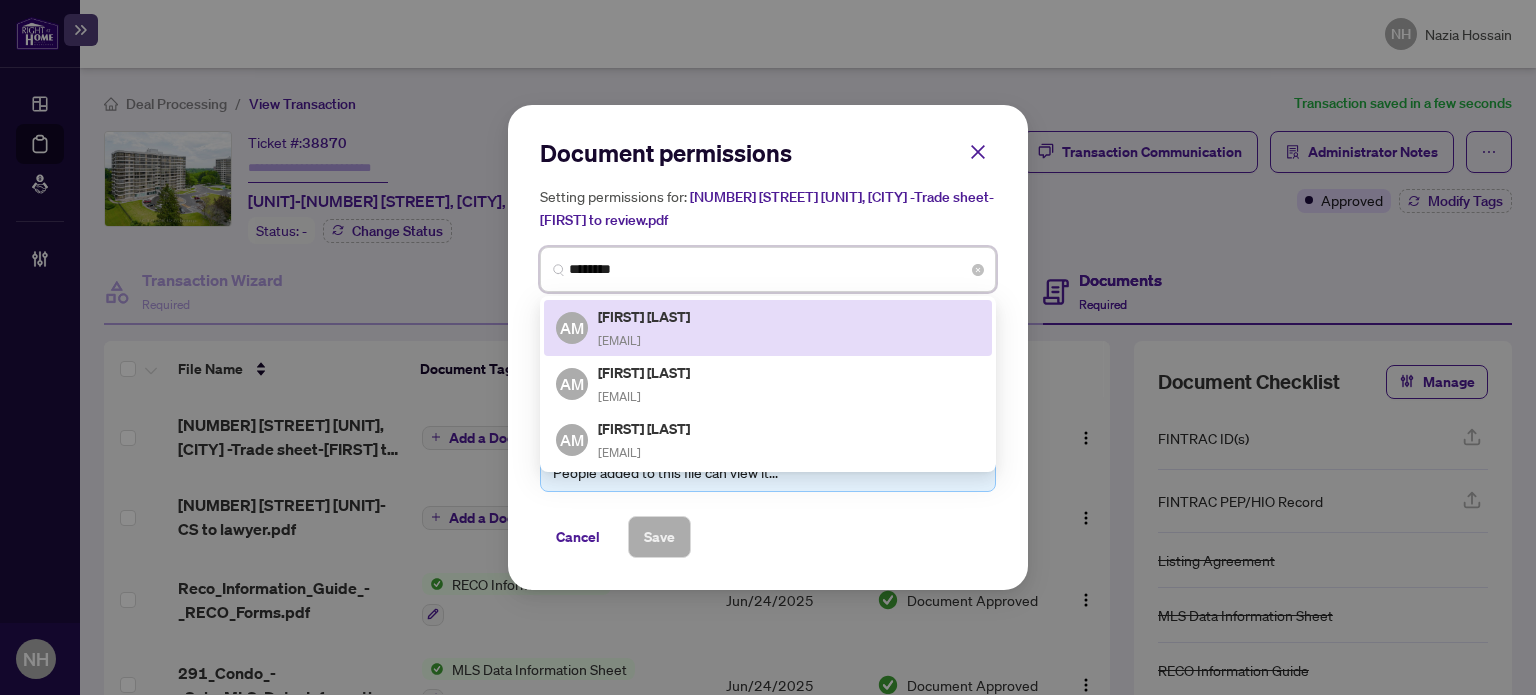 click on "[FIRST] [LAST]" at bounding box center (645, 316) 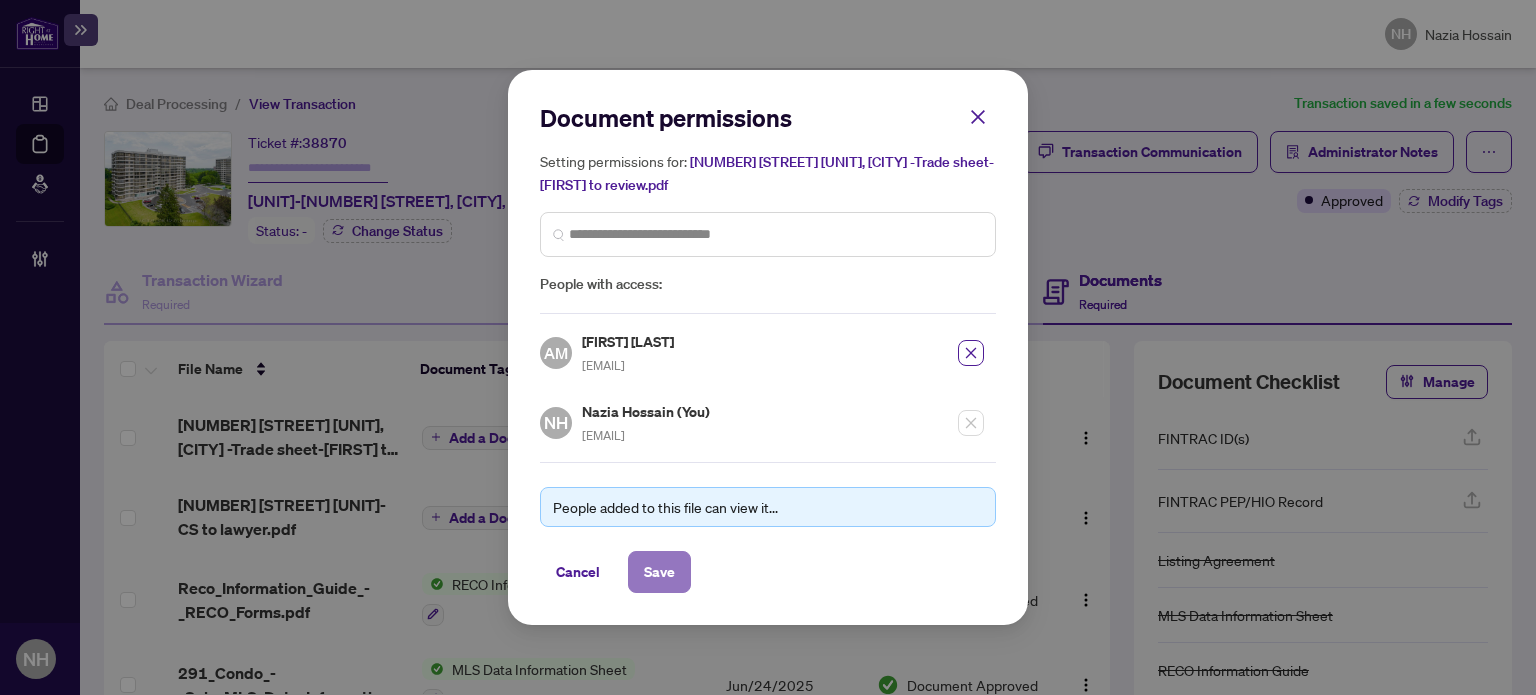 click on "Save" at bounding box center (659, 572) 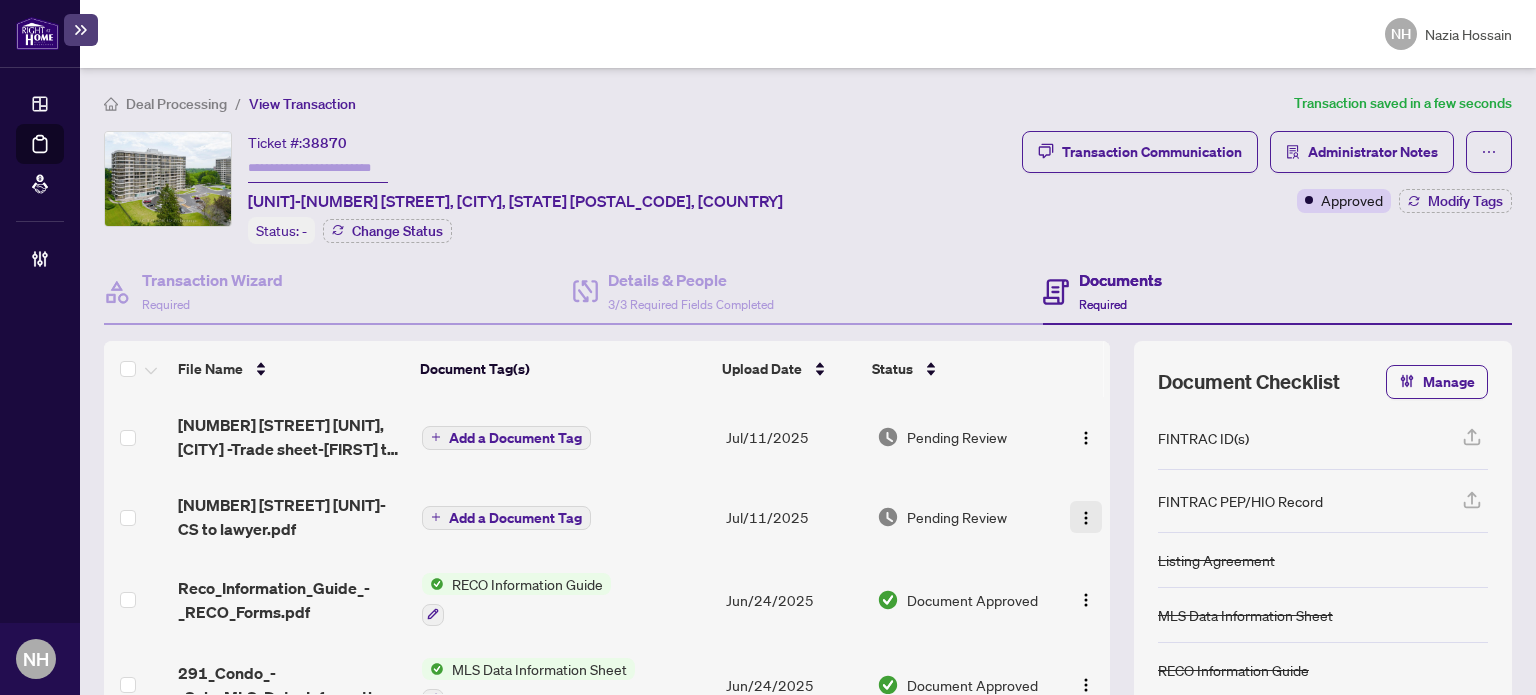 click at bounding box center [1086, 518] 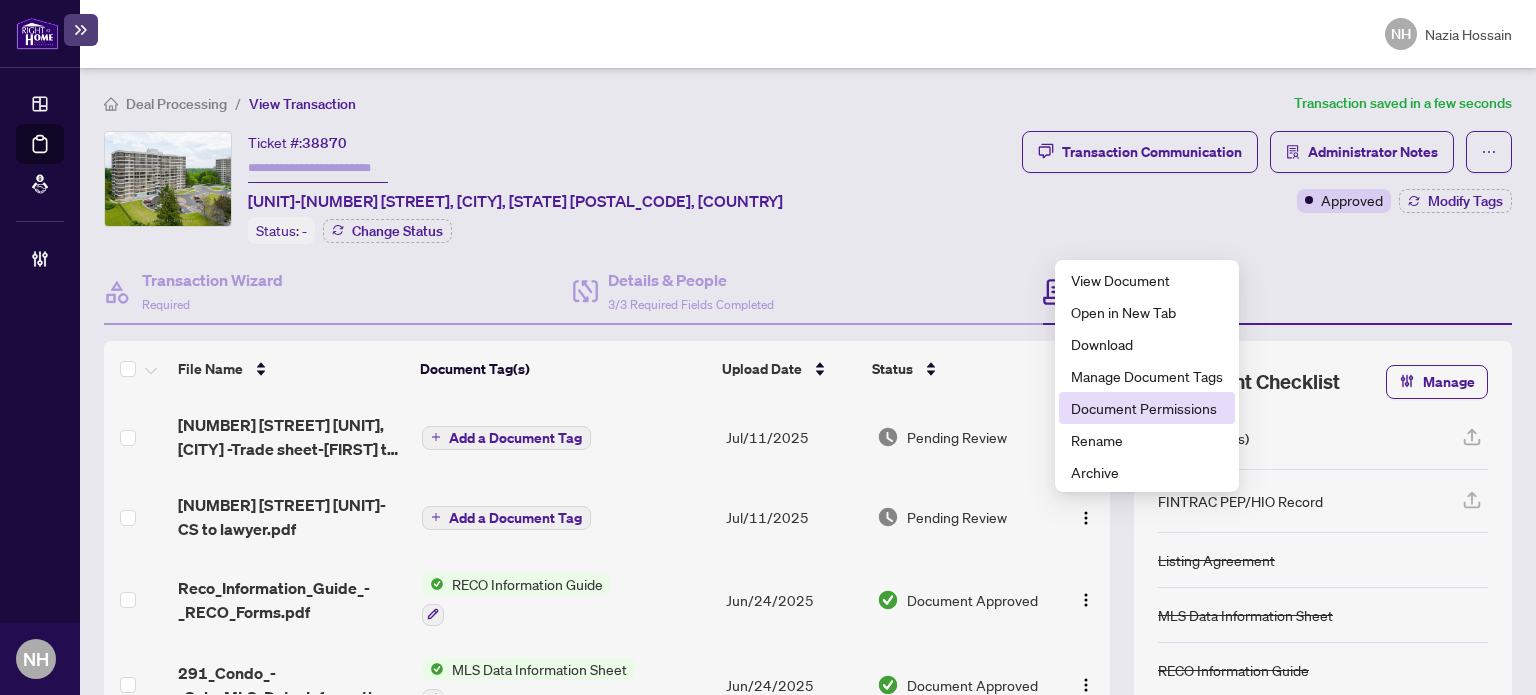 click on "Document Permissions" at bounding box center [1147, 408] 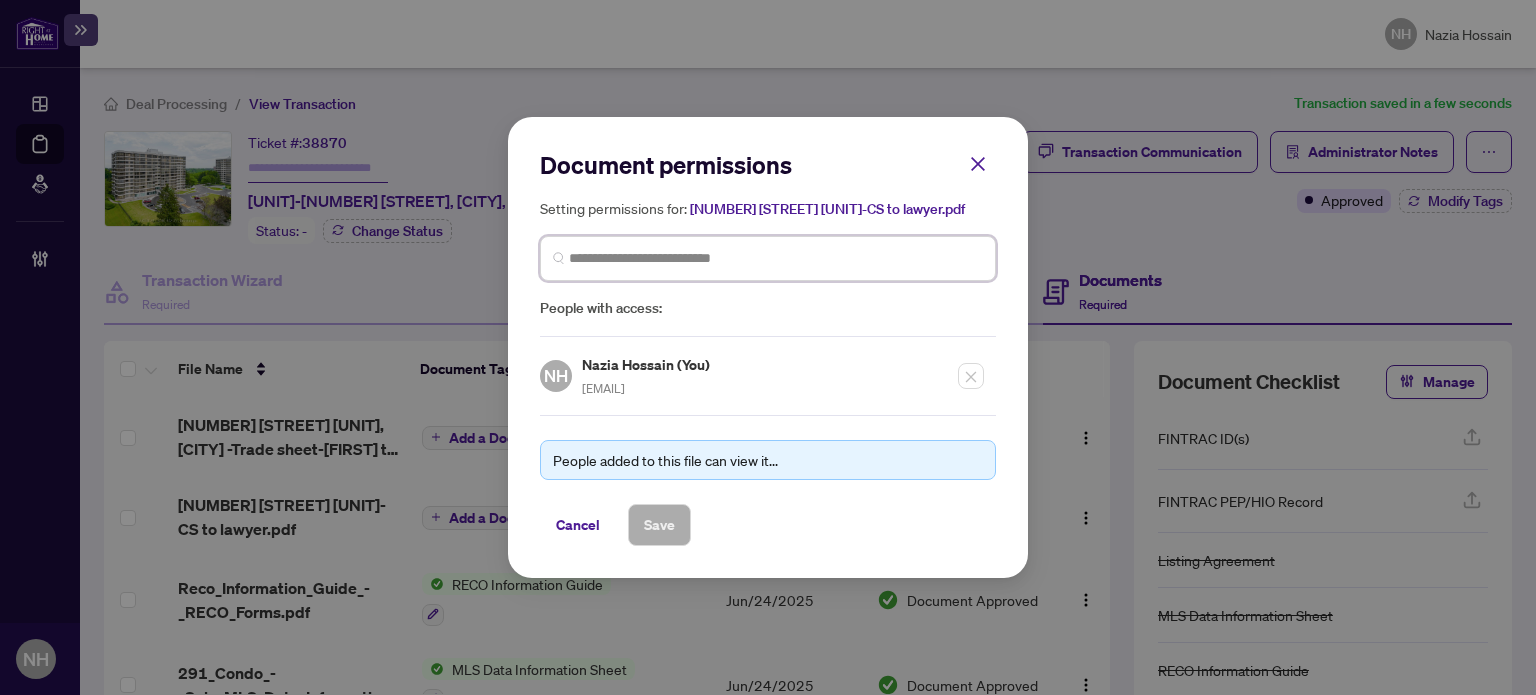 click at bounding box center [0, 0] 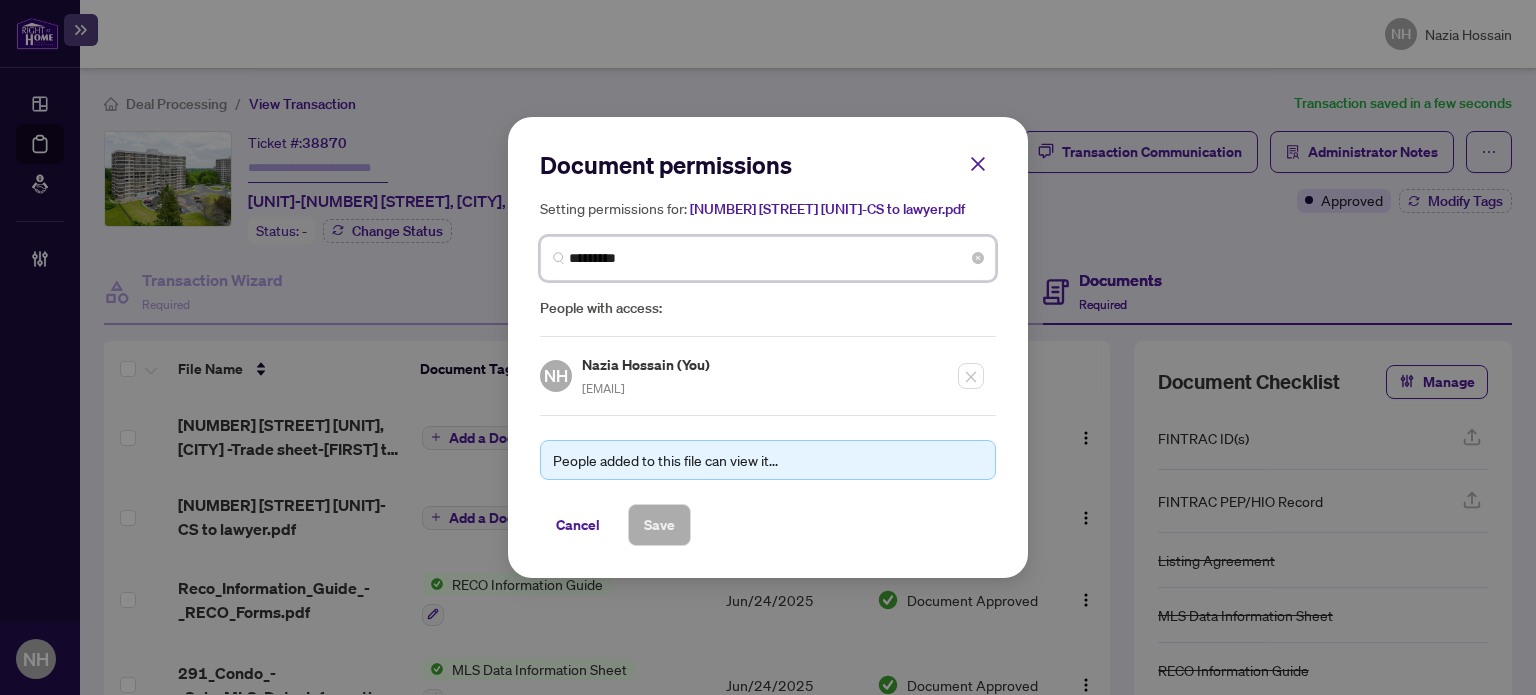 type on "**********" 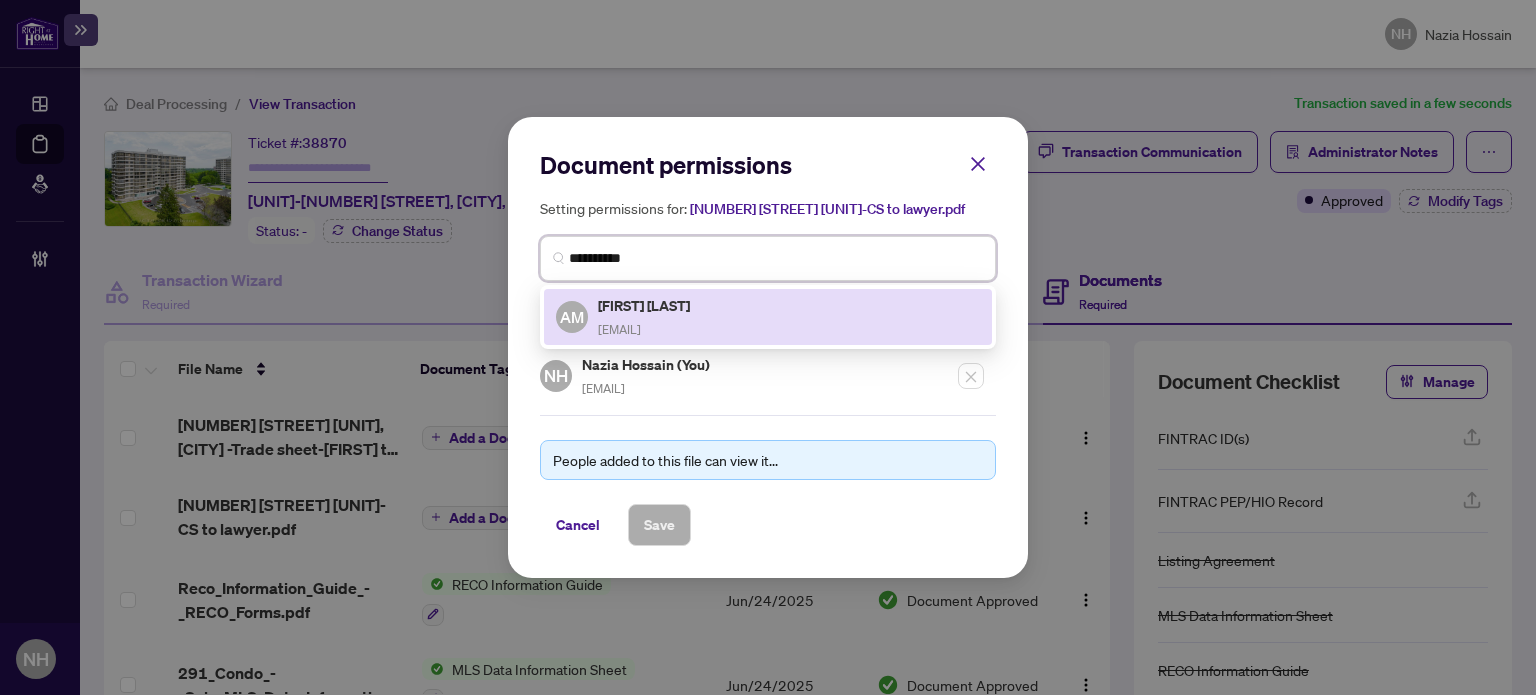 click on "[FIRST] [LAST]   [EMAIL]" at bounding box center [768, 317] 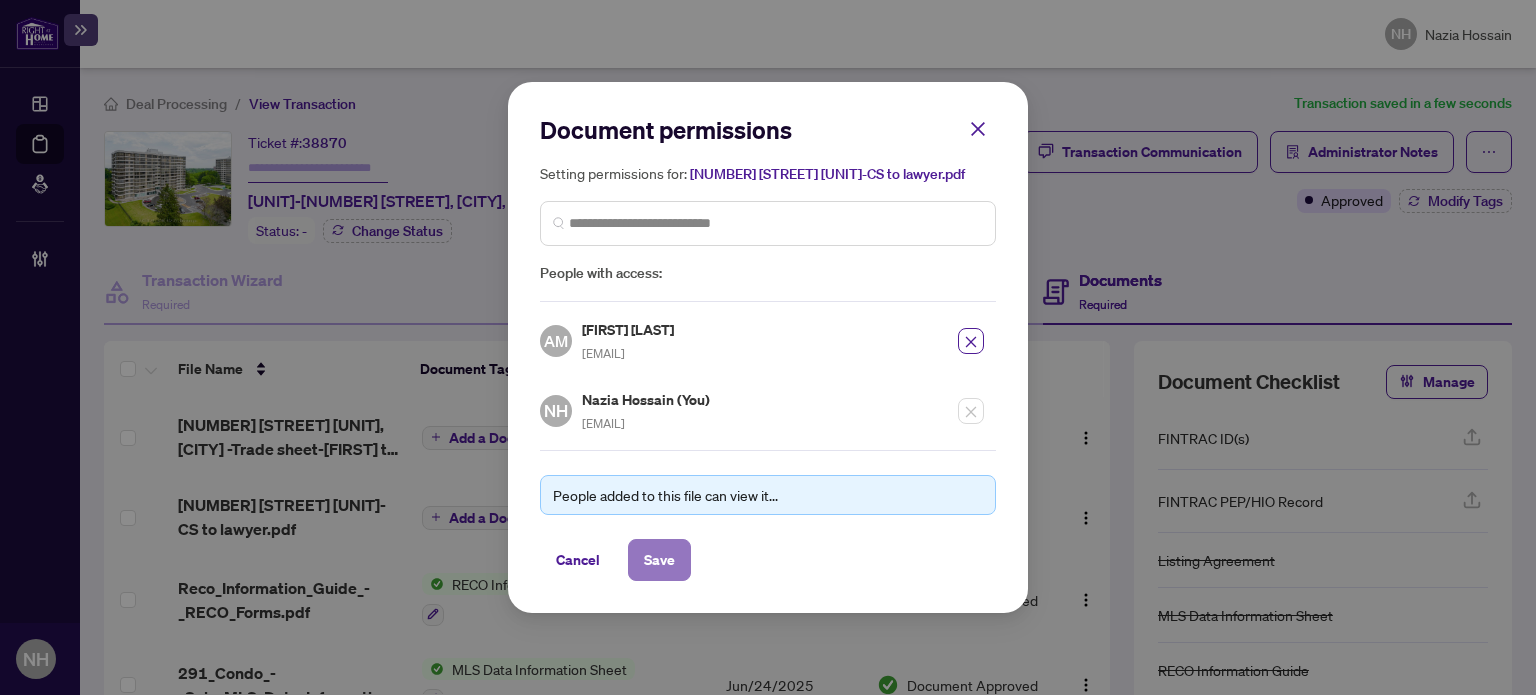 click on "Save" at bounding box center [659, 560] 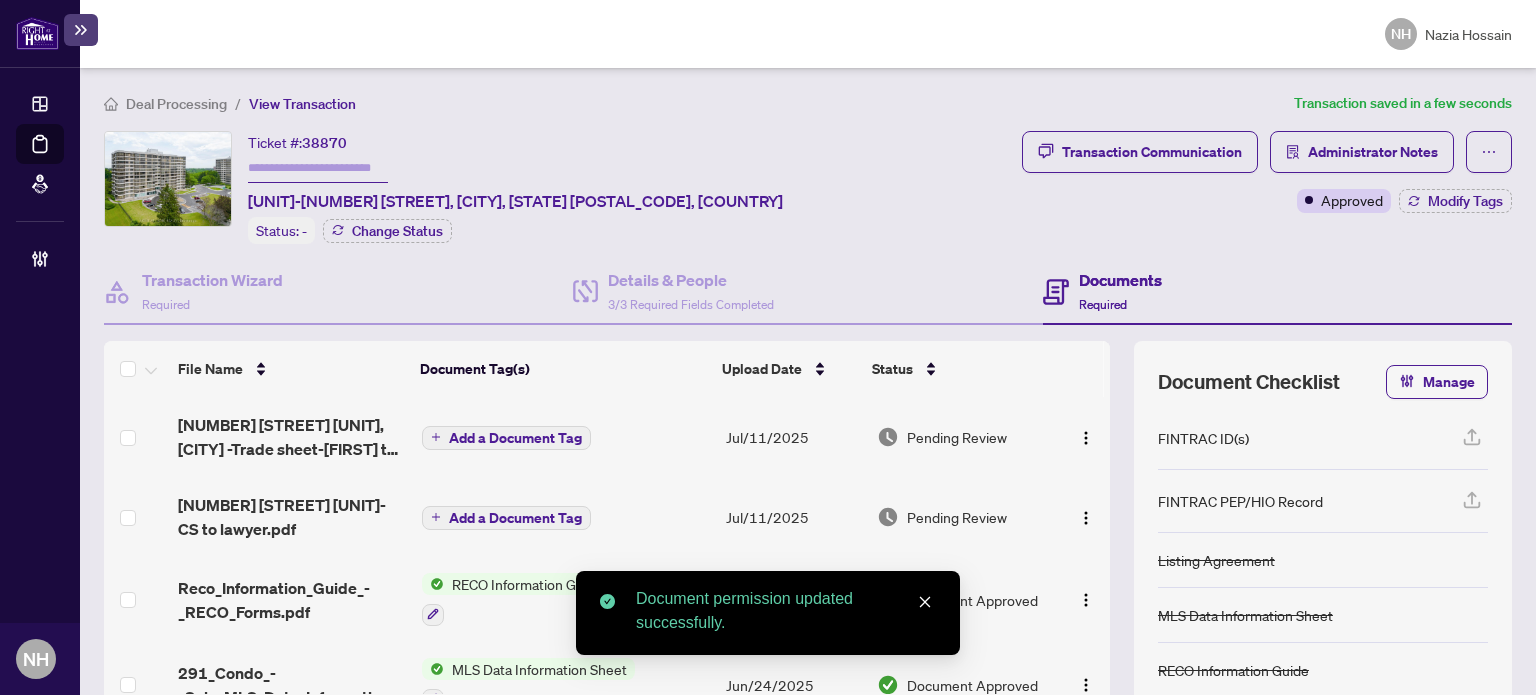 click on "Add a Document Tag" at bounding box center [515, 518] 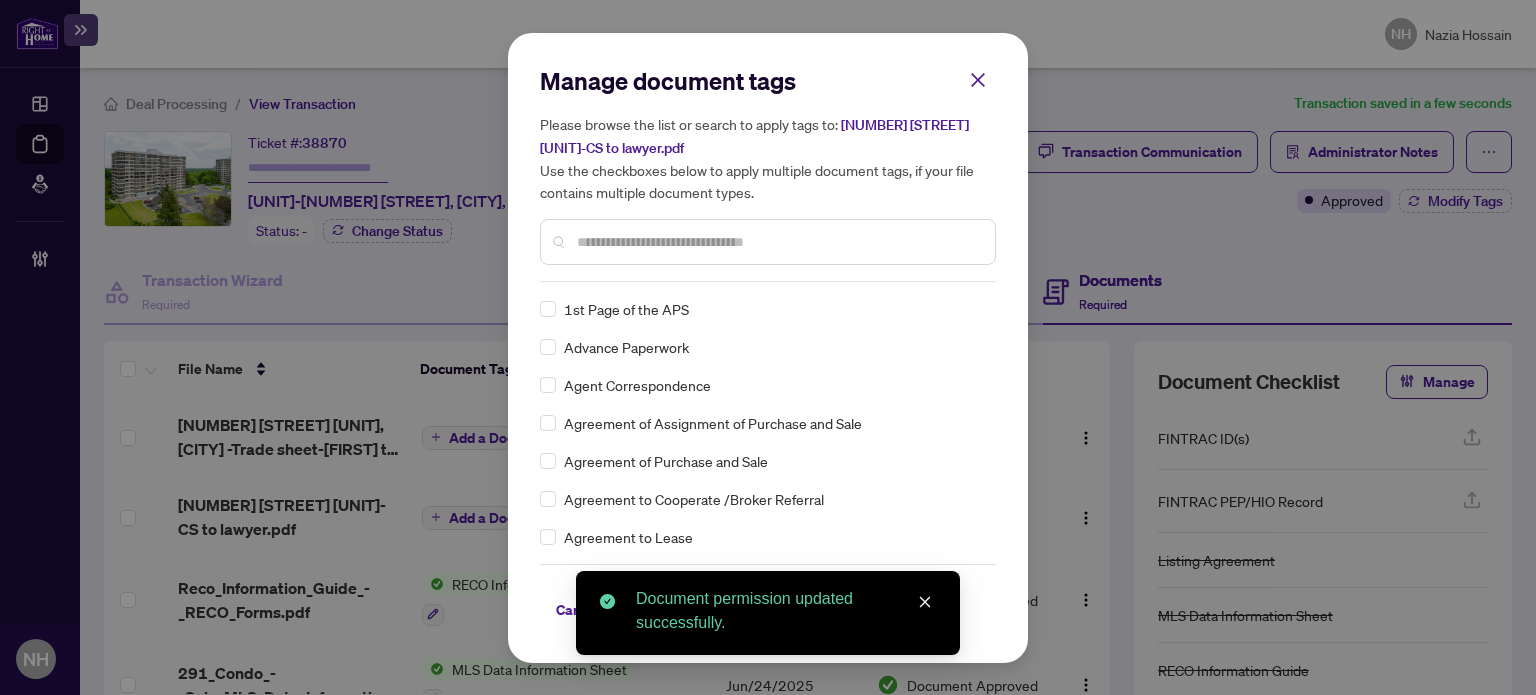 click at bounding box center [778, 242] 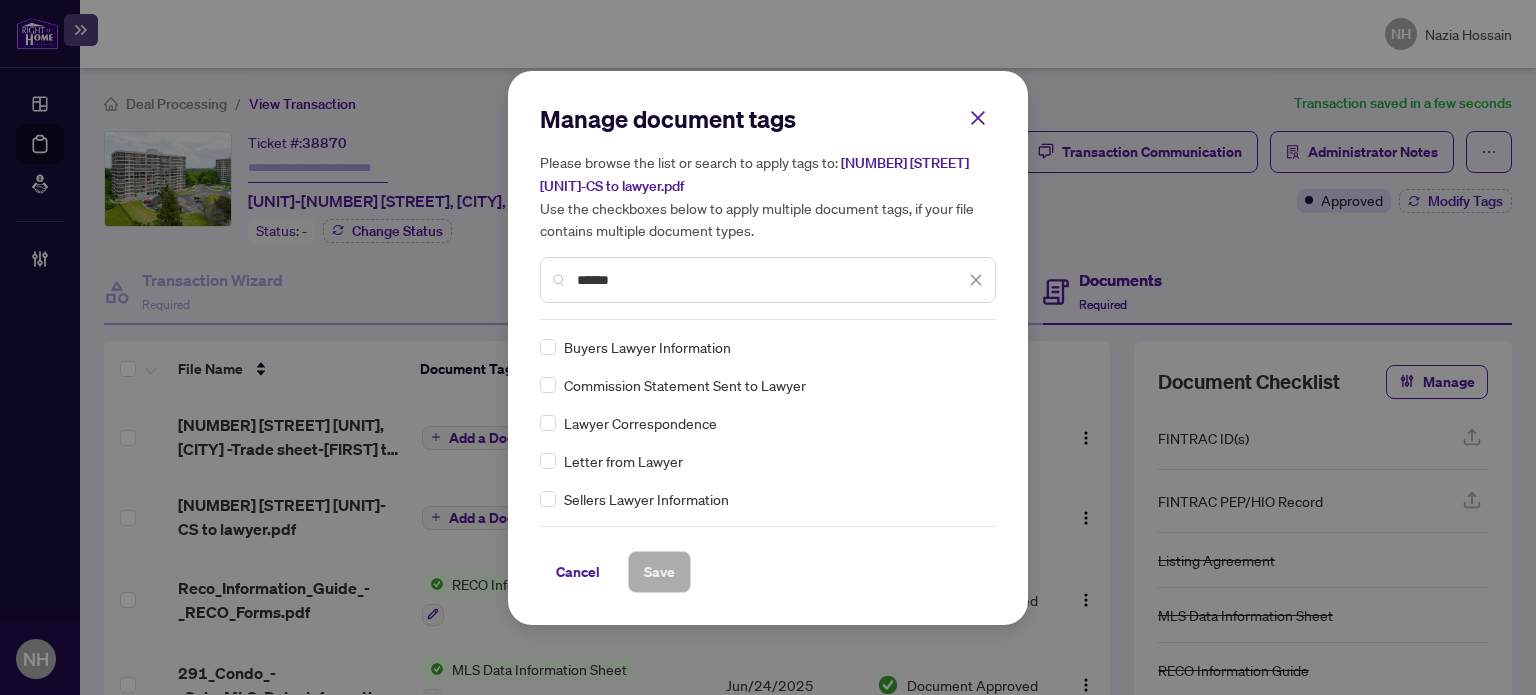 type on "******" 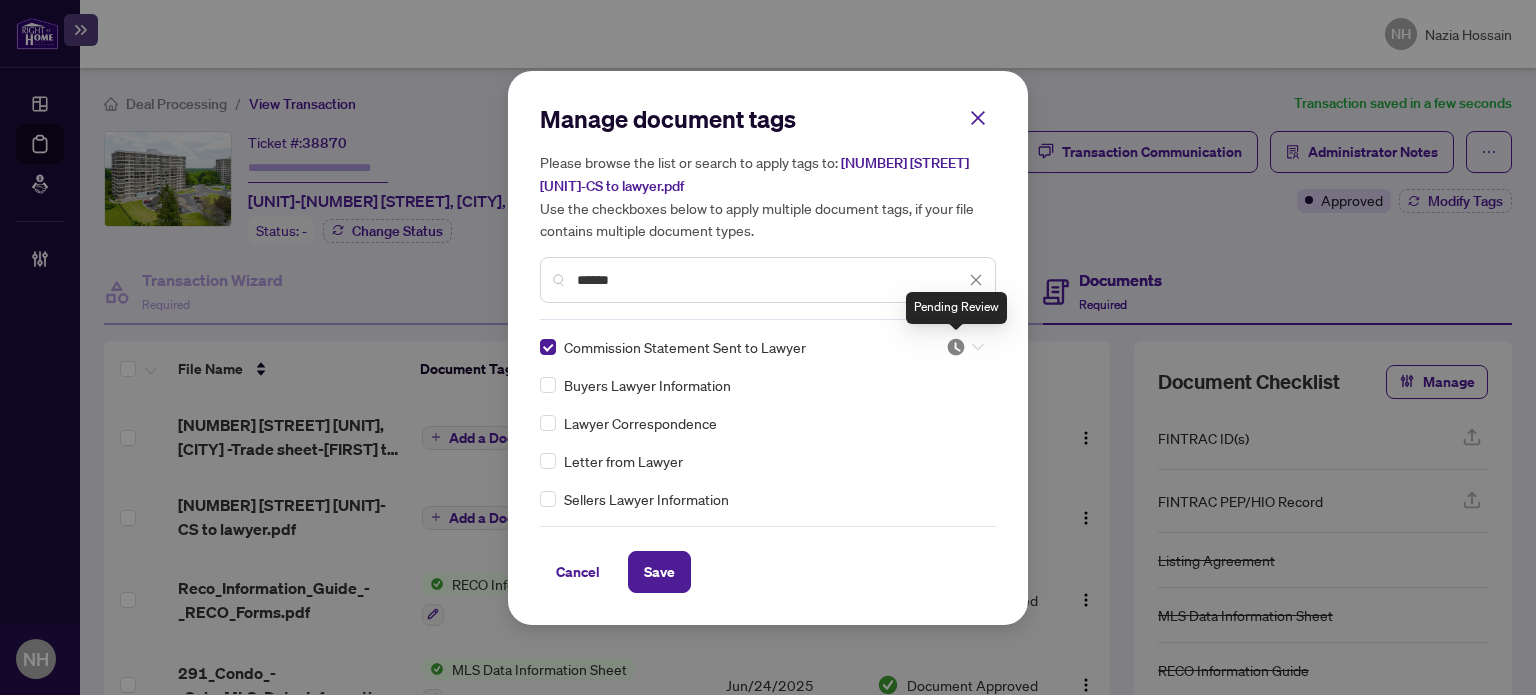 click at bounding box center [956, 347] 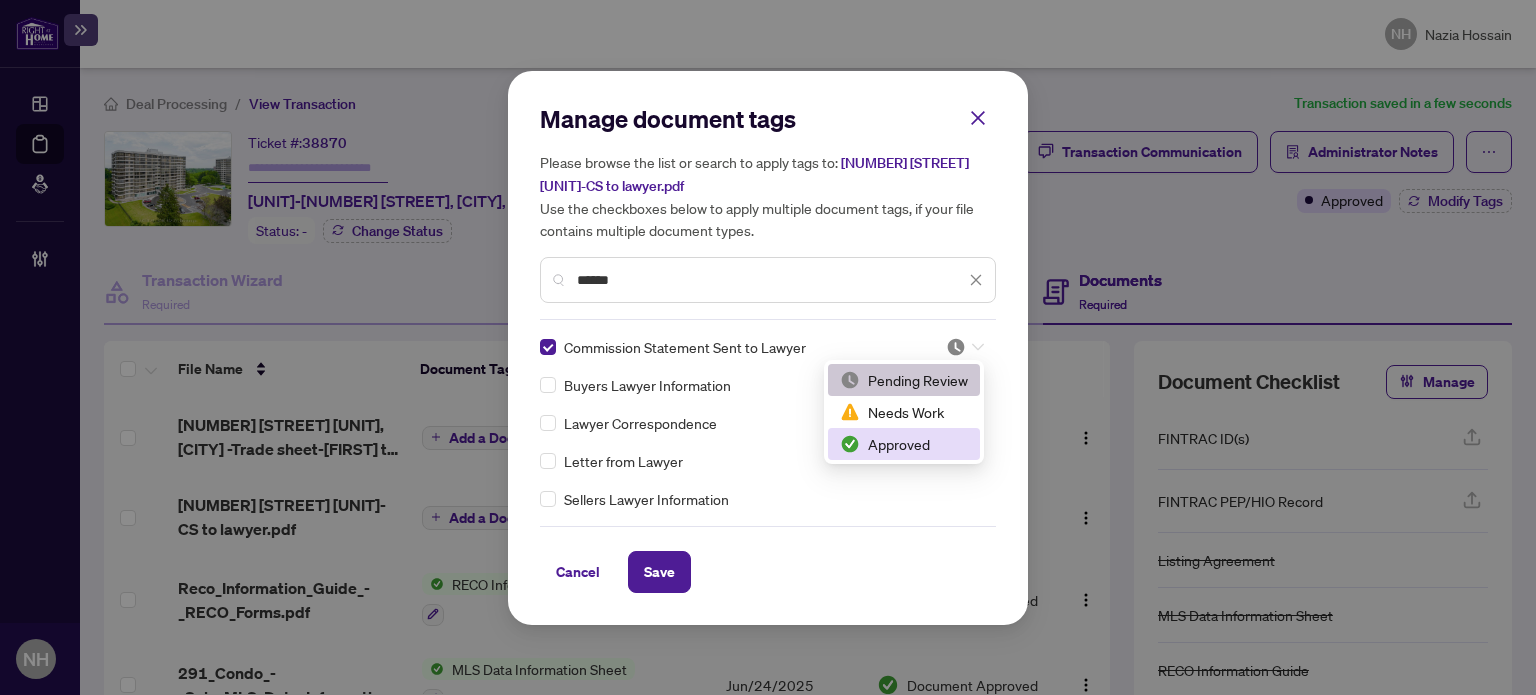 click on "Approved" at bounding box center (904, 444) 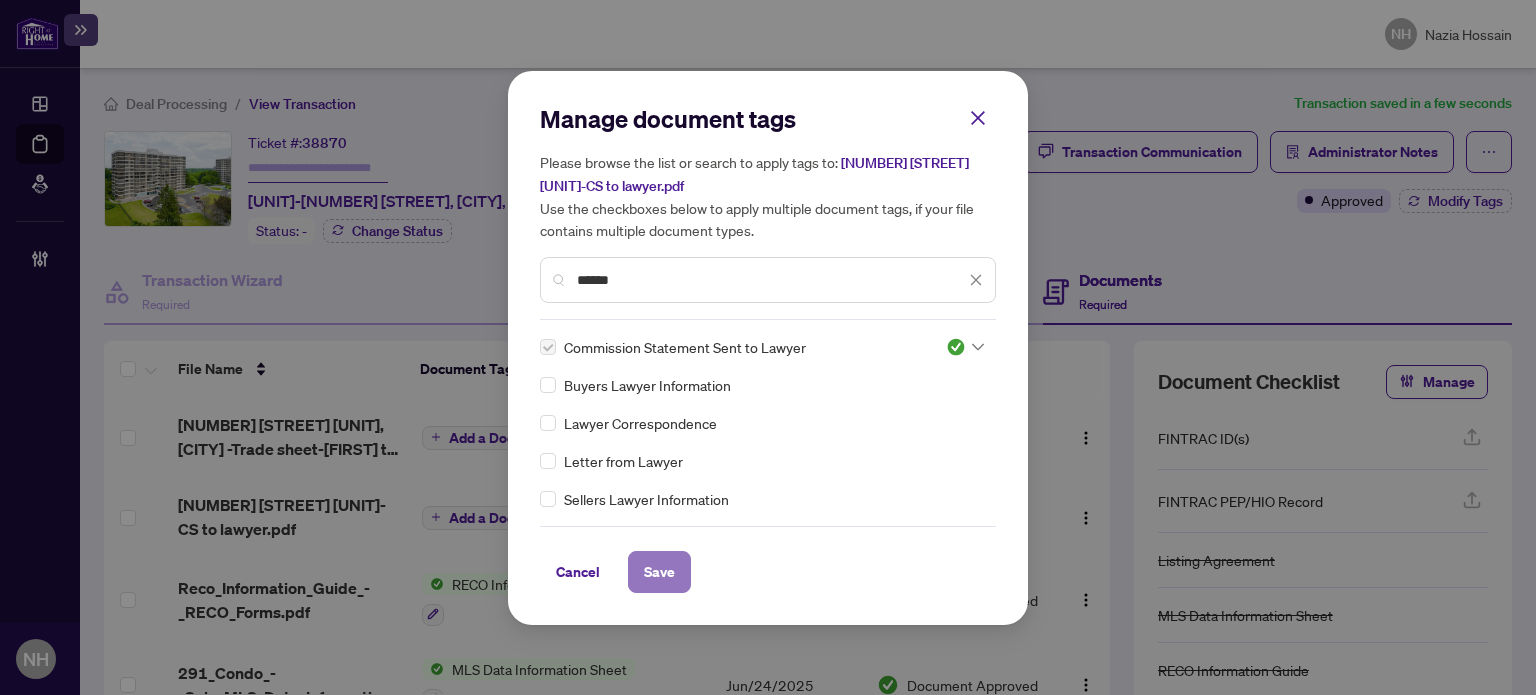 click on "Save" at bounding box center [659, 572] 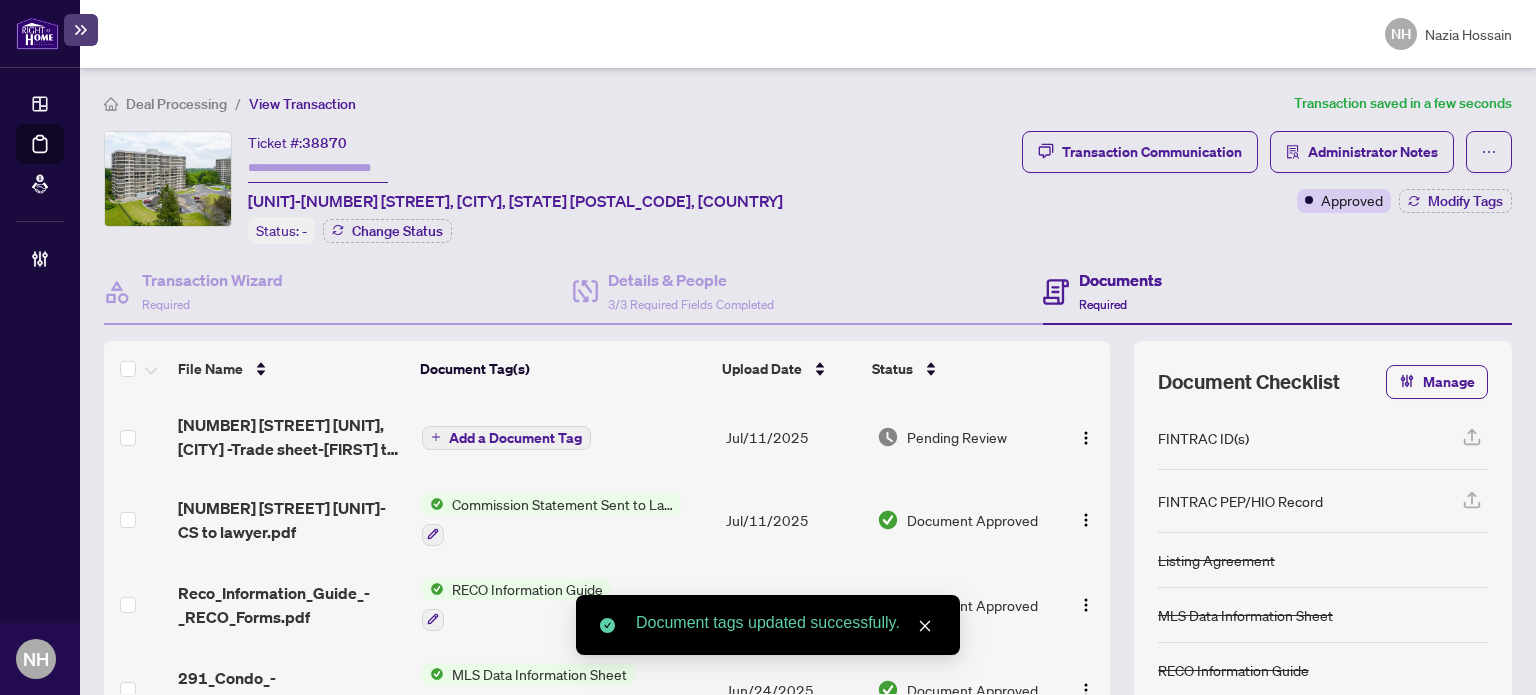 click on "[NUMBER] [STREET] [UNIT], [CITY] -Trade sheet-[FIRST] to review.pdf" at bounding box center (291, 437) 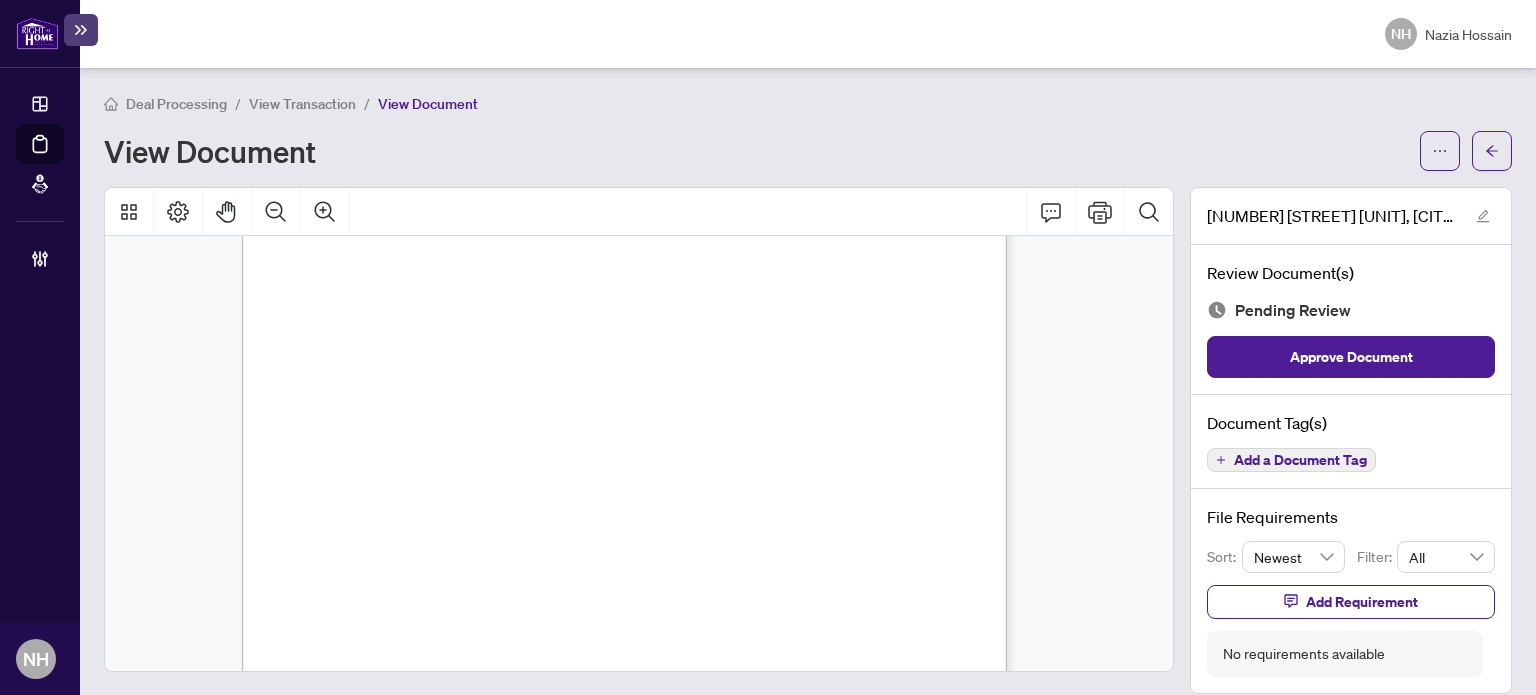 scroll, scrollTop: 400, scrollLeft: 0, axis: vertical 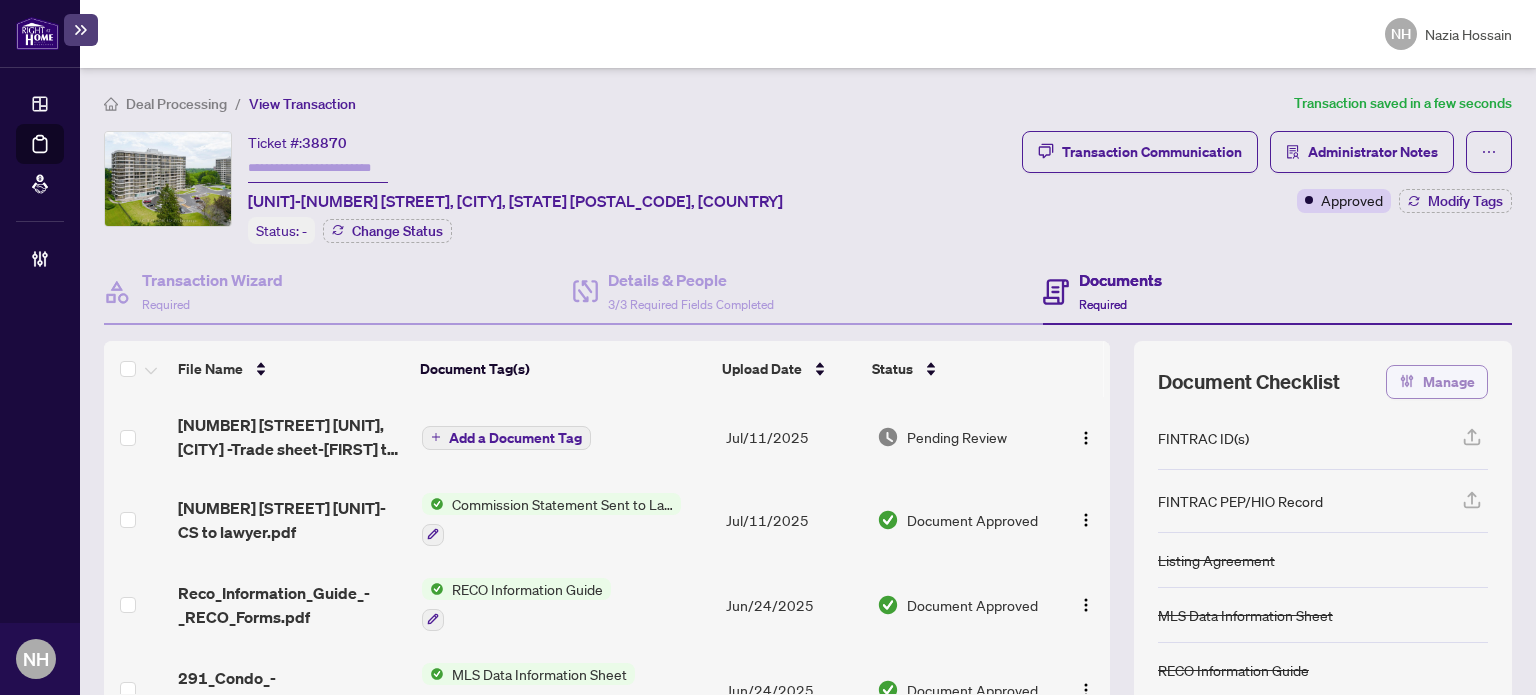 click on "Manage" at bounding box center [1437, 382] 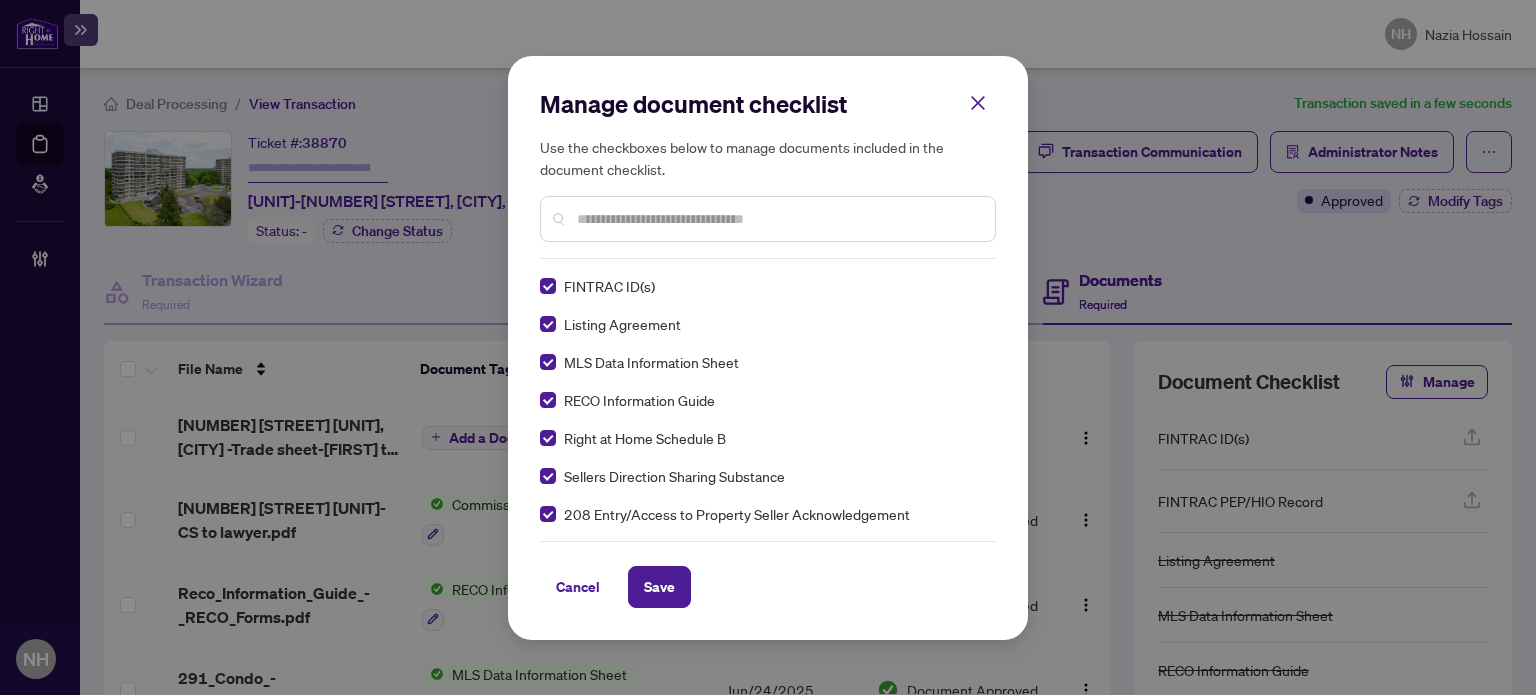 scroll, scrollTop: 0, scrollLeft: 0, axis: both 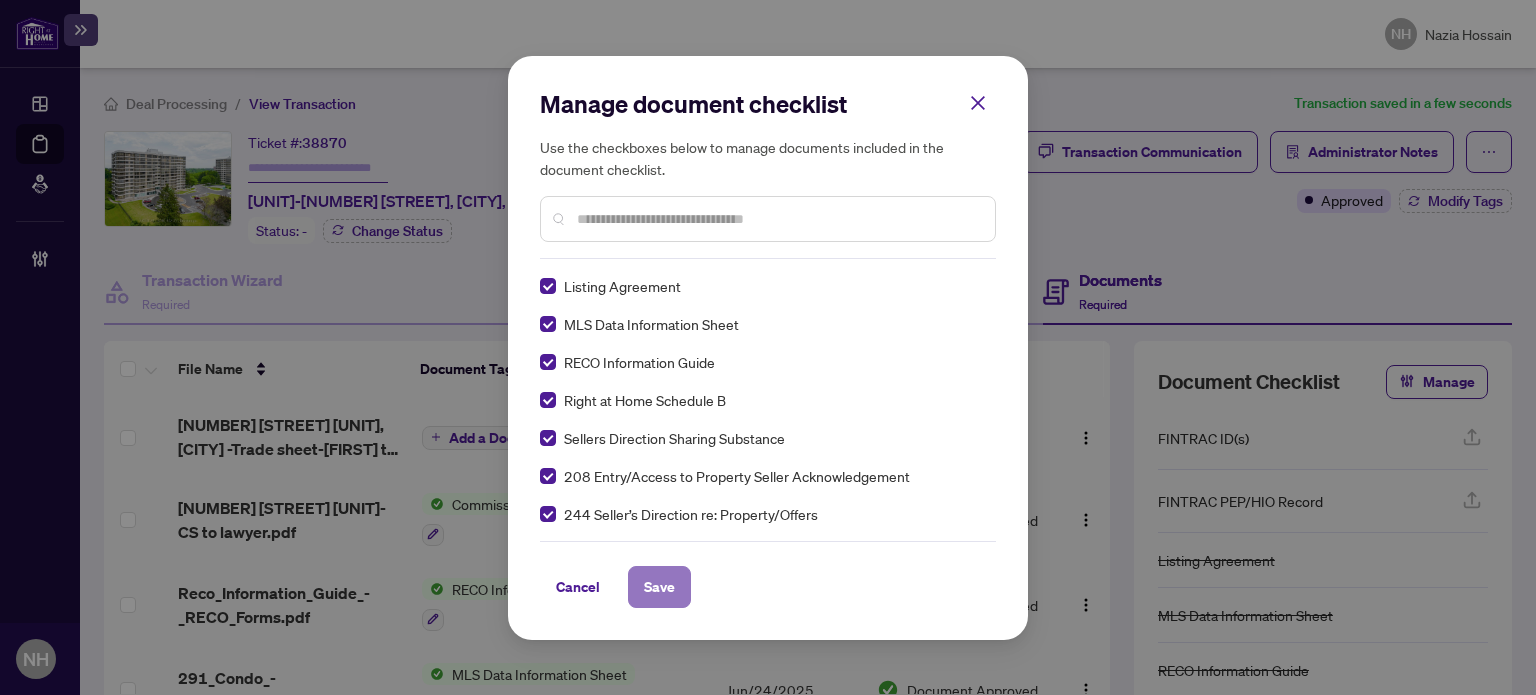 click on "Save" at bounding box center (659, 587) 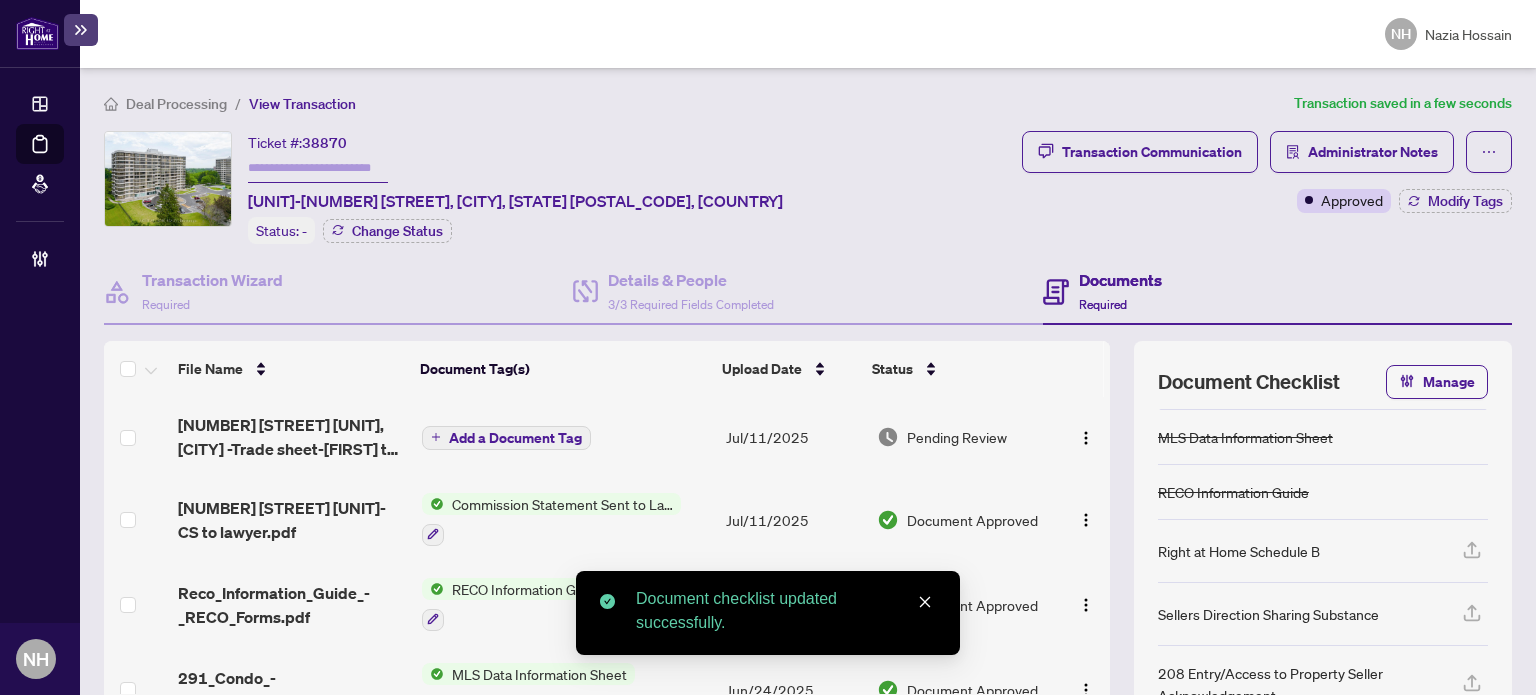 scroll, scrollTop: 75, scrollLeft: 0, axis: vertical 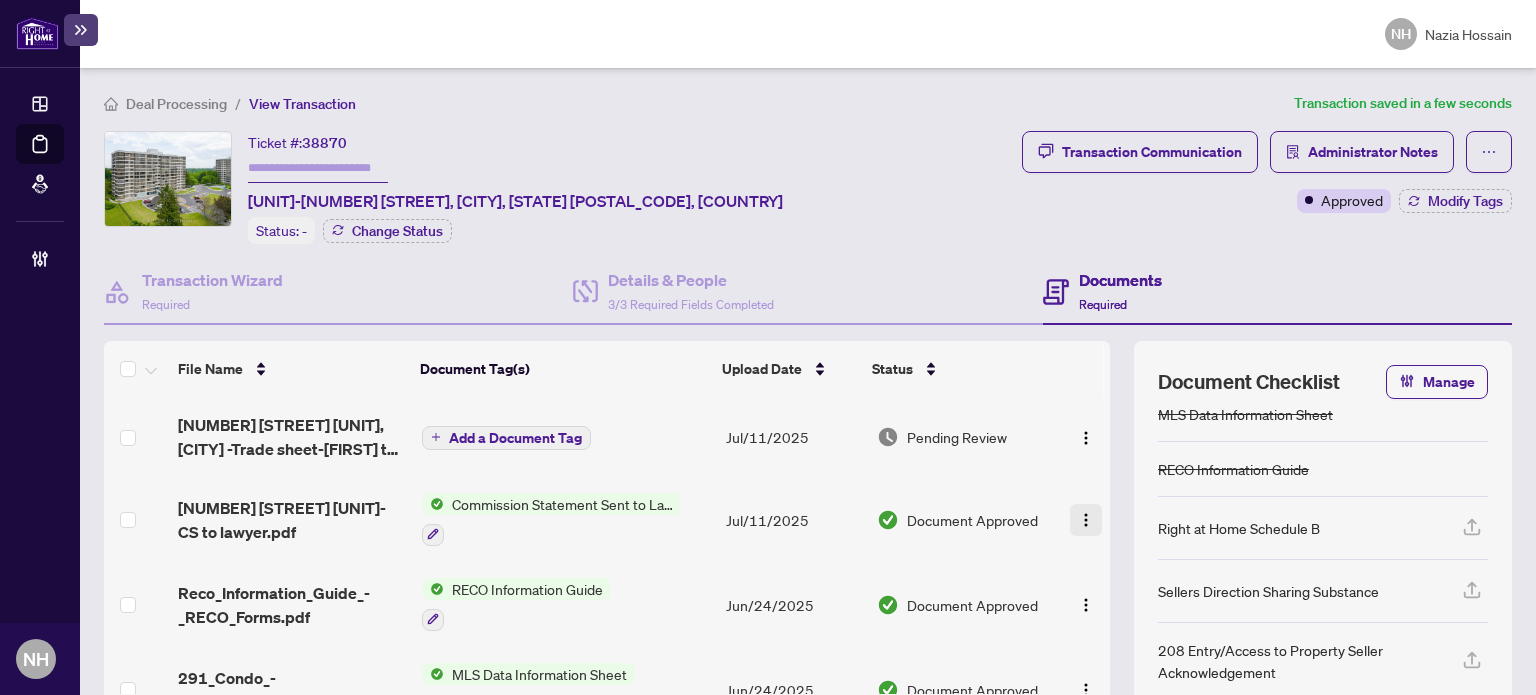 click at bounding box center [1086, 520] 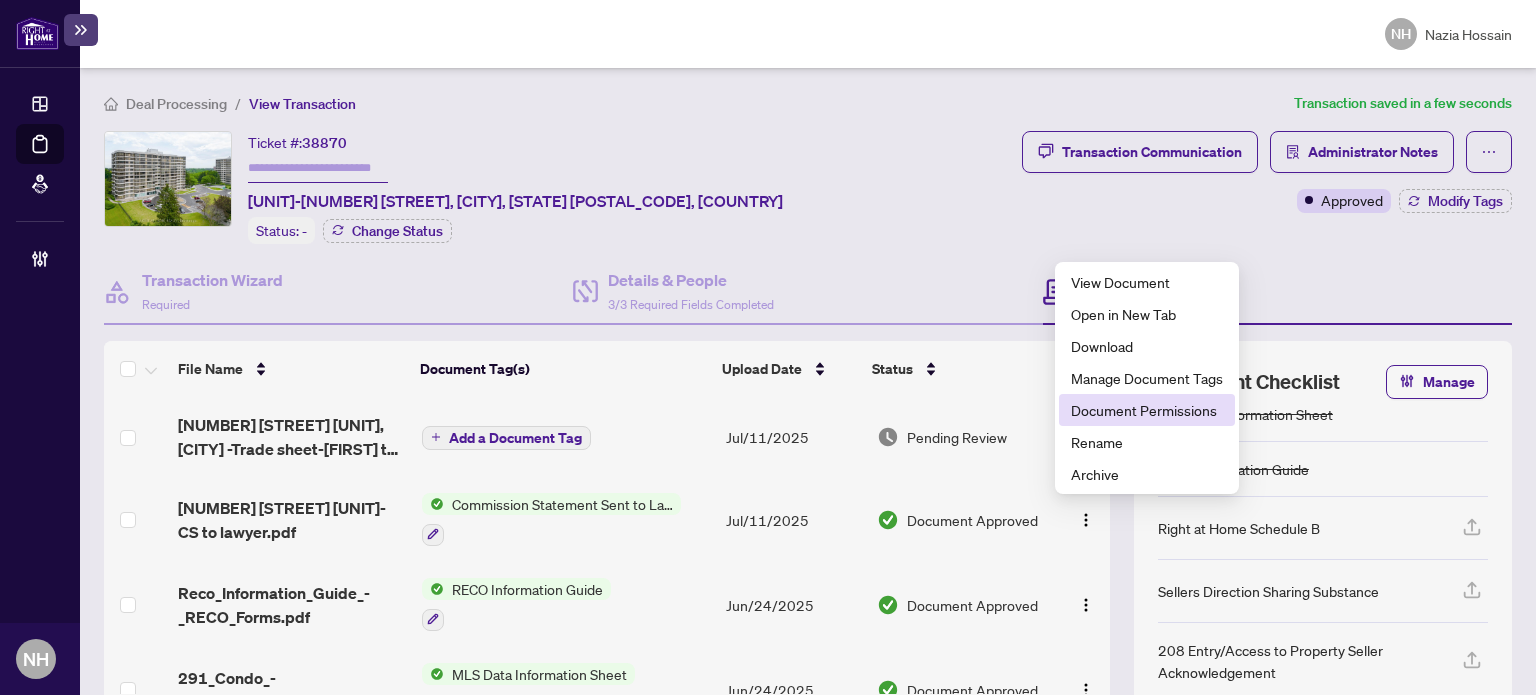 click on "Document Permissions" at bounding box center [1147, 410] 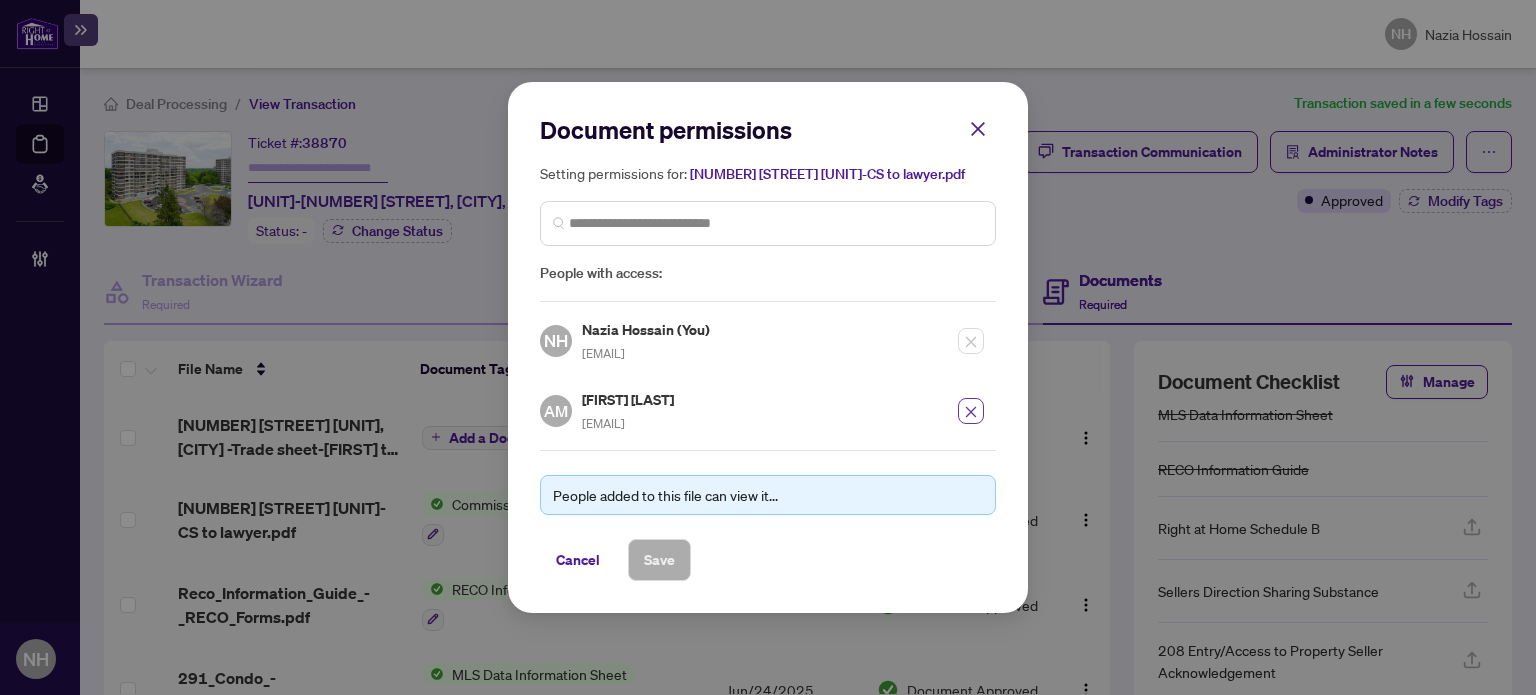 click 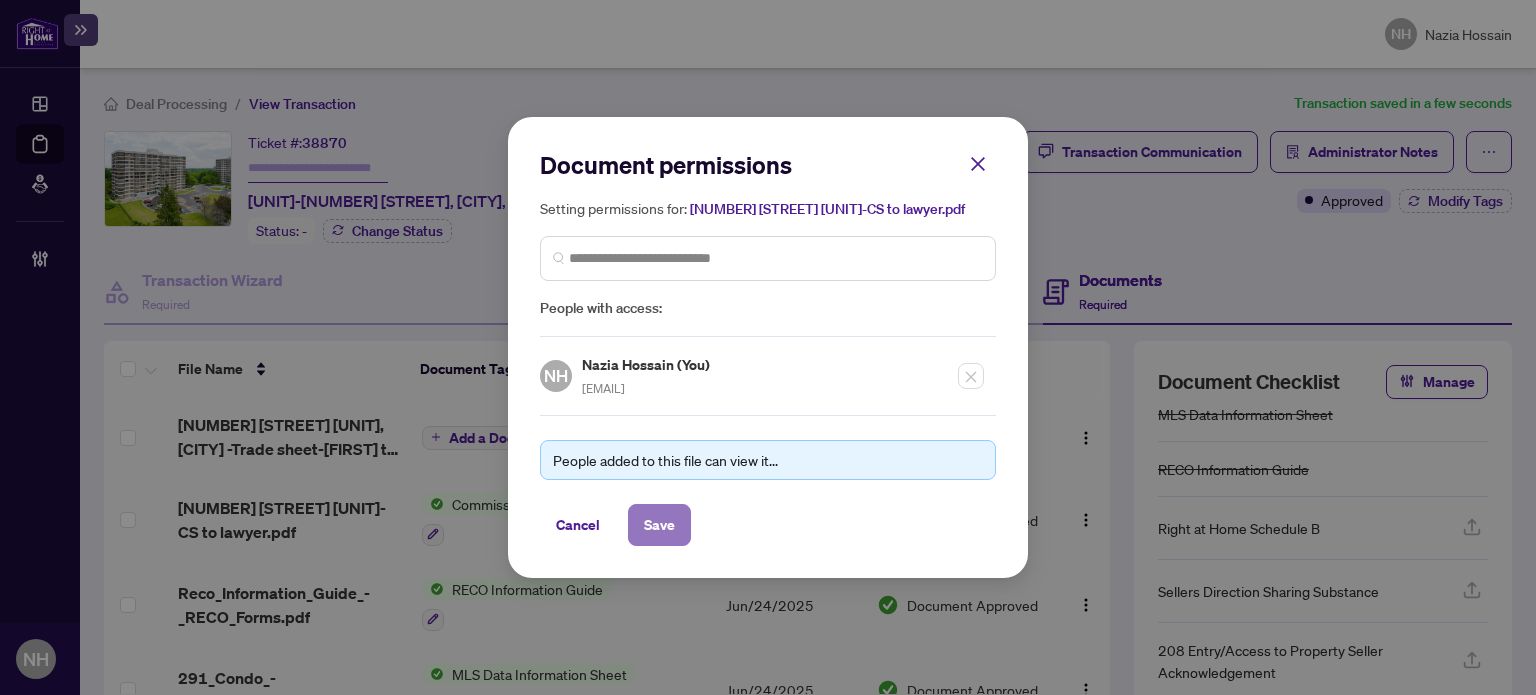 click on "Save" at bounding box center [659, 525] 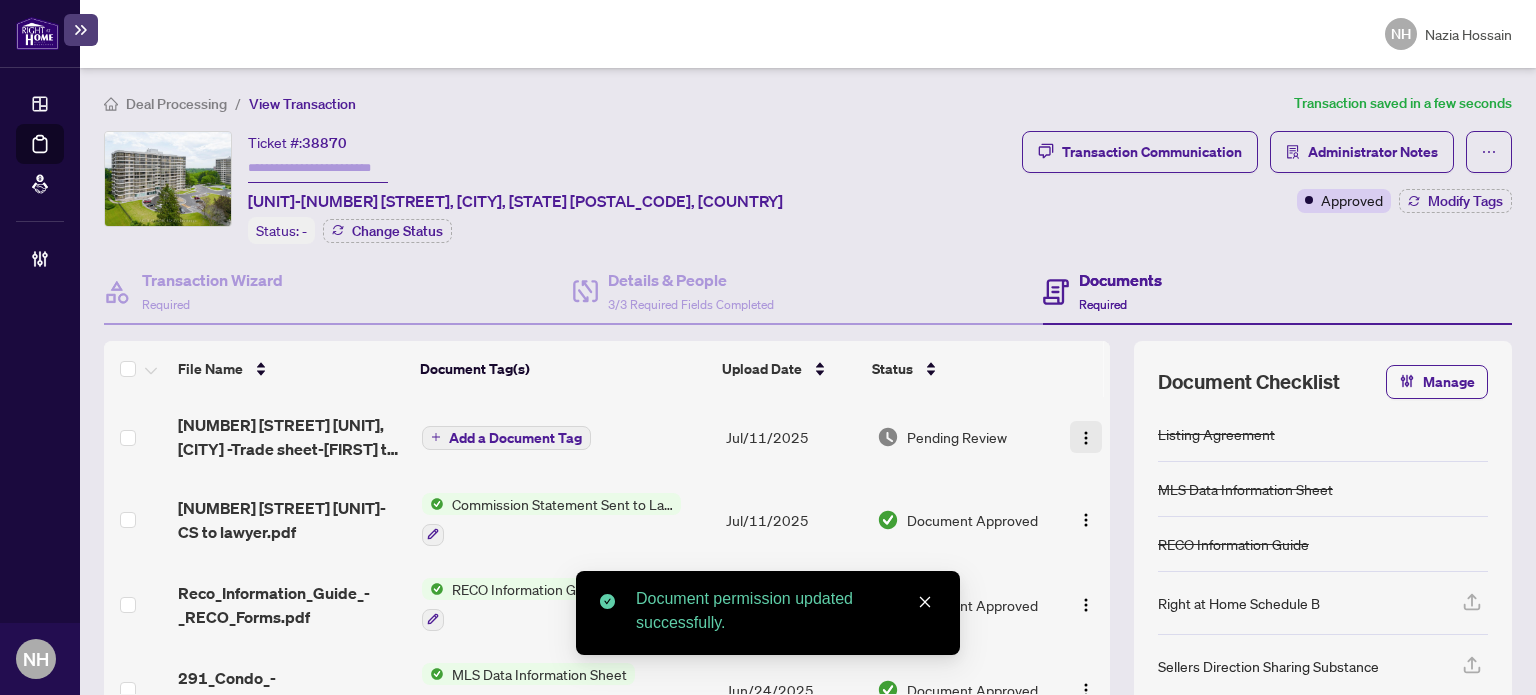 click at bounding box center [1086, 438] 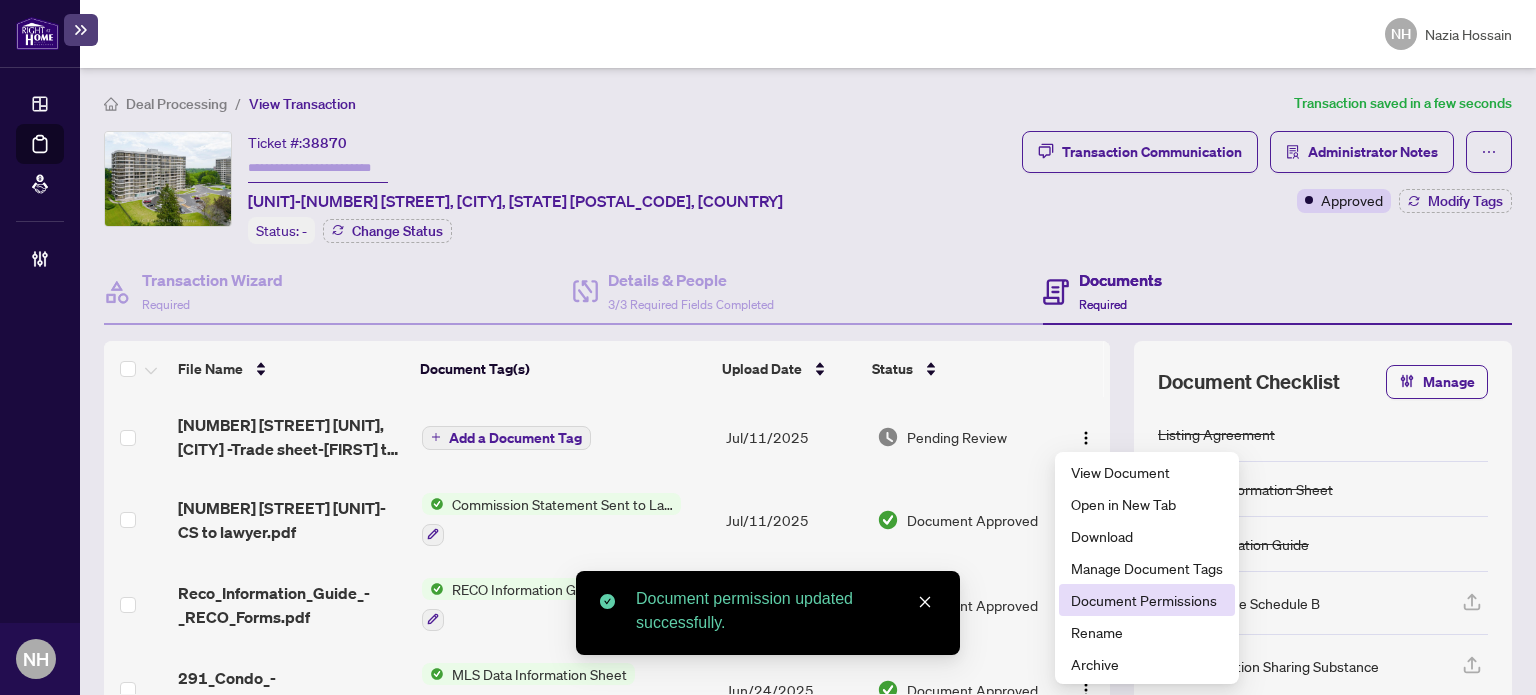 click on "Document Permissions" at bounding box center (1147, 600) 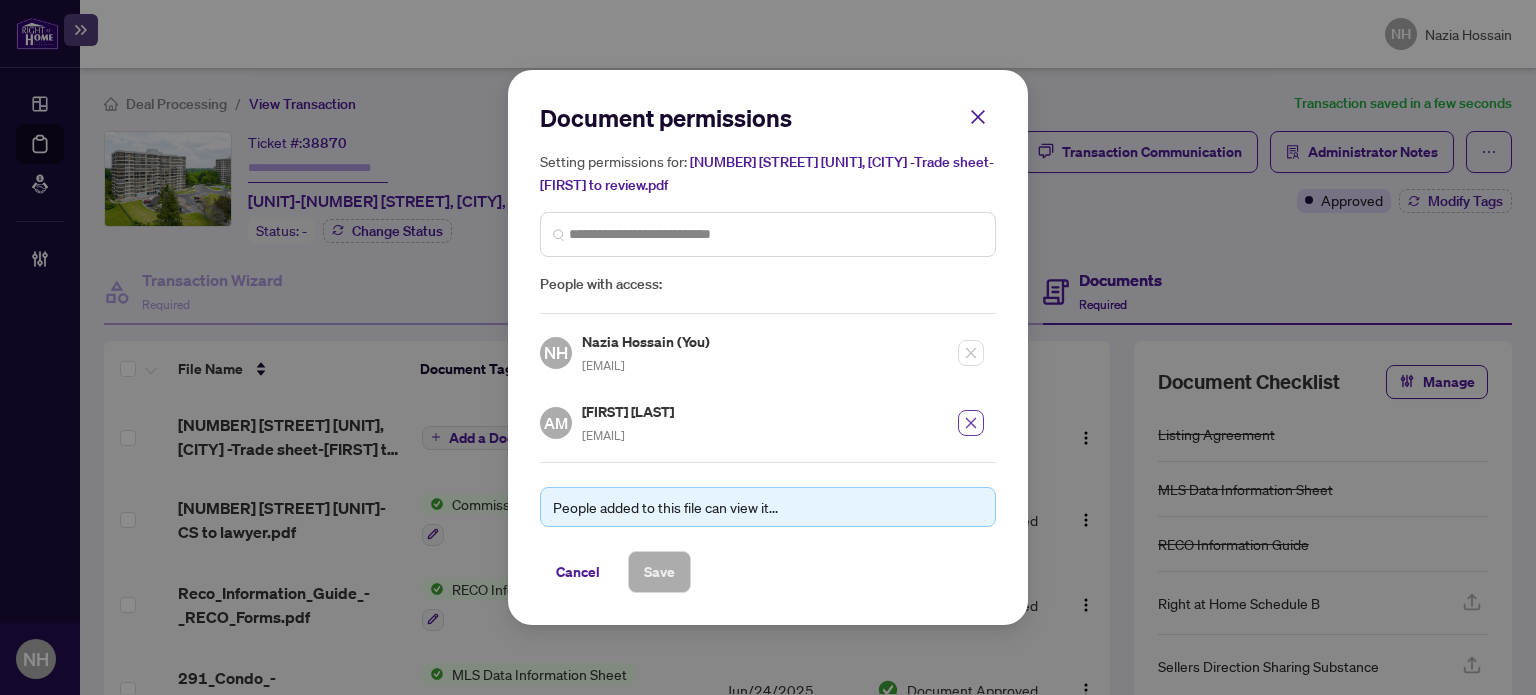 click 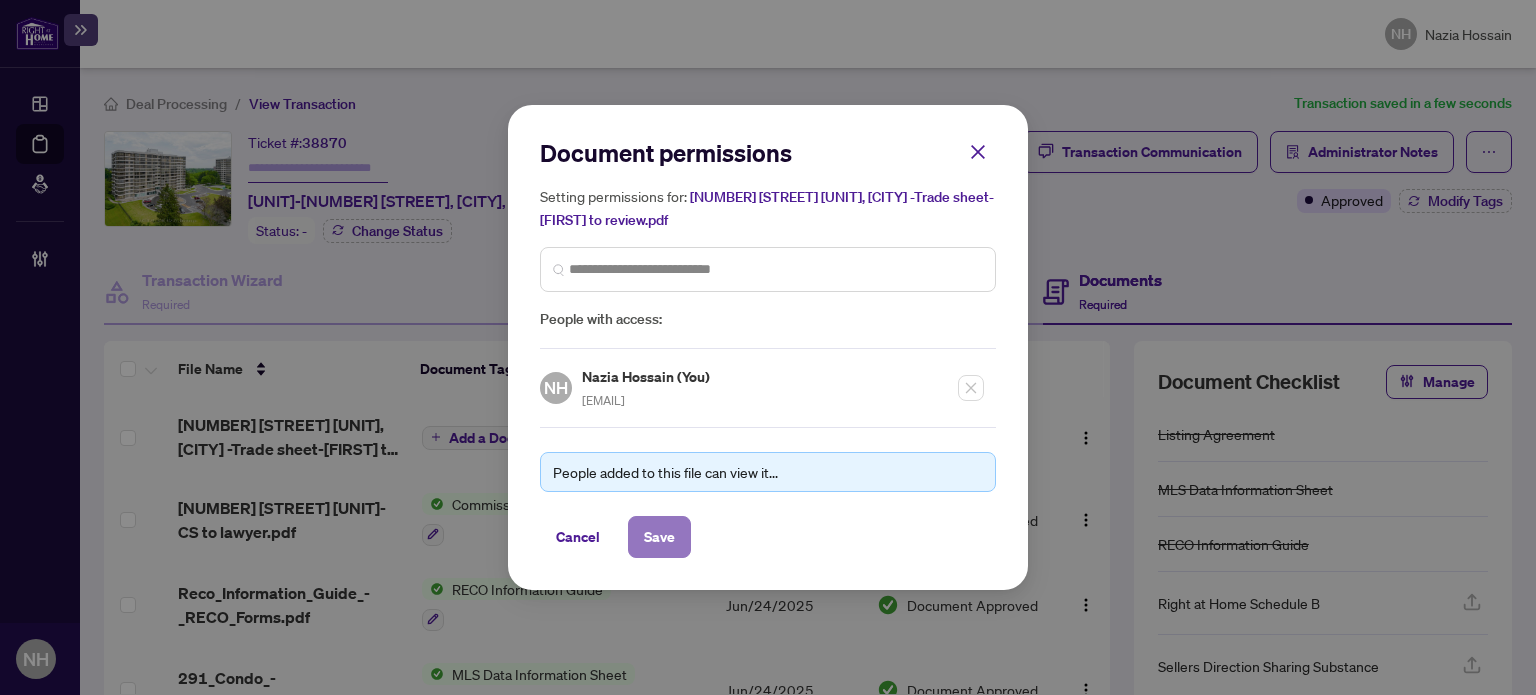 click on "Save" at bounding box center (659, 537) 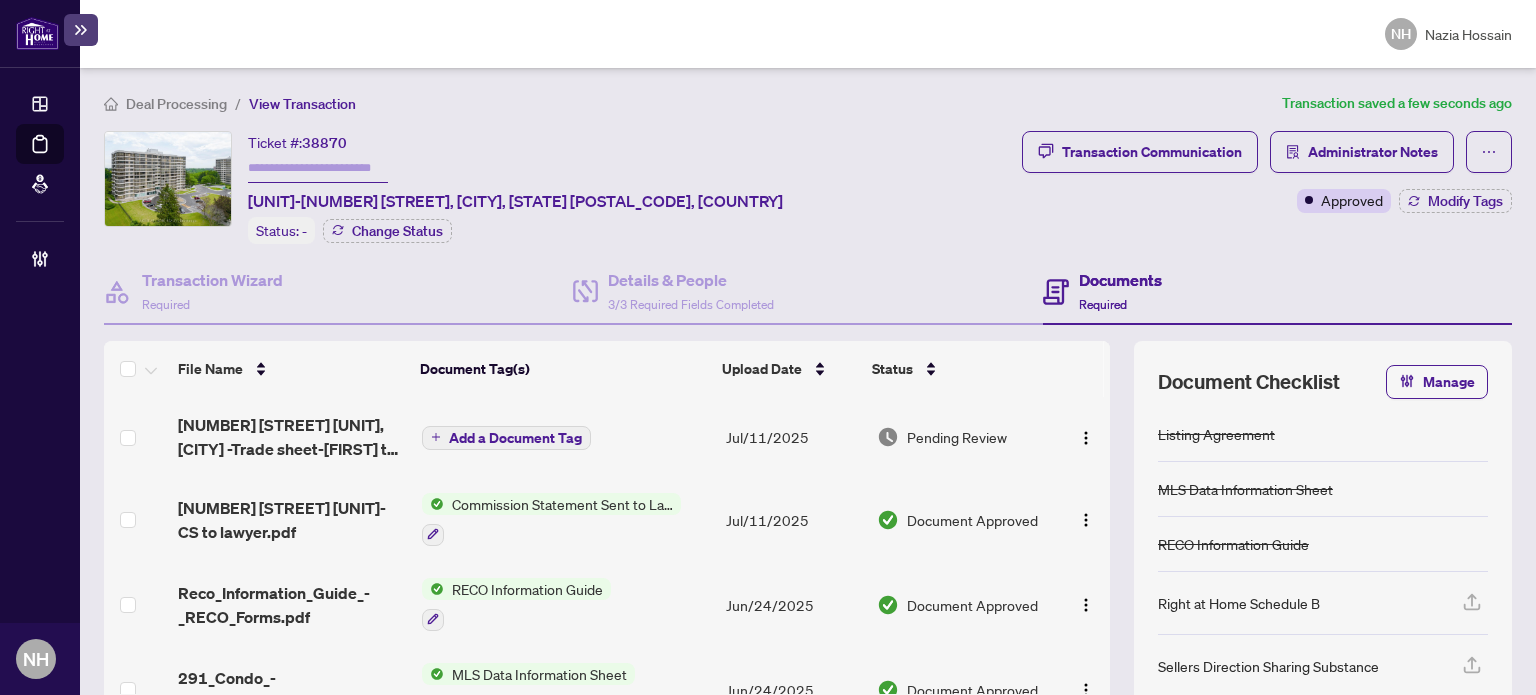 click at bounding box center [318, 168] 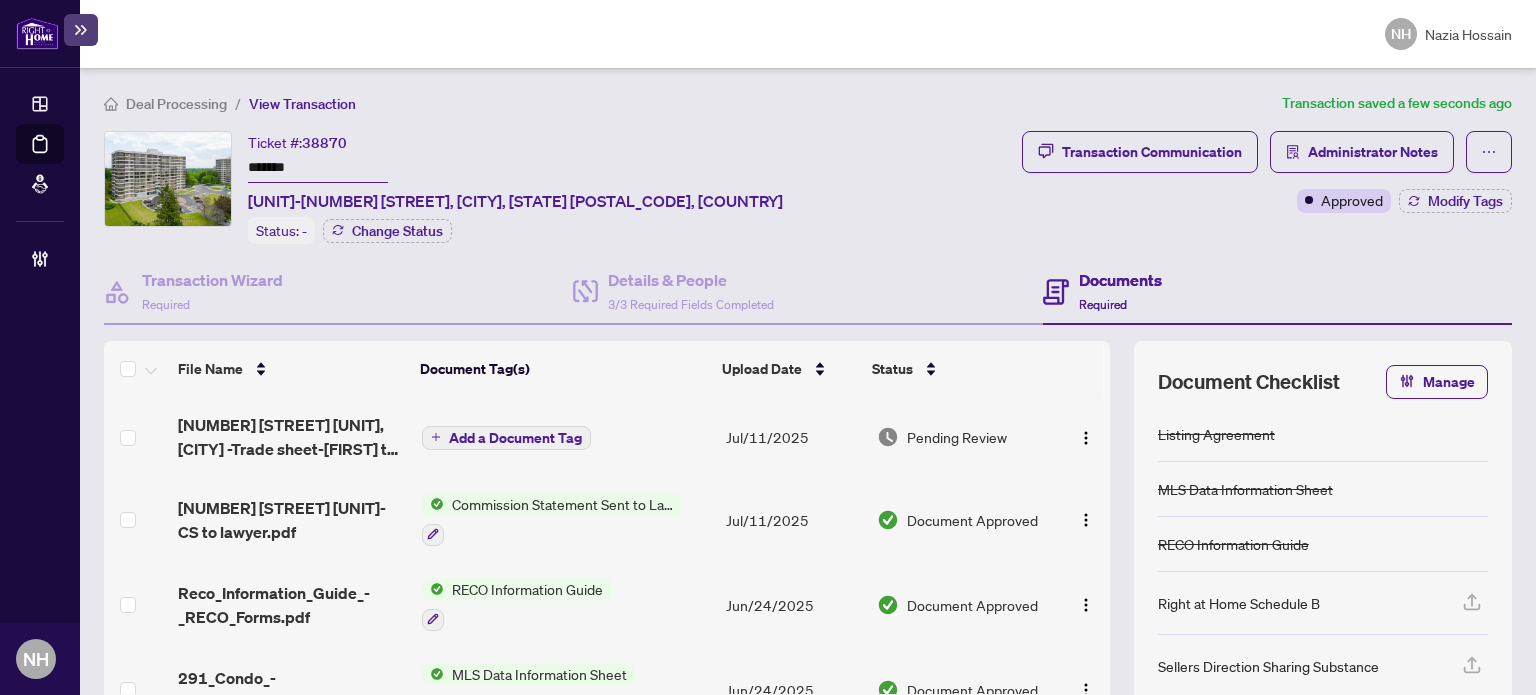 type on "*******" 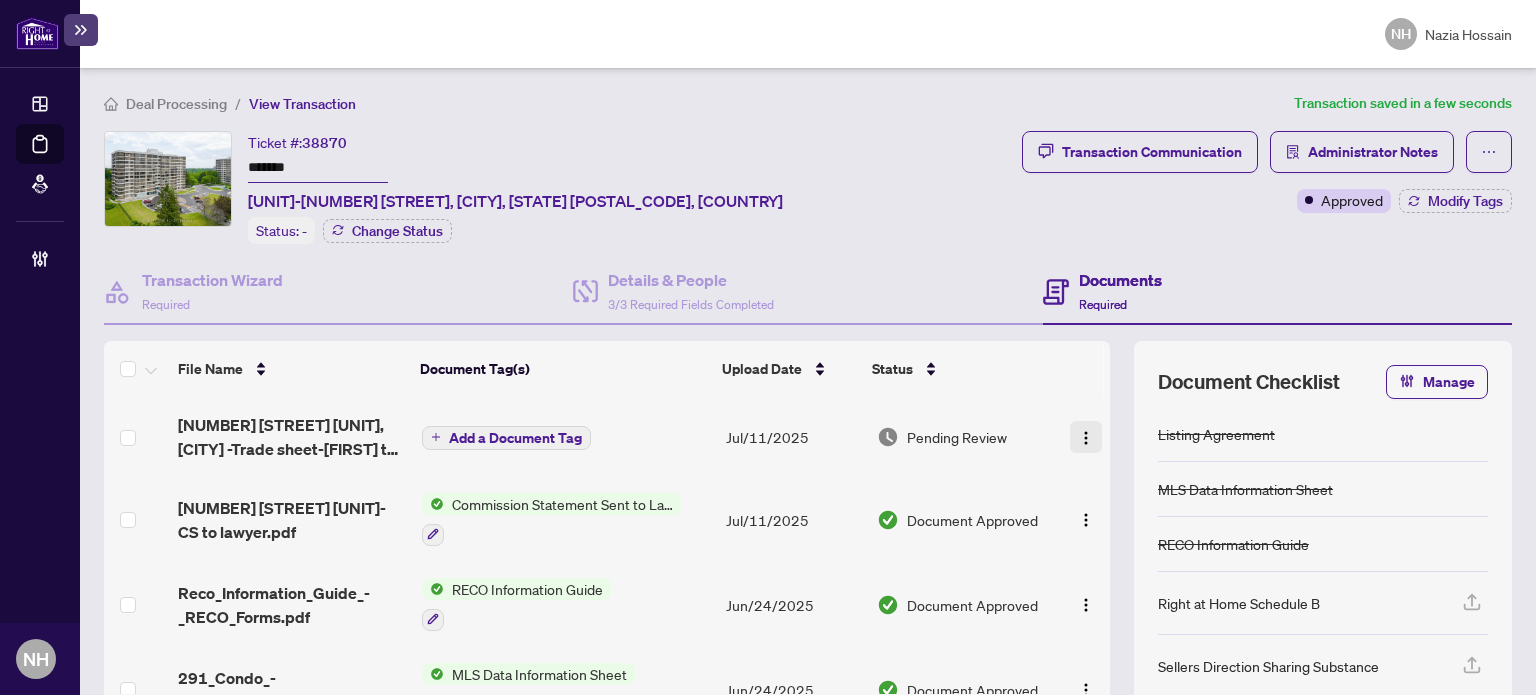 click at bounding box center [1086, 438] 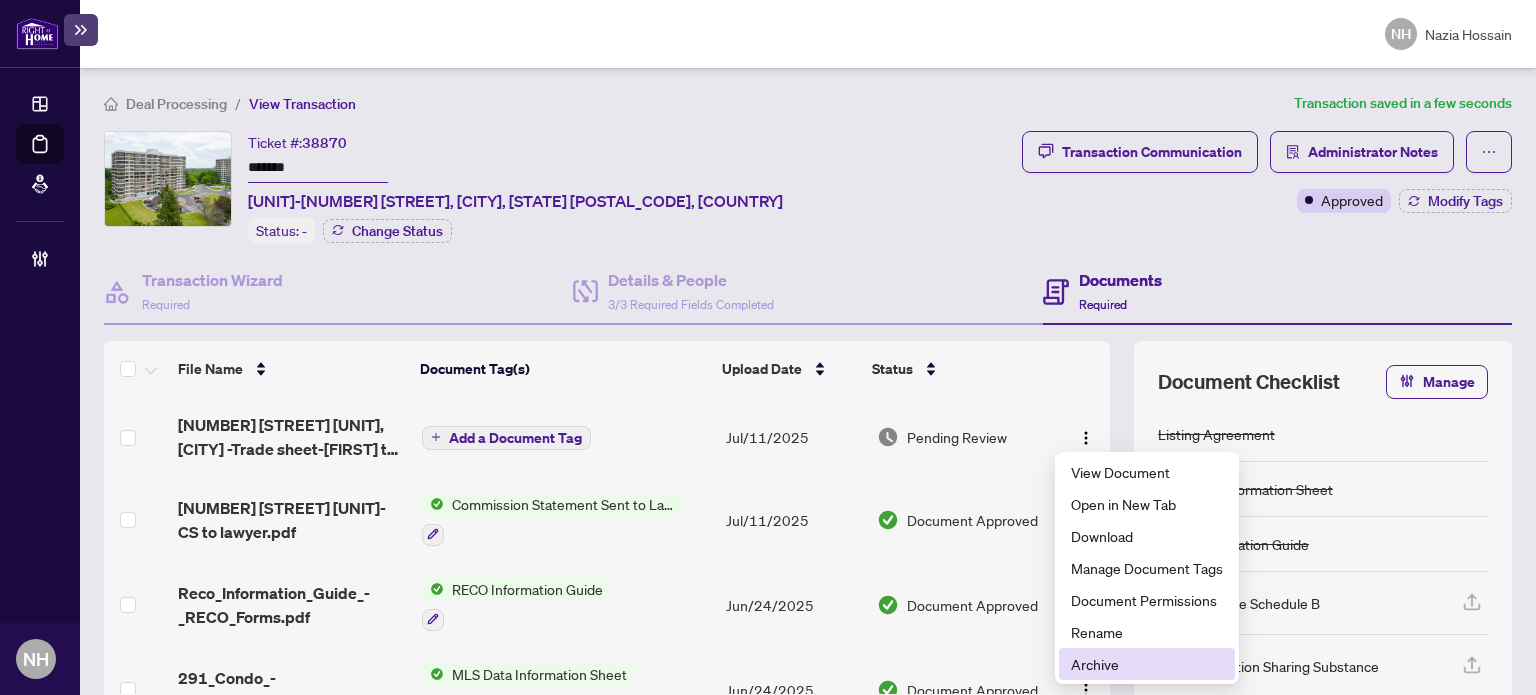 click on "Archive" at bounding box center (1147, 664) 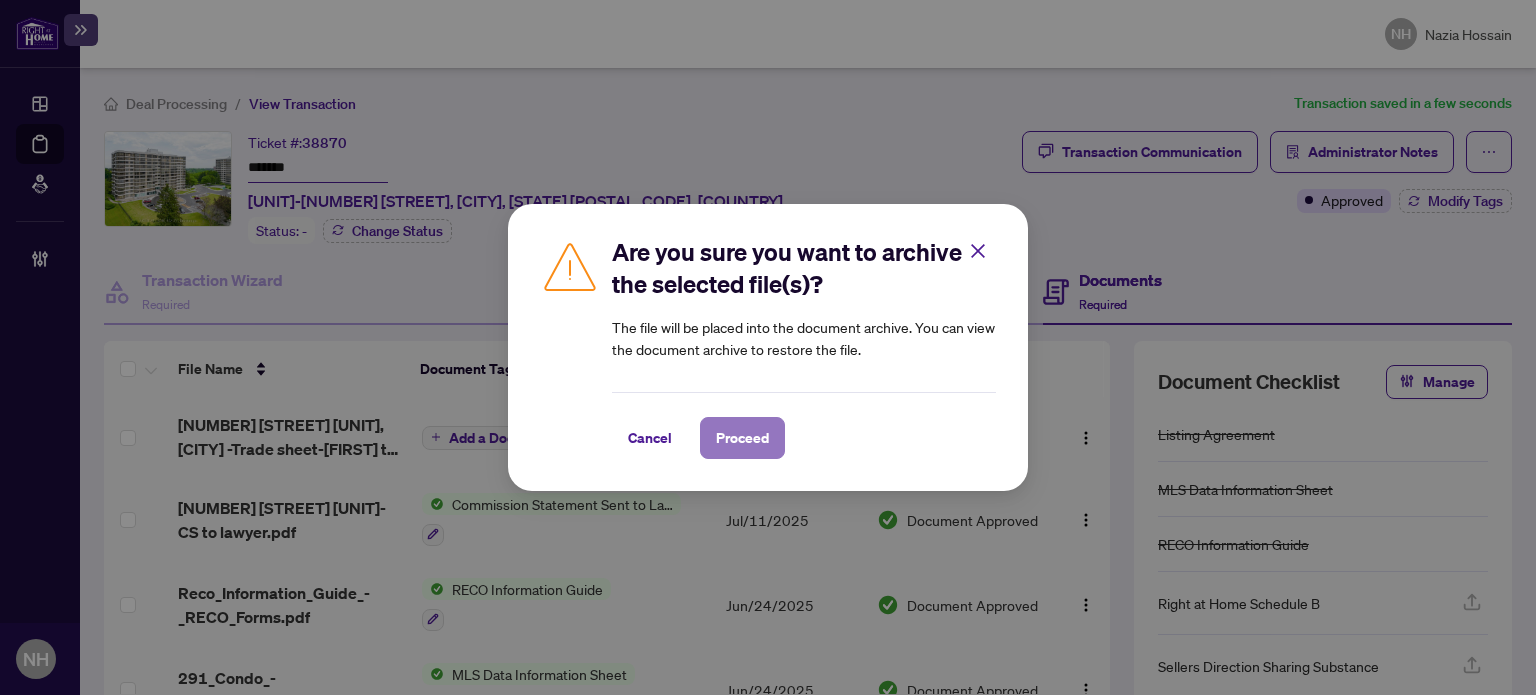 click on "Proceed" at bounding box center (742, 438) 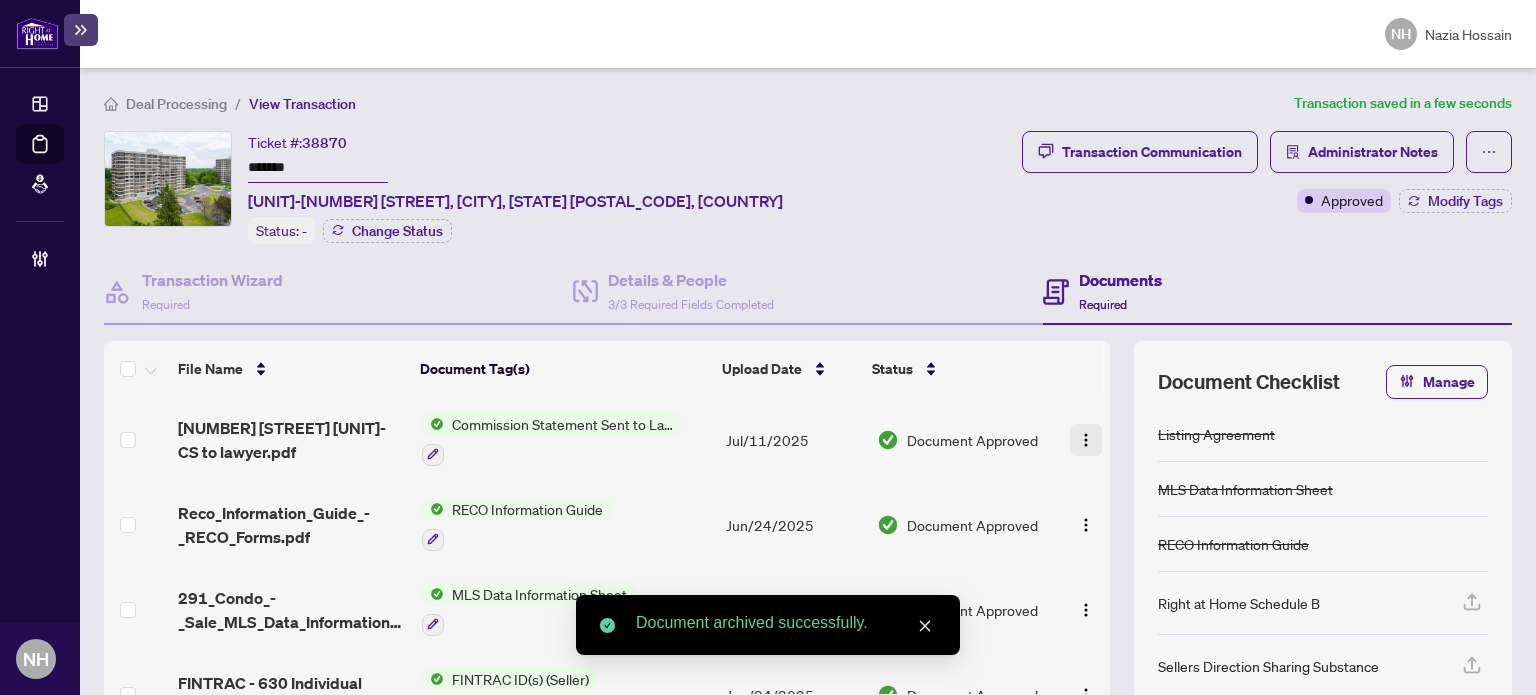 click at bounding box center (1086, 440) 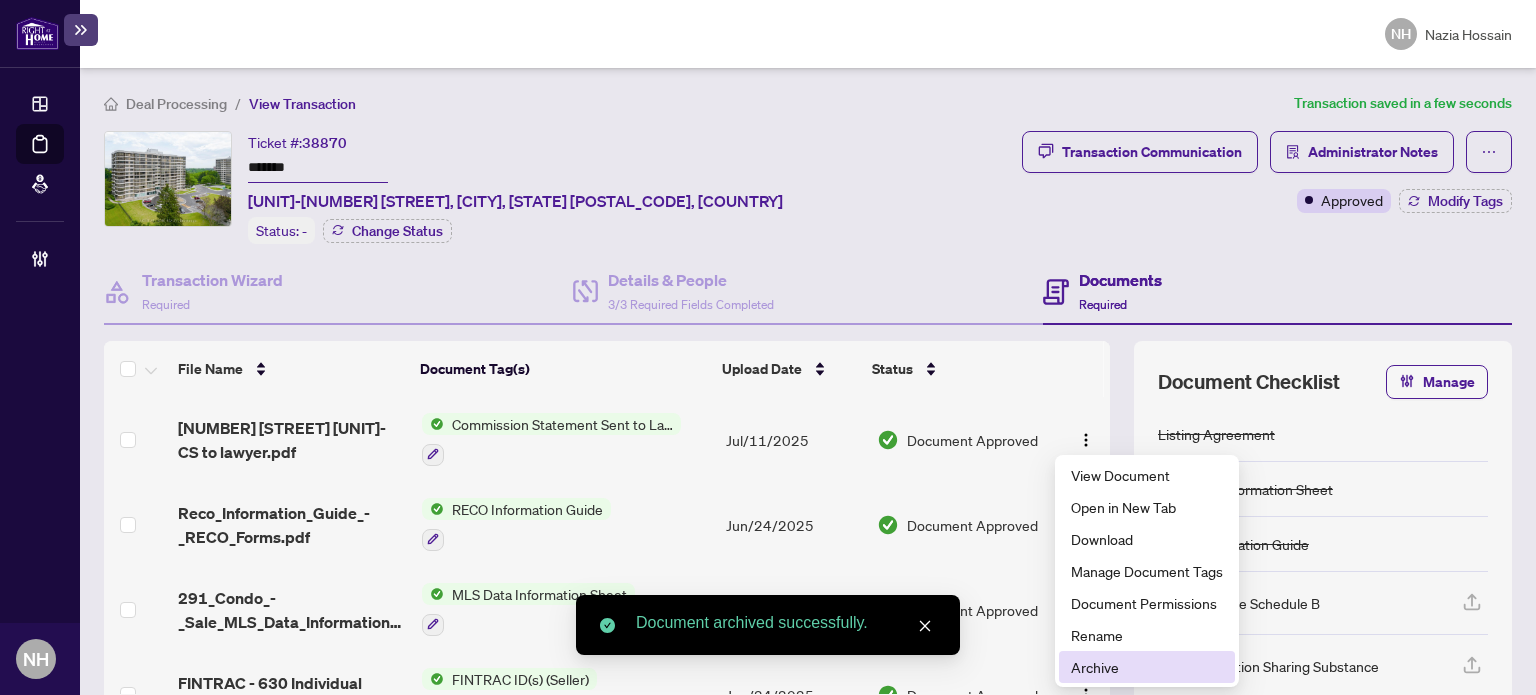 click on "Archive" at bounding box center [1147, 667] 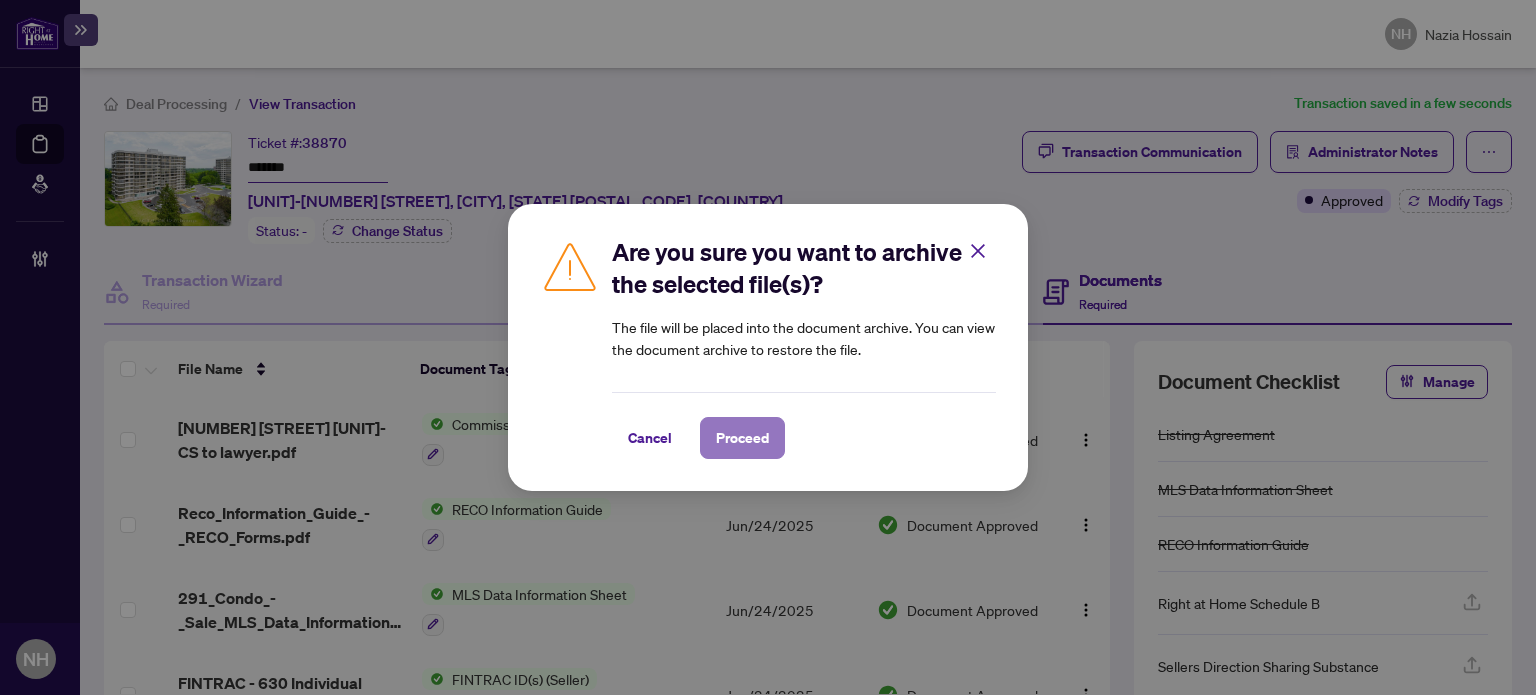 click on "Proceed" at bounding box center [742, 438] 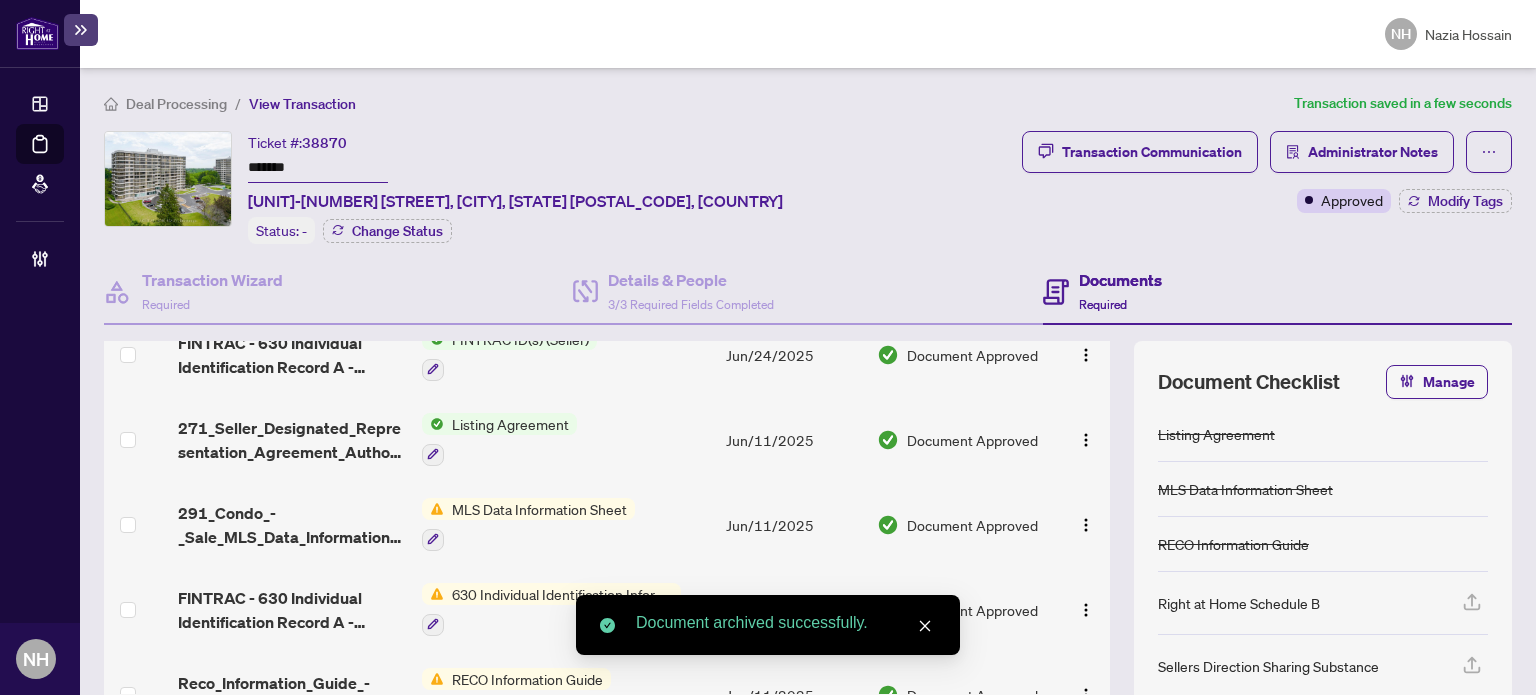 scroll, scrollTop: 299, scrollLeft: 0, axis: vertical 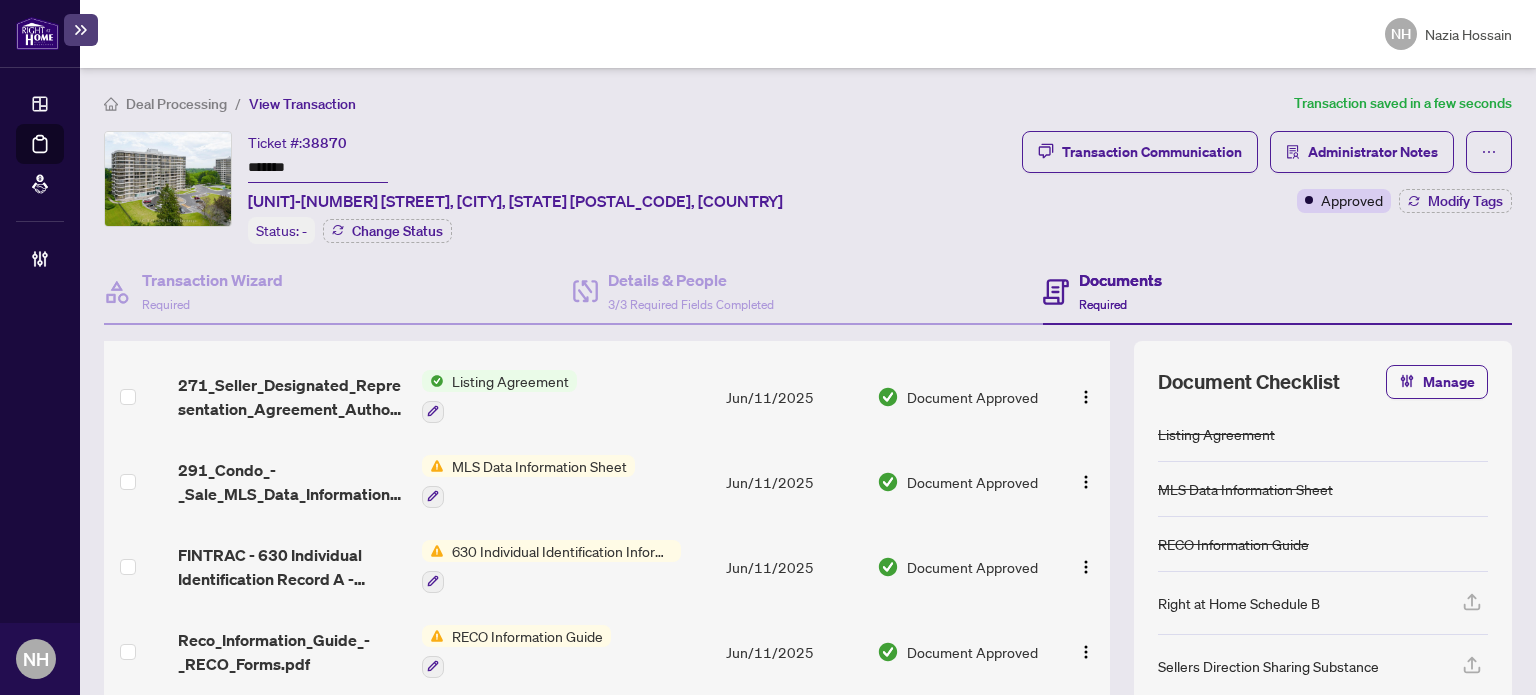 click on "Deal Processing" at bounding box center [176, 104] 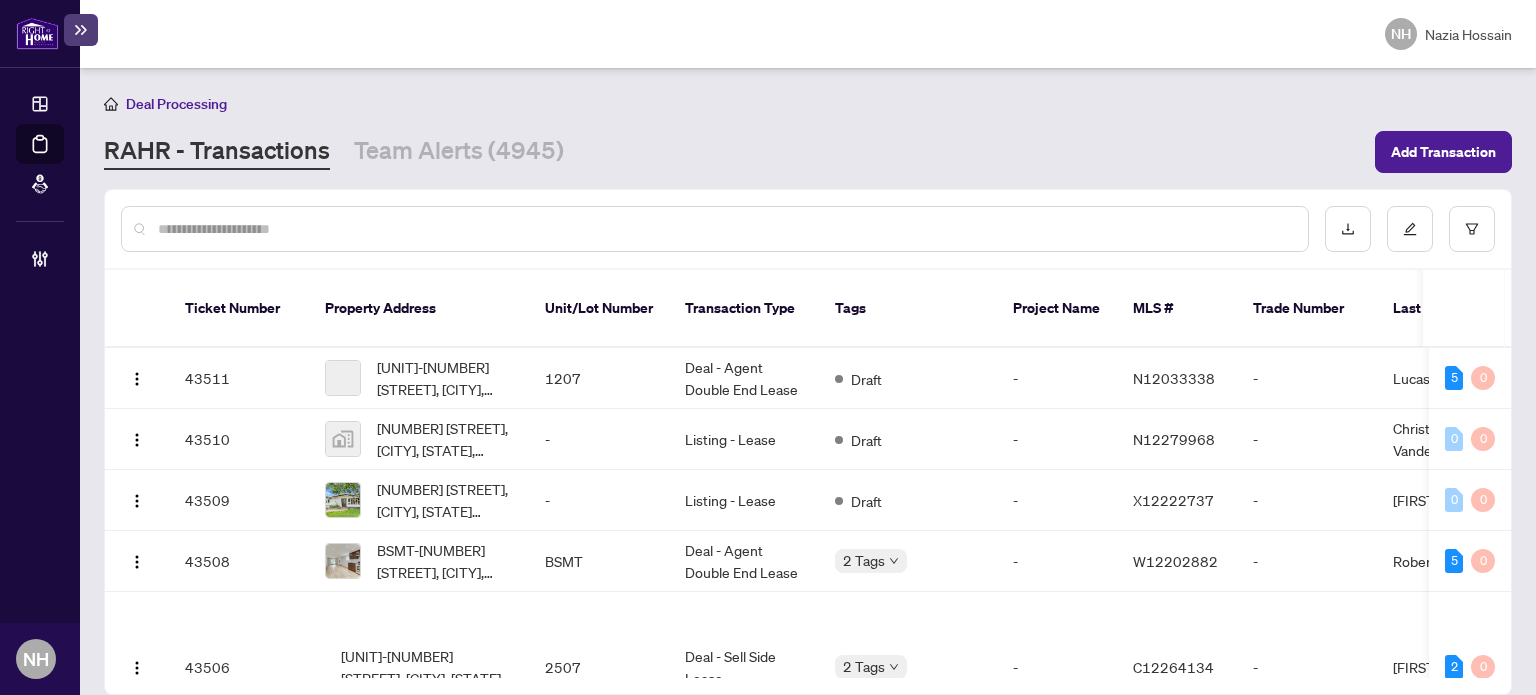 click at bounding box center [725, 229] 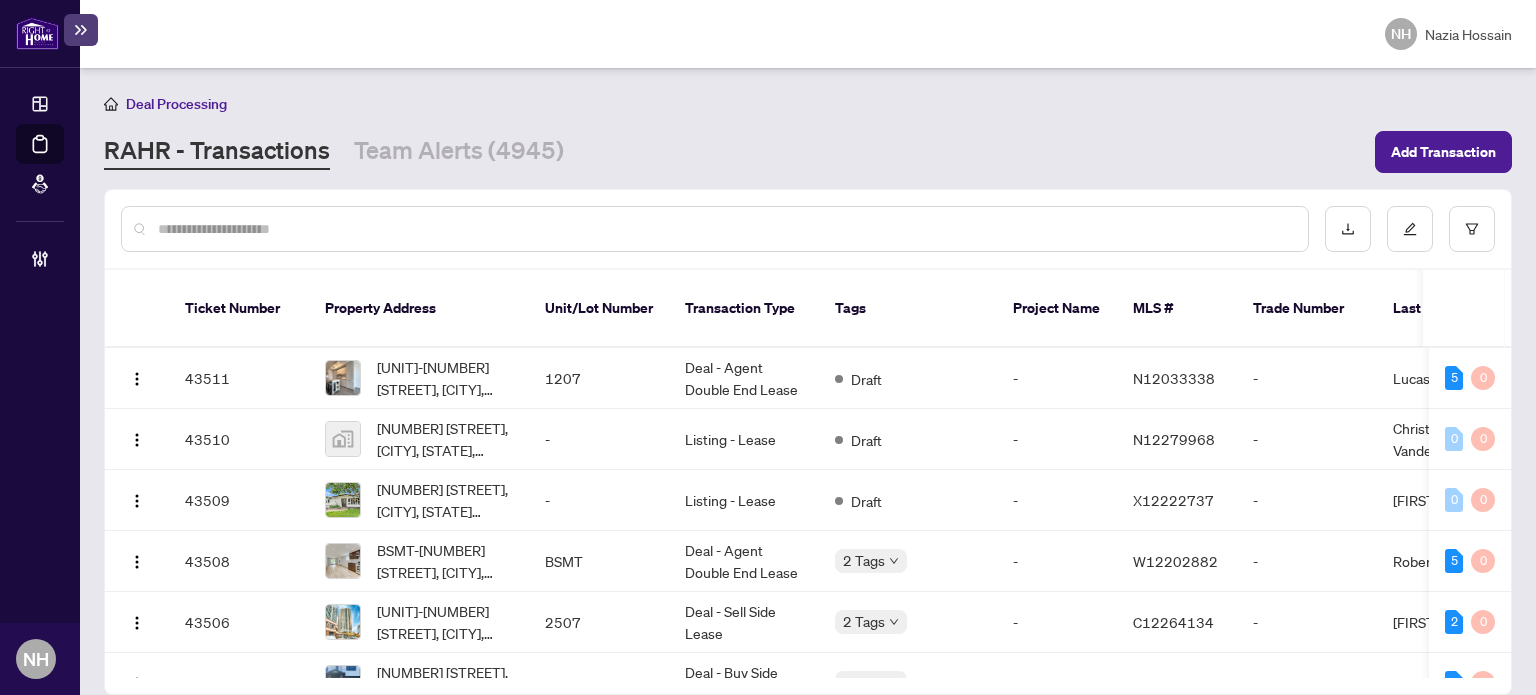 paste on "*******" 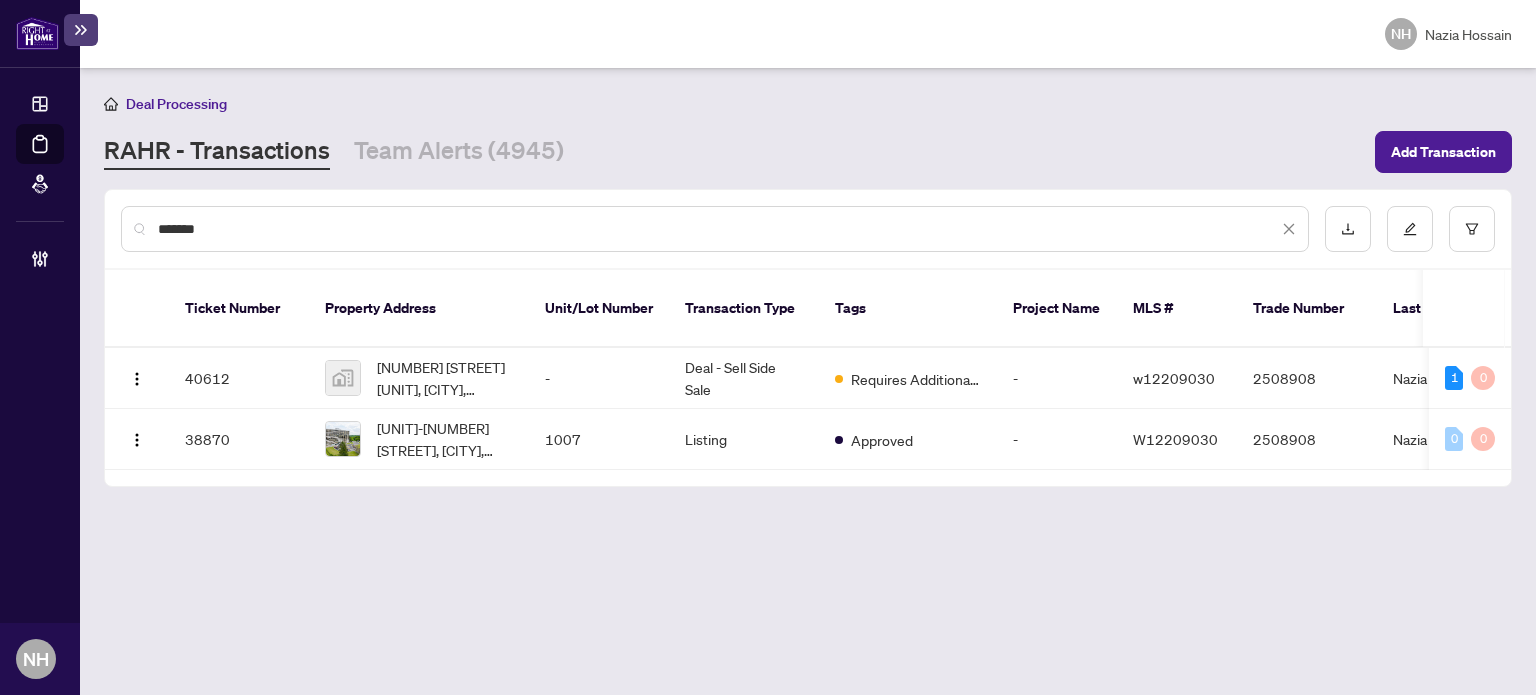 drag, startPoint x: 287, startPoint y: 222, endPoint x: 100, endPoint y: 216, distance: 187.09624 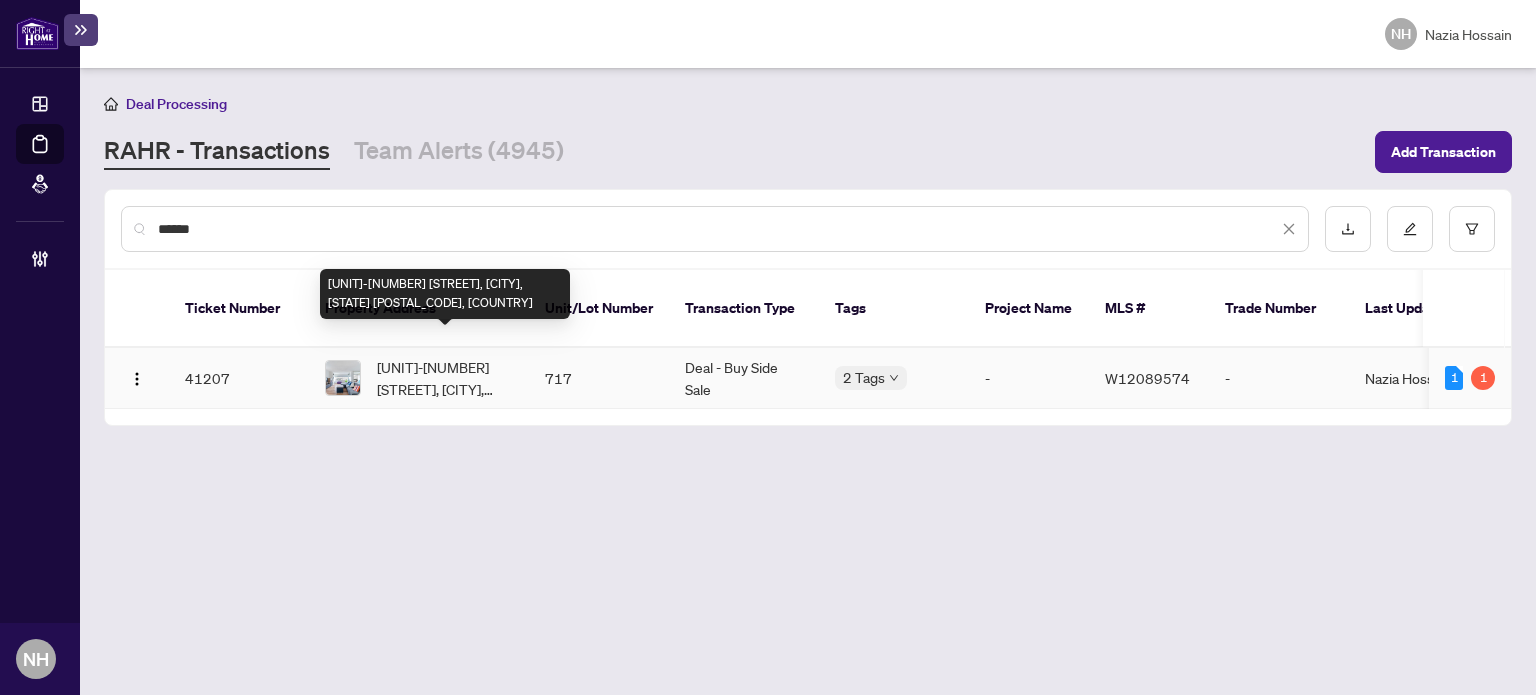 type on "*****" 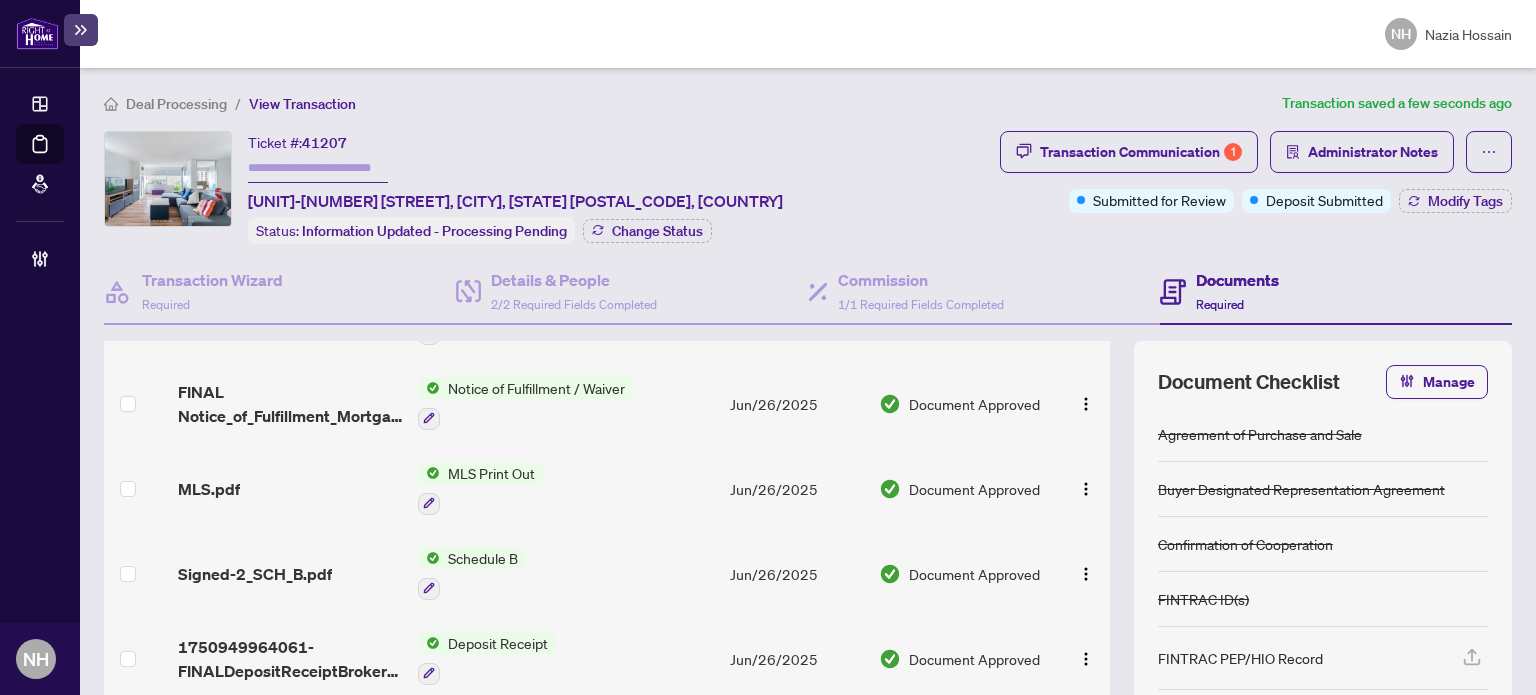 scroll, scrollTop: 721, scrollLeft: 0, axis: vertical 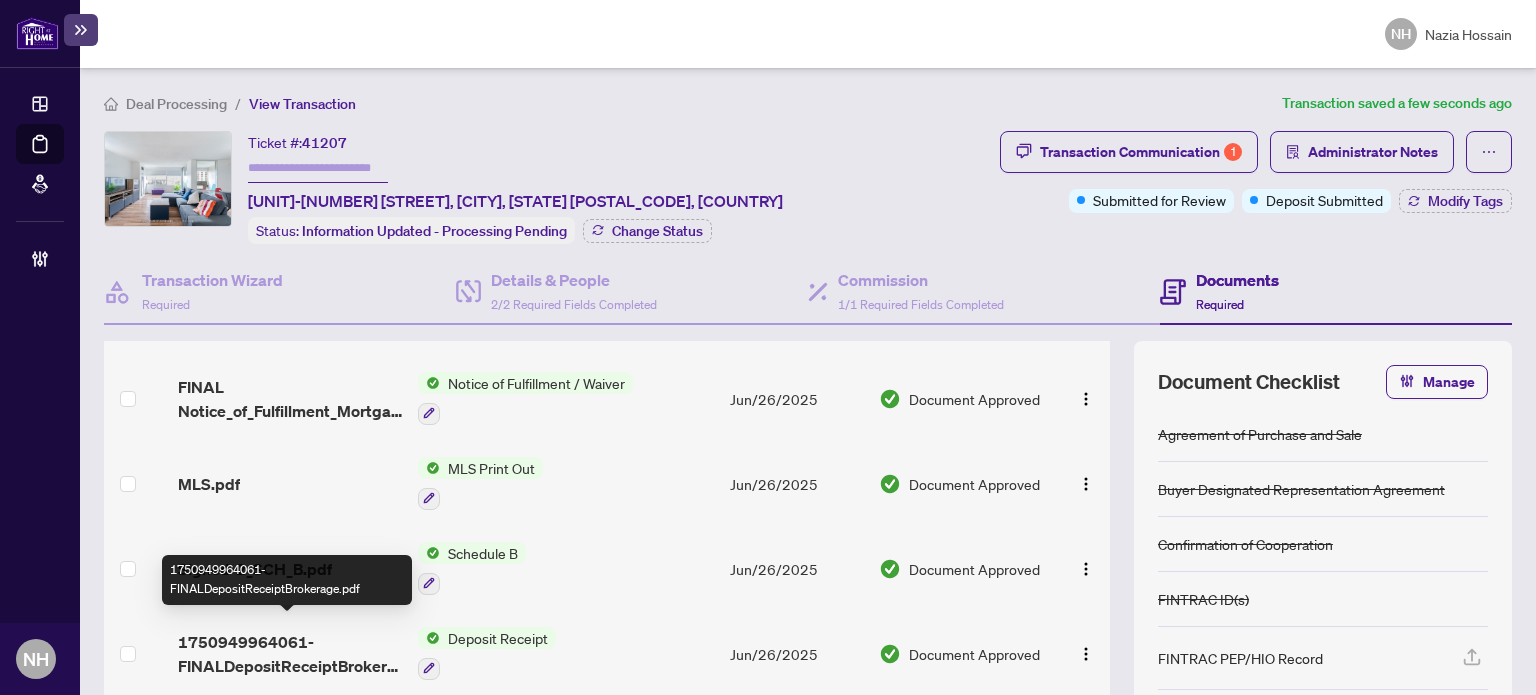click on "1750949964061-FINALDepositReceiptBrokerage.pdf" at bounding box center [290, 654] 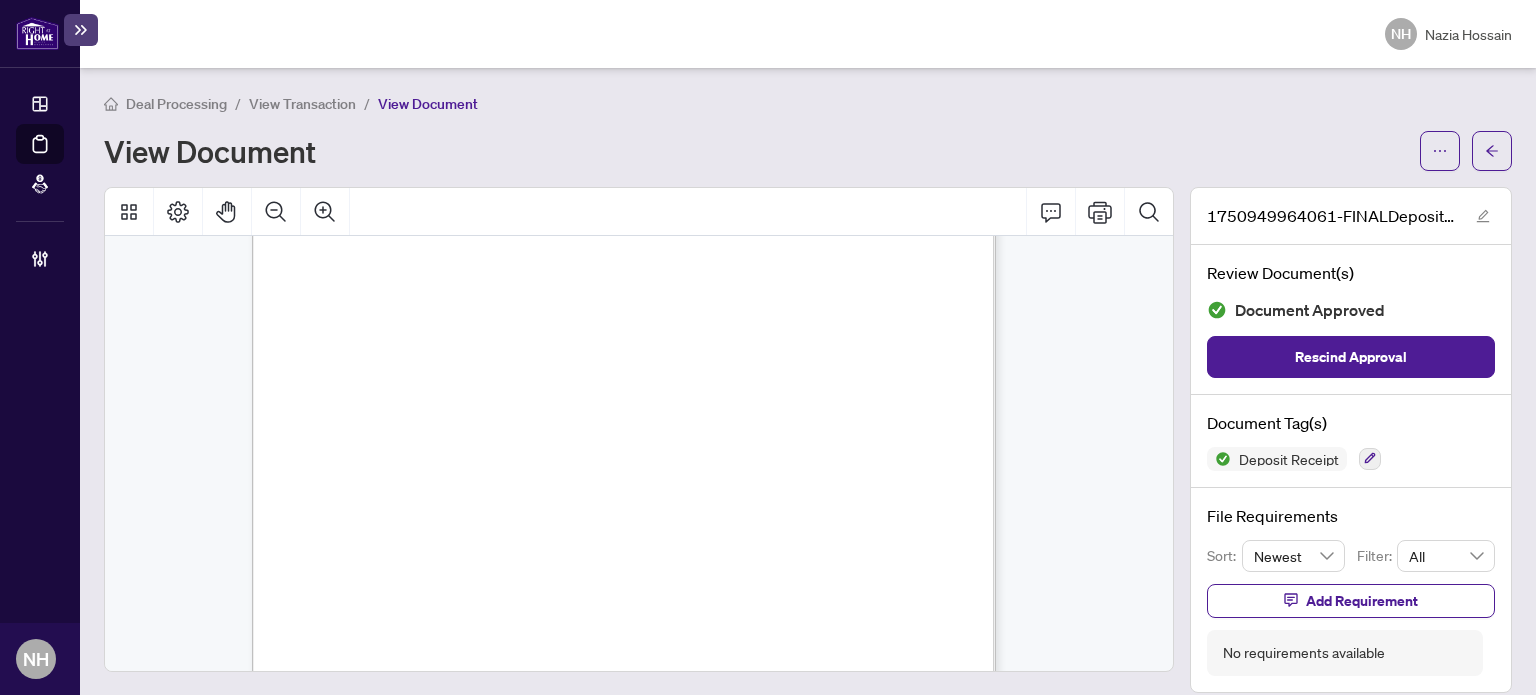 scroll, scrollTop: 256, scrollLeft: 0, axis: vertical 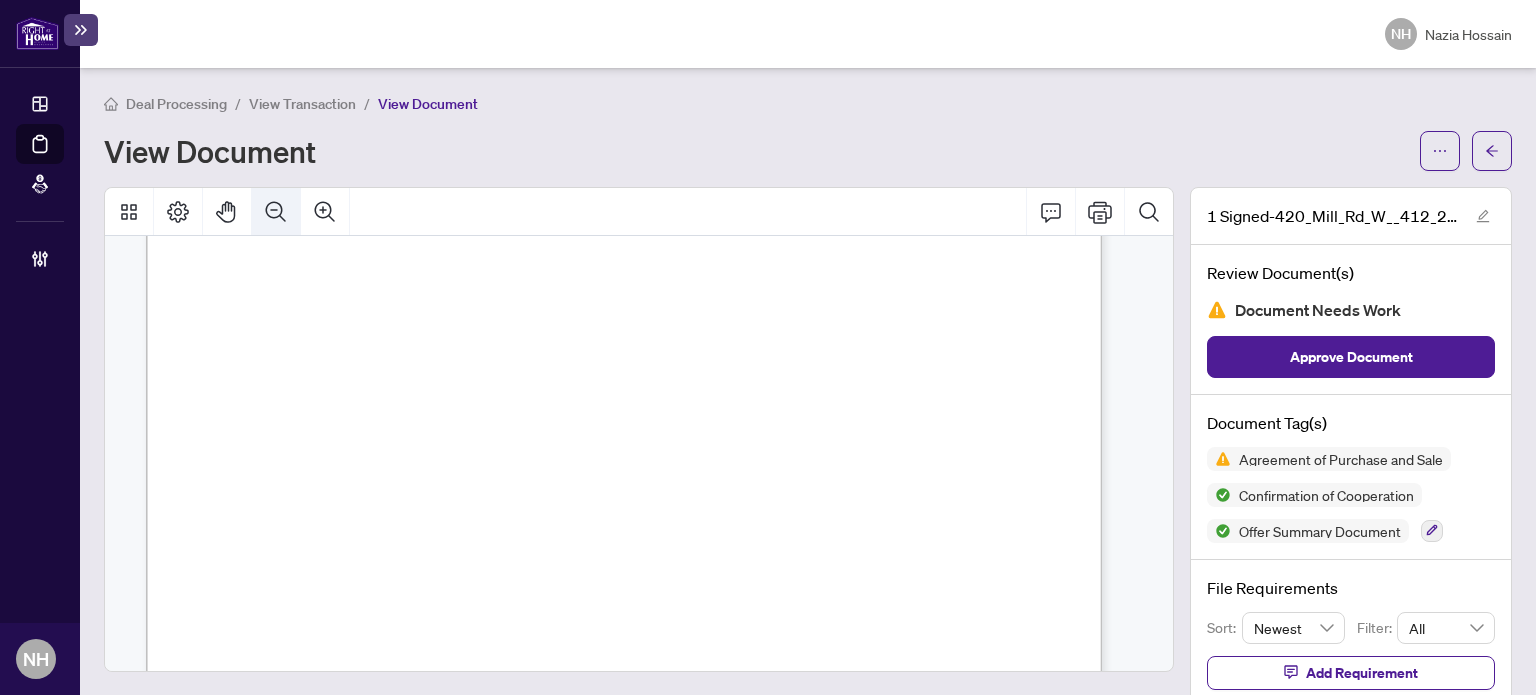 click 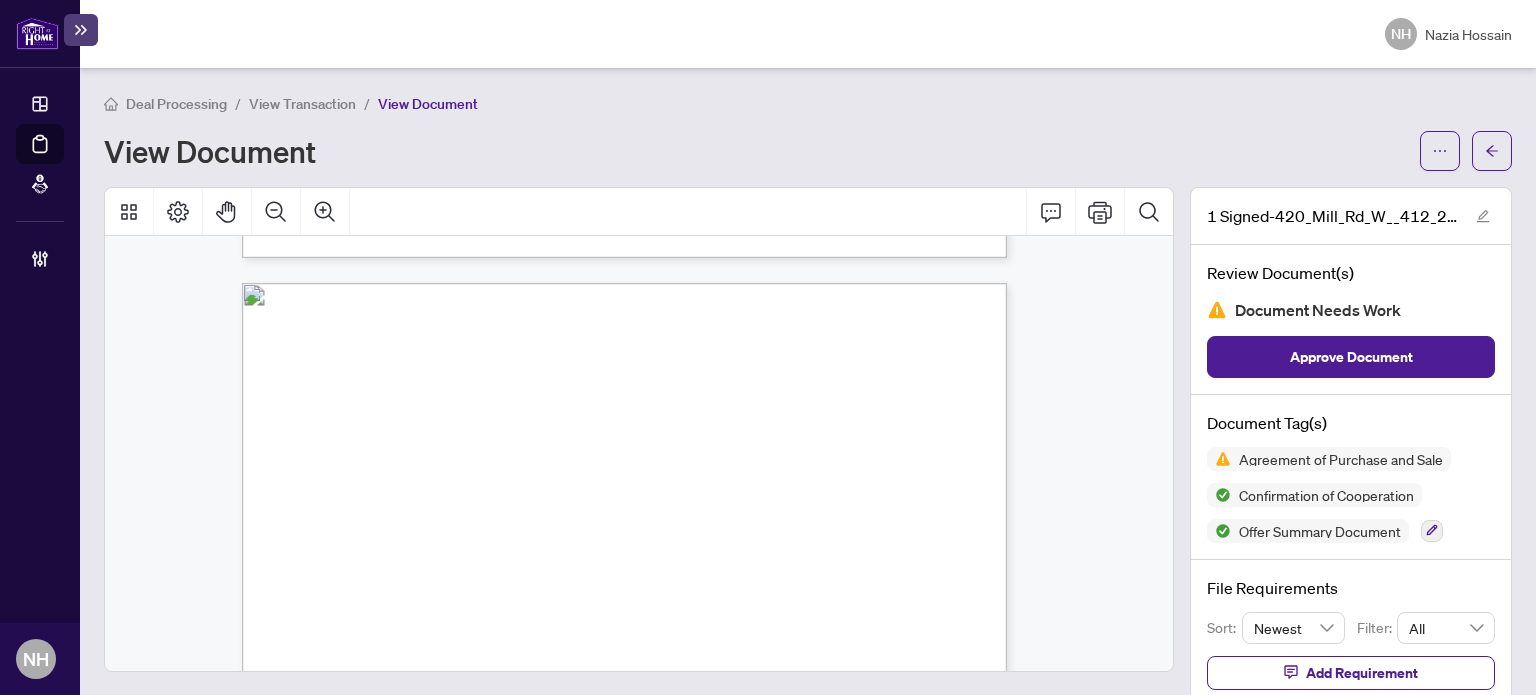 scroll, scrollTop: 10240, scrollLeft: 0, axis: vertical 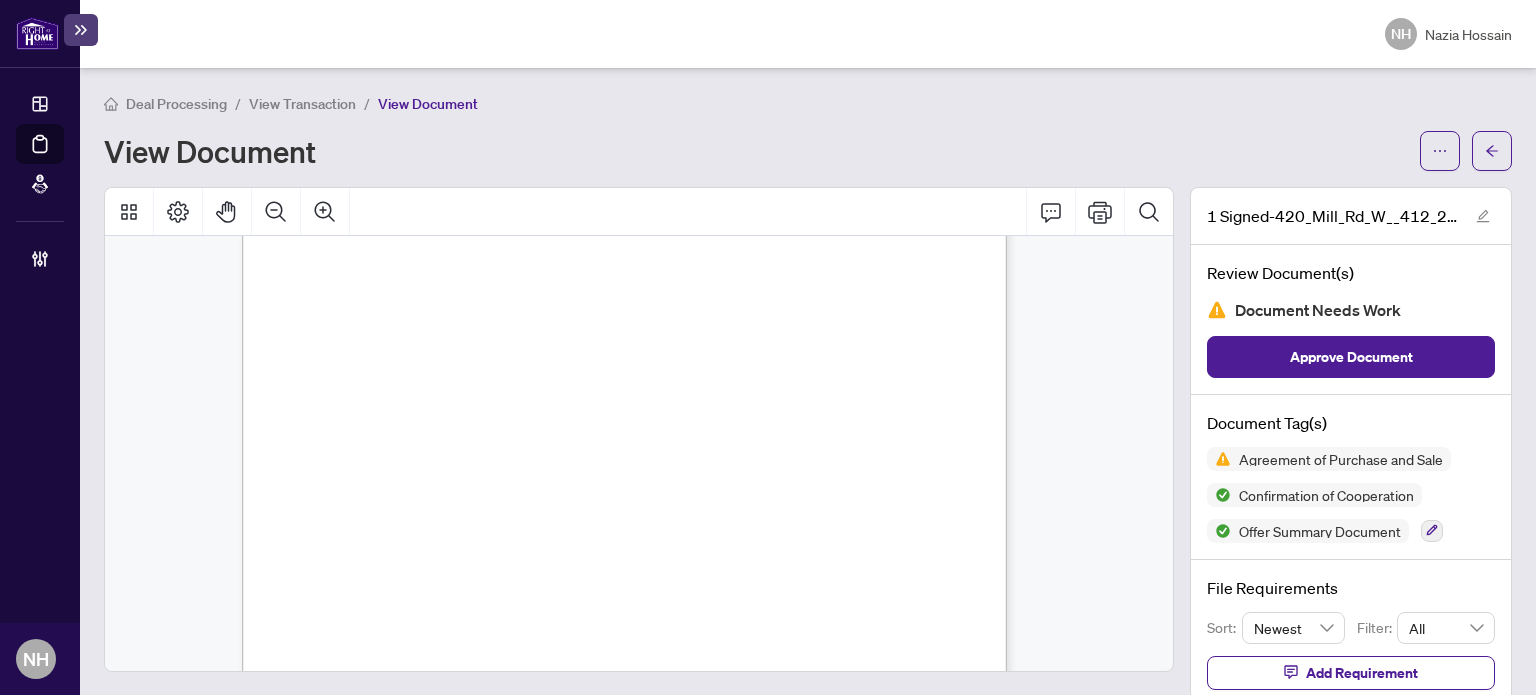 click on "View Transaction" at bounding box center (302, 104) 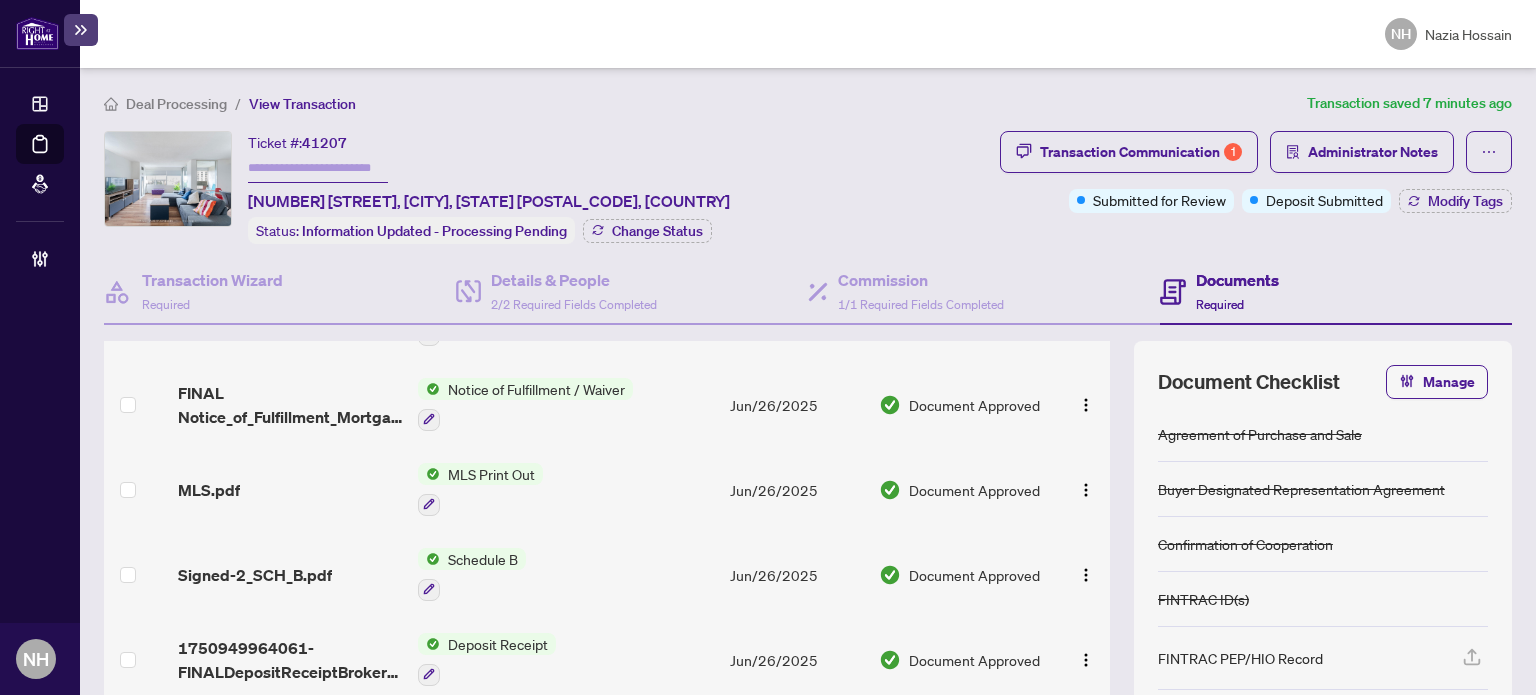 scroll, scrollTop: 721, scrollLeft: 0, axis: vertical 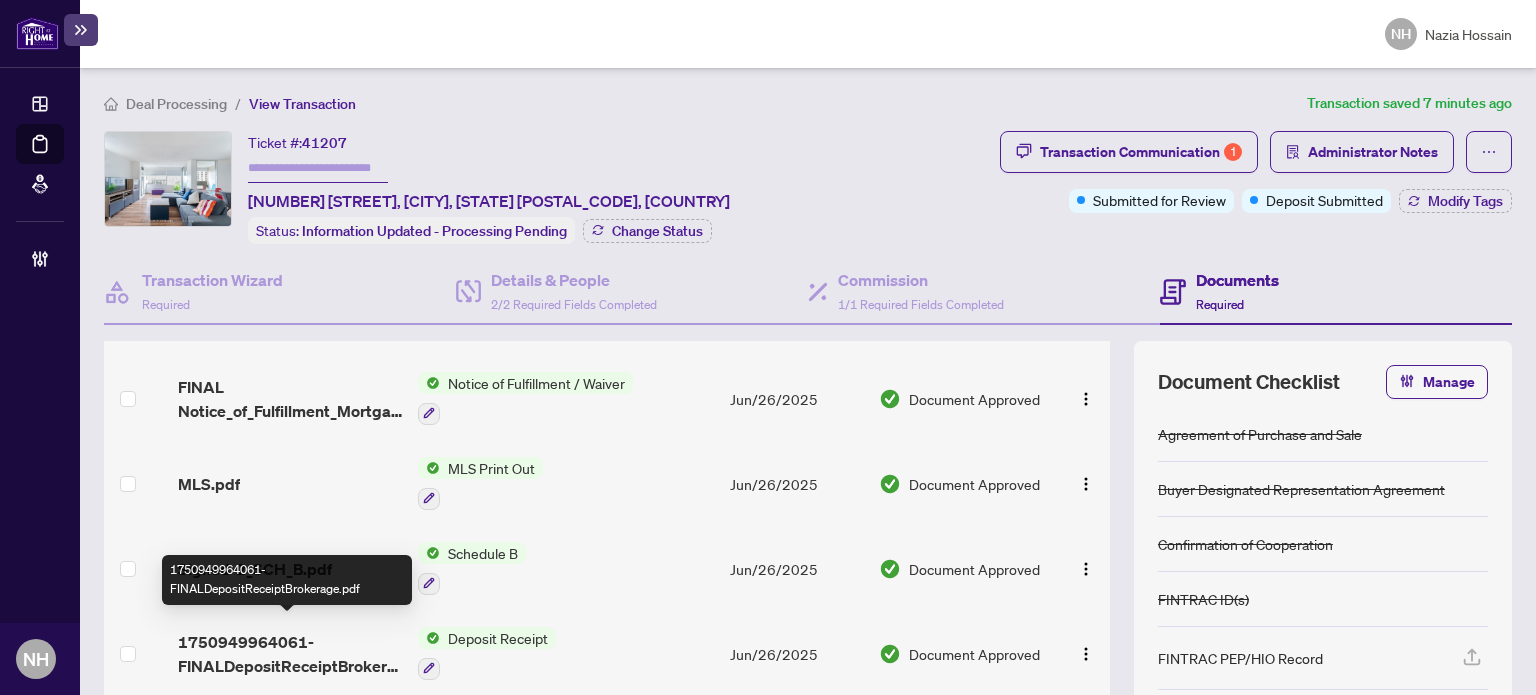 click on "1750949964061-FINALDepositReceiptBrokerage.pdf" at bounding box center [290, 654] 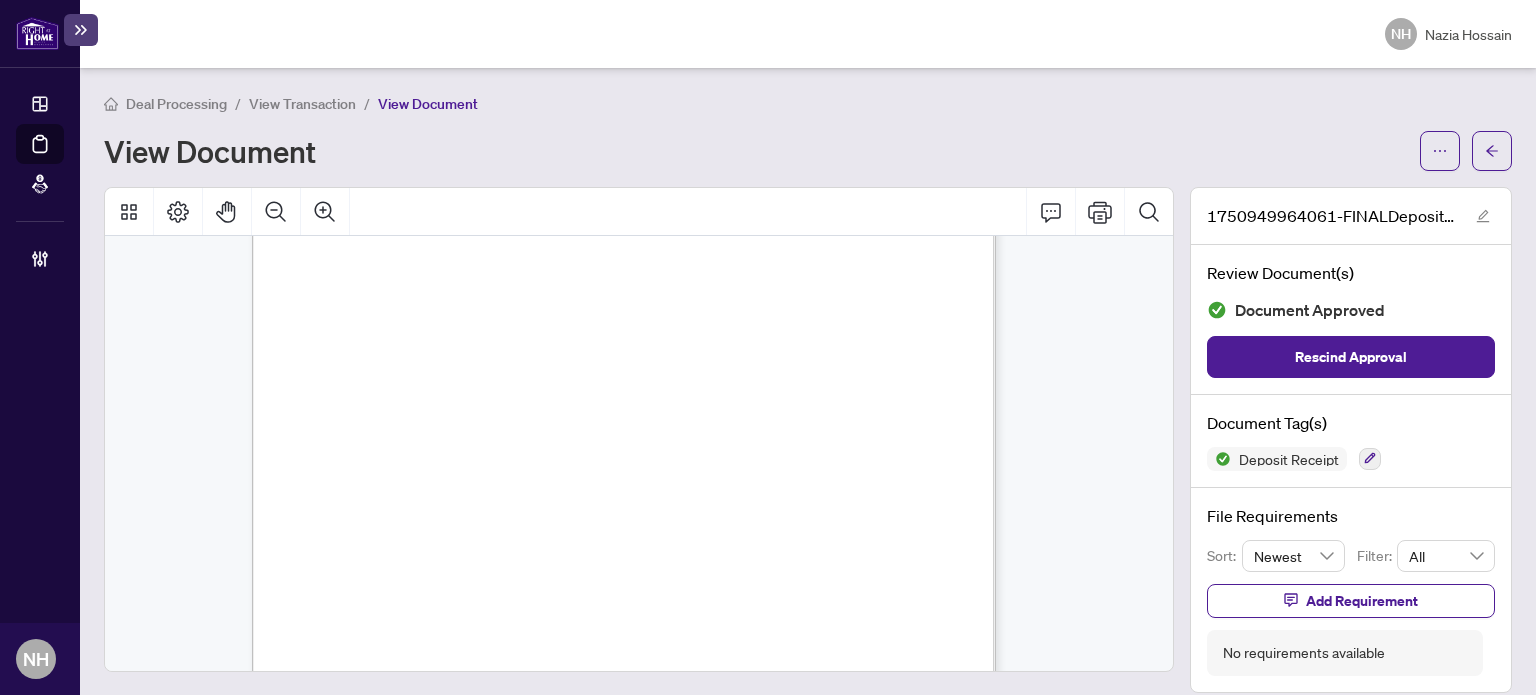 scroll, scrollTop: 200, scrollLeft: 0, axis: vertical 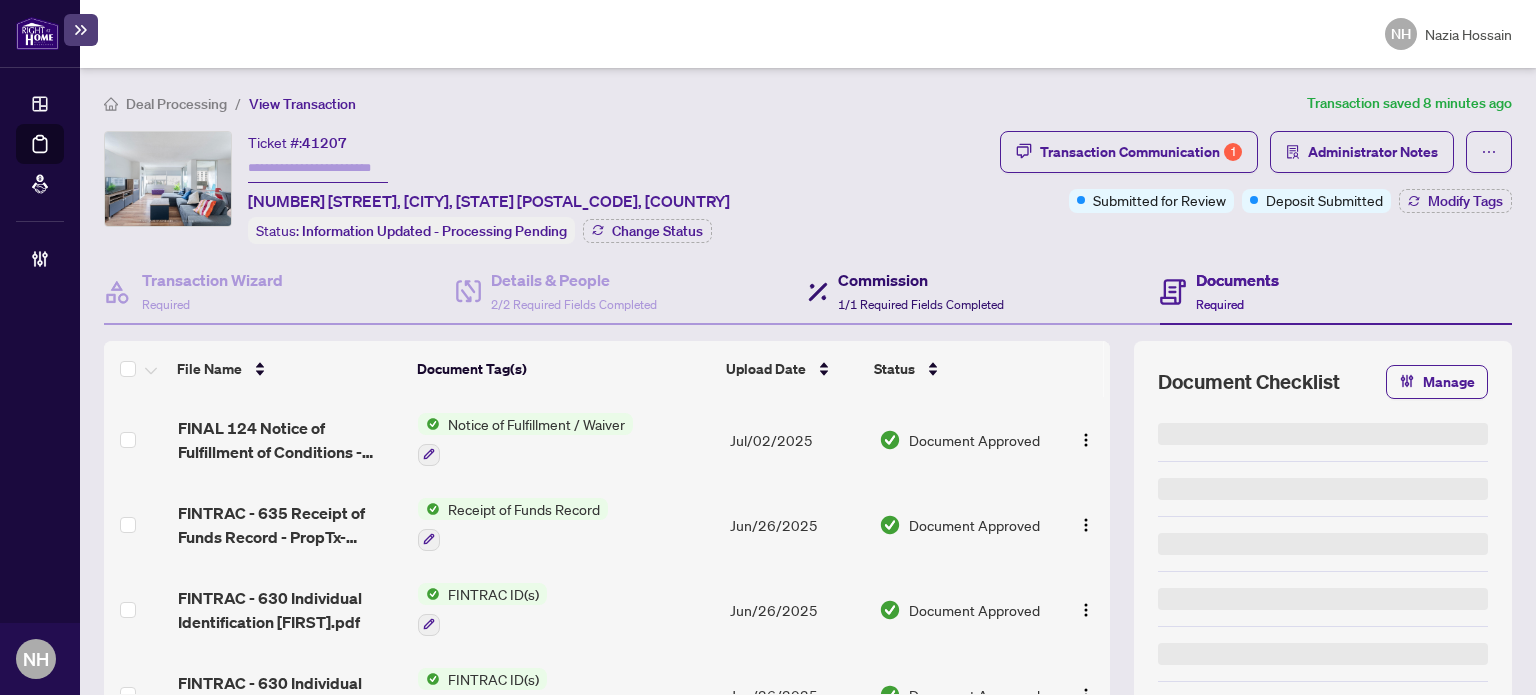 click on "Commission" at bounding box center [921, 280] 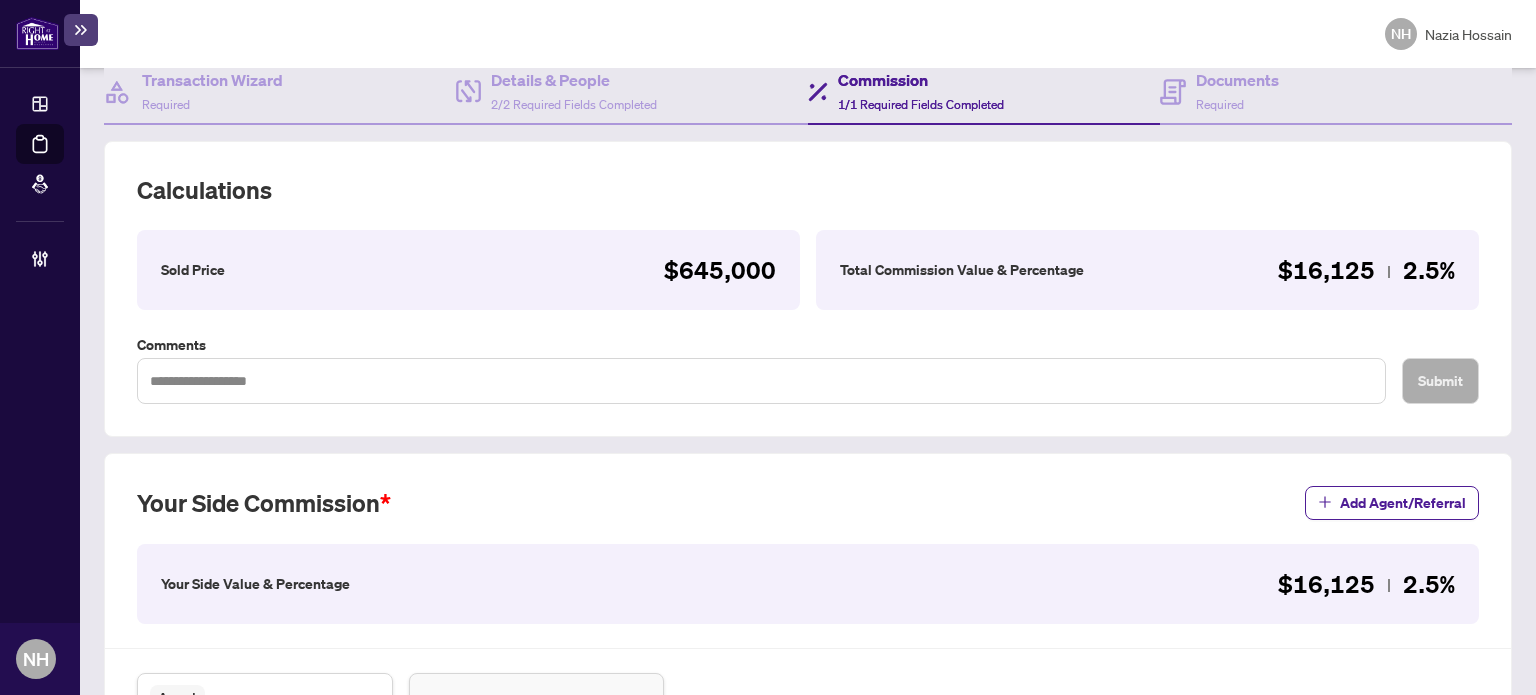 scroll, scrollTop: 0, scrollLeft: 0, axis: both 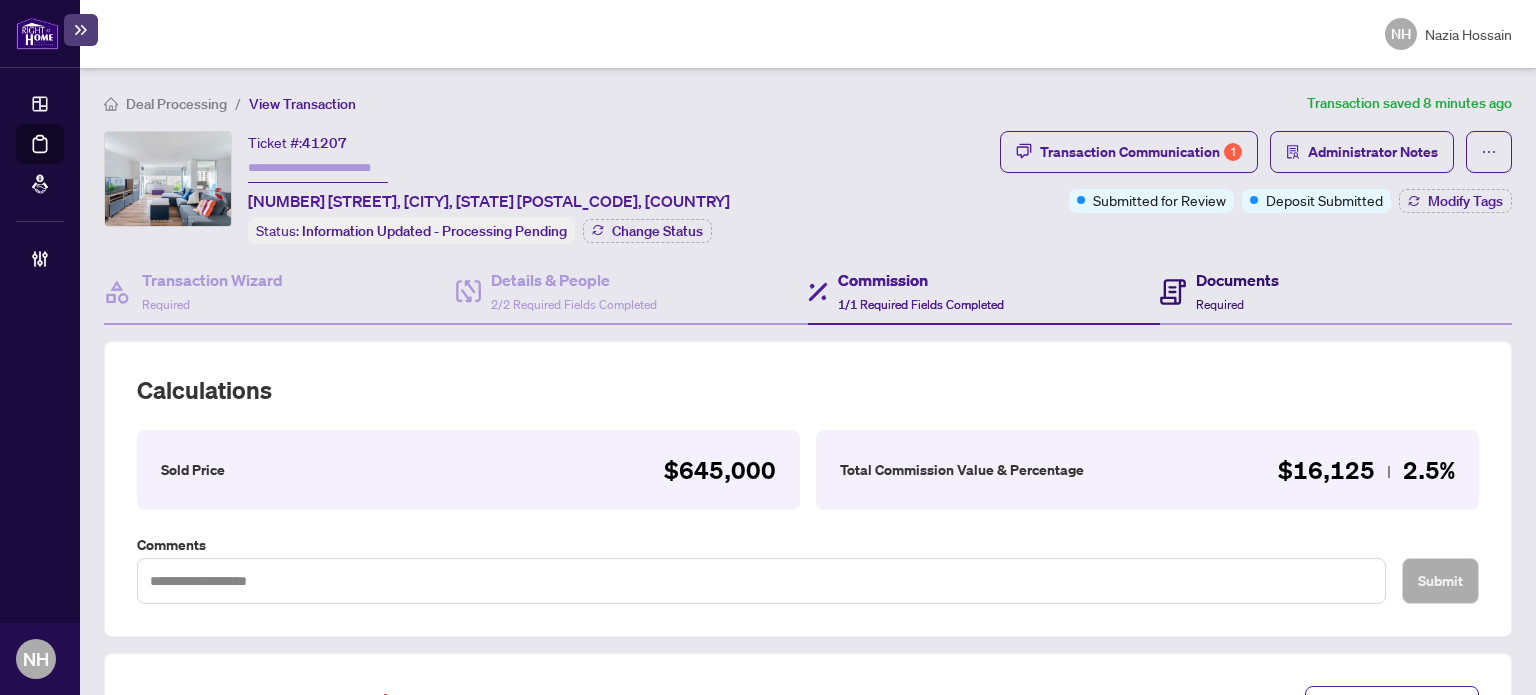 click on "Documents" at bounding box center [1237, 280] 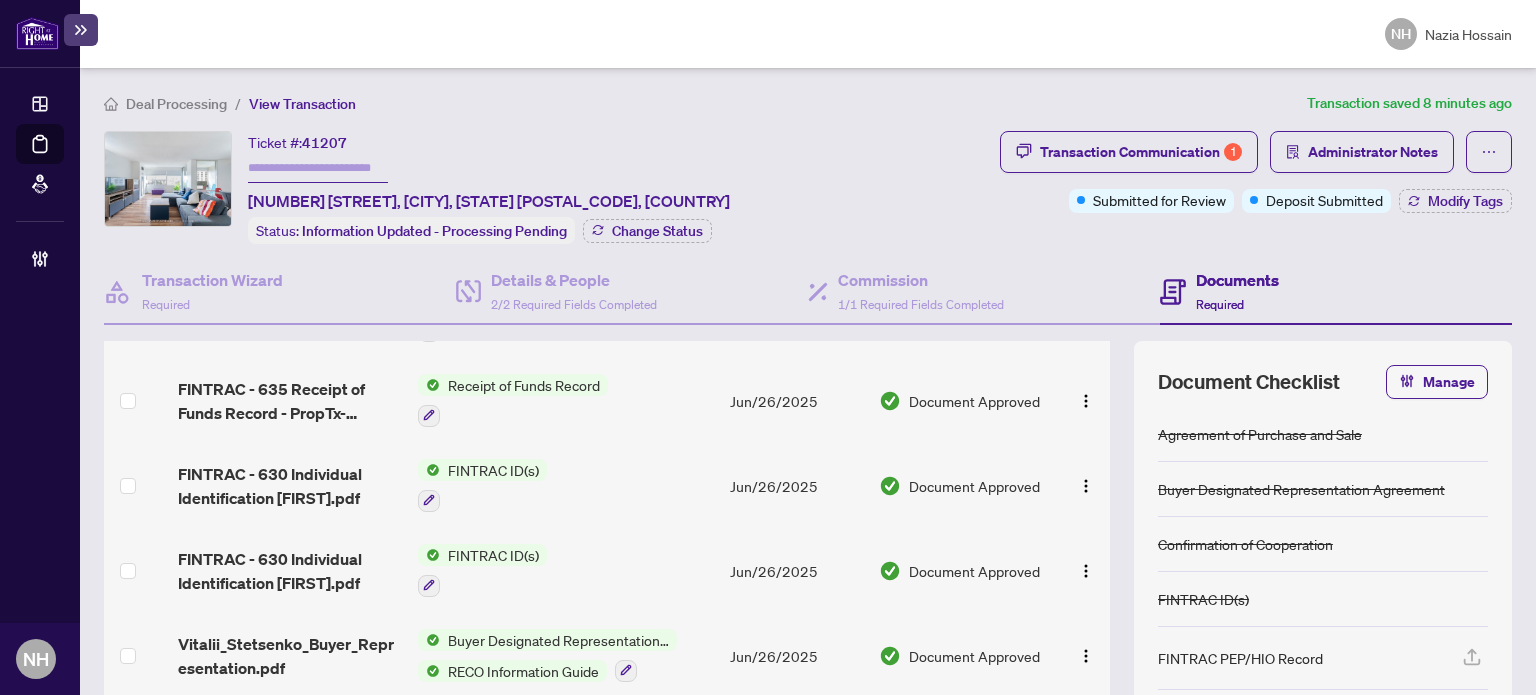 scroll, scrollTop: 200, scrollLeft: 0, axis: vertical 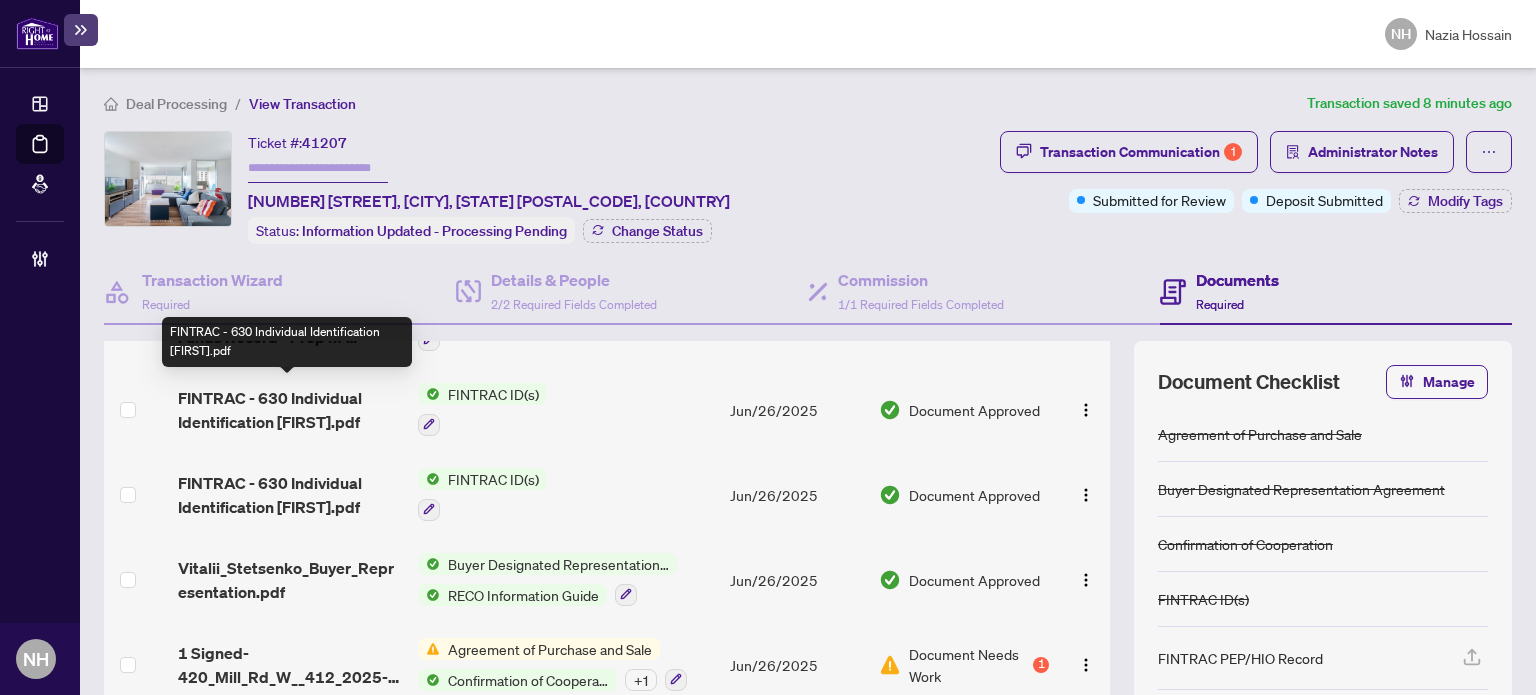 click on "FINTRAC - 630 Individual Identification [FIRST].pdf" at bounding box center (290, 410) 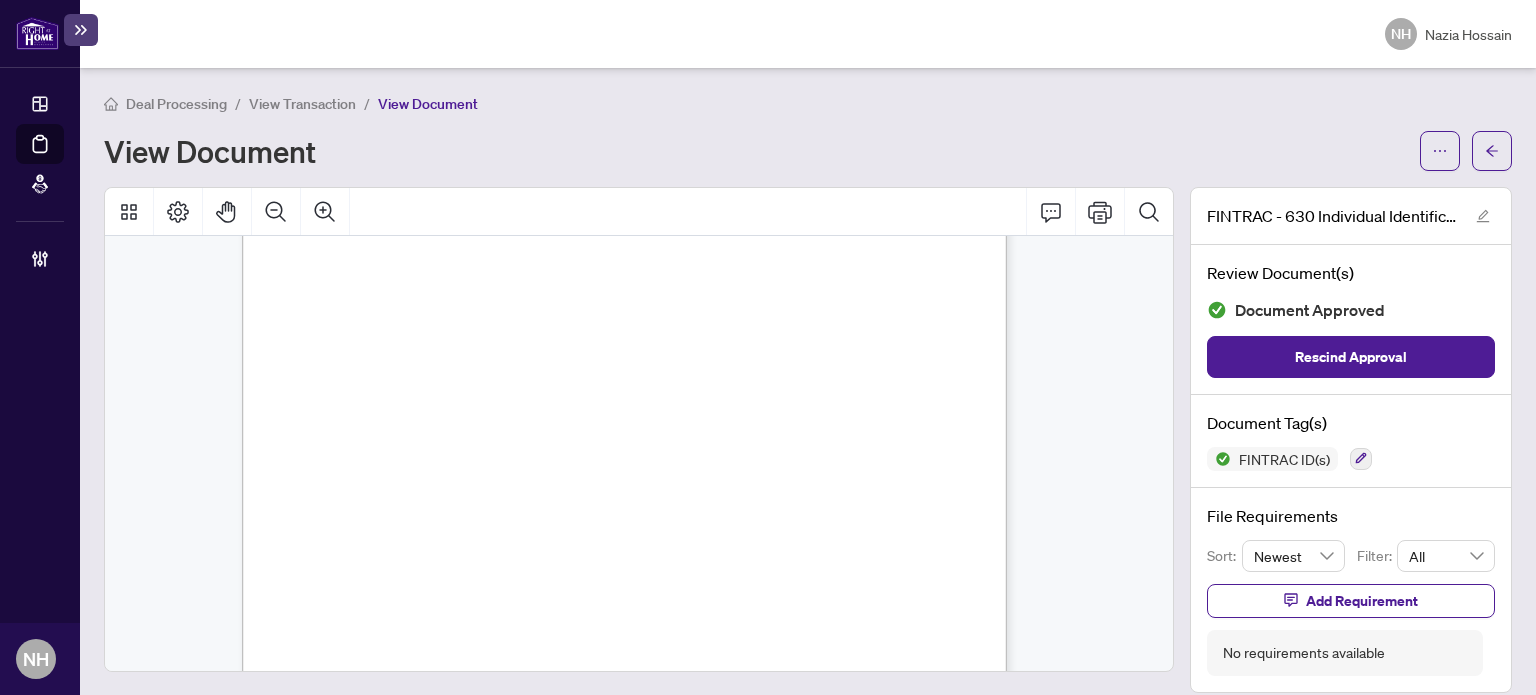 scroll, scrollTop: 100, scrollLeft: 0, axis: vertical 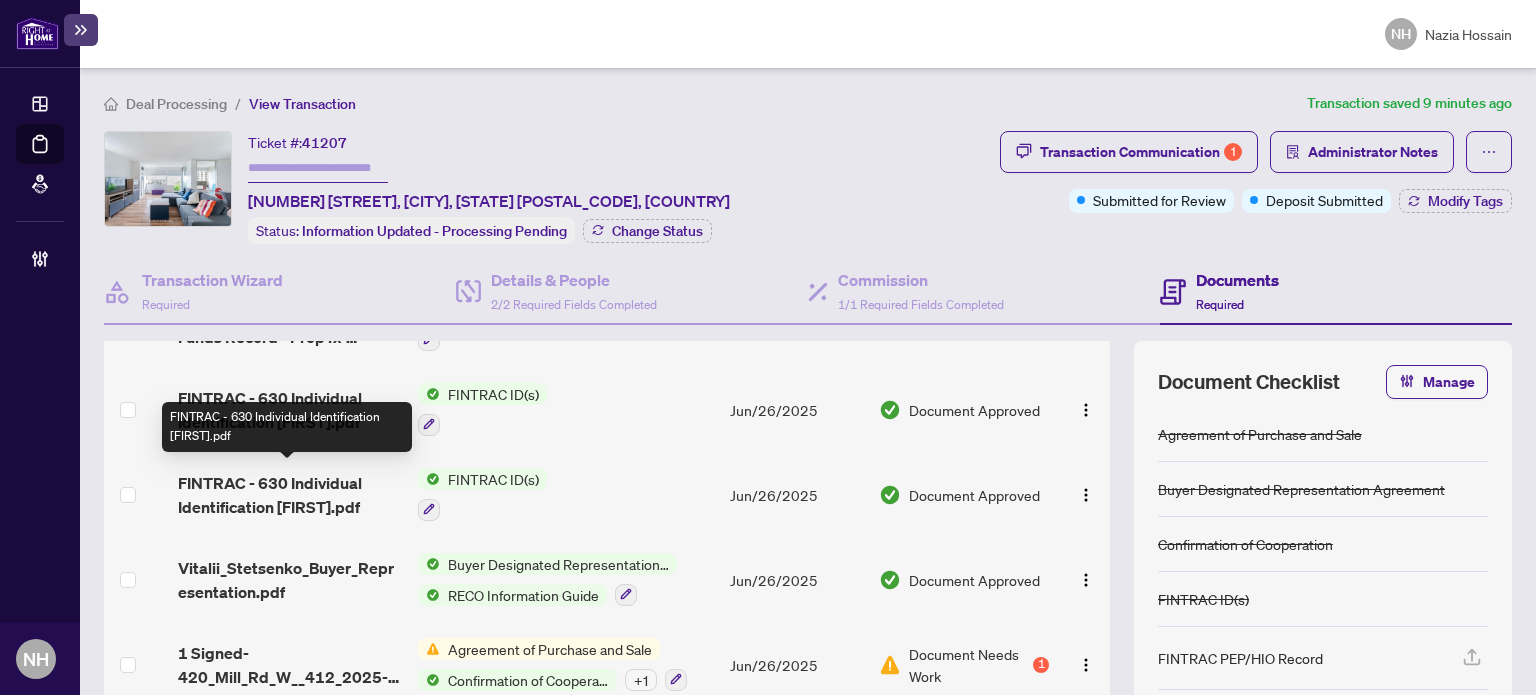 click on "FINTRAC - 630 Individual Identification Anastasiia.pdf" at bounding box center [290, 495] 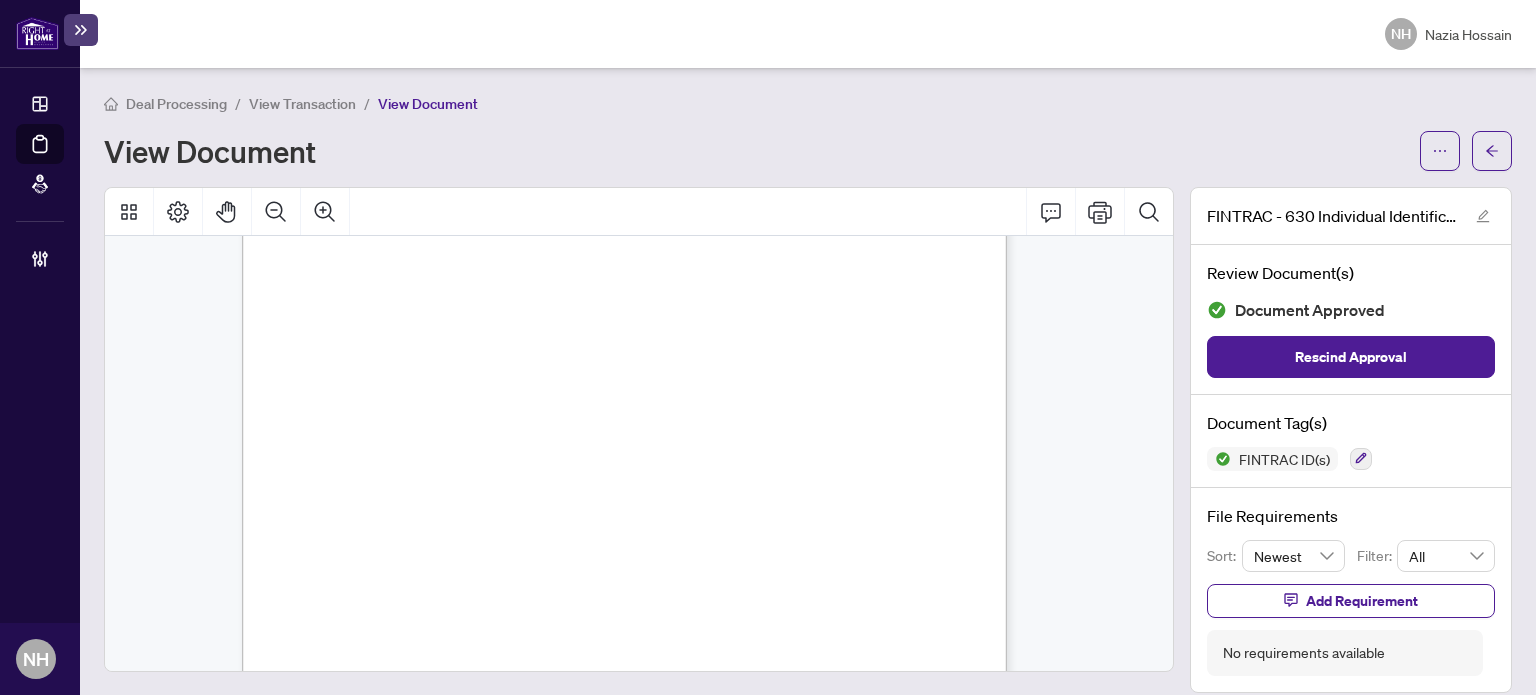 scroll, scrollTop: 100, scrollLeft: 0, axis: vertical 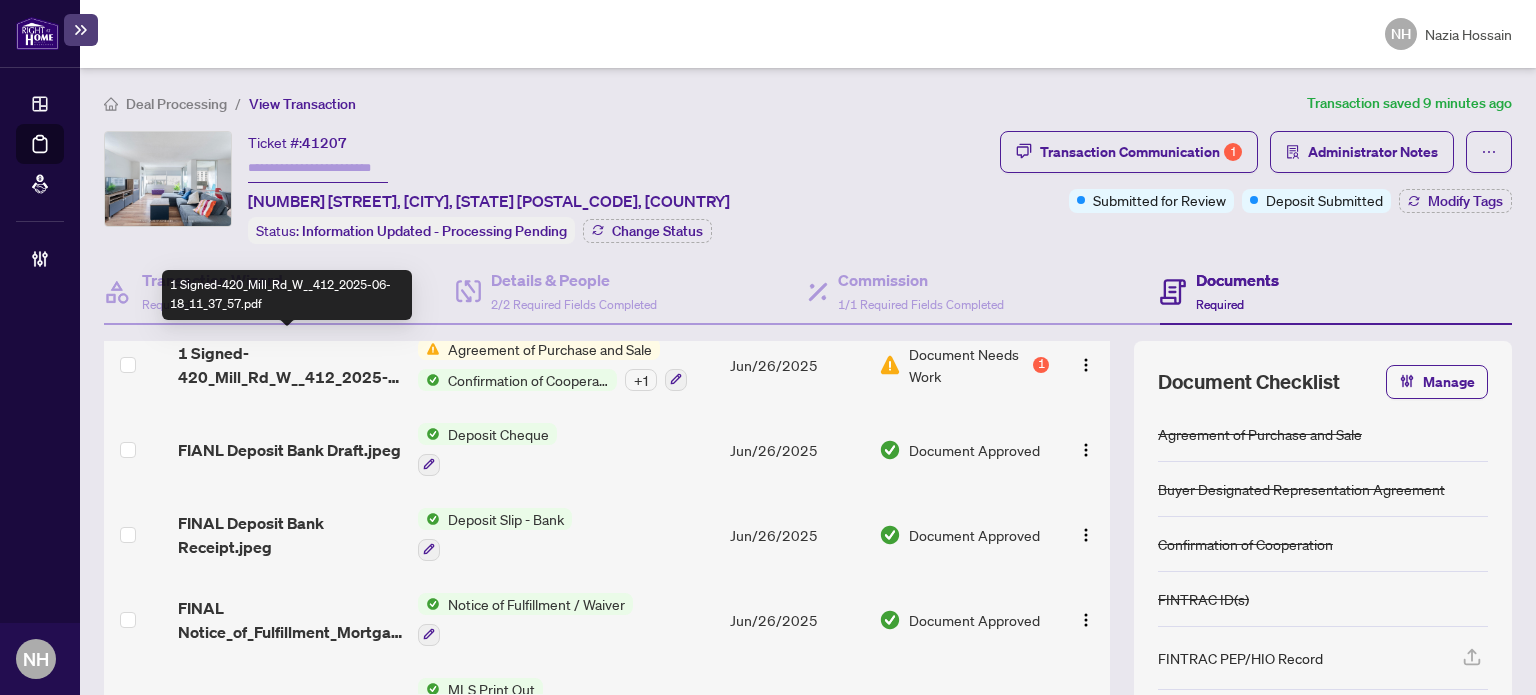 click on "1 Signed-420_Mill_Rd_W__412_2025-06-18_11_37_57.pdf" at bounding box center [290, 365] 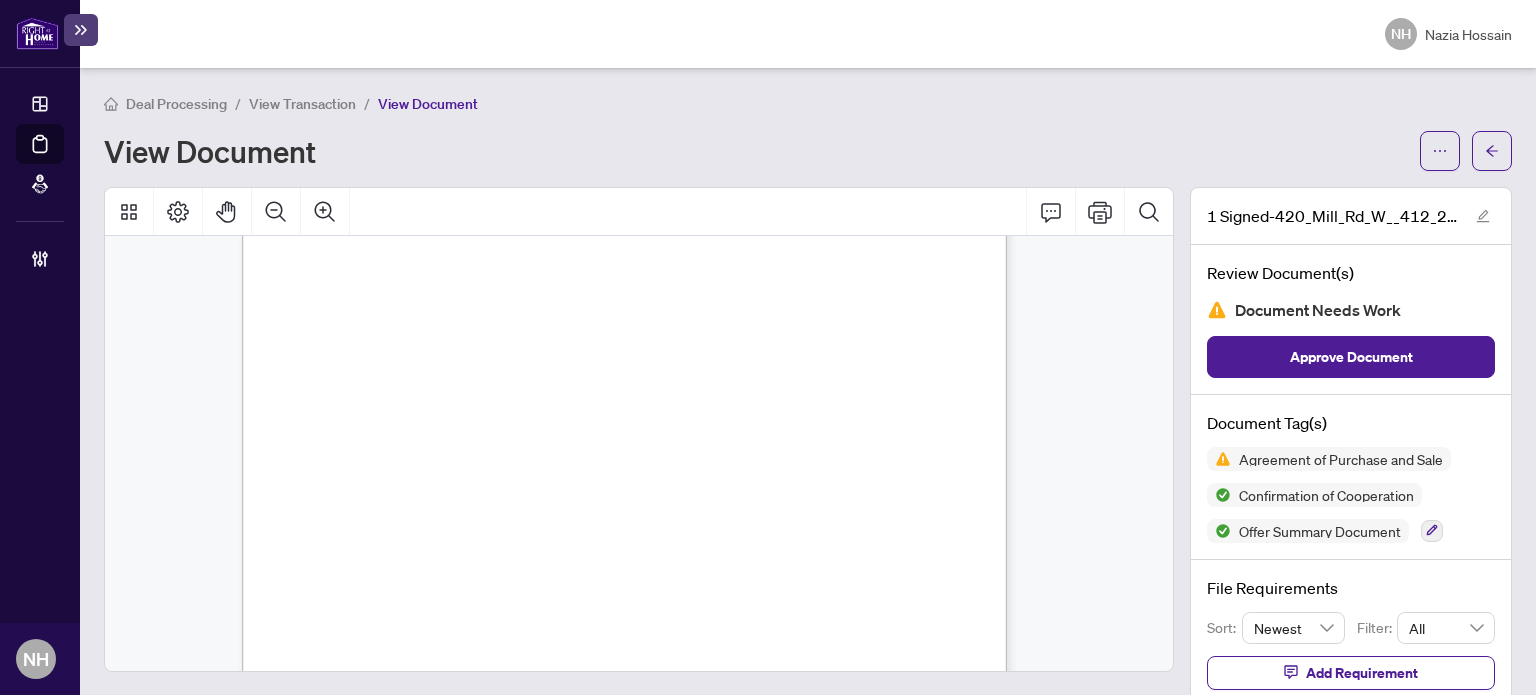 scroll, scrollTop: 9300, scrollLeft: 0, axis: vertical 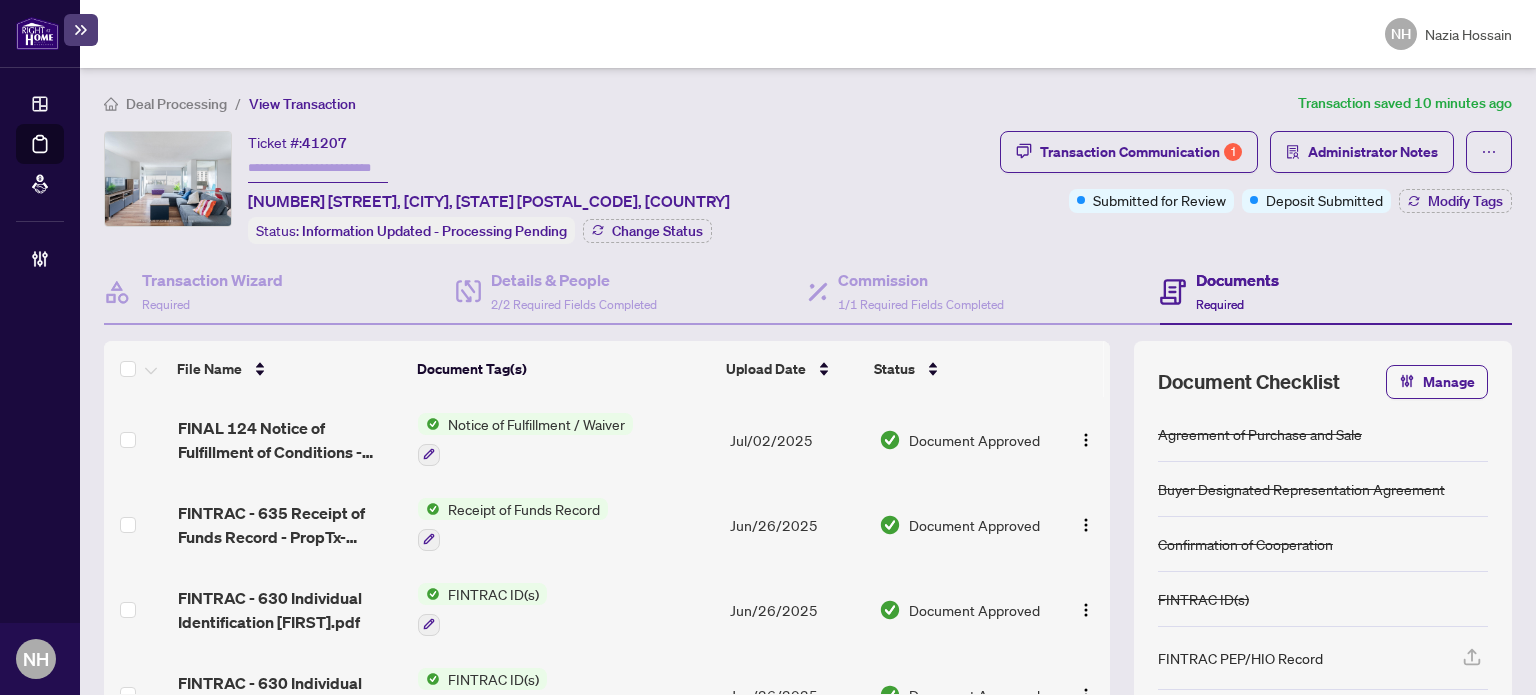 click on "FINAL 124 Notice of Fulfillment of Conditions - Status.pdf" at bounding box center (290, 440) 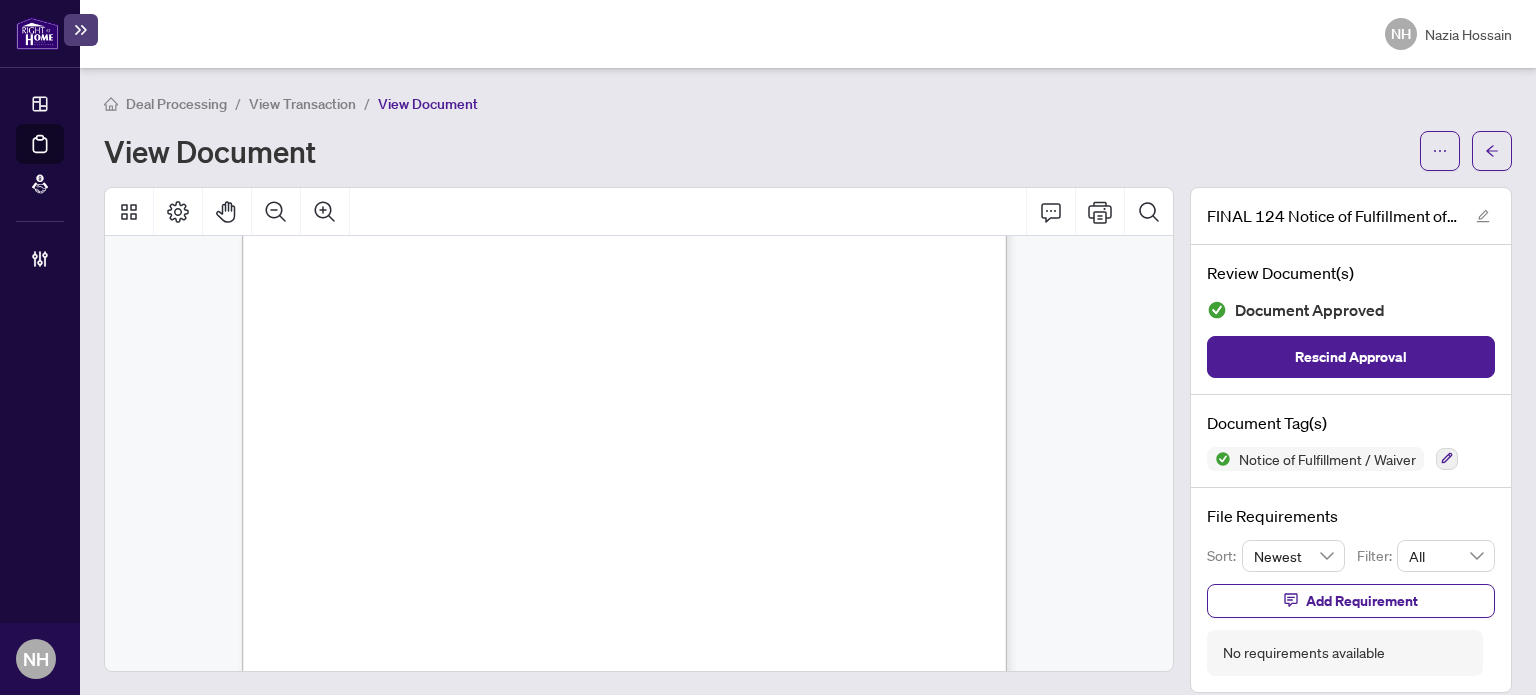 scroll, scrollTop: 594, scrollLeft: 0, axis: vertical 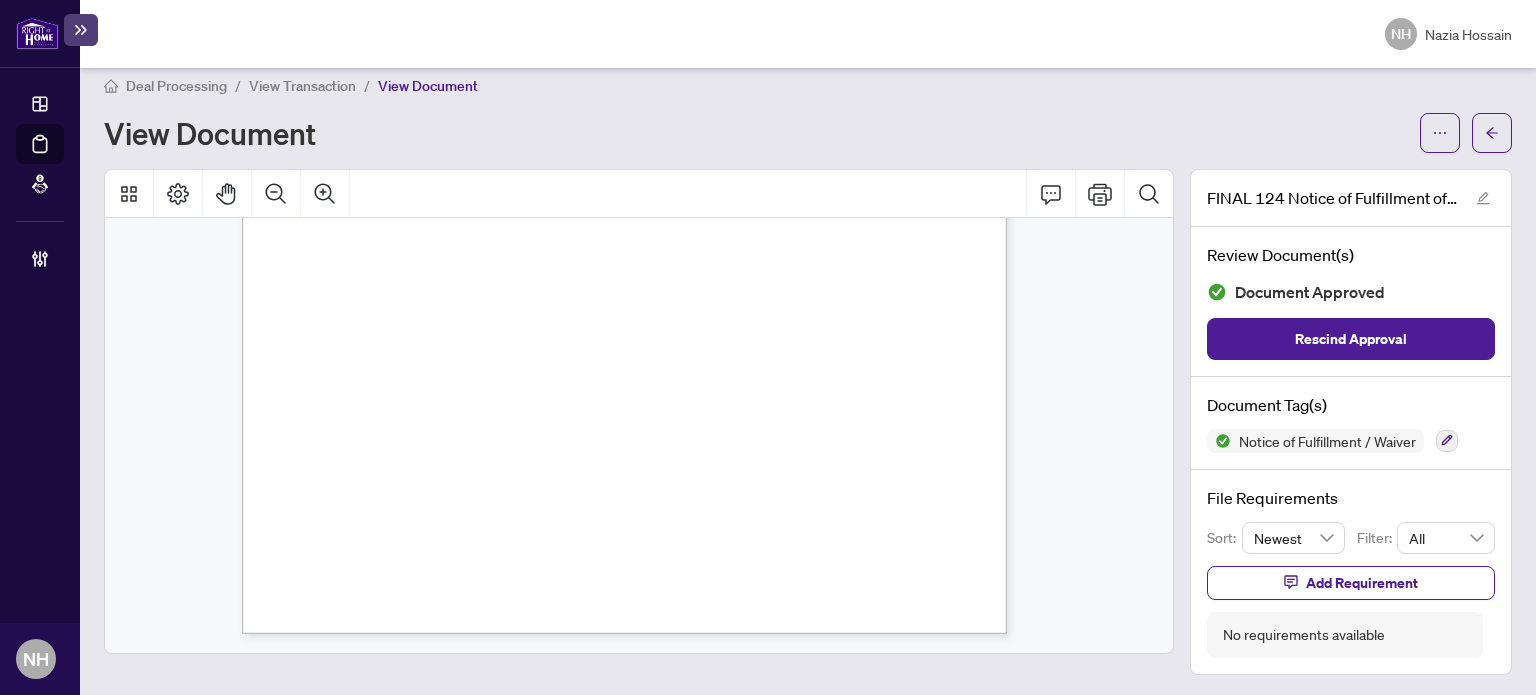 click on "View Transaction" at bounding box center (302, 86) 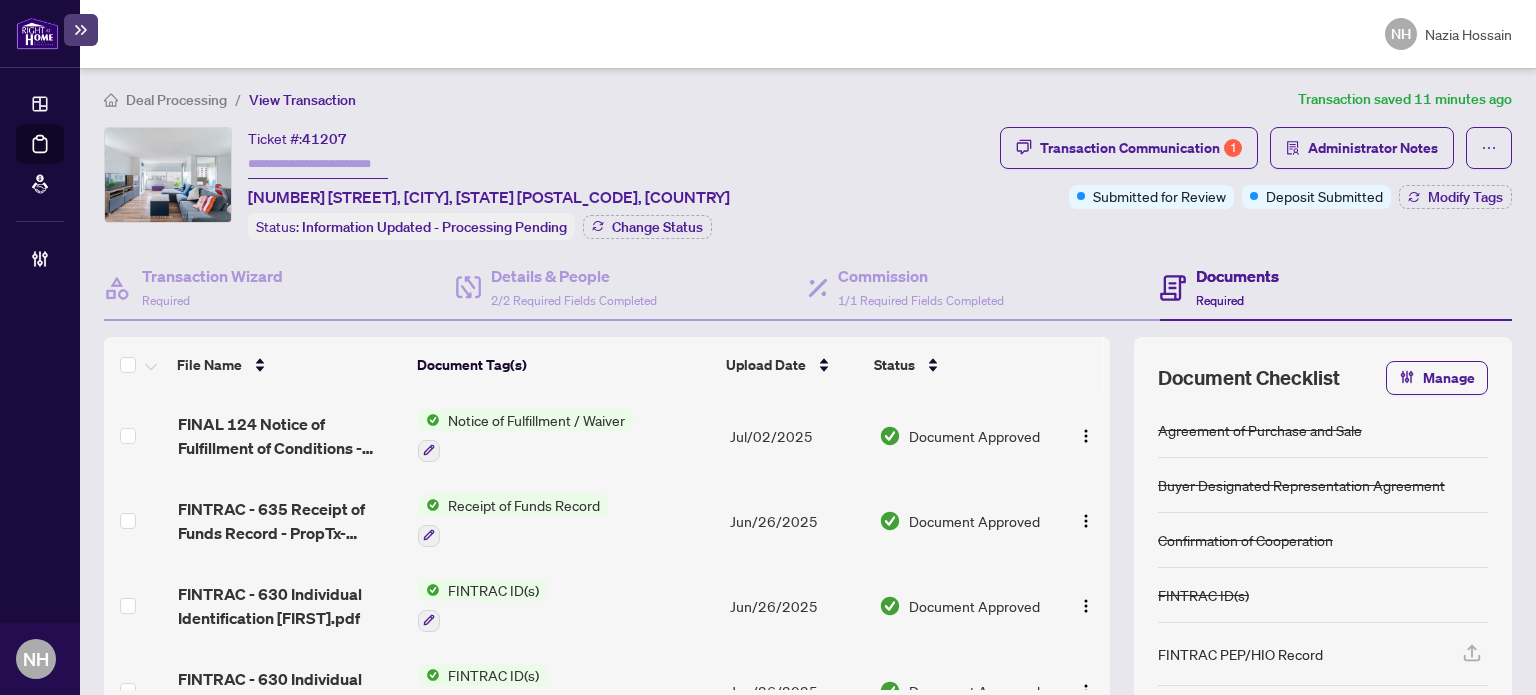 scroll, scrollTop: 0, scrollLeft: 0, axis: both 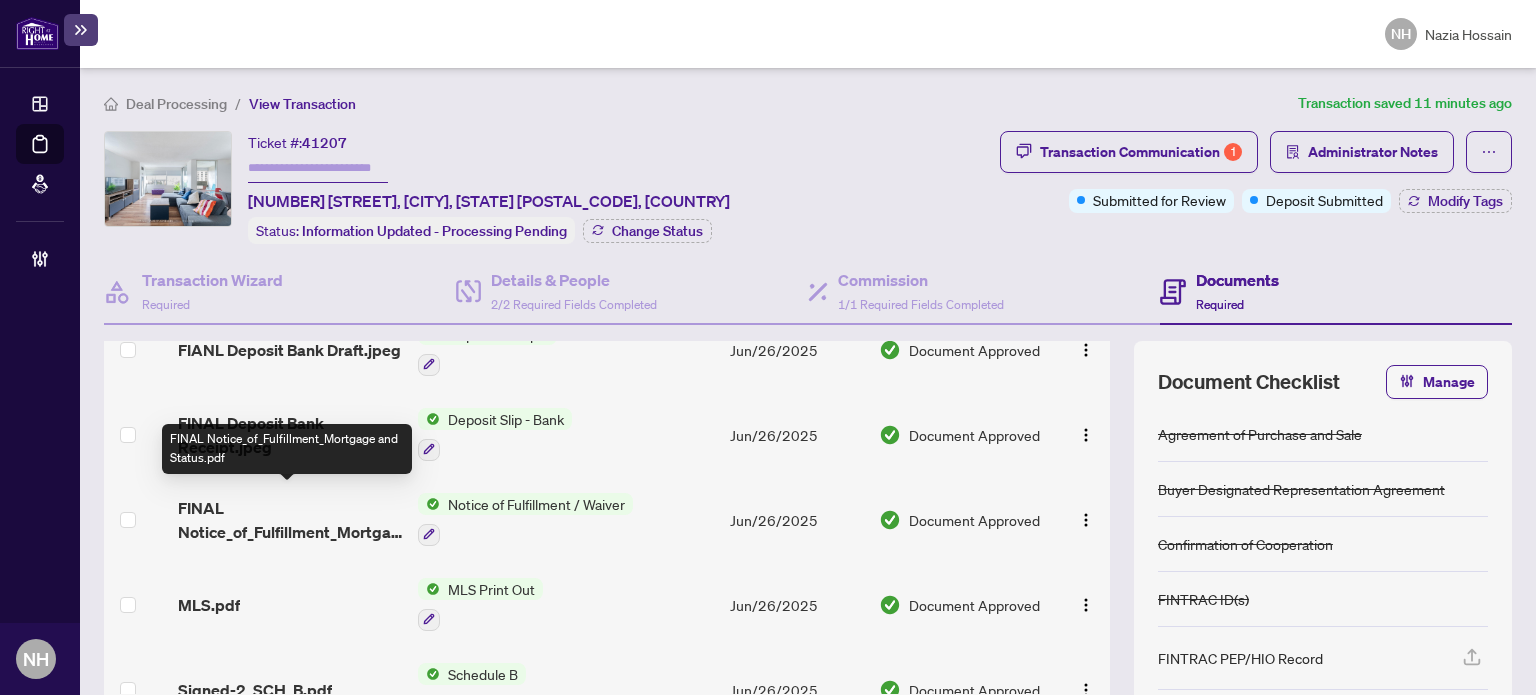 click on "FINAL Notice_of_Fulfillment_Mortgage and Status.pdf" at bounding box center (290, 520) 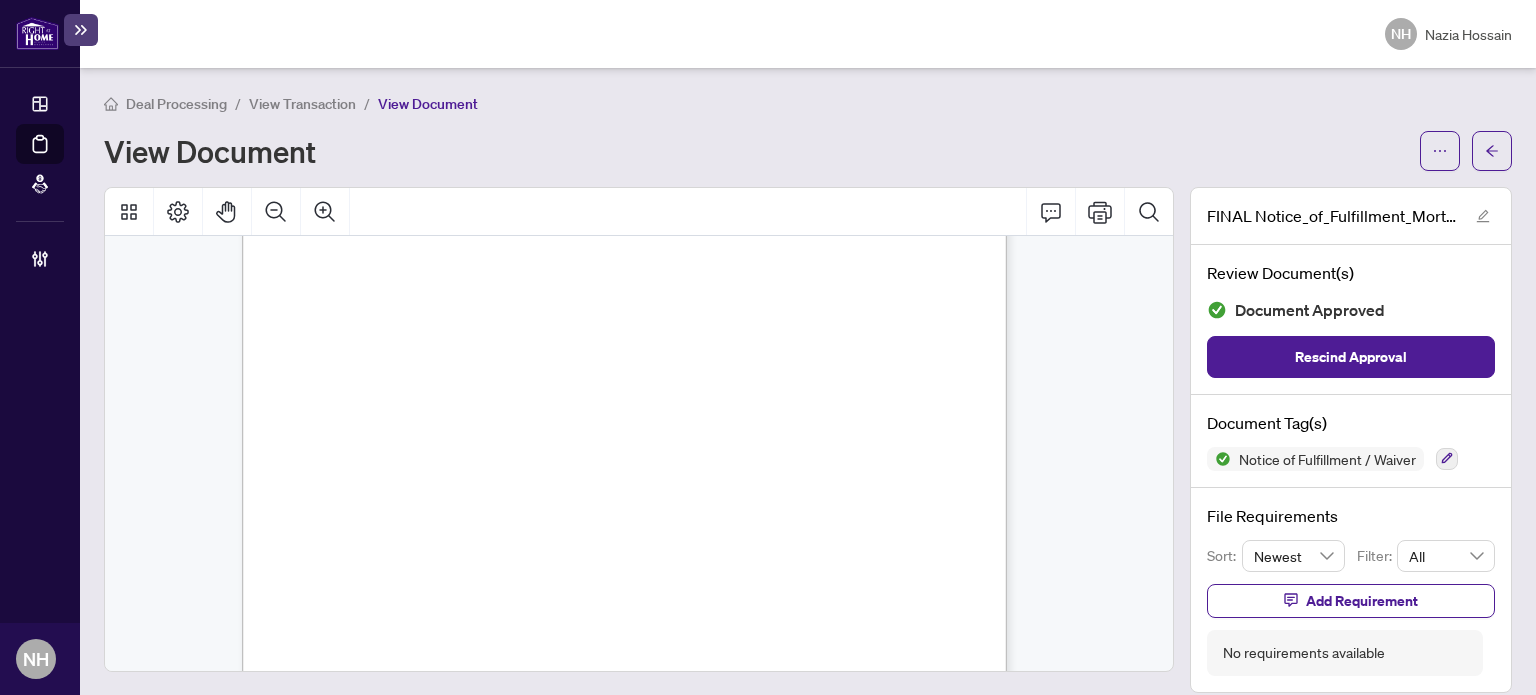 scroll, scrollTop: 1600, scrollLeft: 0, axis: vertical 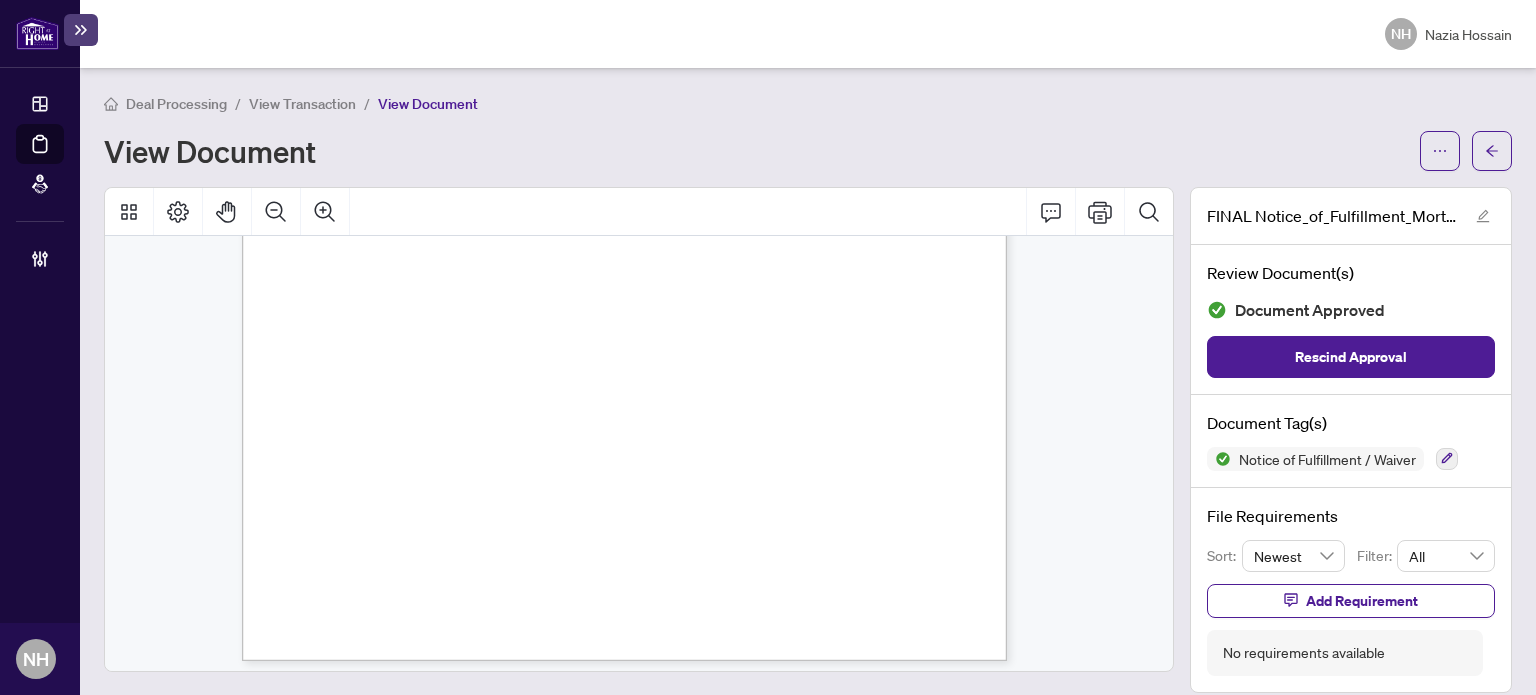 click on "View Transaction" at bounding box center (302, 104) 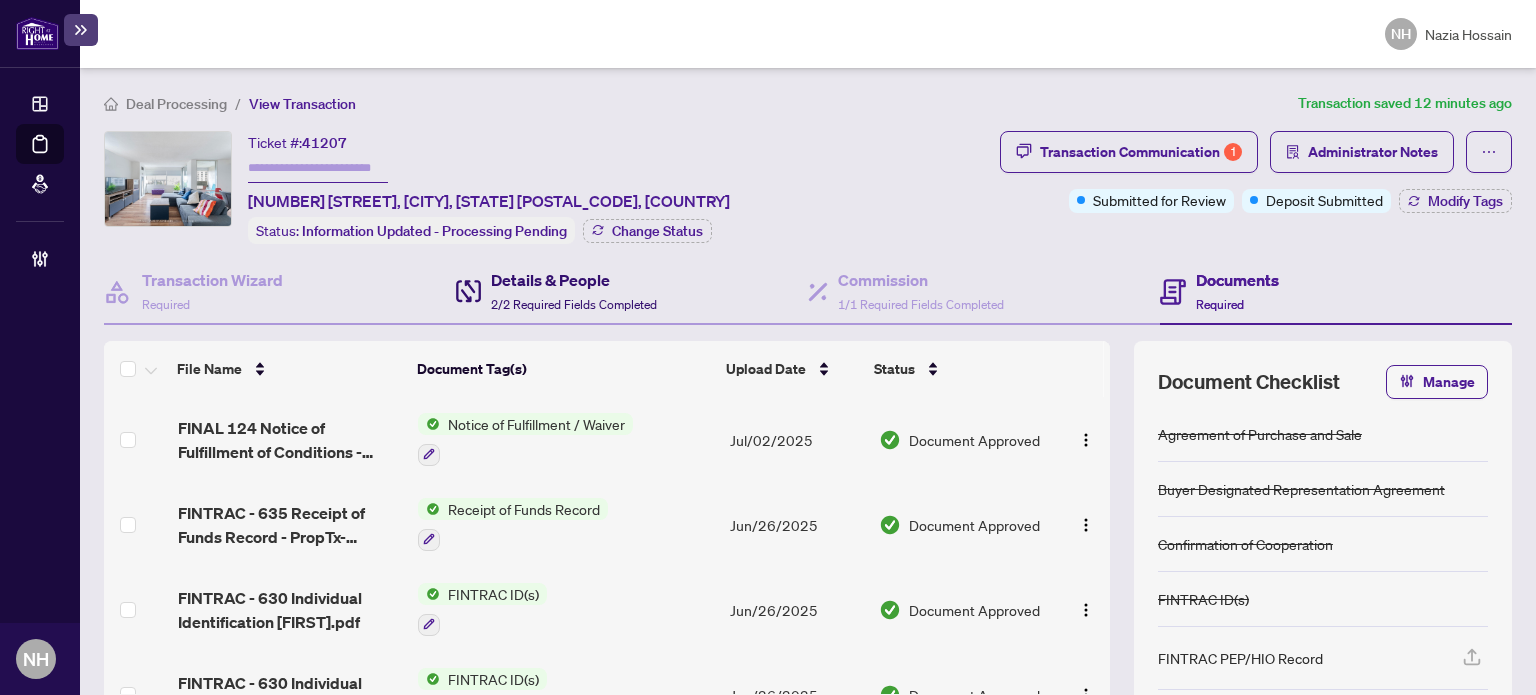 click on "Details & People" at bounding box center [574, 280] 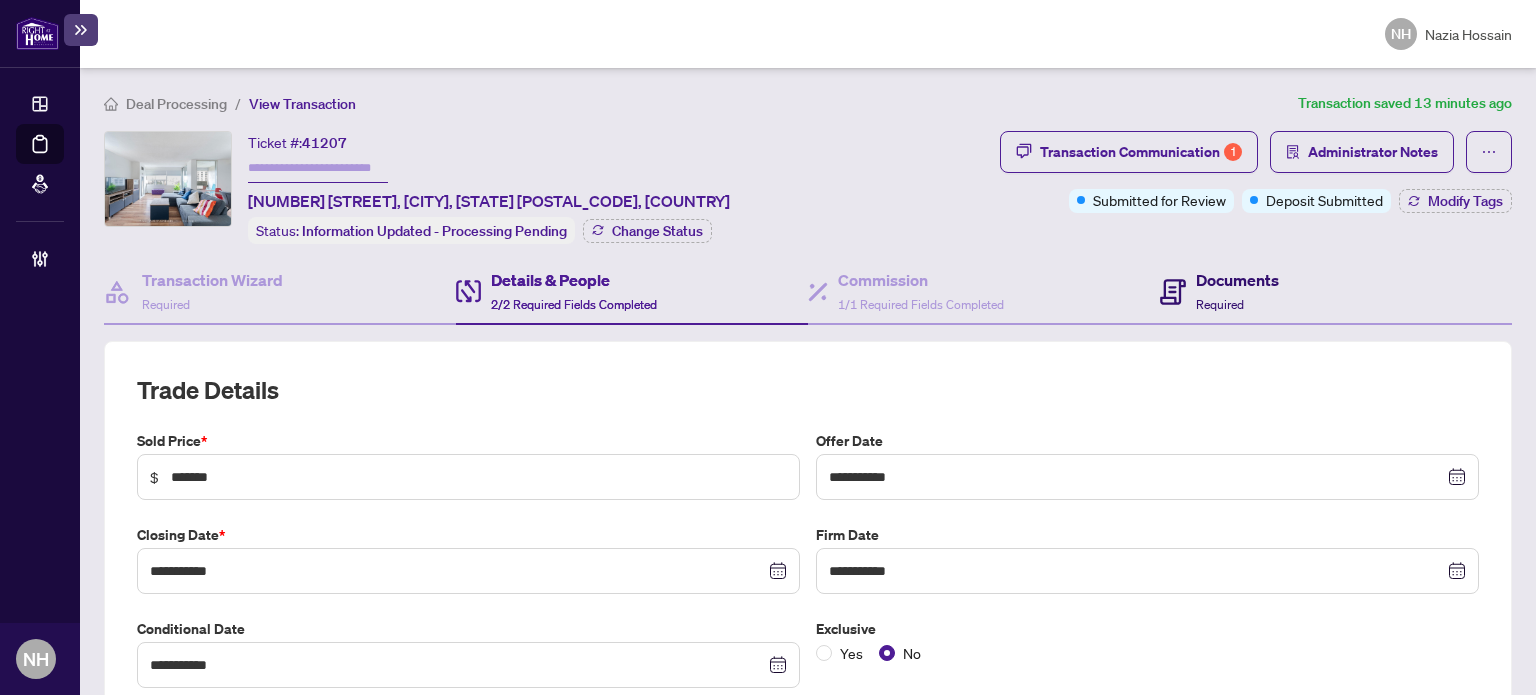 click on "Documents" at bounding box center (1237, 280) 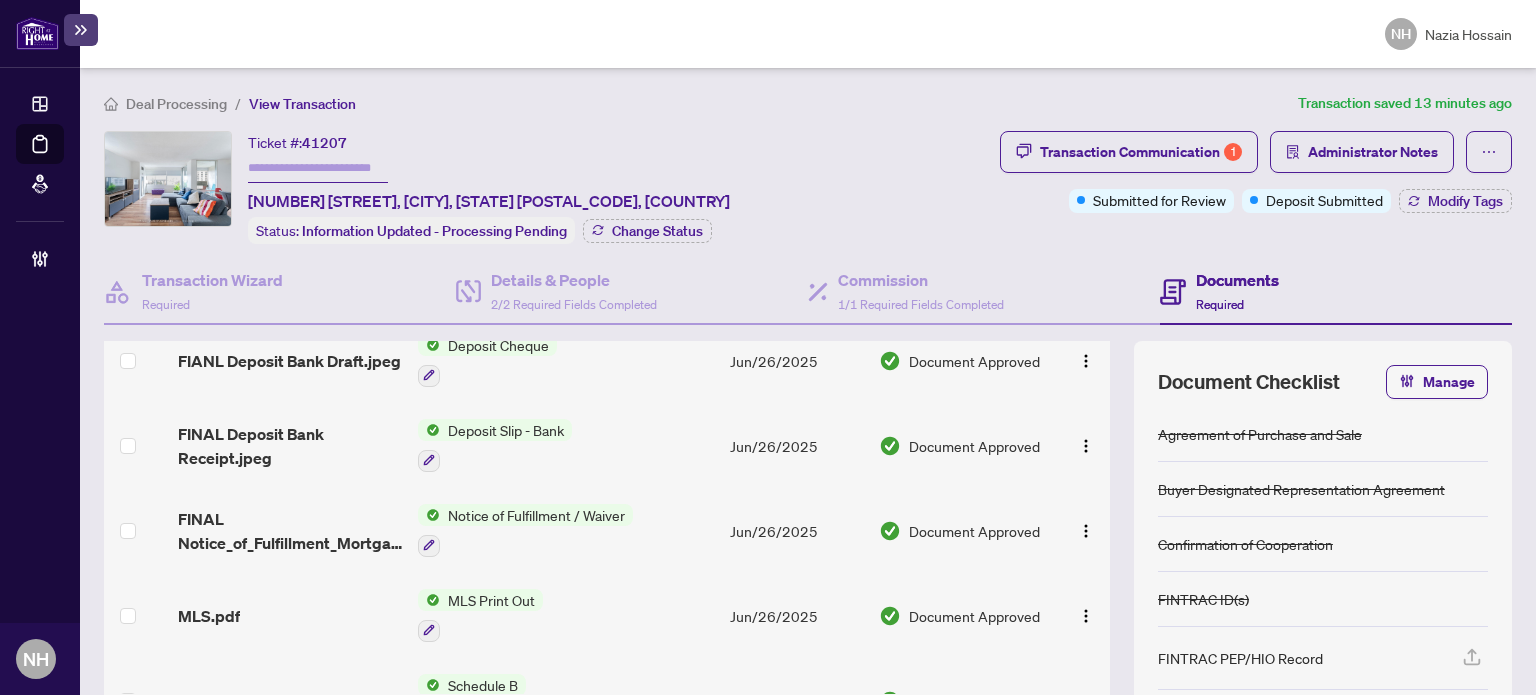 scroll, scrollTop: 700, scrollLeft: 0, axis: vertical 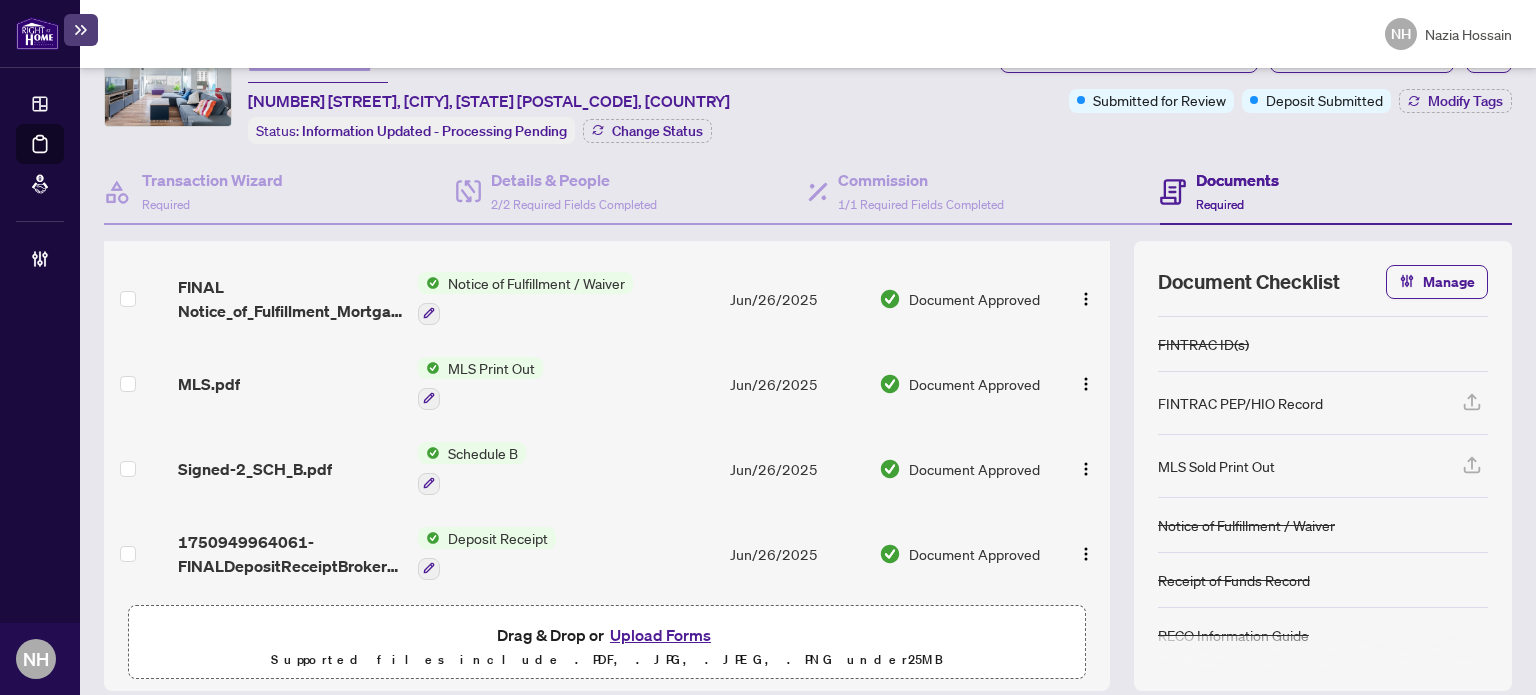 click on "Upload Forms" at bounding box center [660, 635] 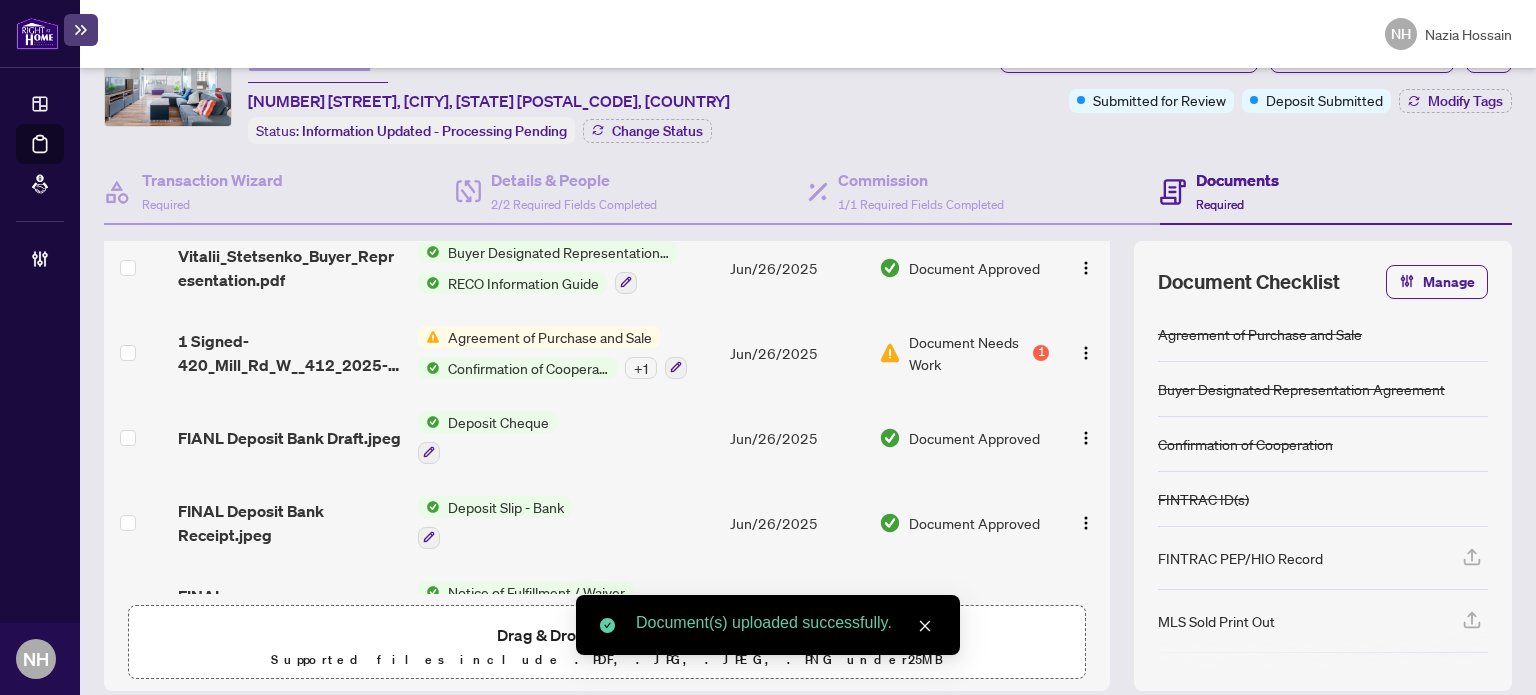 scroll, scrollTop: 521, scrollLeft: 0, axis: vertical 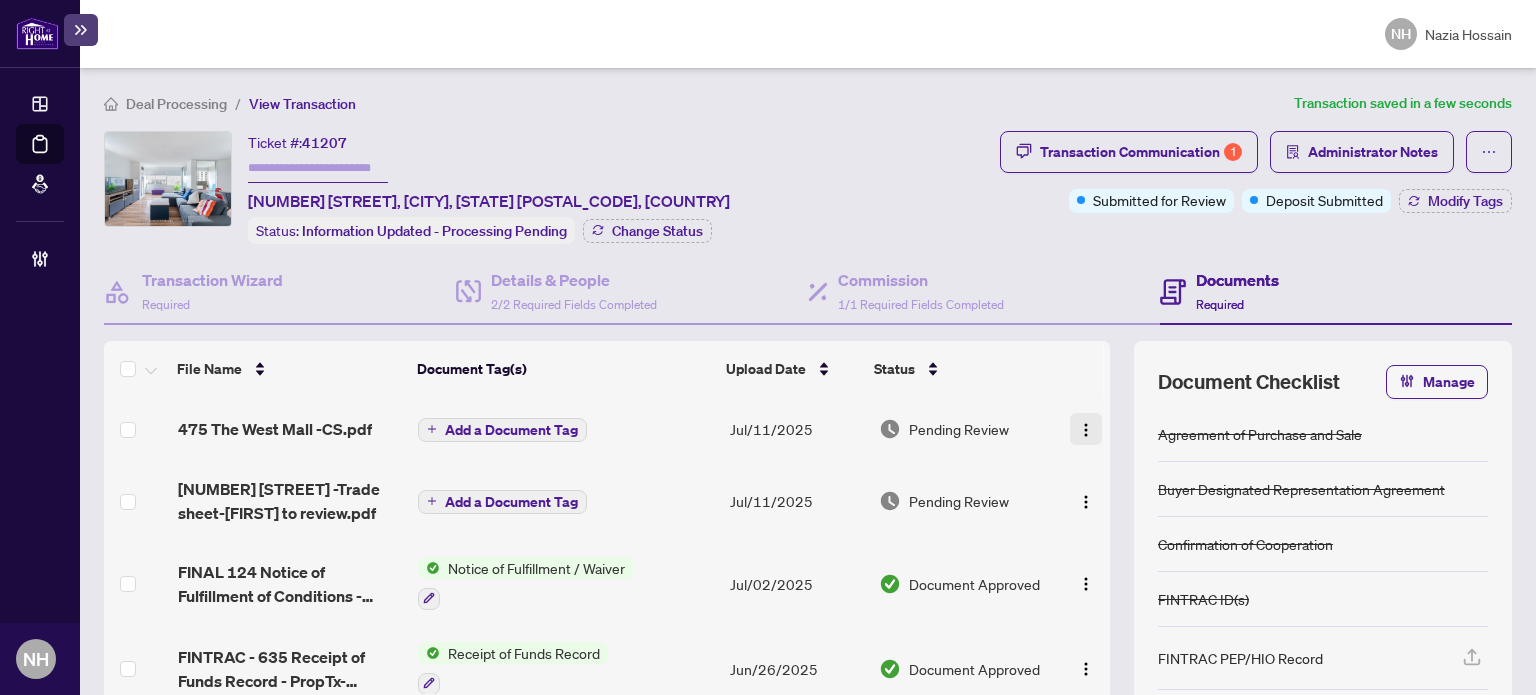click at bounding box center [1086, 430] 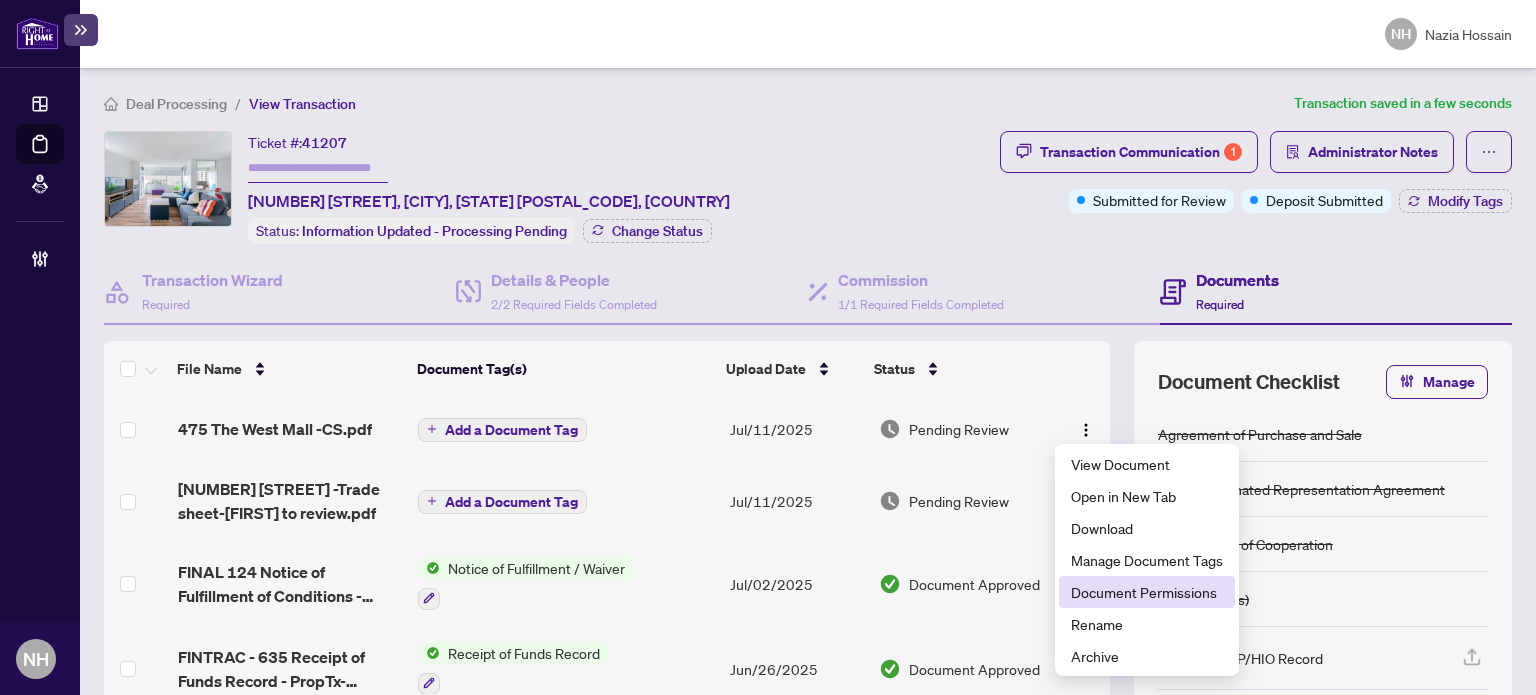 click on "Document Permissions" at bounding box center (1147, 592) 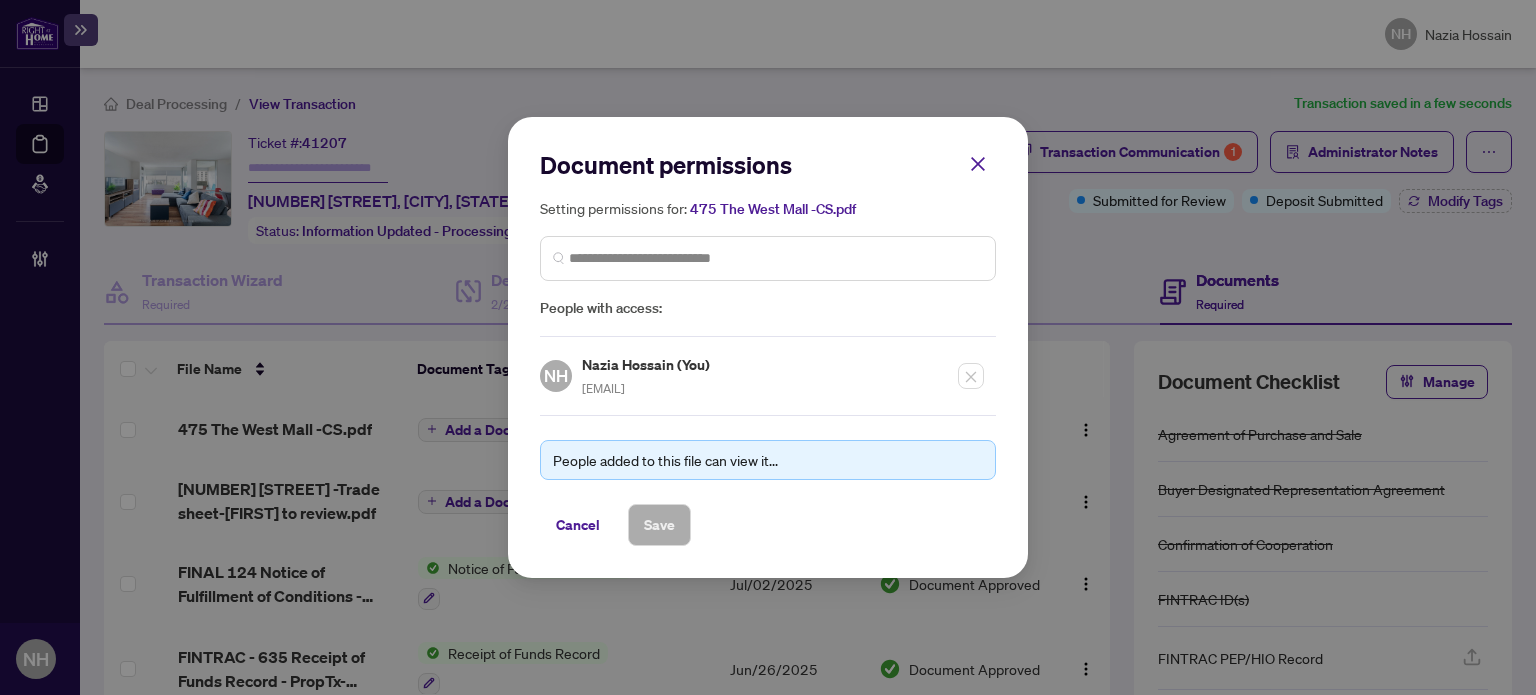 click at bounding box center [768, 258] 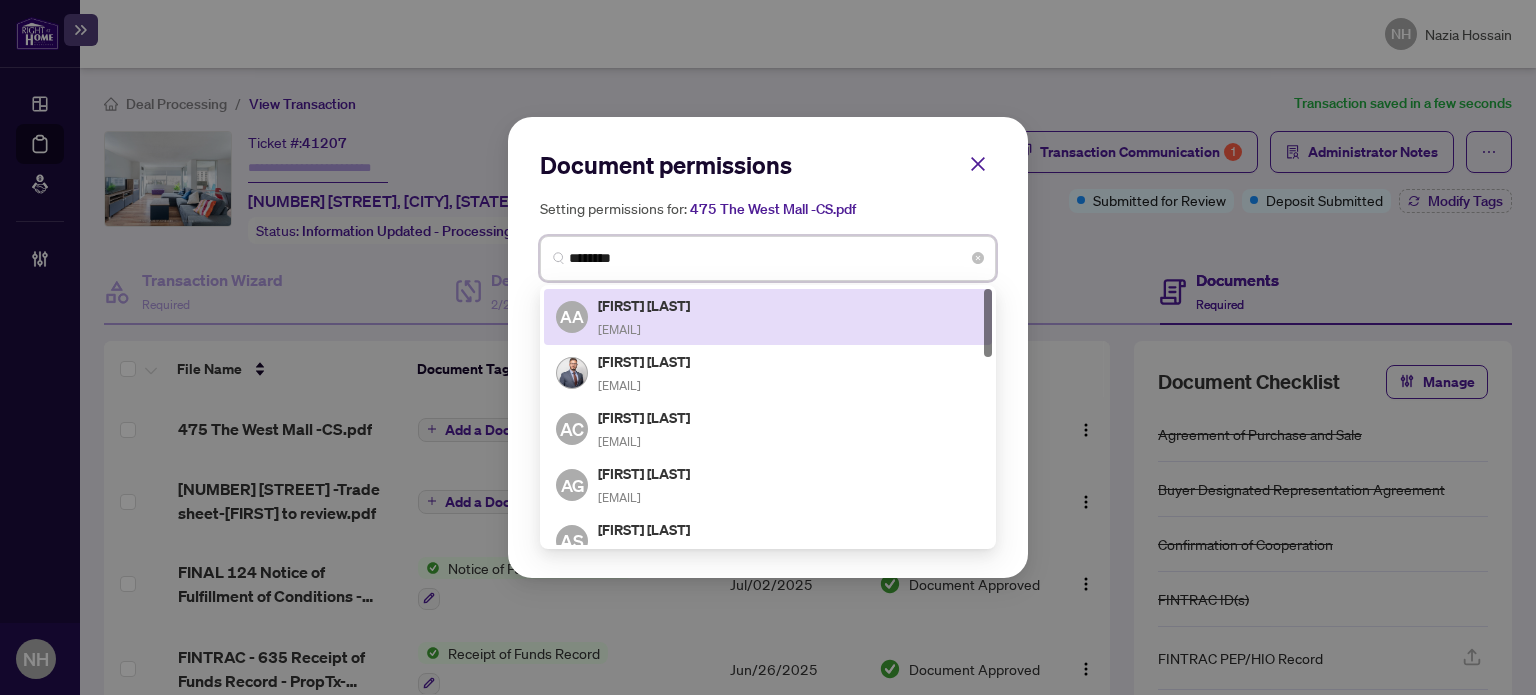 type on "*********" 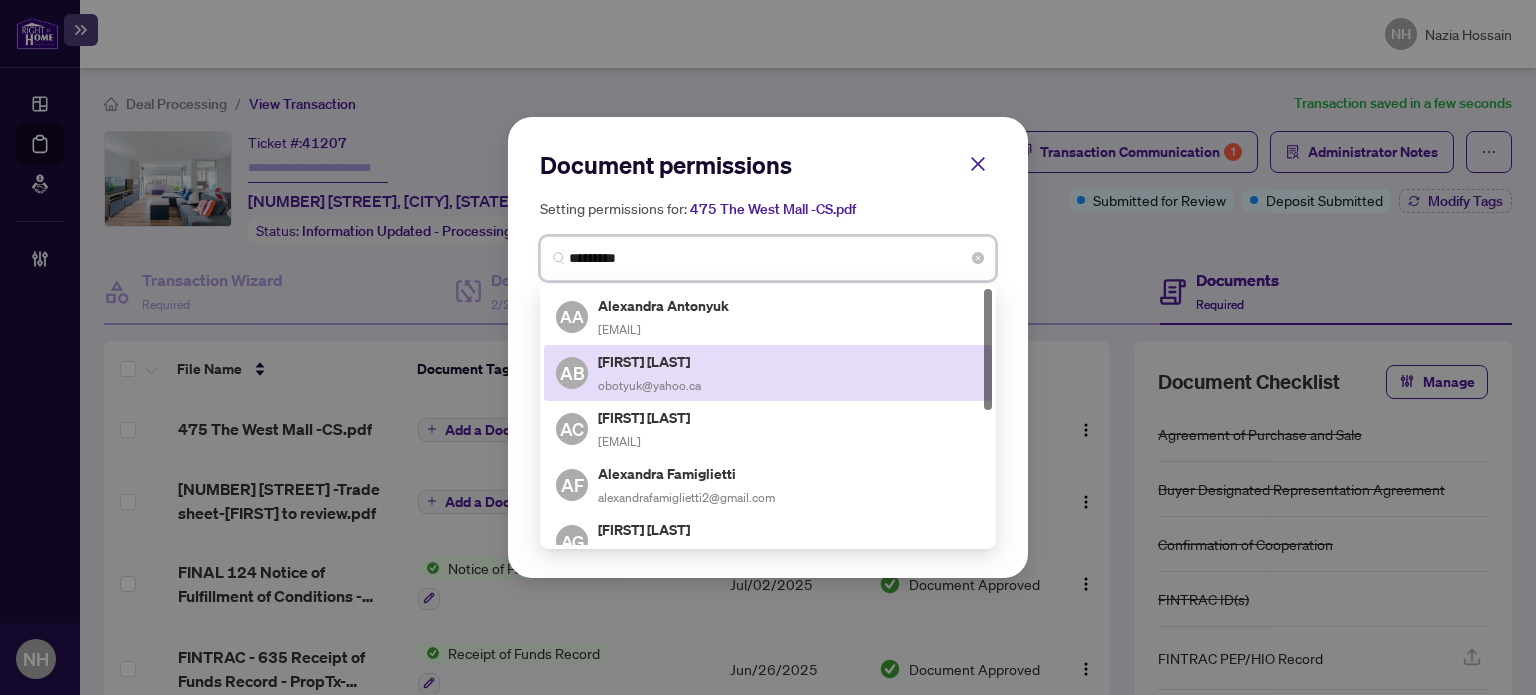 click on "AB Alexandra Botyuk   obotyuk@yahoo.ca" at bounding box center (768, 373) 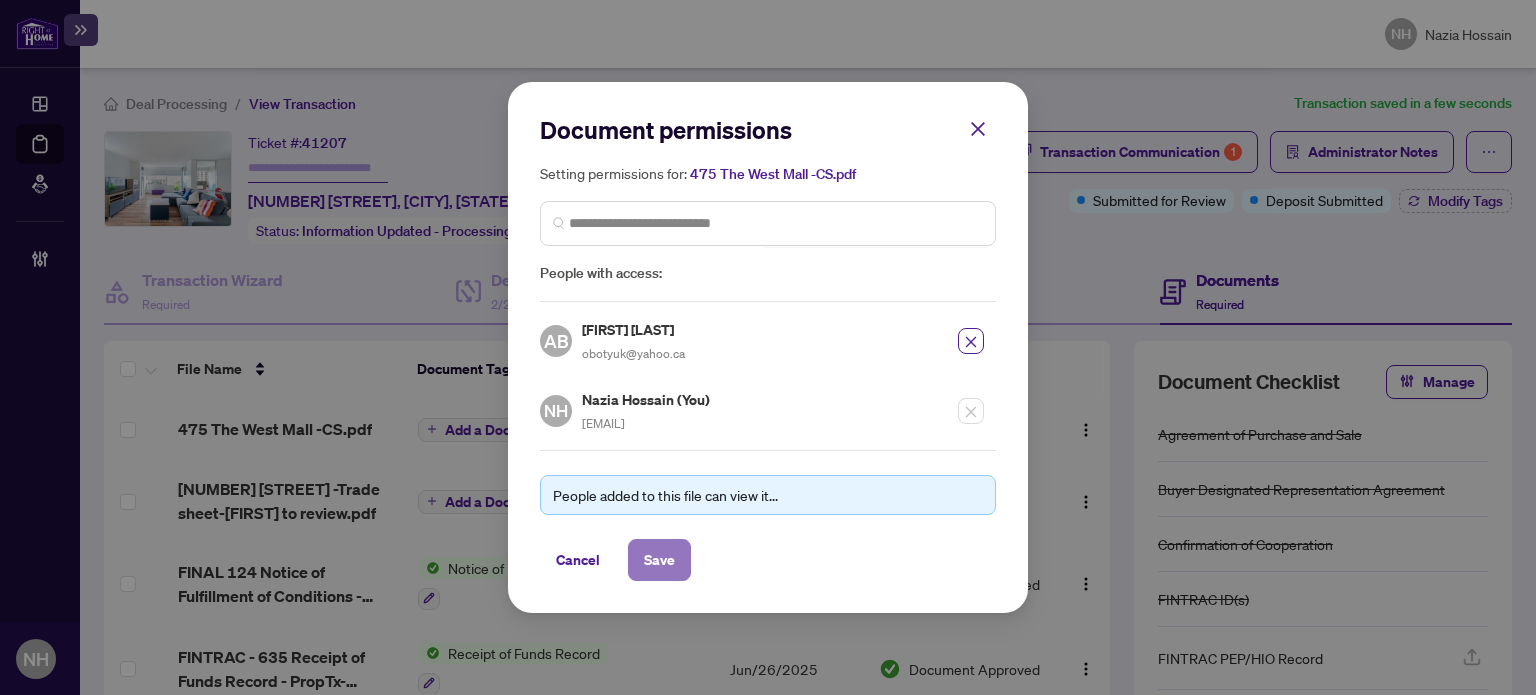 click on "Save" at bounding box center (659, 560) 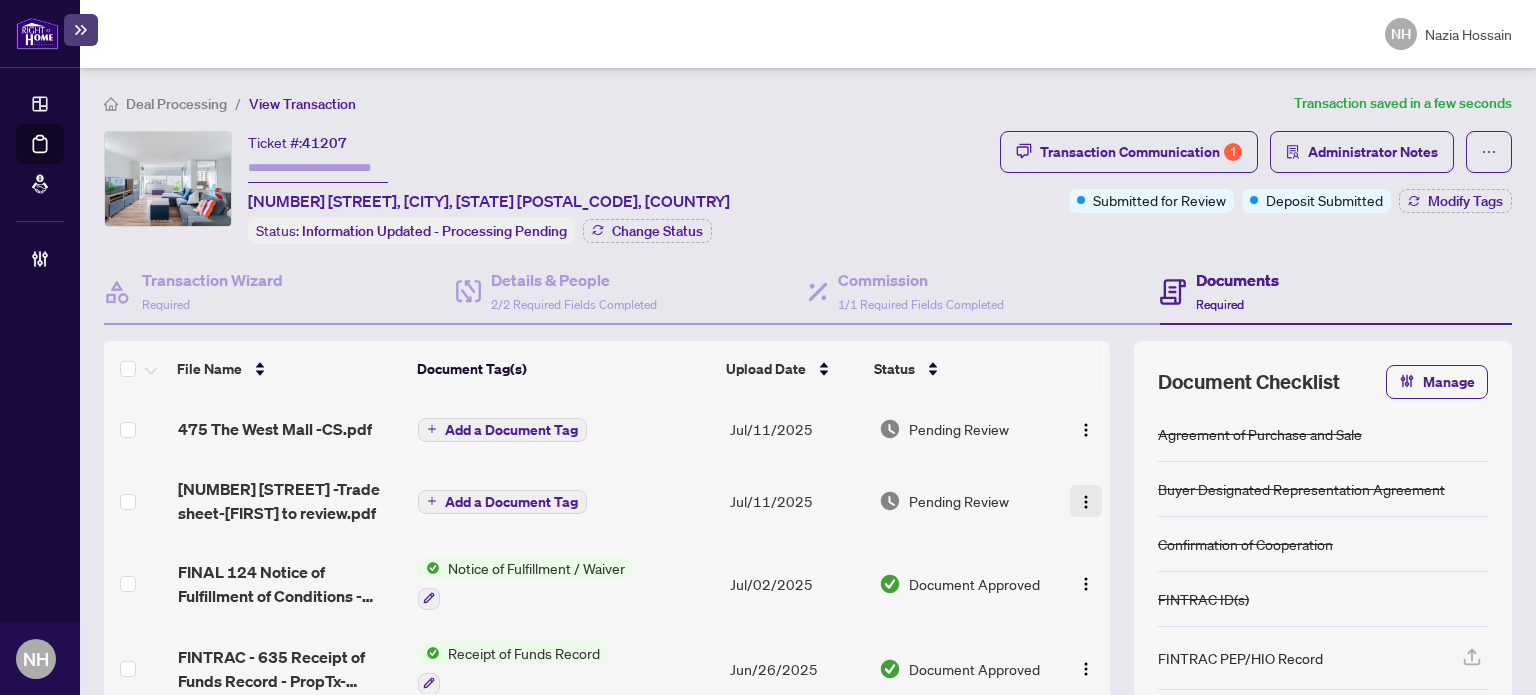 click at bounding box center [1086, 502] 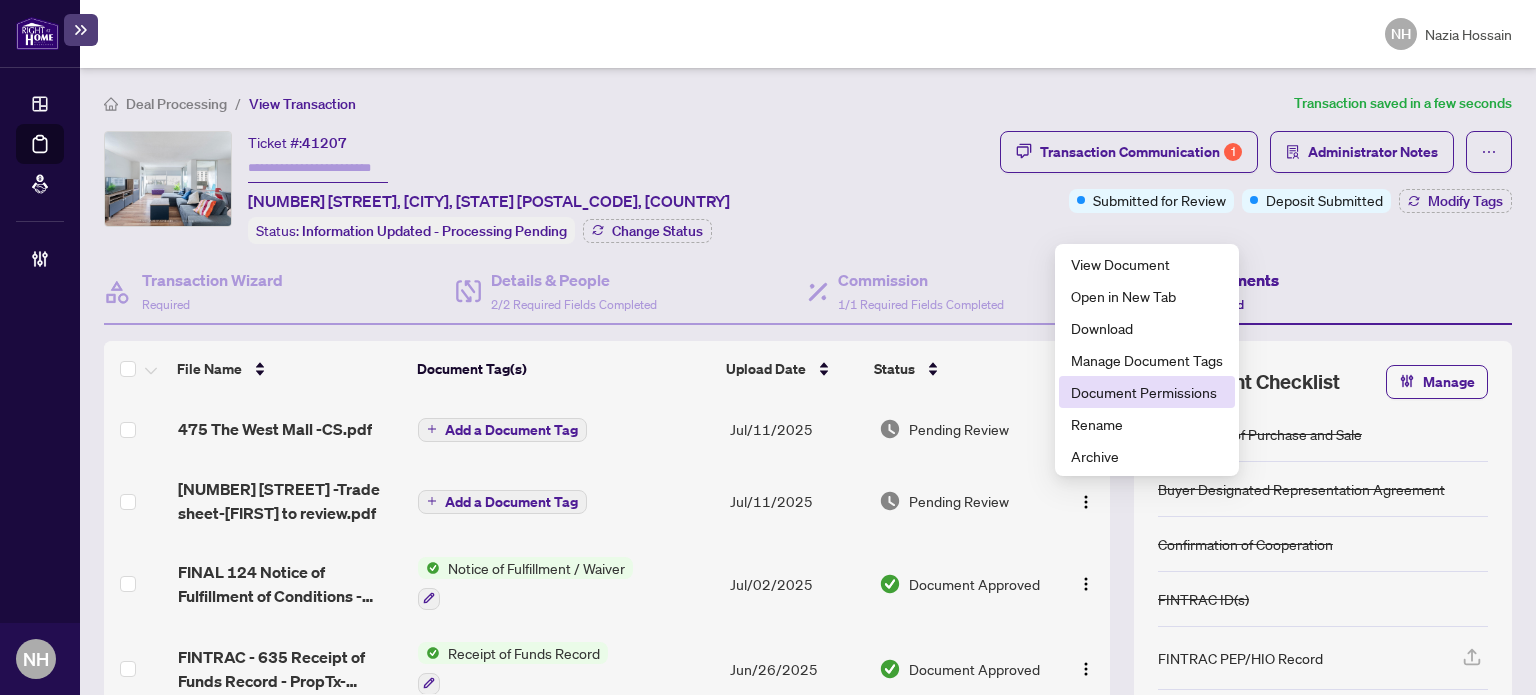 click on "Document Permissions" at bounding box center (1147, 392) 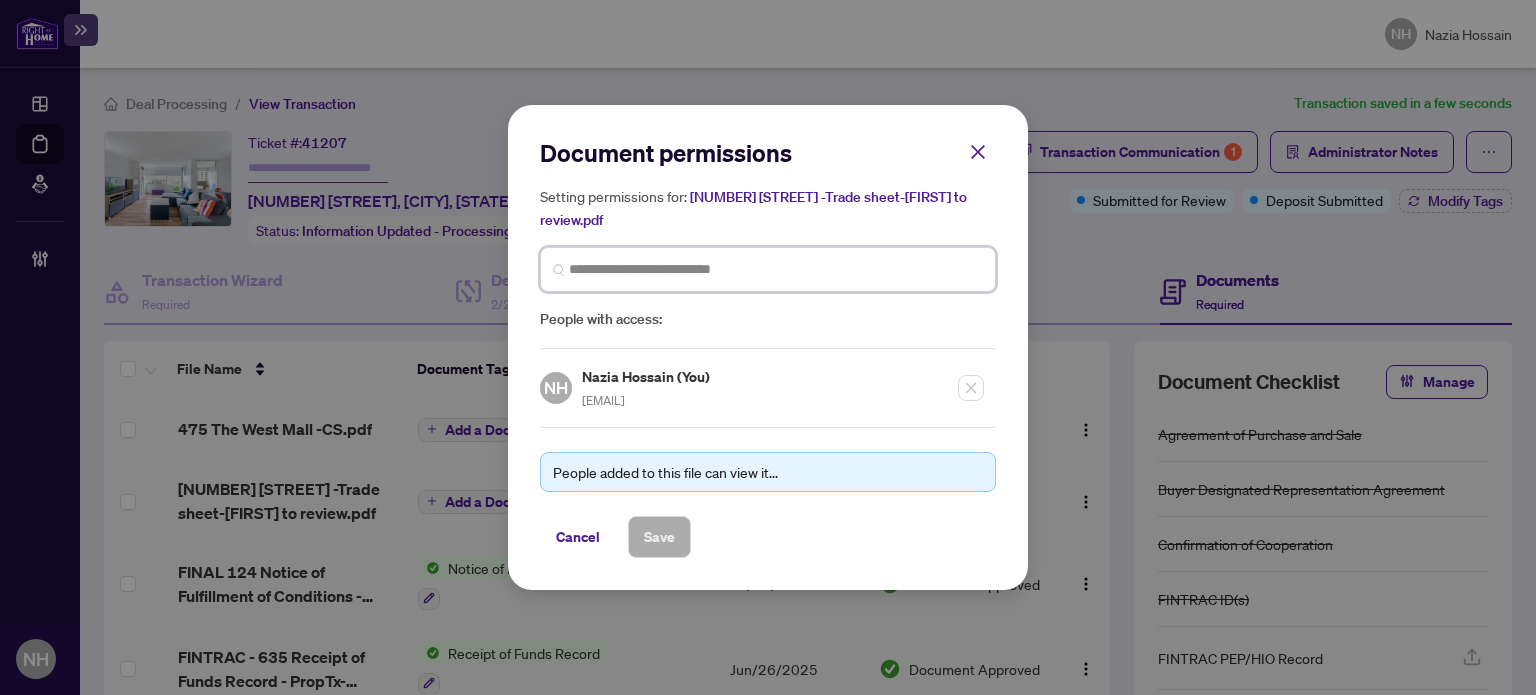 click at bounding box center (0, 0) 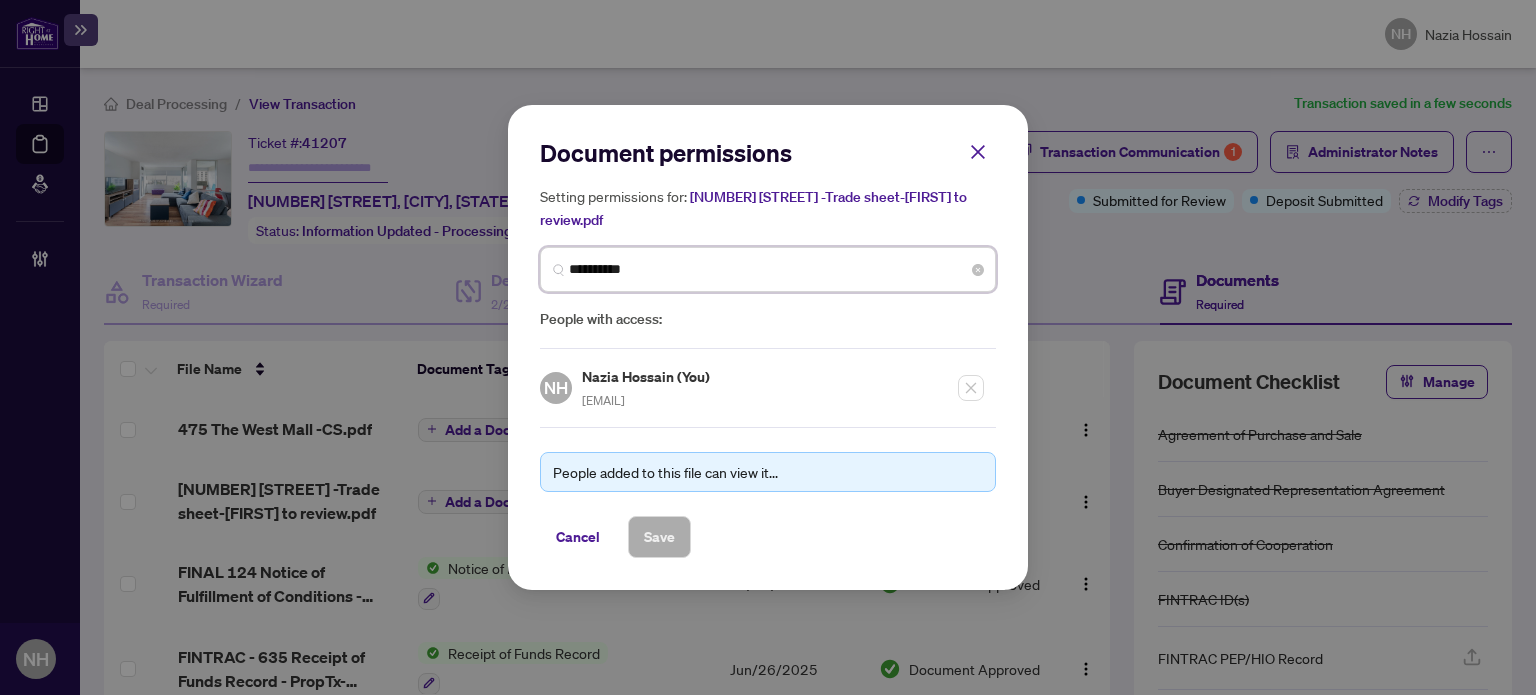 type on "**********" 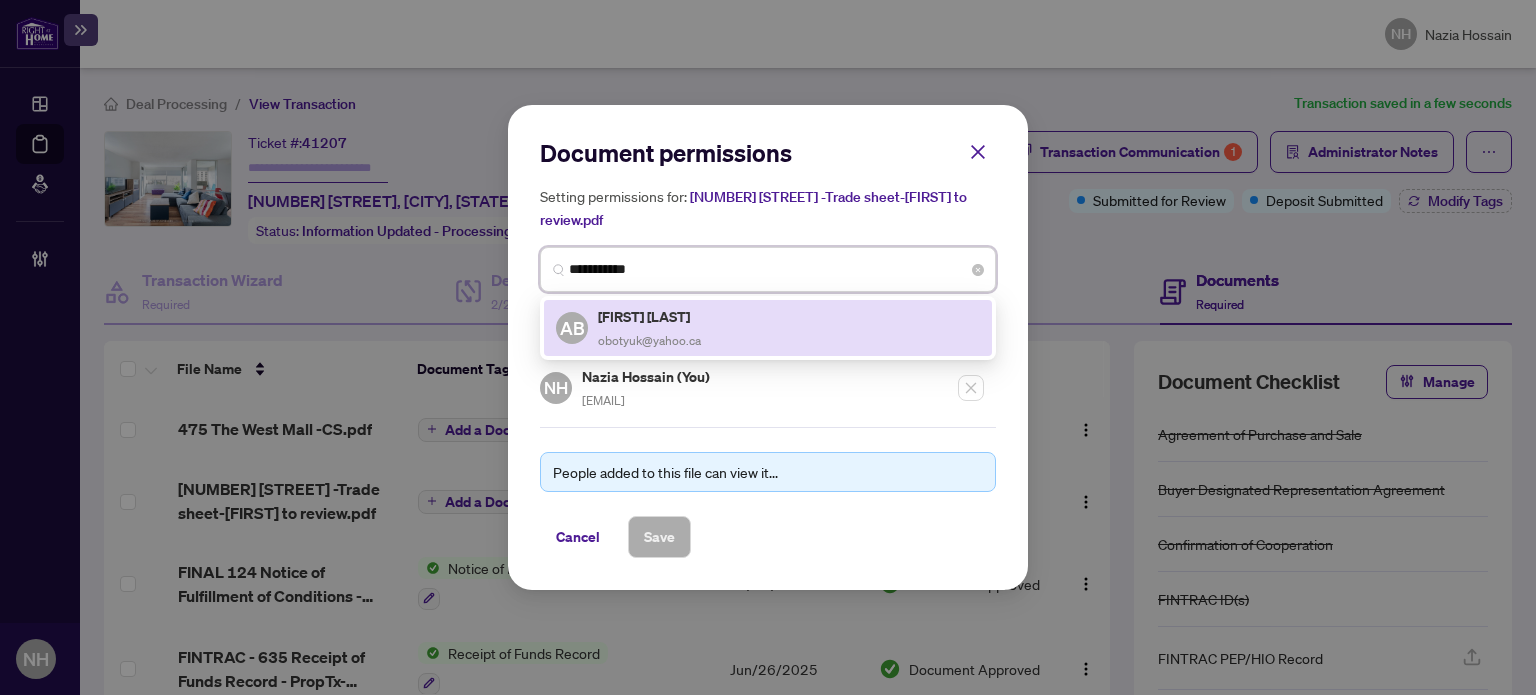 click on "Alexandra Botyuk" at bounding box center (649, 316) 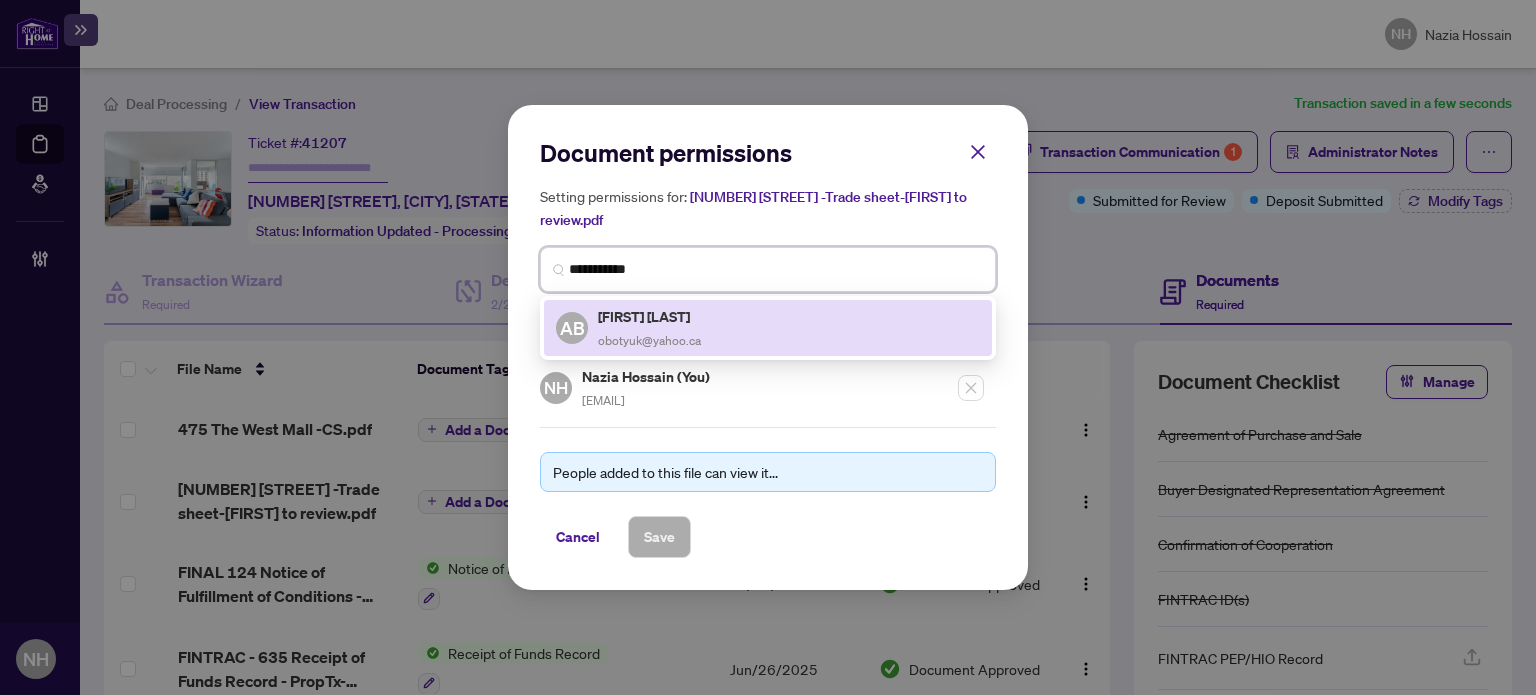 type 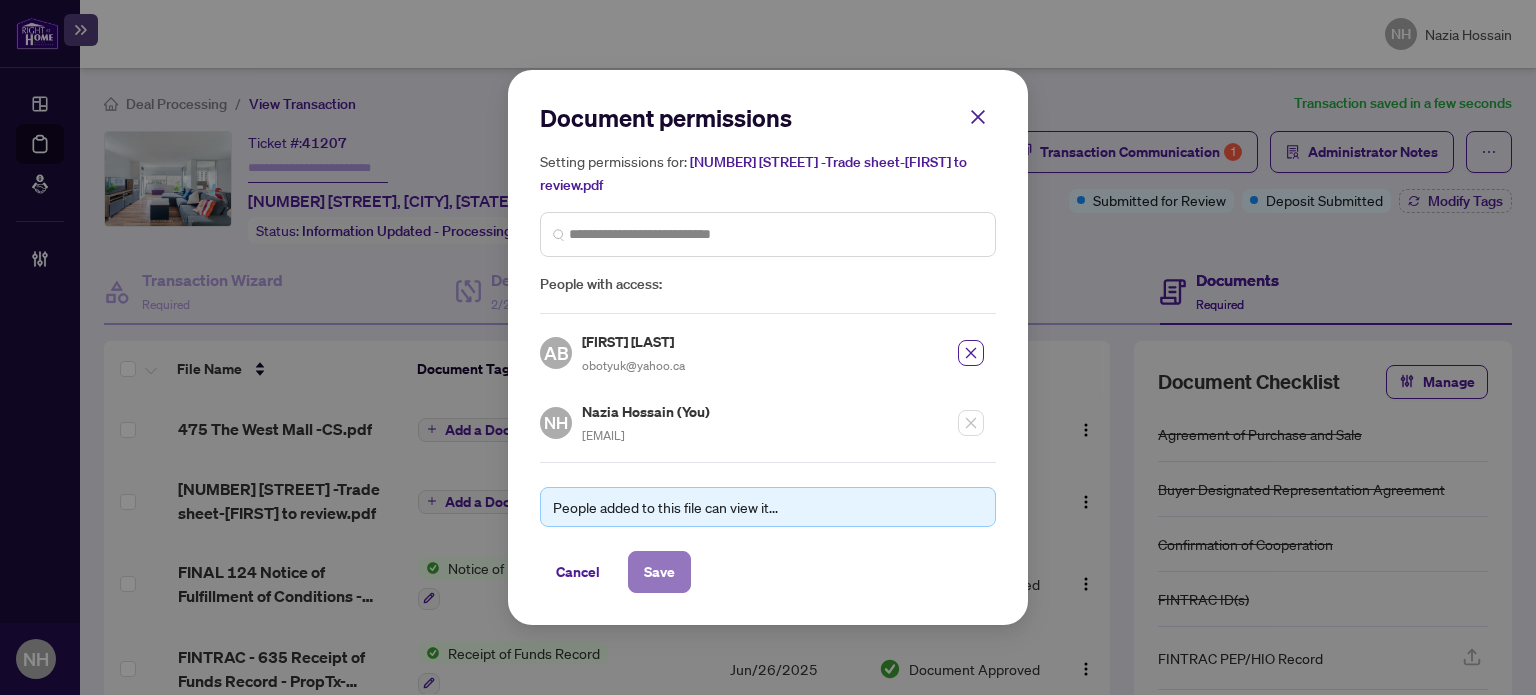 click on "Save" at bounding box center [659, 572] 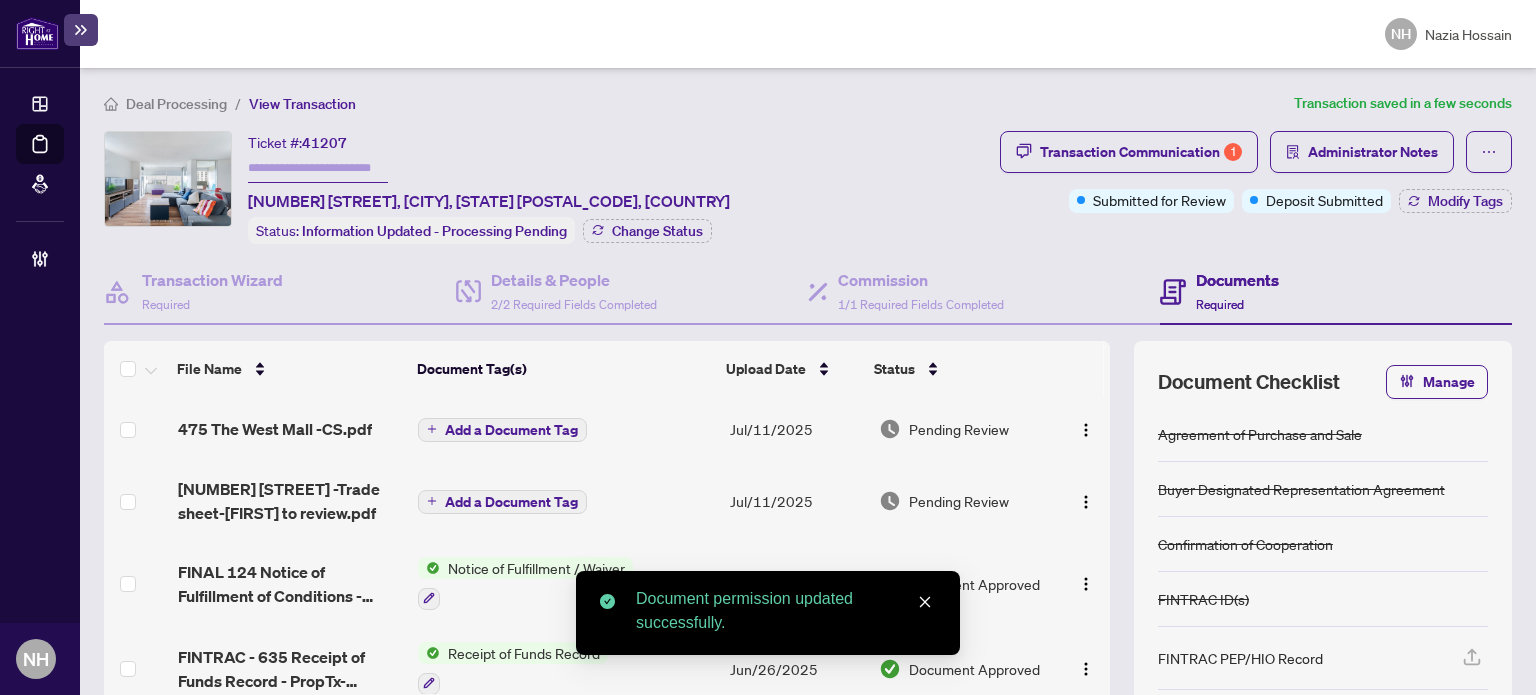 click on "Add a Document Tag" at bounding box center [511, 430] 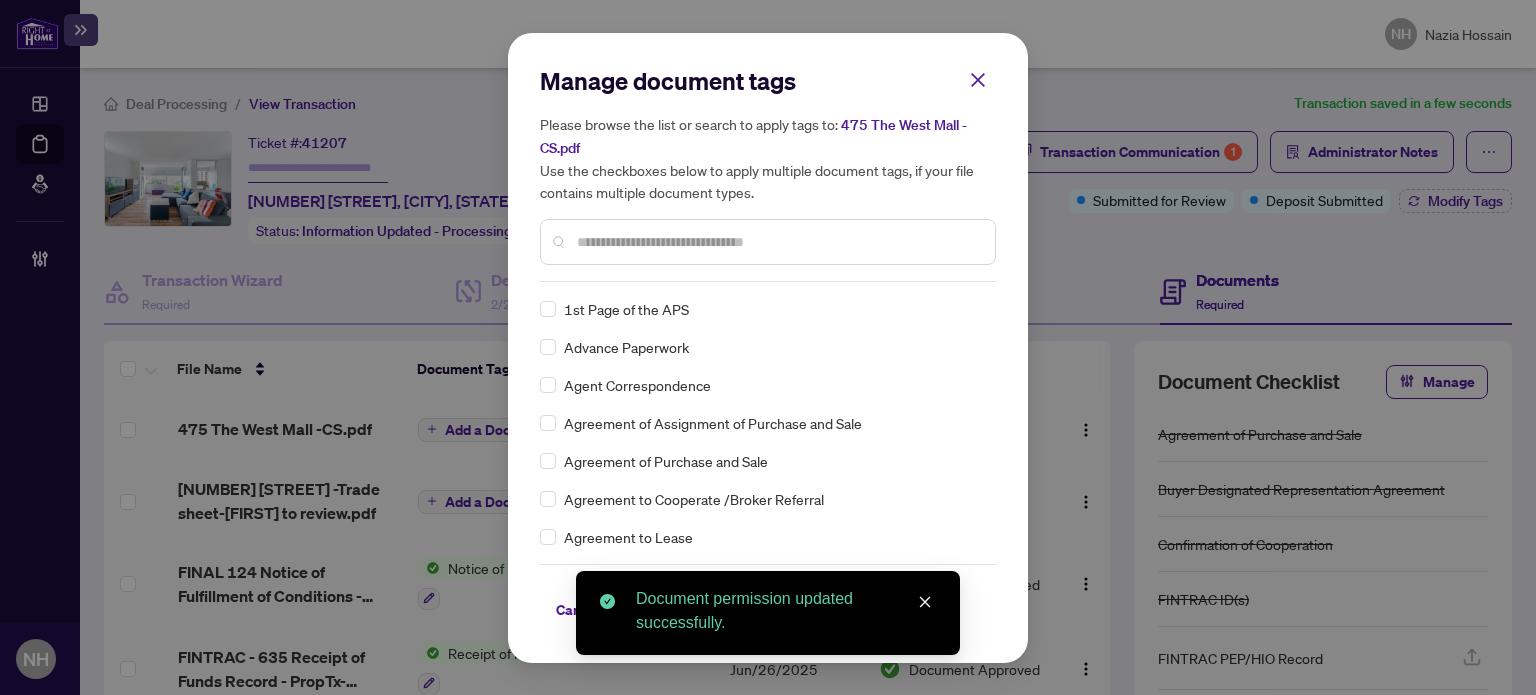 click at bounding box center (778, 242) 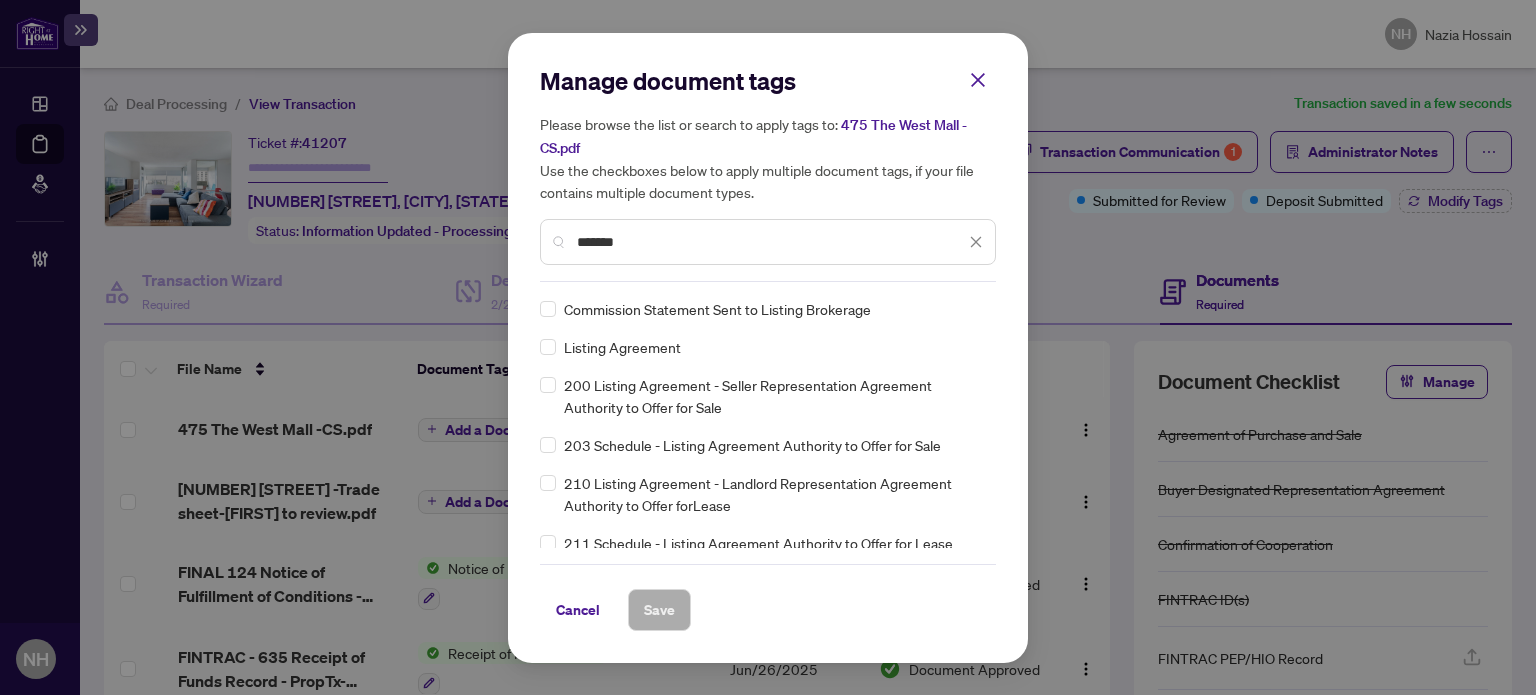 type on "*******" 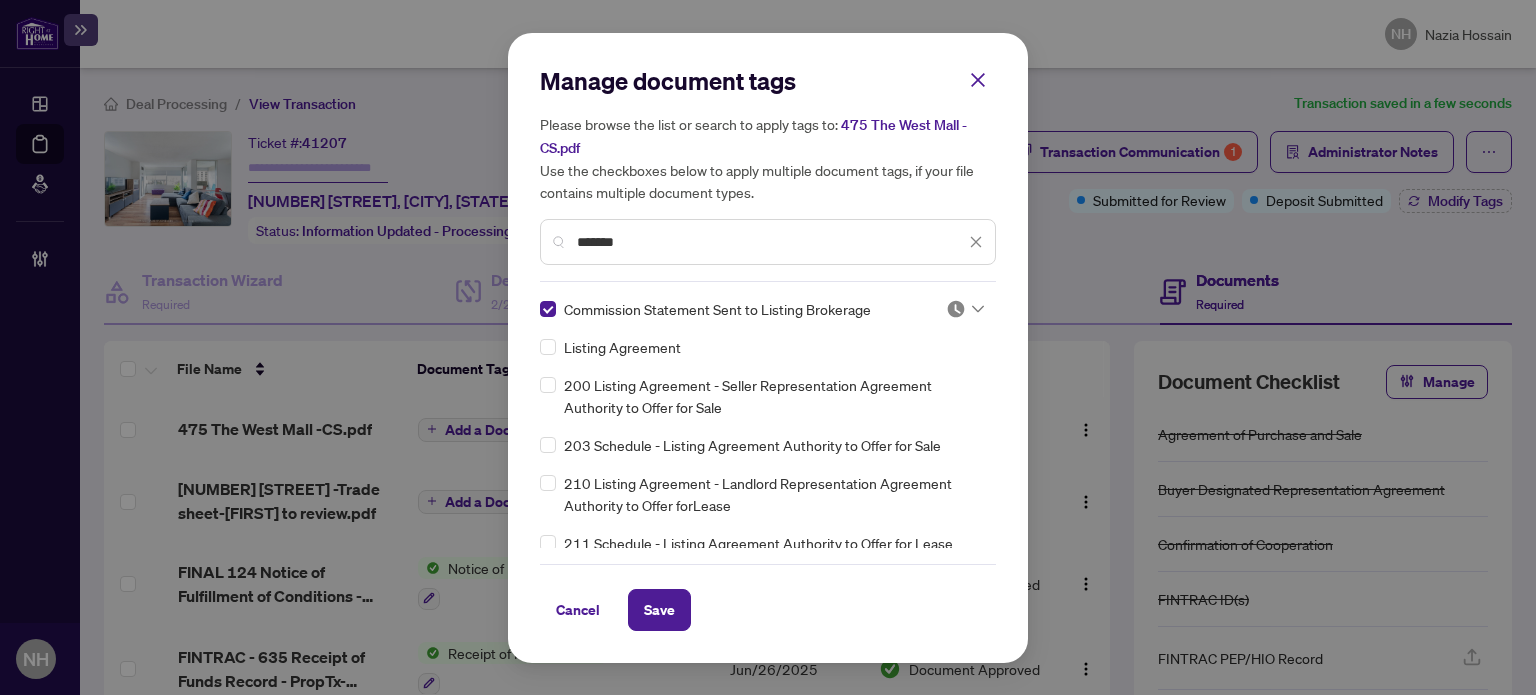 click 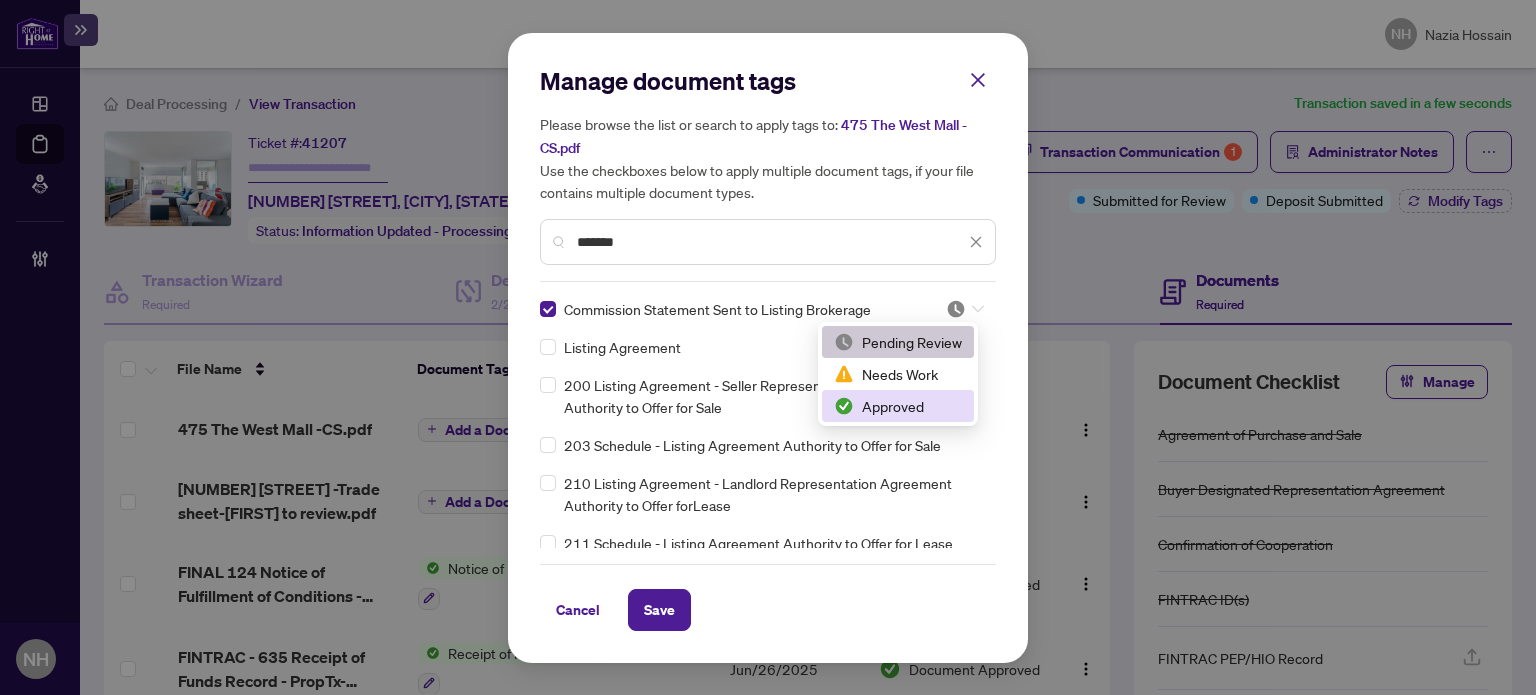 click on "Approved" at bounding box center (898, 406) 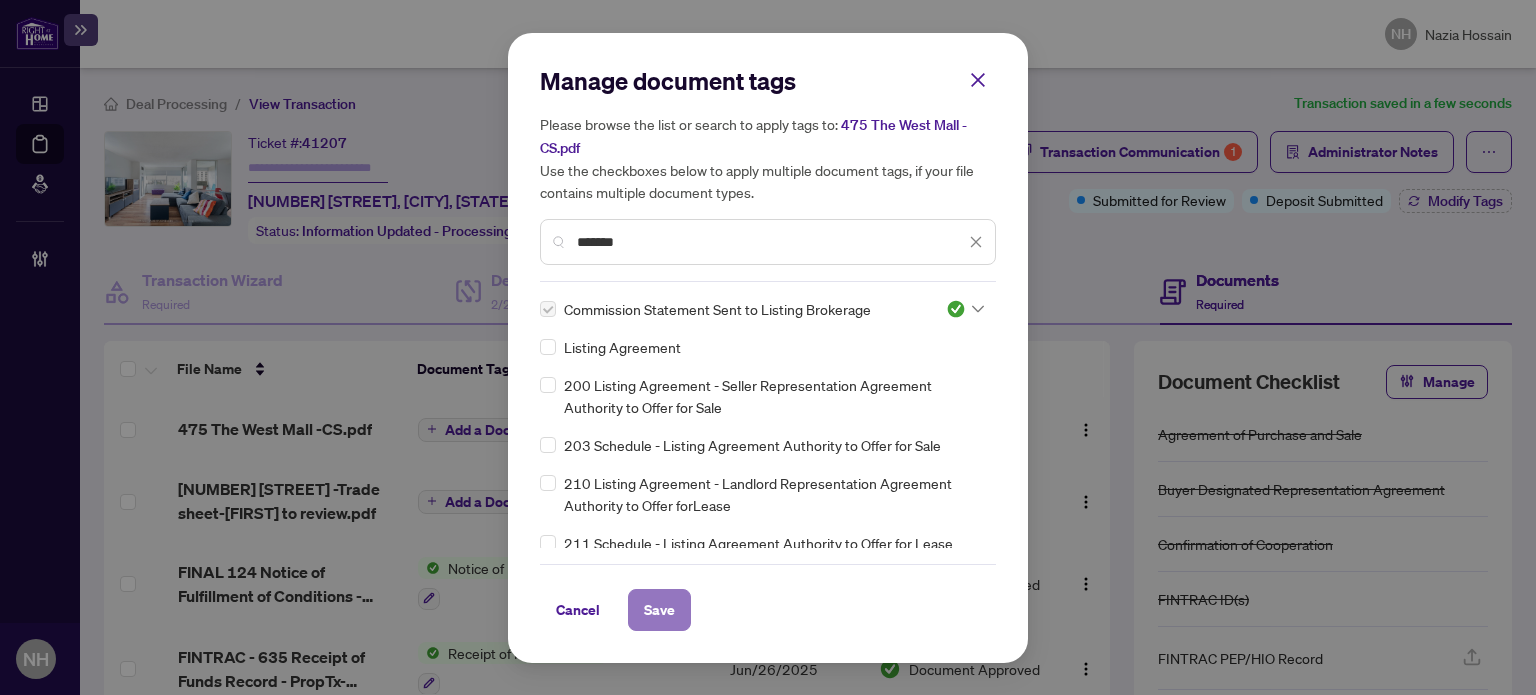 click on "Save" at bounding box center [659, 610] 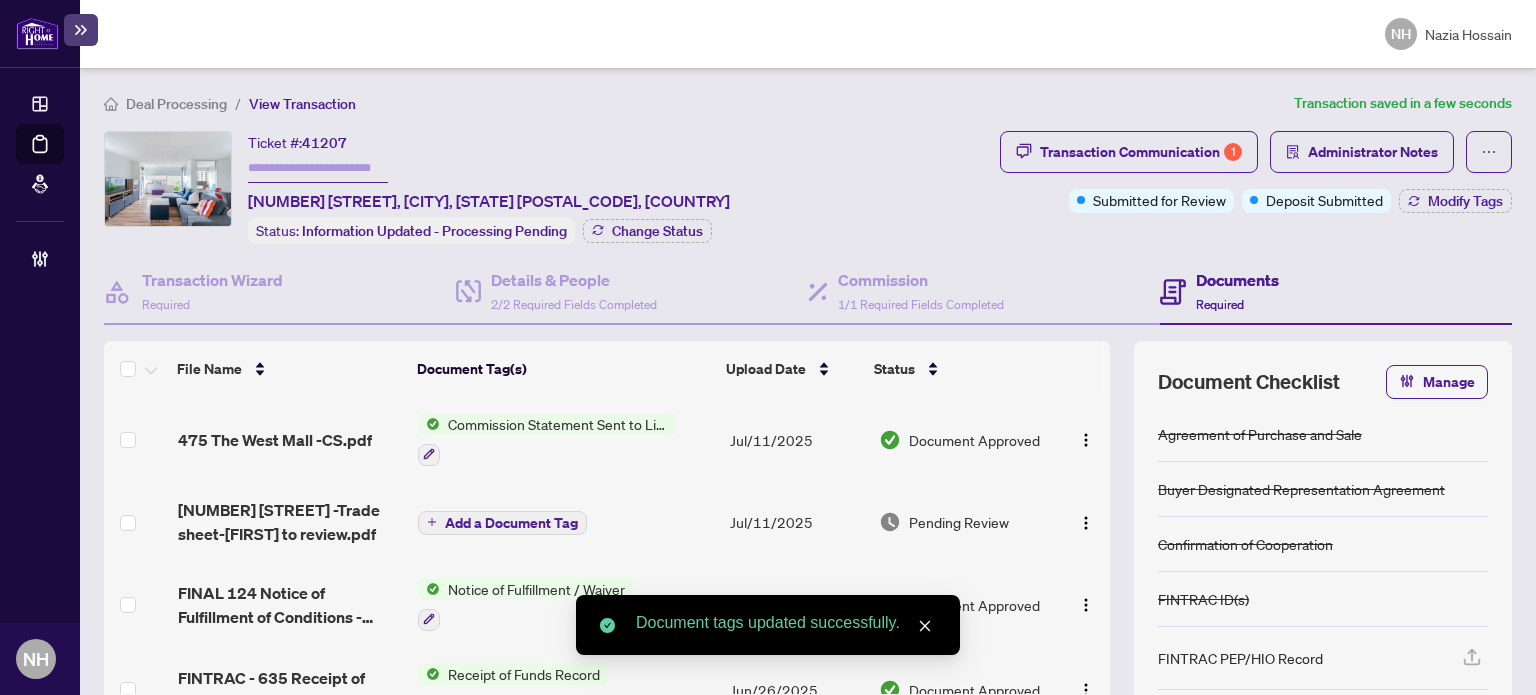 click on "Administrator Notes" at bounding box center [1373, 152] 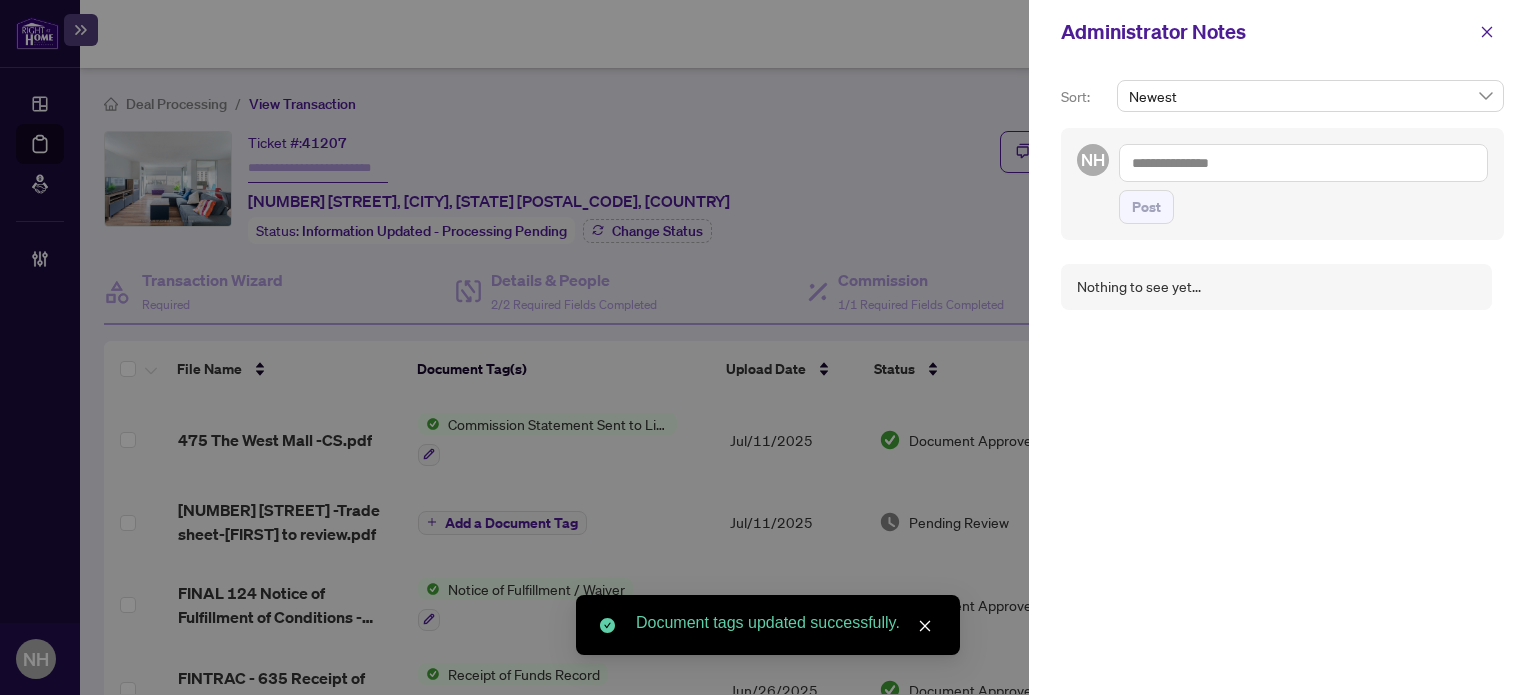 click at bounding box center (1303, 163) 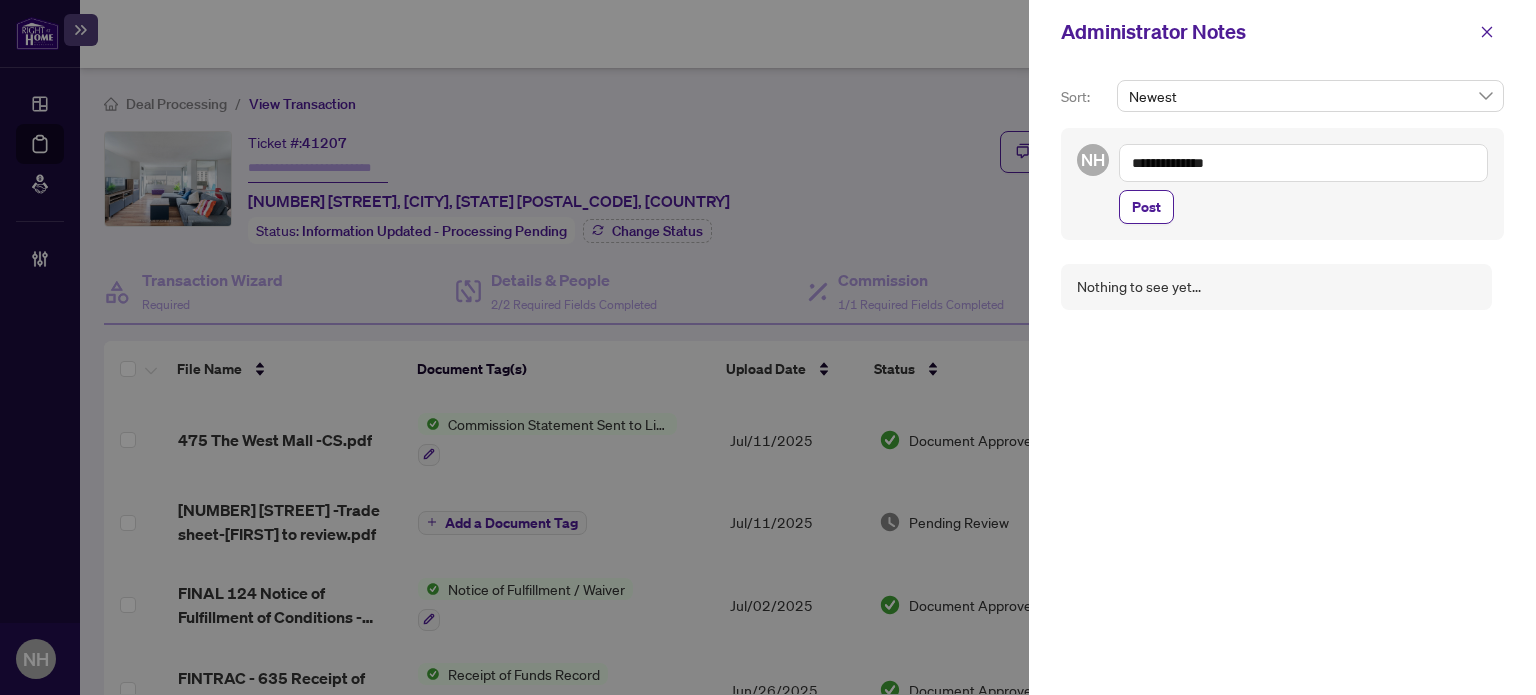 paste on "**********" 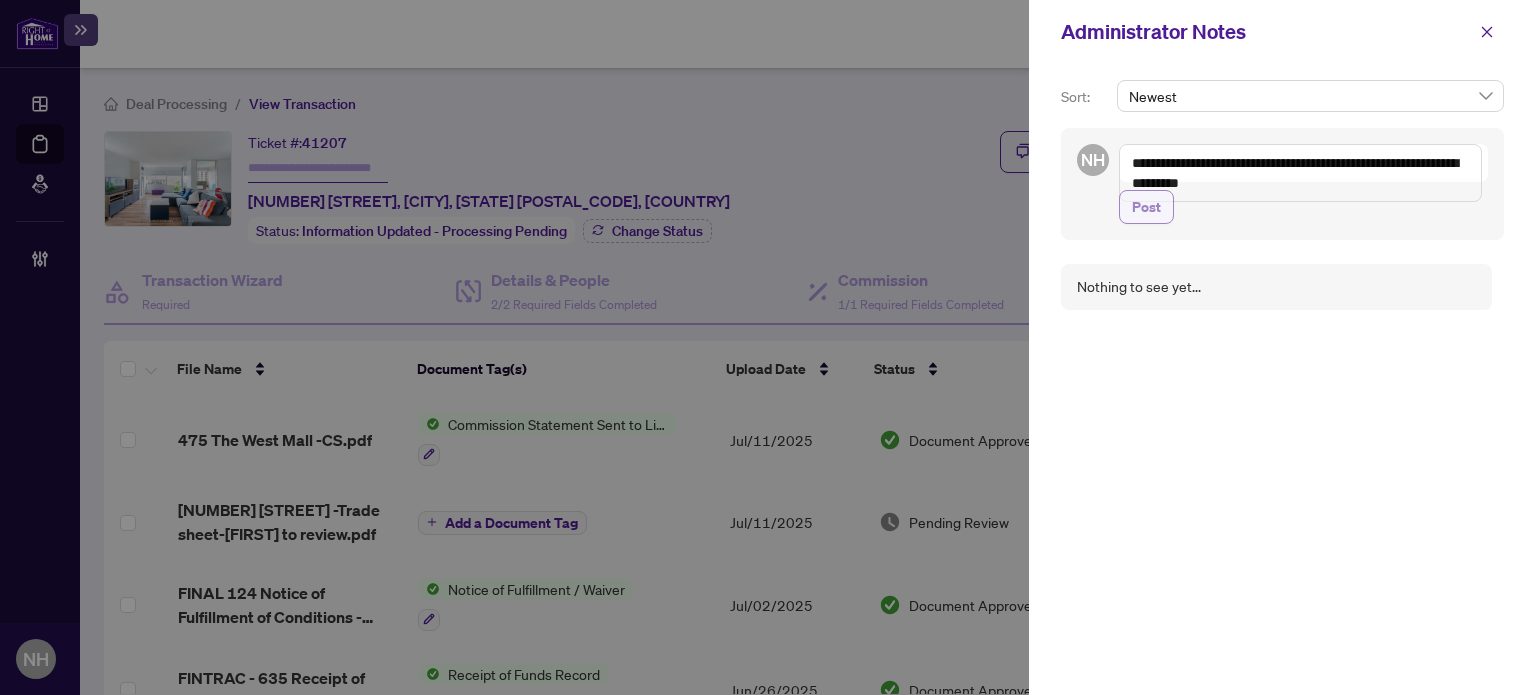 type on "**********" 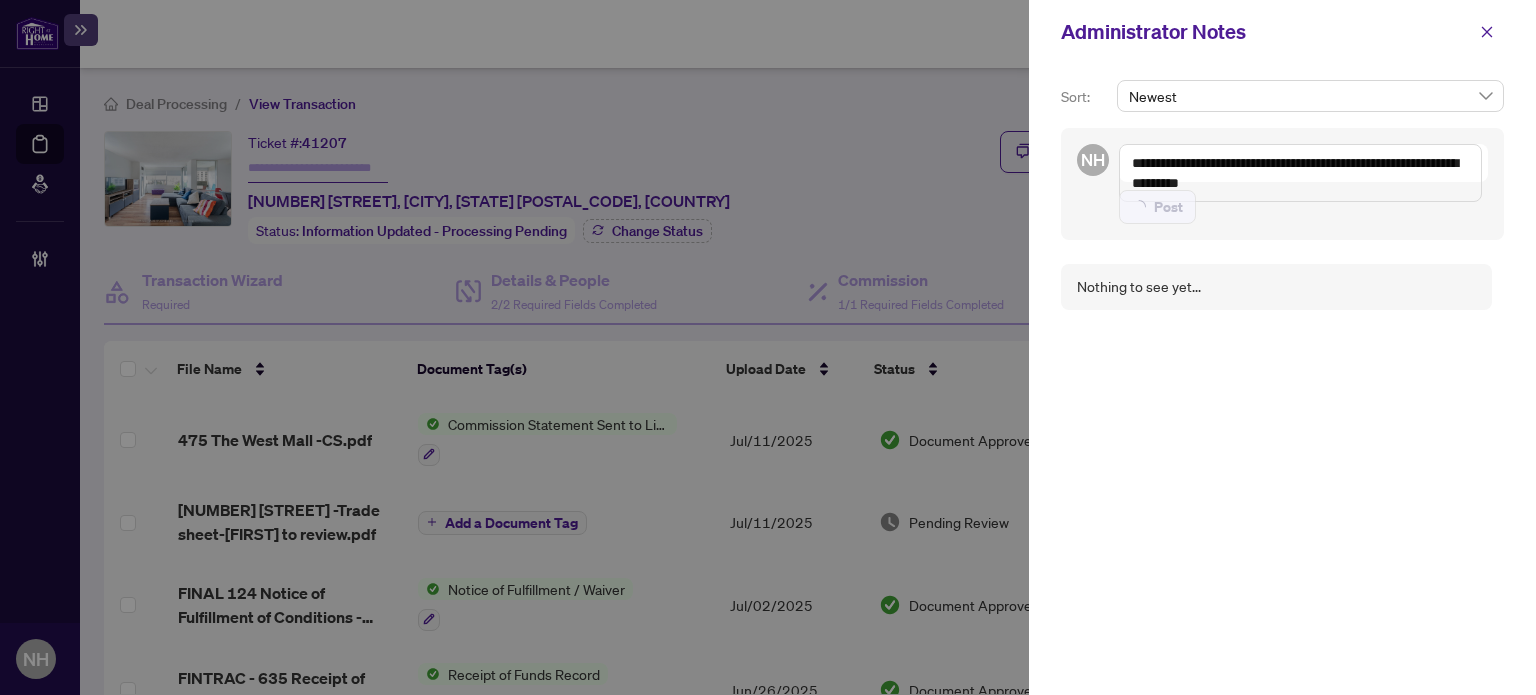 type 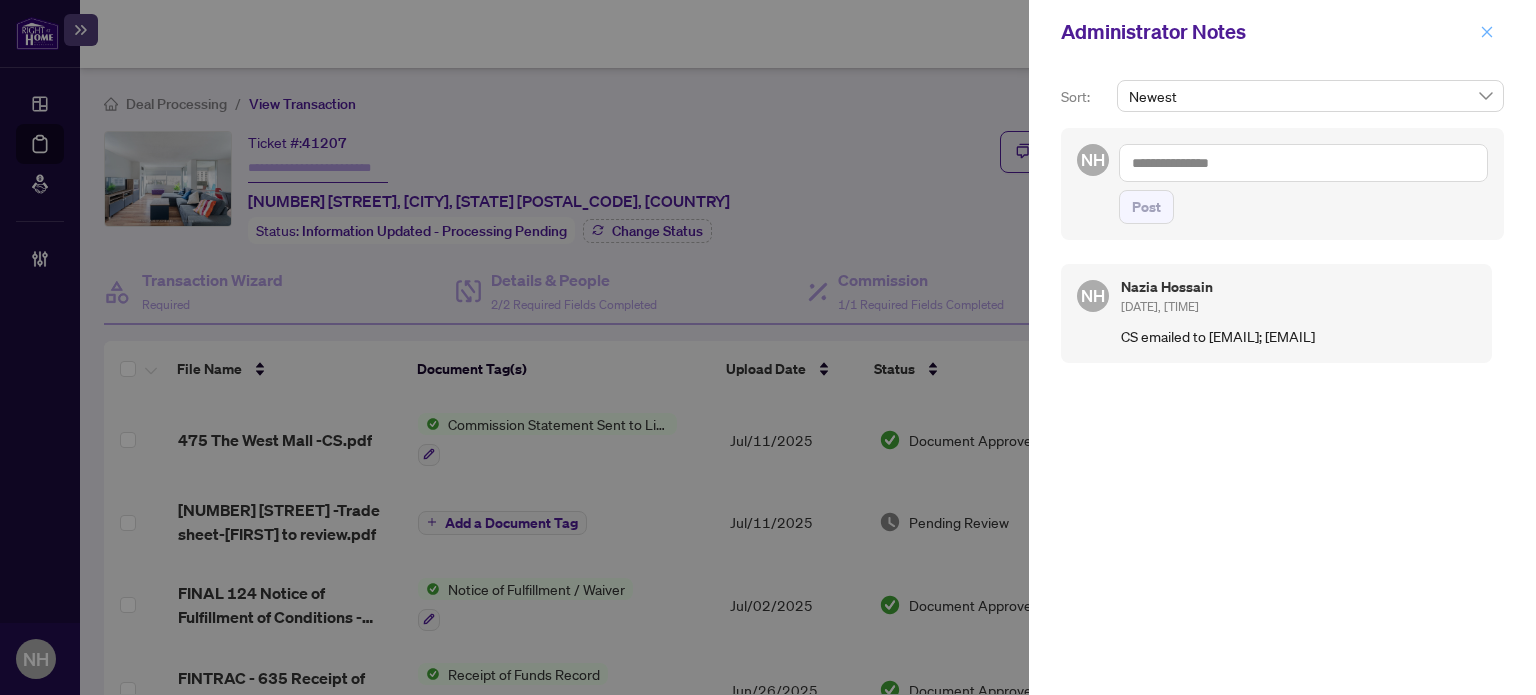 click at bounding box center (1487, 32) 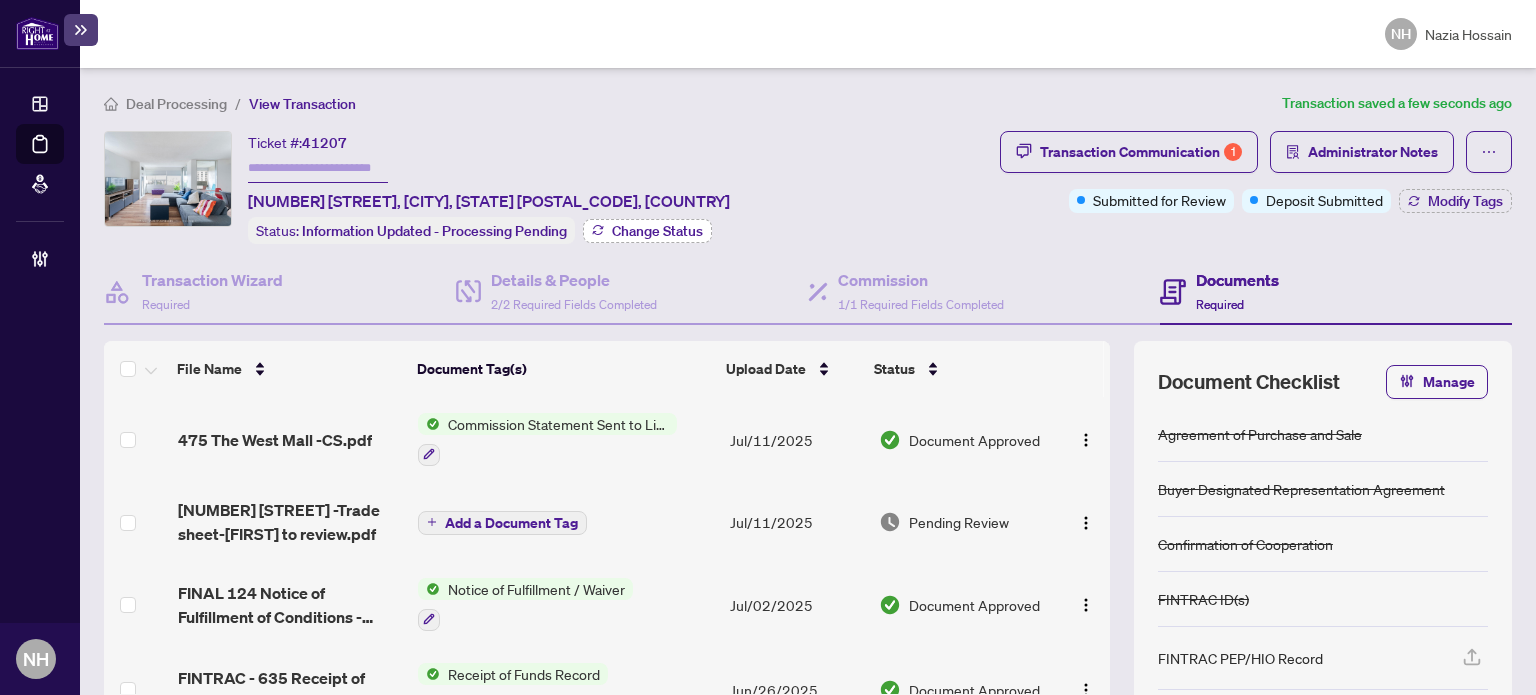 click on "Change Status" at bounding box center (657, 231) 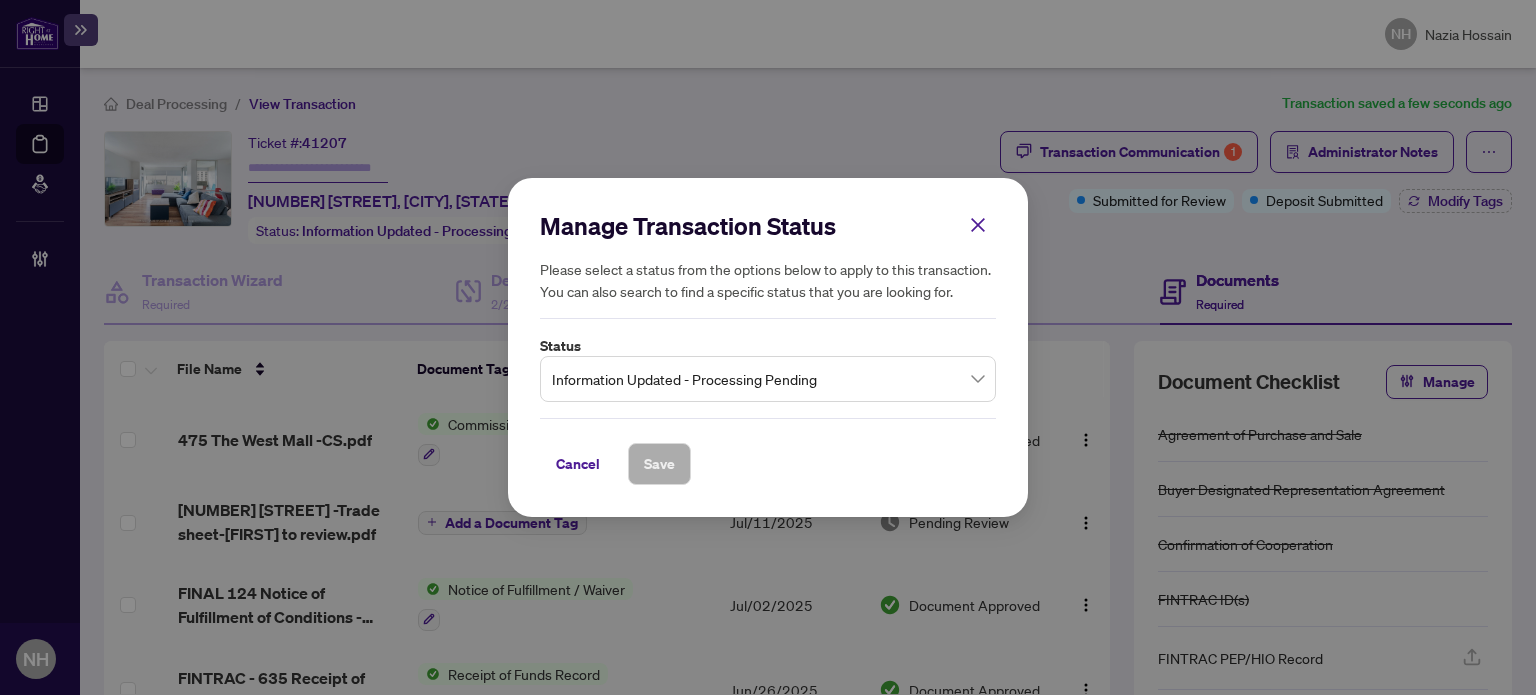 click on "Information Updated - Processing Pending" at bounding box center [768, 379] 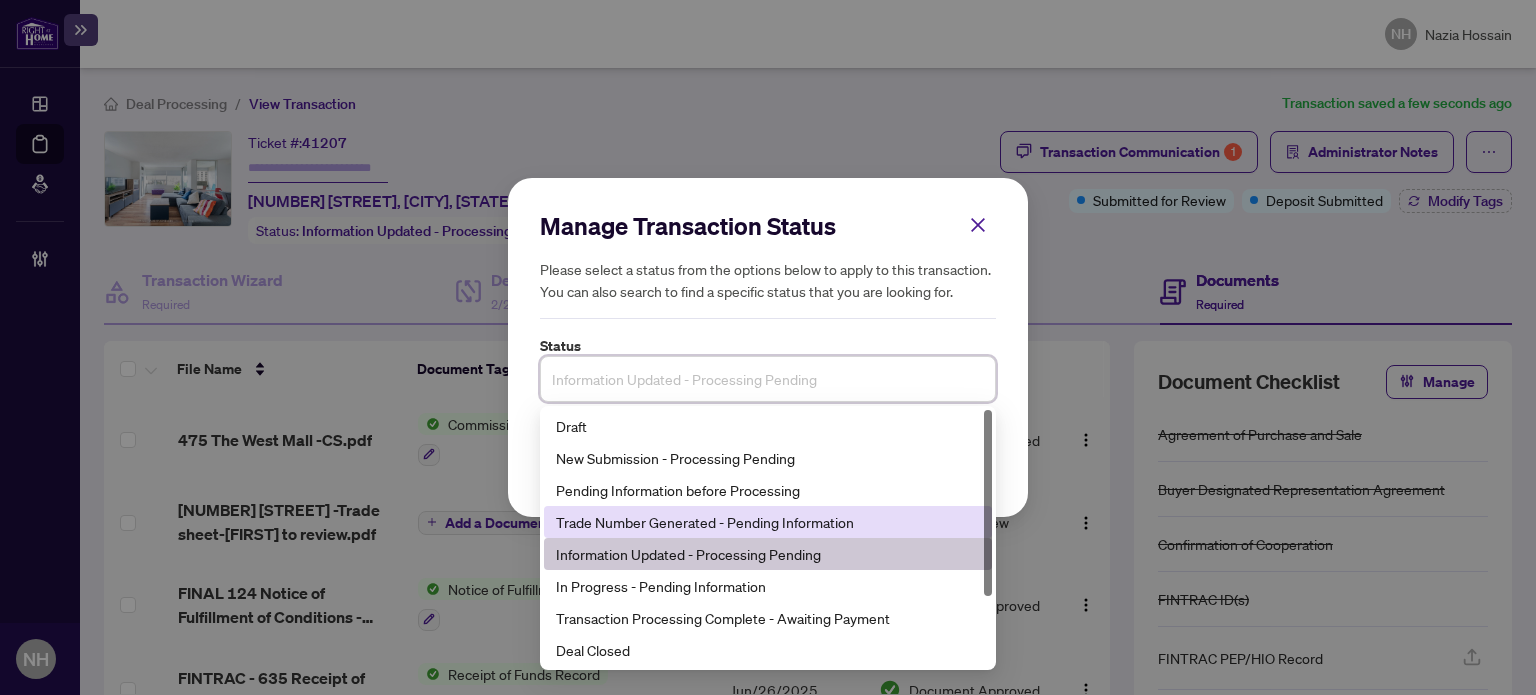 click on "Trade Number Generated - Pending Information" at bounding box center (768, 522) 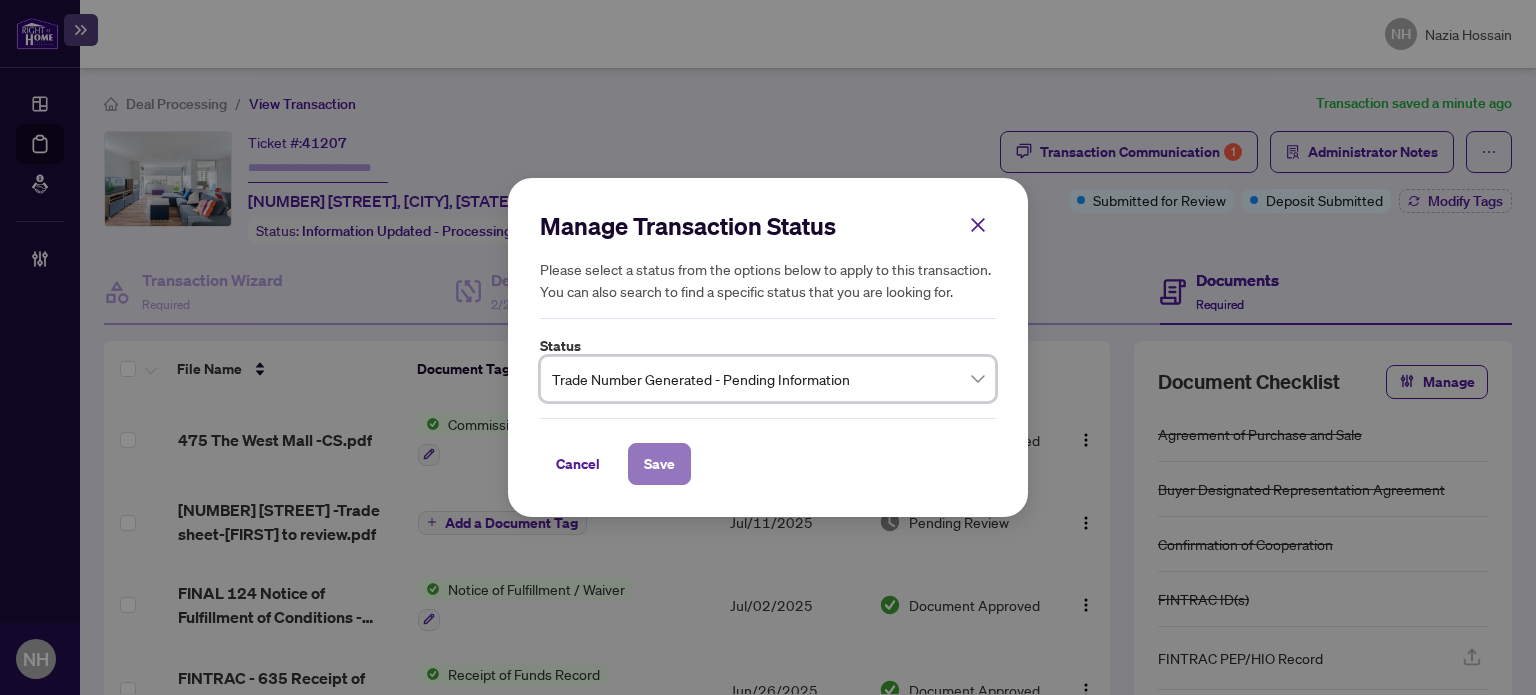 click on "Save" at bounding box center [659, 464] 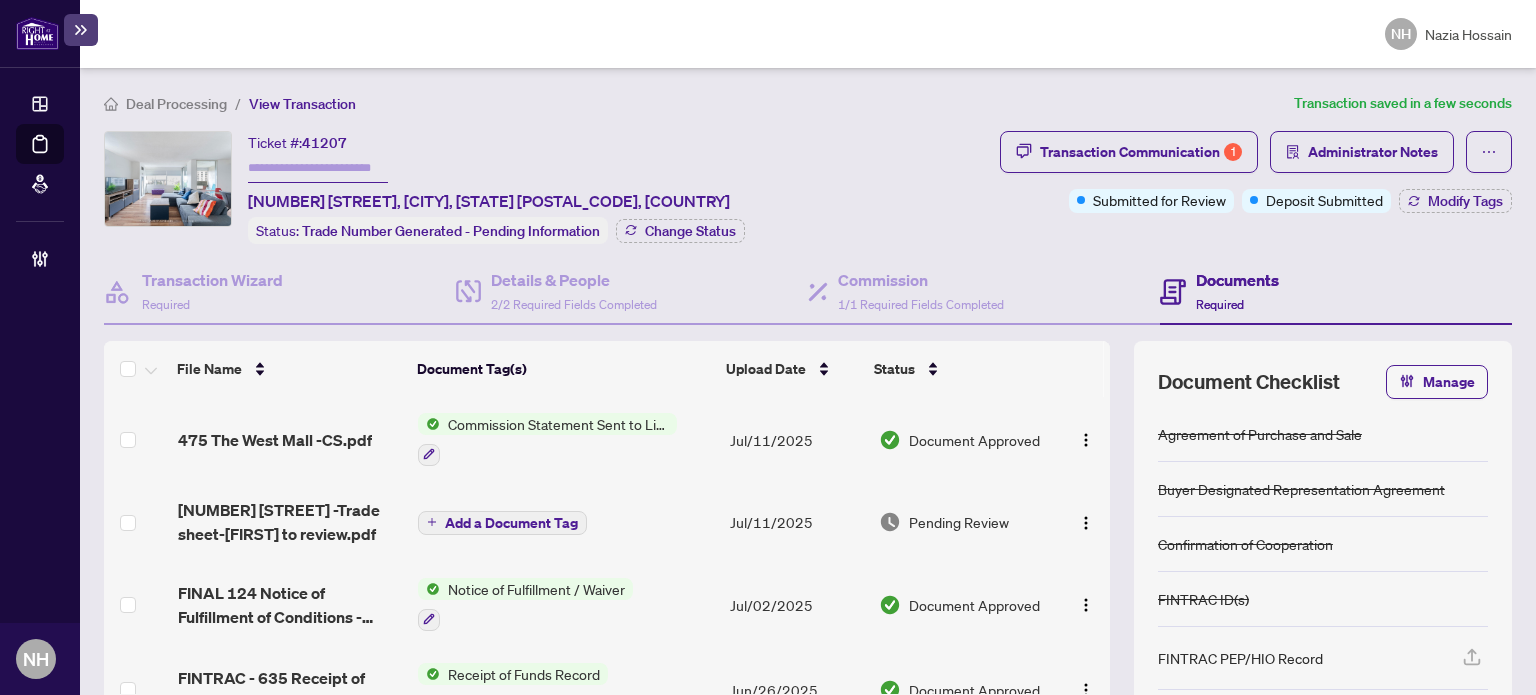 click at bounding box center [318, 168] 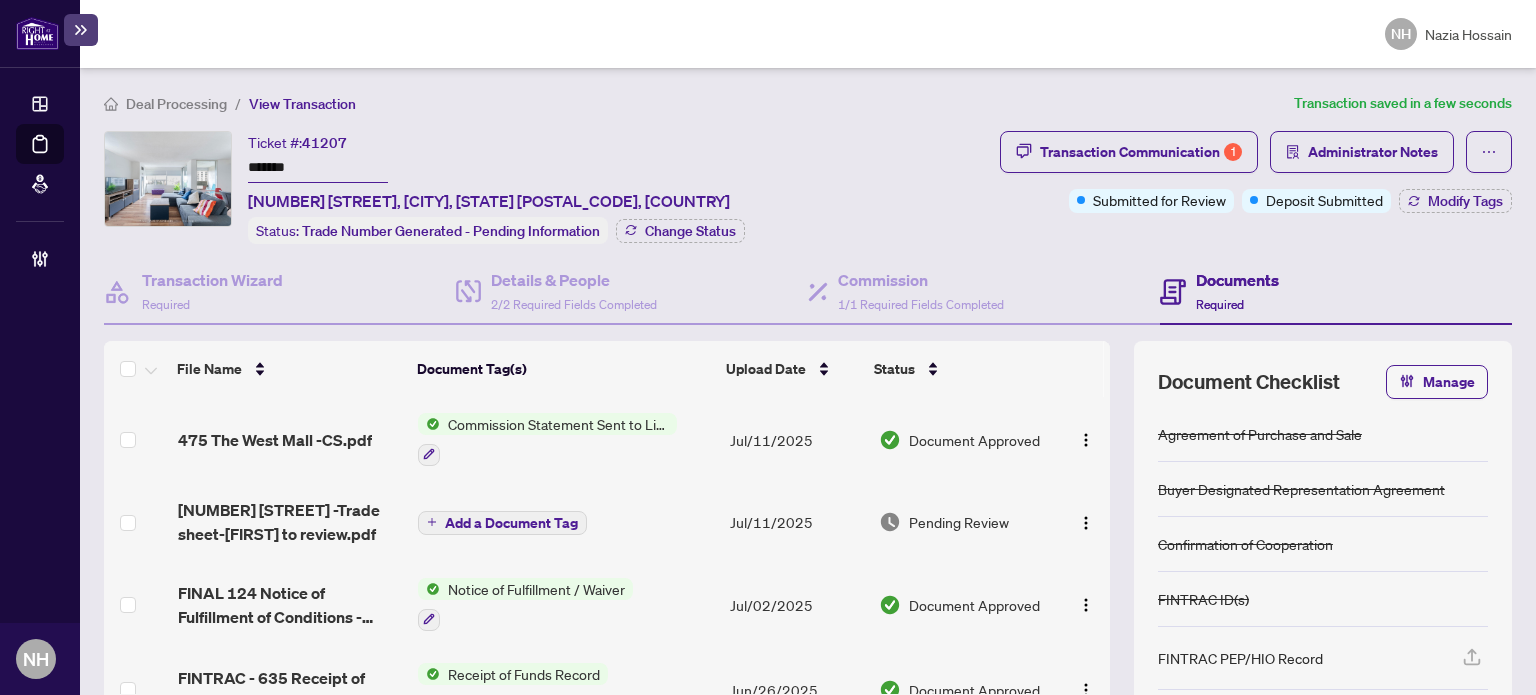 type on "*******" 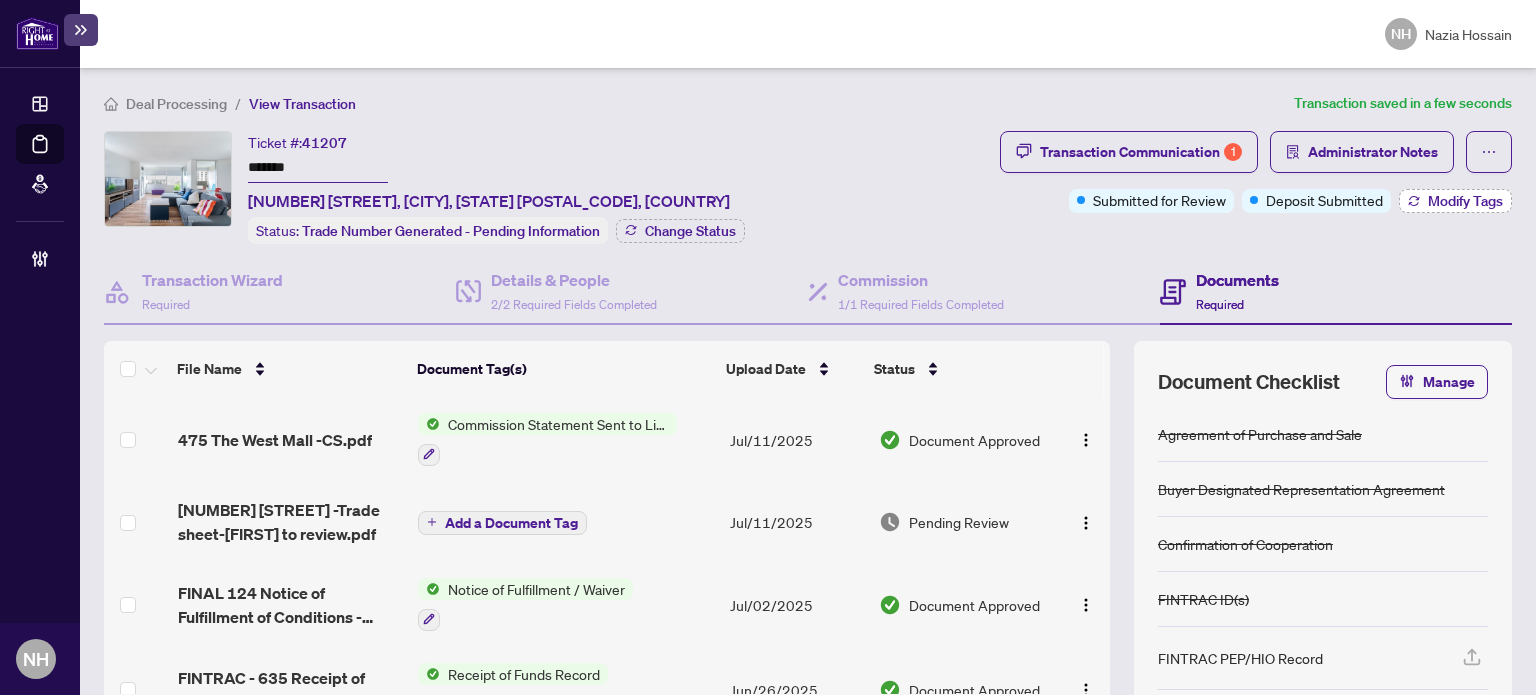 click on "Modify Tags" at bounding box center [1465, 201] 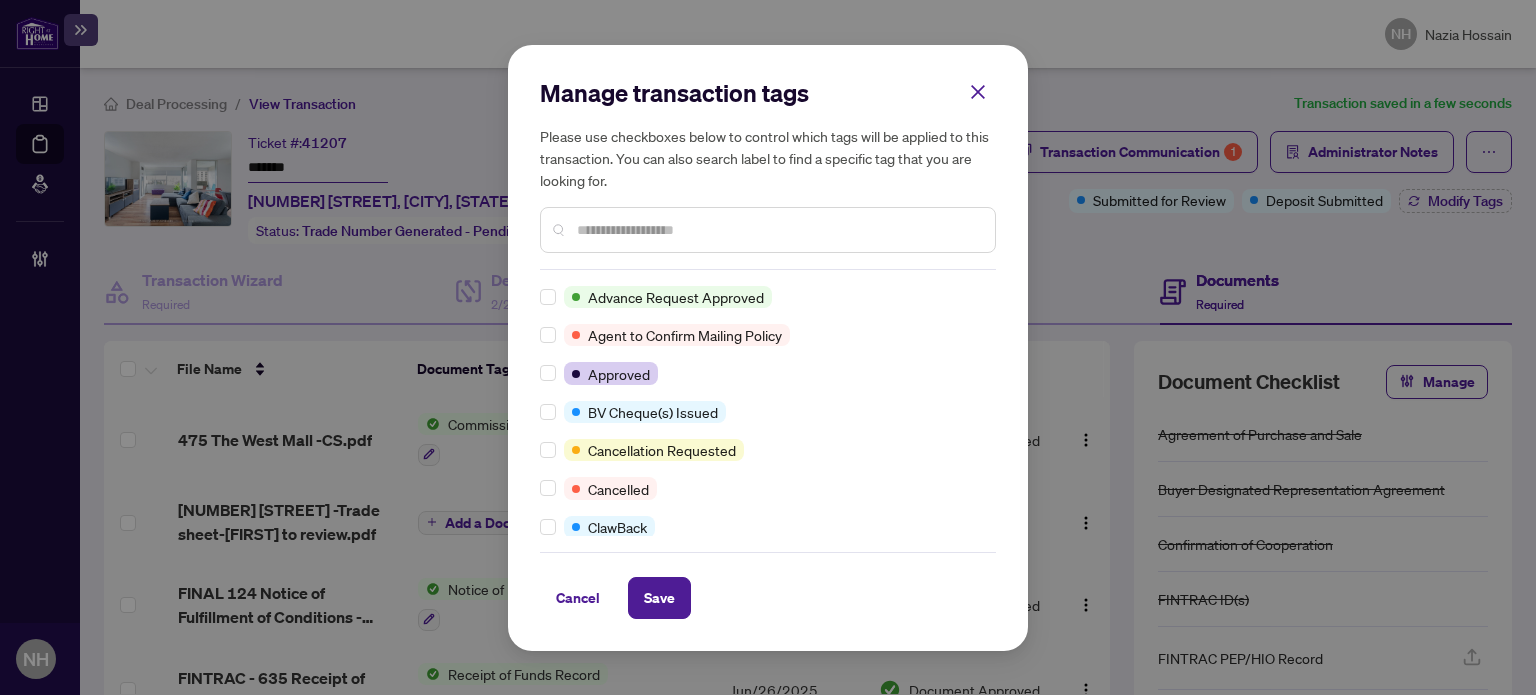 scroll, scrollTop: 0, scrollLeft: 0, axis: both 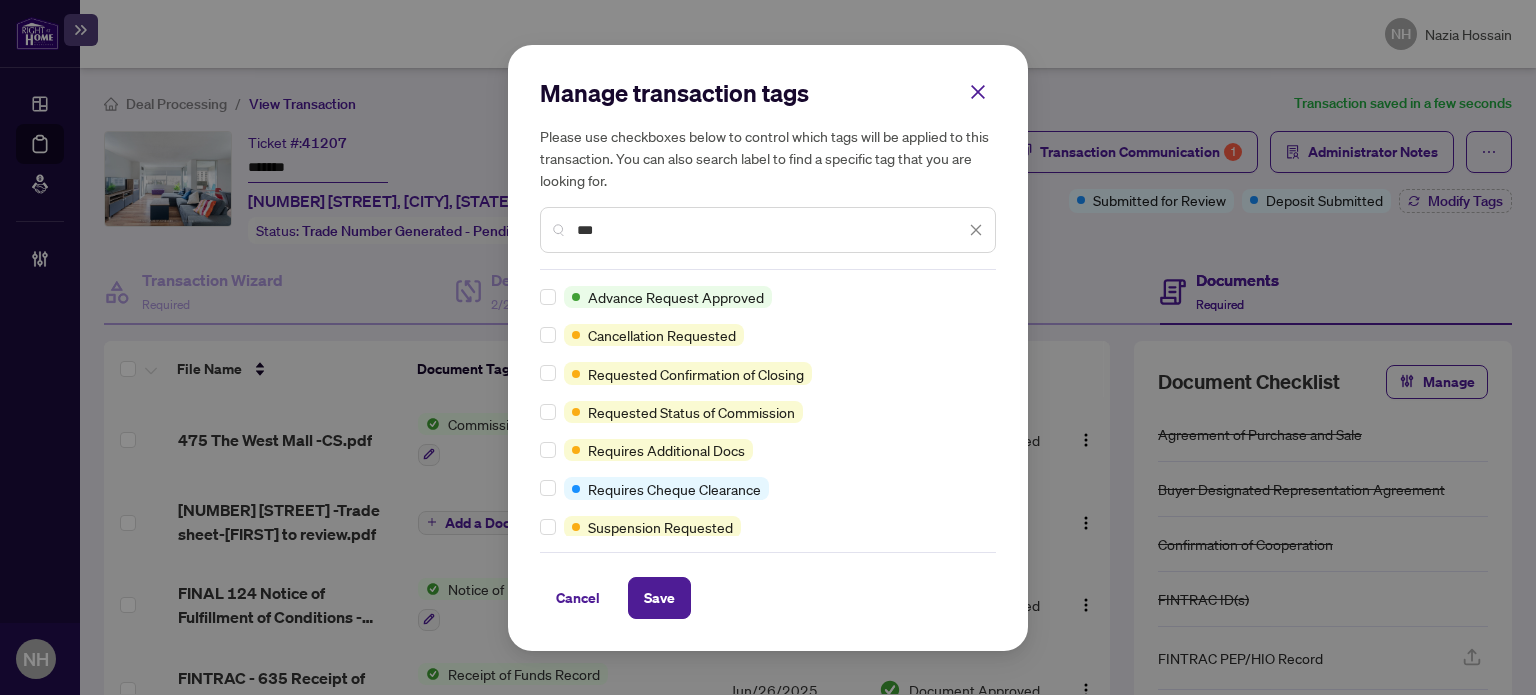 type on "***" 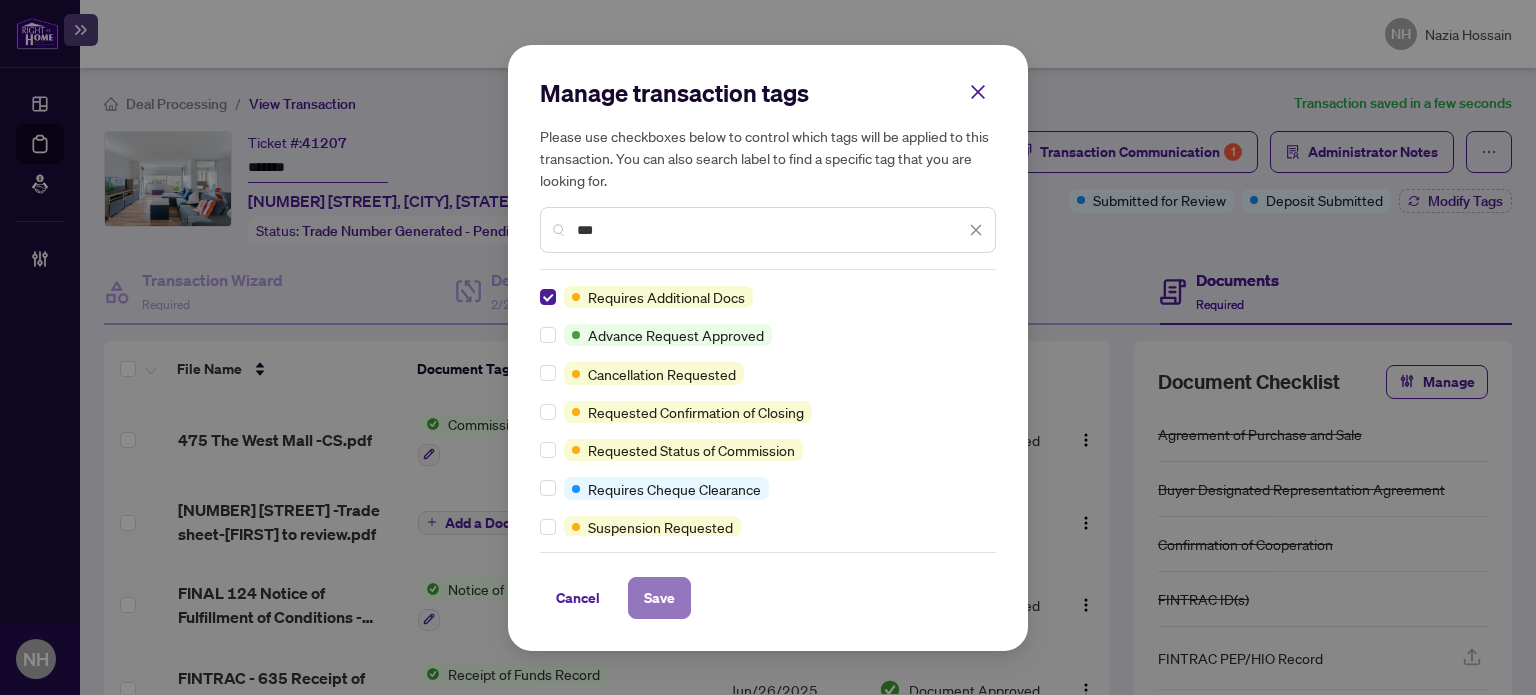 click on "Save" at bounding box center (659, 598) 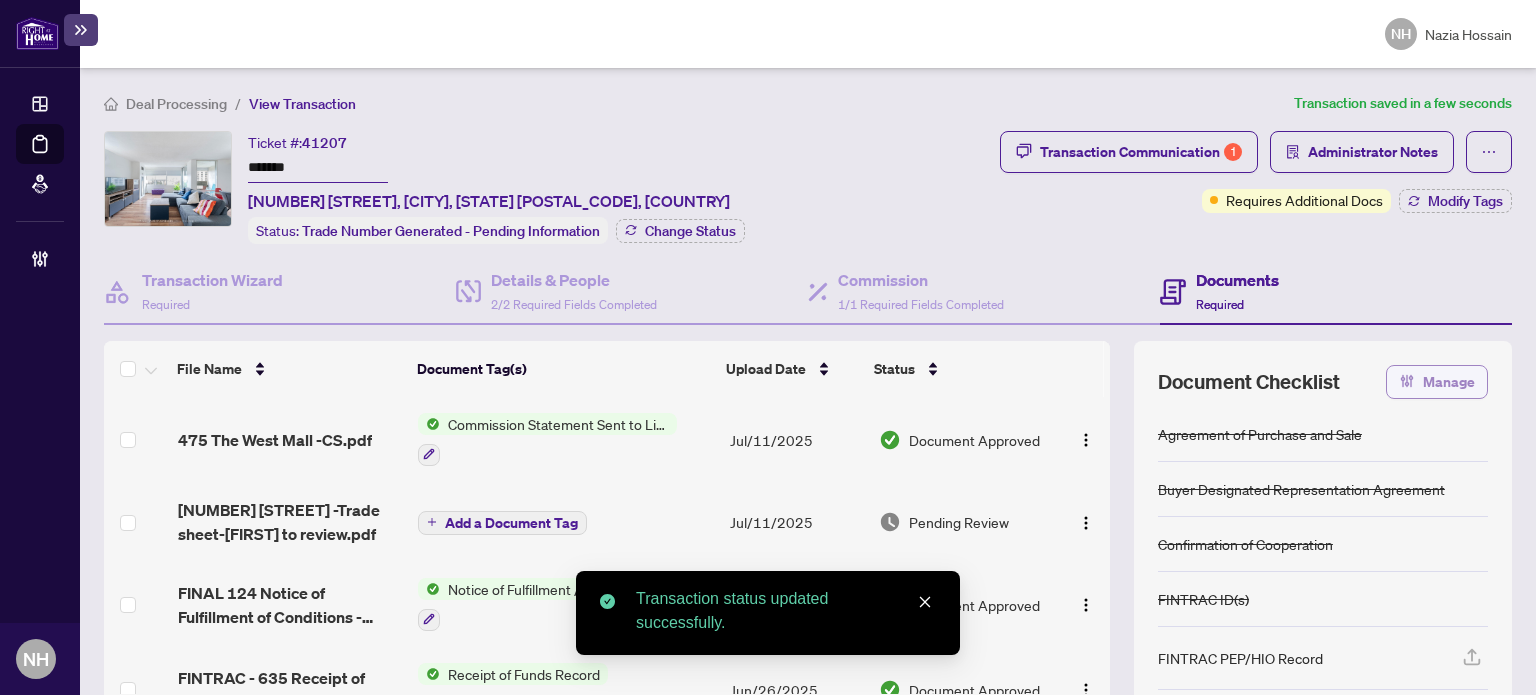 click on "Manage" at bounding box center (1449, 382) 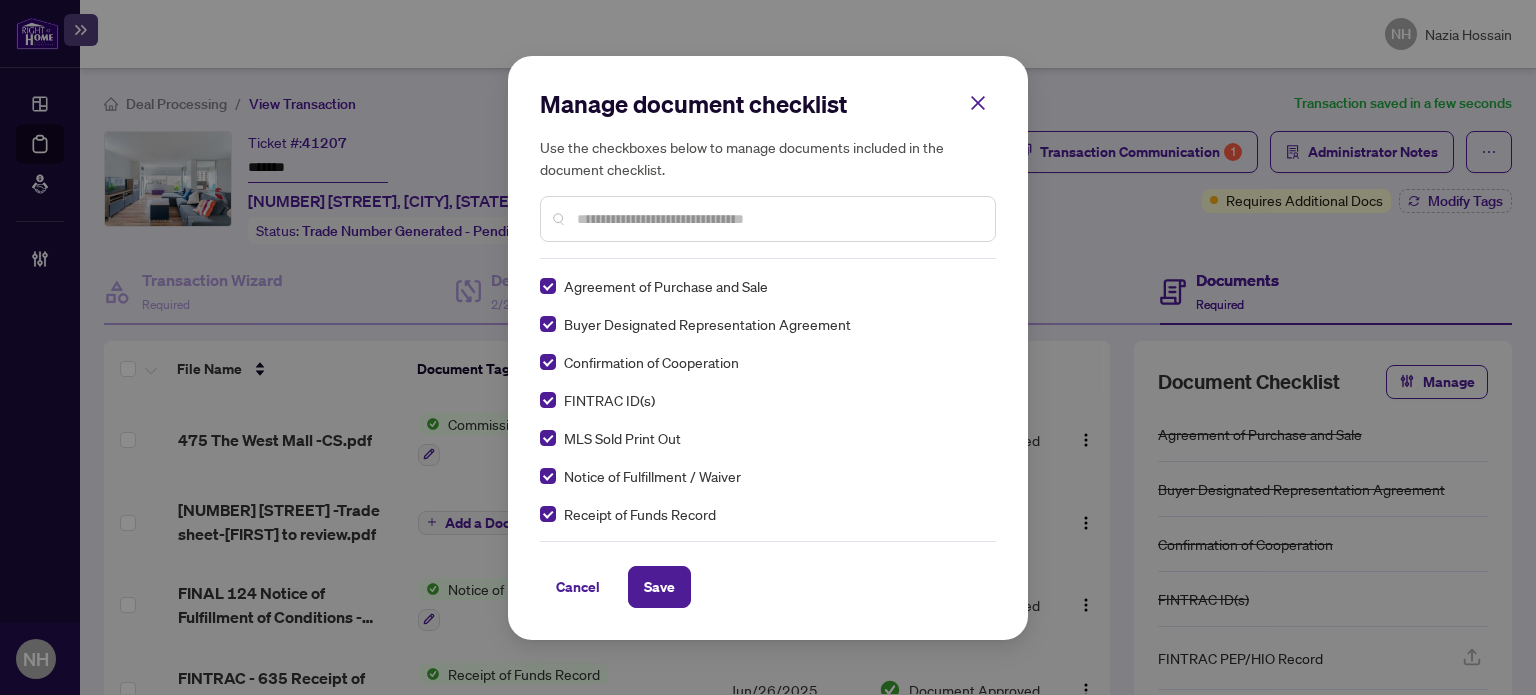 scroll, scrollTop: 0, scrollLeft: 0, axis: both 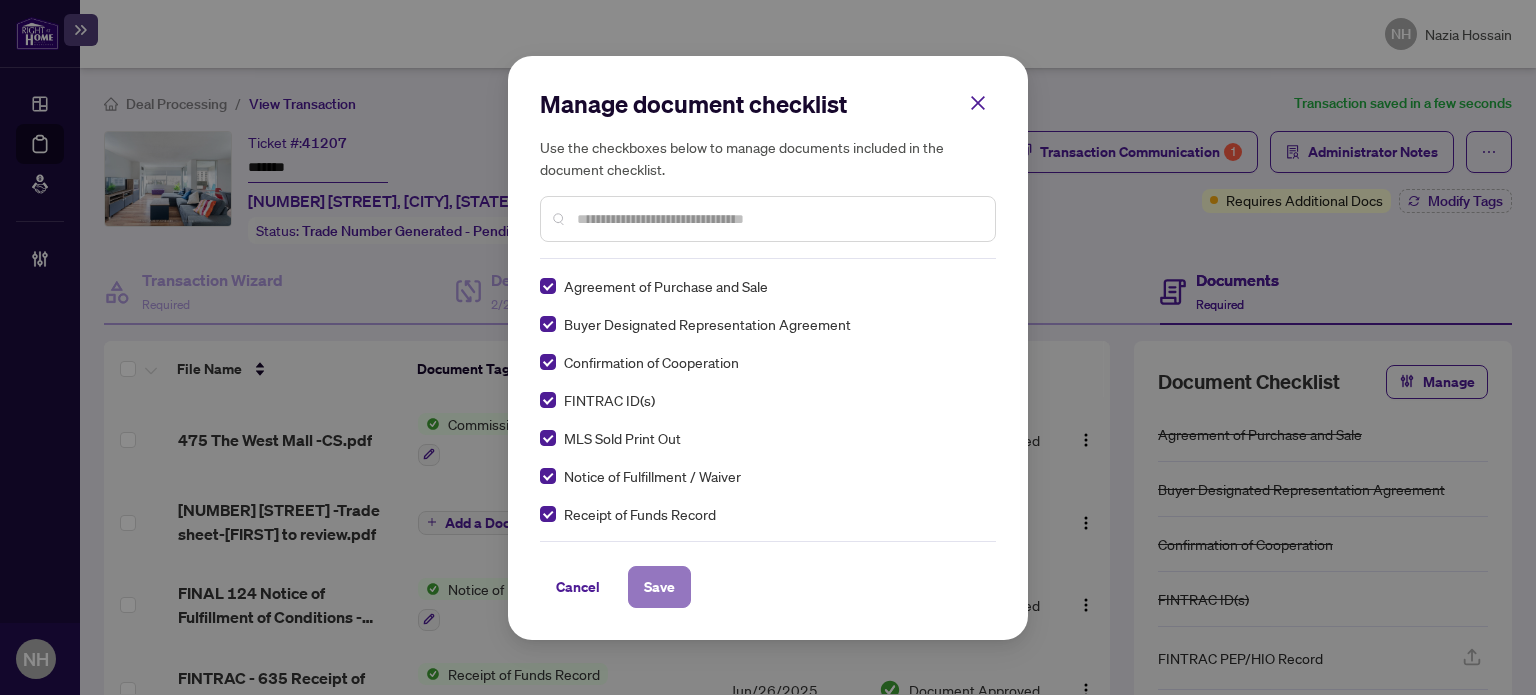 click on "Save" at bounding box center [659, 587] 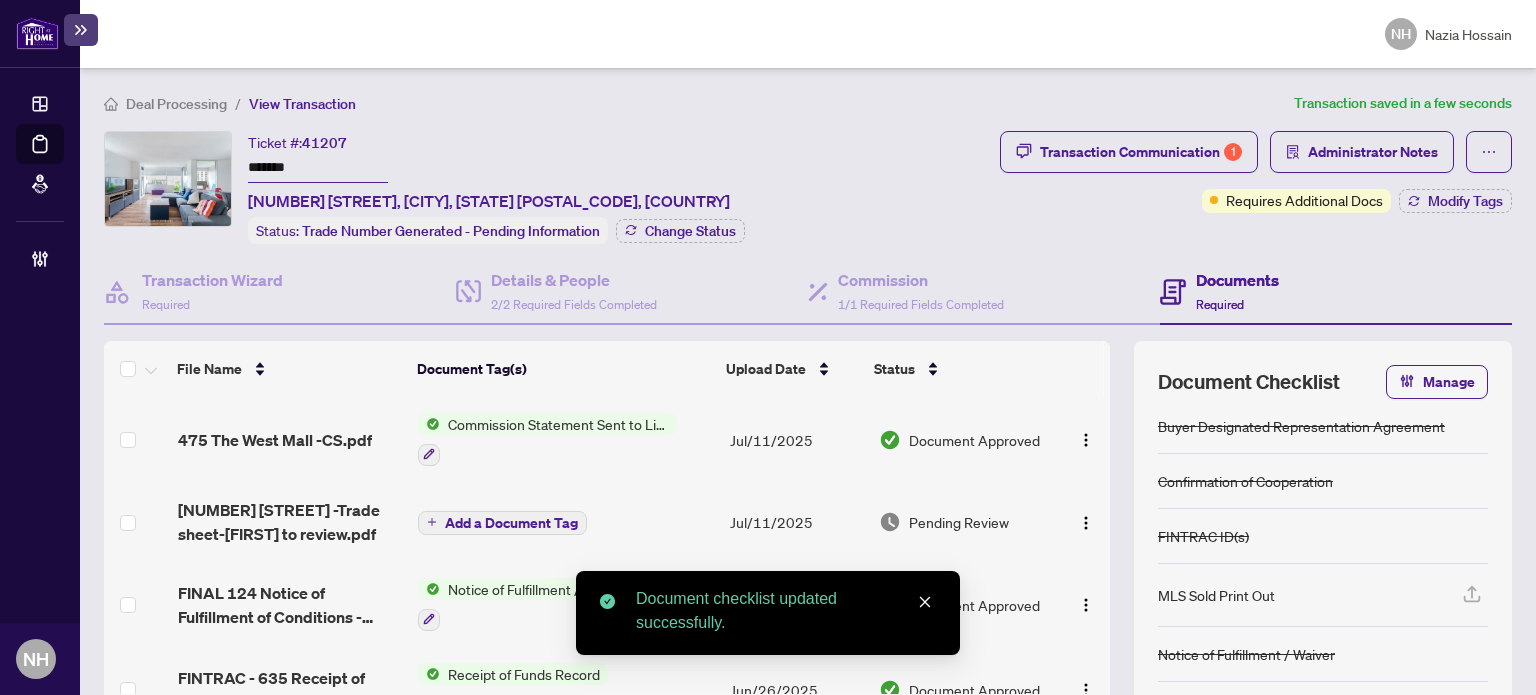 scroll, scrollTop: 92, scrollLeft: 0, axis: vertical 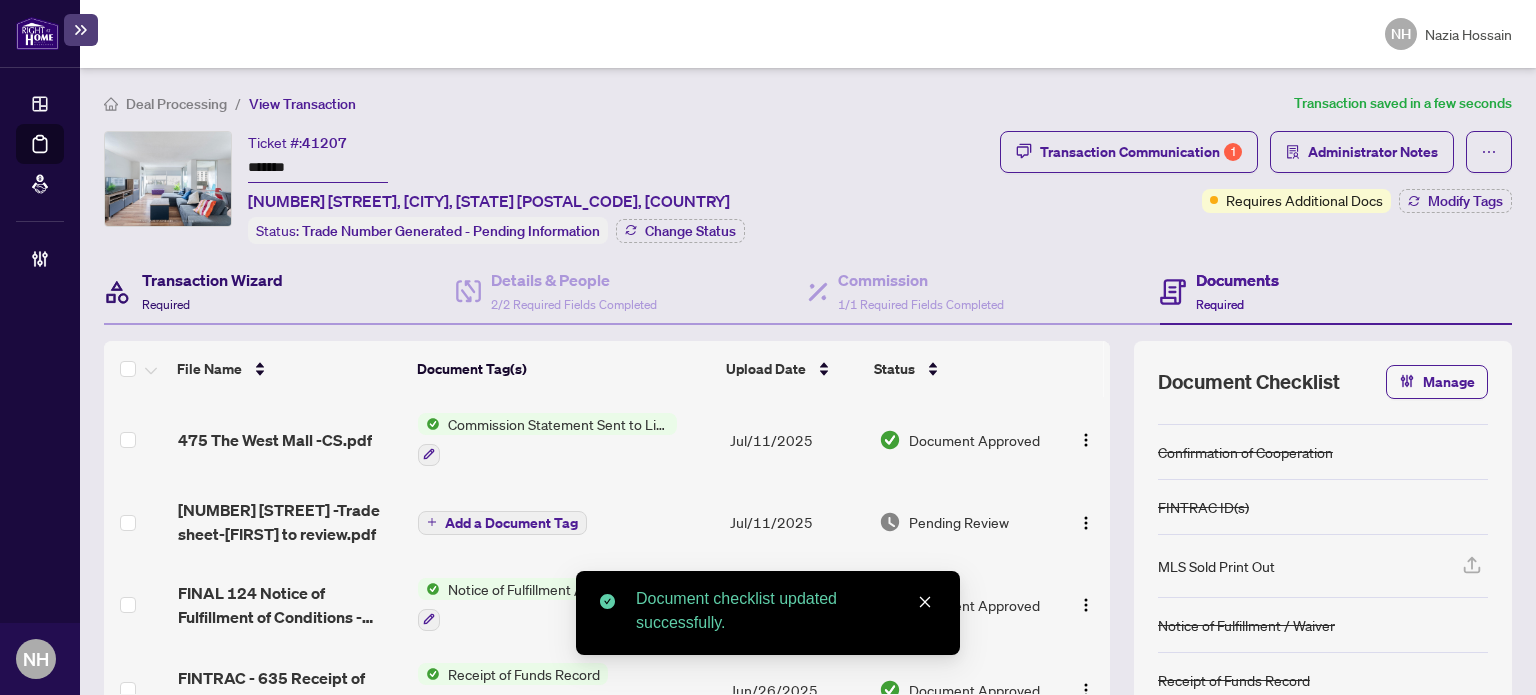 click on "Transaction Wizard" at bounding box center (212, 280) 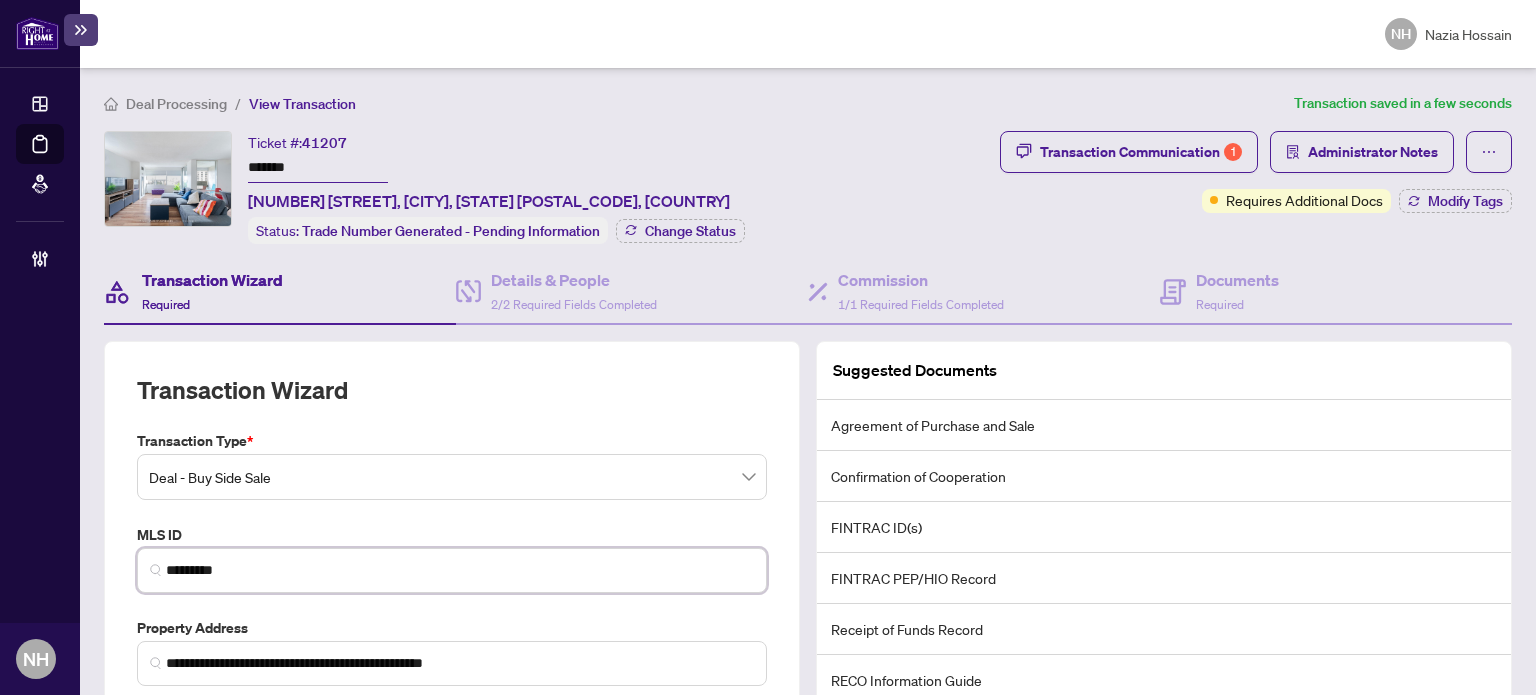 drag, startPoint x: 96, startPoint y: 514, endPoint x: 2, endPoint y: 509, distance: 94.13288 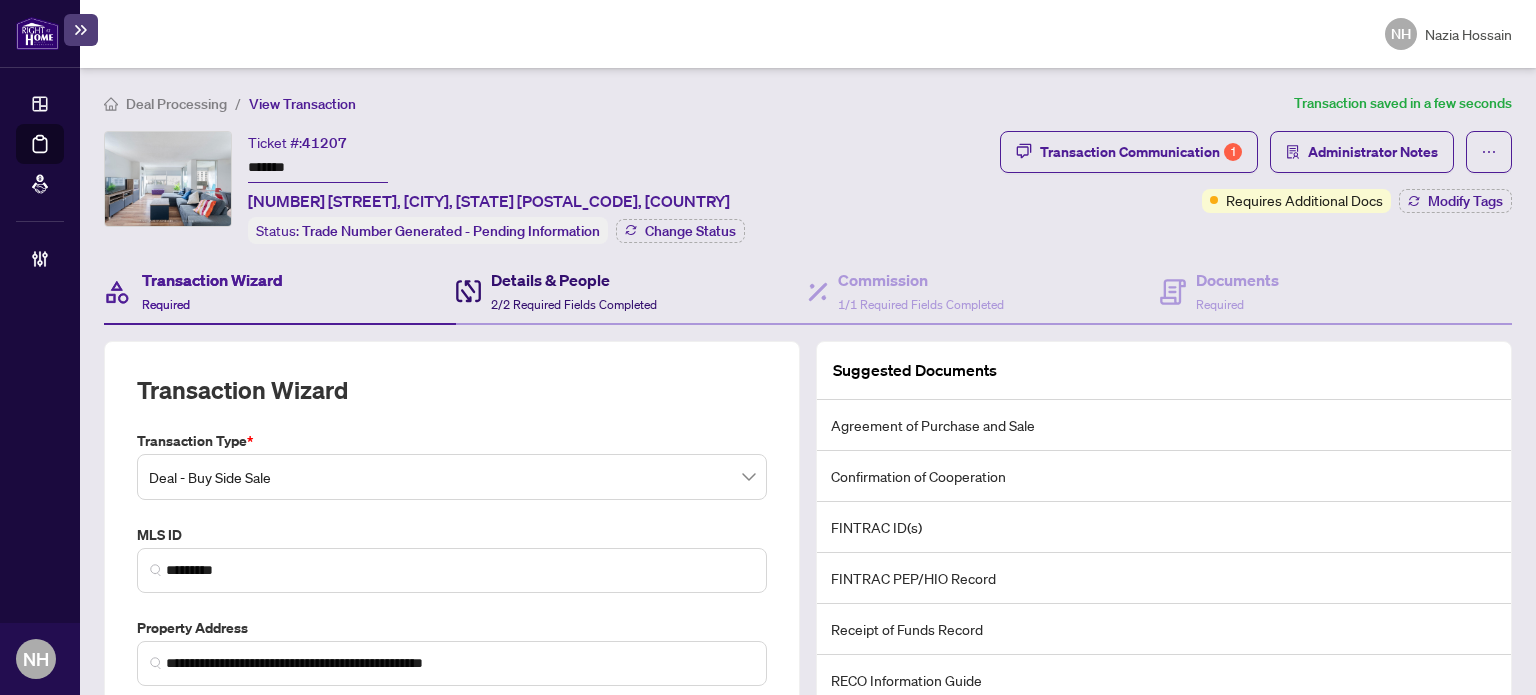click on "2/2 Required Fields Completed" at bounding box center (574, 304) 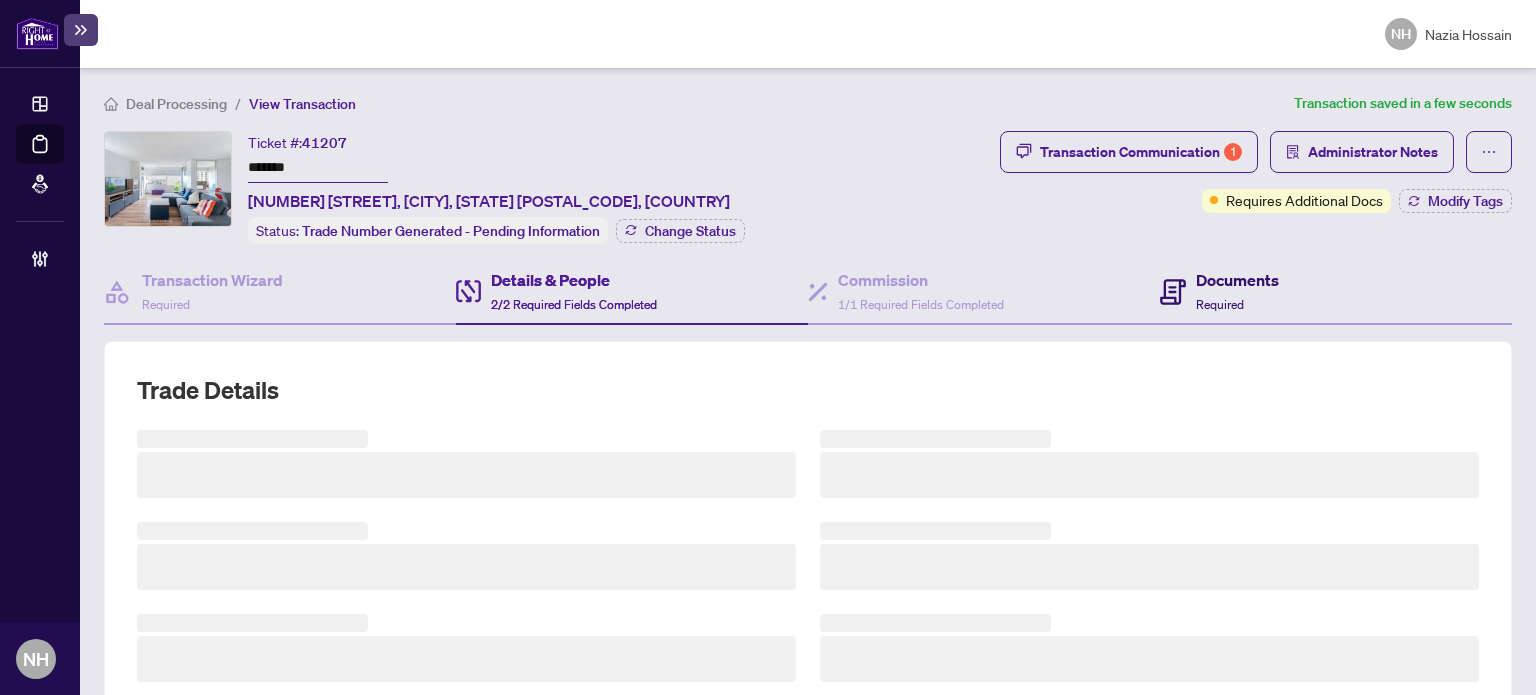 click on "Documents" at bounding box center [1237, 280] 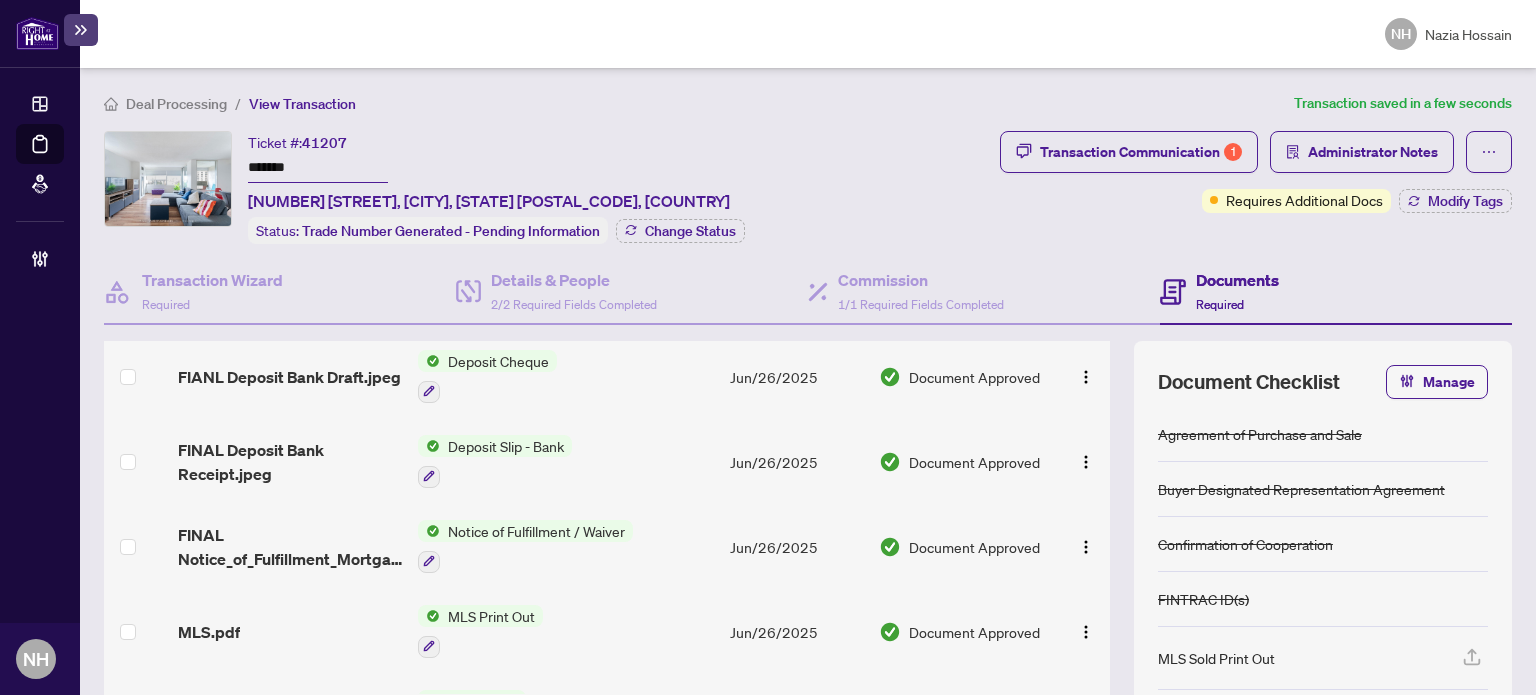 scroll, scrollTop: 800, scrollLeft: 0, axis: vertical 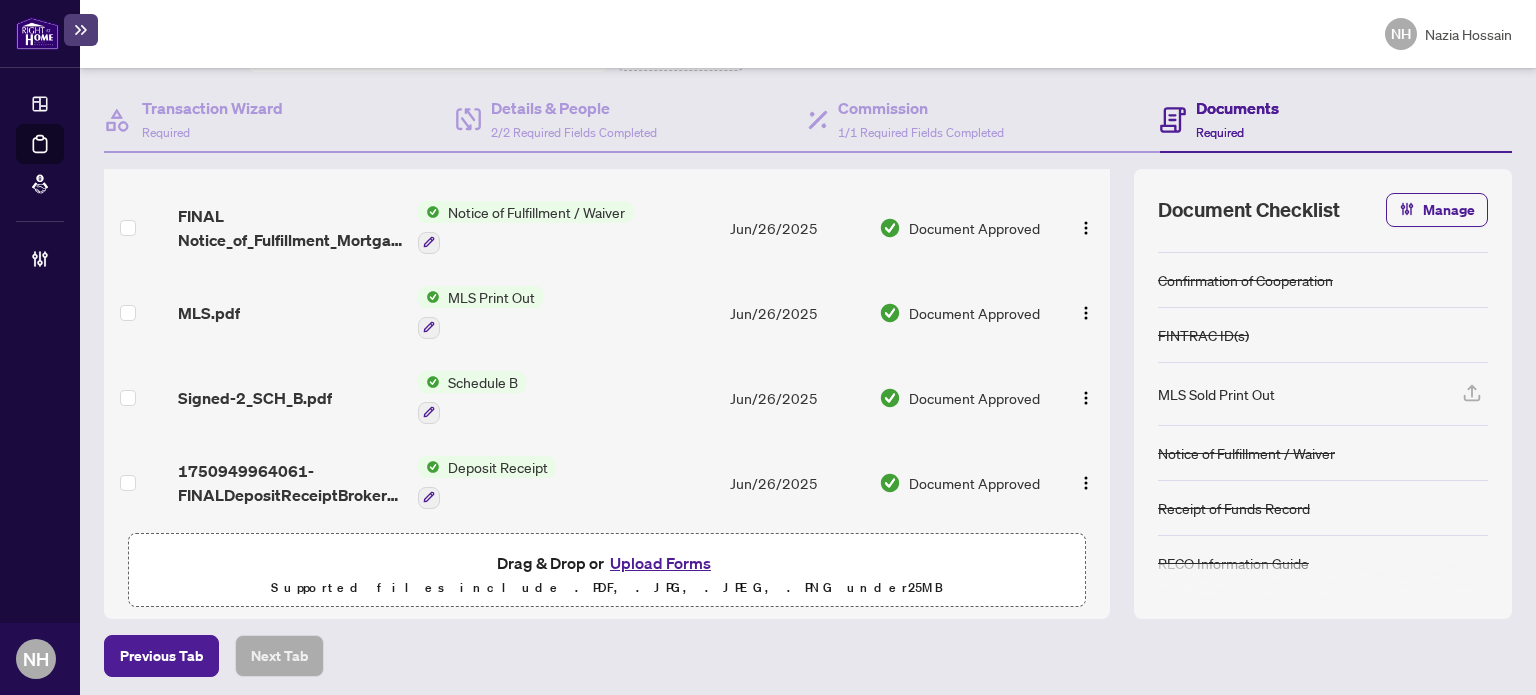 click on "Upload Forms" at bounding box center (660, 563) 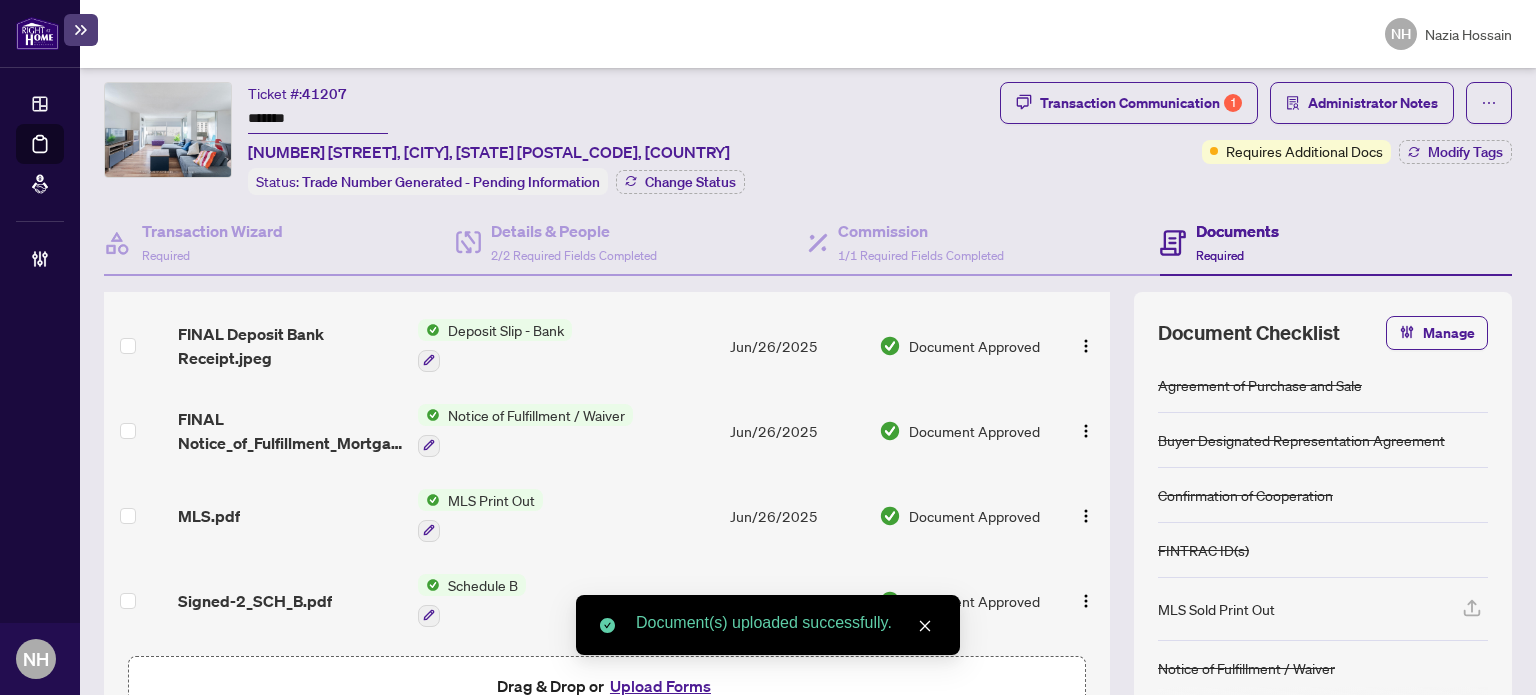 scroll, scrollTop: 0, scrollLeft: 0, axis: both 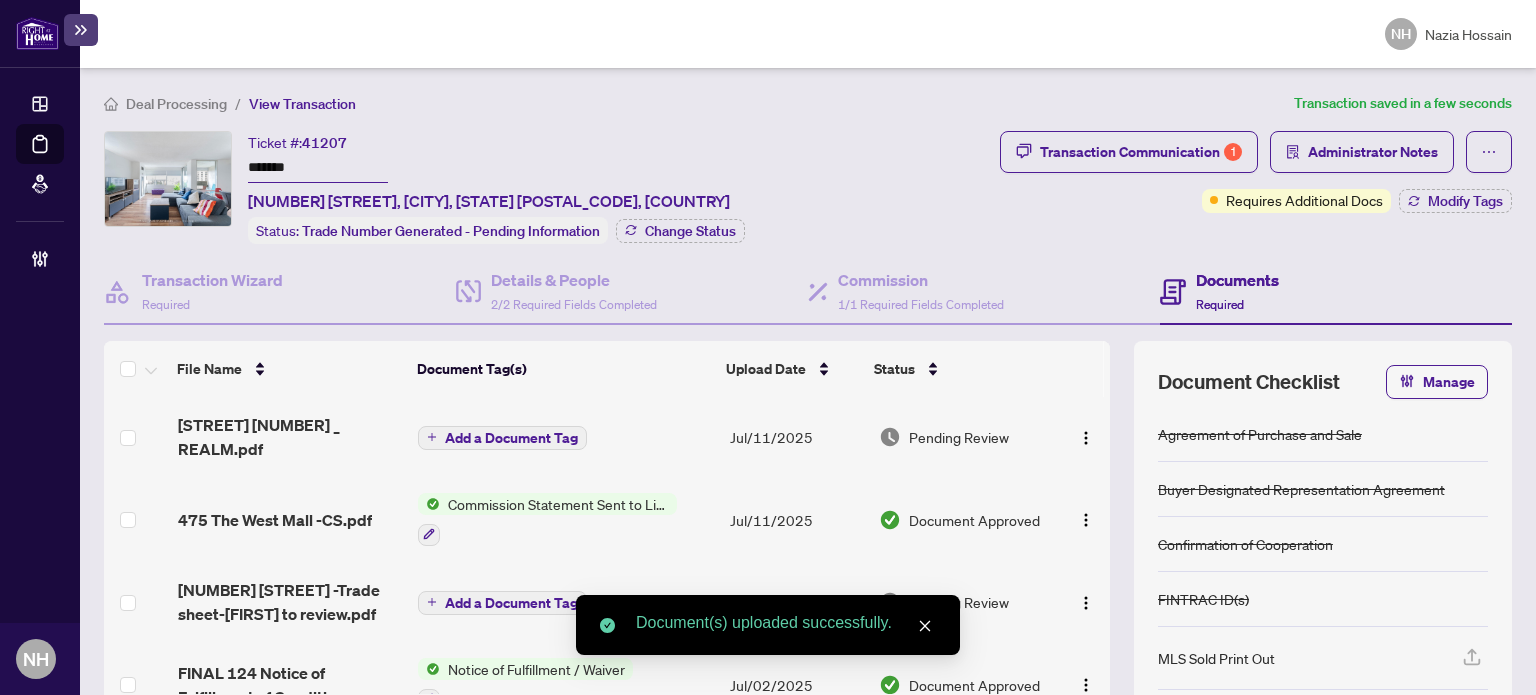 click on "Add a Document Tag" at bounding box center [511, 438] 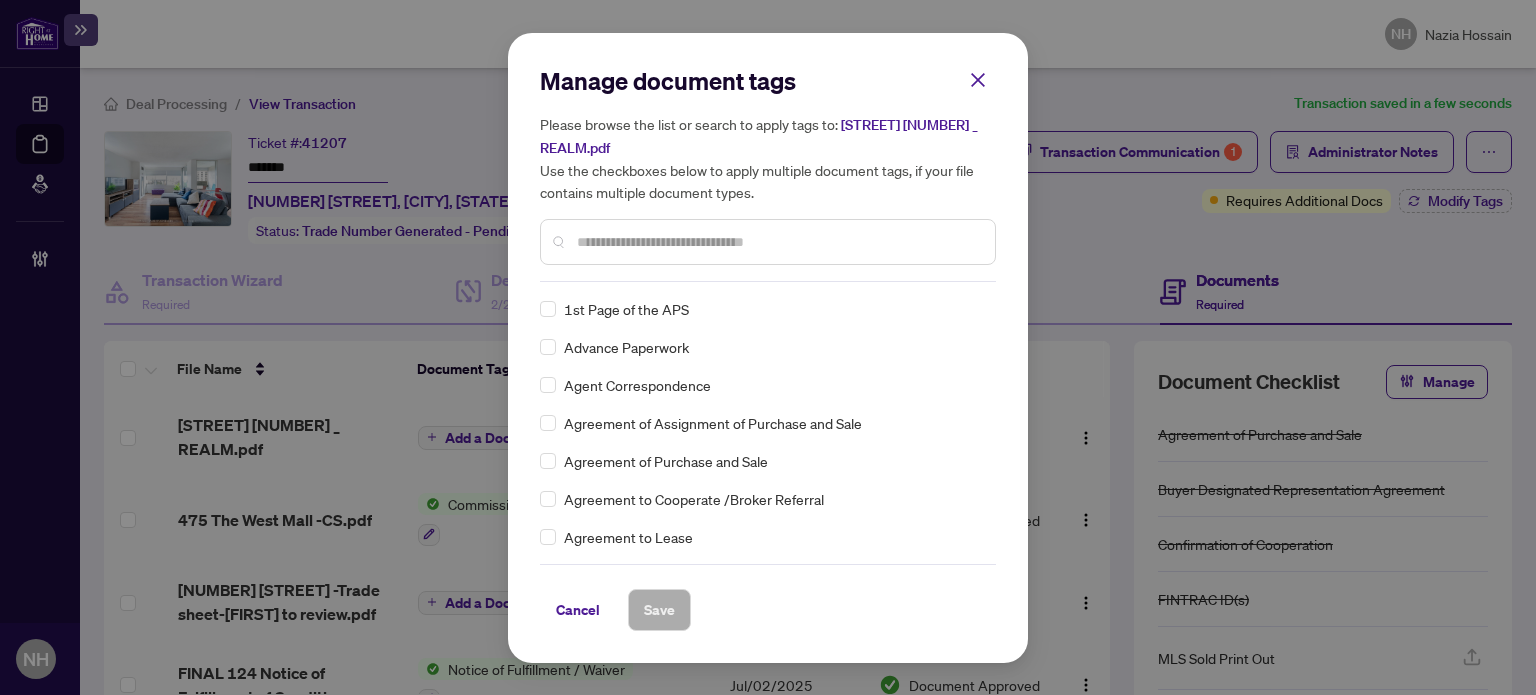 click at bounding box center [778, 242] 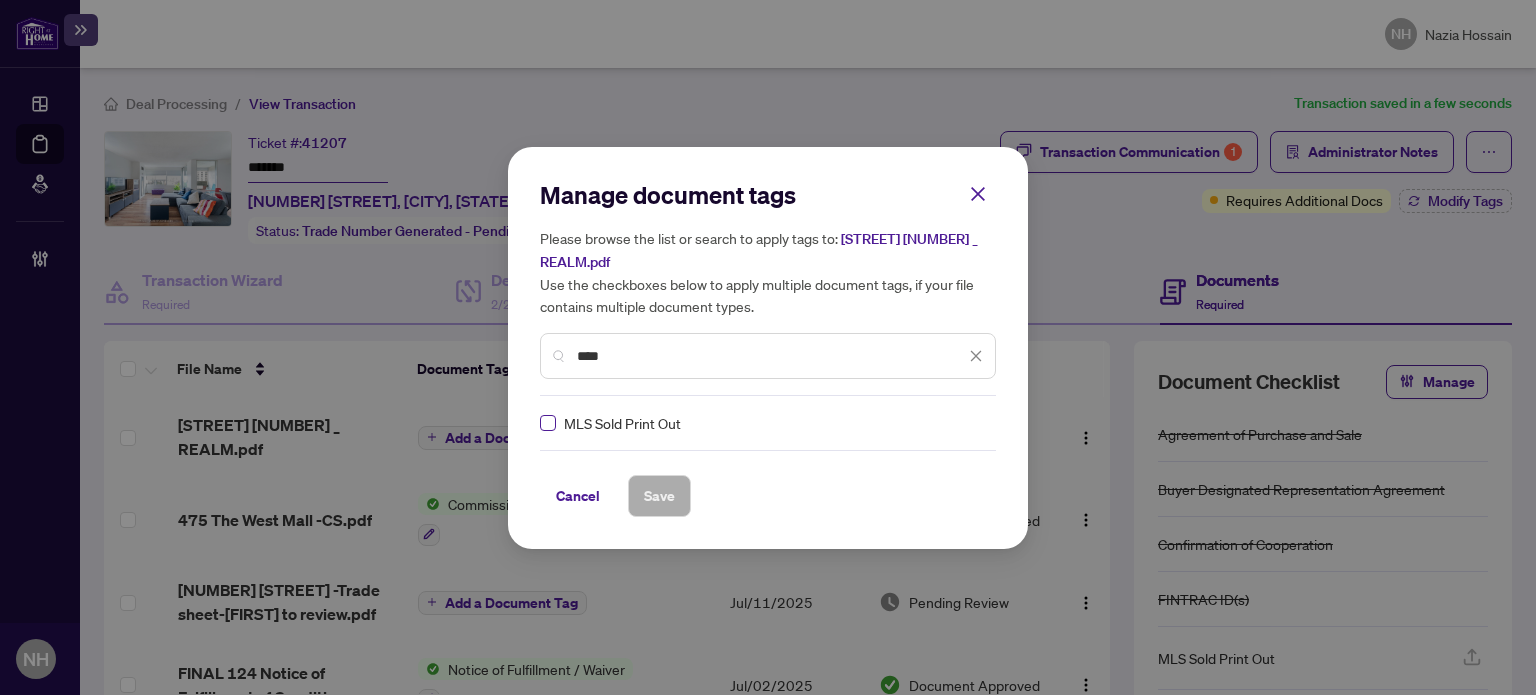 type on "****" 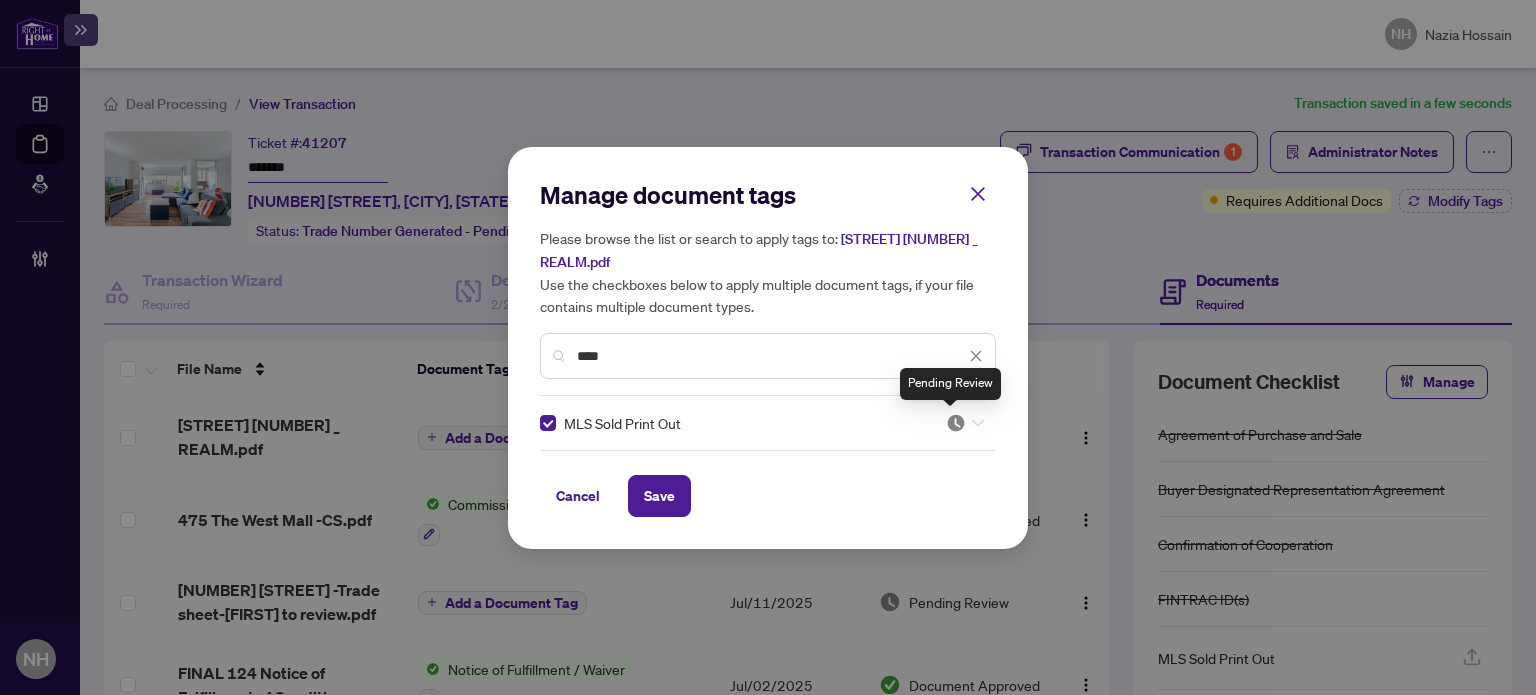 click at bounding box center [956, 423] 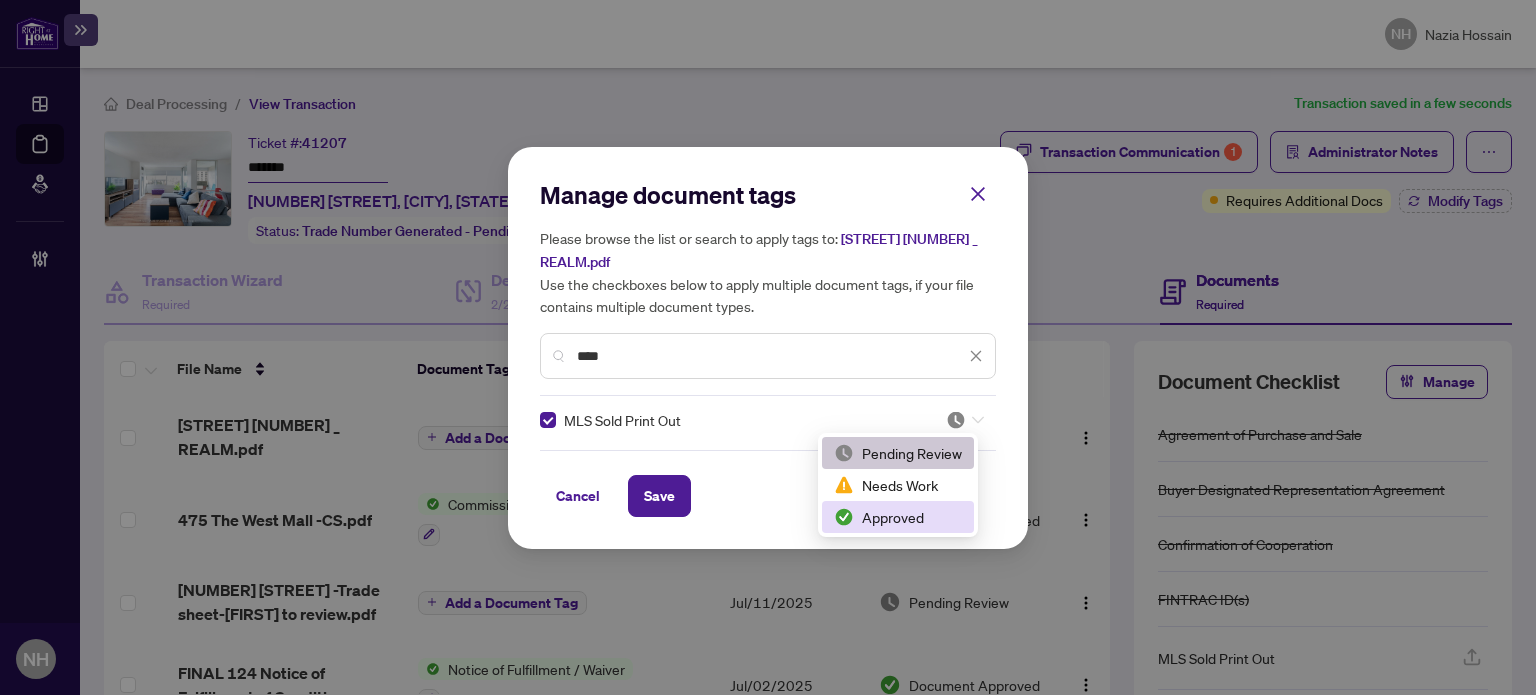 click on "Approved" at bounding box center [898, 517] 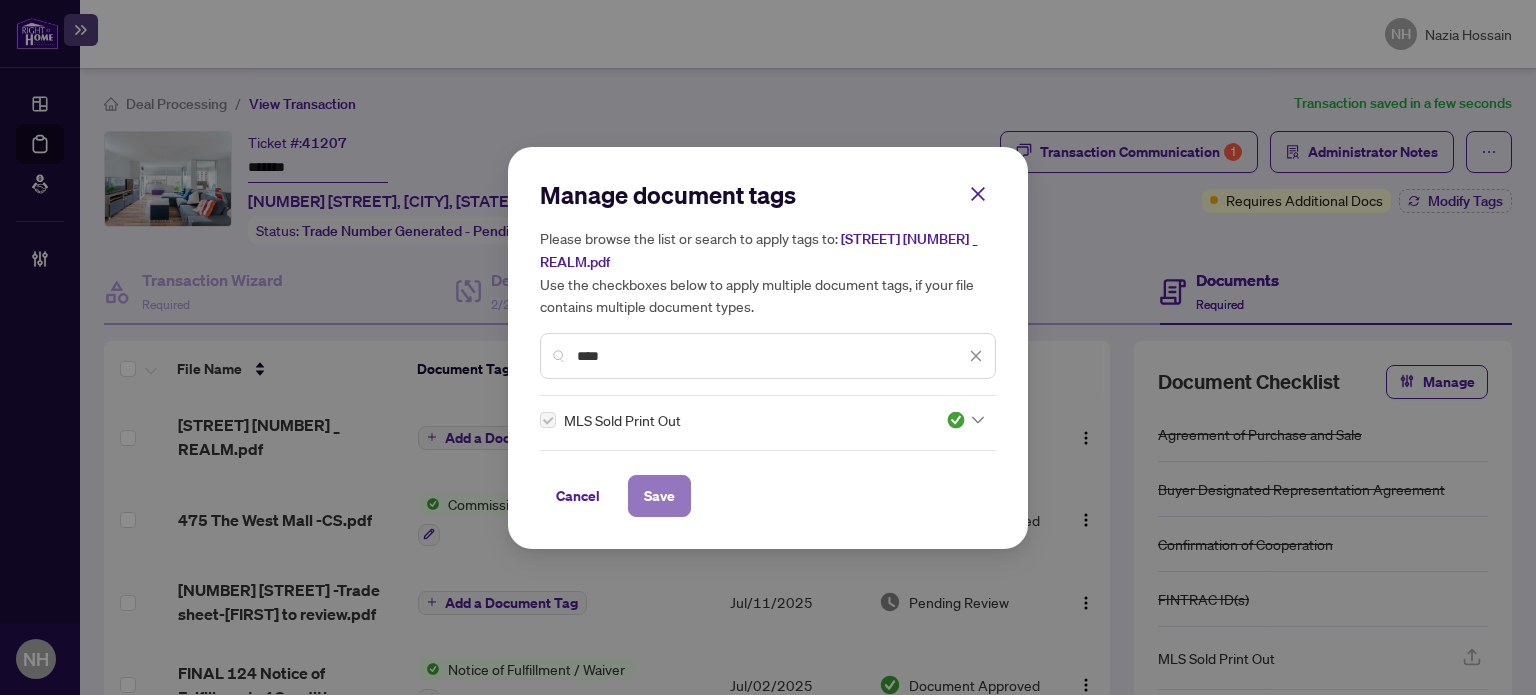 click on "Save" at bounding box center [659, 496] 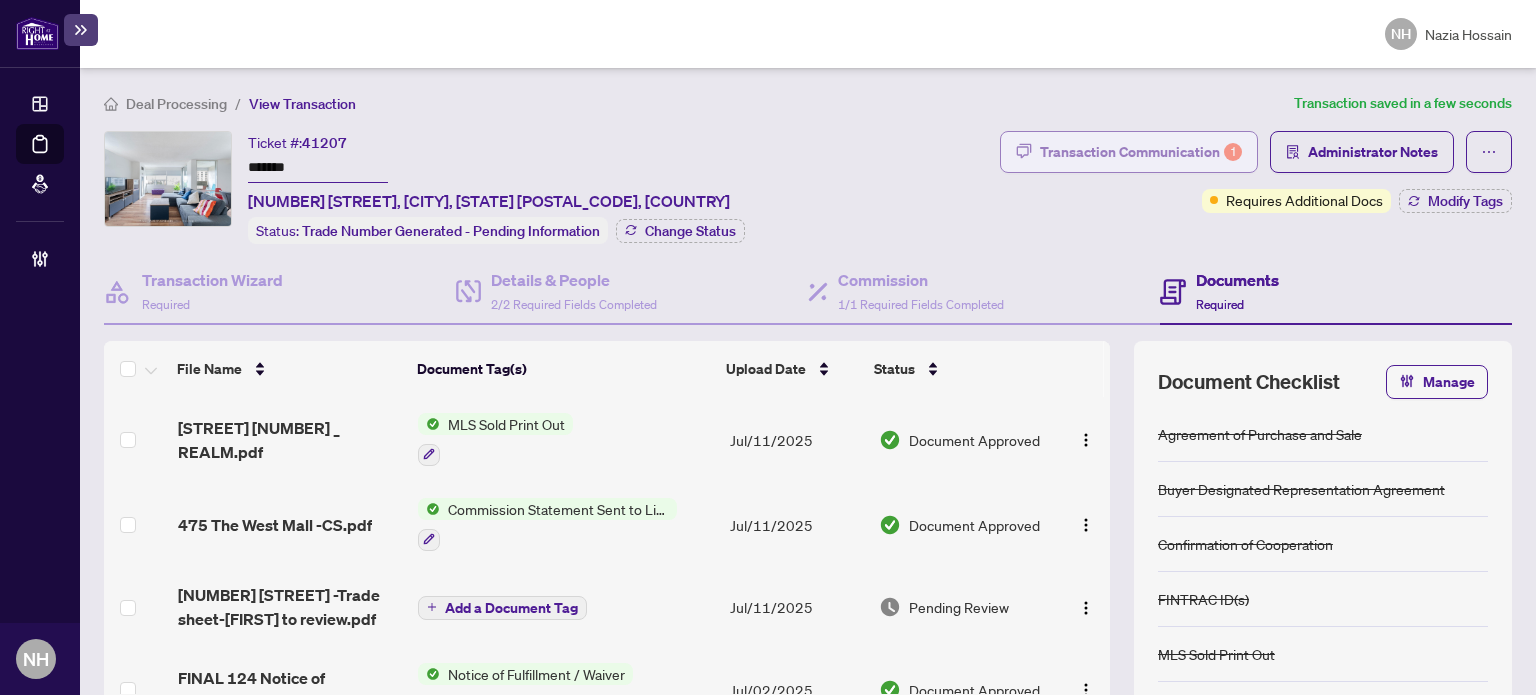 click on "Transaction Communication 1" at bounding box center [1141, 152] 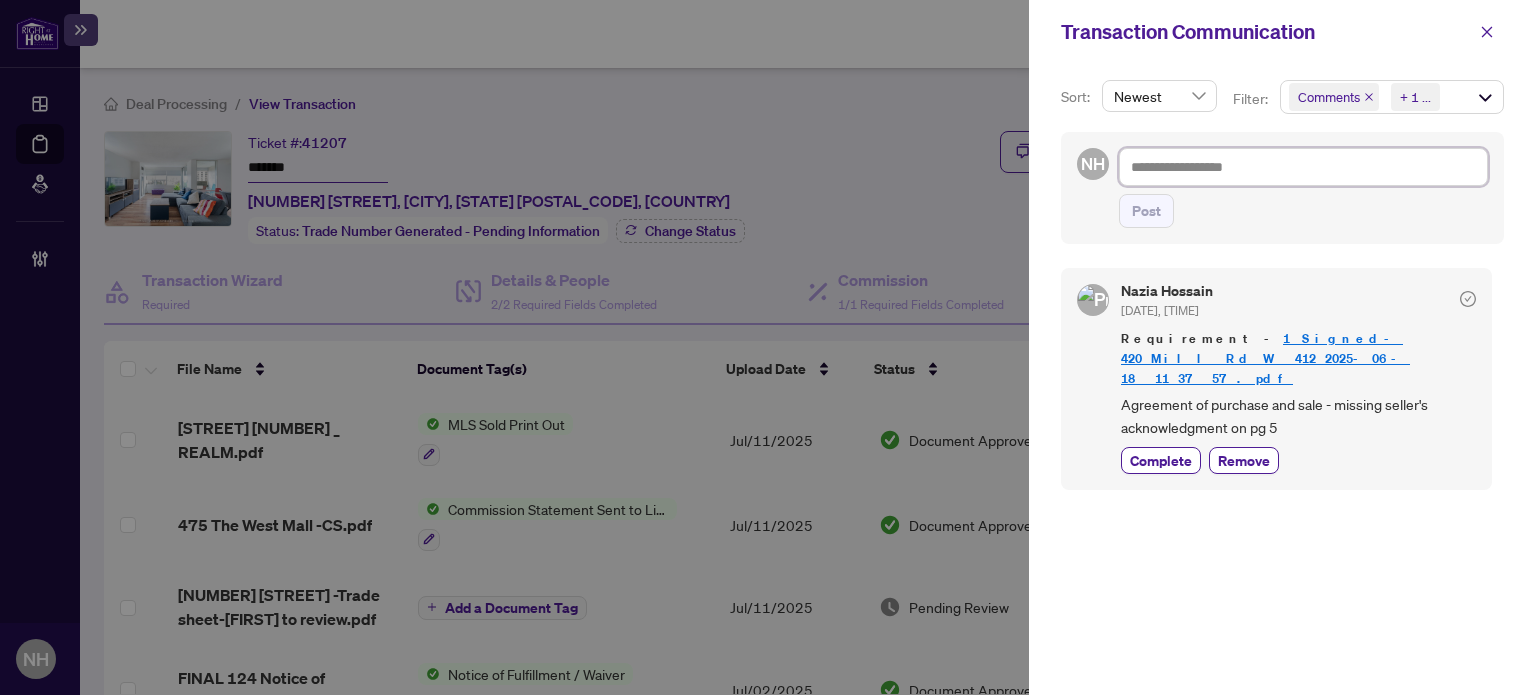 click at bounding box center (1303, 167) 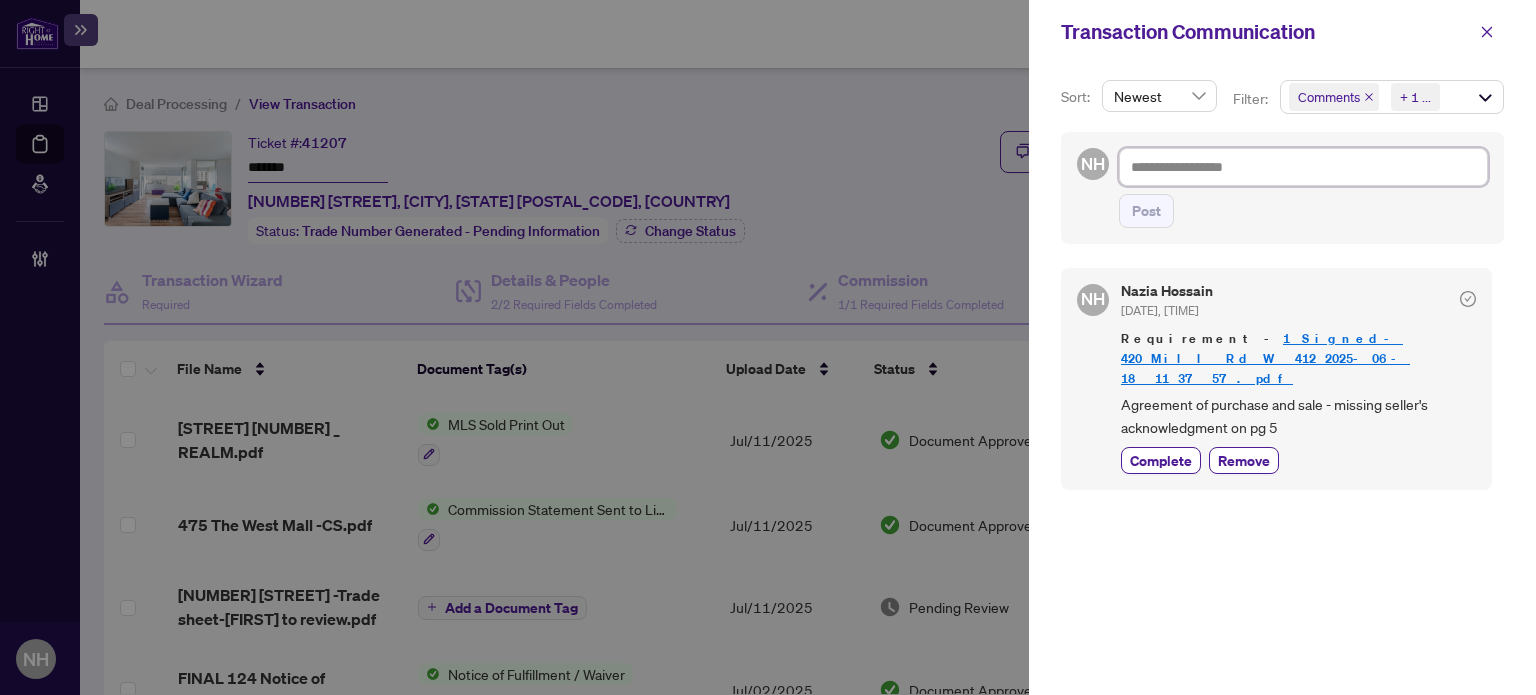 paste on "**********" 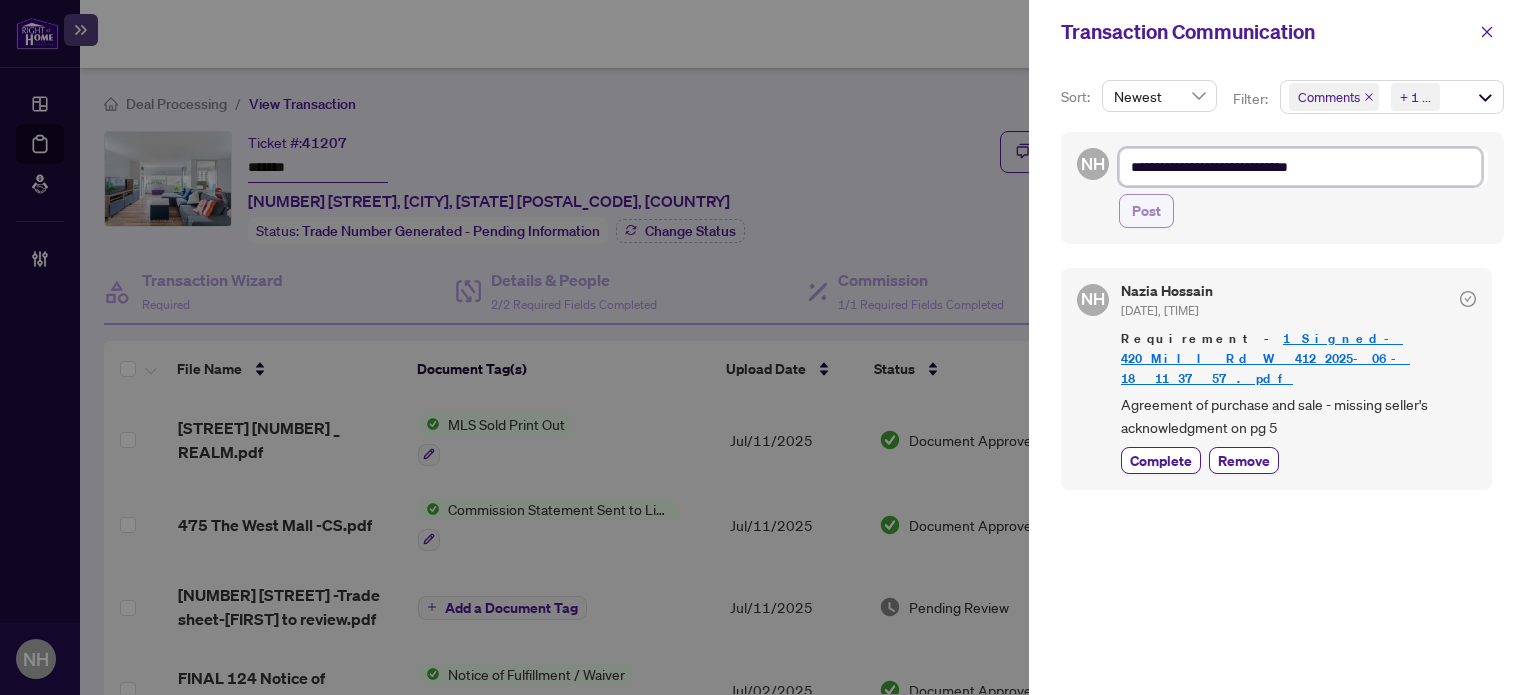 type on "**********" 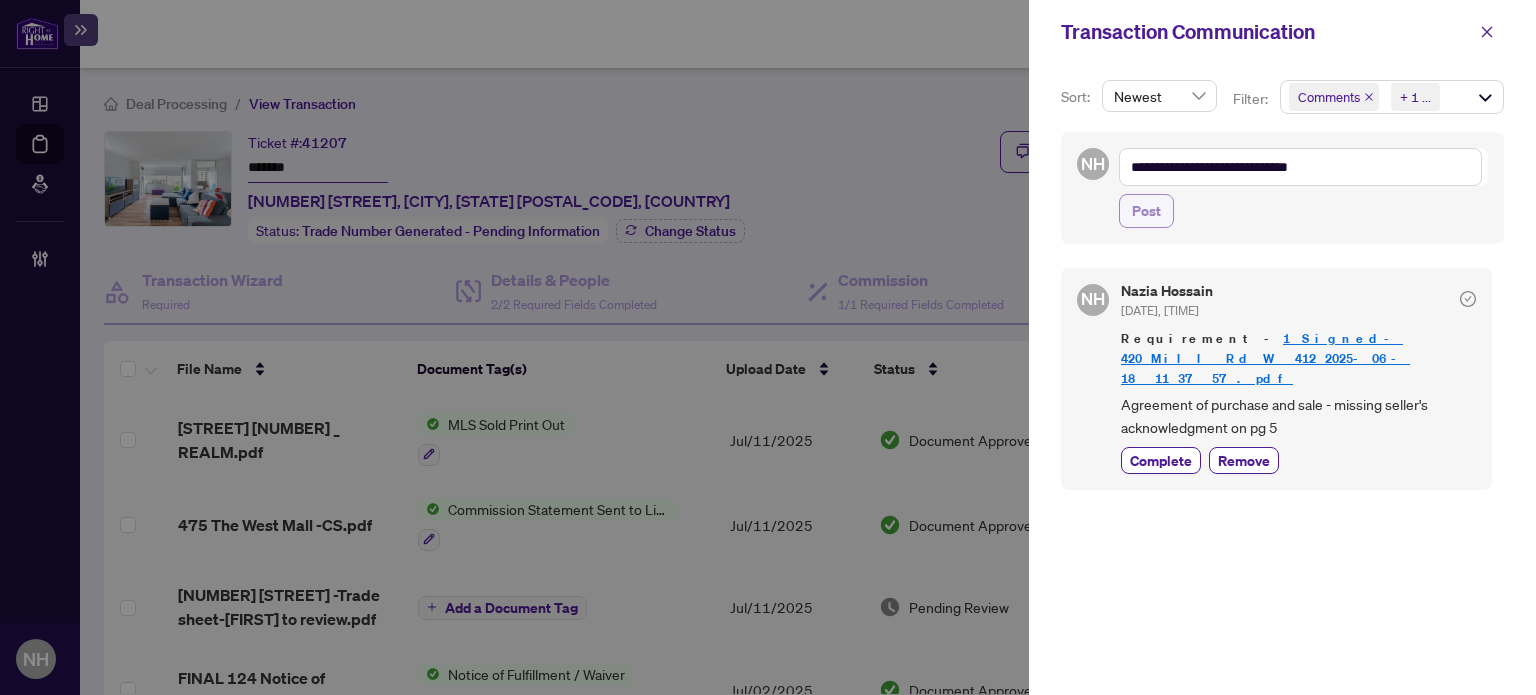 click on "Post" at bounding box center [1146, 211] 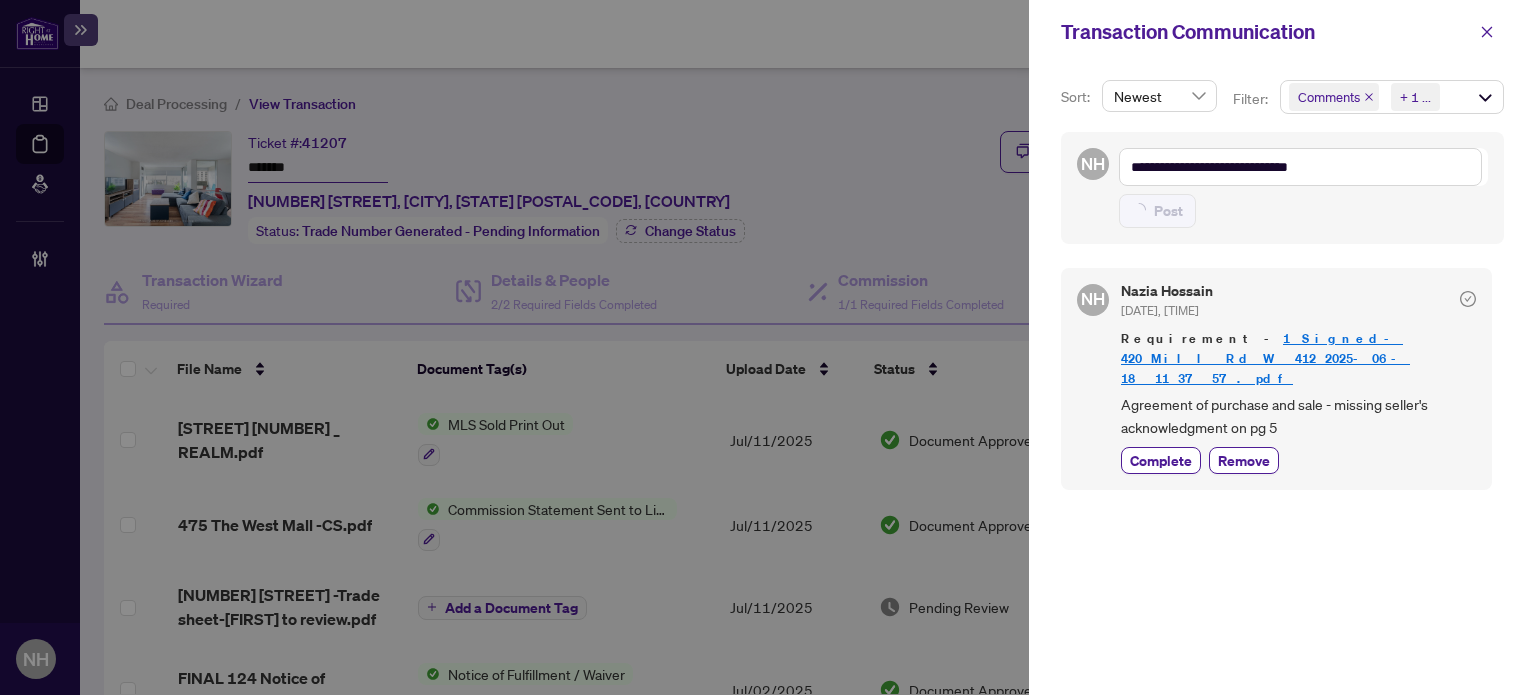 type on "**********" 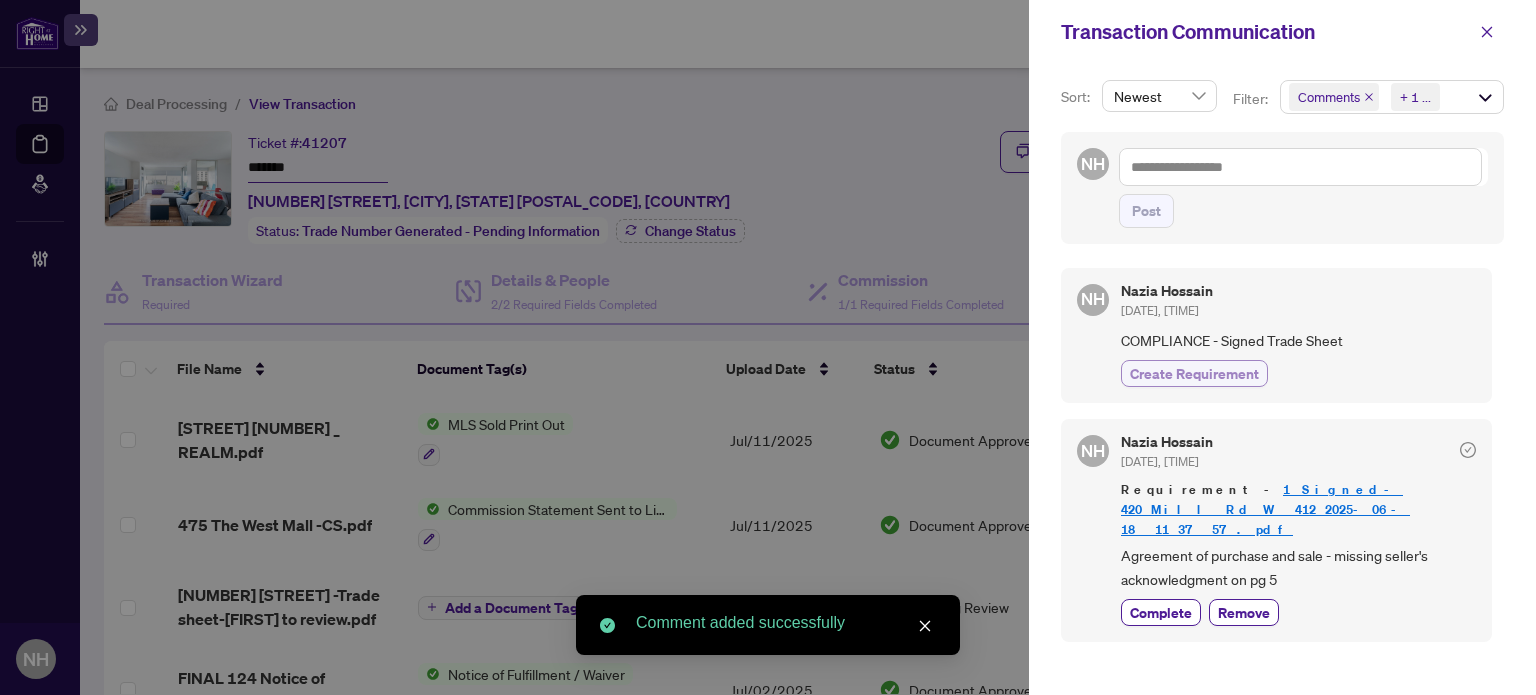 click on "Create Requirement" at bounding box center [1194, 373] 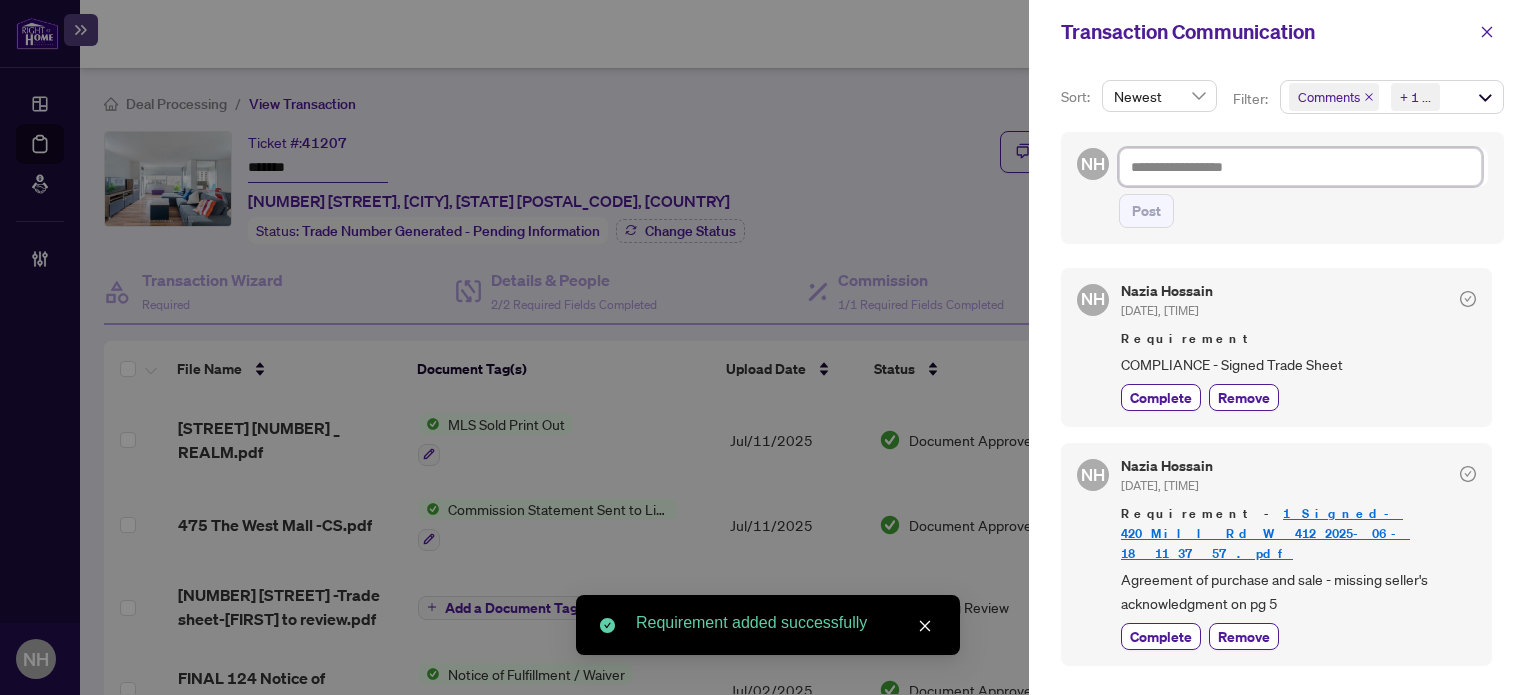 click at bounding box center (1300, 167) 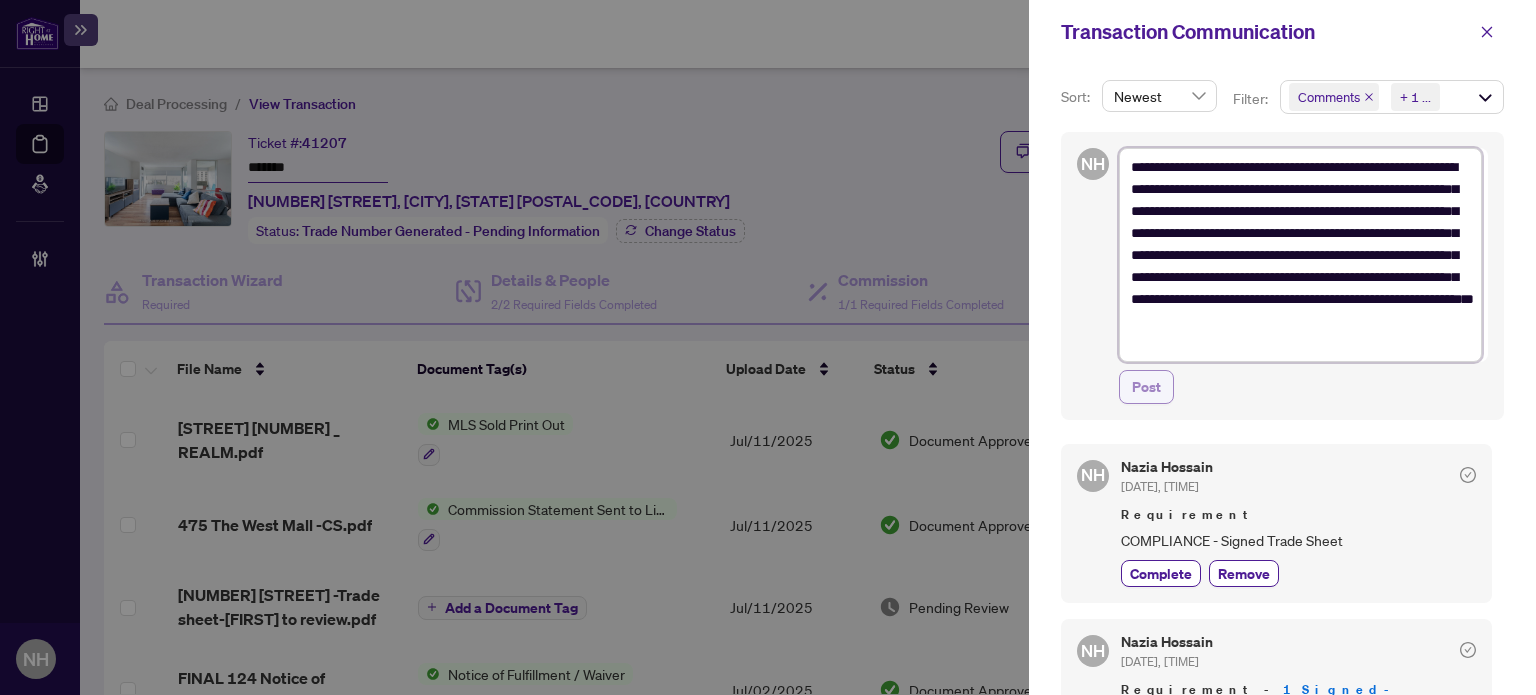 type on "**********" 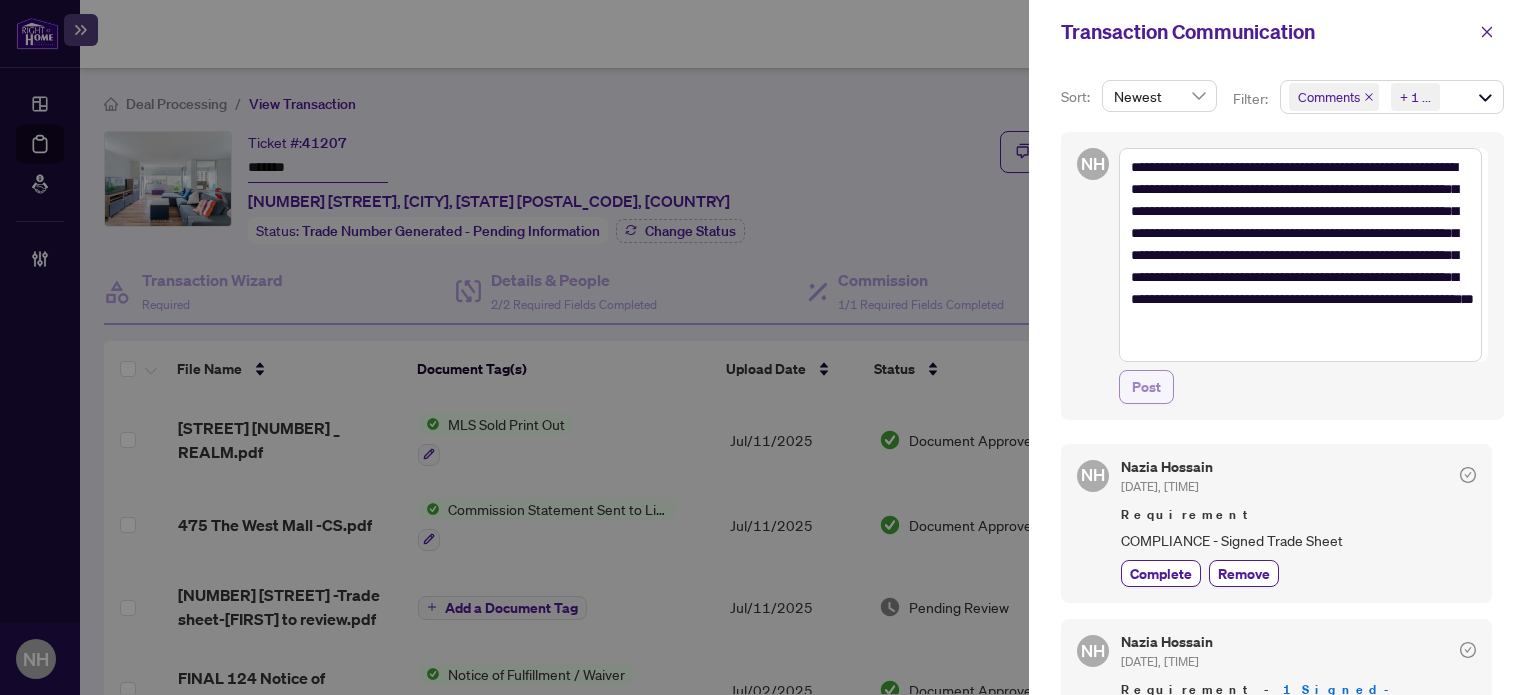 click on "Post" at bounding box center [1146, 387] 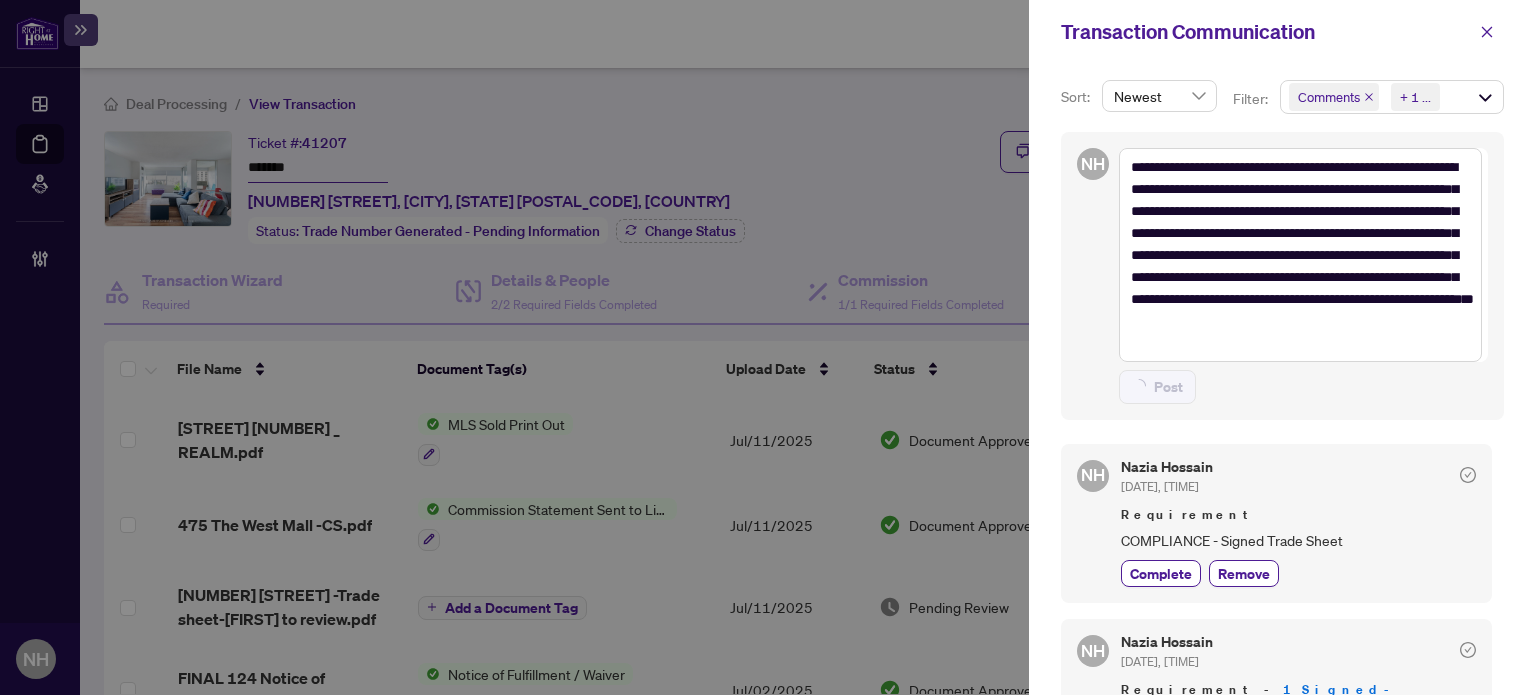 type on "**********" 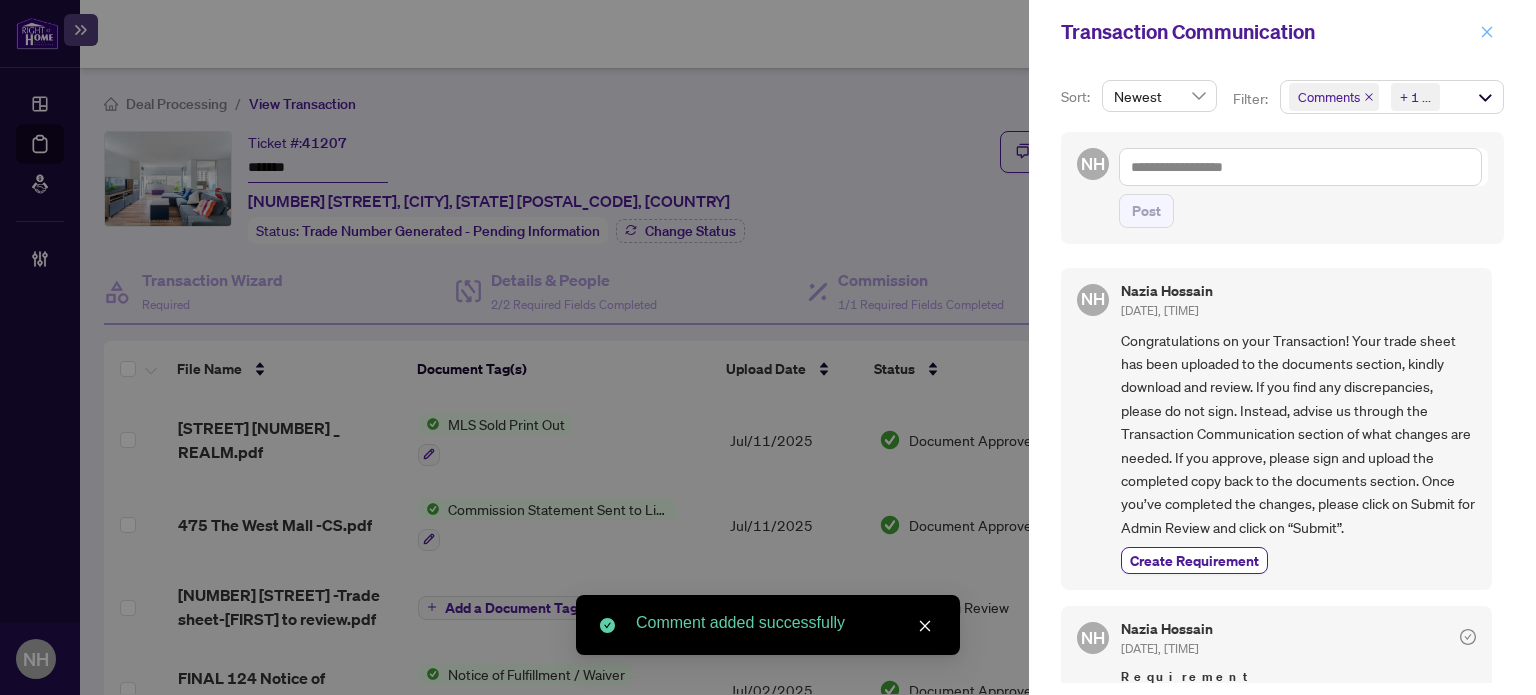 click 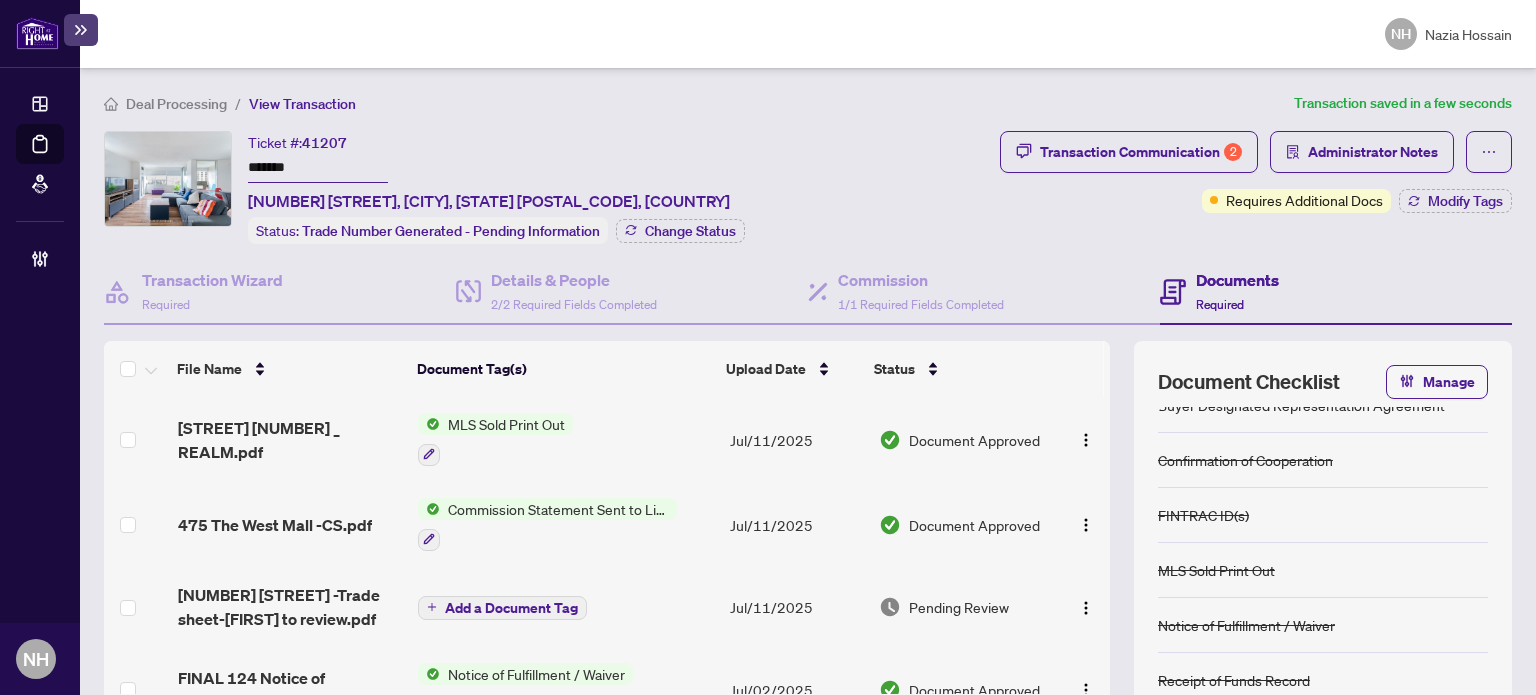 scroll, scrollTop: 0, scrollLeft: 0, axis: both 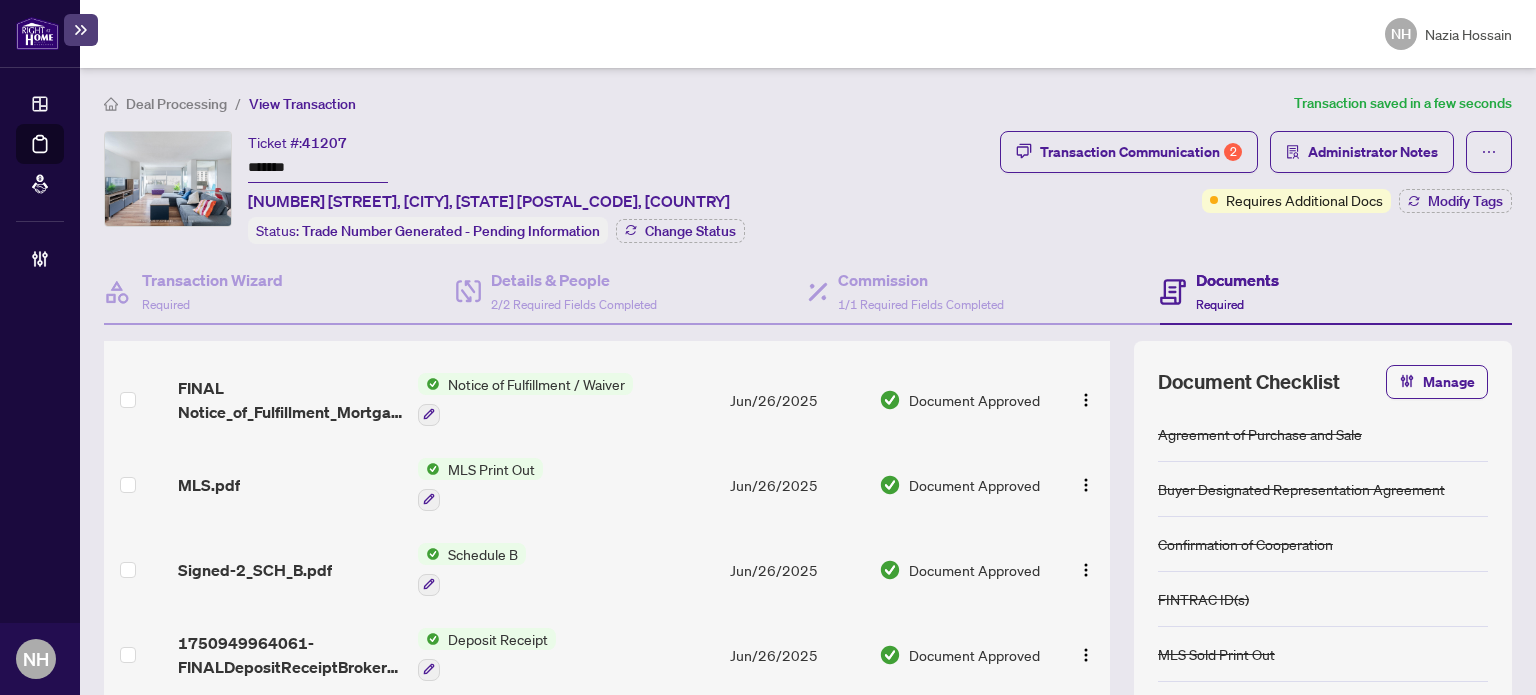 drag, startPoint x: 151, startPoint y: 171, endPoint x: 125, endPoint y: 158, distance: 29.068884 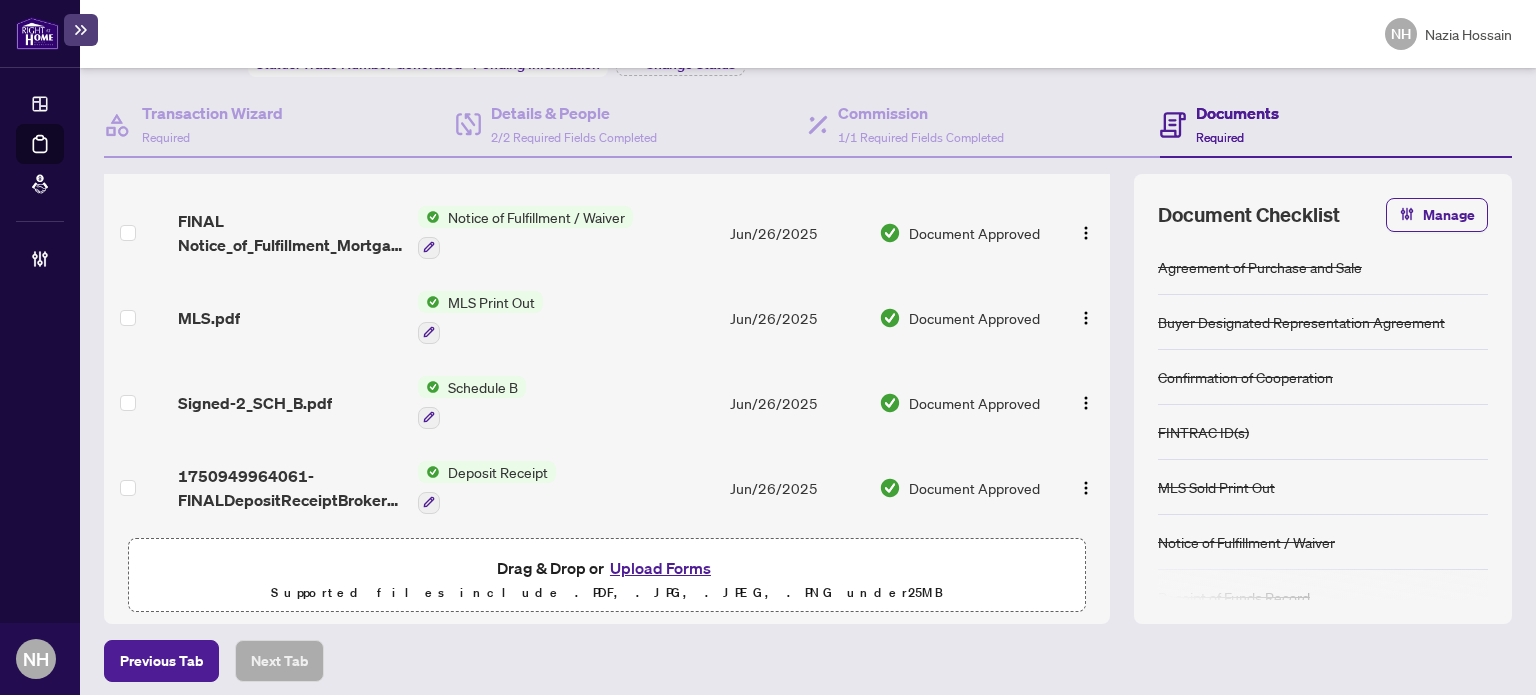 scroll, scrollTop: 172, scrollLeft: 0, axis: vertical 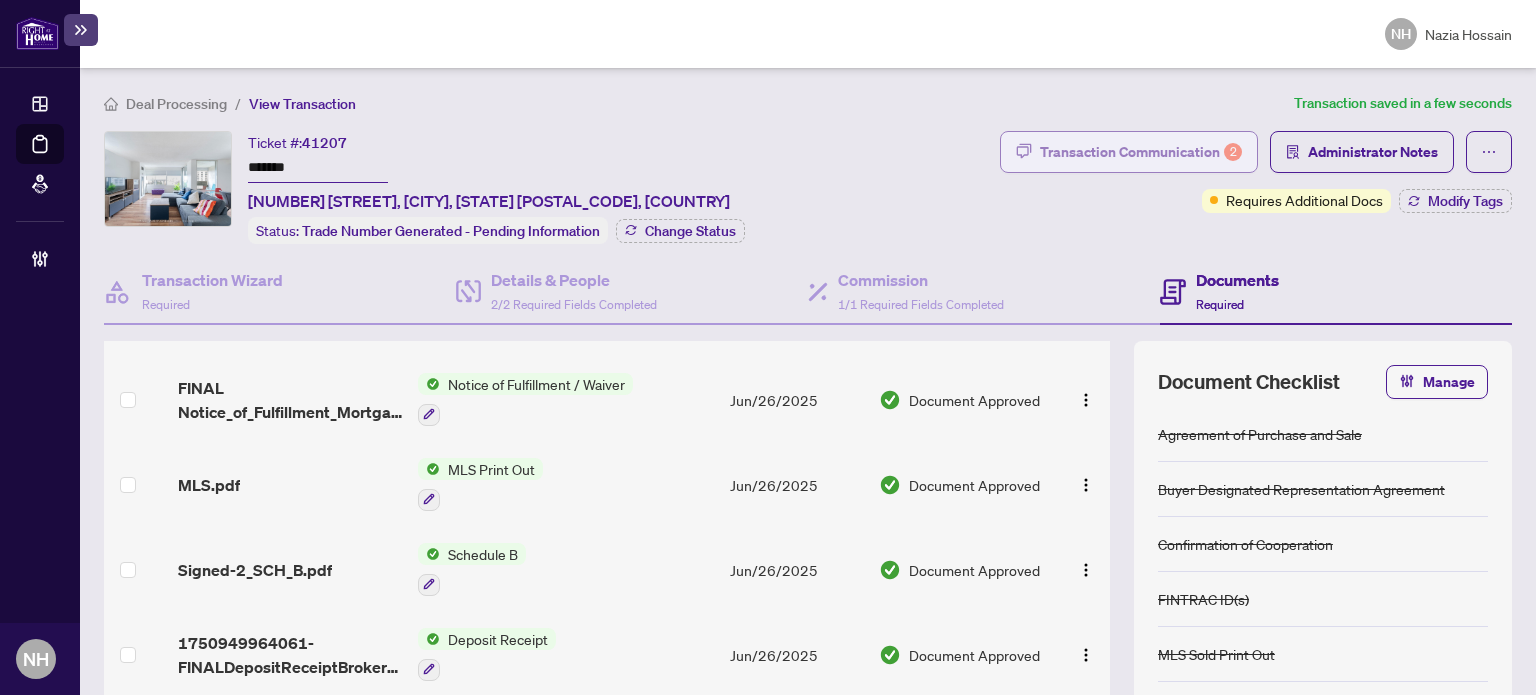 click on "Transaction Communication 2" at bounding box center [1141, 152] 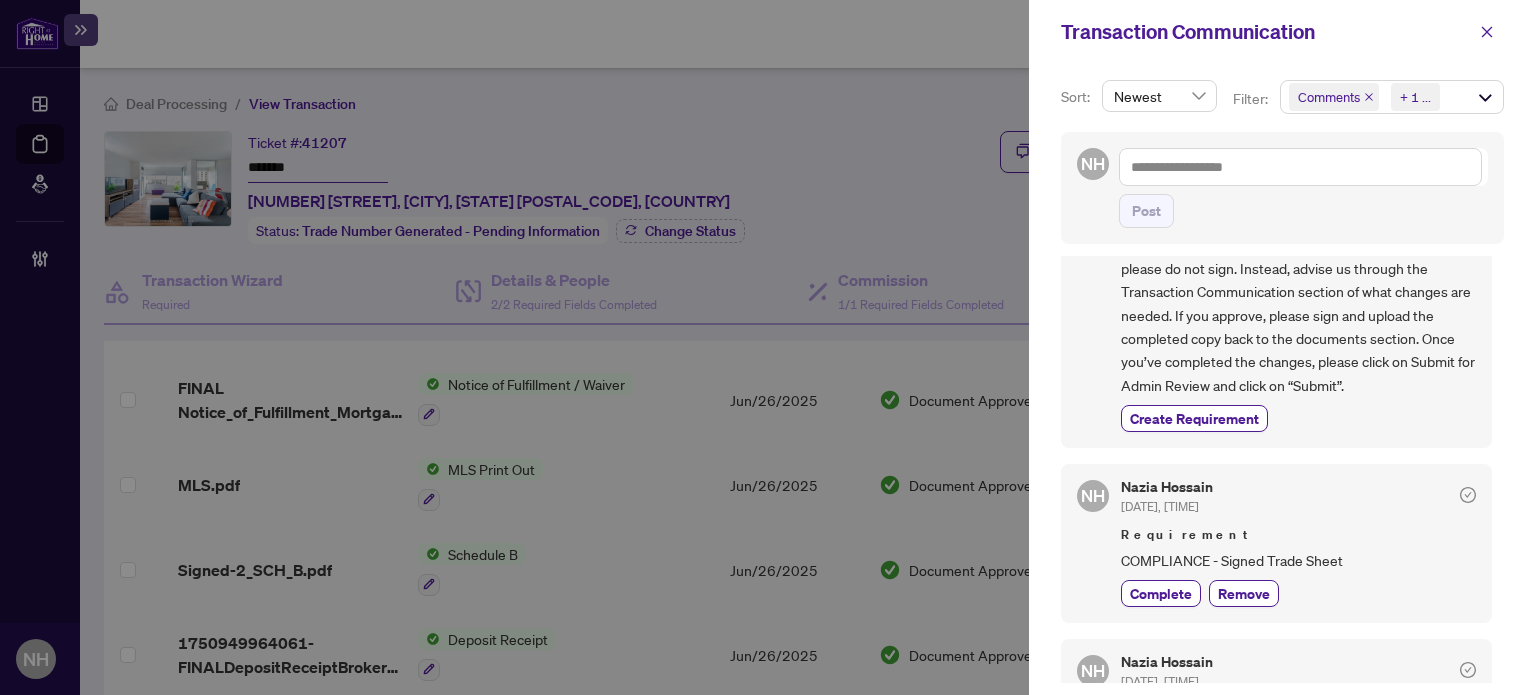 scroll, scrollTop: 296, scrollLeft: 0, axis: vertical 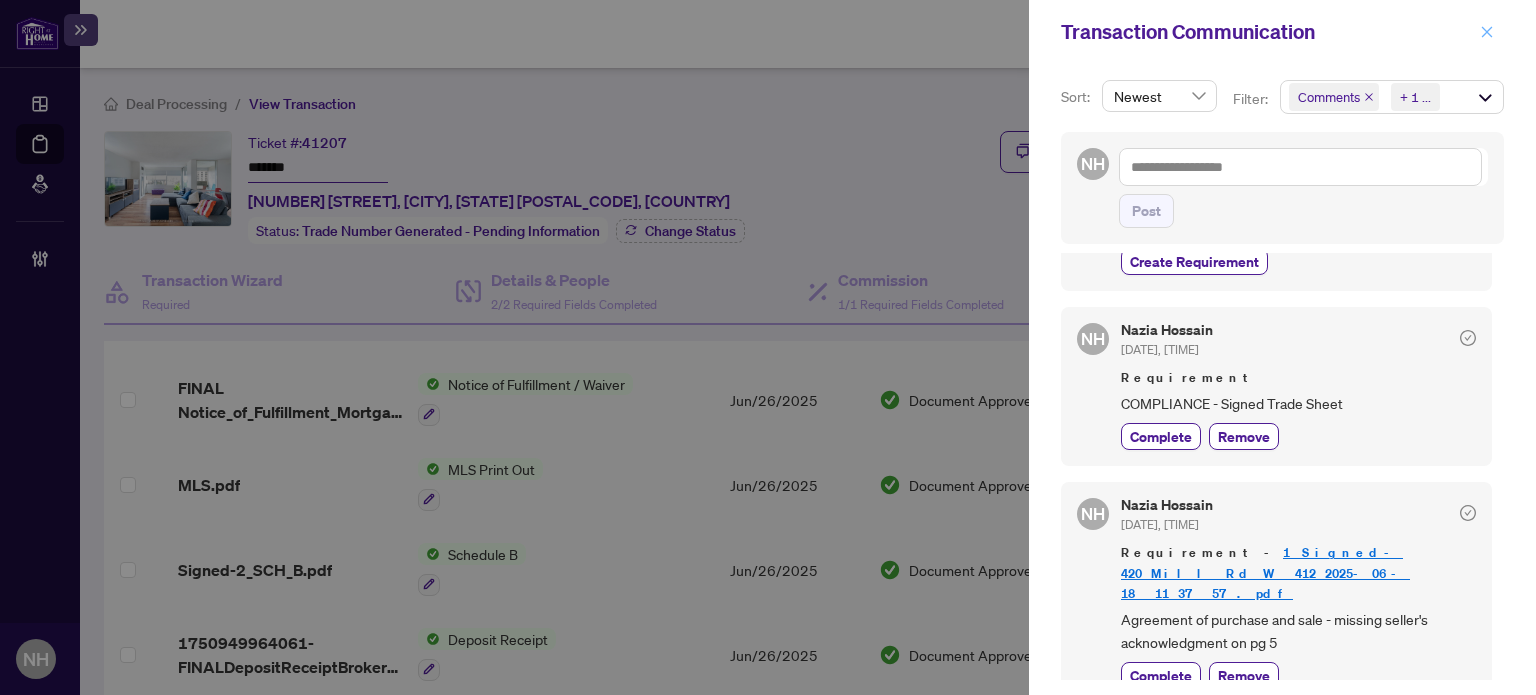 click at bounding box center (1487, 32) 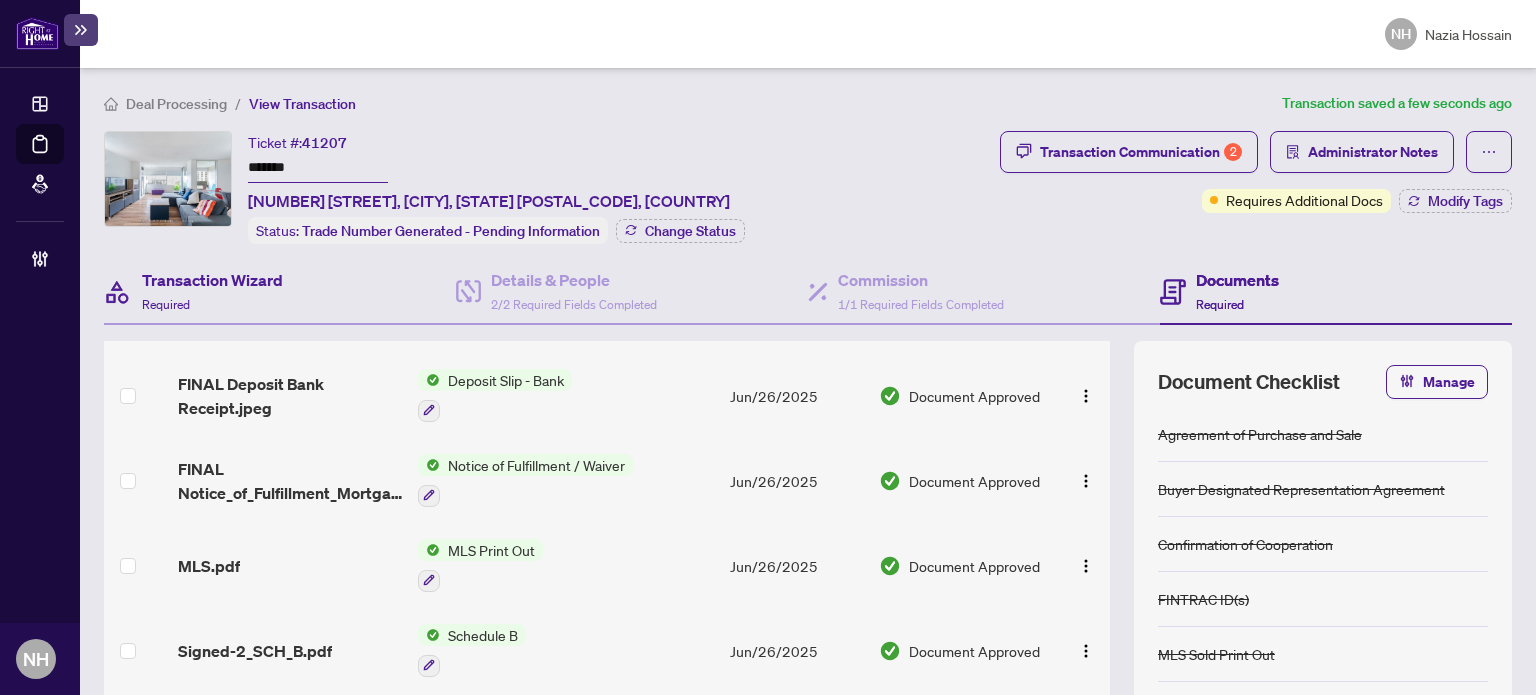 scroll, scrollTop: 670, scrollLeft: 0, axis: vertical 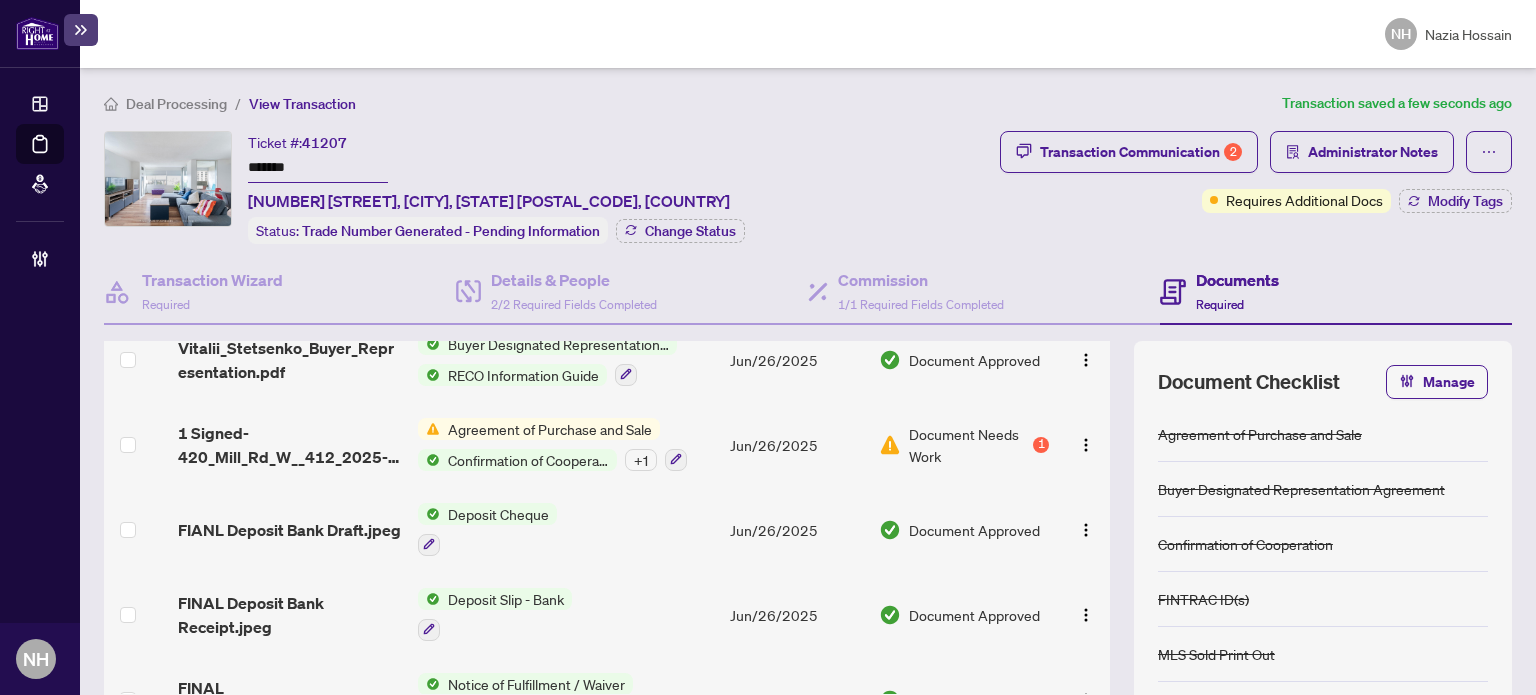 click on "Deal Processing" at bounding box center (176, 104) 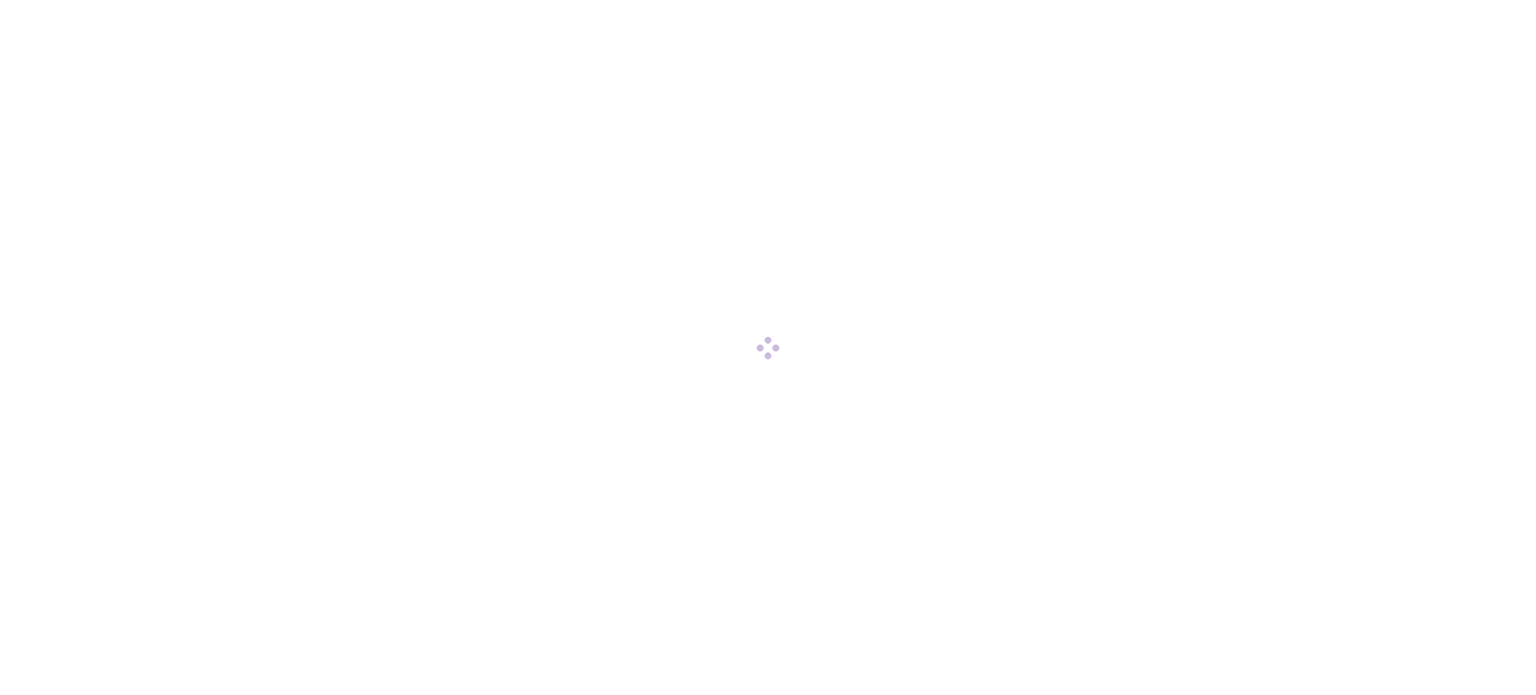 scroll, scrollTop: 0, scrollLeft: 0, axis: both 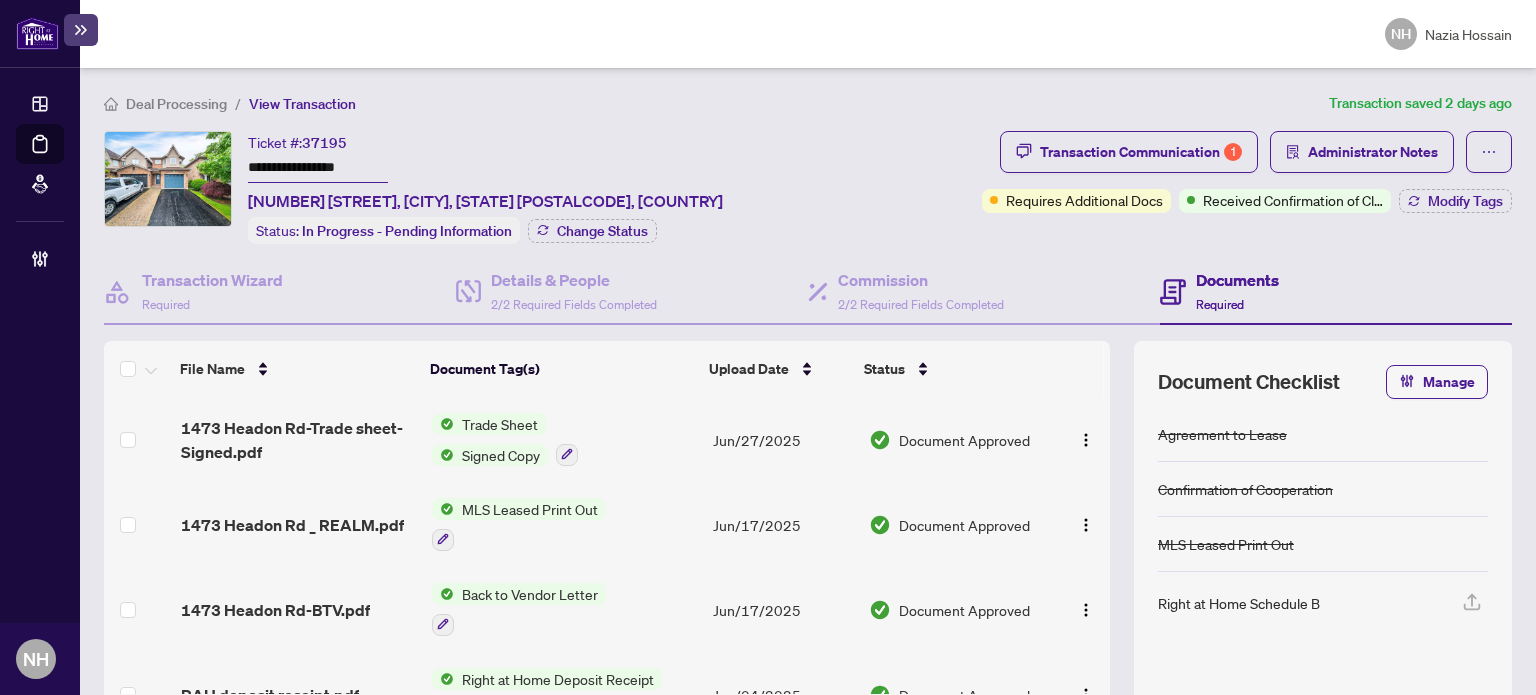 drag, startPoint x: 305, startPoint y: 163, endPoint x: 221, endPoint y: 158, distance: 84.14868 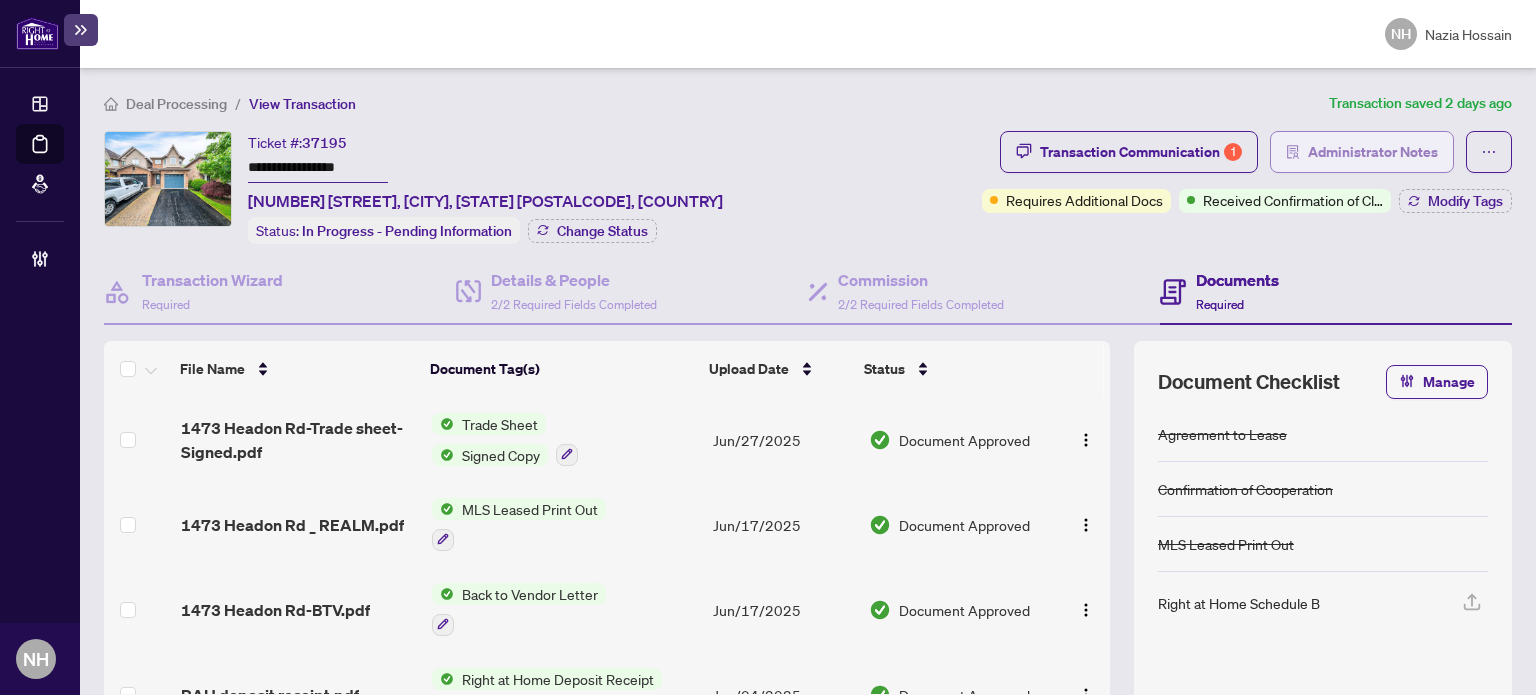 click on "Administrator Notes" at bounding box center [1373, 152] 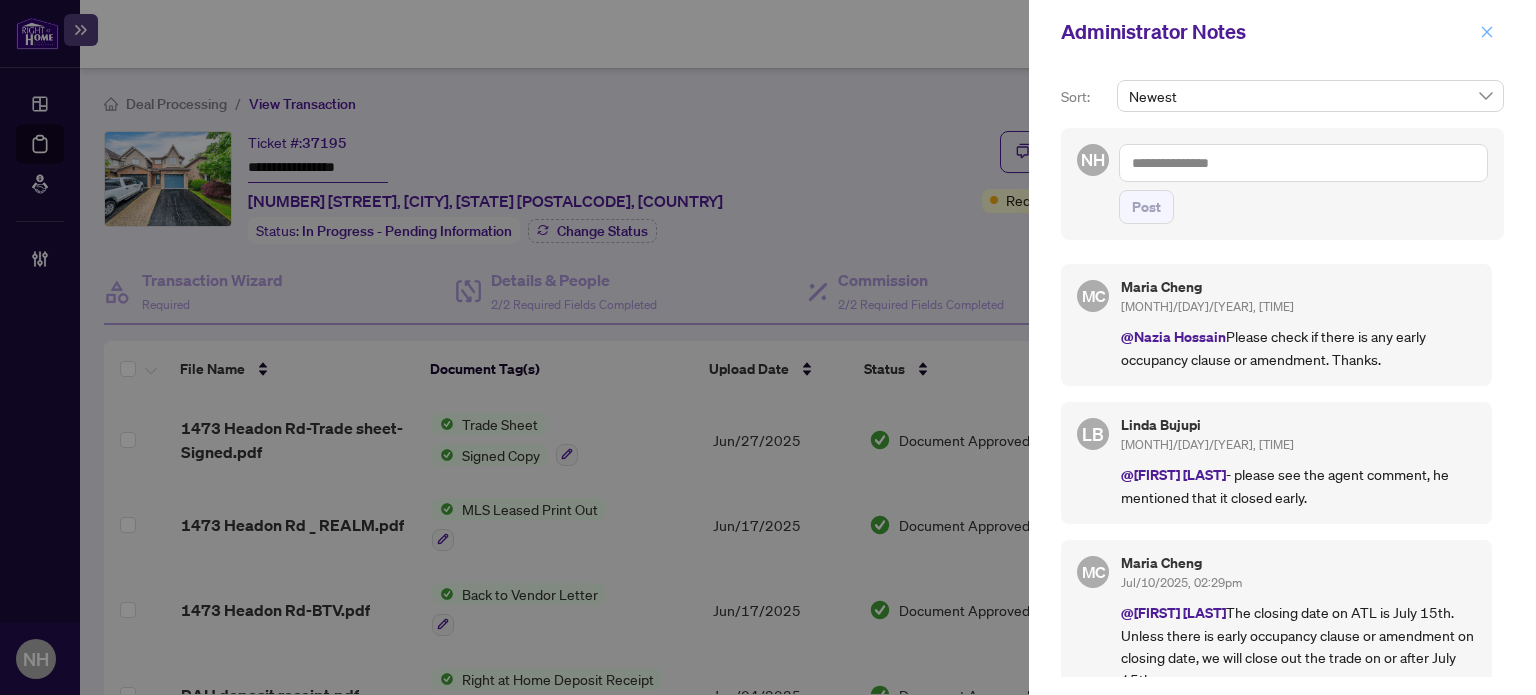 click 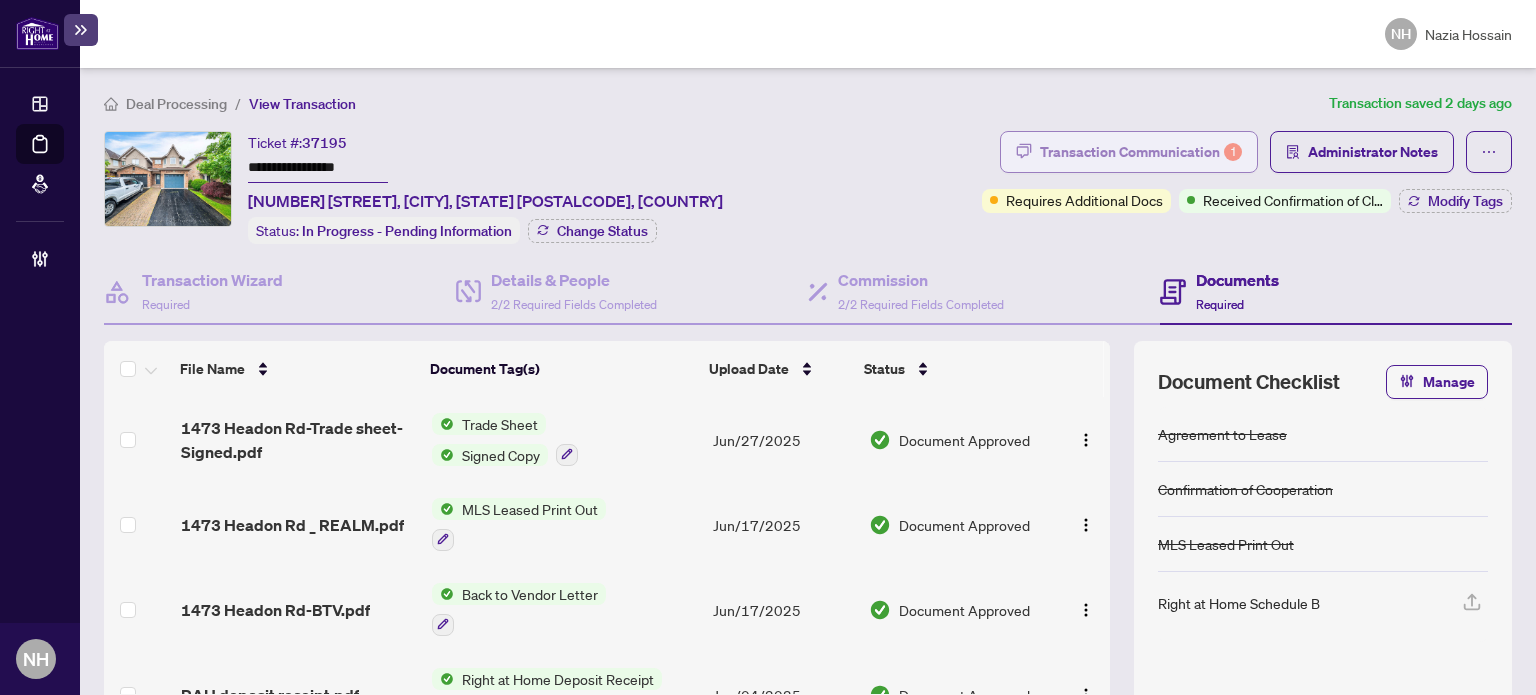 click on "Transaction Communication 1" at bounding box center (1141, 152) 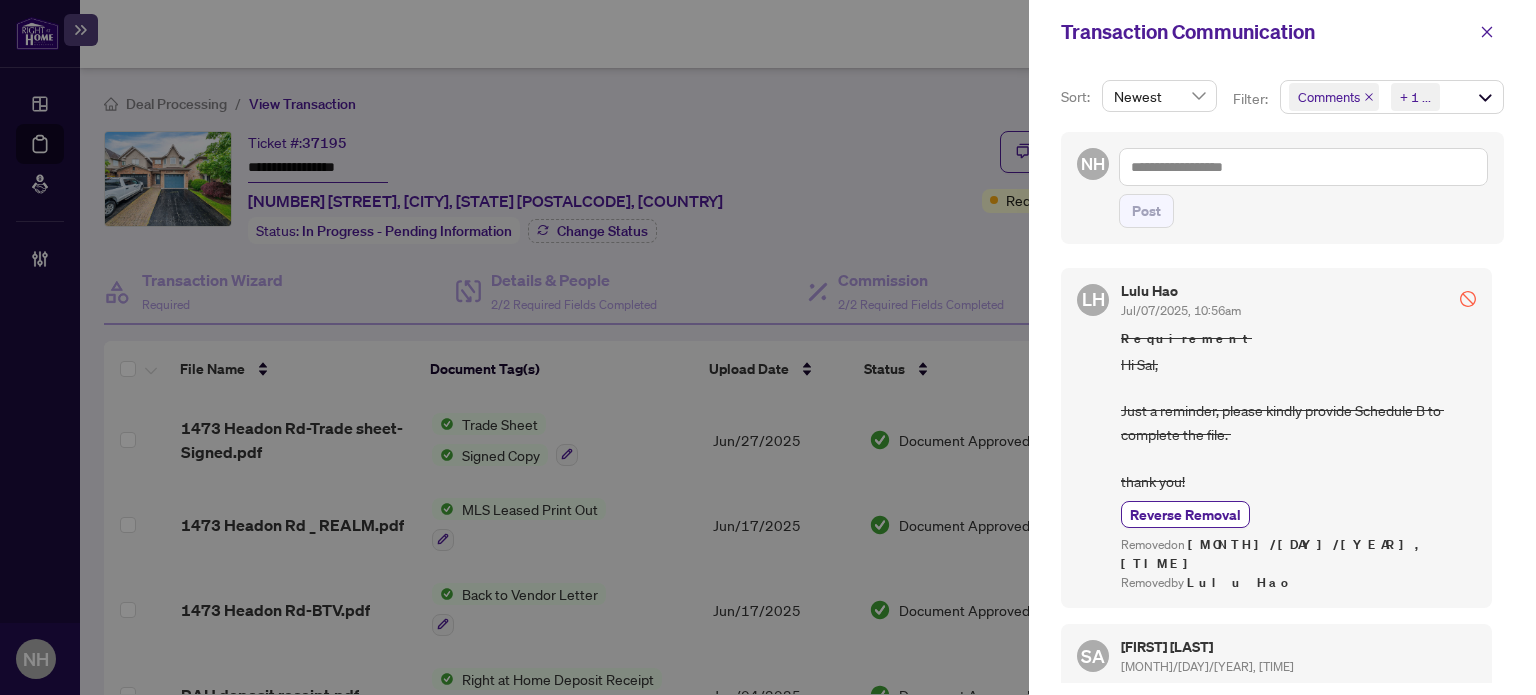 click on "Comments Requirements + 1 ..." at bounding box center [1392, 97] 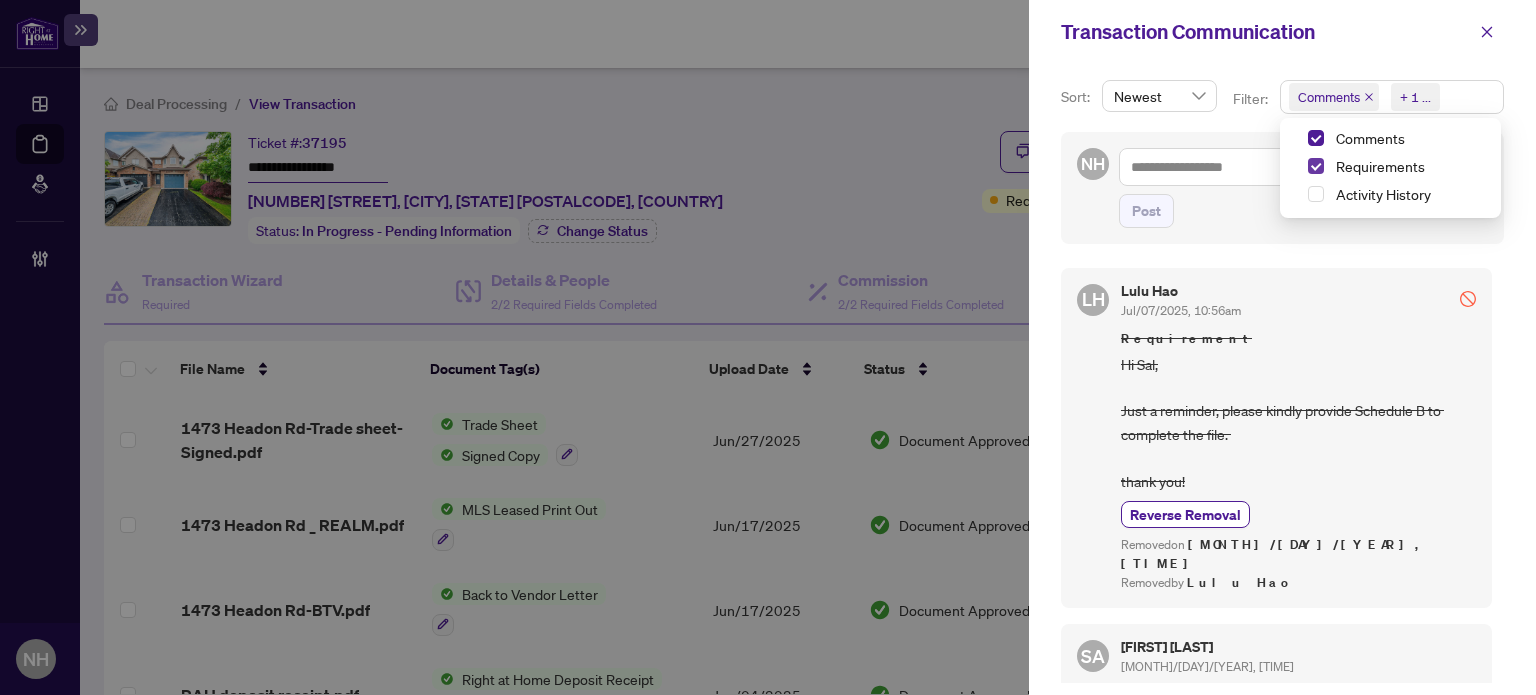 click at bounding box center [1316, 166] 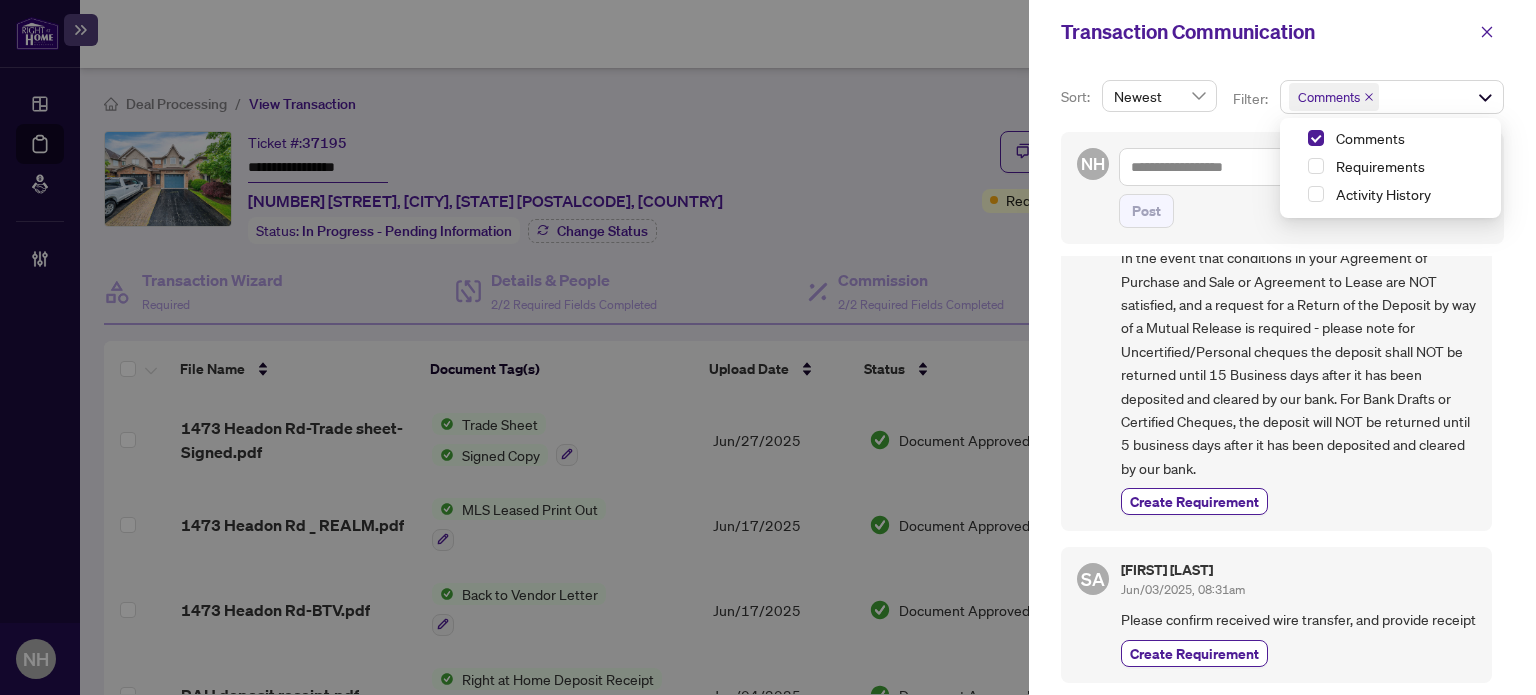 scroll, scrollTop: 1206, scrollLeft: 0, axis: vertical 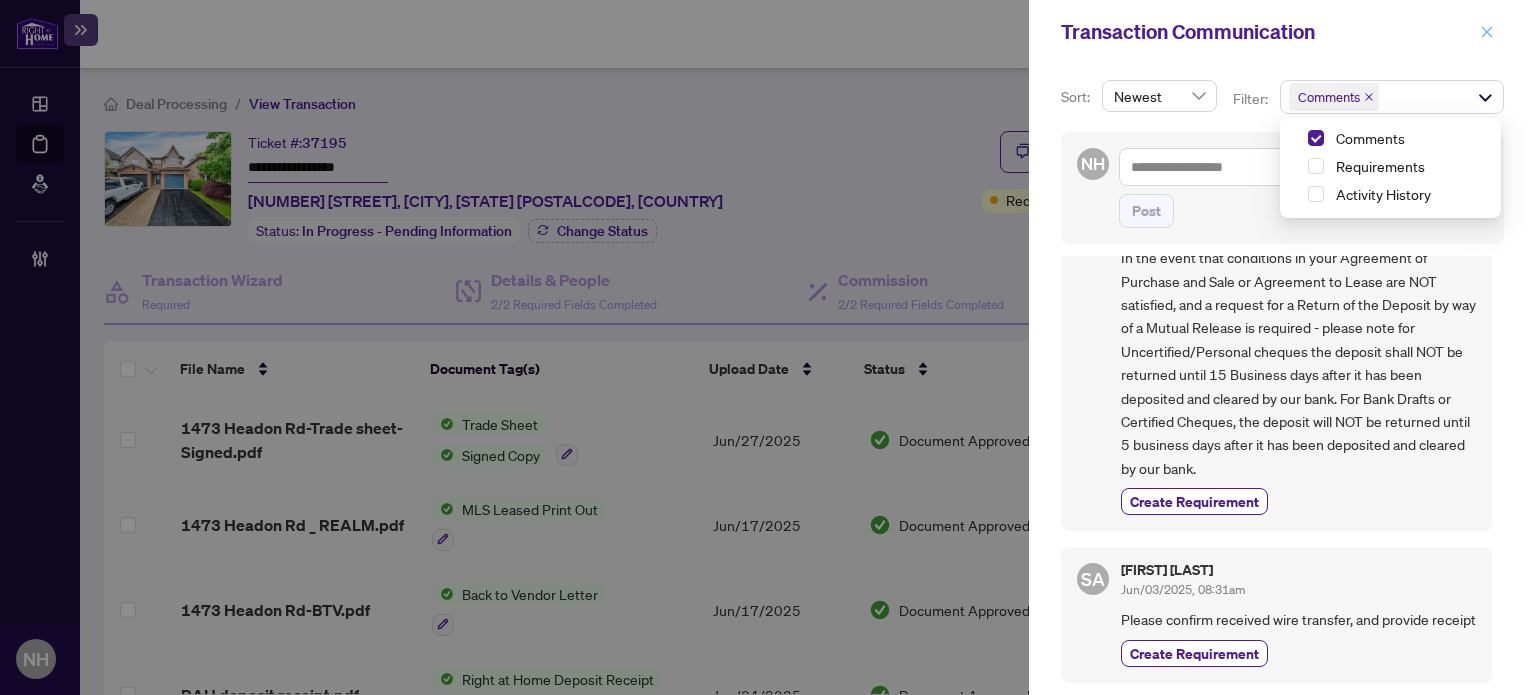 click at bounding box center [1487, 32] 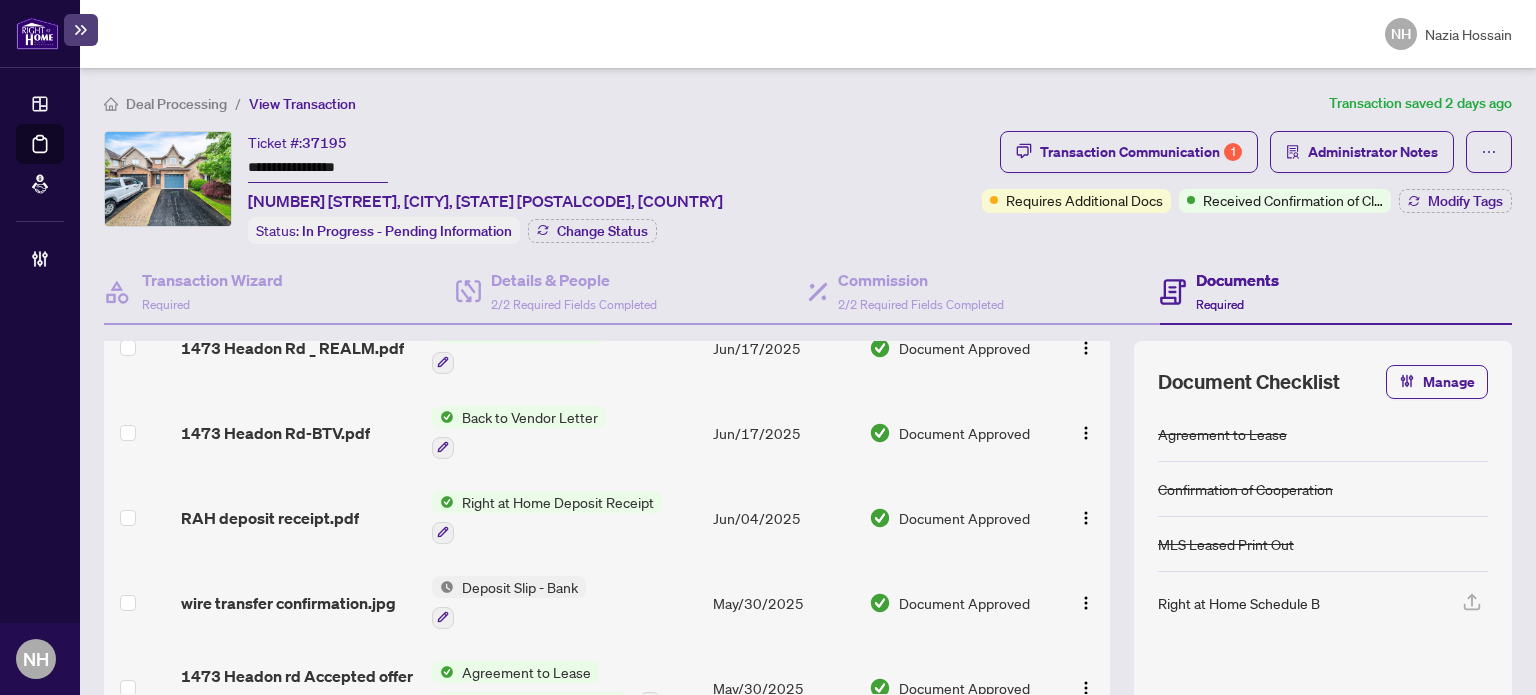 scroll, scrollTop: 215, scrollLeft: 0, axis: vertical 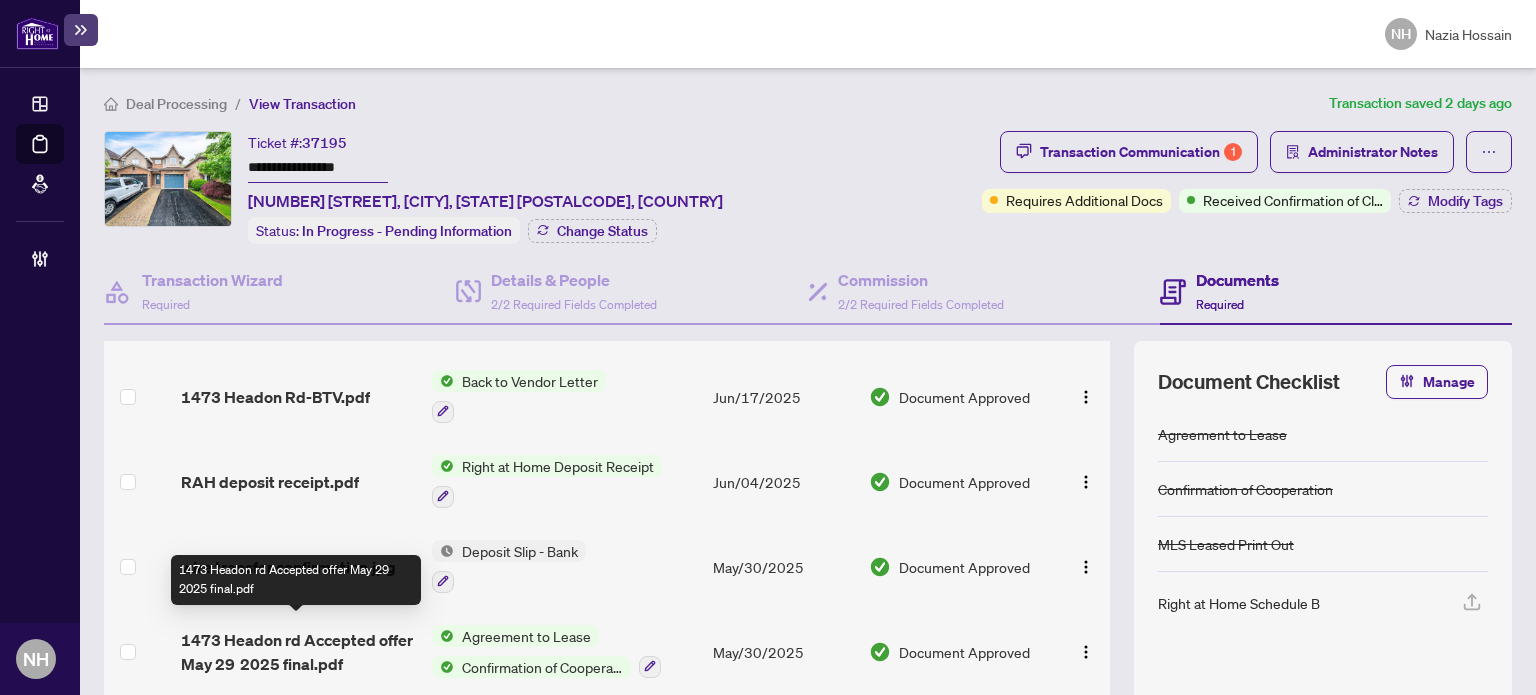 click on "1473 Headon rd Accepted offer May 29 2025 final.pdf" at bounding box center (298, 652) 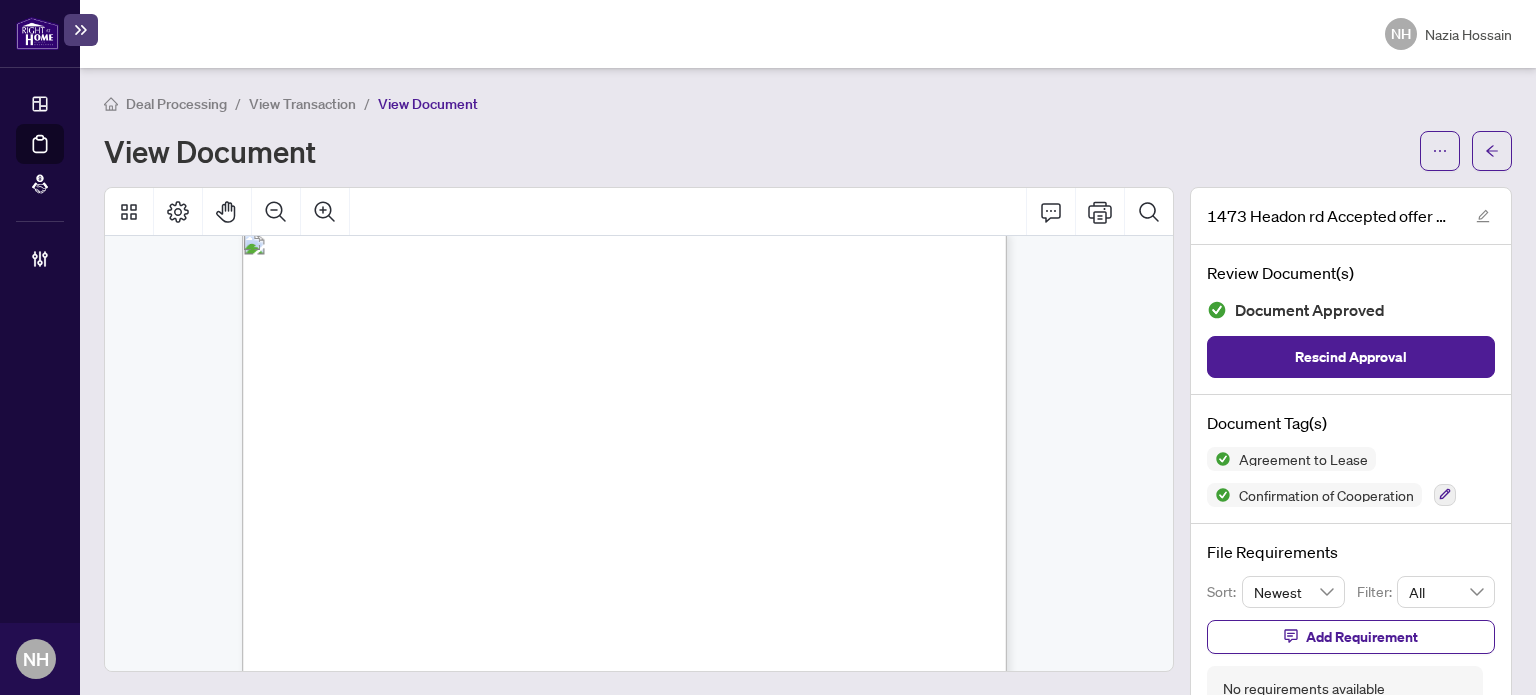 scroll, scrollTop: 6200, scrollLeft: 0, axis: vertical 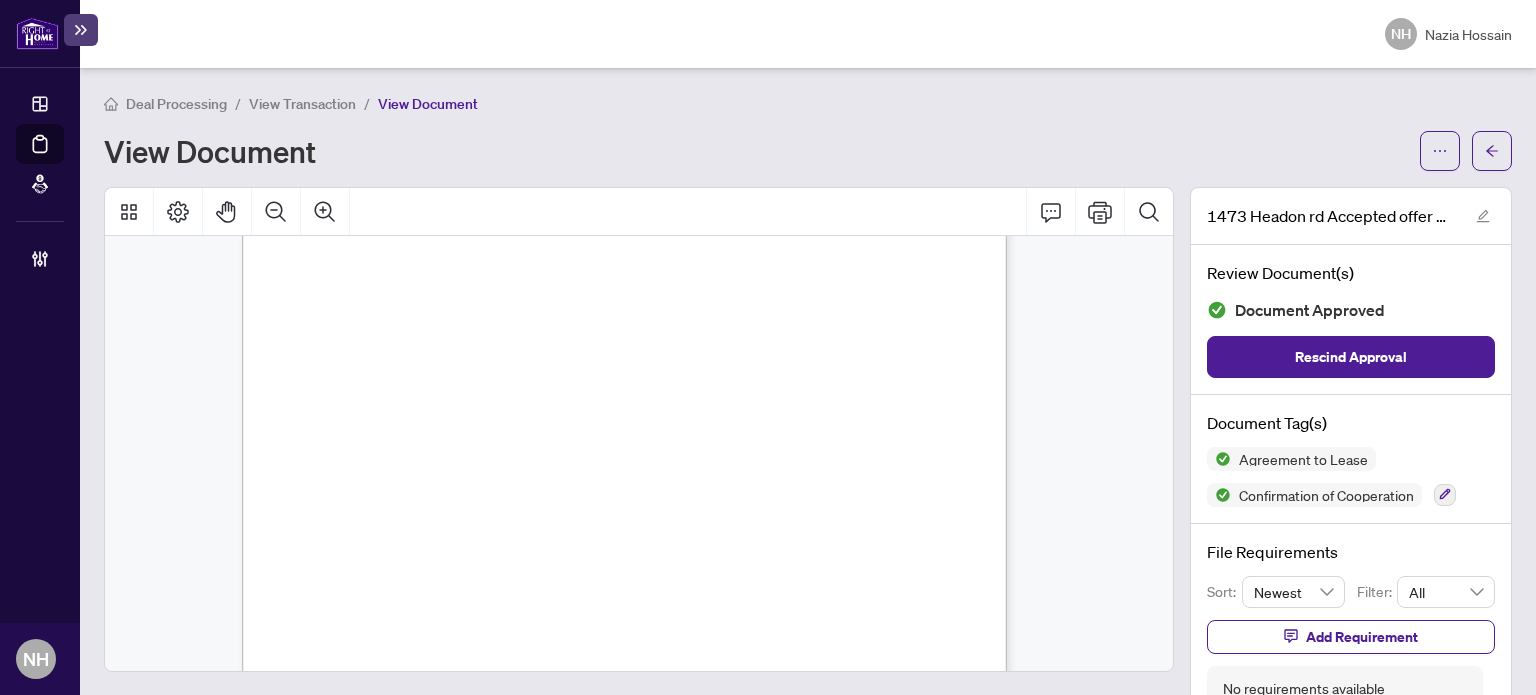 click on "View Transaction" at bounding box center (302, 104) 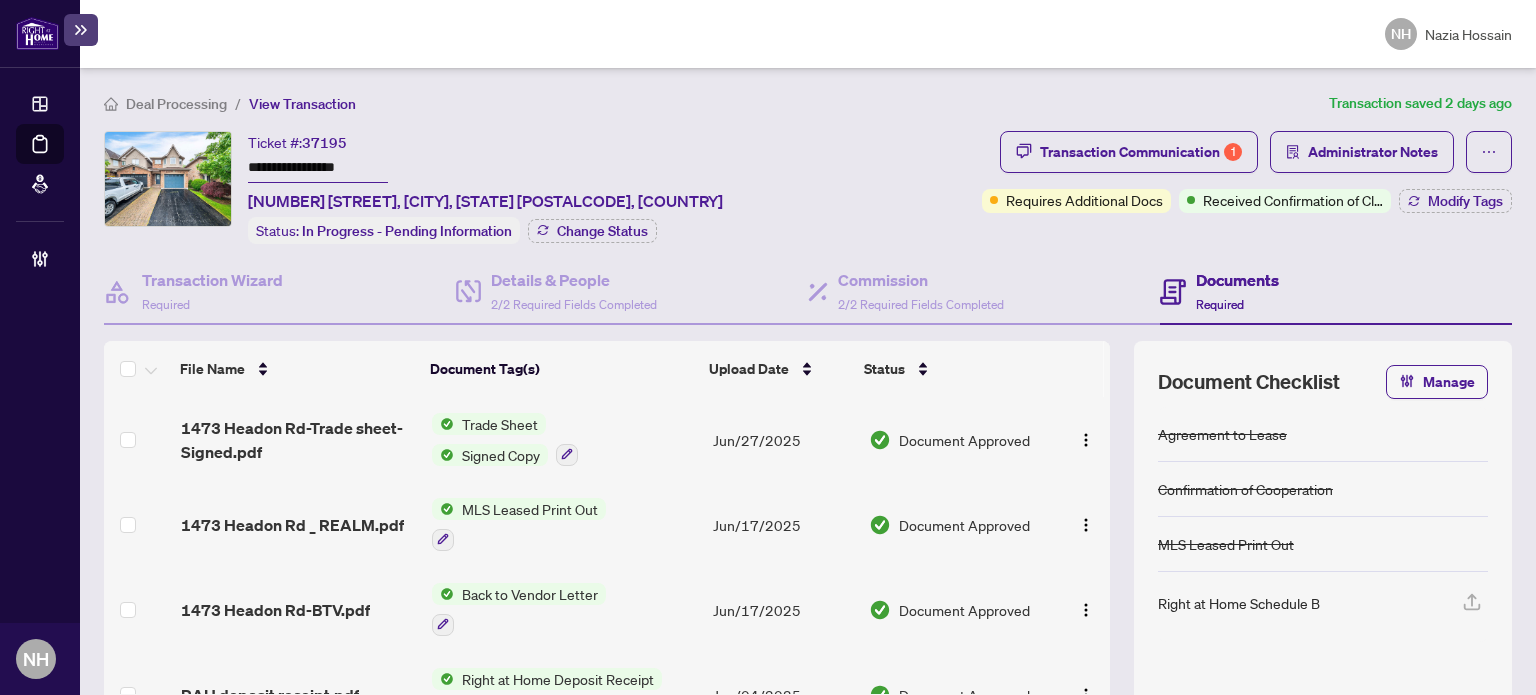 drag, startPoint x: 312, startPoint y: 161, endPoint x: 192, endPoint y: 164, distance: 120.03749 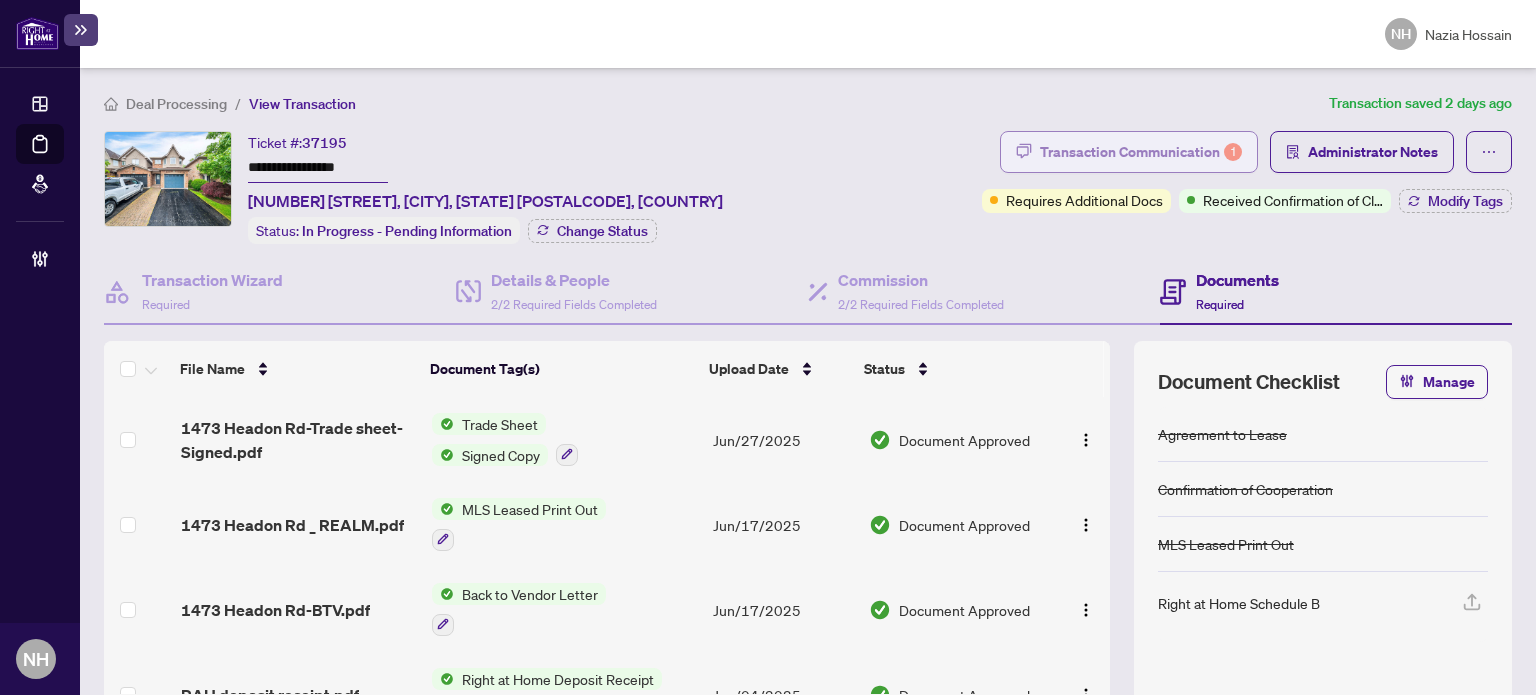 click on "Transaction Communication 1" at bounding box center (1141, 152) 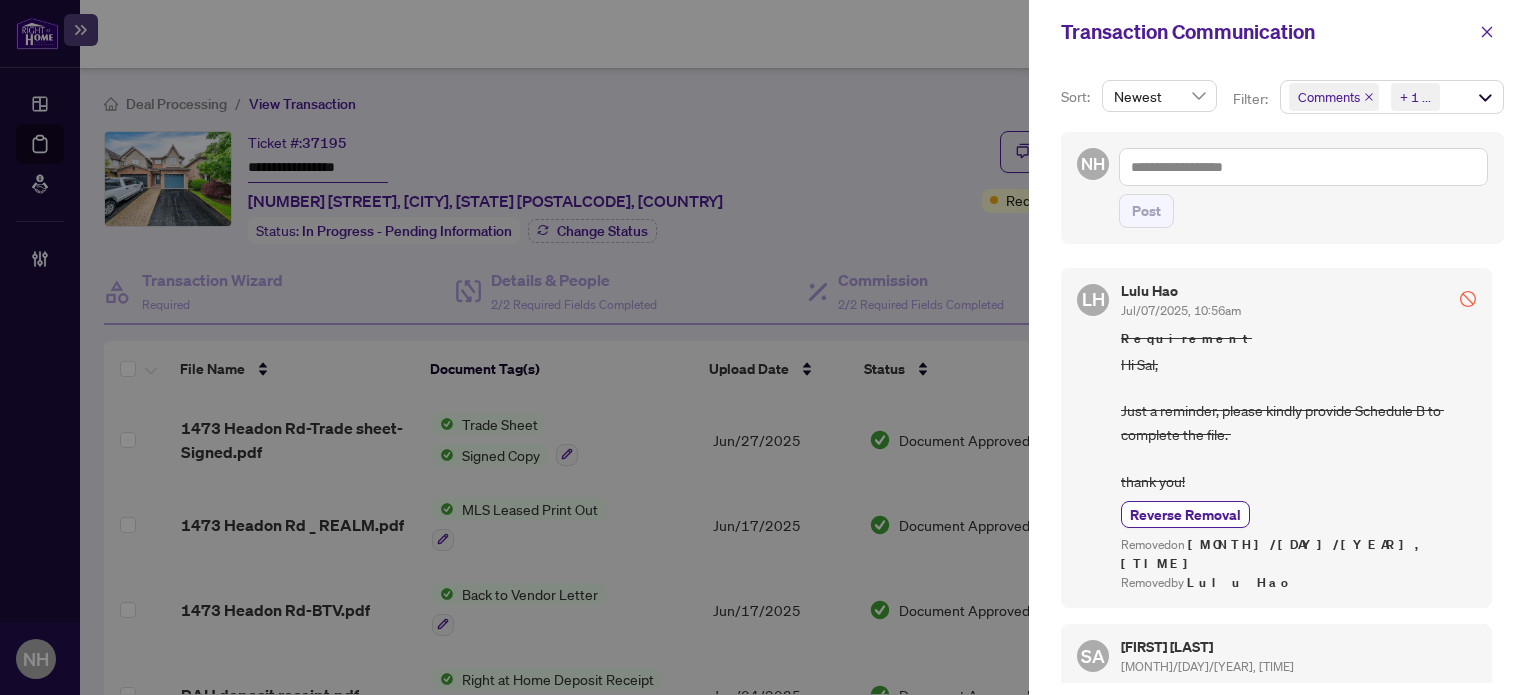 click on "+ 1 ..." at bounding box center (1413, 97) 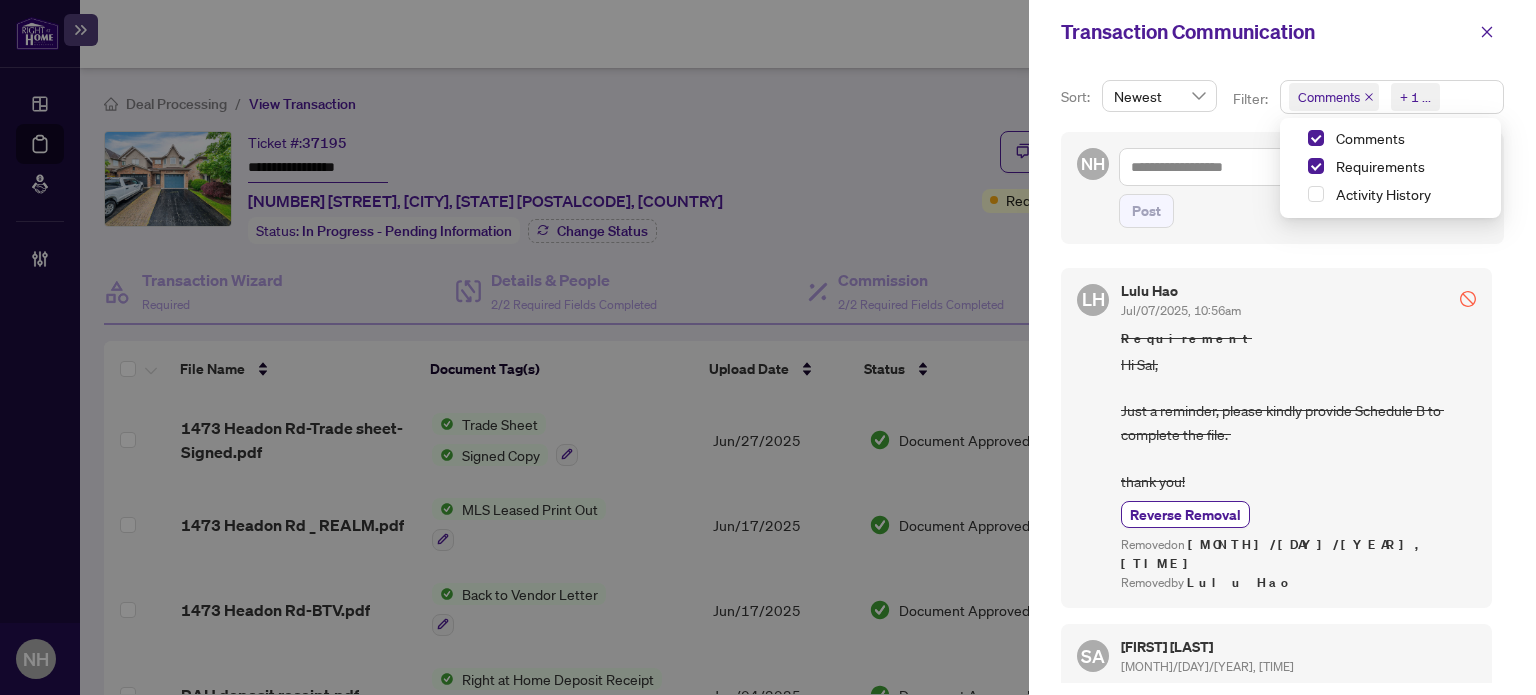 click on "Requirements" at bounding box center (1390, 168) 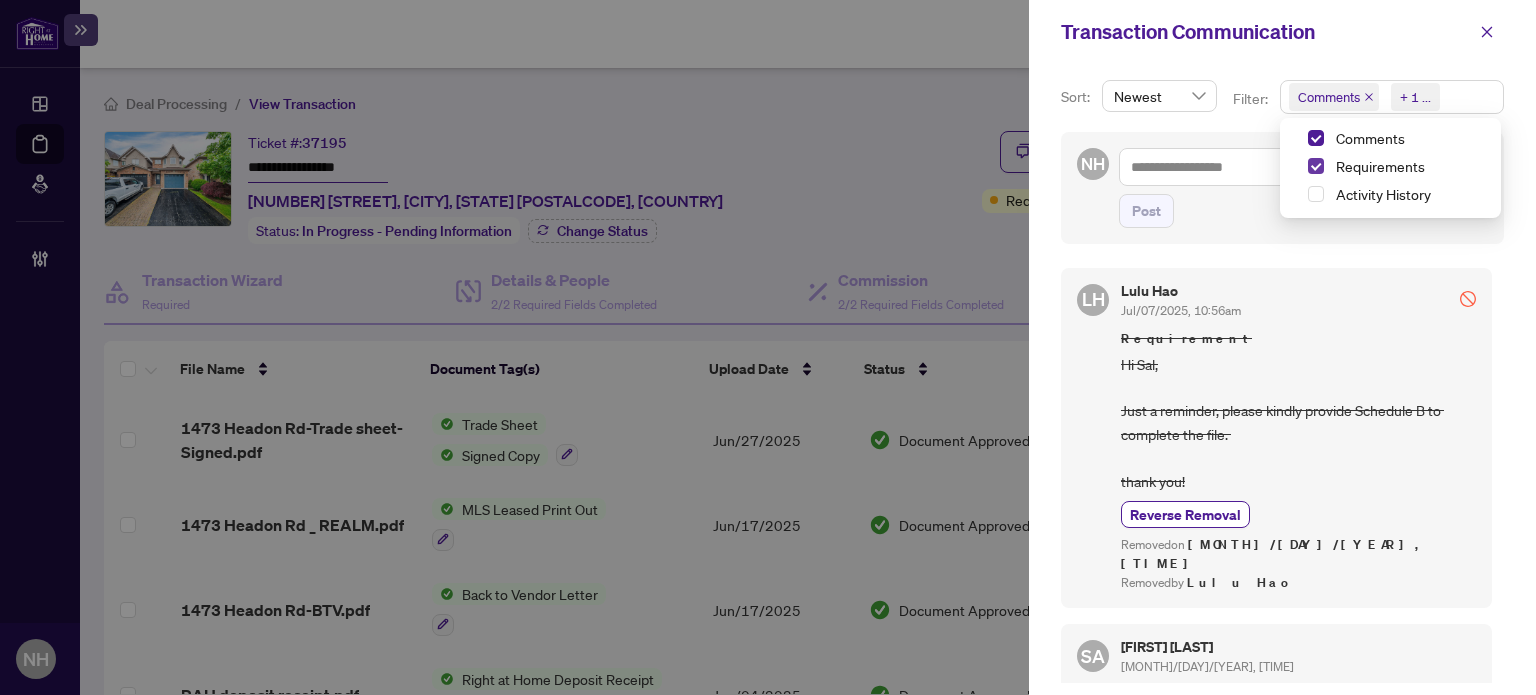 click at bounding box center [1316, 166] 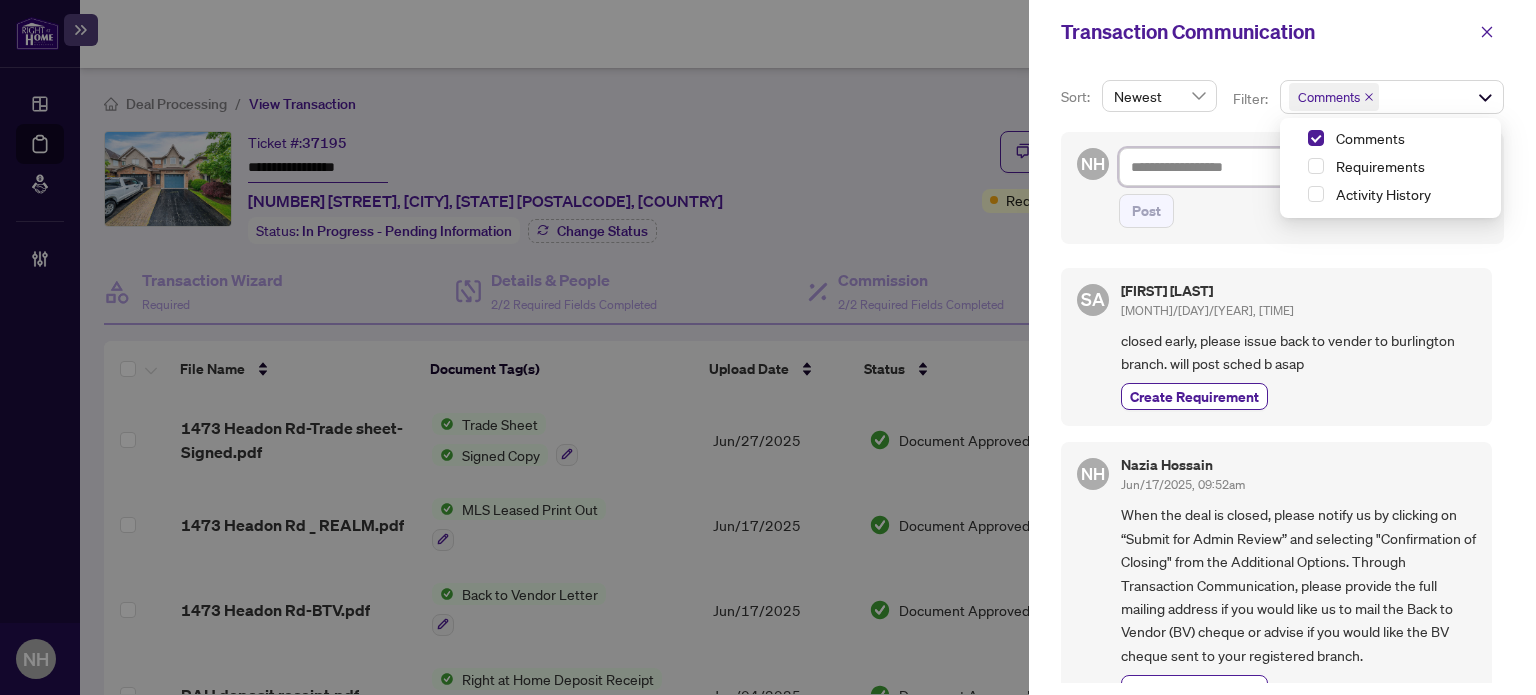 click at bounding box center (1303, 167) 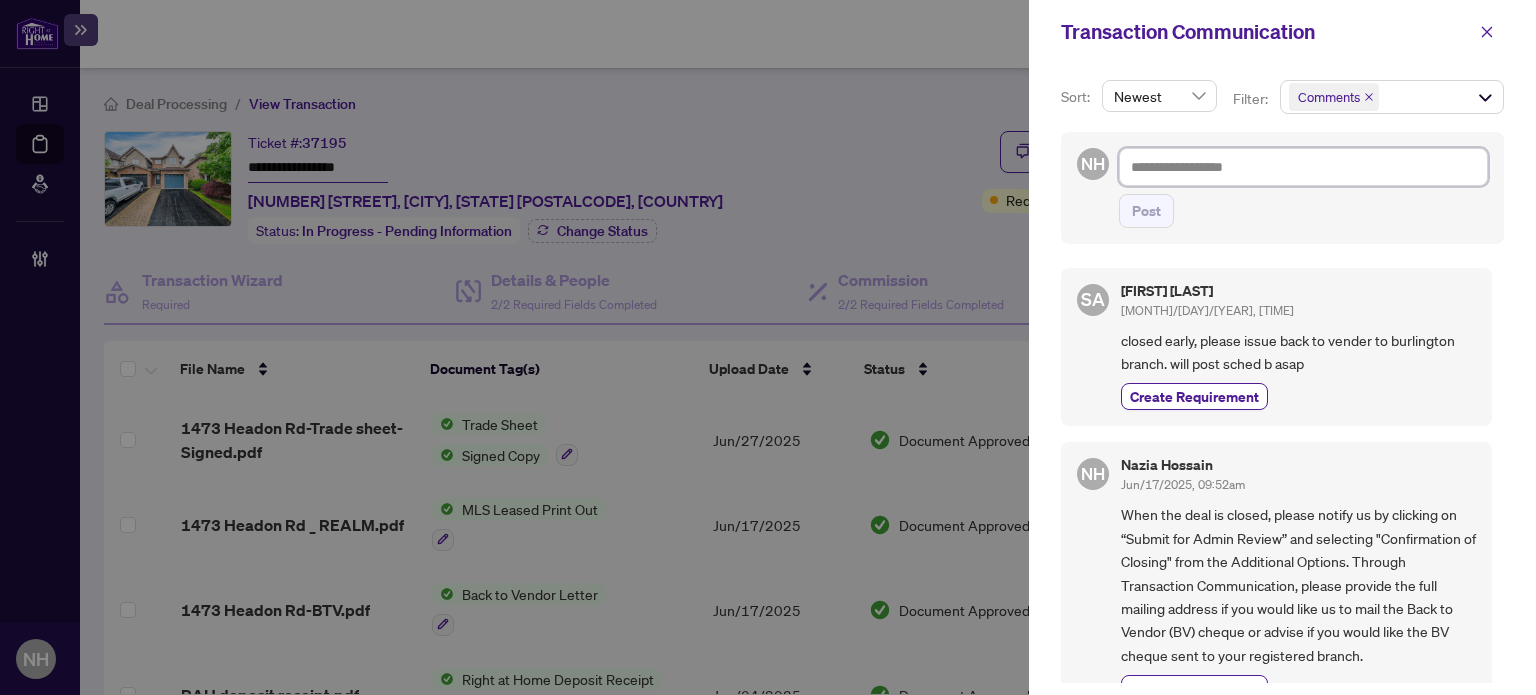 type on "*" 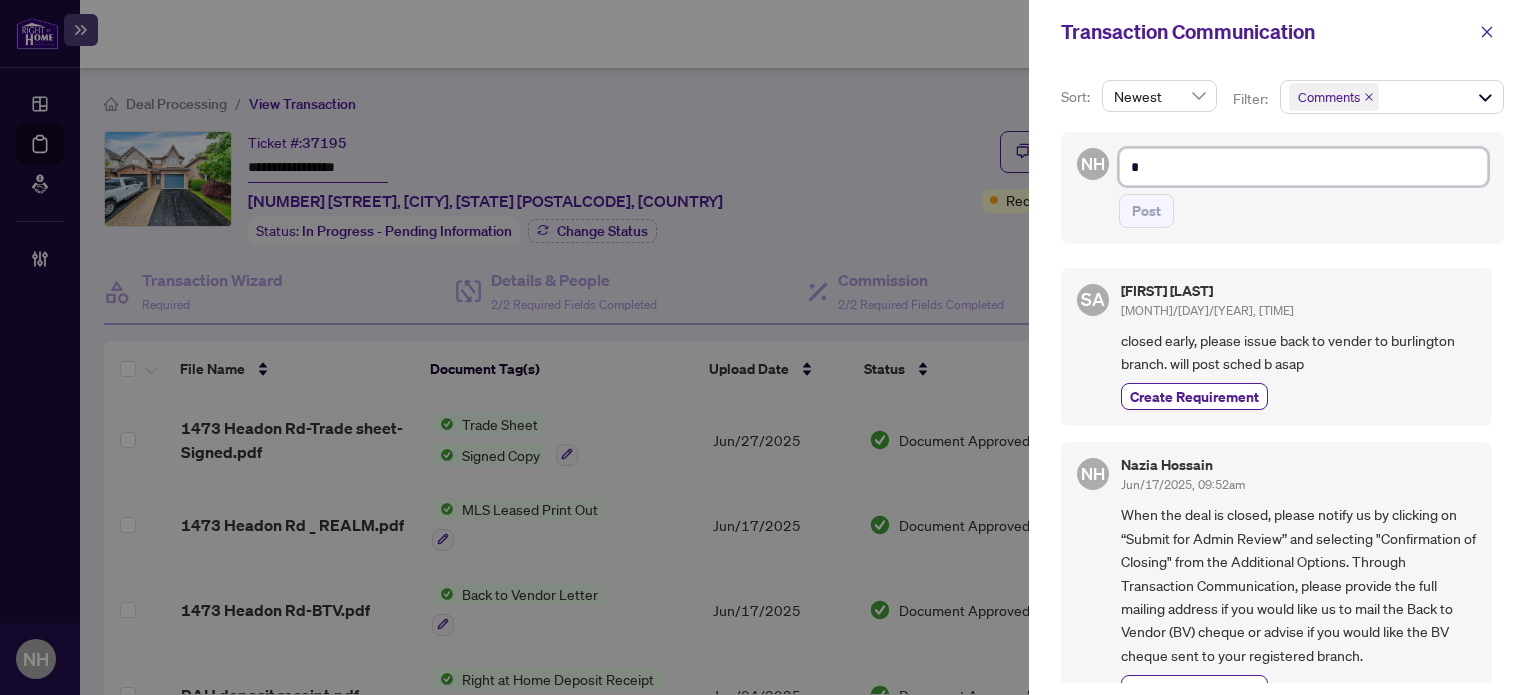 type on "**" 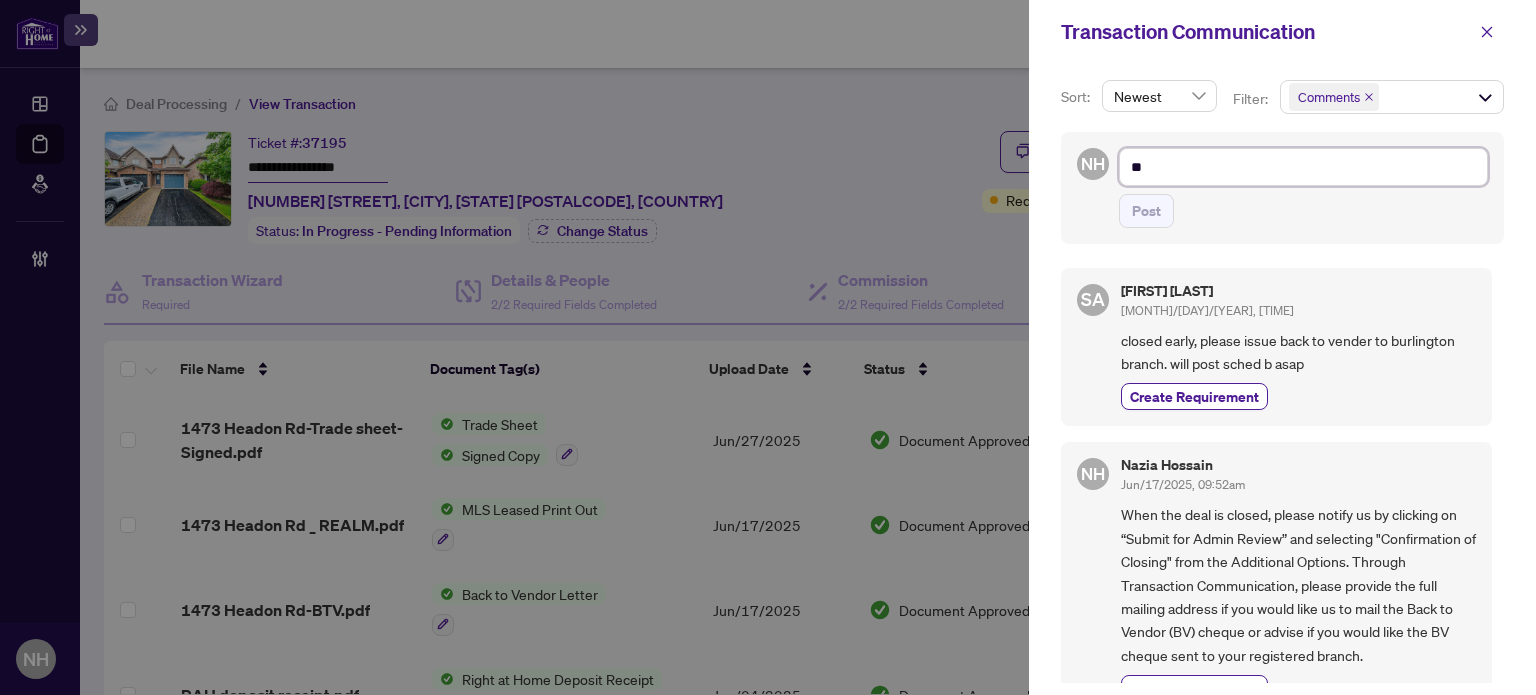 type on "**" 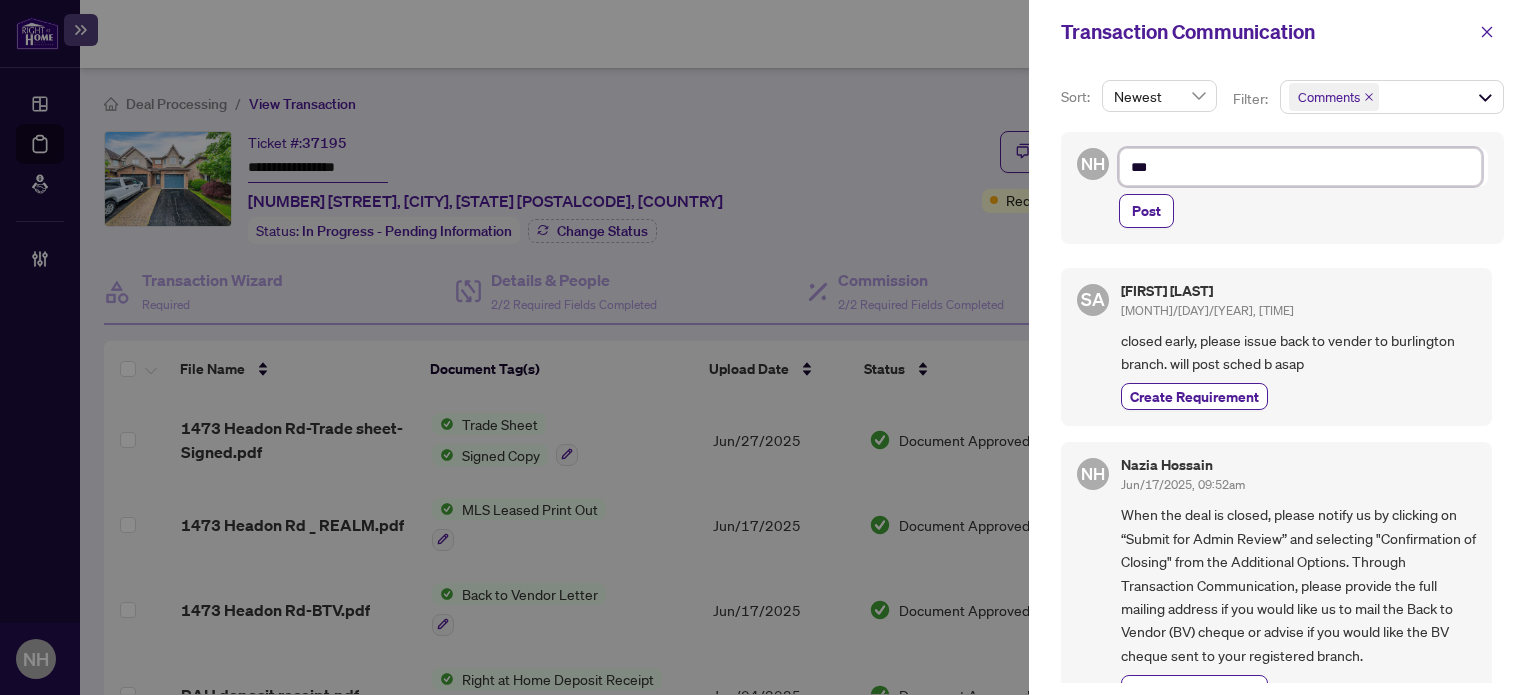 type on "****" 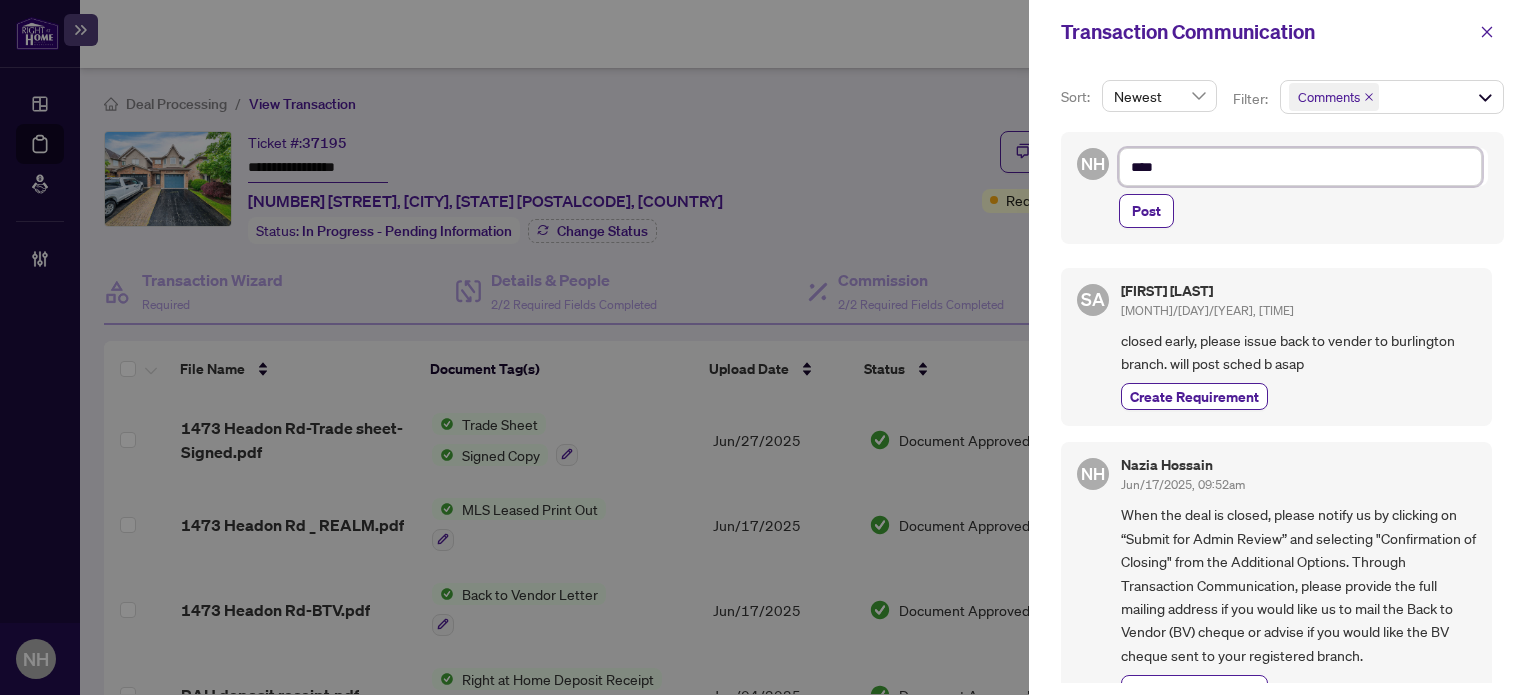type on "*****" 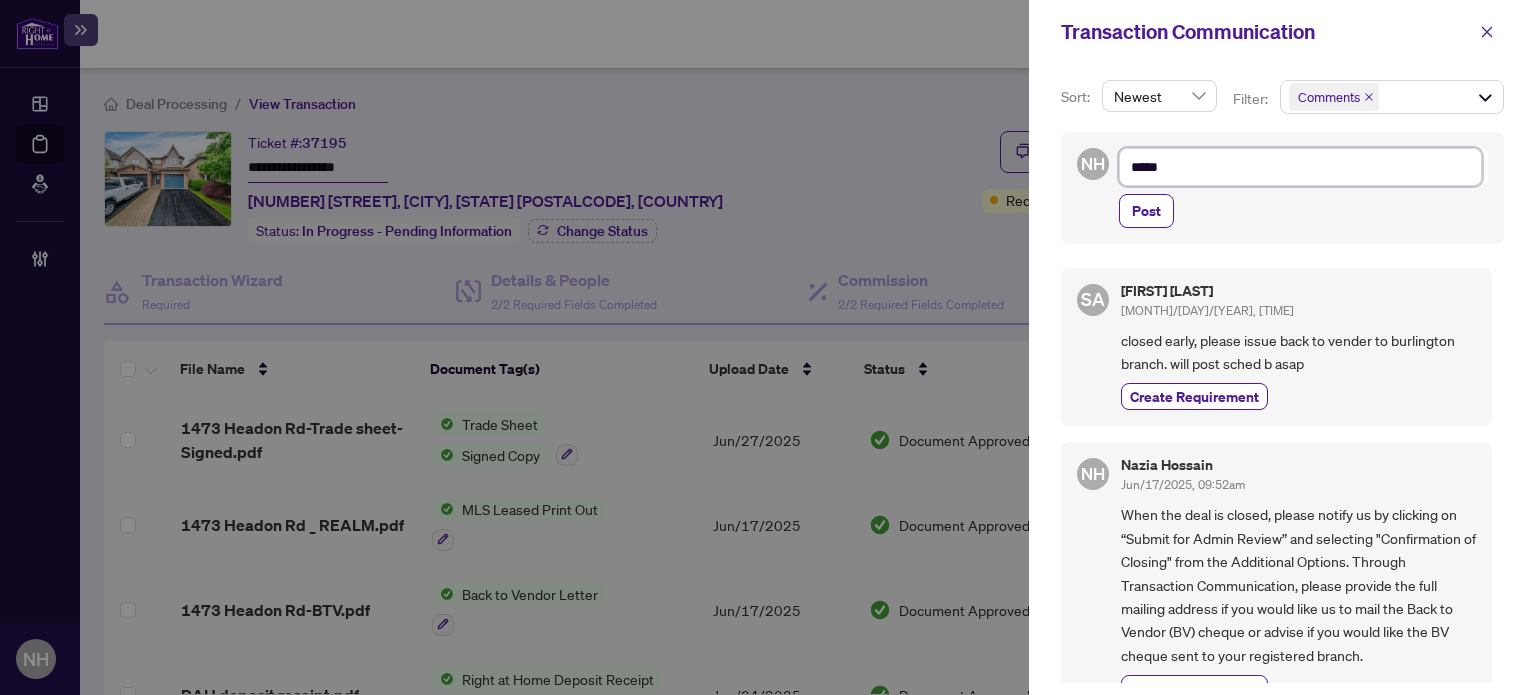 type on "******" 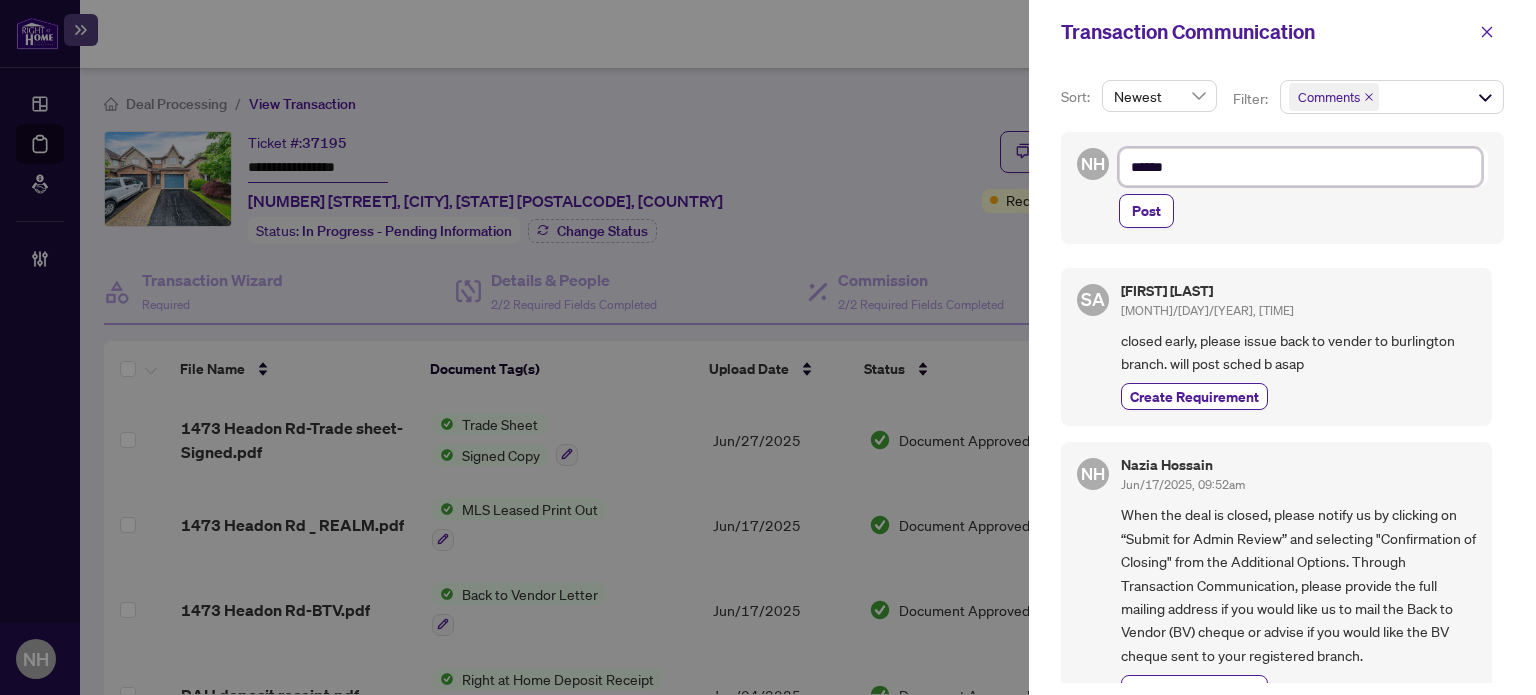 type on "*******" 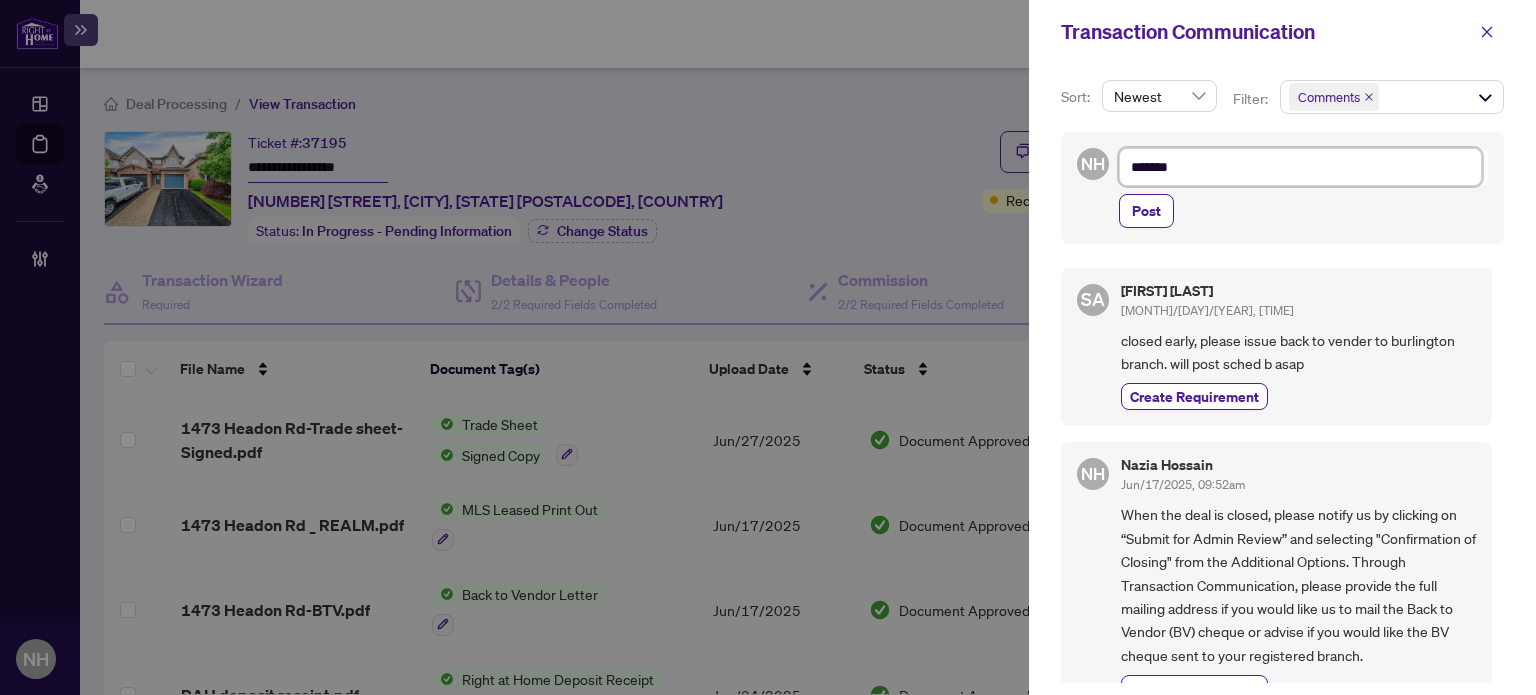 type on "*******" 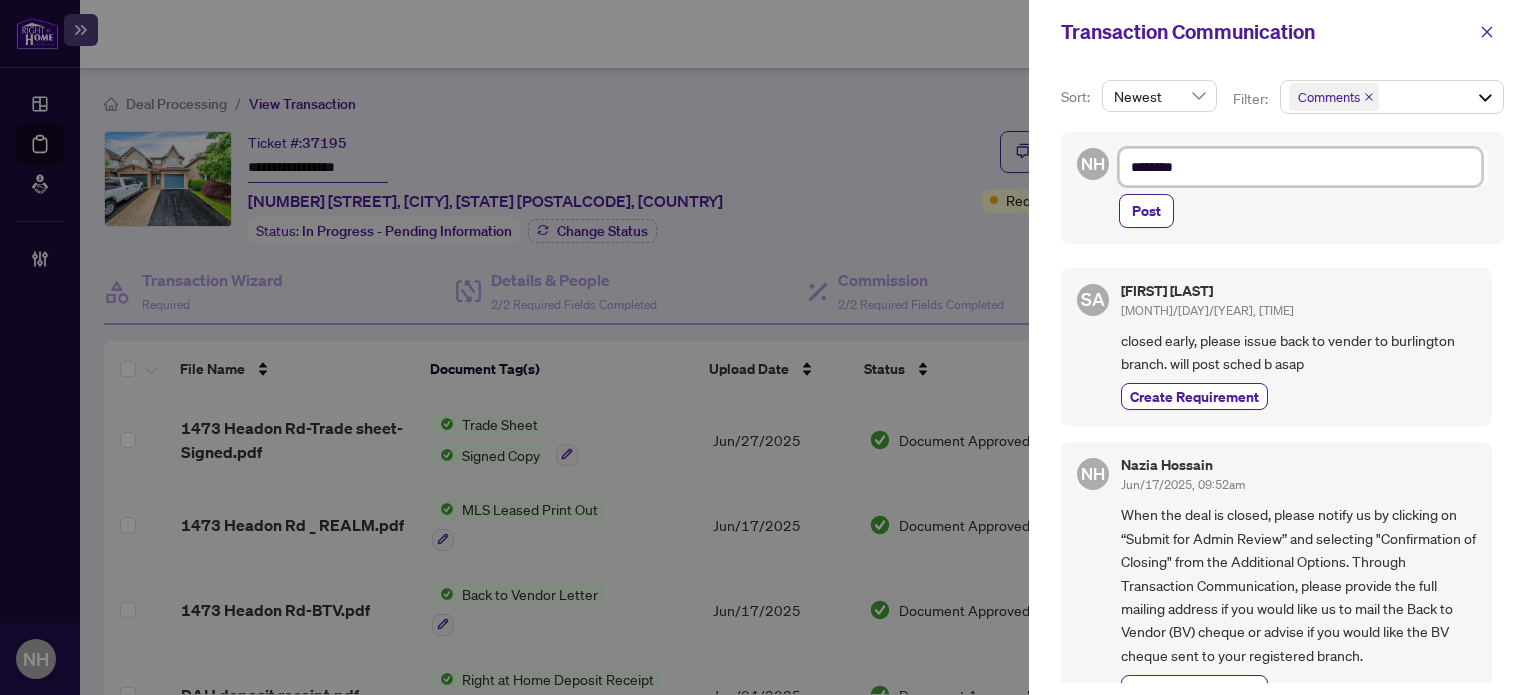 type on "*********" 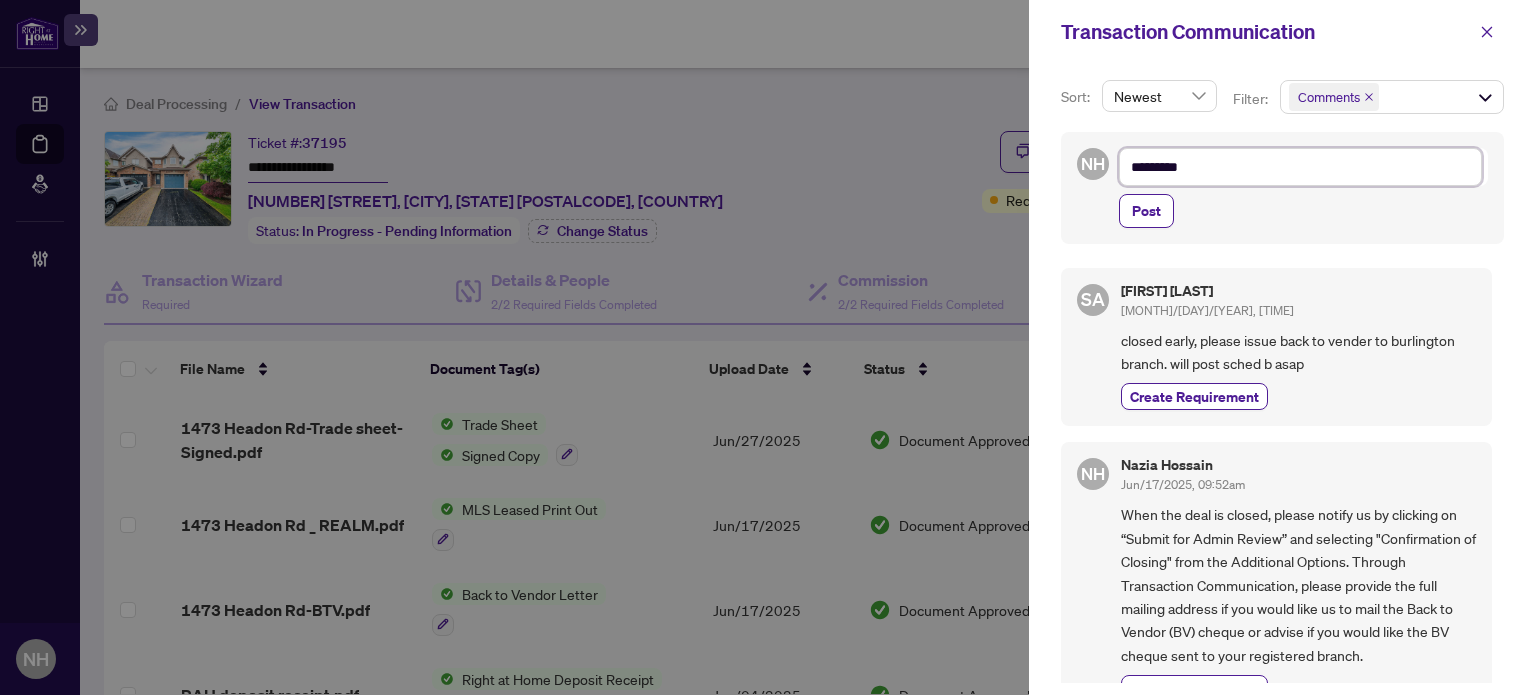 type on "**********" 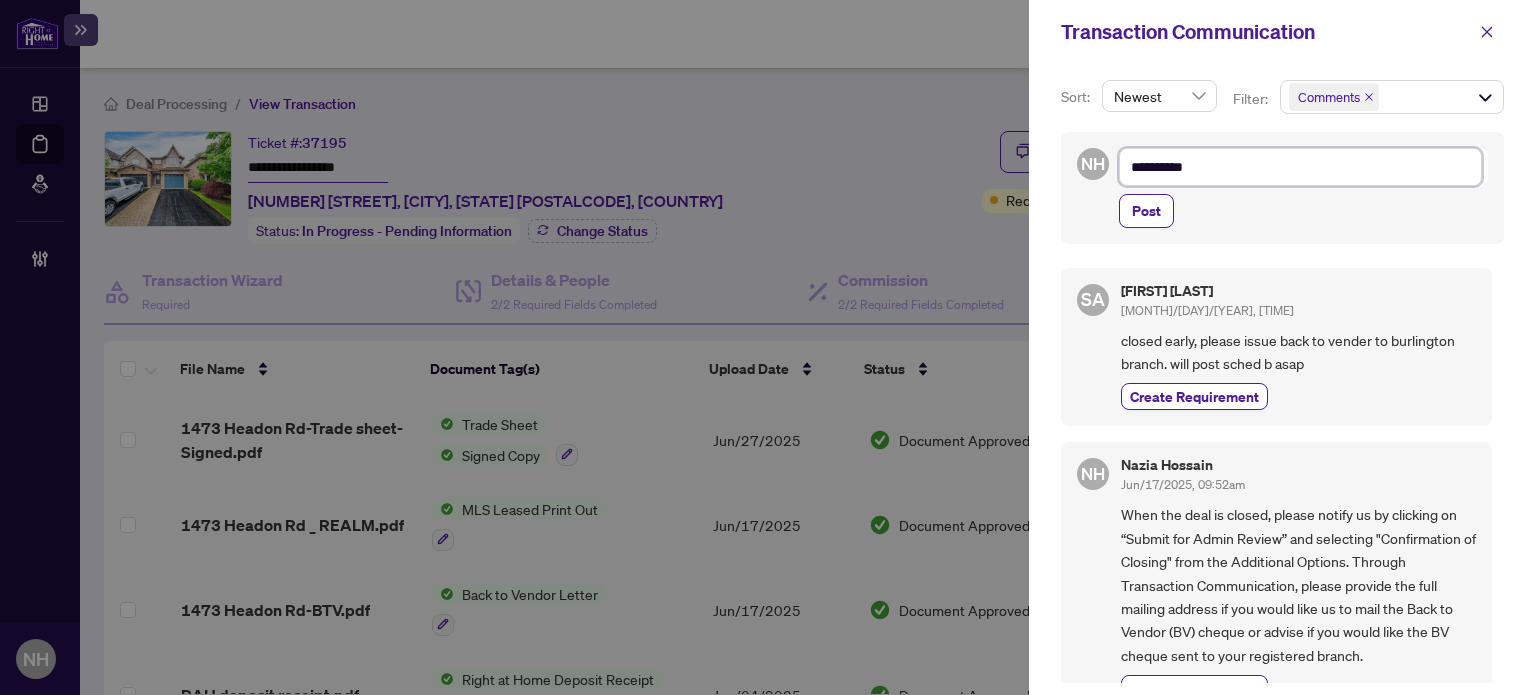 type on "**********" 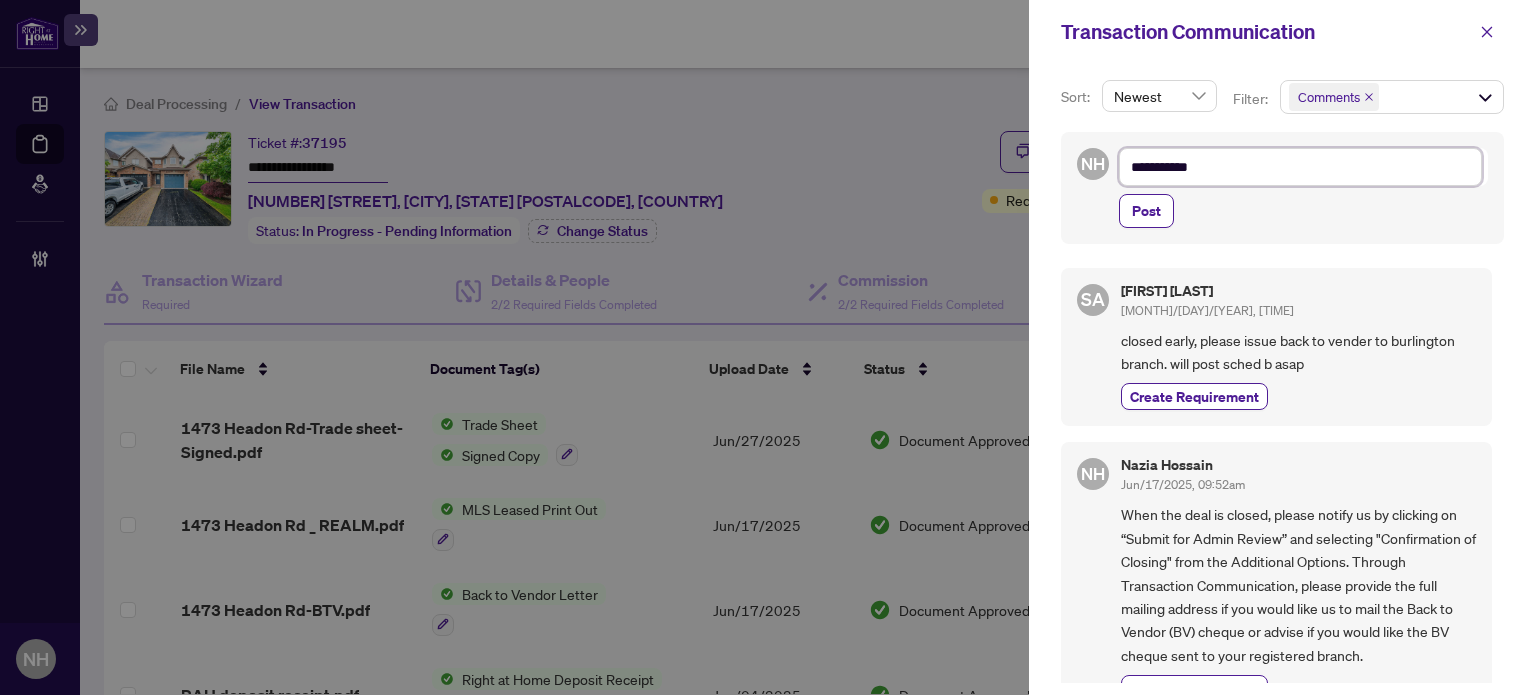 type on "**********" 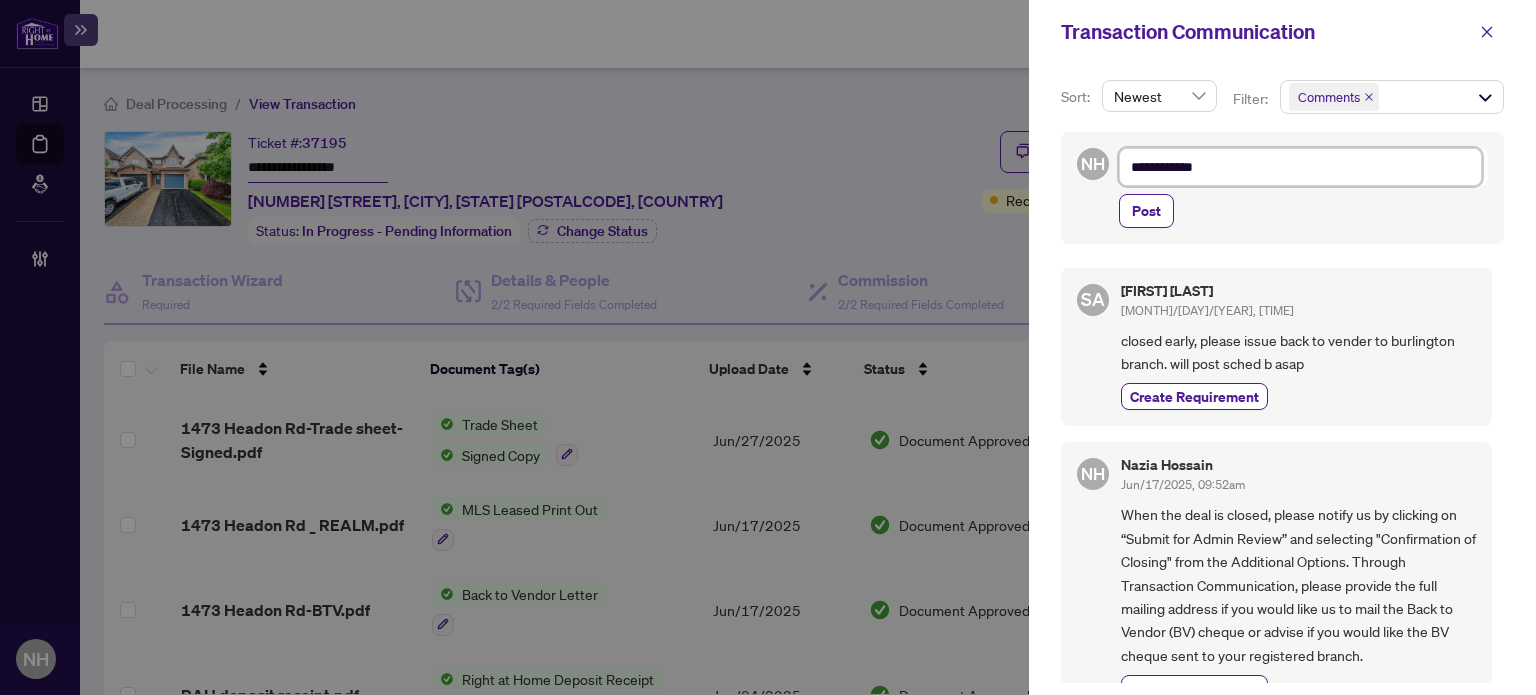 type on "**********" 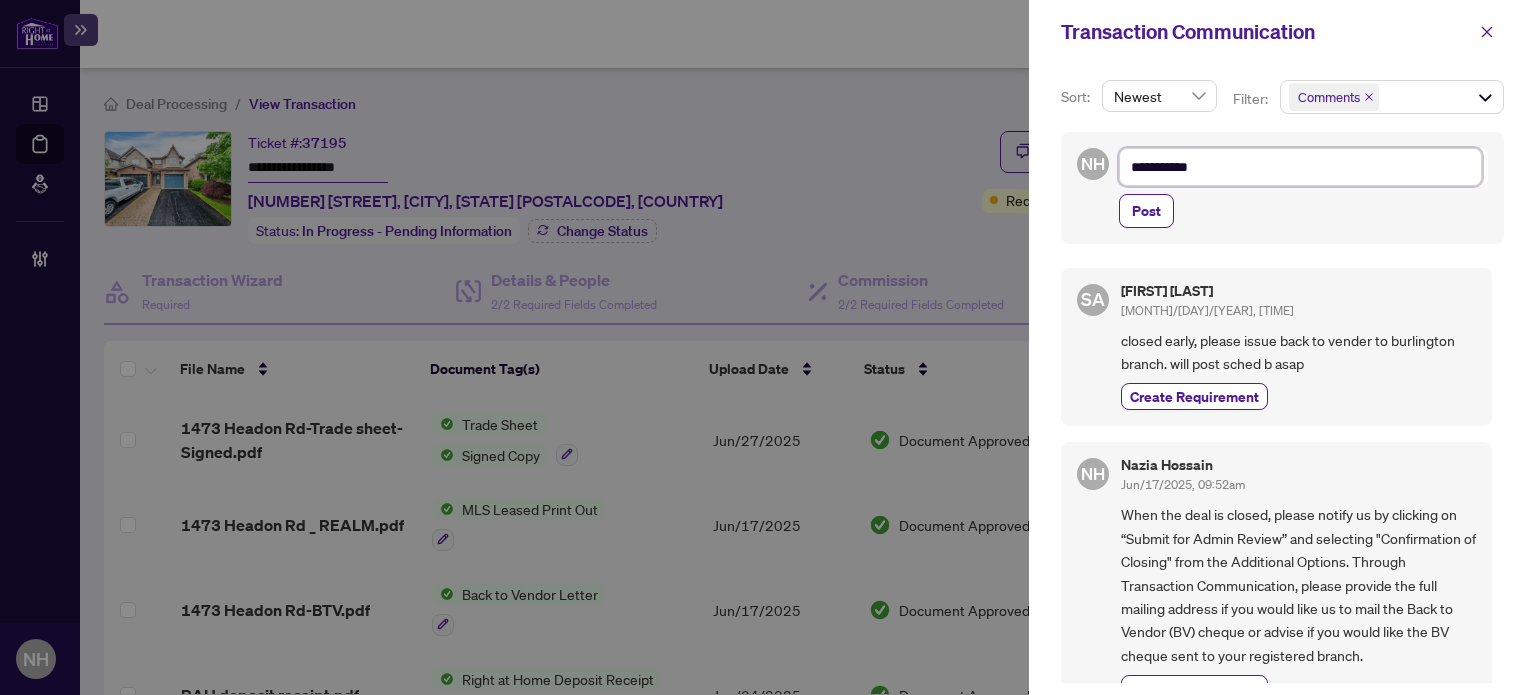 type on "**********" 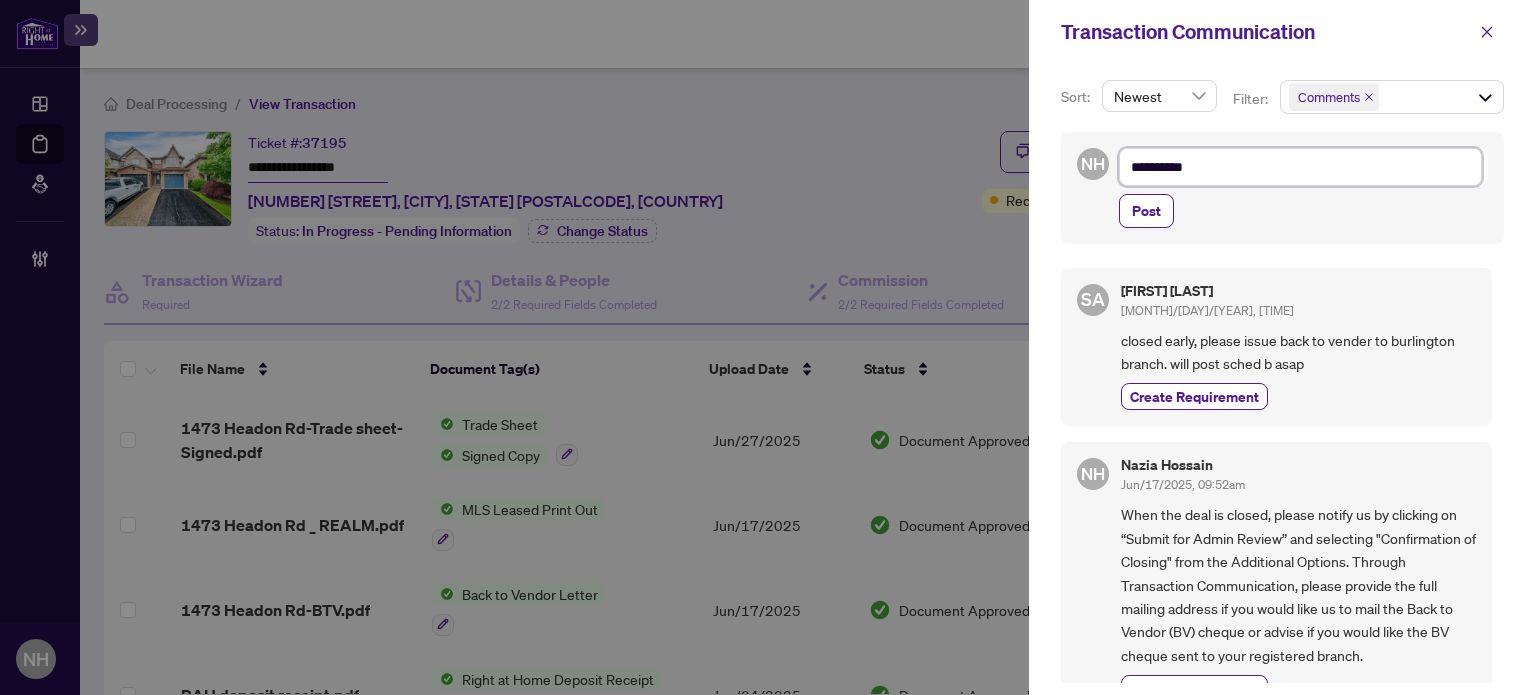 type on "*********" 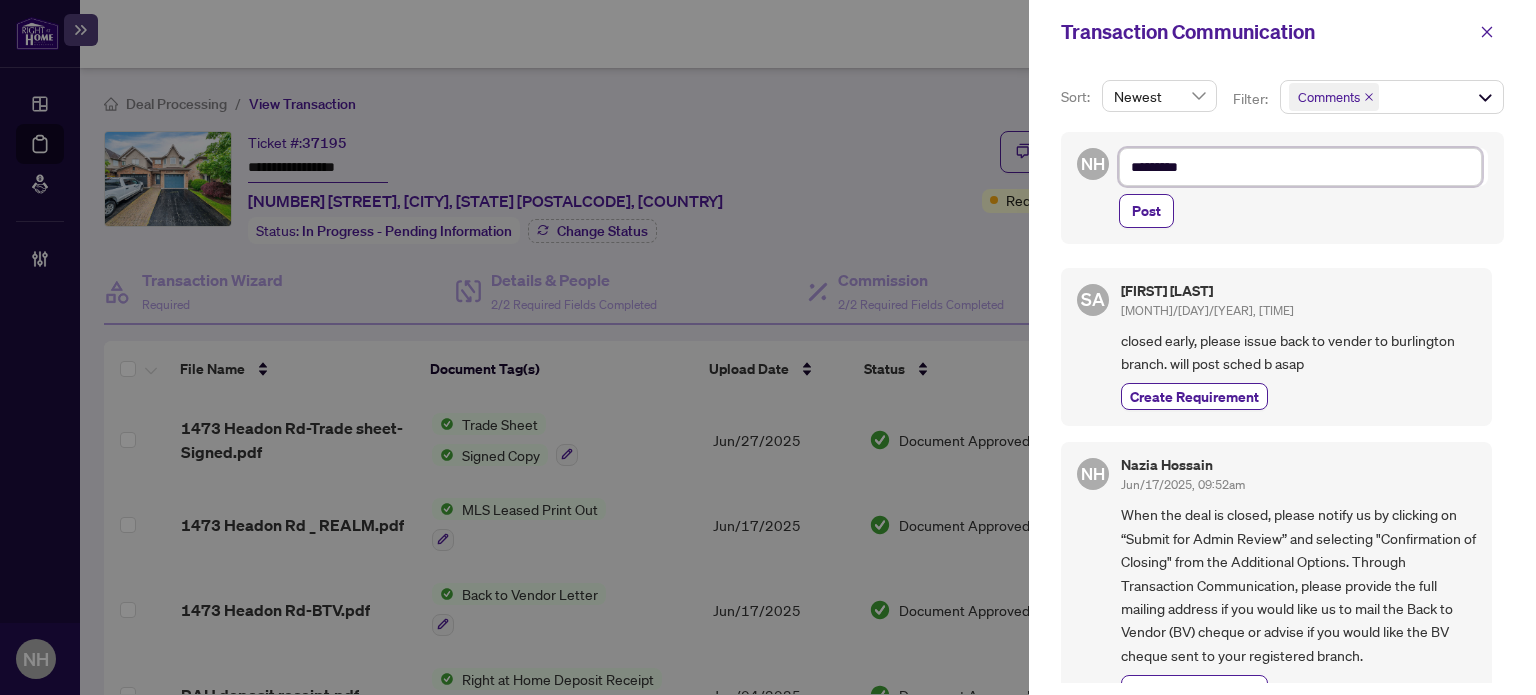 type on "*******" 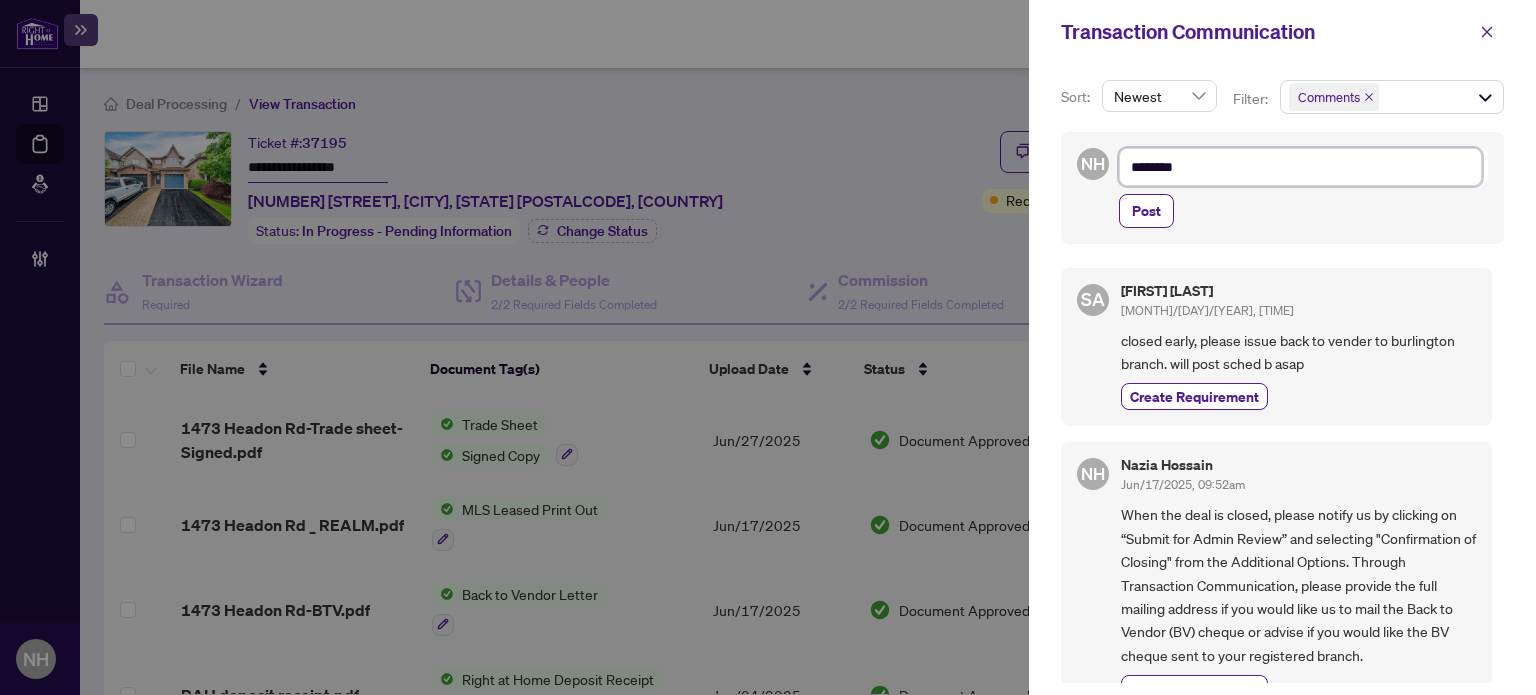 type on "*********" 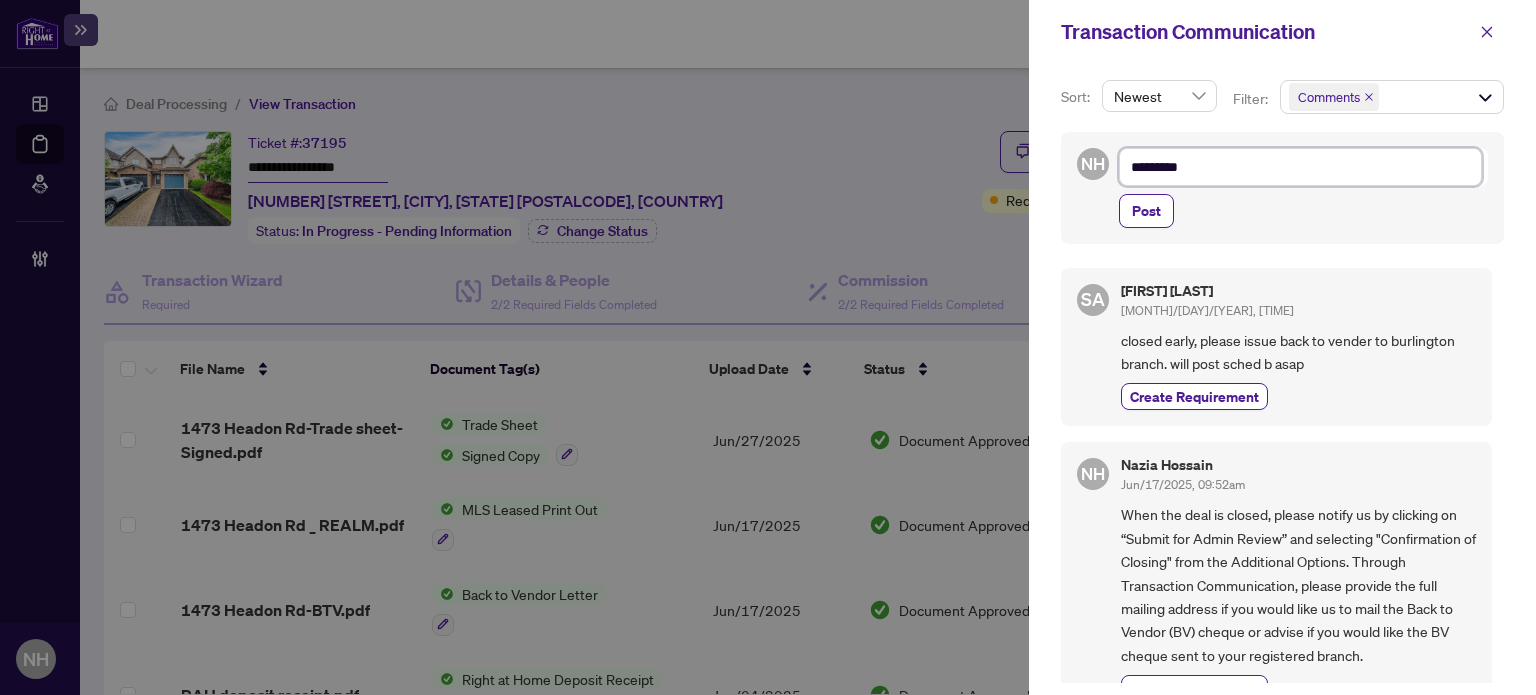 type on "**********" 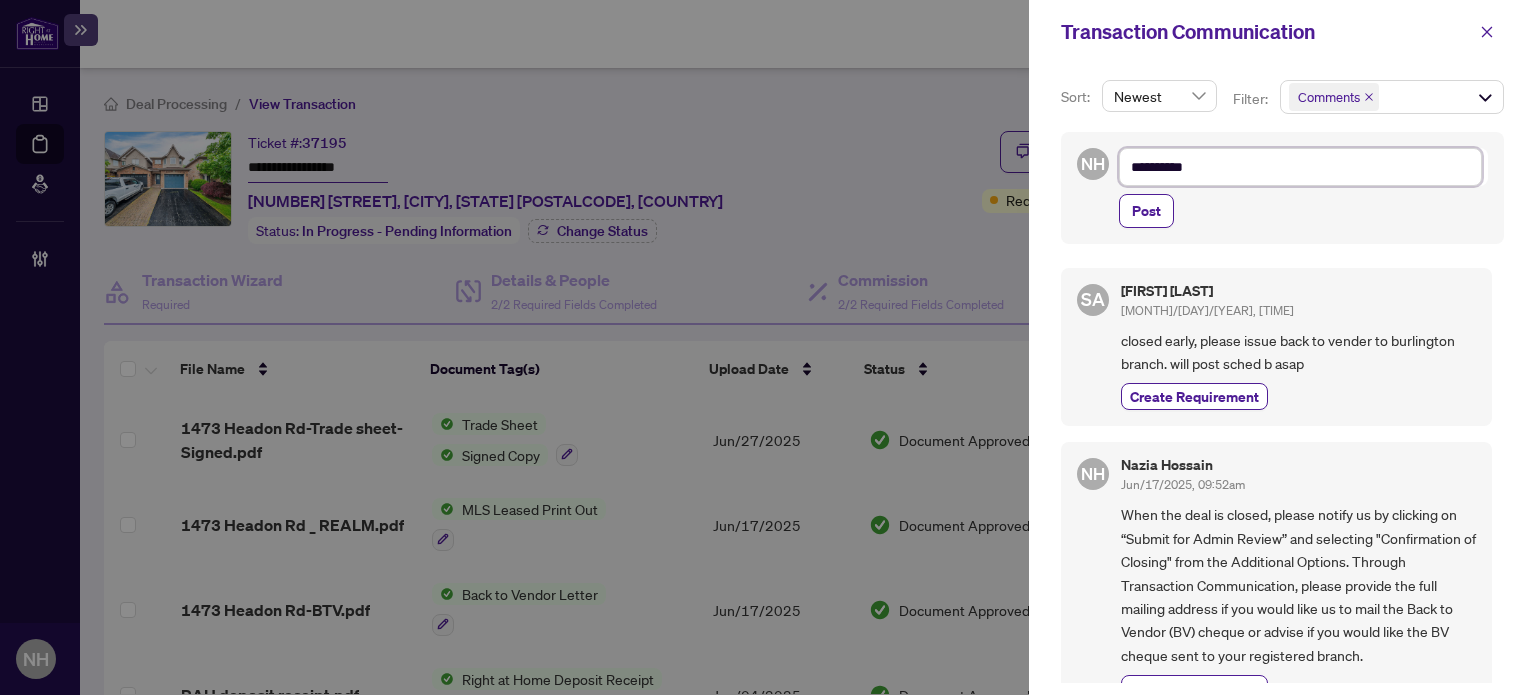 type on "**********" 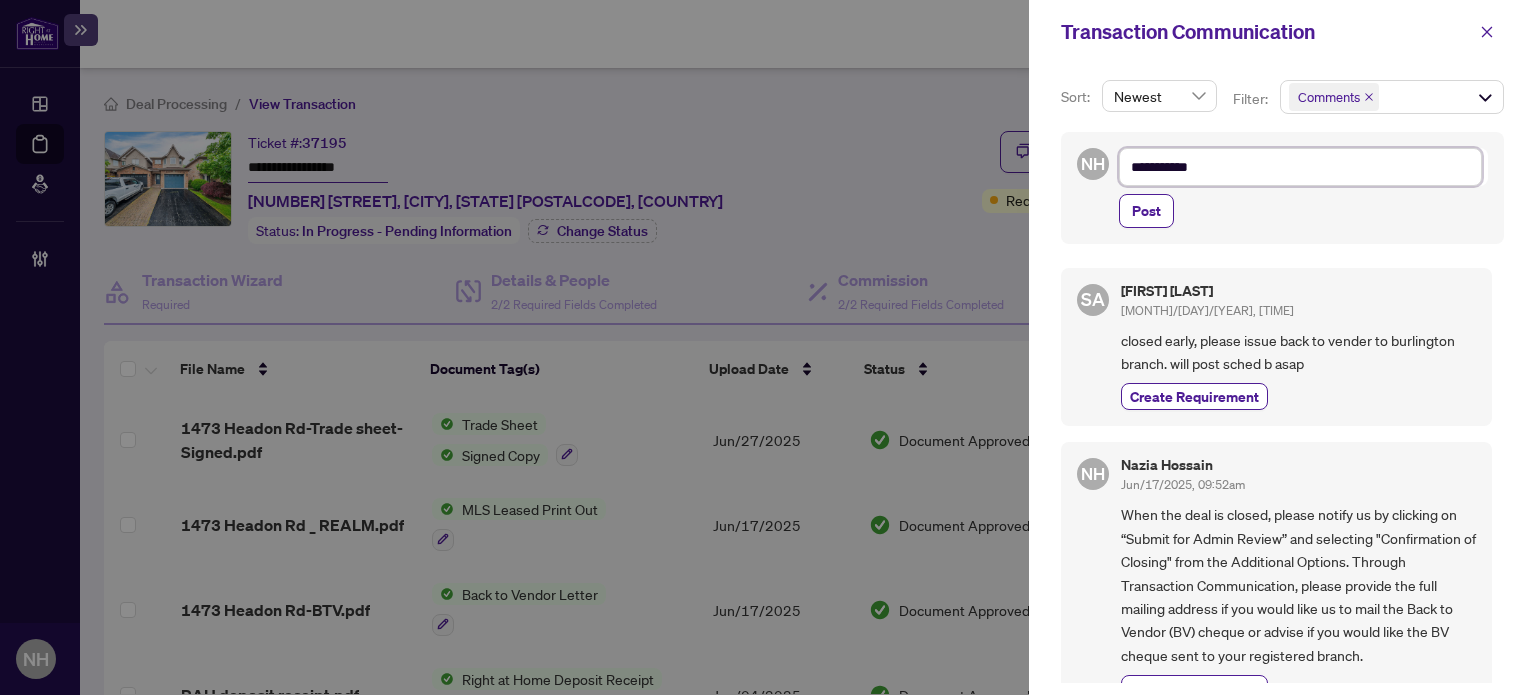 type on "**********" 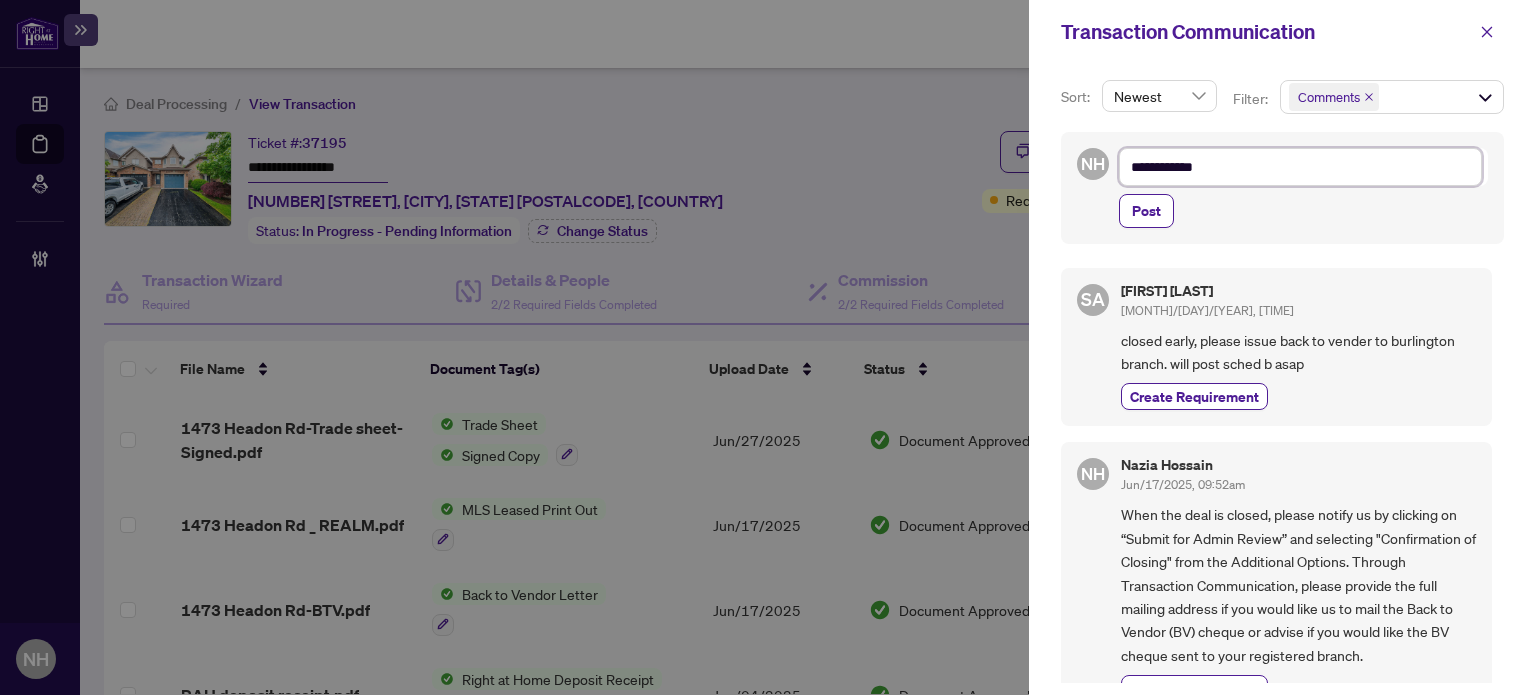 type on "**********" 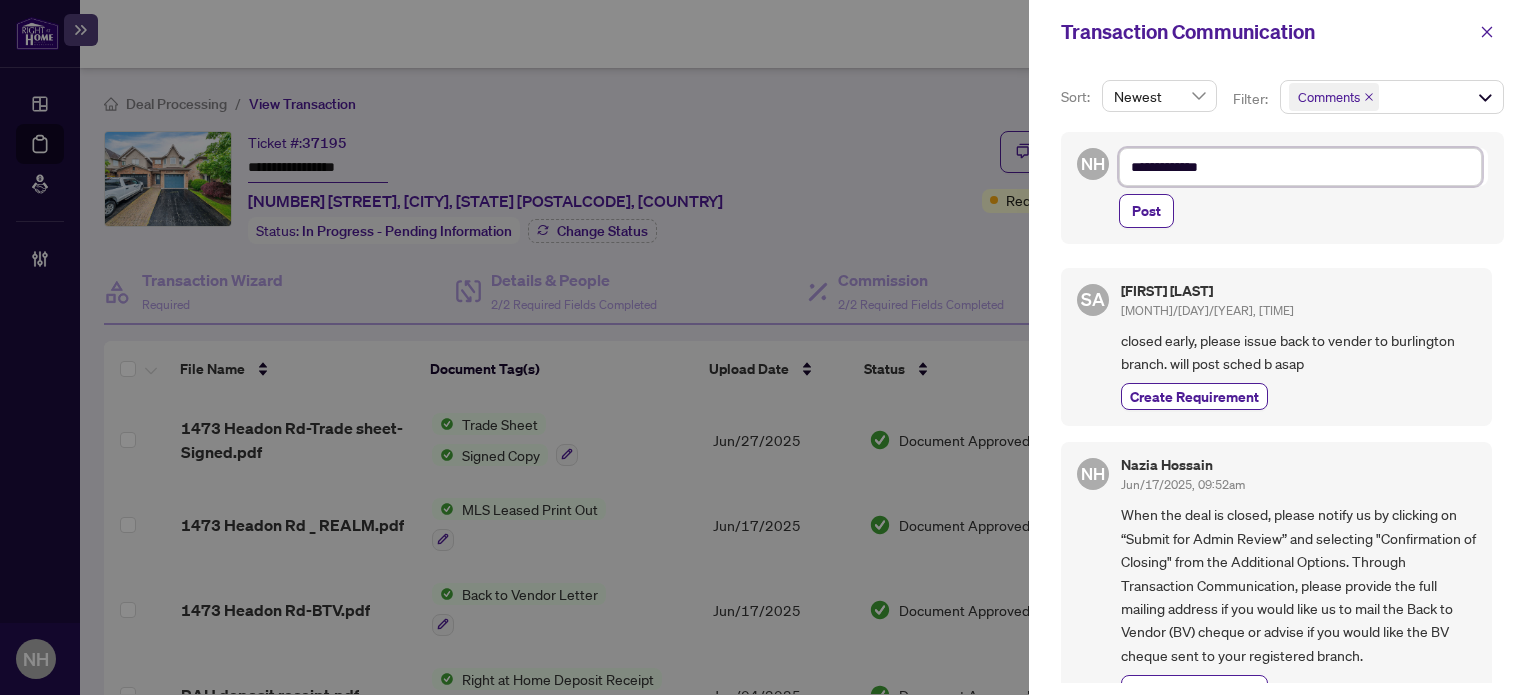 type on "**********" 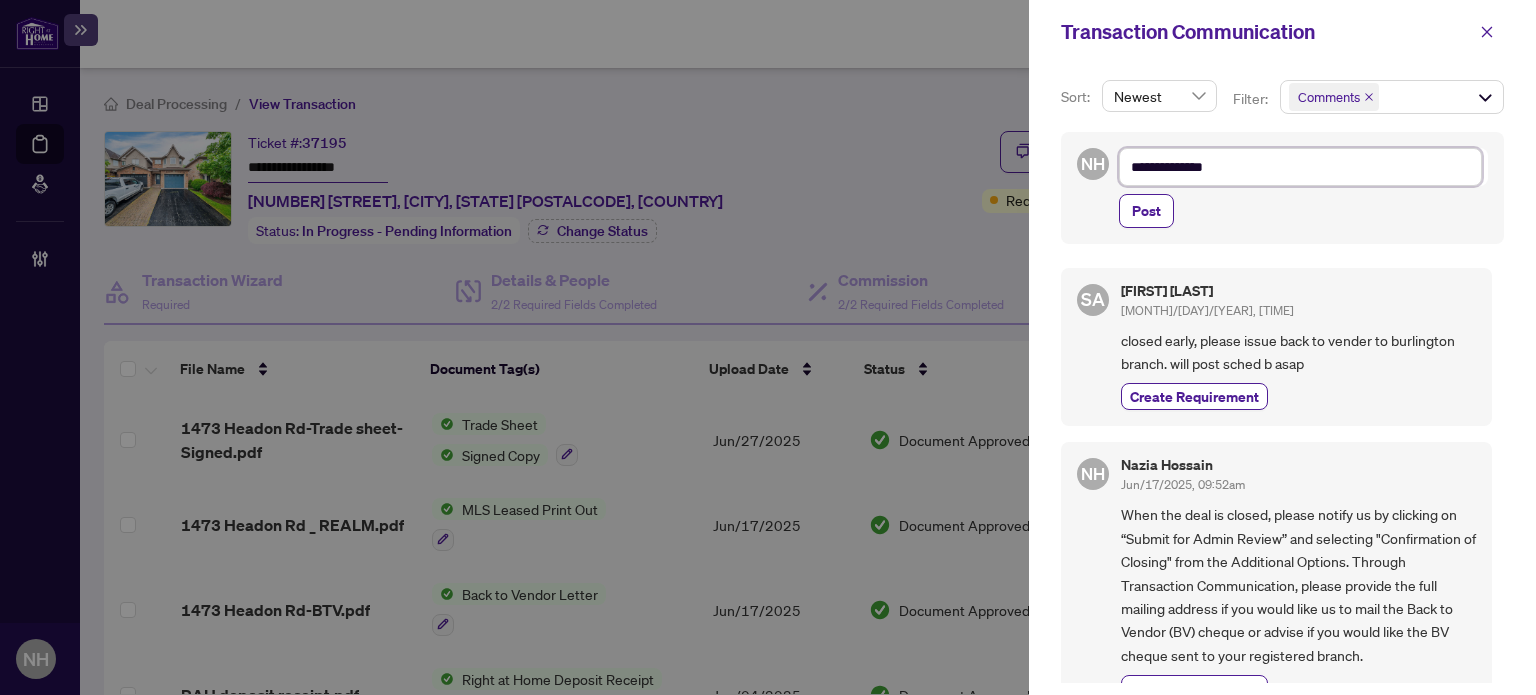 type on "**********" 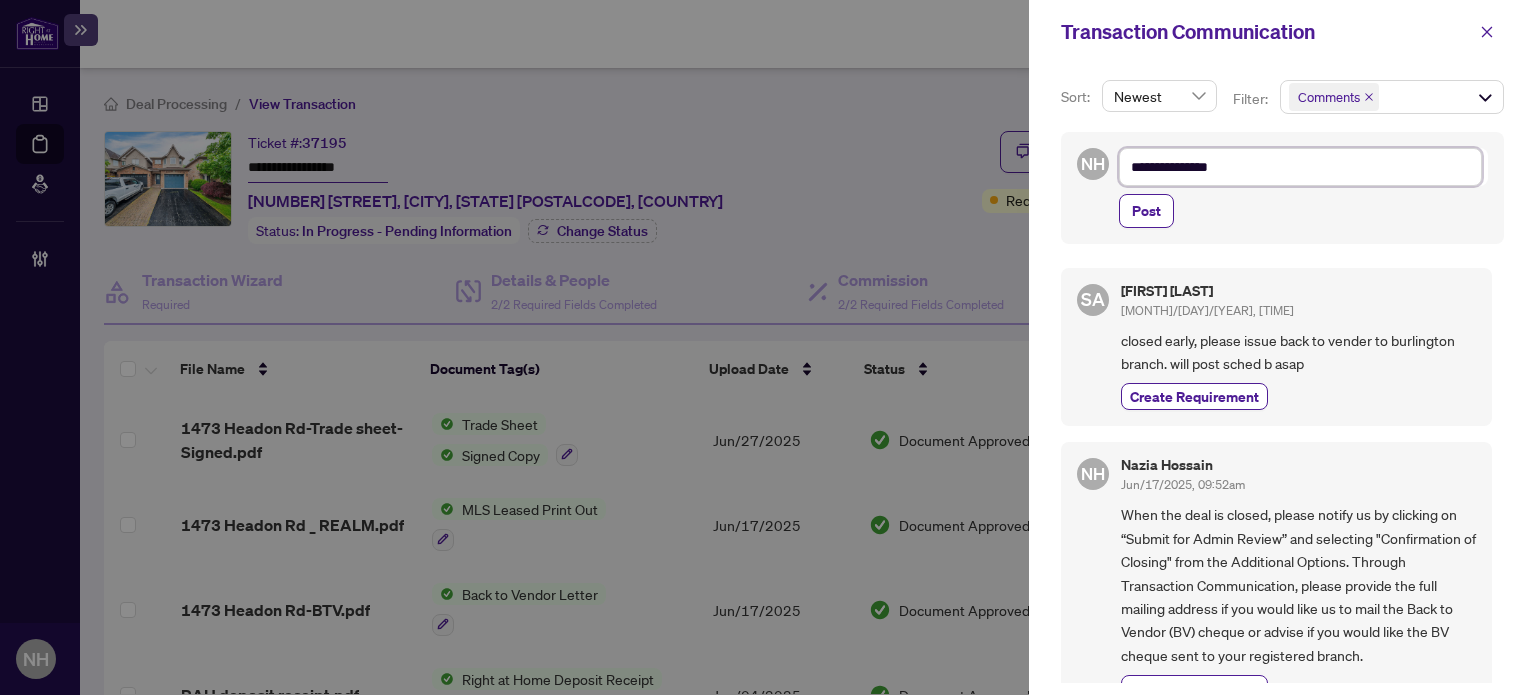 type on "**********" 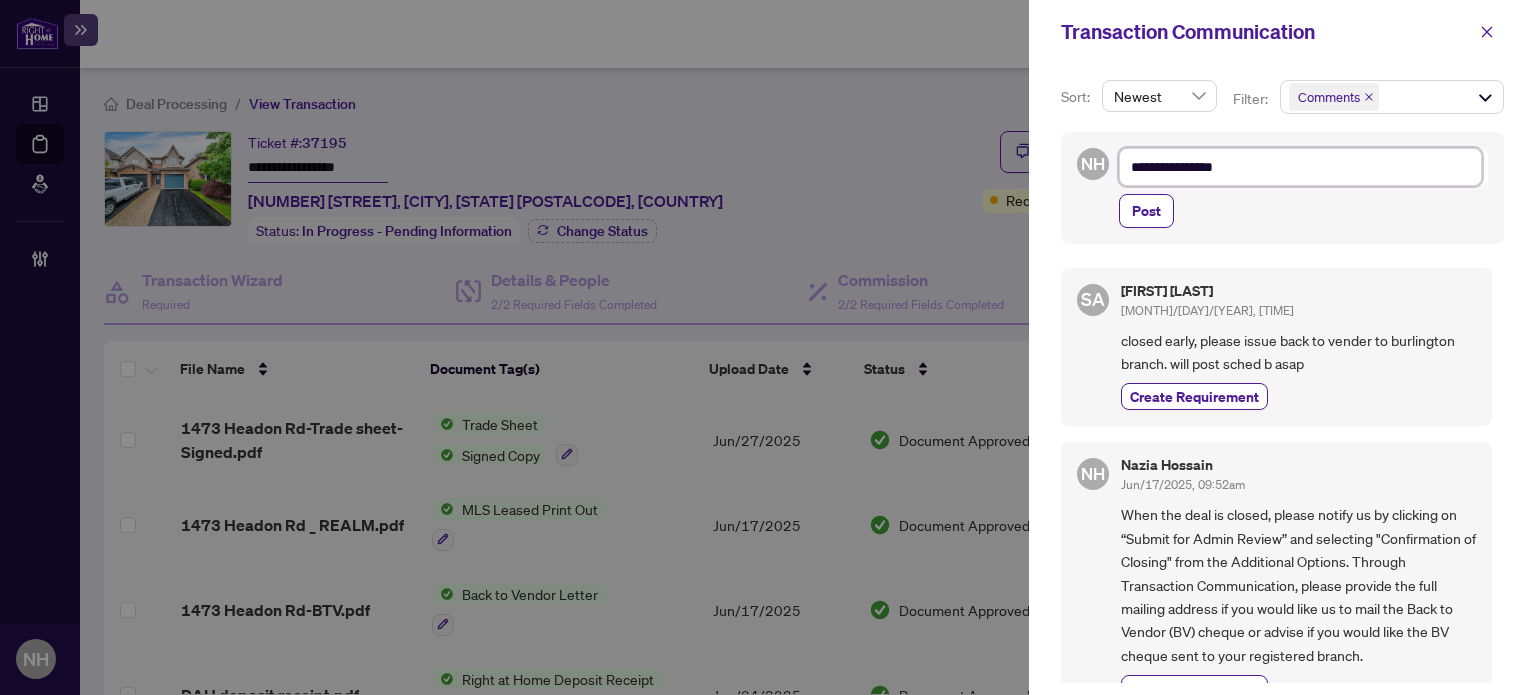 type on "**********" 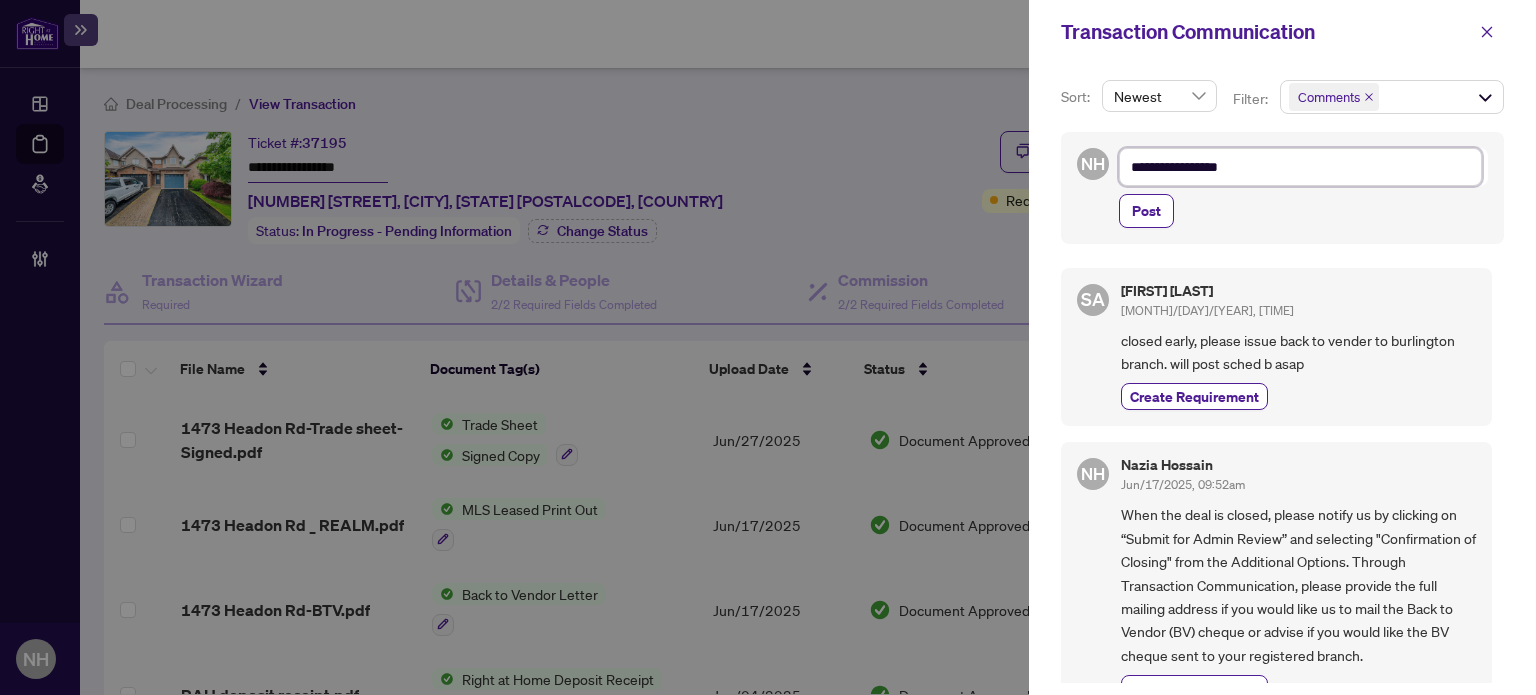 type on "**********" 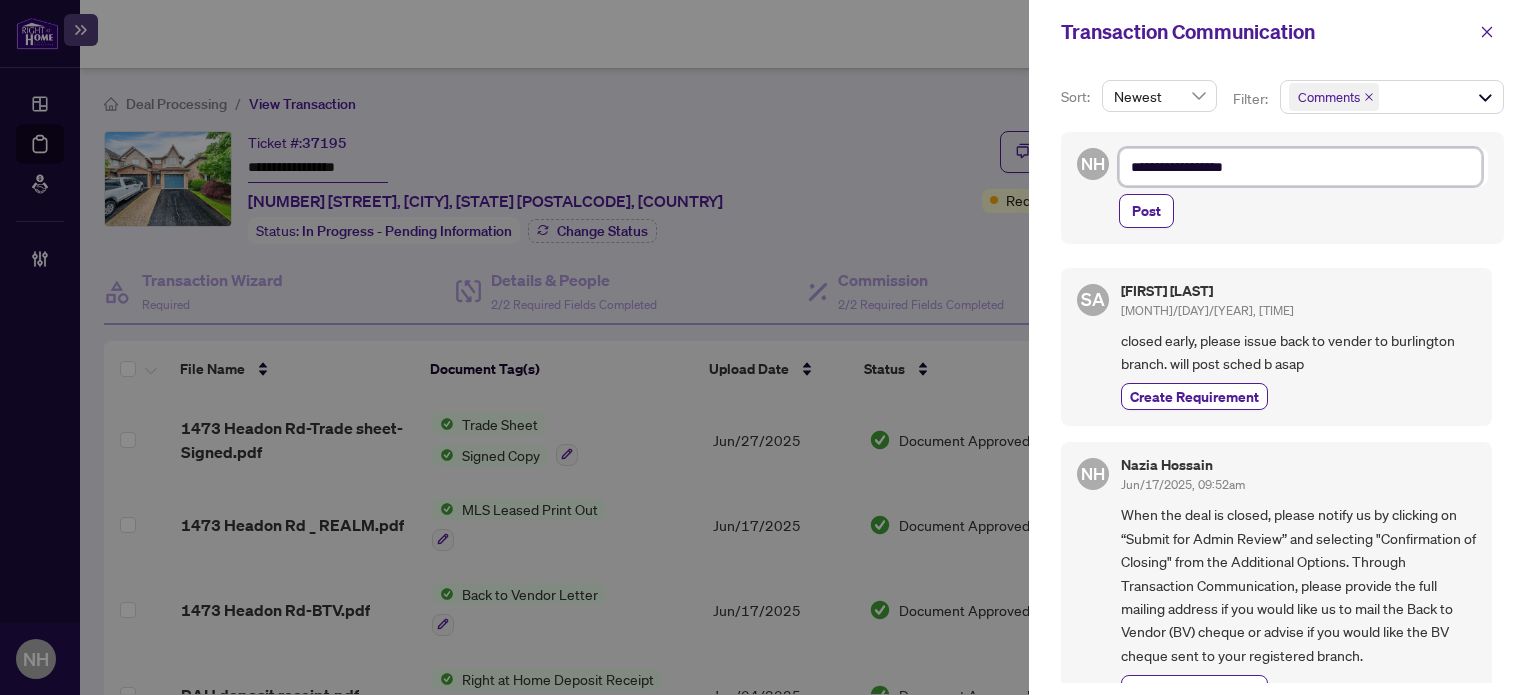 type on "**********" 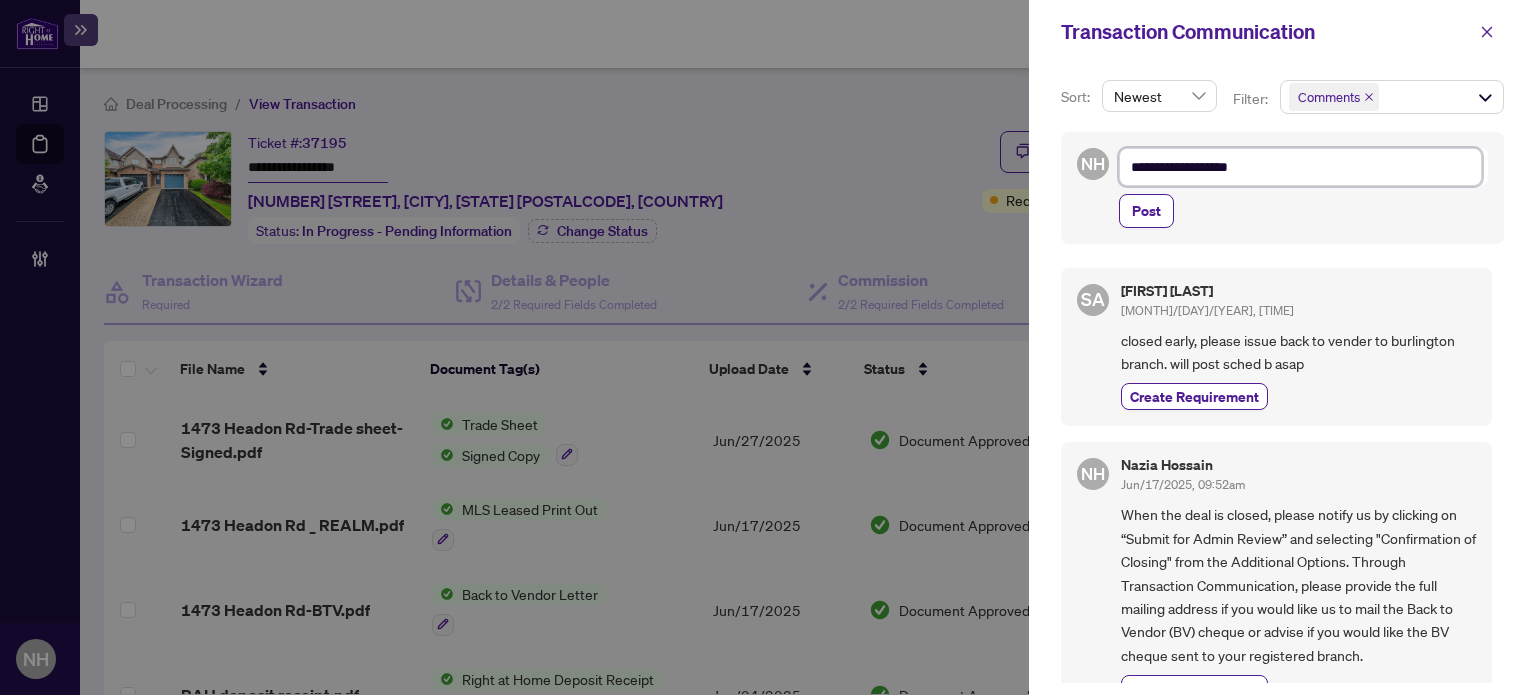 type on "**********" 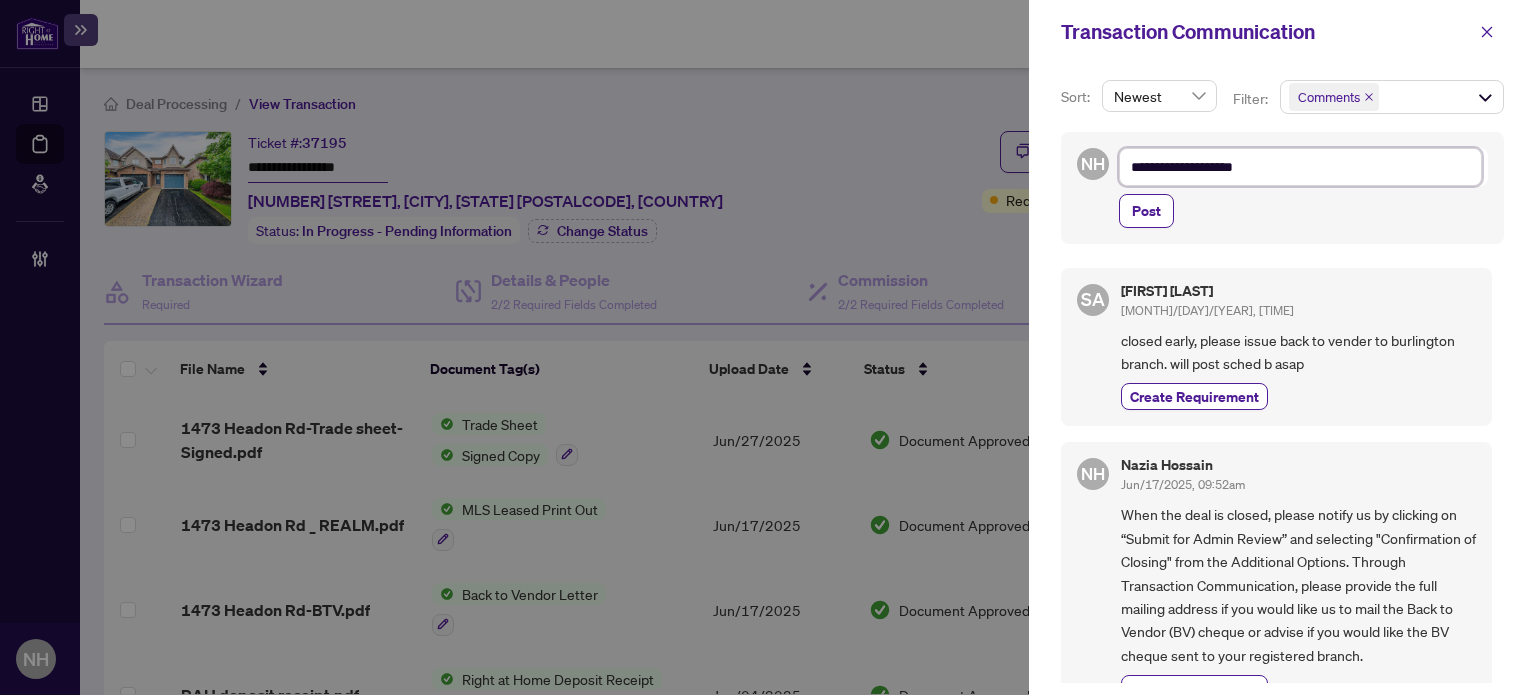 type on "**********" 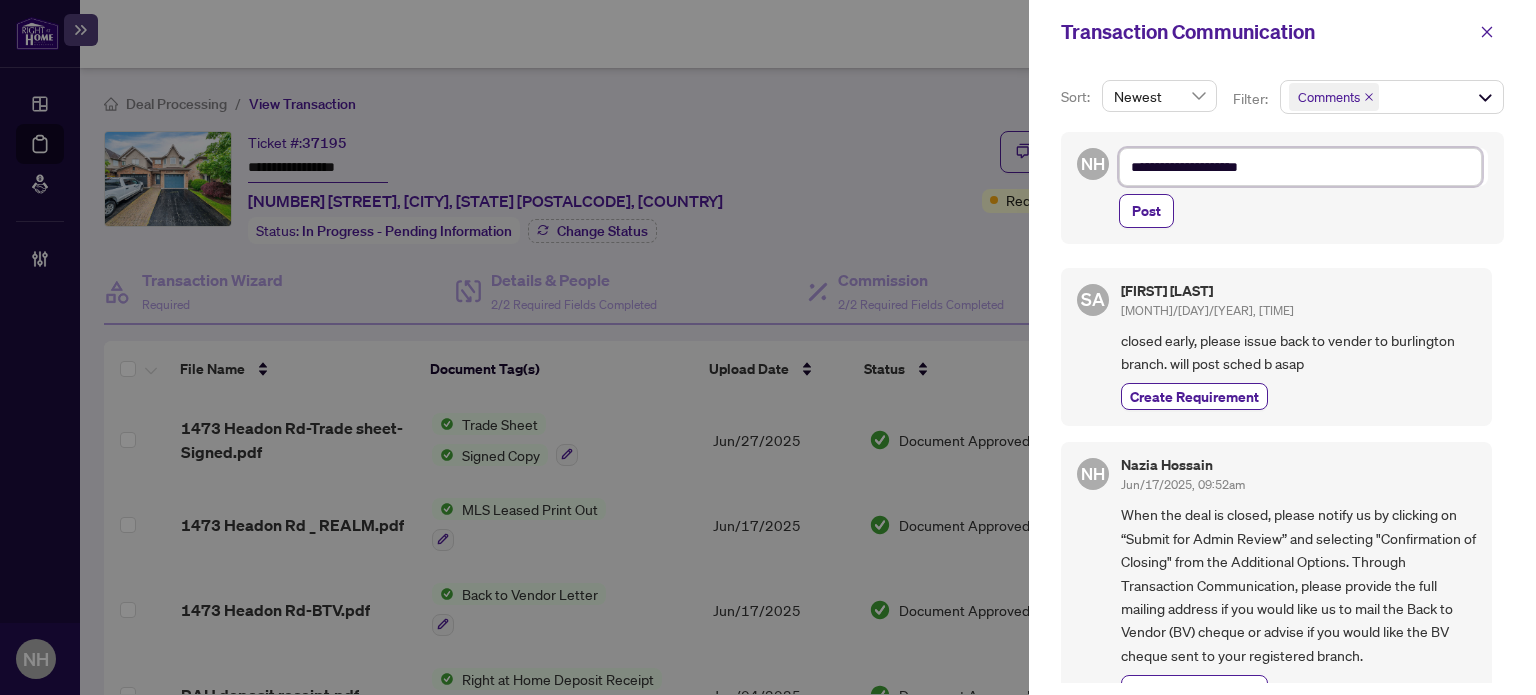 type on "**********" 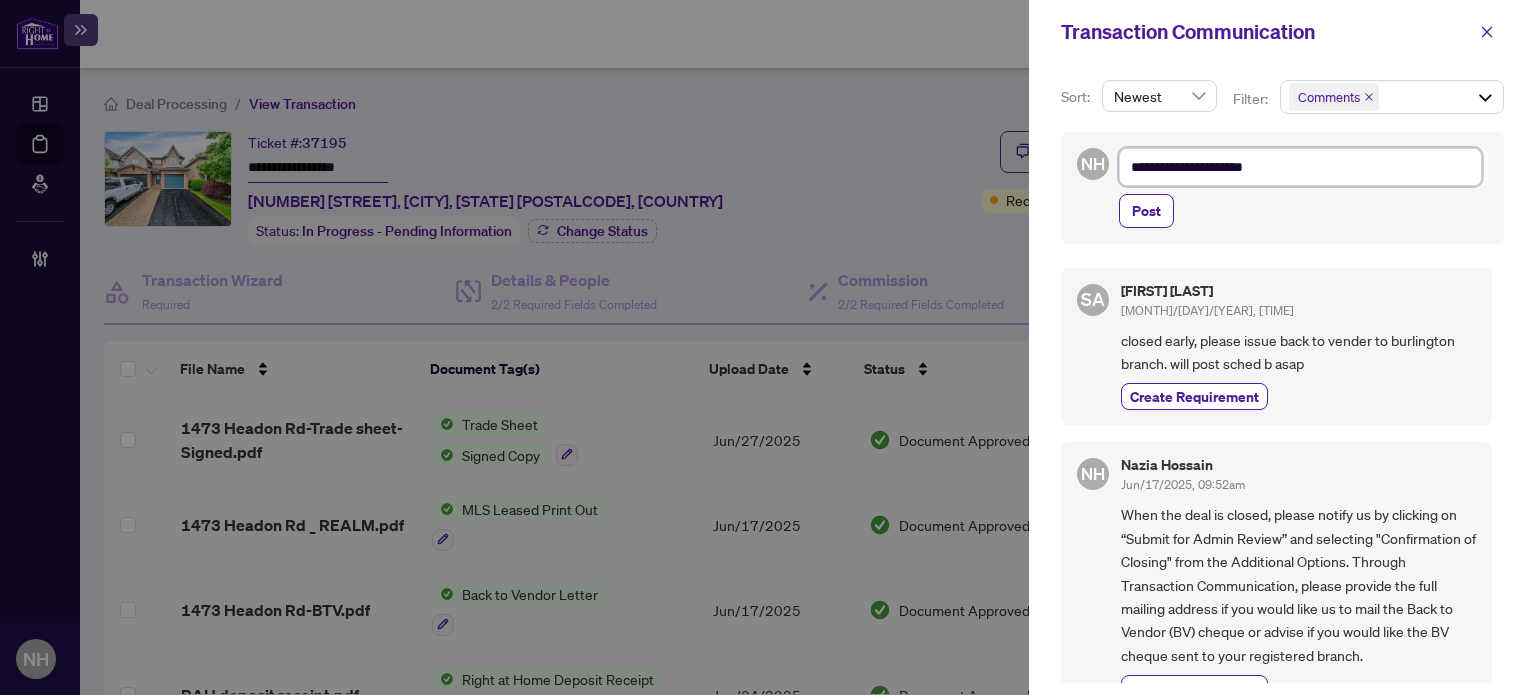 type on "**********" 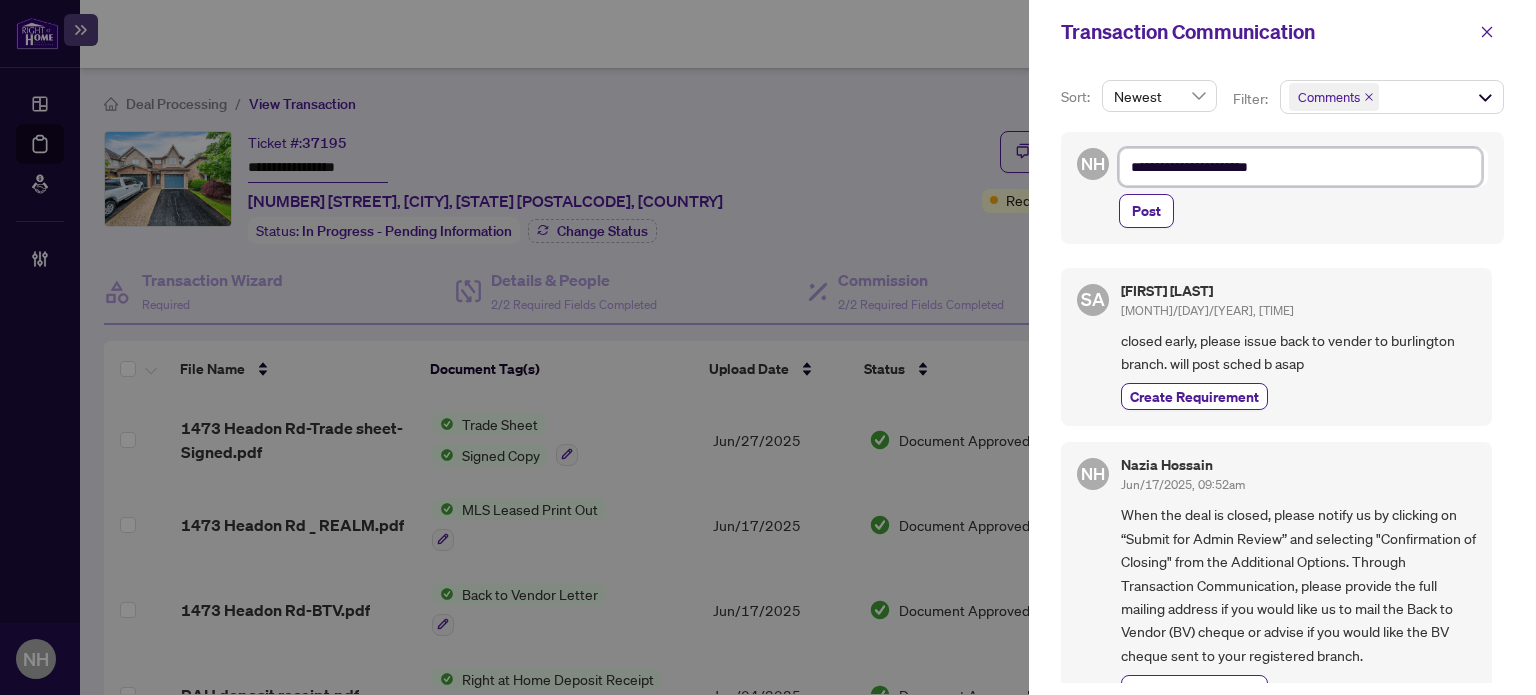 type on "**********" 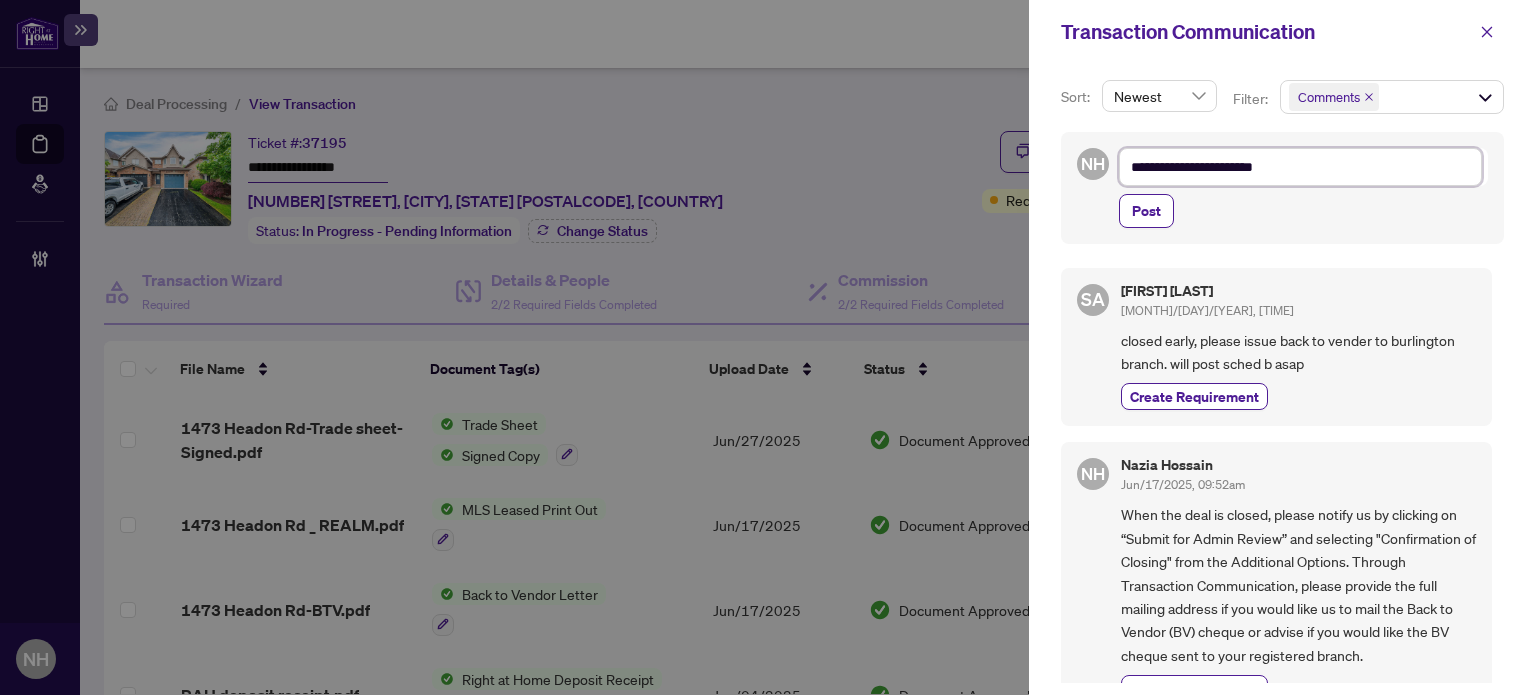 type on "**********" 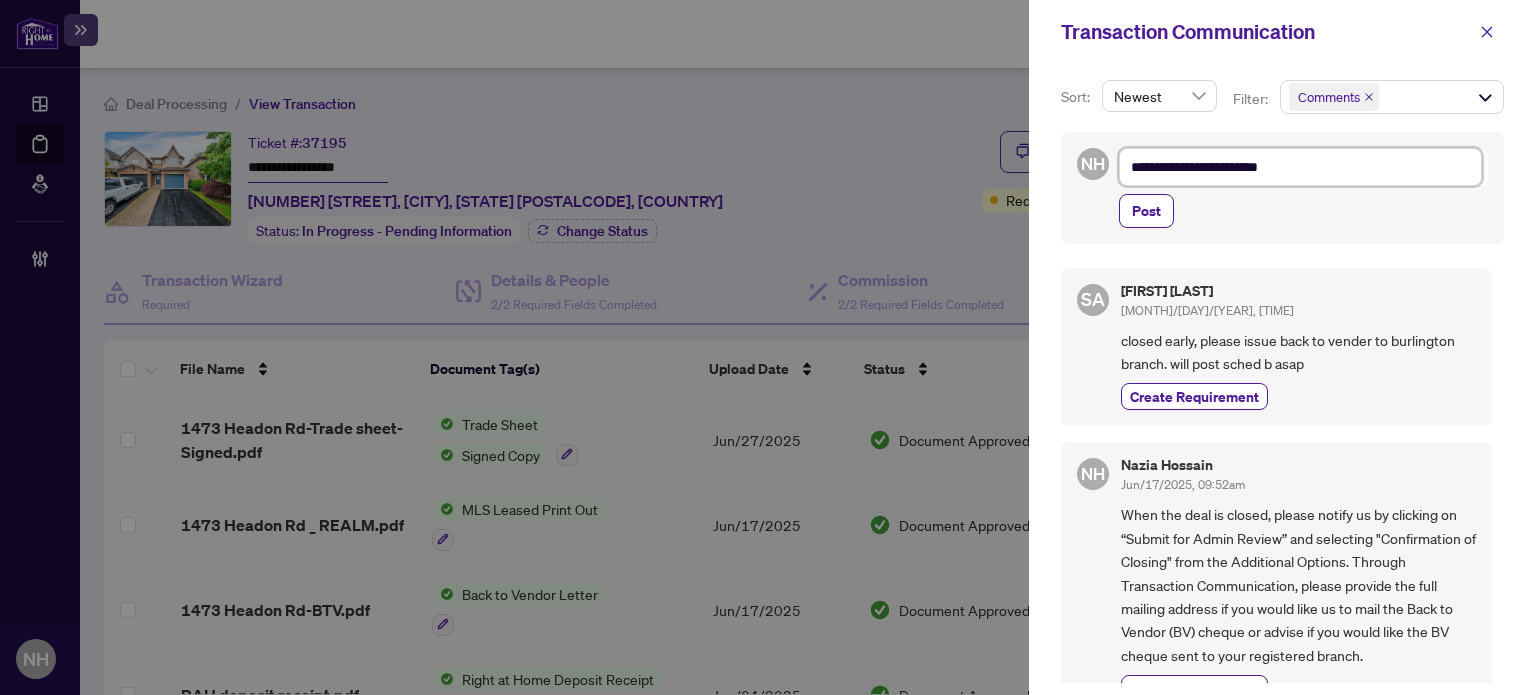 type on "**********" 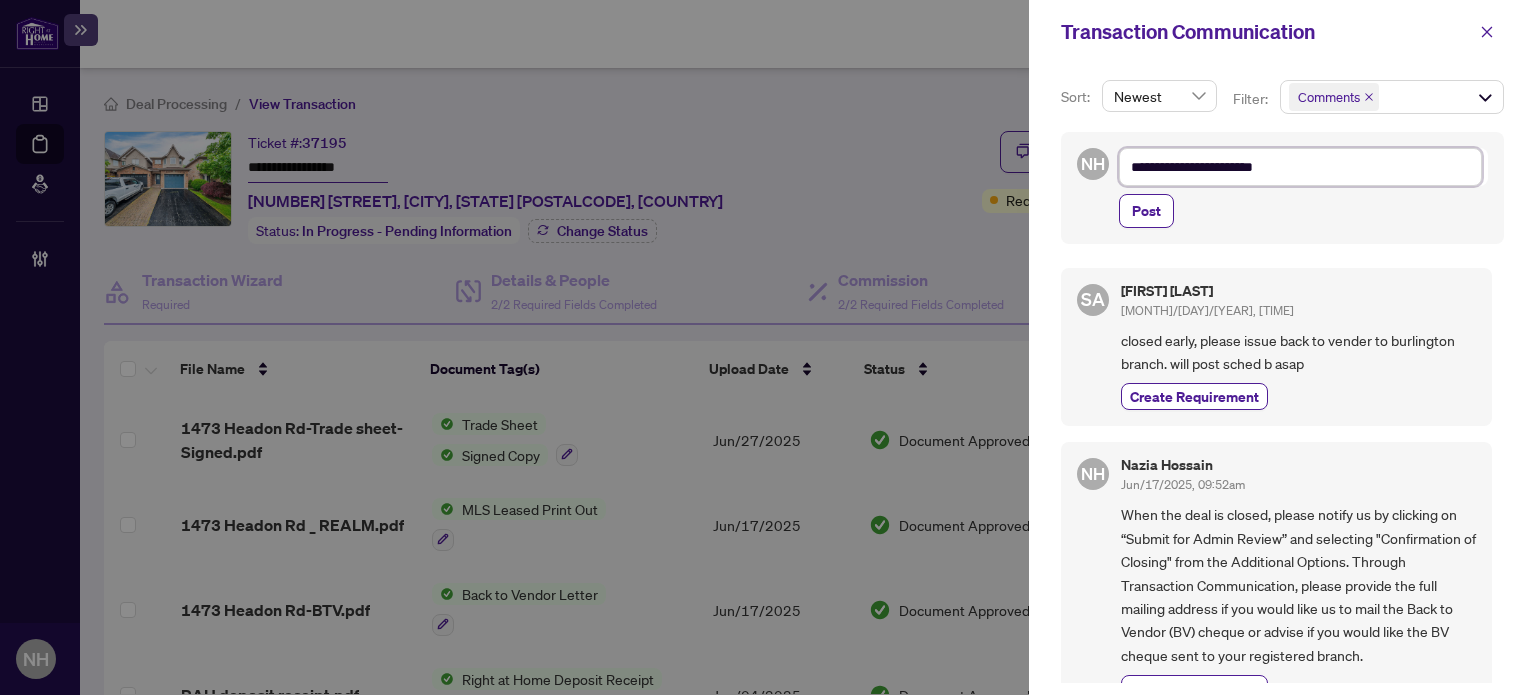 type on "**********" 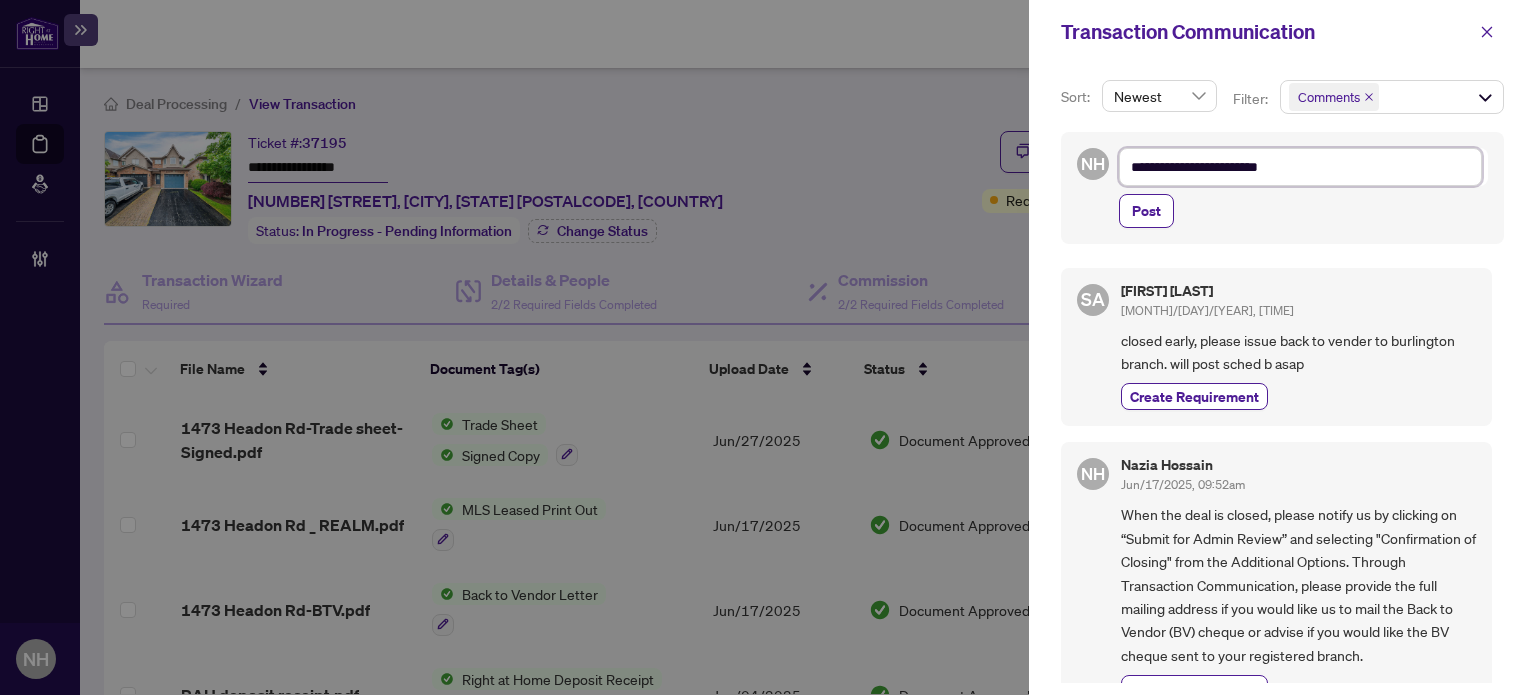 type on "**********" 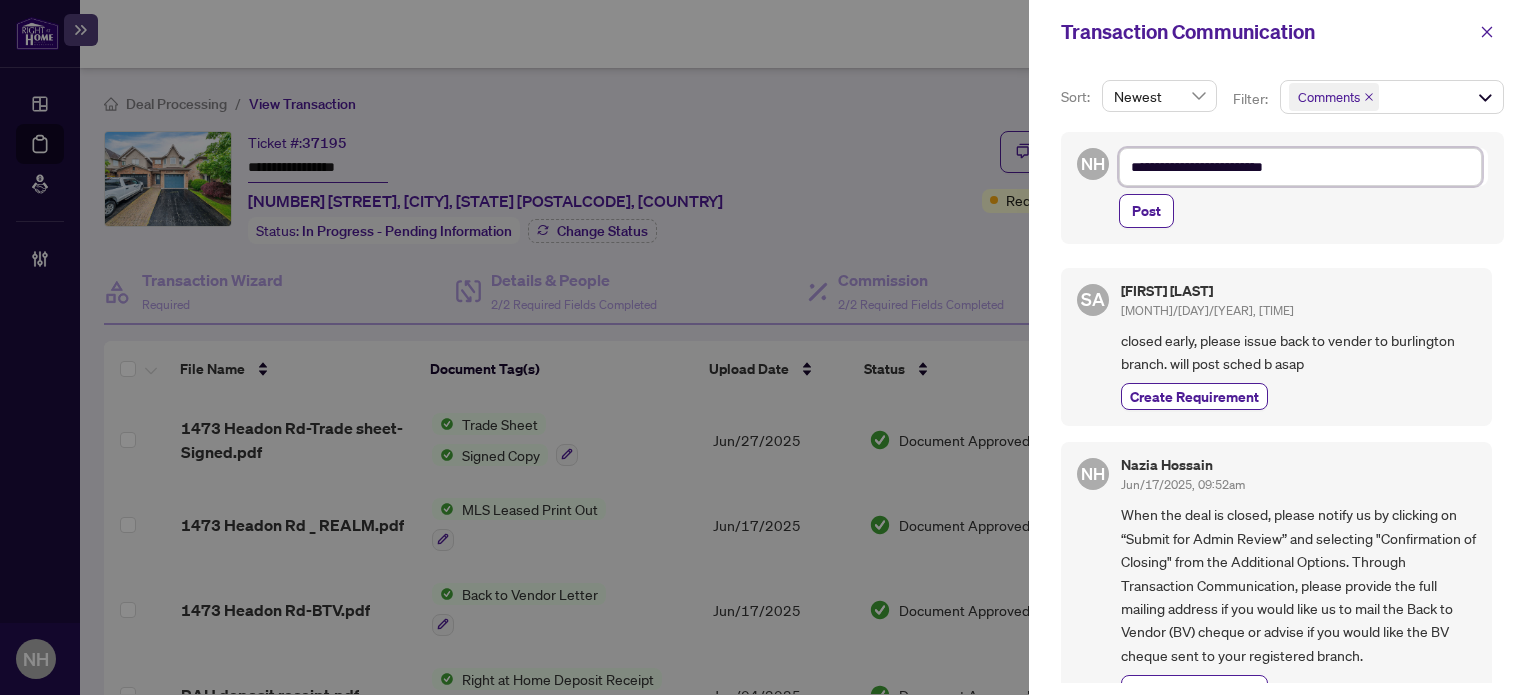 type on "**********" 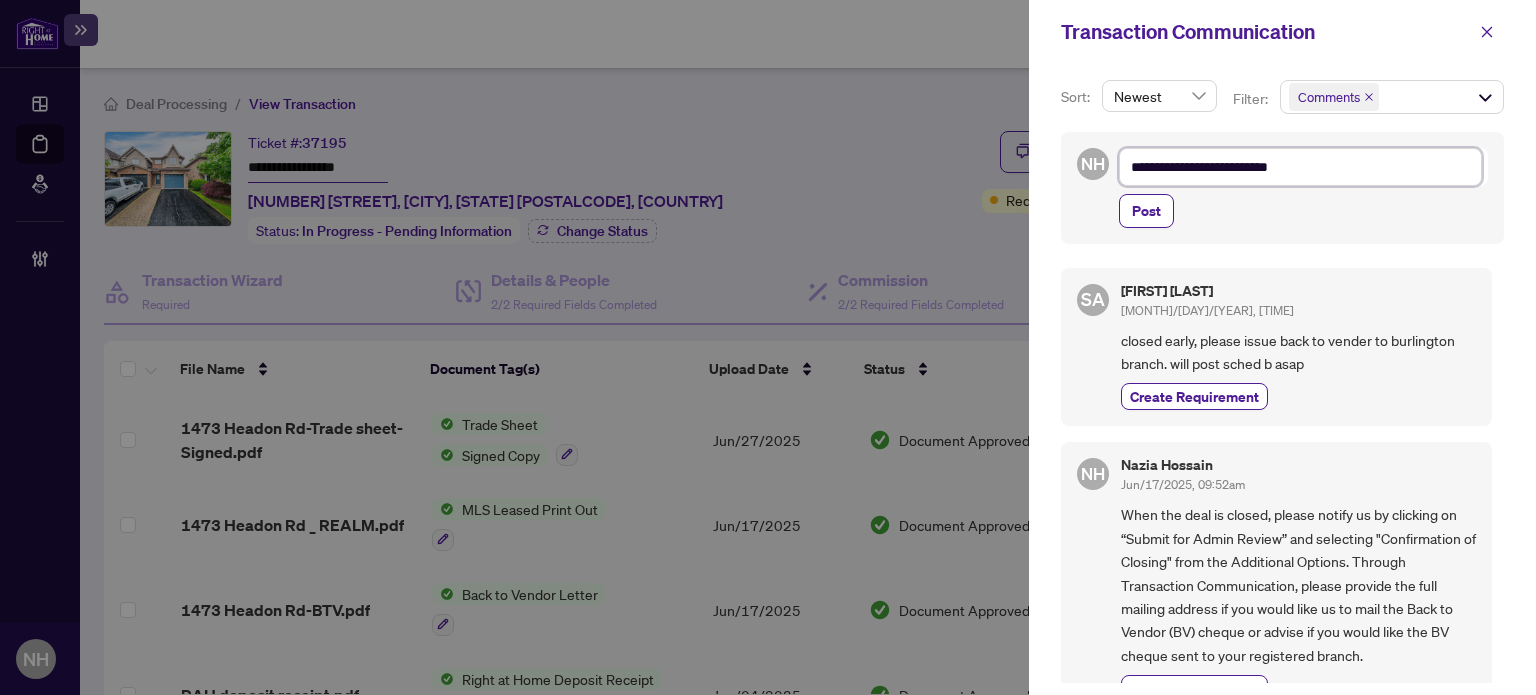 type on "**********" 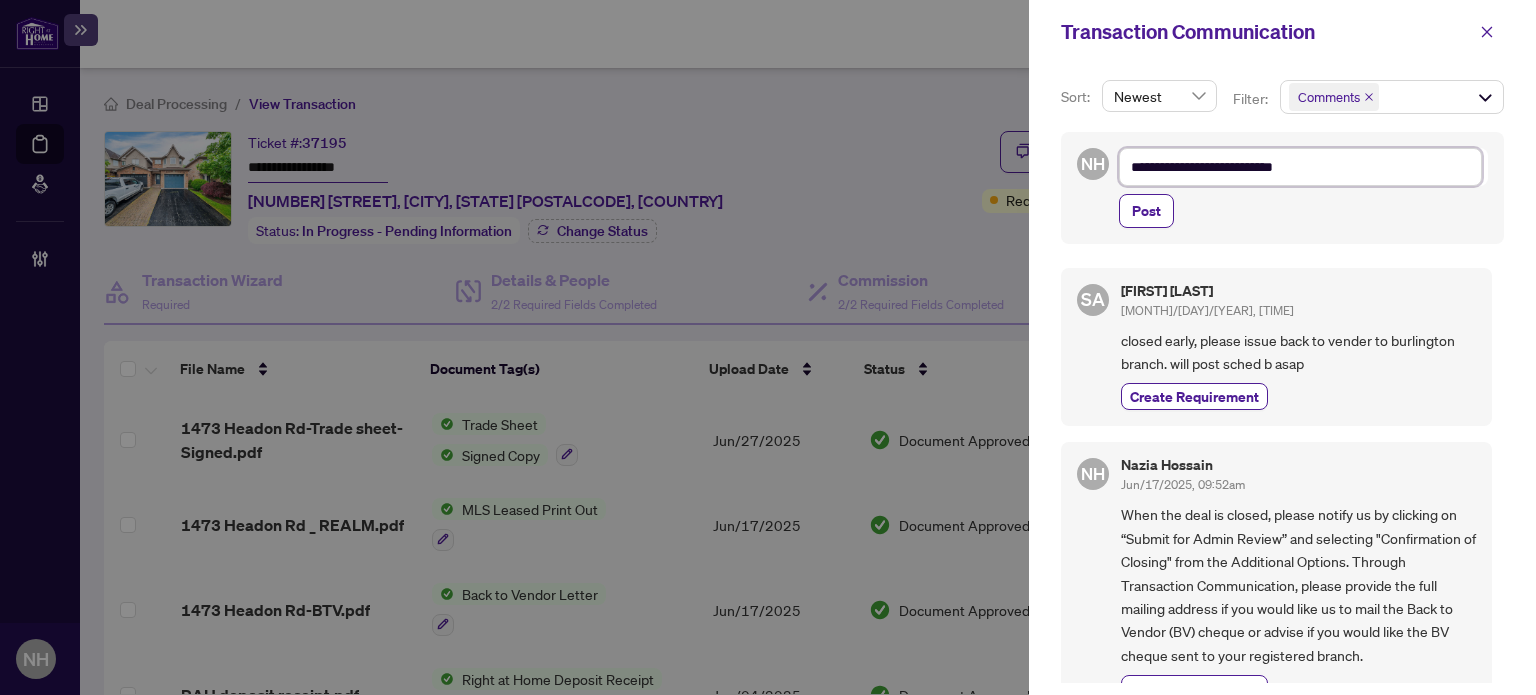 type on "**********" 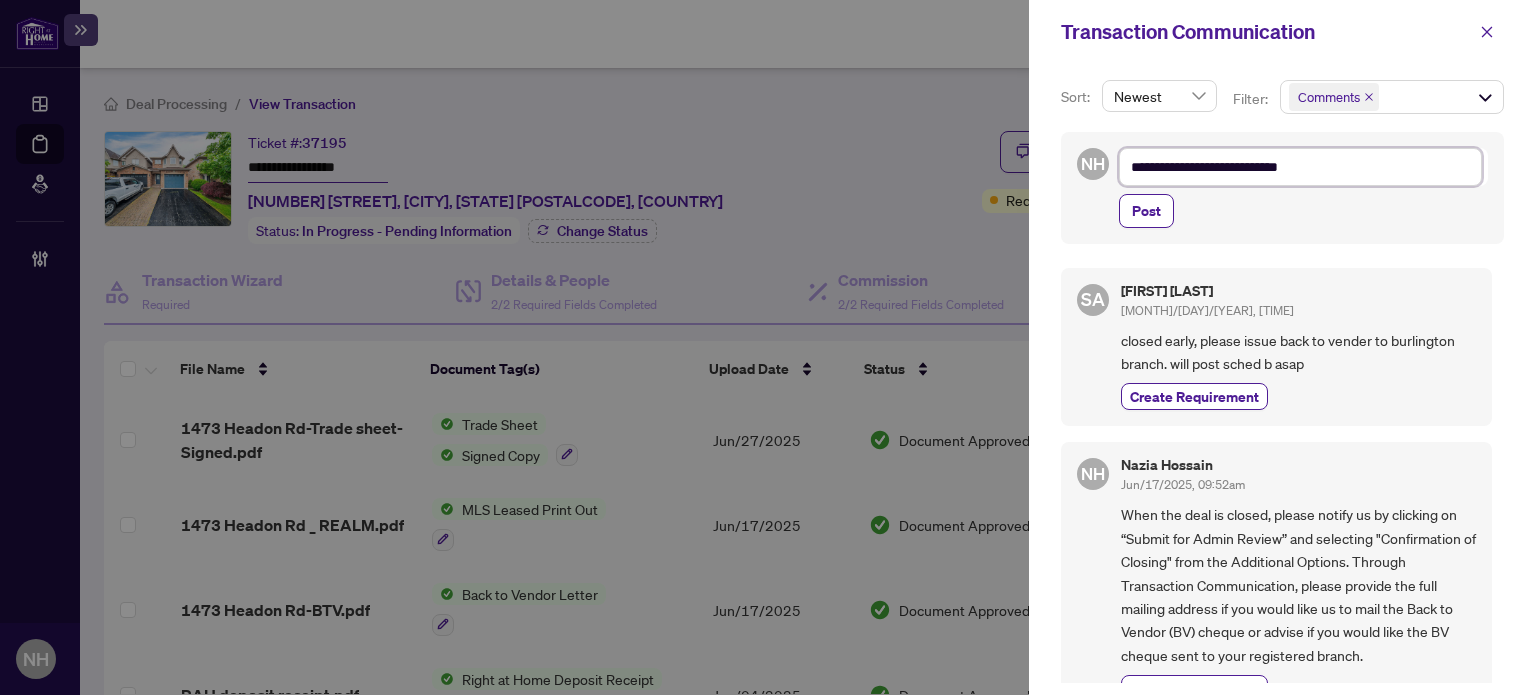 type on "**********" 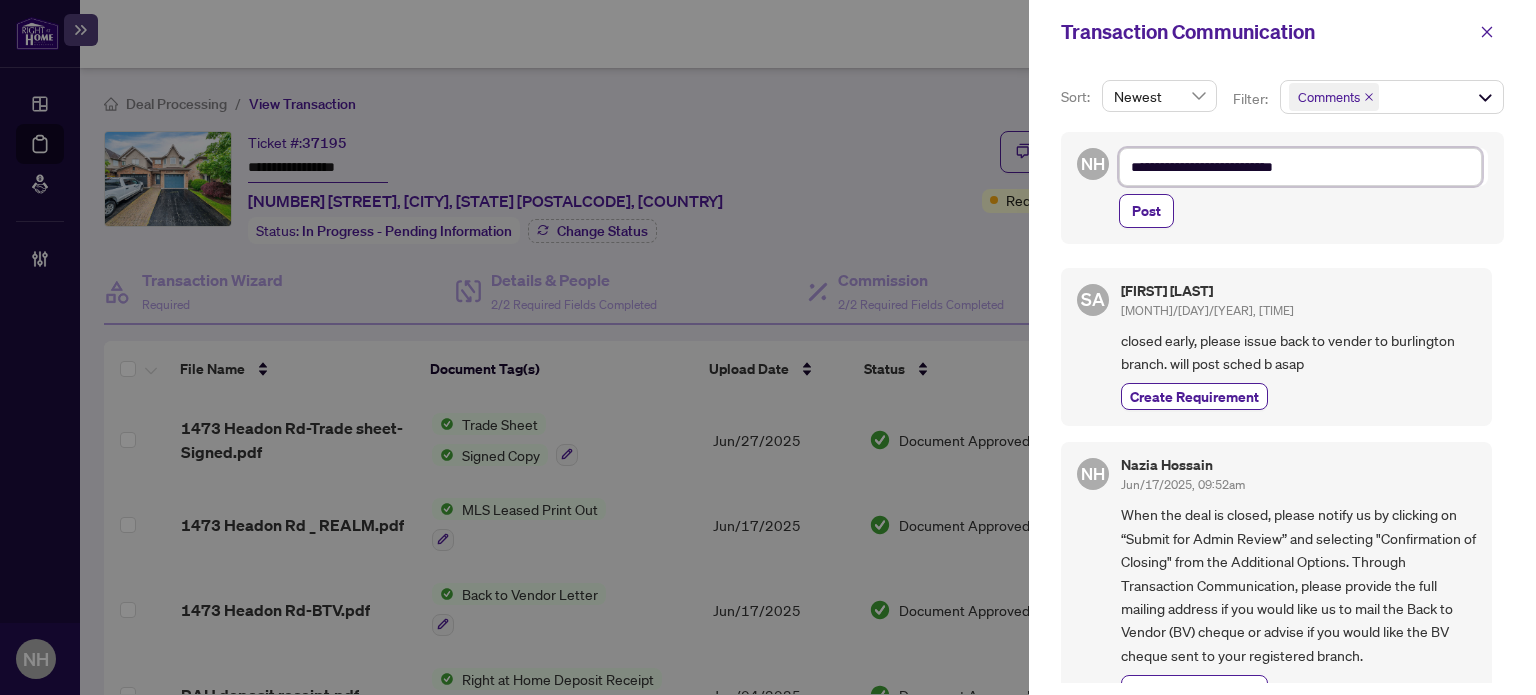 type on "**********" 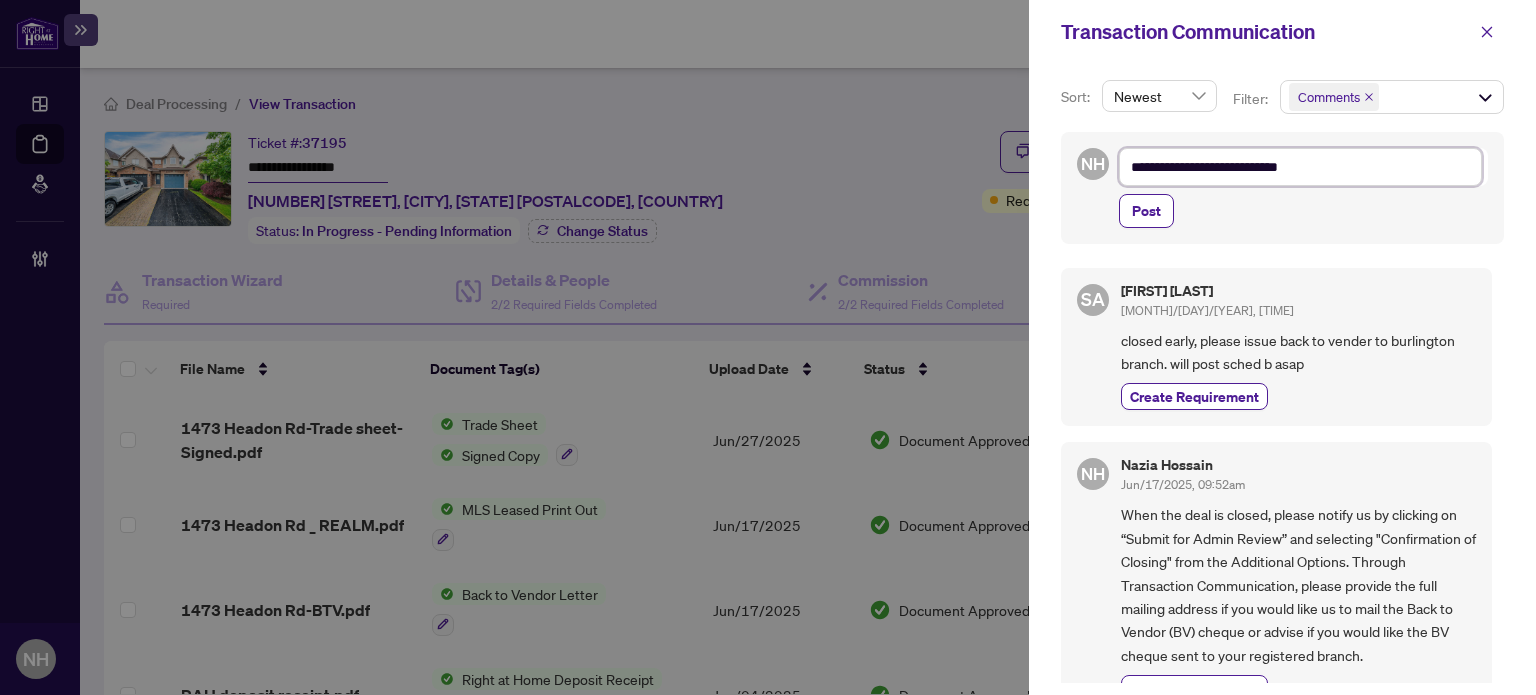 type on "**********" 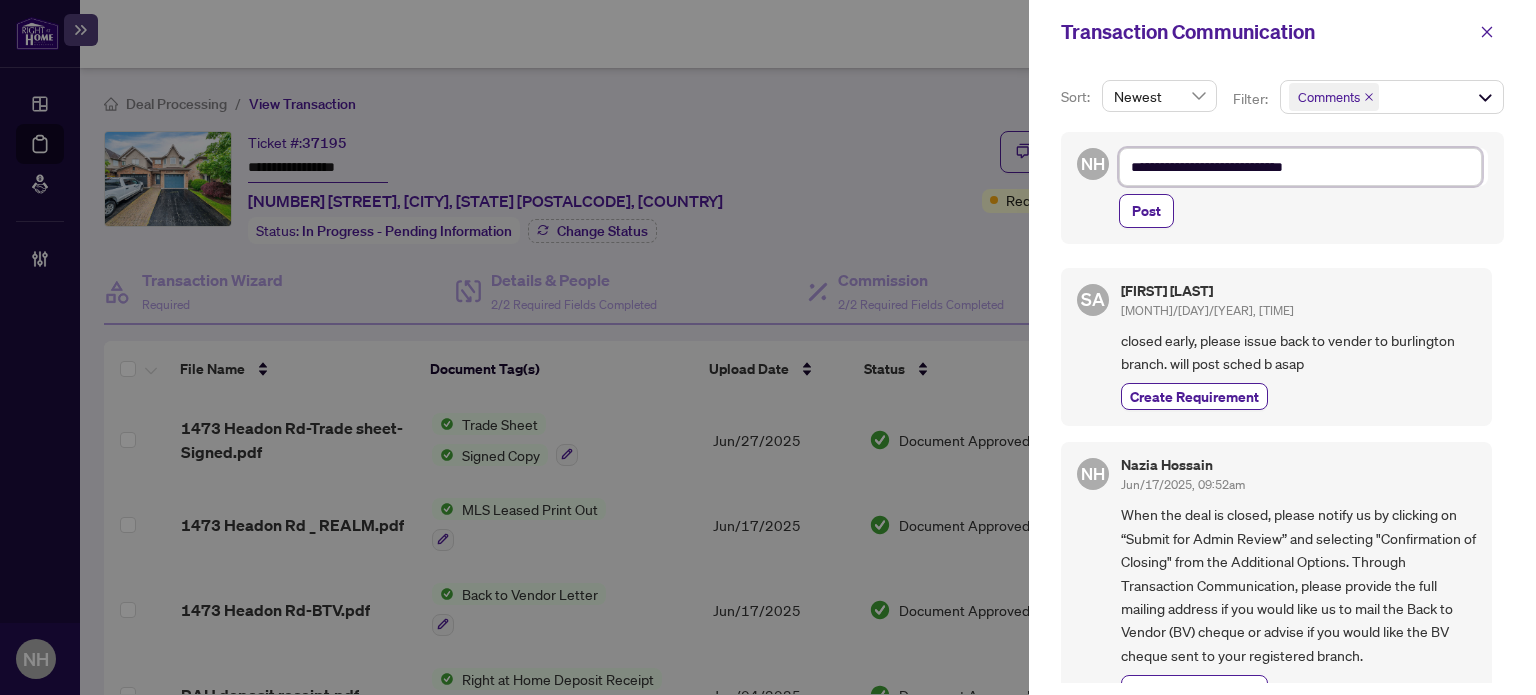 type on "**********" 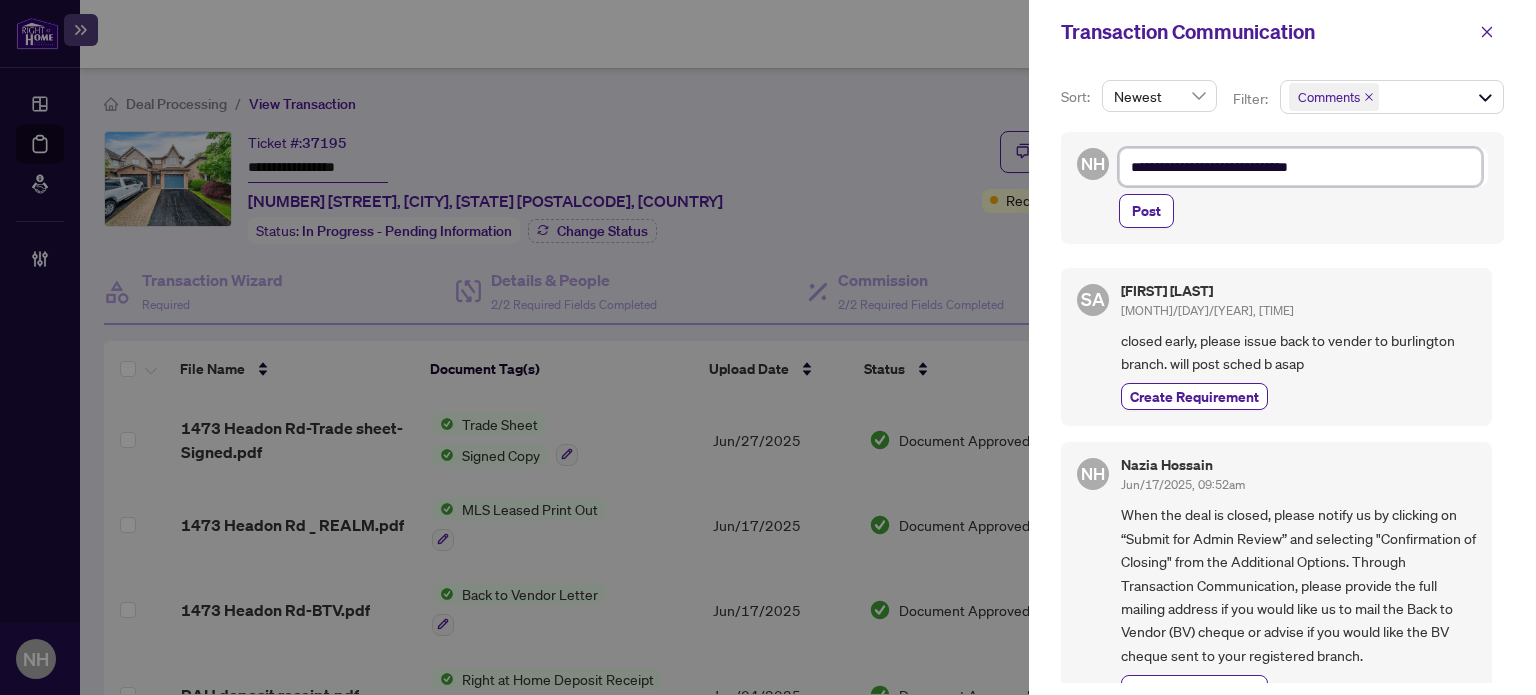 type on "**********" 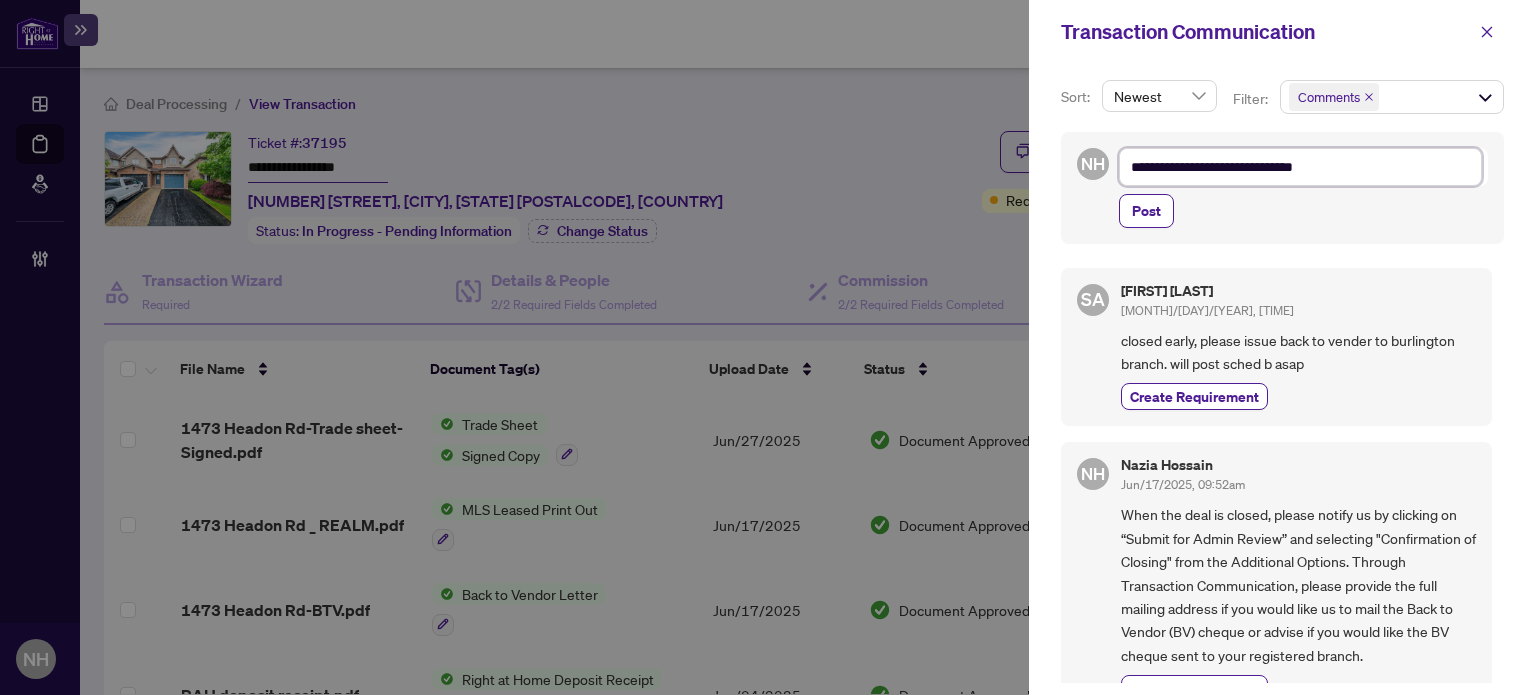type on "**********" 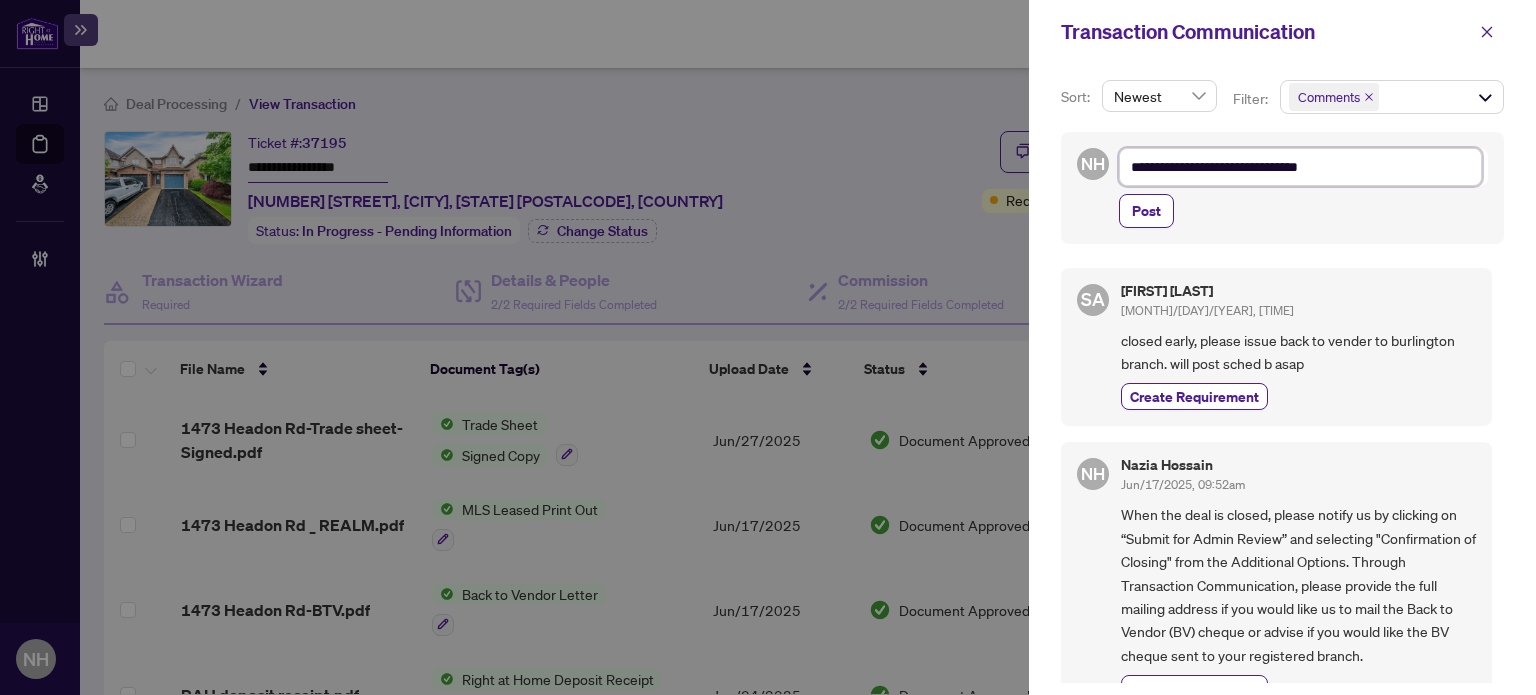 type on "**********" 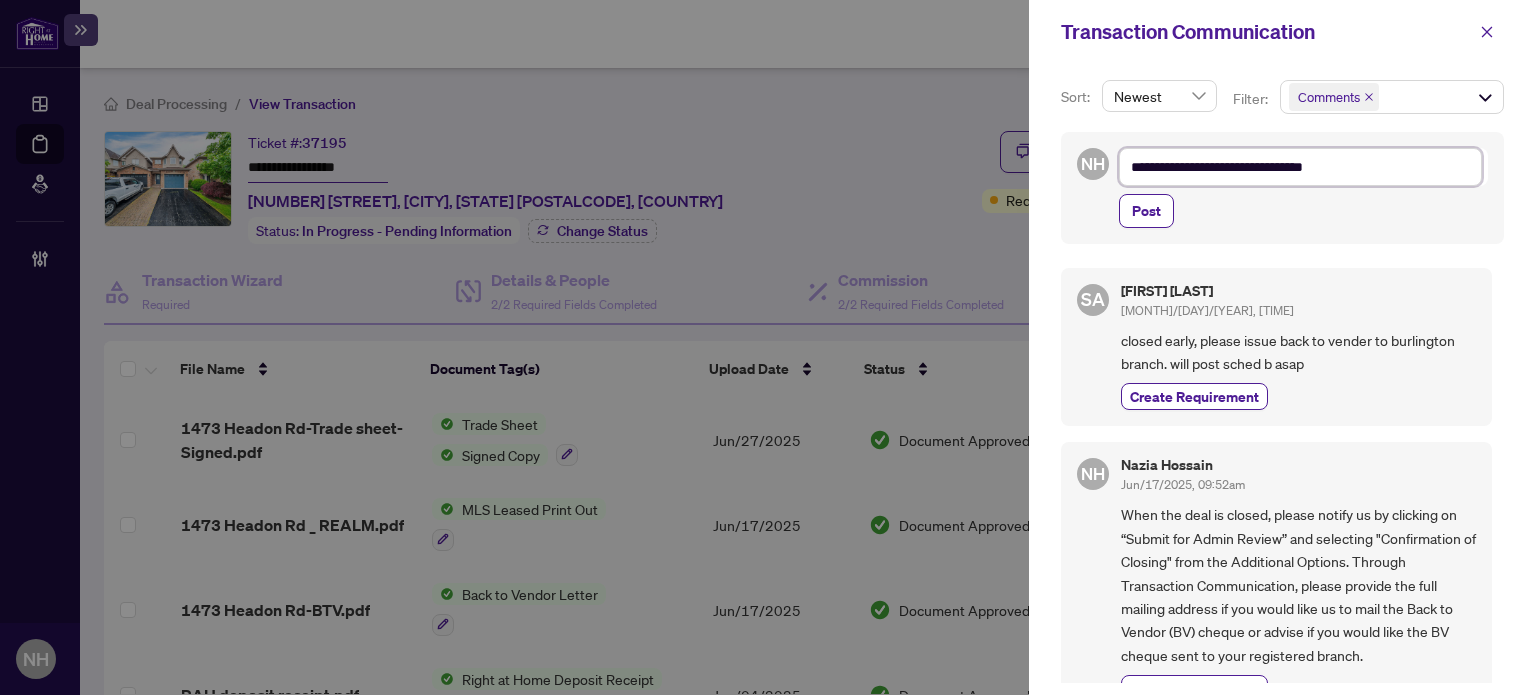 type on "**********" 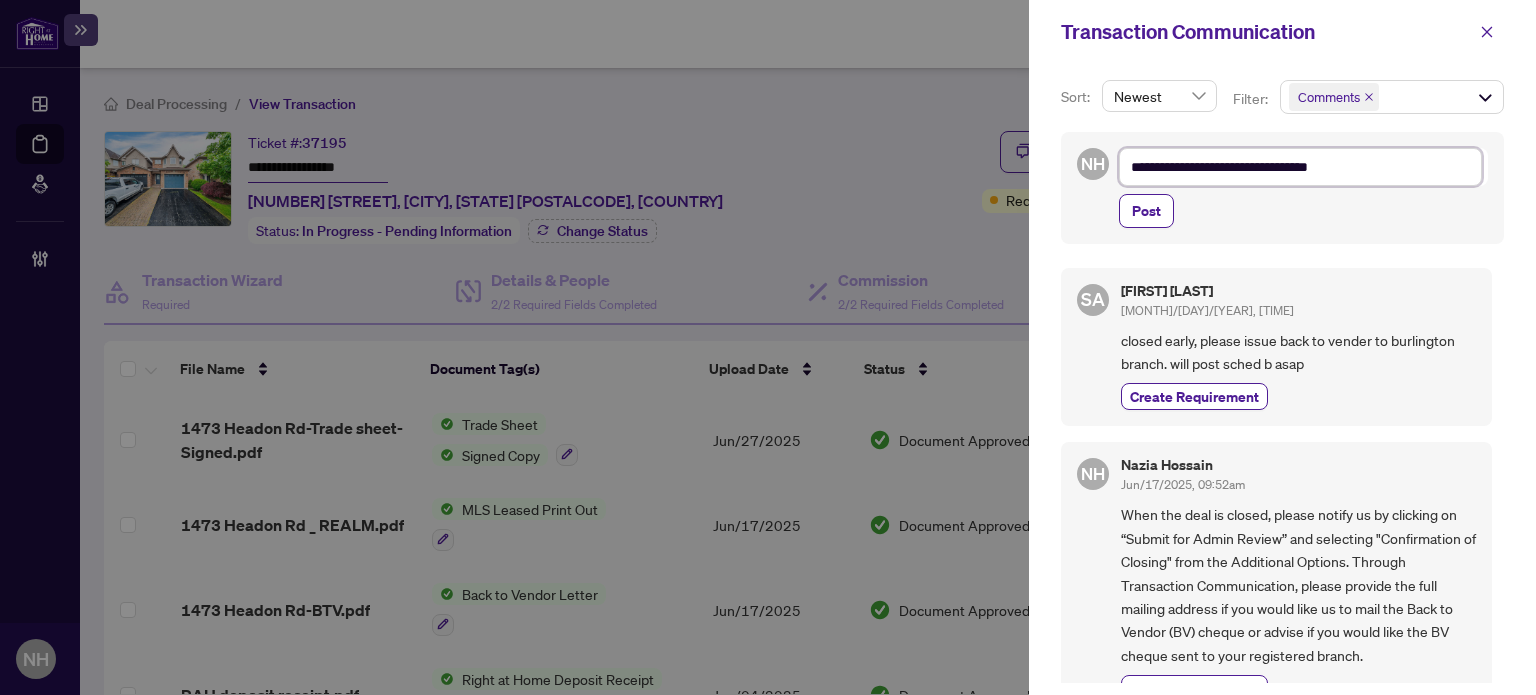type on "**********" 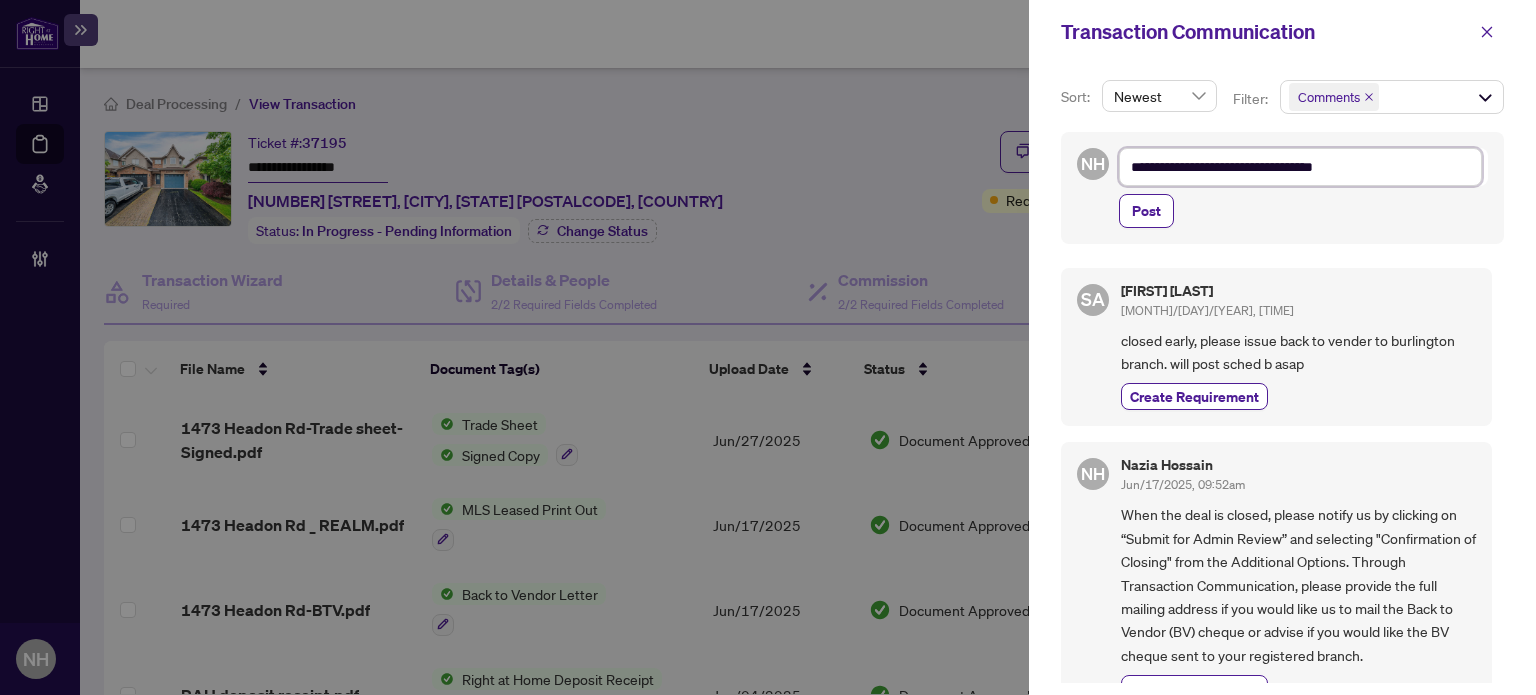 type on "**********" 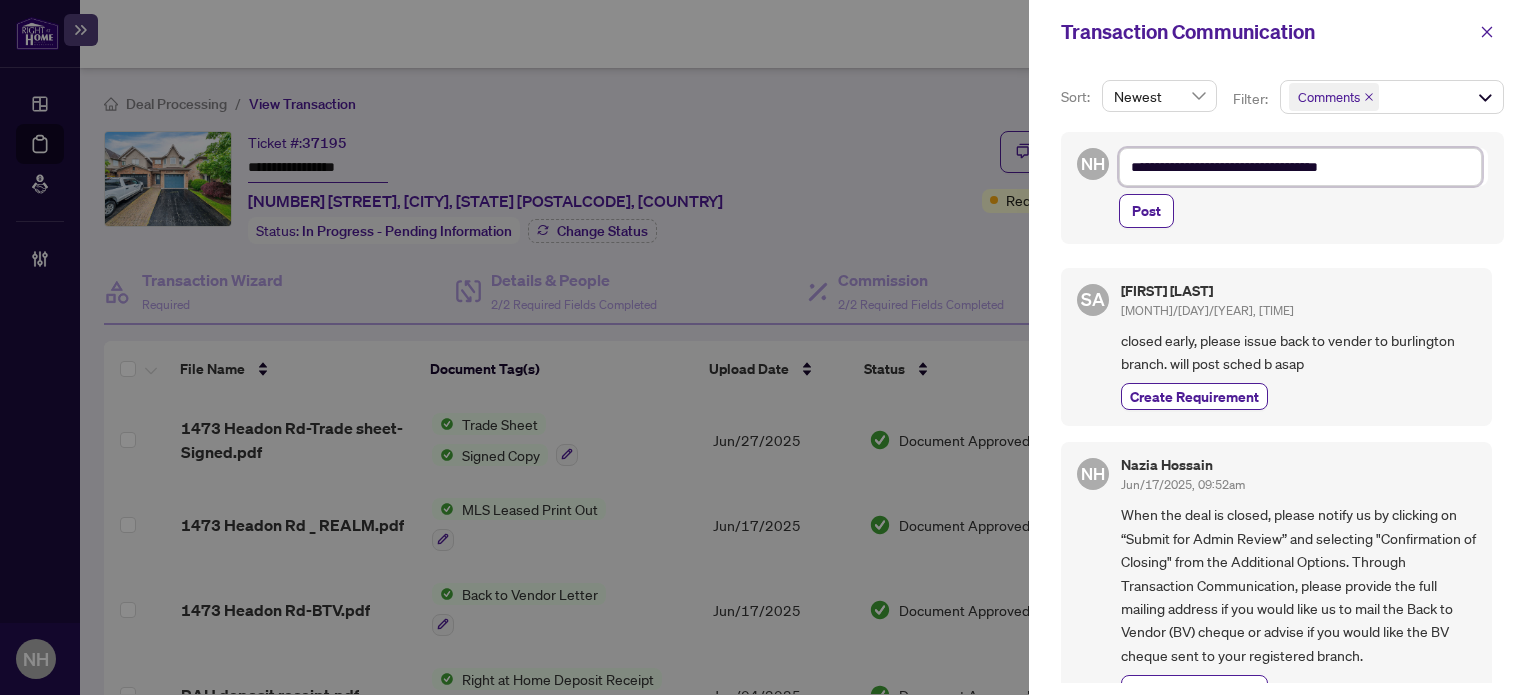 type on "**********" 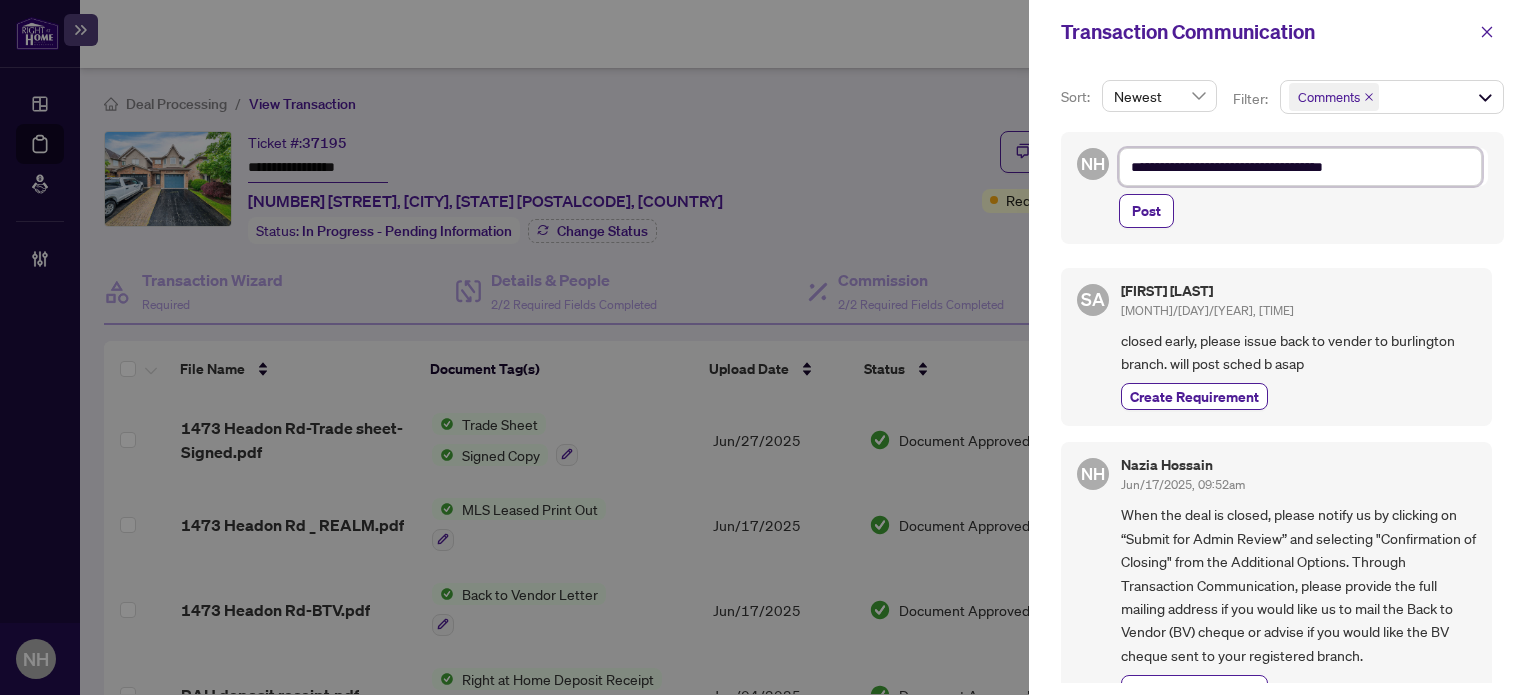 type on "**********" 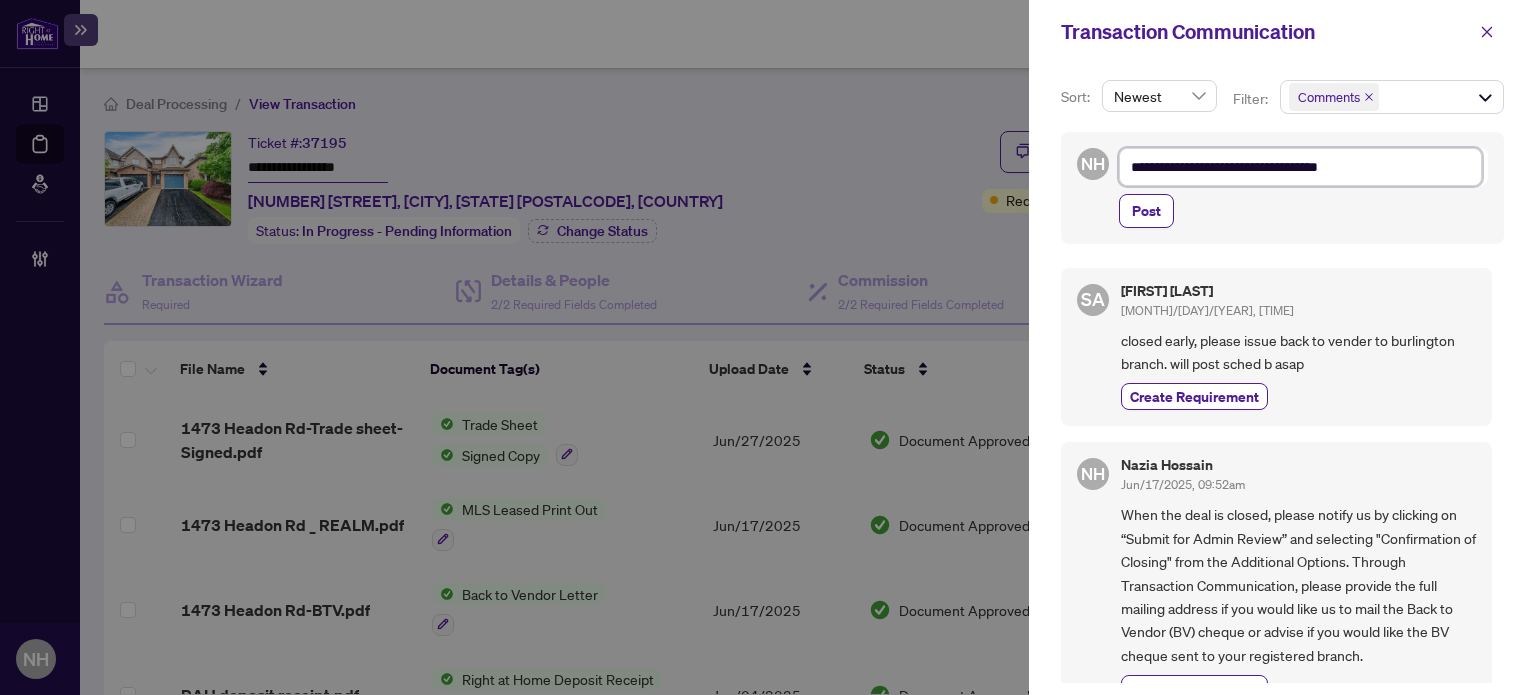 type on "**********" 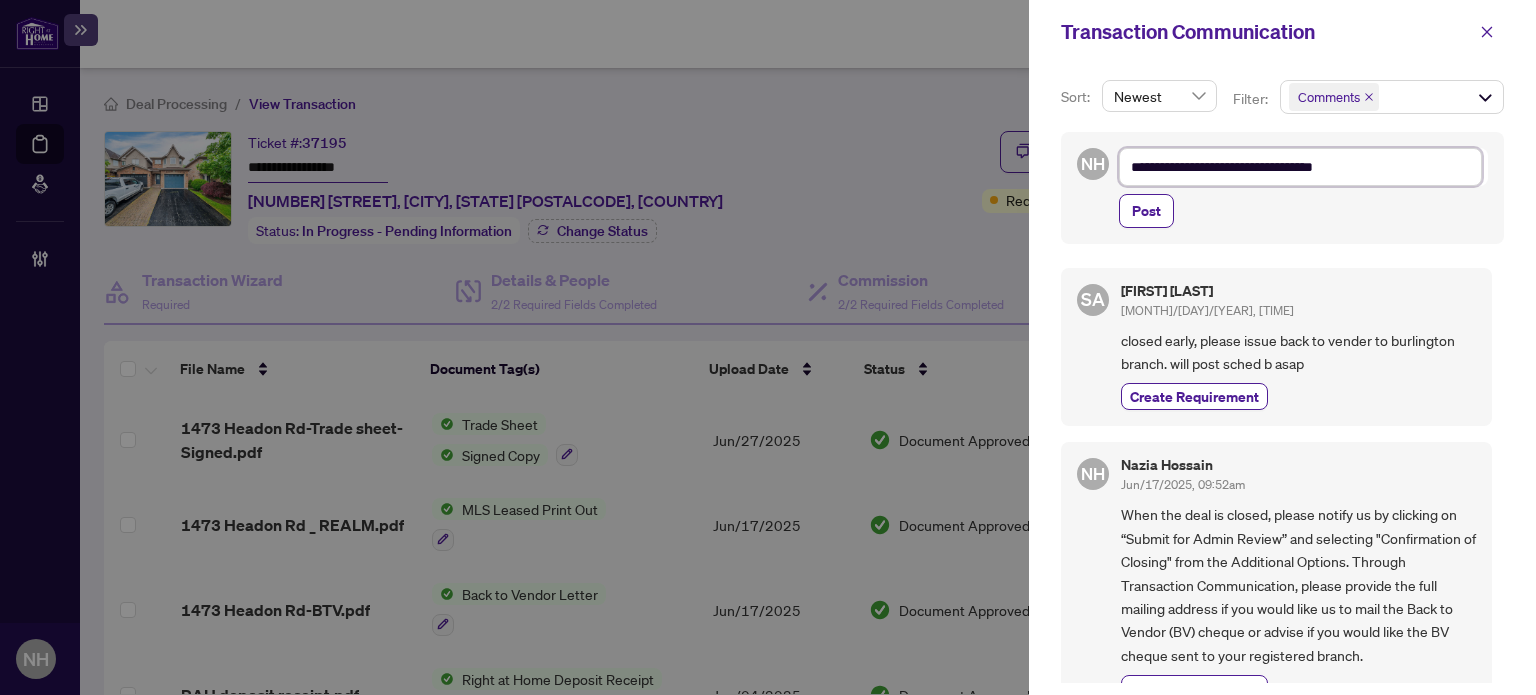 type on "**********" 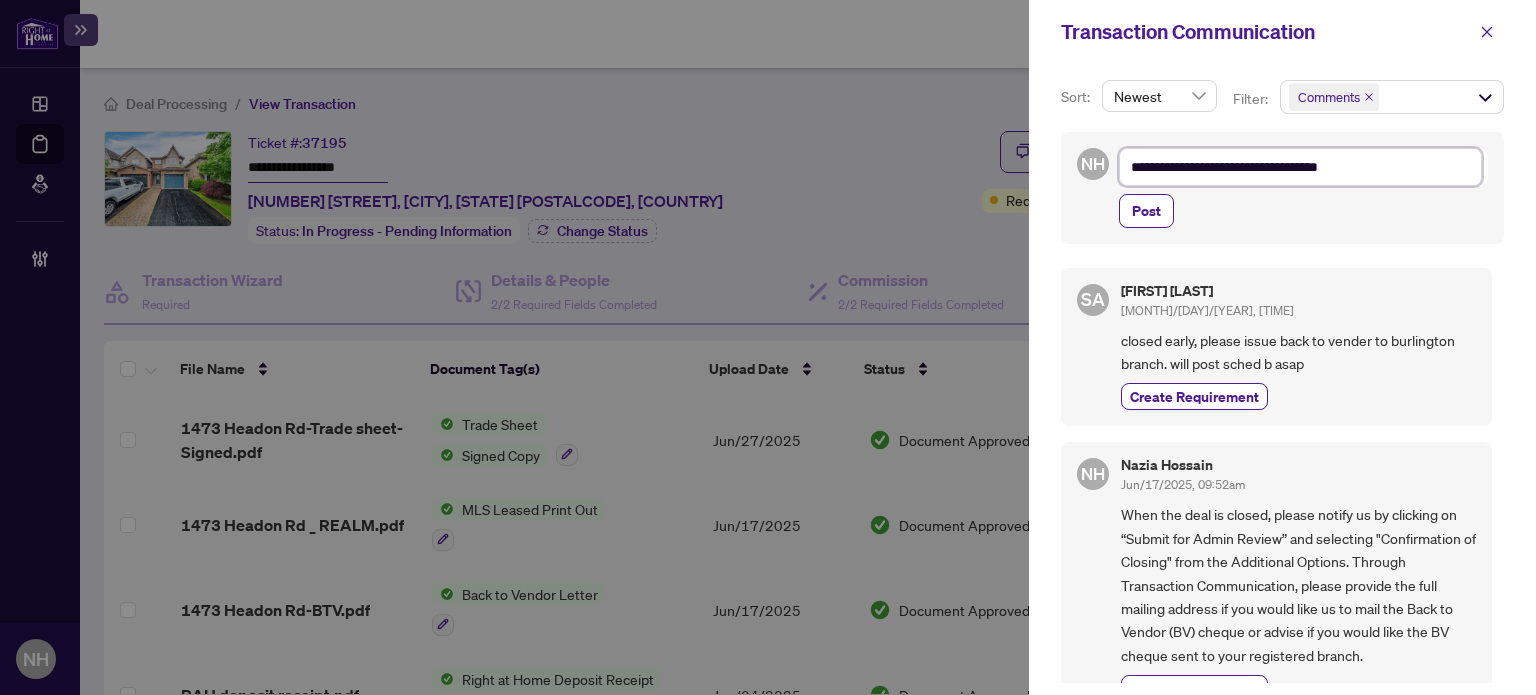 type on "**********" 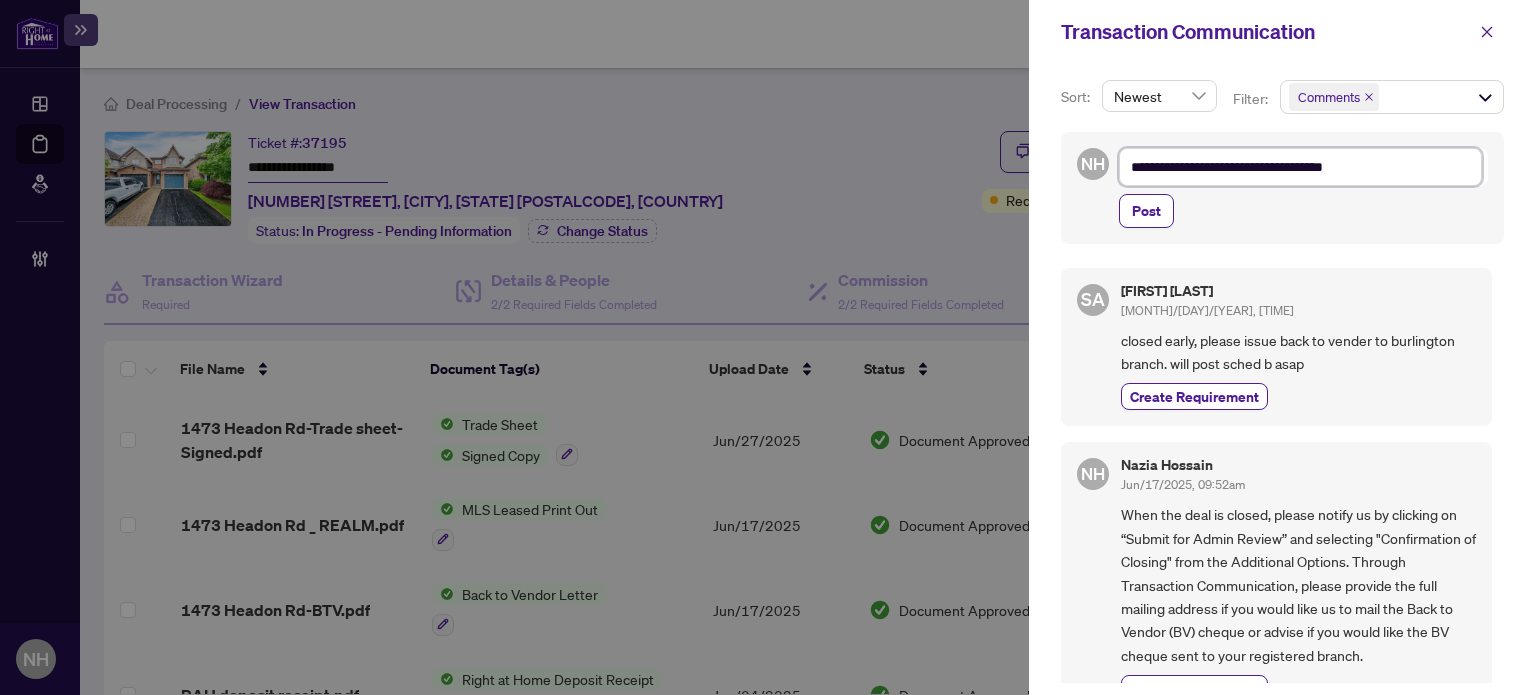 type on "**********" 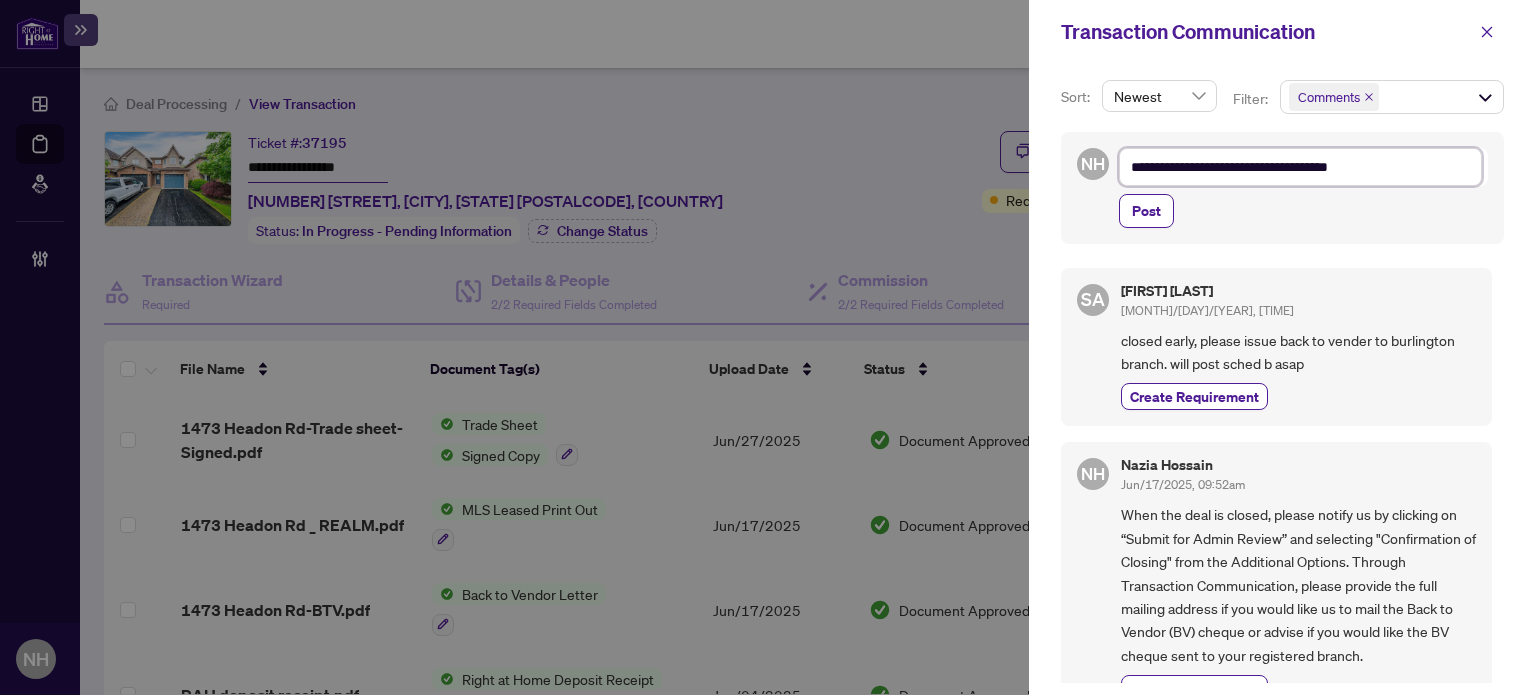 type on "**********" 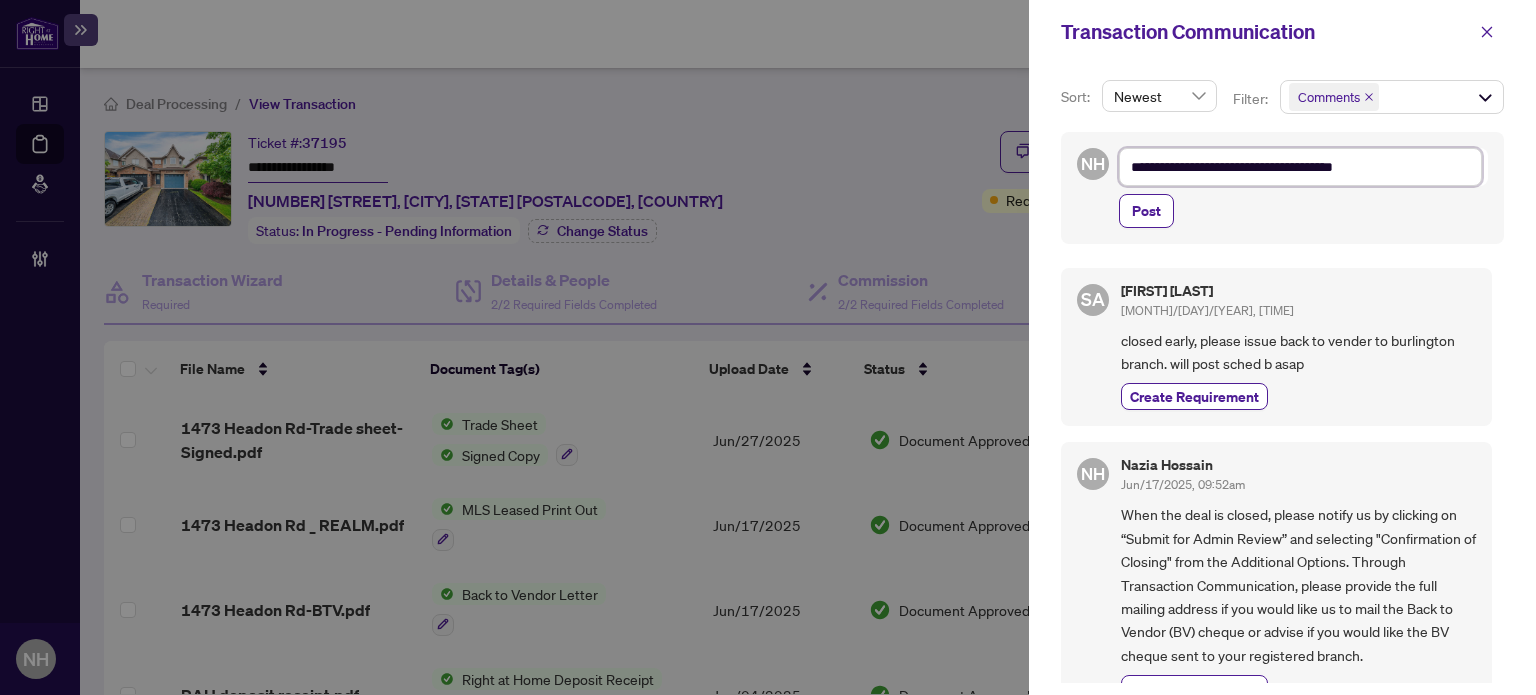 type on "**********" 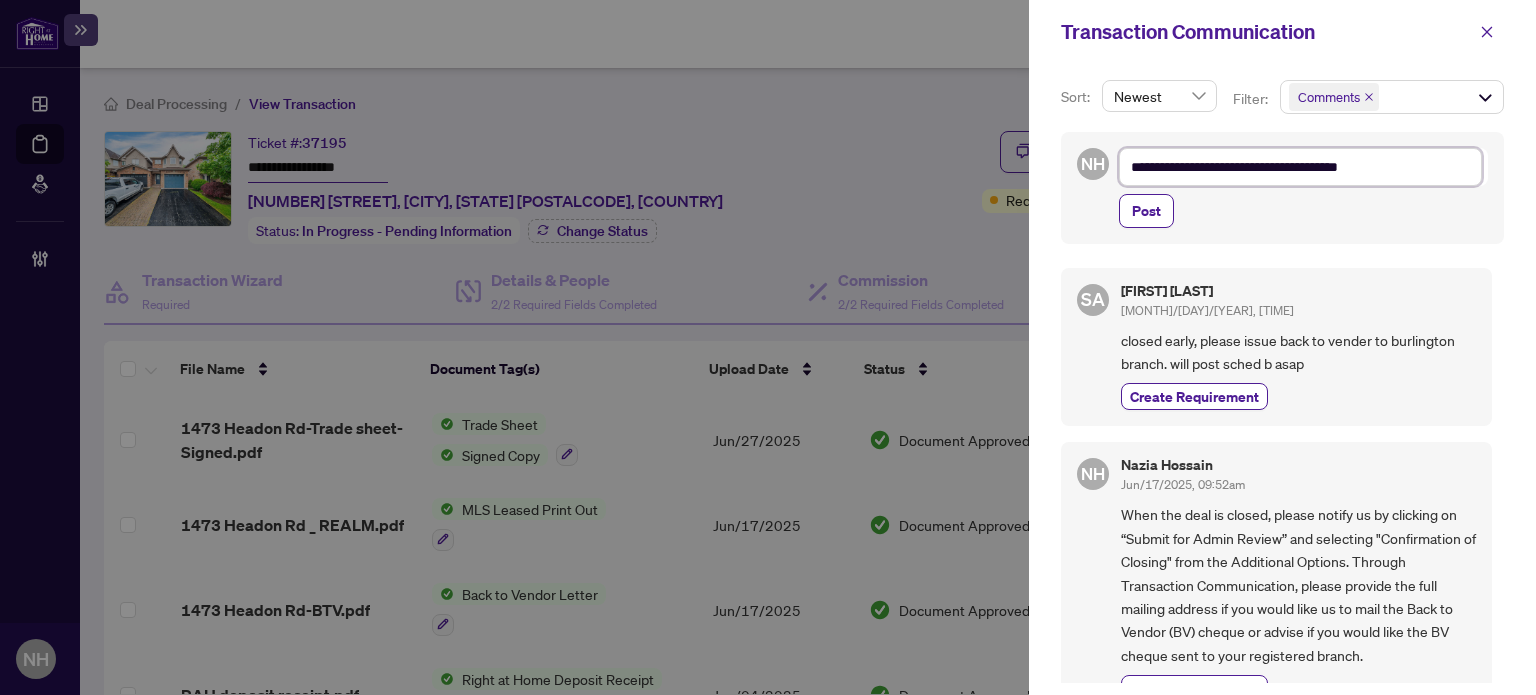 type on "**********" 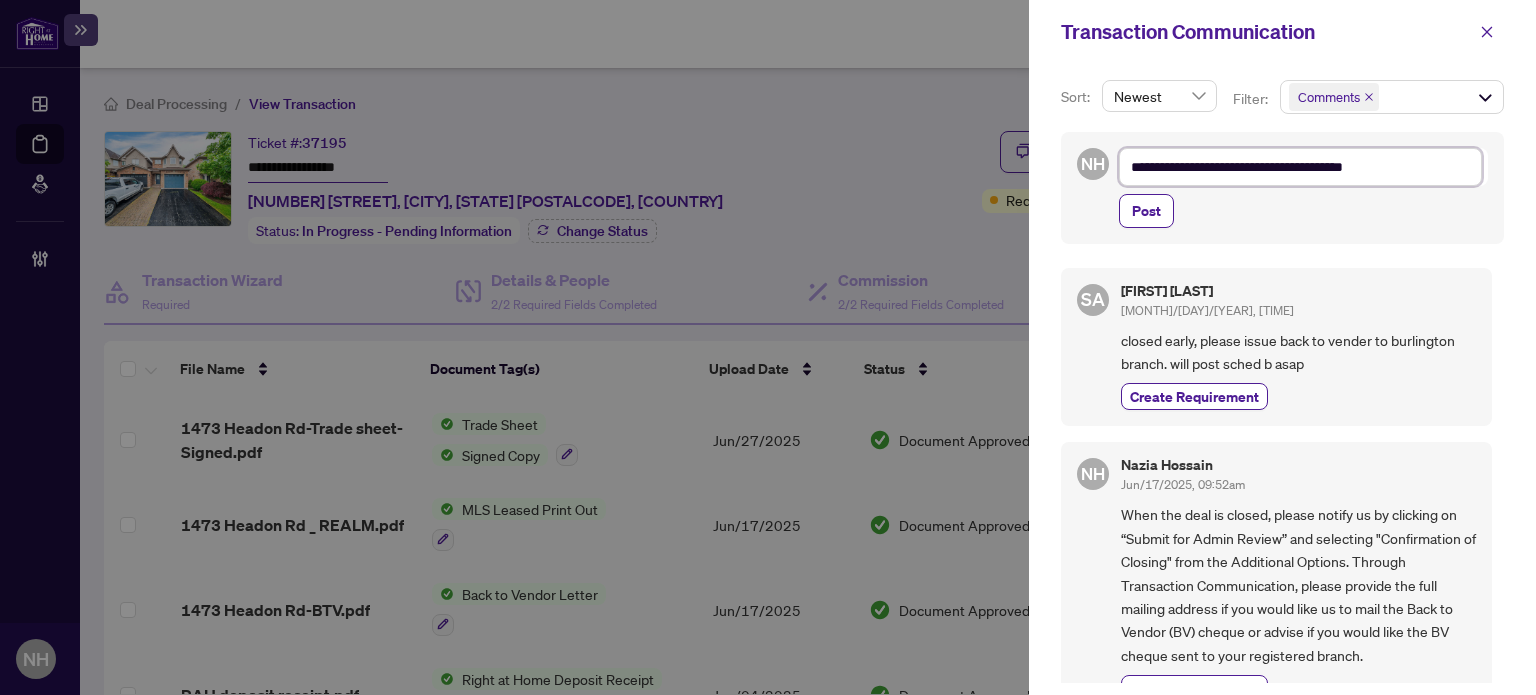 type on "**********" 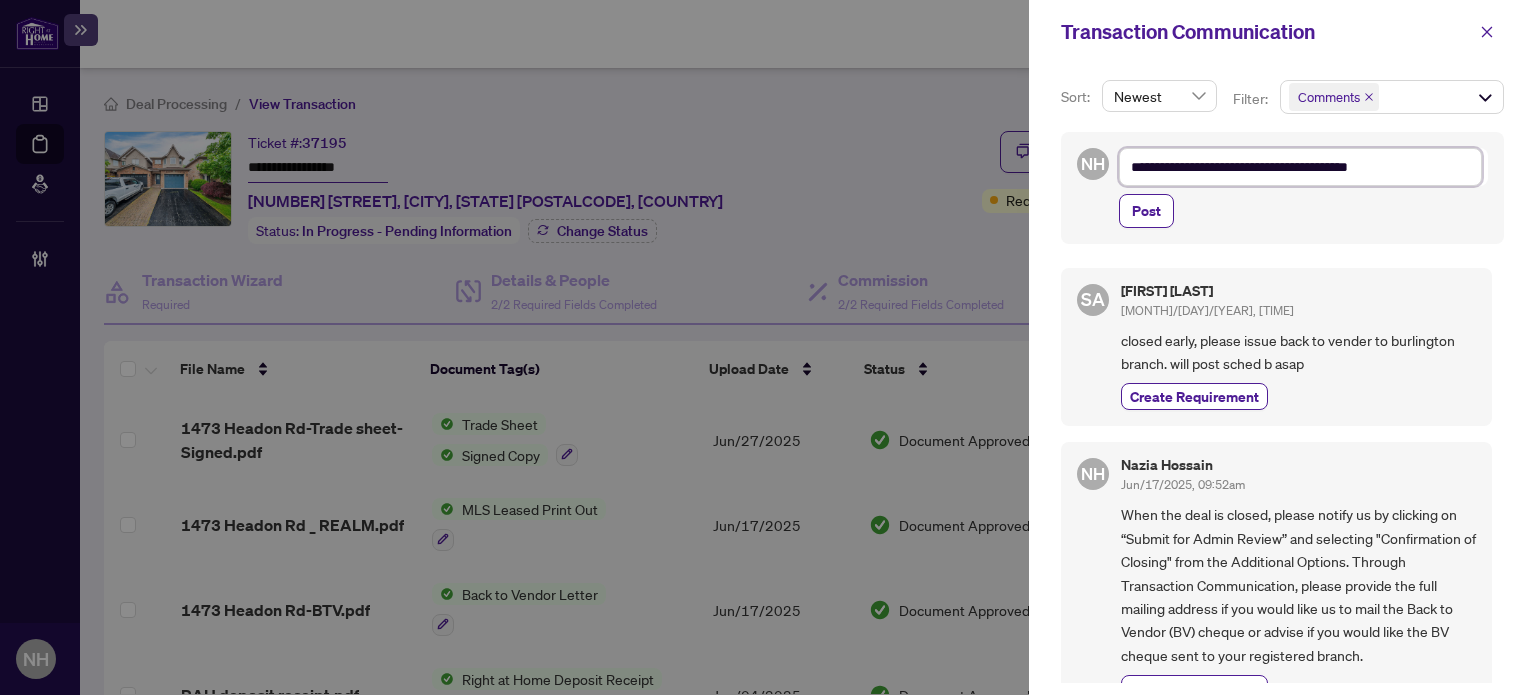 type on "**********" 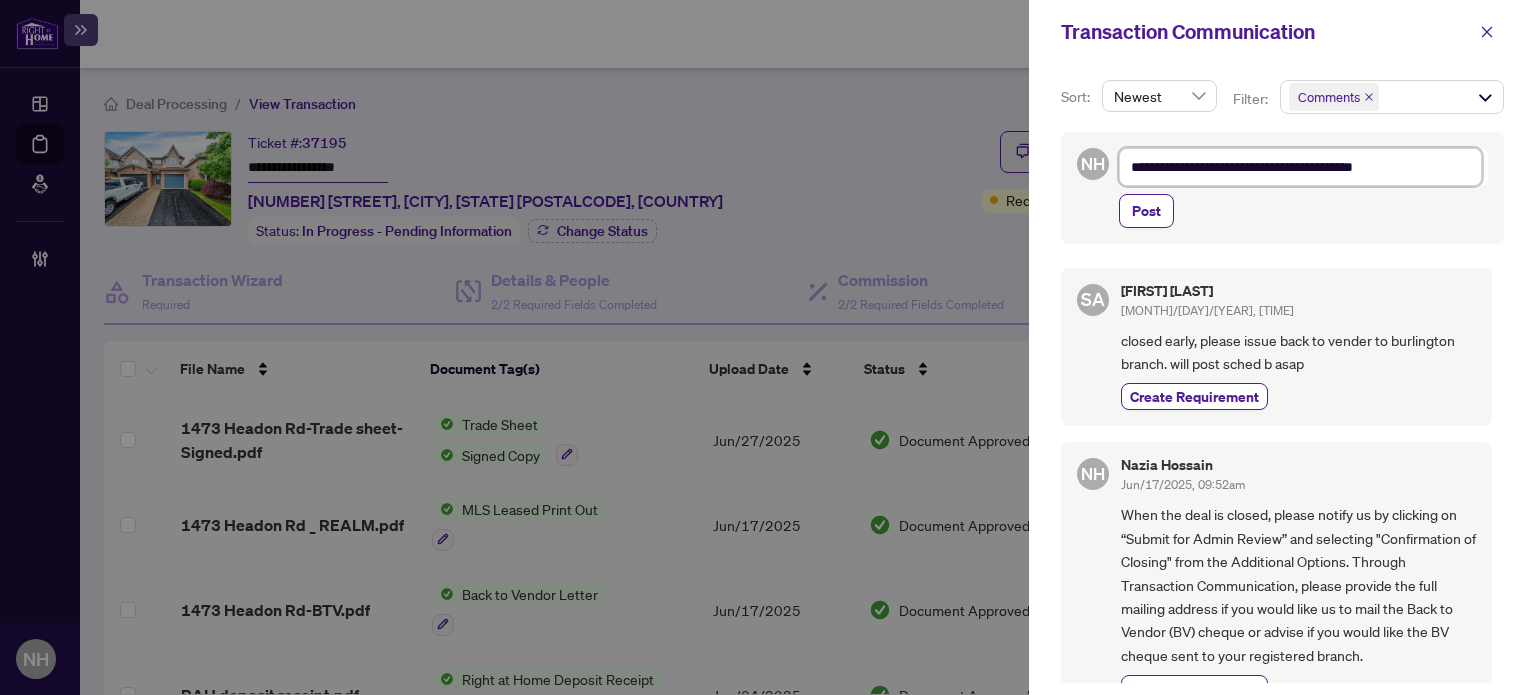 type on "**********" 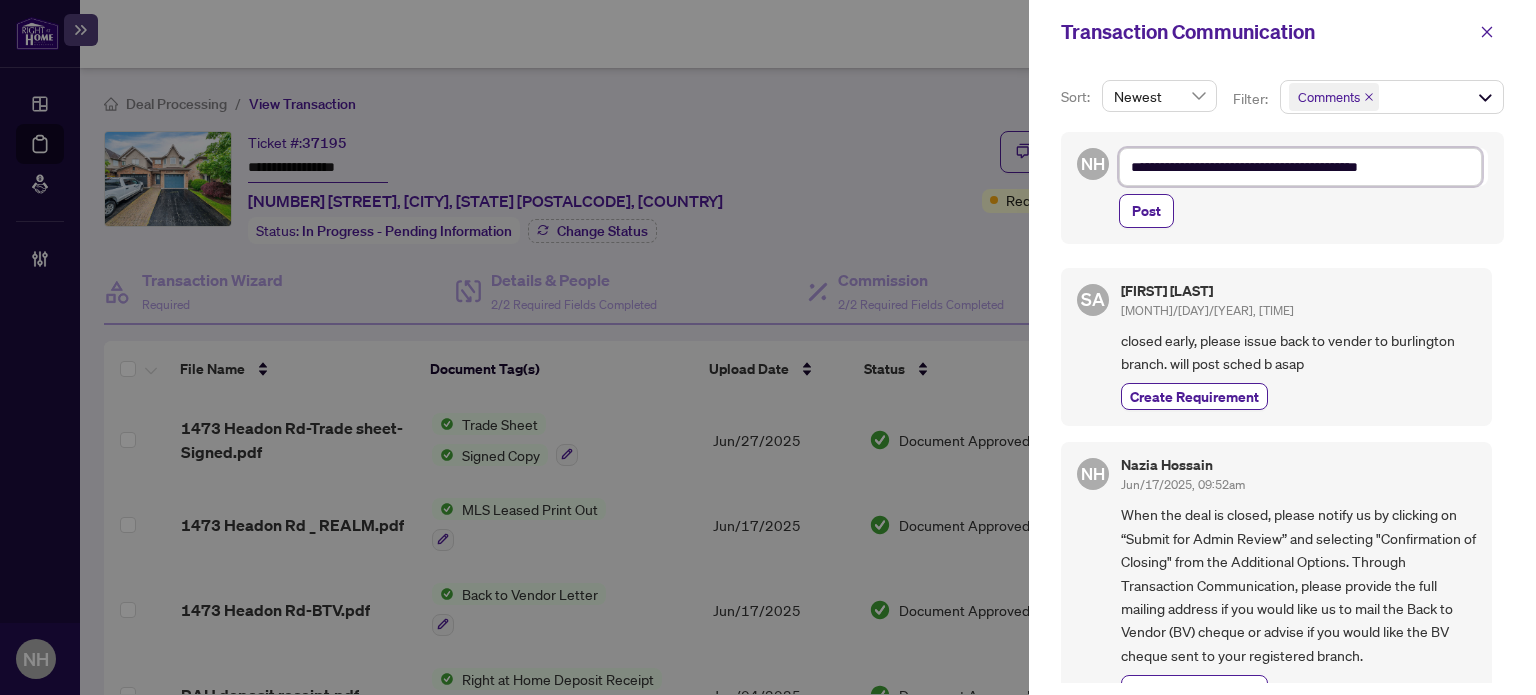 type on "**********" 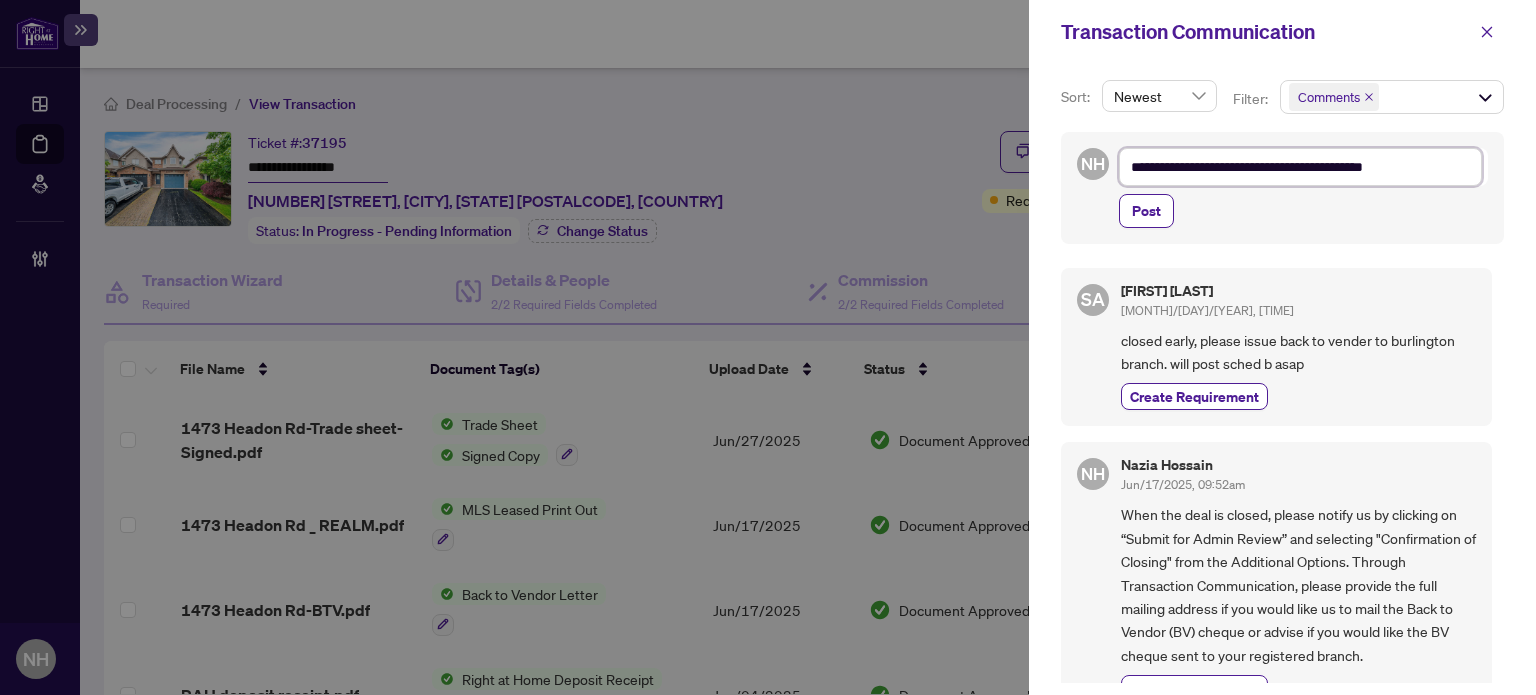 type on "**********" 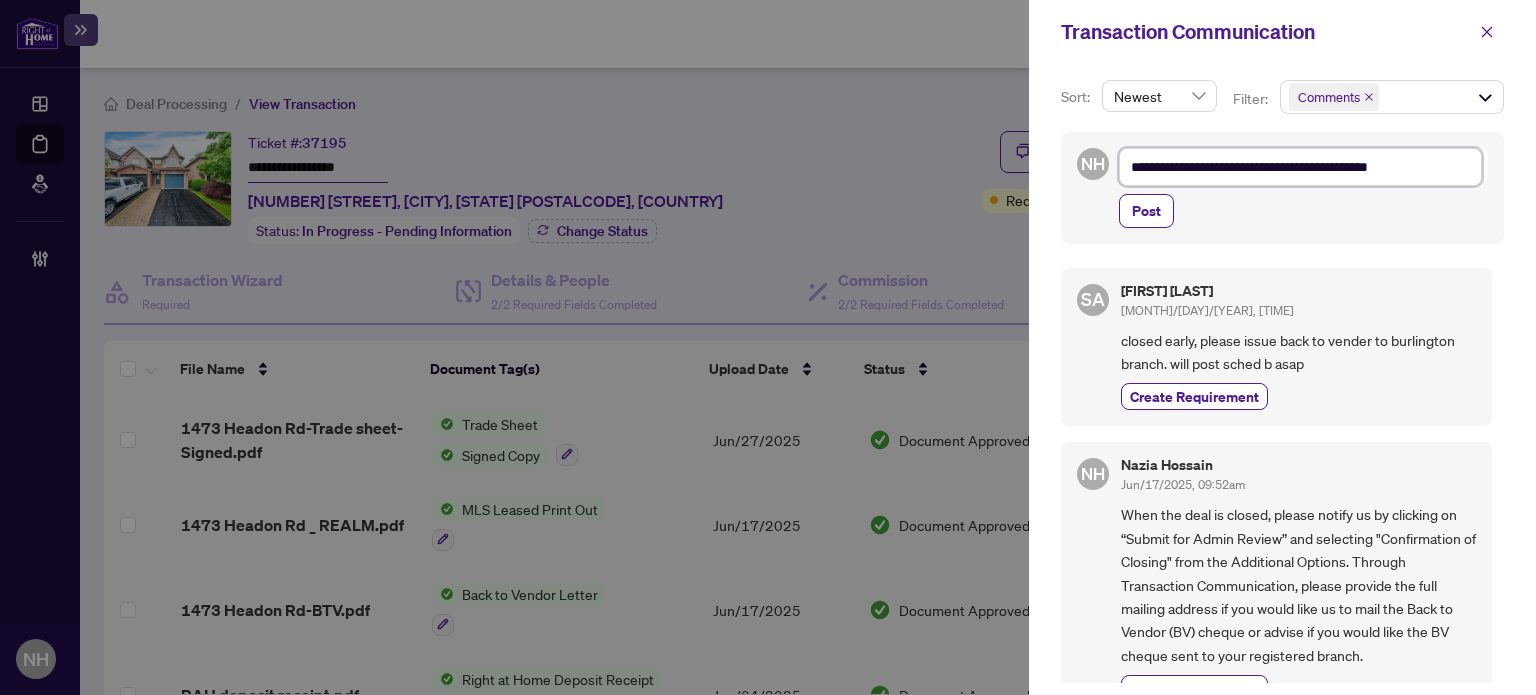 type on "**********" 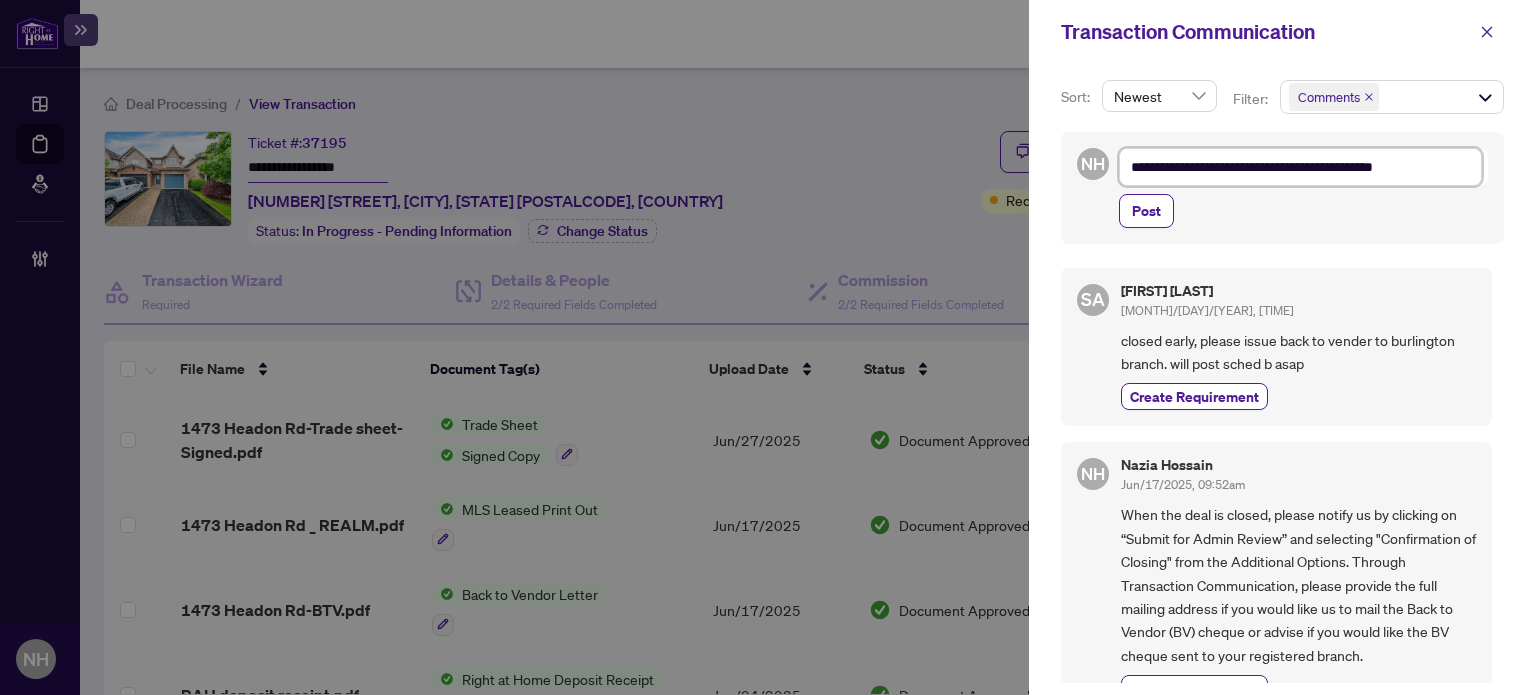 type on "**********" 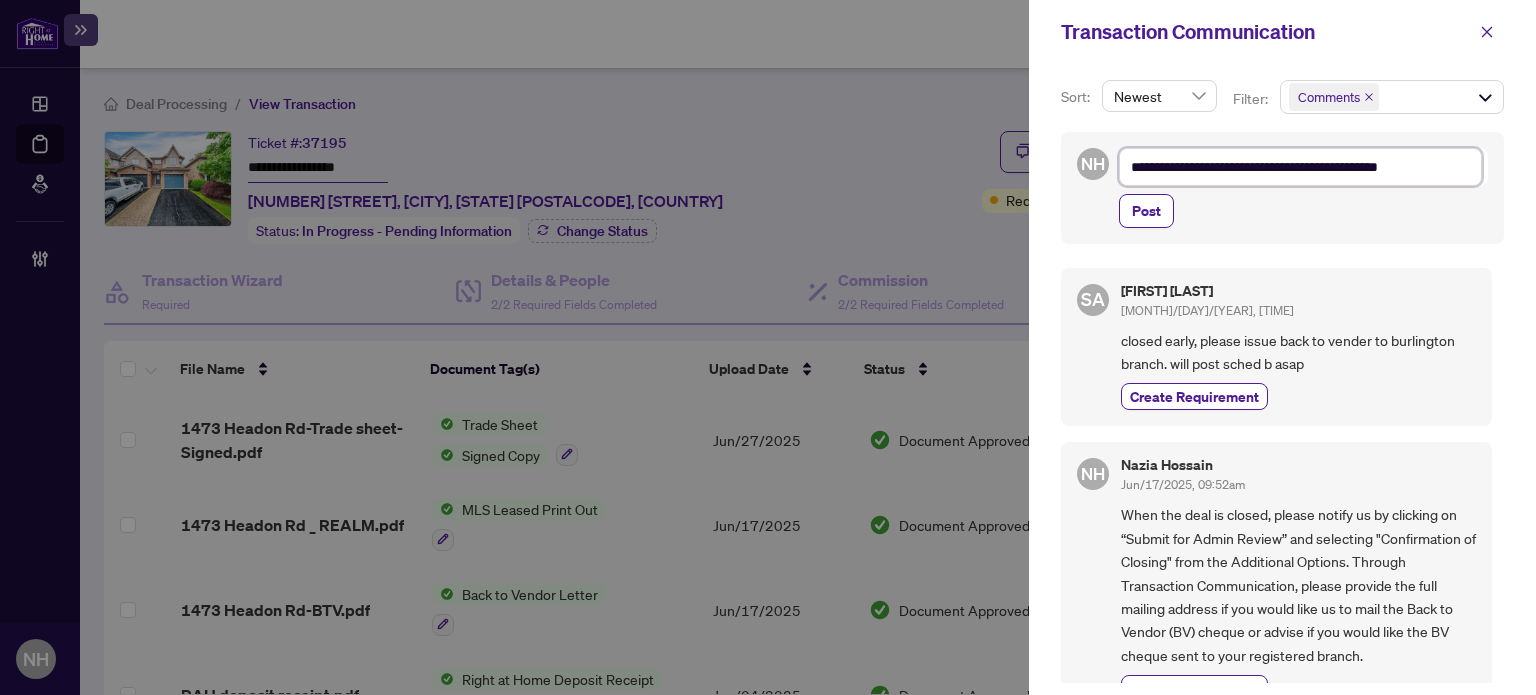 type on "**********" 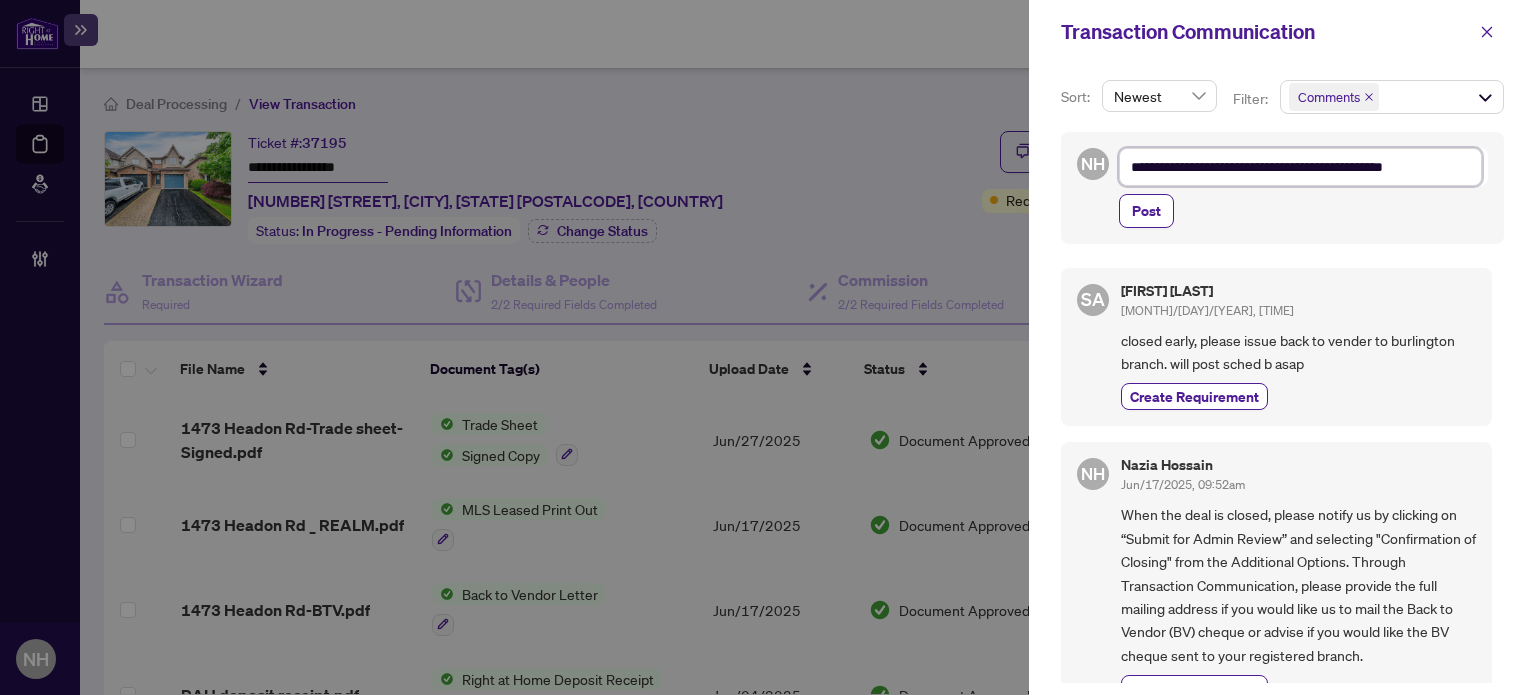 type on "**********" 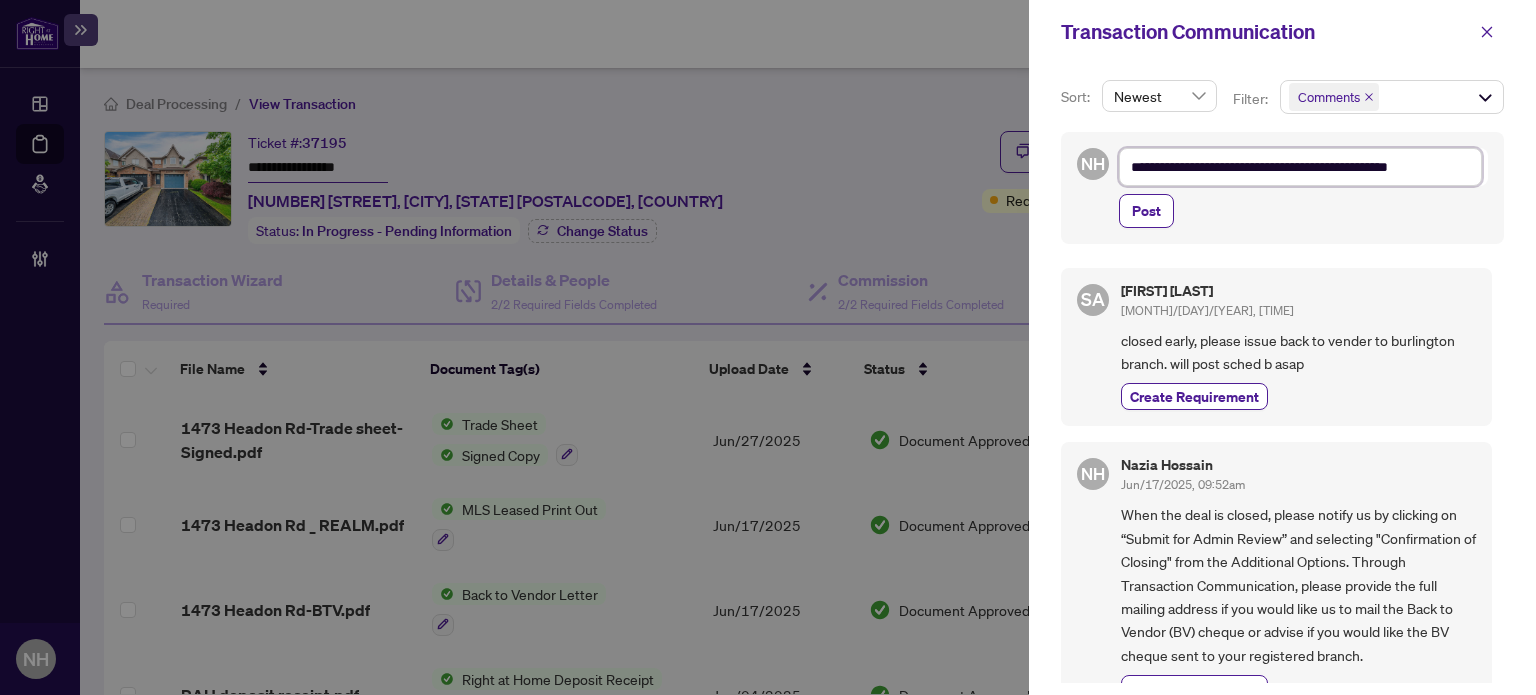 type on "**********" 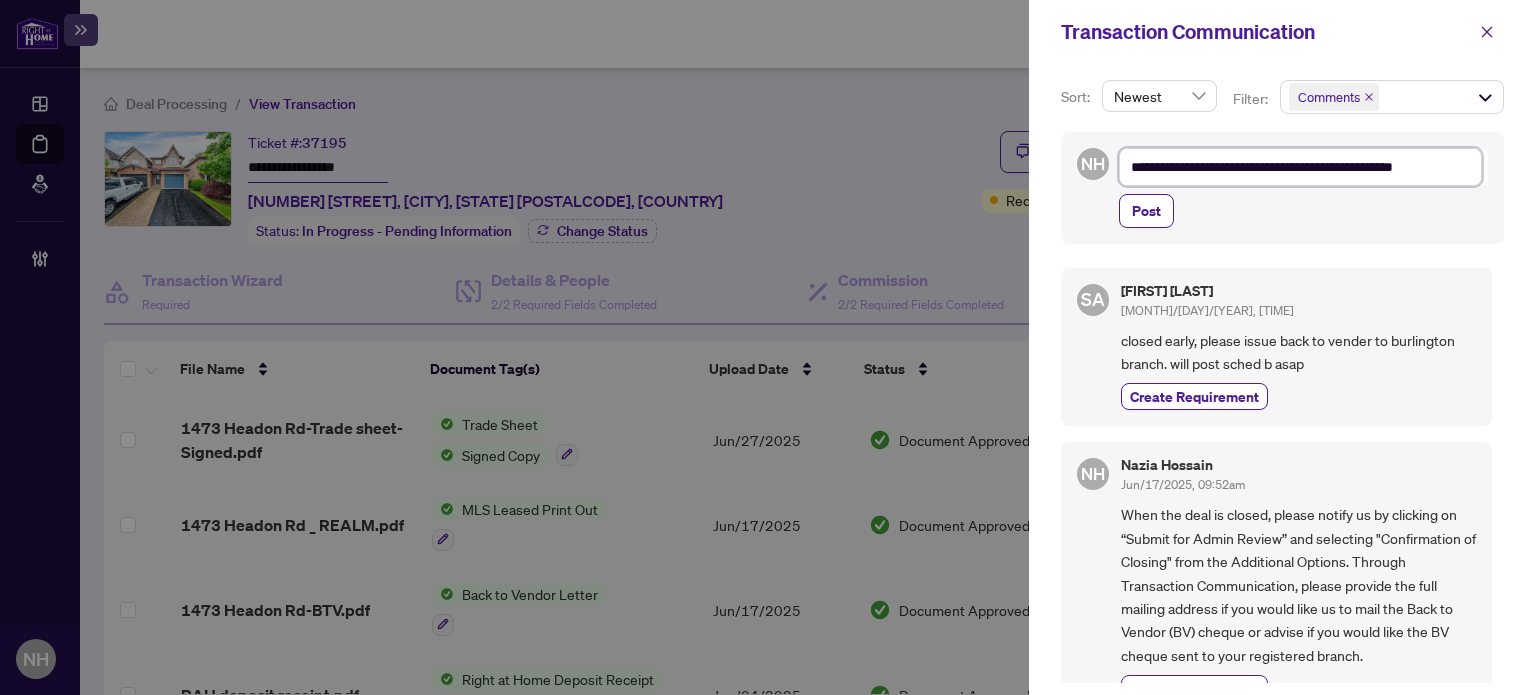 type on "**********" 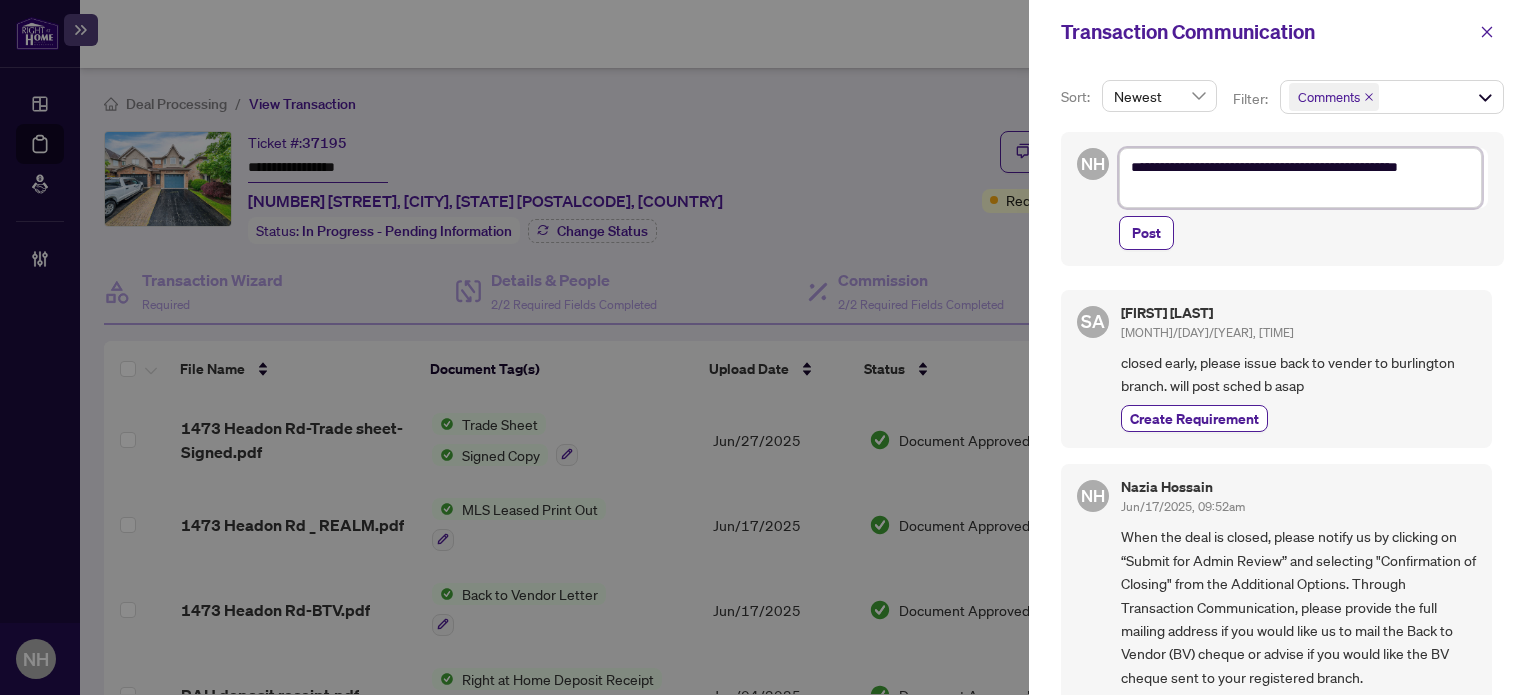 type on "**********" 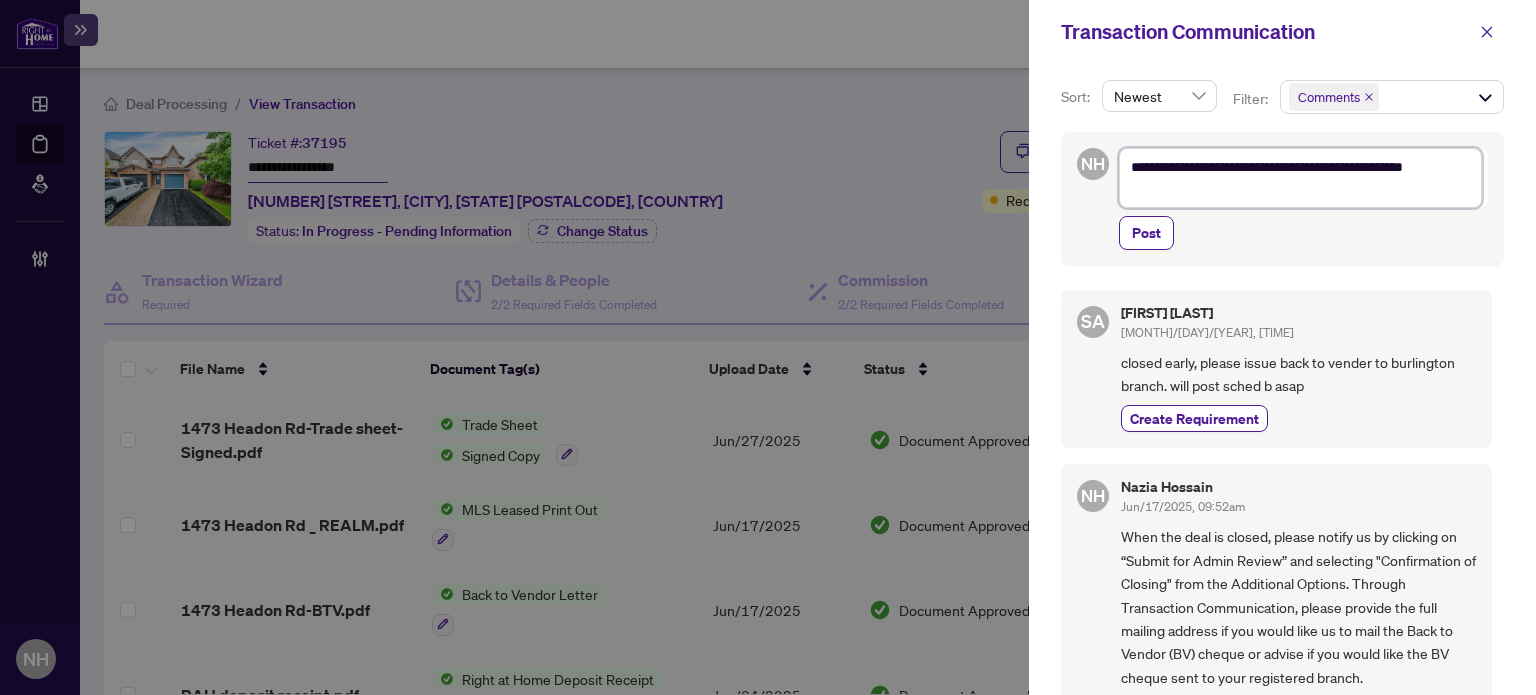 type on "**********" 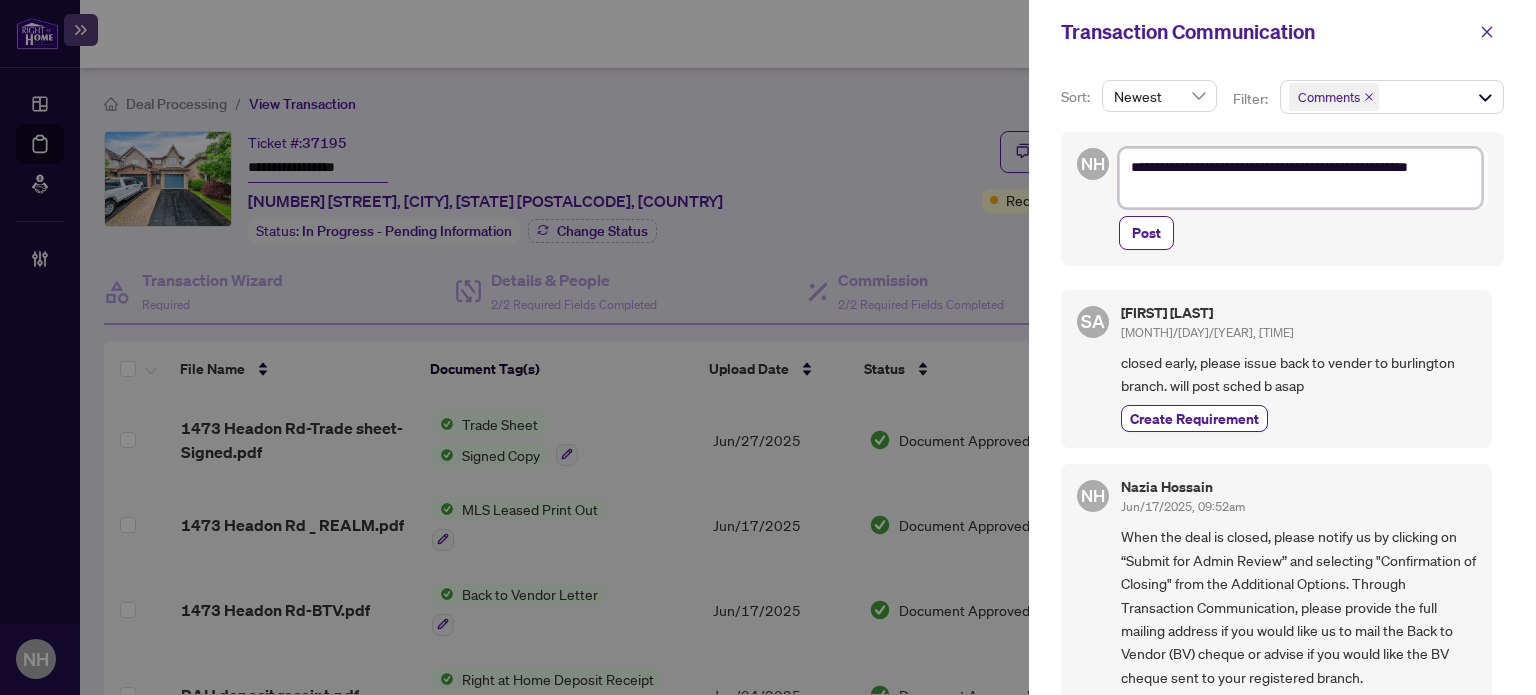 type on "**********" 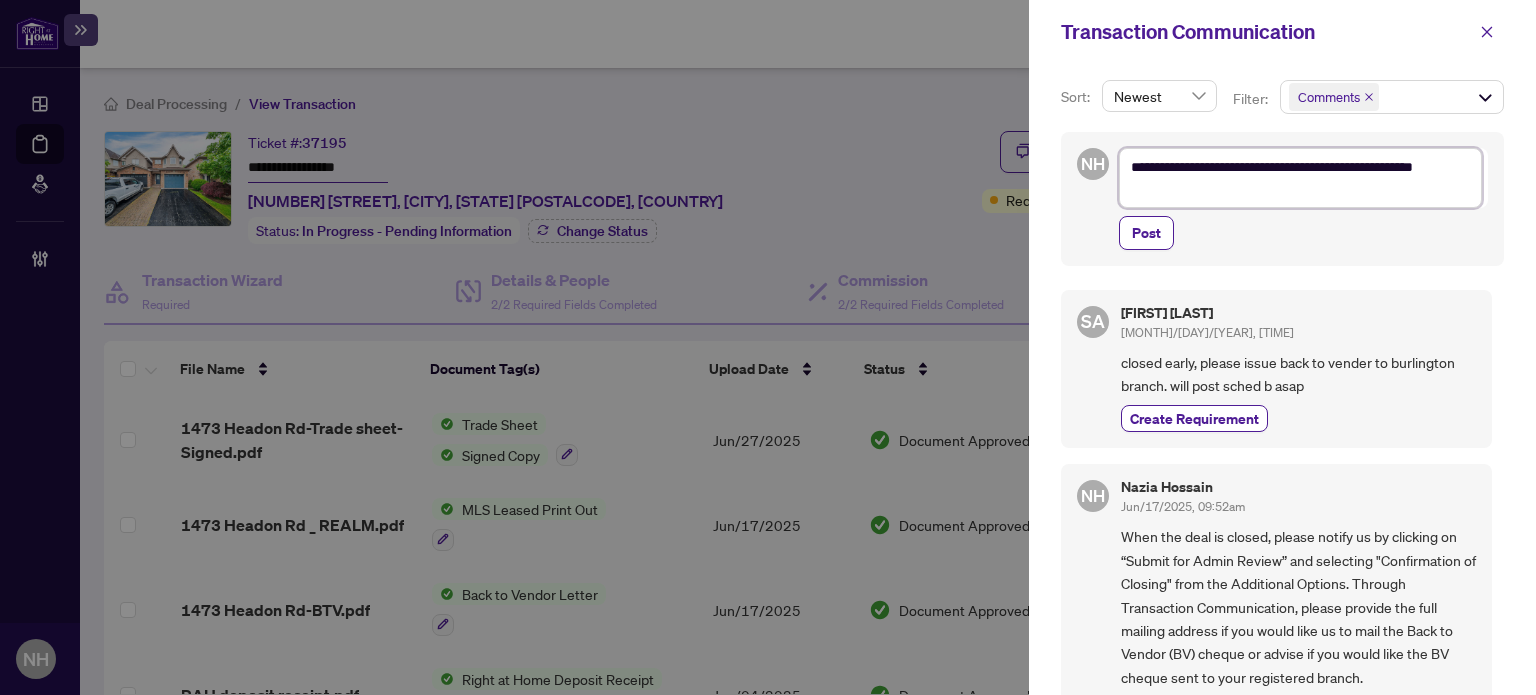 type on "**********" 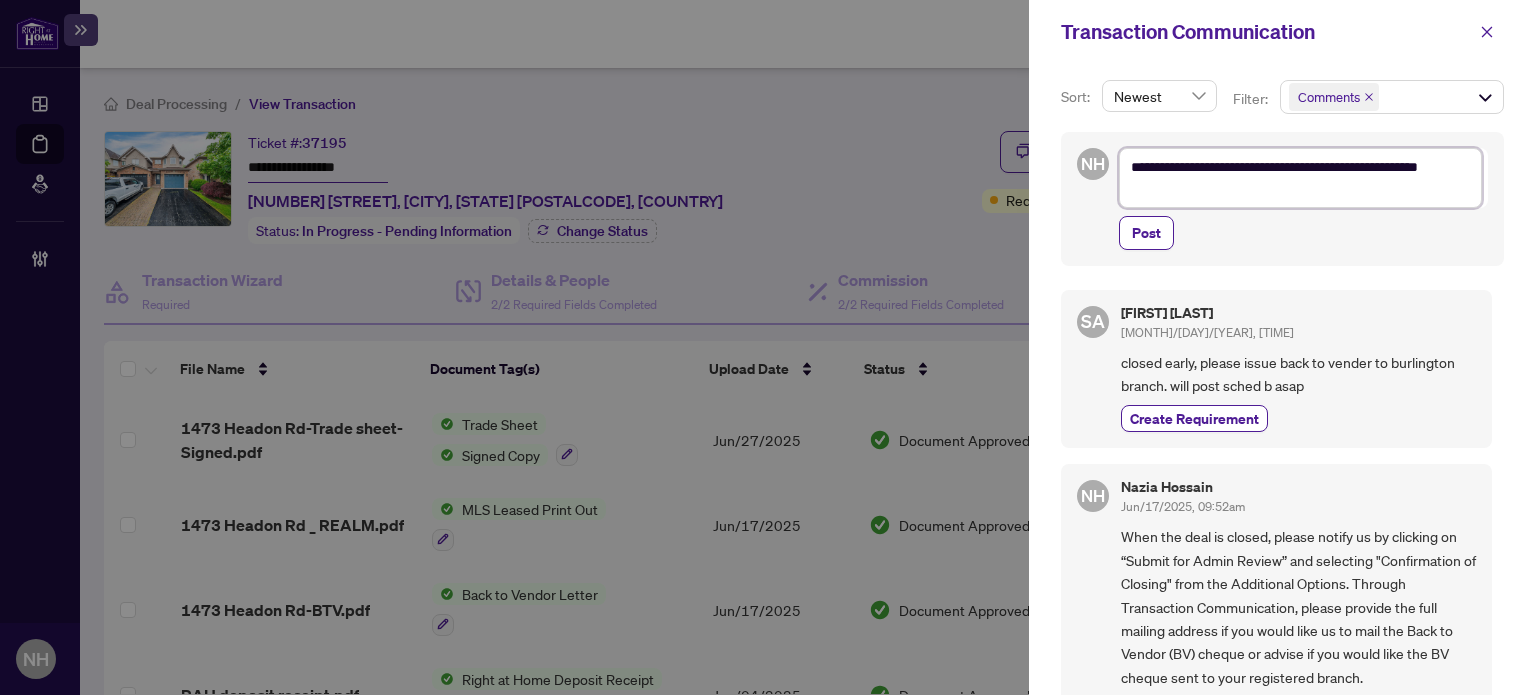 type on "**********" 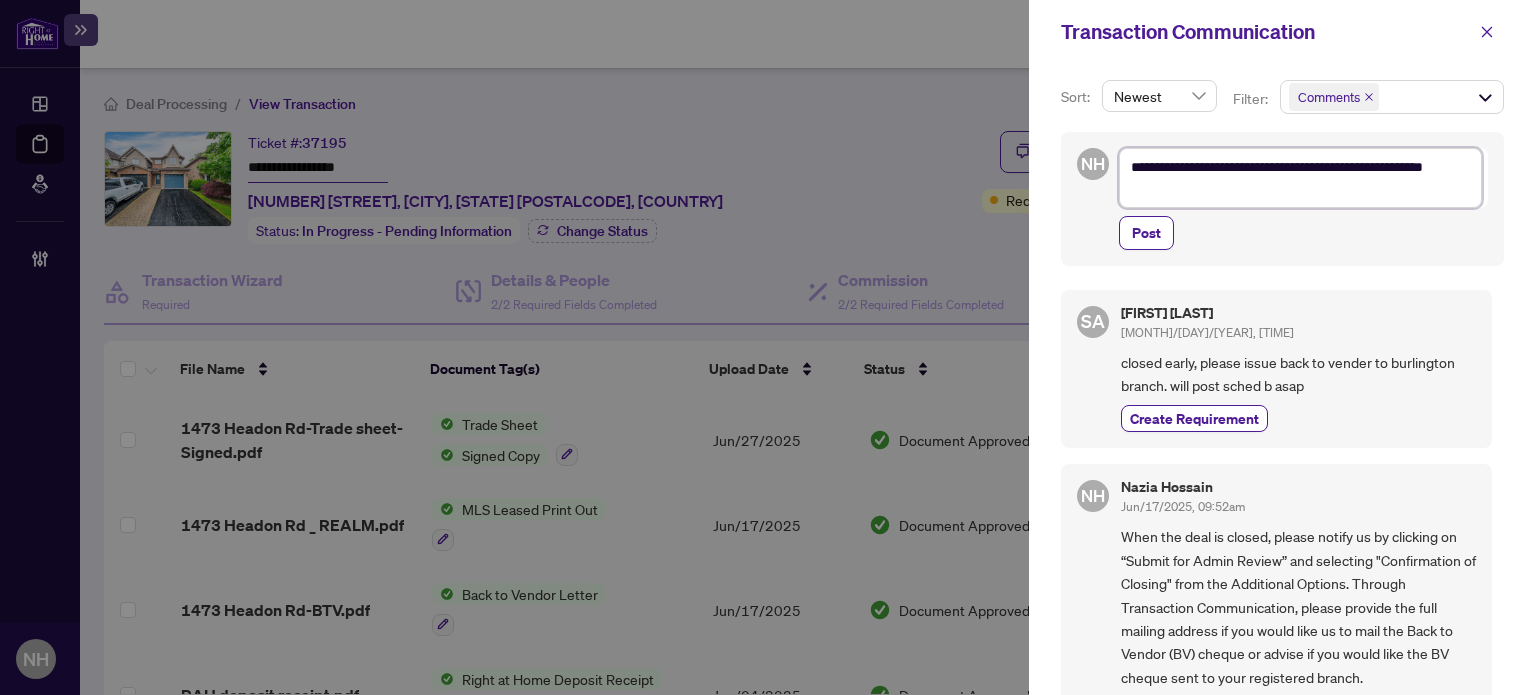 type on "**********" 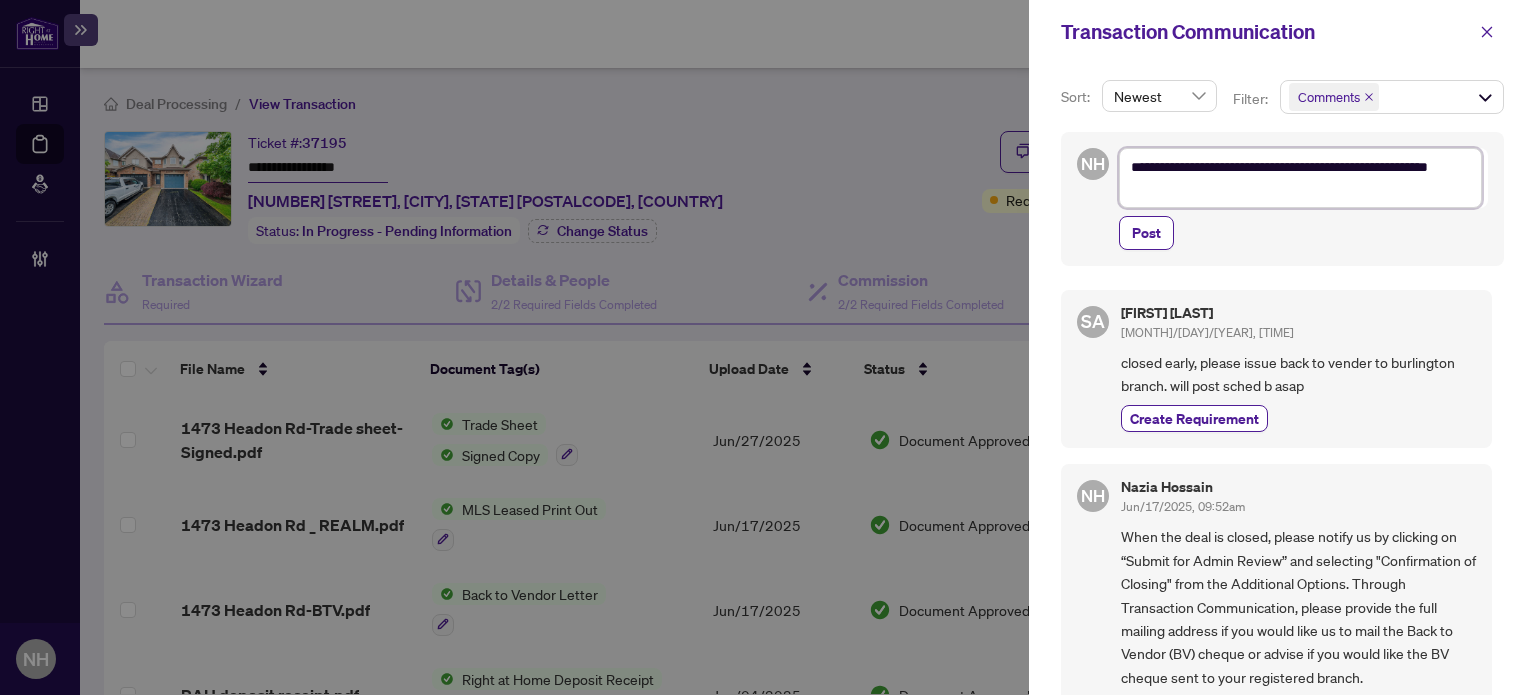 type on "**********" 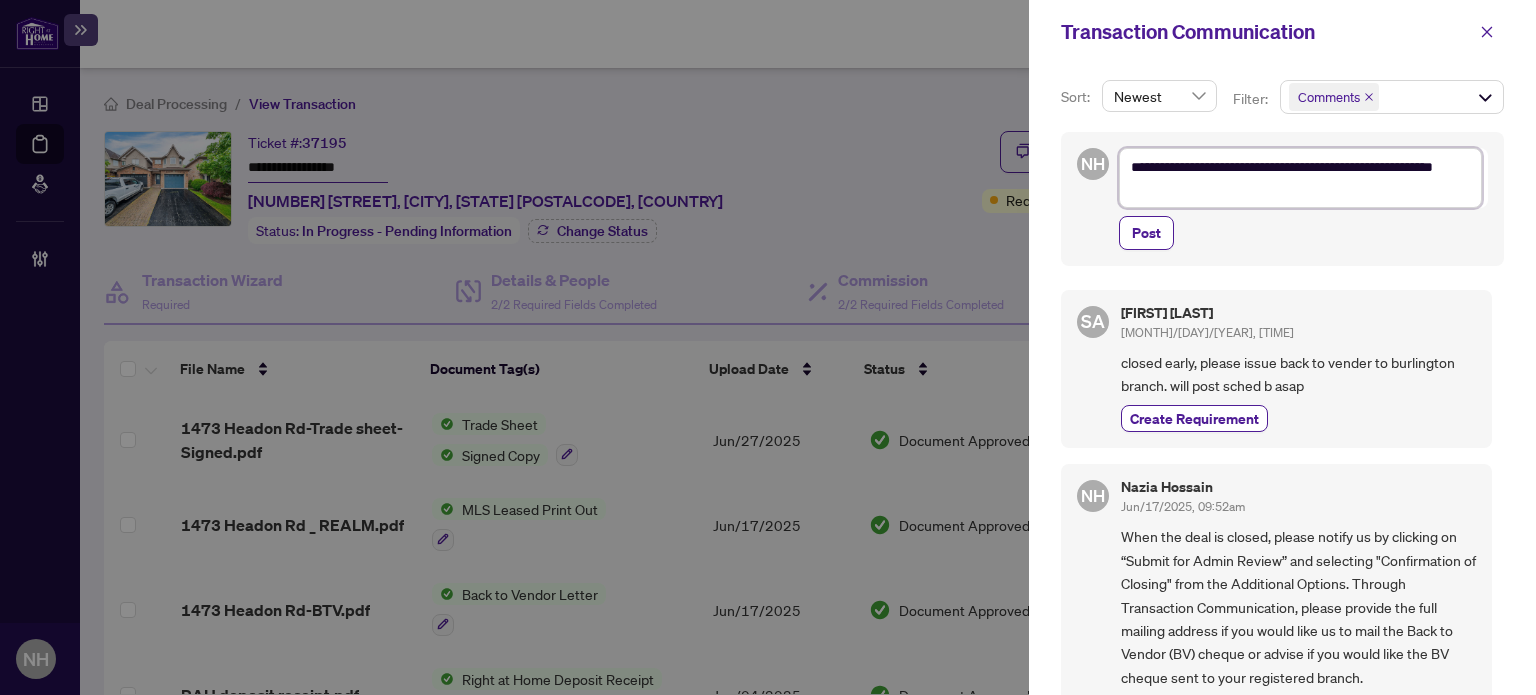 type on "**********" 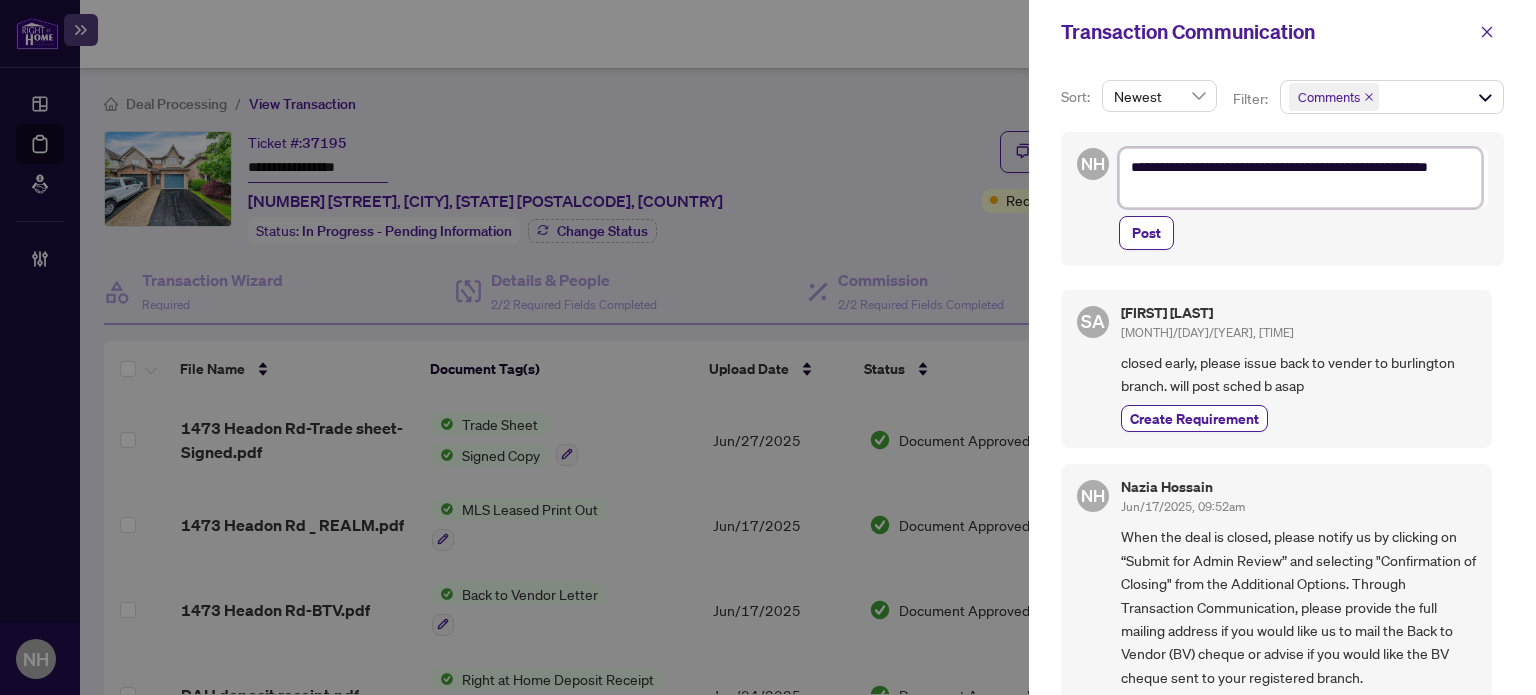 type on "**********" 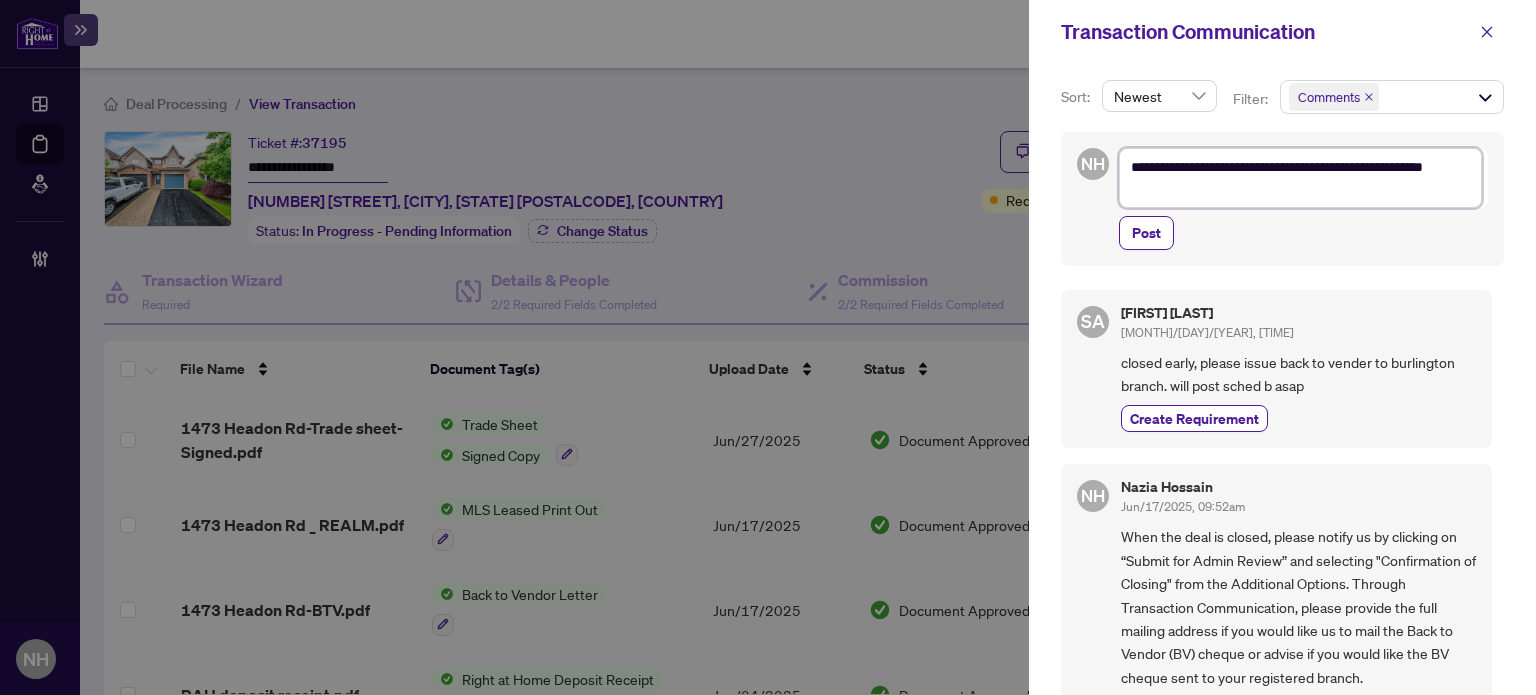 type on "**********" 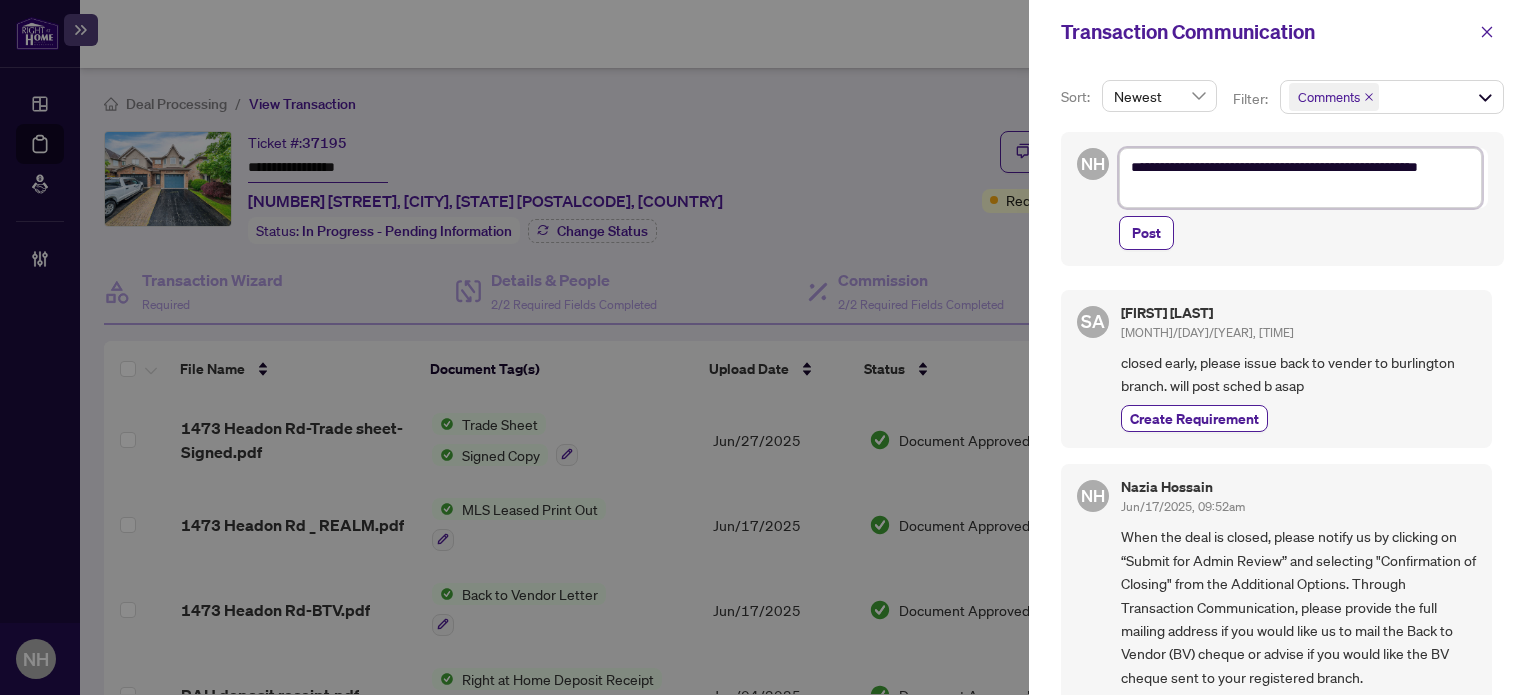 type on "**********" 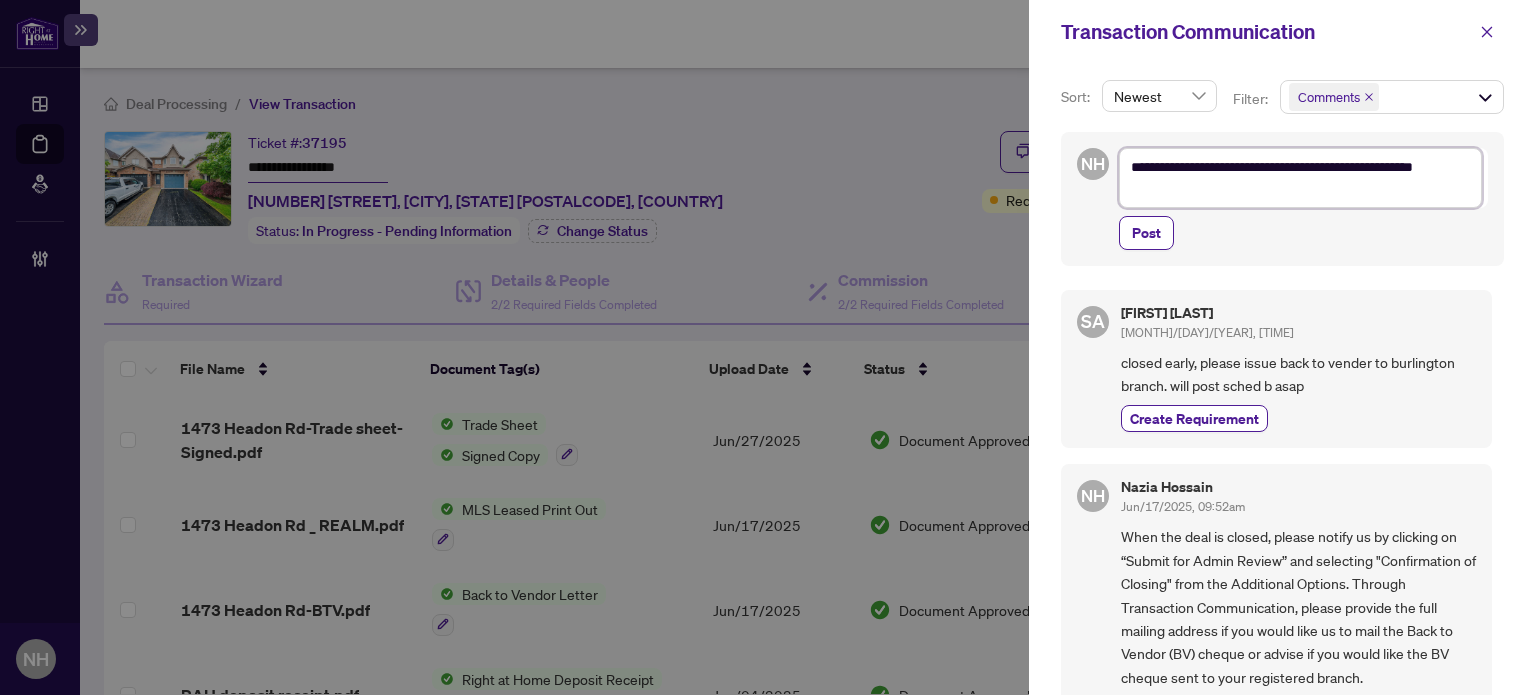 type on "**********" 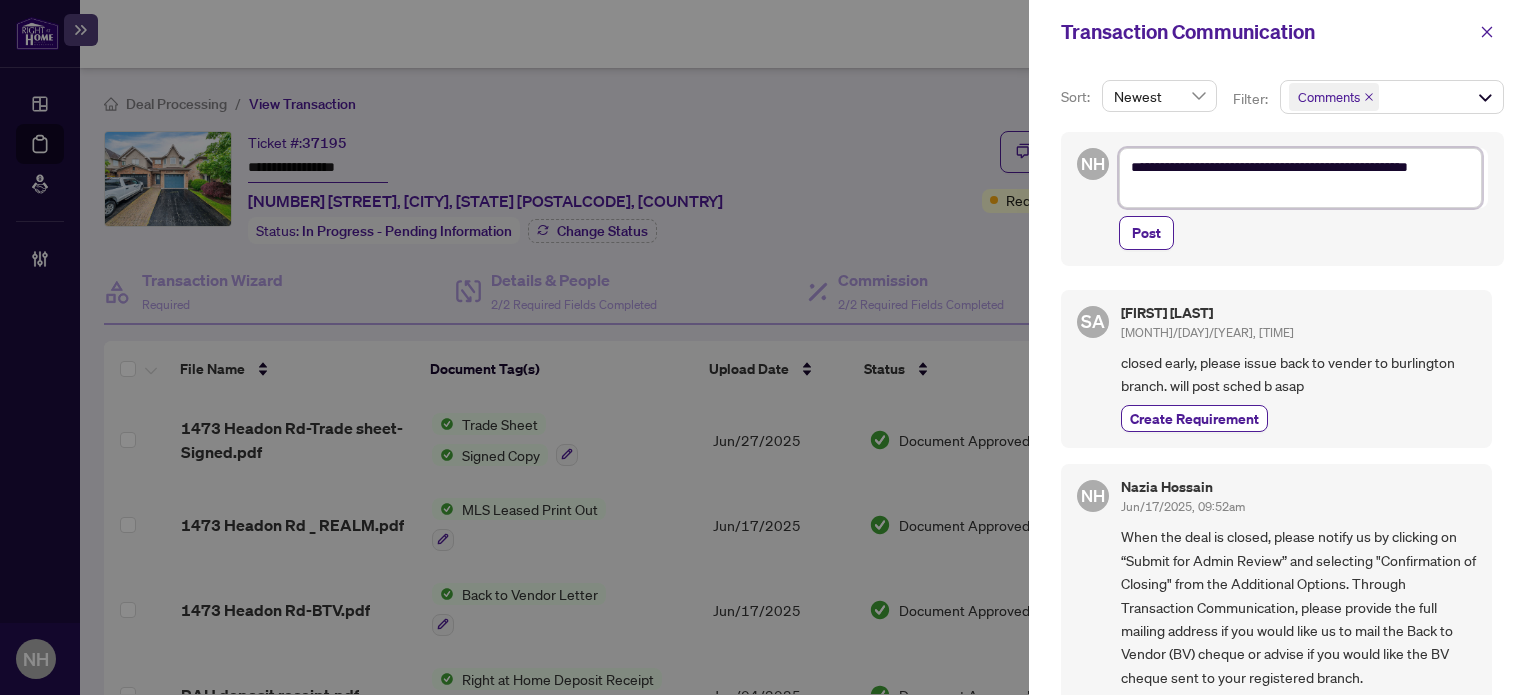 type on "**********" 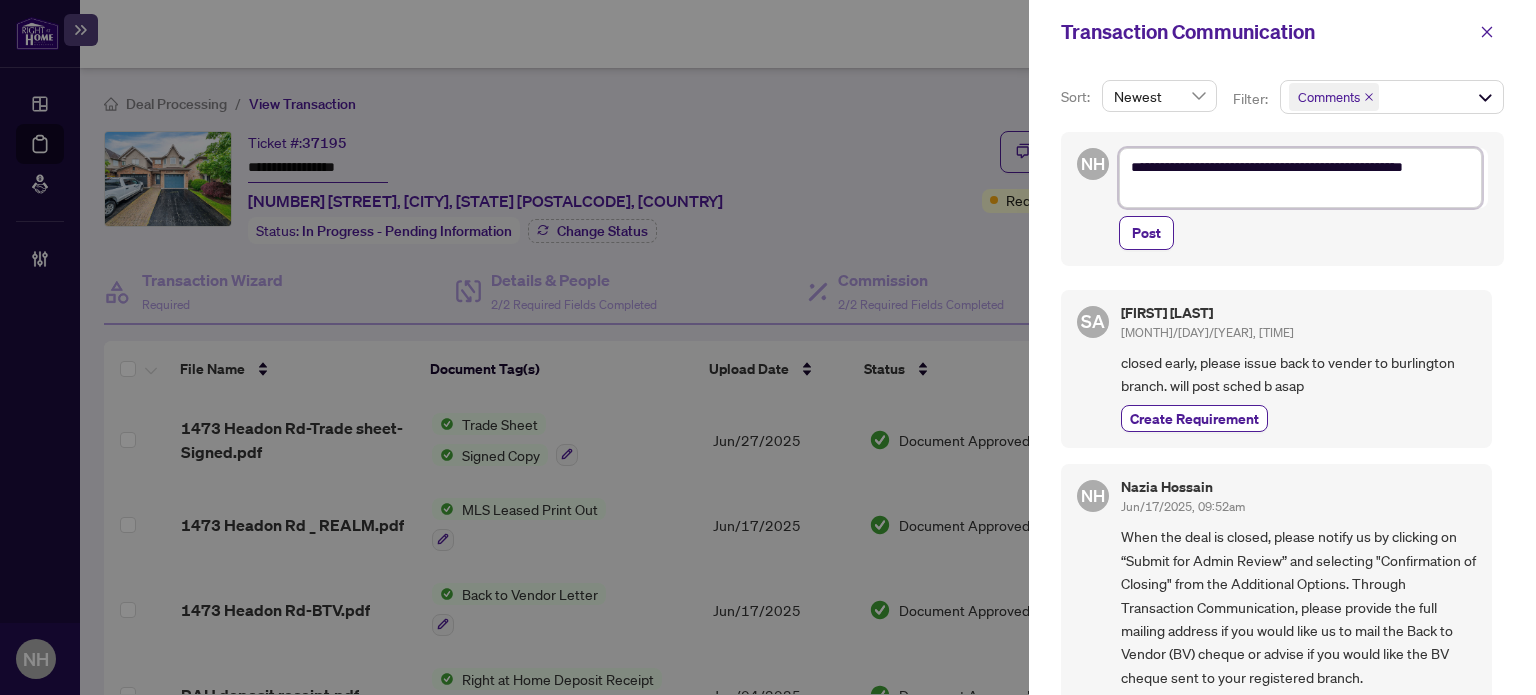 type on "**********" 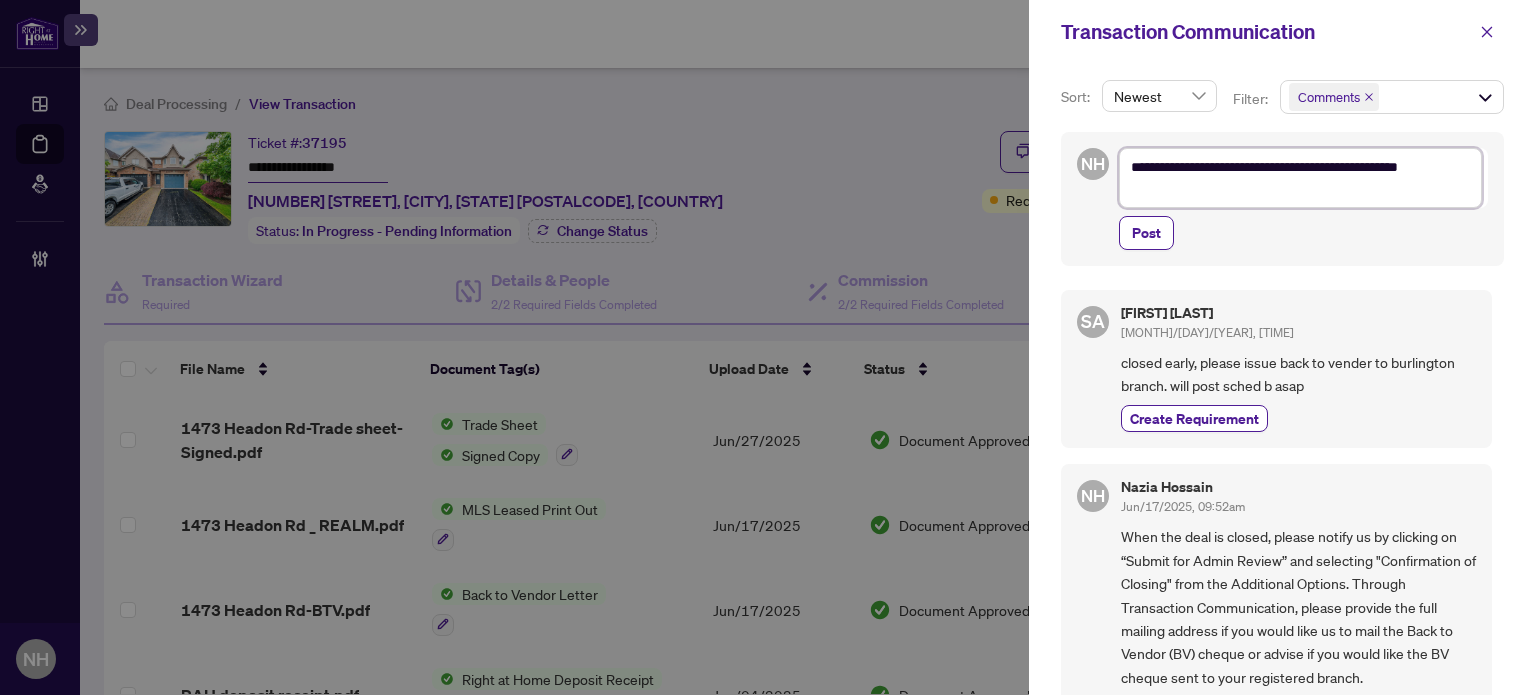 type on "**********" 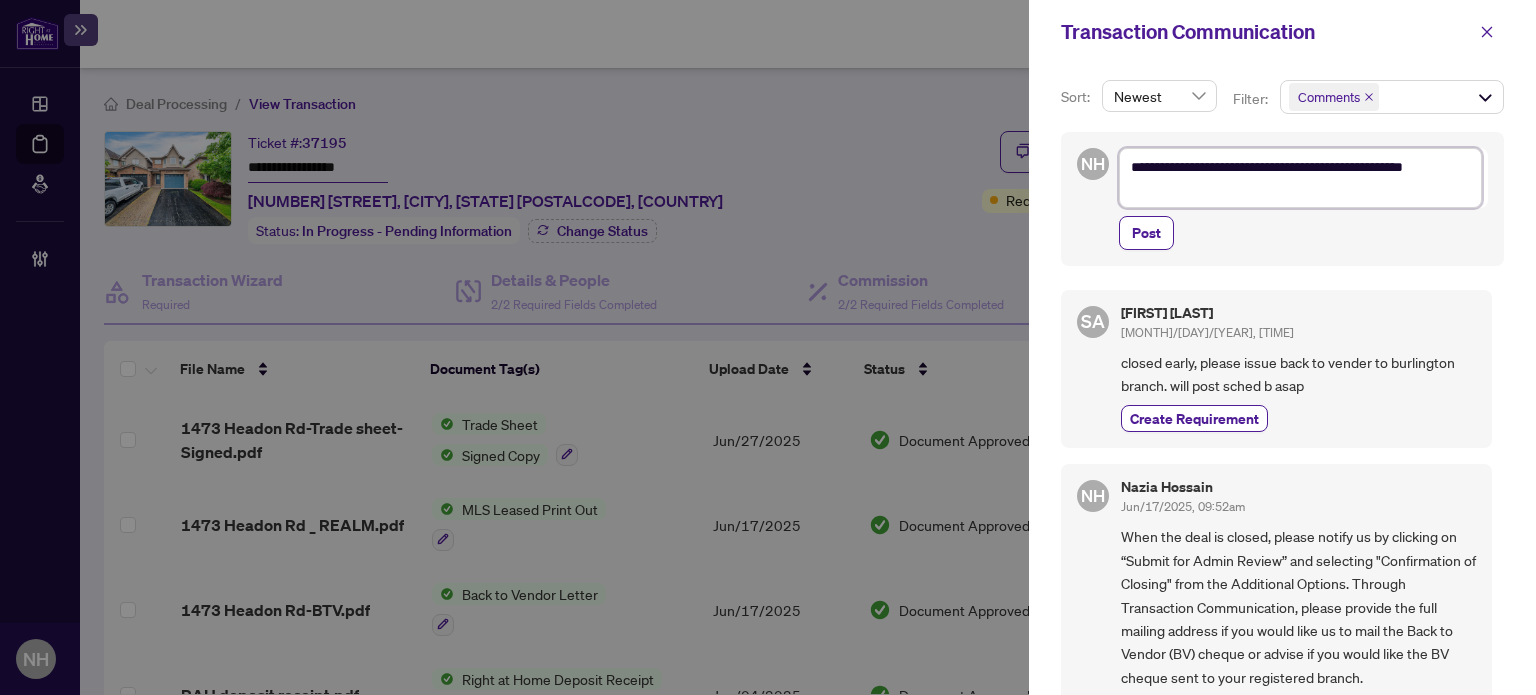type on "**********" 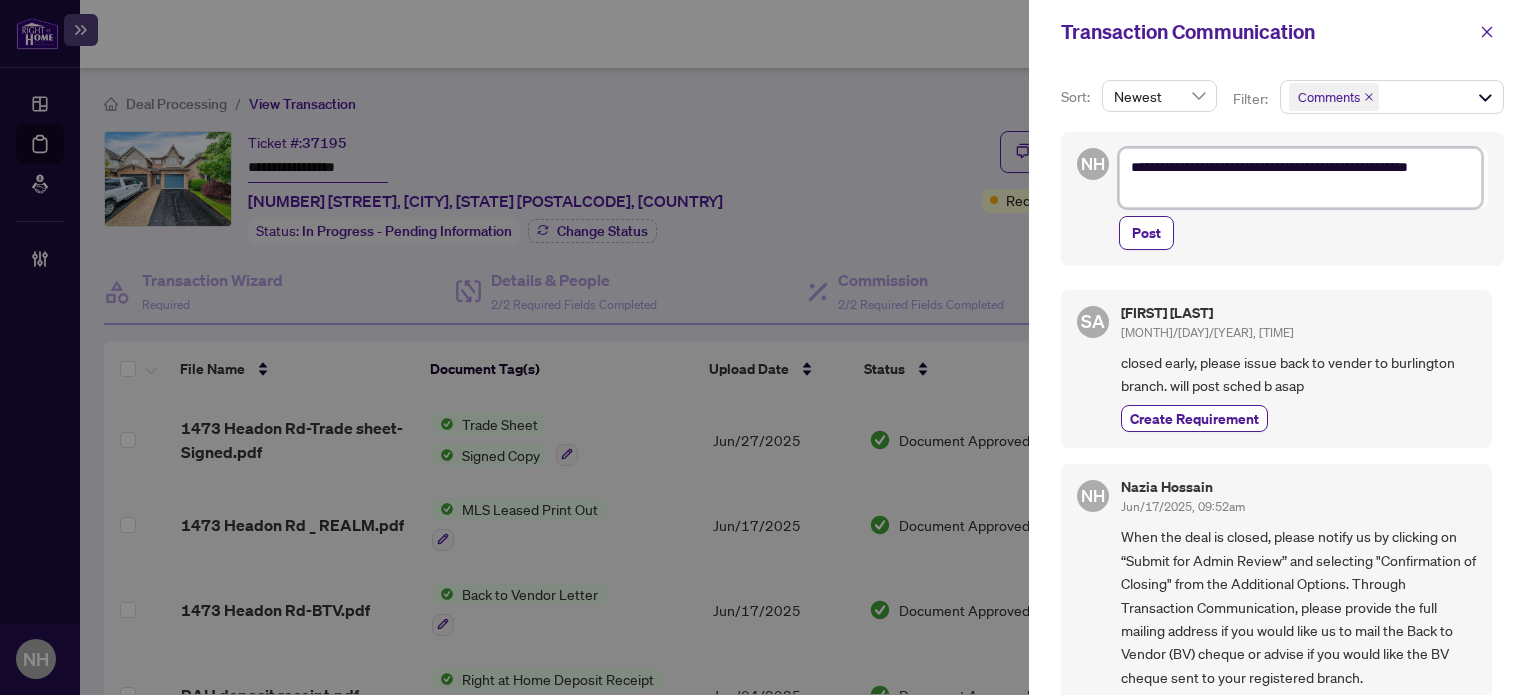 type on "**********" 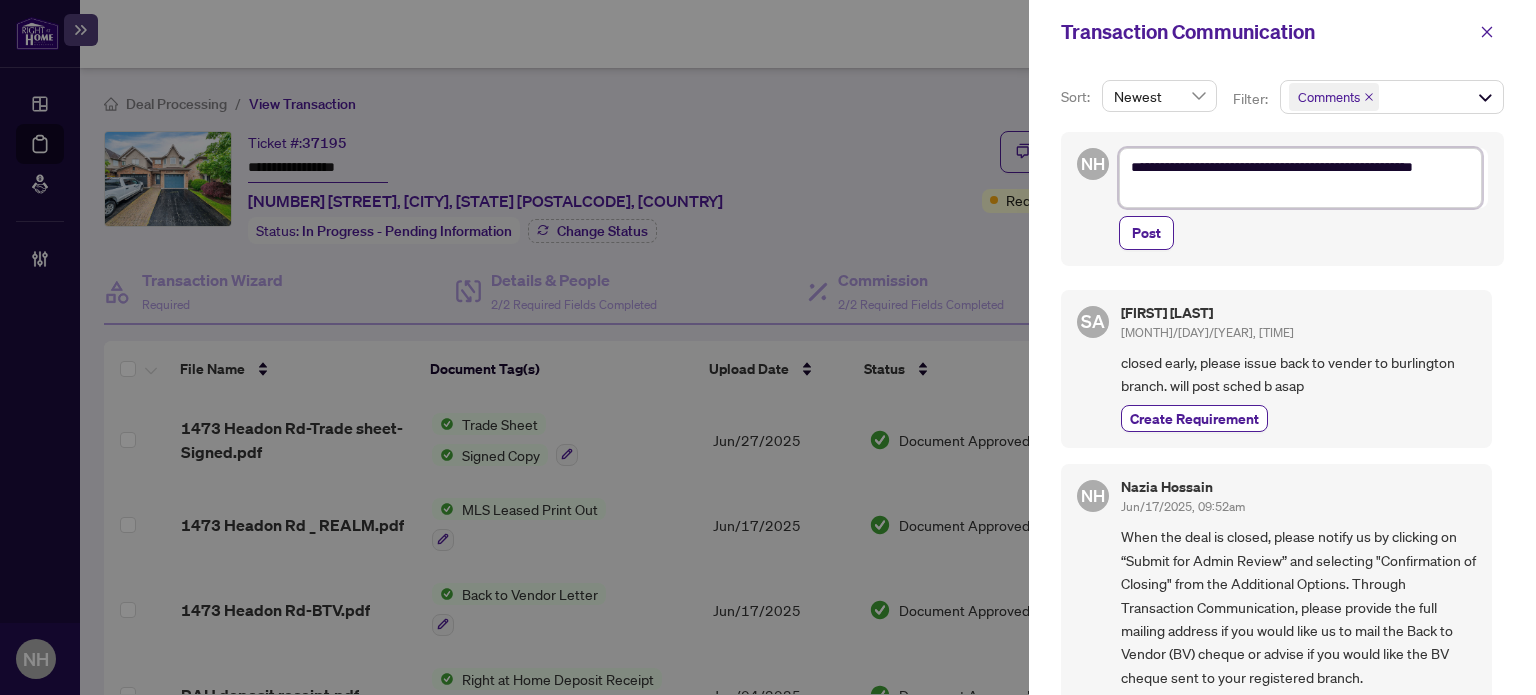 type on "**********" 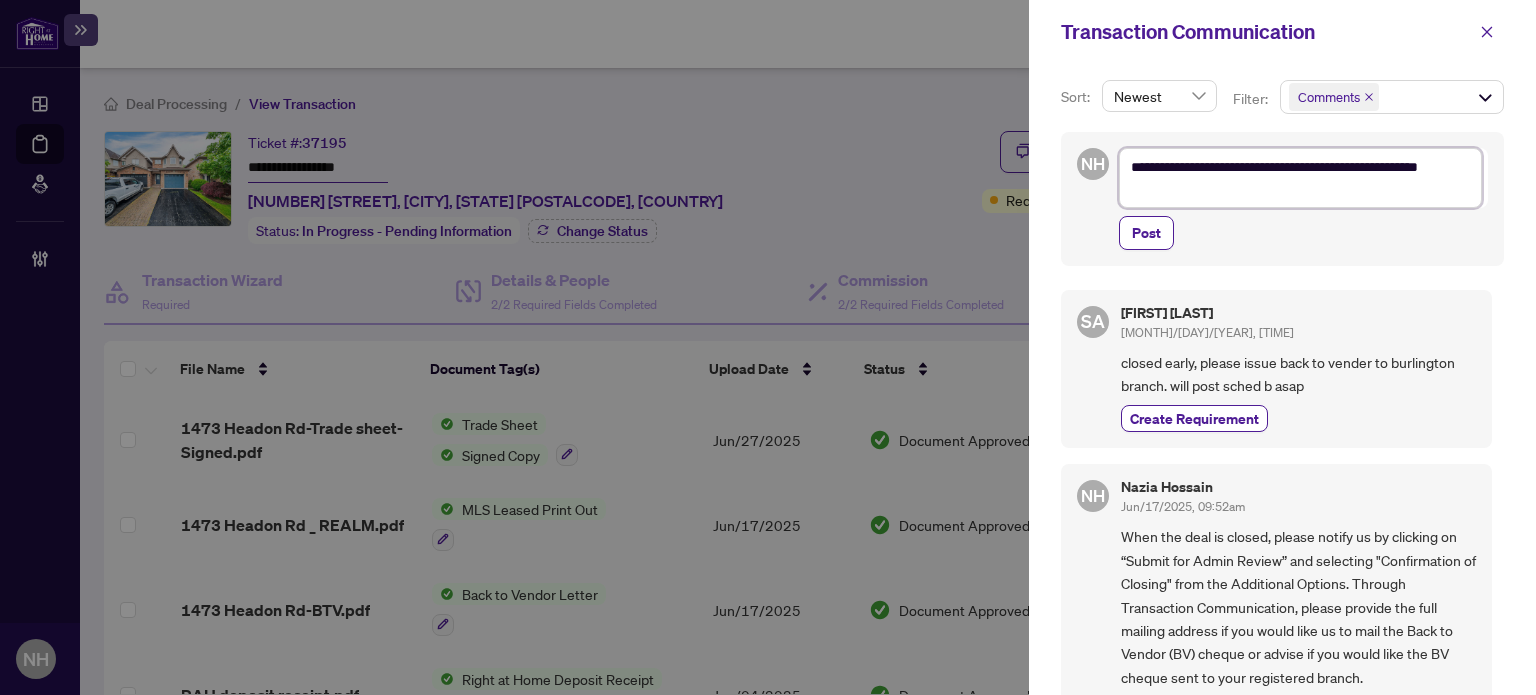 type on "**********" 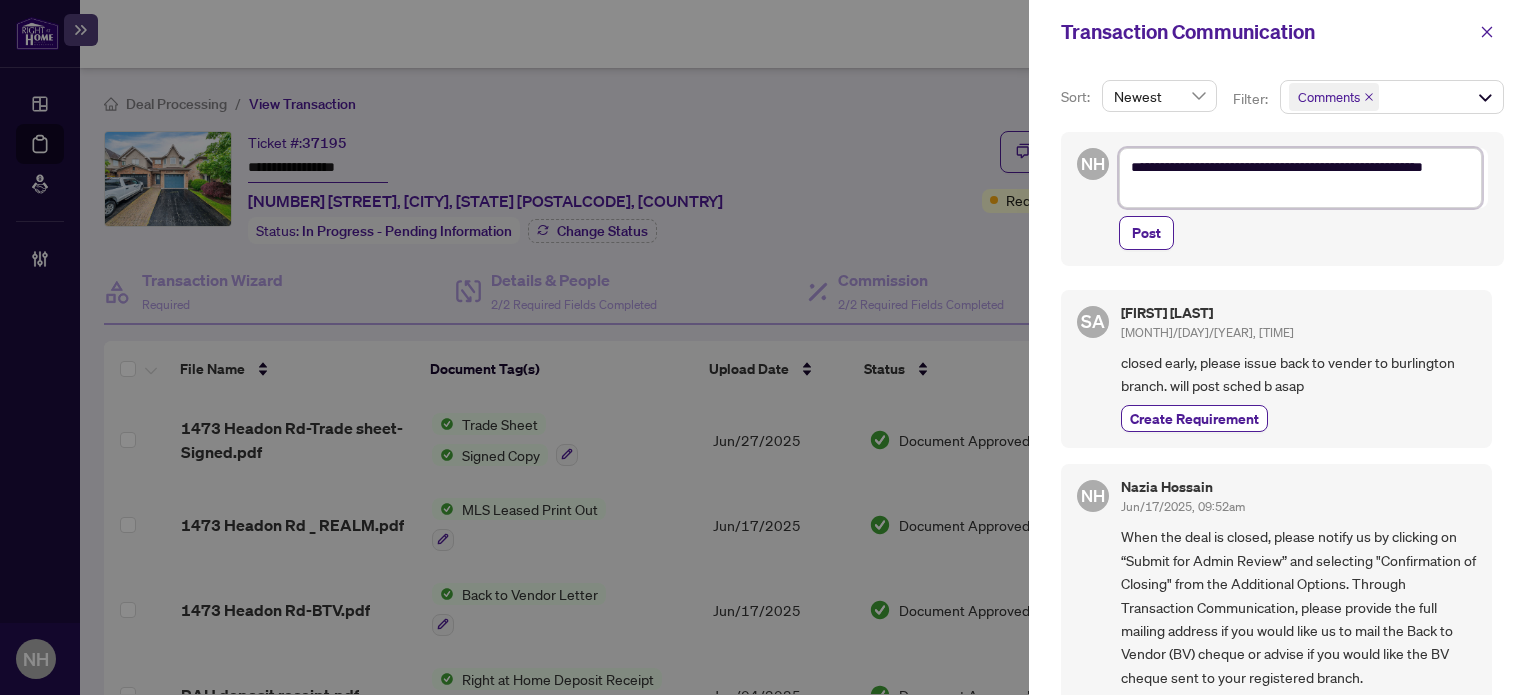 type on "**********" 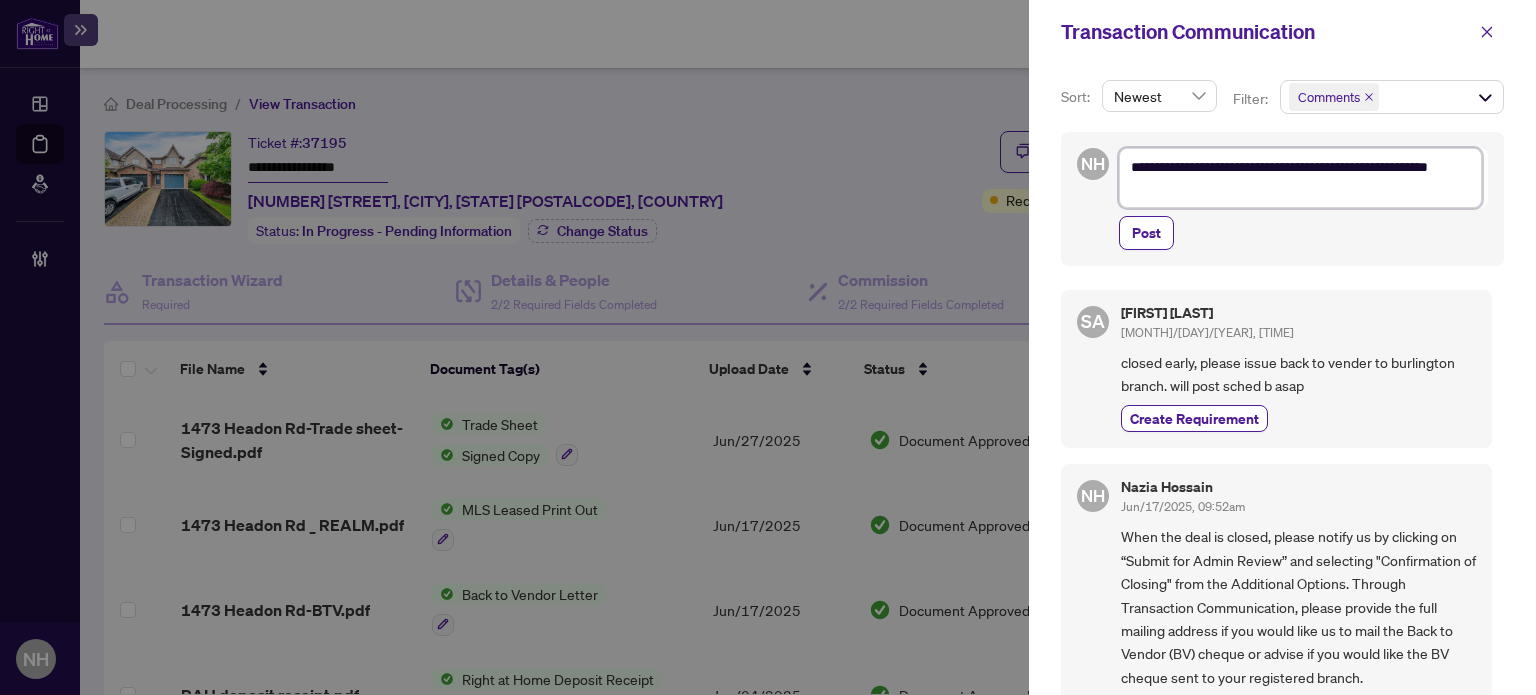 type on "**********" 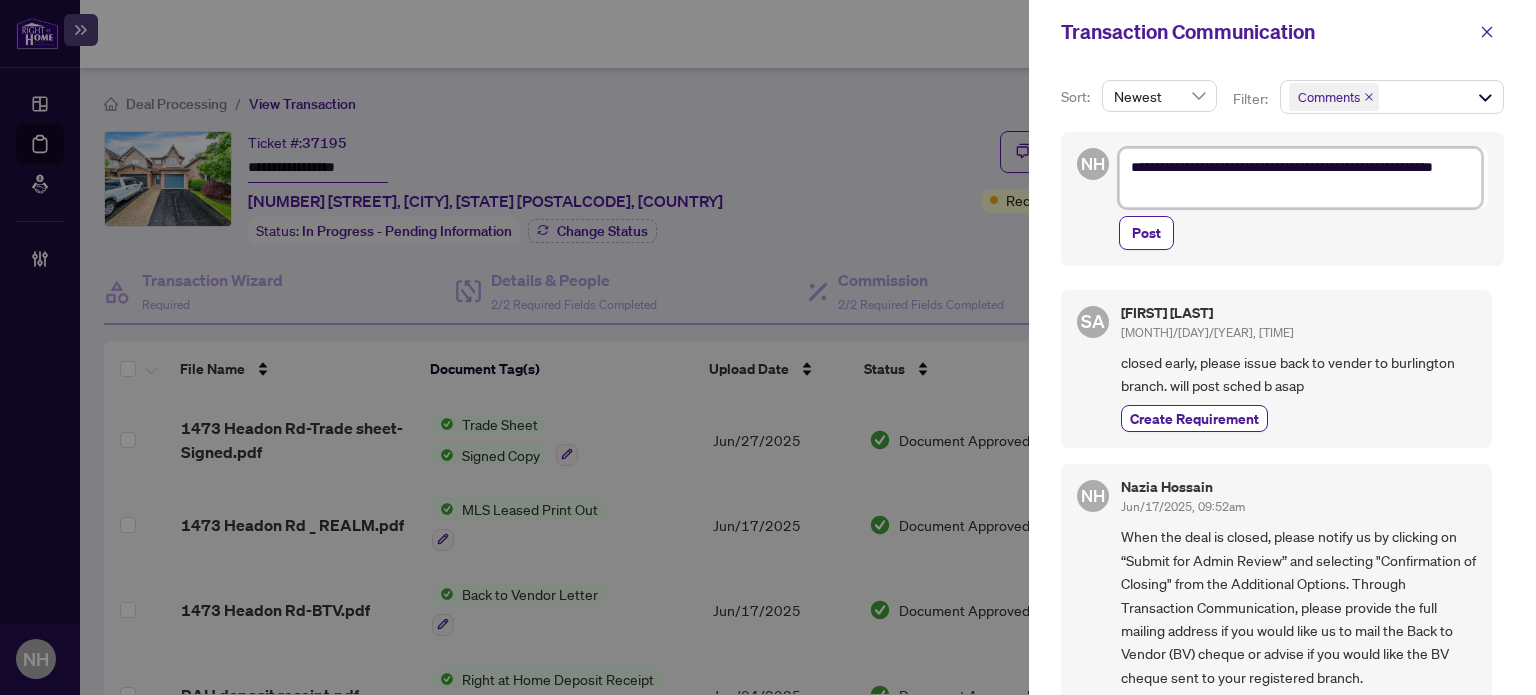 type on "**********" 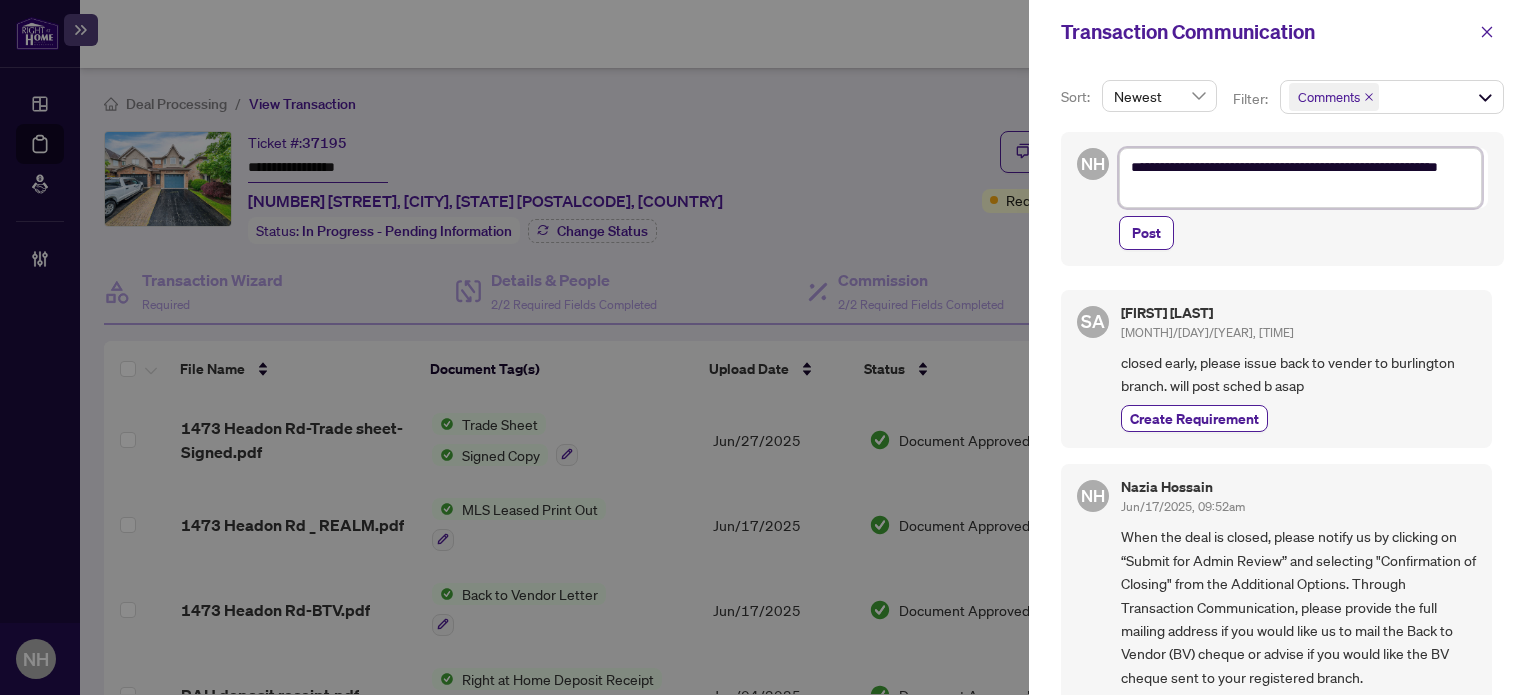 type on "**********" 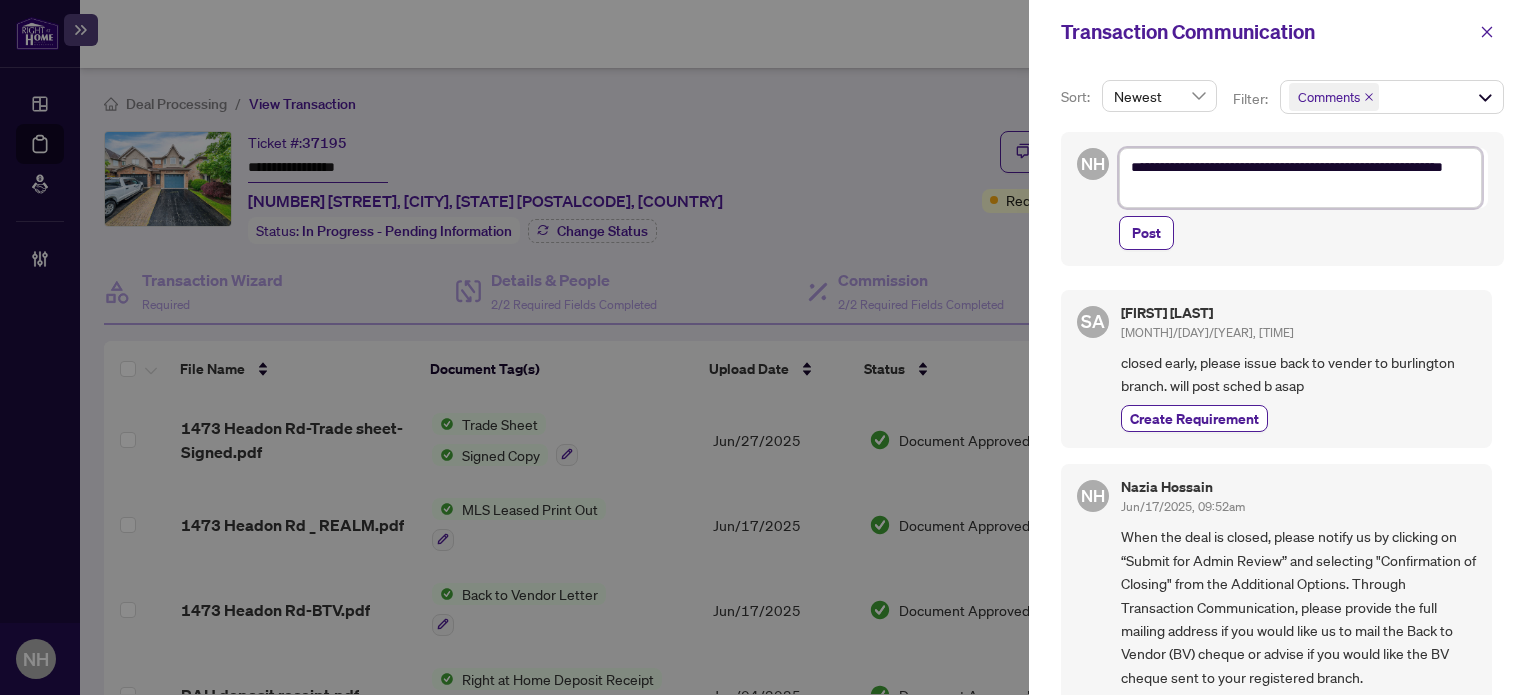 type on "**********" 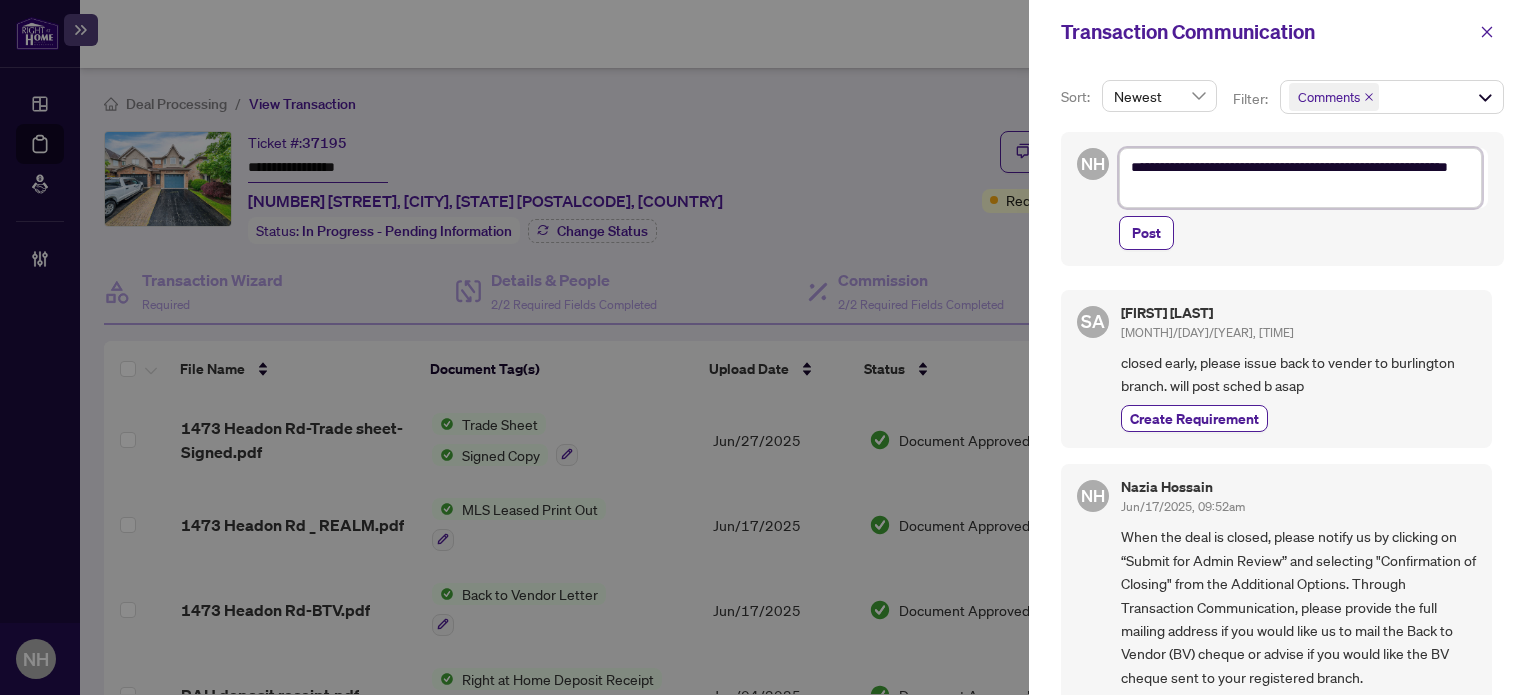 type on "**********" 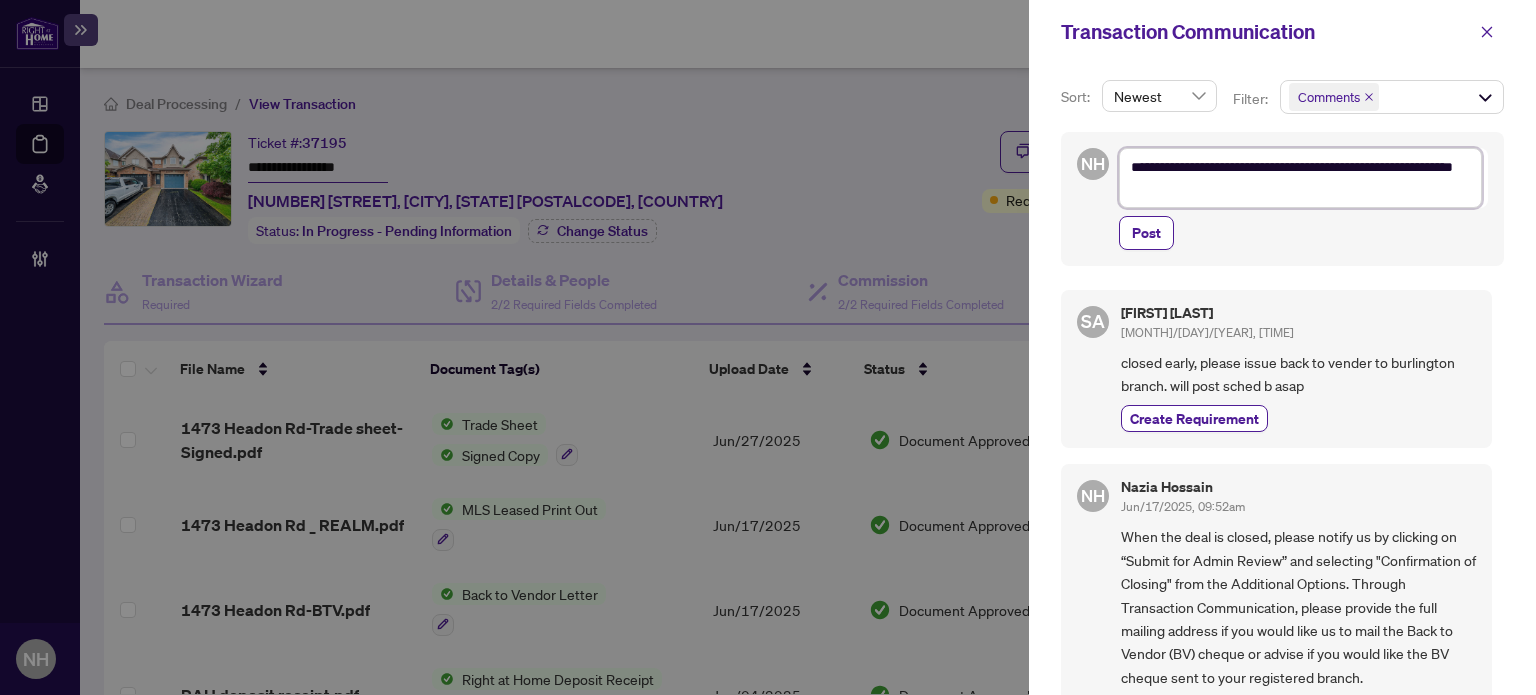 type on "**********" 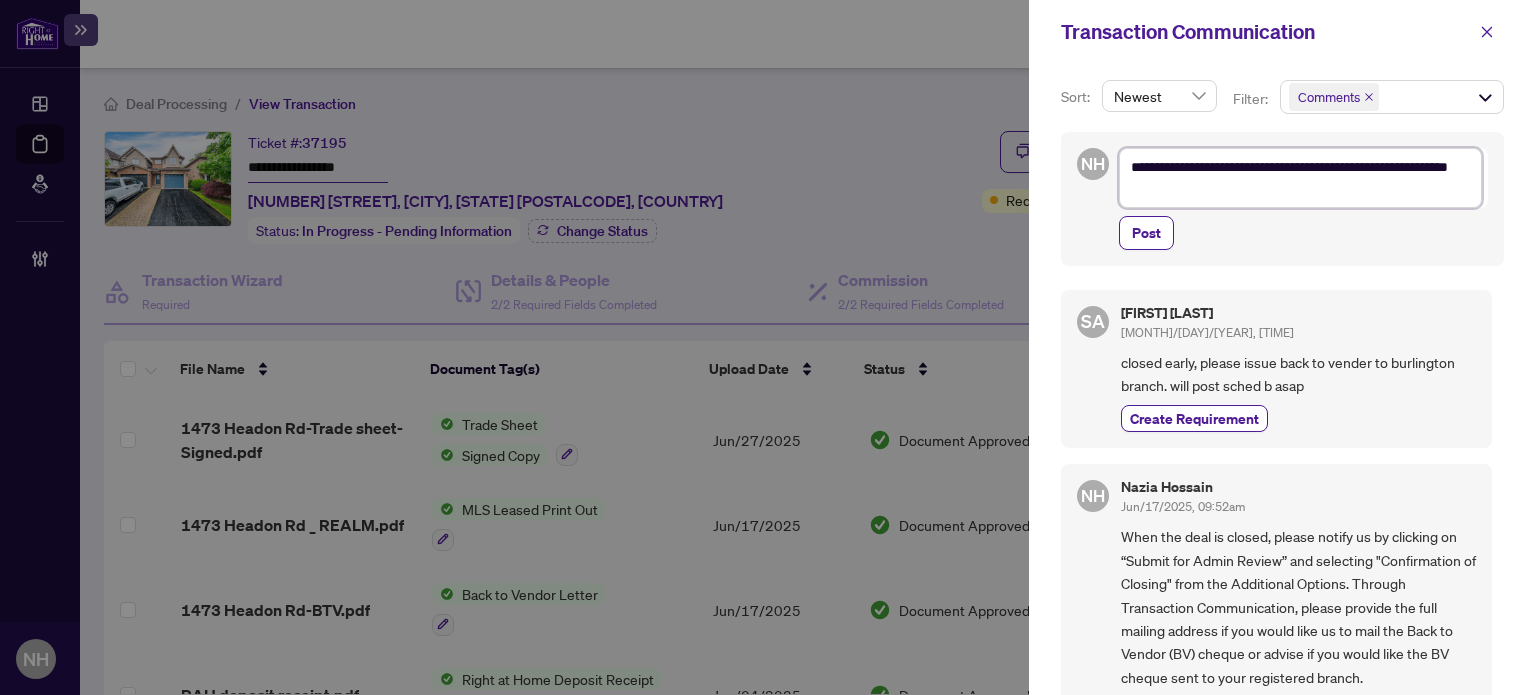 type on "**********" 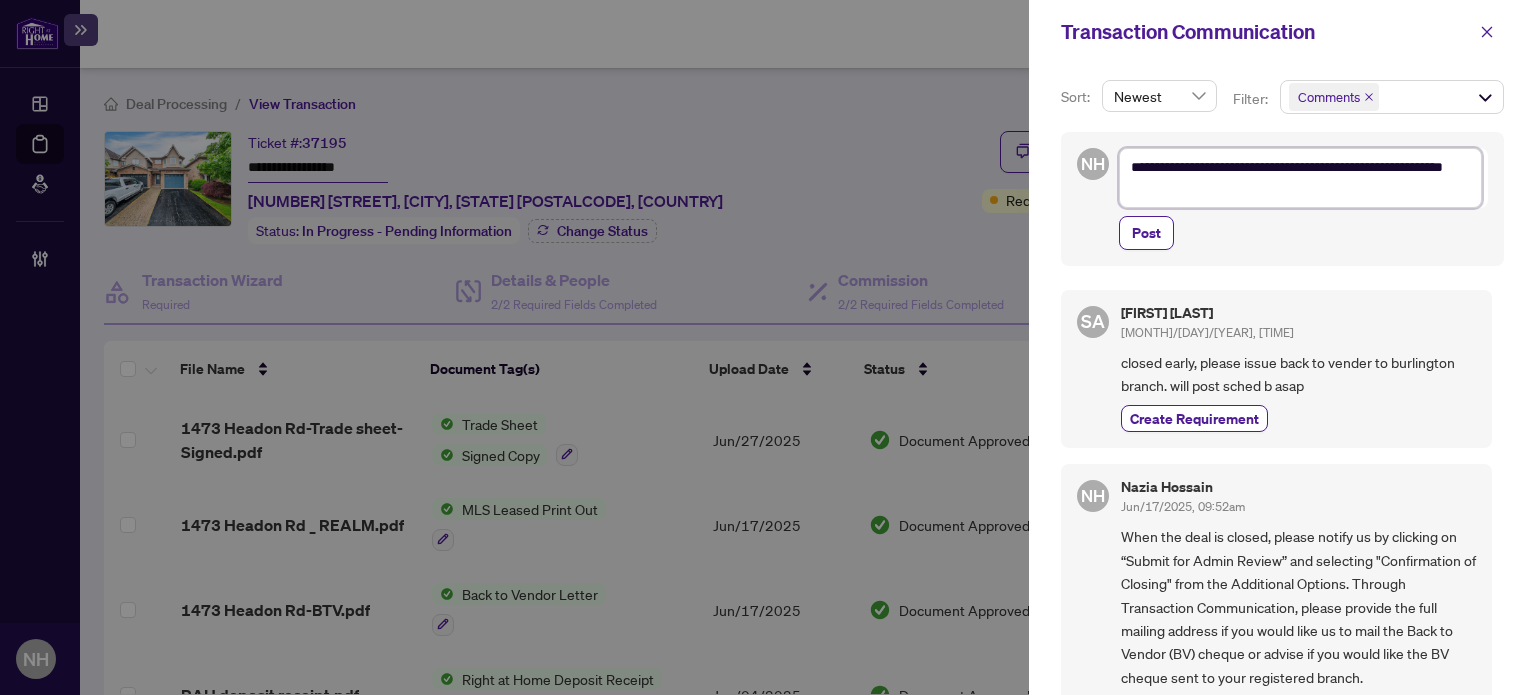 type on "**********" 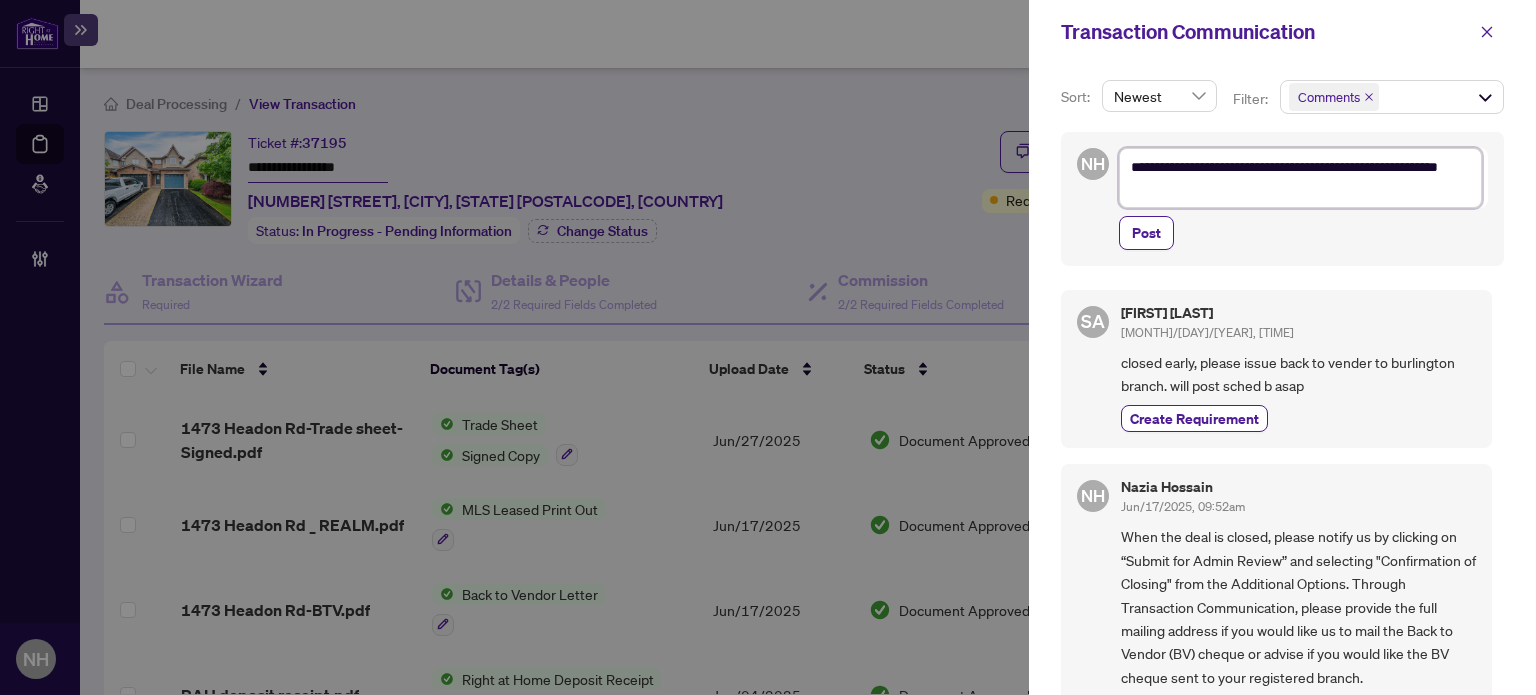 type on "**********" 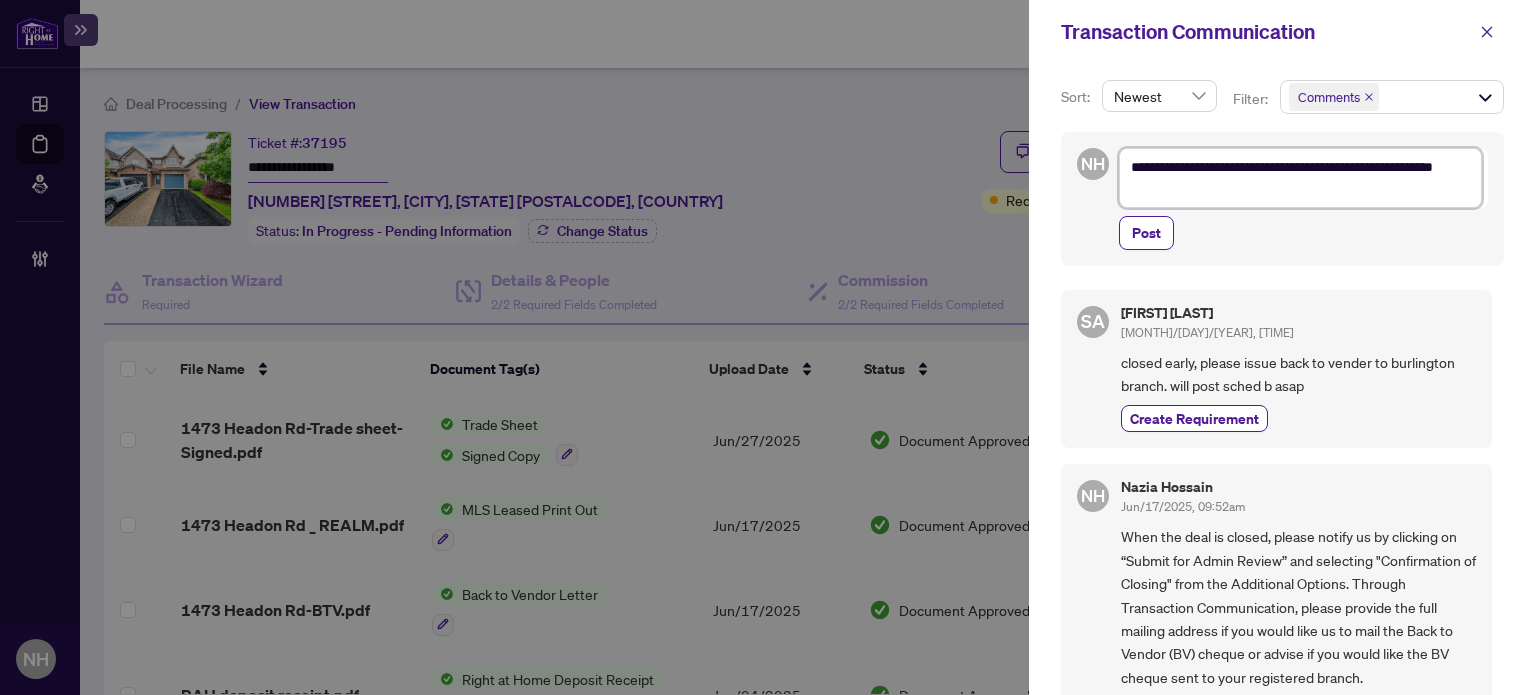 type on "**********" 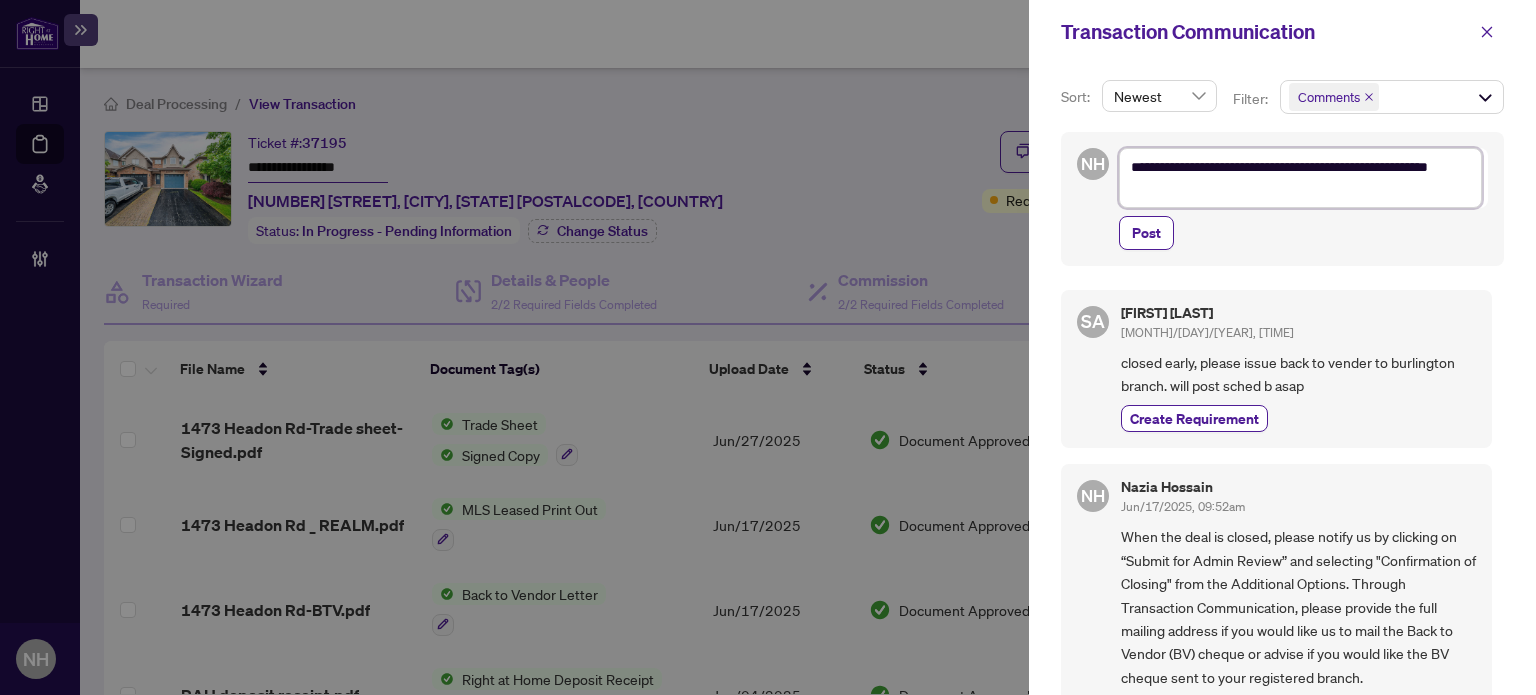 type on "**********" 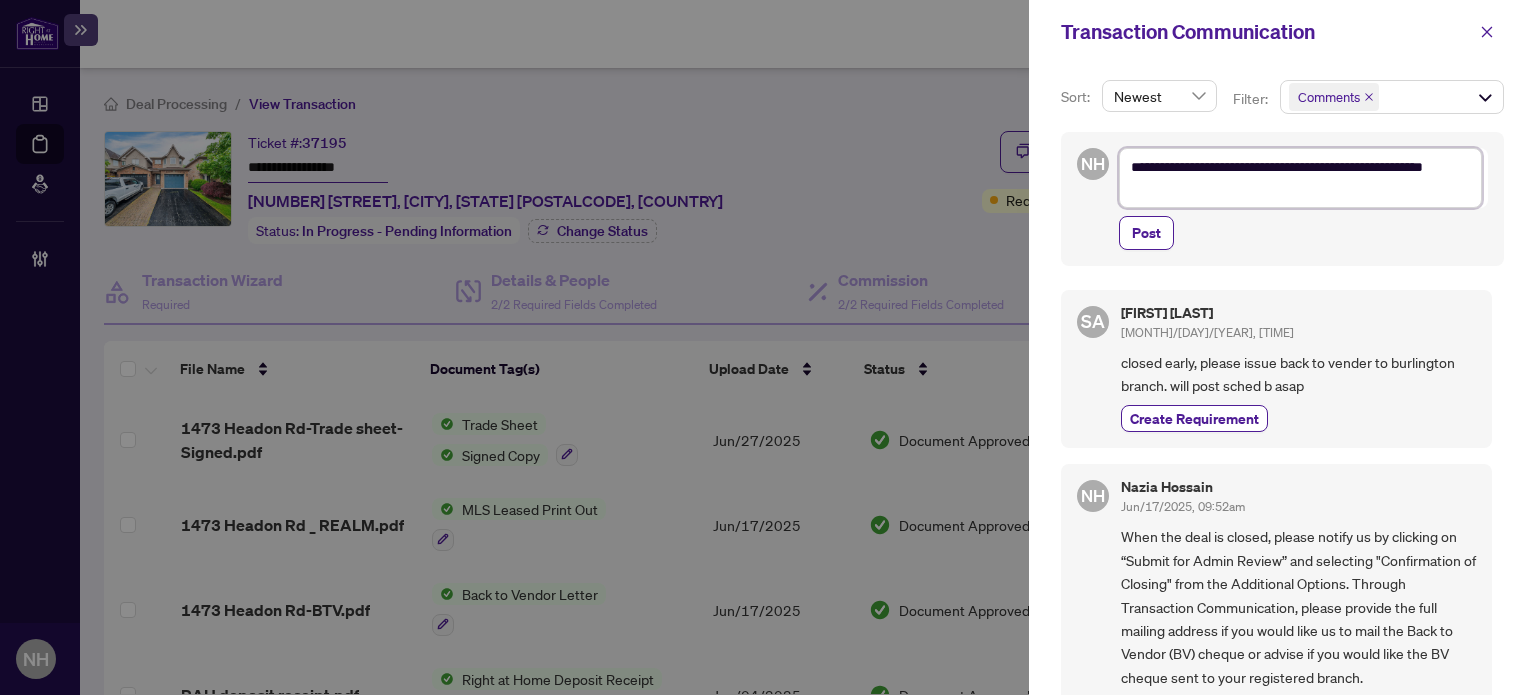 type on "**********" 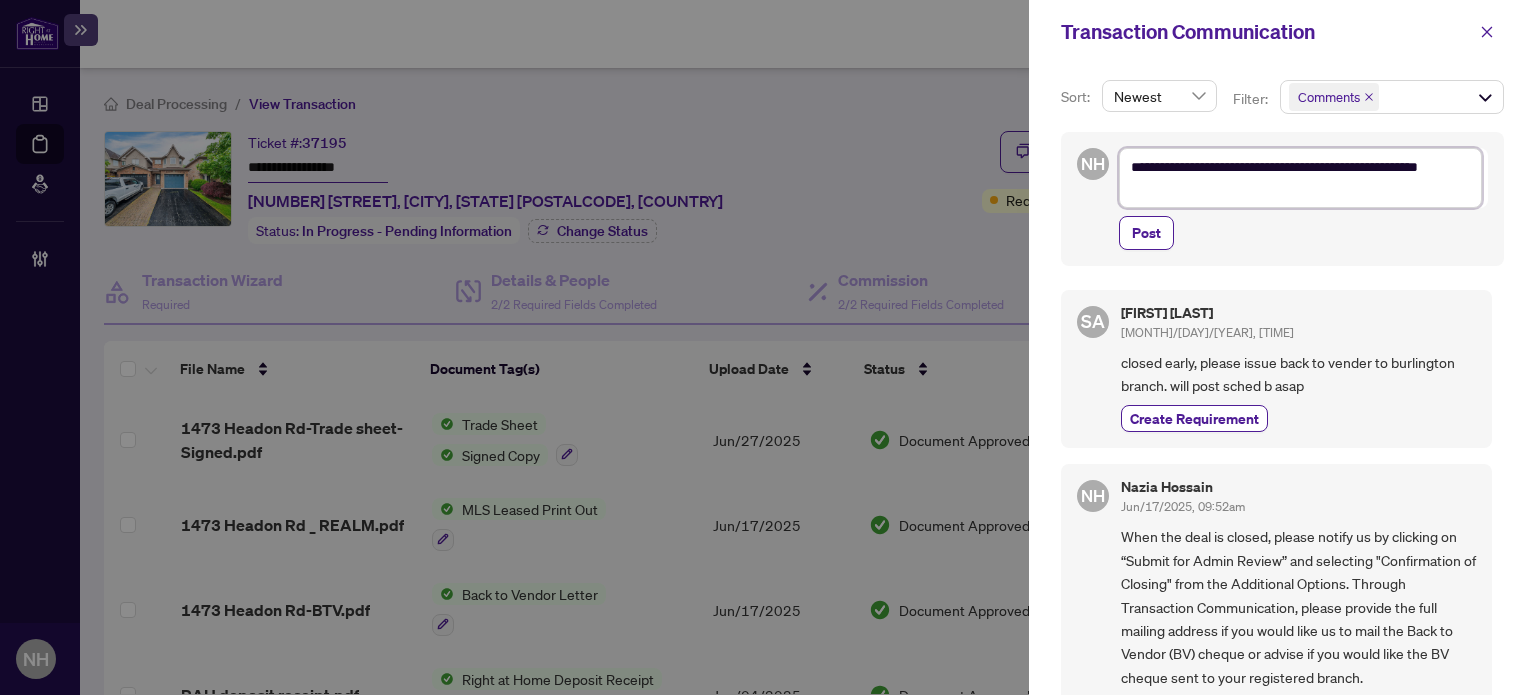 type on "**********" 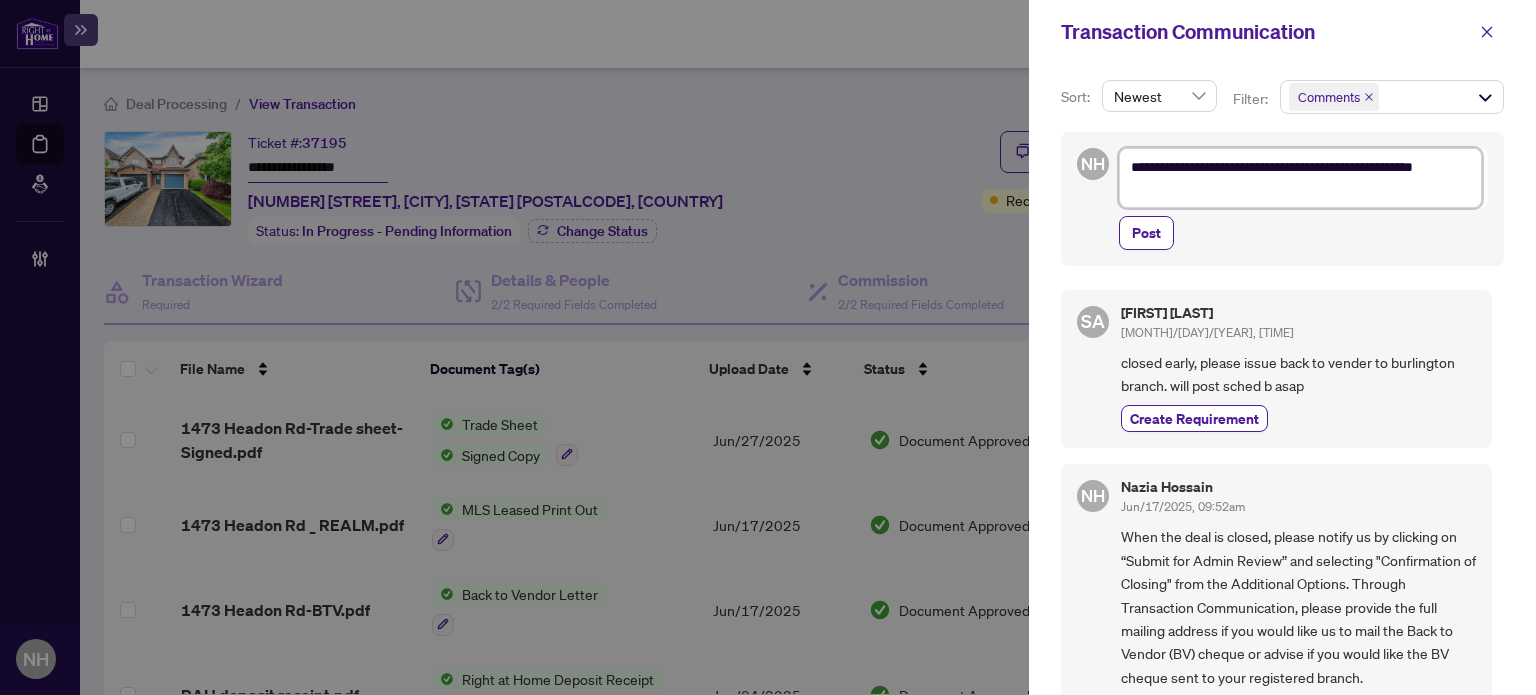 type on "**********" 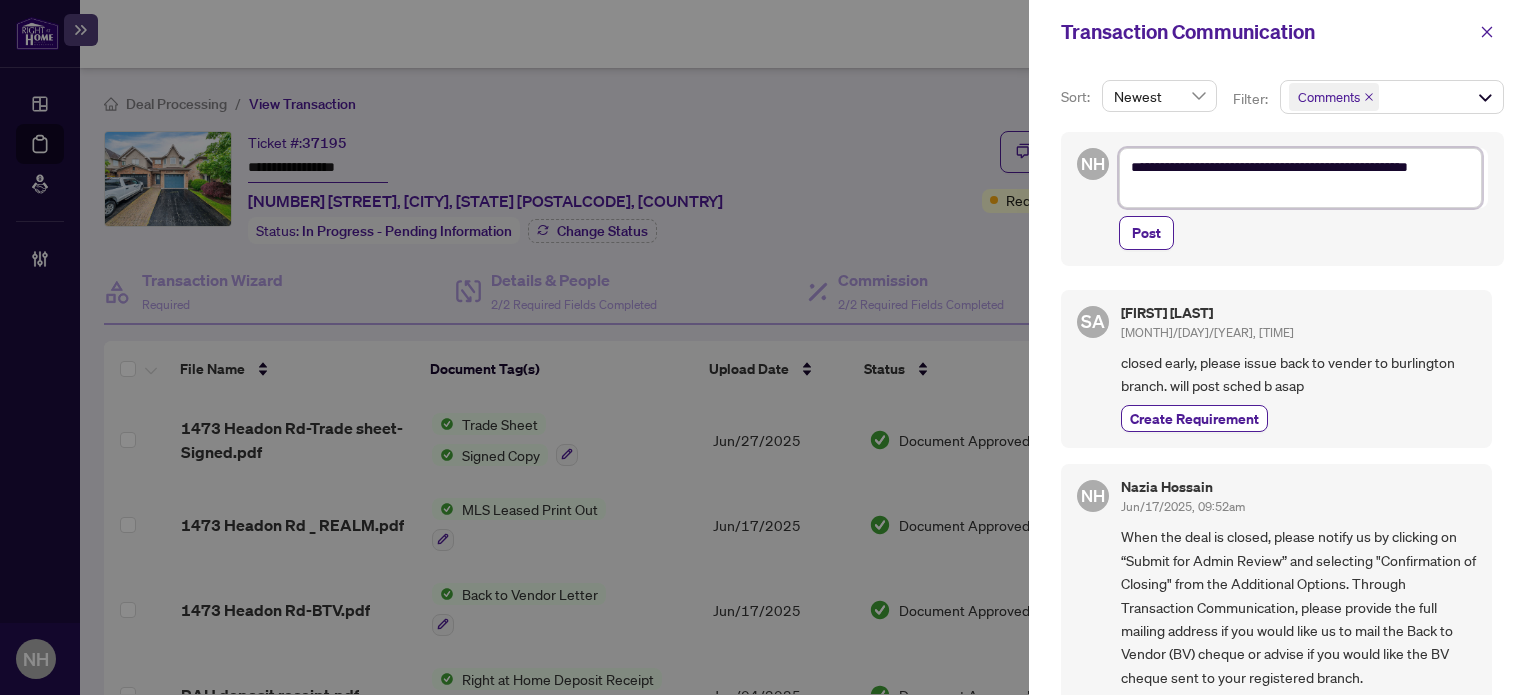 type on "**********" 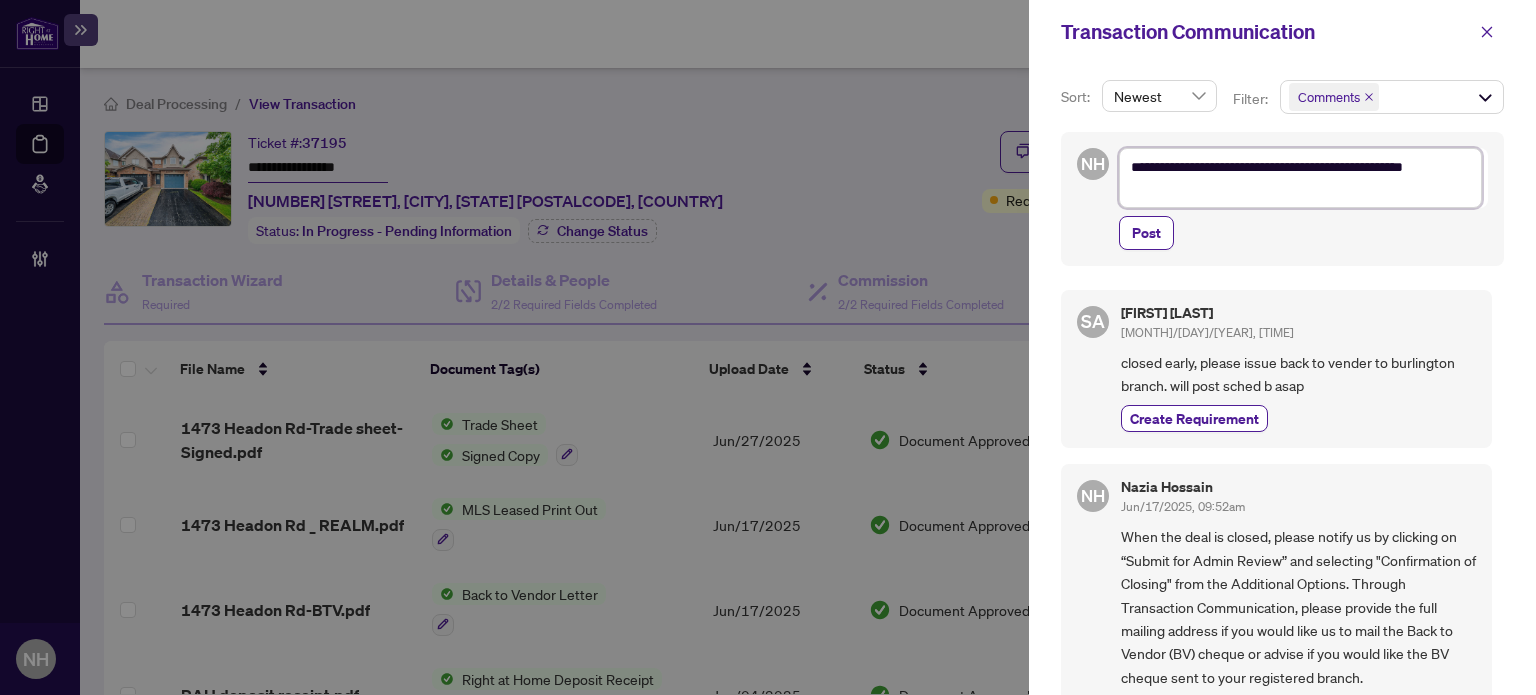 type 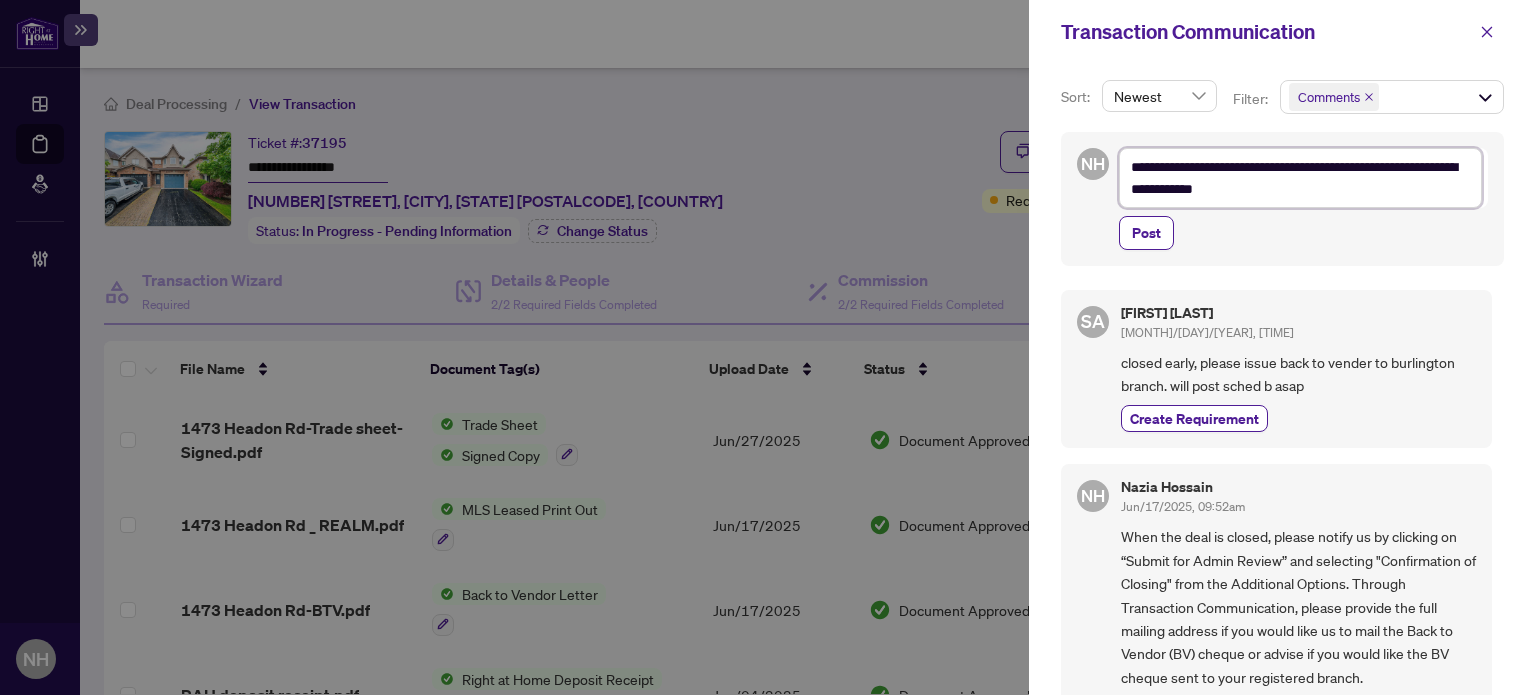 click on "**********" at bounding box center (1300, 178) 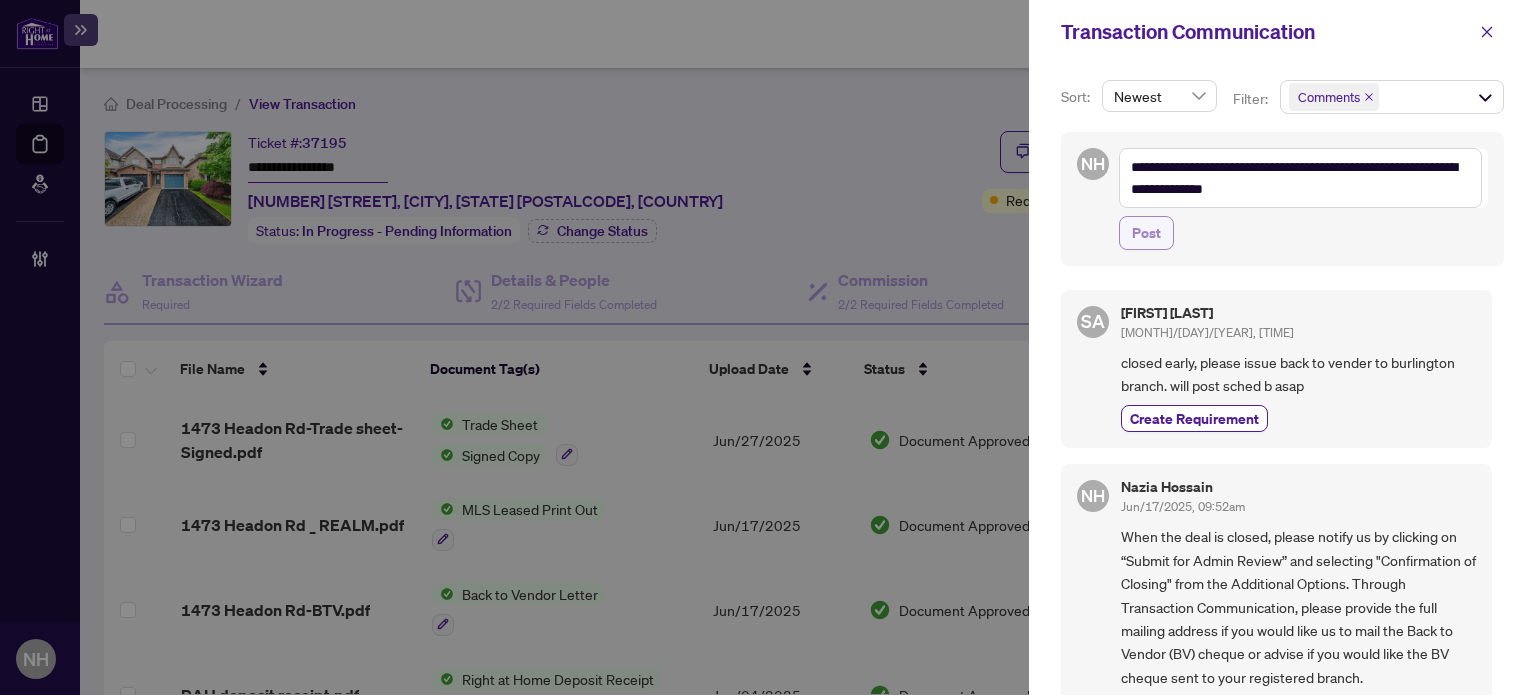 click on "Post" at bounding box center [1146, 233] 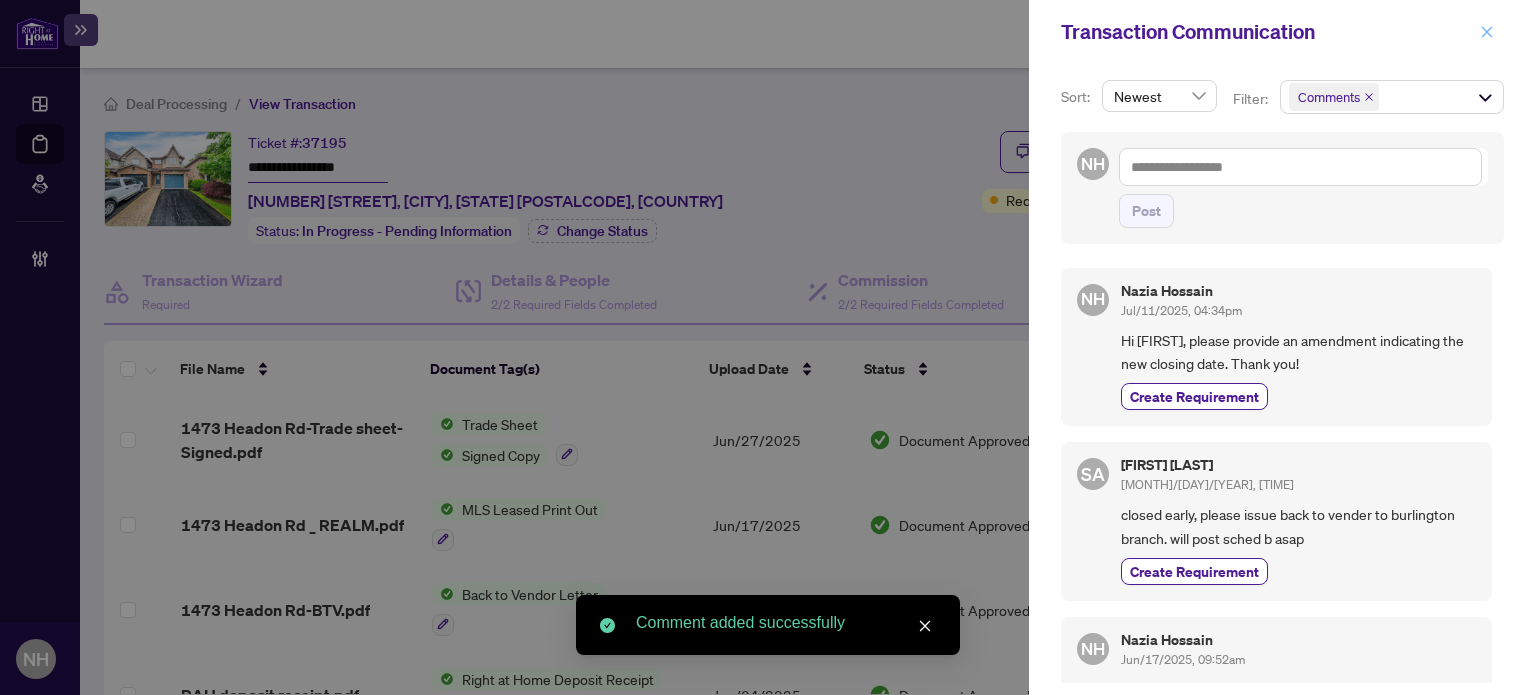 click at bounding box center (1487, 32) 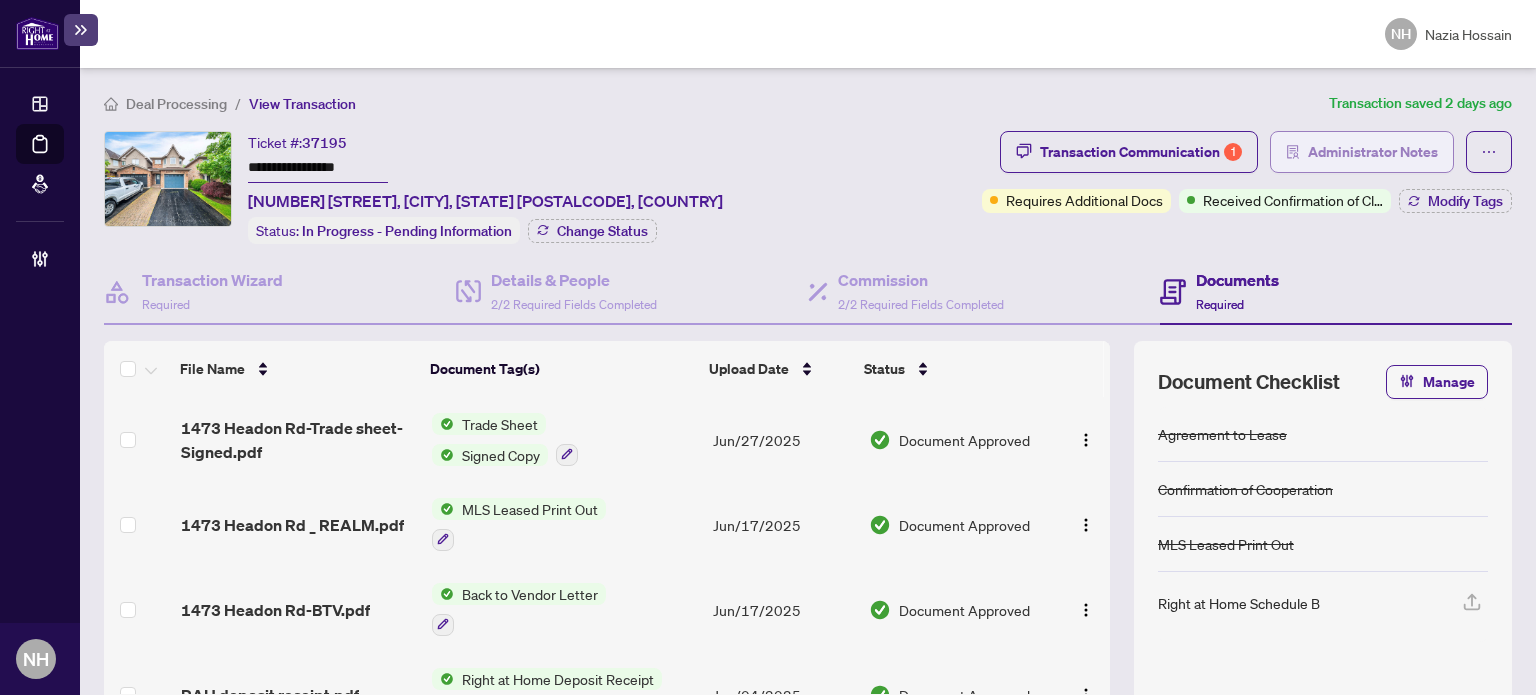 click on "Administrator Notes" at bounding box center [1373, 152] 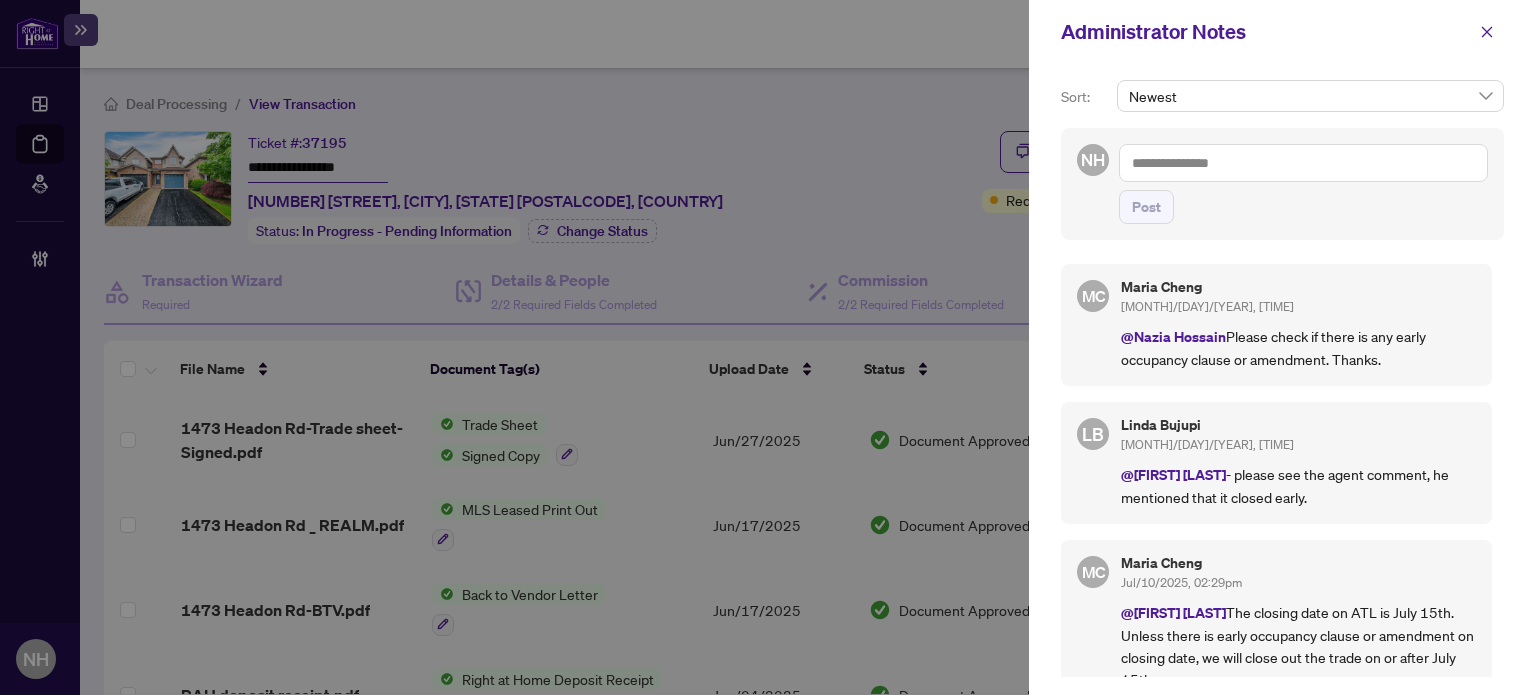 click at bounding box center (1303, 163) 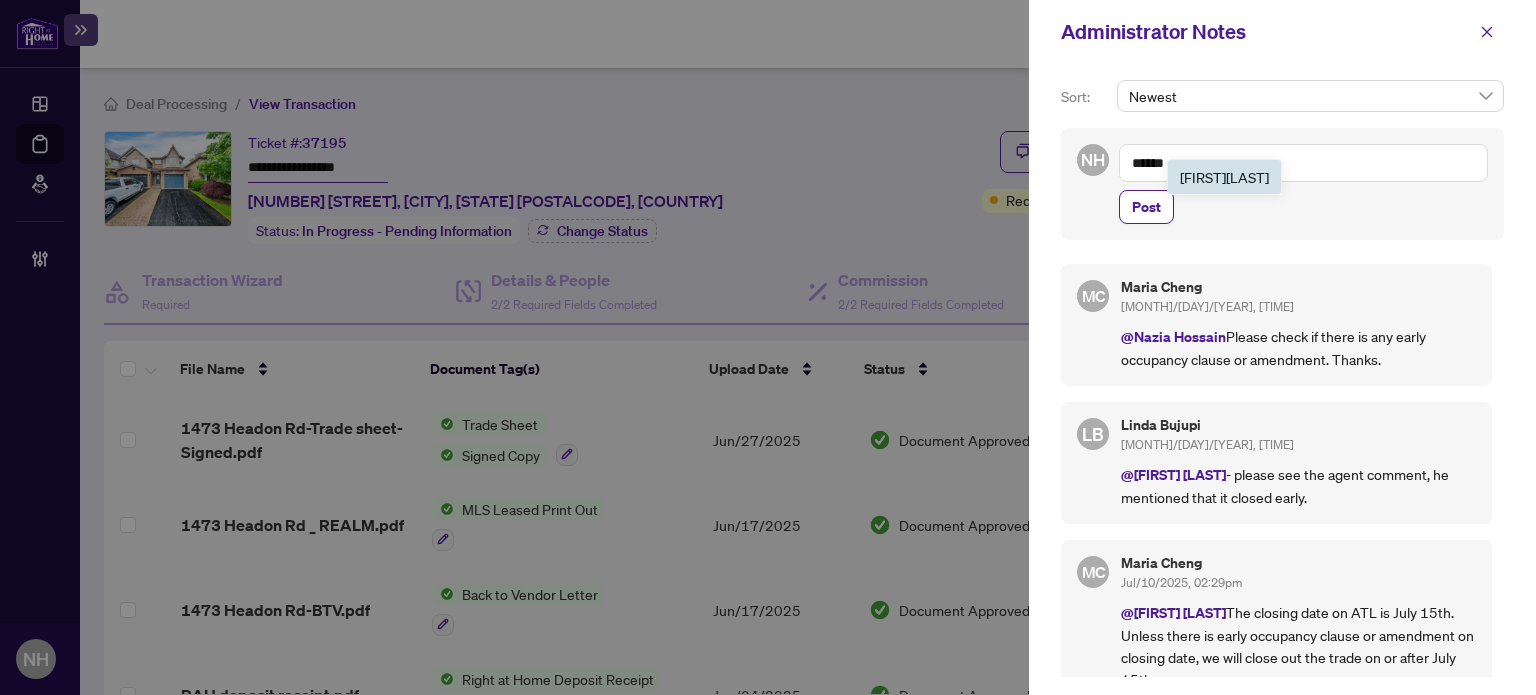 click on "[FIRST] [LAST]" at bounding box center [1224, 177] 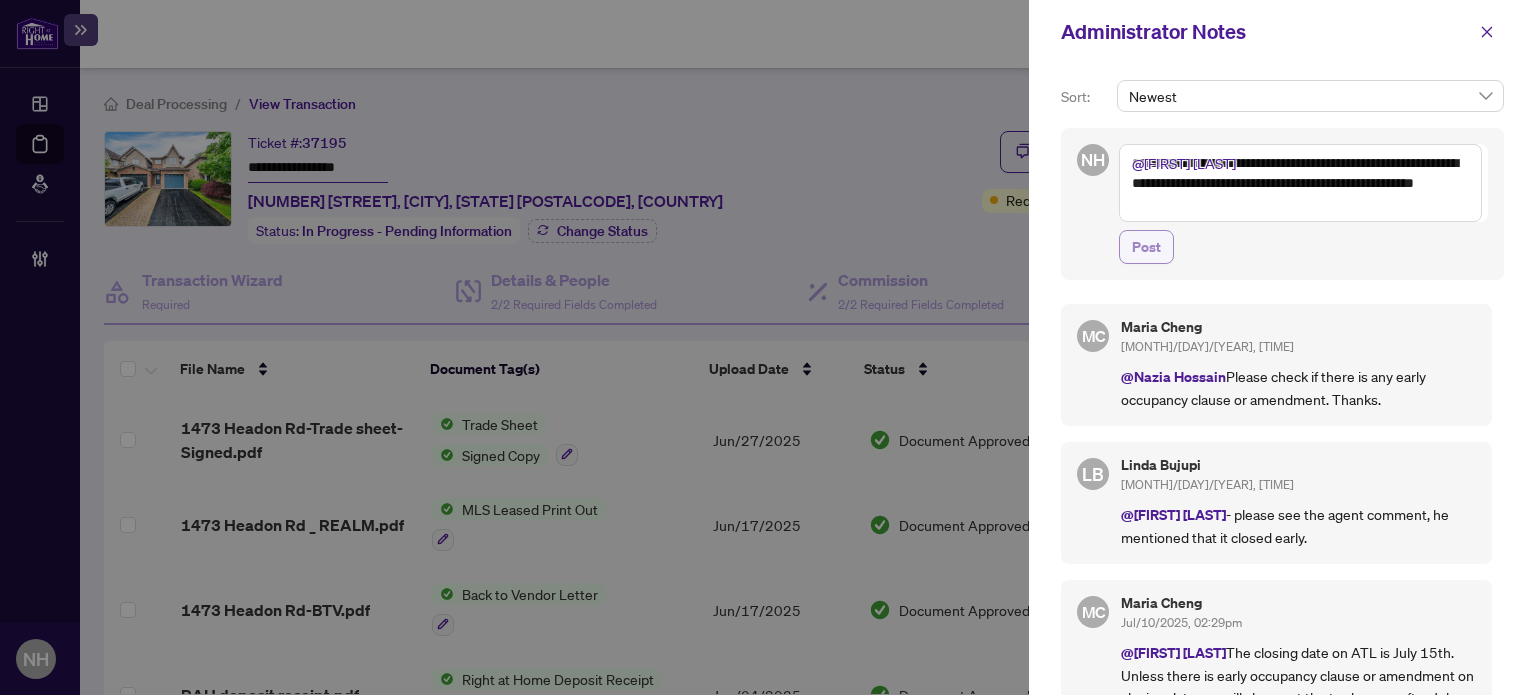 click on "Post" at bounding box center (1146, 247) 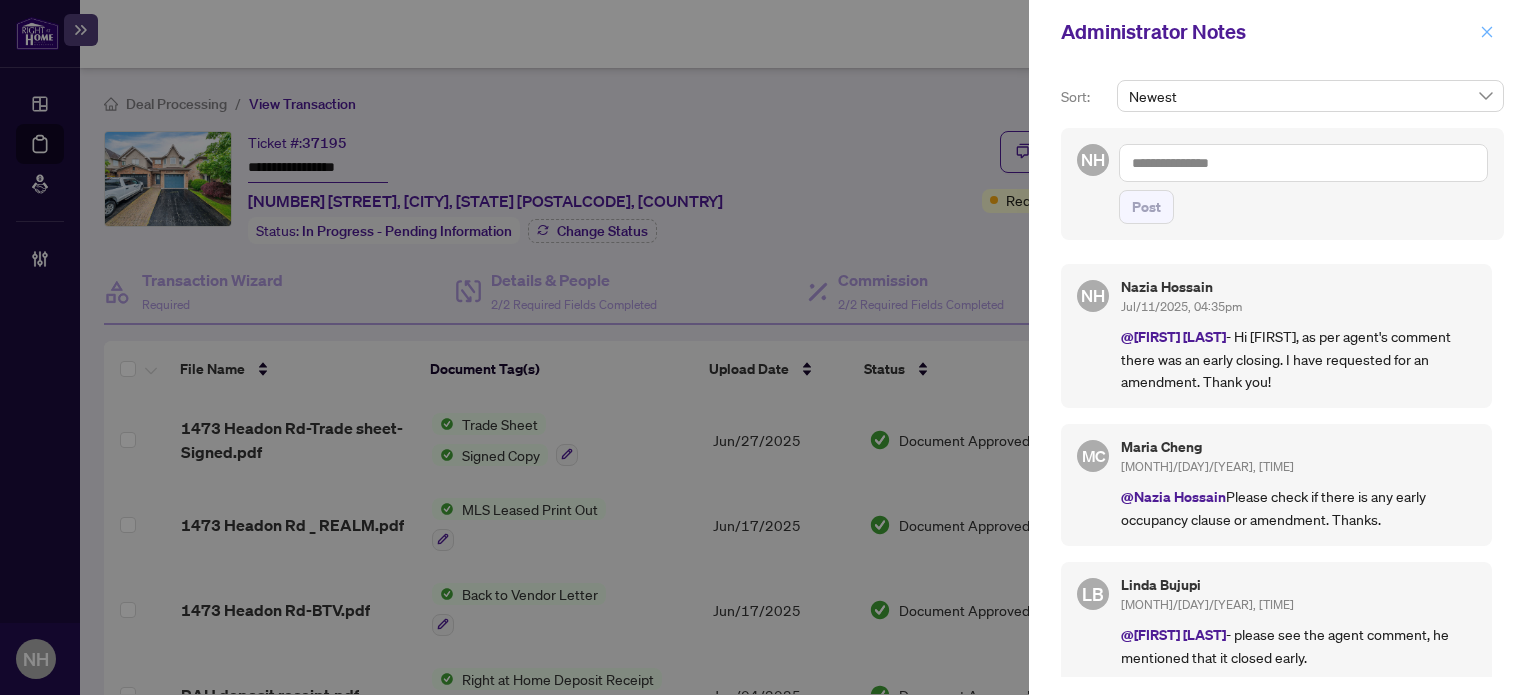click at bounding box center [1487, 32] 